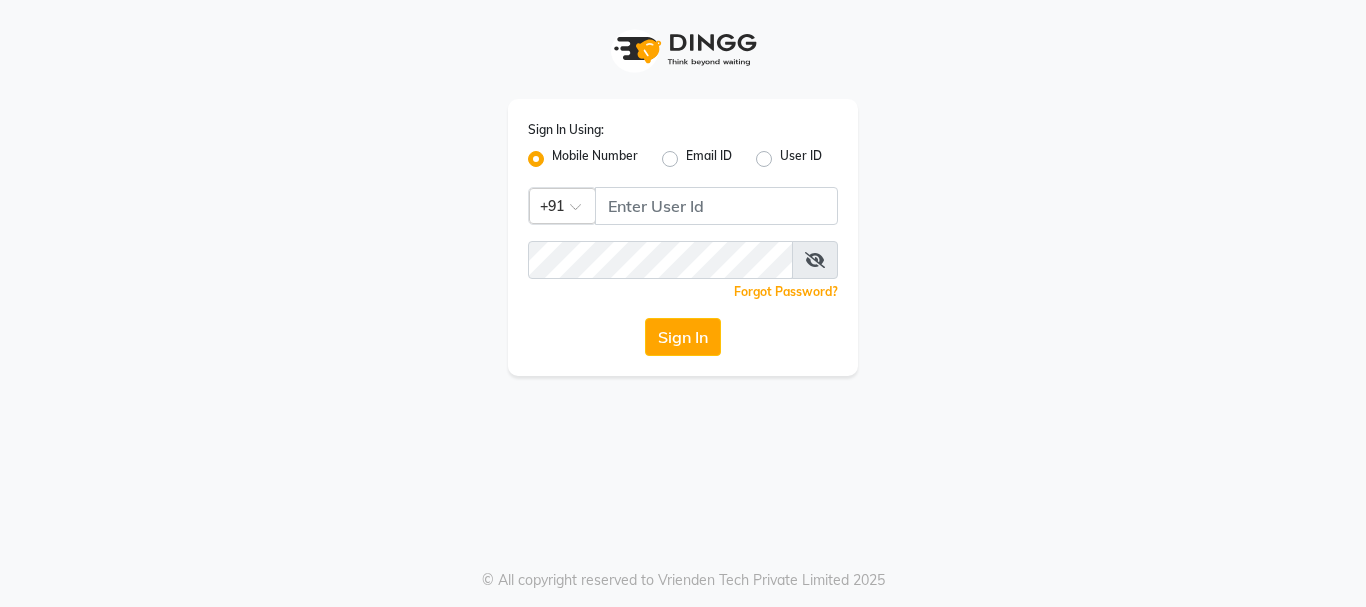 scroll, scrollTop: 0, scrollLeft: 0, axis: both 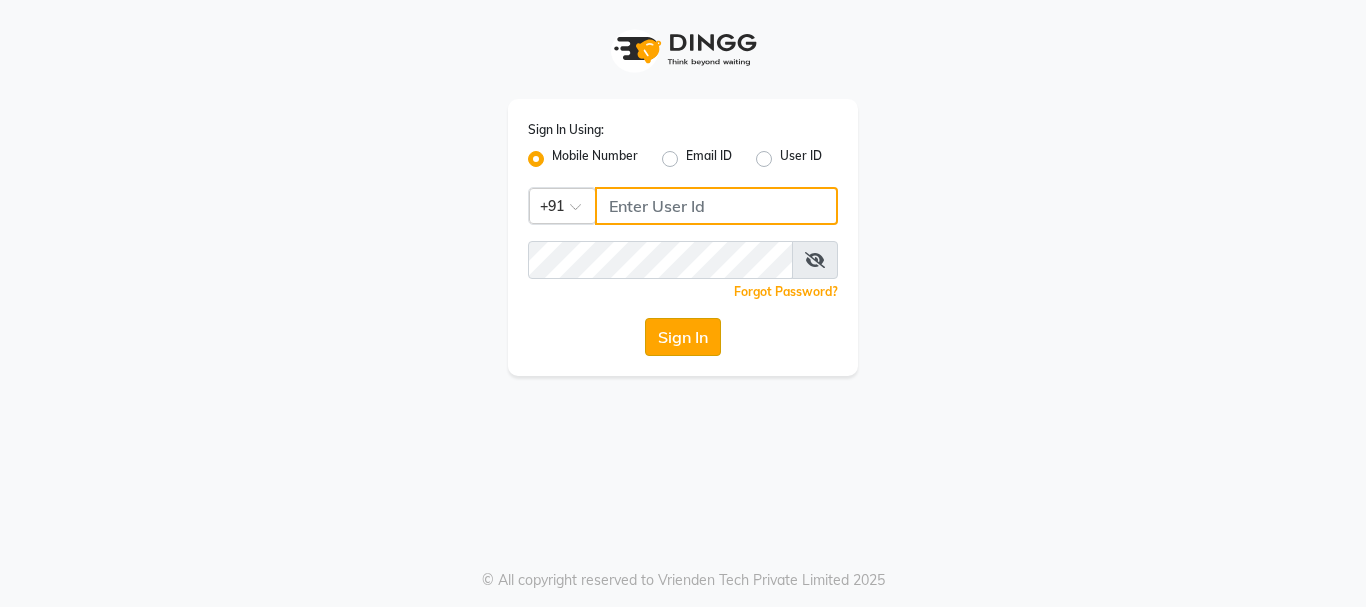 type on "8450977774" 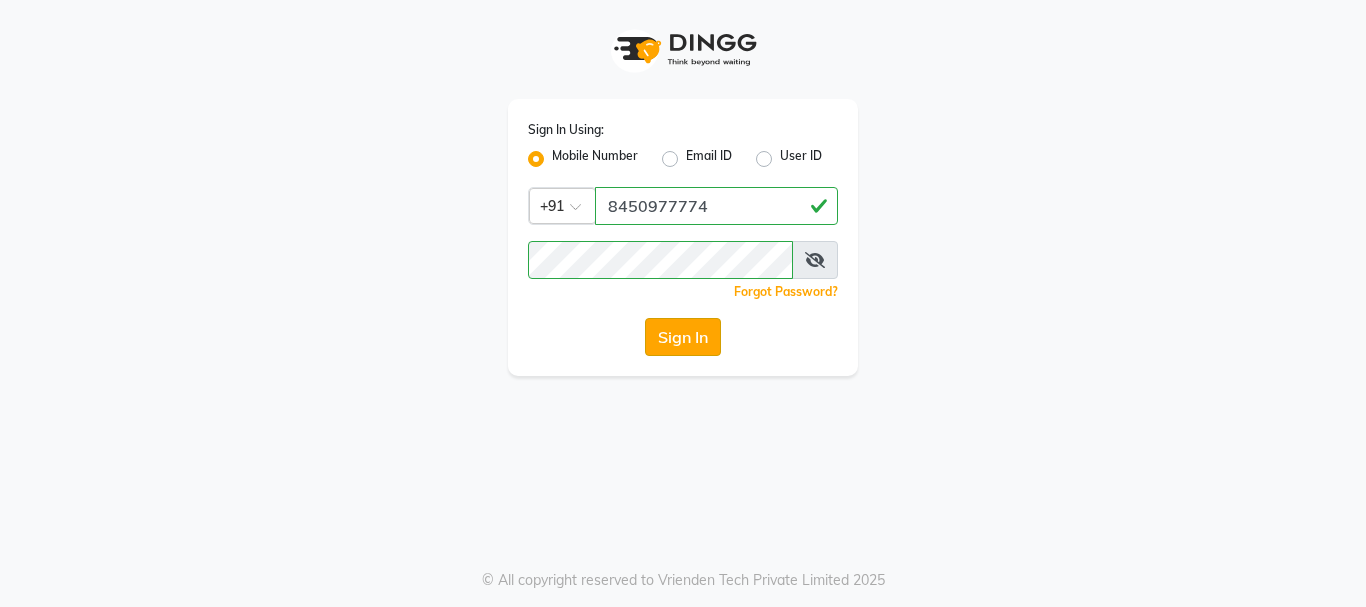 click on "Sign In" 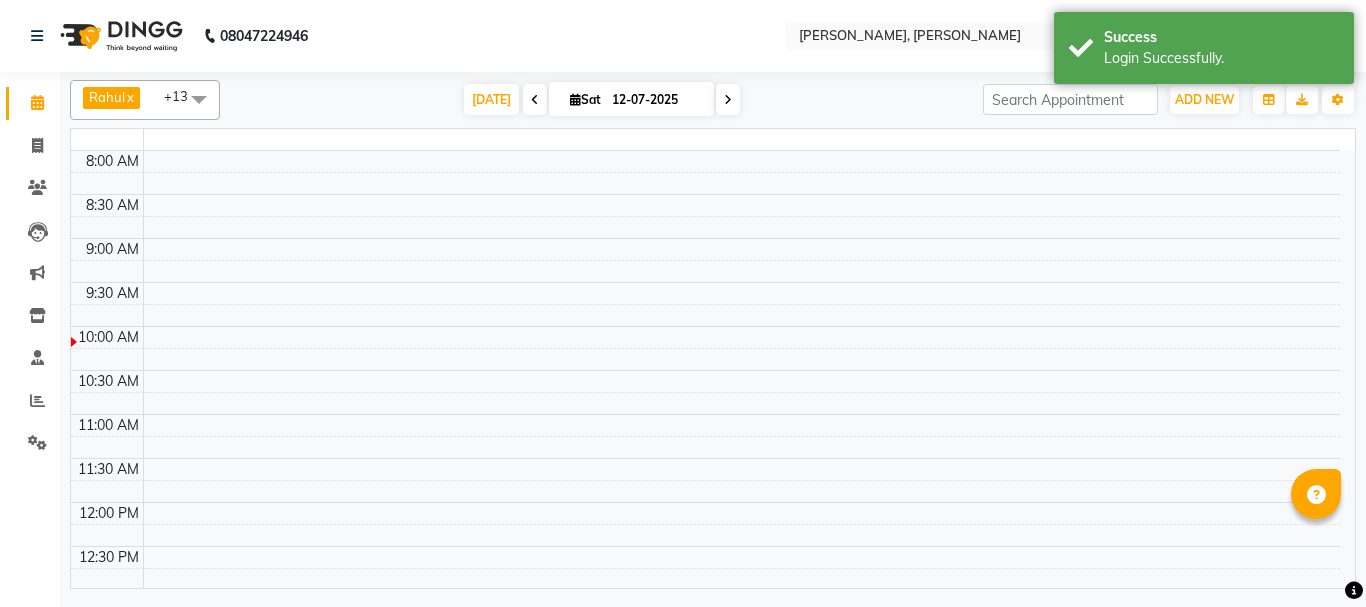 select on "en" 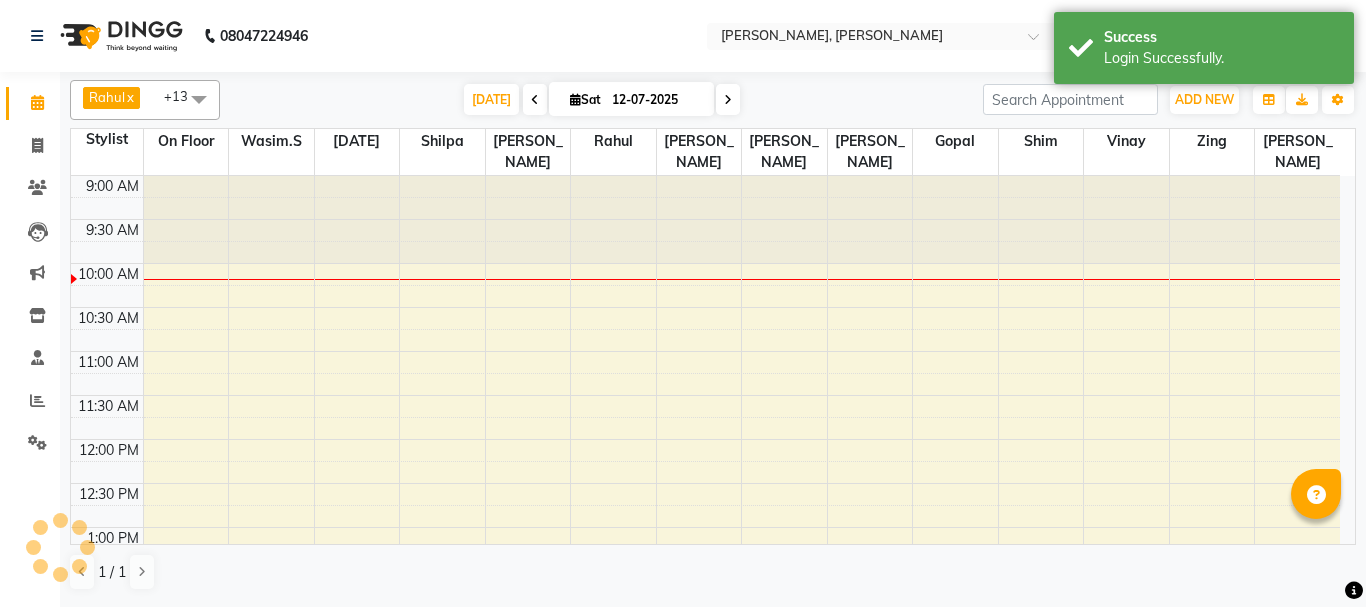 scroll, scrollTop: 0, scrollLeft: 0, axis: both 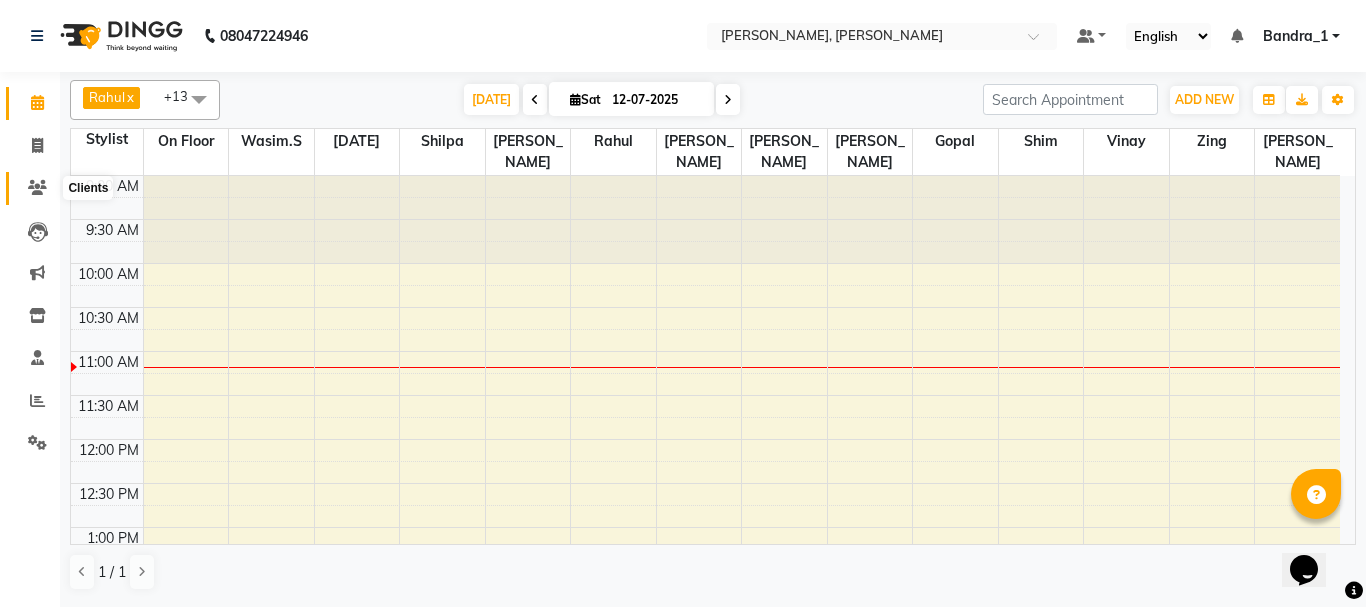 click 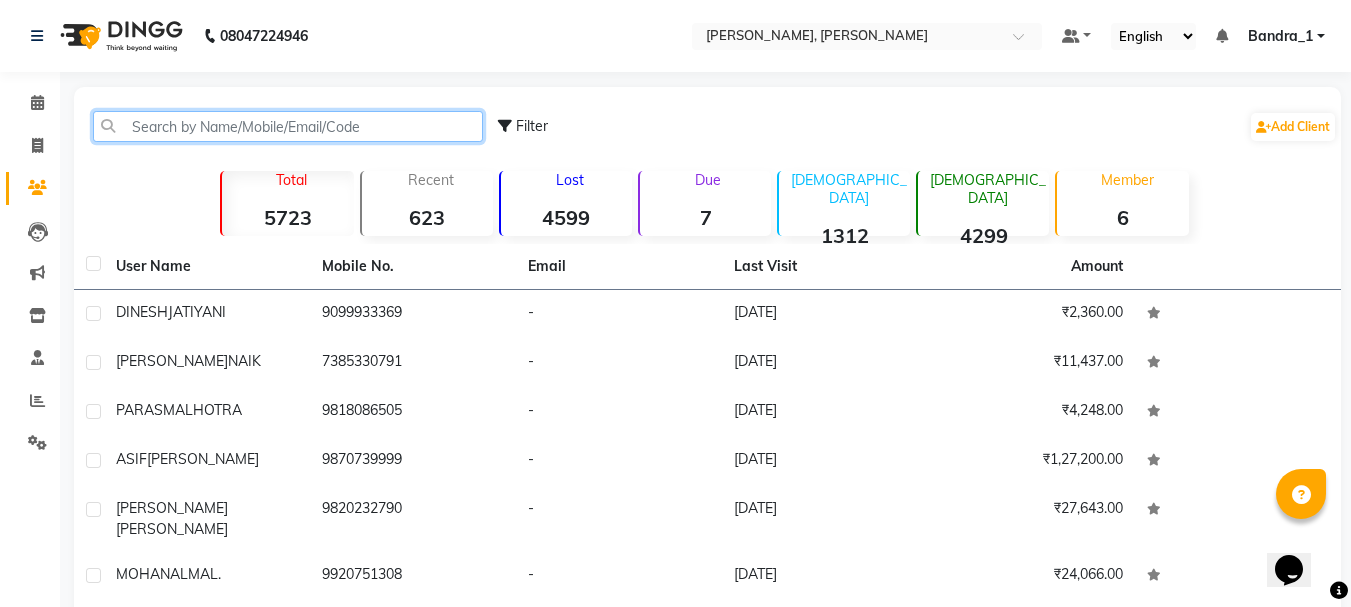 click 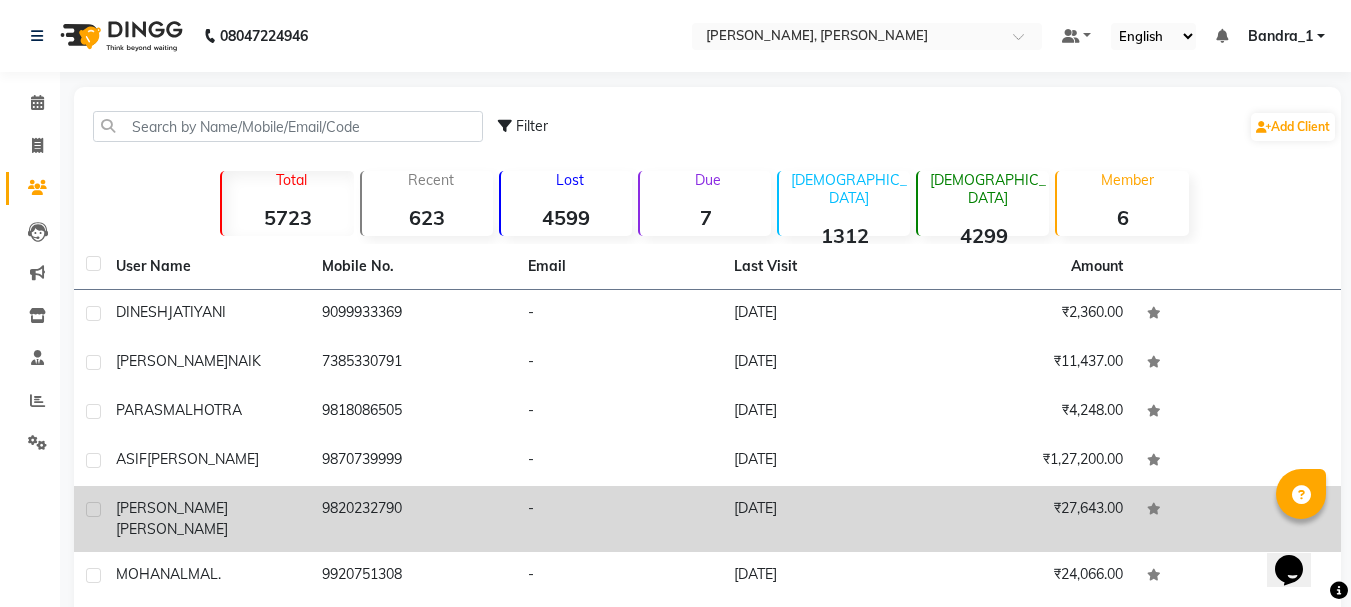 click on "[PERSON_NAME]" 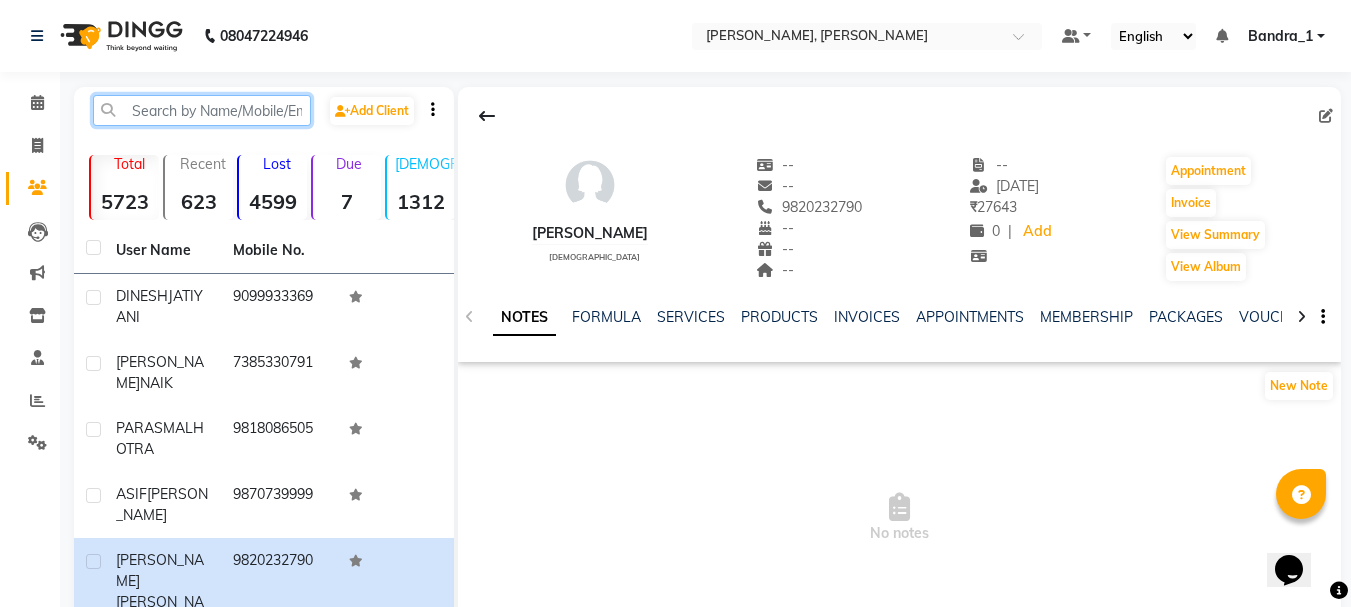 click 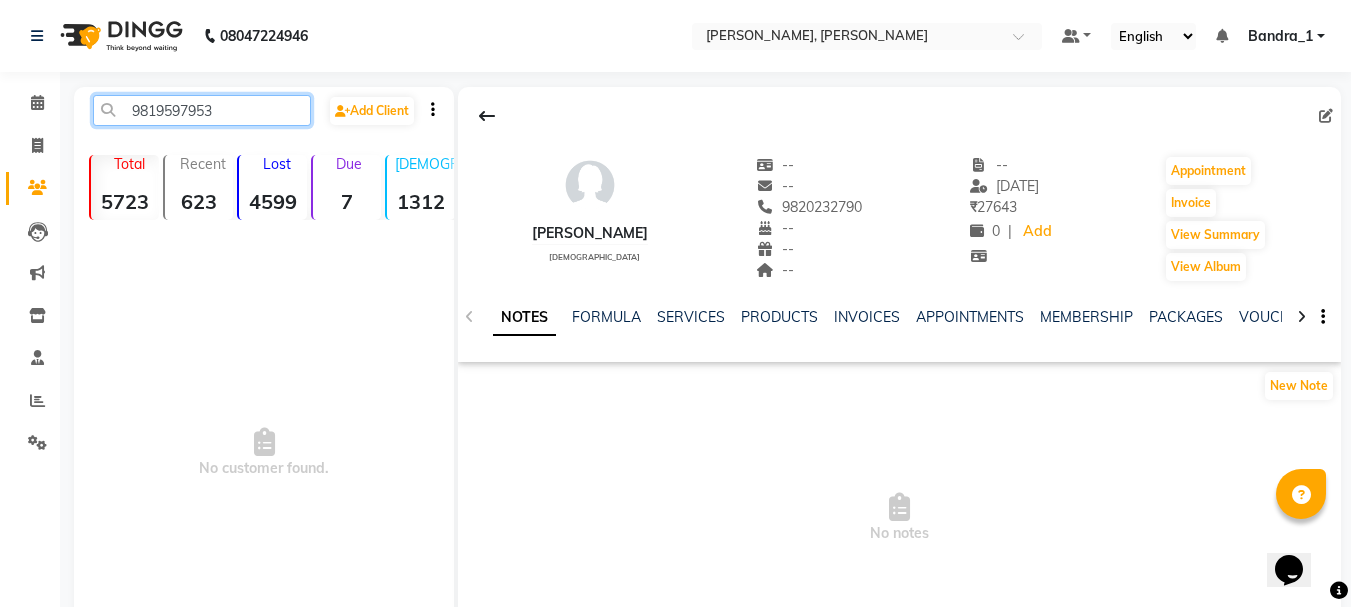 drag, startPoint x: 126, startPoint y: 108, endPoint x: 240, endPoint y: 116, distance: 114.28036 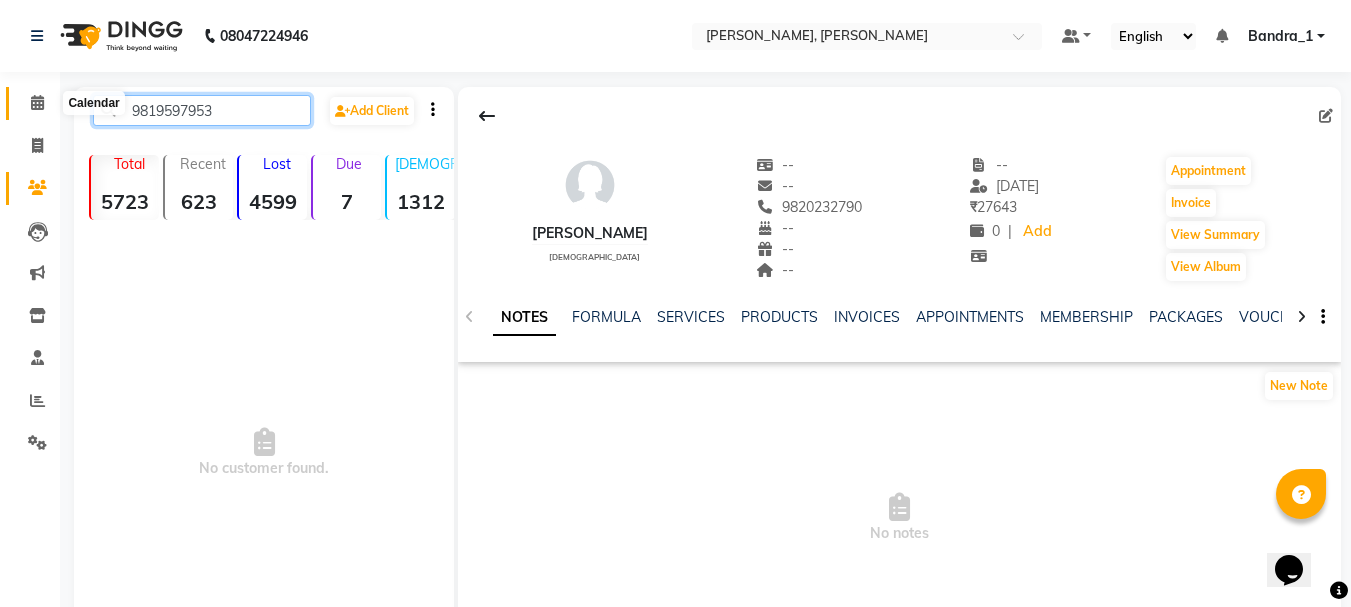 type on "9819597953" 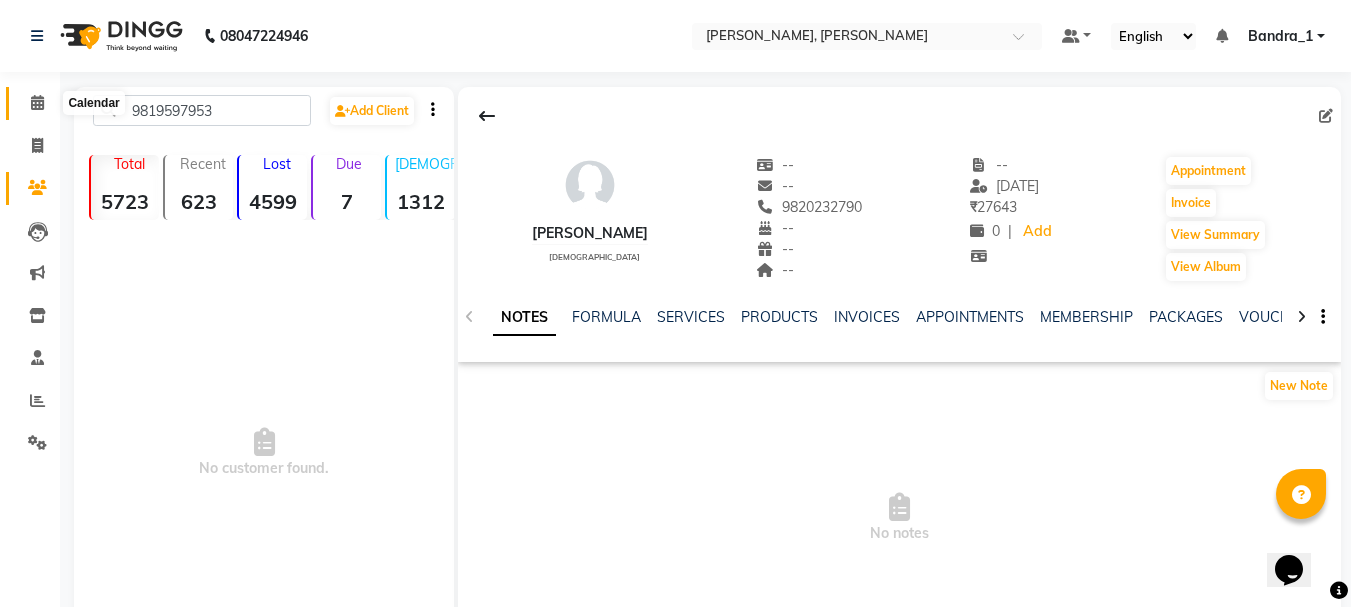 click 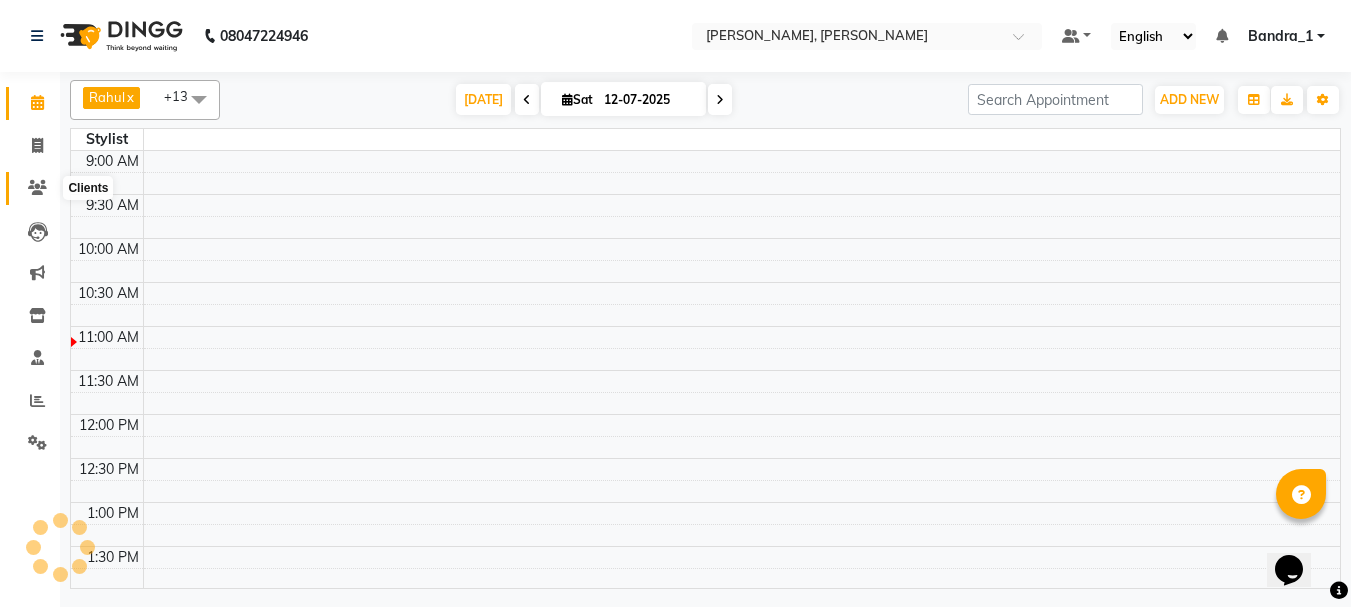click 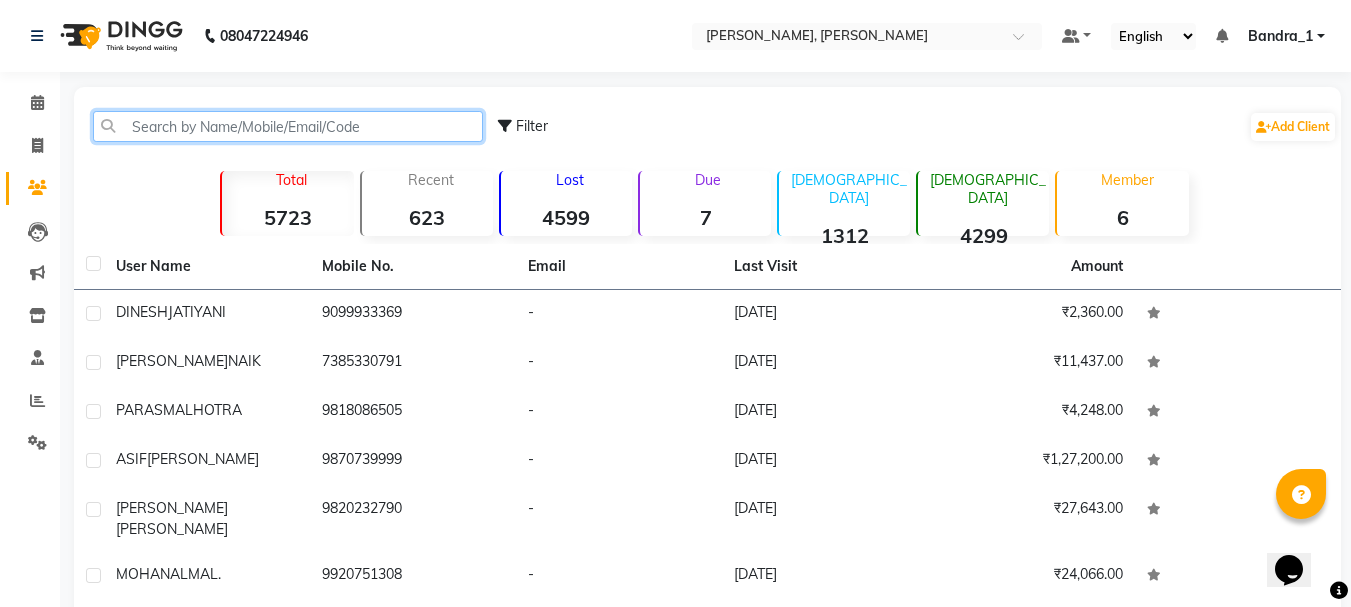 paste on "9819597953" 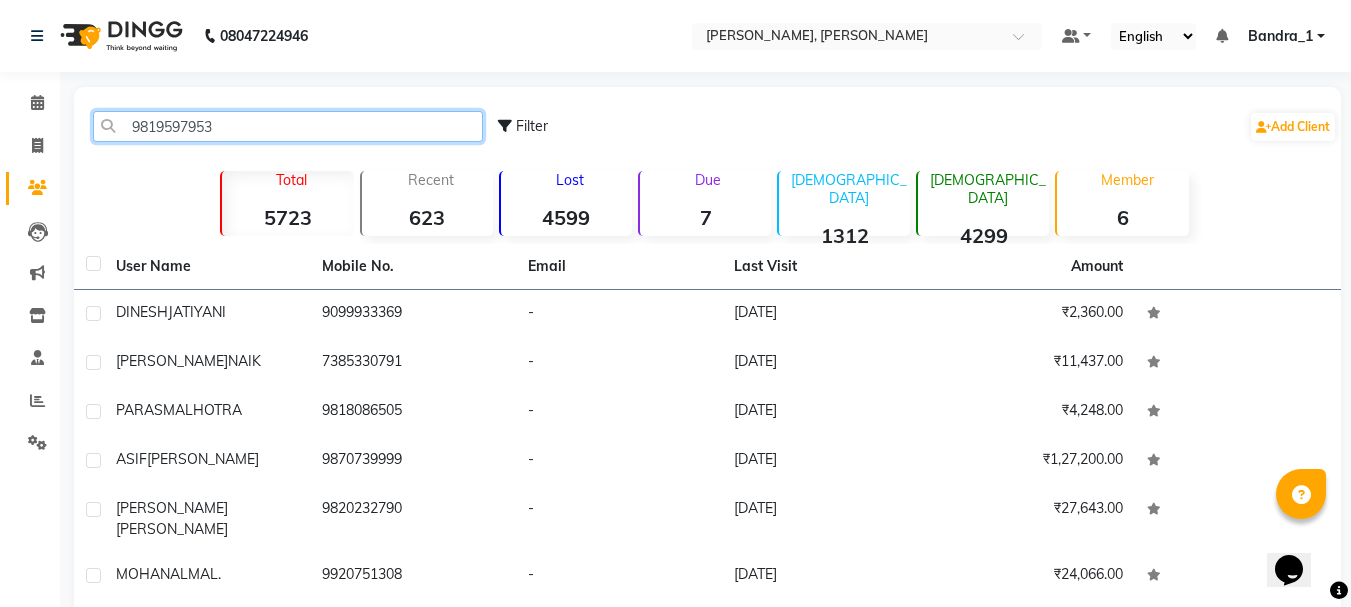 click on "9819597953" 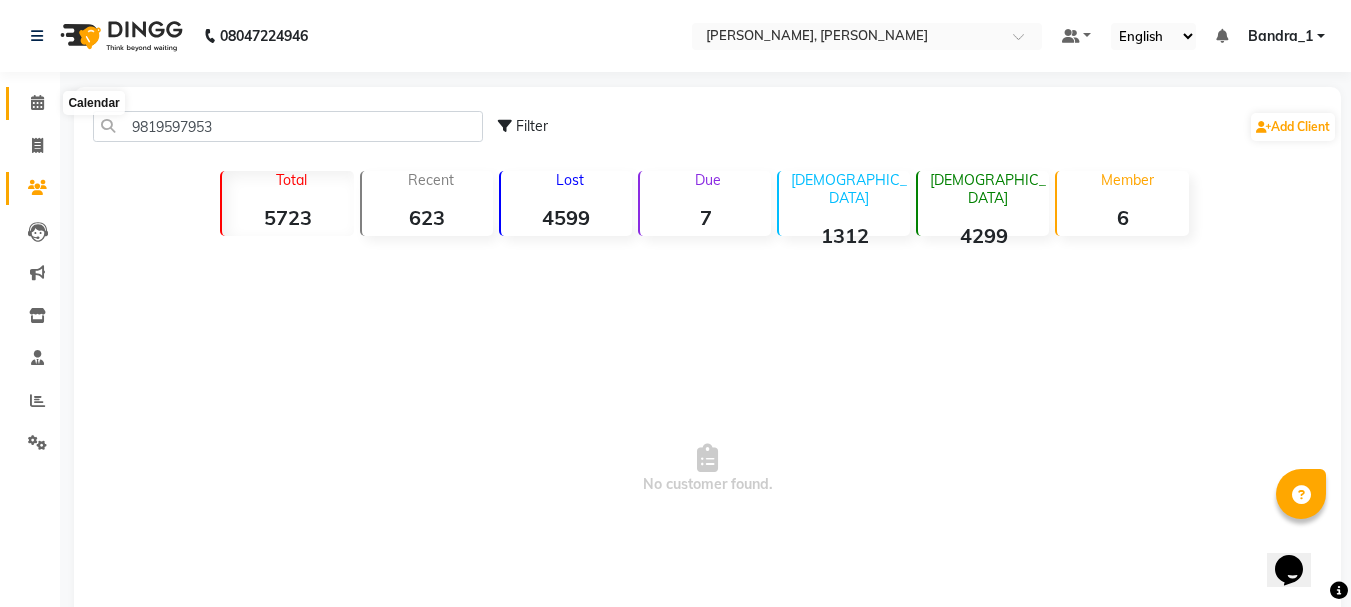 click 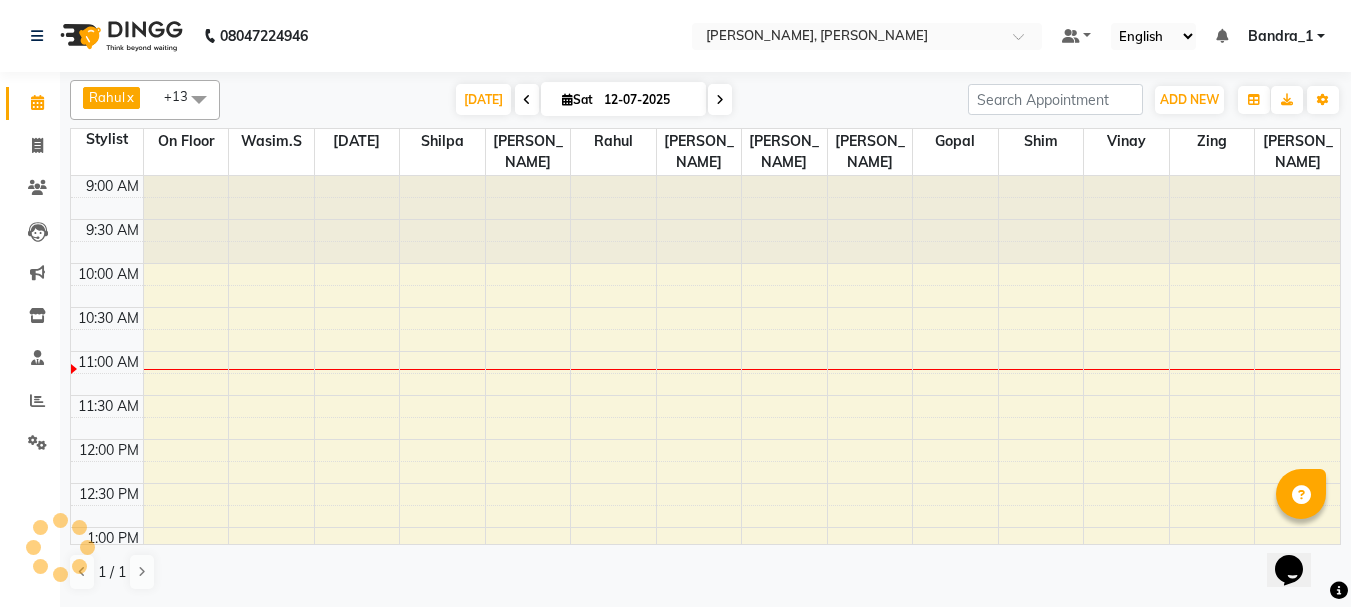 scroll, scrollTop: 0, scrollLeft: 0, axis: both 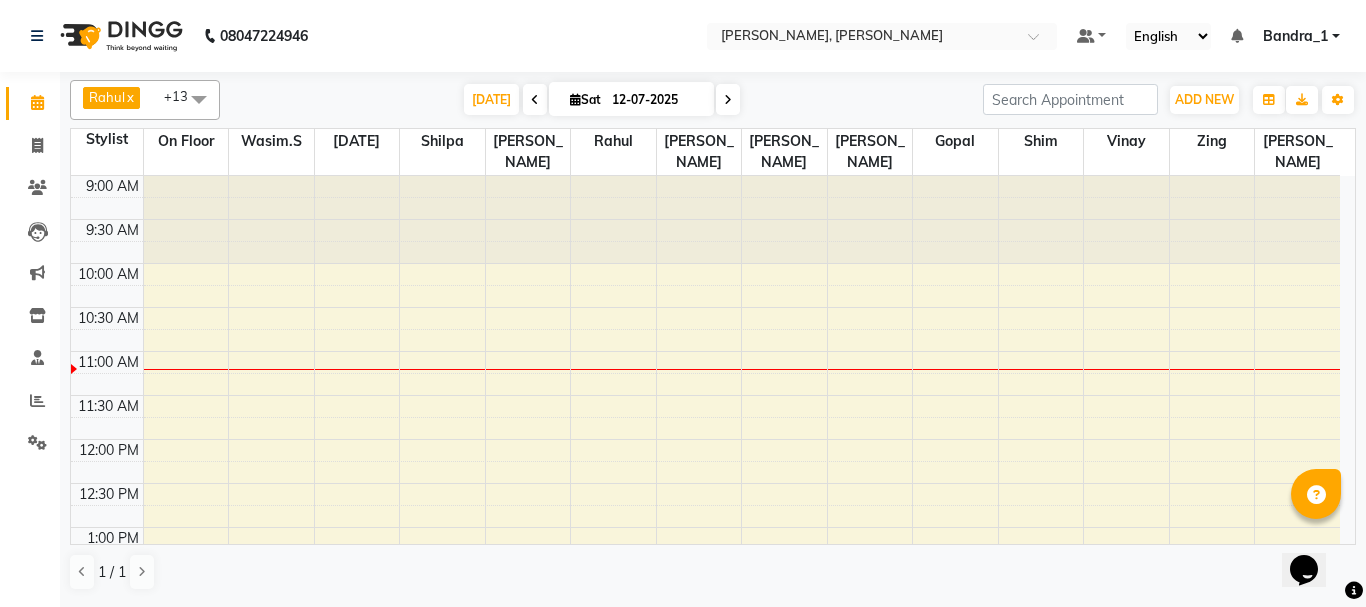 click at bounding box center (357, 220) 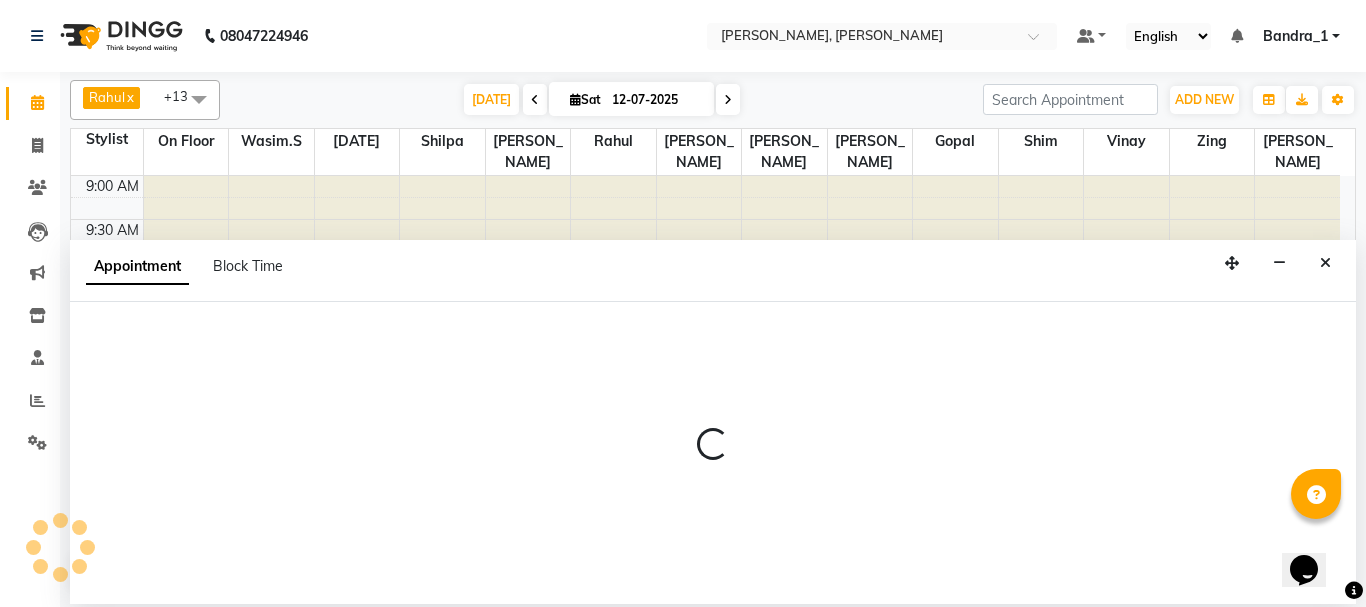 select on "58043" 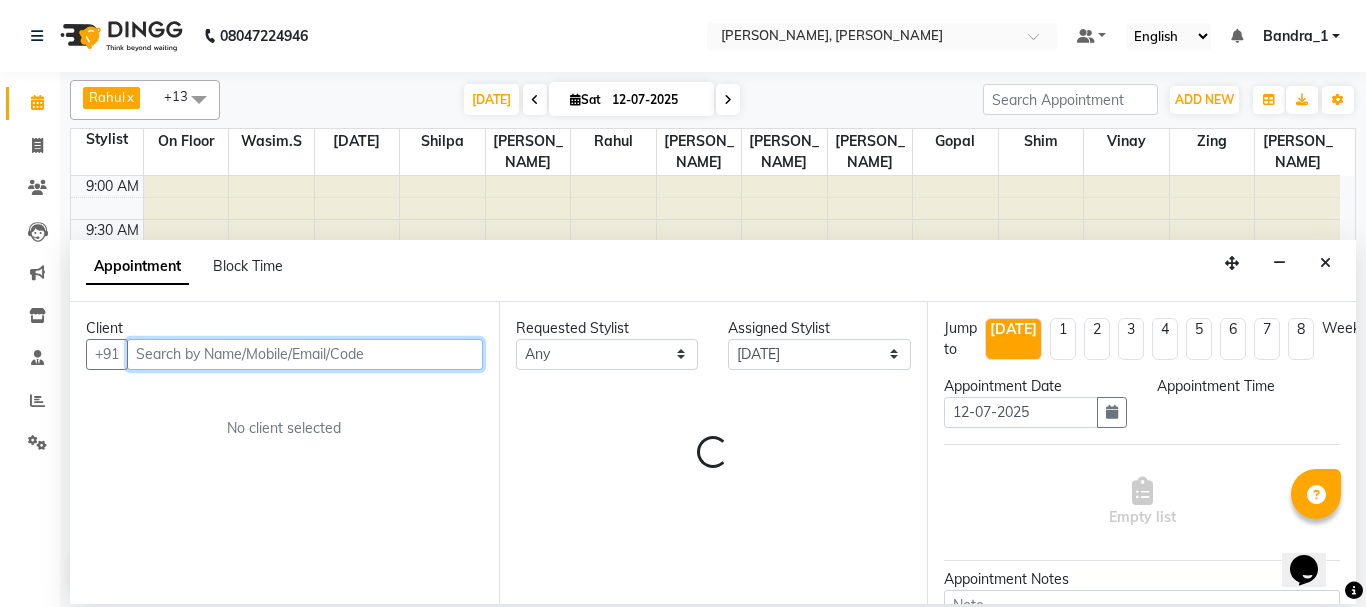 select on "630" 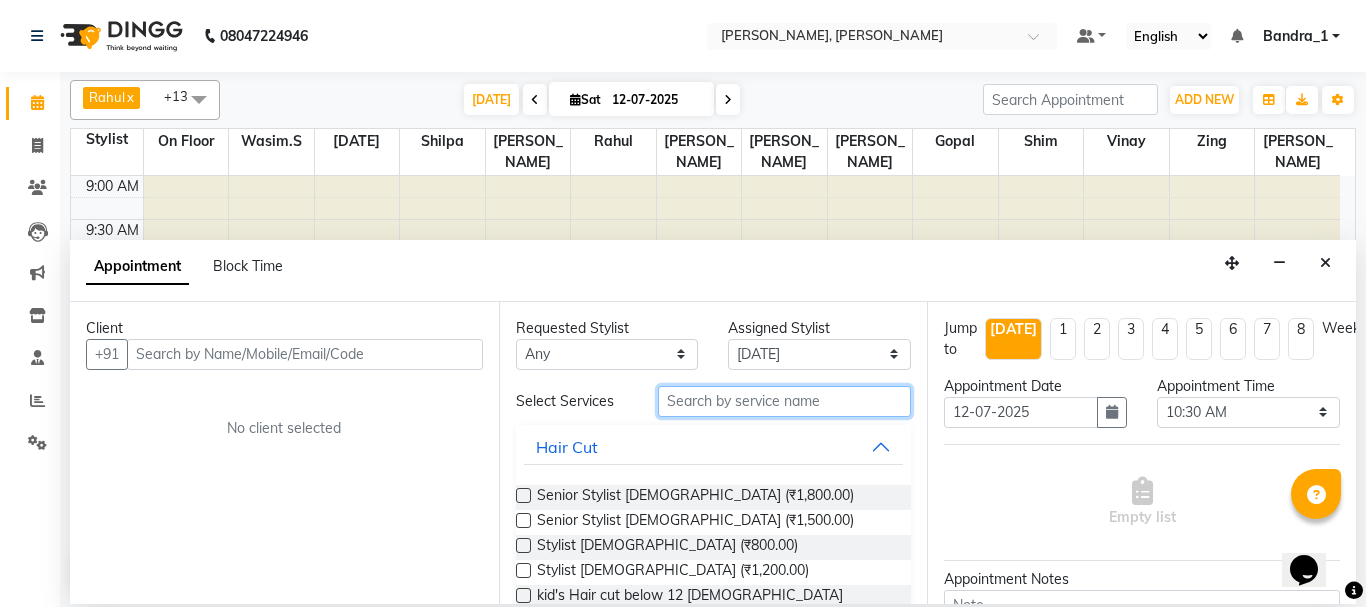 click at bounding box center [785, 401] 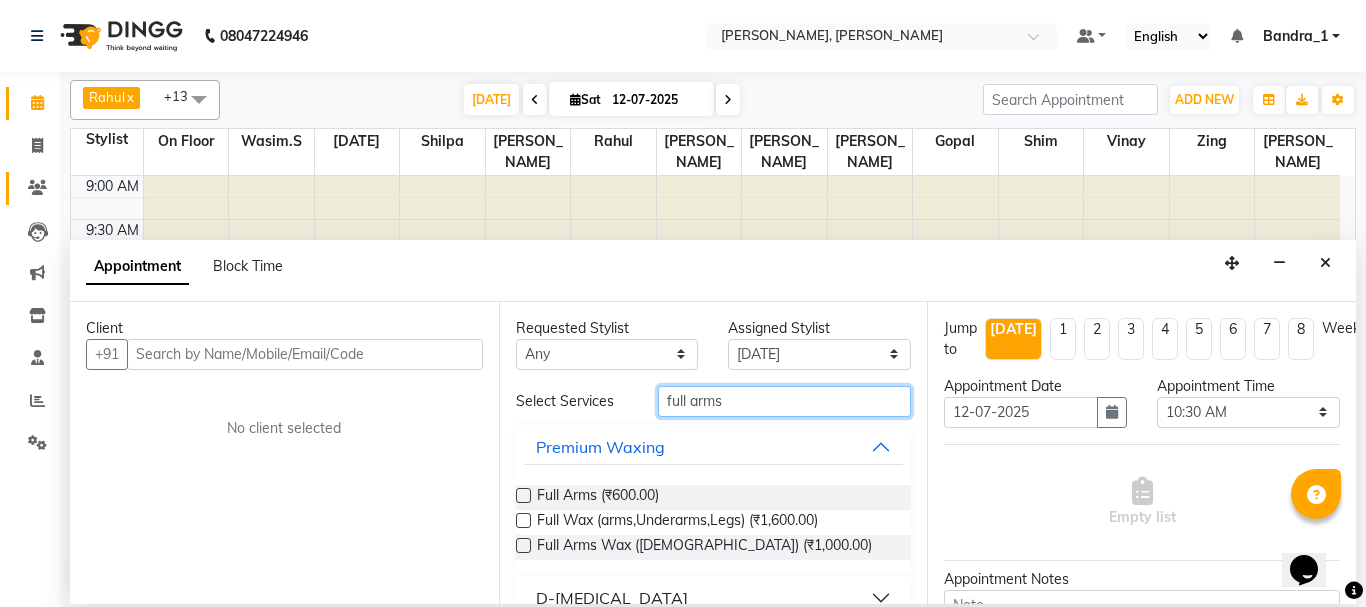 type on "full arms" 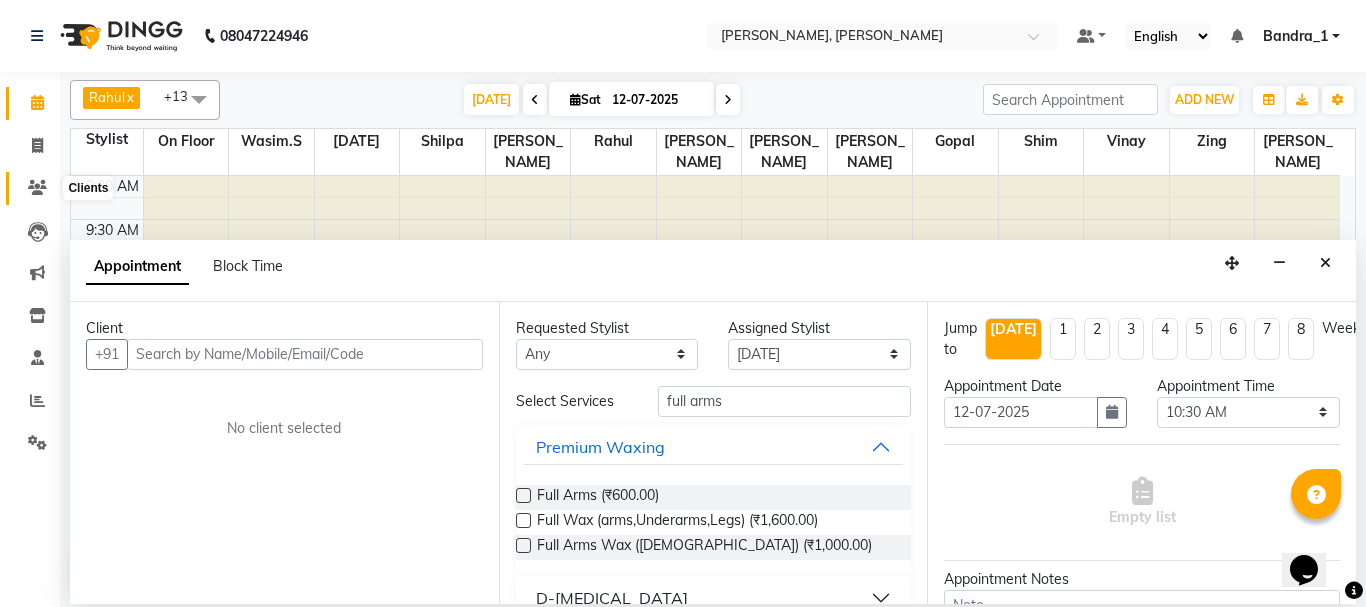 click 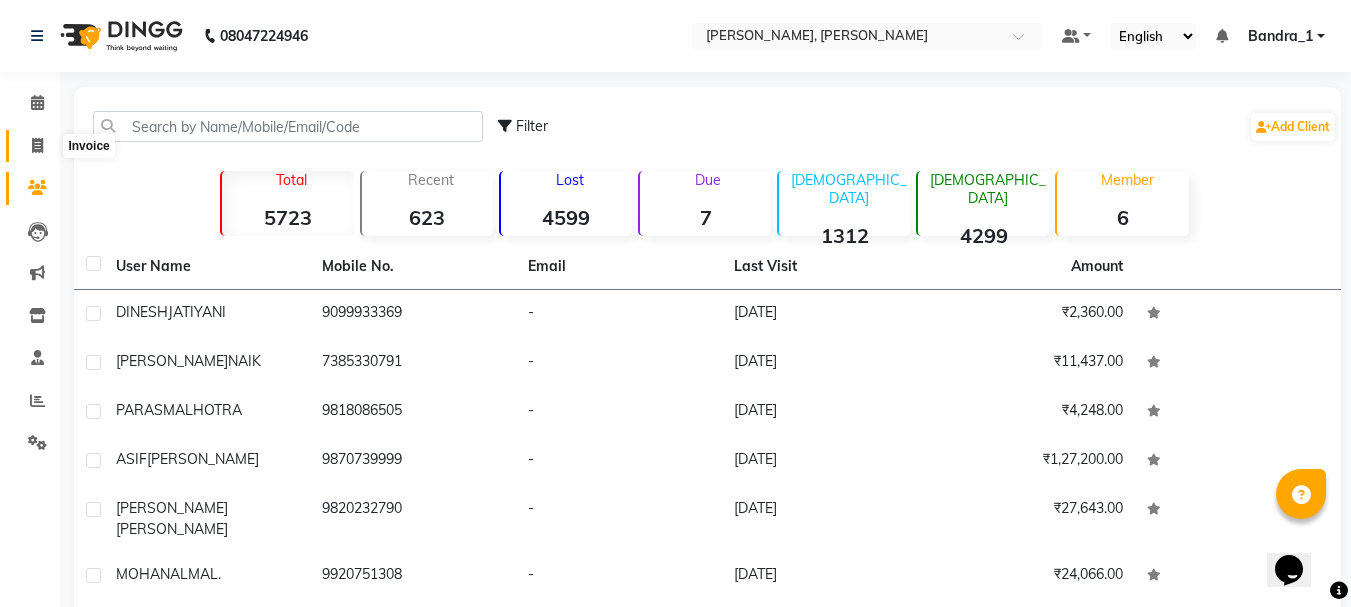 drag, startPoint x: 153, startPoint y: 129, endPoint x: 36, endPoint y: 146, distance: 118.22859 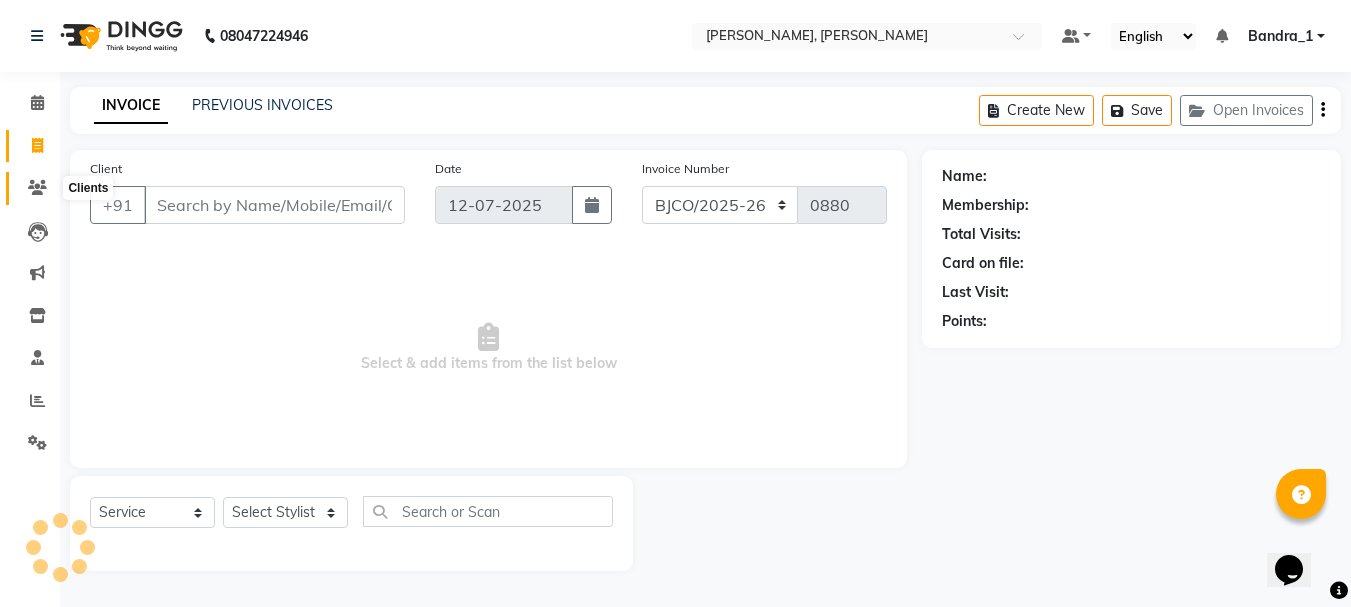 click 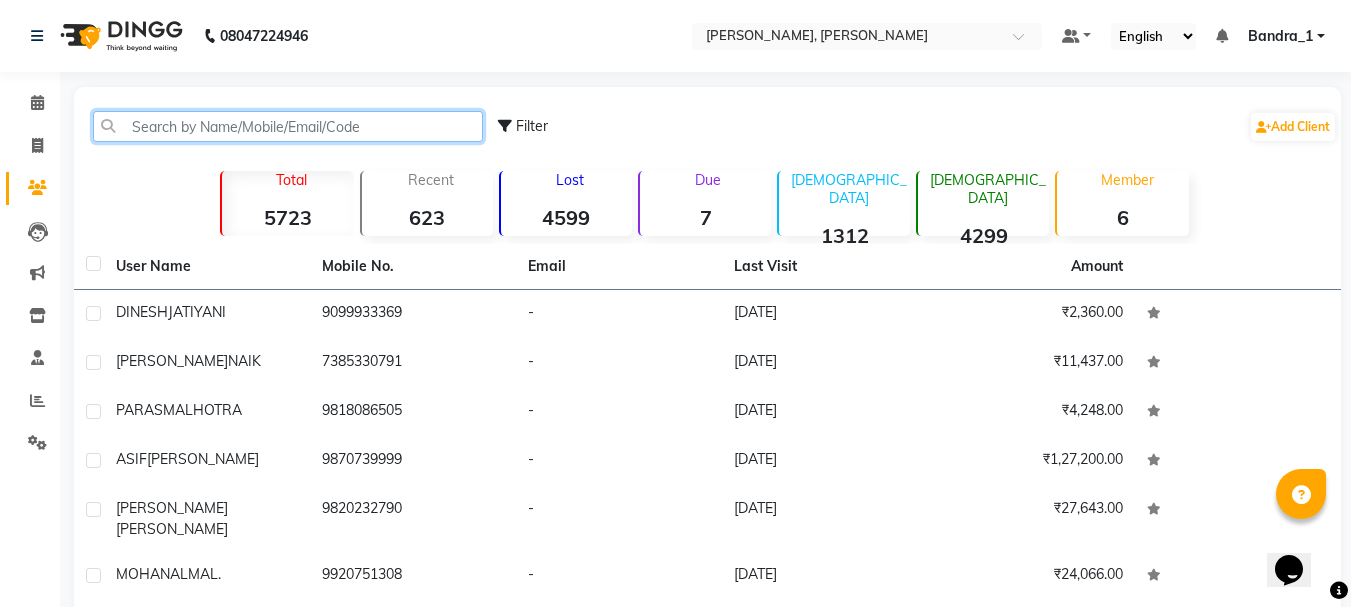 click 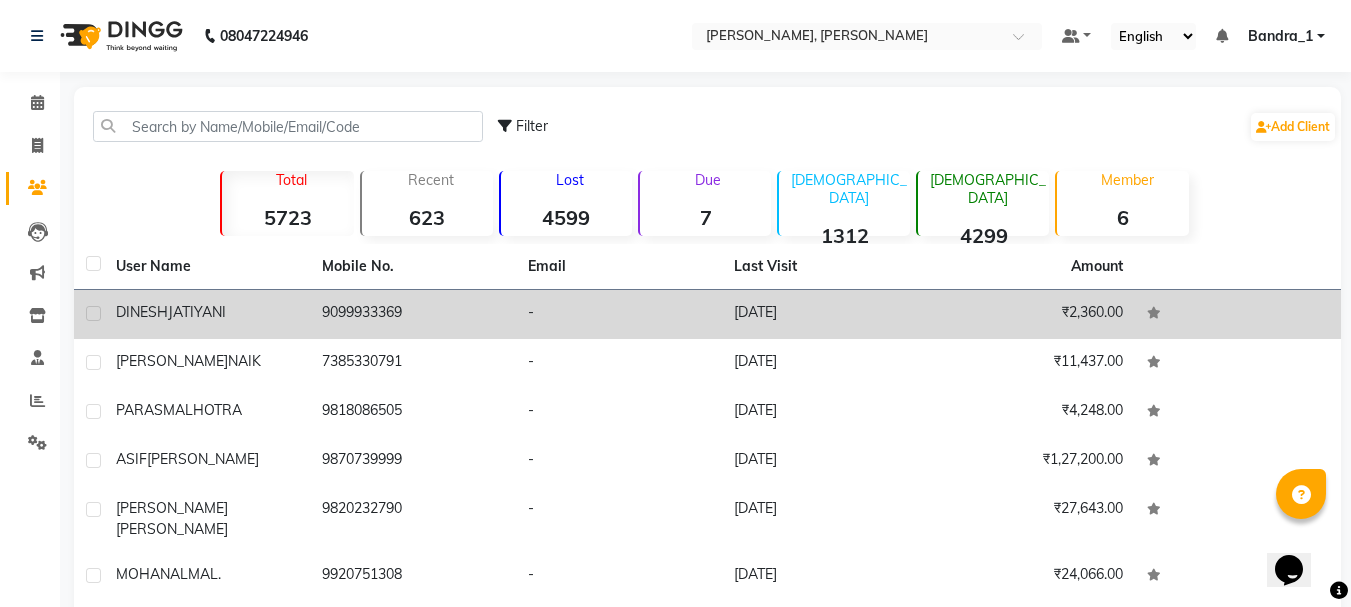click on "JATIYANI" 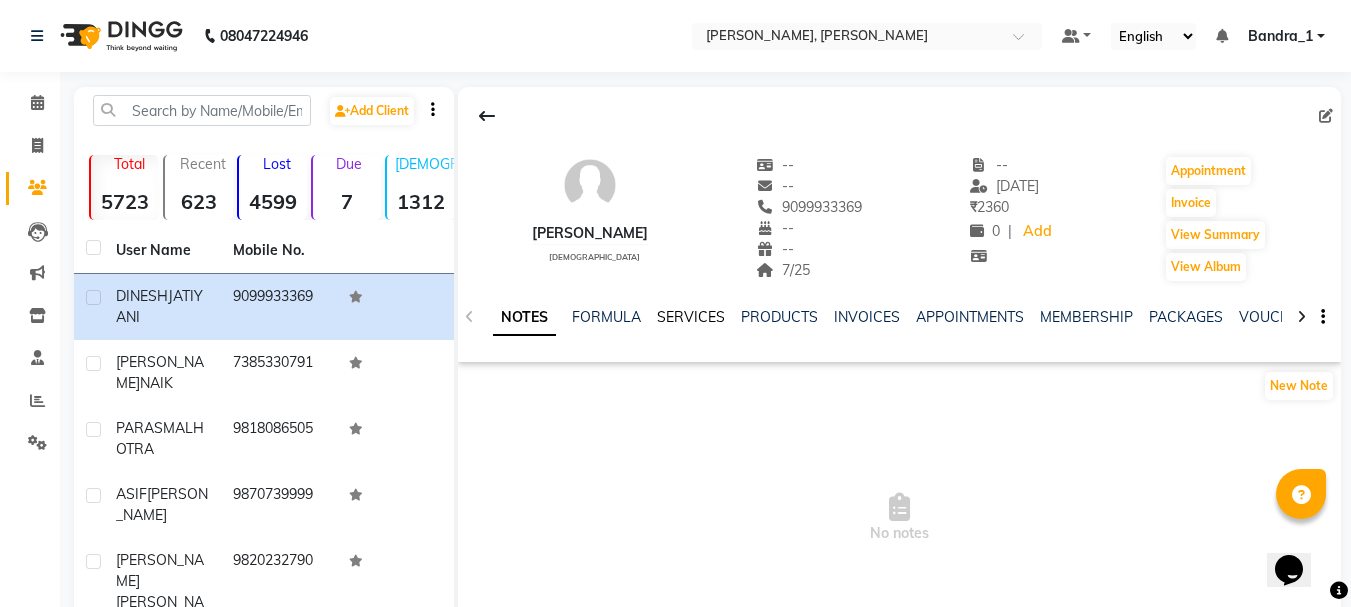 click on "SERVICES" 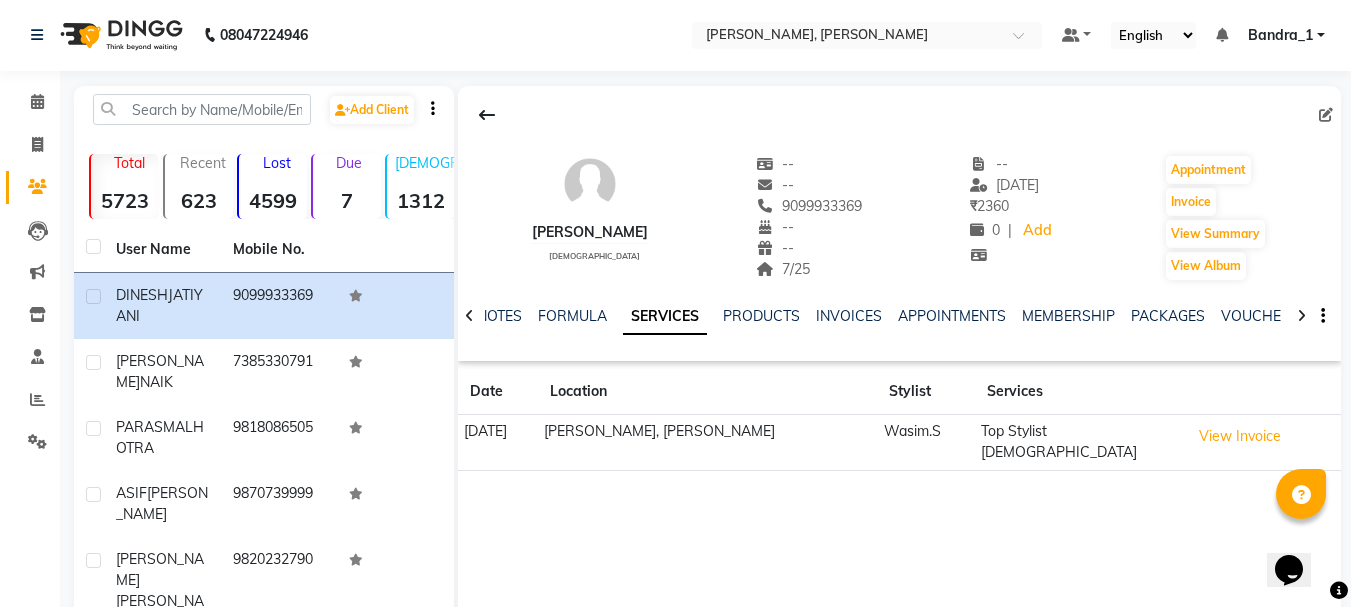 scroll, scrollTop: 0, scrollLeft: 0, axis: both 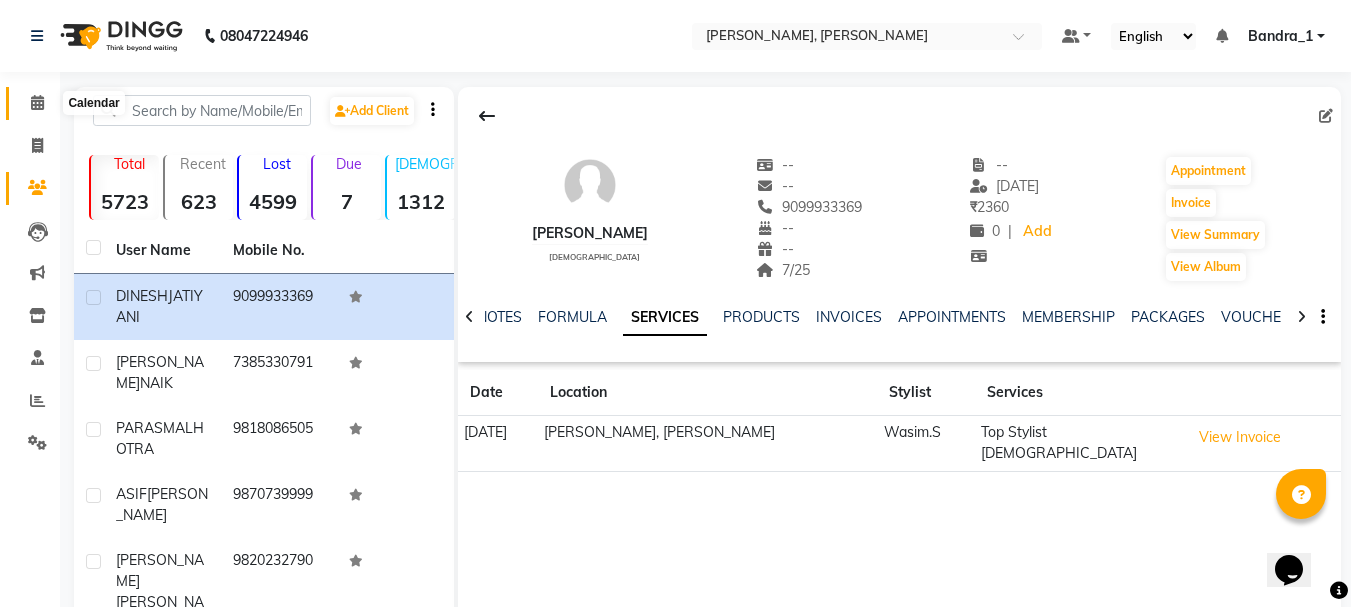 click 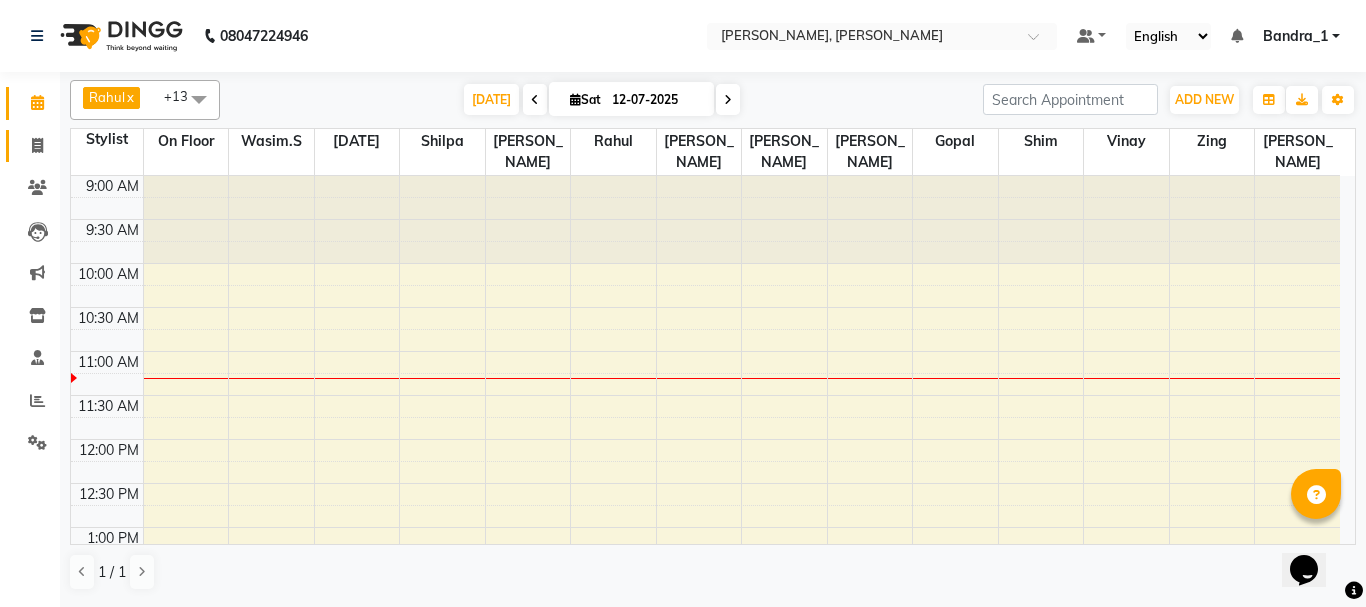click 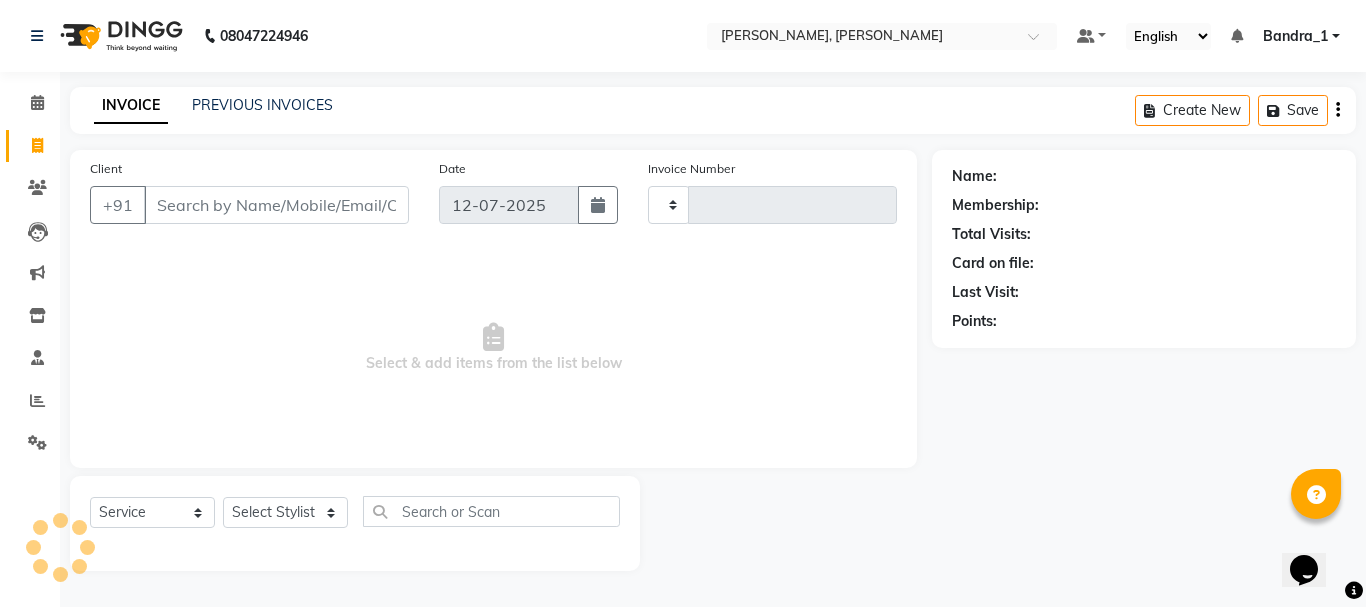 type on "0880" 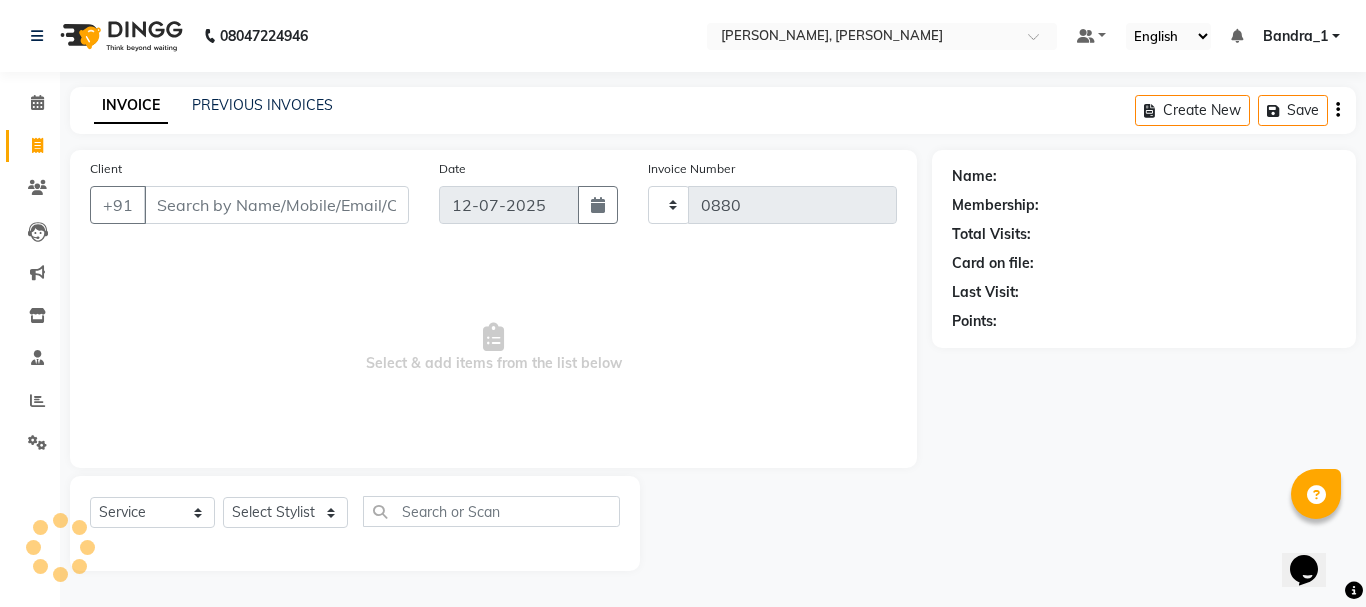 select on "7997" 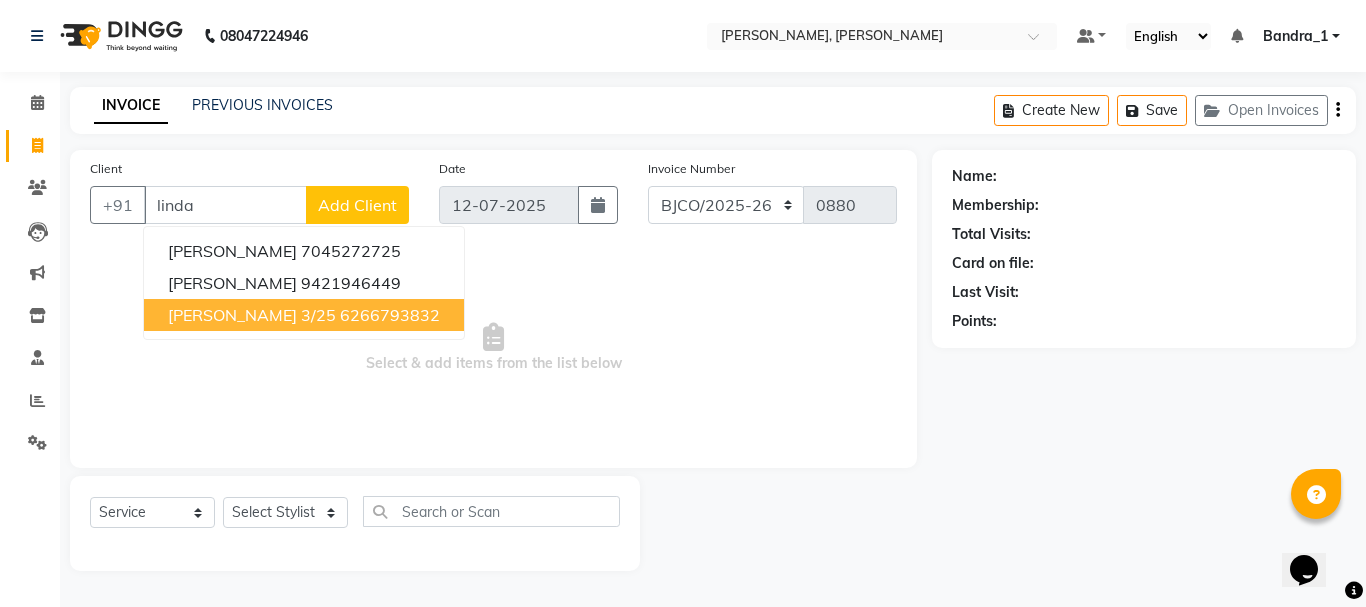 click on "LINDA FERRAO 3/25" at bounding box center [252, 315] 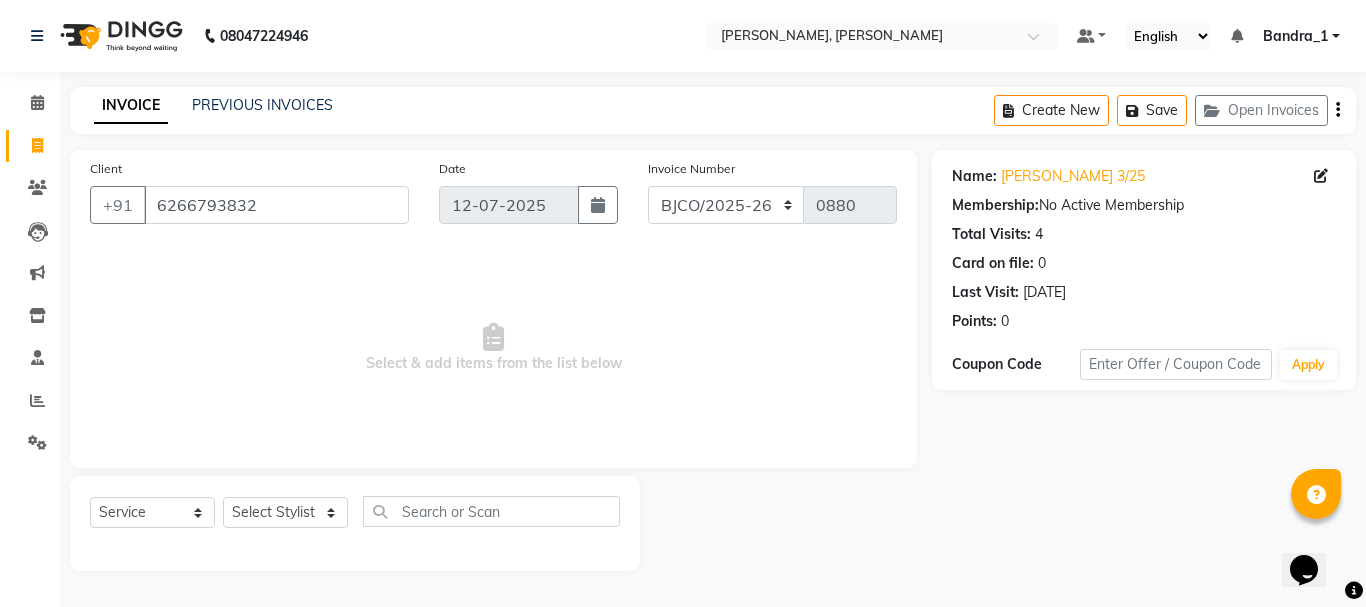 click on "Client +91 6266793832 Date 12-07-2025 Invoice Number CPGS/2025-26 BJCO/2025-26 Pre/2025 0880  Select & add items from the list below  Select  Service  Product  Membership  Package Voucher Prepaid Gift Card  Select Stylist Abdul Bandra_1 Bandra_store Catherine Chetan Deepali Eshan Gladis Gopal Jajo Jouyi Kiran  Manish Naomi On  Floor  Peetrass Pinky Make up Artist Raaj Rahul  Raja Rakesh Rashid Ryan Samreen Sandeep Kaur Sanjay Sannatan Seema Shephali Shilpa Shim Somya Venisha                         Vinay Waqar Wasim.S Yangamphy Yashita  Zing Name: Linda Ferrao 3/25 Membership:  No Active Membership  Total Visits:  4 Card on file:  0 Last Visit:   02-06-2025 Points:   0  Coupon Code Apply" 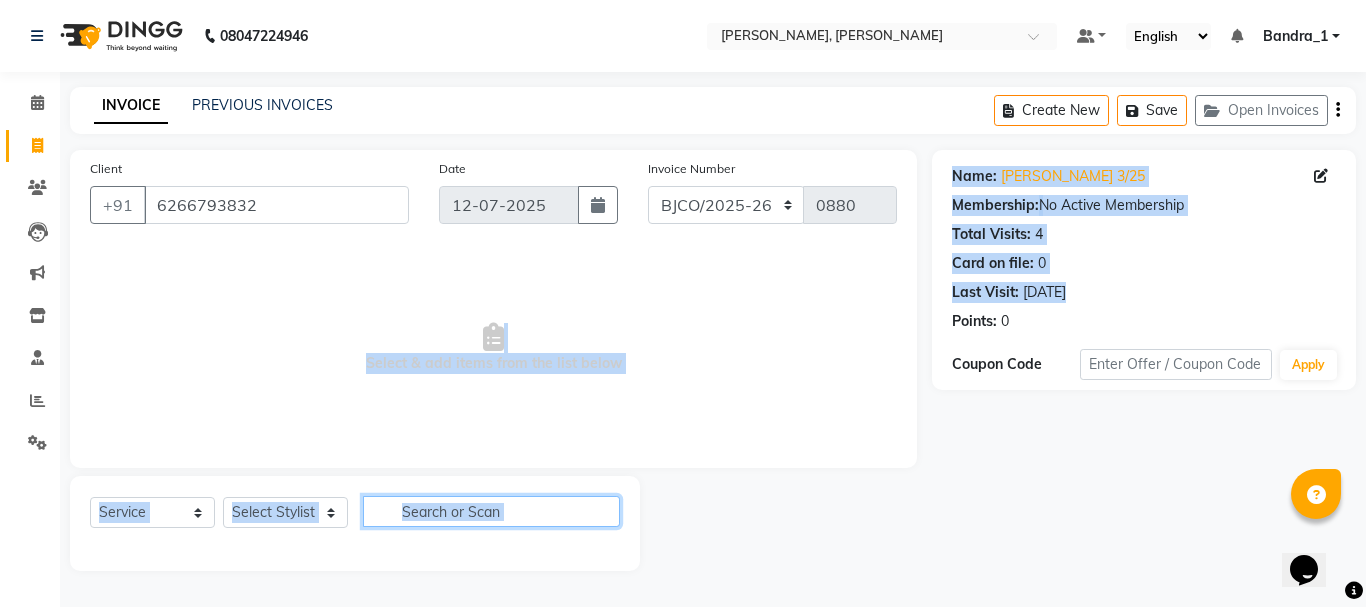 click 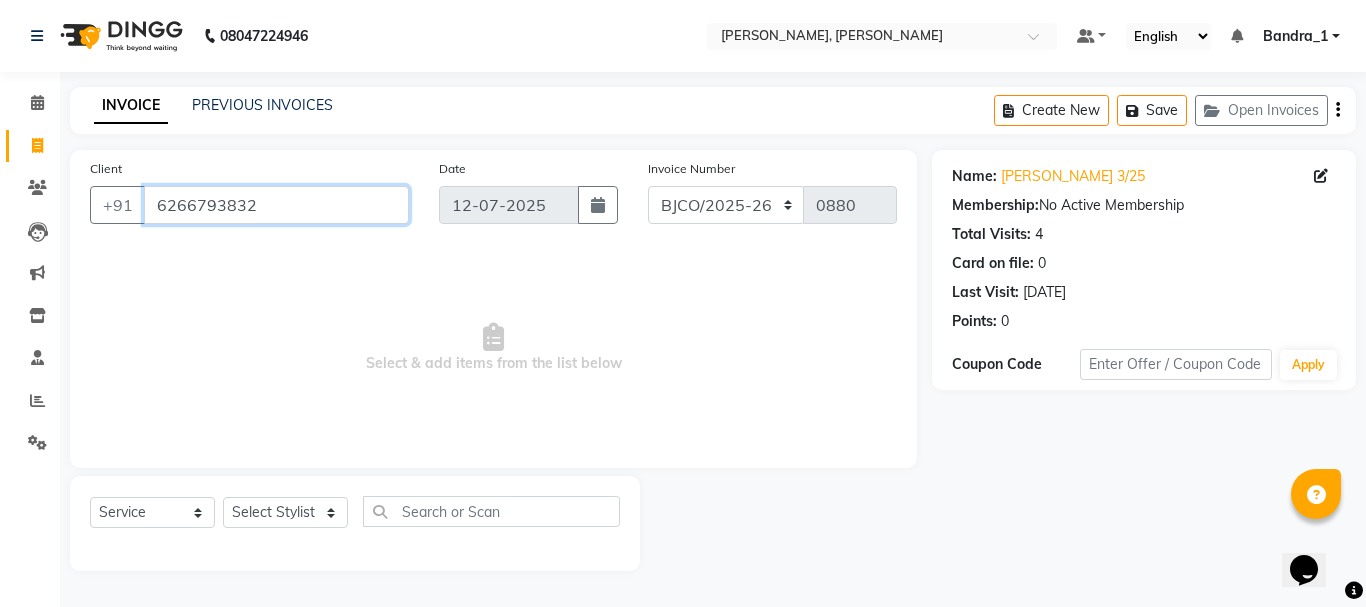 click on "6266793832" at bounding box center [276, 205] 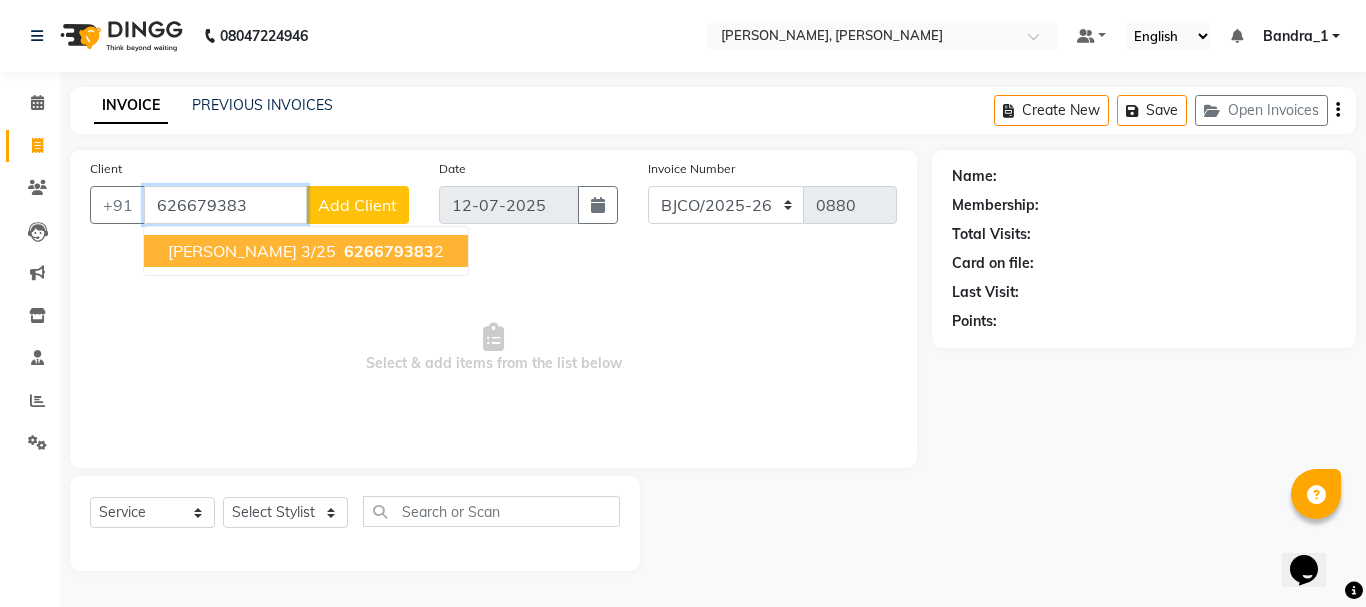 click on "LINDA FERRAO 3/25" at bounding box center [252, 251] 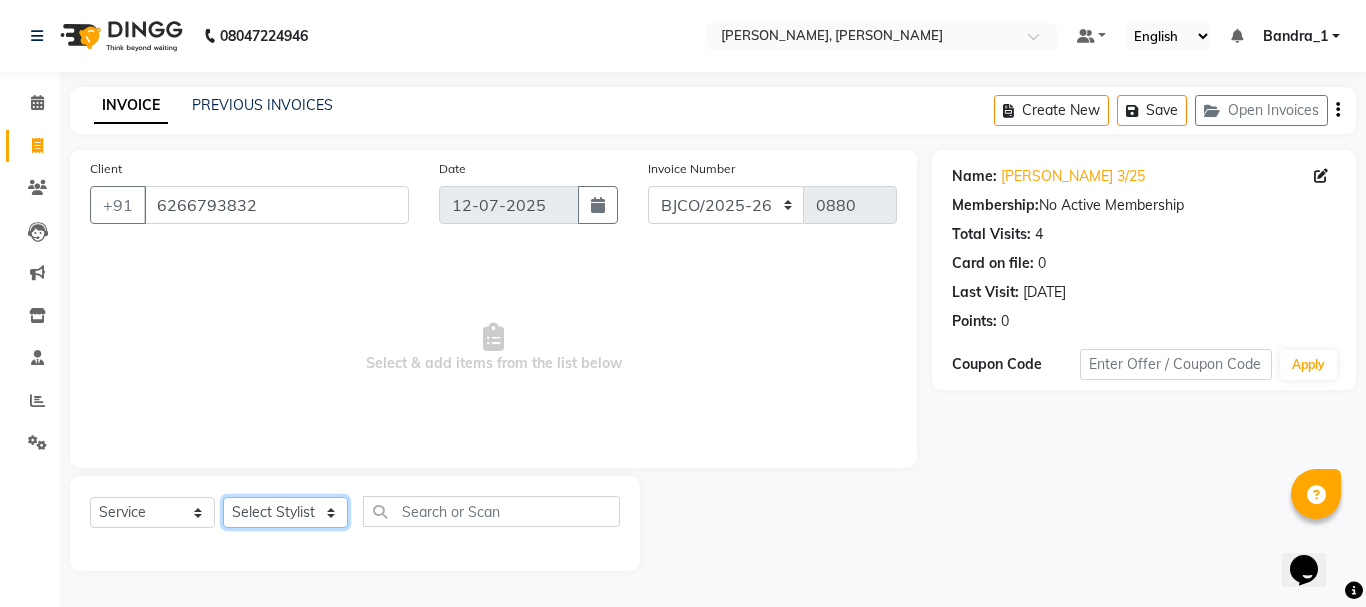 click on "Select Stylist Abdul Bandra_1 Bandra_store [PERSON_NAME] [PERSON_NAME] [PERSON_NAME] [PERSON_NAME] Jouyi [PERSON_NAME] [PERSON_NAME] On  Floor  Peetrass Pinky Make up Artist [PERSON_NAME][DATE] [PERSON_NAME] [PERSON_NAME] [PERSON_NAME] [PERSON_NAME] [PERSON_NAME] [PERSON_NAME] [PERSON_NAME]                         [PERSON_NAME] [PERSON_NAME].S Yangamphy [PERSON_NAME]" 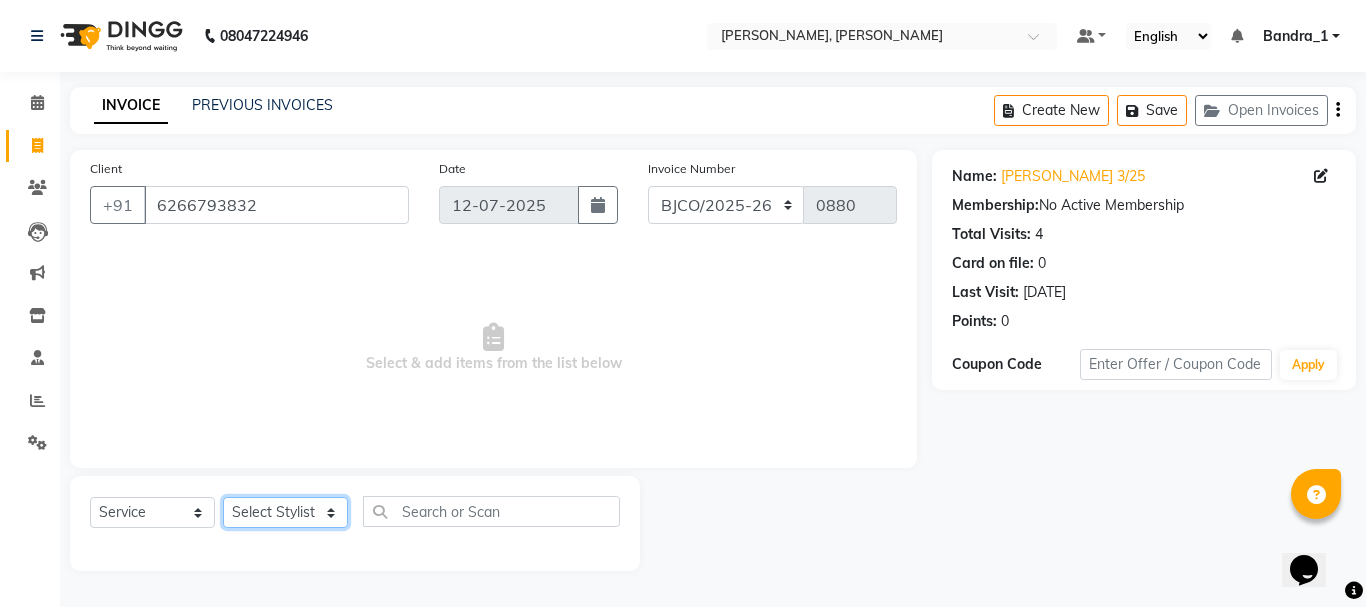 select on "61953" 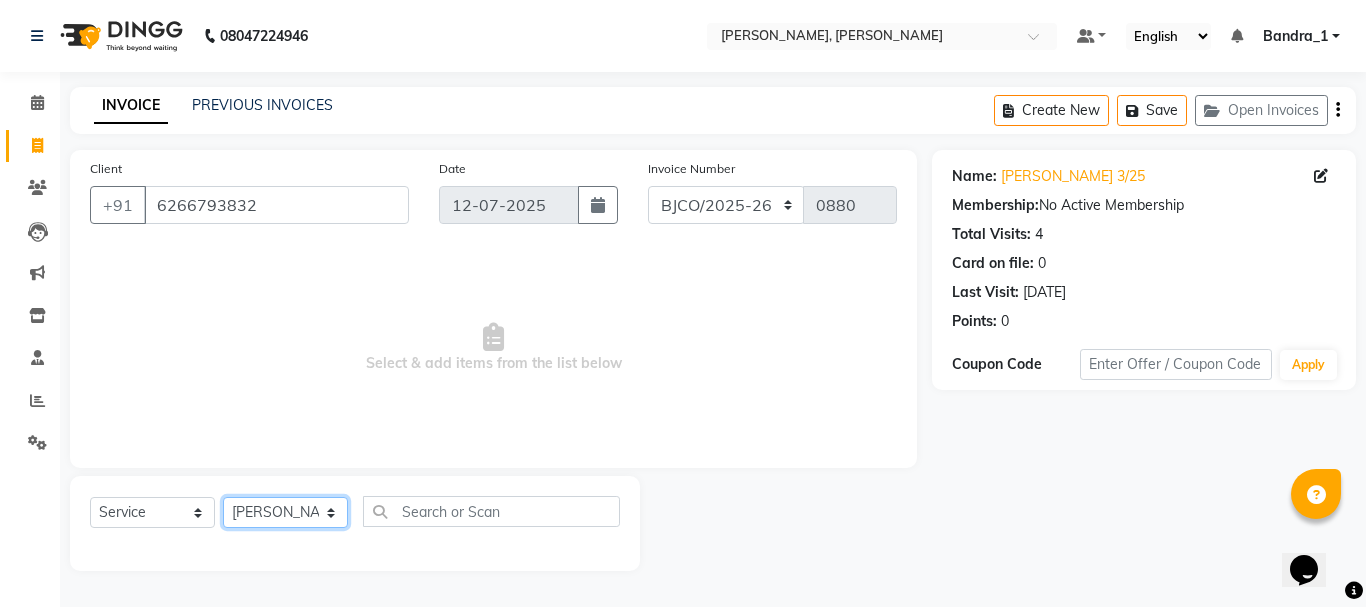 click on "Select Stylist Abdul Bandra_1 Bandra_store [PERSON_NAME] [PERSON_NAME] [PERSON_NAME] [PERSON_NAME] Jouyi [PERSON_NAME] [PERSON_NAME] On  Floor  Peetrass Pinky Make up Artist [PERSON_NAME][DATE] [PERSON_NAME] [PERSON_NAME] [PERSON_NAME] [PERSON_NAME] [PERSON_NAME] [PERSON_NAME] [PERSON_NAME]                         [PERSON_NAME] [PERSON_NAME].S Yangamphy [PERSON_NAME]" 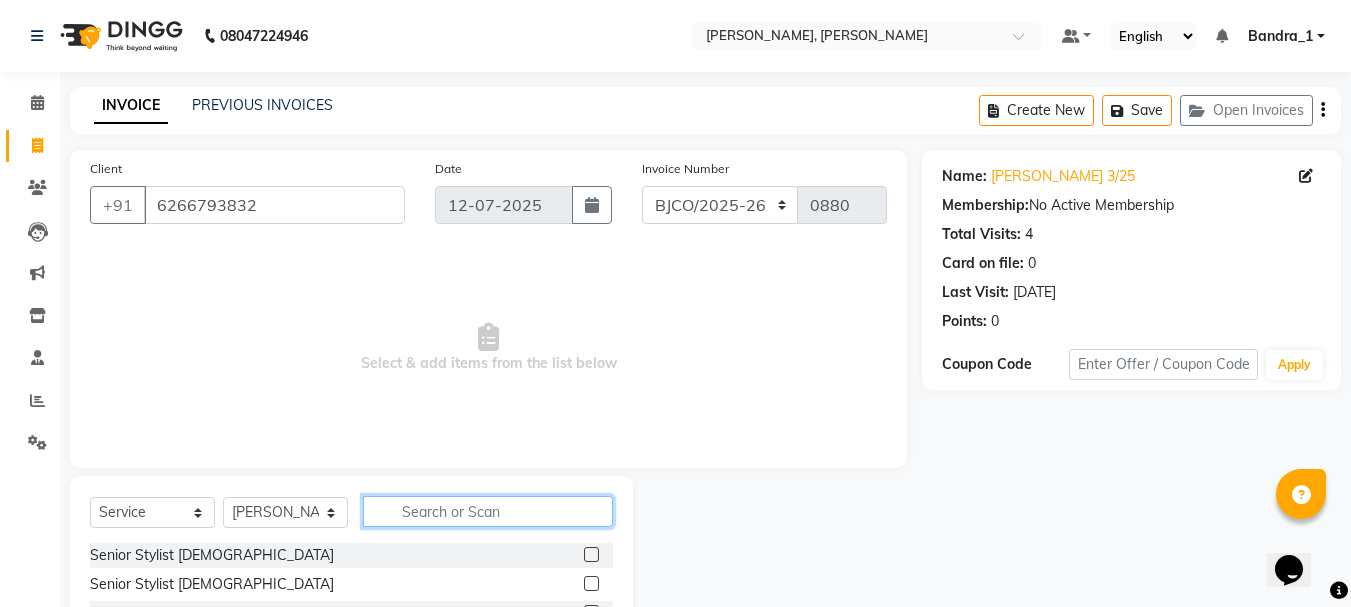 click 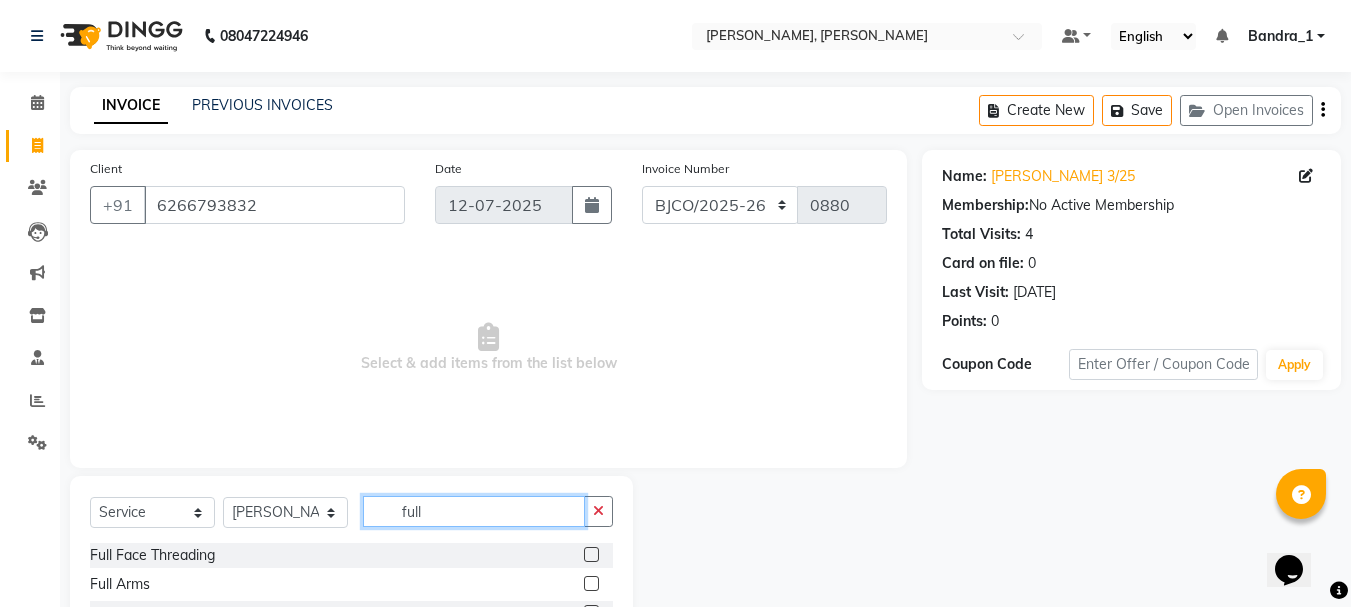 type on "full" 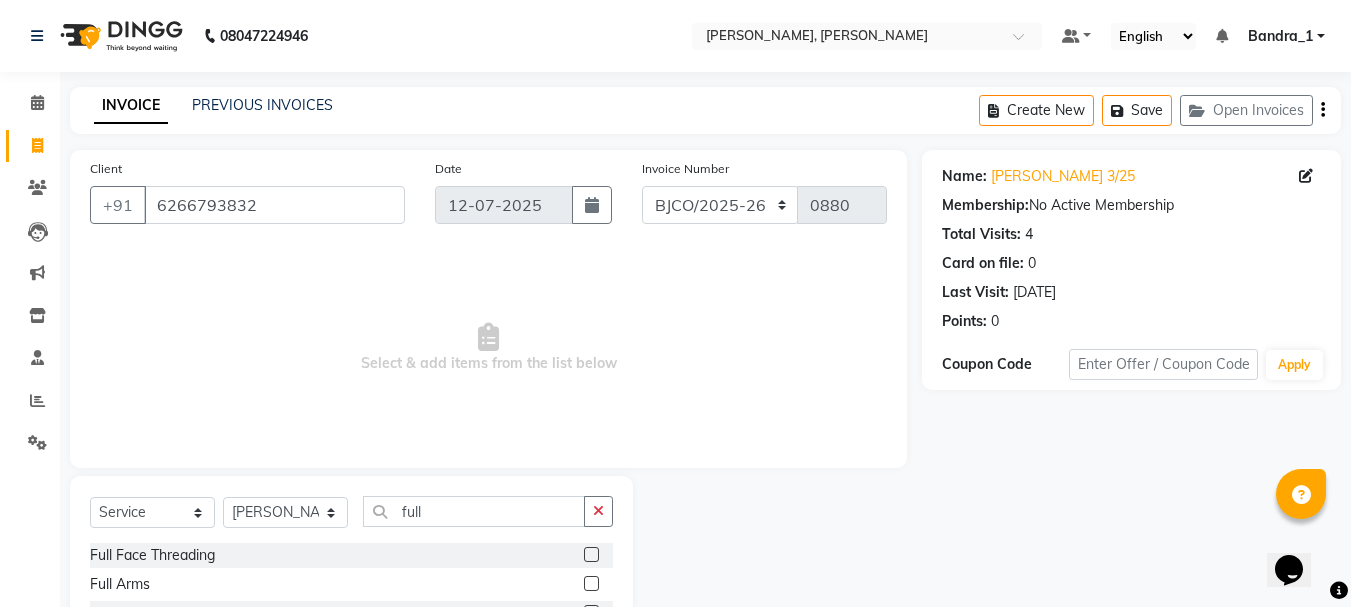click 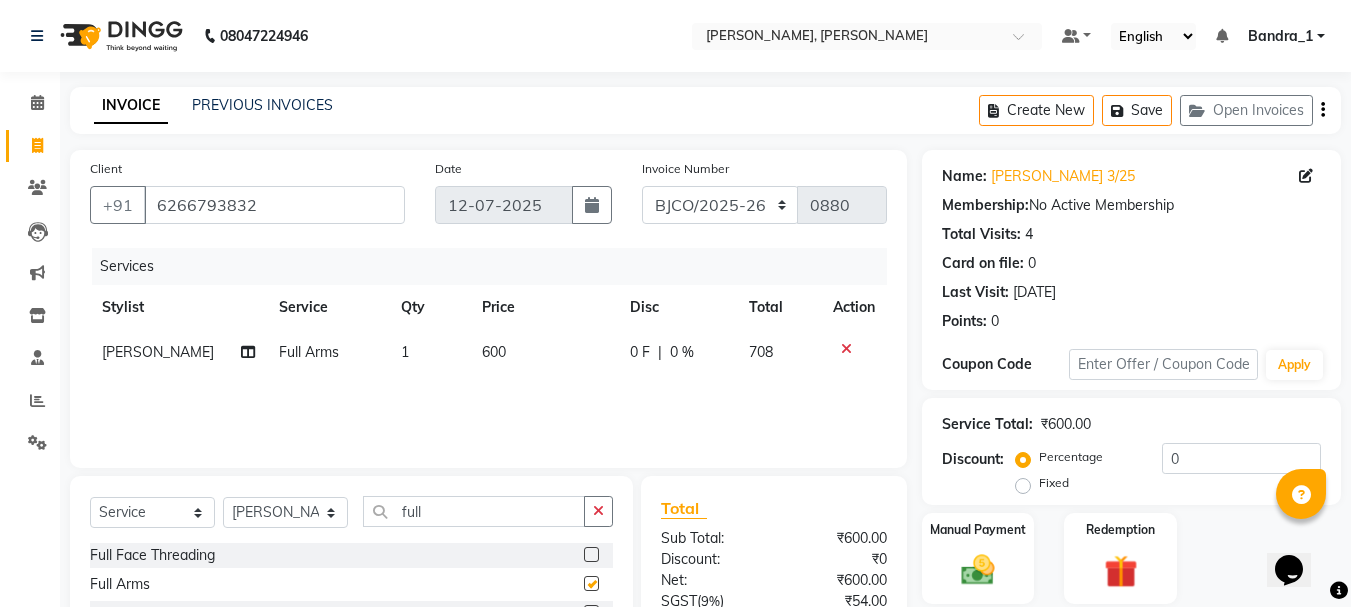 checkbox on "false" 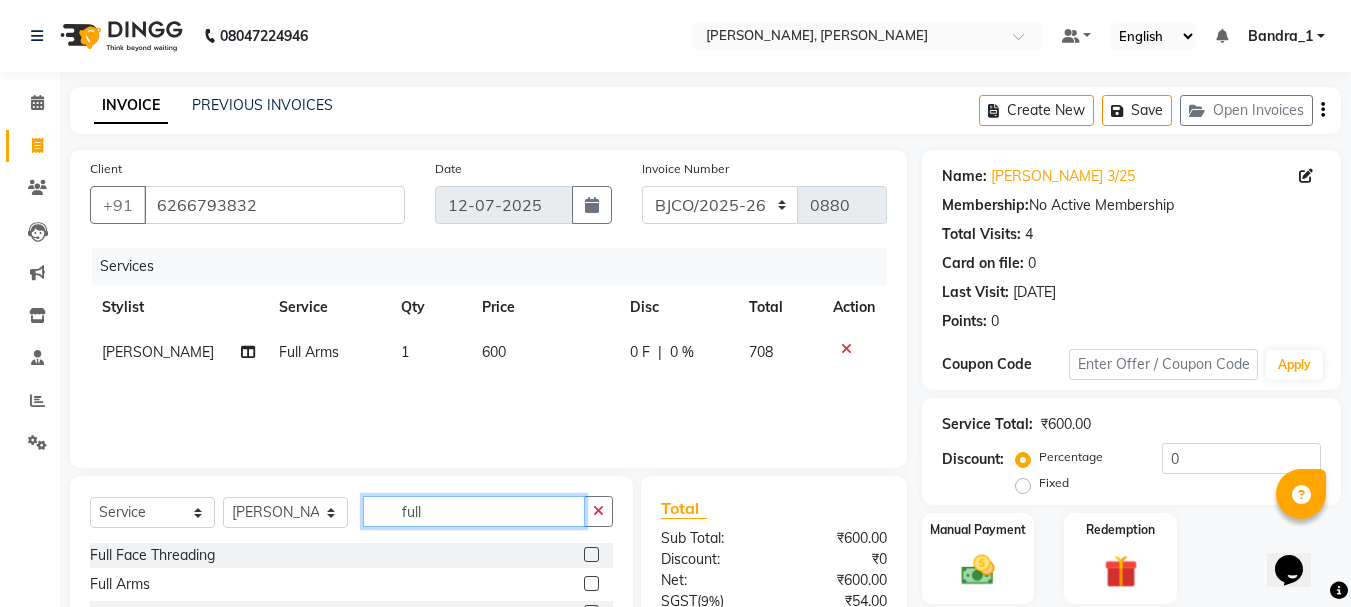 click on "full" 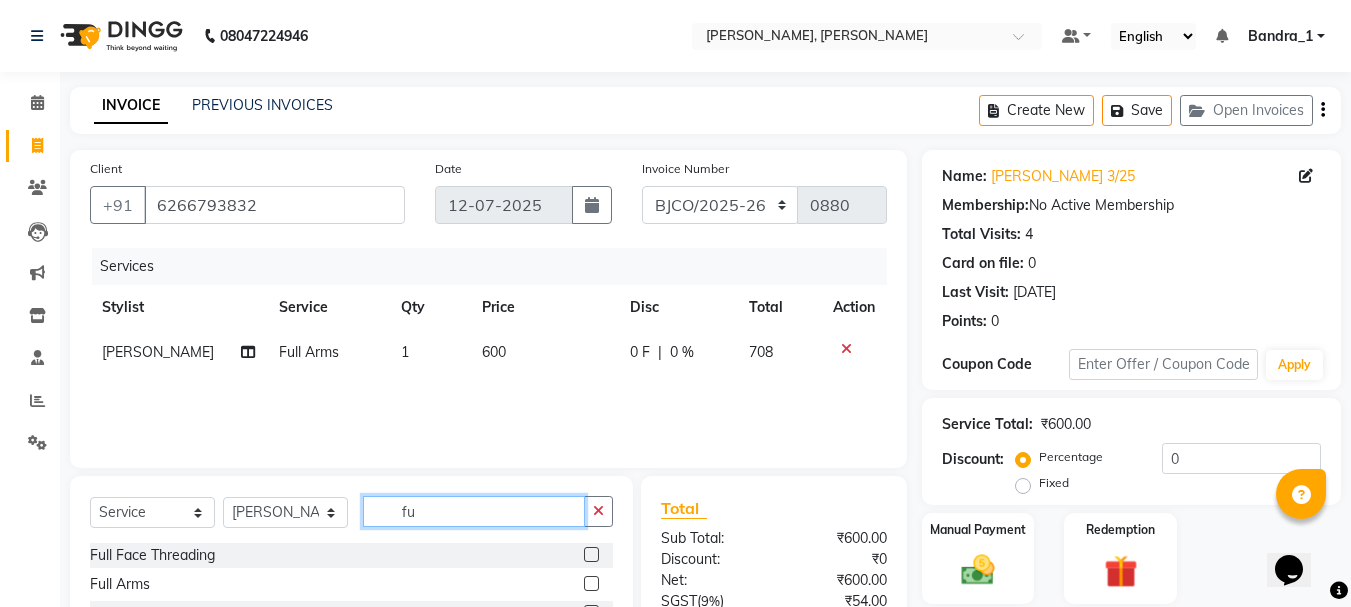 type on "f" 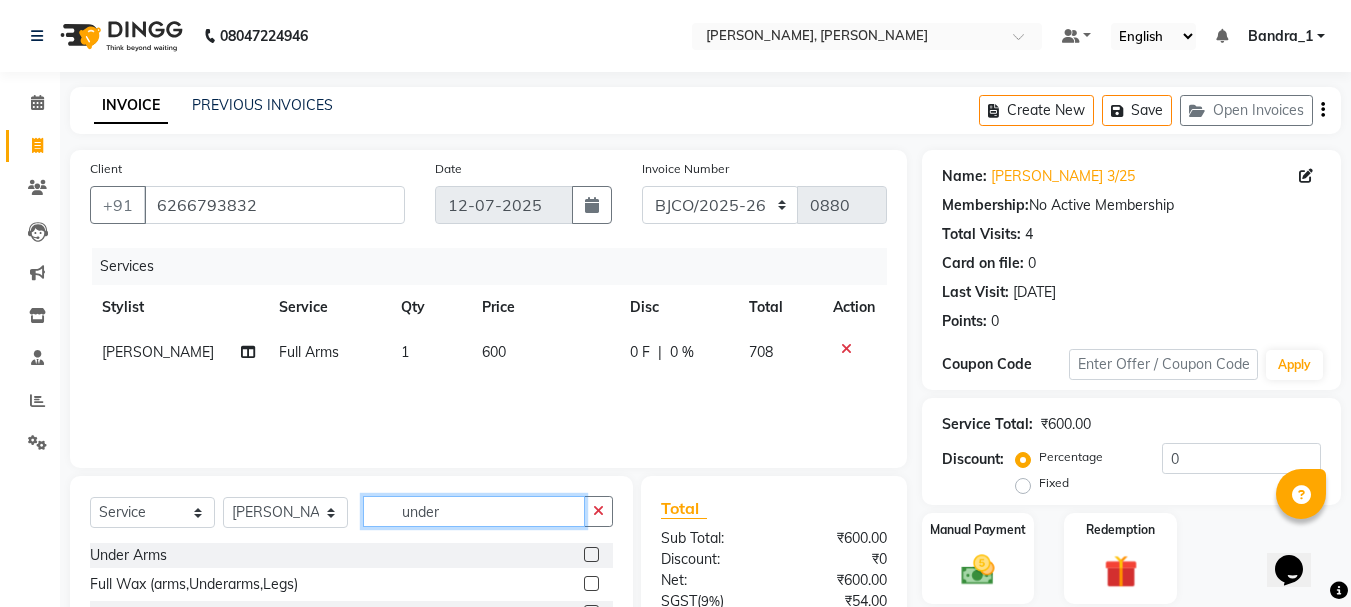type on "under" 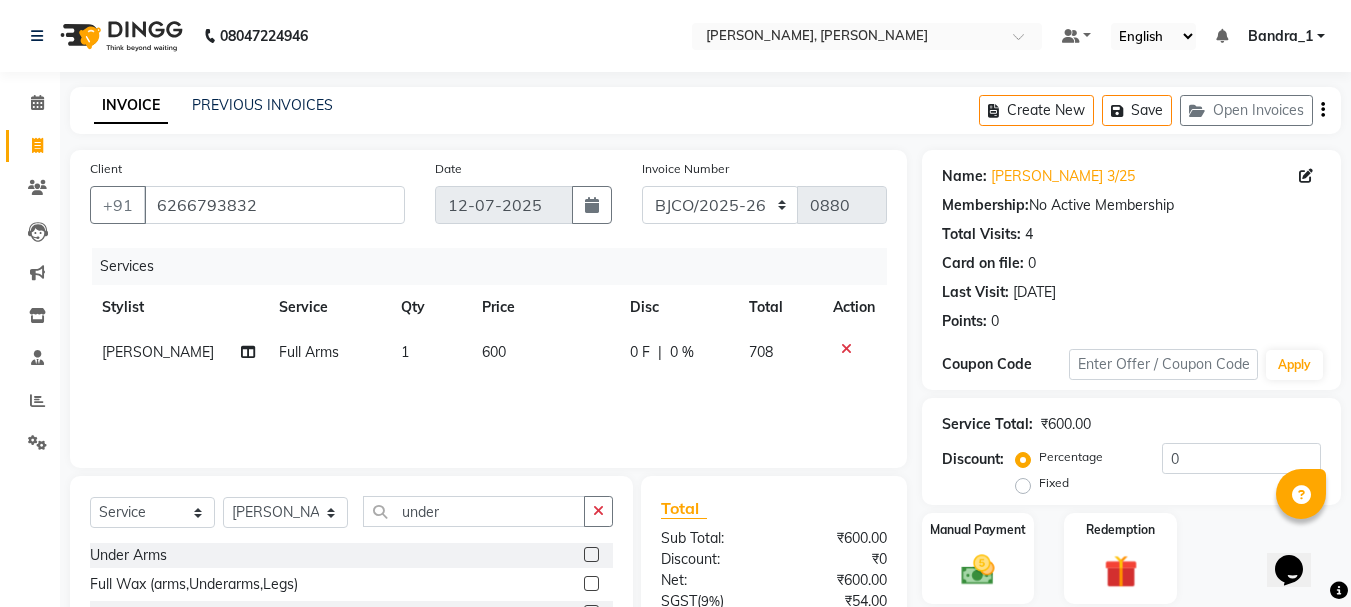 click 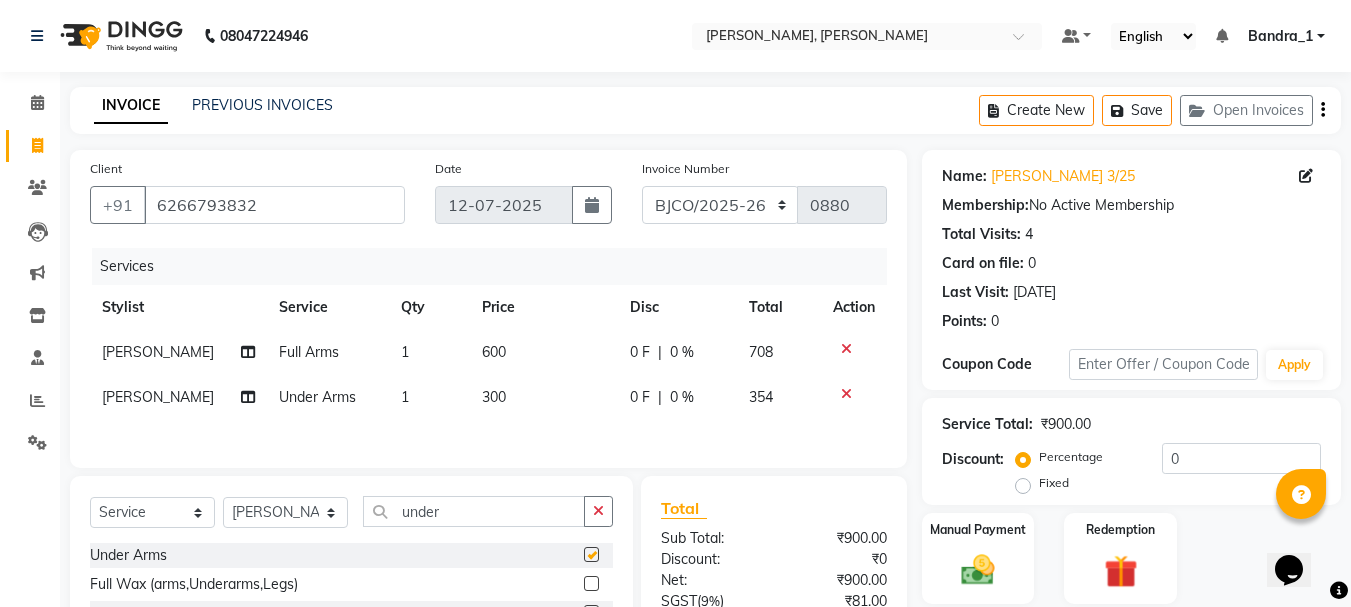 checkbox on "false" 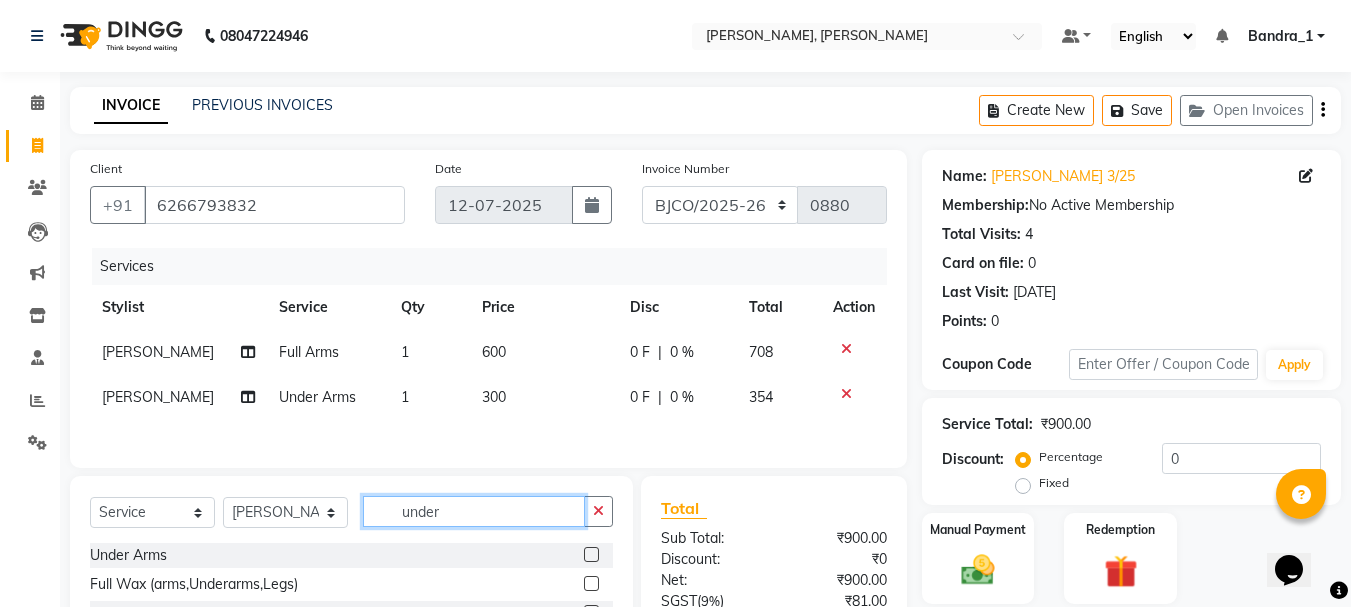click on "under" 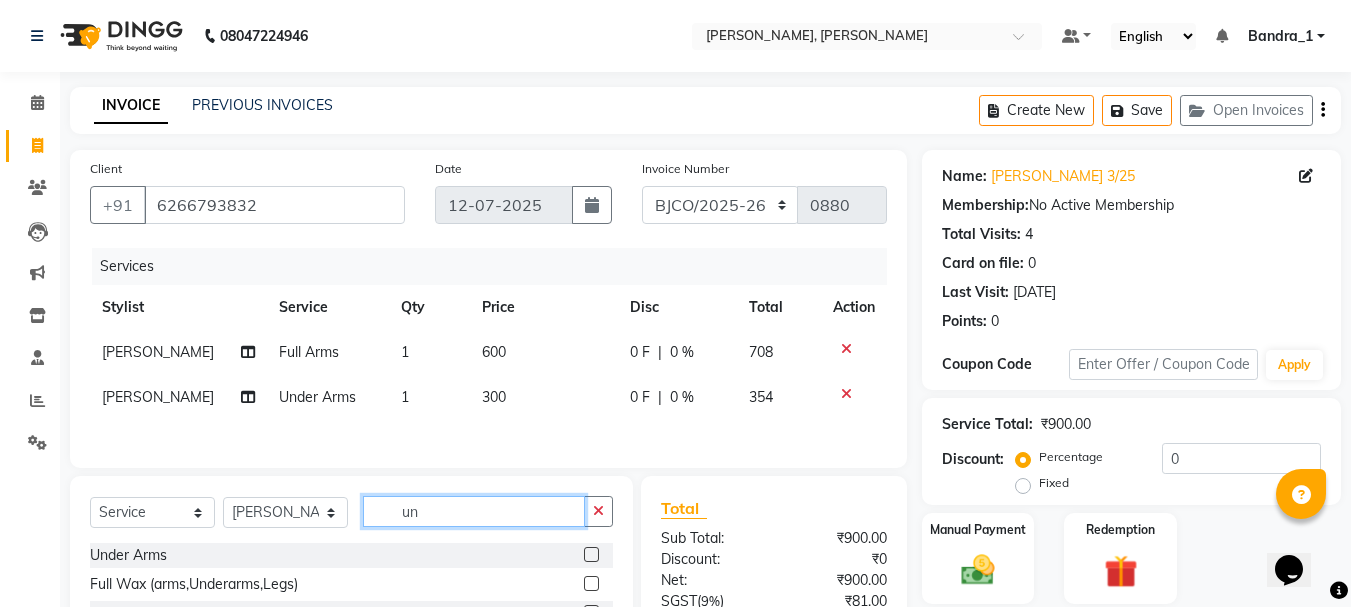 type on "u" 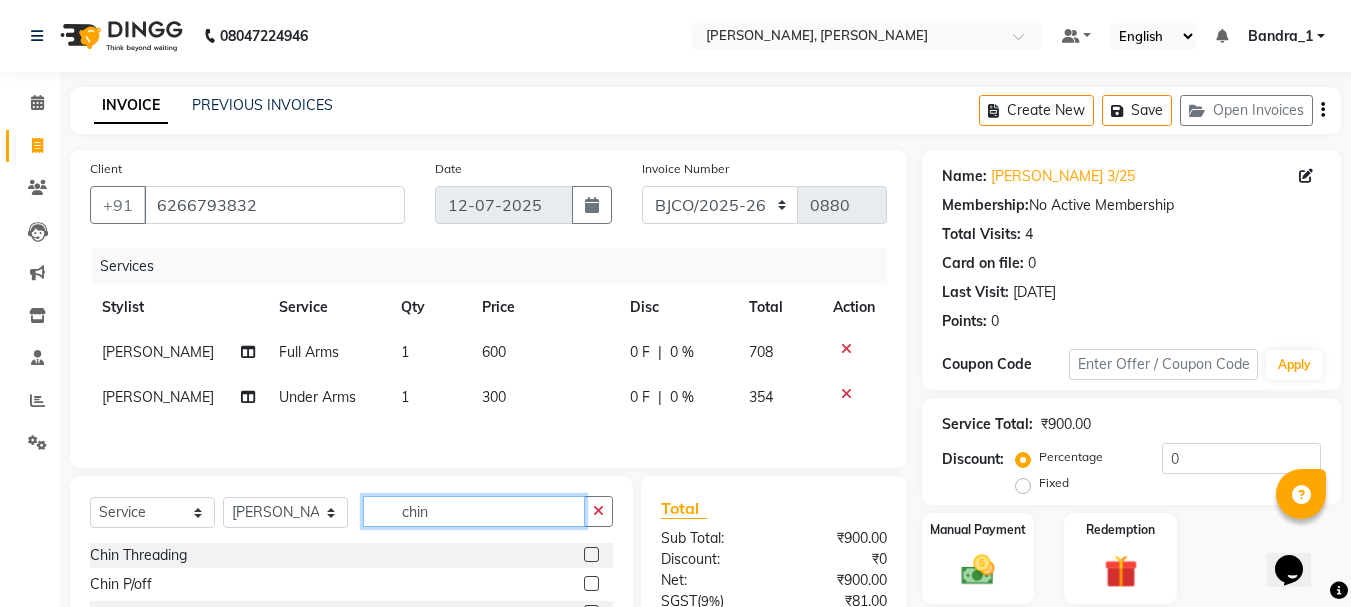 type on "chin" 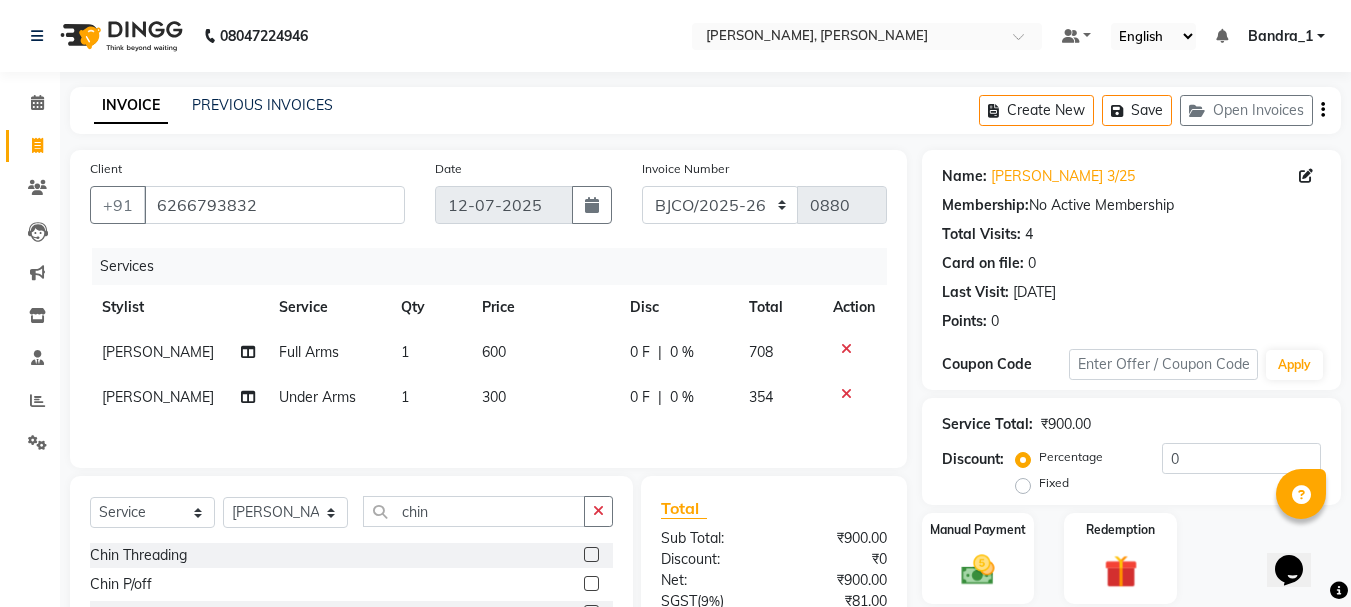 click 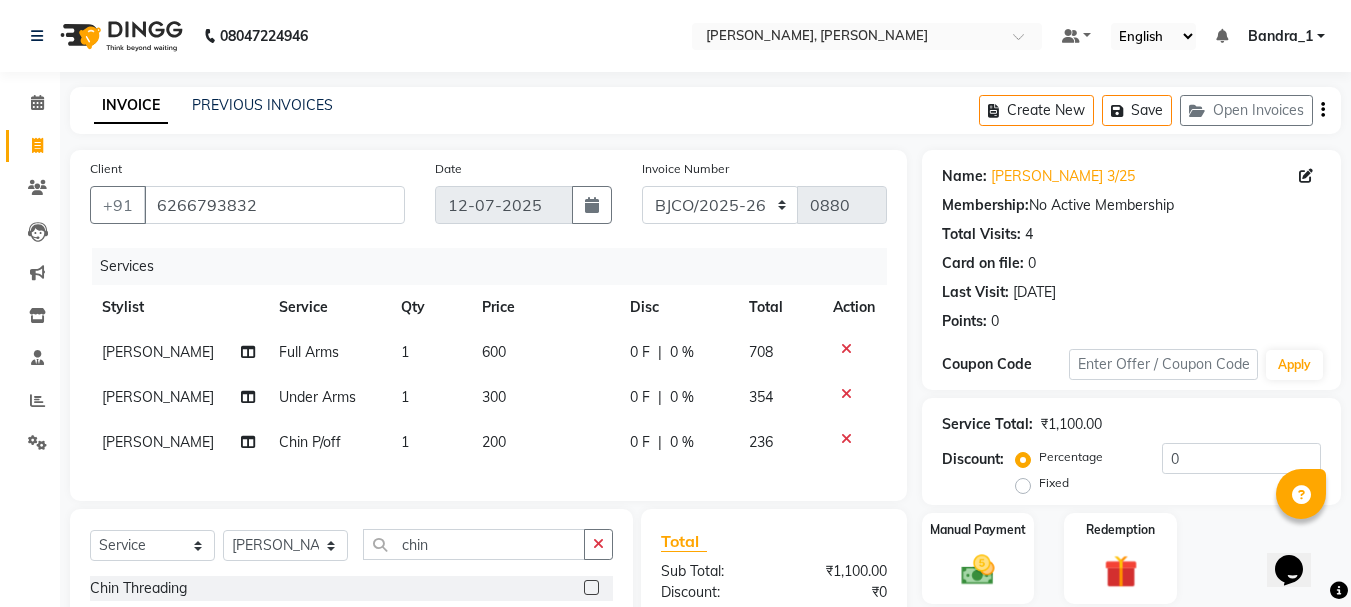 checkbox on "false" 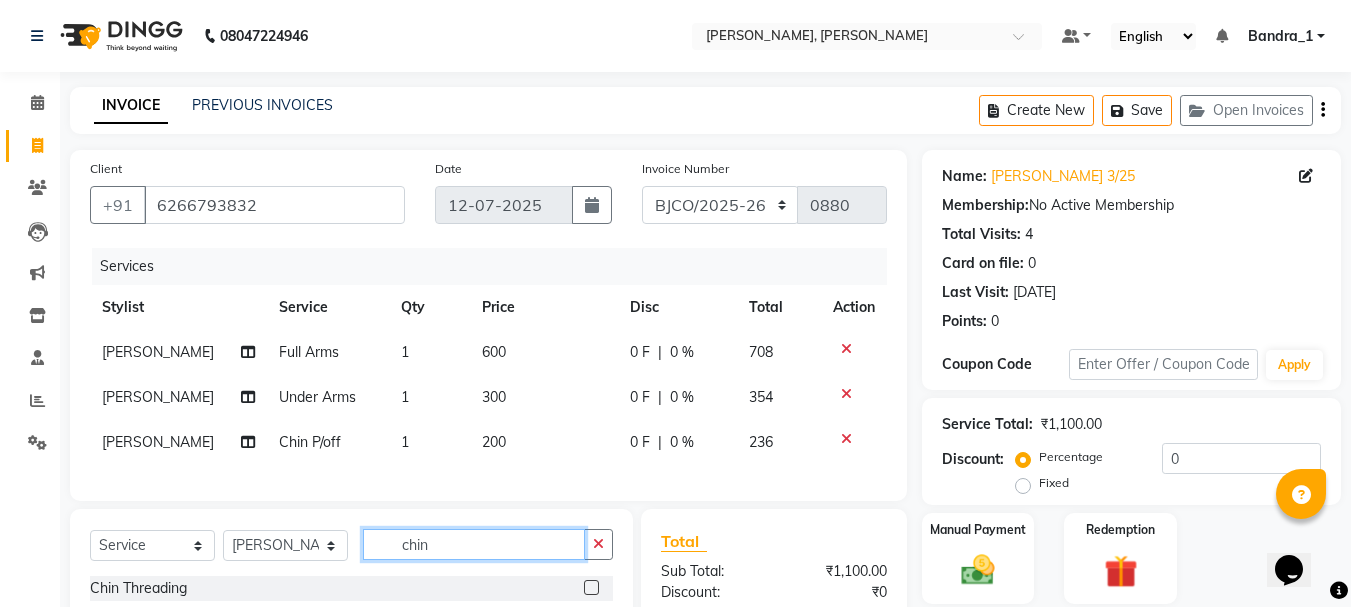 click on "chin" 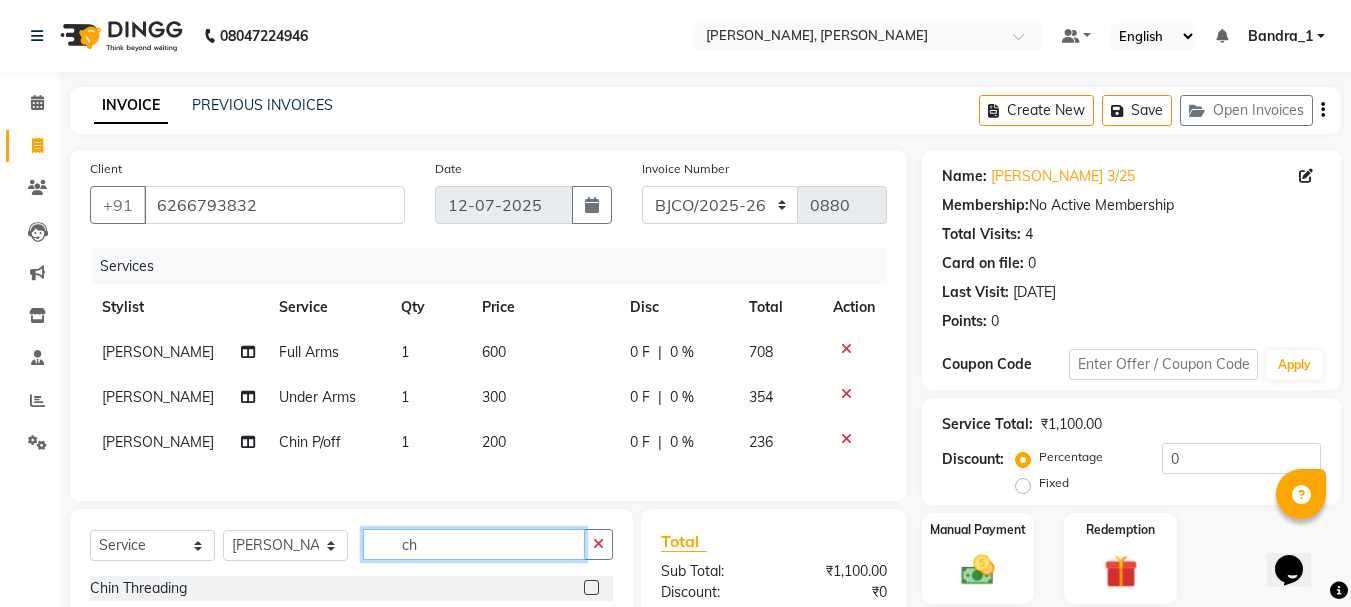 type on "c" 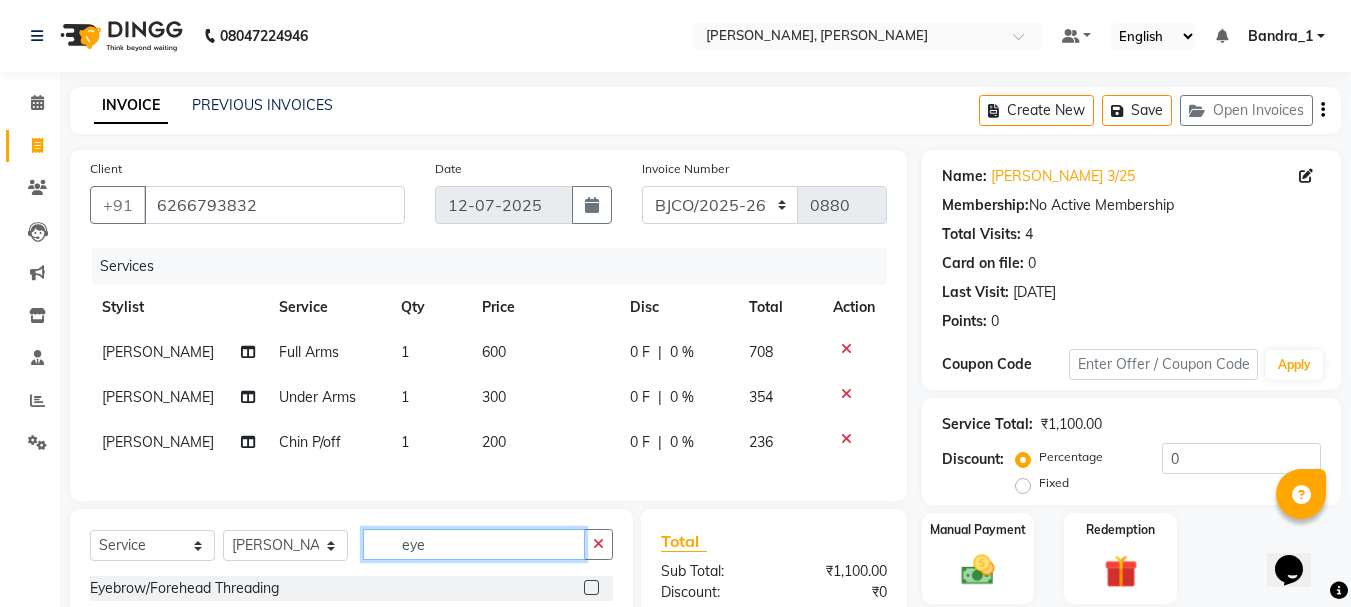 type on "eye" 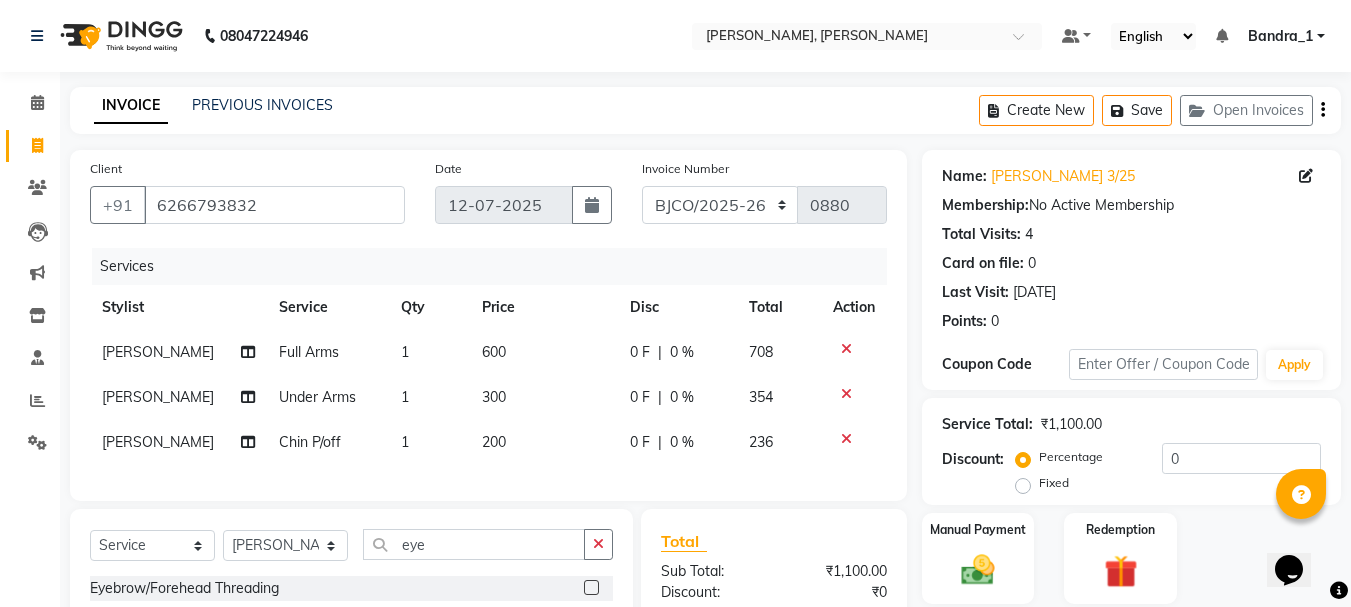click 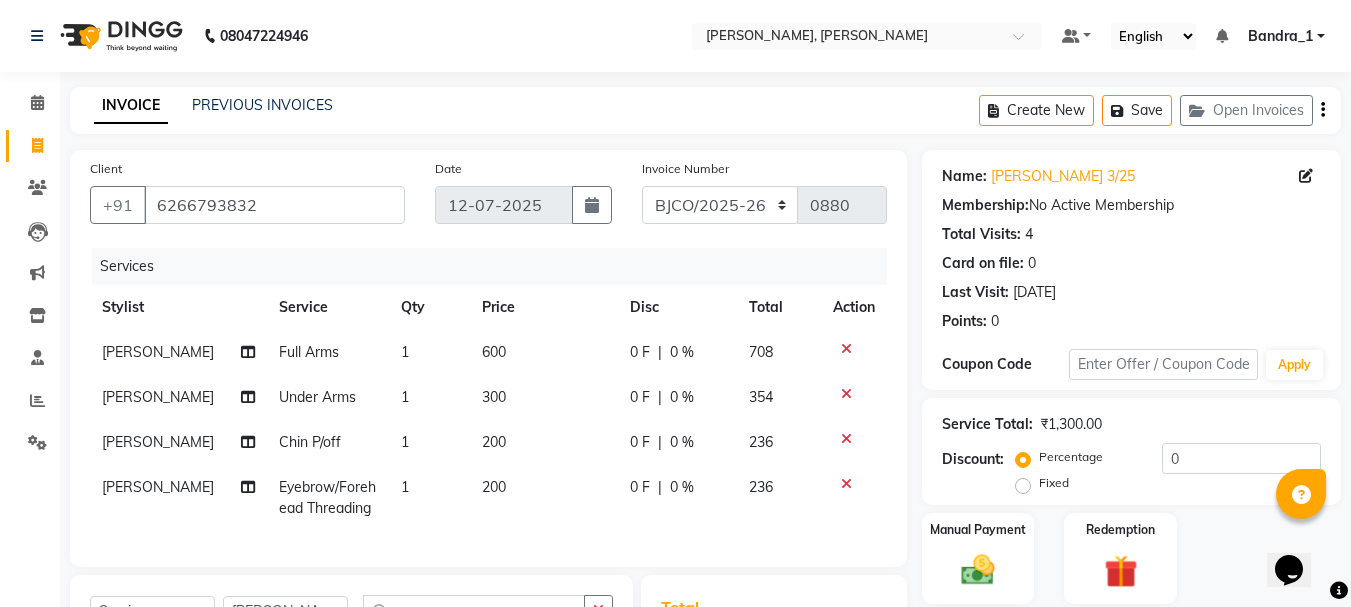 checkbox on "false" 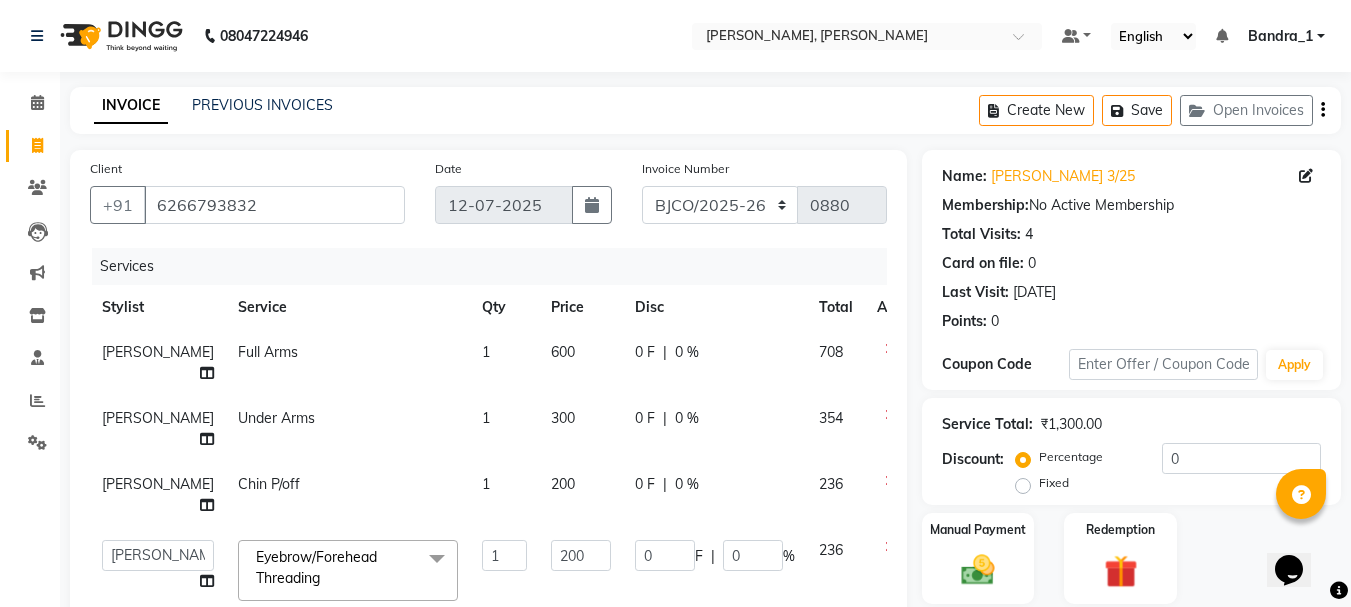 click on "200" 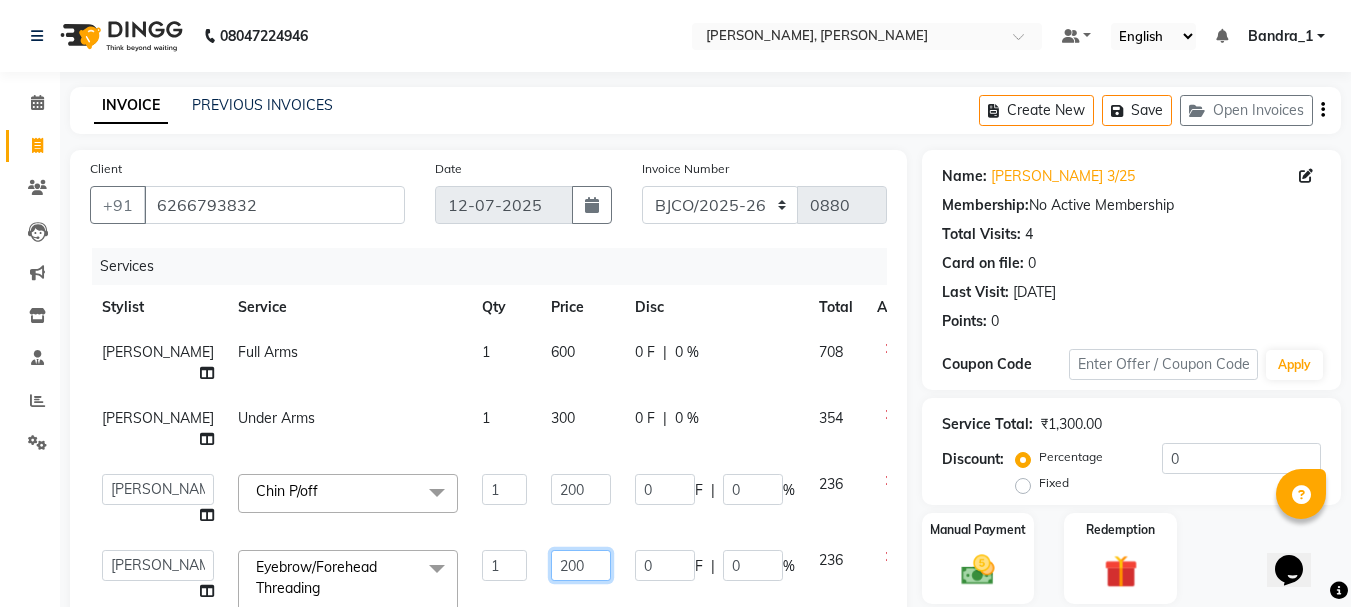 click on "200" 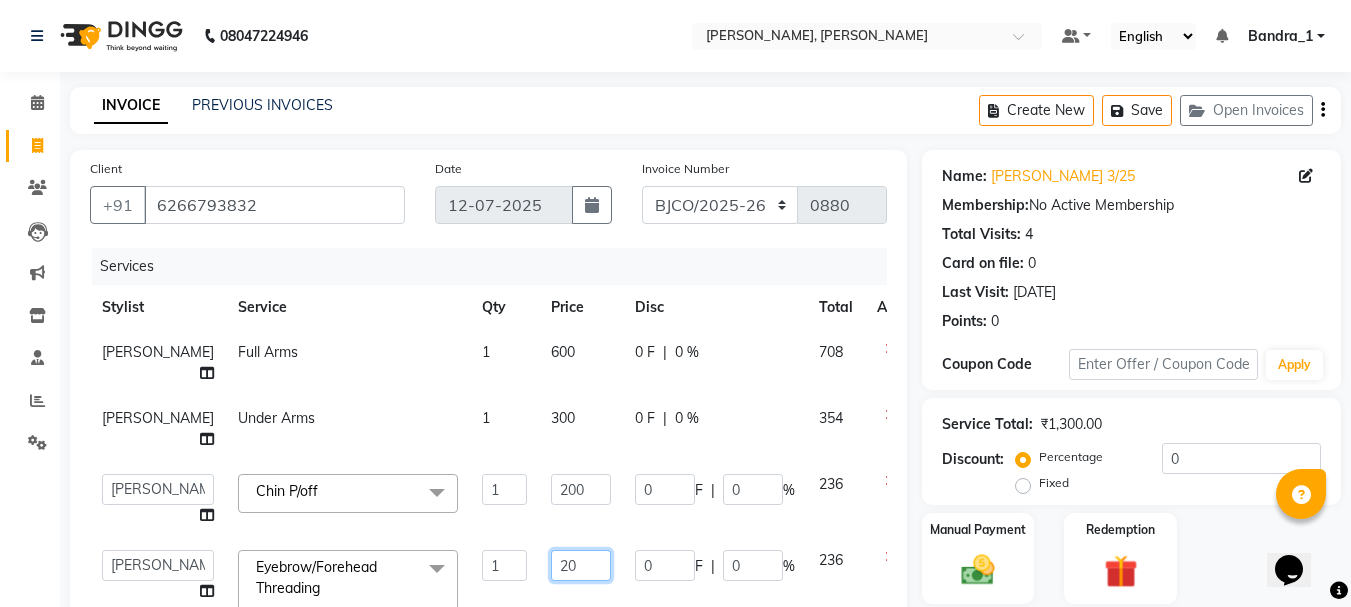 type on "2" 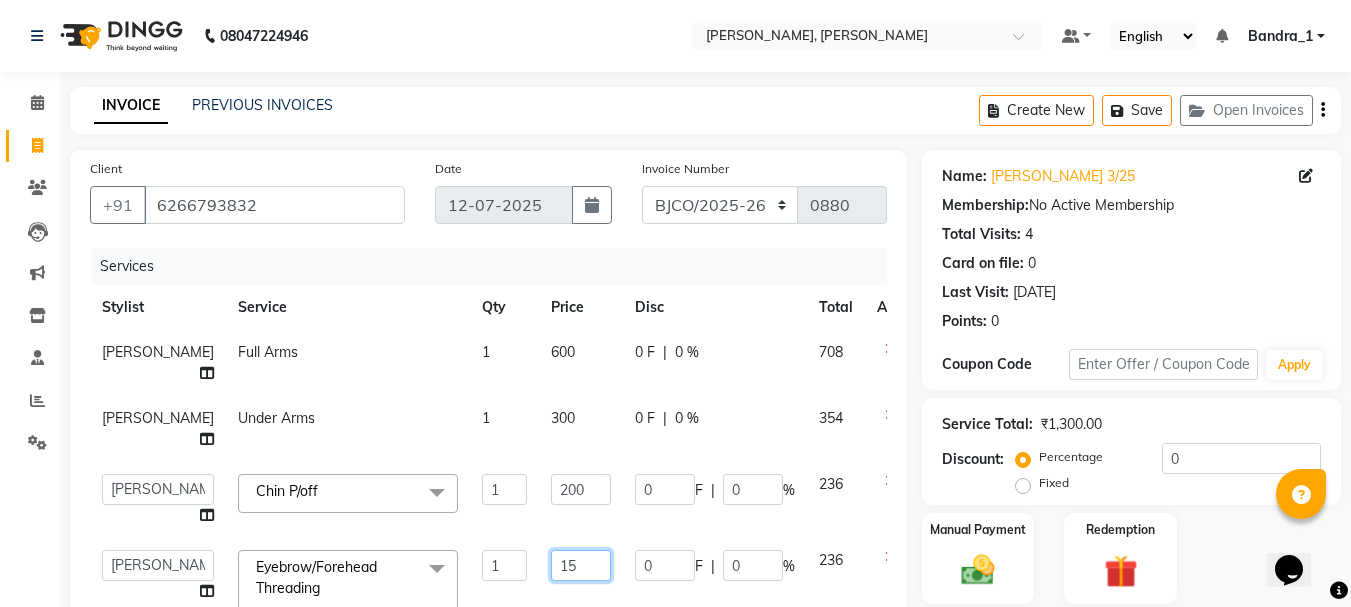 type on "150" 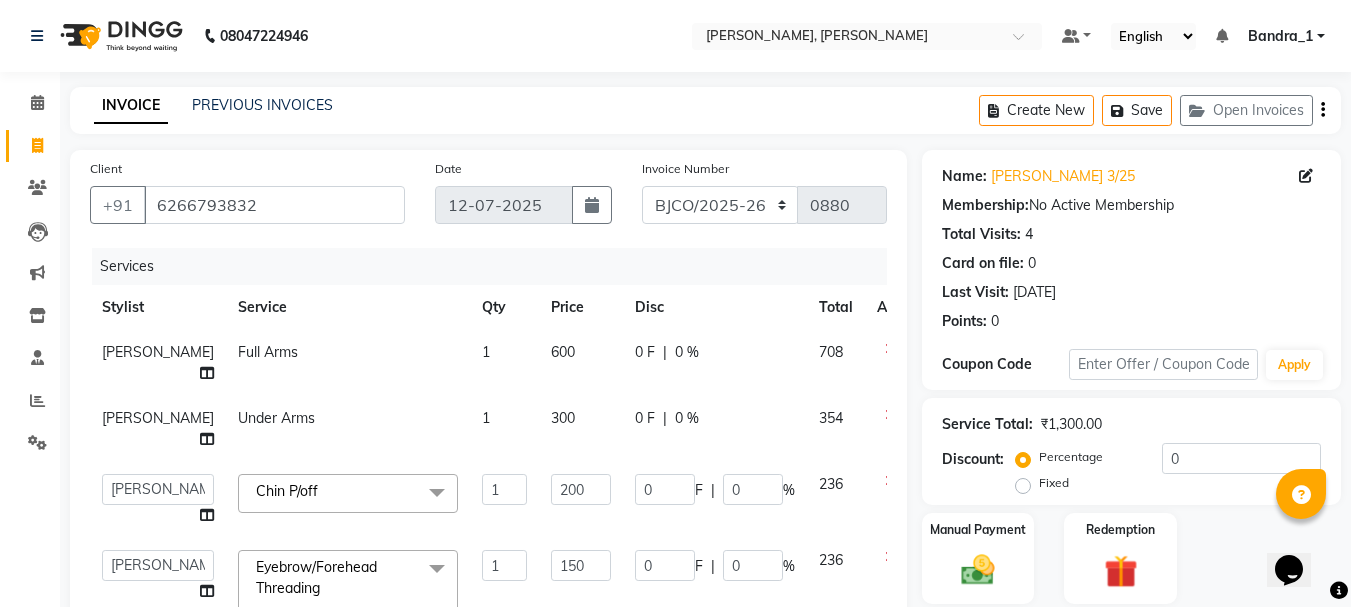 click on "300" 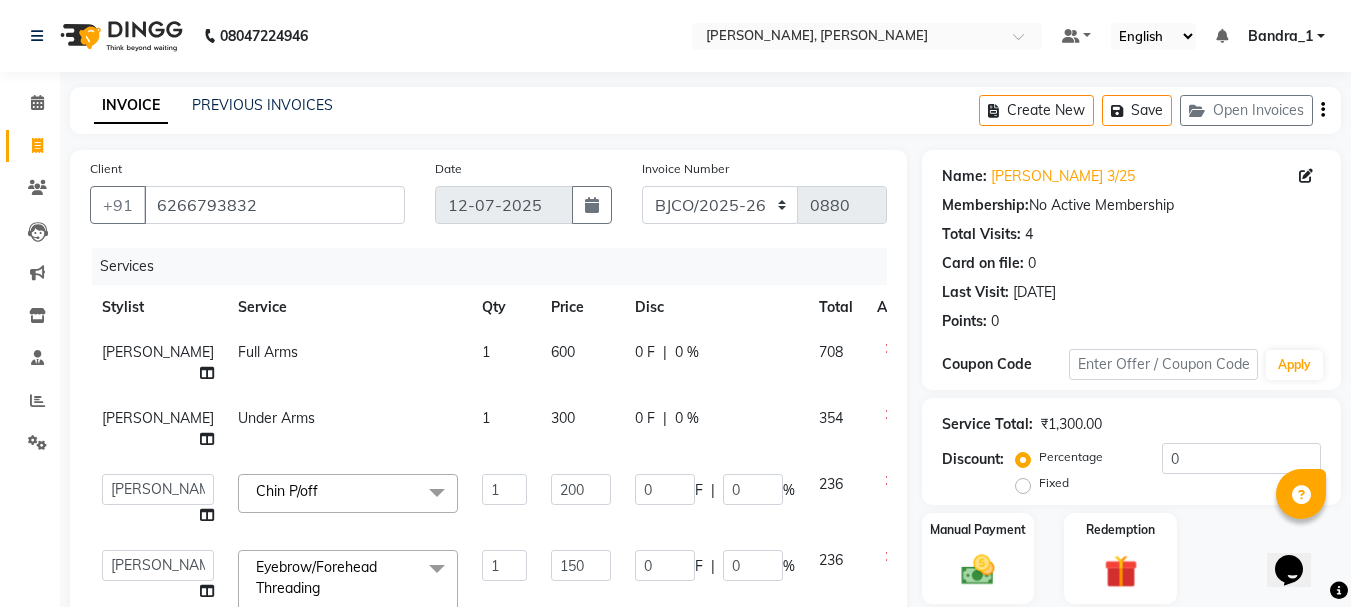 select on "61953" 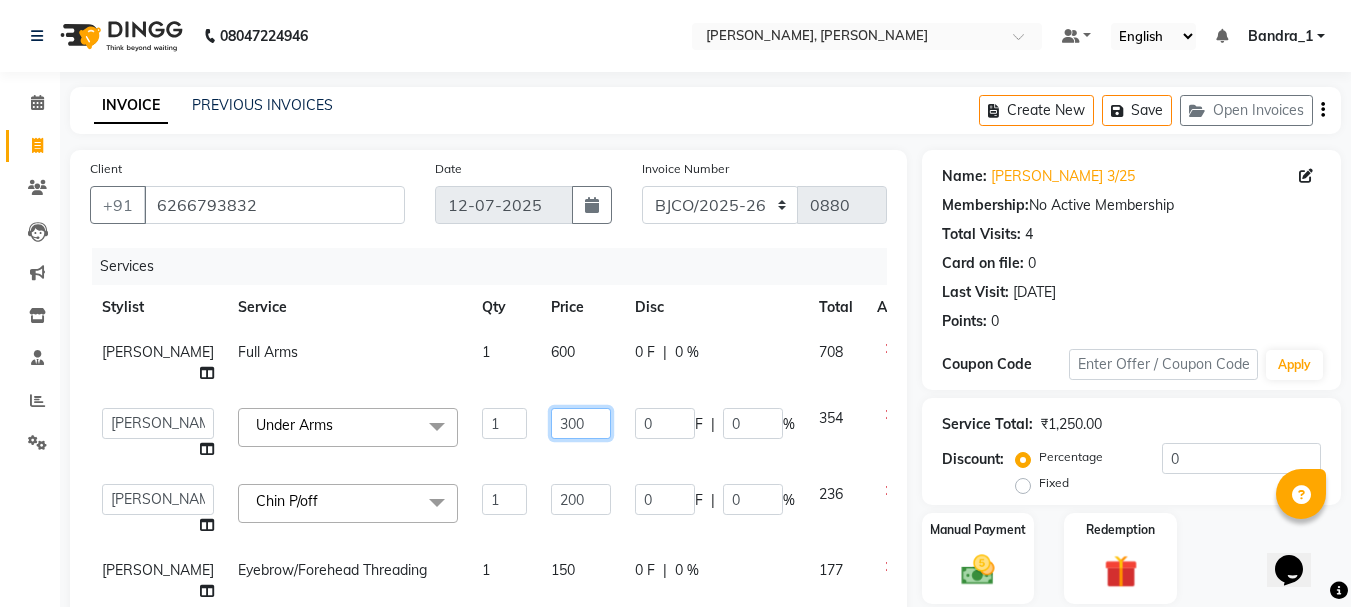 click on "300" 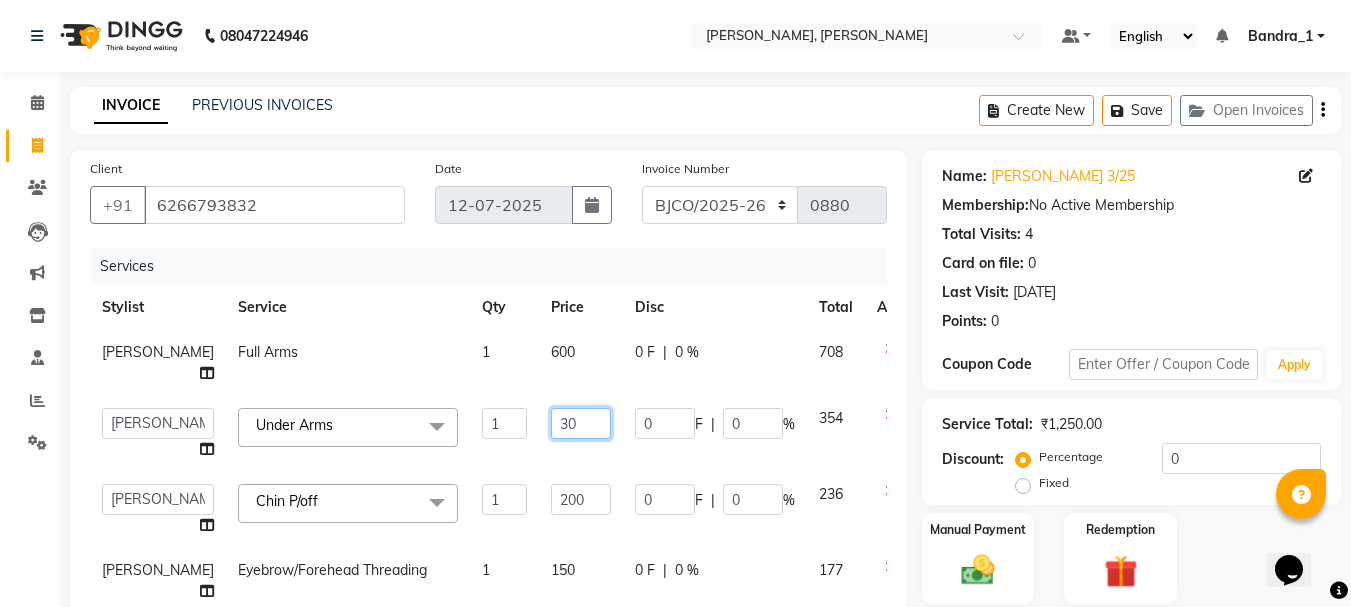 type on "3" 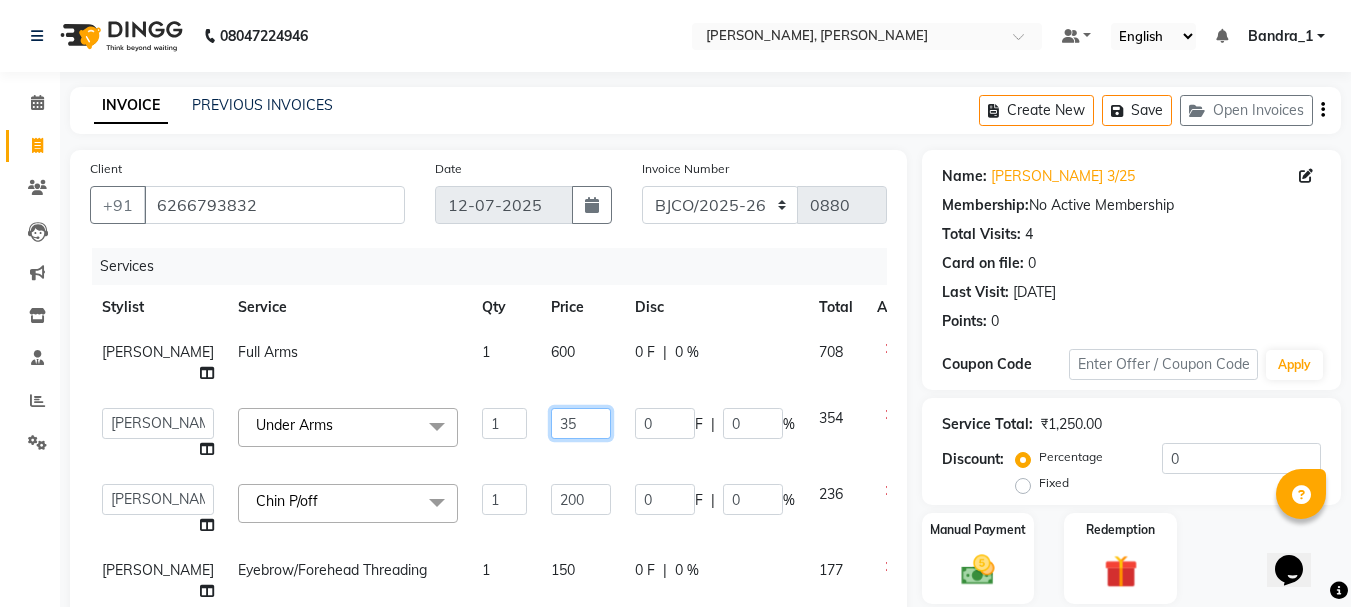 type on "350" 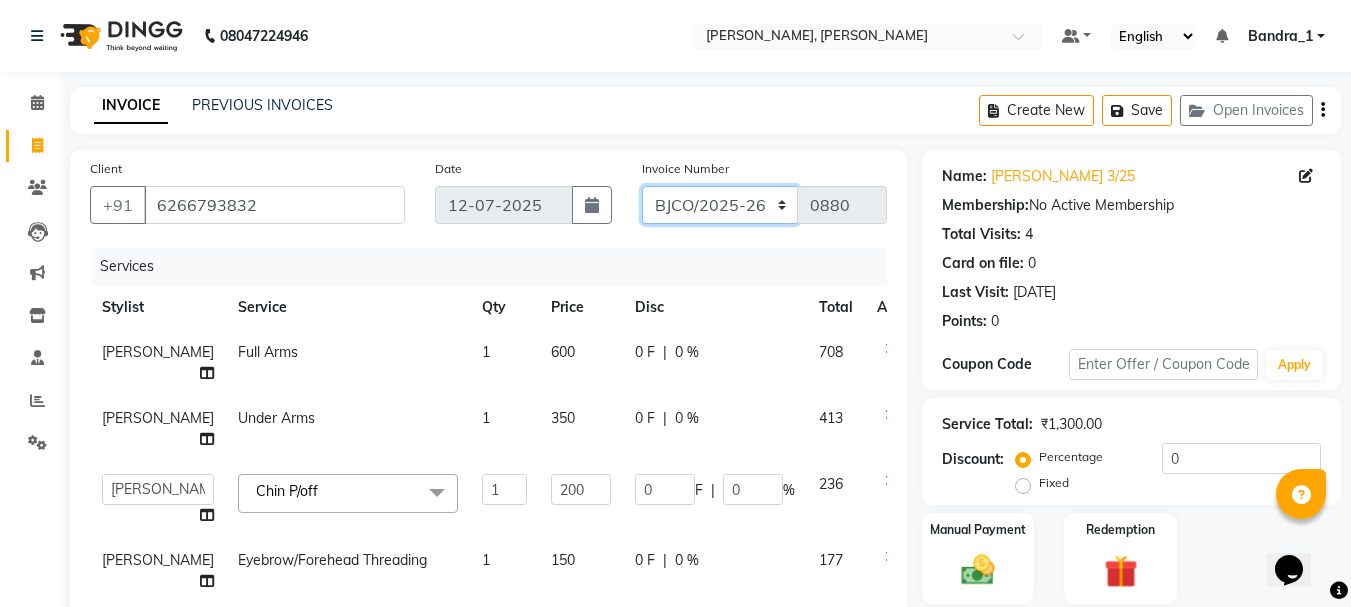 click on "CPGS/2025-26 BJCO/2025-26 Pre/2025" 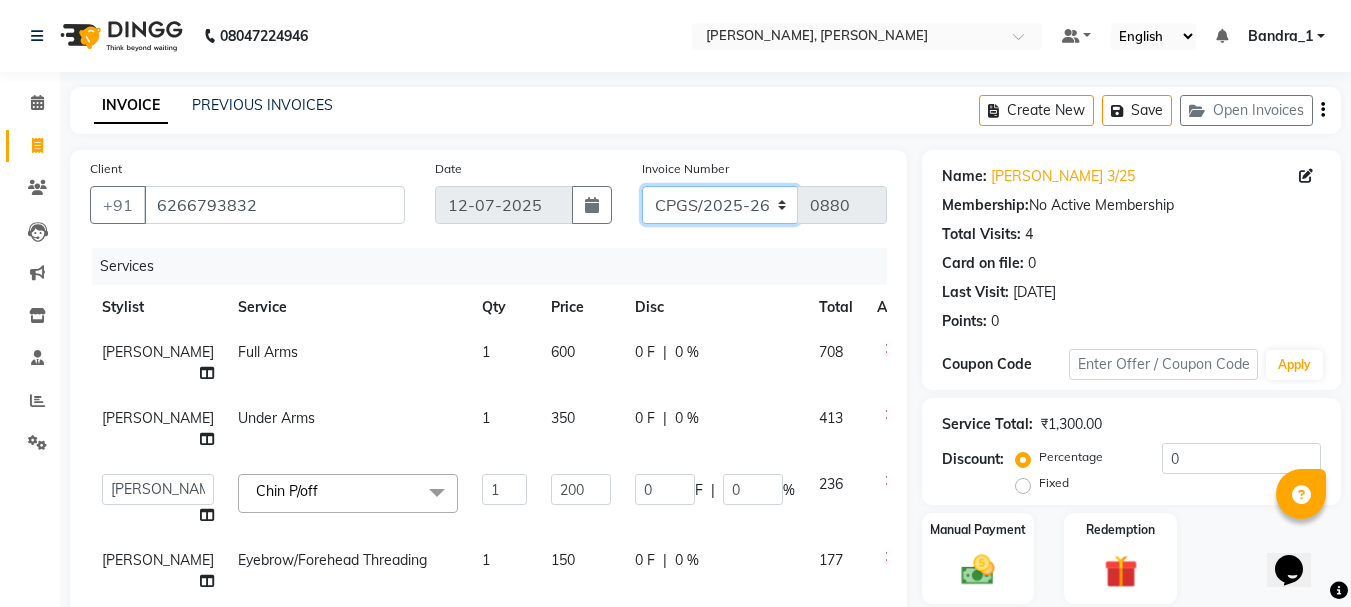 click on "CPGS/2025-26 BJCO/2025-26 Pre/2025" 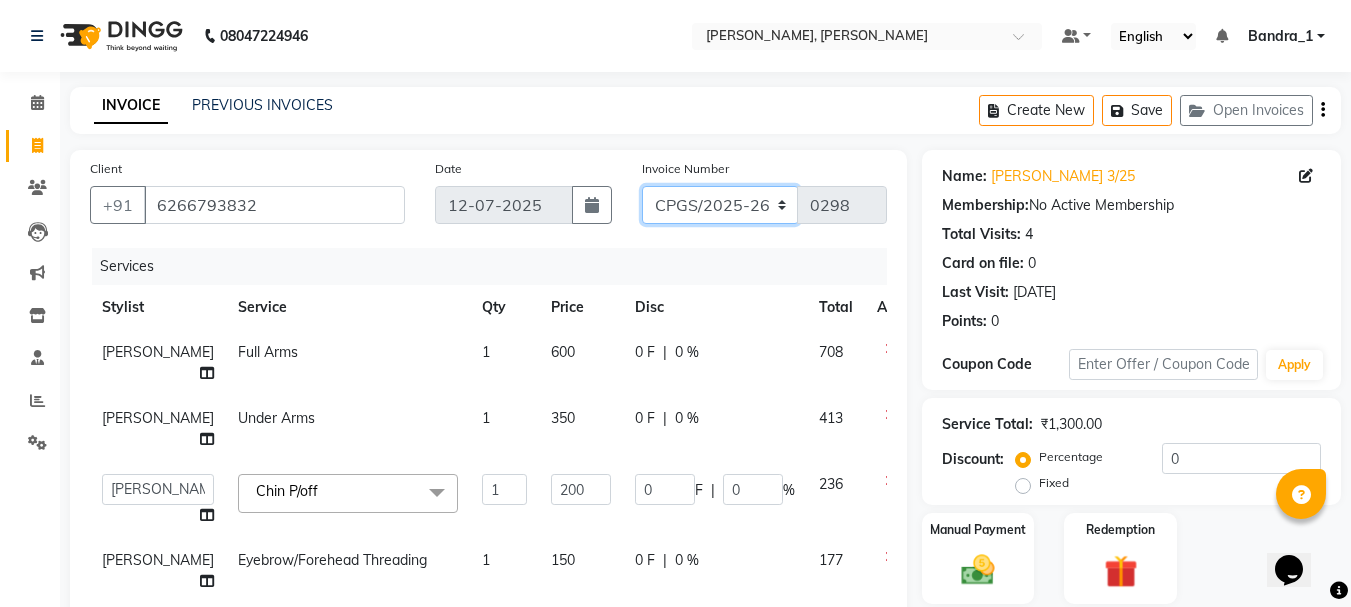 scroll, scrollTop: 381, scrollLeft: 0, axis: vertical 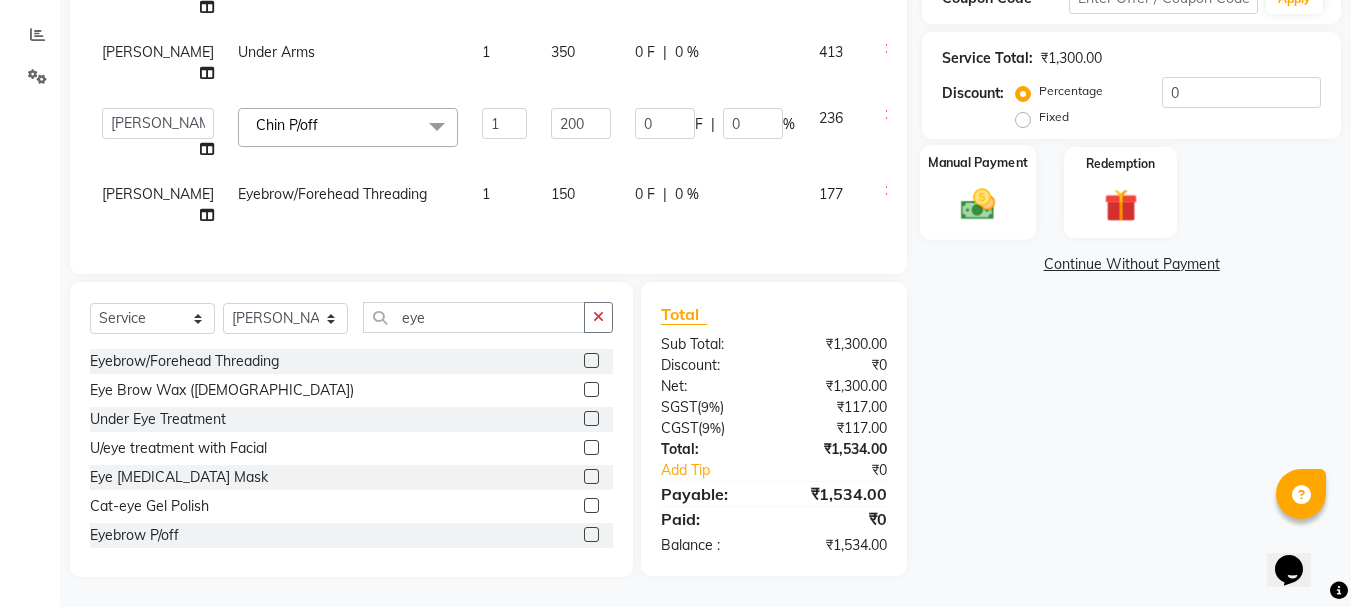 click 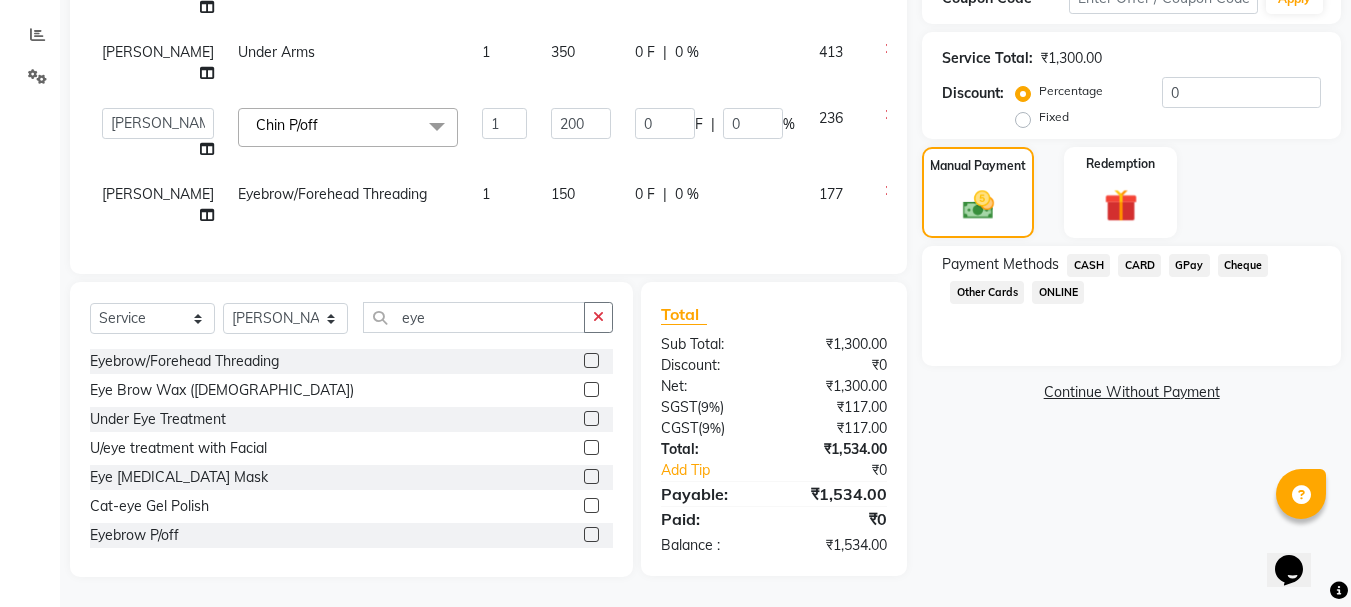 click on "CASH" 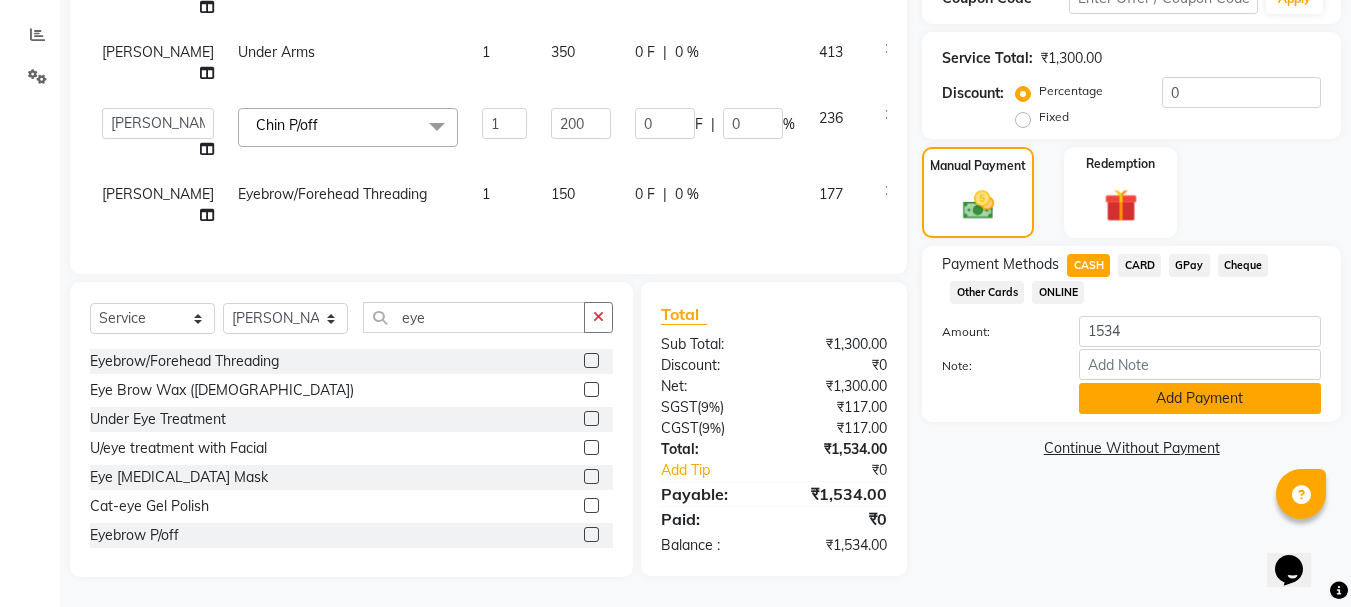 click on "Add Payment" 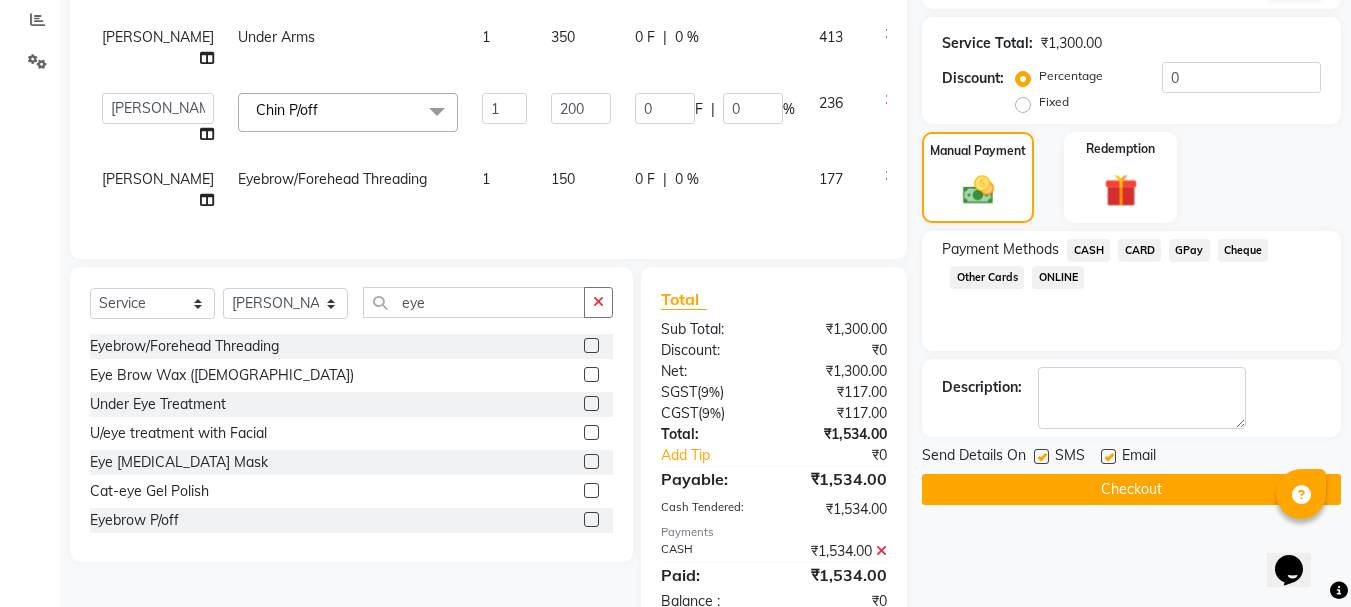 drag, startPoint x: 1108, startPoint y: 452, endPoint x: 1071, endPoint y: 461, distance: 38.078865 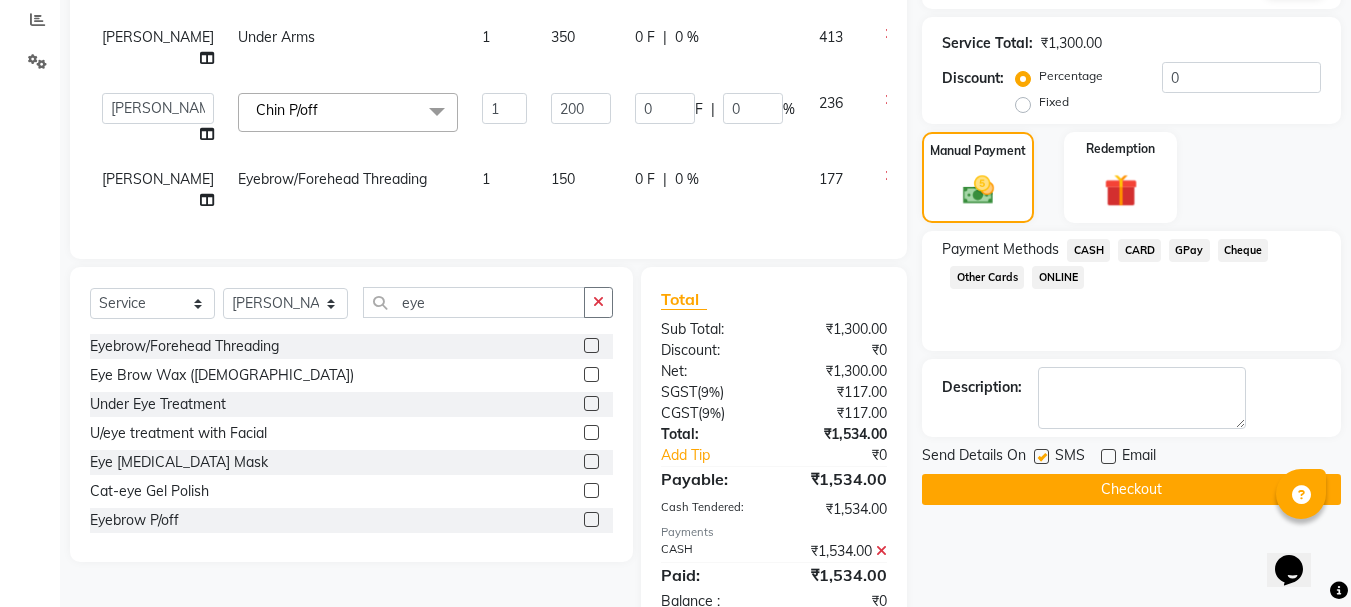 click 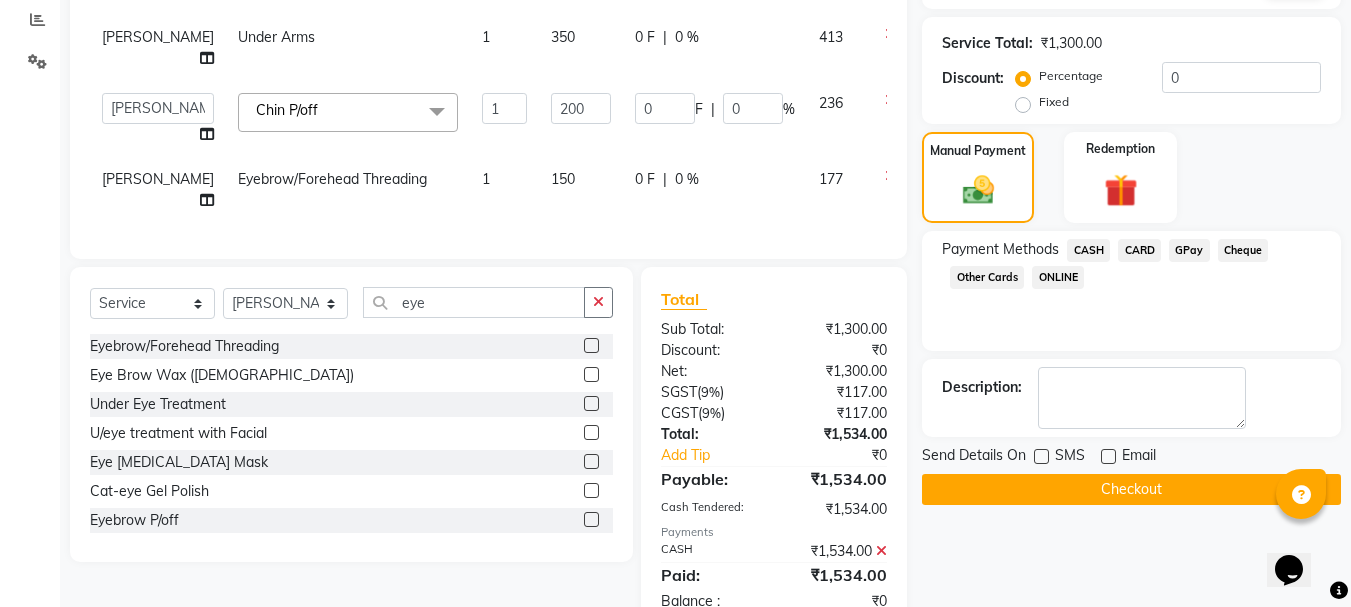 click on "Checkout" 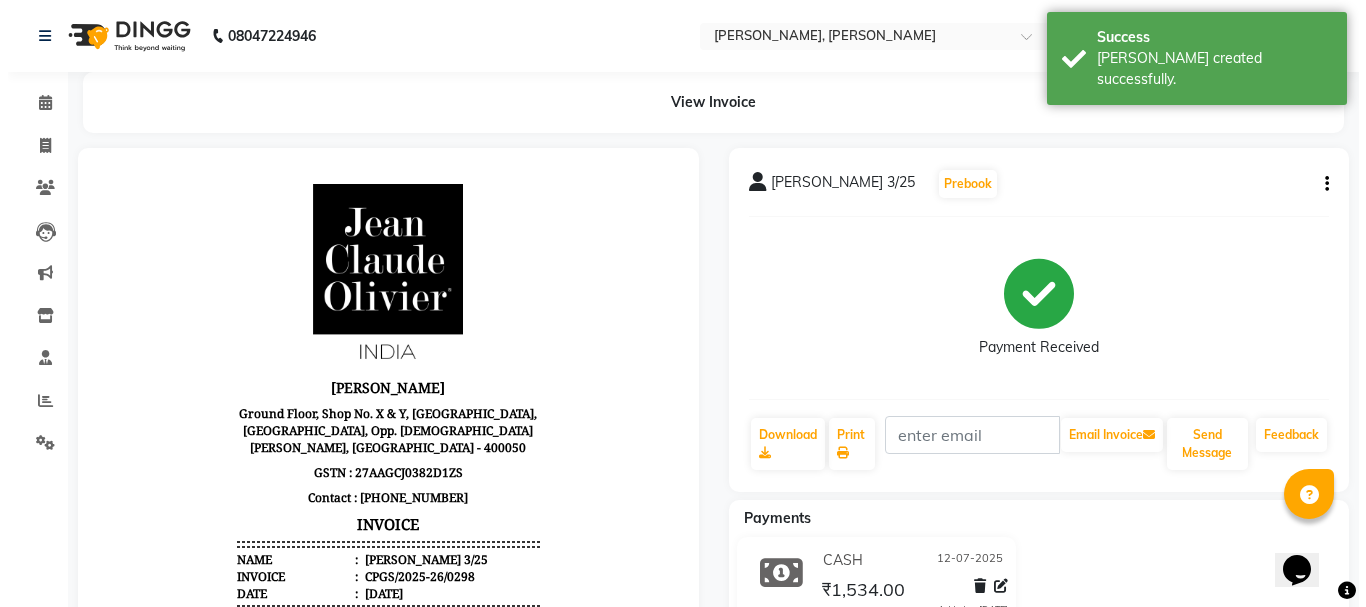 scroll, scrollTop: 0, scrollLeft: 0, axis: both 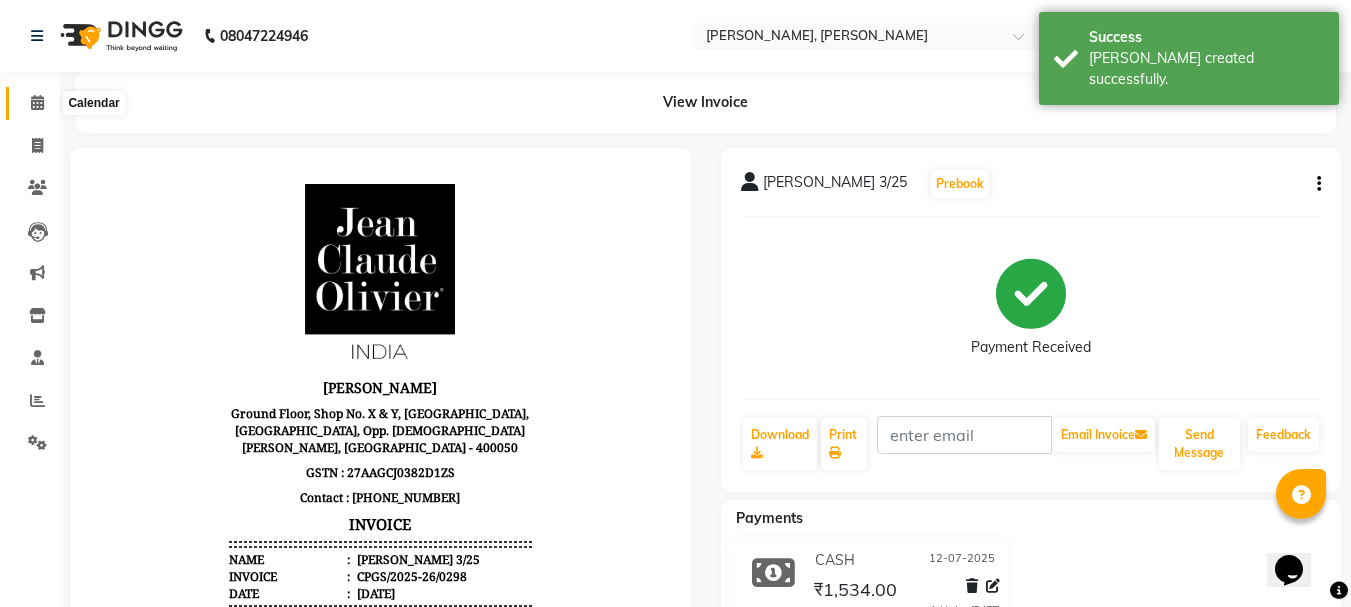 click 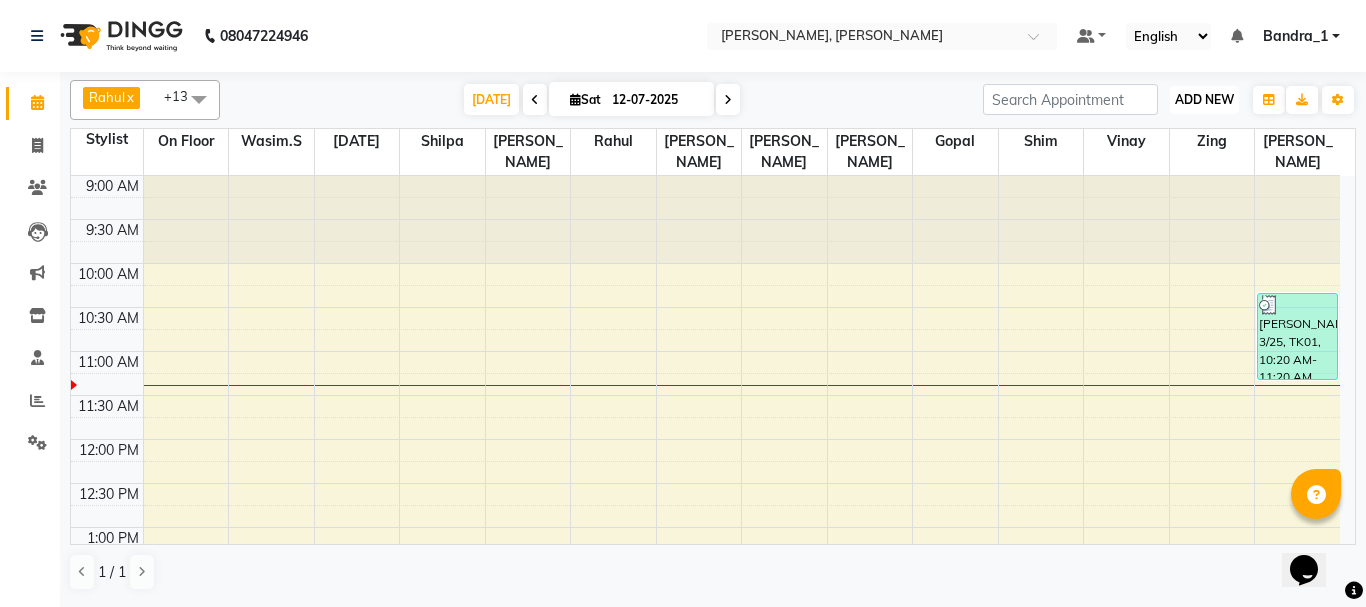 click on "ADD NEW" at bounding box center (1204, 99) 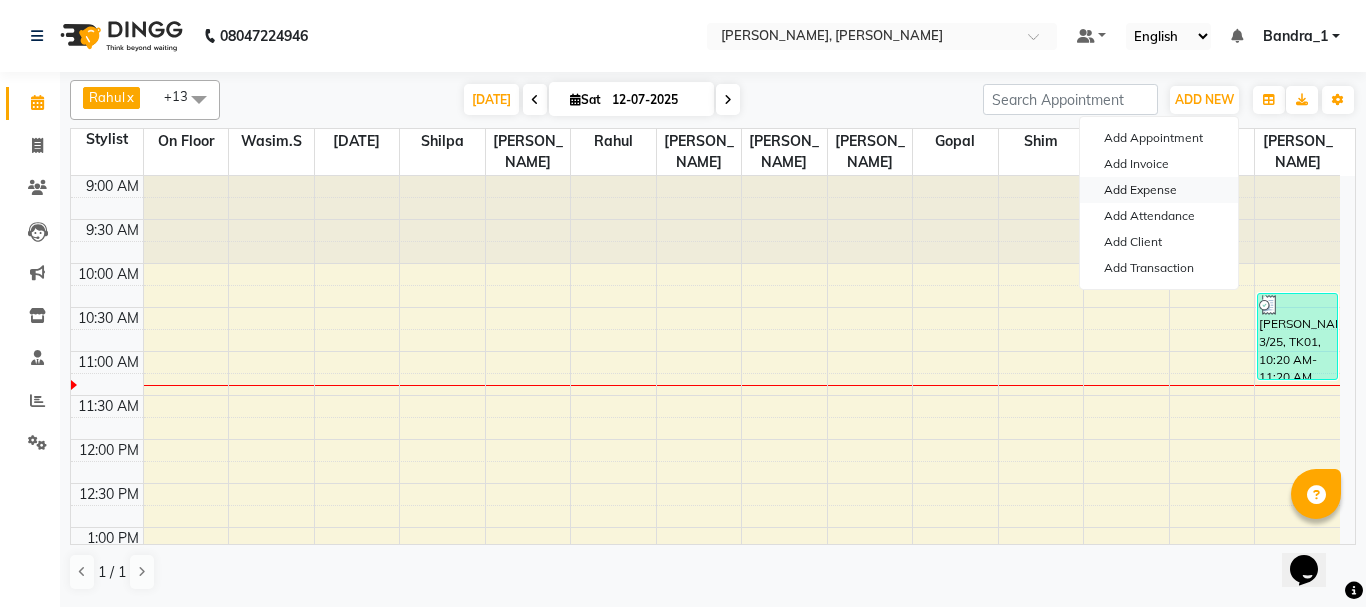 click on "Add Expense" at bounding box center [1159, 190] 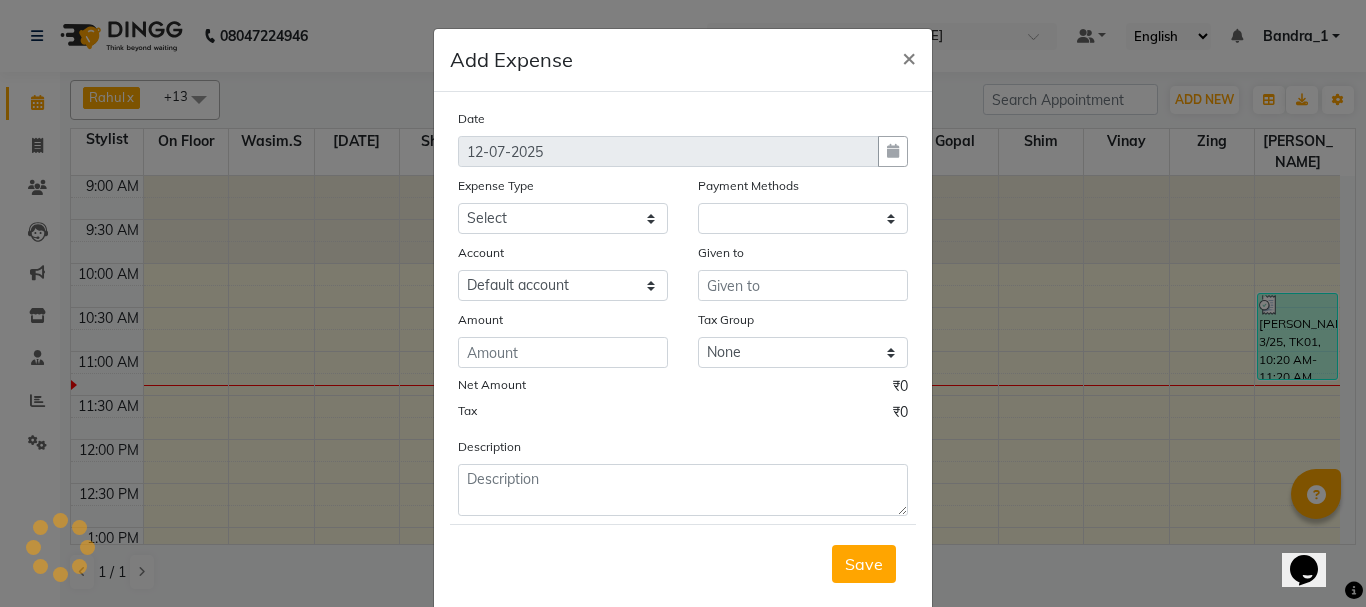 select on "1" 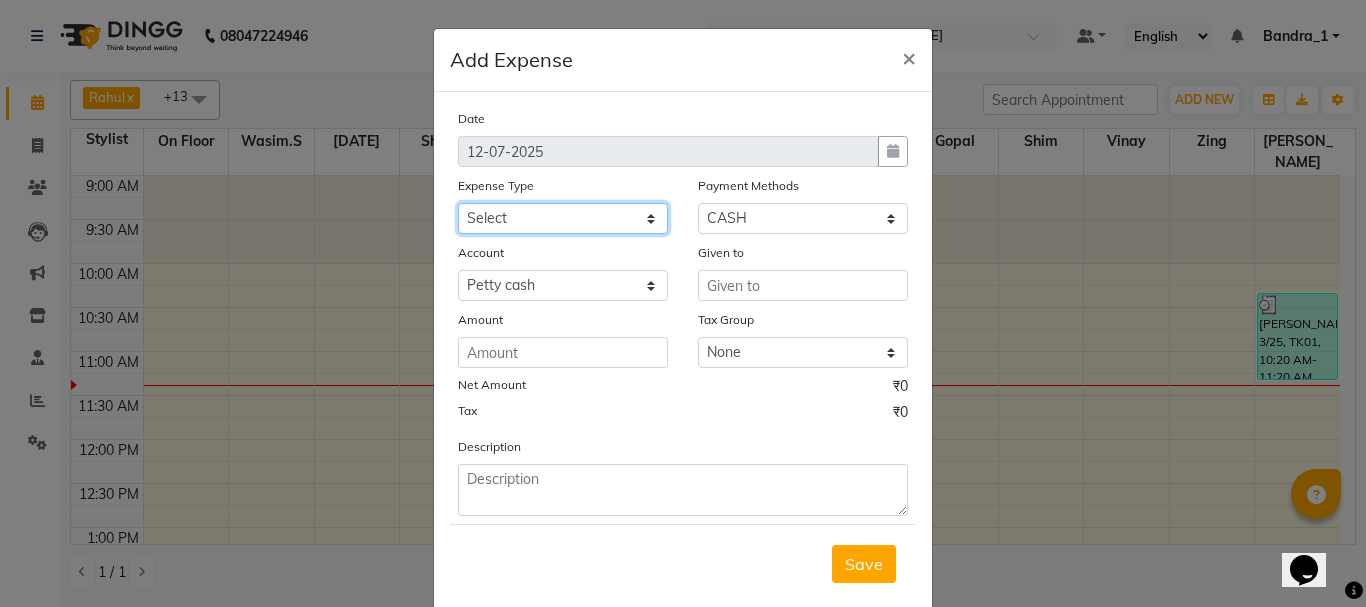 click on "Select Advance Salary Amazon B M C Cash transfer to bank Cash transfer to hub Chemist Client Snacks Clinical charges Conveyence Courier Donation Equipment free lancer commission Fuel Goregaon Salon Govt fee Incentive Laundry Loan Repayment Maintenance Make Up Products Marketing Miscellaneous Mobile Bill Other over time Pantry Product Product incentive puja items Rent Salary Staff Commission. Staff Snacks Stationery Tax Tea & Refreshment Telephone Tips Travelling allowance Utilities W Fast" 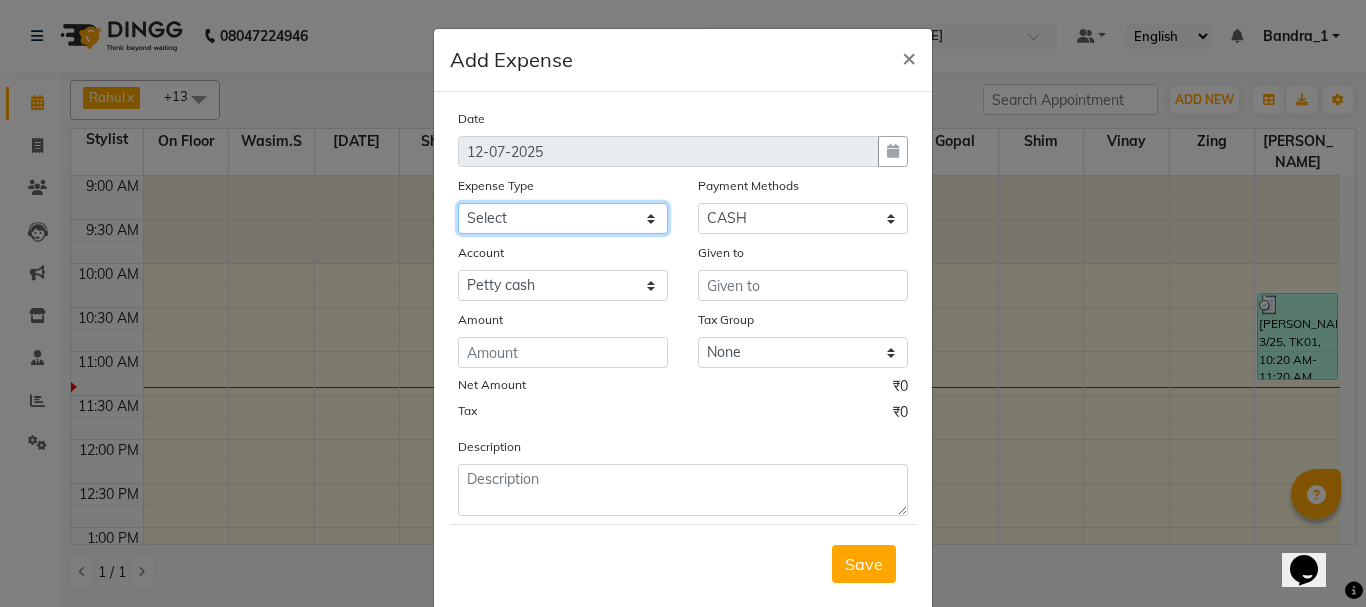 select on "508" 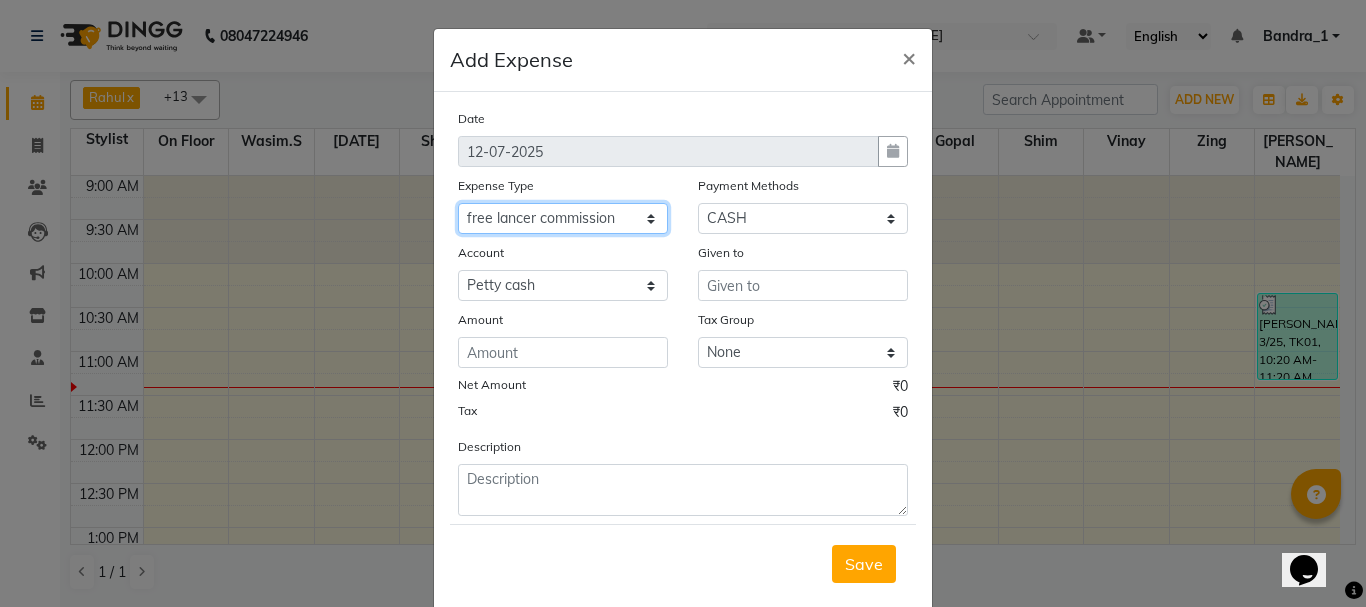 click on "Select Advance Salary Amazon B M C Cash transfer to bank Cash transfer to hub Chemist Client Snacks Clinical charges Conveyence Courier Donation Equipment free lancer commission Fuel Goregaon Salon Govt fee Incentive Laundry Loan Repayment Maintenance Make Up Products Marketing Miscellaneous Mobile Bill Other over time Pantry Product Product incentive puja items Rent Salary Staff Commission. Staff Snacks Stationery Tax Tea & Refreshment Telephone Tips Travelling allowance Utilities W Fast" 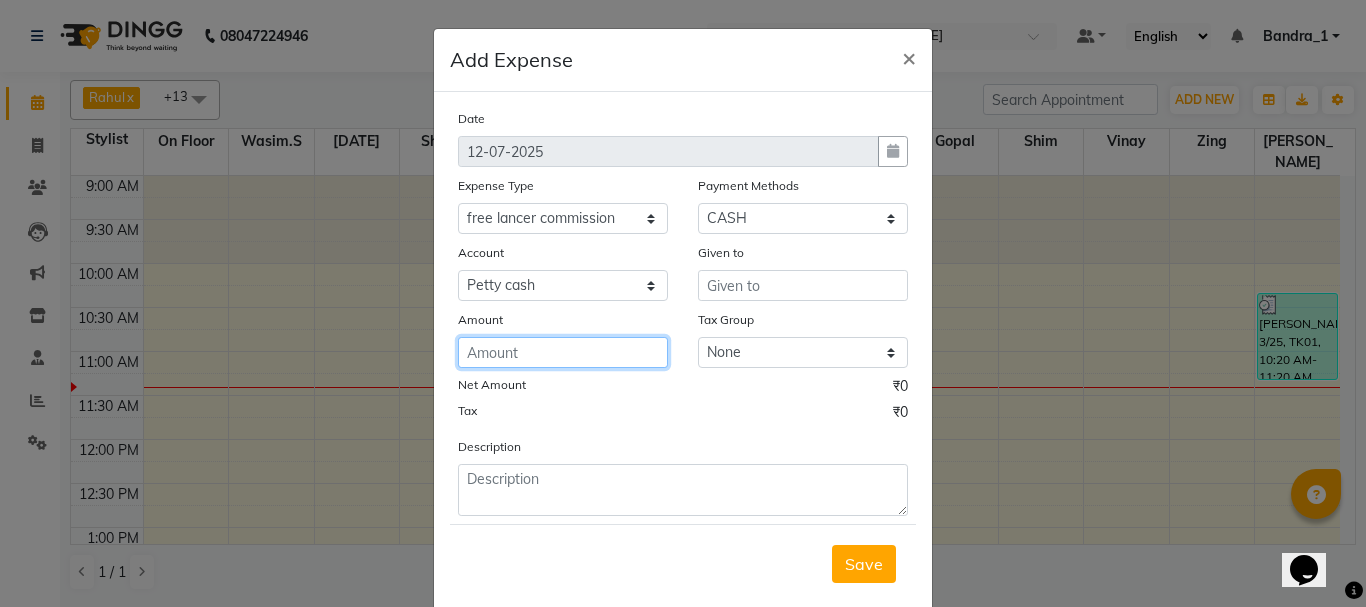 click 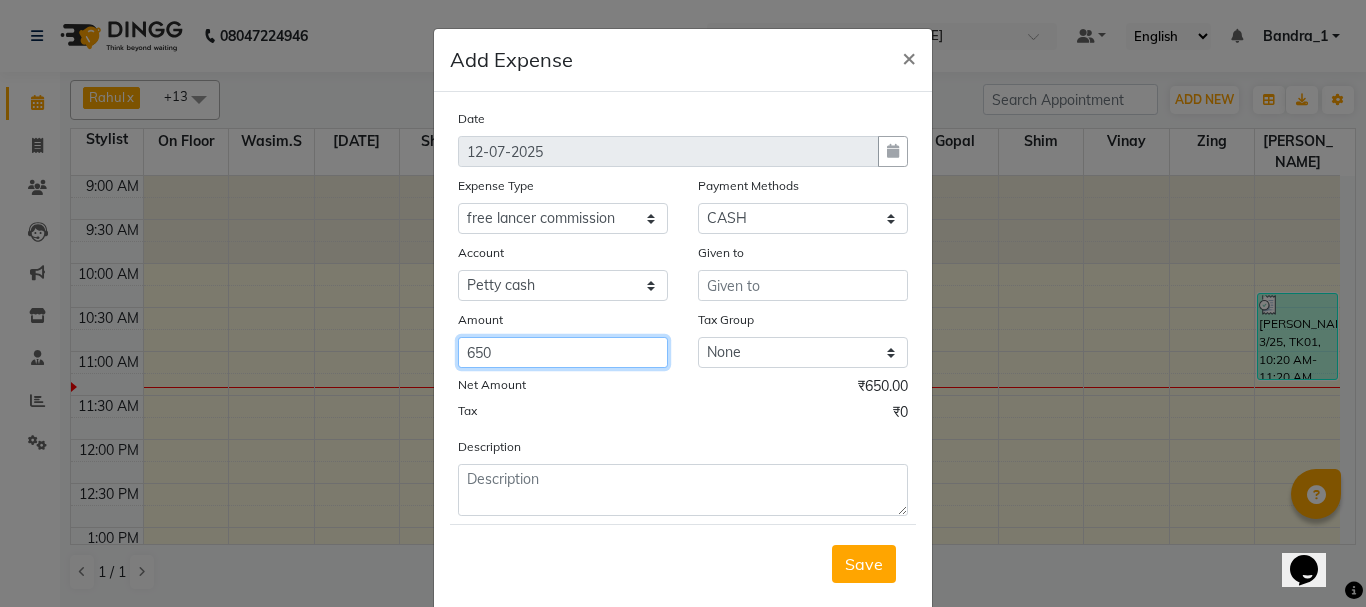 type on "650" 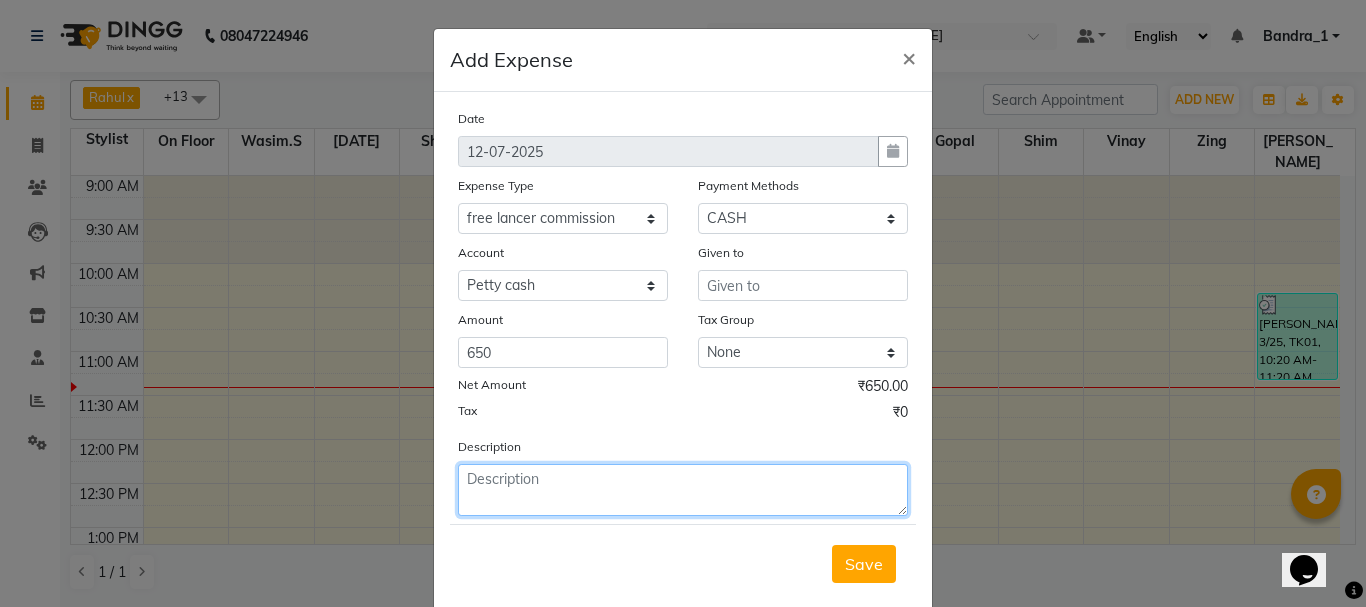 click 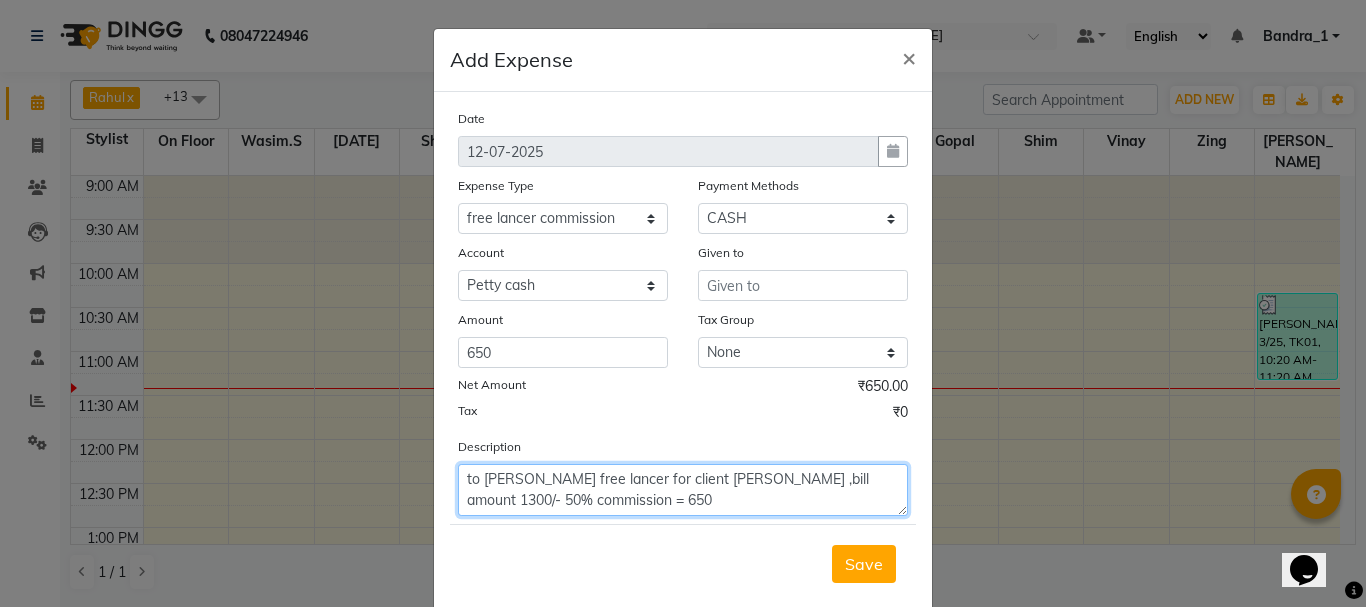 click on "to gladis free lancer for client linda ,bill amount 1300/- 50% commission = 650" 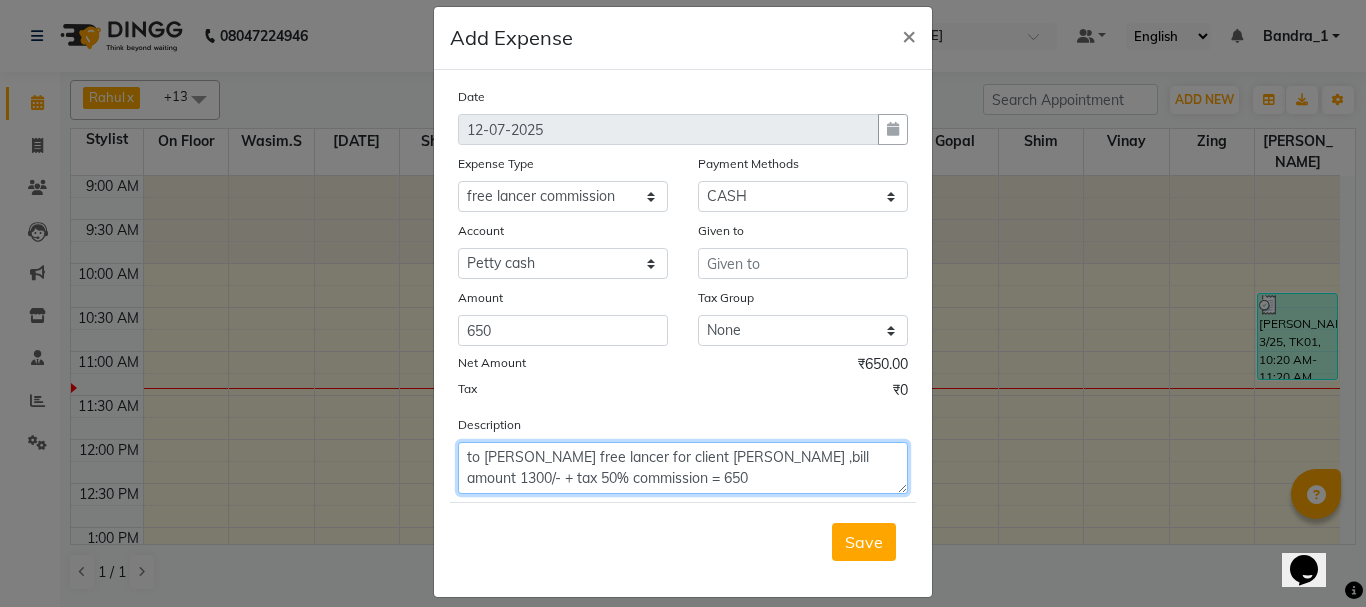 scroll, scrollTop: 41, scrollLeft: 0, axis: vertical 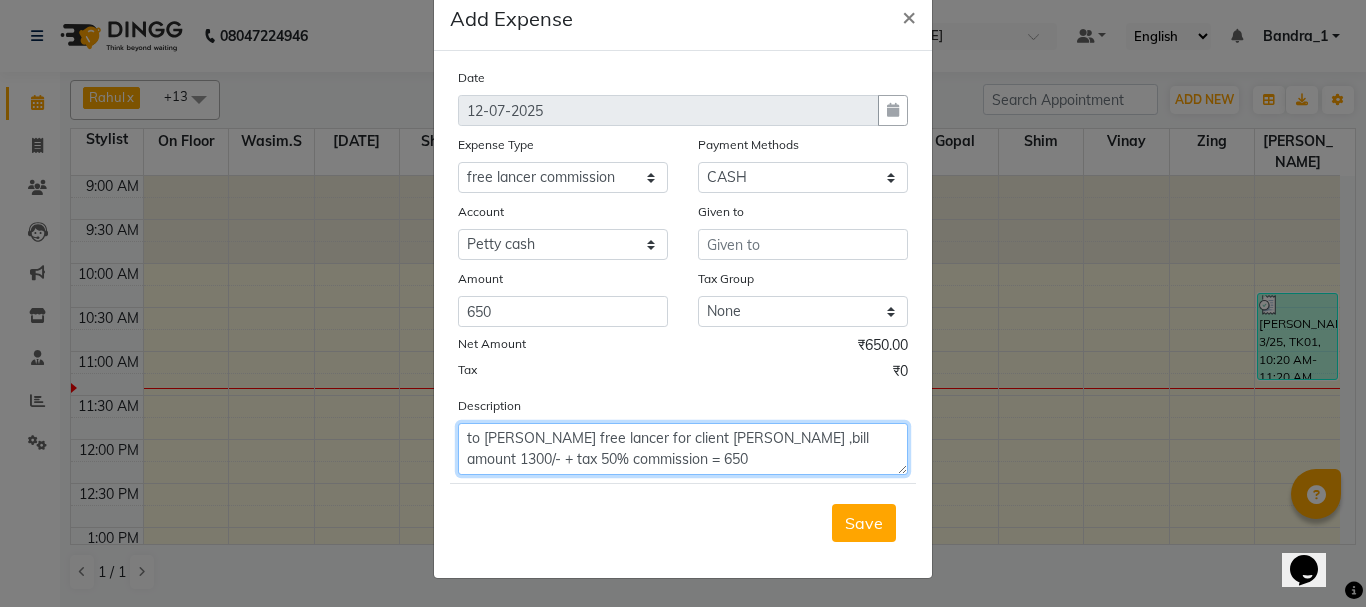 click on "to gladis free lancer for client linda ,bill amount 1300/- + tax 50% commission = 650" 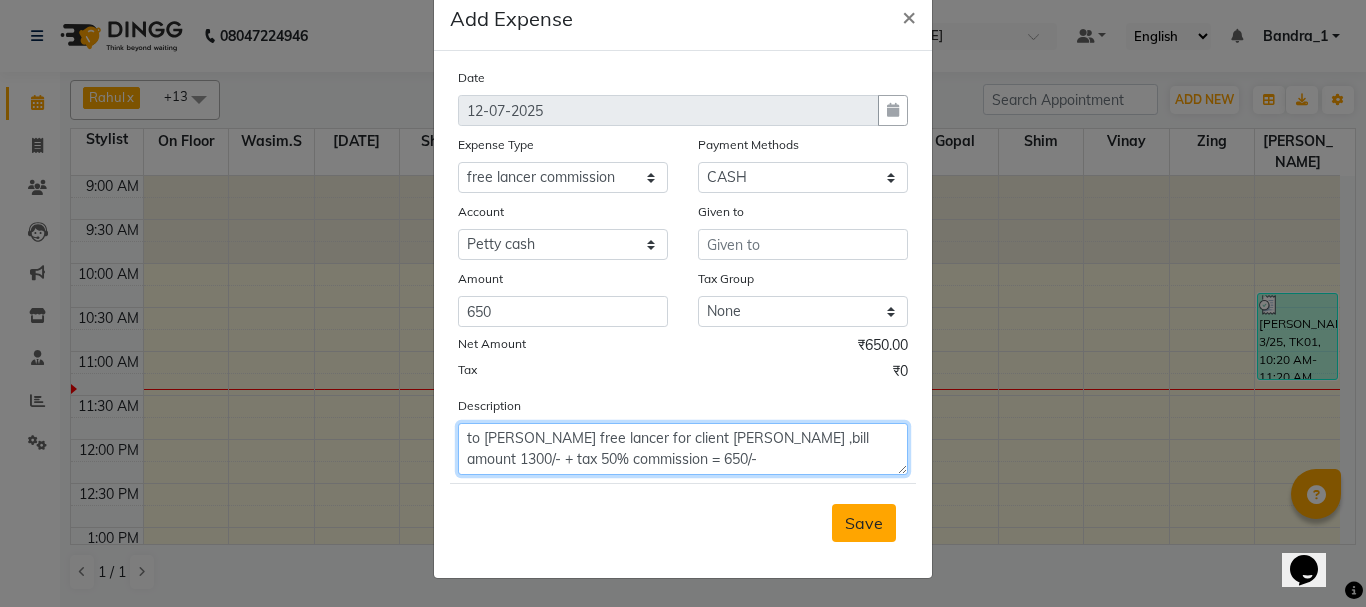 type on "to gladis free lancer for client linda ,bill amount 1300/- + tax 50% commission = 650/-" 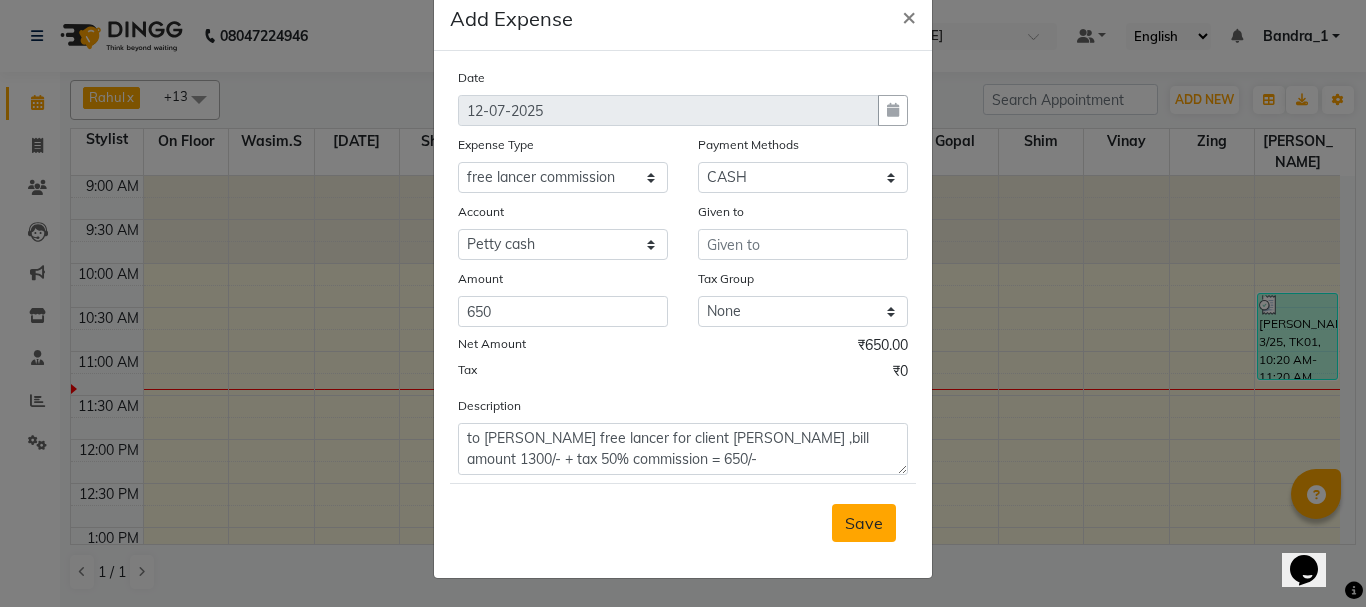 click on "Save" at bounding box center [864, 523] 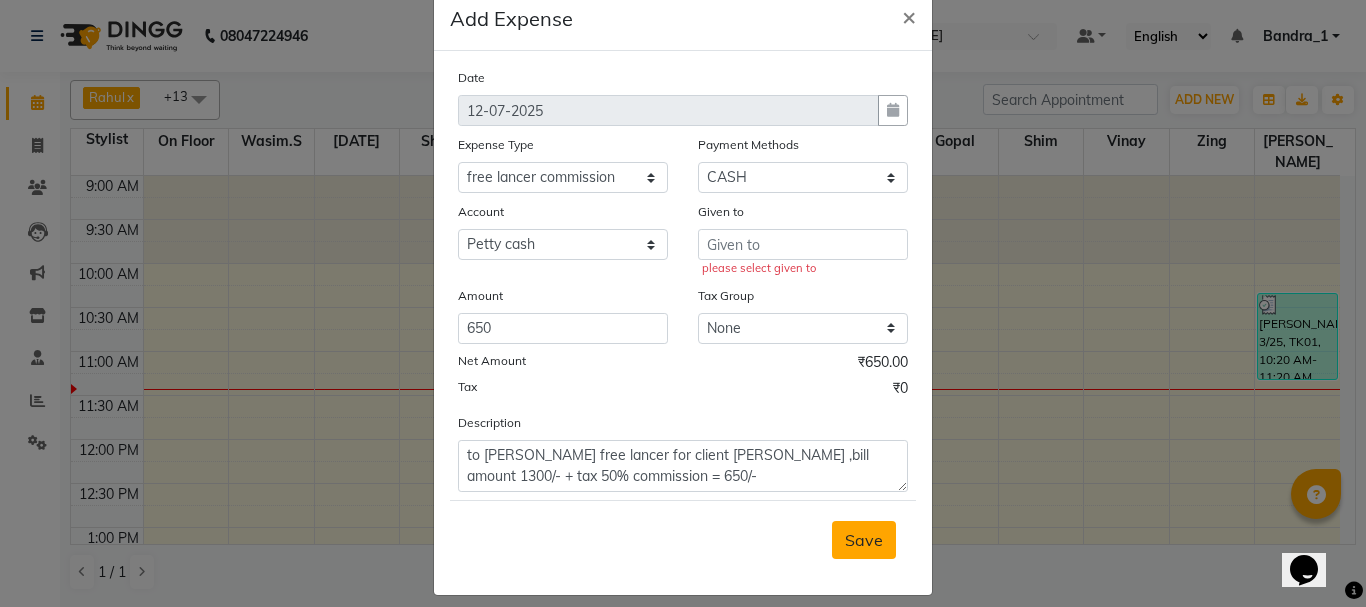 click on "Save" at bounding box center (864, 540) 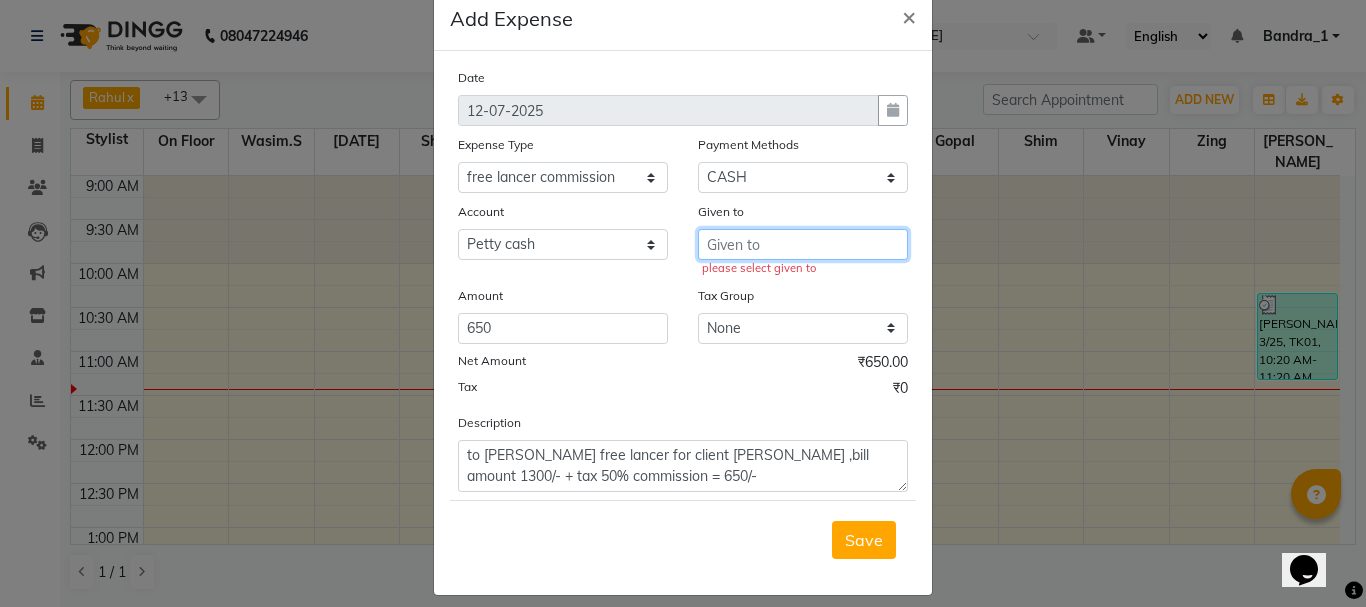 click at bounding box center (803, 244) 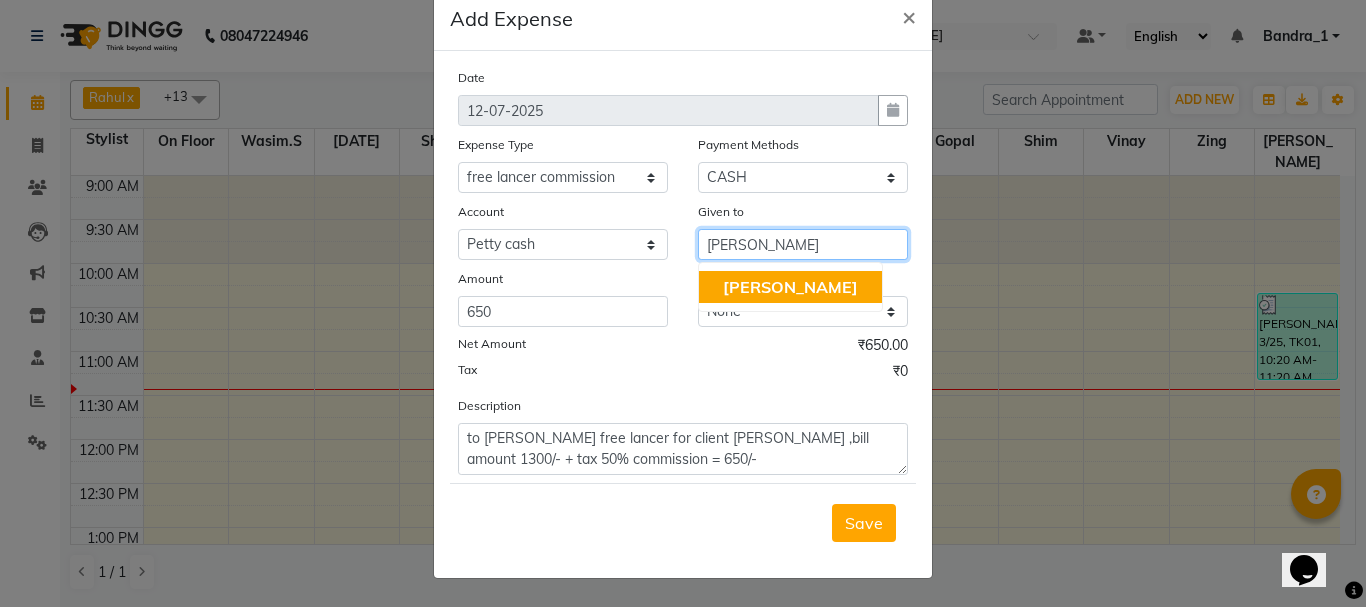 click on "[PERSON_NAME]" at bounding box center (790, 287) 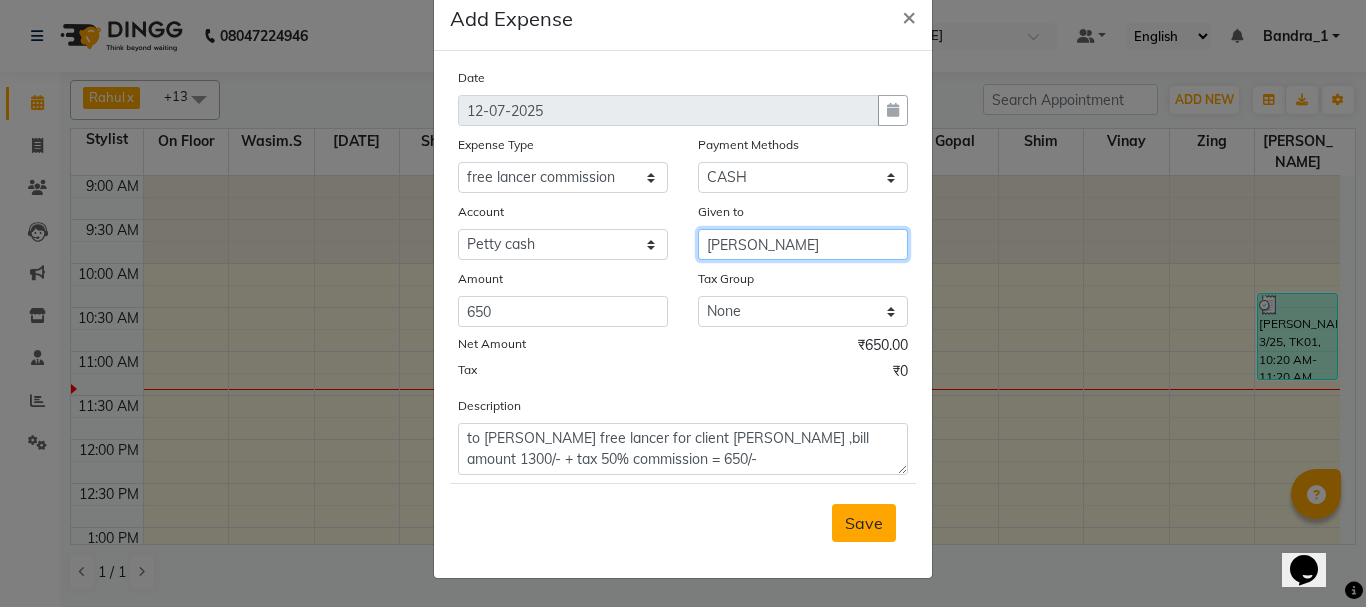 type on "[PERSON_NAME]" 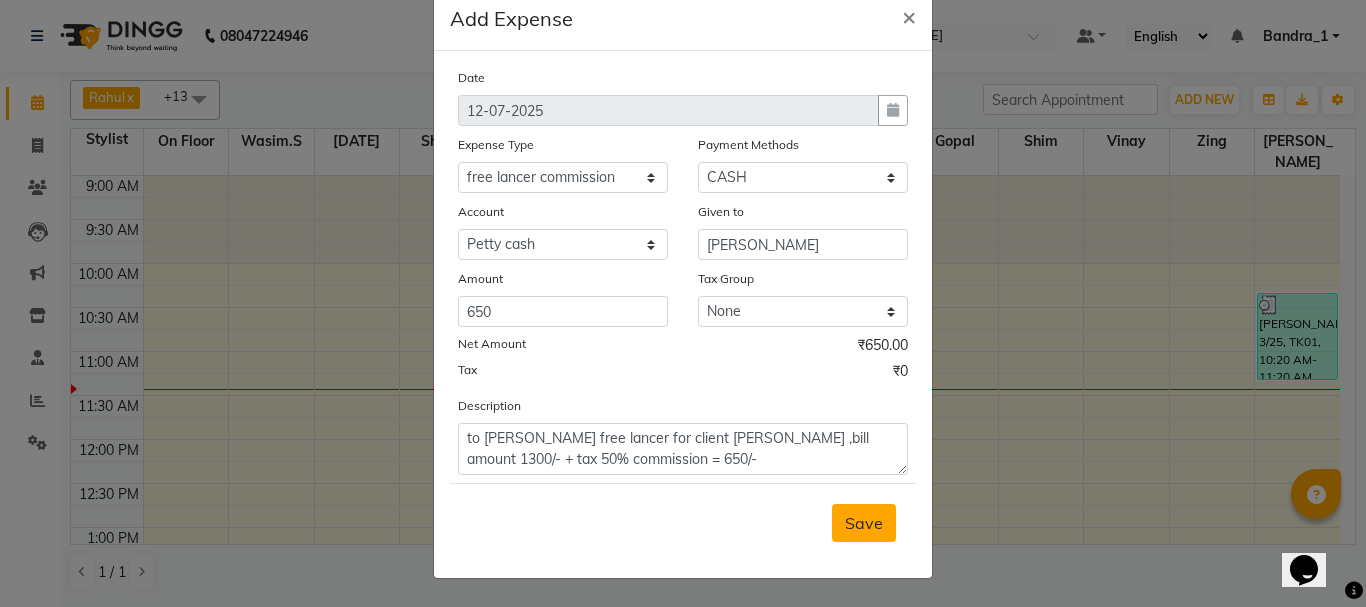 click on "Save" at bounding box center [864, 523] 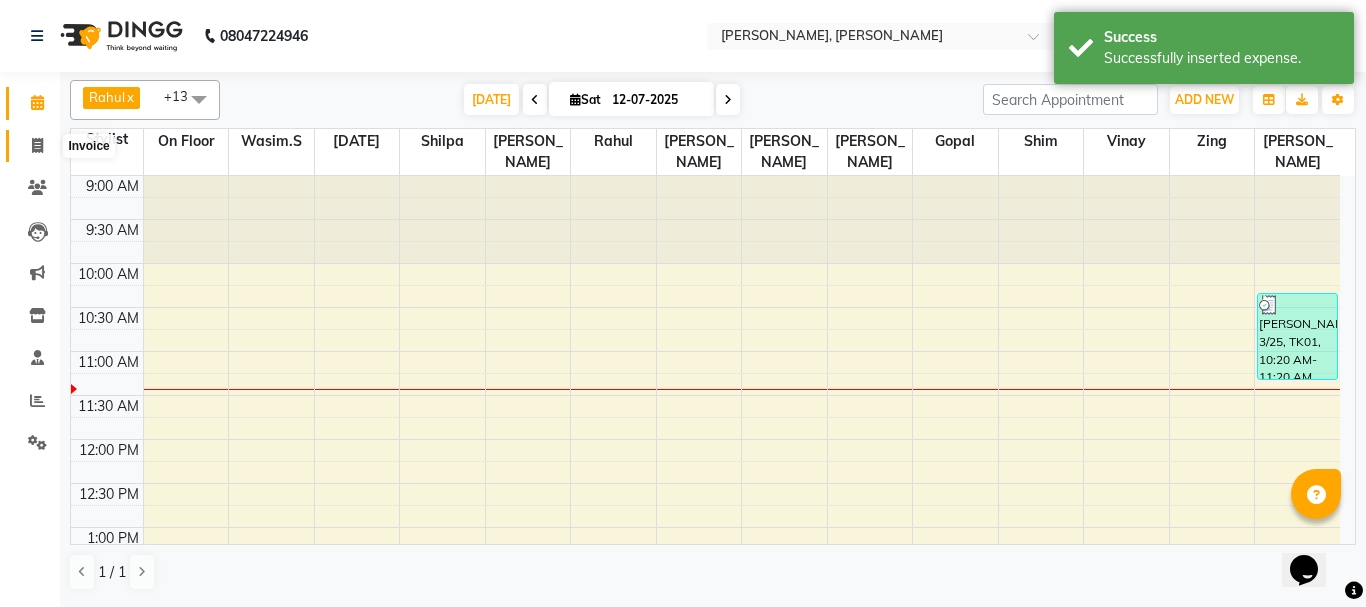 click 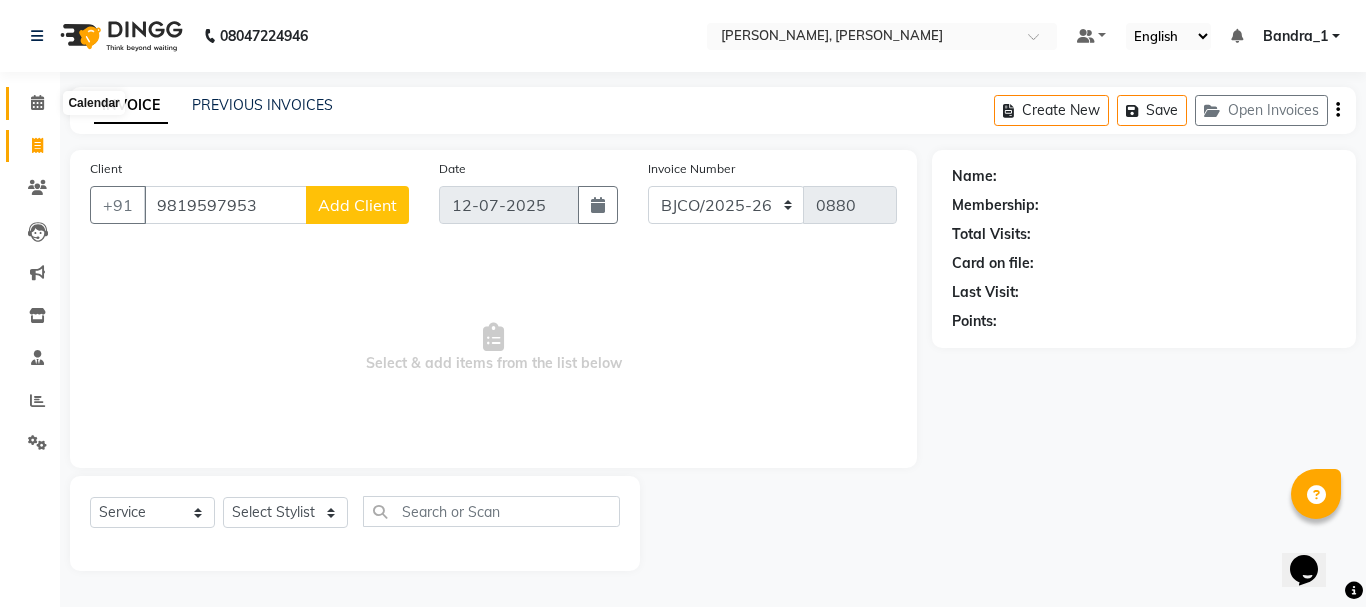 type on "9819597953" 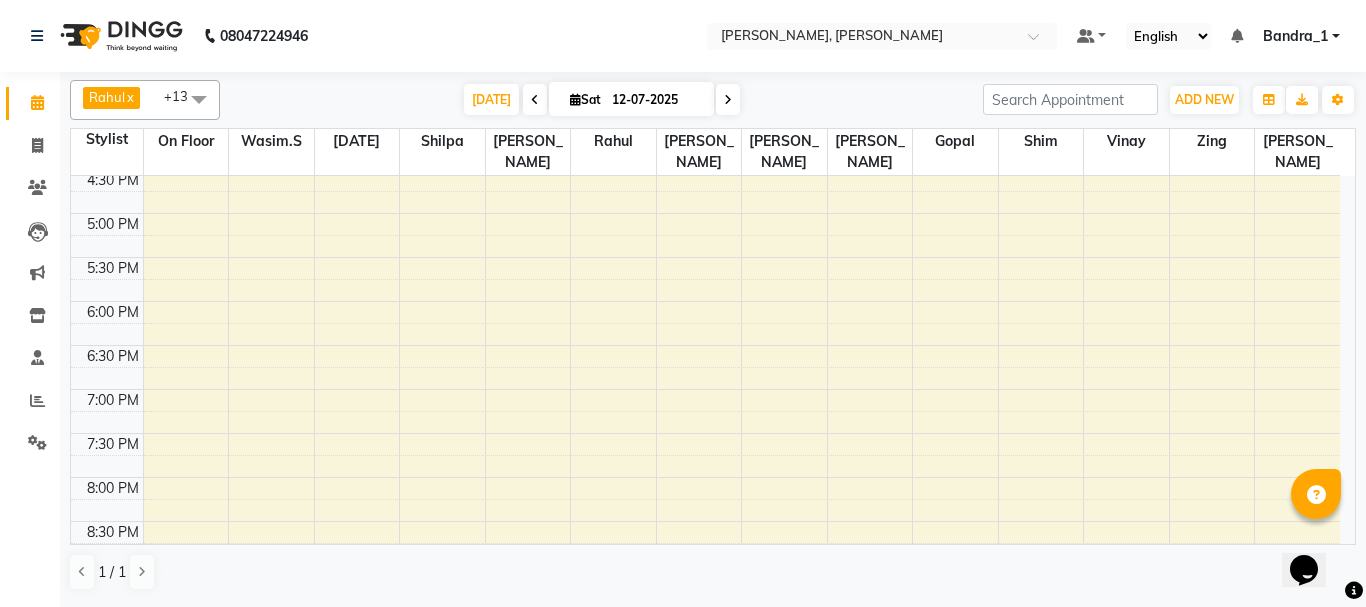 scroll, scrollTop: 0, scrollLeft: 0, axis: both 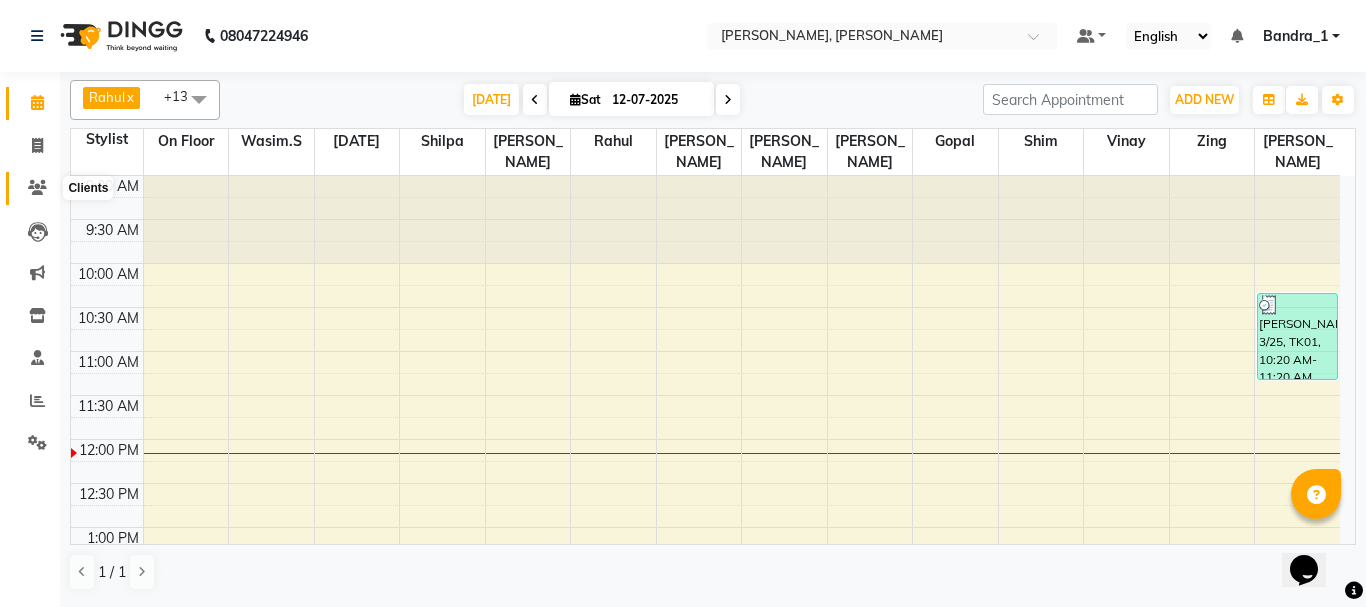 click 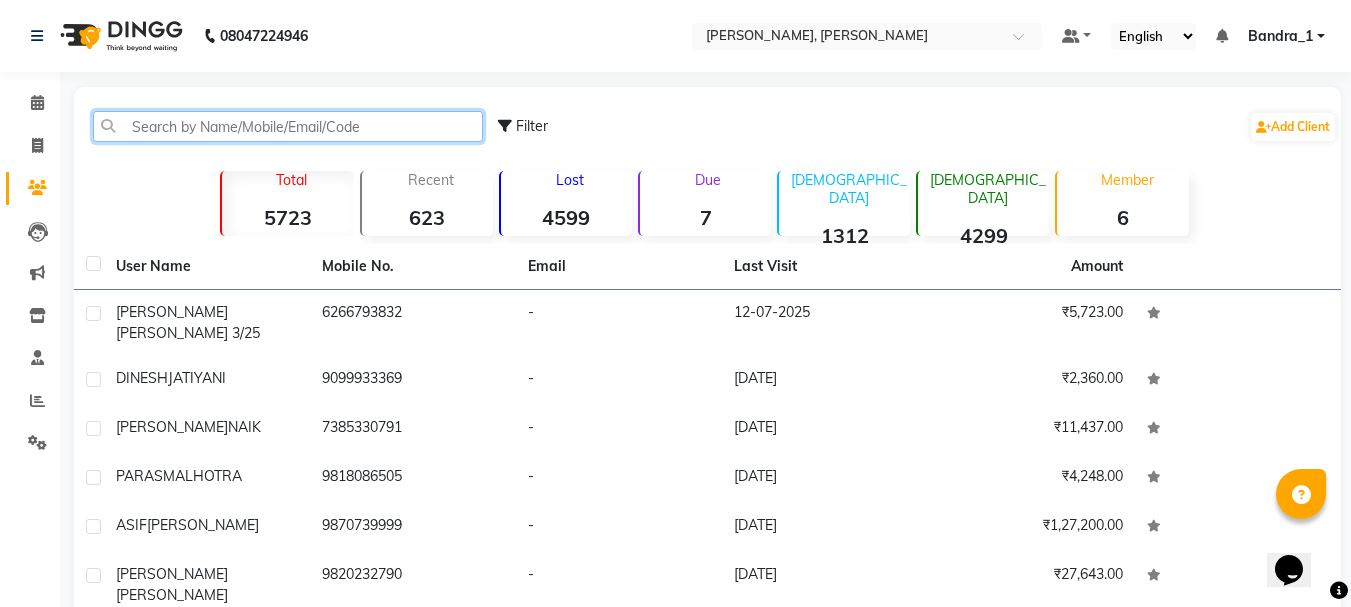 click 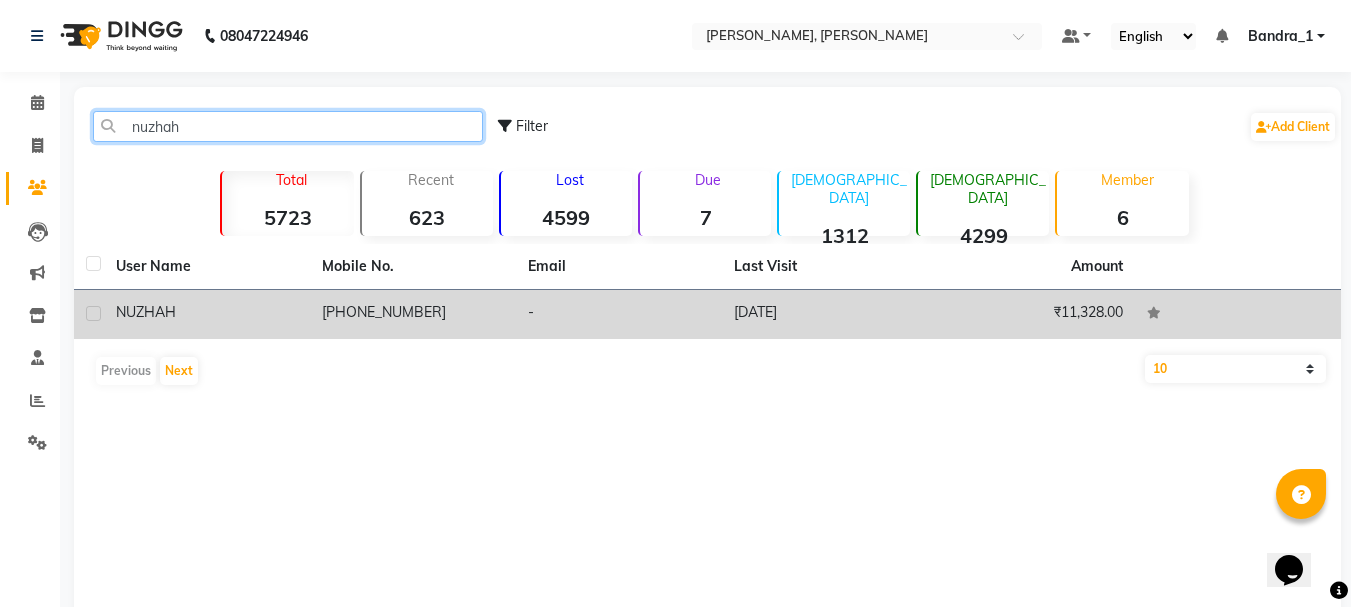 type on "nuzhah" 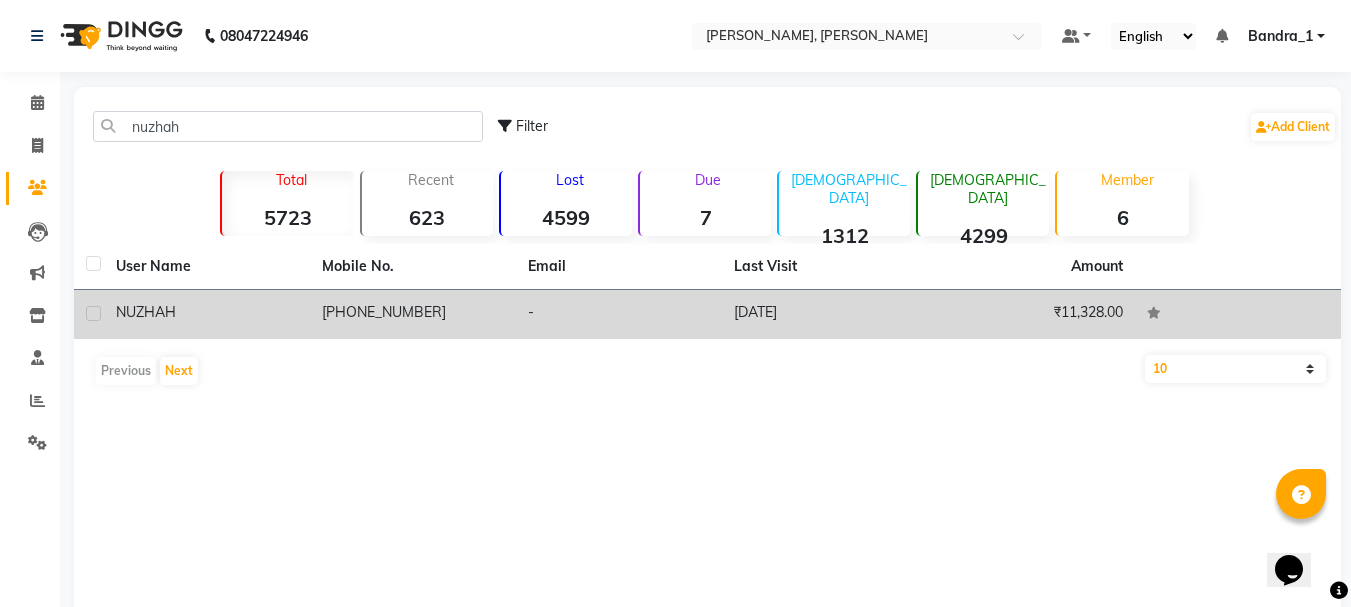 click on "NUZHAH" 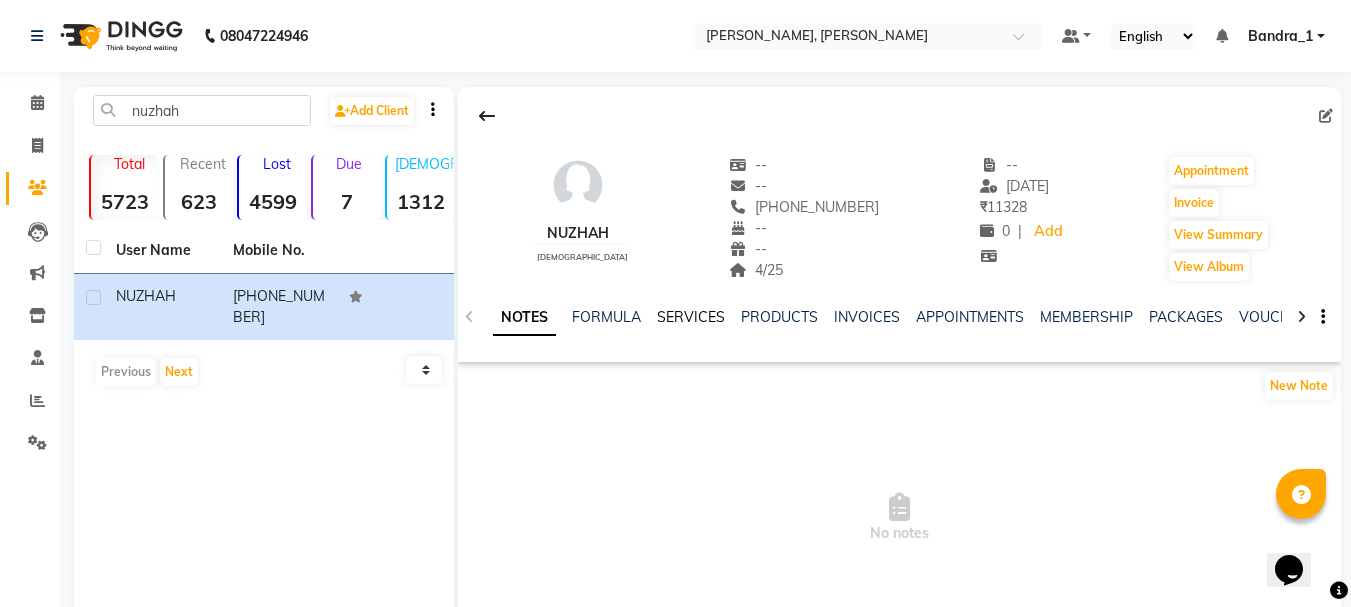 click on "SERVICES" 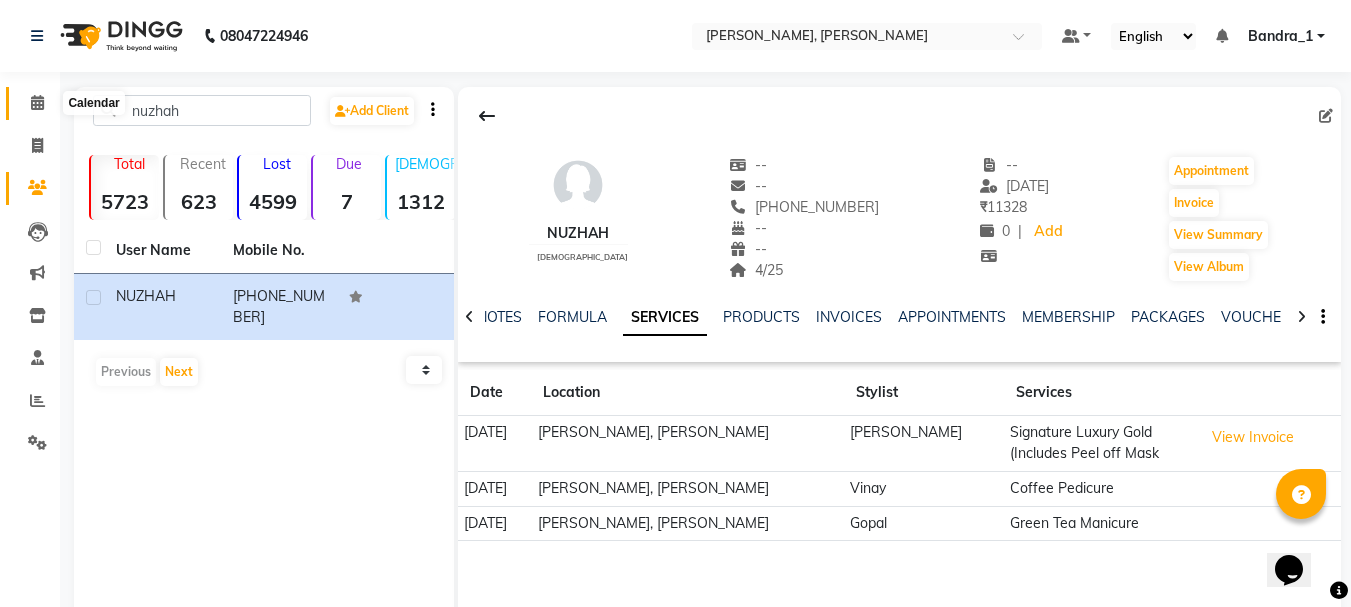 click 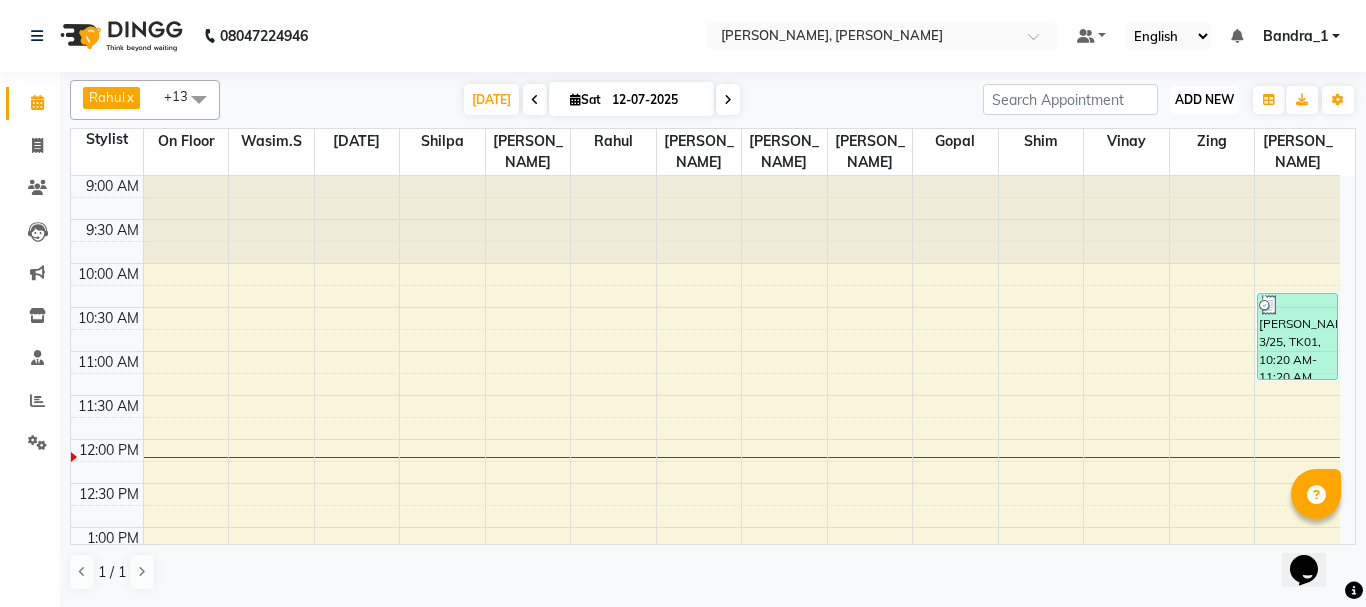 click on "ADD NEW" at bounding box center (1204, 99) 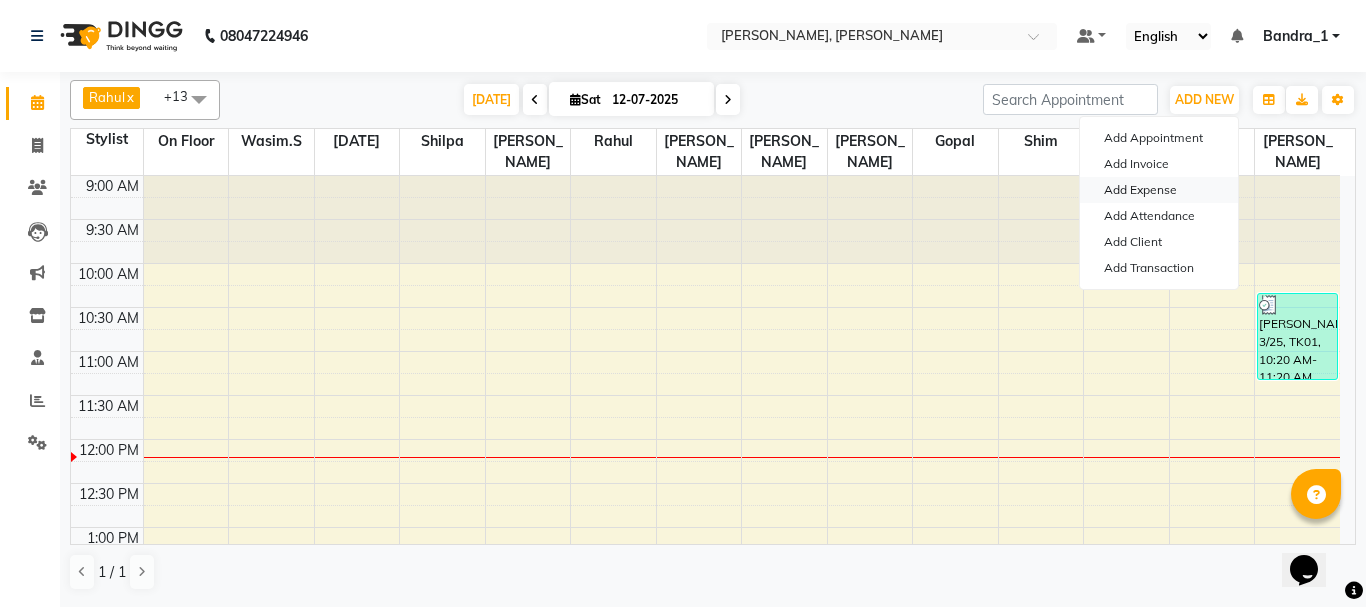 click on "Add Expense" at bounding box center [1159, 190] 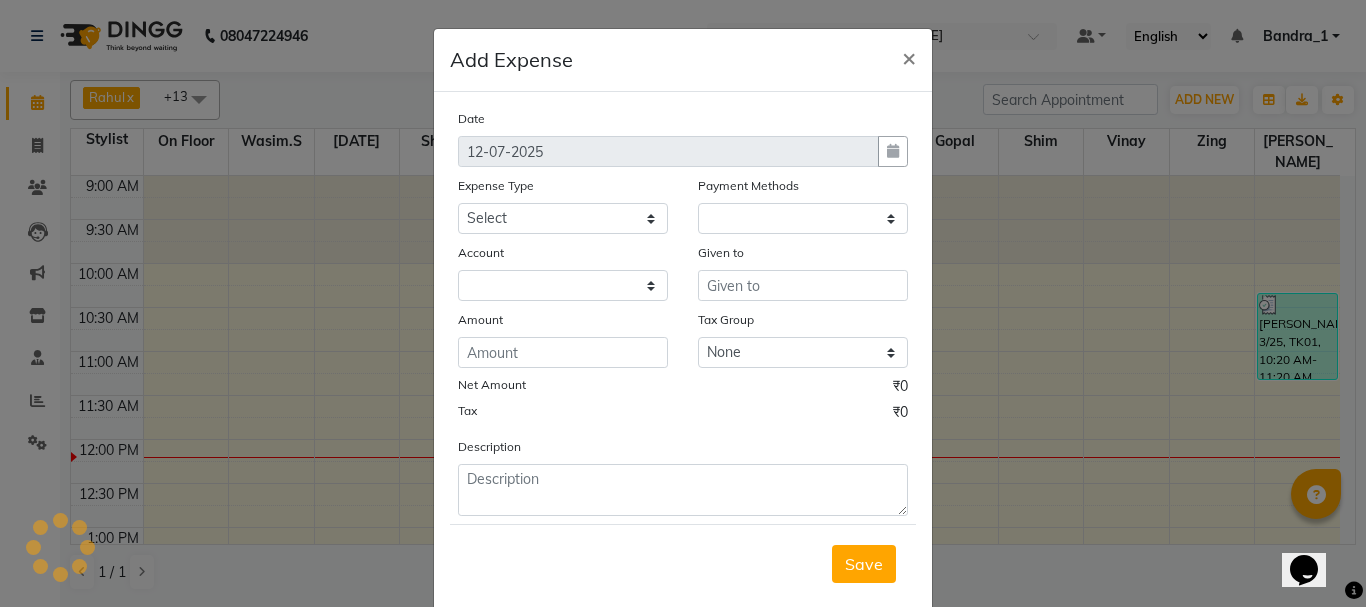 select on "1" 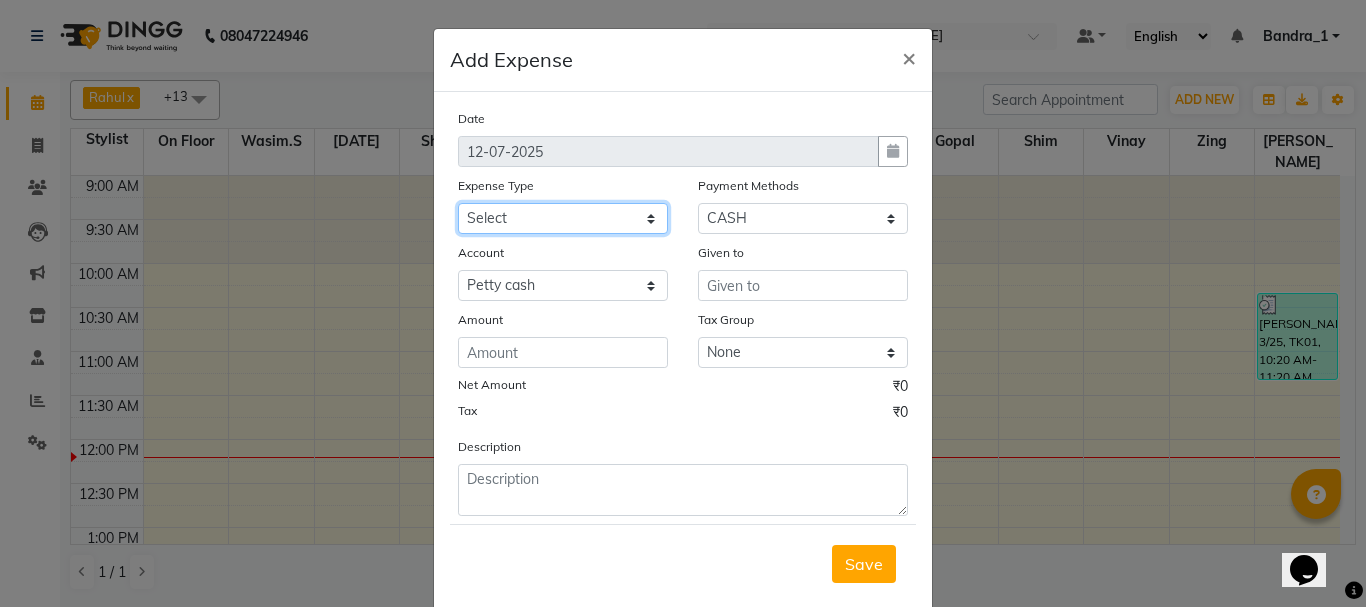 click on "Select Advance Salary Amazon B M C Cash transfer to bank Cash transfer to hub Chemist Client Snacks Clinical charges Conveyence Courier Donation Equipment free lancer commission Fuel Goregaon Salon Govt fee Incentive Laundry Loan Repayment Maintenance Make Up Products Marketing Miscellaneous Mobile Bill Other over time Pantry Product Product incentive puja items Rent Salary Staff Commission. Staff Snacks Stationery Tax Tea & Refreshment Telephone Tips Travelling allowance Utilities W Fast" 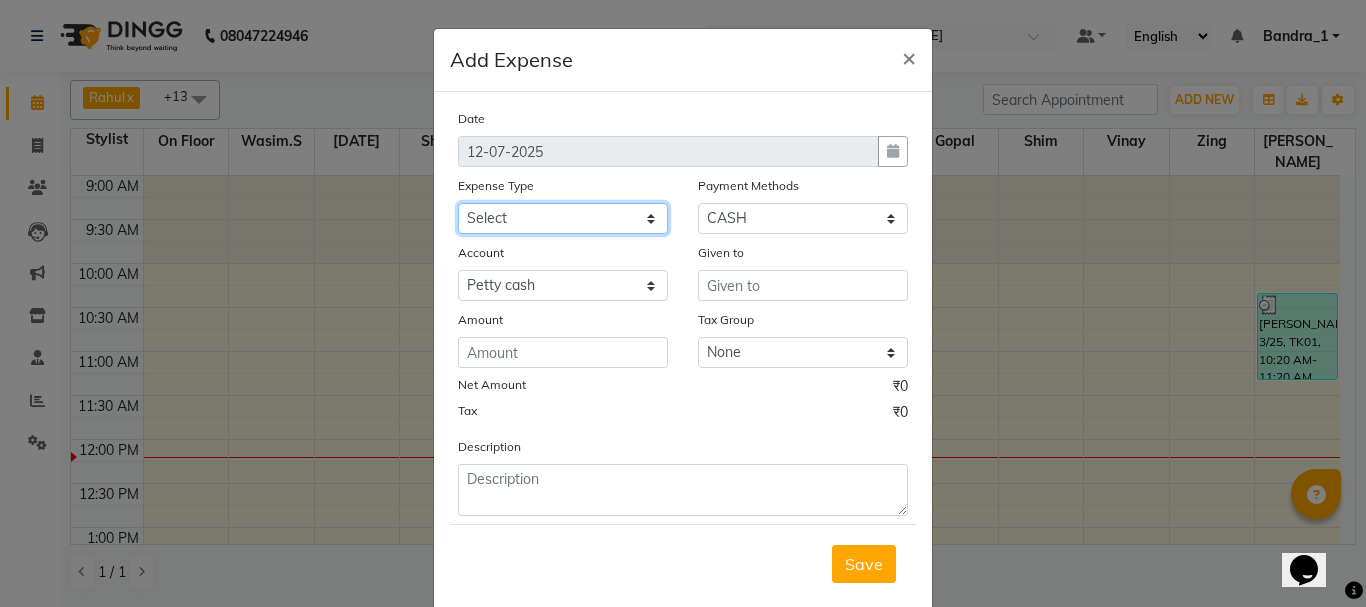 select on "497" 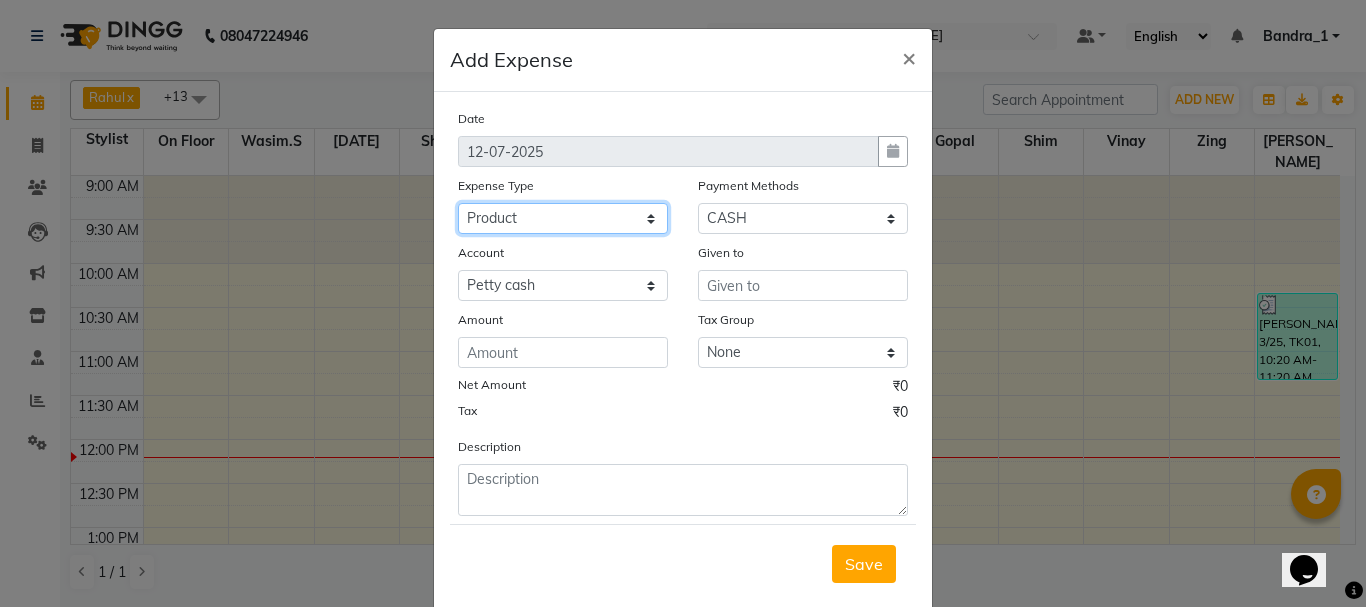 click on "Select Advance Salary Amazon B M C Cash transfer to bank Cash transfer to hub Chemist Client Snacks Clinical charges Conveyence Courier Donation Equipment free lancer commission Fuel Goregaon Salon Govt fee Incentive Laundry Loan Repayment Maintenance Make Up Products Marketing Miscellaneous Mobile Bill Other over time Pantry Product Product incentive puja items Rent Salary Staff Commission. Staff Snacks Stationery Tax Tea & Refreshment Telephone Tips Travelling allowance Utilities W Fast" 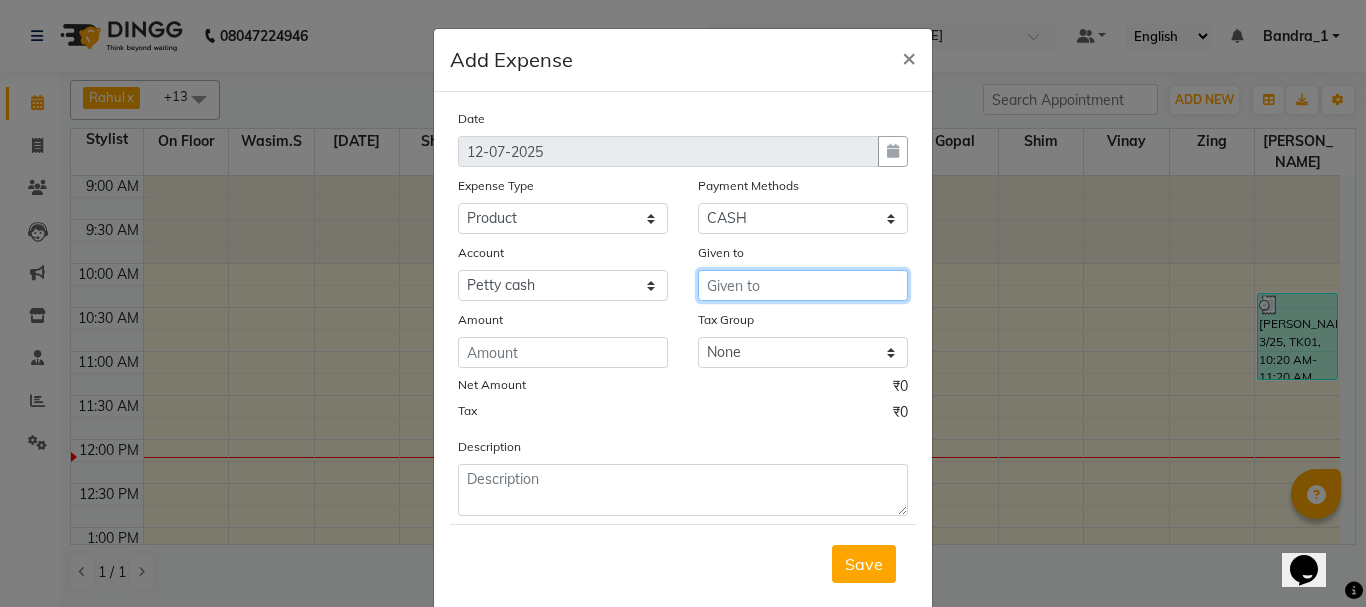 click at bounding box center (803, 285) 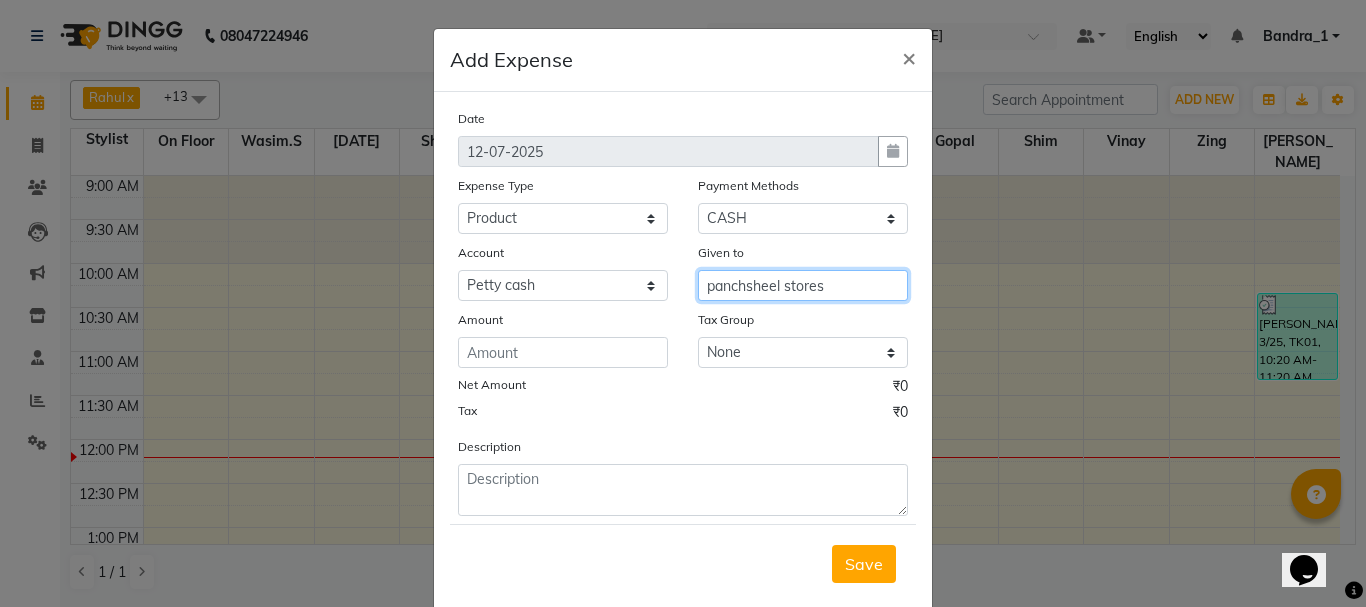 click on "panchsheel stores" at bounding box center [803, 285] 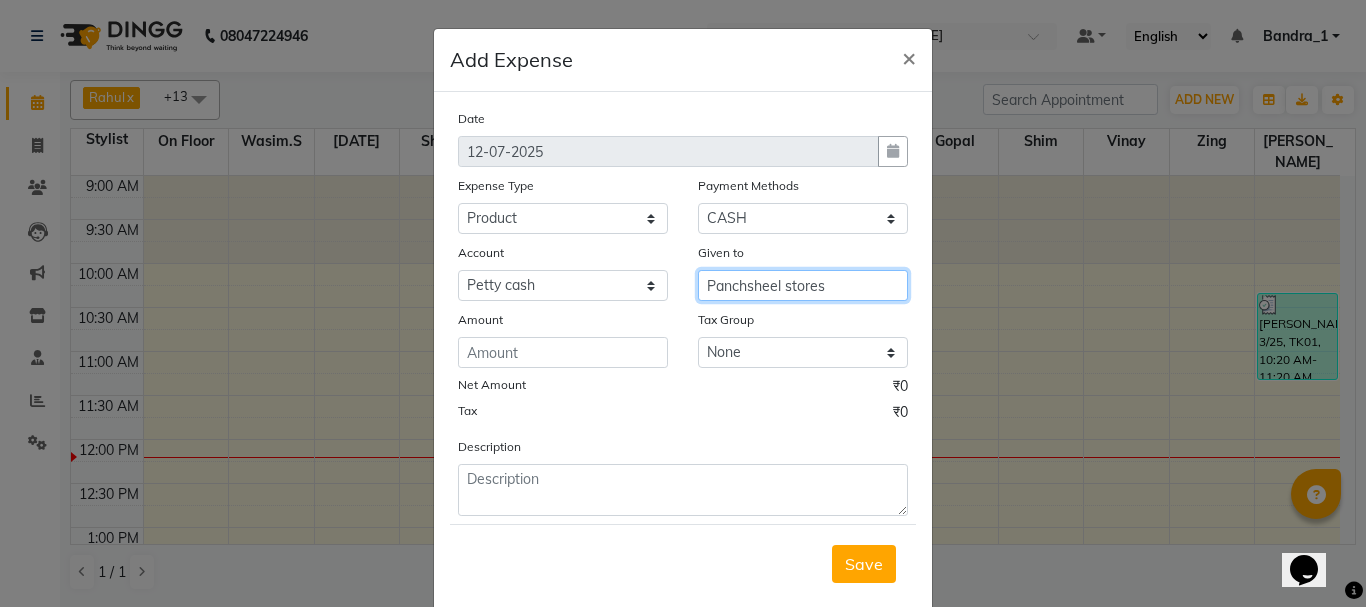 type on "Panchsheel stores" 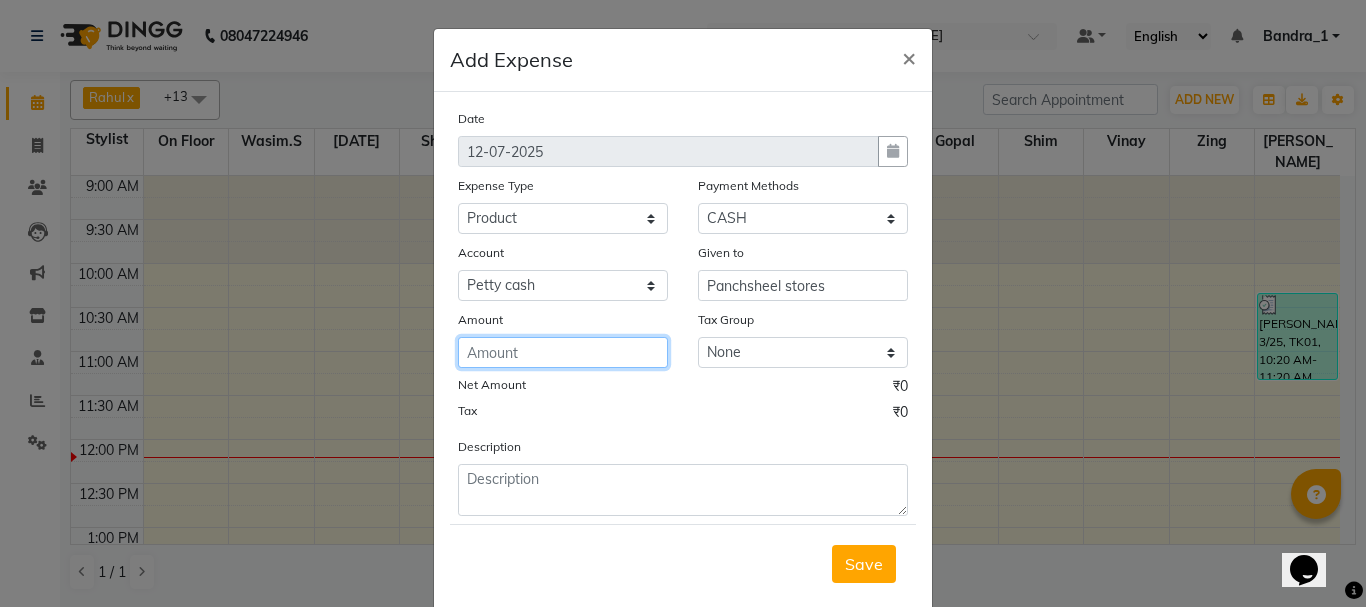 click 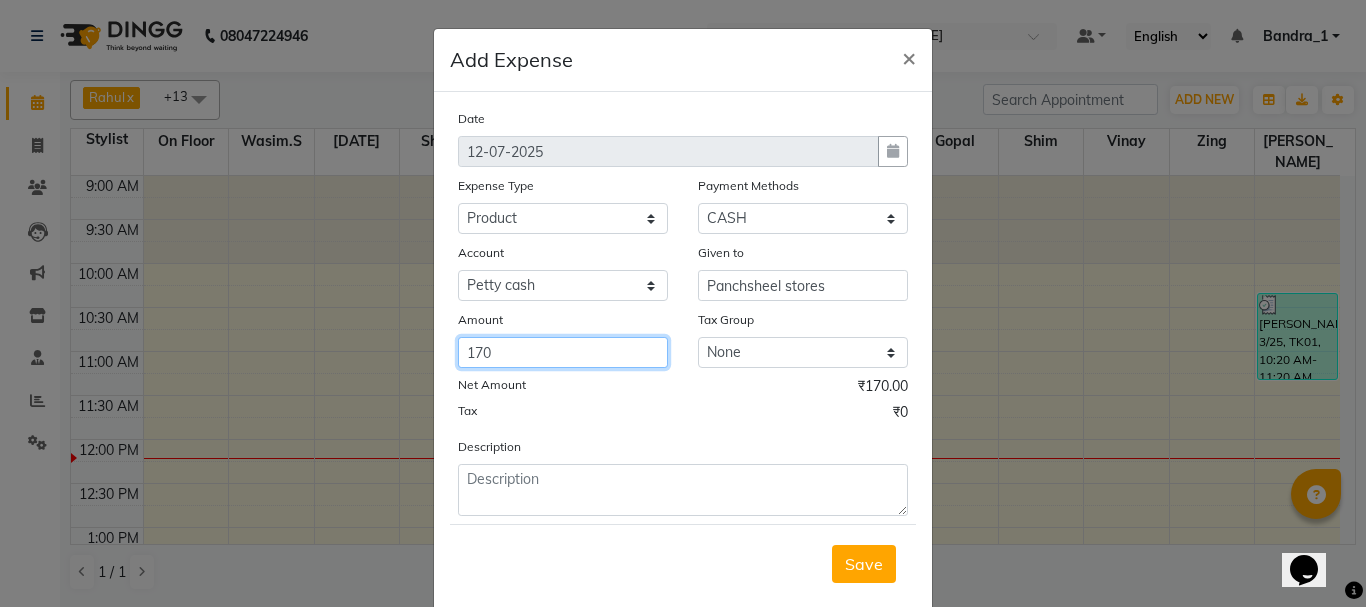 type on "170" 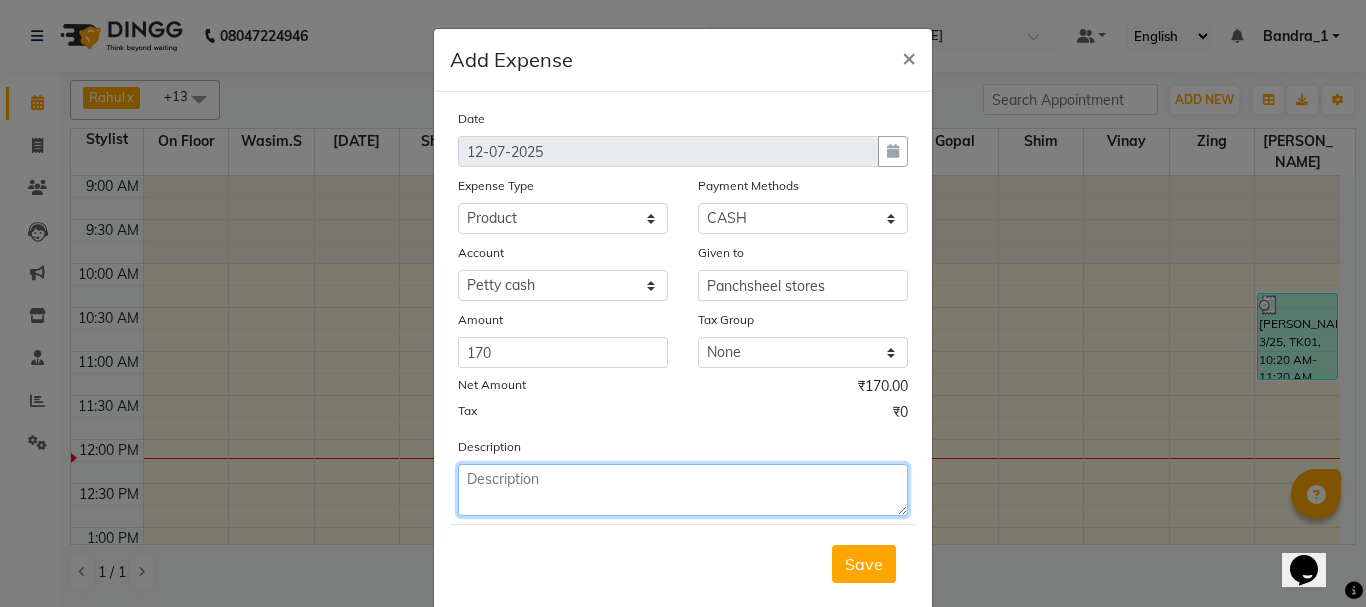 click 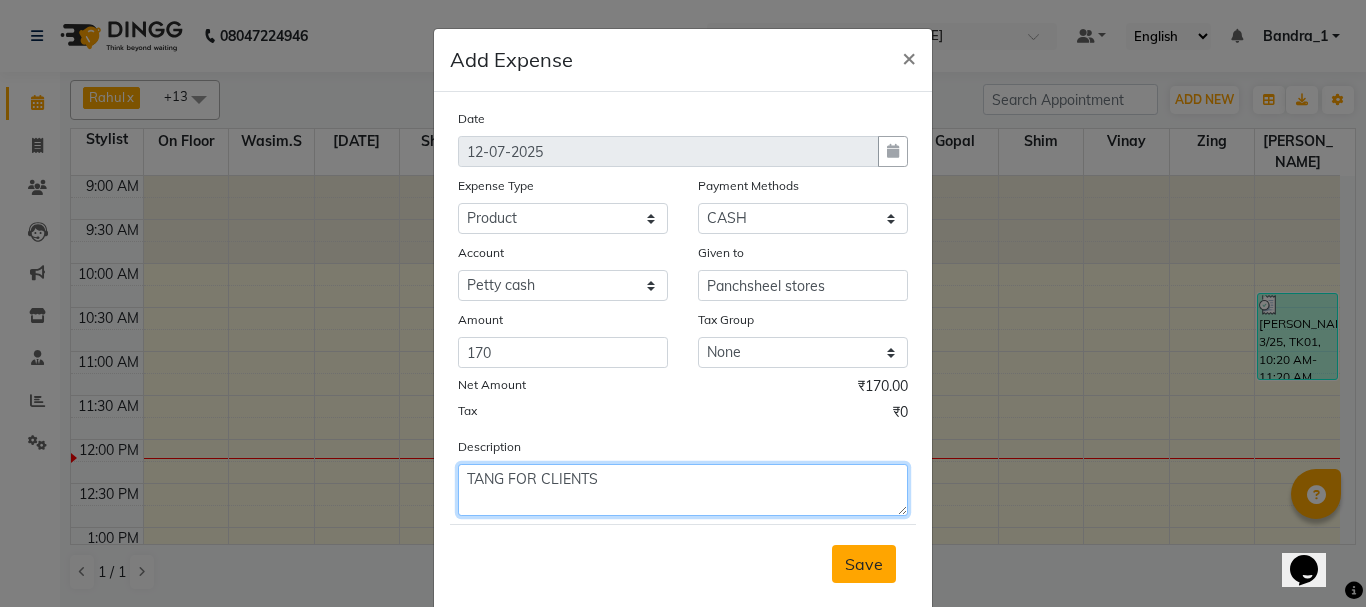 type on "TANG FOR CLIENTS" 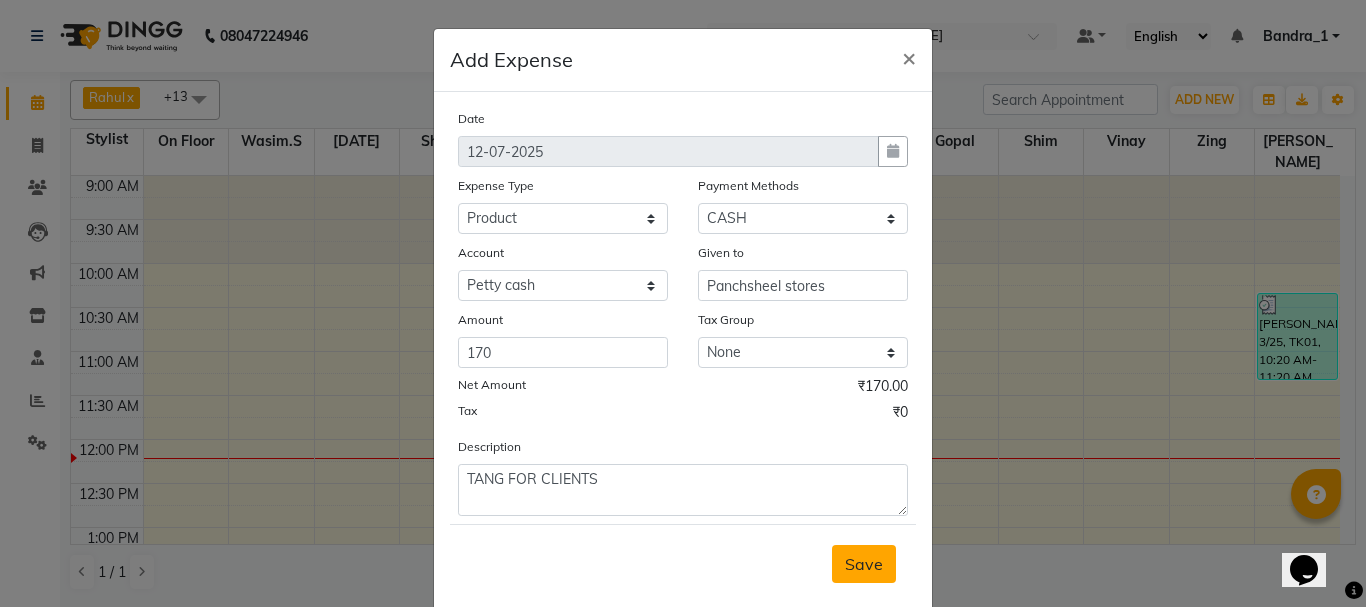 click on "Save" at bounding box center [864, 564] 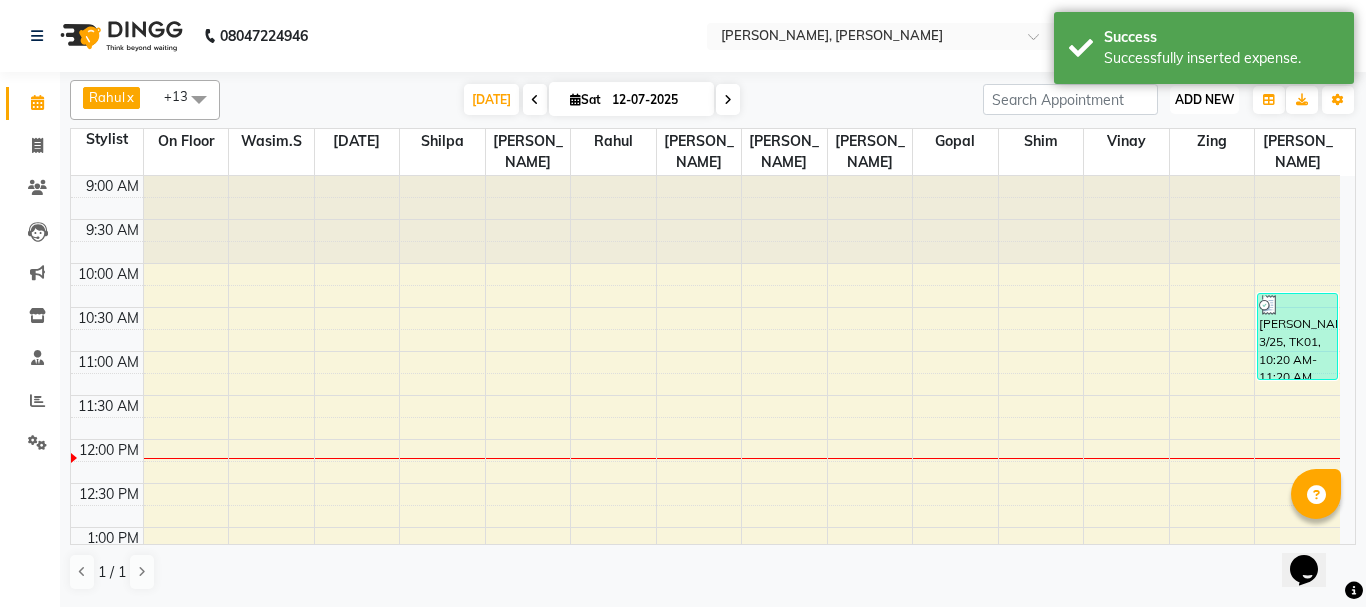 click on "ADD NEW" at bounding box center (1204, 99) 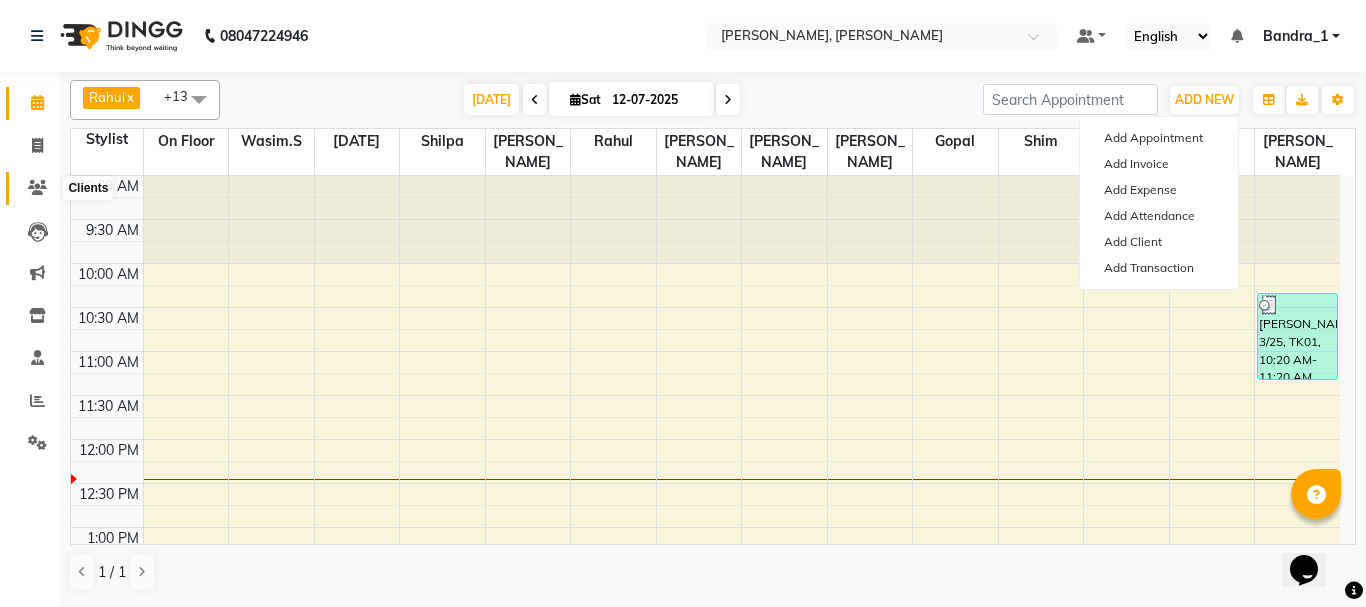 click 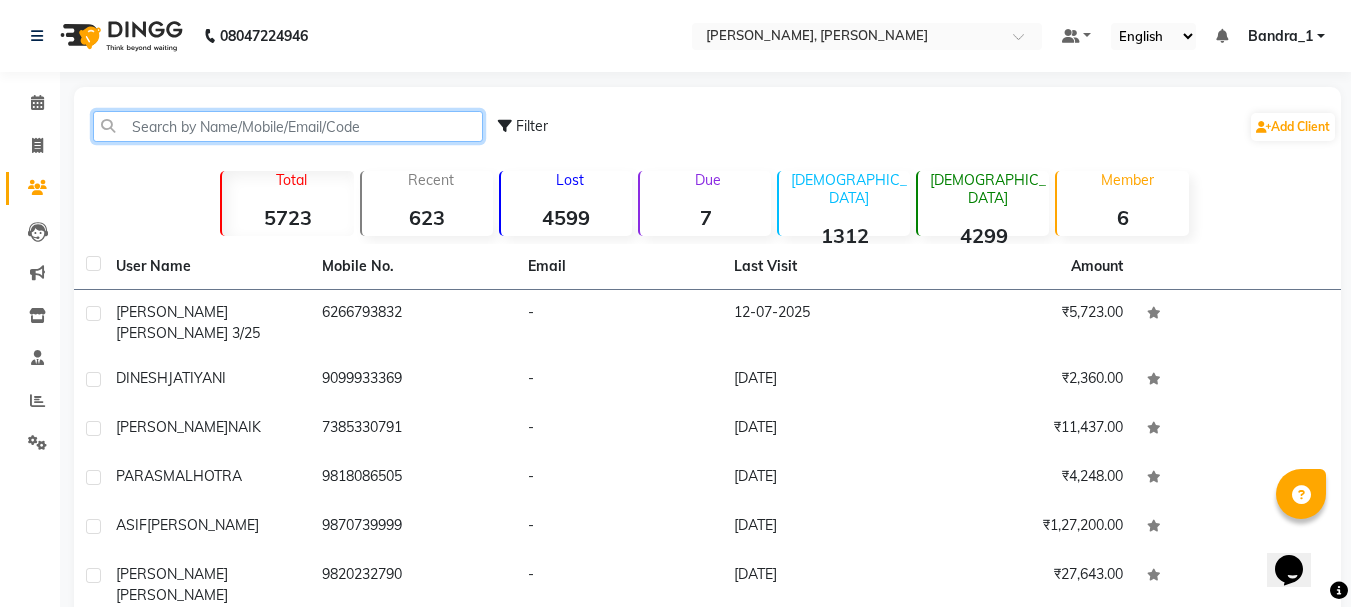 drag, startPoint x: 194, startPoint y: 118, endPoint x: 122, endPoint y: 86, distance: 78.79086 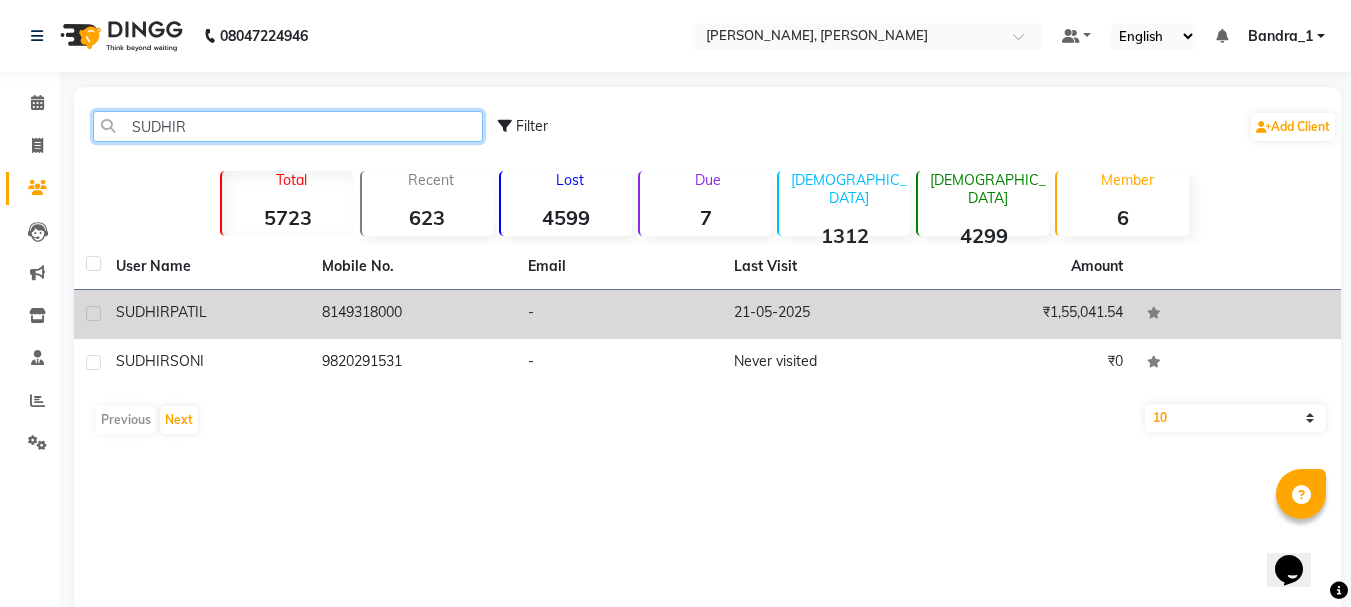 type on "SUDHIR" 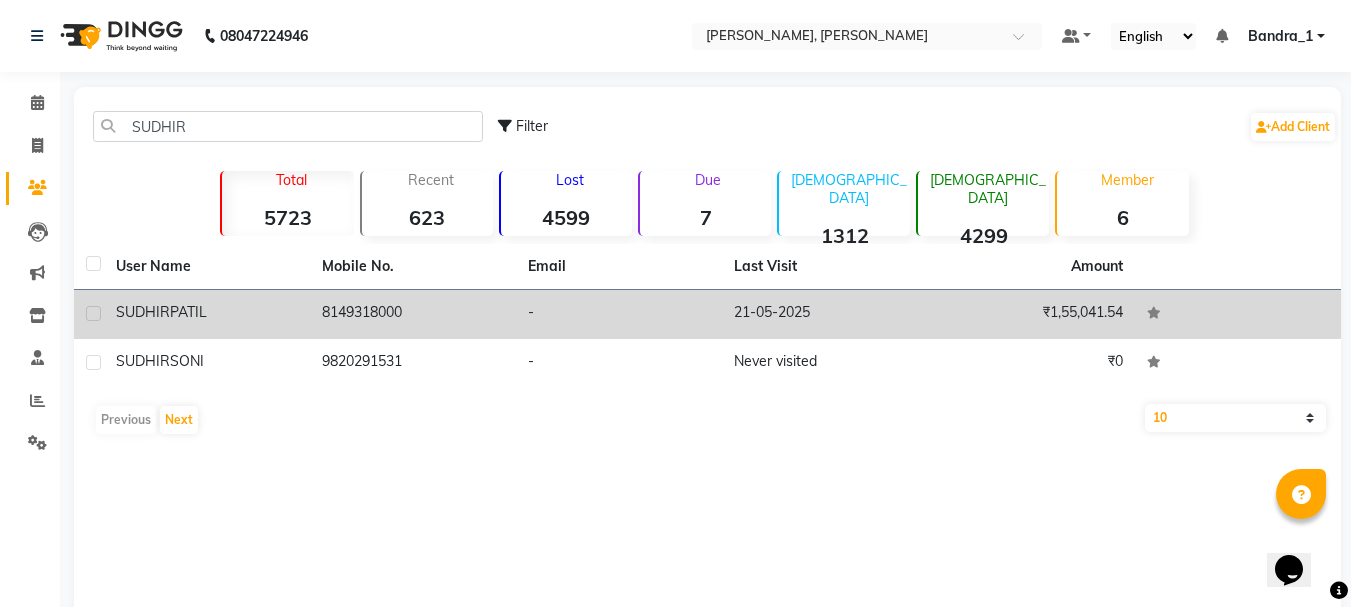 click on "SUDHIR  PATIL" 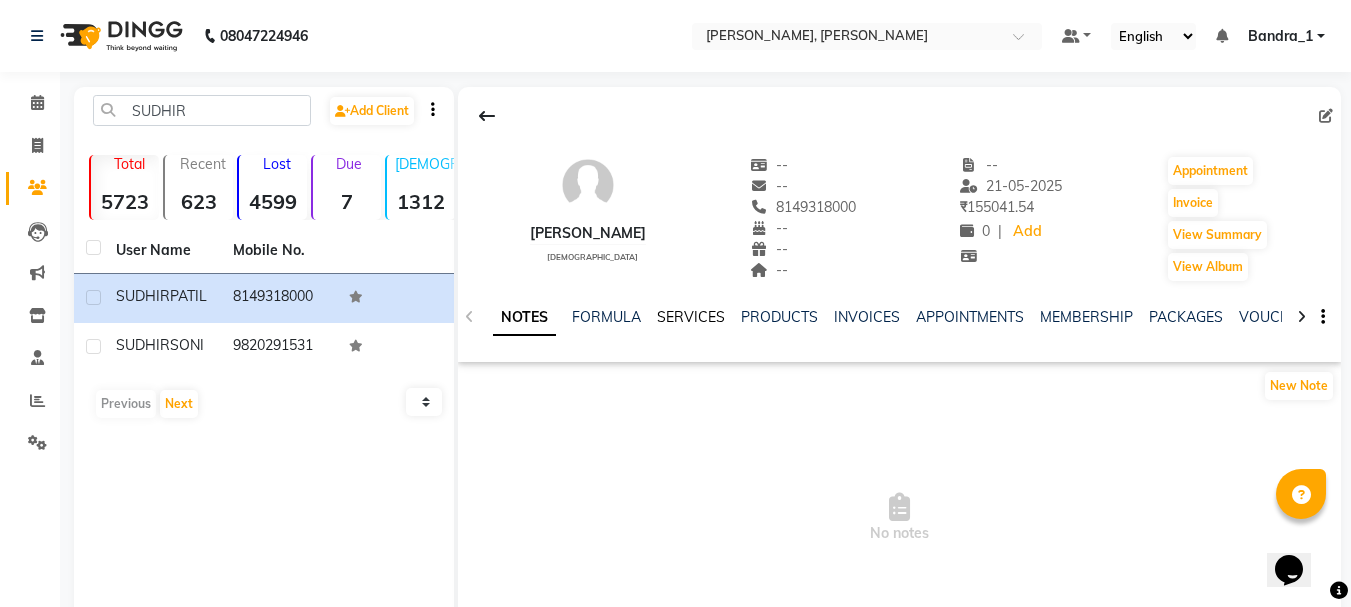 click on "SERVICES" 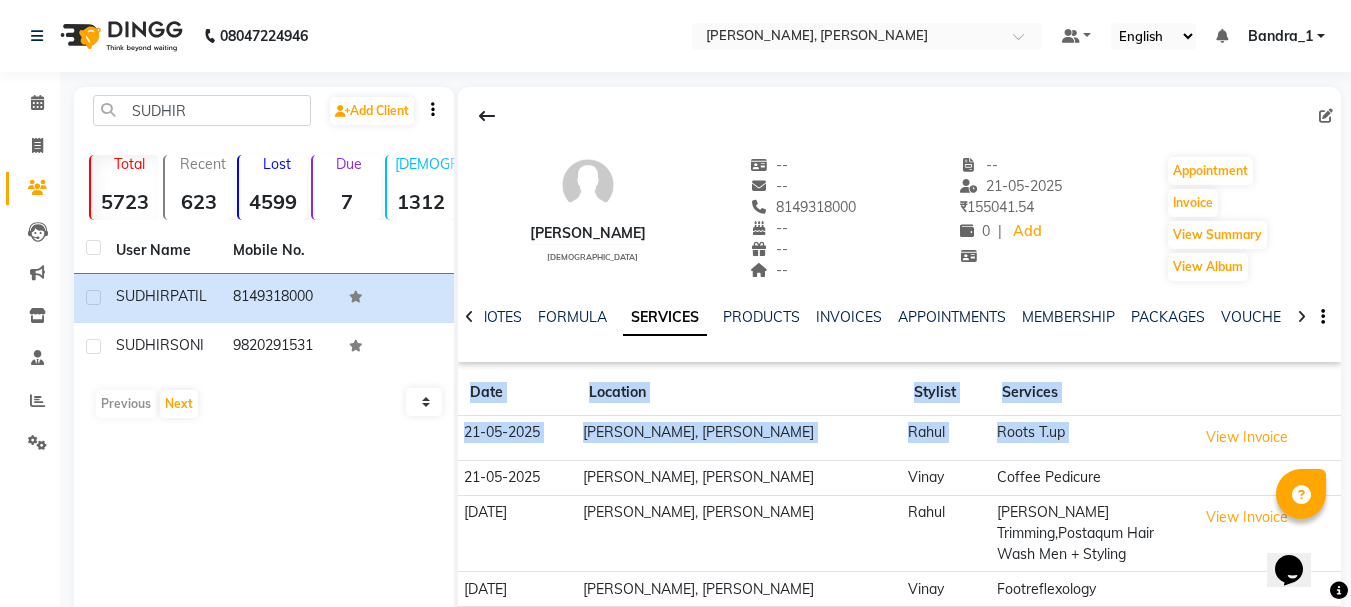 drag, startPoint x: 1349, startPoint y: 316, endPoint x: 1336, endPoint y: 416, distance: 100.84146 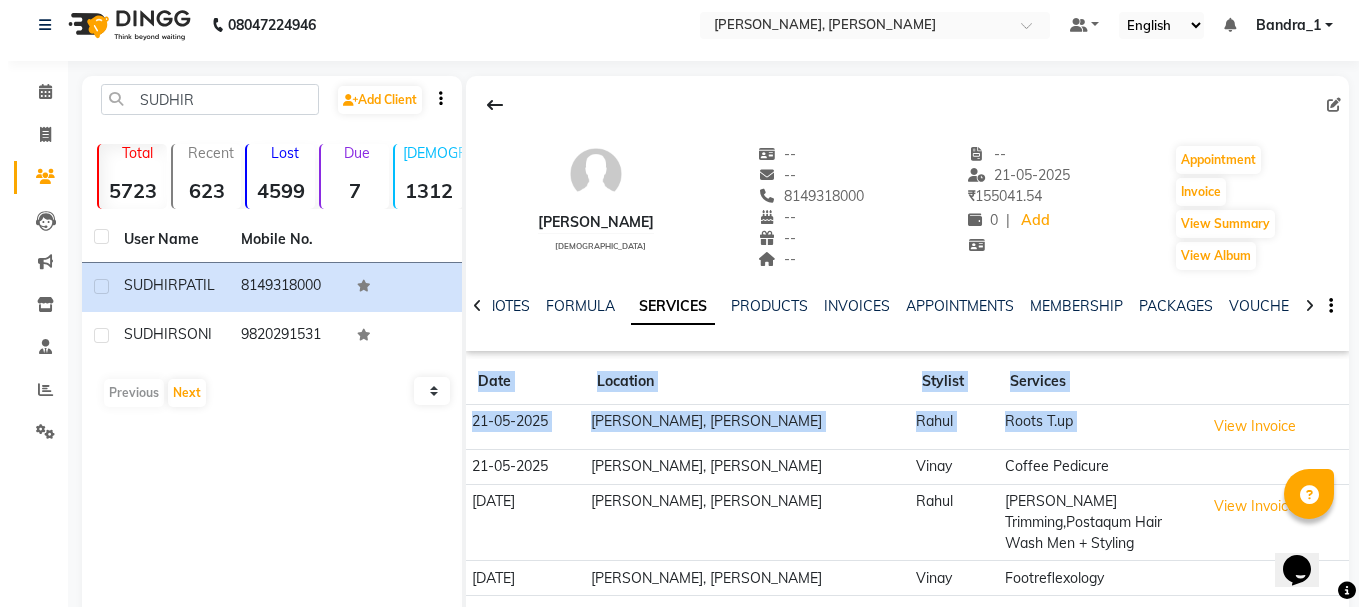 scroll, scrollTop: 110, scrollLeft: 0, axis: vertical 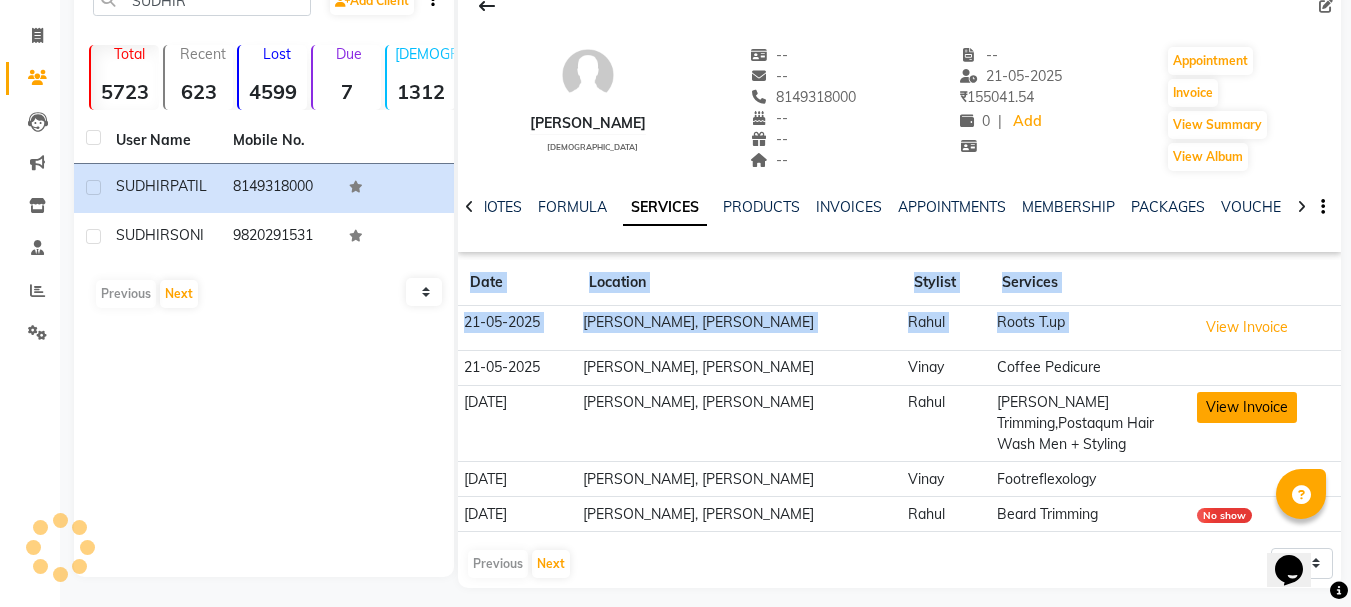click on "View Invoice" 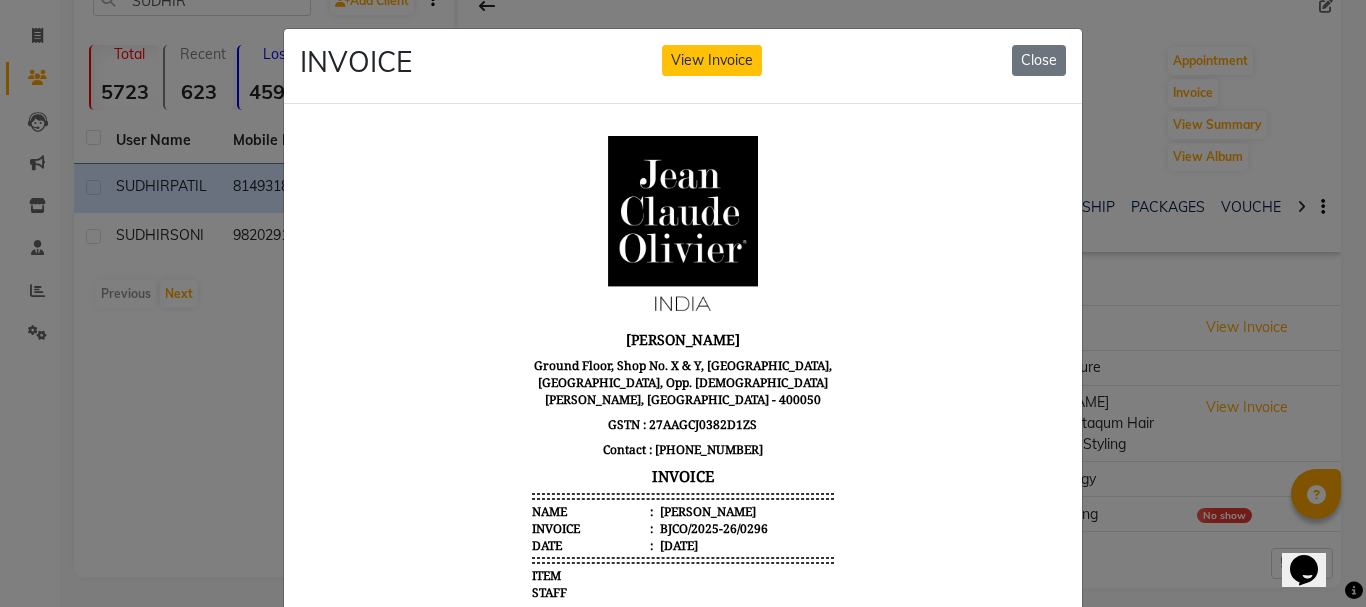 scroll, scrollTop: 0, scrollLeft: 0, axis: both 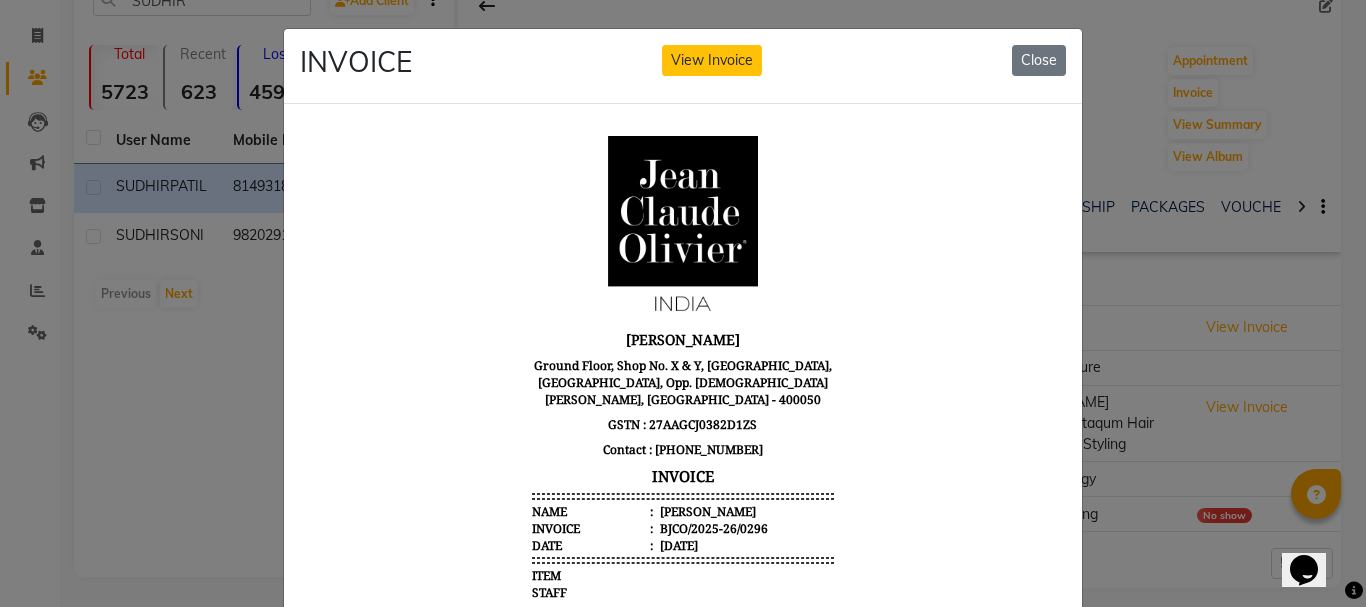 drag, startPoint x: 1024, startPoint y: 59, endPoint x: 952, endPoint y: 103, distance: 84.38009 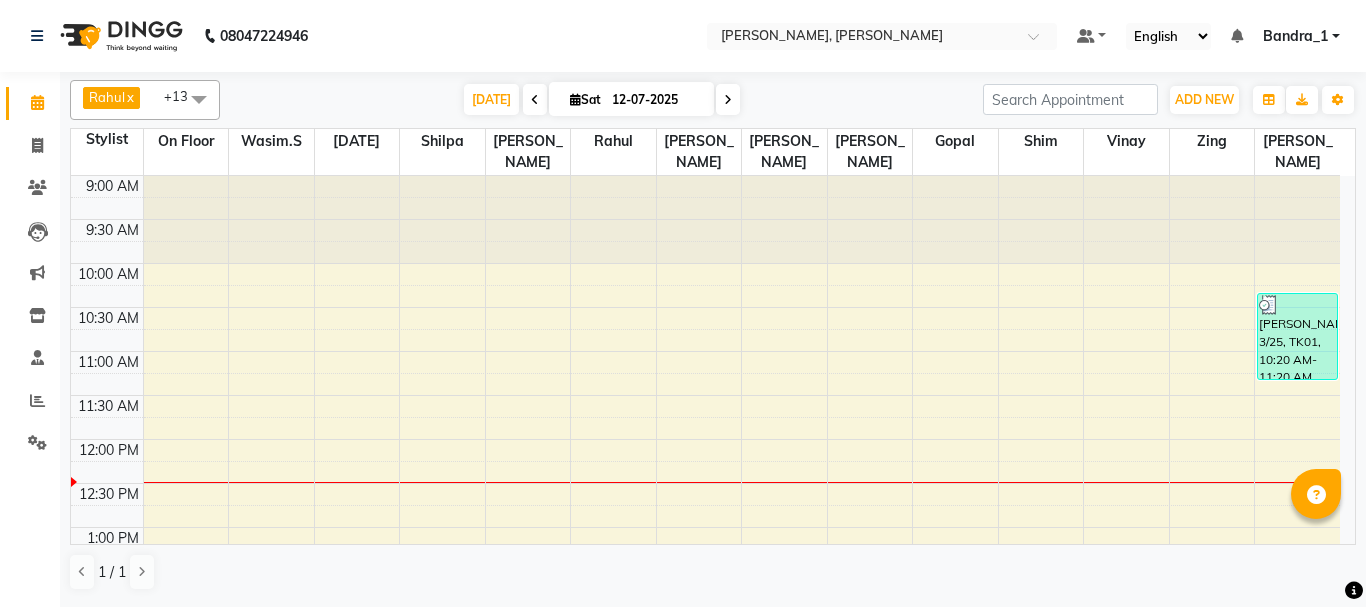 scroll, scrollTop: 0, scrollLeft: 0, axis: both 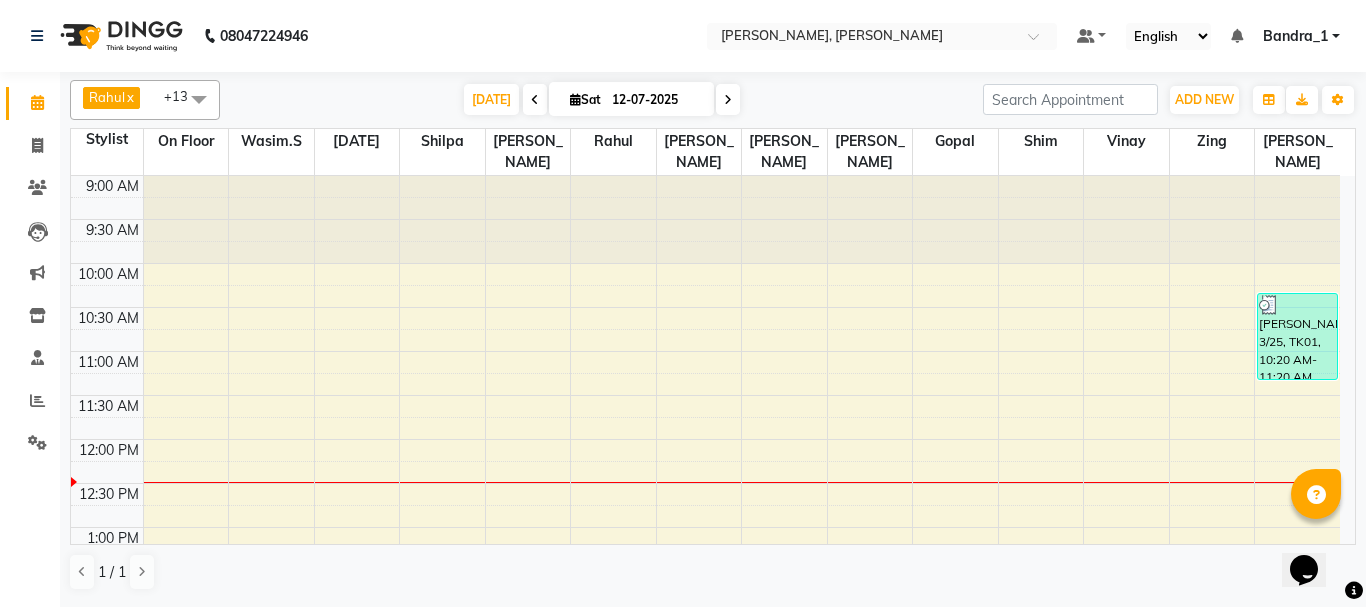 click on "9:00 AM 9:30 AM 10:00 AM 10:30 AM 11:00 AM 11:30 AM 12:00 PM 12:30 PM 1:00 PM 1:30 PM 2:00 PM 2:30 PM 3:00 PM 3:30 PM 4:00 PM 4:30 PM 5:00 PM 5:30 PM 6:00 PM 6:30 PM 7:00 PM 7:30 PM 8:00 PM 8:30 PM 9:00 PM 9:30 PM 10:00 PM 10:30 PM     [PERSON_NAME] 3/25, TK01, 10:20 AM-11:20 AM, Full Arms,Under Arms,Chin P/off,Eyebrow/Forehead Threading" at bounding box center [705, 791] 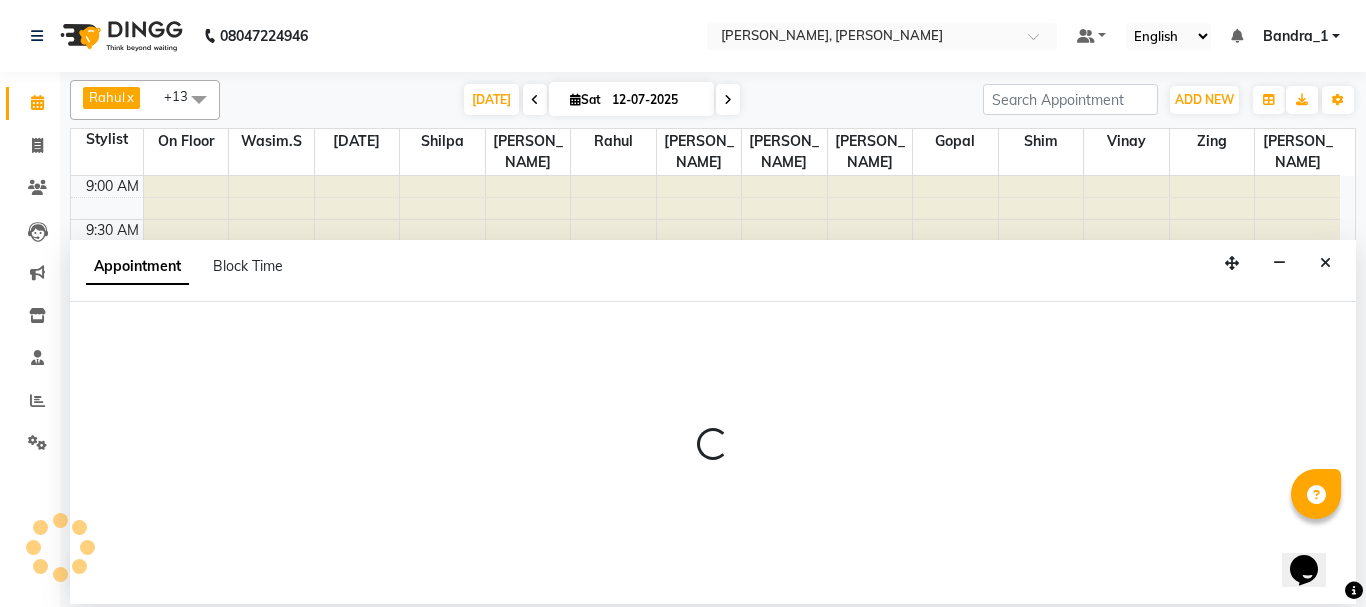 select on "23859" 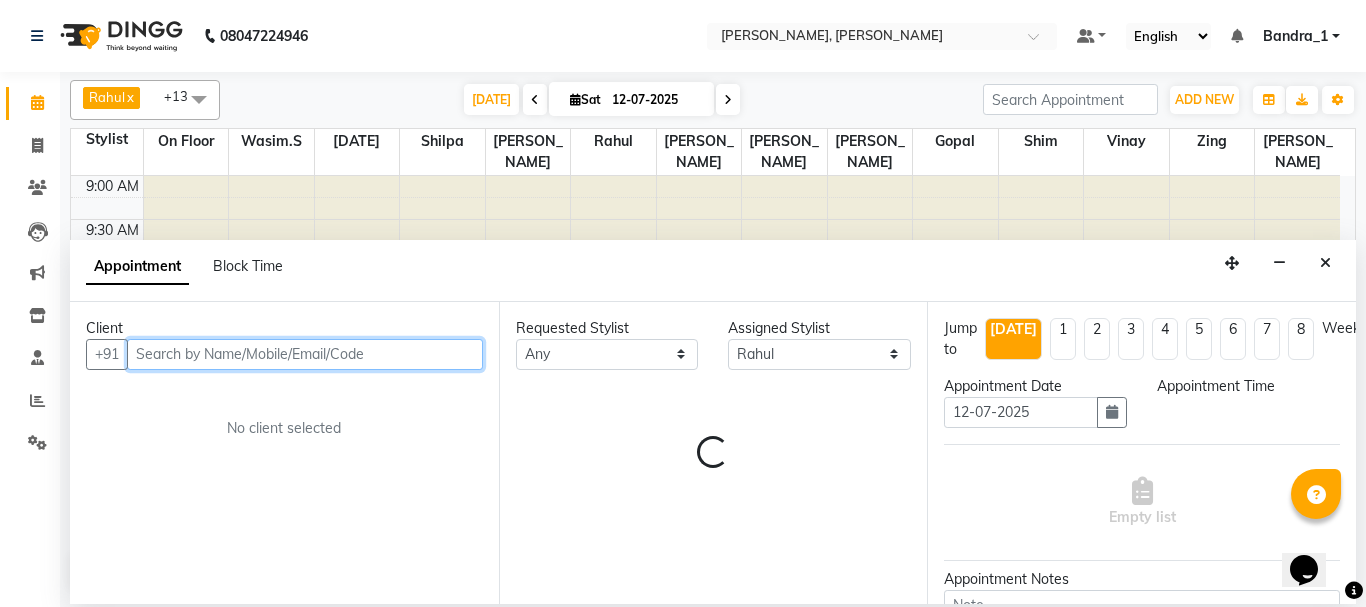 select on "705" 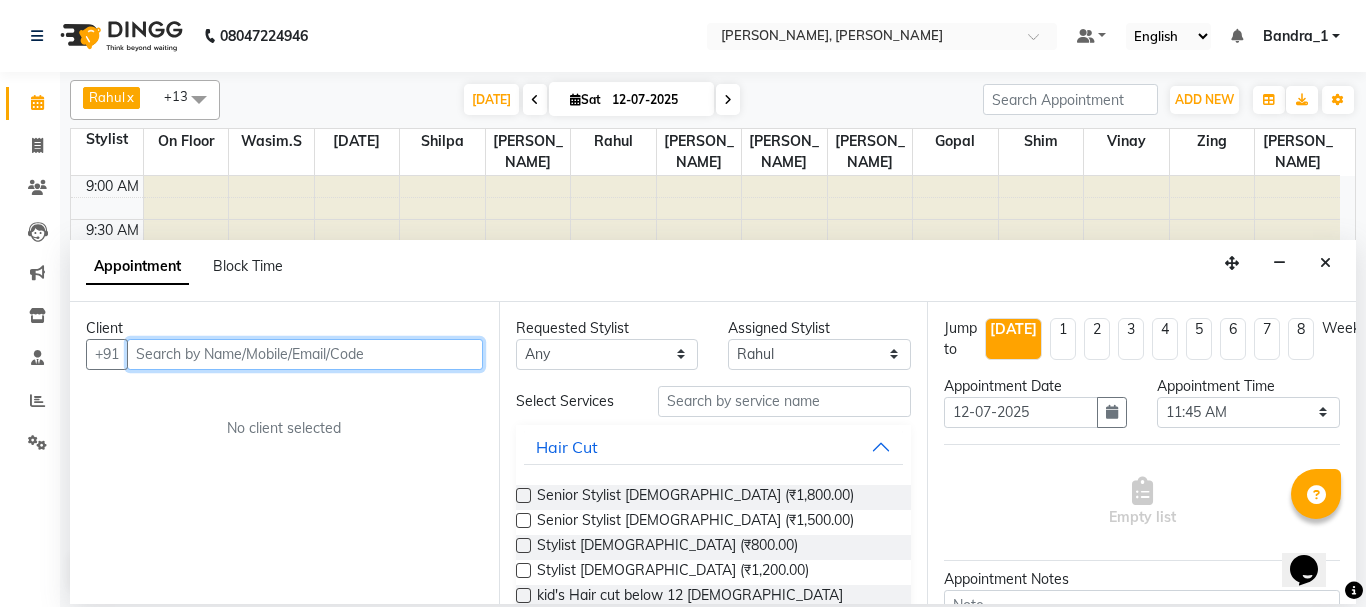 drag, startPoint x: 195, startPoint y: 357, endPoint x: 162, endPoint y: 383, distance: 42.0119 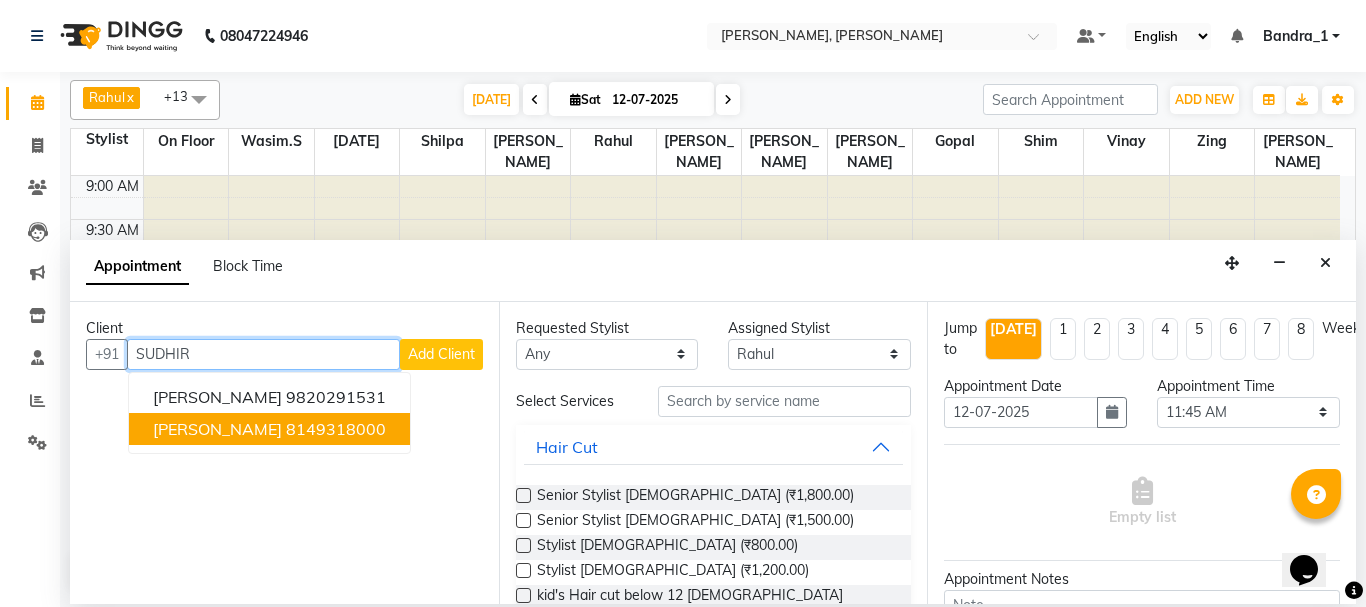 click on "[PERSON_NAME]" at bounding box center [217, 429] 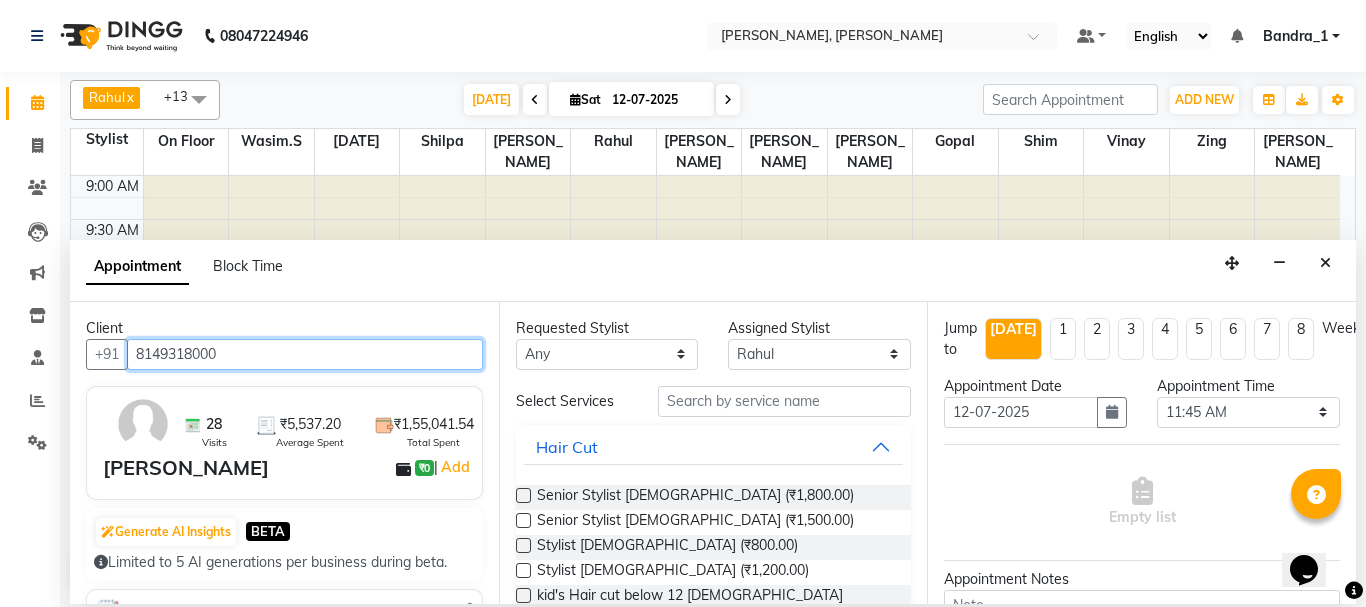 type on "8149318000" 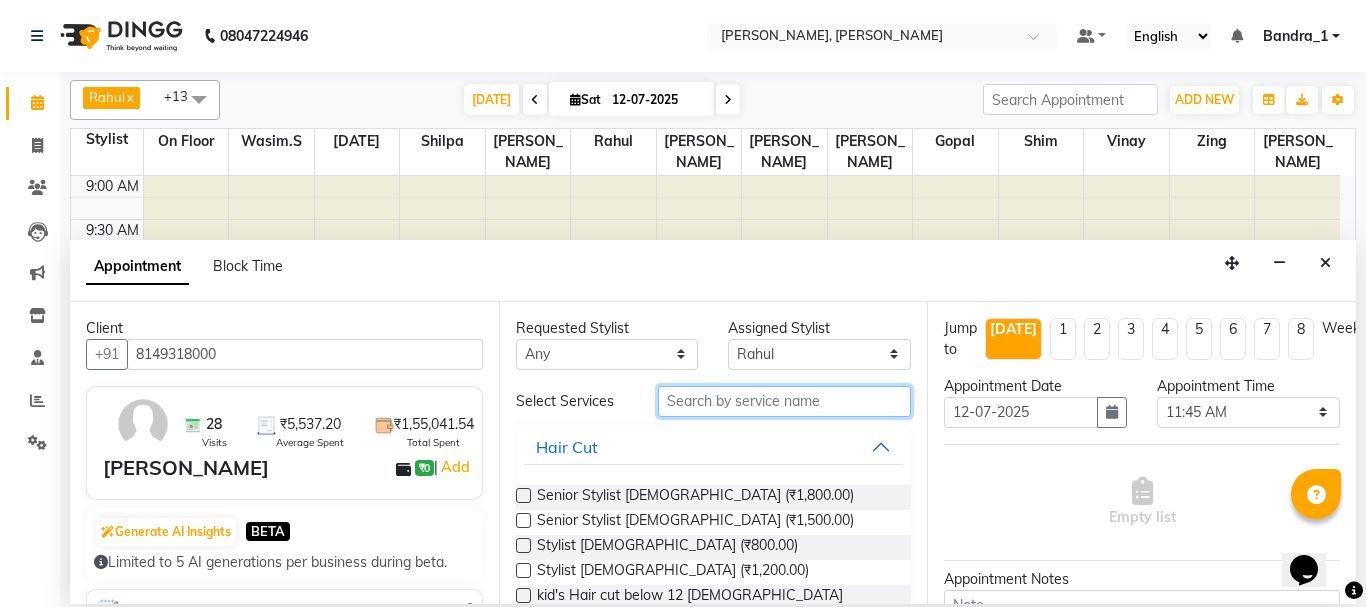 drag, startPoint x: 699, startPoint y: 405, endPoint x: 668, endPoint y: 446, distance: 51.40039 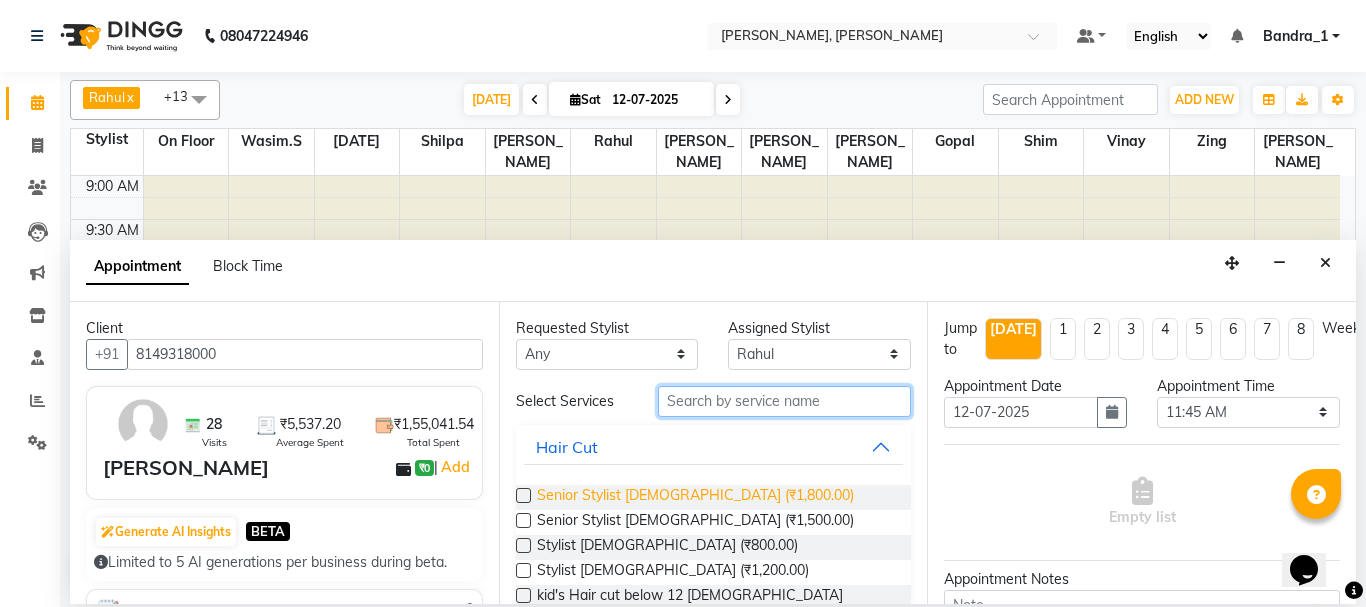 scroll, scrollTop: 400, scrollLeft: 0, axis: vertical 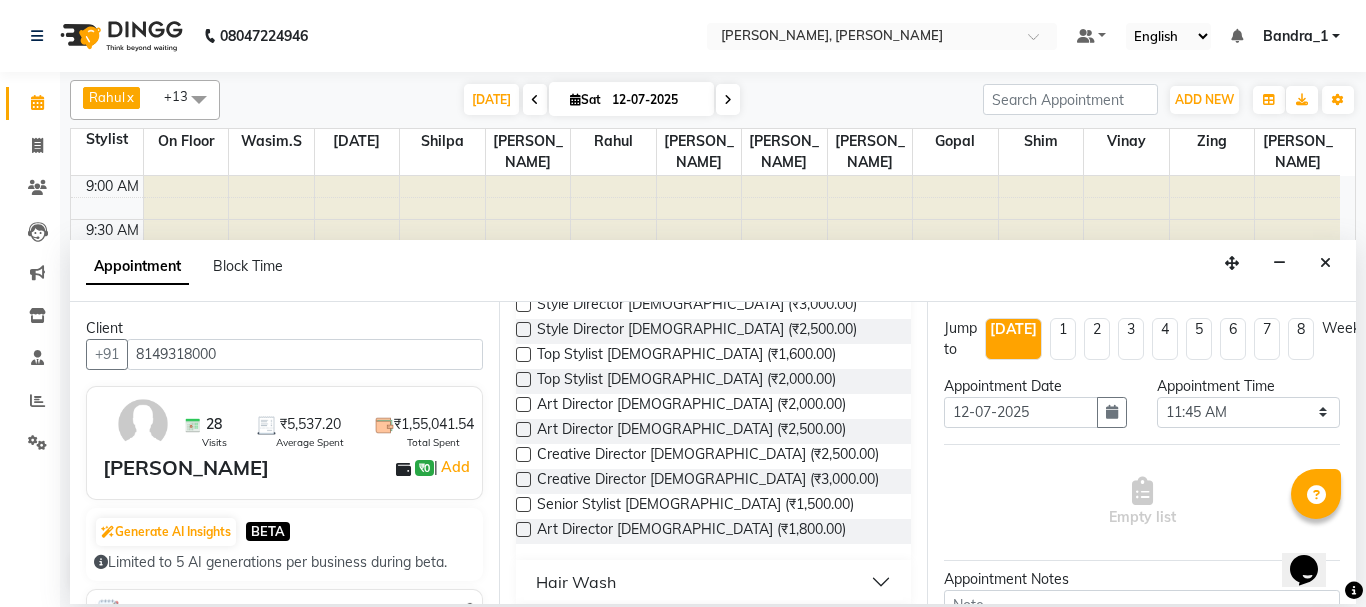 click on "Hair Wash" at bounding box center [576, 582] 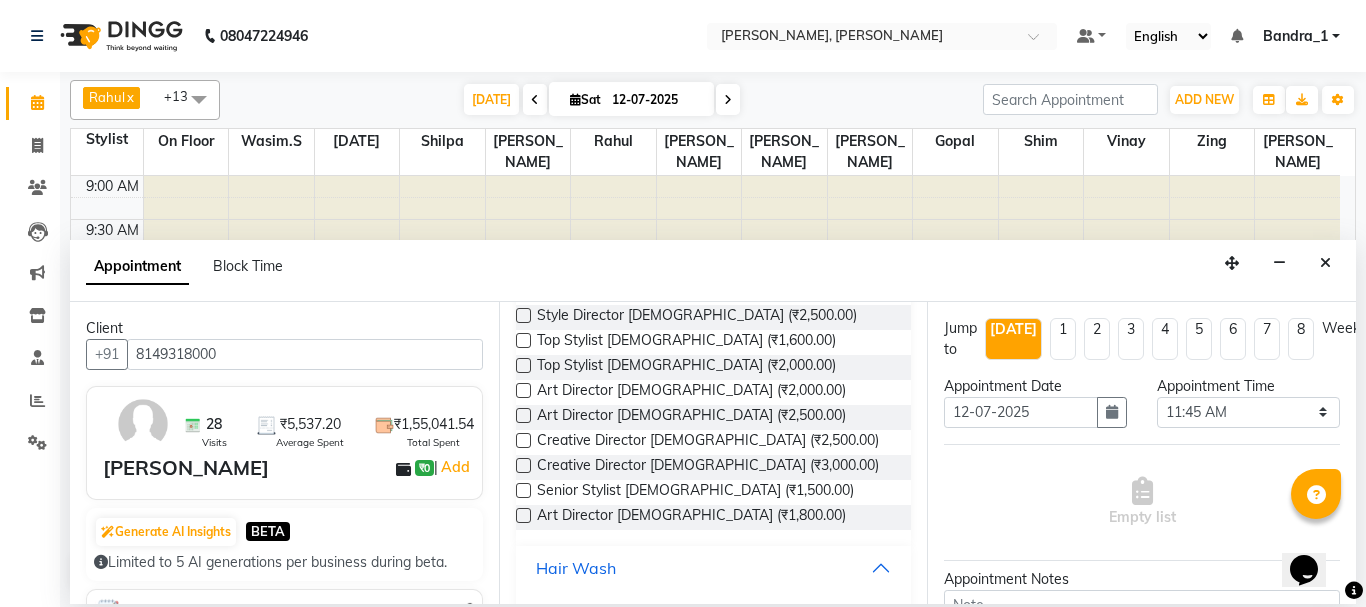 scroll, scrollTop: 400, scrollLeft: 0, axis: vertical 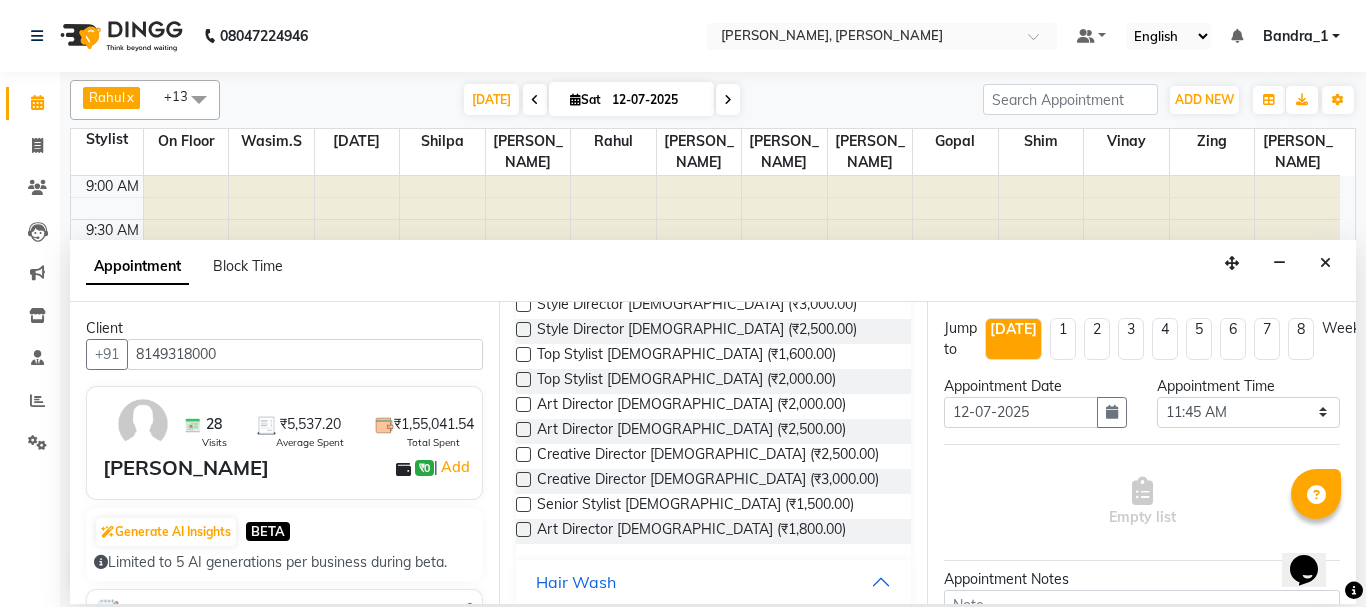 click on "Hair Wash" at bounding box center (576, 582) 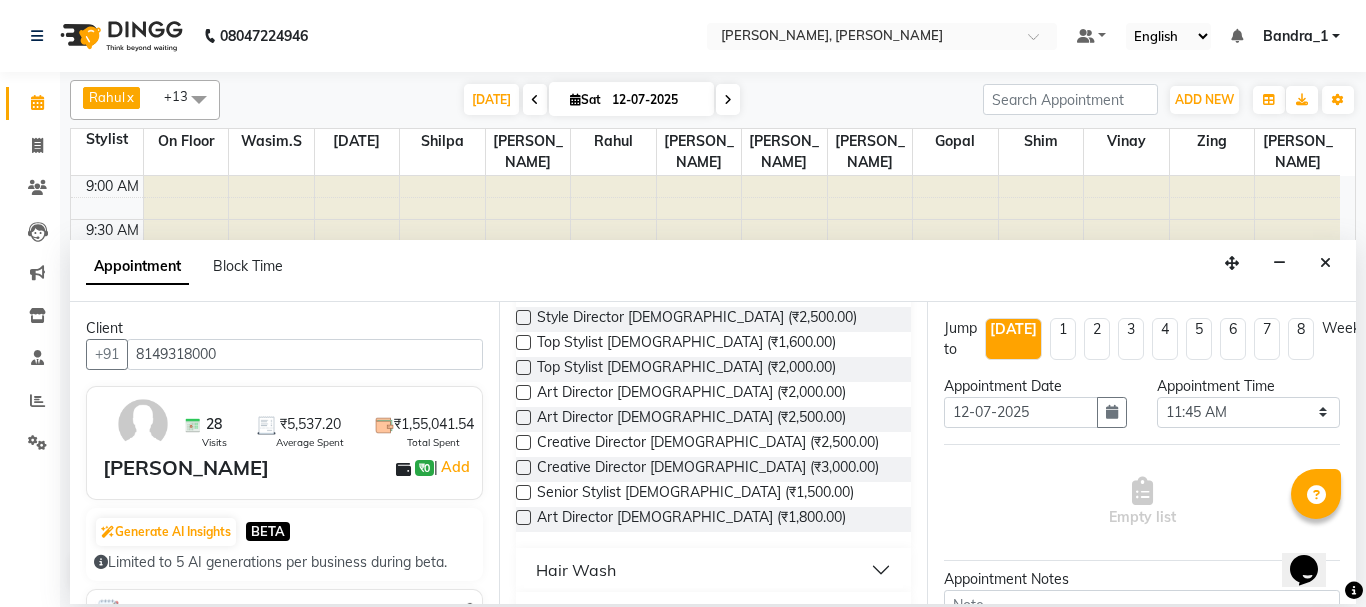 scroll, scrollTop: 400, scrollLeft: 0, axis: vertical 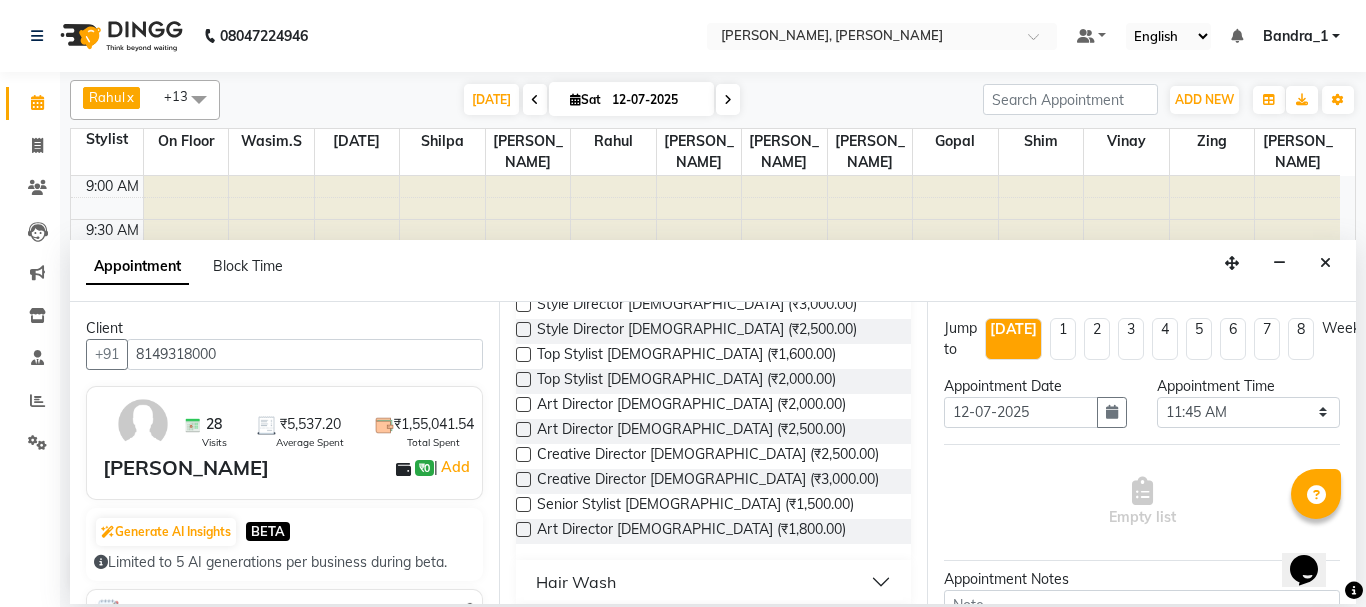 click on "Hair Wash" at bounding box center [576, 582] 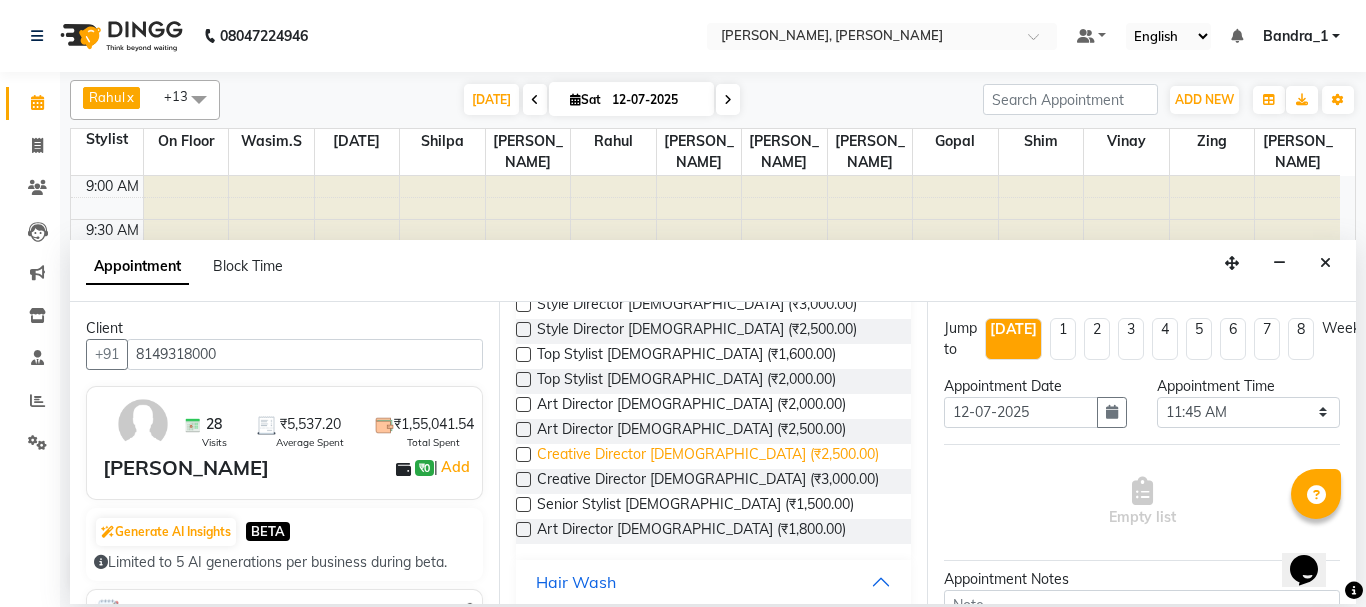 scroll, scrollTop: 800, scrollLeft: 0, axis: vertical 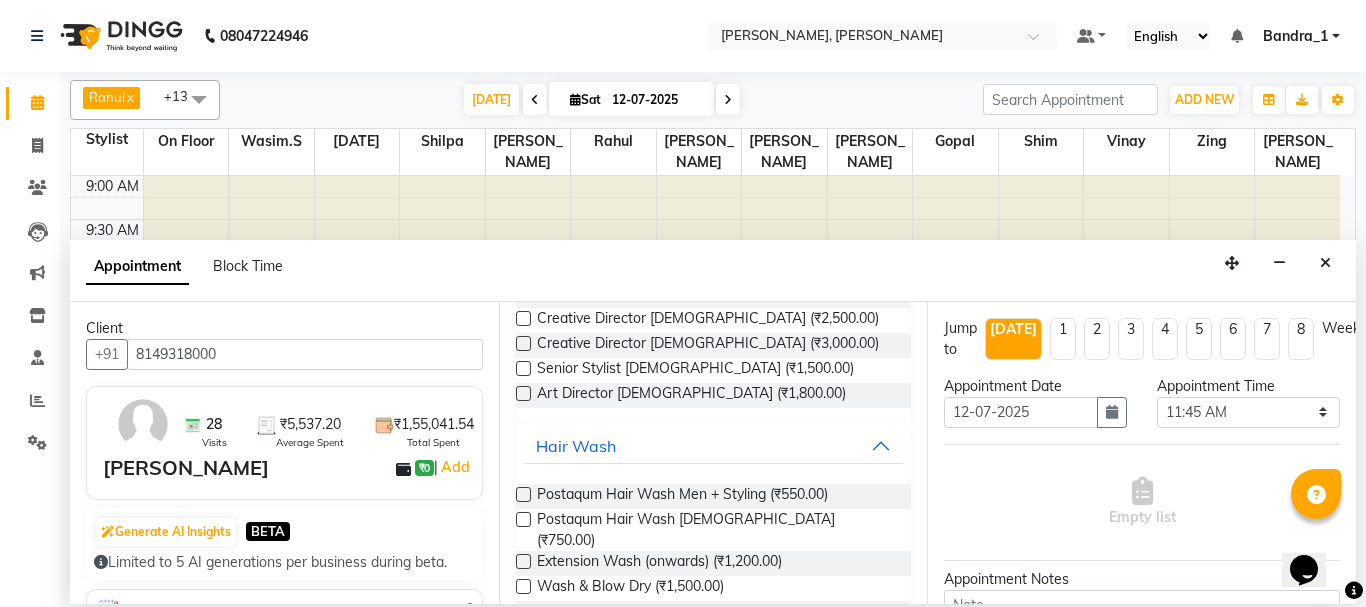 click at bounding box center [523, 494] 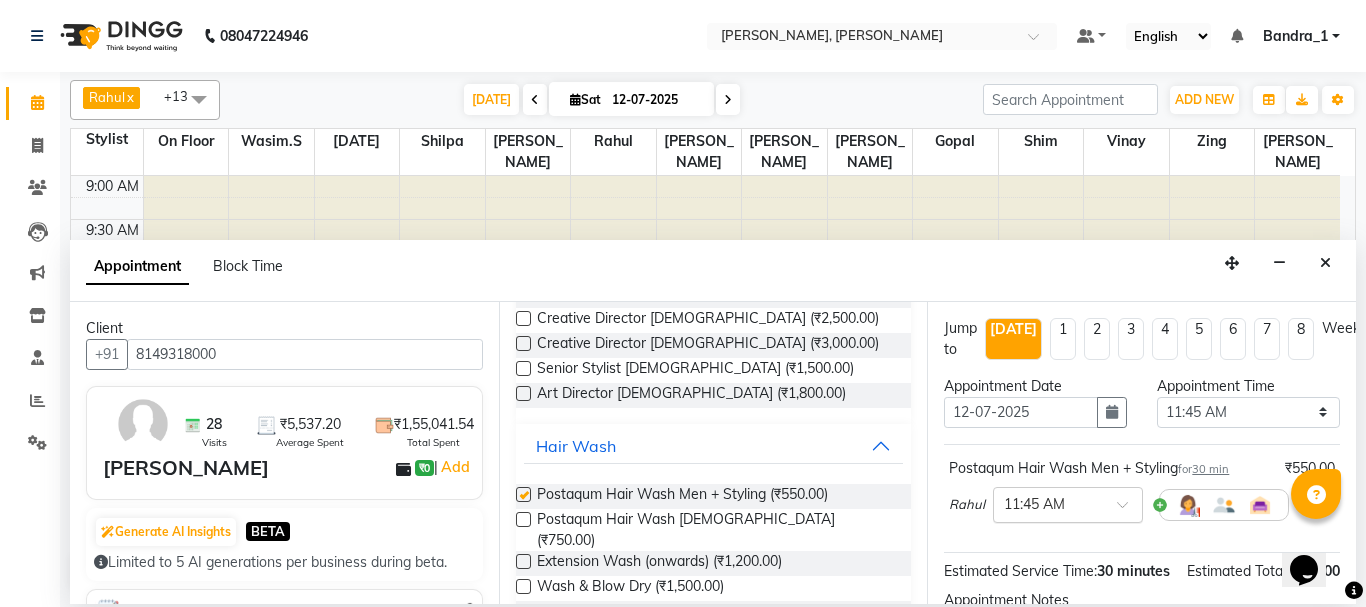 checkbox on "false" 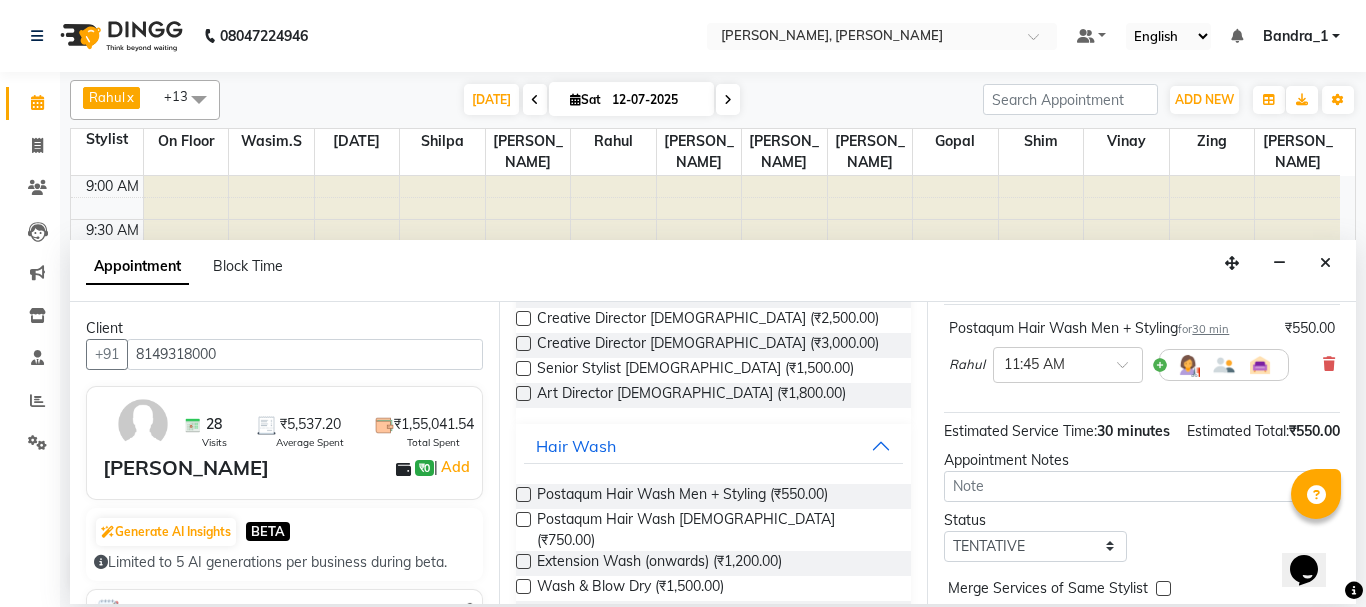 scroll, scrollTop: 251, scrollLeft: 0, axis: vertical 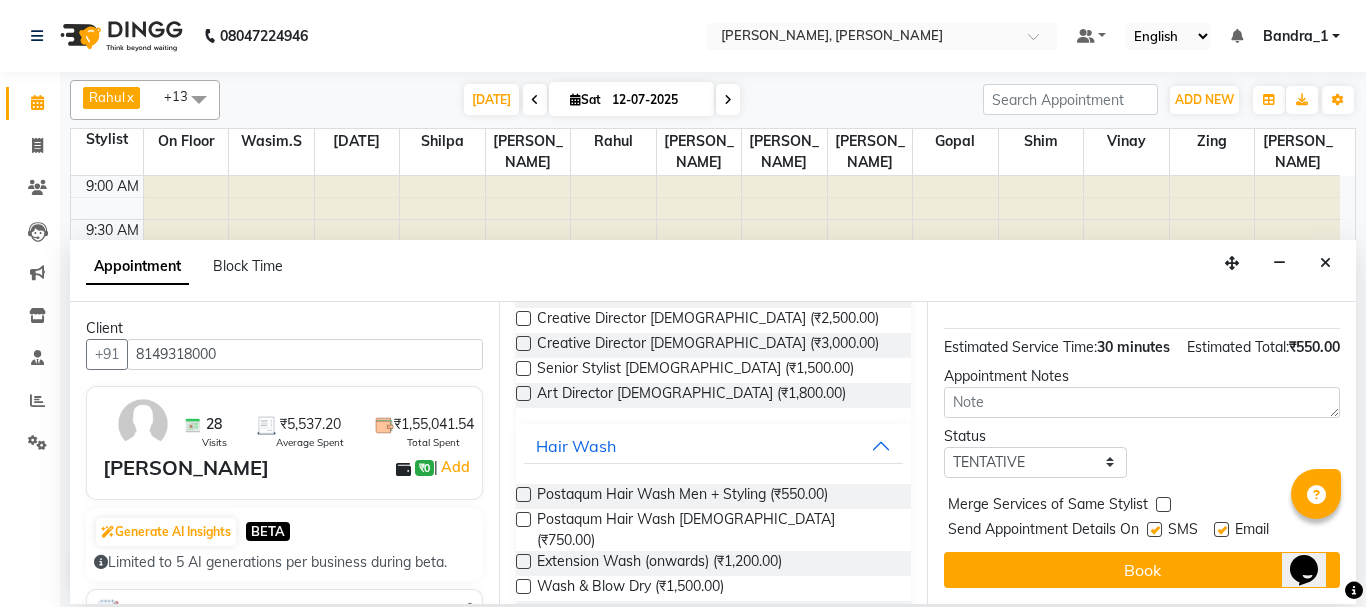 click at bounding box center (1154, 529) 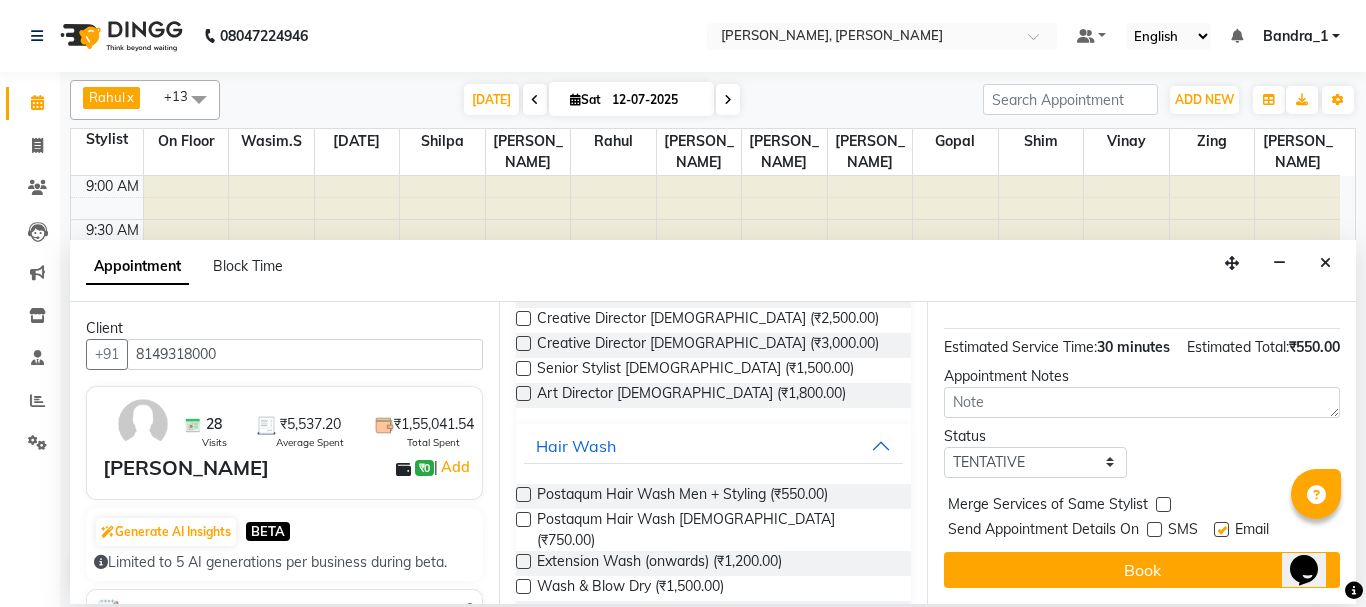 click at bounding box center (1221, 529) 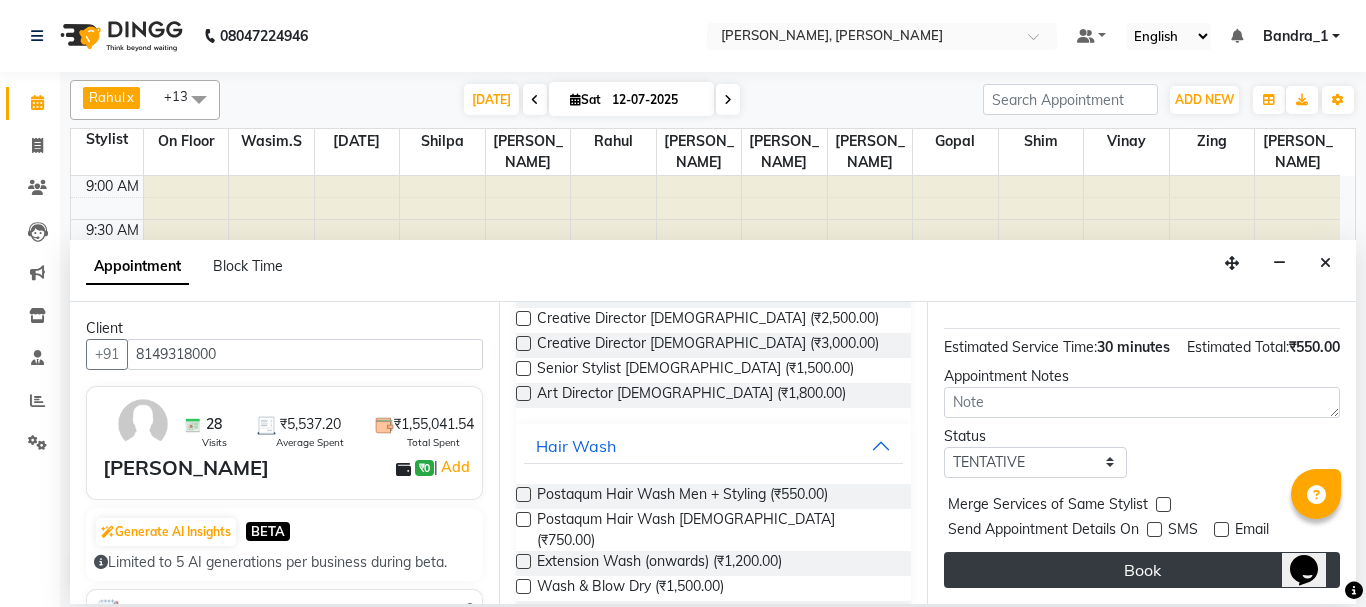click on "Book" at bounding box center [1142, 570] 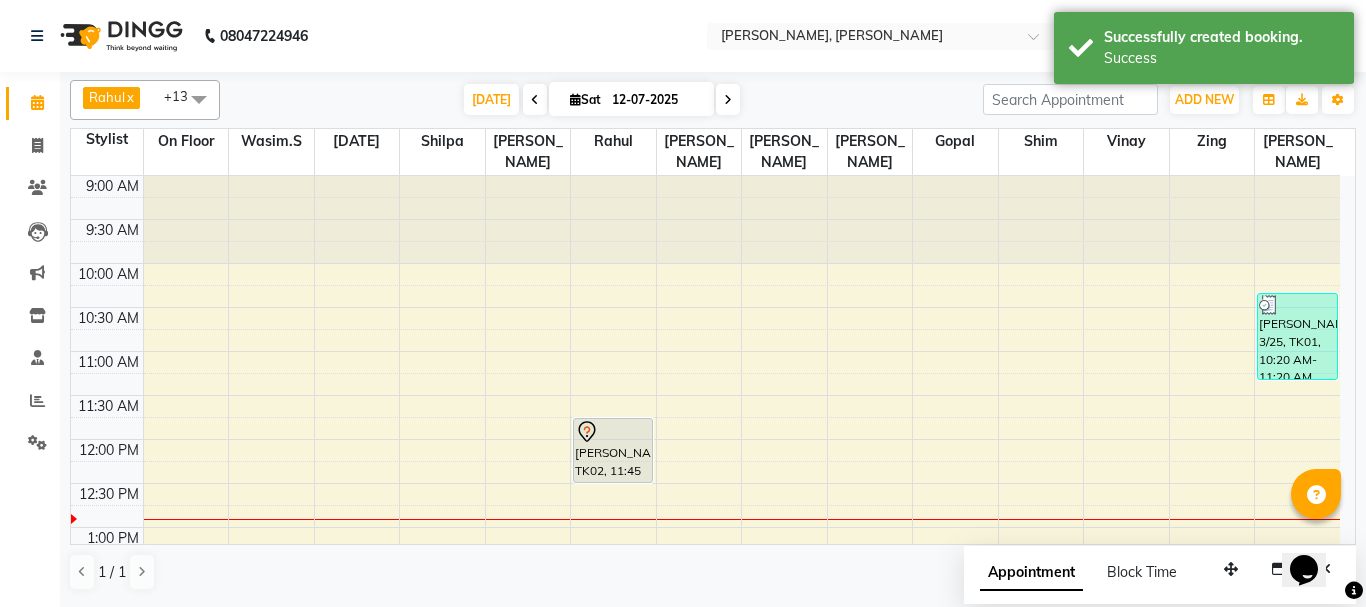drag, startPoint x: 612, startPoint y: 437, endPoint x: 612, endPoint y: 448, distance: 11 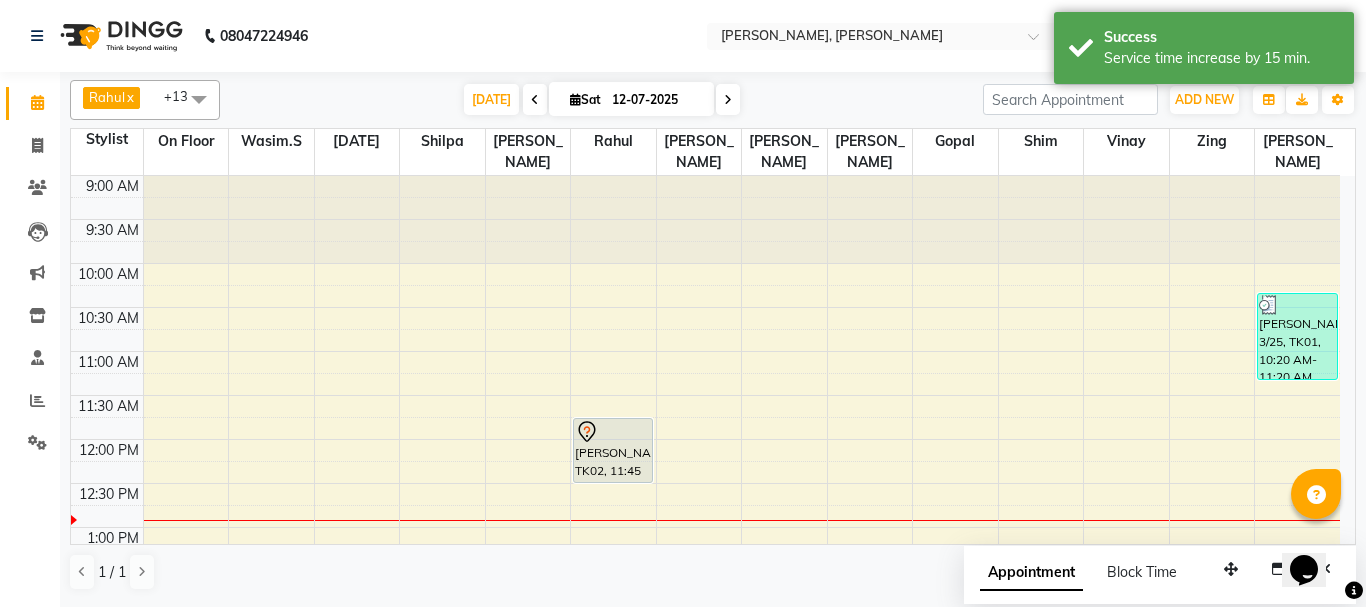 click at bounding box center [613, 432] 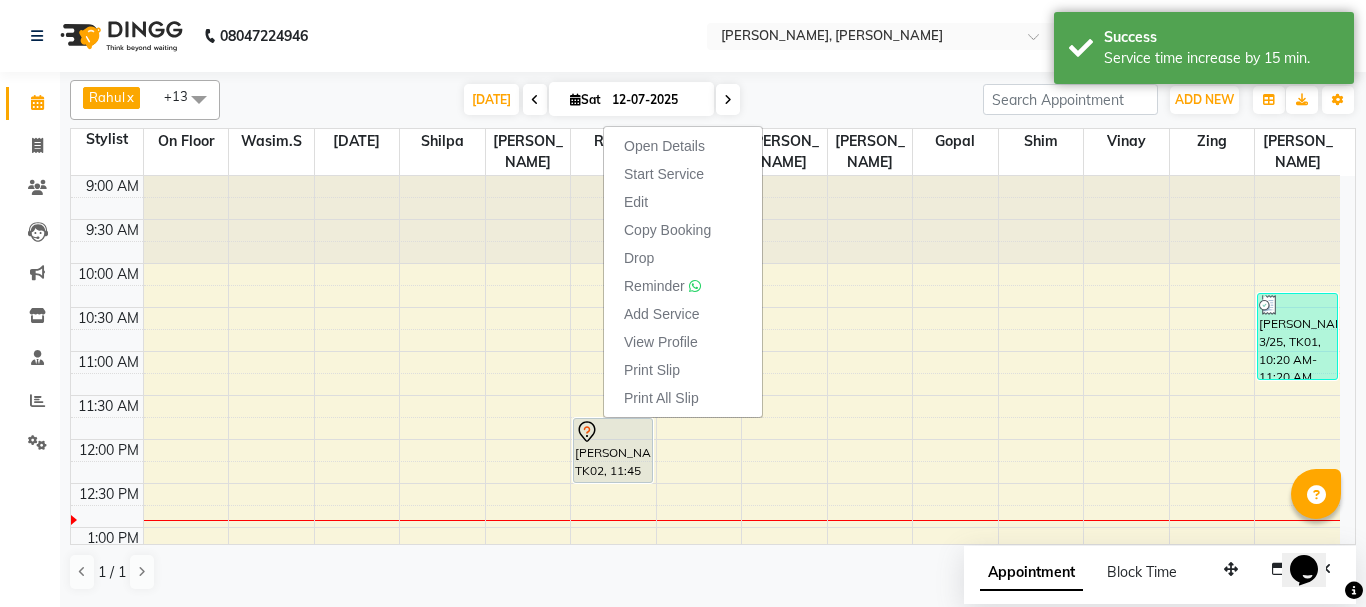 click at bounding box center (442, 220) 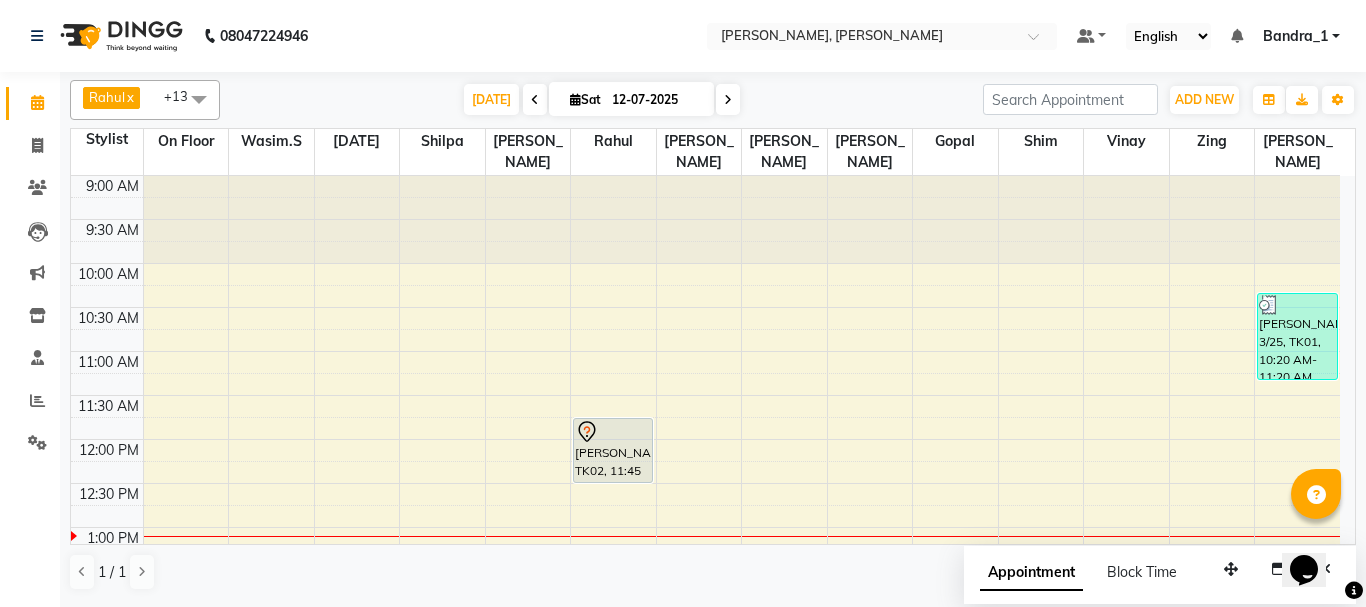 click on "9:00 AM 9:30 AM 10:00 AM 10:30 AM 11:00 AM 11:30 AM 12:00 PM 12:30 PM 1:00 PM 1:30 PM 2:00 PM 2:30 PM 3:00 PM 3:30 PM 4:00 PM 4:30 PM 5:00 PM 5:30 PM 6:00 PM 6:30 PM 7:00 PM 7:30 PM 8:00 PM 8:30 PM 9:00 PM 9:30 PM 10:00 PM 10:30 PM             [PERSON_NAME], TK02, 11:45 AM-12:30 PM, Postaqum Hair Wash Men + Styling     [PERSON_NAME] 3/25, TK01, 10:20 AM-11:20 AM, Full Arms,Under Arms,Chin P/off,Eyebrow/Forehead Threading" at bounding box center [705, 791] 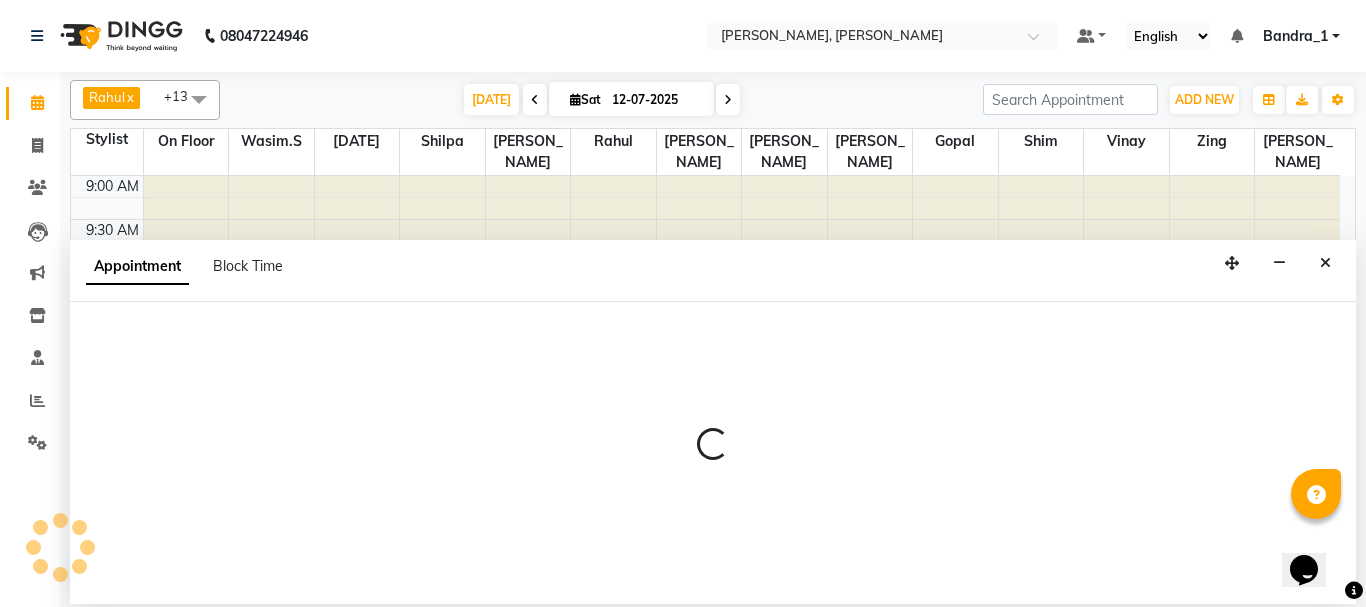 select on "23859" 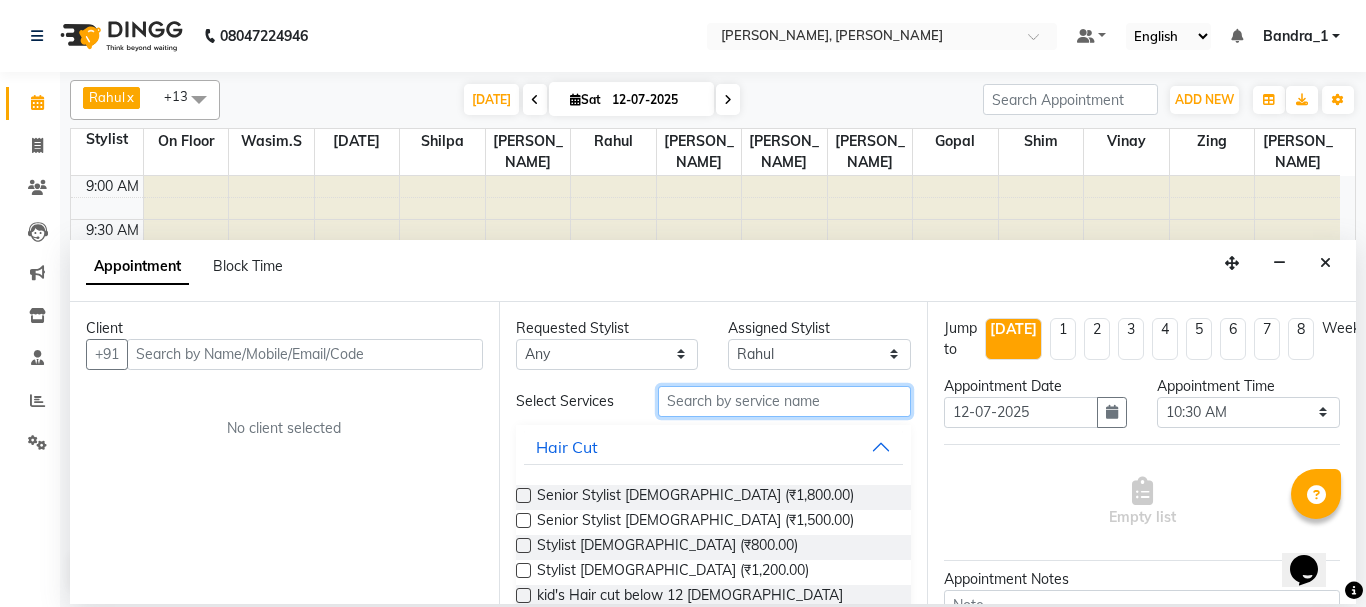 click at bounding box center [785, 401] 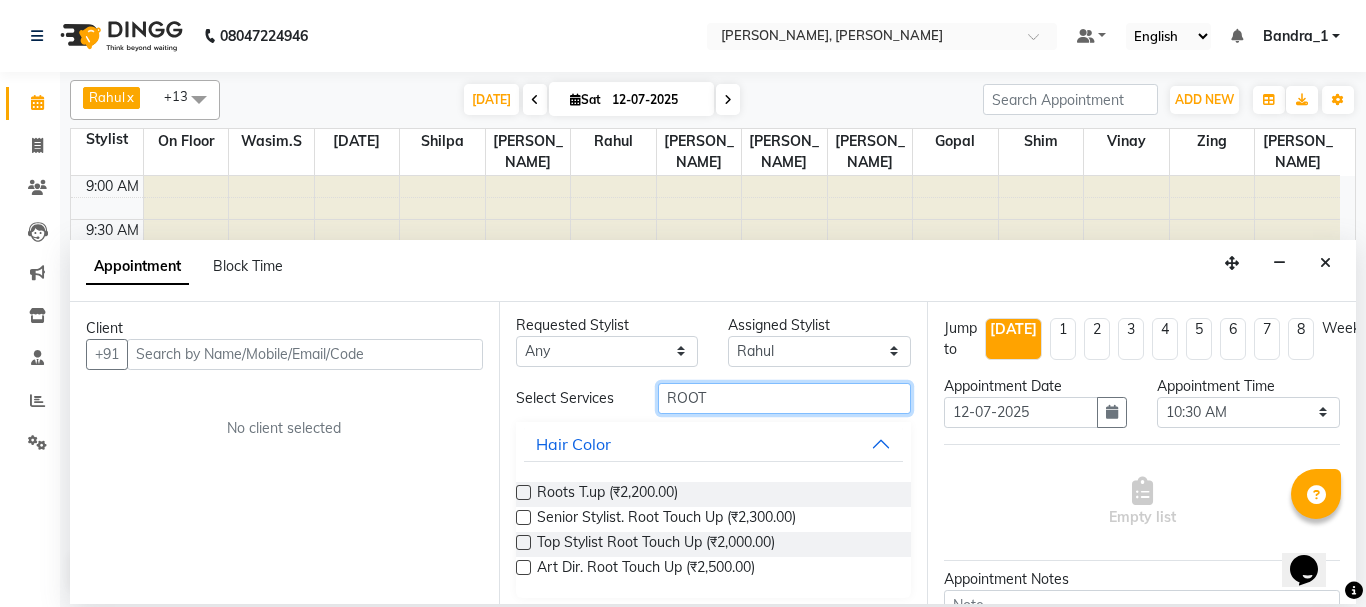 scroll, scrollTop: 0, scrollLeft: 0, axis: both 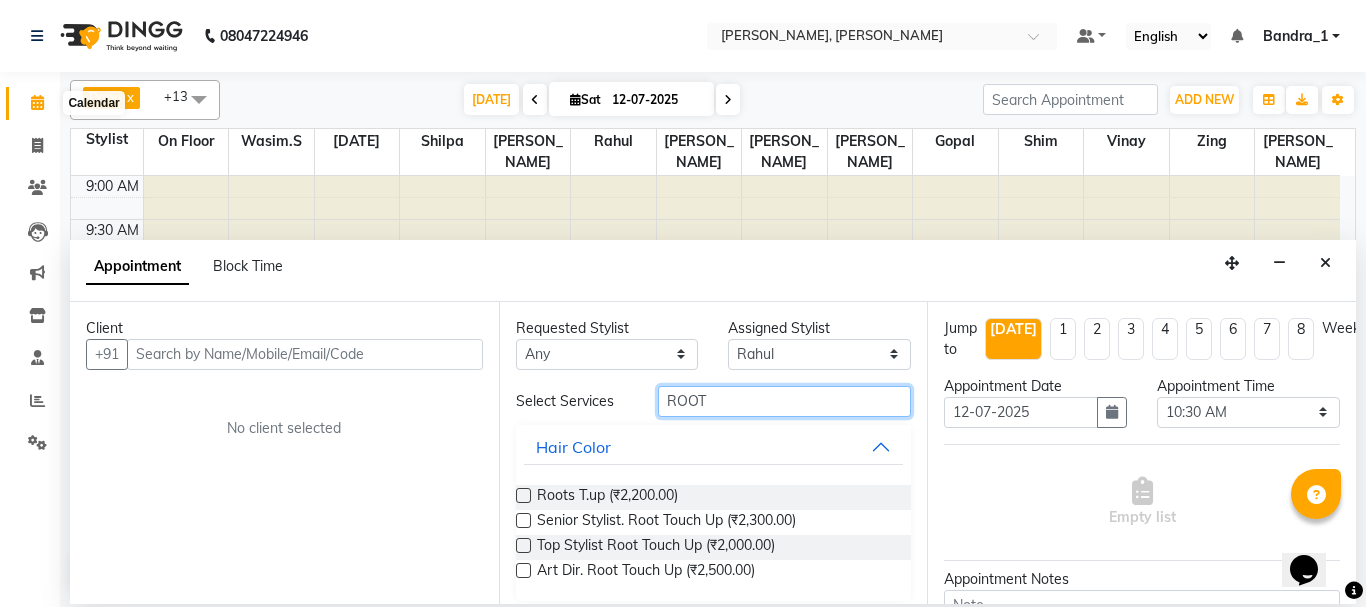 type on "ROOT" 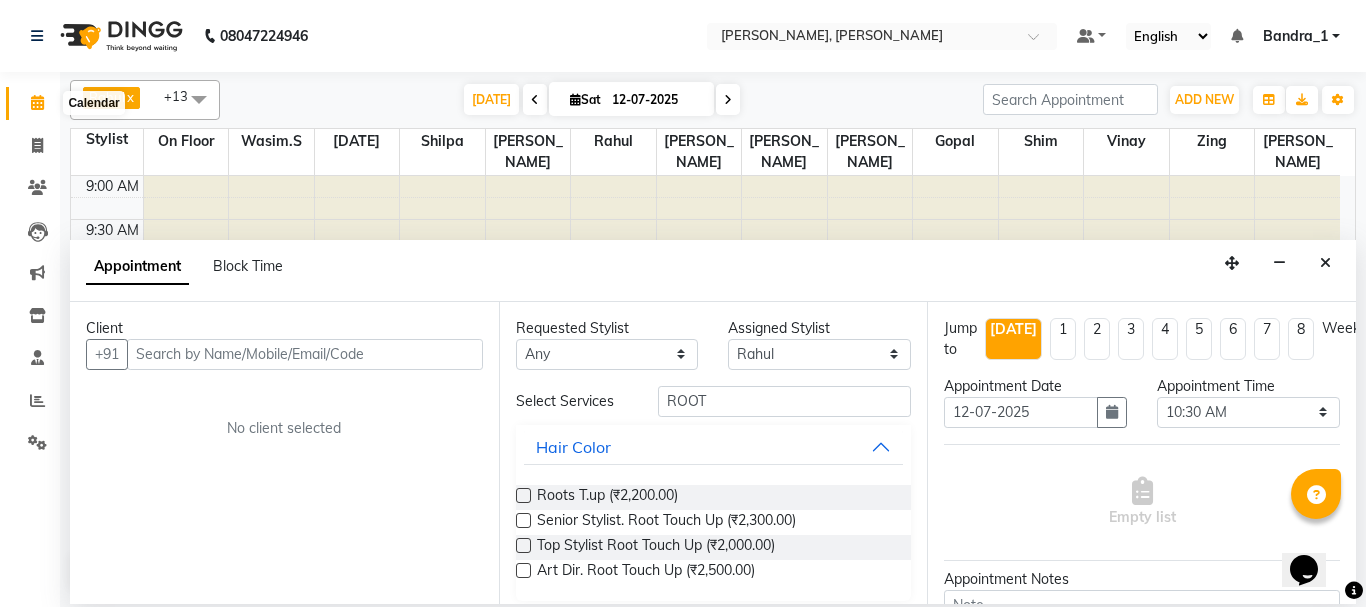 click 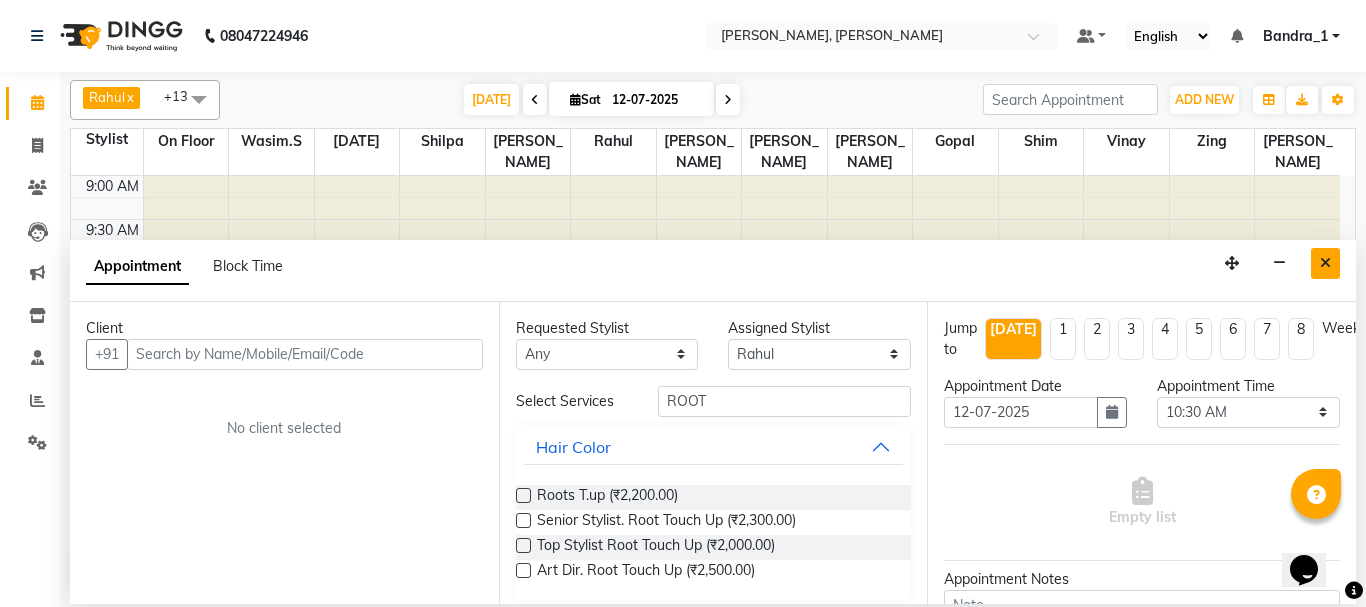 click at bounding box center [1325, 263] 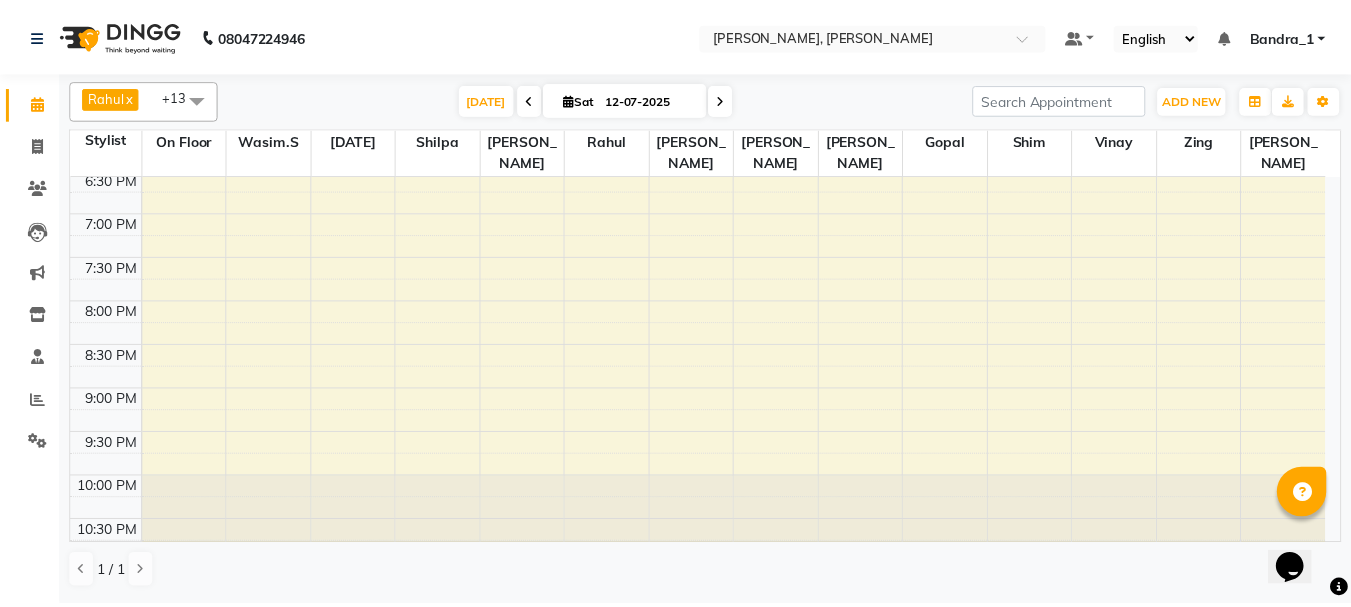 scroll, scrollTop: 0, scrollLeft: 0, axis: both 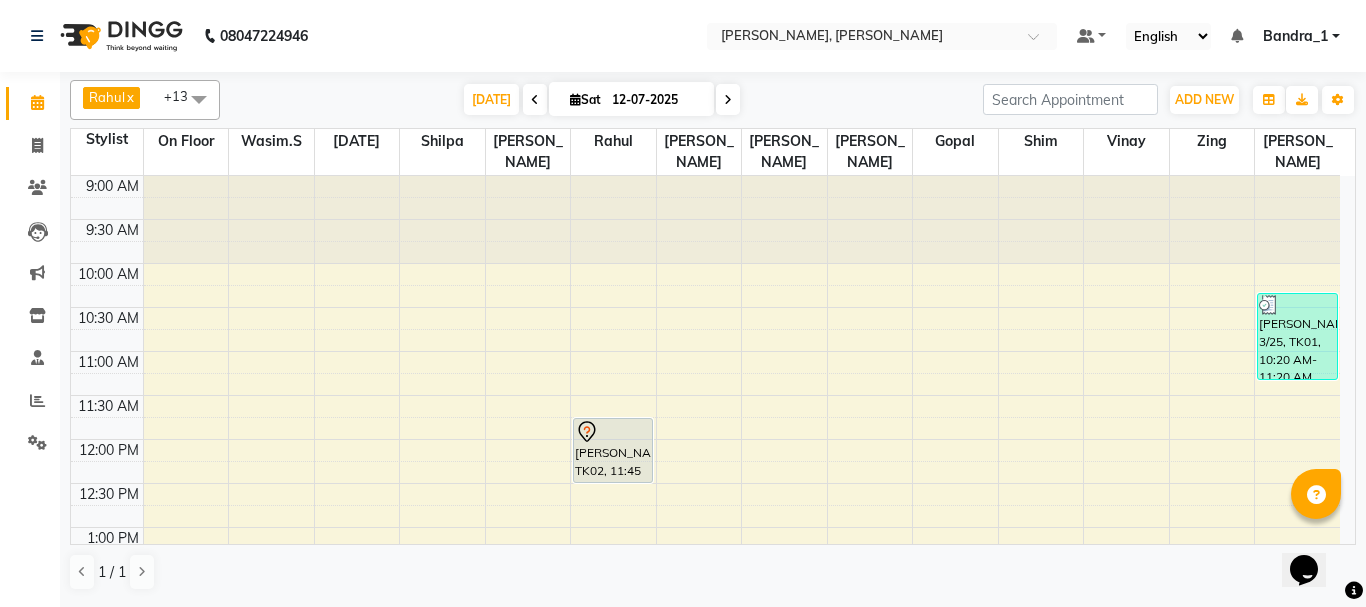click on "9:00 AM 9:30 AM 10:00 AM 10:30 AM 11:00 AM 11:30 AM 12:00 PM 12:30 PM 1:00 PM 1:30 PM 2:00 PM 2:30 PM 3:00 PM 3:30 PM 4:00 PM 4:30 PM 5:00 PM 5:30 PM 6:00 PM 6:30 PM 7:00 PM 7:30 PM 8:00 PM 8:30 PM 9:00 PM 9:30 PM 10:00 PM 10:30 PM             [PERSON_NAME], TK02, 11:45 AM-12:30 PM, Postaqum Hair Wash Men + Styling     [PERSON_NAME] 3/25, TK01, 10:20 AM-11:20 AM, Full Arms,Under Arms,Chin P/off,Eyebrow/Forehead Threading" at bounding box center (705, 791) 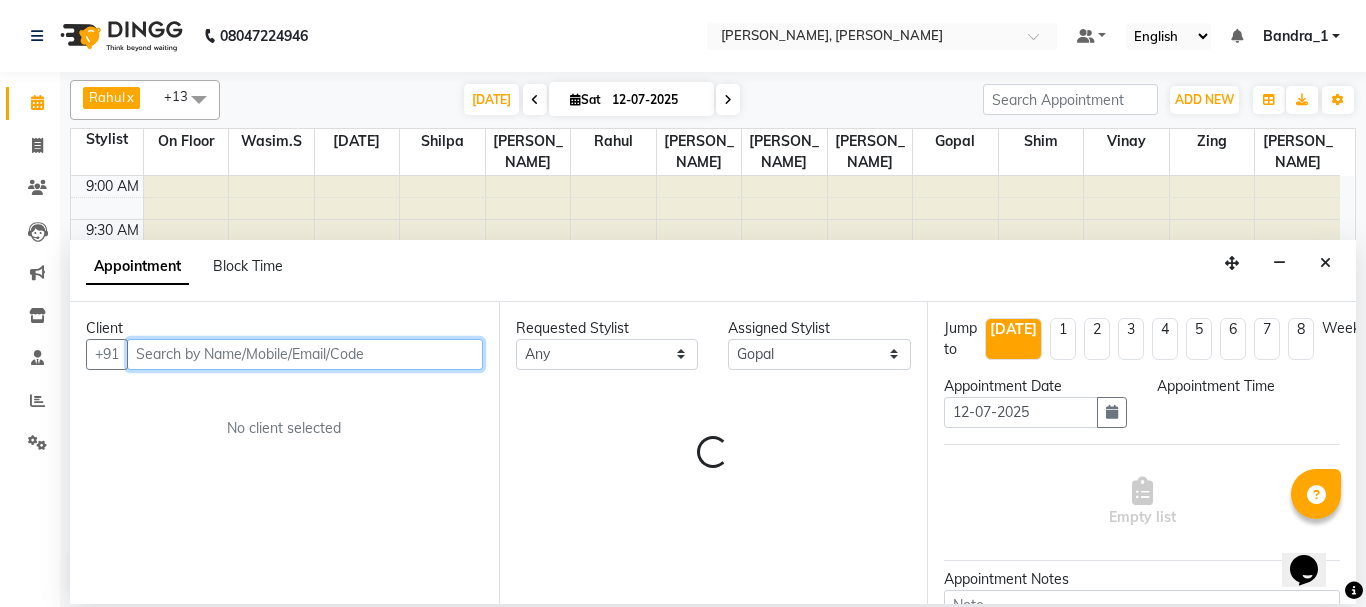 click at bounding box center [1325, 263] 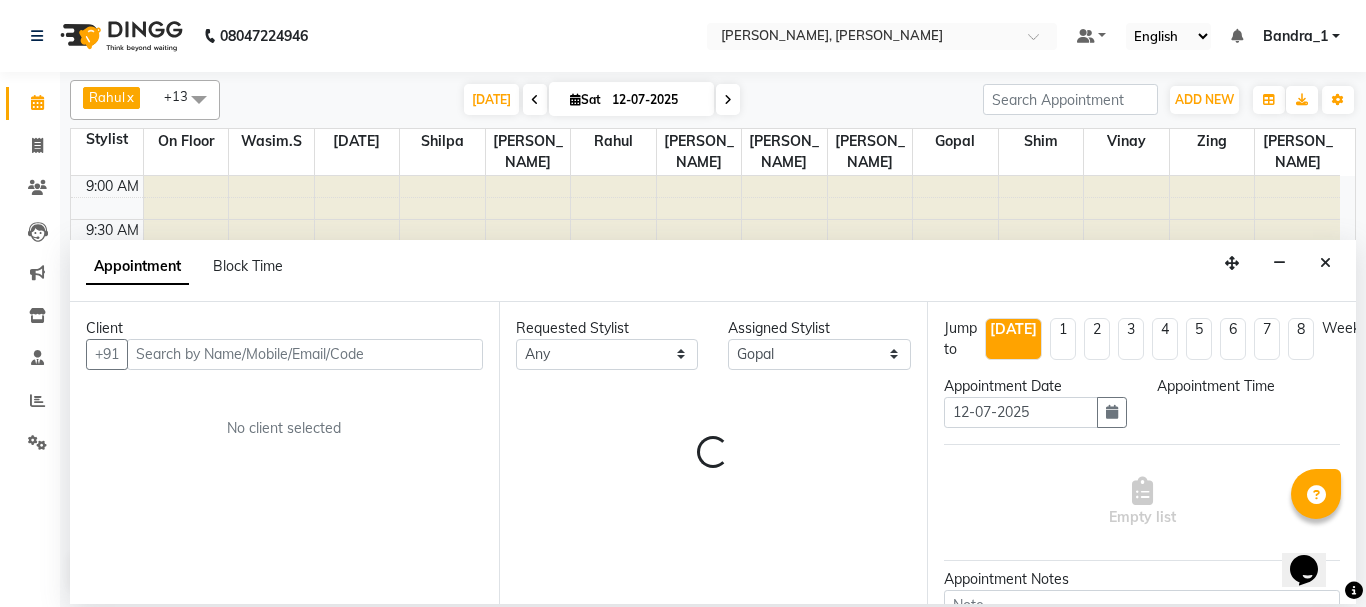 click on "9:00 AM 9:30 AM 10:00 AM 10:30 AM 11:00 AM 11:30 AM 12:00 PM 12:30 PM 1:00 PM 1:30 PM 2:00 PM 2:30 PM 3:00 PM 3:30 PM 4:00 PM 4:30 PM 5:00 PM 5:30 PM 6:00 PM 6:30 PM 7:00 PM 7:30 PM 8:00 PM 8:30 PM 9:00 PM 9:30 PM 10:00 PM 10:30 PM             [PERSON_NAME], TK02, 11:45 AM-12:30 PM, Postaqum Hair Wash Men + Styling     [PERSON_NAME] 3/25, TK01, 10:20 AM-11:20 AM, Full Arms,Under Arms,Chin P/off,Eyebrow/Forehead Threading" at bounding box center (705, 791) 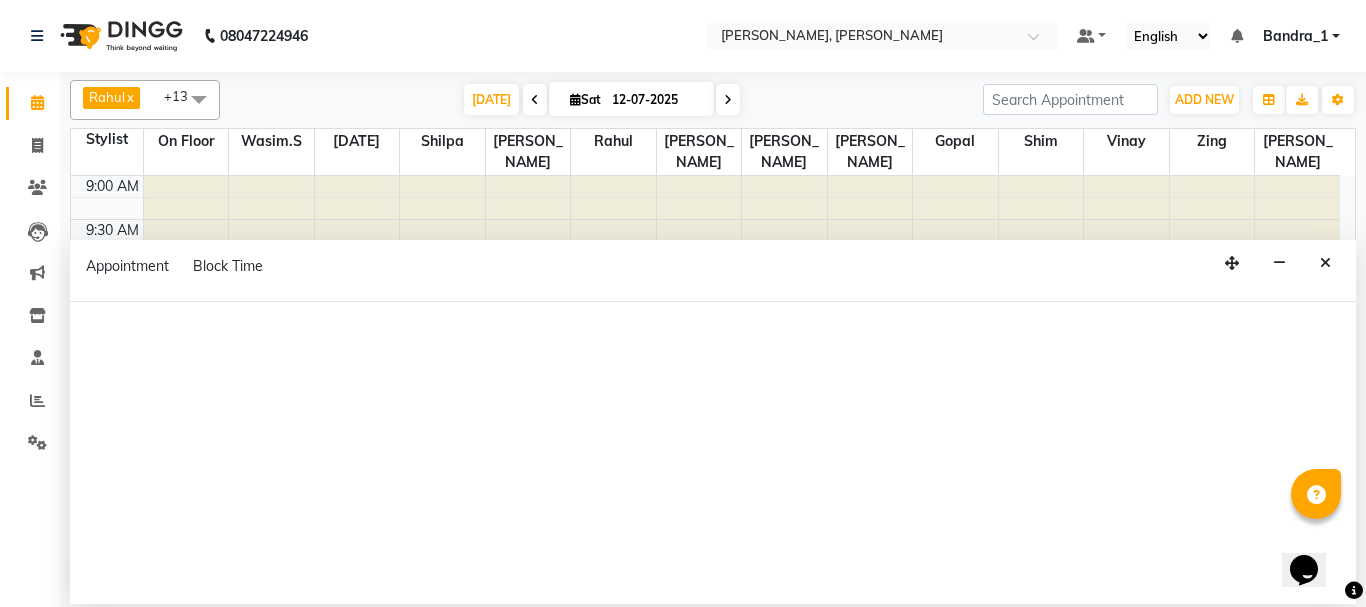 select on "61953" 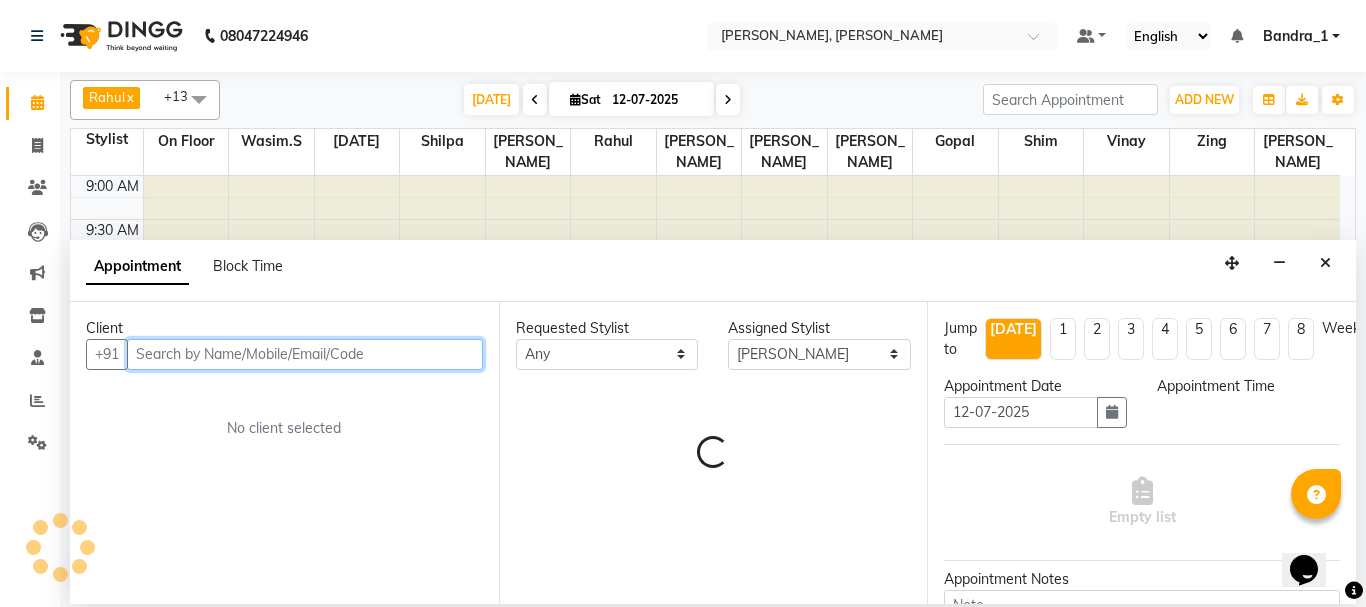 select on "600" 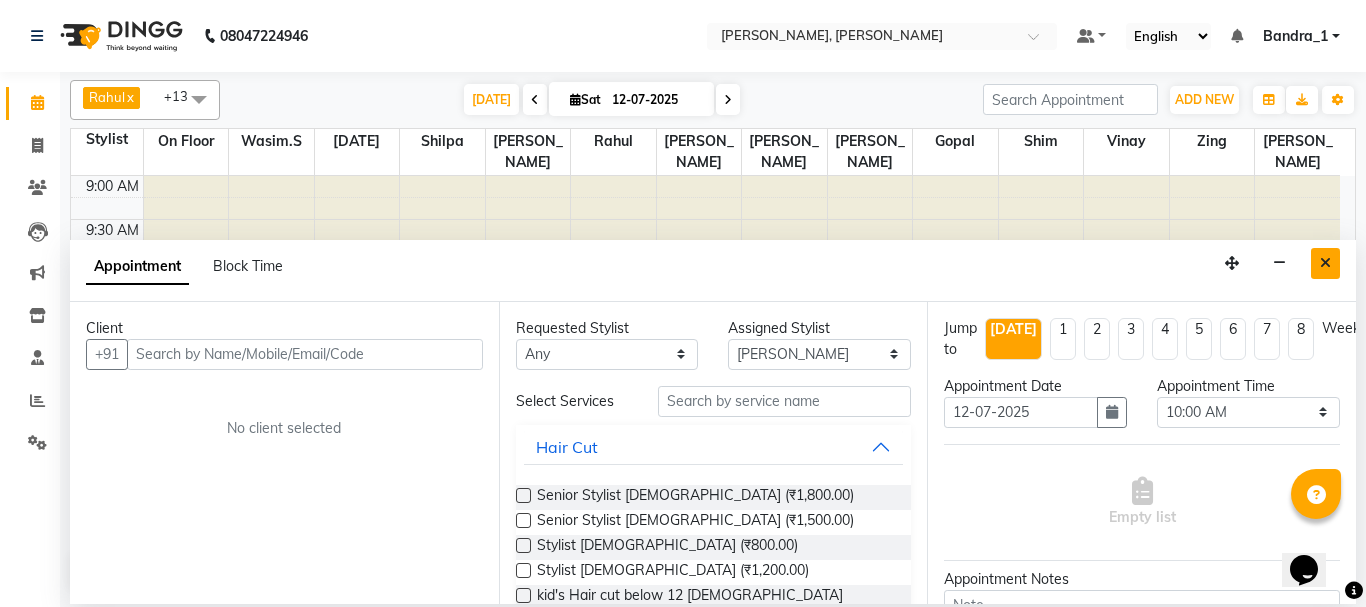 click at bounding box center [1325, 263] 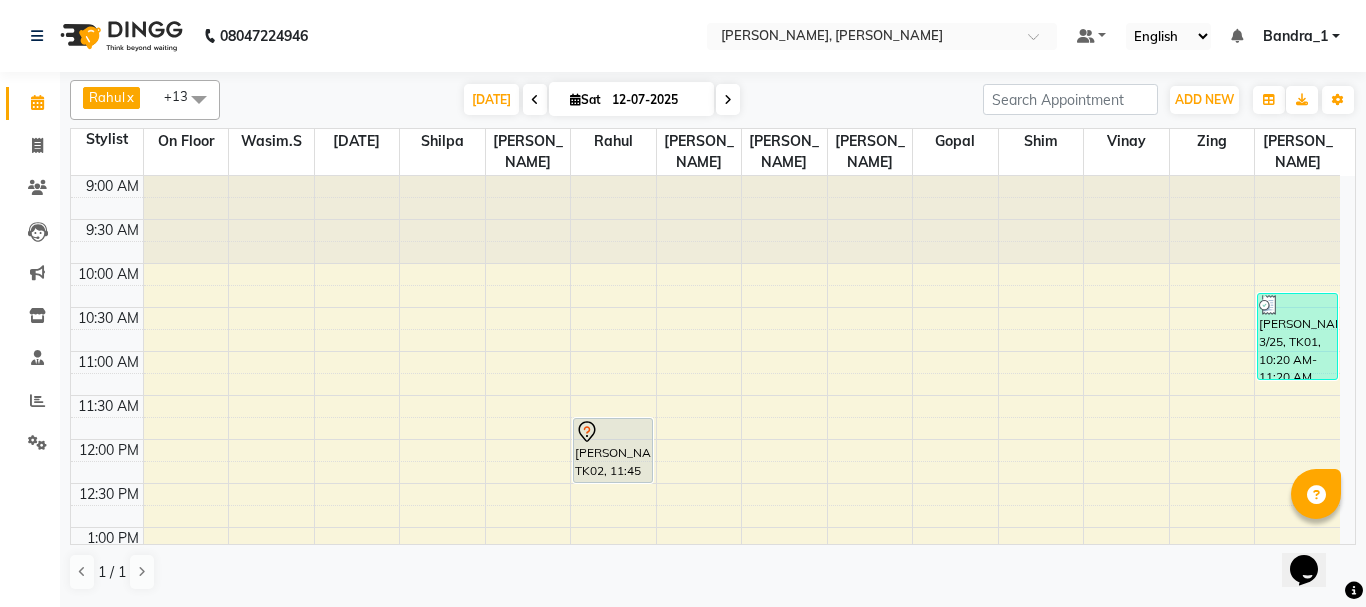 click on "[PERSON_NAME], TK02, 11:45 AM-12:30 PM, Postaqum Hair Wash Men + Styling" at bounding box center [613, 450] 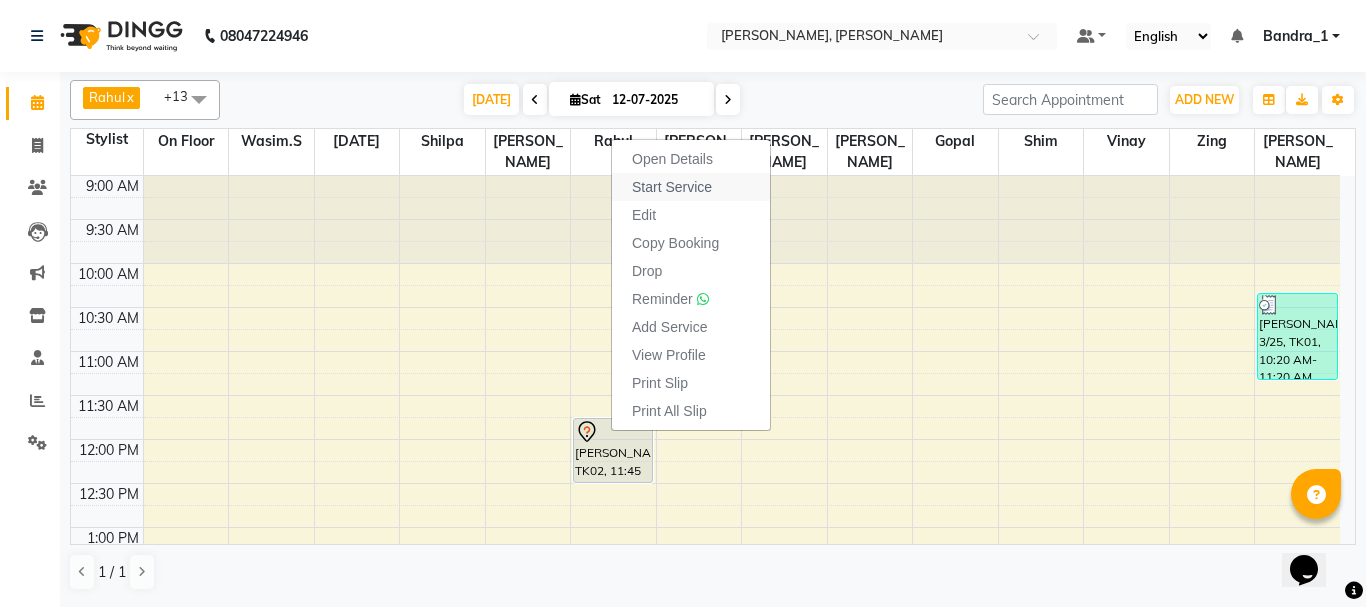 click on "Start Service" at bounding box center (691, 187) 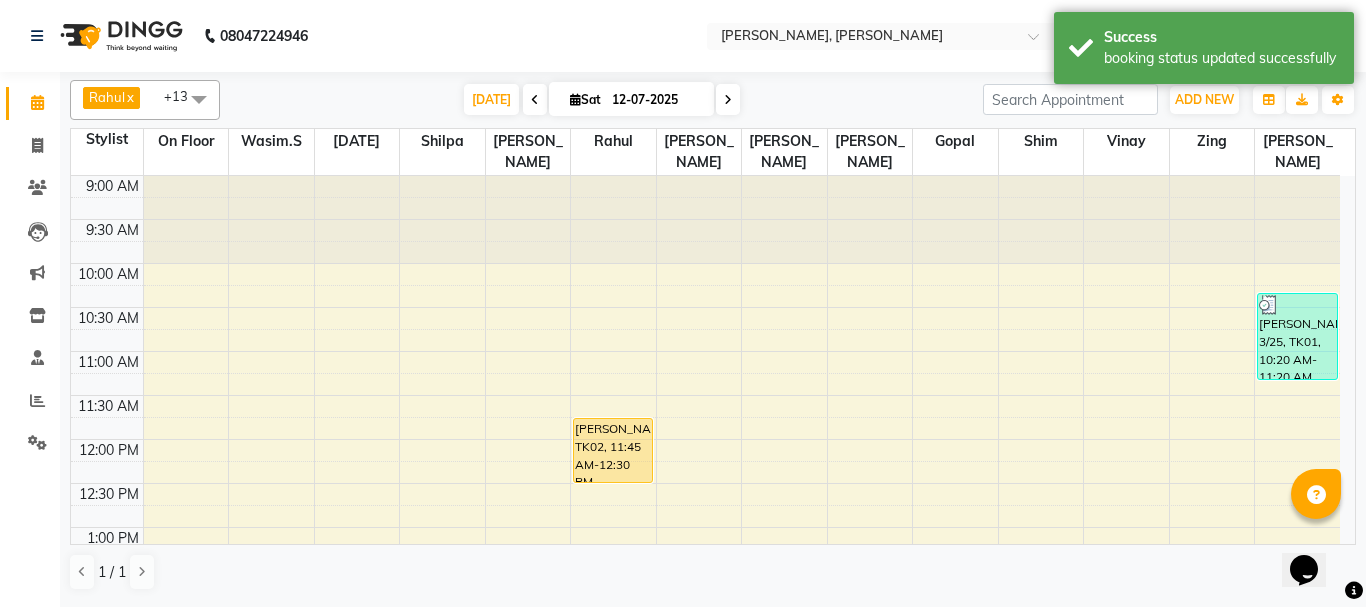 click on "[PERSON_NAME], TK02, 11:45 AM-12:30 PM, Postaqum Hair Wash Men + Styling" at bounding box center (613, 450) 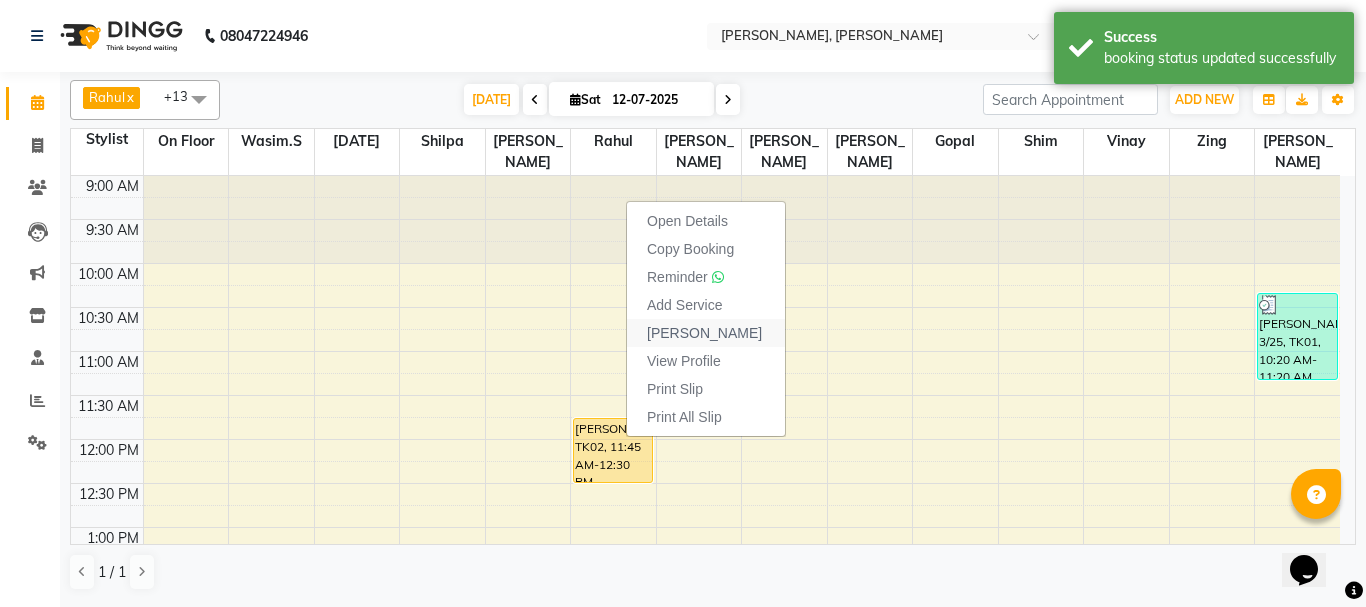 click on "[PERSON_NAME]" at bounding box center [704, 333] 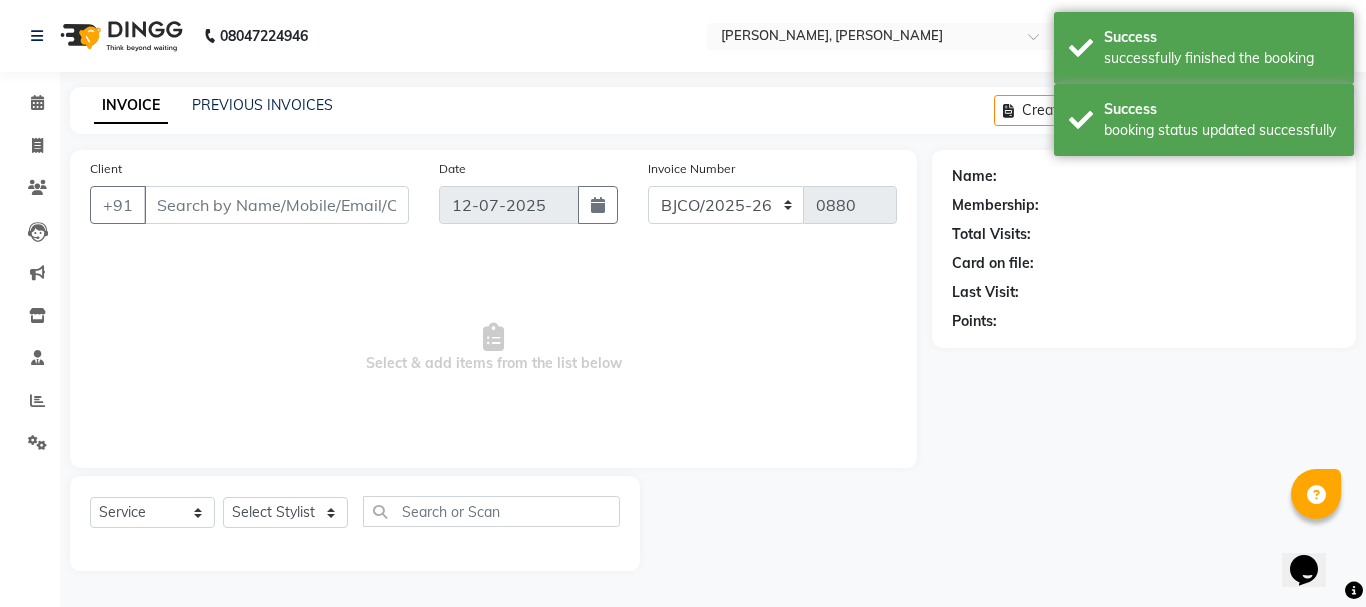 type on "8149318000" 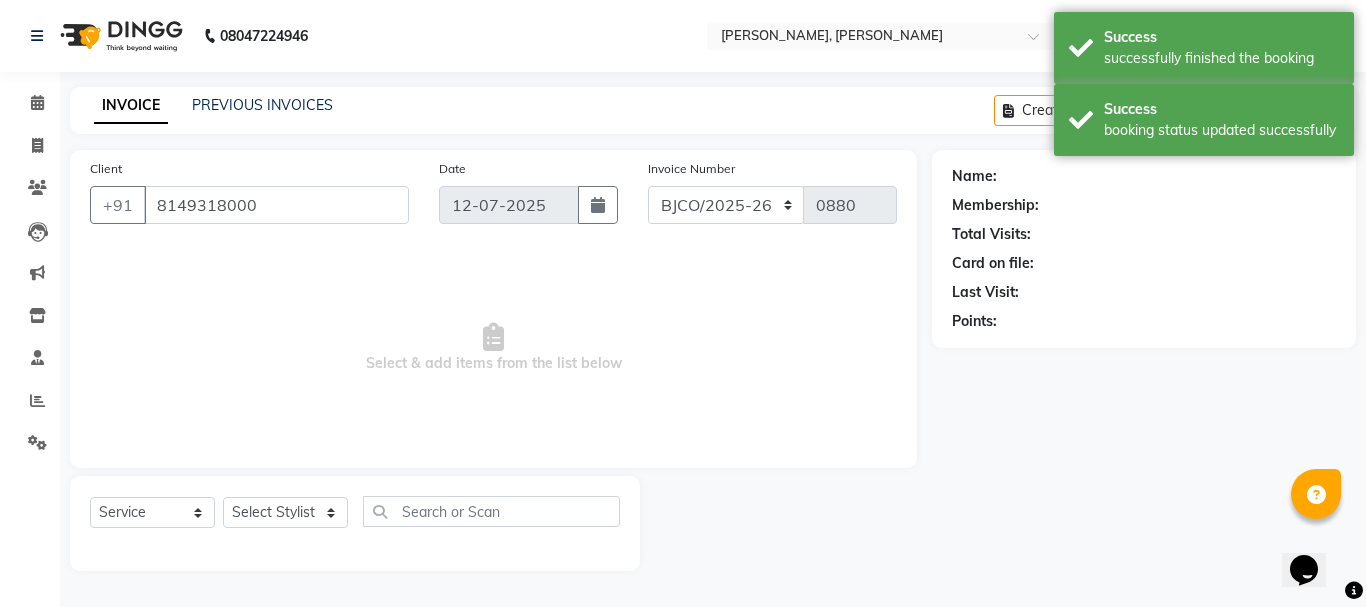 select on "23859" 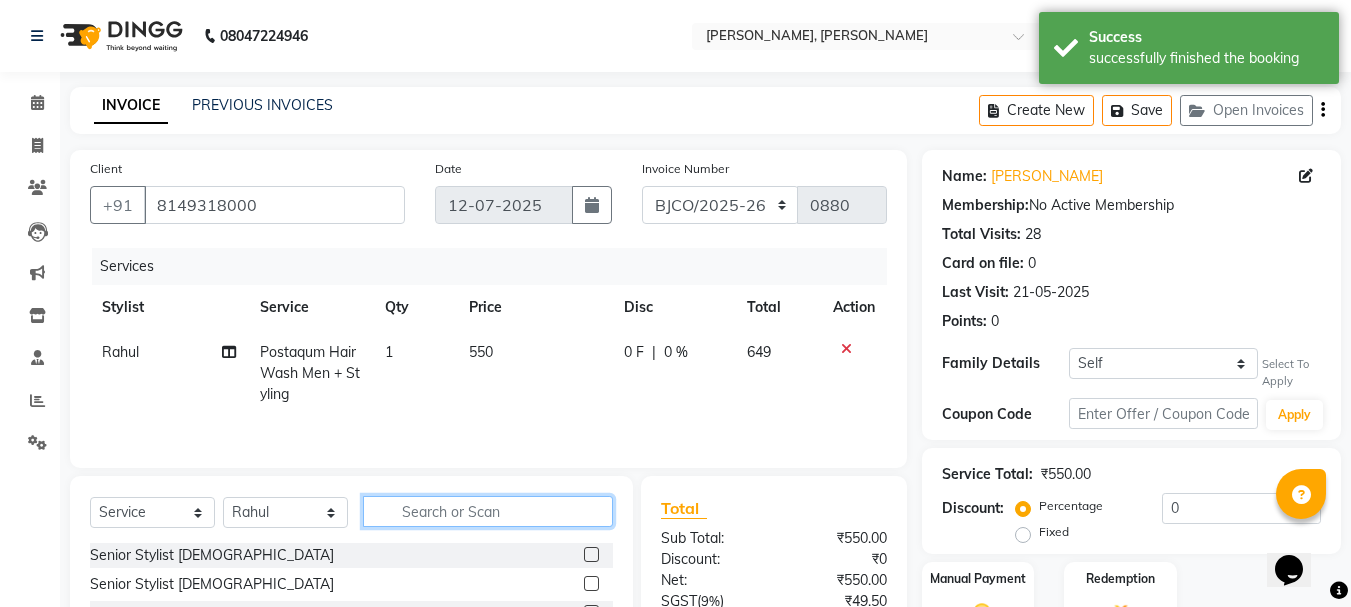 click 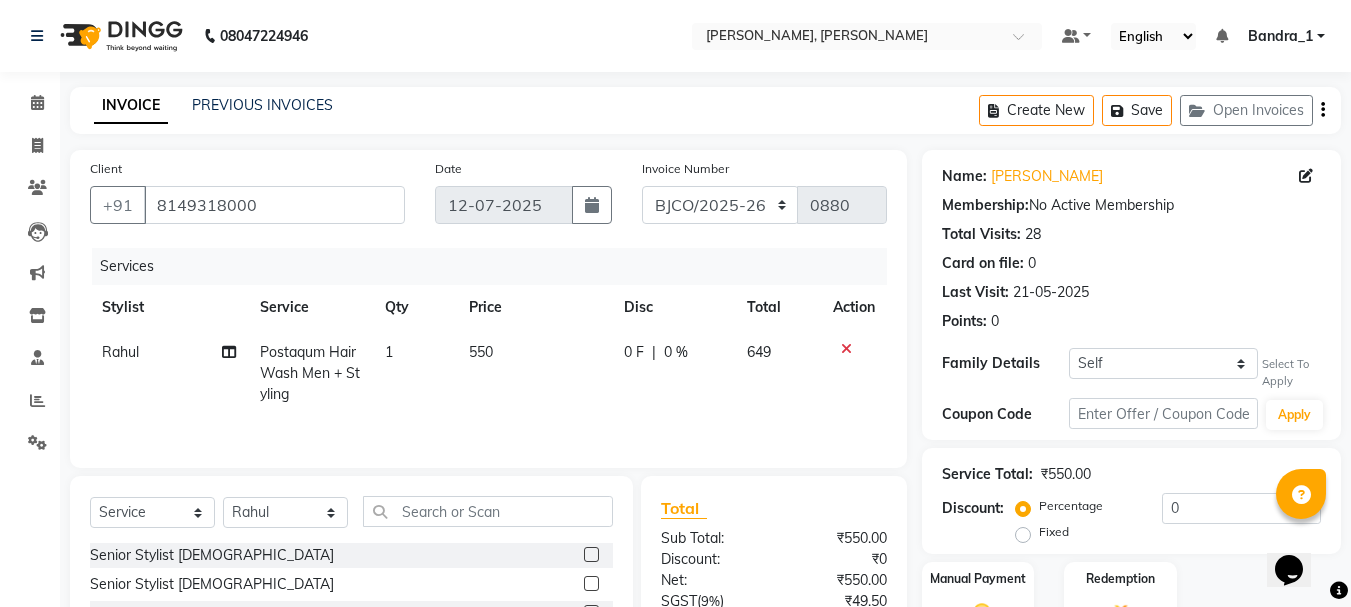 click on "1" 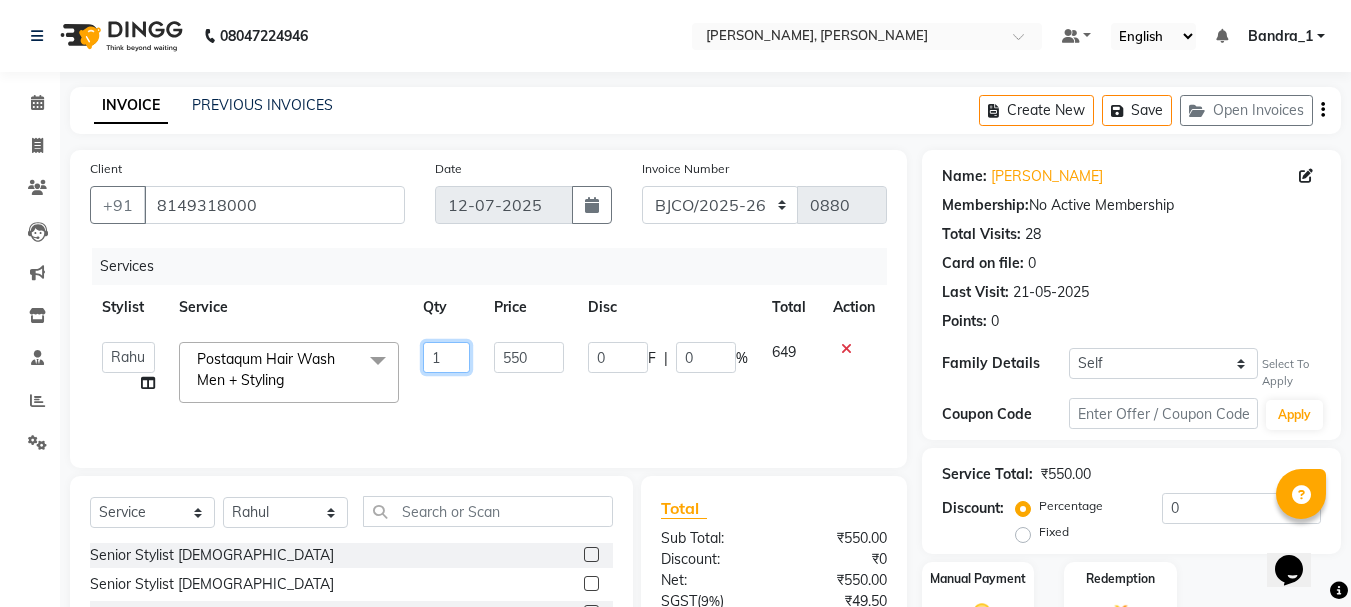 click on "1" 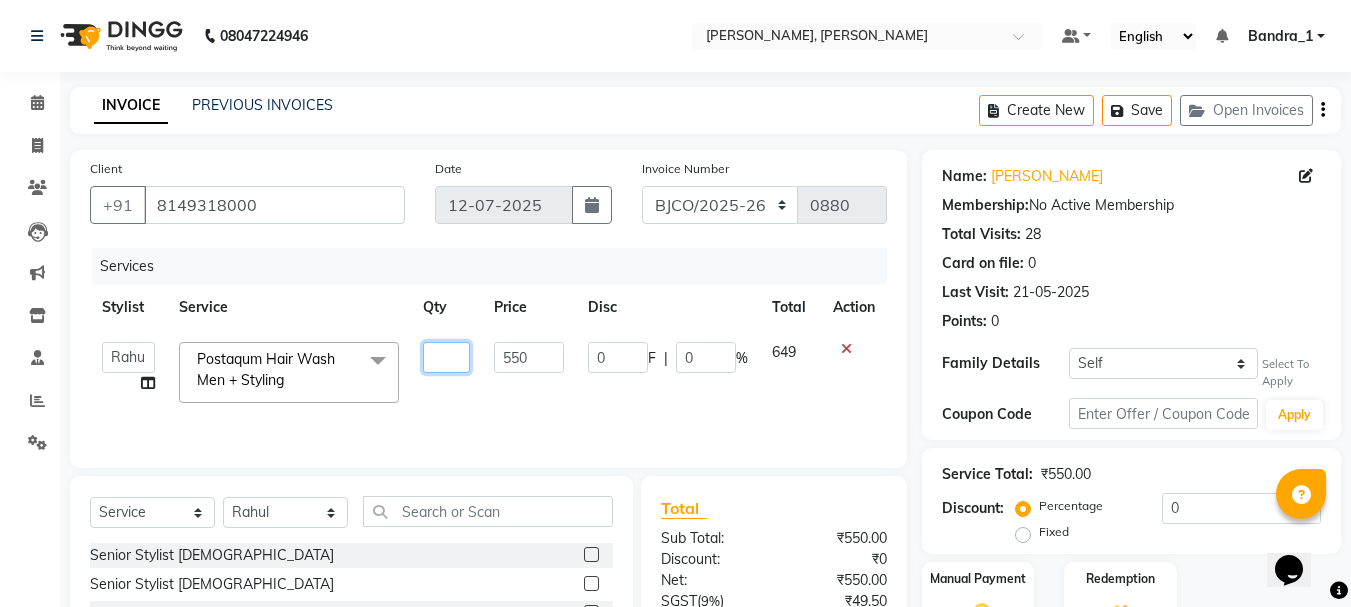 type on "2" 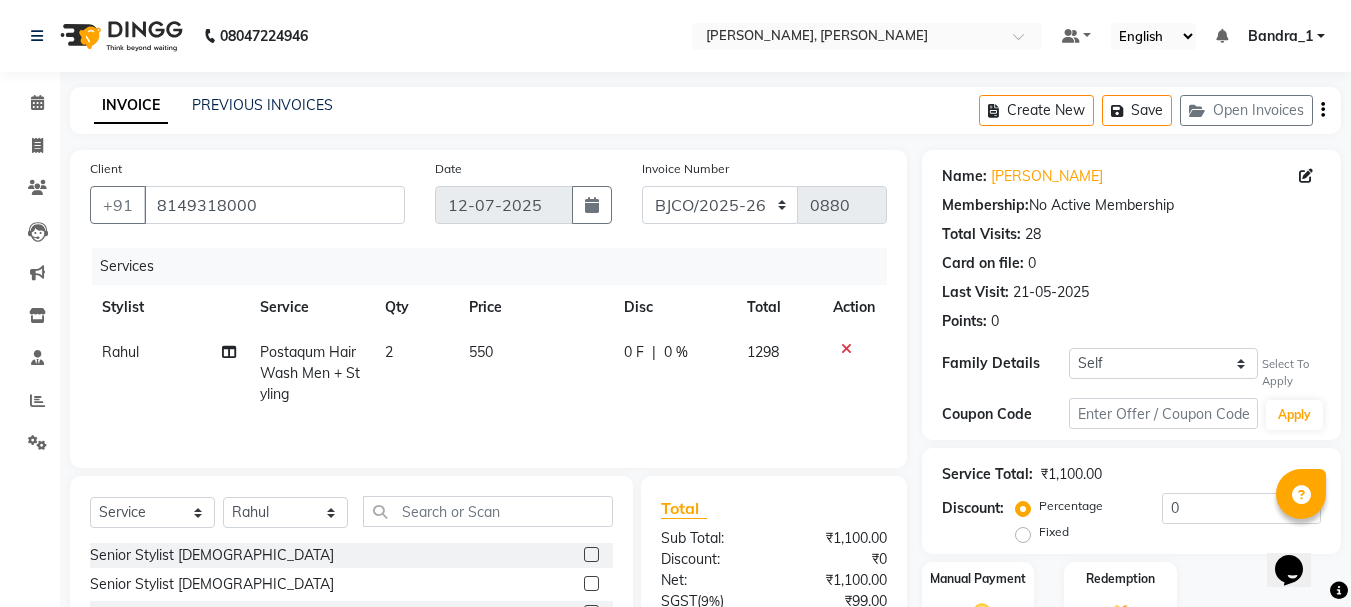click on "Services Stylist Service Qty Price Disc Total Action Rahul  Postaqum Hair Wash Men + Styling 2 550 0 F | 0 % 1298" 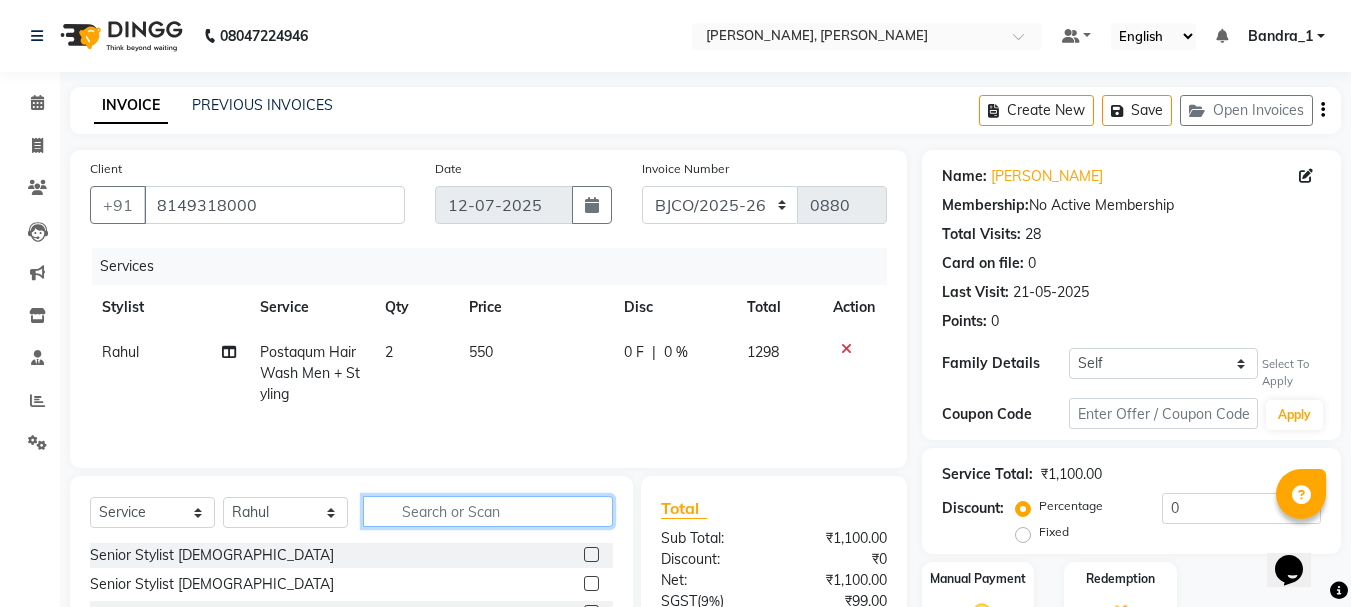 click 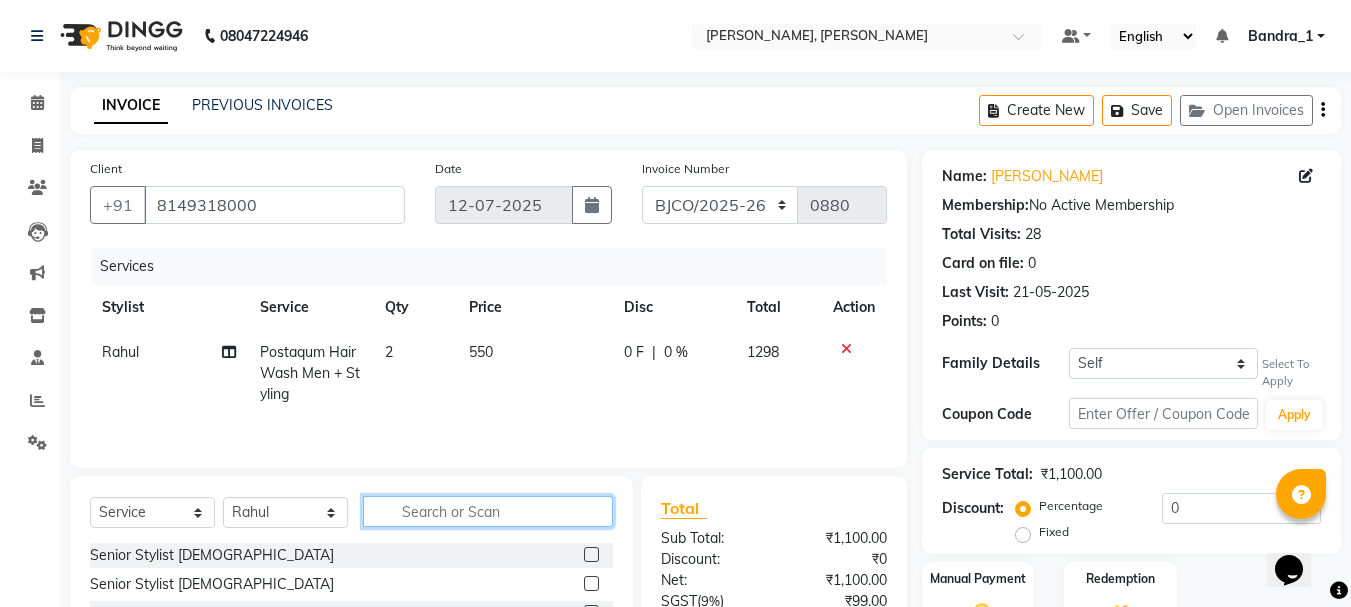 click 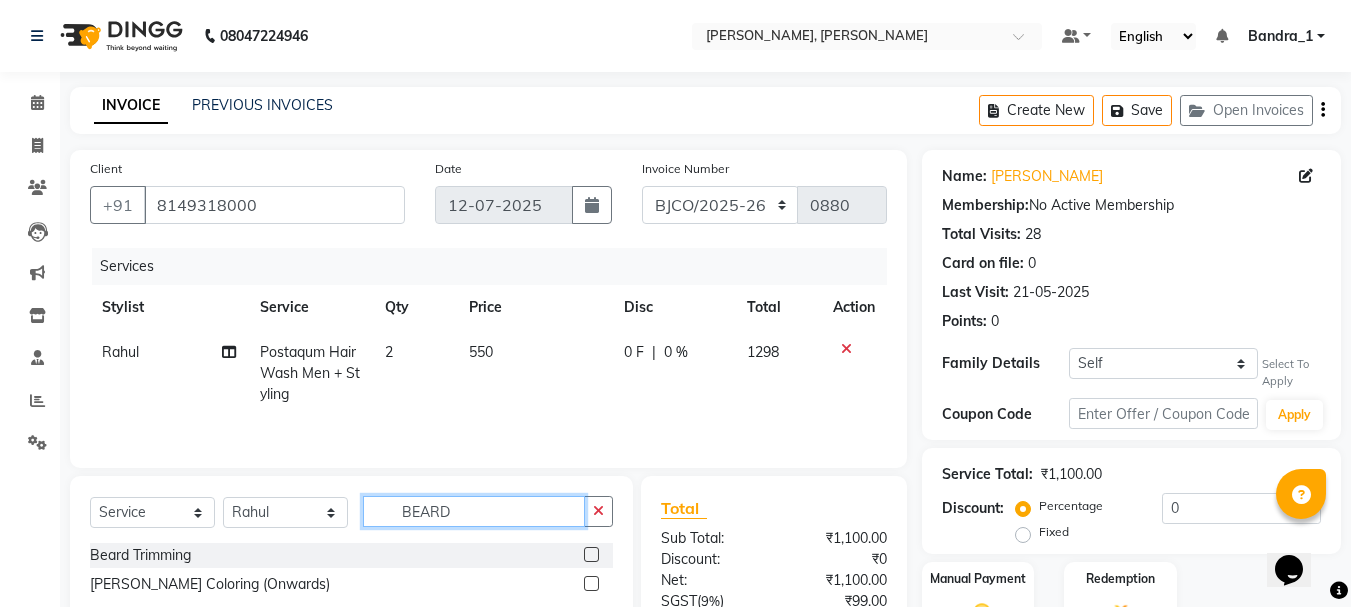 type on "BEARD" 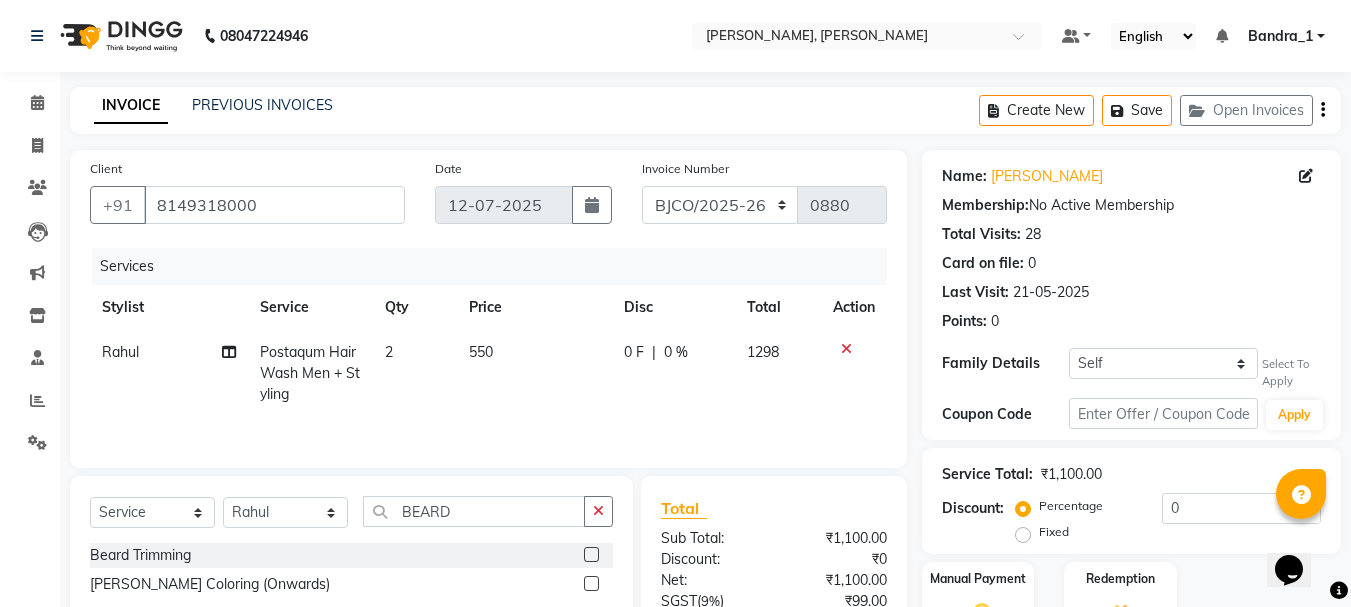 click 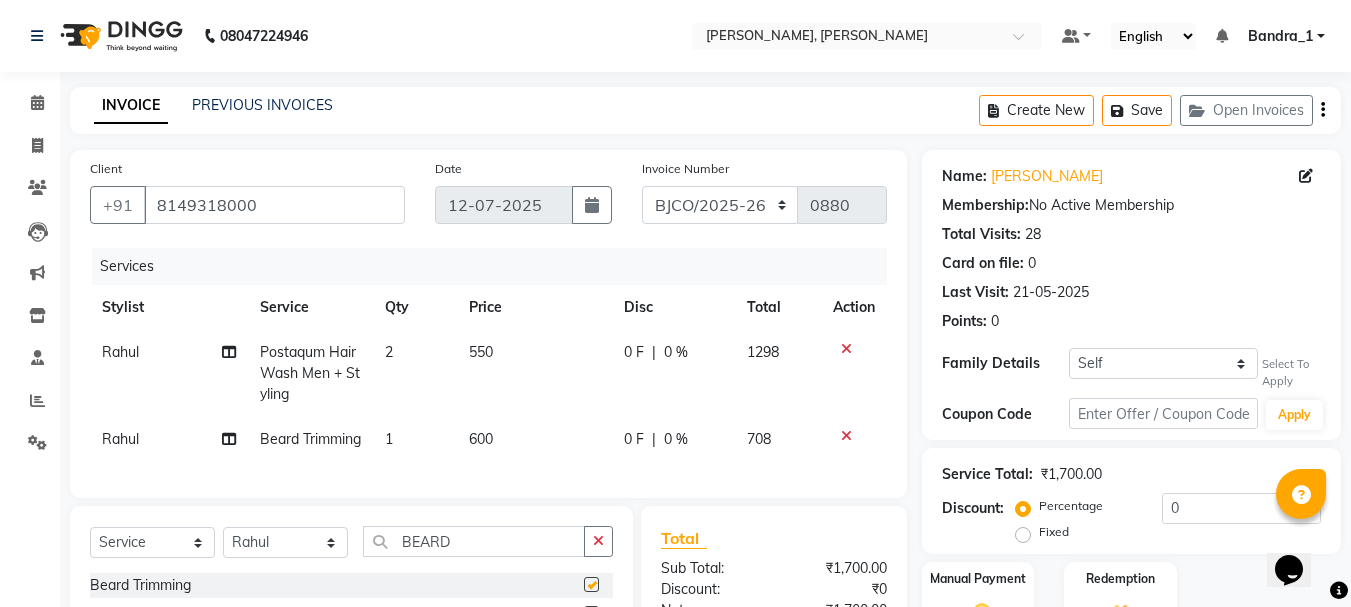 checkbox on "false" 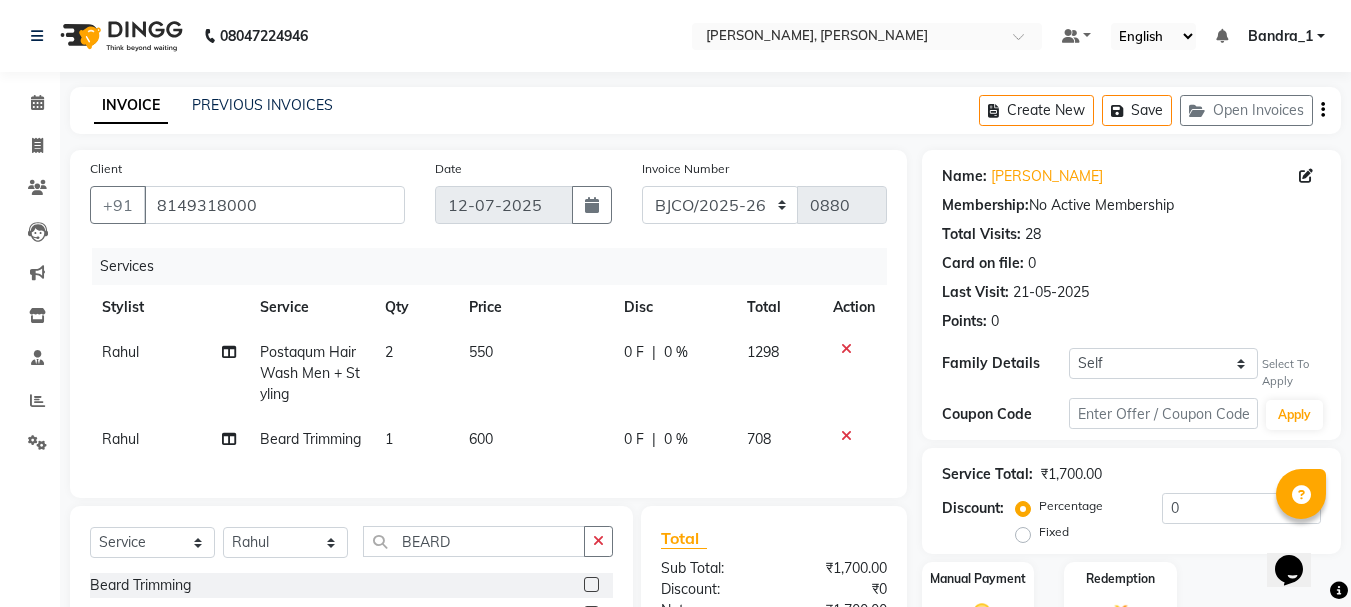 scroll, scrollTop: 259, scrollLeft: 0, axis: vertical 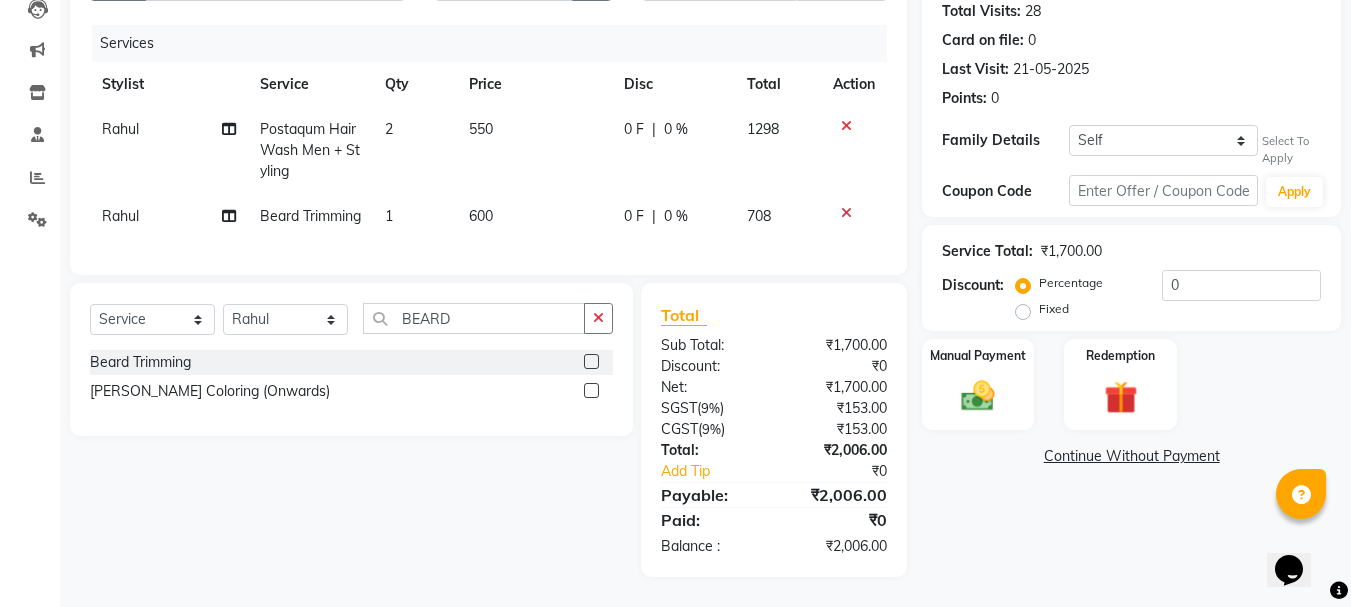 drag, startPoint x: 482, startPoint y: 335, endPoint x: 461, endPoint y: 316, distance: 28.319605 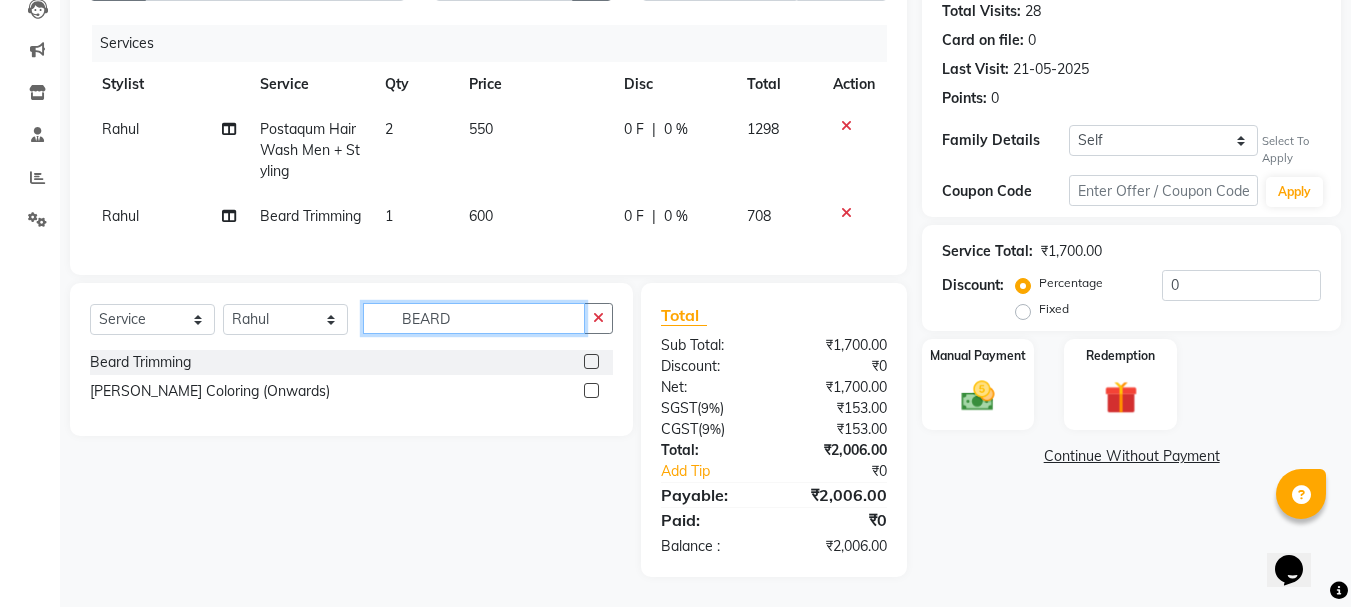 drag, startPoint x: 451, startPoint y: 313, endPoint x: 395, endPoint y: 316, distance: 56.0803 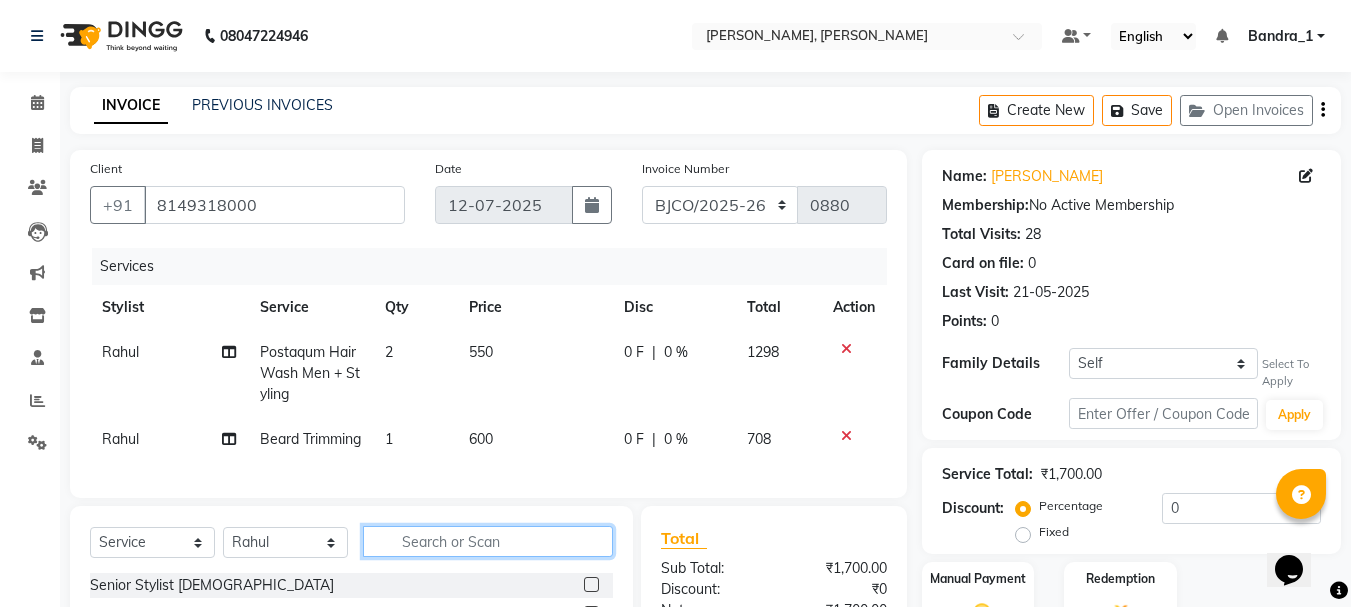 scroll, scrollTop: 260, scrollLeft: 0, axis: vertical 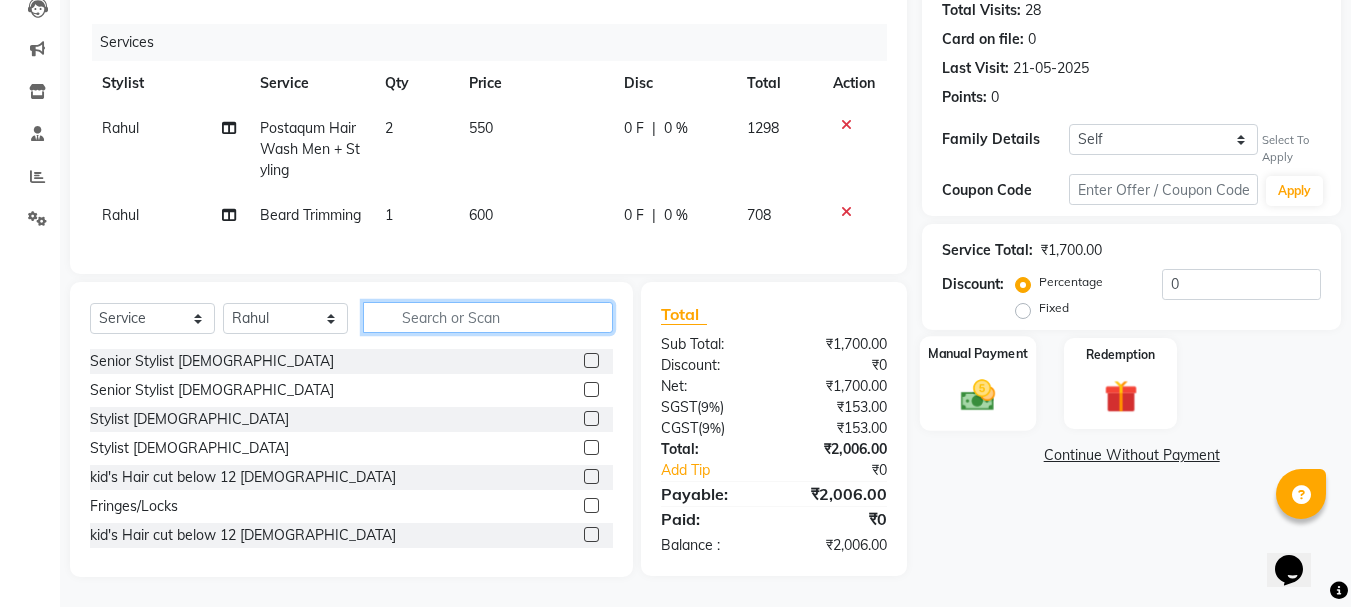 type 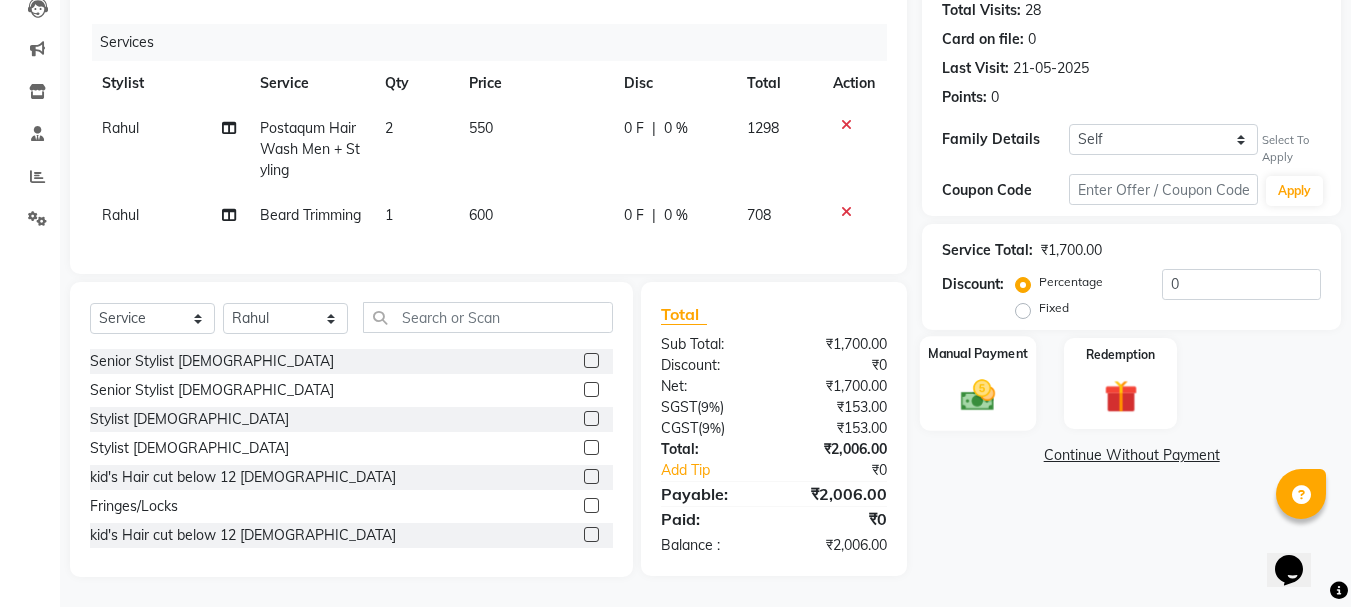 click 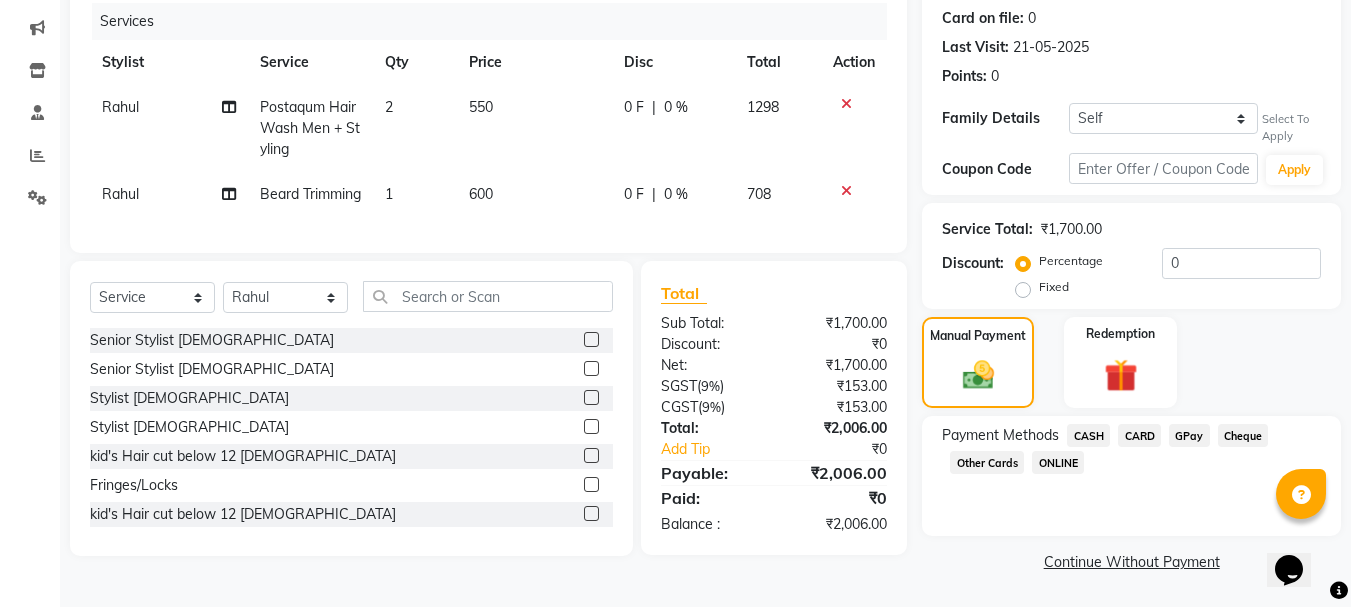 click on "GPay" 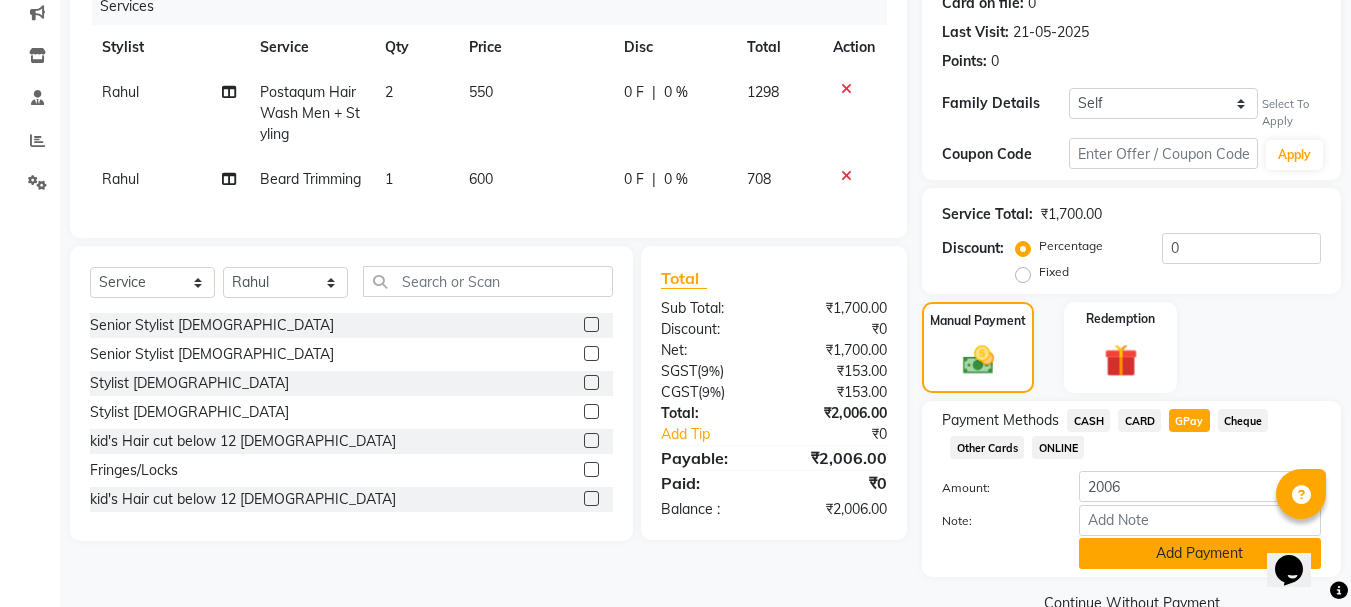 click on "Add Payment" 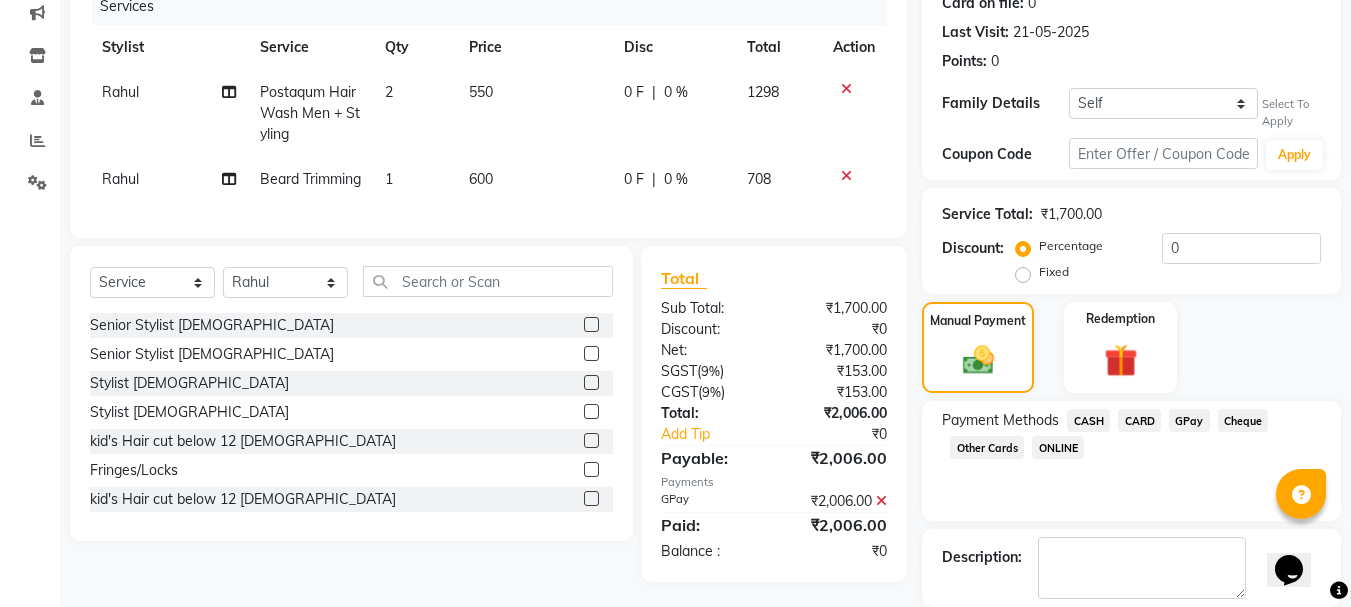 scroll, scrollTop: 358, scrollLeft: 0, axis: vertical 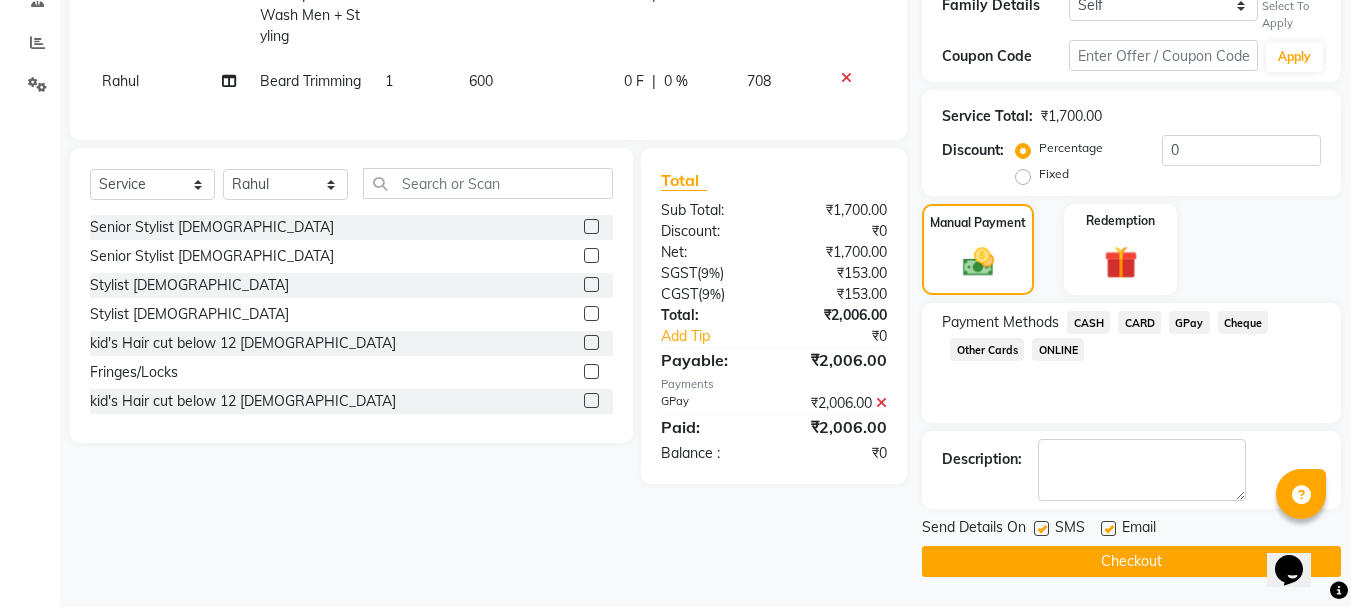 click 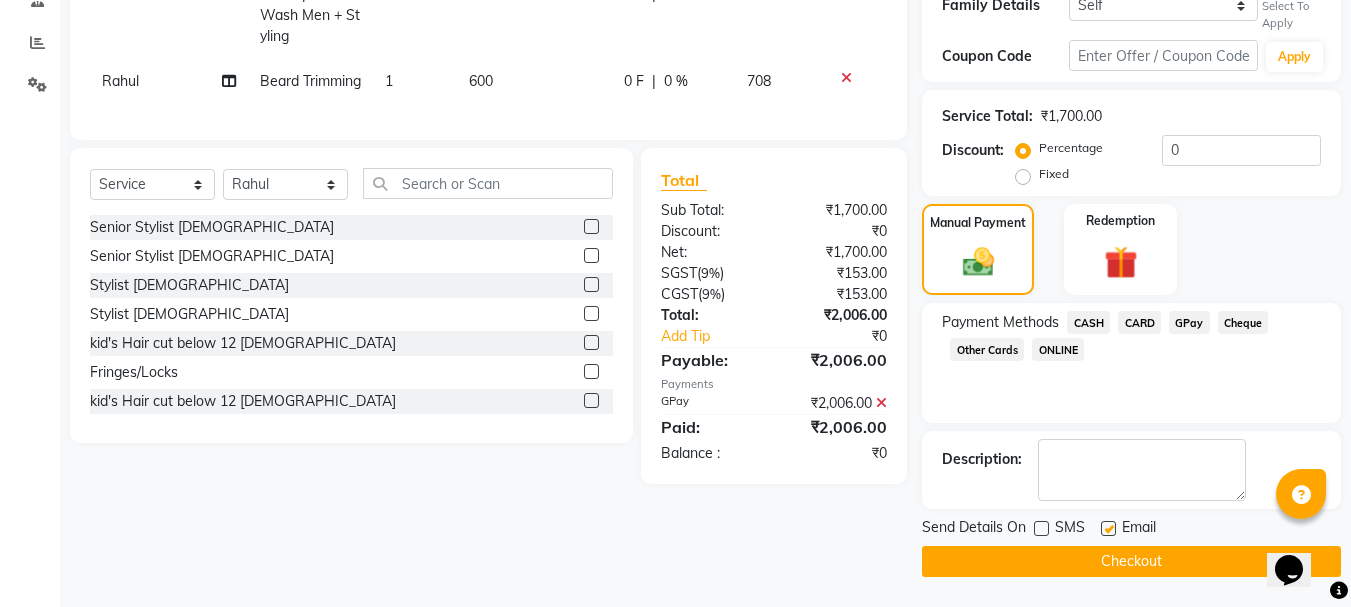 click 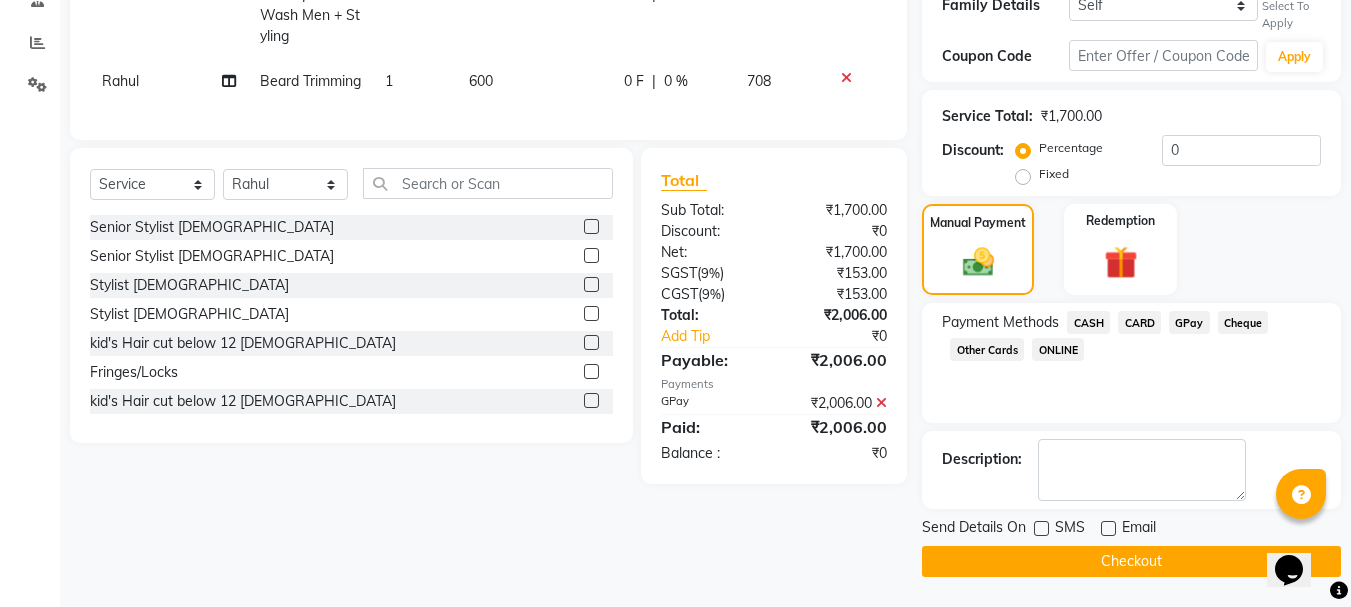 click on "Checkout" 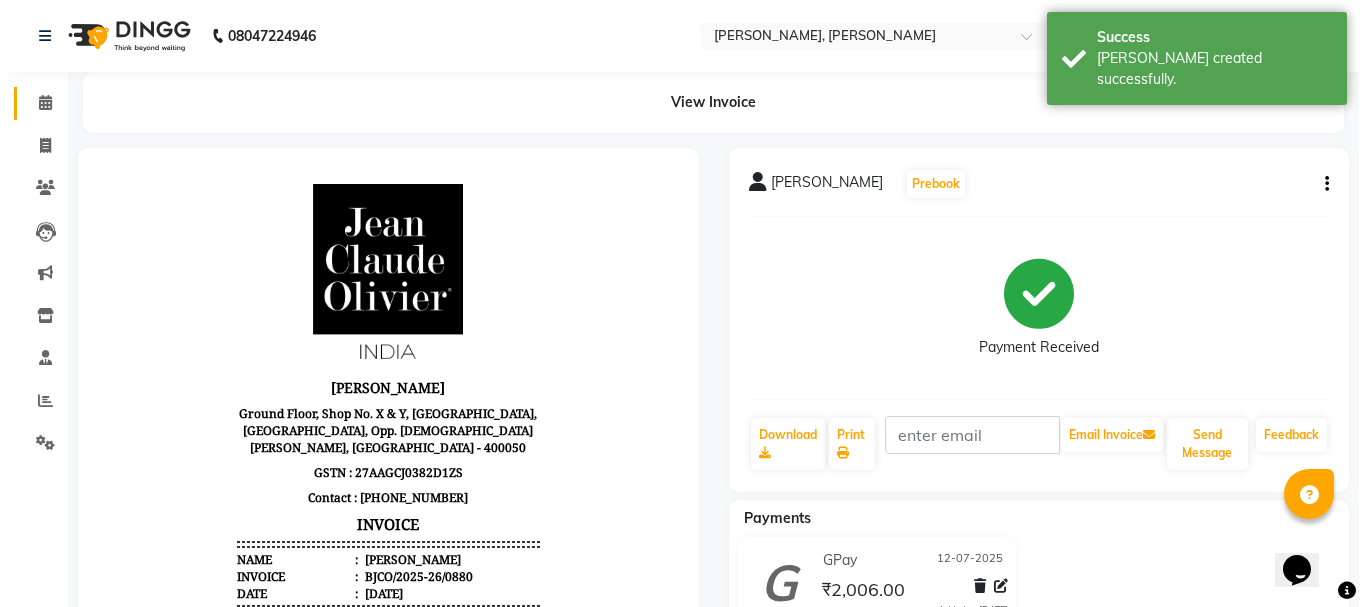 scroll, scrollTop: 0, scrollLeft: 0, axis: both 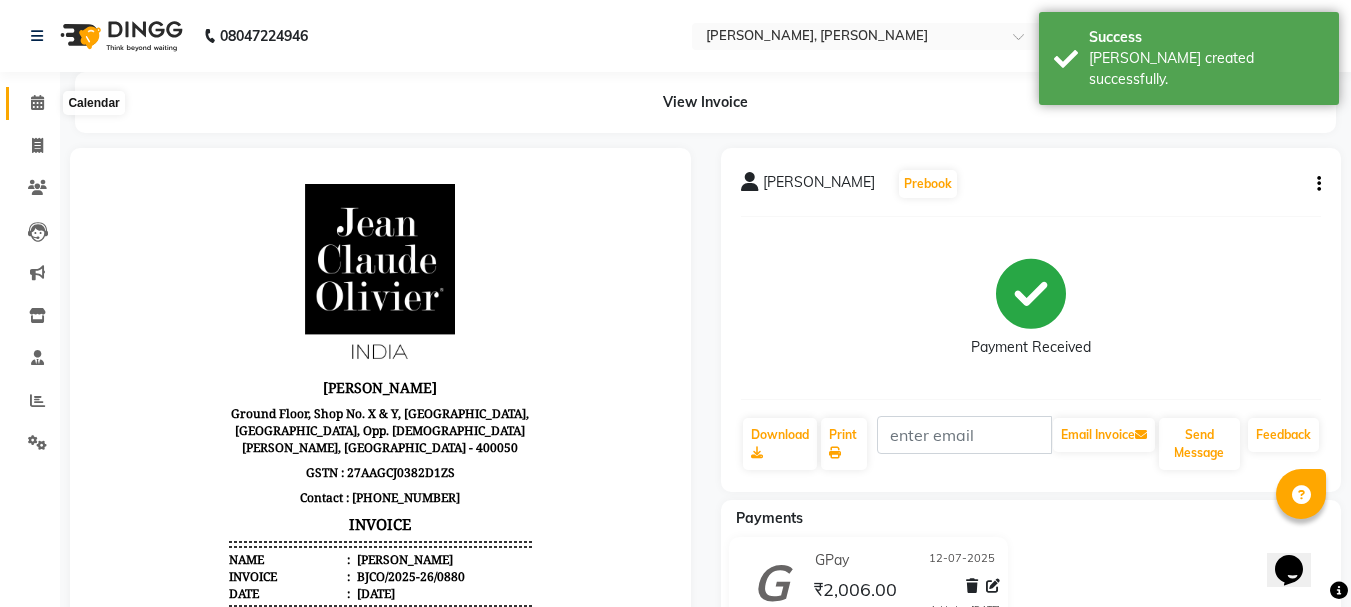 click 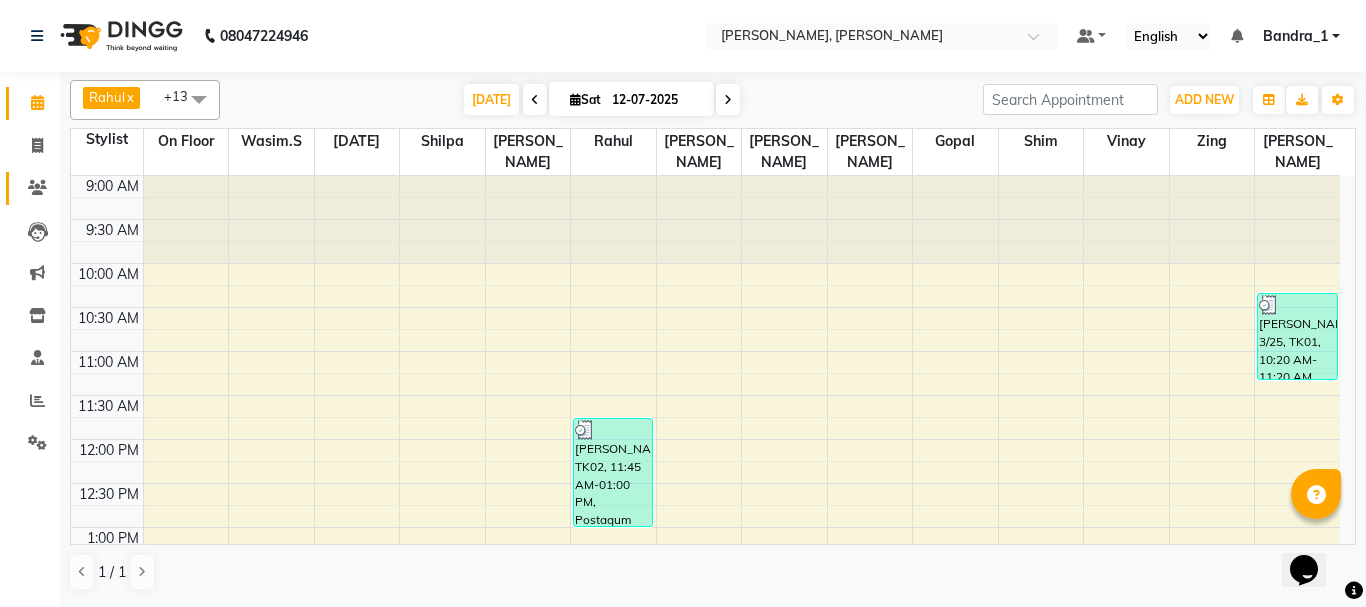 click on "Clients" 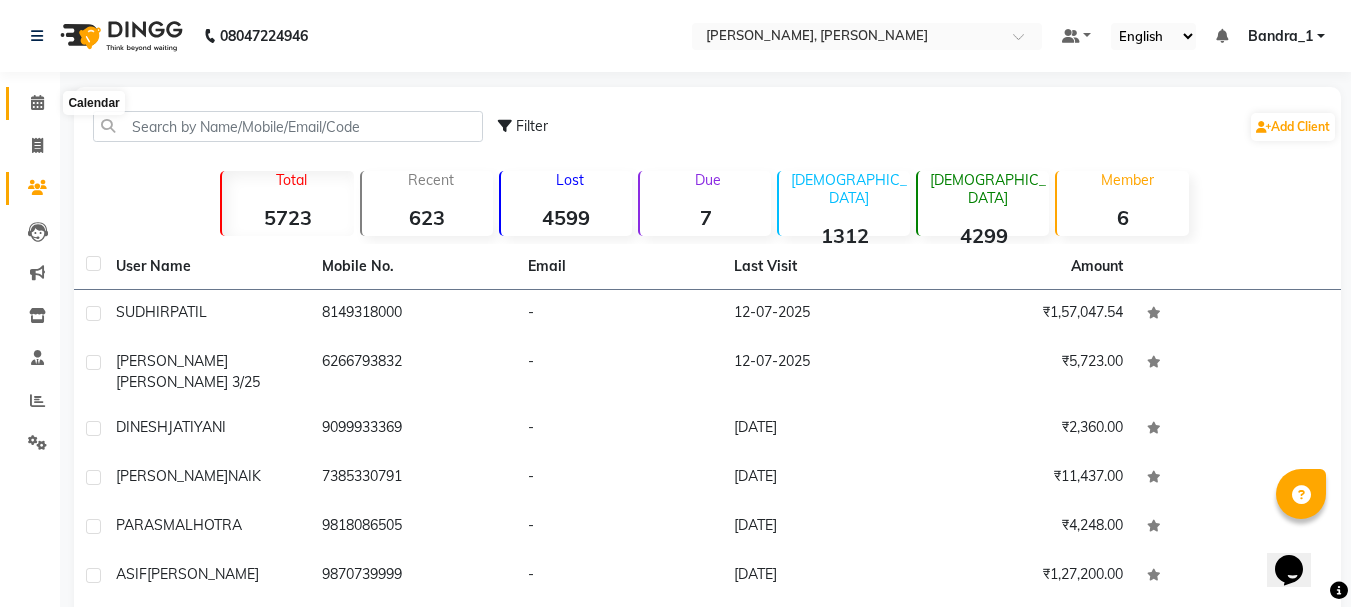 click 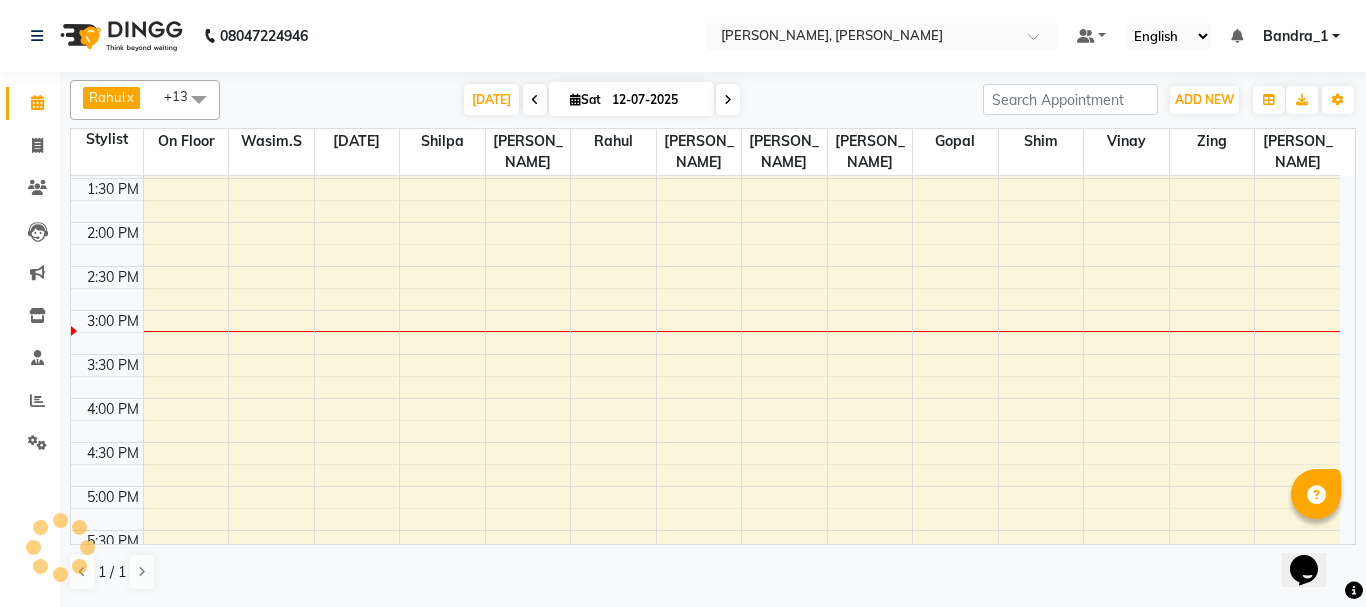 scroll, scrollTop: 400, scrollLeft: 0, axis: vertical 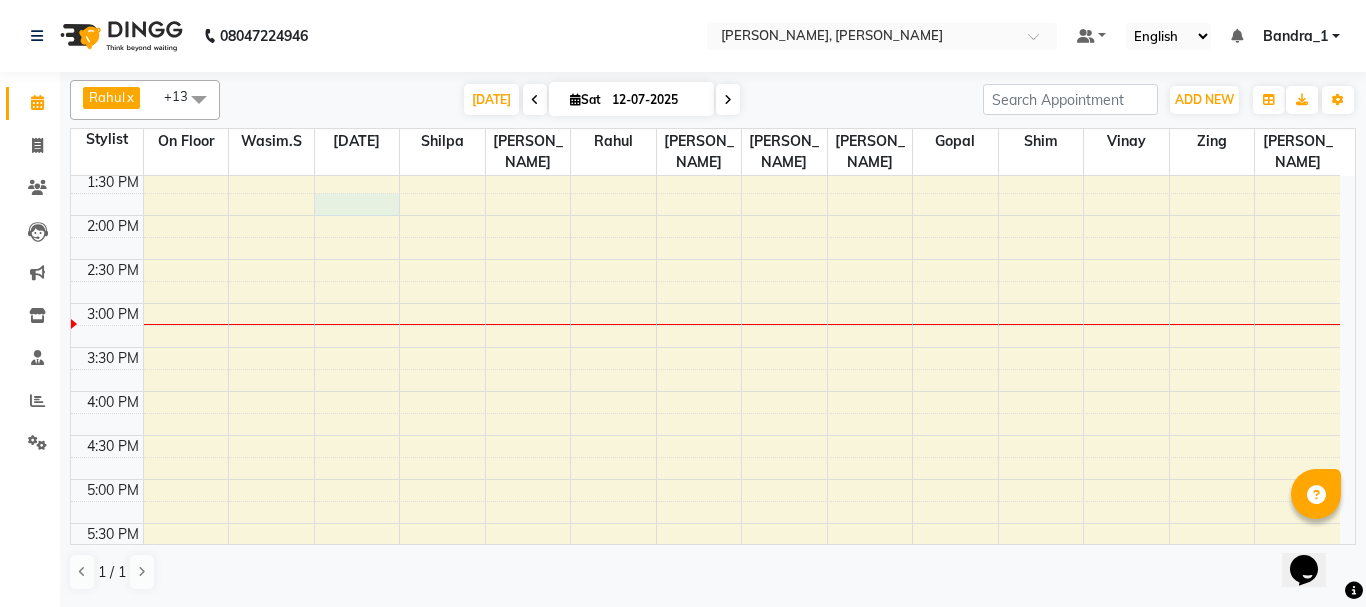 click on "9:00 AM 9:30 AM 10:00 AM 10:30 AM 11:00 AM 11:30 AM 12:00 PM 12:30 PM 1:00 PM 1:30 PM 2:00 PM 2:30 PM 3:00 PM 3:30 PM 4:00 PM 4:30 PM 5:00 PM 5:30 PM 6:00 PM 6:30 PM 7:00 PM 7:30 PM 8:00 PM 8:30 PM 9:00 PM 9:30 PM 10:00 PM 10:30 PM     SUDHIR PATIL, TK02, 11:45 AM-01:00 PM, Postaqum Hair Wash Men + Styling,Beard Trimming     LINDA FERRAO 3/25, TK01, 10:20 AM-11:20 AM, Full Arms,Under Arms,Chin P/off,Eyebrow/Forehead Threading" at bounding box center (705, 391) 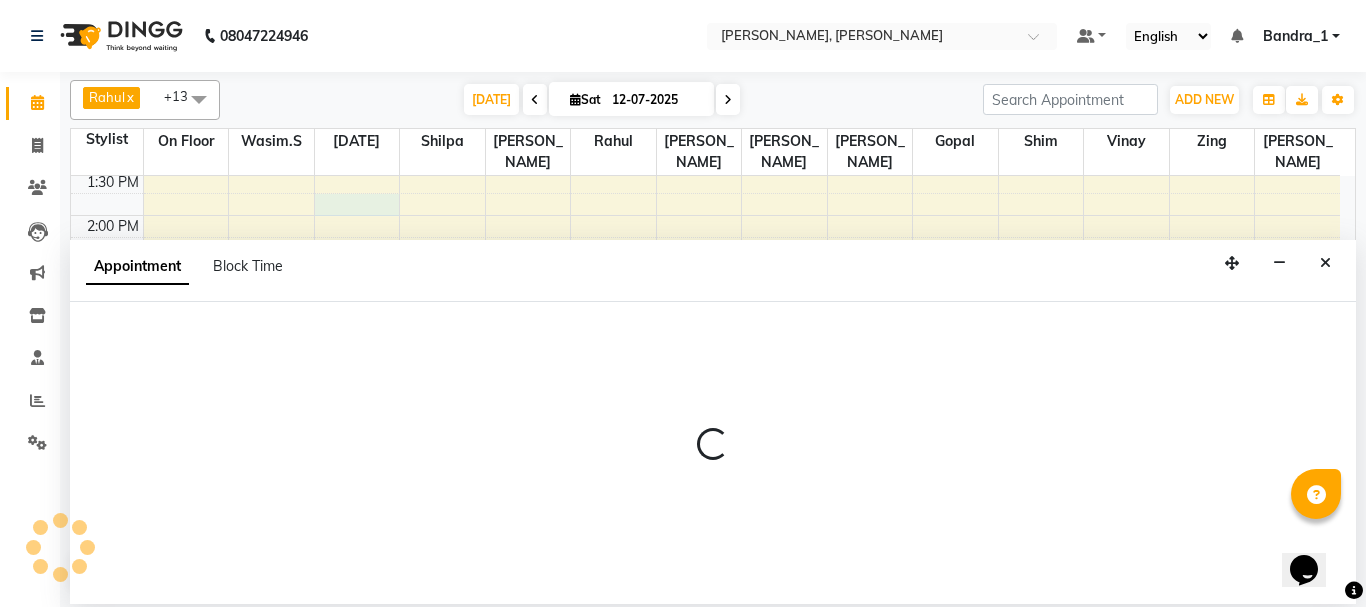 select on "58043" 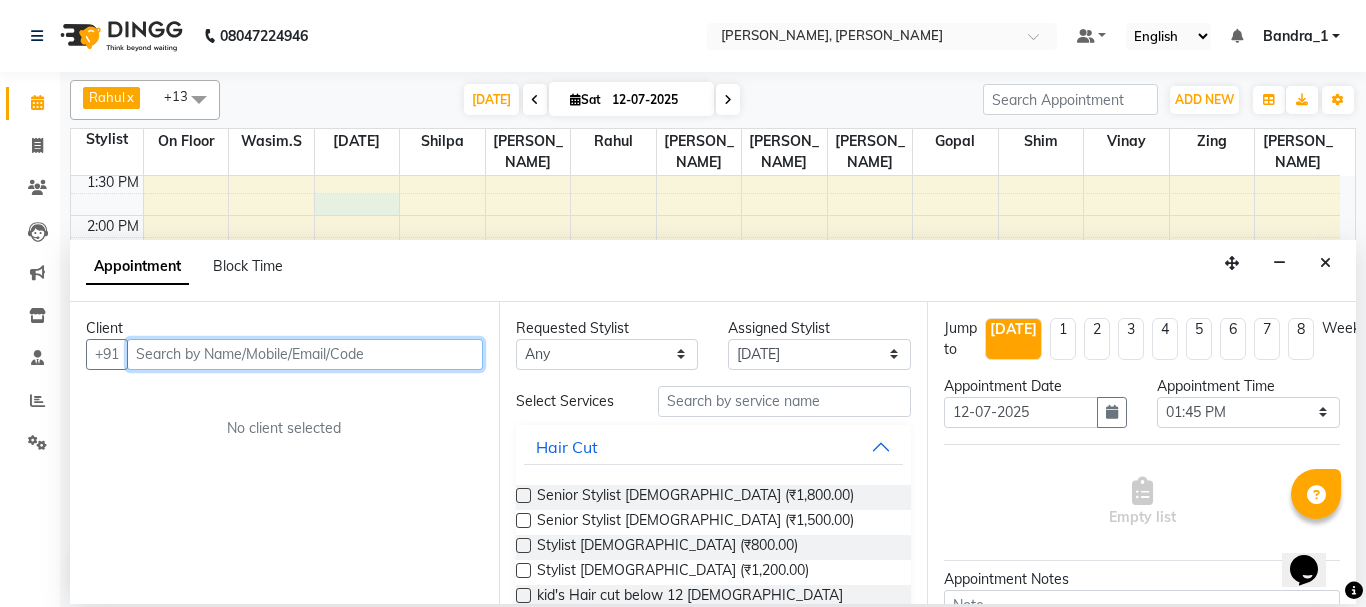 click at bounding box center [305, 354] 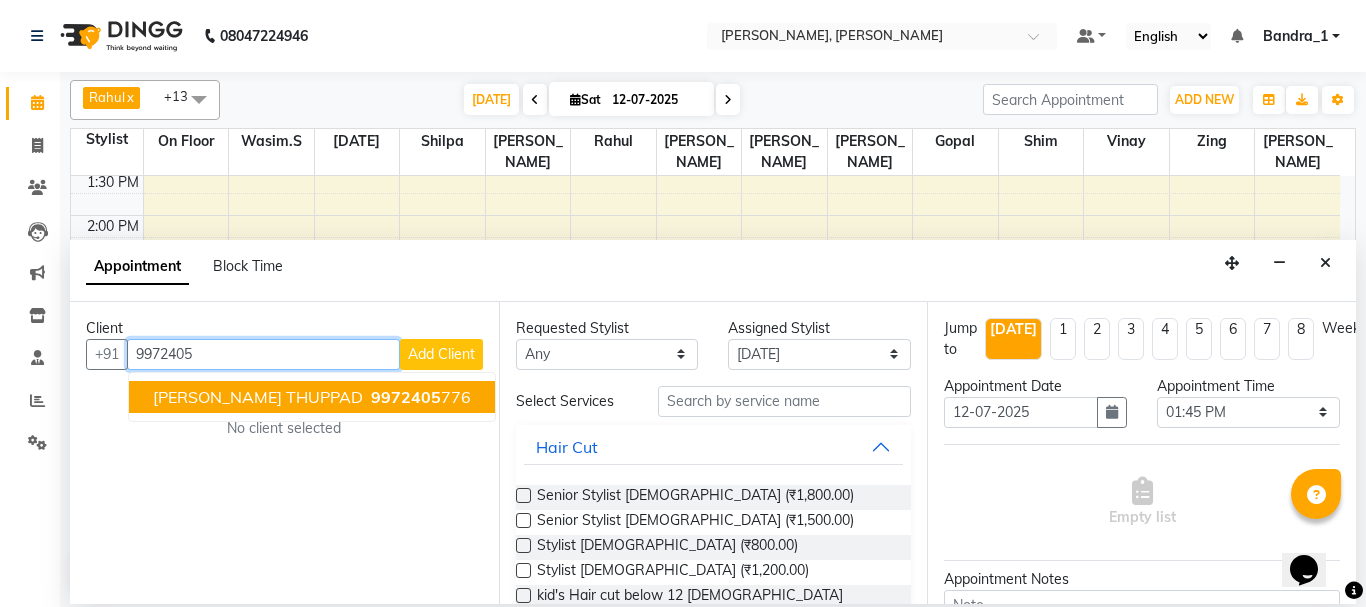 click on "JAGDISH THUPPAD" at bounding box center [258, 397] 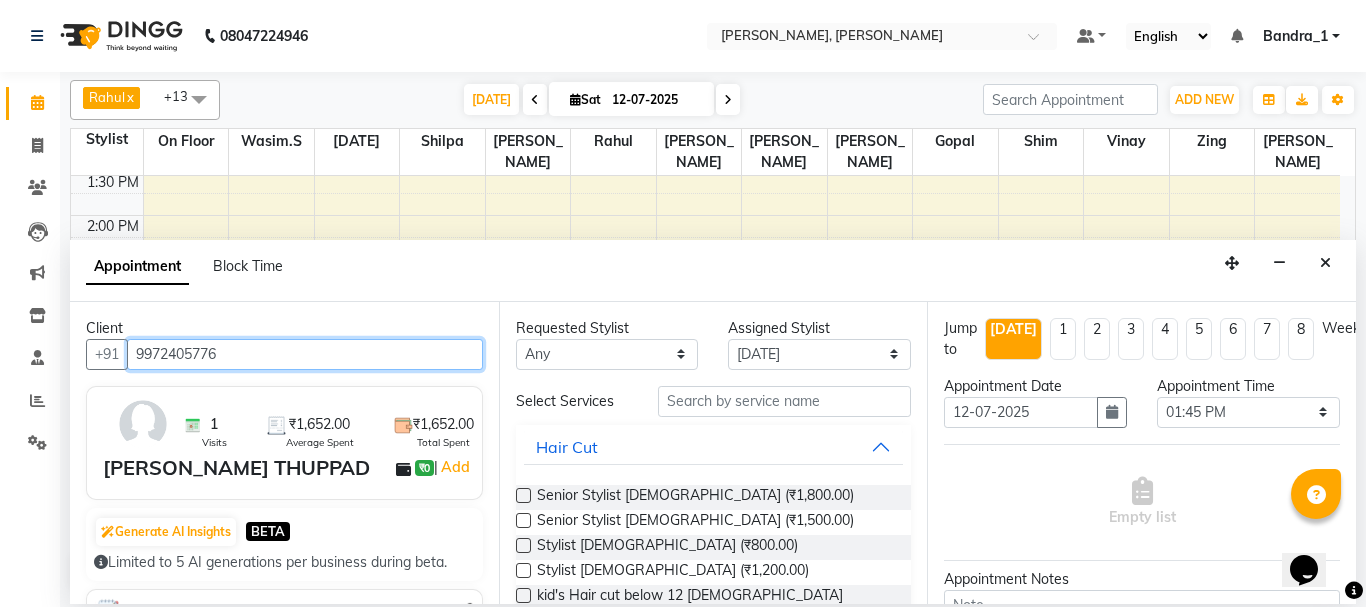 scroll, scrollTop: 400, scrollLeft: 0, axis: vertical 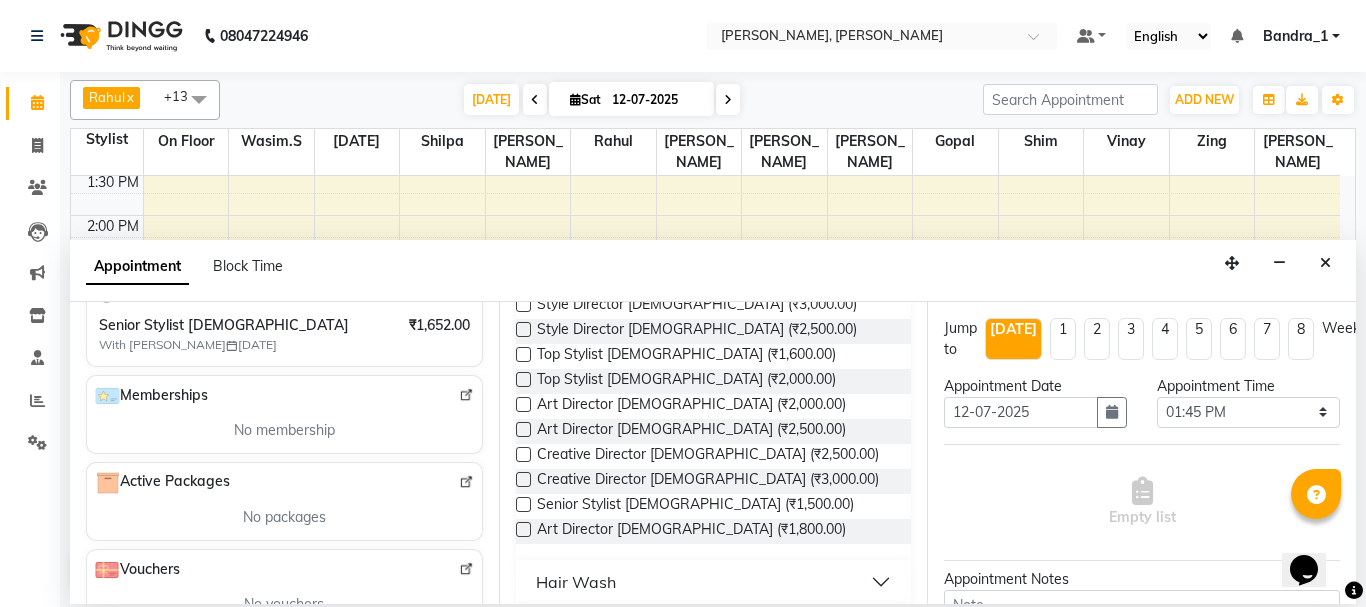 type on "9972405776" 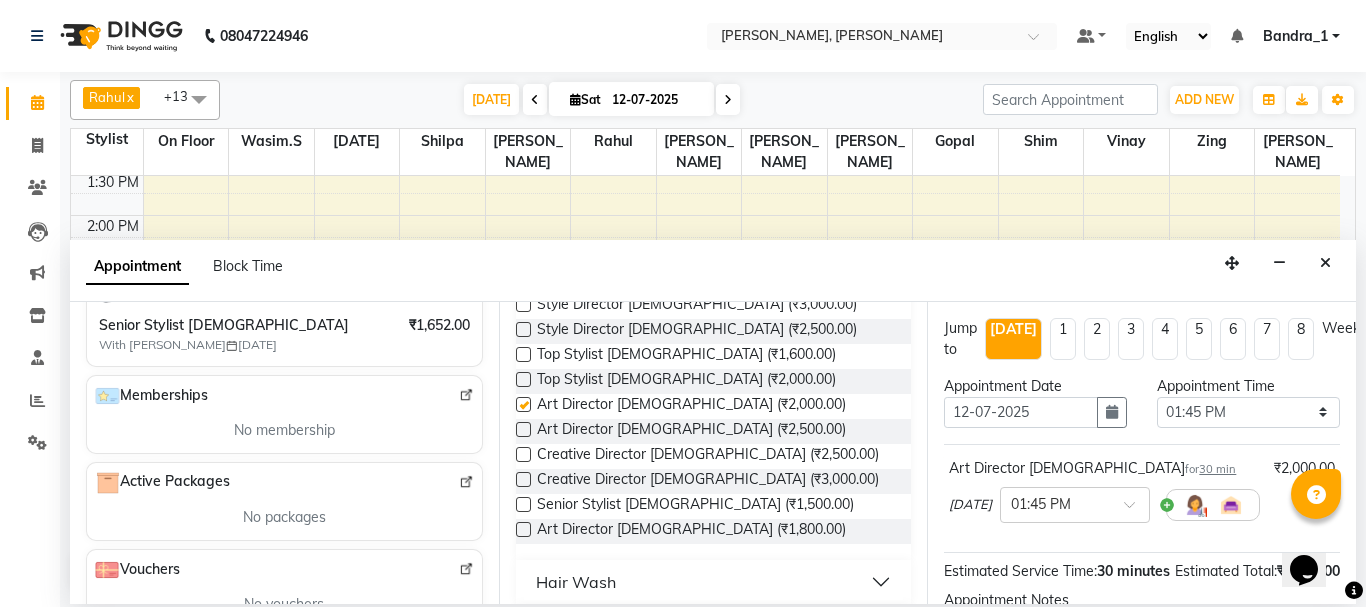 checkbox on "false" 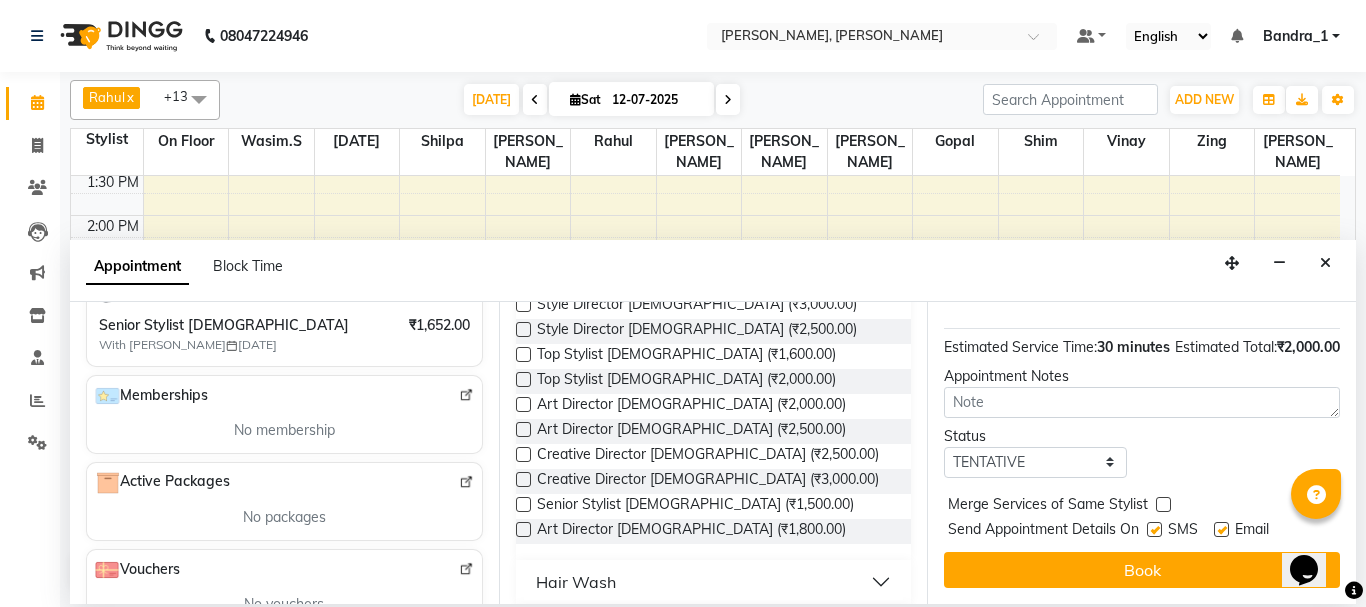 scroll, scrollTop: 260, scrollLeft: 0, axis: vertical 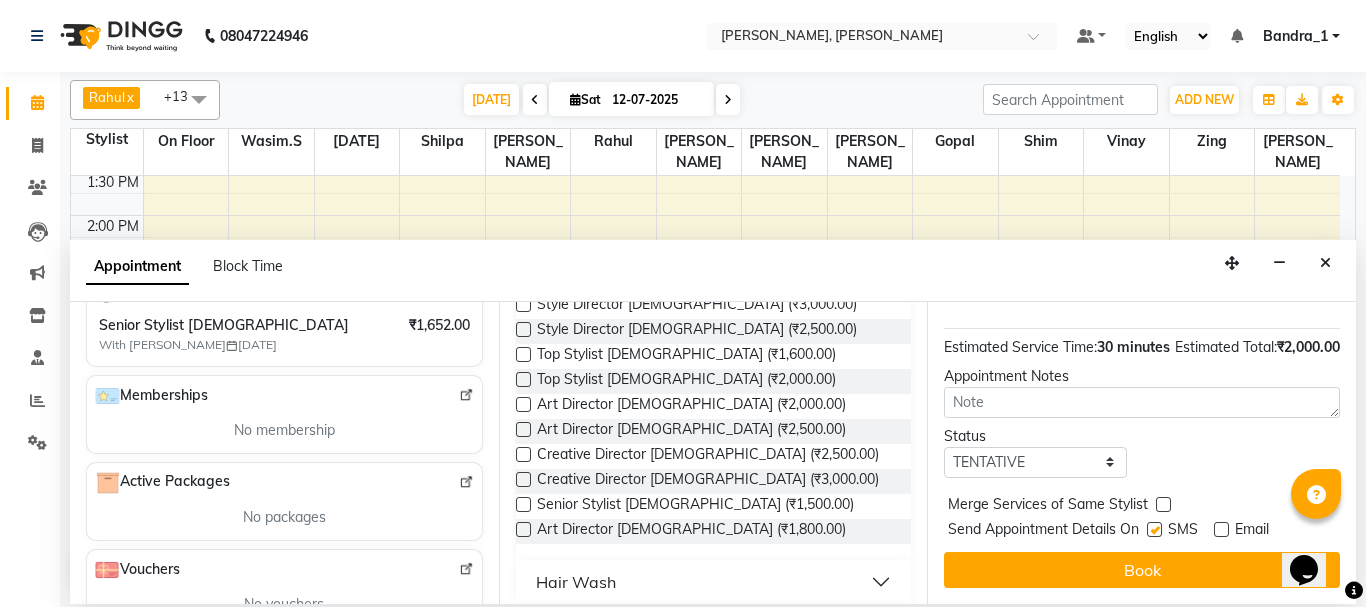 drag, startPoint x: 1153, startPoint y: 520, endPoint x: 1119, endPoint y: 480, distance: 52.49762 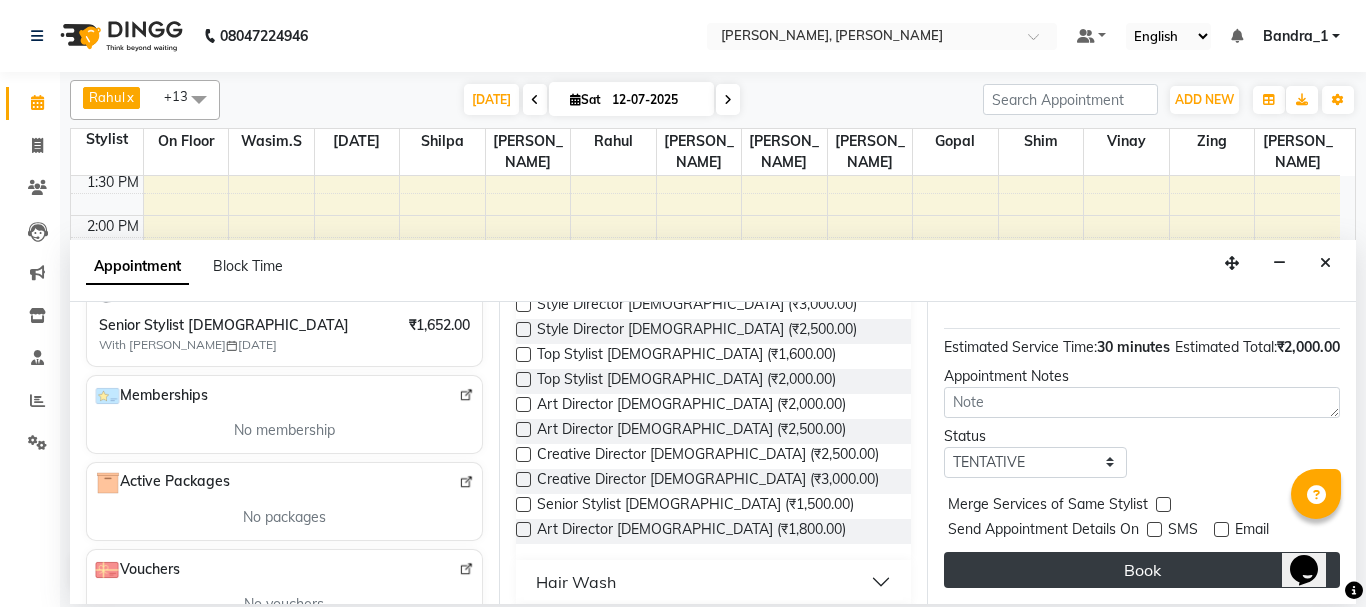 click on "Book" at bounding box center [1142, 570] 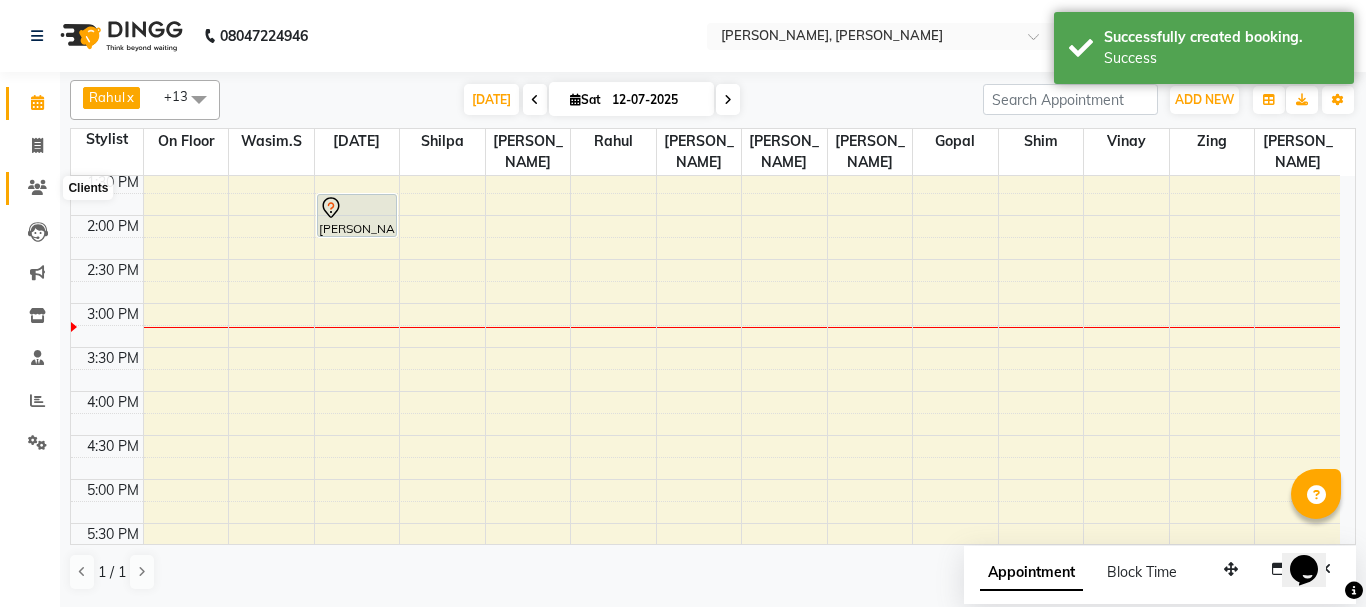 click 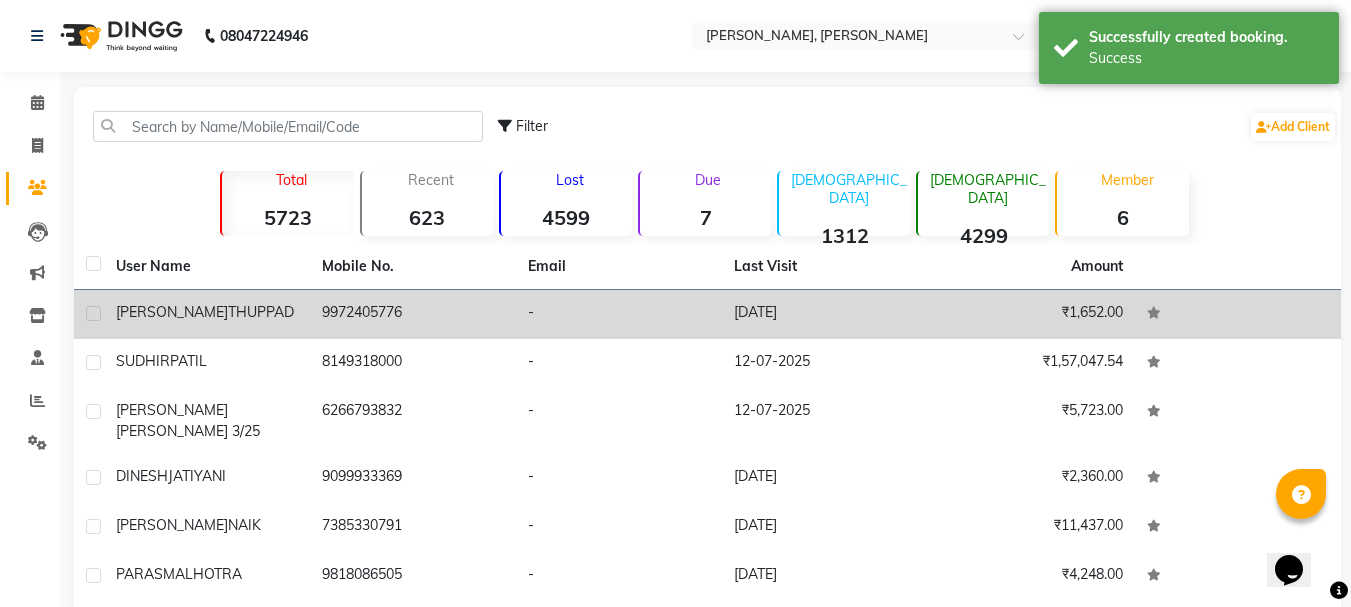 click on "JAGDISH  THUPPAD" 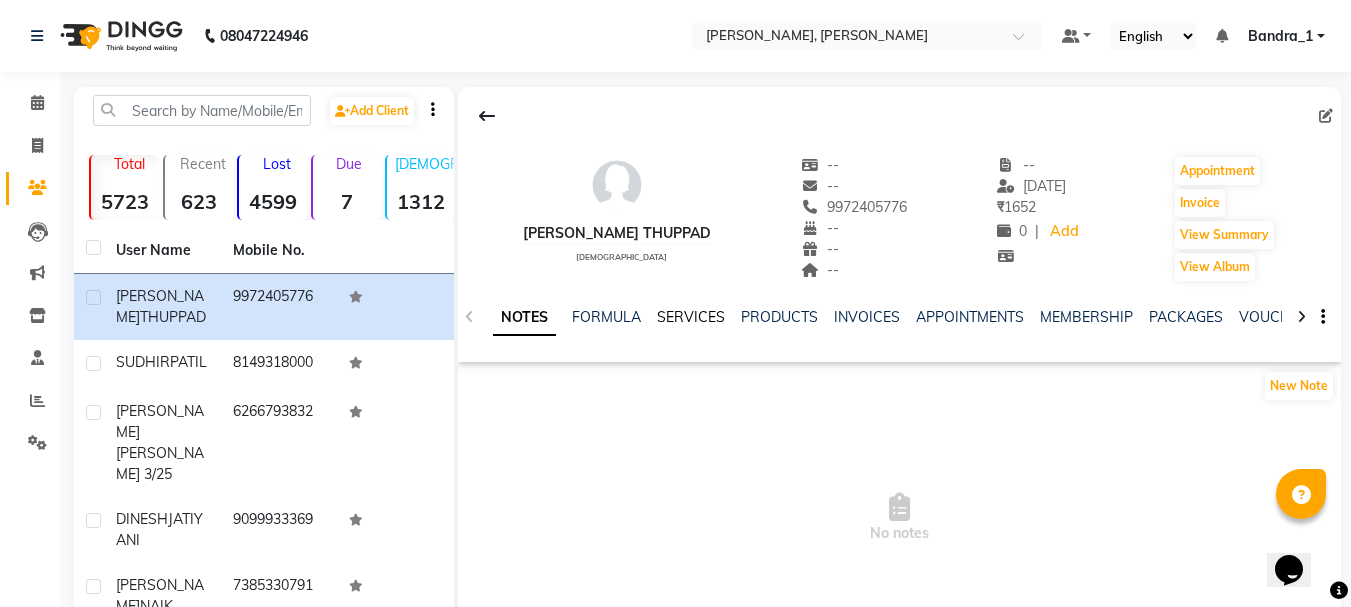 click on "SERVICES" 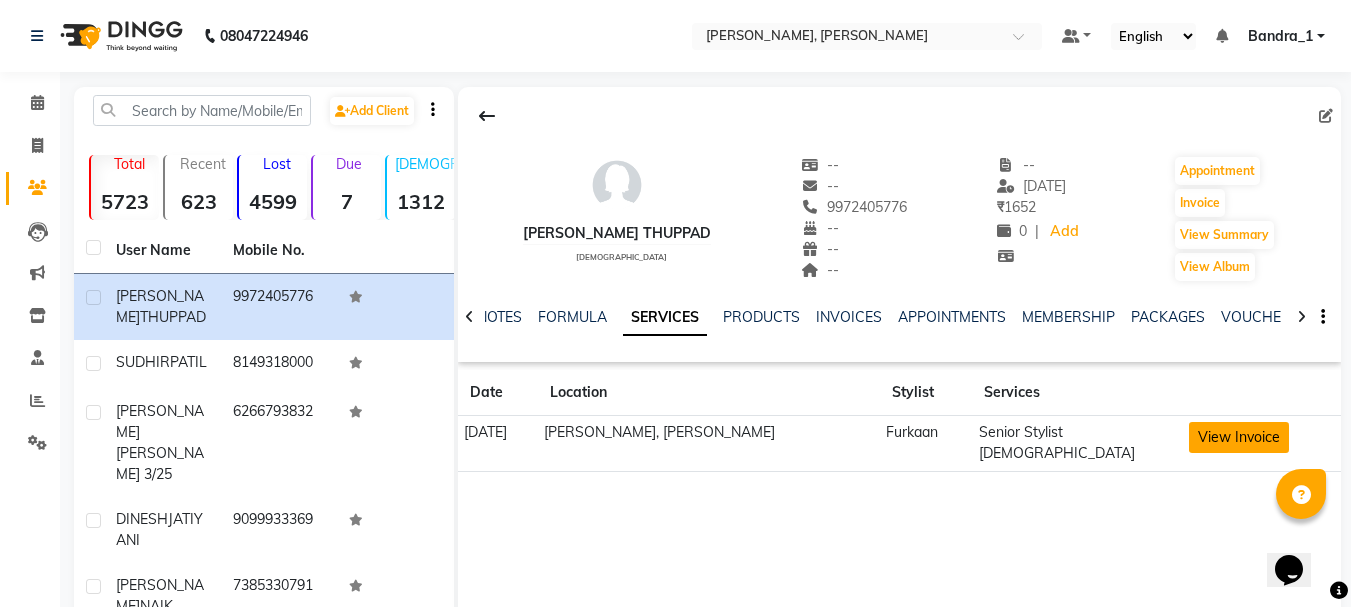 click on "View Invoice" 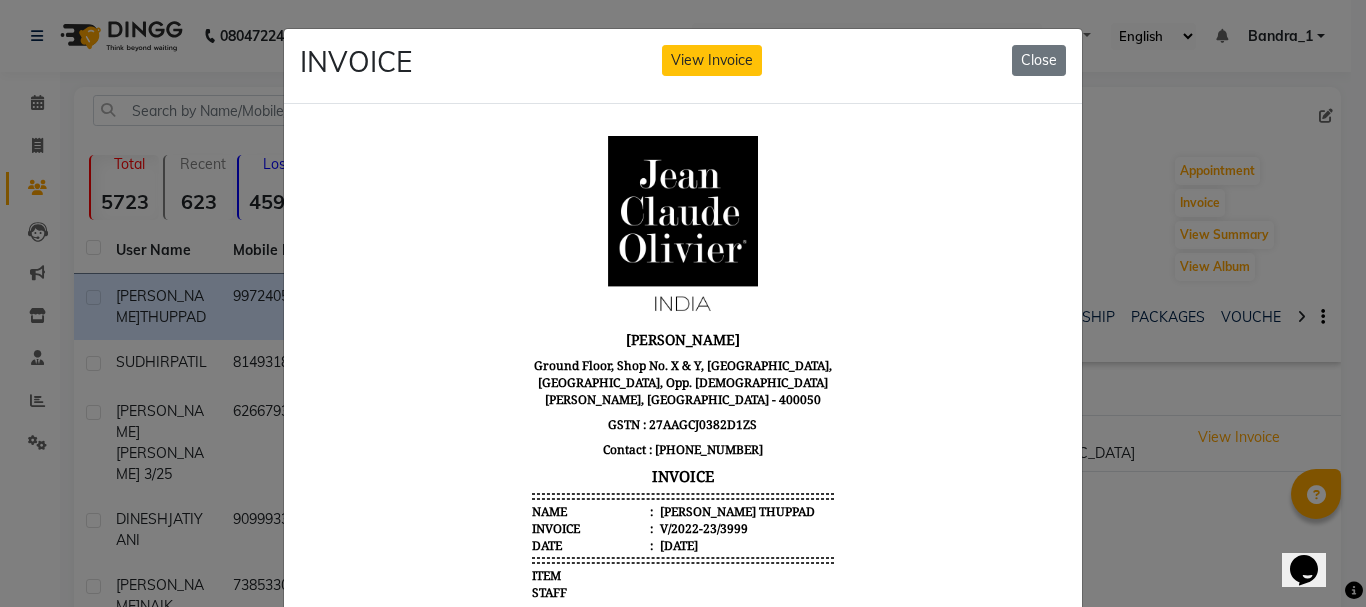scroll, scrollTop: 0, scrollLeft: 0, axis: both 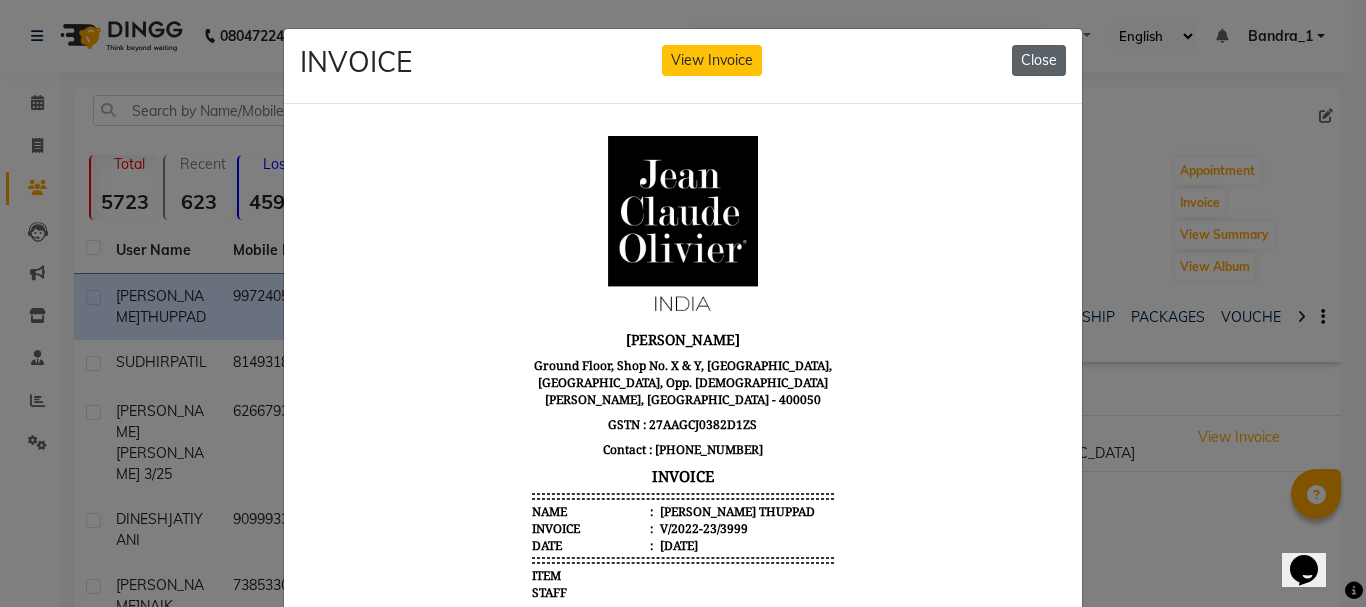 click on "Close" 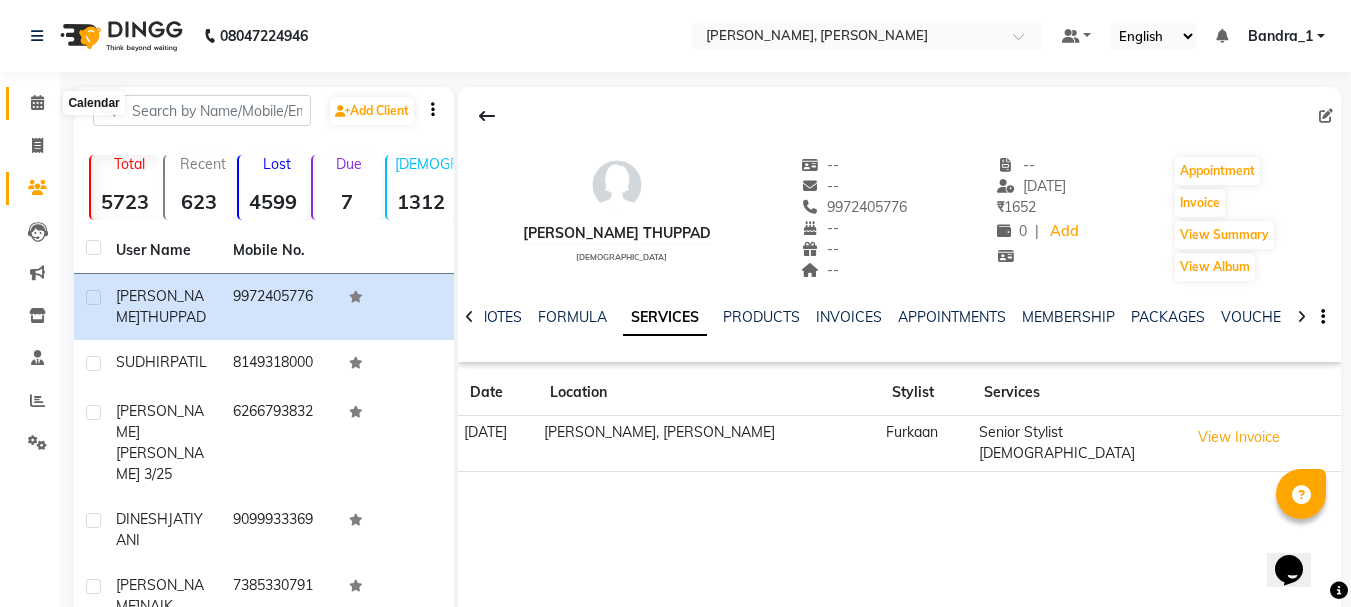 click 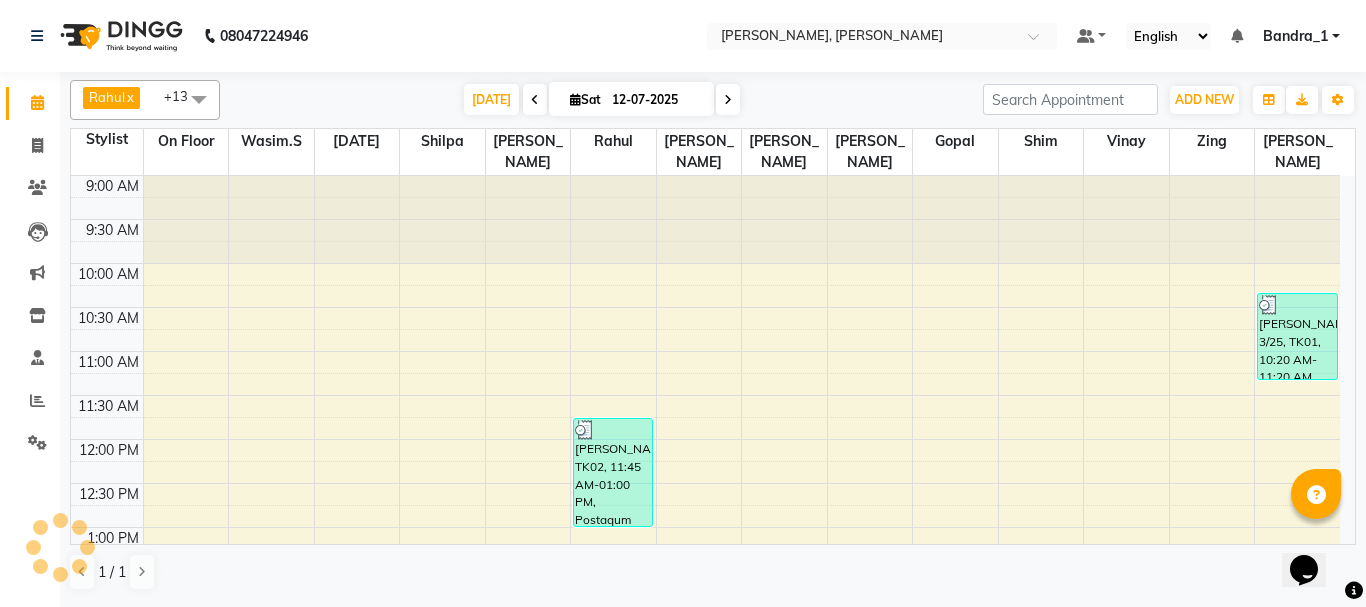 scroll, scrollTop: 0, scrollLeft: 0, axis: both 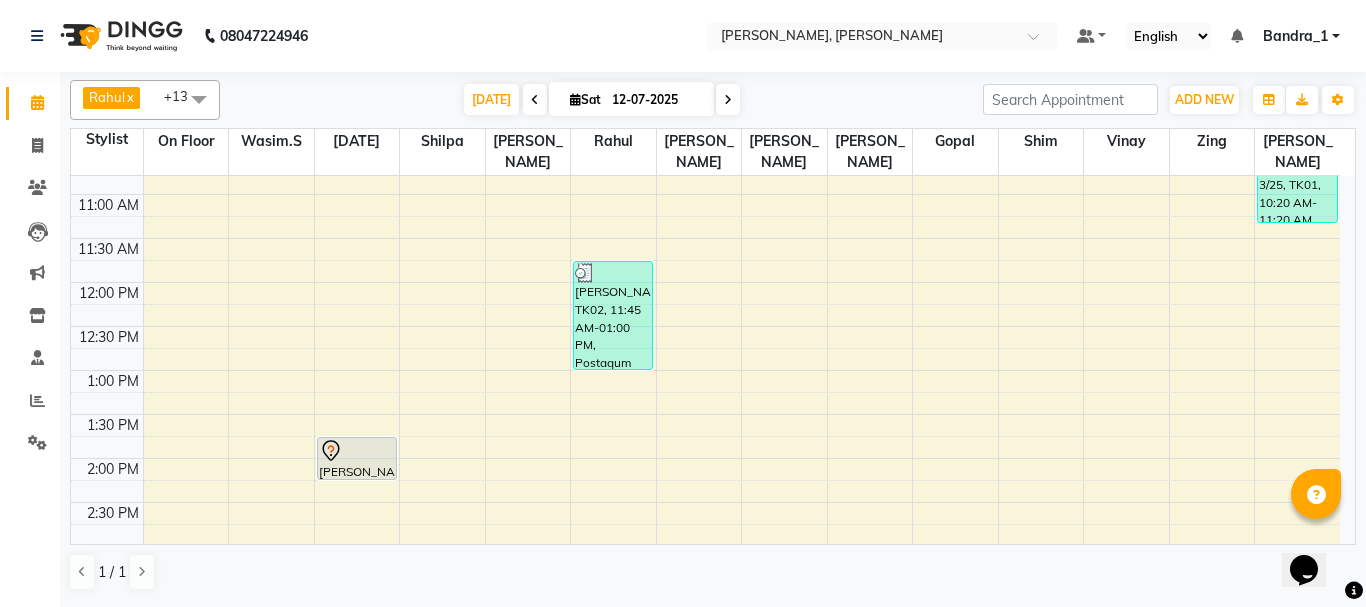 click at bounding box center [357, 451] 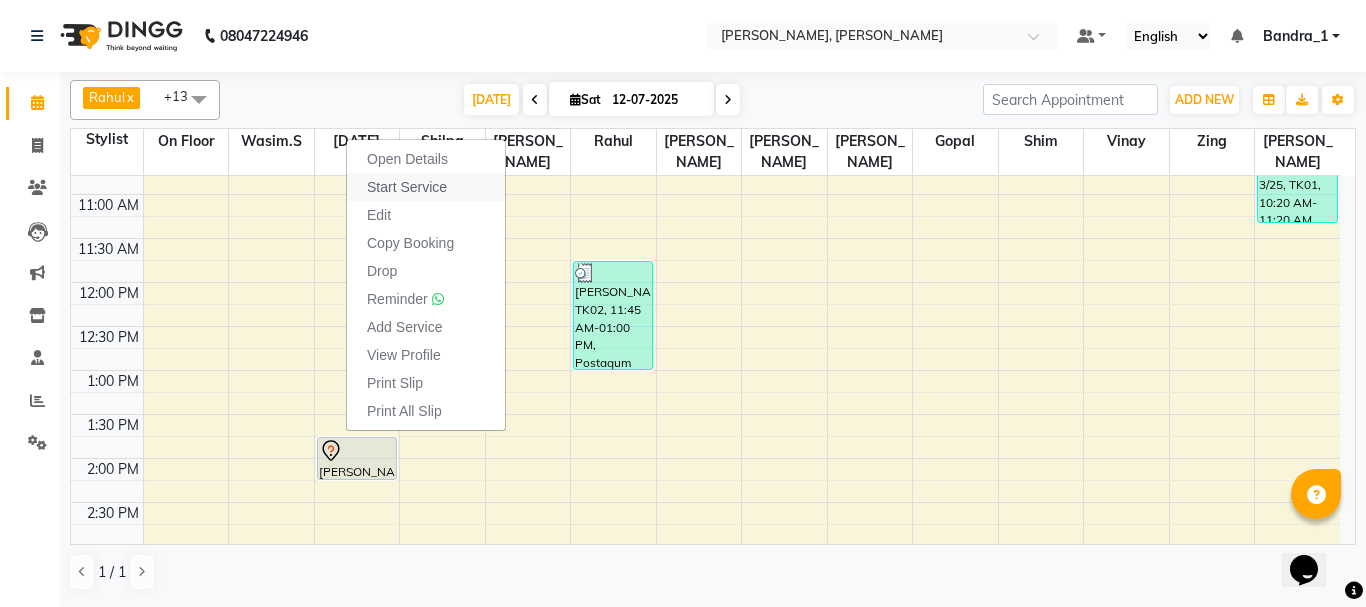 click on "Start Service" at bounding box center (407, 187) 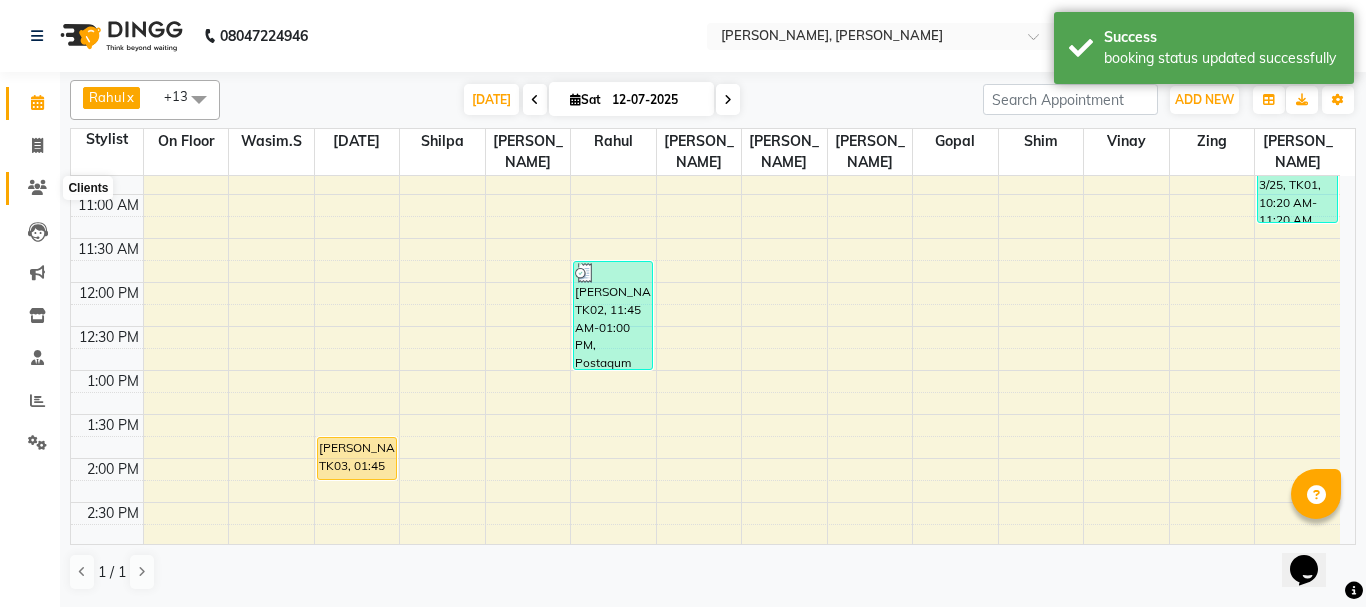 click 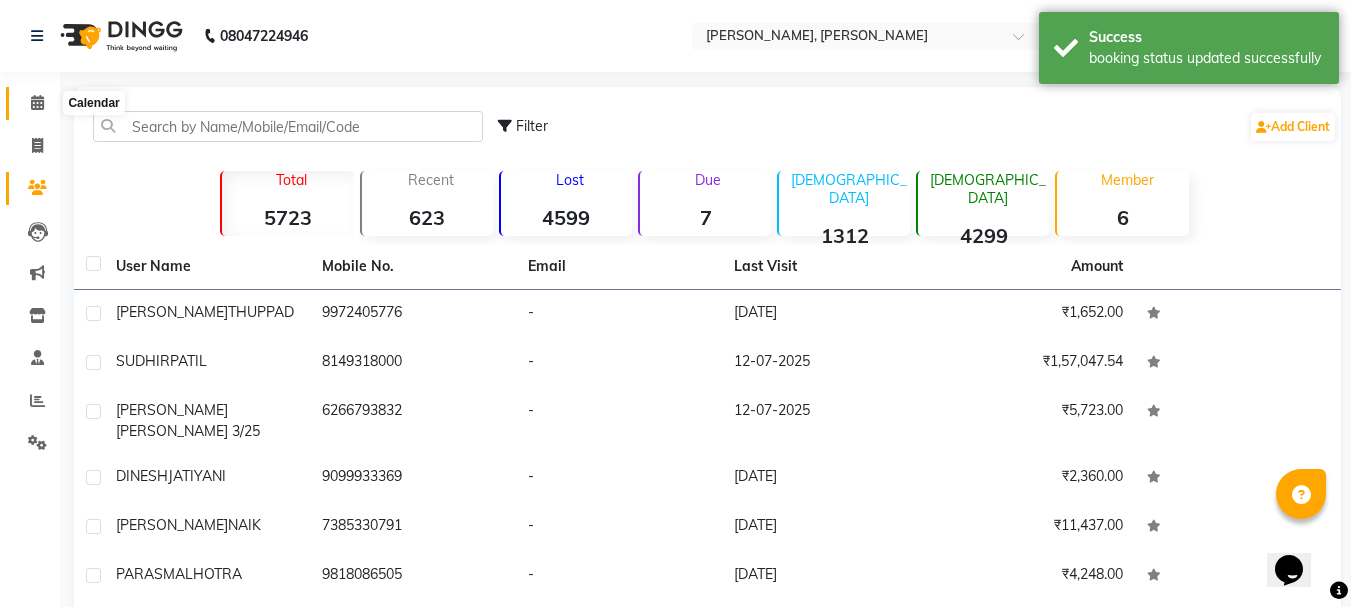 click 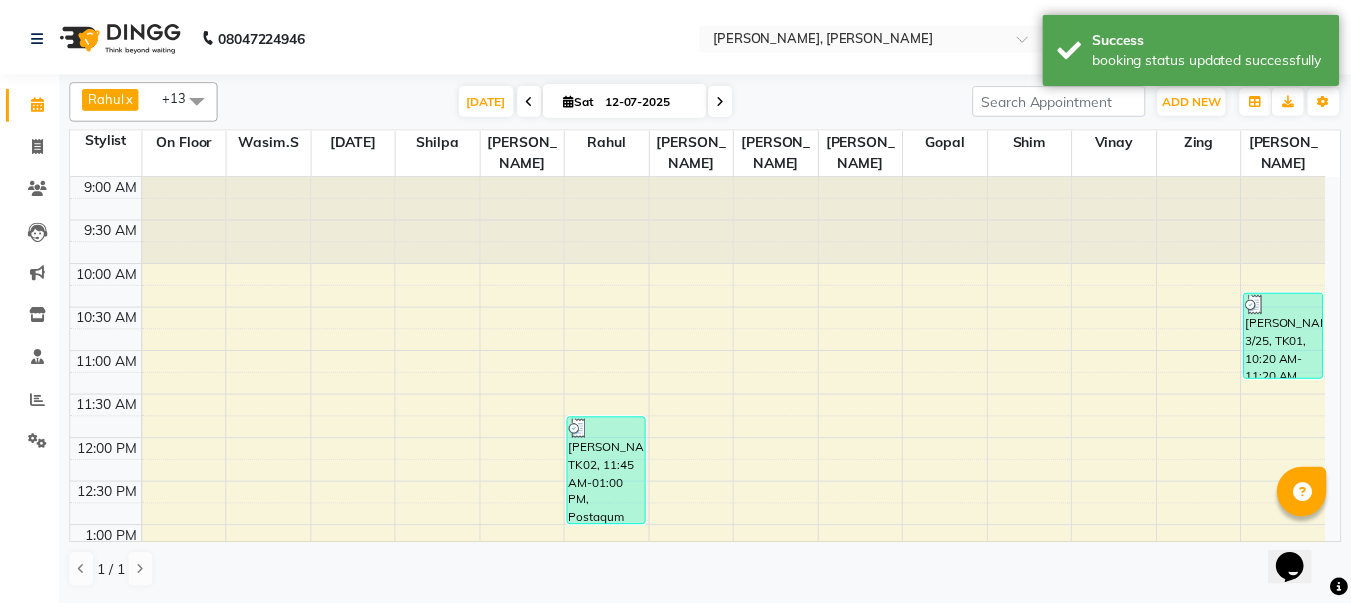 scroll, scrollTop: 400, scrollLeft: 0, axis: vertical 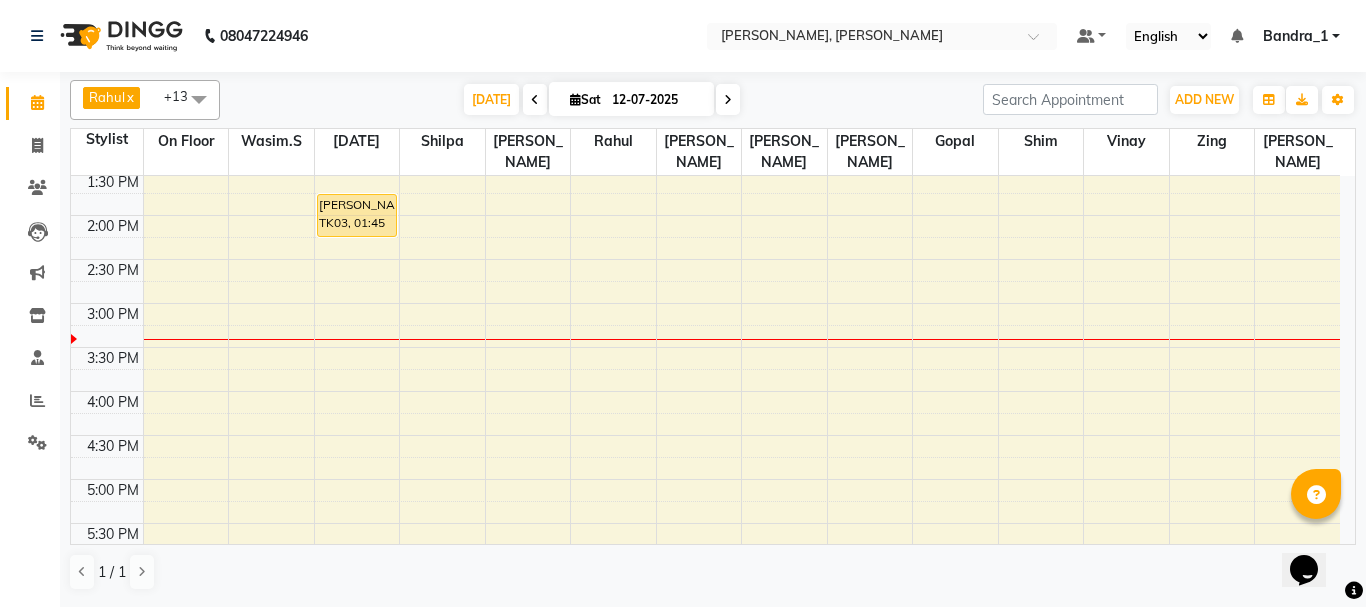 click on "JAGDISH THUPPAD, TK03, 01:45 PM-02:15 PM, Art Director Male" at bounding box center (357, 215) 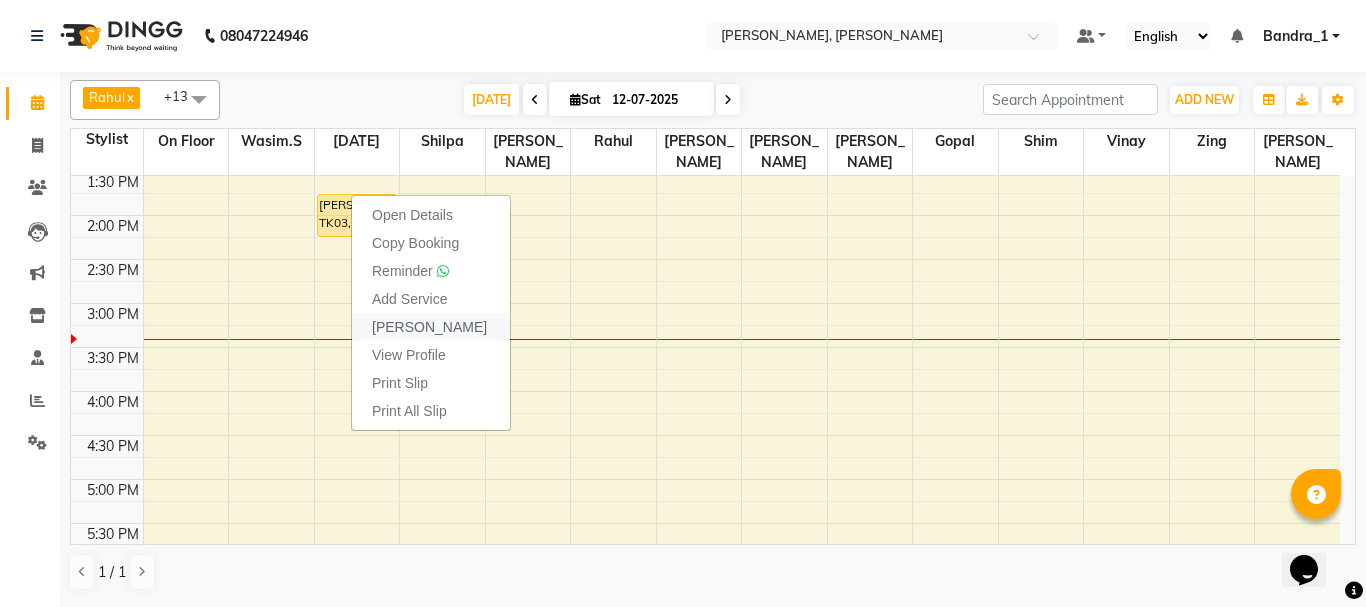 click on "[PERSON_NAME]" at bounding box center [429, 327] 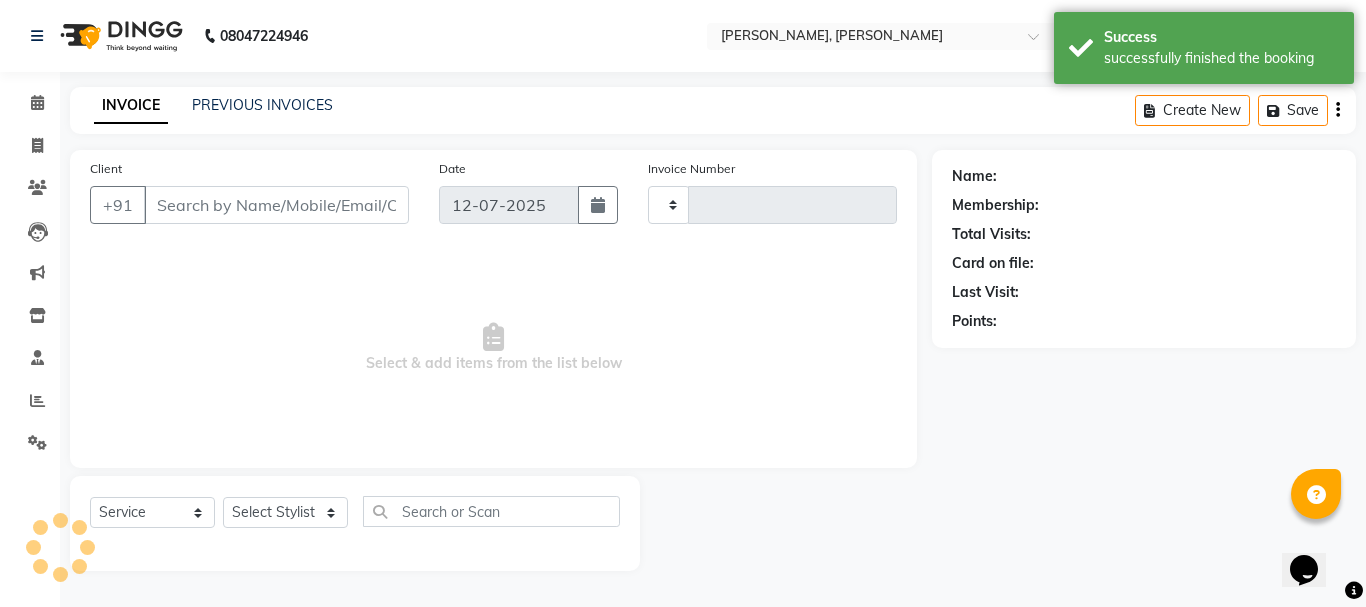 type on "0881" 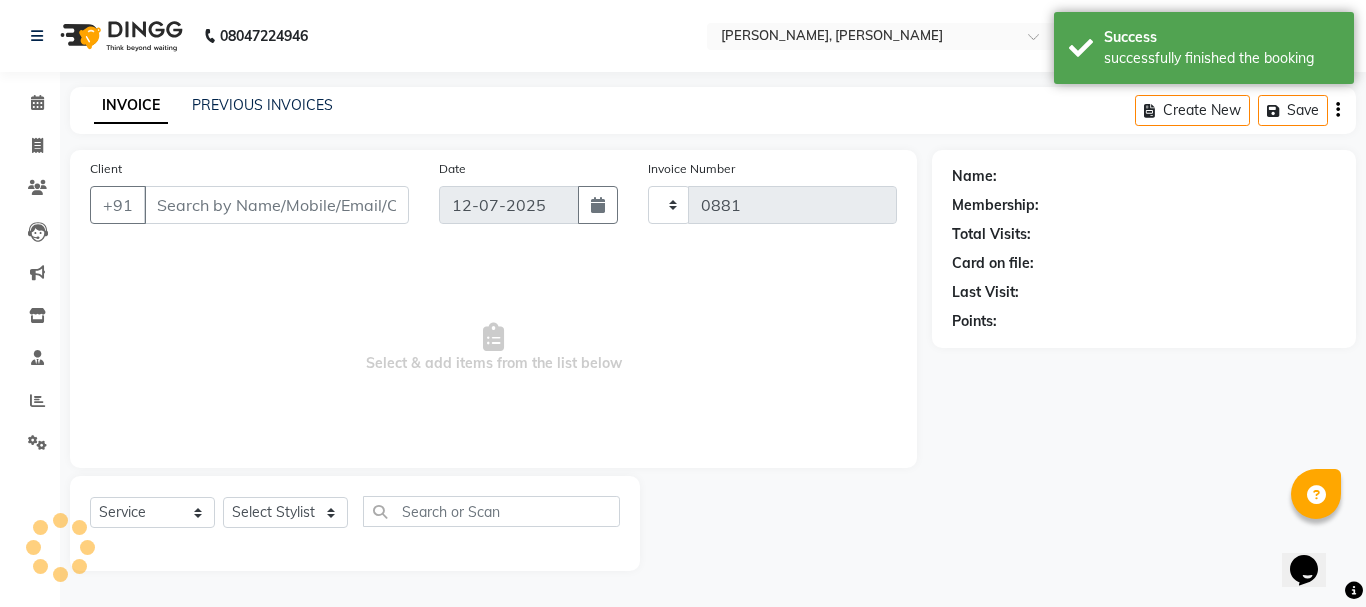 select on "7997" 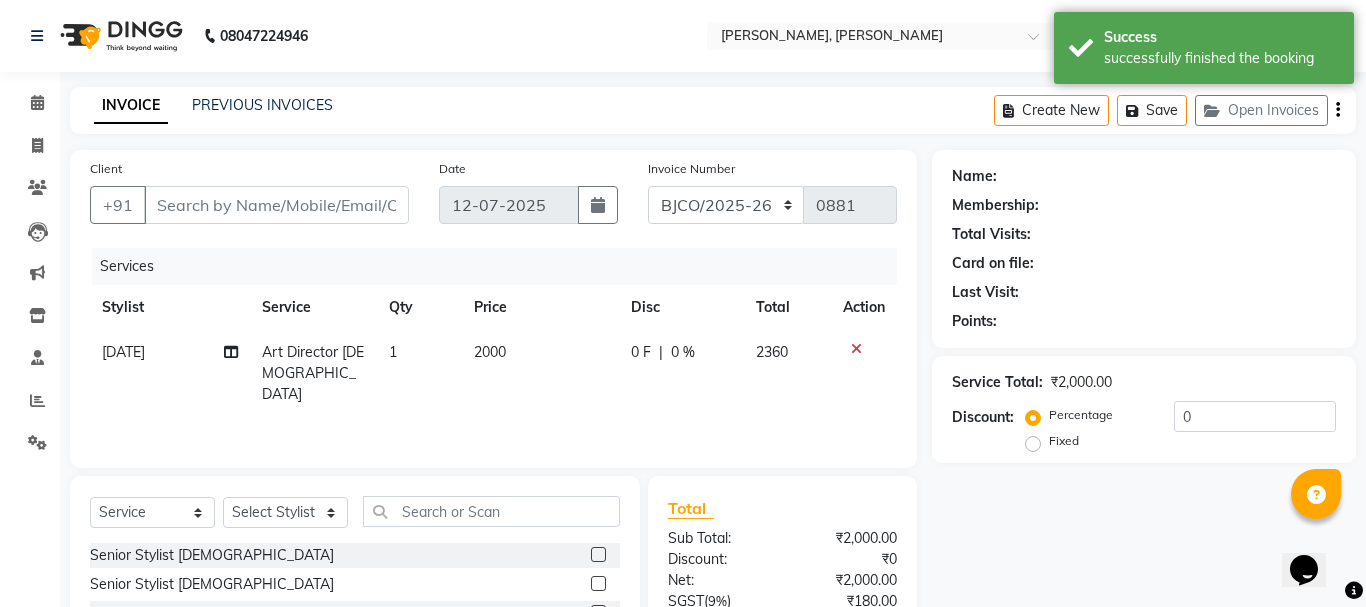 type on "9972405776" 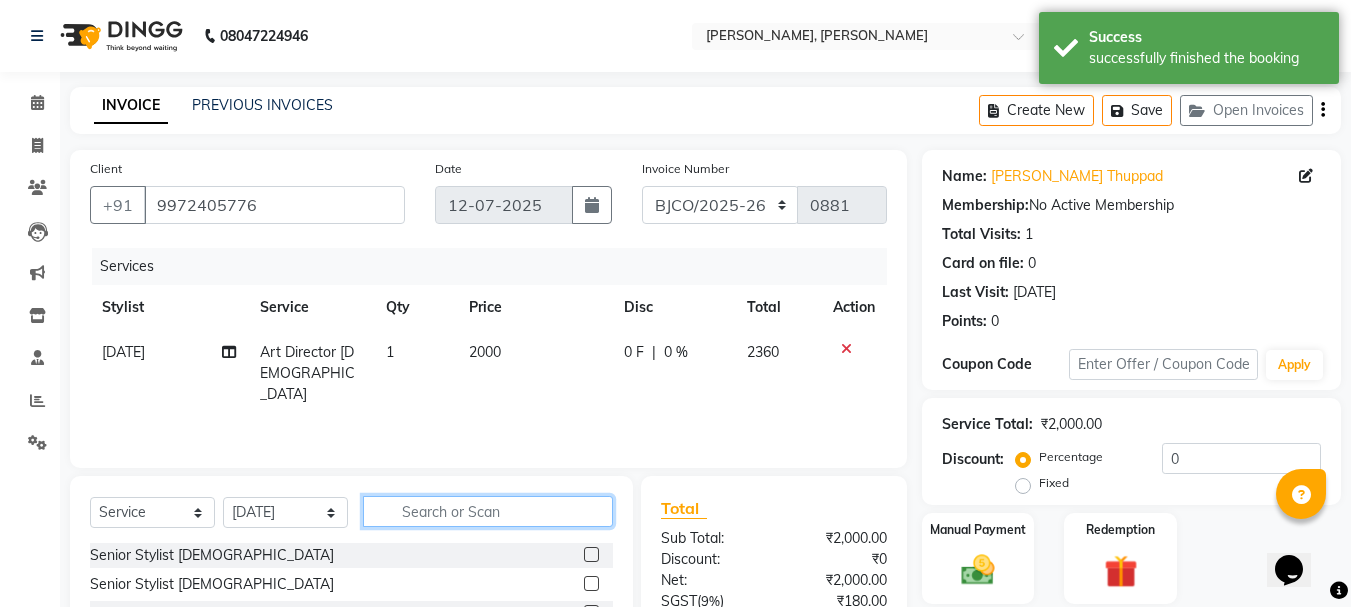 drag, startPoint x: 421, startPoint y: 511, endPoint x: 394, endPoint y: 509, distance: 27.073973 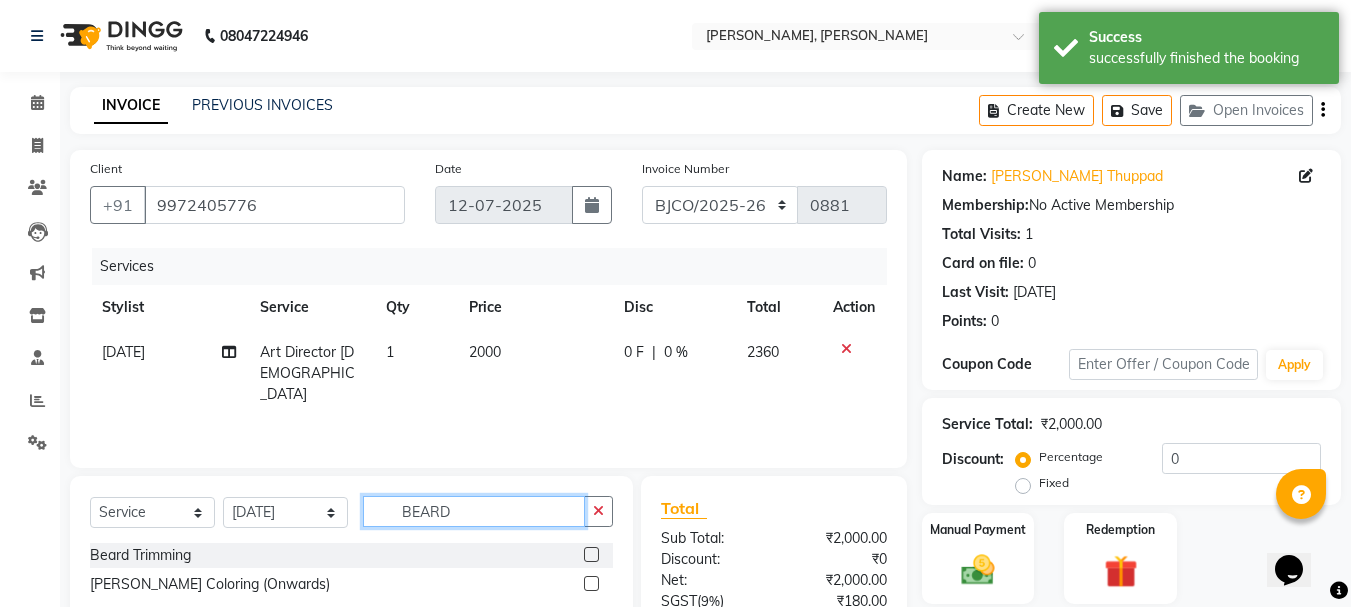 type on "BEARD" 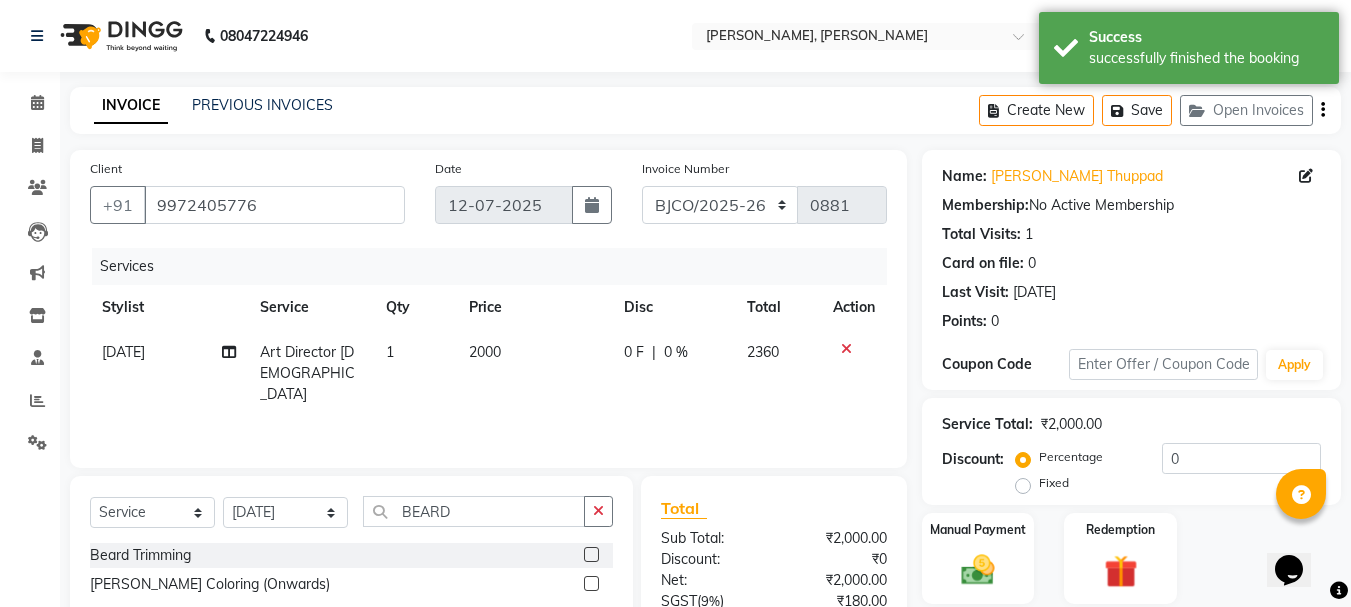 click 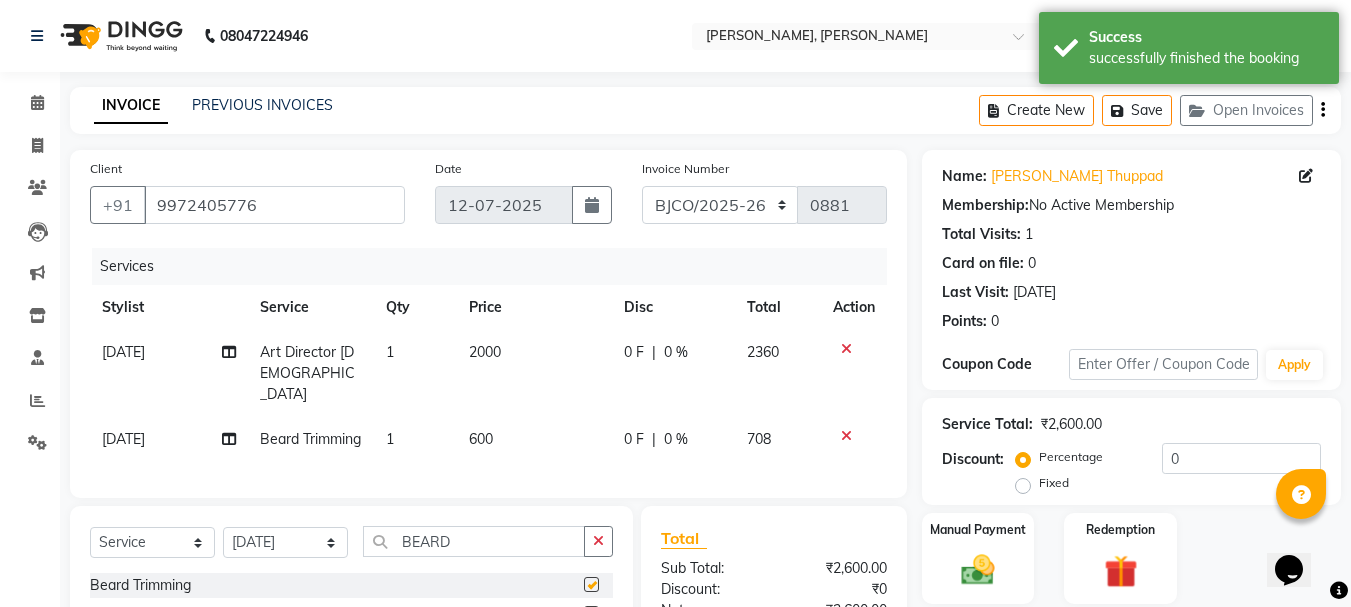 checkbox on "false" 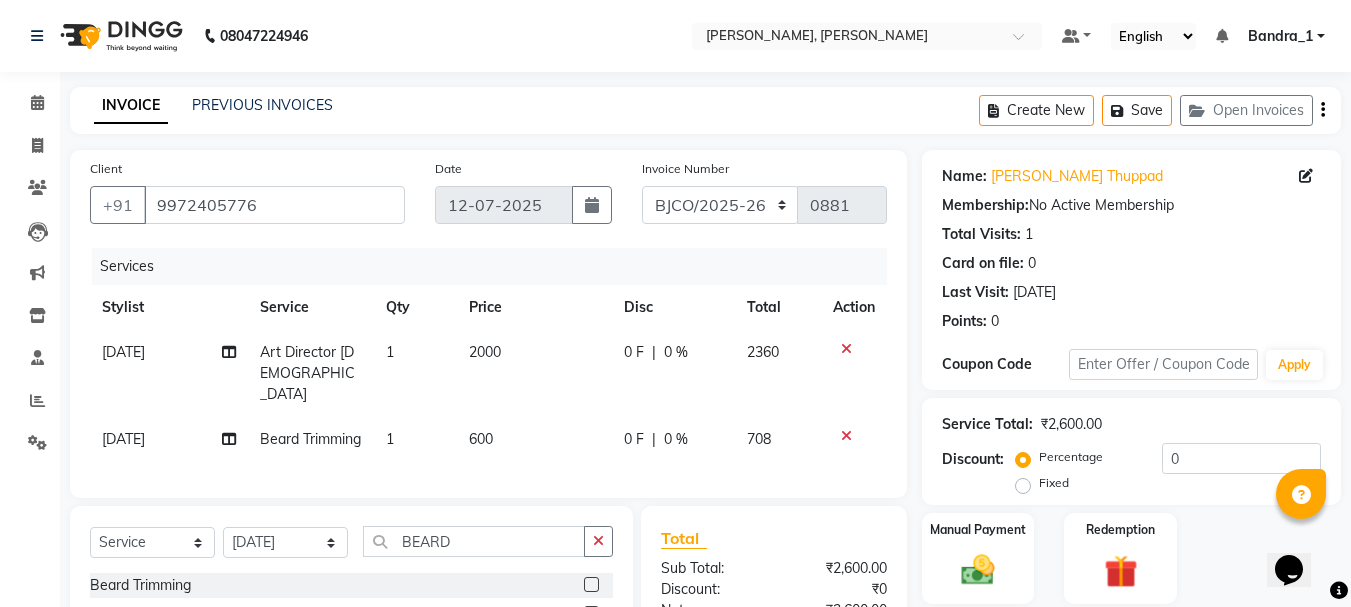 click on "600" 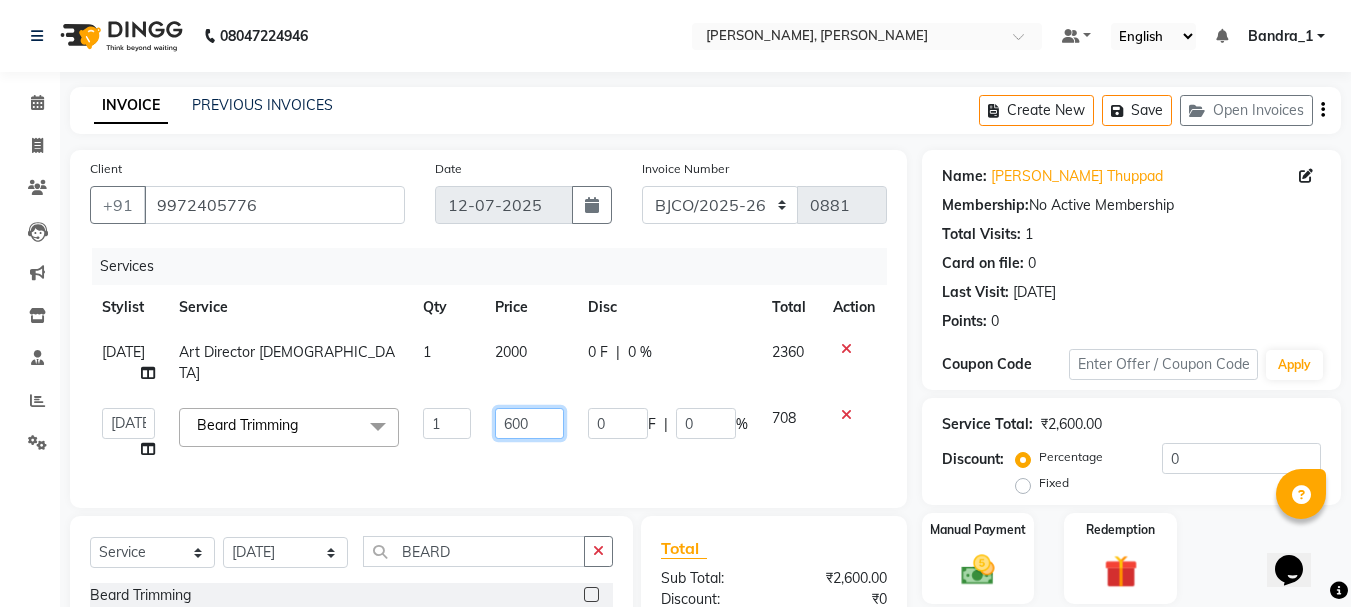 click on "600" 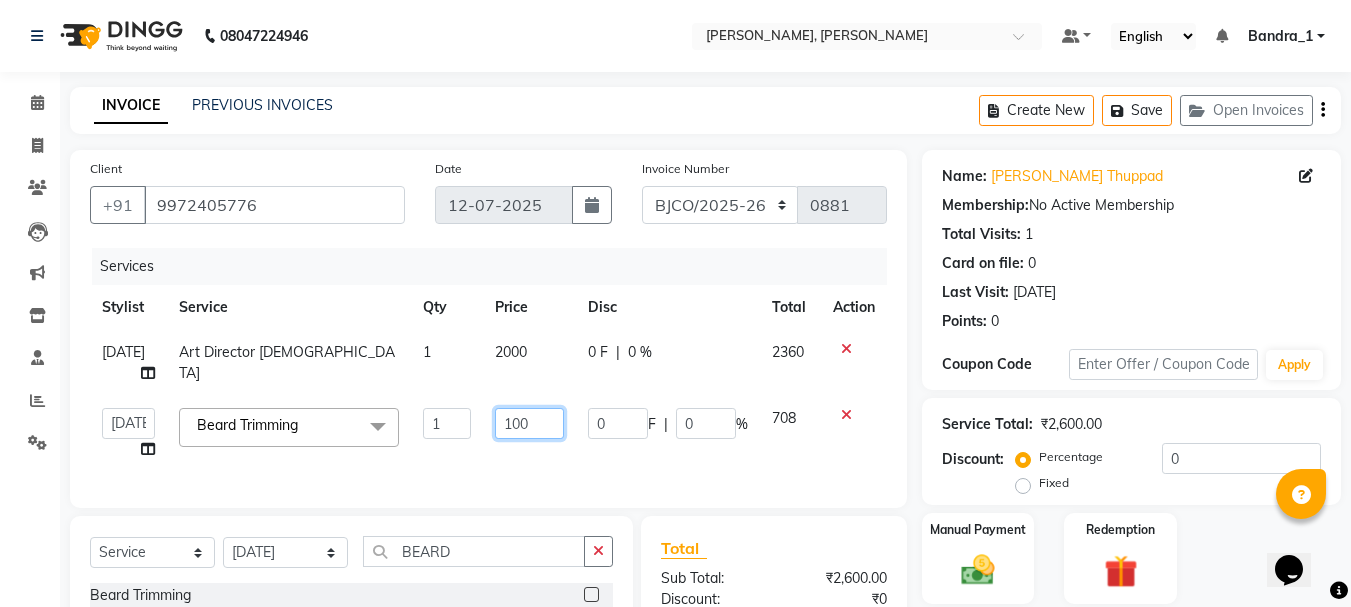 type on "1000" 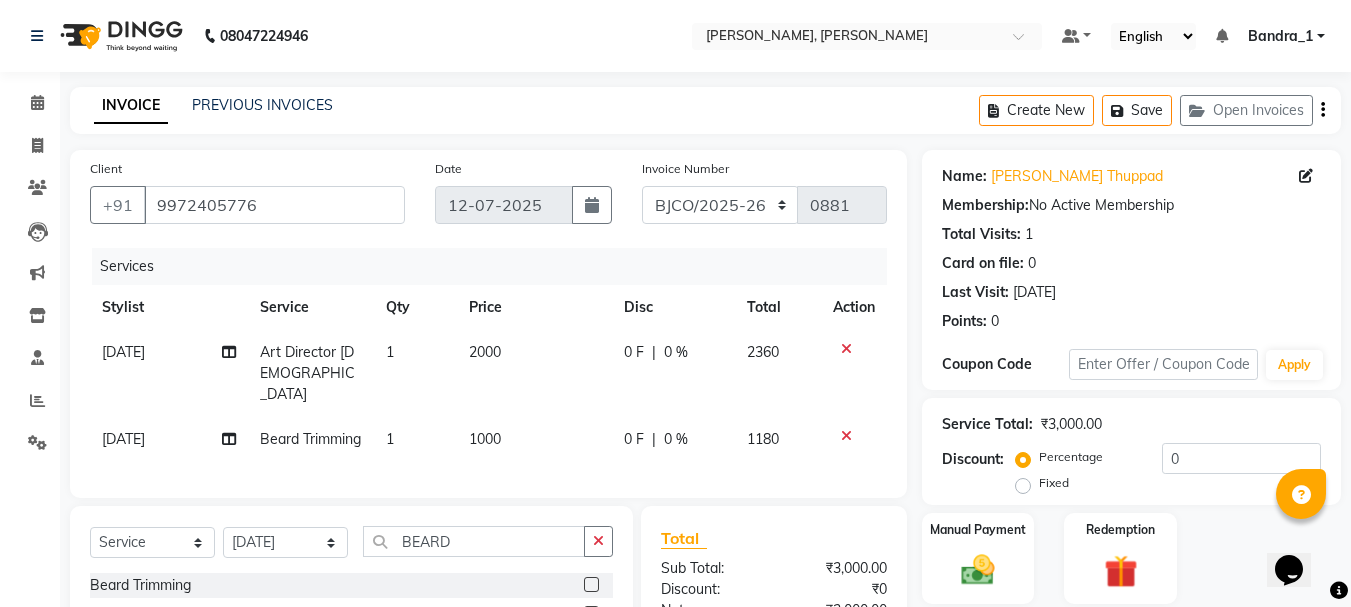 click on "Services Stylist Service Qty Price Disc Total Action Raja Art Director Male 1 2000 0 F | 0 % 2360 Raja Beard Trimming 1 1000 0 F | 0 % 1180" 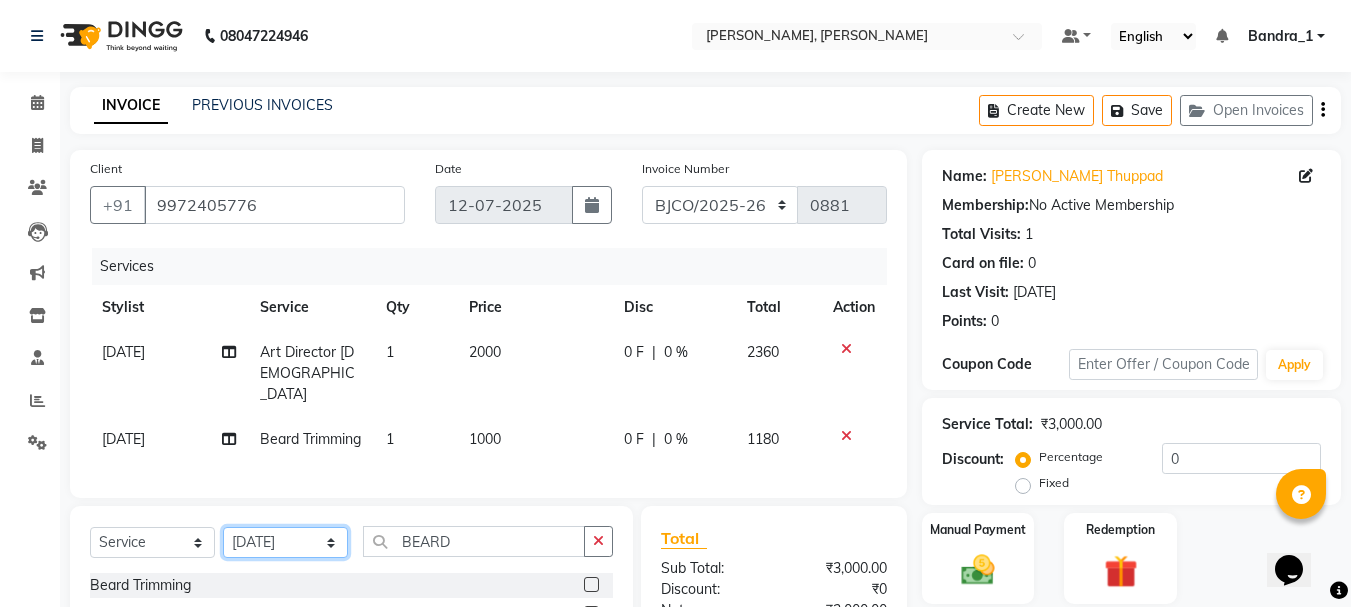 click on "Select Stylist Abdul Bandra_1 Bandra_store Catherine Chetan Deepali Eshan Gladis Gopal Jajo Jouyi Kiran  Manish Naomi On  Floor  Peetrass Pinky Make up Artist Raaj Rahul  Raja Rakesh Rashid Ryan Samreen Sandeep Kaur Sanjay Sannatan Seema Shephali Shilpa Shim Somya Venisha                         Vinay Waqar Wasim.S Yangamphy Yashita  Zing" 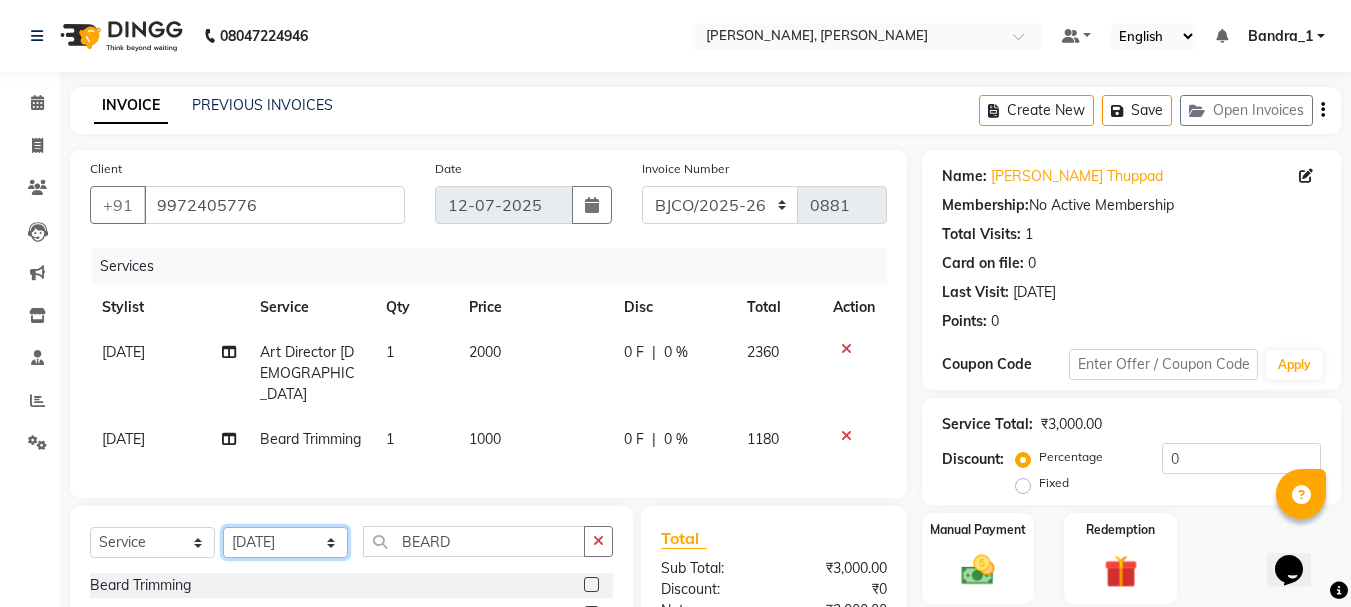 select on "64098" 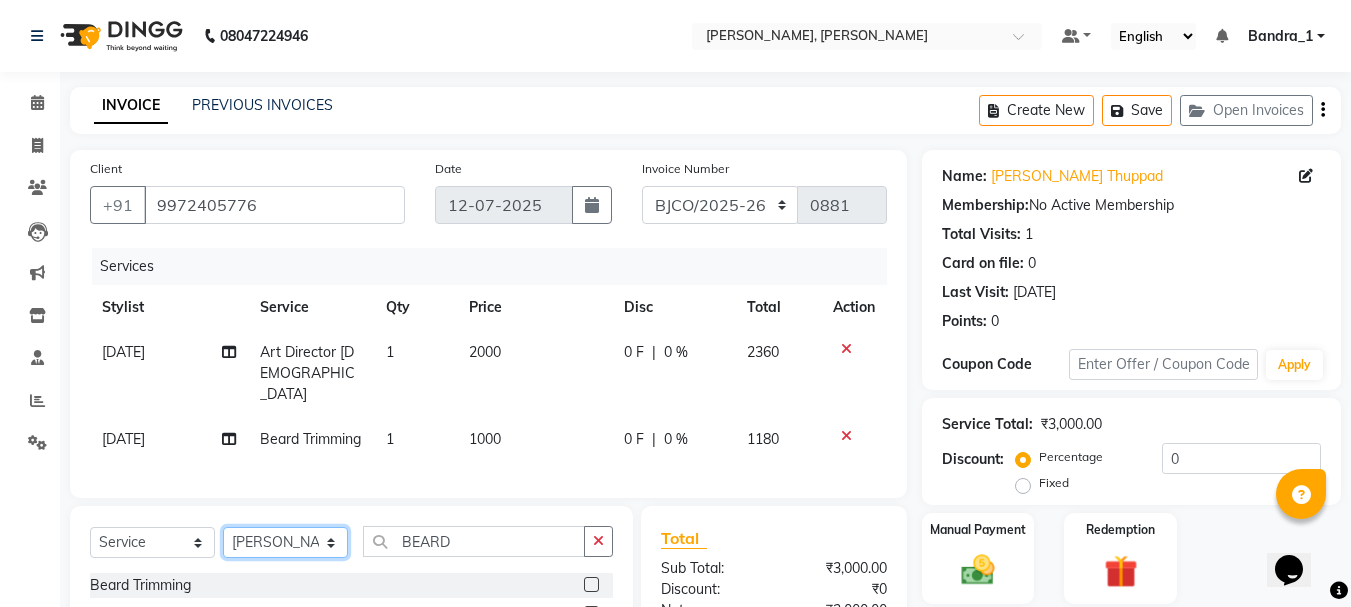 click on "Select Stylist Abdul Bandra_1 Bandra_store Catherine Chetan Deepali Eshan Gladis Gopal Jajo Jouyi Kiran  Manish Naomi On  Floor  Peetrass Pinky Make up Artist Raaj Rahul  Raja Rakesh Rashid Ryan Samreen Sandeep Kaur Sanjay Sannatan Seema Shephali Shilpa Shim Somya Venisha                         Vinay Waqar Wasim.S Yangamphy Yashita  Zing" 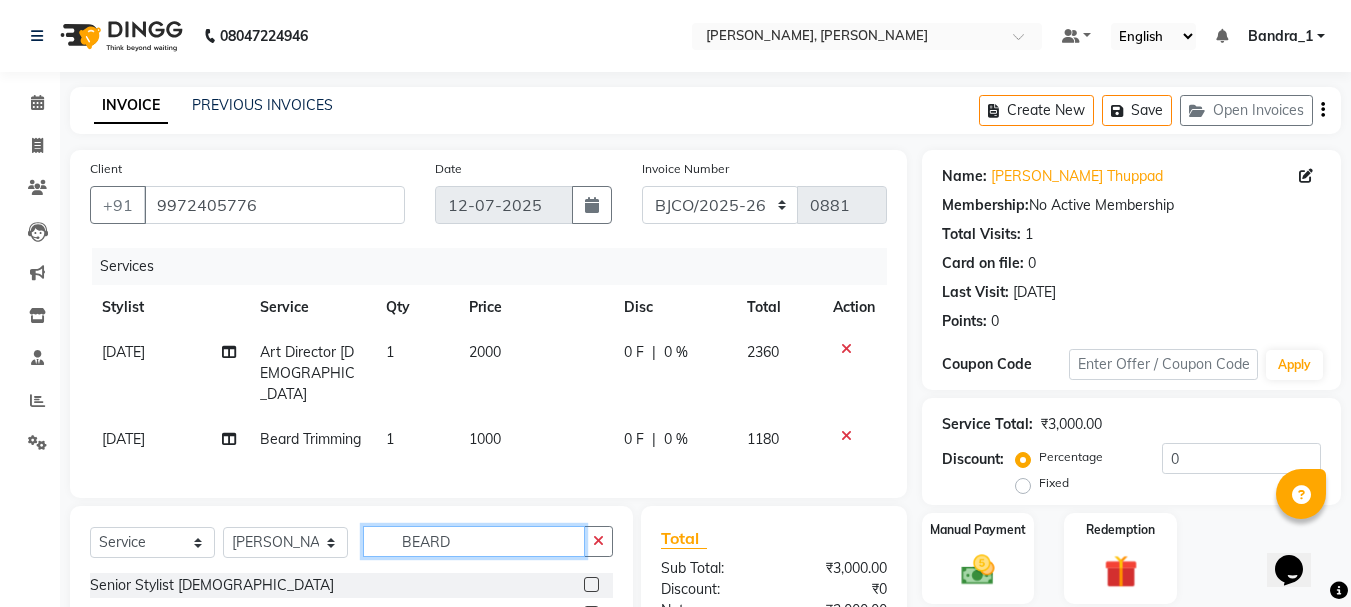 drag, startPoint x: 463, startPoint y: 562, endPoint x: 290, endPoint y: 558, distance: 173.04623 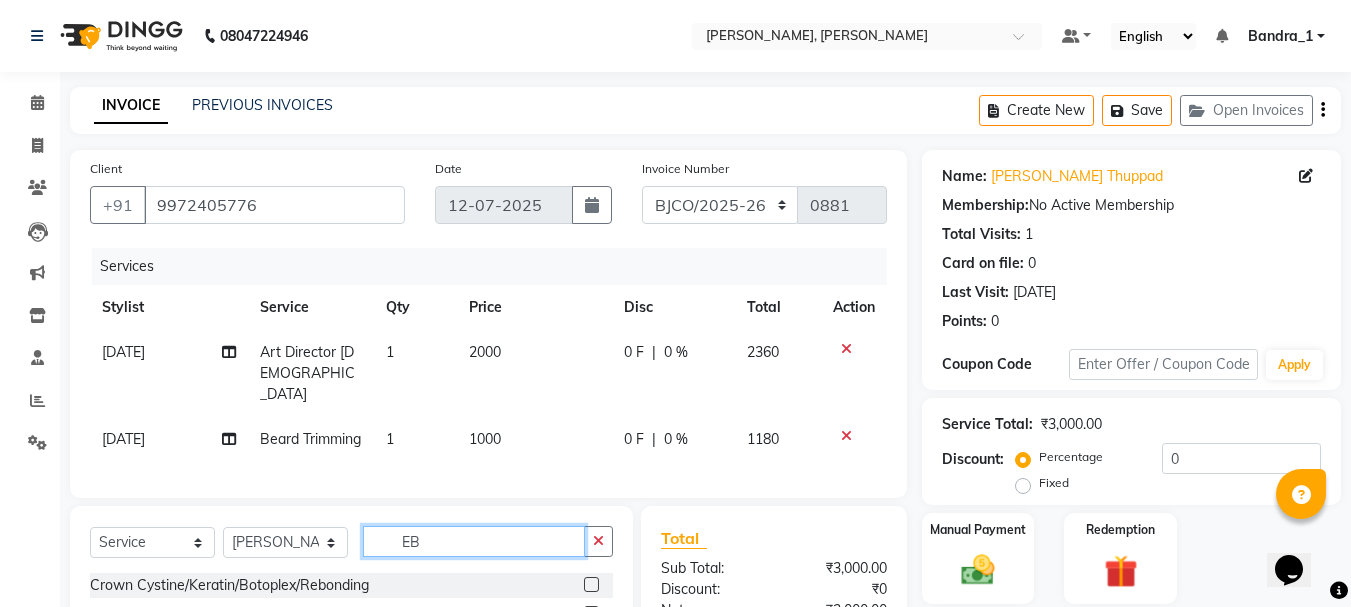 scroll, scrollTop: 238, scrollLeft: 0, axis: vertical 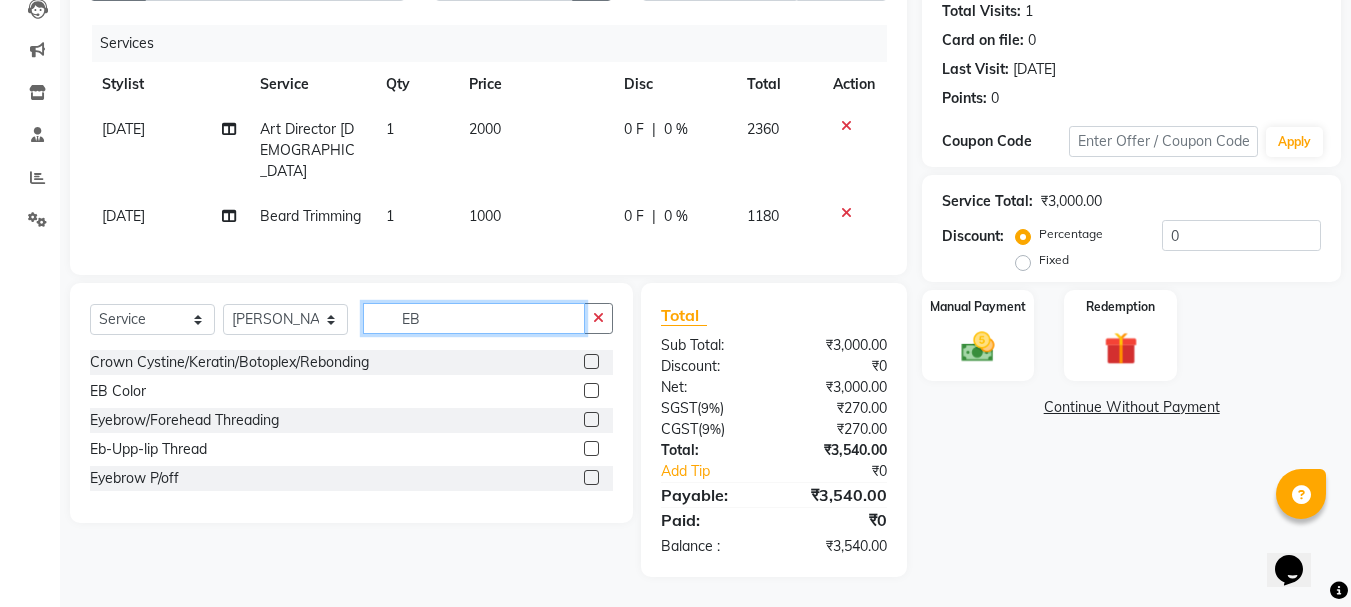type on "EB" 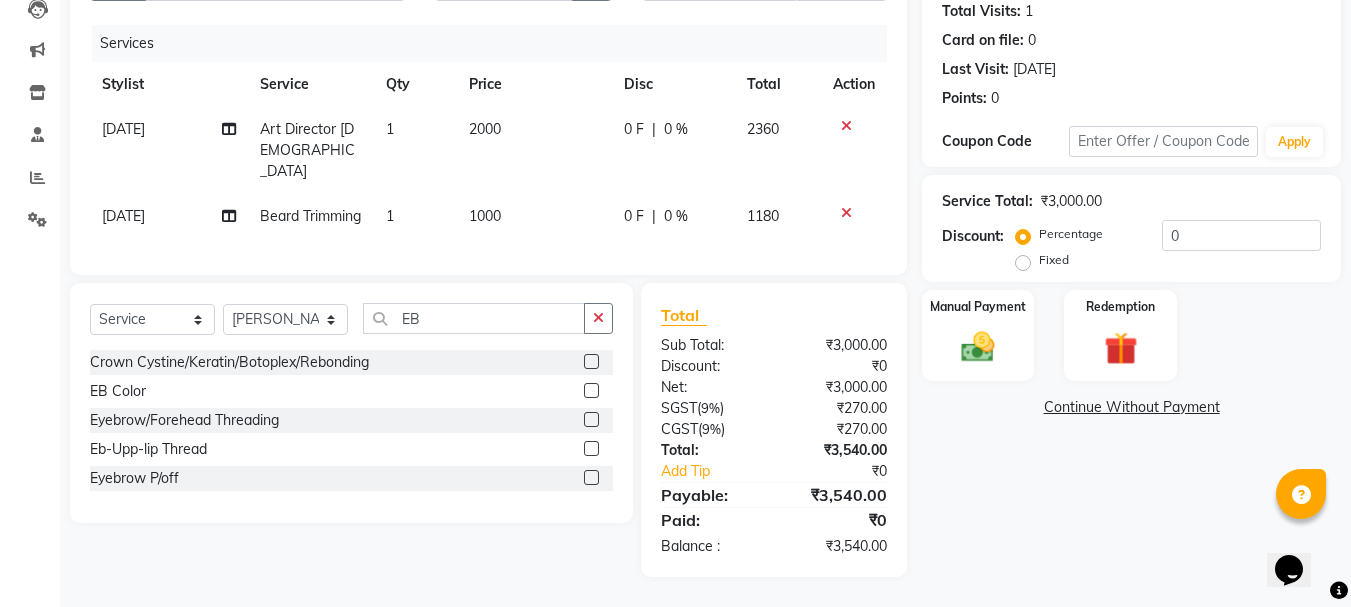 click 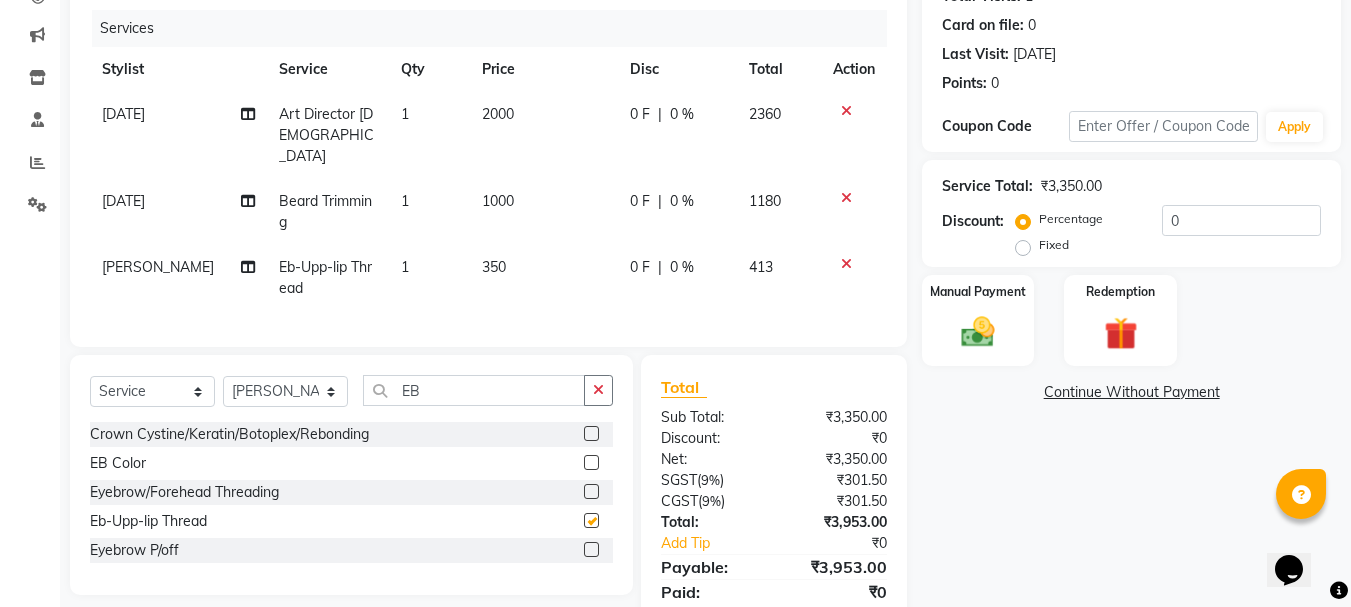 checkbox on "false" 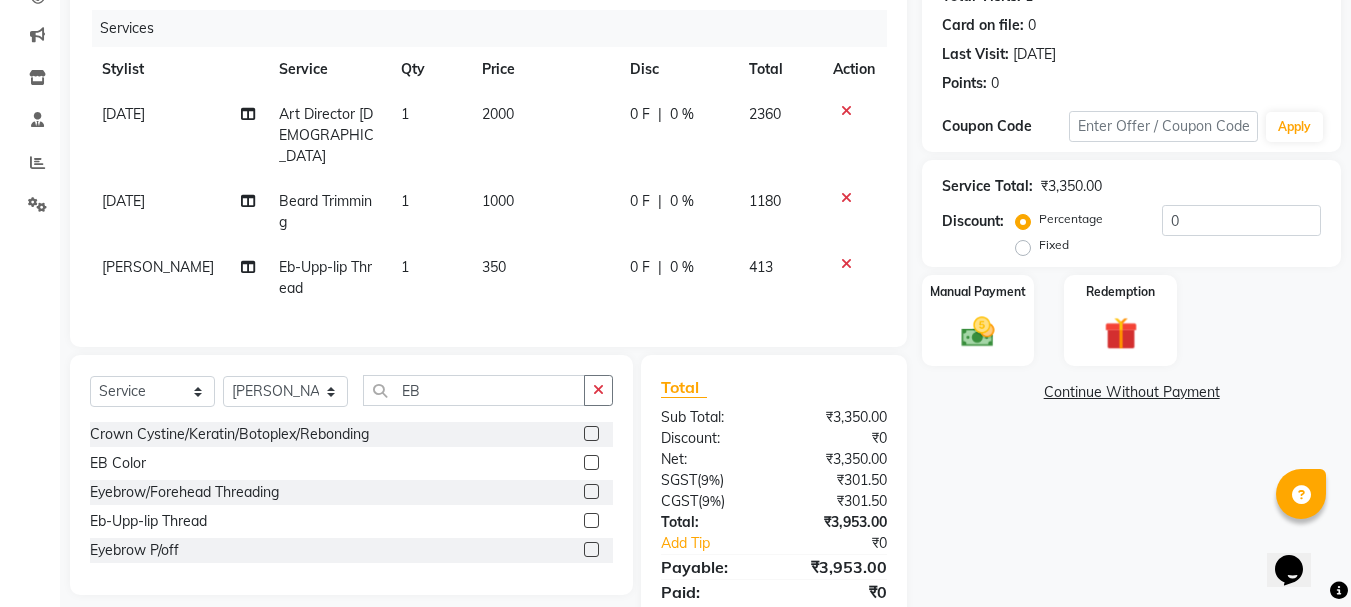 click on "350" 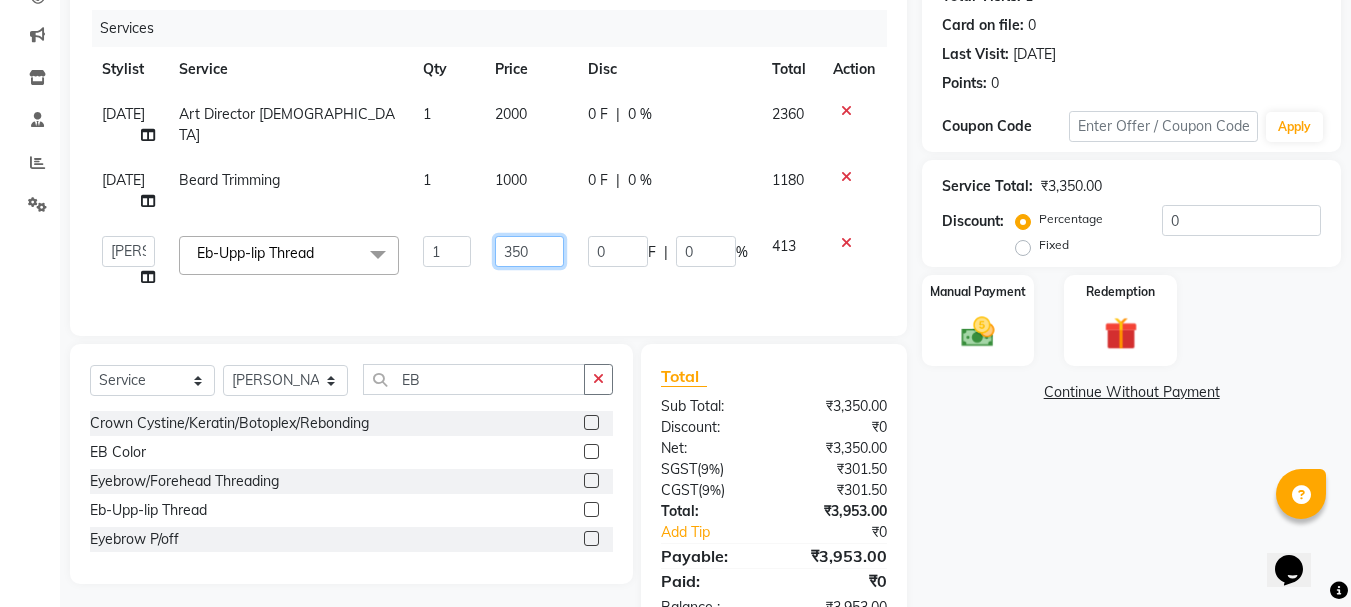 click on "350" 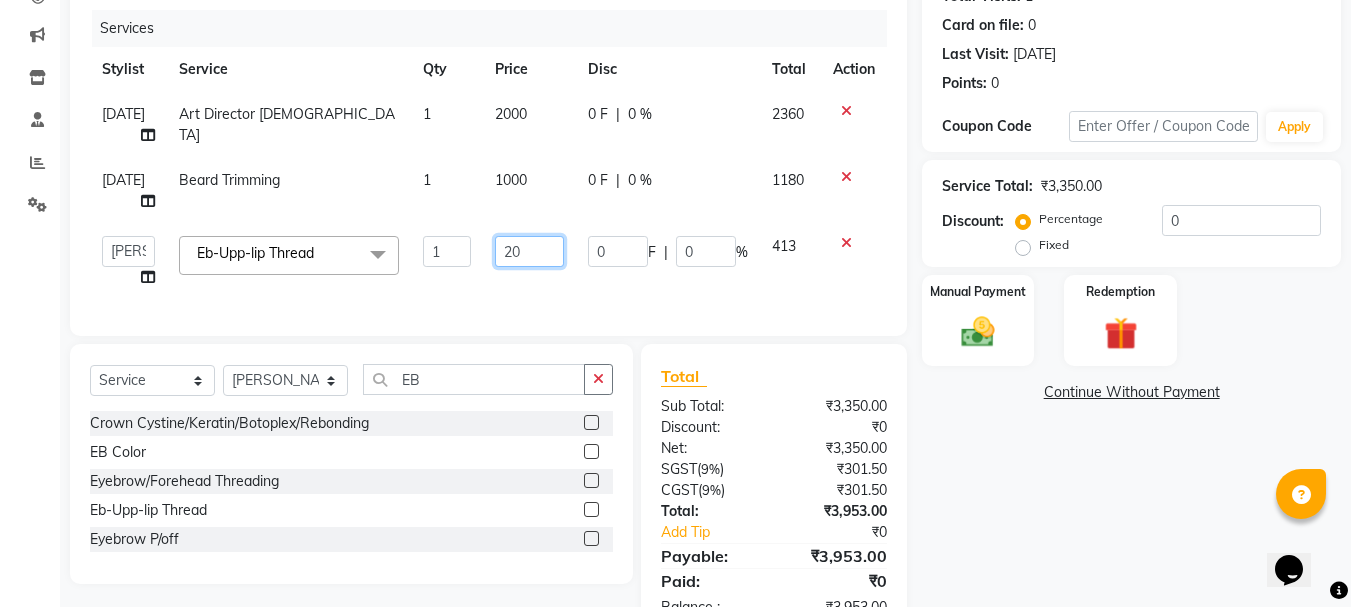 type on "200" 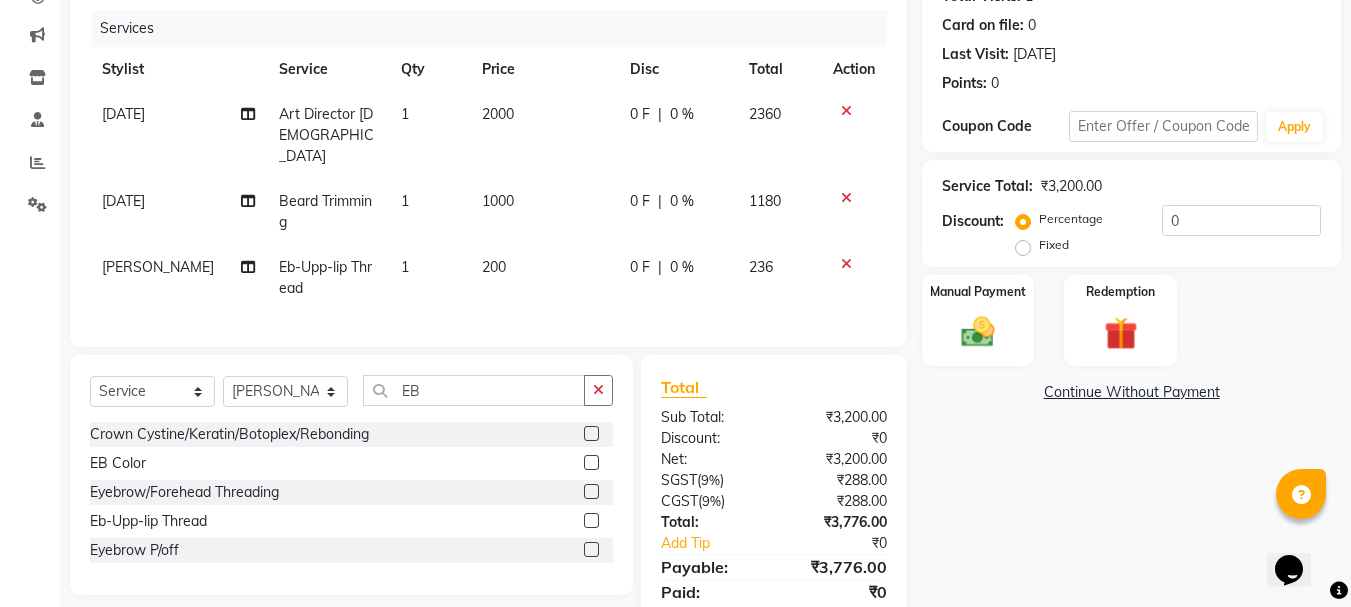 click on "1" 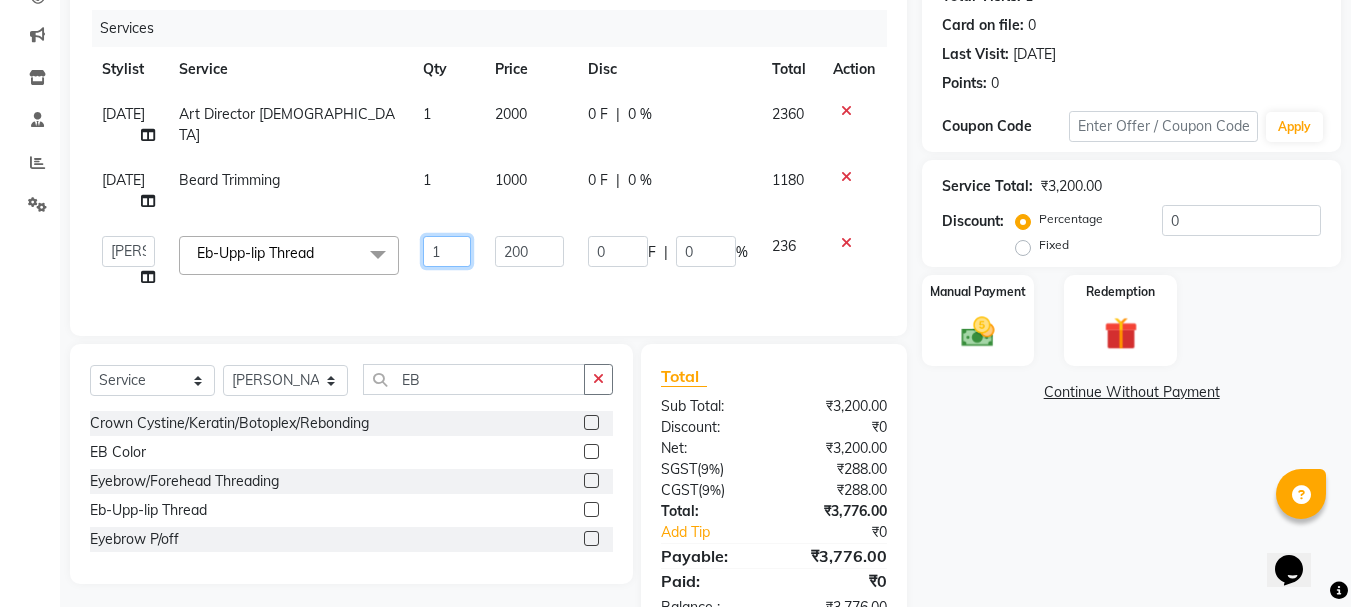 click on "1" 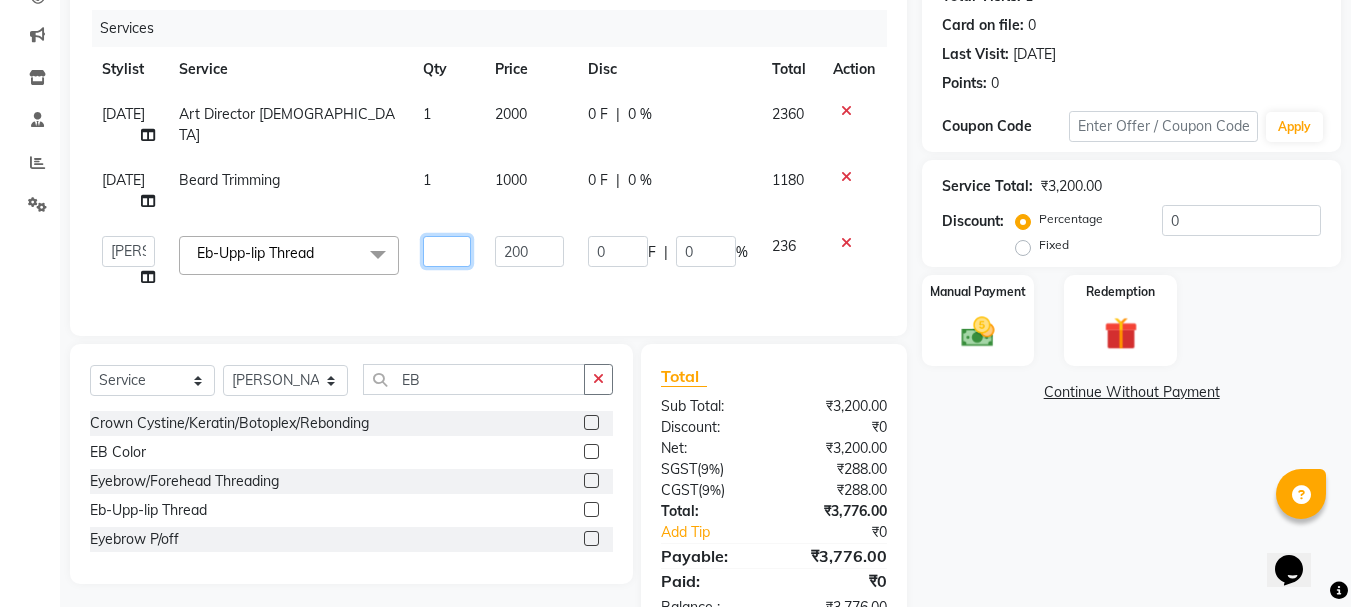 type on "2" 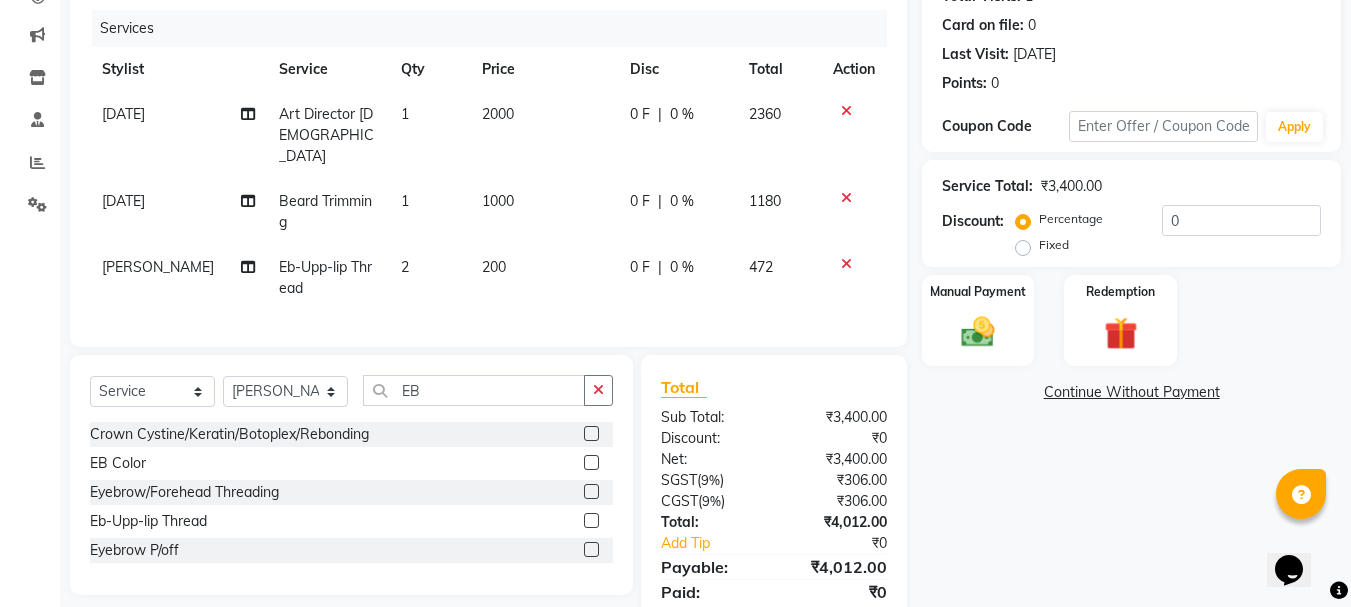 click on "Services Stylist Service Qty Price Disc Total Action Raja Art Director Male 1 2000 0 F | 0 % 2360 Raja Beard Trimming 1 1000 0 F | 0 % 1180 Naomi Eb-Upp-lip Thread 2 200 0 F | 0 % 472" 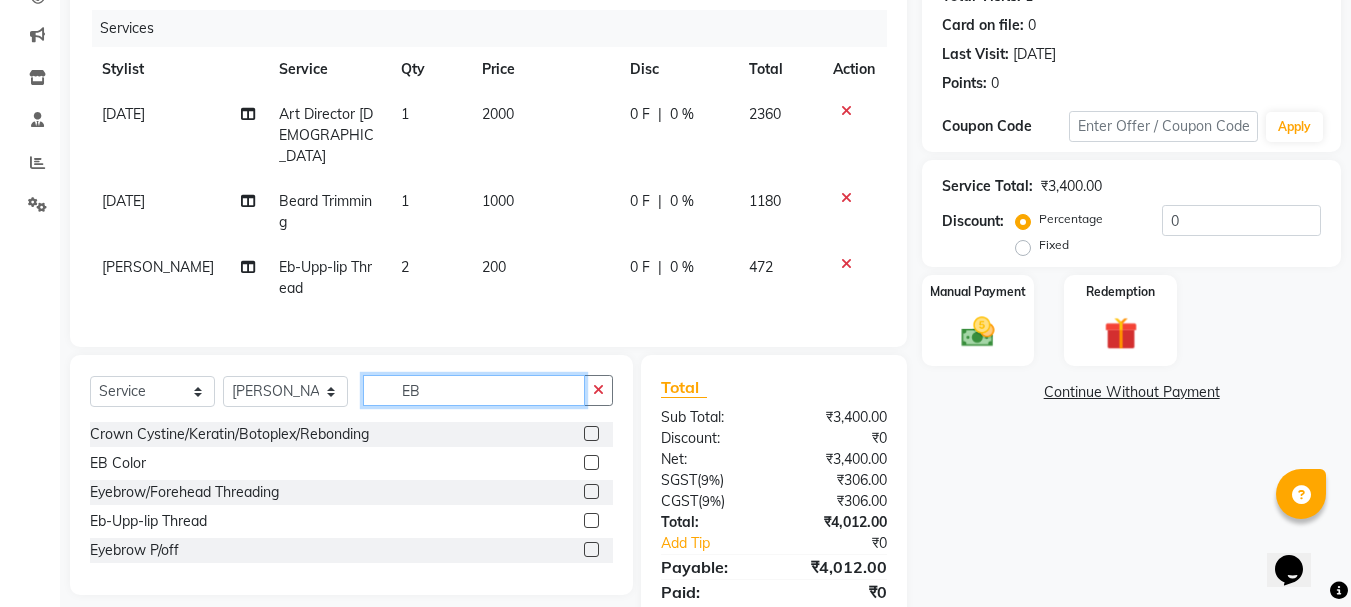 drag, startPoint x: 441, startPoint y: 383, endPoint x: 323, endPoint y: 388, distance: 118.10589 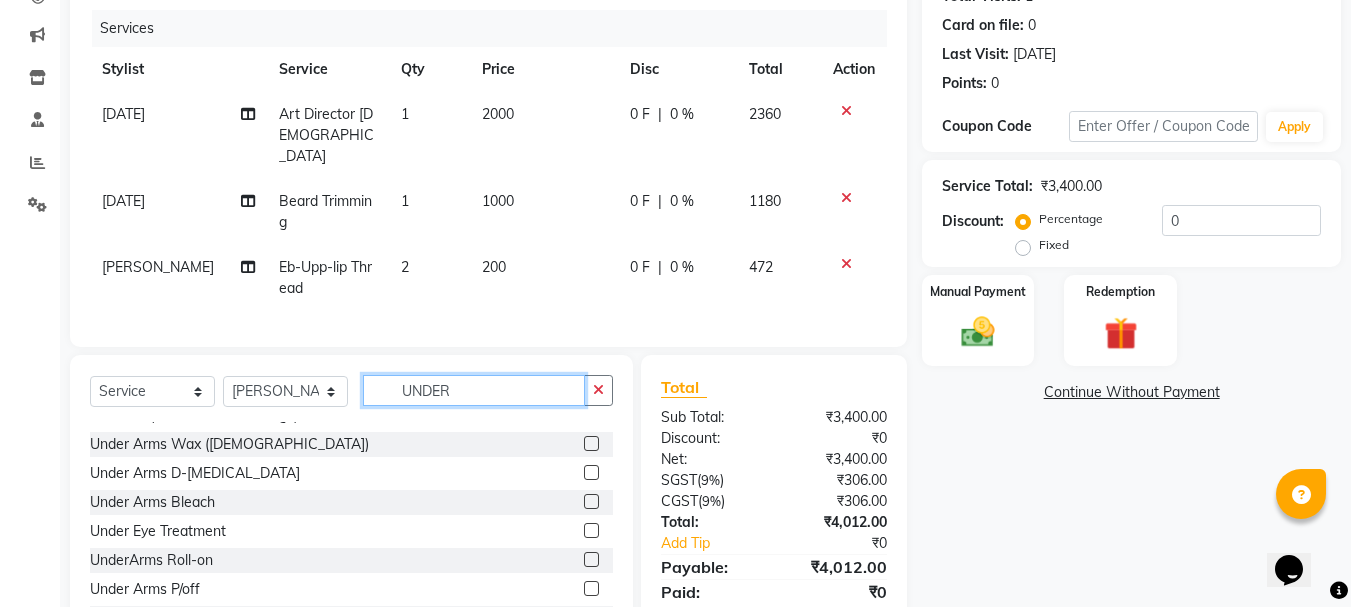 scroll, scrollTop: 90, scrollLeft: 0, axis: vertical 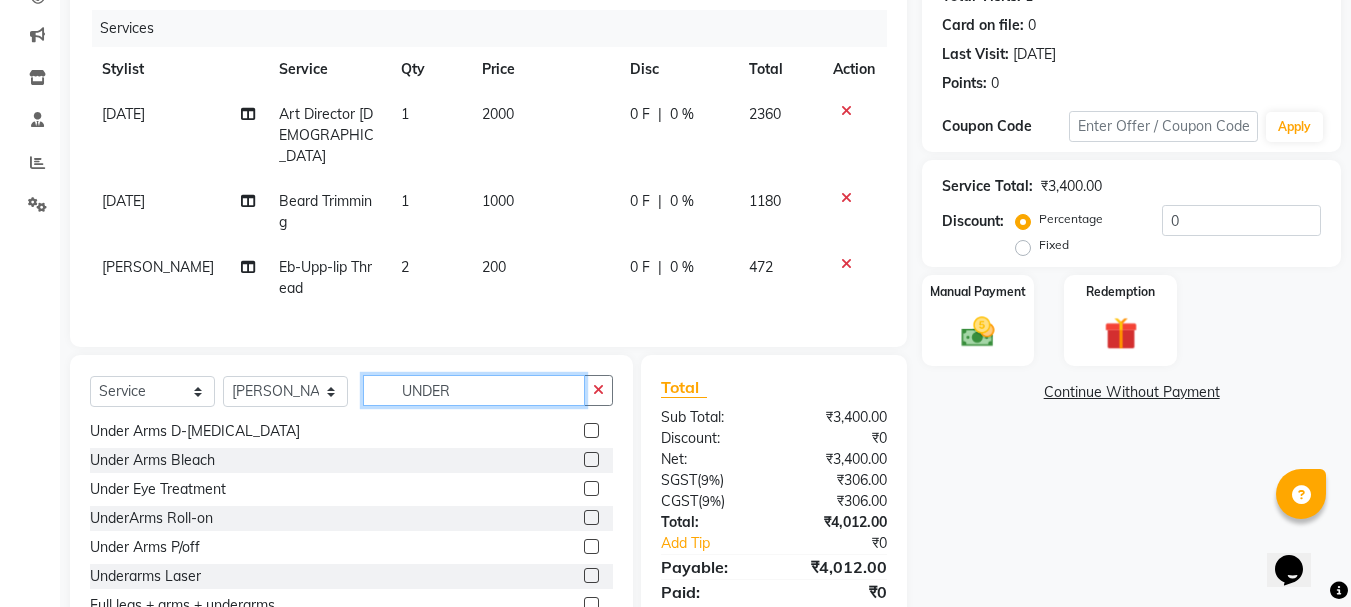 type on "UNDER" 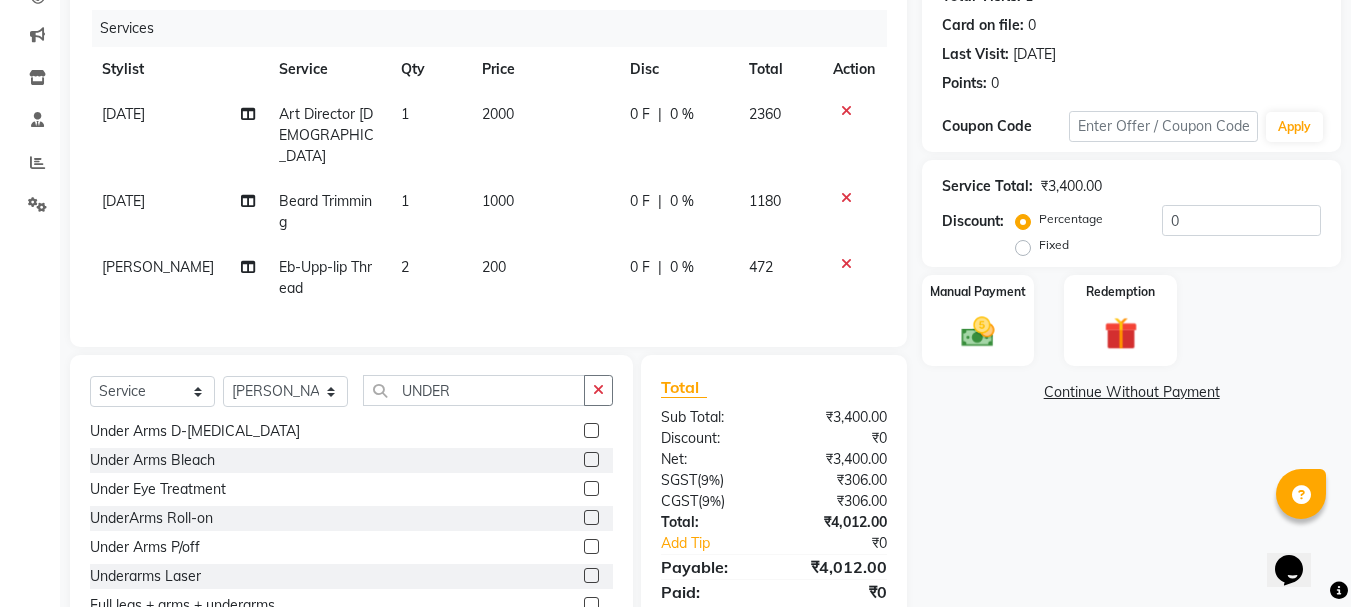 click 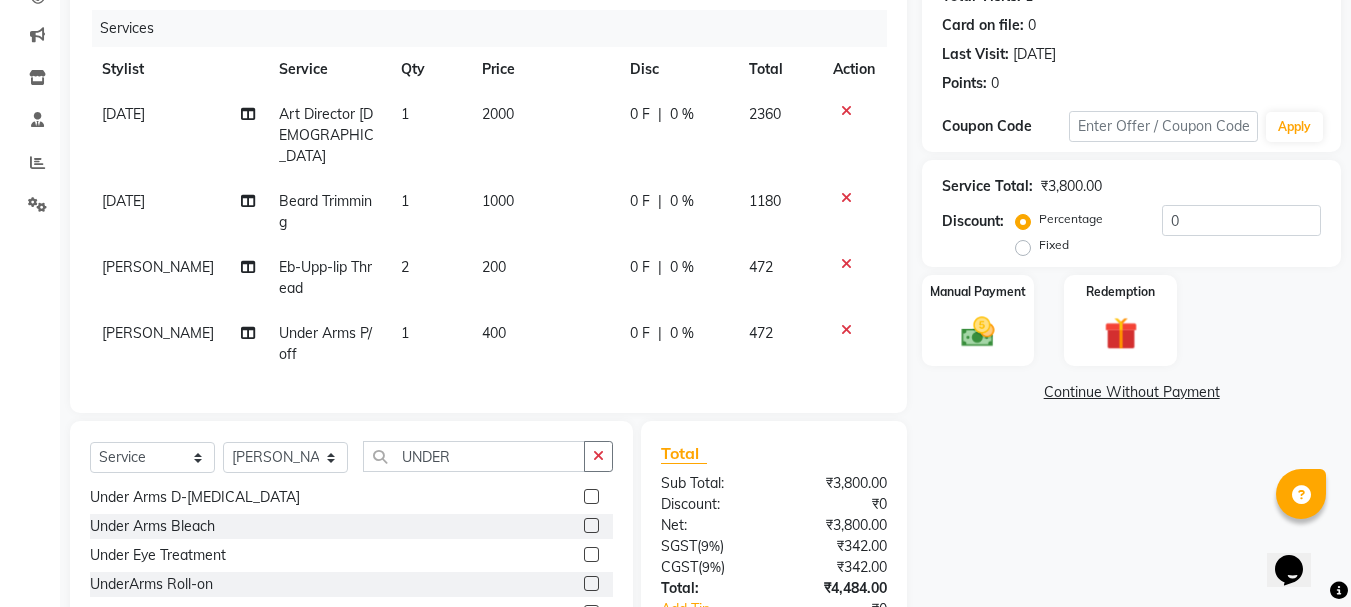 checkbox on "false" 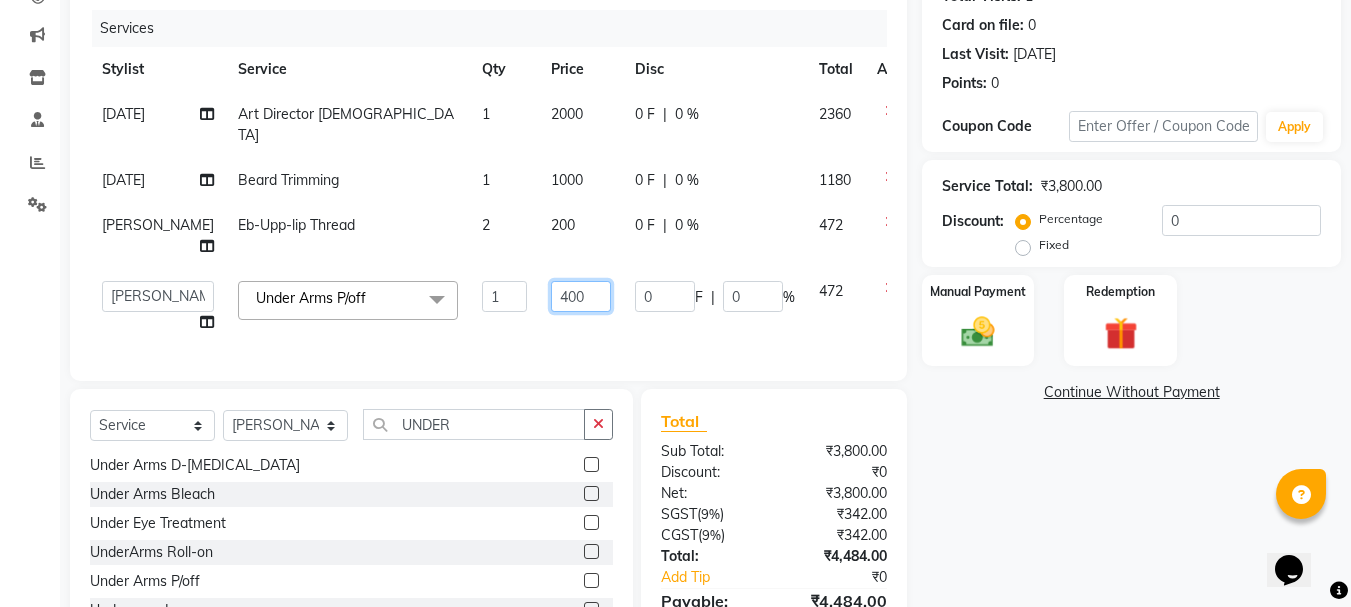 click on "400" 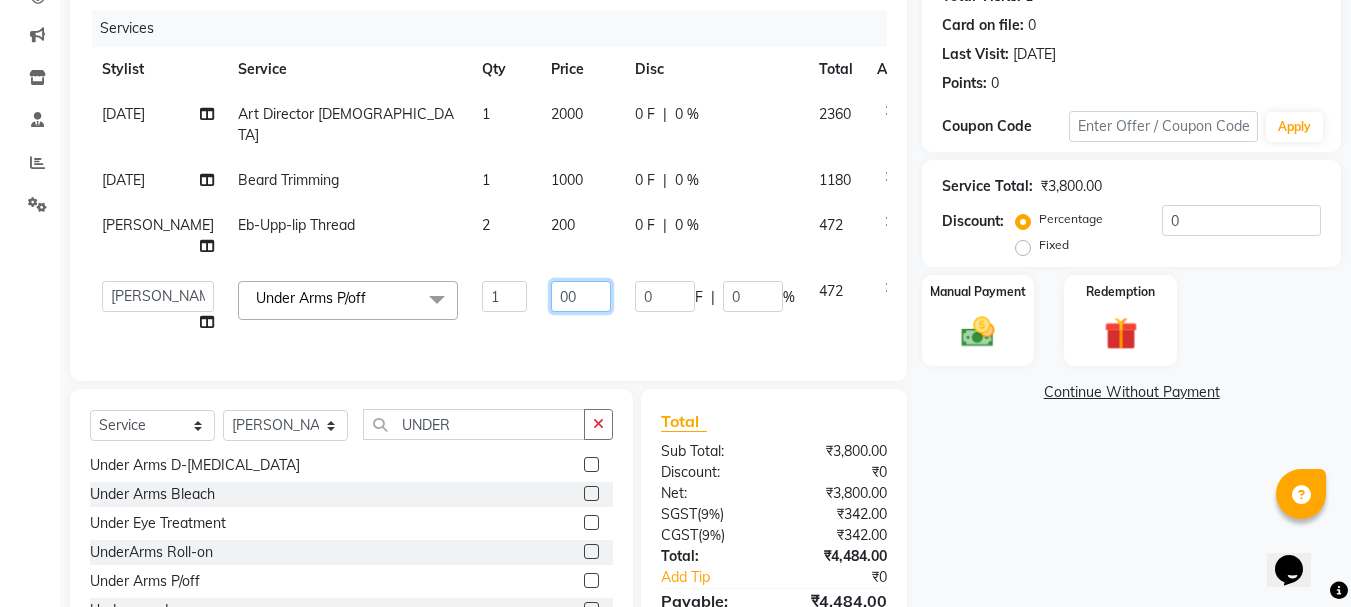 type on "500" 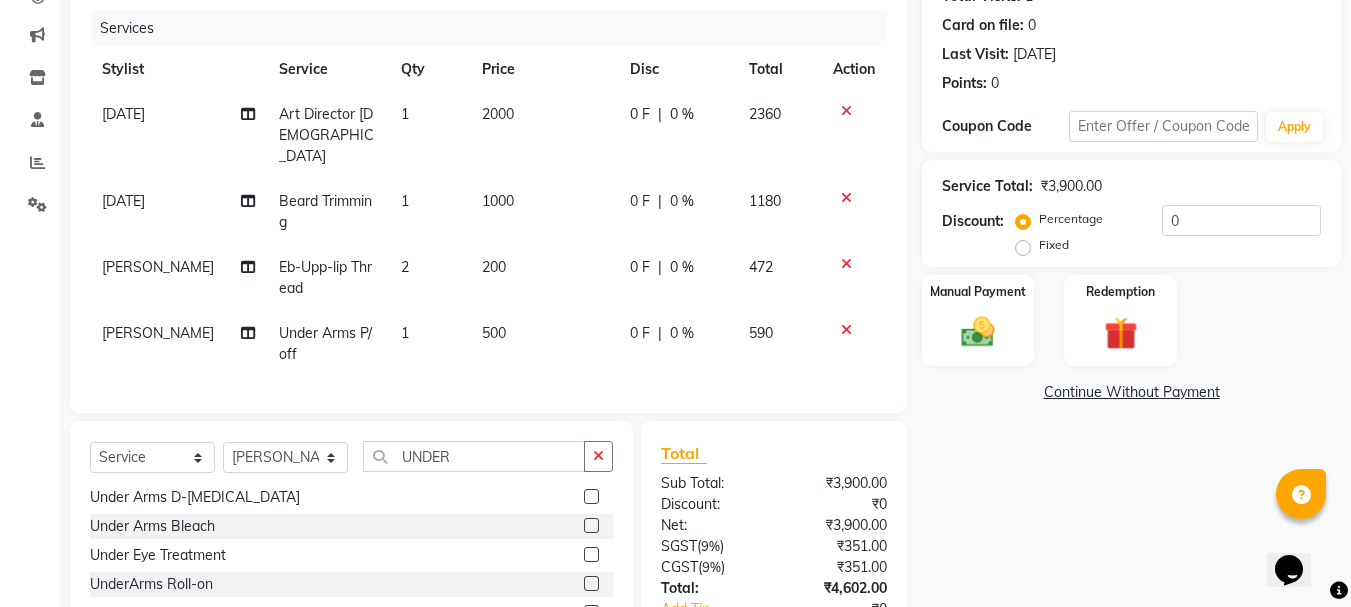 click on "0 F | 0 %" 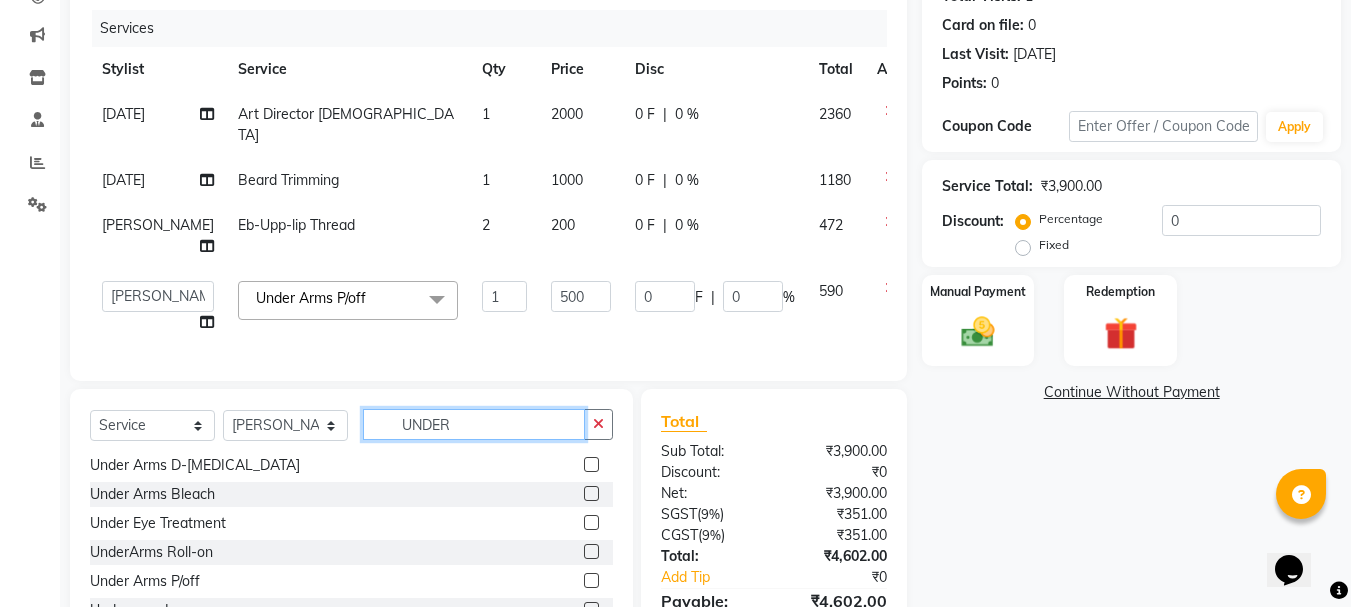 drag, startPoint x: 470, startPoint y: 416, endPoint x: 374, endPoint y: 400, distance: 97.3242 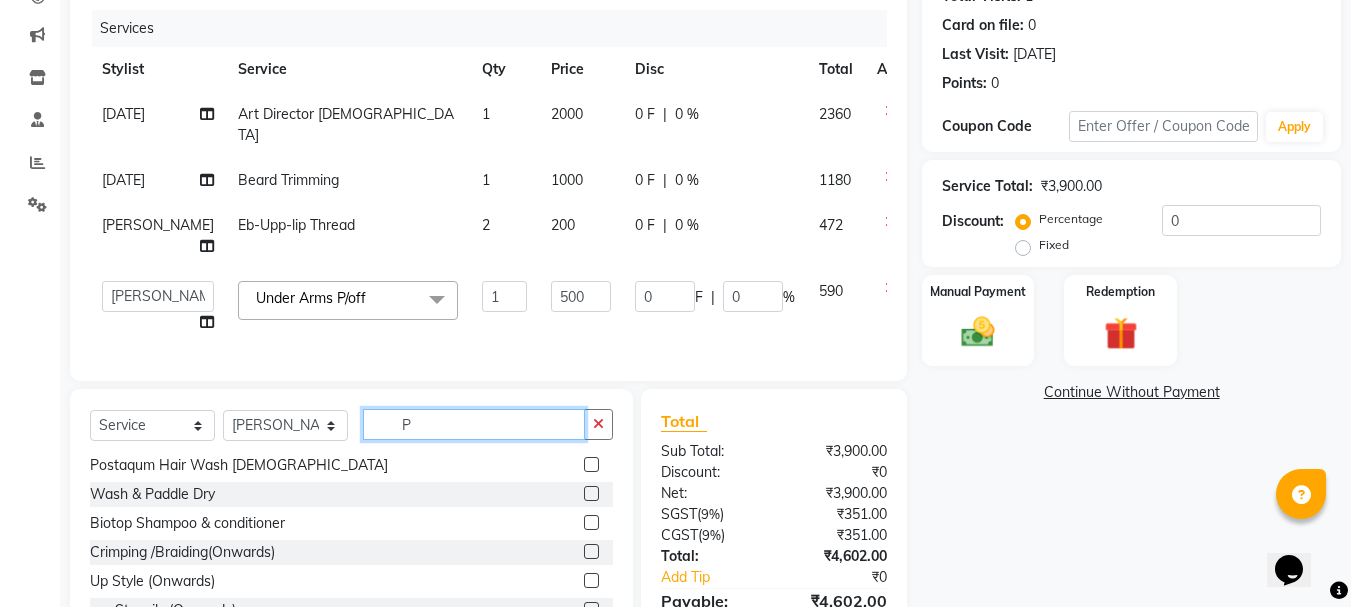 scroll, scrollTop: 0, scrollLeft: 0, axis: both 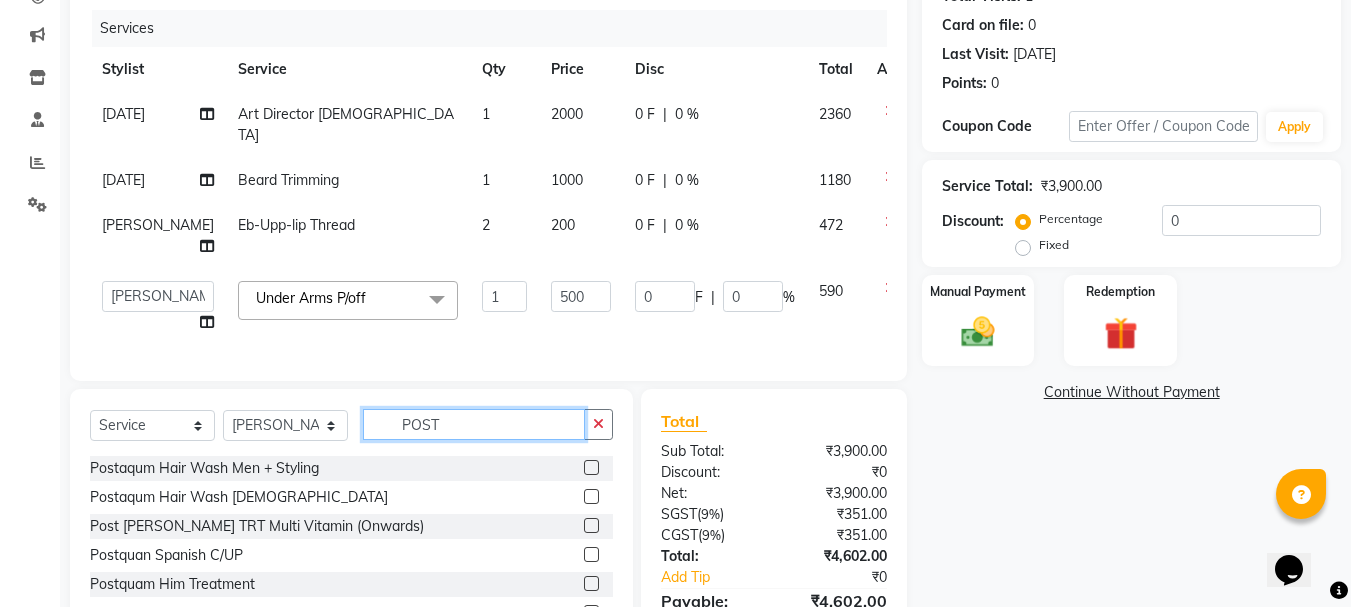 type on "POST" 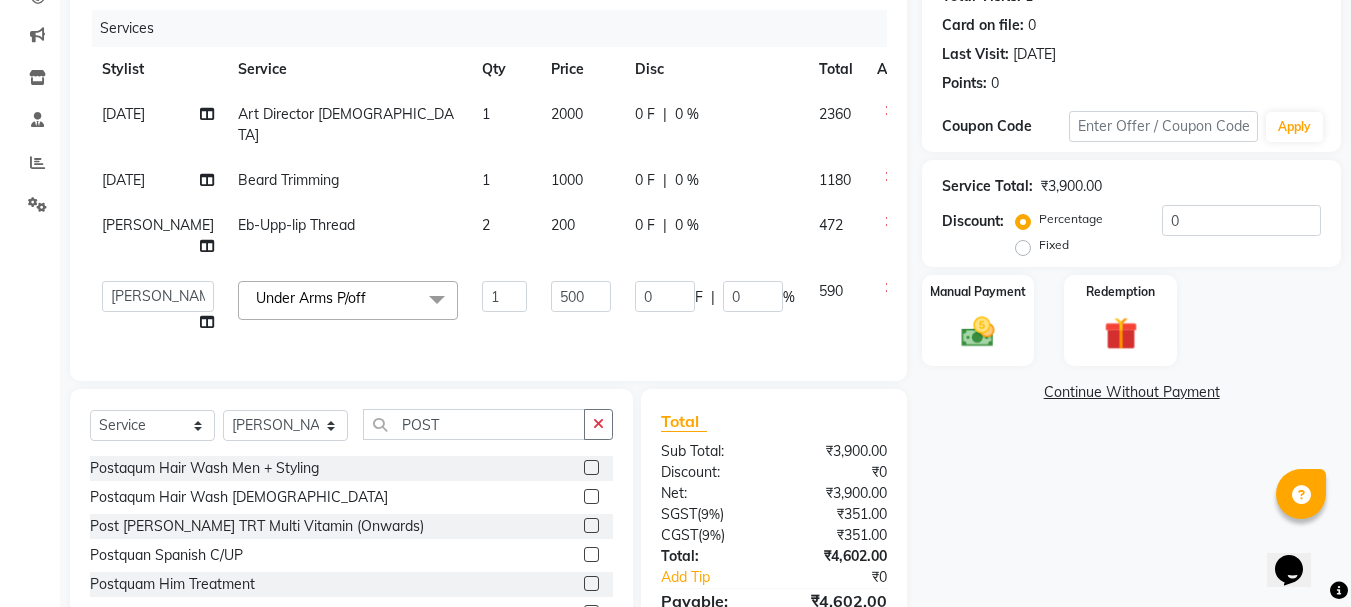 click 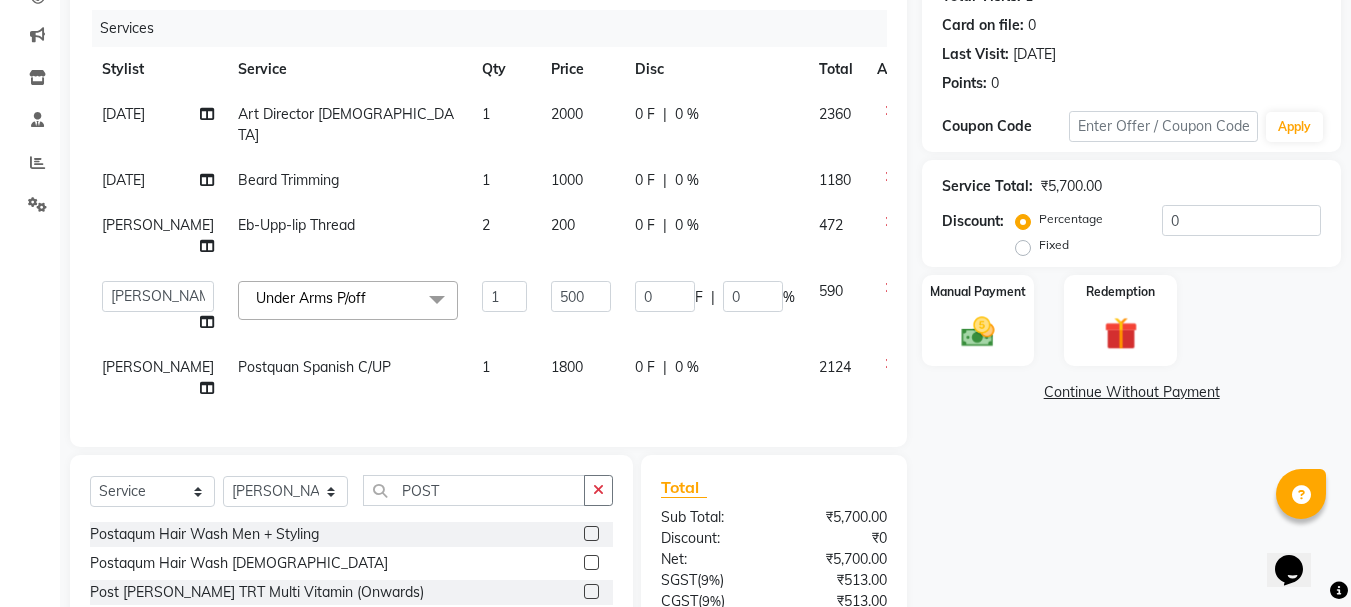 checkbox on "false" 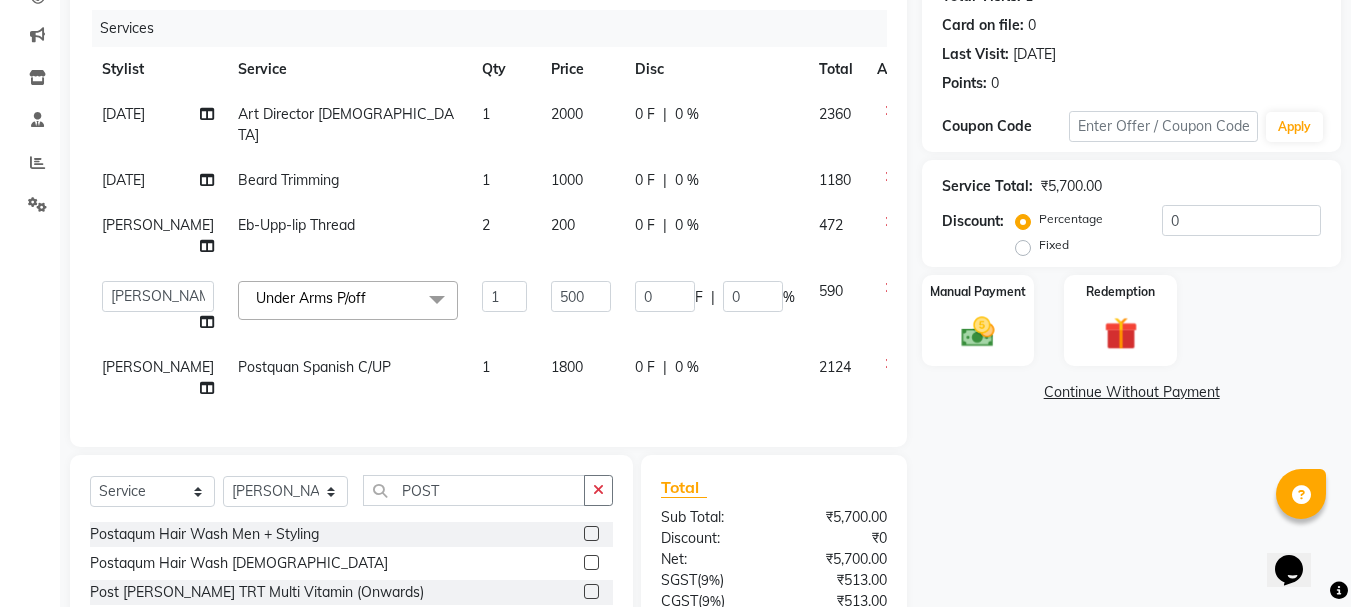 click on "1800" 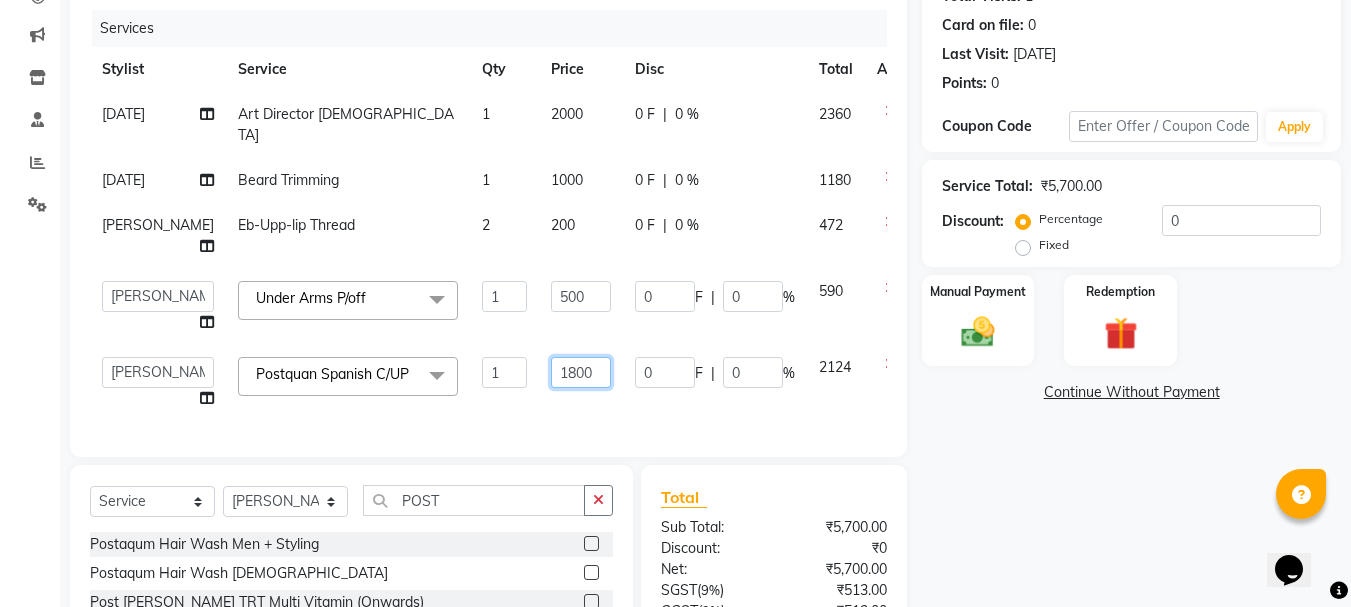 click on "1800" 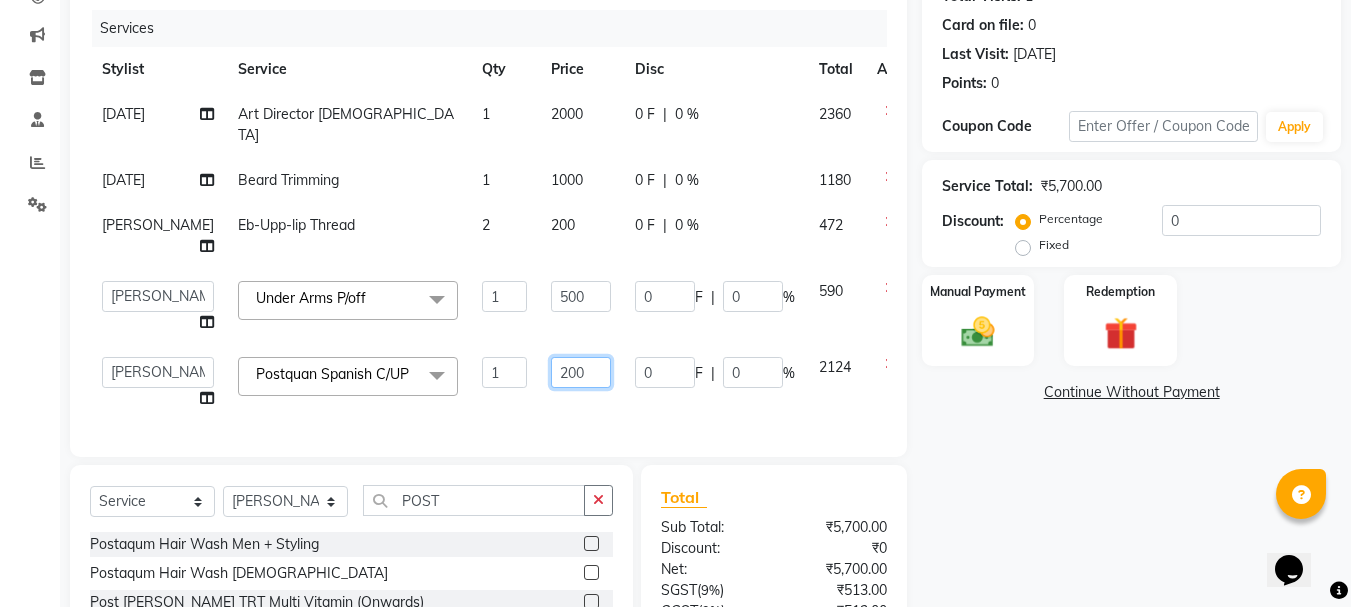 type on "2500" 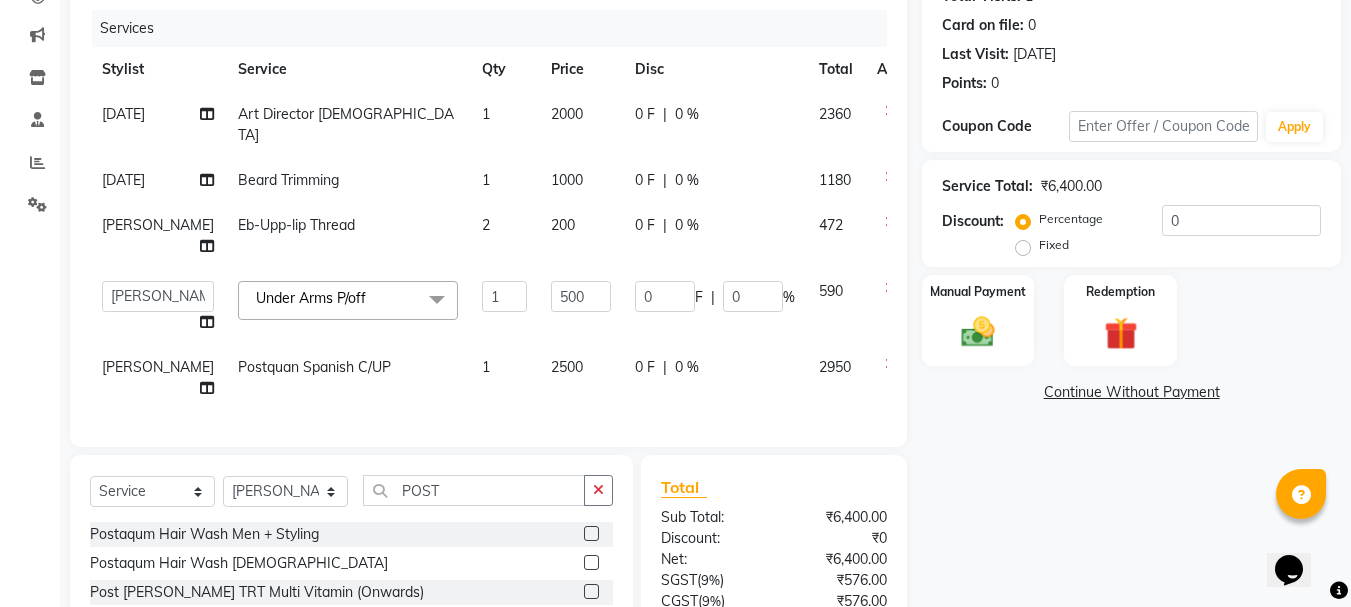 click on "Client +91 9972405776 Date 12-07-2025 Invoice Number CPGS/2025-26 BJCO/2025-26 Pre/2025 0881 Services Stylist Service Qty Price Disc Total Action Raja Art Director Male 1 2000 0 F | 0 % 2360 Raja Beard Trimming 1 1000 0 F | 0 % 1180 Naomi Eb-Upp-lip Thread 2 200 0 F | 0 % 472  Abdul   Bandra_1   Bandra_store   Catherine   Chetan   Deepali   Eshan   Gladis   Gopal   Jajo   Jouyi   Kiran    Manish   Naomi   On  Floor    Peetrass   Pinky Make up Artist   Raaj   Rahul    Raja   Rakesh   Rashid   Ryan   Samreen   Sandeep Kaur   Sanjay   Sannatan   Seema   Shephali   Shilpa   Shim   Somya   Venisha                           Vinay   Waqar   Wasim.S   Yangamphy   Yashita    Zing  Under Arms P/off  x Senior Stylist Female Senior Stylist Male Stylist Male Stylist Female kid's Hair cut below 12 Male Fringes/Locks kid's Hair cut below 12 female Style Director female Style Director Male  Top Stylist Male Top Stylist Female Art Director Male Art Director Female Creative Director Male Creative Director Female Blow Dry 1 0" 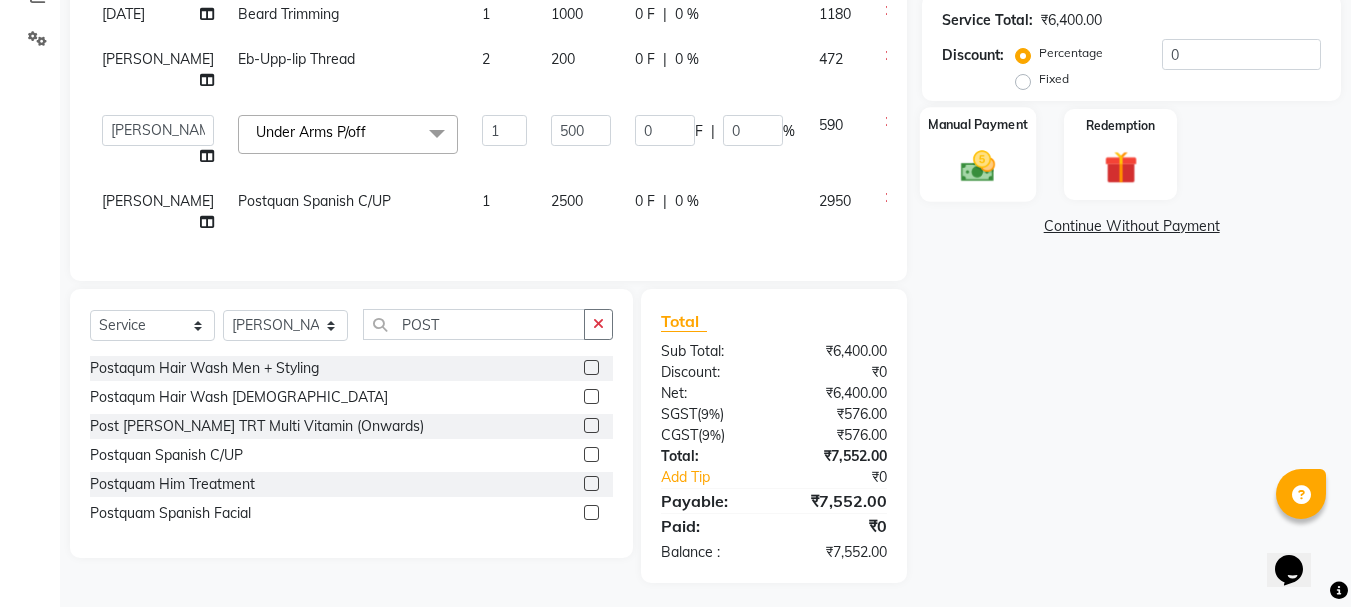 click 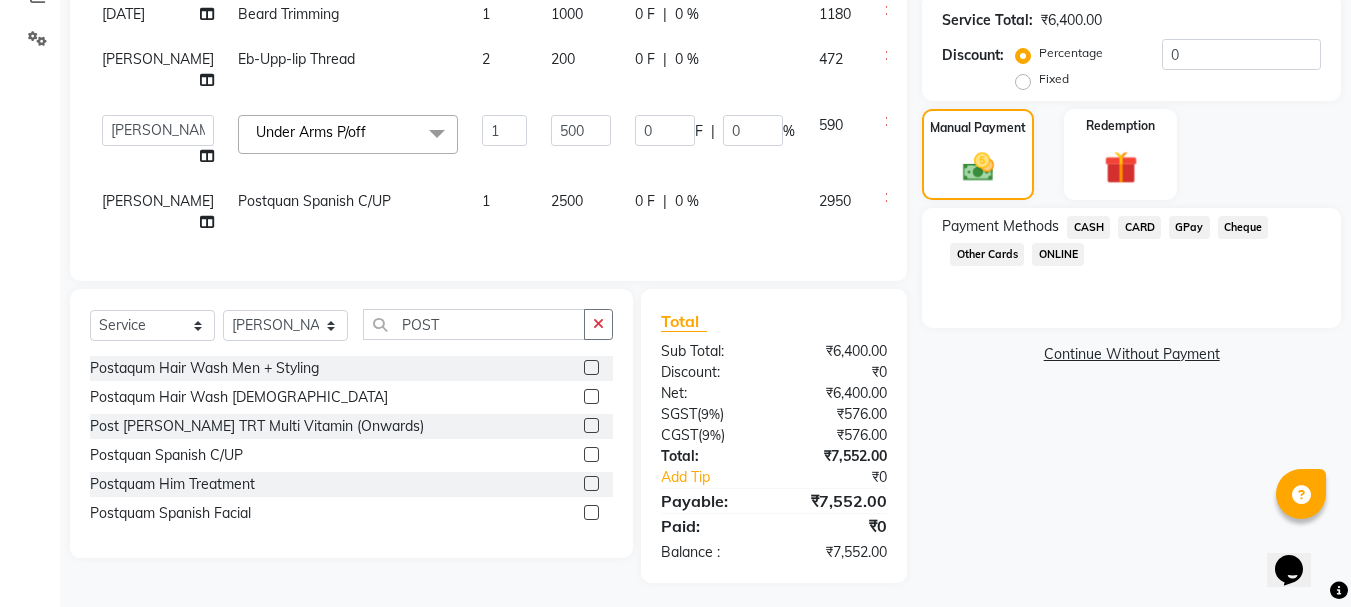 click on "GPay" 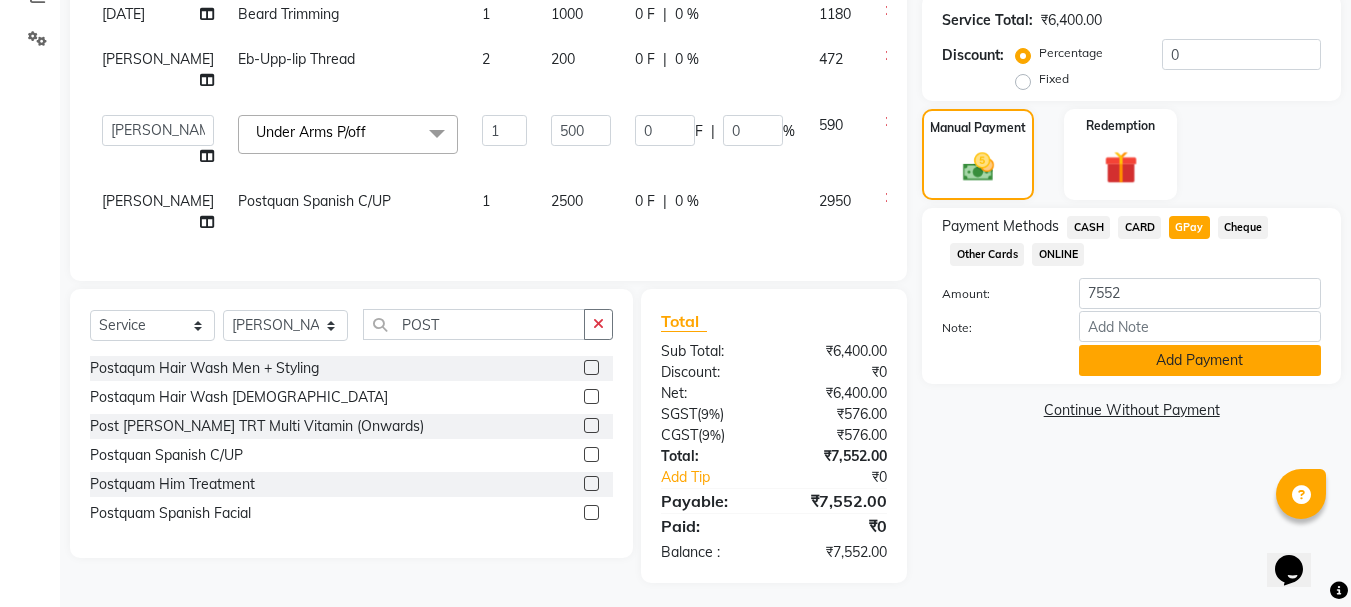 click on "Add Payment" 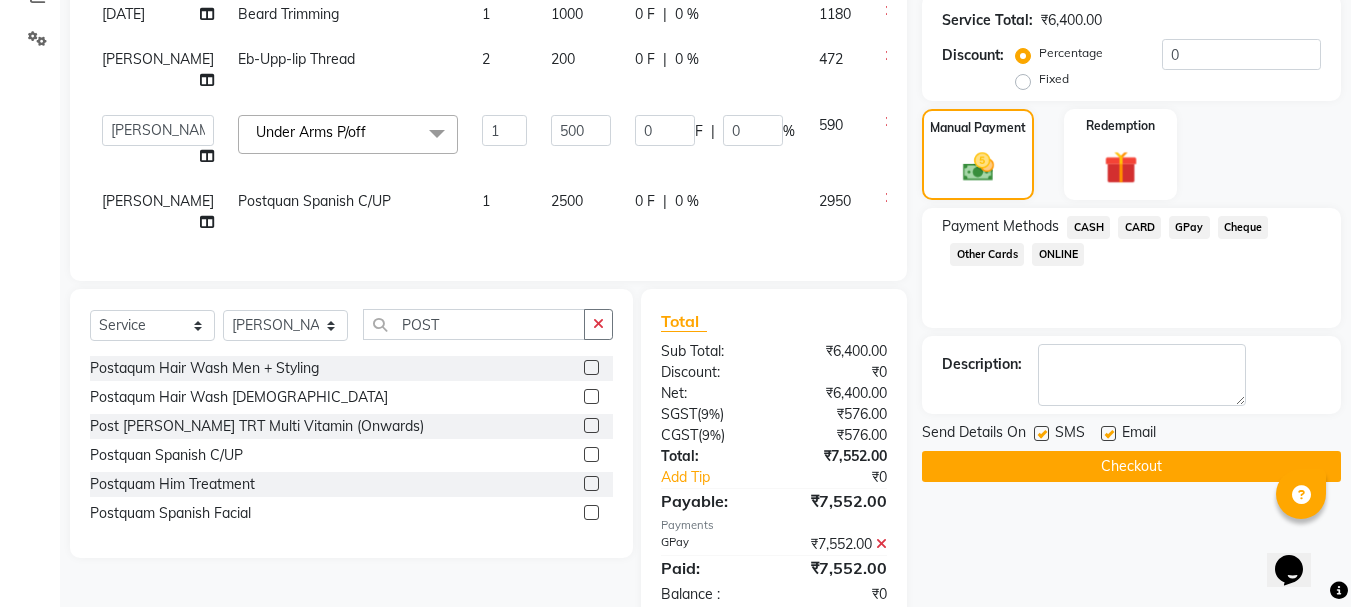 click 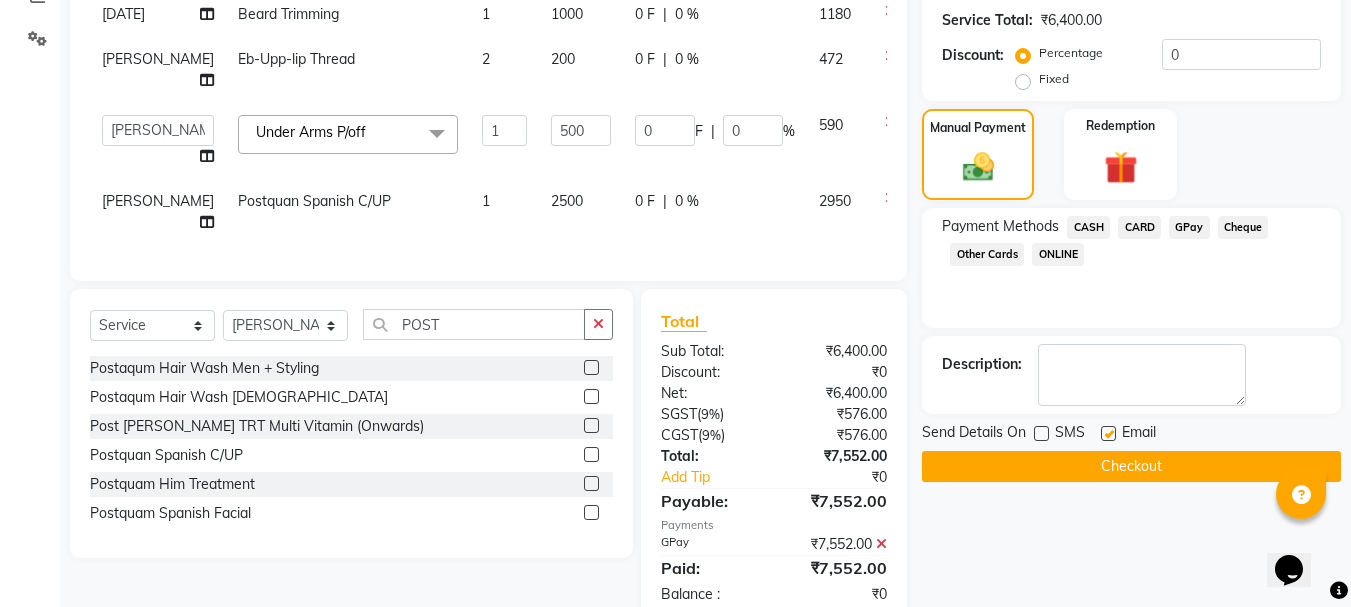 click 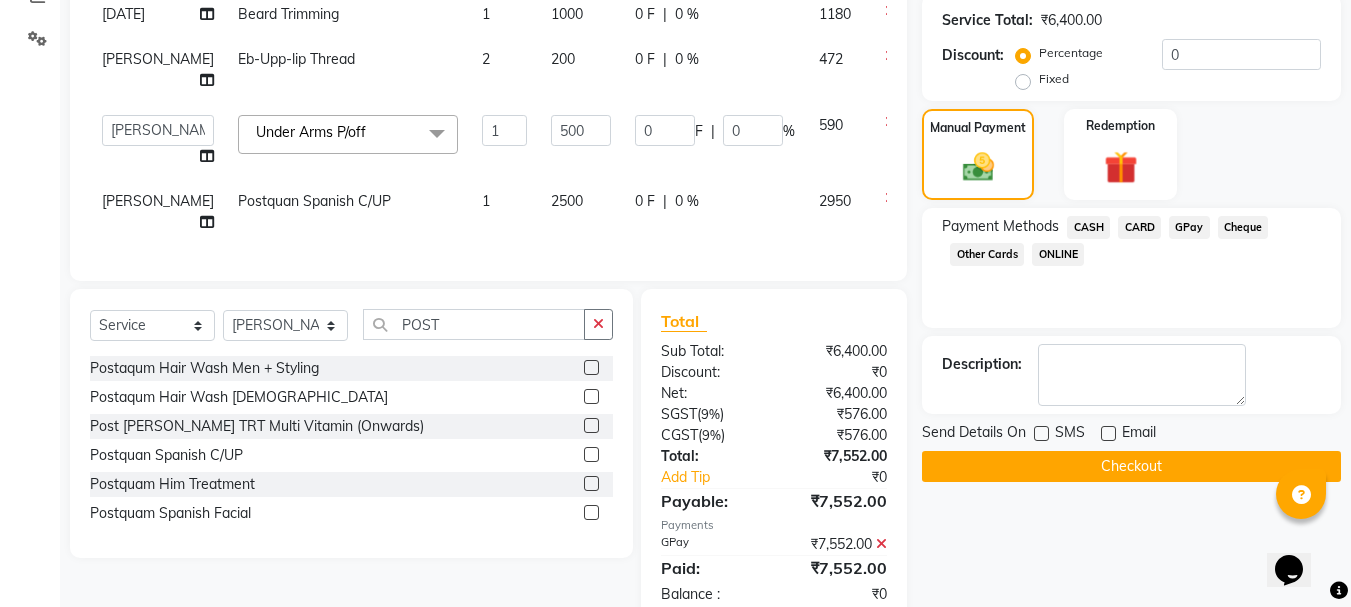 click on "Checkout" 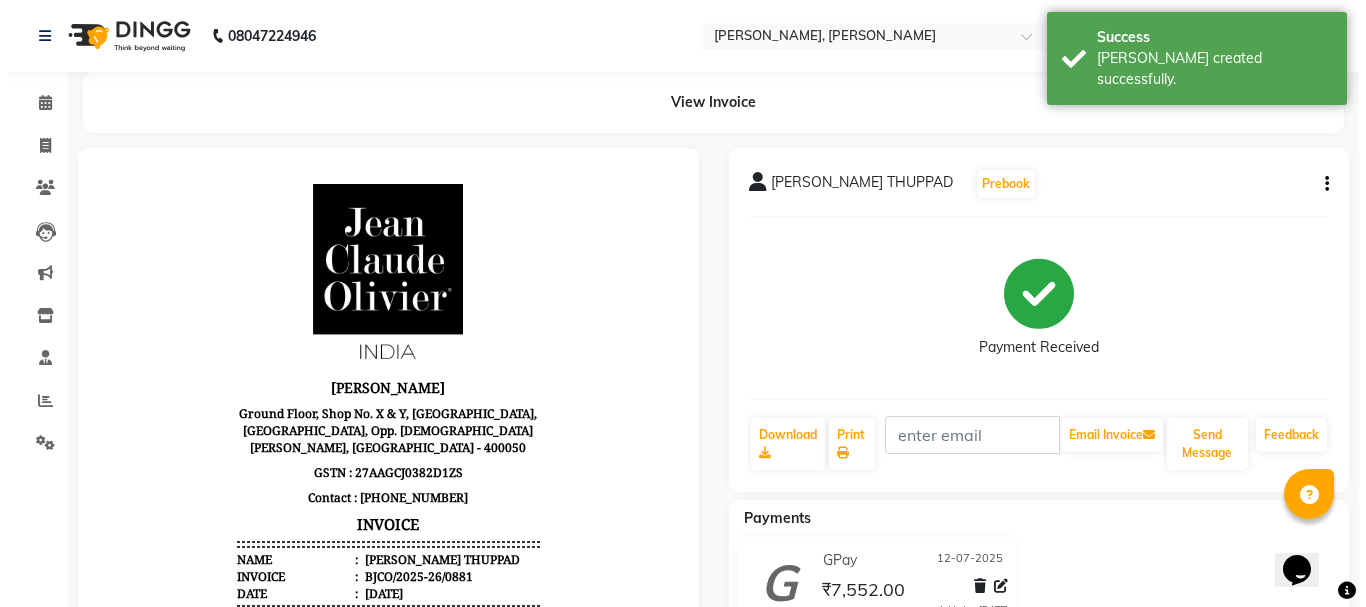 scroll, scrollTop: 0, scrollLeft: 0, axis: both 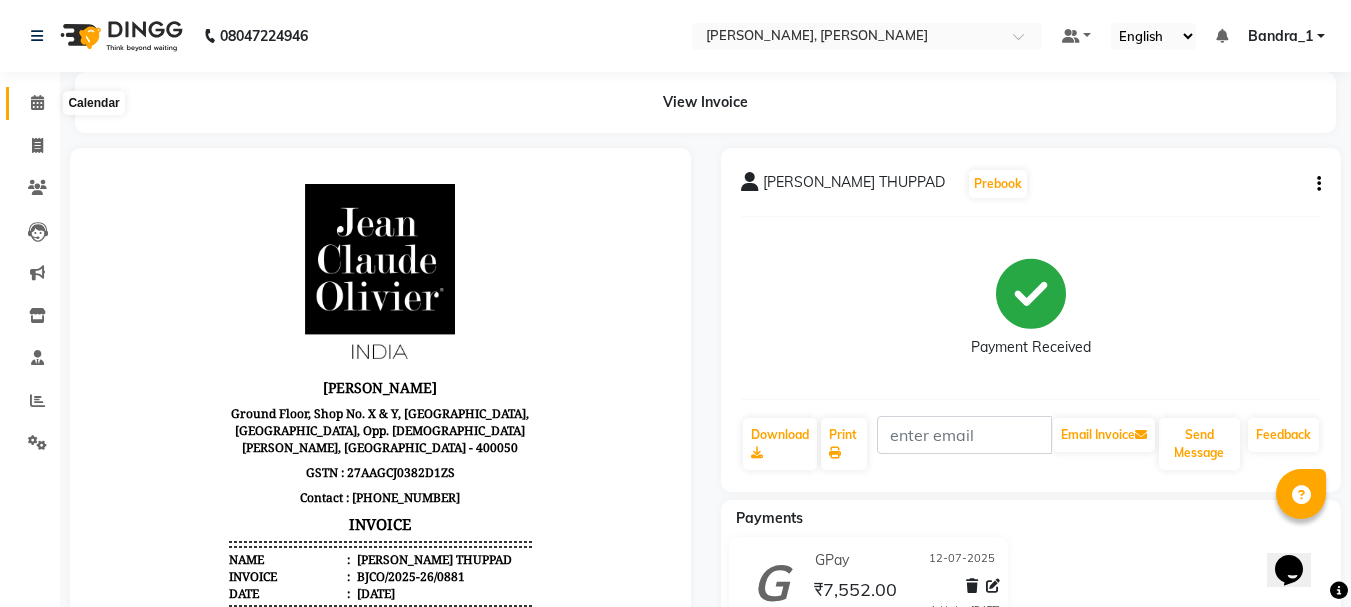 click 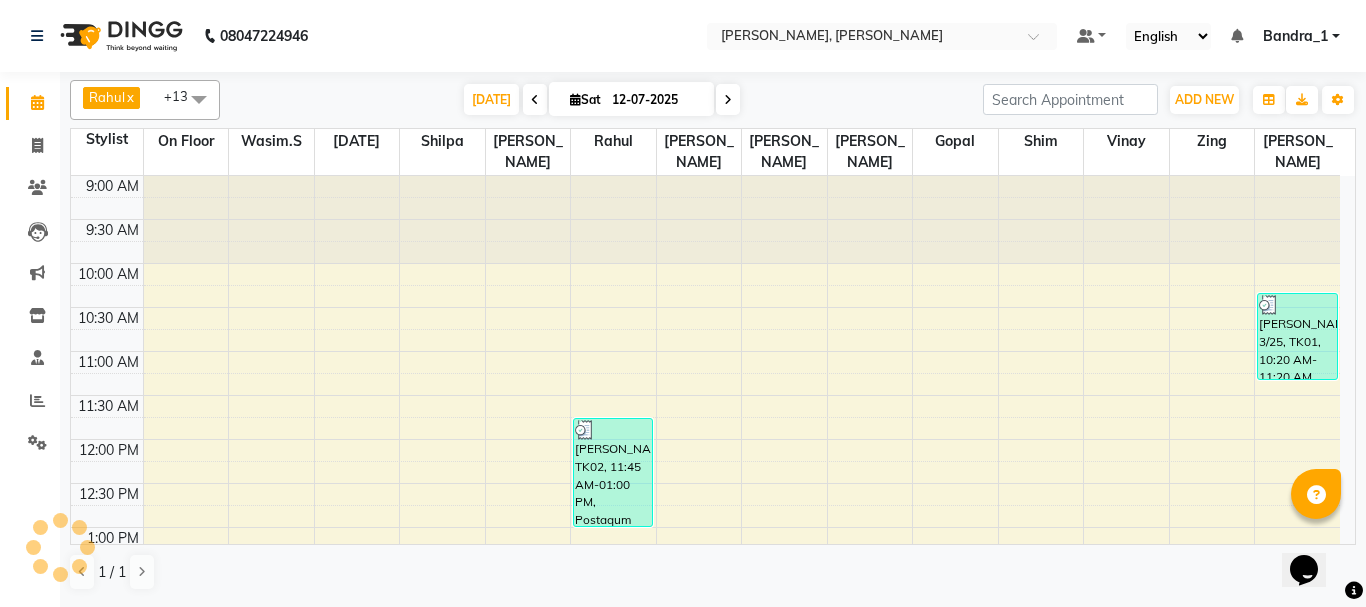 scroll, scrollTop: 0, scrollLeft: 0, axis: both 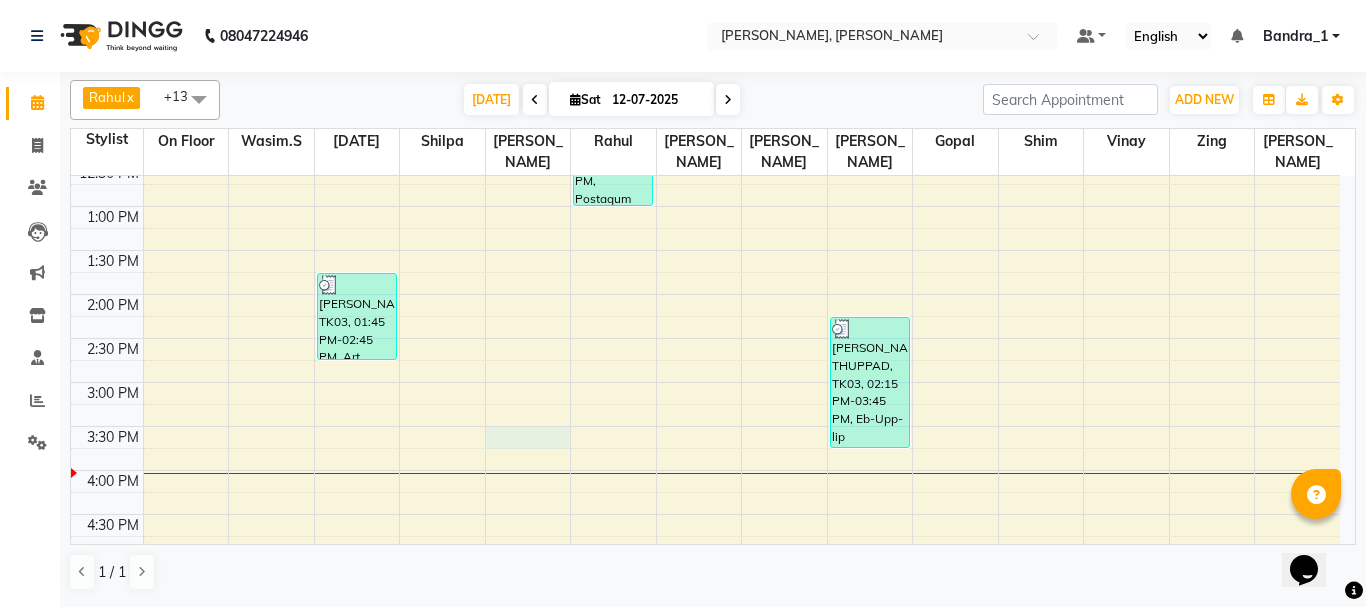 click on "9:00 AM 9:30 AM 10:00 AM 10:30 AM 11:00 AM 11:30 AM 12:00 PM 12:30 PM 1:00 PM 1:30 PM 2:00 PM 2:30 PM 3:00 PM 3:30 PM 4:00 PM 4:30 PM 5:00 PM 5:30 PM 6:00 PM 6:30 PM 7:00 PM 7:30 PM 8:00 PM 8:30 PM 9:00 PM 9:30 PM 10:00 PM 10:30 PM     JAGDISH THUPPAD, TK03, 01:45 PM-02:45 PM, Art Director Male,Beard Trimming     SUDHIR PATIL, TK02, 11:45 AM-01:00 PM, Postaqum Hair Wash Men + Styling,Beard Trimming     JAGDISH THUPPAD, TK03, 02:15 PM-03:45 PM, Eb-Upp-lip Thread,Under Arms P/off,Postquan Spanish C/UP     LINDA FERRAO 3/25, TK01, 10:20 AM-11:20 AM, Full Arms,Under Arms,Chin P/off,Eyebrow/Forehead Threading" at bounding box center [705, 470] 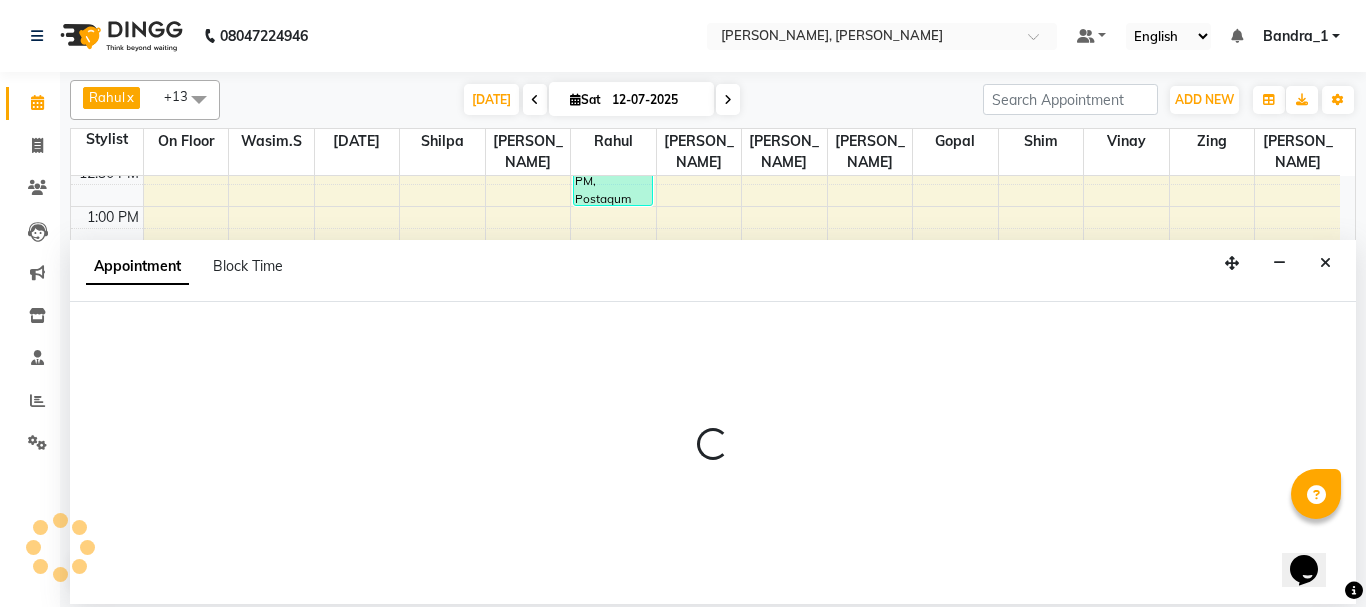 select on "72175" 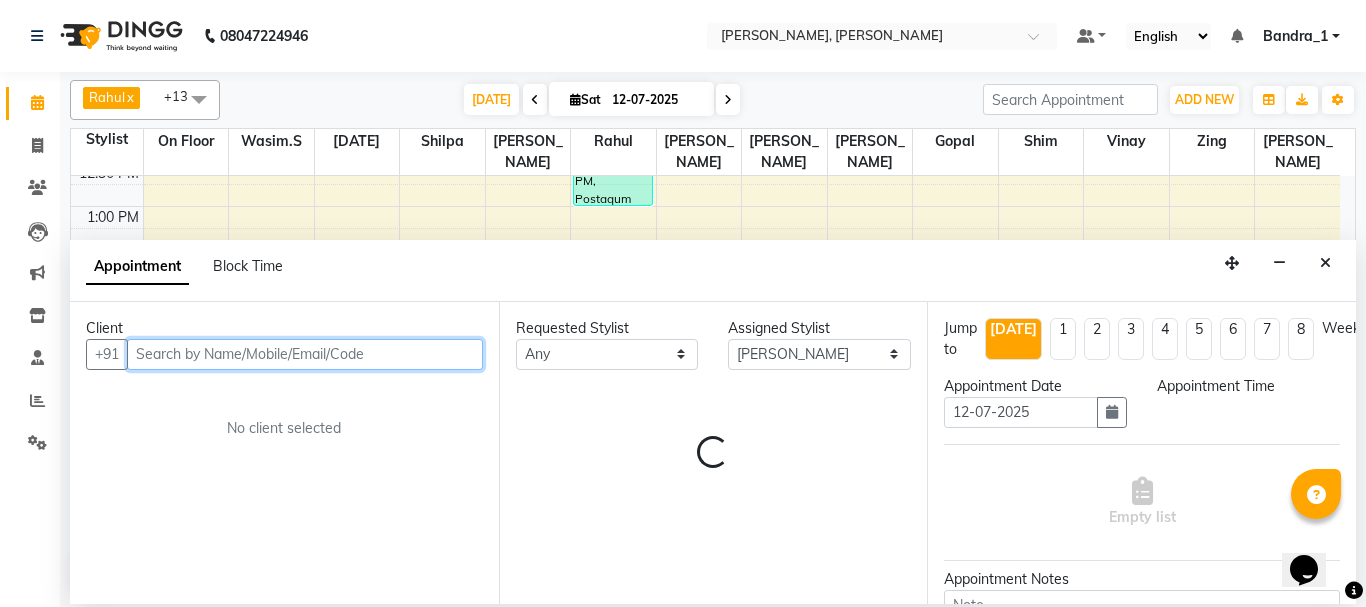 select on "930" 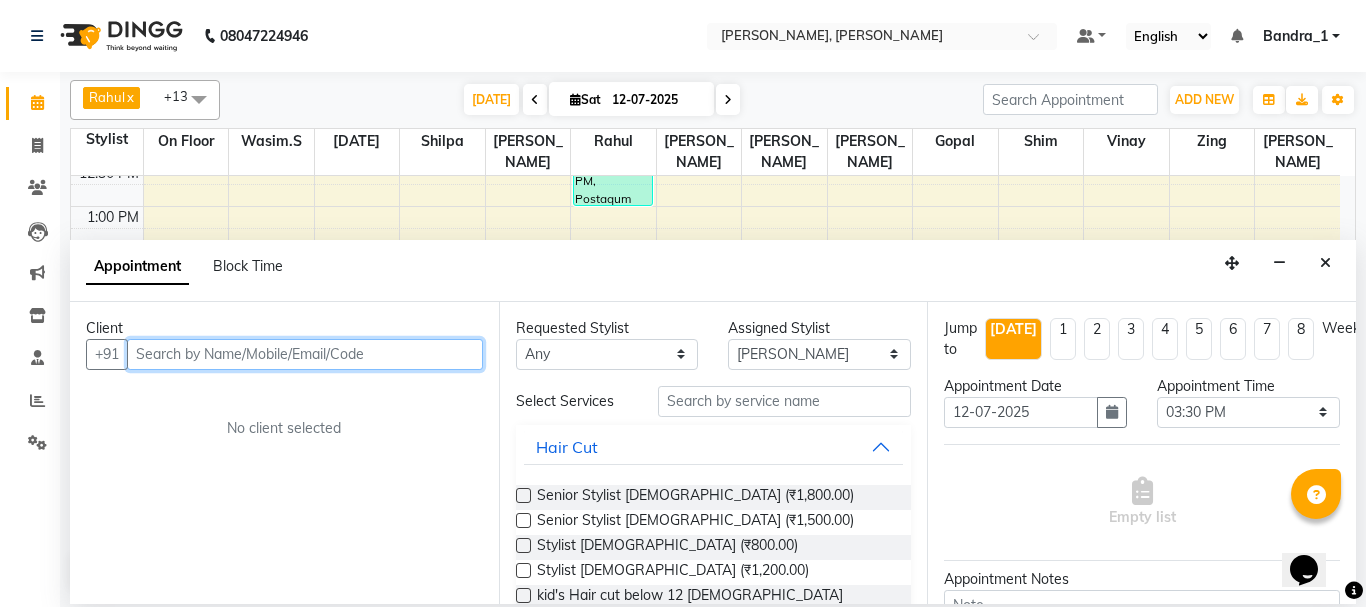 drag, startPoint x: 352, startPoint y: 350, endPoint x: 339, endPoint y: 374, distance: 27.294687 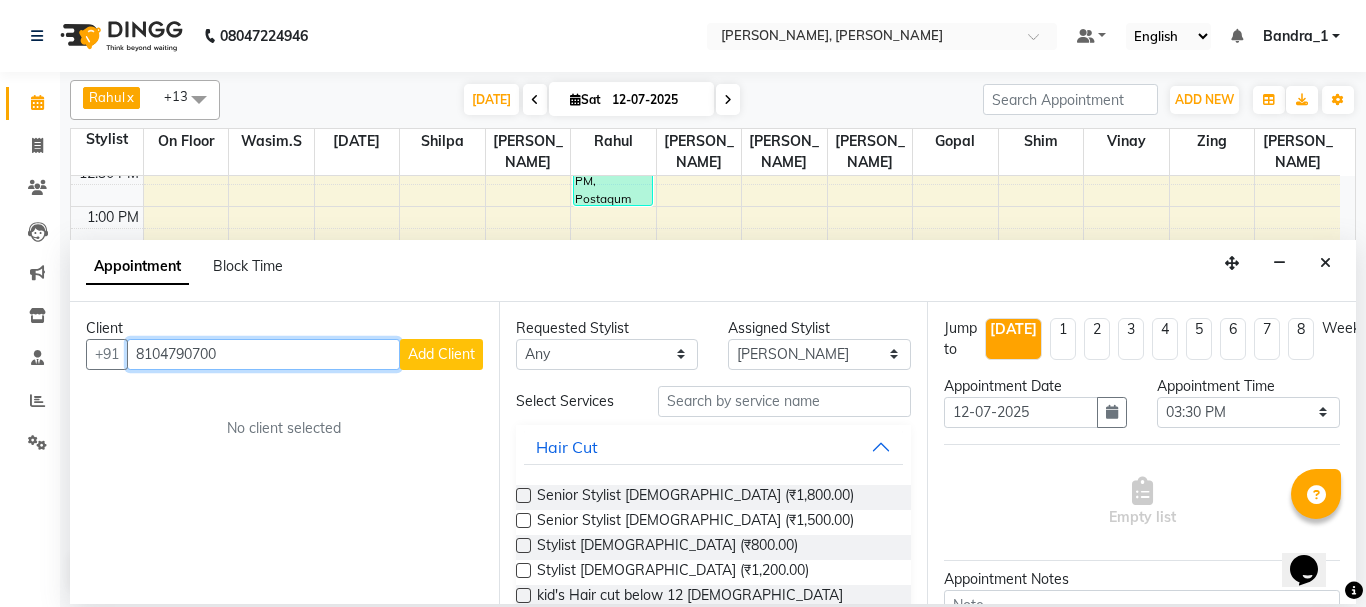 type on "8104790700" 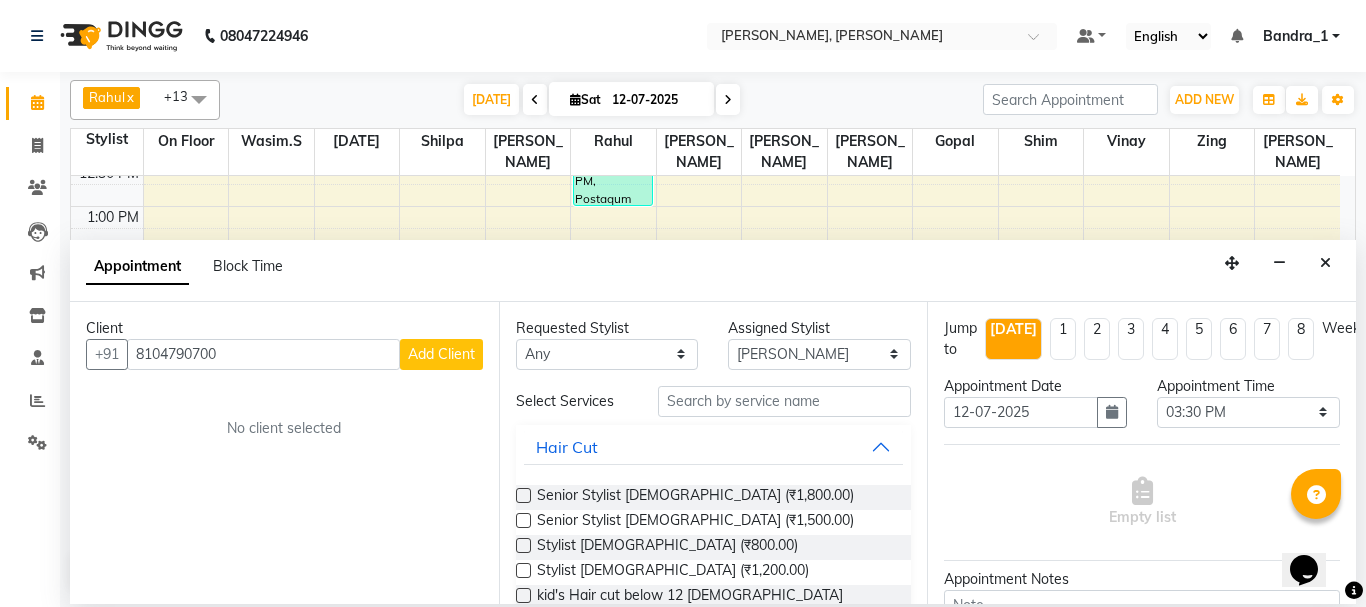 click on "Add Client" at bounding box center [441, 354] 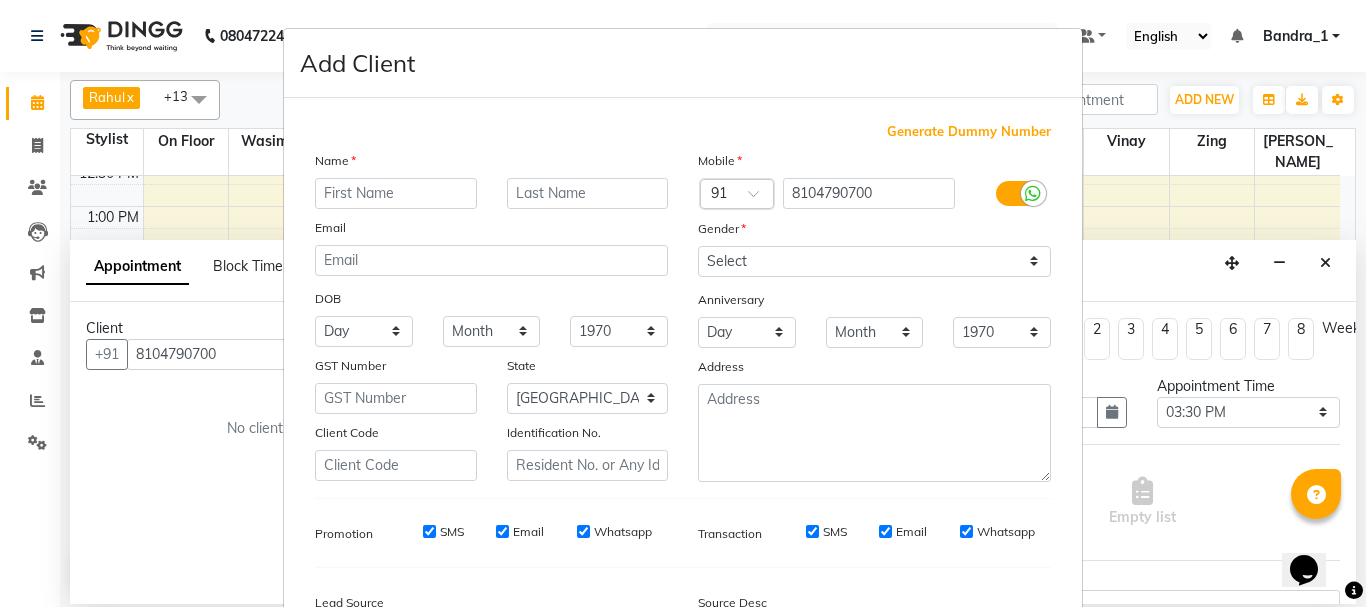 click on "Name Email DOB Day 01 02 03 04 05 06 07 08 09 10 11 12 13 14 15 16 17 18 19 20 21 22 23 24 25 26 27 28 29 30 31 Month January February March April May June July August September October November December 1940 1941 1942 1943 1944 1945 1946 1947 1948 1949 1950 1951 1952 1953 1954 1955 1956 1957 1958 1959 1960 1961 1962 1963 1964 1965 1966 1967 1968 1969 1970 1971 1972 1973 1974 1975 1976 1977 1978 1979 1980 1981 1982 1983 1984 1985 1986 1987 1988 1989 1990 1991 1992 1993 1994 1995 1996 1997 1998 1999 2000 2001 2002 2003 2004 2005 2006 2007 2008 2009 2010 2011 2012 2013 2014 2015 2016 2017 2018 2019 2020 2021 2022 2023 2024 GST Number State Select Andaman and Nicobar Islands Andhra Pradesh Arunachal Pradesh Assam Bihar Chandigarh Chhattisgarh Dadra and Nagar Haveli Daman and Diu Delhi Goa Gujarat Haryana Himachal Pradesh Jammu and Kashmir Jharkhand Karnataka Kerala Lakshadweep Madhya Pradesh Maharashtra Manipur Meghalaya Mizoram Nagaland Odisha Pondicherry Punjab Rajasthan Sikkim Tamil Nadu Telangana Tripura" at bounding box center (491, 316) 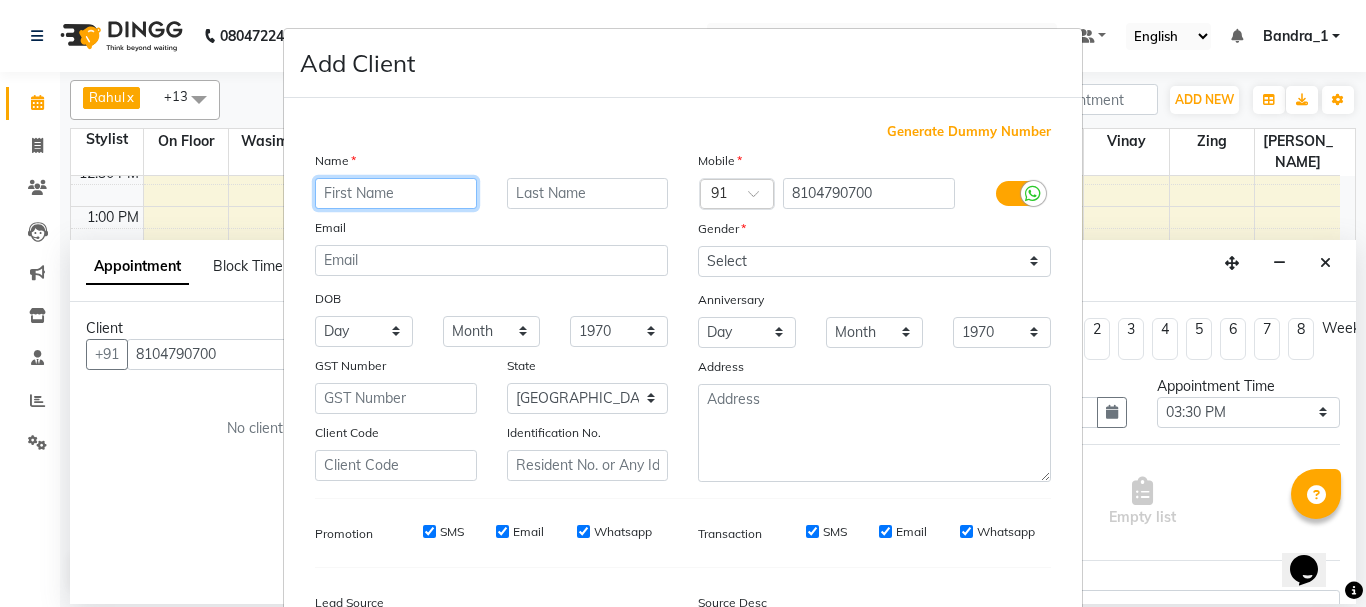click at bounding box center [396, 193] 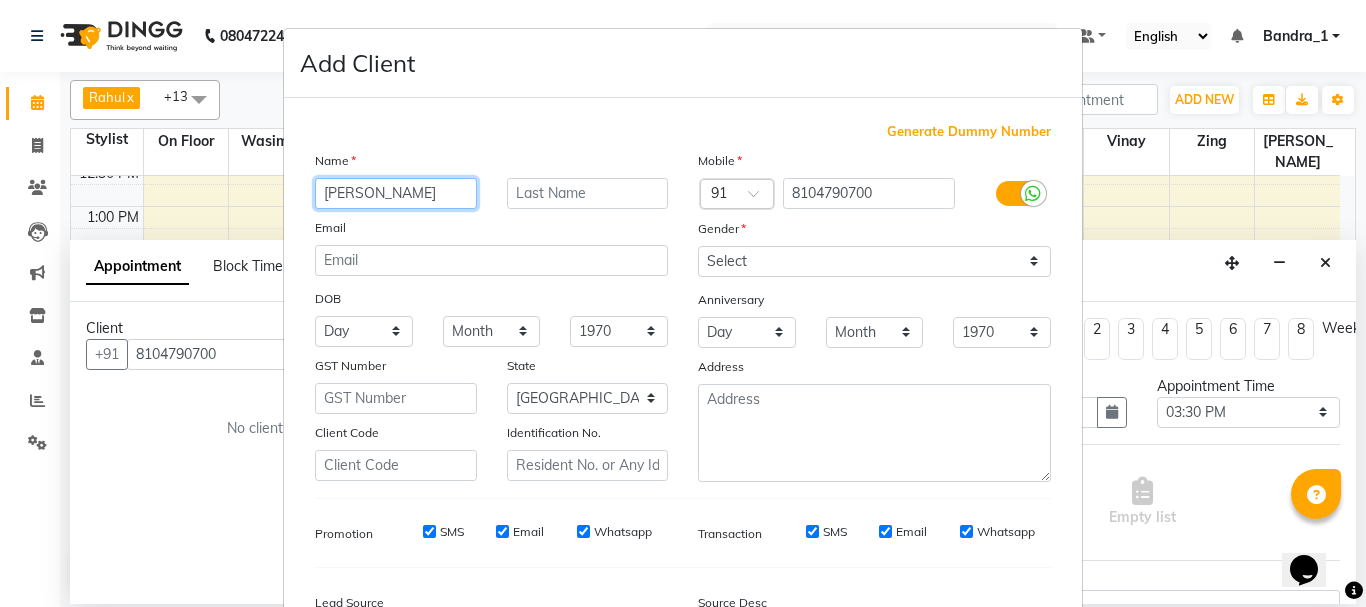 type on "[PERSON_NAME]" 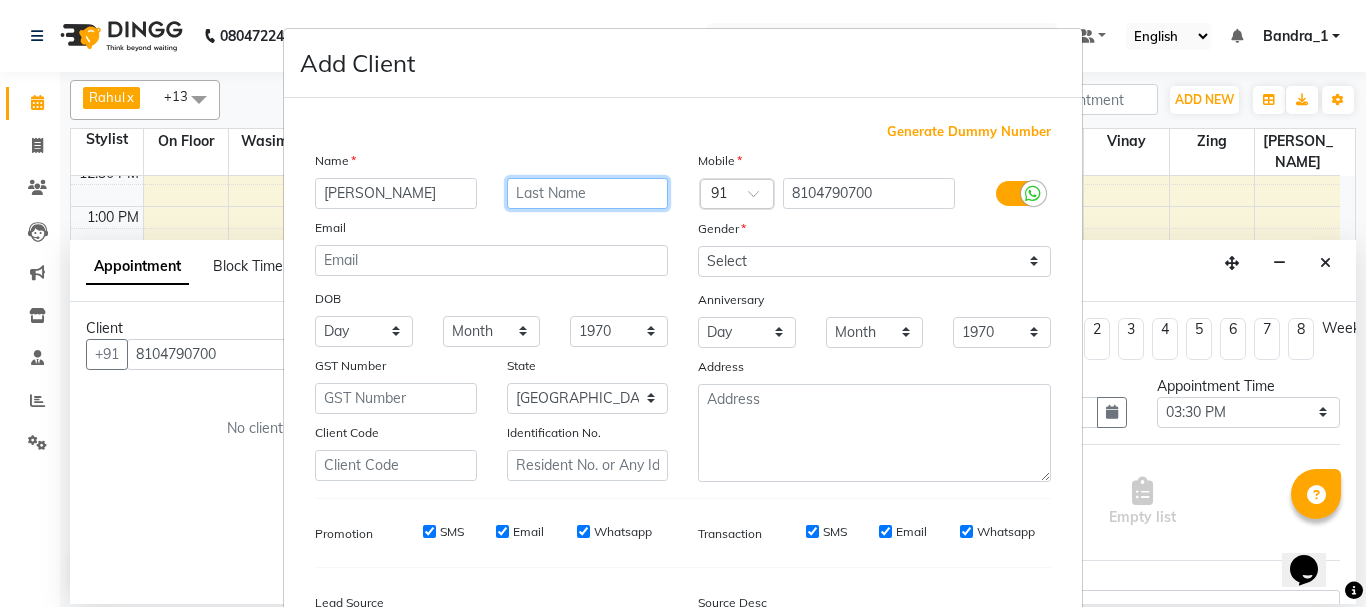 drag, startPoint x: 573, startPoint y: 189, endPoint x: 563, endPoint y: 187, distance: 10.198039 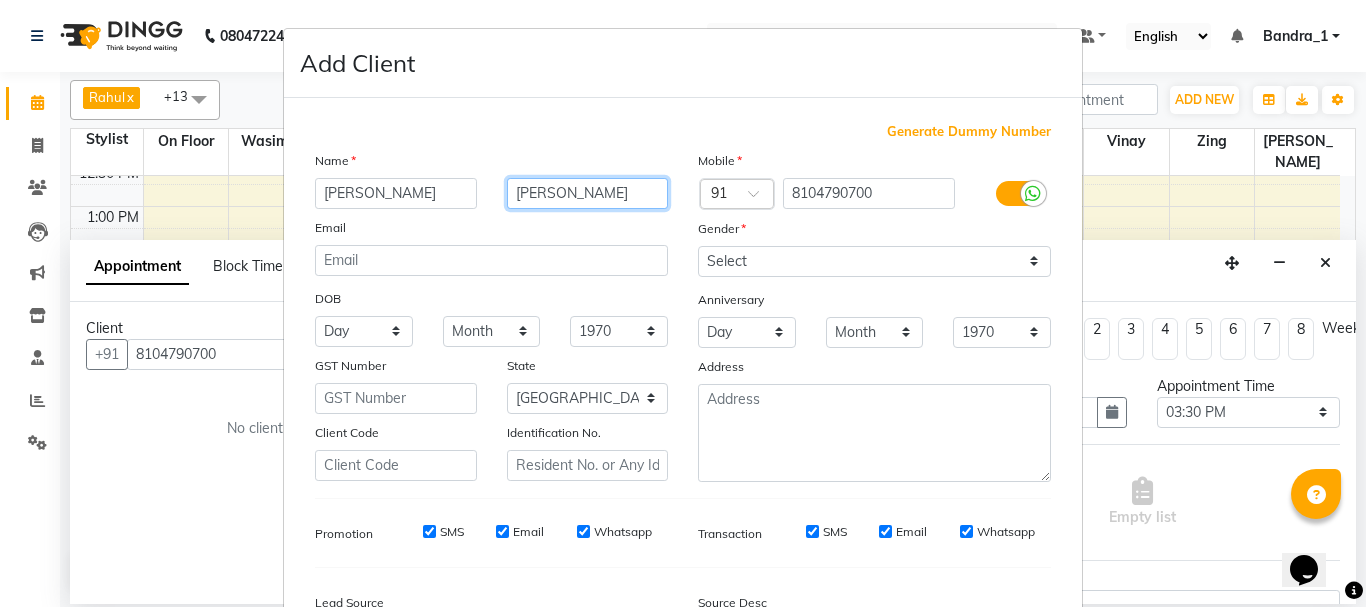 type on "[PERSON_NAME]" 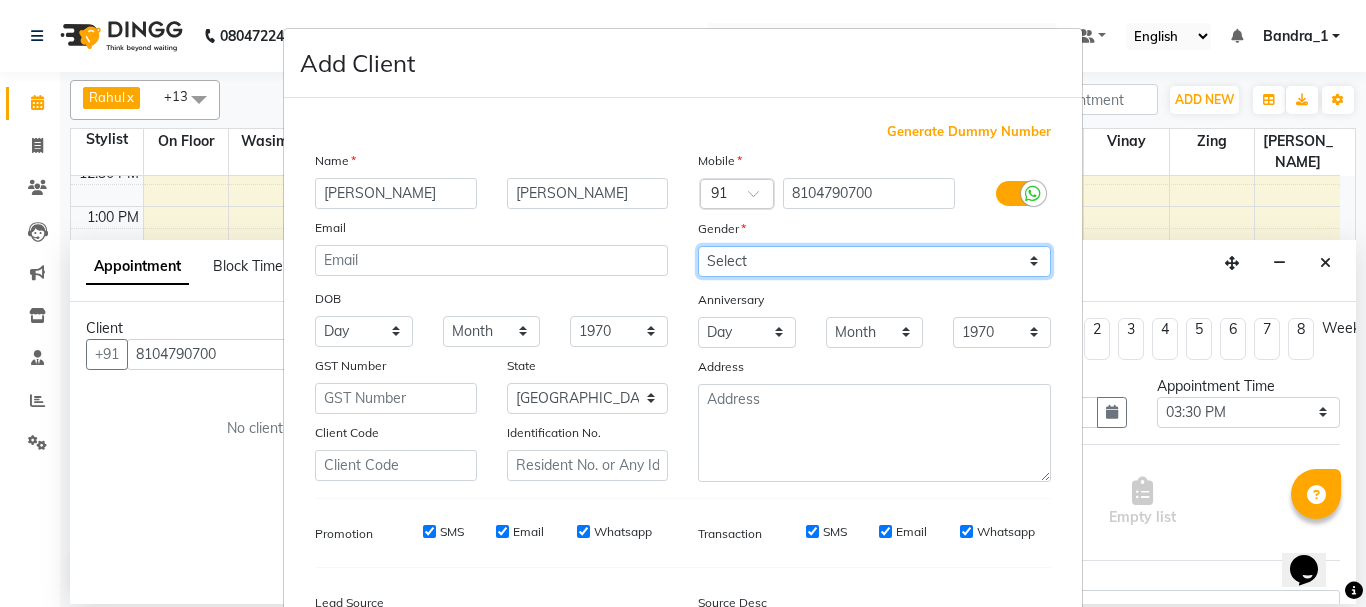 click on "Select [DEMOGRAPHIC_DATA] [DEMOGRAPHIC_DATA] Other Prefer Not To Say" at bounding box center [874, 261] 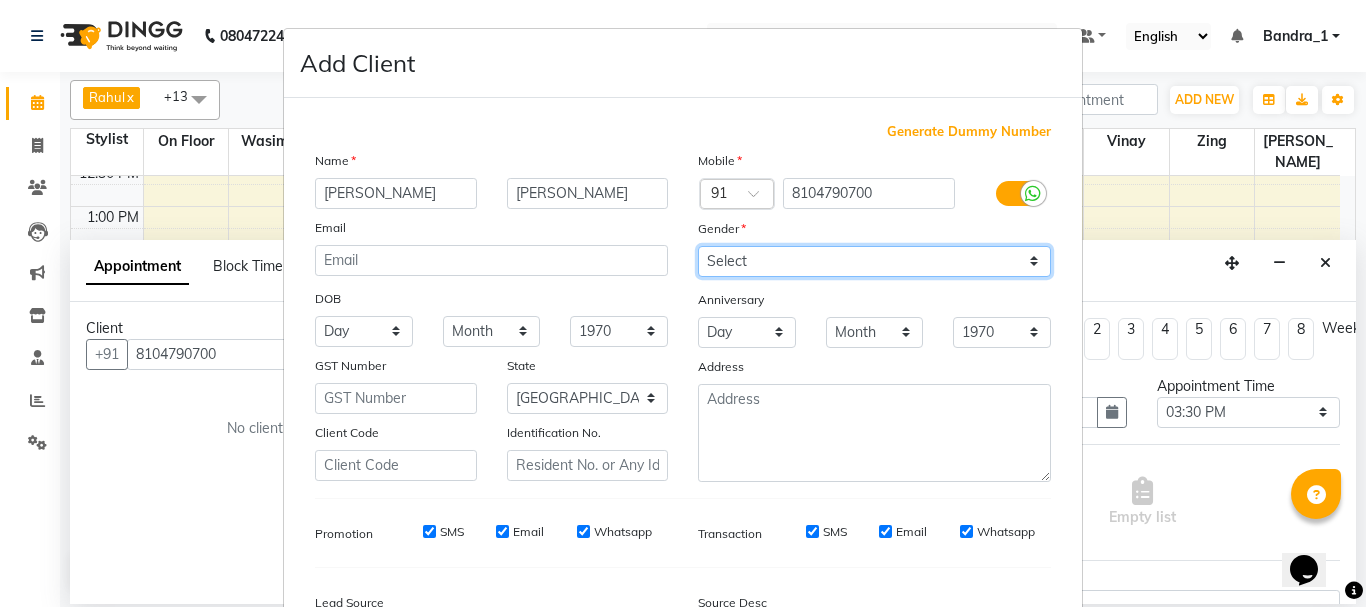 select on "[DEMOGRAPHIC_DATA]" 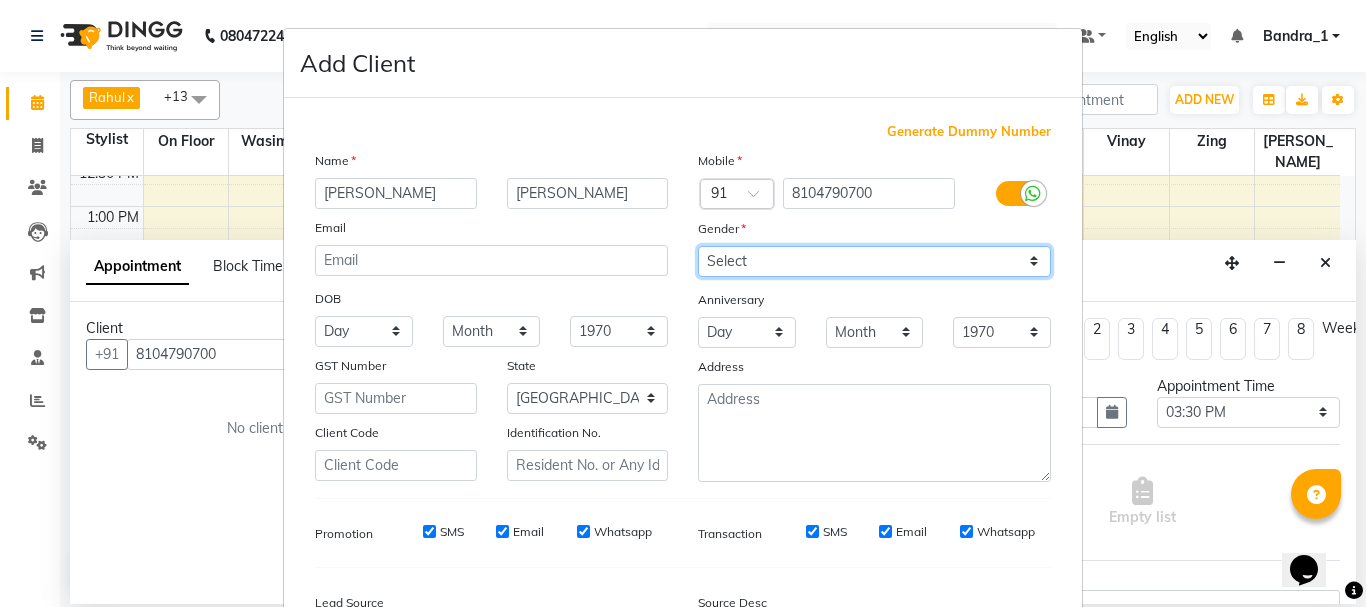 click on "Select [DEMOGRAPHIC_DATA] [DEMOGRAPHIC_DATA] Other Prefer Not To Say" at bounding box center (874, 261) 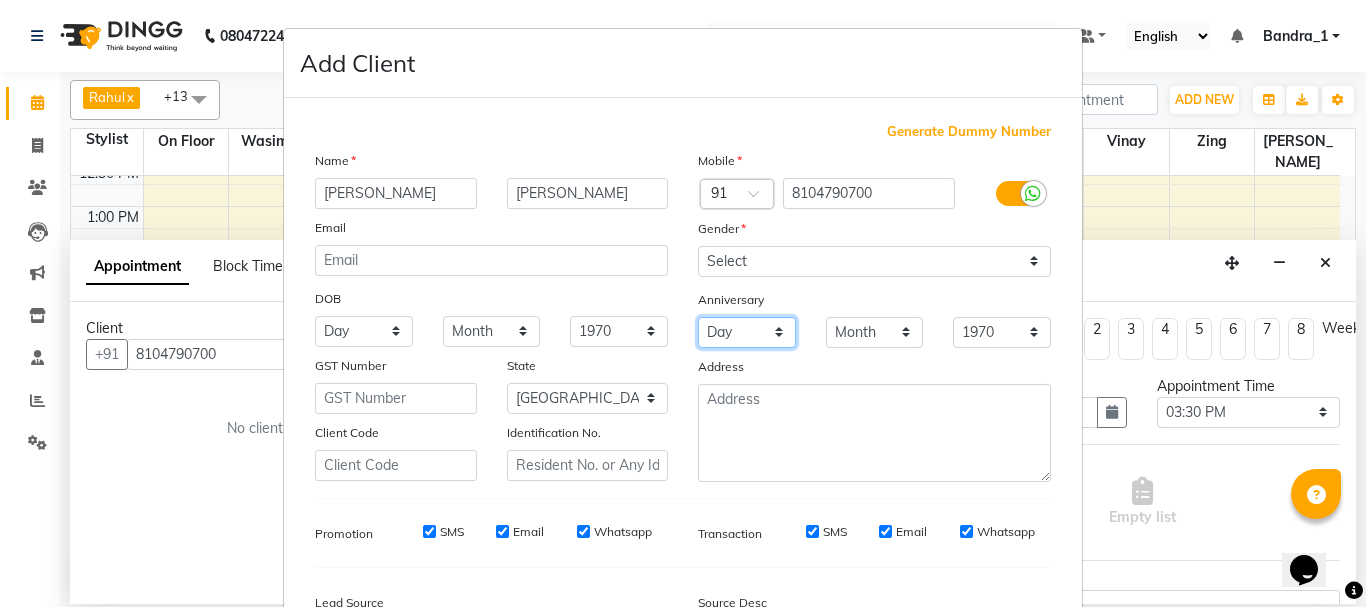 click on "Day 01 02 03 04 05 06 07 08 09 10 11 12 13 14 15 16 17 18 19 20 21 22 23 24 25 26 27 28 29 30 31" at bounding box center (747, 332) 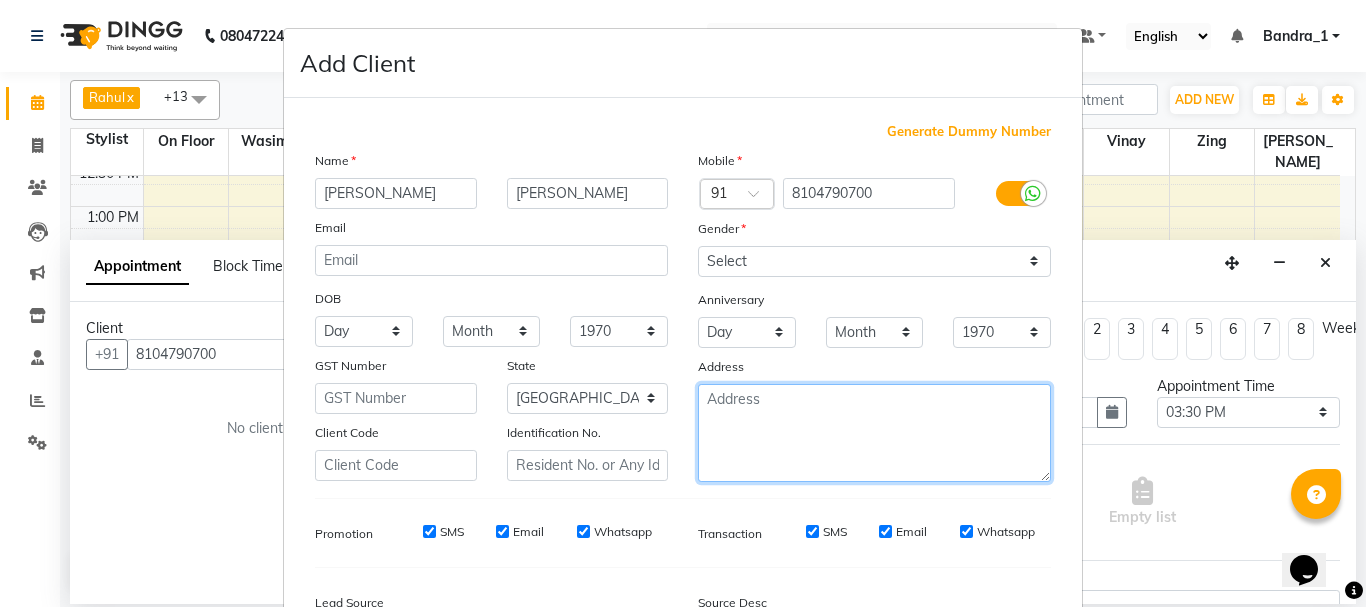 click at bounding box center [874, 433] 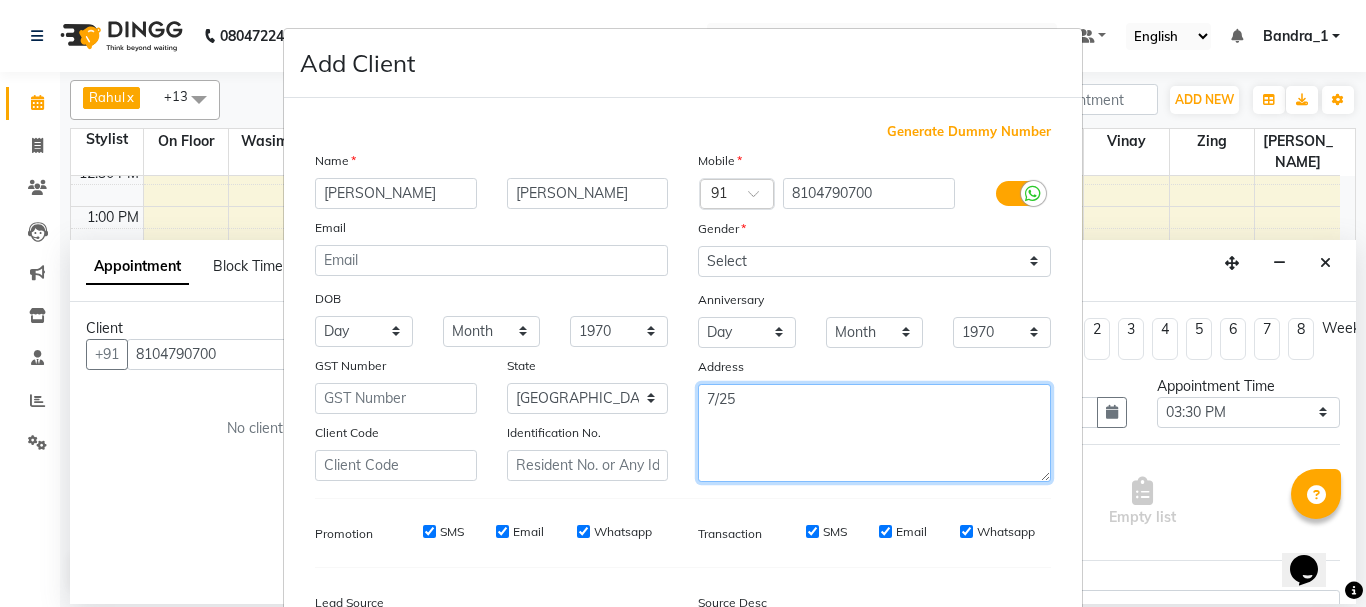 type on "7/25" 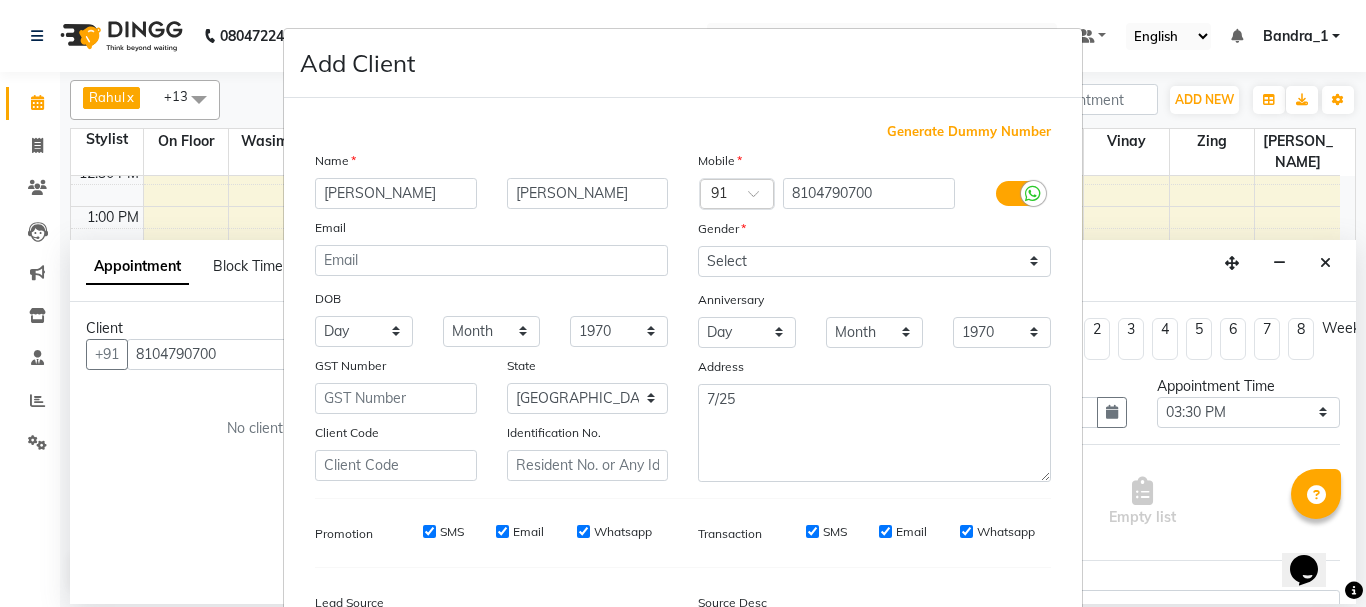 click on "SMS" at bounding box center (429, 531) 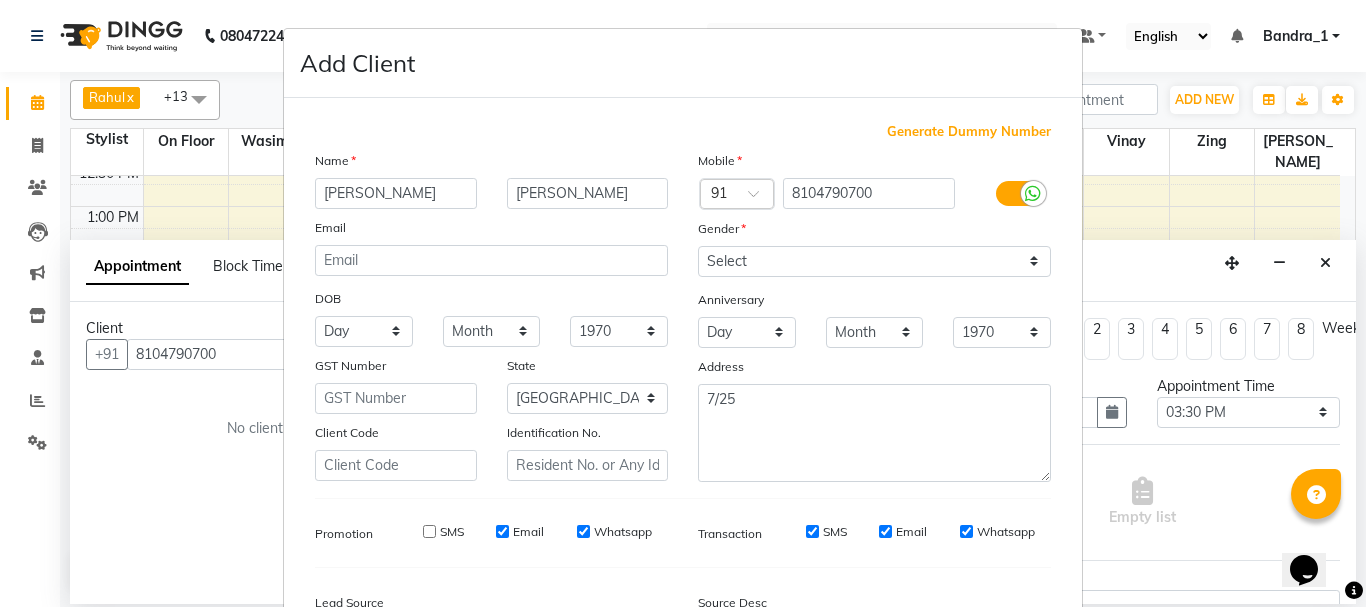 click on "Email" at bounding box center [502, 531] 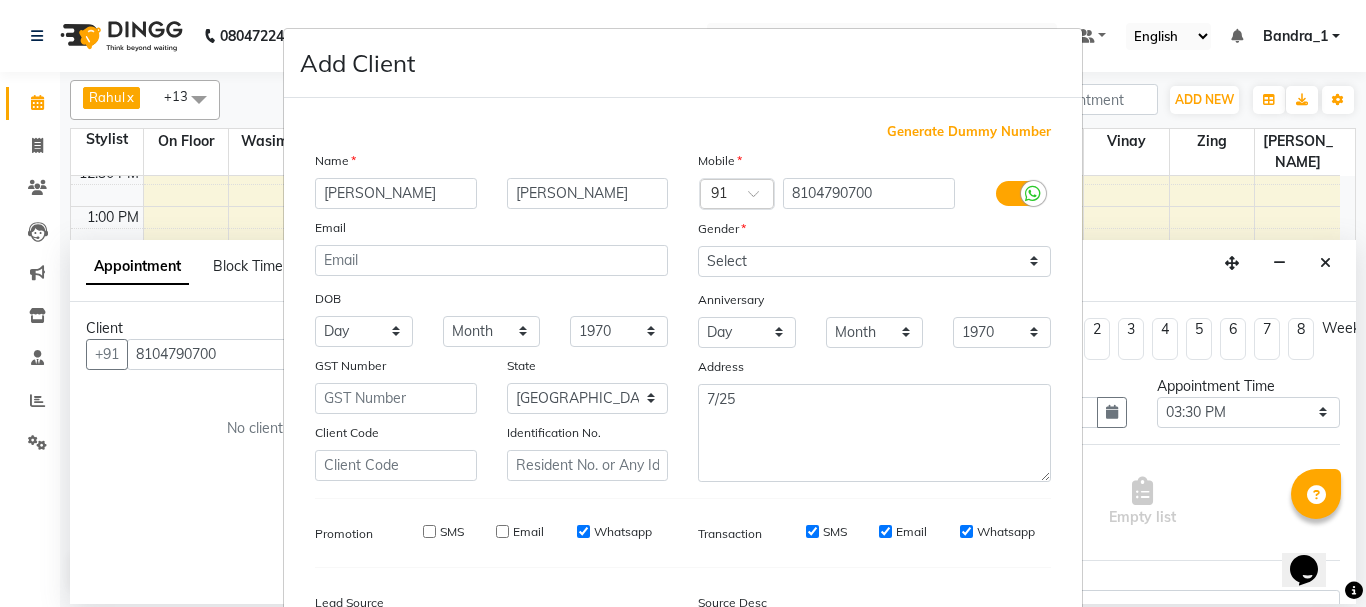 click on "Whatsapp" at bounding box center [583, 531] 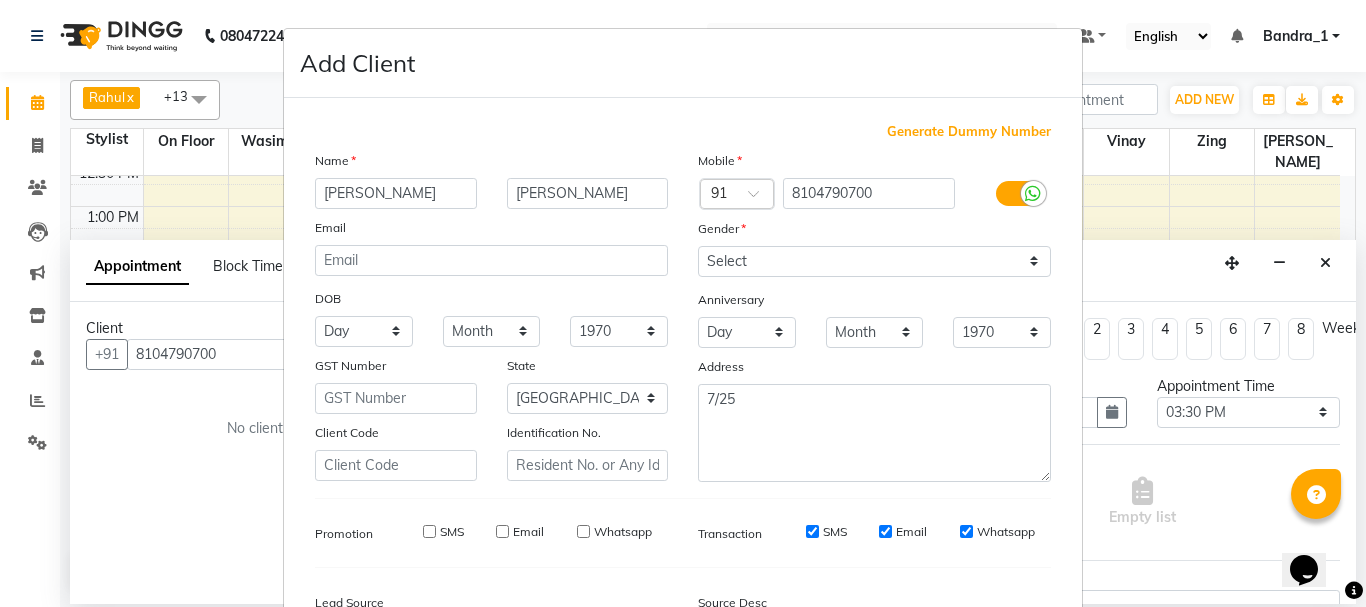 click on "SMS" at bounding box center [812, 531] 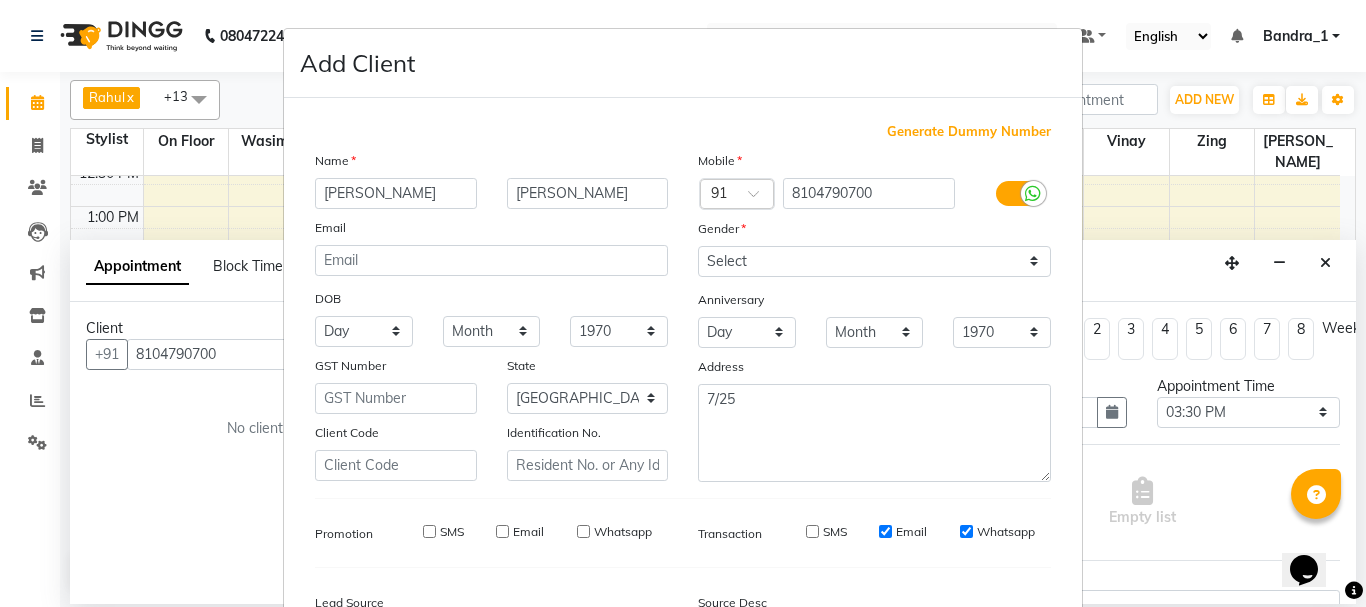 click on "Email" at bounding box center (885, 531) 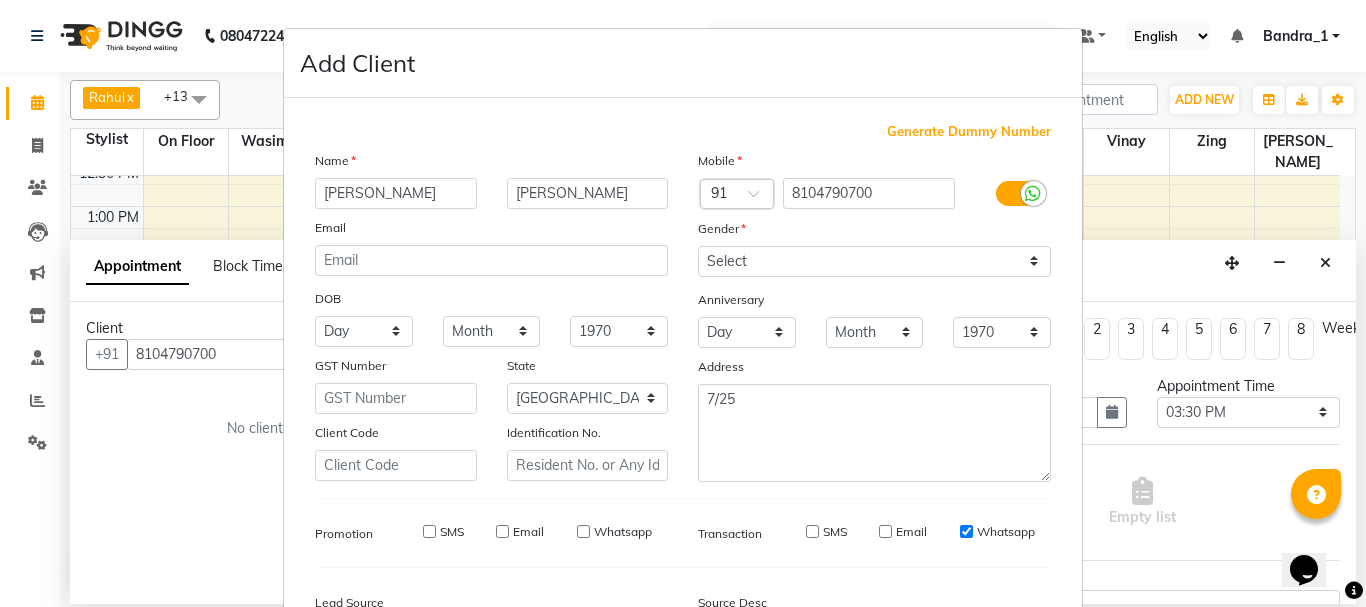 click on "Whatsapp" at bounding box center (966, 531) 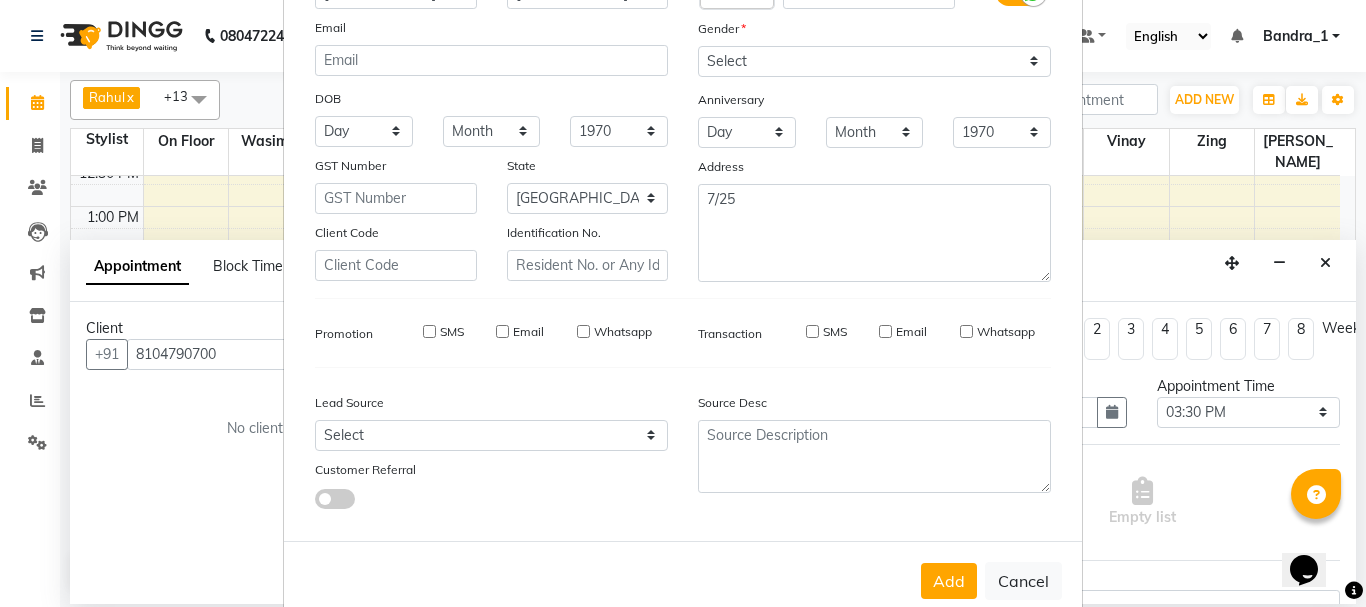 scroll, scrollTop: 242, scrollLeft: 0, axis: vertical 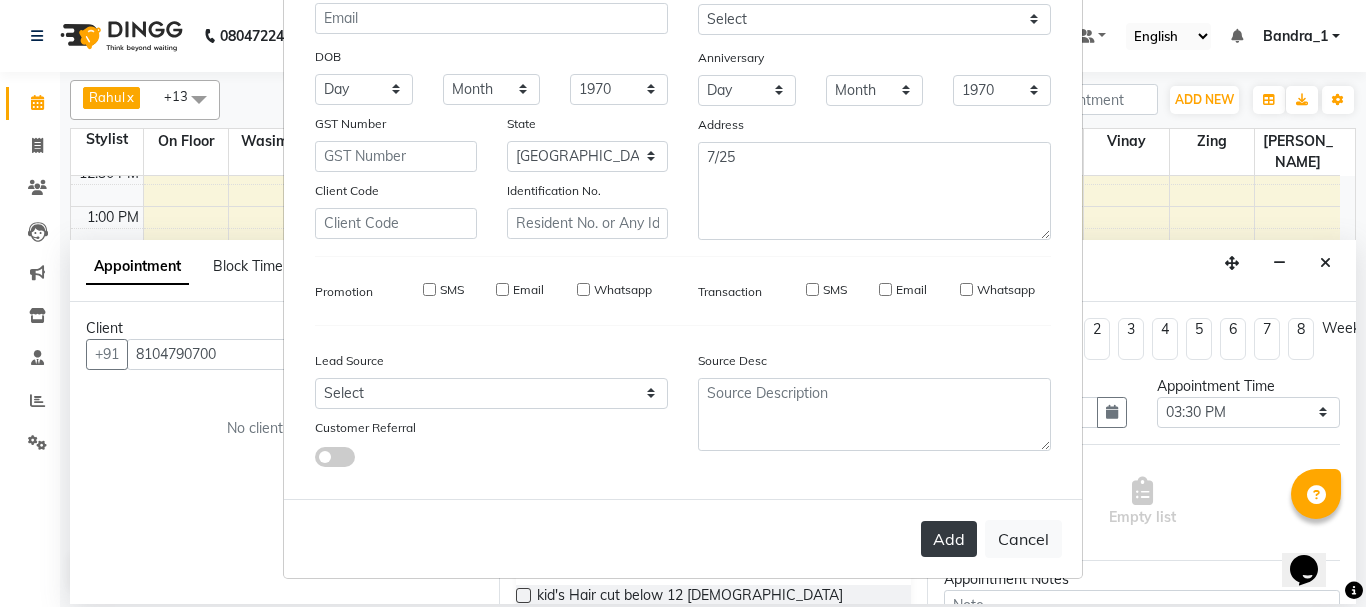 click on "Add" at bounding box center [949, 539] 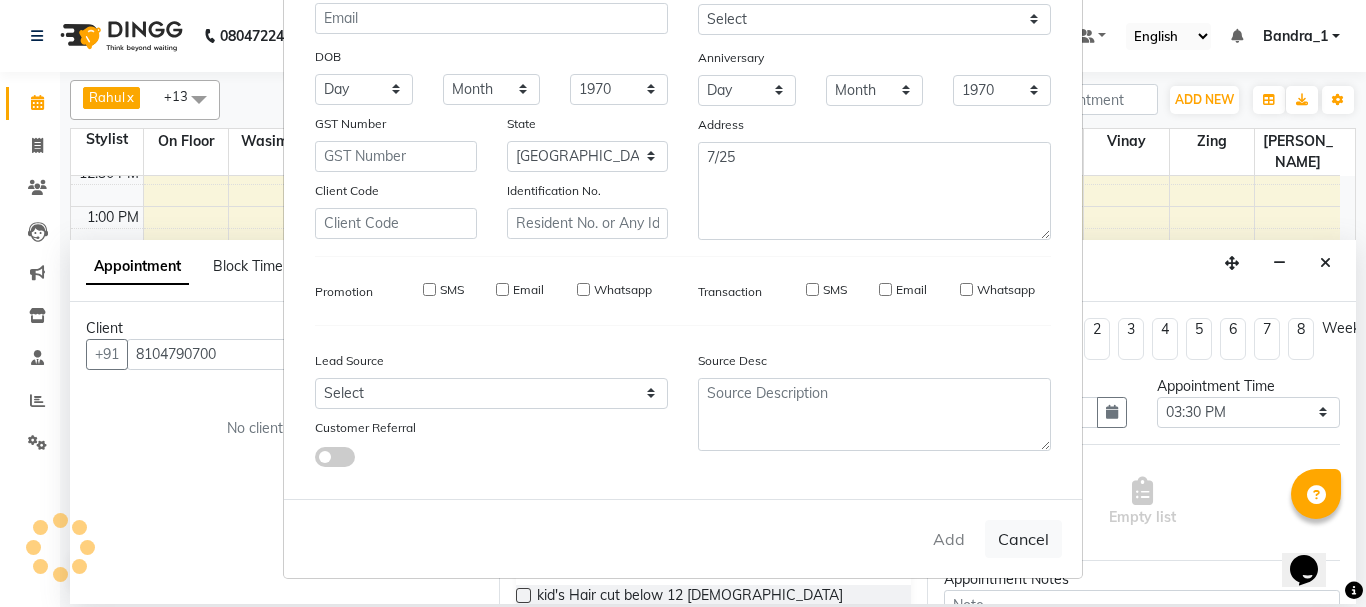 type 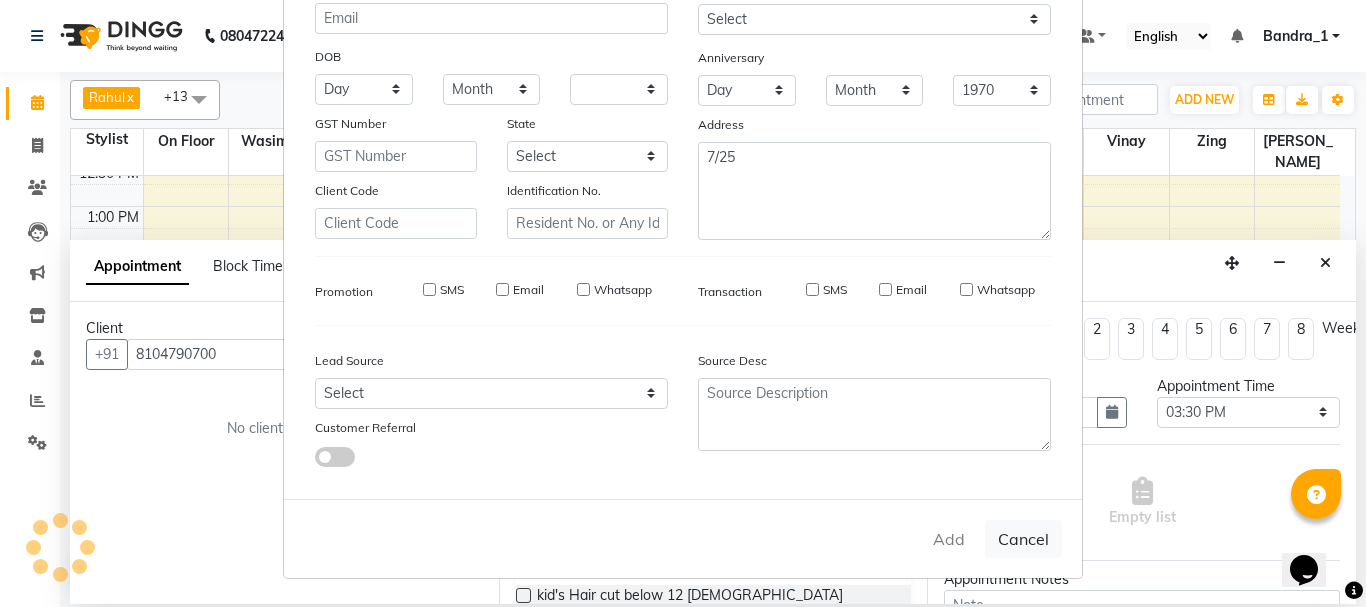 select 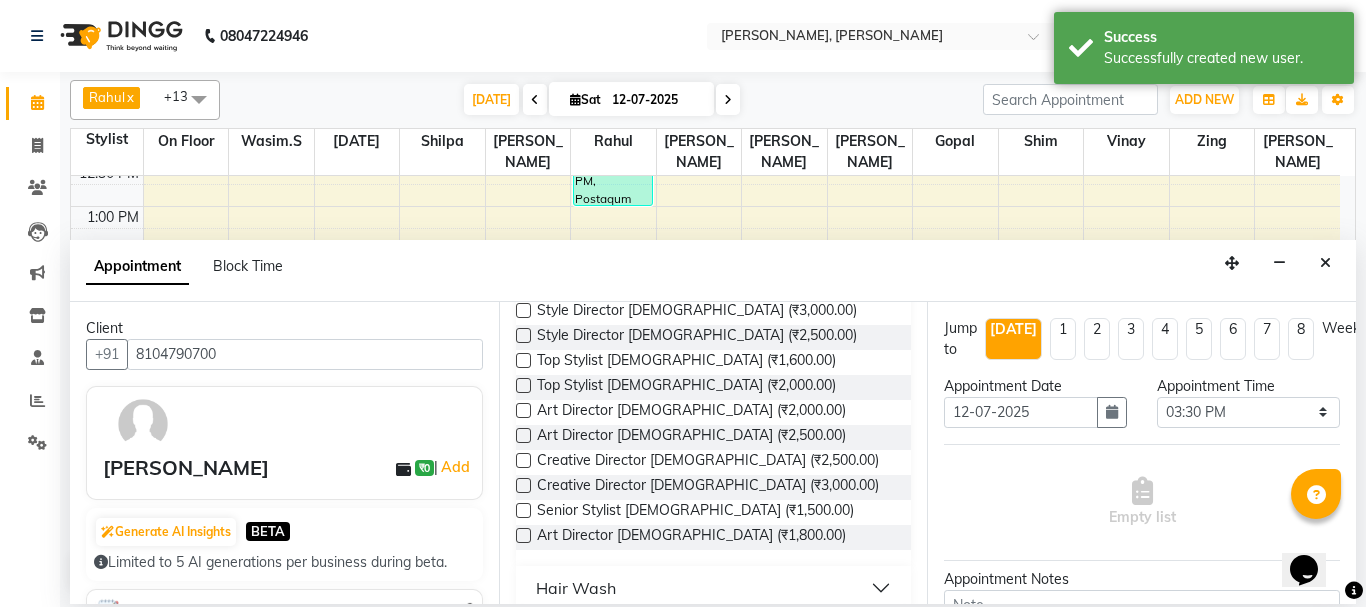 scroll, scrollTop: 400, scrollLeft: 0, axis: vertical 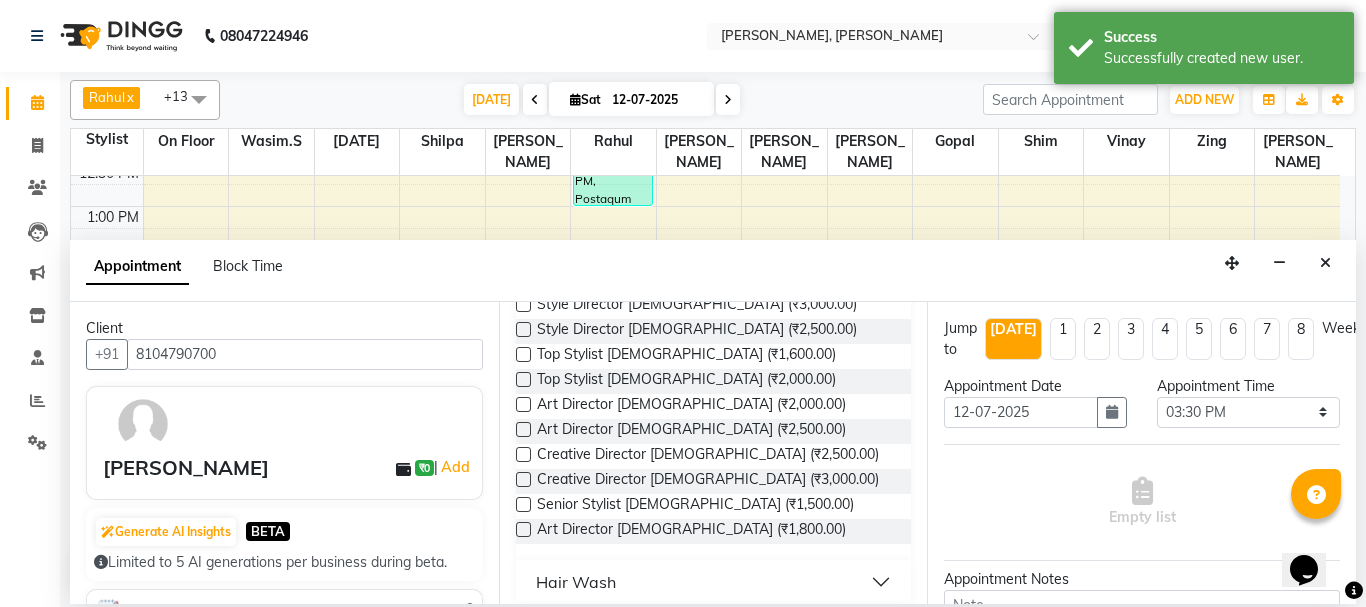 click at bounding box center [523, 454] 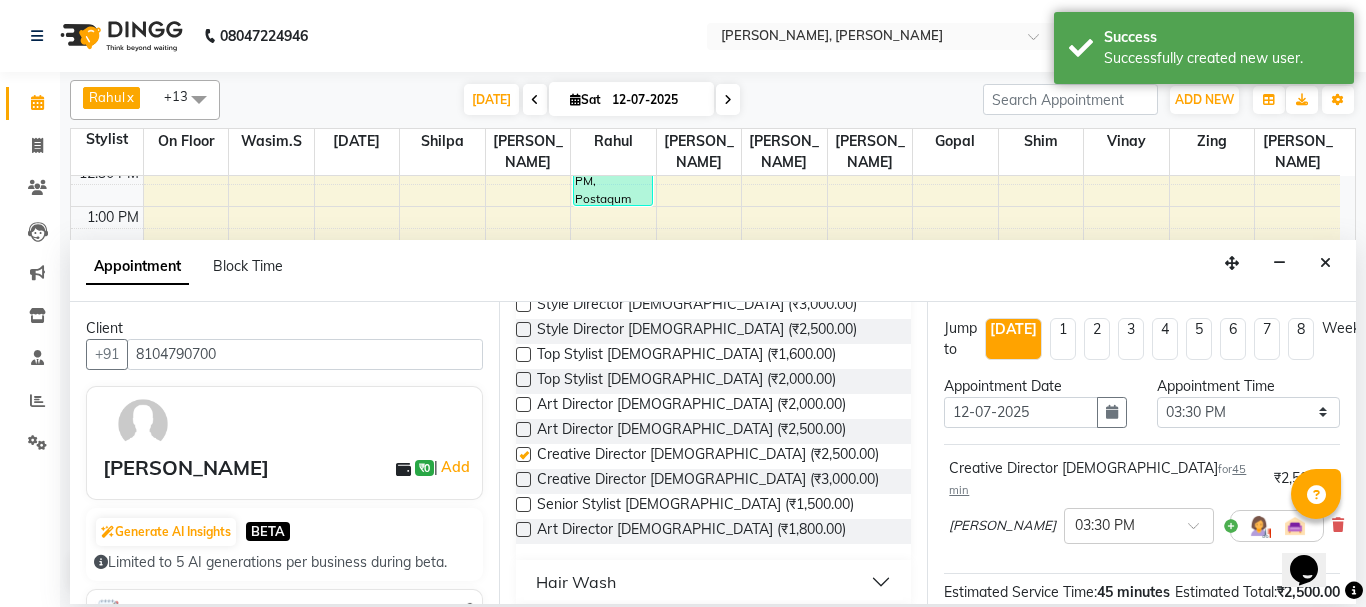 checkbox on "false" 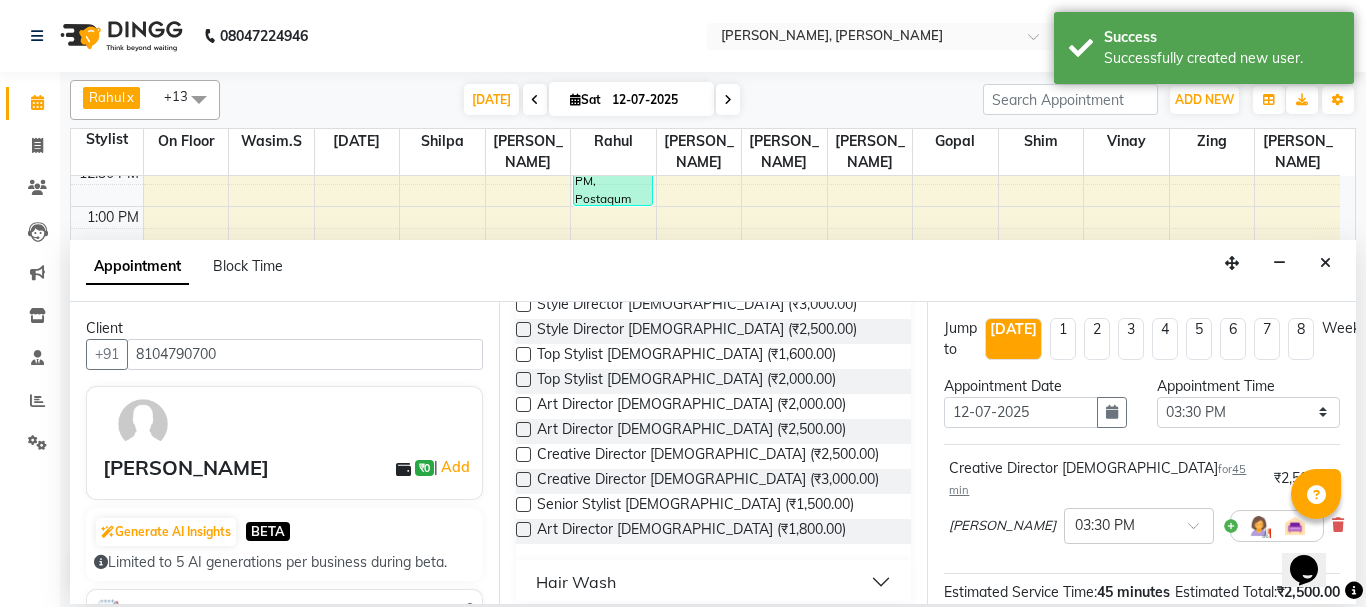 scroll, scrollTop: 260, scrollLeft: 0, axis: vertical 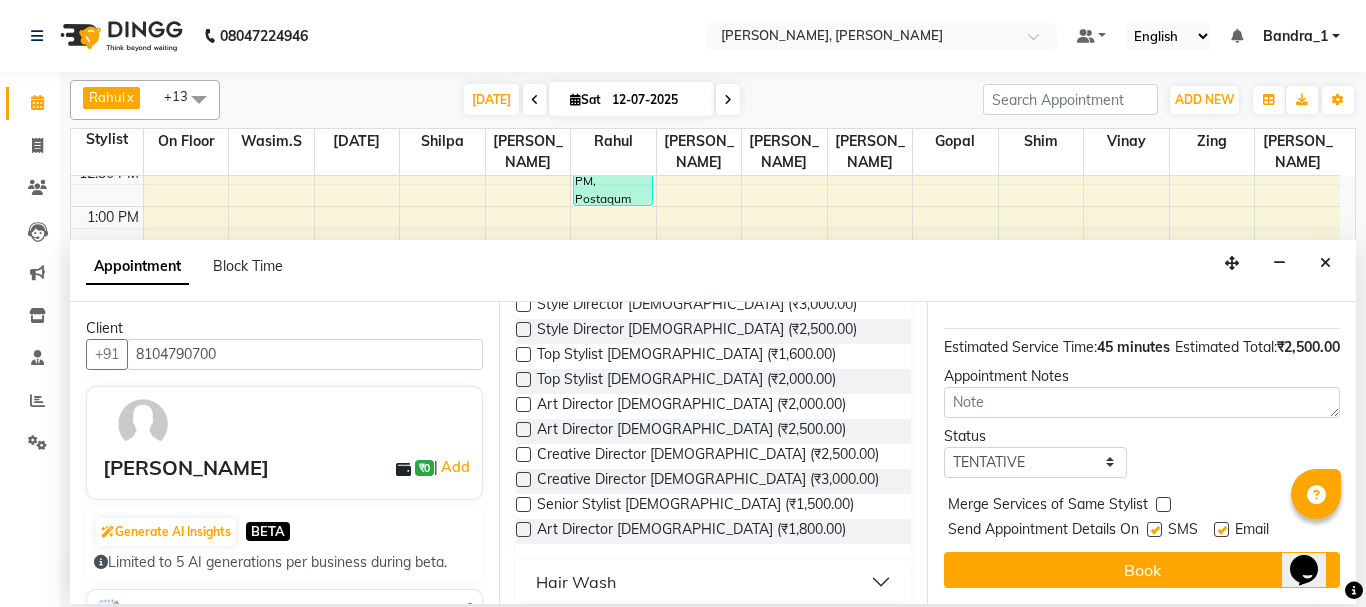 click at bounding box center [1154, 529] 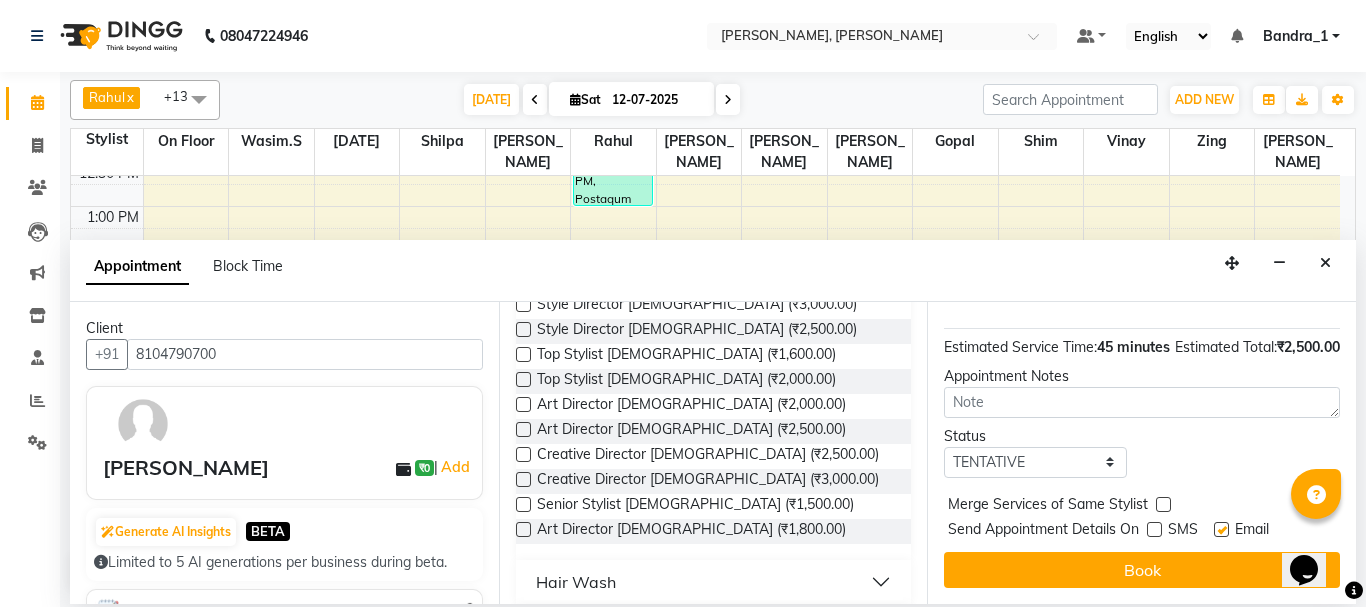 click at bounding box center (1221, 529) 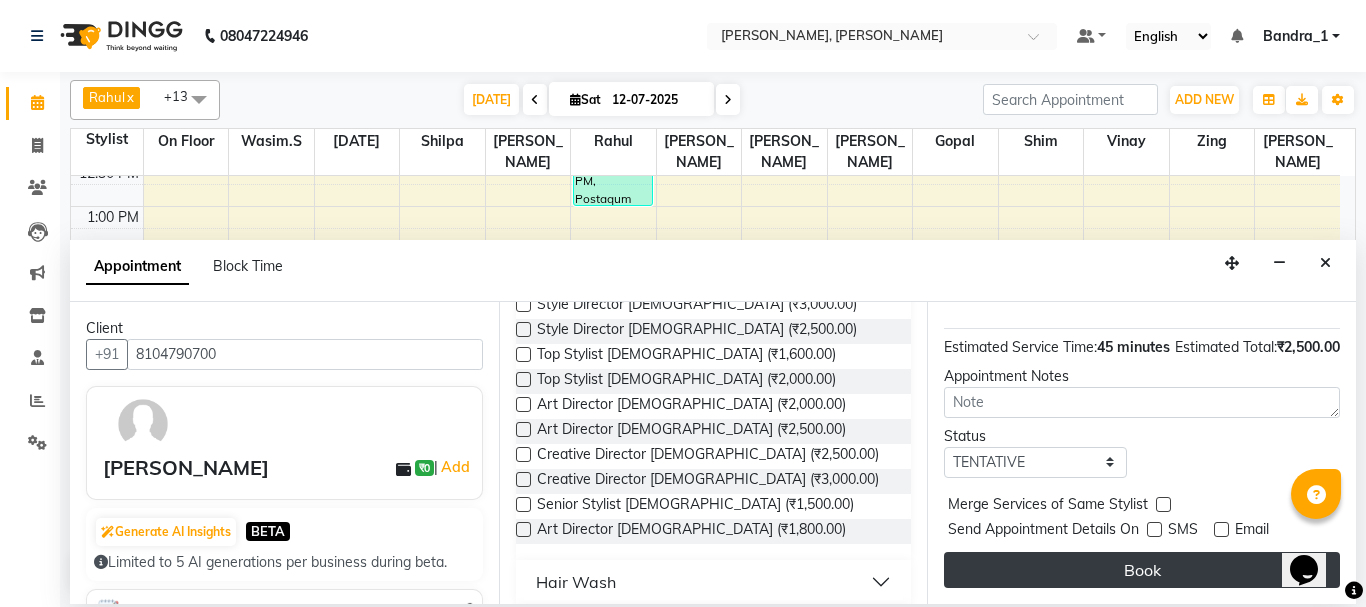 click on "Book" at bounding box center (1142, 570) 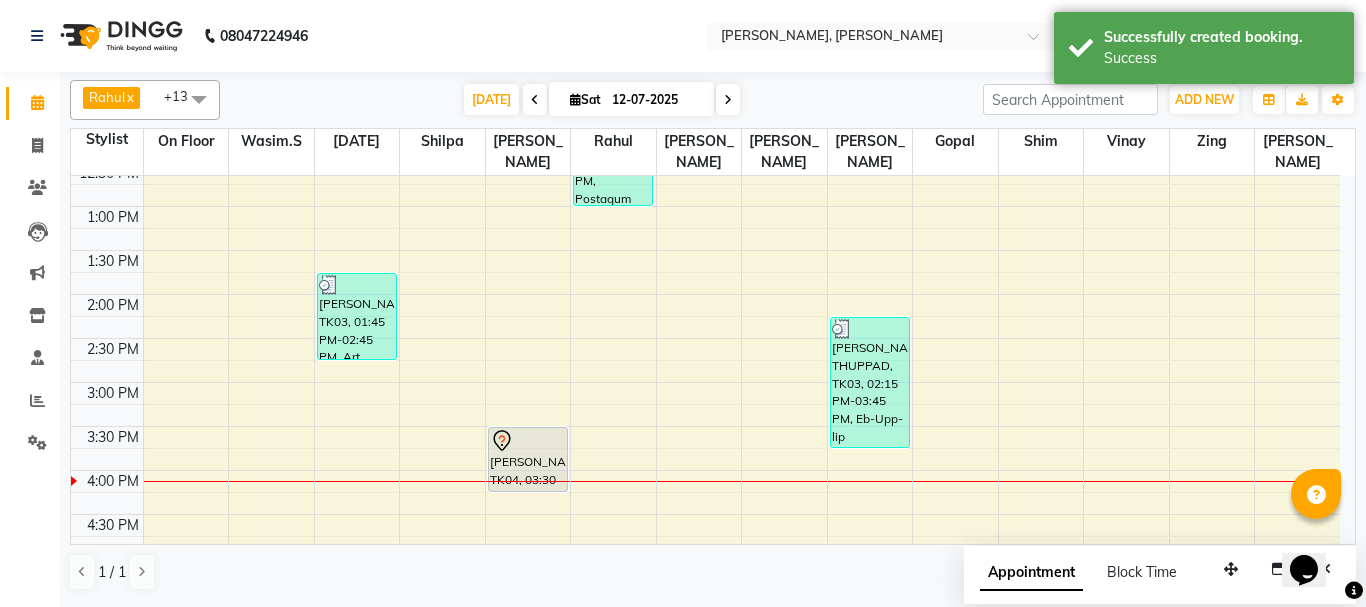 click at bounding box center (528, 441) 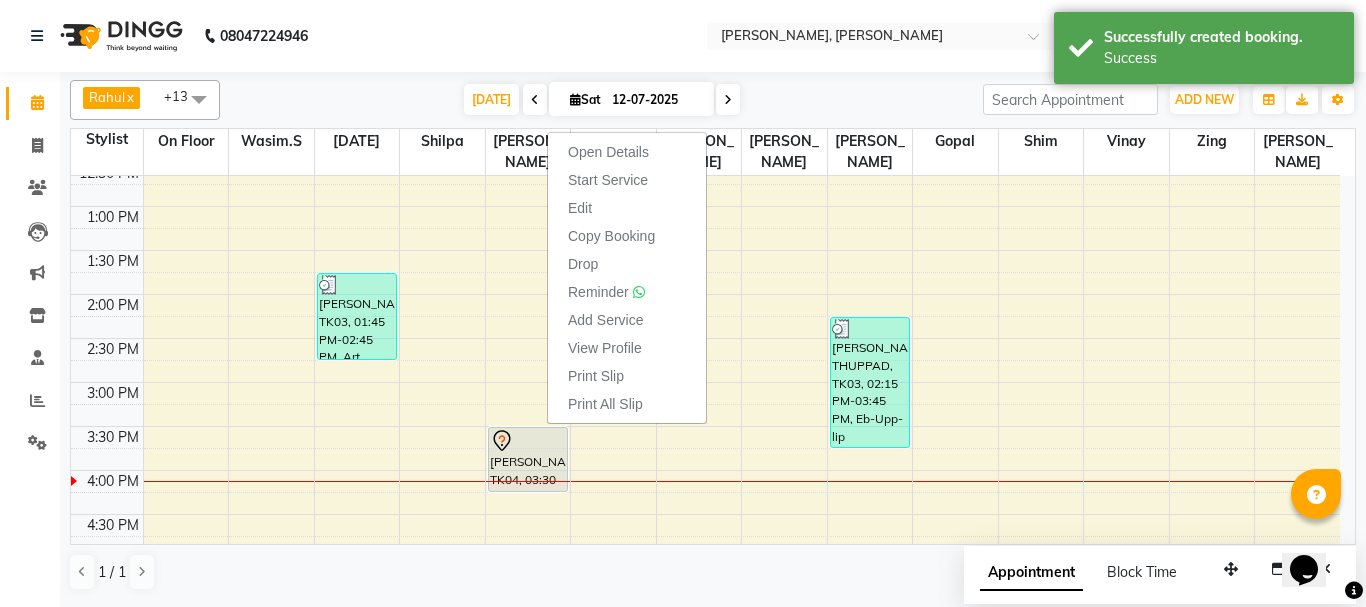 click on "Start Service" at bounding box center [608, 180] 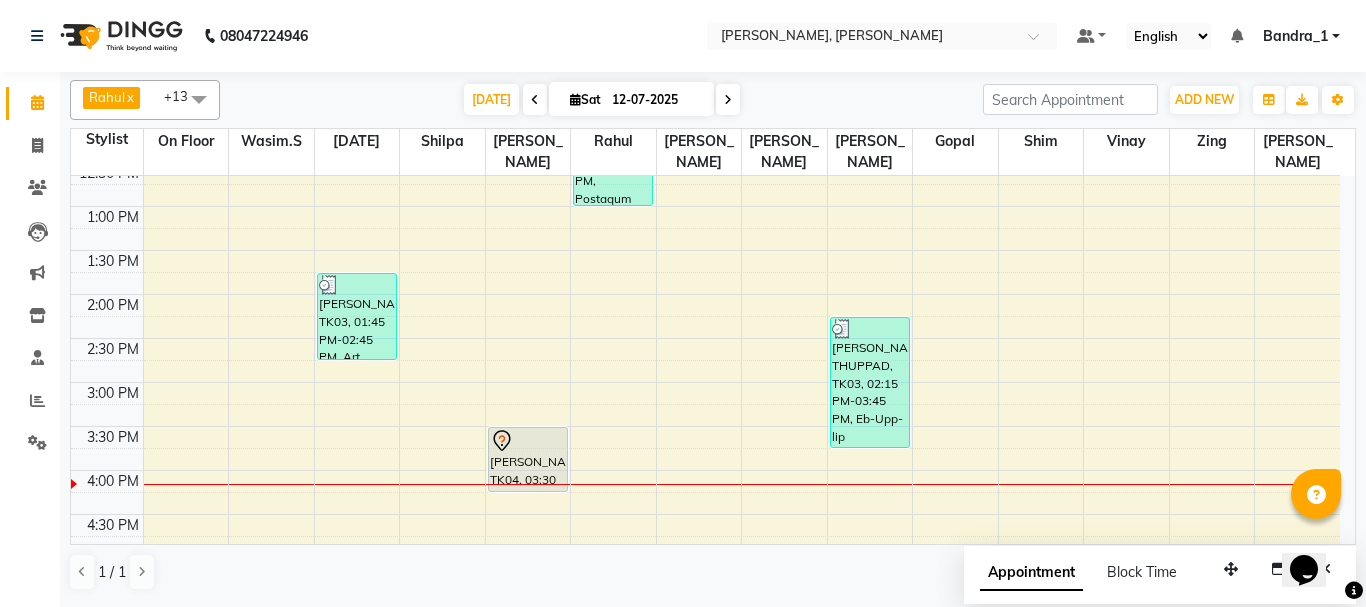 click at bounding box center [528, 441] 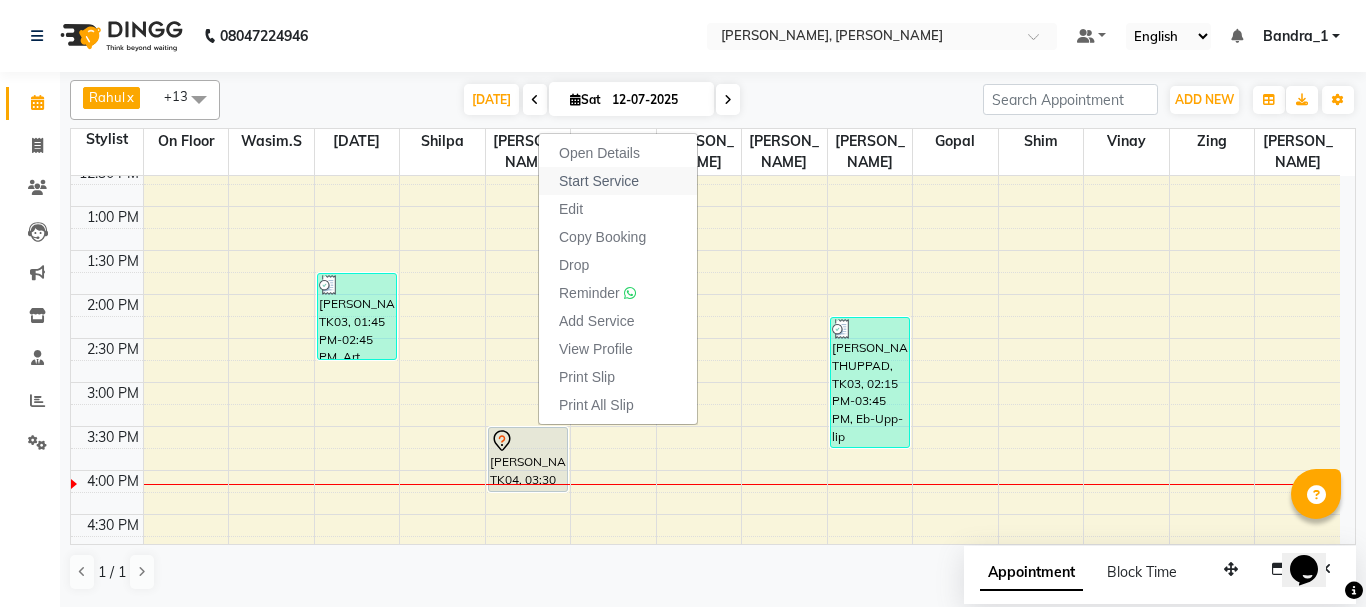 click on "Start Service" at bounding box center (599, 181) 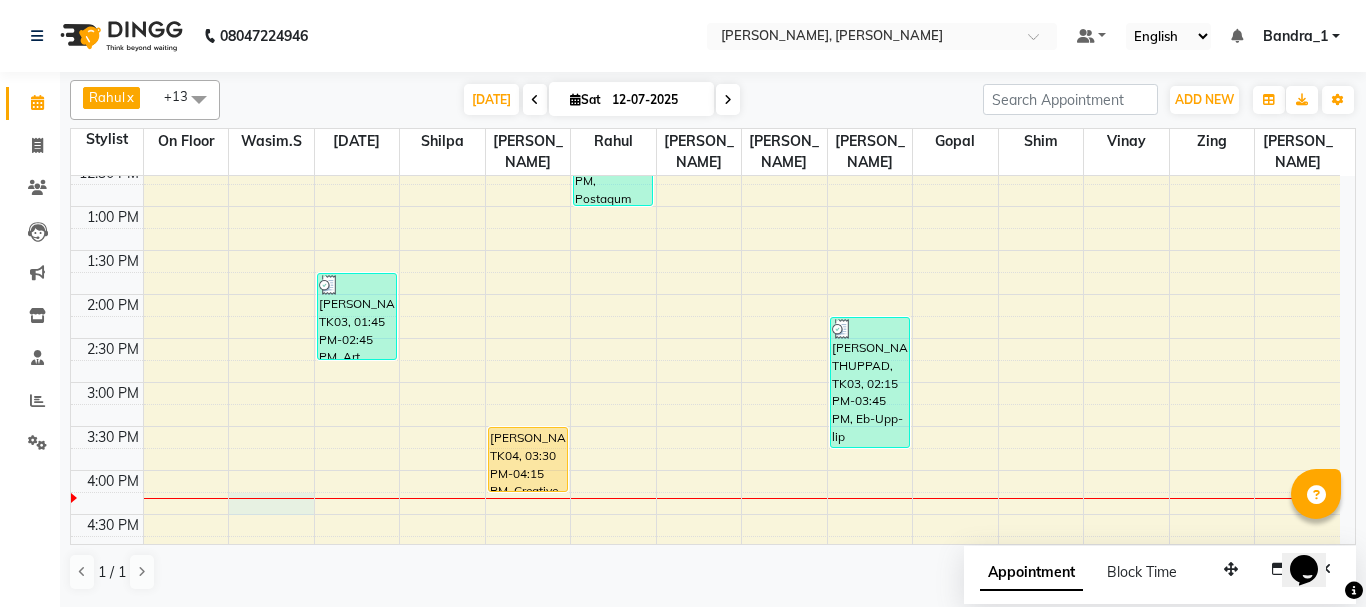 click on "9:00 AM 9:30 AM 10:00 AM 10:30 AM 11:00 AM 11:30 AM 12:00 PM 12:30 PM 1:00 PM 1:30 PM 2:00 PM 2:30 PM 3:00 PM 3:30 PM 4:00 PM 4:30 PM 5:00 PM 5:30 PM 6:00 PM 6:30 PM 7:00 PM 7:30 PM 8:00 PM 8:30 PM 9:00 PM 9:30 PM 10:00 PM 10:30 PM     JAGDISH THUPPAD, TK03, 01:45 PM-02:45 PM, Art Director Male,Beard Trimming    DHEER PATEL, TK04, 03:30 PM-04:15 PM, Creative Director Male     SUDHIR PATIL, TK02, 11:45 AM-01:00 PM, Postaqum Hair Wash Men + Styling,Beard Trimming     JAGDISH THUPPAD, TK03, 02:15 PM-03:45 PM, Eb-Upp-lip Thread,Under Arms P/off,Postquan Spanish C/UP     LINDA FERRAO 3/25, TK01, 10:20 AM-11:20 AM, Full Arms,Under Arms,Chin P/off,Eyebrow/Forehead Threading" at bounding box center [705, 470] 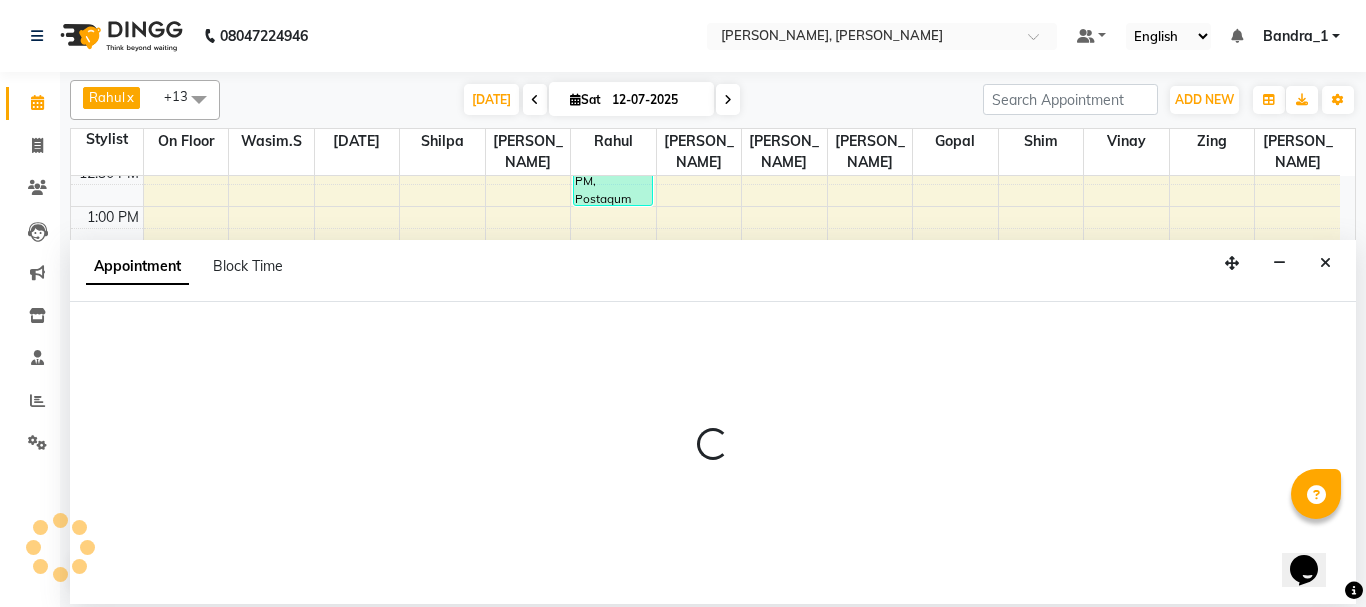 select on "54154" 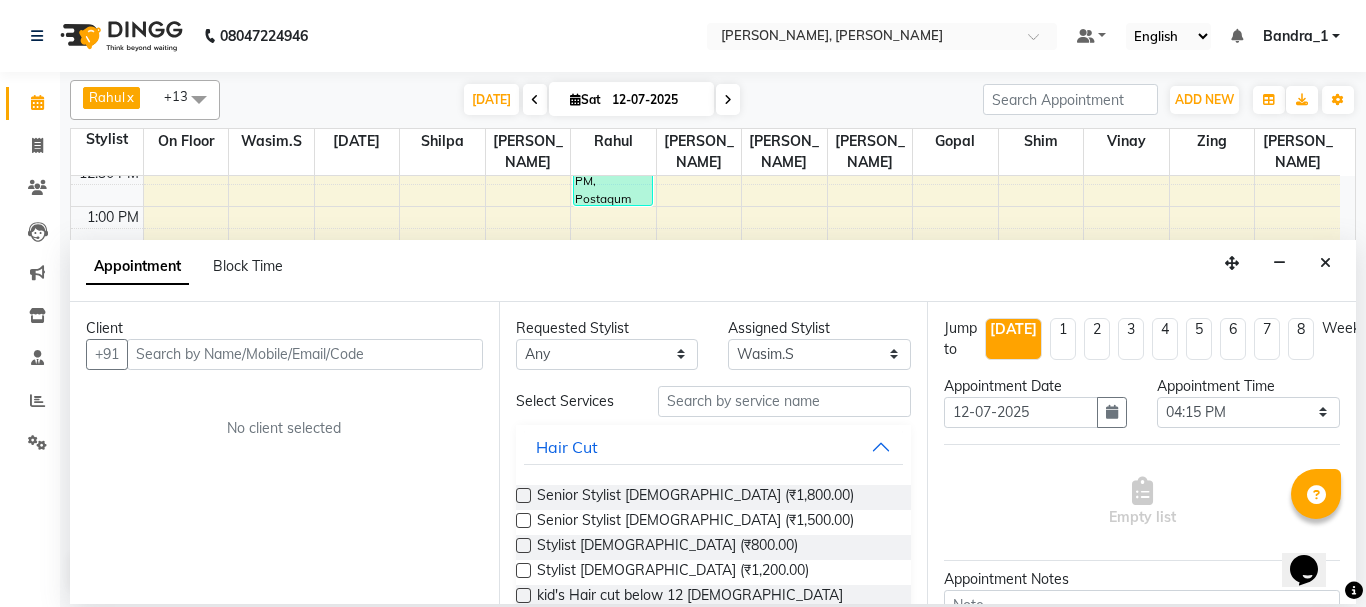 drag, startPoint x: 179, startPoint y: 353, endPoint x: 167, endPoint y: 363, distance: 15.6205 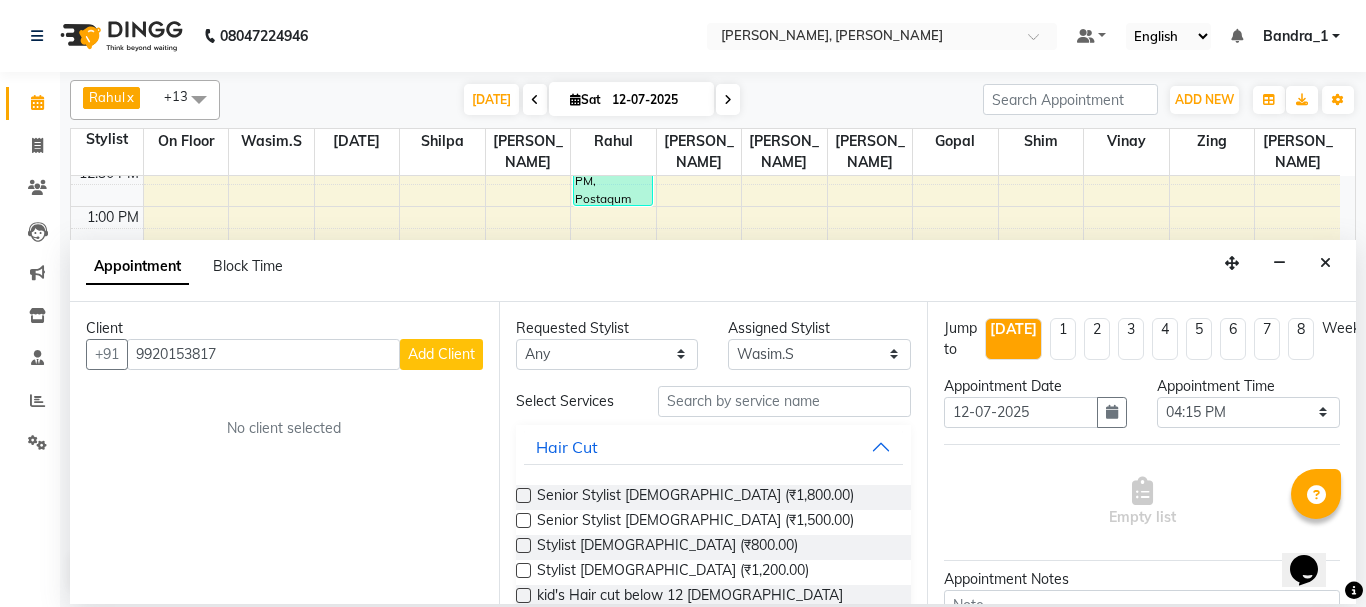 type on "9920153817" 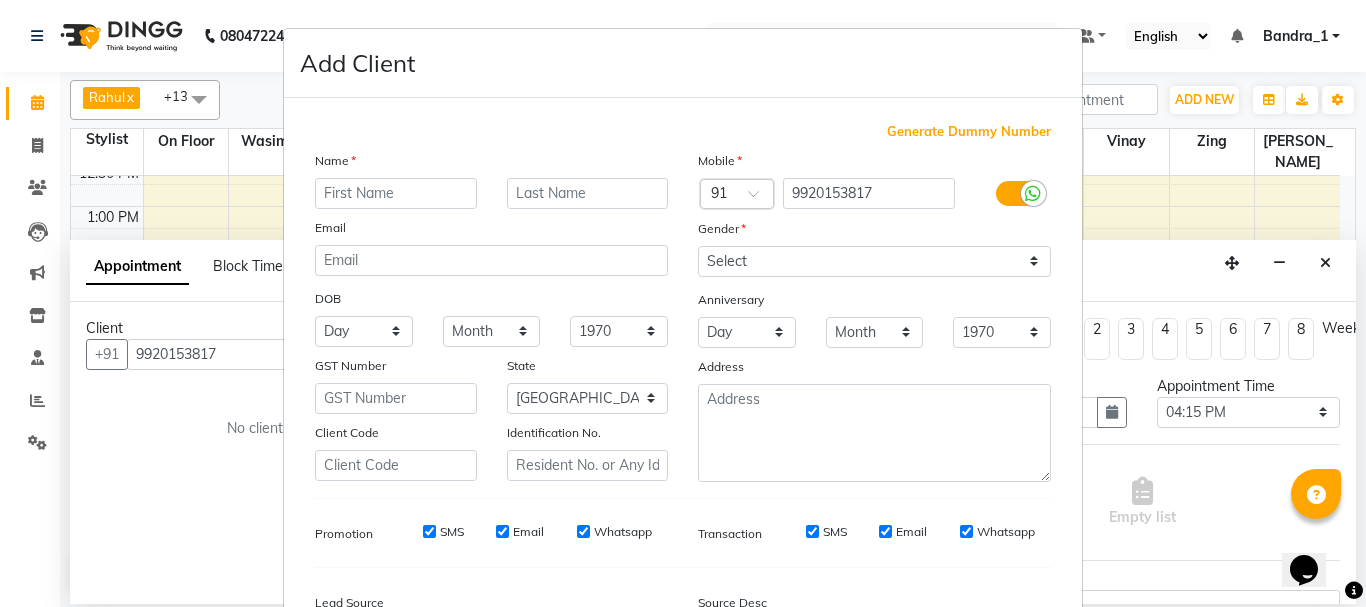 click at bounding box center [396, 193] 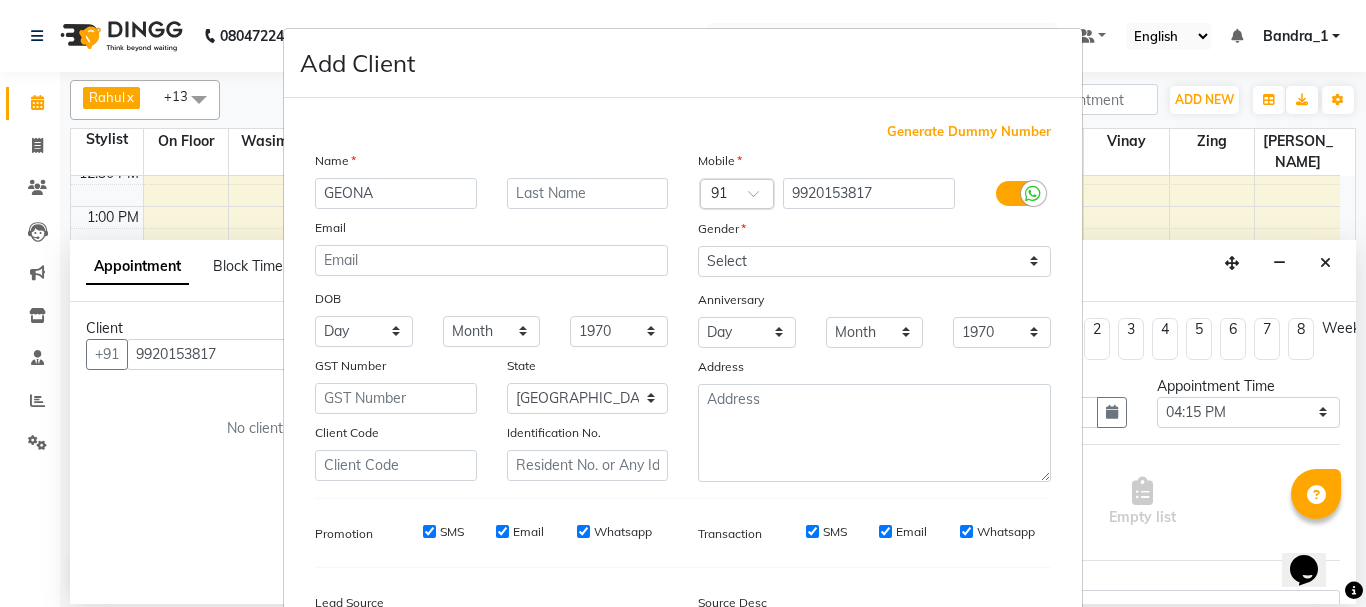 type on "GEONA" 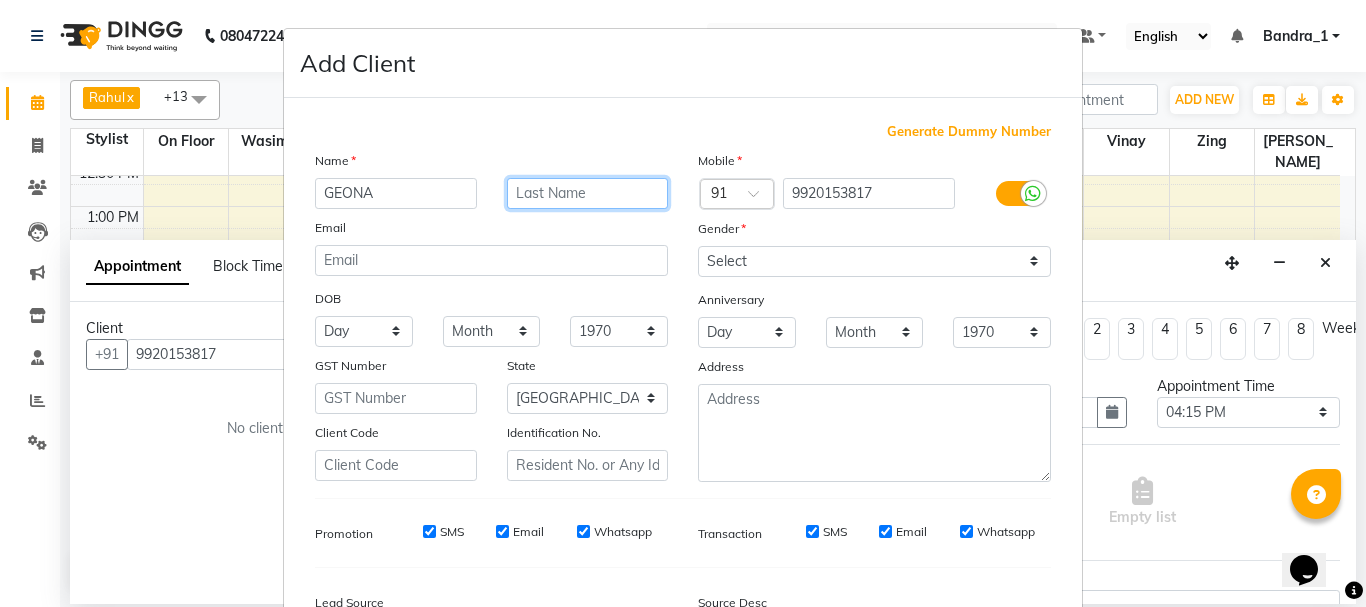 click at bounding box center (588, 193) 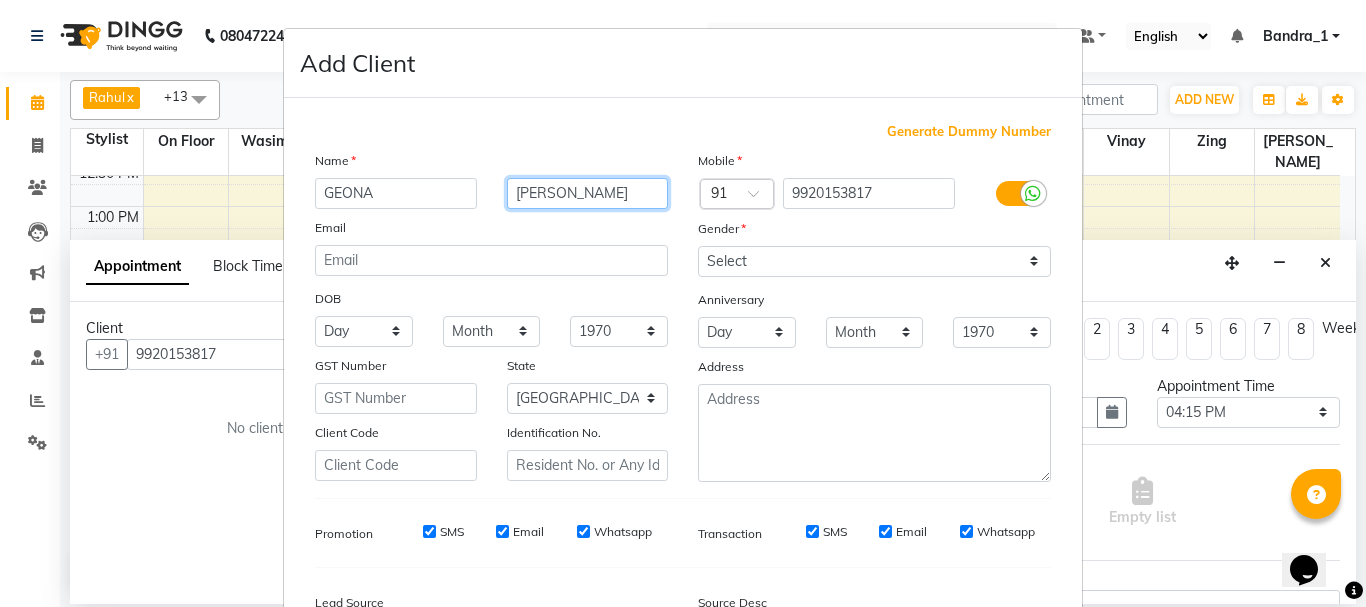 type on "[PERSON_NAME]" 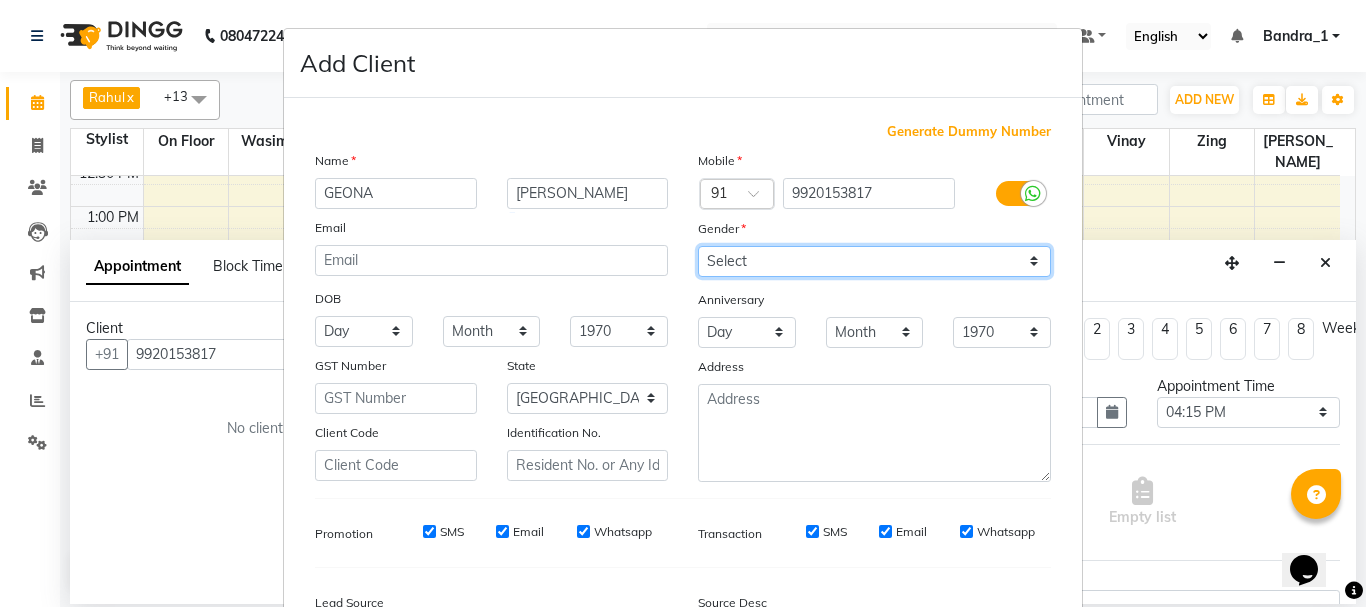 click on "Select [DEMOGRAPHIC_DATA] [DEMOGRAPHIC_DATA] Other Prefer Not To Say" at bounding box center (874, 261) 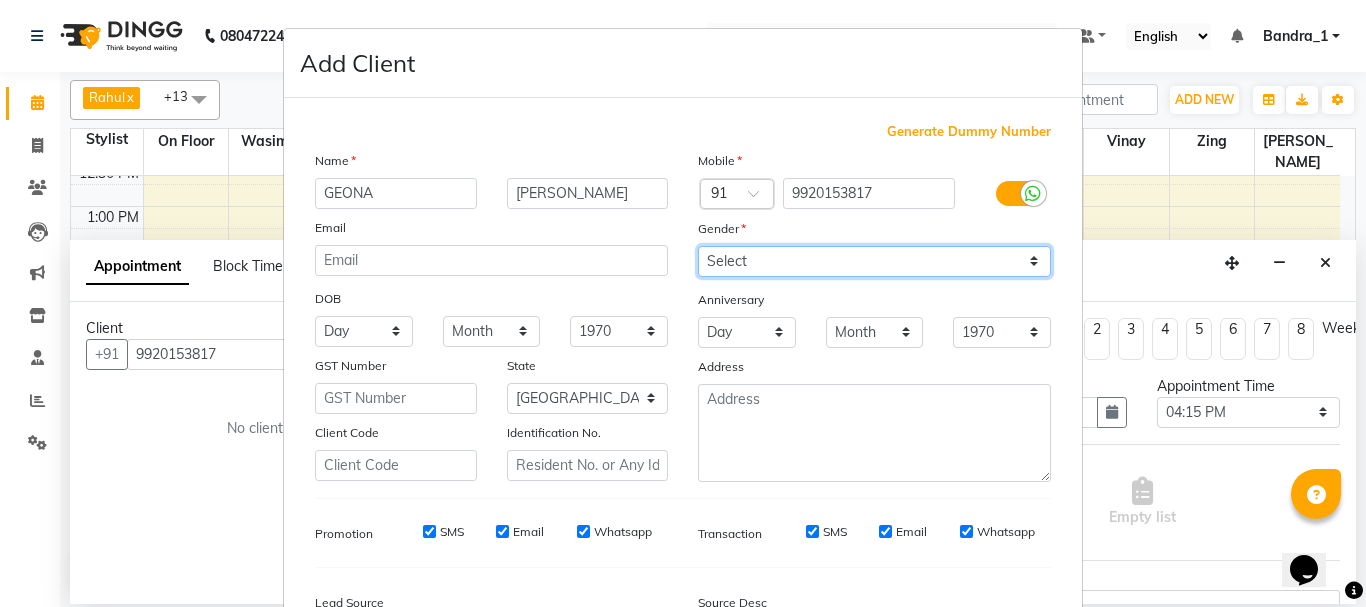 select on "[DEMOGRAPHIC_DATA]" 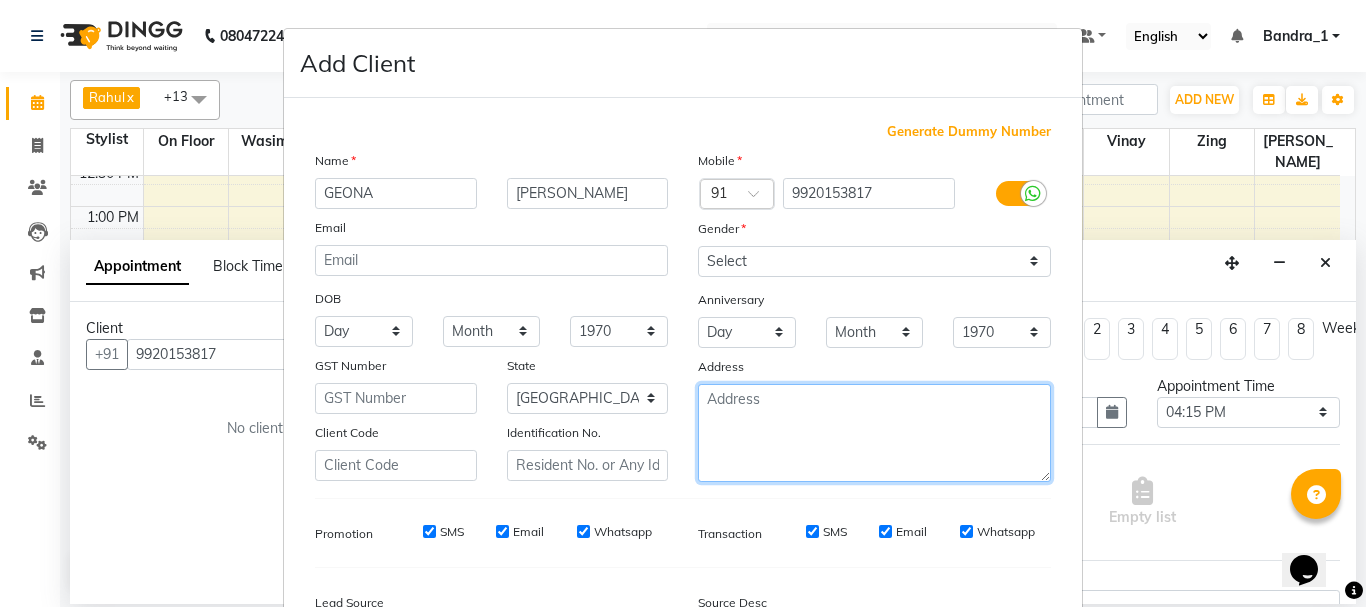 click at bounding box center [874, 433] 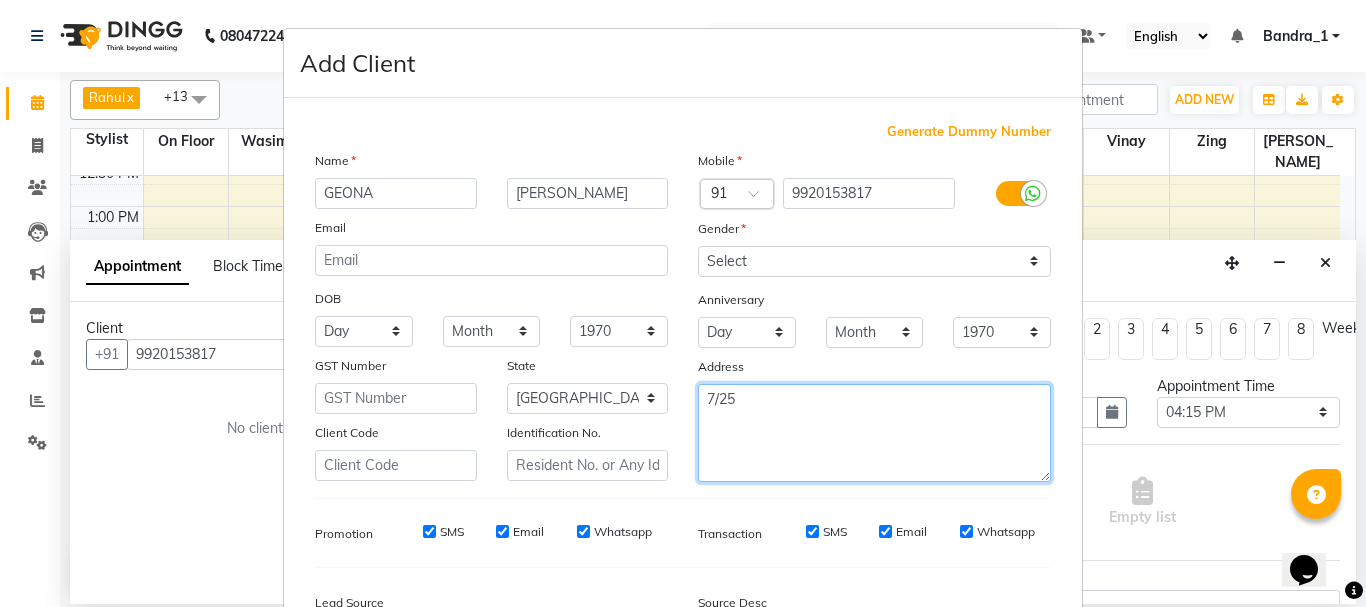 type on "7/25" 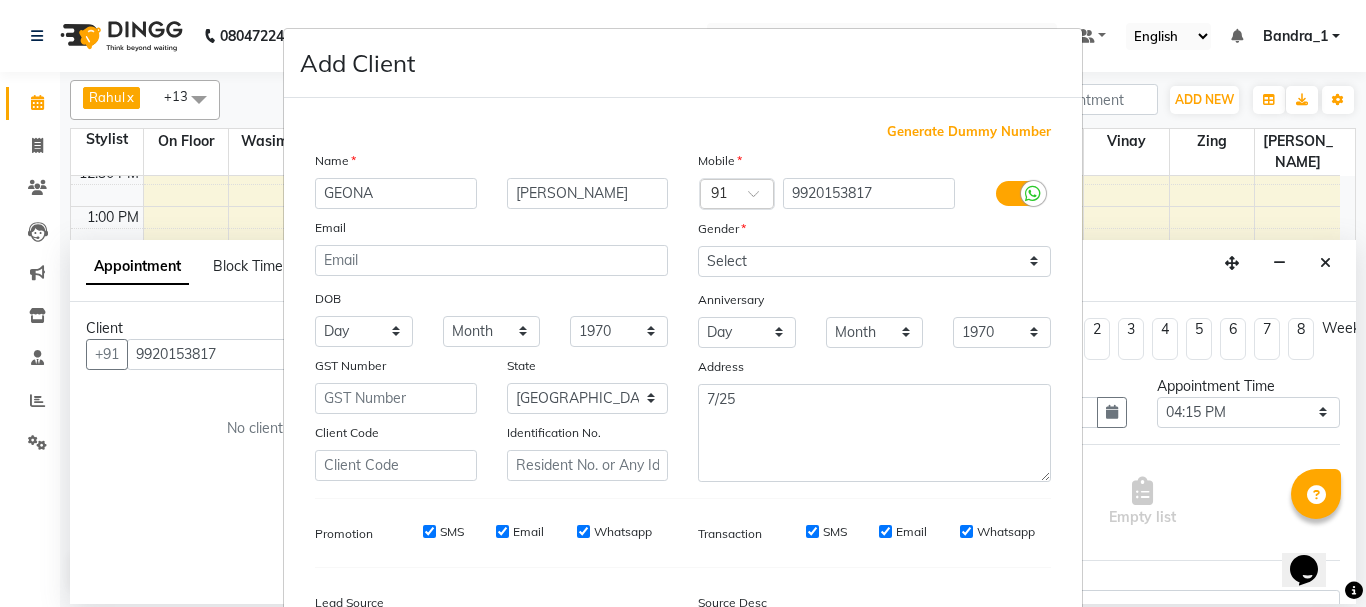 click on "SMS" at bounding box center [429, 532] 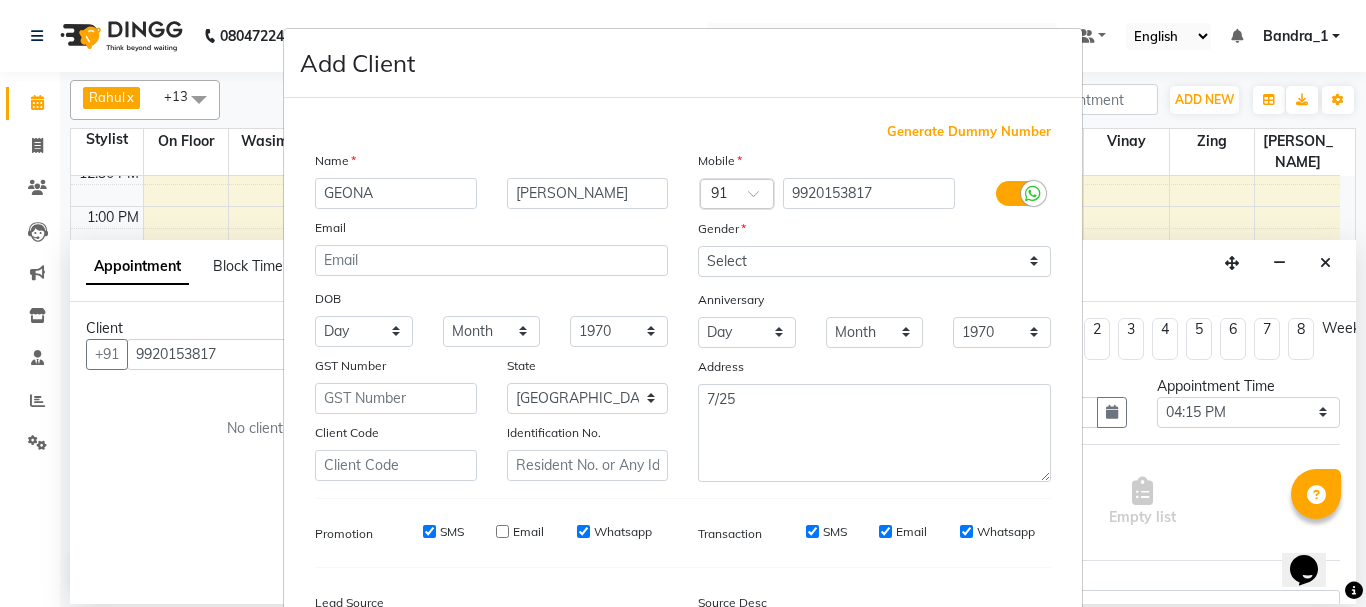 click on "SMS" at bounding box center [429, 531] 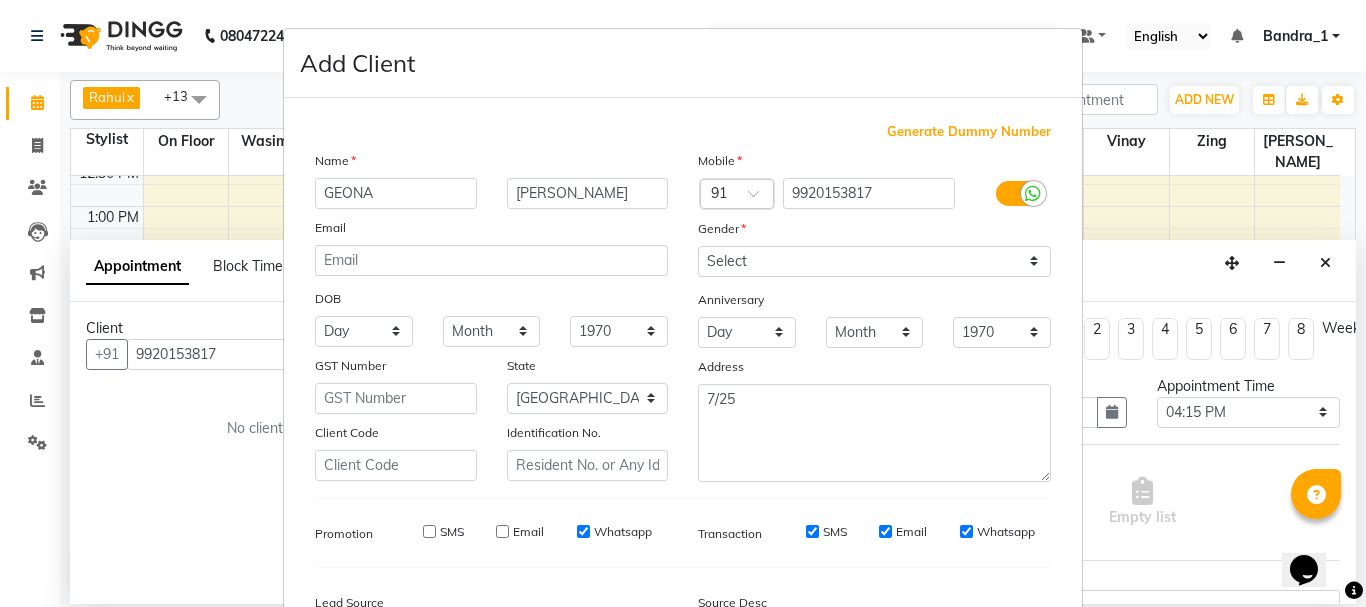 click on "Whatsapp" at bounding box center (583, 531) 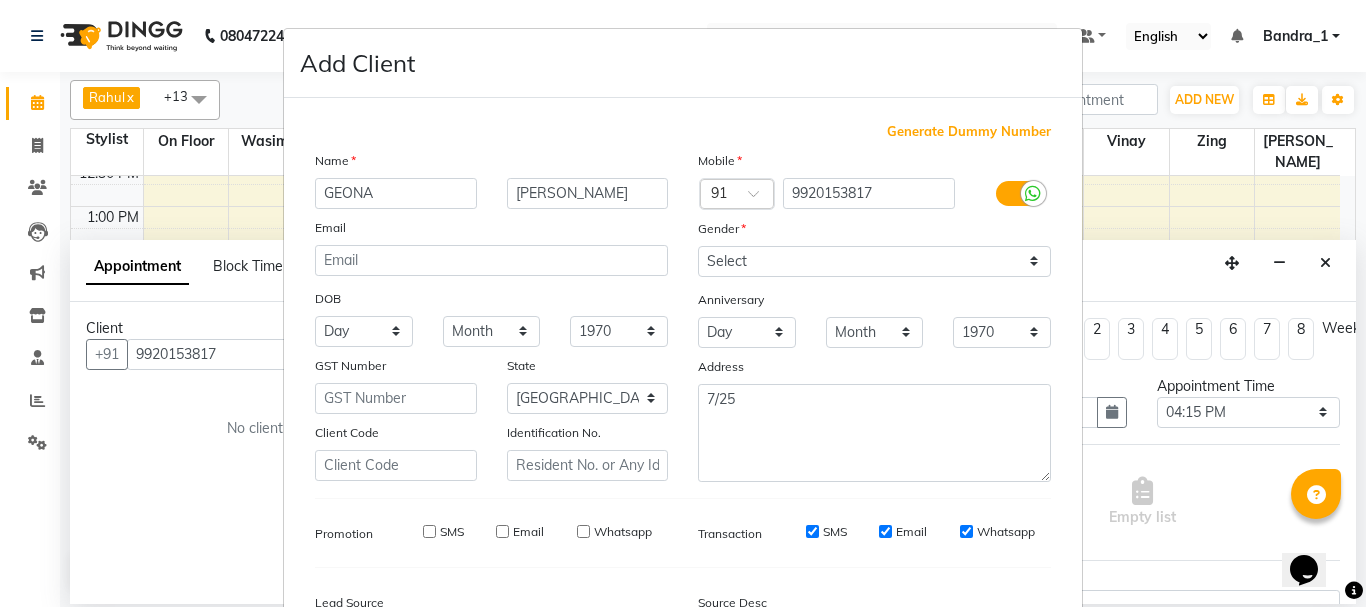 click on "SMS" at bounding box center (812, 531) 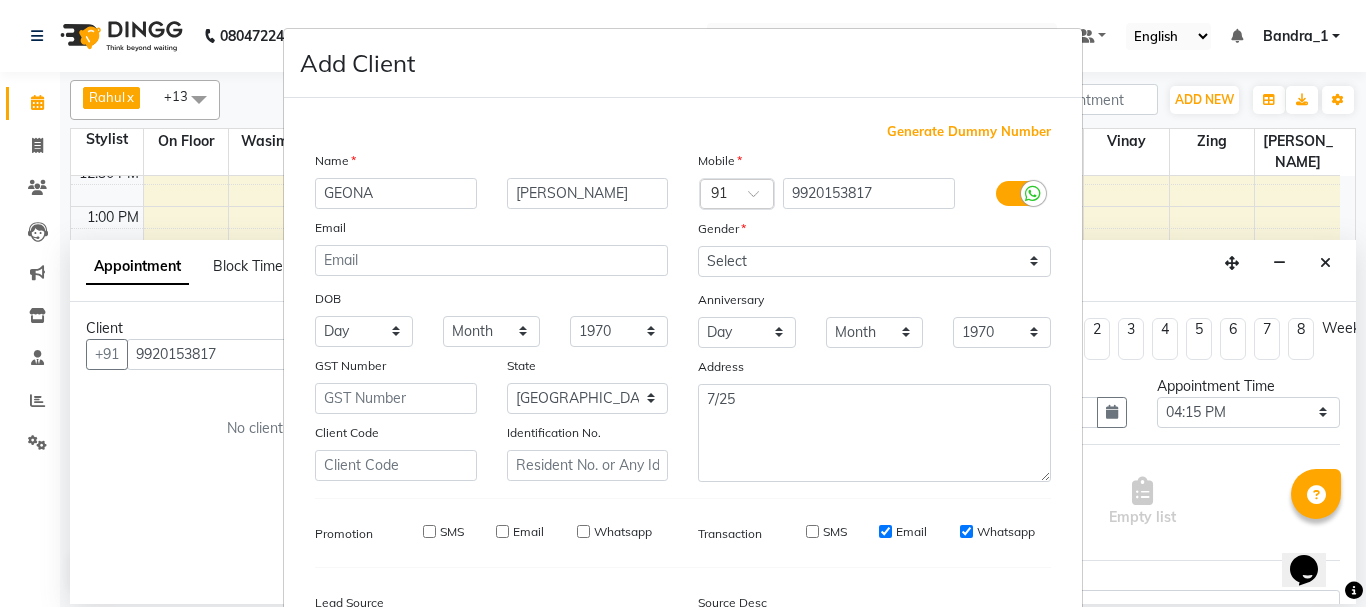 click on "Email" at bounding box center (885, 531) 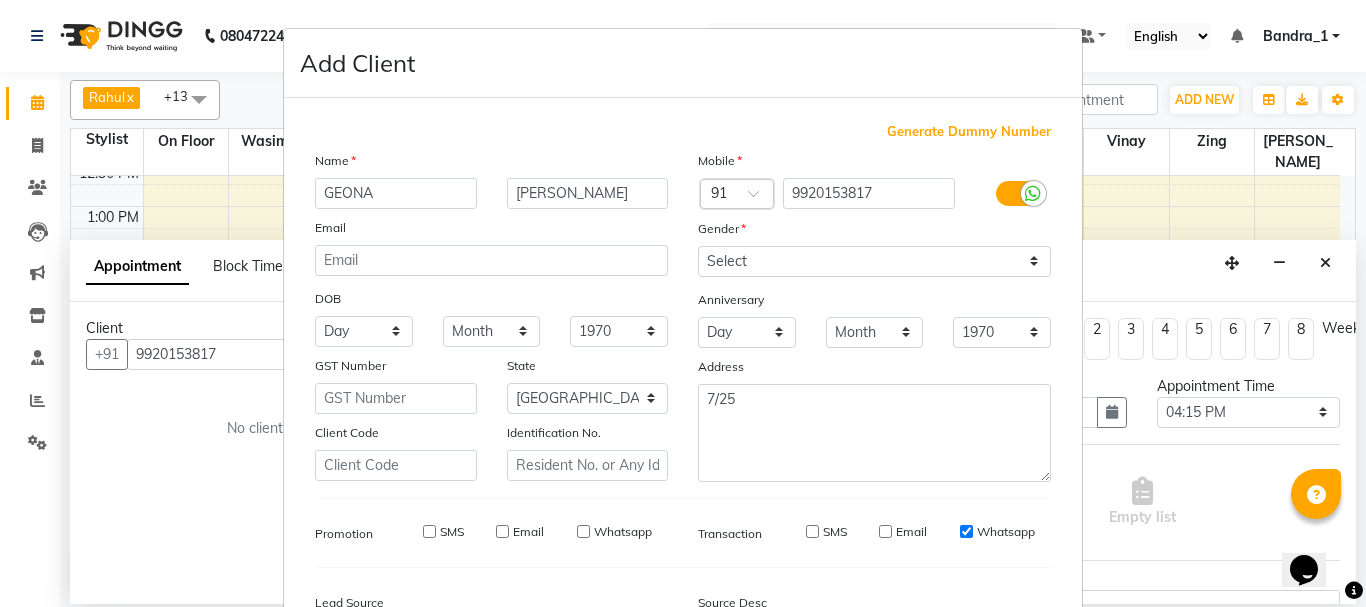 click on "SMS Email Whatsapp" at bounding box center (906, 532) 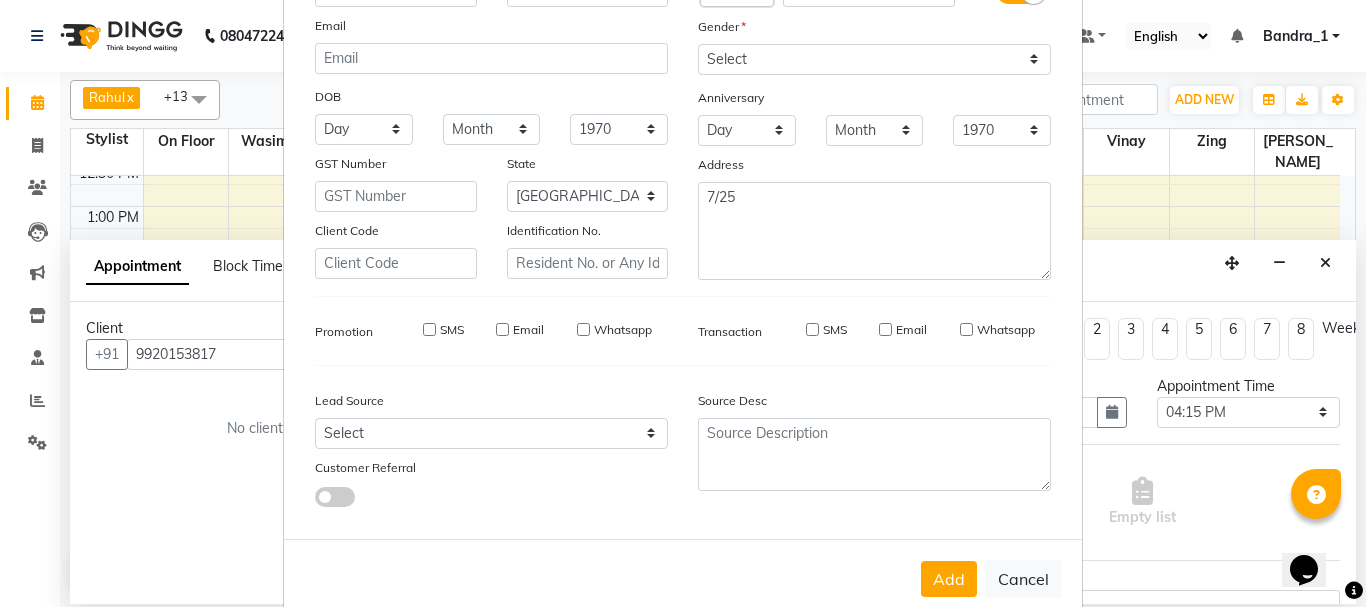 scroll, scrollTop: 242, scrollLeft: 0, axis: vertical 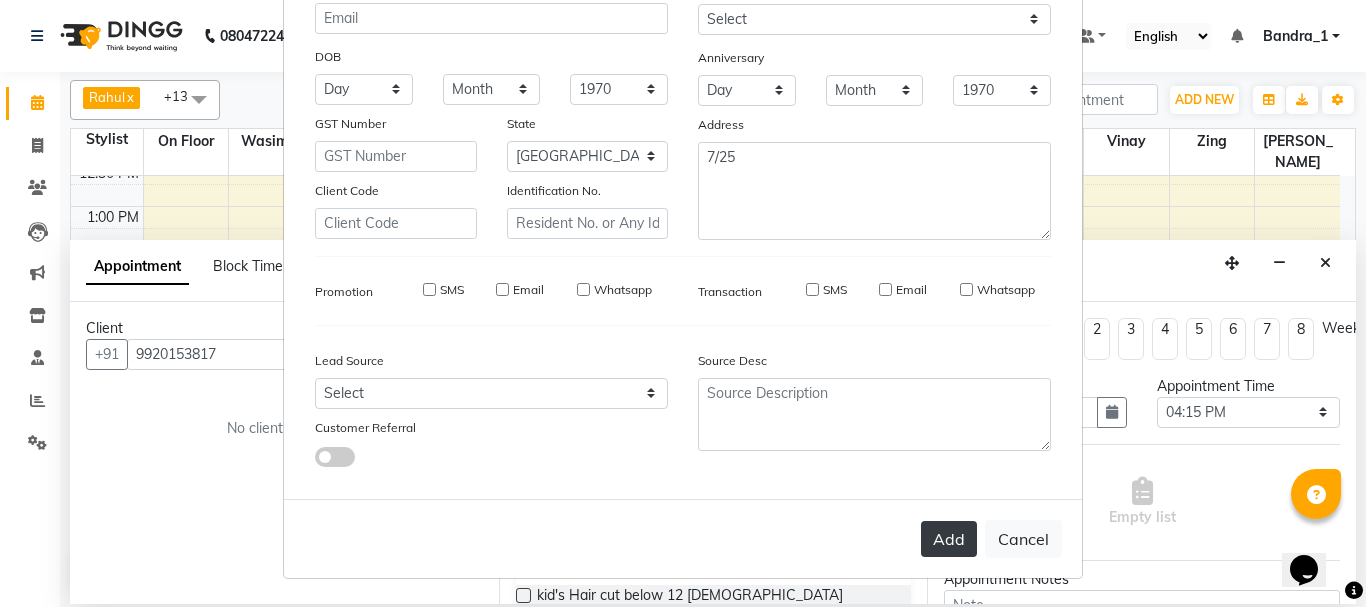 click on "Add" at bounding box center [949, 539] 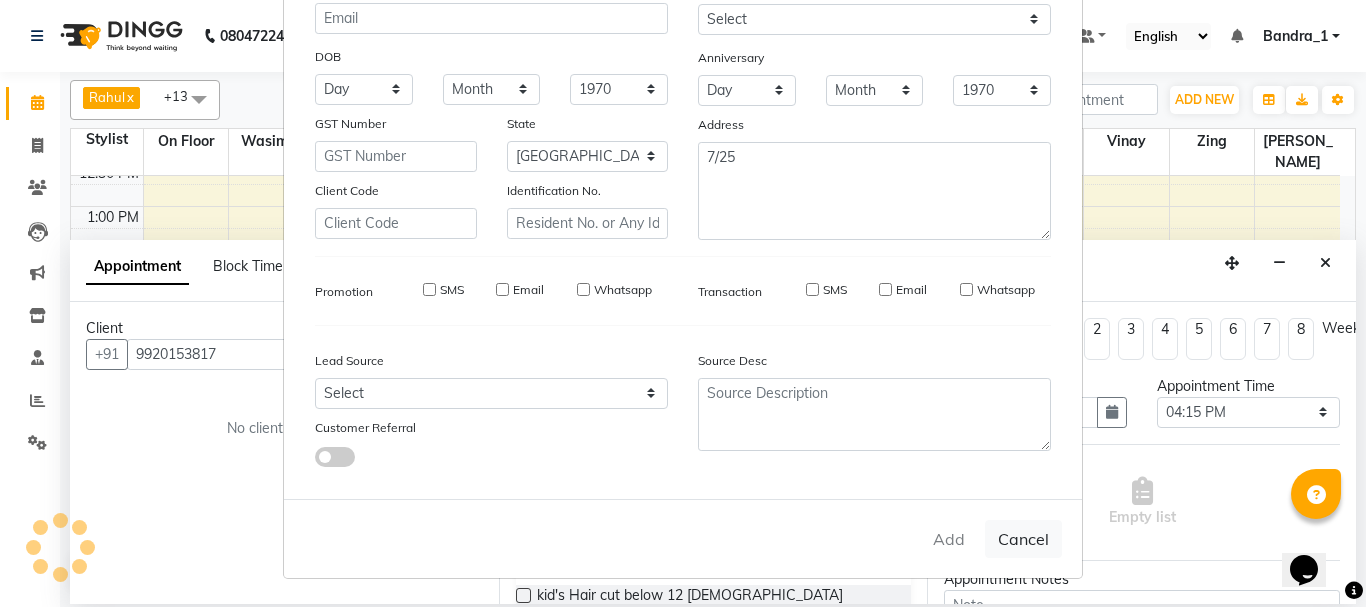 type 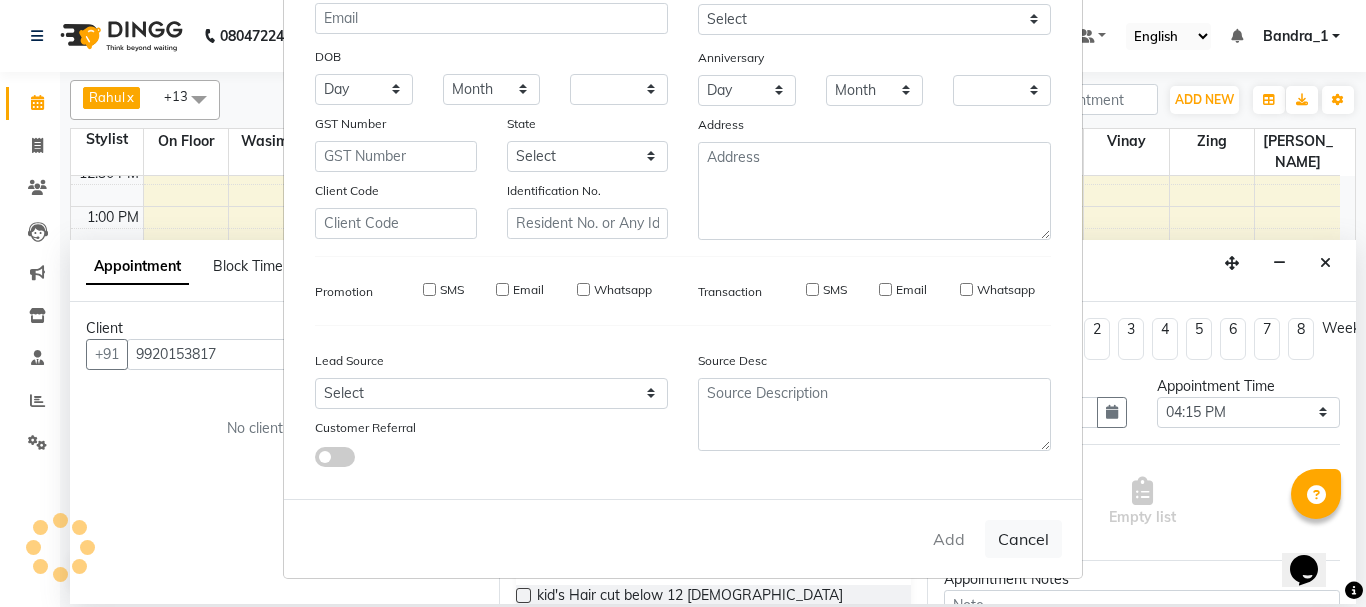 checkbox on "false" 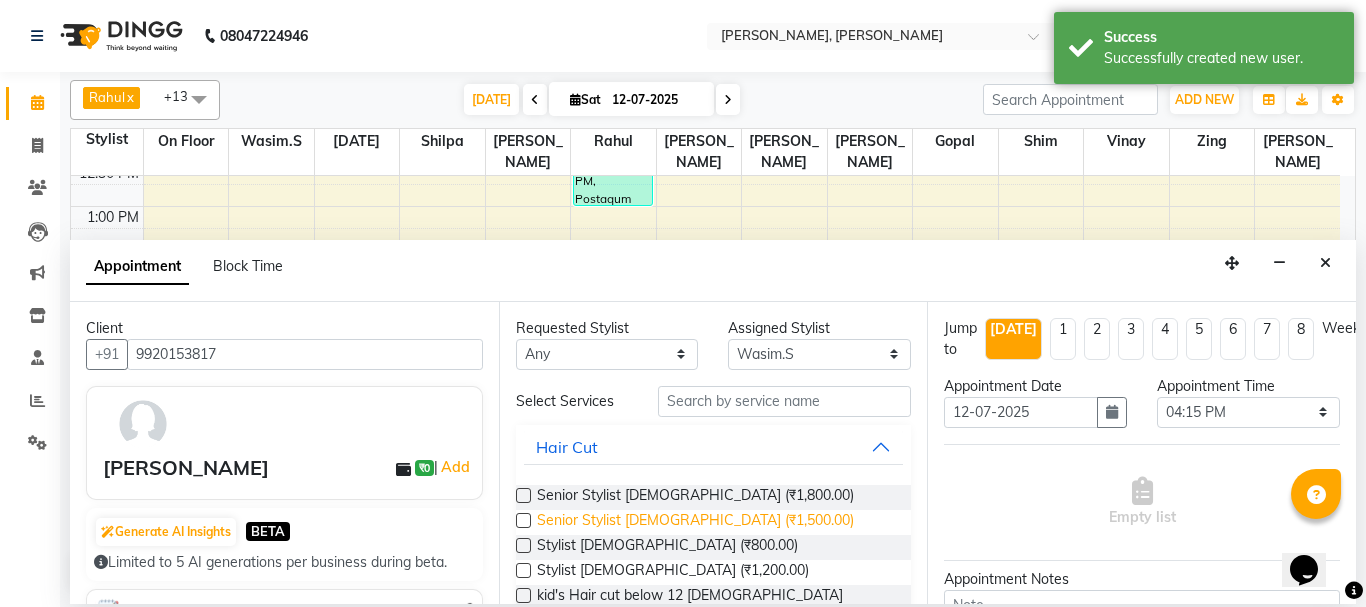 scroll, scrollTop: 400, scrollLeft: 0, axis: vertical 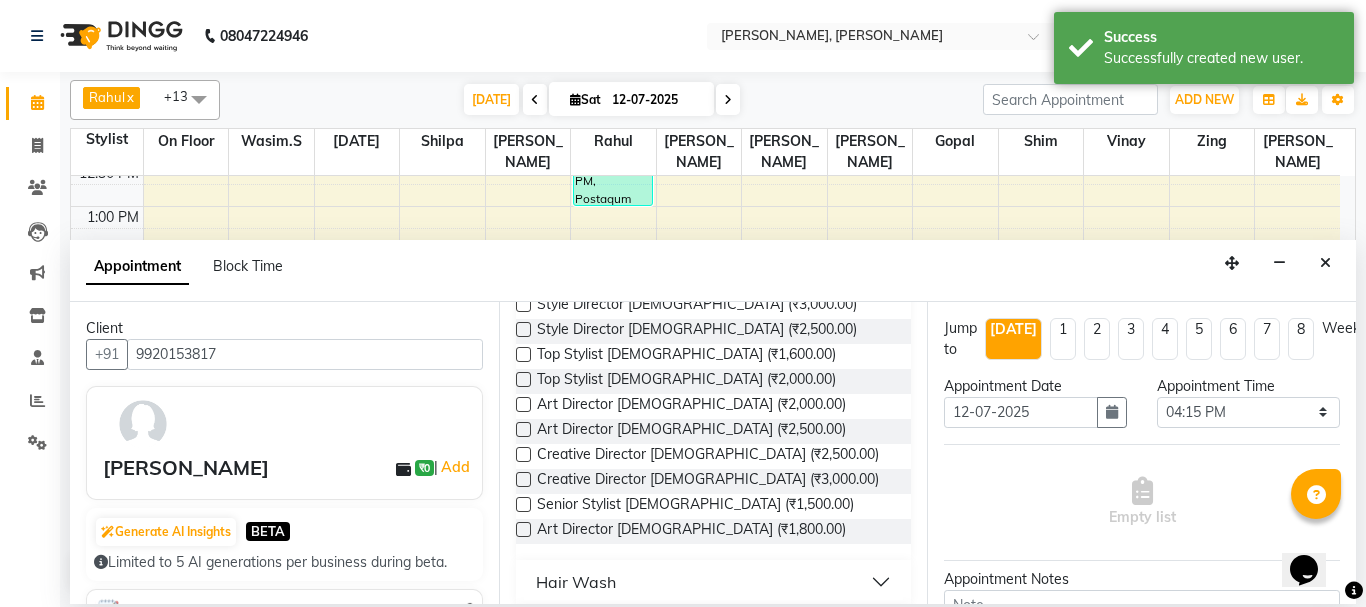 click at bounding box center [523, 429] 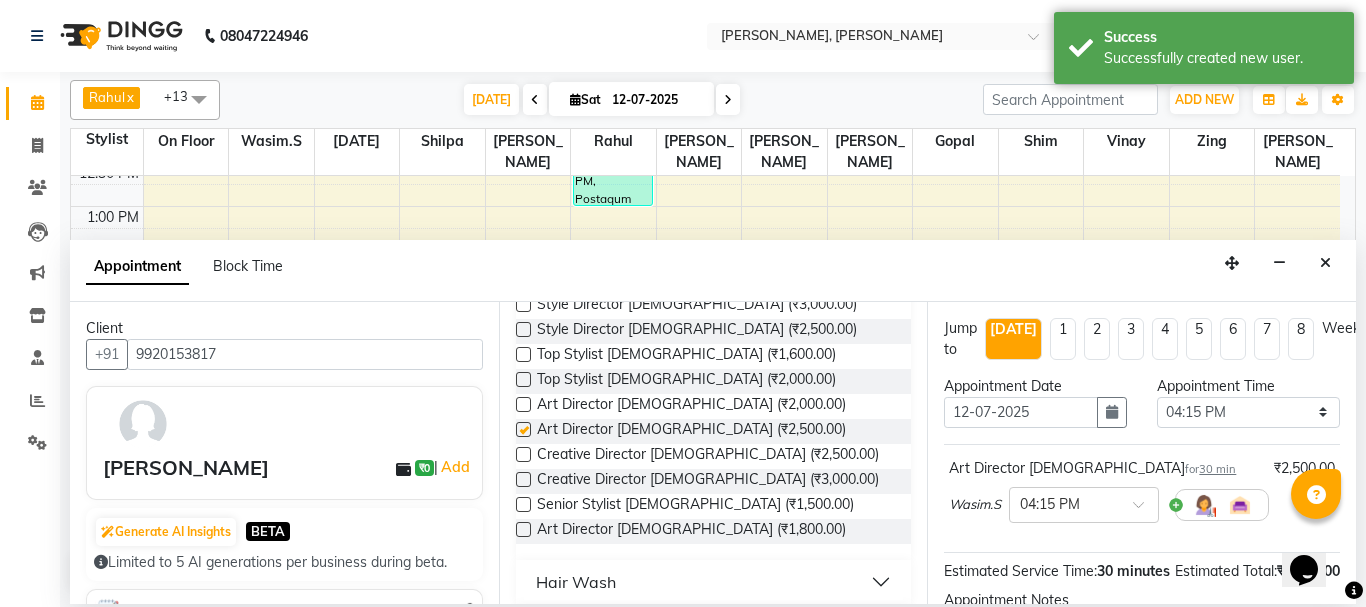 checkbox on "false" 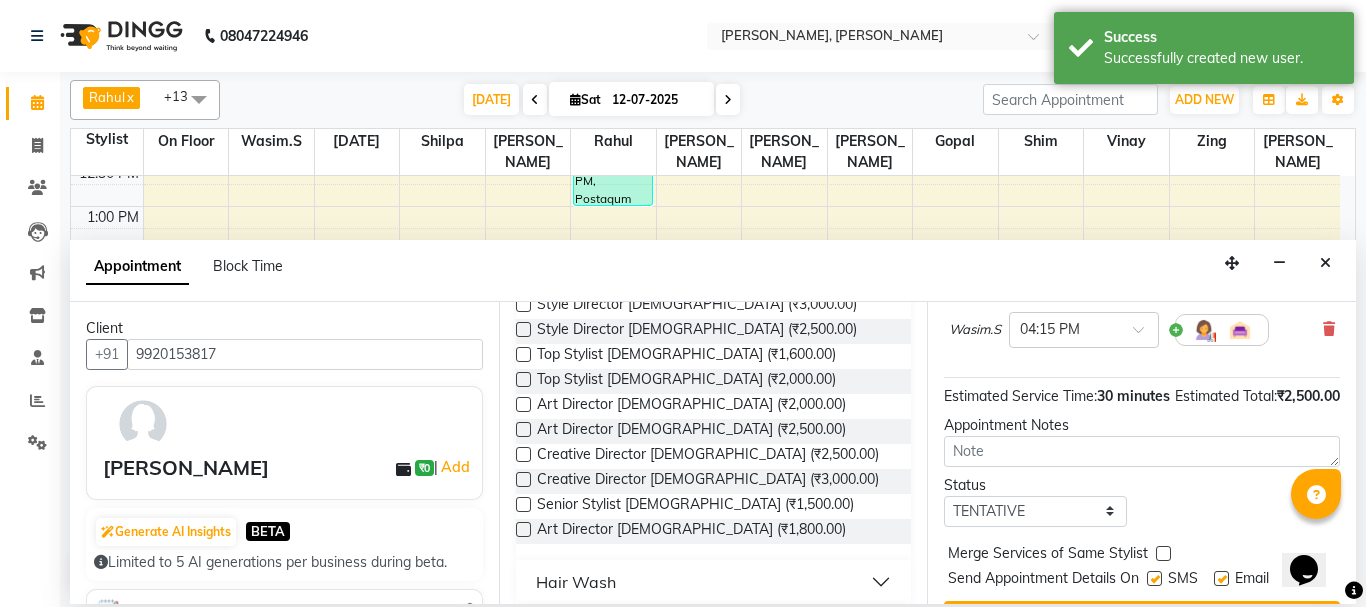 scroll, scrollTop: 260, scrollLeft: 0, axis: vertical 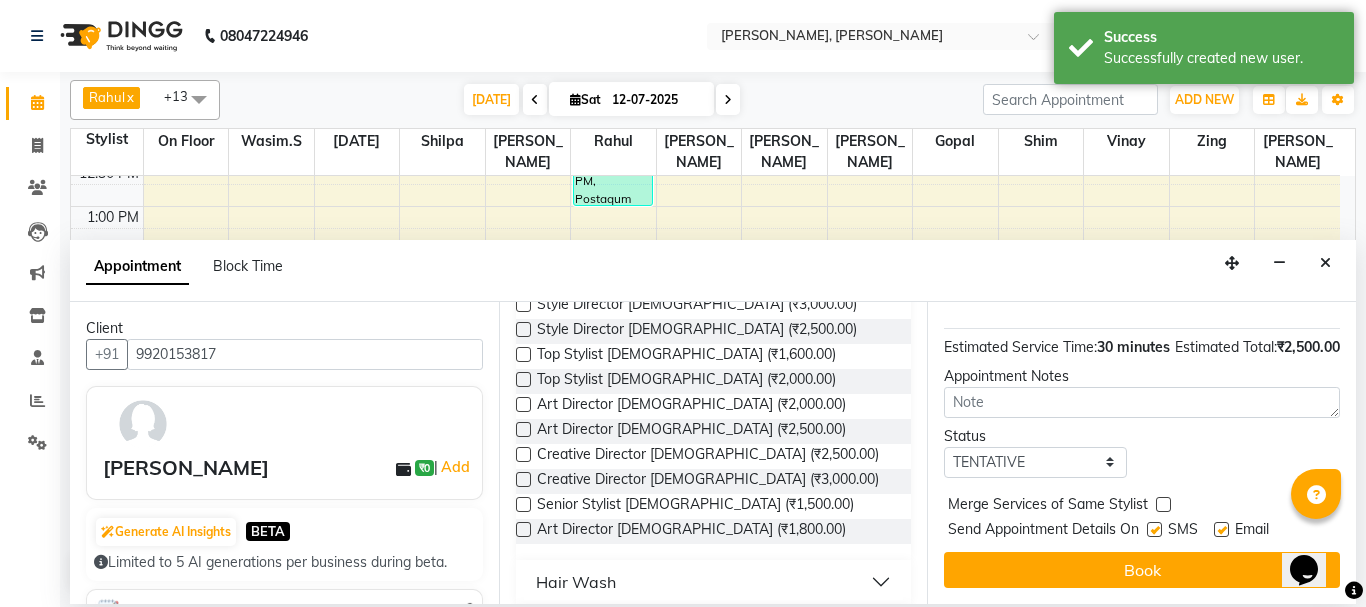 drag, startPoint x: 1161, startPoint y: 514, endPoint x: 1173, endPoint y: 515, distance: 12.0415945 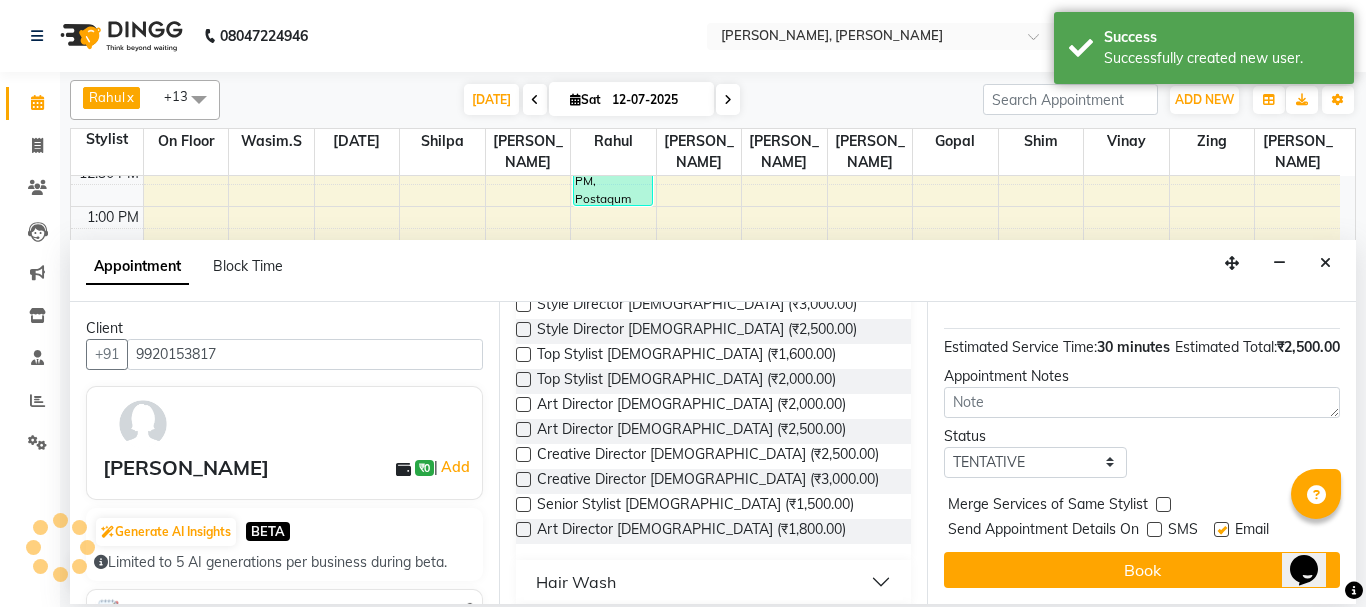 click at bounding box center (1221, 529) 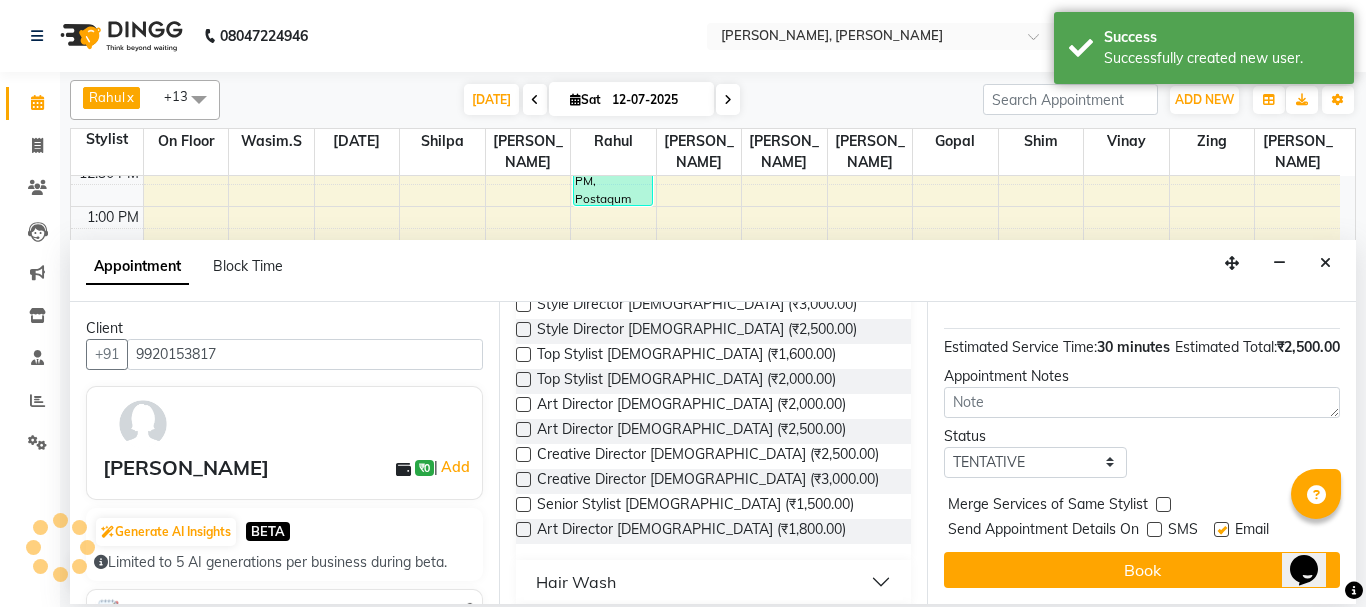 click at bounding box center (1220, 531) 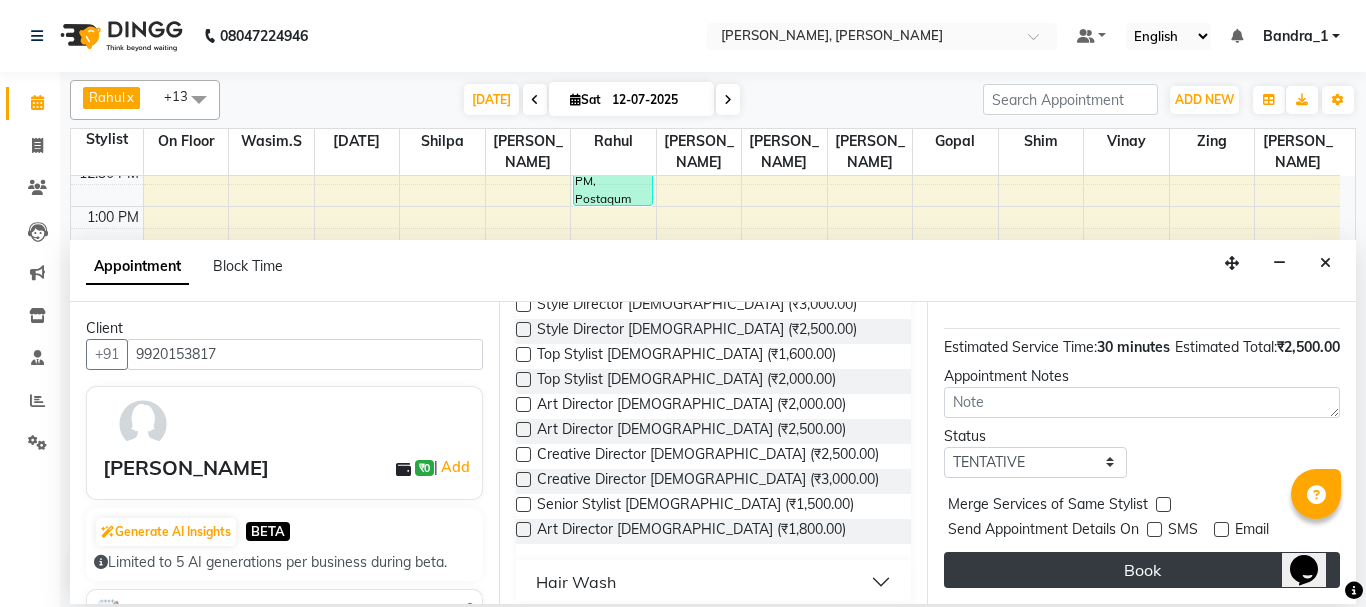 click on "Book" at bounding box center [1142, 570] 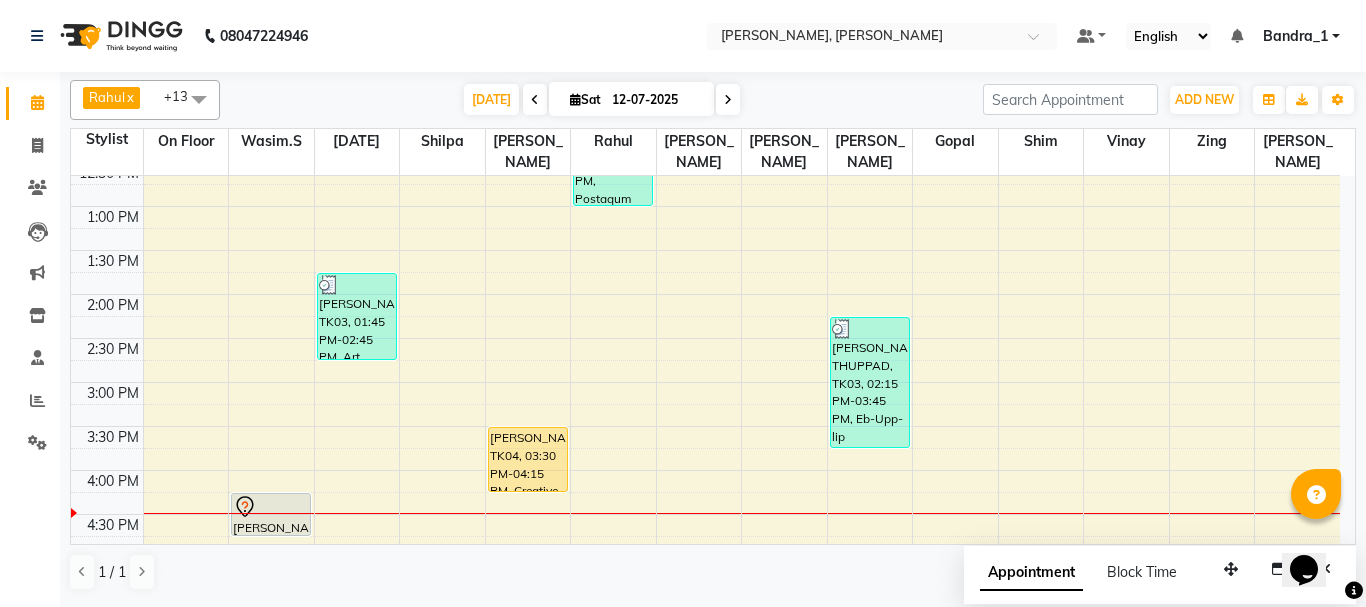 click on "[PERSON_NAME], TK05, 04:15 PM-04:45 PM, Art Director [DEMOGRAPHIC_DATA]" at bounding box center (271, 470) 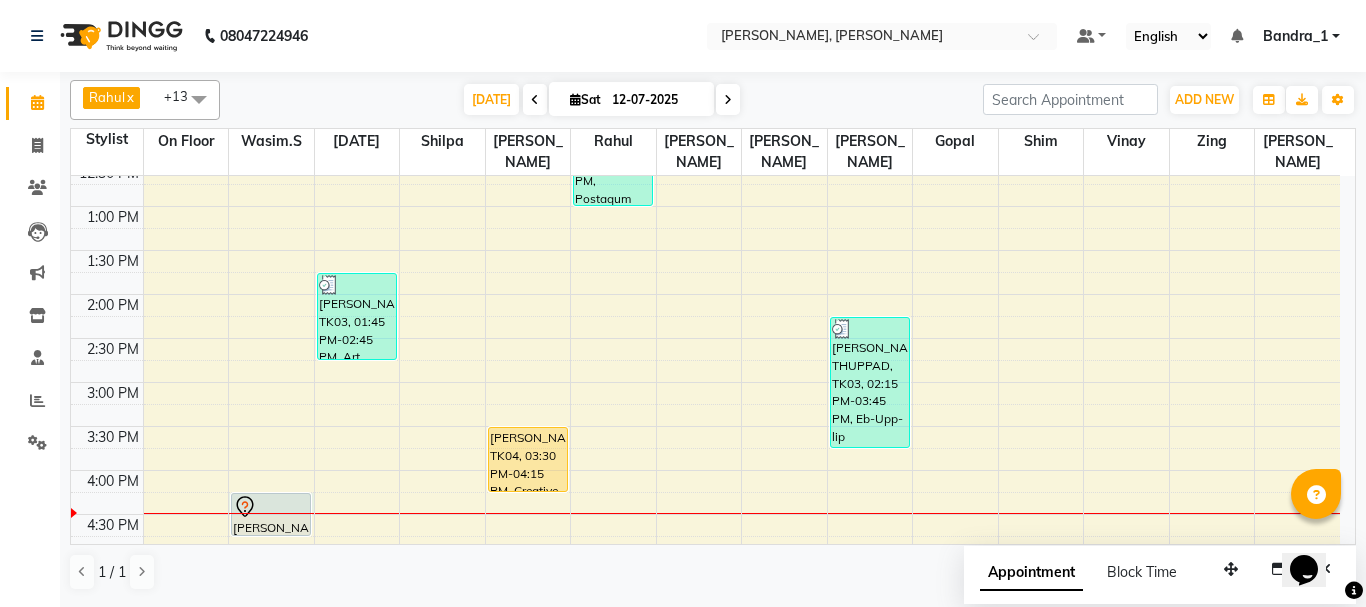 click at bounding box center [271, 513] 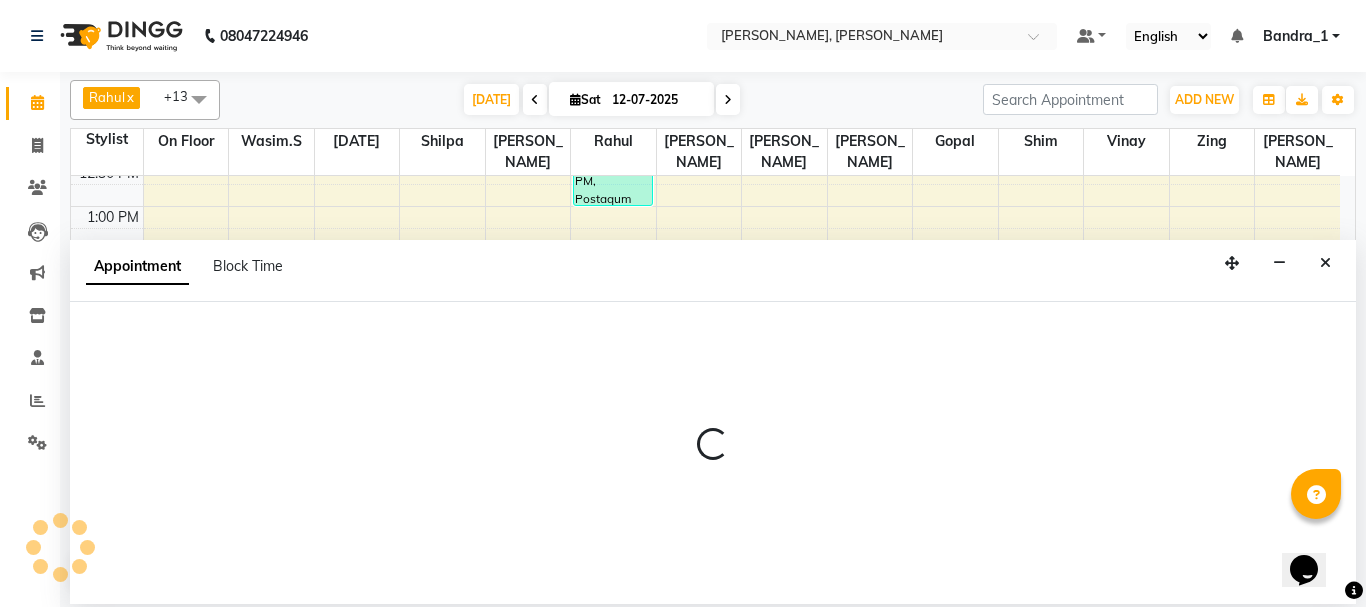 select on "54154" 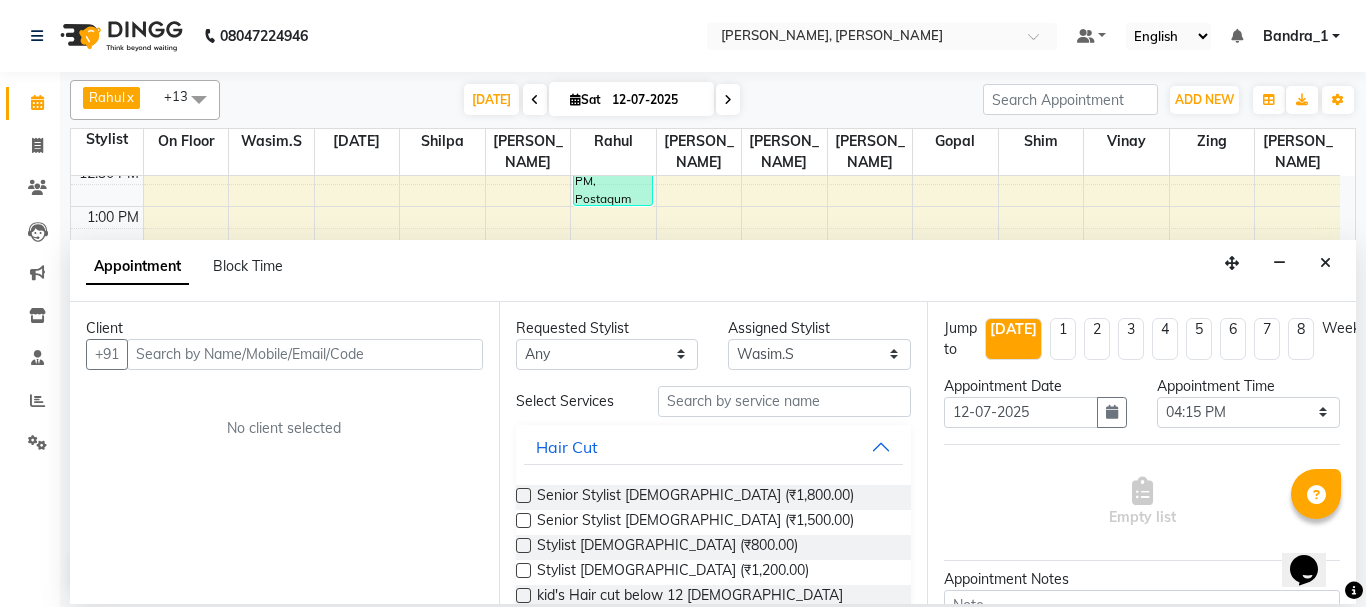 drag, startPoint x: 1324, startPoint y: 264, endPoint x: 1269, endPoint y: 293, distance: 62.177166 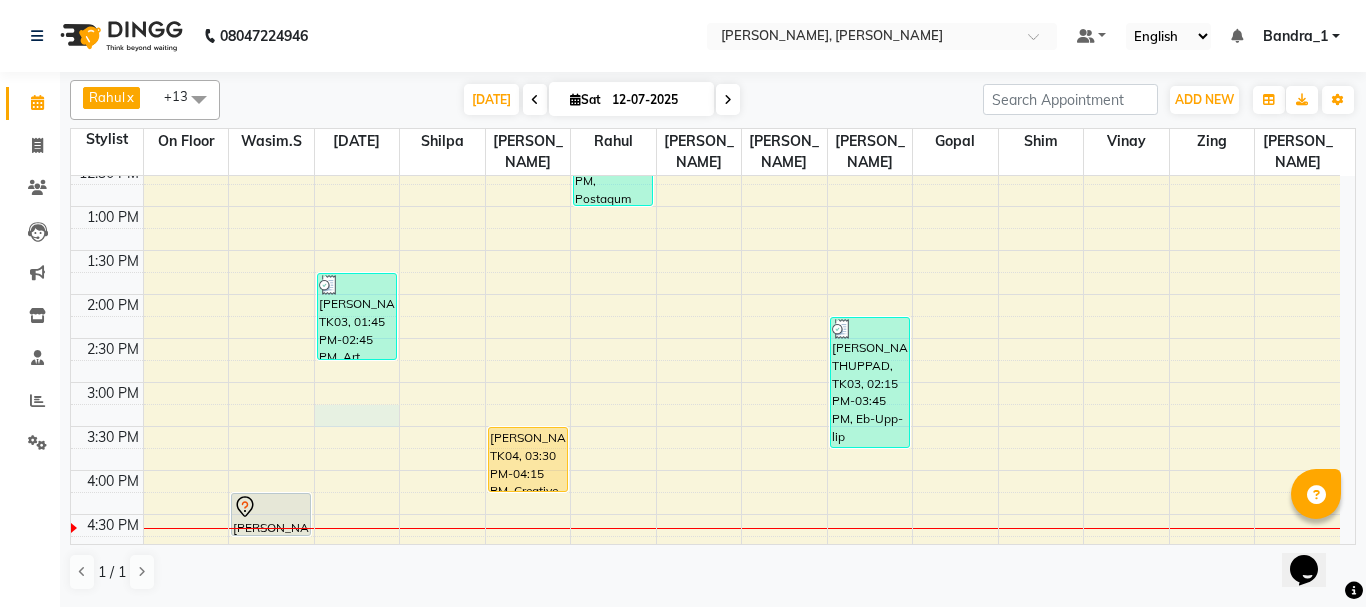 click on "9:00 AM 9:30 AM 10:00 AM 10:30 AM 11:00 AM 11:30 AM 12:00 PM 12:30 PM 1:00 PM 1:30 PM 2:00 PM 2:30 PM 3:00 PM 3:30 PM 4:00 PM 4:30 PM 5:00 PM 5:30 PM 6:00 PM 6:30 PM 7:00 PM 7:30 PM 8:00 PM 8:30 PM 9:00 PM 9:30 PM 10:00 PM 10:30 PM             GEONA D'SOUZA, TK05, 04:15 PM-04:45 PM, Art Director Female     JAGDISH THUPPAD, TK03, 01:45 PM-02:45 PM, Art Director Male,Beard Trimming    DHEER PATEL, TK04, 03:30 PM-04:15 PM, Creative Director Male     SUDHIR PATIL, TK02, 11:45 AM-01:00 PM, Postaqum Hair Wash Men + Styling,Beard Trimming     JAGDISH THUPPAD, TK03, 02:15 PM-03:45 PM, Eb-Upp-lip Thread,Under Arms P/off,Postquan Spanish C/UP     LINDA FERRAO 3/25, TK01, 10:20 AM-11:20 AM, Full Arms,Under Arms,Chin P/off,Eyebrow/Forehead Threading" at bounding box center [705, 470] 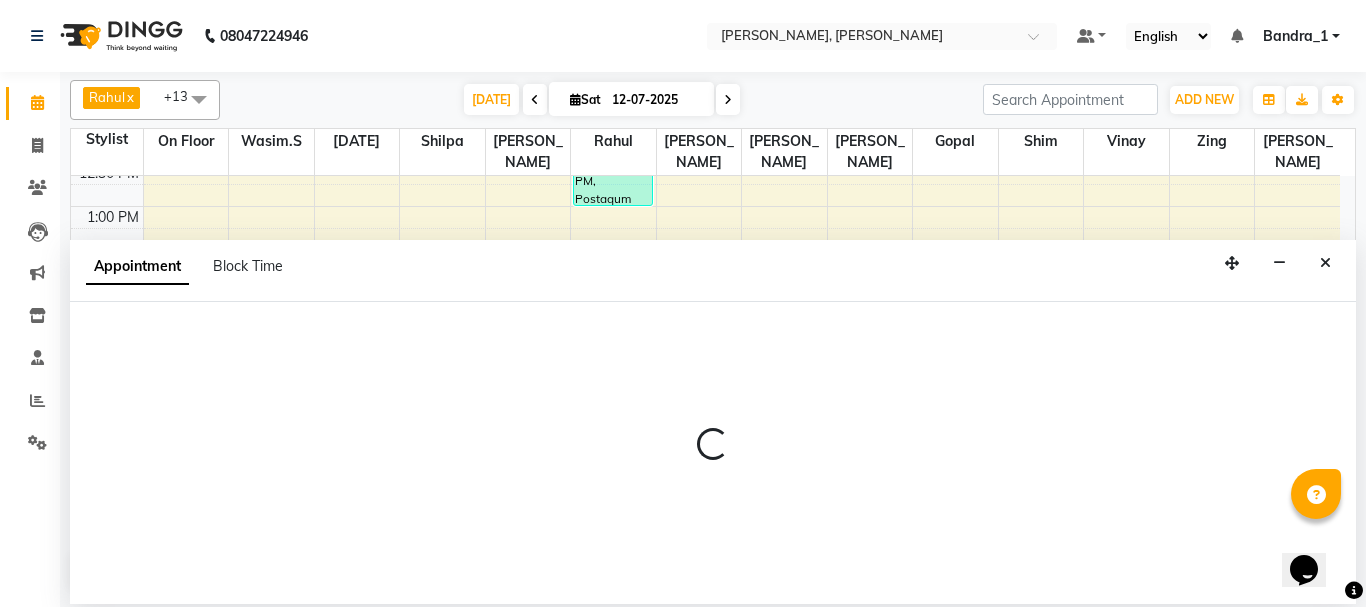 select on "58043" 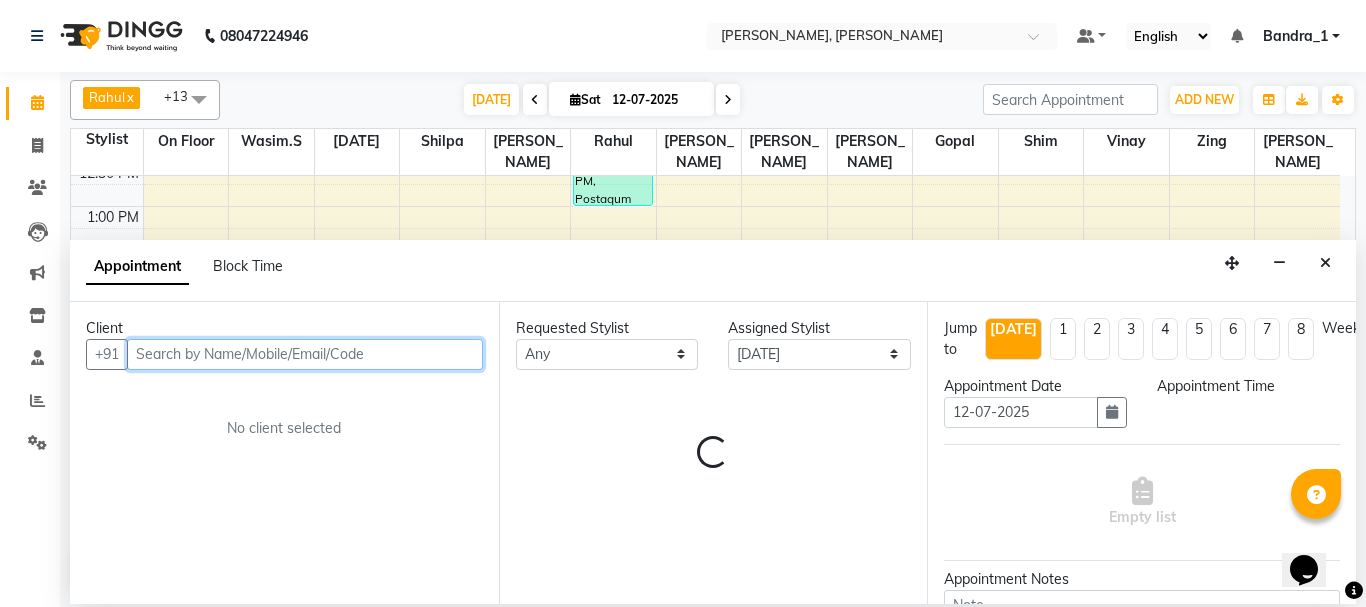 select on "915" 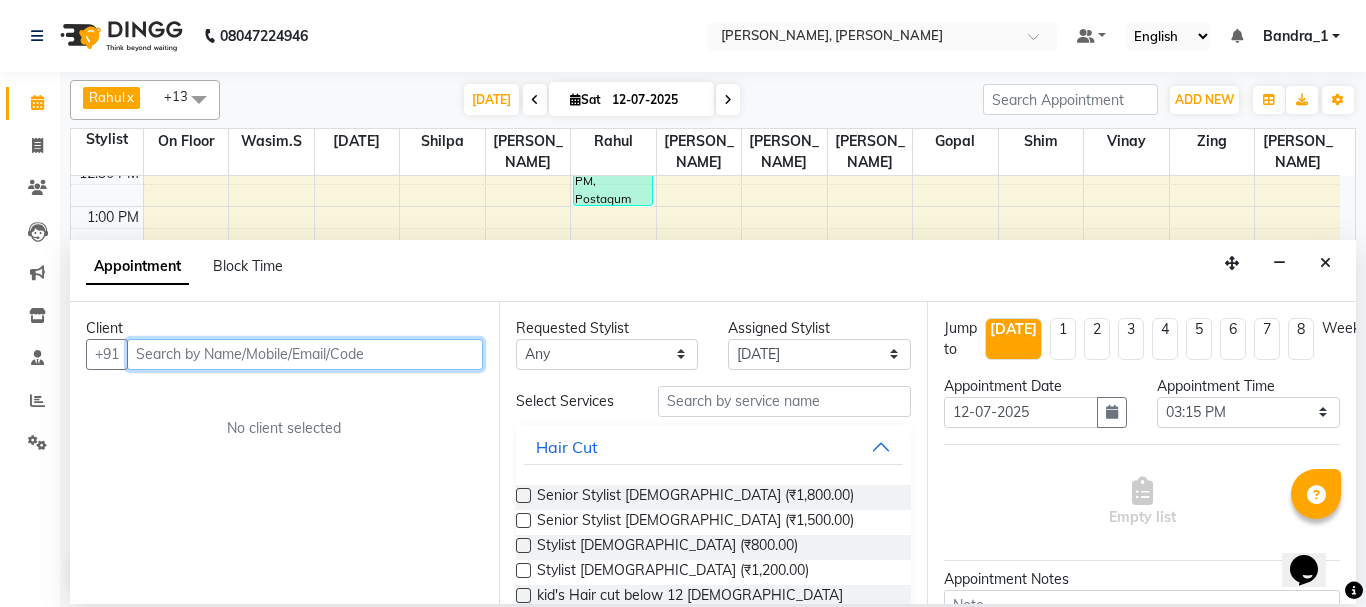drag, startPoint x: 307, startPoint y: 353, endPoint x: 288, endPoint y: 342, distance: 21.954498 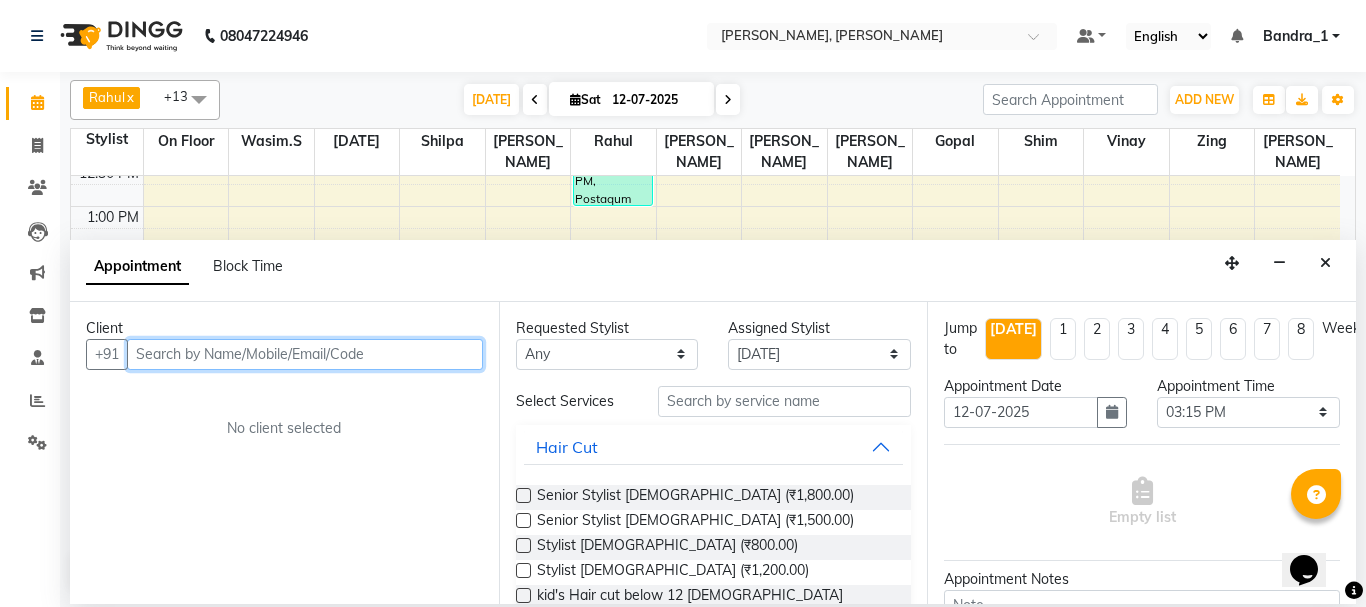 click at bounding box center [305, 354] 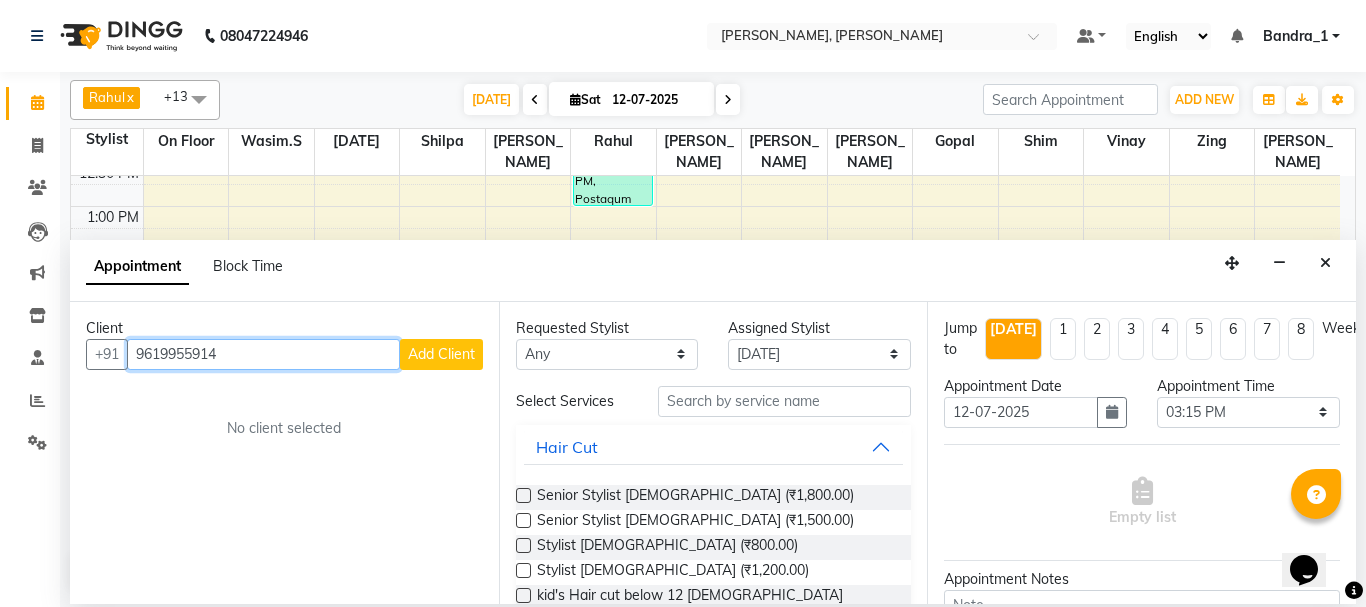 drag, startPoint x: 390, startPoint y: 352, endPoint x: 404, endPoint y: 352, distance: 14 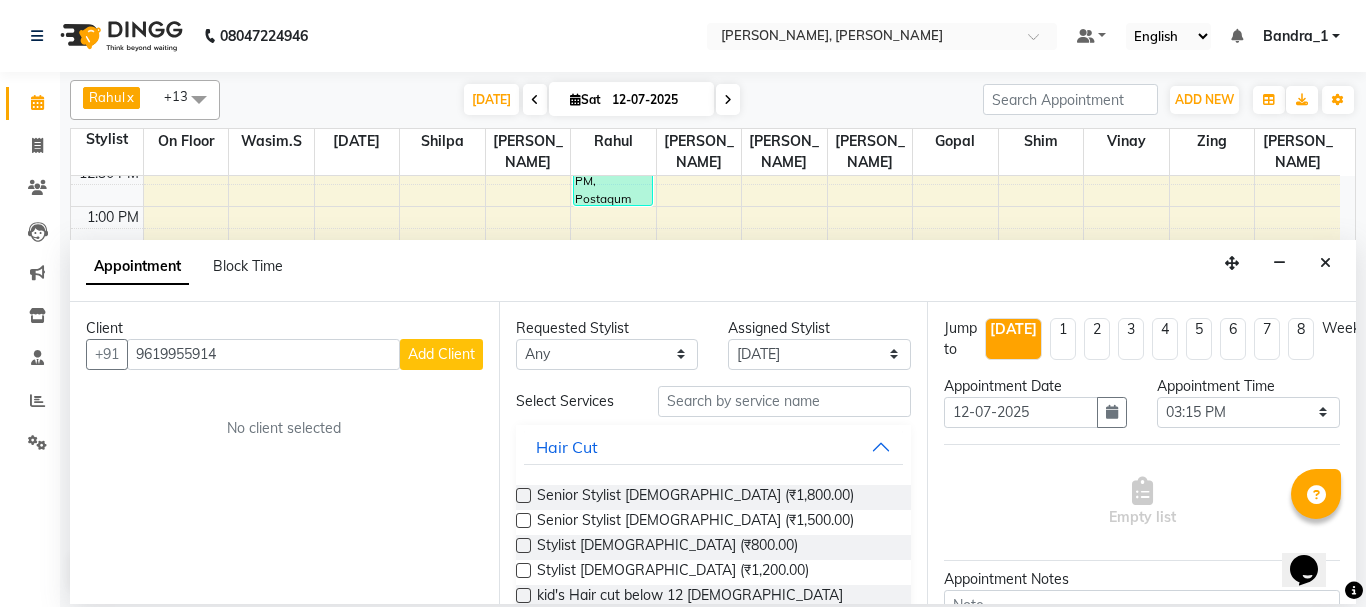 click on "Add Client" at bounding box center [441, 354] 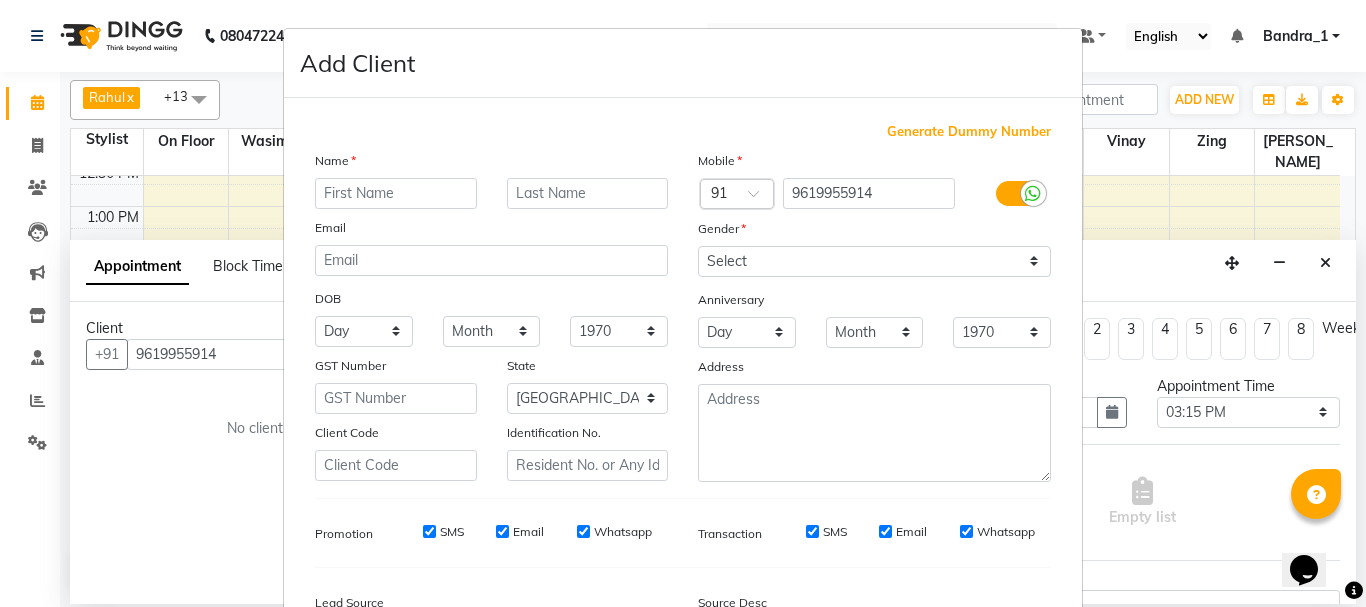 drag, startPoint x: 339, startPoint y: 199, endPoint x: 323, endPoint y: 203, distance: 16.492422 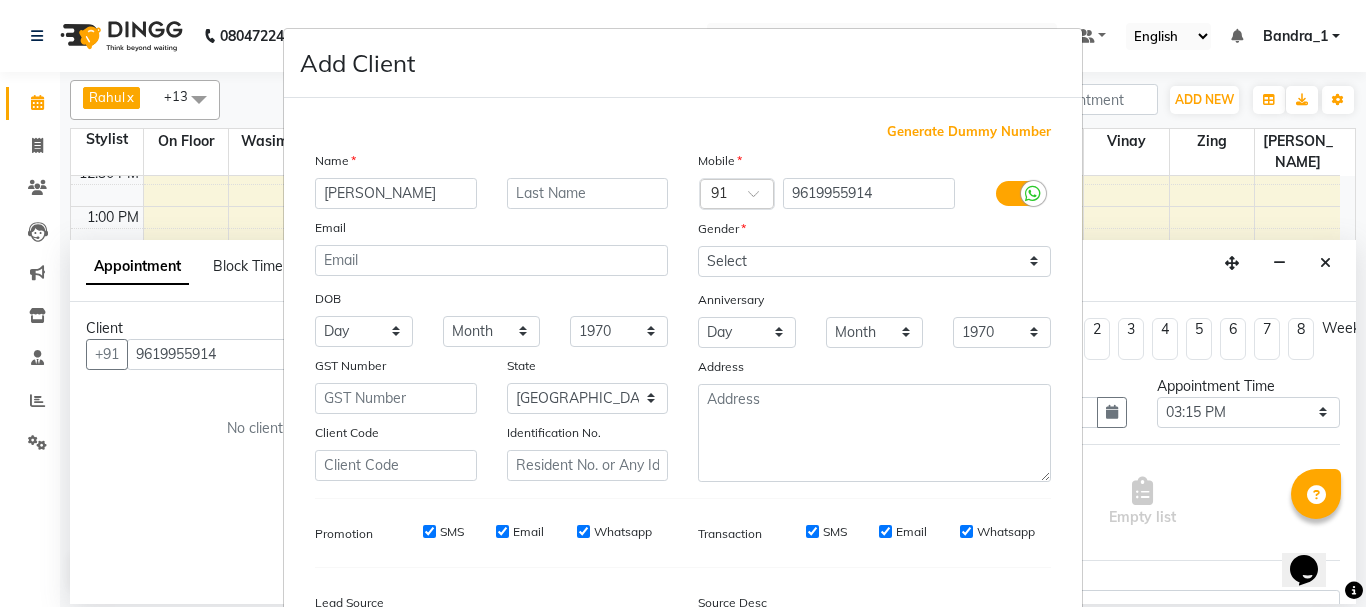 type on "[PERSON_NAME]" 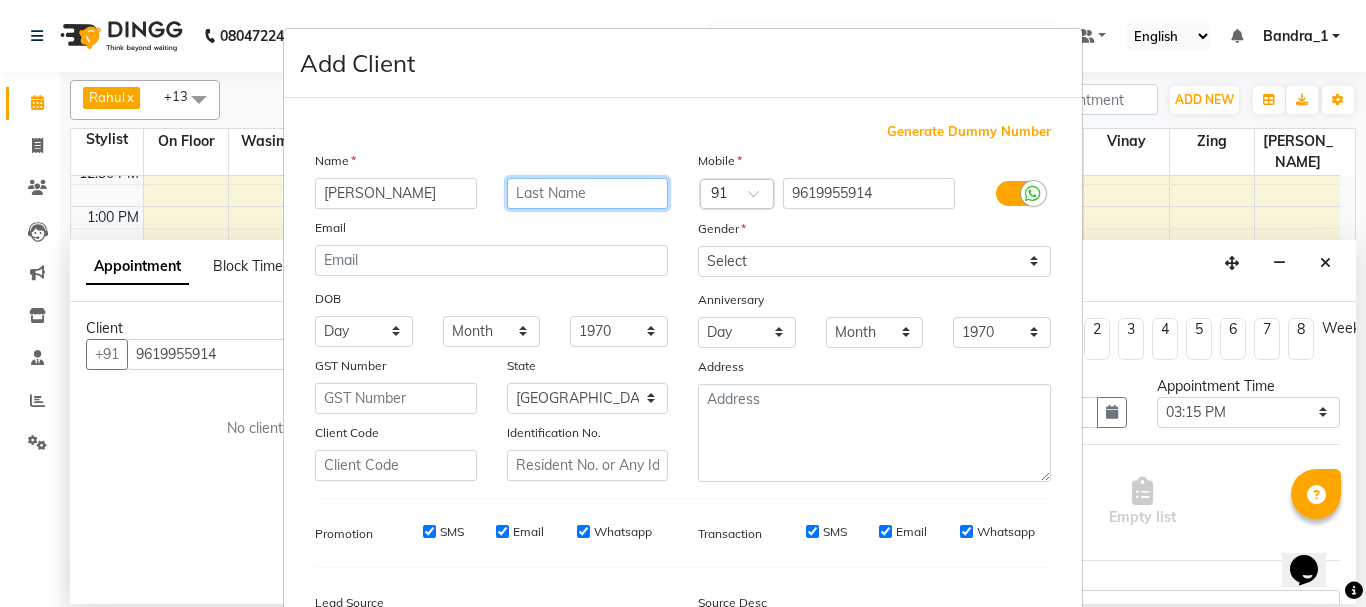 drag, startPoint x: 535, startPoint y: 191, endPoint x: 488, endPoint y: 162, distance: 55.226807 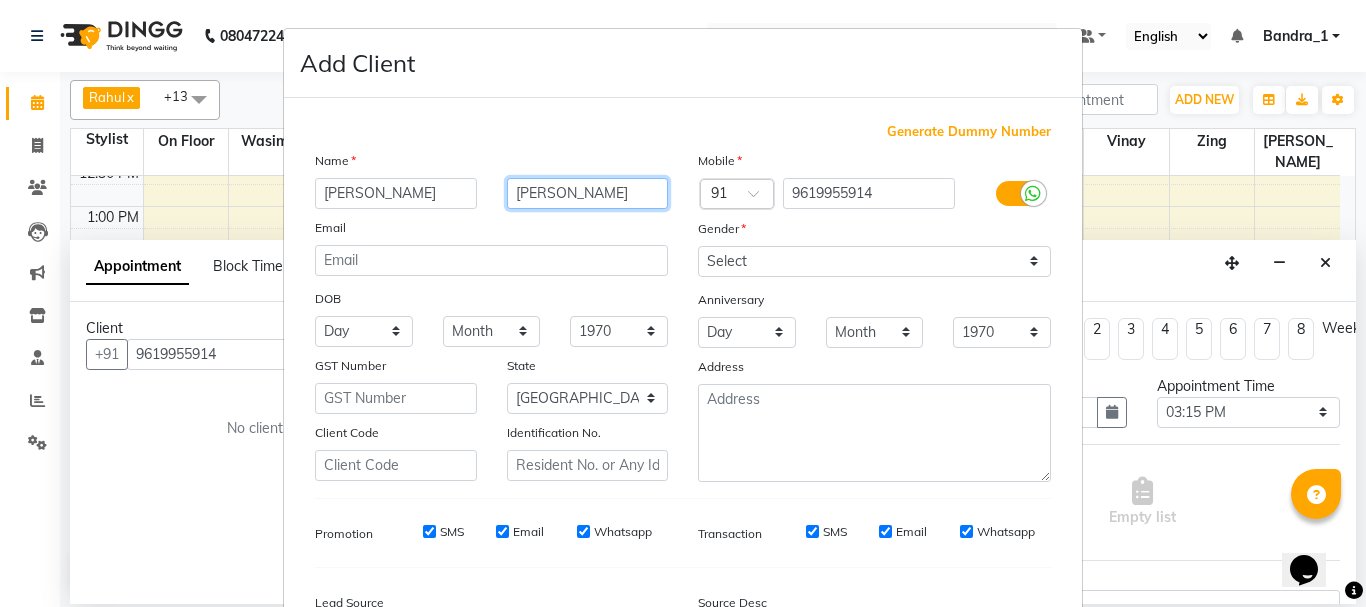type on "[PERSON_NAME]" 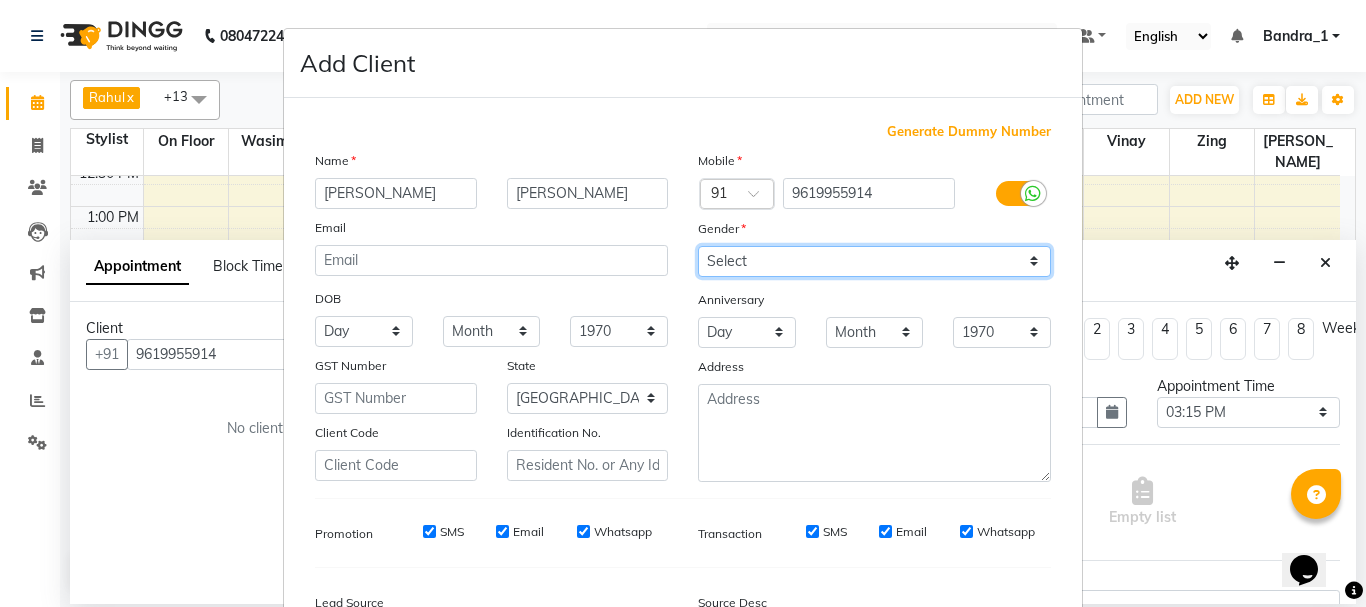 click on "Select [DEMOGRAPHIC_DATA] [DEMOGRAPHIC_DATA] Other Prefer Not To Say" at bounding box center (874, 261) 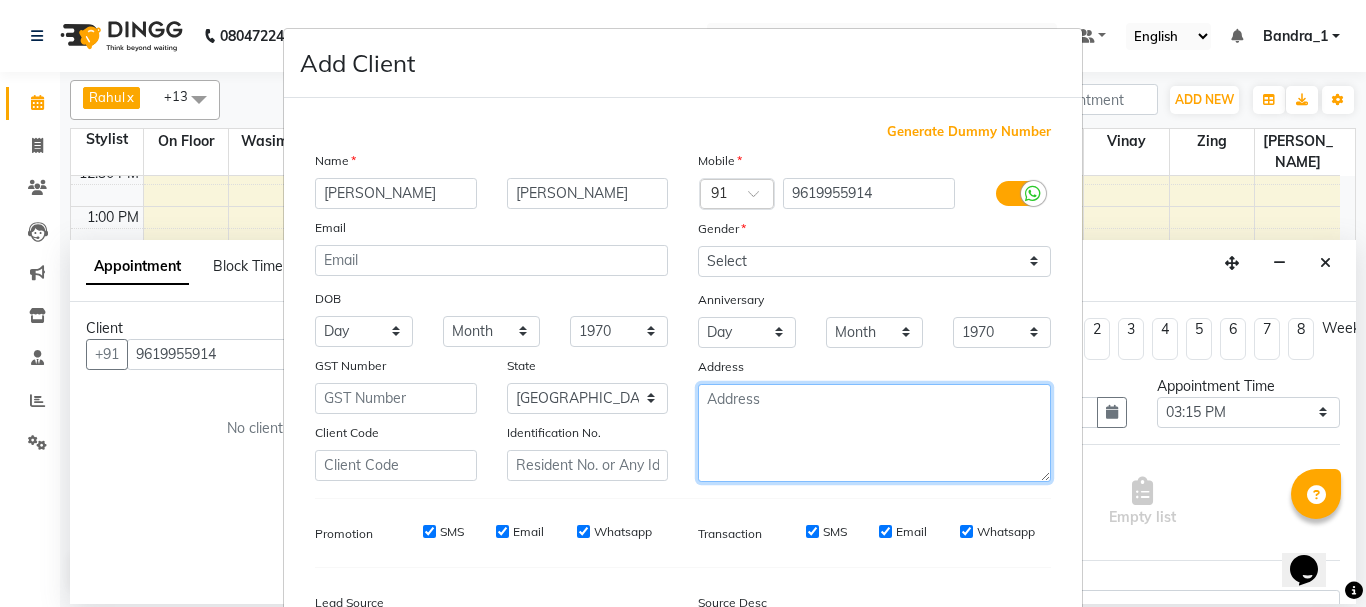 drag, startPoint x: 721, startPoint y: 399, endPoint x: 679, endPoint y: 409, distance: 43.174065 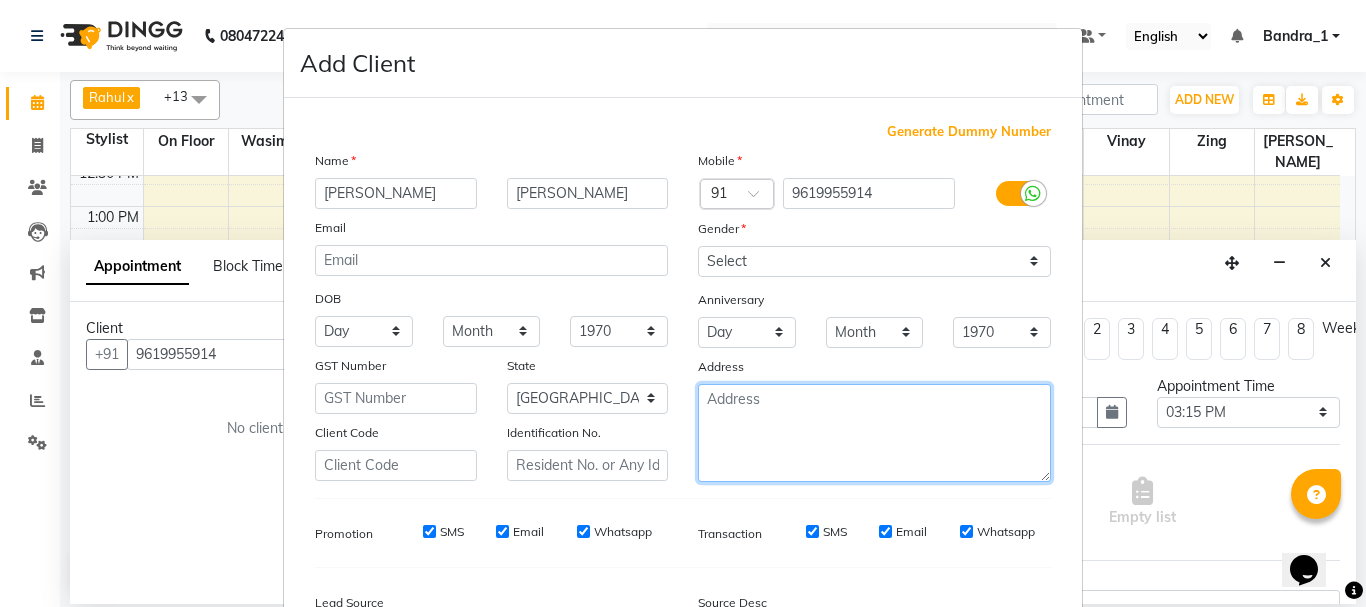 click at bounding box center [874, 433] 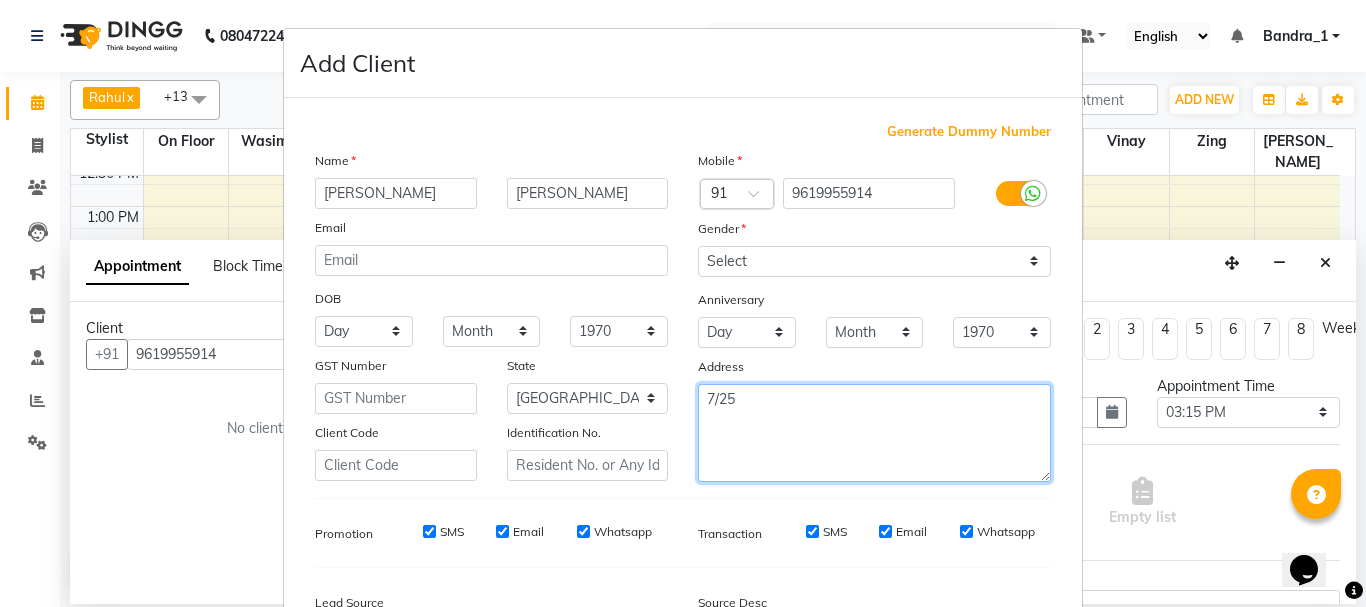 type on "7/25" 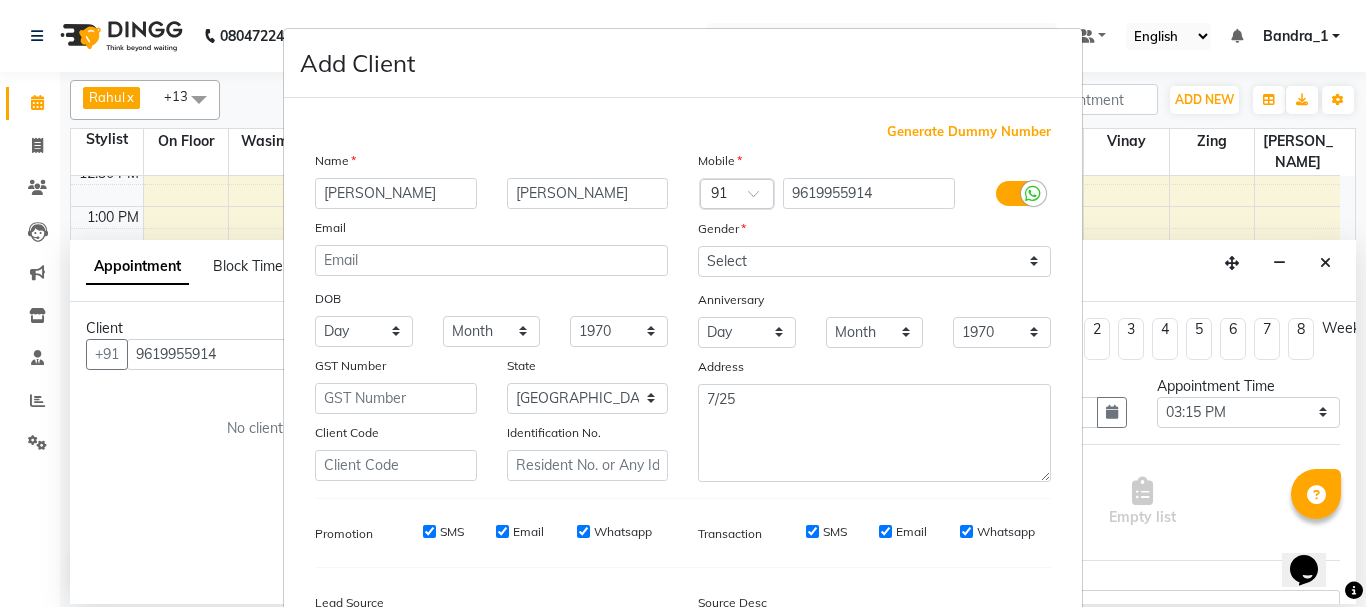 click on "SMS" at bounding box center [429, 531] 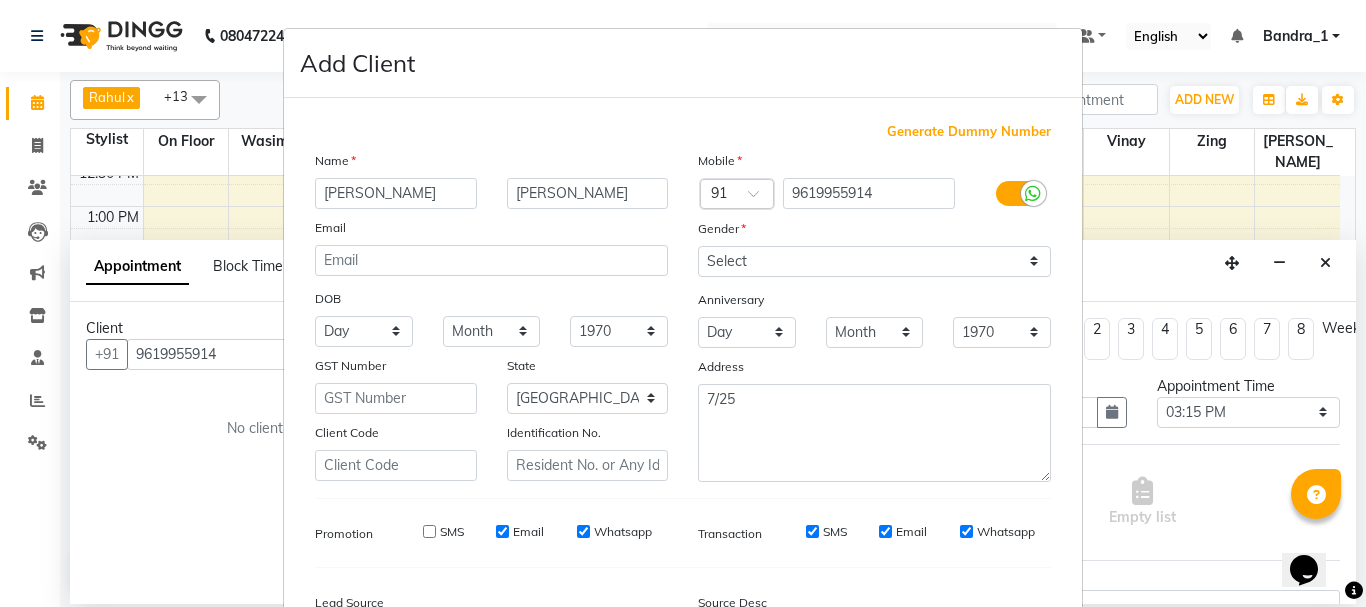 click on "Email" at bounding box center (502, 531) 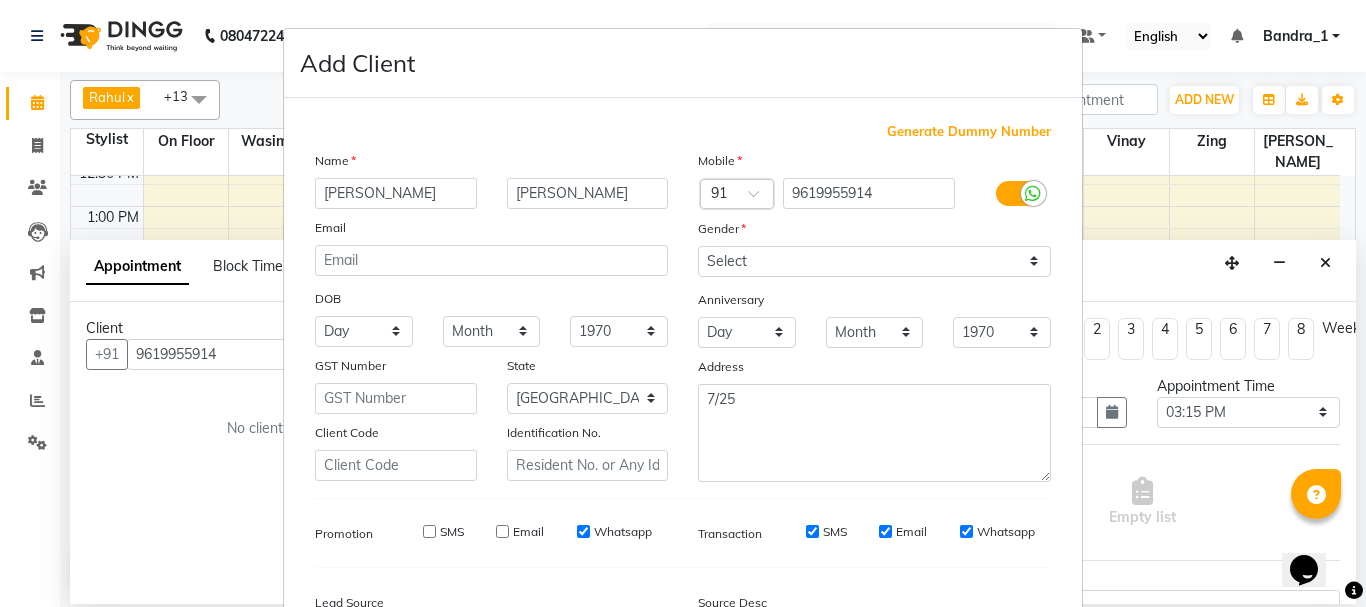 click on "Whatsapp" at bounding box center (583, 531) 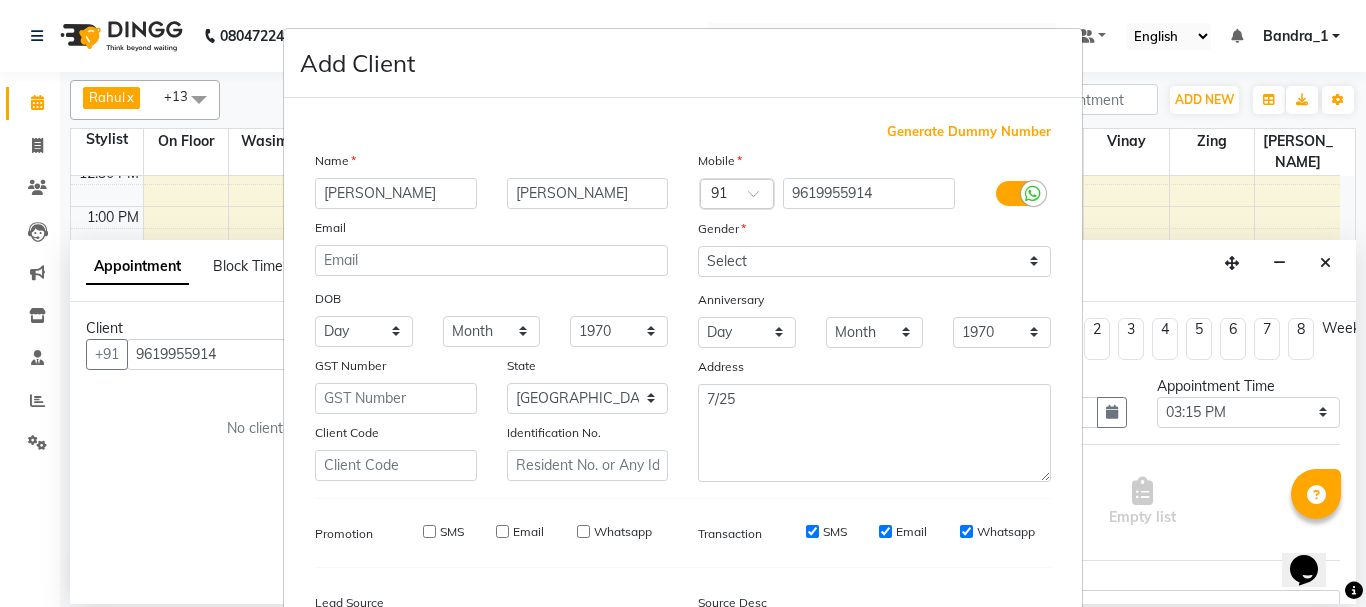 click on "Transaction SMS Email Whatsapp" at bounding box center (874, 533) 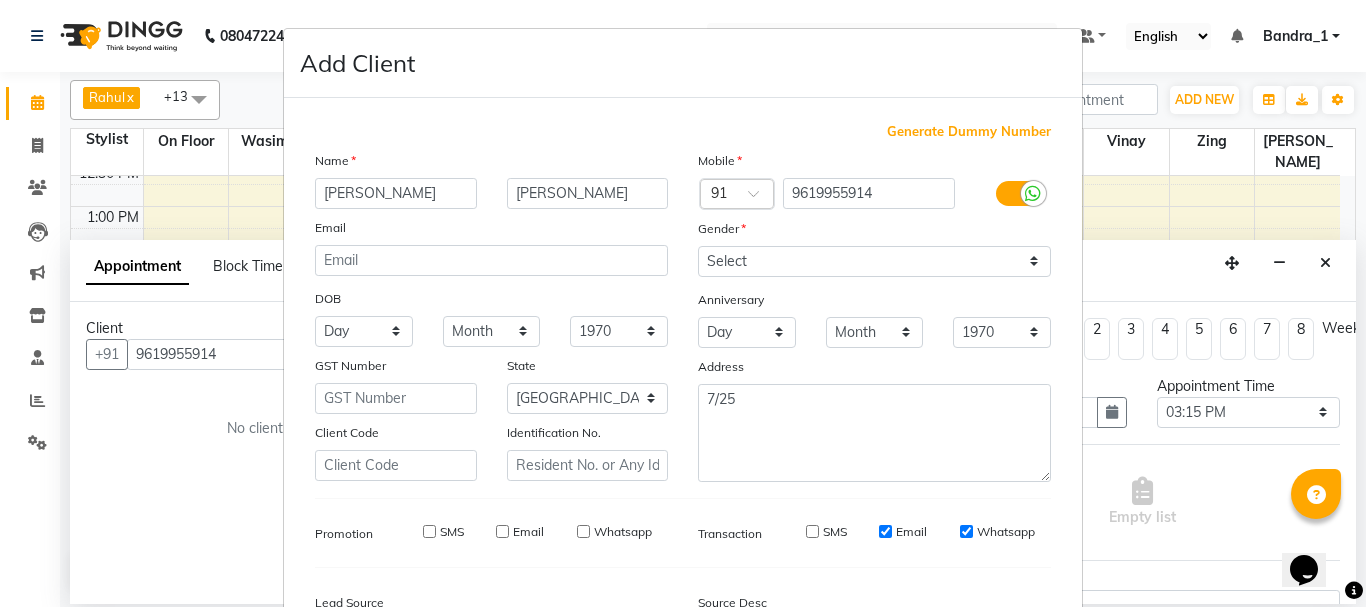 click on "Email" at bounding box center (885, 531) 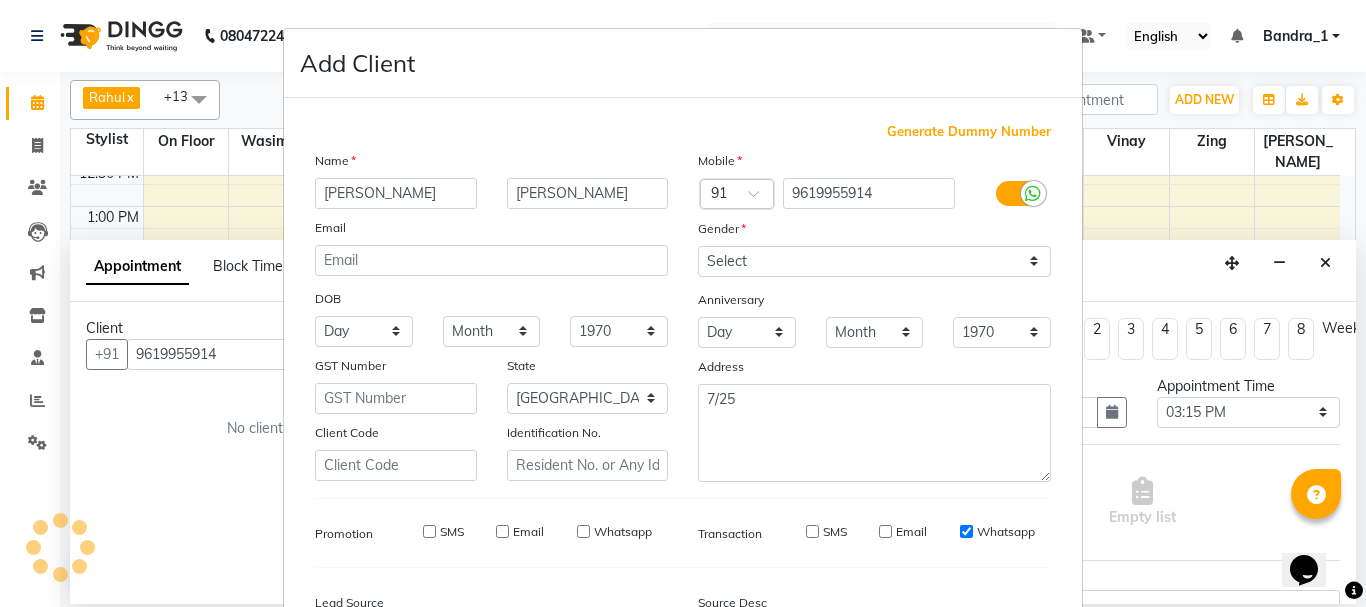 click on "Whatsapp" at bounding box center [966, 531] 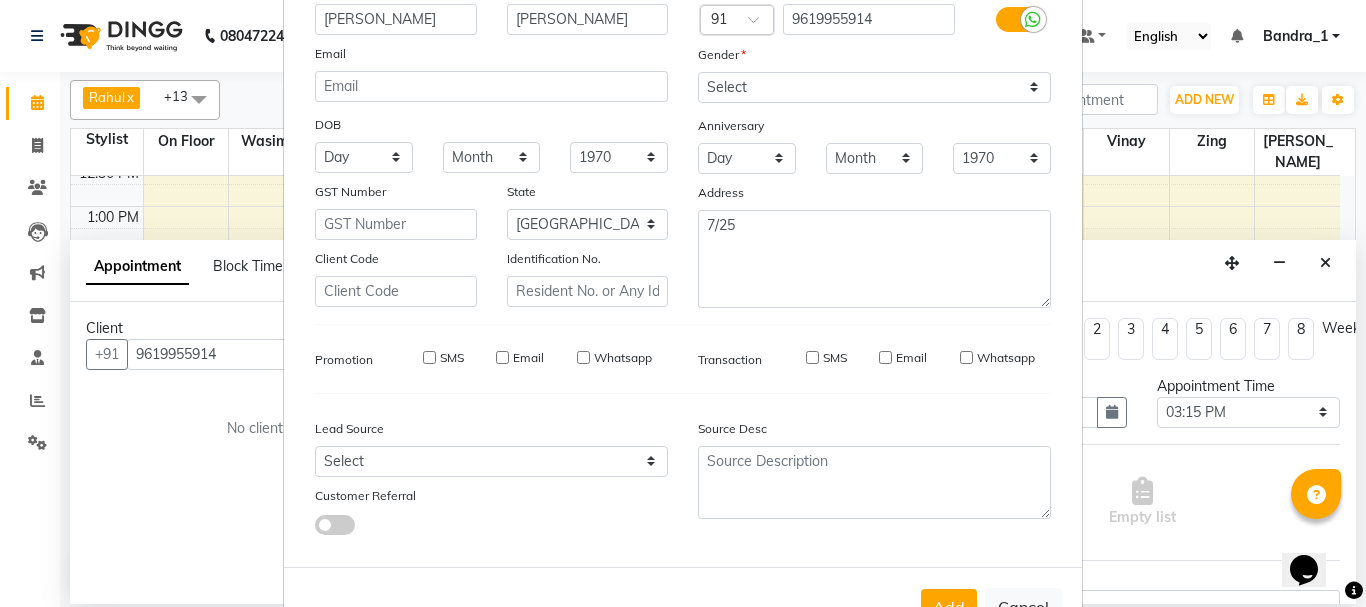 scroll, scrollTop: 242, scrollLeft: 0, axis: vertical 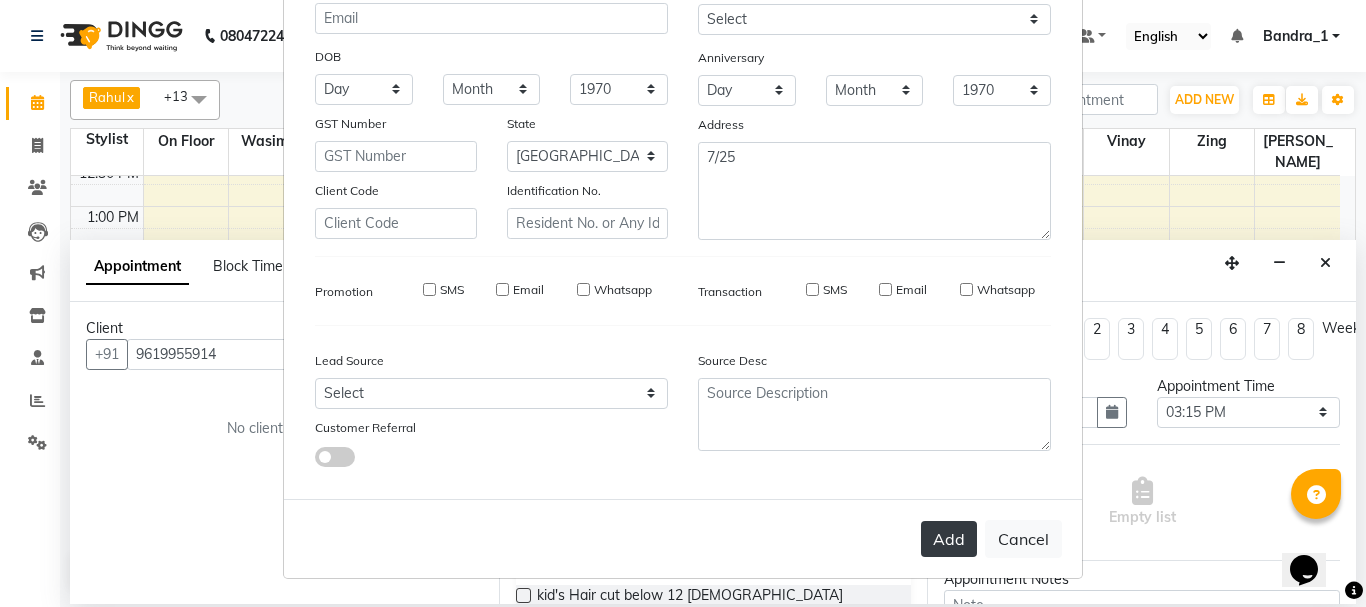 click on "Add" at bounding box center (949, 539) 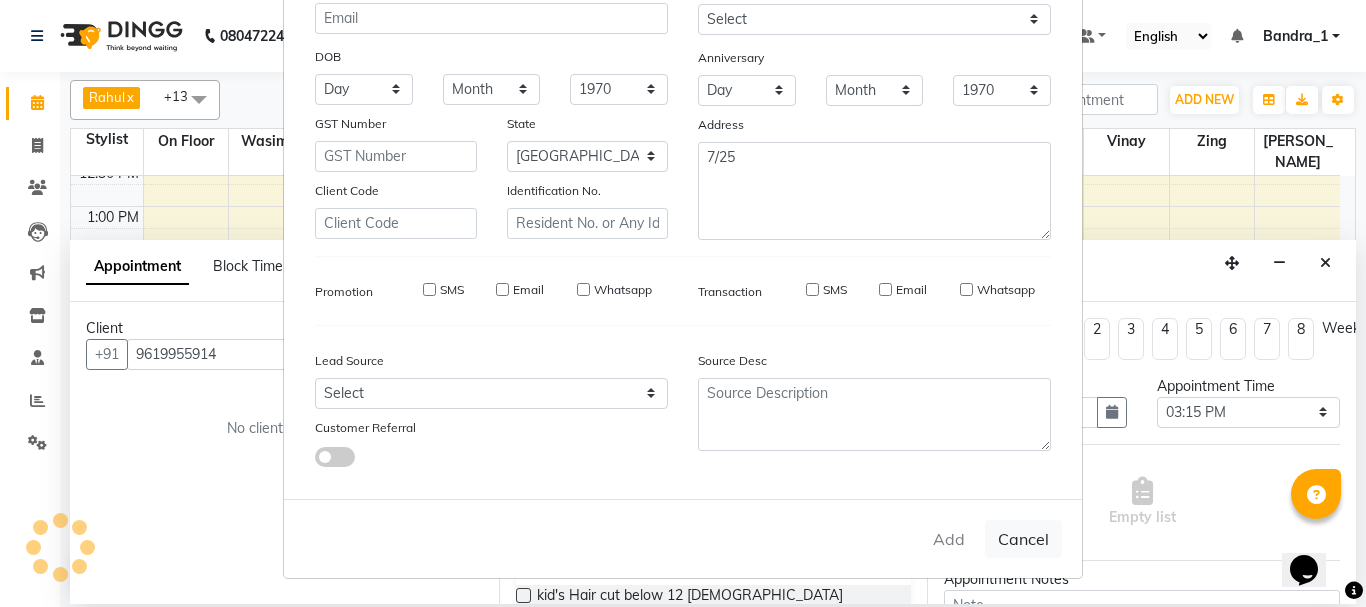 type 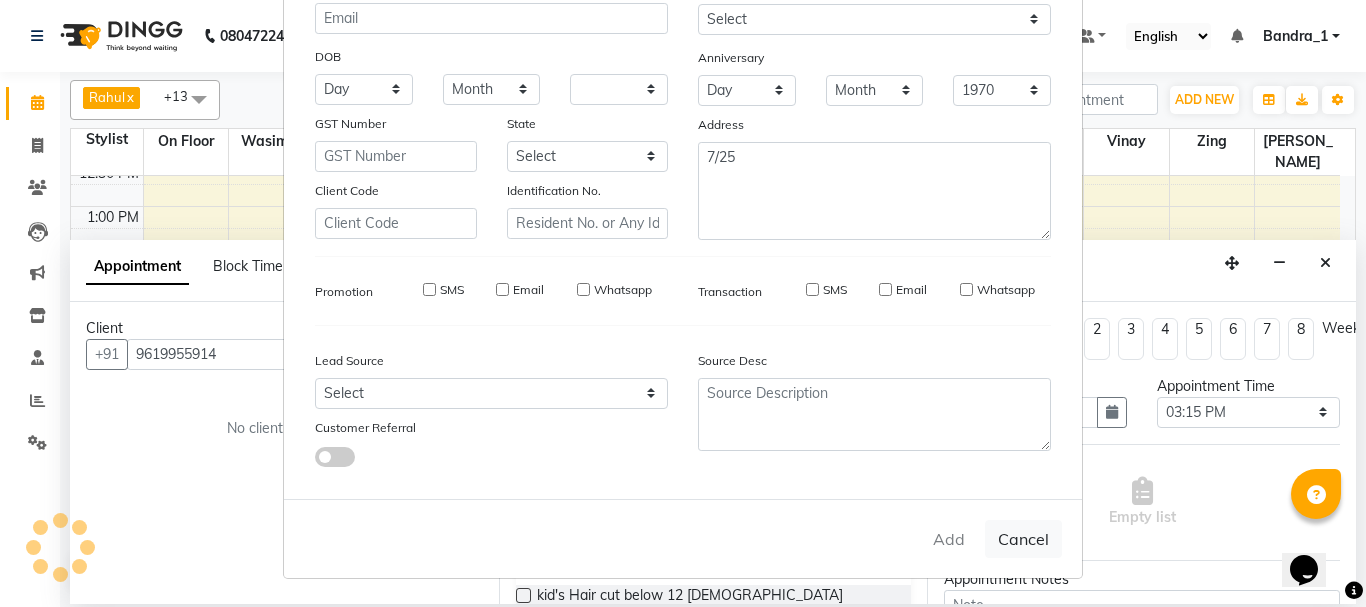 select 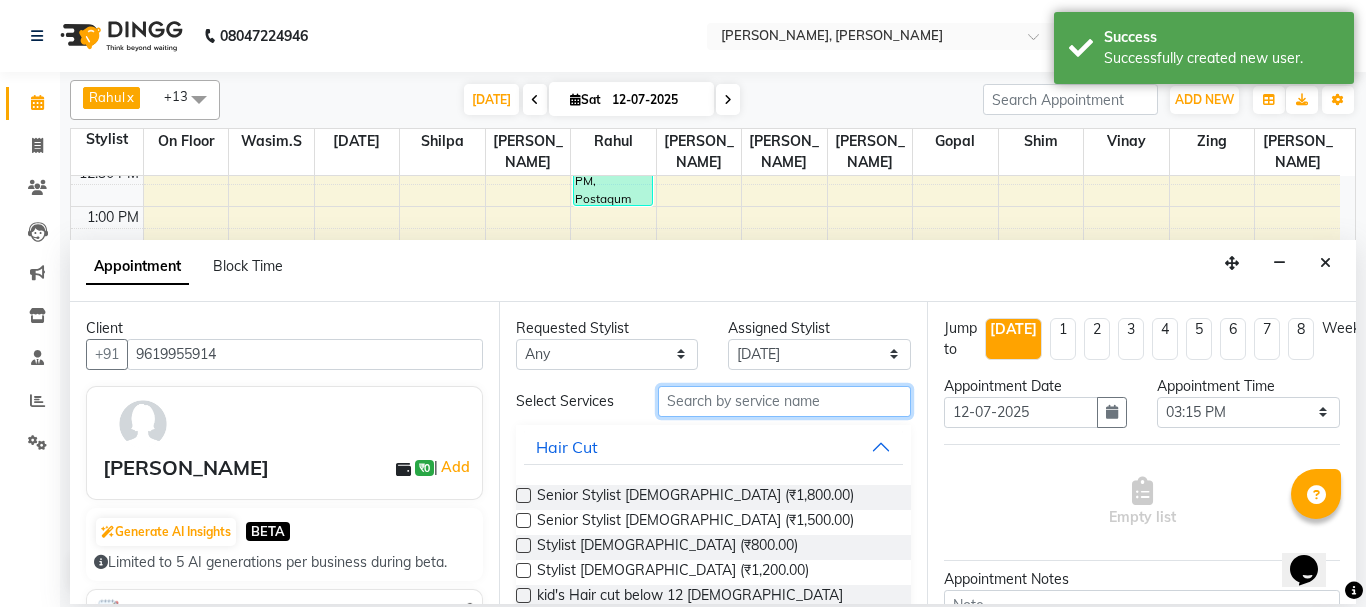 click at bounding box center [785, 401] 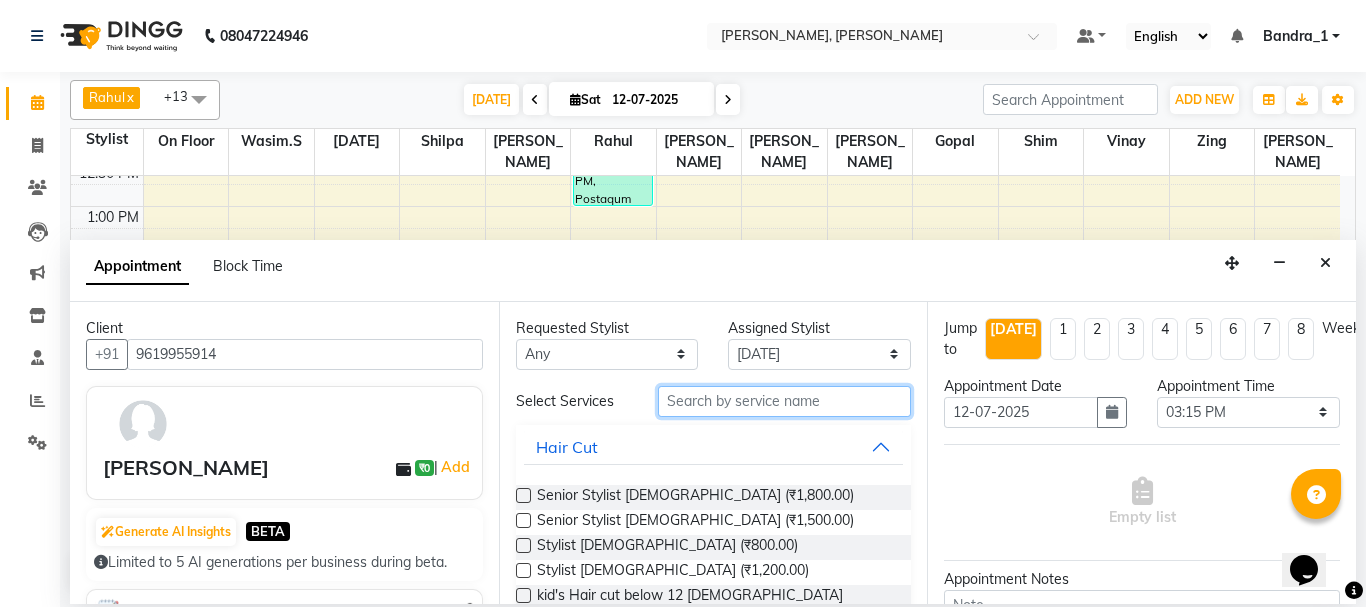 drag, startPoint x: 682, startPoint y: 410, endPoint x: 630, endPoint y: 359, distance: 72.835434 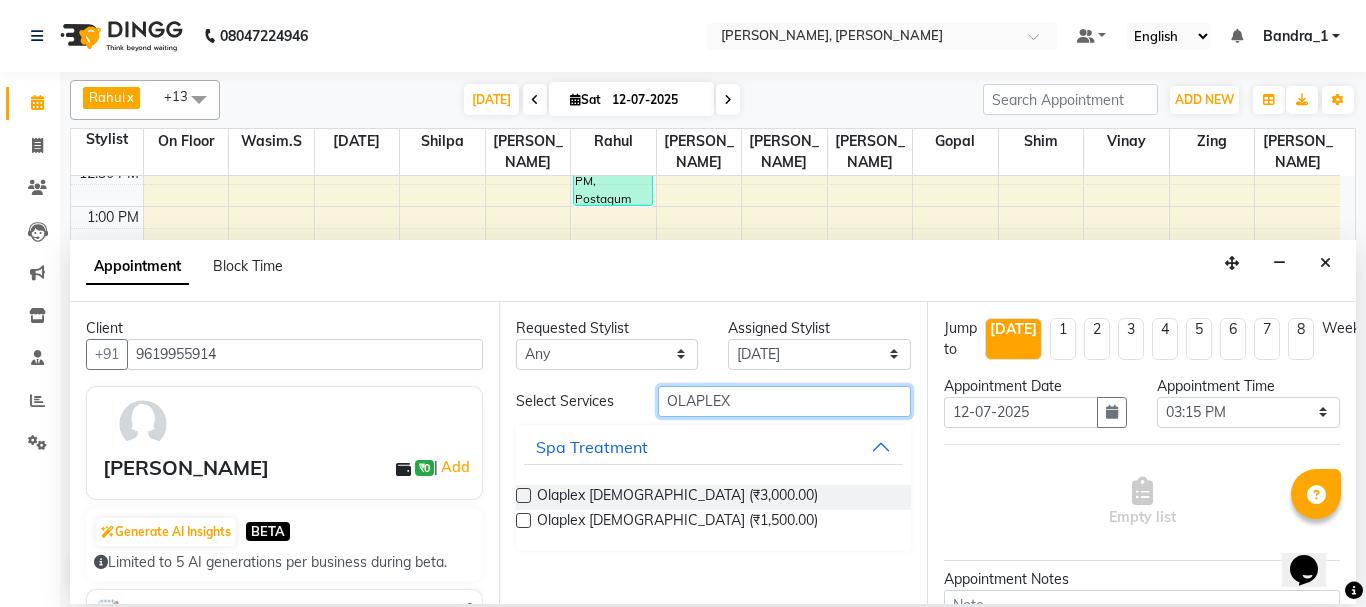 type on "OLAPLEX" 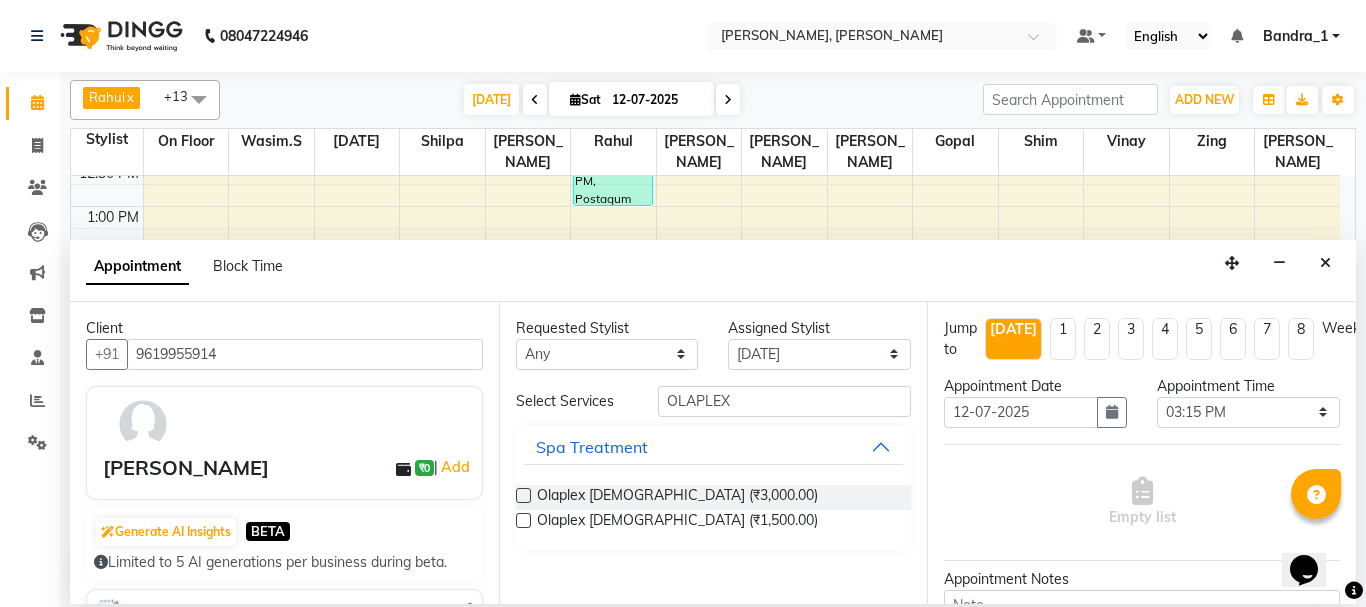 click at bounding box center (523, 495) 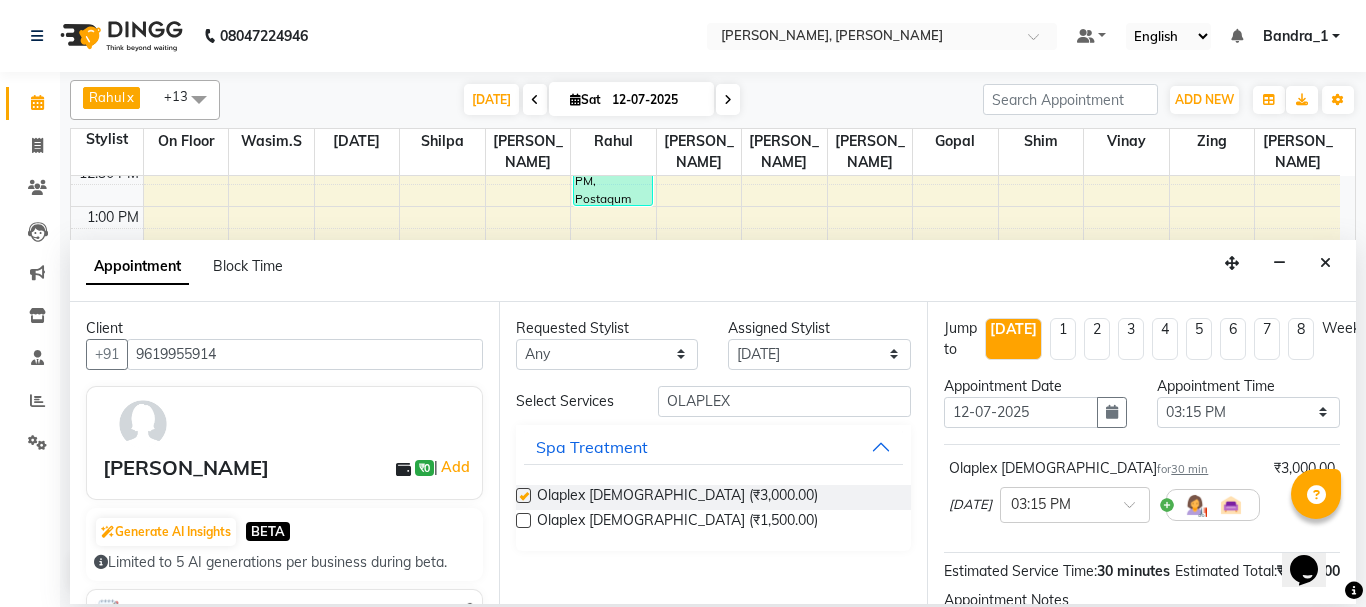 checkbox on "false" 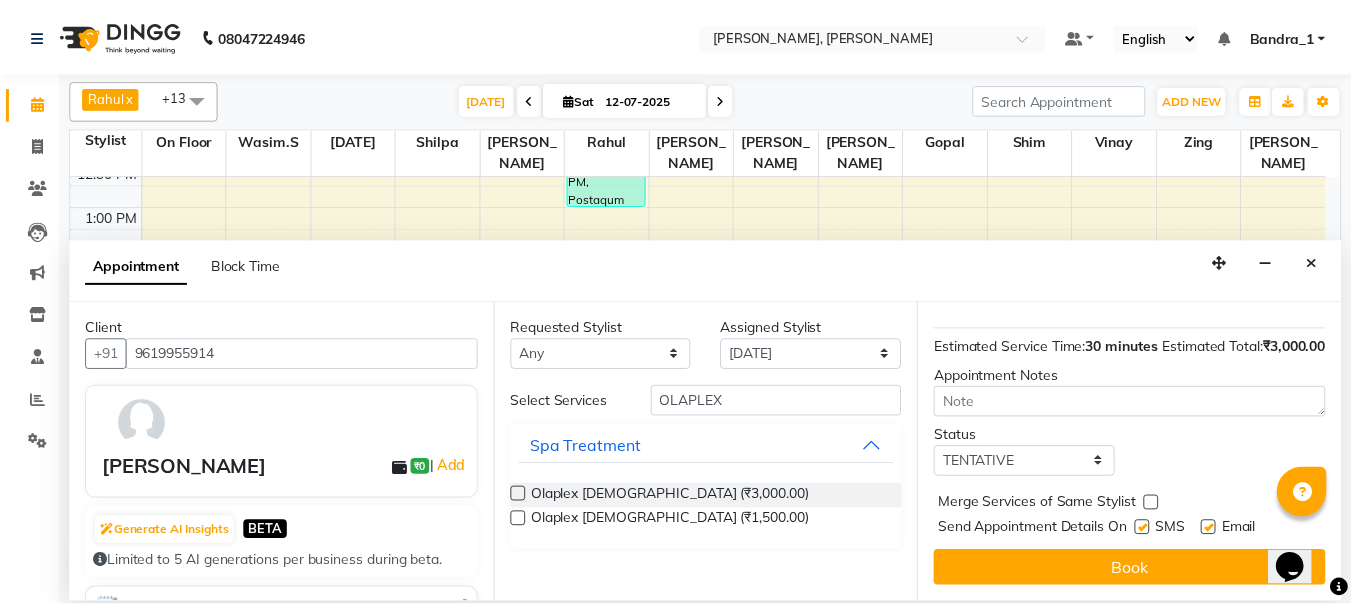 scroll, scrollTop: 260, scrollLeft: 0, axis: vertical 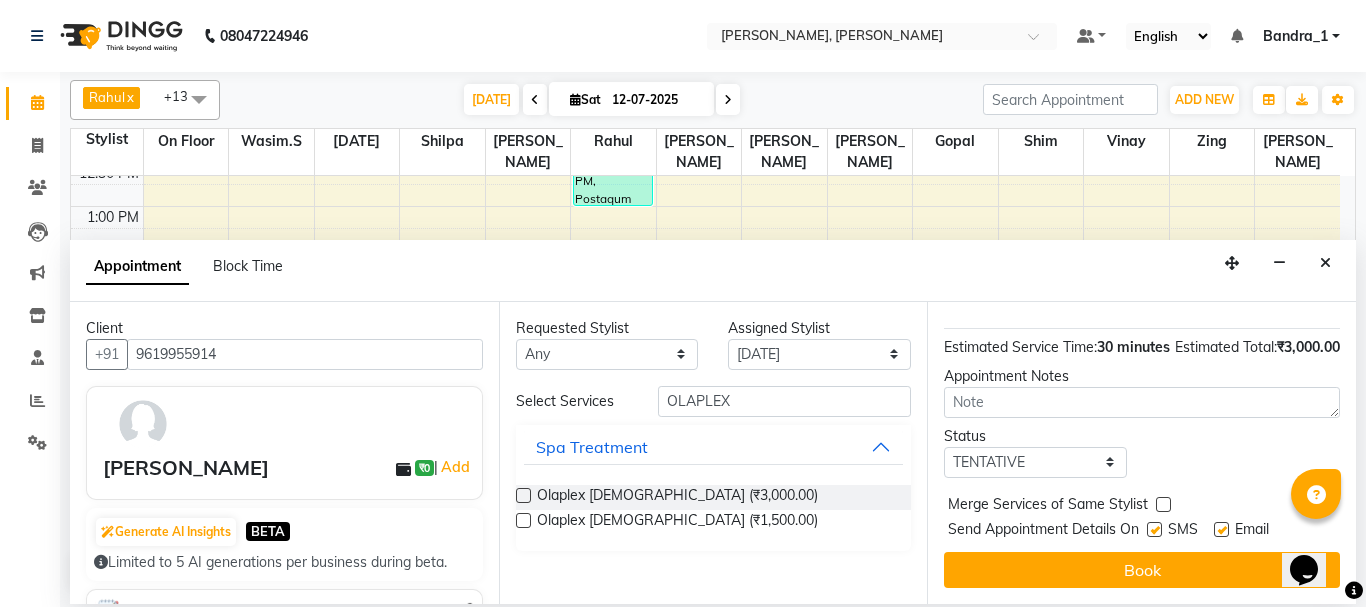 click at bounding box center (1221, 529) 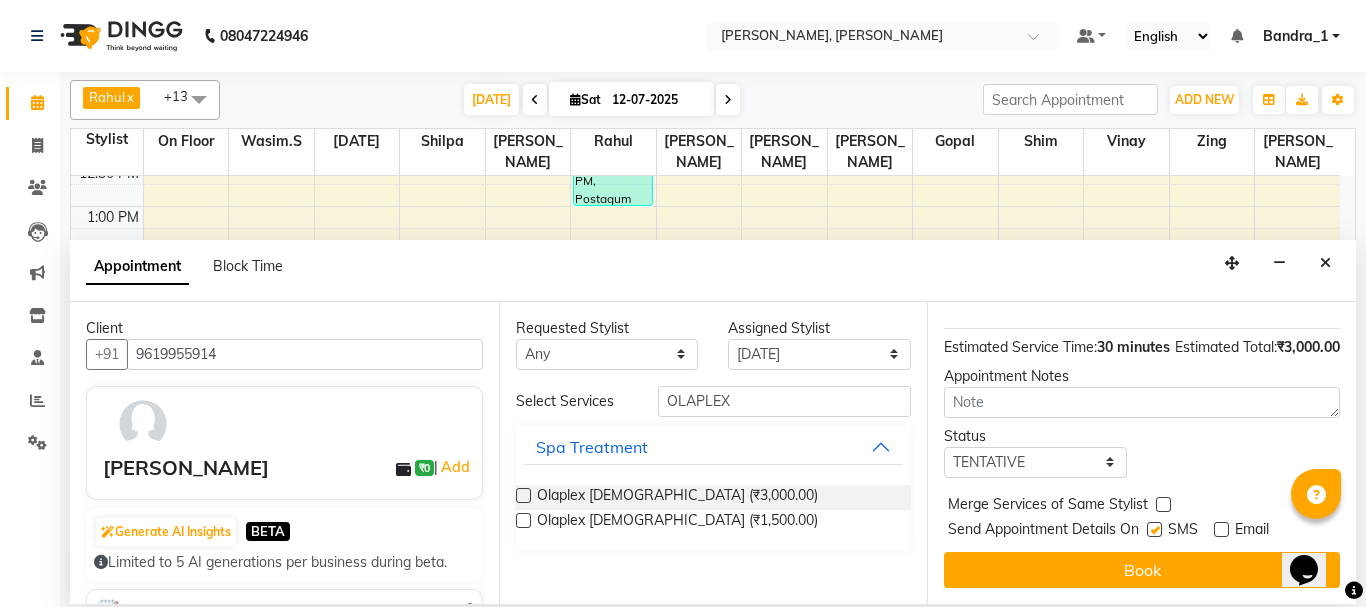 click at bounding box center [1154, 529] 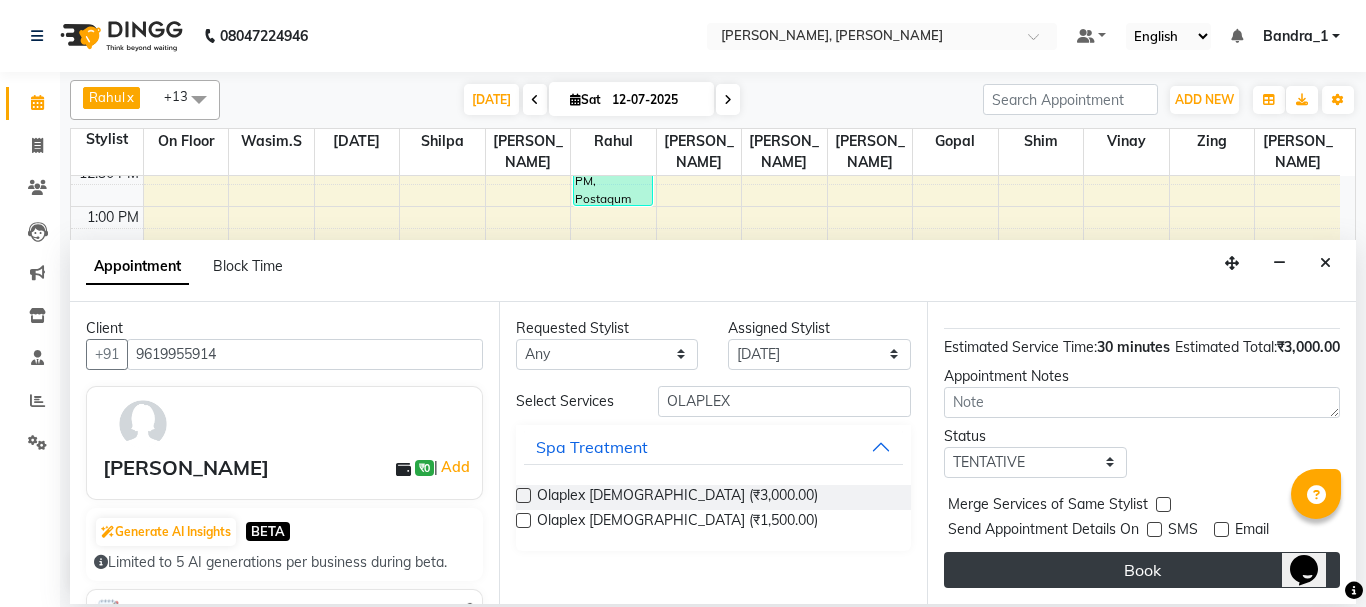click on "Book" at bounding box center [1142, 570] 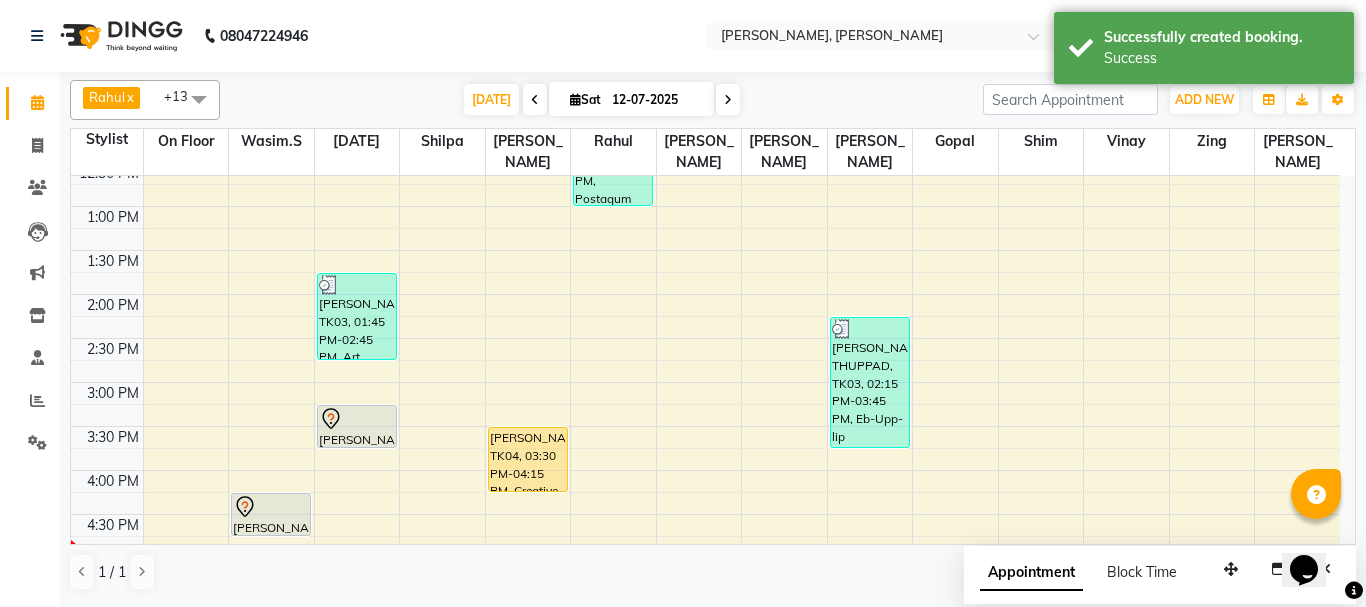 click at bounding box center [357, 419] 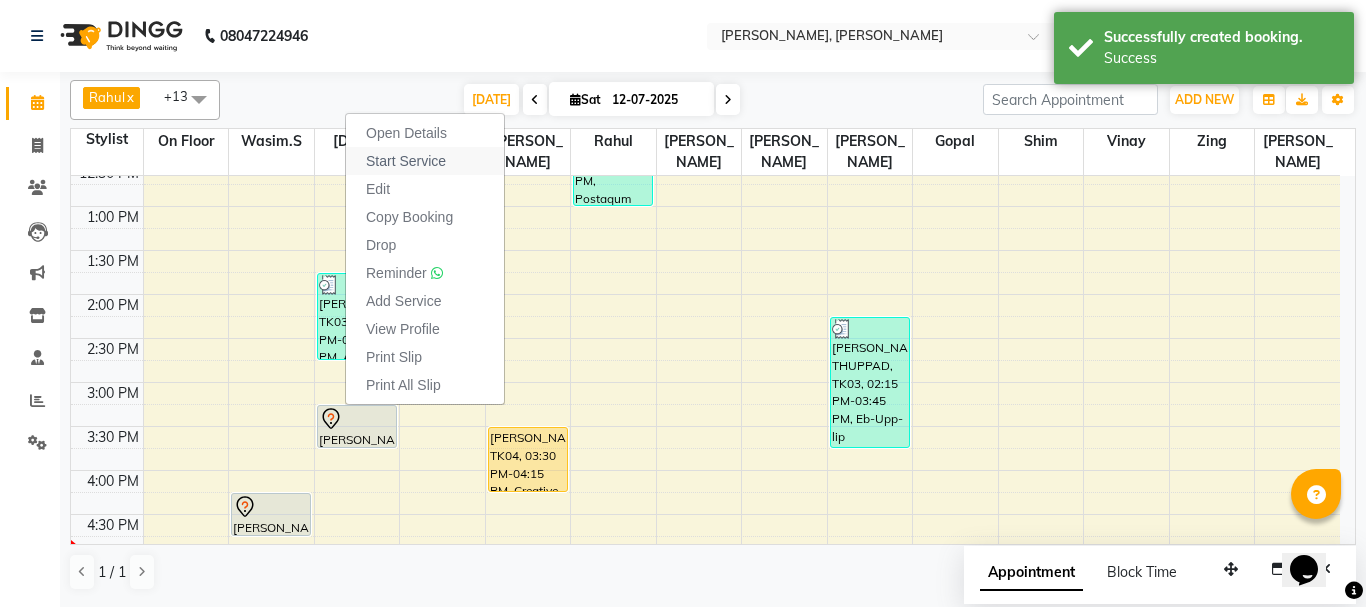click on "Start Service" at bounding box center (406, 161) 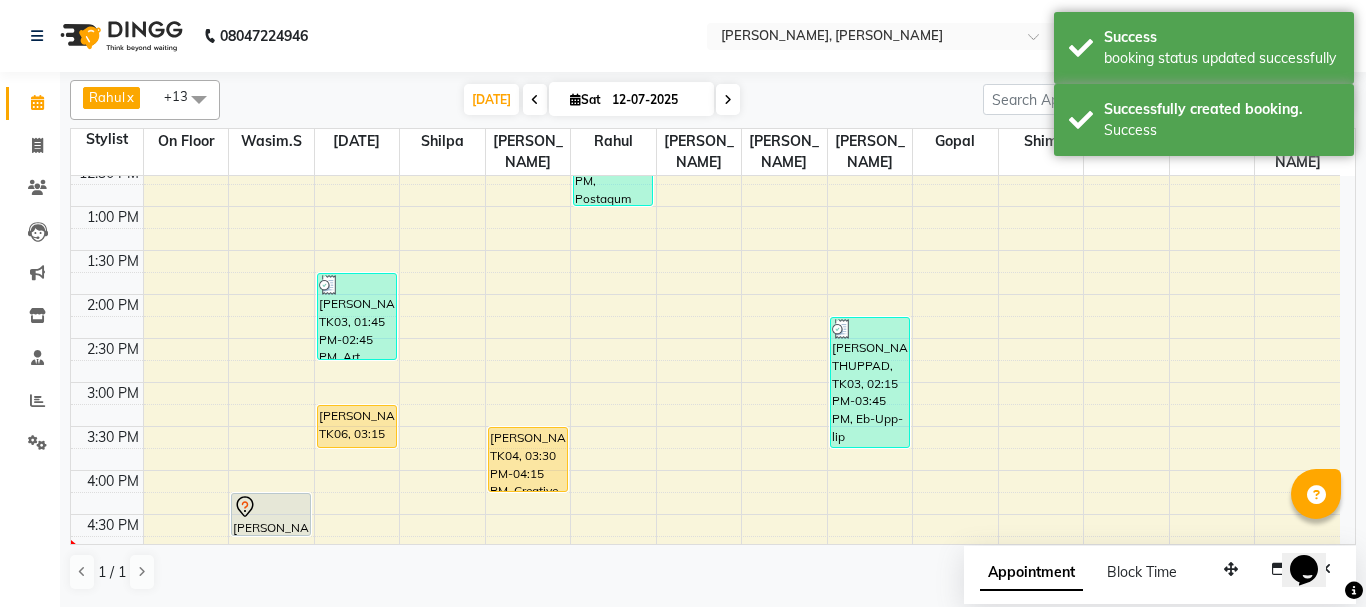 click on "[PERSON_NAME], TK06, 03:15 PM-03:45 PM, Olaplex  [DEMOGRAPHIC_DATA]" at bounding box center (357, 426) 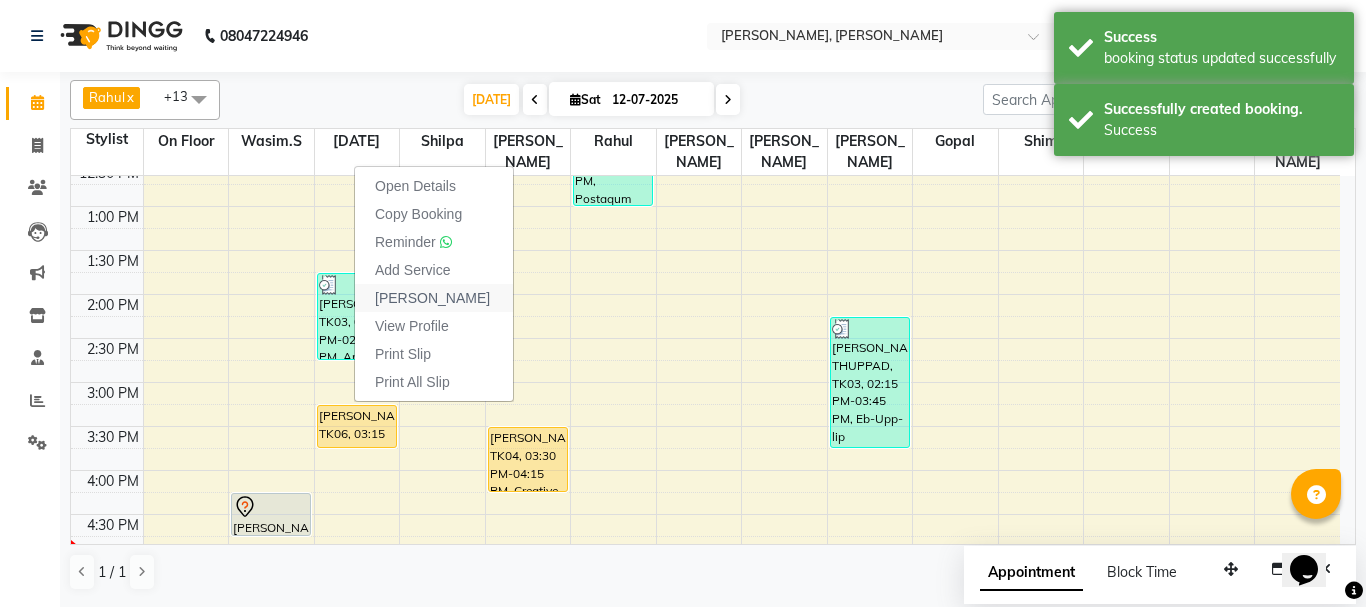 click on "[PERSON_NAME]" at bounding box center (432, 298) 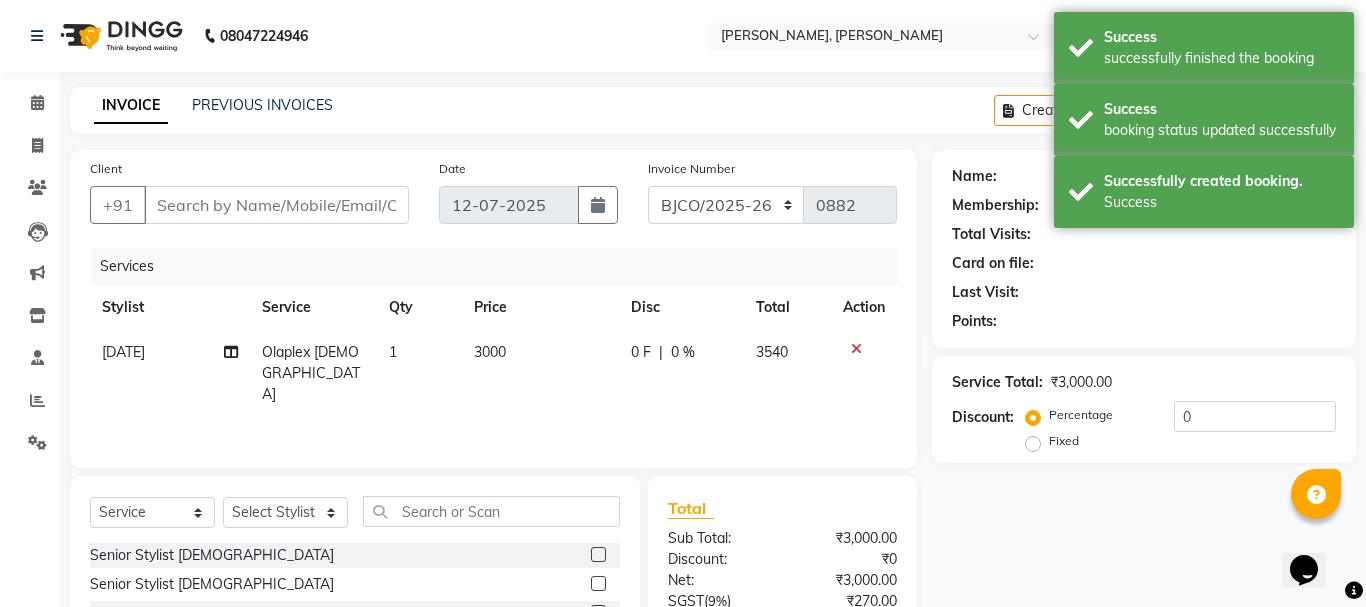 type on "9619955914" 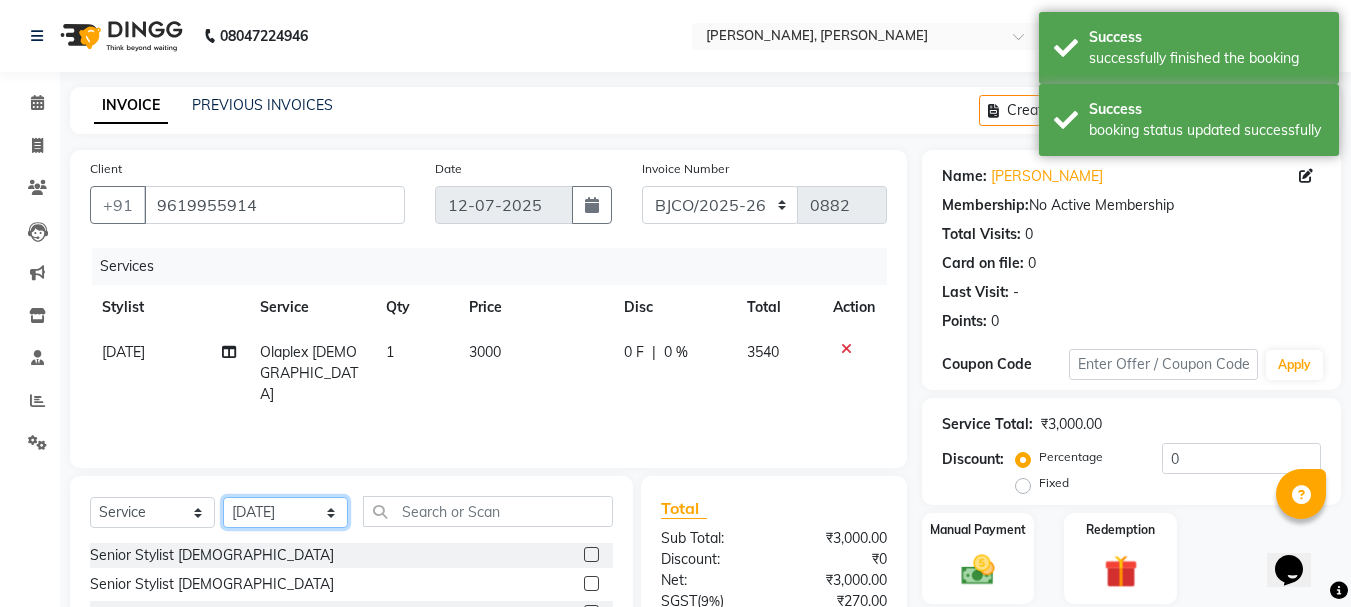 click on "Select Stylist Abdul Bandra_1 Bandra_store Catherine Chetan Deepali Eshan Gladis Gopal Jajo Jouyi Kiran  Manish Naomi On  Floor  Peetrass Pinky Make up Artist Raaj Rahul  Raja Rakesh Rashid Ryan Samreen Sandeep Kaur Sanjay Sannatan Seema Shephali Shilpa Shim Somya Venisha                         Vinay Waqar Wasim.S Yangamphy Yashita  Zing" 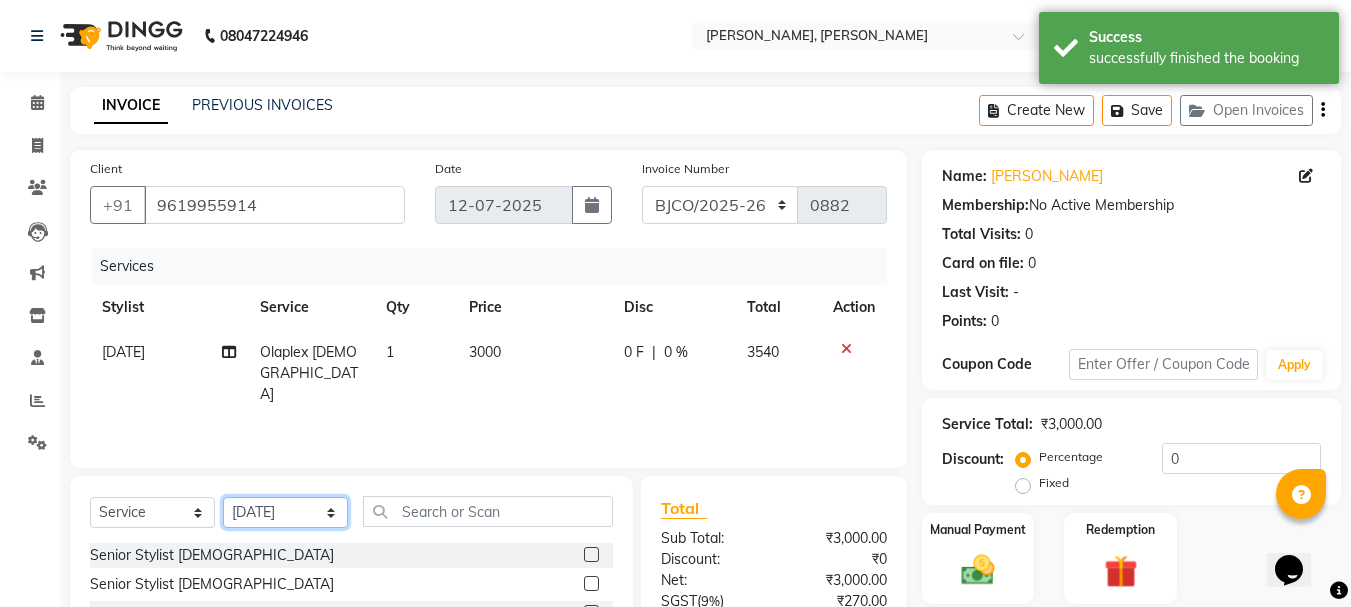 select on "54154" 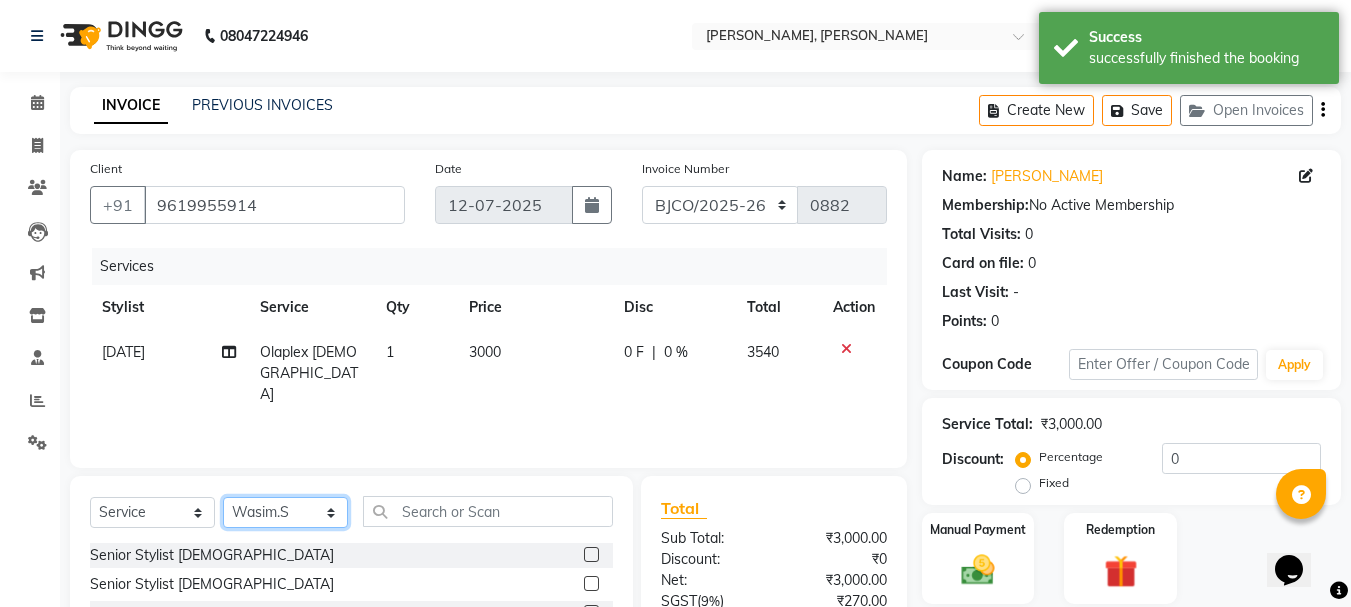 click on "Select Stylist Abdul Bandra_1 Bandra_store Catherine Chetan Deepali Eshan Gladis Gopal Jajo Jouyi Kiran  Manish Naomi On  Floor  Peetrass Pinky Make up Artist Raaj Rahul  Raja Rakesh Rashid Ryan Samreen Sandeep Kaur Sanjay Sannatan Seema Shephali Shilpa Shim Somya Venisha                         Vinay Waqar Wasim.S Yangamphy Yashita  Zing" 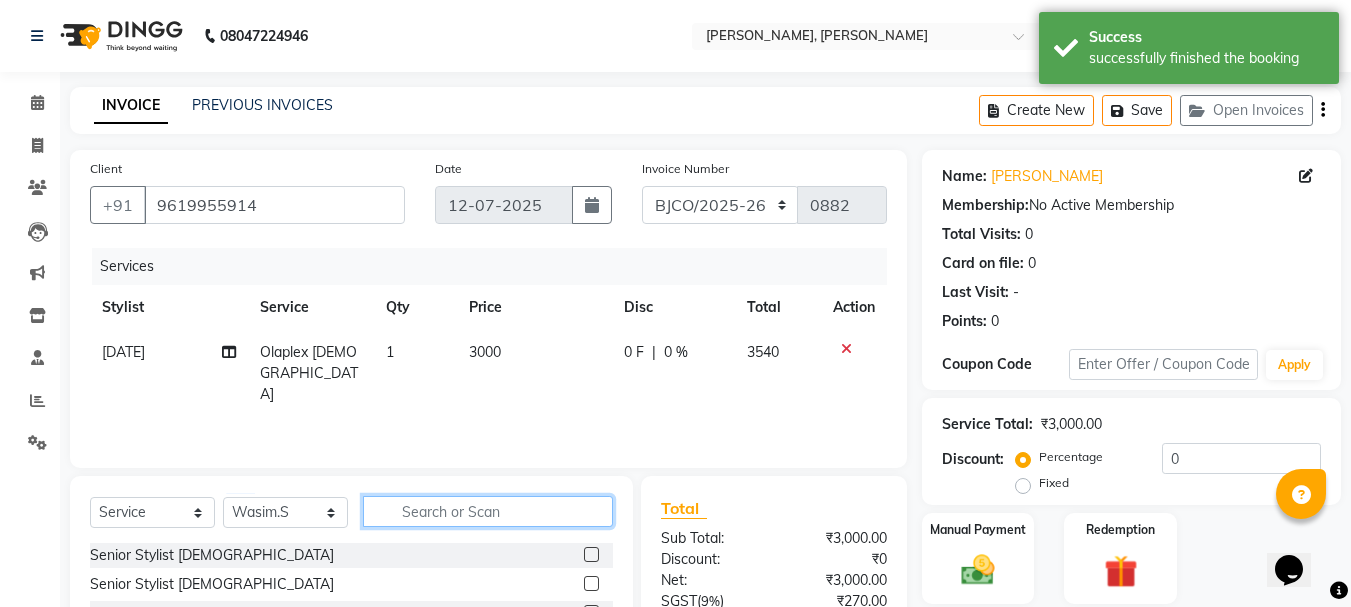 drag, startPoint x: 452, startPoint y: 504, endPoint x: 435, endPoint y: 496, distance: 18.788294 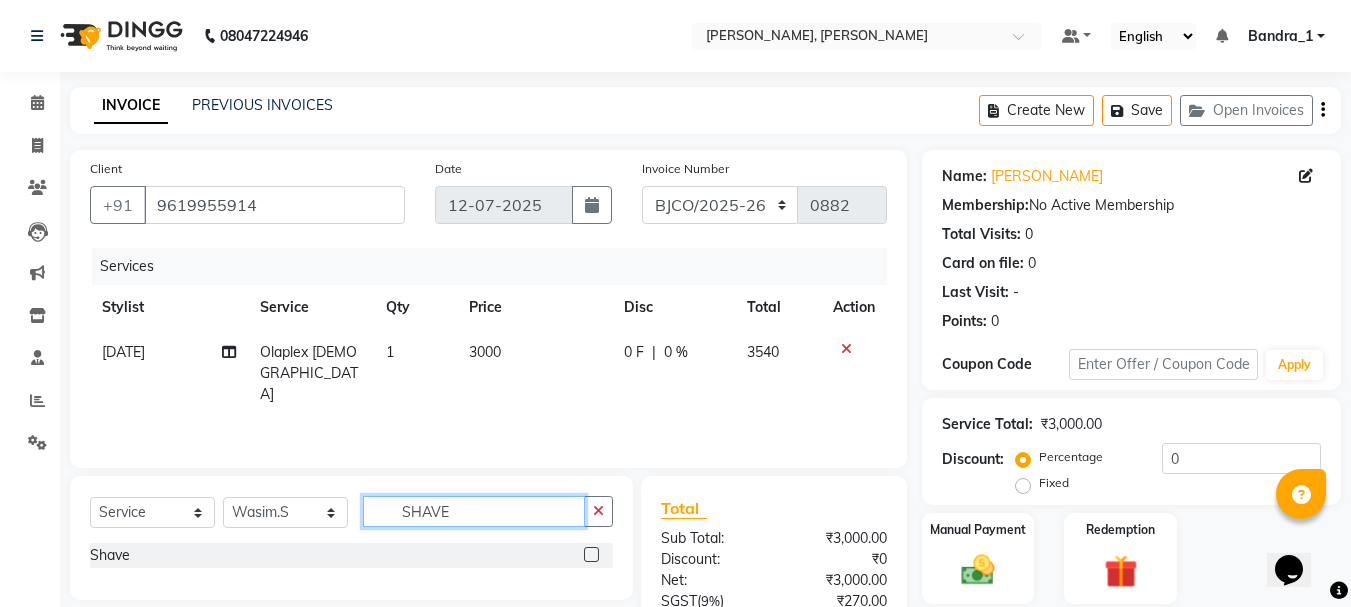 type on "SHAVE" 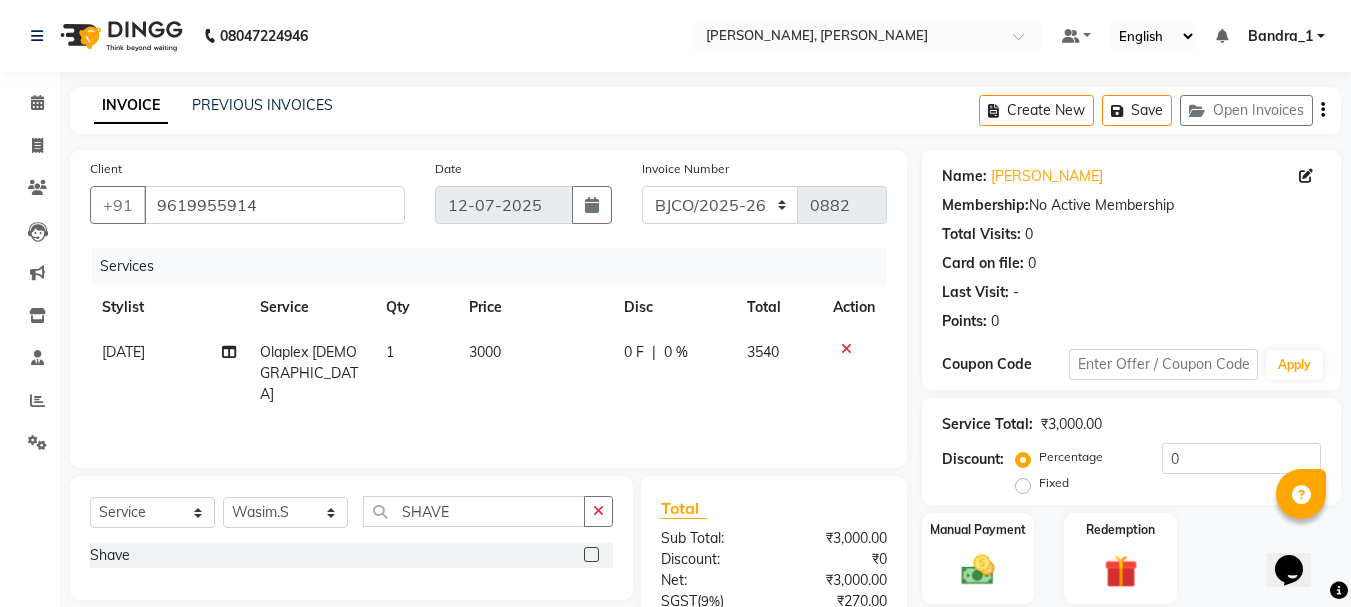 click 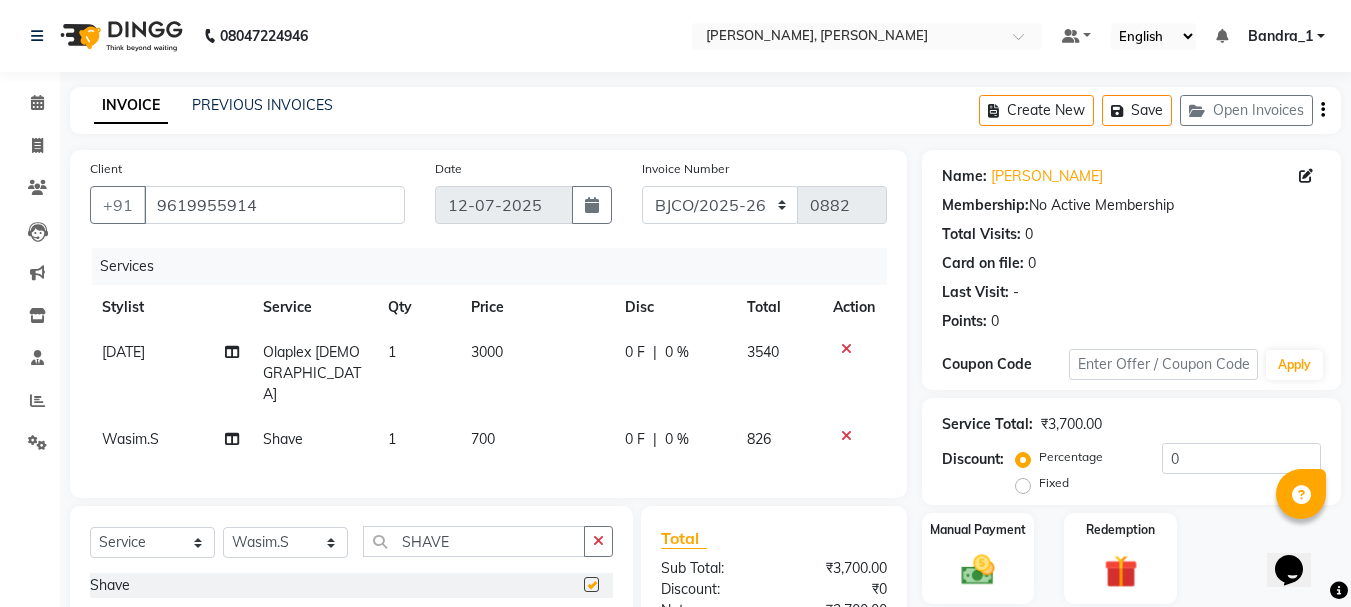 checkbox on "false" 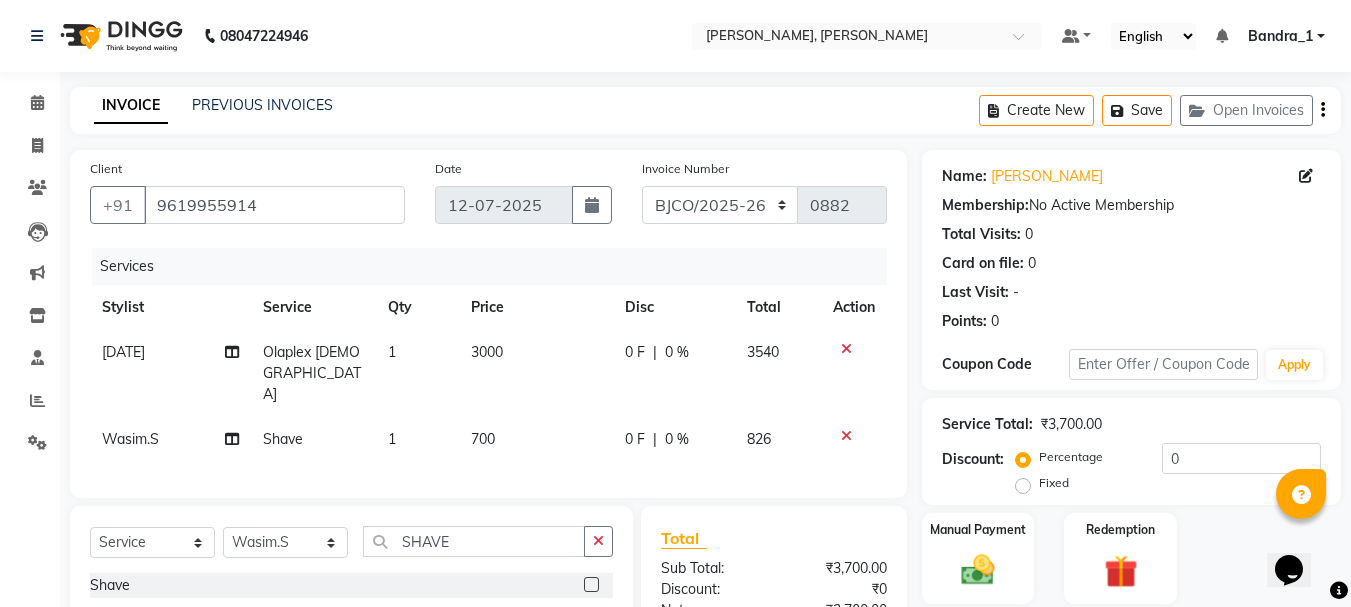 click 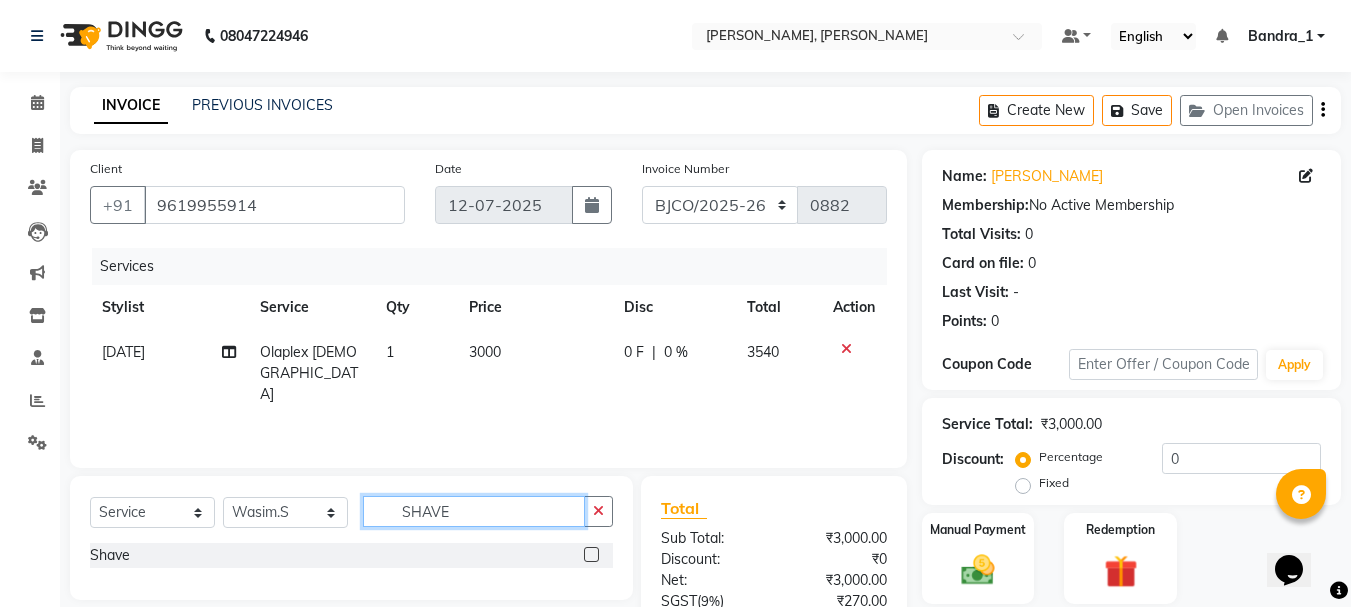 click on "SHAVE" 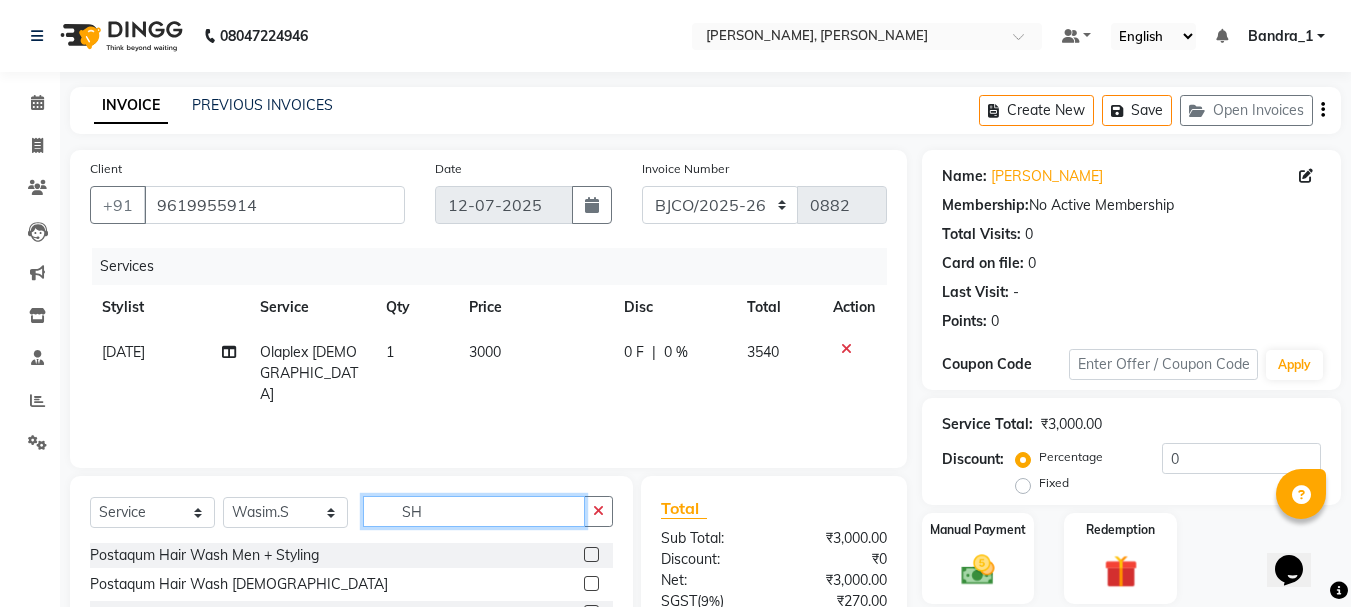type on "S" 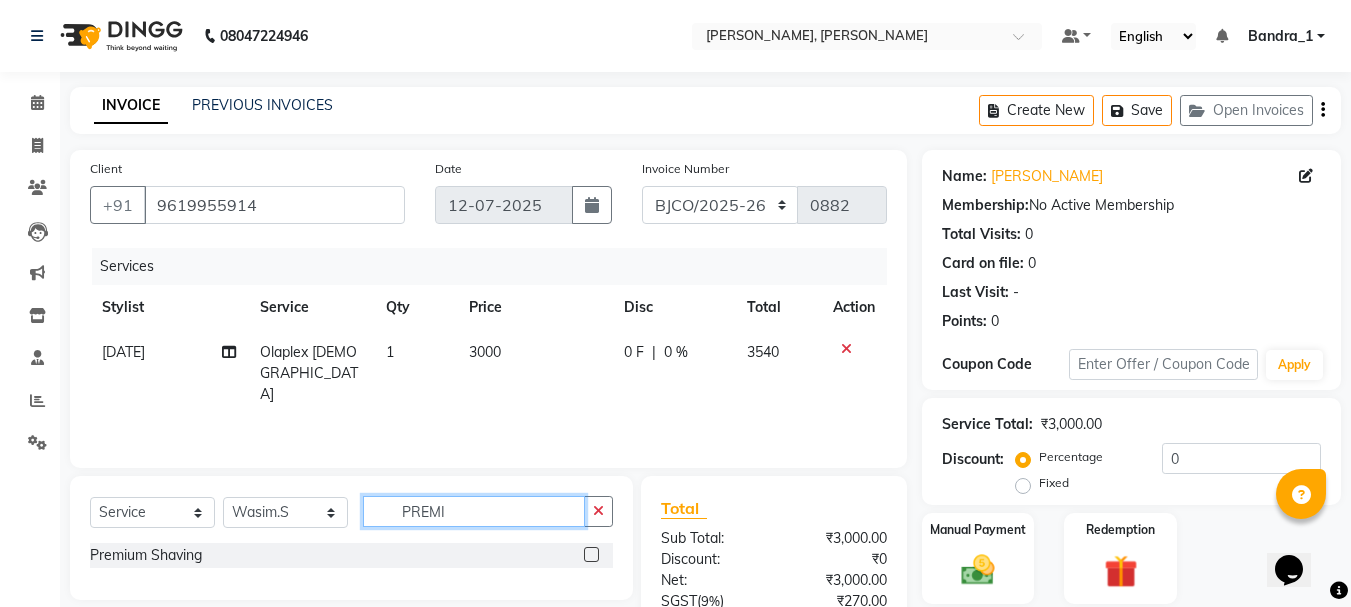 type on "PREMI" 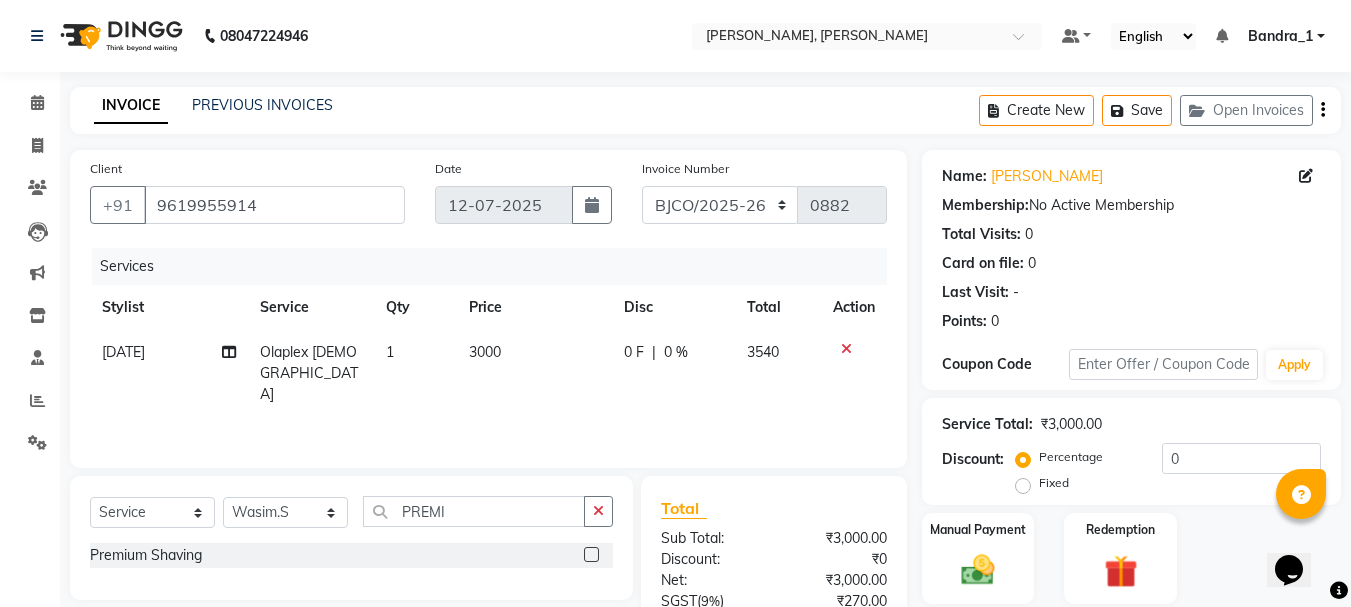 click 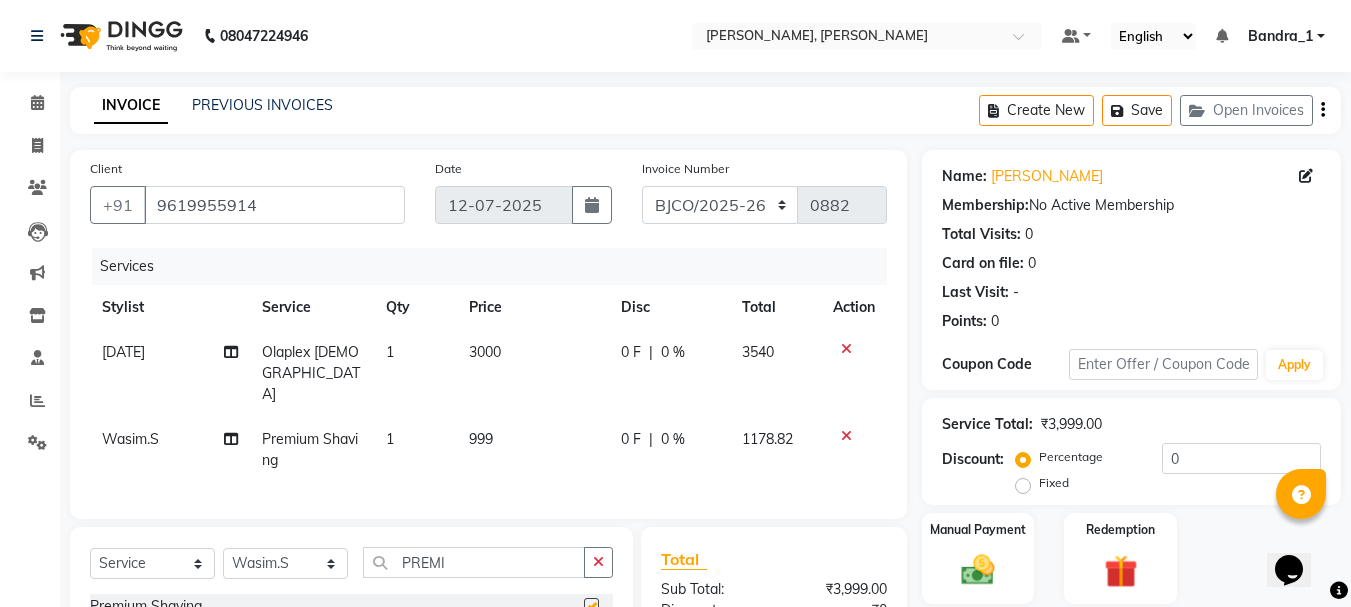checkbox on "false" 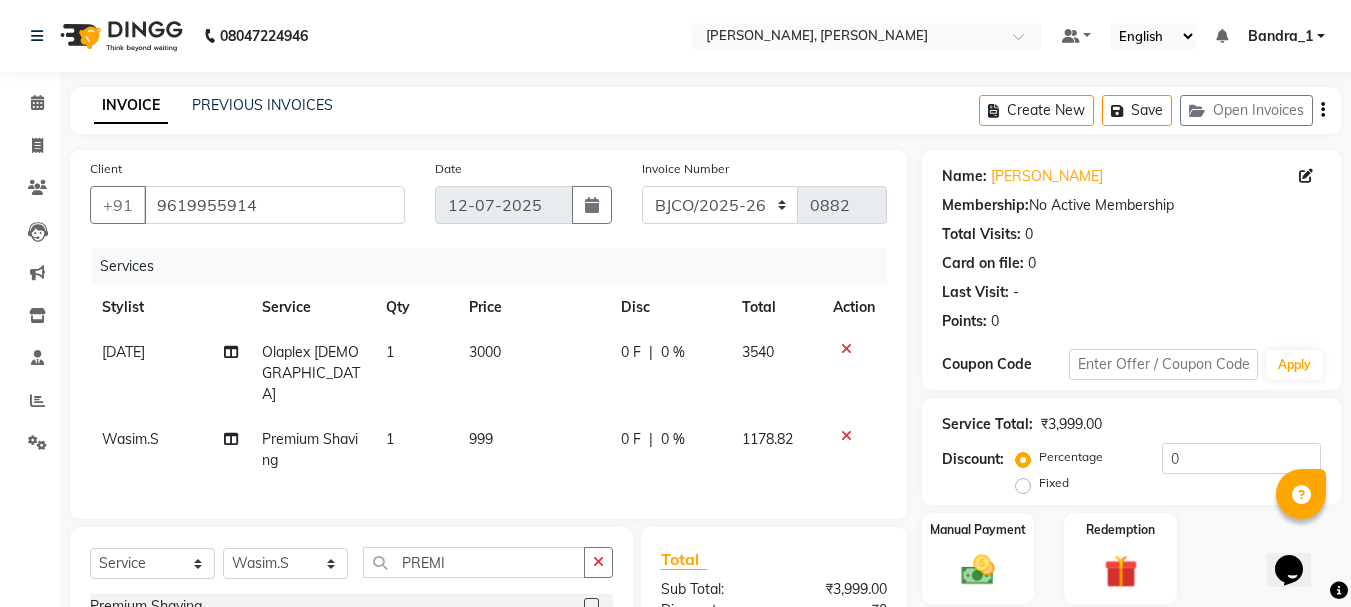 click on "999" 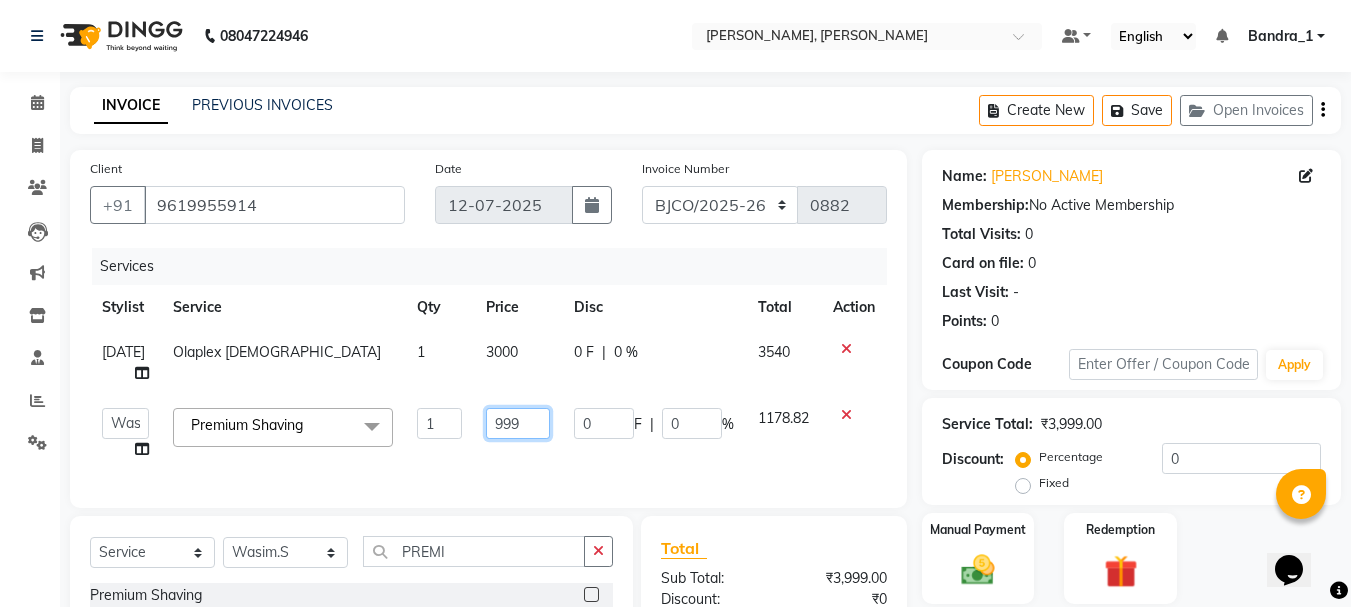 drag, startPoint x: 531, startPoint y: 403, endPoint x: 490, endPoint y: 414, distance: 42.44997 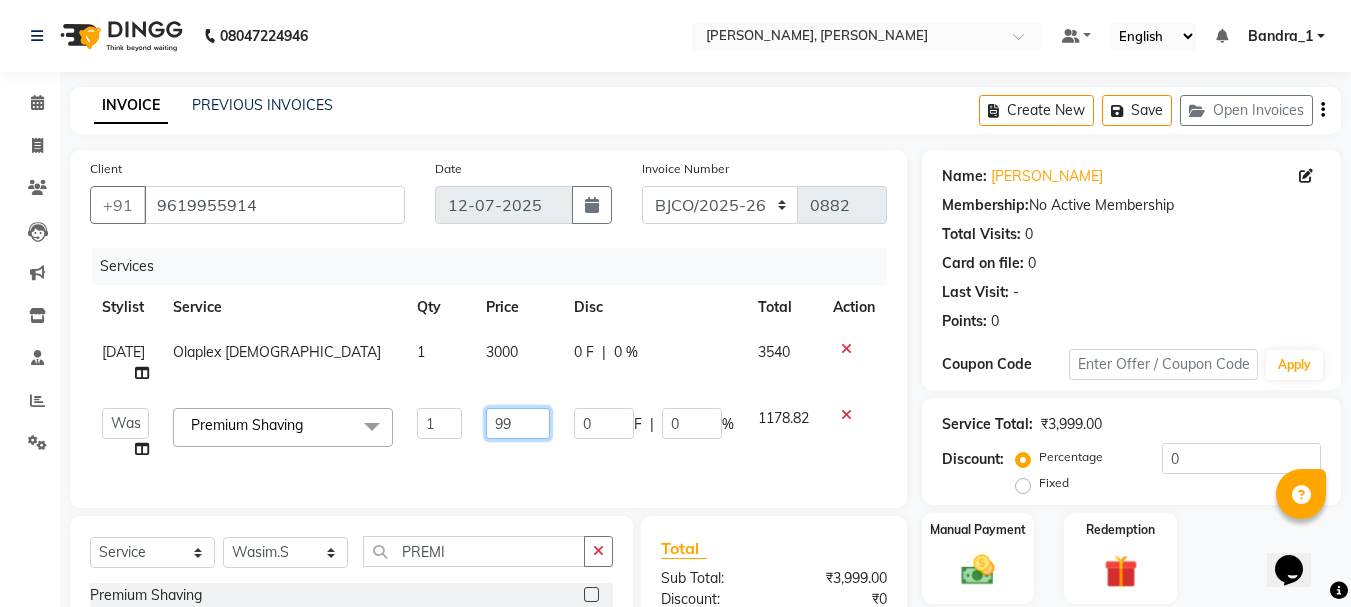 type on "9" 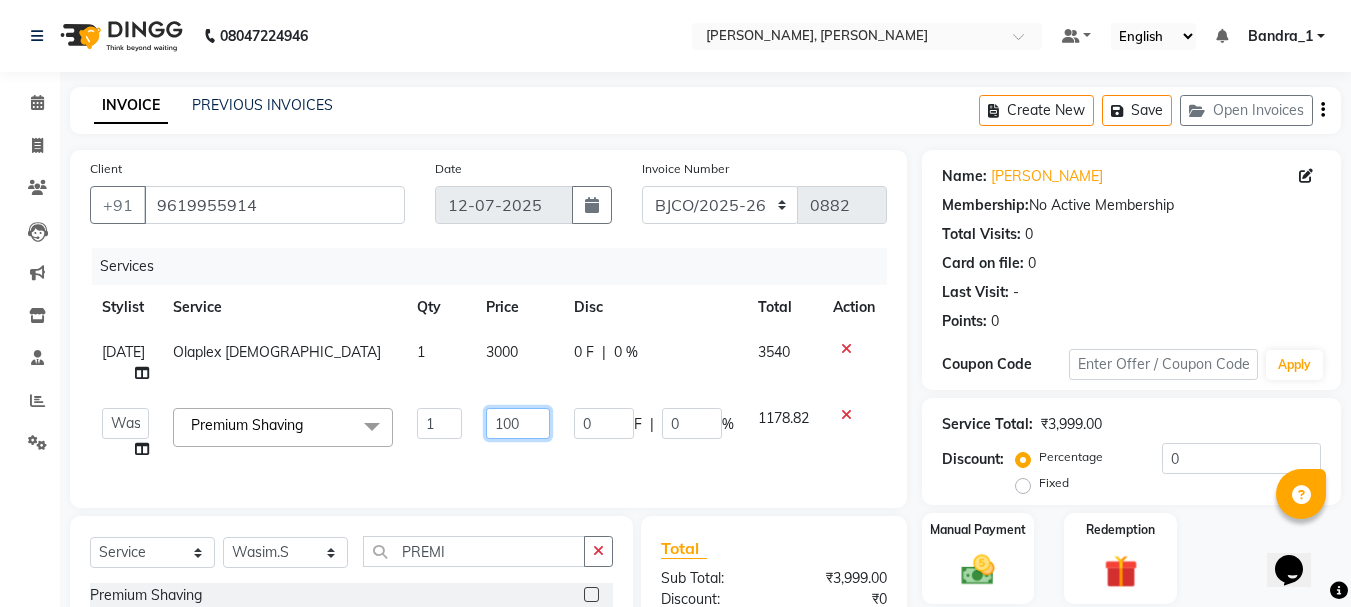 type on "1000" 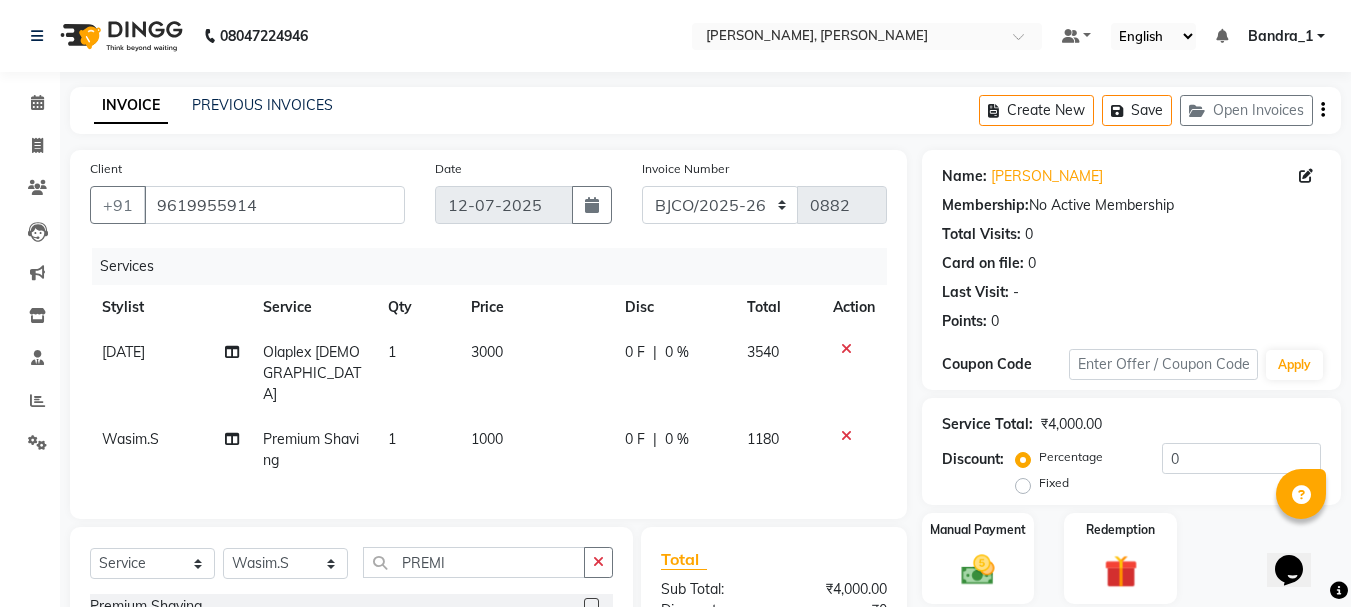 click on "3000" 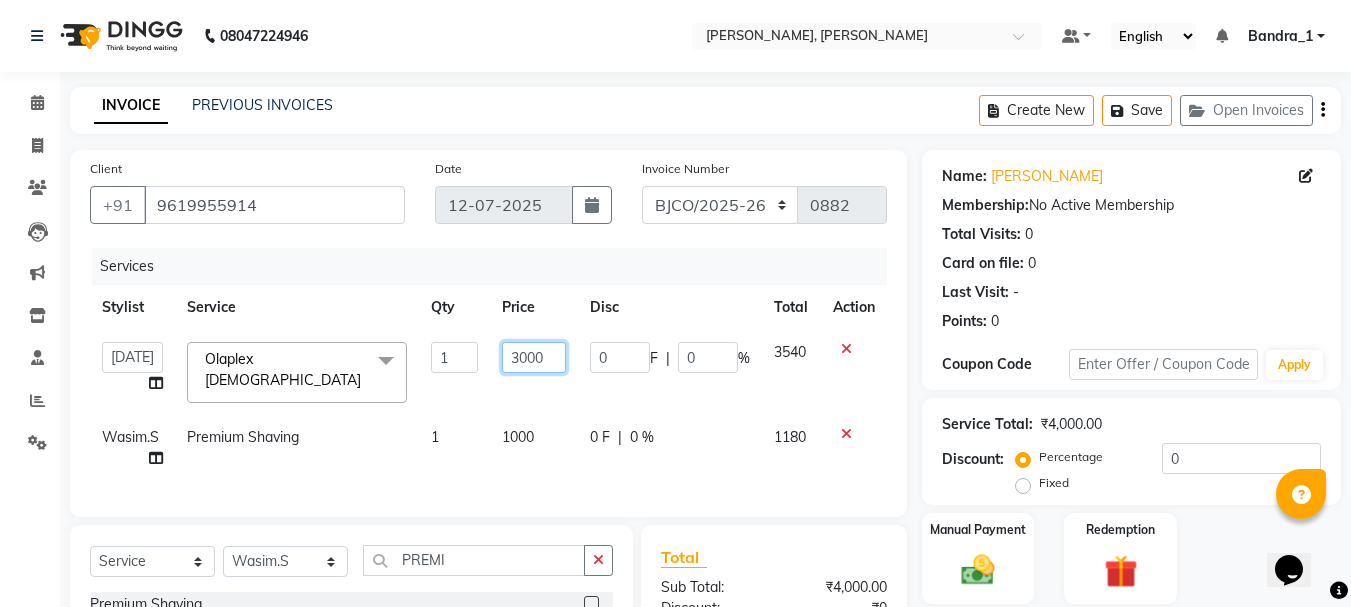 click on "3000" 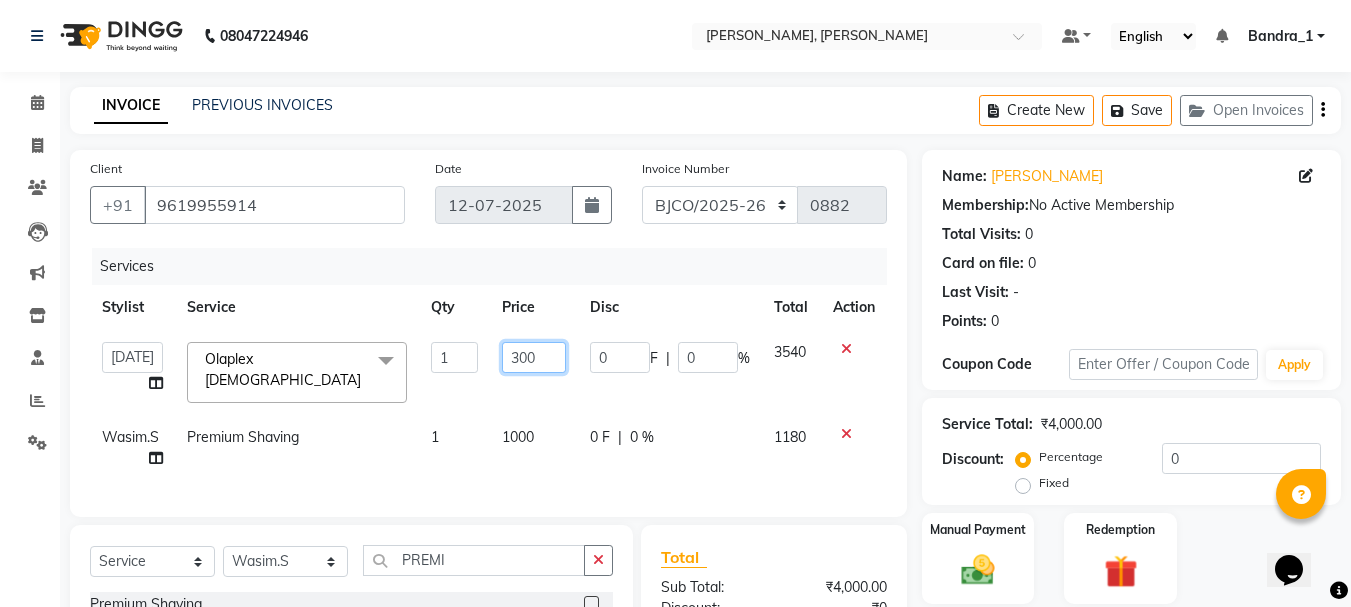 type on "3500" 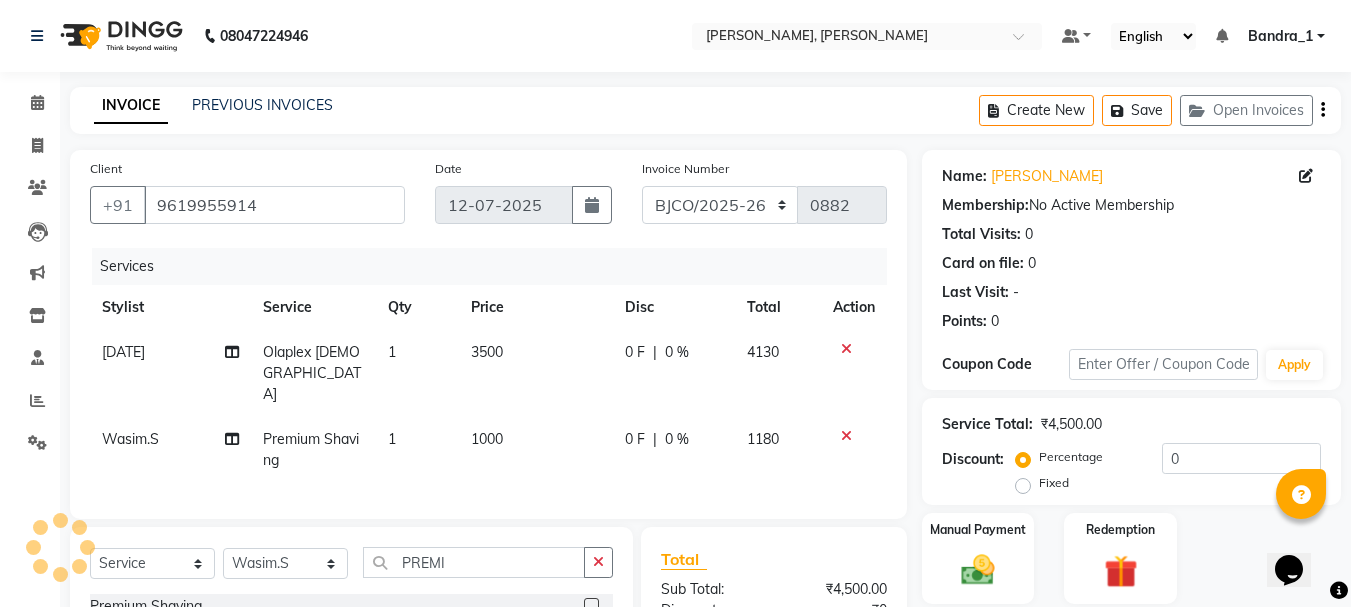 click on "0 F | 0 %" 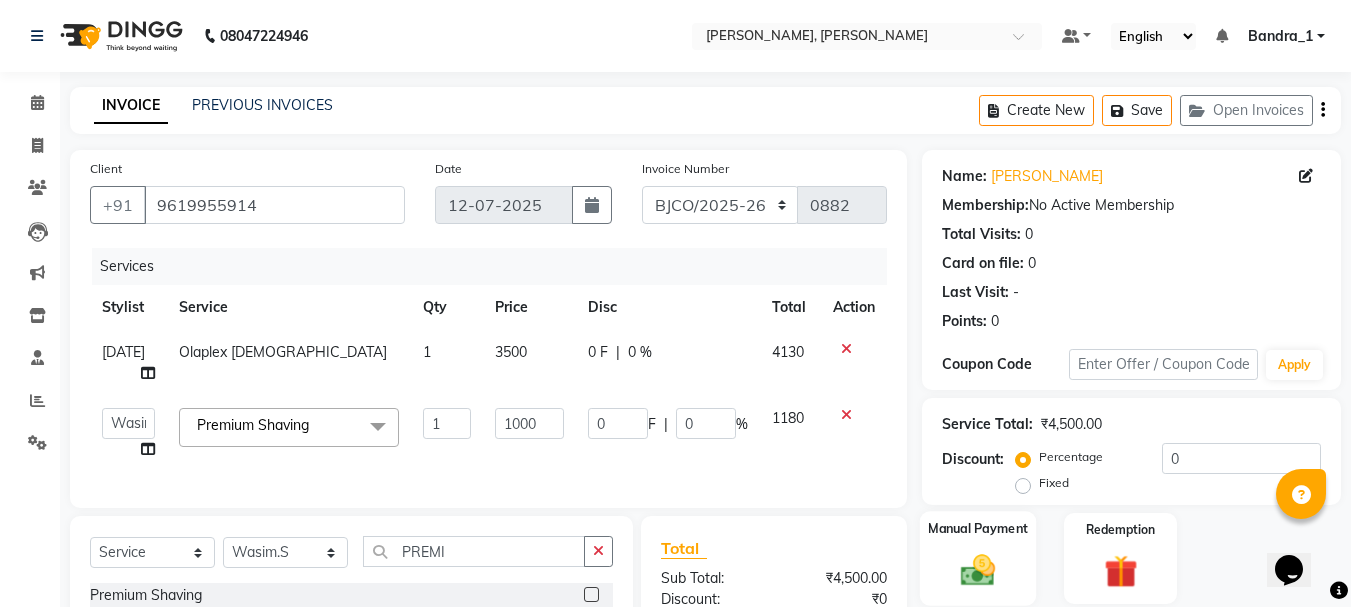 scroll, scrollTop: 227, scrollLeft: 0, axis: vertical 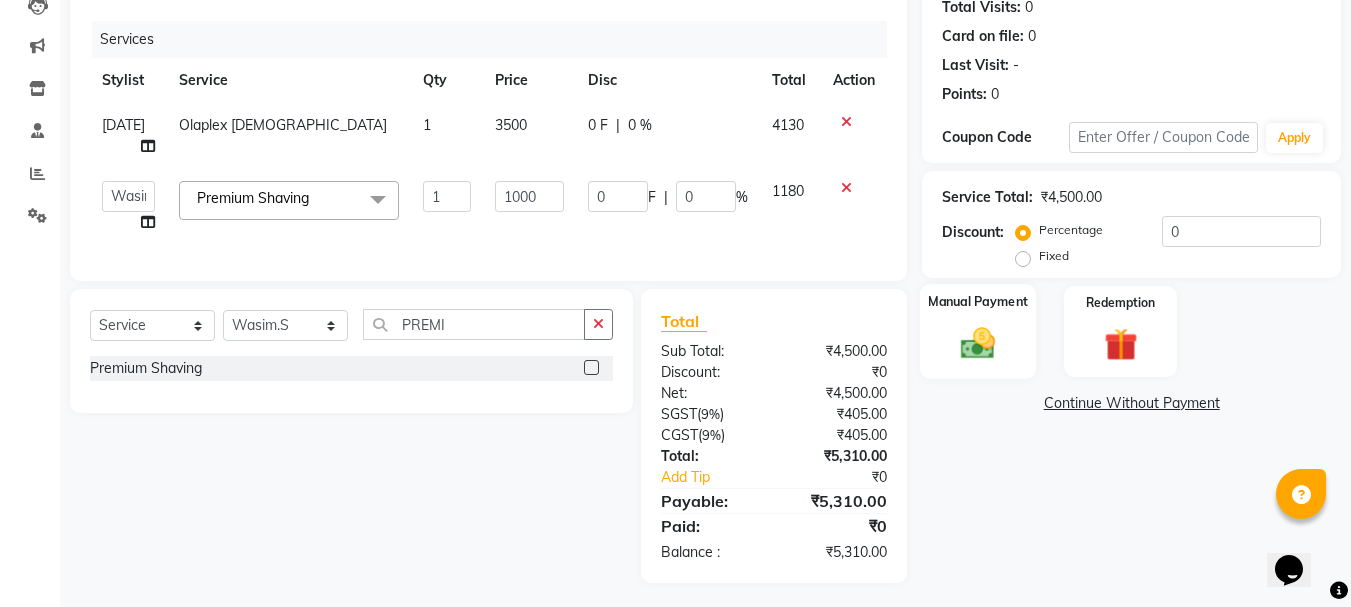 click 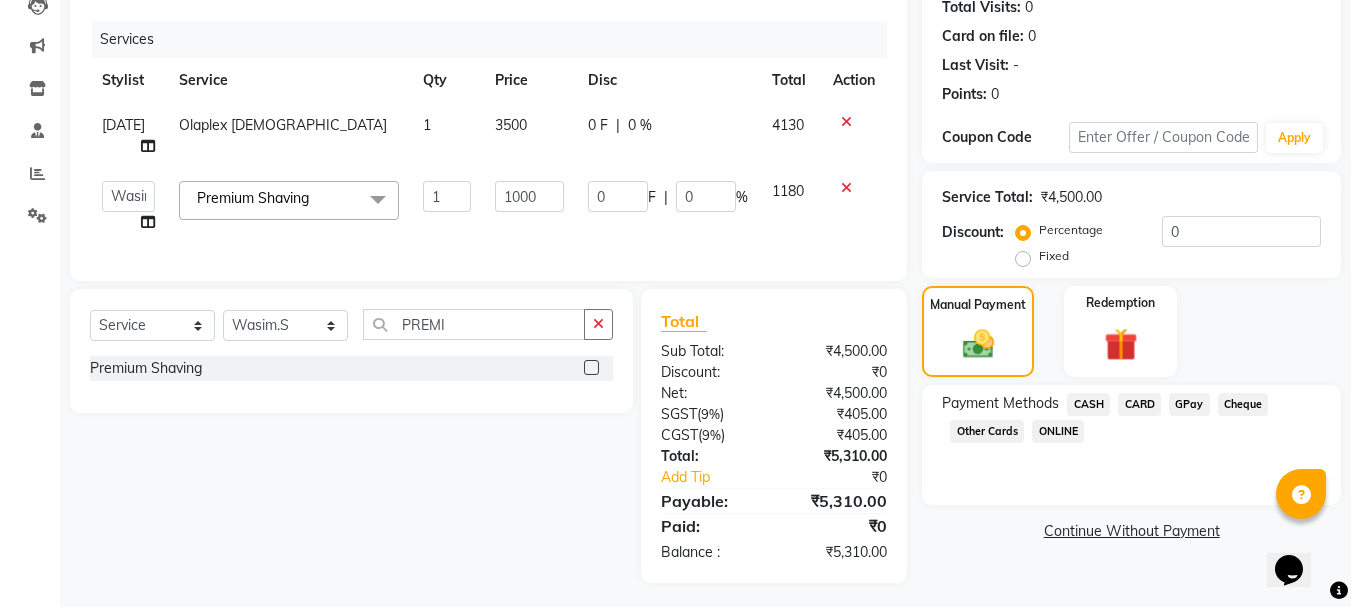 click on "CARD" 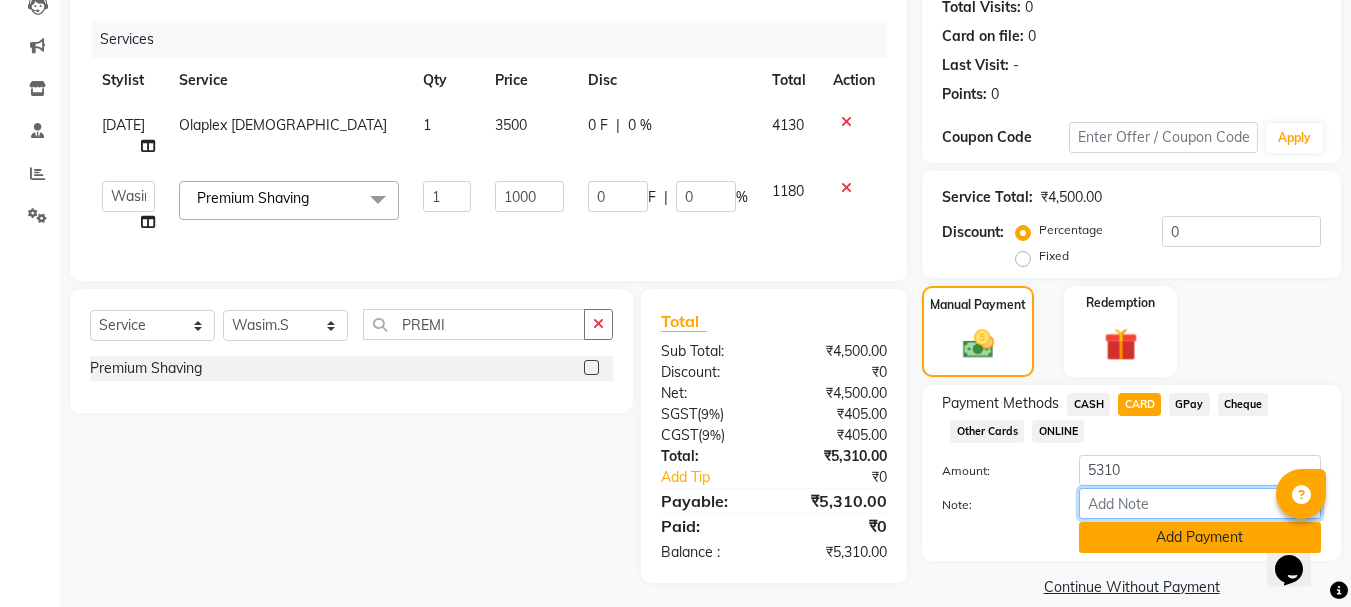 drag, startPoint x: 1127, startPoint y: 502, endPoint x: 1092, endPoint y: 529, distance: 44.20407 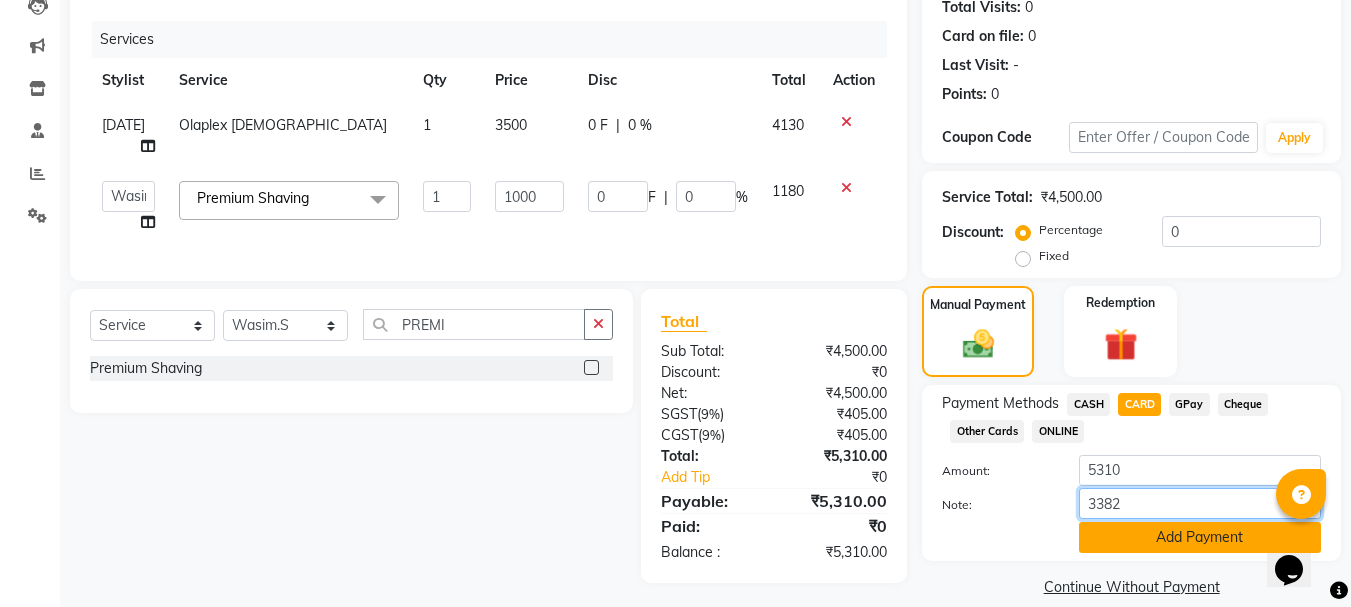 type on "3382" 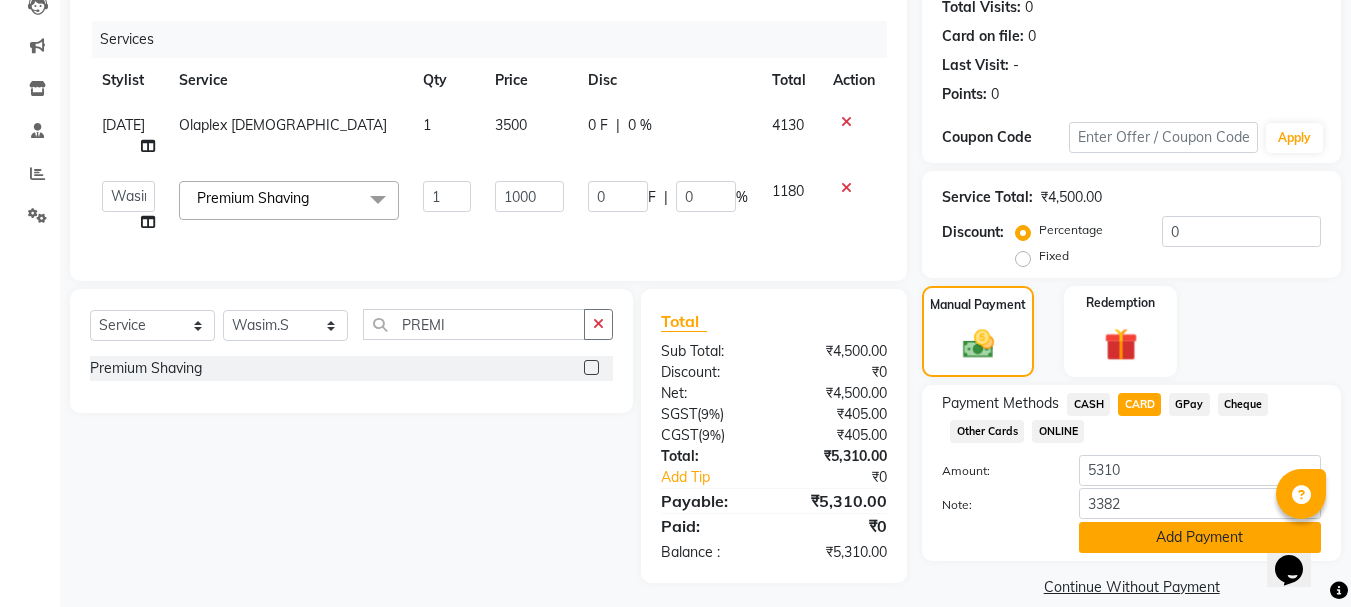 click on "Add Payment" 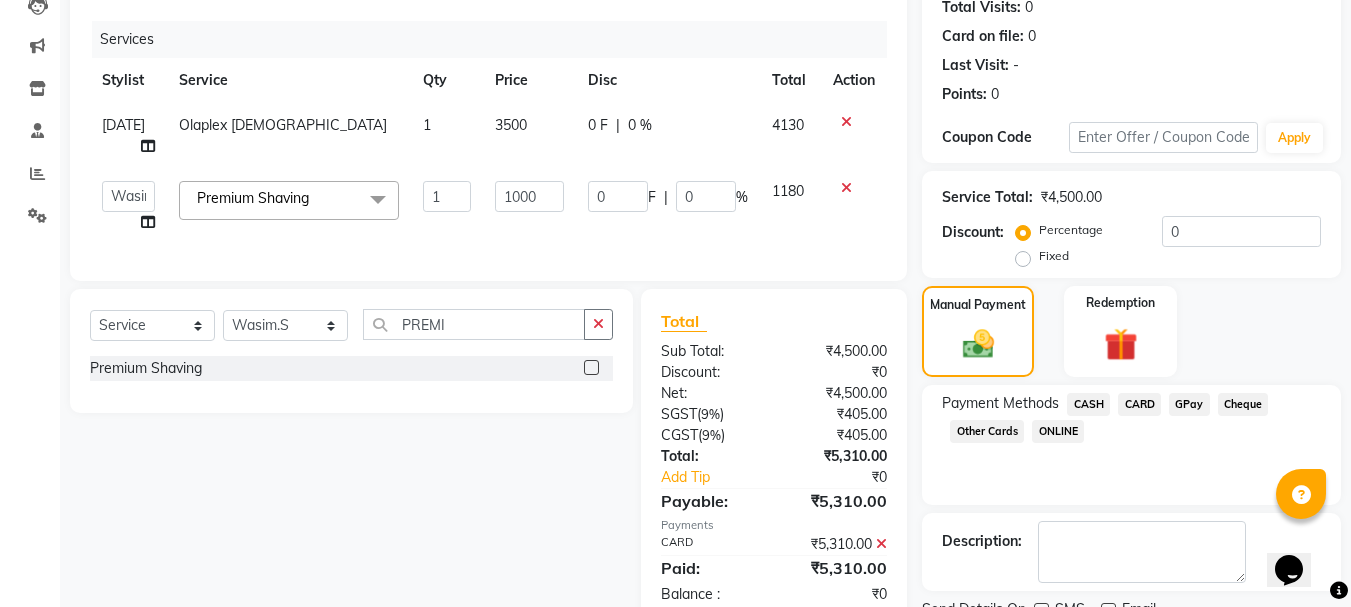 scroll, scrollTop: 309, scrollLeft: 0, axis: vertical 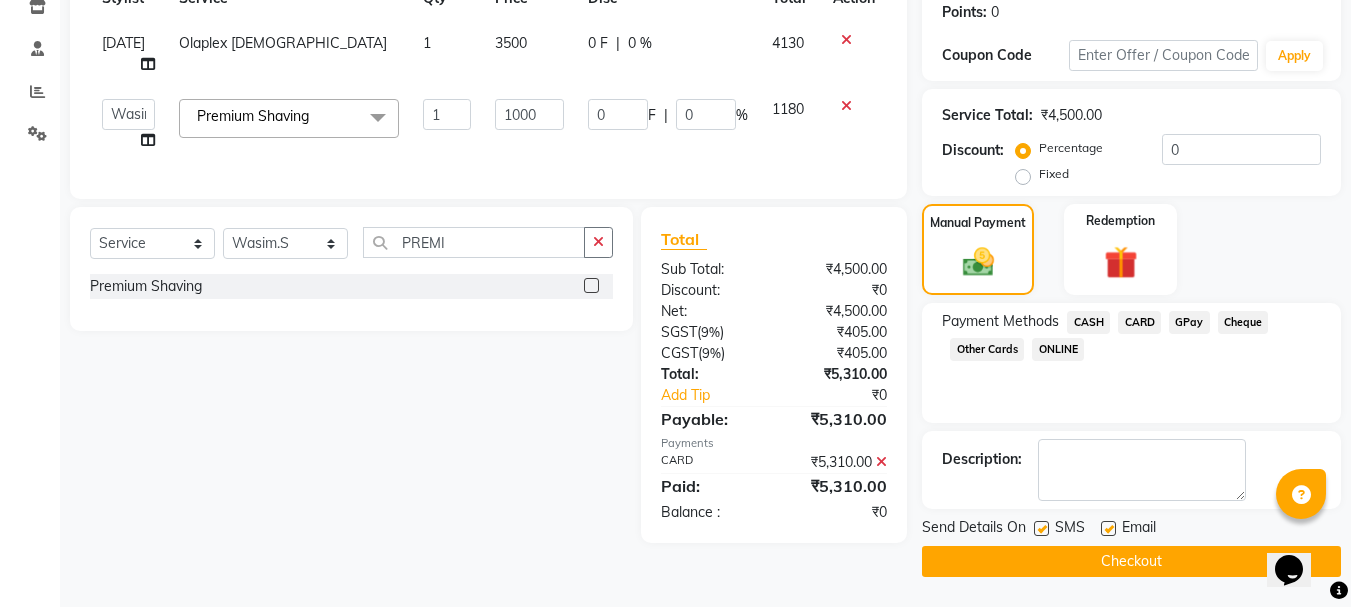 drag, startPoint x: 1045, startPoint y: 530, endPoint x: 1061, endPoint y: 520, distance: 18.867962 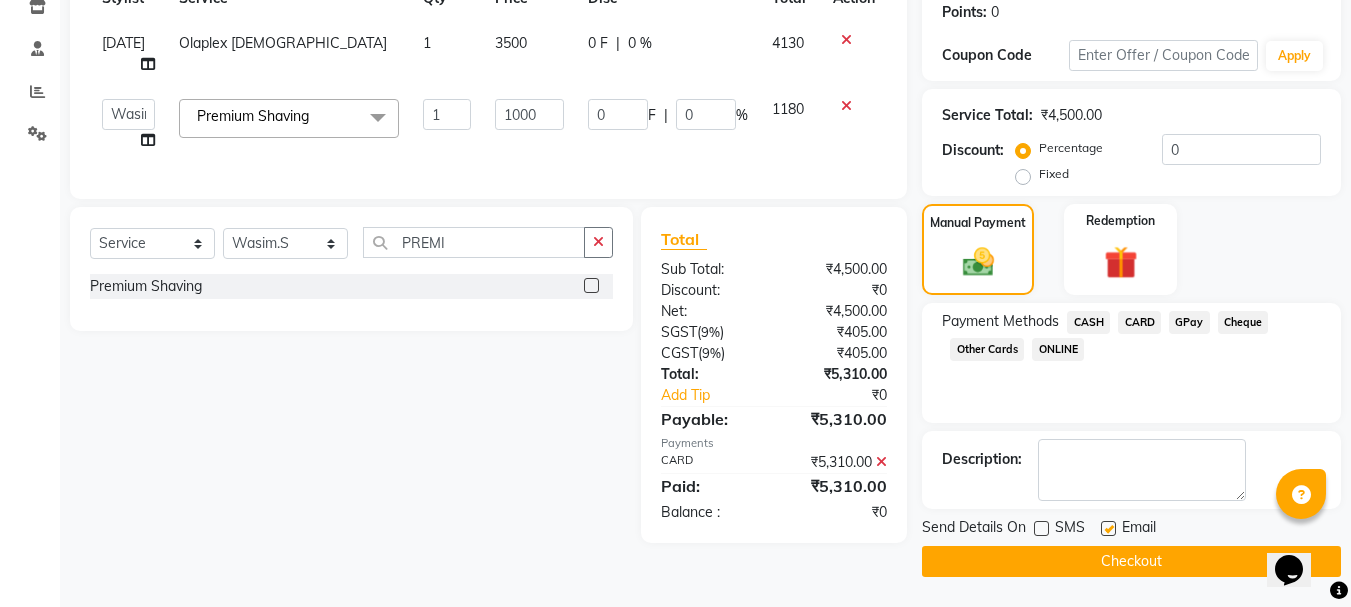 click 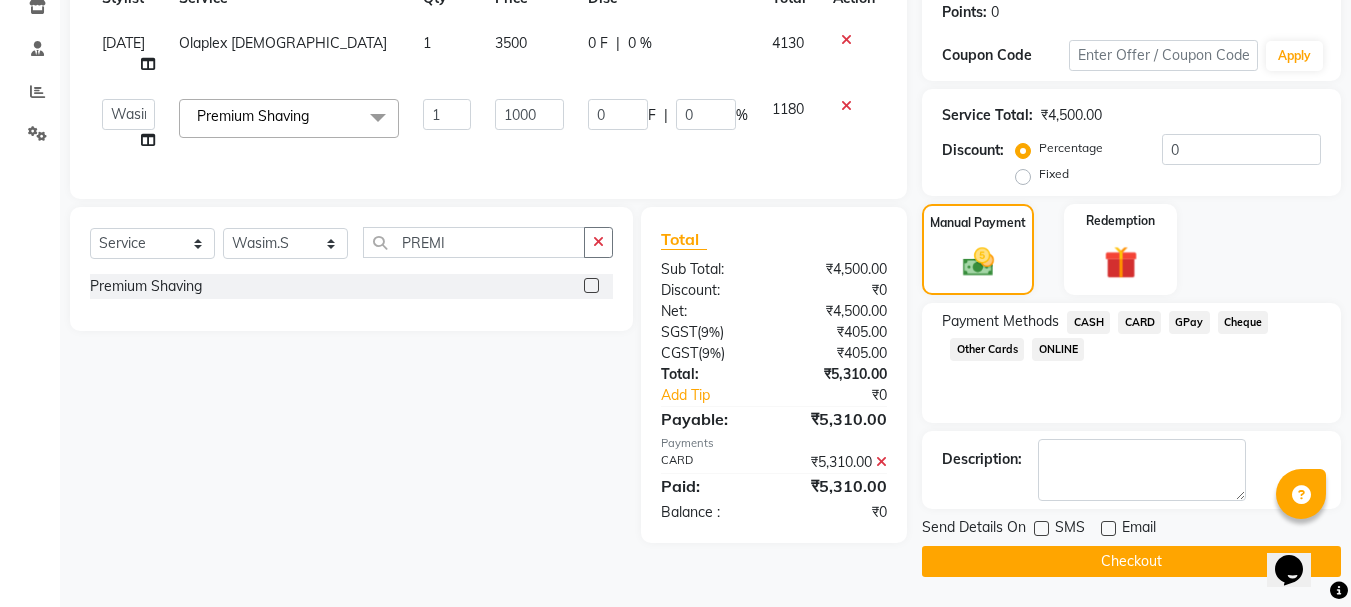 click on "Checkout" 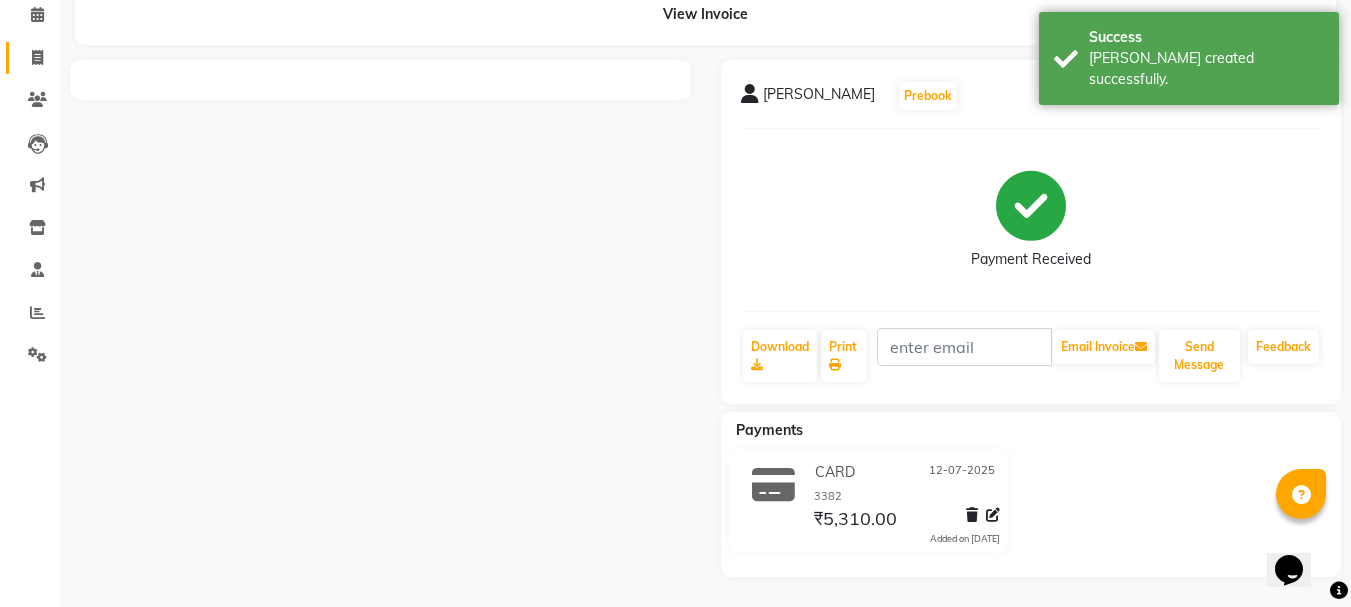 scroll, scrollTop: 0, scrollLeft: 0, axis: both 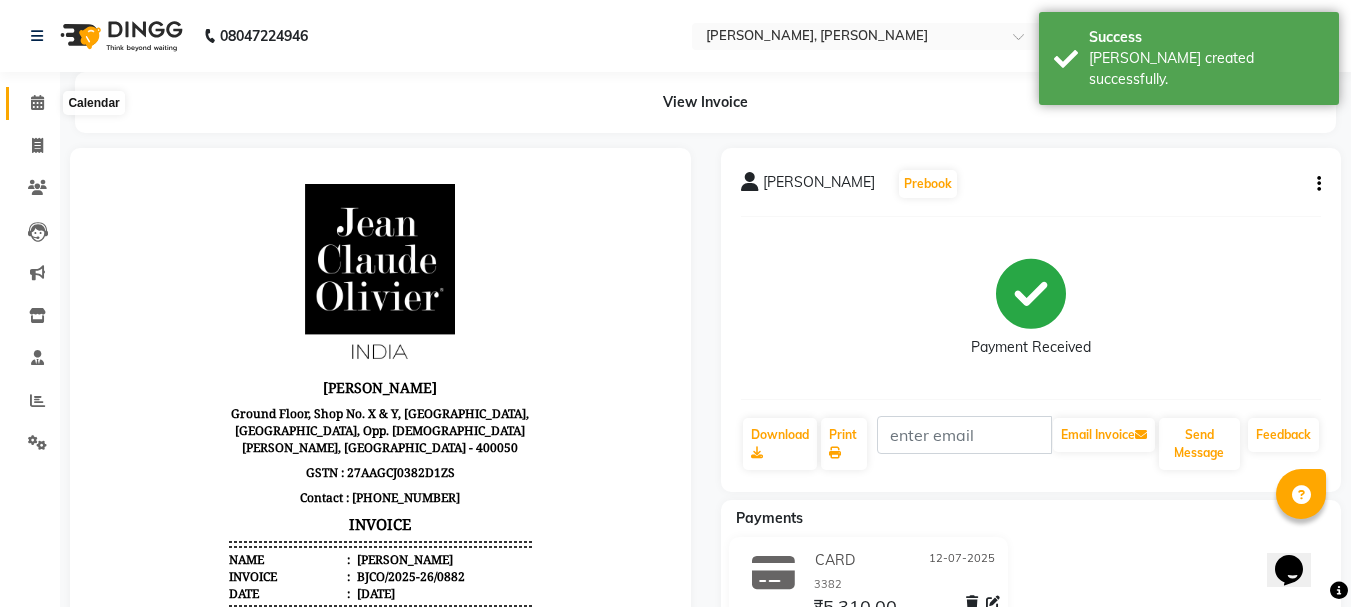 click 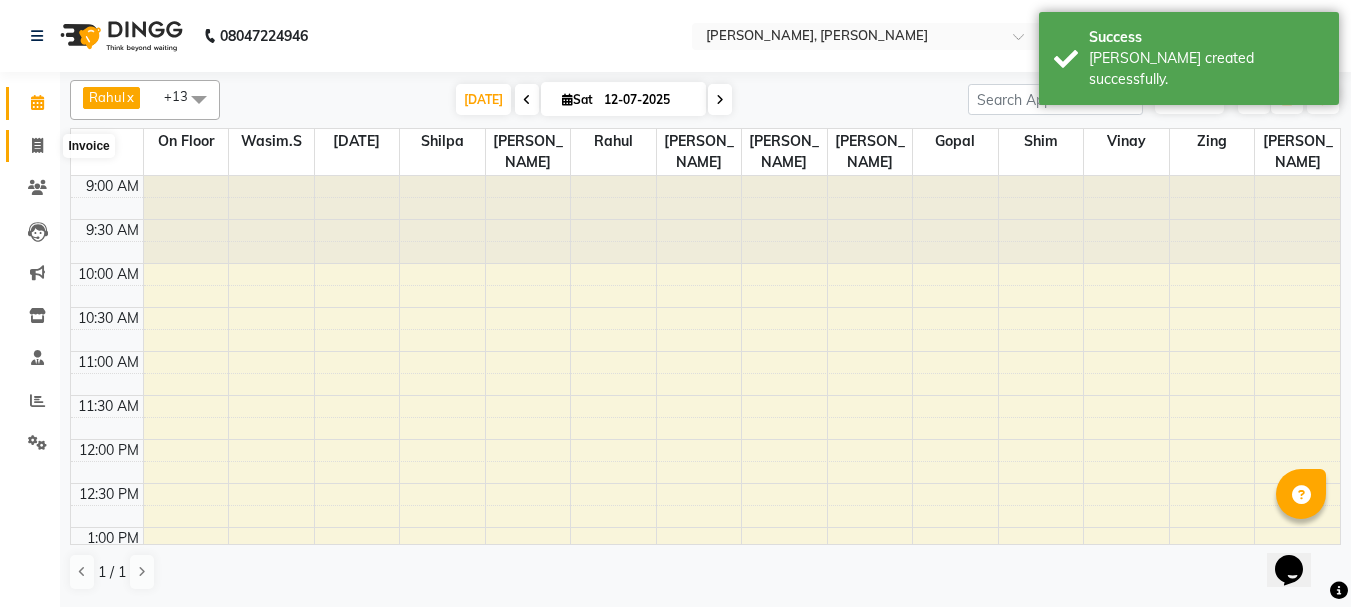 click 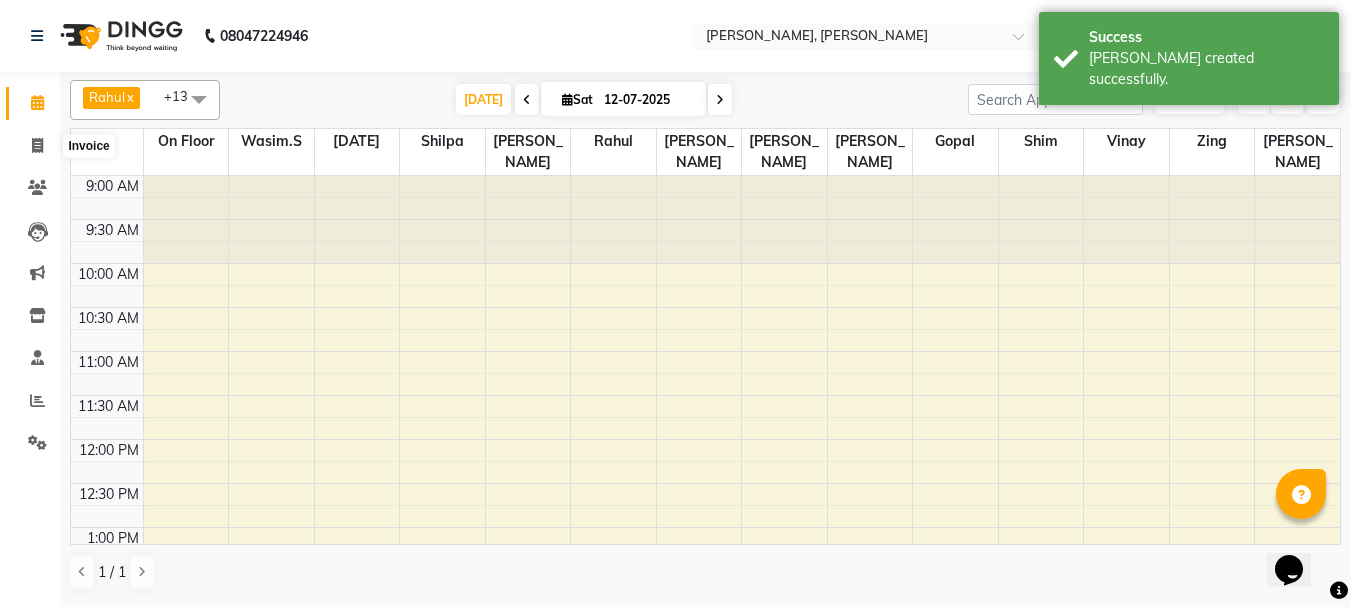 select on "service" 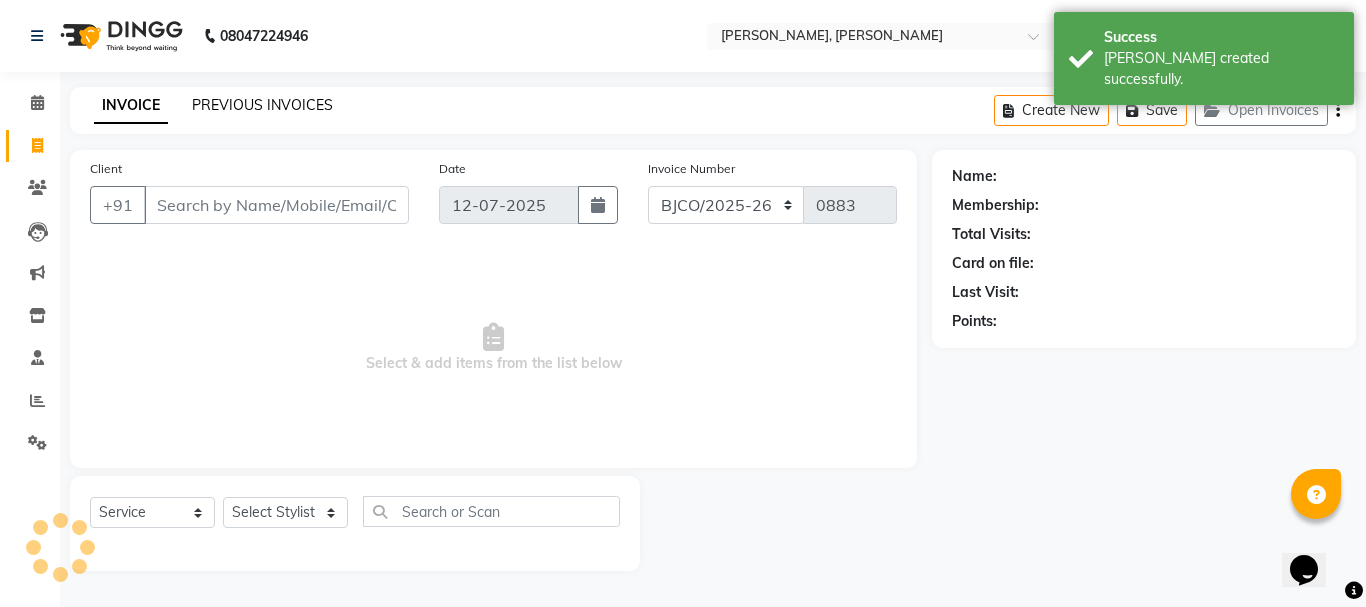 click on "PREVIOUS INVOICES" 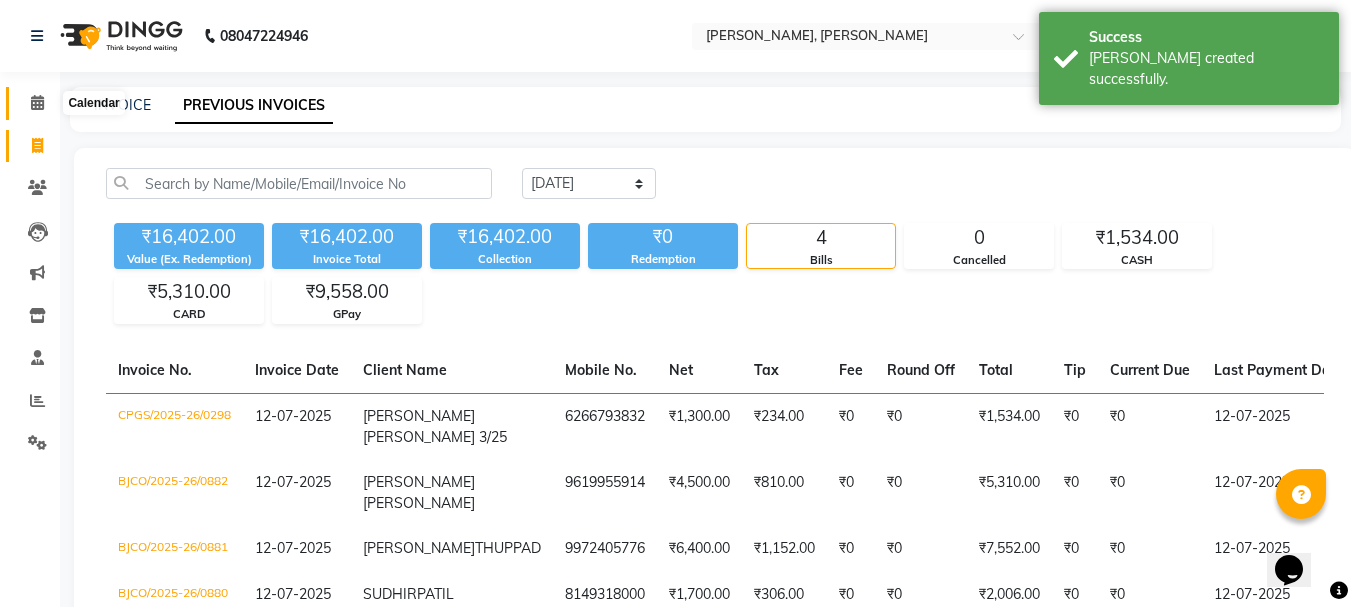 click 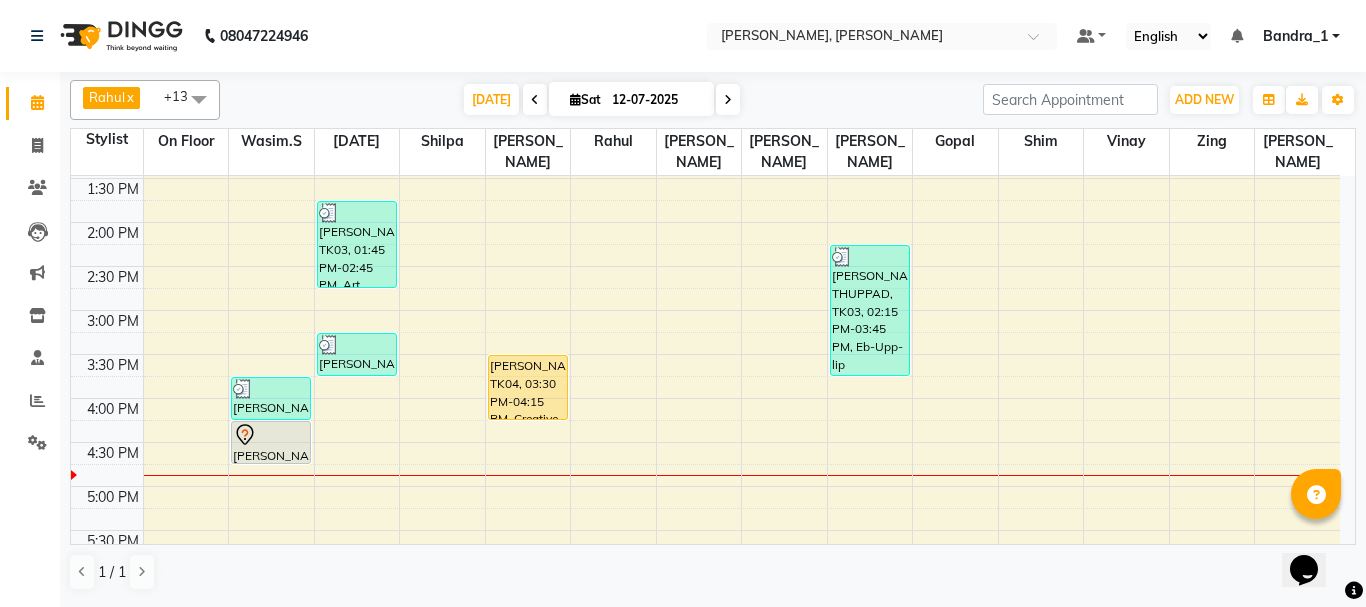 scroll, scrollTop: 400, scrollLeft: 0, axis: vertical 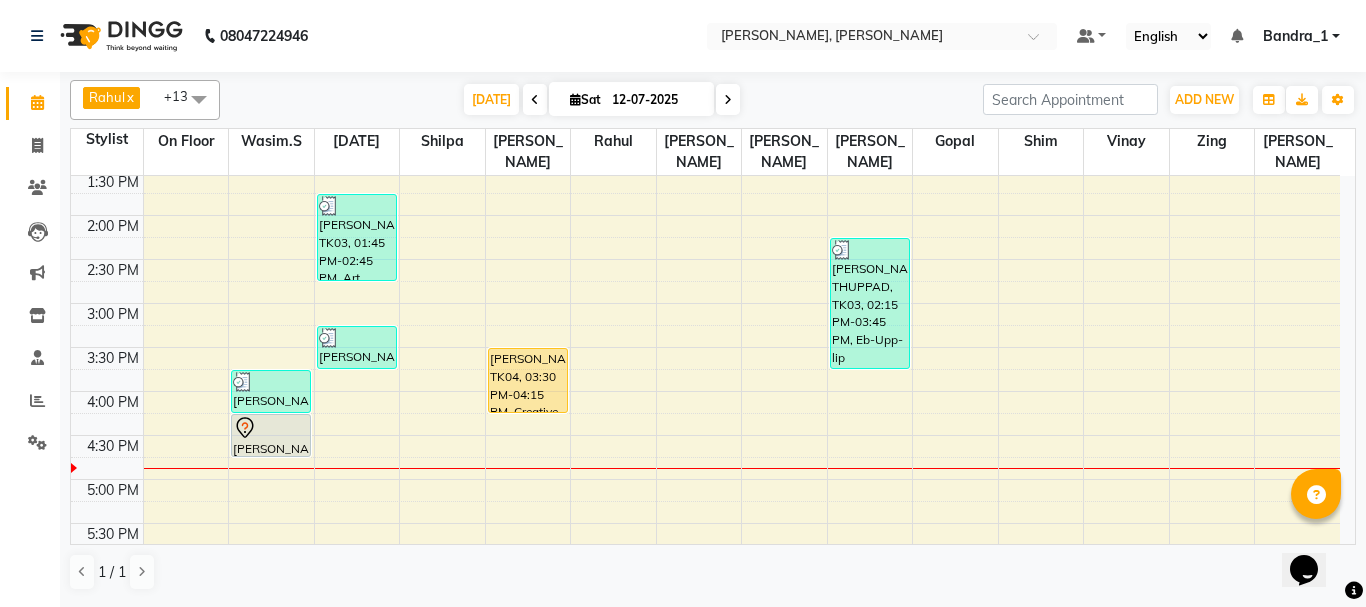 click 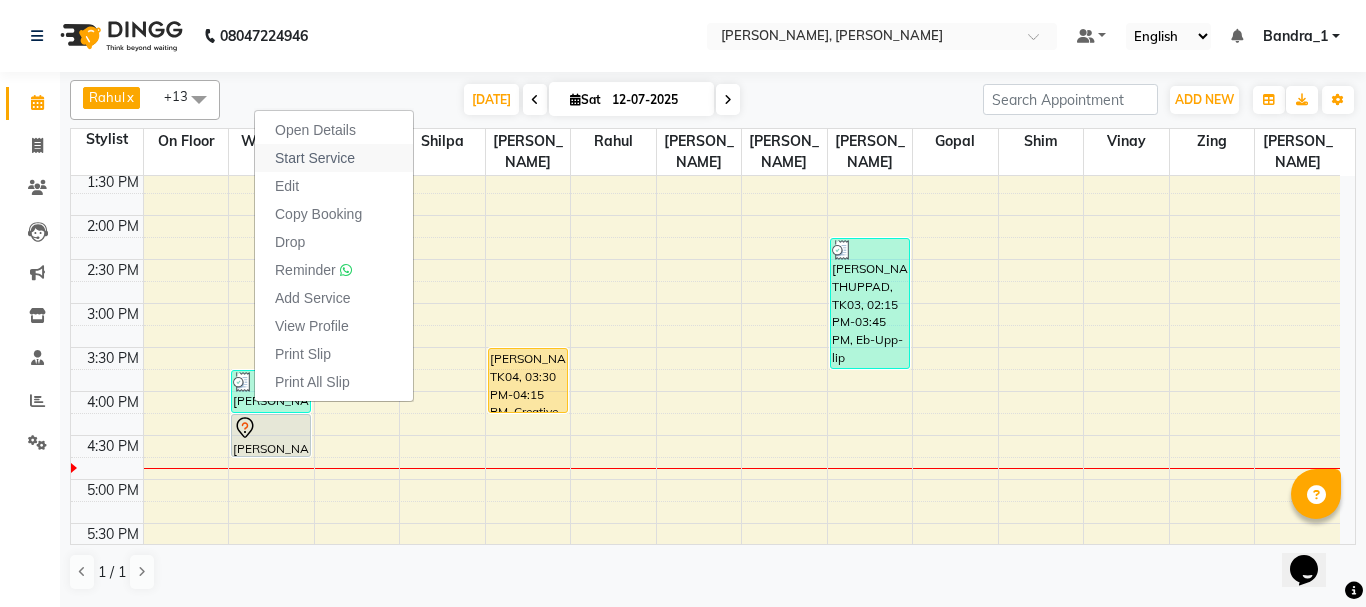 click on "Start Service" at bounding box center (315, 158) 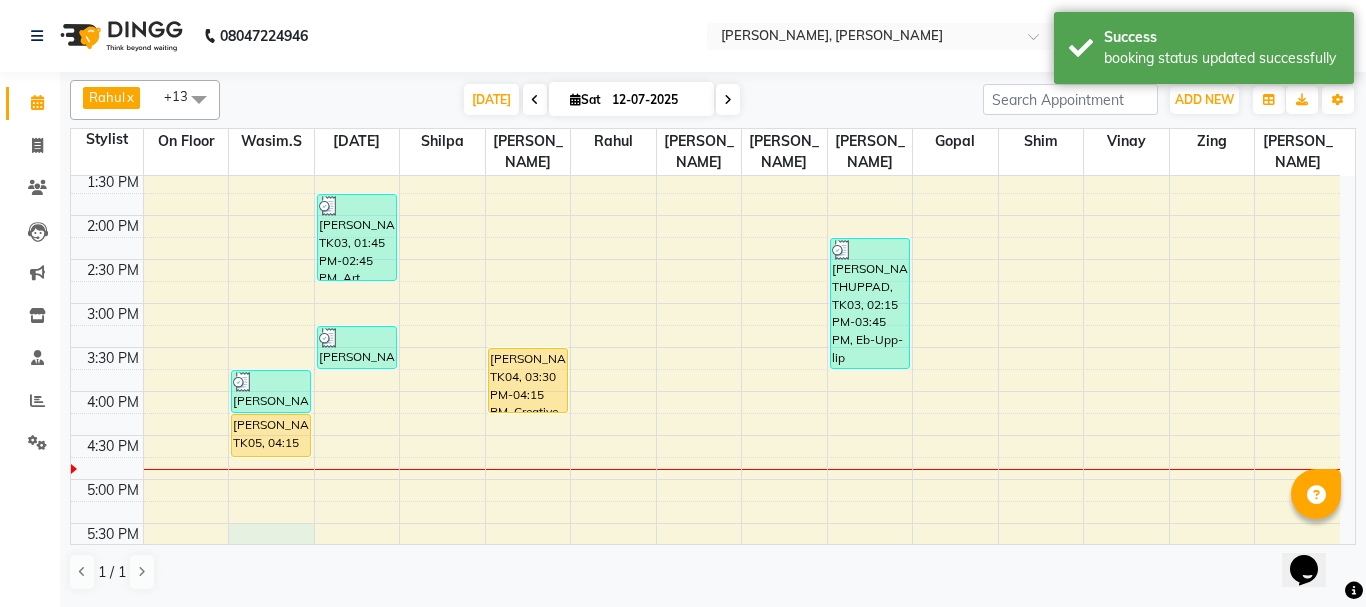 click on "9:00 AM 9:30 AM 10:00 AM 10:30 AM 11:00 AM 11:30 AM 12:00 PM 12:30 PM 1:00 PM 1:30 PM 2:00 PM 2:30 PM 3:00 PM 3:30 PM 4:00 PM 4:30 PM 5:00 PM 5:30 PM 6:00 PM 6:30 PM 7:00 PM 7:30 PM 8:00 PM 8:30 PM 9:00 PM 9:30 PM 10:00 PM 10:30 PM     AYUSHI SALVI, TK06, 03:45 PM-04:15 PM, Premium Shaving    GEONA D'SOUZA, TK05, 04:15 PM-04:45 PM, Art Director Female     JAGDISH THUPPAD, TK03, 01:45 PM-02:45 PM, Art Director Male,Beard Trimming     AYUSHI SALVI, TK06, 03:15 PM-03:45 PM, Olaplex  Female     DHEER PATEL, TK04, 03:30 PM-04:15 PM, Creative Director Male     SUDHIR PATIL, TK02, 11:45 AM-01:00 PM, Postaqum Hair Wash Men + Styling,Beard Trimming     JAGDISH THUPPAD, TK03, 02:15 PM-03:45 PM, Eb-Upp-lip Thread,Under Arms P/off,Postquan Spanish C/UP     LINDA FERRAO 3/25, TK01, 10:20 AM-11:20 AM, Full Arms,Under Arms,Chin P/off,Eyebrow/Forehead Threading" at bounding box center (705, 391) 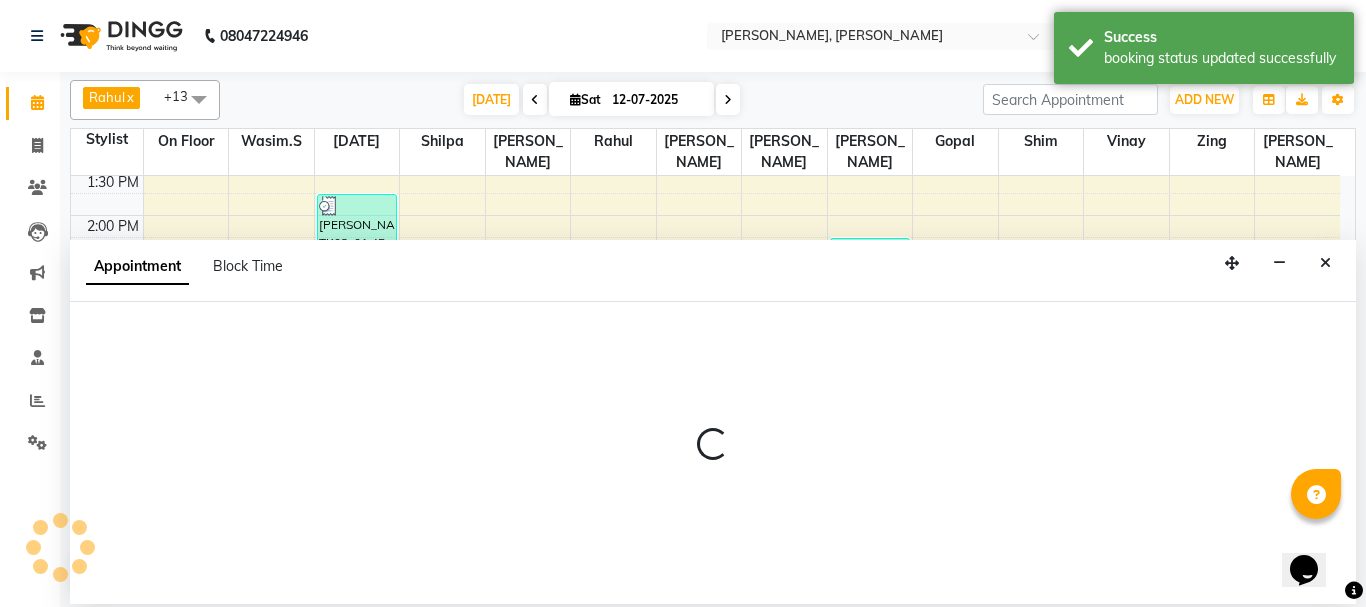 select on "54154" 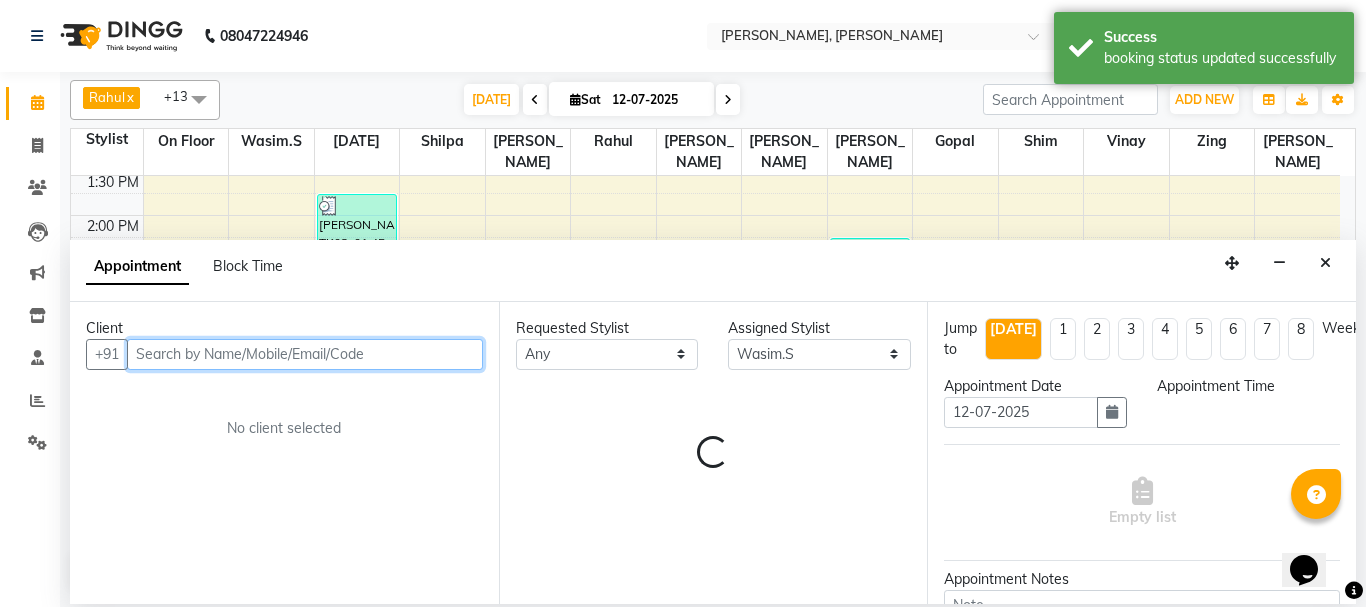 select on "1050" 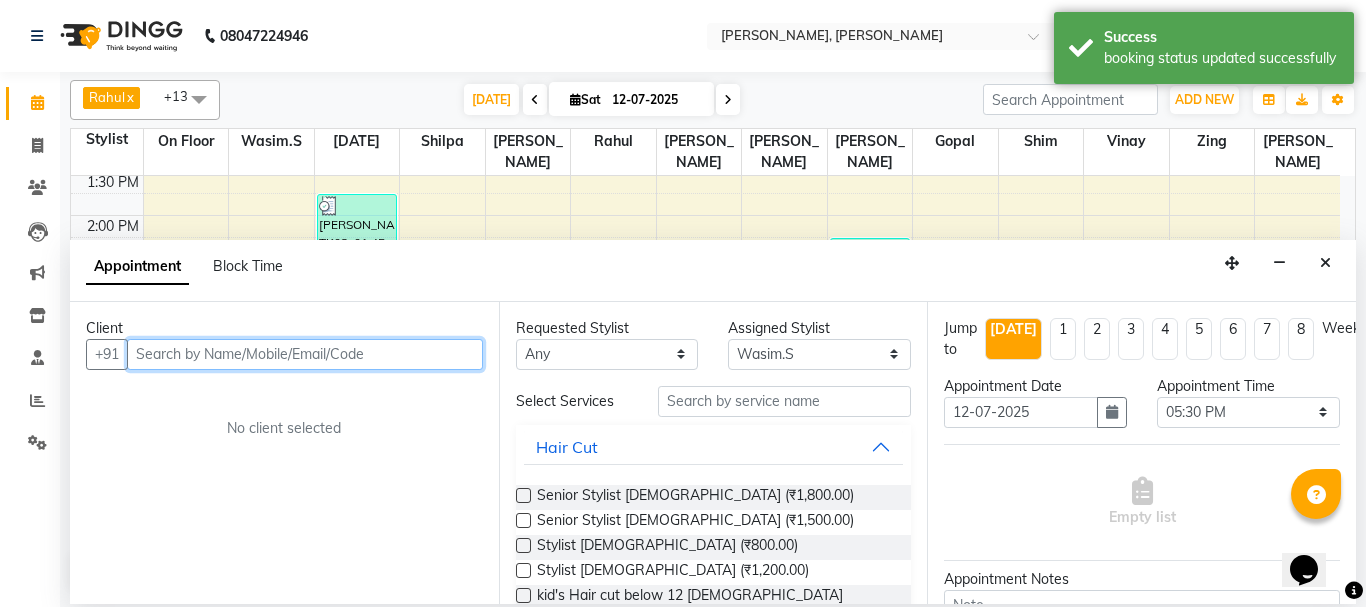 click at bounding box center (305, 354) 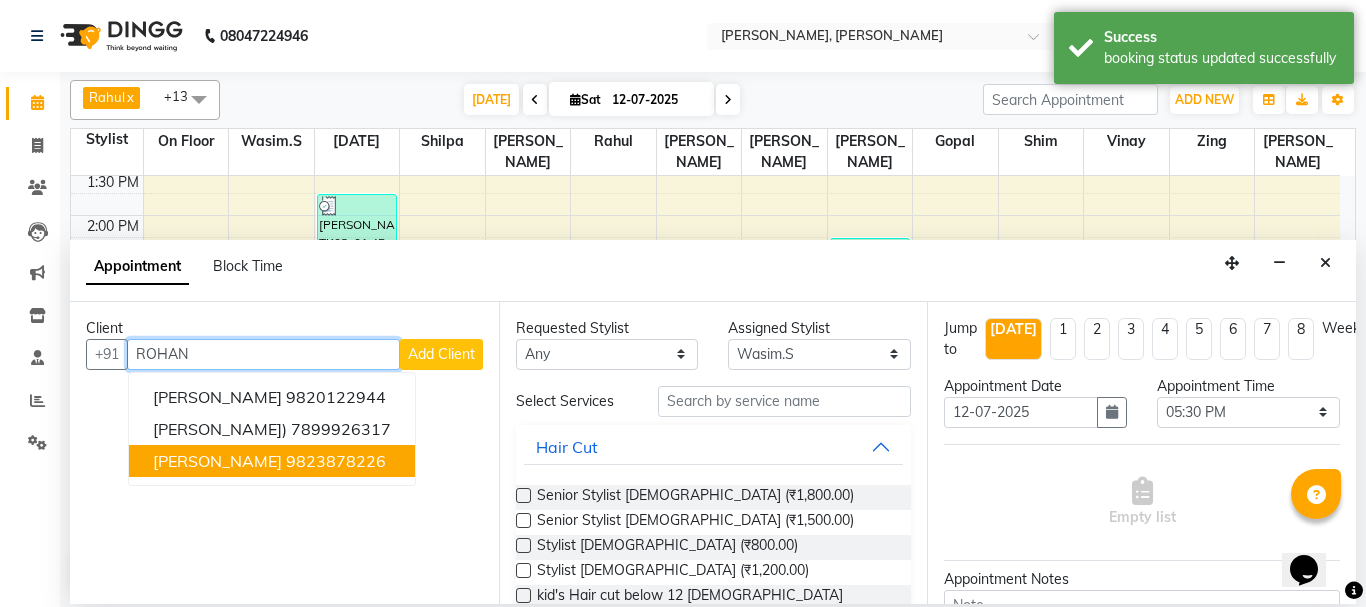 click on "ROHANJIT DAS" at bounding box center (217, 461) 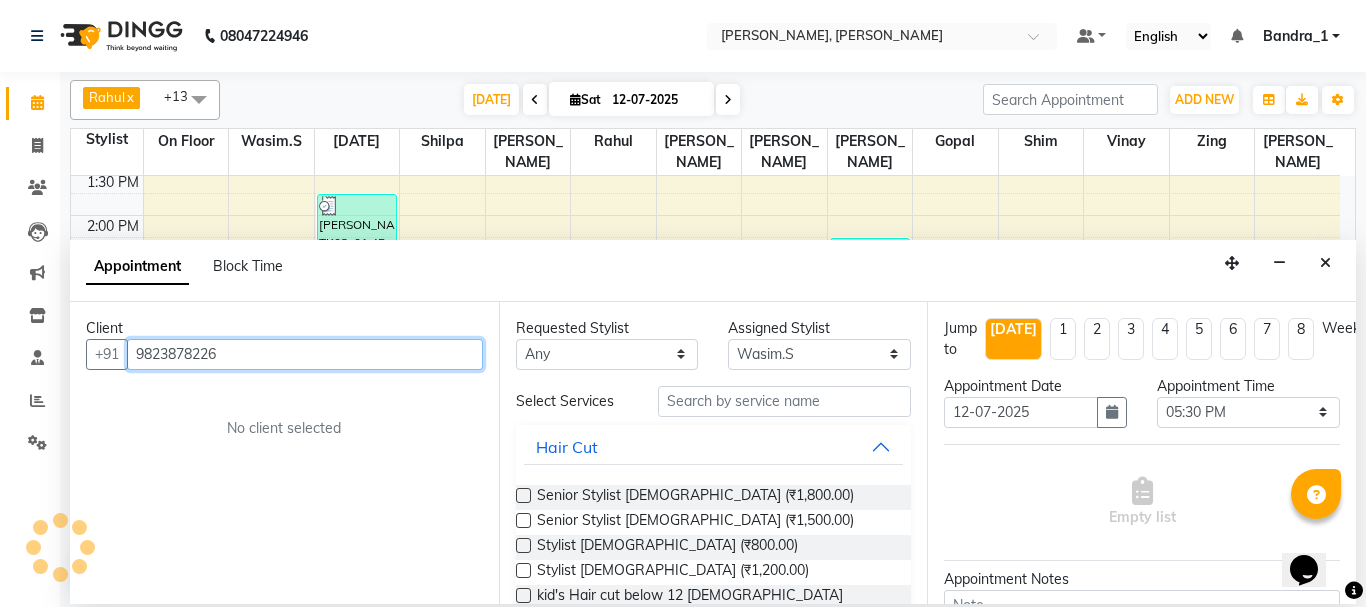 type on "9823878226" 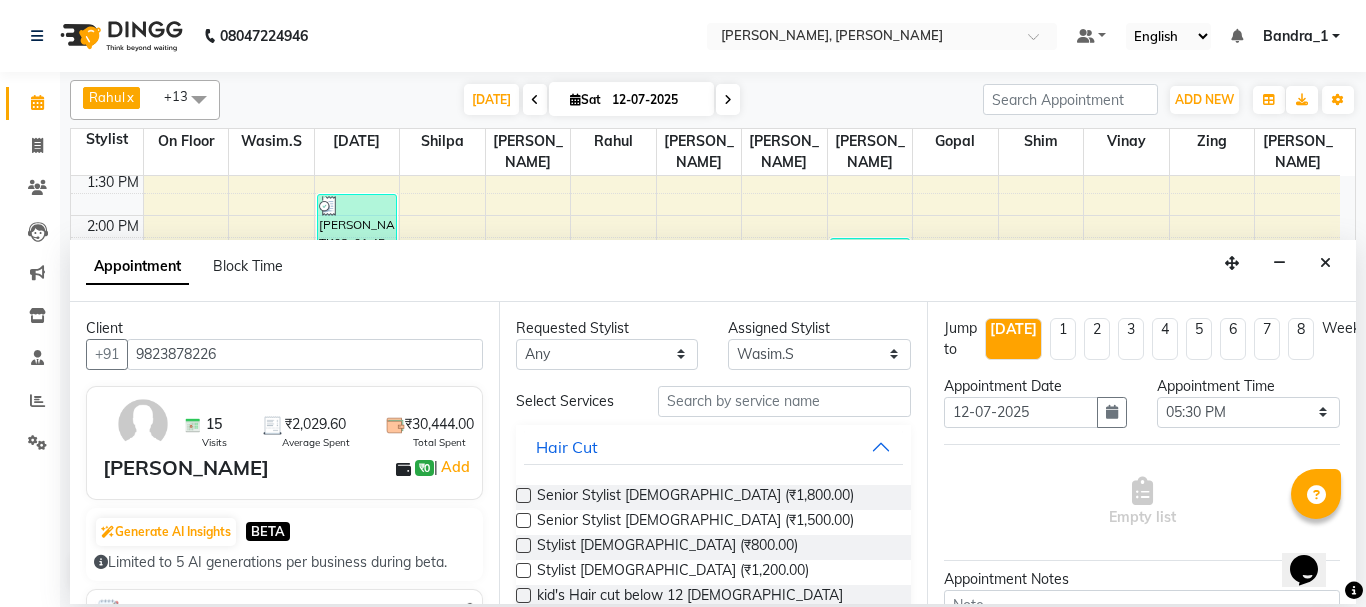 click at bounding box center [523, 520] 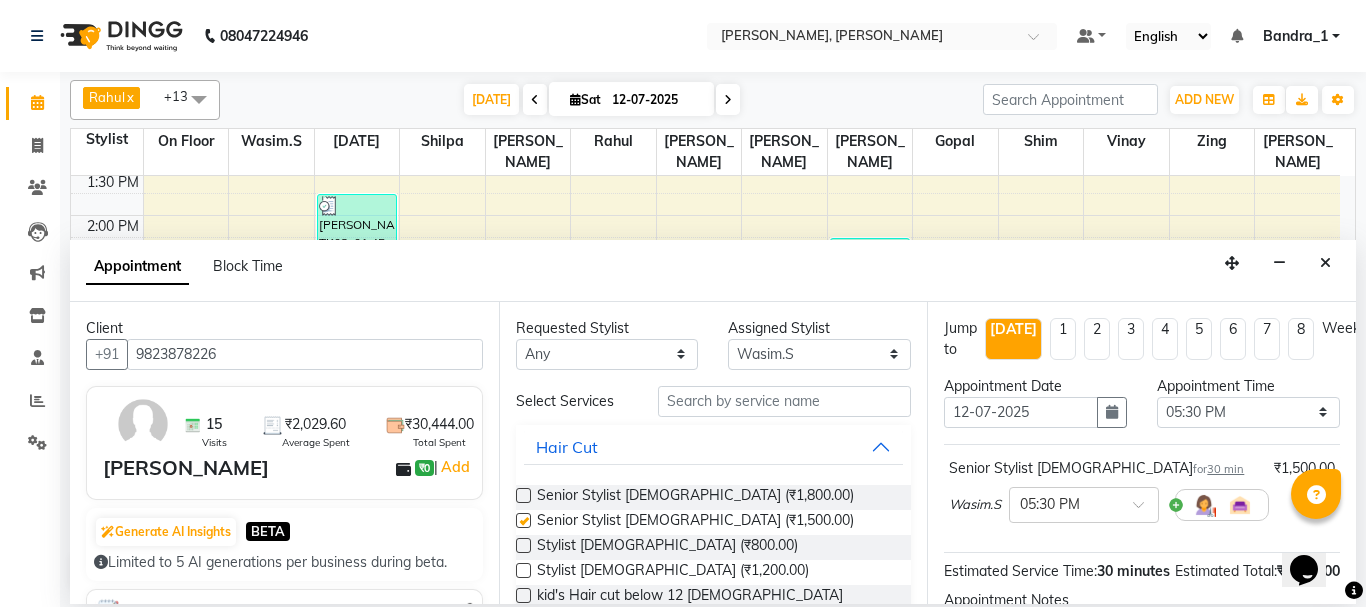checkbox on "false" 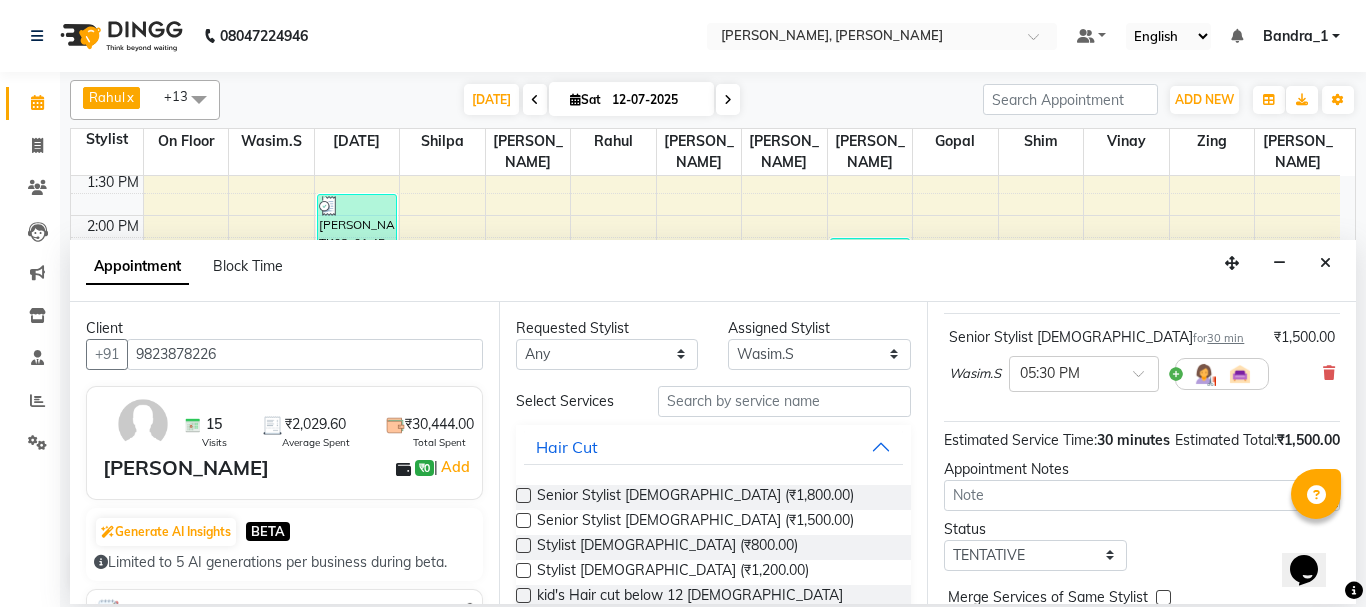 scroll, scrollTop: 260, scrollLeft: 0, axis: vertical 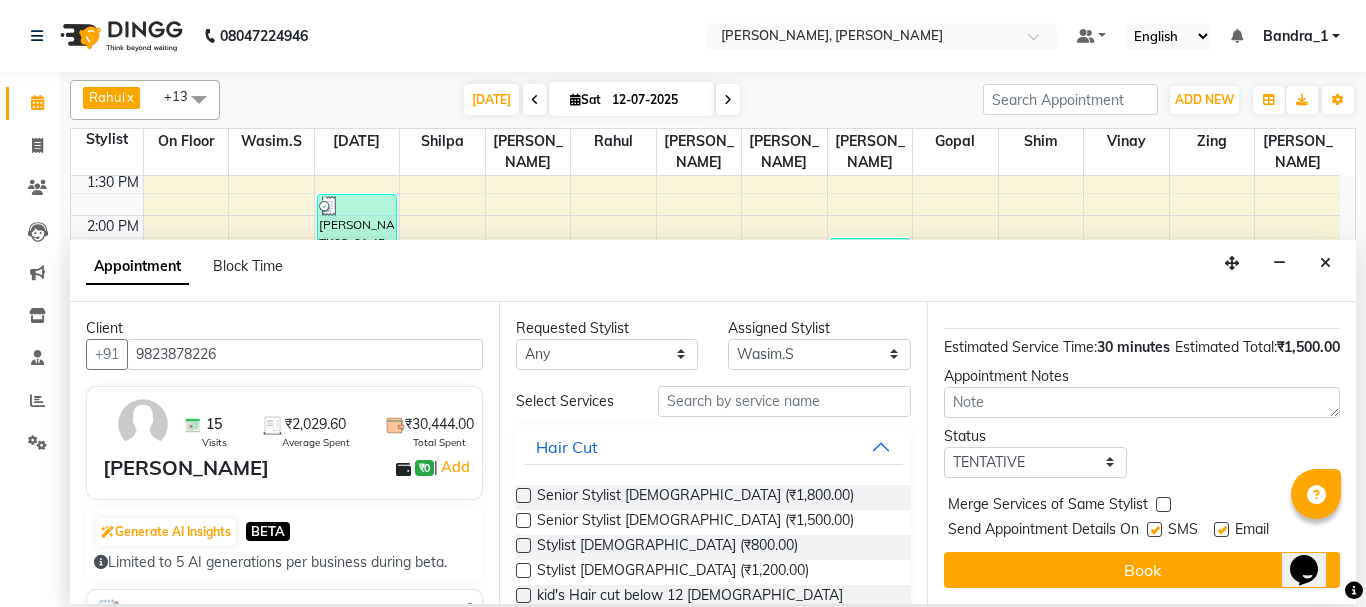 click at bounding box center [1221, 529] 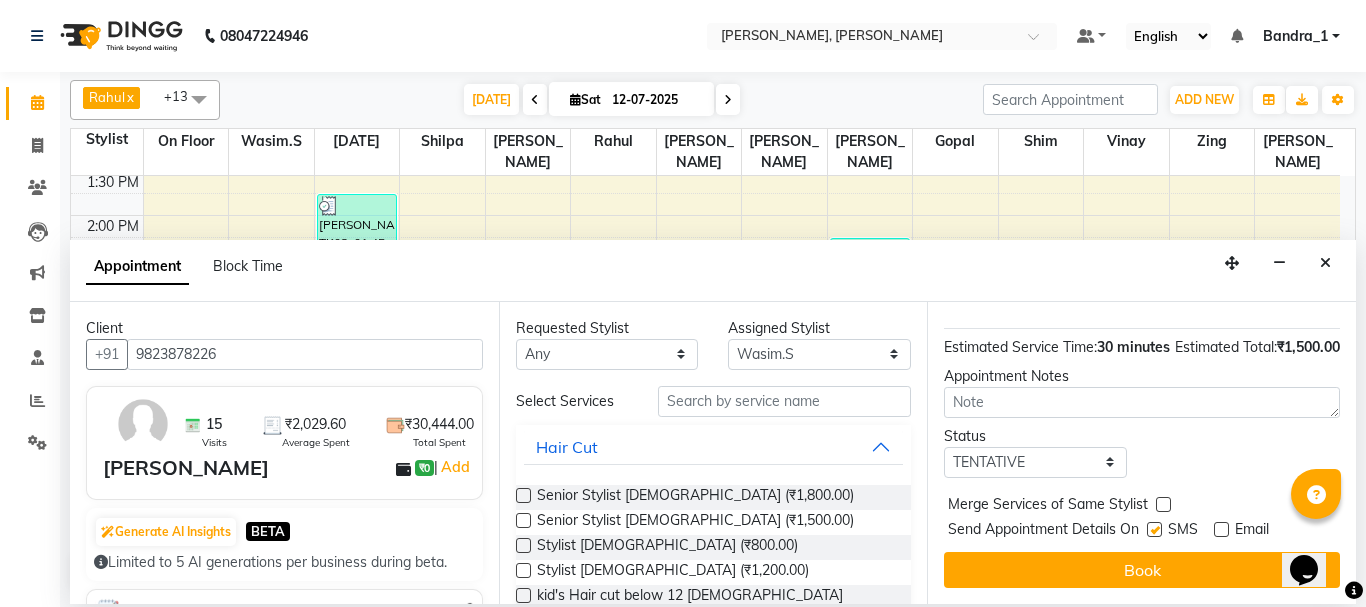 click at bounding box center (1154, 529) 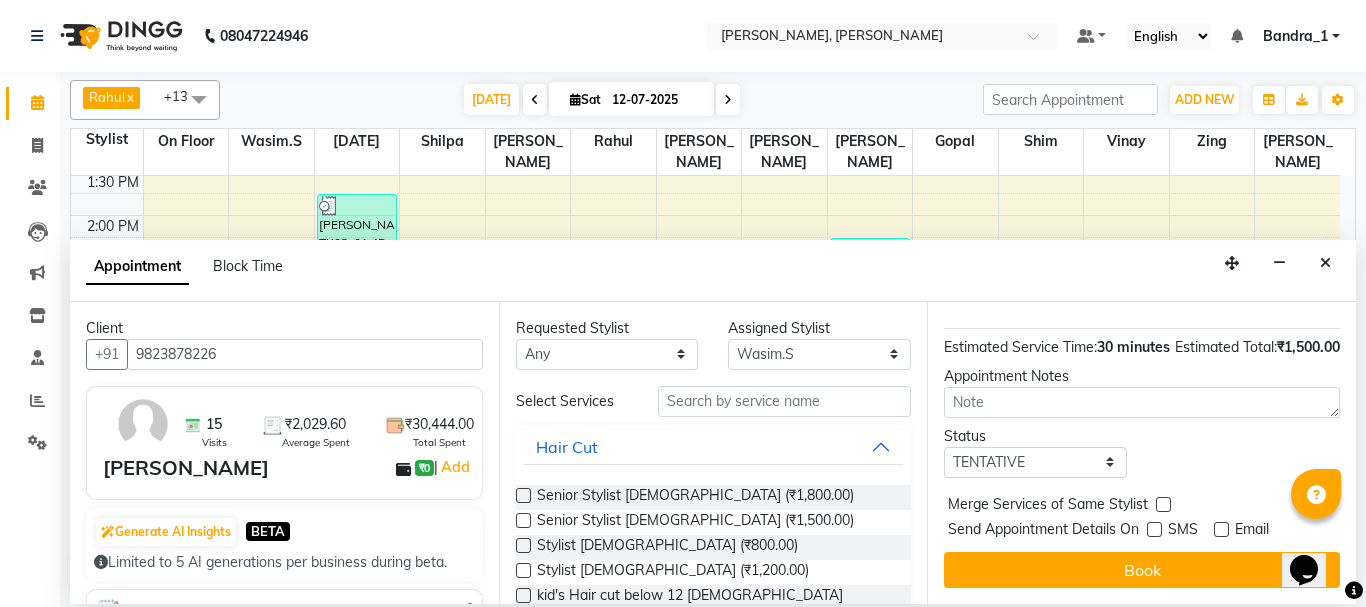 drag, startPoint x: 1150, startPoint y: 550, endPoint x: 1155, endPoint y: 570, distance: 20.615528 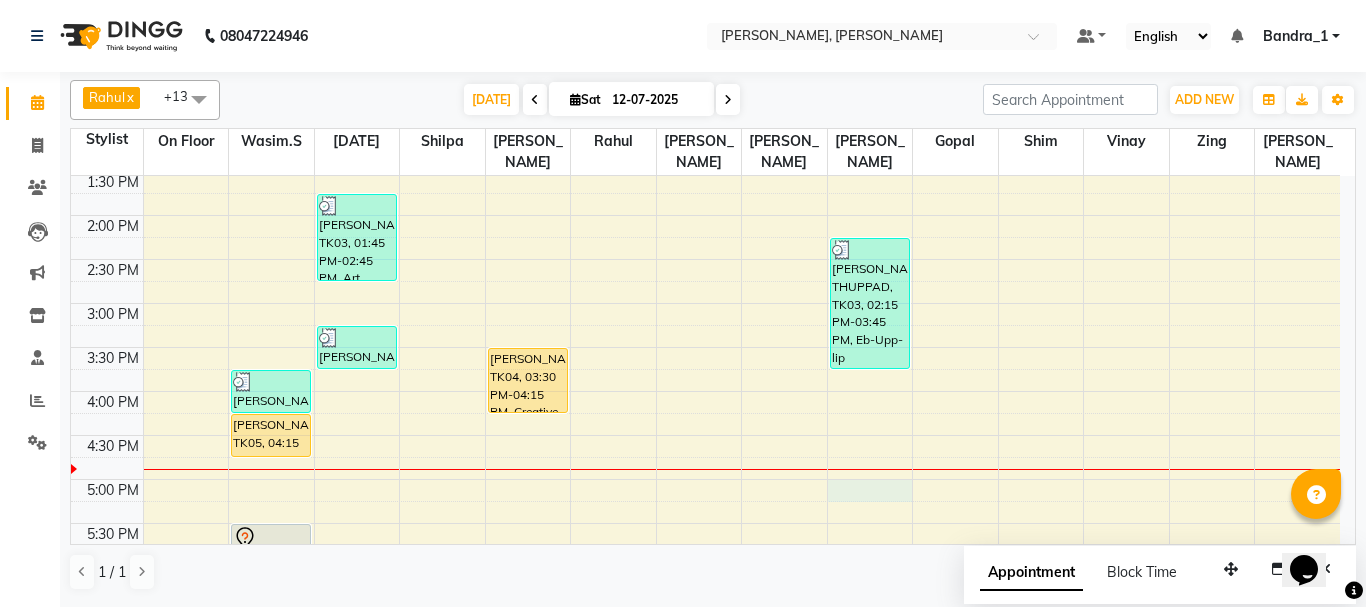 click on "9:00 AM 9:30 AM 10:00 AM 10:30 AM 11:00 AM 11:30 AM 12:00 PM 12:30 PM 1:00 PM 1:30 PM 2:00 PM 2:30 PM 3:00 PM 3:30 PM 4:00 PM 4:30 PM 5:00 PM 5:30 PM 6:00 PM 6:30 PM 7:00 PM 7:30 PM 8:00 PM 8:30 PM 9:00 PM 9:30 PM 10:00 PM 10:30 PM     AYUSHI SALVI, TK06, 03:45 PM-04:15 PM, Premium Shaving    GEONA D'SOUZA, TK05, 04:15 PM-04:45 PM, Art Director Female             ROHANJIT DAS, TK07, 05:30 PM-06:00 PM, Senior Stylist Male     JAGDISH THUPPAD, TK03, 01:45 PM-02:45 PM, Art Director Male,Beard Trimming     AYUSHI SALVI, TK06, 03:15 PM-03:45 PM, Olaplex  Female     DHEER PATEL, TK04, 03:30 PM-04:15 PM, Creative Director Male     SUDHIR PATIL, TK02, 11:45 AM-01:00 PM, Postaqum Hair Wash Men + Styling,Beard Trimming     JAGDISH THUPPAD, TK03, 02:15 PM-03:45 PM, Eb-Upp-lip Thread,Under Arms P/off,Postquan Spanish C/UP     LINDA FERRAO 3/25, TK01, 10:20 AM-11:20 AM, Full Arms,Under Arms,Chin P/off,Eyebrow/Forehead Threading" at bounding box center (705, 391) 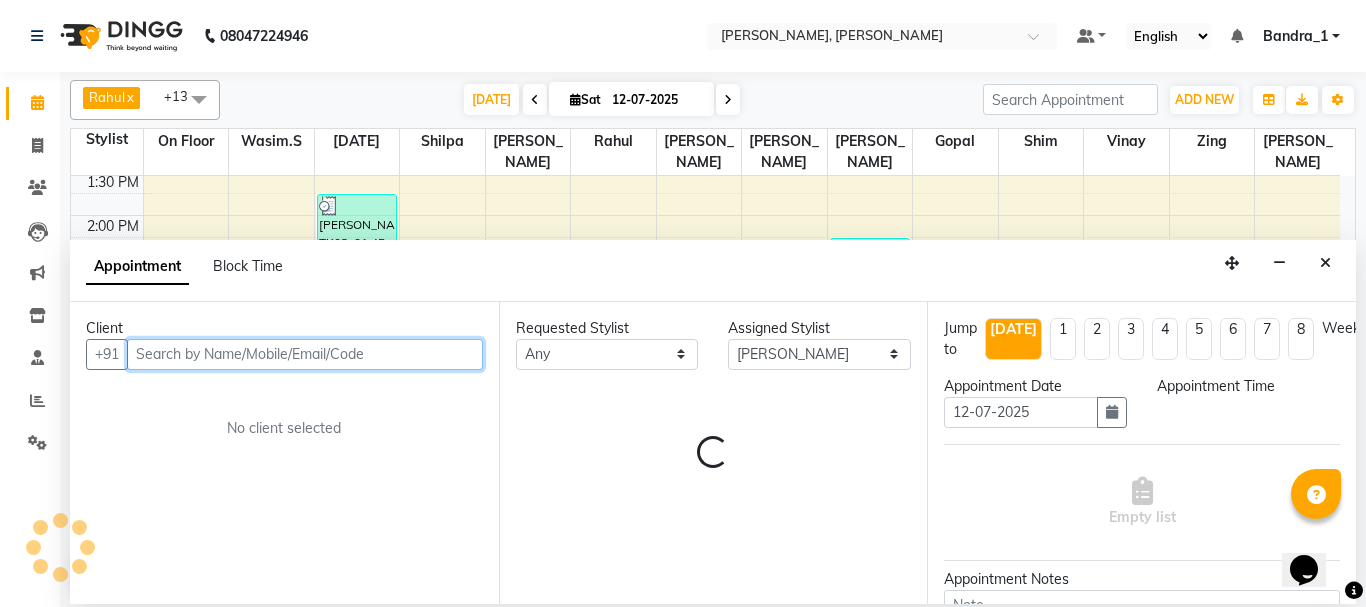 select on "1020" 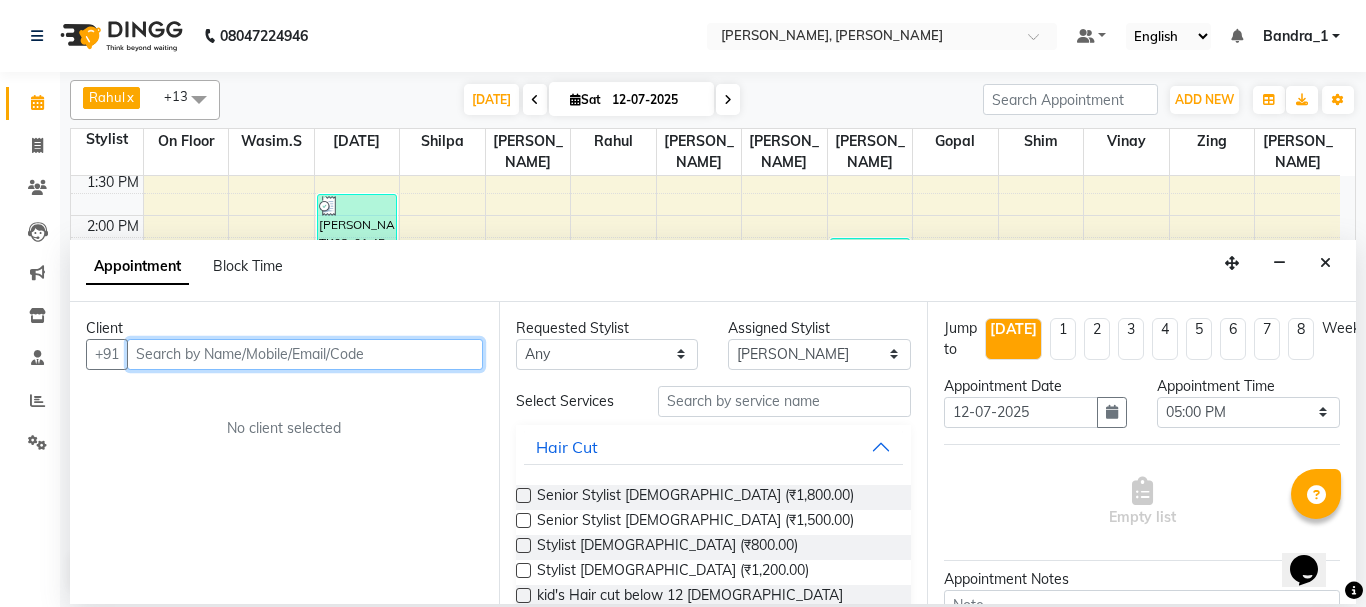 drag, startPoint x: 216, startPoint y: 362, endPoint x: 202, endPoint y: 378, distance: 21.260292 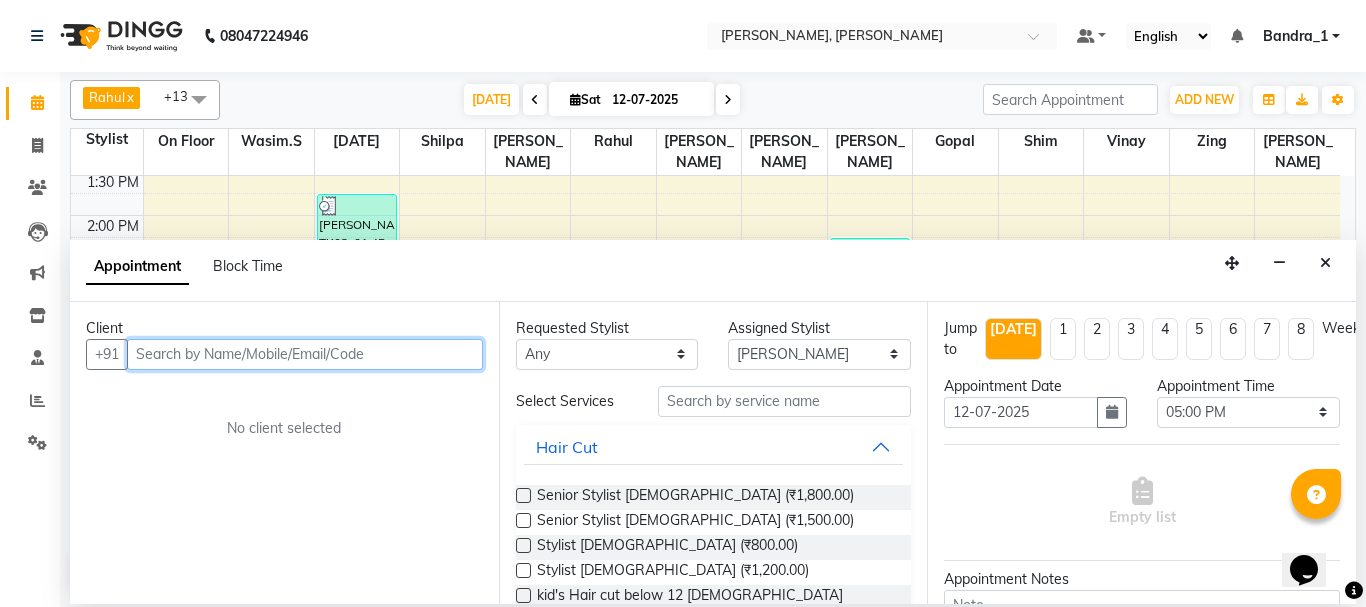 click at bounding box center (305, 354) 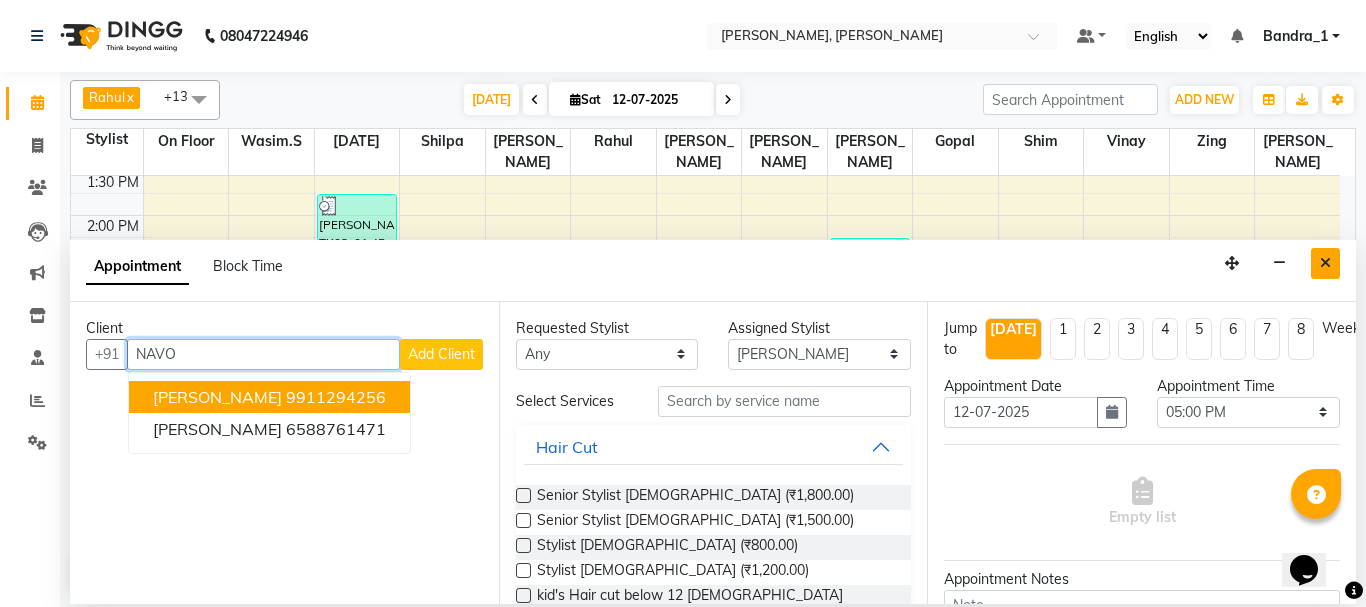 type on "NAVO" 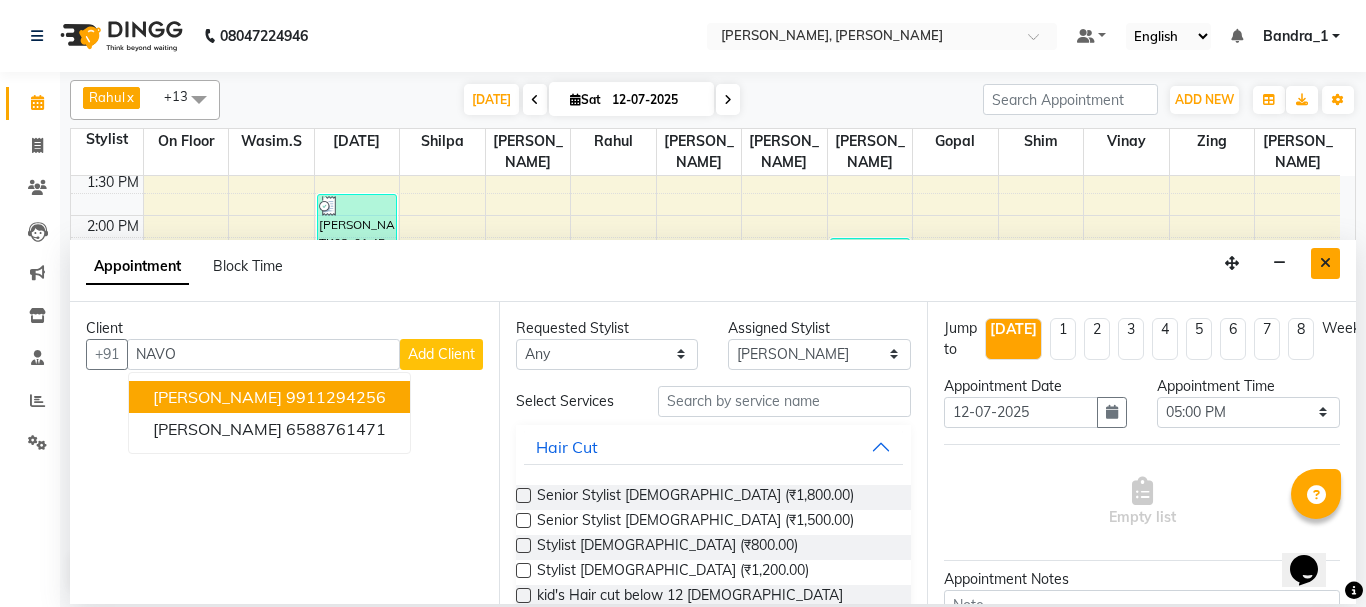 click at bounding box center (1325, 263) 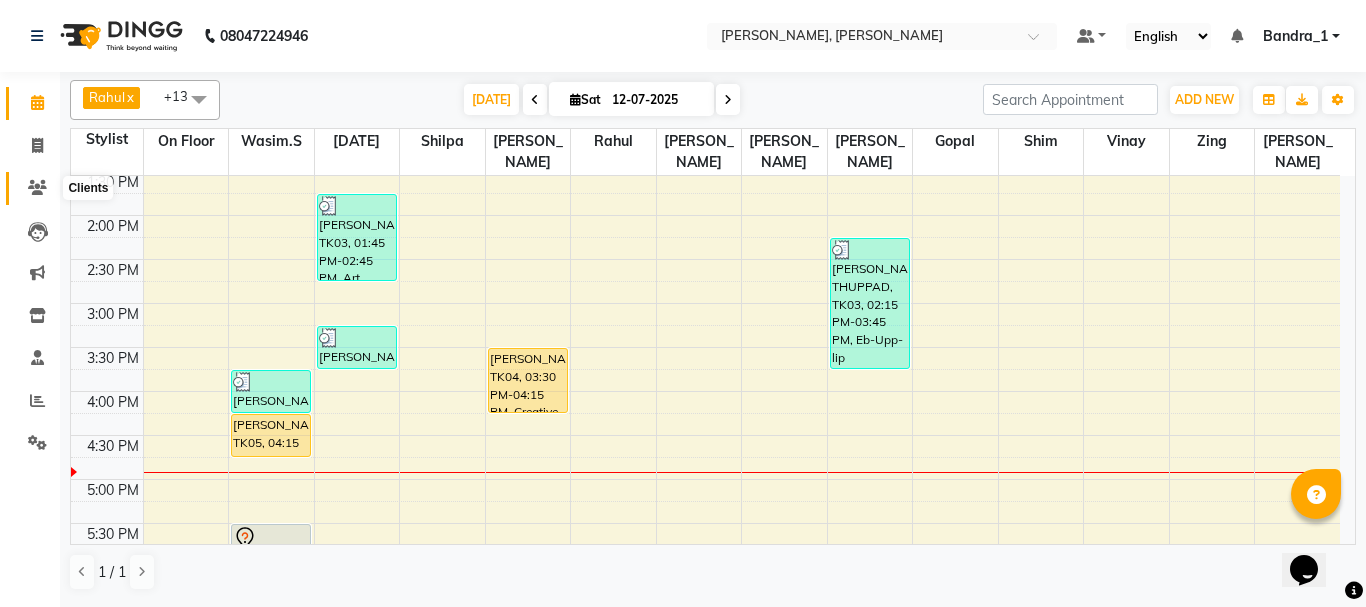 click 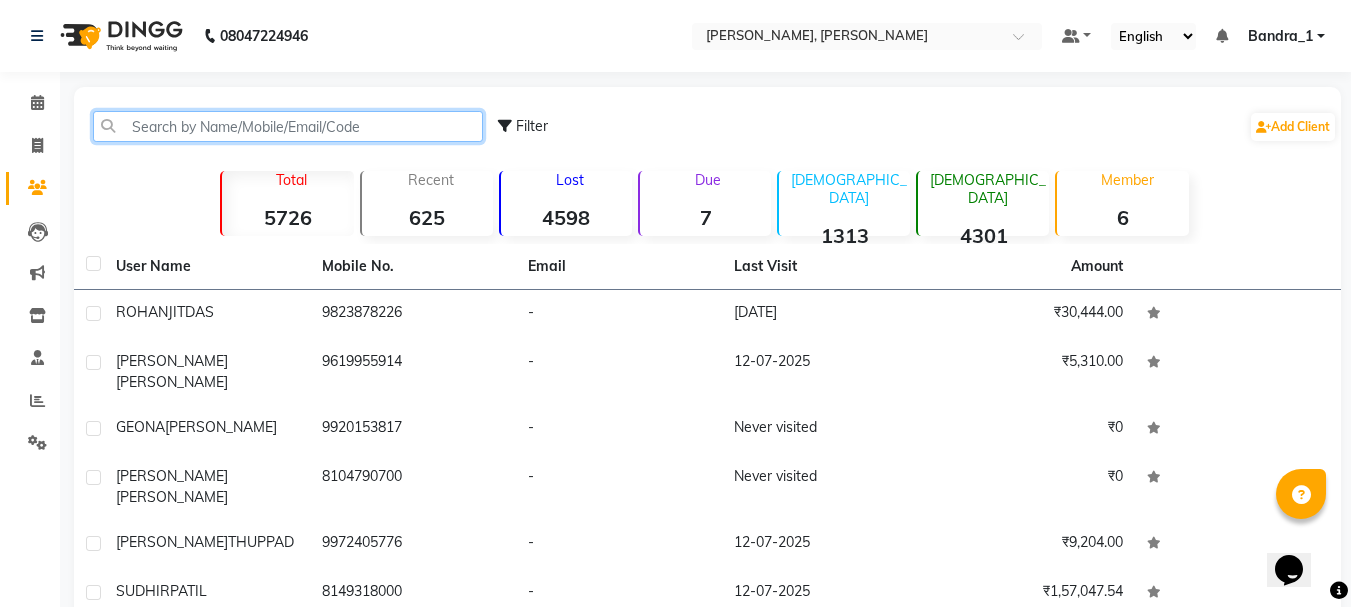 click 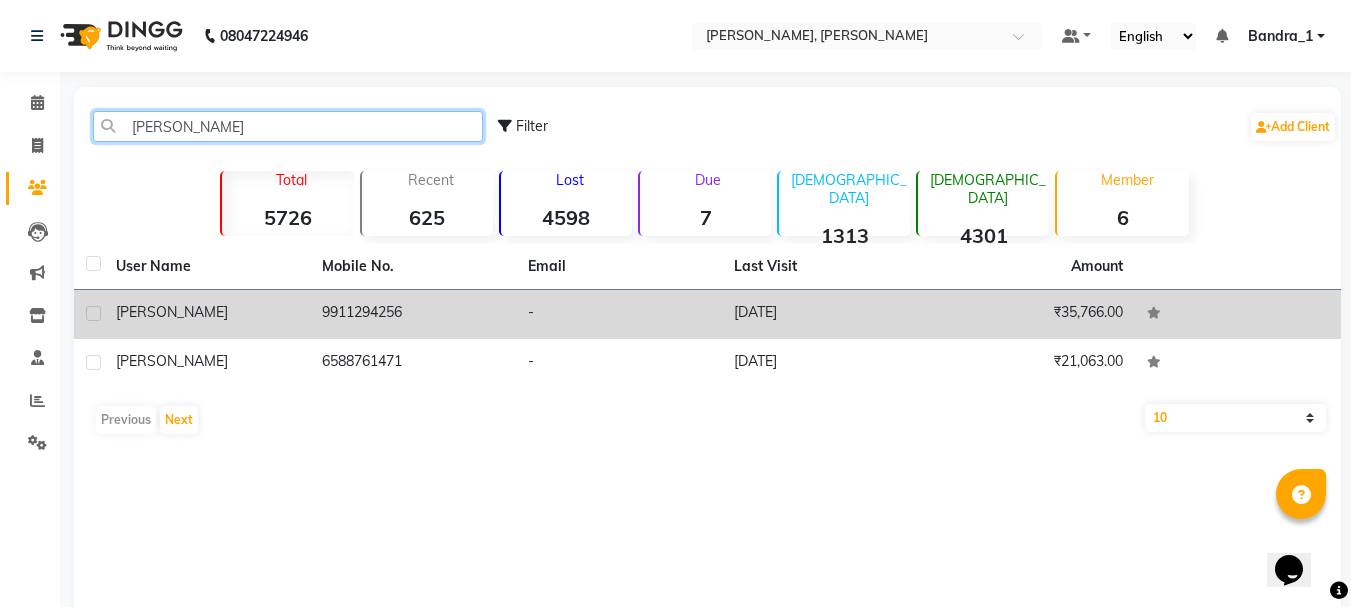type on "NAVODIT" 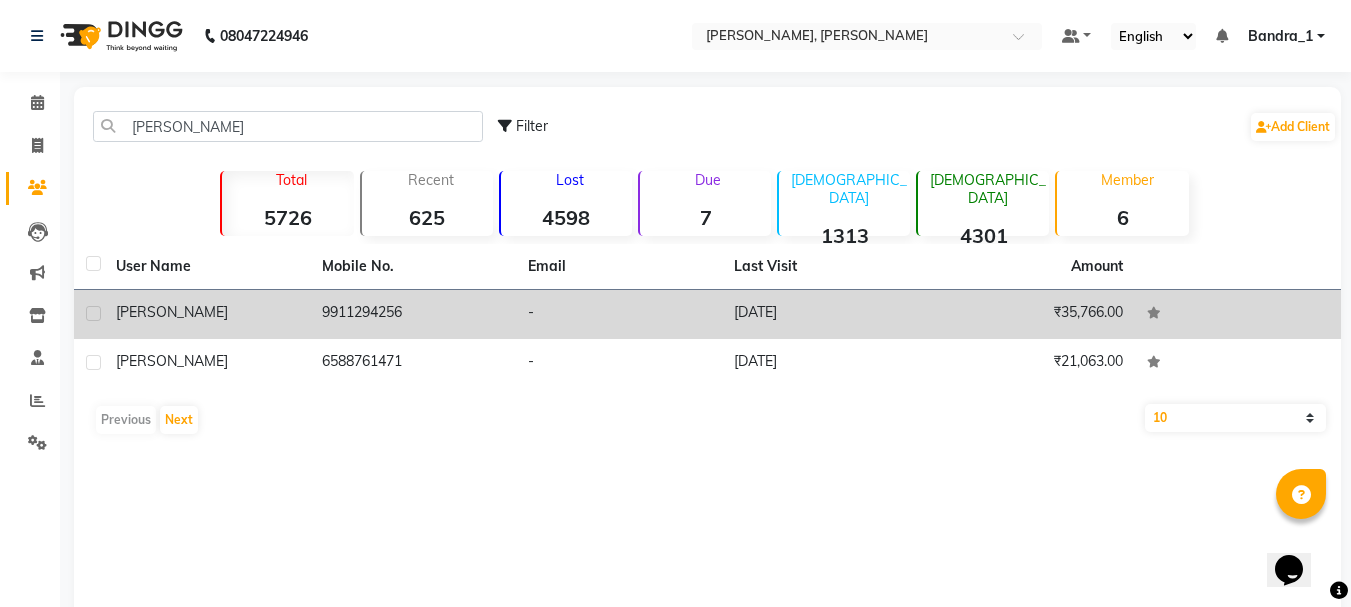 click on "9911294256" 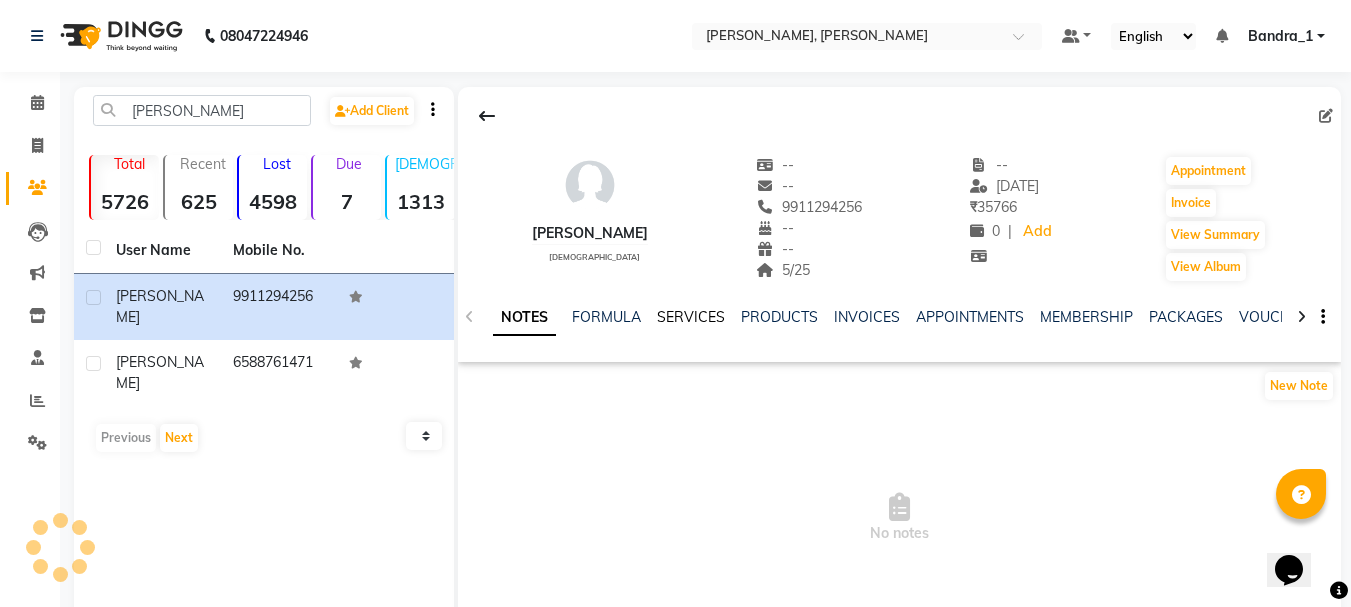 click on "SERVICES" 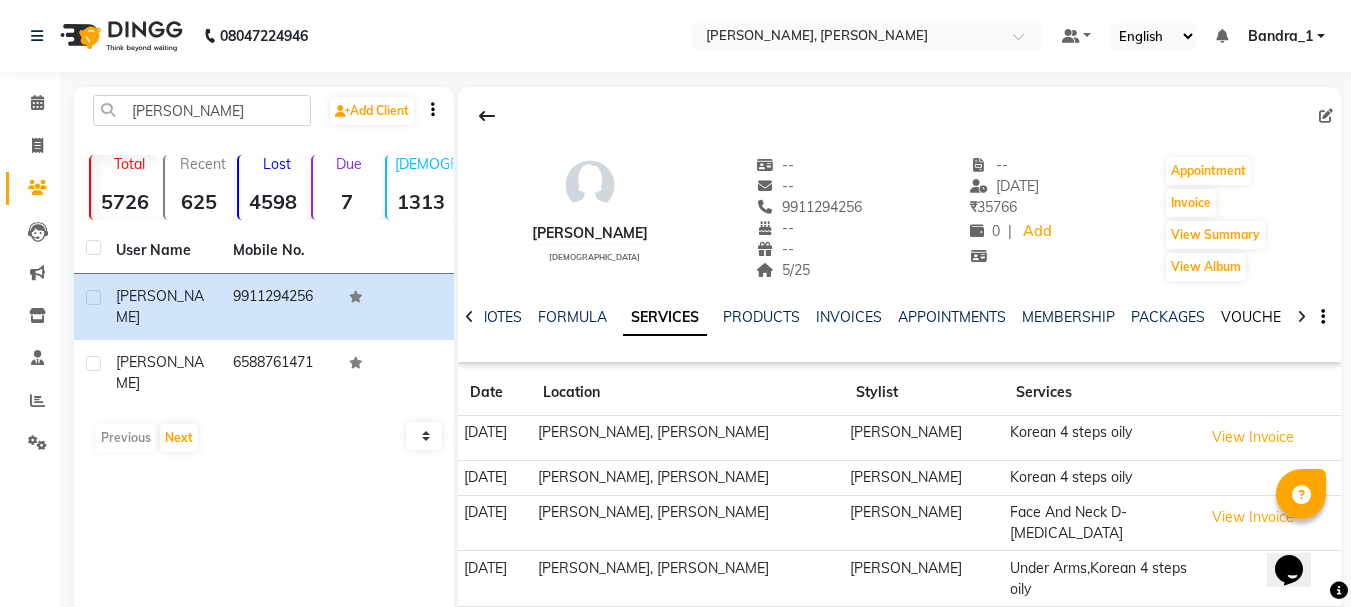 click on "VOUCHERS" 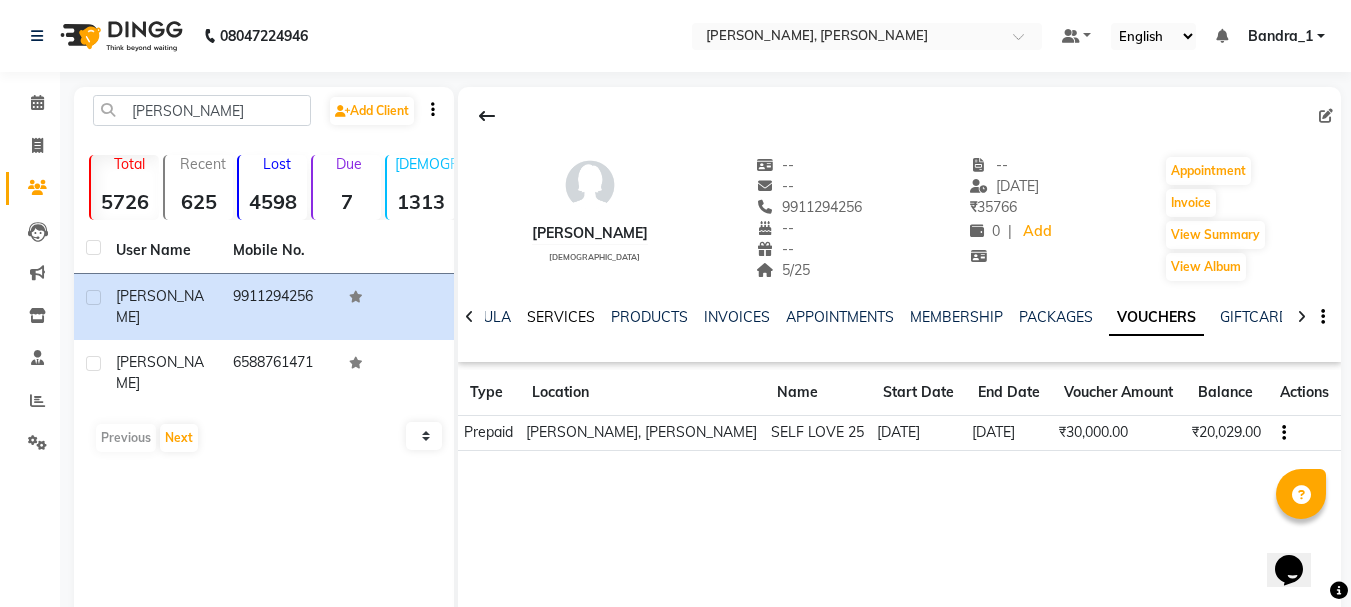 click on "SERVICES" 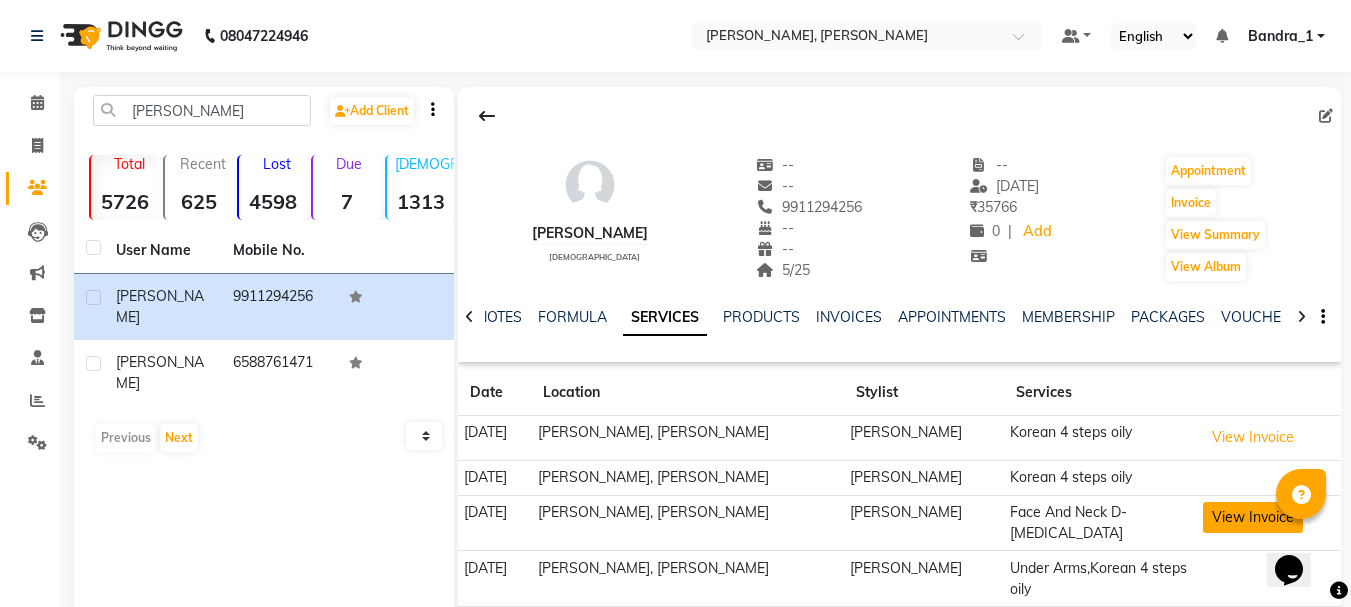 click on "View Invoice" 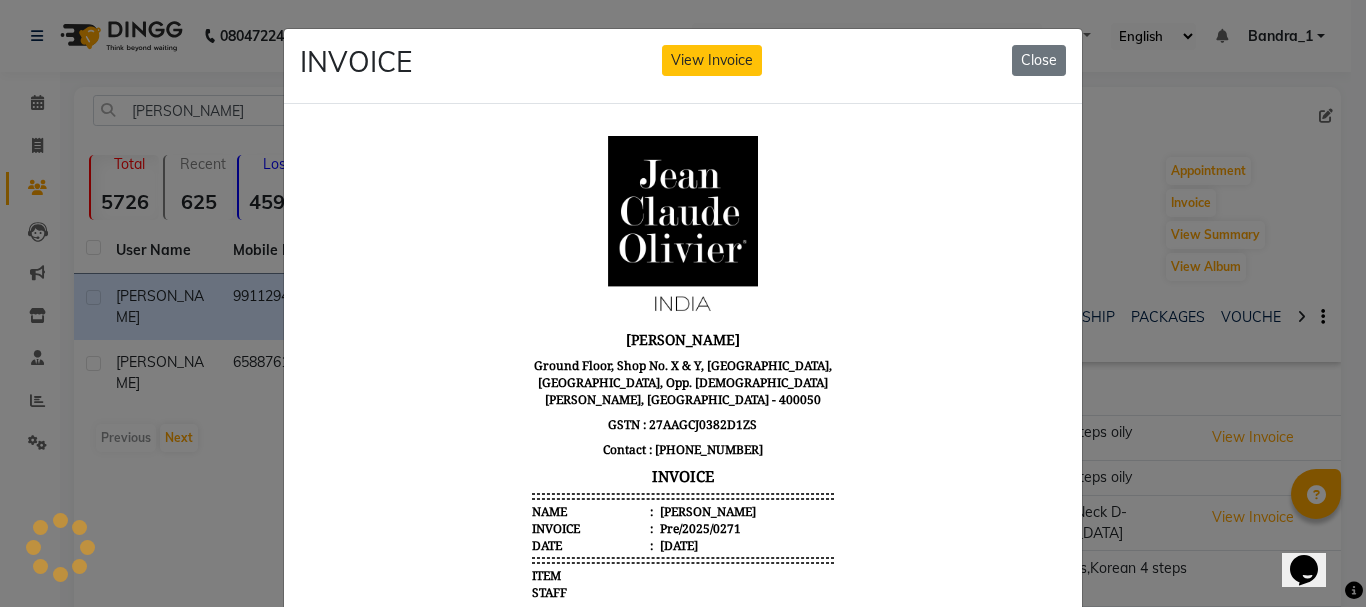 scroll, scrollTop: 0, scrollLeft: 0, axis: both 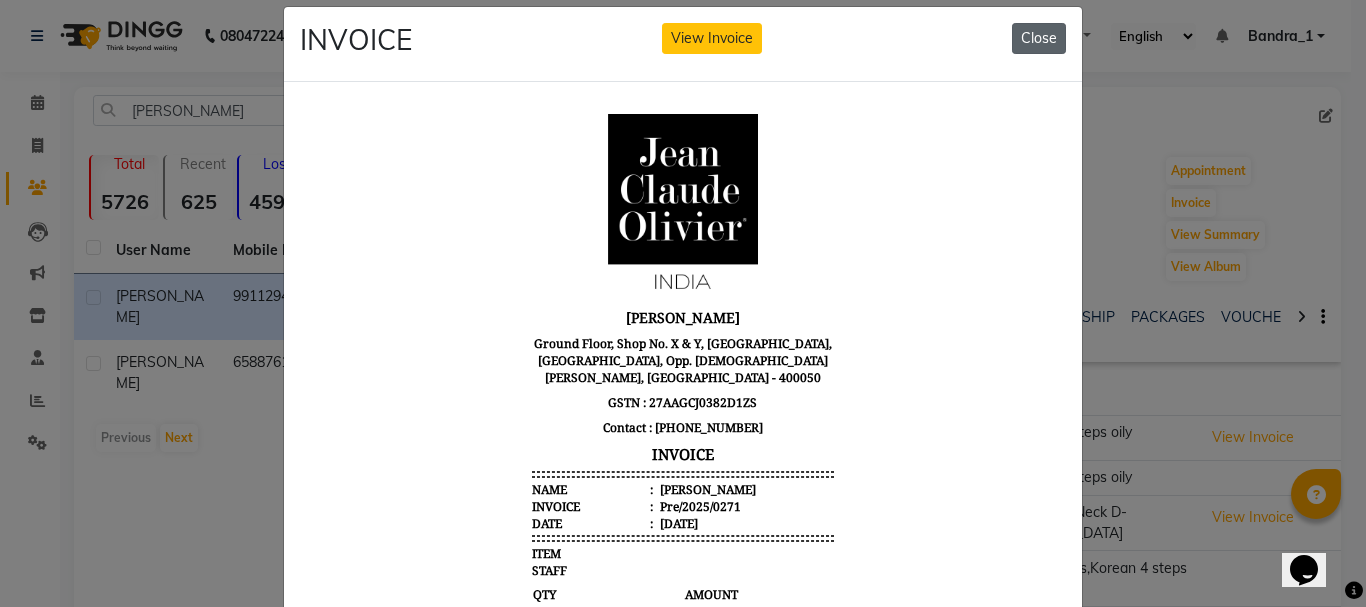 click on "Close" 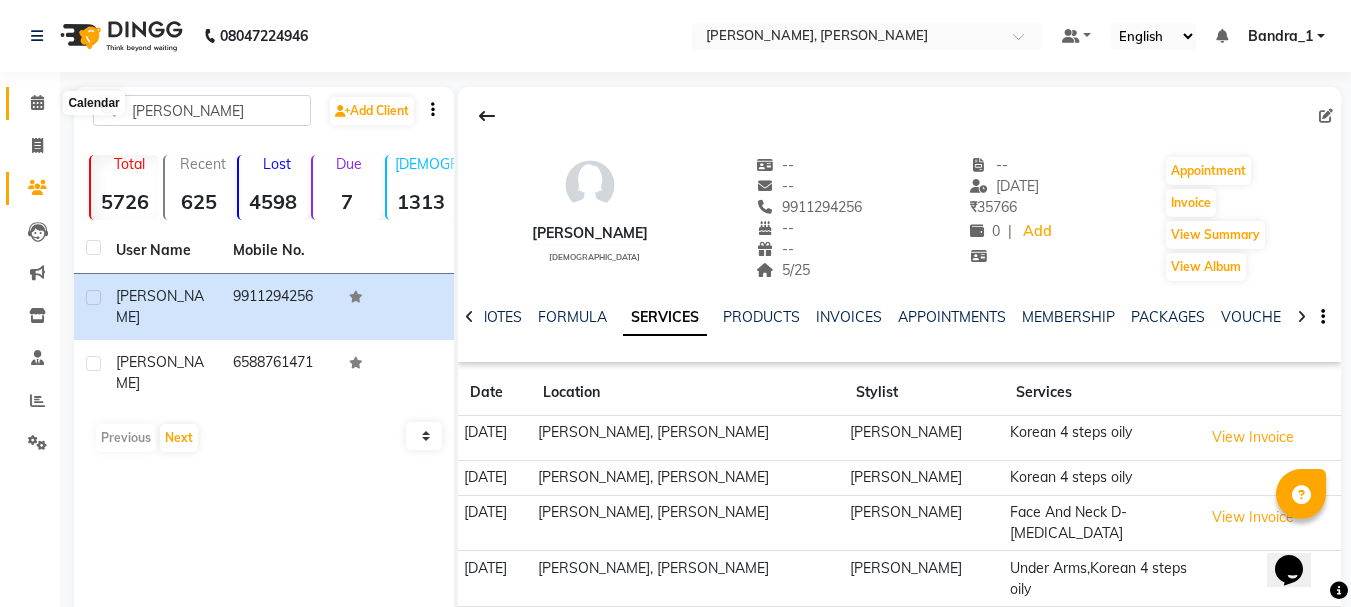 click 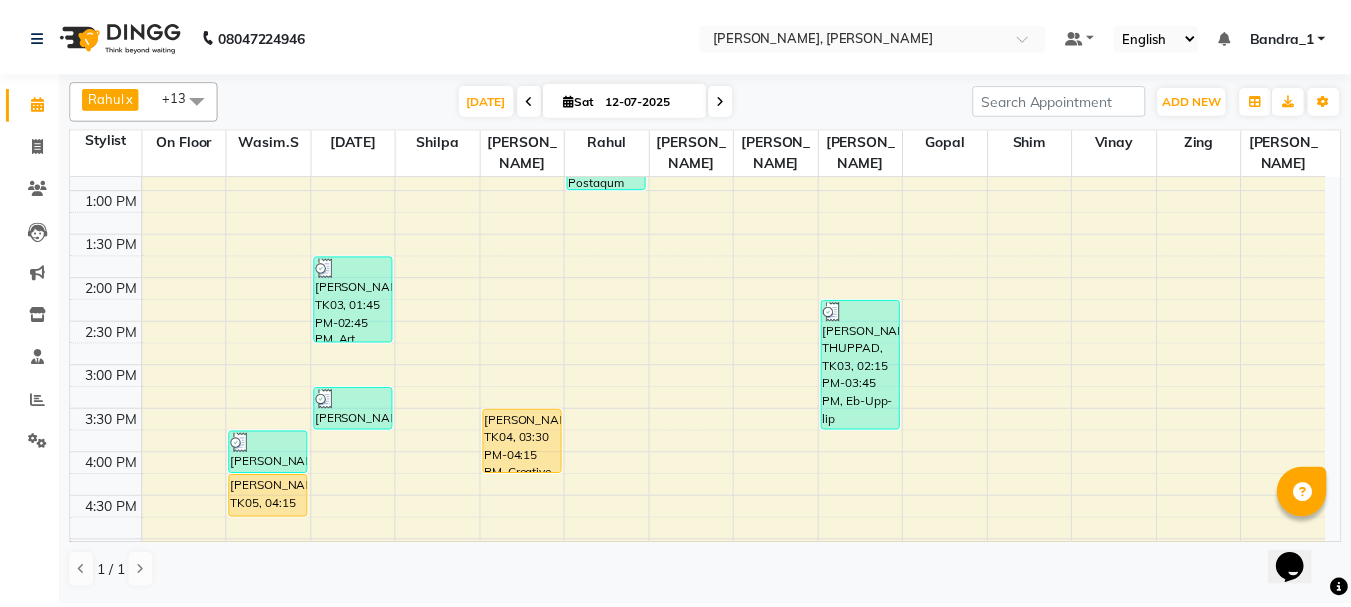 scroll, scrollTop: 400, scrollLeft: 0, axis: vertical 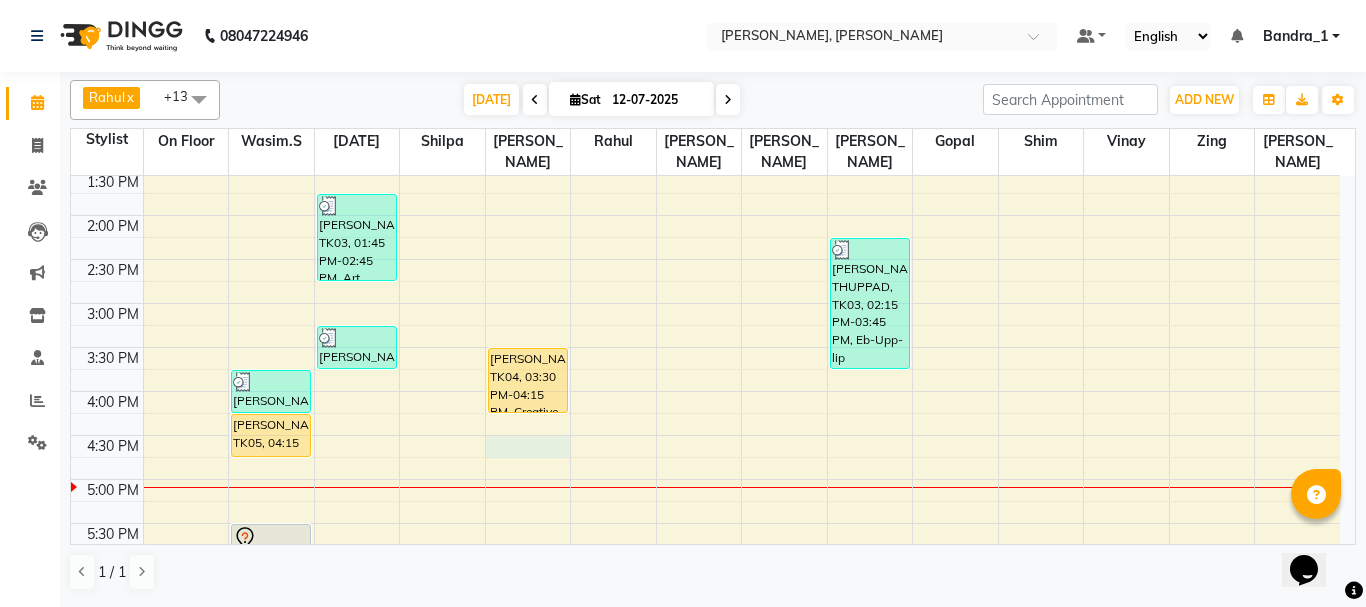 click on "9:00 AM 9:30 AM 10:00 AM 10:30 AM 11:00 AM 11:30 AM 12:00 PM 12:30 PM 1:00 PM 1:30 PM 2:00 PM 2:30 PM 3:00 PM 3:30 PM 4:00 PM 4:30 PM 5:00 PM 5:30 PM 6:00 PM 6:30 PM 7:00 PM 7:30 PM 8:00 PM 8:30 PM 9:00 PM 9:30 PM 10:00 PM 10:30 PM     AYUSHI SALVI, TK06, 03:45 PM-04:15 PM, Premium Shaving    GEONA D'SOUZA, TK05, 04:15 PM-04:45 PM, Art Director Female             ROHANJIT DAS, TK07, 05:30 PM-06:00 PM, Senior Stylist Male     JAGDISH THUPPAD, TK03, 01:45 PM-02:45 PM, Art Director Male,Beard Trimming     AYUSHI SALVI, TK06, 03:15 PM-03:45 PM, Olaplex  Female     DHEER PATEL, TK04, 03:30 PM-04:15 PM, Creative Director Male     SUDHIR PATIL, TK02, 11:45 AM-01:00 PM, Postaqum Hair Wash Men + Styling,Beard Trimming     JAGDISH THUPPAD, TK03, 02:15 PM-03:45 PM, Eb-Upp-lip Thread,Under Arms P/off,Postquan Spanish C/UP     LINDA FERRAO 3/25, TK01, 10:20 AM-11:20 AM, Full Arms,Under Arms,Chin P/off,Eyebrow/Forehead Threading" at bounding box center (705, 391) 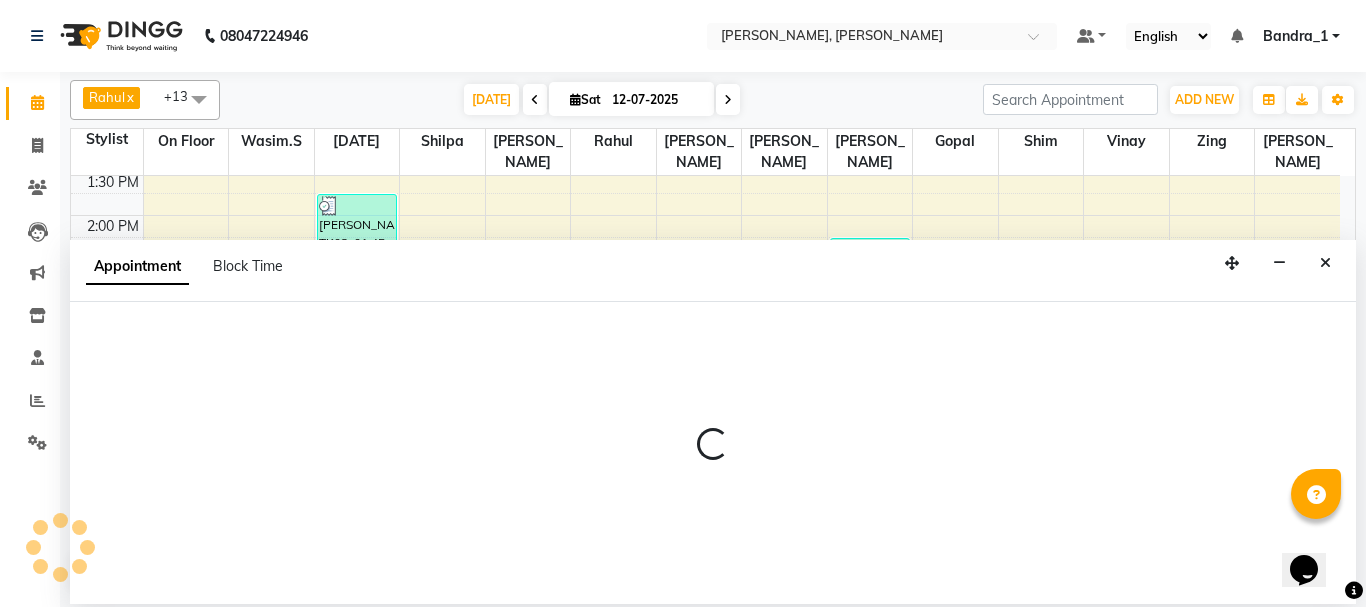 select on "72175" 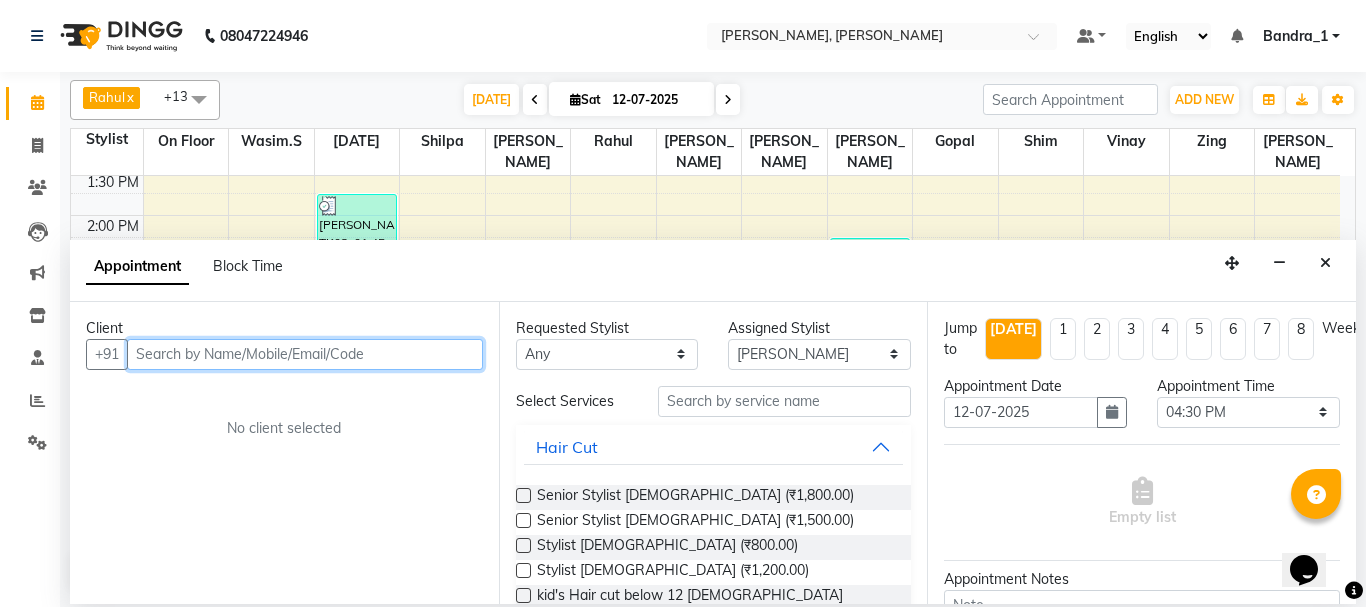 drag, startPoint x: 159, startPoint y: 360, endPoint x: 103, endPoint y: 372, distance: 57.271286 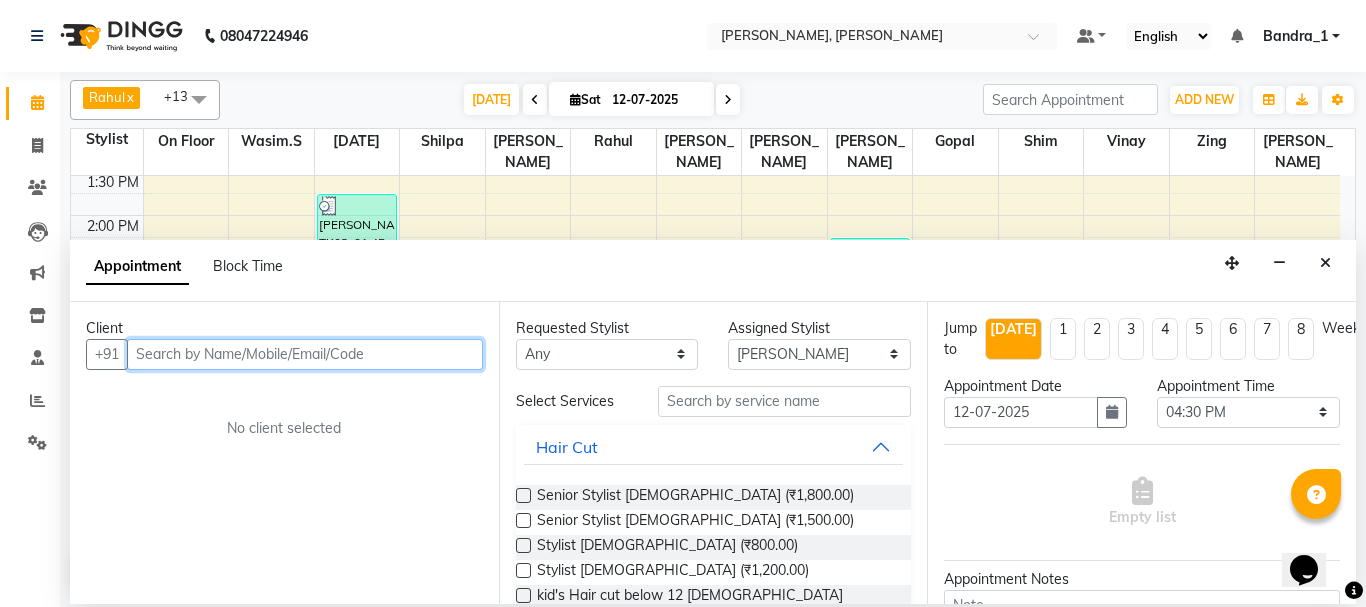 drag, startPoint x: 241, startPoint y: 362, endPoint x: 220, endPoint y: 355, distance: 22.135944 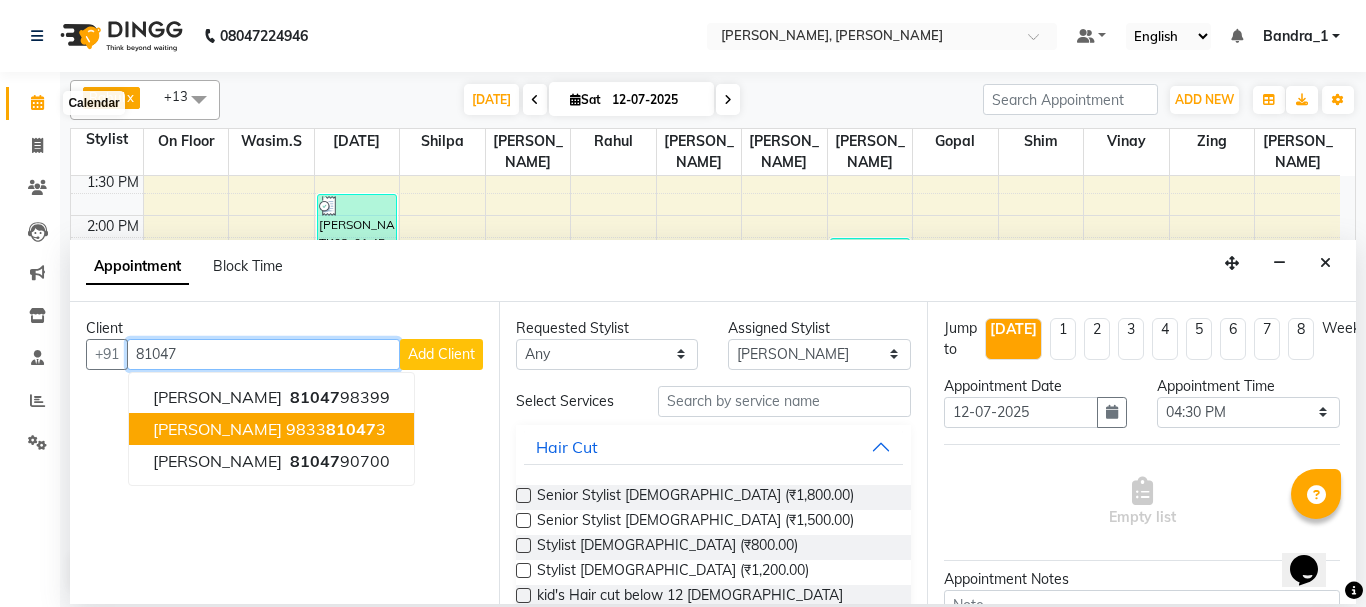 type on "81047" 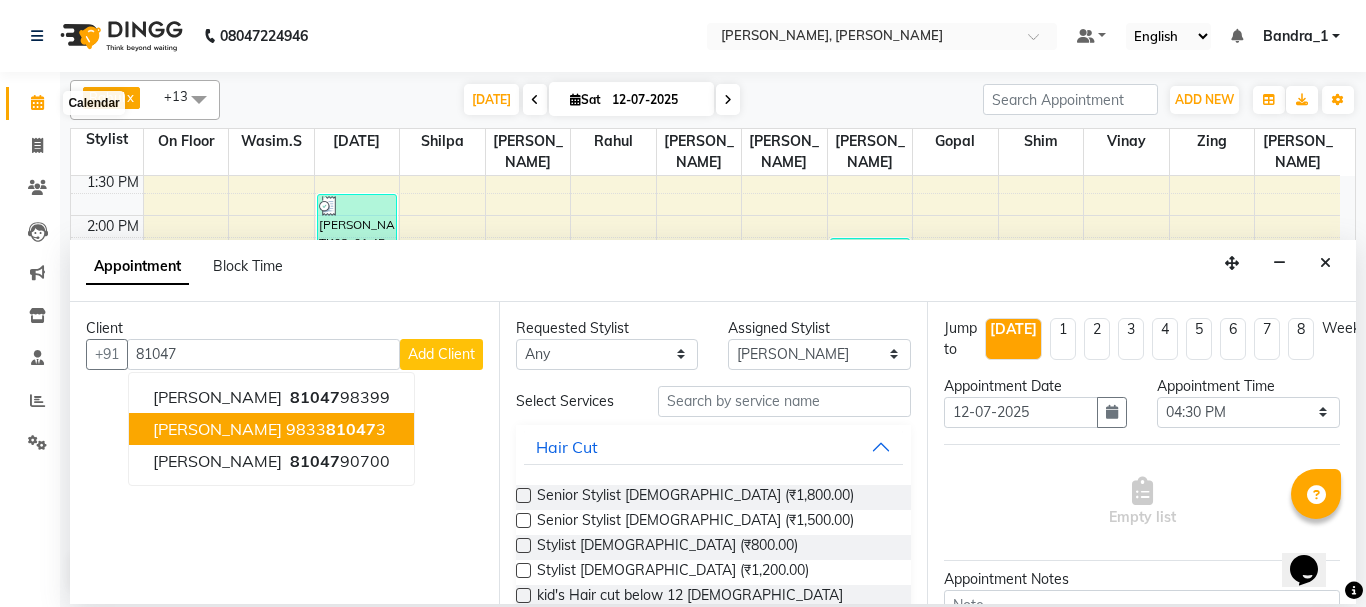 click 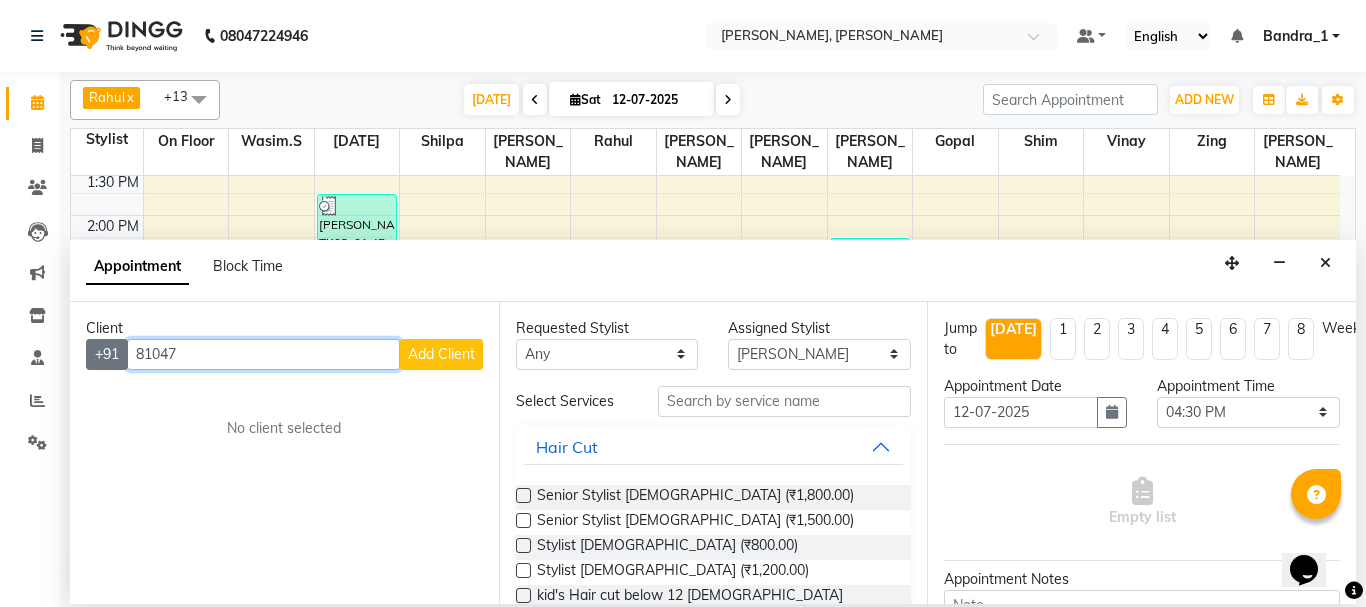 drag, startPoint x: 185, startPoint y: 360, endPoint x: 95, endPoint y: 347, distance: 90.934044 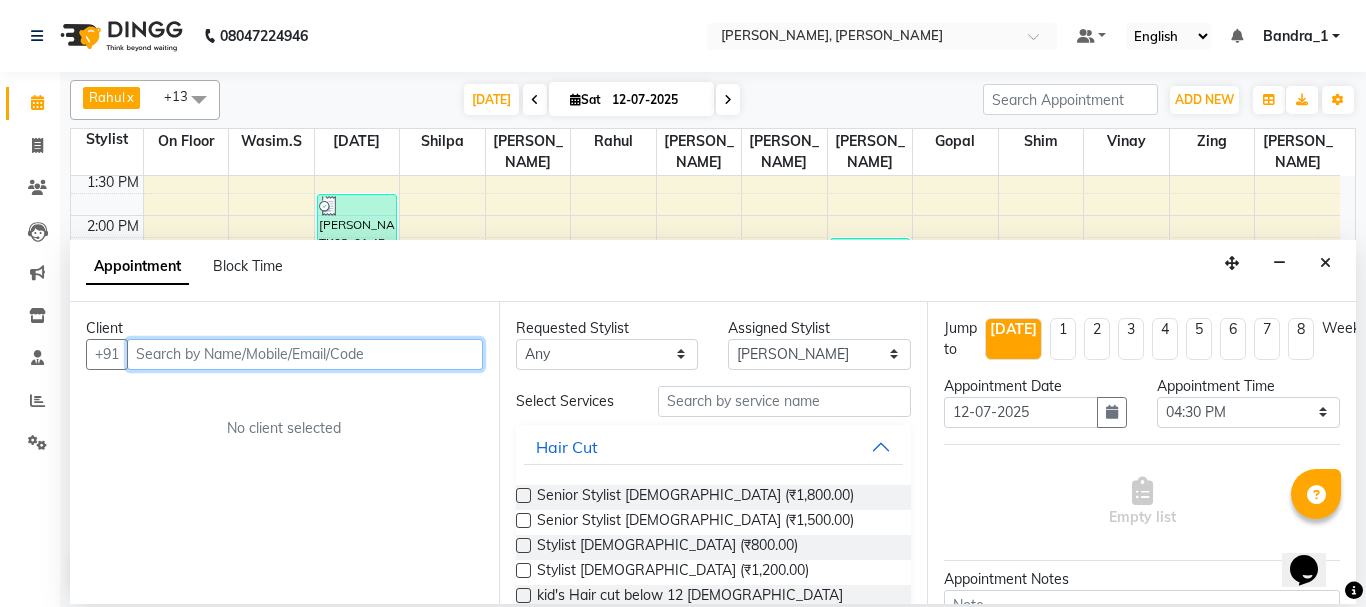 click at bounding box center (305, 354) 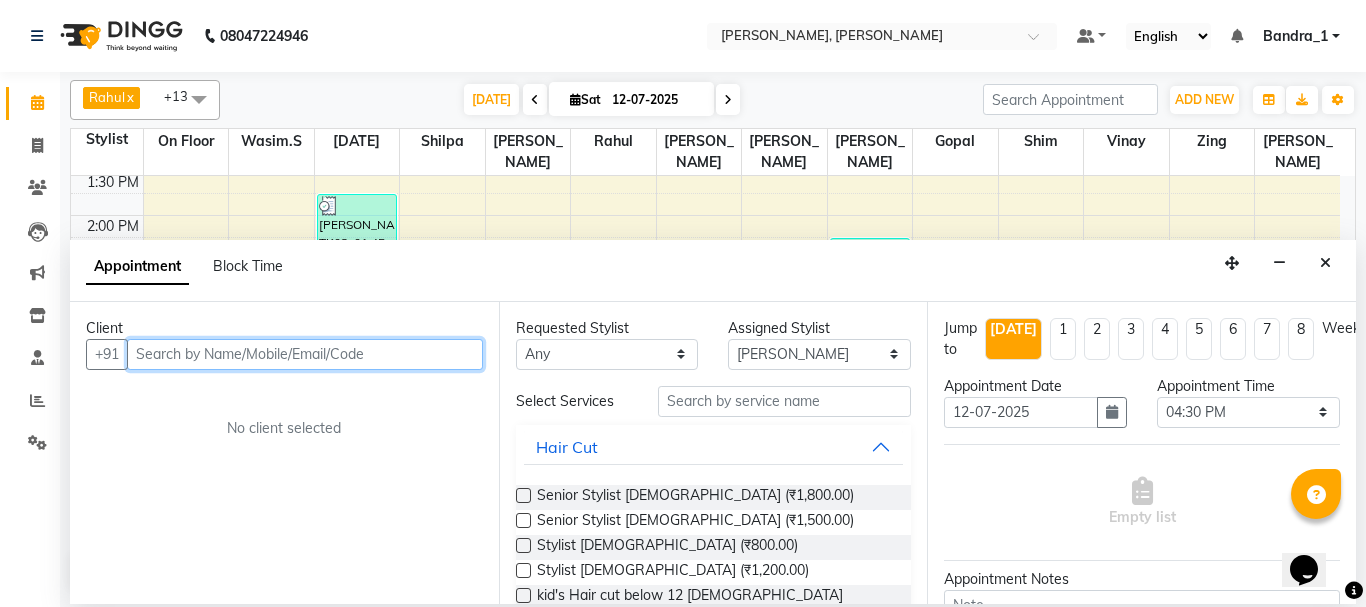 click at bounding box center (305, 354) 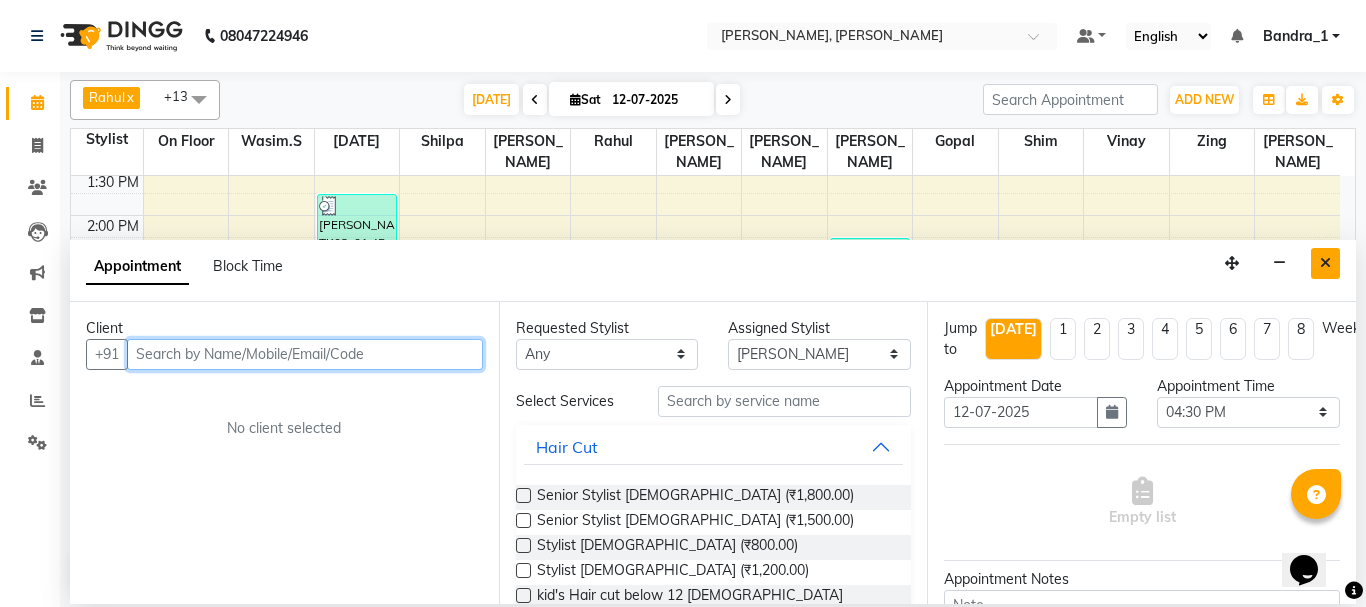 type 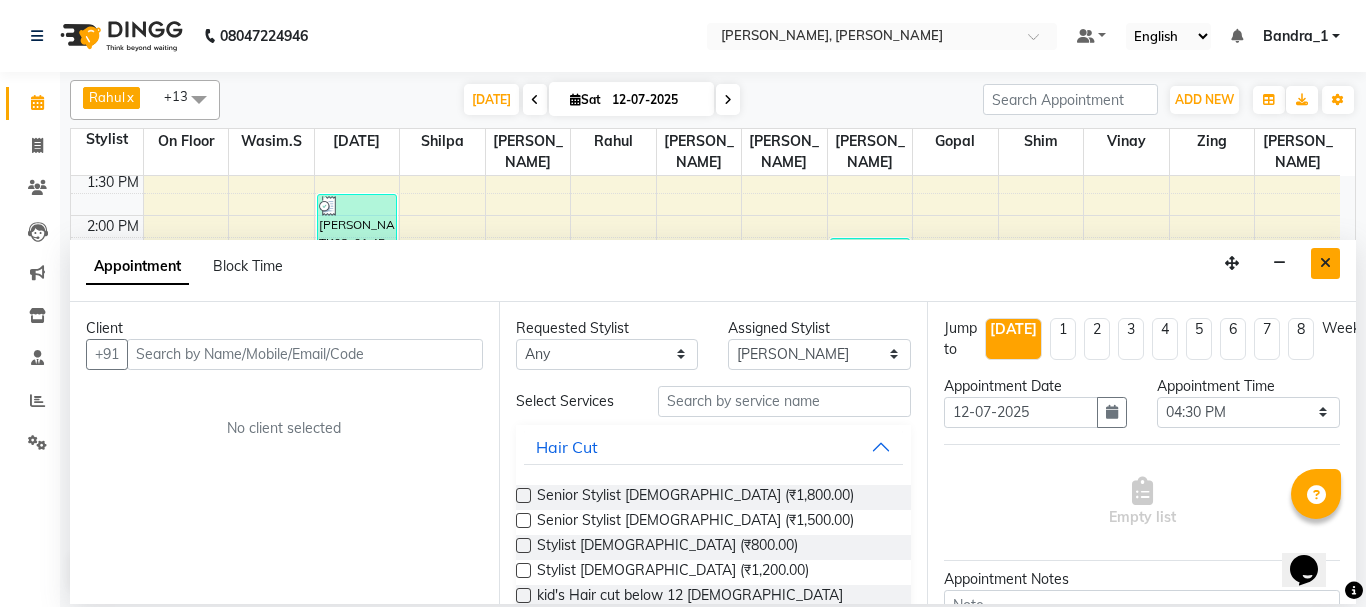 click at bounding box center [1325, 263] 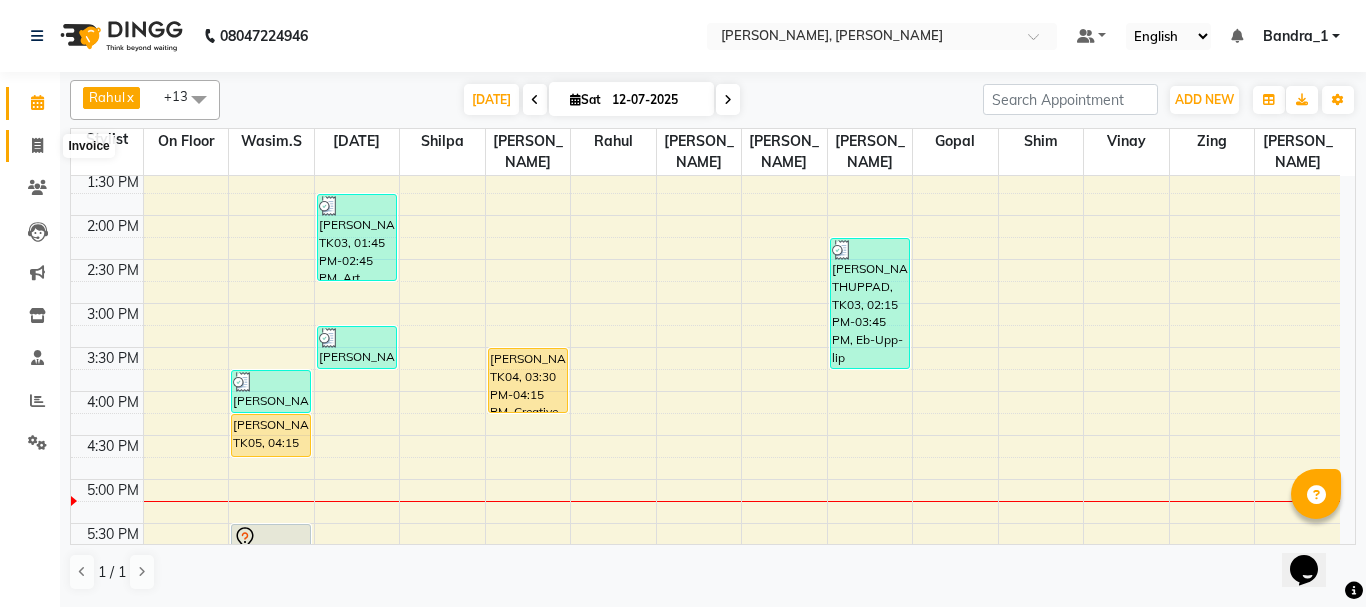 click 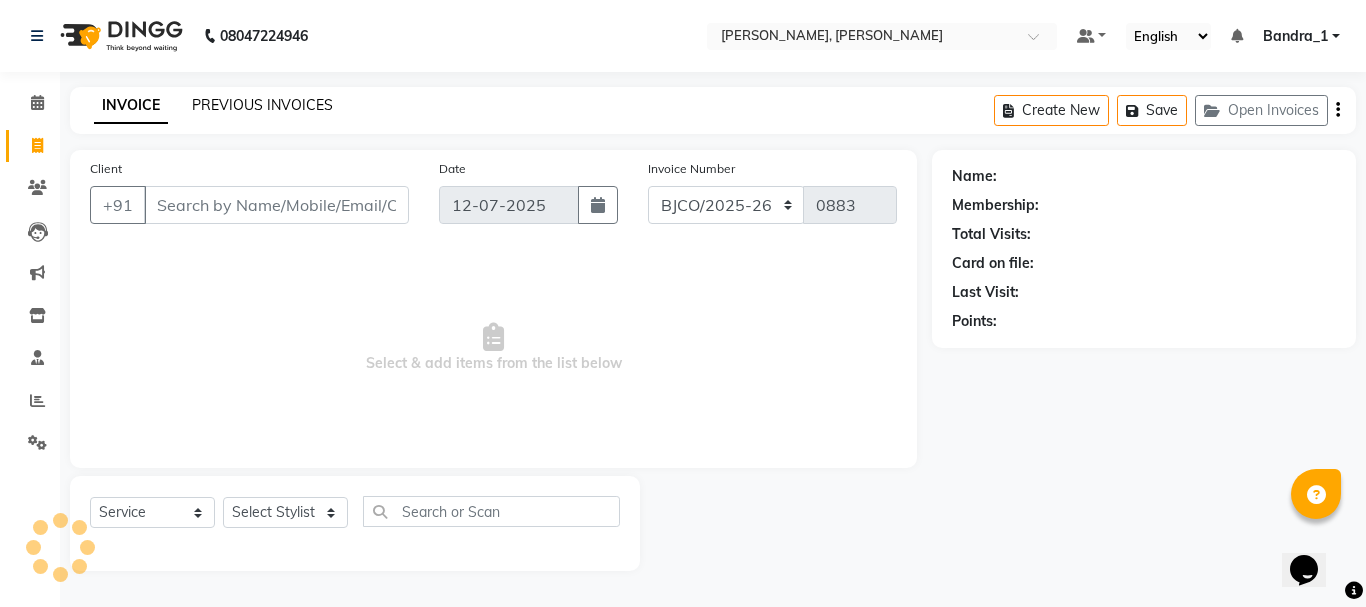 click on "PREVIOUS INVOICES" 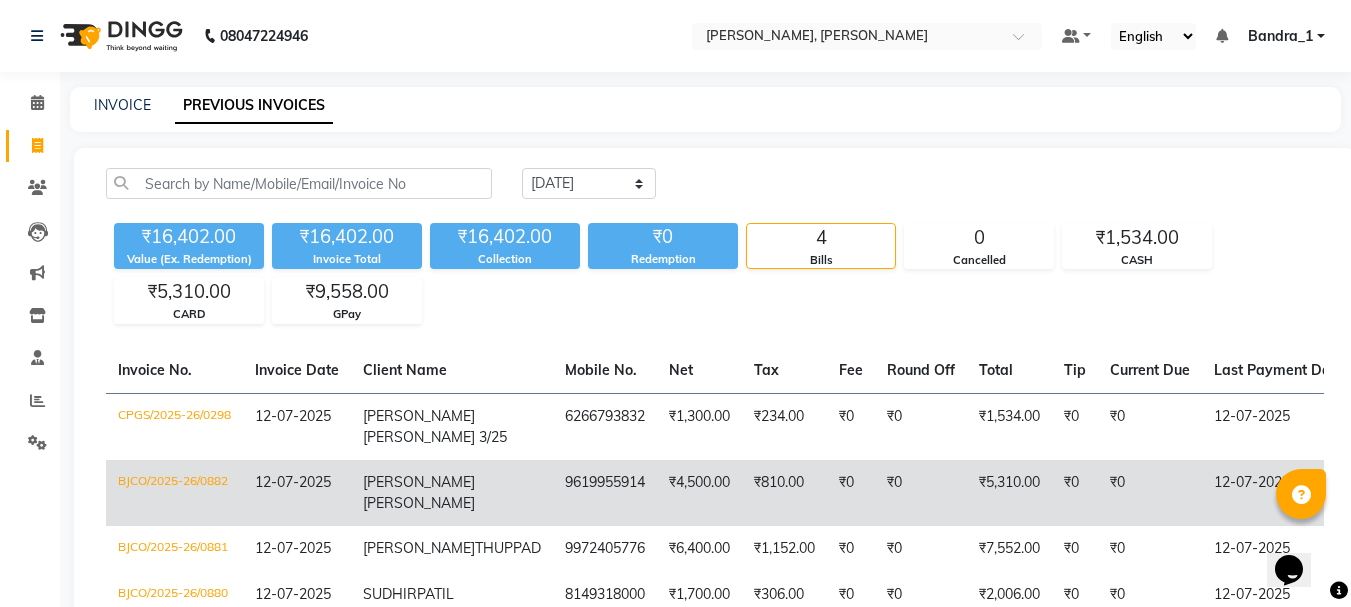 scroll, scrollTop: 196, scrollLeft: 0, axis: vertical 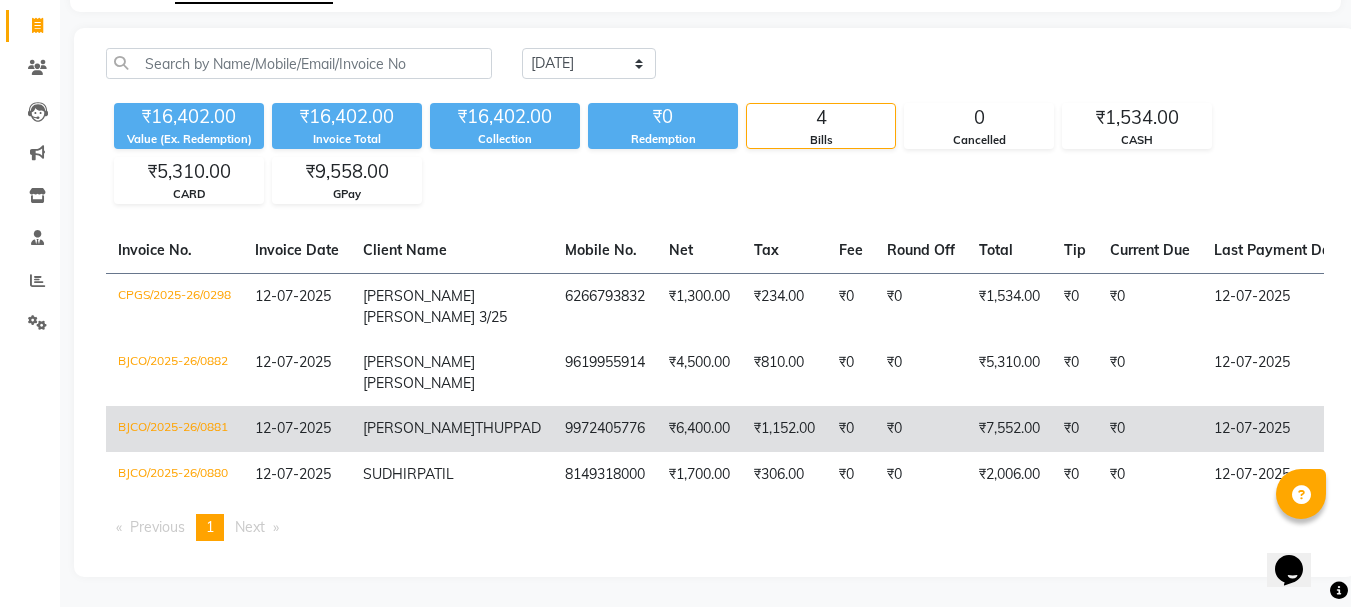click on "₹6,400.00" 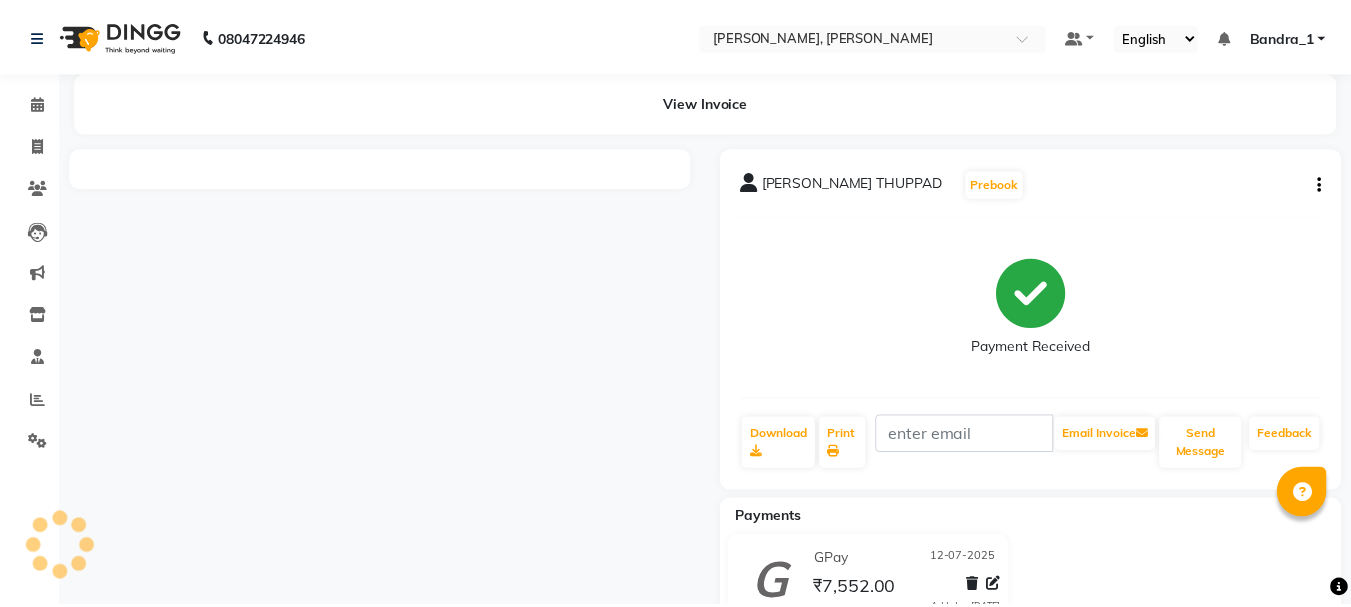 scroll, scrollTop: 0, scrollLeft: 0, axis: both 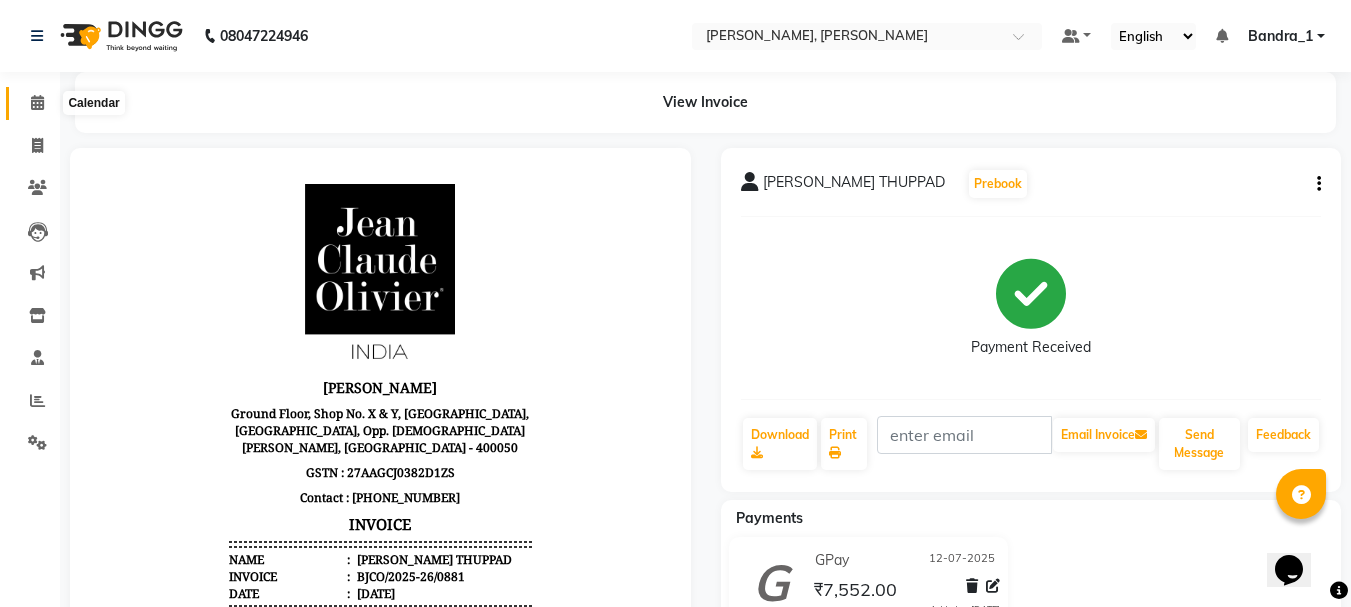 click 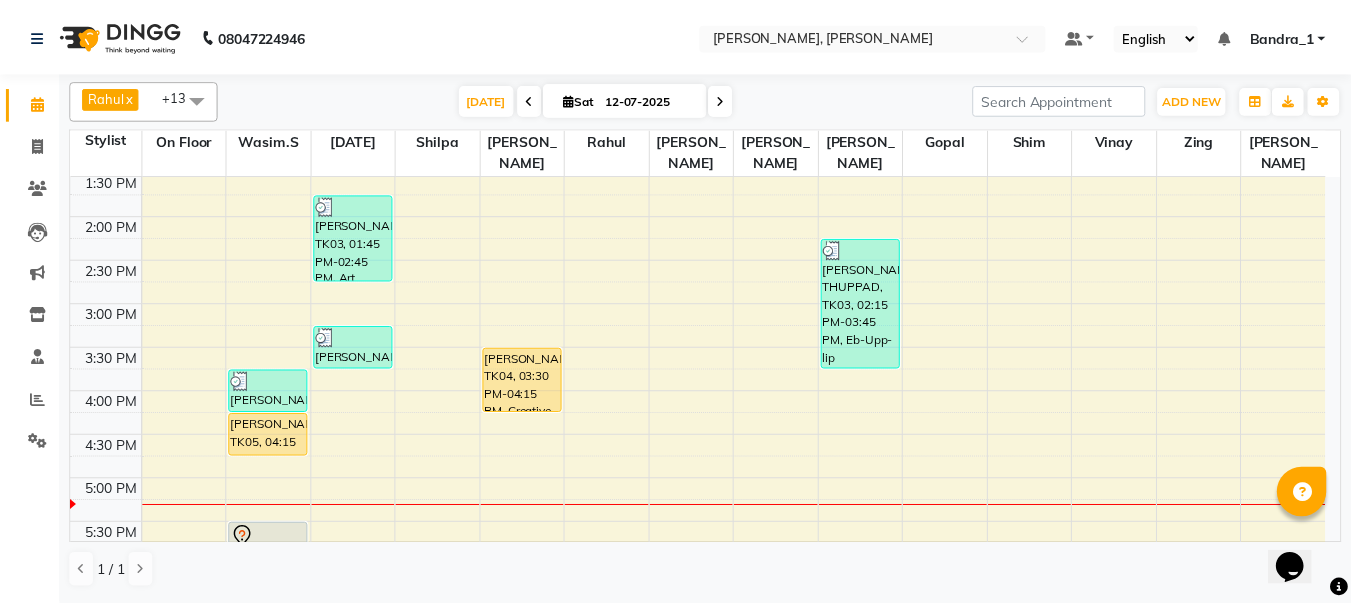 scroll, scrollTop: 400, scrollLeft: 0, axis: vertical 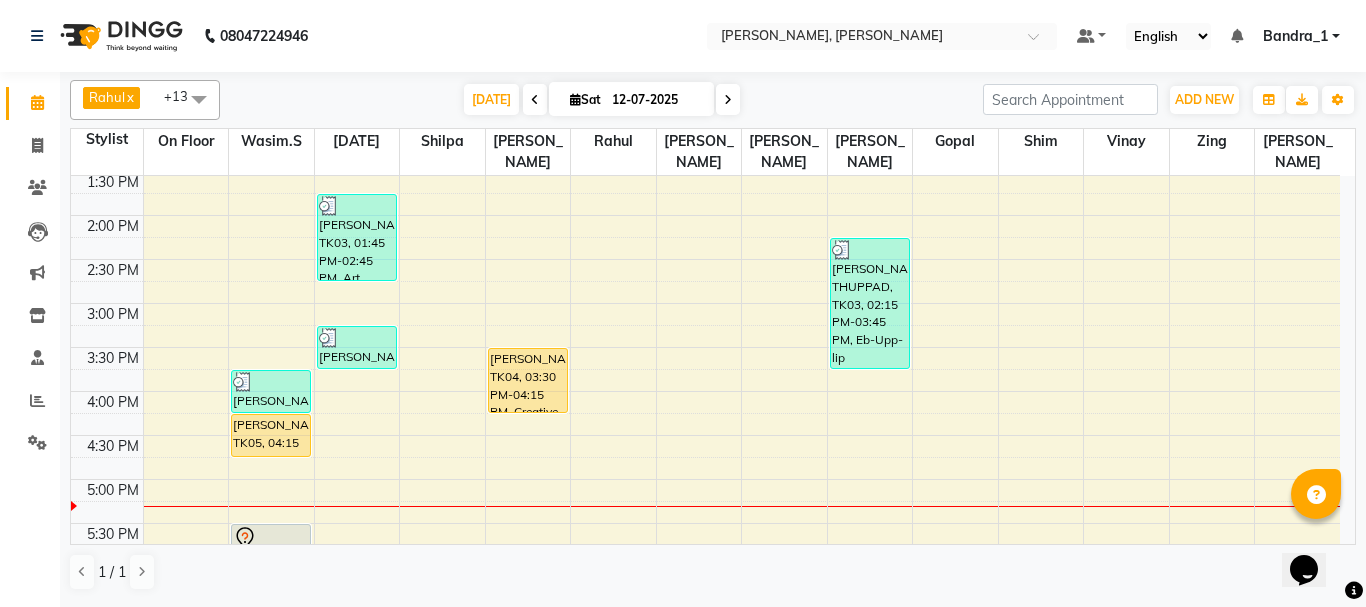 click on "[PERSON_NAME], TK04, 03:30 PM-04:15 PM, Creative Director [DEMOGRAPHIC_DATA]" at bounding box center [528, 380] 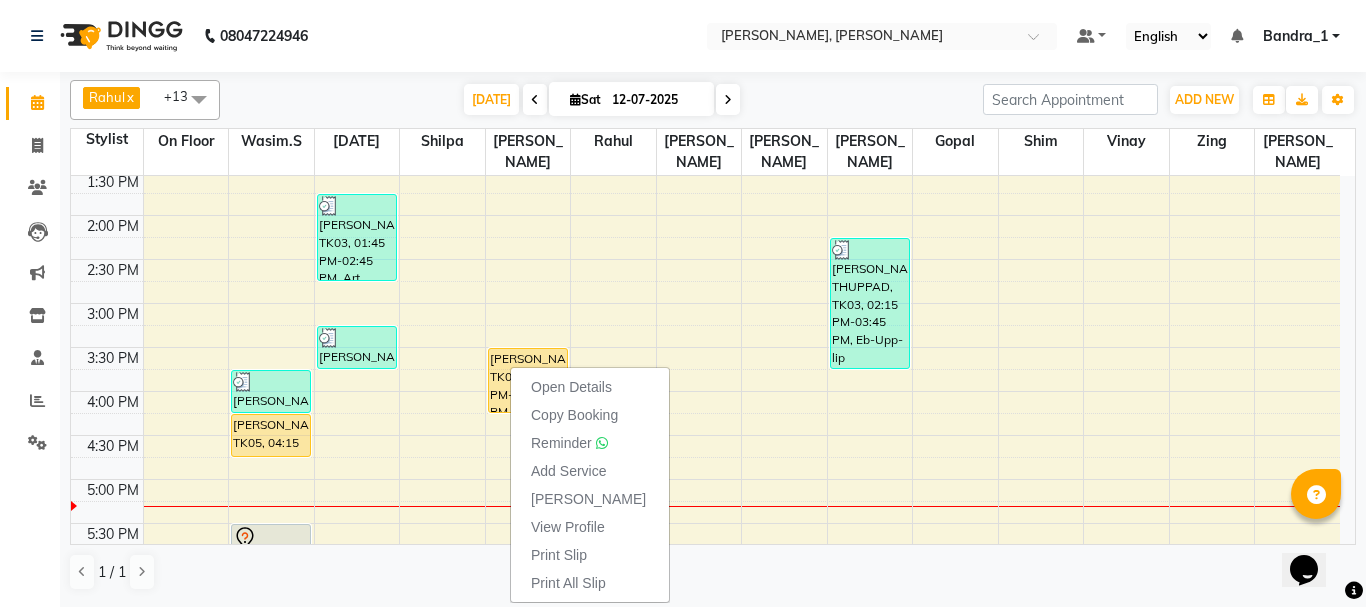 click on "[PERSON_NAME]" at bounding box center (588, 499) 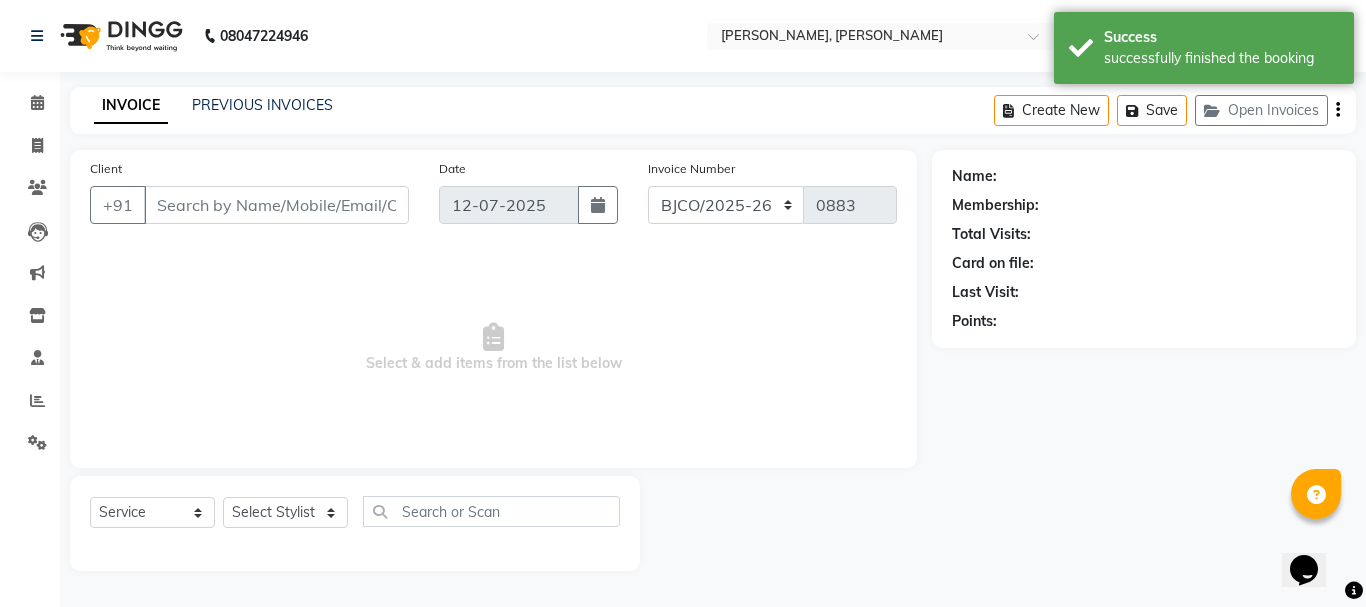 type on "8104790700" 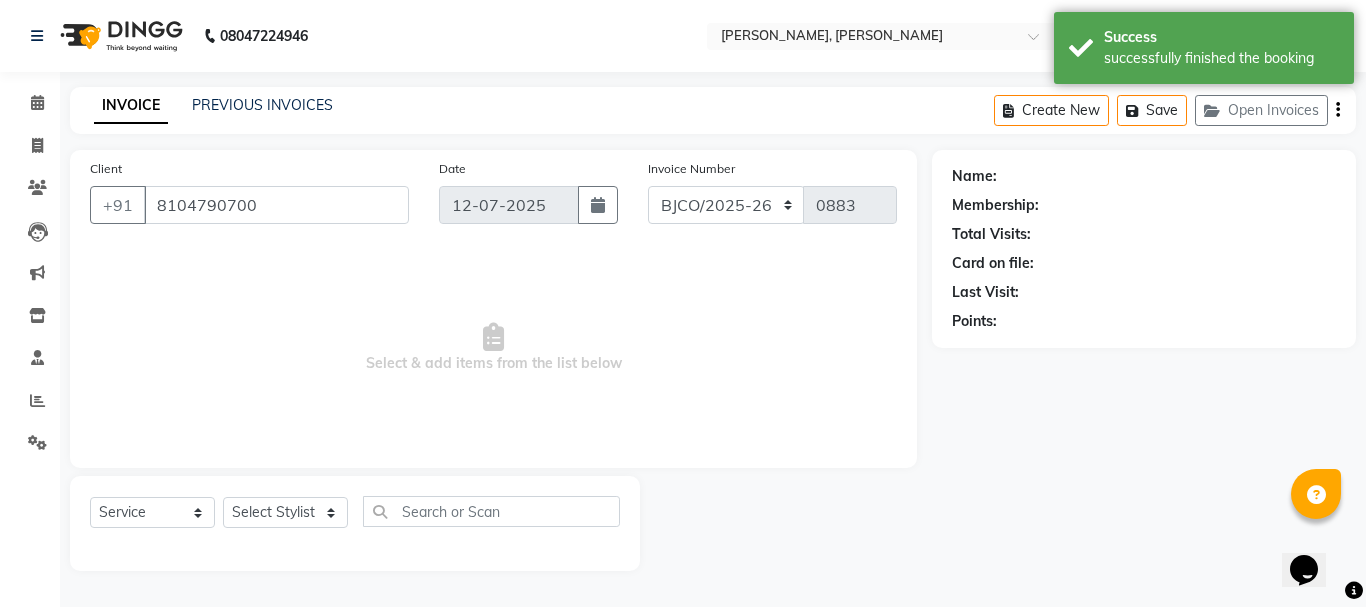 select on "72175" 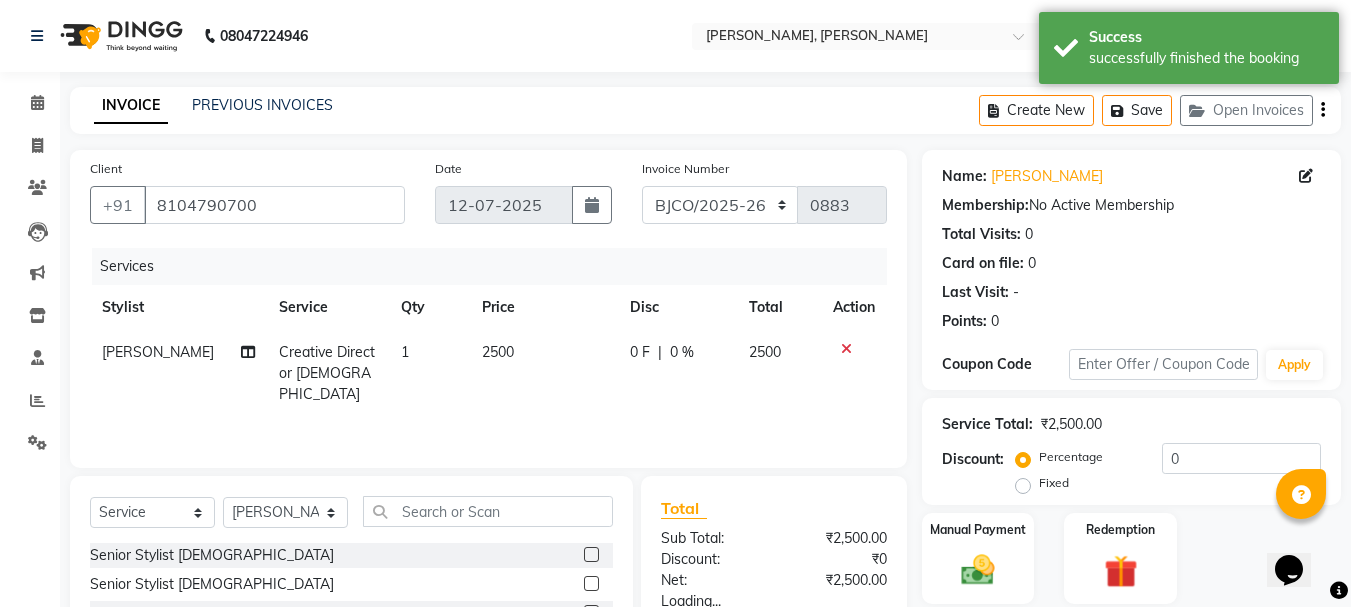click 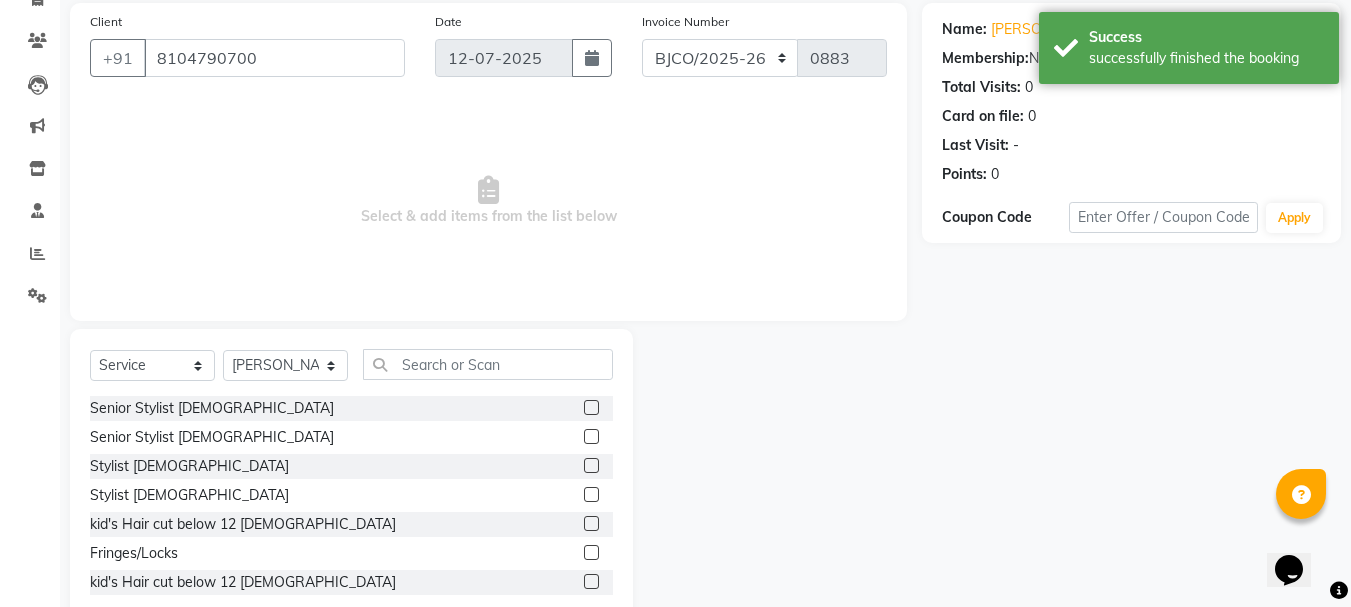 scroll, scrollTop: 194, scrollLeft: 0, axis: vertical 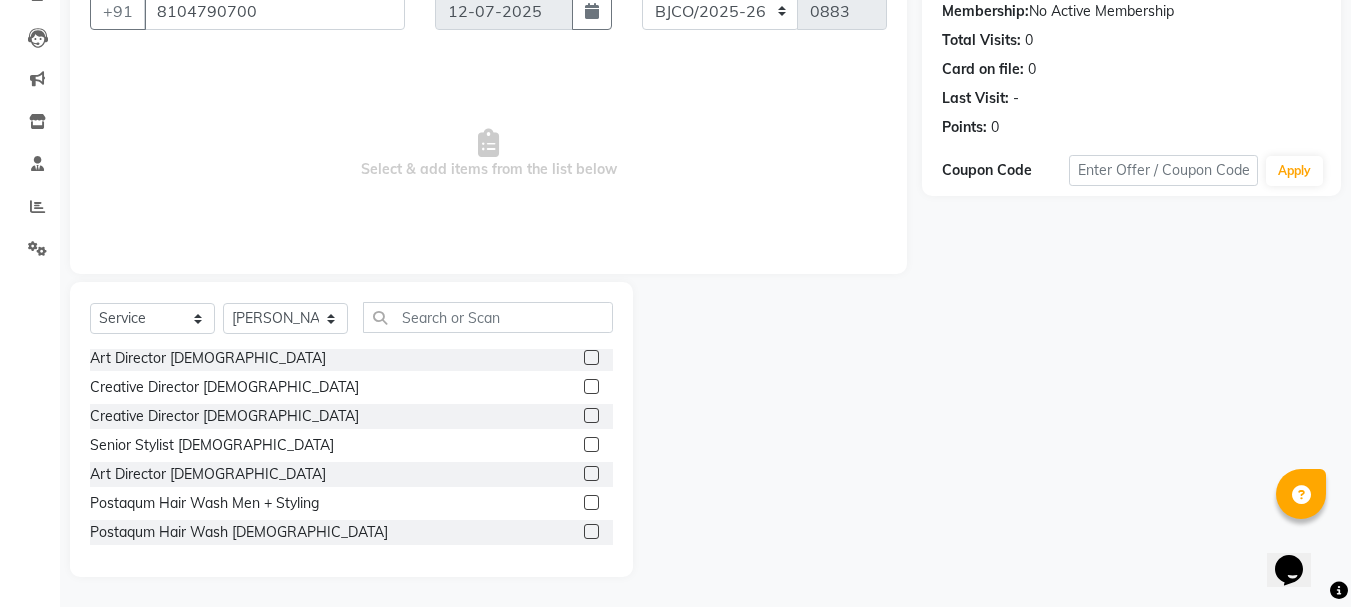 click 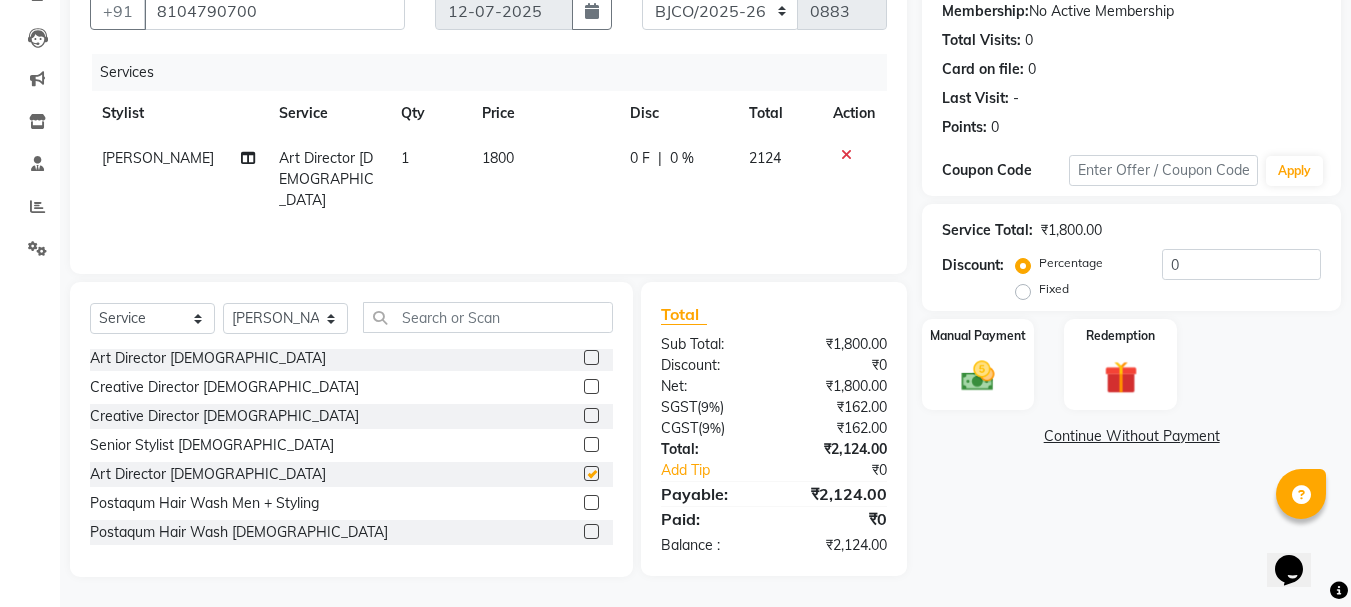 checkbox on "false" 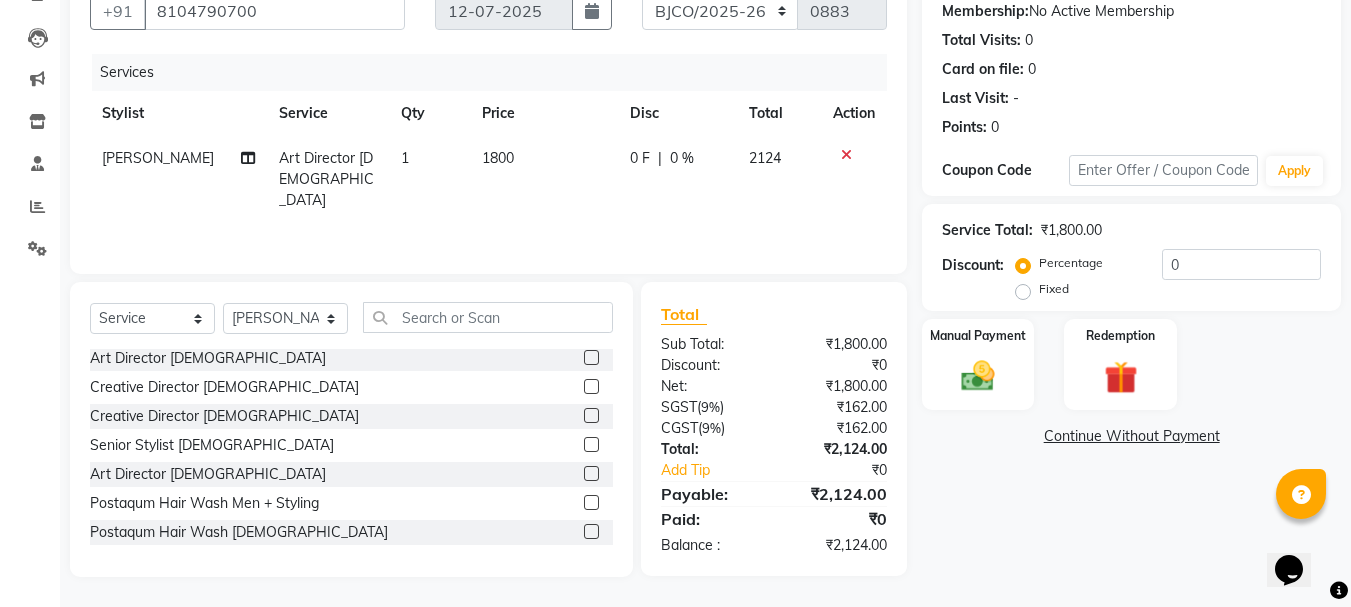 click 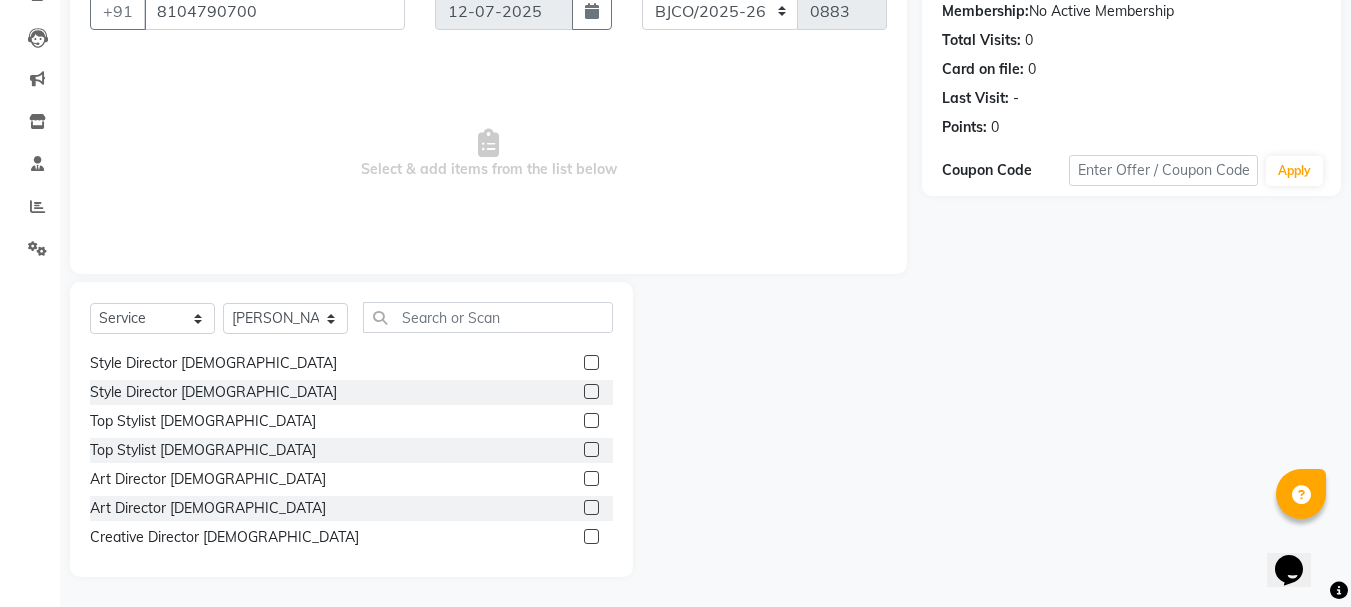 scroll, scrollTop: 150, scrollLeft: 0, axis: vertical 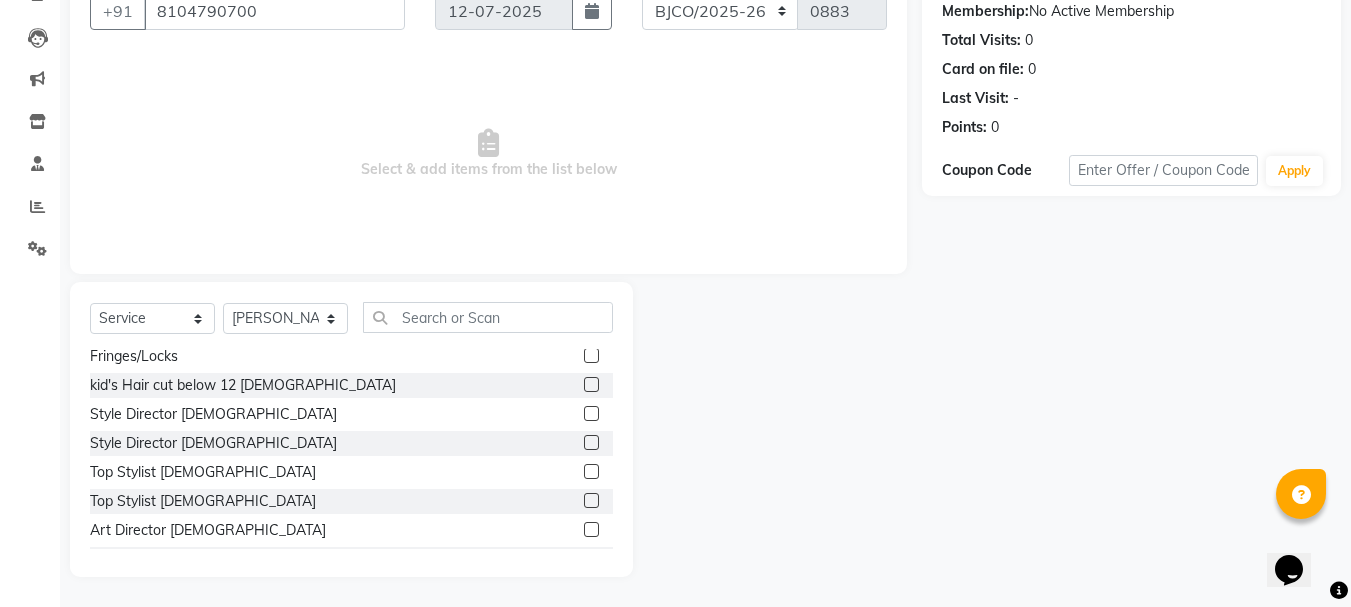 click 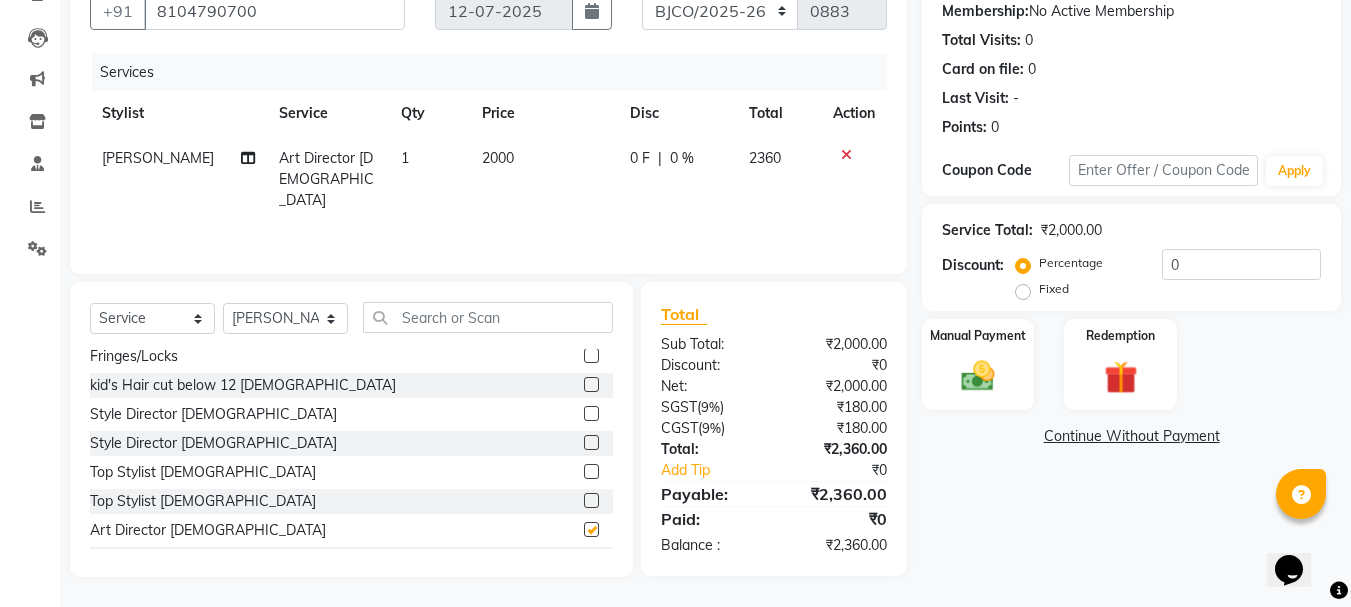 checkbox on "false" 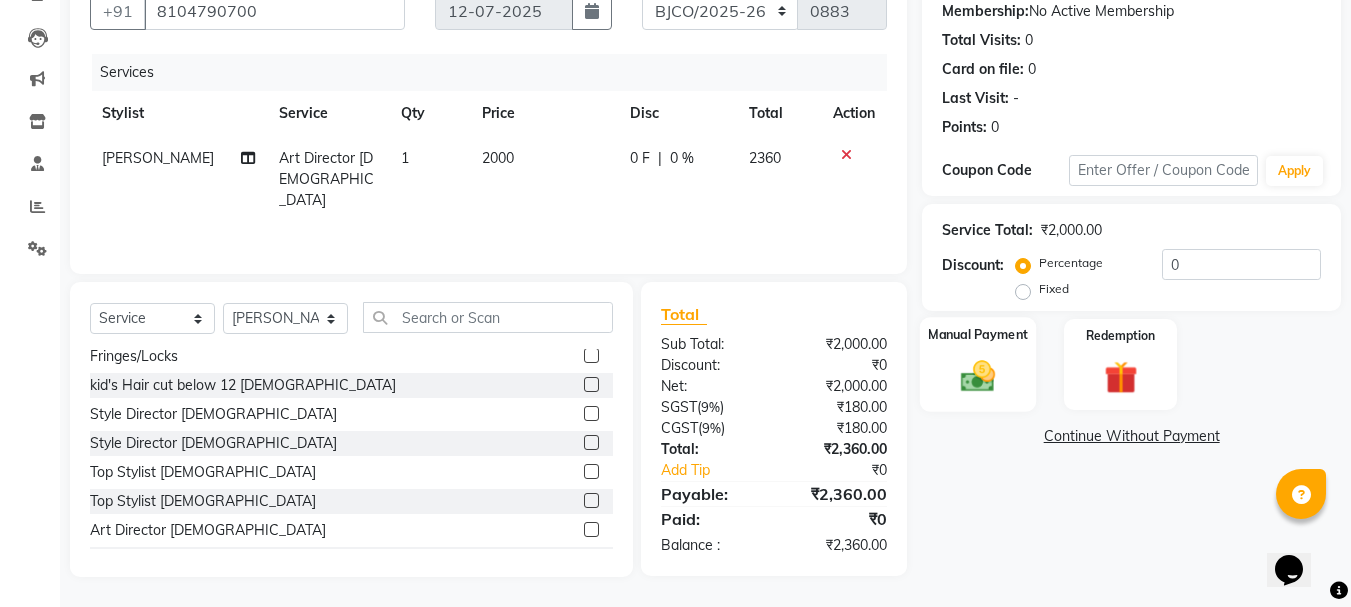 click 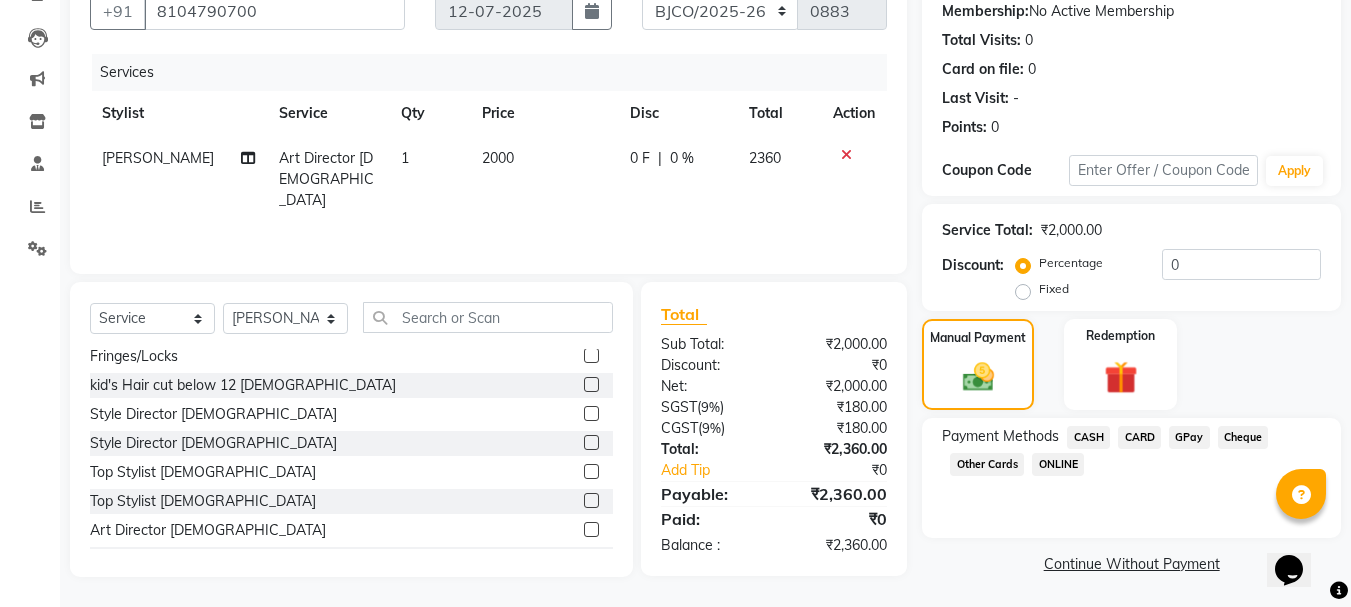 click on "GPay" 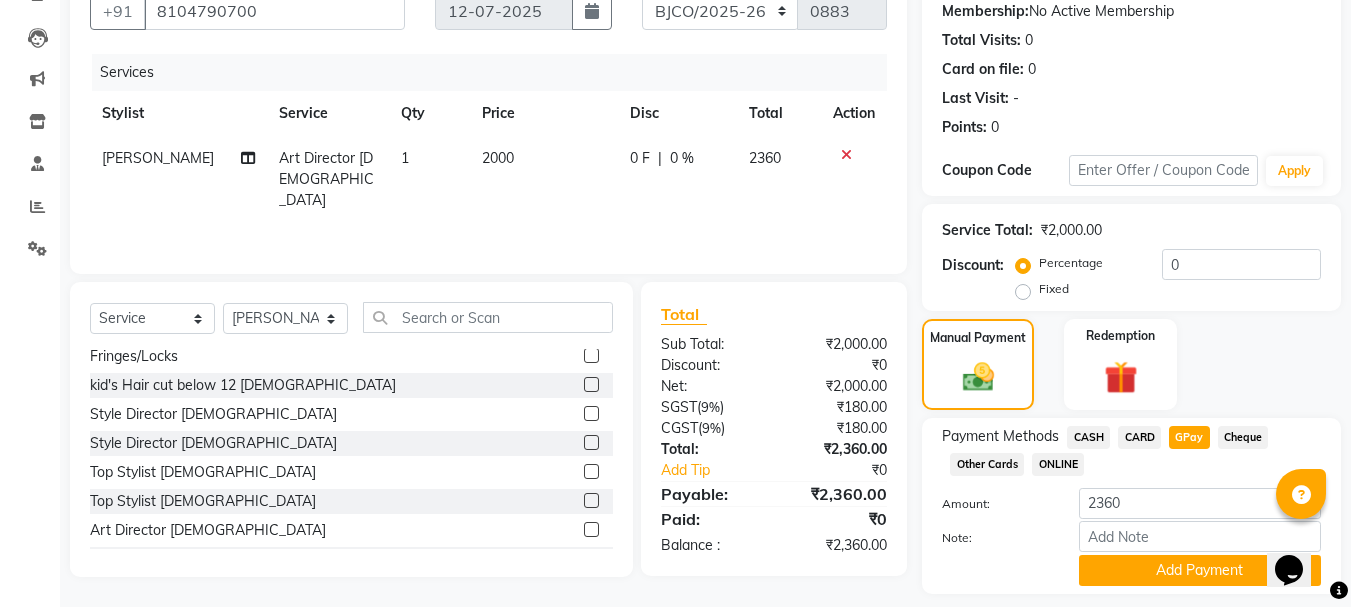 scroll, scrollTop: 252, scrollLeft: 0, axis: vertical 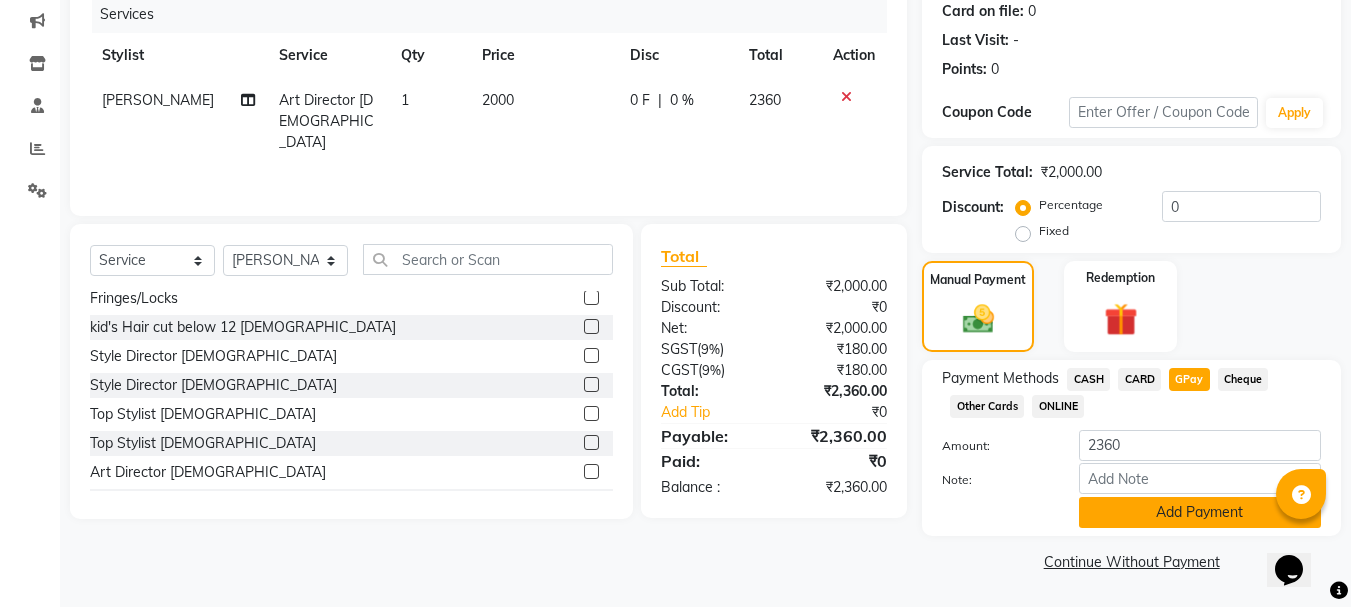 click on "Add Payment" 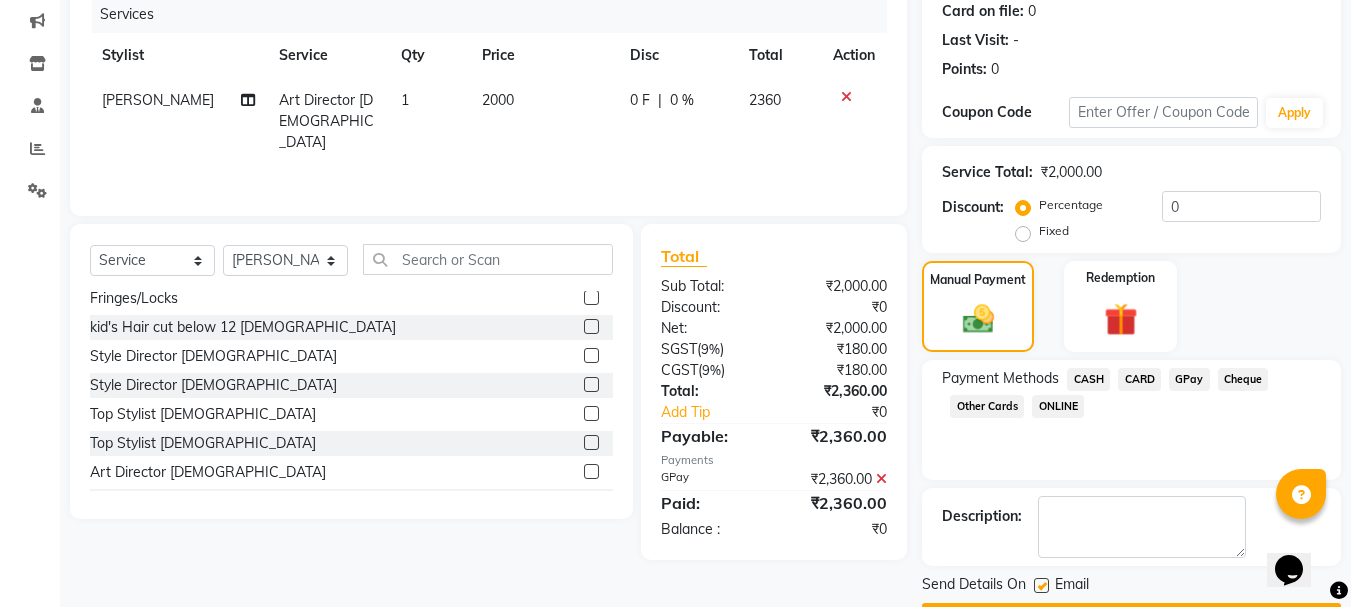 click 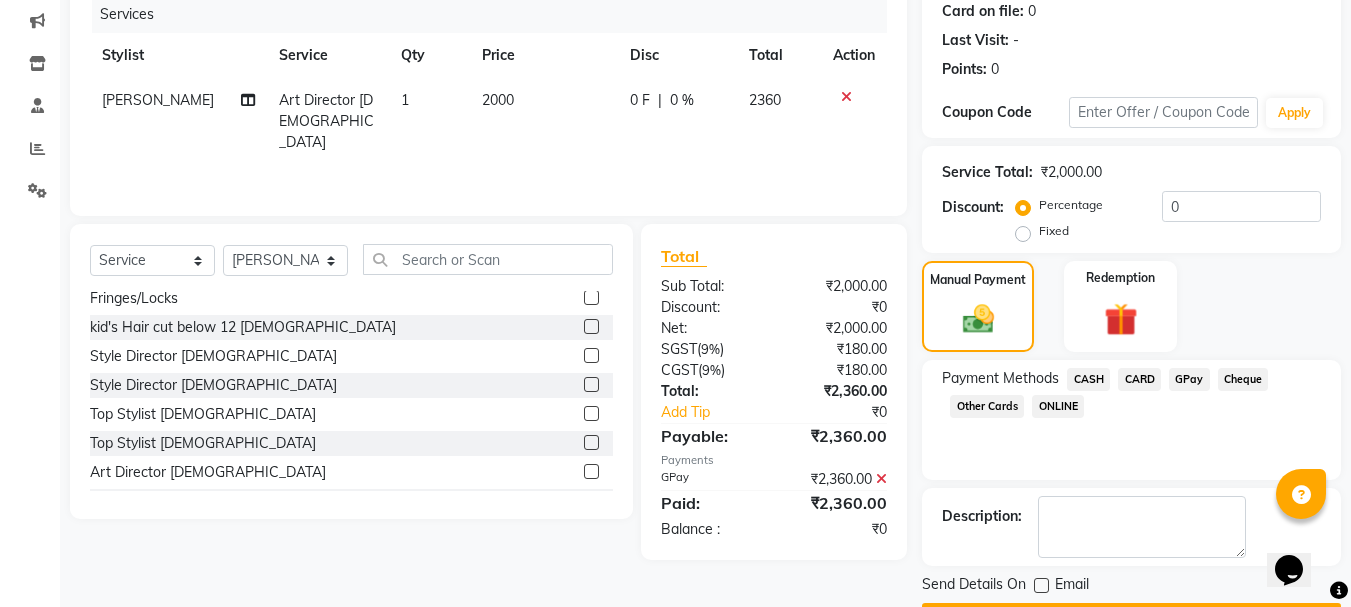 scroll, scrollTop: 309, scrollLeft: 0, axis: vertical 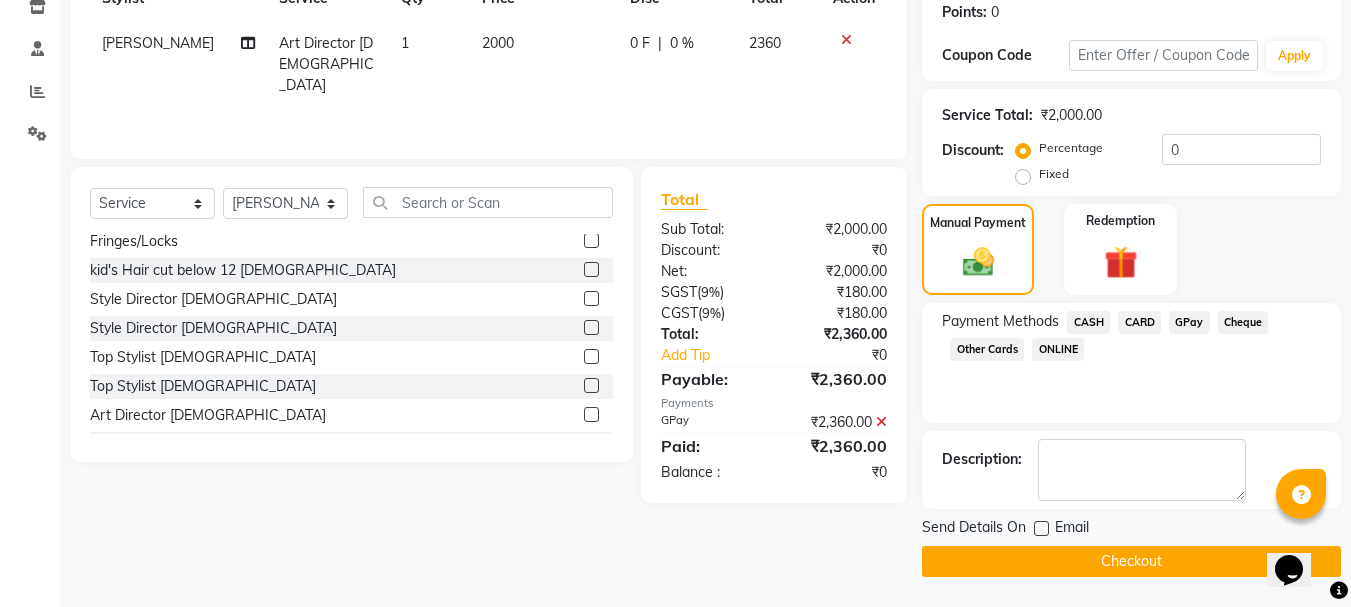 click on "Checkout" 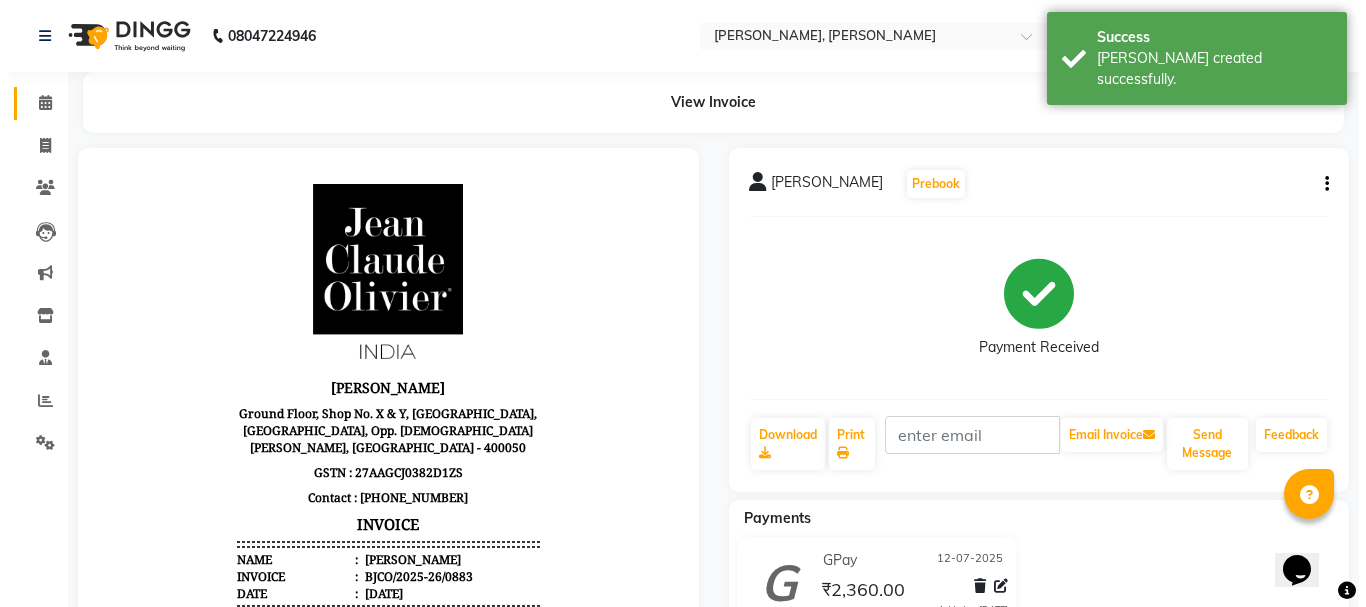 scroll, scrollTop: 0, scrollLeft: 0, axis: both 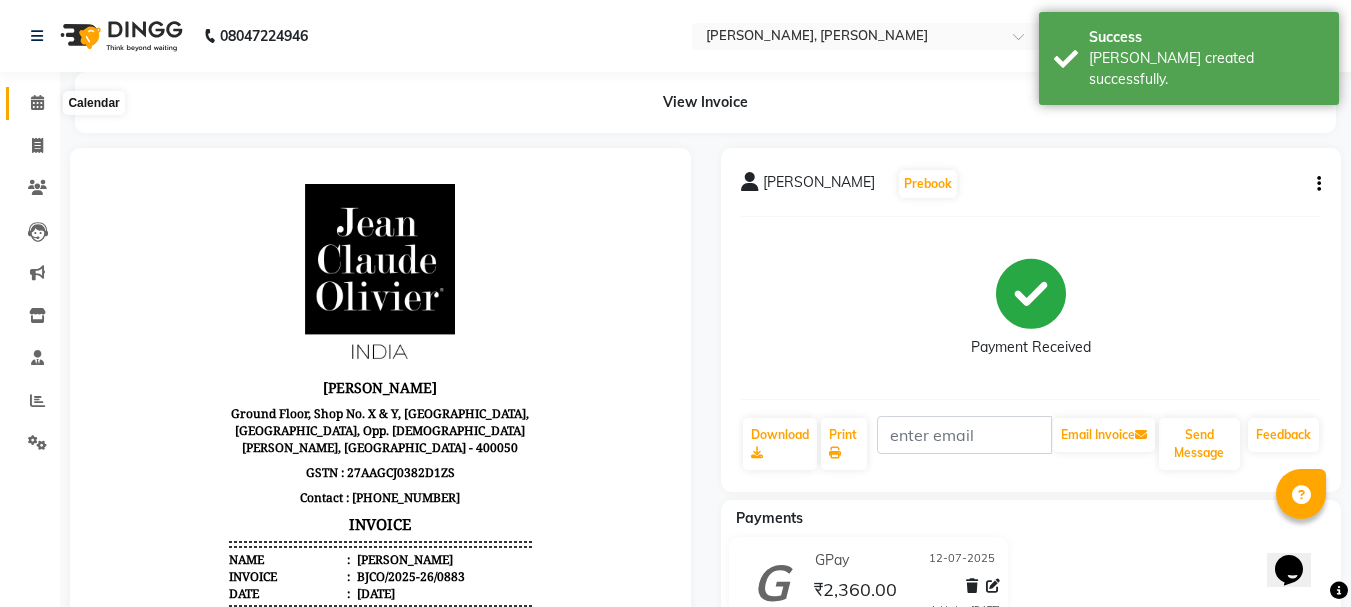 click 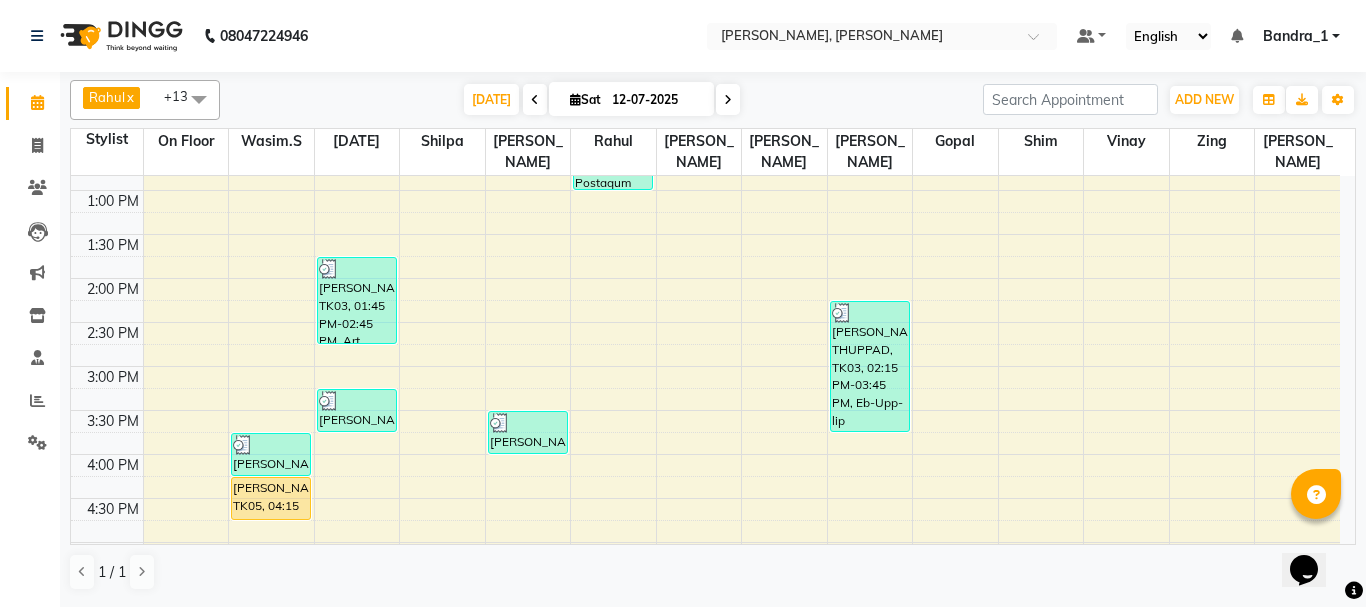 scroll, scrollTop: 400, scrollLeft: 0, axis: vertical 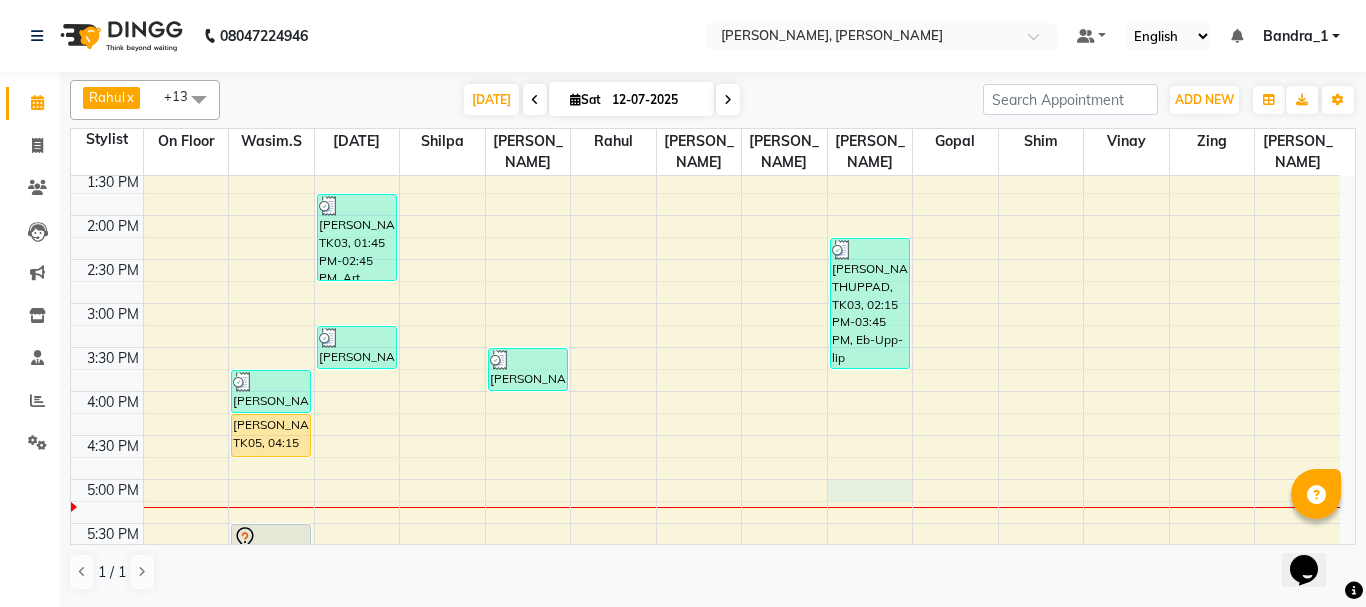 click on "9:00 AM 9:30 AM 10:00 AM 10:30 AM 11:00 AM 11:30 AM 12:00 PM 12:30 PM 1:00 PM 1:30 PM 2:00 PM 2:30 PM 3:00 PM 3:30 PM 4:00 PM 4:30 PM 5:00 PM 5:30 PM 6:00 PM 6:30 PM 7:00 PM 7:30 PM 8:00 PM 8:30 PM 9:00 PM 9:30 PM 10:00 PM 10:30 PM     AYUSHI SALVI, TK06, 03:45 PM-04:15 PM, Premium Shaving    GEONA D'SOUZA, TK05, 04:15 PM-04:45 PM, Art Director Female             ROHANJIT DAS, TK07, 05:30 PM-06:00 PM, Senior Stylist Male     JAGDISH THUPPAD, TK03, 01:45 PM-02:45 PM, Art Director Male,Beard Trimming     AYUSHI SALVI, TK06, 03:15 PM-03:45 PM, Olaplex  Female      DHEER PATEL, TK04, 03:30 PM-04:00 PM, Art Director Male     SUDHIR PATIL, TK02, 11:45 AM-01:00 PM, Postaqum Hair Wash Men + Styling,Beard Trimming     JAGDISH THUPPAD, TK03, 02:15 PM-03:45 PM, Eb-Upp-lip Thread,Under Arms P/off,Postquan Spanish C/UP     LINDA FERRAO 3/25, TK01, 10:20 AM-11:20 AM, Full Arms,Under Arms,Chin P/off,Eyebrow/Forehead Threading" at bounding box center (705, 391) 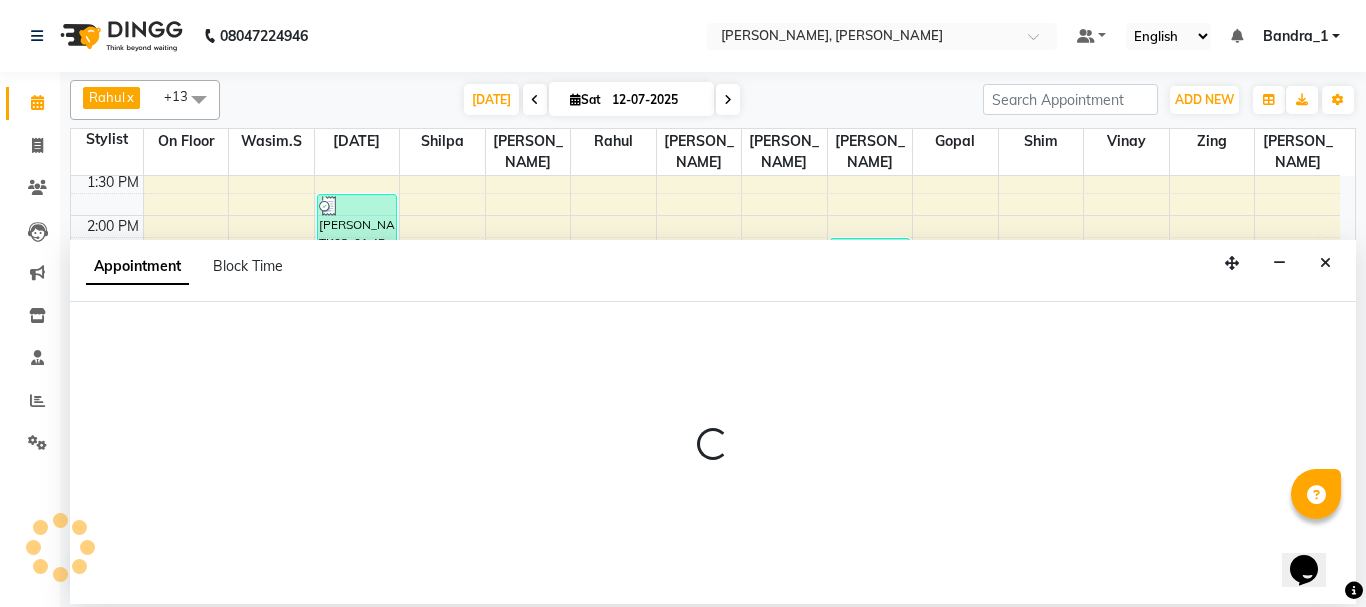 select on "64098" 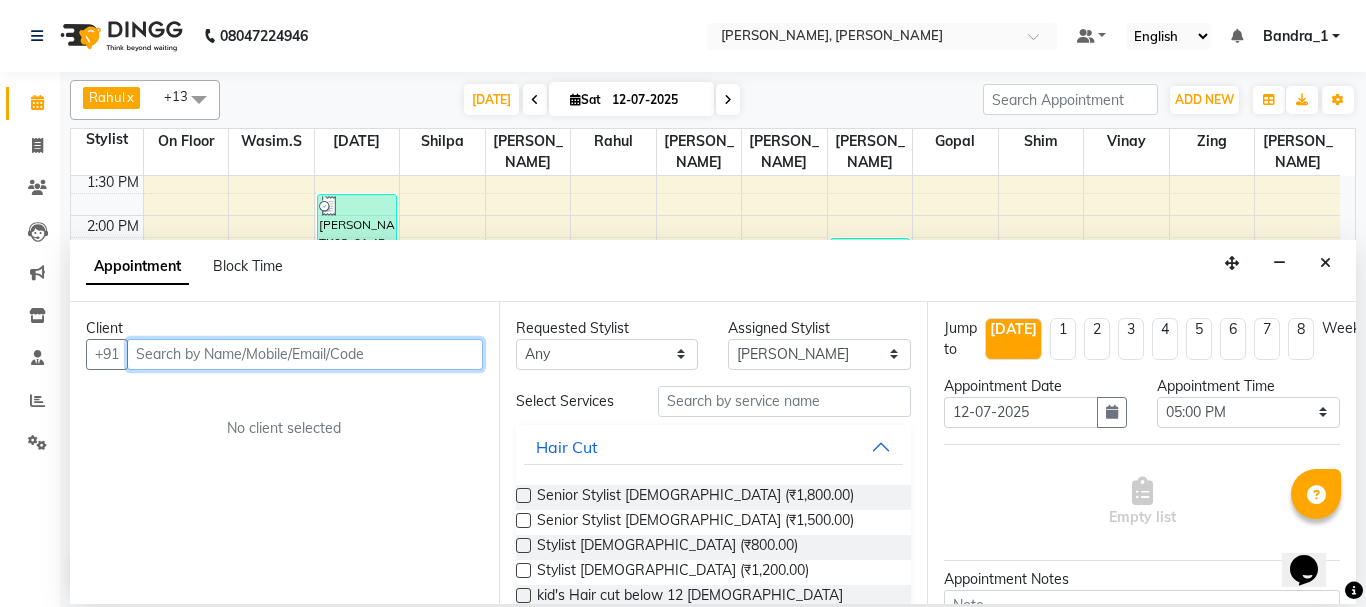 click at bounding box center [305, 354] 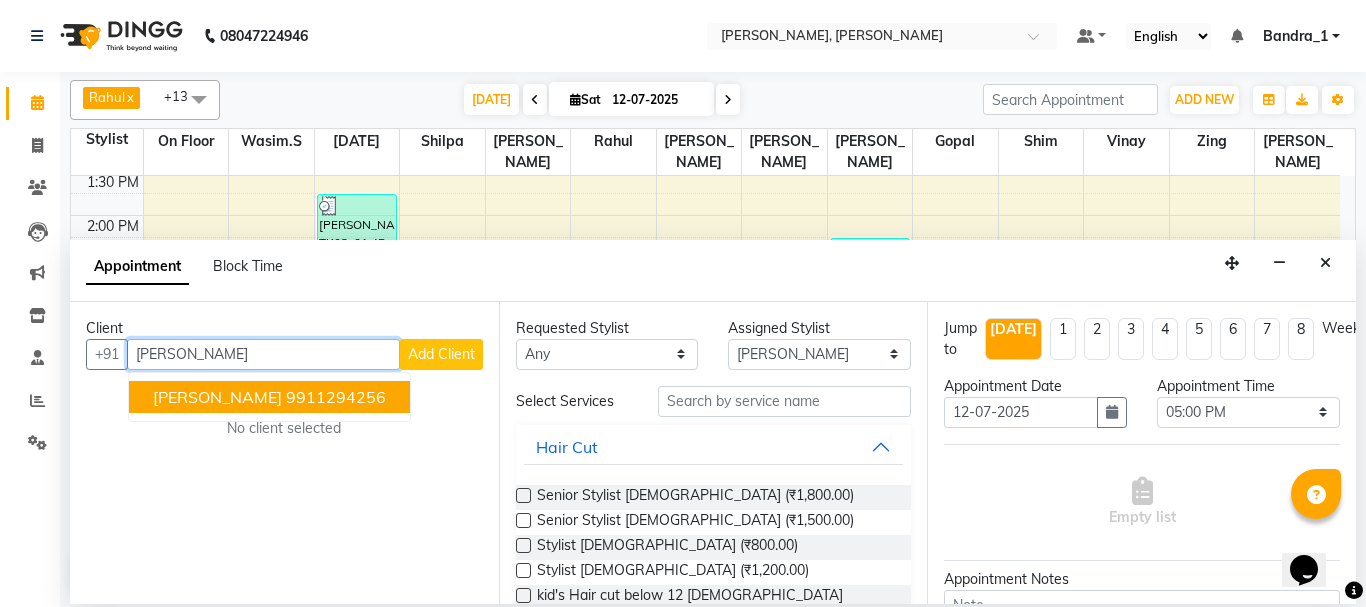 click on "9911294256" at bounding box center (336, 397) 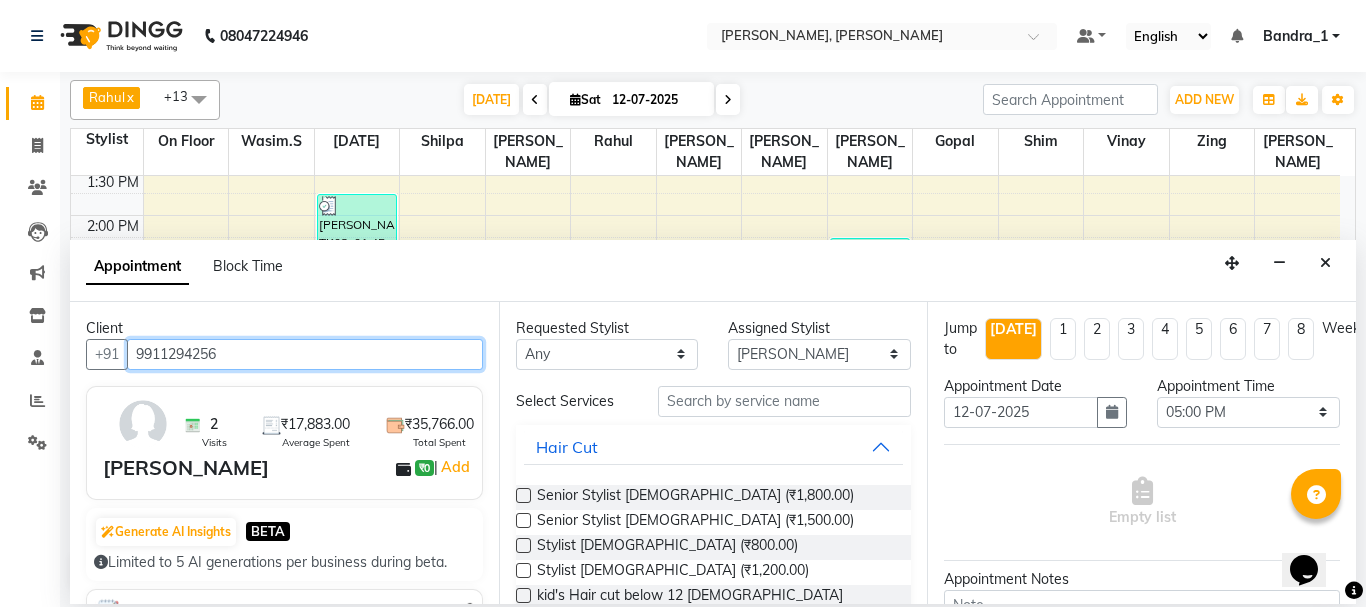type on "9911294256" 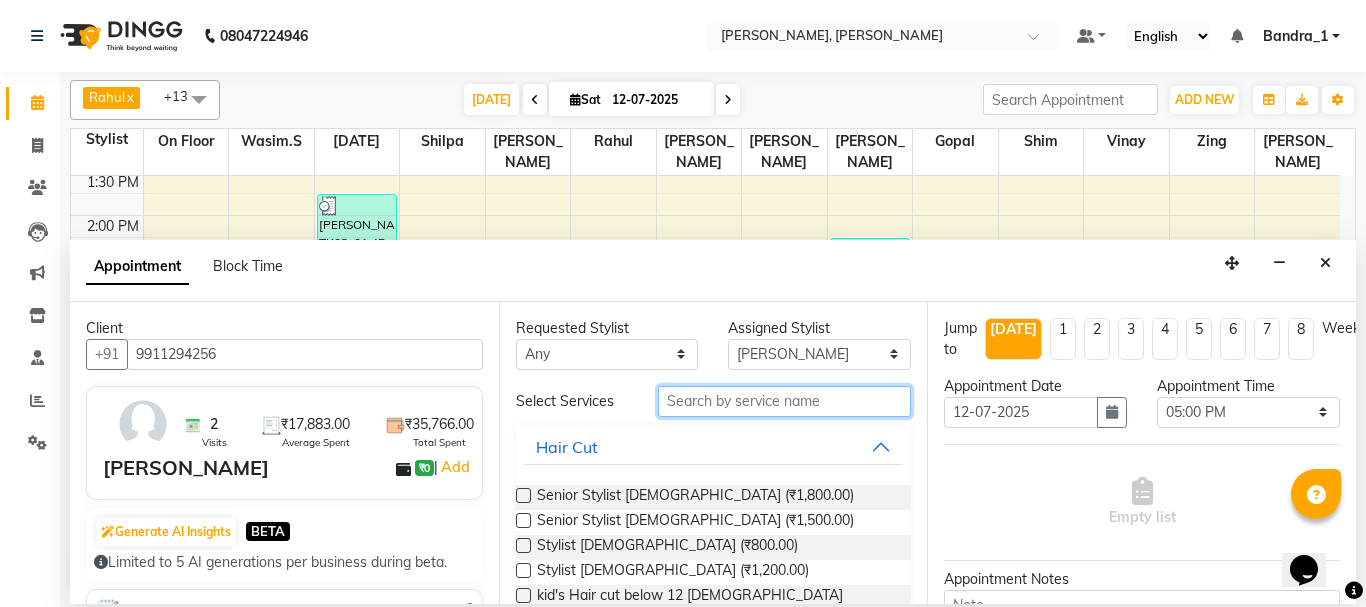 click at bounding box center [785, 401] 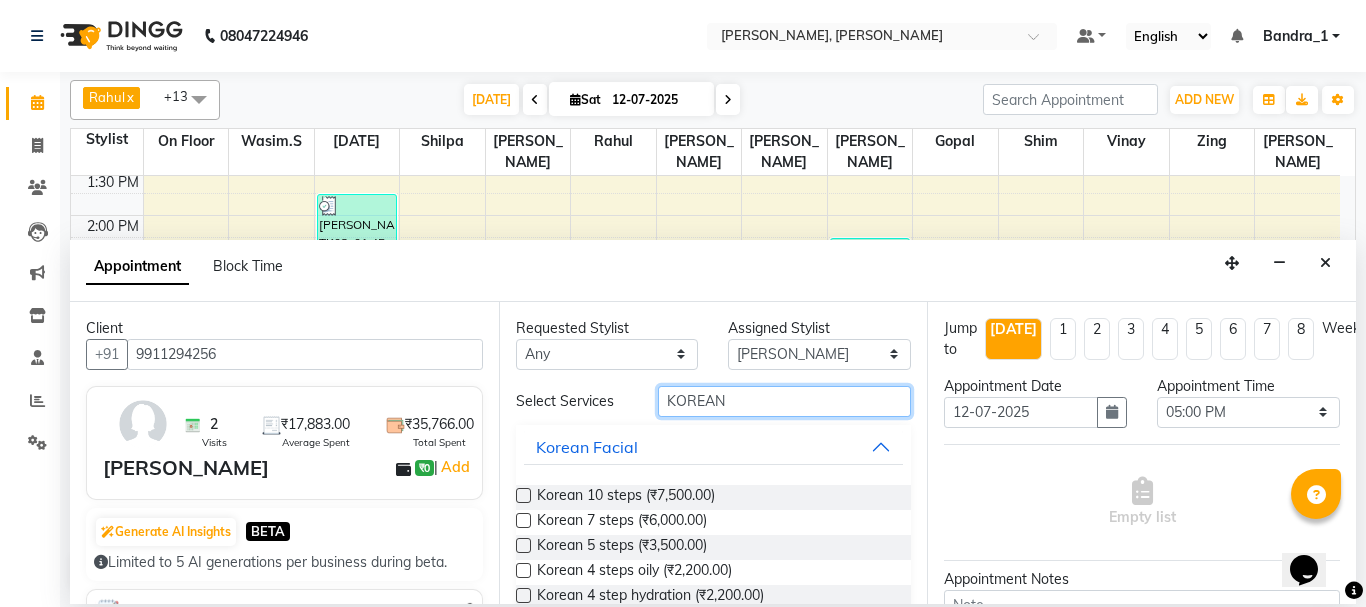 type on "KOREAN" 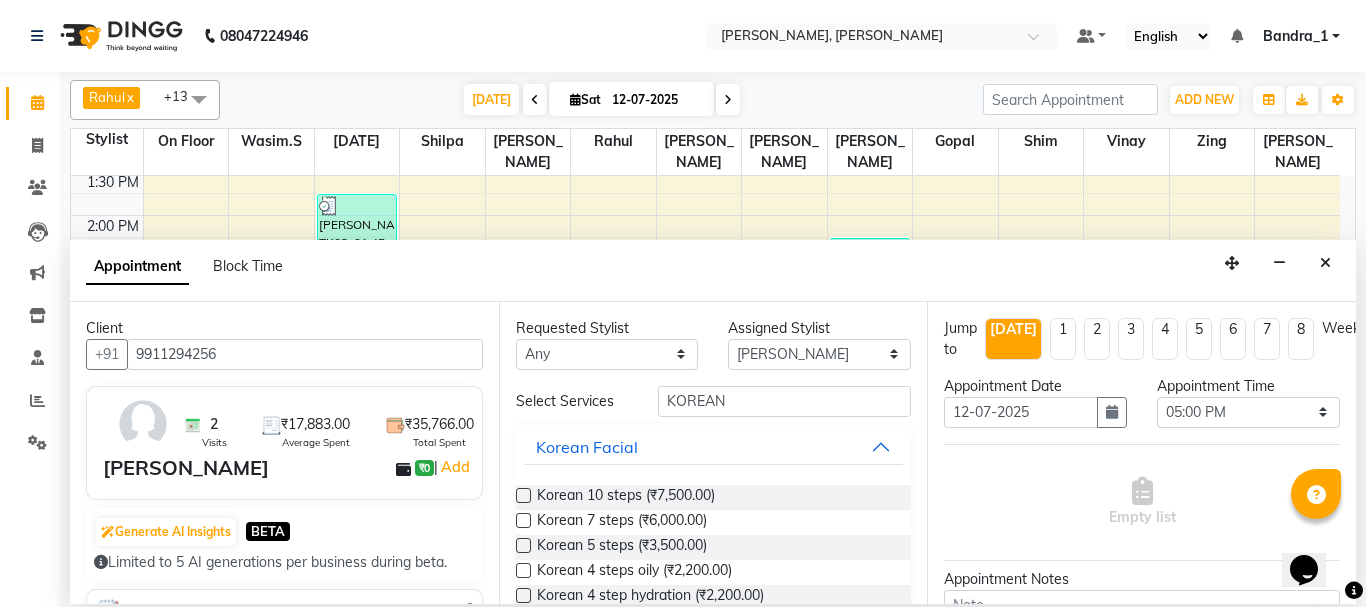 click at bounding box center (523, 545) 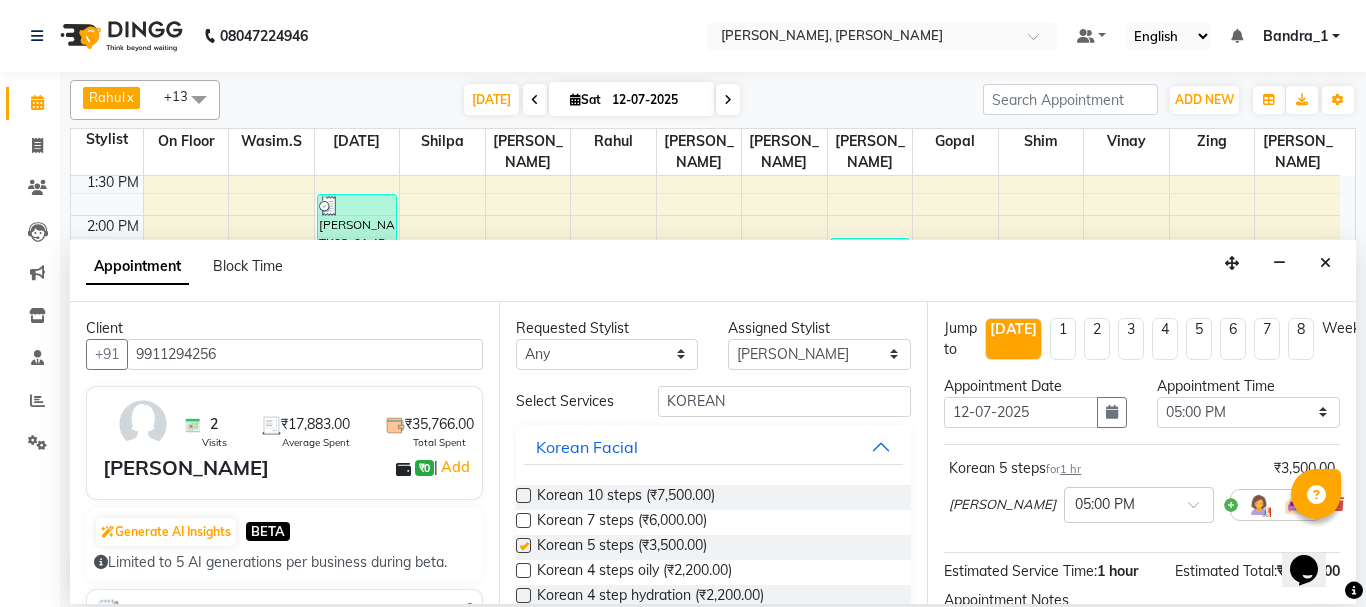 checkbox on "false" 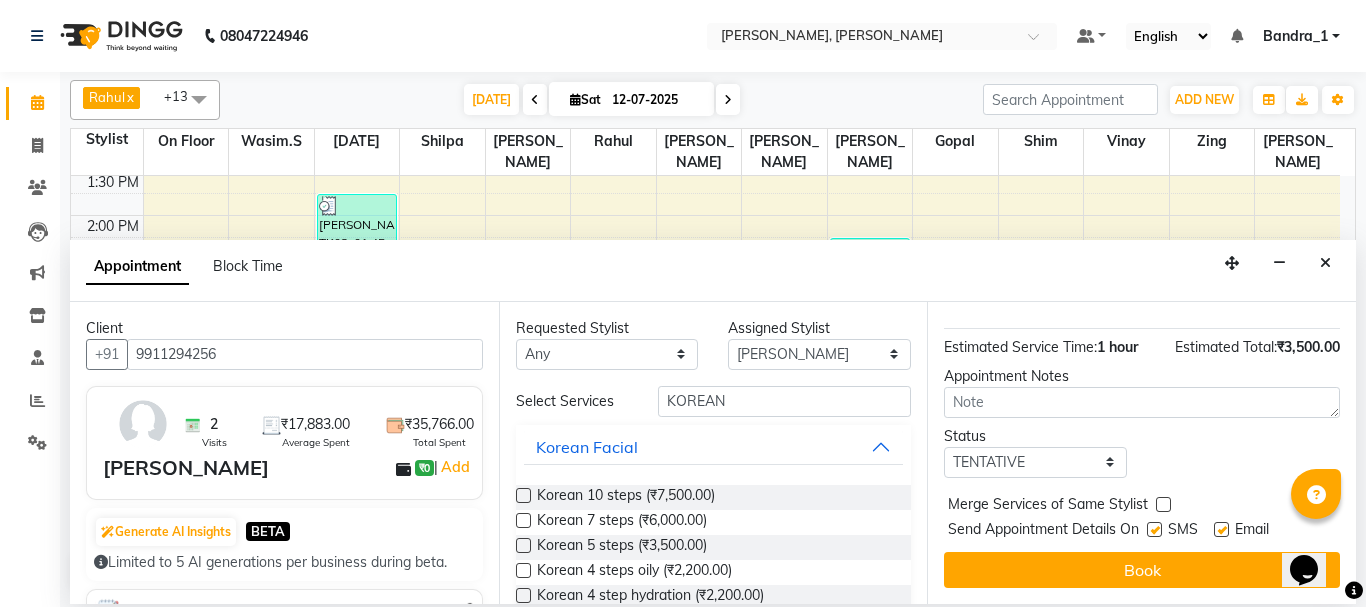 scroll, scrollTop: 239, scrollLeft: 0, axis: vertical 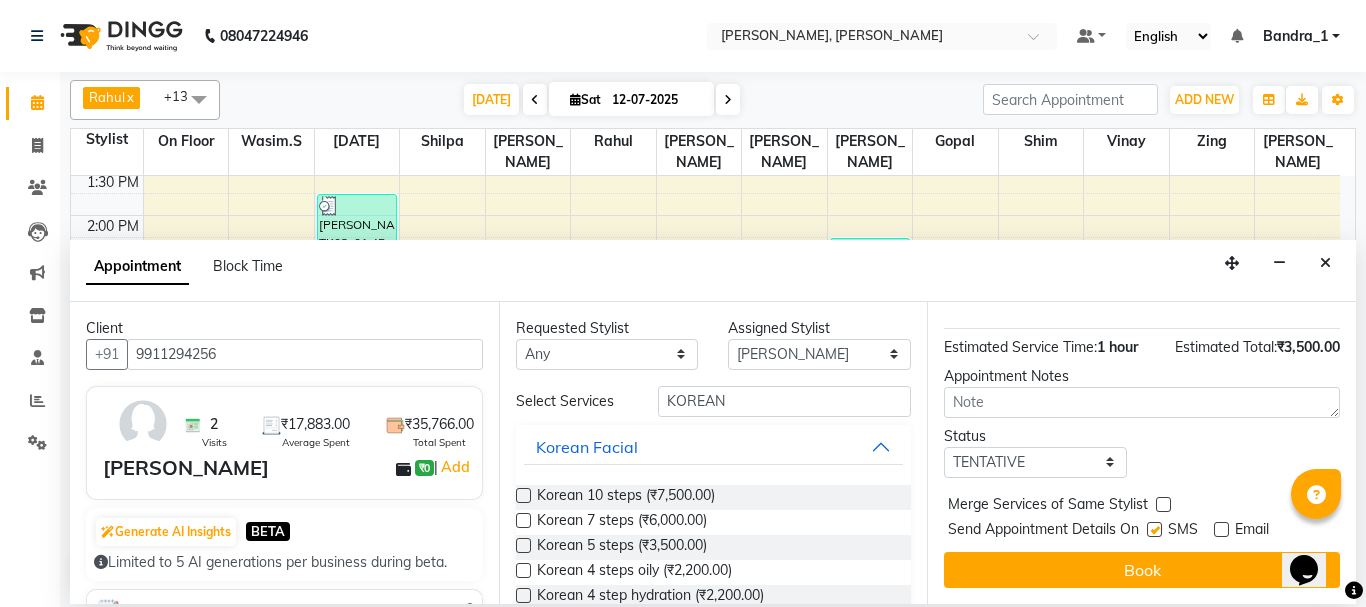 click at bounding box center [1154, 529] 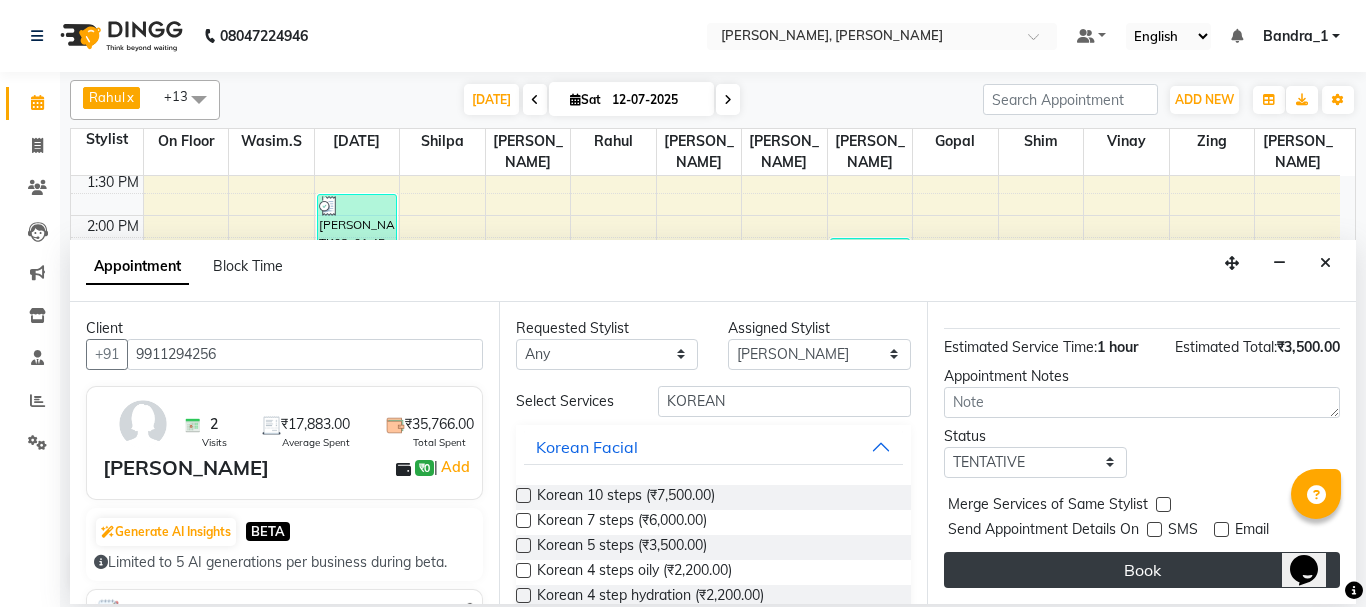 click on "Book" at bounding box center [1142, 570] 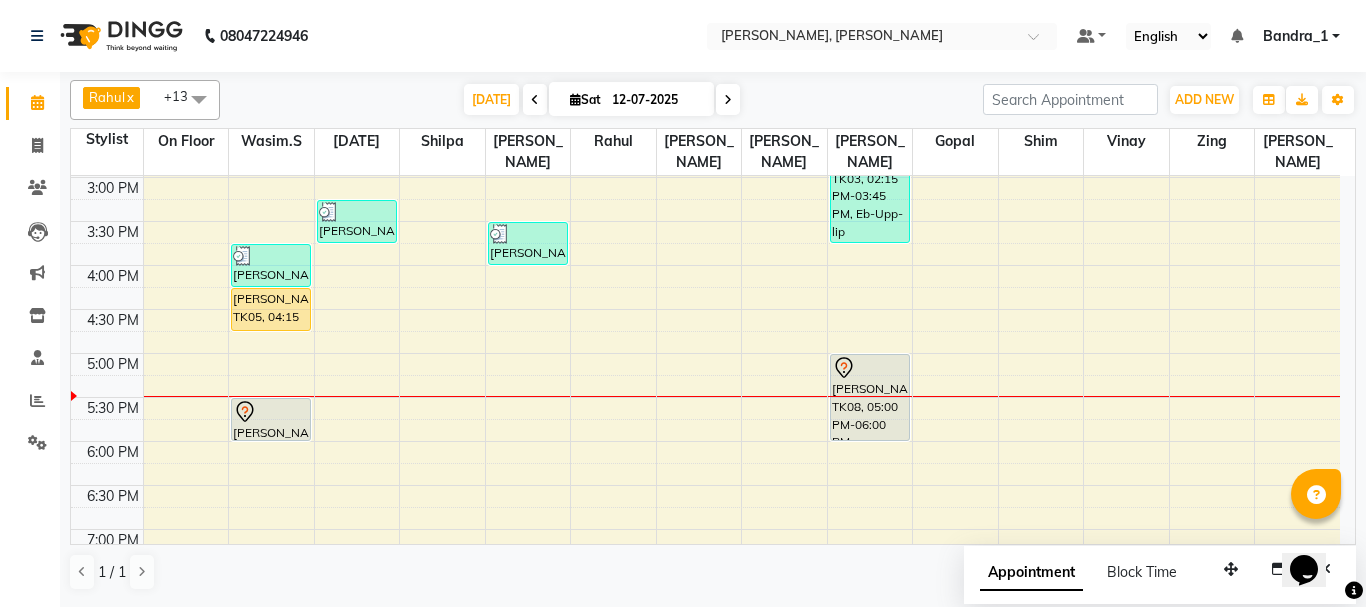 scroll, scrollTop: 547, scrollLeft: 0, axis: vertical 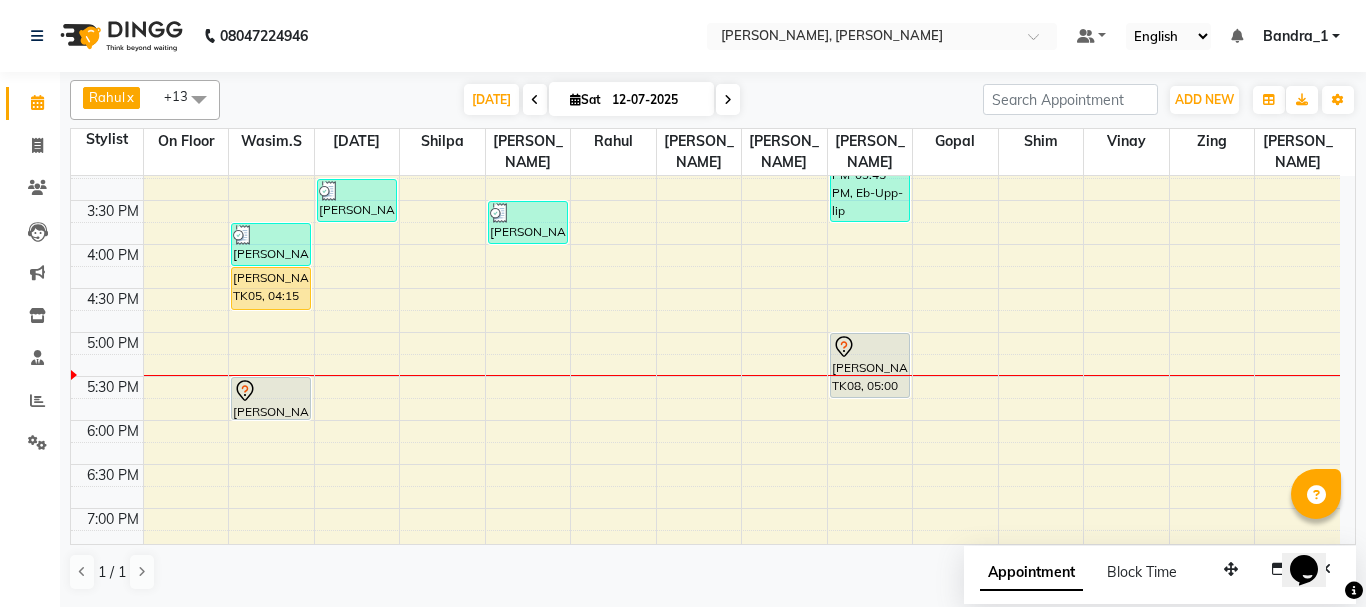 drag, startPoint x: 867, startPoint y: 397, endPoint x: 887, endPoint y: 365, distance: 37.735924 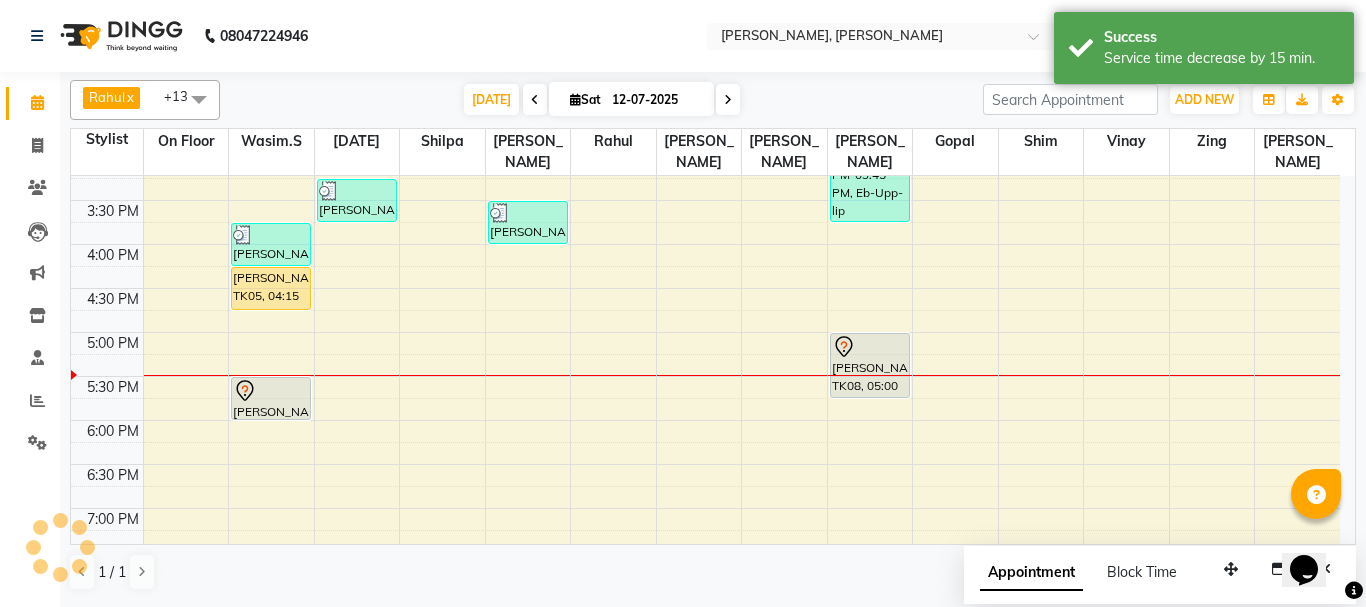 click at bounding box center (870, 347) 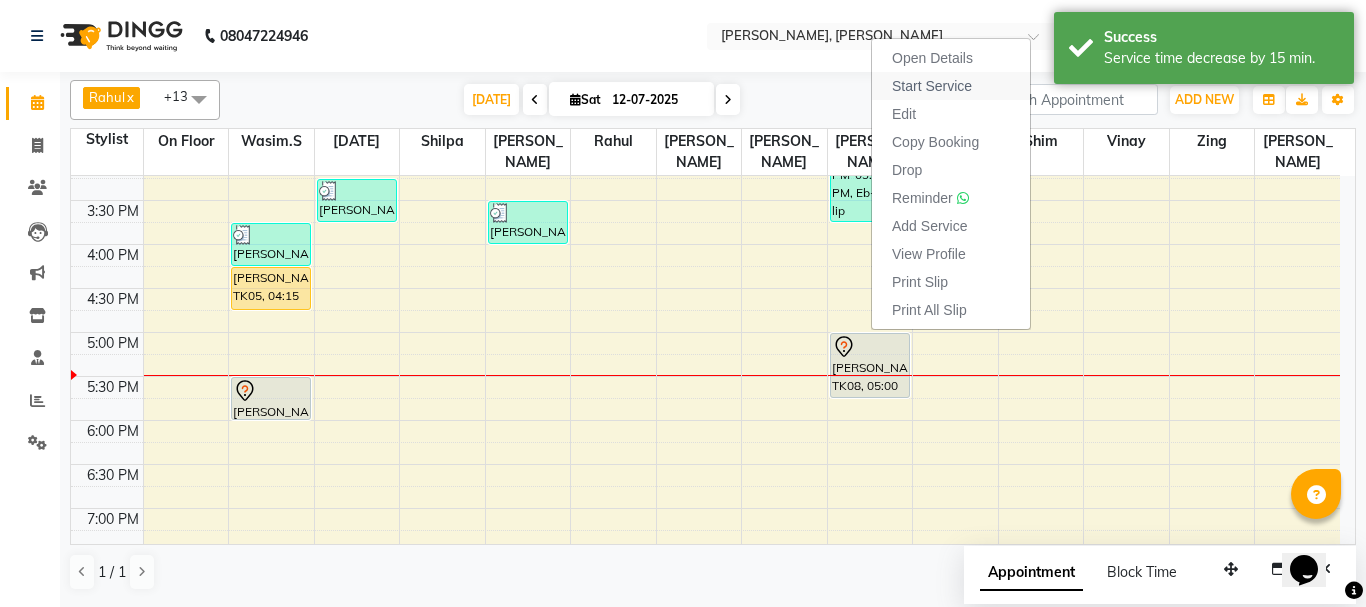 click on "Start Service" at bounding box center (932, 86) 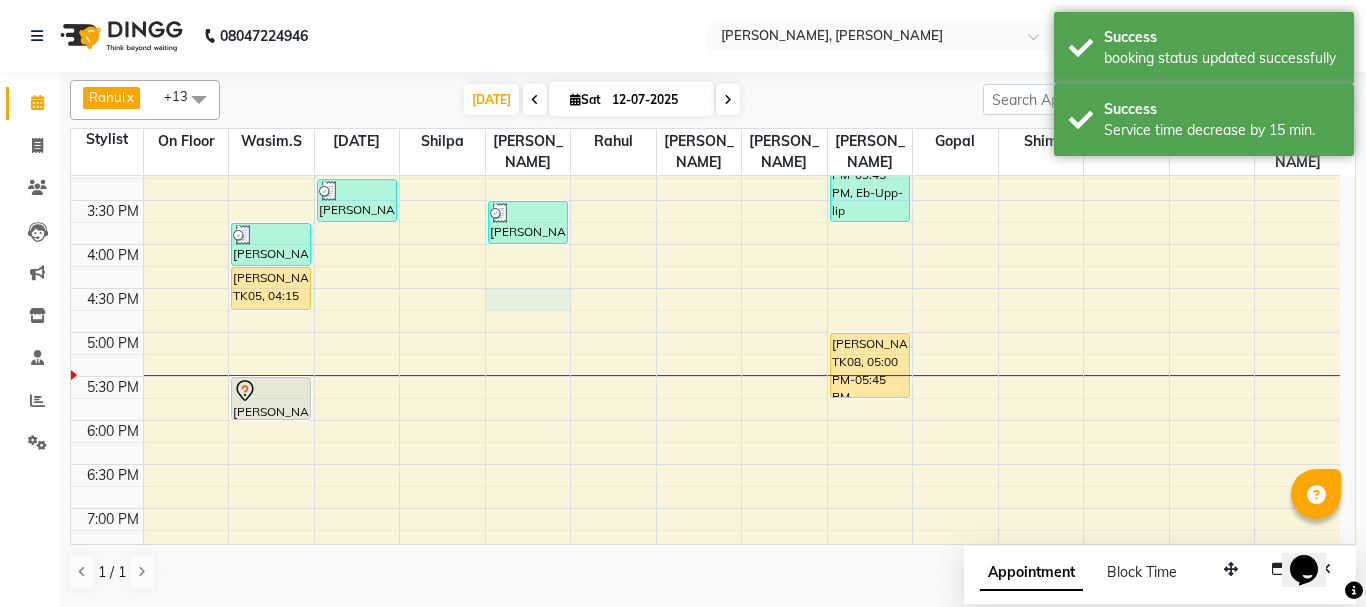 click on "9:00 AM 9:30 AM 10:00 AM 10:30 AM 11:00 AM 11:30 AM 12:00 PM 12:30 PM 1:00 PM 1:30 PM 2:00 PM 2:30 PM 3:00 PM 3:30 PM 4:00 PM 4:30 PM 5:00 PM 5:30 PM 6:00 PM 6:30 PM 7:00 PM 7:30 PM 8:00 PM 8:30 PM 9:00 PM 9:30 PM 10:00 PM 10:30 PM     AYUSHI SALVI, TK06, 03:45 PM-04:15 PM, Premium Shaving    GEONA D'SOUZA, TK05, 04:15 PM-04:45 PM, Art Director Female             ROHANJIT DAS, TK07, 05:30 PM-06:00 PM, Senior Stylist Male     JAGDISH THUPPAD, TK03, 01:45 PM-02:45 PM, Art Director Male,Beard Trimming     AYUSHI SALVI, TK06, 03:15 PM-03:45 PM, Olaplex  Female      DHEER PATEL, TK04, 03:30 PM-04:00 PM, Art Director Male     SUDHIR PATIL, TK02, 11:45 AM-01:00 PM, Postaqum Hair Wash Men + Styling,Beard Trimming     JAGDISH THUPPAD, TK03, 02:15 PM-03:45 PM, Eb-Upp-lip Thread,Under Arms P/off,Postquan Spanish C/UP    NAVODITA, TK08, 05:00 PM-05:45 PM, Korean 5 steps      LINDA FERRAO 3/25, TK01, 10:20 AM-11:20 AM, Full Arms,Under Arms,Chin P/off,Eyebrow/Forehead Threading" at bounding box center [705, 244] 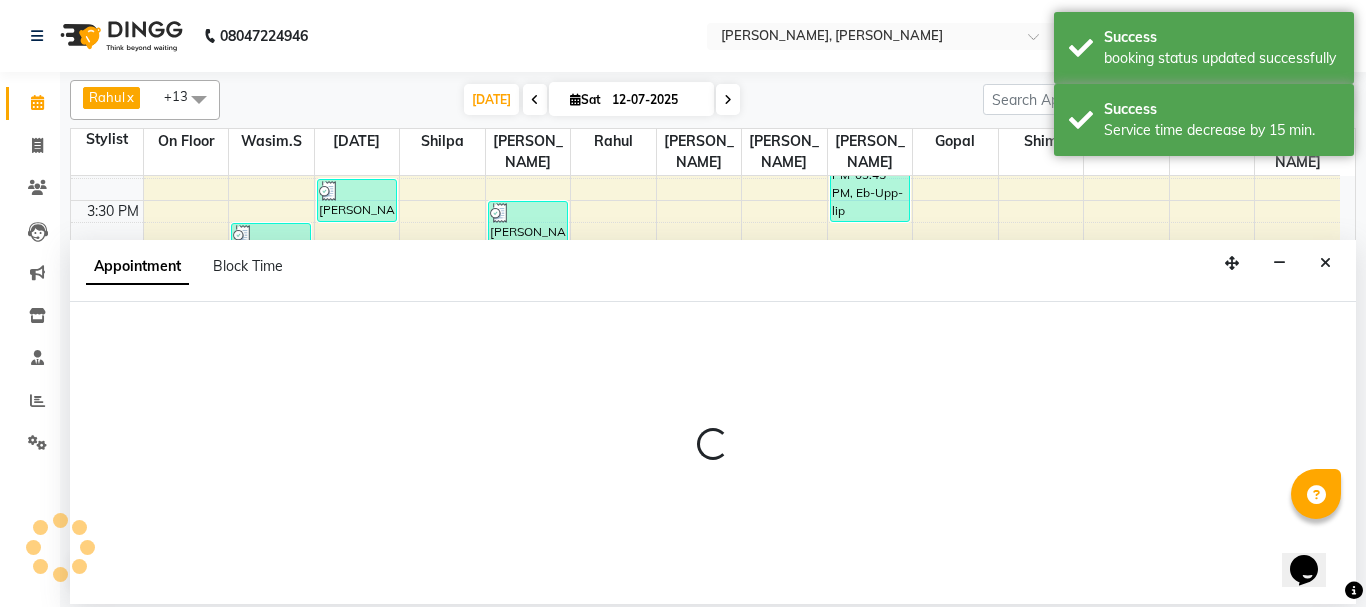 select on "72175" 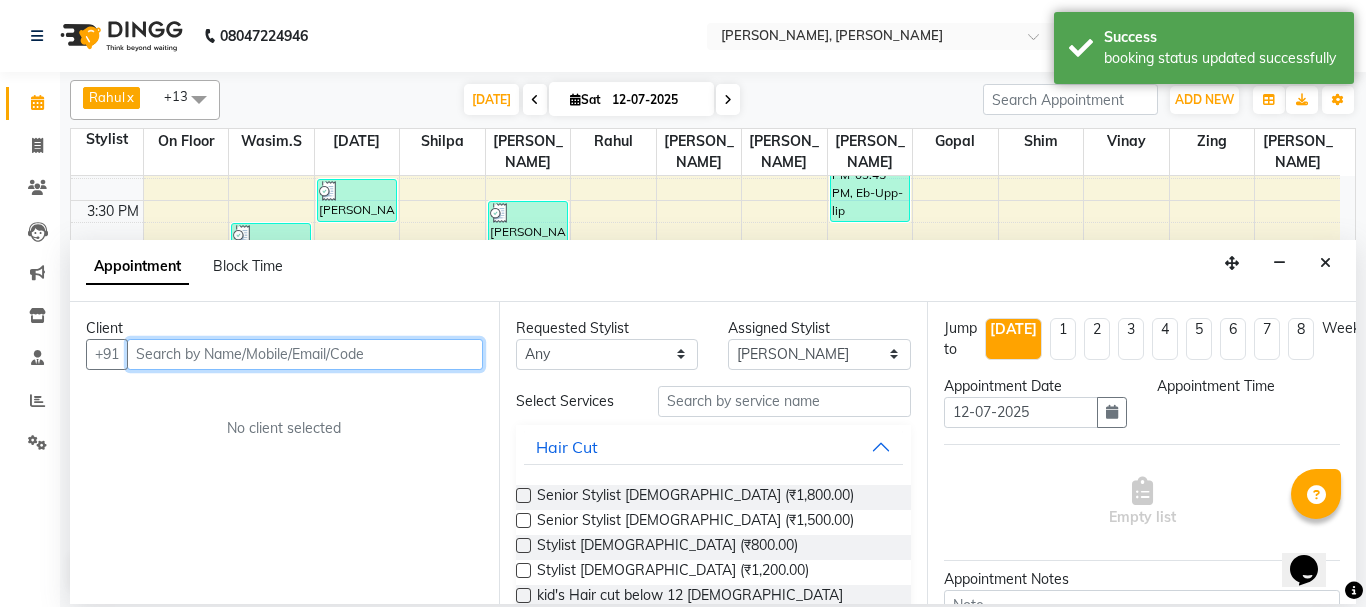 select on "990" 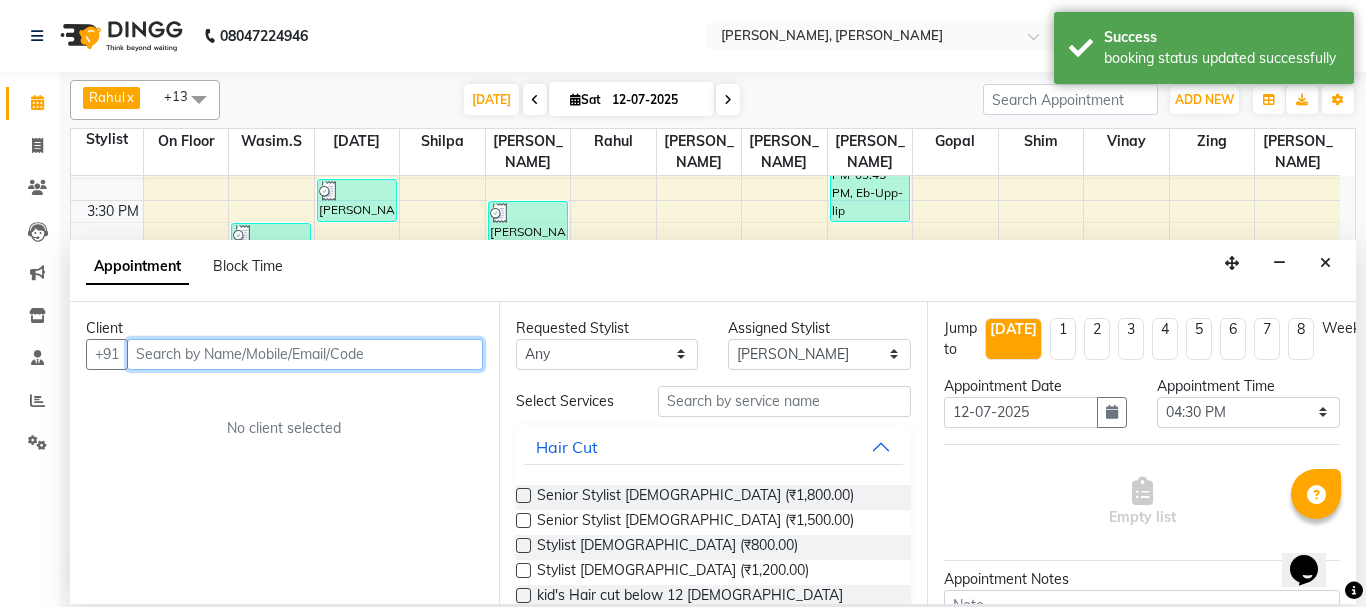 drag, startPoint x: 185, startPoint y: 349, endPoint x: 167, endPoint y: 364, distance: 23.43075 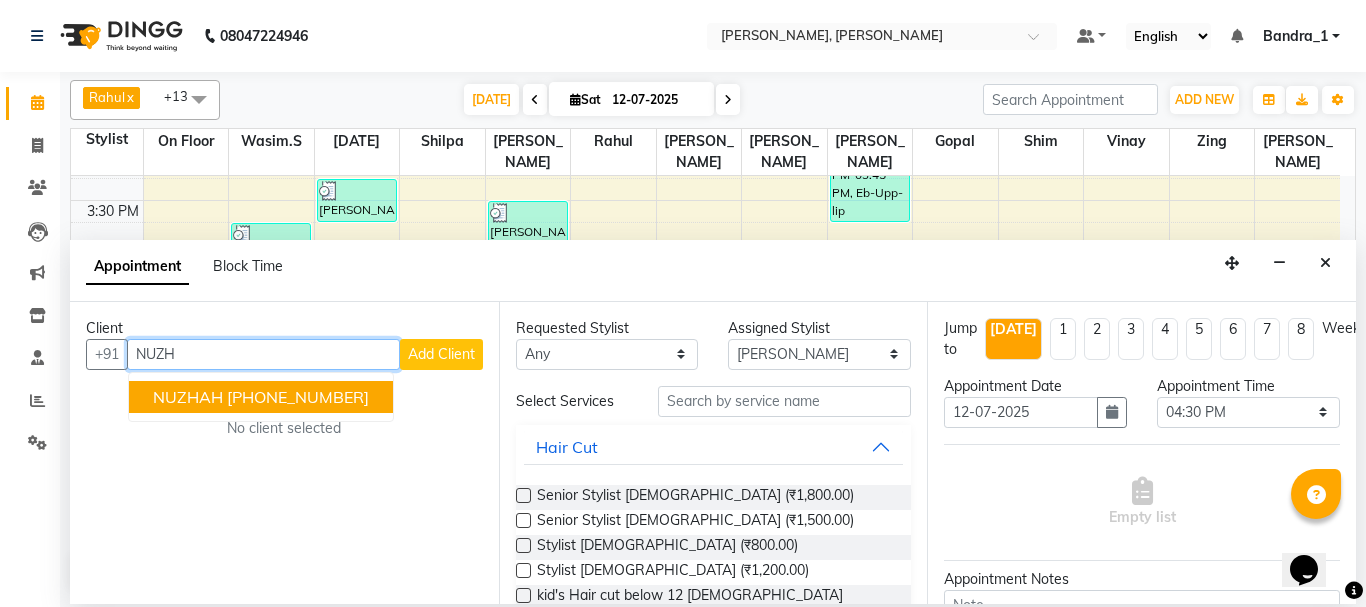 click on "+230  3059042488" at bounding box center (298, 397) 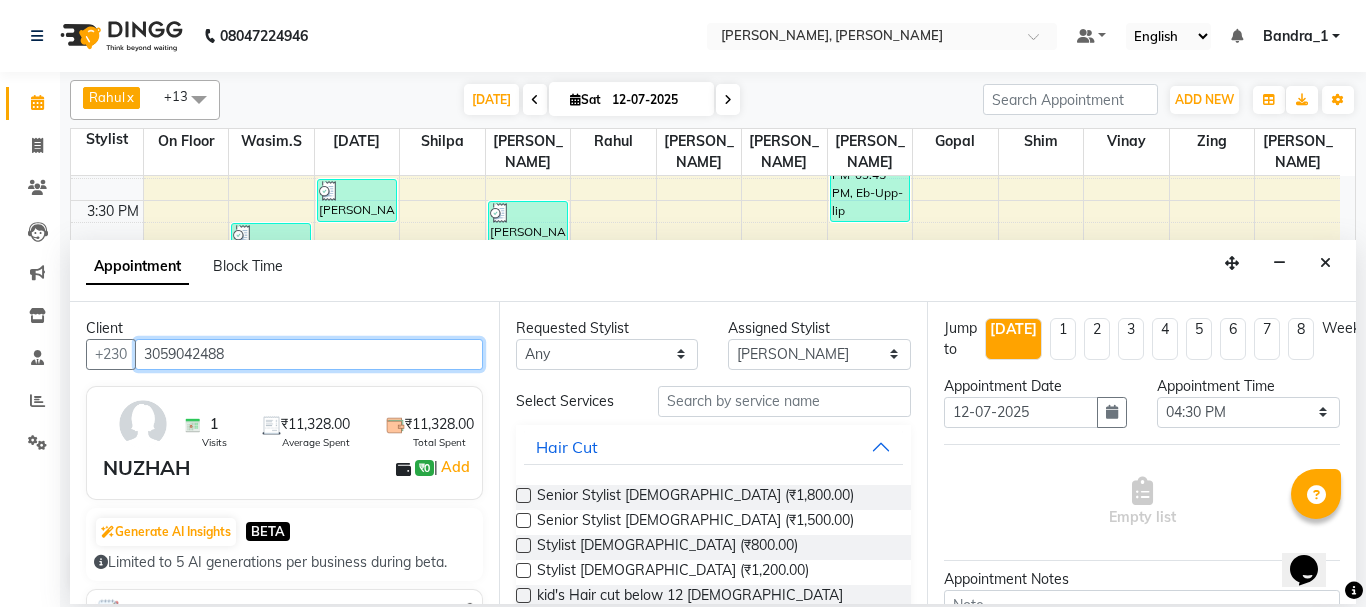 type on "3059042488" 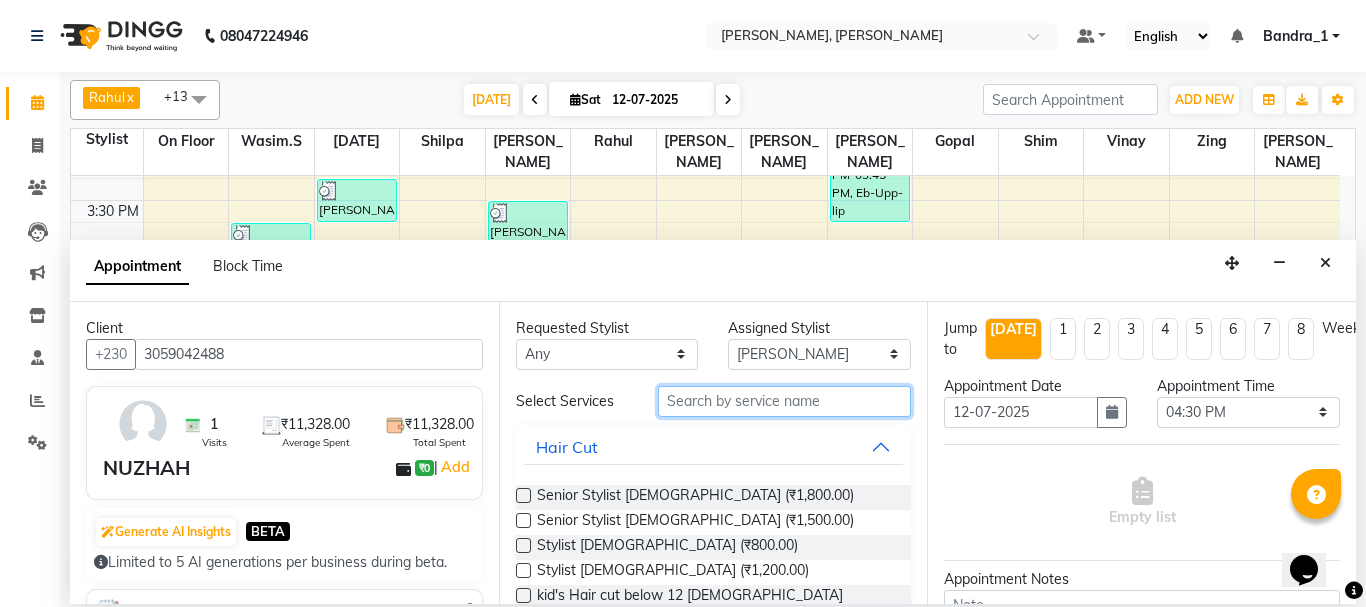 drag, startPoint x: 676, startPoint y: 402, endPoint x: 470, endPoint y: 274, distance: 242.52835 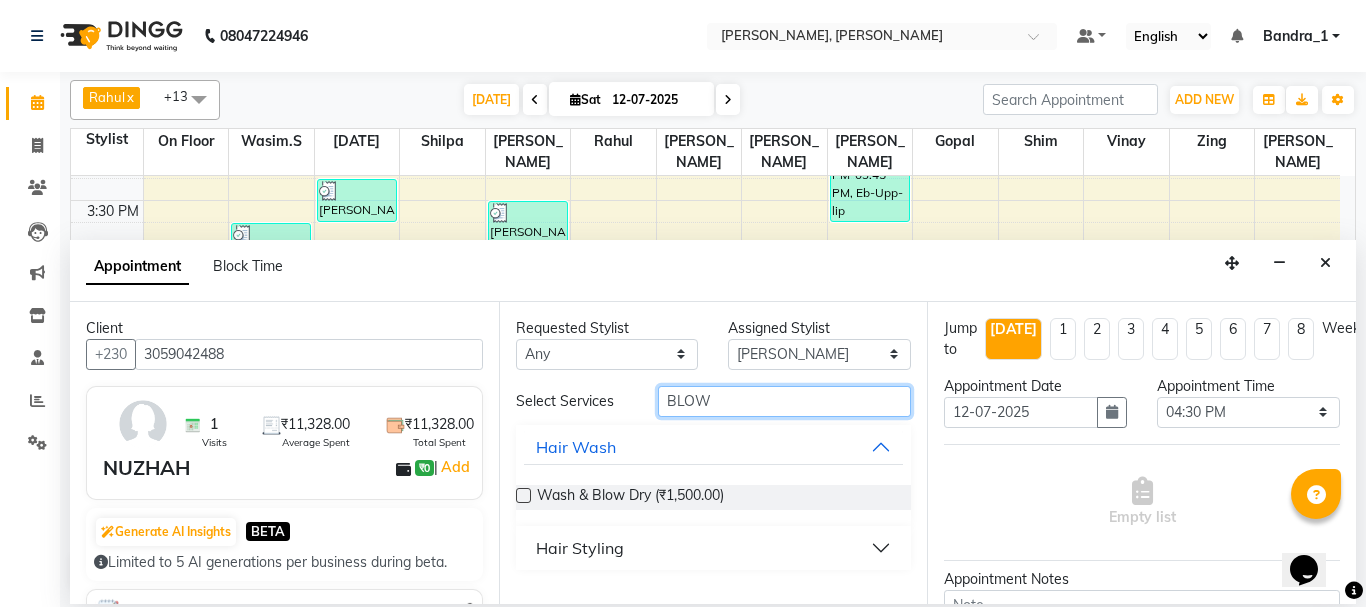 type on "BLOW" 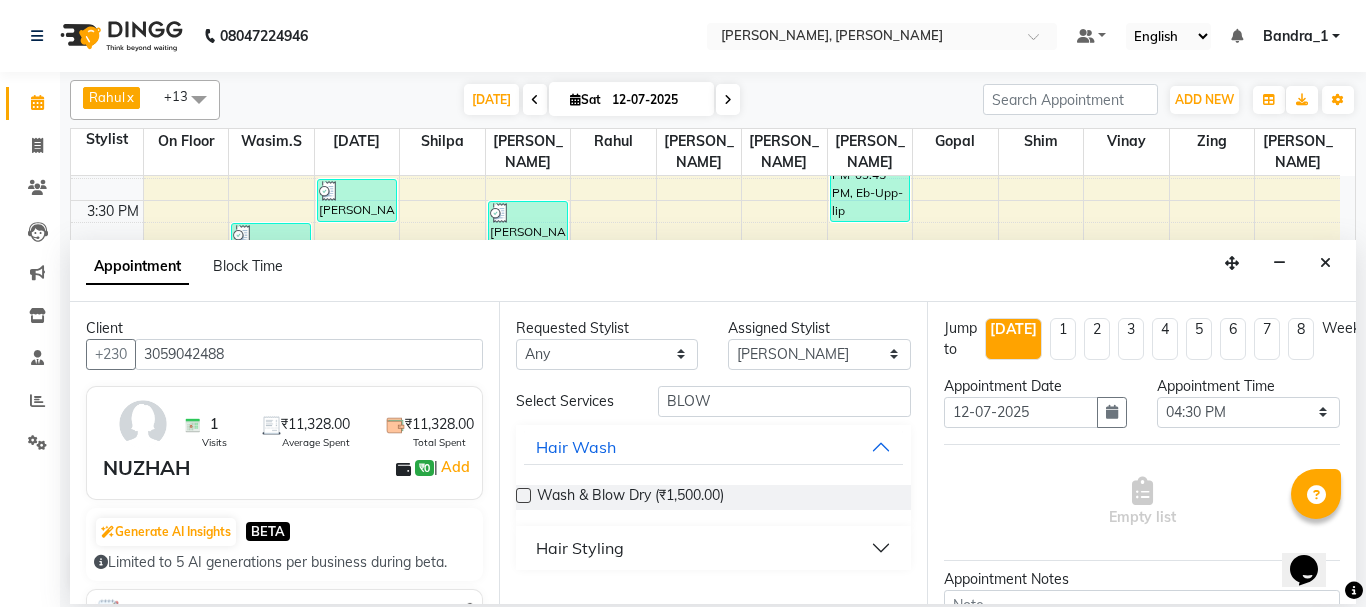 click on "Hair Styling" at bounding box center (580, 548) 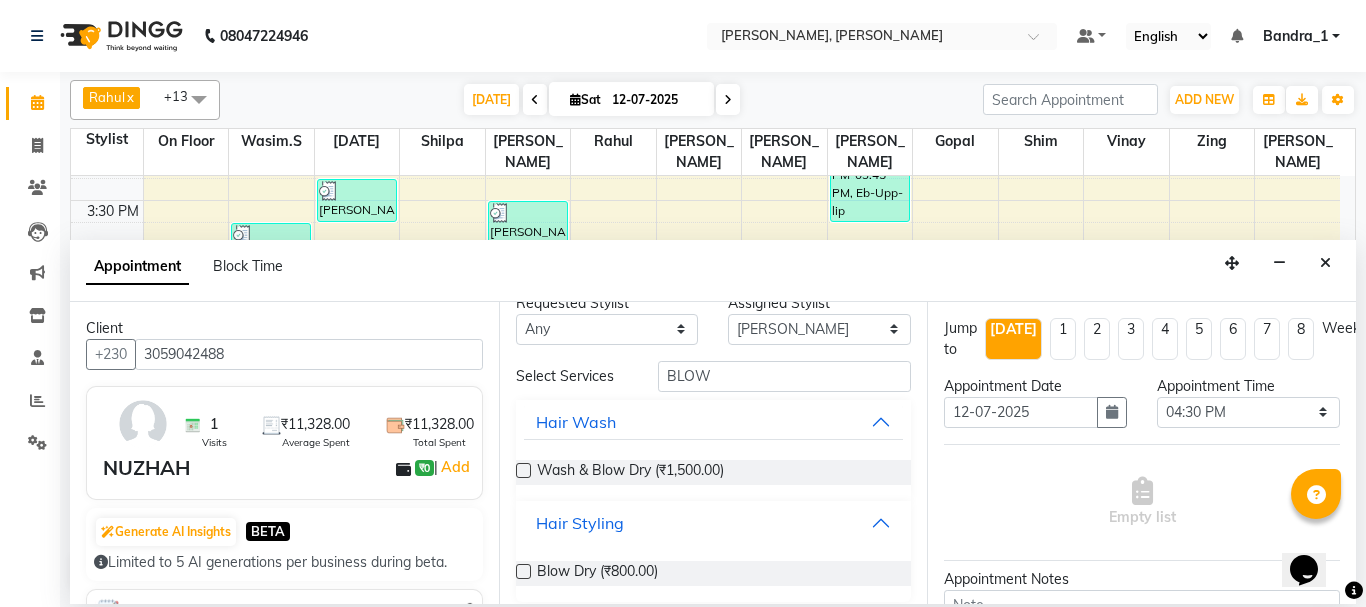 scroll, scrollTop: 39, scrollLeft: 0, axis: vertical 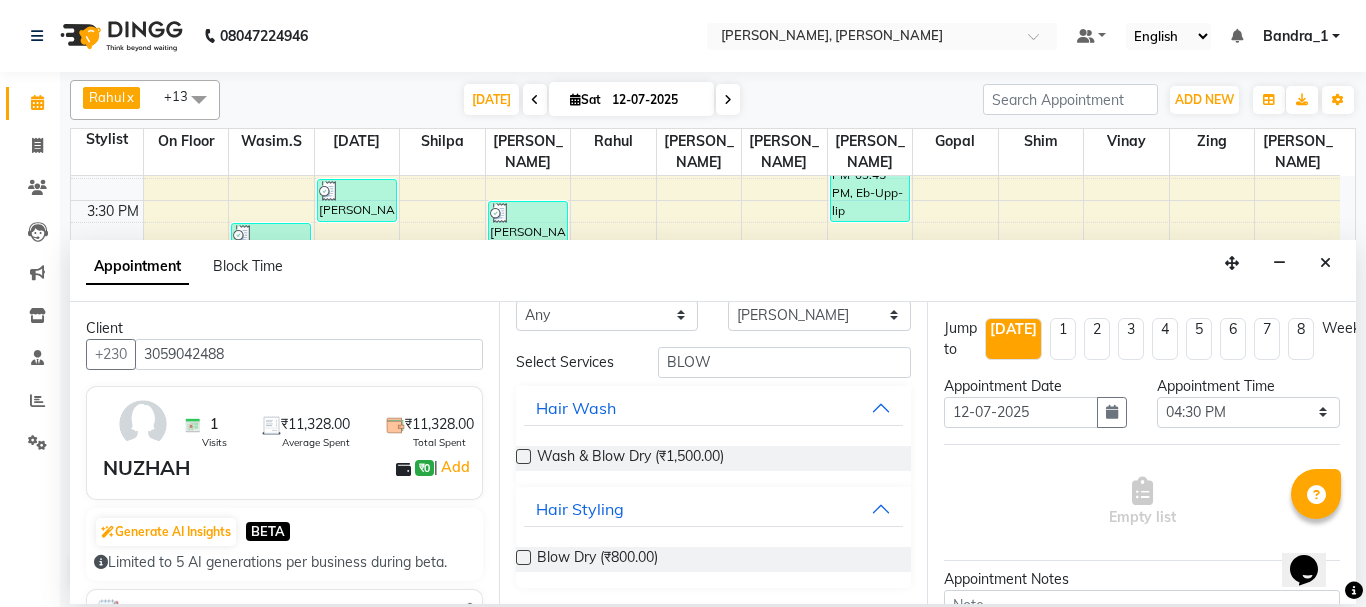 click at bounding box center (523, 557) 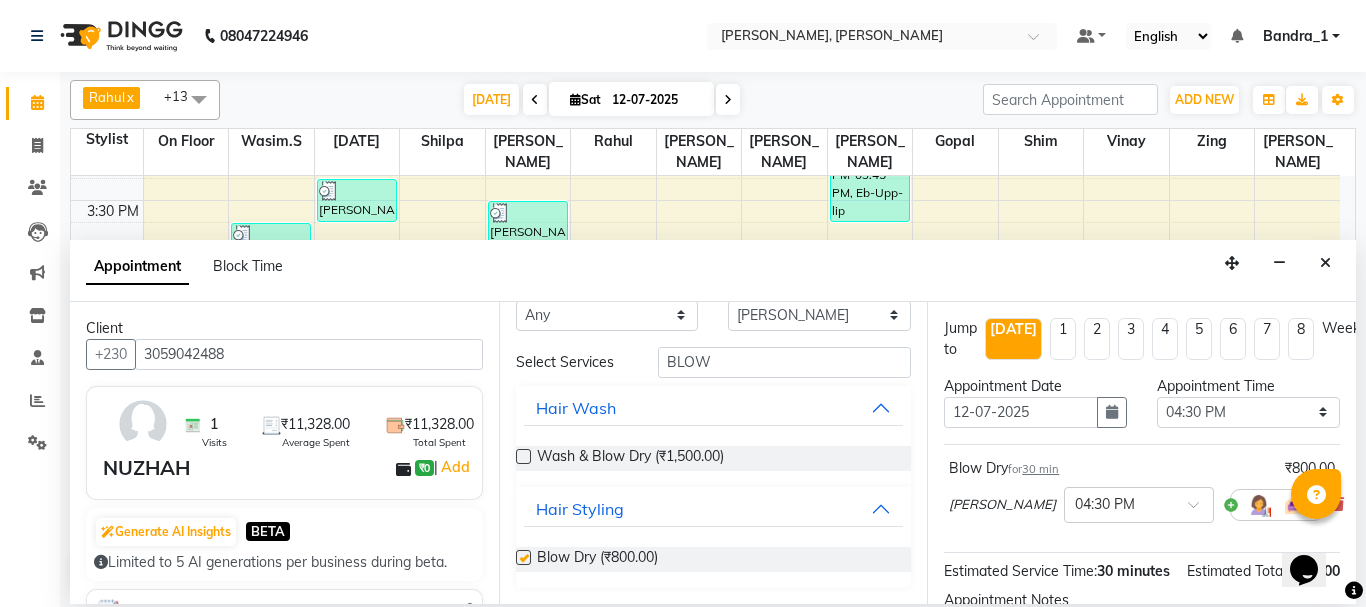 checkbox on "false" 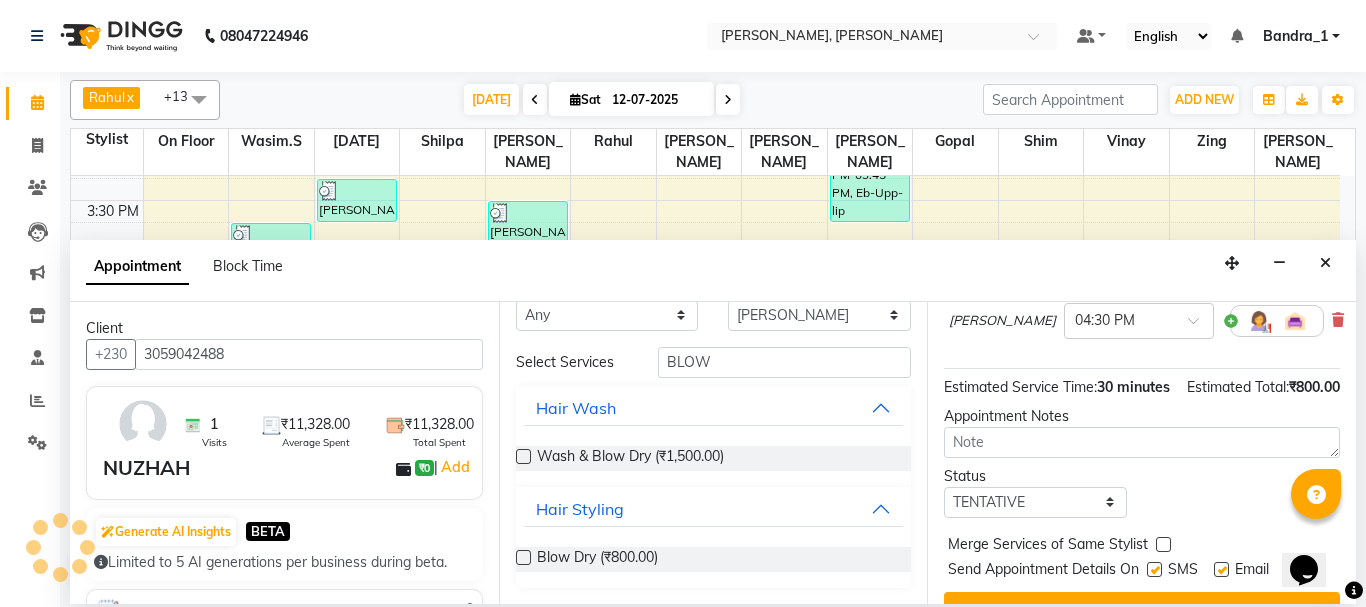 scroll, scrollTop: 260, scrollLeft: 0, axis: vertical 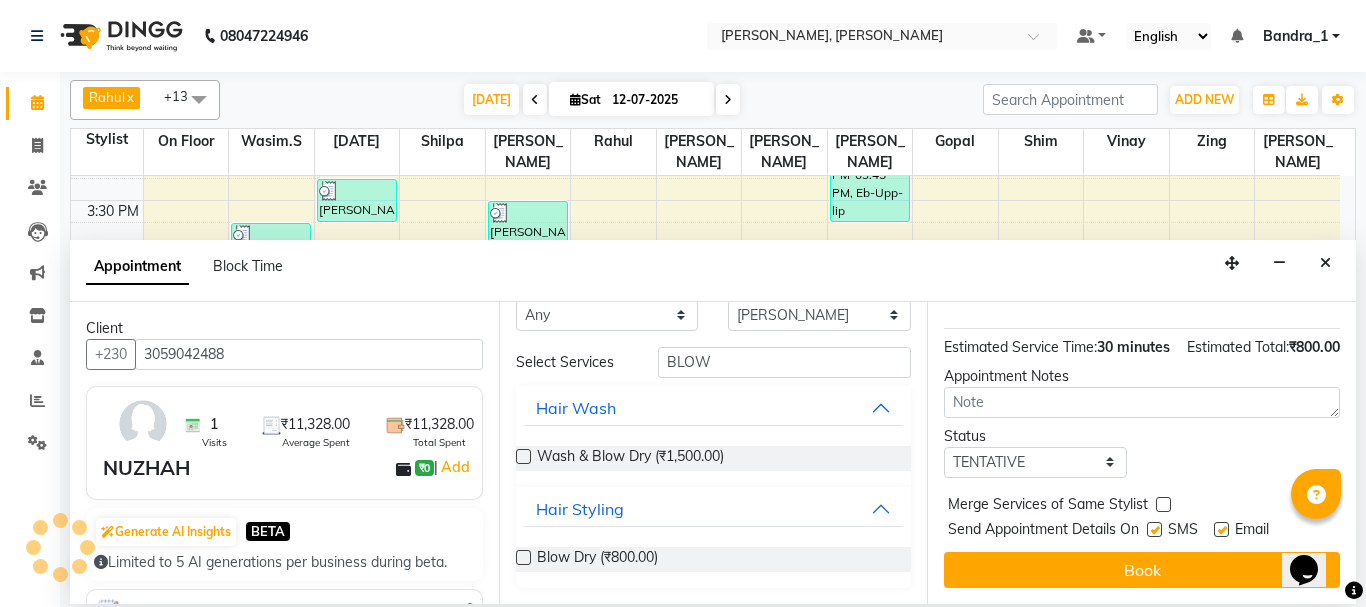 drag, startPoint x: 1350, startPoint y: 384, endPoint x: 10, endPoint y: 36, distance: 1384.4508 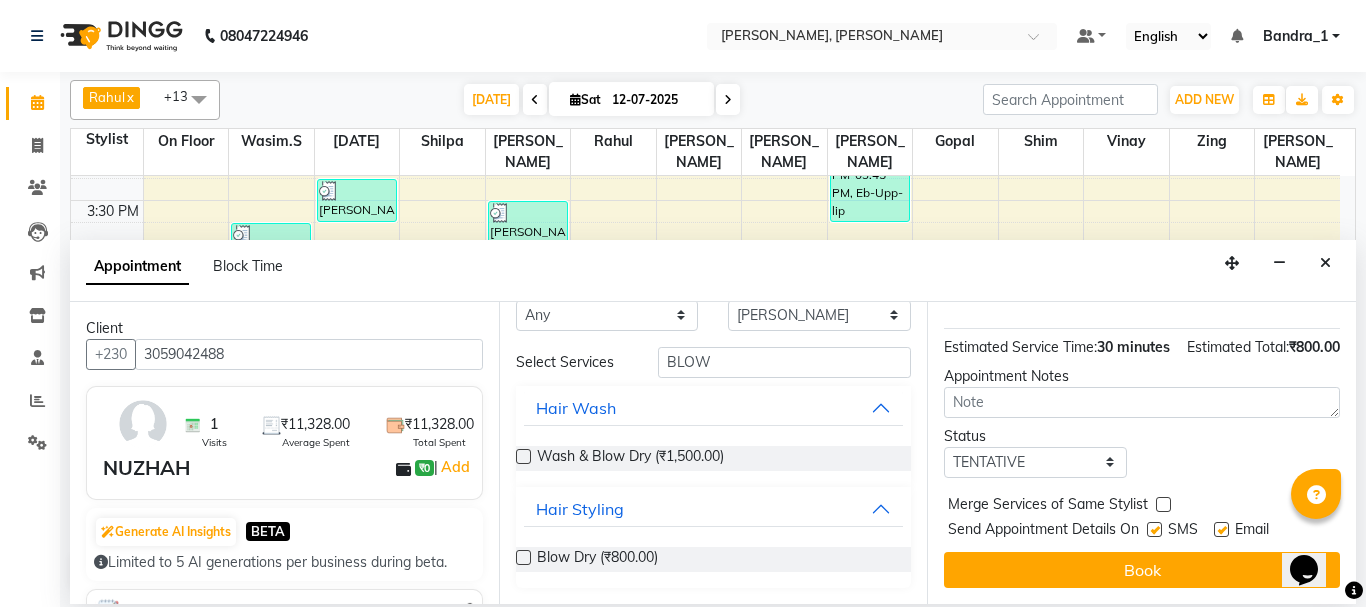 click at bounding box center [1154, 529] 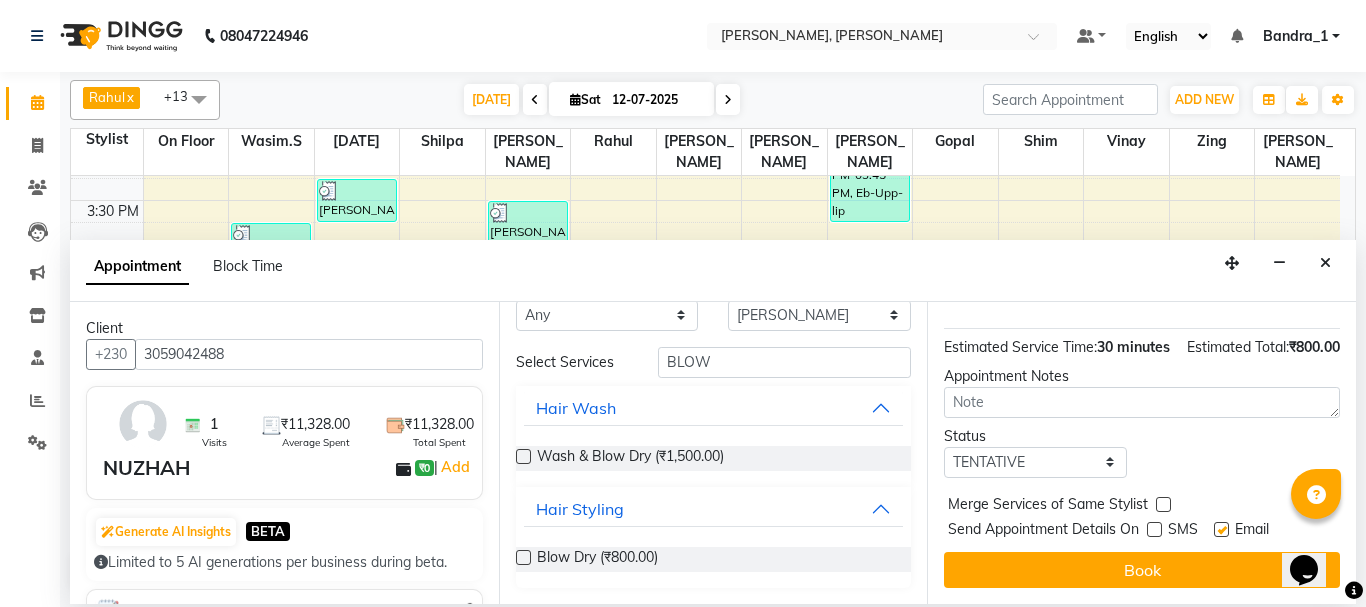 click at bounding box center (1221, 529) 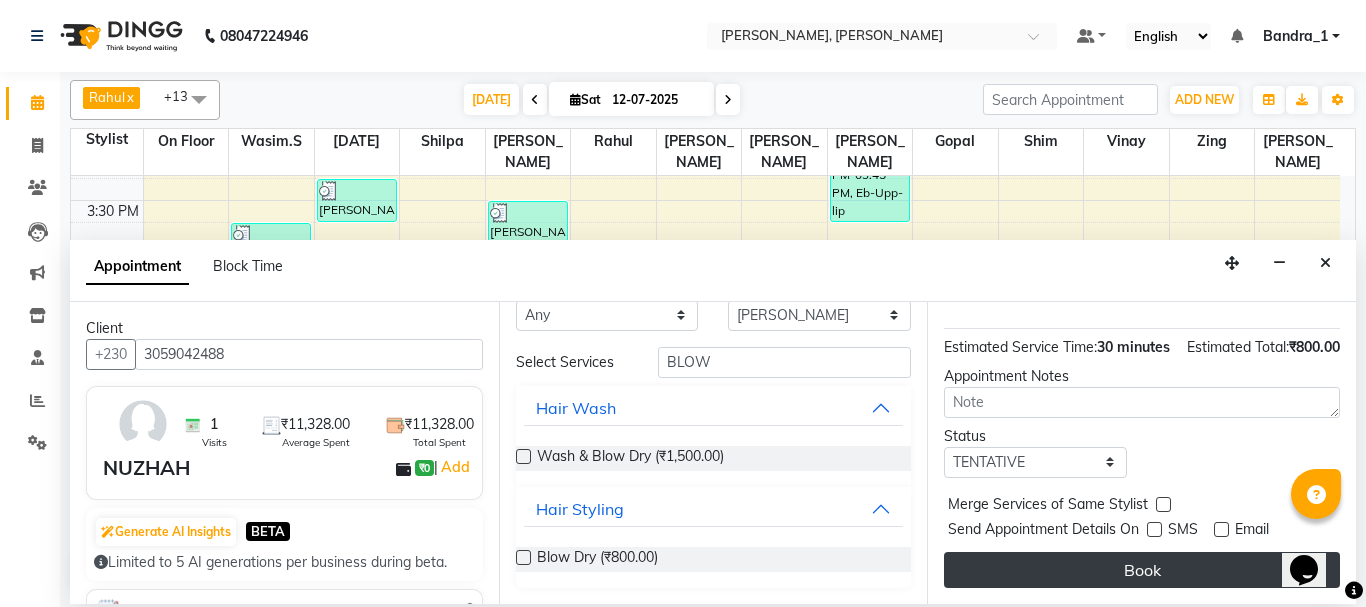click on "Book" at bounding box center (1142, 570) 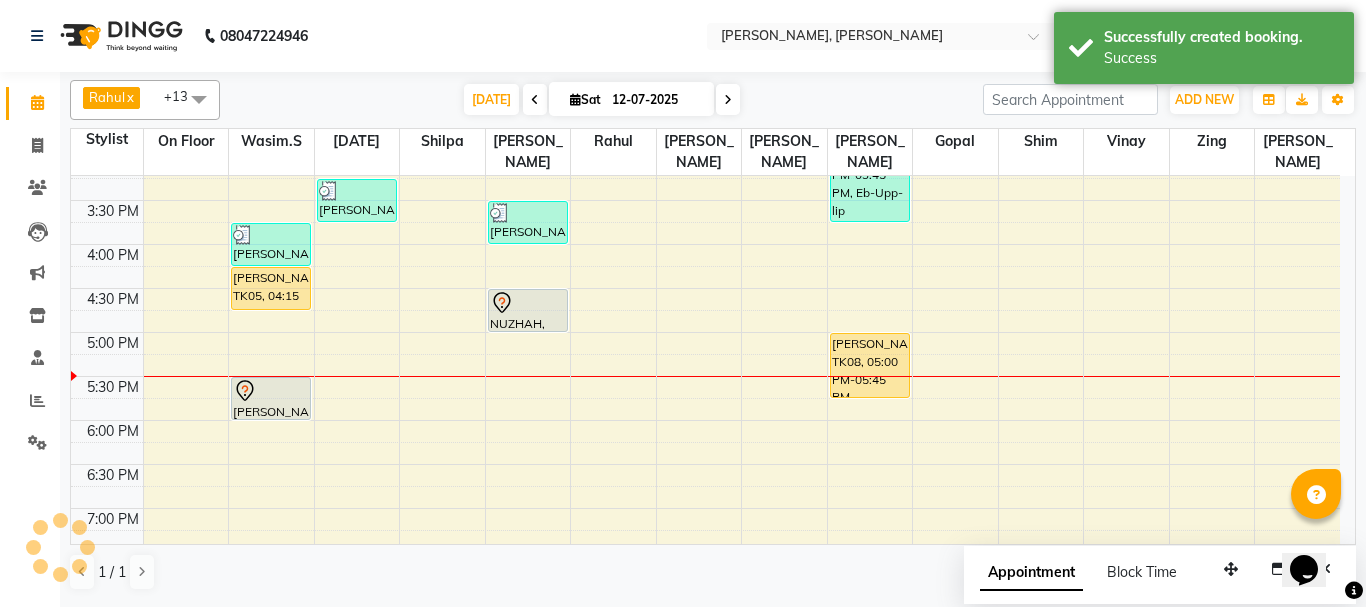 click at bounding box center (528, 303) 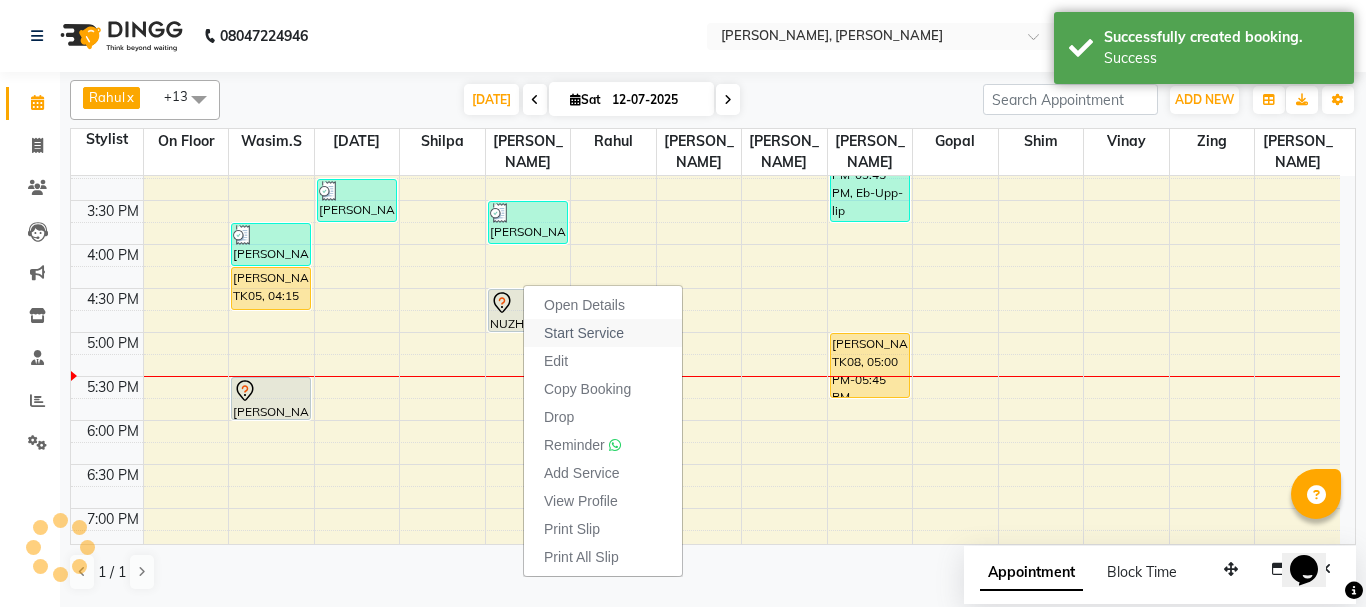 click on "Start Service" at bounding box center [584, 333] 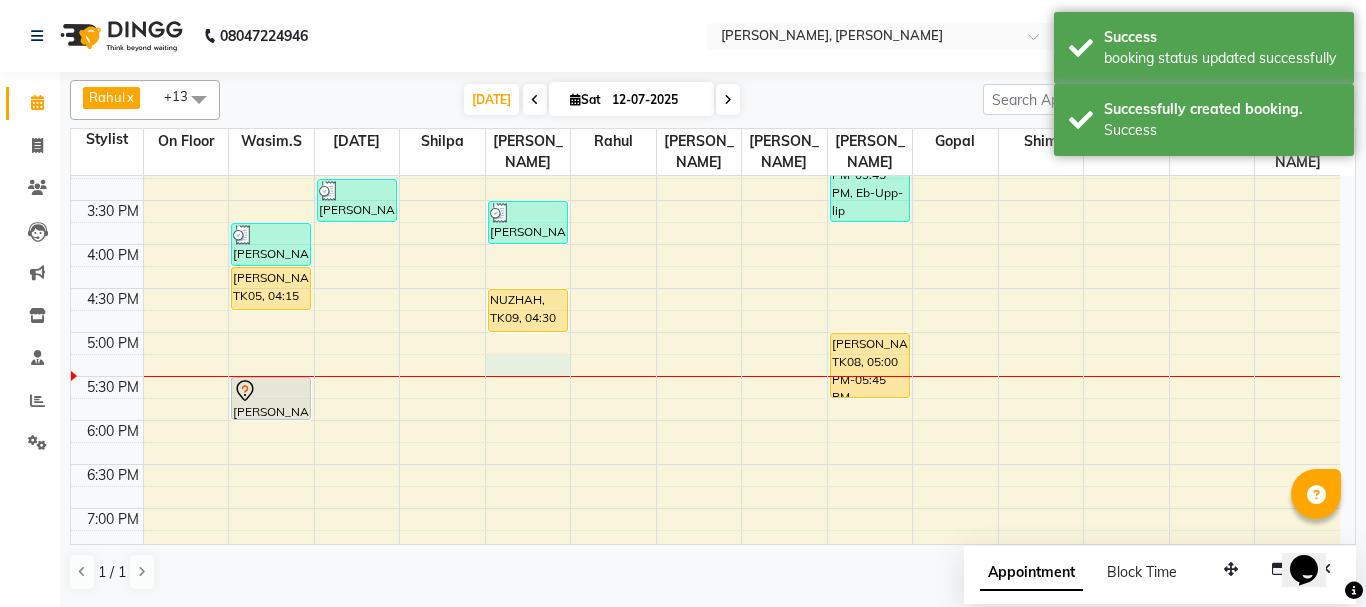 click on "9:00 AM 9:30 AM 10:00 AM 10:30 AM 11:00 AM 11:30 AM 12:00 PM 12:30 PM 1:00 PM 1:30 PM 2:00 PM 2:30 PM 3:00 PM 3:30 PM 4:00 PM 4:30 PM 5:00 PM 5:30 PM 6:00 PM 6:30 PM 7:00 PM 7:30 PM 8:00 PM 8:30 PM 9:00 PM 9:30 PM 10:00 PM 10:30 PM     AYUSHI SALVI, TK06, 03:45 PM-04:15 PM, Premium Shaving    GEONA D'SOUZA, TK05, 04:15 PM-04:45 PM, Art Director Female             ROHANJIT DAS, TK07, 05:30 PM-06:00 PM, Senior Stylist Male     JAGDISH THUPPAD, TK03, 01:45 PM-02:45 PM, Art Director Male,Beard Trimming     AYUSHI SALVI, TK06, 03:15 PM-03:45 PM, Olaplex  Female      DHEER PATEL, TK04, 03:30 PM-04:00 PM, Art Director Male    NUZHAH, TK09, 04:30 PM-05:00 PM, Blow Dry     SUDHIR PATIL, TK02, 11:45 AM-01:00 PM, Postaqum Hair Wash Men + Styling,Beard Trimming     JAGDISH THUPPAD, TK03, 02:15 PM-03:45 PM, Eb-Upp-lip Thread,Under Arms P/off,Postquan Spanish C/UP    NAVODITA, TK08, 05:00 PM-05:45 PM, Korean 5 steps      LINDA FERRAO 3/25, TK01, 10:20 AM-11:20 AM, Full Arms,Under Arms,Chin P/off,Eyebrow/Forehead Threading" at bounding box center [705, 244] 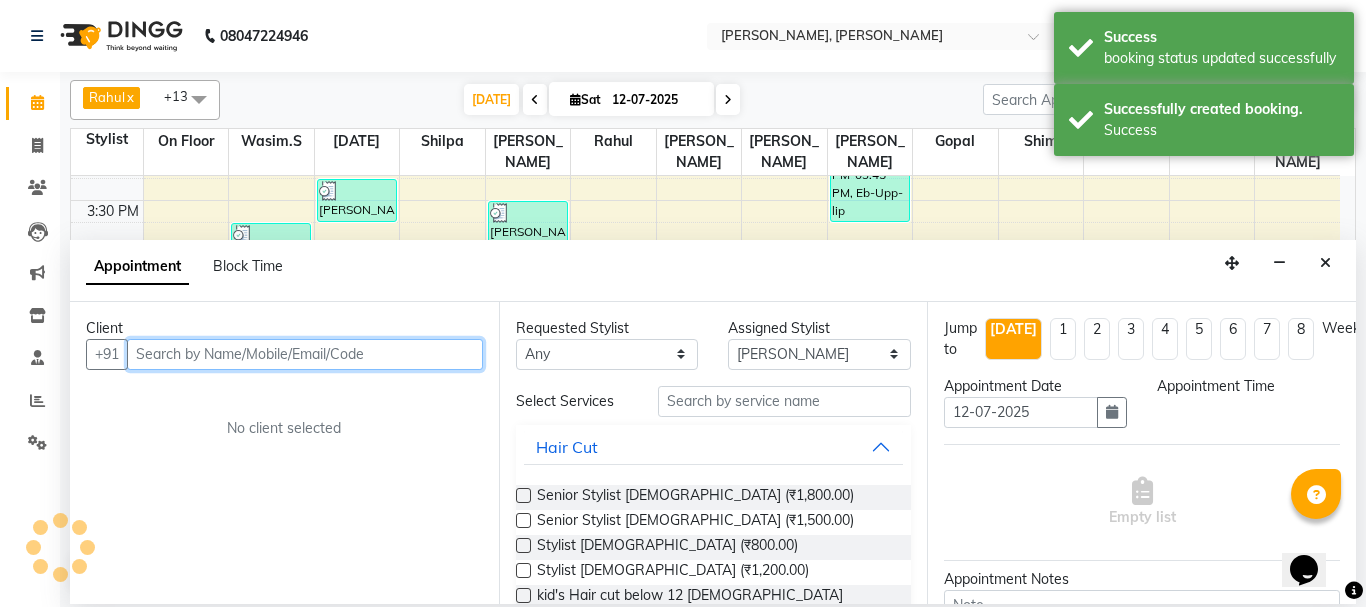 select on "1035" 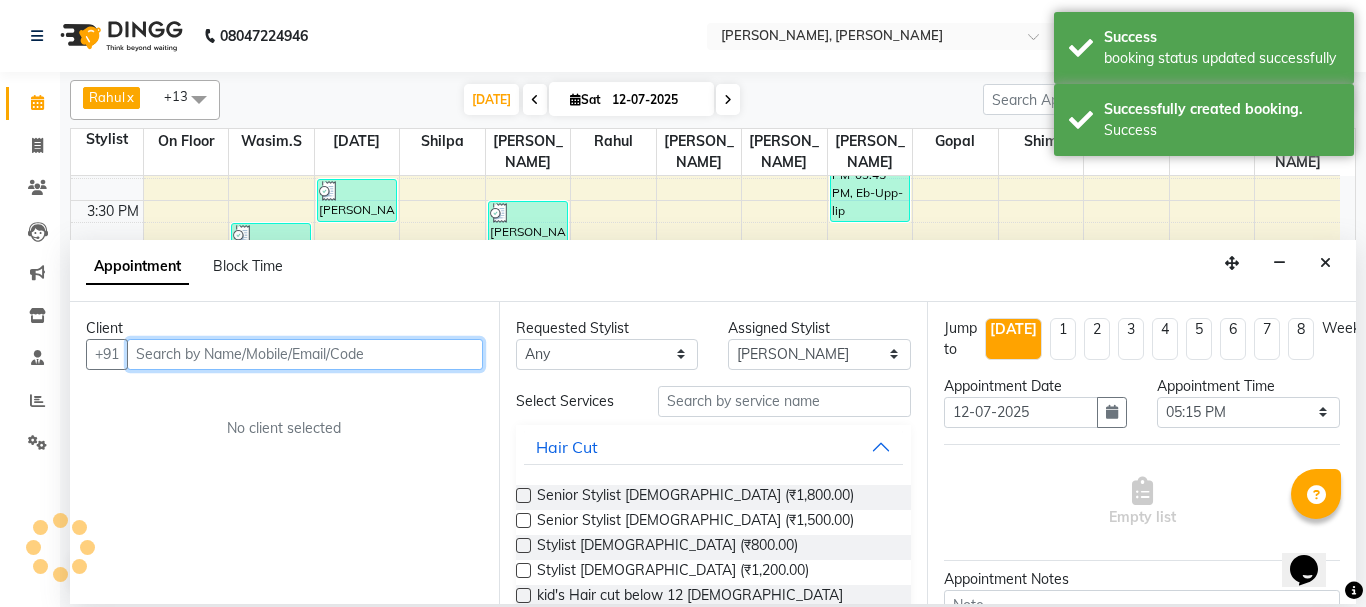drag, startPoint x: 310, startPoint y: 356, endPoint x: 262, endPoint y: 332, distance: 53.66563 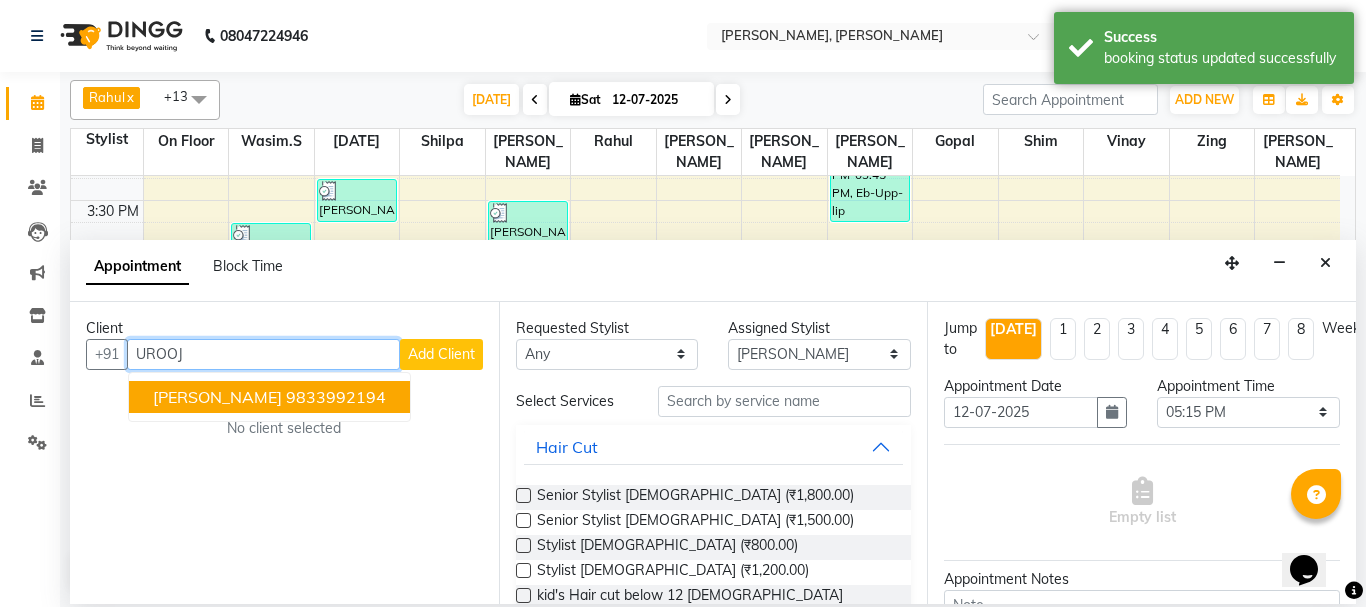 click on "9833992194" at bounding box center (336, 397) 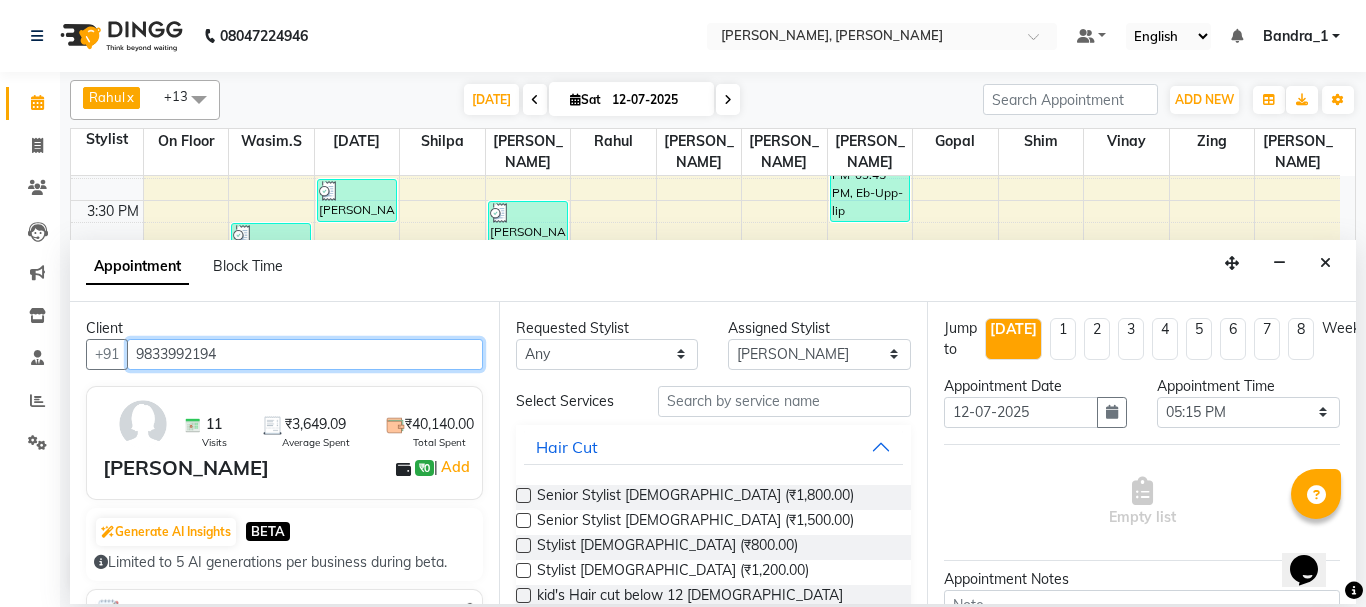 type on "9833992194" 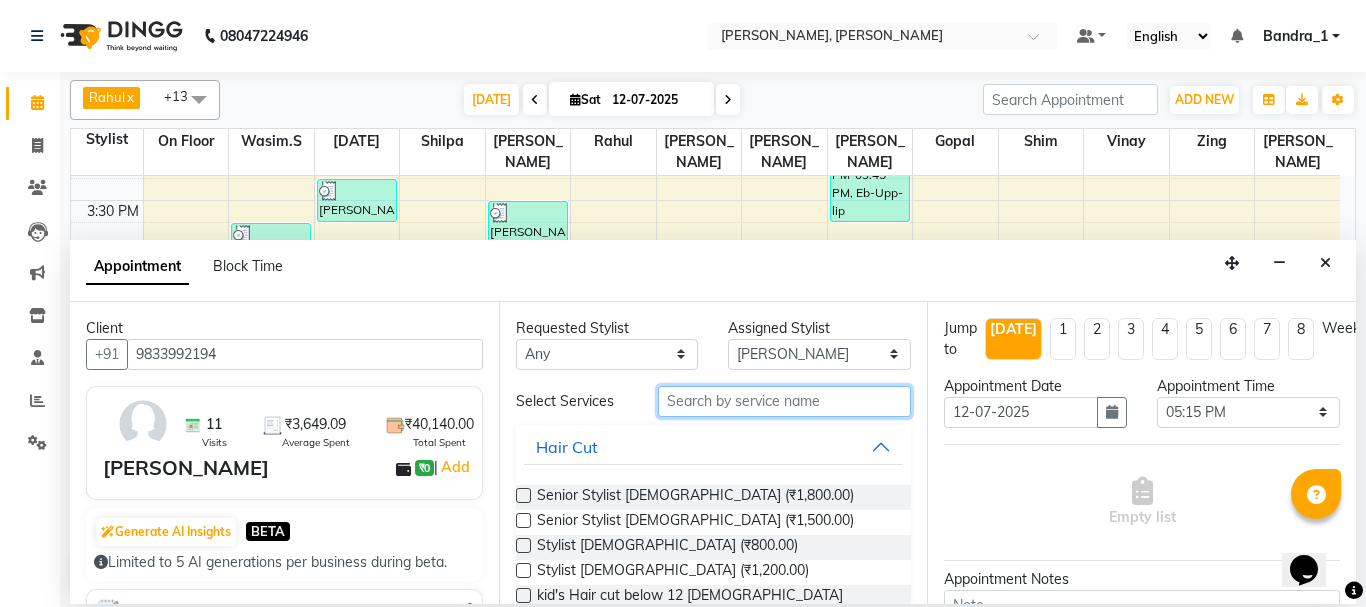 drag, startPoint x: 703, startPoint y: 393, endPoint x: 631, endPoint y: 406, distance: 73.1642 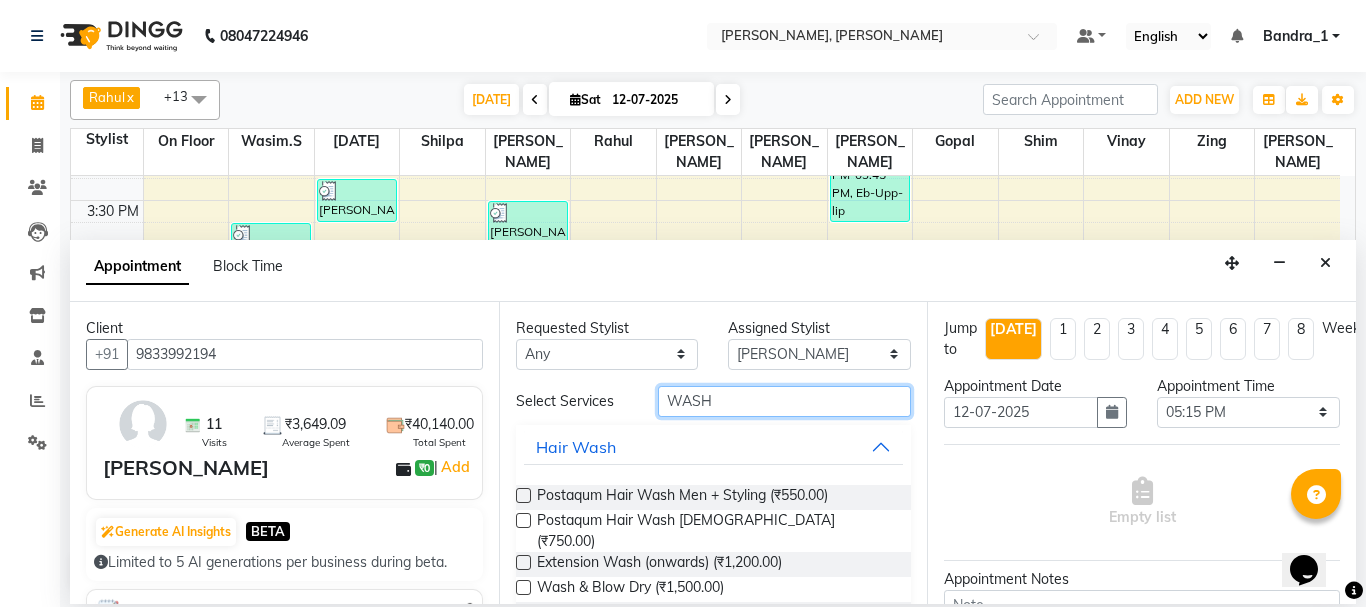 type on "WASH" 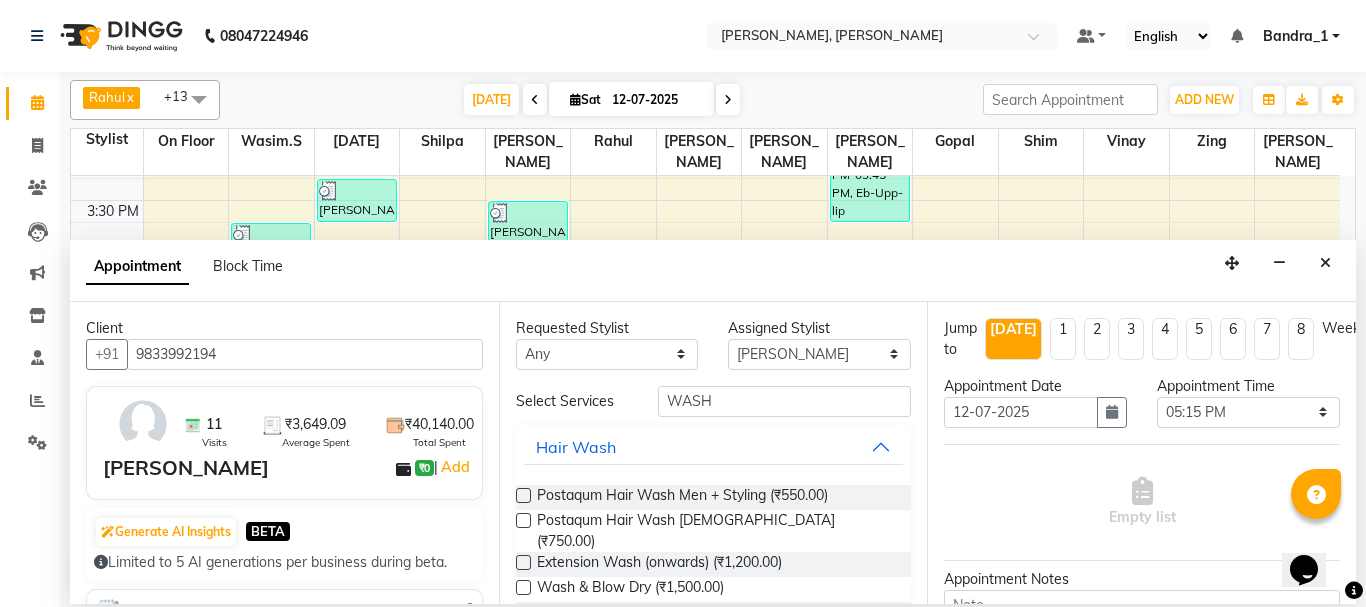click at bounding box center (523, 587) 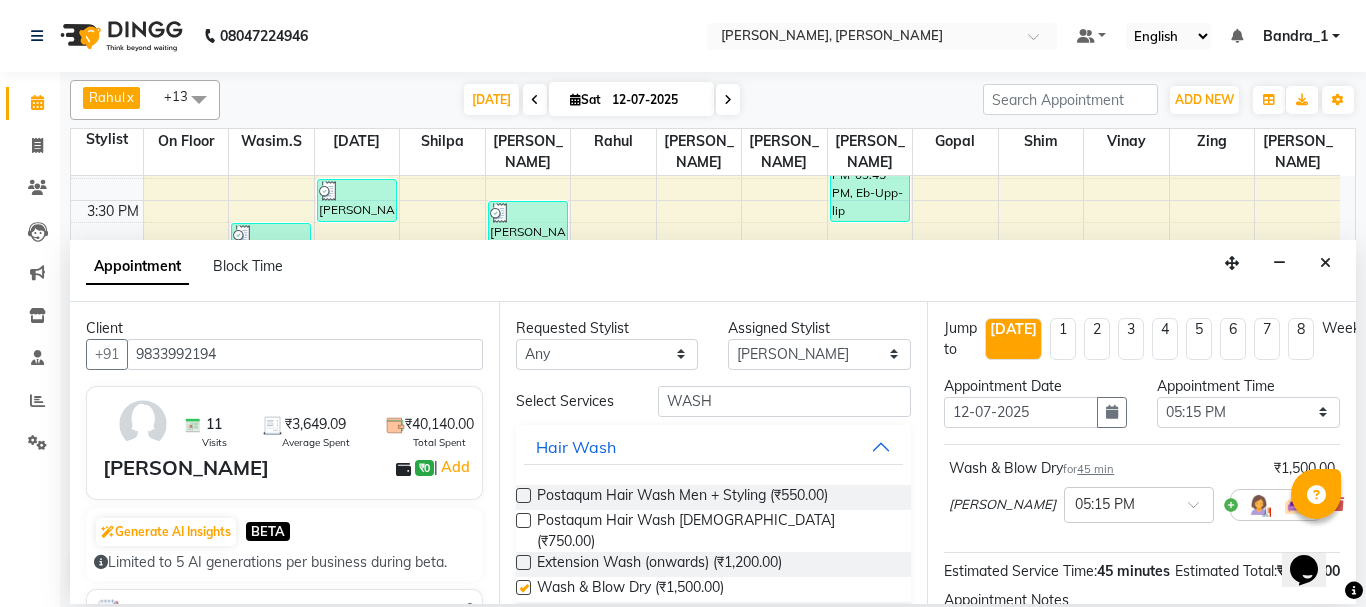 checkbox on "false" 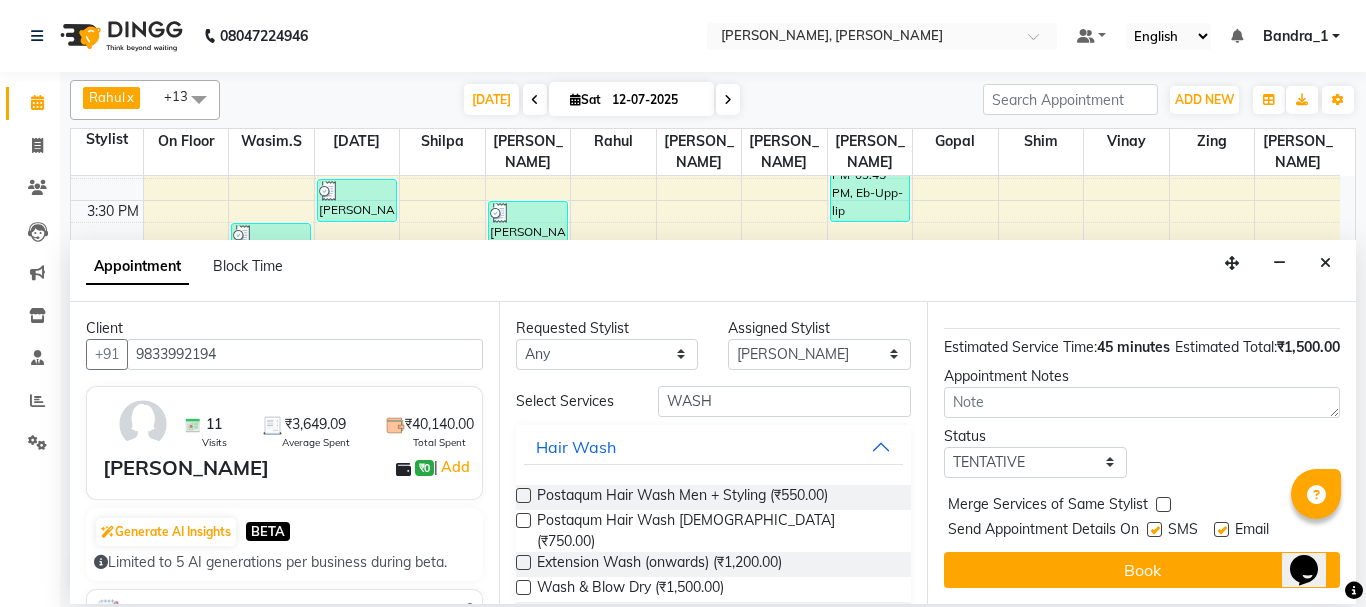 scroll, scrollTop: 260, scrollLeft: 0, axis: vertical 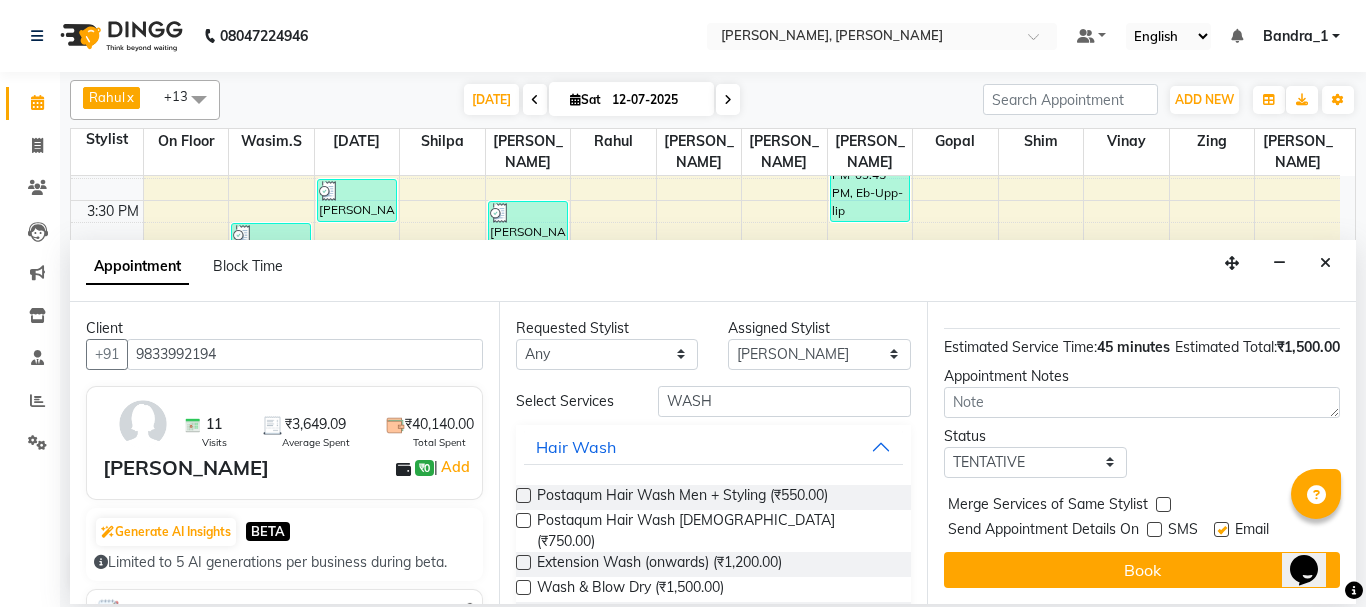 click at bounding box center [1221, 529] 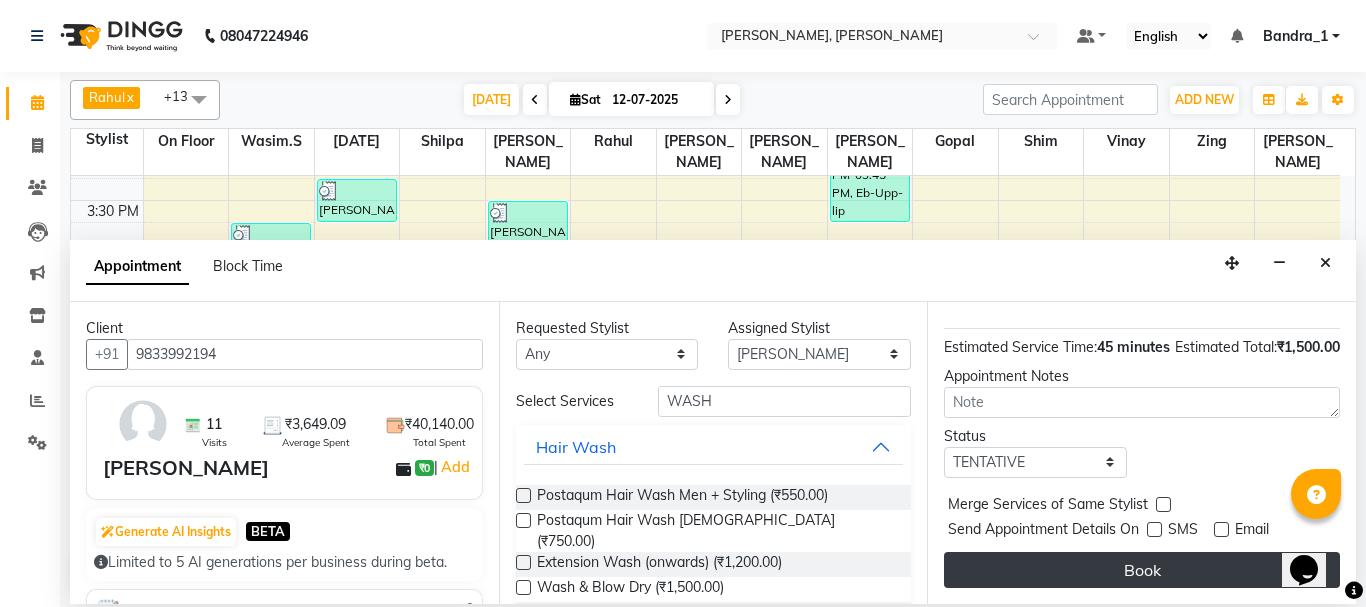 click on "Book" at bounding box center (1142, 570) 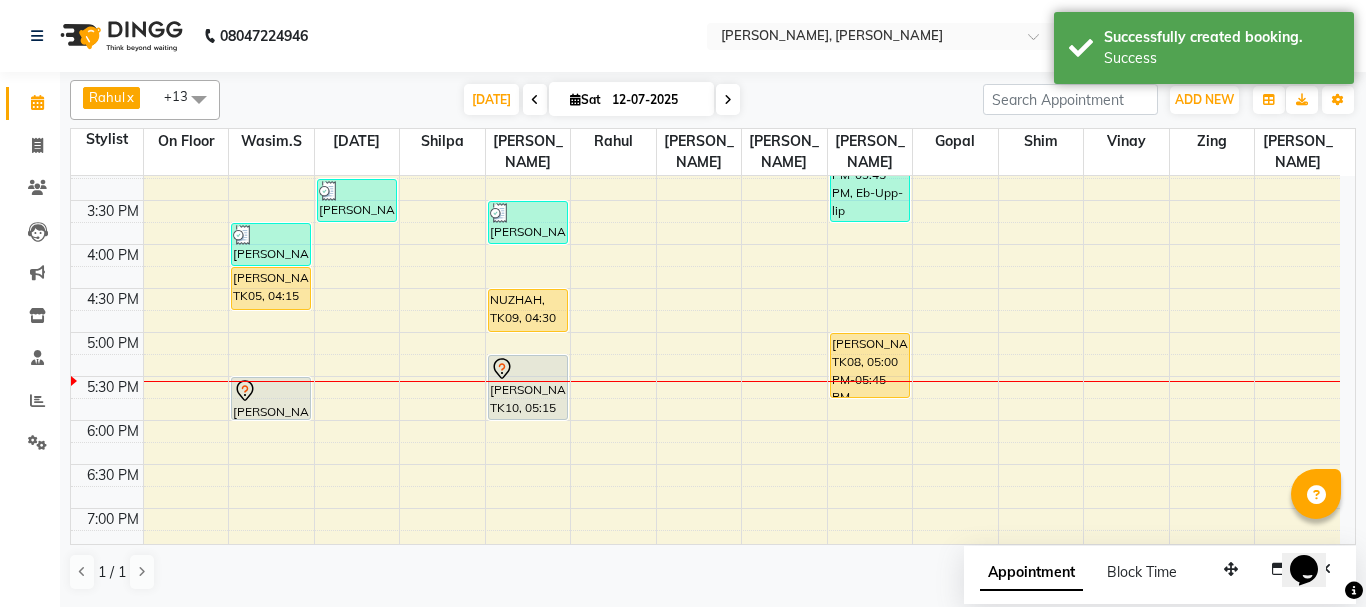 click at bounding box center [528, 369] 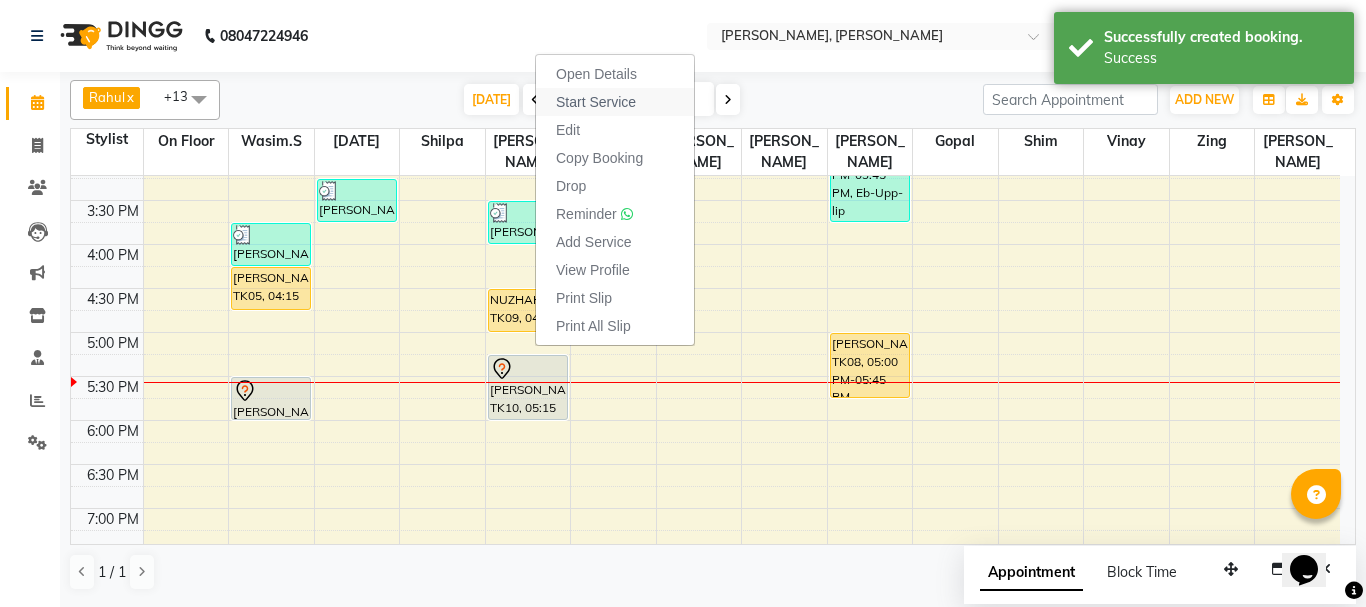 click on "Start Service" at bounding box center [596, 102] 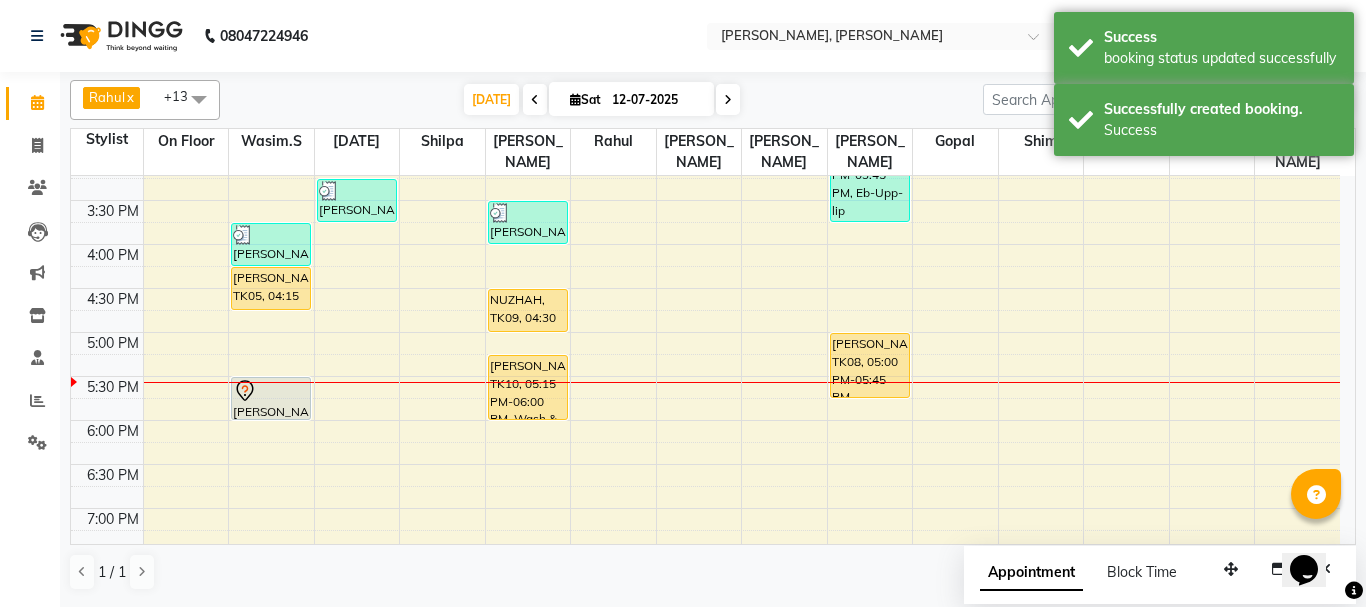 click at bounding box center (271, 391) 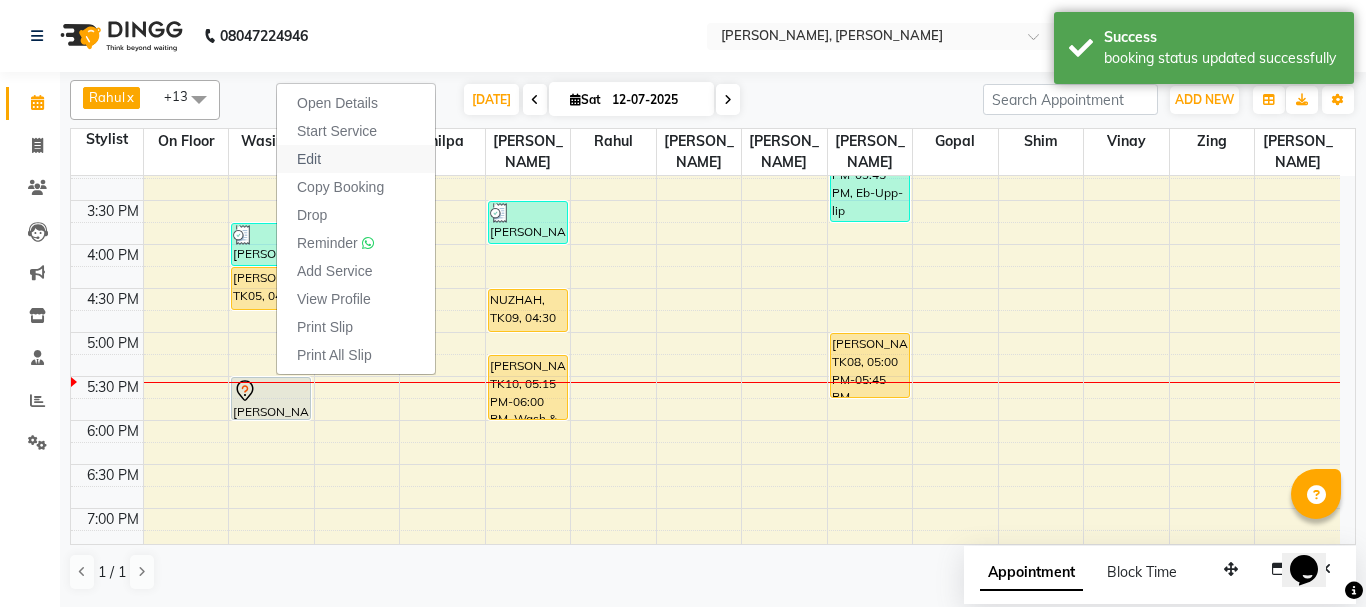 click on "Edit" at bounding box center [356, 159] 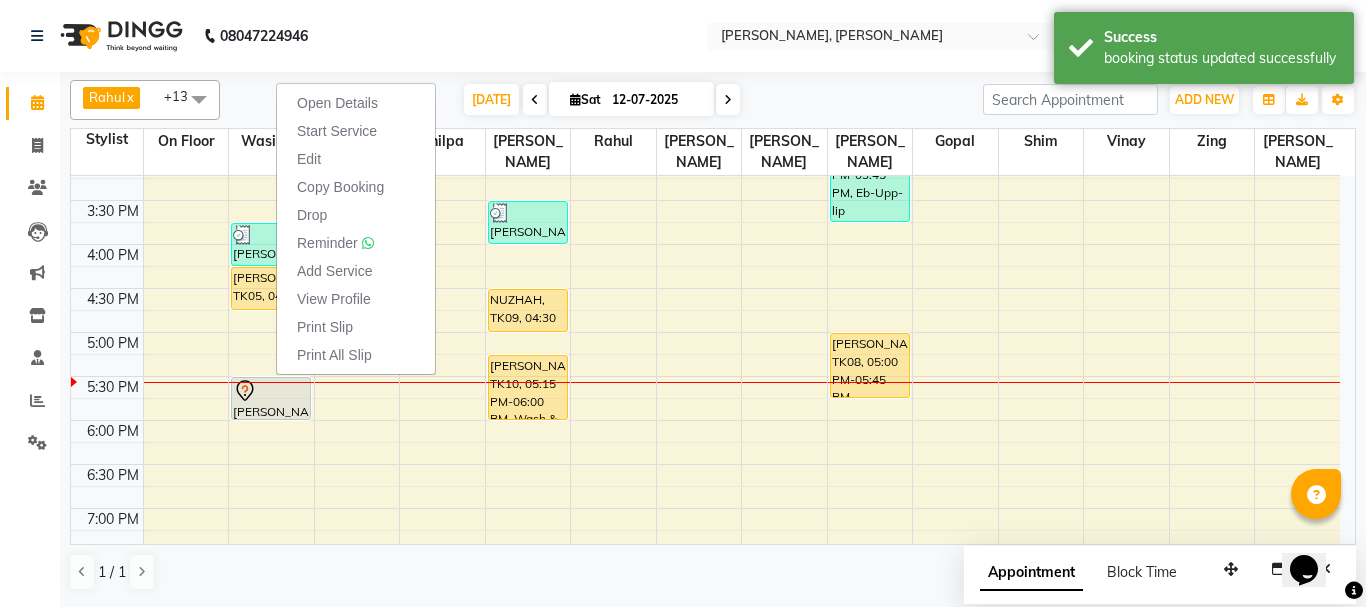 select on "tentative" 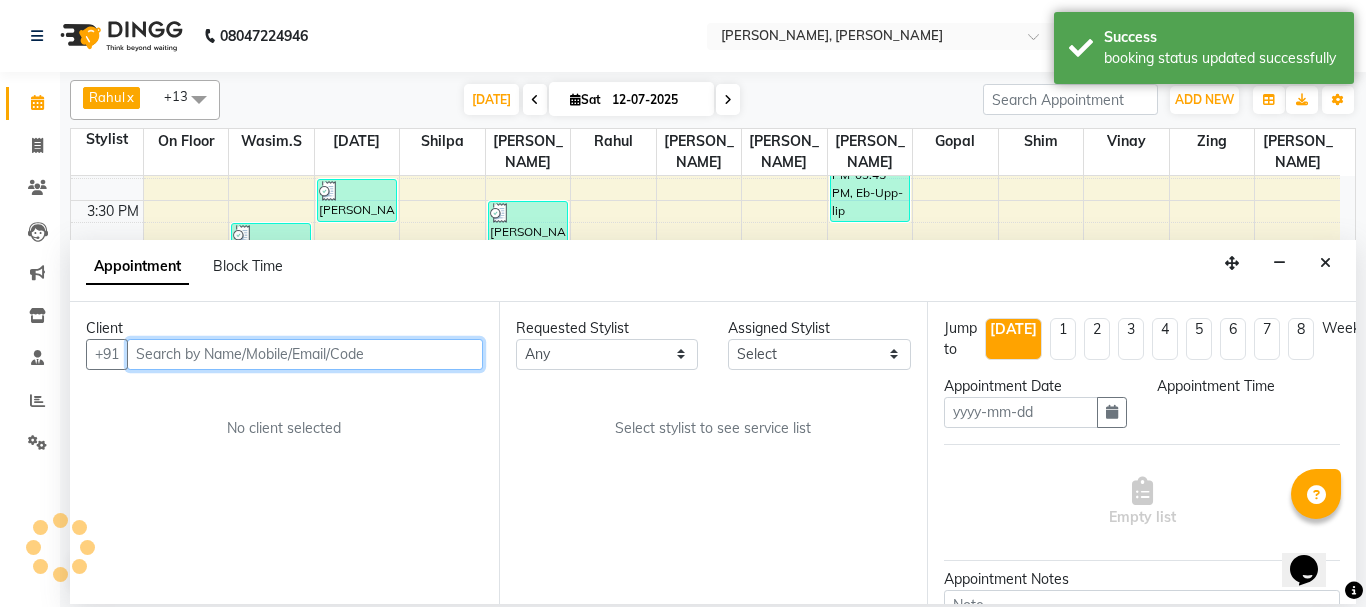type on "12-07-2025" 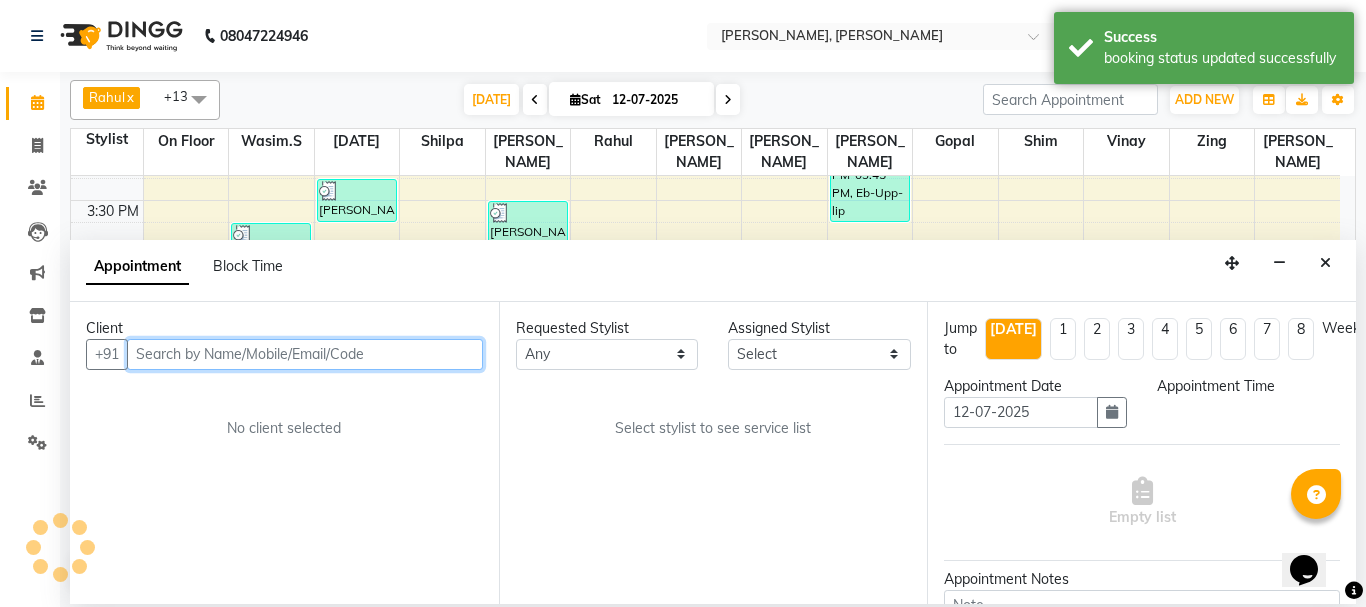 select on "54154" 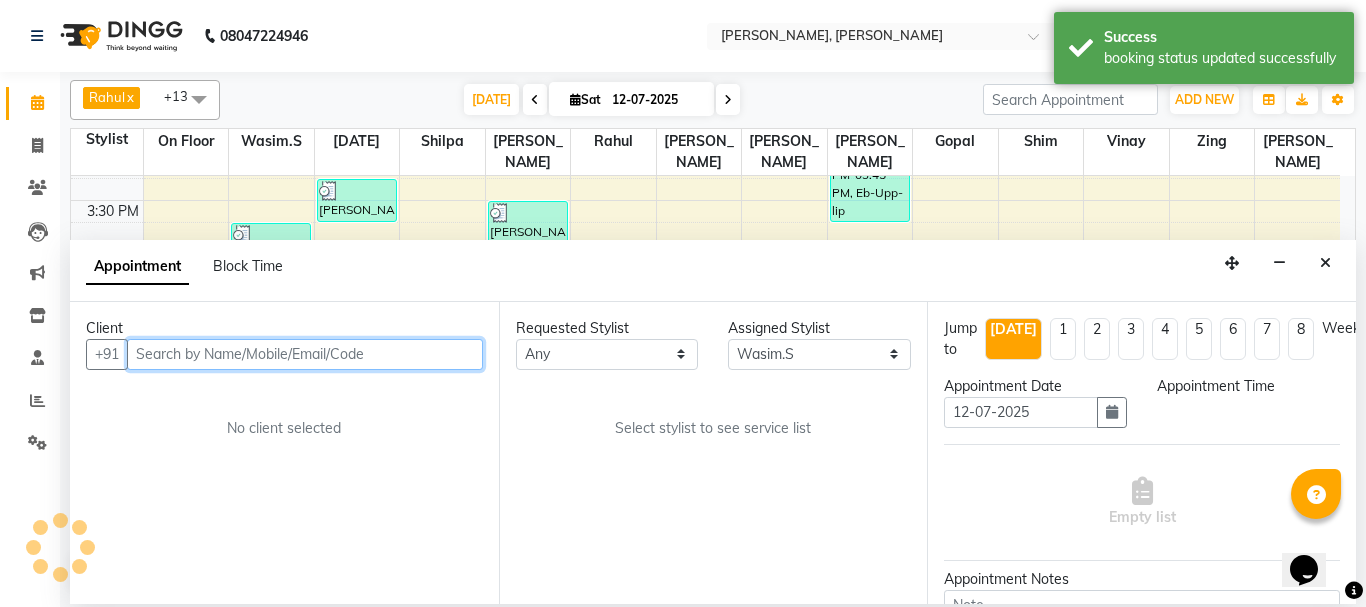 select on "1050" 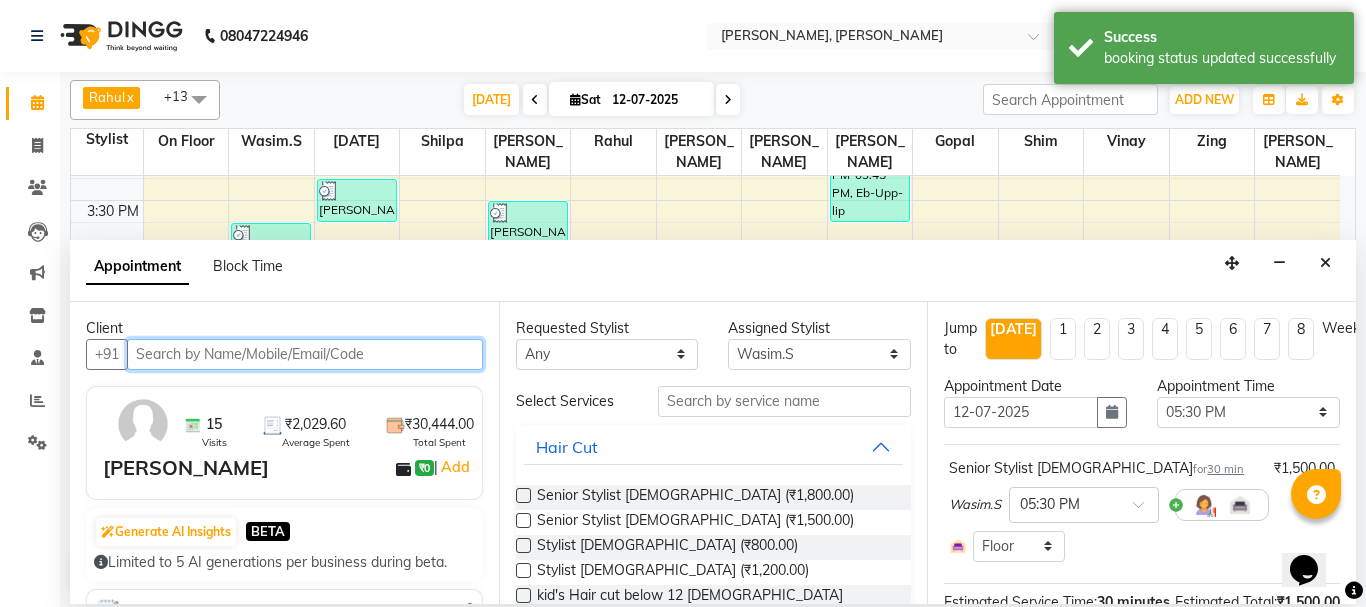 scroll, scrollTop: 705, scrollLeft: 0, axis: vertical 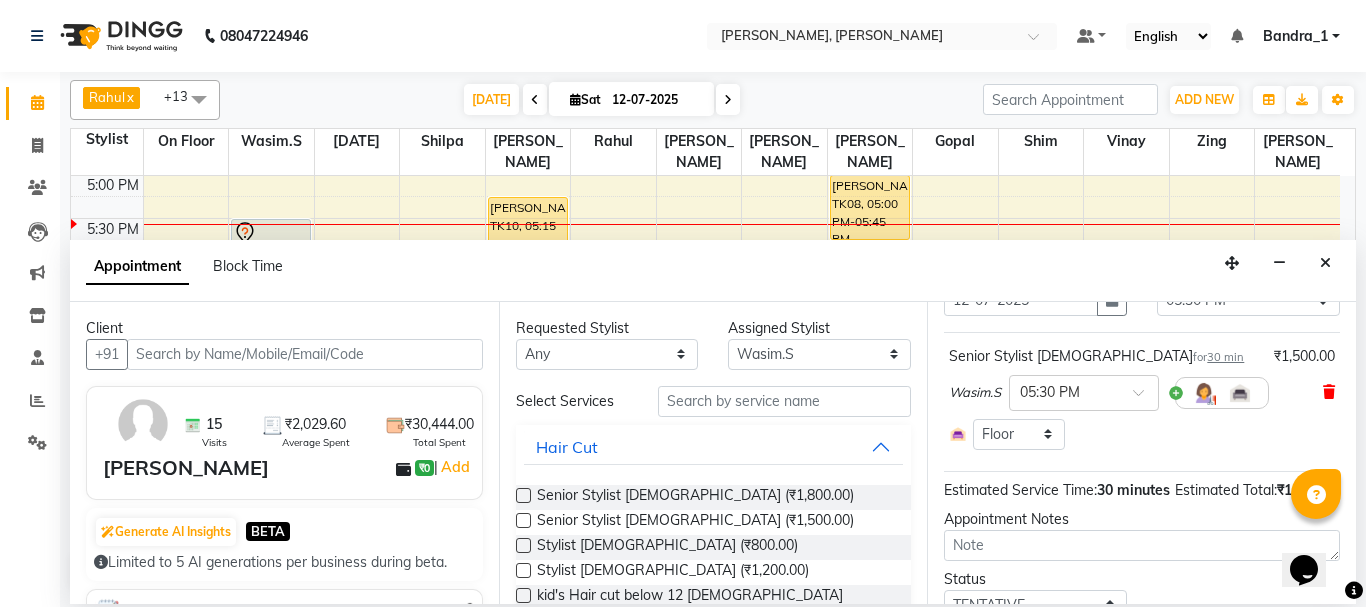 click at bounding box center [1329, 392] 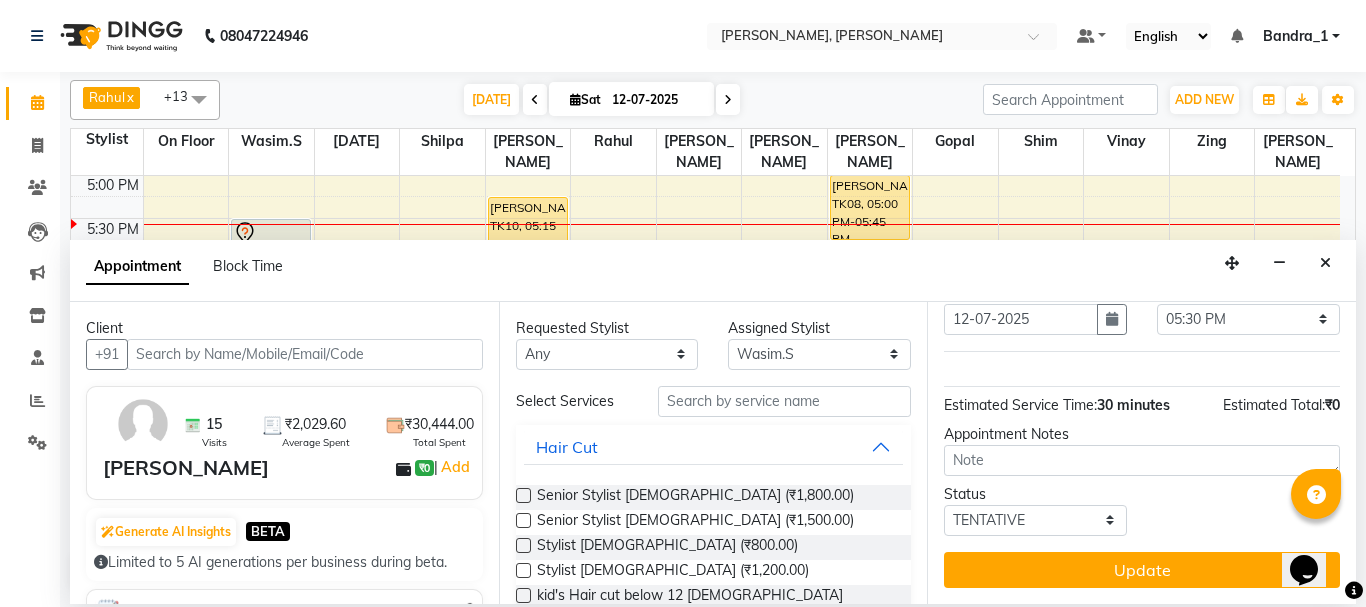 scroll, scrollTop: 108, scrollLeft: 0, axis: vertical 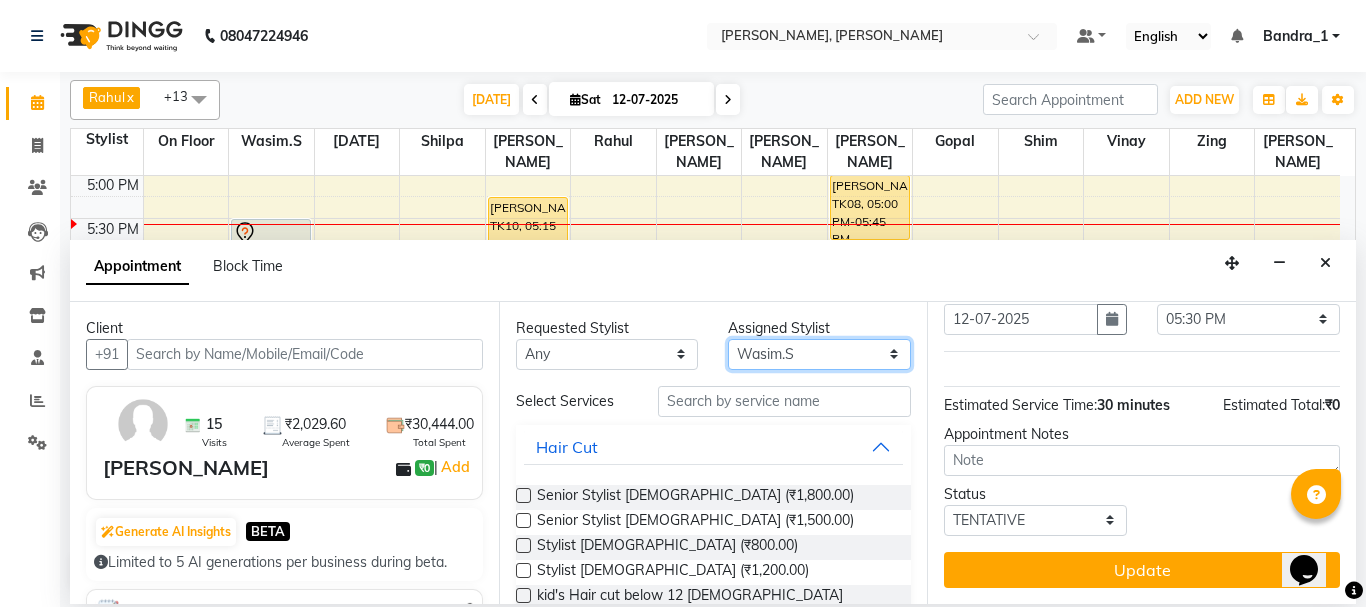 click on "Select Abdul Catherine Deepali Eshan Gladis Gopal Jajo Jouyi Naomi On  Floor  Pinky Make up Artist Rahul  Raja Rakesh Rashid Ryan Sanjay Sannatan Shilpa Shim Somya Venisha                         Vinay Waqar Wasim.S Yangamphy Yashita  Zing" at bounding box center [819, 354] 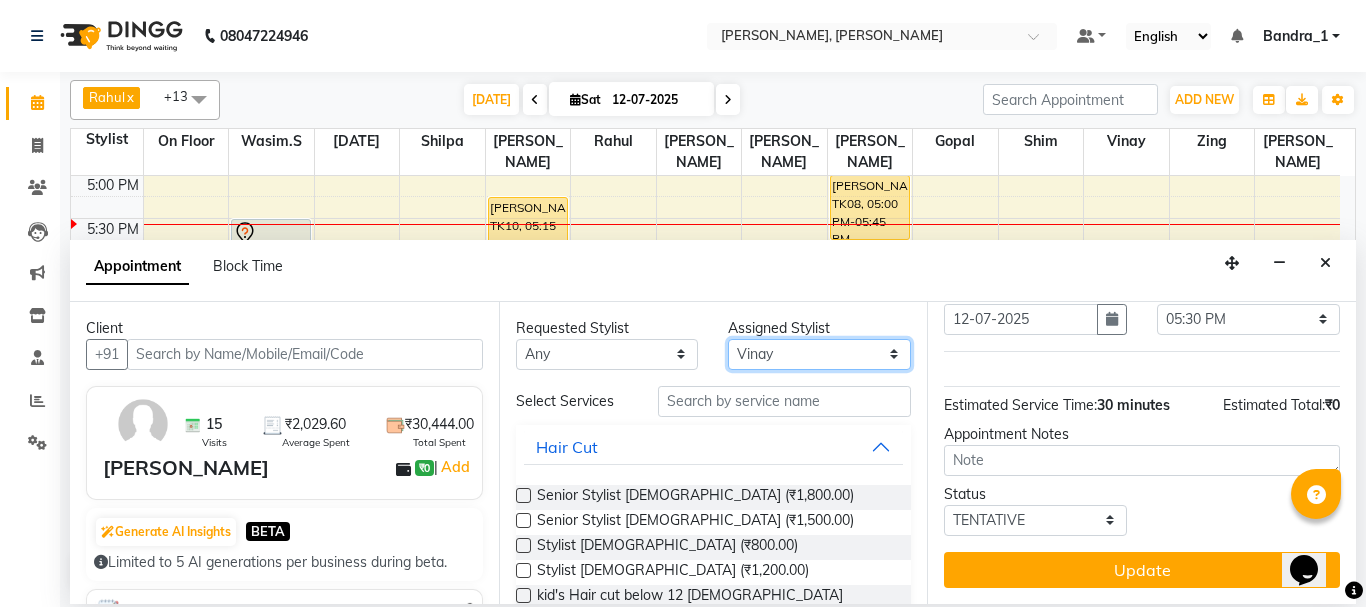 click on "Select Abdul Catherine Deepali Eshan Gladis Gopal Jajo Jouyi Naomi On  Floor  Pinky Make up Artist Rahul  Raja Rakesh Rashid Ryan Sanjay Sannatan Shilpa Shim Somya Venisha                         Vinay Waqar Wasim.S Yangamphy Yashita  Zing" at bounding box center [819, 354] 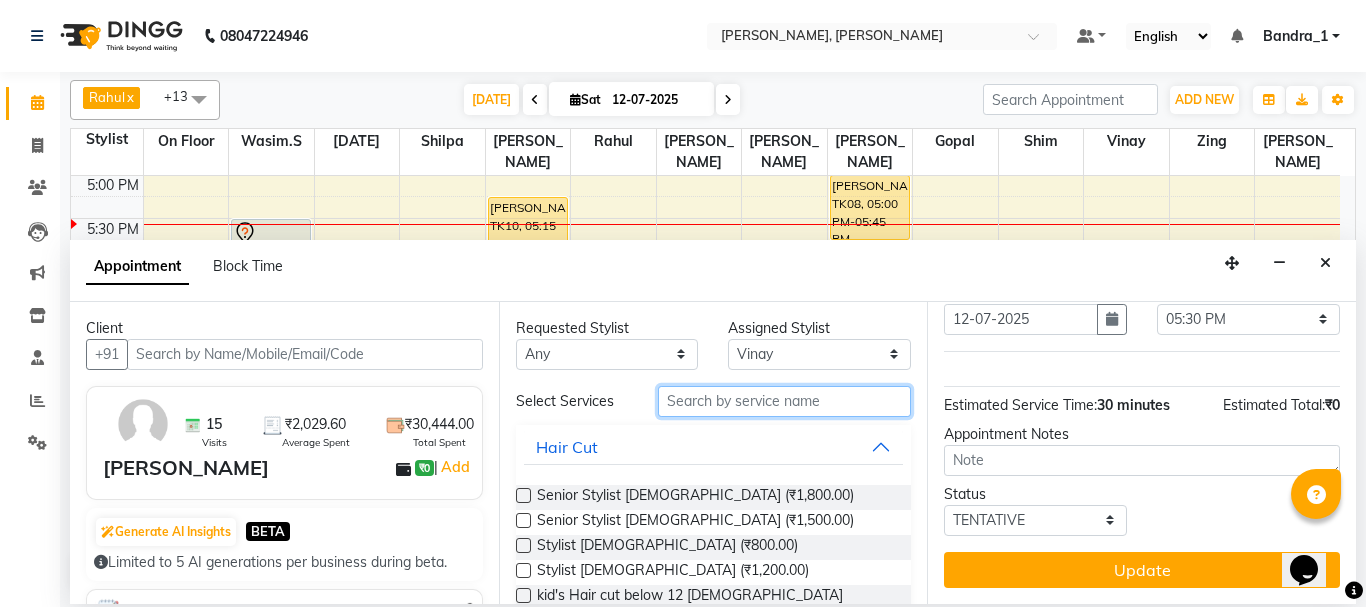 click at bounding box center (785, 401) 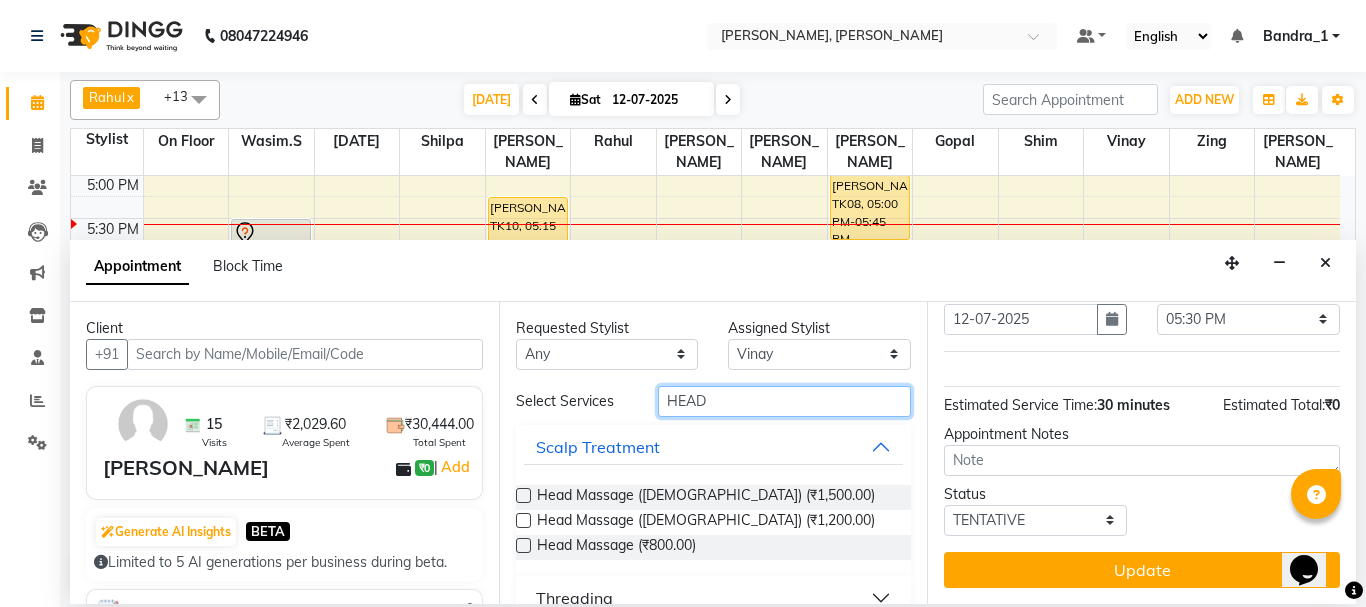 type on "HEAD" 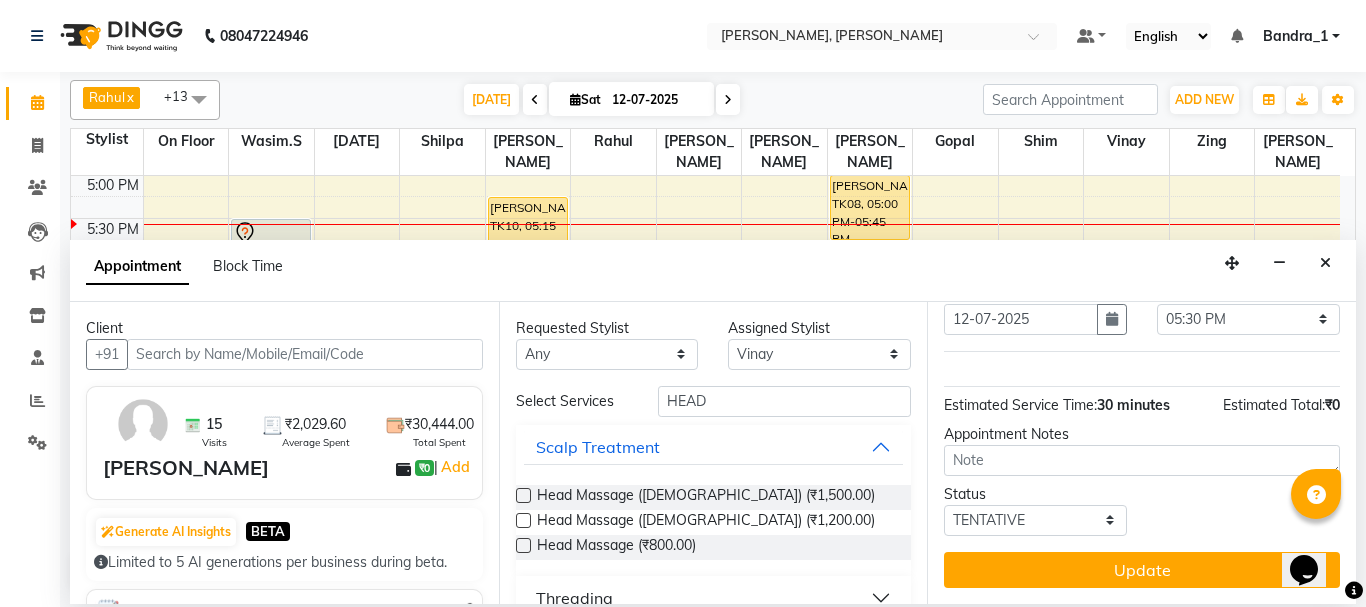 click at bounding box center [523, 495] 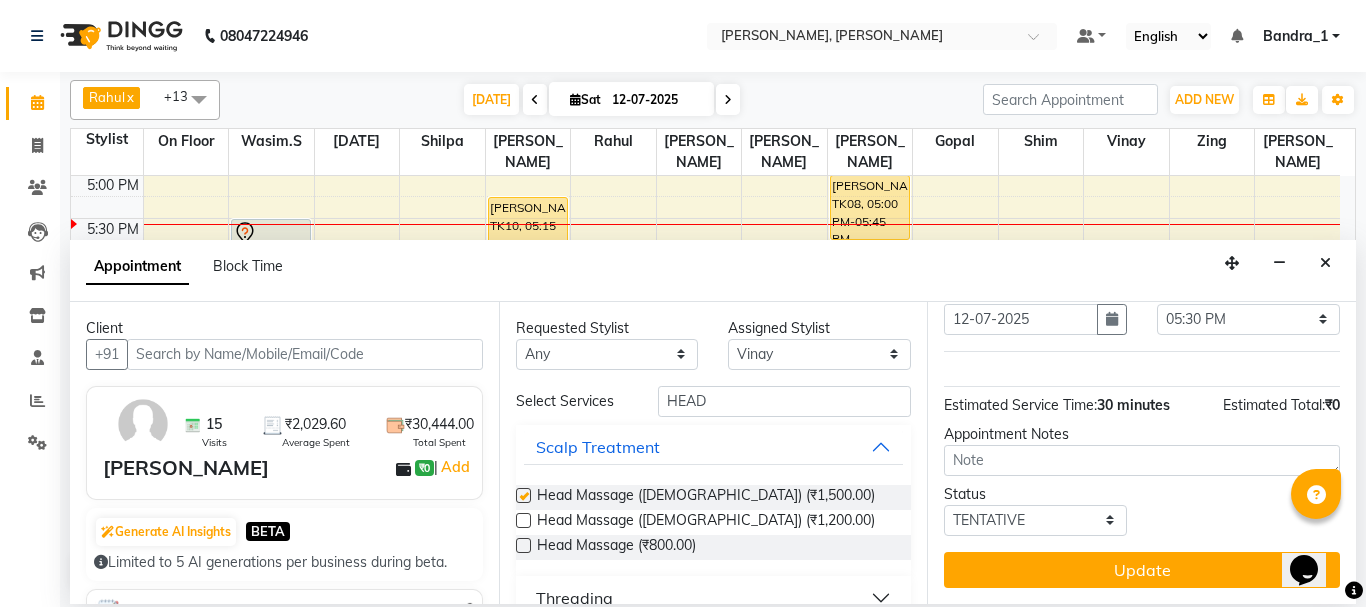 scroll, scrollTop: 112, scrollLeft: 0, axis: vertical 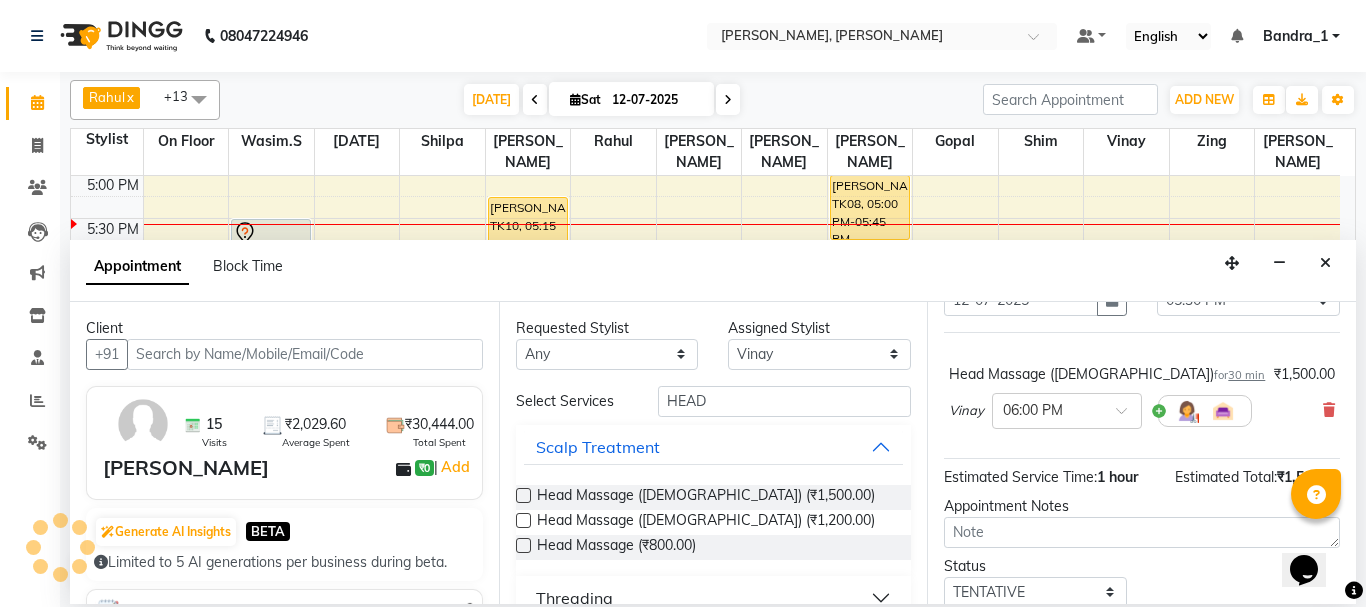 checkbox on "false" 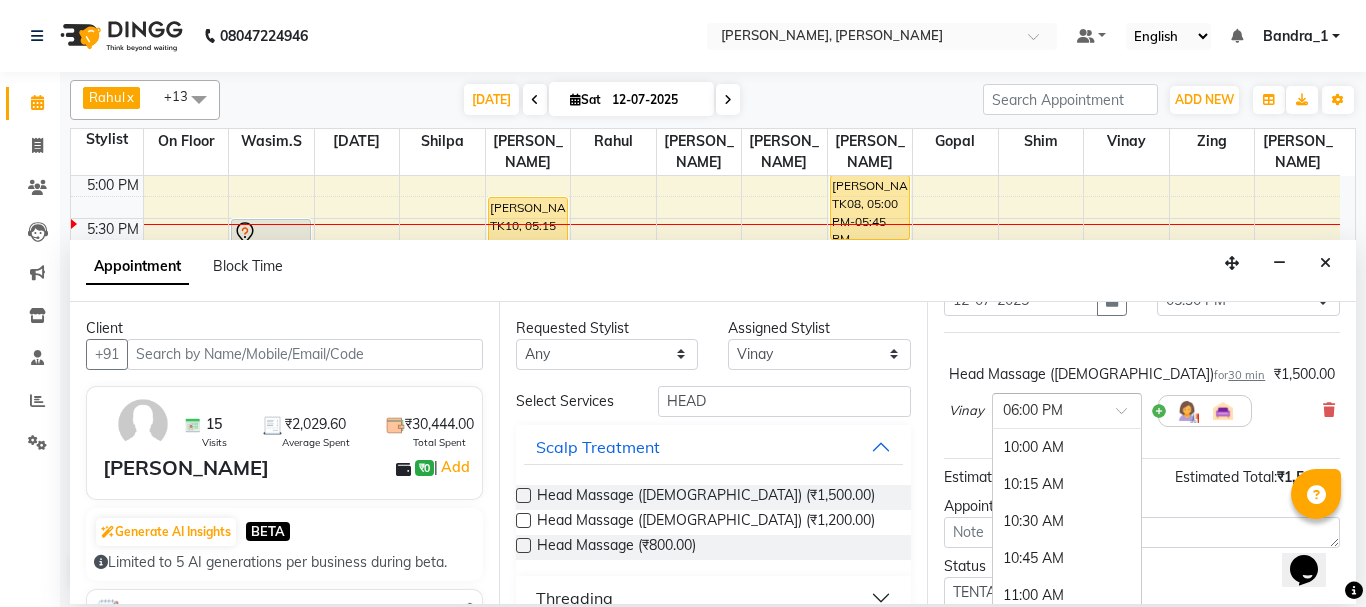 click at bounding box center [1128, 416] 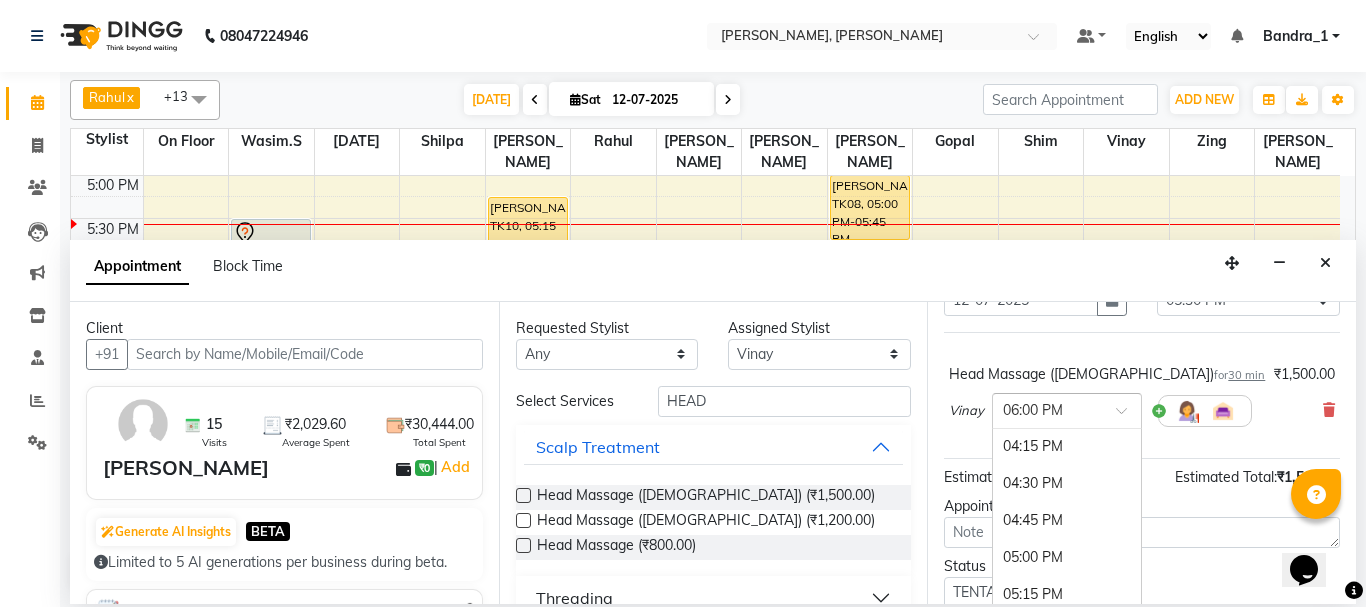 scroll, scrollTop: 971, scrollLeft: 0, axis: vertical 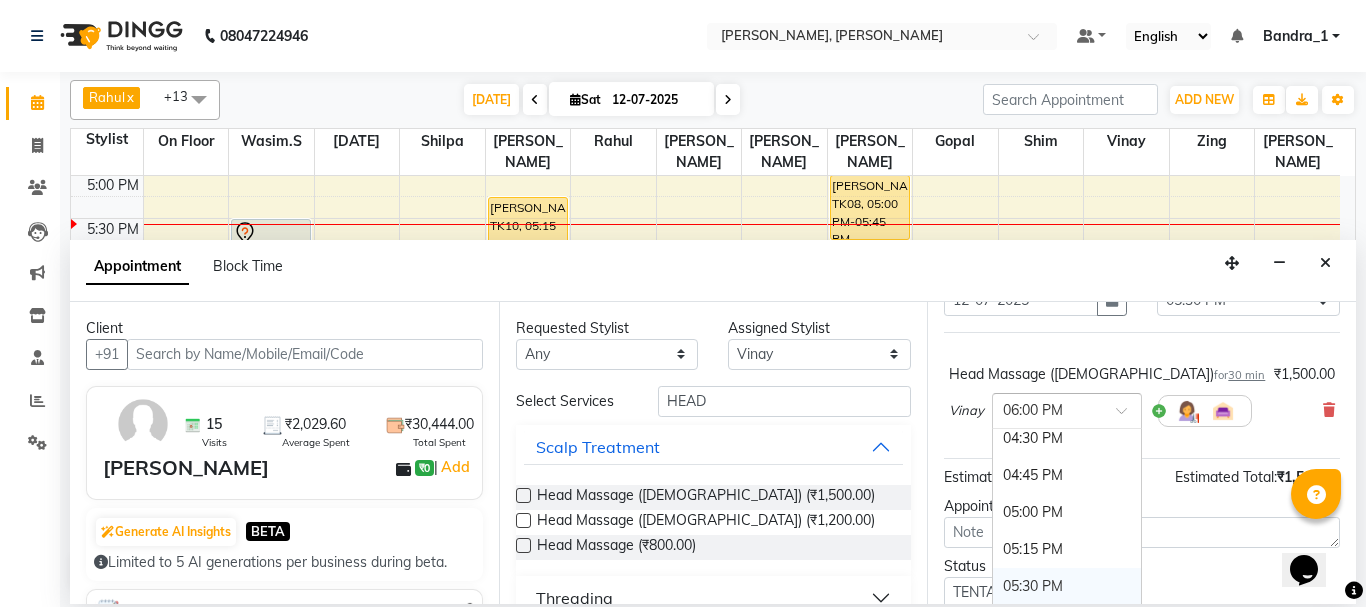 click on "05:30 PM" at bounding box center [1067, 586] 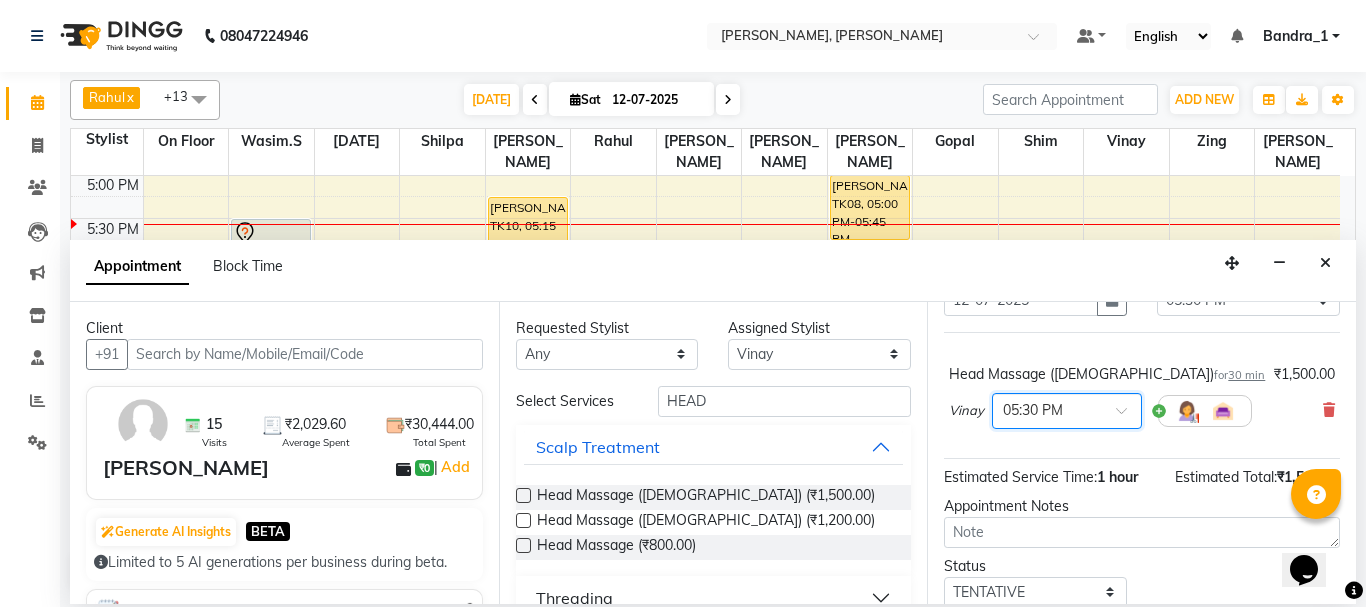 scroll, scrollTop: 199, scrollLeft: 0, axis: vertical 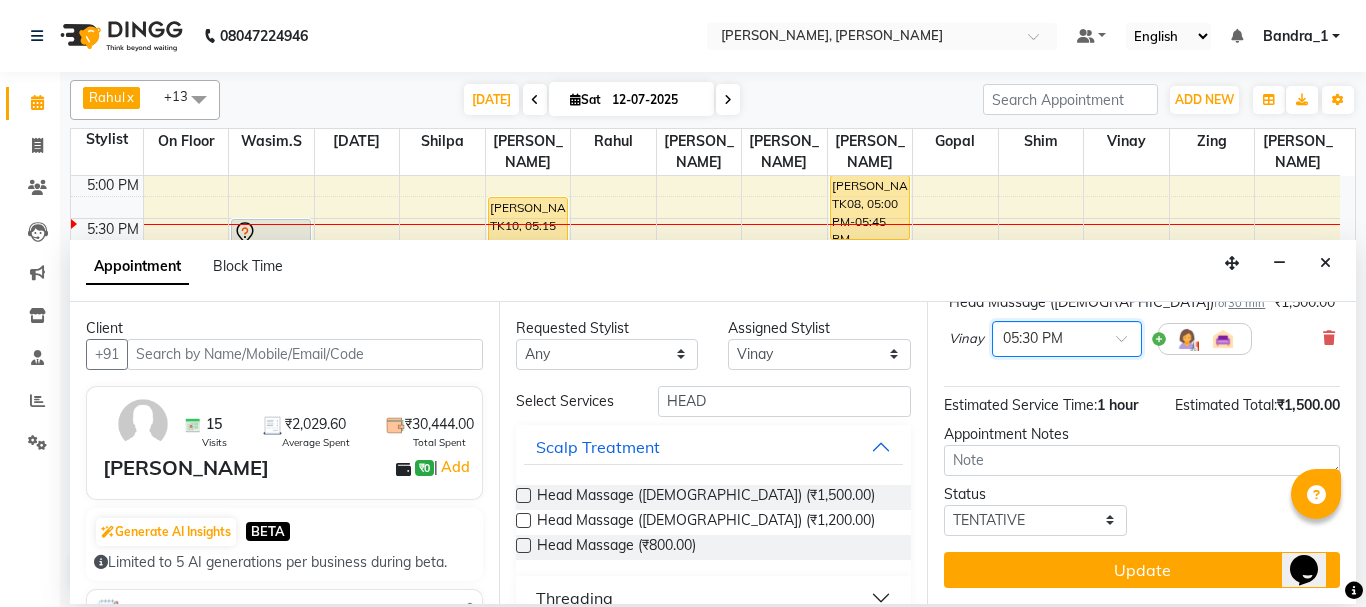 drag, startPoint x: 1347, startPoint y: 400, endPoint x: 35, endPoint y: 13, distance: 1367.8864 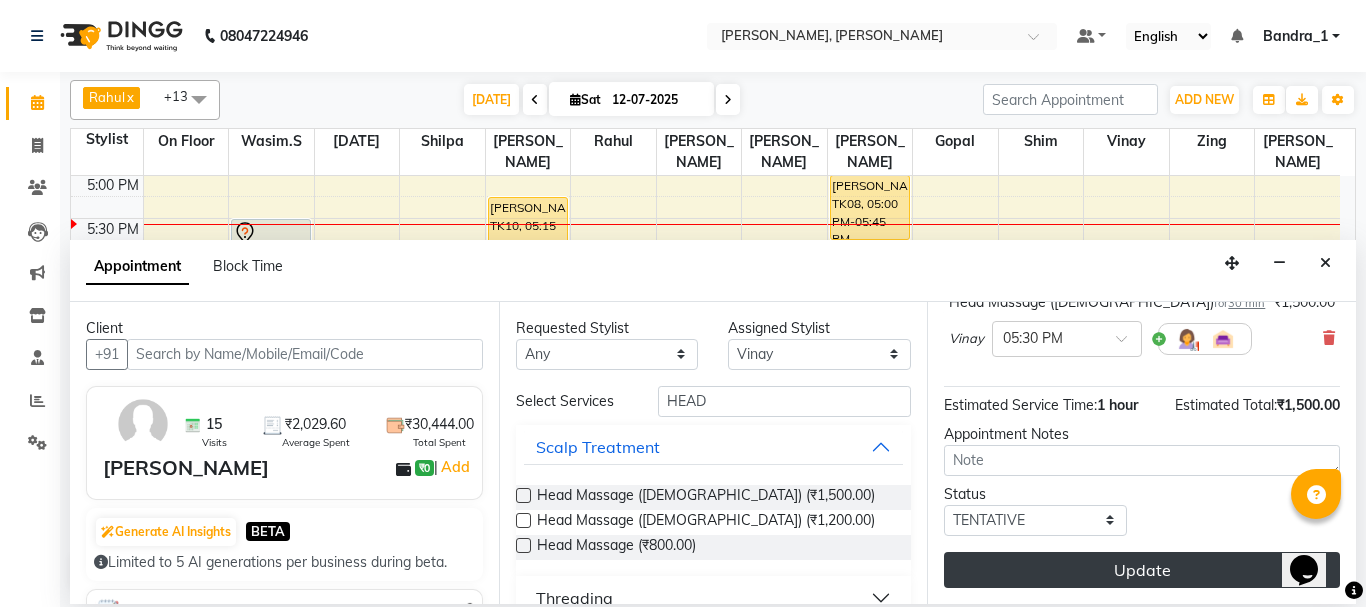click on "Update" at bounding box center (1142, 570) 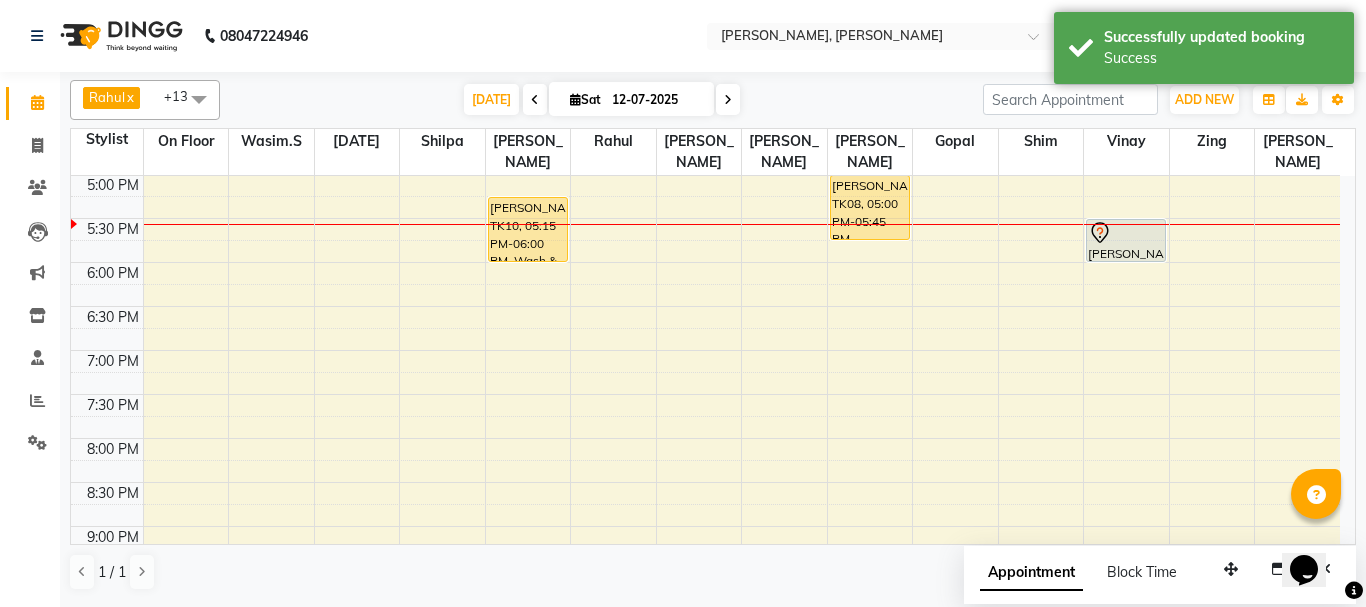 click at bounding box center (1126, 233) 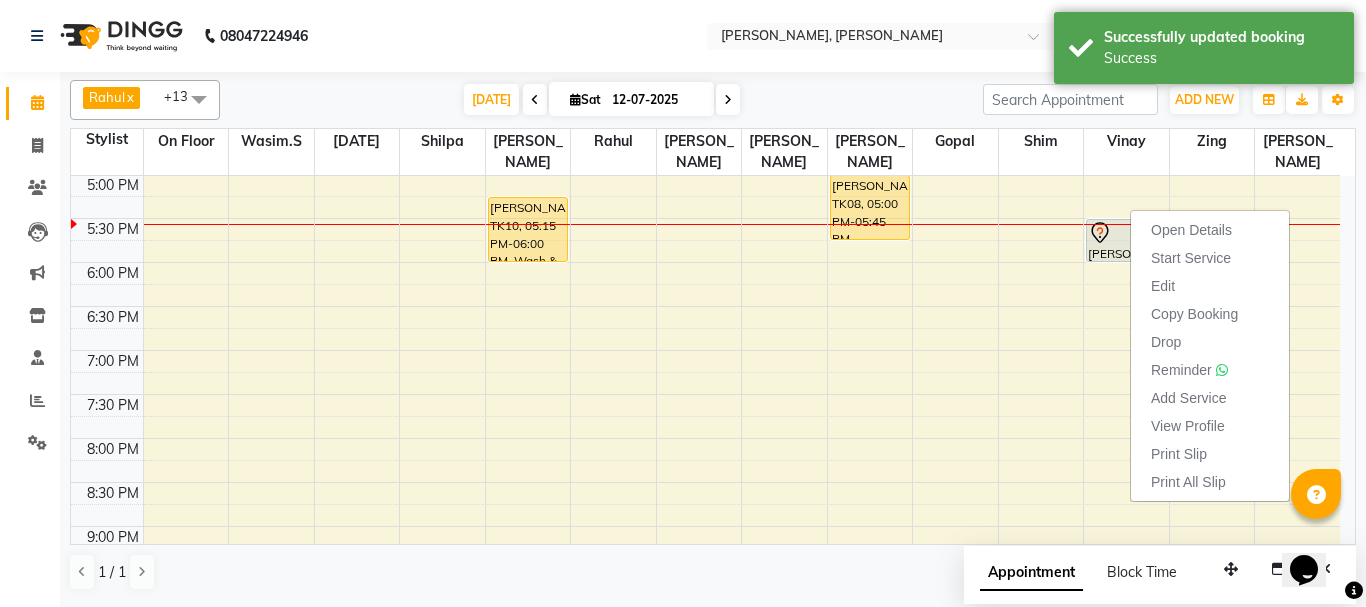 click on "Start Service" at bounding box center (1191, 258) 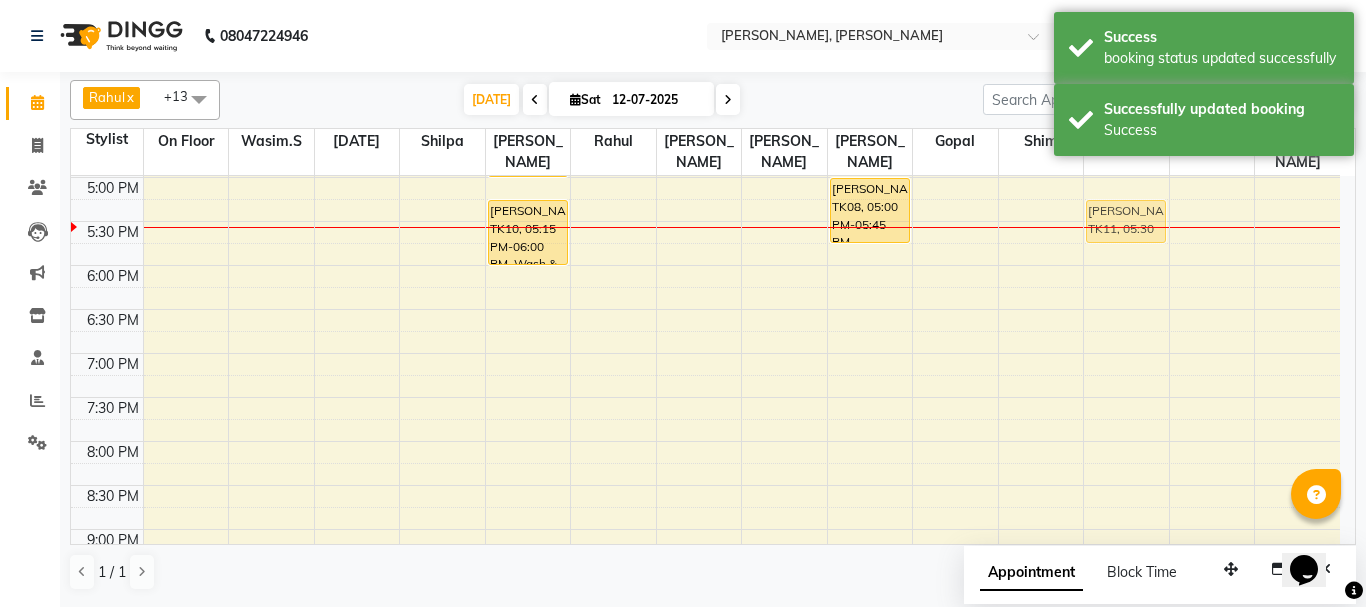 drag, startPoint x: 1126, startPoint y: 215, endPoint x: 1126, endPoint y: 203, distance: 12 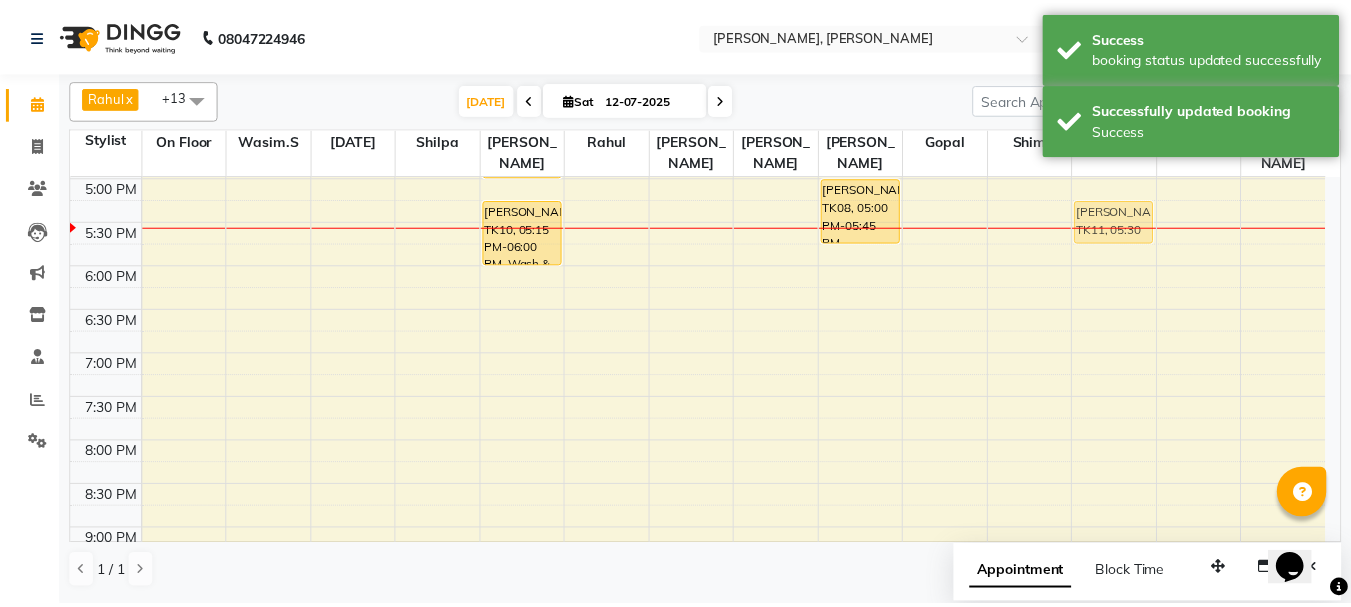 scroll, scrollTop: 701, scrollLeft: 0, axis: vertical 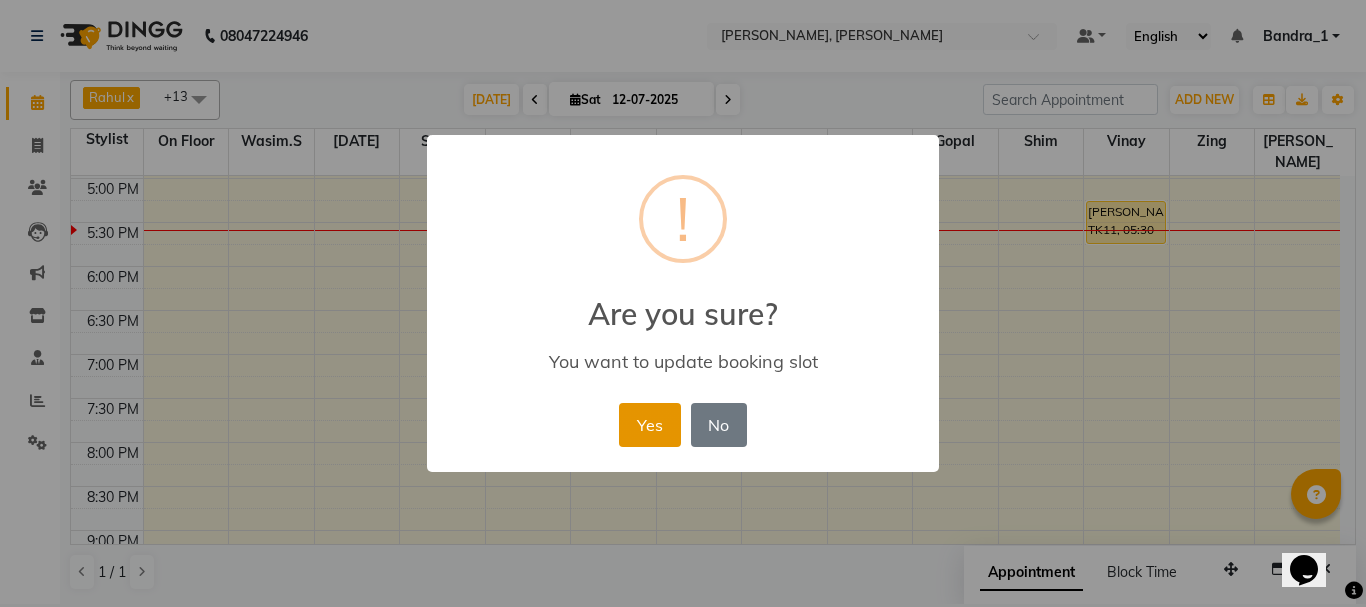 drag, startPoint x: 662, startPoint y: 418, endPoint x: 672, endPoint y: 420, distance: 10.198039 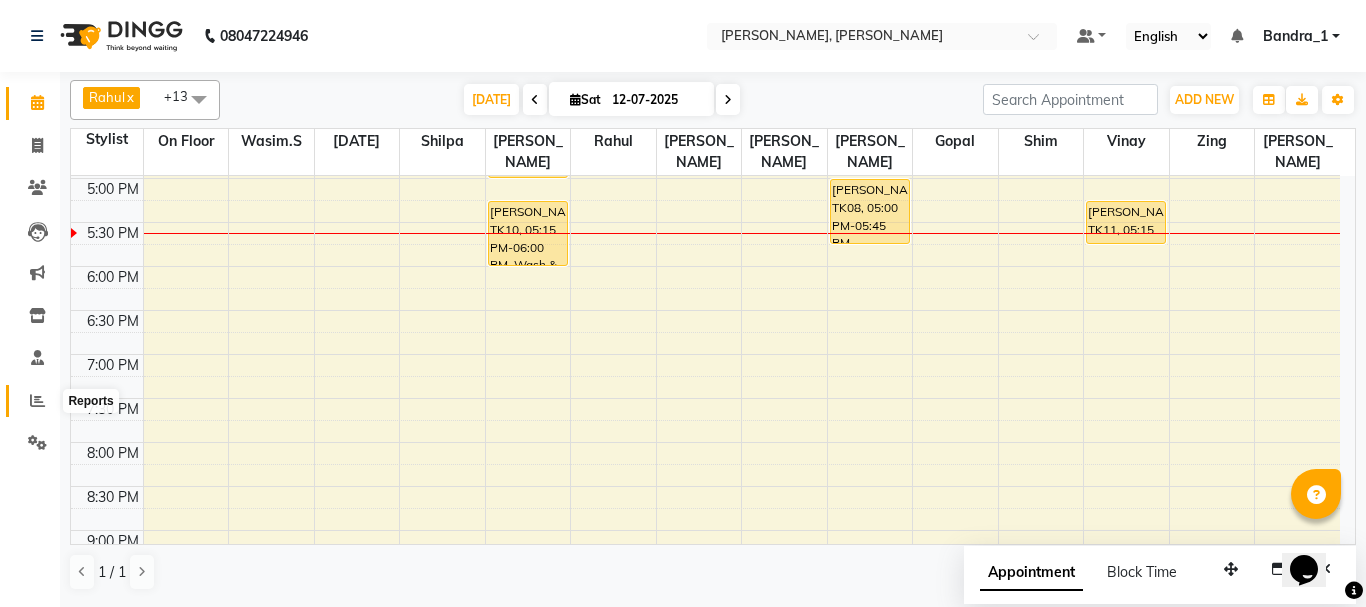 click 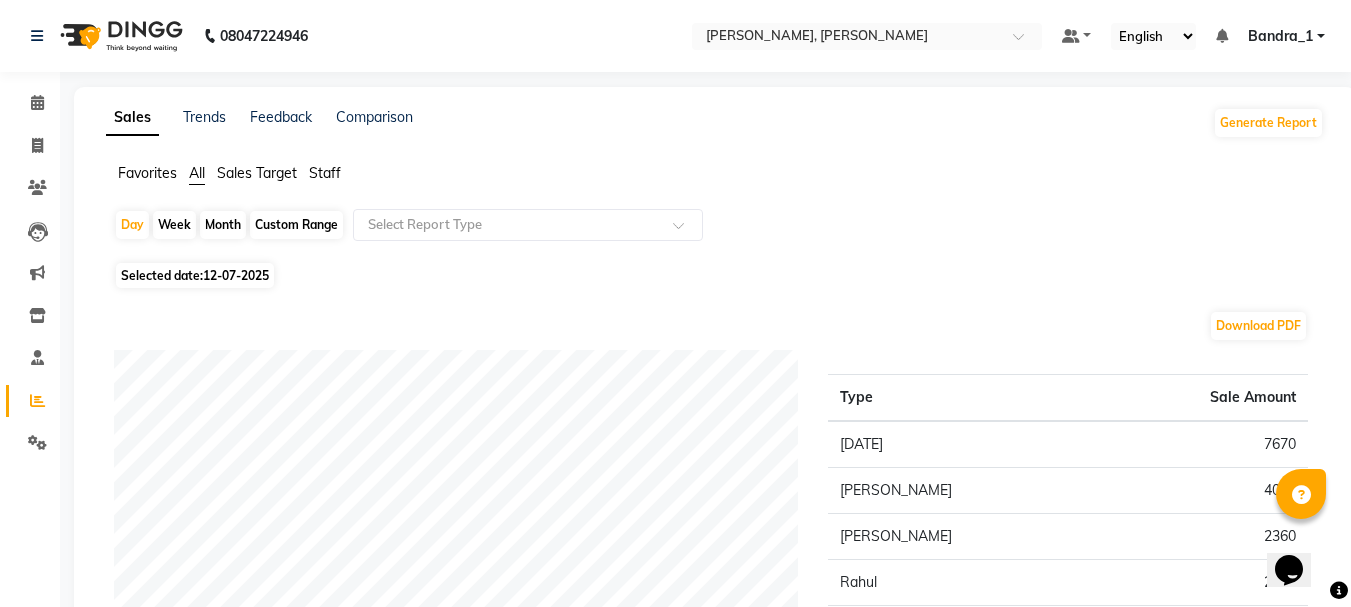 click on "Staff" 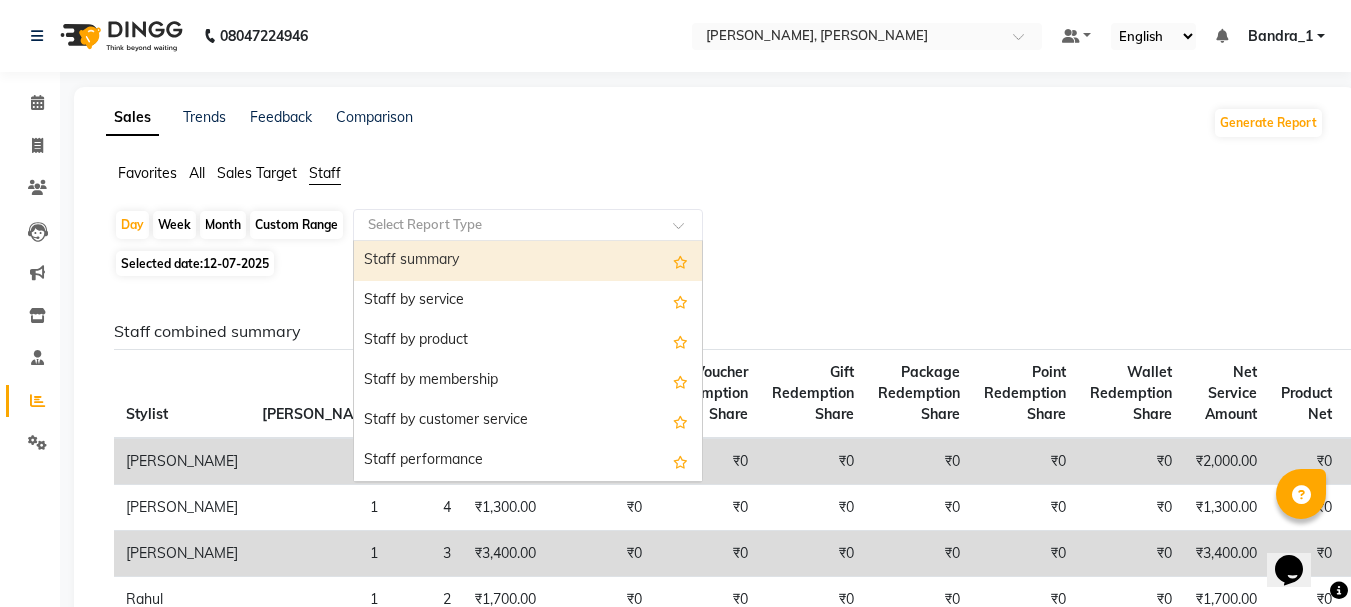 click 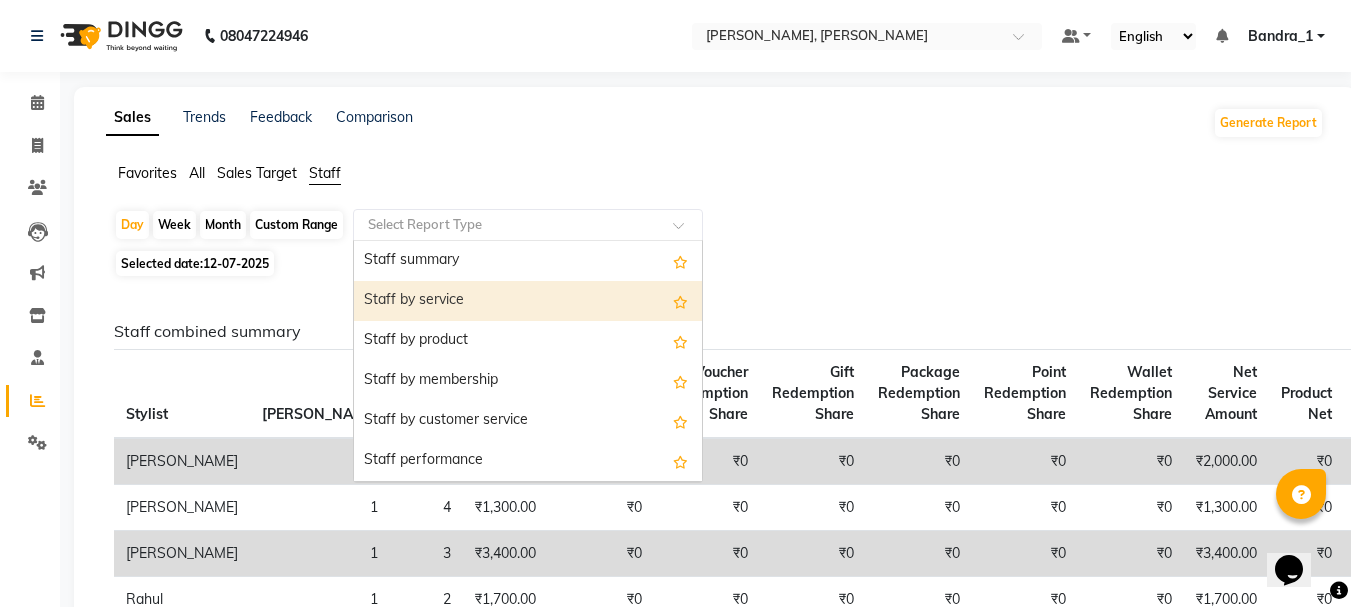 click on "Staff by service" at bounding box center (528, 301) 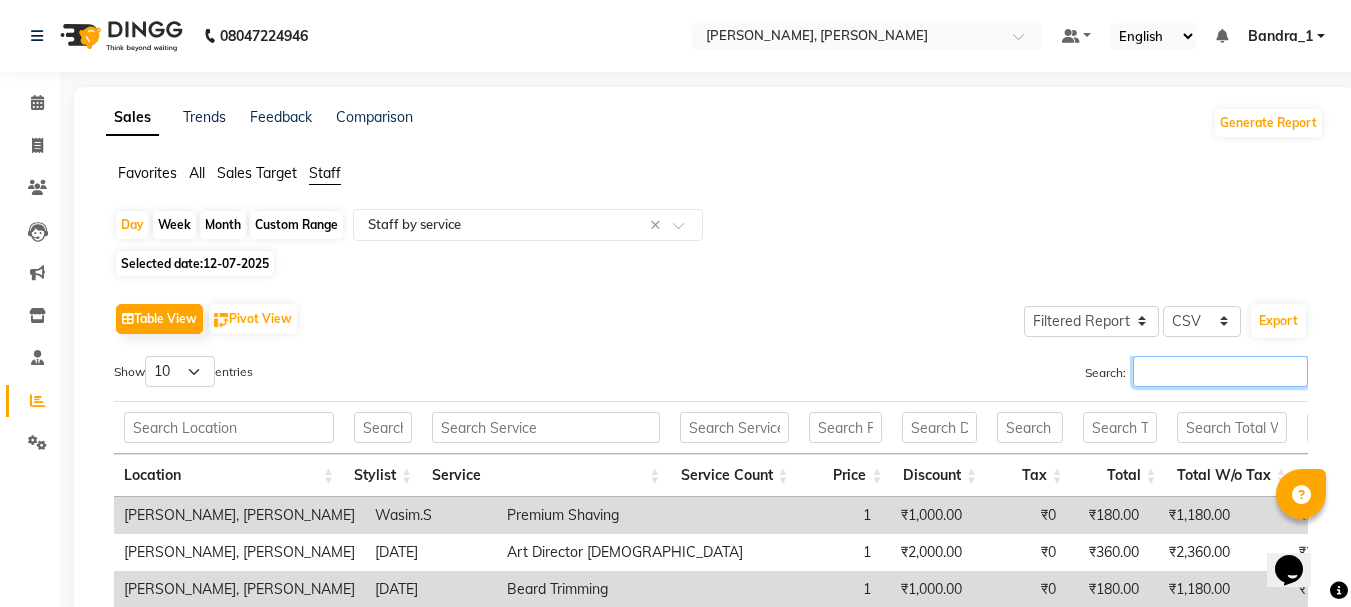 click on "Search:" at bounding box center (1220, 371) 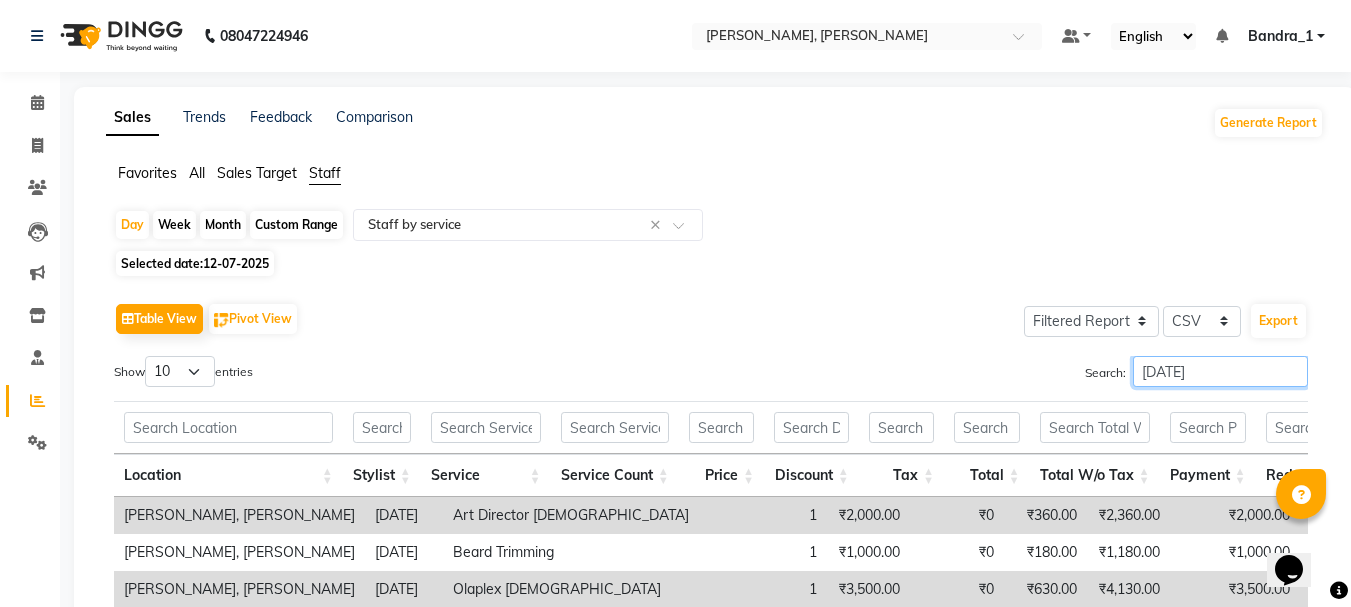 scroll, scrollTop: 182, scrollLeft: 0, axis: vertical 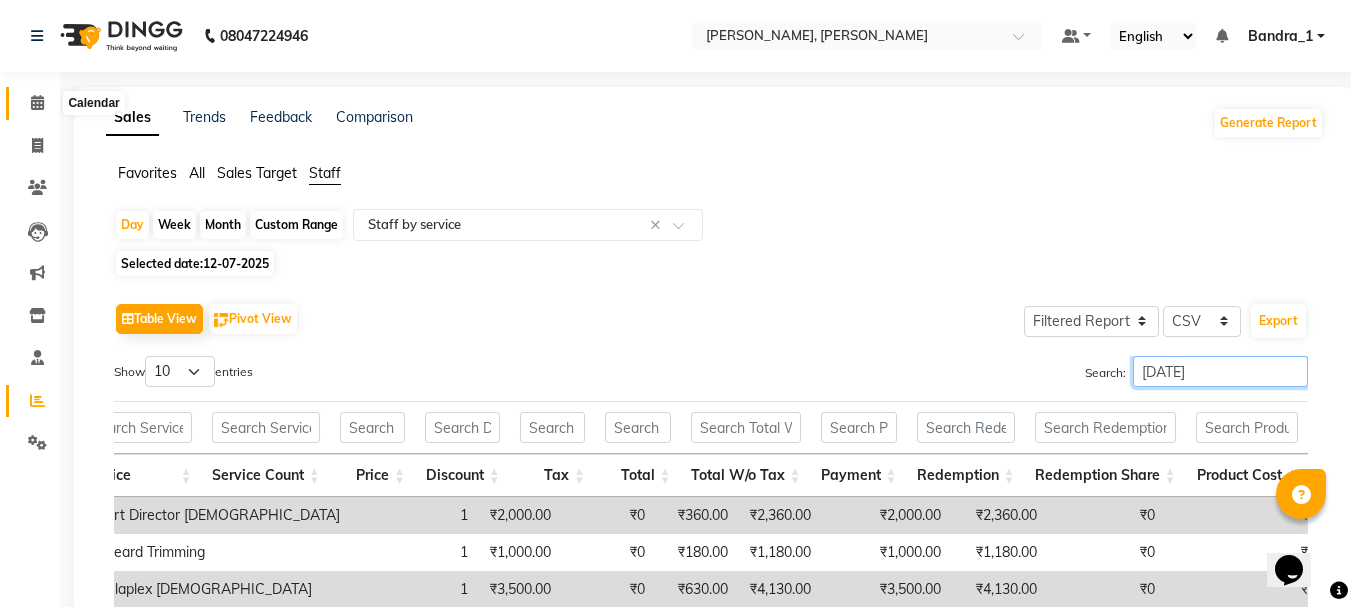 type on "[DATE]" 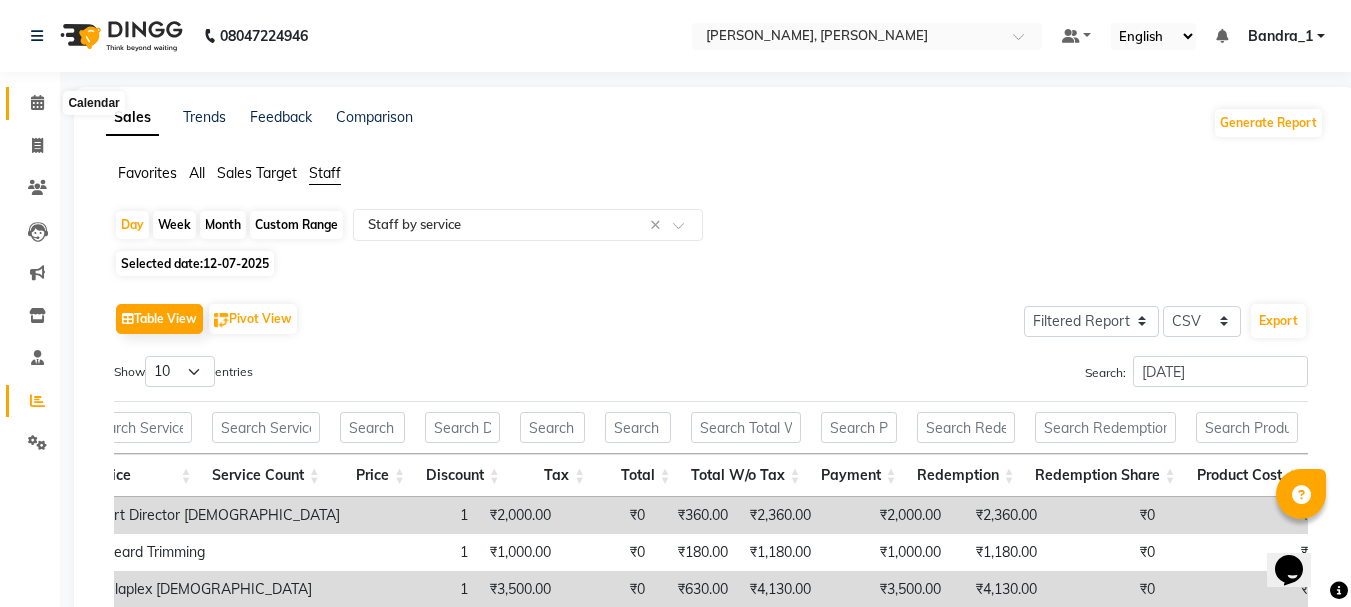 click 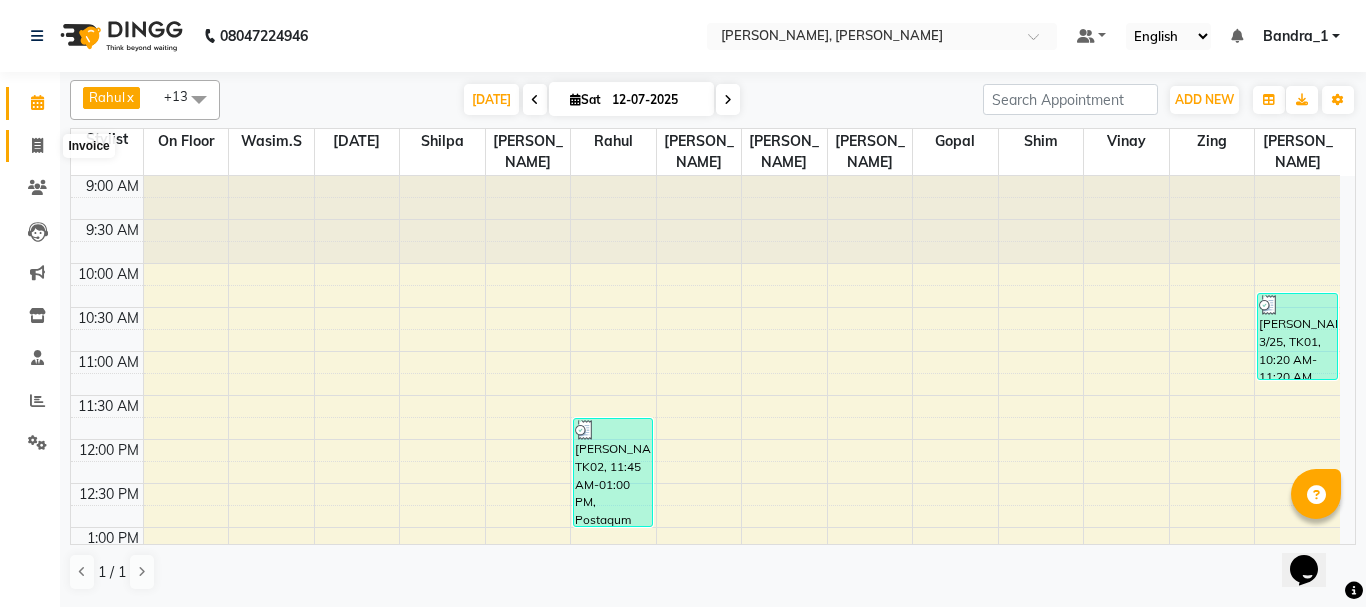 click 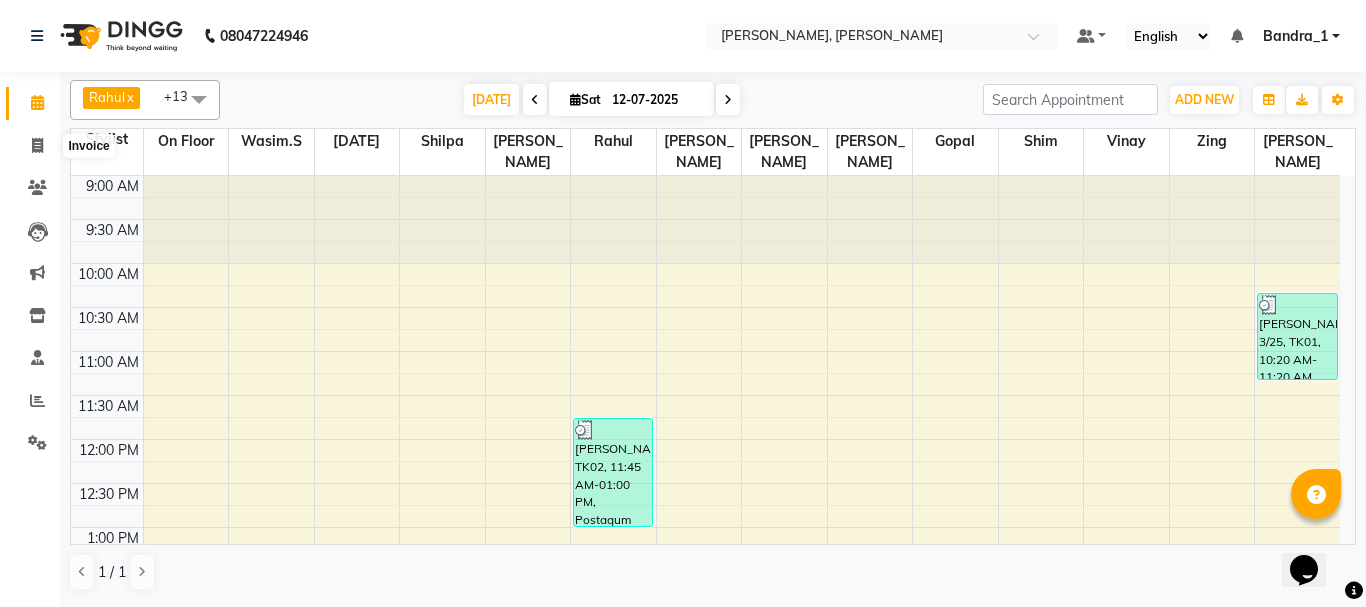 select on "7997" 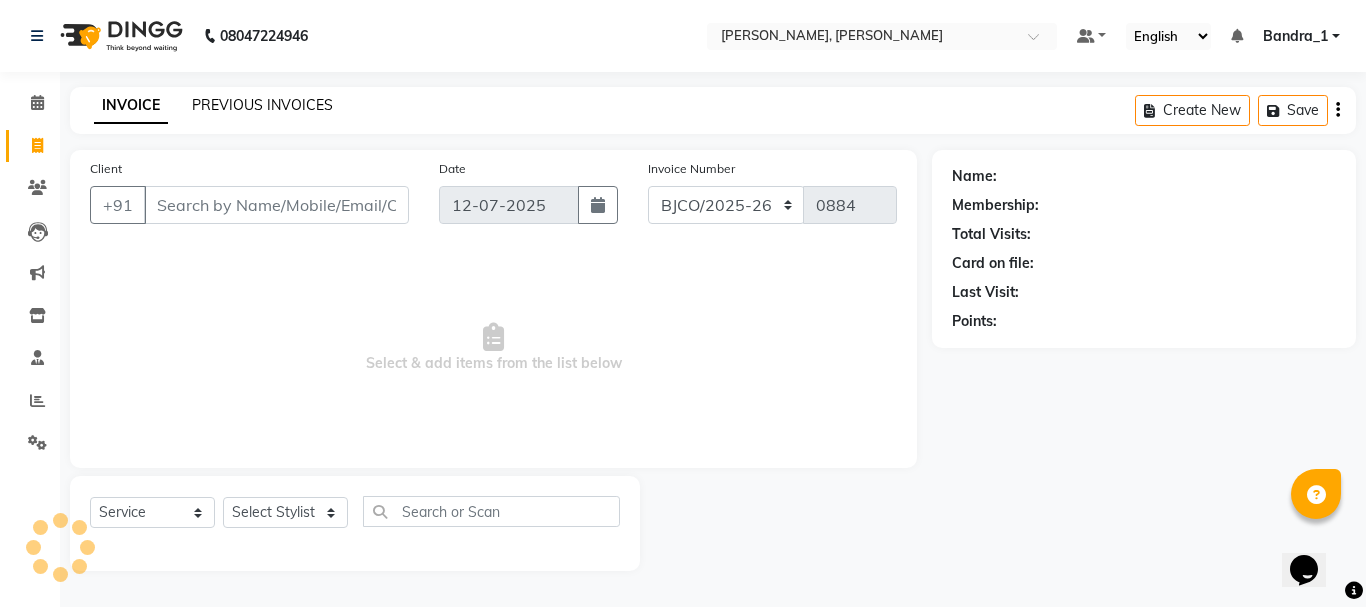 click on "PREVIOUS INVOICES" 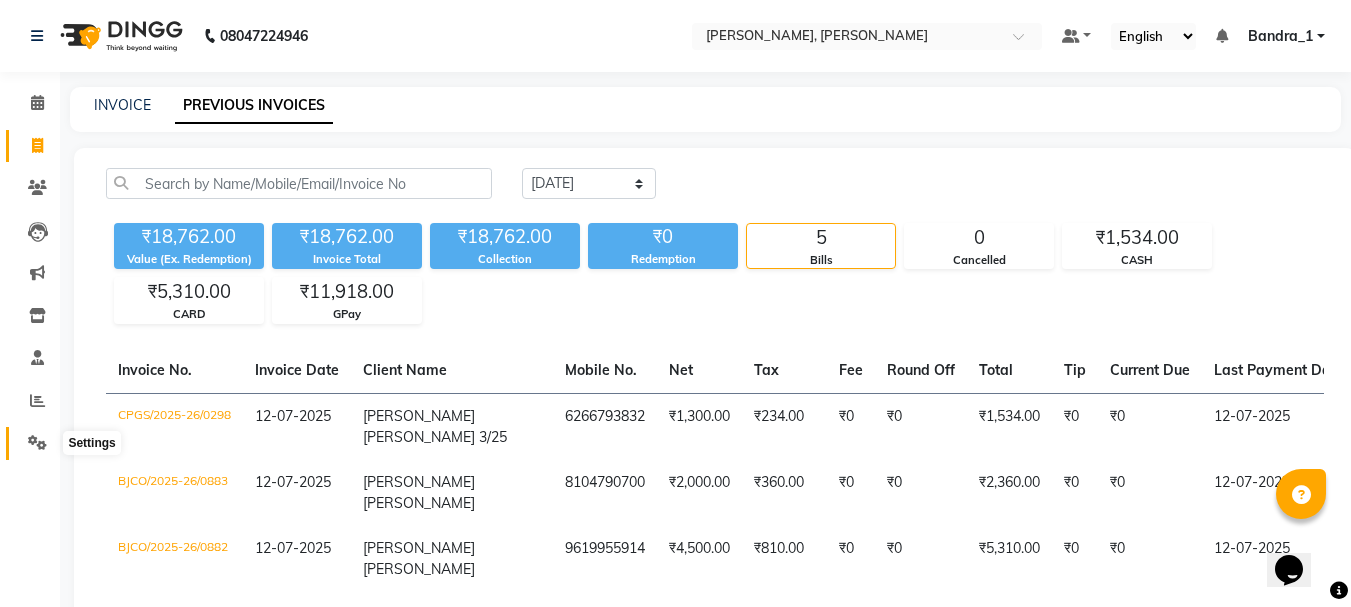 click 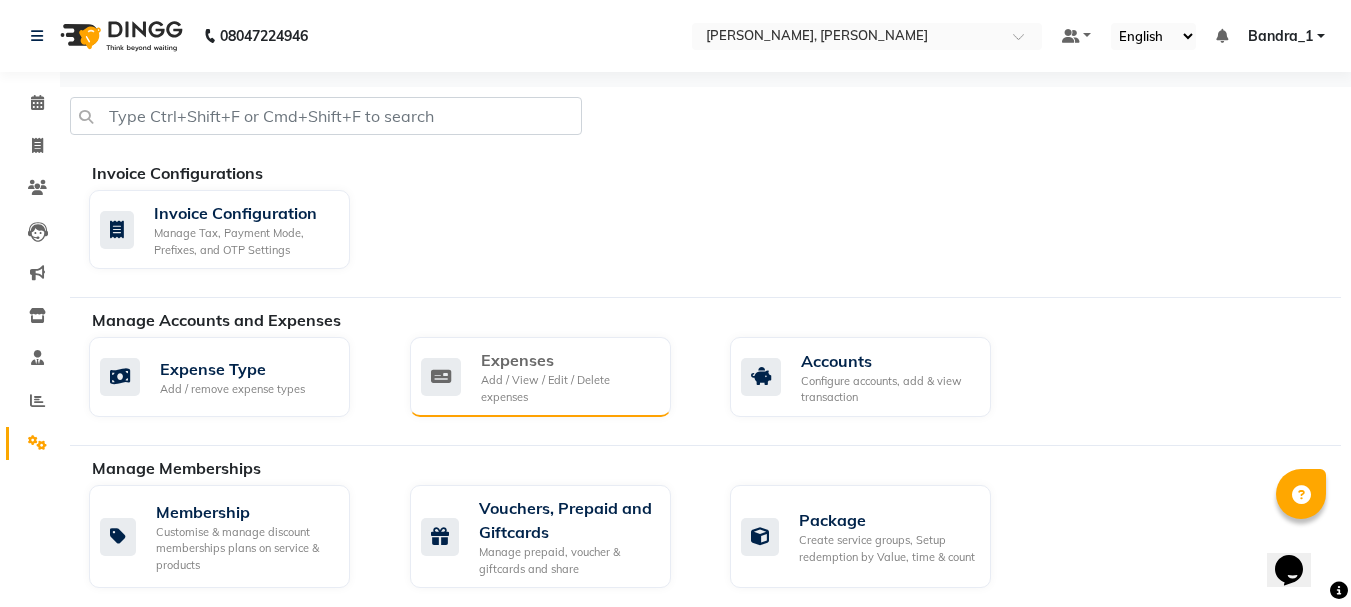 click on "Expenses" 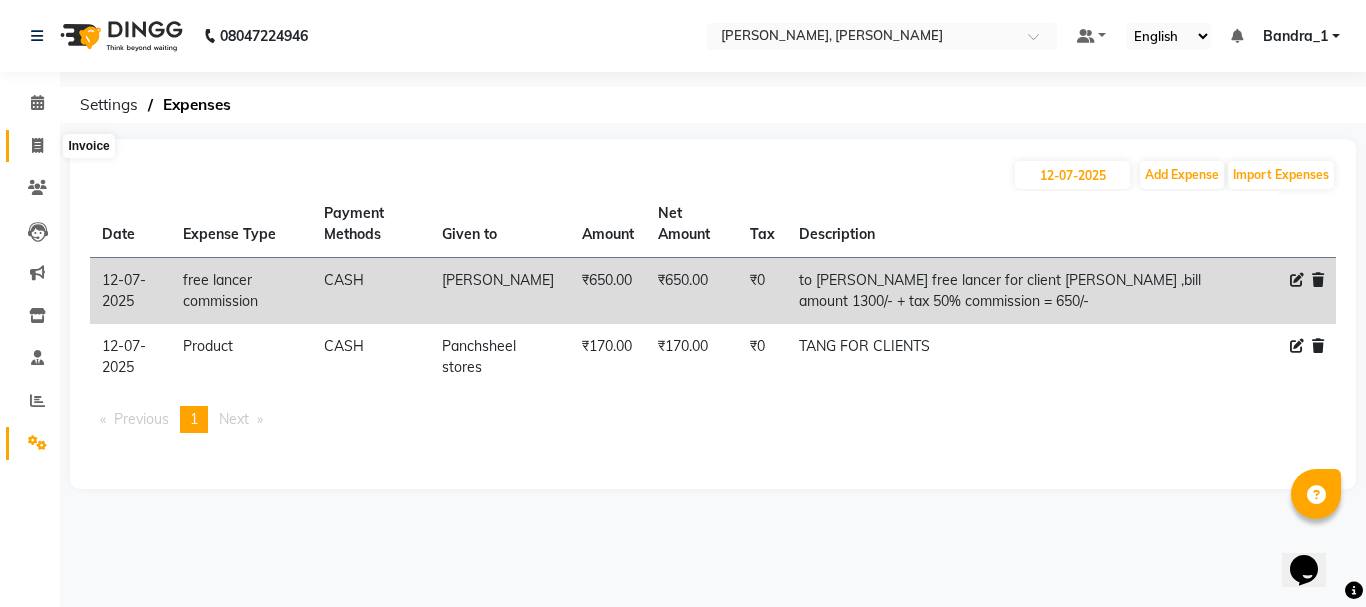 click 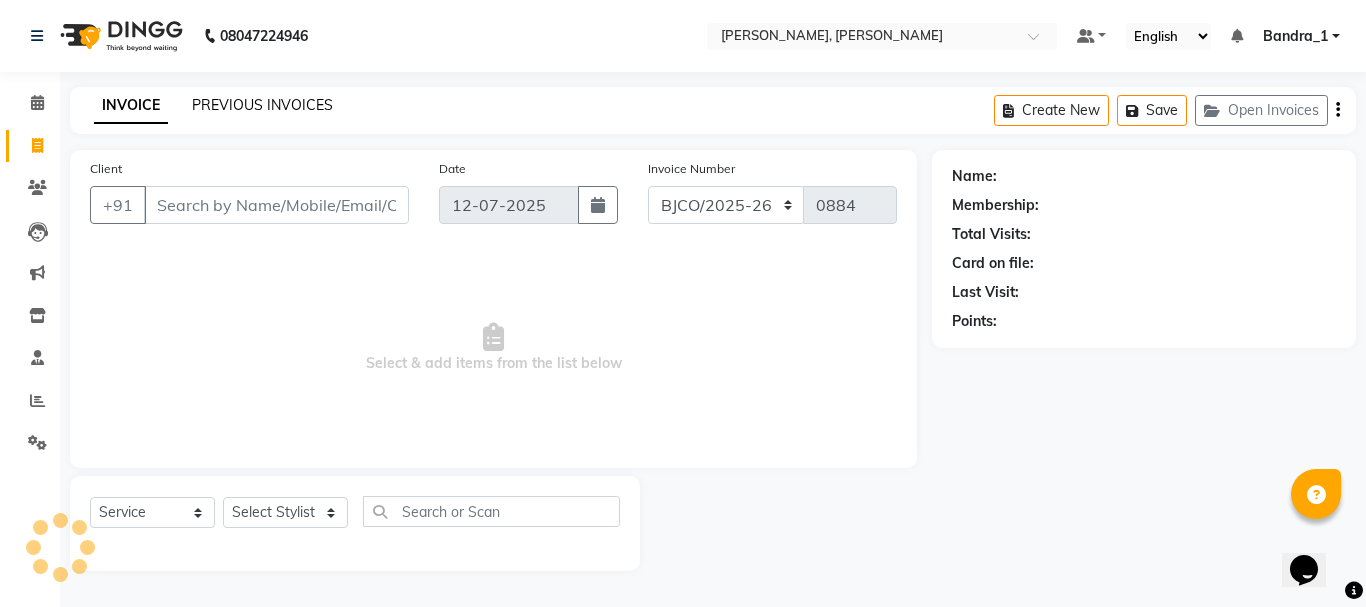 click on "PREVIOUS INVOICES" 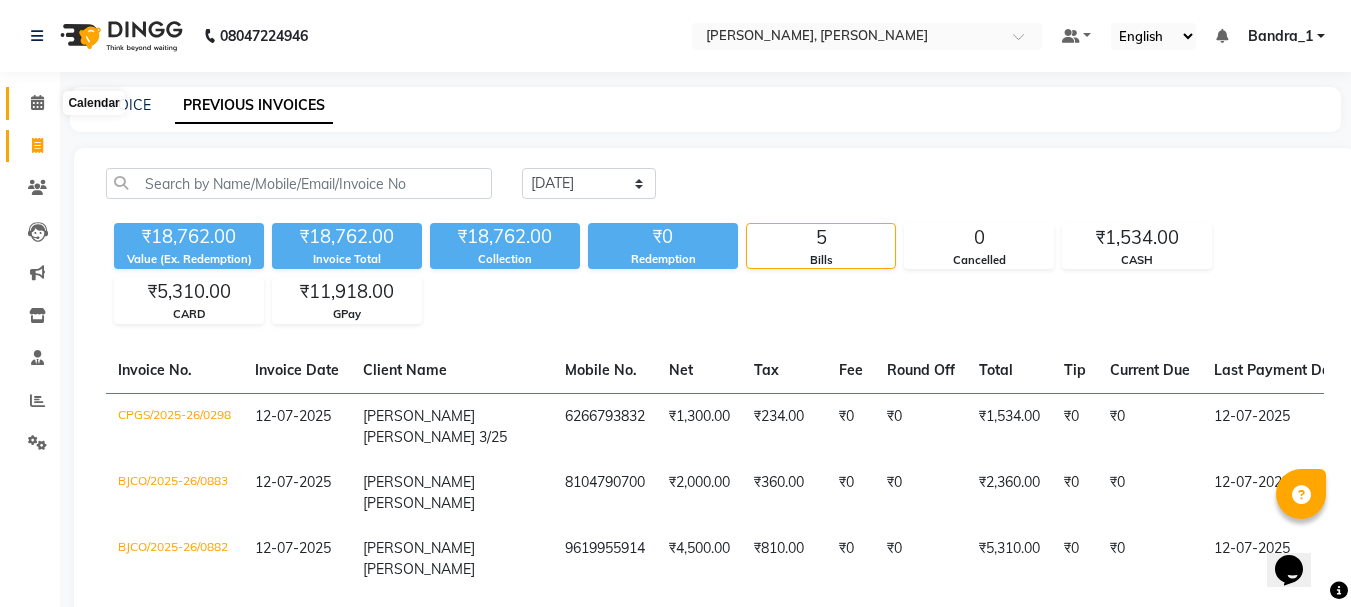 click 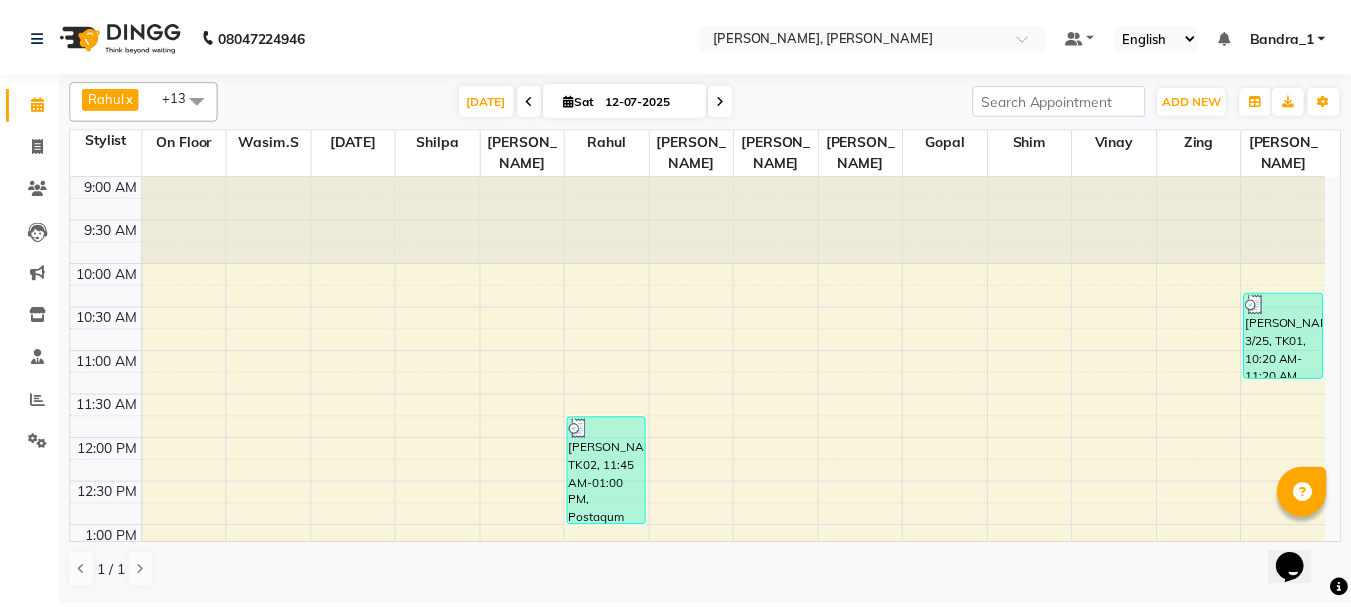 scroll, scrollTop: 400, scrollLeft: 0, axis: vertical 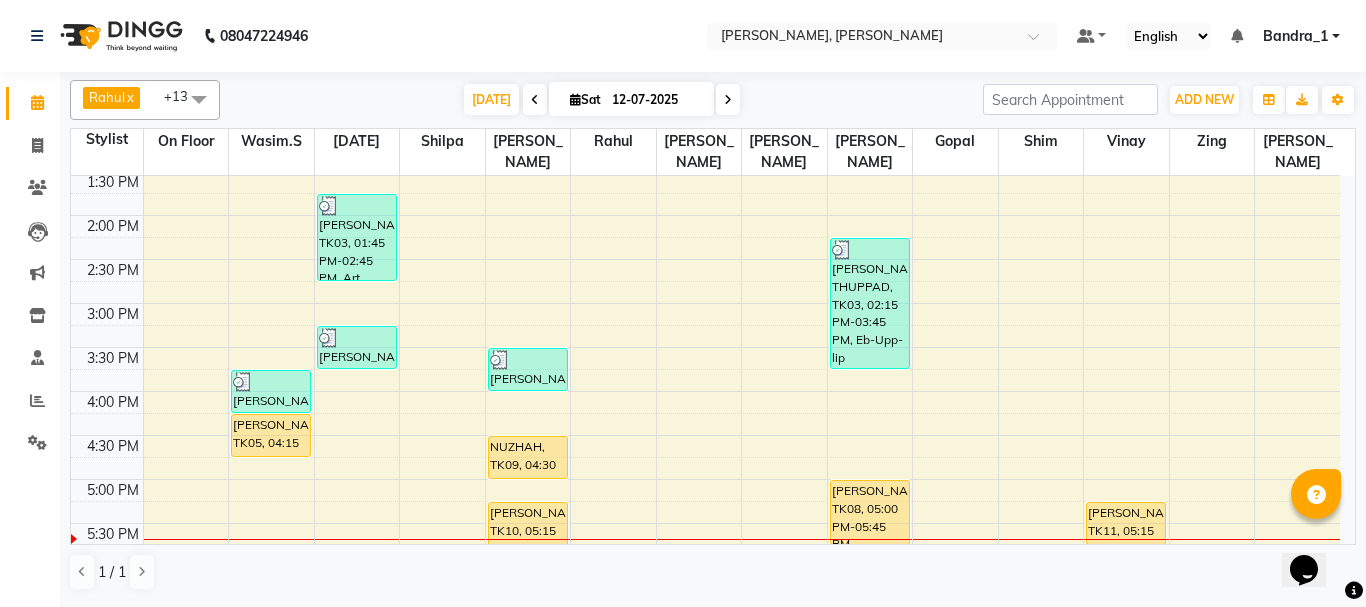 click on "[PERSON_NAME], TK05, 04:15 PM-04:45 PM, Art Director [DEMOGRAPHIC_DATA]" at bounding box center [271, 435] 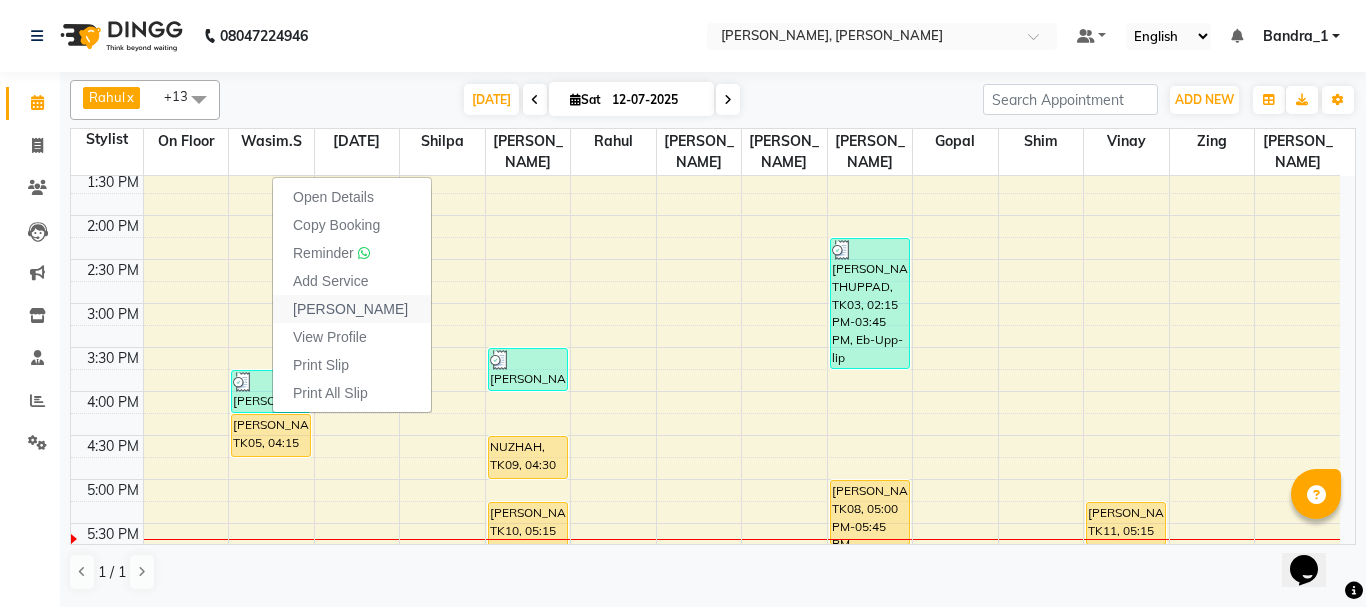click on "[PERSON_NAME]" at bounding box center (350, 309) 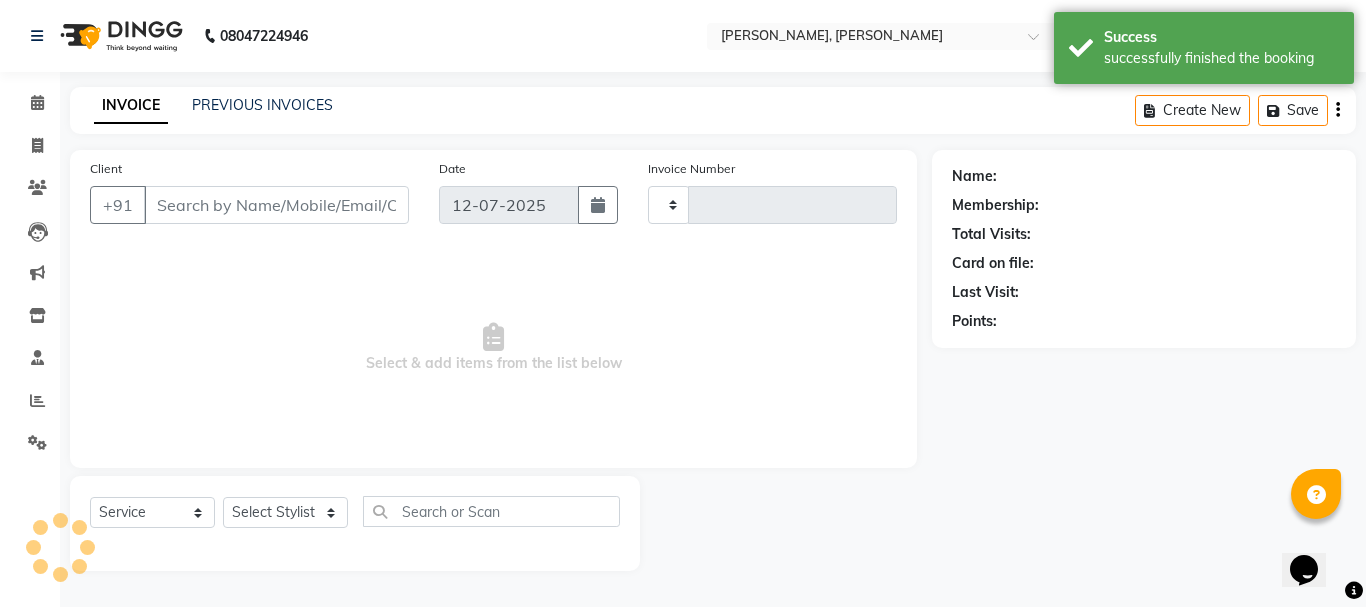type on "0884" 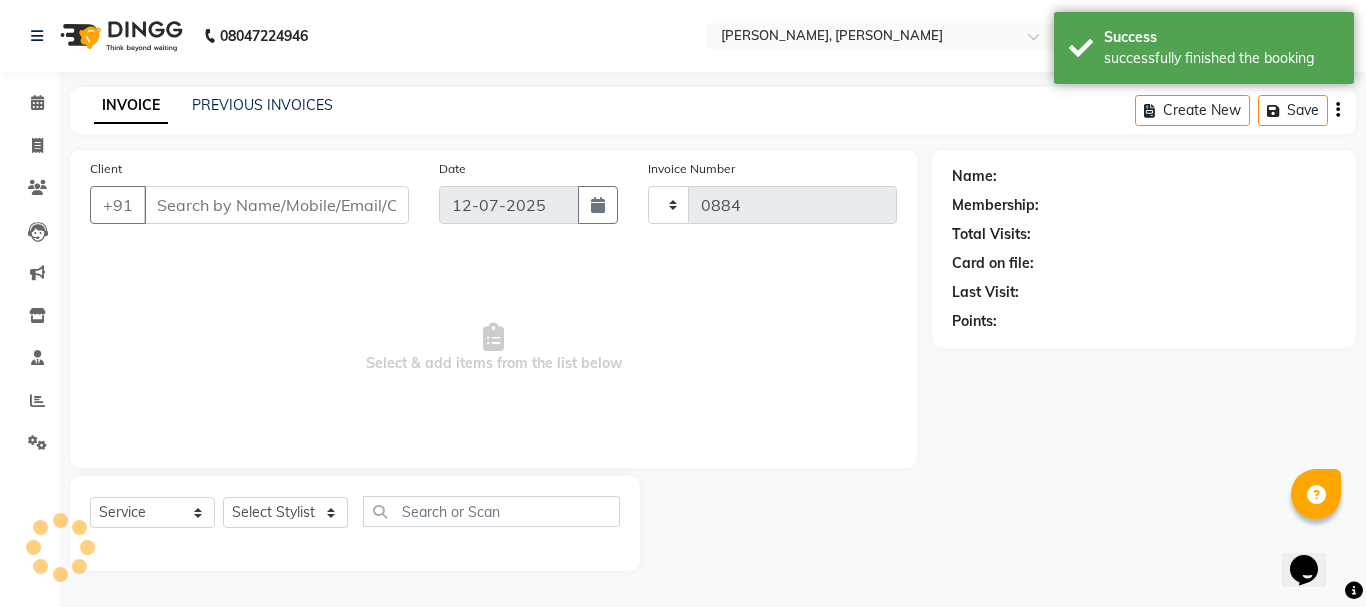 select on "7997" 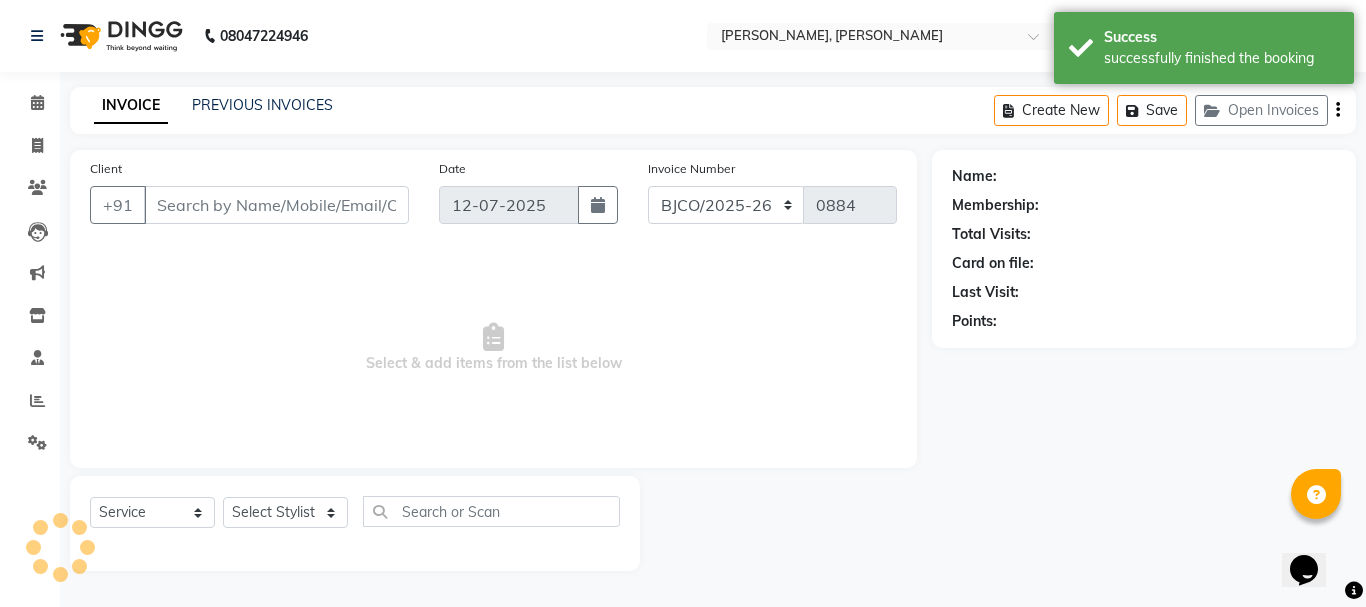 type on "9920153817" 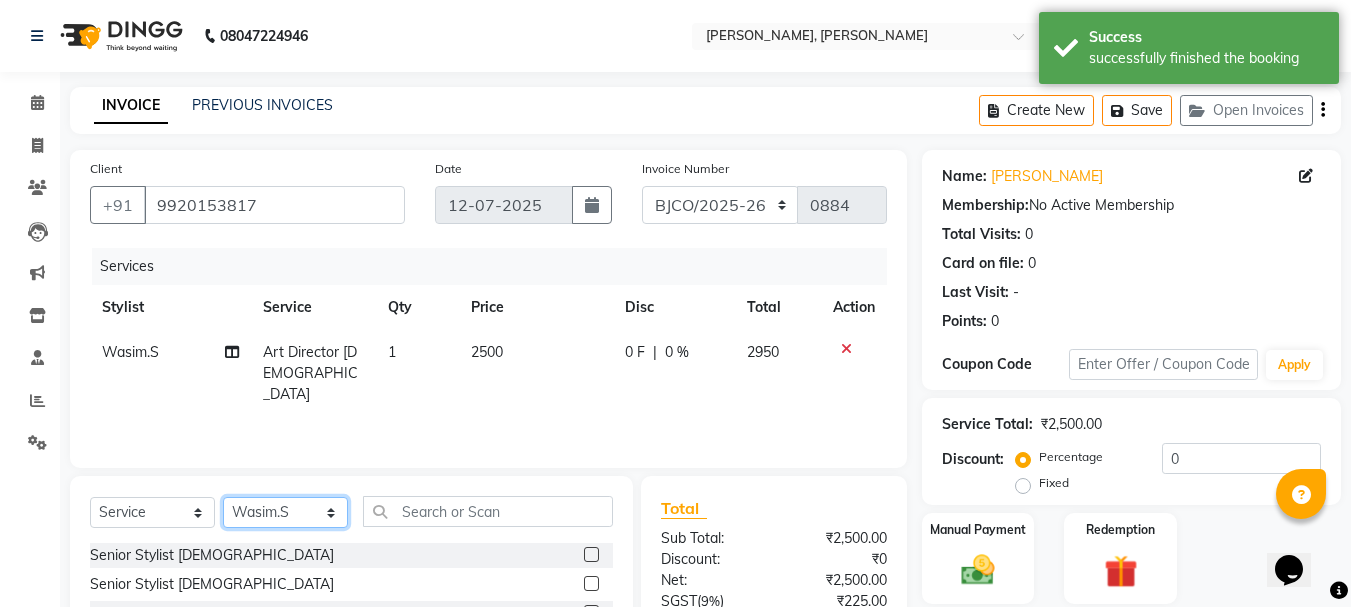 click on "Select Stylist Abdul Bandra_1 Bandra_store Catherine Chetan Deepali Eshan Gladis Gopal Jajo Jouyi Kiran  Manish Naomi On  Floor  Peetrass Pinky Make up Artist Raaj Rahul  Raja Rakesh Rashid Ryan Samreen Sandeep Kaur Sanjay Sannatan Seema Shephali Shilpa Shim Somya Venisha                         Vinay Waqar Wasim.S Yangamphy Yashita  Zing" 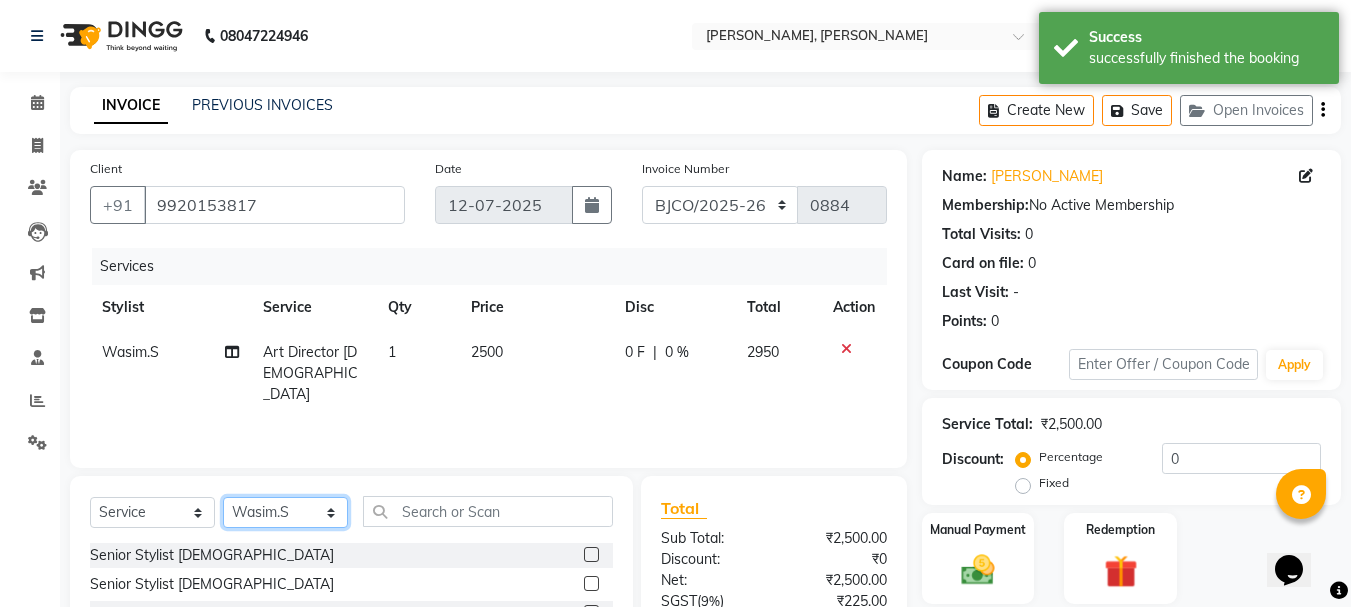 select on "58043" 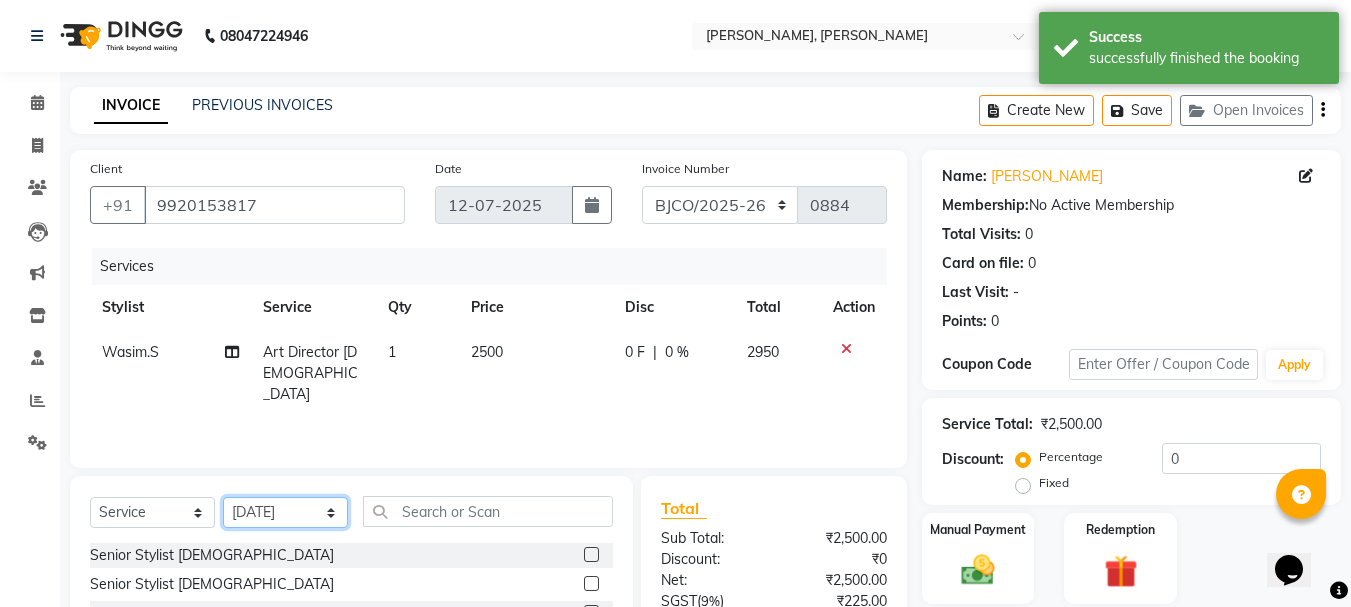 click on "Select Stylist Abdul Bandra_1 Bandra_store Catherine Chetan Deepali Eshan Gladis Gopal Jajo Jouyi Kiran  Manish Naomi On  Floor  Peetrass Pinky Make up Artist Raaj Rahul  Raja Rakesh Rashid Ryan Samreen Sandeep Kaur Sanjay Sannatan Seema Shephali Shilpa Shim Somya Venisha                         Vinay Waqar Wasim.S Yangamphy Yashita  Zing" 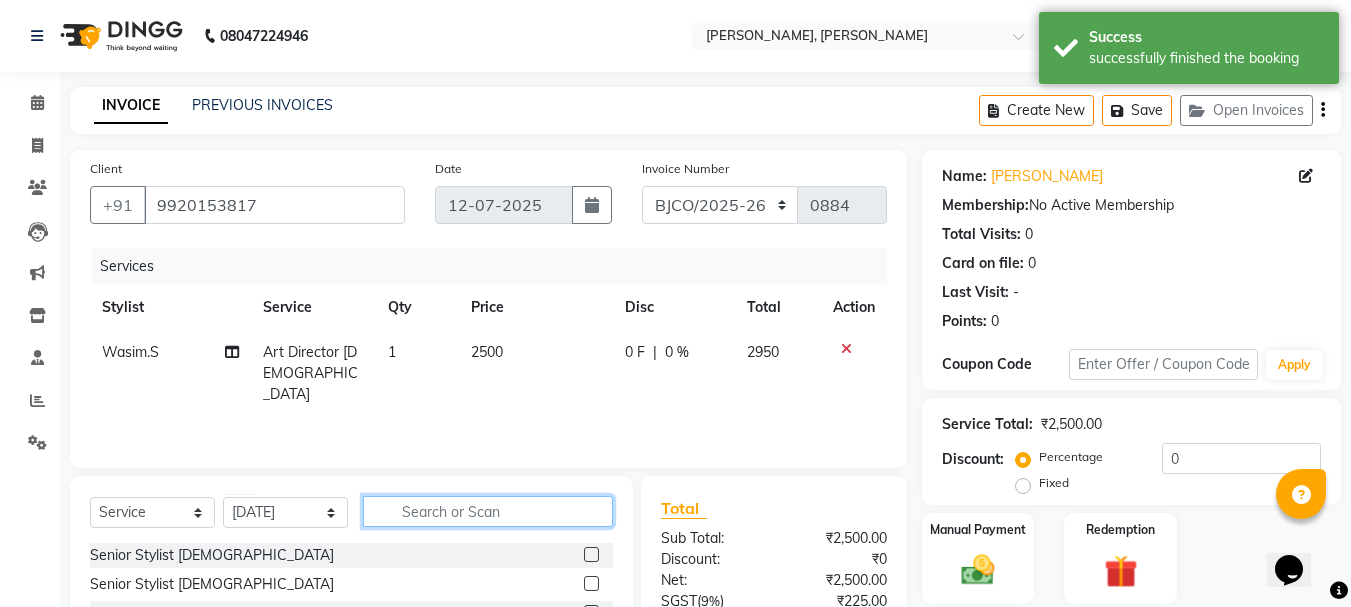 drag, startPoint x: 407, startPoint y: 510, endPoint x: 396, endPoint y: 526, distance: 19.416489 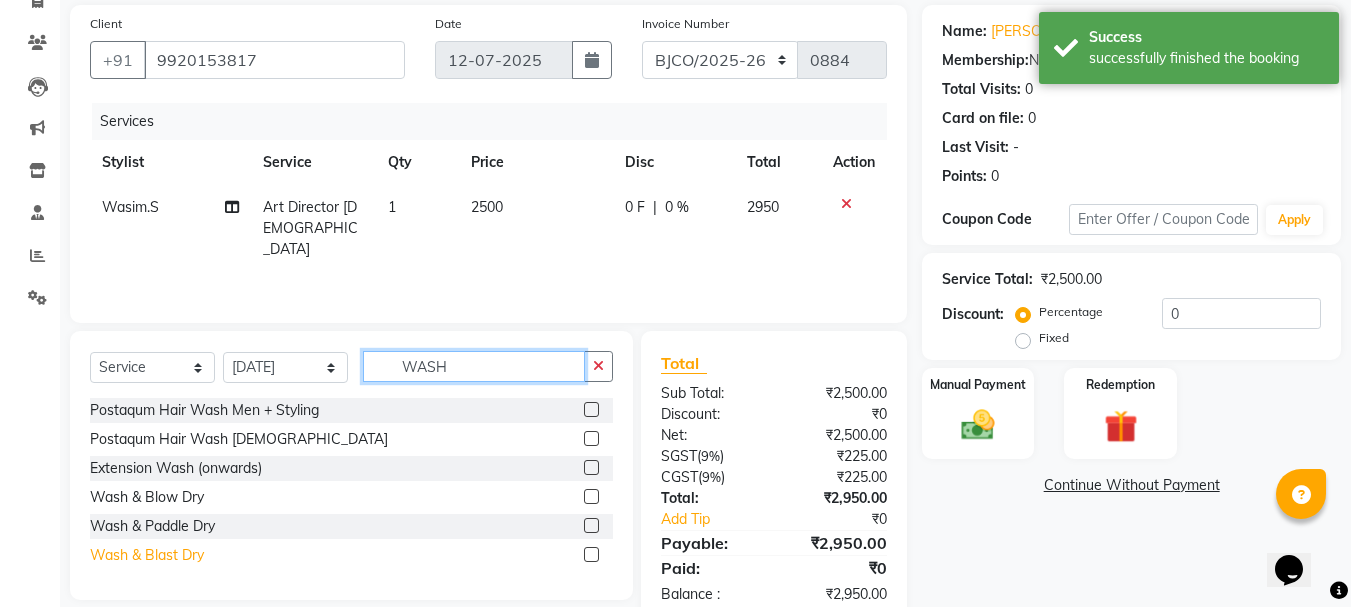 scroll, scrollTop: 193, scrollLeft: 0, axis: vertical 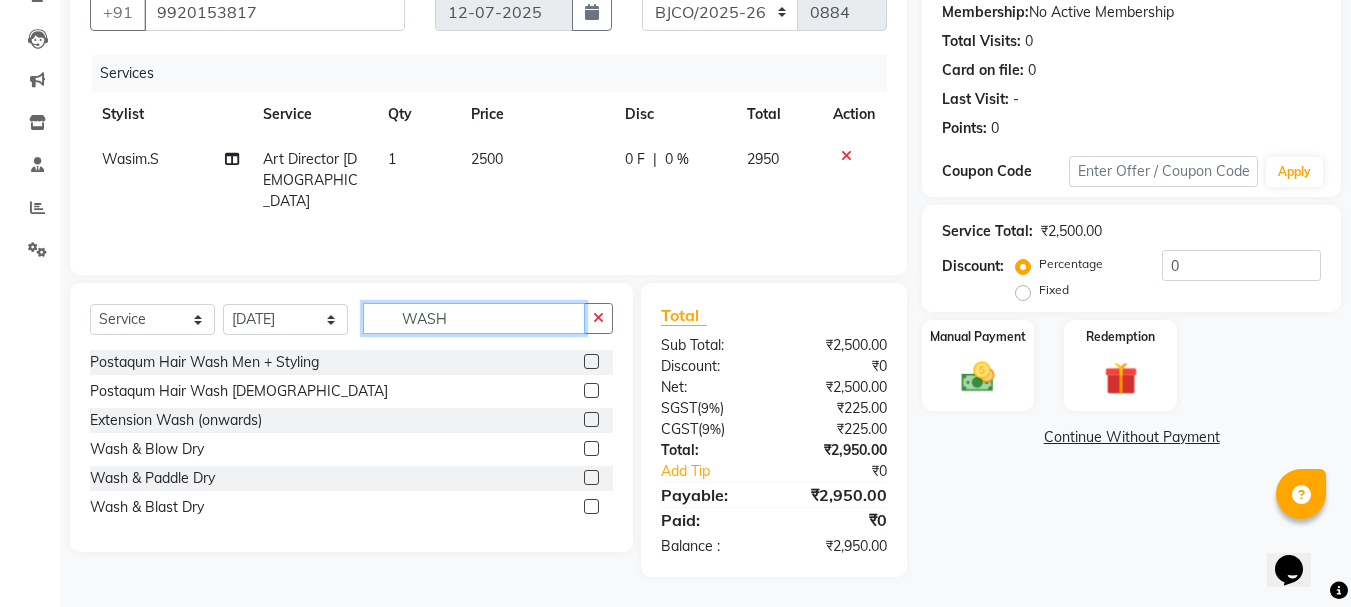type on "WASH" 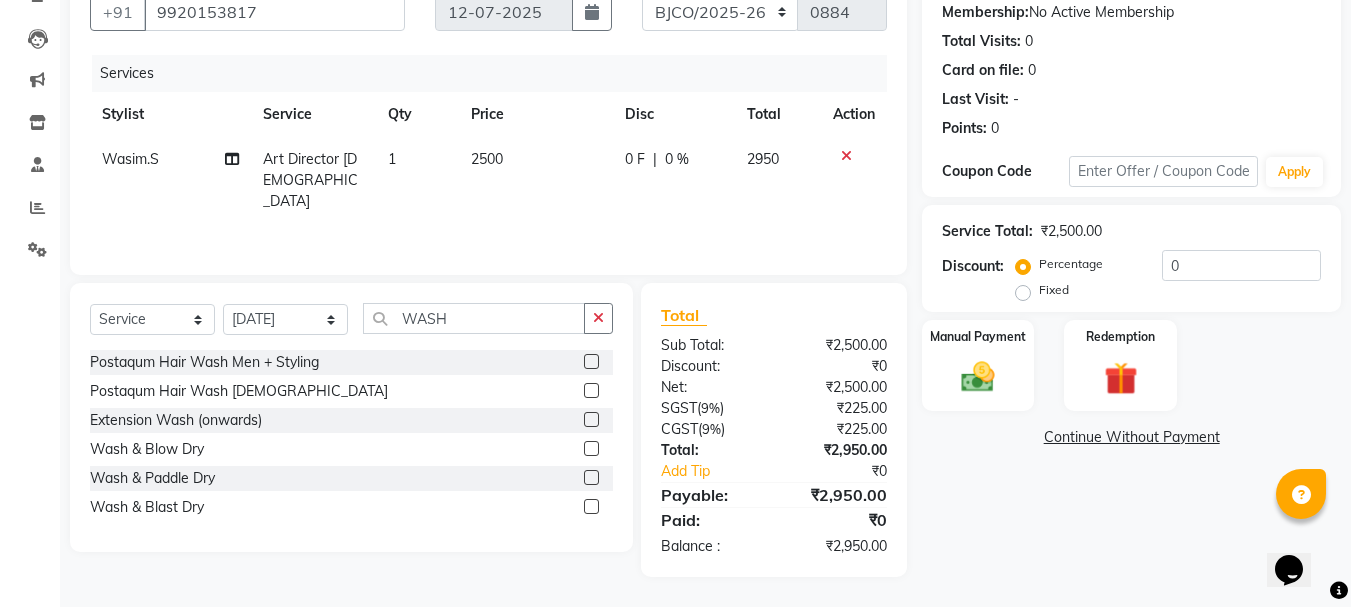 click 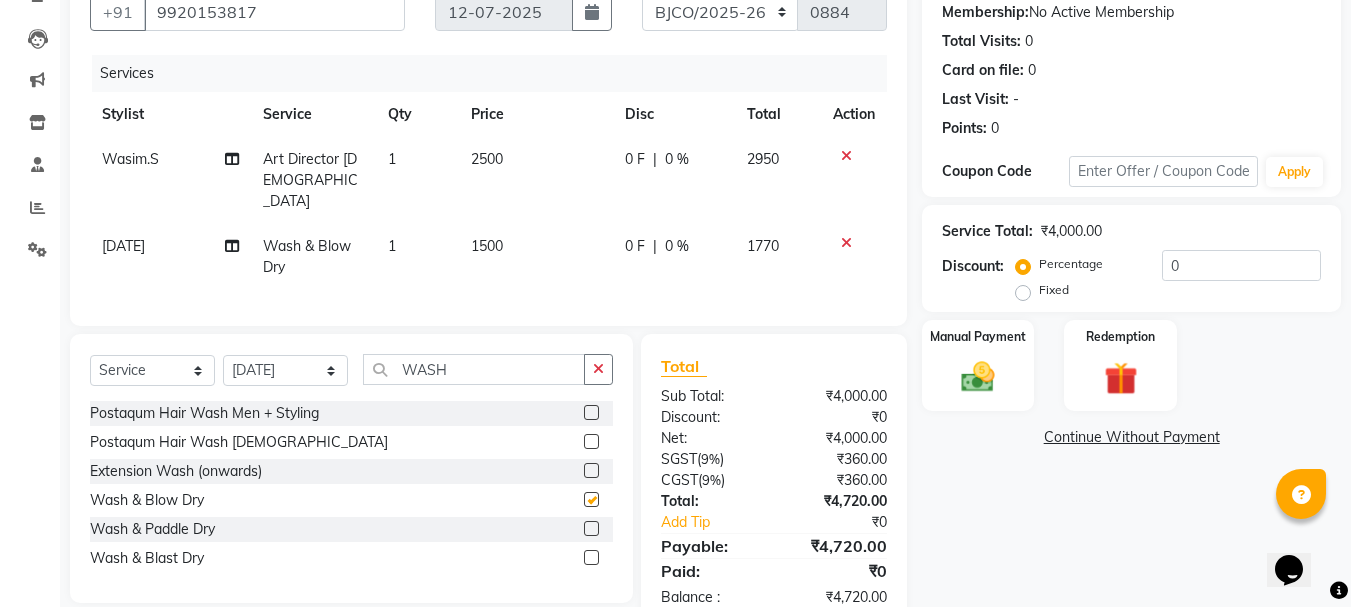 checkbox on "false" 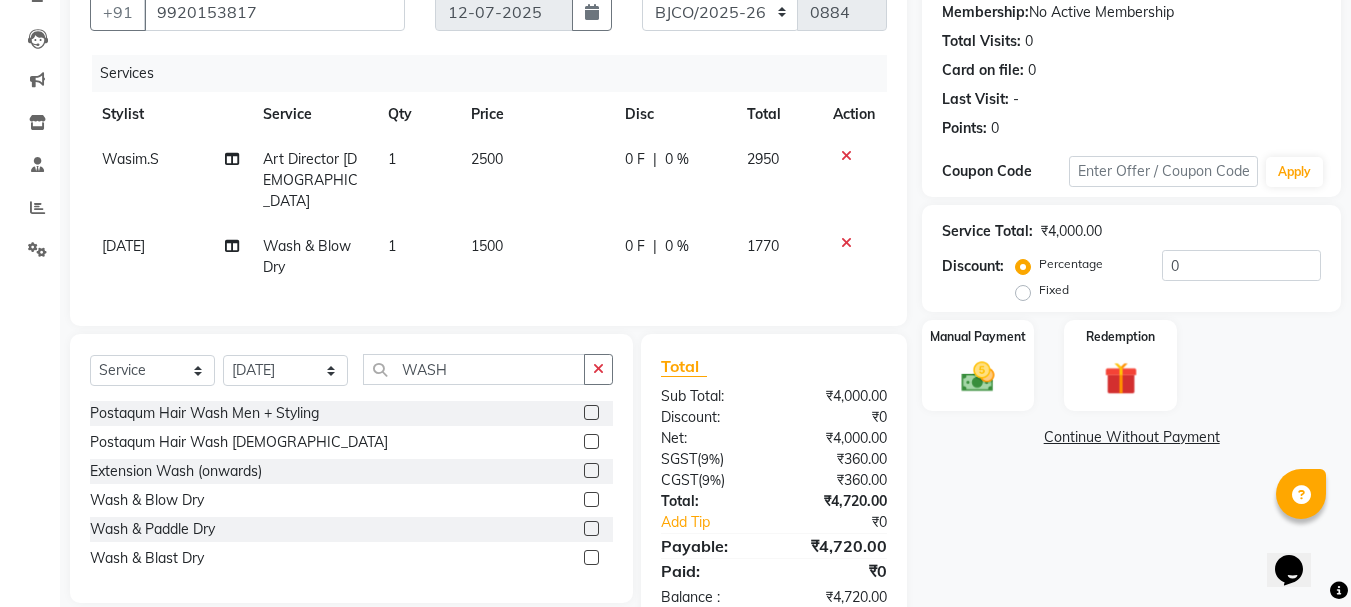 click 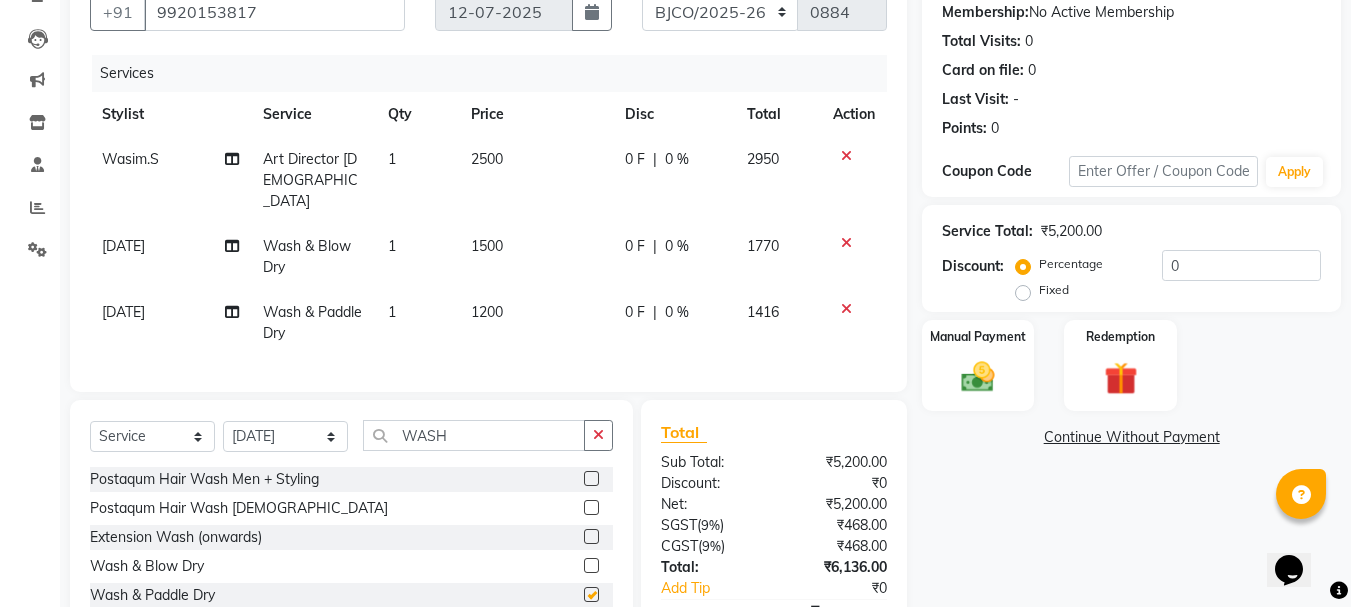 checkbox on "false" 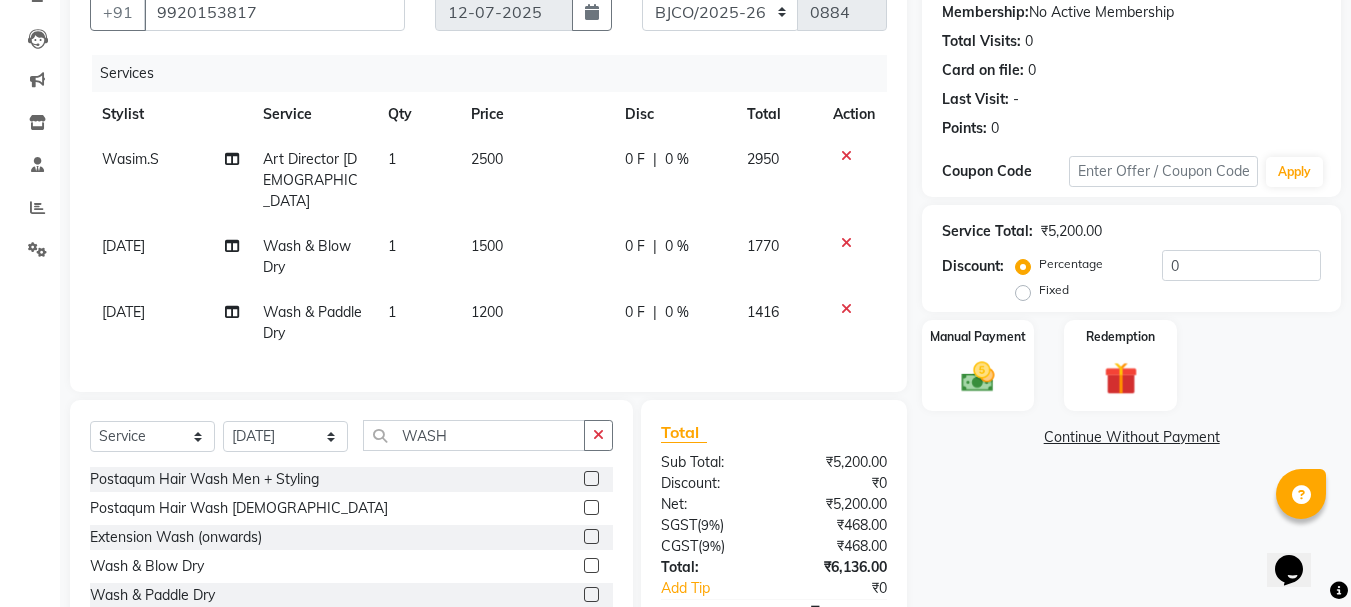 scroll, scrollTop: 304, scrollLeft: 0, axis: vertical 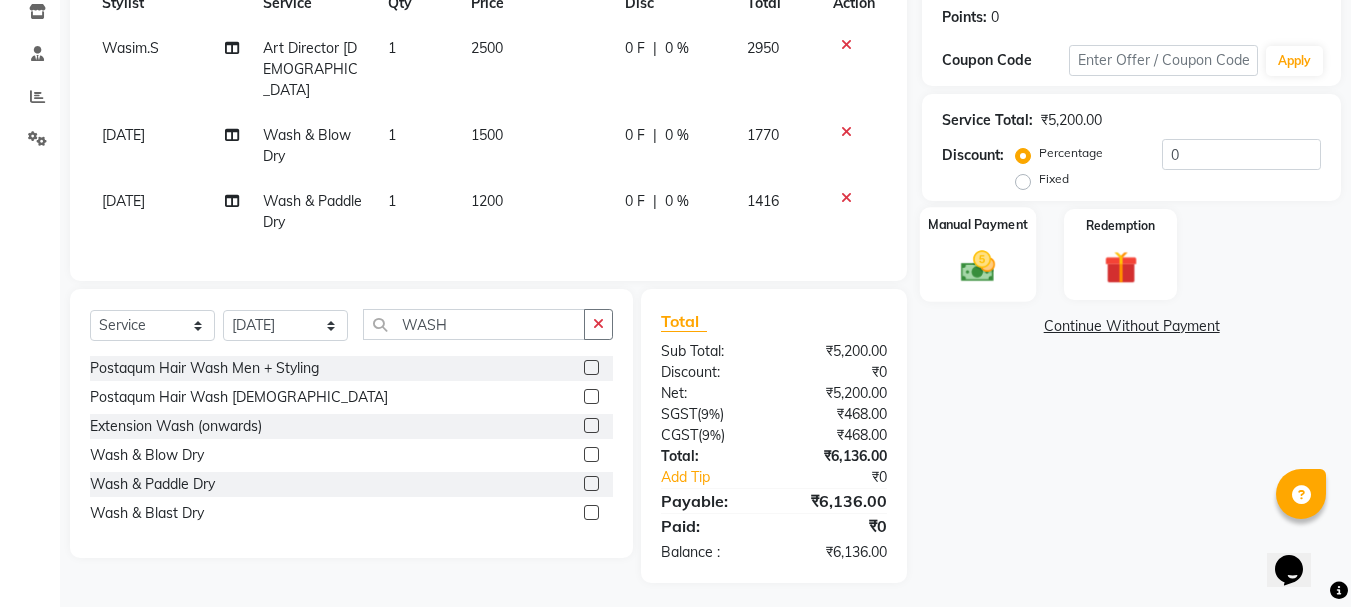 click 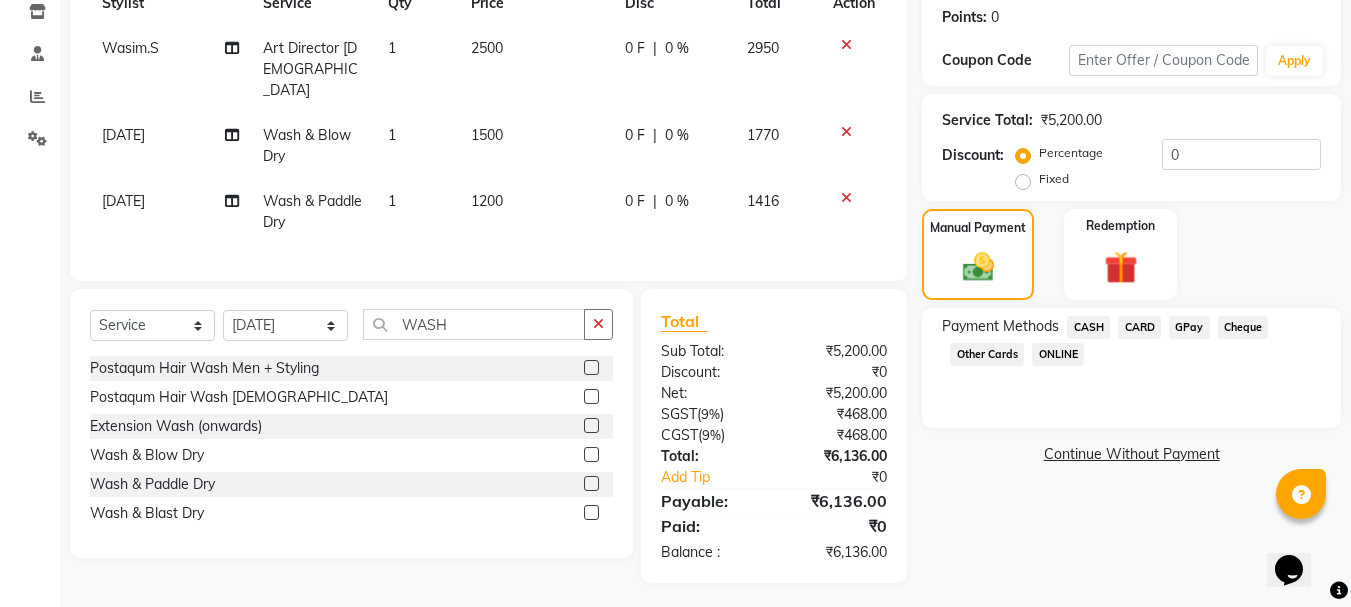 click on "CASH" 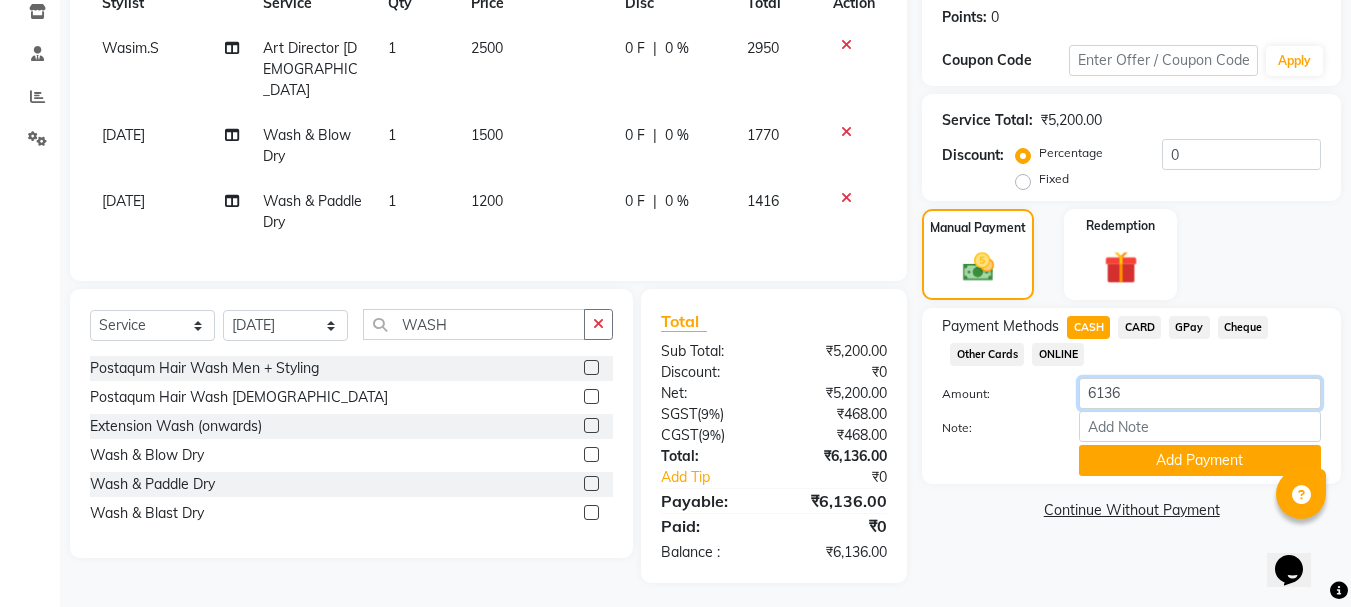 click on "6136" 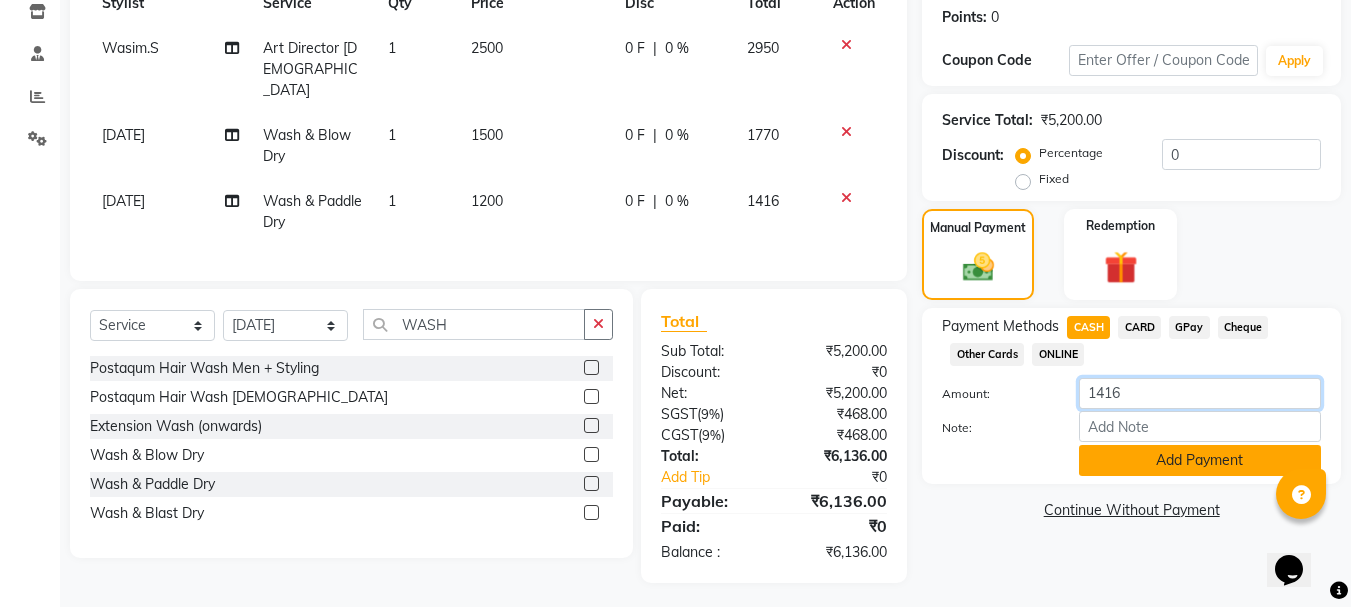 type on "1416" 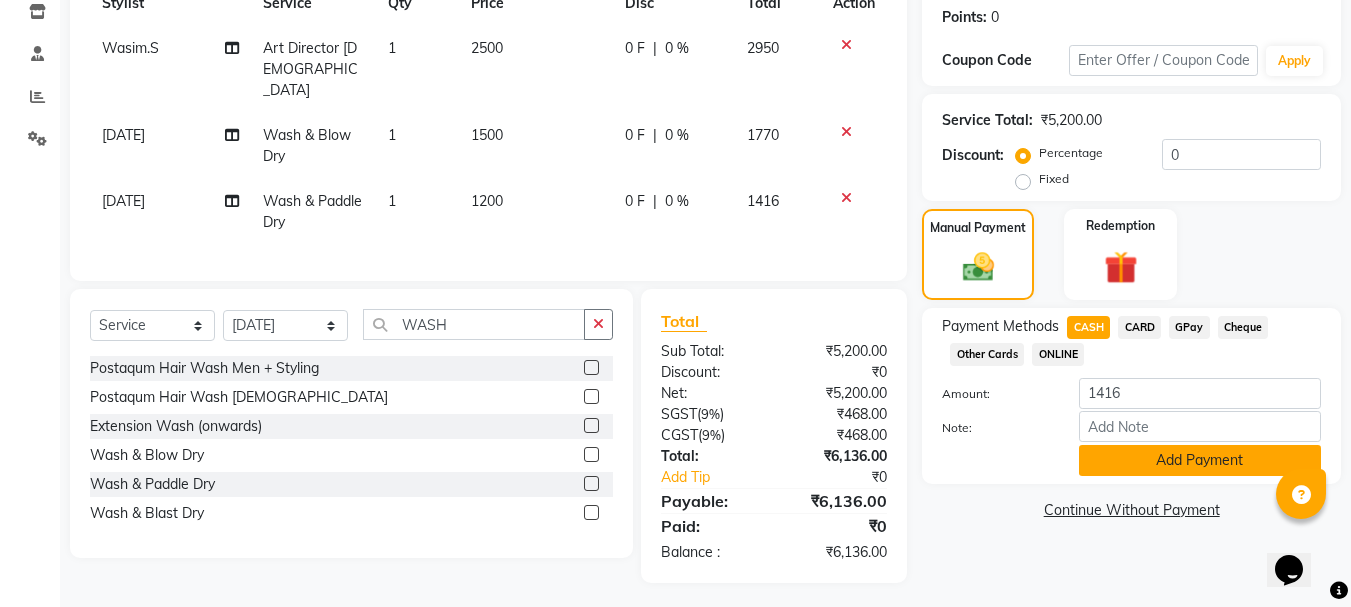 click on "Add Payment" 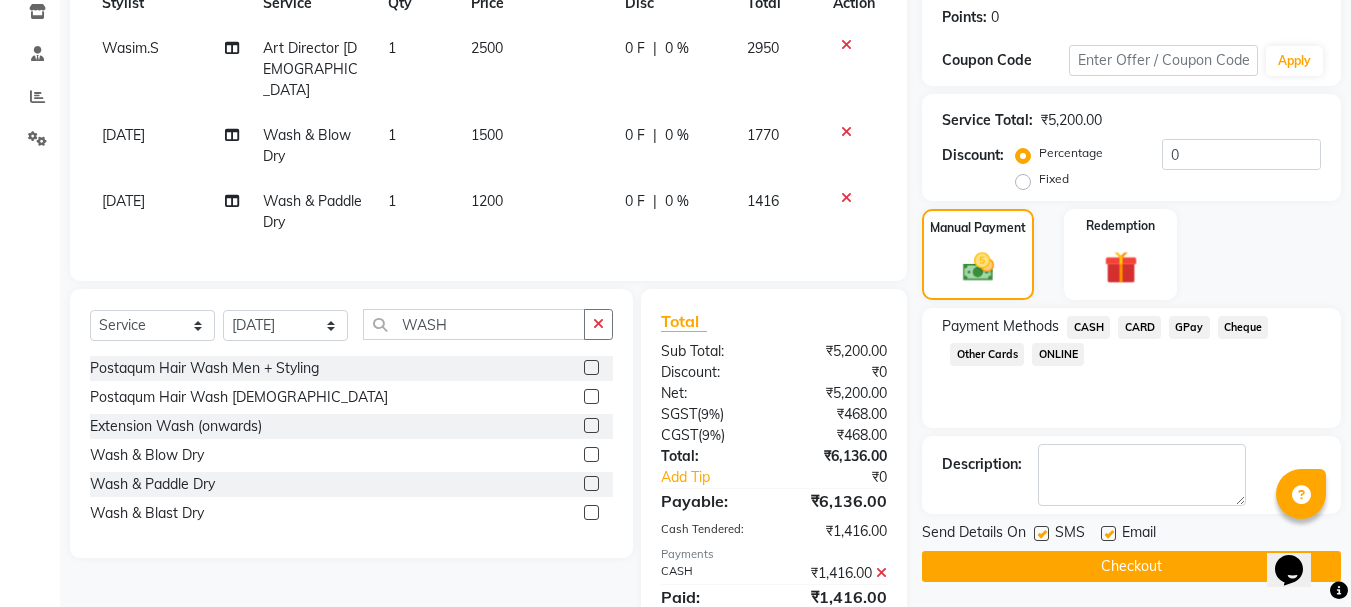 click 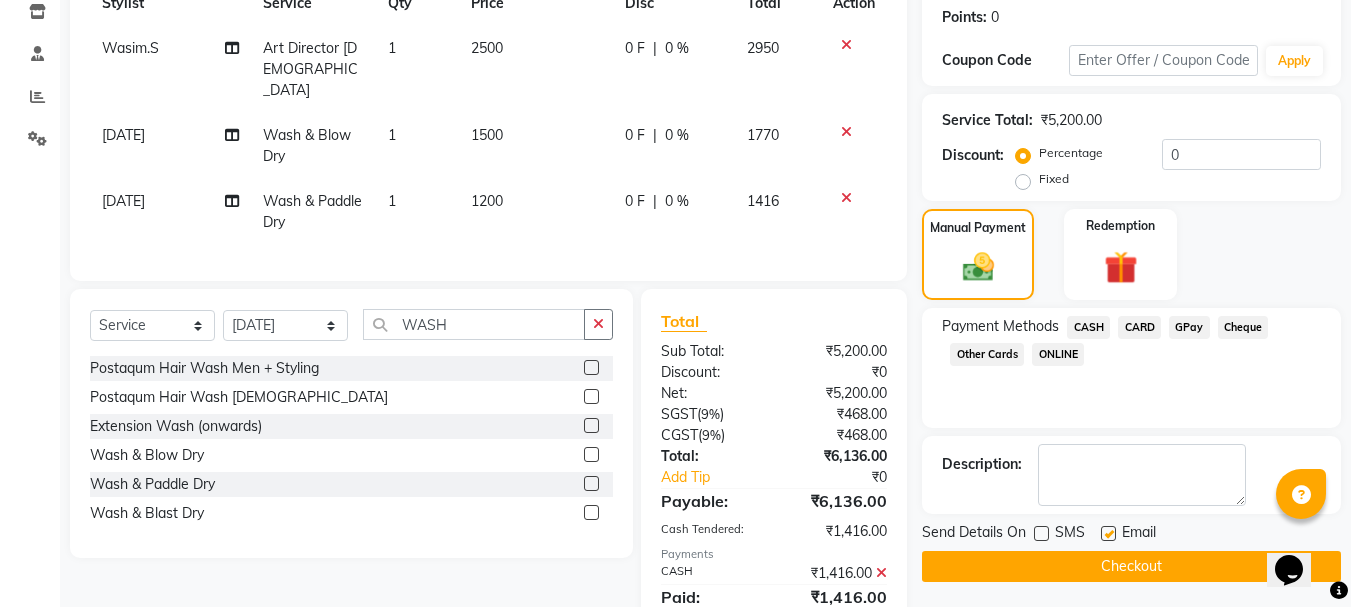click 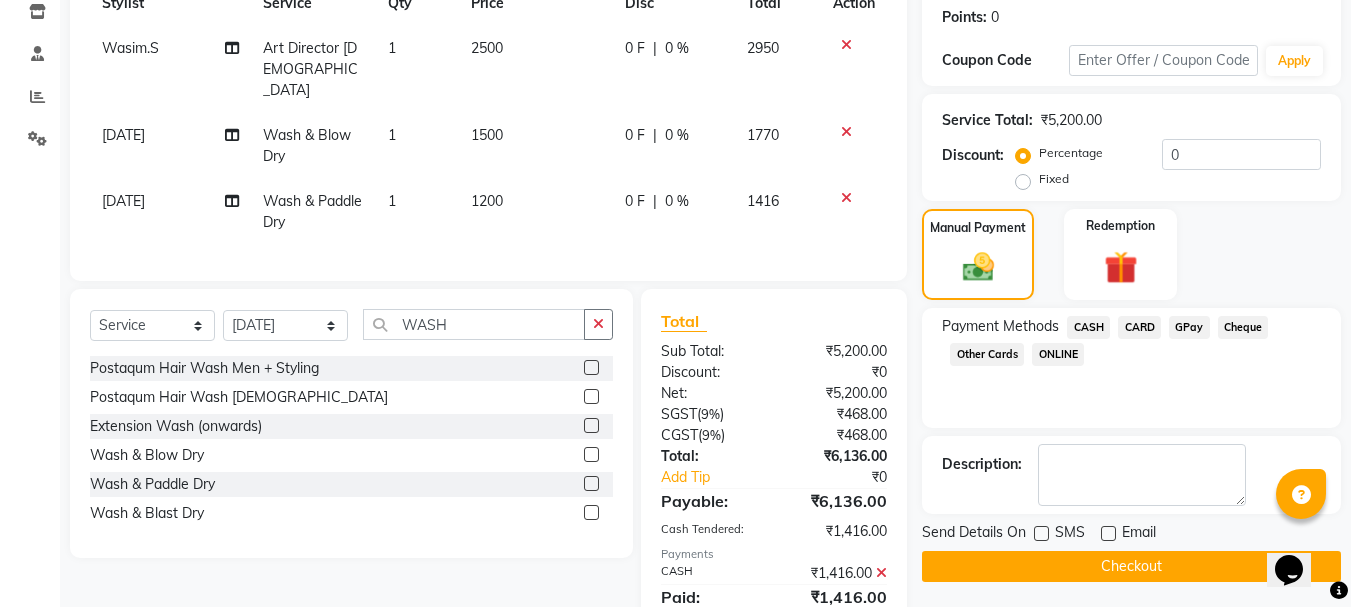 click on "GPay" 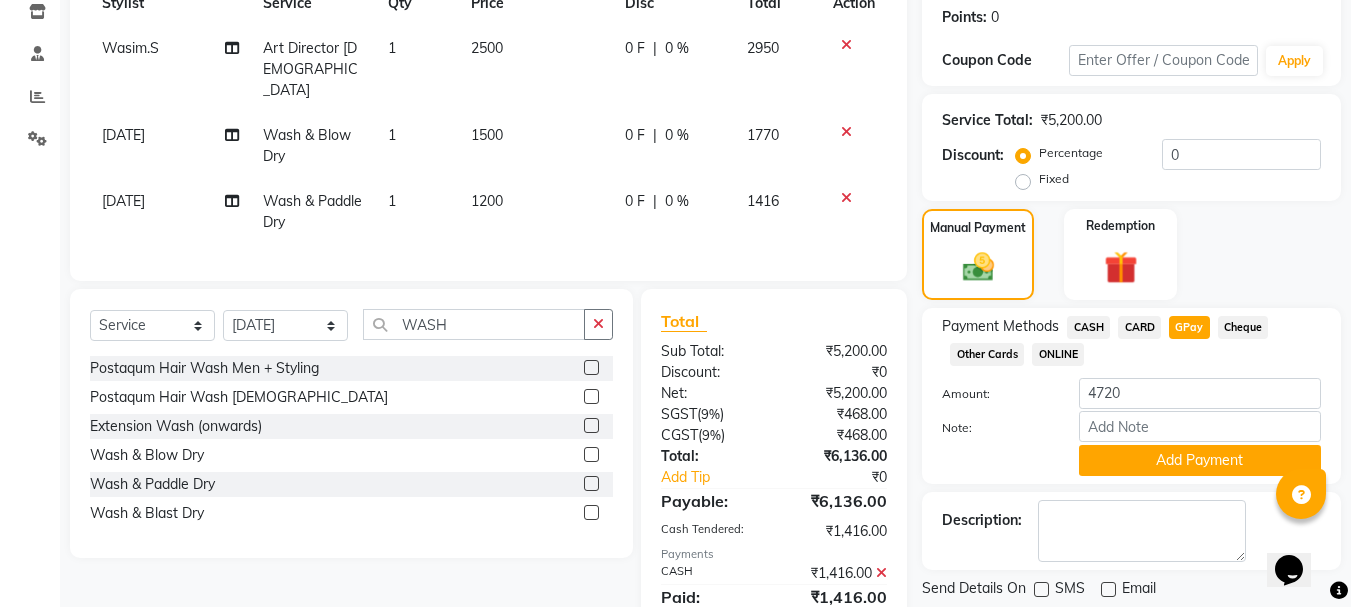 click on "Payment Methods  CASH   CARD   GPay   Cheque   Other Cards   ONLINE  Amount: 4720 Note: Add Payment" 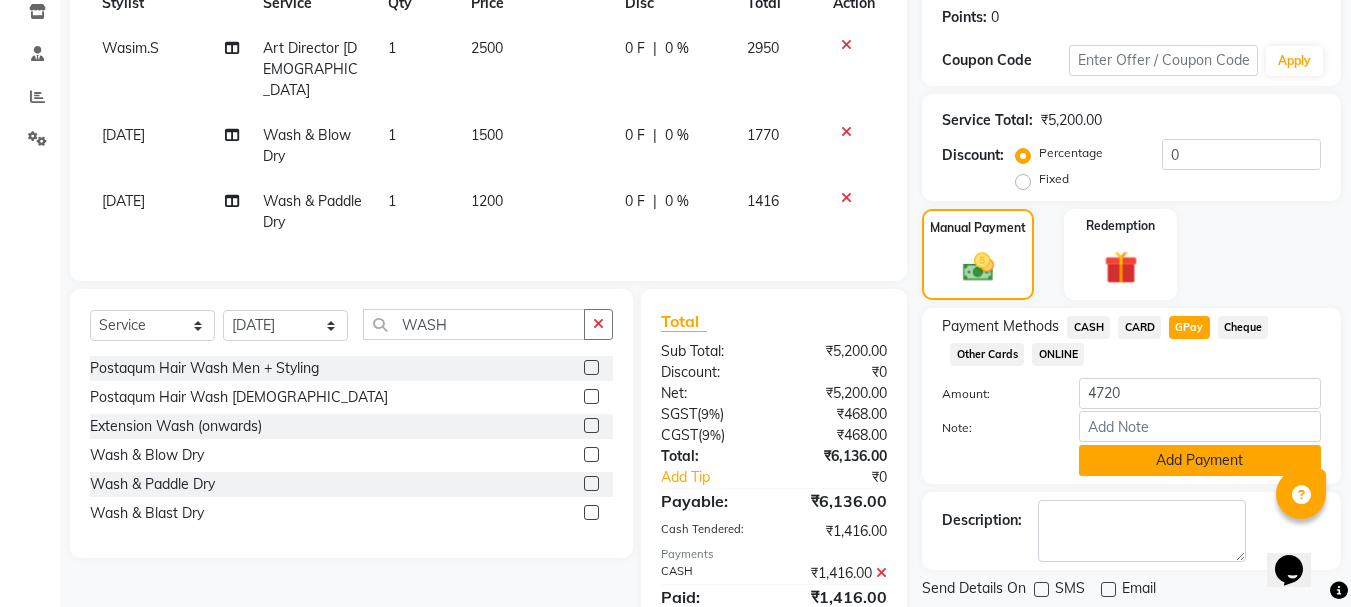 click on "Add Payment" 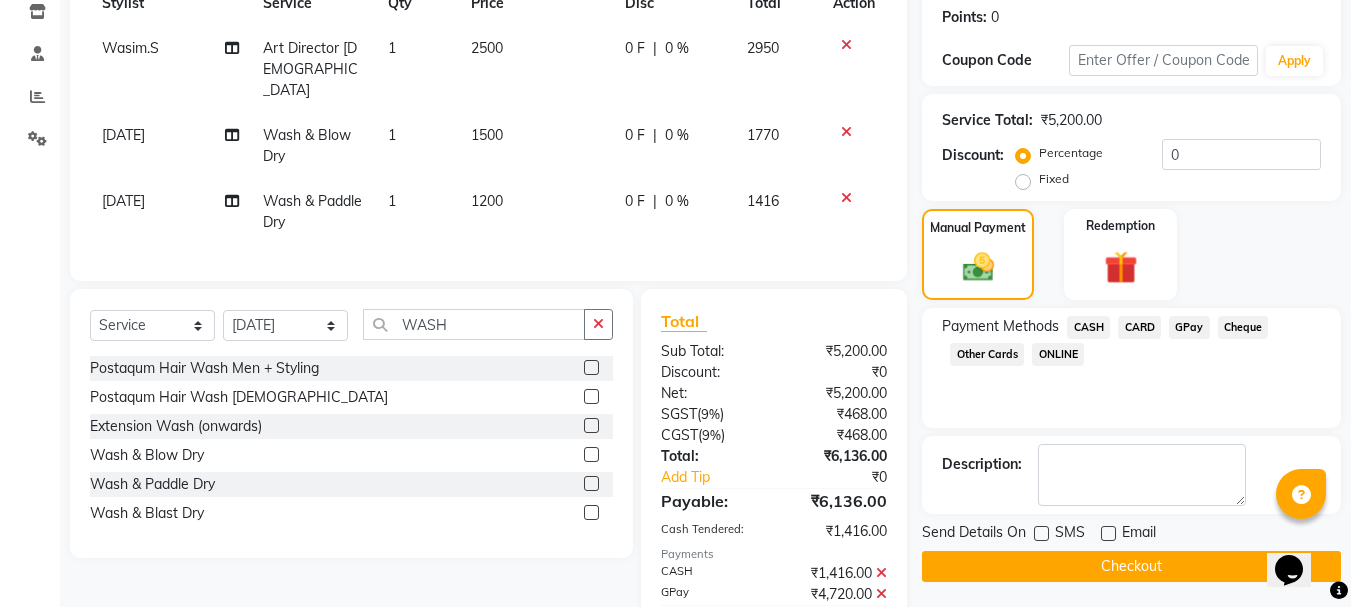 click on "Checkout" 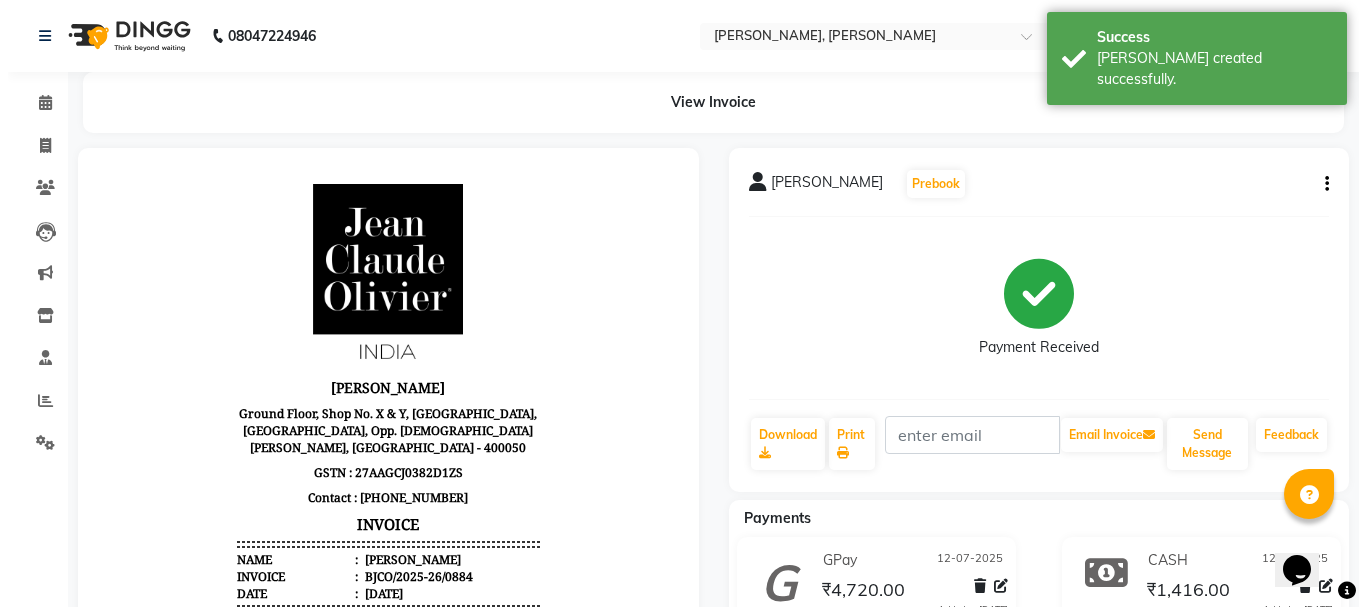 scroll, scrollTop: 0, scrollLeft: 0, axis: both 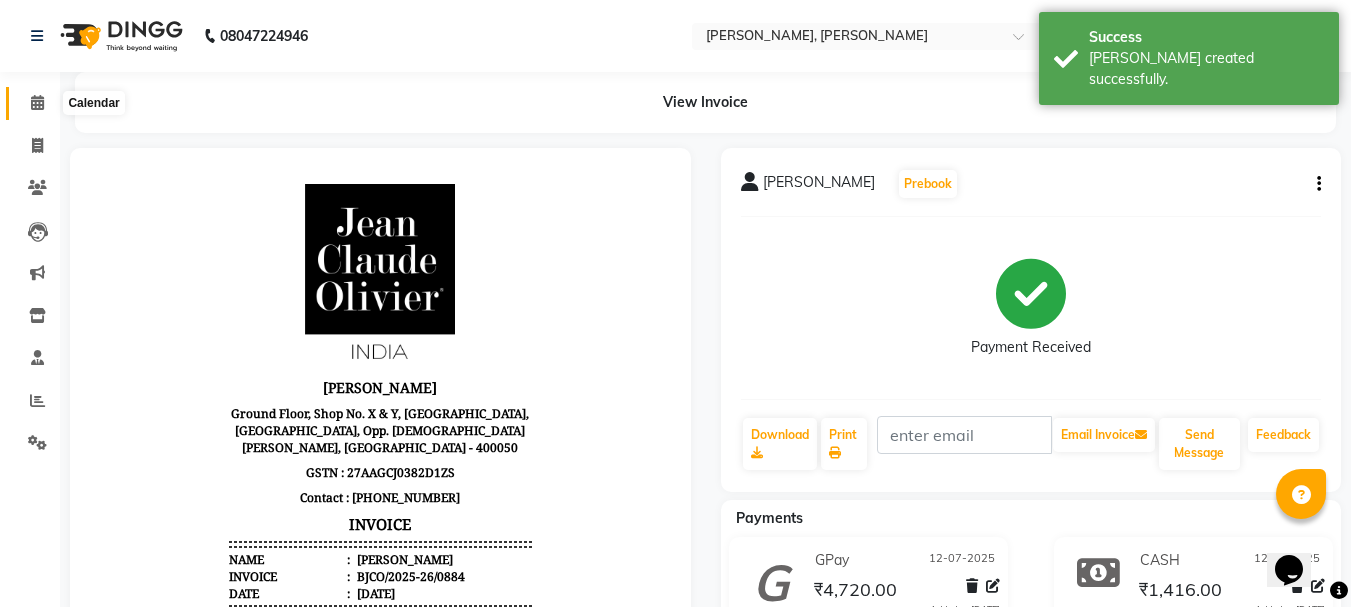 drag, startPoint x: 39, startPoint y: 109, endPoint x: 46, endPoint y: 123, distance: 15.652476 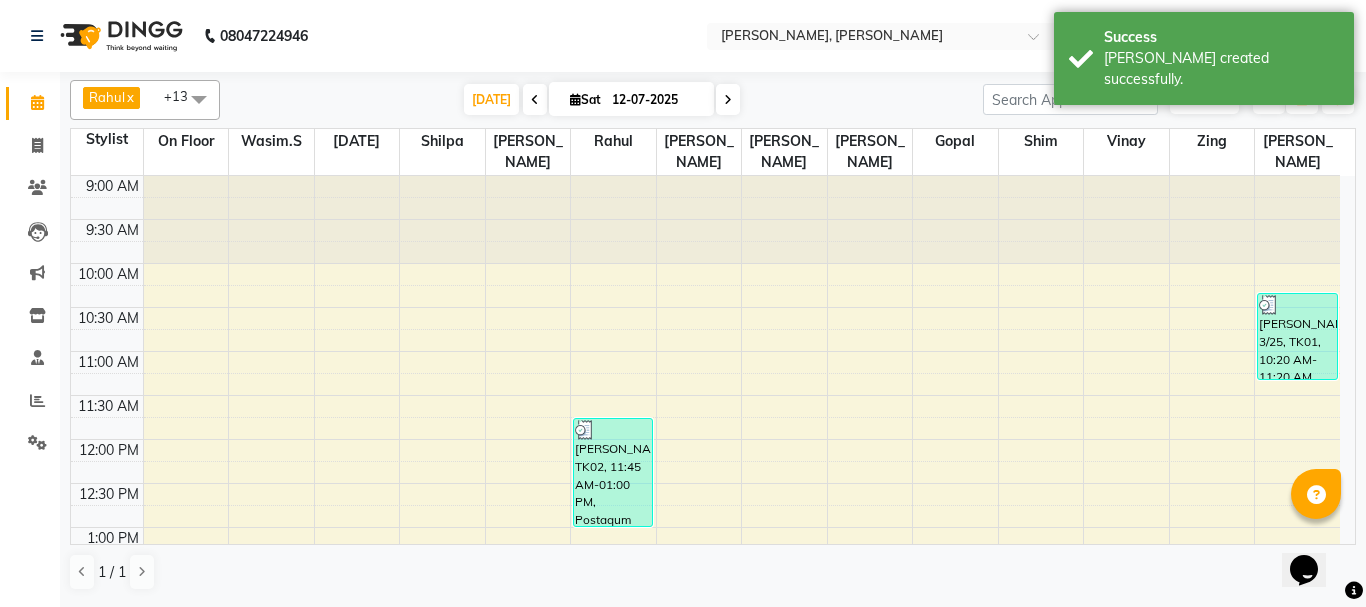 scroll, scrollTop: 705, scrollLeft: 0, axis: vertical 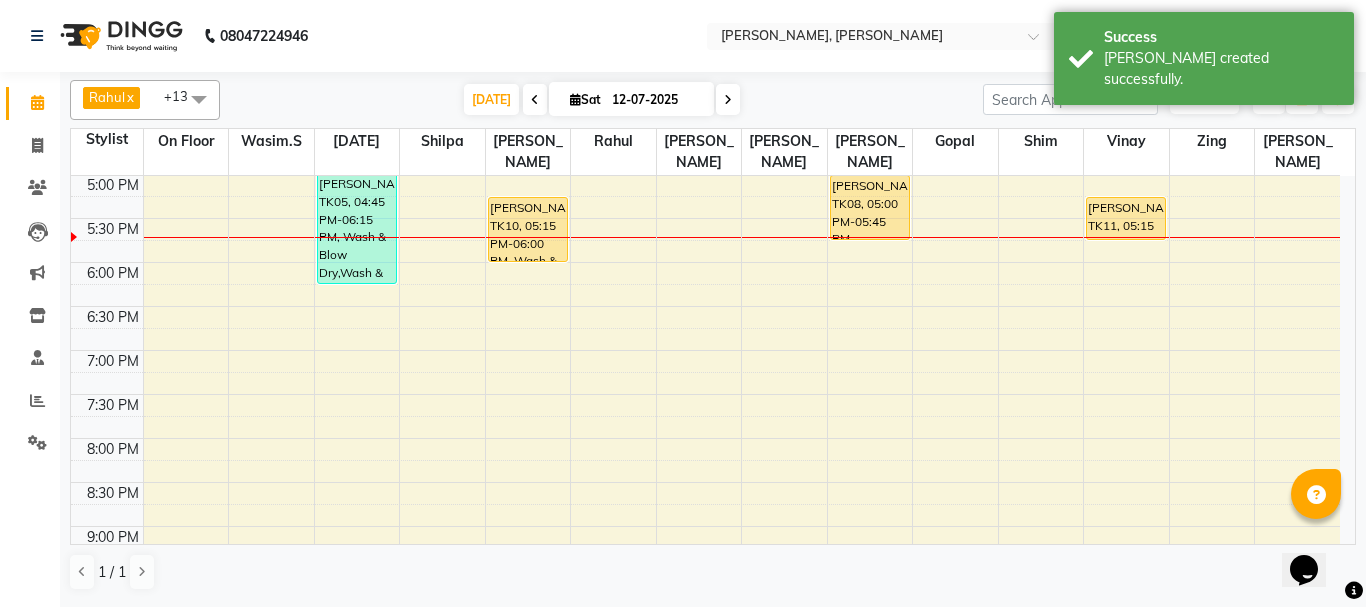 click on "9:00 AM 9:30 AM 10:00 AM 10:30 AM 11:00 AM 11:30 AM 12:00 PM 12:30 PM 1:00 PM 1:30 PM 2:00 PM 2:30 PM 3:00 PM 3:30 PM 4:00 PM 4:30 PM 5:00 PM 5:30 PM 6:00 PM 6:30 PM 7:00 PM 7:30 PM 8:00 PM 8:30 PM 9:00 PM 9:30 PM 10:00 PM 10:30 PM     AYUSHI SALVI, TK06, 03:45 PM-04:15 PM, Premium Shaving     GEONA D'SOUZA, TK05, 04:15 PM-04:45 PM, Art Director Female     JAGDISH THUPPAD, TK03, 01:45 PM-02:45 PM, Art Director Male,Beard Trimming     AYUSHI SALVI, TK06, 03:15 PM-03:45 PM, Olaplex  Female      GEONA D'SOUZA, TK05, 04:45 PM-06:15 PM, Wash & Blow Dry,Wash & Paddle Dry     DHEER PATEL, TK04, 03:30 PM-04:00 PM, Art Director Male    NUZHAH, TK09, 04:30 PM-05:00 PM, Blow Dry    UROOJ ASHFAQ, TK10, 05:15 PM-06:00 PM, Wash & Blow Dry     SUDHIR PATIL, TK02, 11:45 AM-01:00 PM, Postaqum Hair Wash Men + Styling,Beard Trimming     JAGDISH THUPPAD, TK03, 02:15 PM-03:45 PM, Eb-Upp-lip Thread,Under Arms P/off,Postquan Spanish C/UP    NAVODITA, TK08, 05:00 PM-05:45 PM, Korean 5 steps" at bounding box center [705, 86] 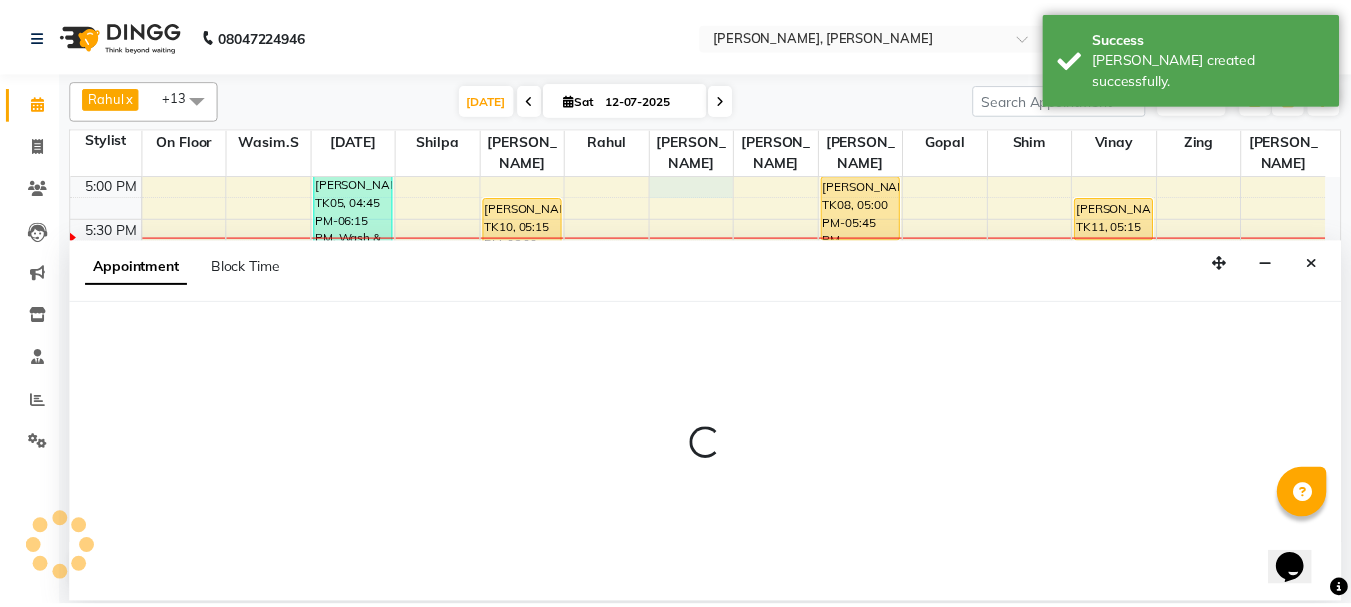 scroll, scrollTop: 698, scrollLeft: 0, axis: vertical 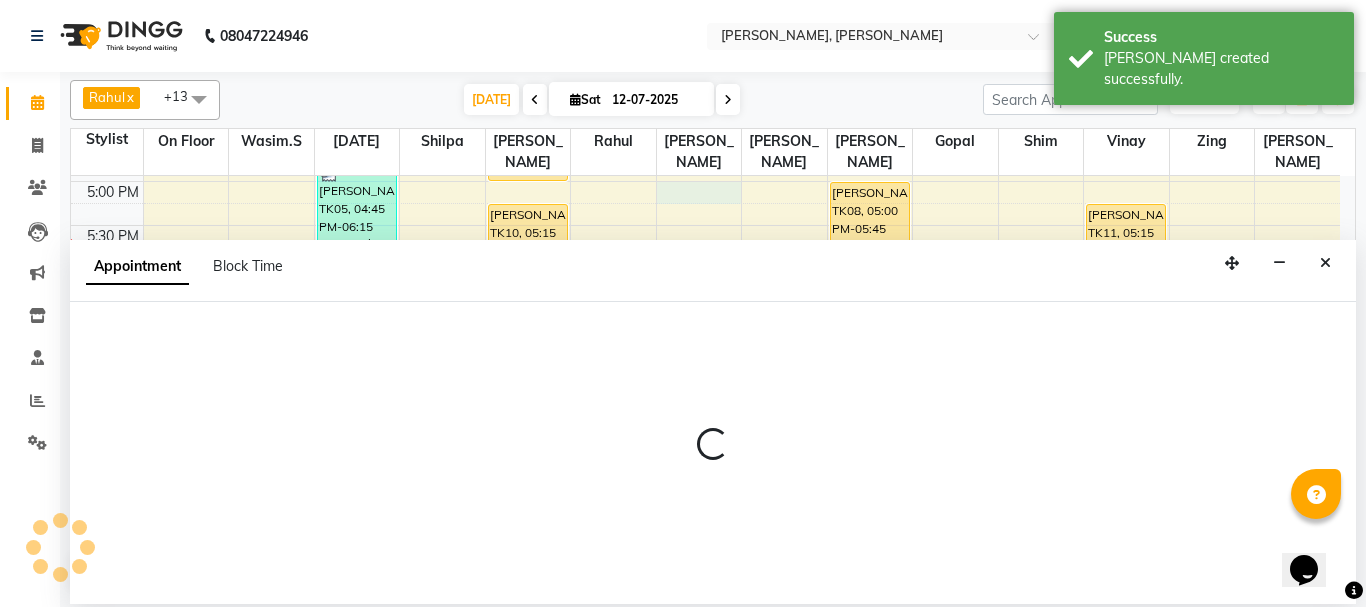 select on "78177" 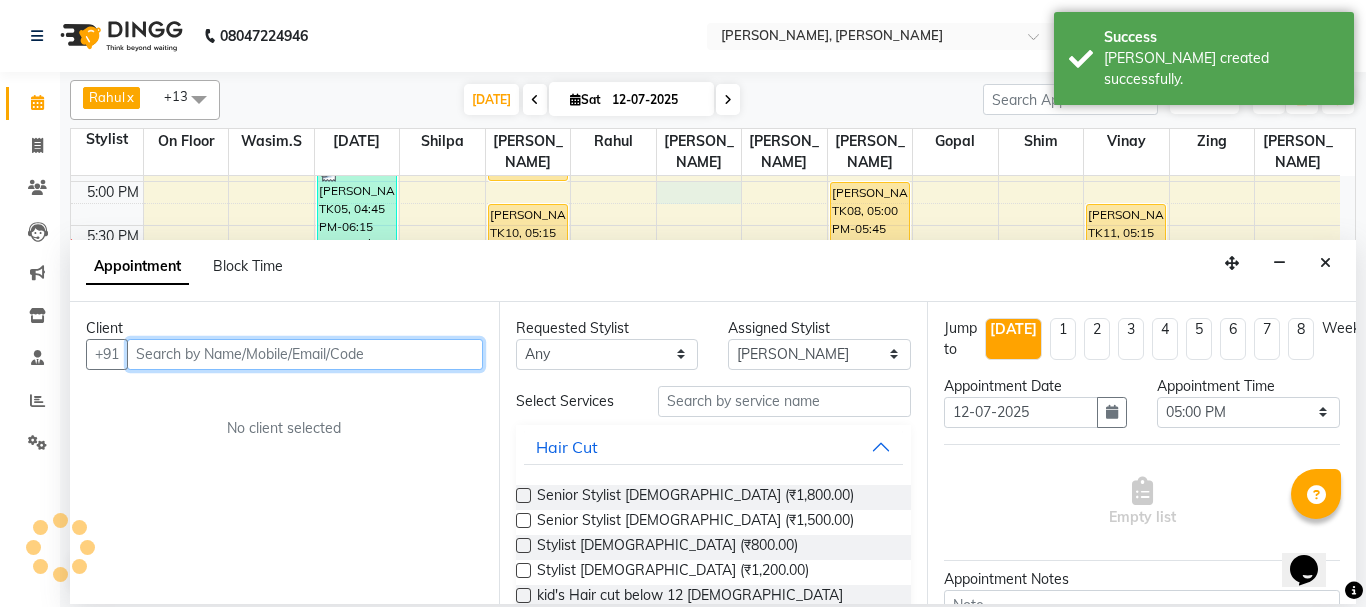 click at bounding box center [305, 354] 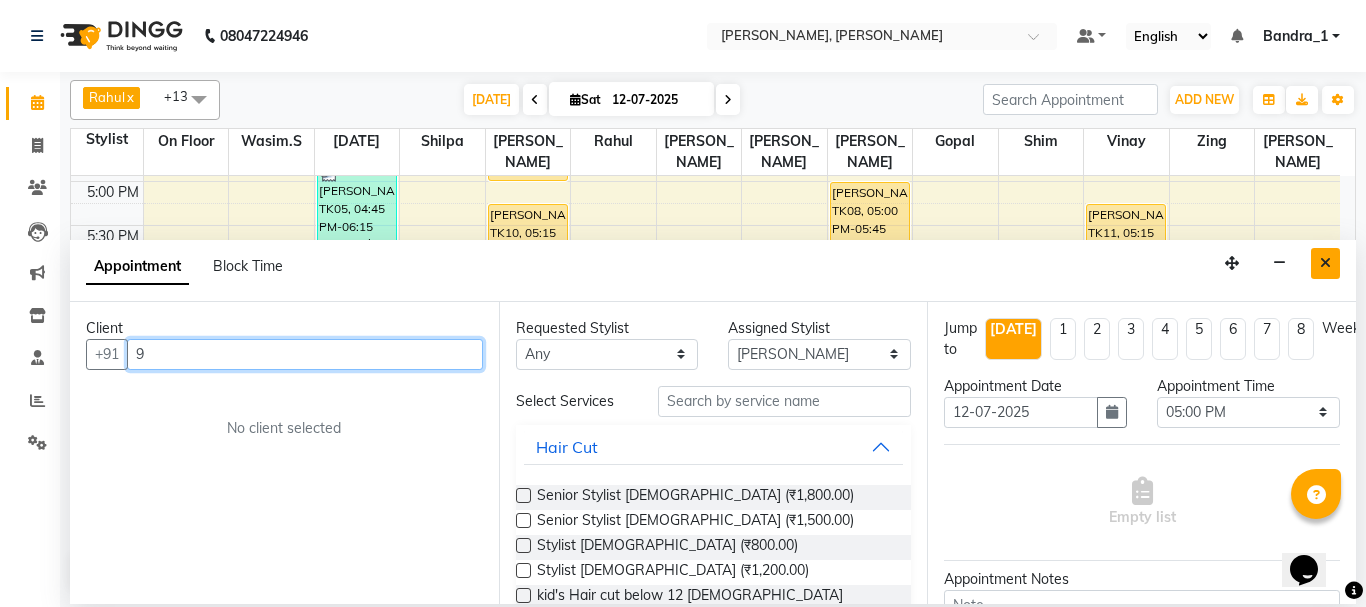 type on "9" 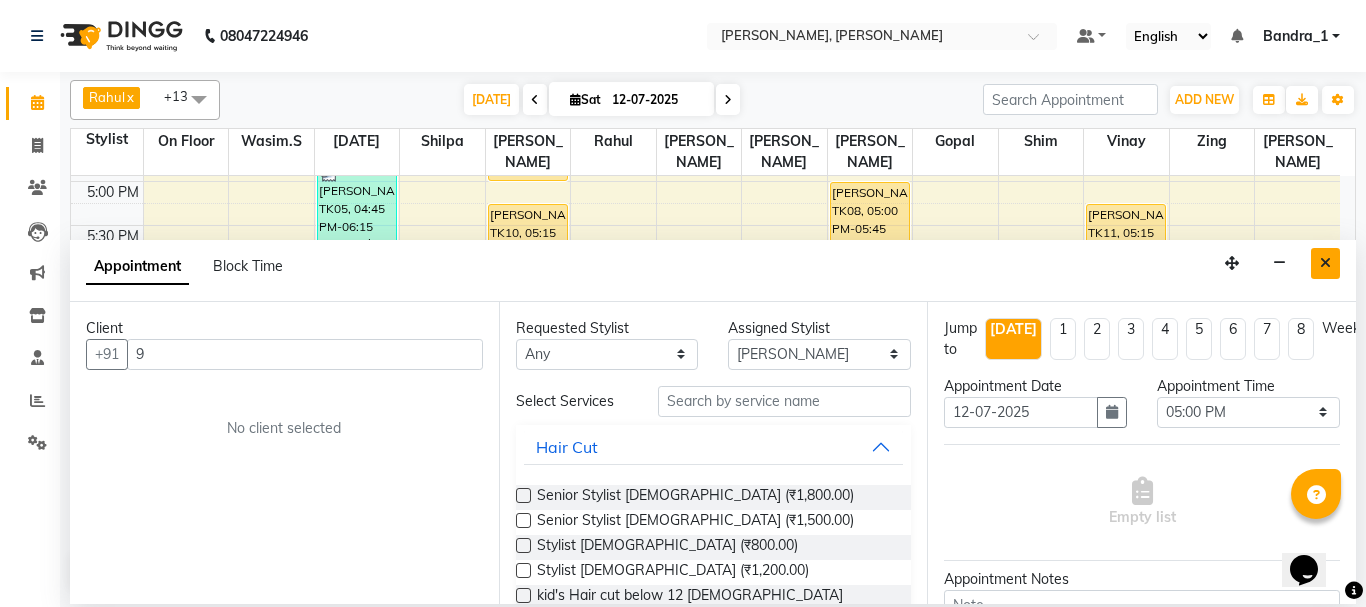 click at bounding box center [1325, 263] 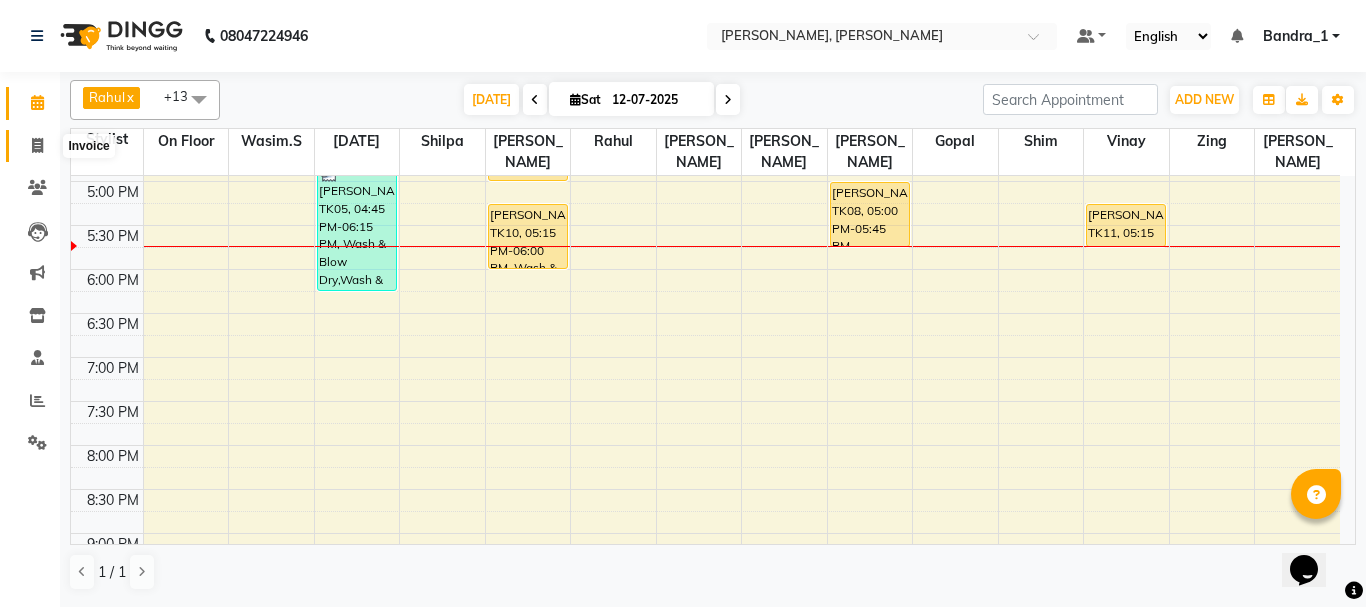 click 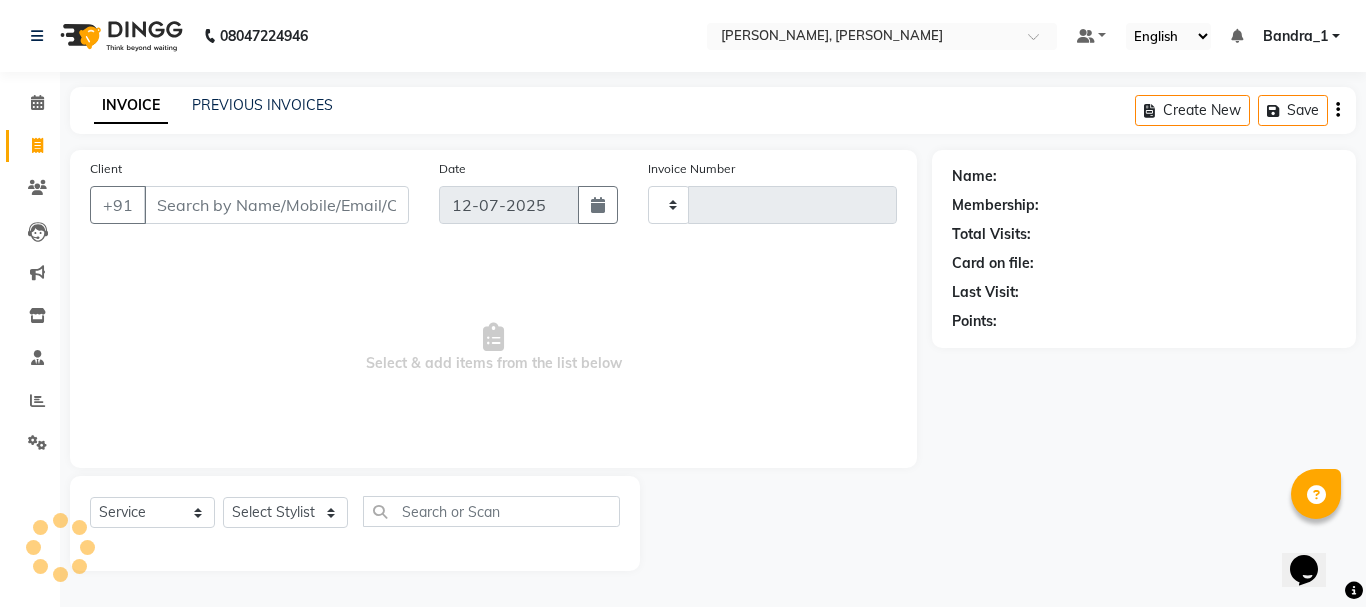 type on "0885" 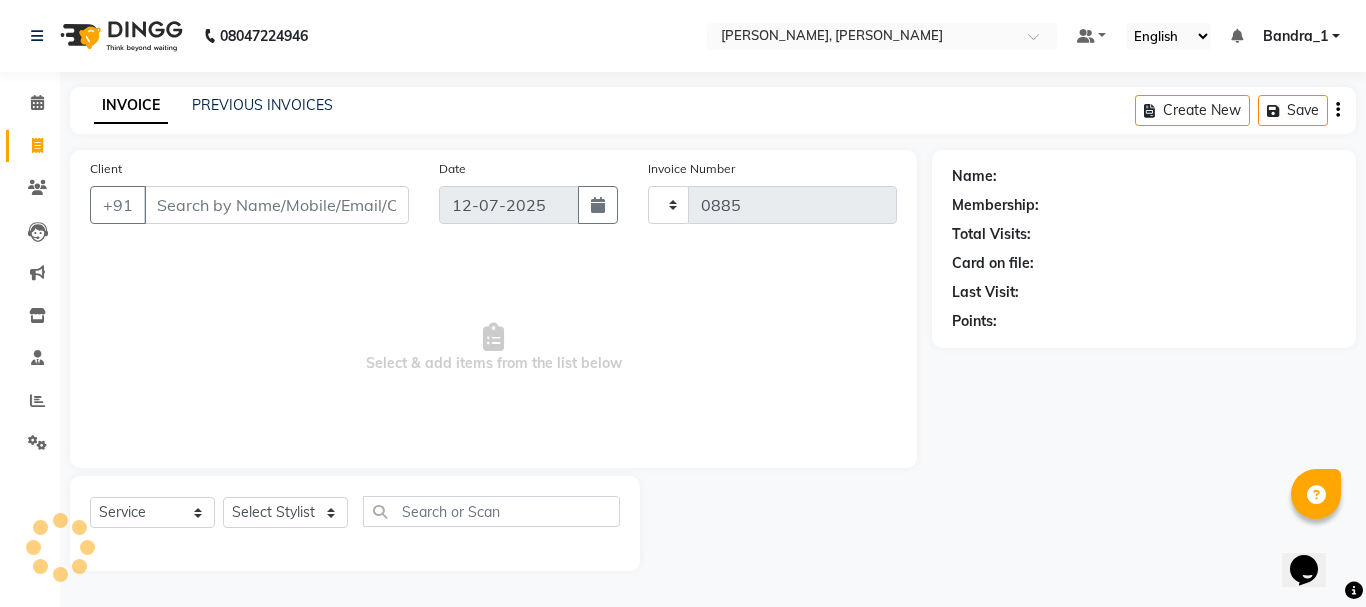 select on "7997" 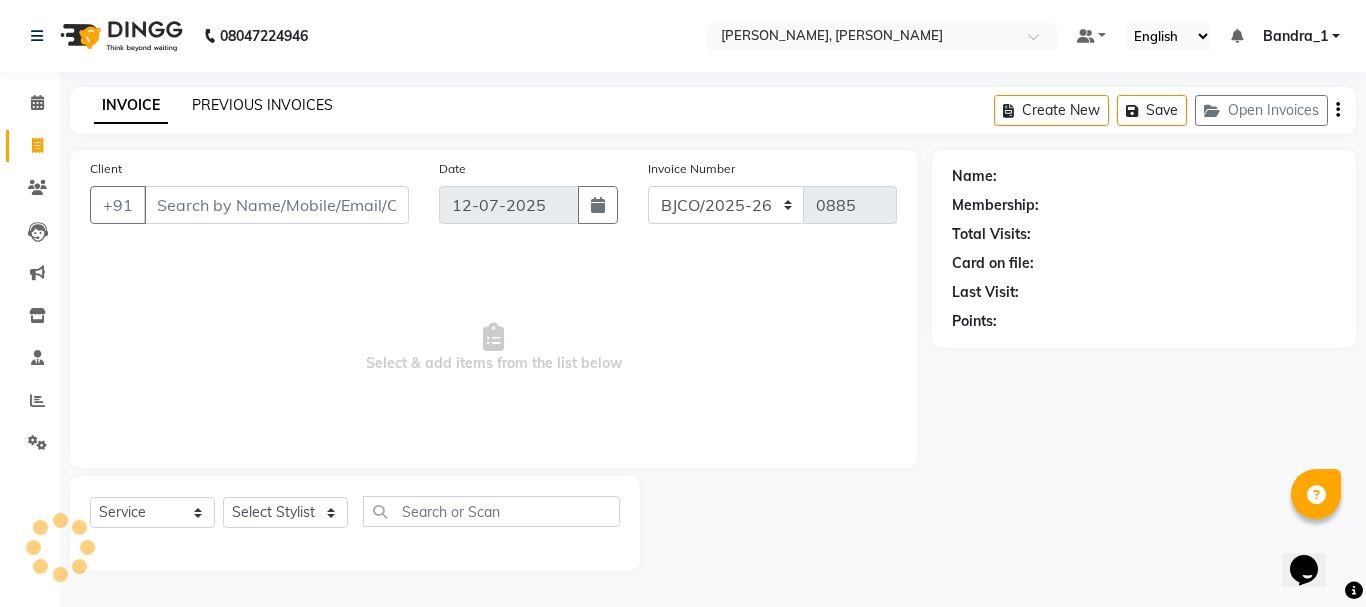 click on "PREVIOUS INVOICES" 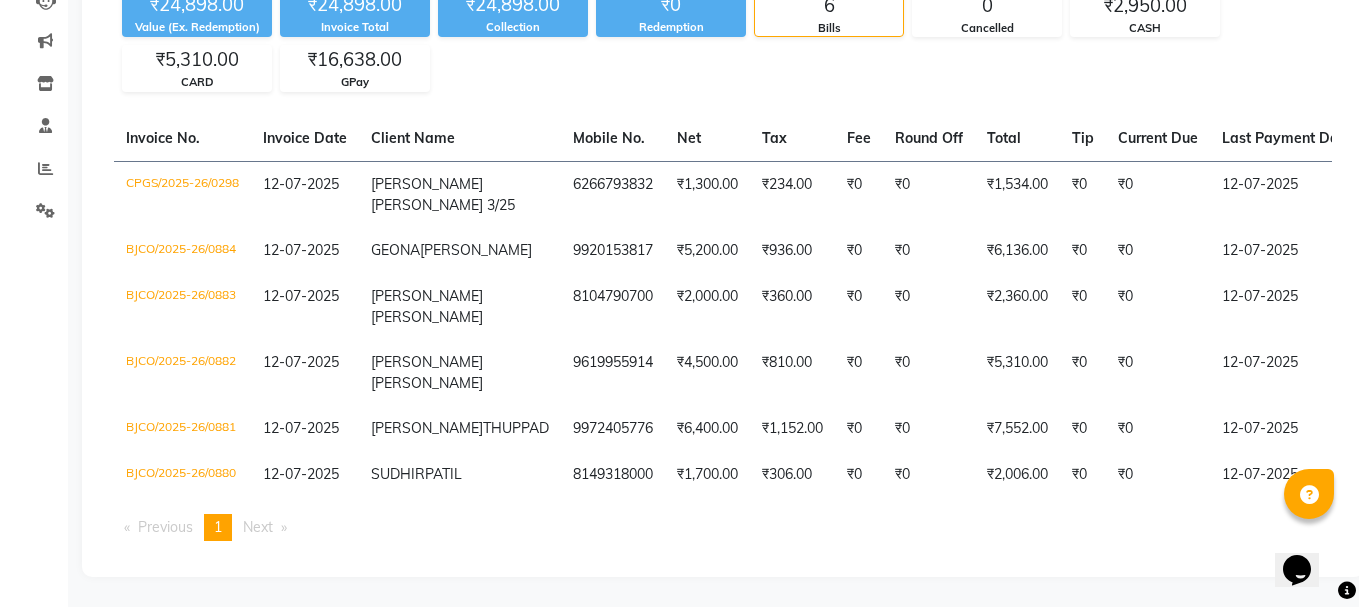 scroll, scrollTop: 0, scrollLeft: 0, axis: both 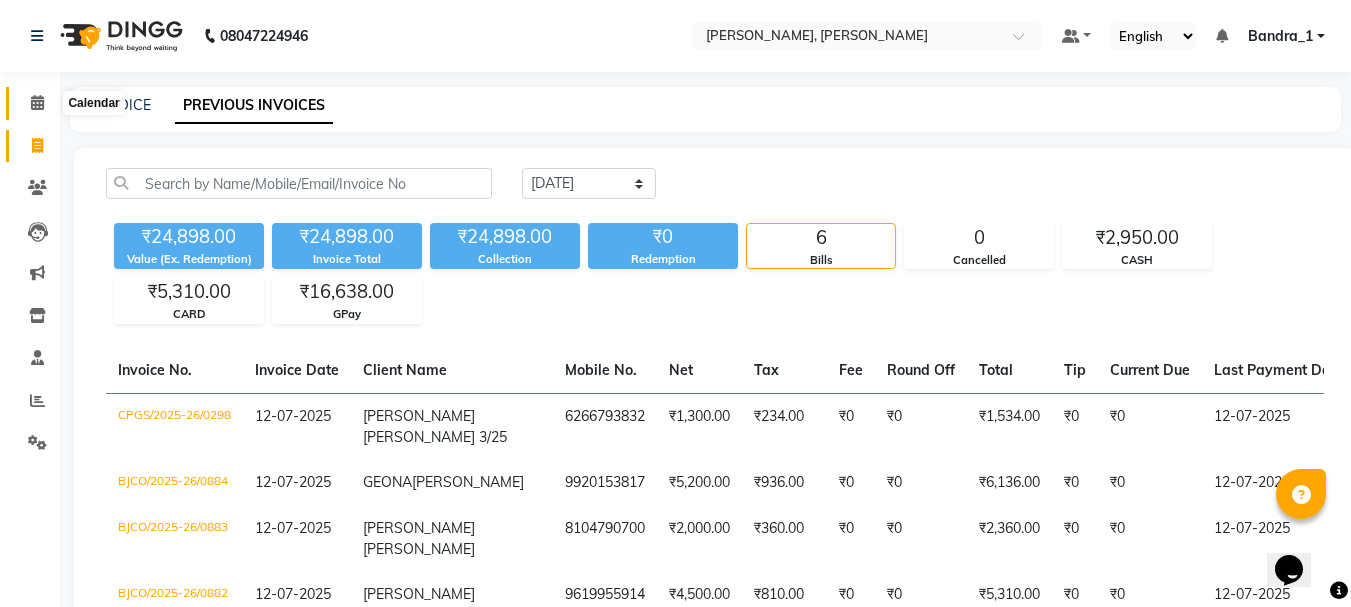 click 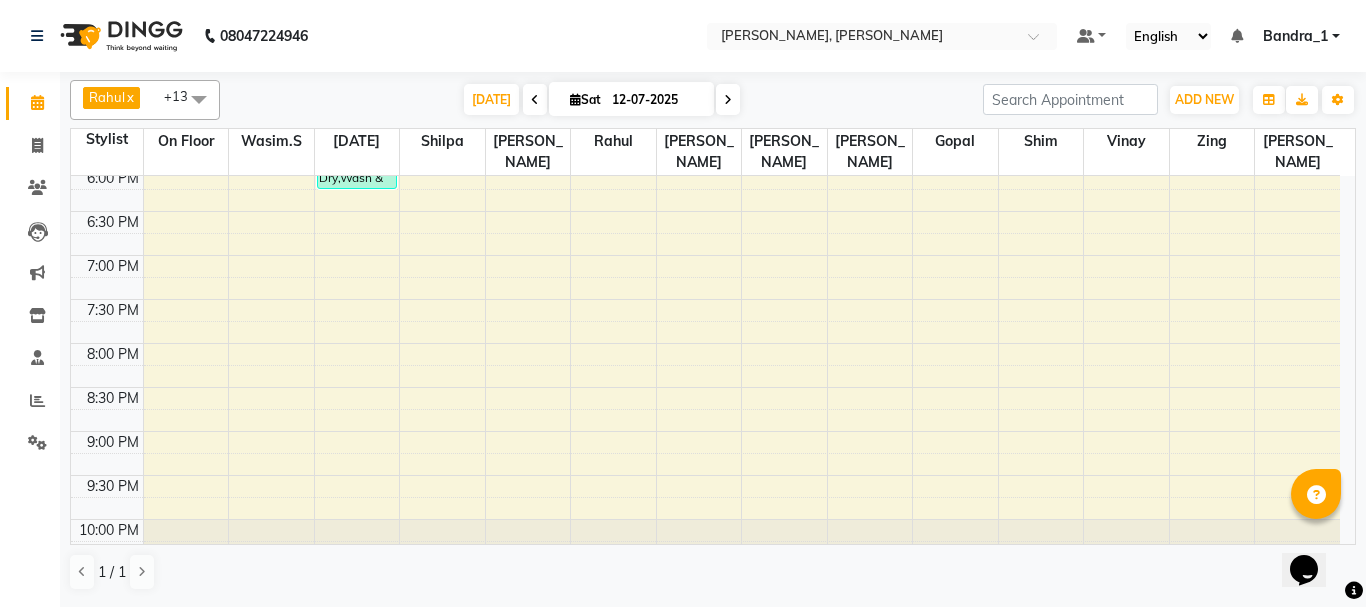scroll, scrollTop: 400, scrollLeft: 0, axis: vertical 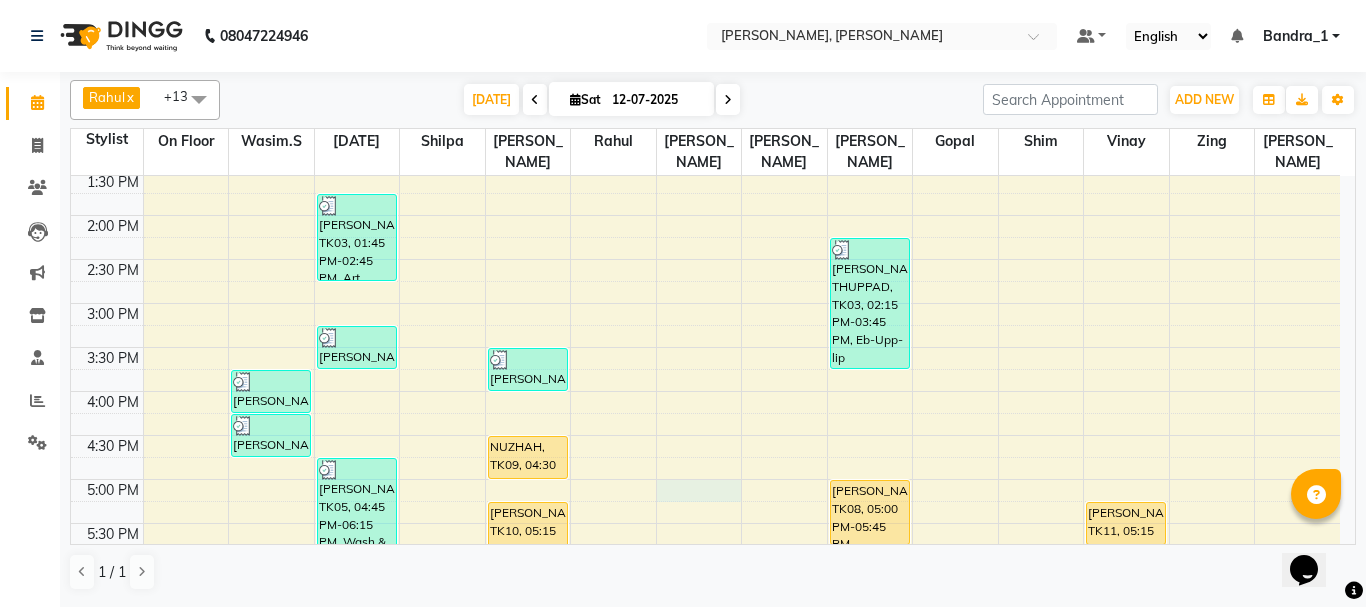 click on "9:00 AM 9:30 AM 10:00 AM 10:30 AM 11:00 AM 11:30 AM 12:00 PM 12:30 PM 1:00 PM 1:30 PM 2:00 PM 2:30 PM 3:00 PM 3:30 PM 4:00 PM 4:30 PM 5:00 PM 5:30 PM 6:00 PM 6:30 PM 7:00 PM 7:30 PM 8:00 PM 8:30 PM 9:00 PM 9:30 PM 10:00 PM 10:30 PM     AYUSHI SALVI, TK06, 03:45 PM-04:15 PM, Premium Shaving     GEONA D'SOUZA, TK05, 04:15 PM-04:45 PM, Art Director Female     JAGDISH THUPPAD, TK03, 01:45 PM-02:45 PM, Art Director Male,Beard Trimming     AYUSHI SALVI, TK06, 03:15 PM-03:45 PM, Olaplex  Female      GEONA D'SOUZA, TK05, 04:45 PM-06:15 PM, Wash & Blow Dry,Wash & Paddle Dry     DHEER PATEL, TK04, 03:30 PM-04:00 PM, Art Director Male    NUZHAH, TK09, 04:30 PM-05:00 PM, Blow Dry    UROOJ ASHFAQ, TK10, 05:15 PM-06:00 PM, Wash & Blow Dry     SUDHIR PATIL, TK02, 11:45 AM-01:00 PM, Postaqum Hair Wash Men + Styling,Beard Trimming     JAGDISH THUPPAD, TK03, 02:15 PM-03:45 PM, Eb-Upp-lip Thread,Under Arms P/off,Postquan Spanish C/UP    NAVODITA, TK08, 05:00 PM-05:45 PM, Korean 5 steps" at bounding box center [705, 391] 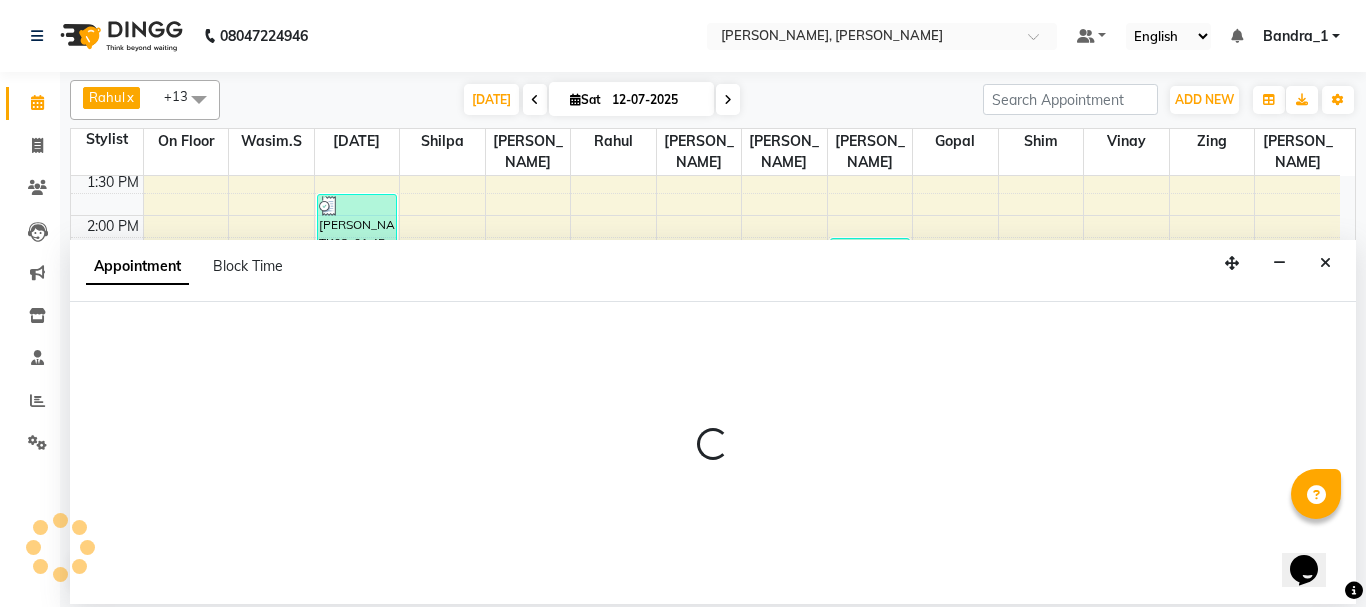 select on "78177" 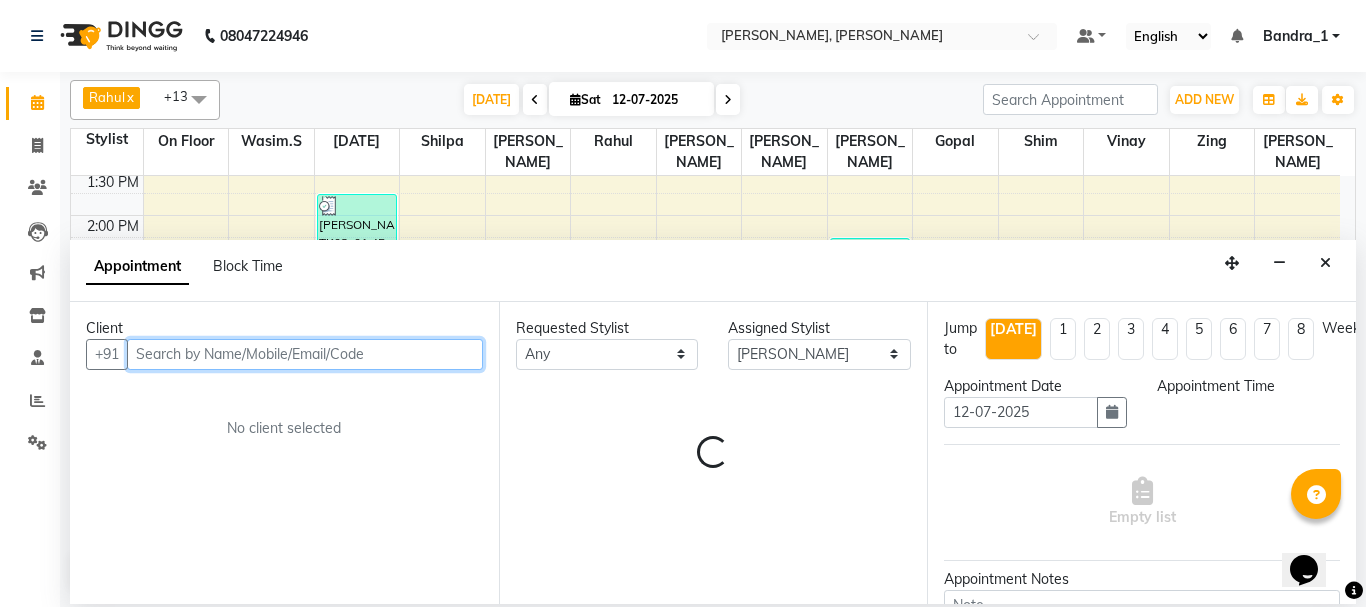 select on "1020" 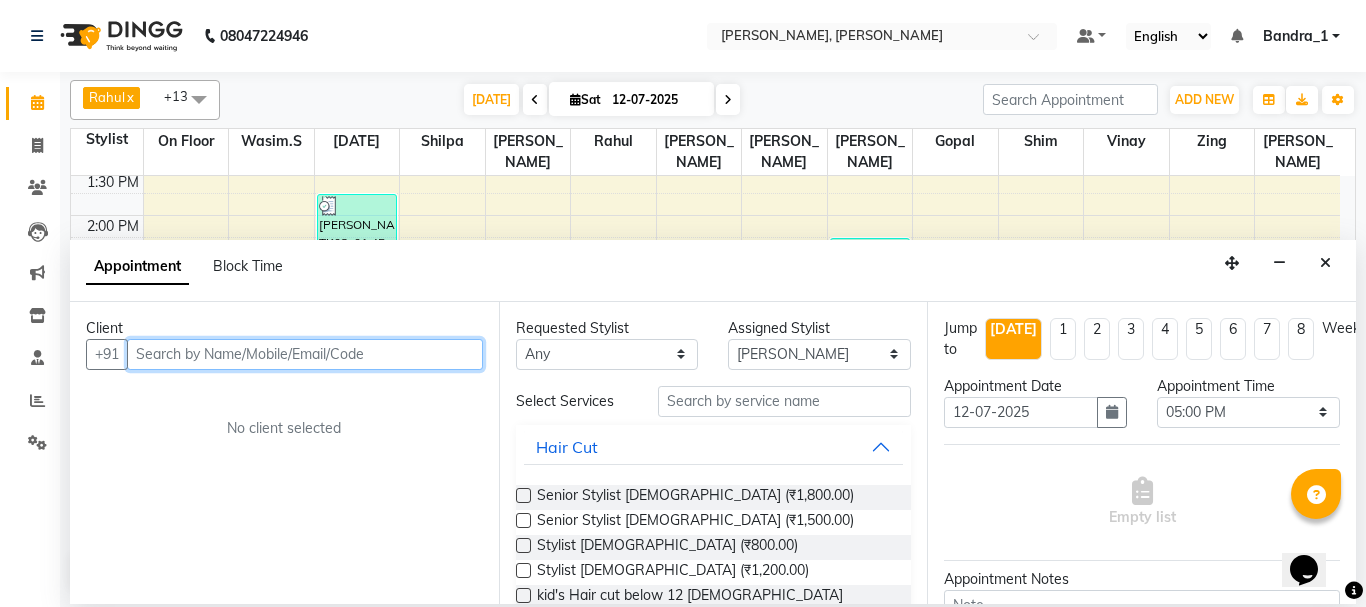 drag, startPoint x: 197, startPoint y: 362, endPoint x: 195, endPoint y: 373, distance: 11.18034 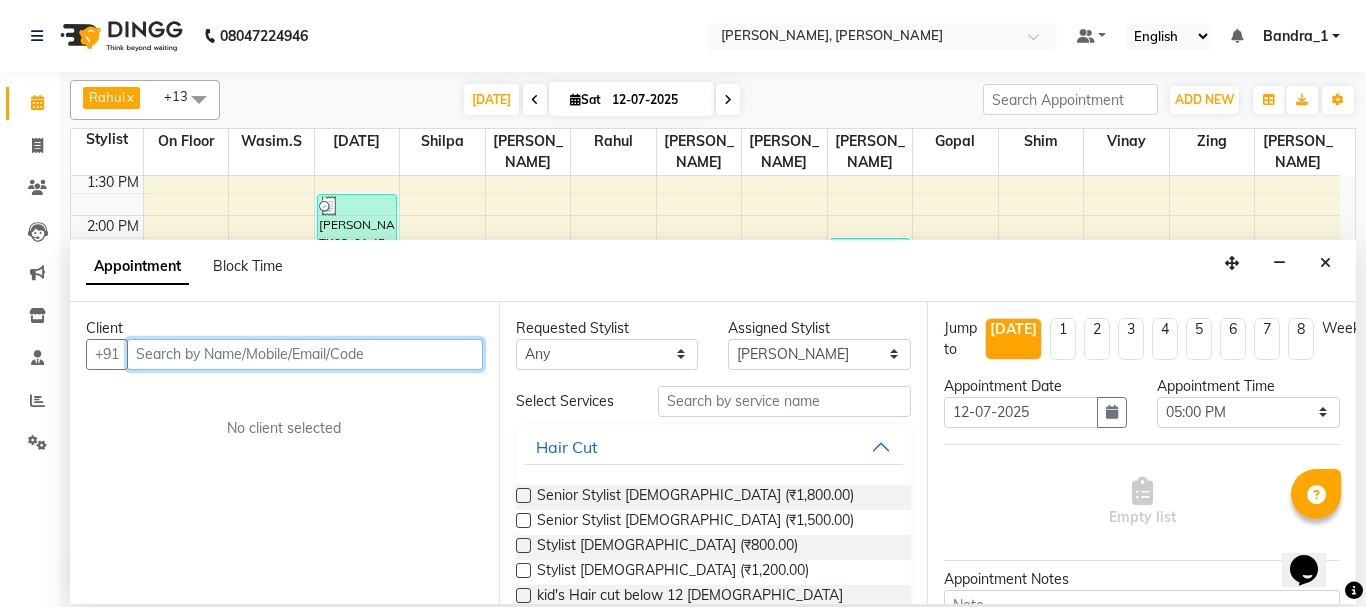 type on "0" 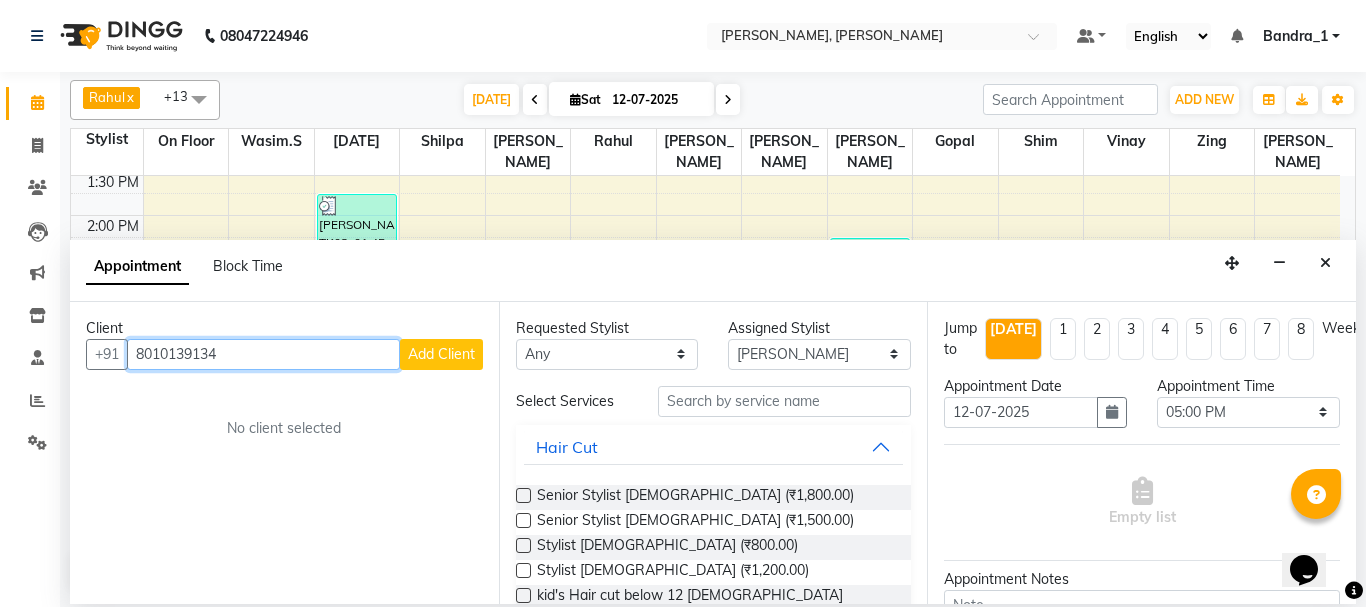 type on "8010139134" 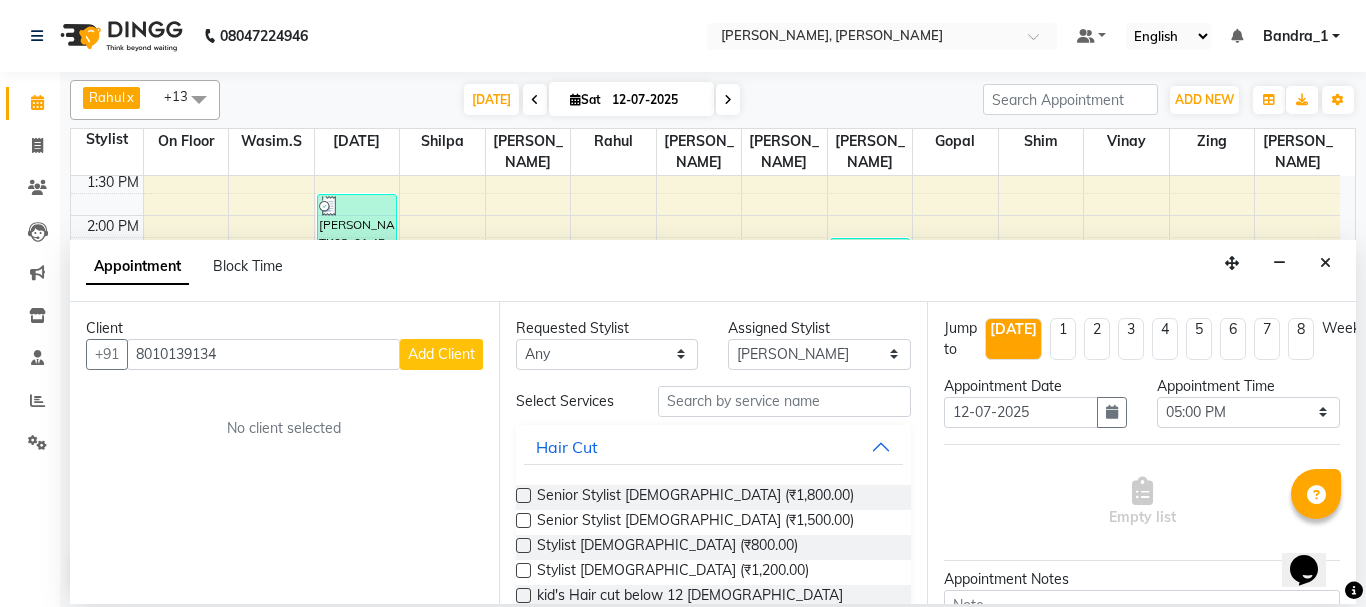click on "Add Client" at bounding box center (441, 354) 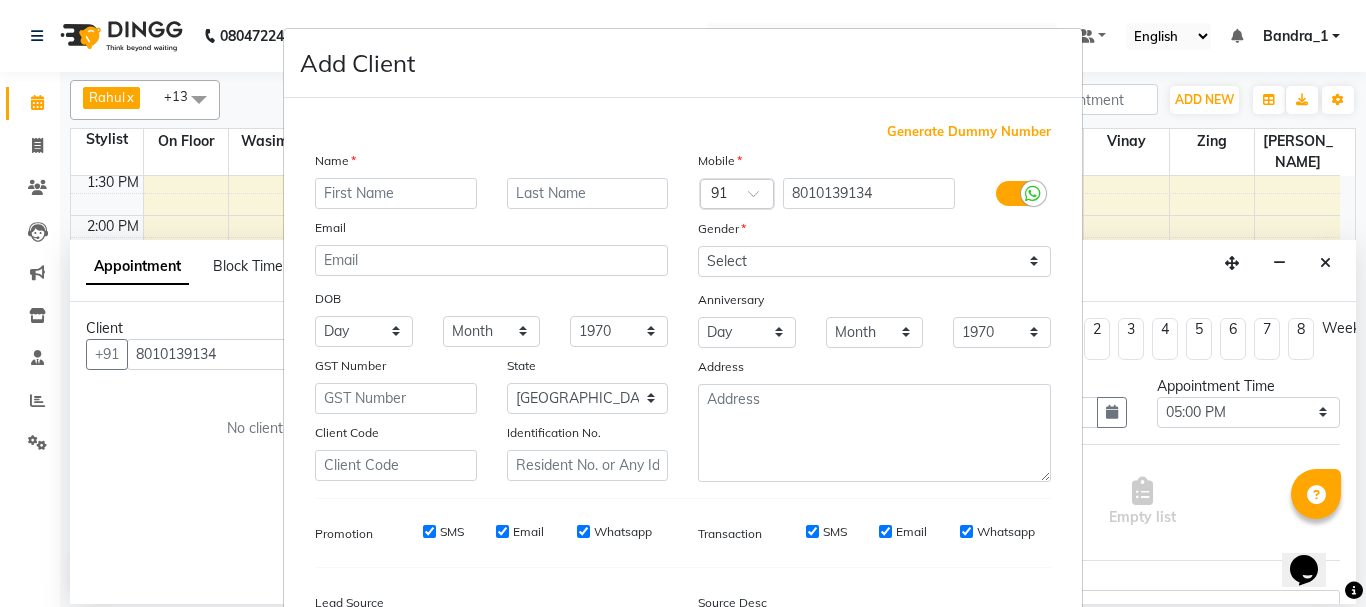 drag, startPoint x: 364, startPoint y: 195, endPoint x: 354, endPoint y: 185, distance: 14.142136 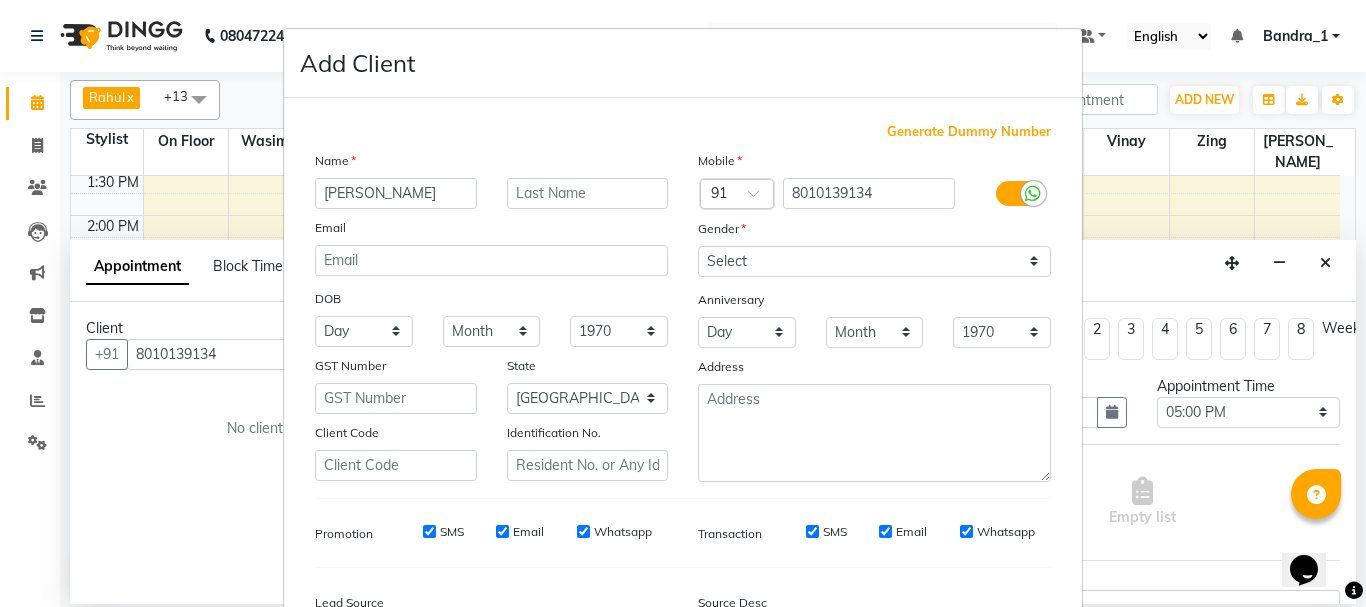type on "[PERSON_NAME]" 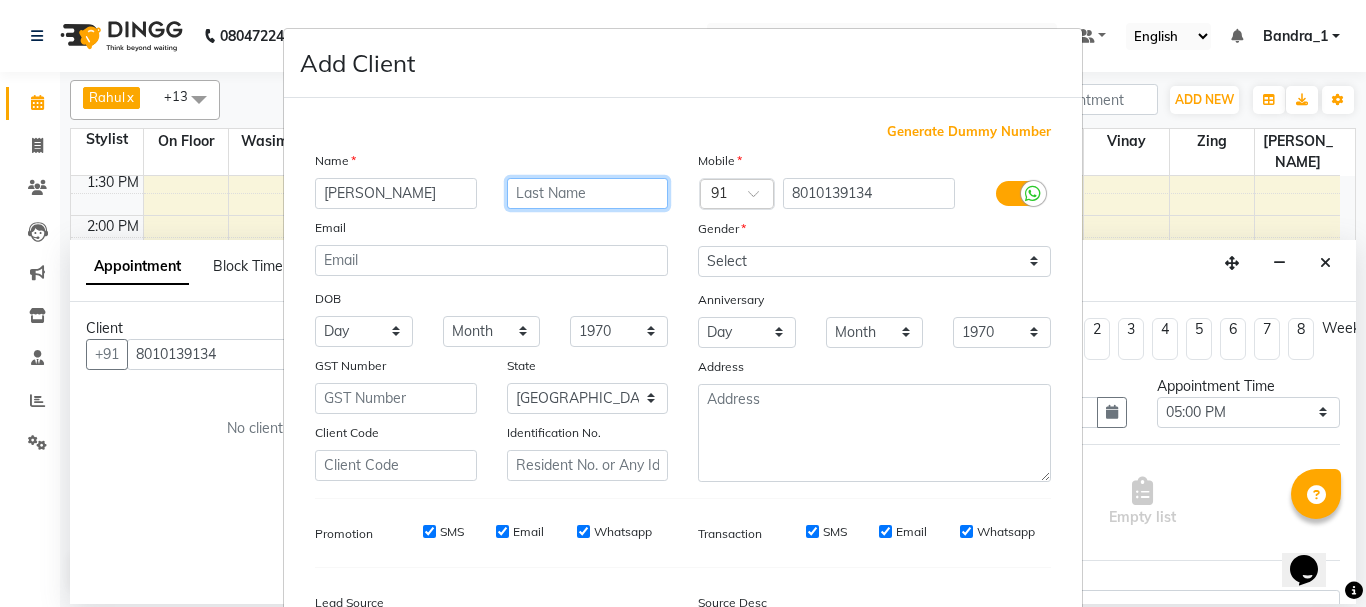 click at bounding box center [588, 193] 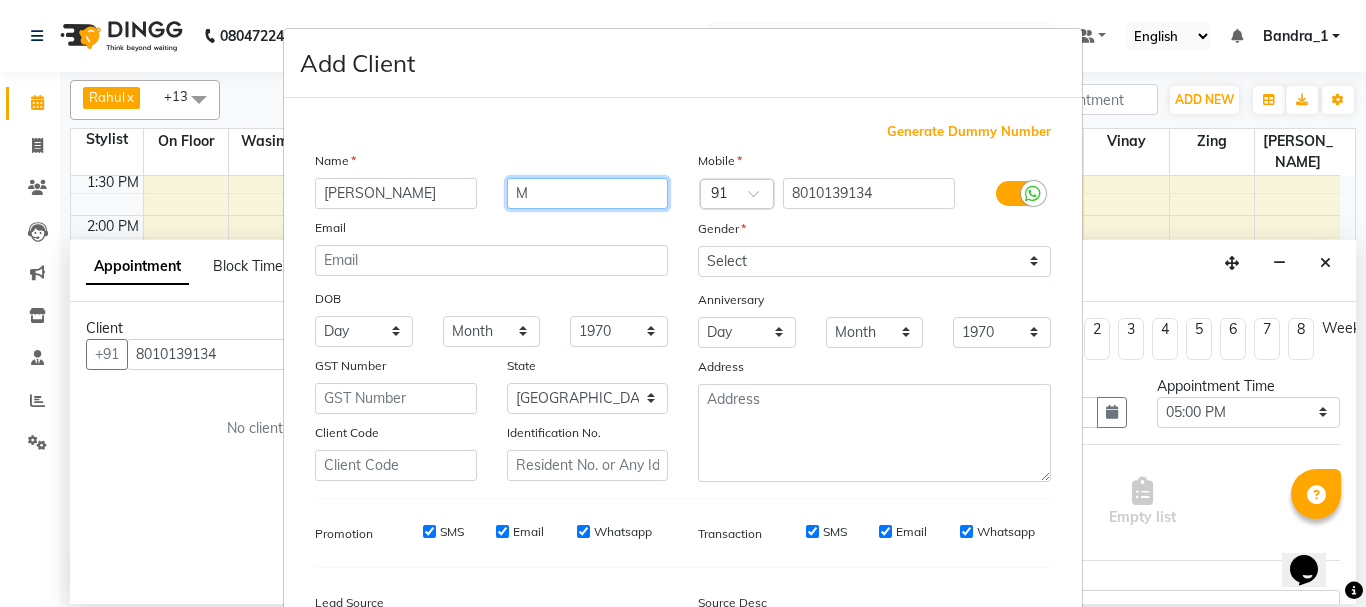 type on "M" 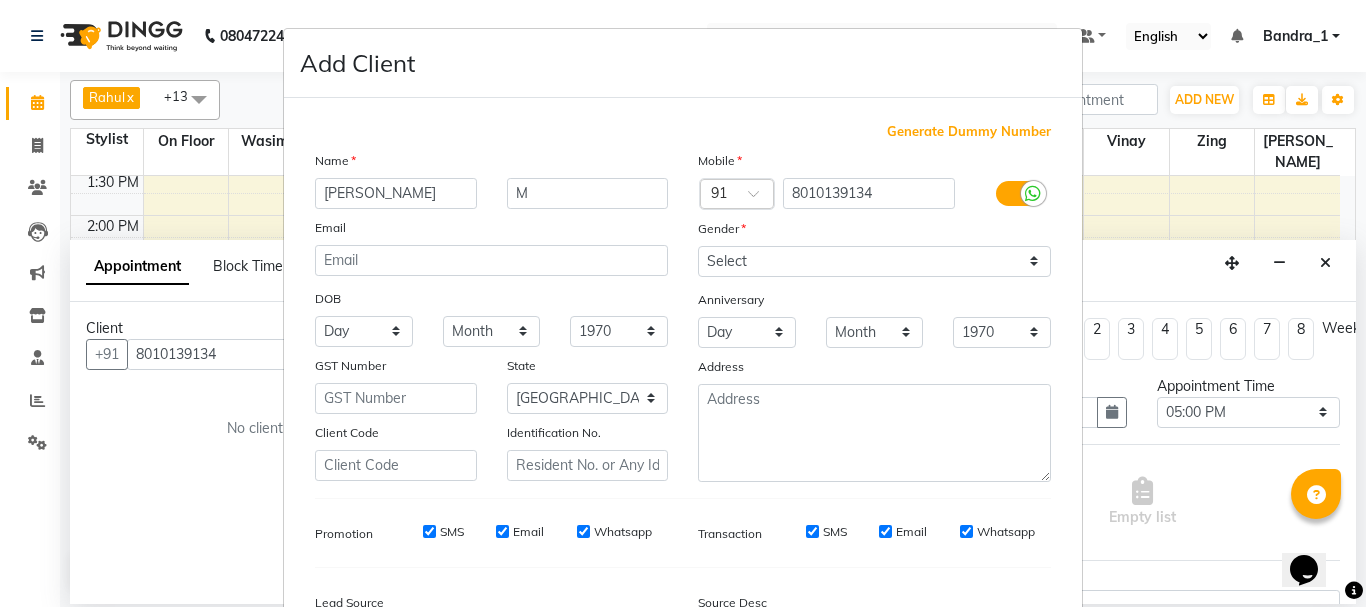 click on "Select [DEMOGRAPHIC_DATA] [DEMOGRAPHIC_DATA] Other Prefer Not To Say" at bounding box center [874, 261] 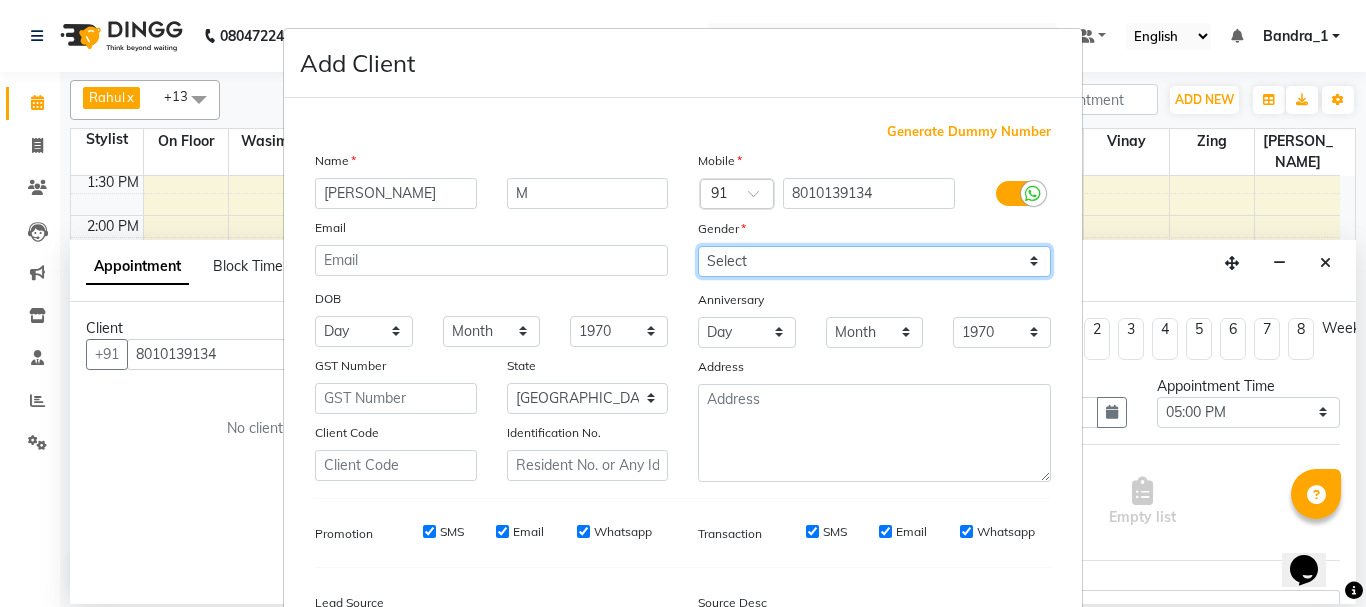 drag, startPoint x: 1021, startPoint y: 263, endPoint x: 1015, endPoint y: 272, distance: 10.816654 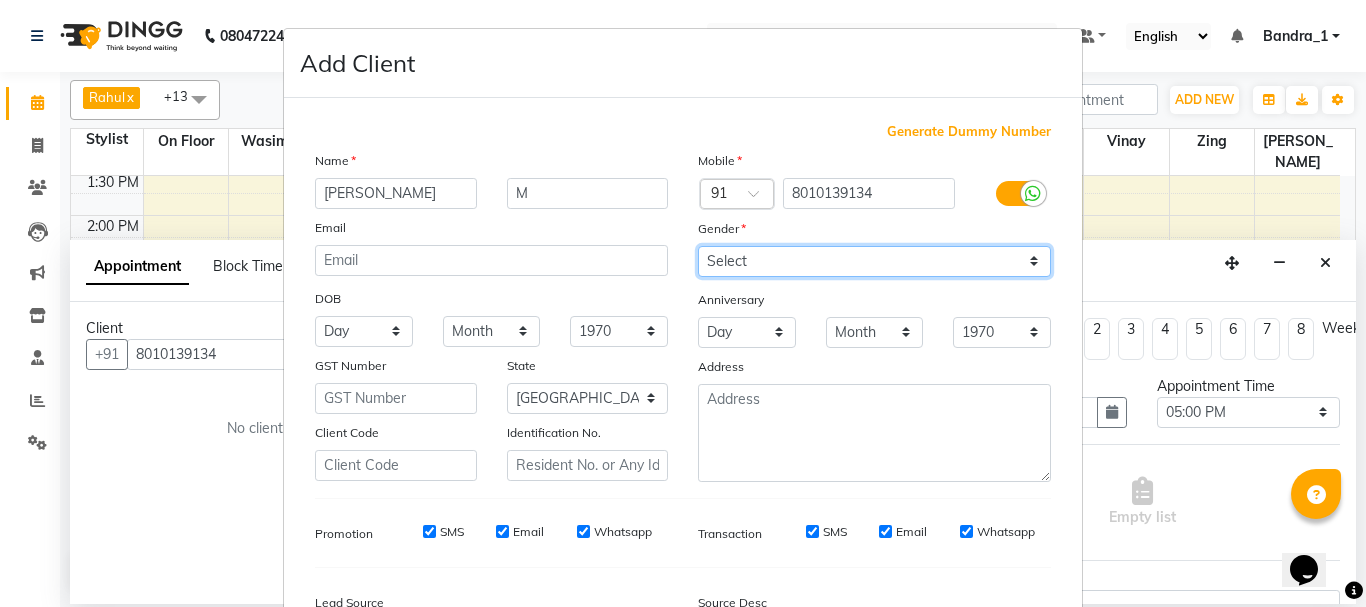 click on "Select [DEMOGRAPHIC_DATA] [DEMOGRAPHIC_DATA] Other Prefer Not To Say" at bounding box center [874, 261] 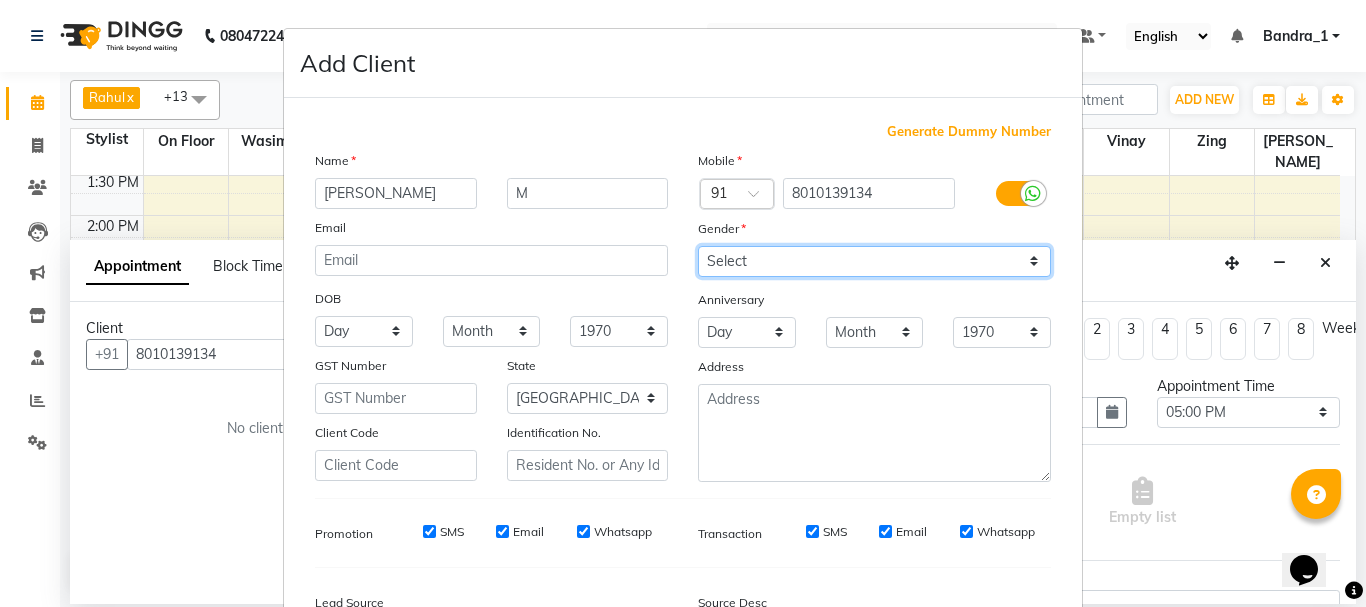 select on "[DEMOGRAPHIC_DATA]" 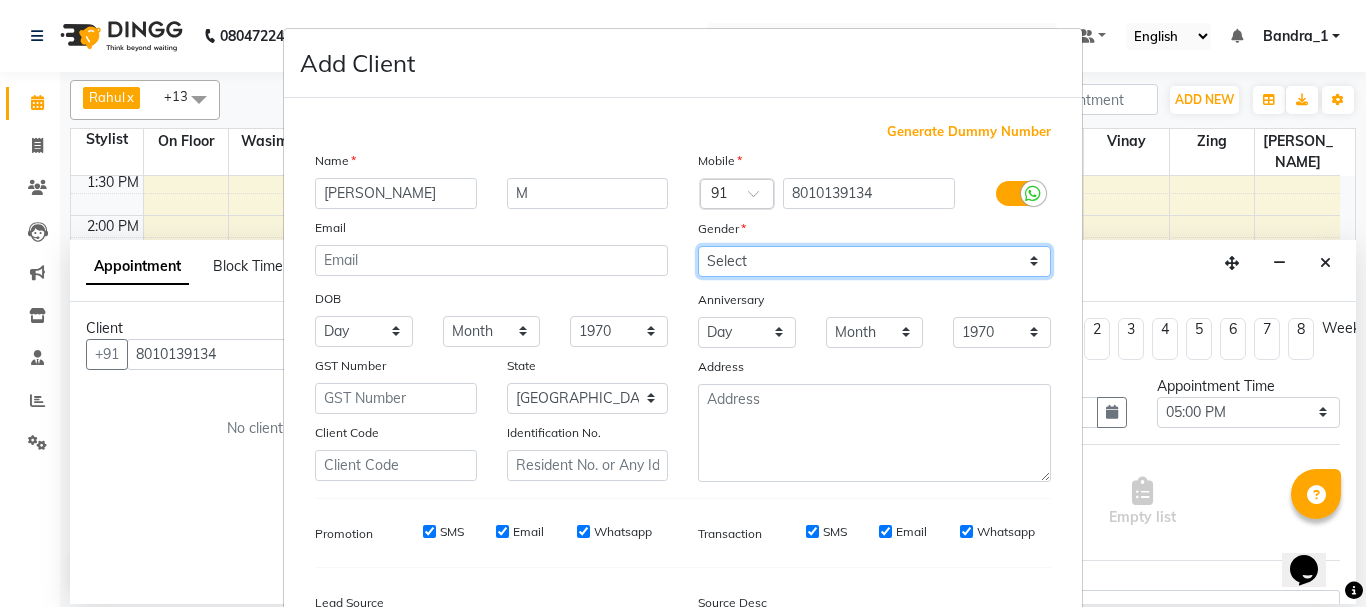 click on "Select [DEMOGRAPHIC_DATA] [DEMOGRAPHIC_DATA] Other Prefer Not To Say" at bounding box center (874, 261) 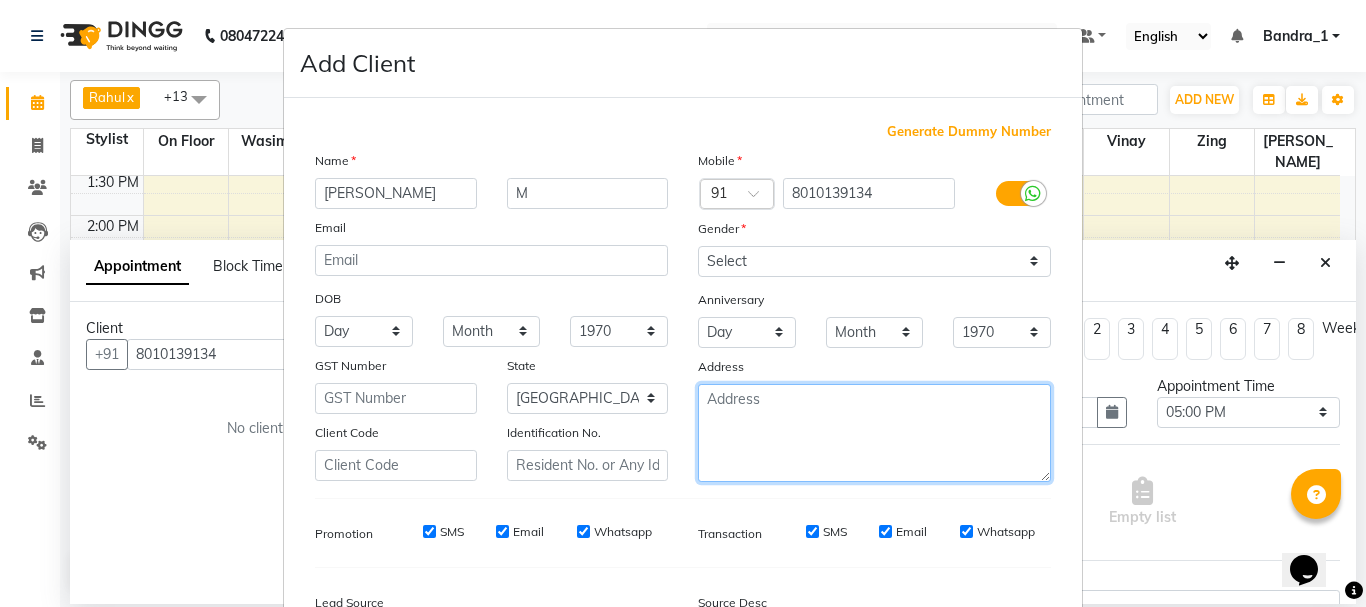 click at bounding box center [874, 433] 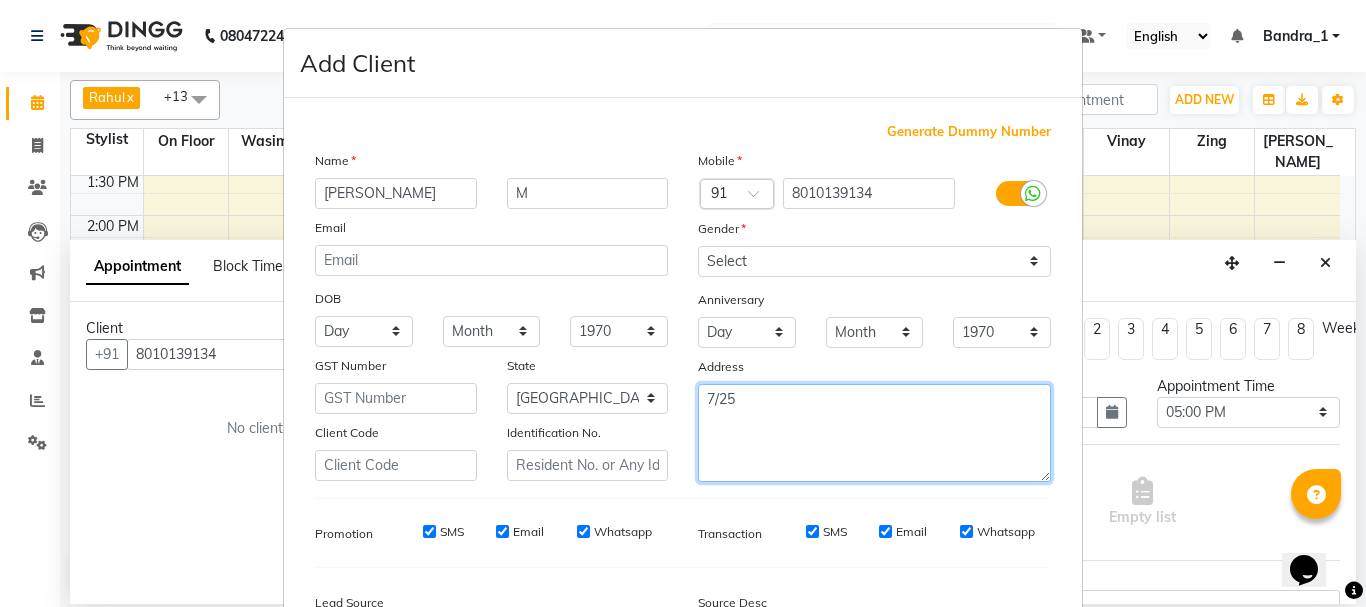 type on "7/25" 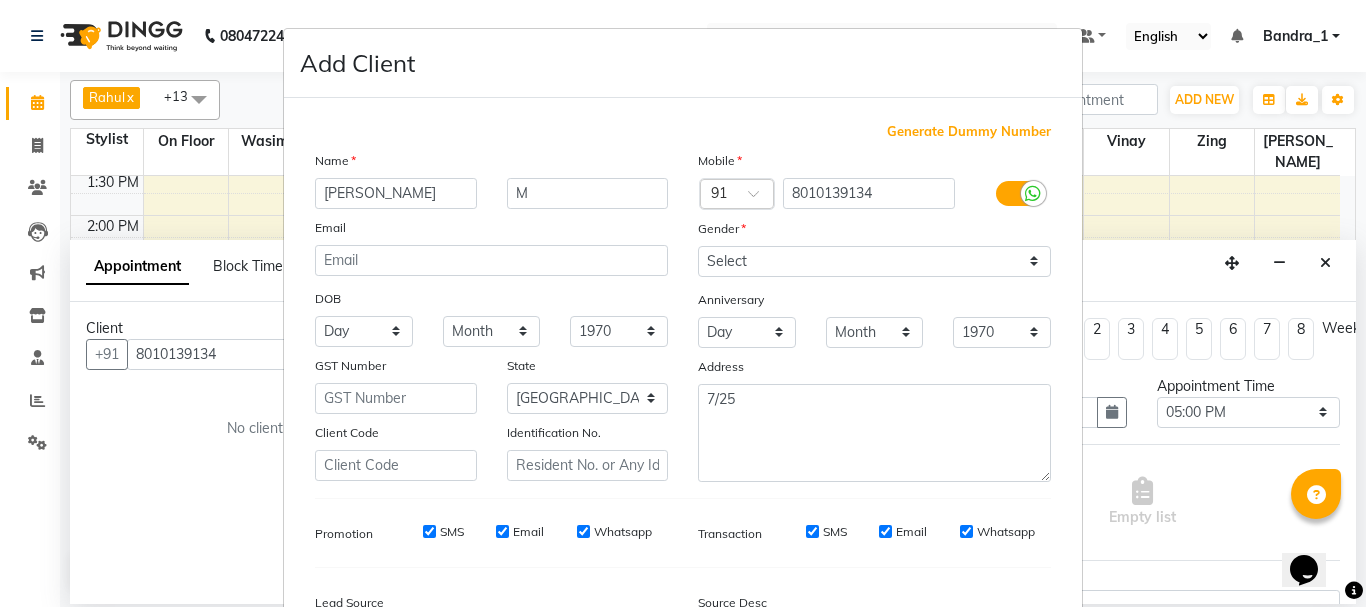 click on "SMS" at bounding box center [429, 531] 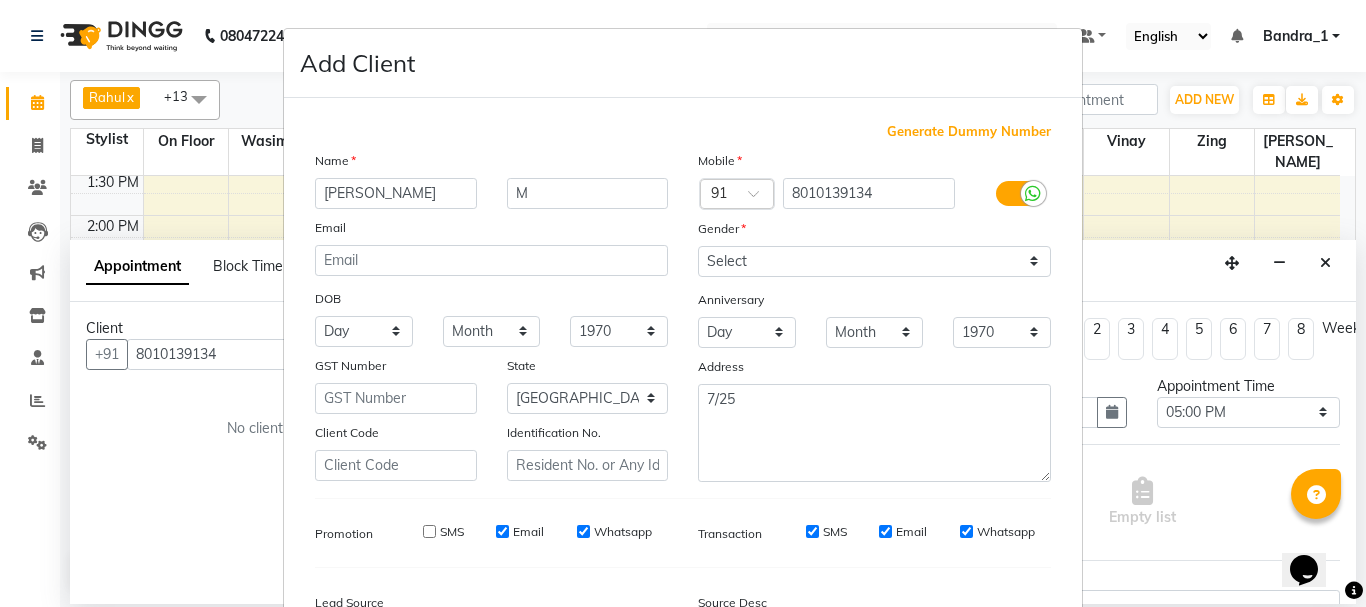 click on "Email" at bounding box center [502, 531] 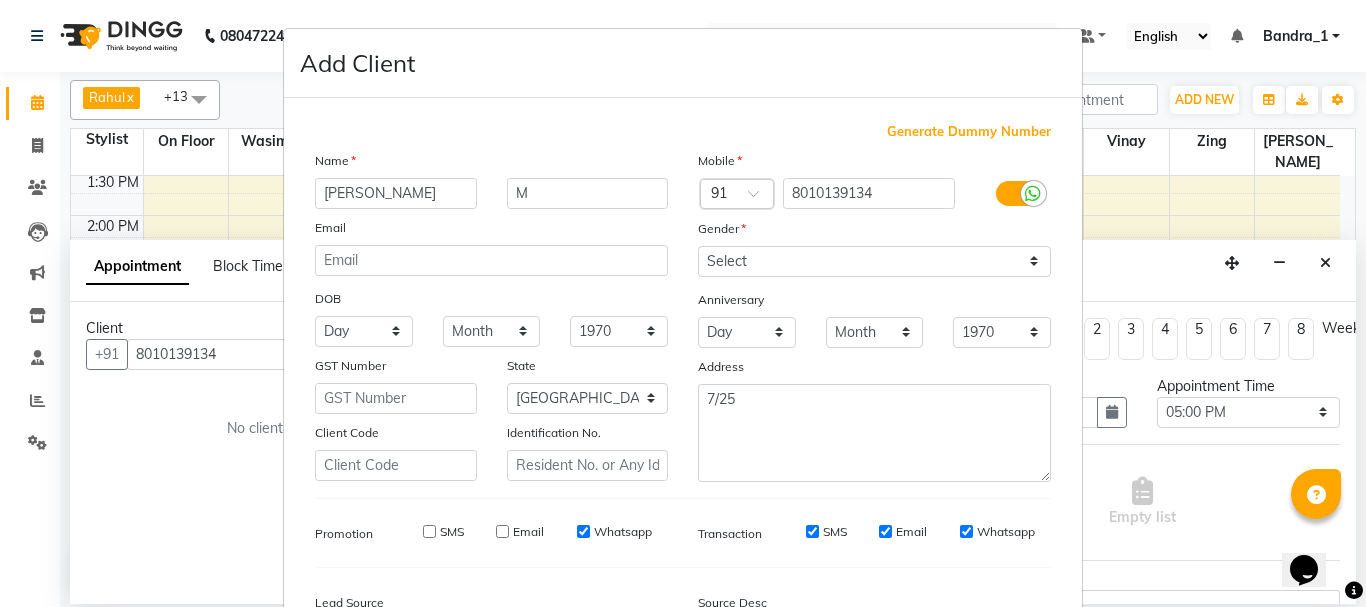 click on "Whatsapp" at bounding box center [583, 531] 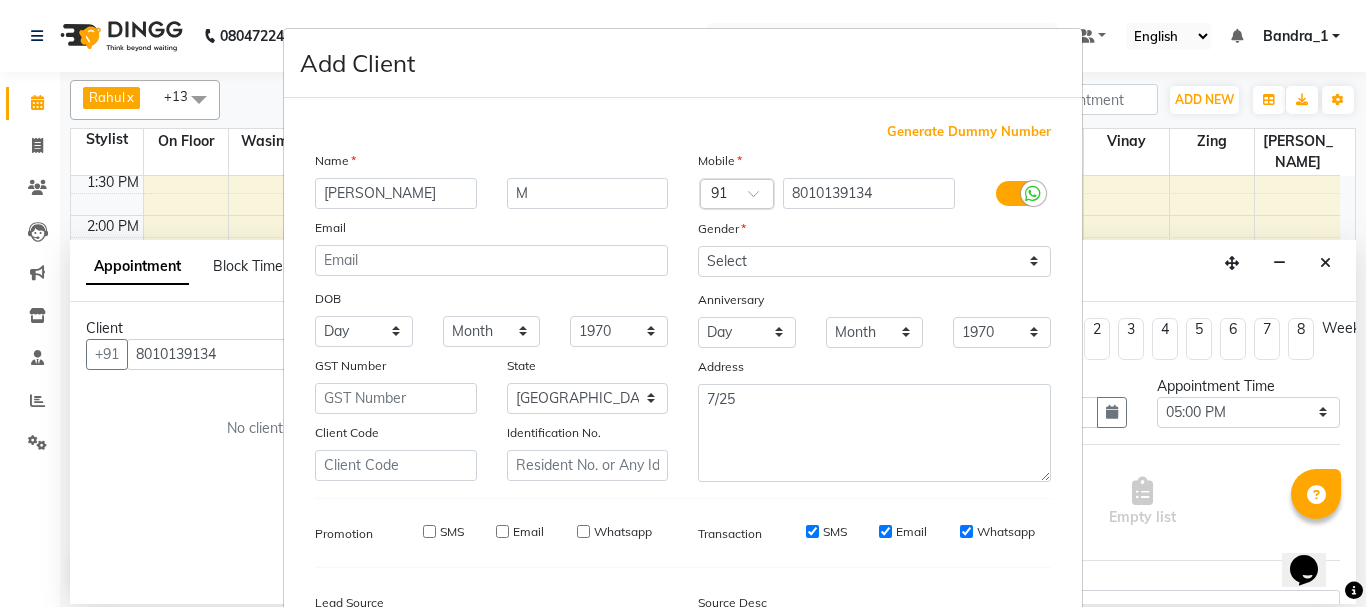 click on "SMS" at bounding box center (812, 531) 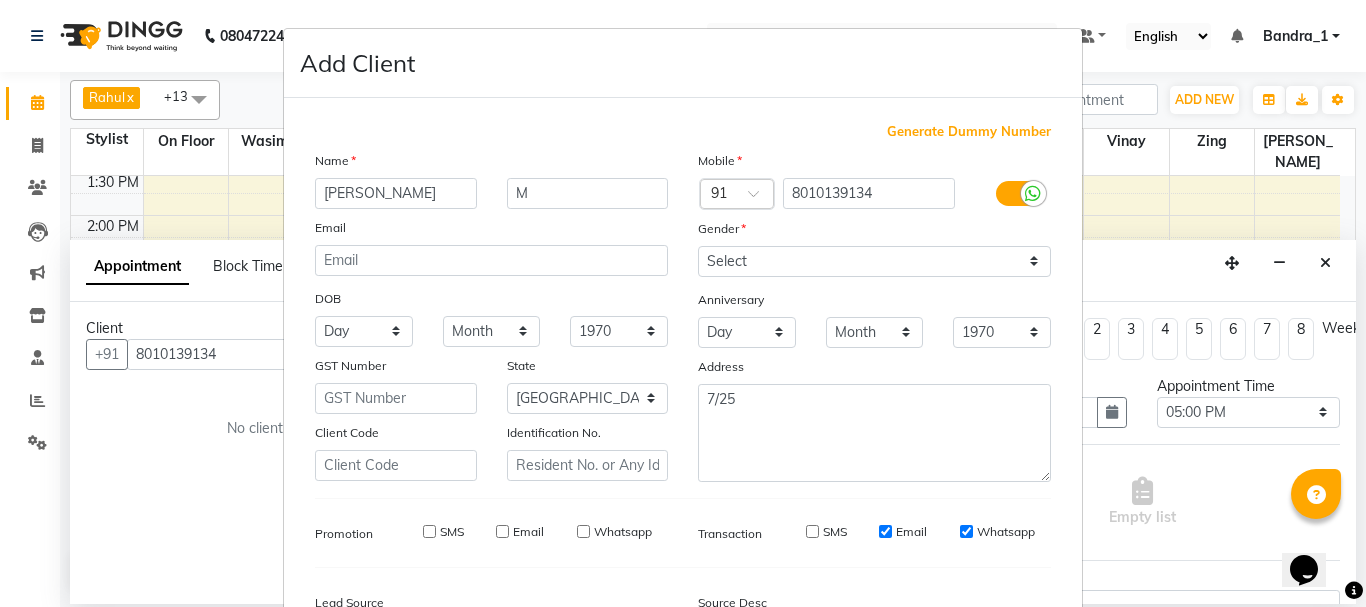 click on "Email" at bounding box center [885, 531] 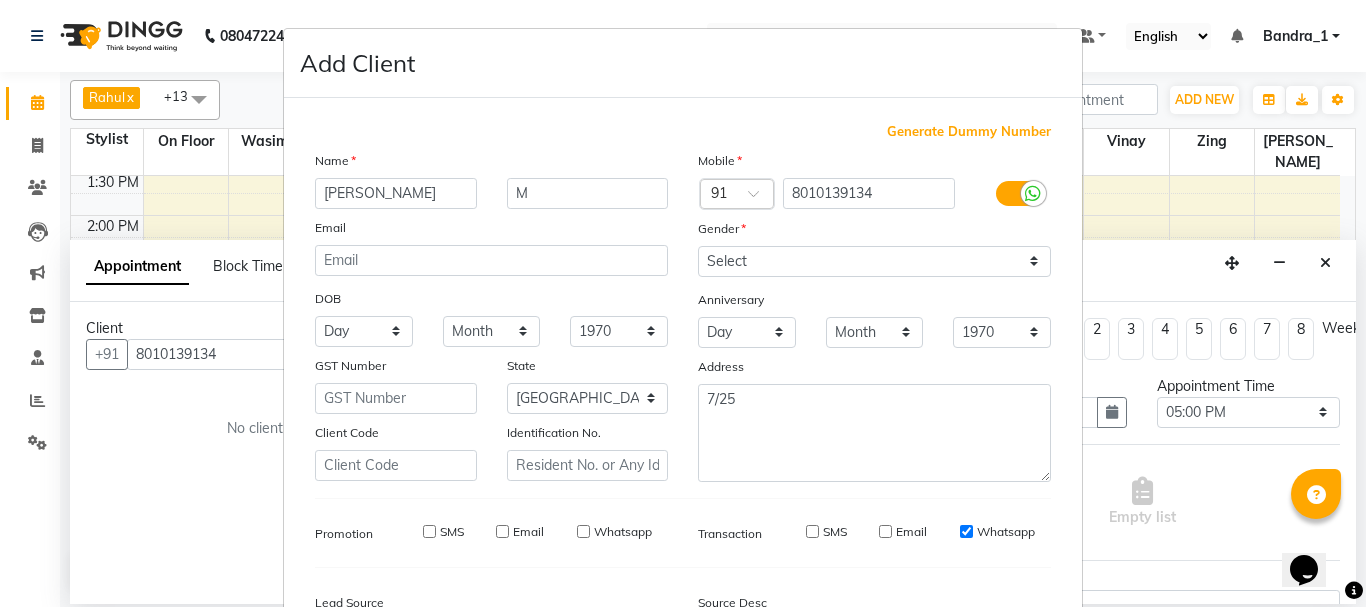 click on "Whatsapp" at bounding box center (966, 531) 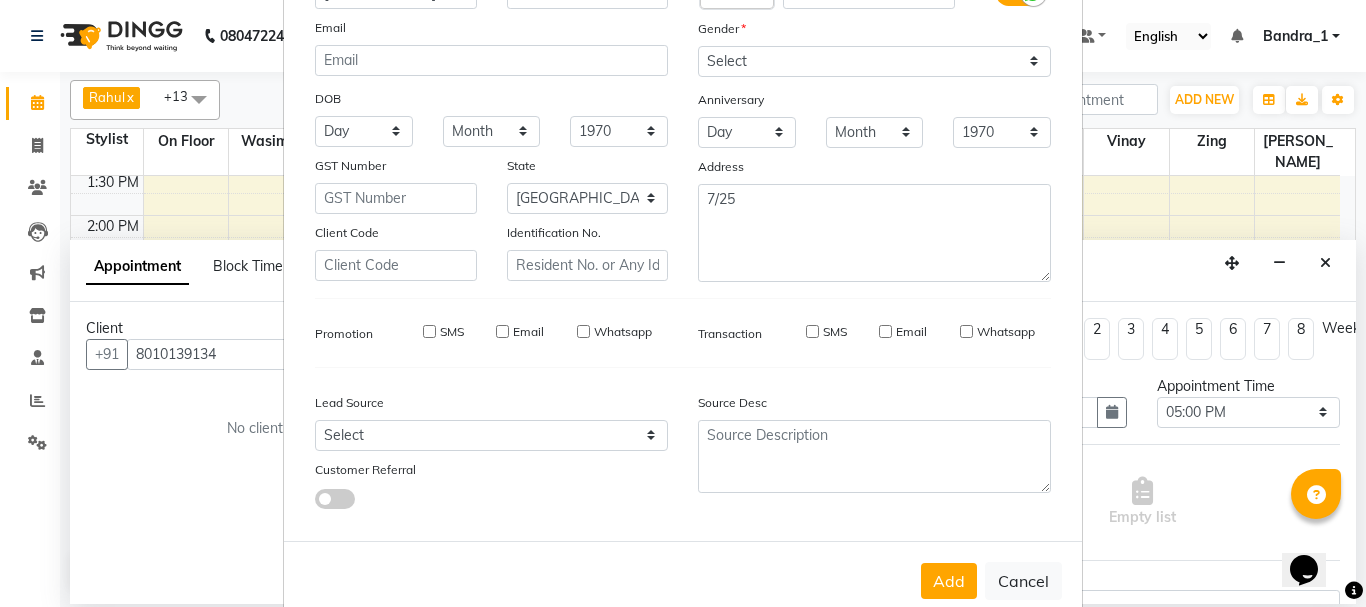 scroll, scrollTop: 242, scrollLeft: 0, axis: vertical 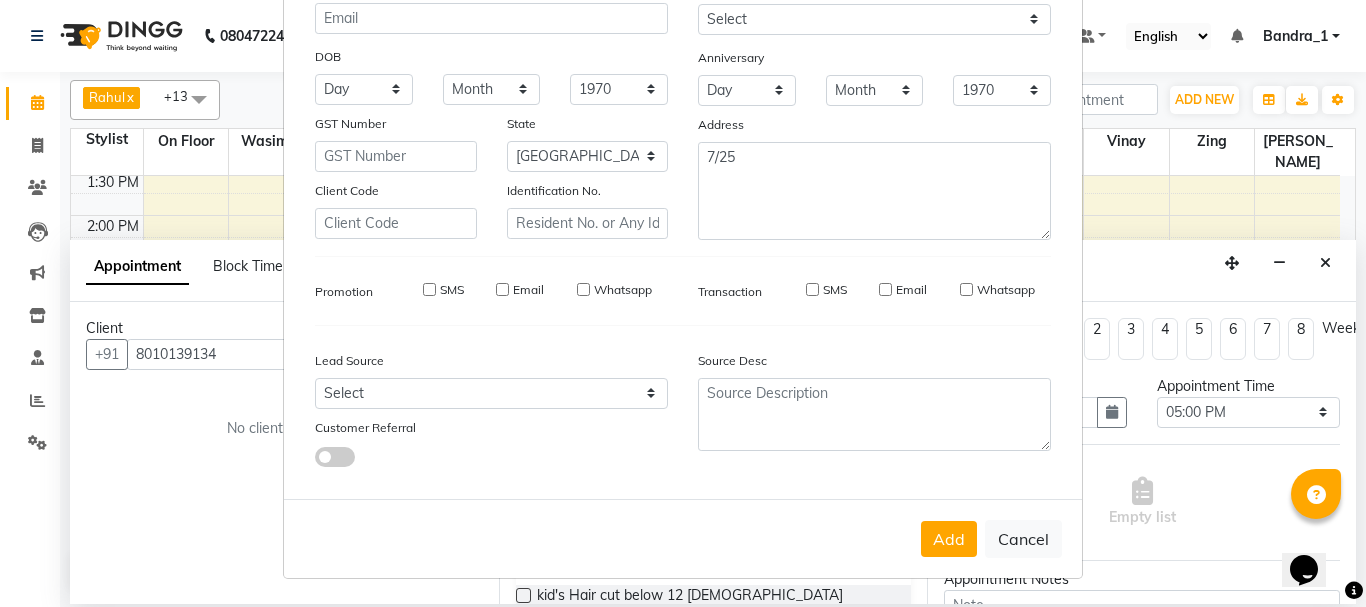 click on "Add" at bounding box center (949, 539) 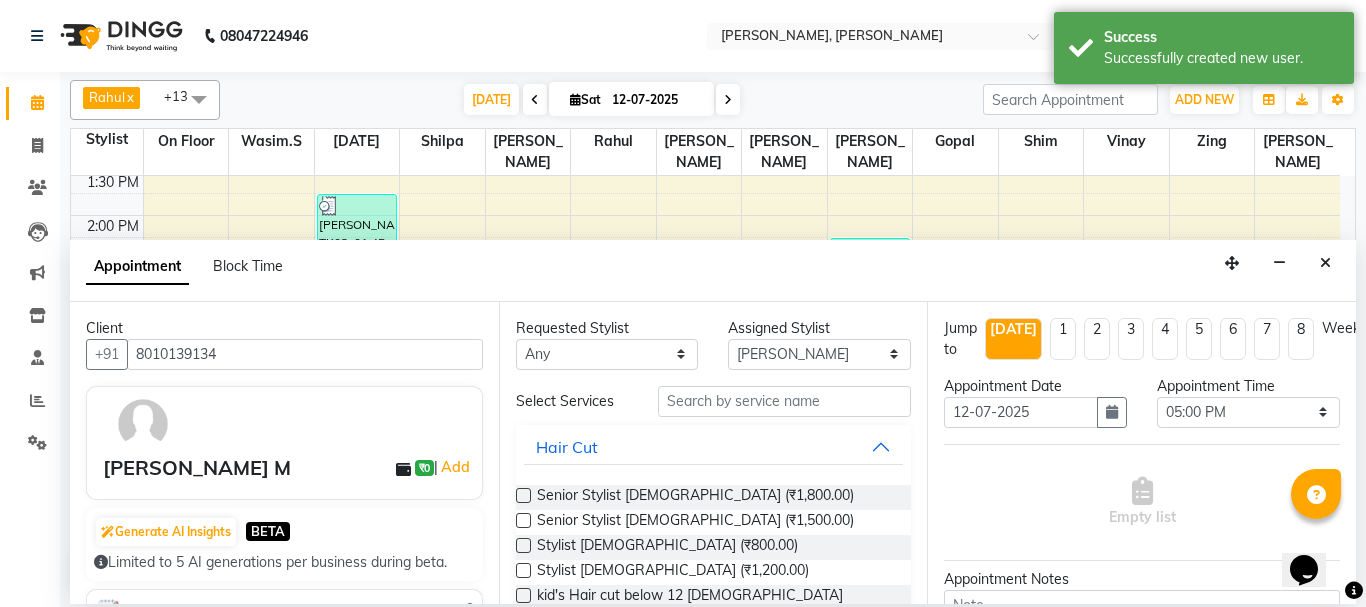 scroll, scrollTop: 400, scrollLeft: 0, axis: vertical 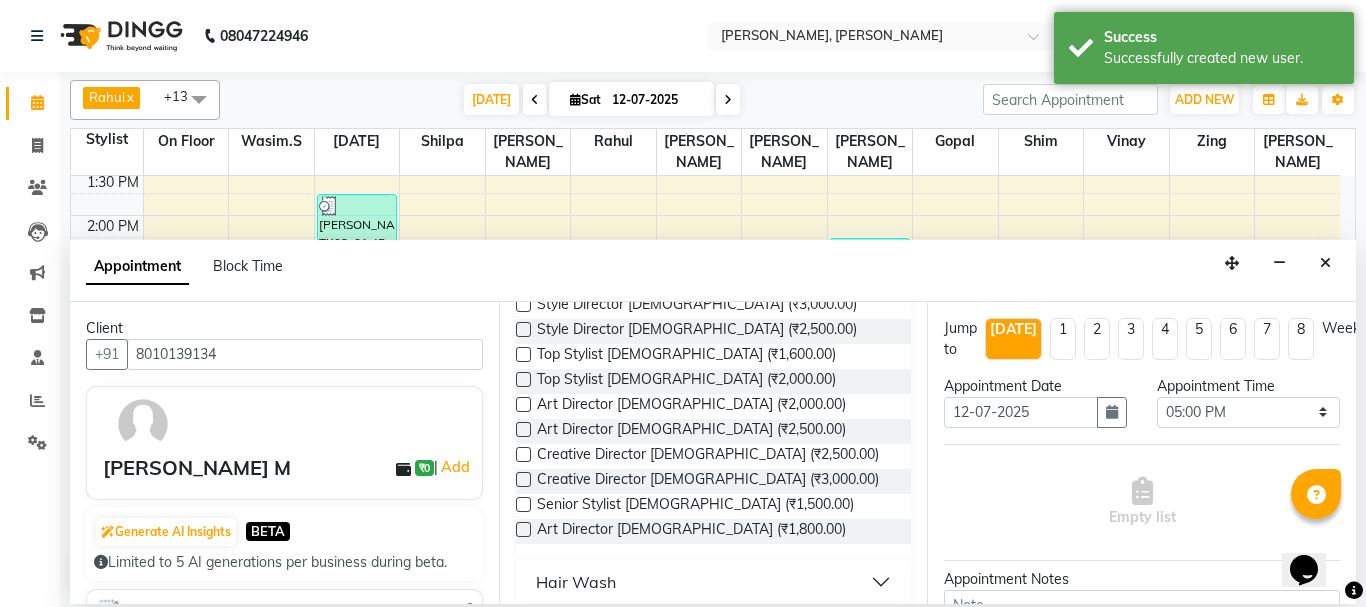 click at bounding box center (523, 529) 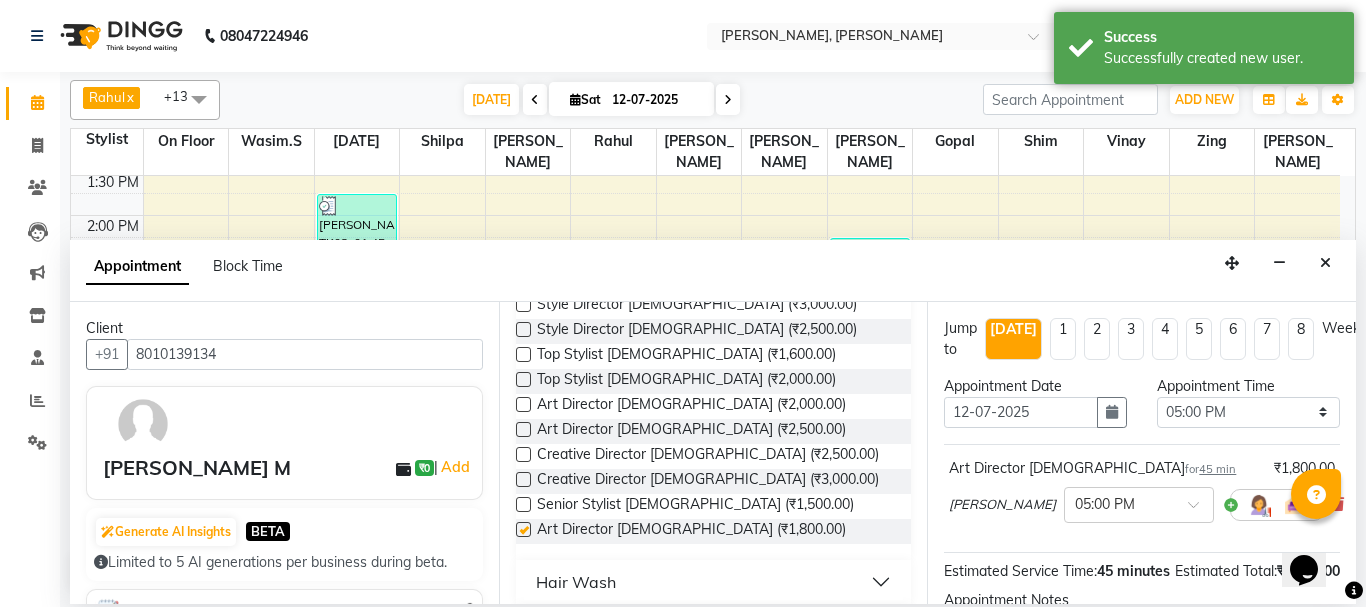 checkbox on "false" 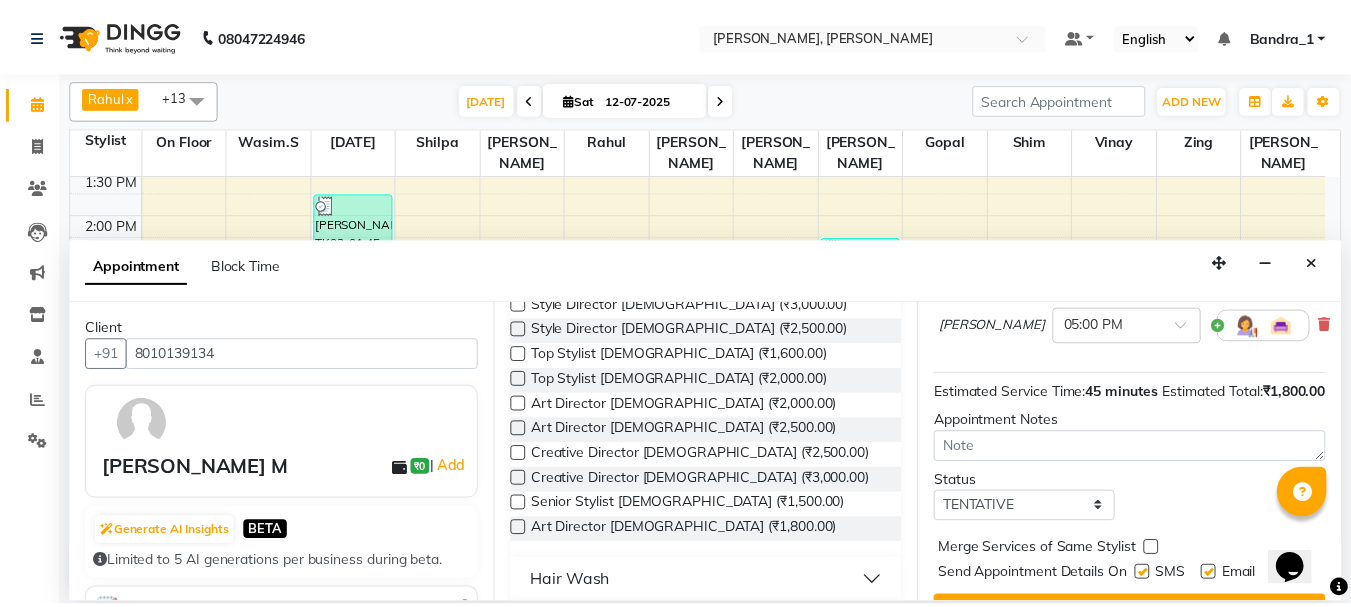 scroll, scrollTop: 260, scrollLeft: 0, axis: vertical 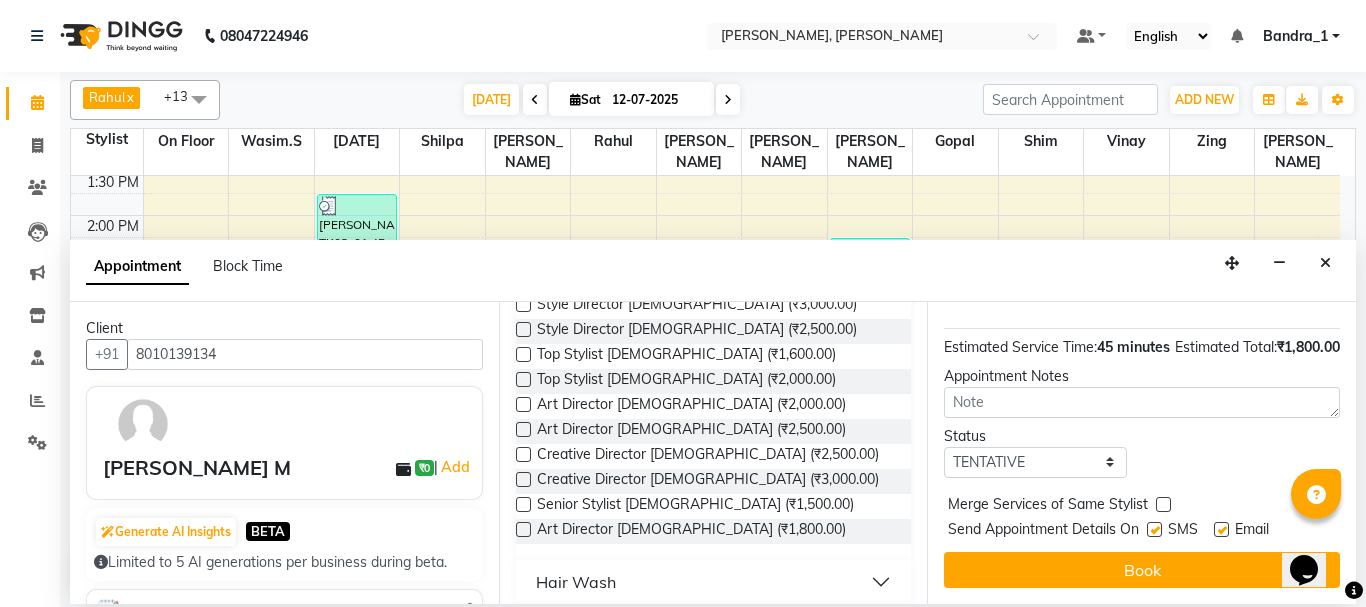 click at bounding box center (1221, 529) 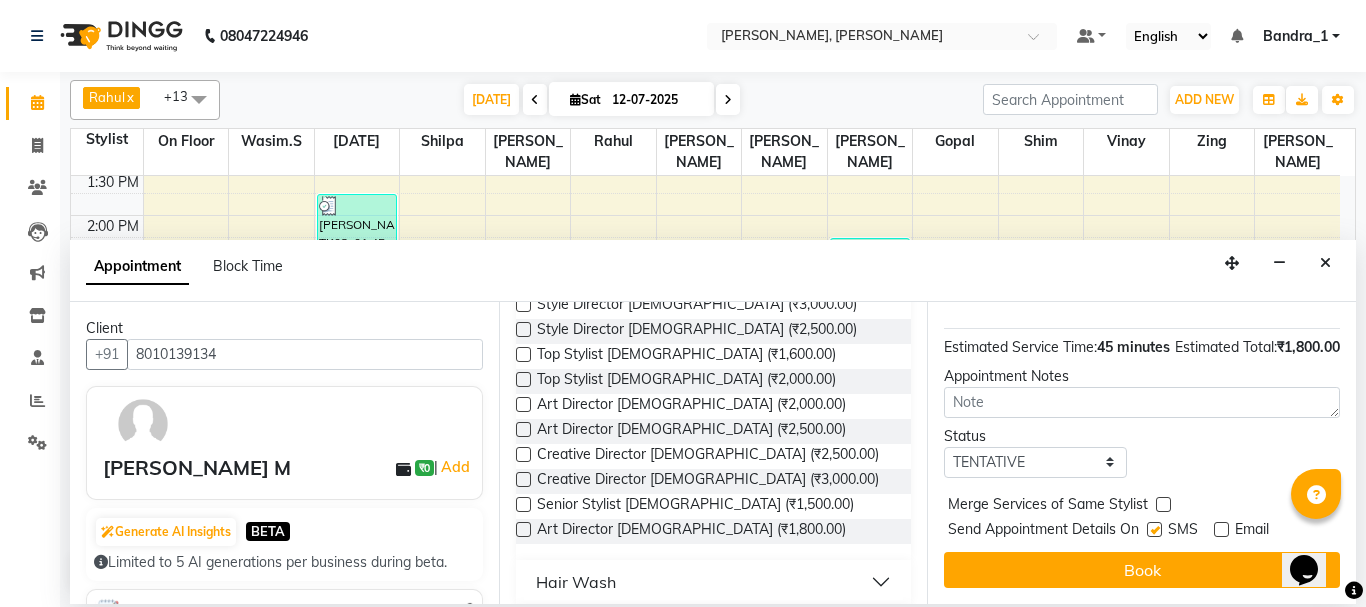 click at bounding box center [1154, 529] 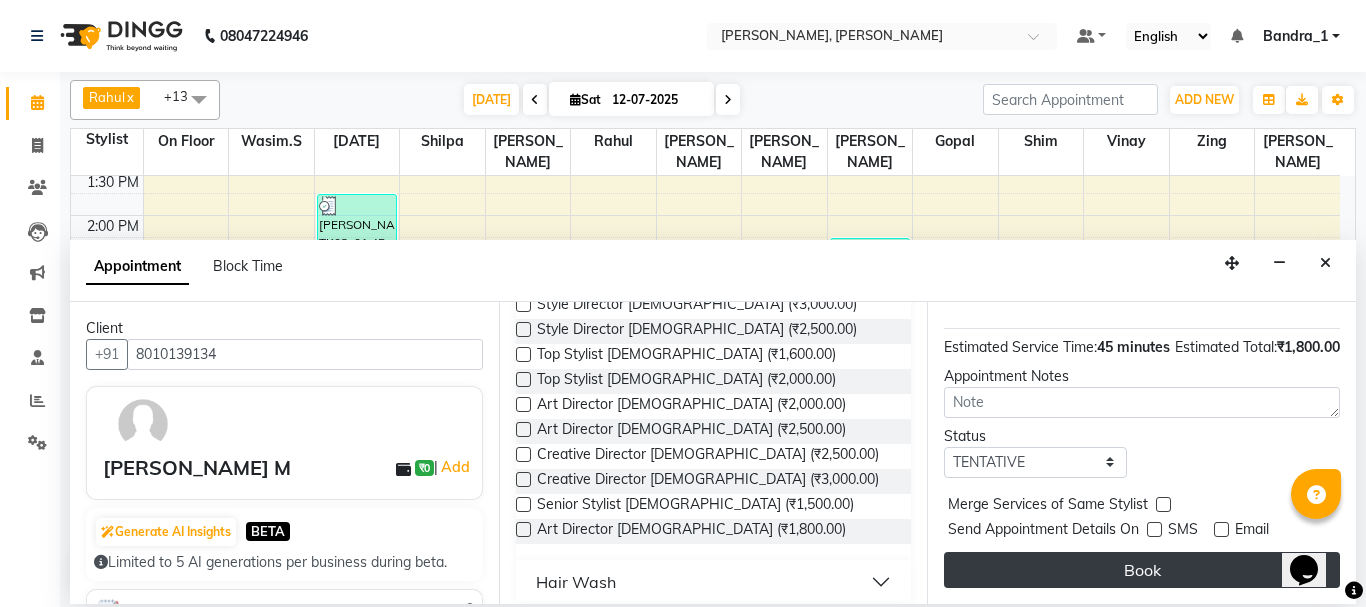 click on "Book" at bounding box center (1142, 570) 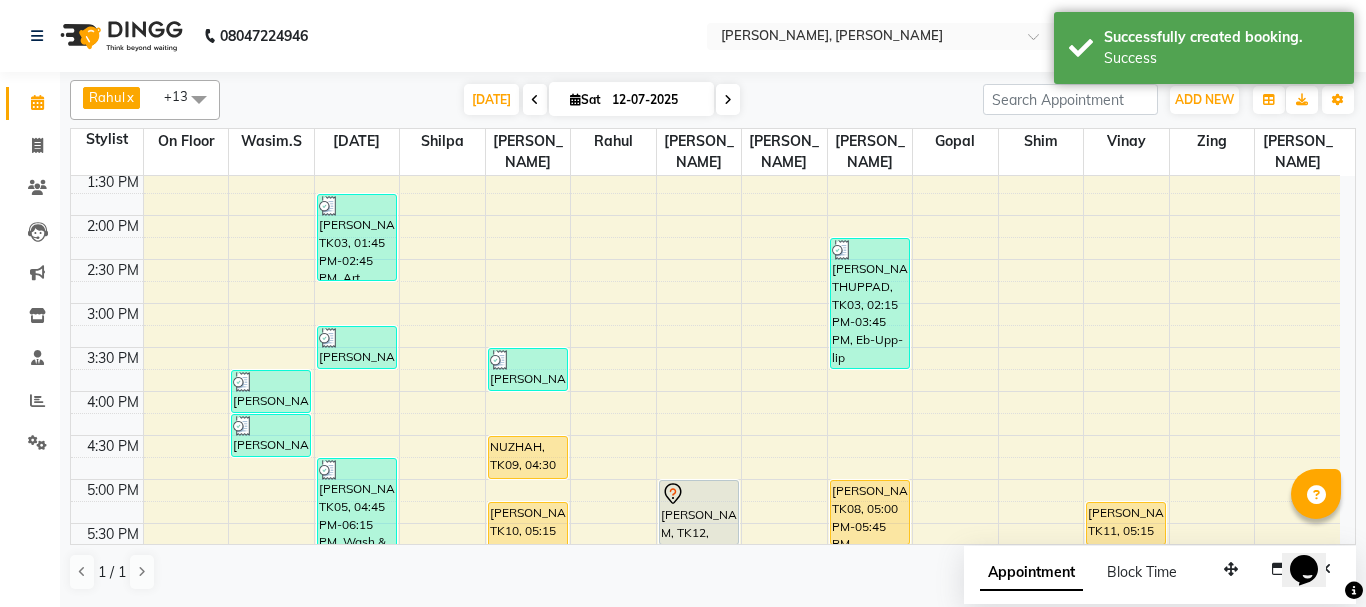 click at bounding box center (699, 494) 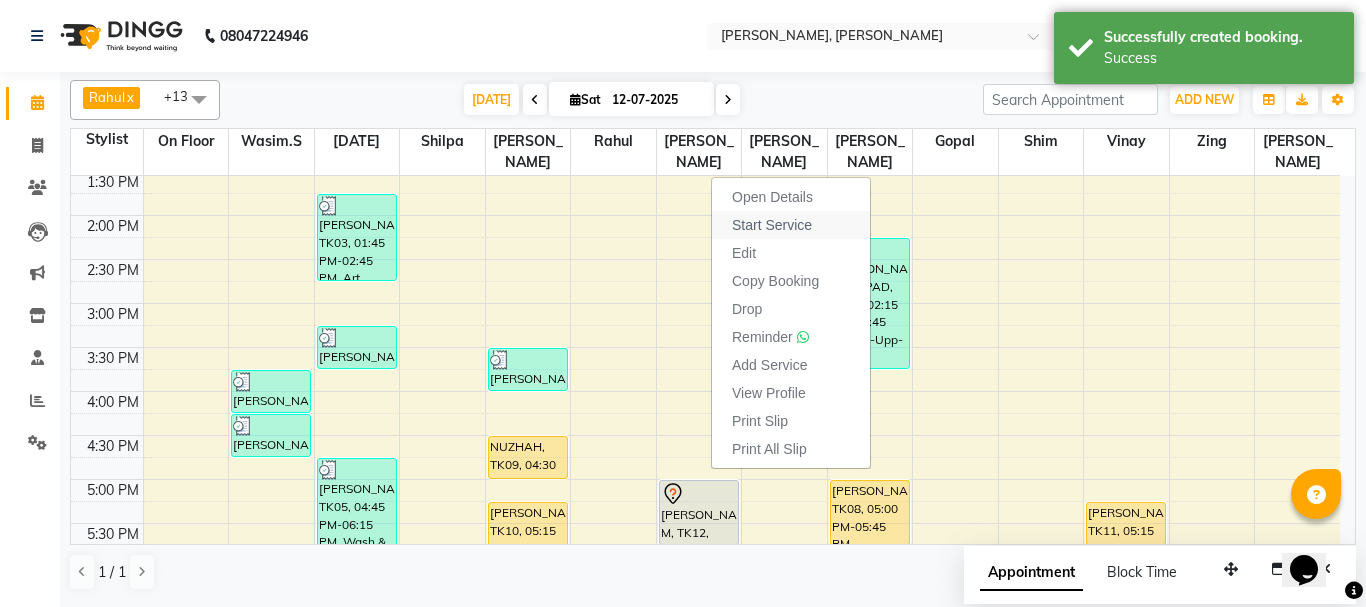 click on "Start Service" at bounding box center (772, 225) 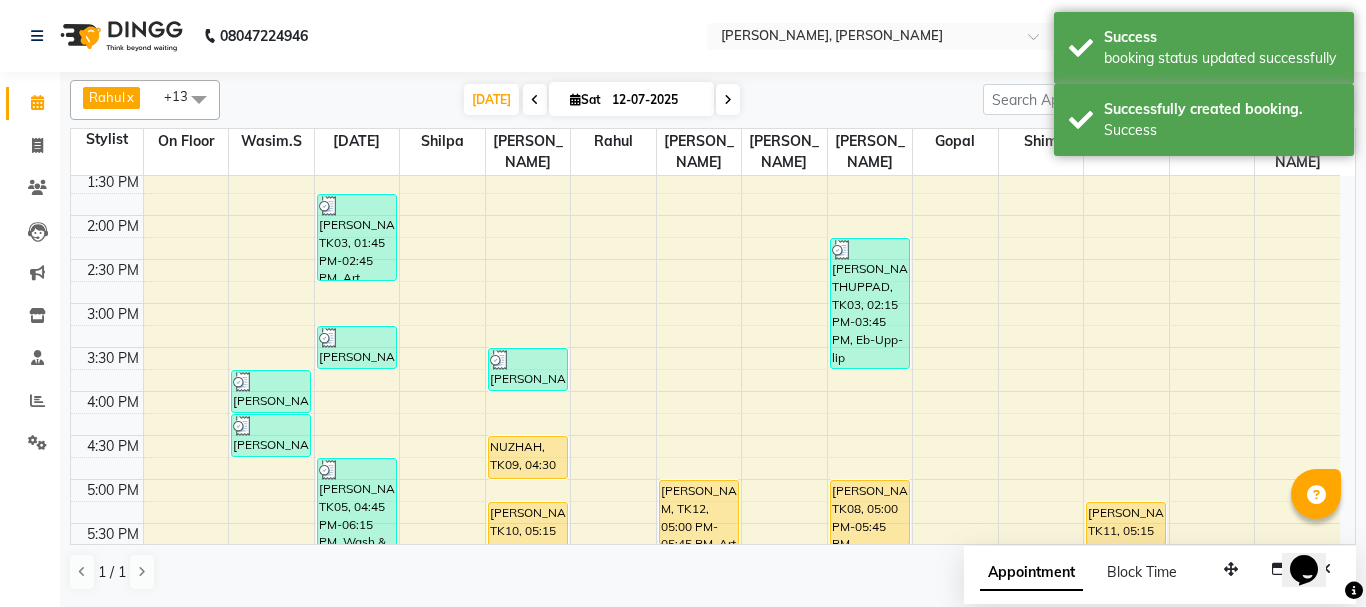 click on "[PERSON_NAME] M, TK12, 05:00 PM-05:45 PM, Art Director [DEMOGRAPHIC_DATA]" at bounding box center [699, 512] 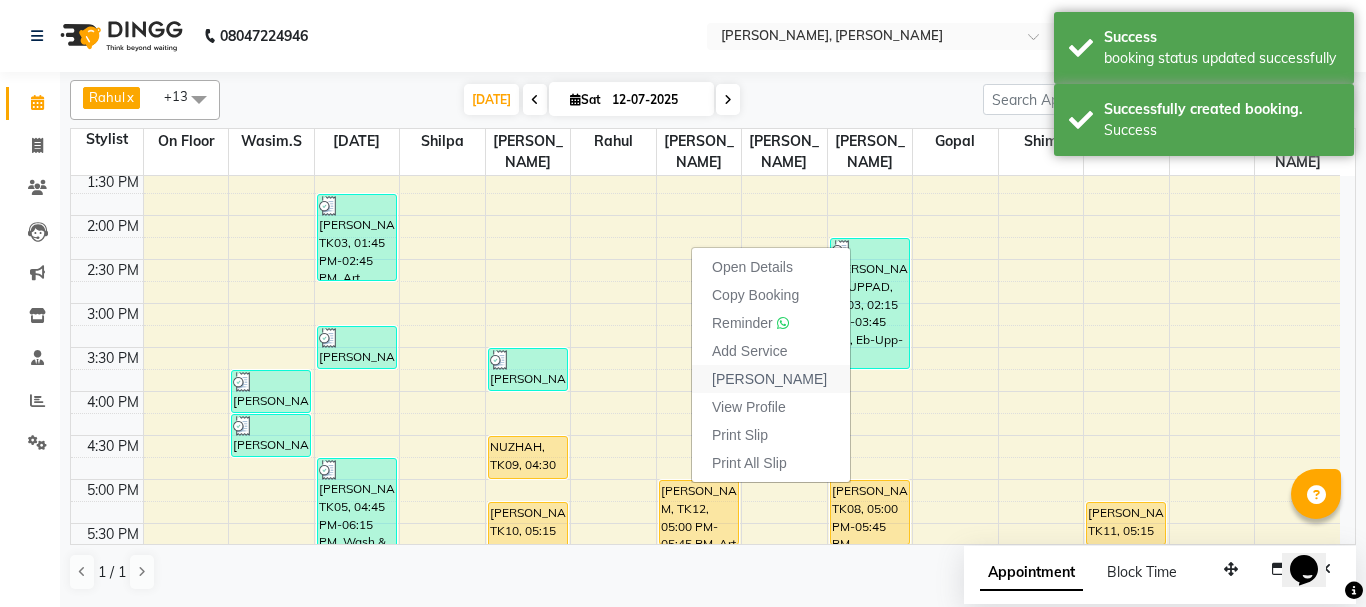 click on "[PERSON_NAME]" at bounding box center (769, 379) 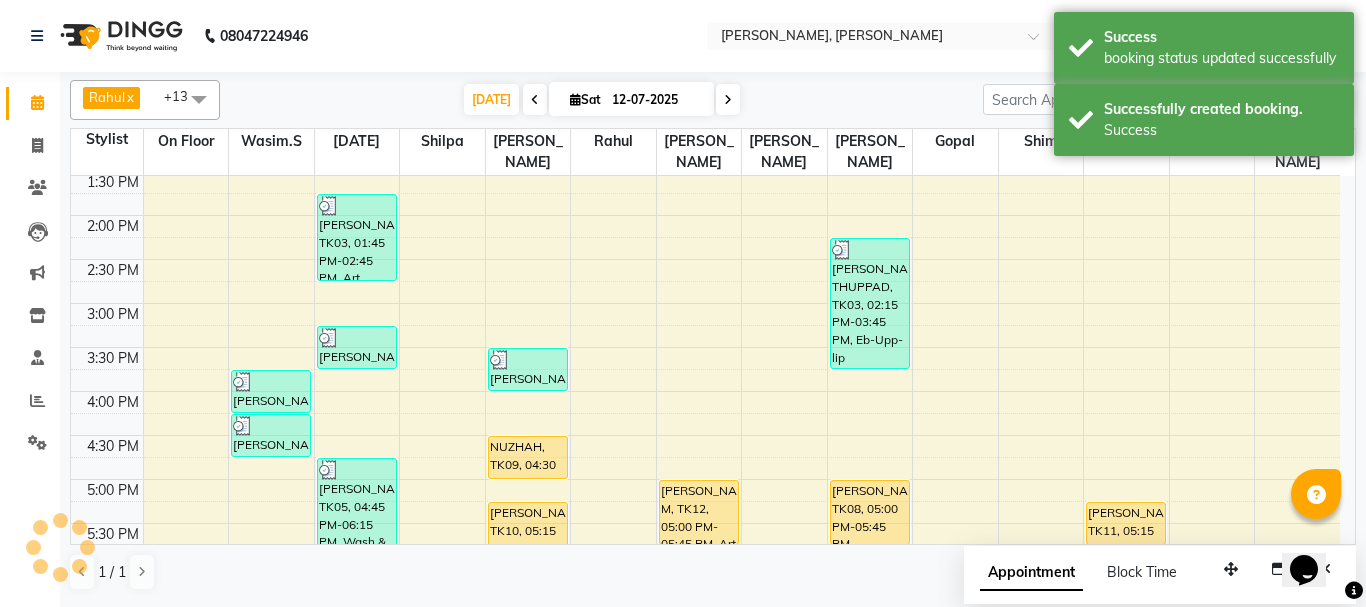 select on "service" 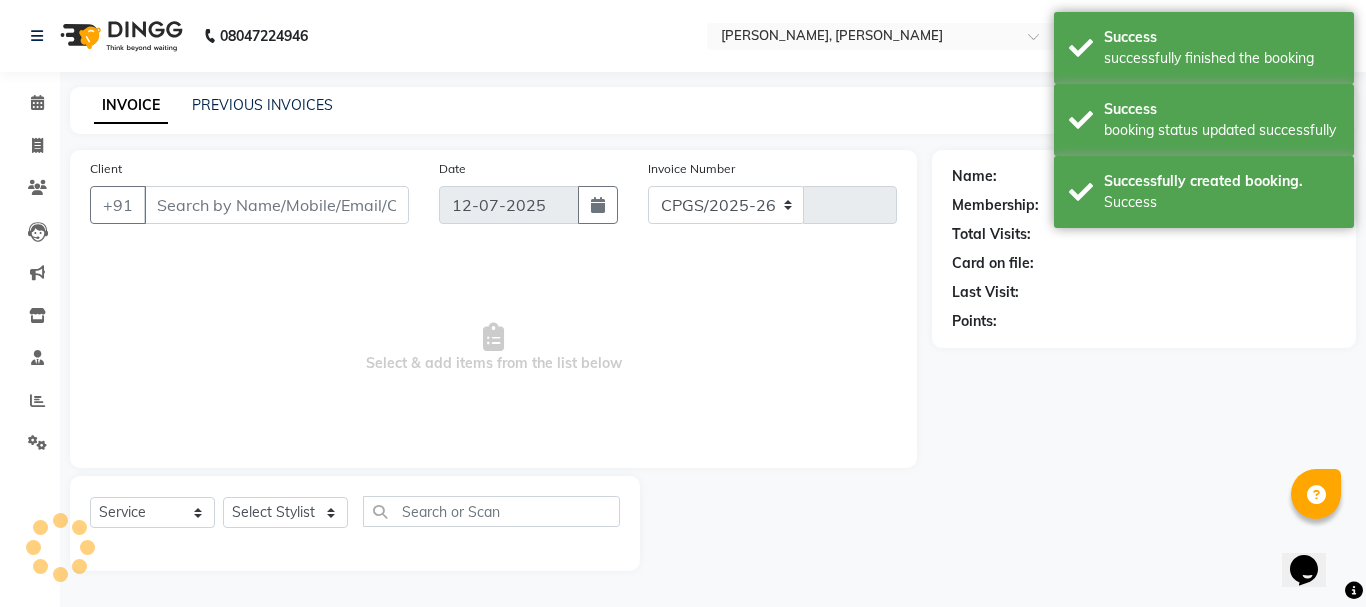 select on "7997" 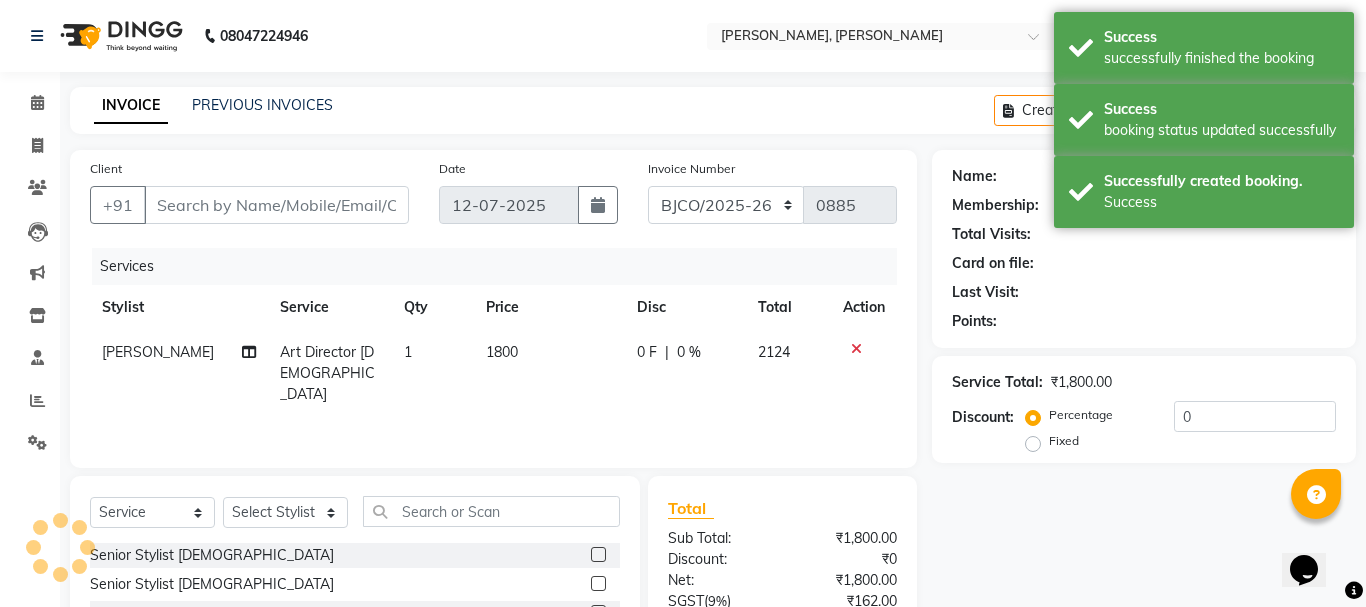 type on "8010139134" 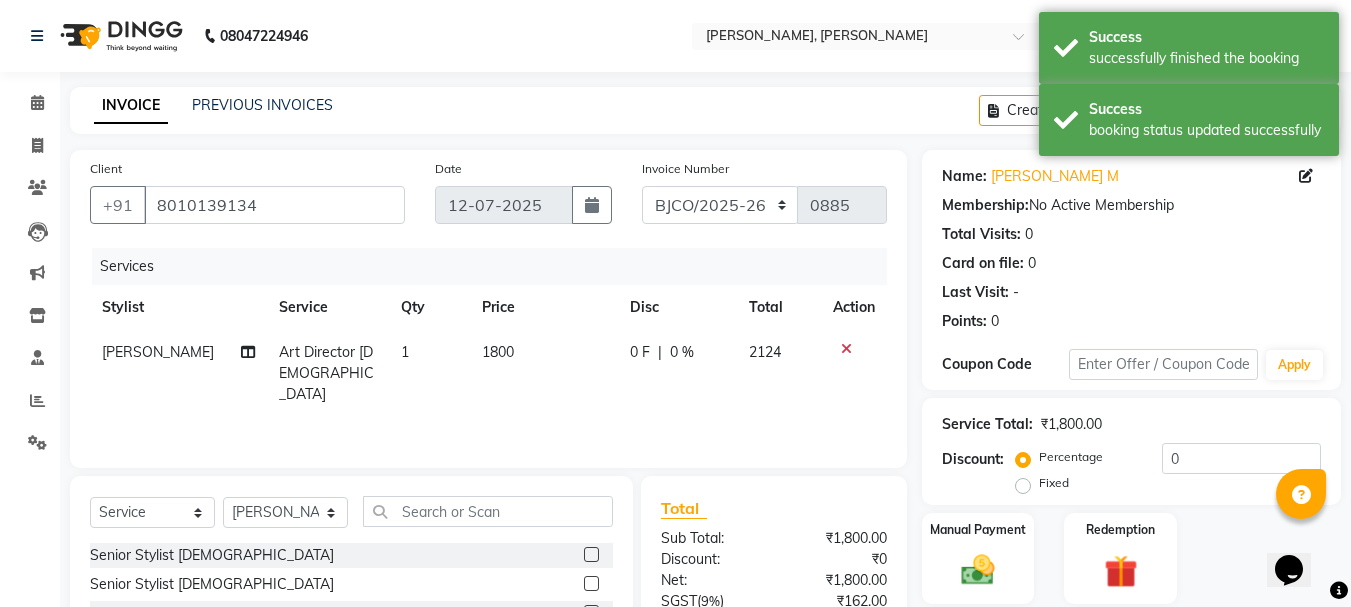 scroll, scrollTop: 194, scrollLeft: 0, axis: vertical 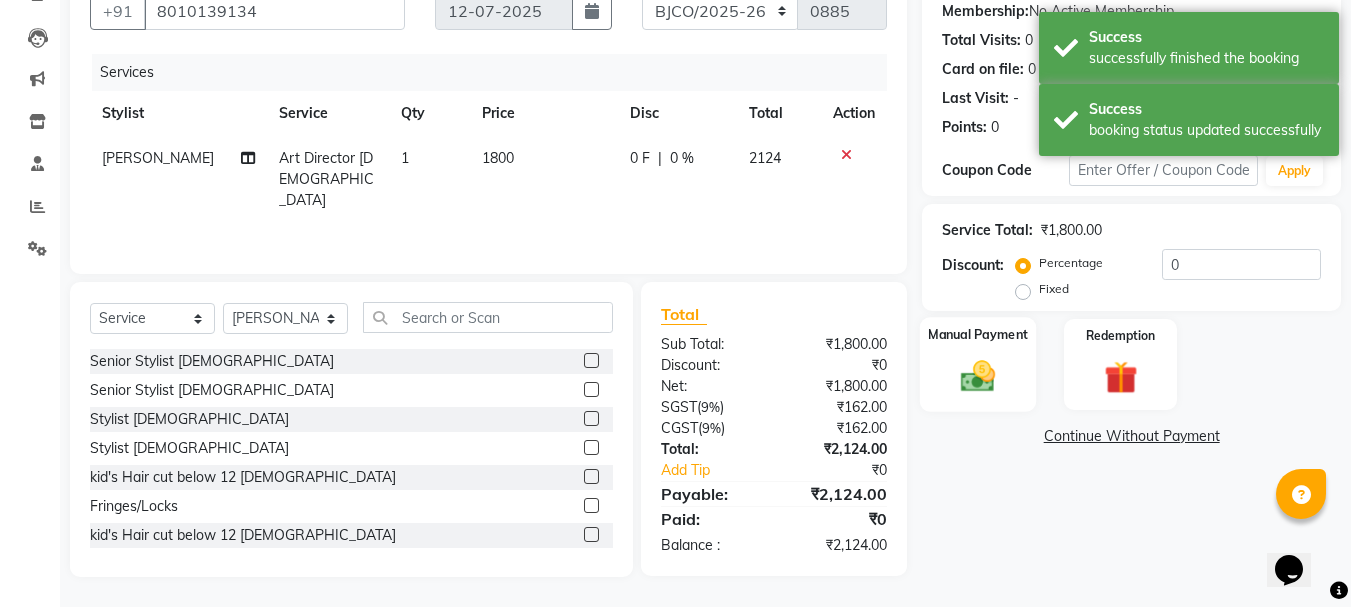 click 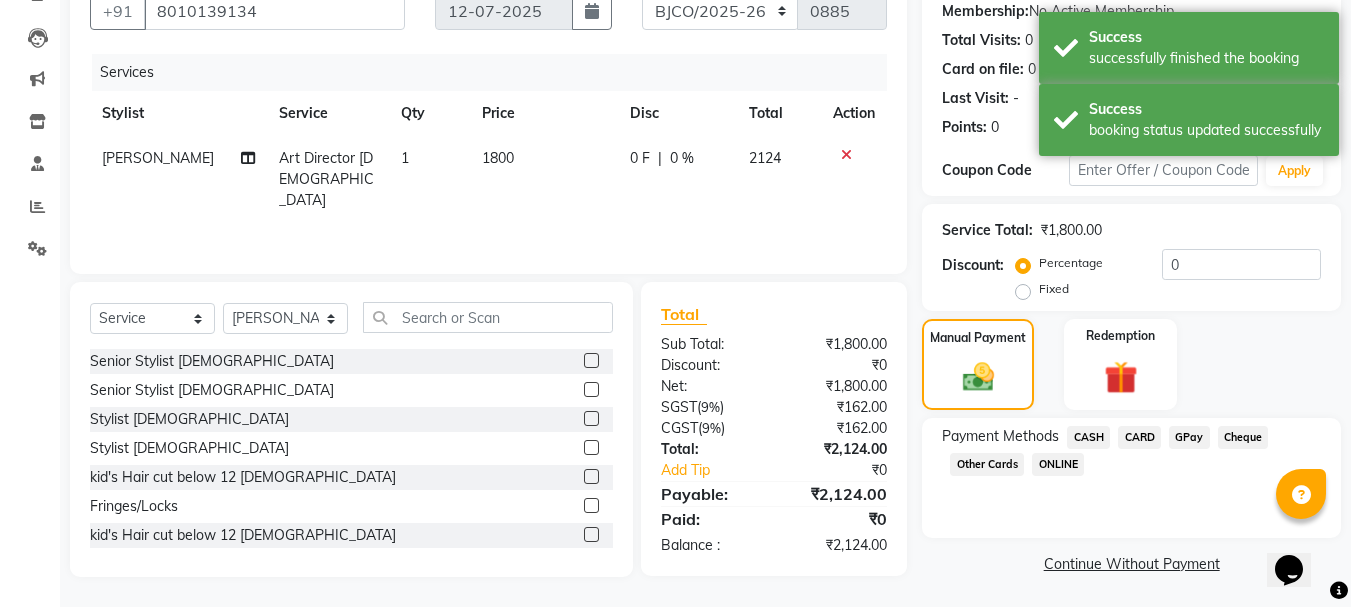 click on "GPay" 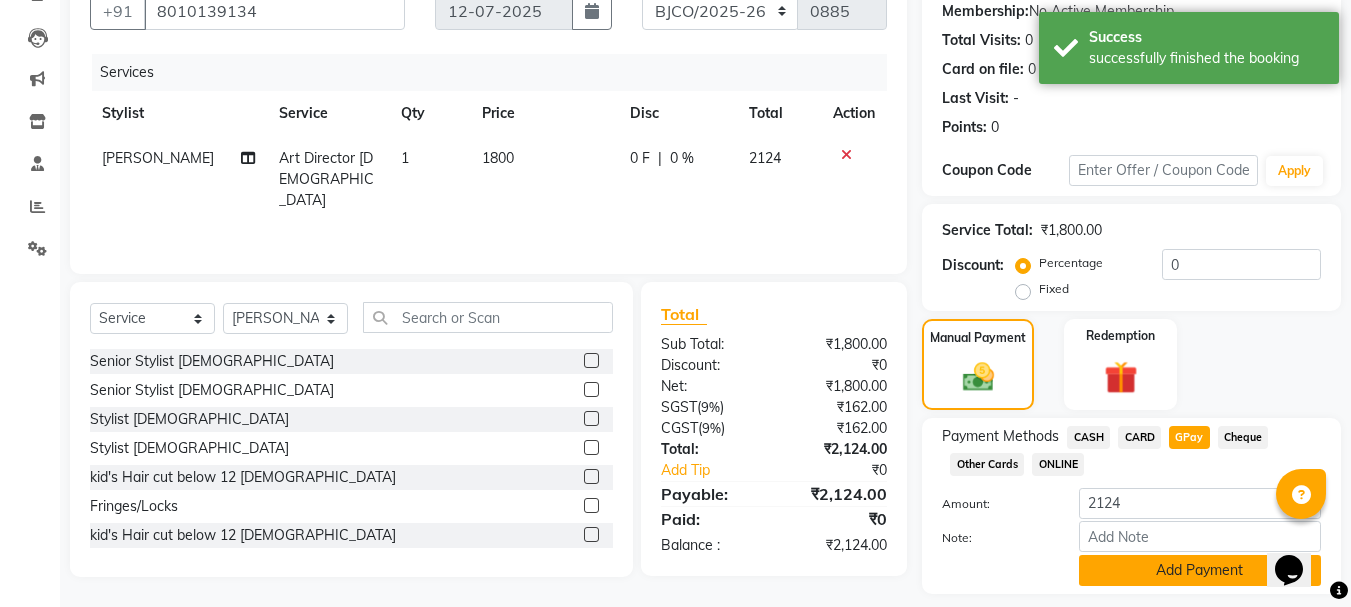 click on "Add Payment" 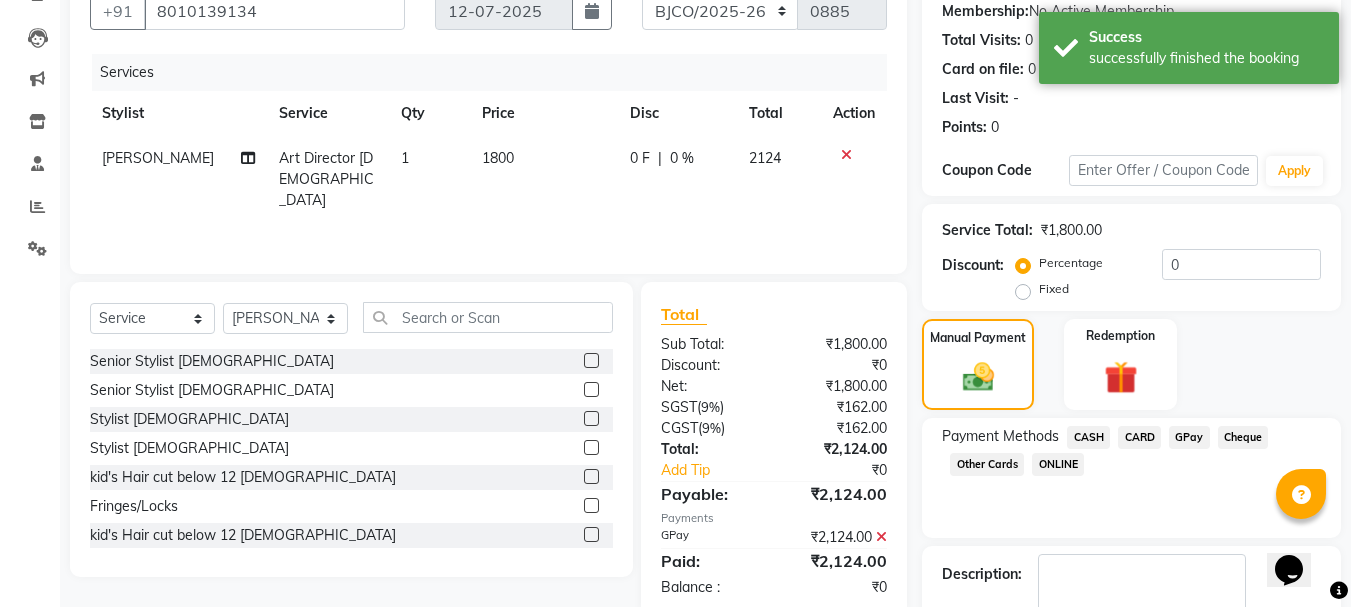 scroll, scrollTop: 309, scrollLeft: 0, axis: vertical 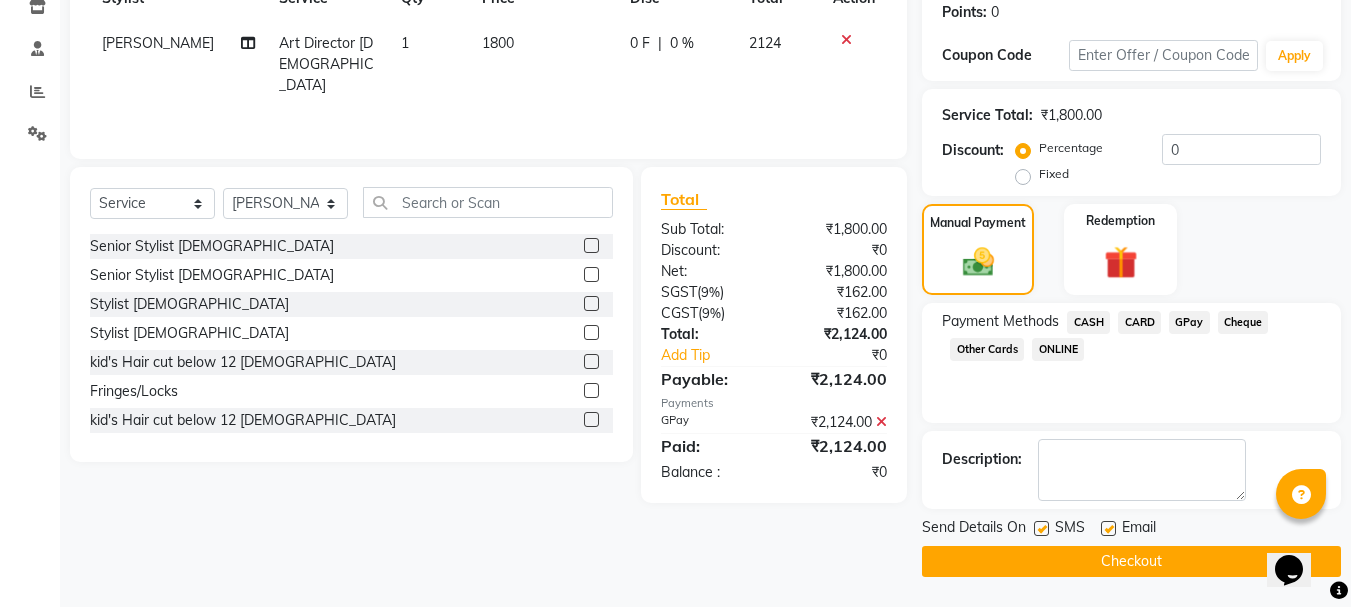 click 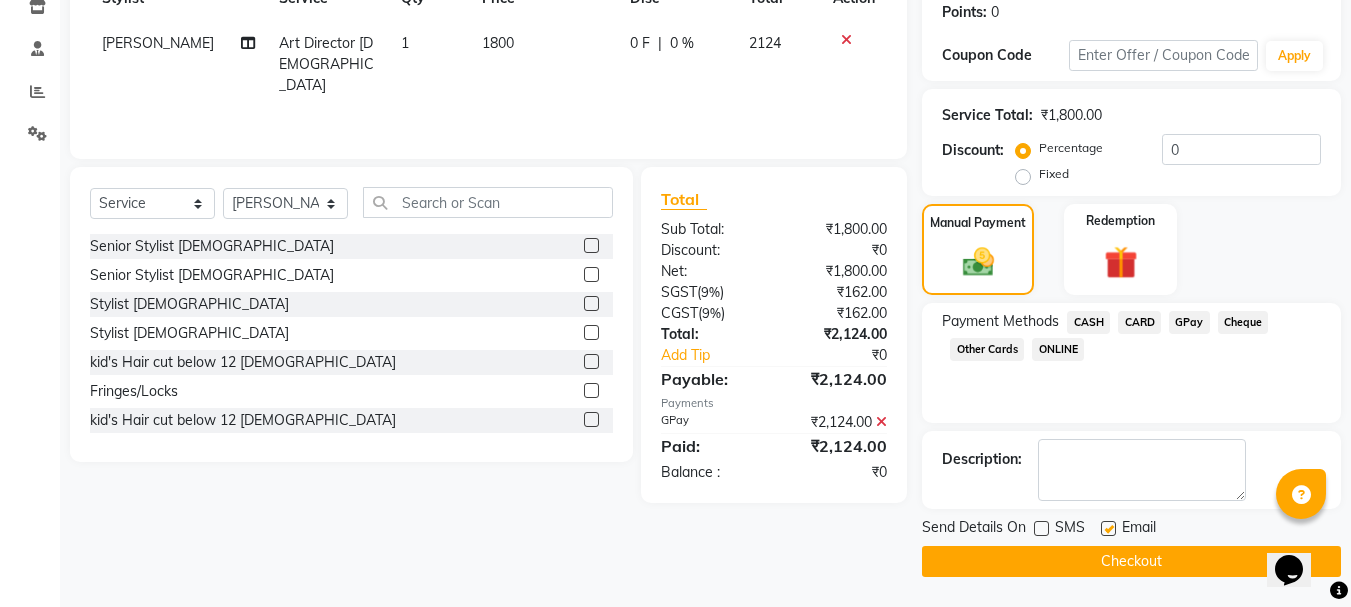 click 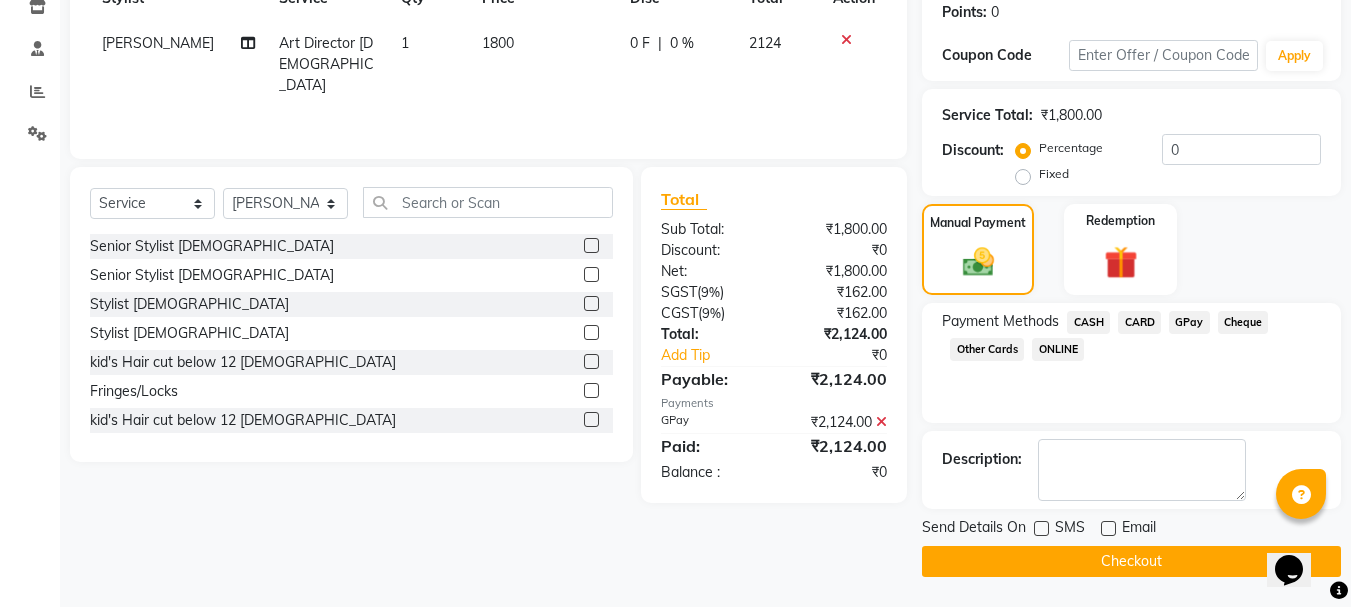click on "Checkout" 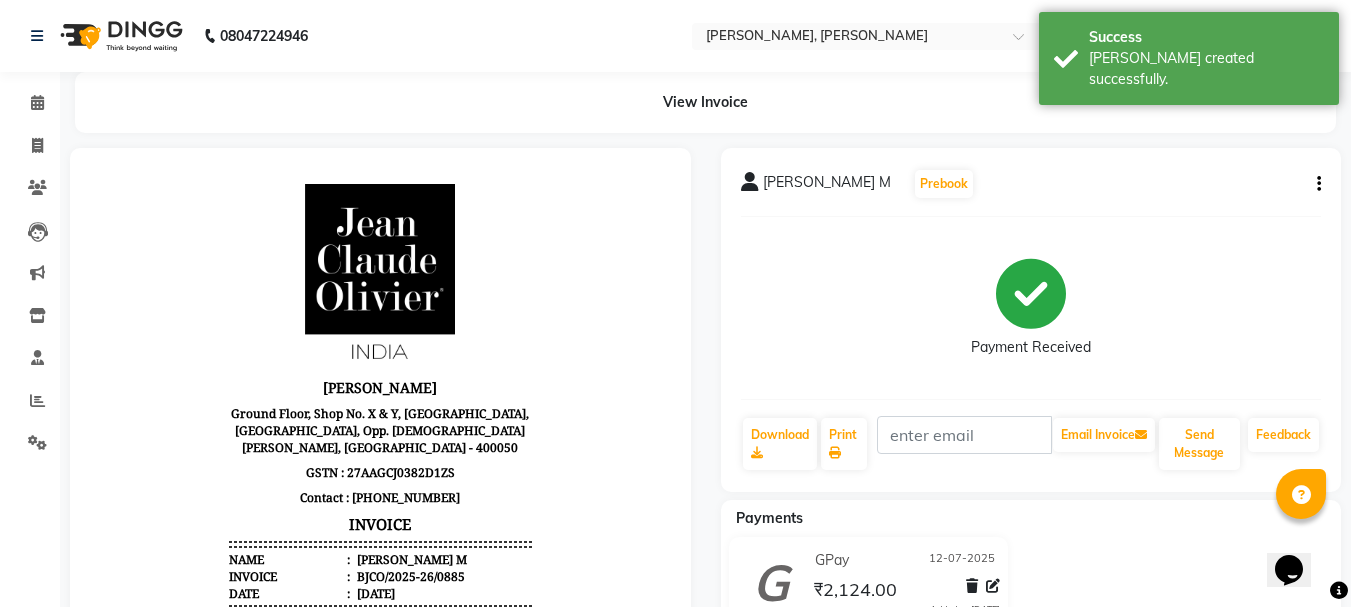 scroll, scrollTop: 0, scrollLeft: 0, axis: both 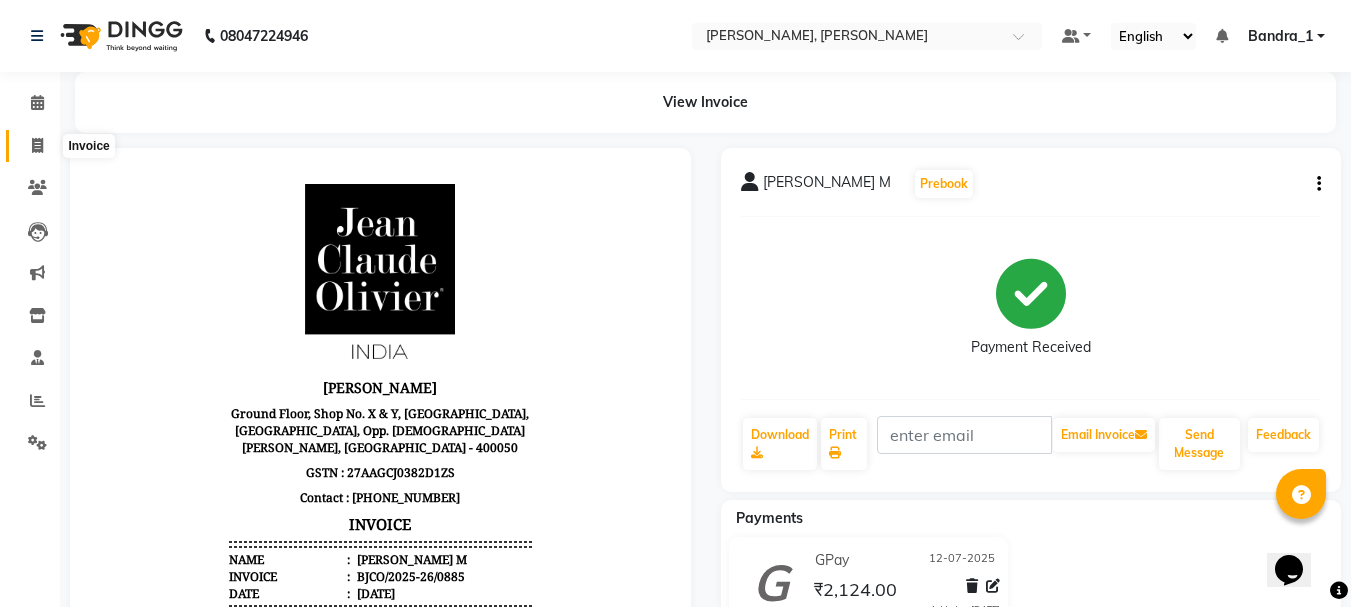 click 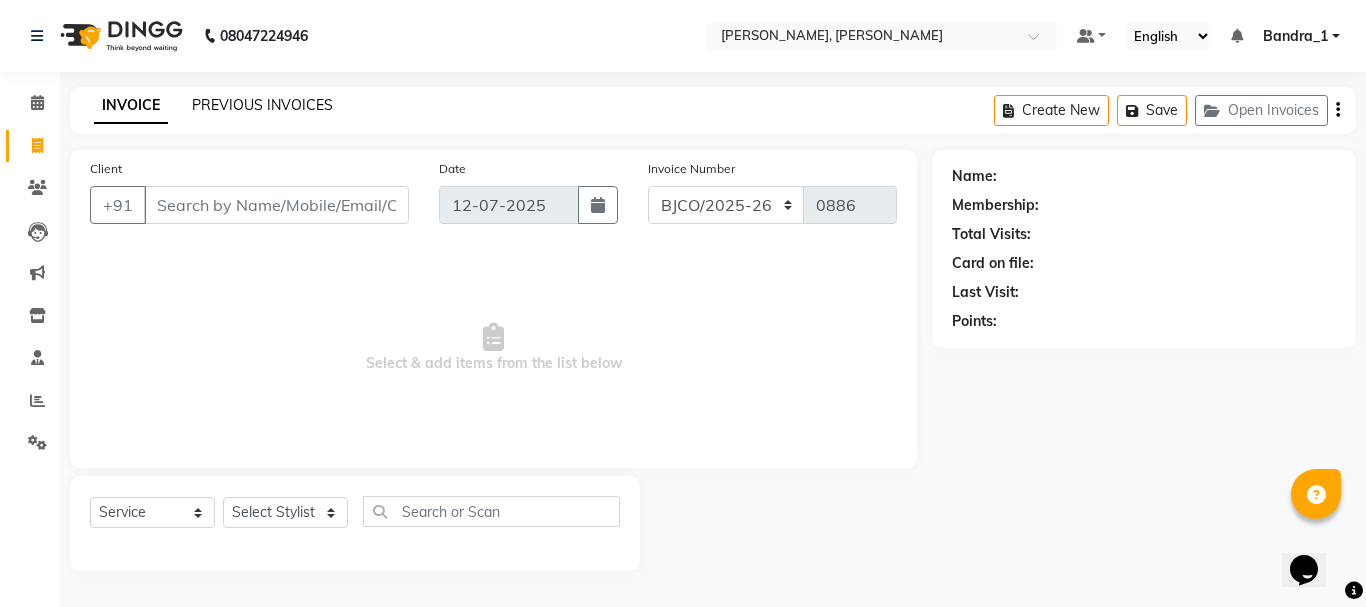 click on "PREVIOUS INVOICES" 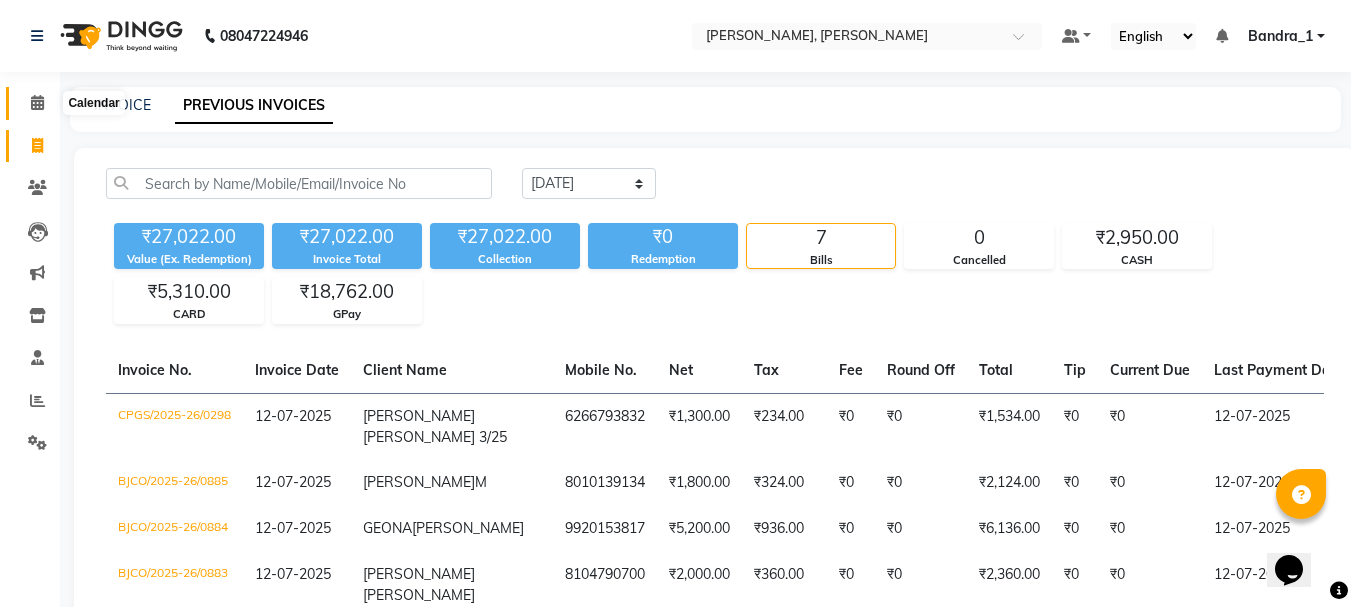 click 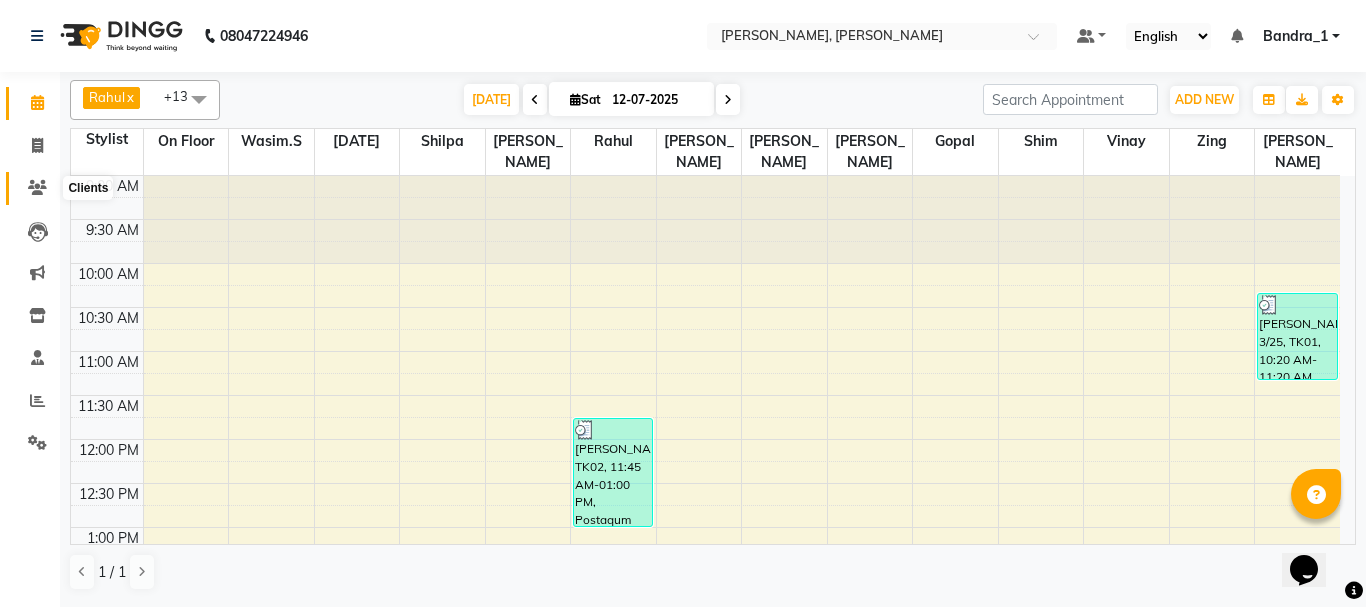 click 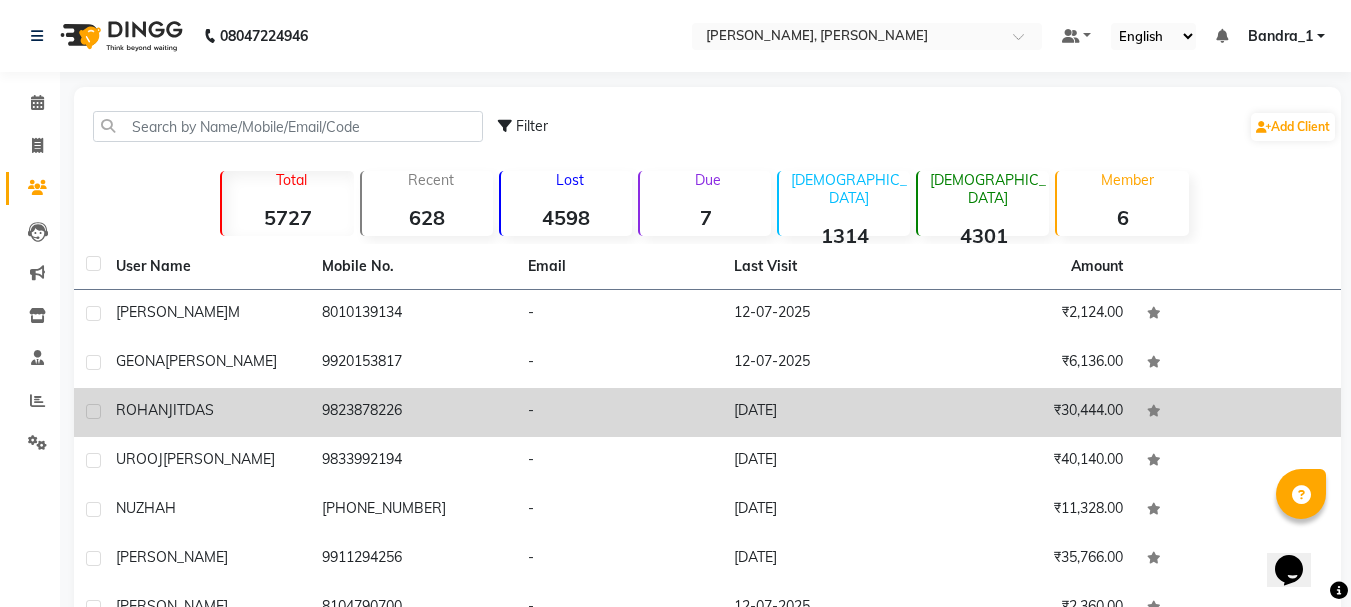 click on "ROHANJIT  DAS" 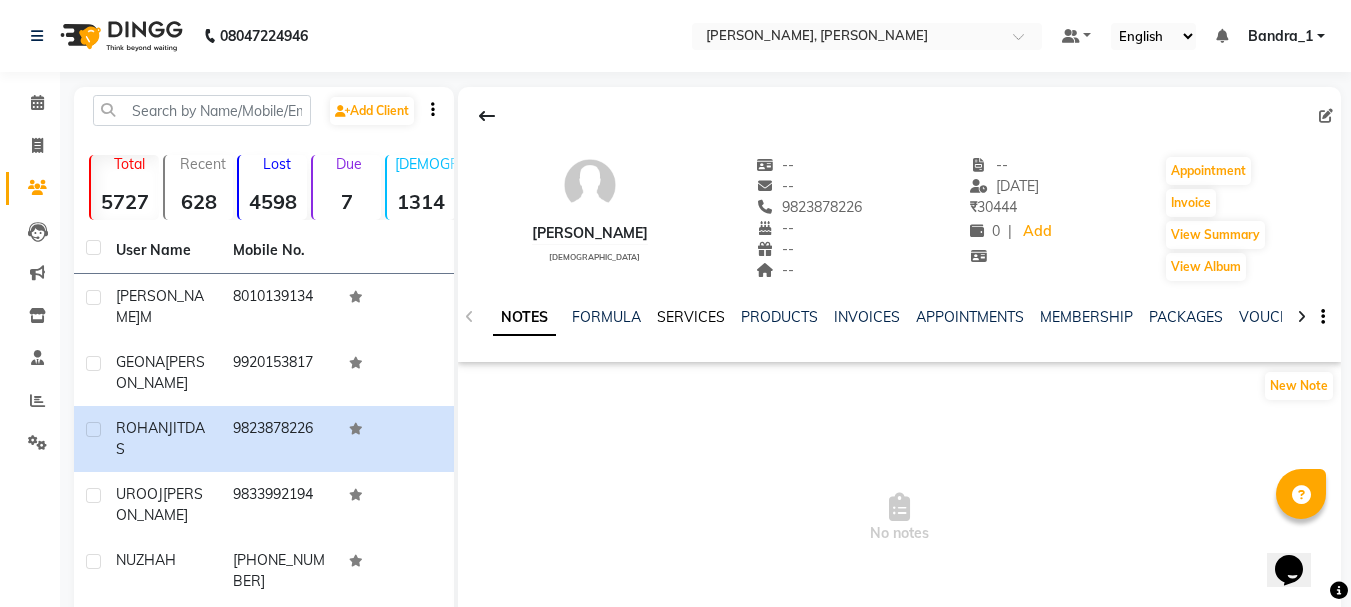 click on "SERVICES" 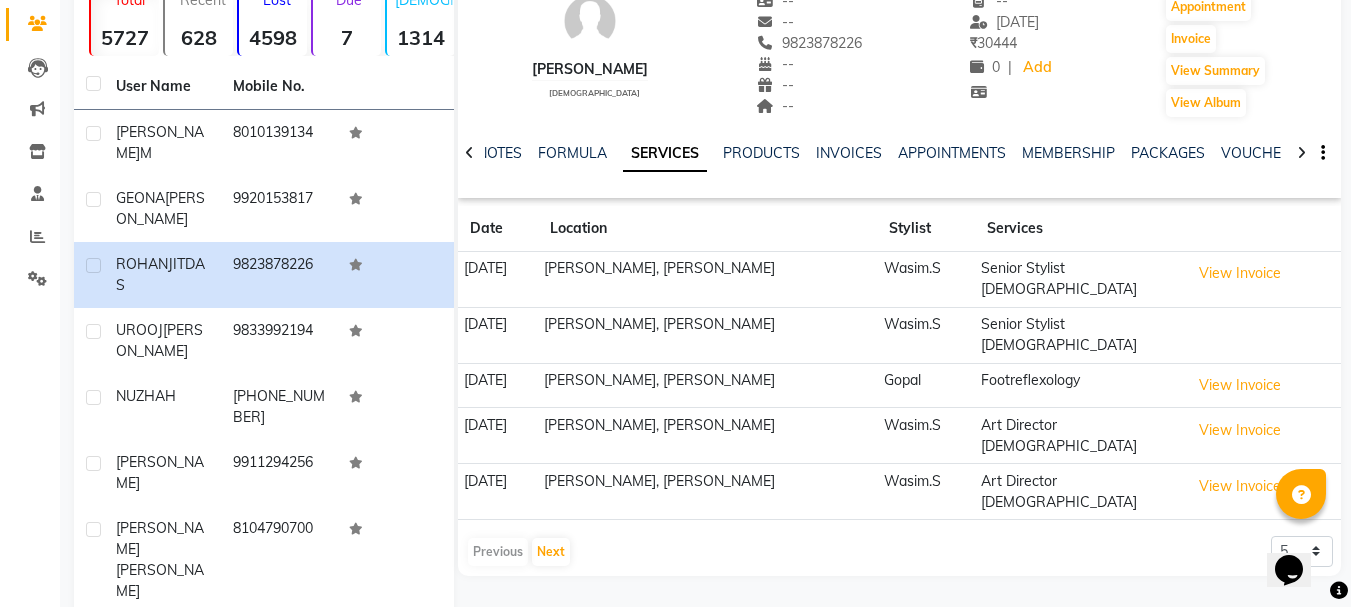 scroll, scrollTop: 206, scrollLeft: 0, axis: vertical 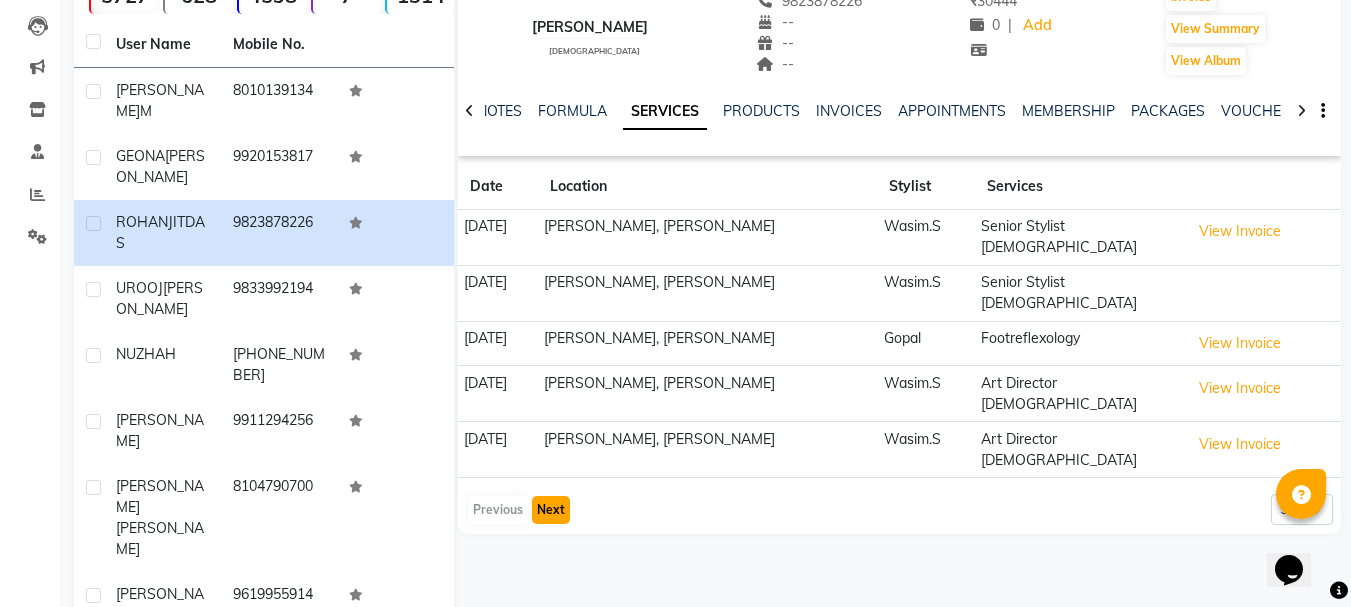 click on "Next" 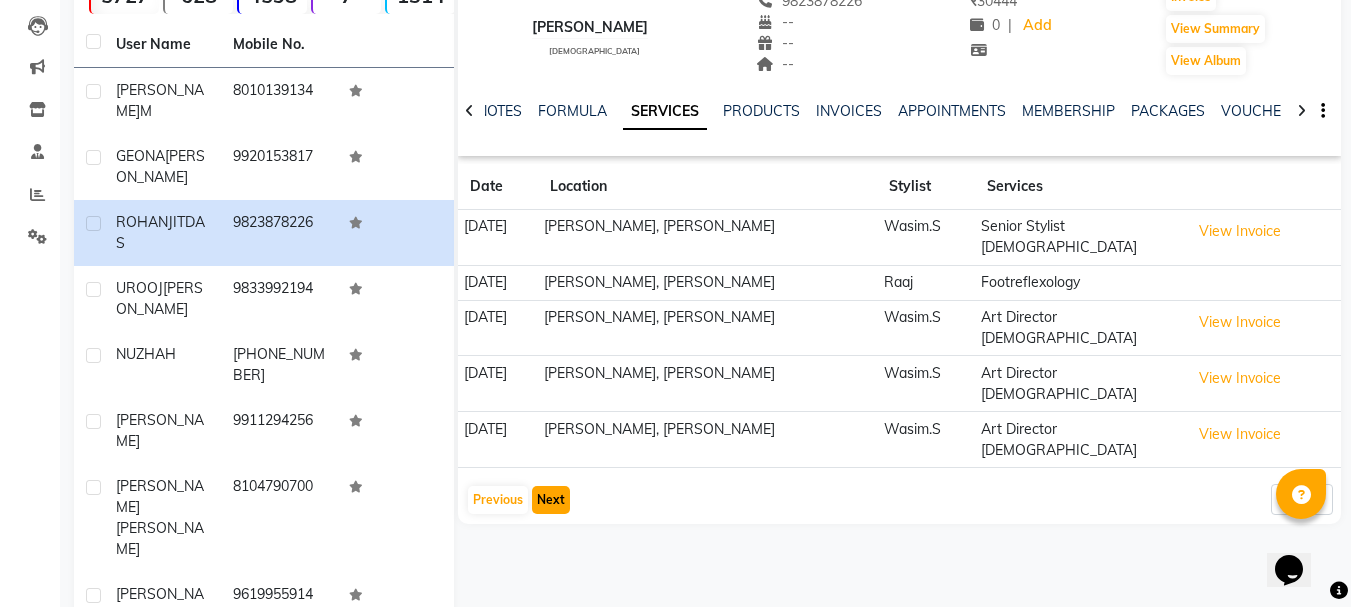 click on "Next" 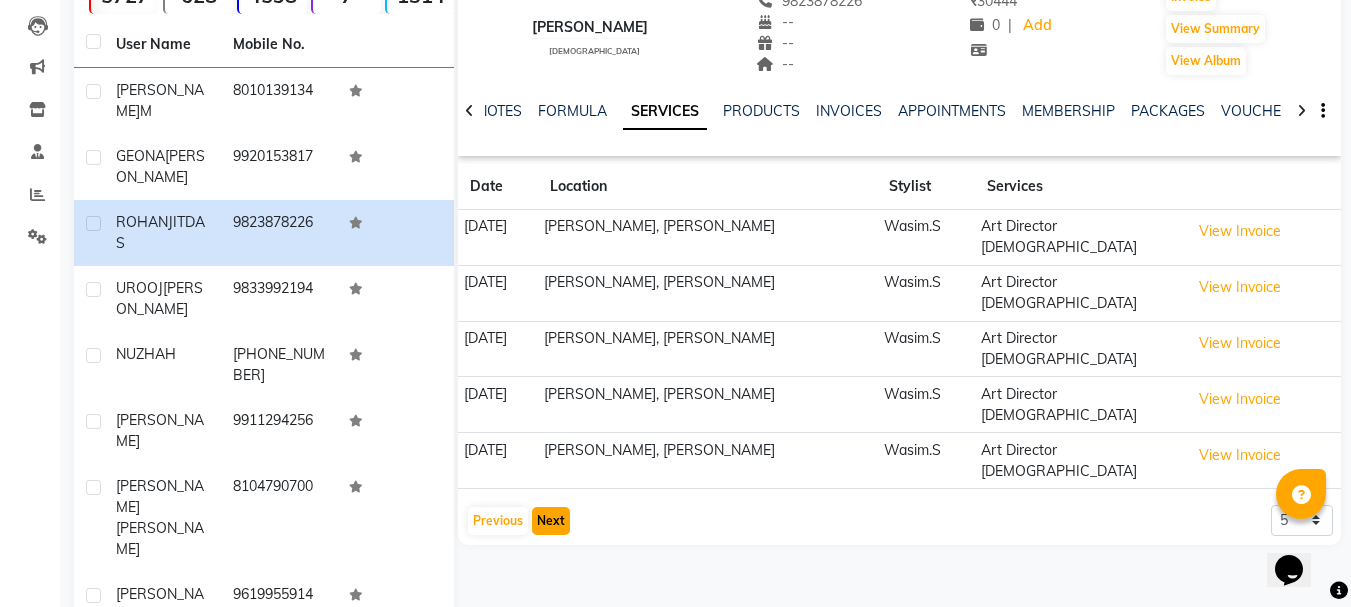 click on "Next" 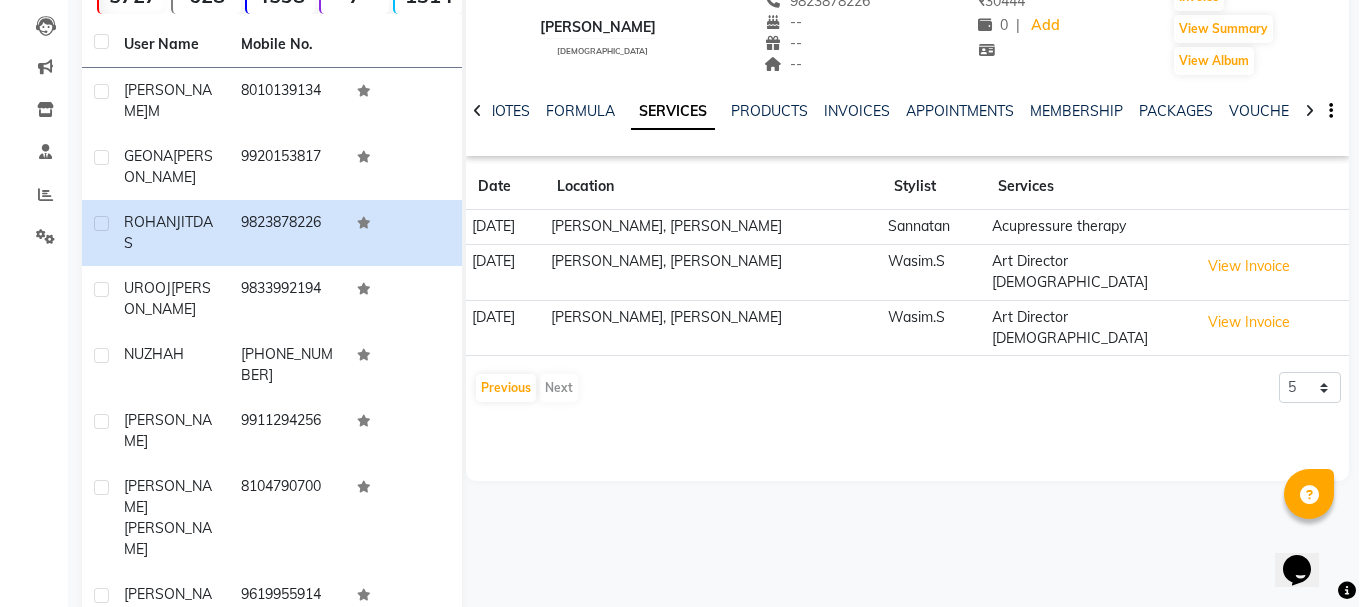 scroll, scrollTop: 0, scrollLeft: 0, axis: both 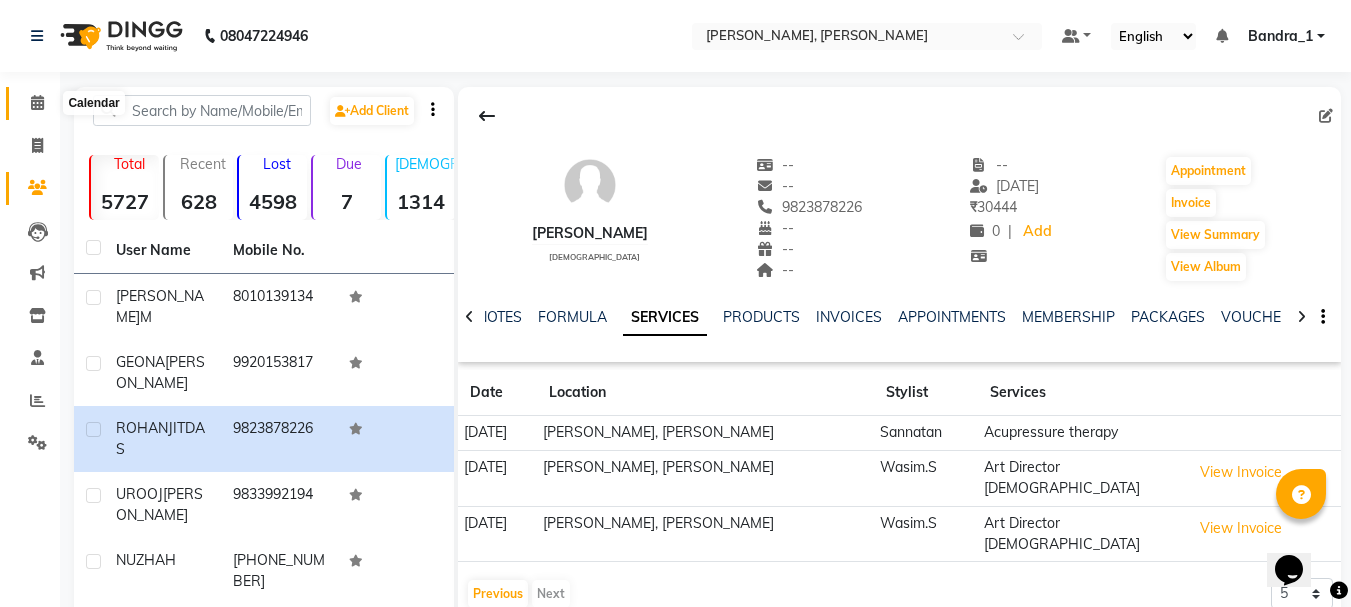 click 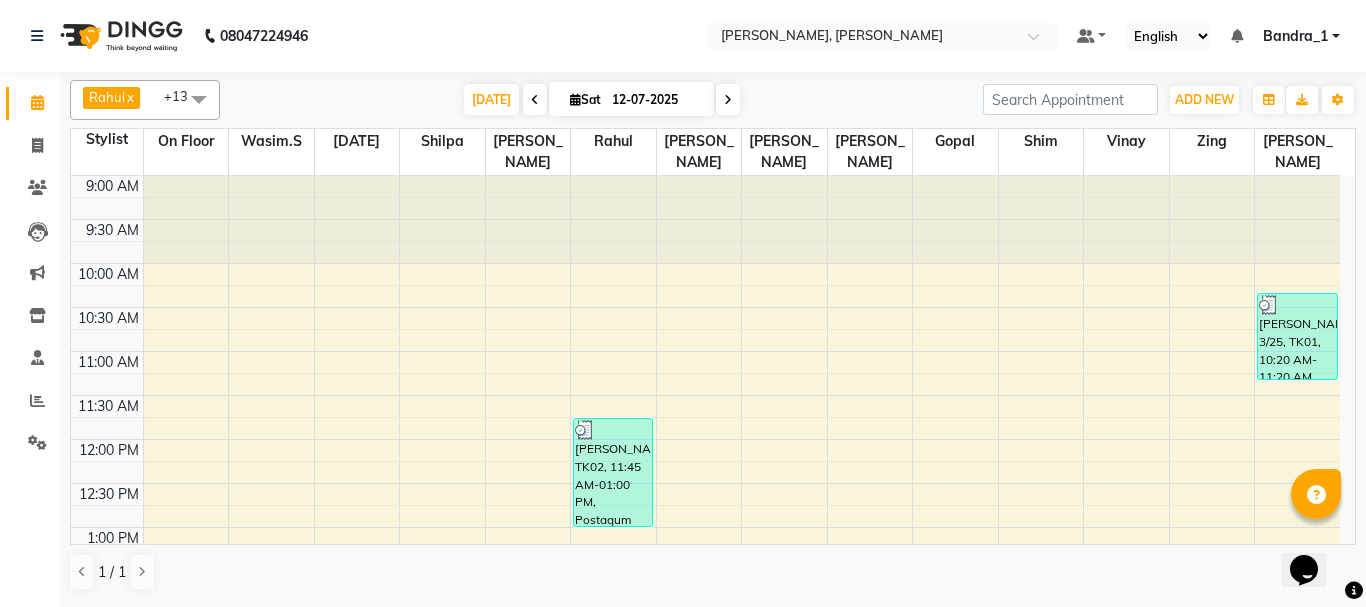 scroll, scrollTop: 705, scrollLeft: 0, axis: vertical 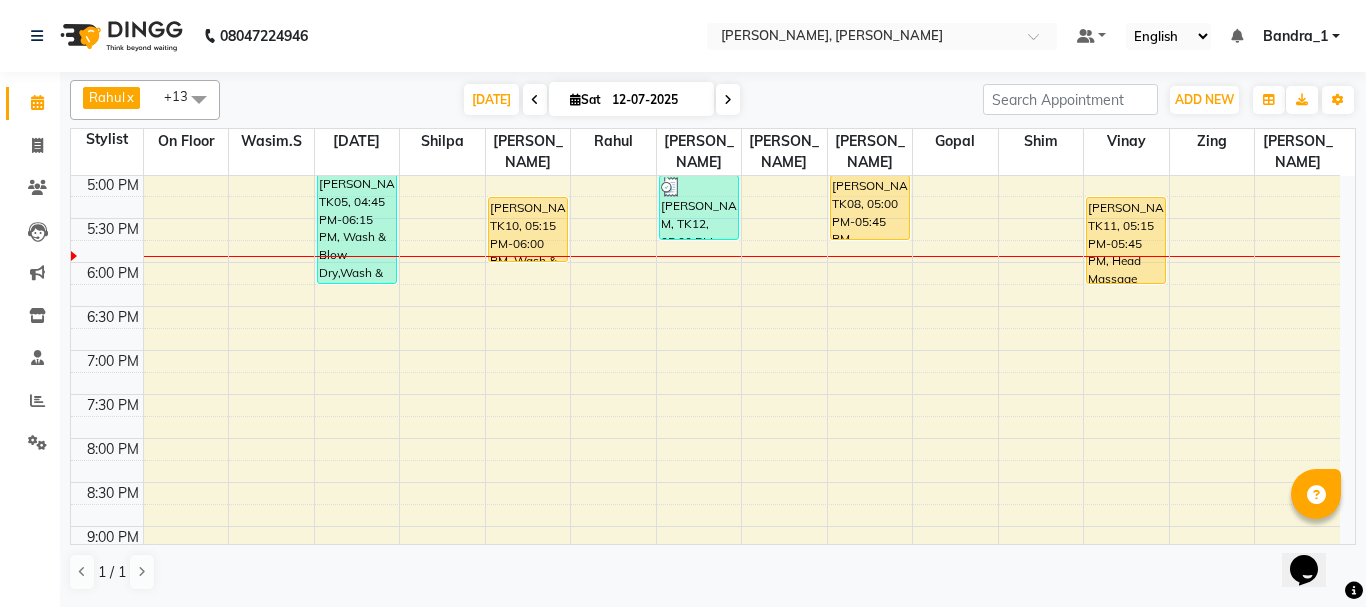 drag, startPoint x: 1122, startPoint y: 215, endPoint x: 1116, endPoint y: 242, distance: 27.658634 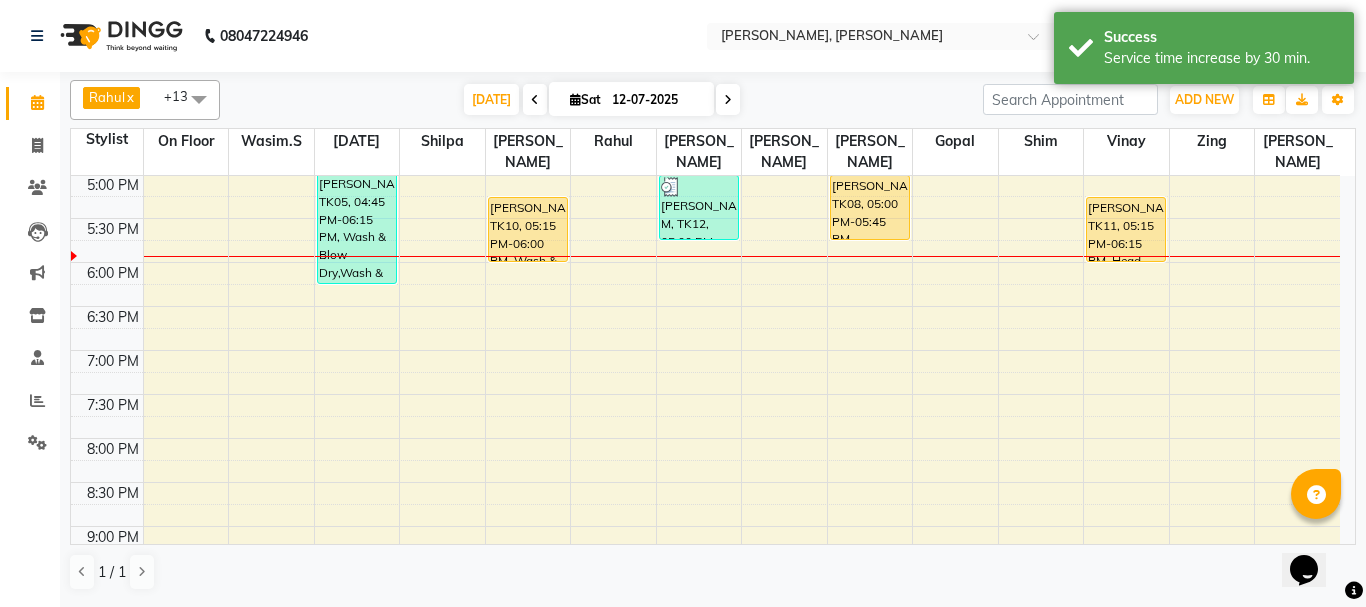 drag, startPoint x: 1124, startPoint y: 257, endPoint x: 1124, endPoint y: 243, distance: 14 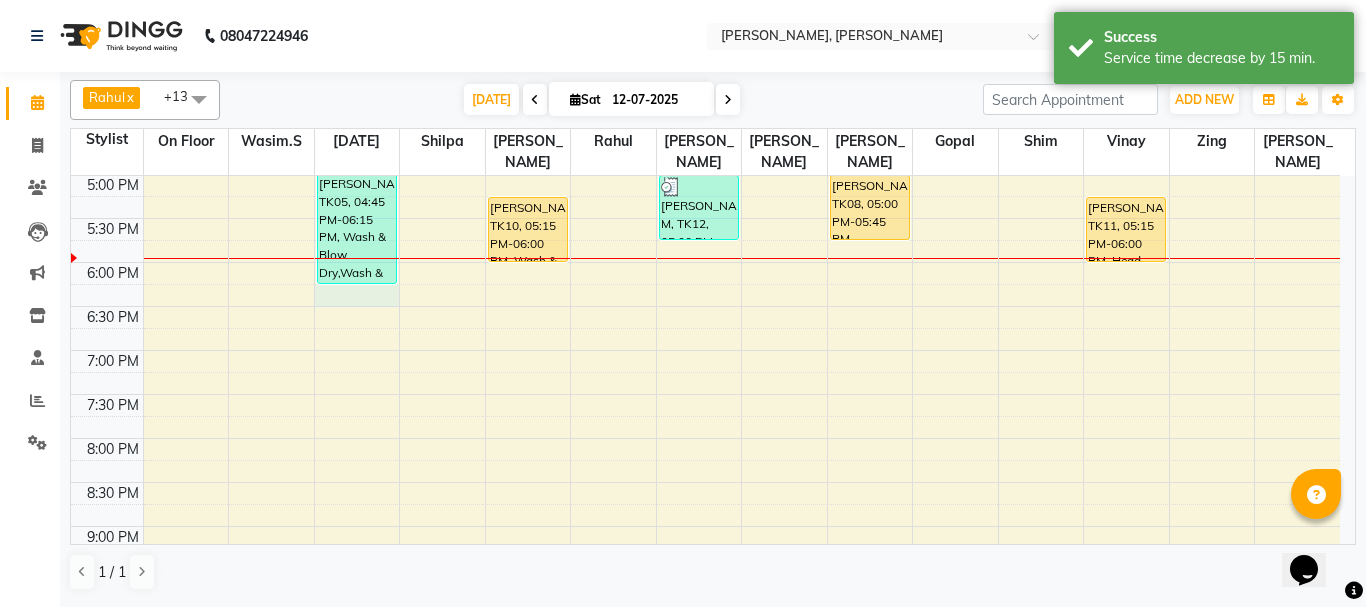 click on "9:00 AM 9:30 AM 10:00 AM 10:30 AM 11:00 AM 11:30 AM 12:00 PM 12:30 PM 1:00 PM 1:30 PM 2:00 PM 2:30 PM 3:00 PM 3:30 PM 4:00 PM 4:30 PM 5:00 PM 5:30 PM 6:00 PM 6:30 PM 7:00 PM 7:30 PM 8:00 PM 8:30 PM 9:00 PM 9:30 PM 10:00 PM 10:30 PM     AYUSHI SALVI, TK06, 03:45 PM-04:15 PM, Premium Shaving     GEONA D'SOUZA, TK05, 04:15 PM-04:45 PM, Art Director Female     JAGDISH THUPPAD, TK03, 01:45 PM-02:45 PM, Art Director Male,Beard Trimming     AYUSHI SALVI, TK06, 03:15 PM-03:45 PM, Olaplex  Female      GEONA D'SOUZA, TK05, 04:45 PM-06:15 PM, Wash & Blow Dry,Wash & Paddle Dry     DHEER PATEL, TK04, 03:30 PM-04:00 PM, Art Director Male    NUZHAH, TK09, 04:30 PM-05:00 PM, Blow Dry    UROOJ ASHFAQ, TK10, 05:15 PM-06:00 PM, Wash & Blow Dry     SUDHIR PATIL, TK02, 11:45 AM-01:00 PM, Postaqum Hair Wash Men + Styling,Beard Trimming     RISHABH M, TK12, 05:00 PM-05:45 PM, Art Director Male     JAGDISH THUPPAD, TK03, 02:15 PM-03:45 PM, Eb-Upp-lip Thread,Under Arms P/off,Postquan Spanish C/UP" at bounding box center [705, 86] 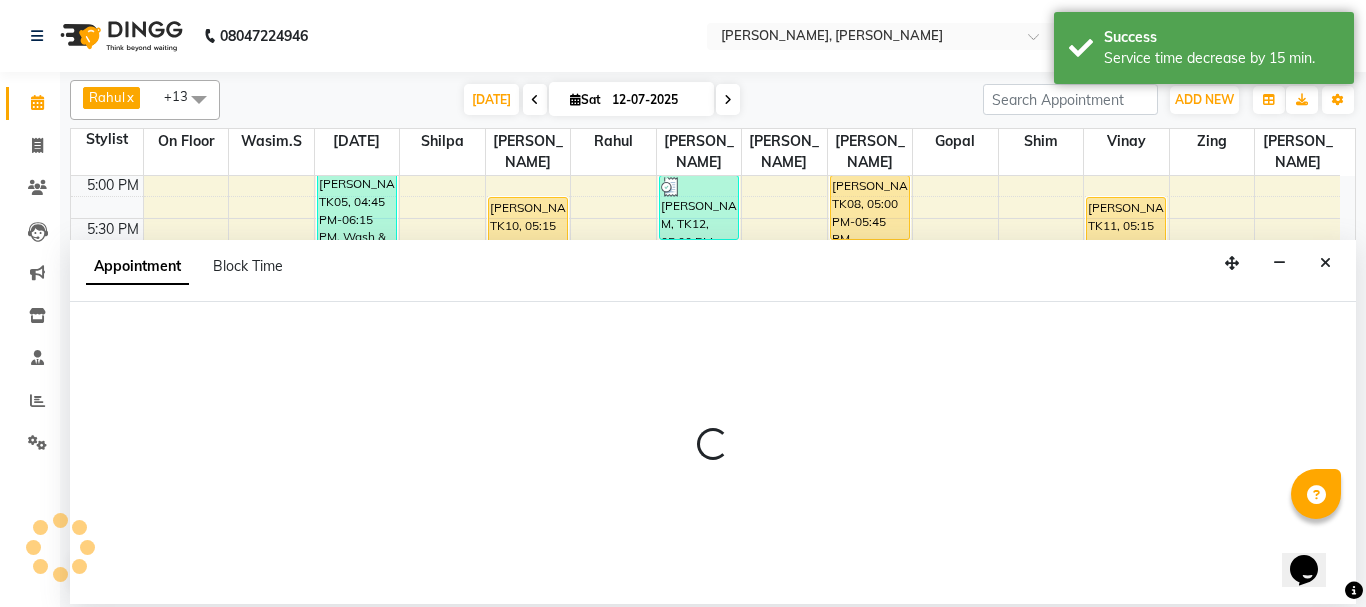 select on "58043" 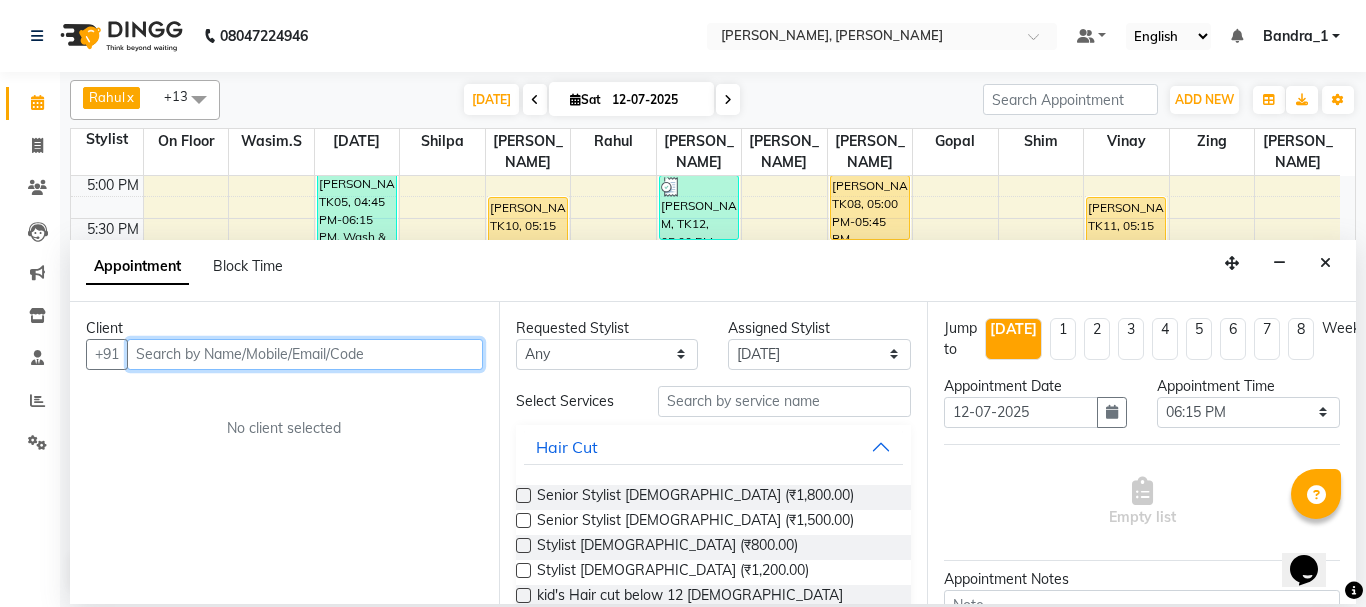drag, startPoint x: 214, startPoint y: 353, endPoint x: 184, endPoint y: 413, distance: 67.08204 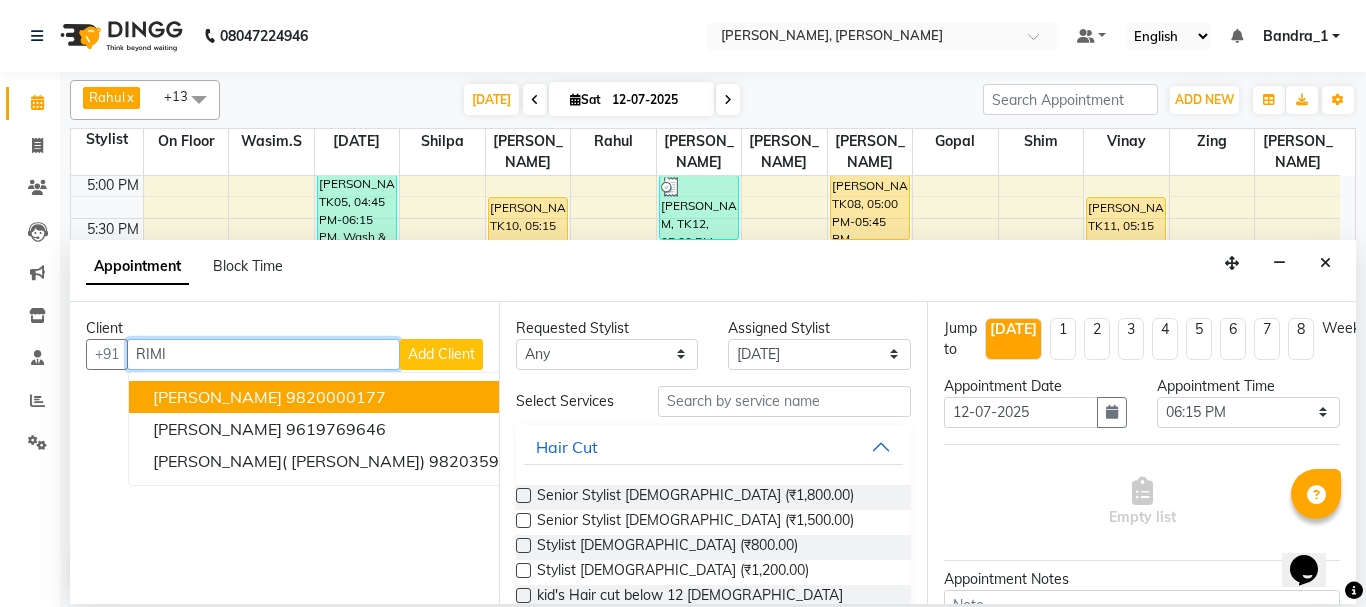 click on "9820000177" at bounding box center (336, 397) 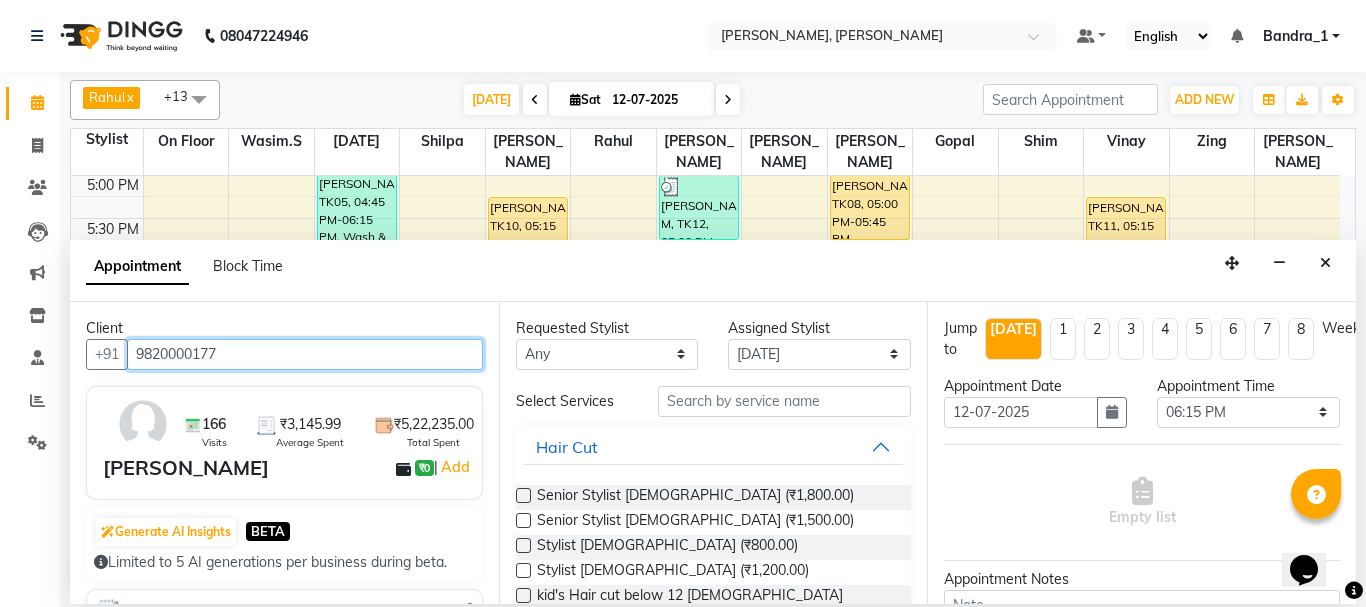 type on "9820000177" 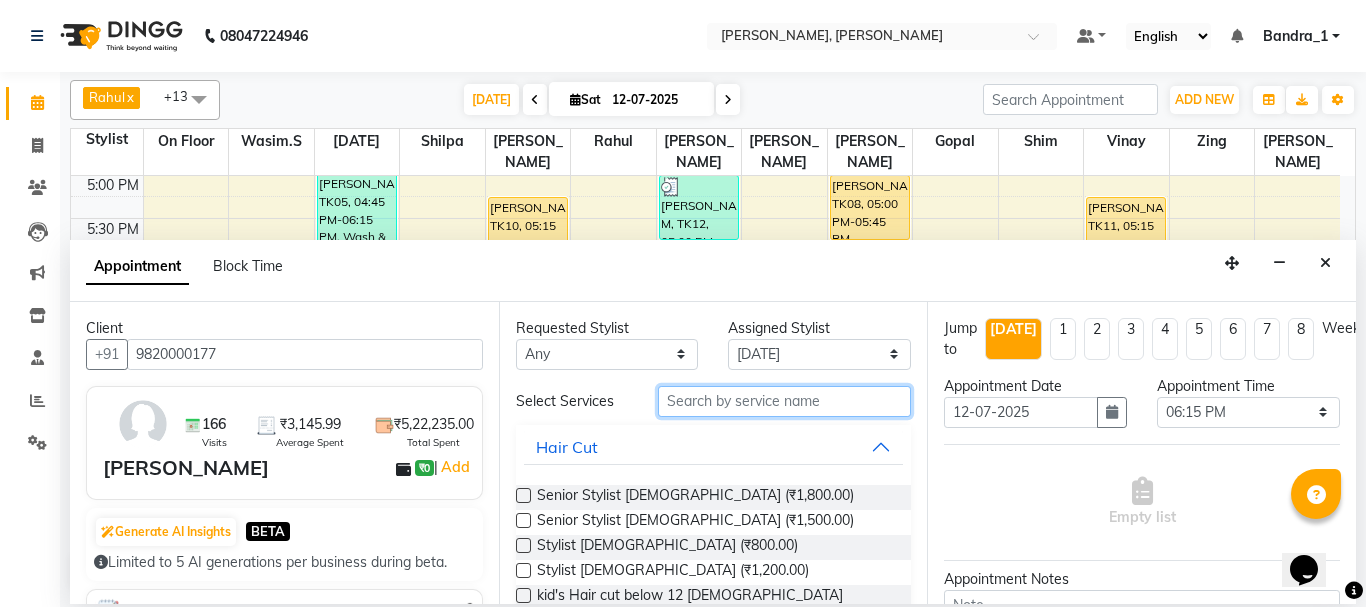 click at bounding box center [785, 401] 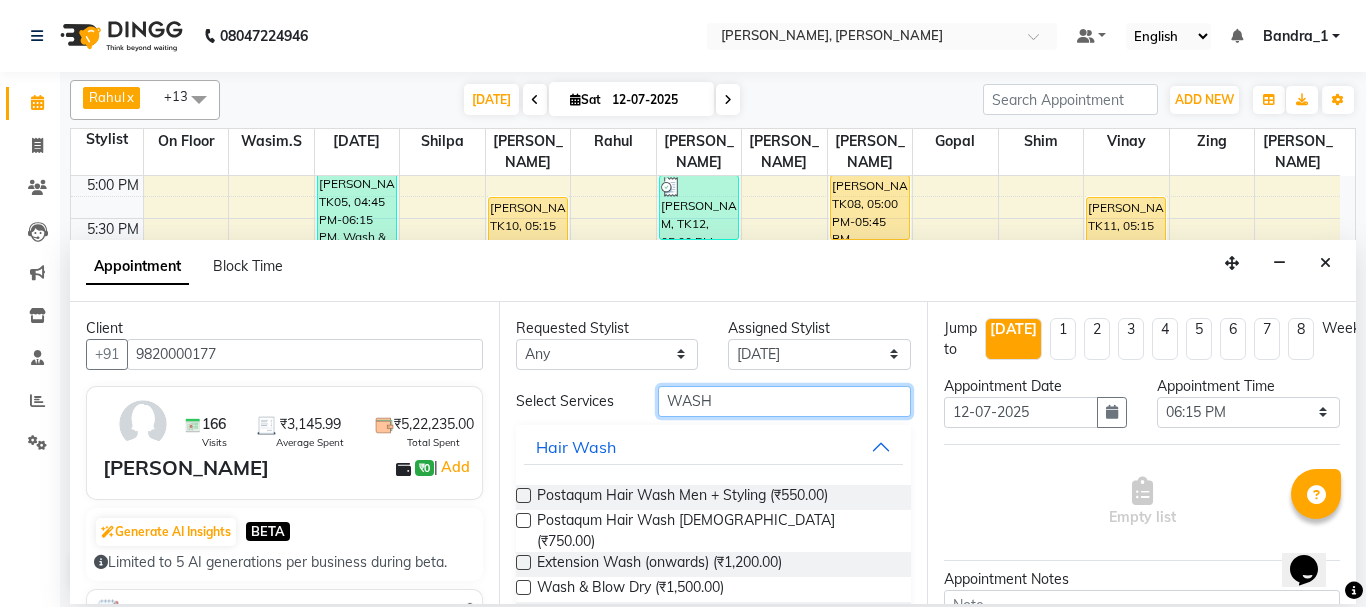 type on "WASH" 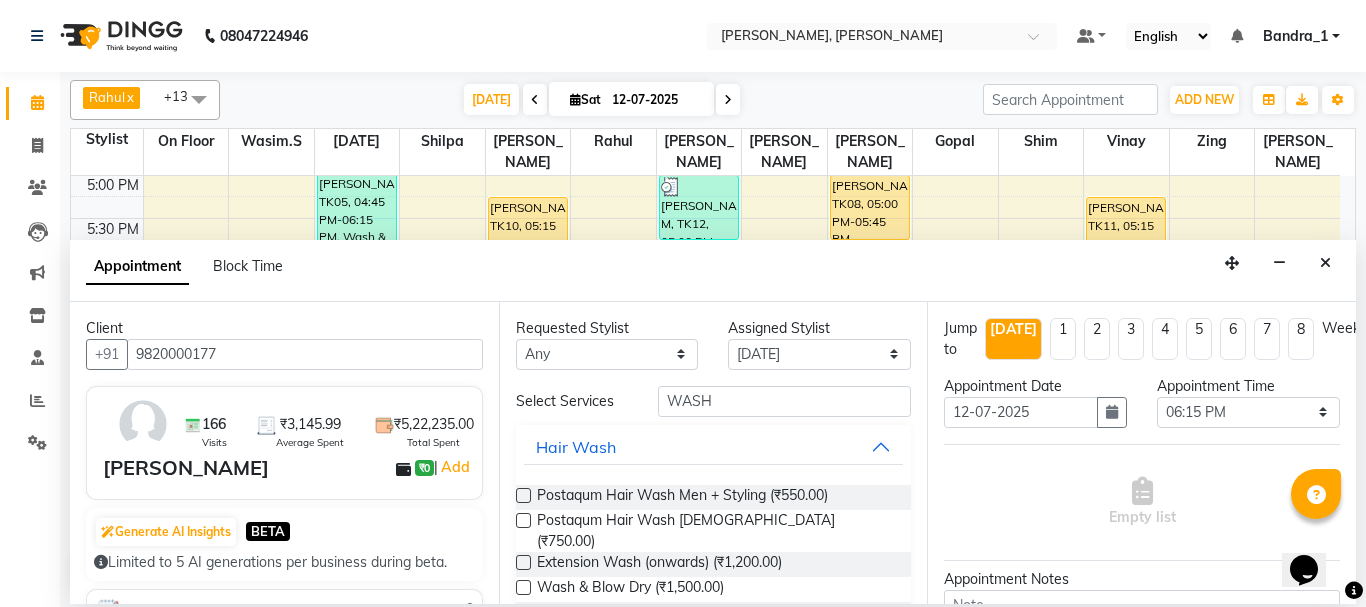 click at bounding box center [523, 587] 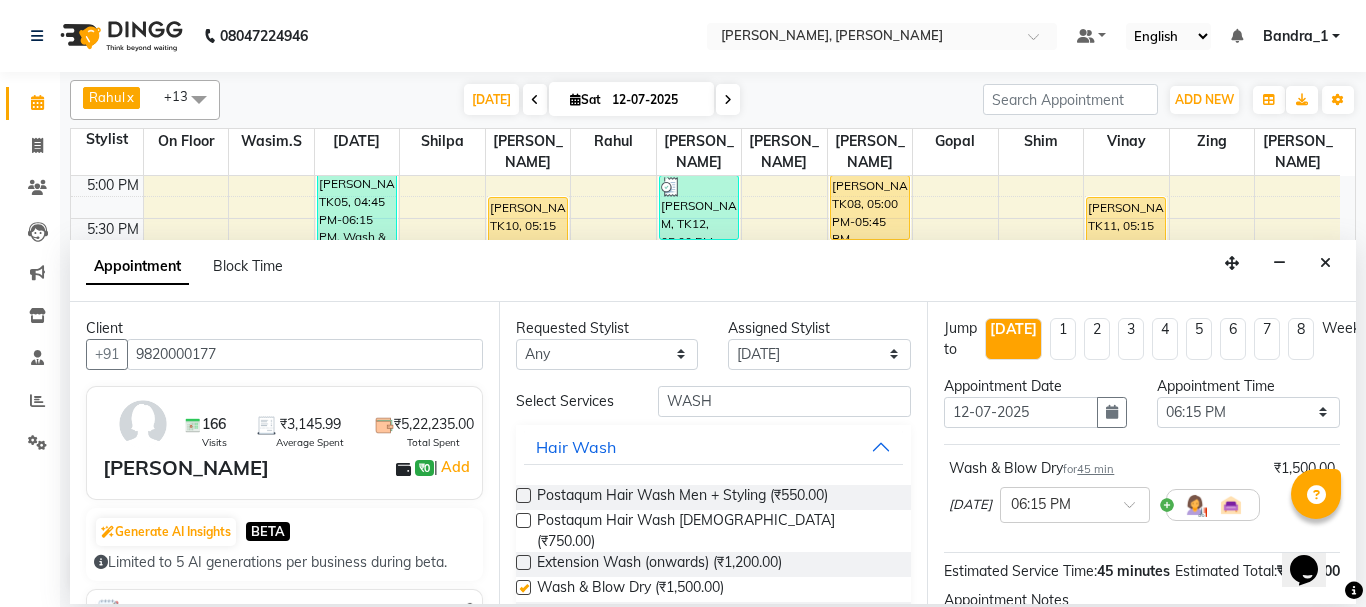 checkbox on "false" 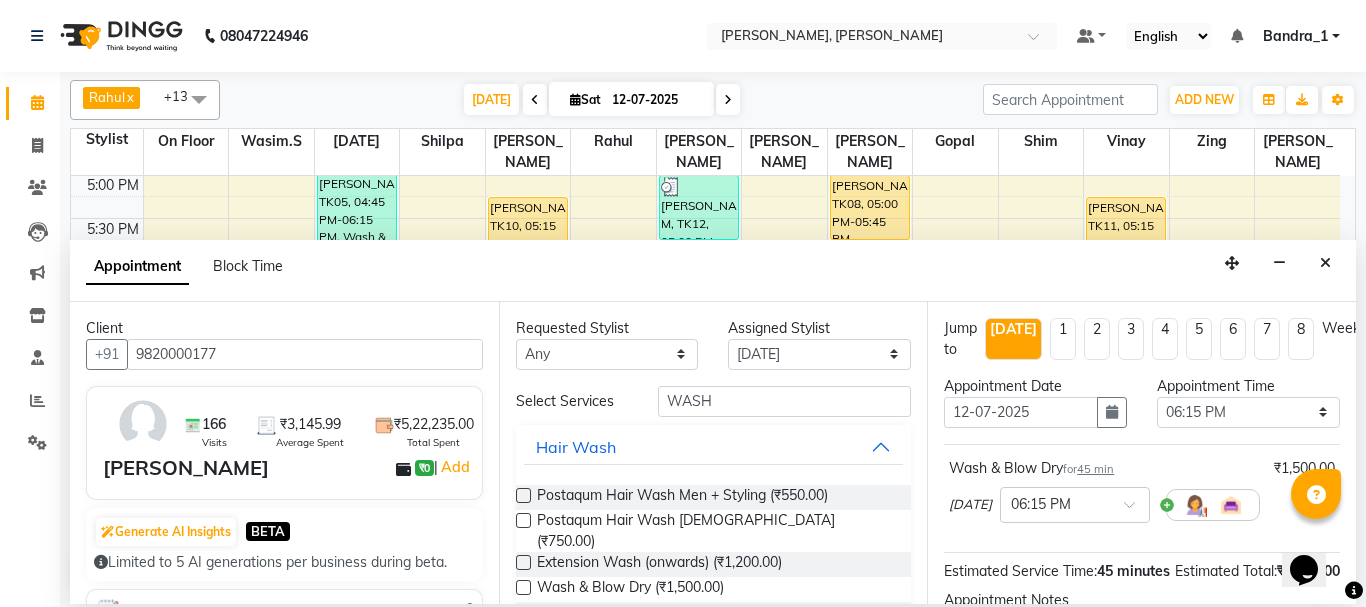 scroll, scrollTop: 260, scrollLeft: 0, axis: vertical 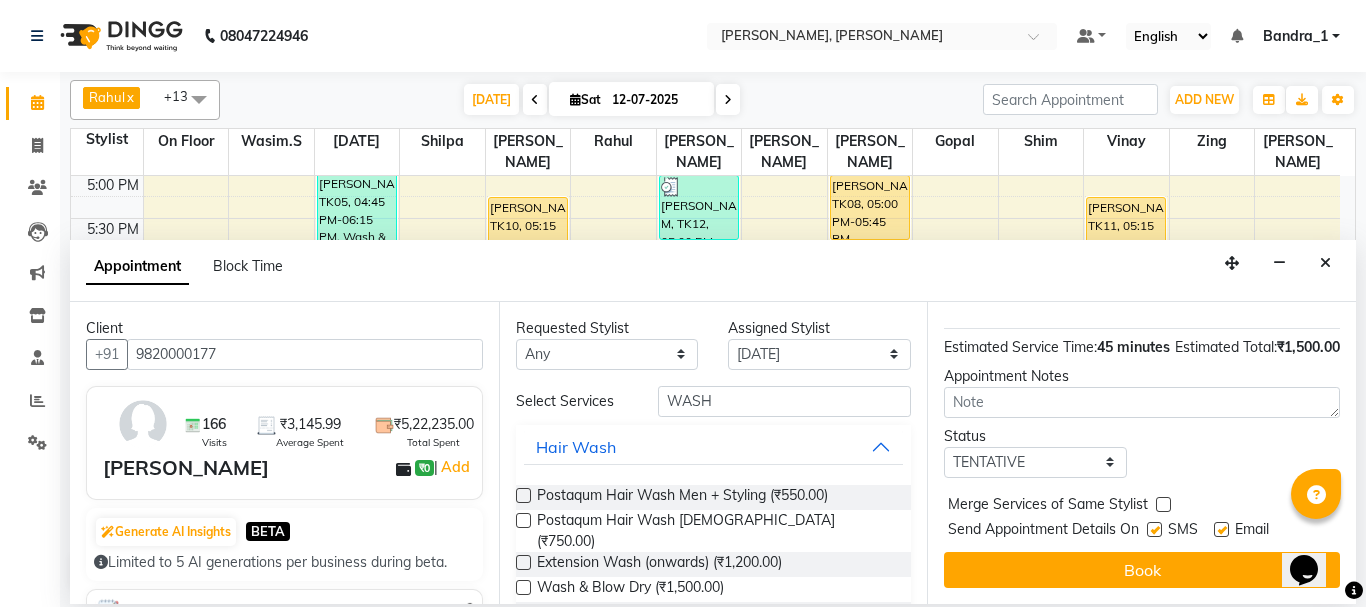 drag, startPoint x: 1347, startPoint y: 398, endPoint x: 6, endPoint y: 58, distance: 1383.4309 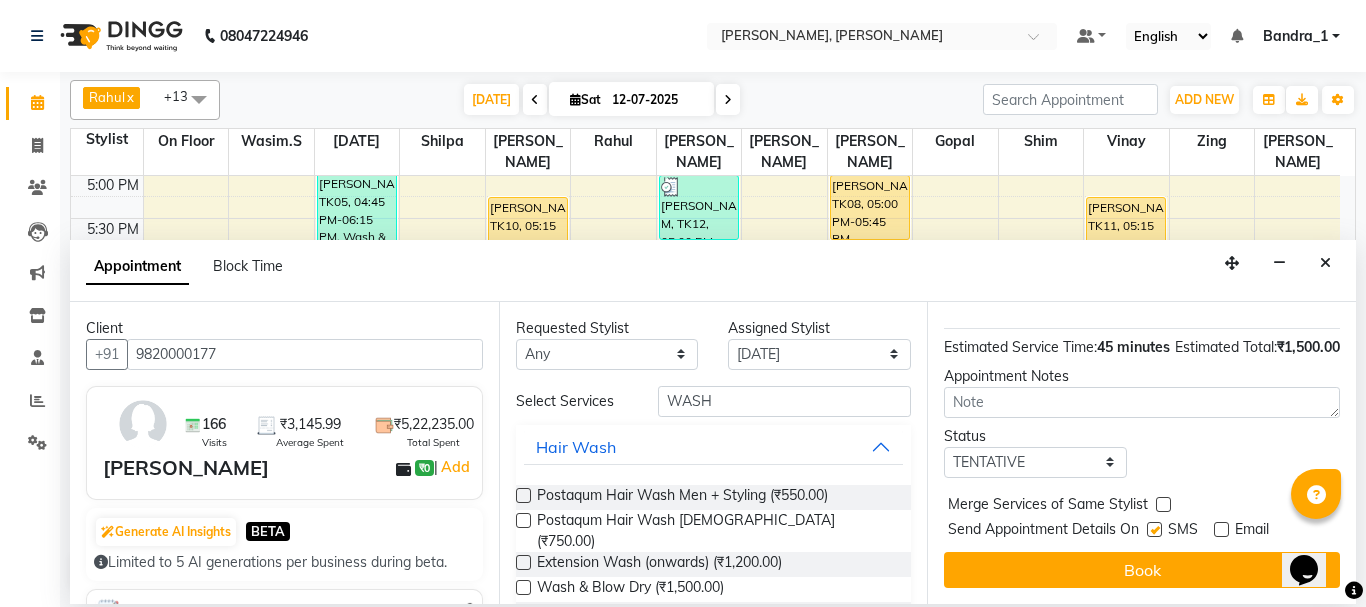 click at bounding box center (1154, 529) 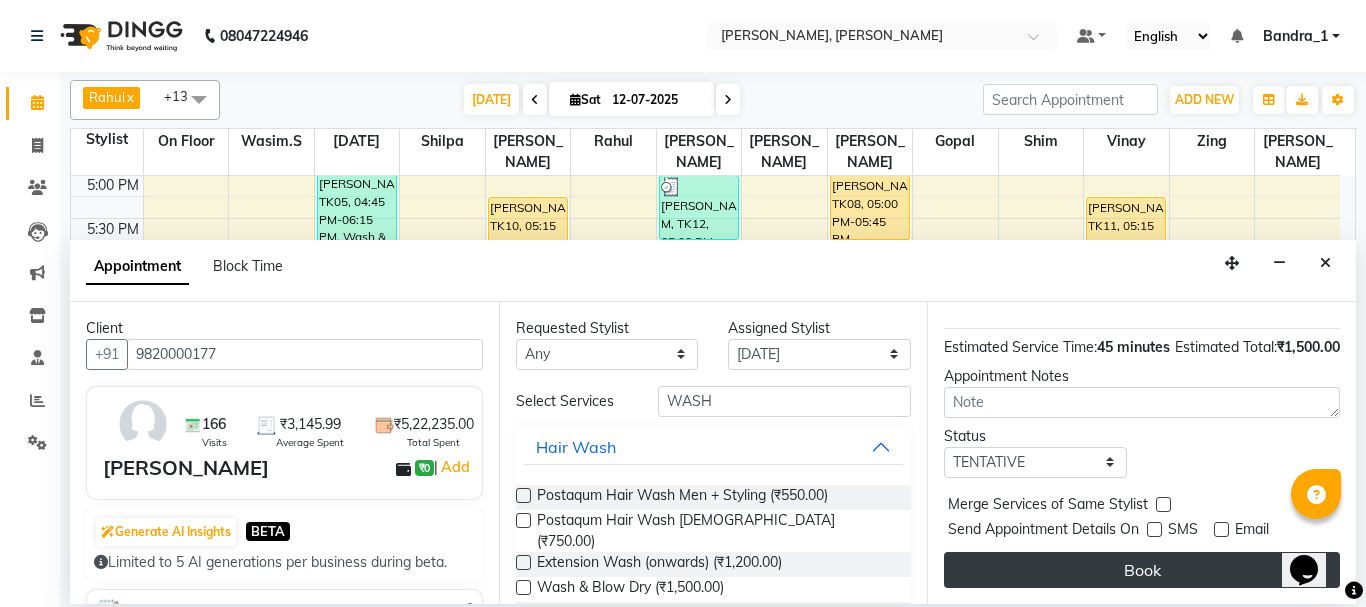 click on "Book" at bounding box center [1142, 570] 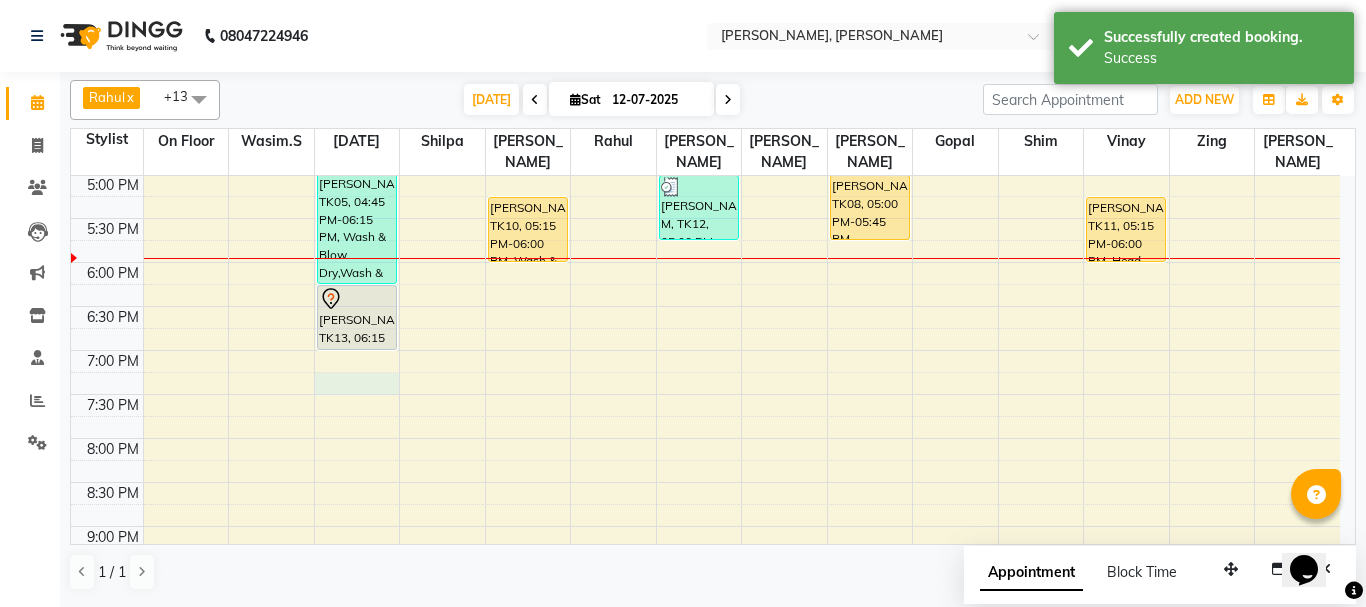 click on "9:00 AM 9:30 AM 10:00 AM 10:30 AM 11:00 AM 11:30 AM 12:00 PM 12:30 PM 1:00 PM 1:30 PM 2:00 PM 2:30 PM 3:00 PM 3:30 PM 4:00 PM 4:30 PM 5:00 PM 5:30 PM 6:00 PM 6:30 PM 7:00 PM 7:30 PM 8:00 PM 8:30 PM 9:00 PM 9:30 PM 10:00 PM 10:30 PM     AYUSHI SALVI, TK06, 03:45 PM-04:15 PM, Premium Shaving     GEONA D'SOUZA, TK05, 04:15 PM-04:45 PM, Art Director Female     JAGDISH THUPPAD, TK03, 01:45 PM-02:45 PM, Art Director Male,Beard Trimming     AYUSHI SALVI, TK06, 03:15 PM-03:45 PM, Olaplex  Female      GEONA D'SOUZA, TK05, 04:45 PM-06:15 PM, Wash & Blow Dry,Wash & Paddle Dry             RIMI CHANDOK, TK13, 06:15 PM-07:00 PM, Wash & Blow Dry     DHEER PATEL, TK04, 03:30 PM-04:00 PM, Art Director Male    NUZHAH, TK09, 04:30 PM-05:00 PM, Blow Dry    UROOJ ASHFAQ, TK10, 05:15 PM-06:00 PM, Wash & Blow Dry     SUDHIR PATIL, TK02, 11:45 AM-01:00 PM, Postaqum Hair Wash Men + Styling,Beard Trimming     RISHABH M, TK12, 05:00 PM-05:45 PM, Art Director Male        NAVODITA, TK08, 05:00 PM-05:45 PM, Korean 5 steps" at bounding box center (705, 86) 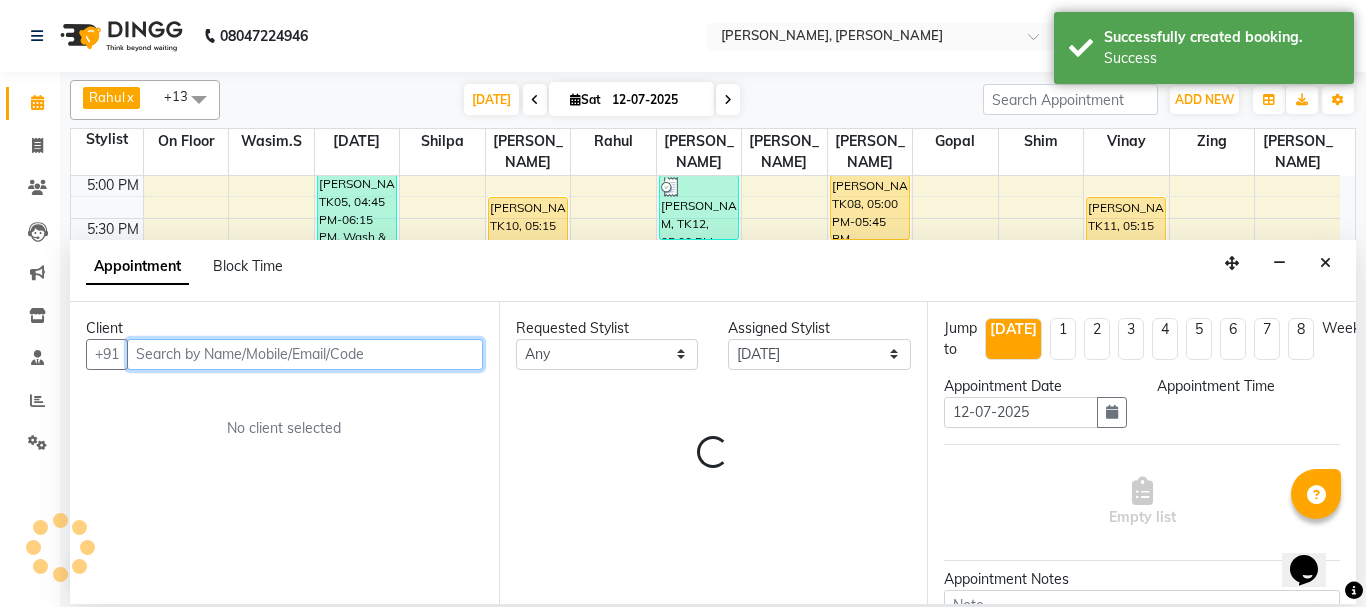 select on "1155" 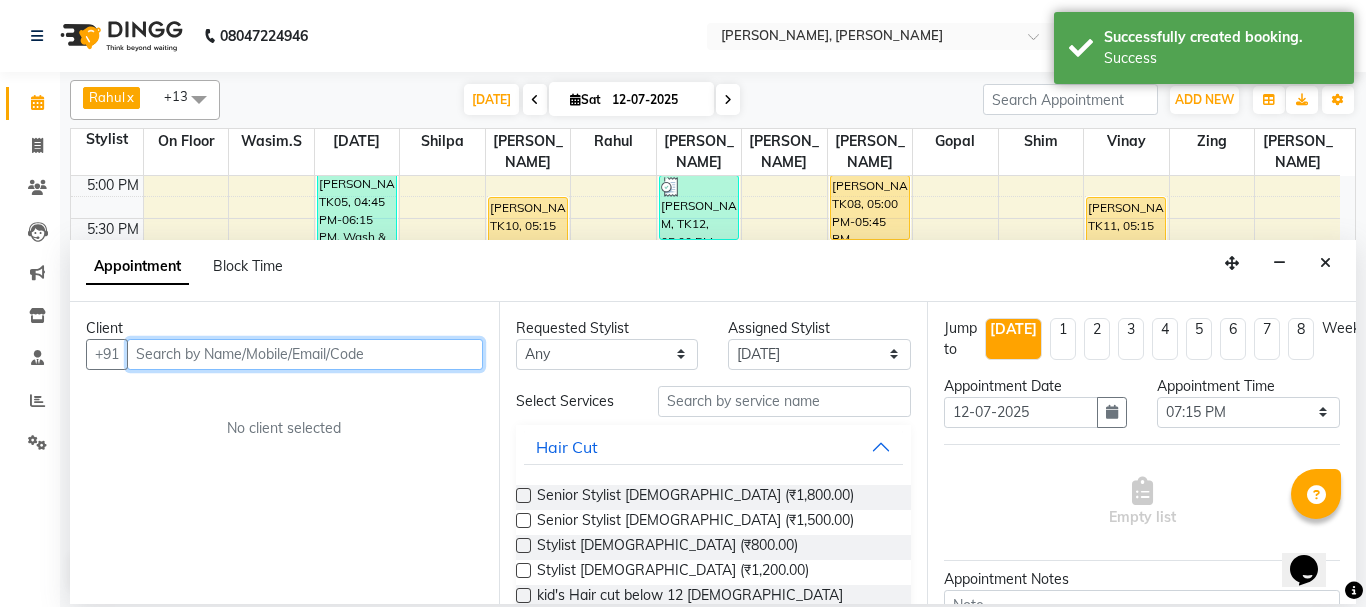 drag, startPoint x: 220, startPoint y: 354, endPoint x: 215, endPoint y: 374, distance: 20.615528 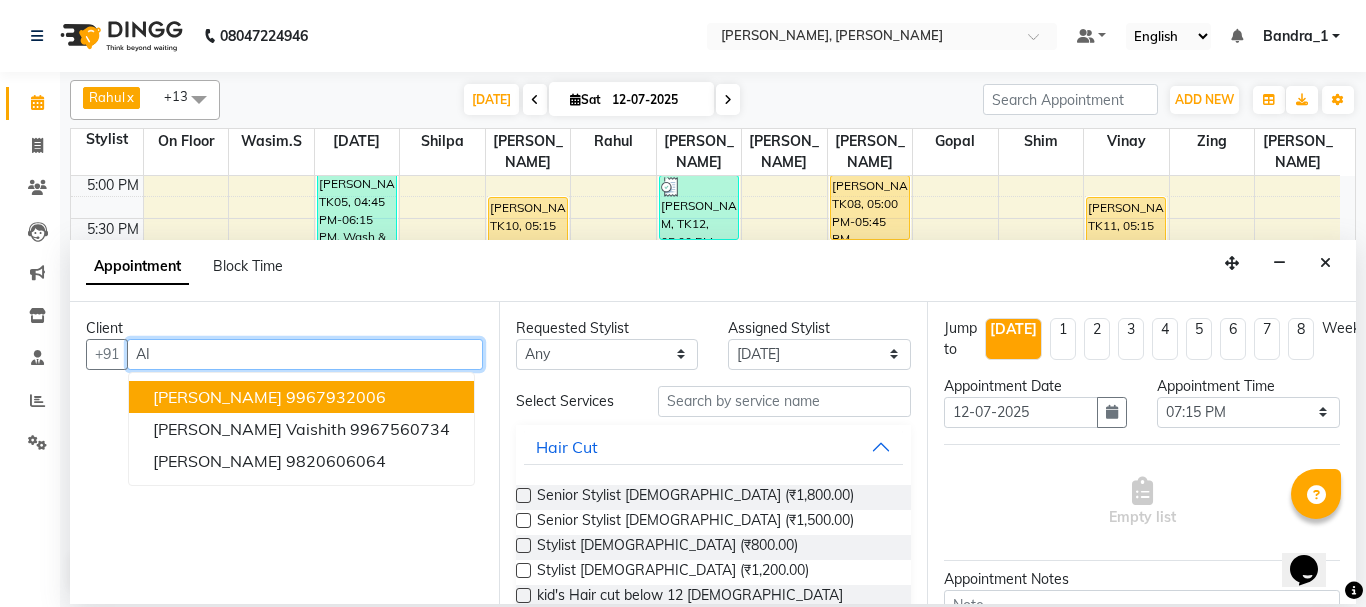 type on "A" 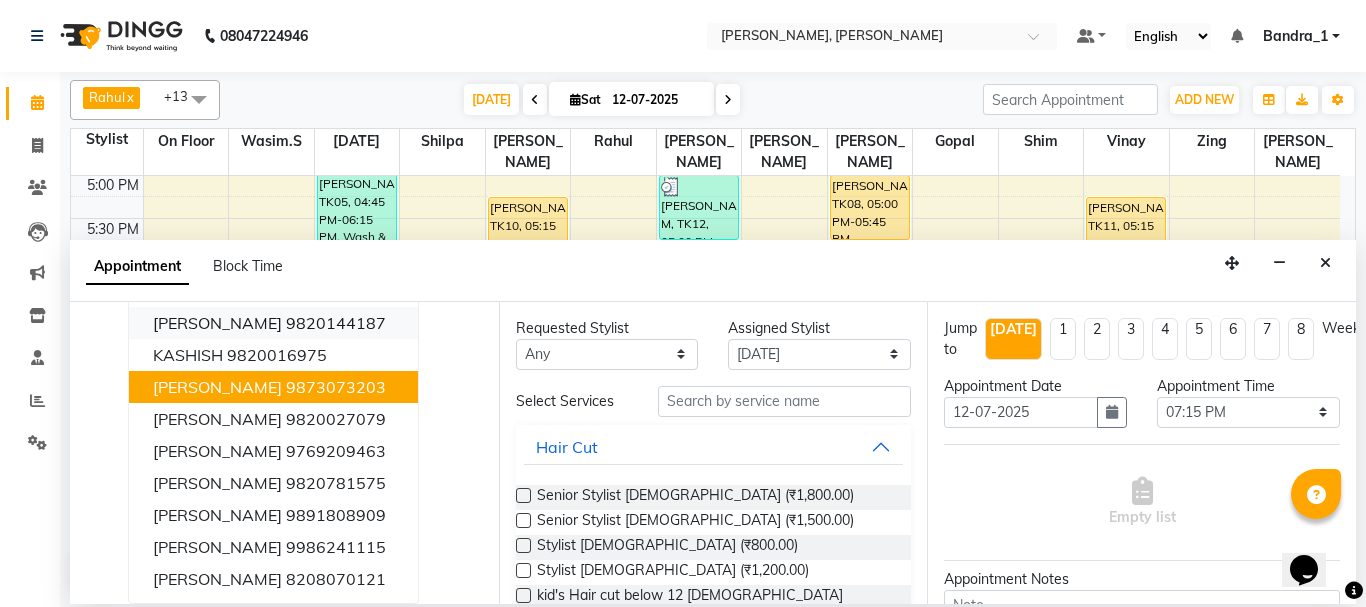 scroll, scrollTop: 0, scrollLeft: 0, axis: both 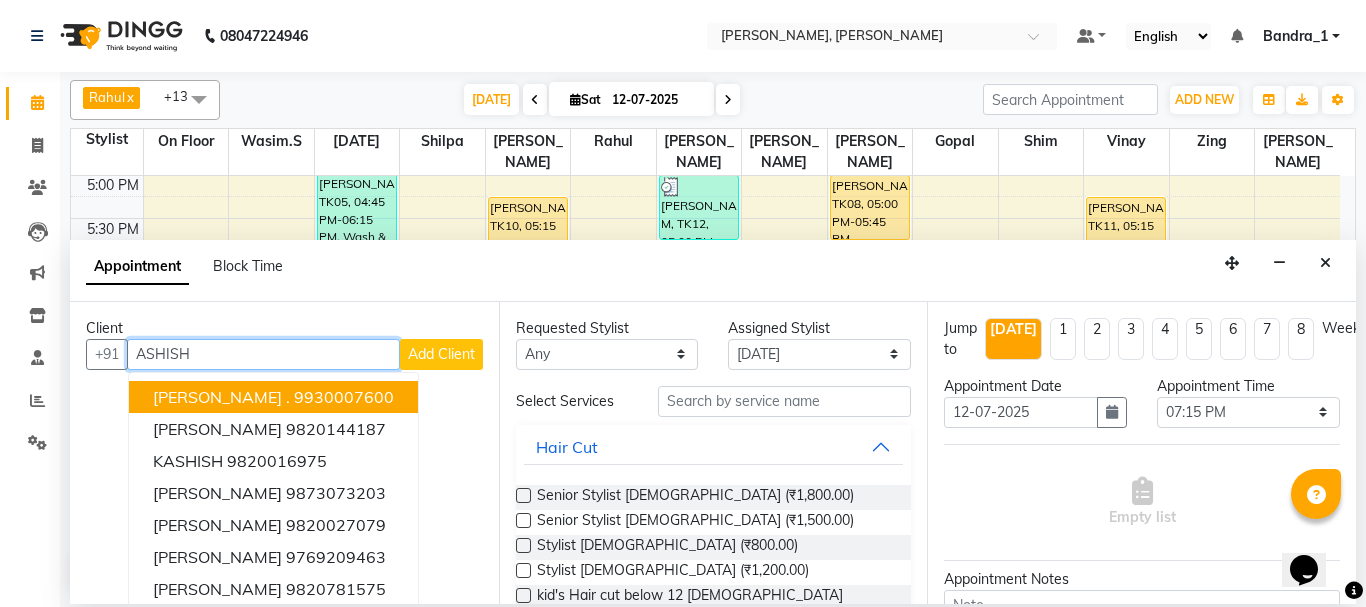 drag, startPoint x: 235, startPoint y: 344, endPoint x: 209, endPoint y: 363, distance: 32.202484 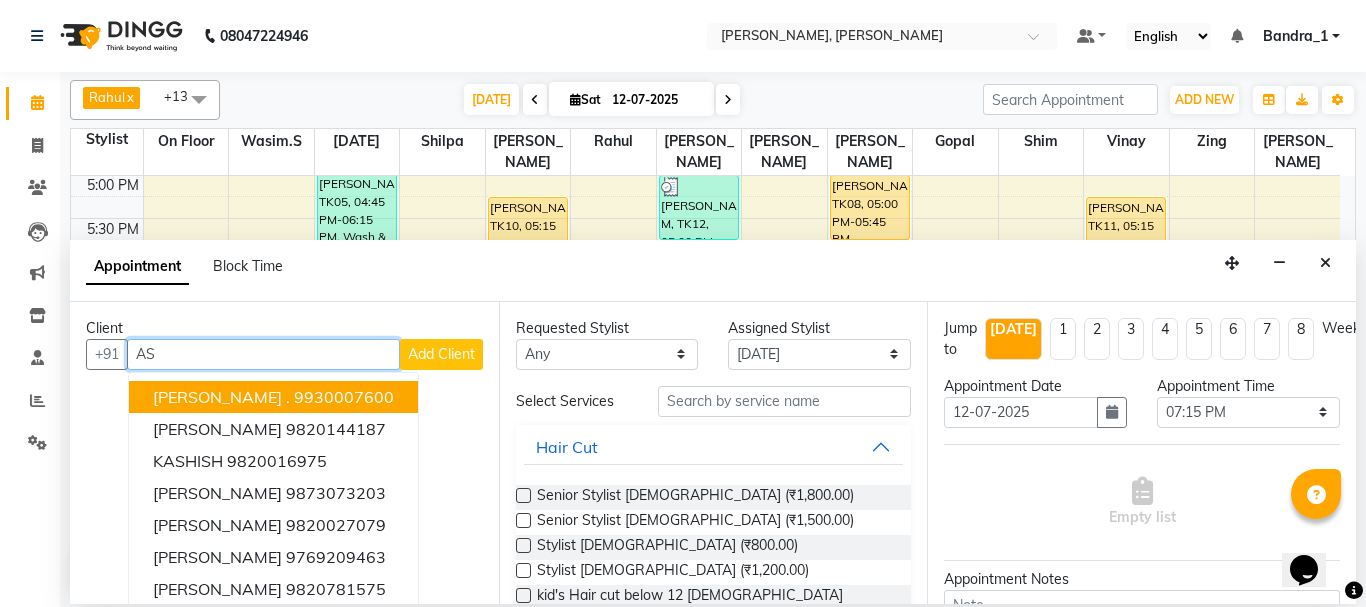type on "A" 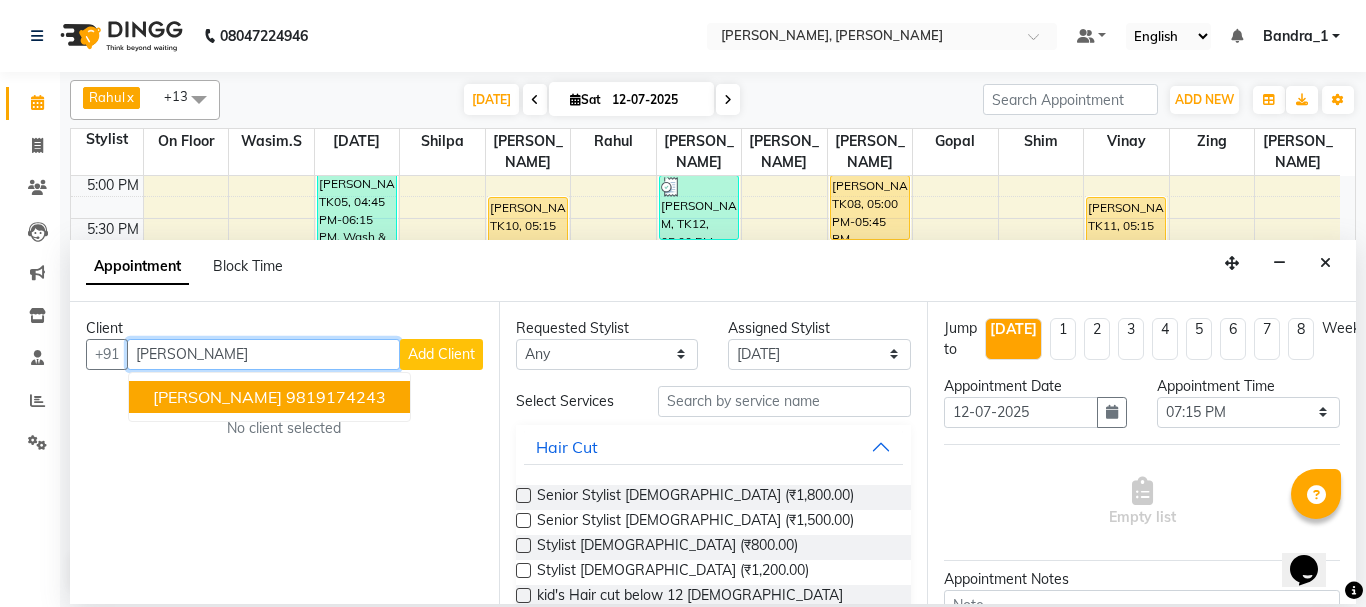 click on "9819174243" at bounding box center (336, 397) 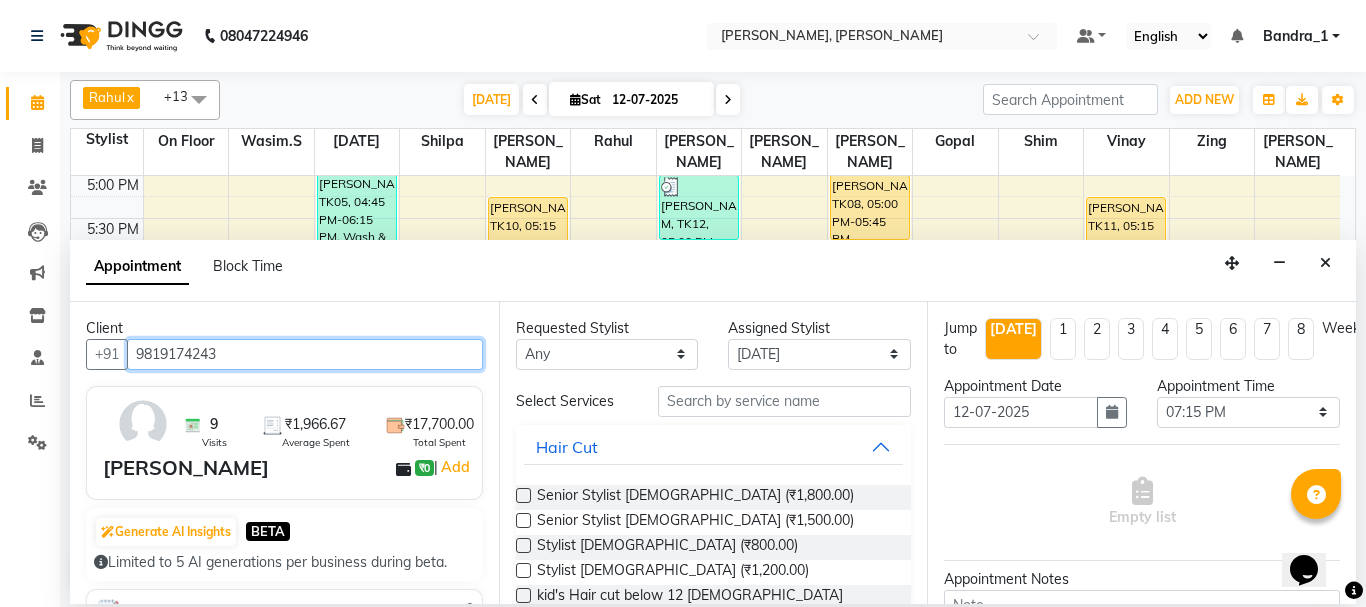type on "9819174243" 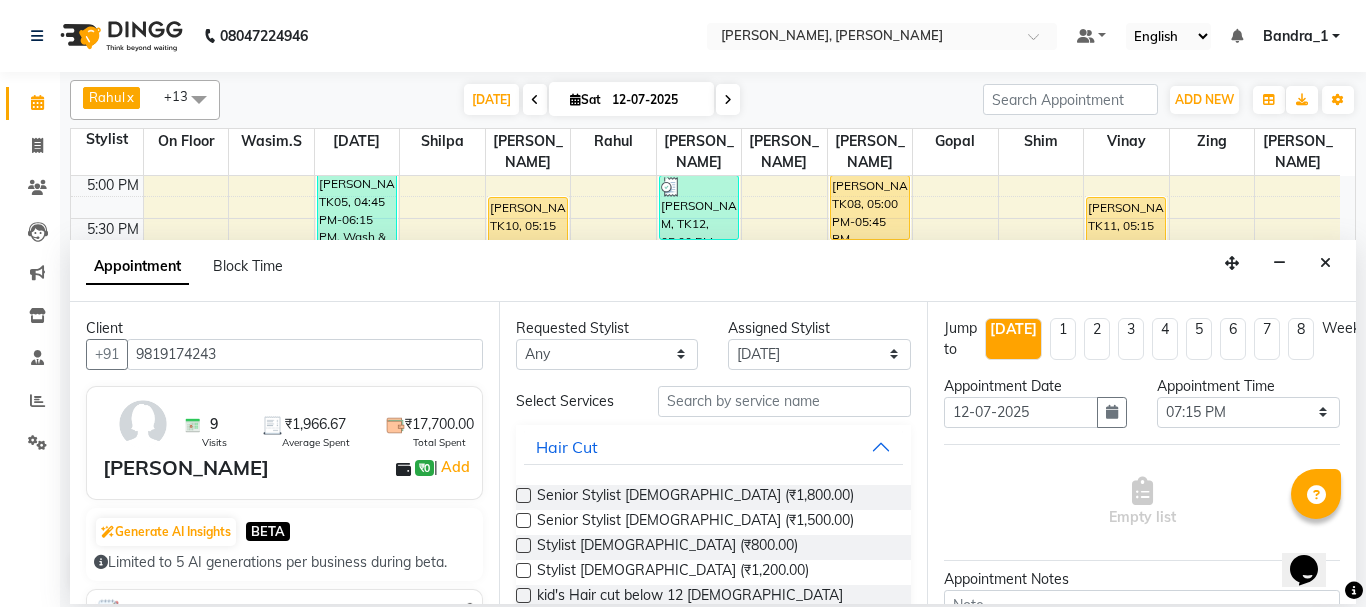 click at bounding box center (523, 520) 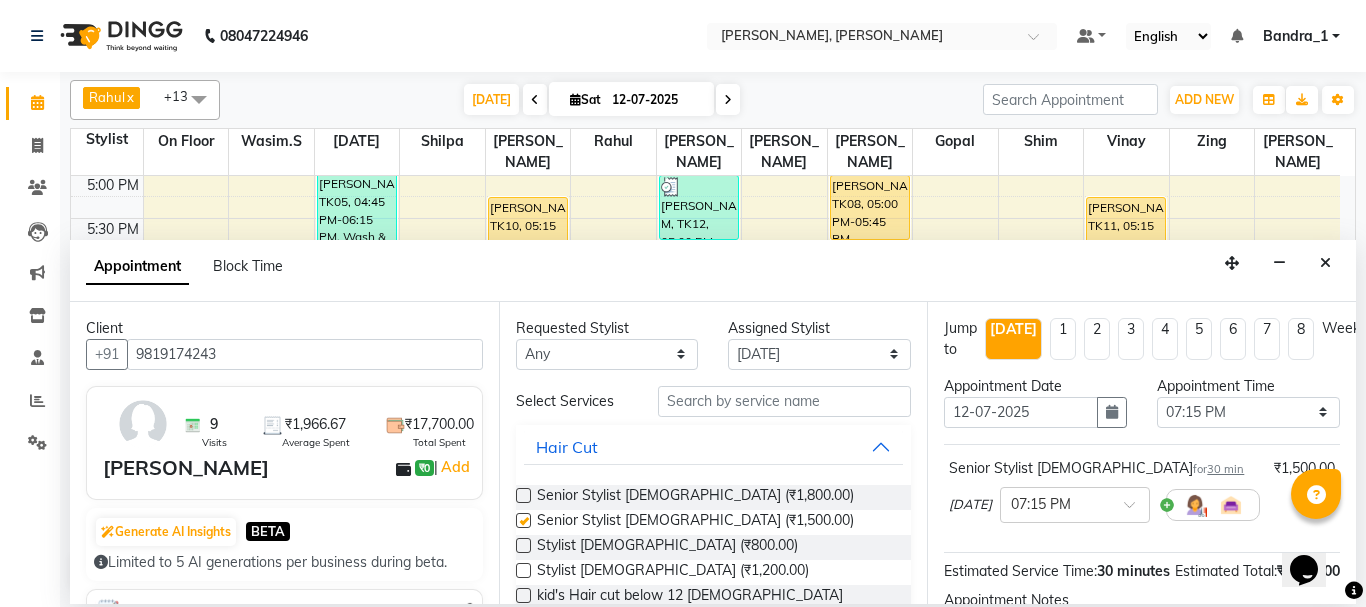 checkbox on "false" 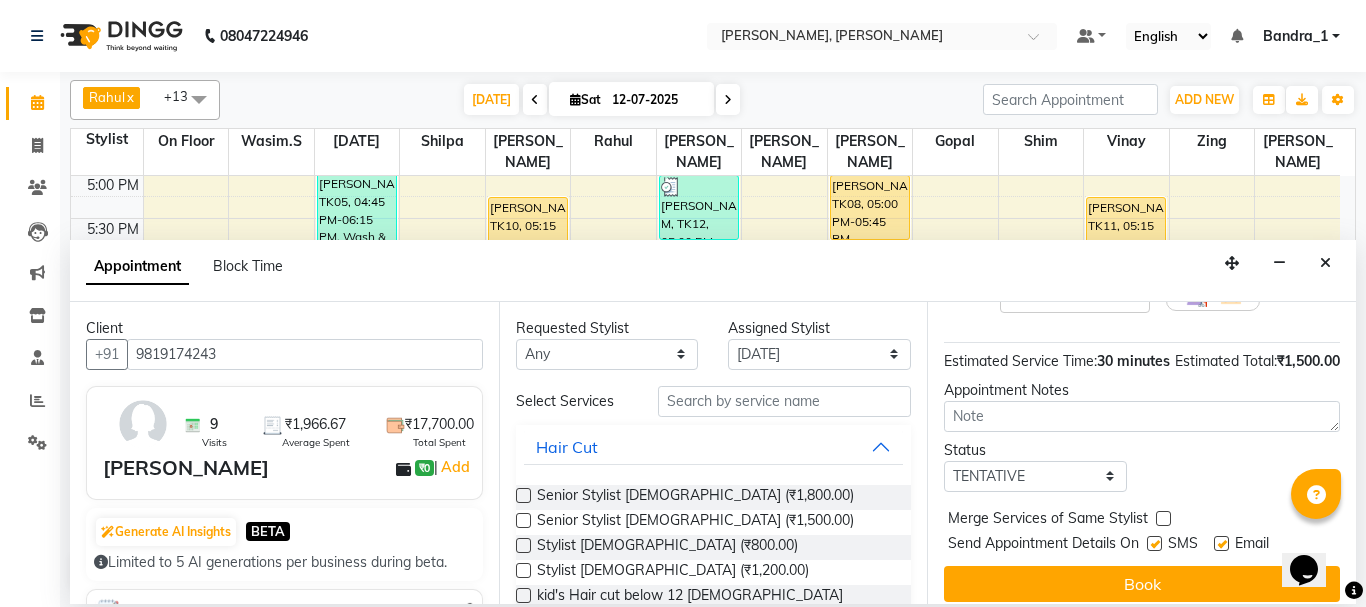 scroll, scrollTop: 260, scrollLeft: 0, axis: vertical 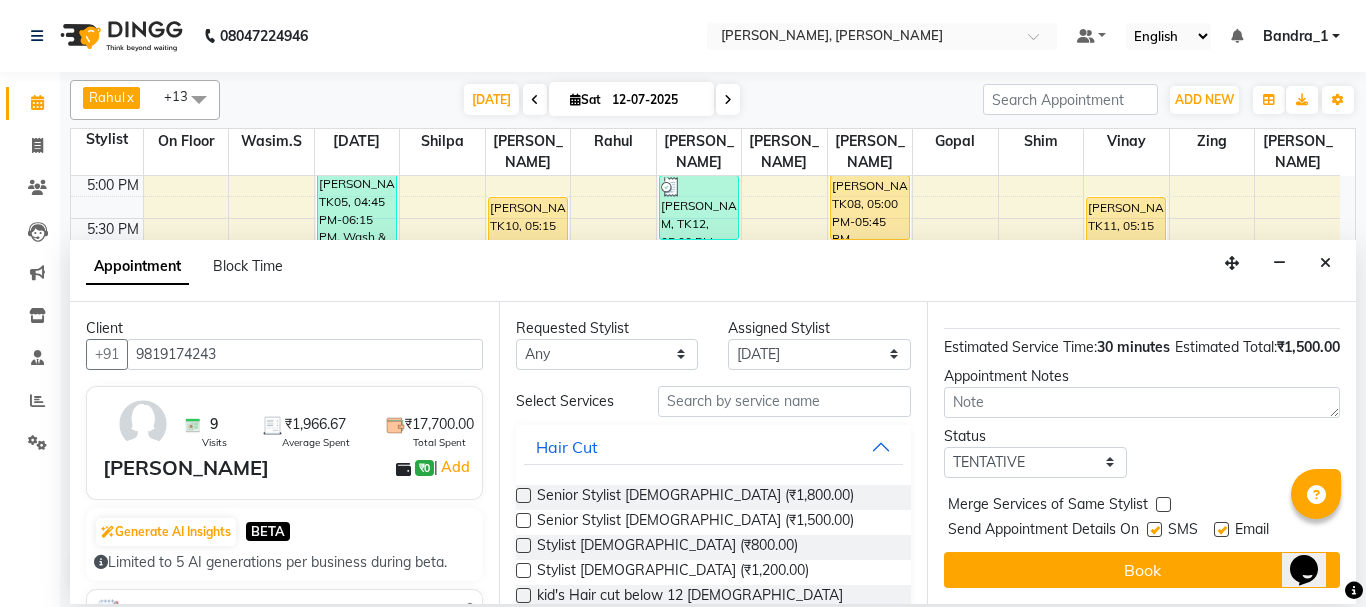 click at bounding box center [1221, 529] 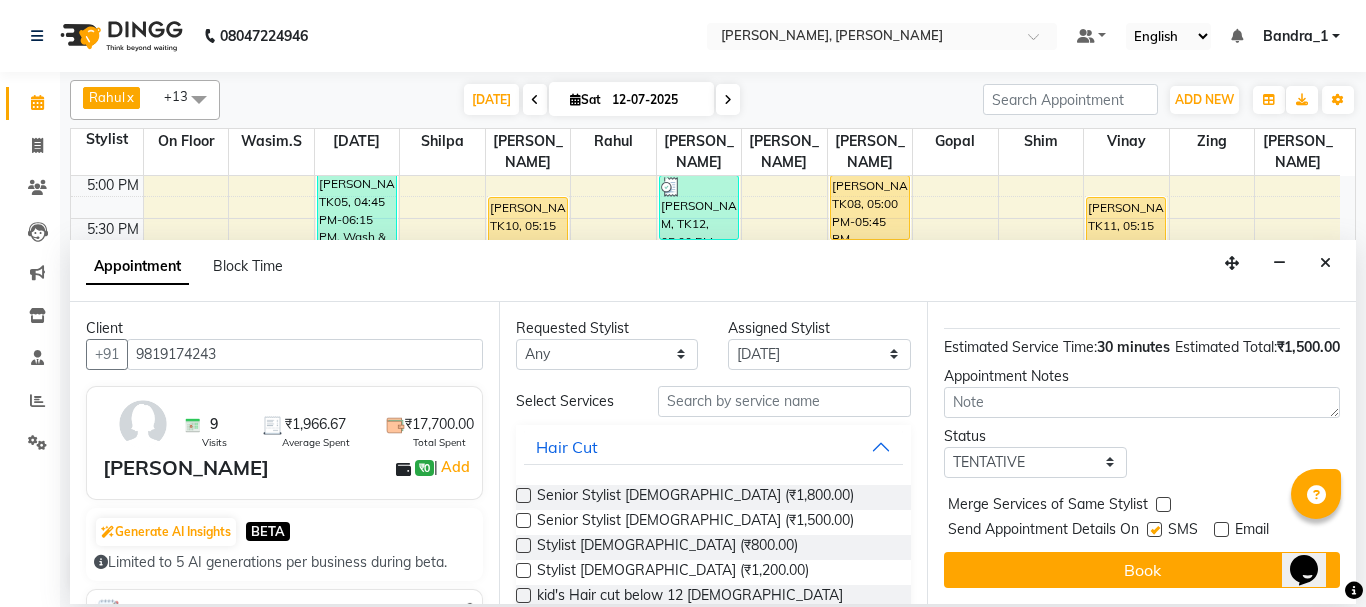 click at bounding box center [1154, 529] 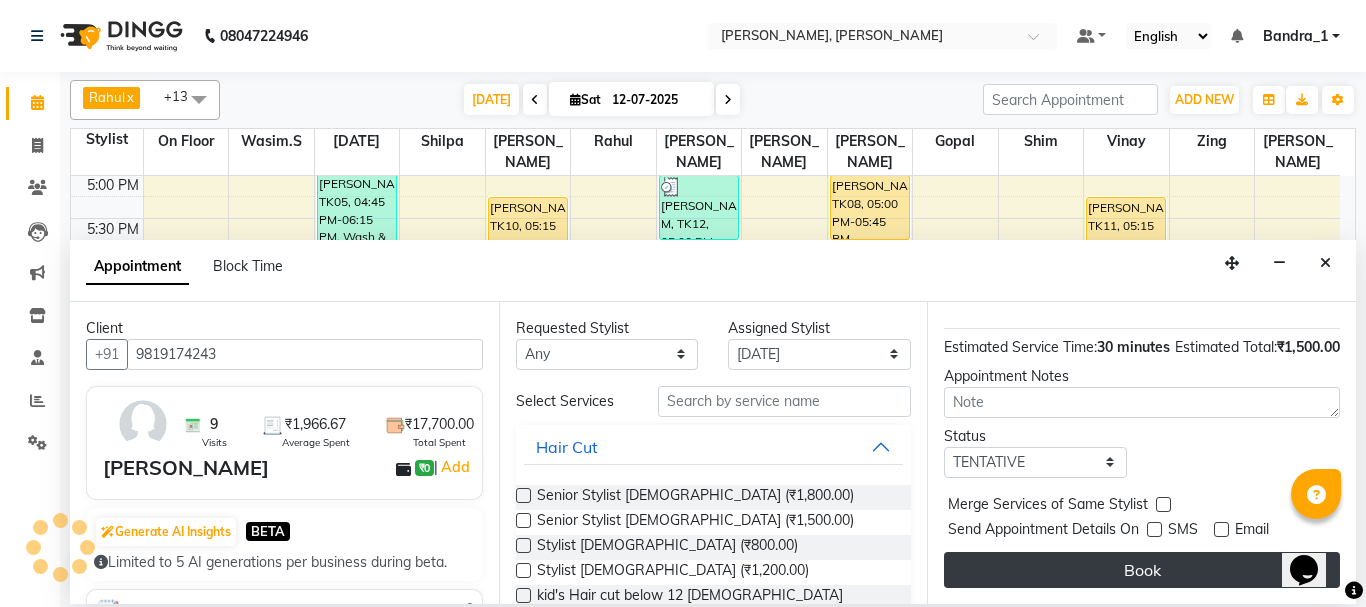 click on "Book" at bounding box center [1142, 570] 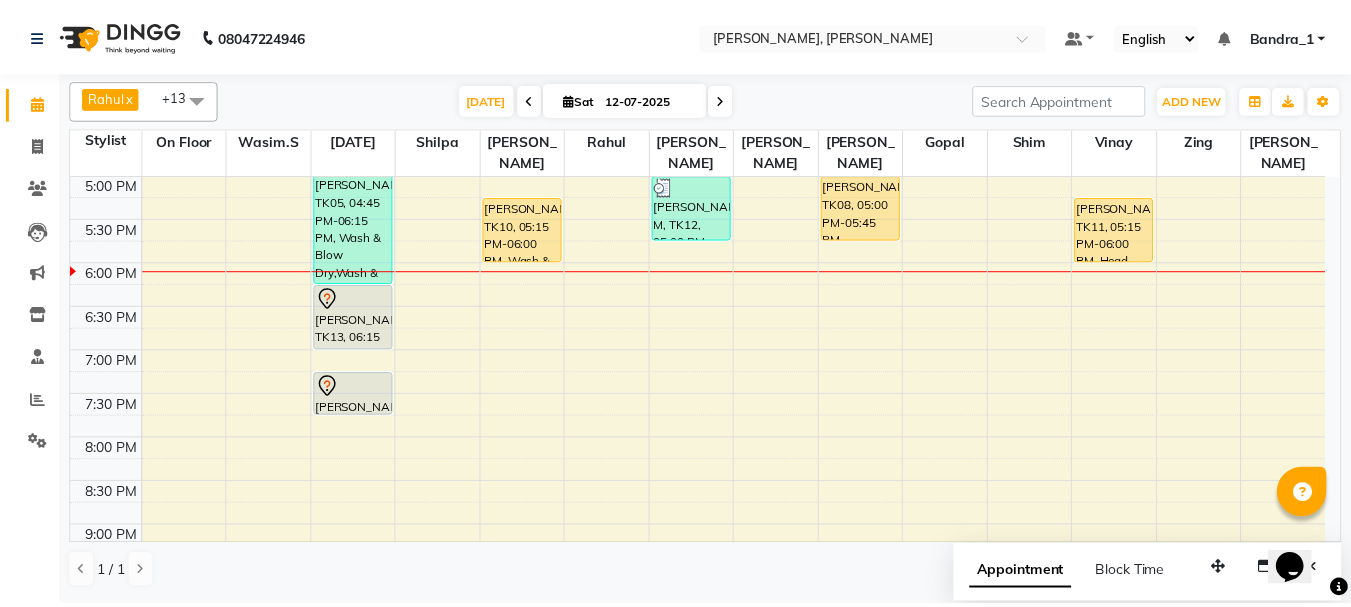 scroll, scrollTop: 305, scrollLeft: 0, axis: vertical 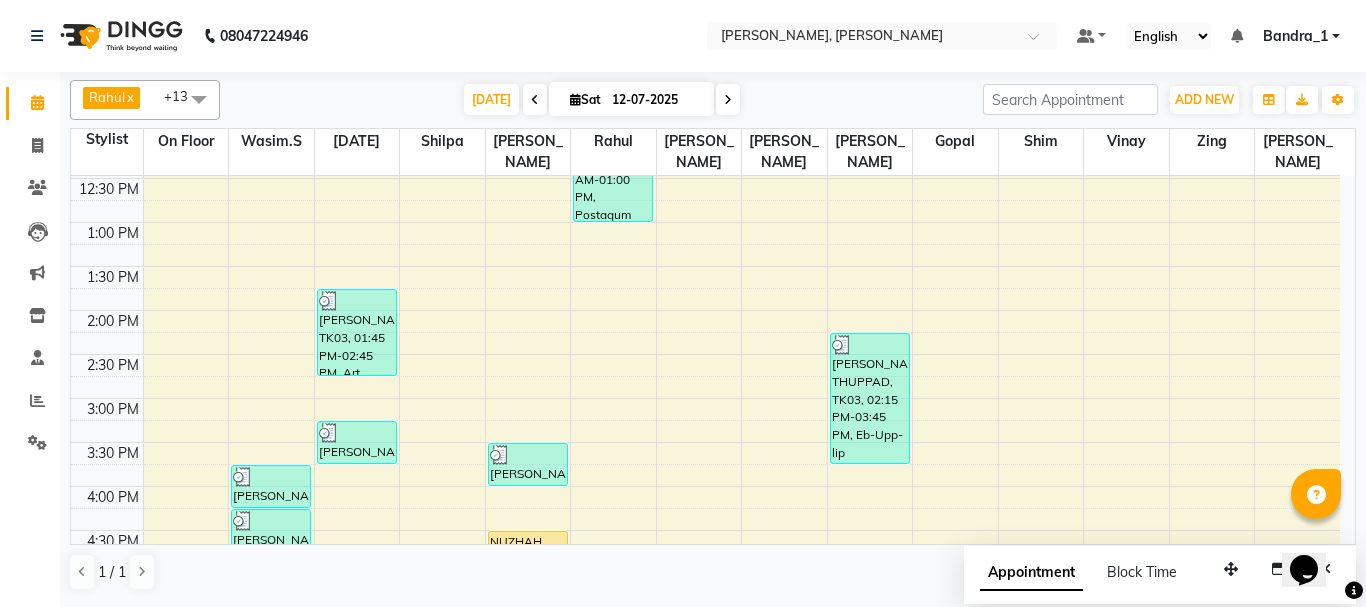 click on "NUZHAH, TK09, 04:30 PM-05:00 PM, Blow Dry" at bounding box center (528, 552) 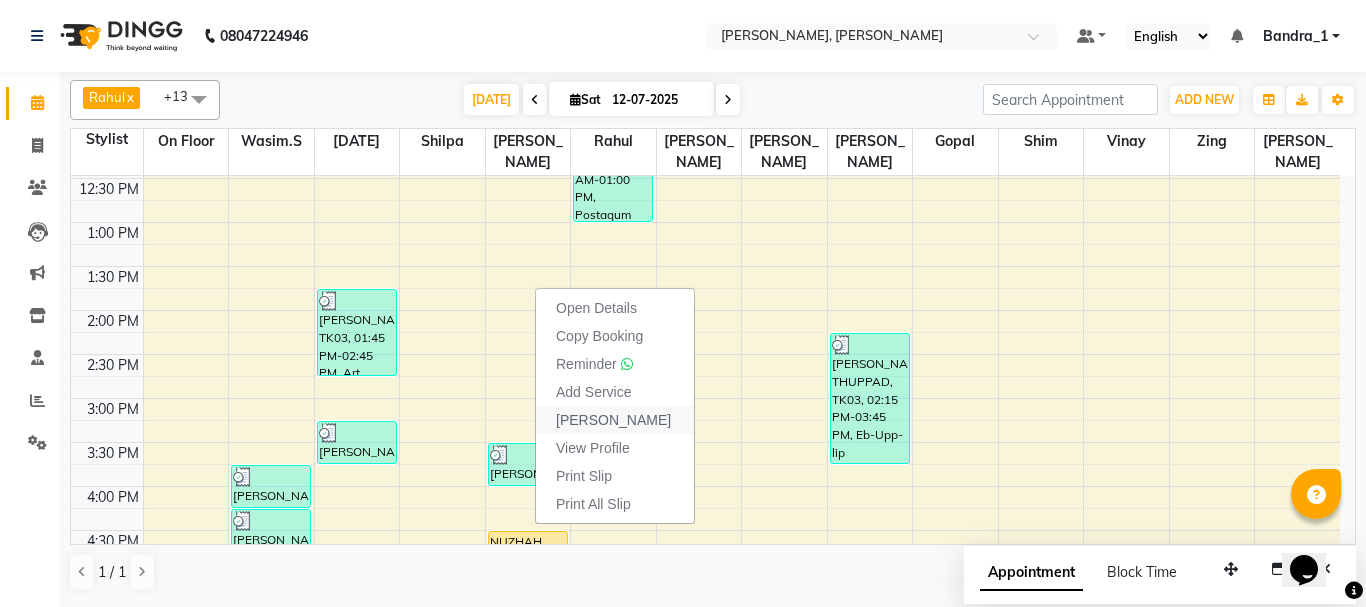 click on "[PERSON_NAME]" at bounding box center [613, 420] 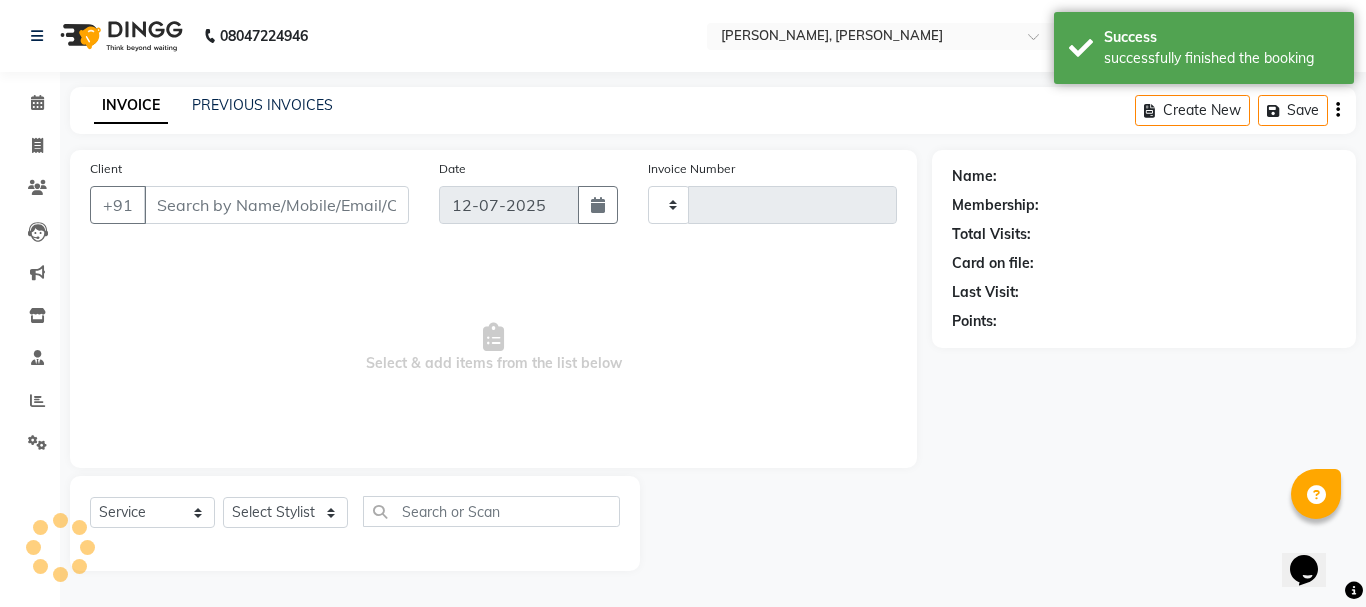 type on "0886" 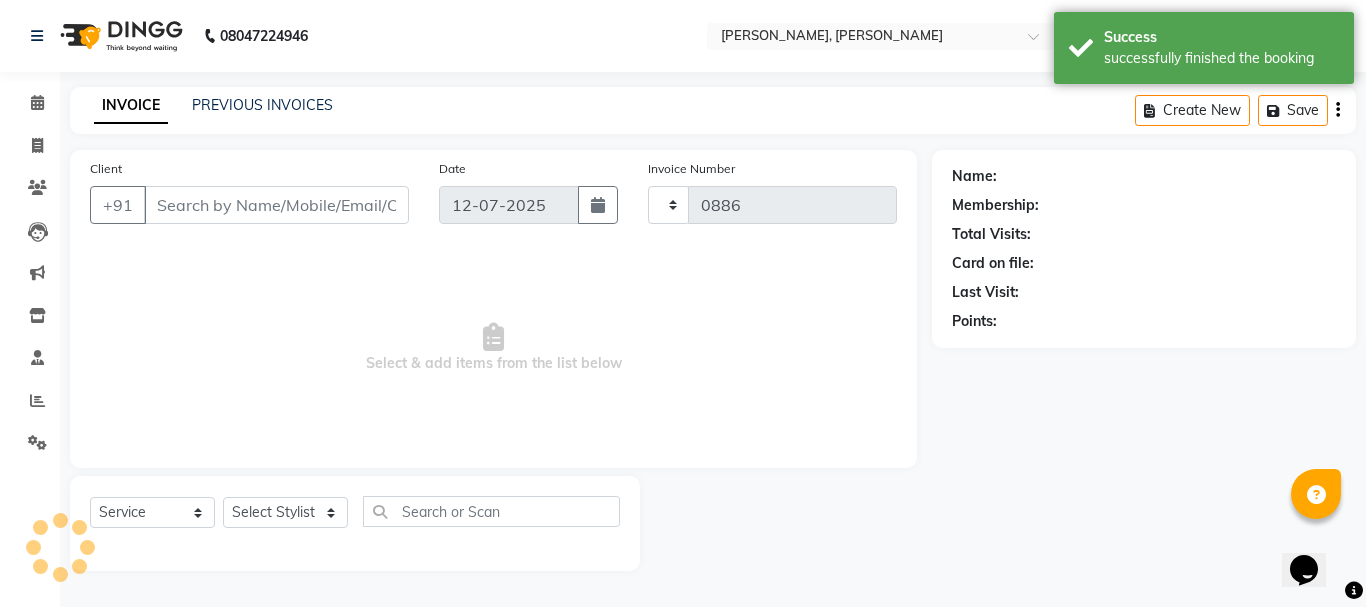 select on "7997" 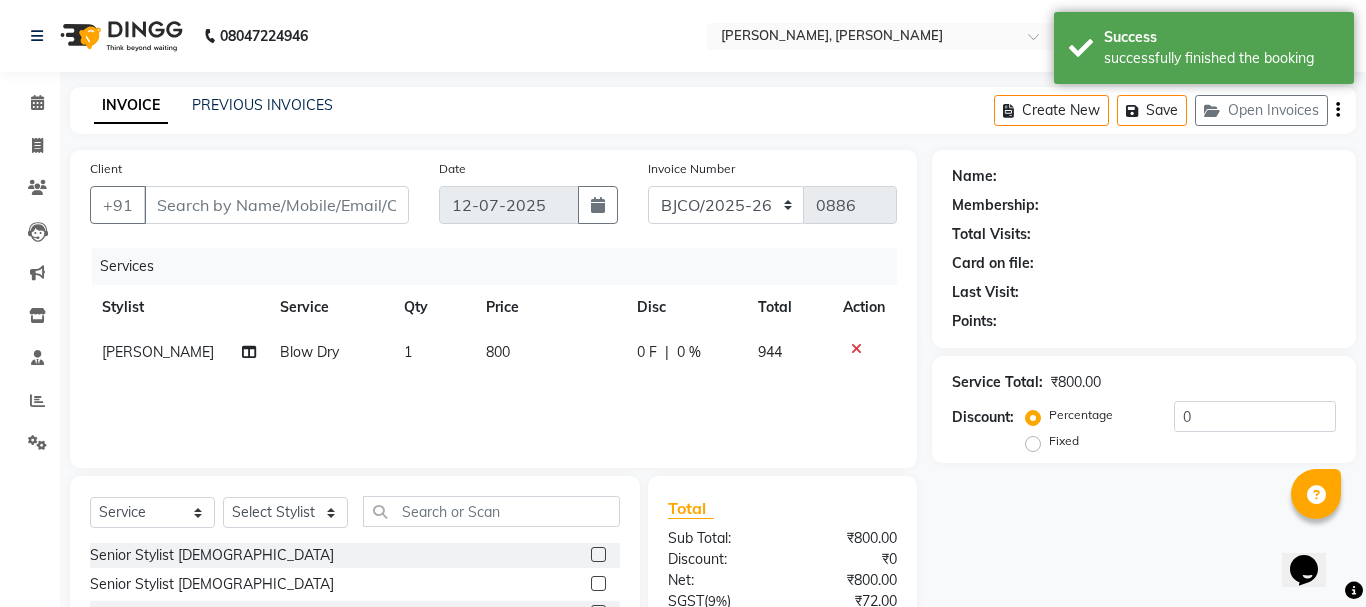 type on "2303059042488" 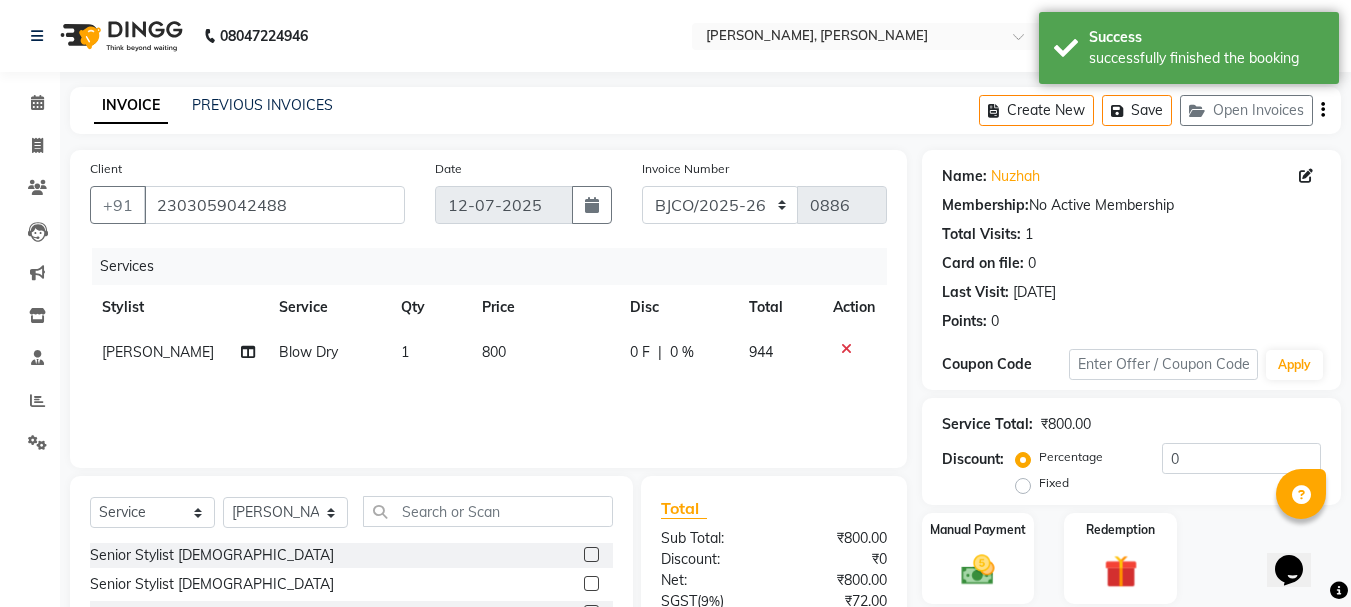 click on "800" 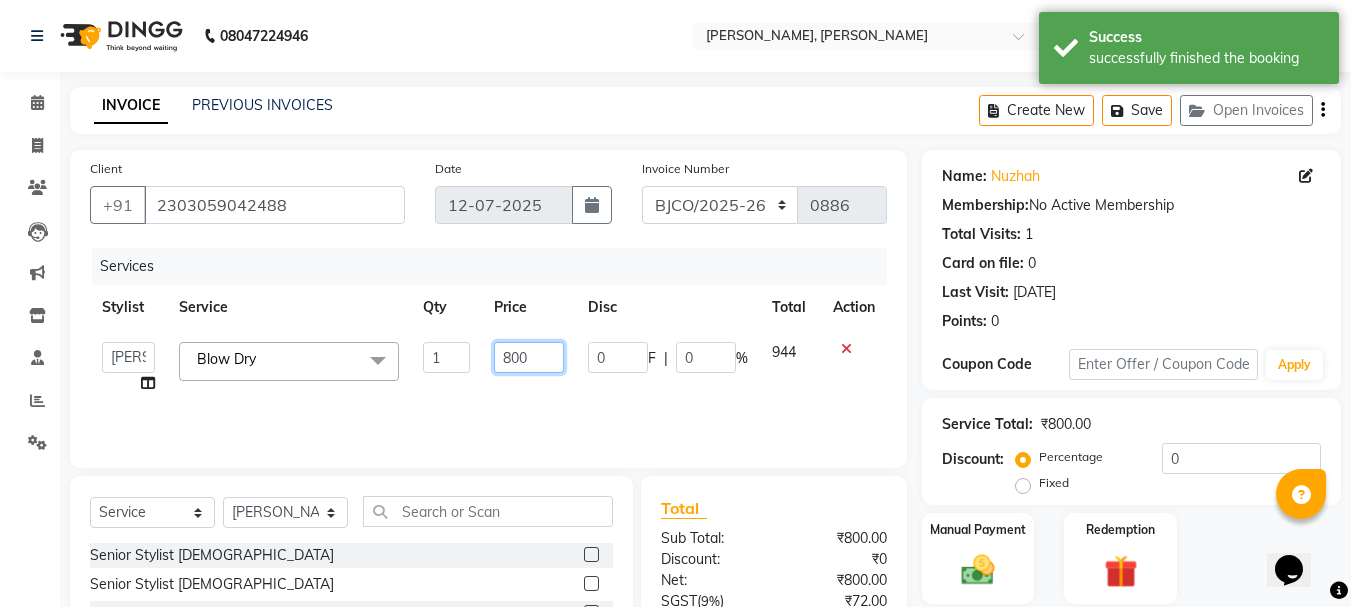 click on "800" 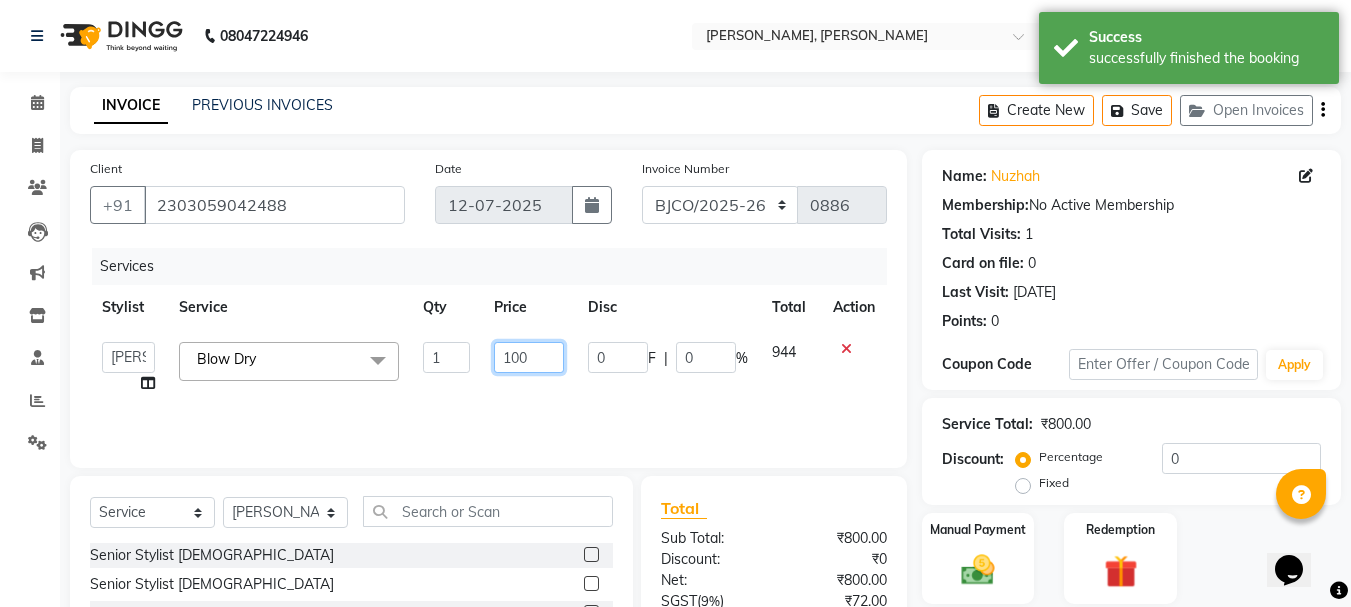 type on "1500" 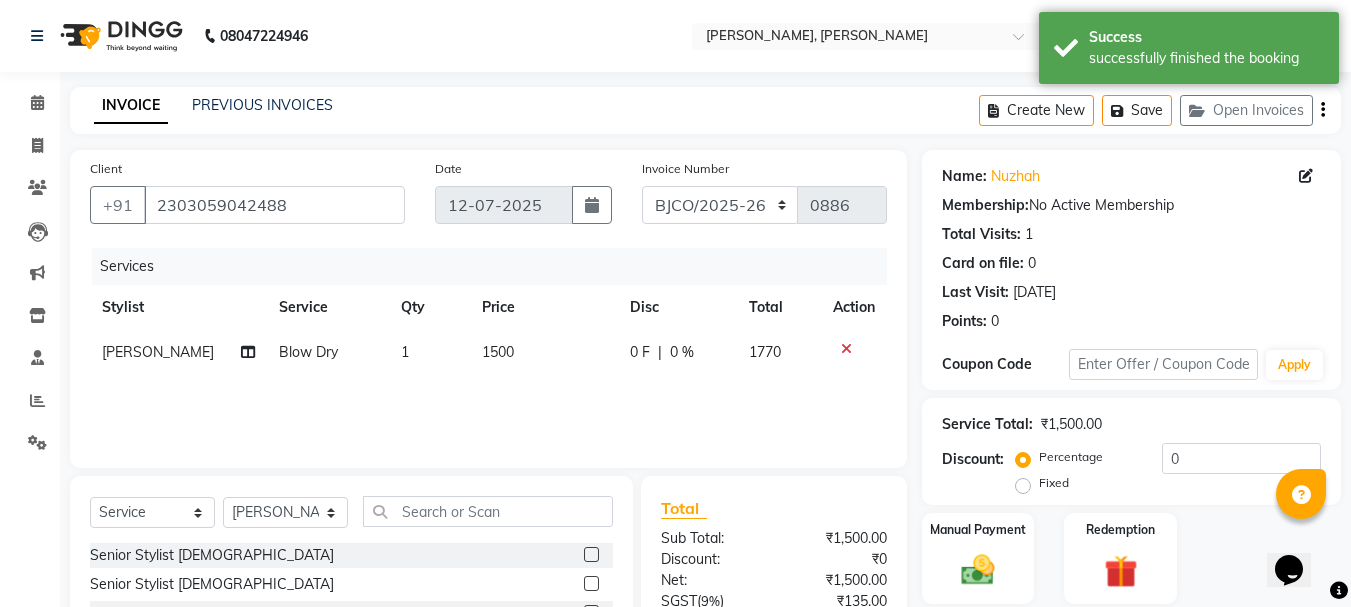 click on "Services Stylist Service Qty Price Disc Total Action Abdul Blow Dry 1 1500 0 F | 0 % 1770" 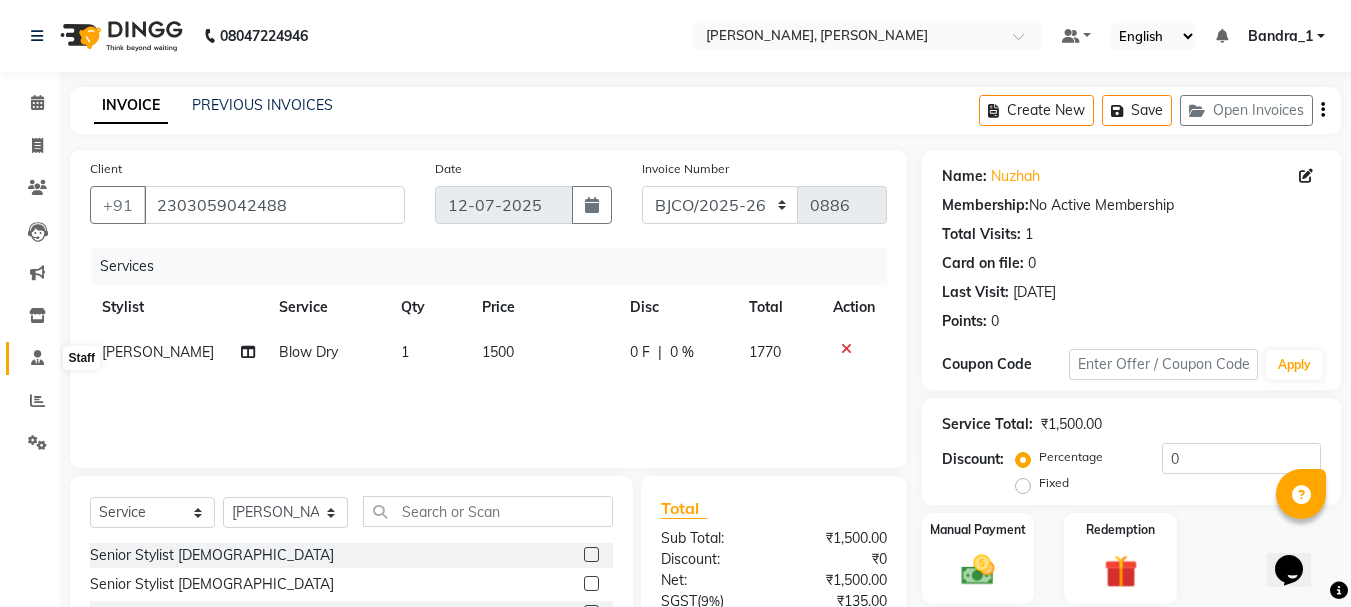 click 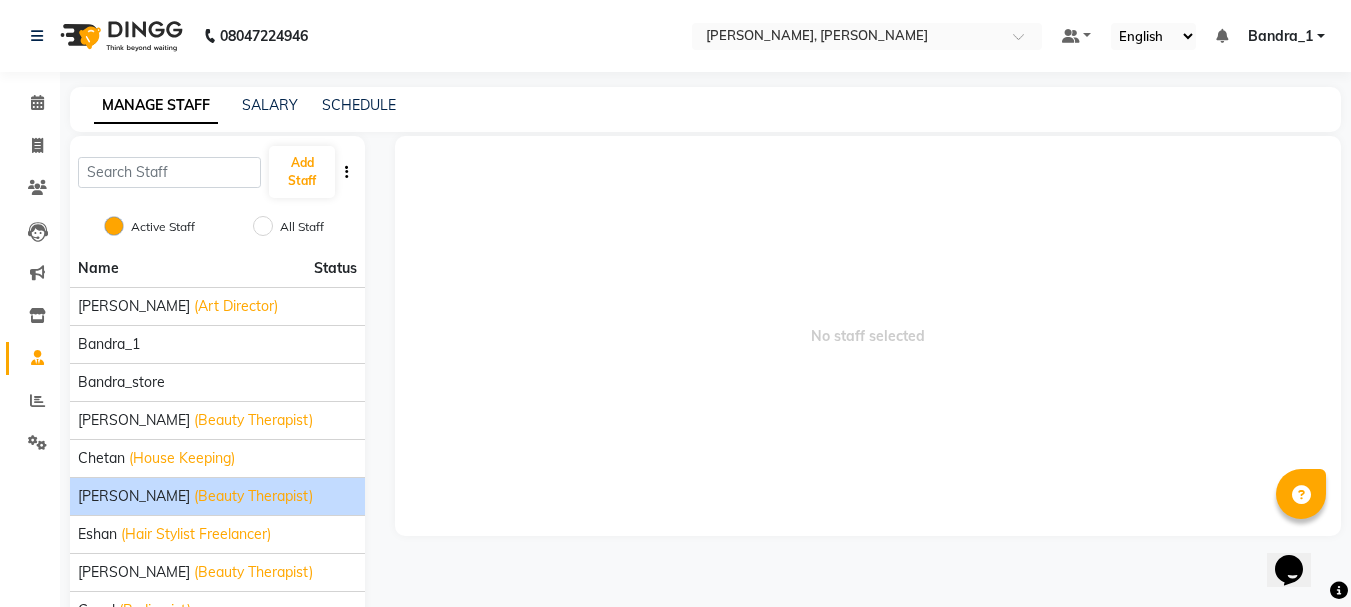 click on "(Beauty Therapist)" 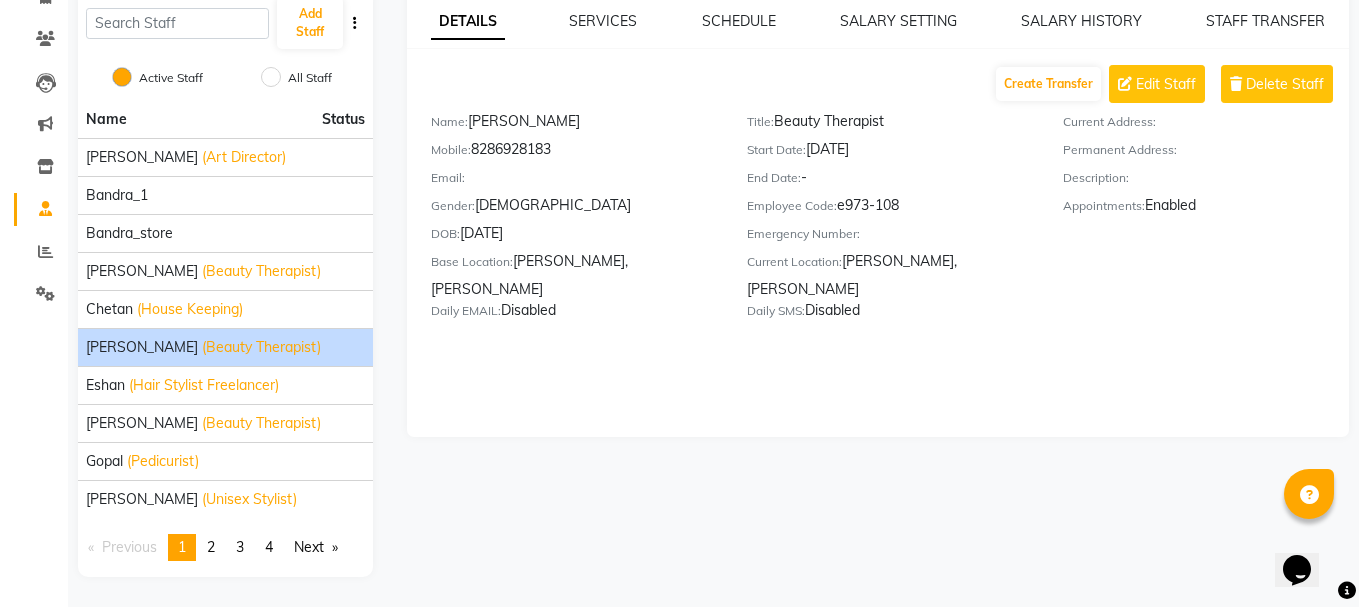 scroll, scrollTop: 0, scrollLeft: 0, axis: both 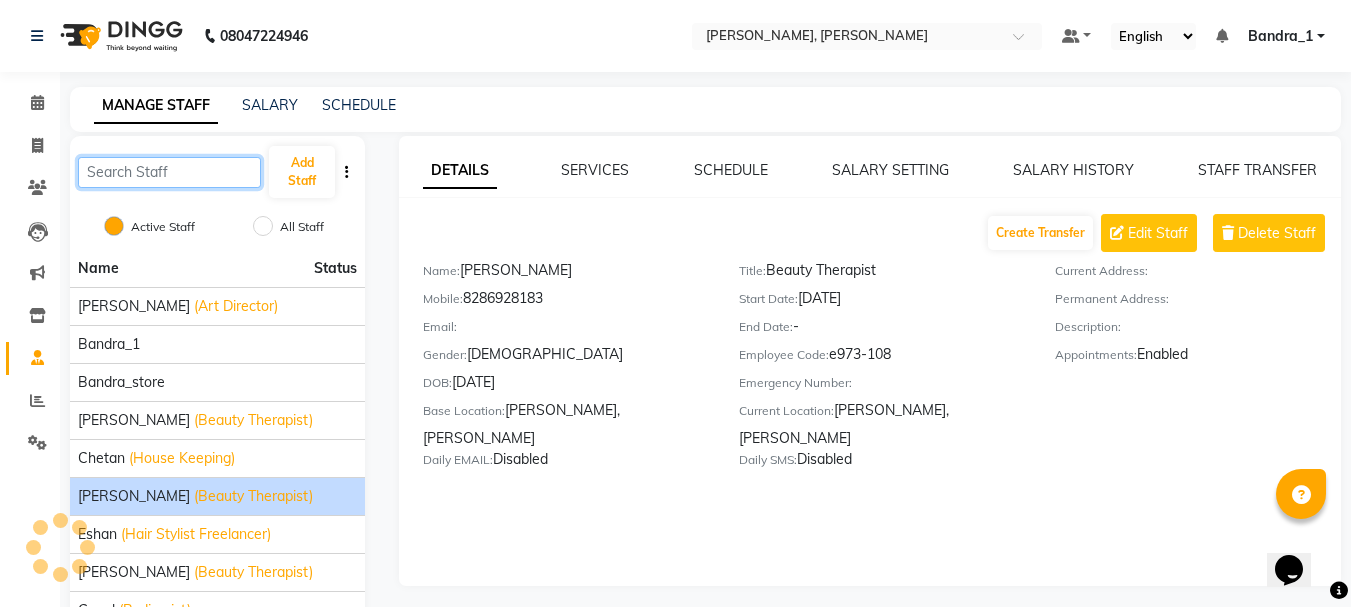 click 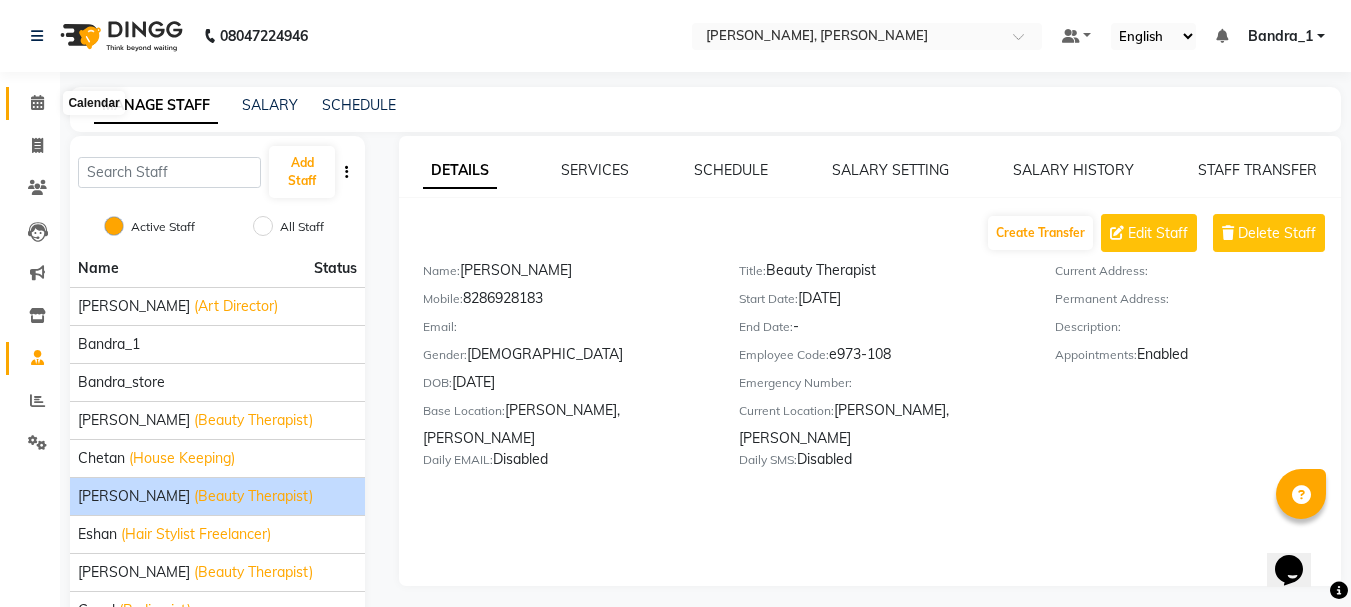 drag, startPoint x: 36, startPoint y: 102, endPoint x: 32, endPoint y: 127, distance: 25.317978 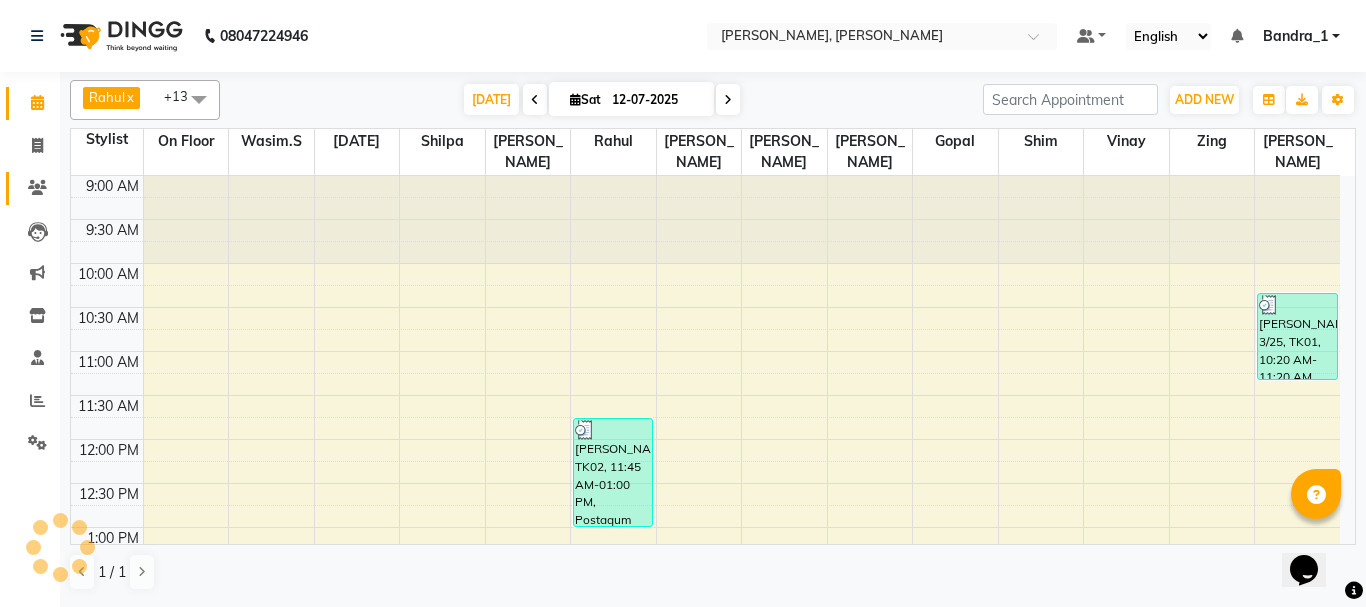 scroll, scrollTop: 0, scrollLeft: 0, axis: both 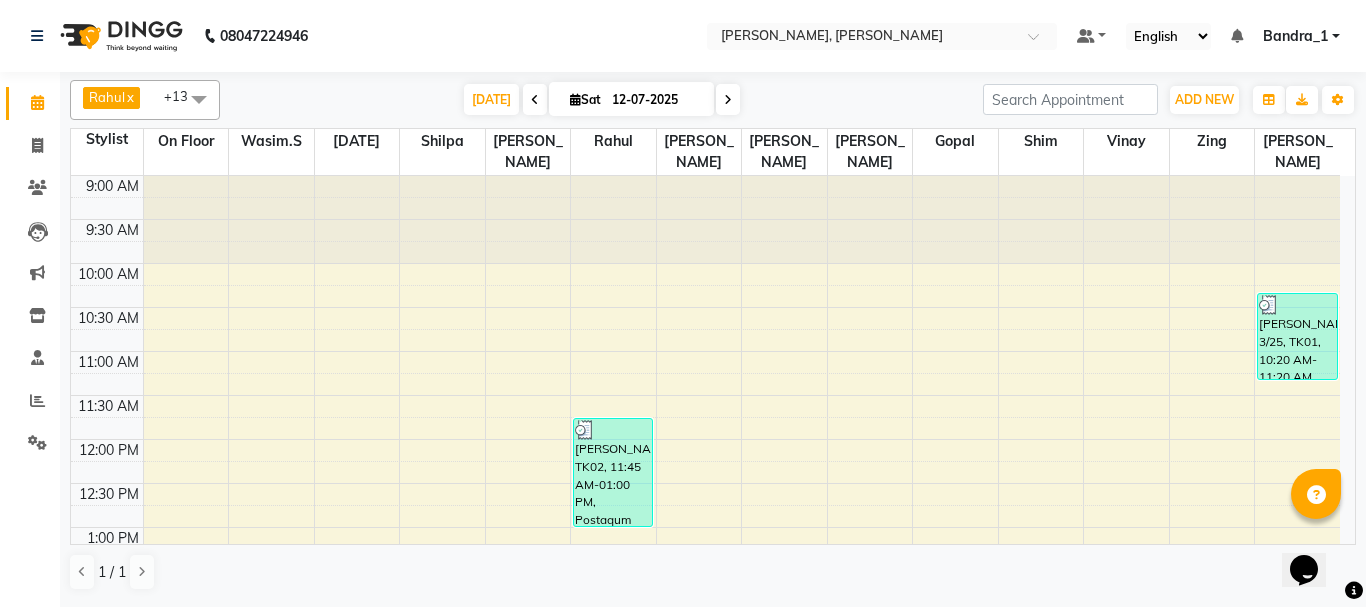 click at bounding box center [199, 99] 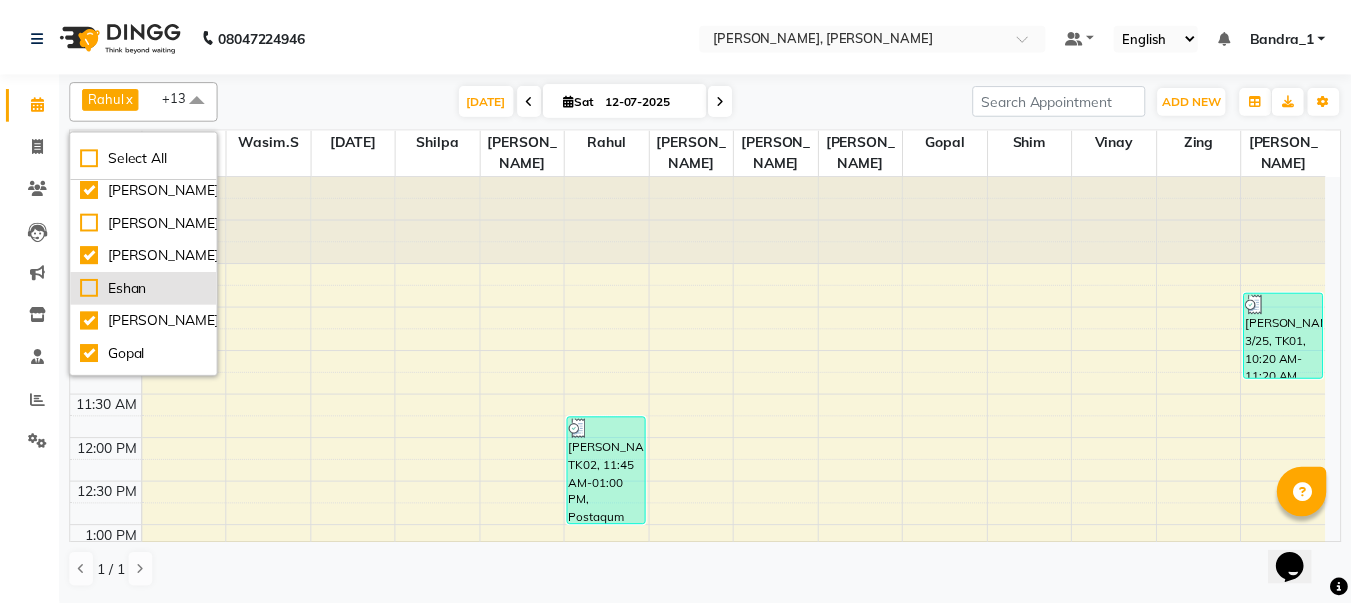 scroll, scrollTop: 0, scrollLeft: 0, axis: both 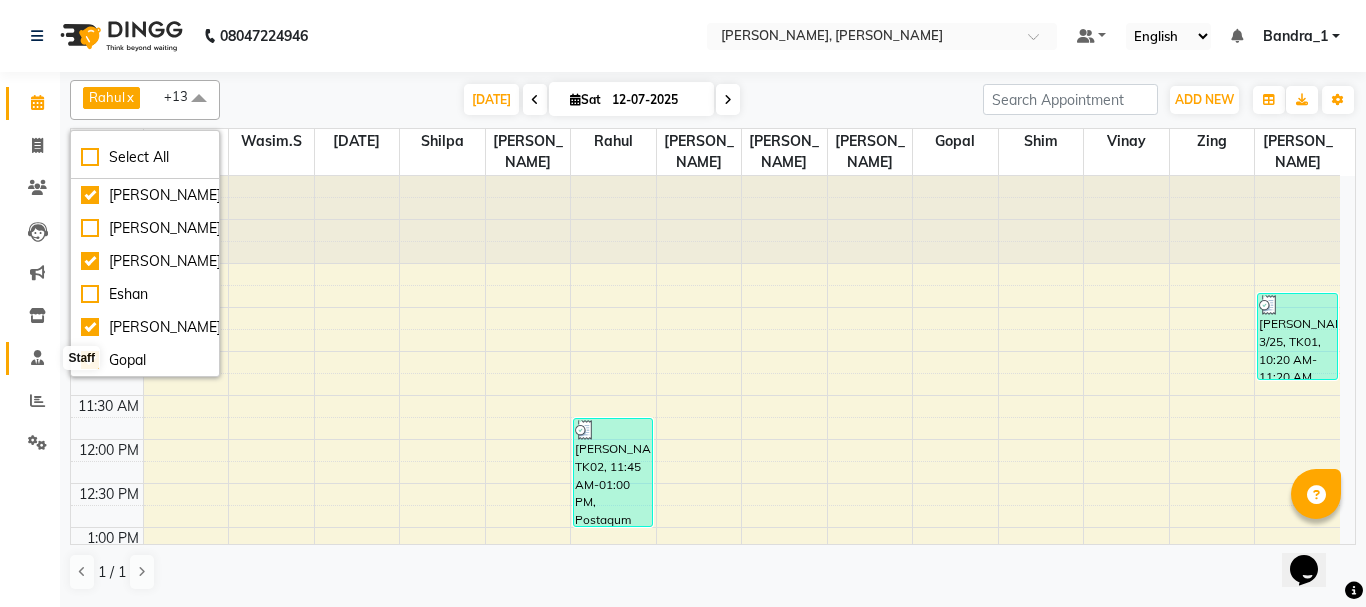 click 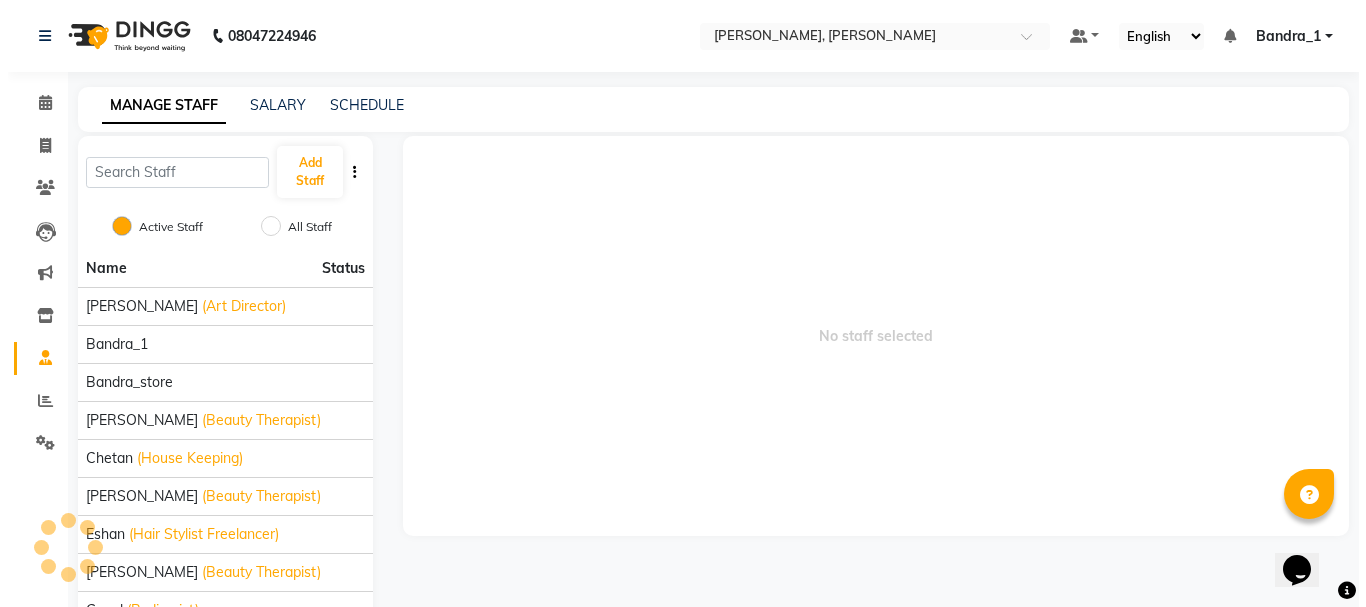 scroll, scrollTop: 149, scrollLeft: 0, axis: vertical 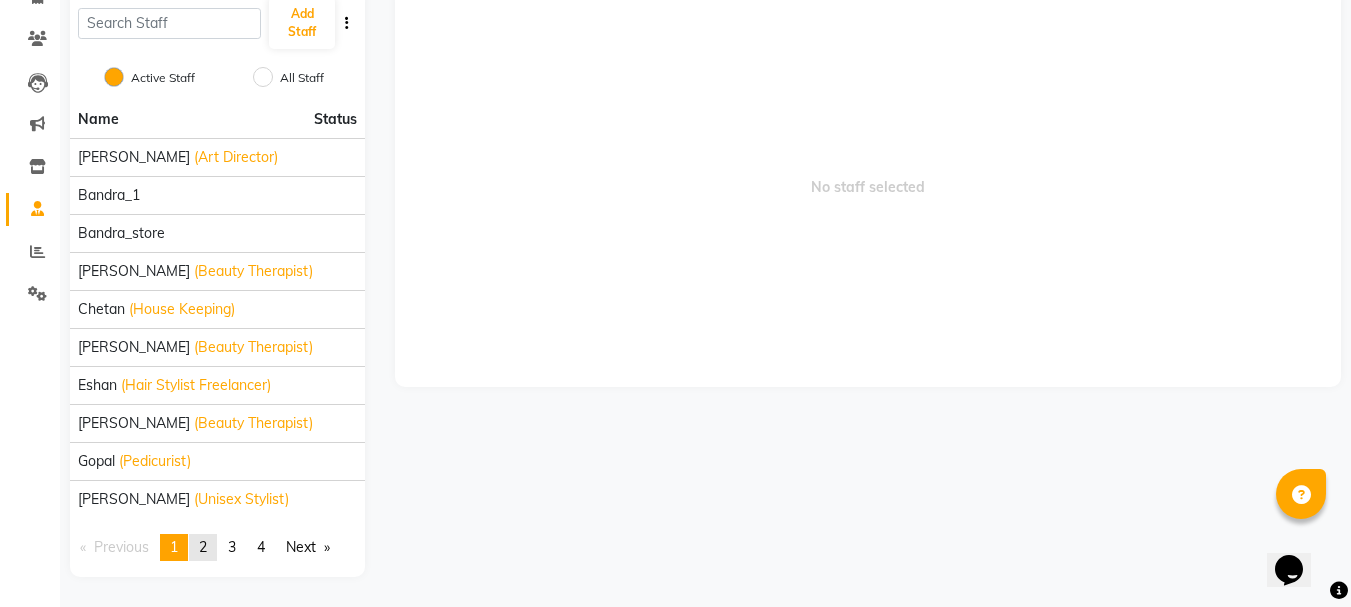 click on "2" at bounding box center (203, 547) 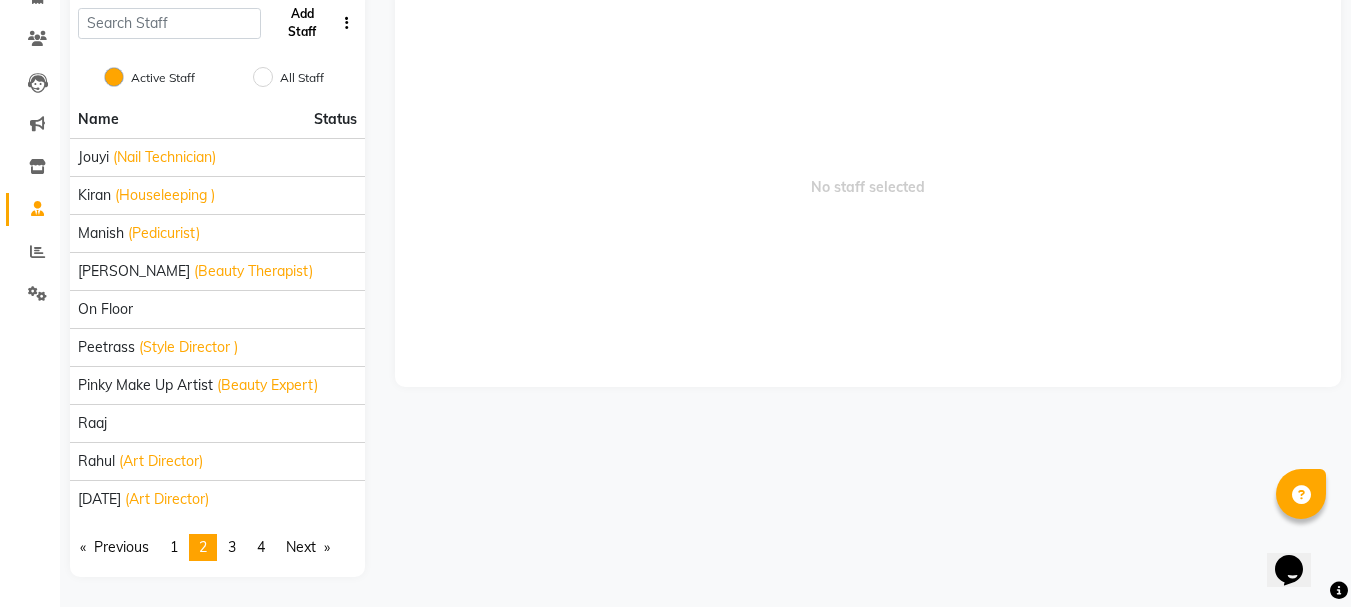click on "Add Staff" 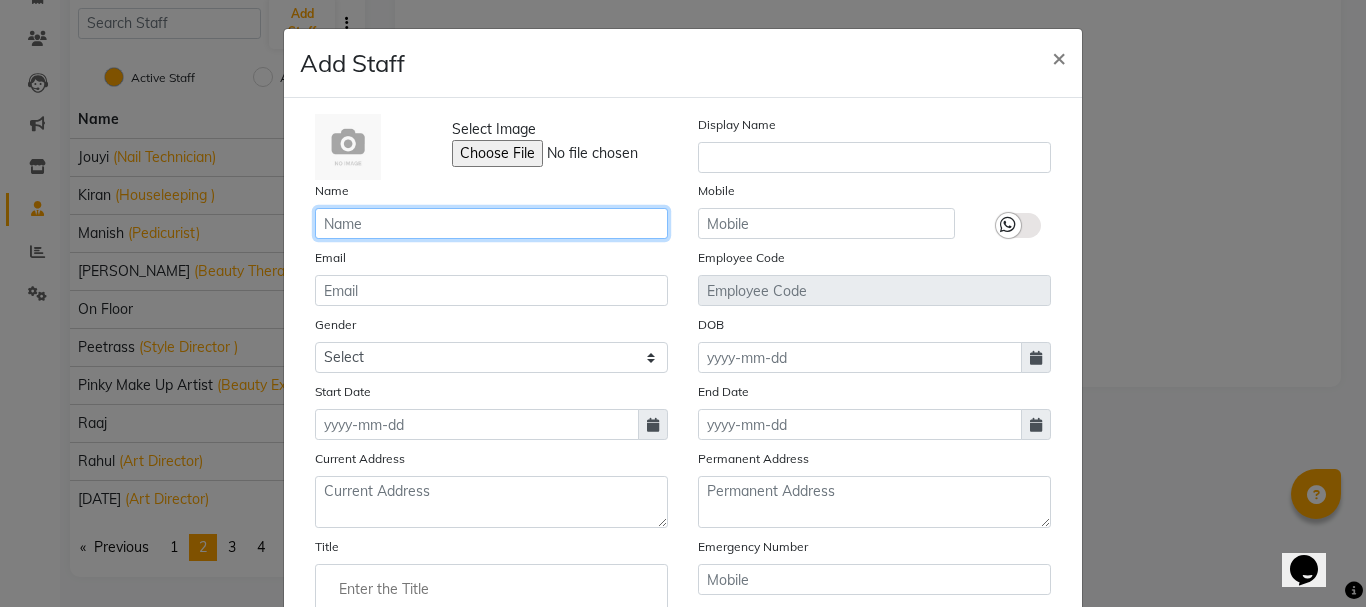click 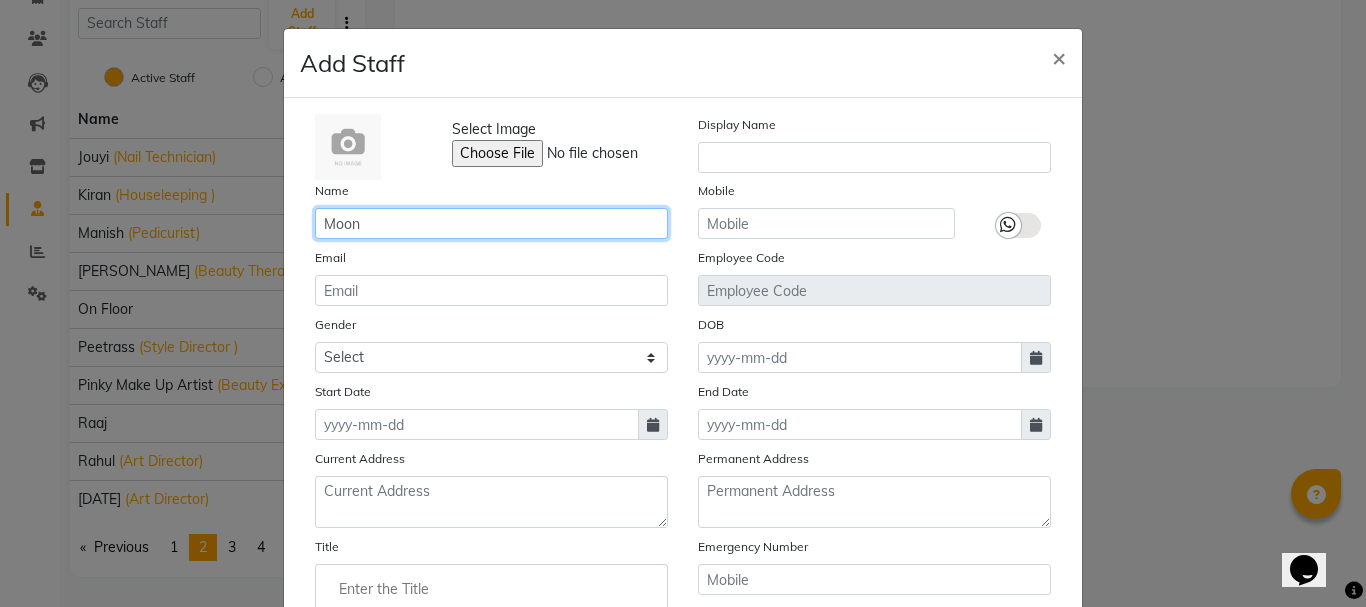 type on "Moon" 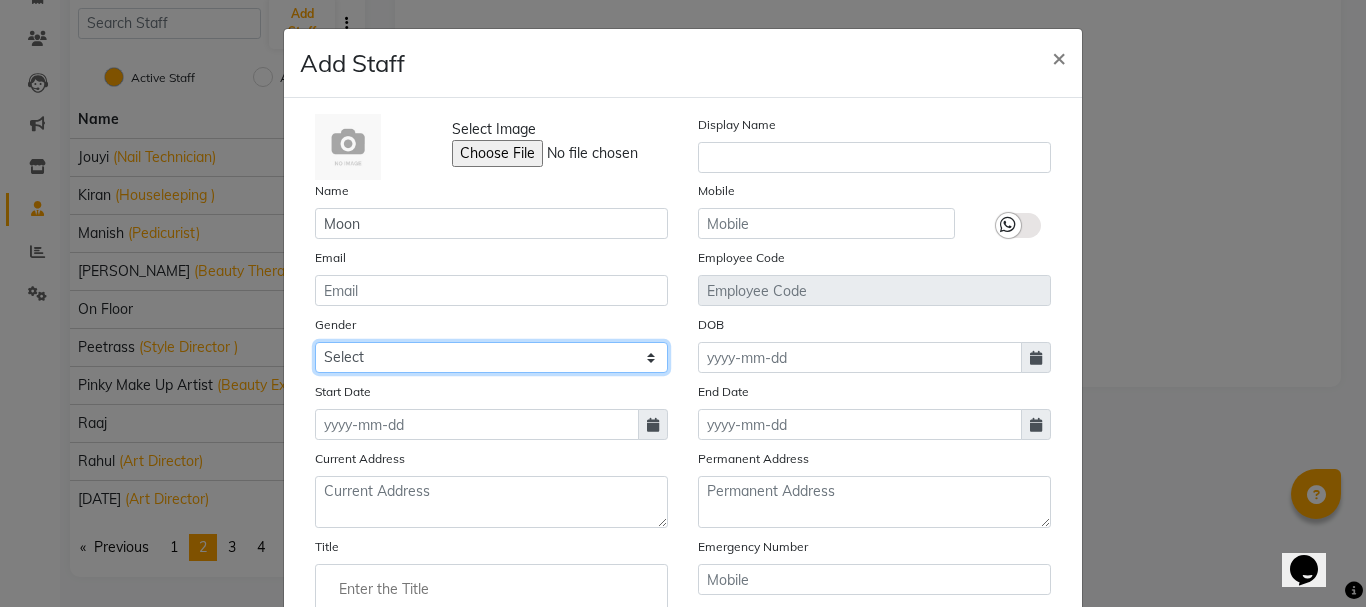 click on "Select [DEMOGRAPHIC_DATA] [DEMOGRAPHIC_DATA] Other Prefer Not To Say" 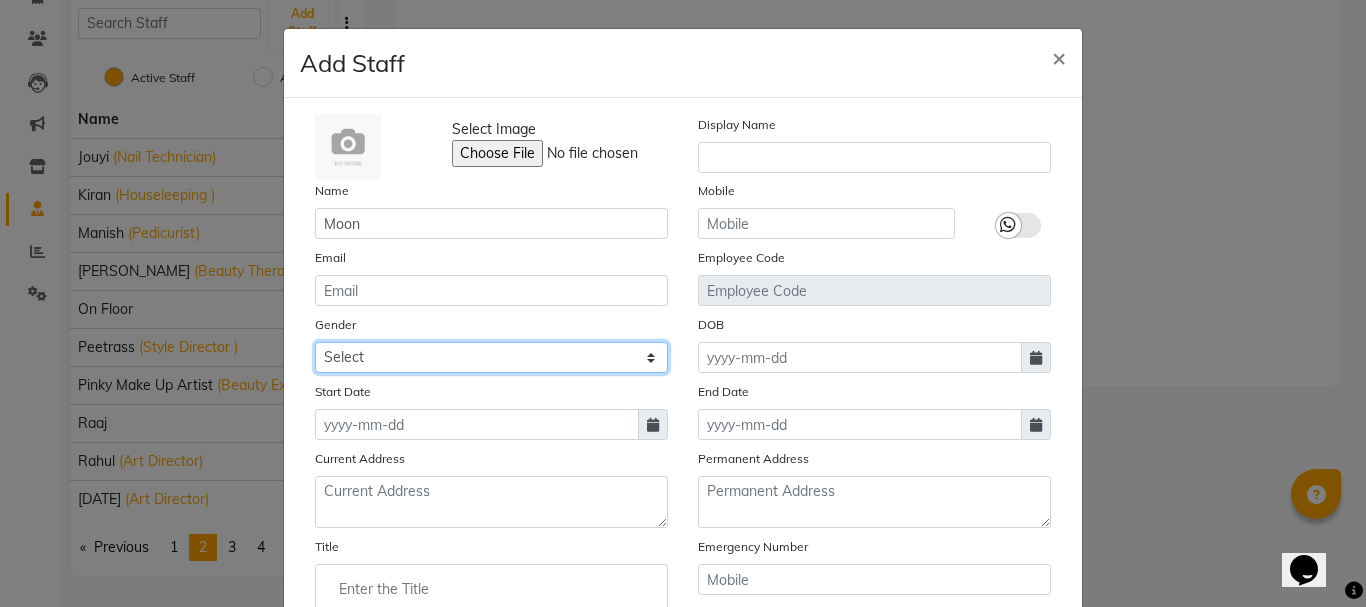 select on "[DEMOGRAPHIC_DATA]" 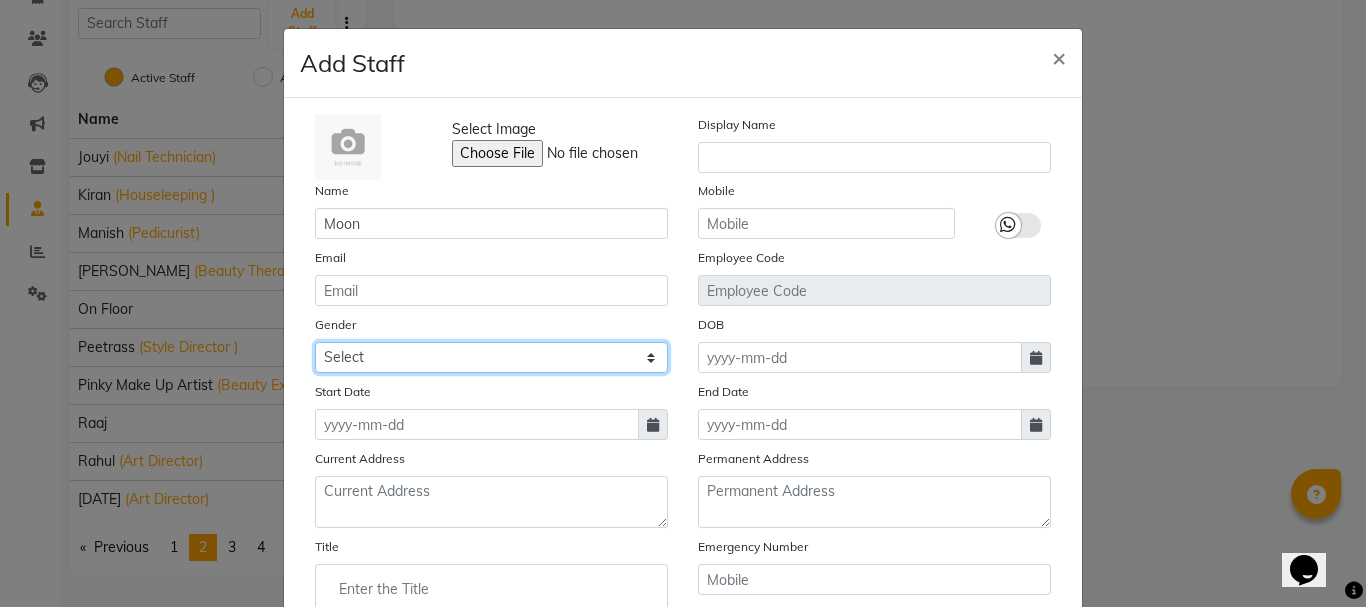 click on "Select [DEMOGRAPHIC_DATA] [DEMOGRAPHIC_DATA] Other Prefer Not To Say" 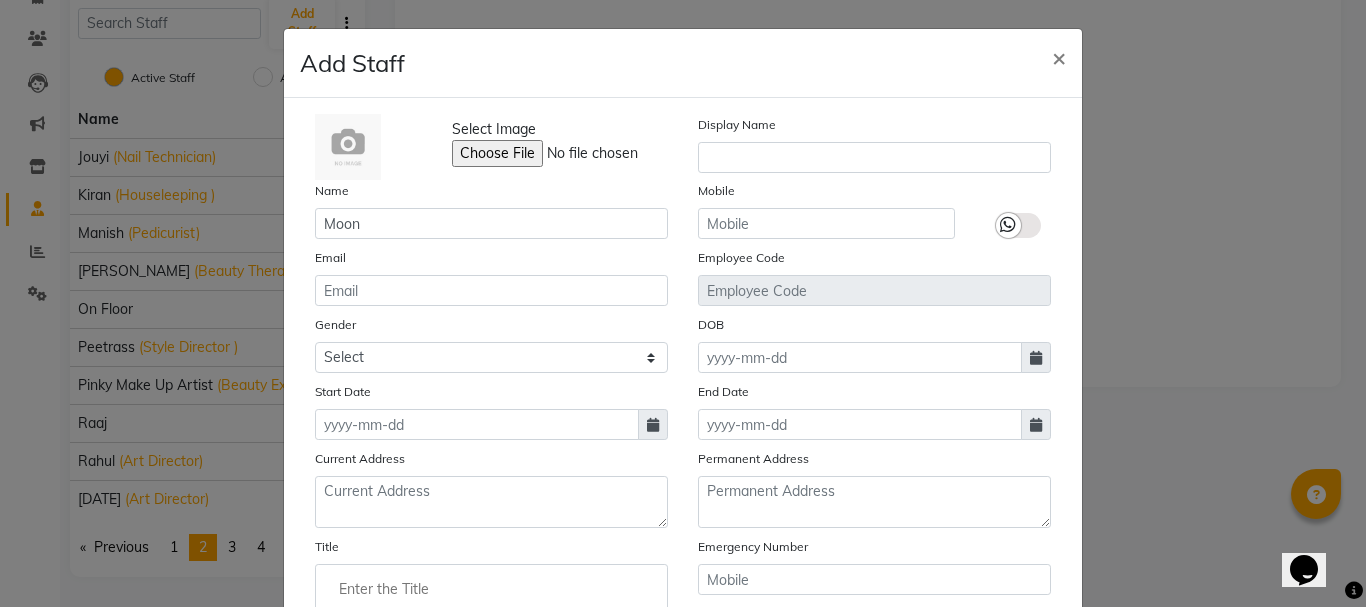 click 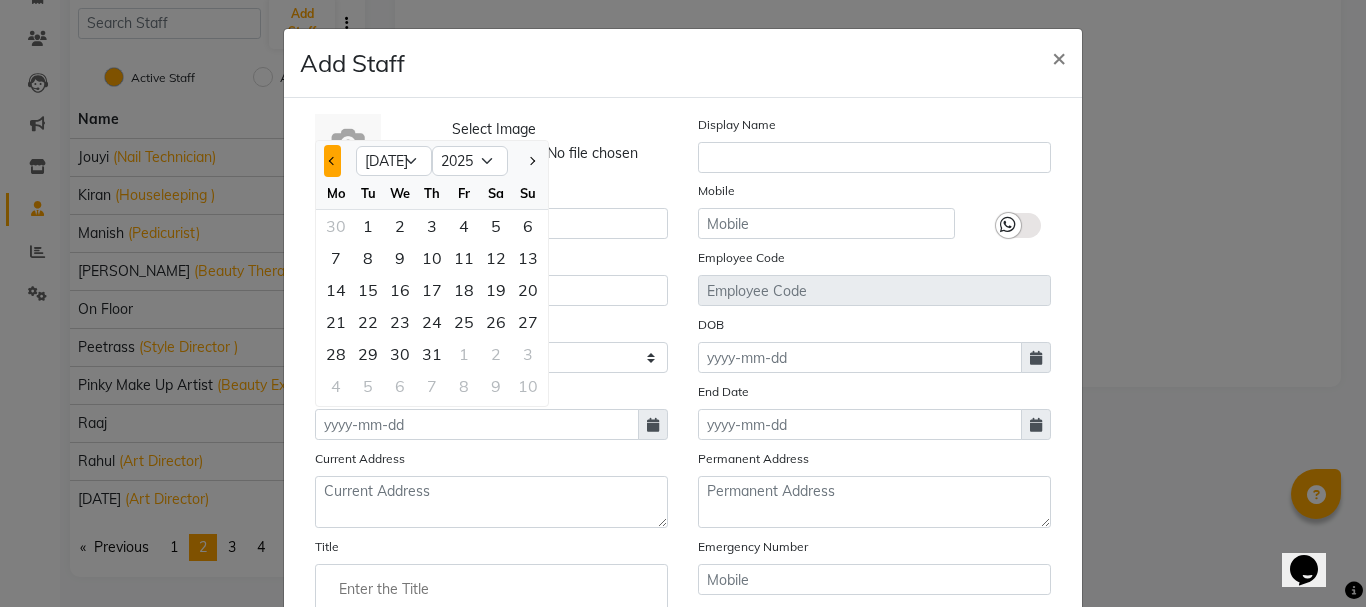 click 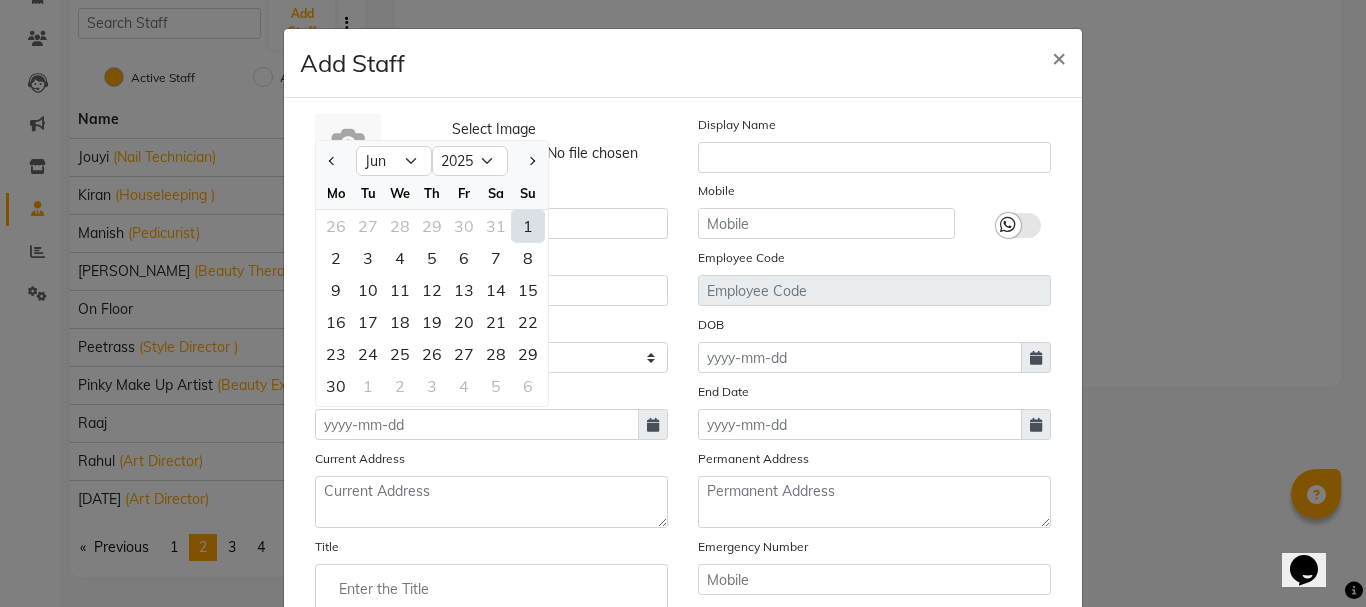 click on "9" 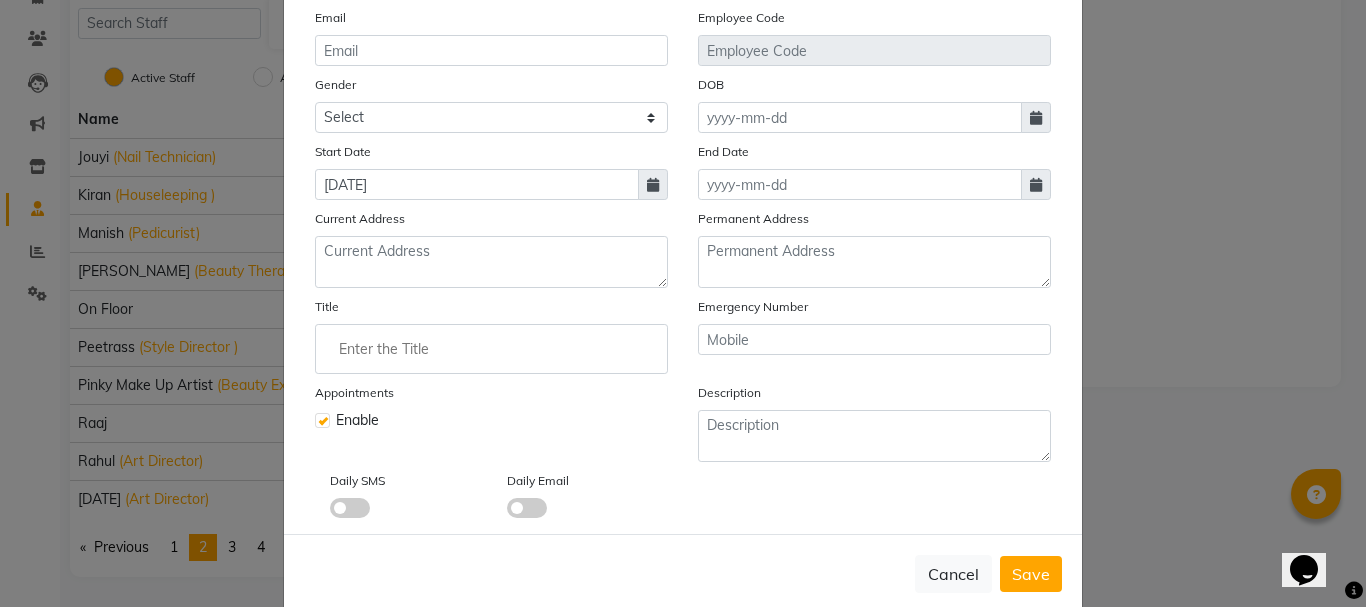 scroll, scrollTop: 275, scrollLeft: 0, axis: vertical 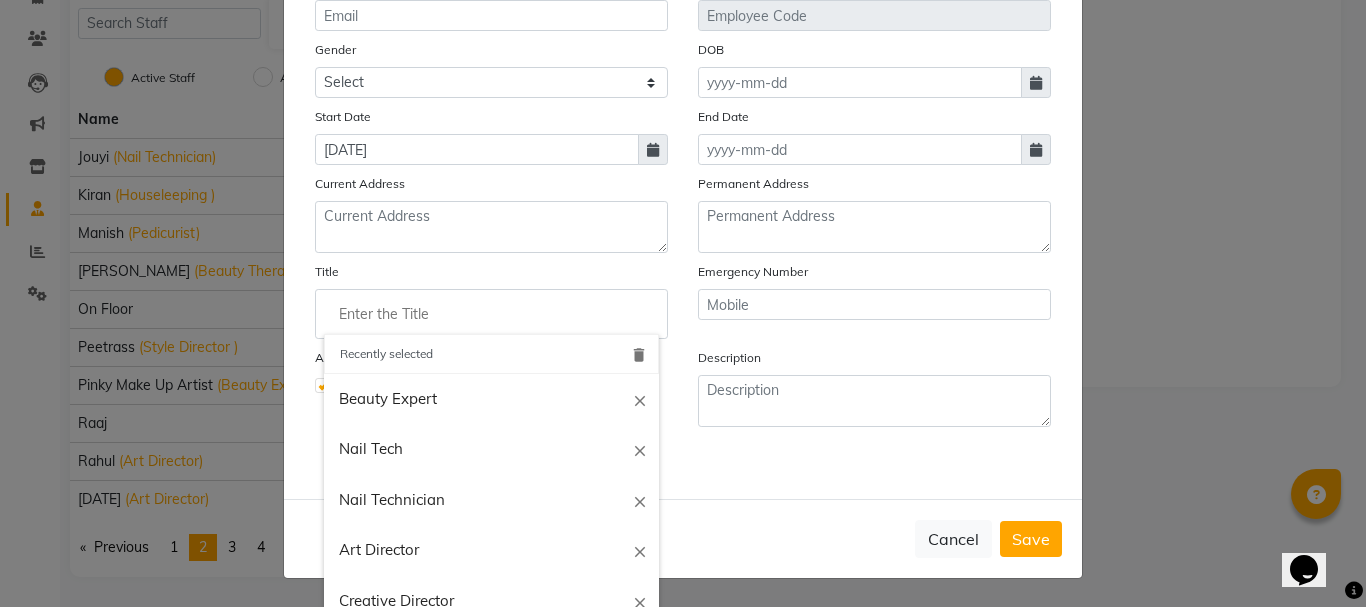 click 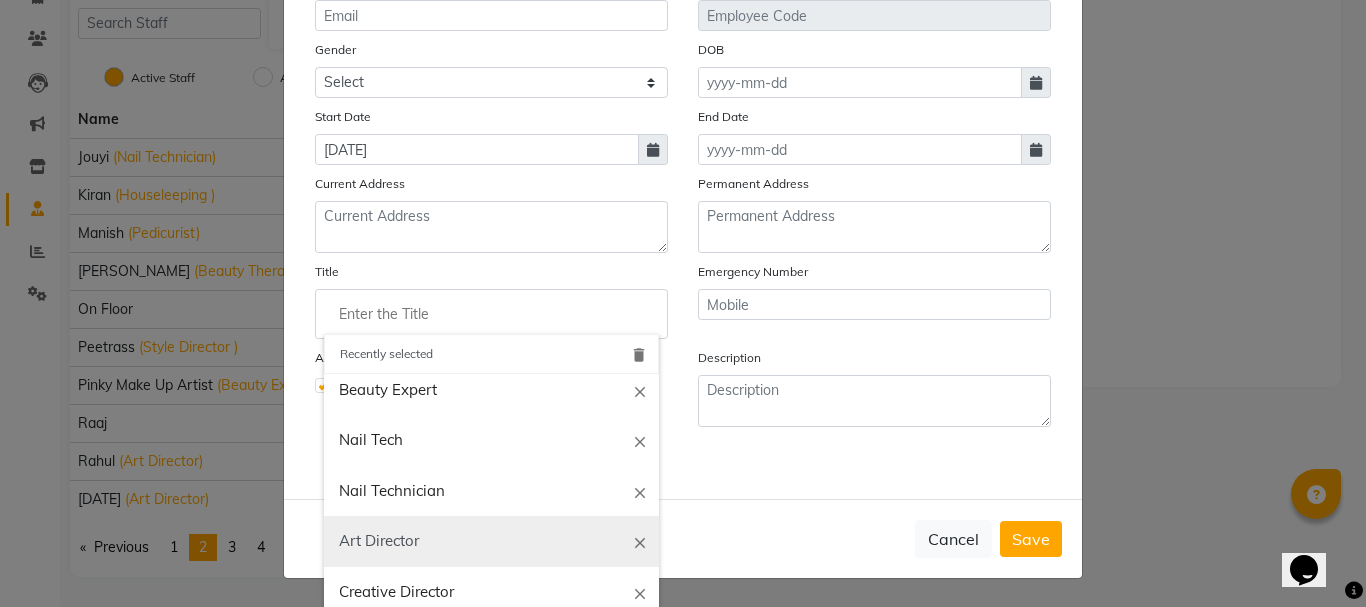 scroll, scrollTop: 12, scrollLeft: 0, axis: vertical 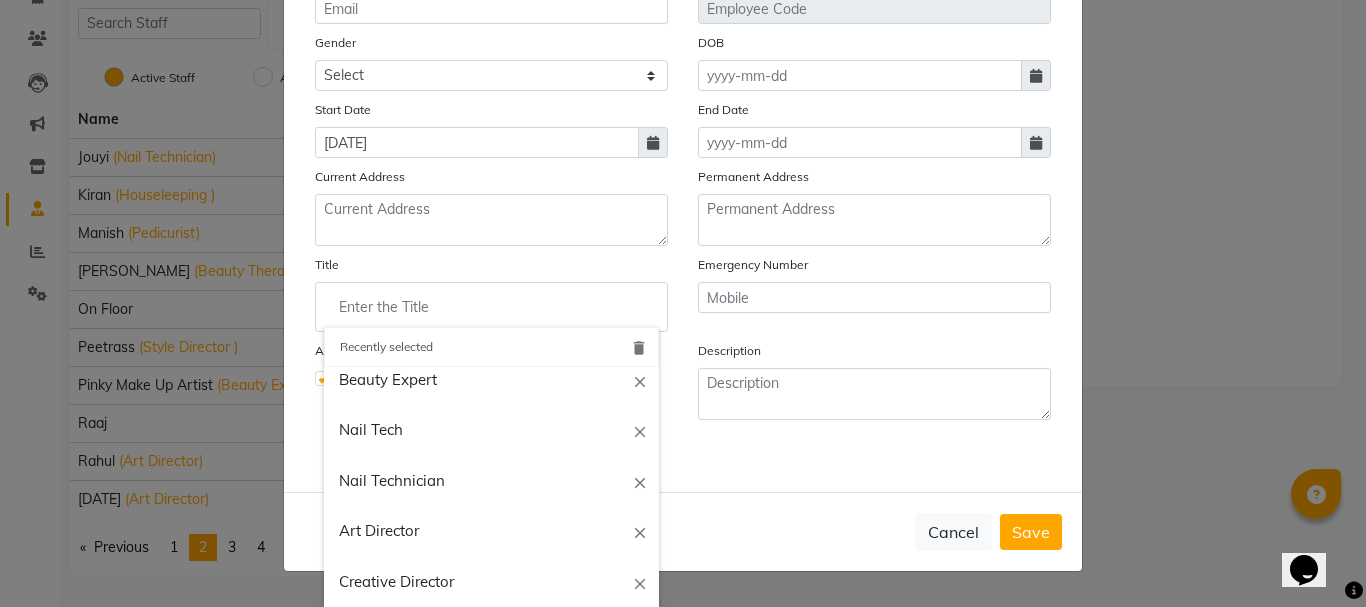 click 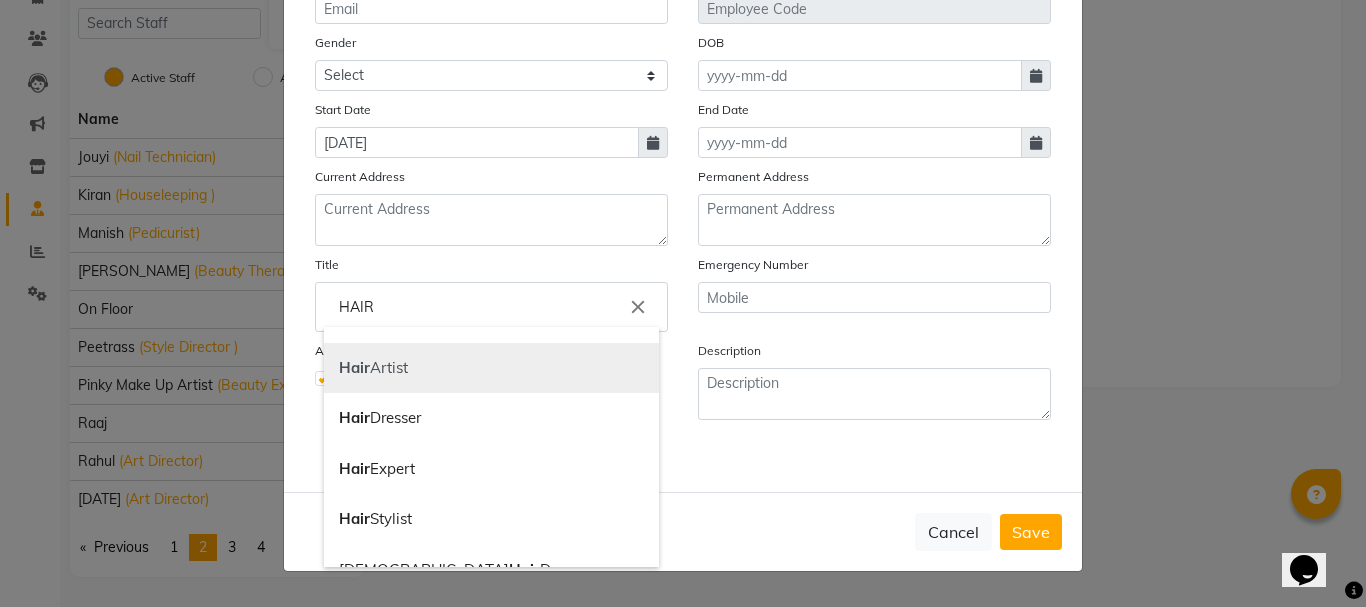 scroll, scrollTop: 0, scrollLeft: 0, axis: both 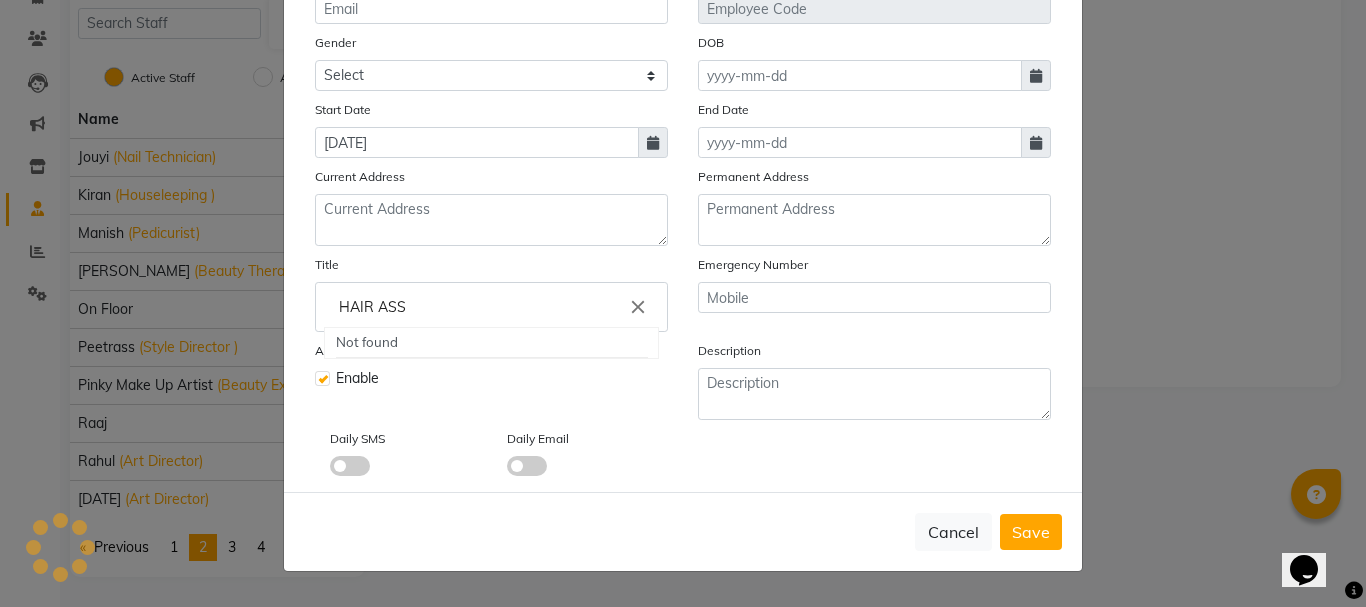 click on "HAIR ASS" 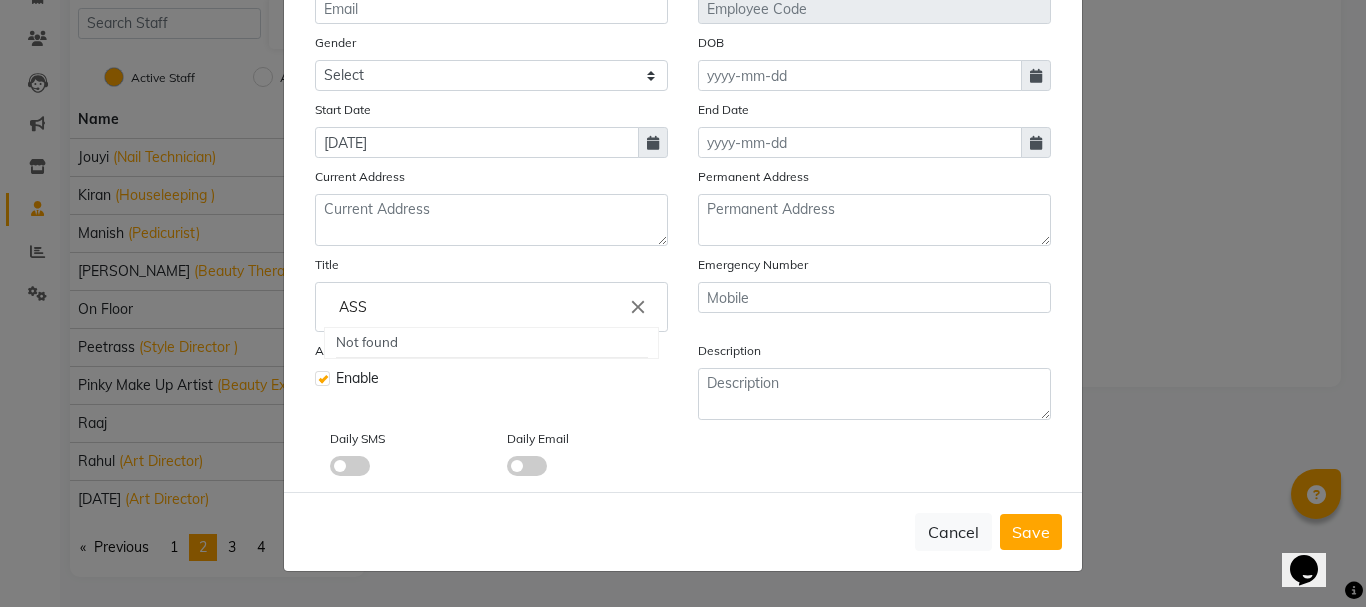 drag, startPoint x: 408, startPoint y: 315, endPoint x: 398, endPoint y: 310, distance: 11.18034 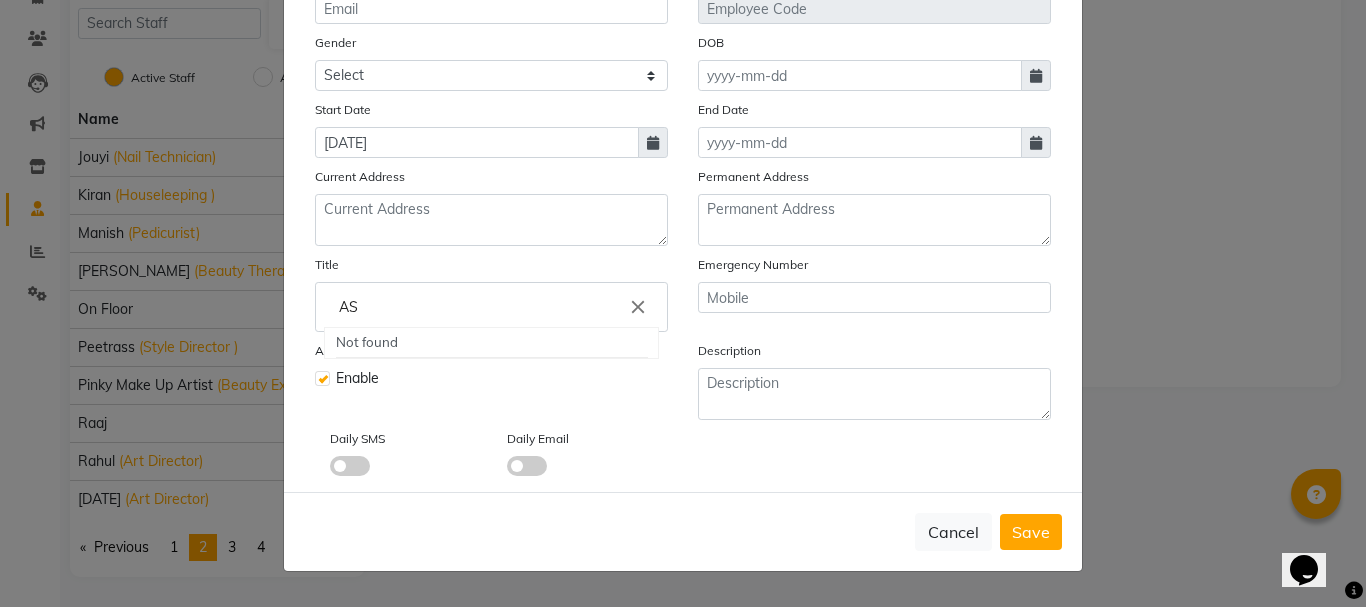 type on "A" 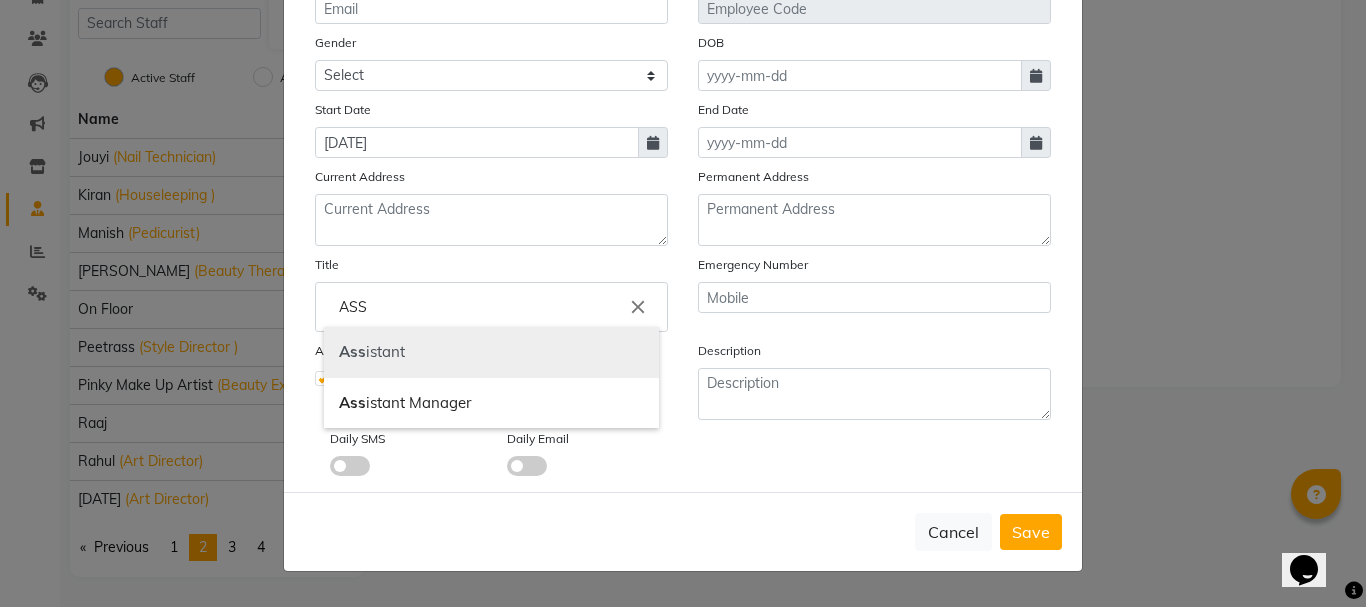 click on "Ass" at bounding box center (352, 351) 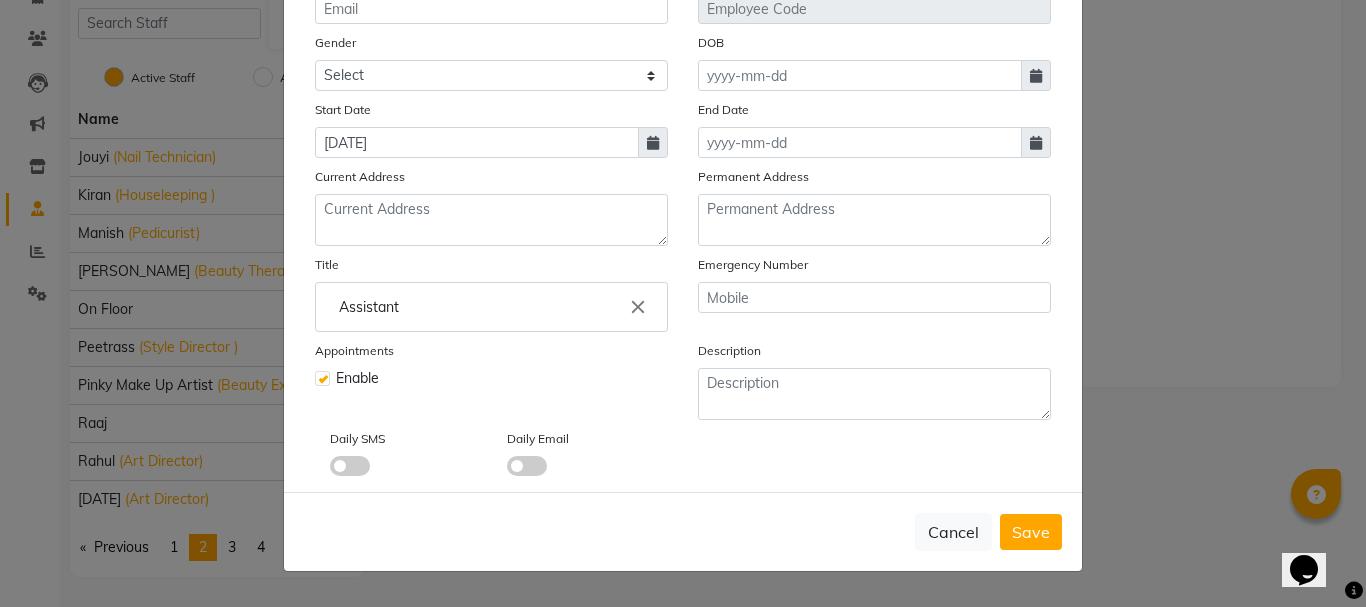 scroll, scrollTop: 0, scrollLeft: 0, axis: both 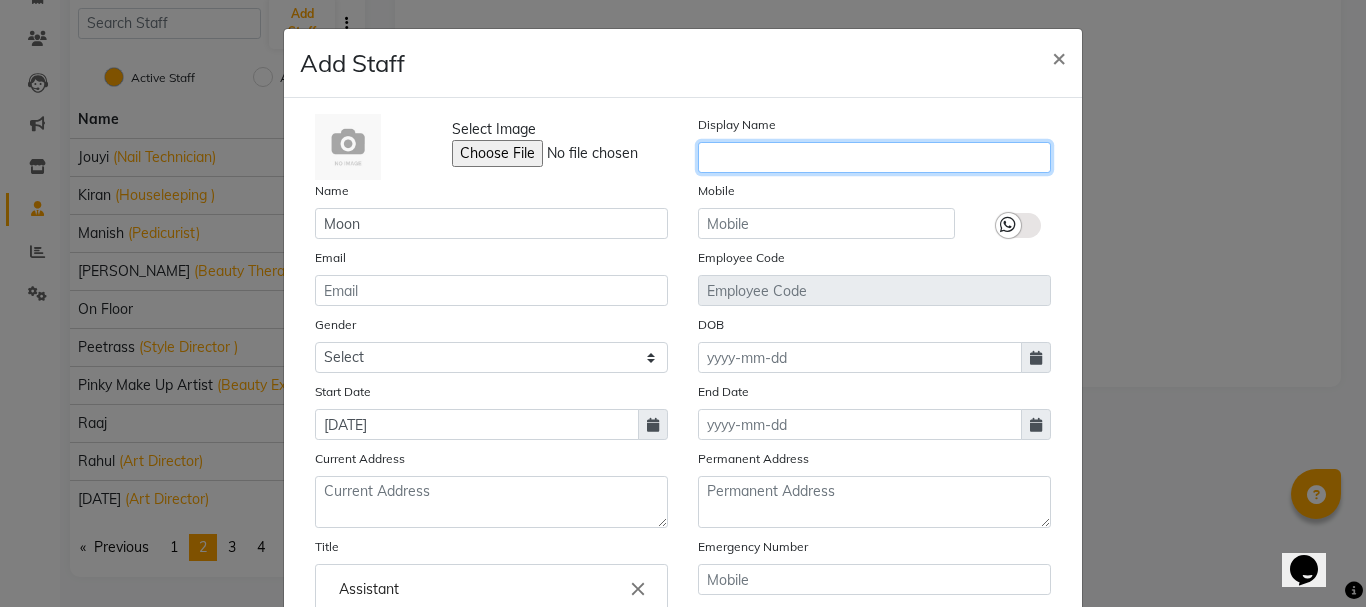 click 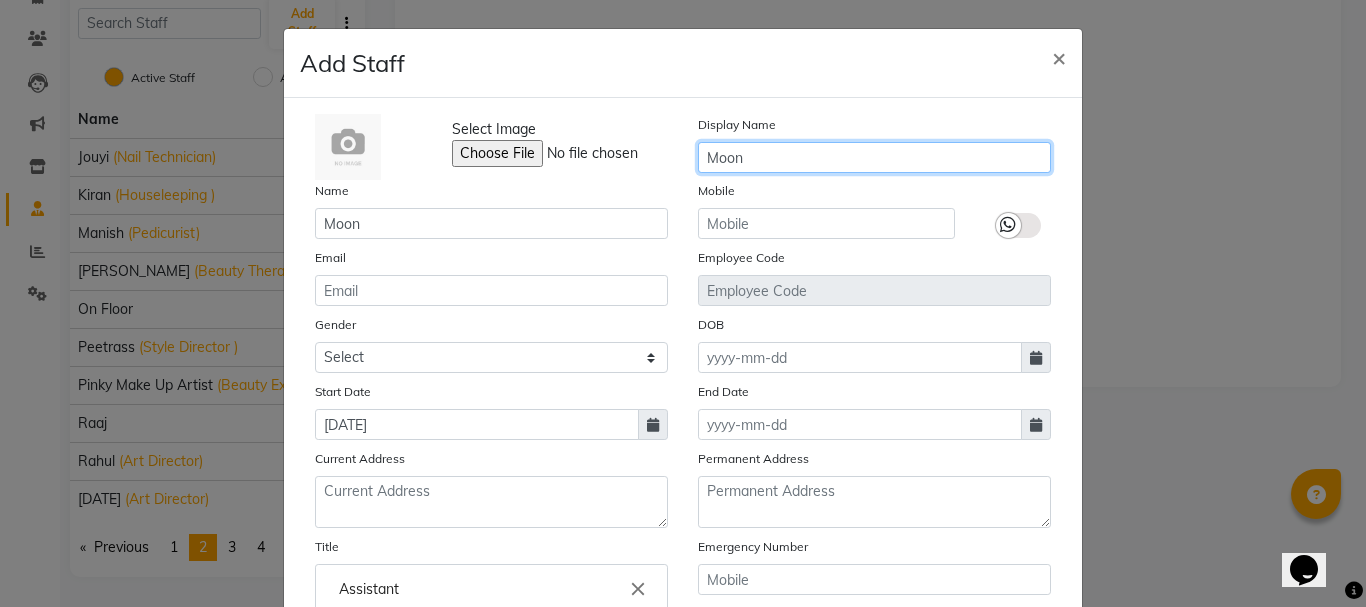 type on "Moon" 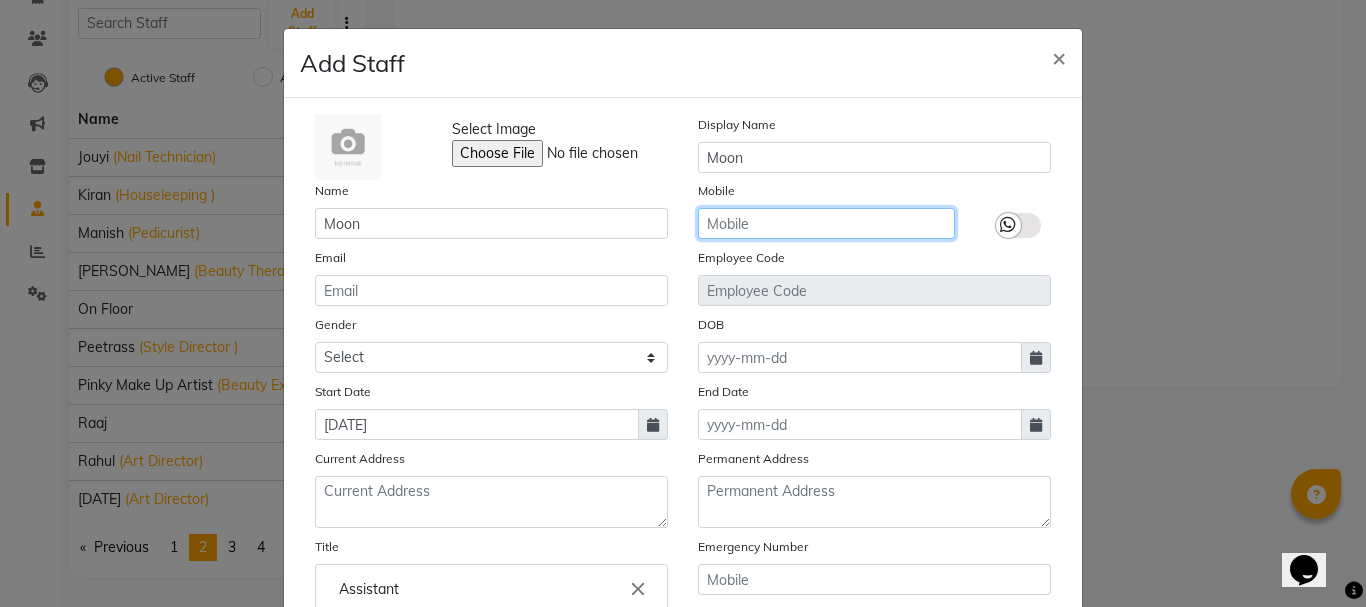 click 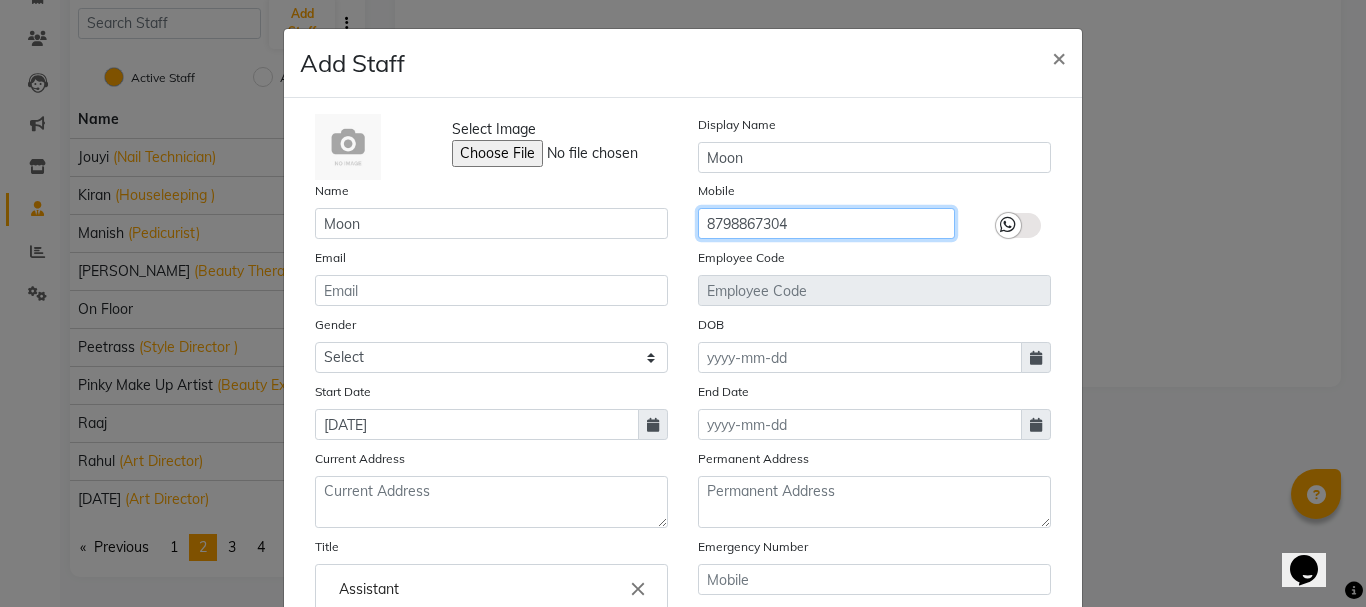 scroll, scrollTop: 282, scrollLeft: 0, axis: vertical 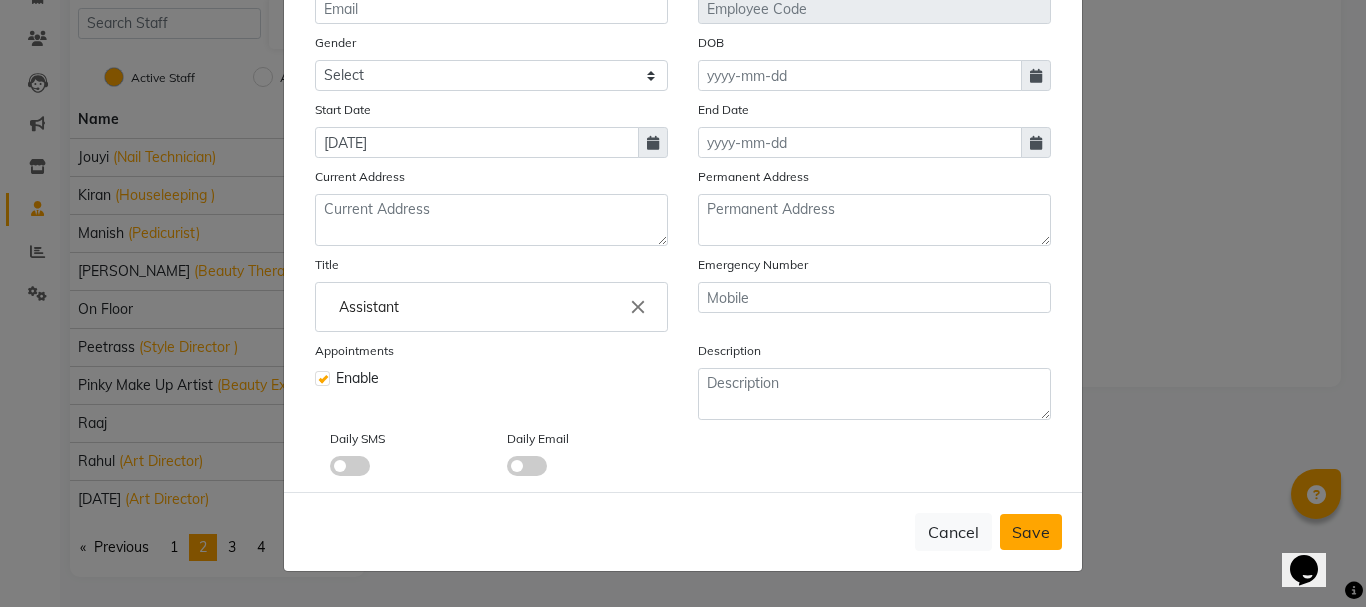 type on "8798867304" 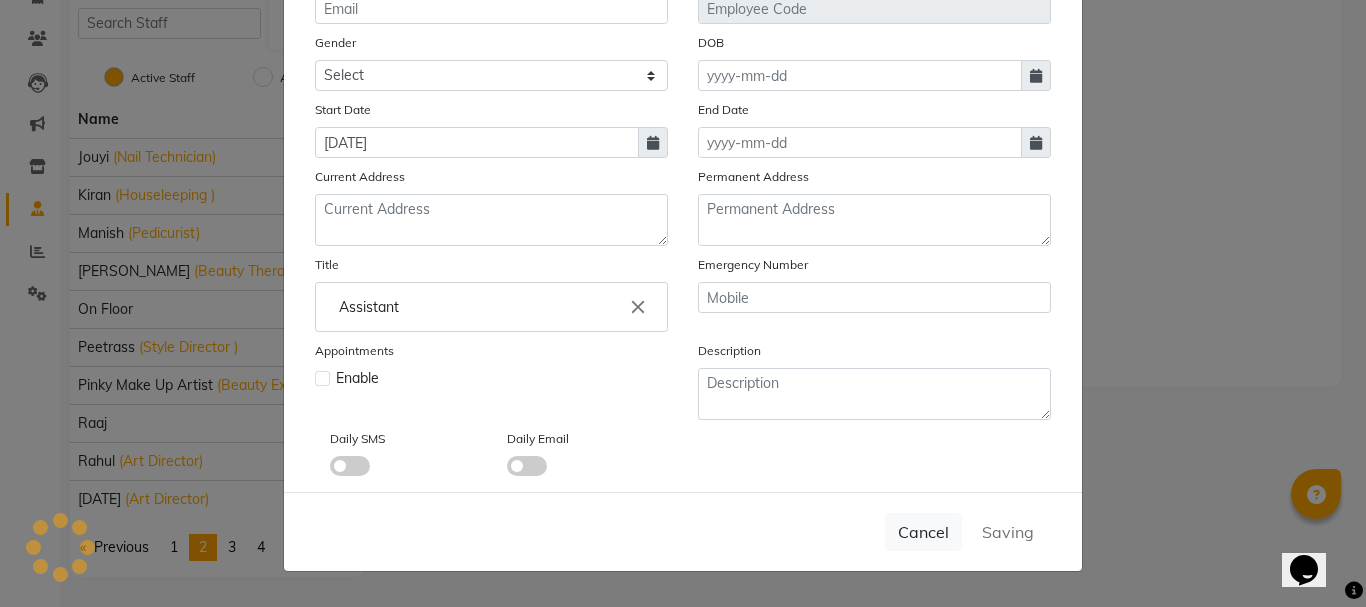 type 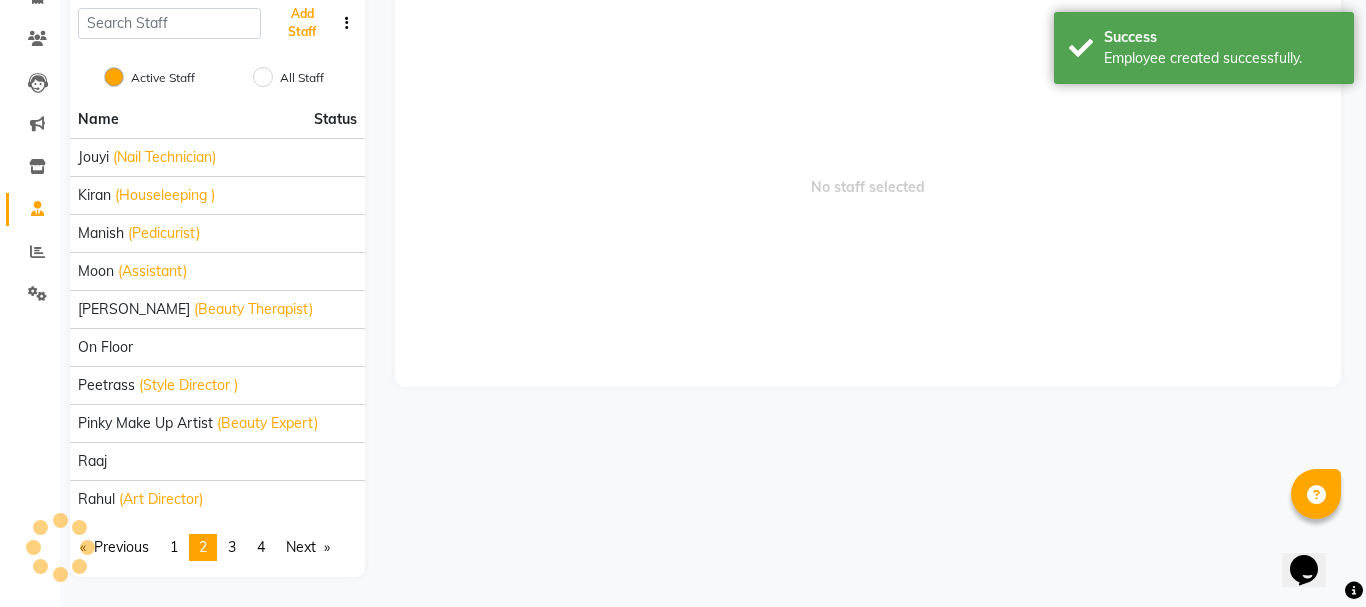 scroll, scrollTop: 275, scrollLeft: 0, axis: vertical 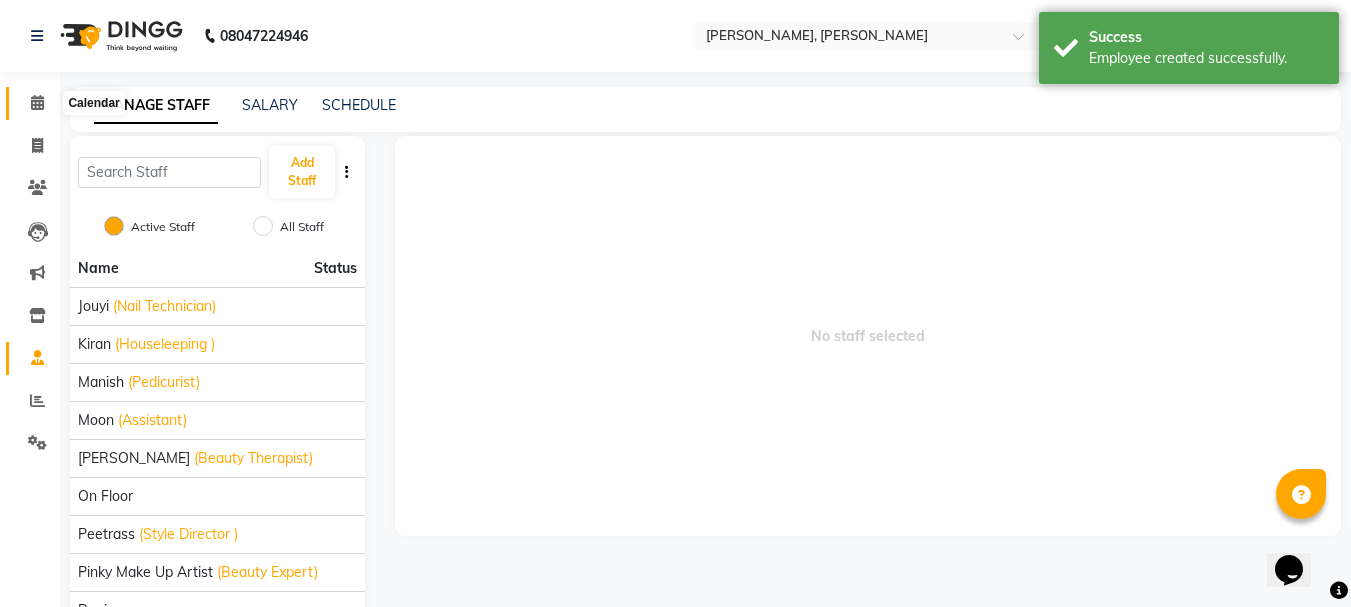 click 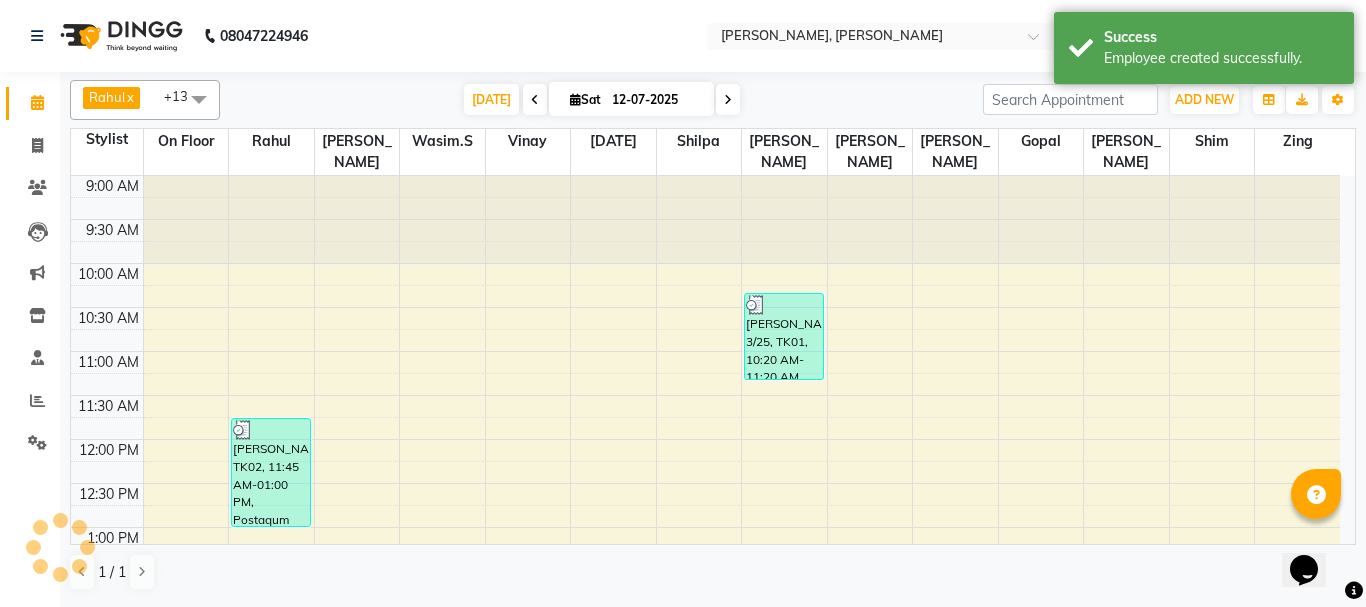 scroll, scrollTop: 0, scrollLeft: 0, axis: both 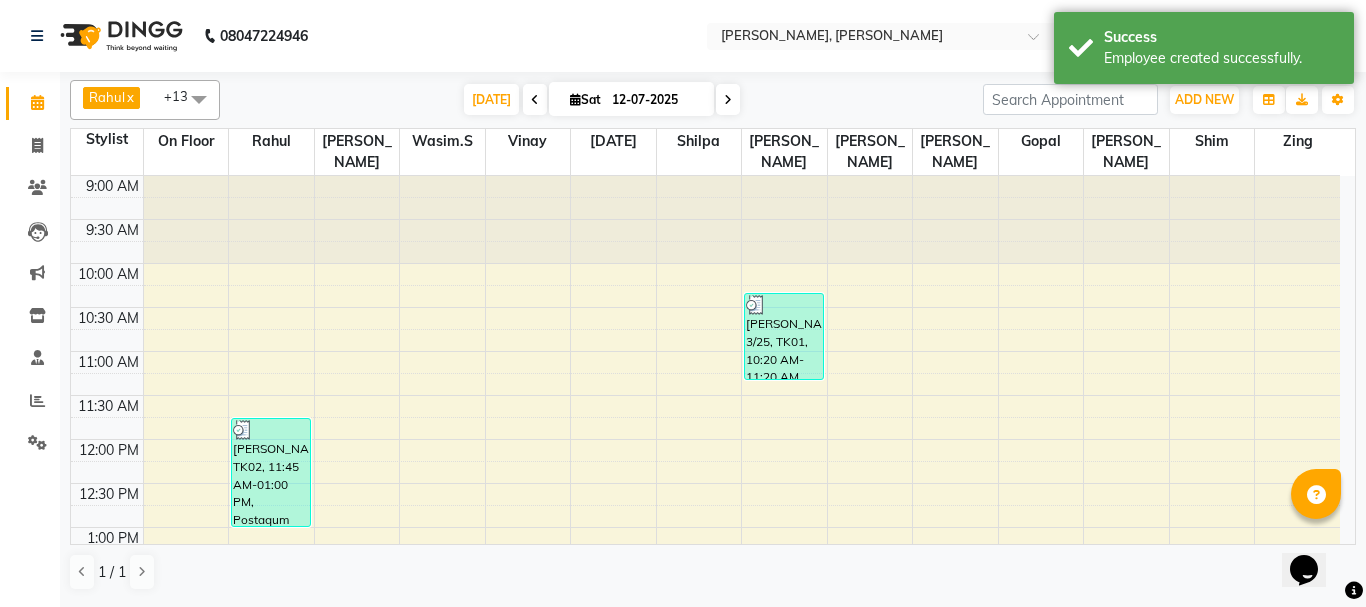click at bounding box center [199, 99] 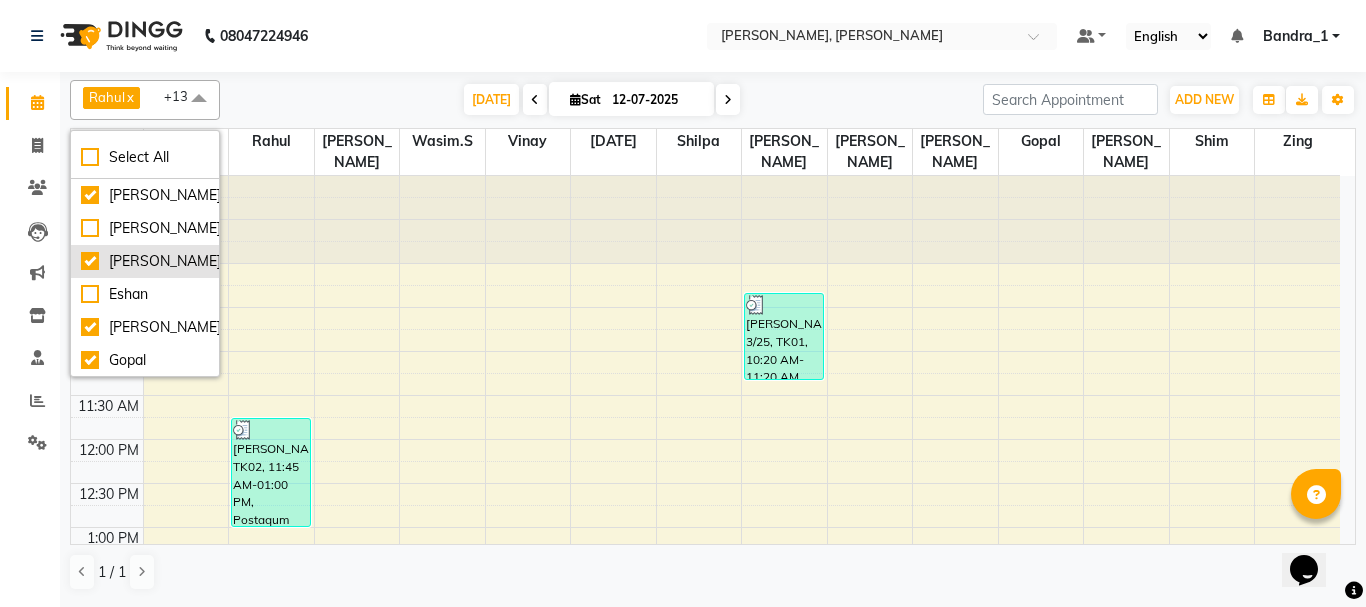 click on "[PERSON_NAME]" at bounding box center (145, 261) 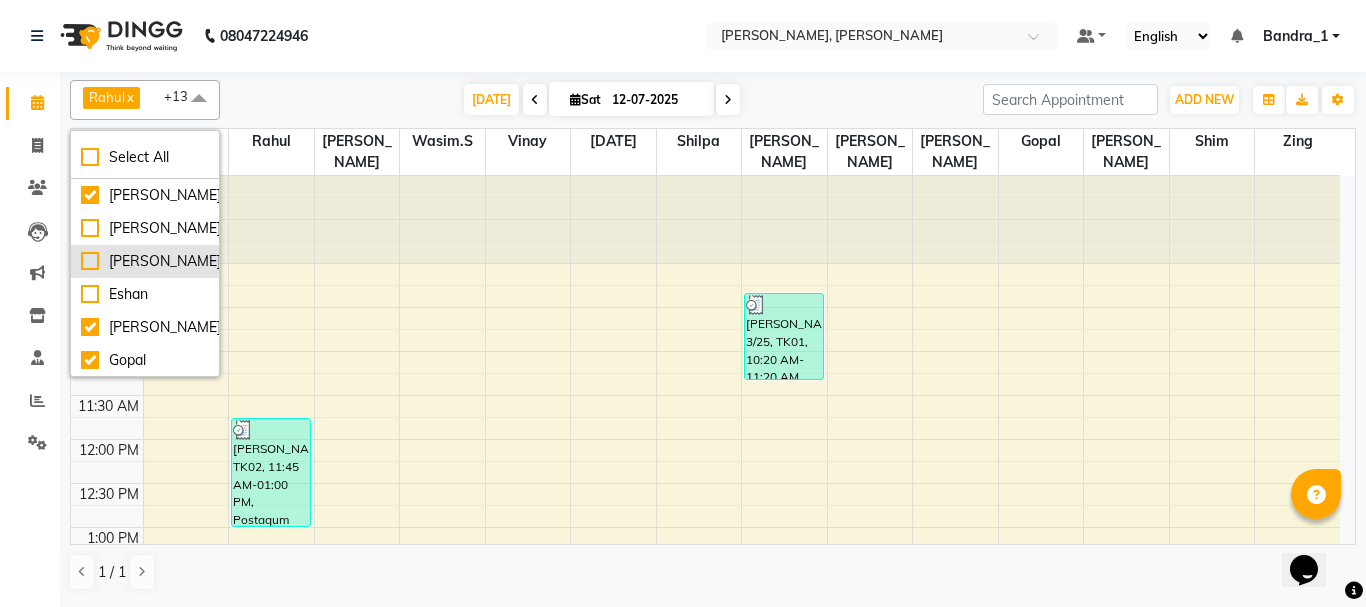 checkbox on "false" 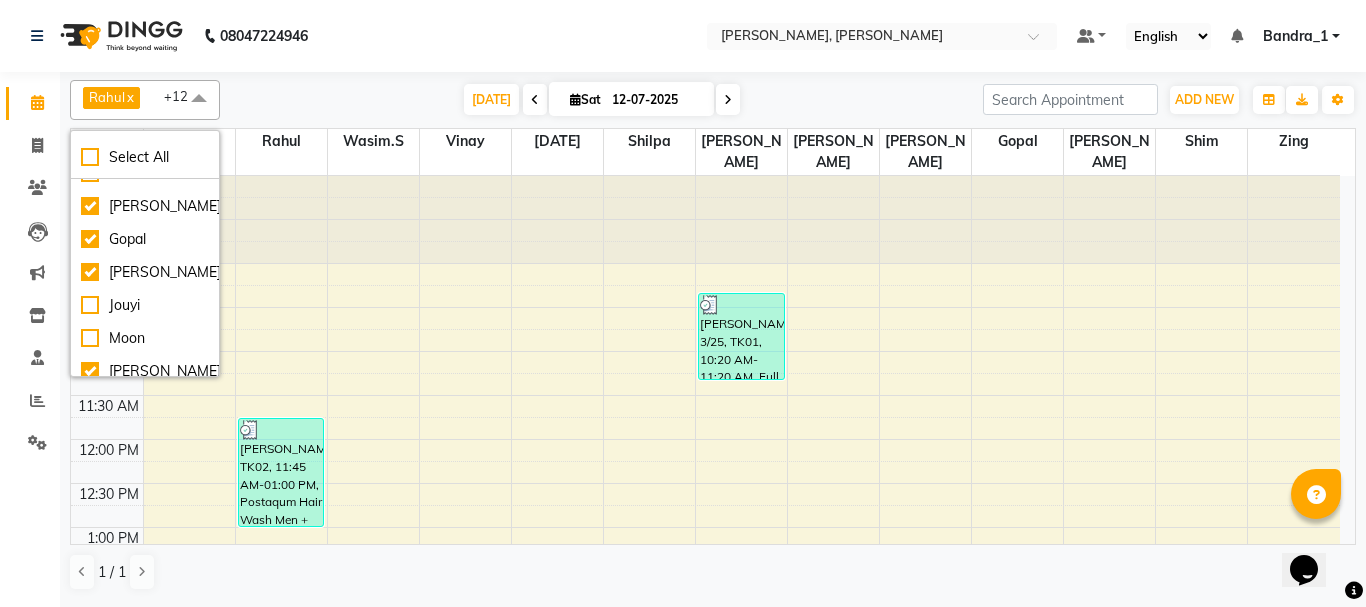 scroll, scrollTop: 139, scrollLeft: 0, axis: vertical 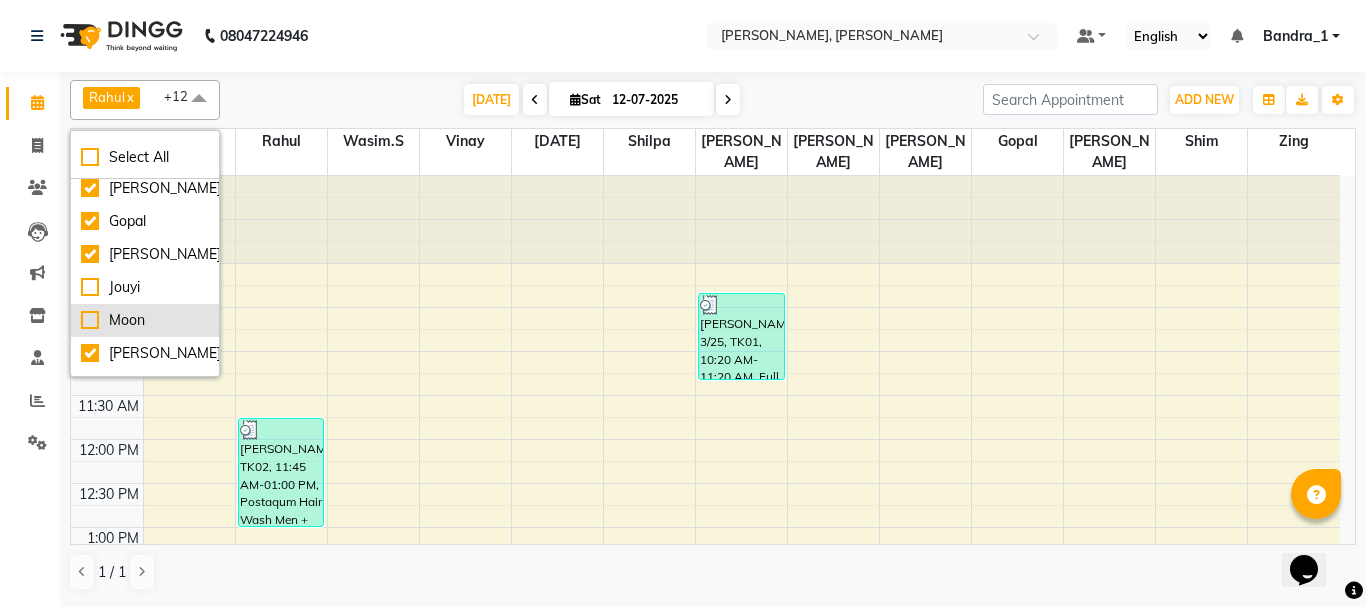 click on "Moon" at bounding box center [145, 320] 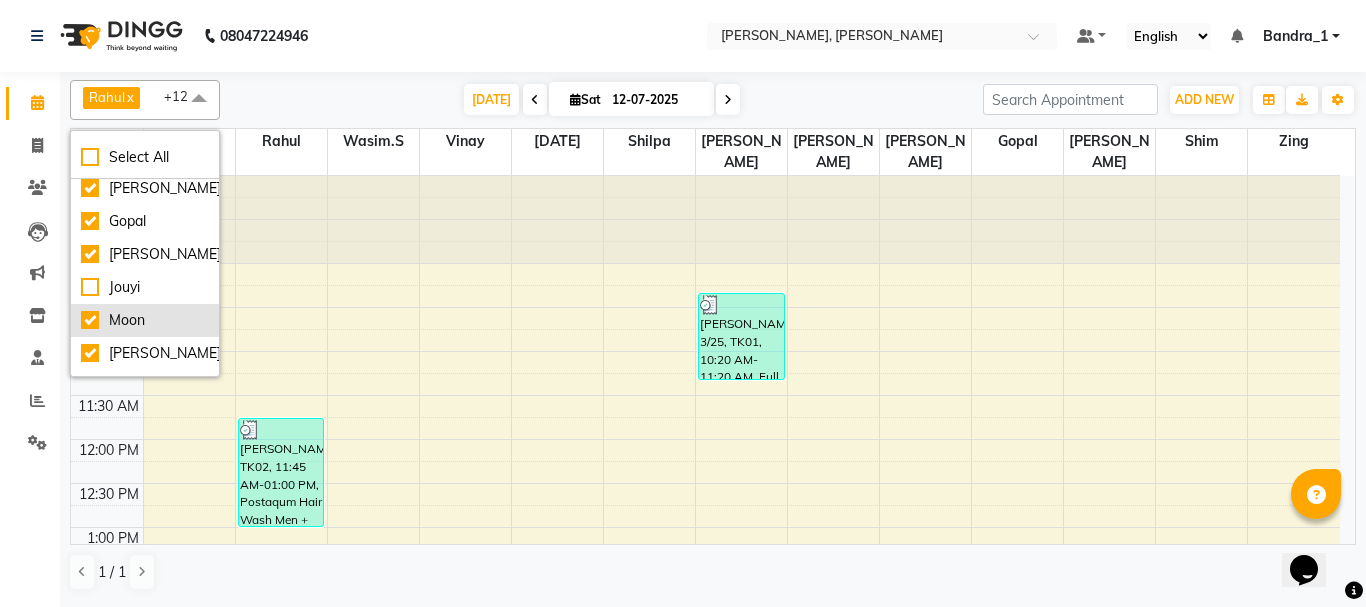 checkbox on "true" 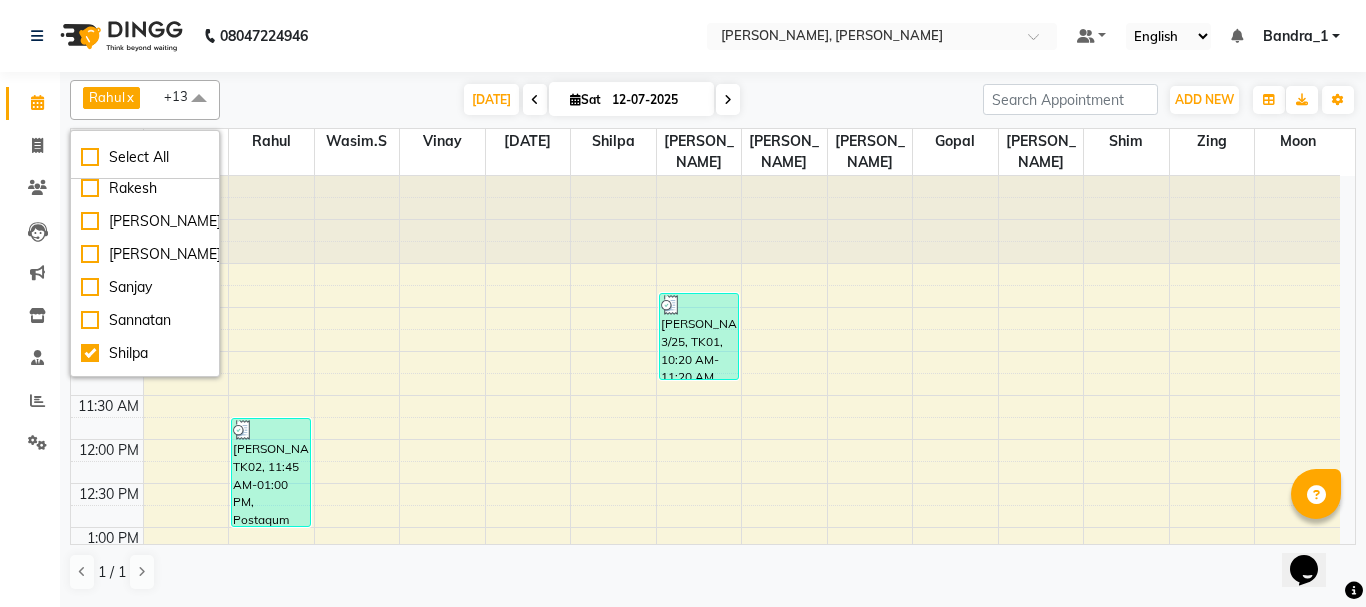 scroll, scrollTop: 630, scrollLeft: 0, axis: vertical 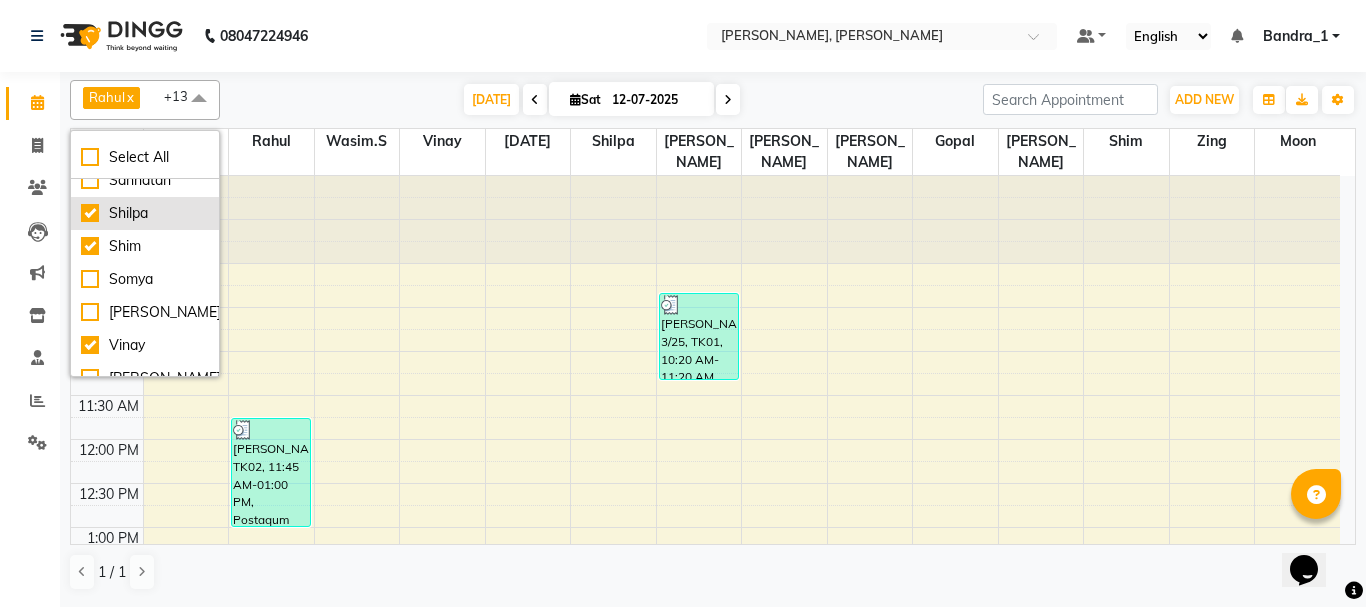 drag, startPoint x: 92, startPoint y: 210, endPoint x: 88, endPoint y: 221, distance: 11.7046995 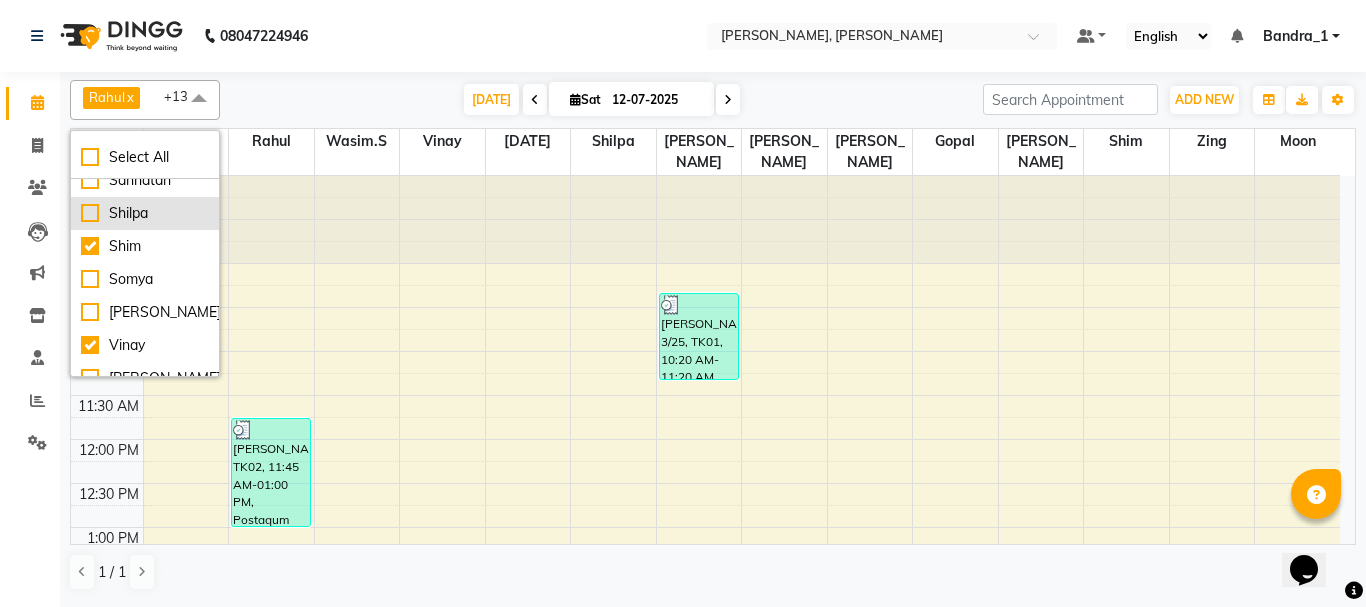 checkbox on "false" 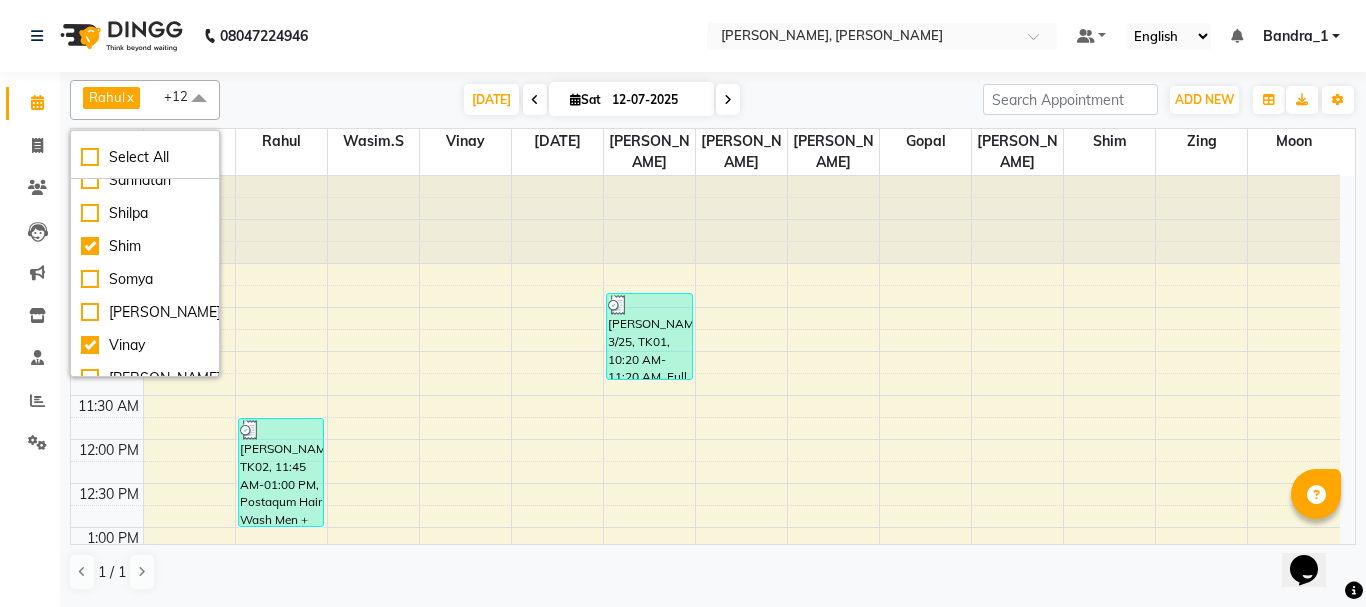click on "Today  Sat 12-07-2025" at bounding box center (601, 100) 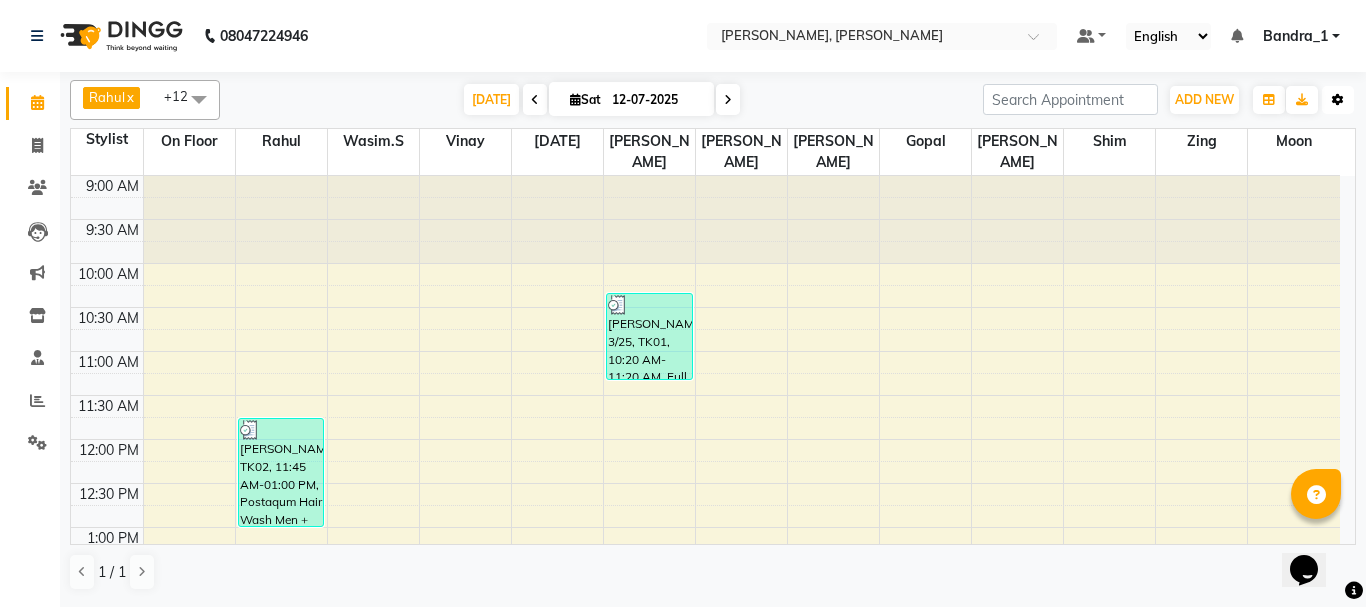 click at bounding box center (1338, 100) 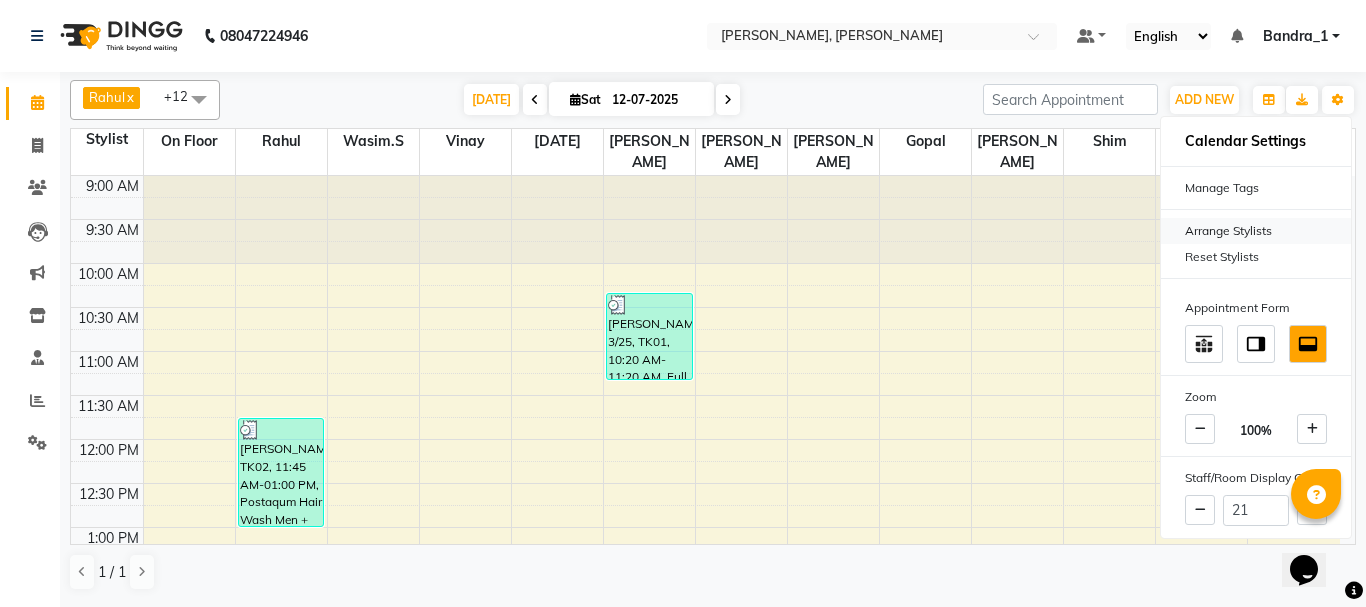 click on "Arrange Stylists" at bounding box center (1256, 231) 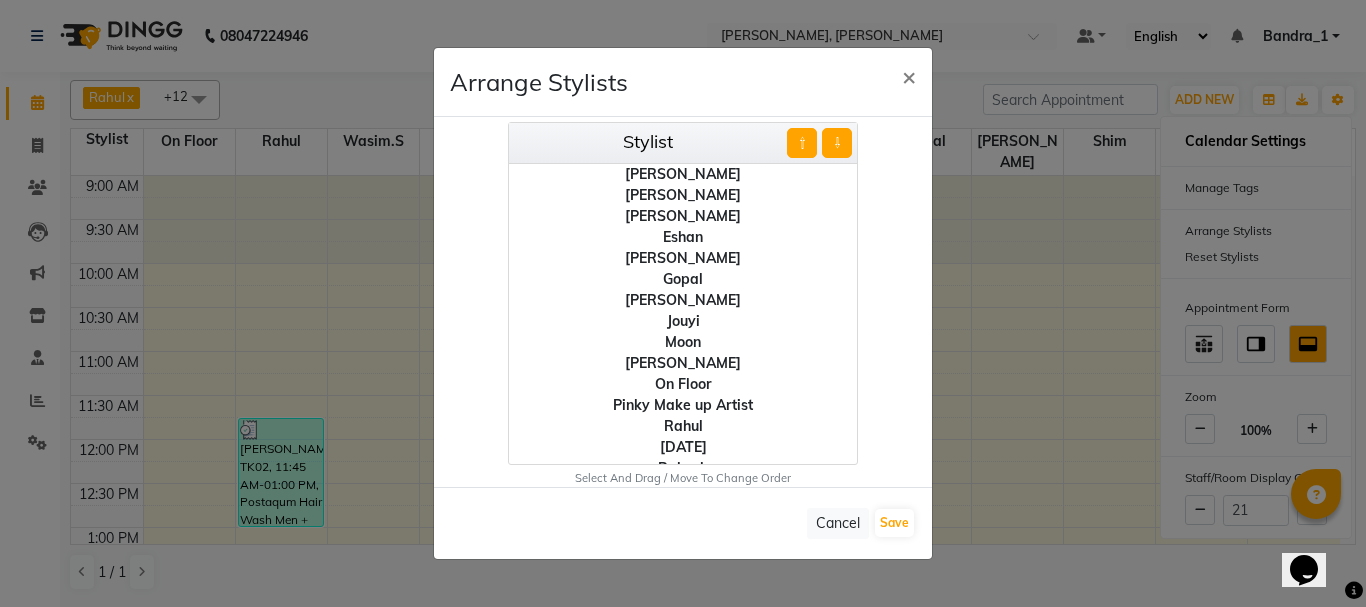click on "On  Floor" 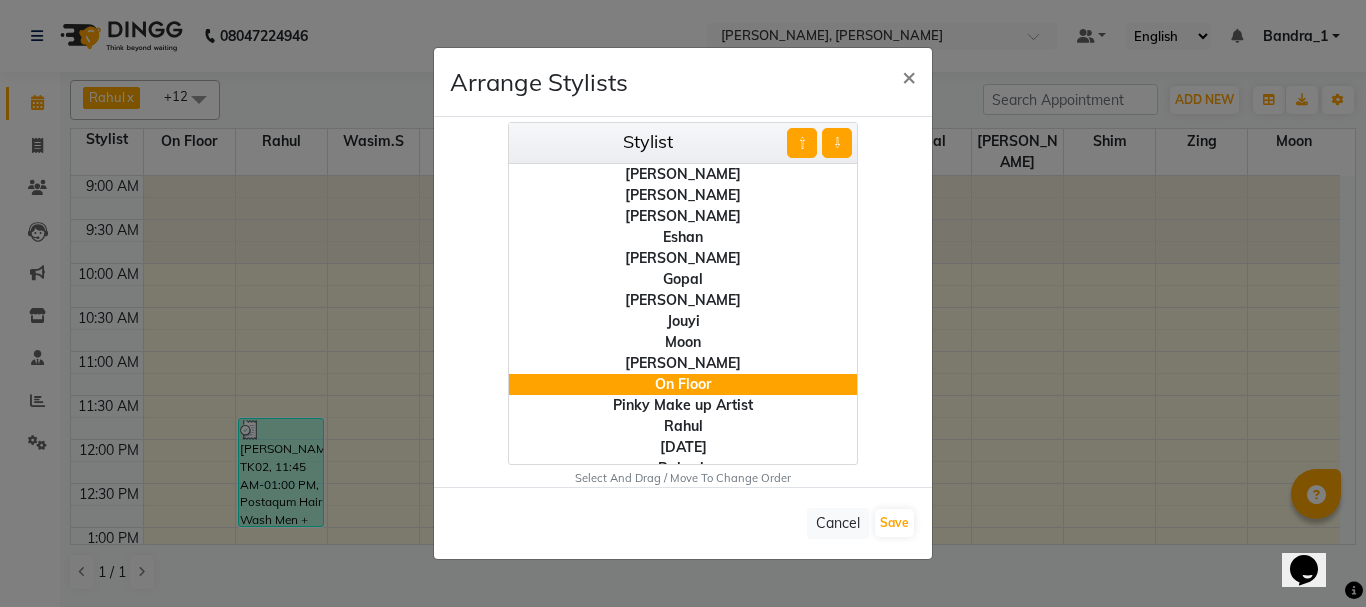 click on "⇧" 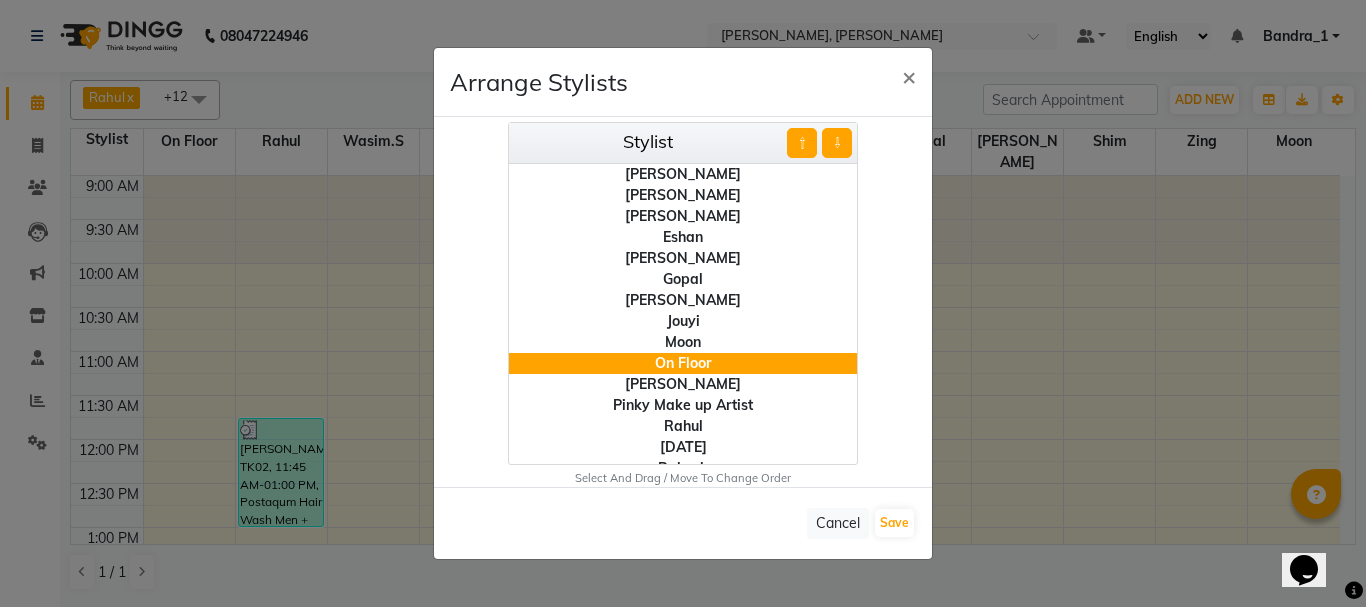 click on "⇧" 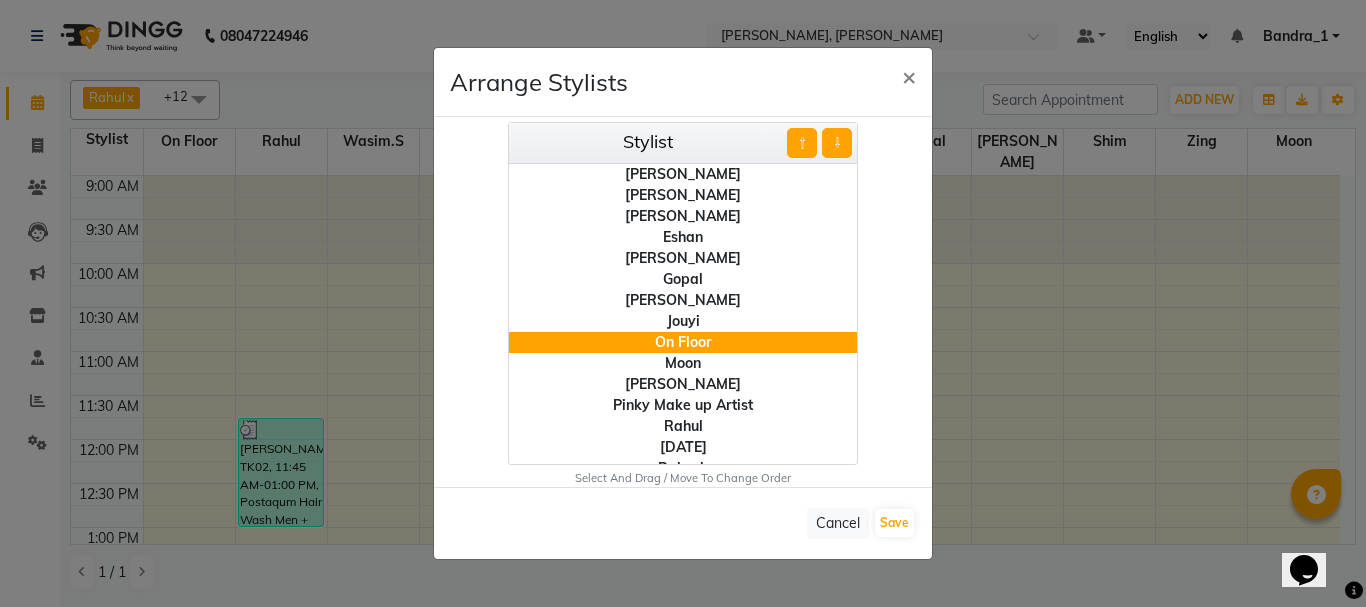 click on "⇧" 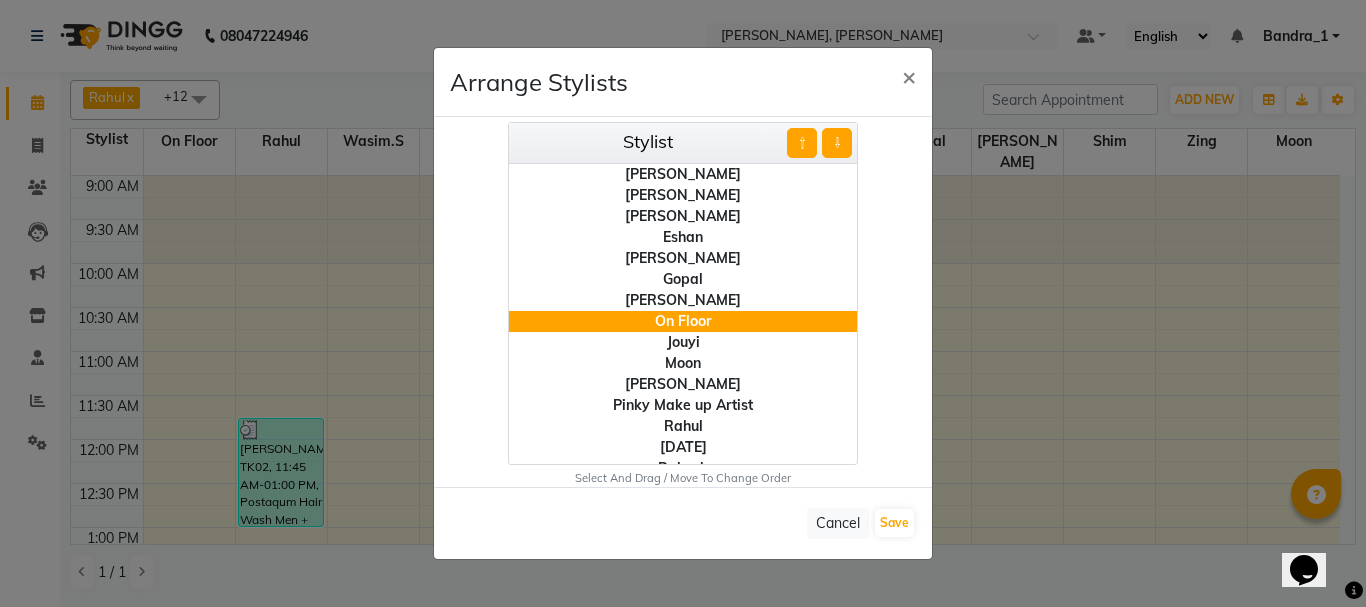 click on "⇧" 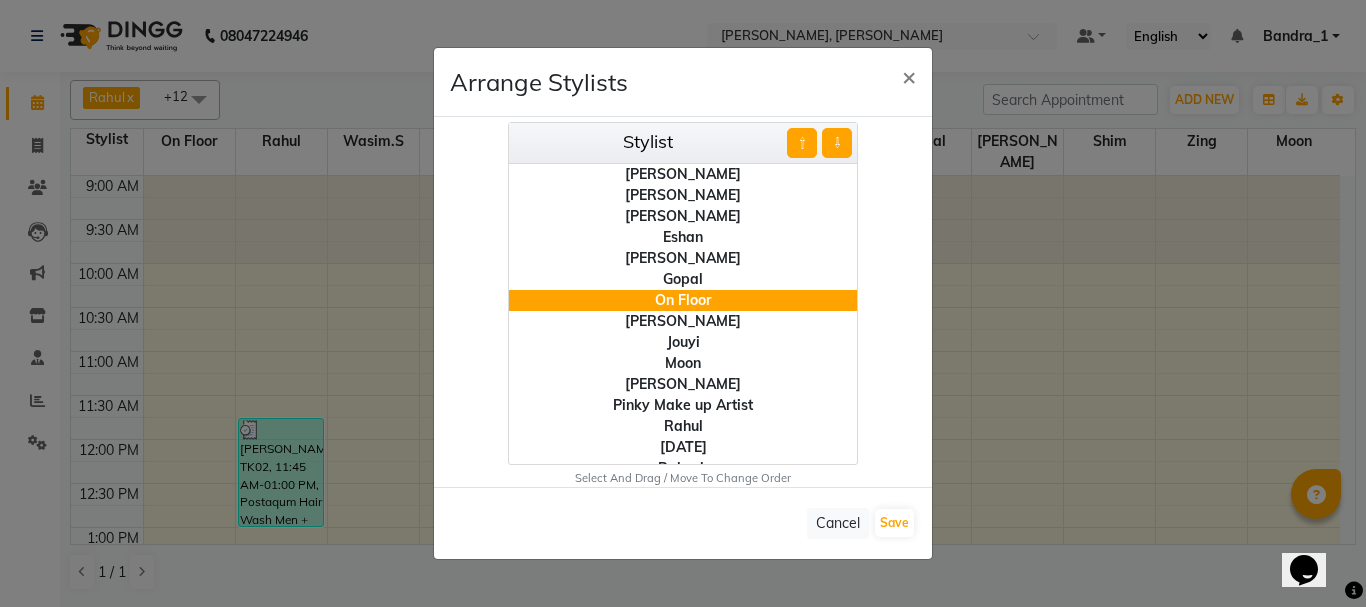 click on "⇧" 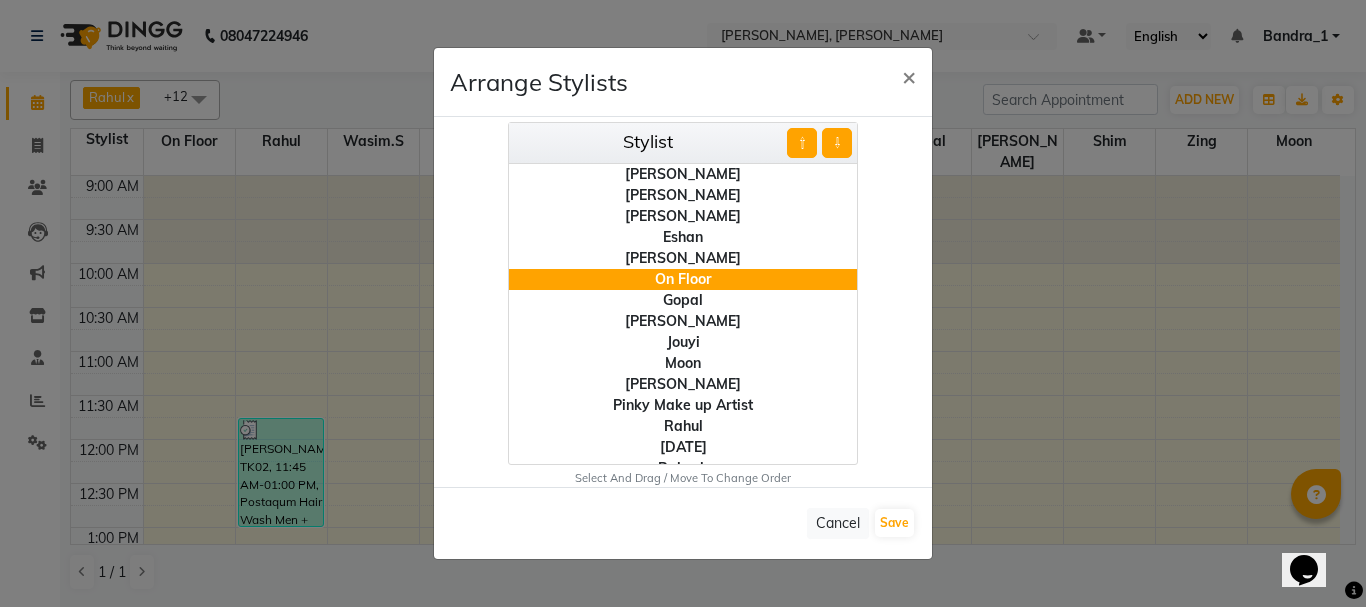 click on "⇧" 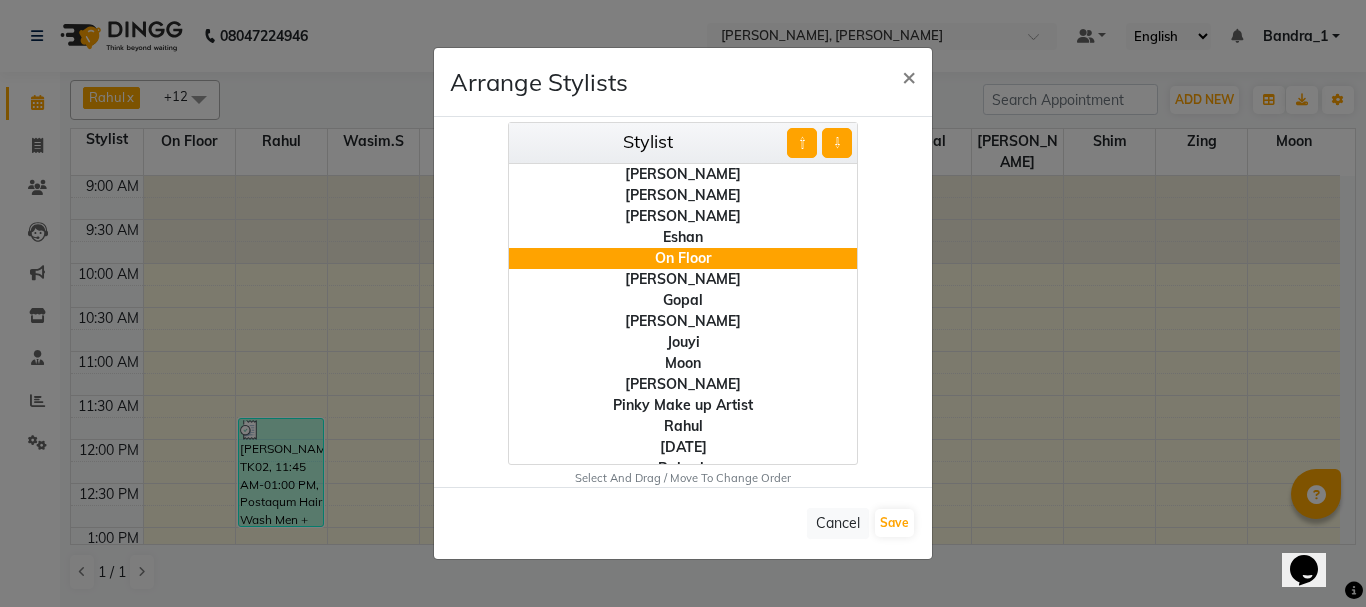 click on "⇧" 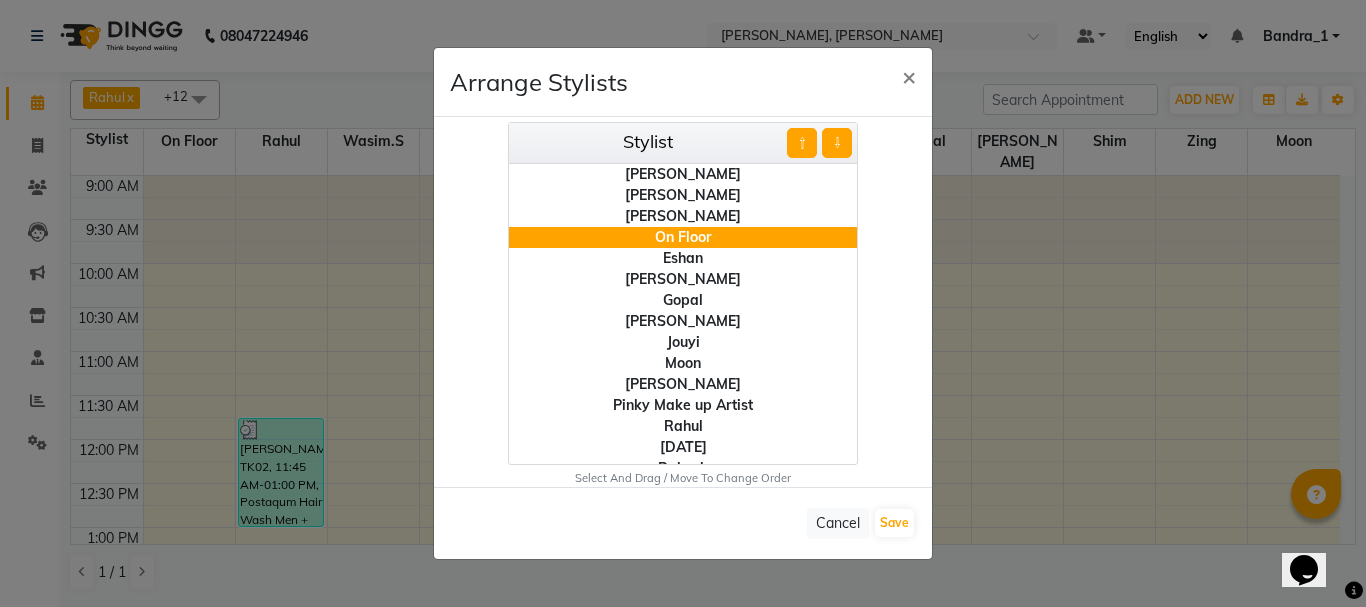 click on "⇧" 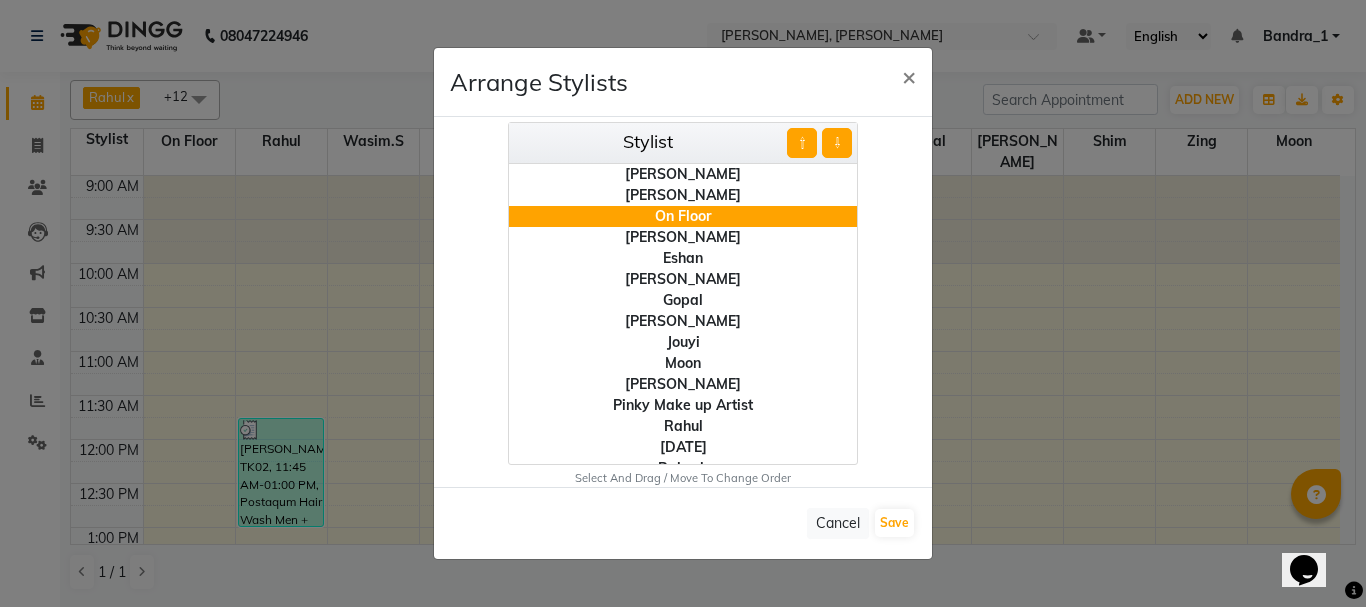 click on "⇧" 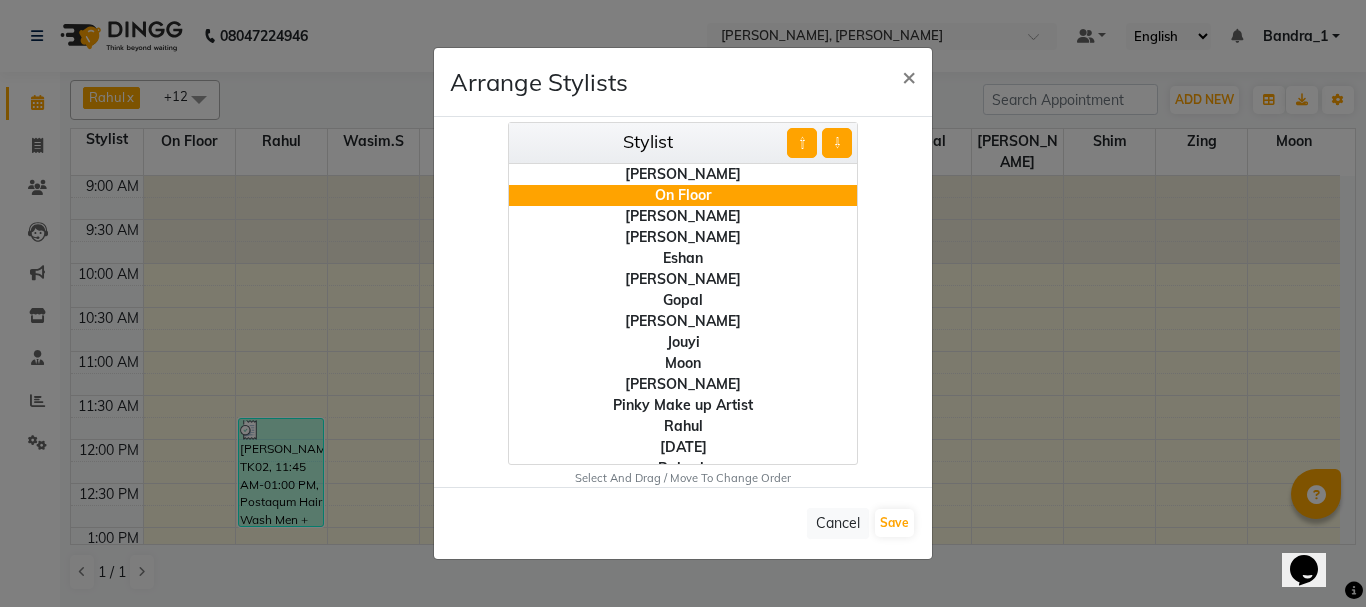 click on "⇧" 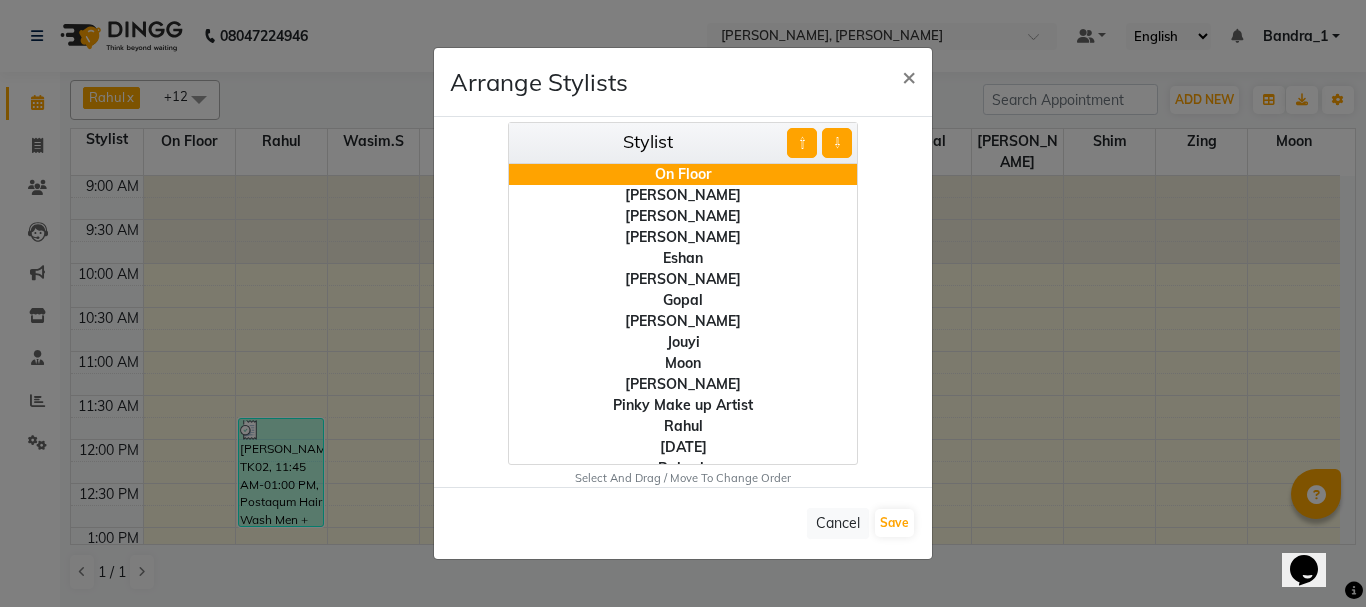 click on "⇧" 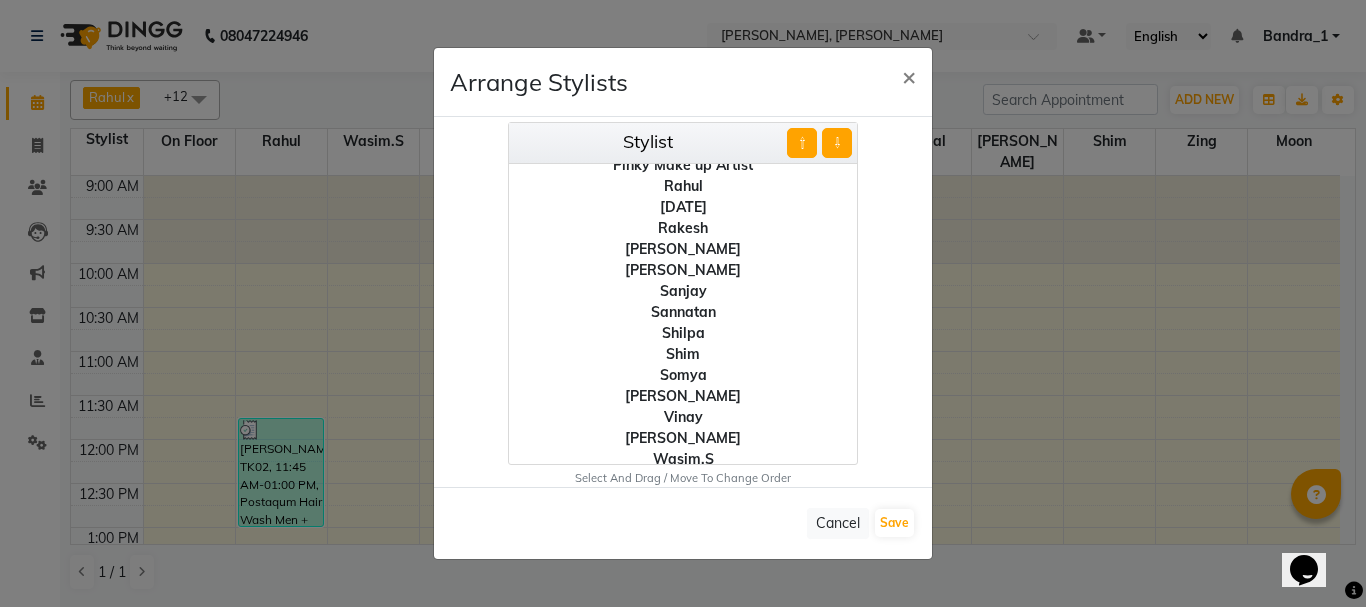 scroll, scrollTop: 309, scrollLeft: 0, axis: vertical 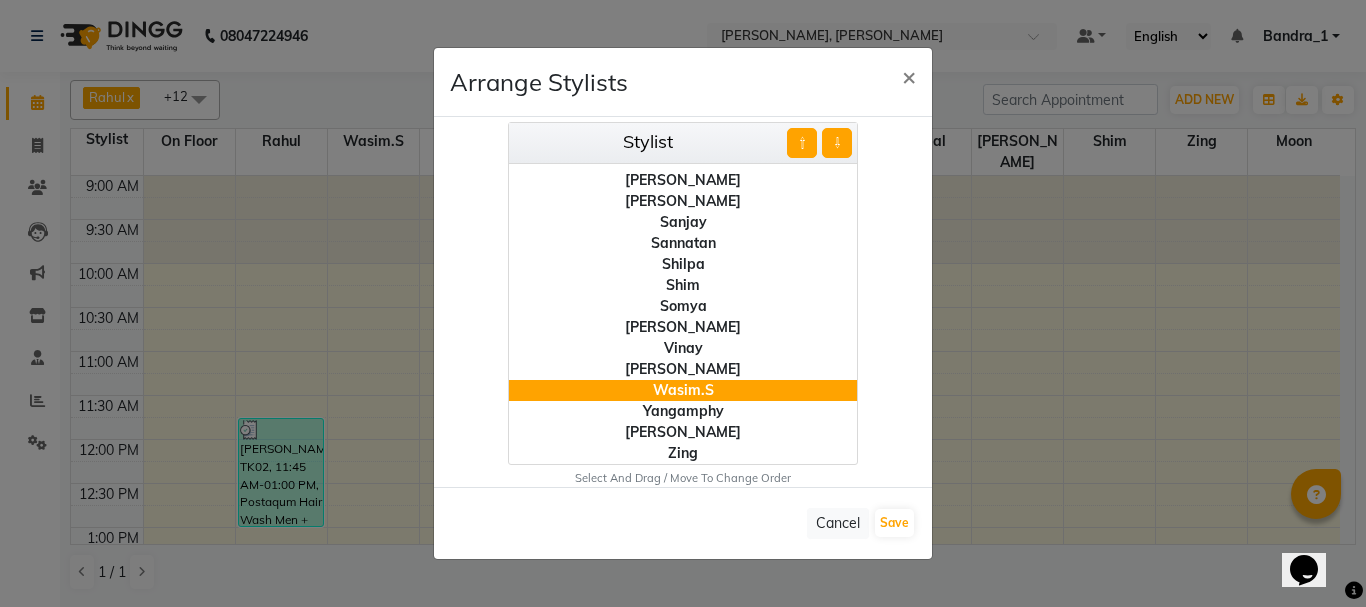 click on "⇧" 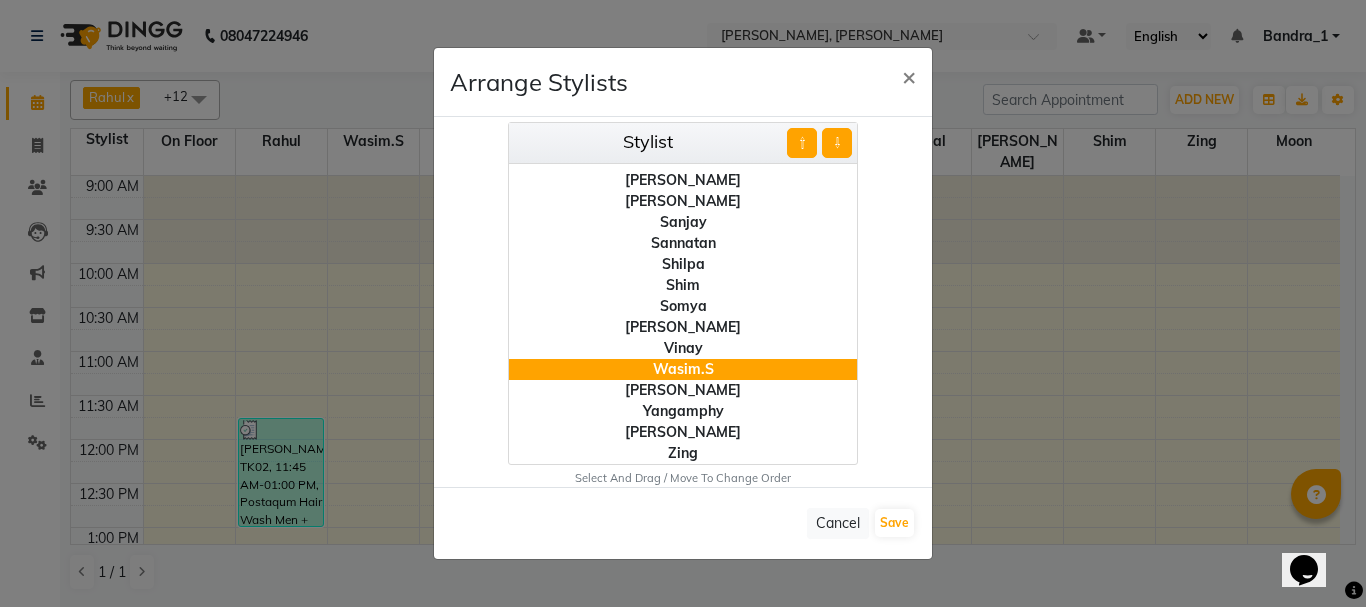 click on "⇧" 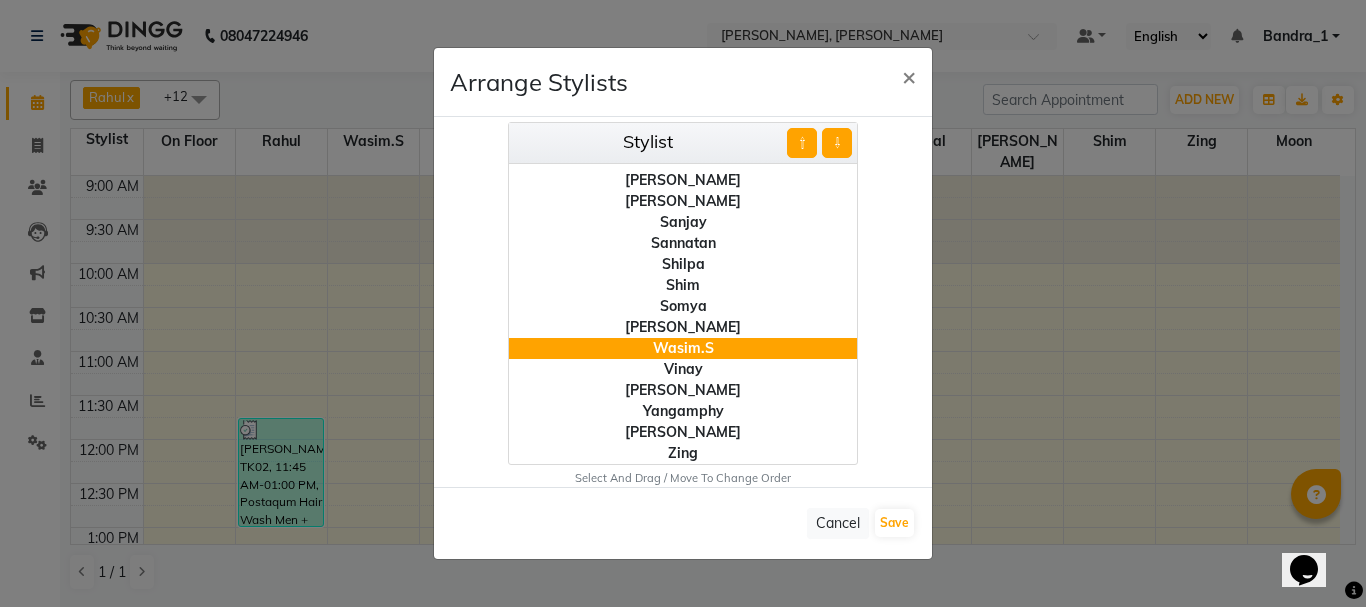 click on "⇧" 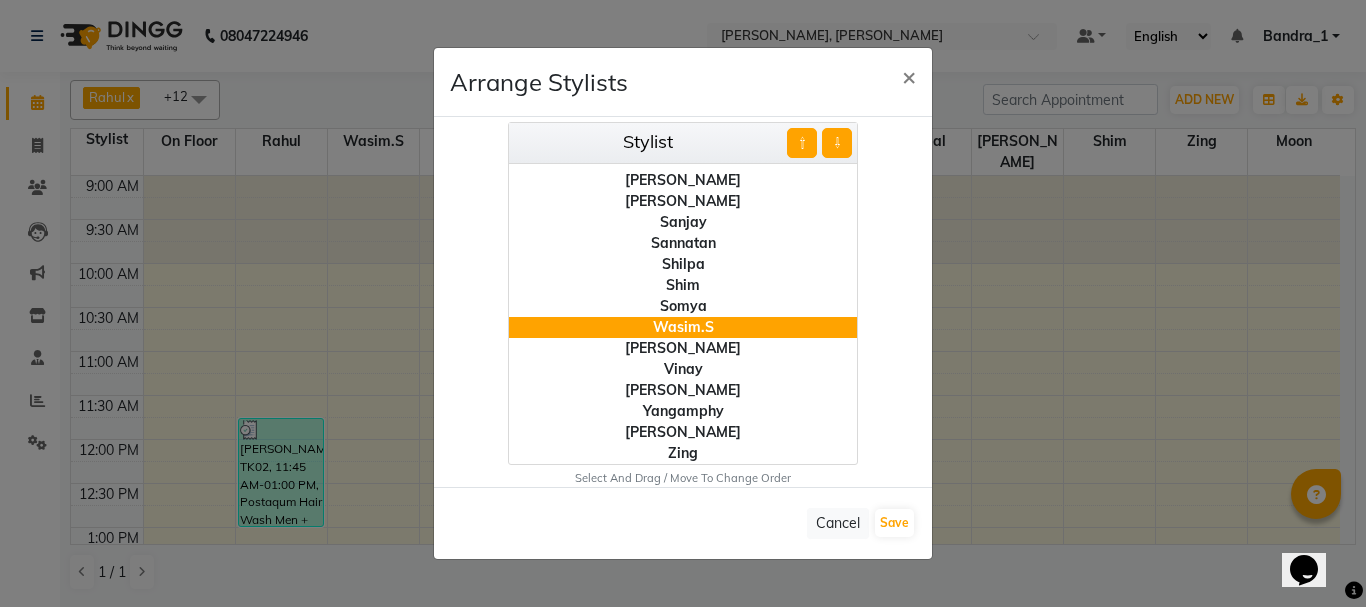 click on "⇧" 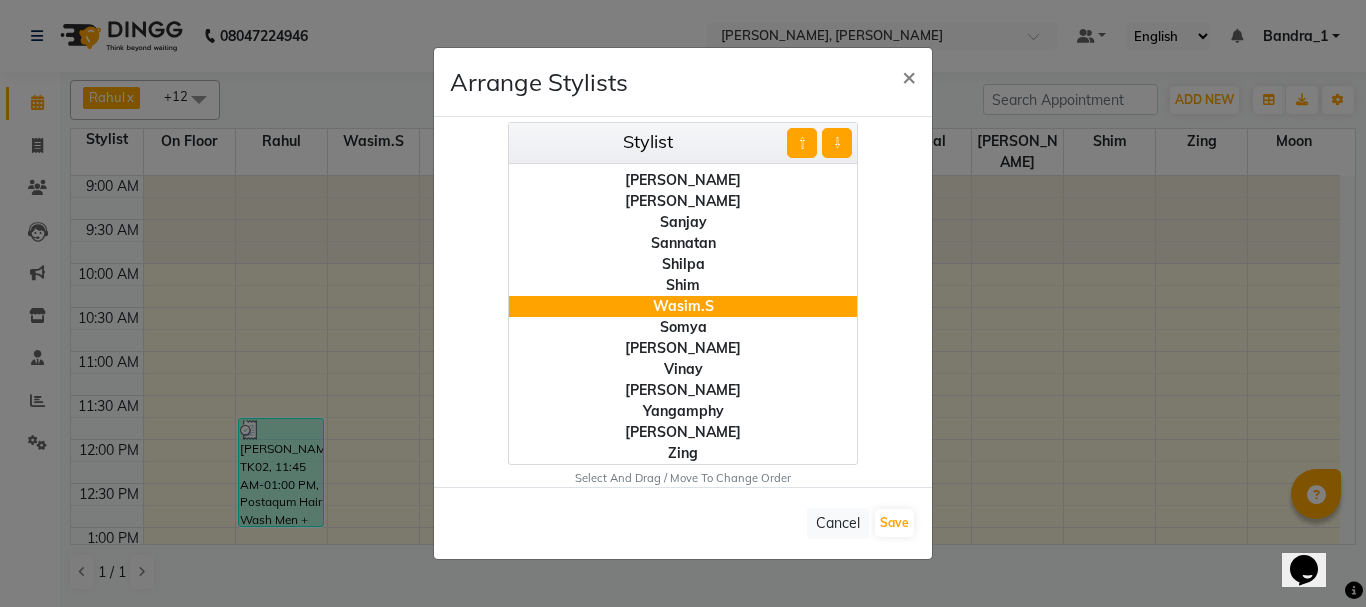 click on "⇧" 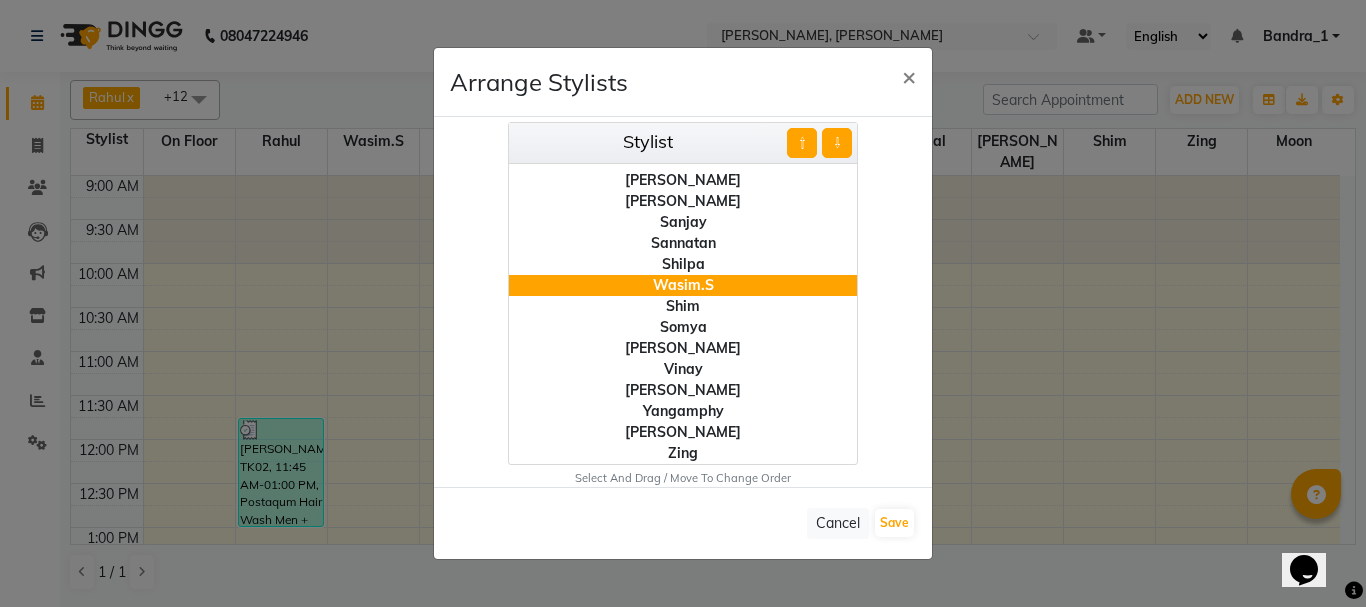 click on "⇧ ⇩" 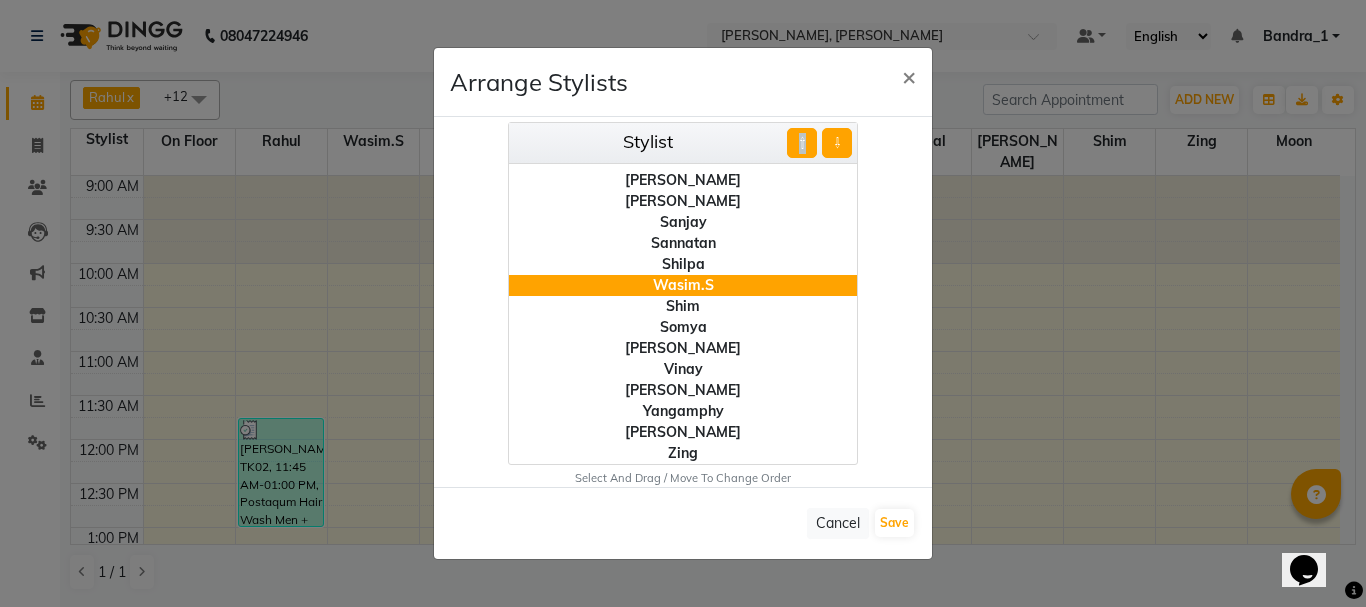 click on "⇧ ⇩" 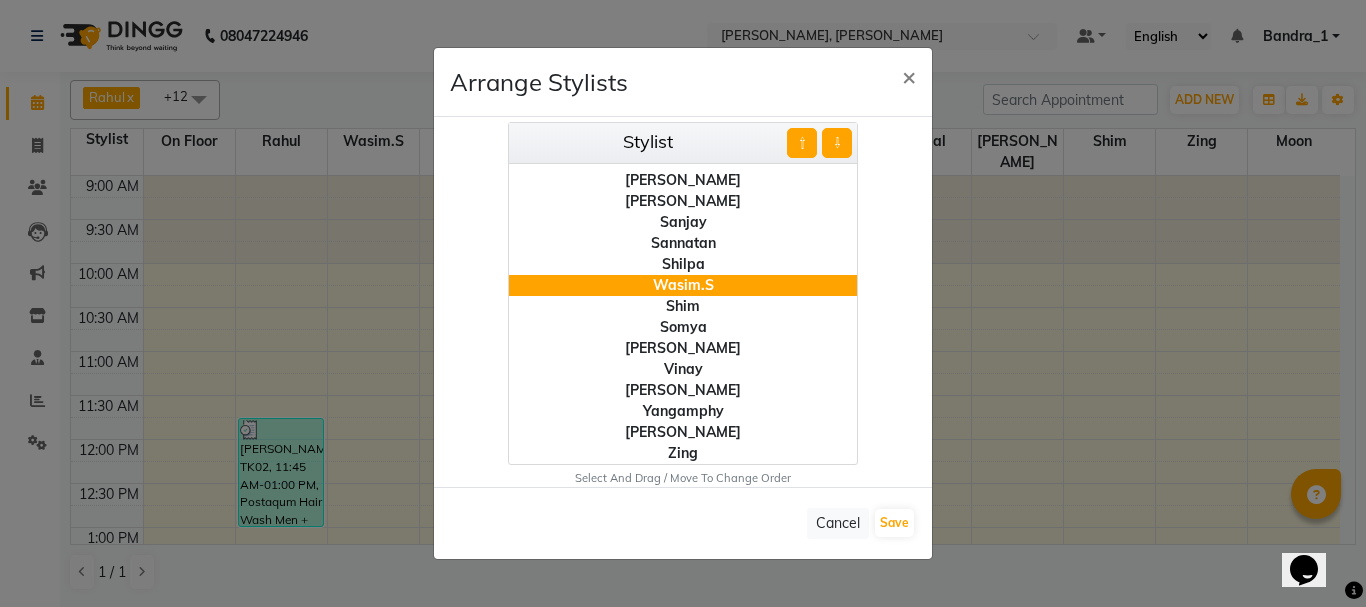 click on "Stylist ⇧ ⇩" 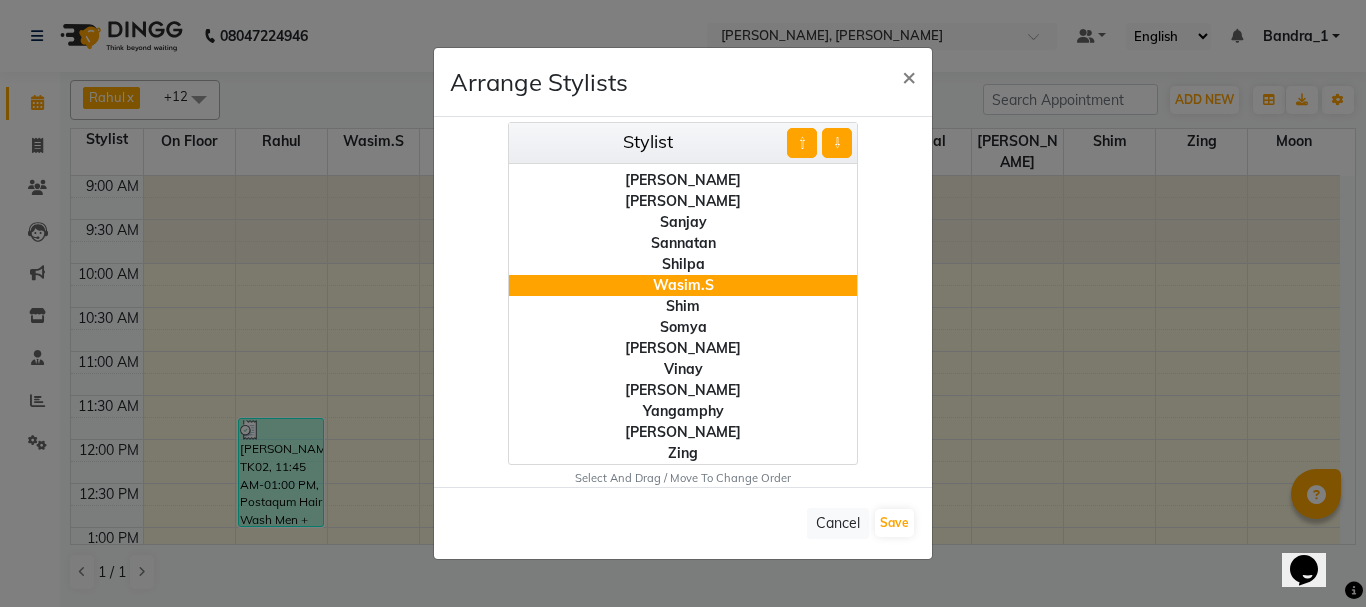 click on "⇧" 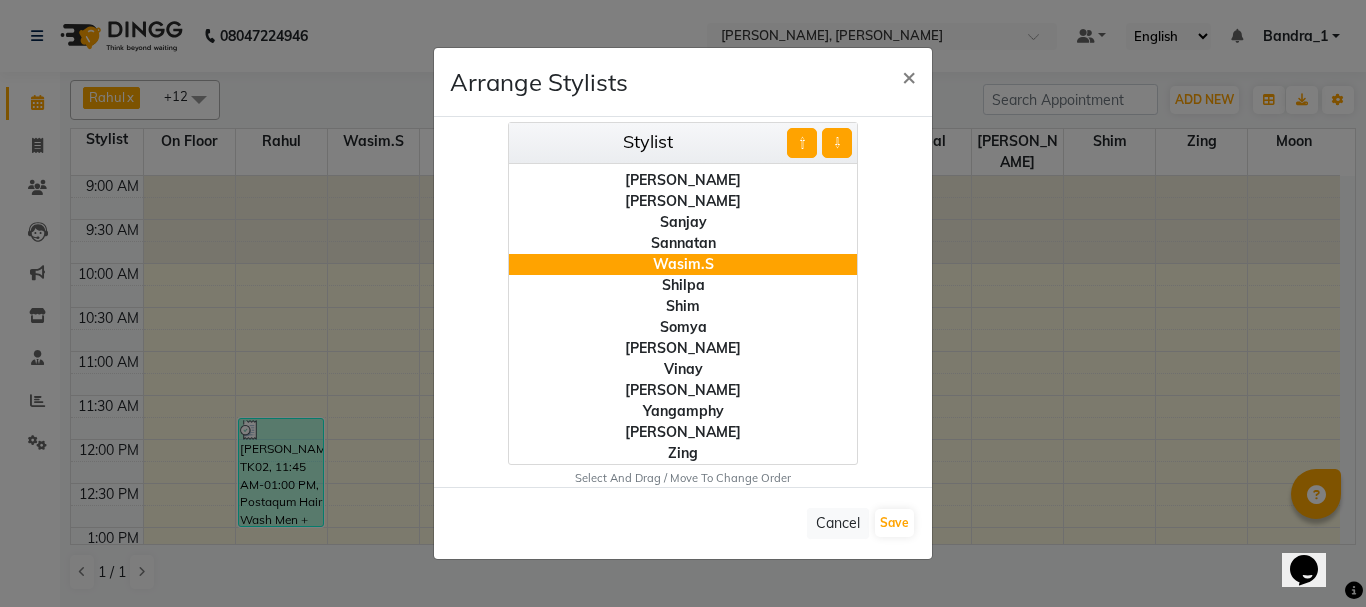 click on "⇧" 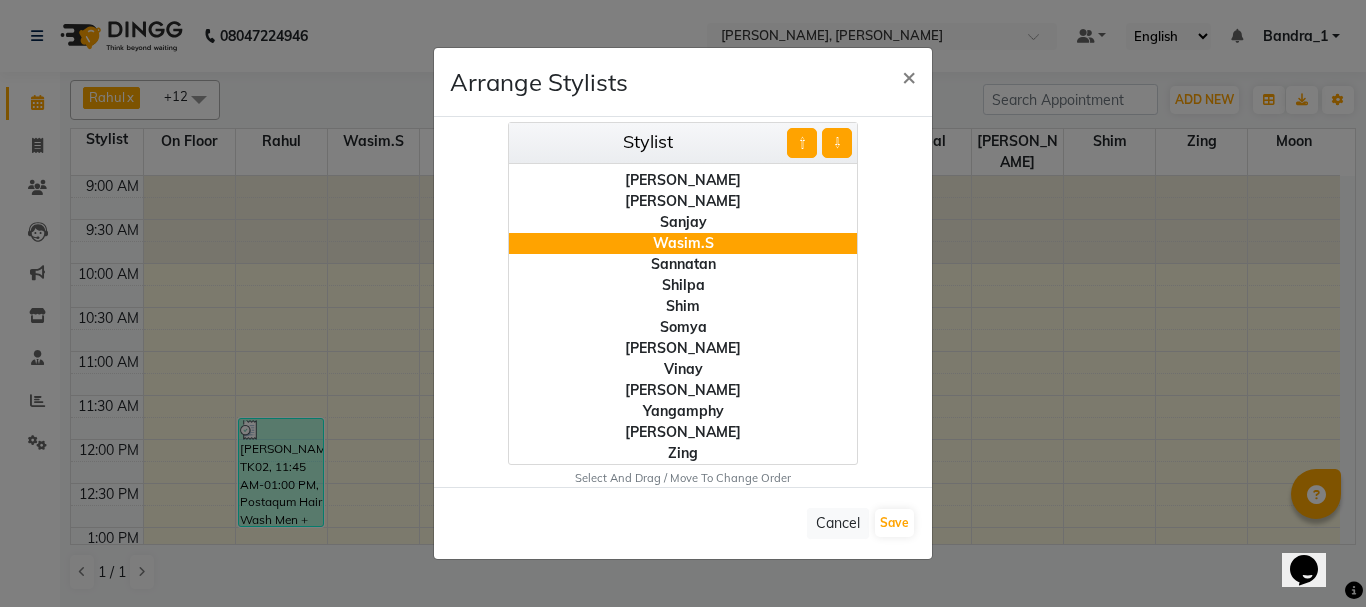 click on "⇧" 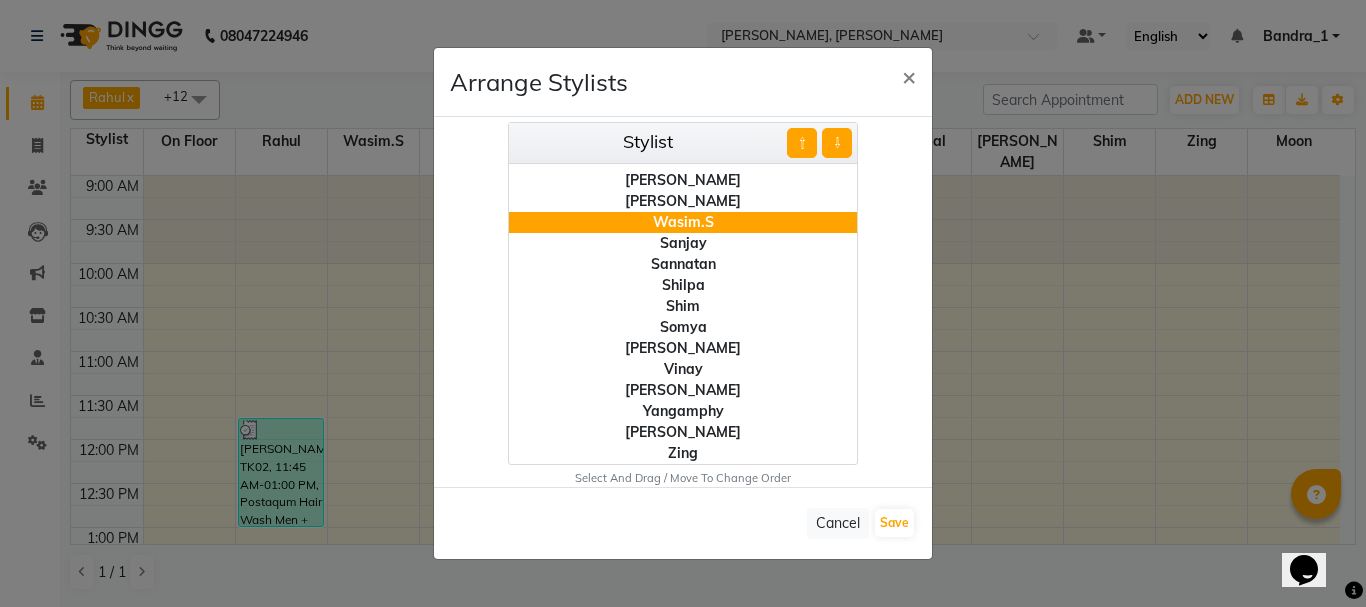 click on "⇧" 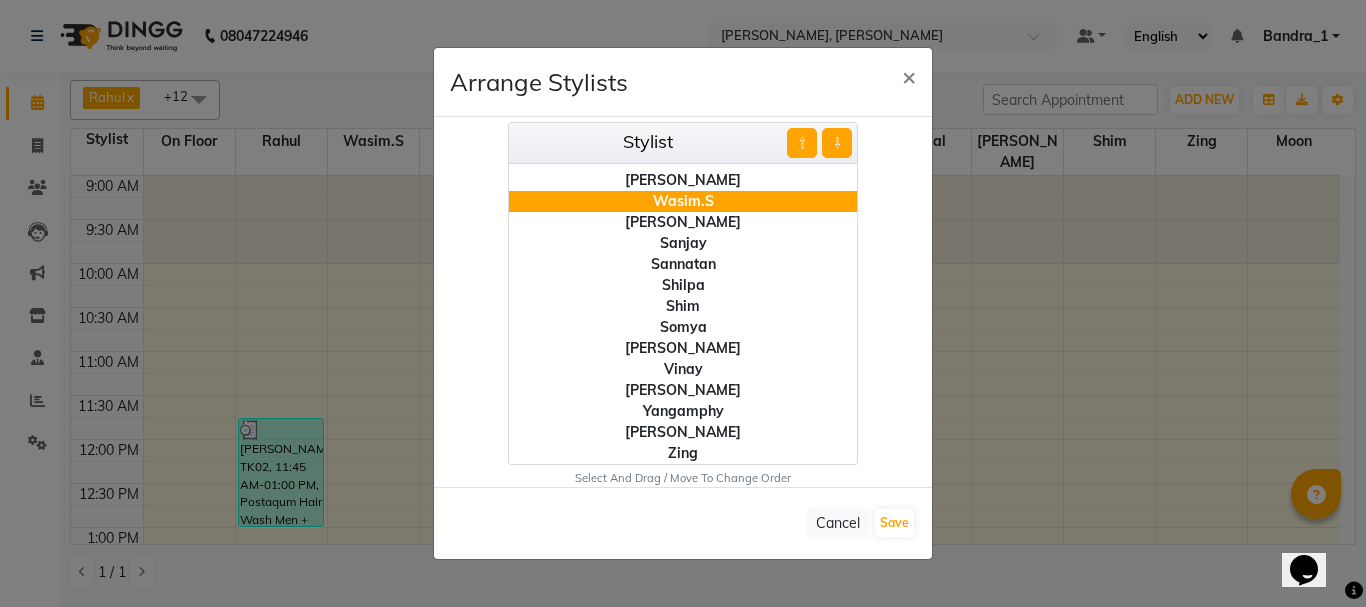 click on "⇧" 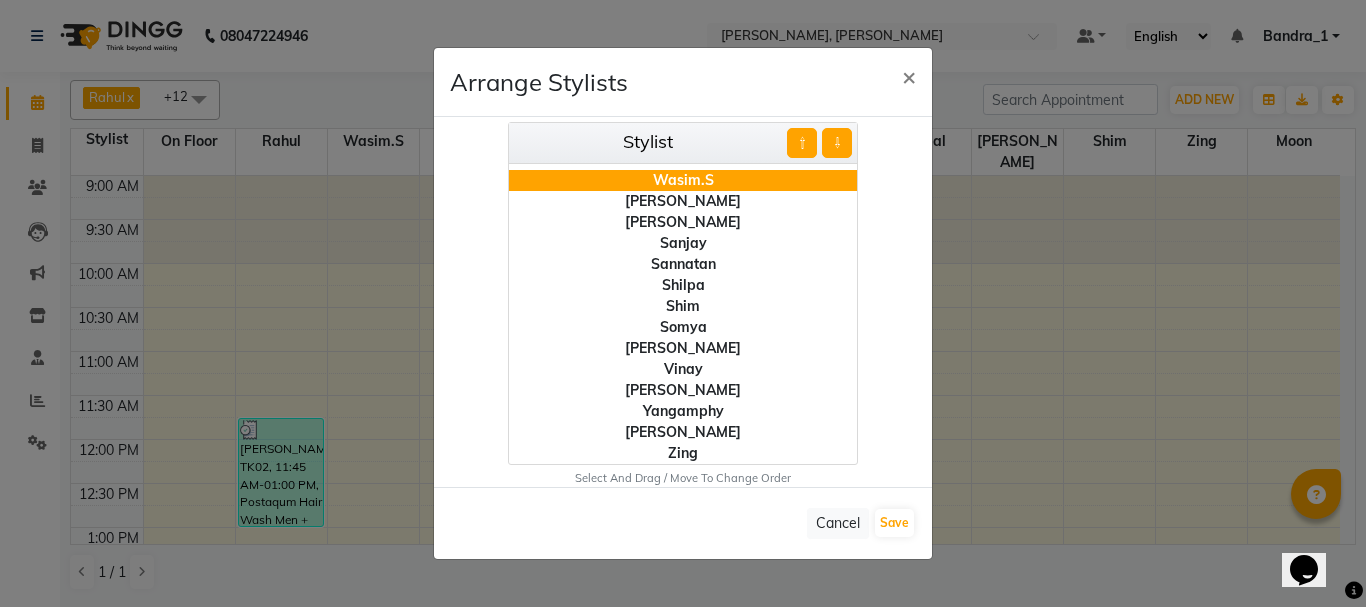 click on "⇧" 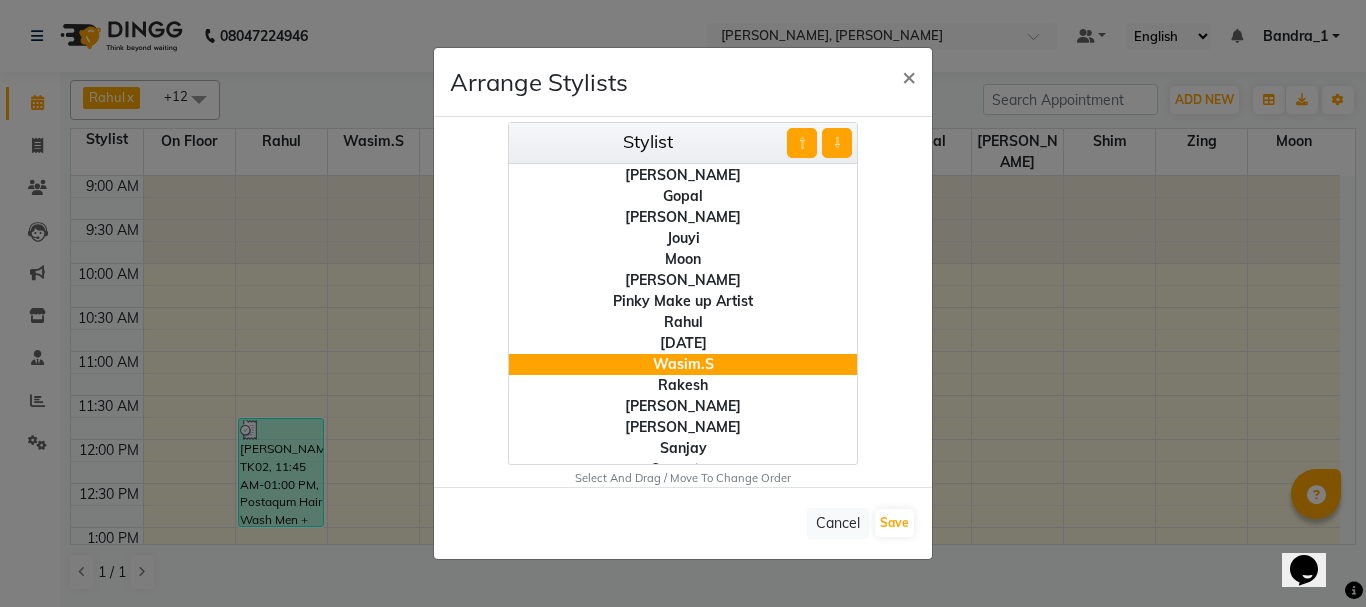 scroll, scrollTop: 16, scrollLeft: 0, axis: vertical 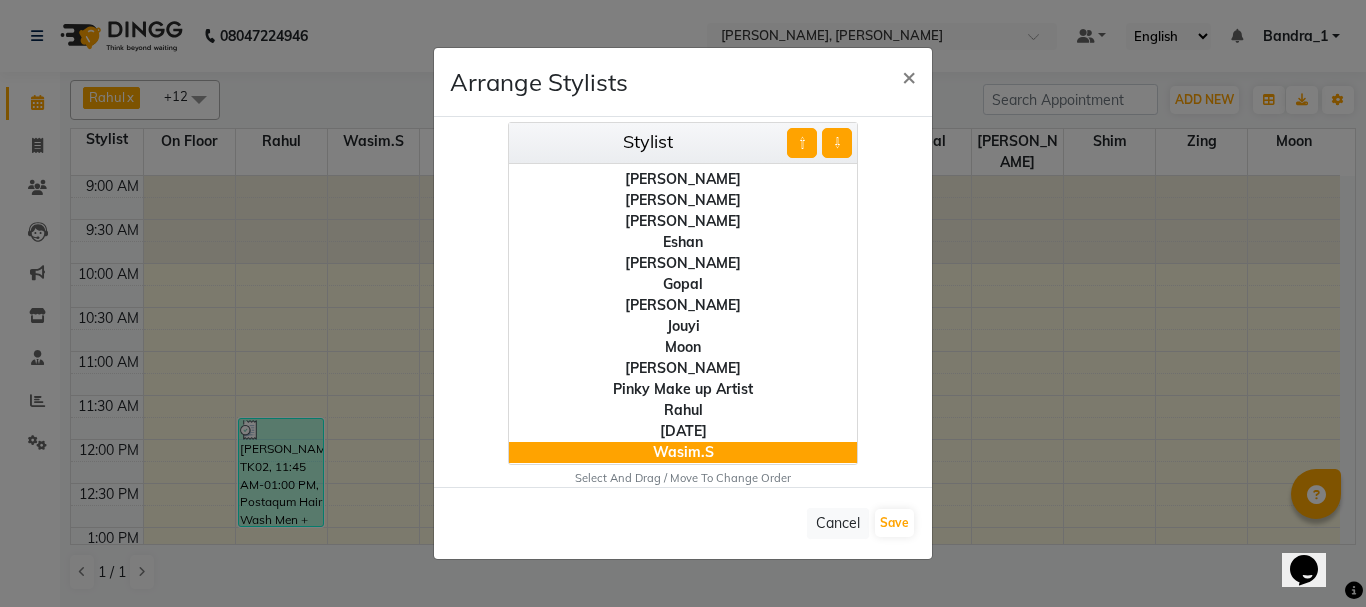 click on "⇧" 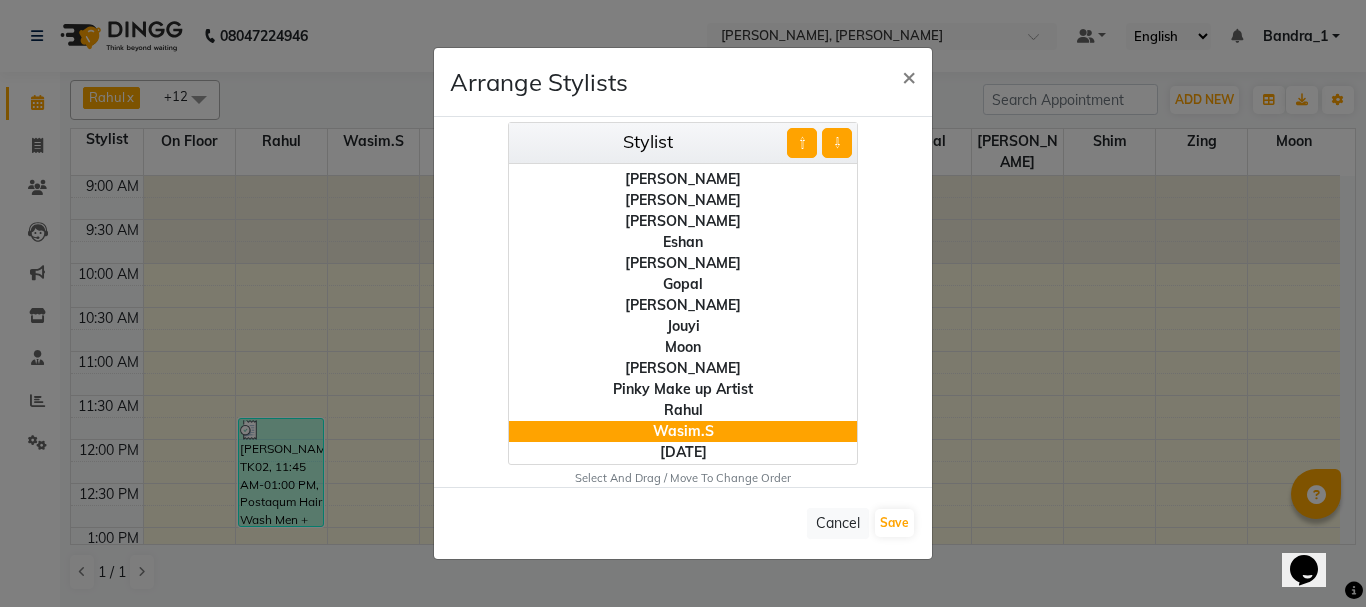 click on "⇧" 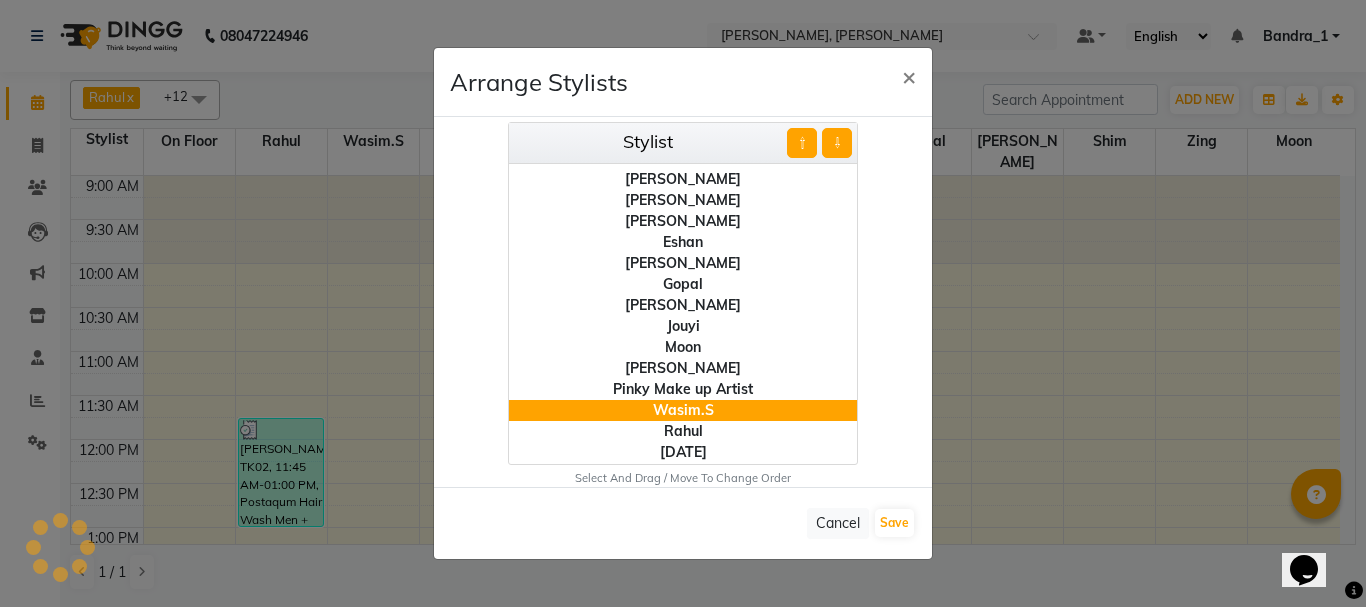 click on "⇧" 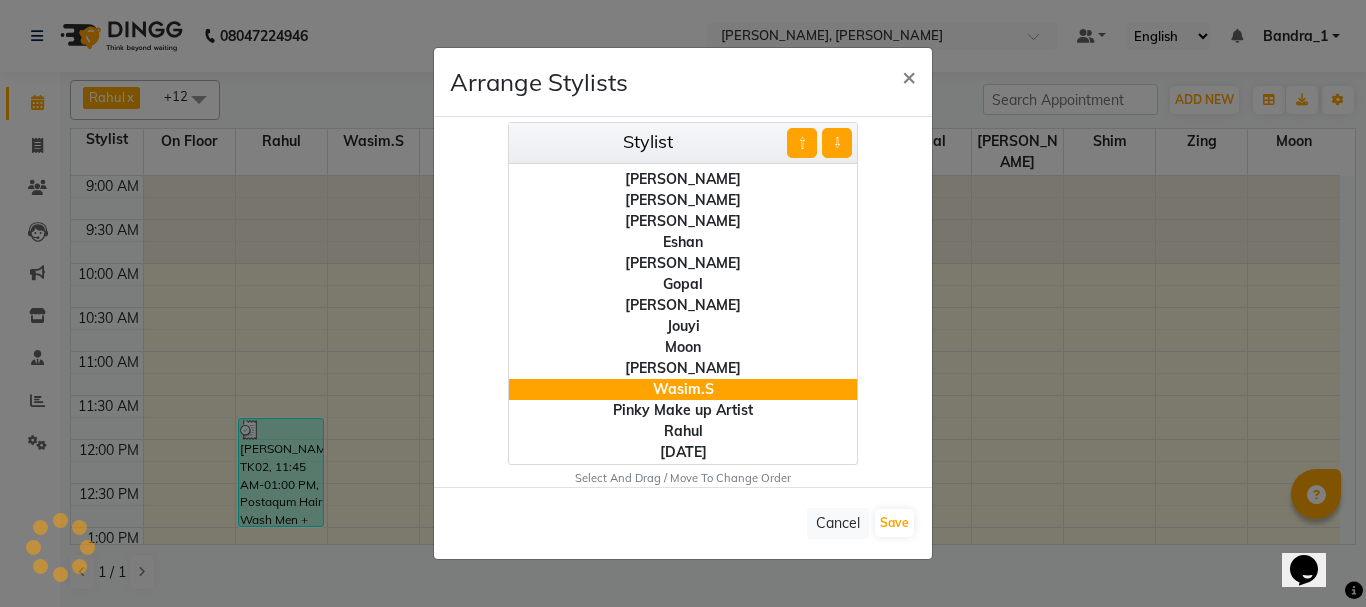click on "⇧" 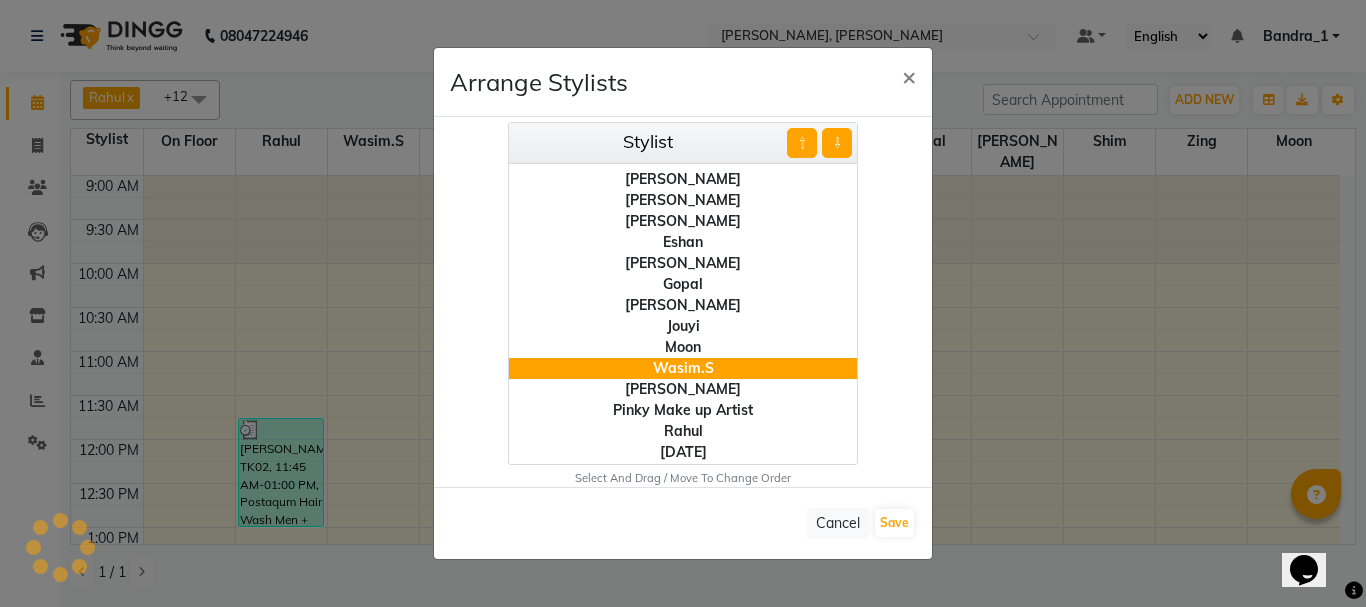 click on "⇧" 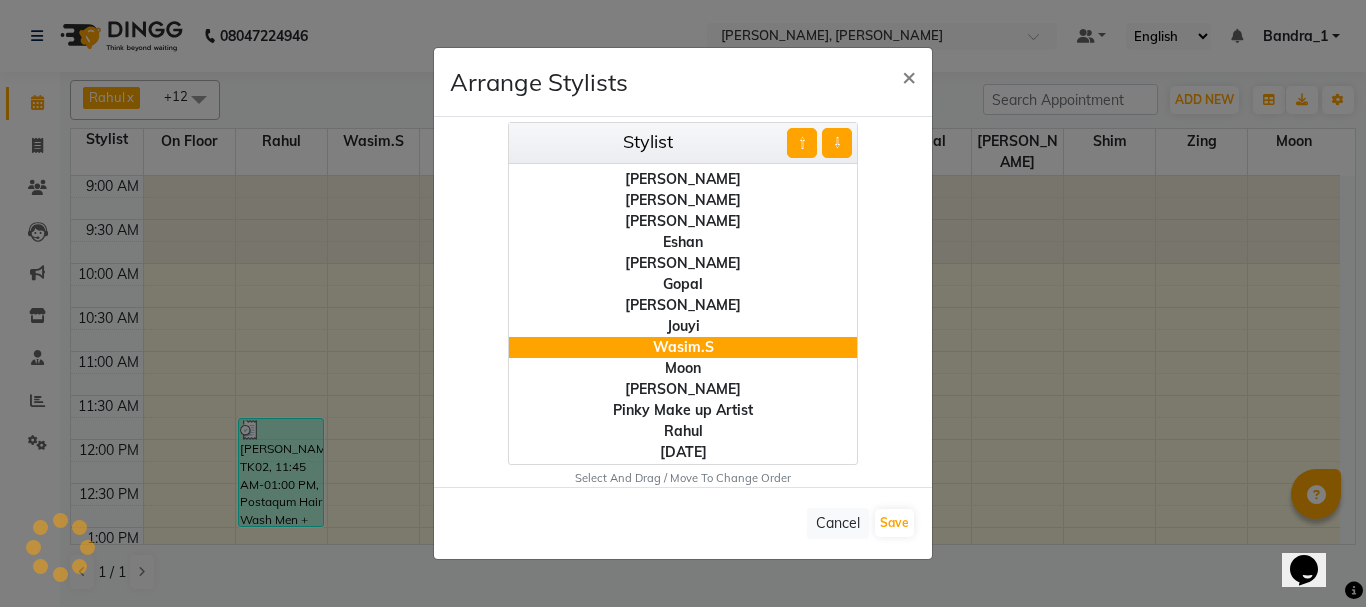 click on "⇧" 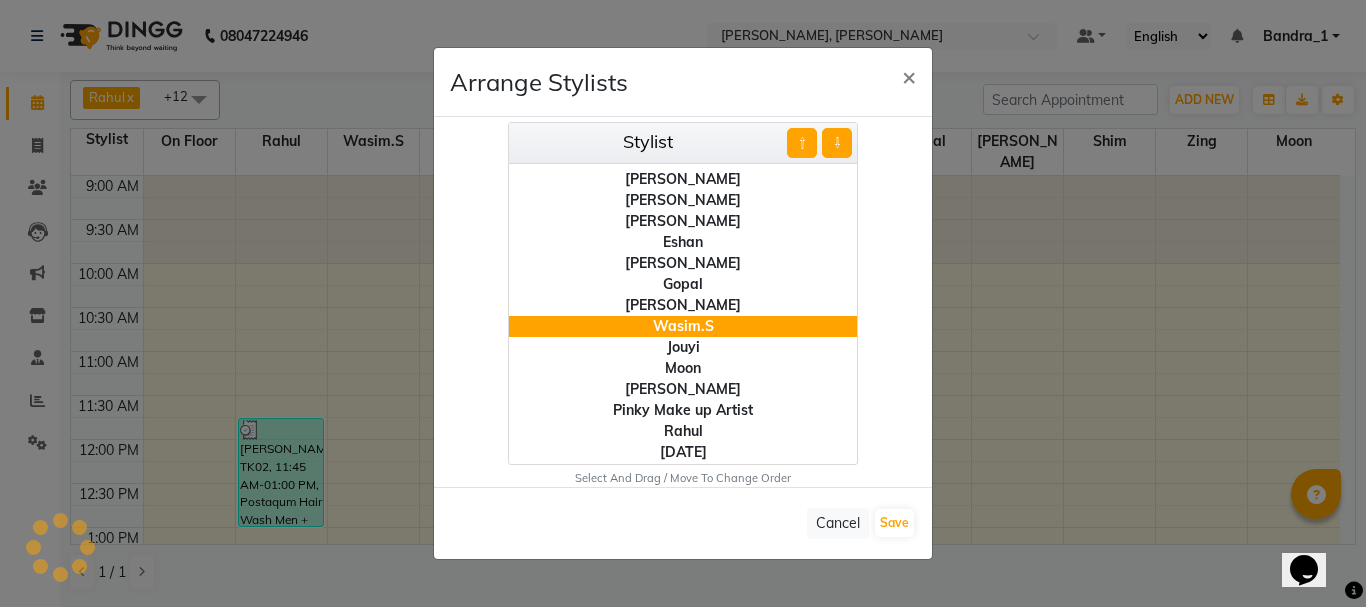 click on "⇧" 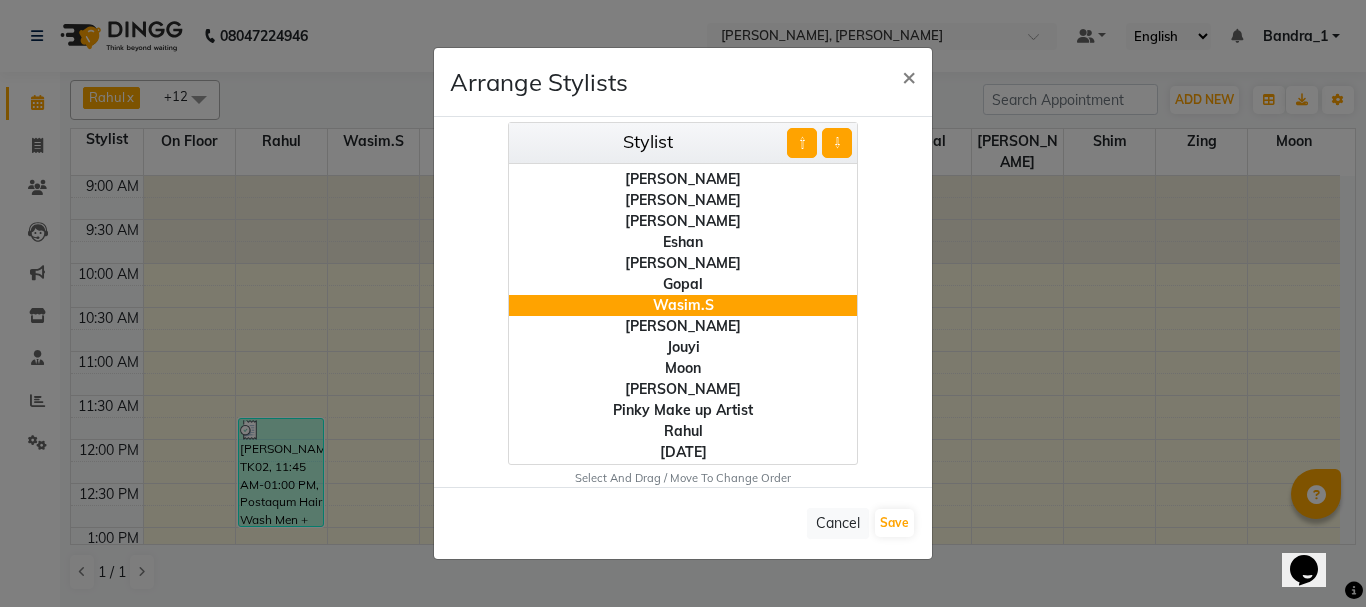 click on "⇧" 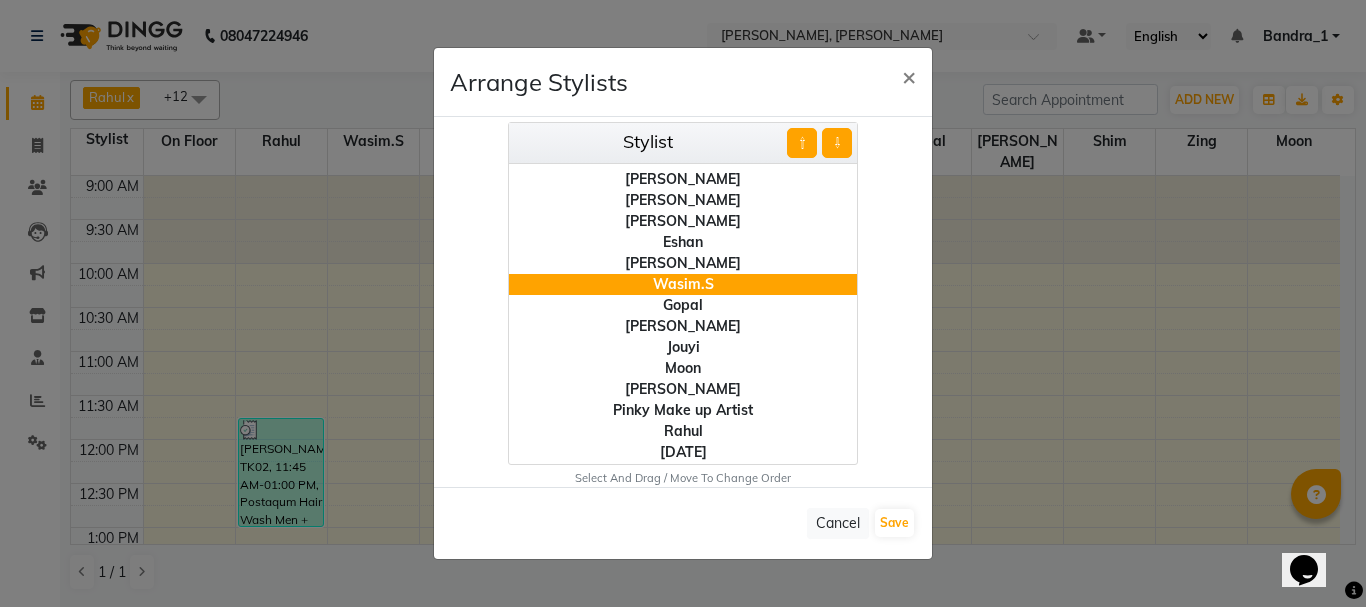 click on "⇧" 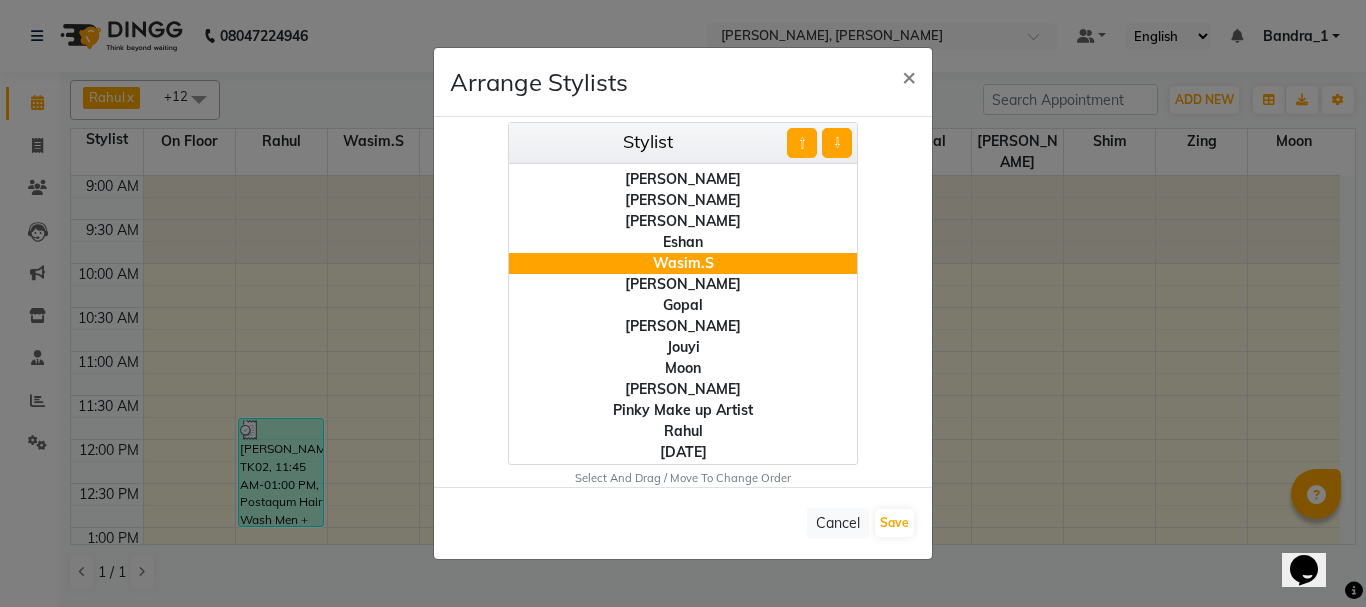 click on "⇧" 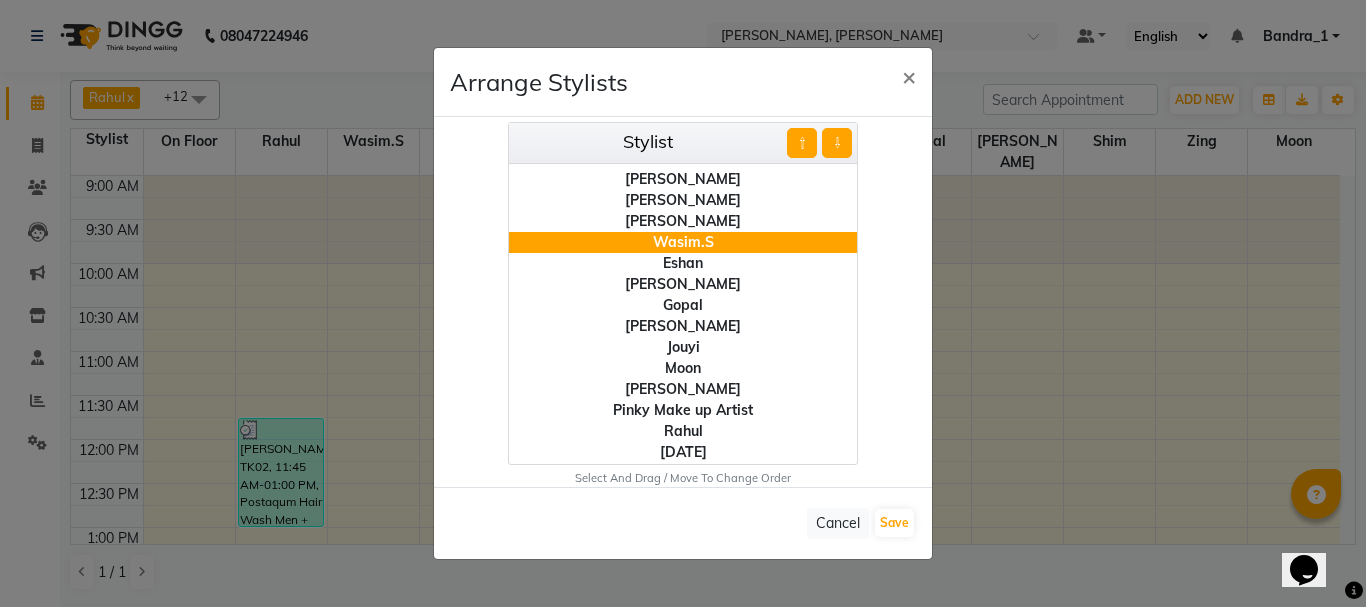 click on "⇧" 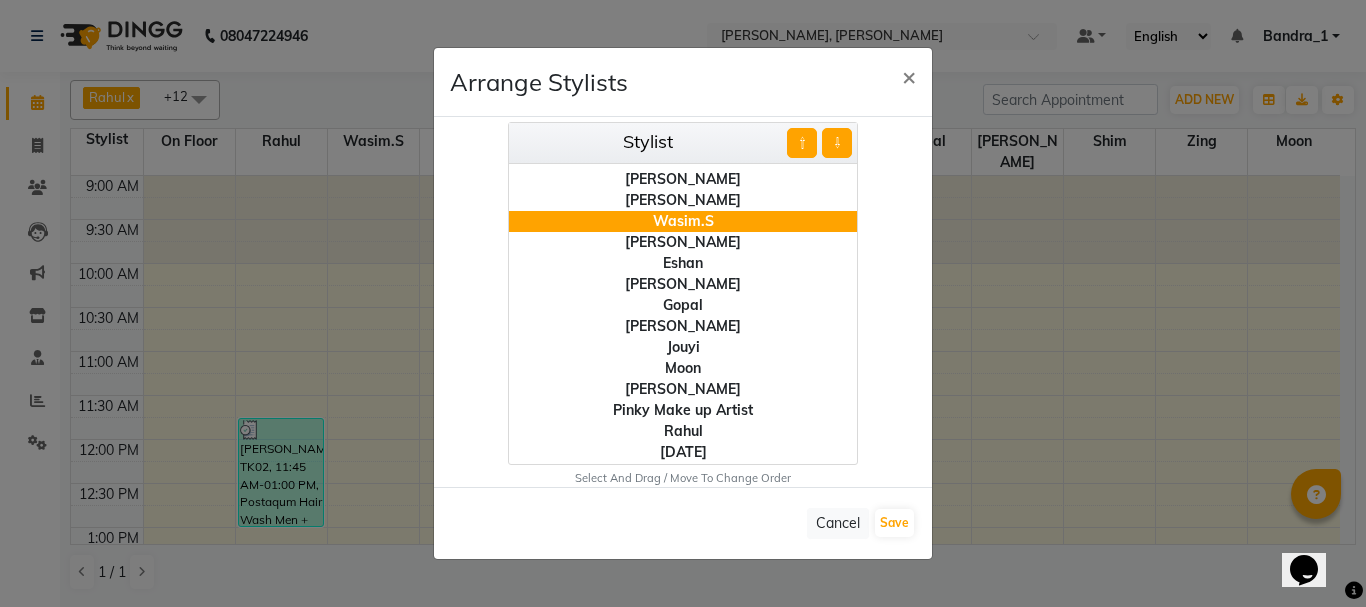 click on "⇧" 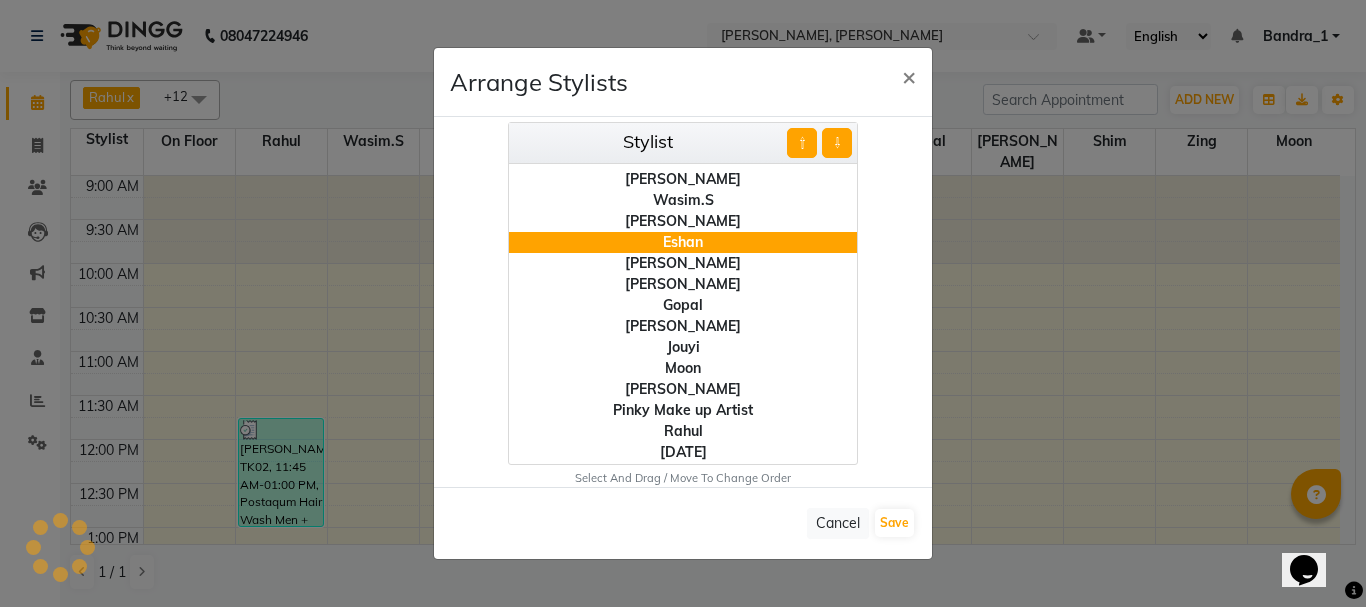 drag, startPoint x: 672, startPoint y: 451, endPoint x: 688, endPoint y: 438, distance: 20.615528 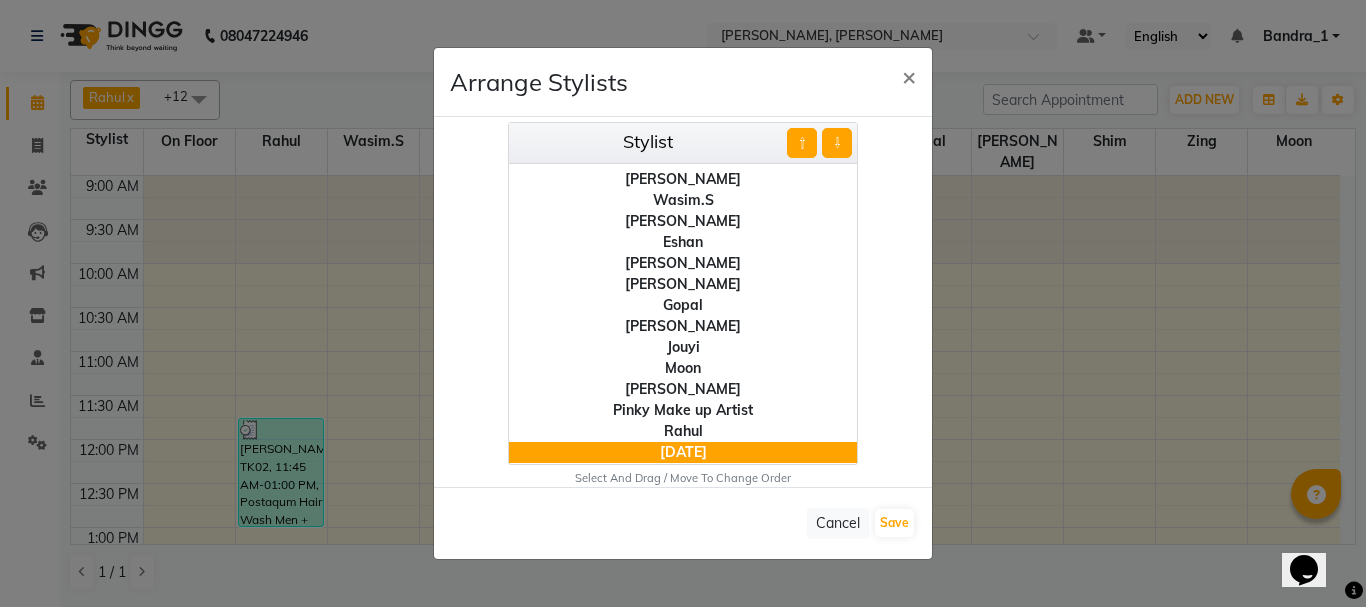 click on "⇧" 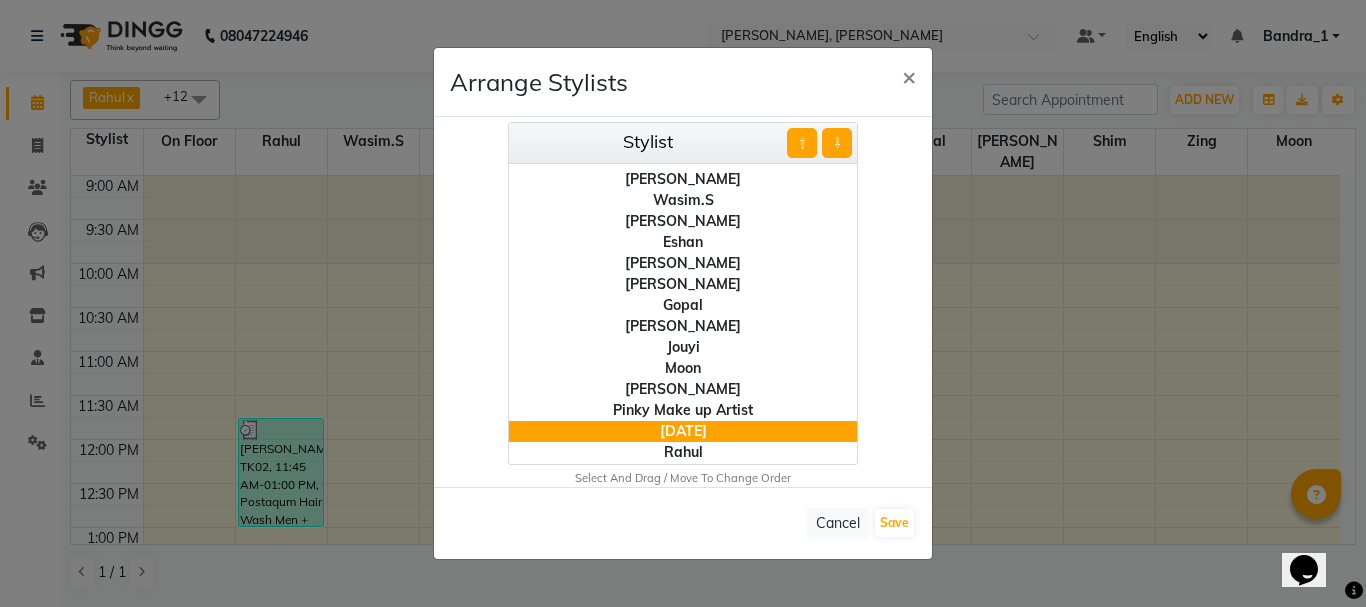 click on "⇧" 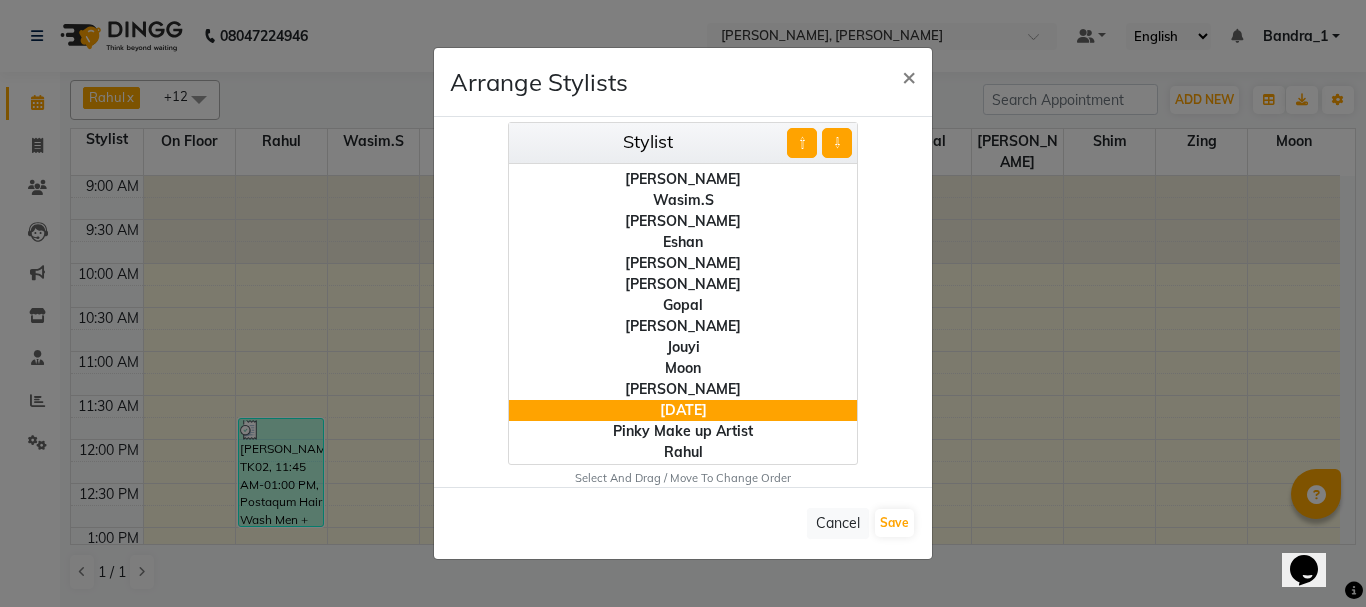 click on "⇧" 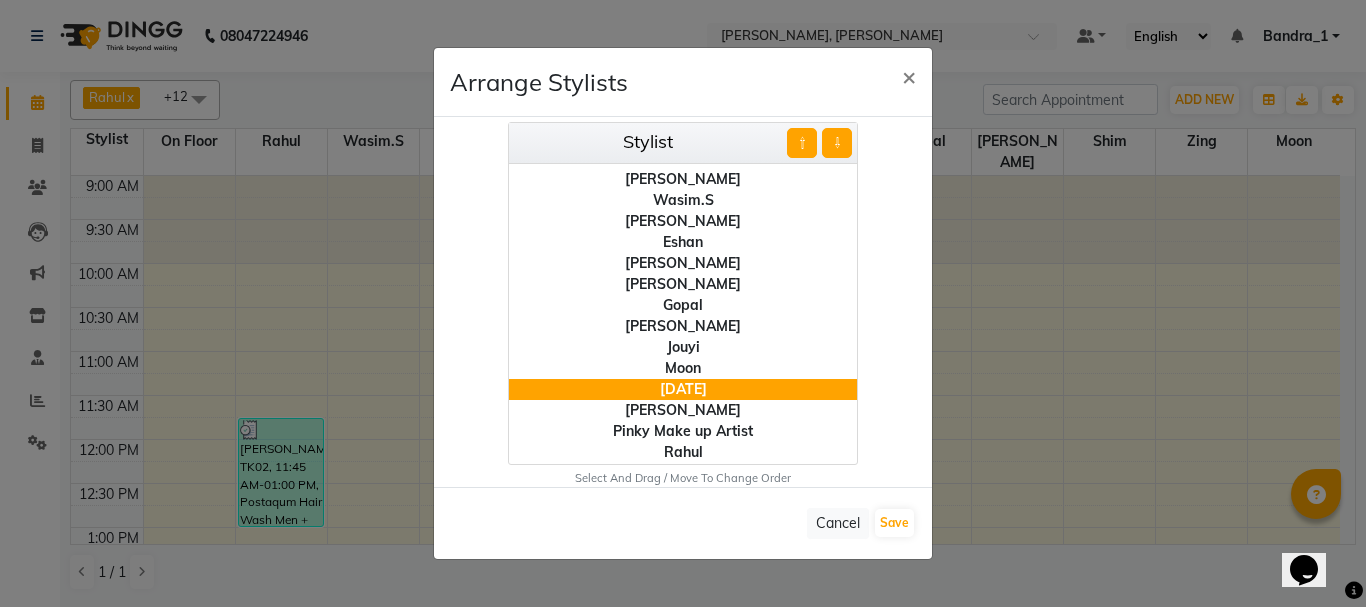 click on "⇧" 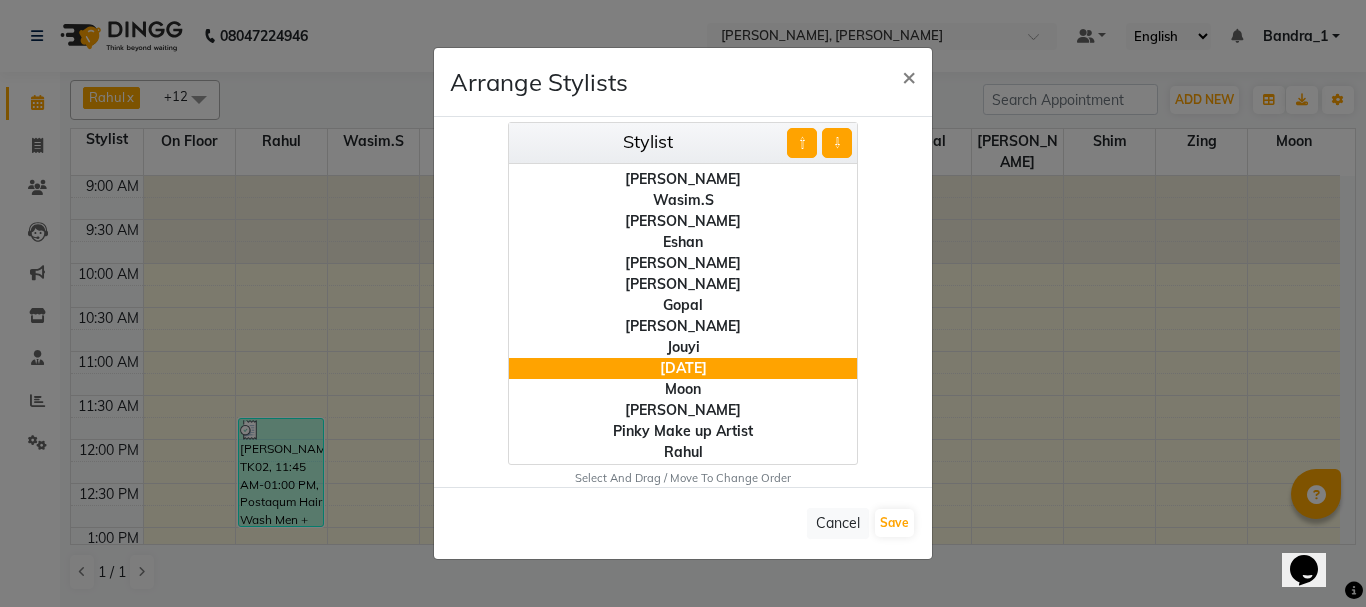 click on "⇧" 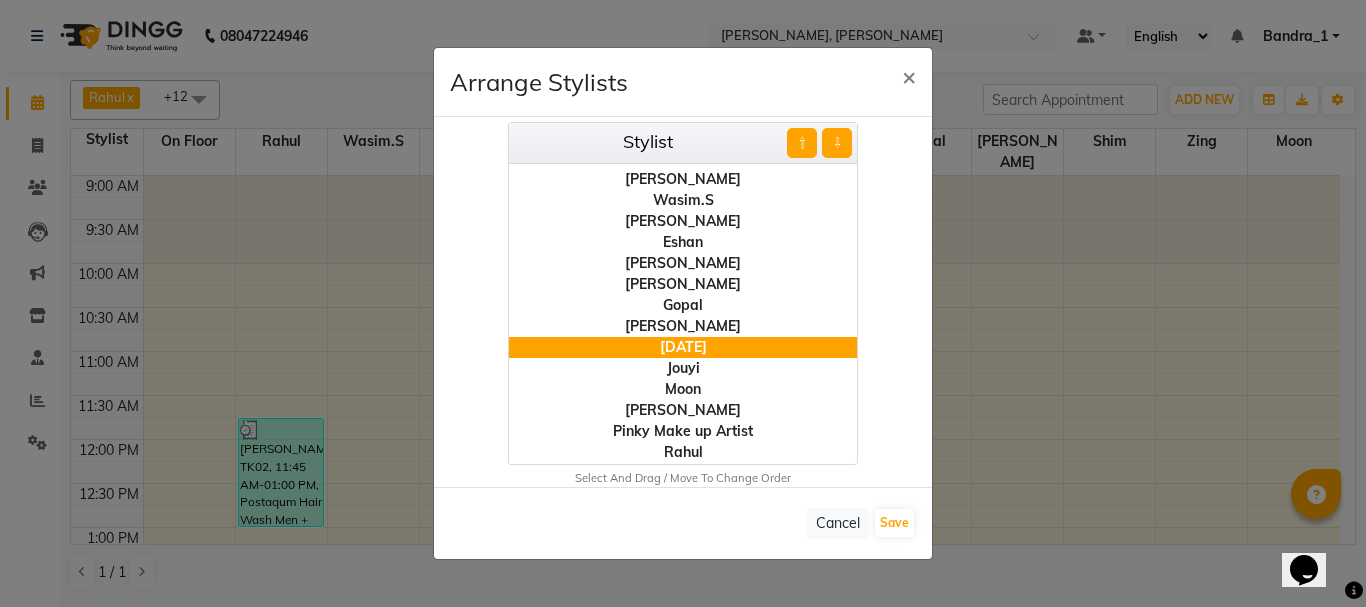 click on "⇧" 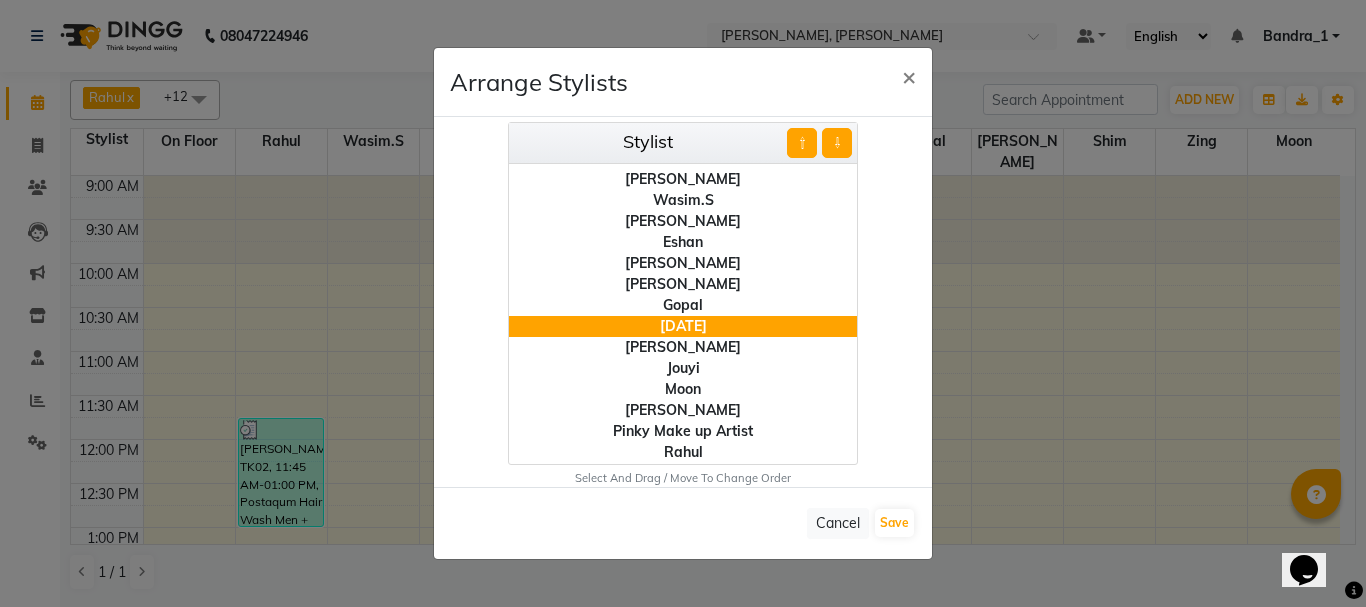 click on "⇧" 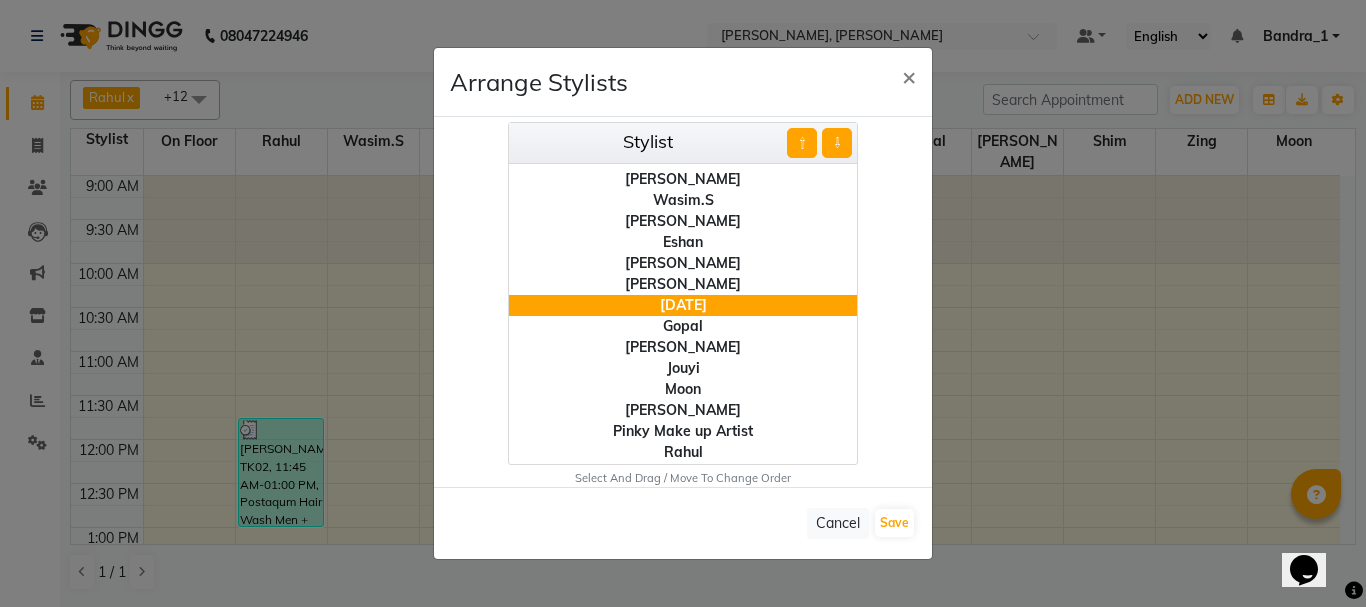 click on "⇧" 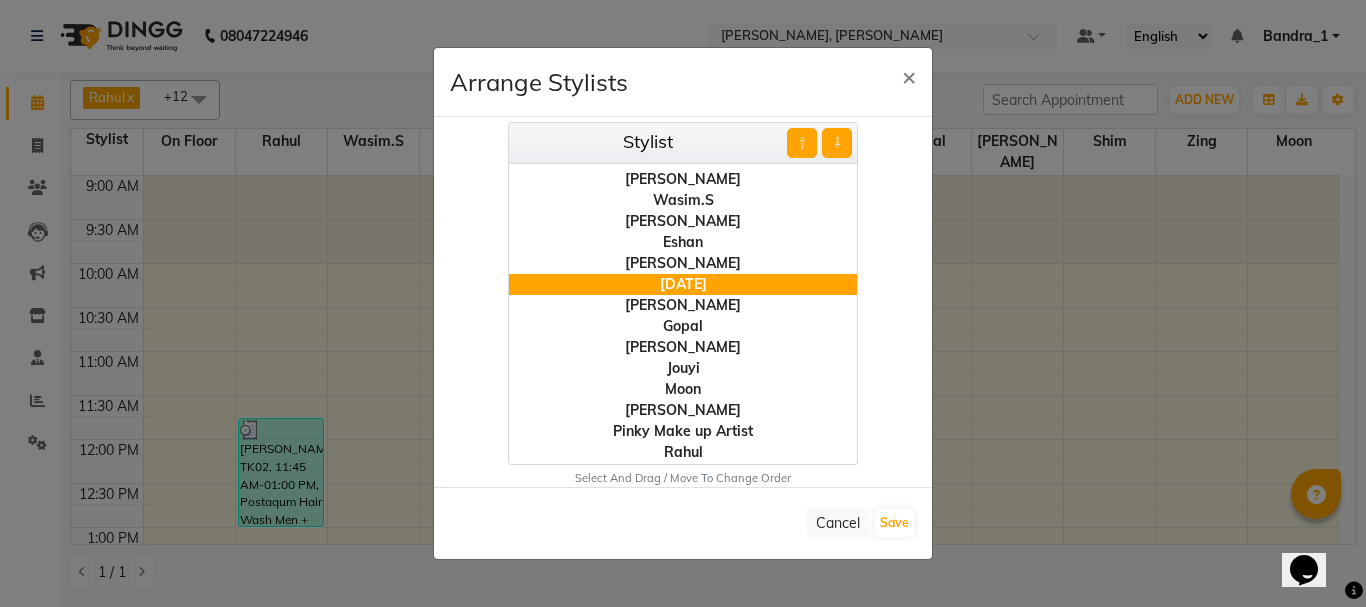 click on "Wasim.S" 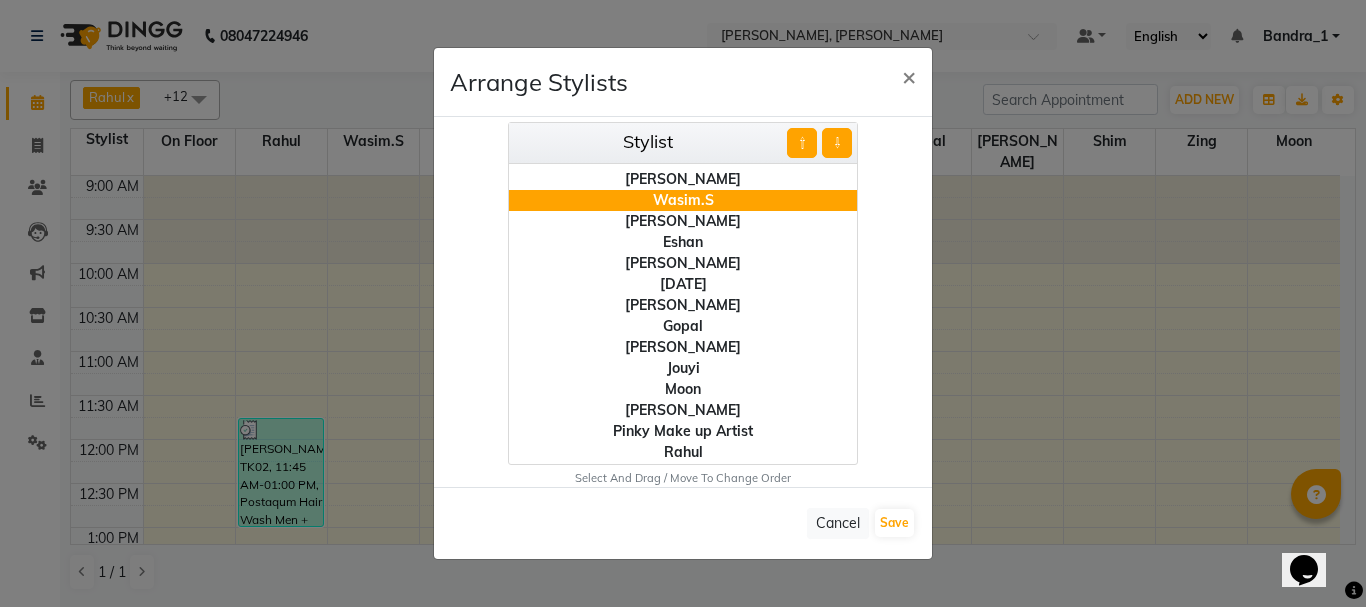 click on "⇧" 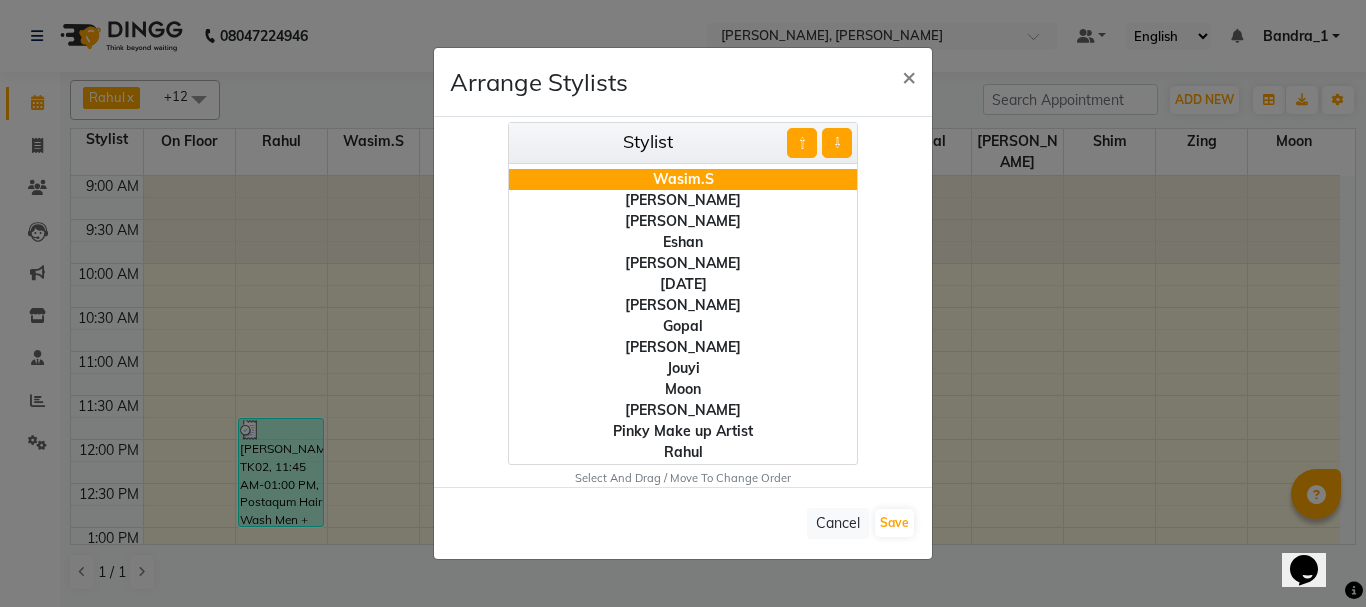 click on "⇧" 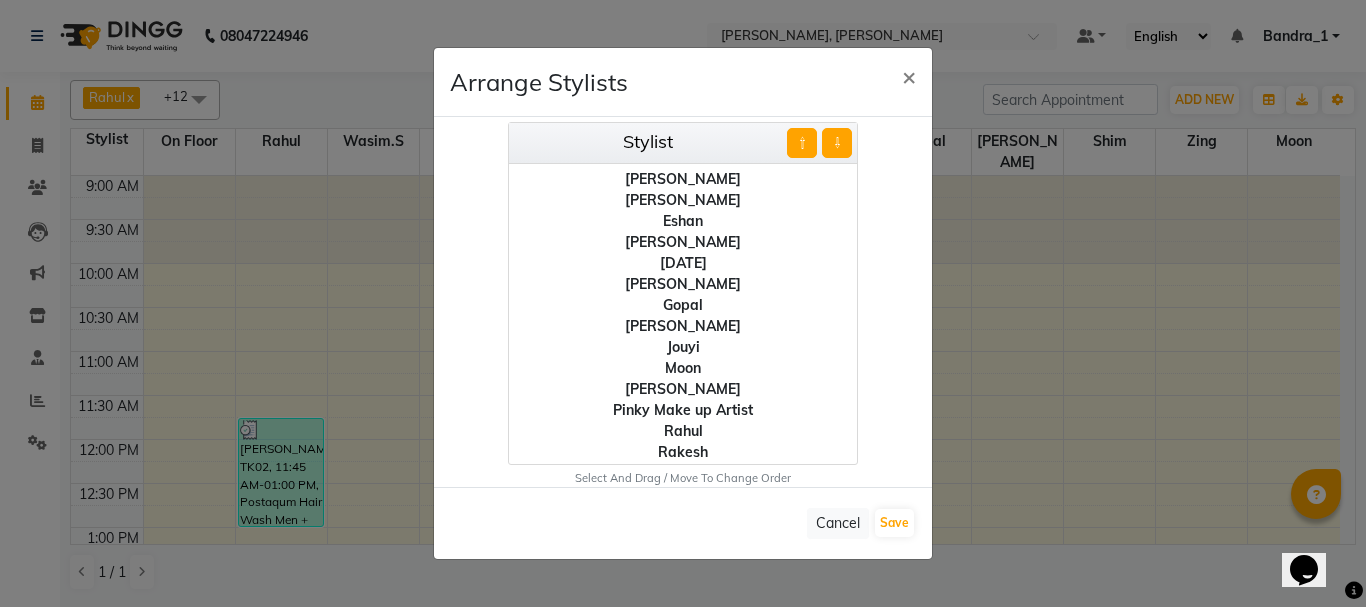click on "[DATE]" 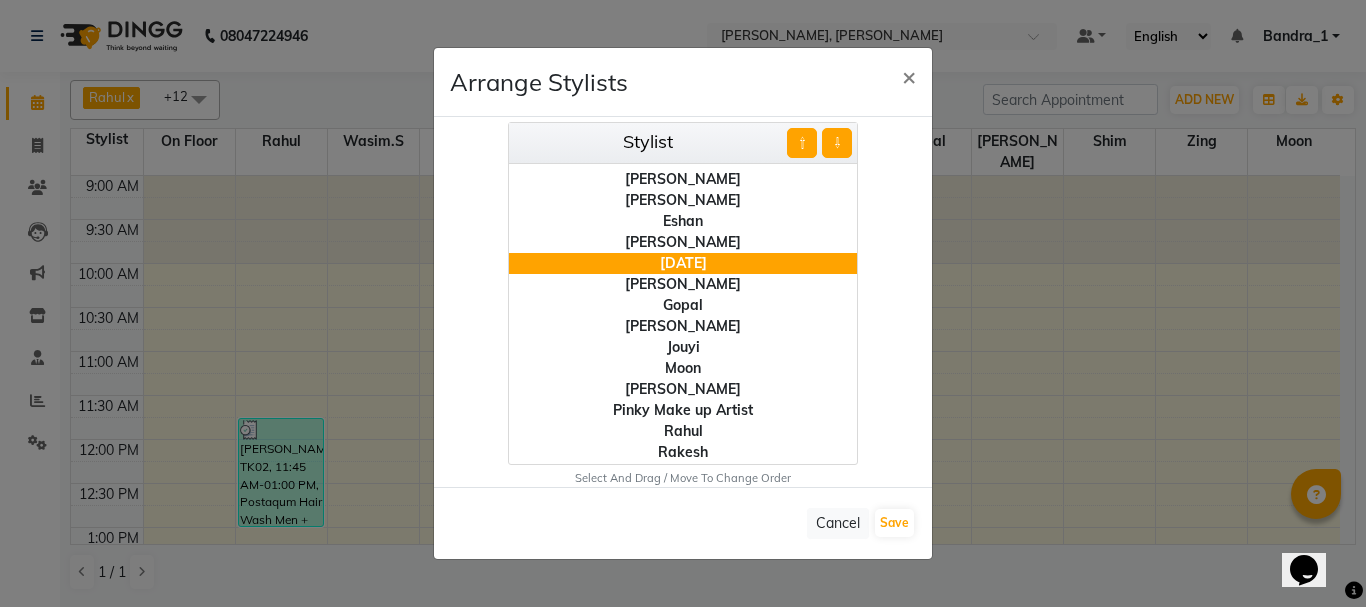 click on "⇧" 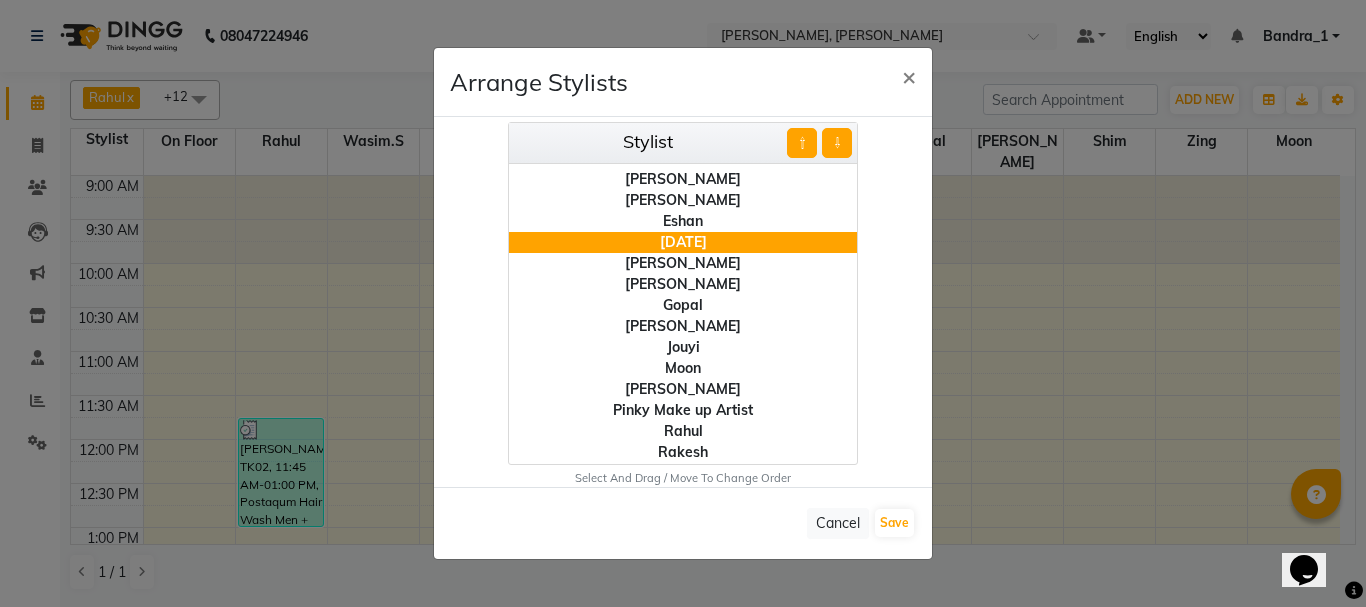 click on "⇧ ⇩" 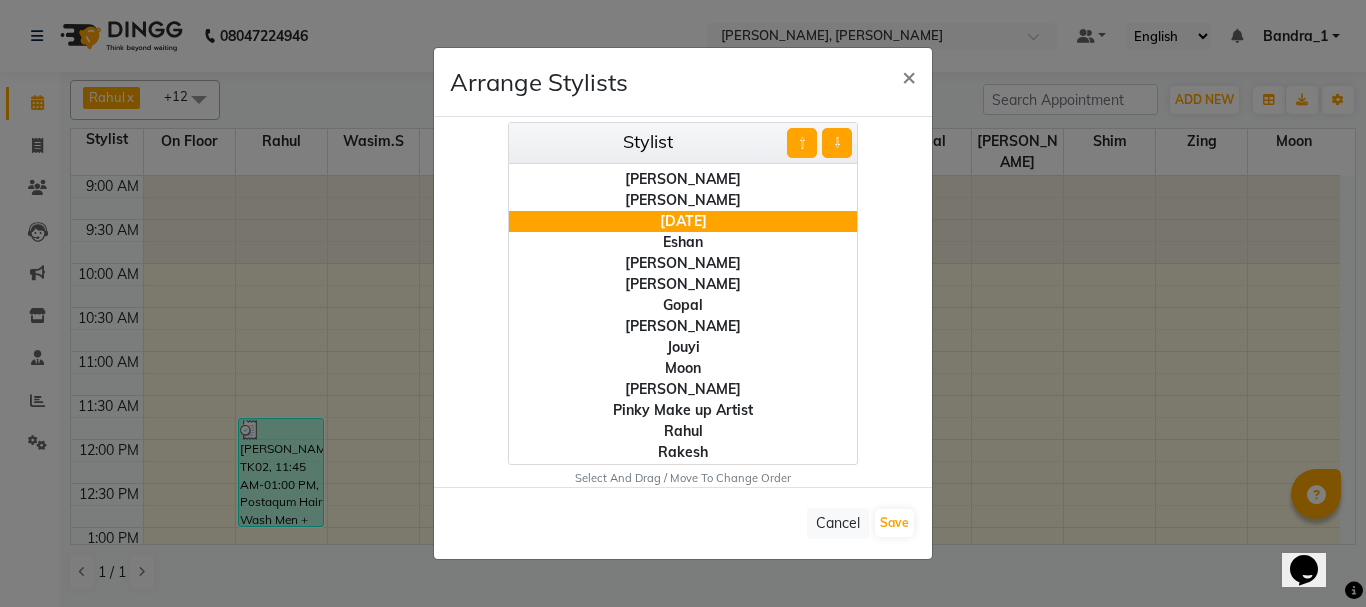 click on "⇧" 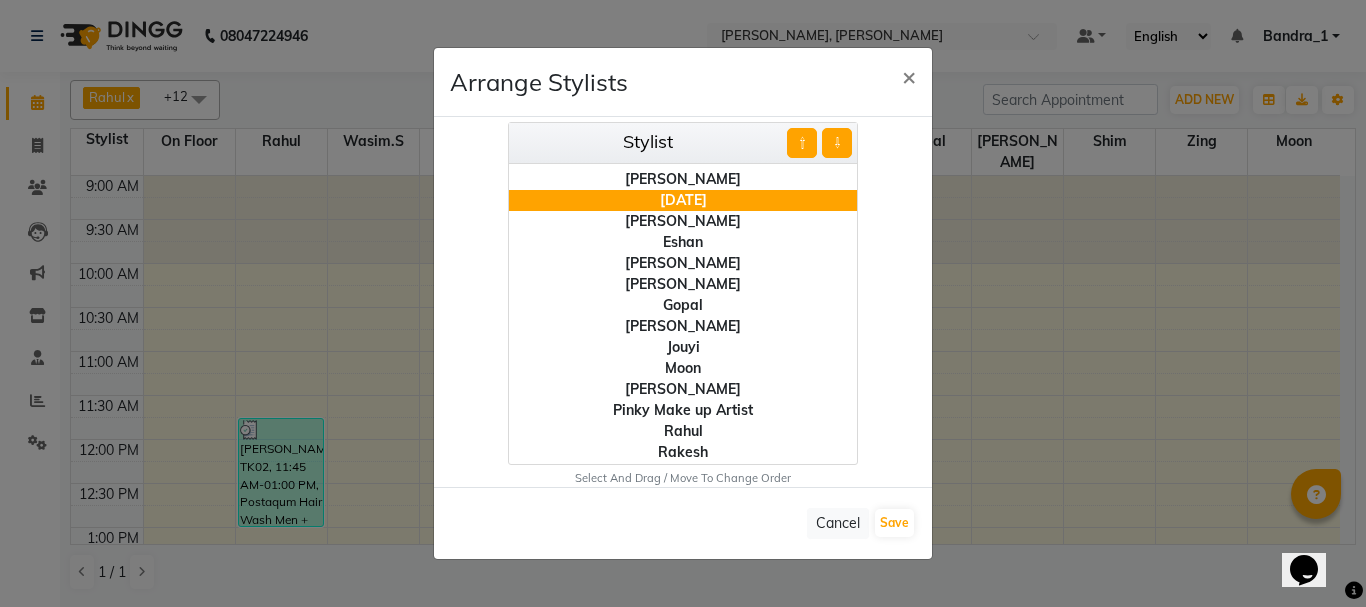 click on "⇧" 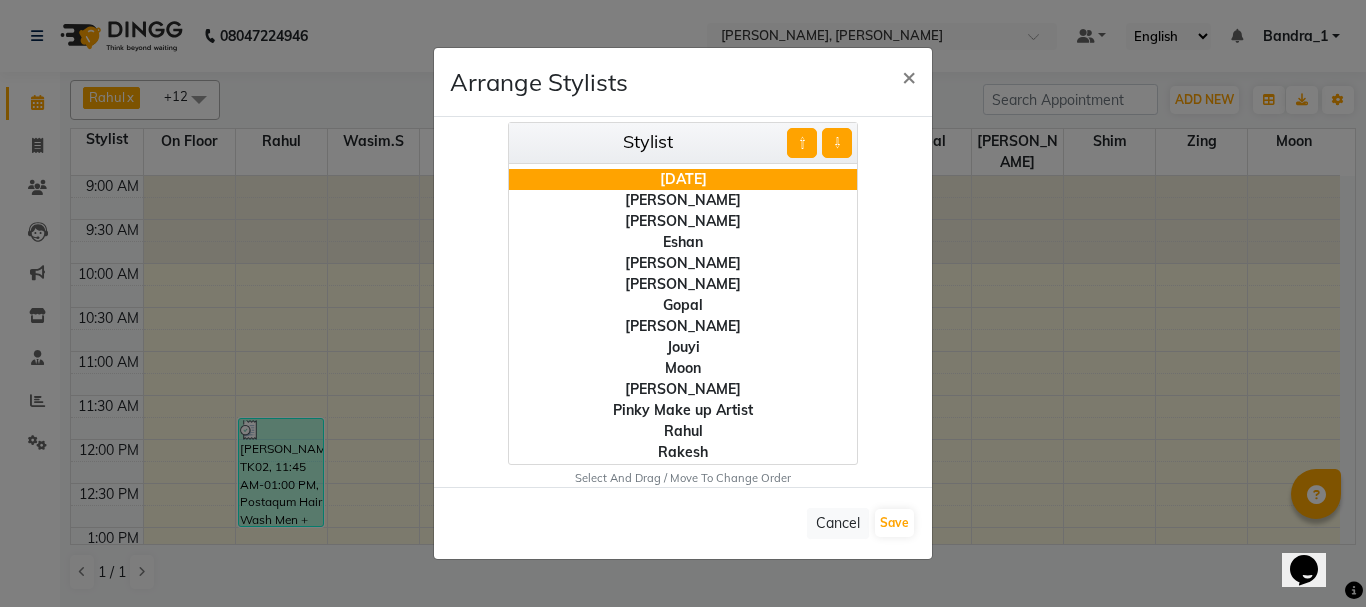 scroll, scrollTop: 0, scrollLeft: 0, axis: both 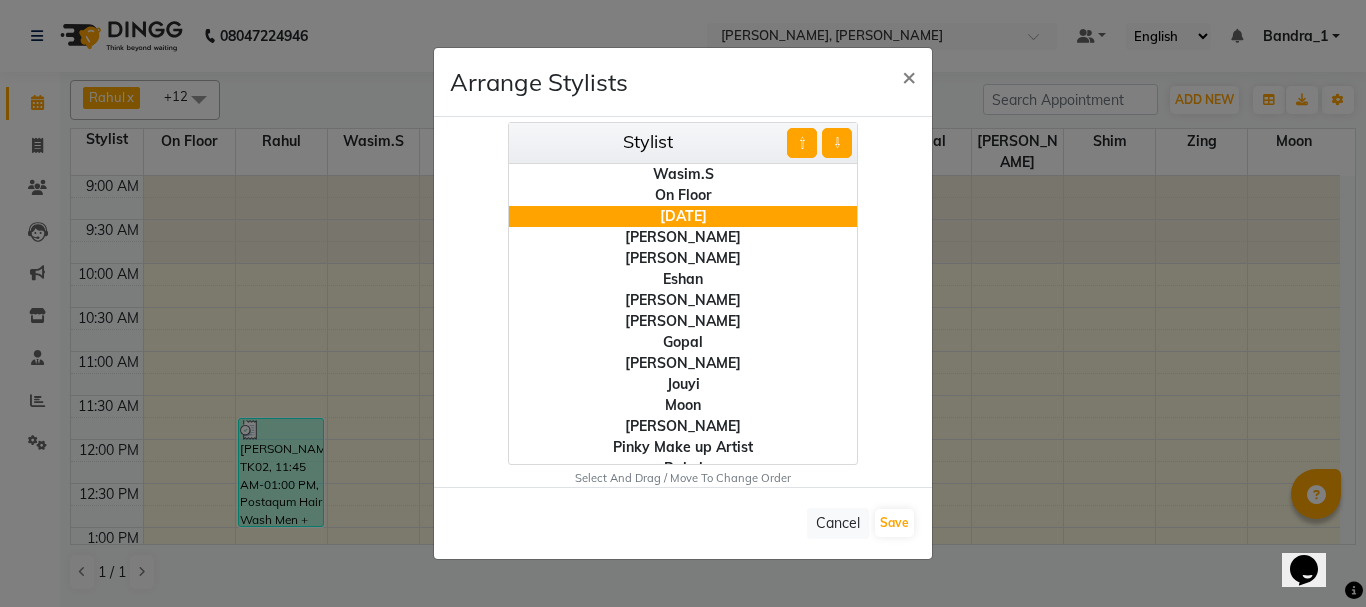 click on "On  Floor" 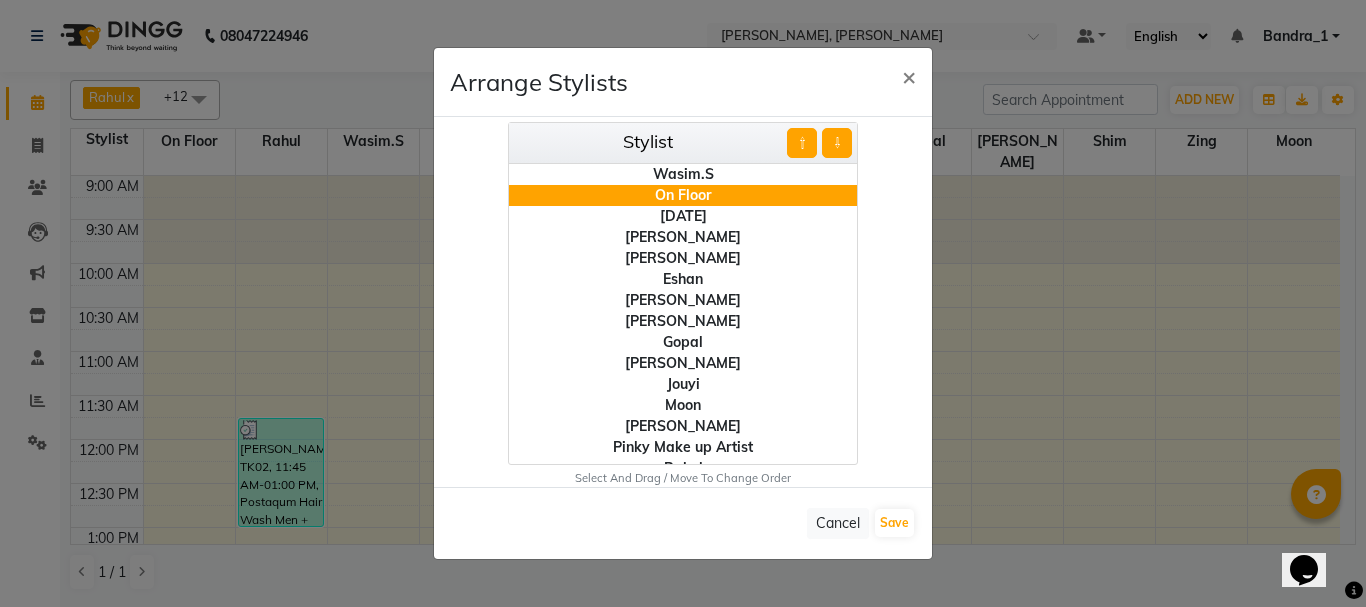 click on "⇧" 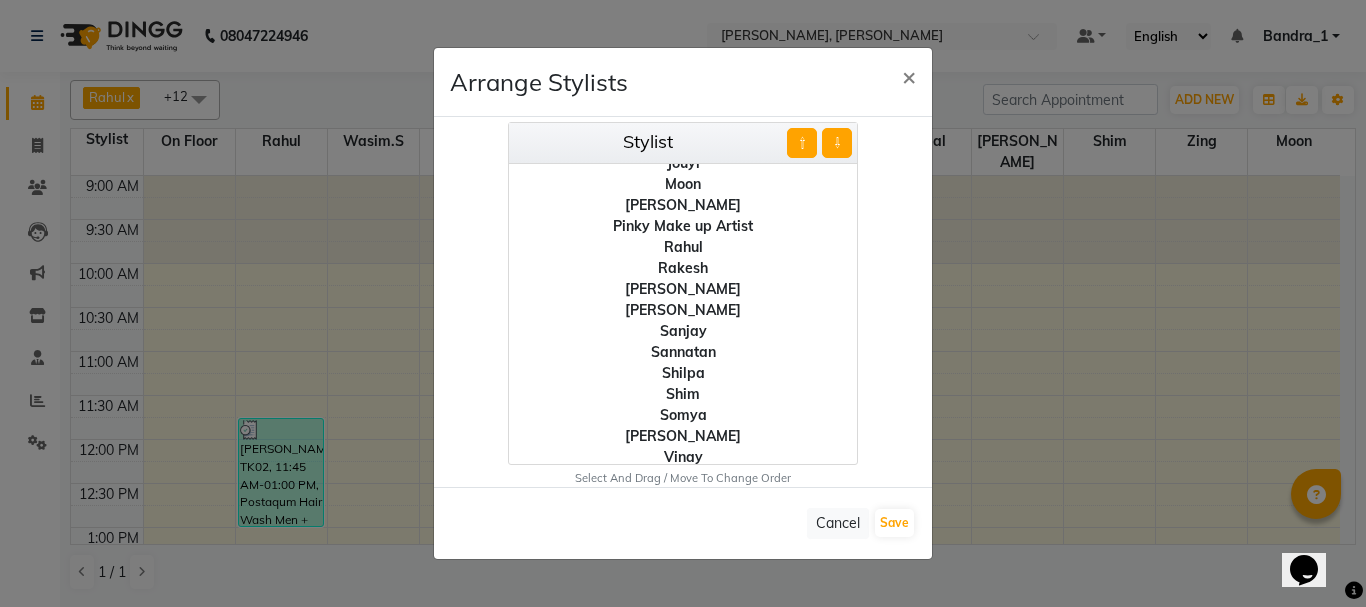 scroll, scrollTop: 224, scrollLeft: 0, axis: vertical 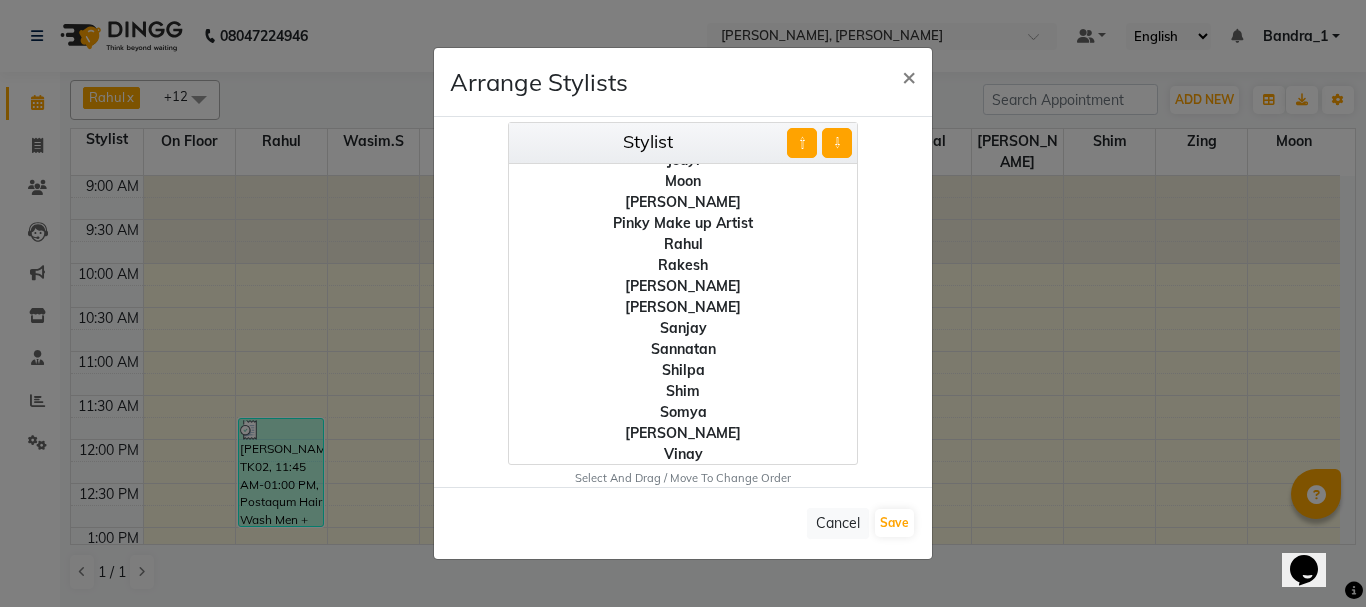 click on "Rahul" 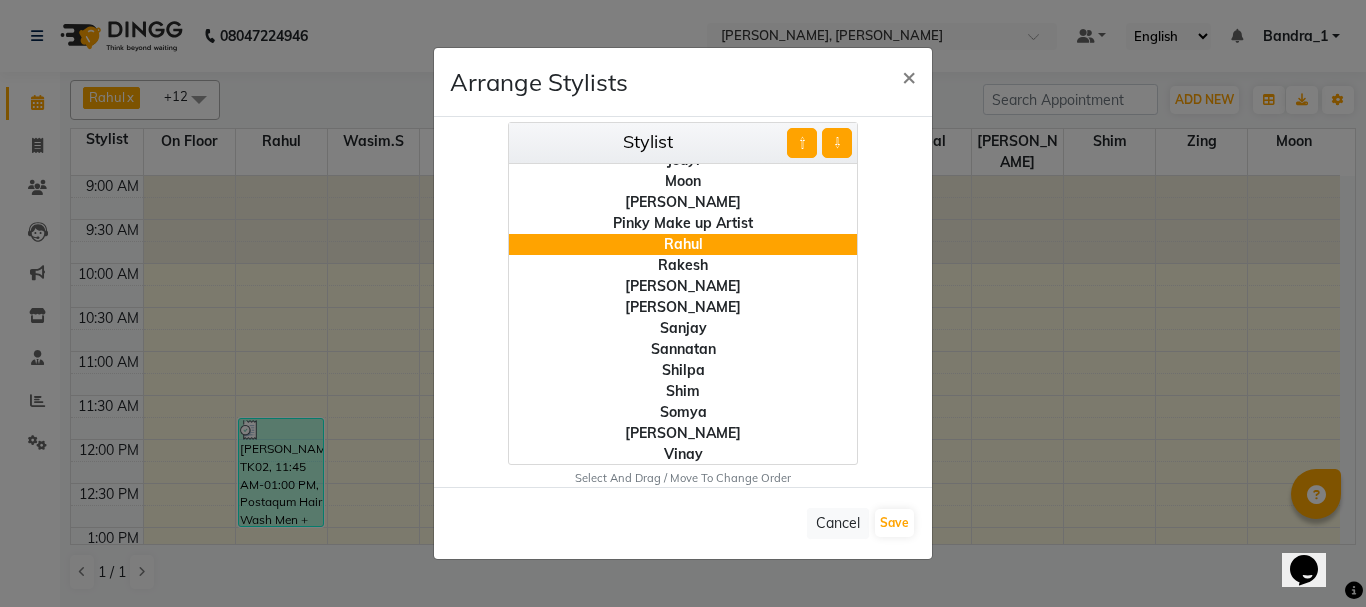 click on "⇧" 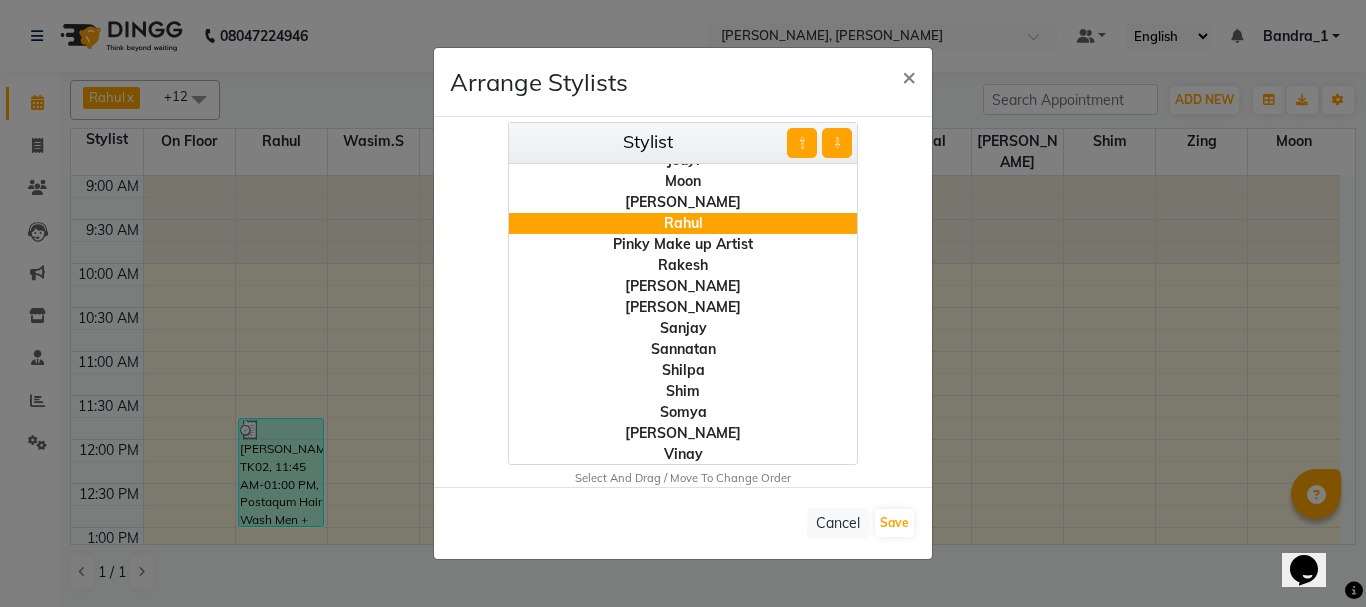 click on "⇧" 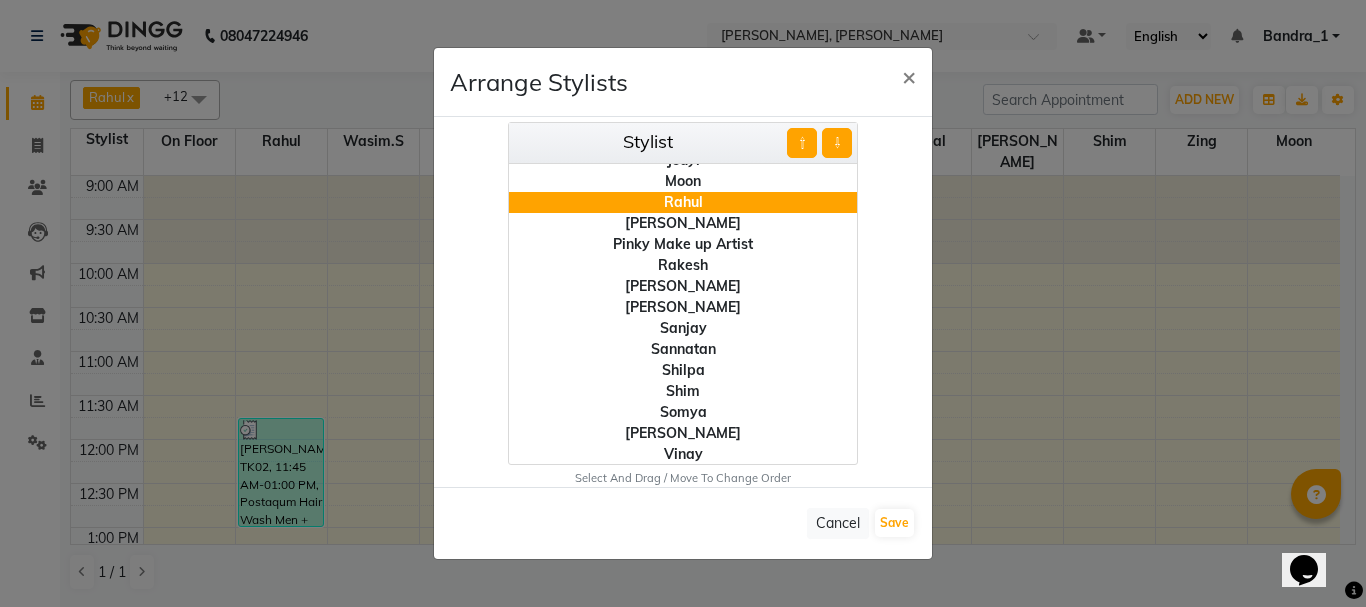 click on "⇧" 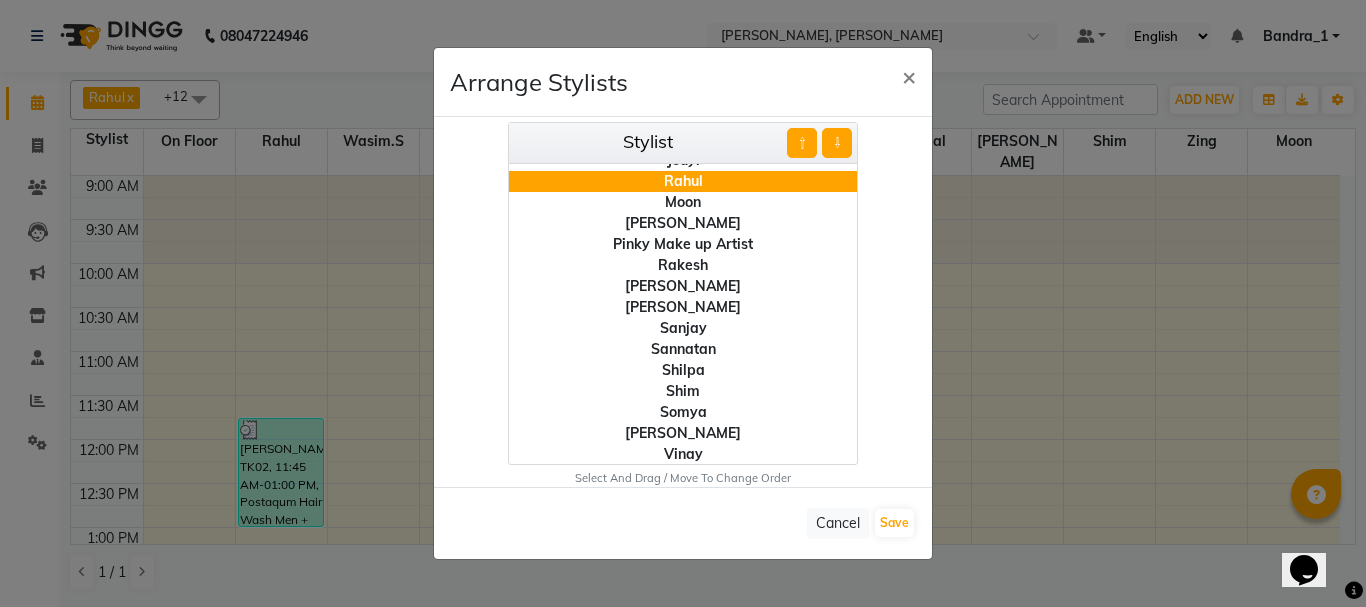 click on "⇧" 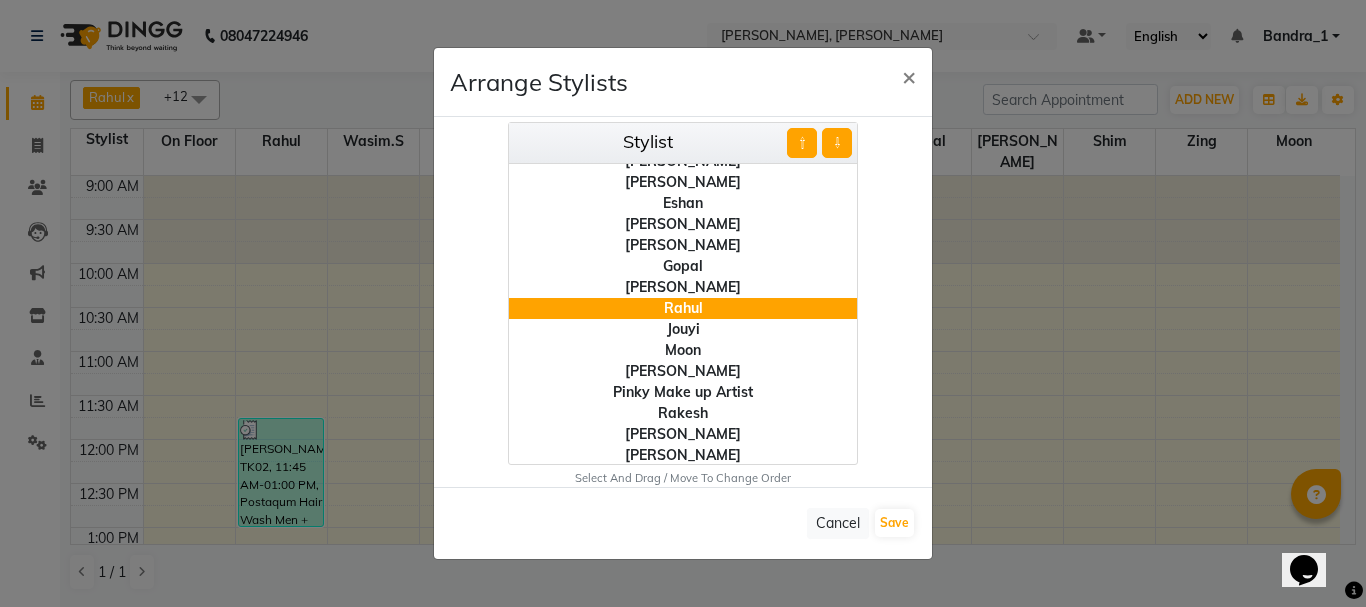 scroll, scrollTop: 19, scrollLeft: 0, axis: vertical 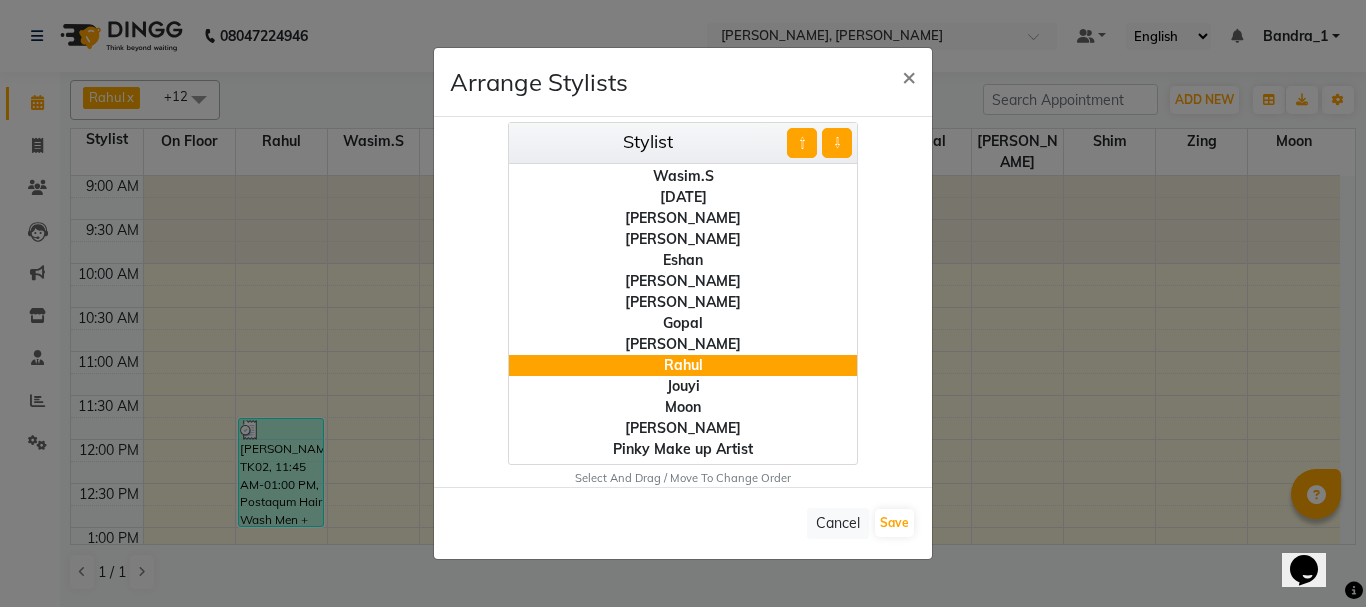 click on "⇧" 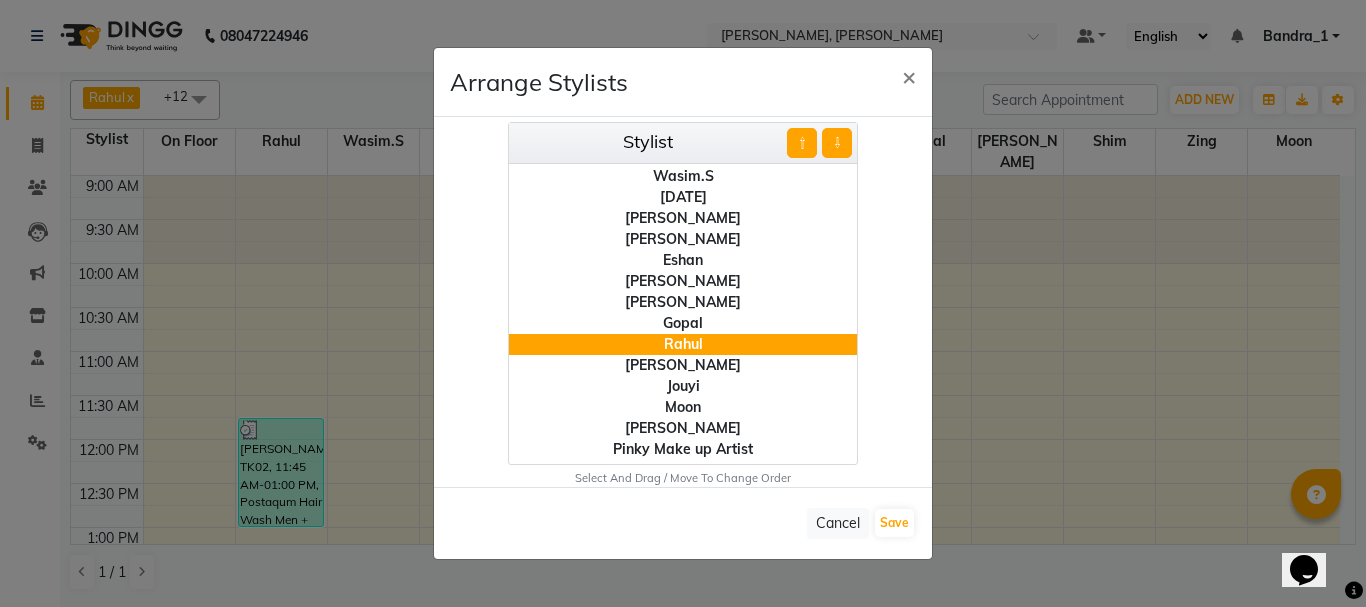 click on "⇧" 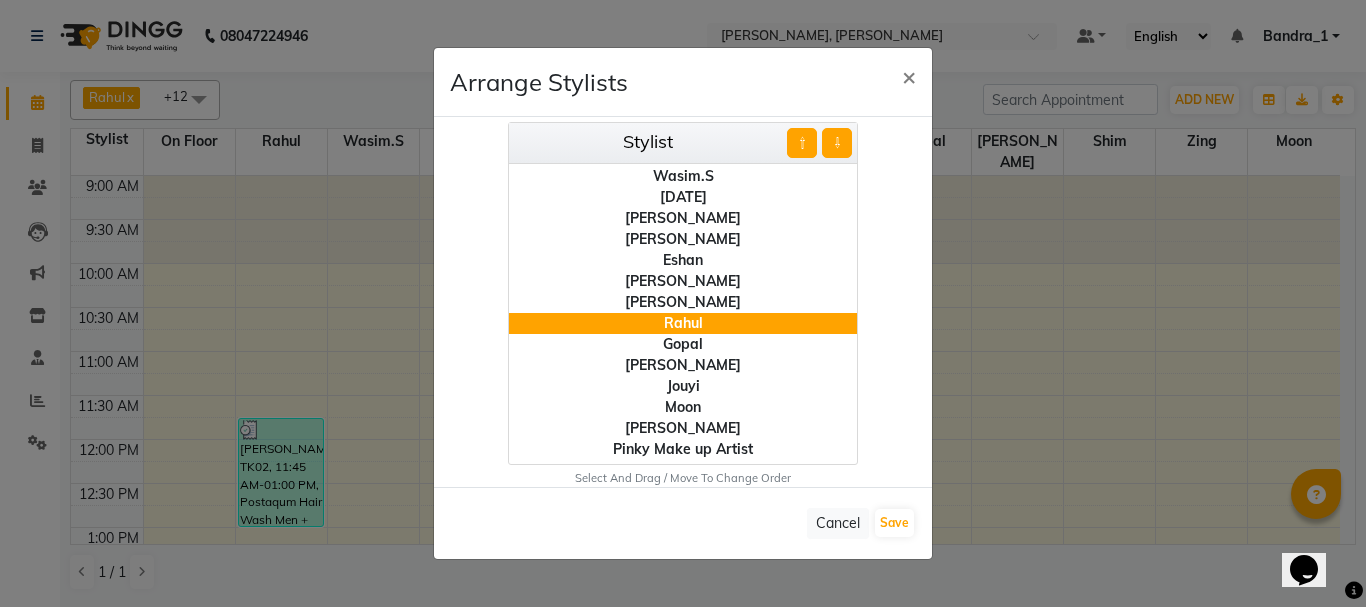 click on "⇧" 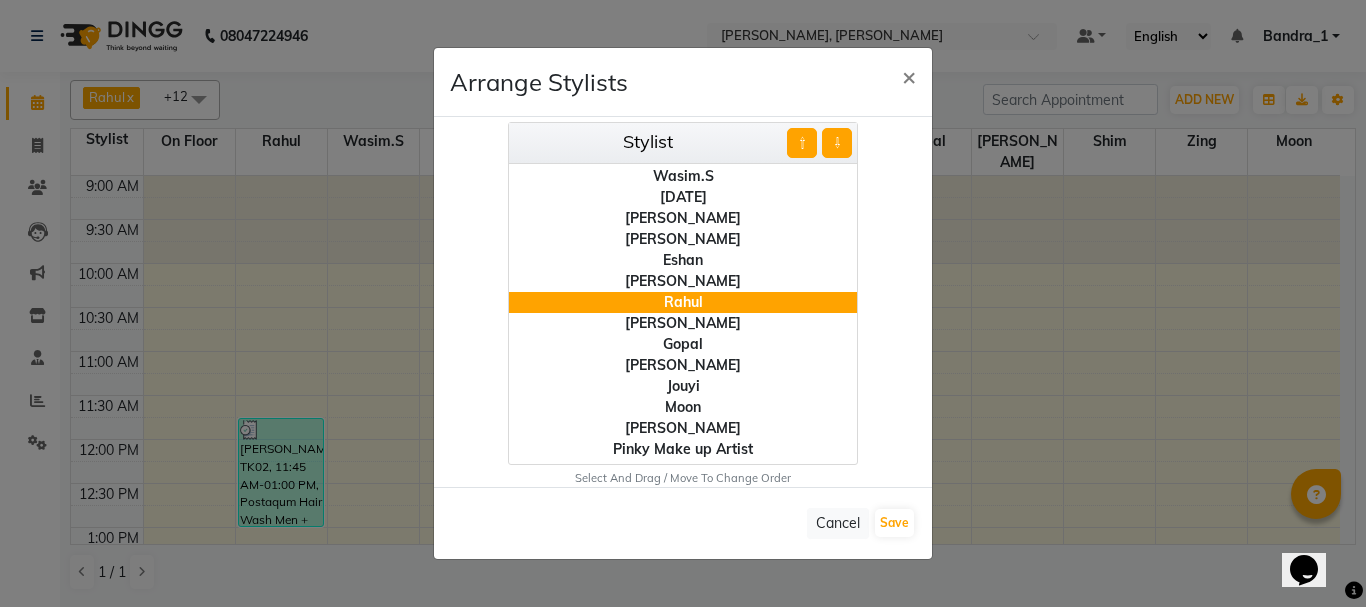click on "⇧" 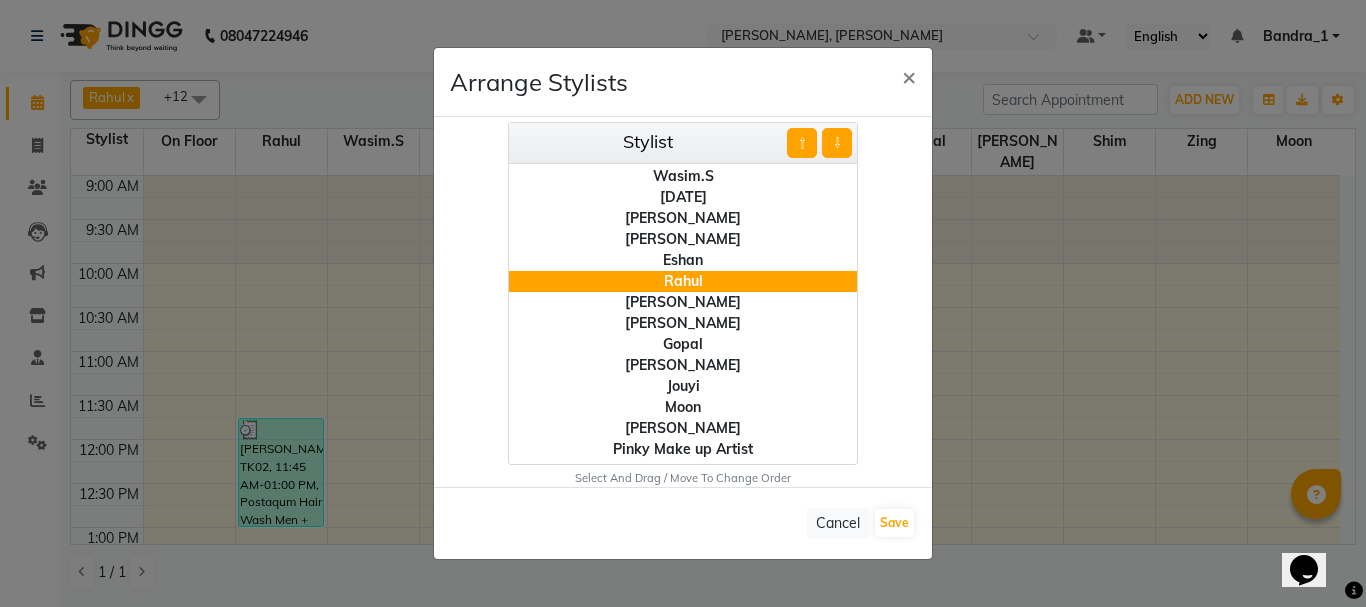 click on "⇧" 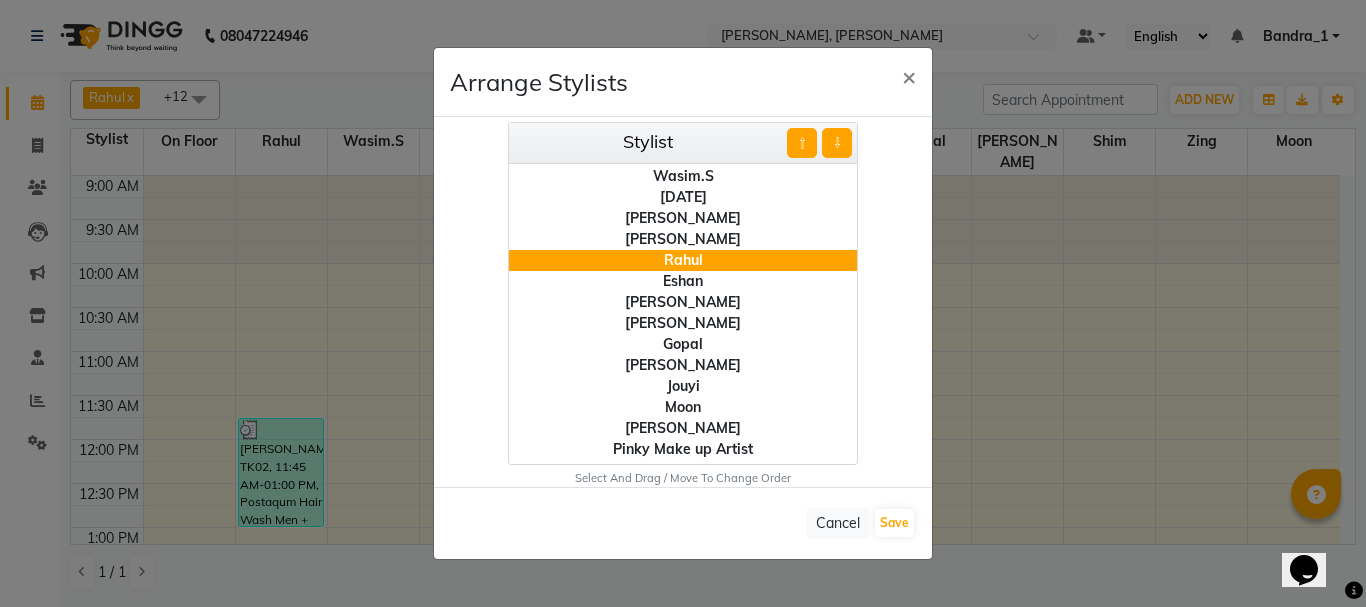 click on "⇧" 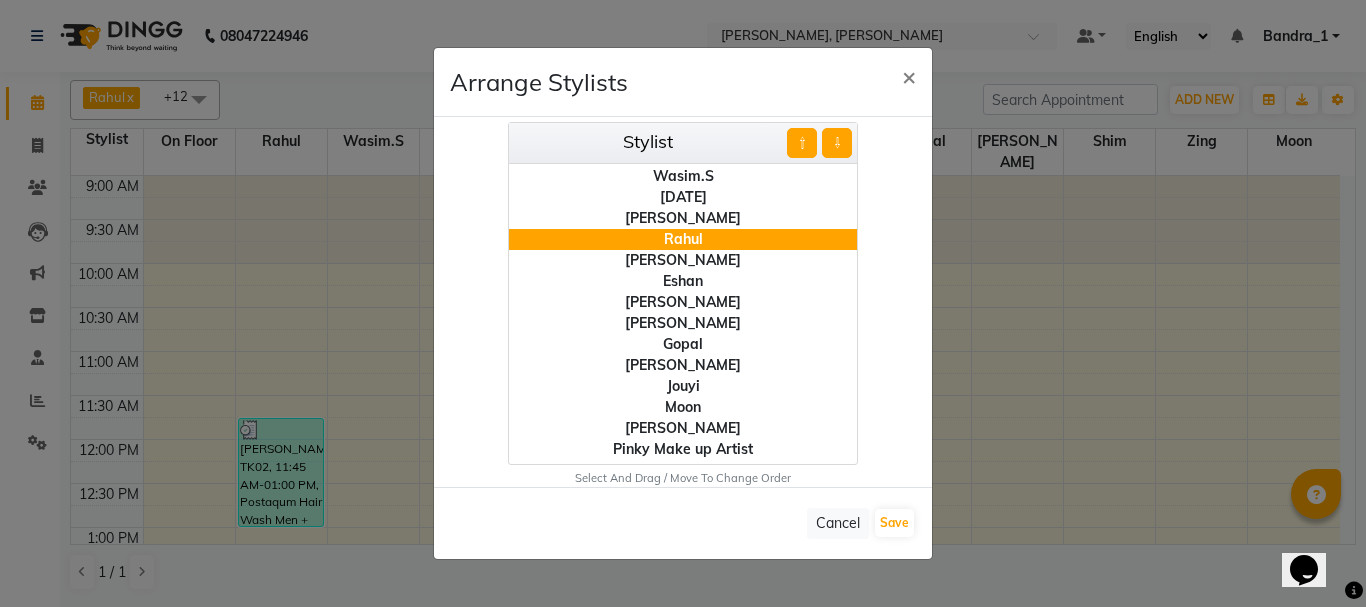 click on "[PERSON_NAME]" 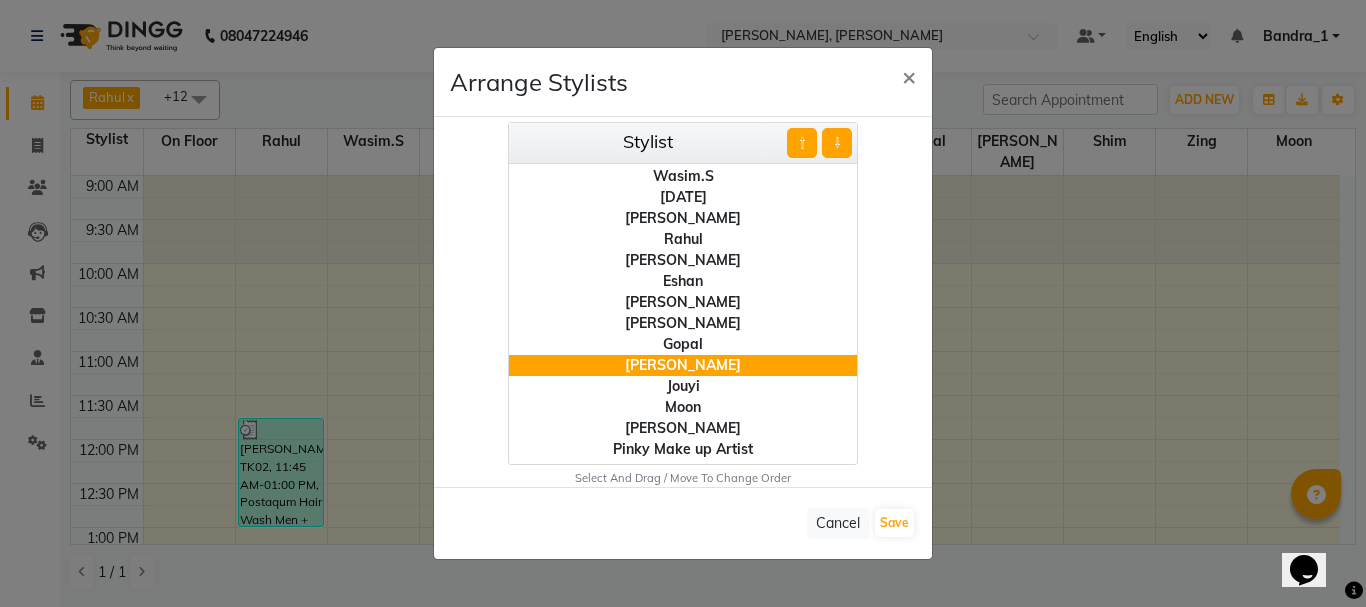 click on "⇧" 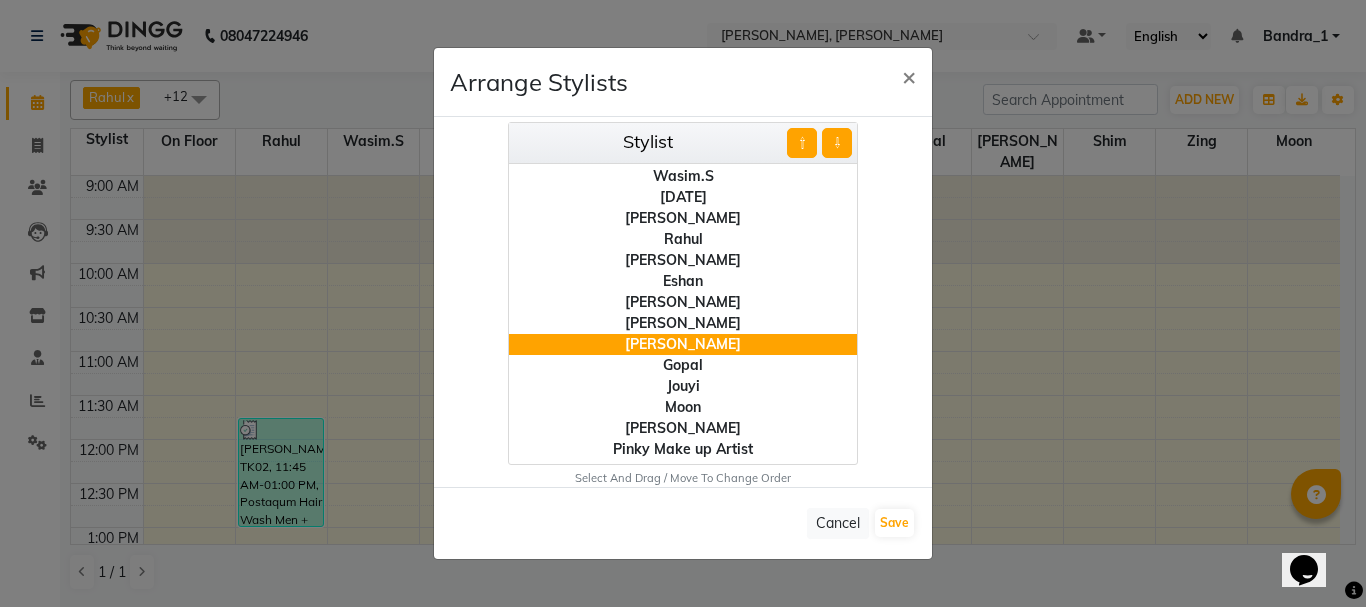 click on "⇧" 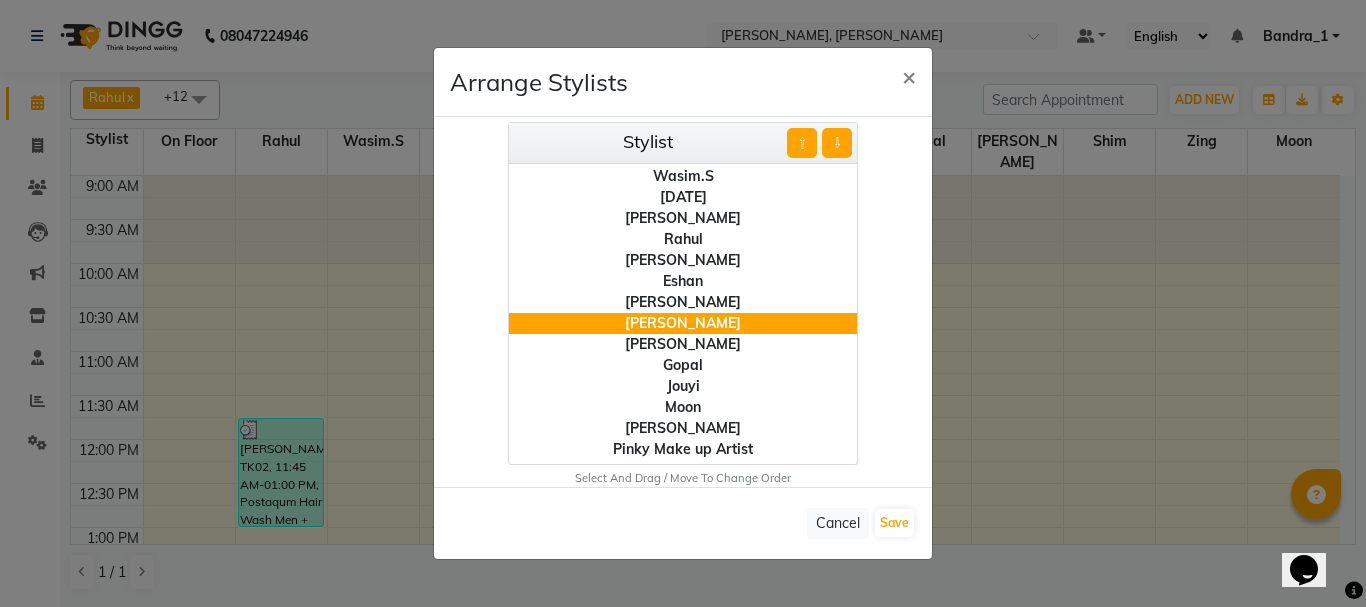 click on "⇧" 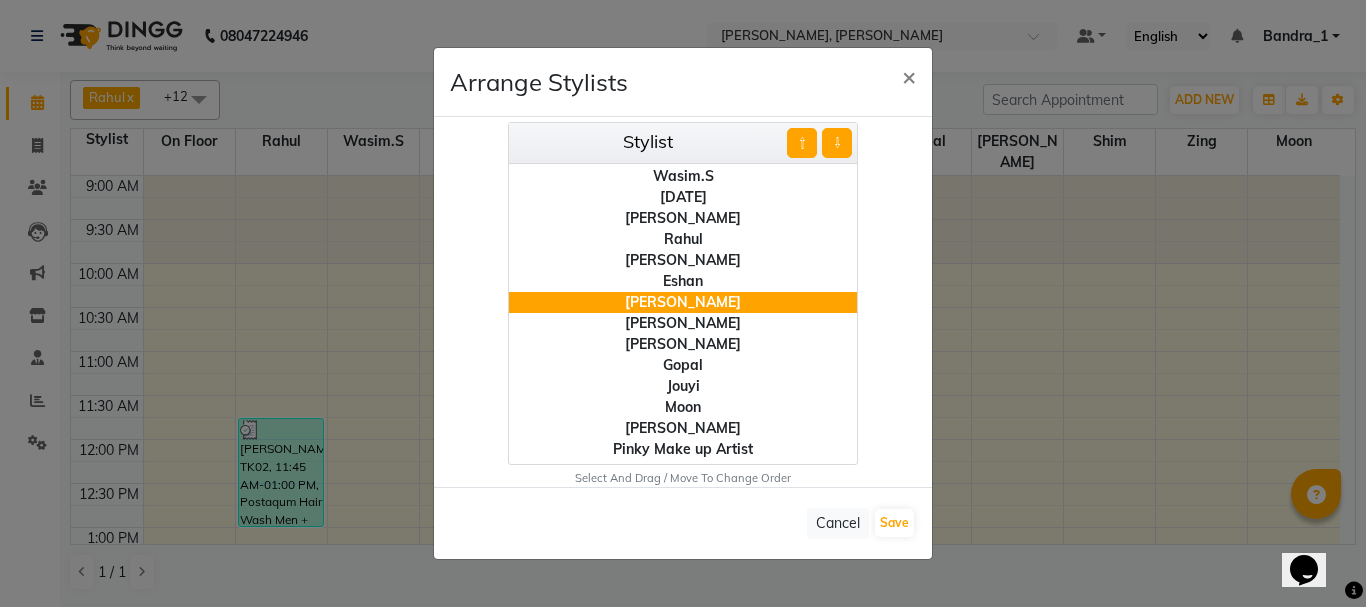 click on "⇧" 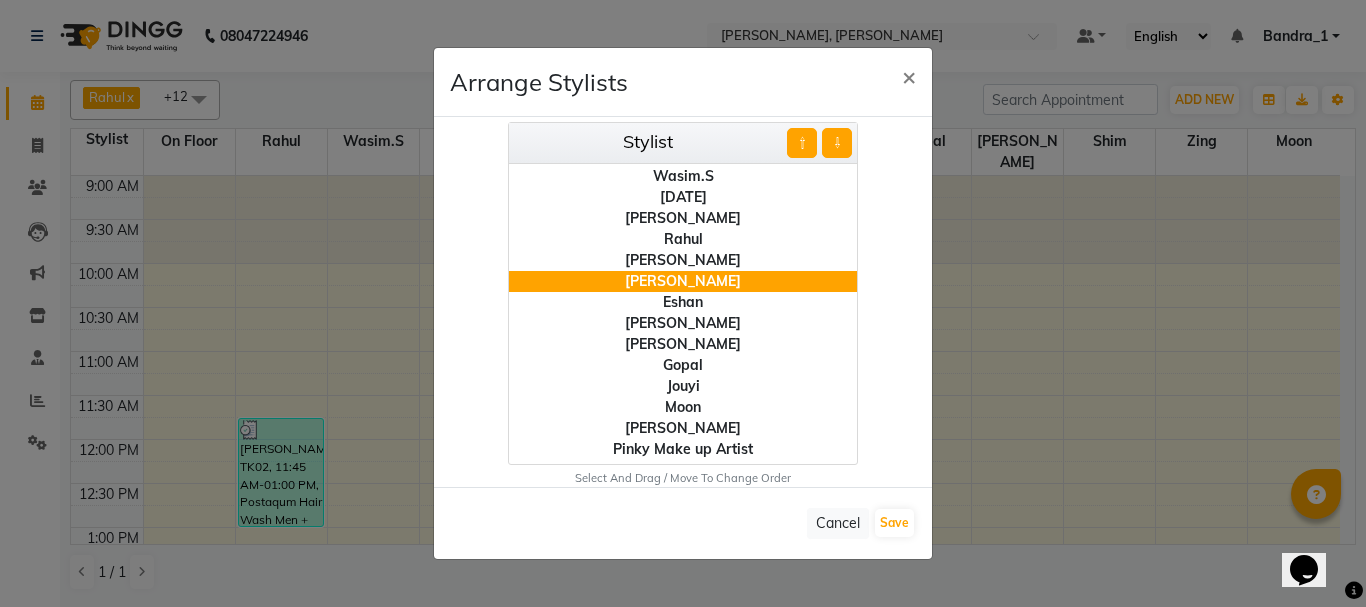 click on "⇧" 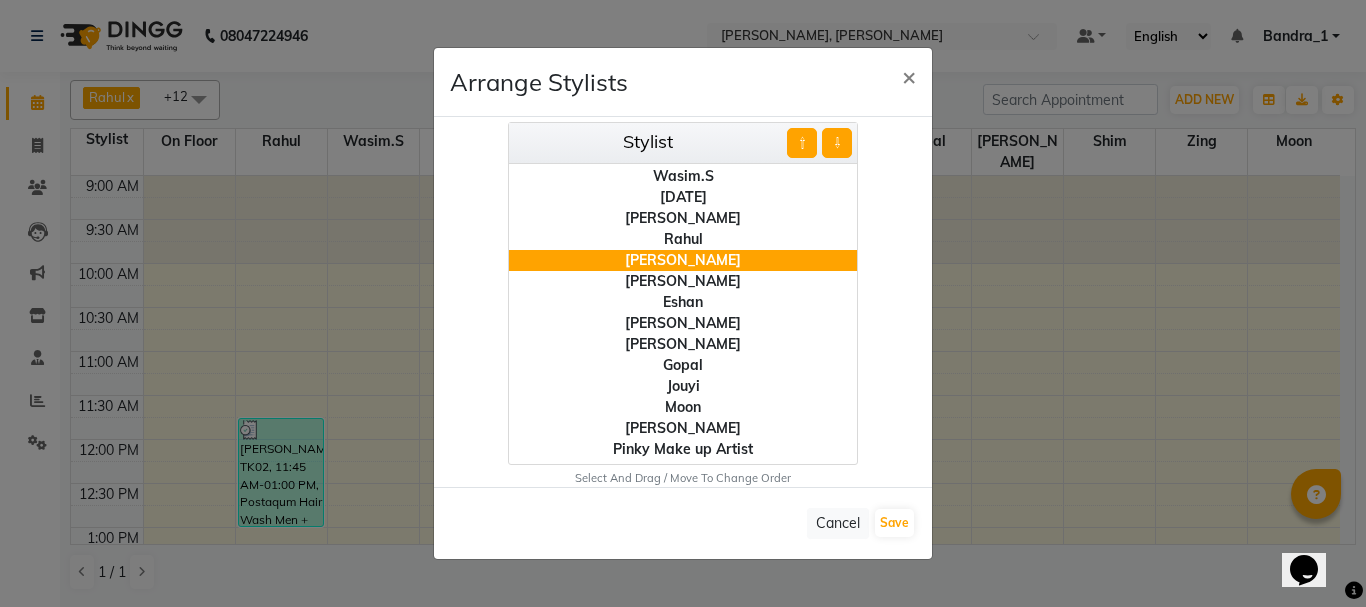 drag, startPoint x: 672, startPoint y: 425, endPoint x: 694, endPoint y: 379, distance: 50.990196 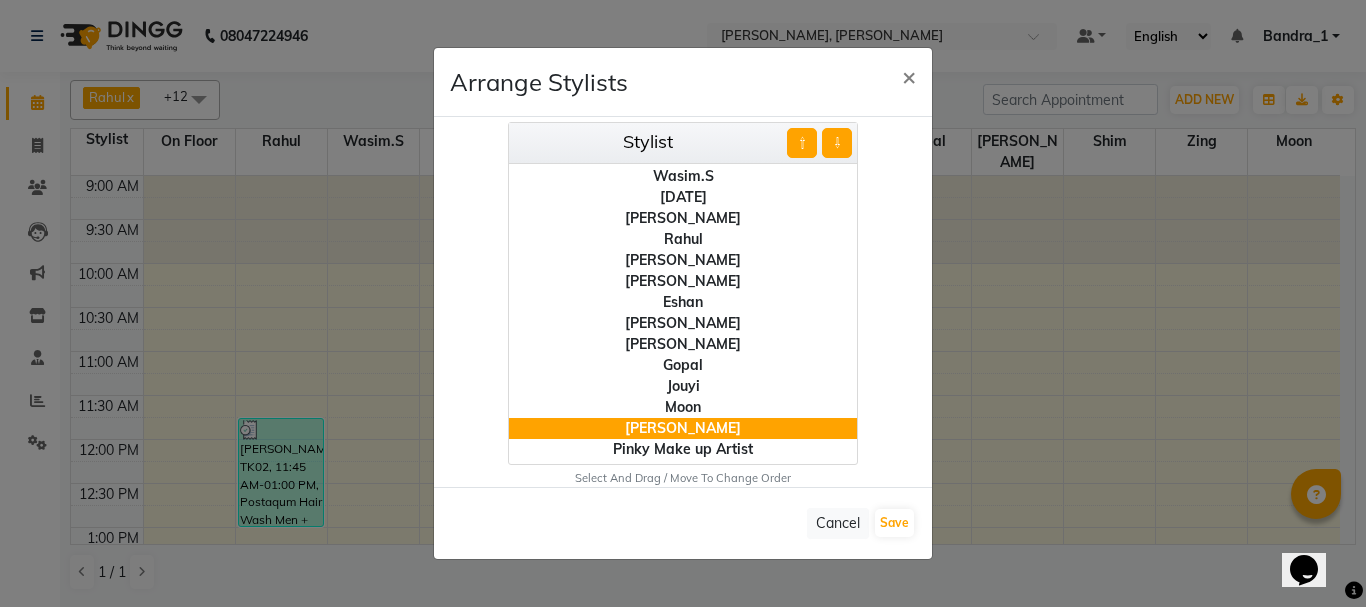 click on "⇧" 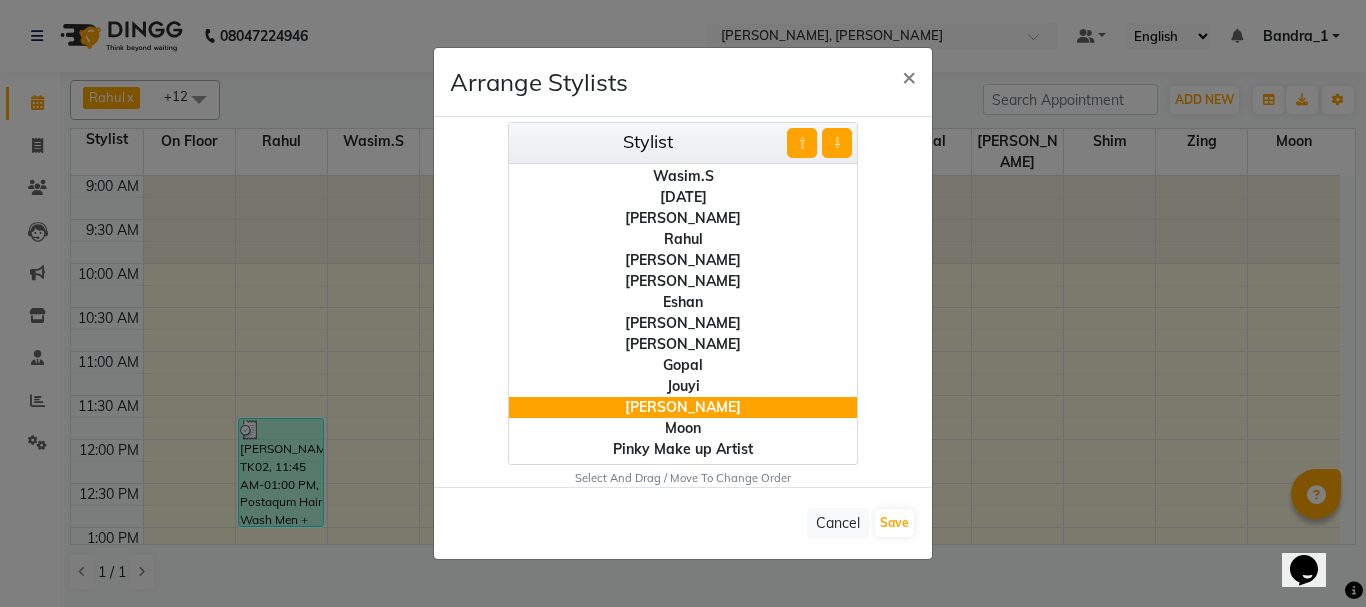 click on "⇧" 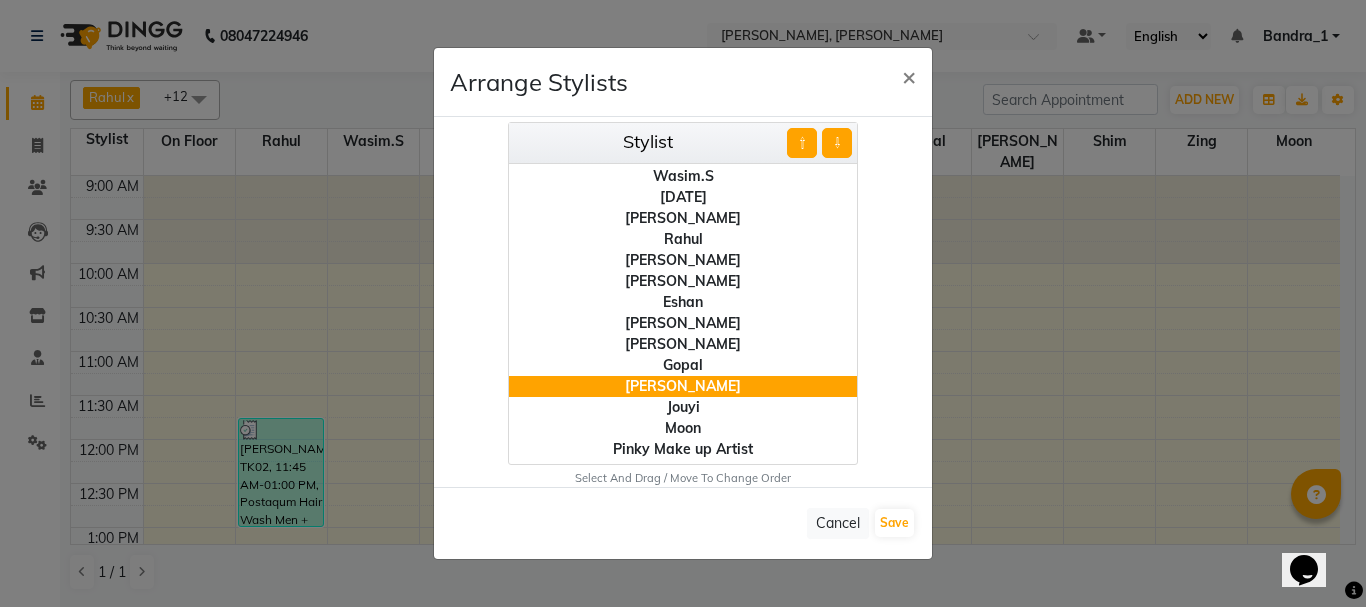click on "⇧" 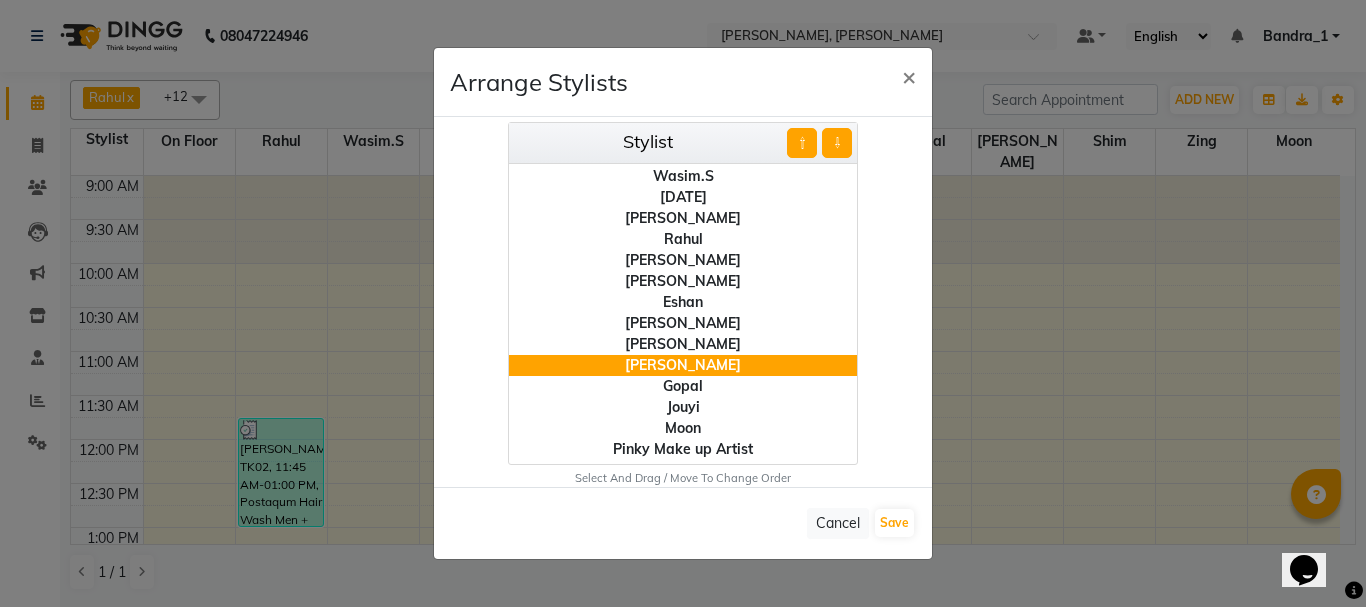 click on "⇧" 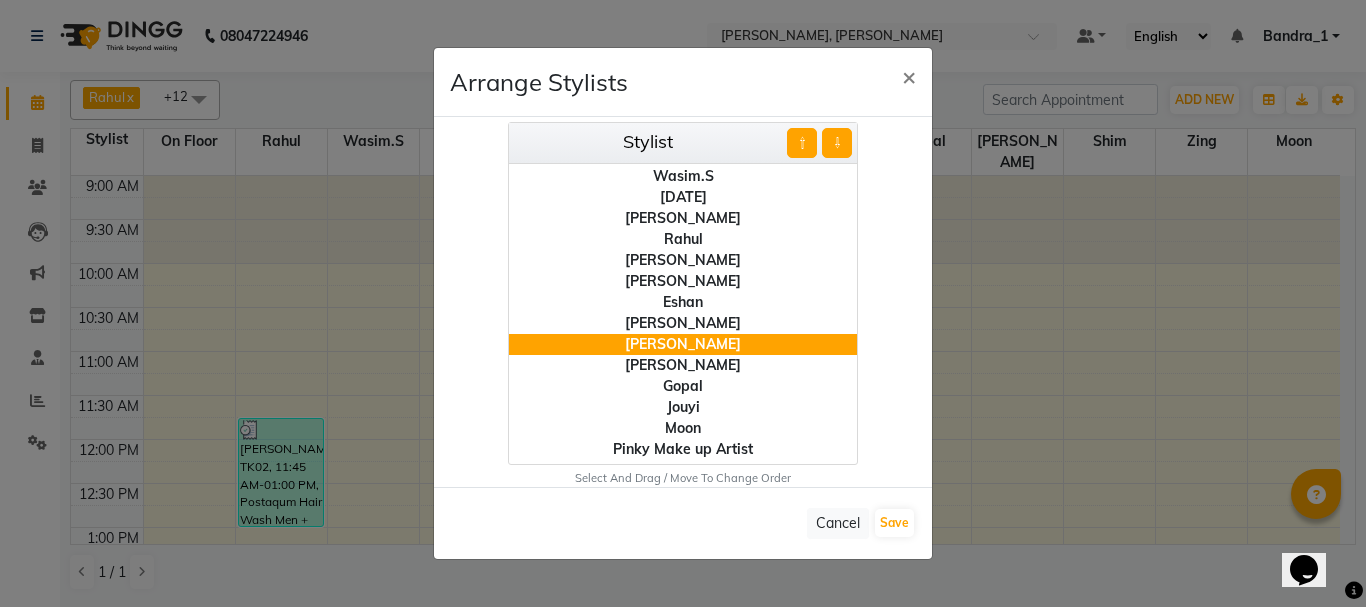 click on "⇧" 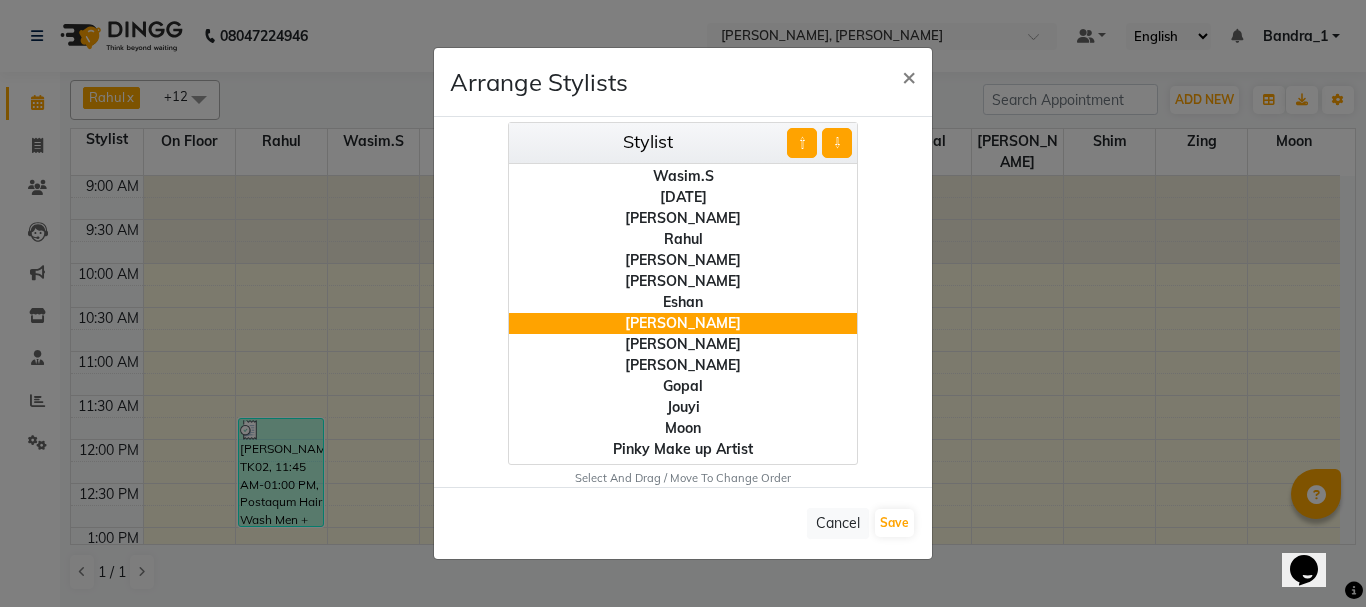 click on "⇧" 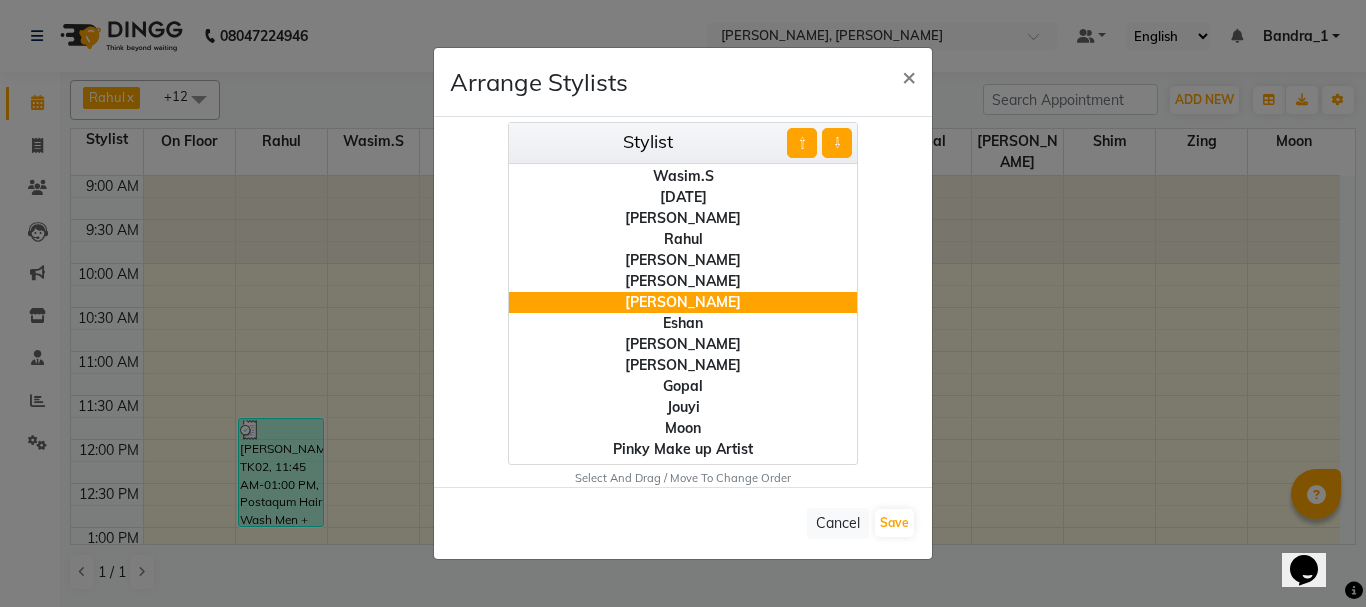 click on "⇧" 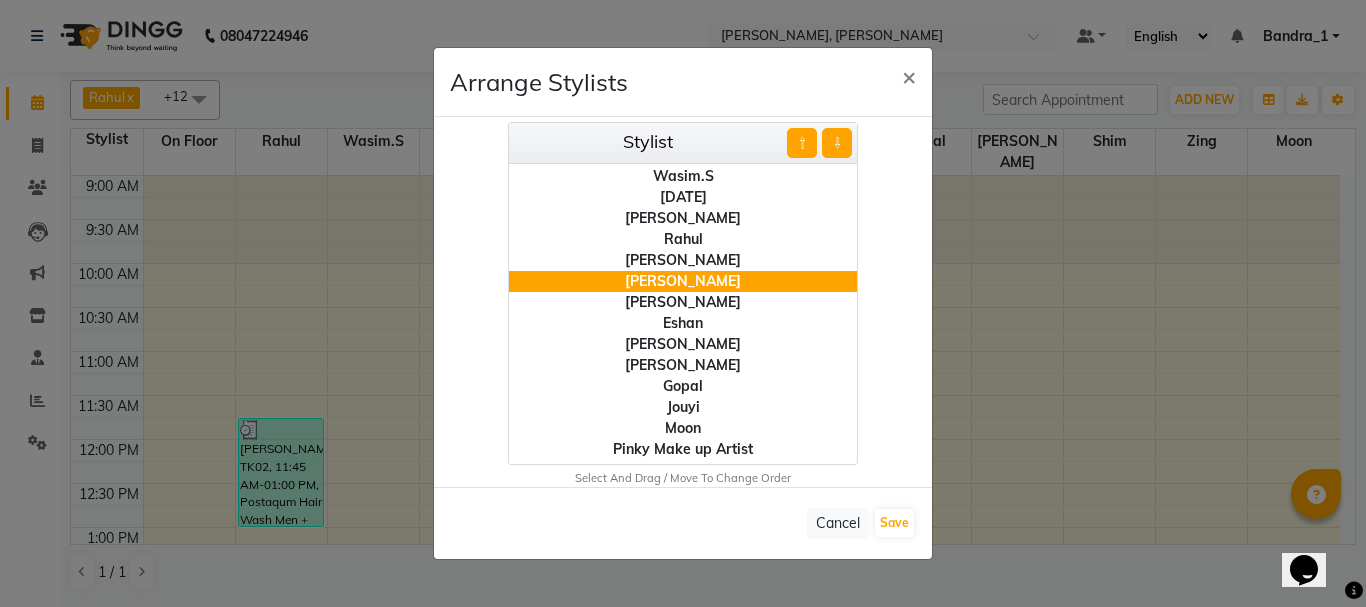 click on "Moon" 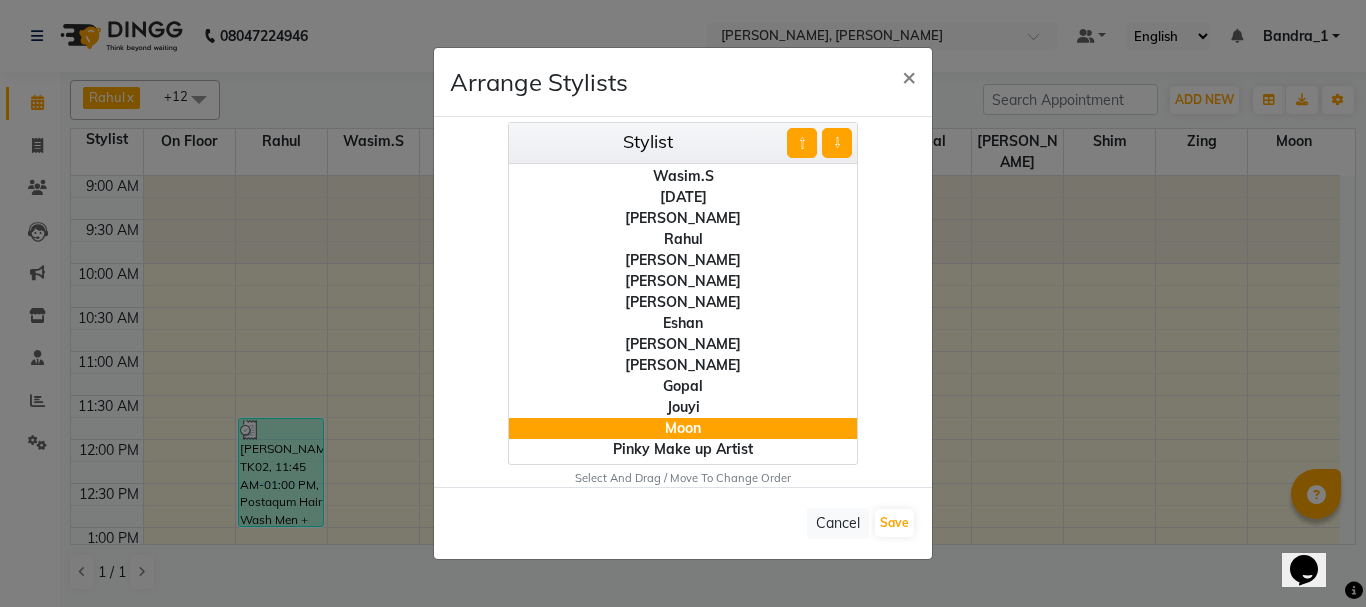 click on "⇧" 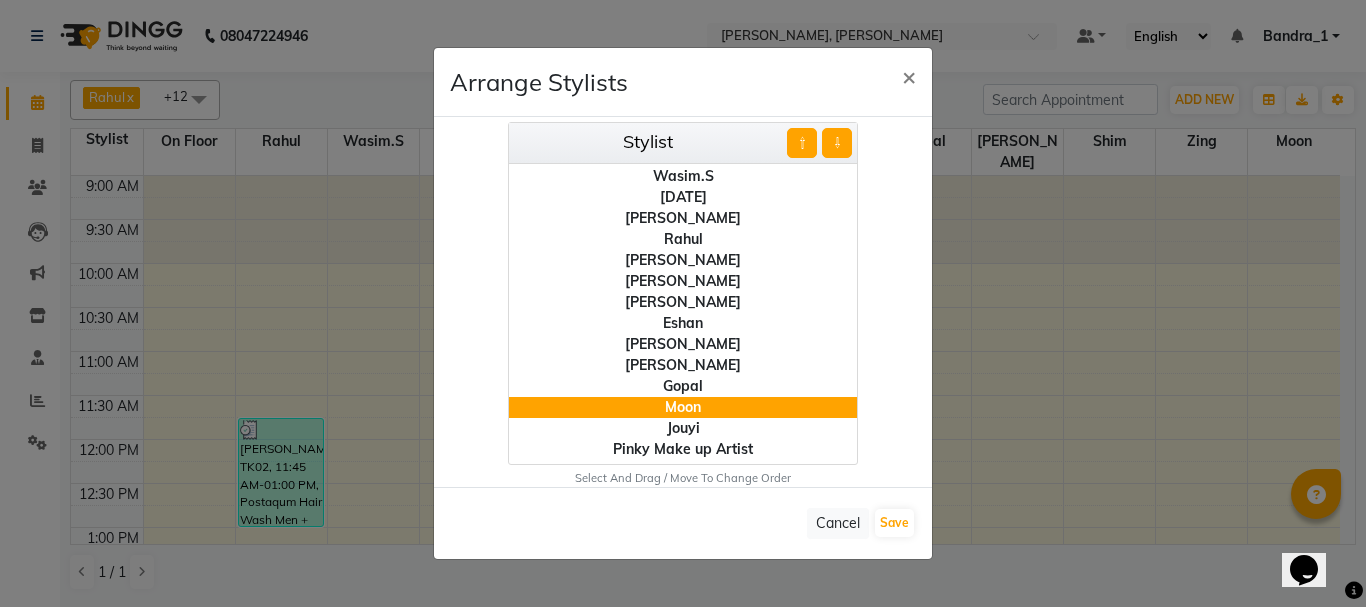 click on "⇧" 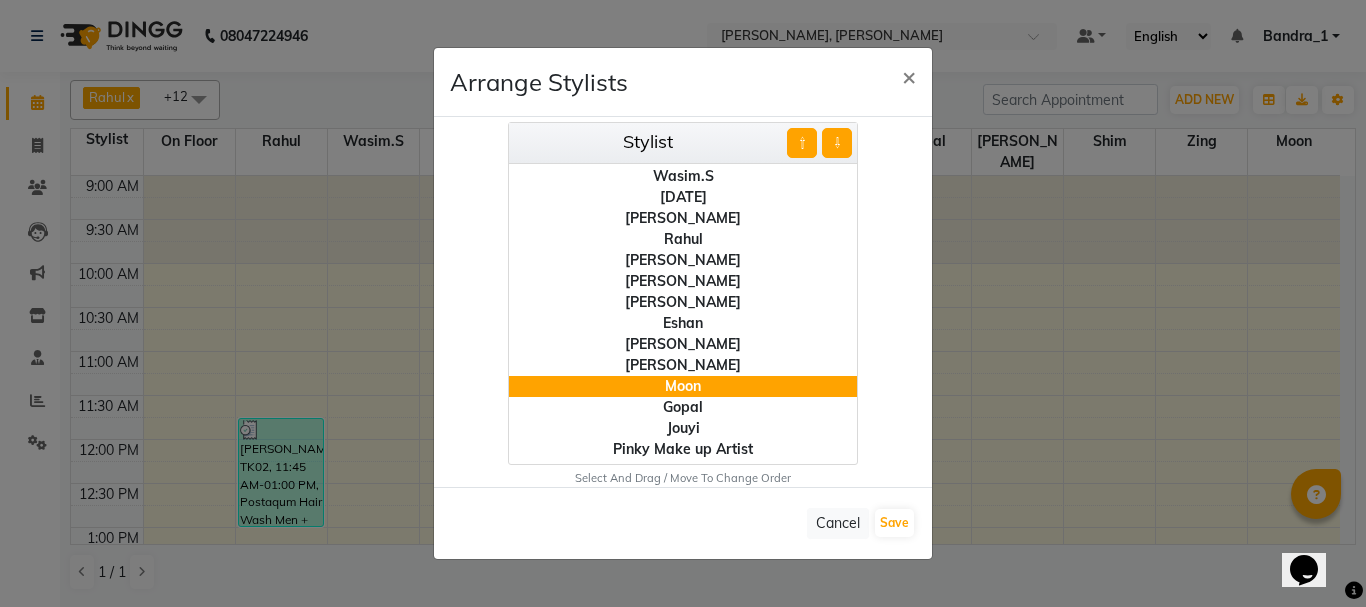 click on "⇧" 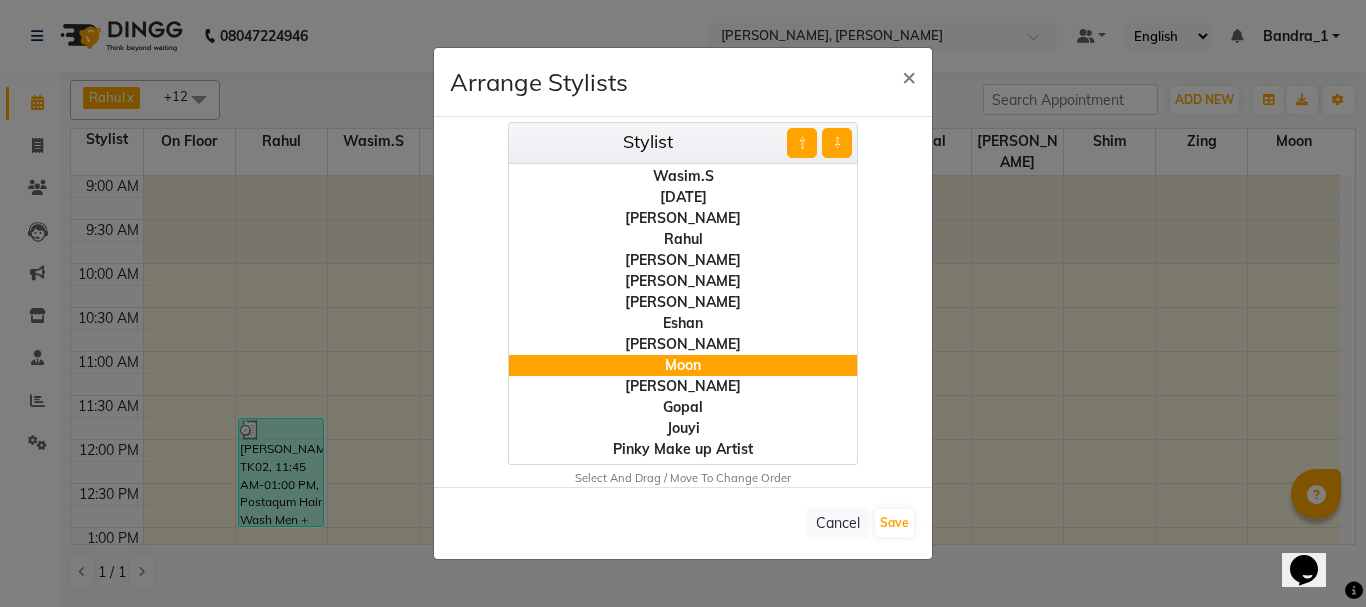 click on "⇧" 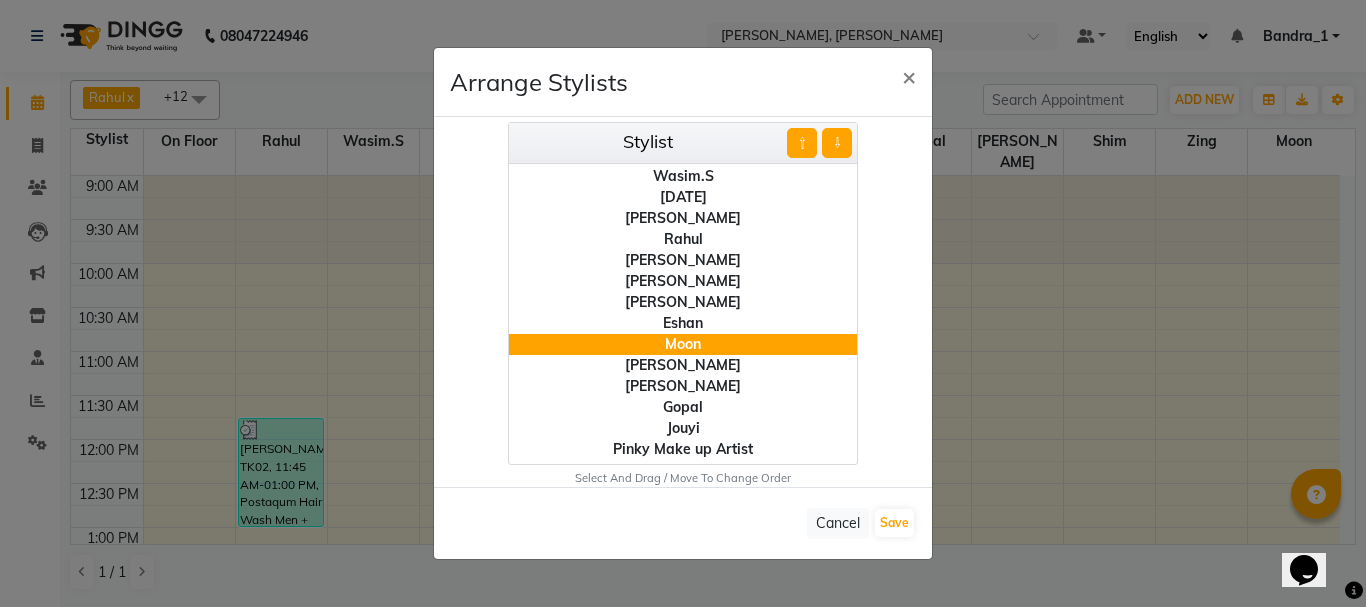 click on "⇧" 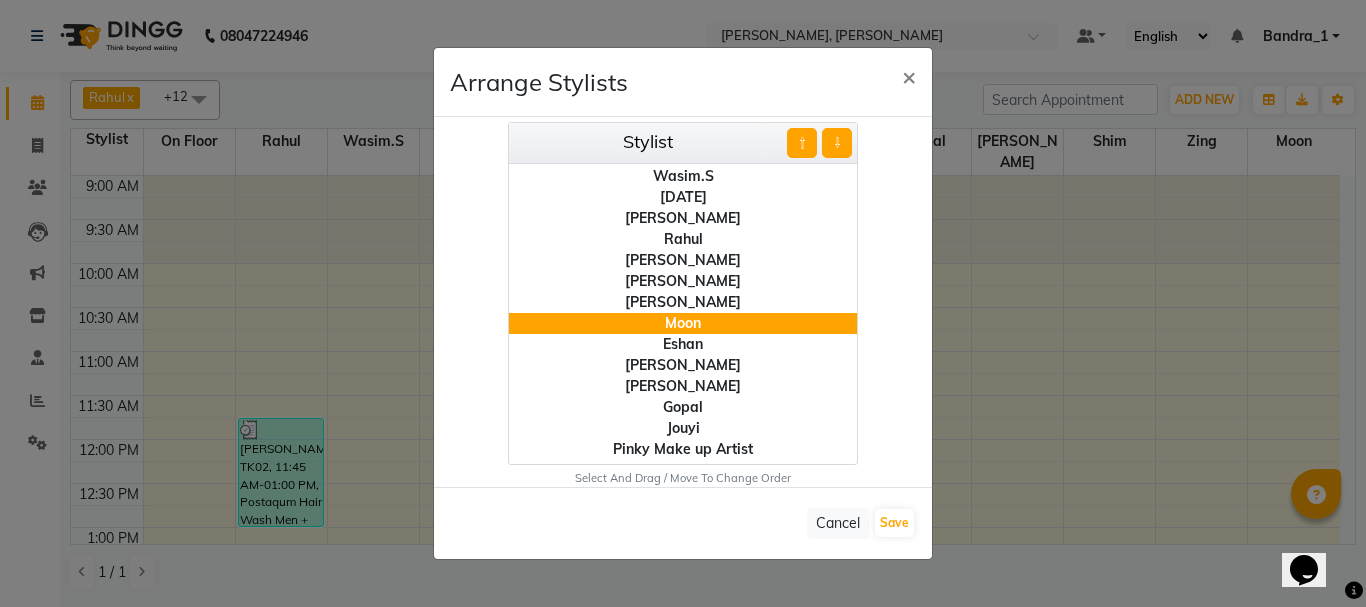 click on "⇧" 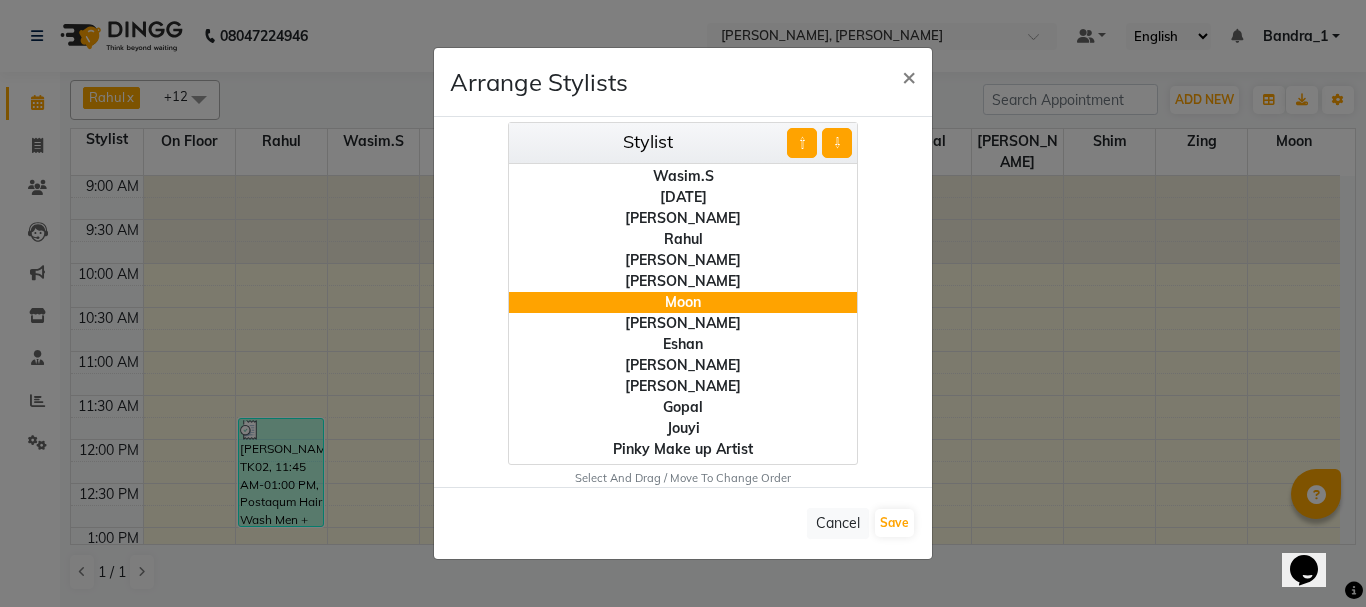 click on "[PERSON_NAME]" 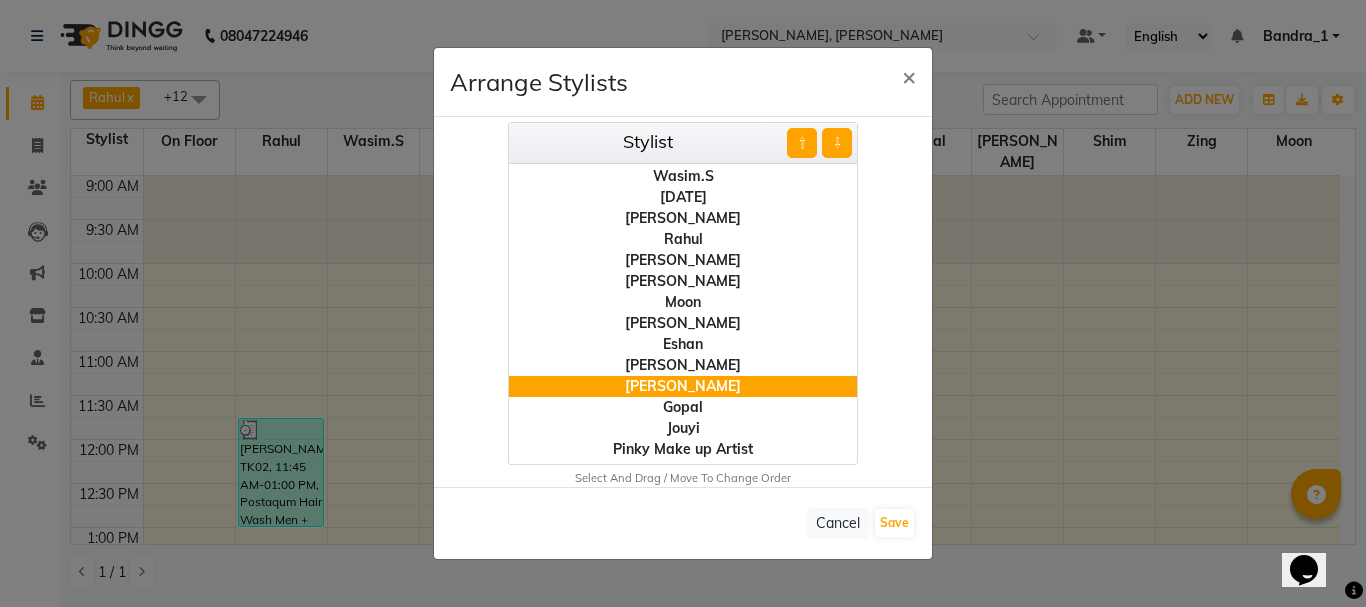 click on "⇧" 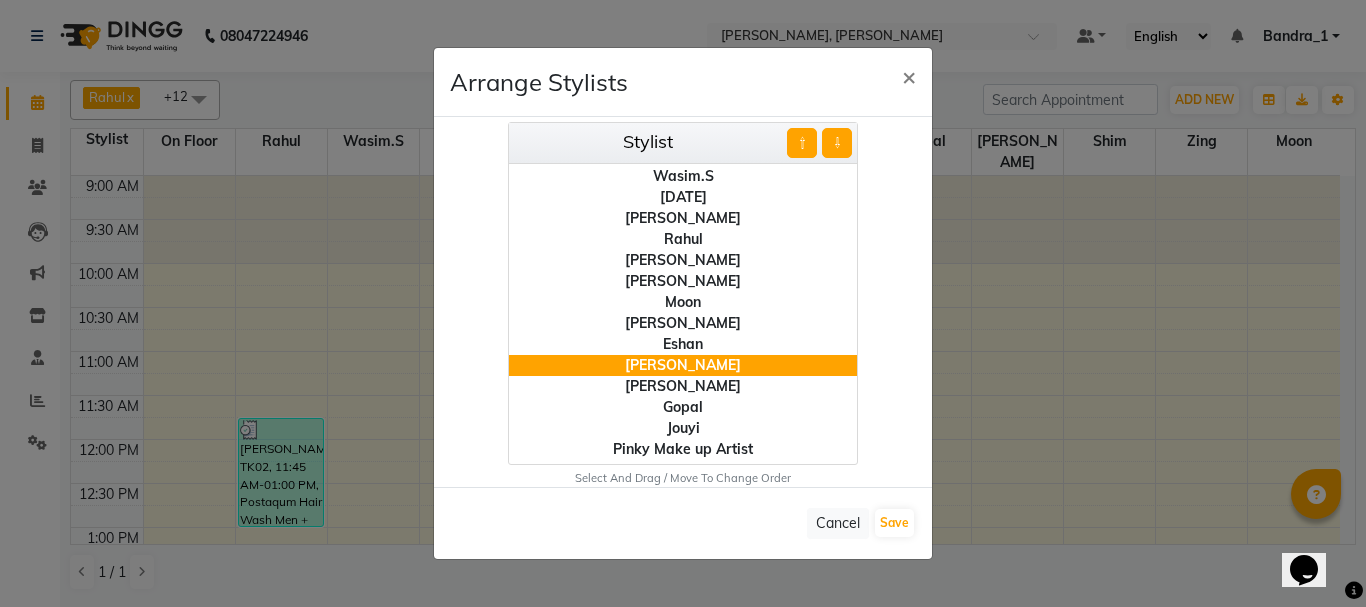 click on "⇧" 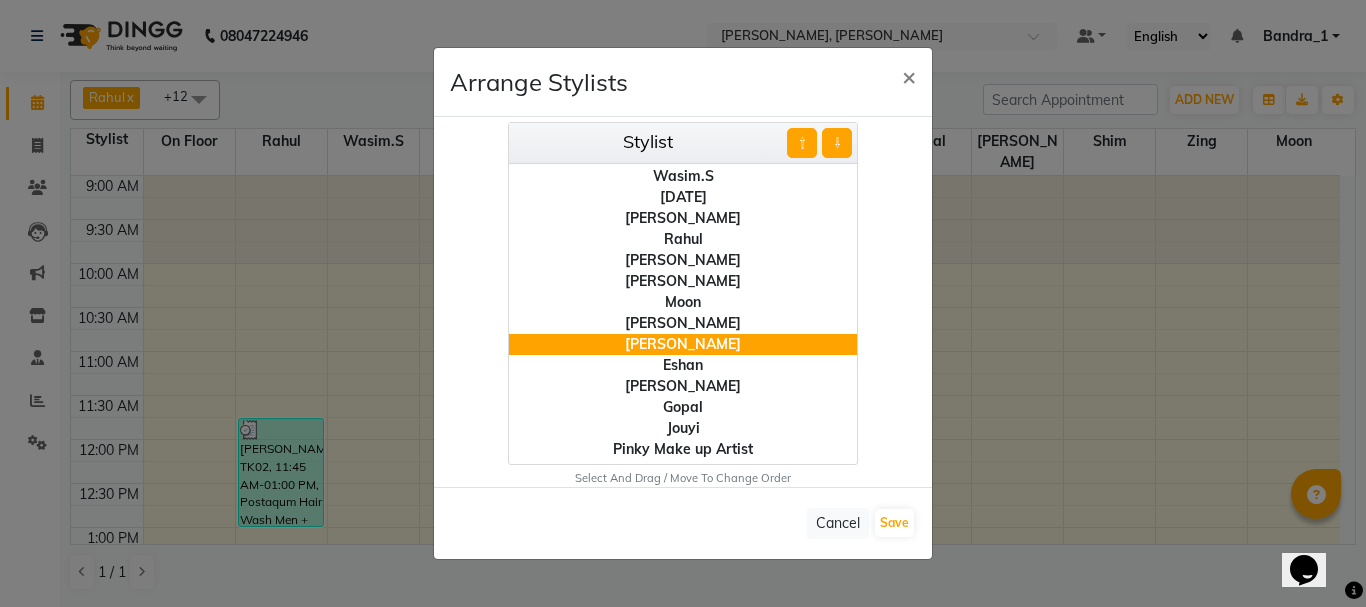click on "⇧" 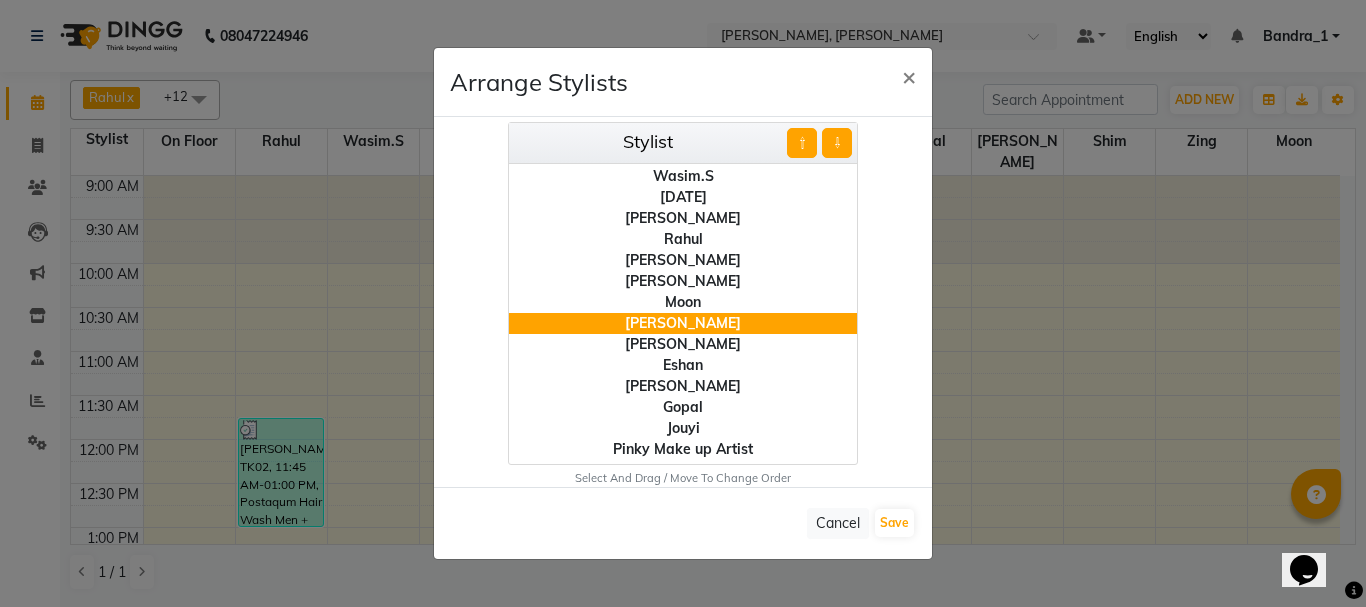 click on "⇧" 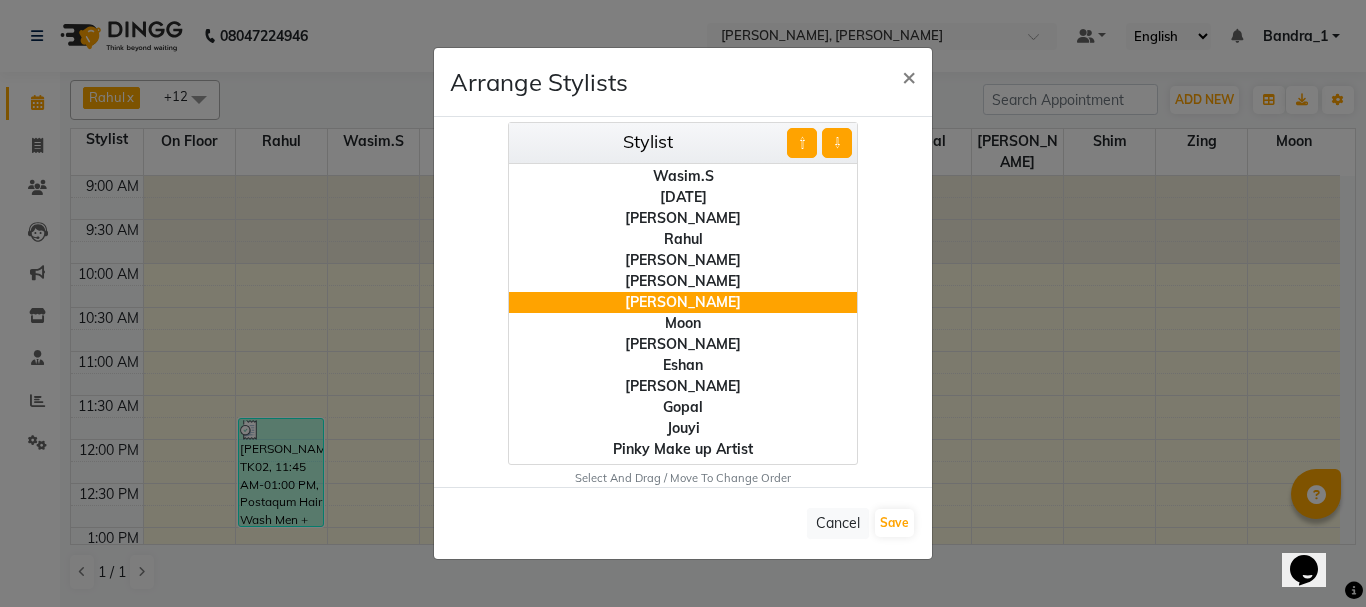 click on "Gopal" 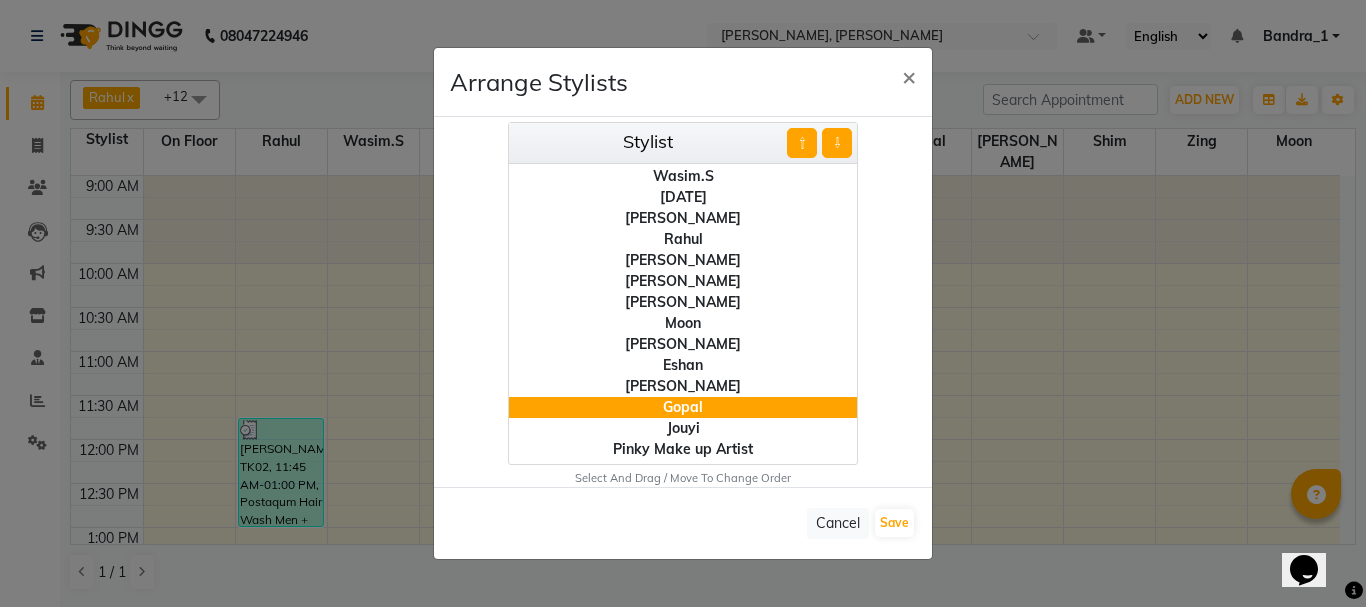 click on "⇧" 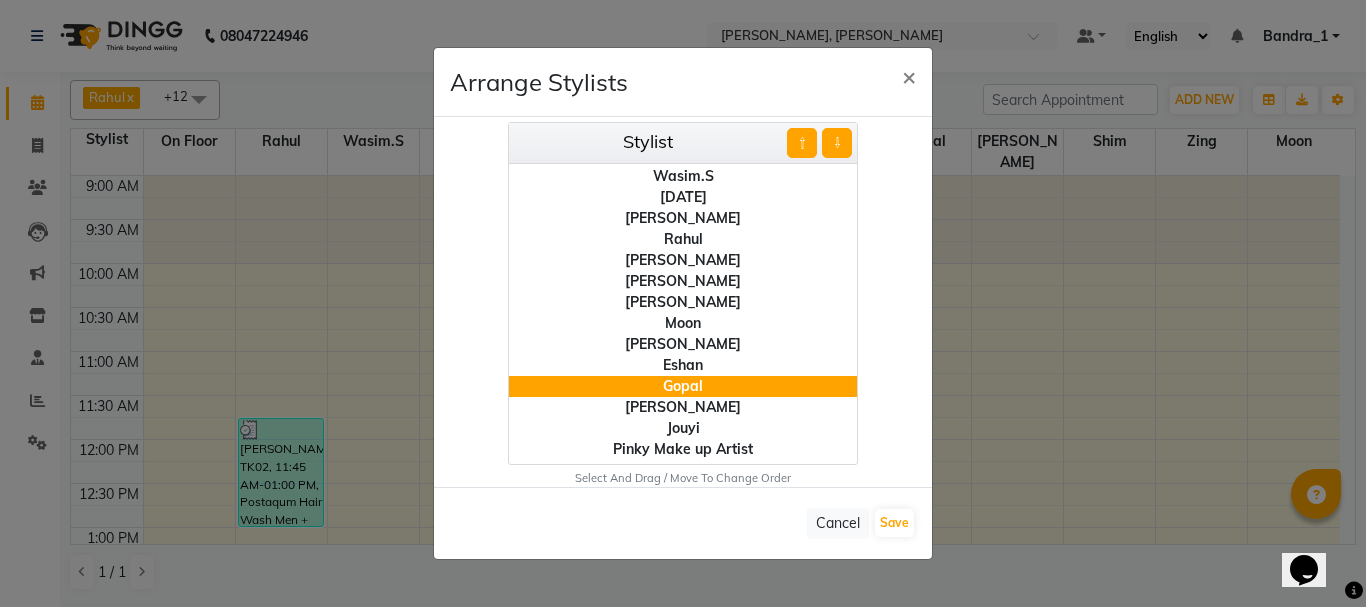 click on "⇧" 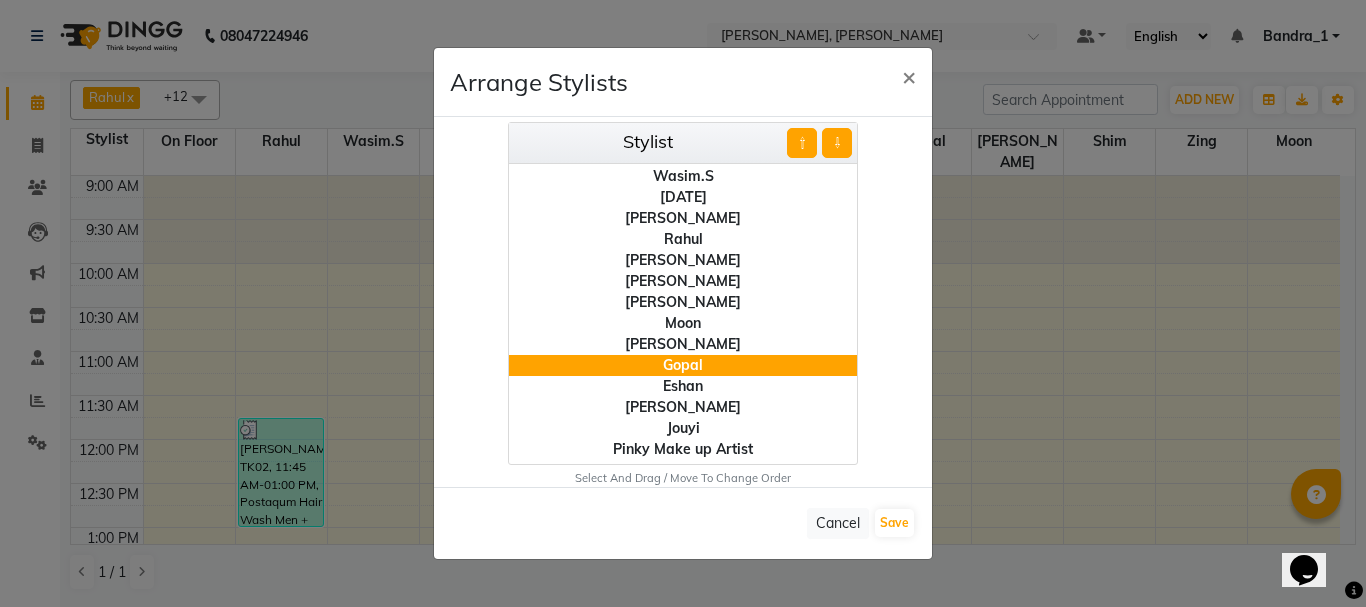 click on "⇧" 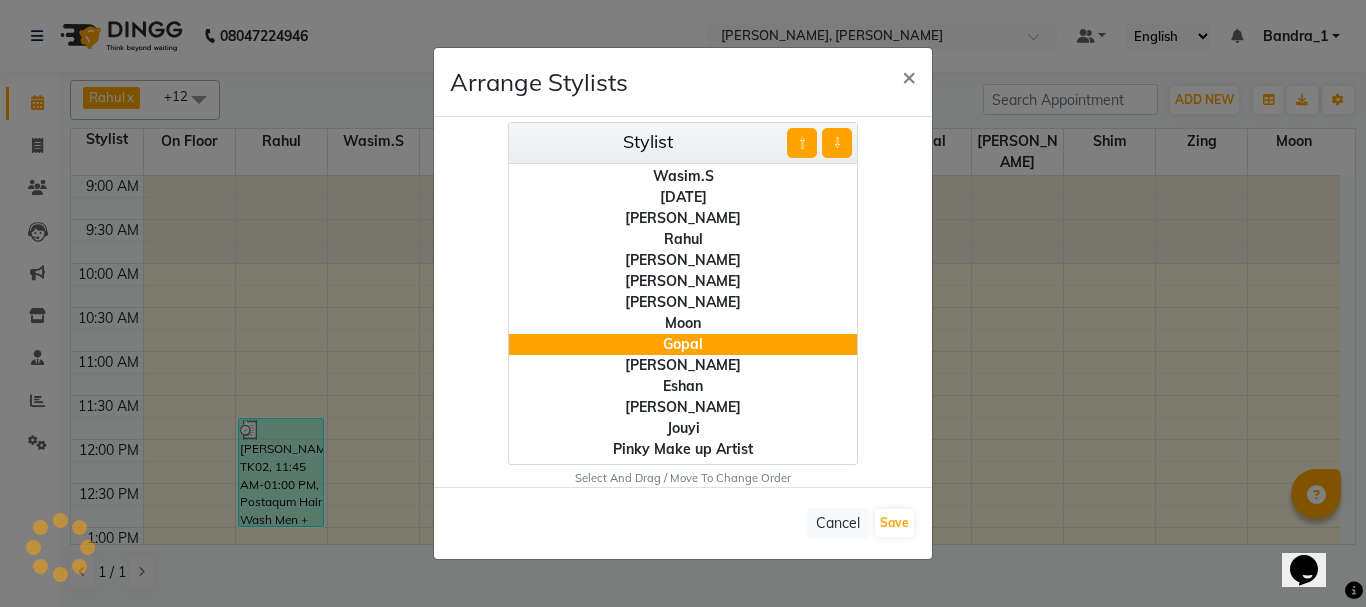 click on "Moon" 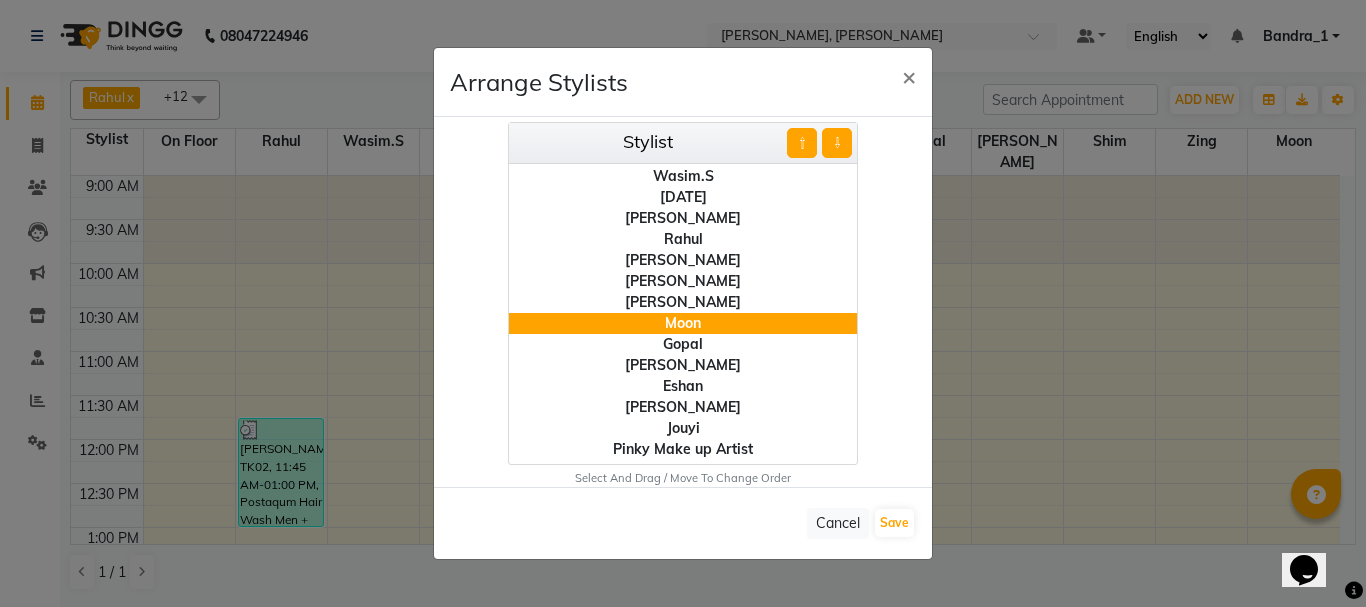 click on "⇧" 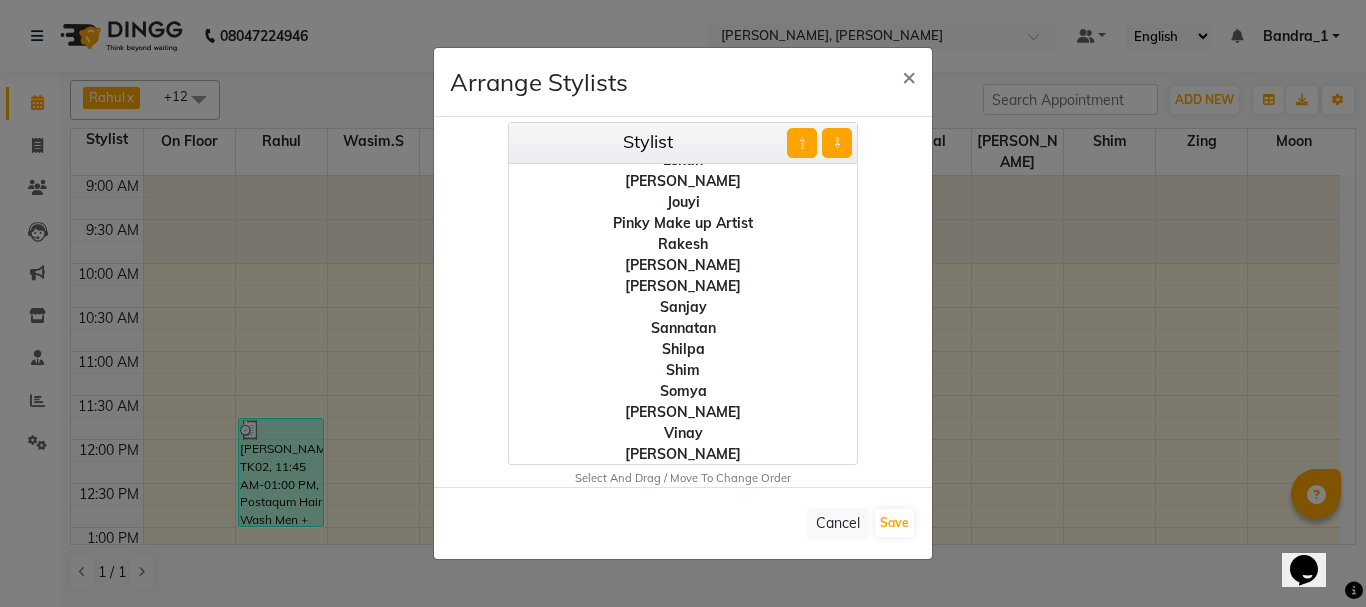 scroll, scrollTop: 247, scrollLeft: 0, axis: vertical 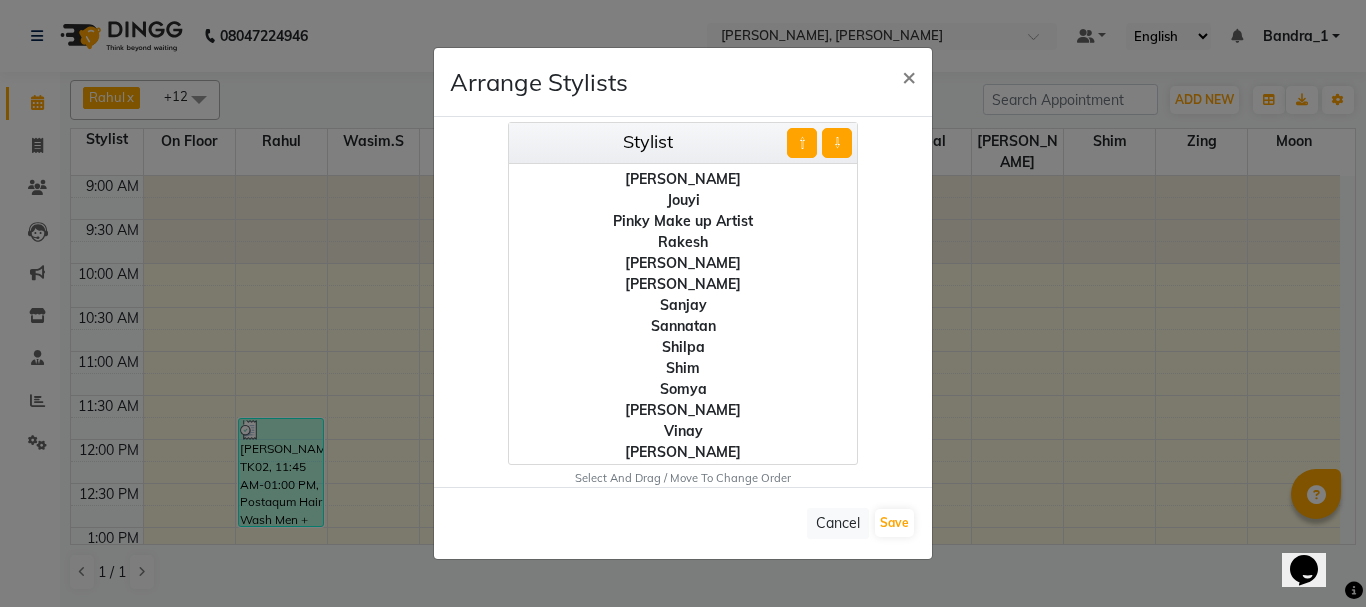 click on "Shim" 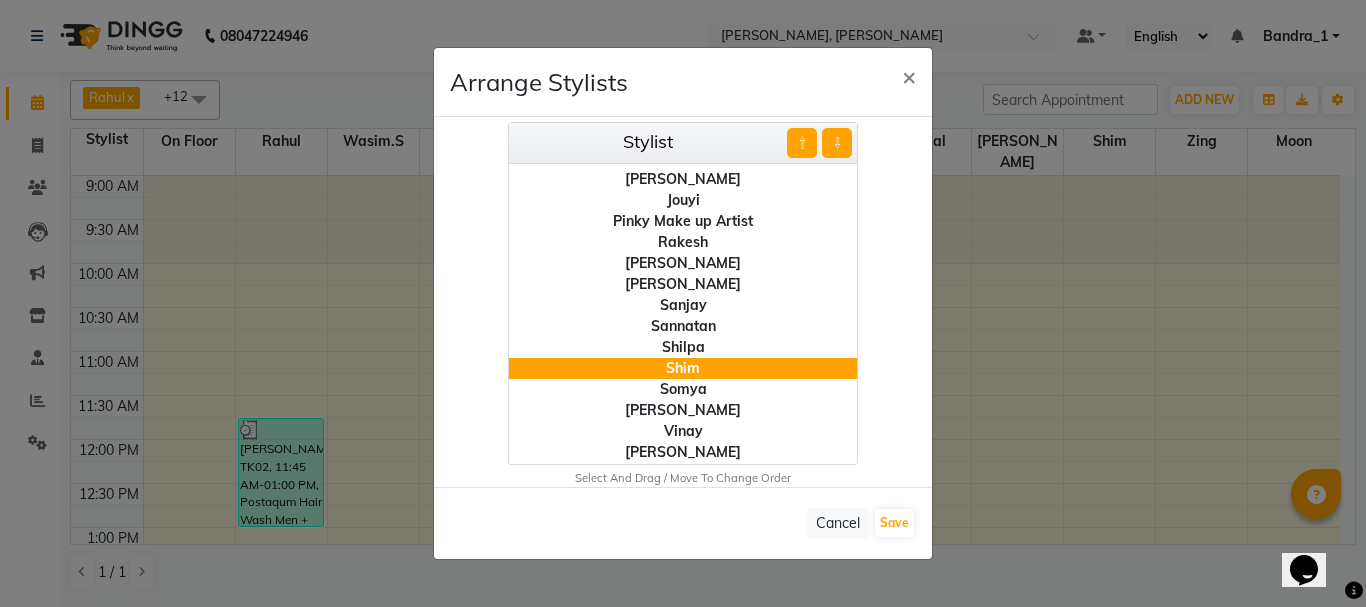 click on "⇧" 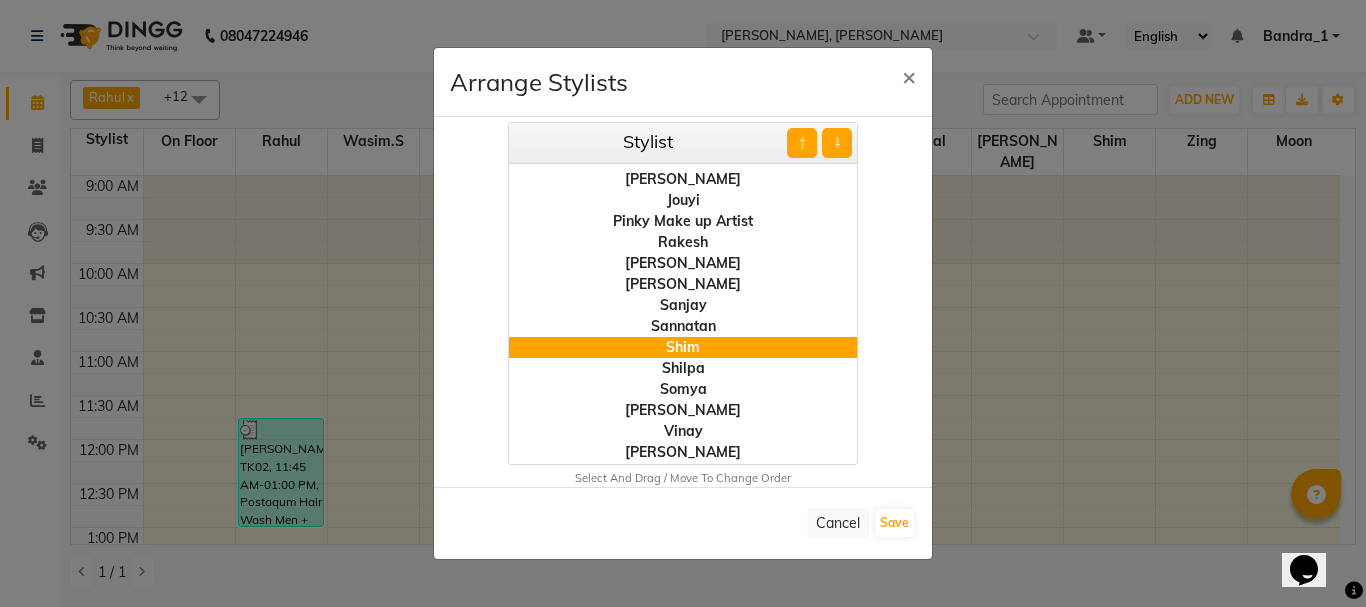 click on "⇧" 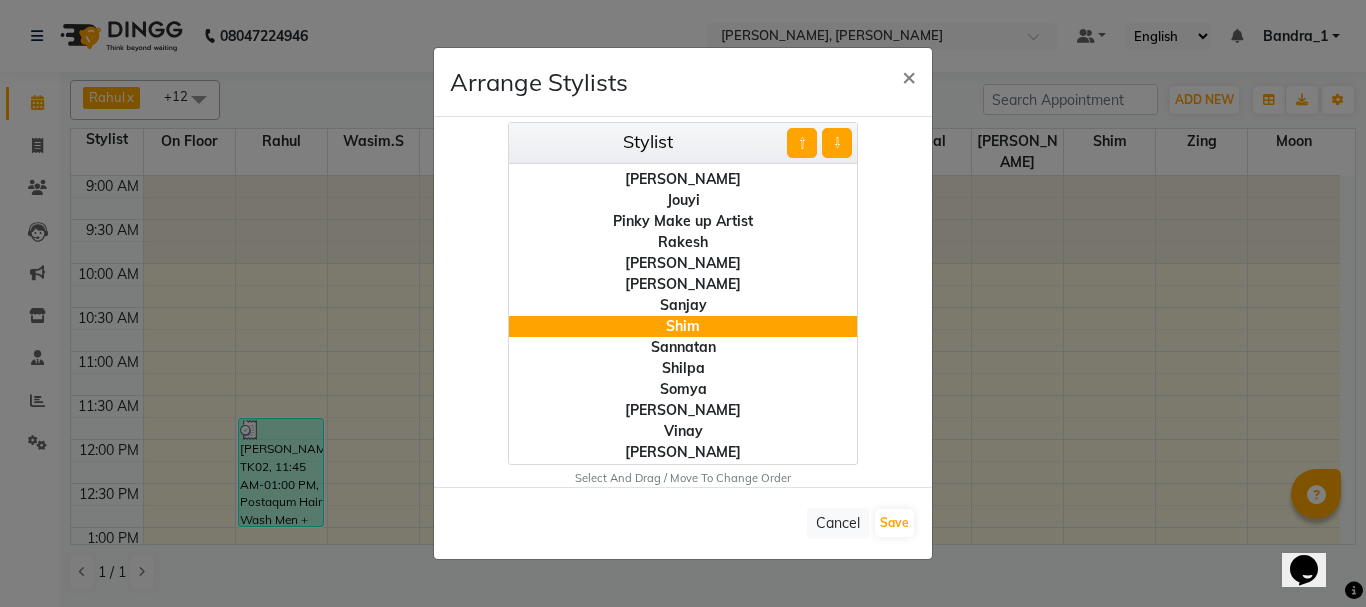 click on "⇧" 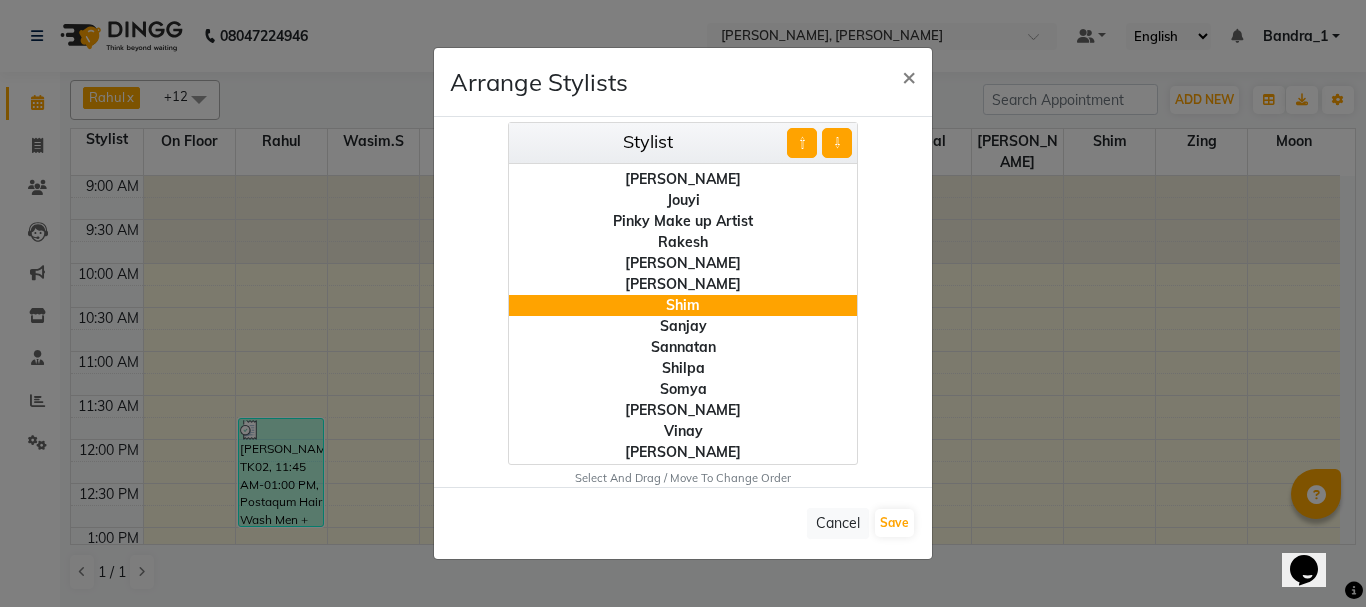 click on "⇧" 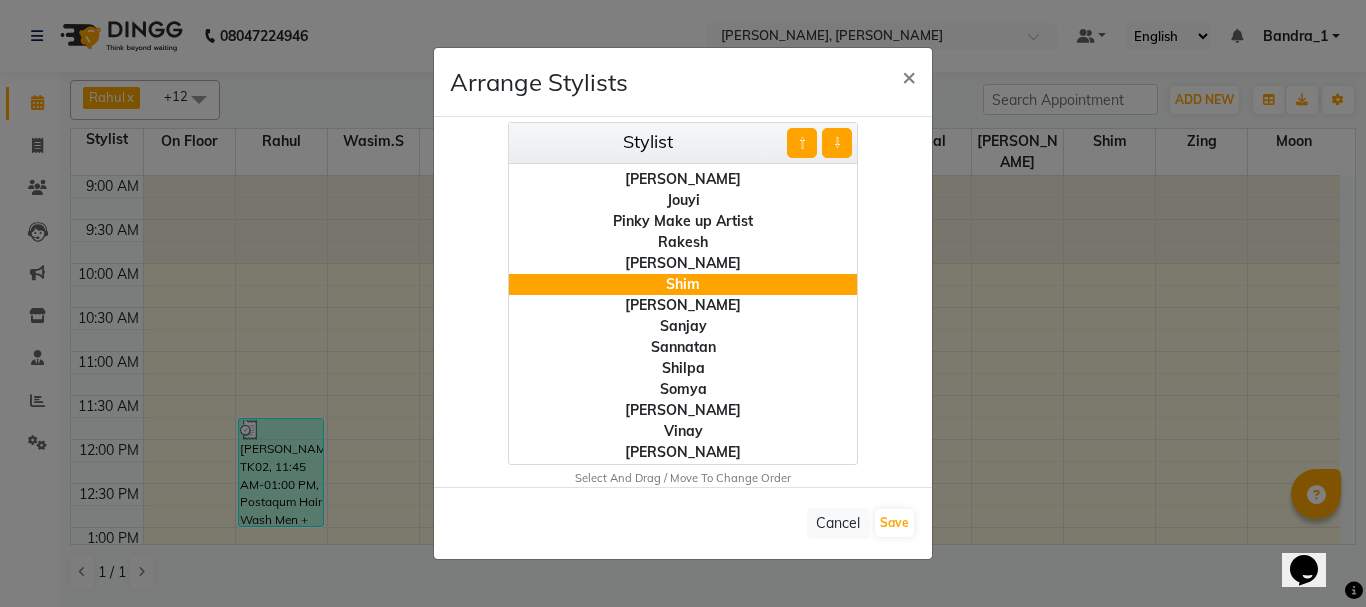 click on "⇧" 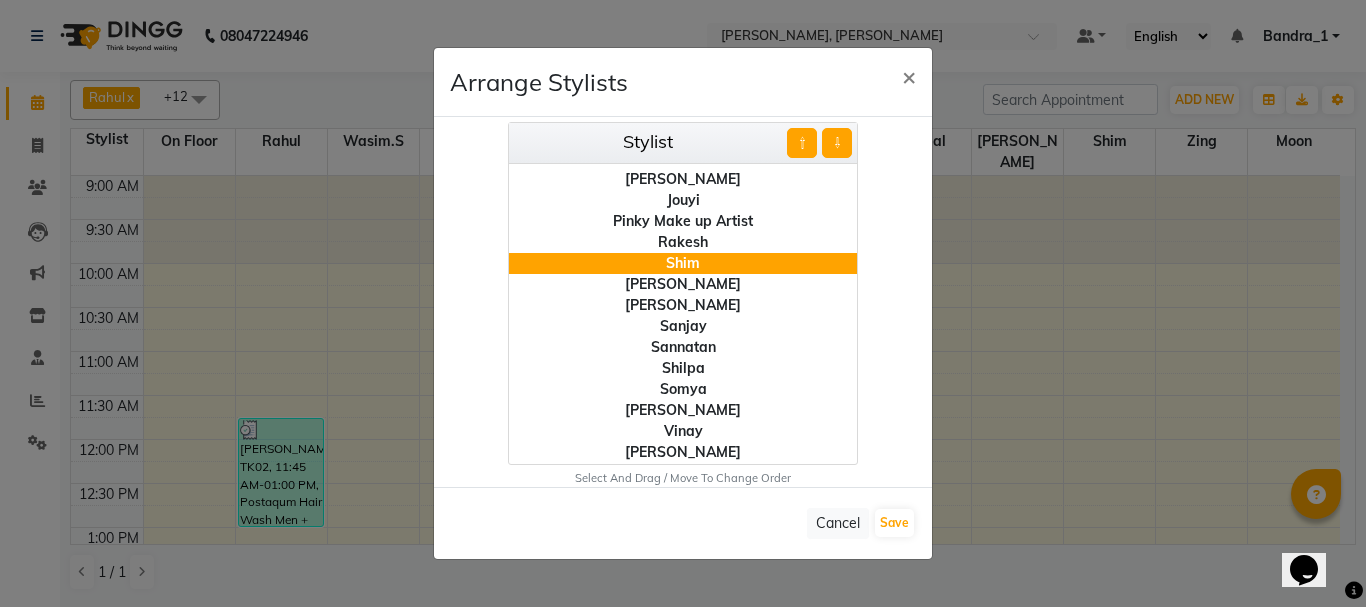 click on "⇧" 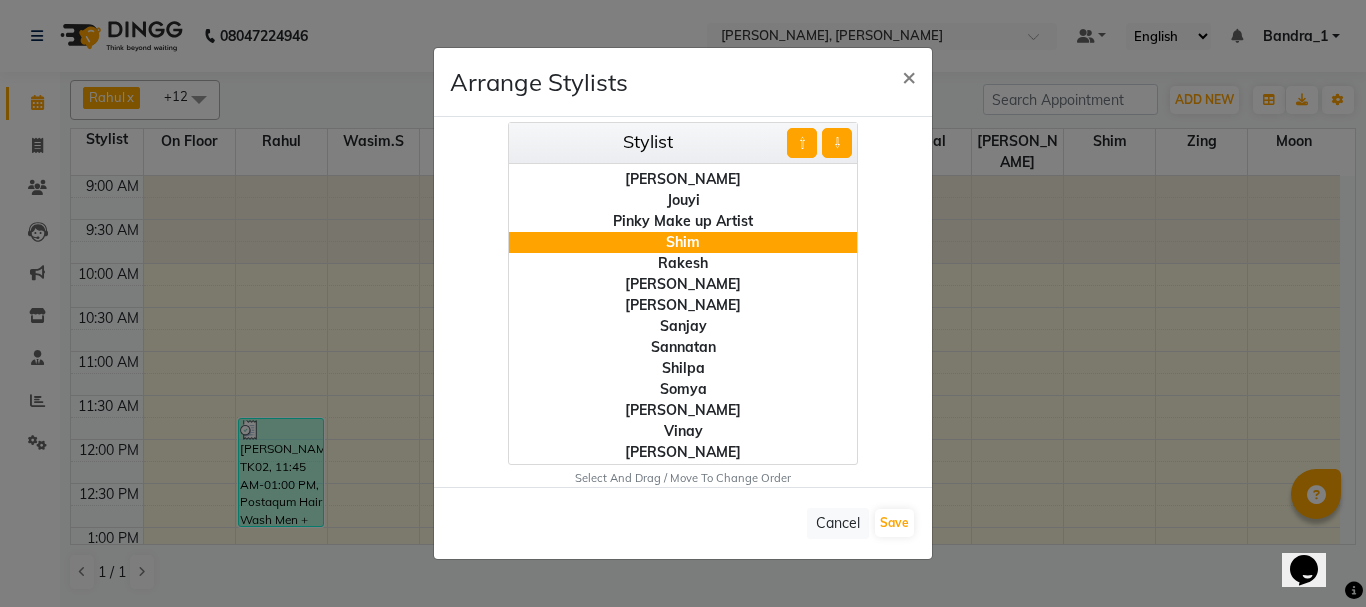 click on "⇧" 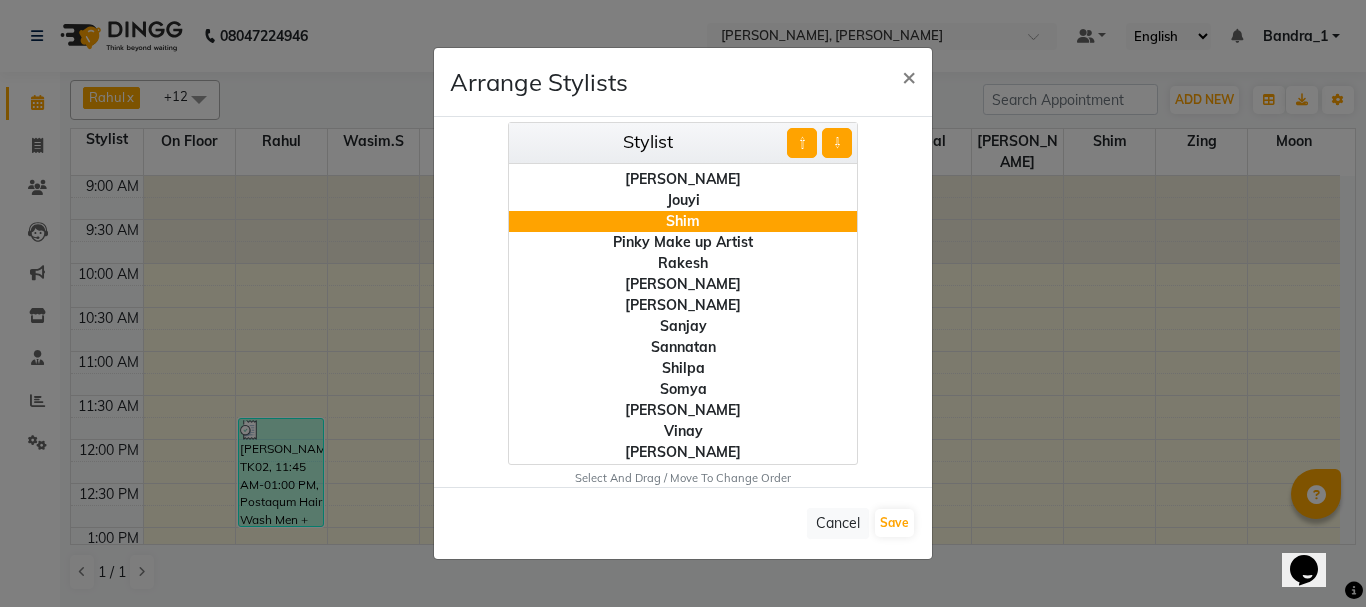 click on "⇧" 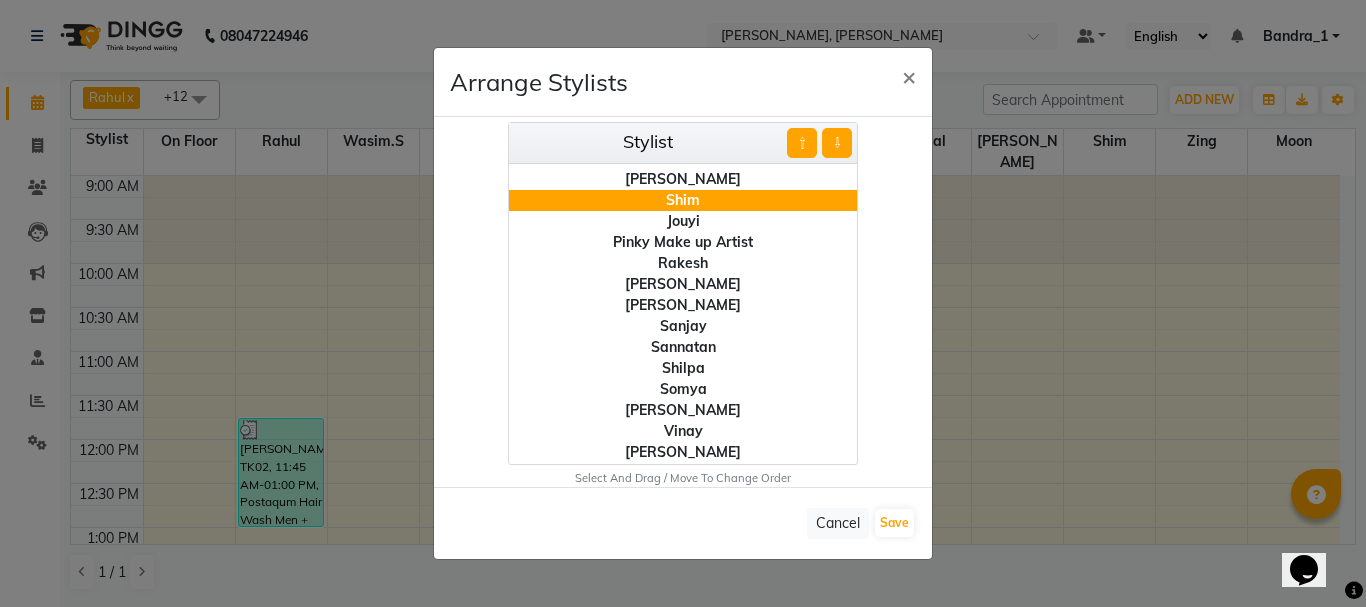 click on "⇧" 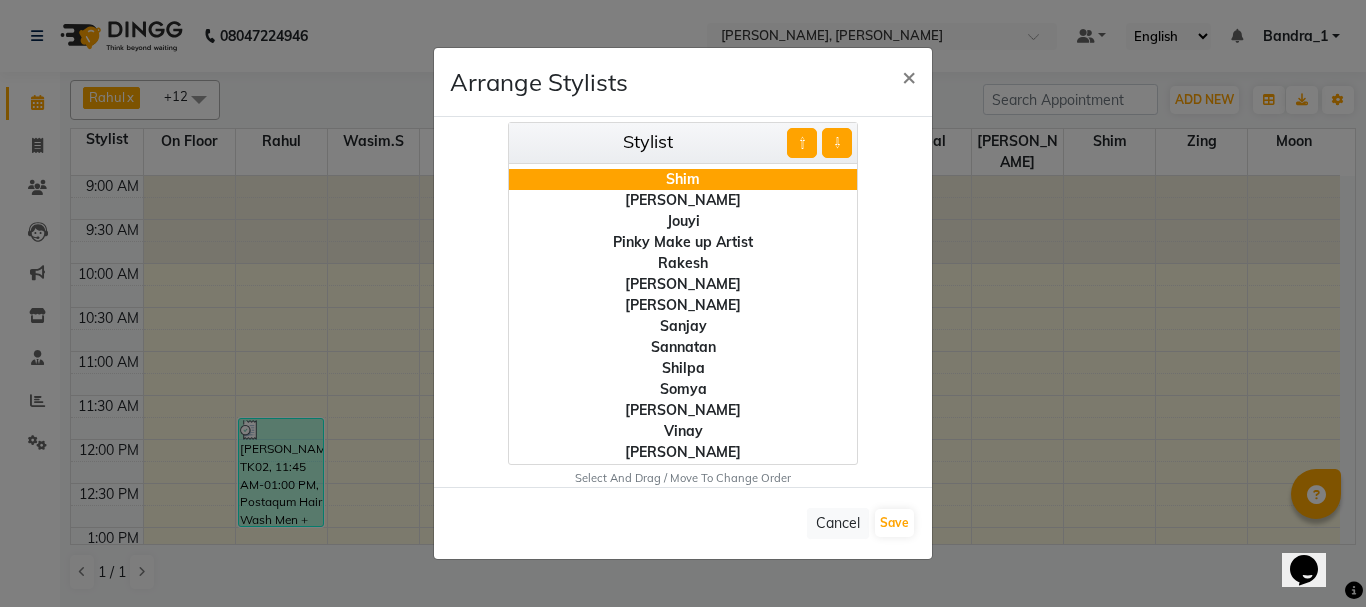 click on "Vinay" 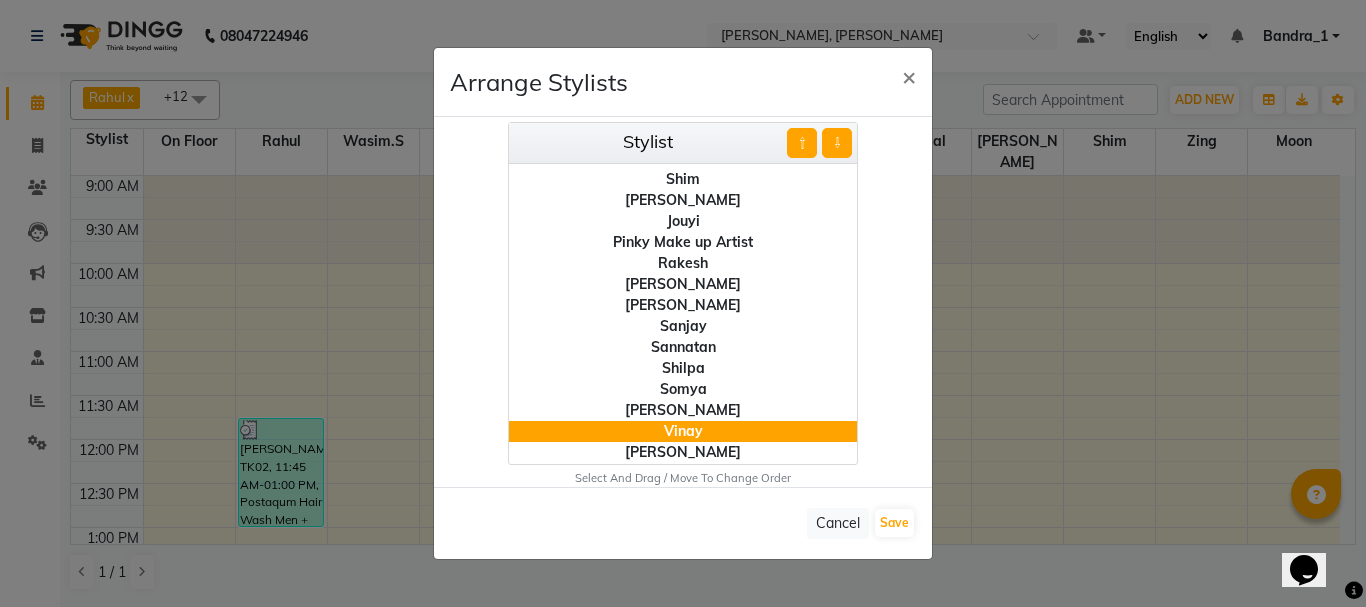 click on "⇧" 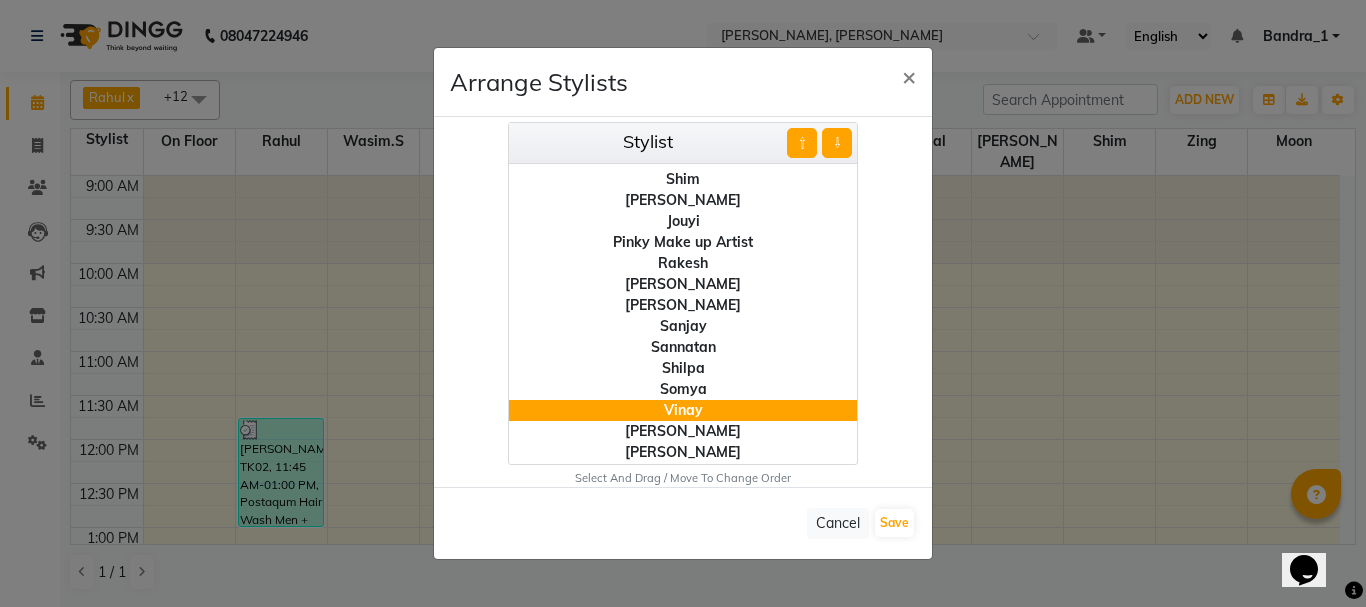 click on "⇧" 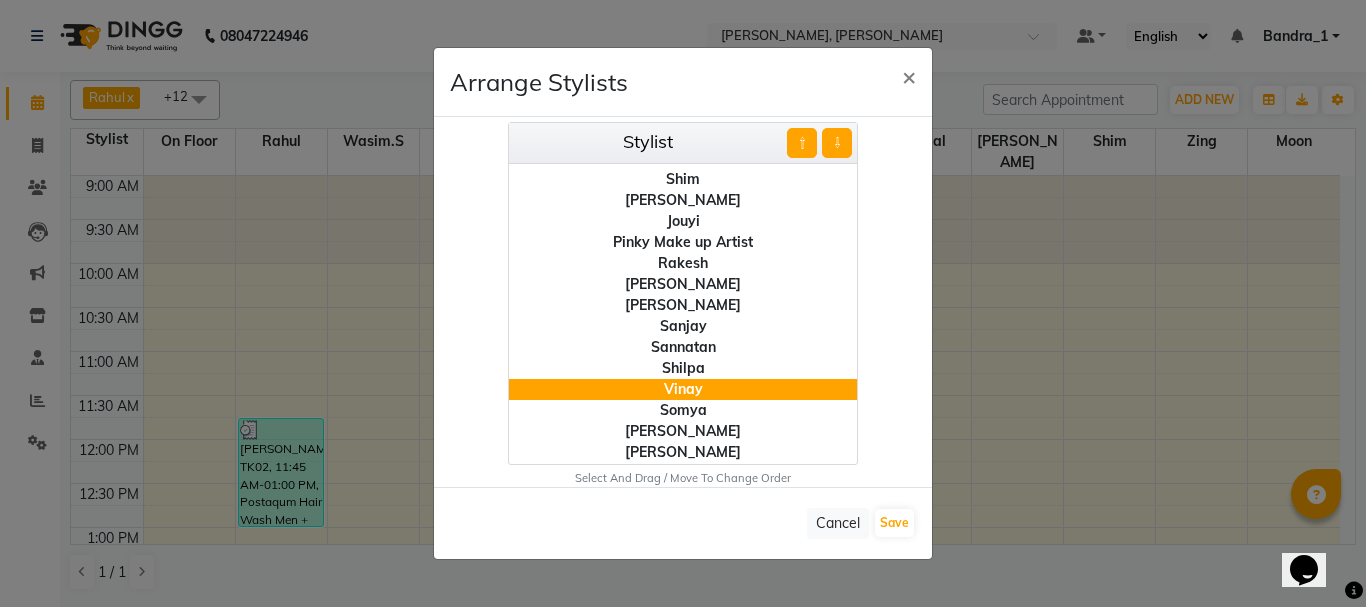 click on "⇧" 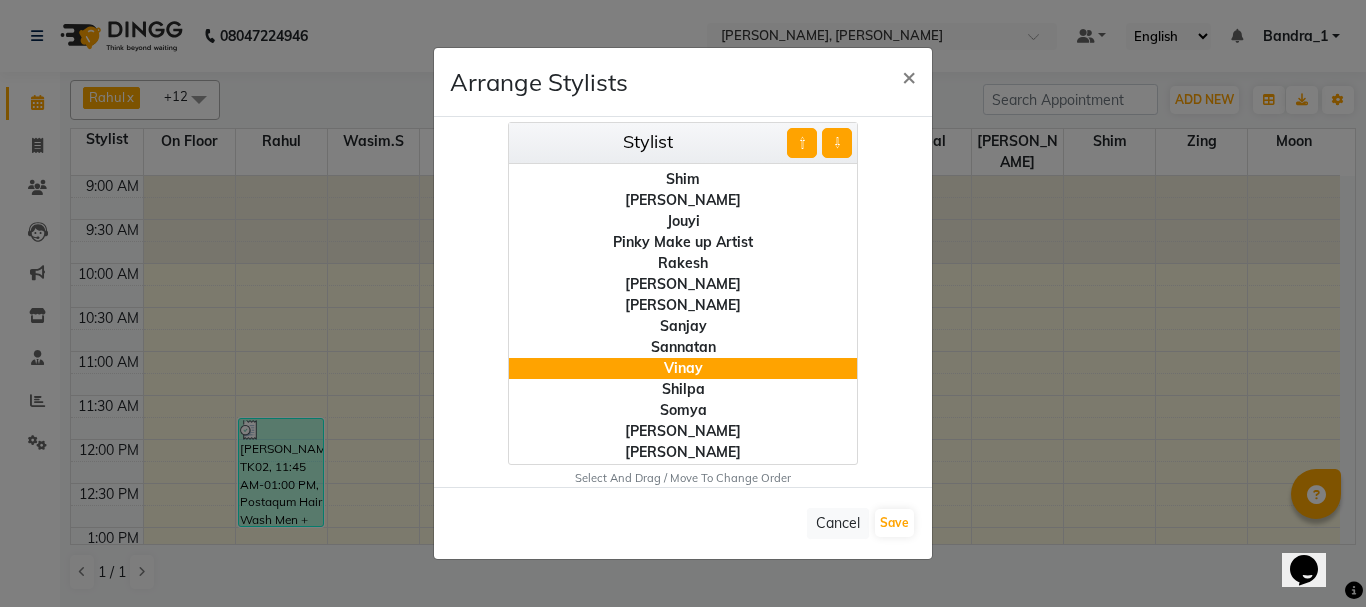 click on "⇧" 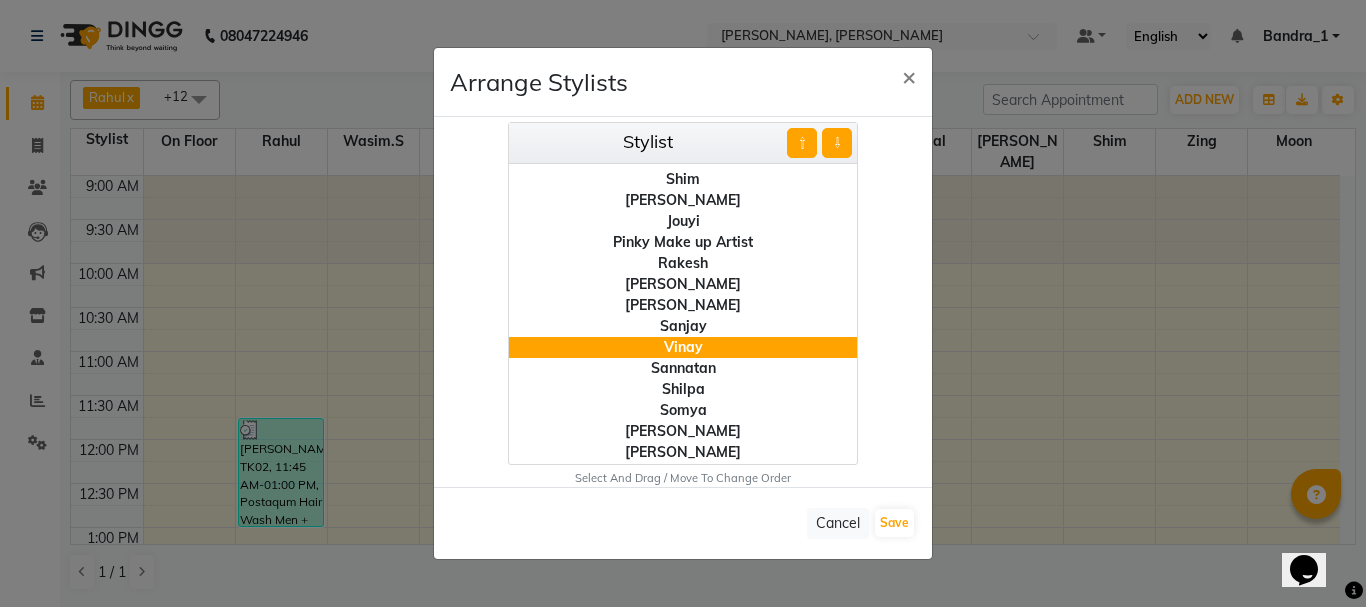 click on "⇧" 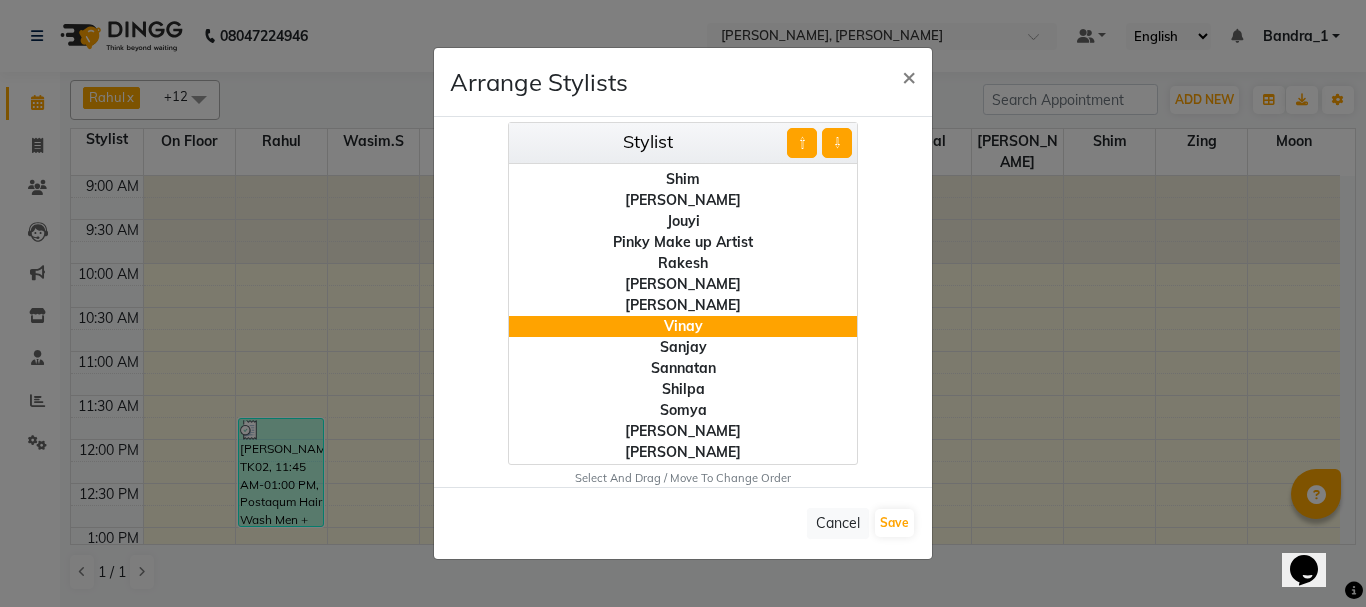 click on "⇧" 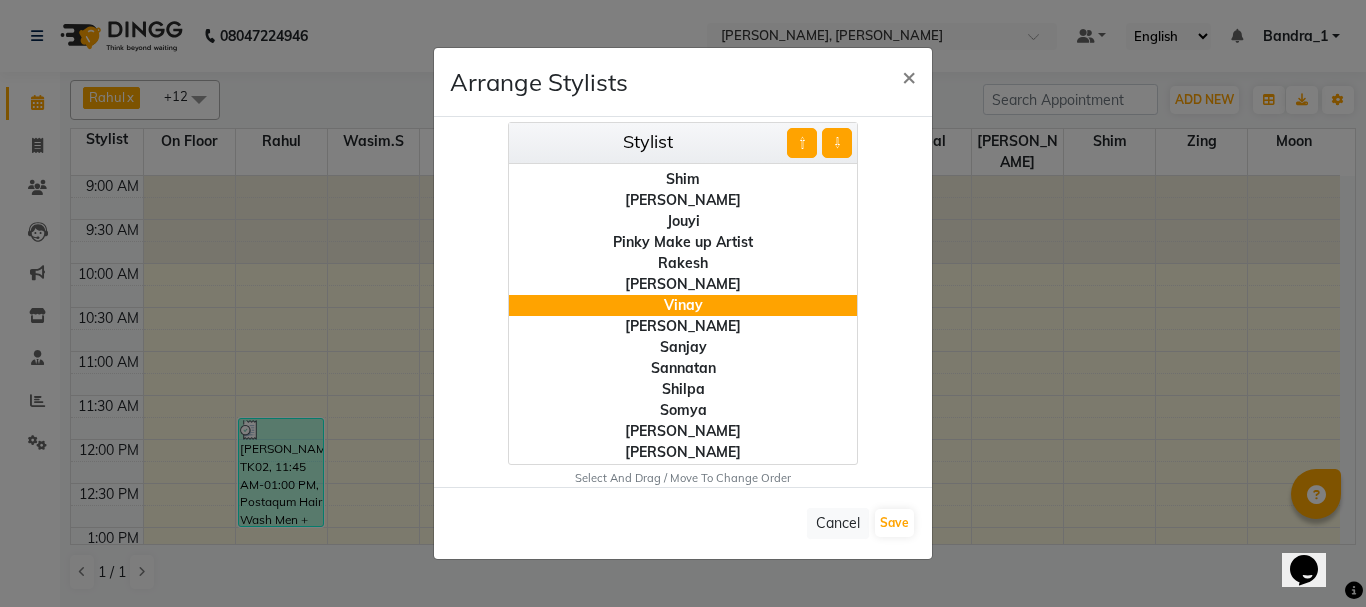 click on "⇧" 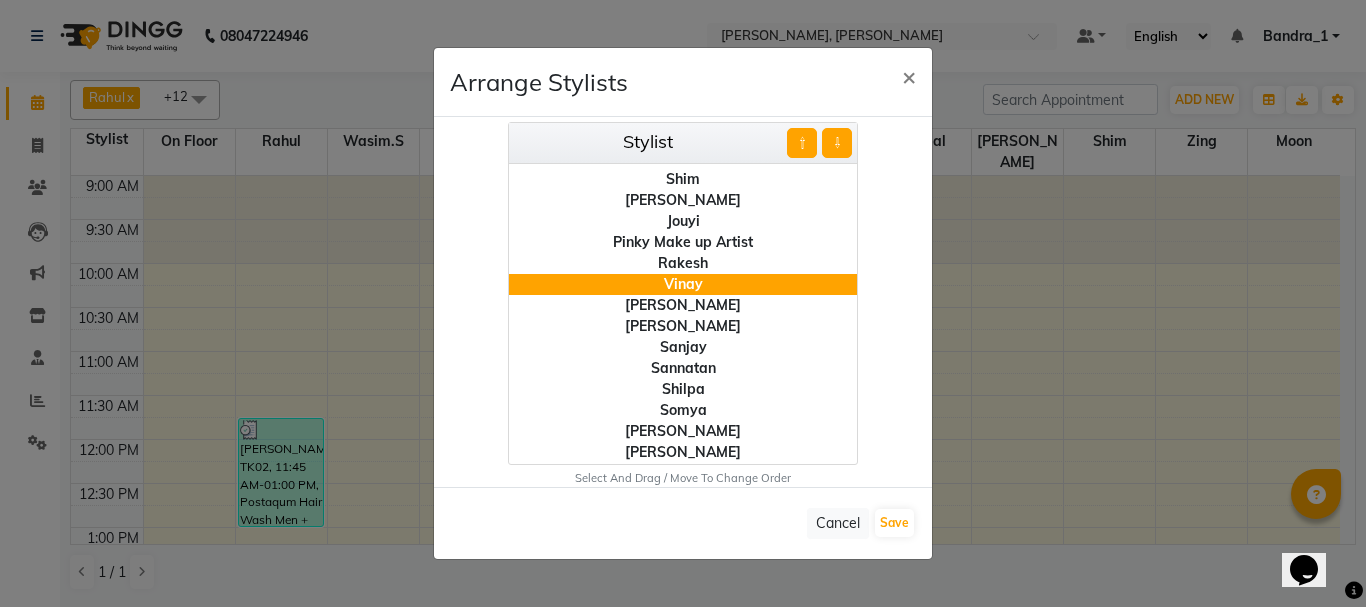 click on "⇧" 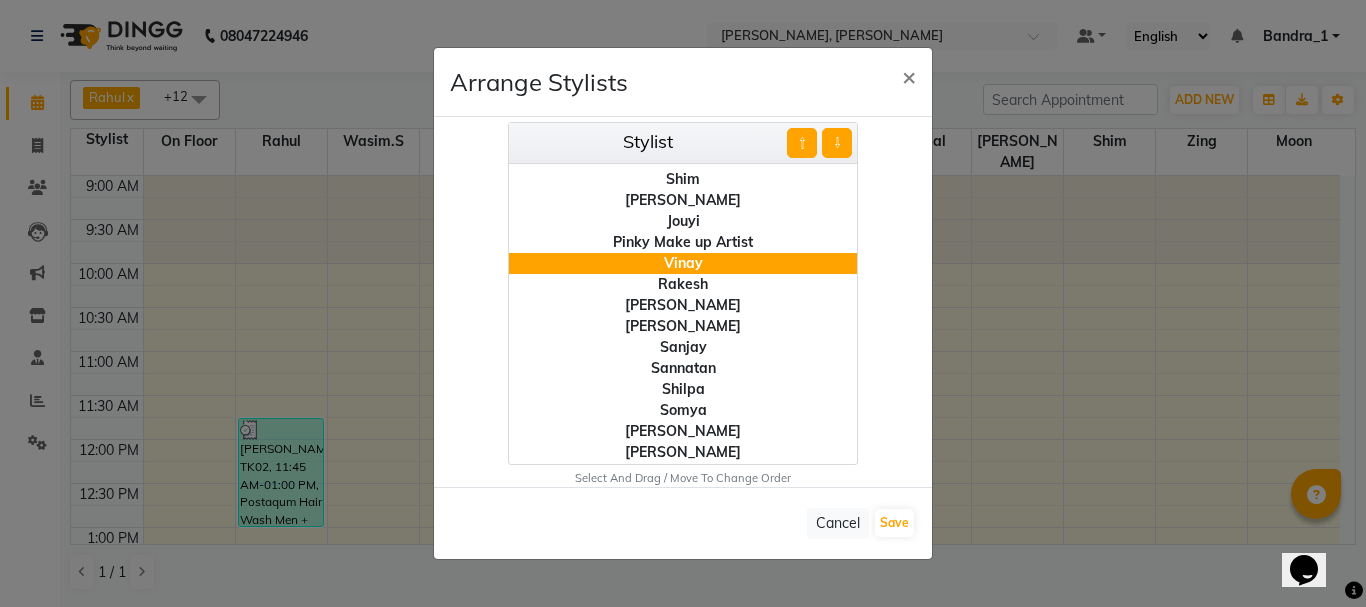 click on "⇧" 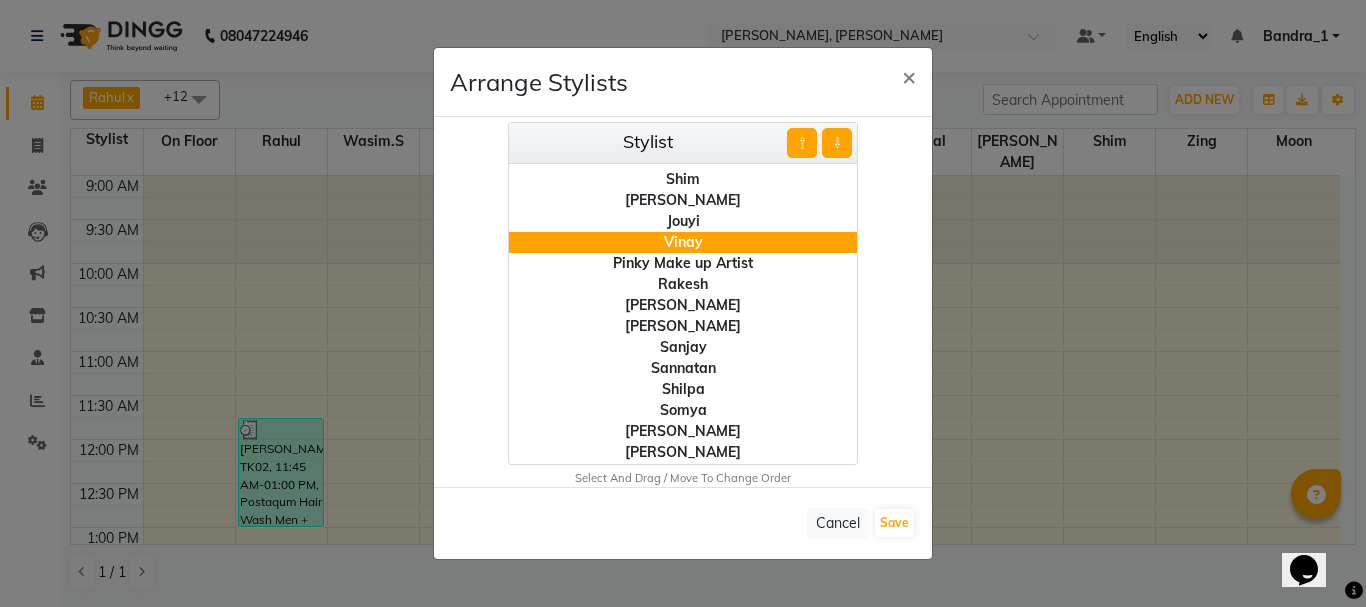click on "⇧" 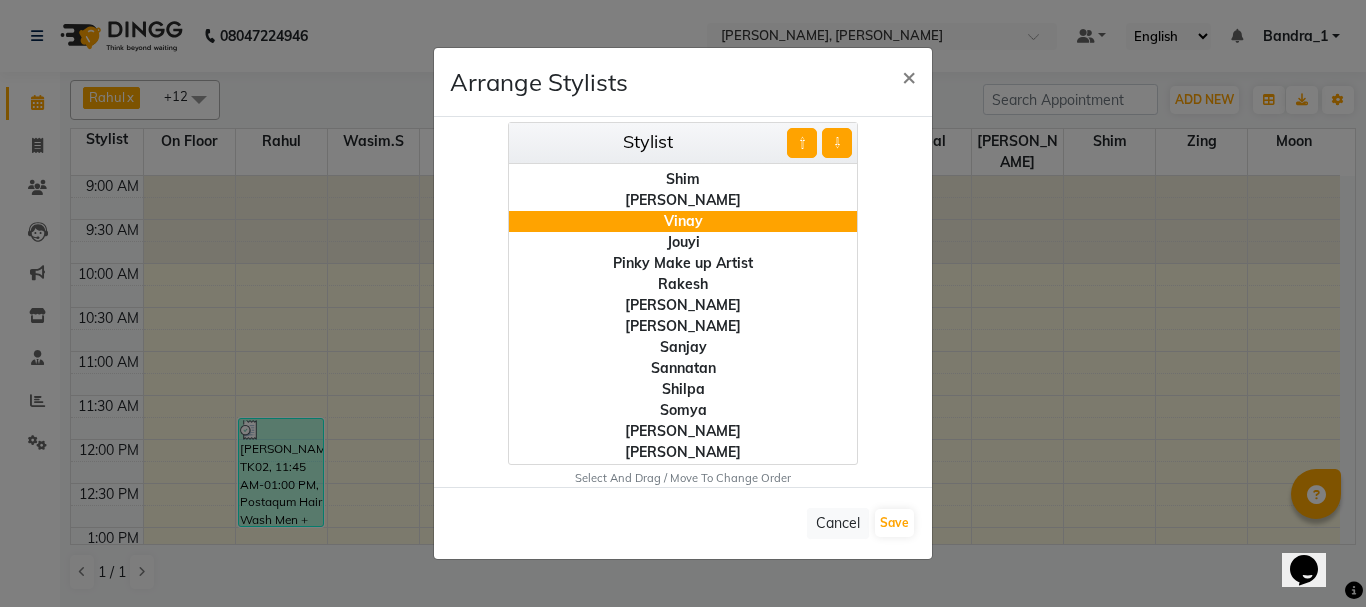 click on "⇧" 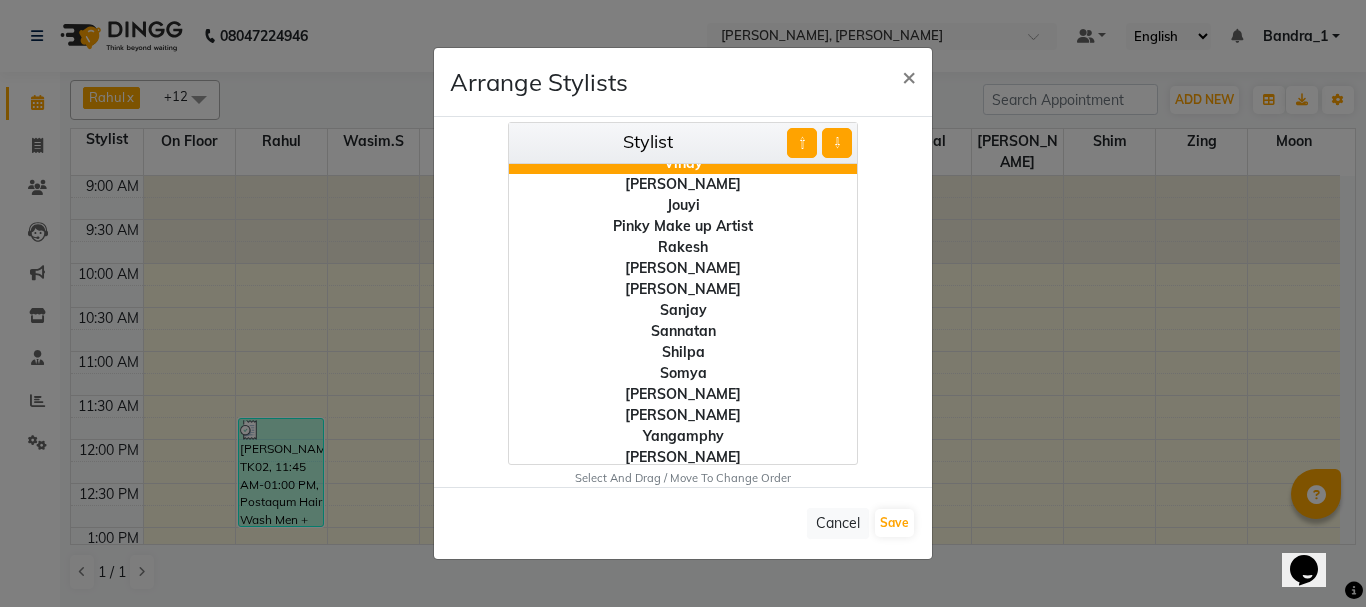 scroll, scrollTop: 309, scrollLeft: 0, axis: vertical 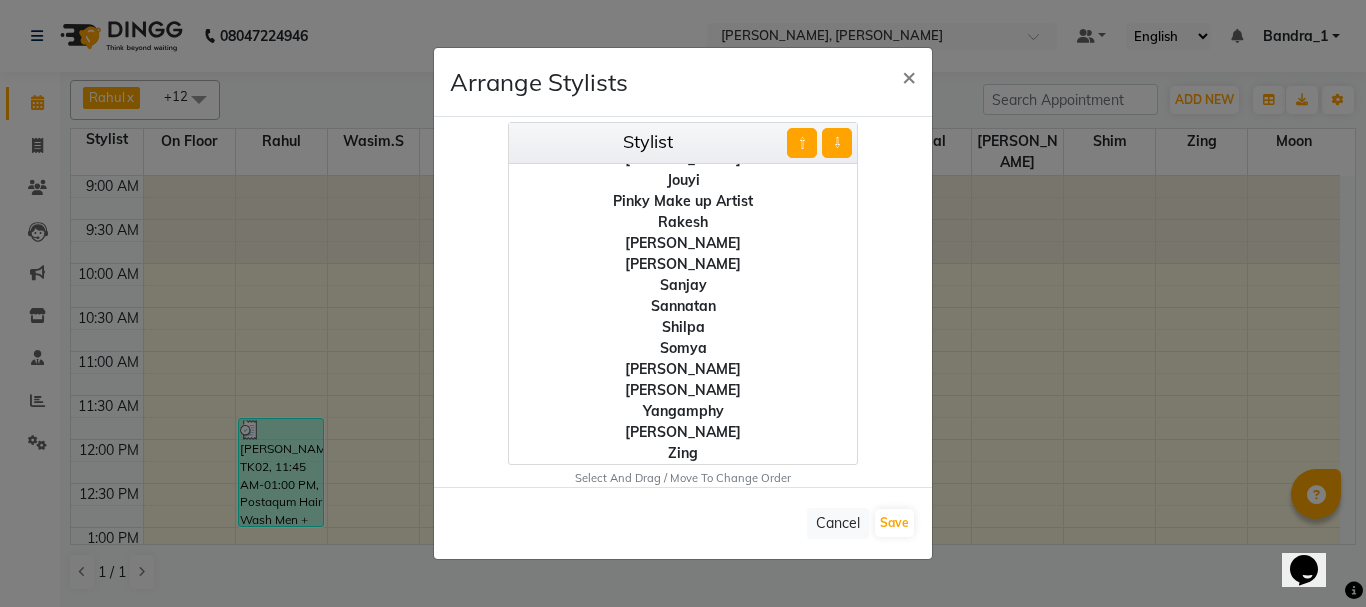 click on "Zing" 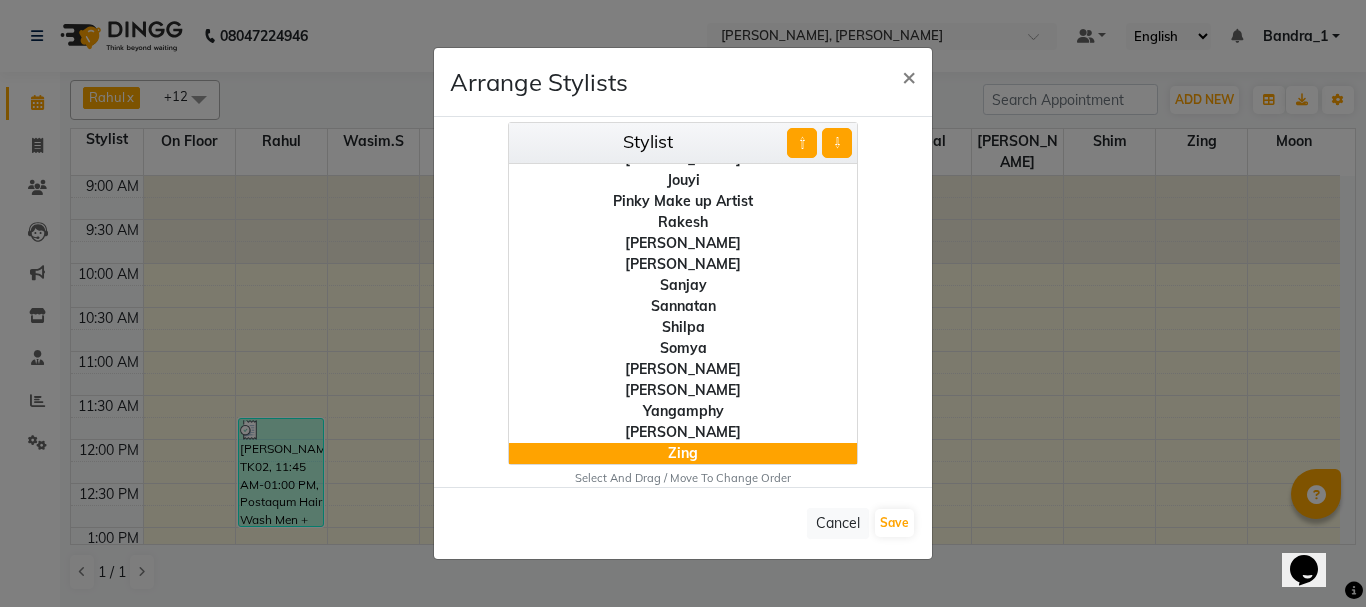 click on "⇧" 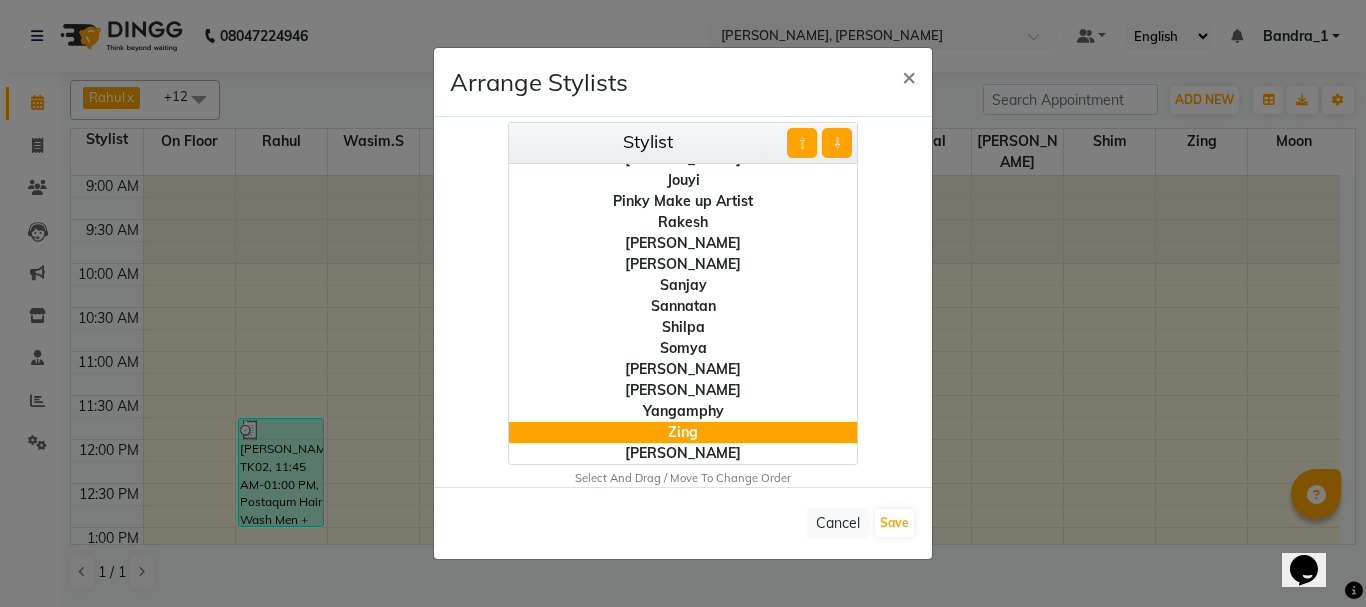 click on "⇧" 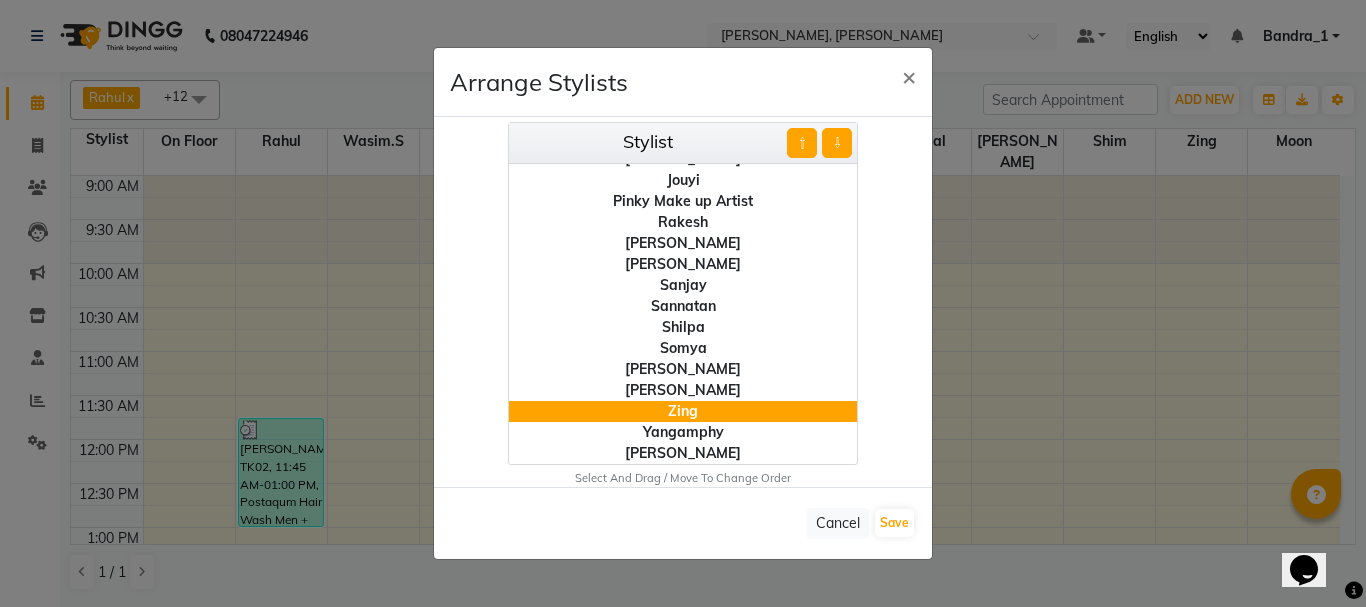 click on "⇧" 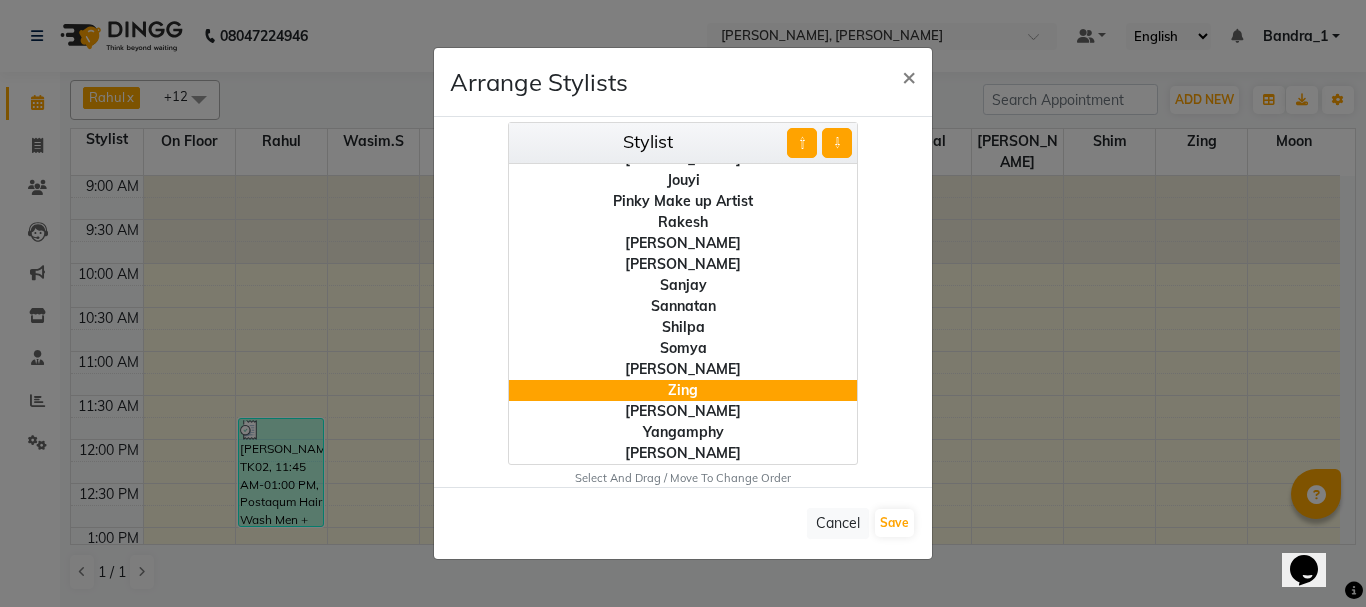 click on "⇧" 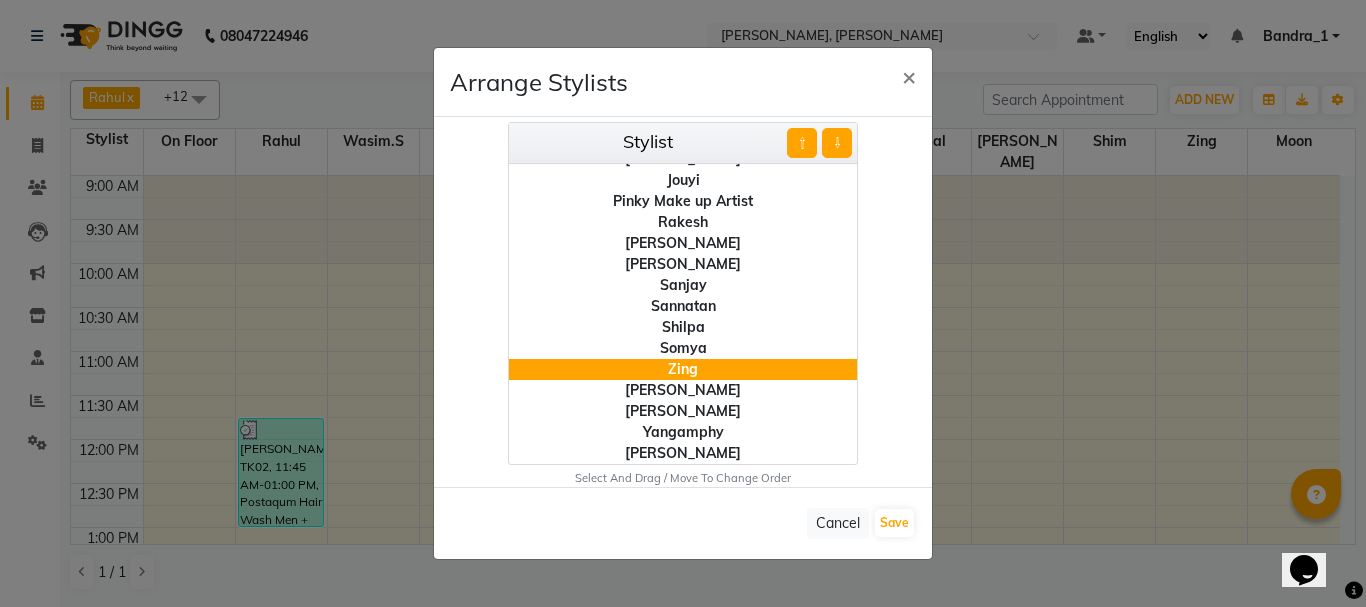 click on "⇧" 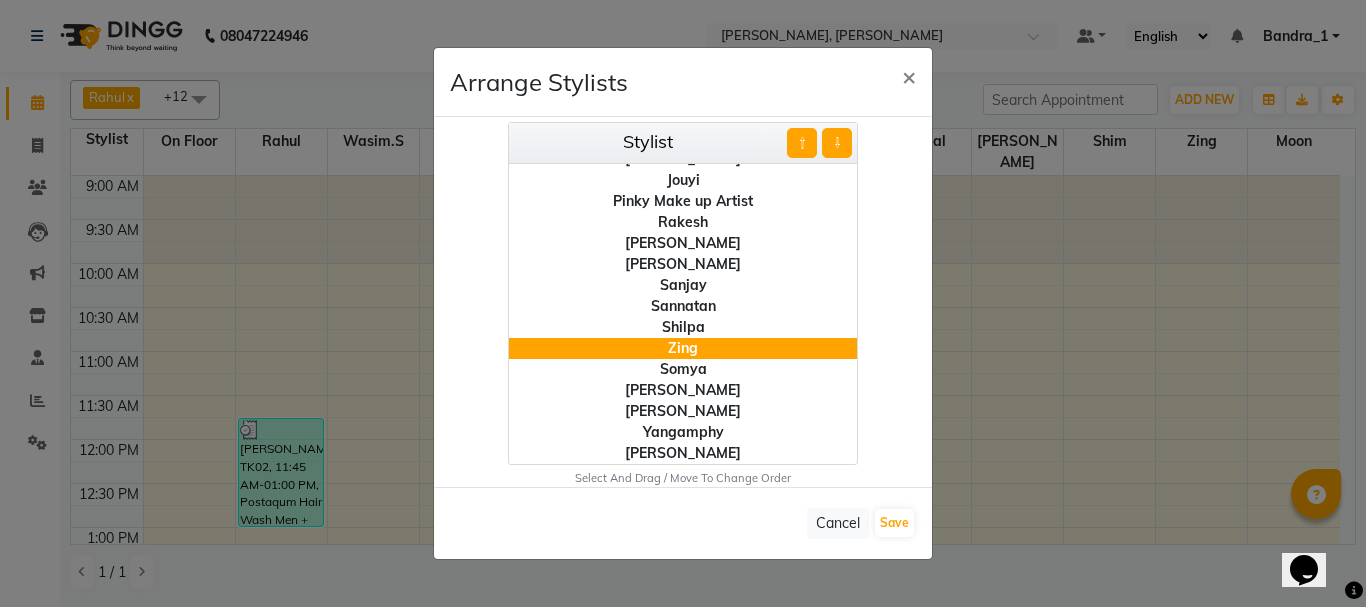 click on "⇧" 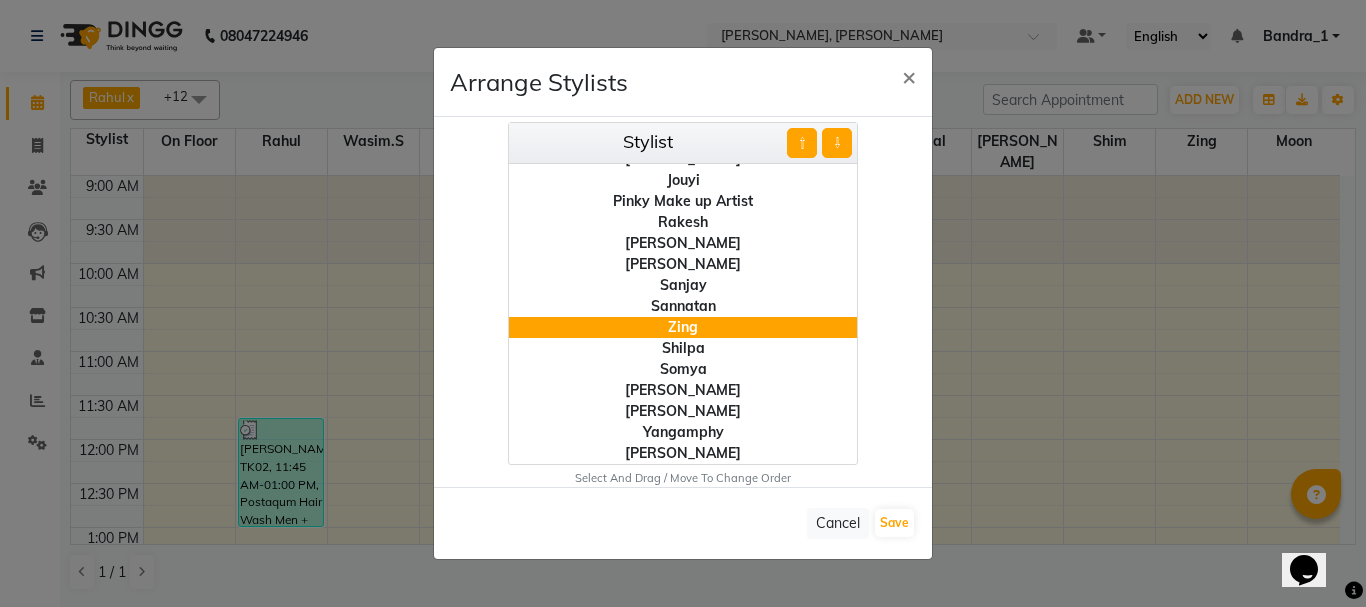 click on "⇧" 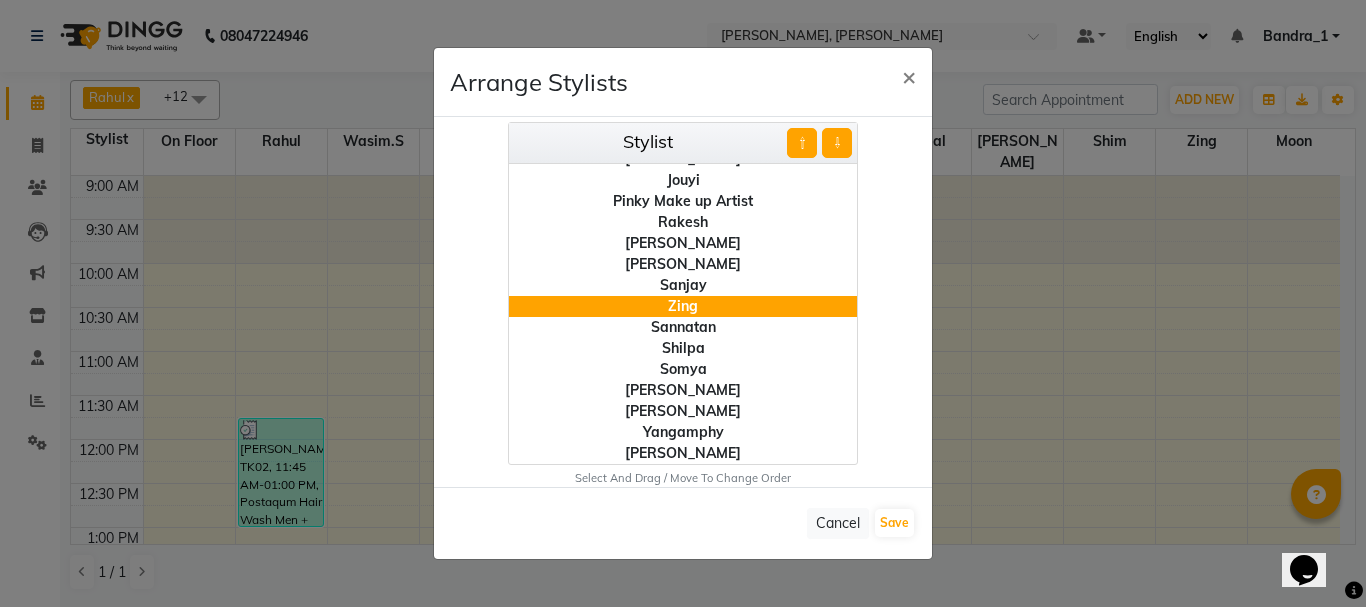 click on "⇧" 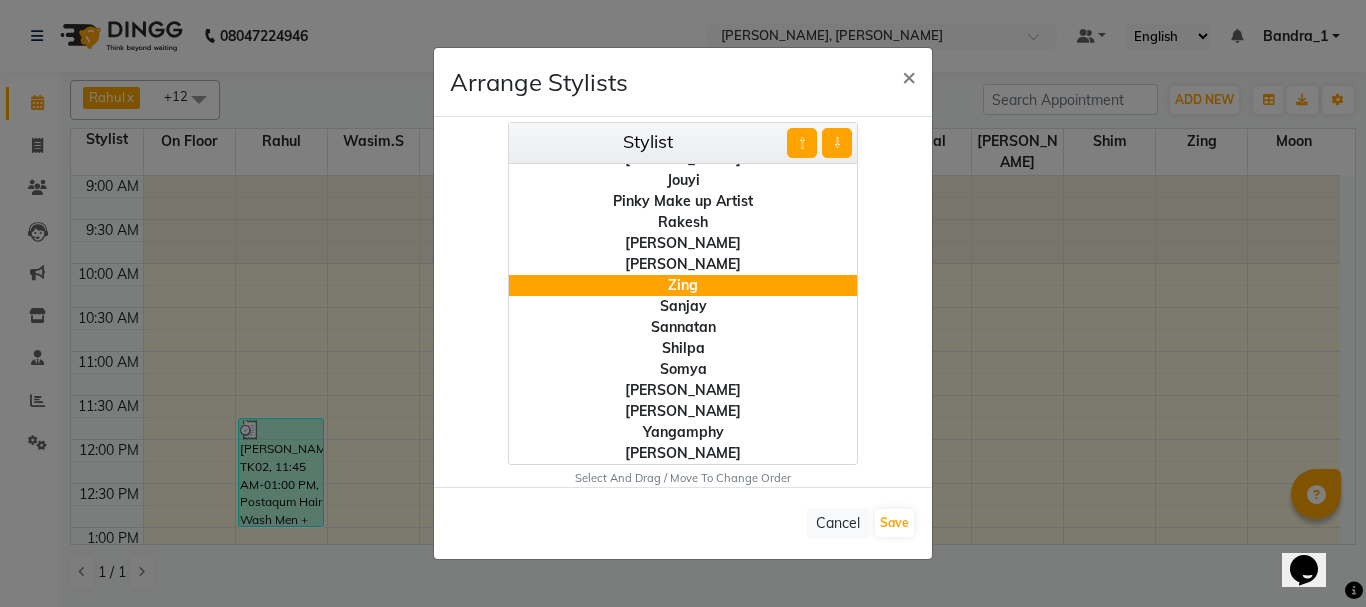click on "⇧" 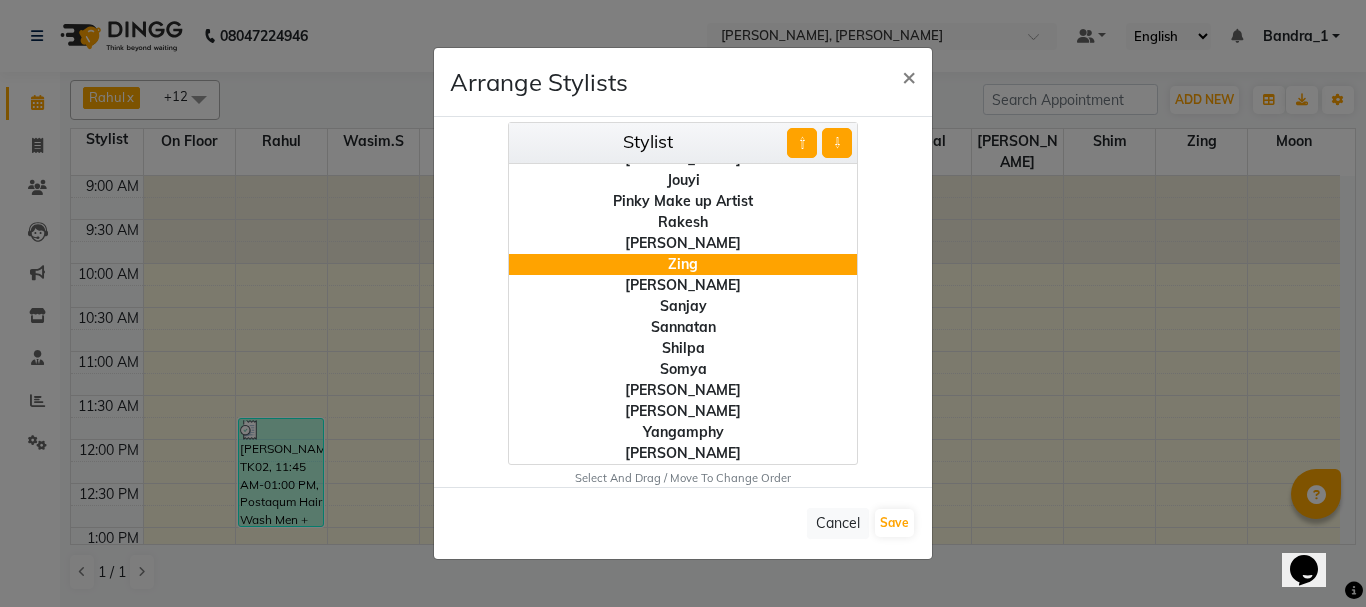 click on "⇧" 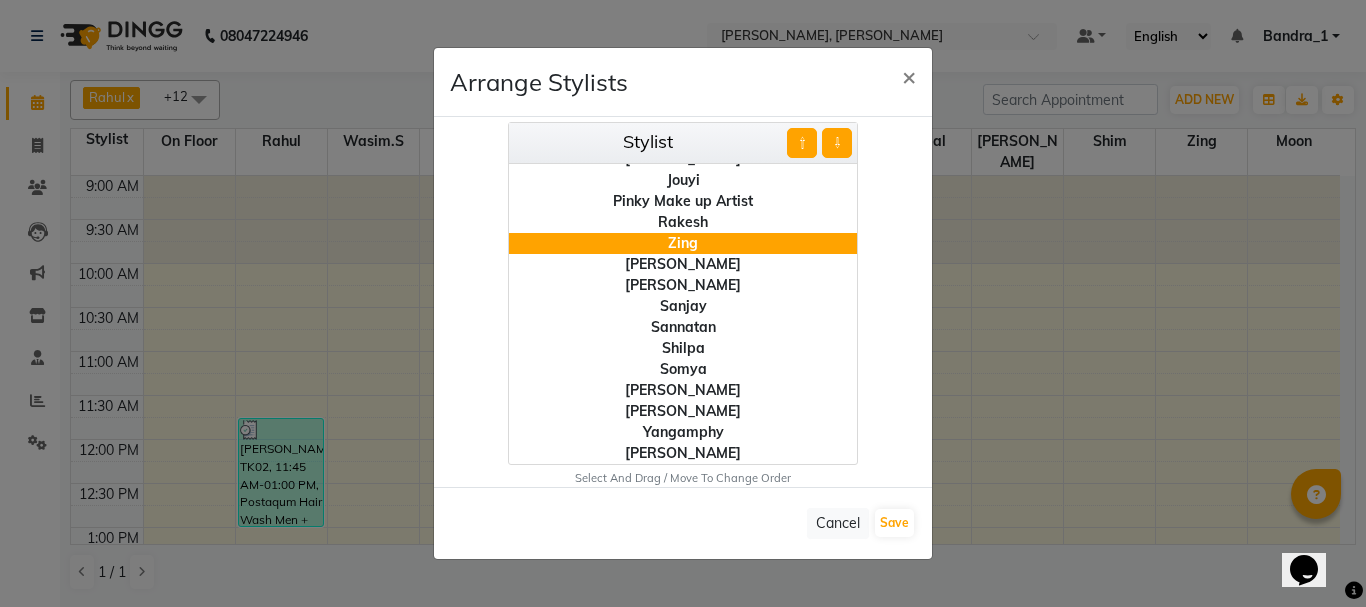 click on "⇧" 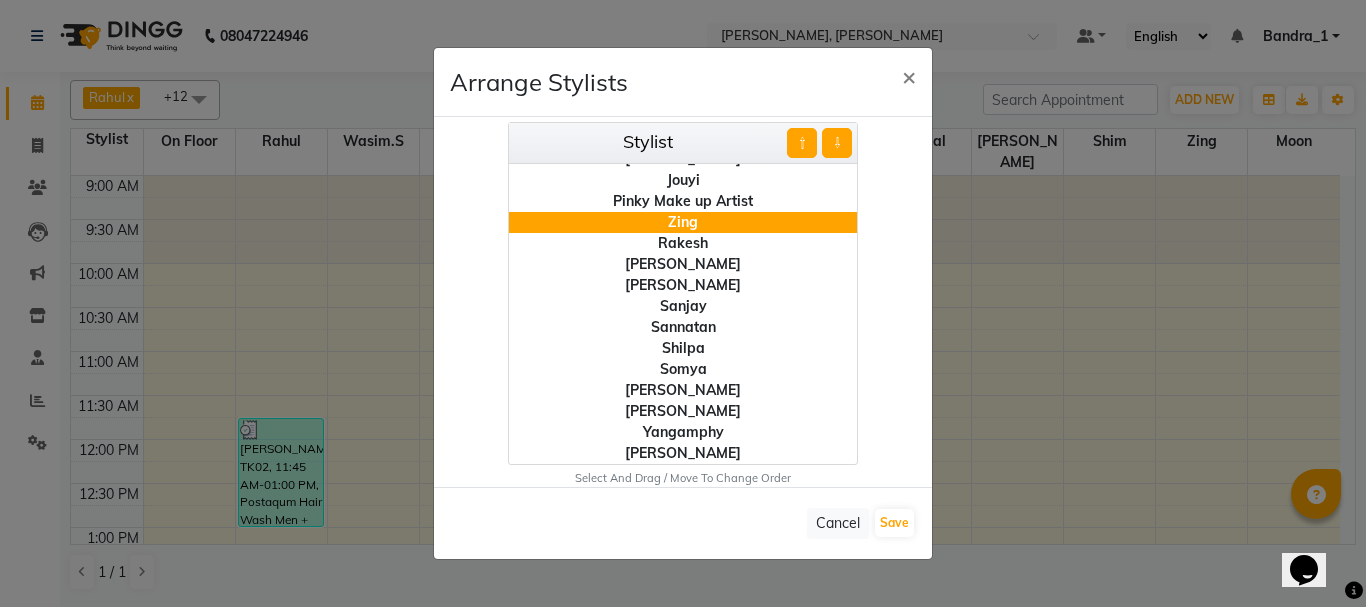 click on "⇧" 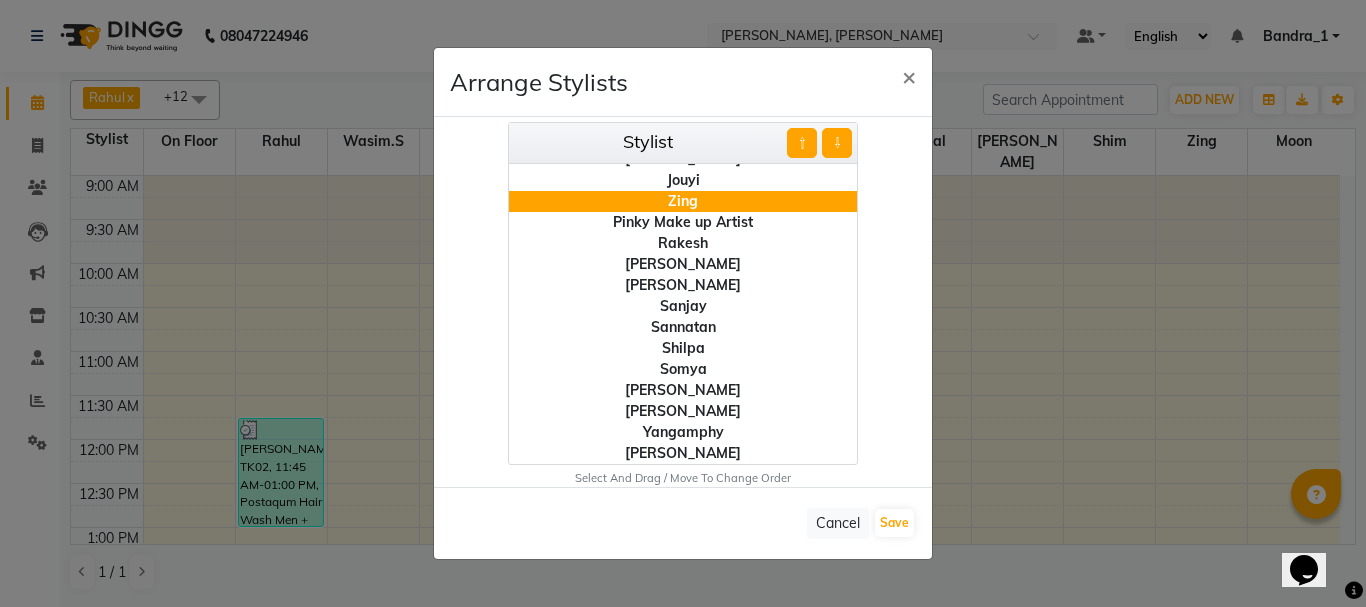 click on "⇧" 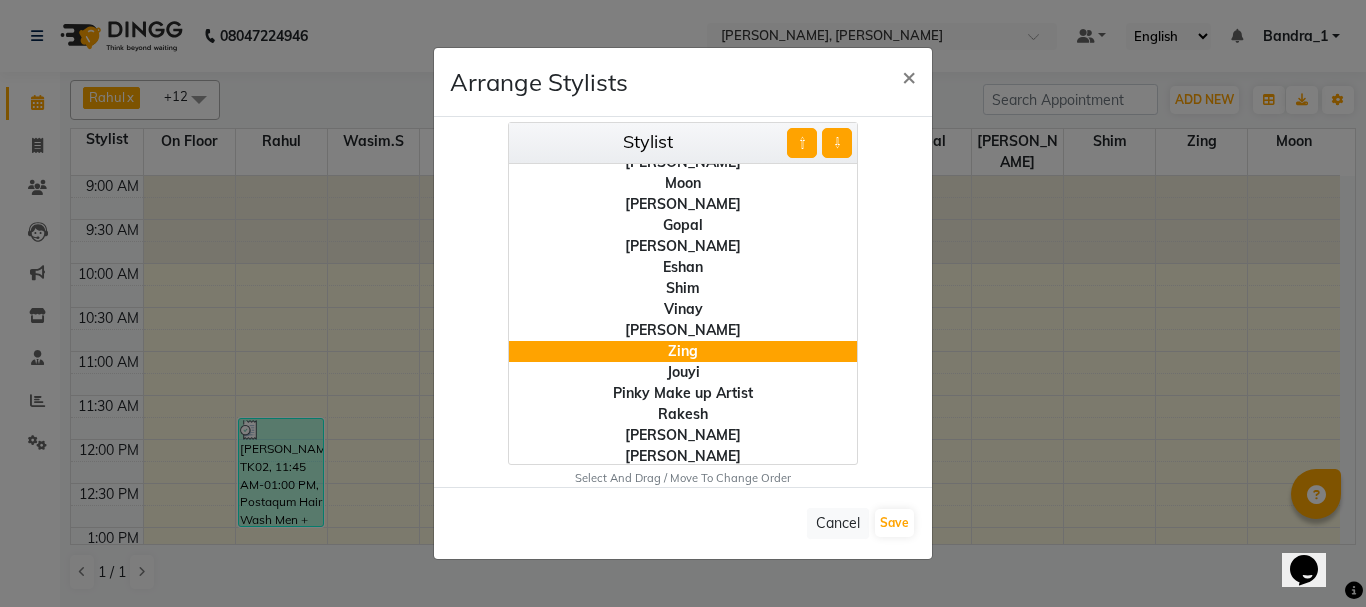 scroll, scrollTop: 78, scrollLeft: 0, axis: vertical 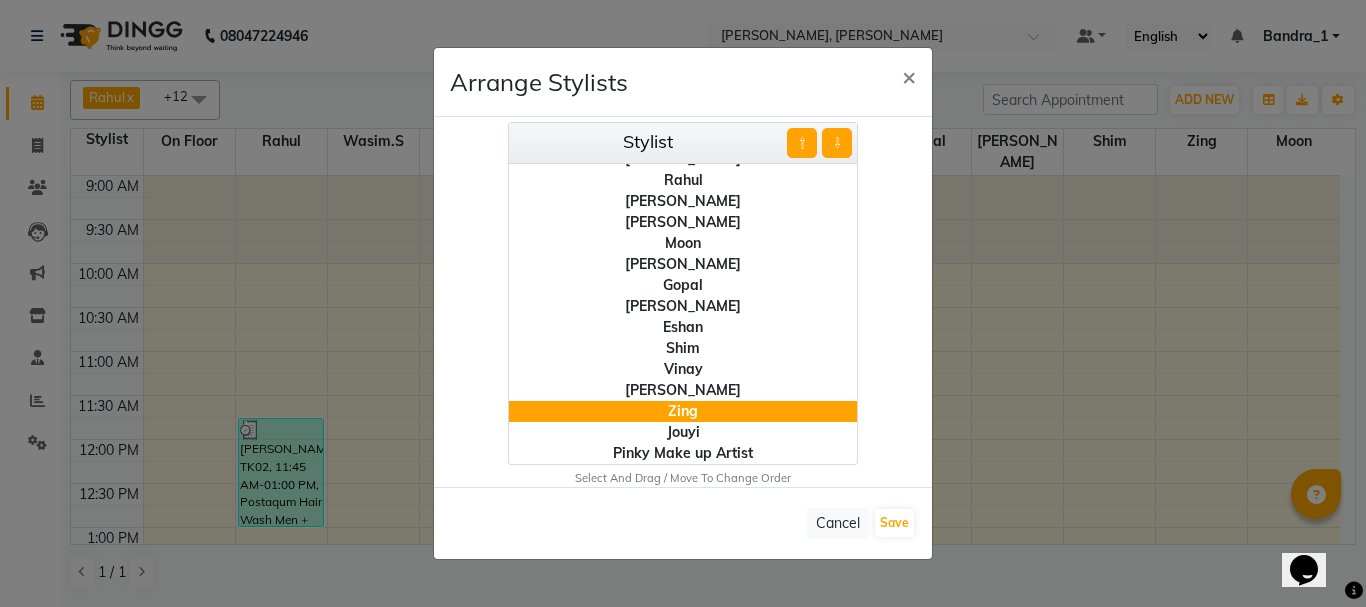 click on "Shim" 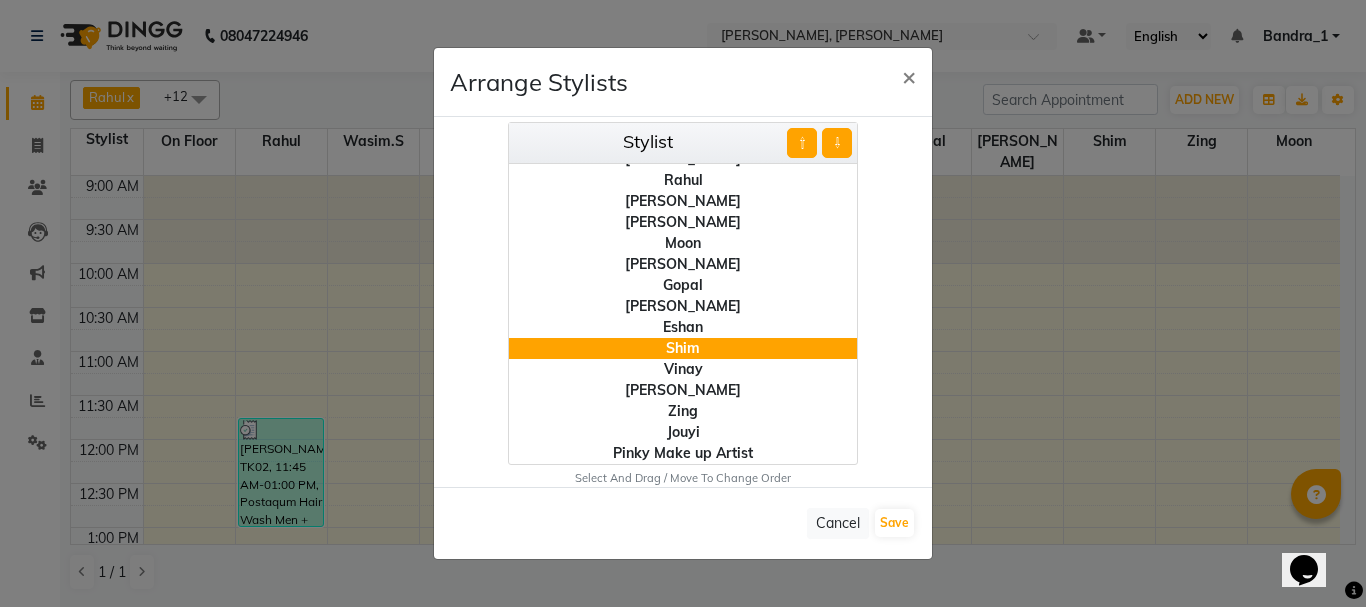 click on "⇧" 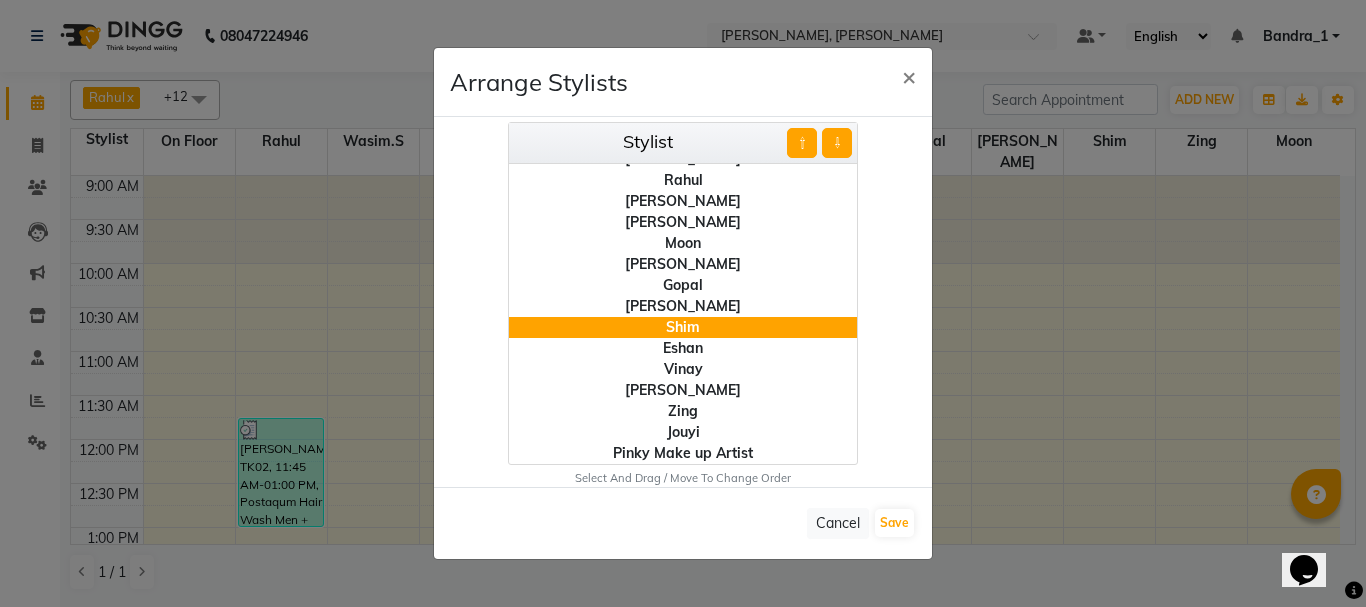 click on "⇧" 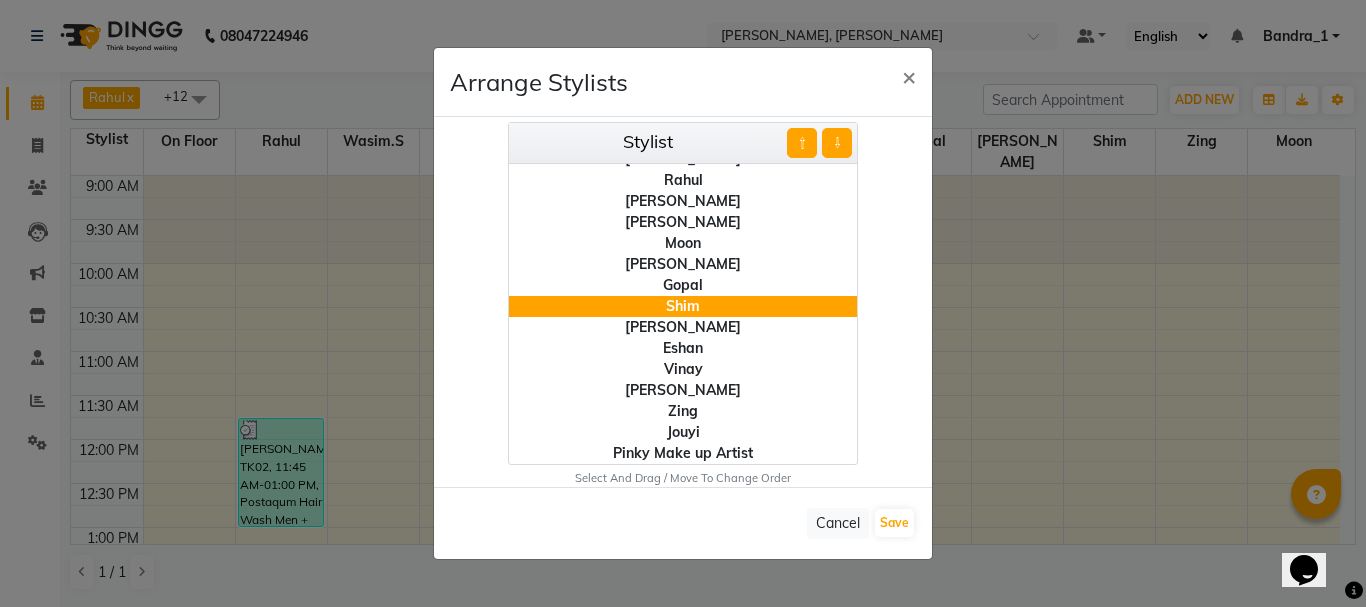 click on "Vinay" 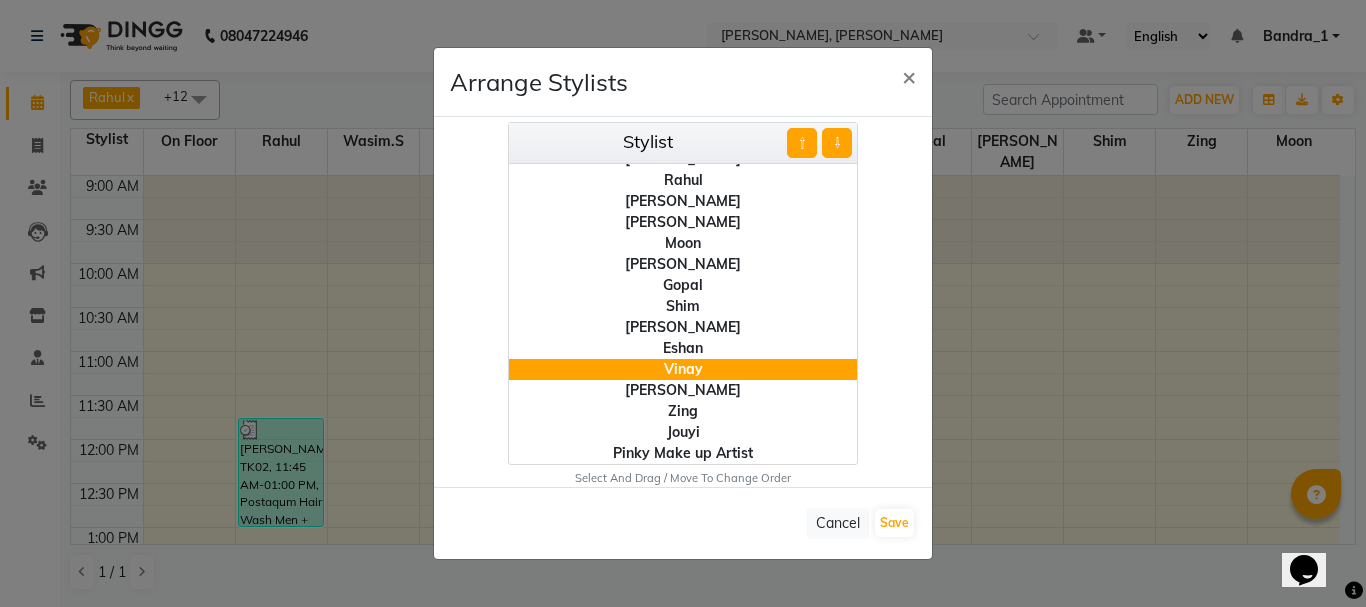 click on "⇧" 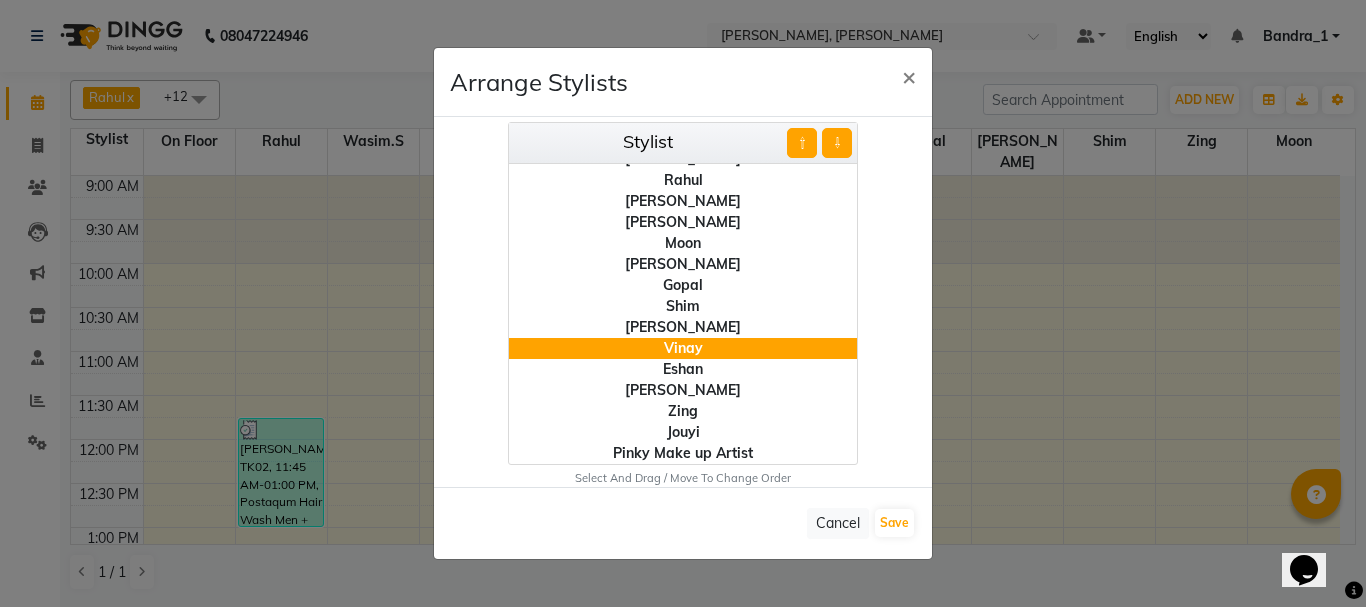 click on "⇧" 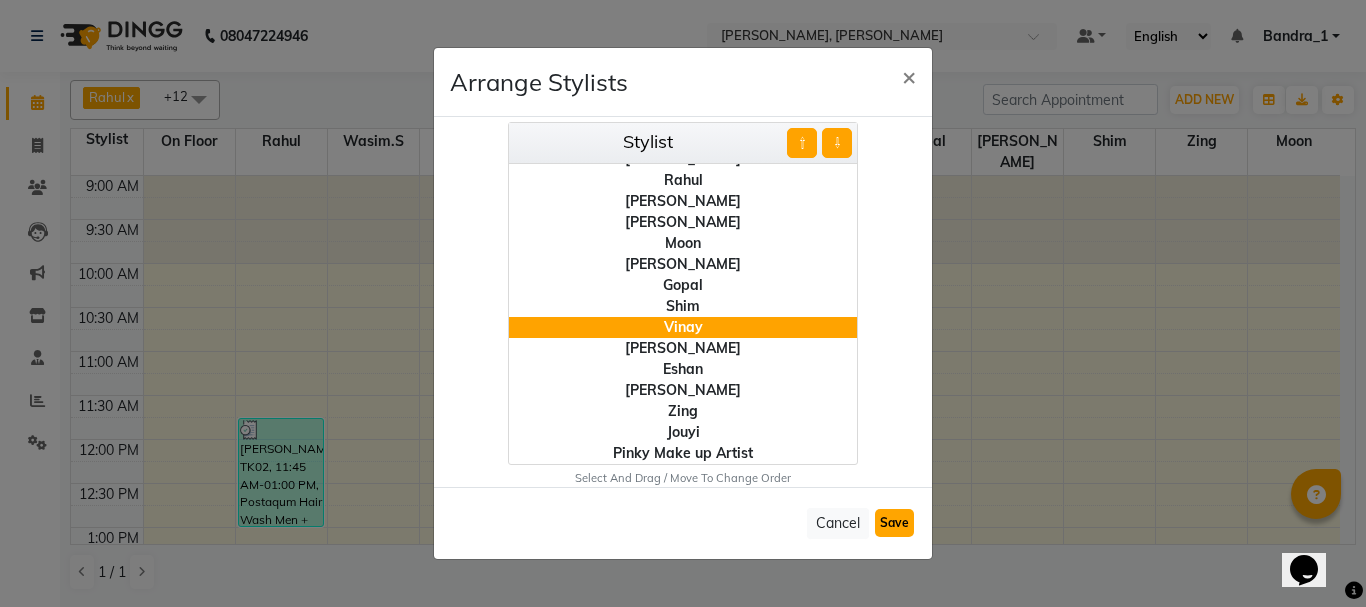 click on "Save" 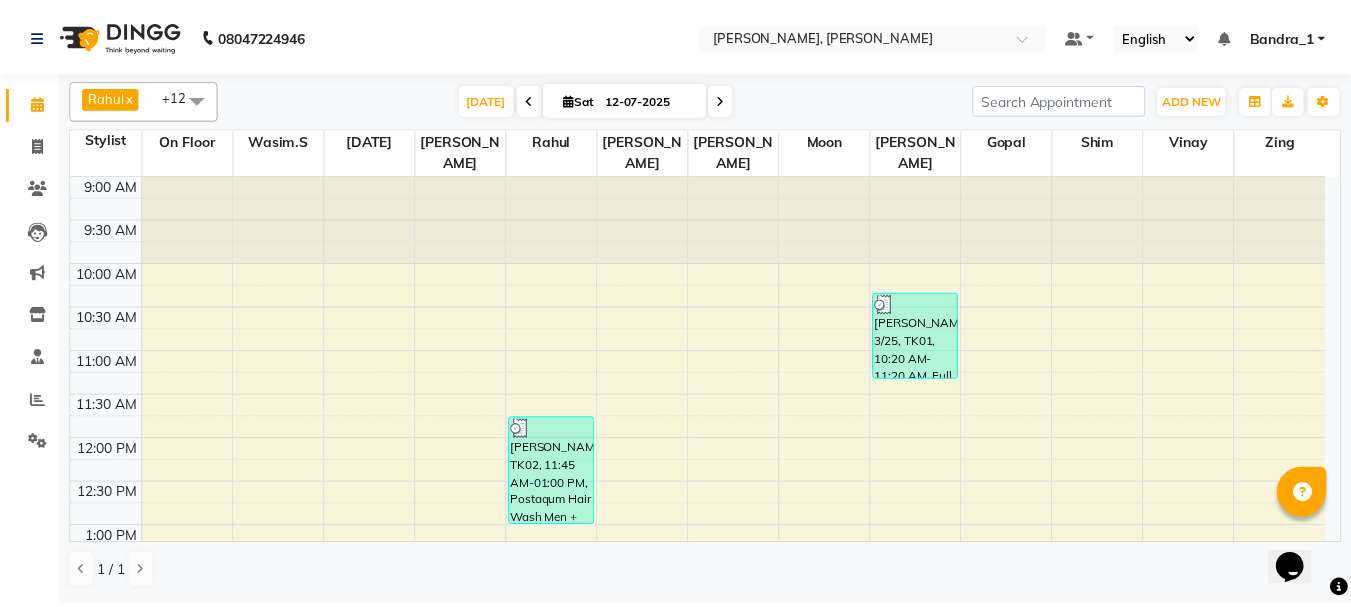 scroll, scrollTop: 400, scrollLeft: 0, axis: vertical 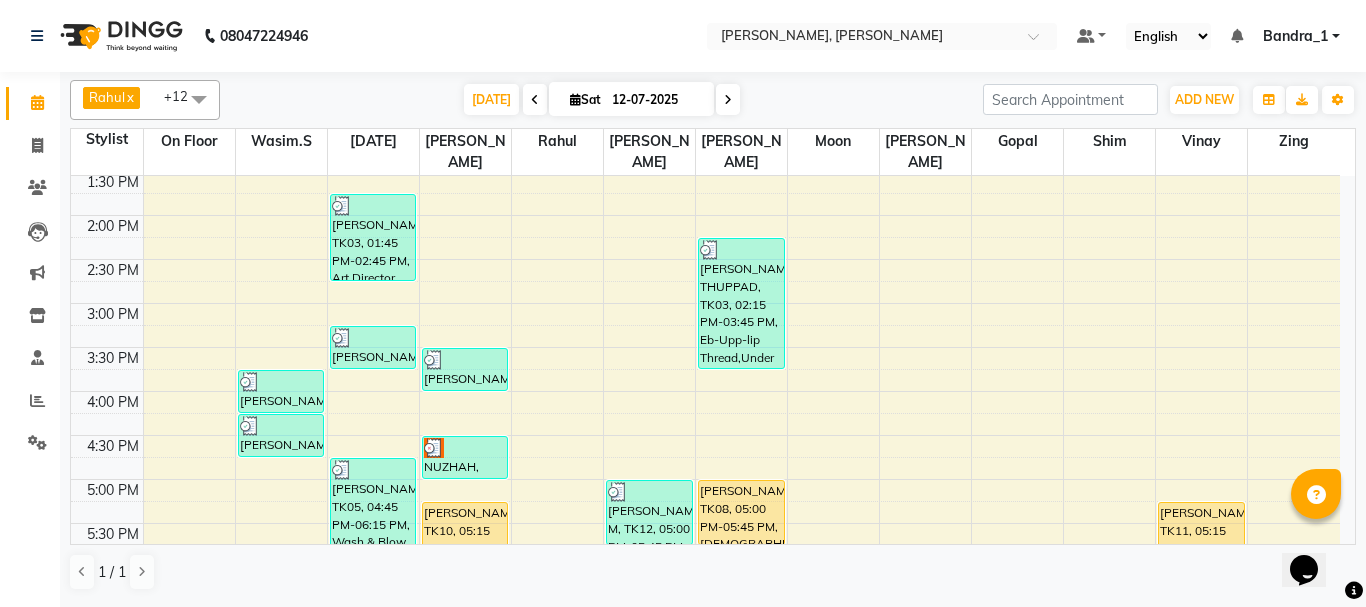 click on "NUZHAH, TK09, 04:30 PM-05:00 PM, Blow Dry" at bounding box center [465, 457] 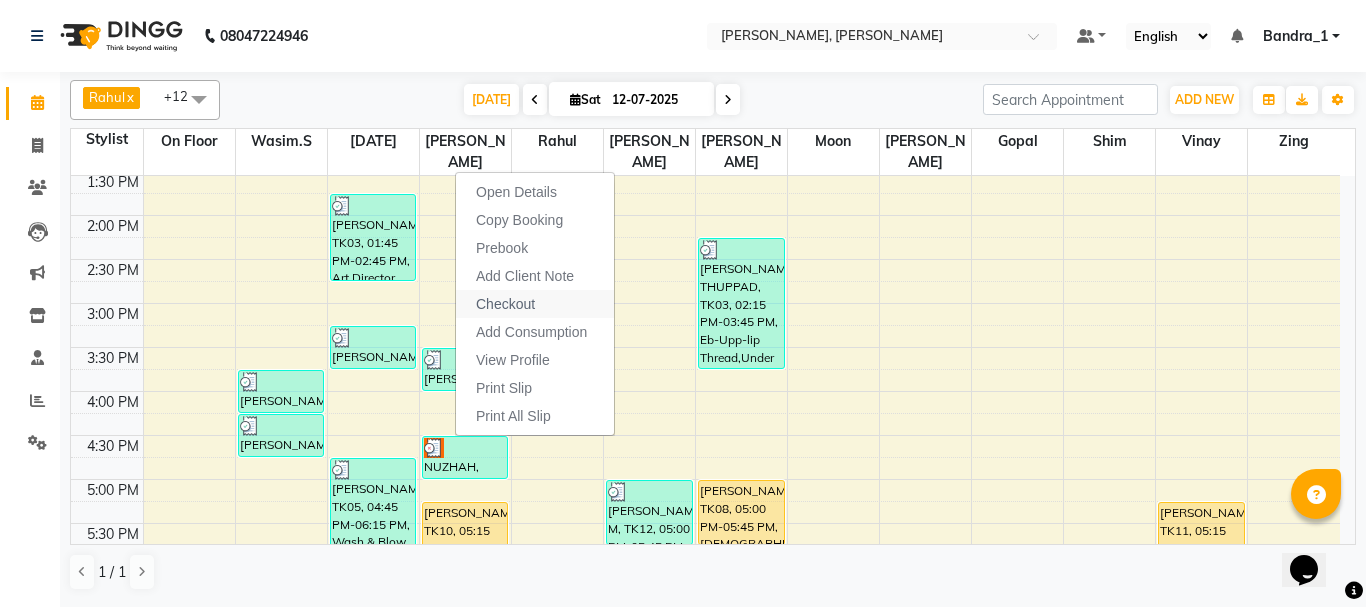 click on "Checkout" at bounding box center (505, 304) 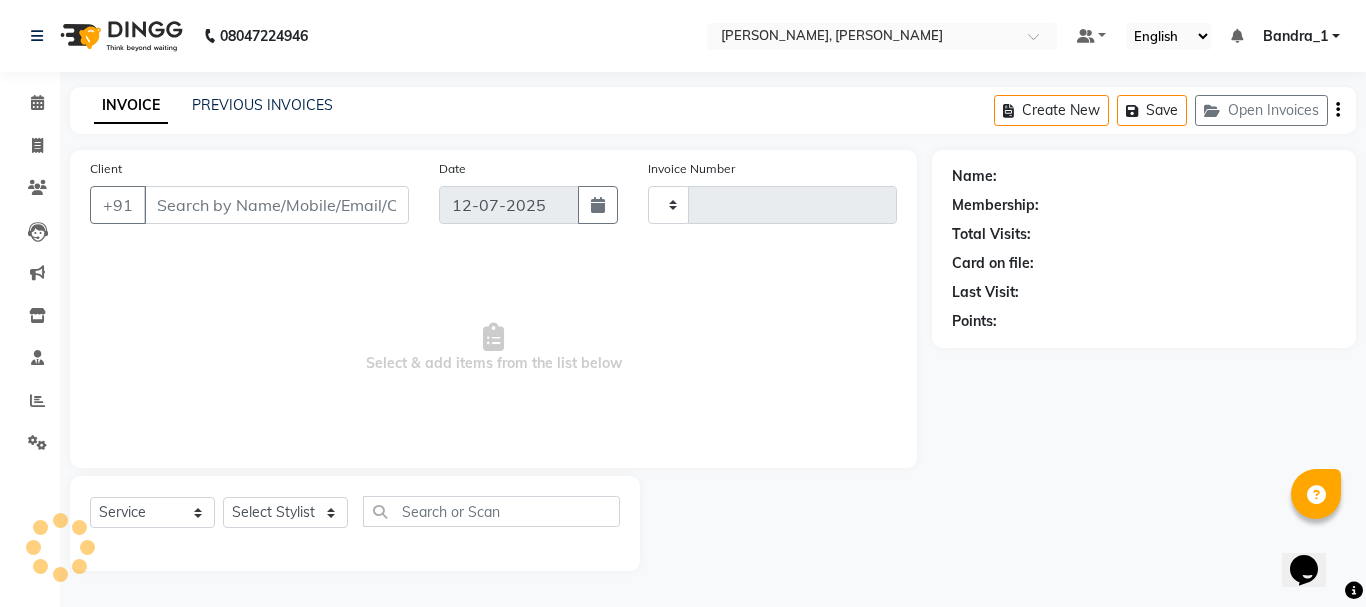 type on "0886" 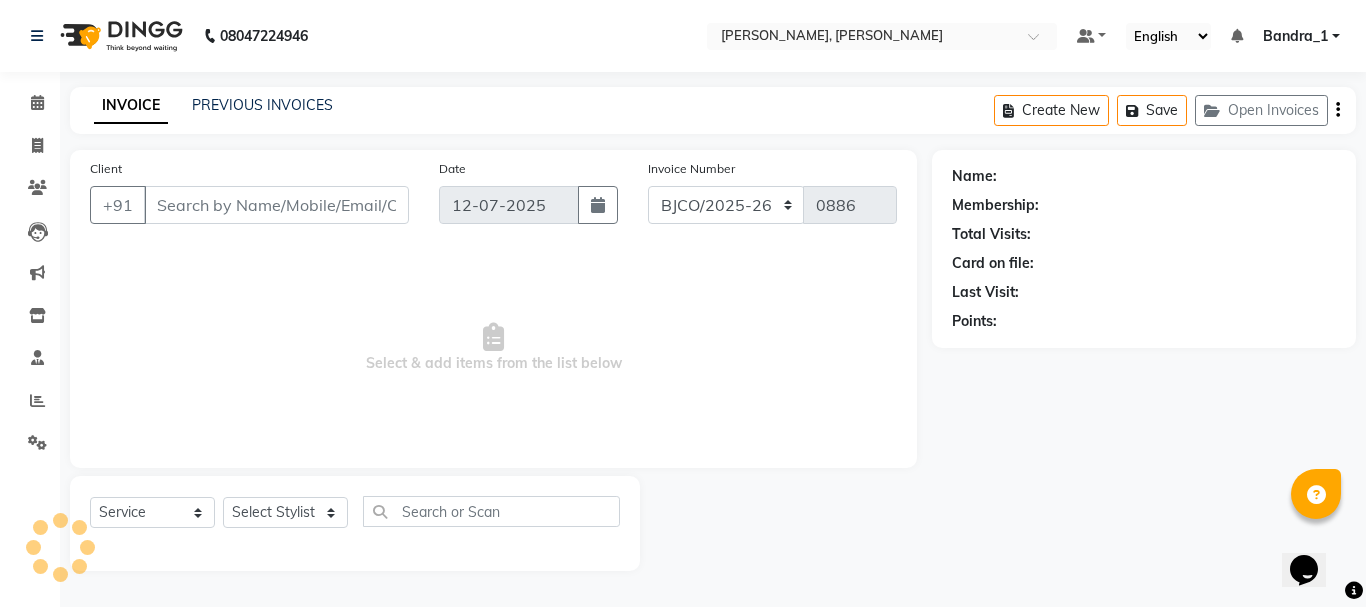 type on "2303059042488" 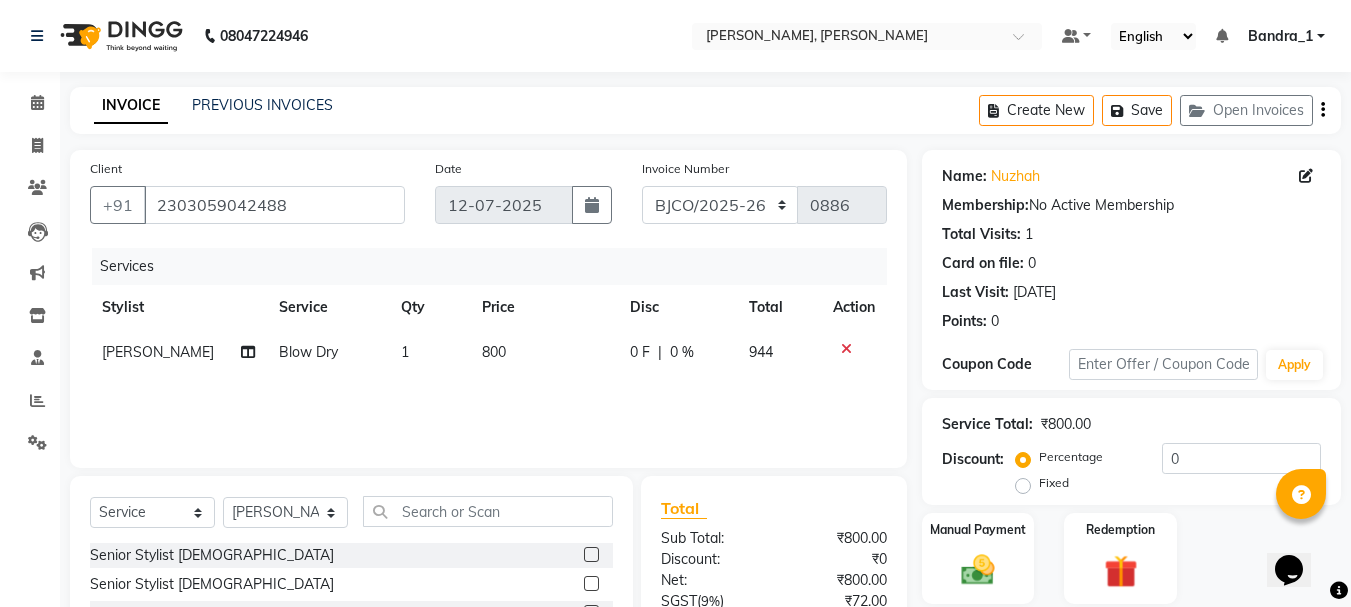 click on "800" 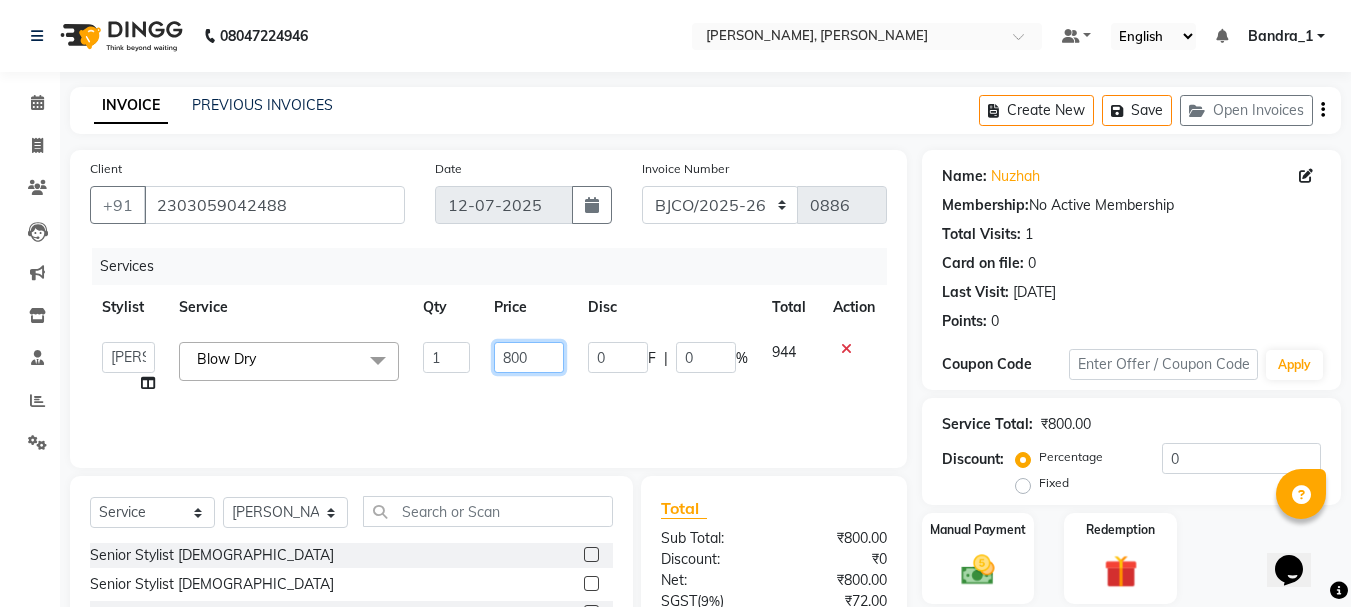 click on "800" 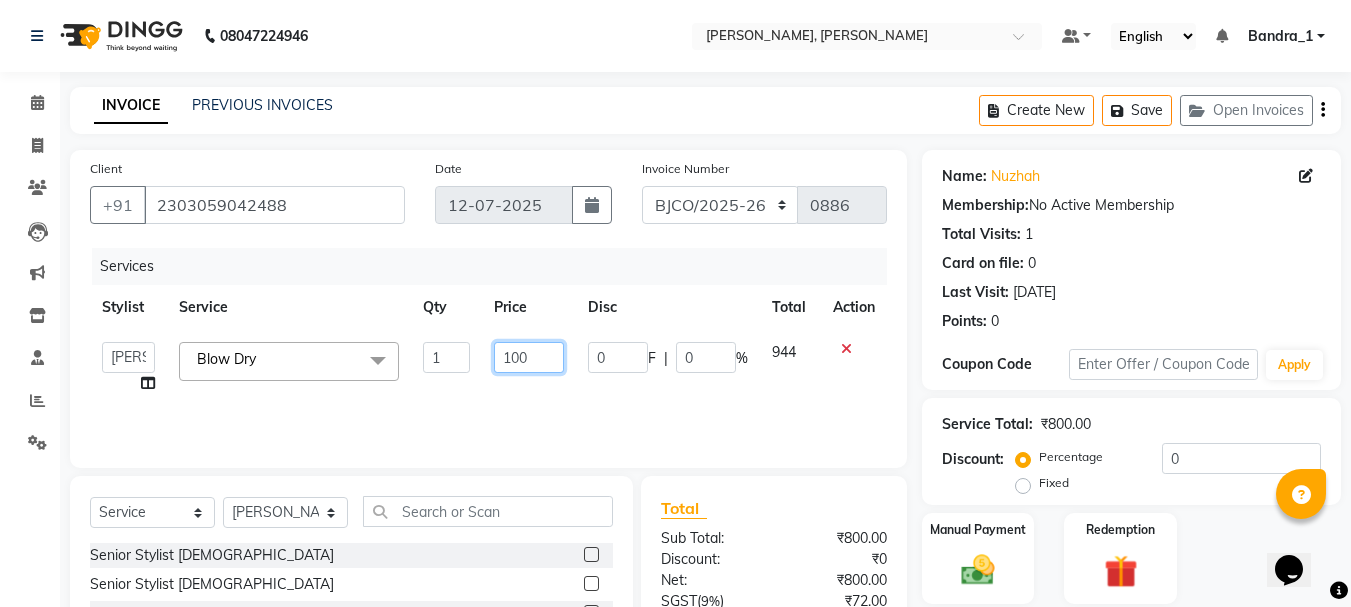 type on "1500" 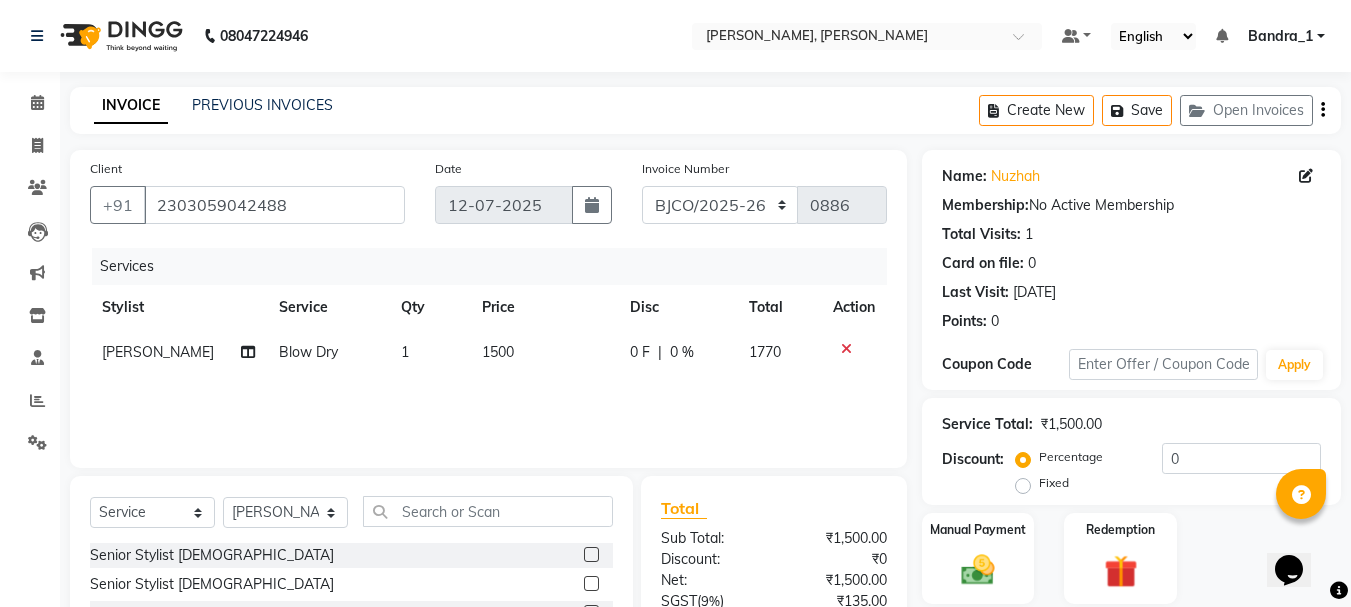 click on "Services Stylist Service Qty Price Disc Total Action Abdul Blow Dry 1 1500 0 F | 0 % 1770" 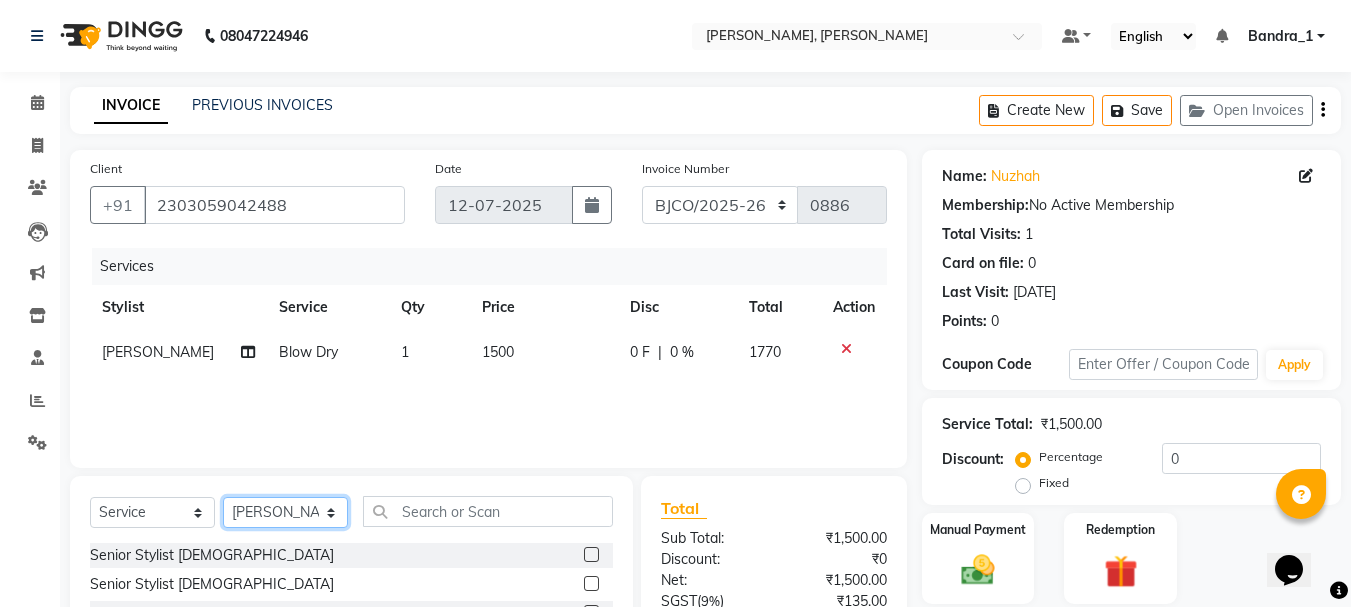 click on "Select Stylist Abdul Bandra_1 Bandra_store [PERSON_NAME] [PERSON_NAME] [PERSON_NAME] [PERSON_NAME] Jouyi [PERSON_NAME] [PERSON_NAME] On  Floor  Peetrass Pinky Make up Artist [PERSON_NAME][DATE] [PERSON_NAME] [PERSON_NAME] [PERSON_NAME] [PERSON_NAME] [PERSON_NAME] Shilpa [PERSON_NAME] [PERSON_NAME]                         [PERSON_NAME] [PERSON_NAME].S Yangamphy [PERSON_NAME]" 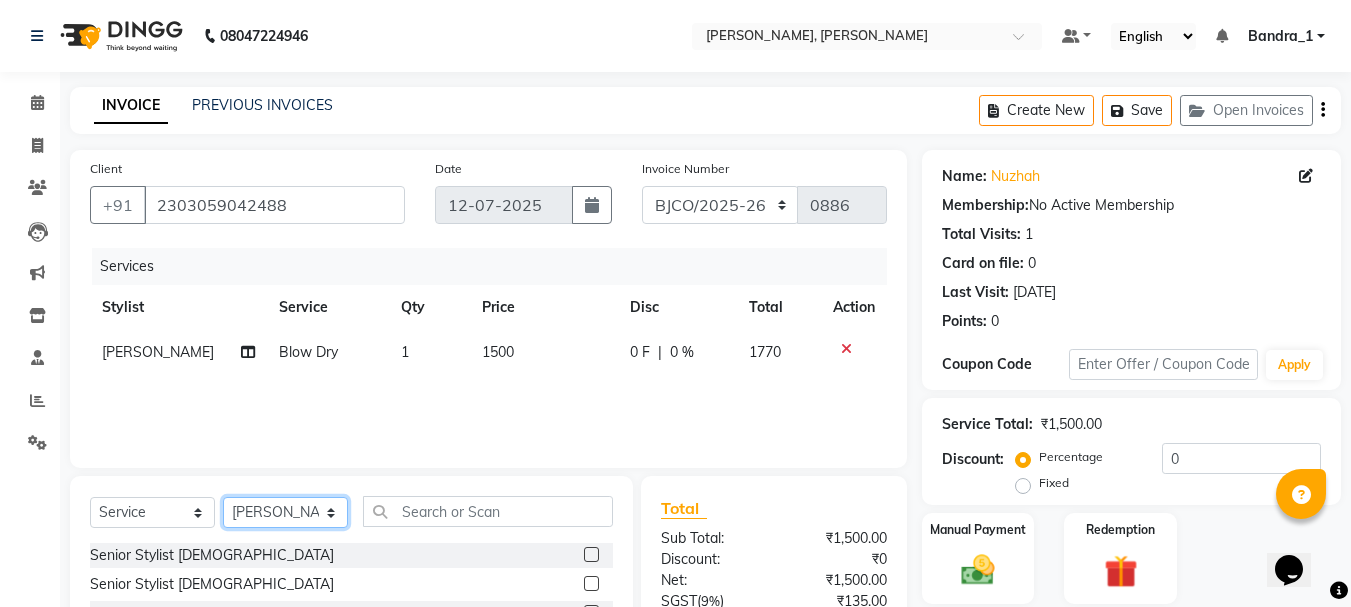 select on "86082" 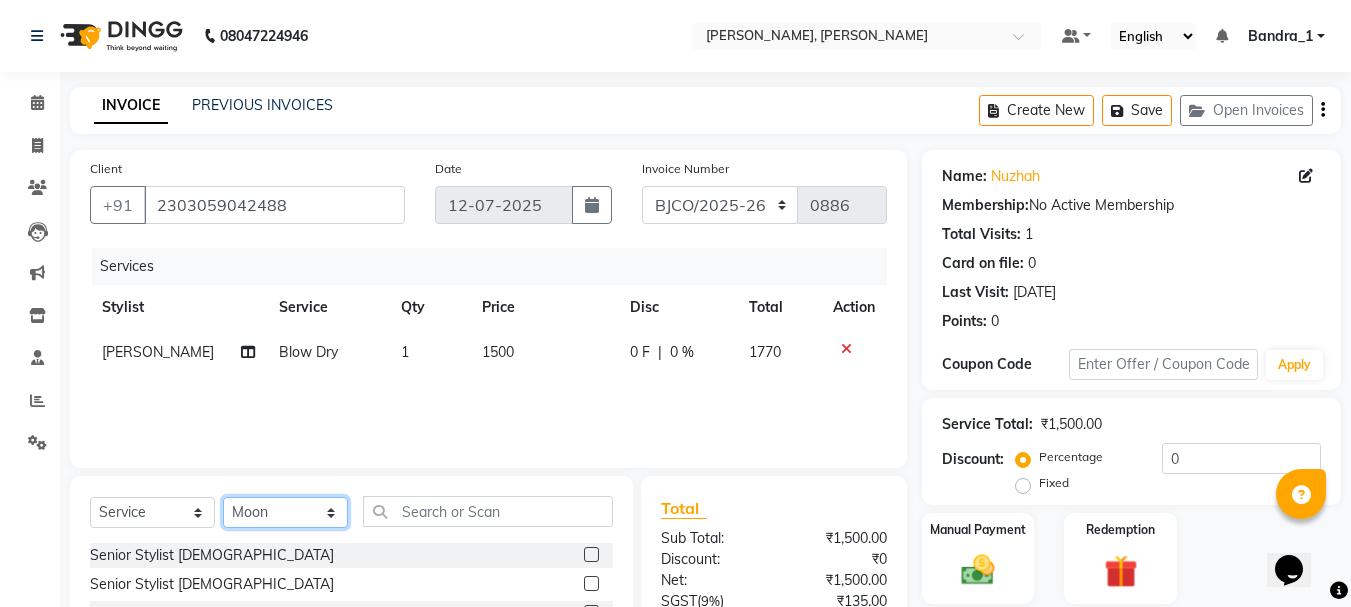 click on "Select Stylist Abdul Bandra_1 Bandra_store [PERSON_NAME] [PERSON_NAME] [PERSON_NAME] [PERSON_NAME] Jouyi [PERSON_NAME] [PERSON_NAME] On  Floor  Peetrass Pinky Make up Artist [PERSON_NAME][DATE] [PERSON_NAME] [PERSON_NAME] [PERSON_NAME] [PERSON_NAME] [PERSON_NAME] Shilpa [PERSON_NAME] [PERSON_NAME]                         [PERSON_NAME] [PERSON_NAME].S Yangamphy [PERSON_NAME]" 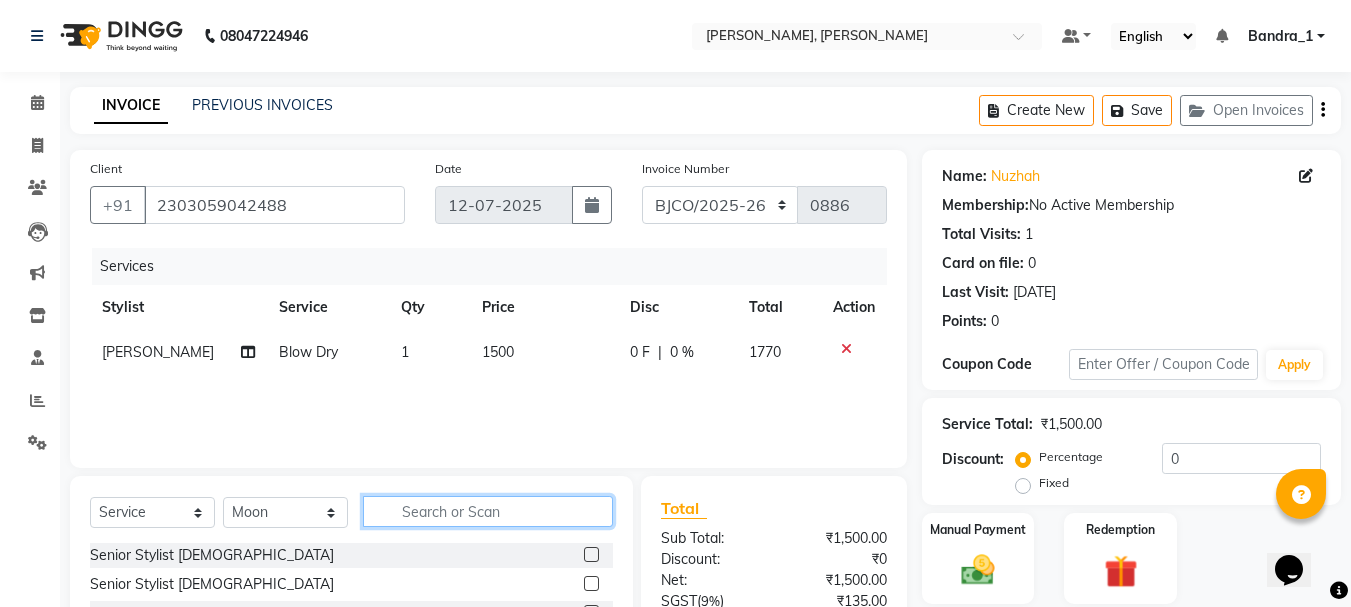 drag, startPoint x: 471, startPoint y: 514, endPoint x: 439, endPoint y: 494, distance: 37.735924 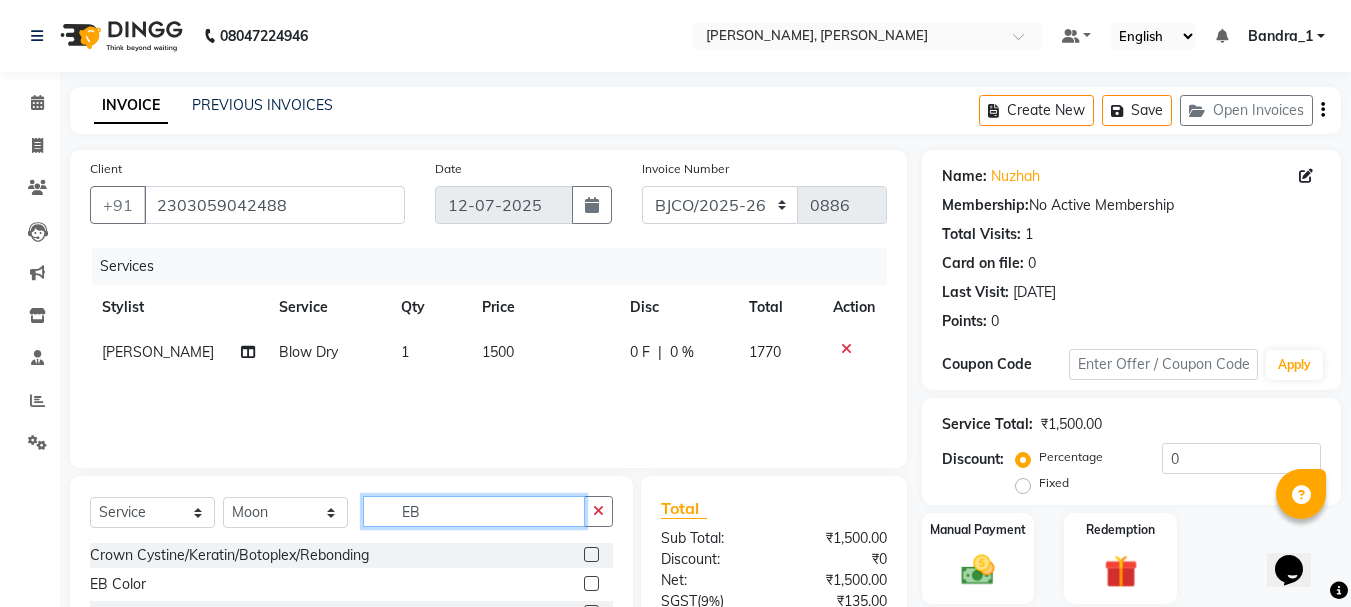 scroll, scrollTop: 193, scrollLeft: 0, axis: vertical 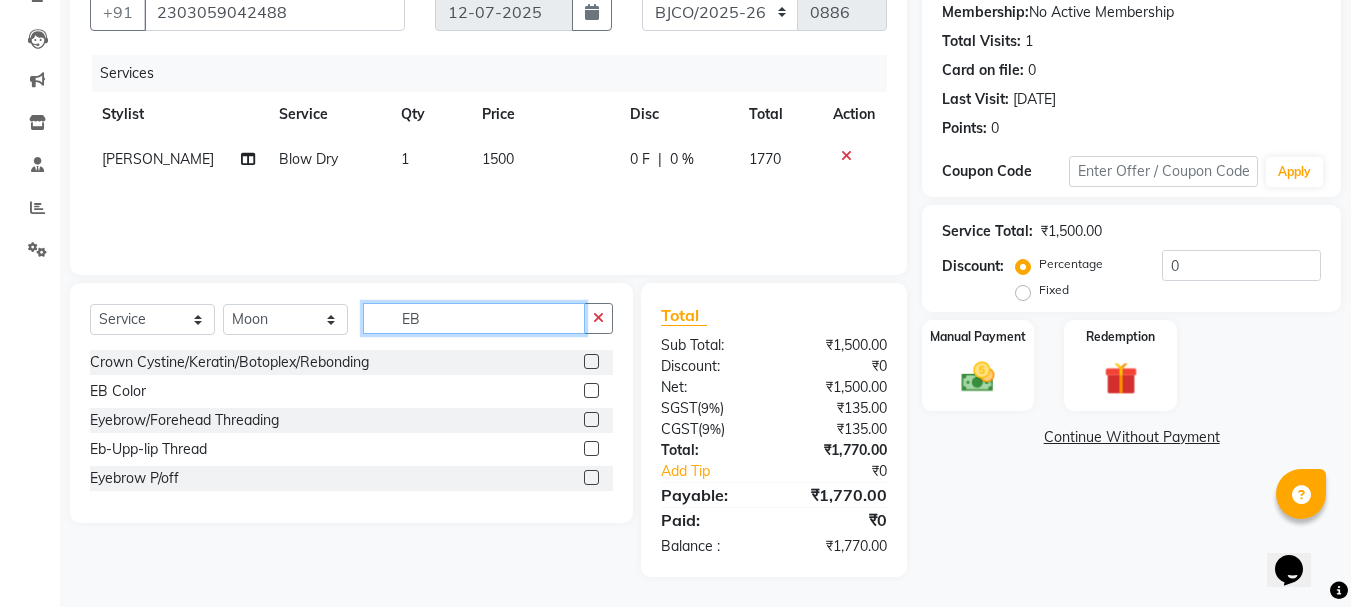 type on "EB" 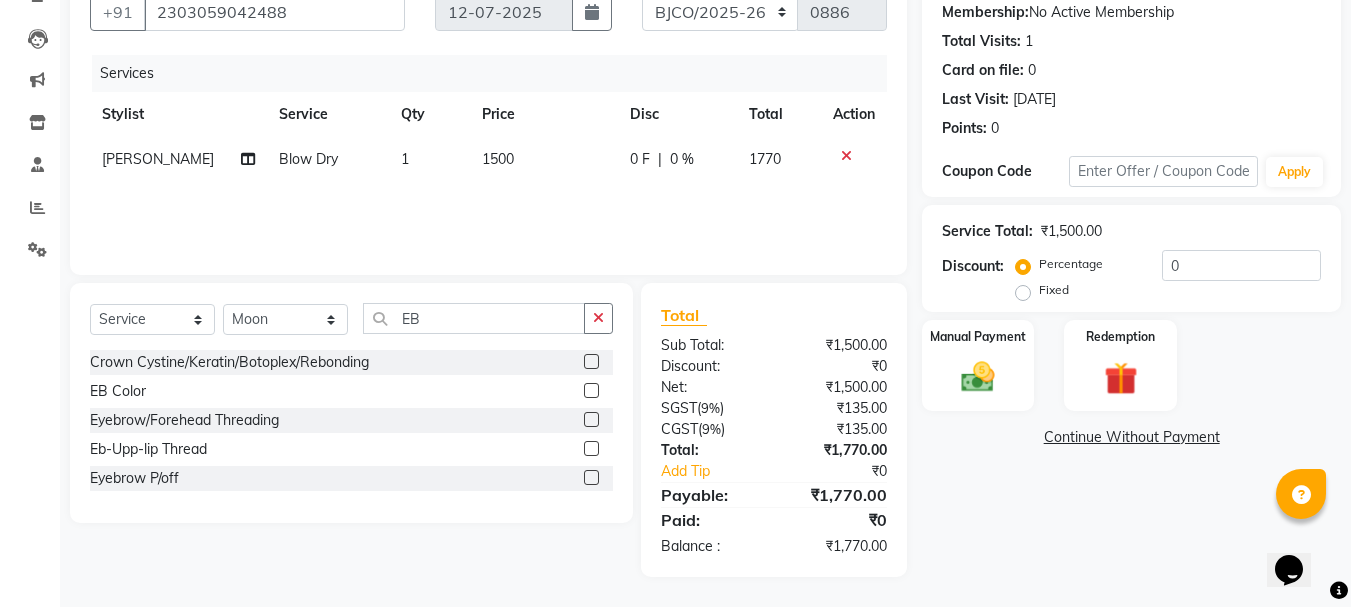 click 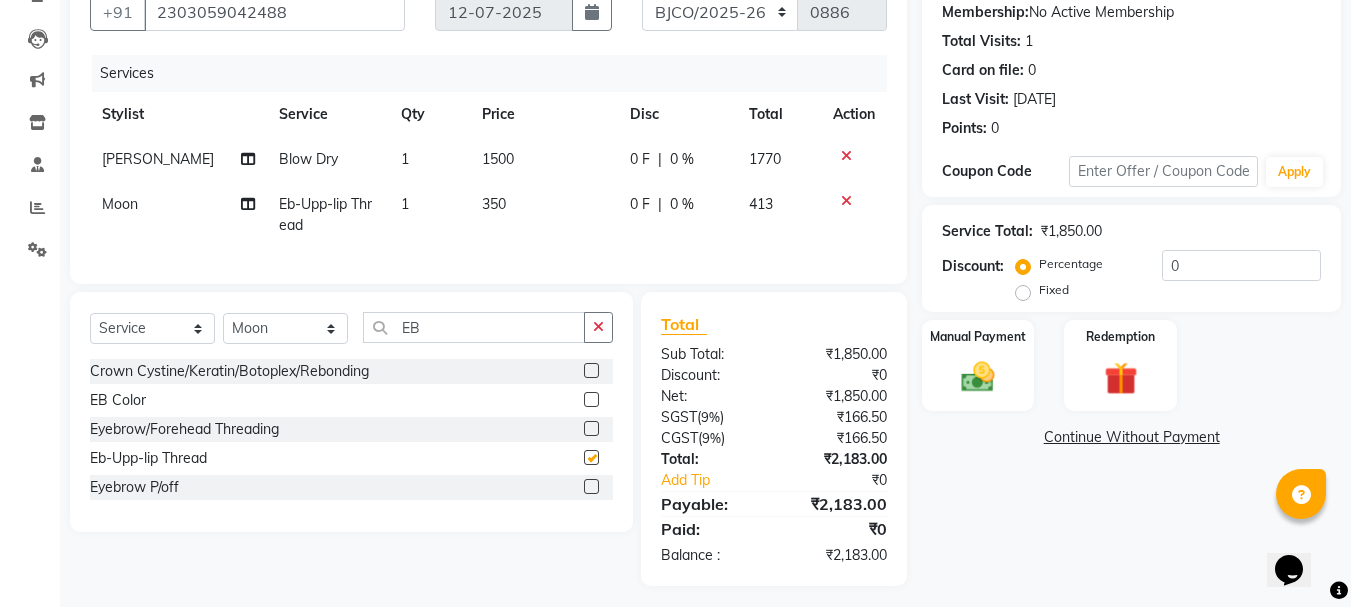 checkbox on "false" 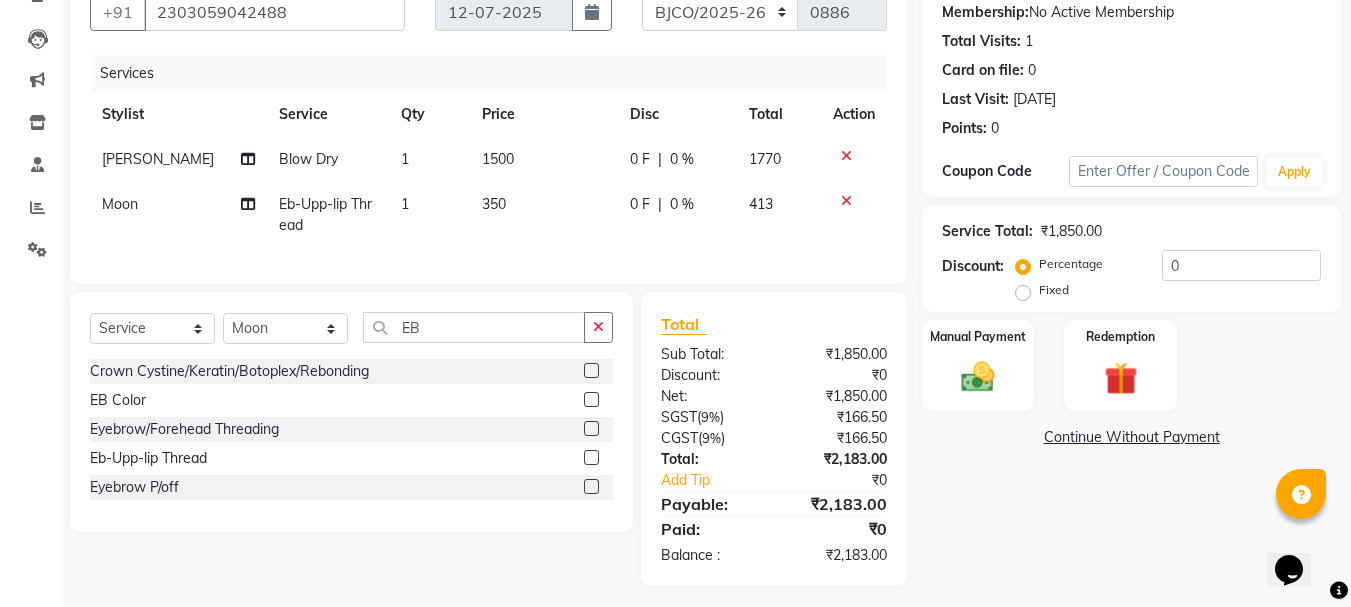 click on "350" 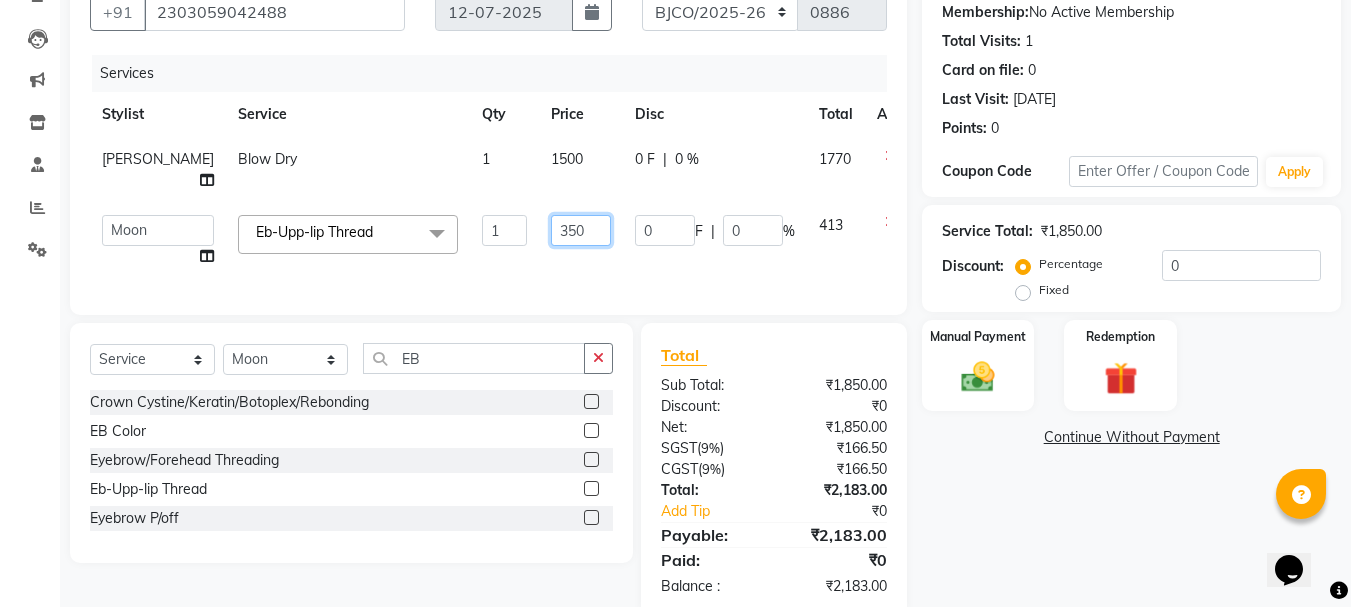 click on "350" 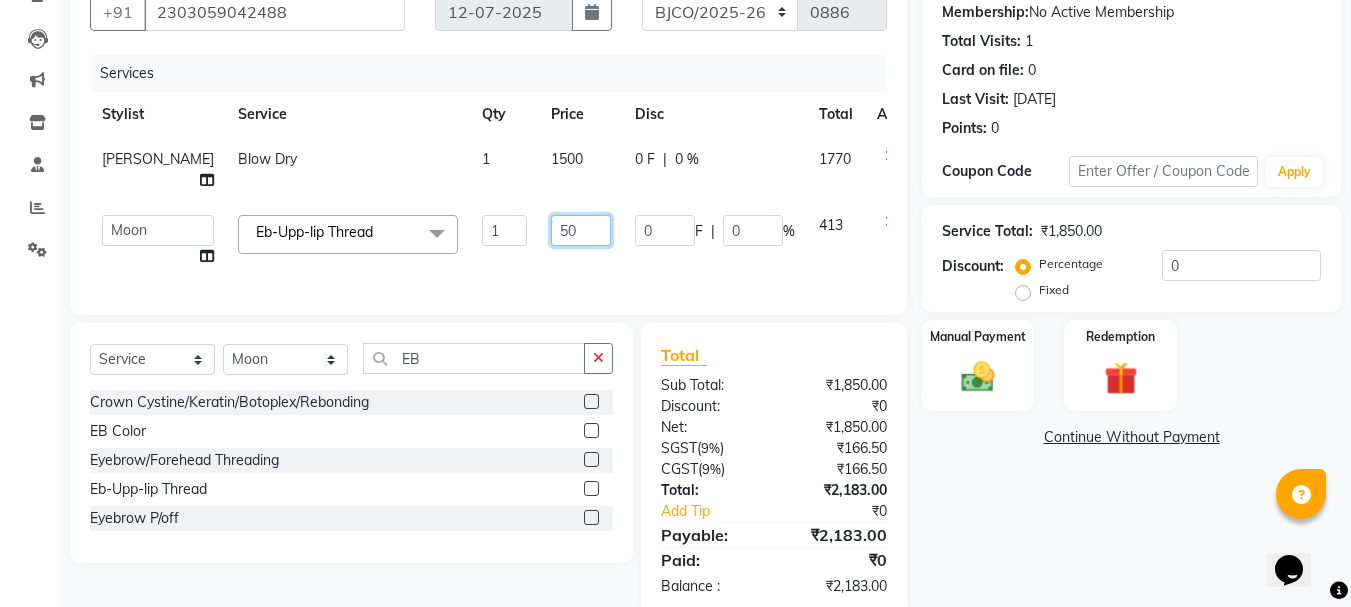 type on "150" 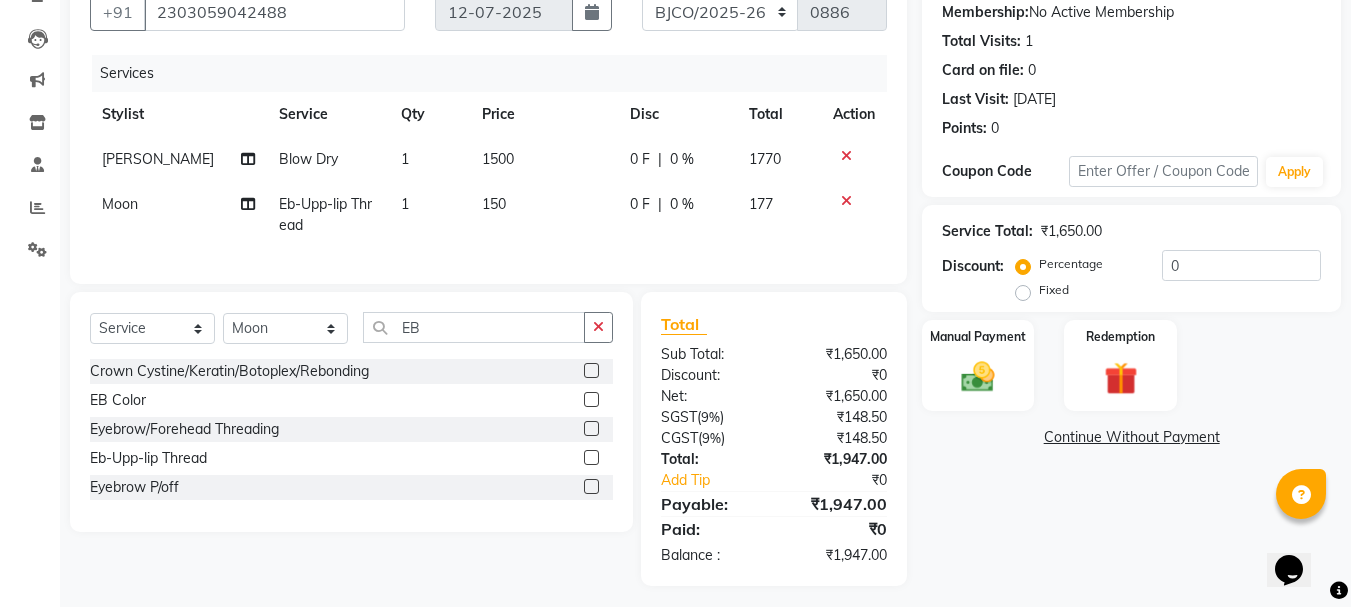 click on "Services Stylist Service Qty Price Disc Total Action Abdul Blow Dry 1 1500 0 F | 0 % 1770 Moon Eb-Upp-lip Thread 1 150 0 F | 0 % 177" 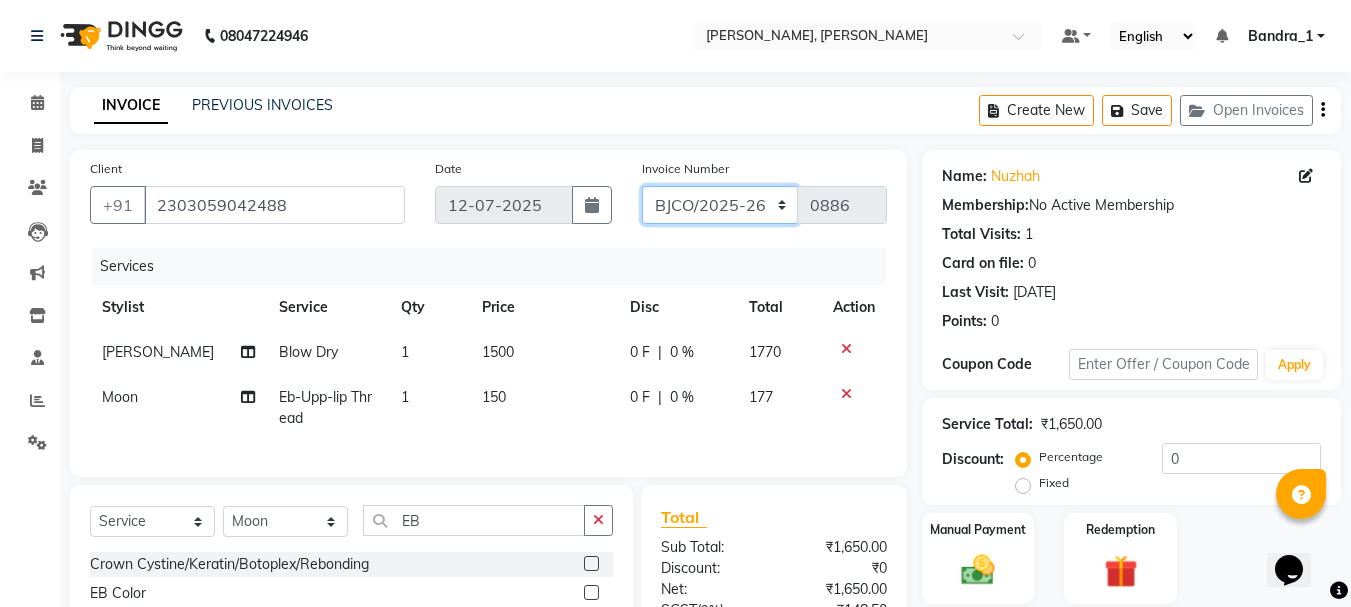 click on "CPGS/2025-26 BJCO/2025-26 Pre/2025" 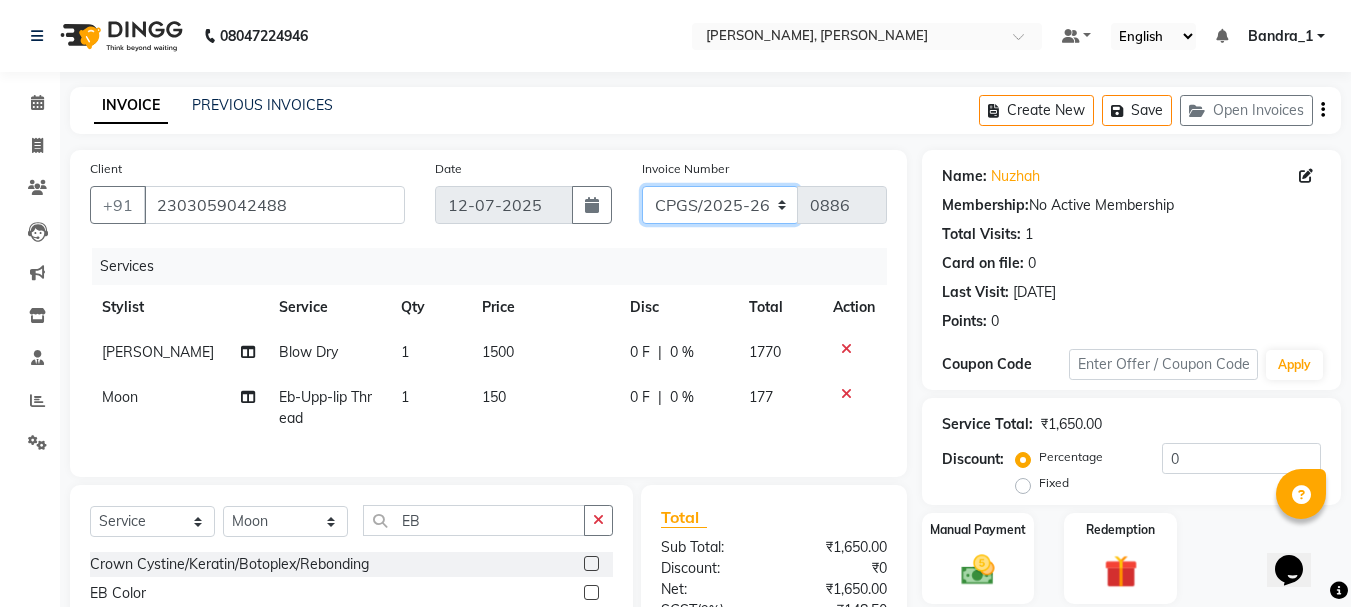click on "CPGS/2025-26 BJCO/2025-26 Pre/2025" 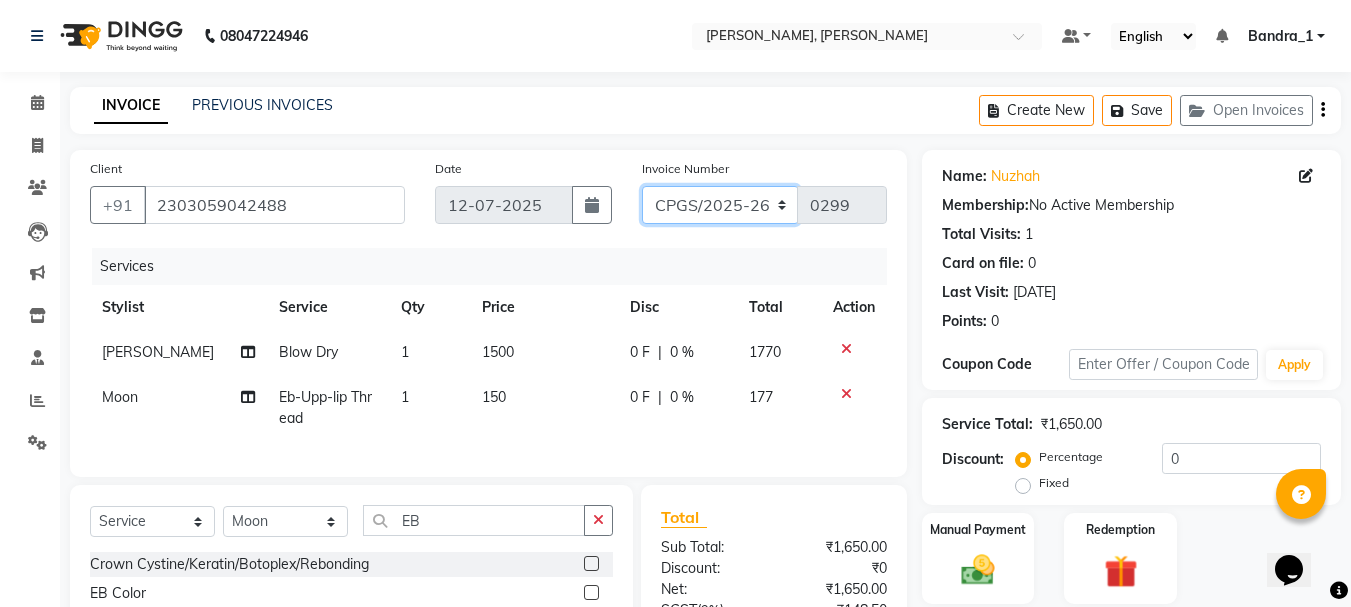 scroll, scrollTop: 217, scrollLeft: 0, axis: vertical 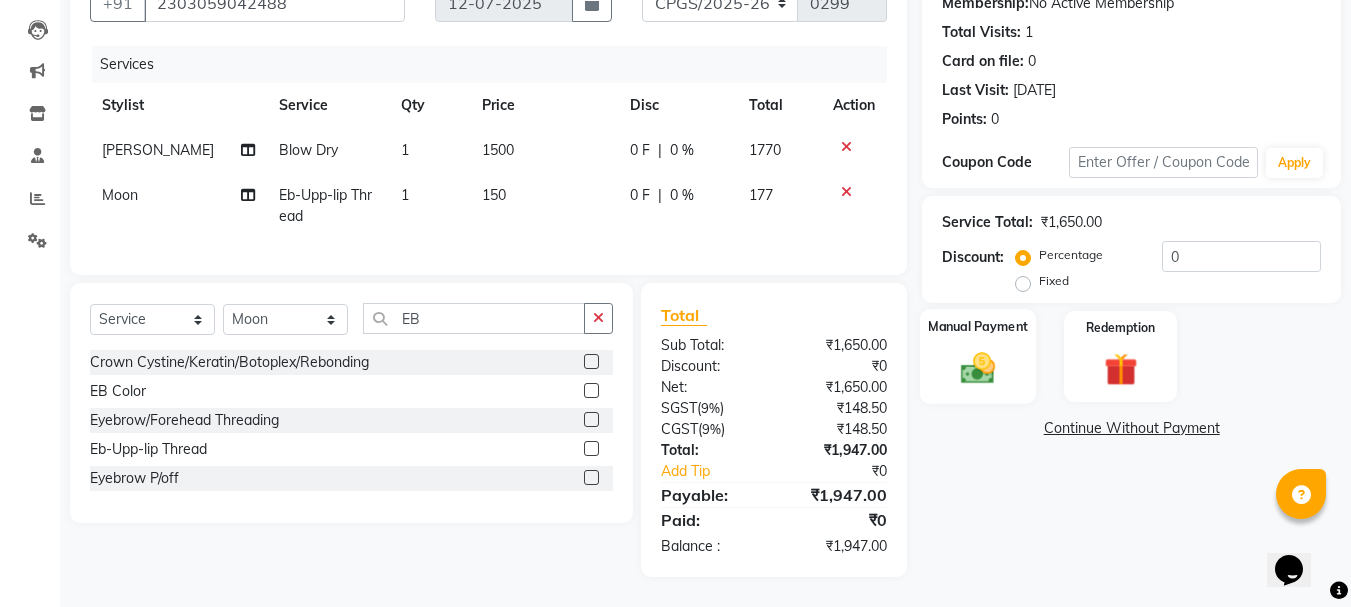 click 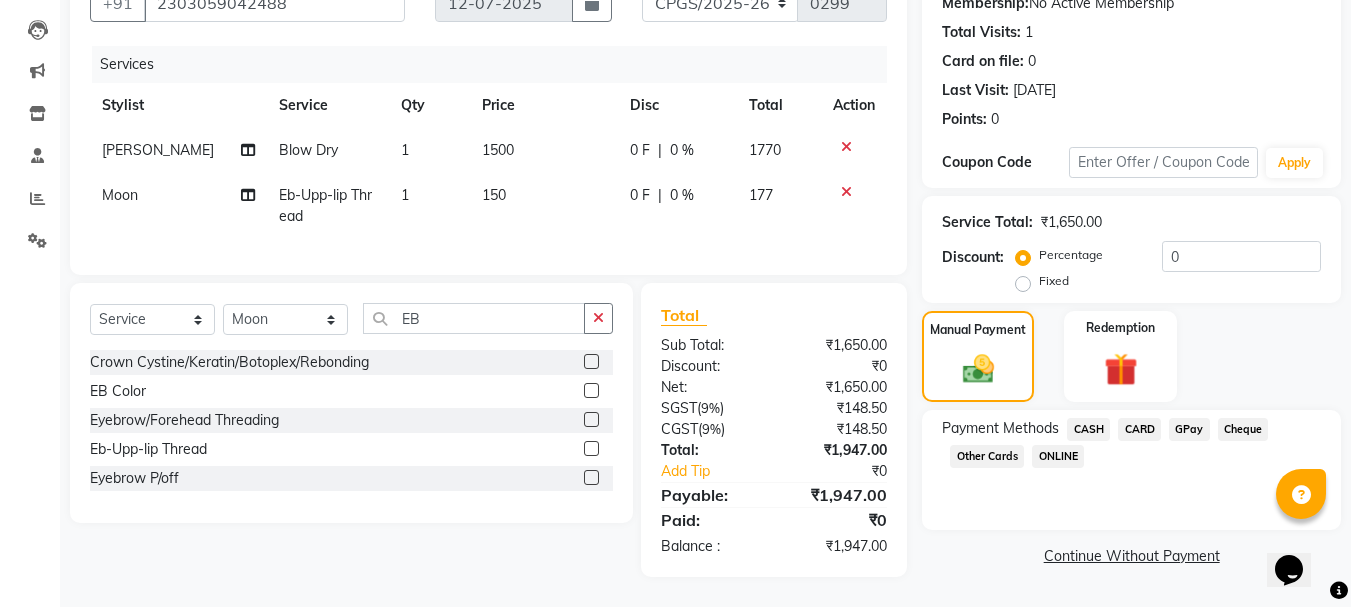 click on "CASH" 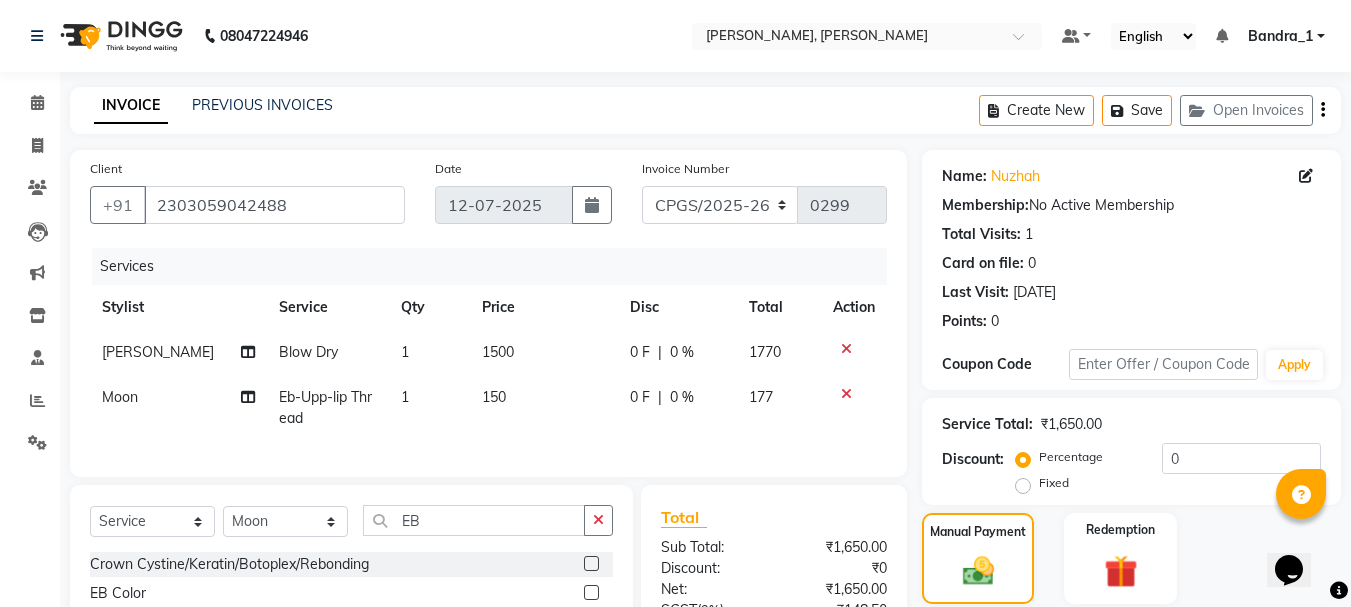 scroll, scrollTop: 252, scrollLeft: 0, axis: vertical 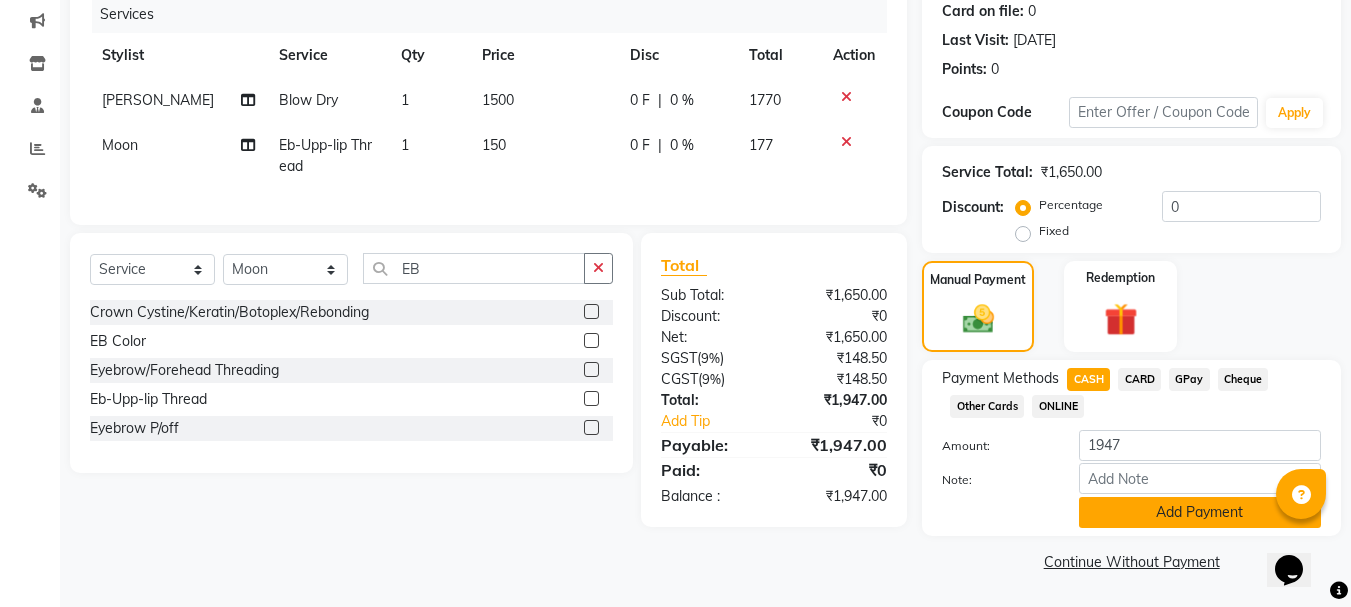 click on "Add Payment" 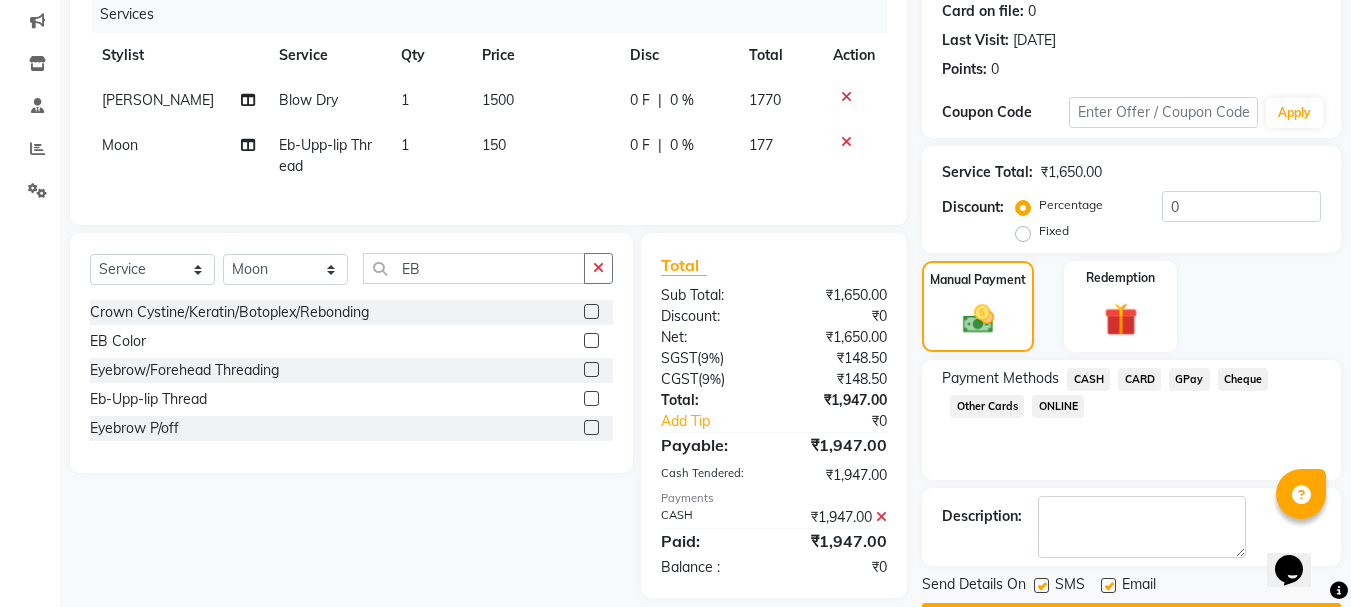 click 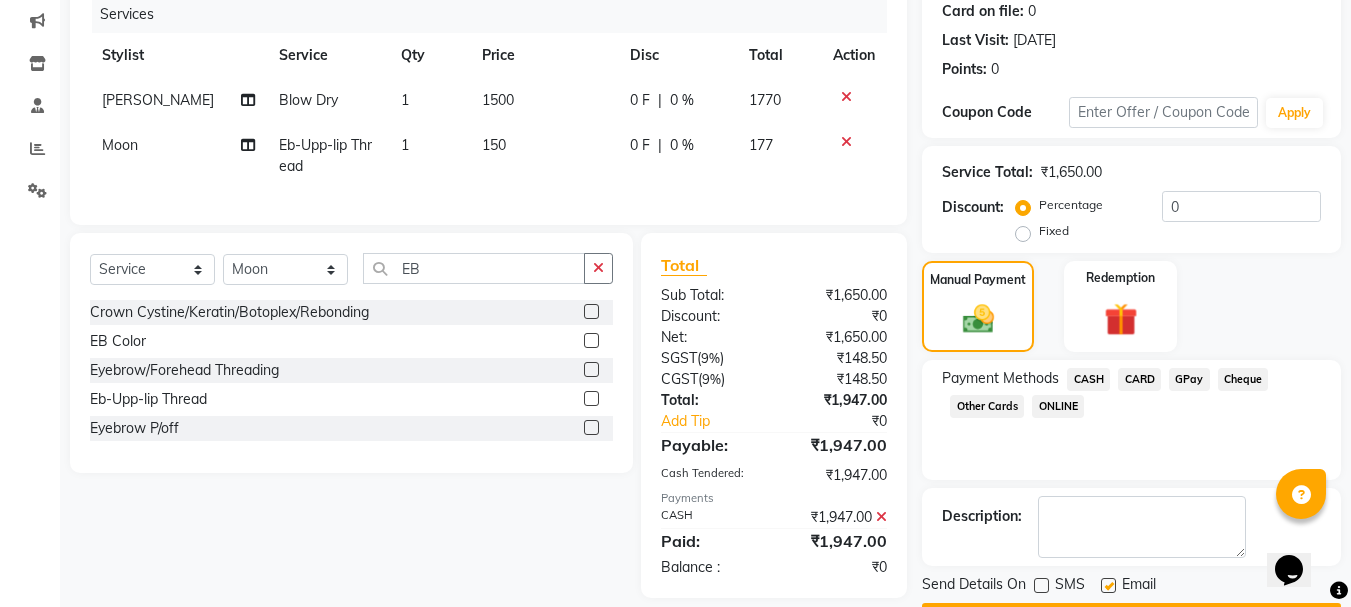click 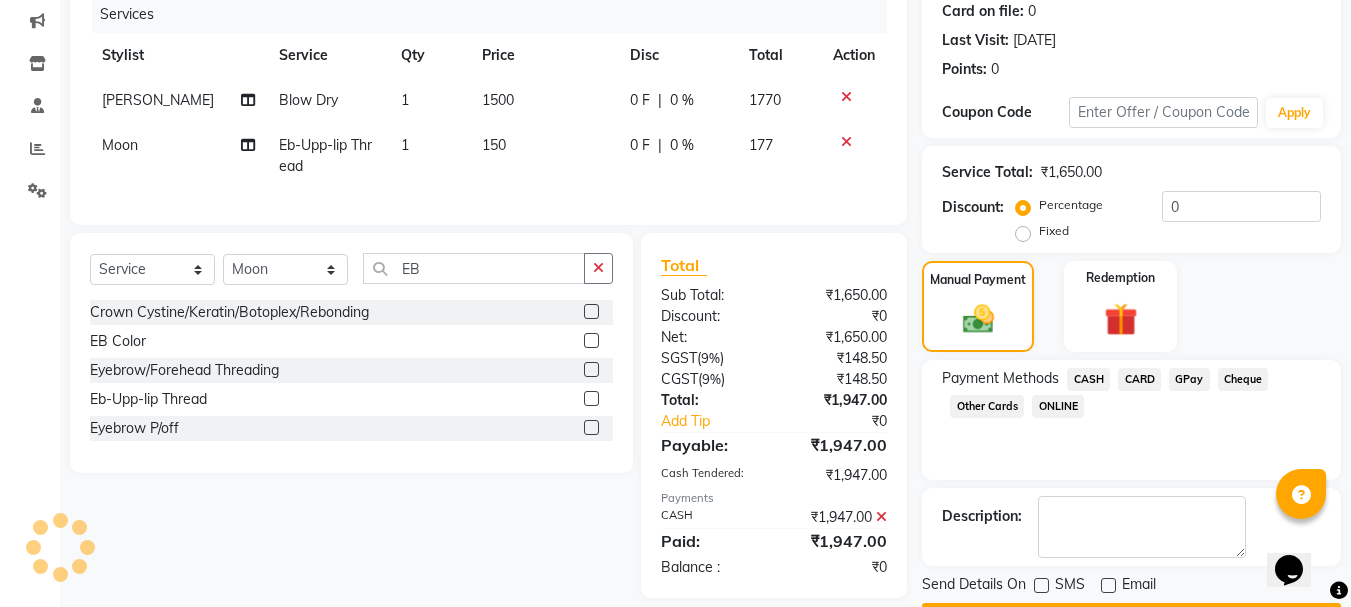 scroll, scrollTop: 309, scrollLeft: 0, axis: vertical 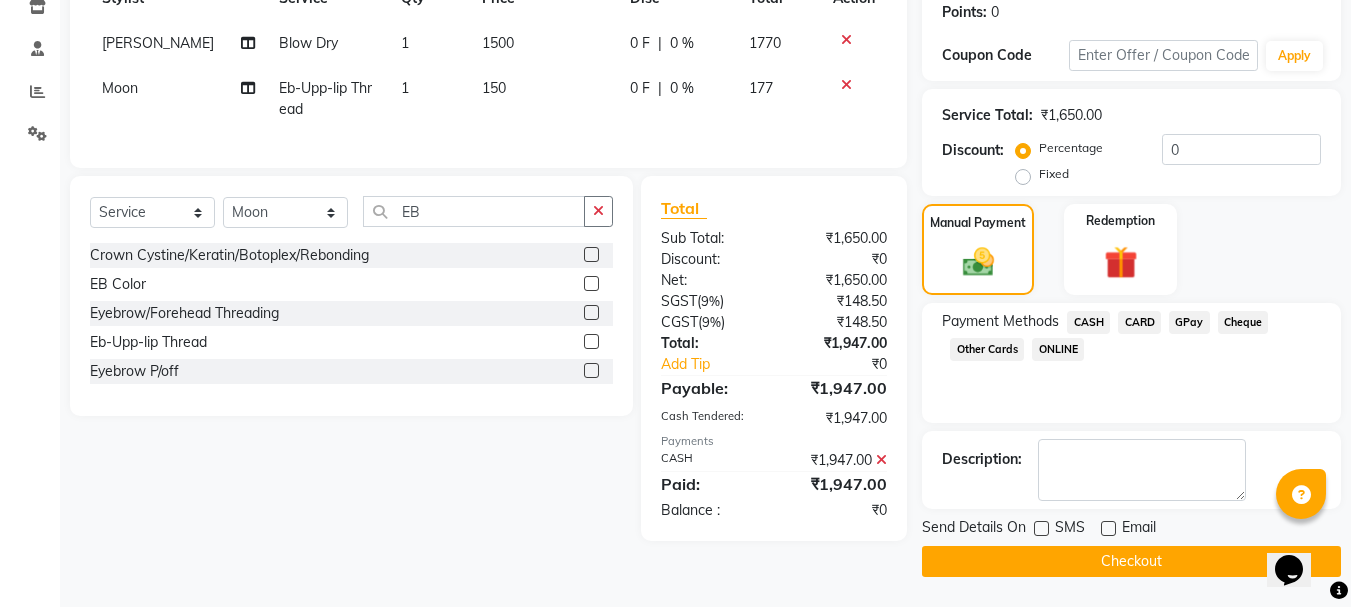 click on "Checkout" 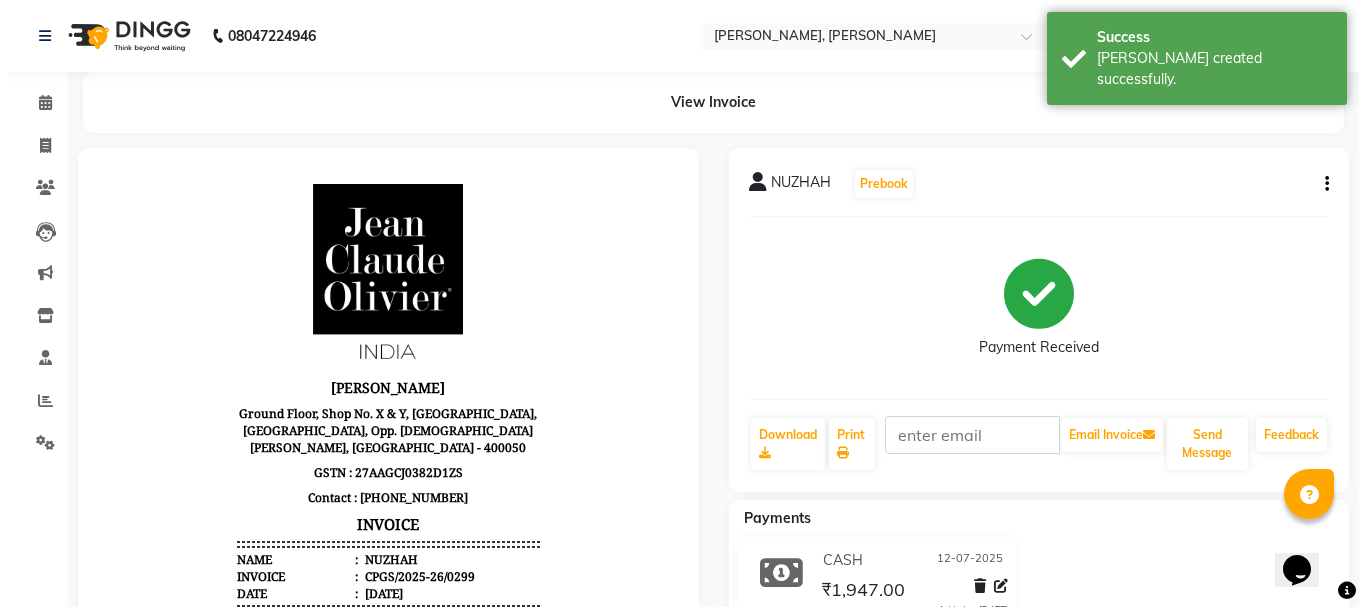 scroll, scrollTop: 0, scrollLeft: 0, axis: both 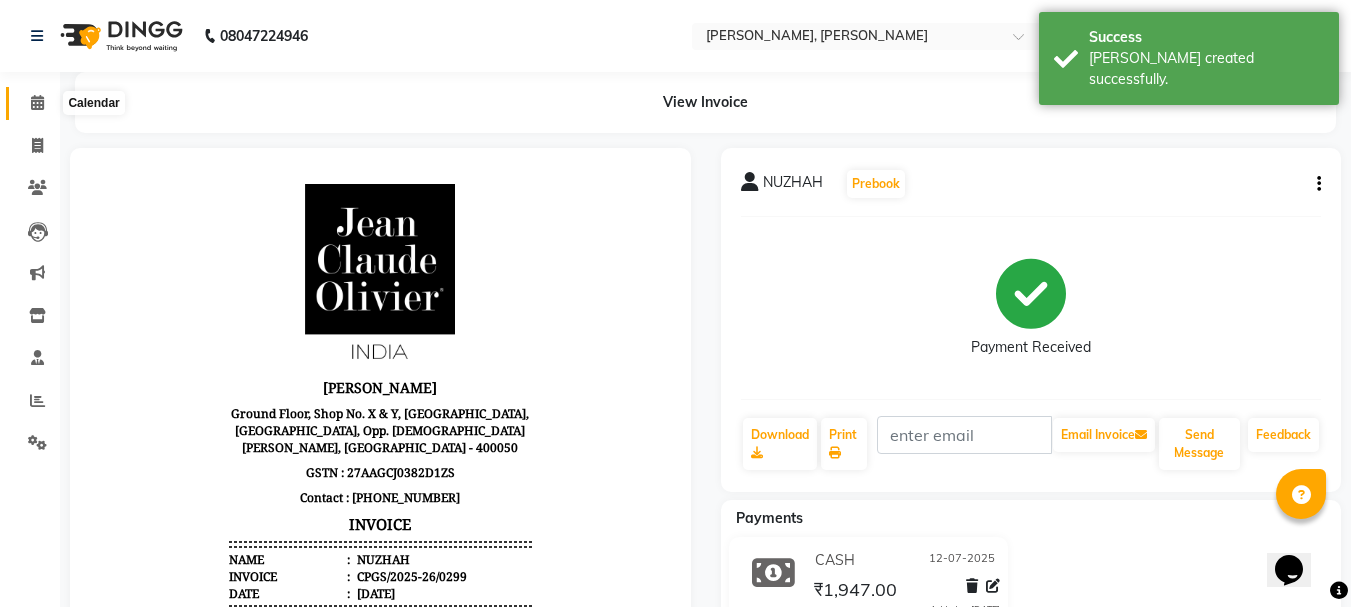 drag, startPoint x: 40, startPoint y: 101, endPoint x: 1365, endPoint y: 515, distance: 1388.1719 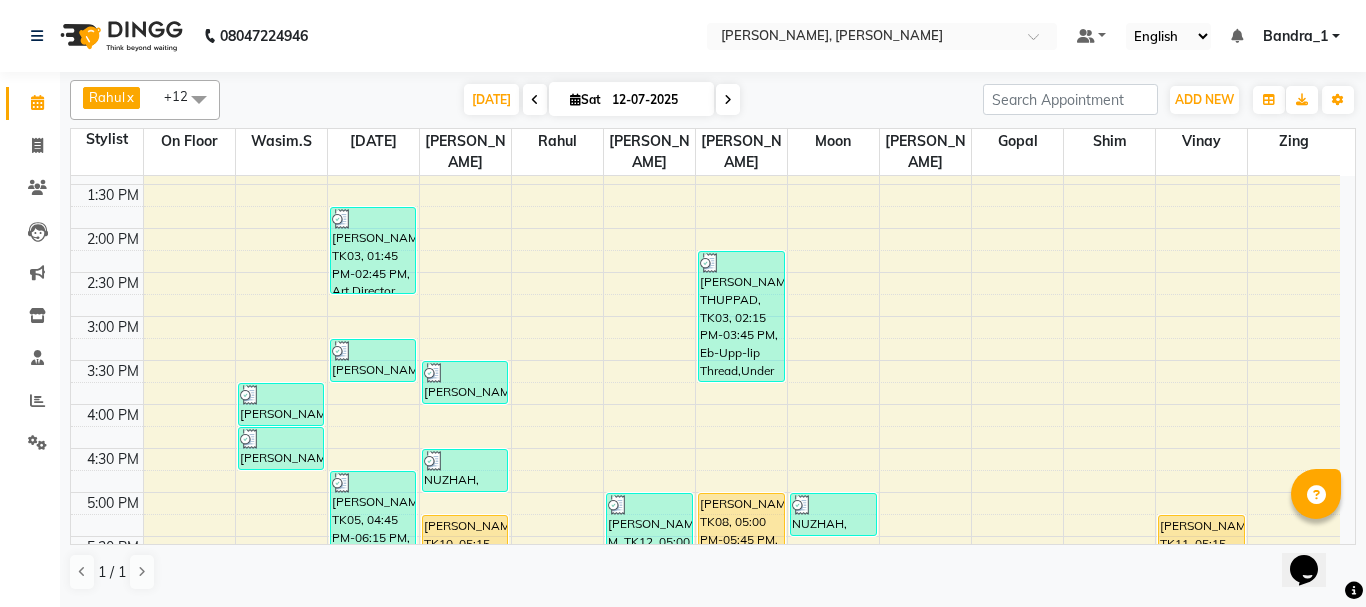 scroll, scrollTop: 400, scrollLeft: 0, axis: vertical 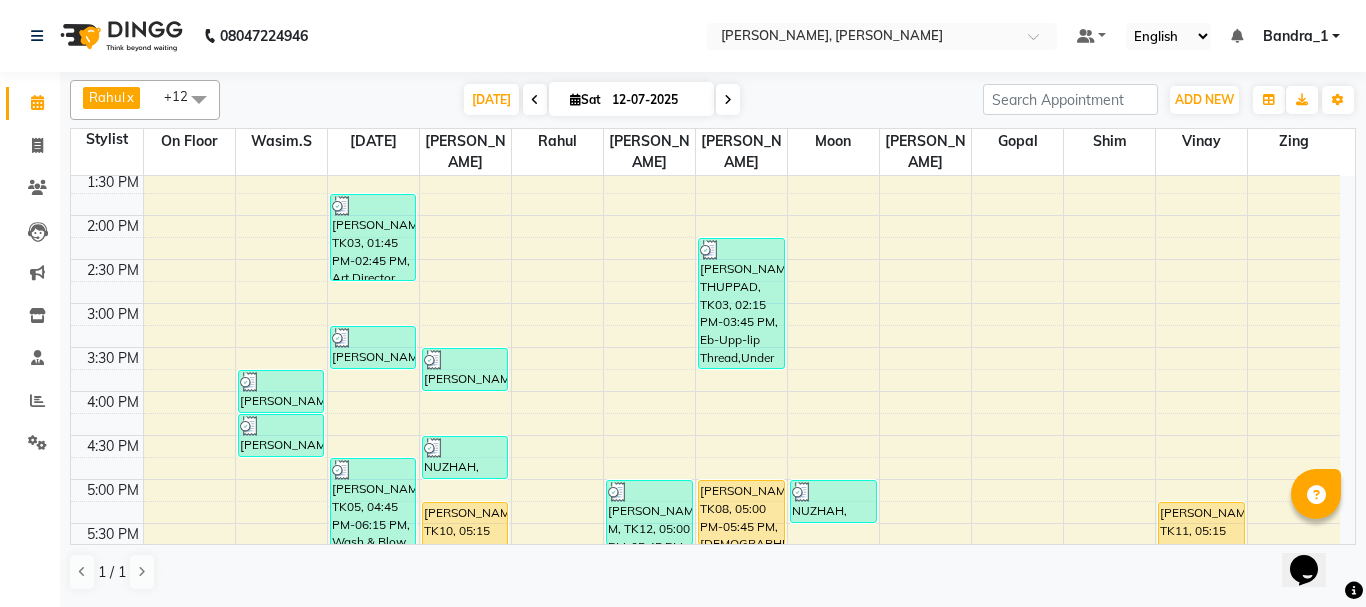 click on "ROHANJIT DAS, TK11, 05:15 PM-06:00 PM, Head Massage (Female)" at bounding box center (1201, 534) 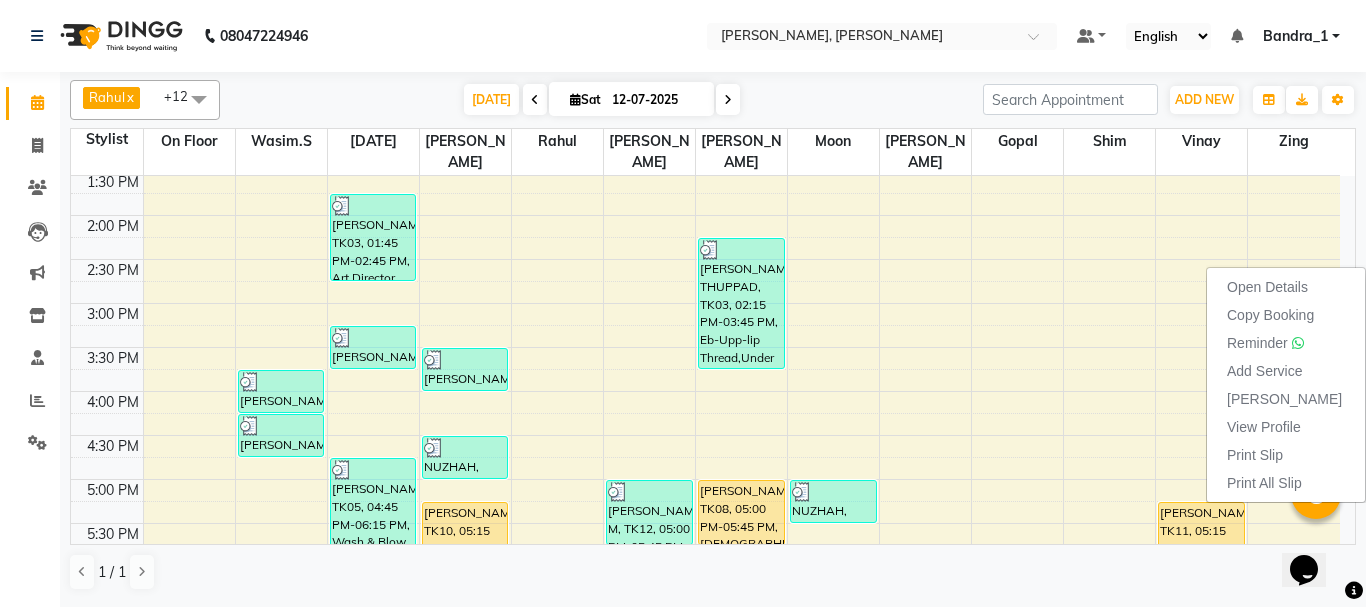 scroll, scrollTop: 800, scrollLeft: 0, axis: vertical 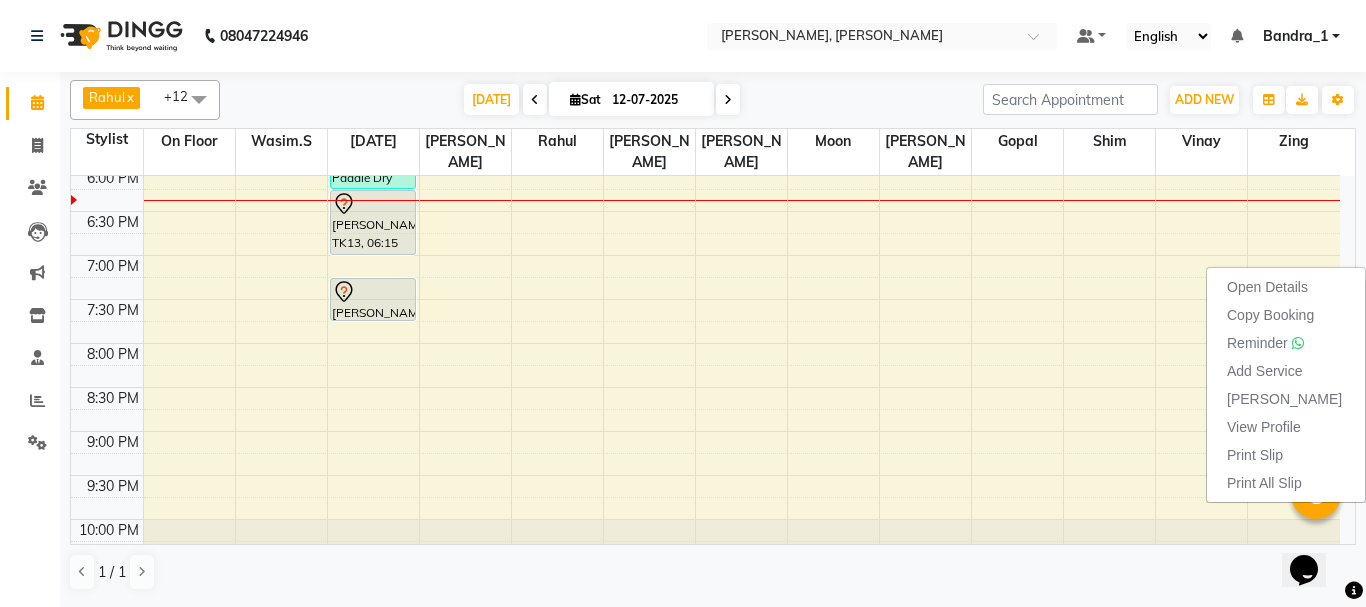 click on "RIMI CHANDOK, TK13, 06:15 PM-07:00 PM, Wash & Blow Dry" at bounding box center (373, 222) 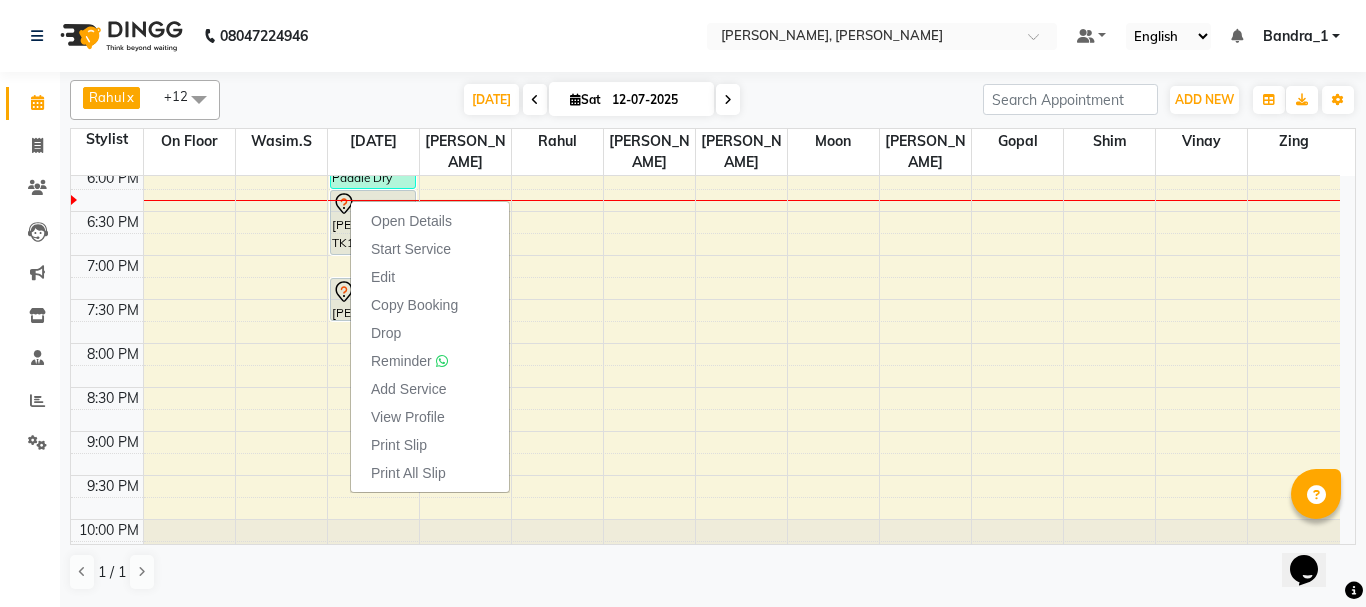 drag, startPoint x: 425, startPoint y: 250, endPoint x: 413, endPoint y: 247, distance: 12.369317 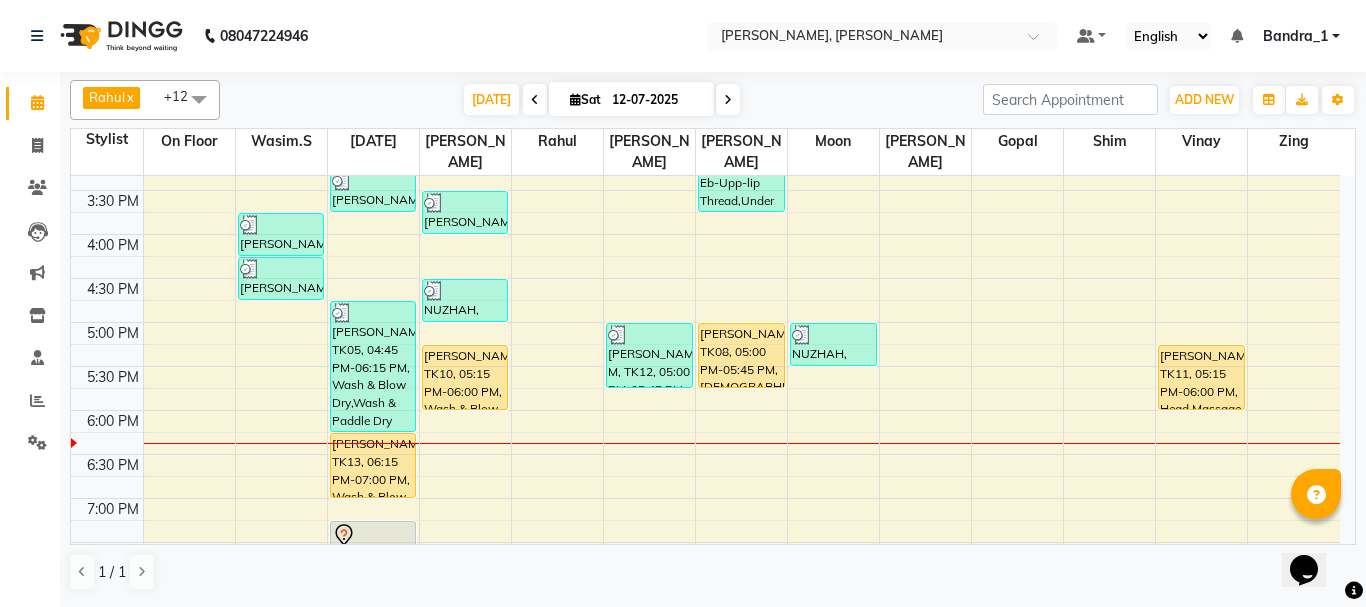 scroll, scrollTop: 400, scrollLeft: 0, axis: vertical 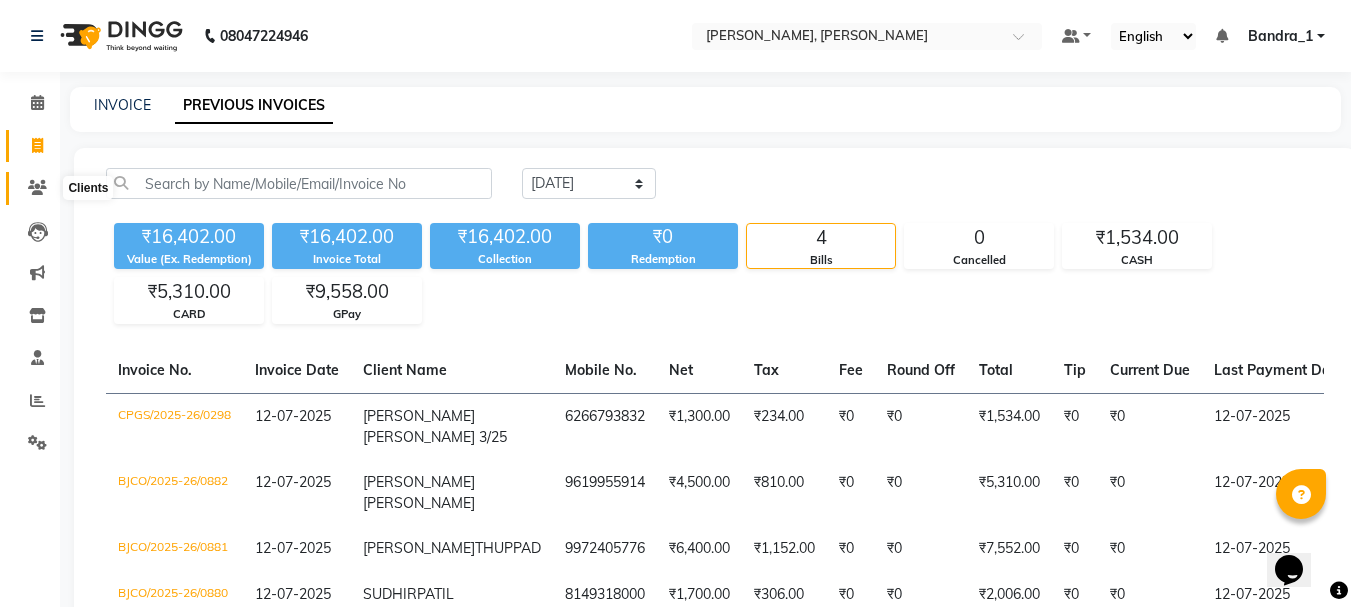 click 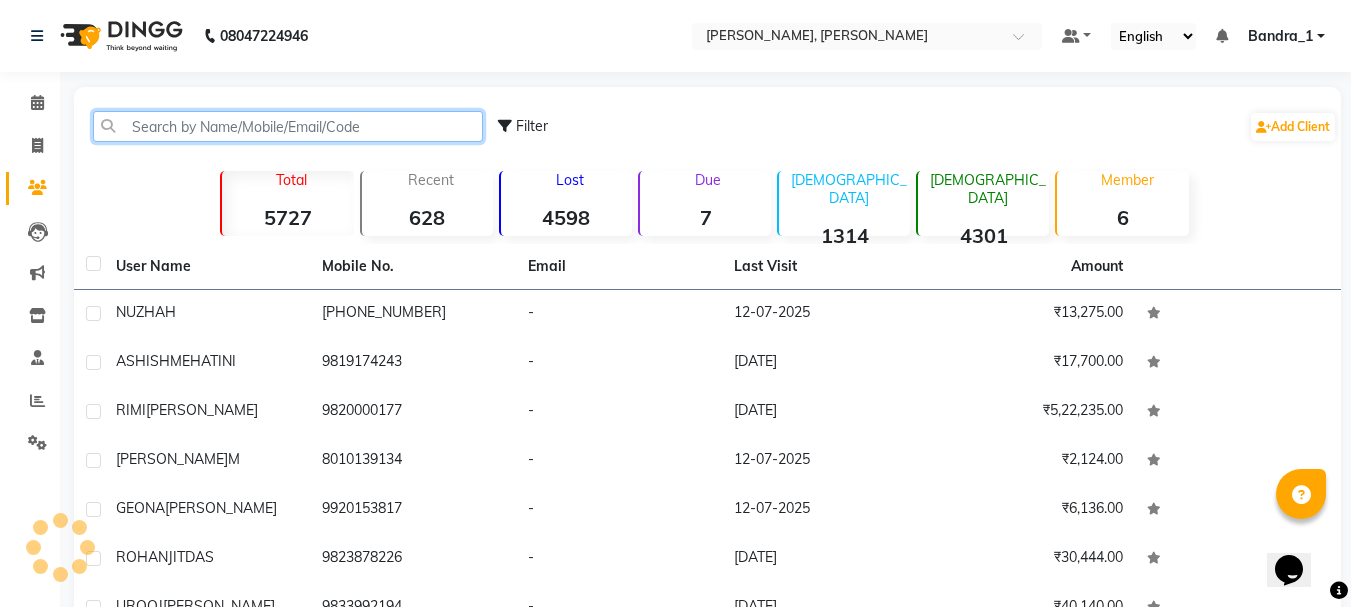 click 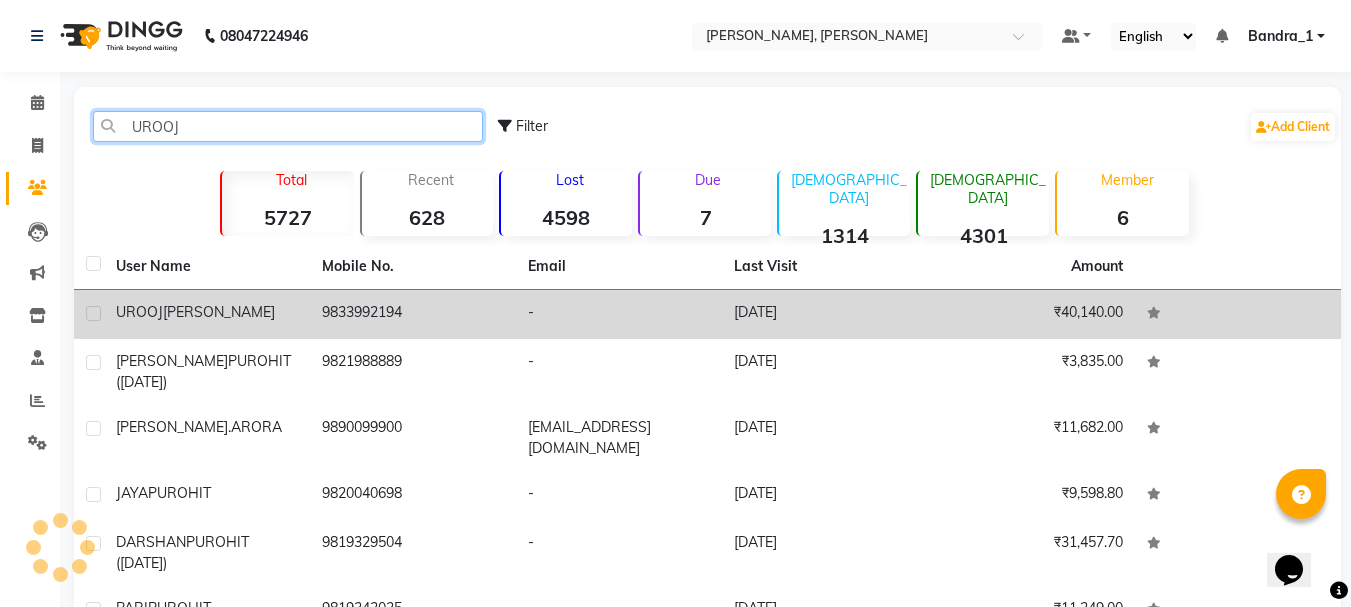type on "UROOJ" 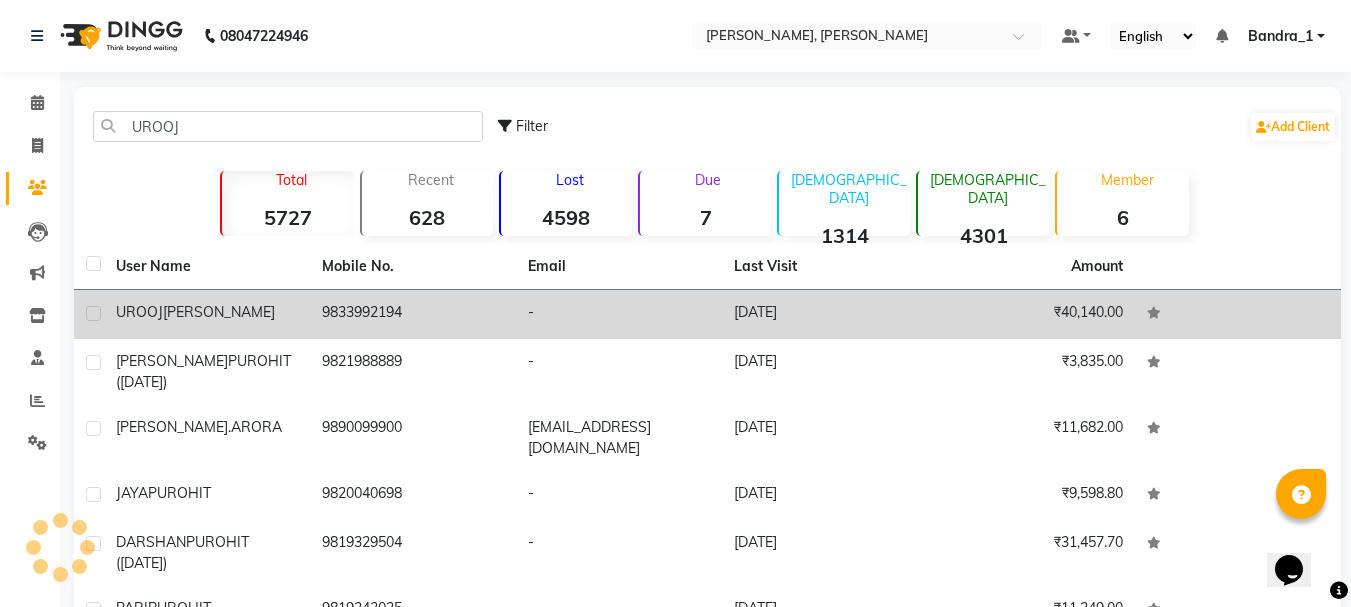 click on "UROOJ  ASHFAQ" 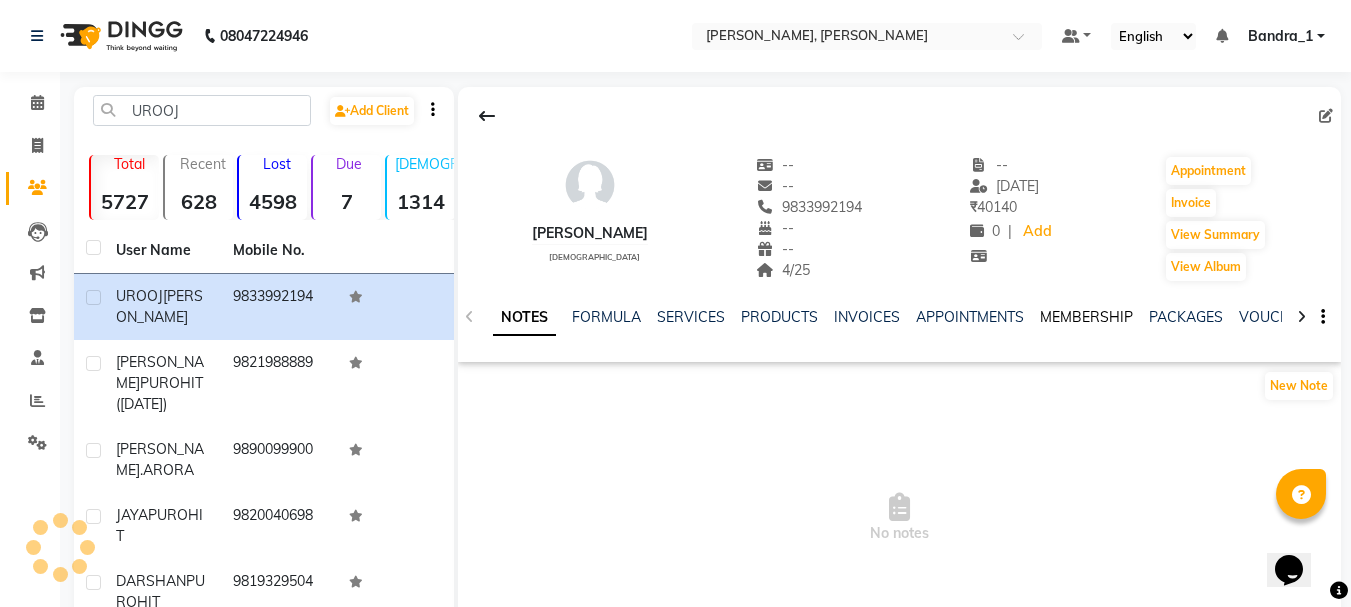 click on "MEMBERSHIP" 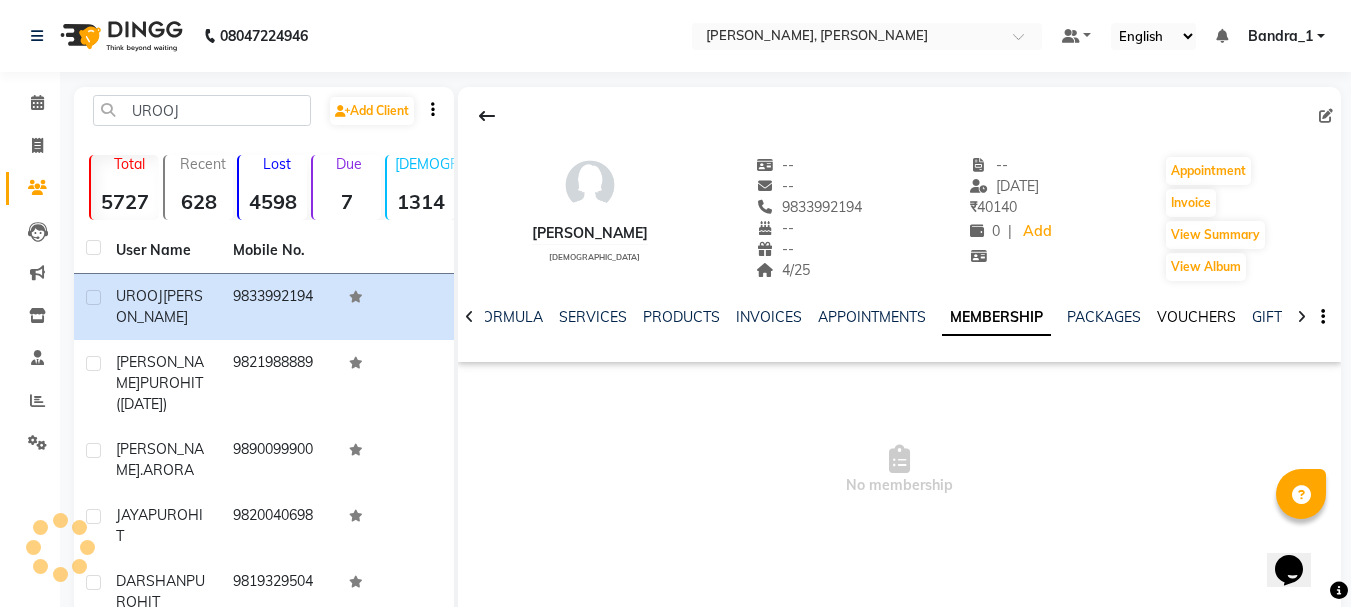 click on "VOUCHERS" 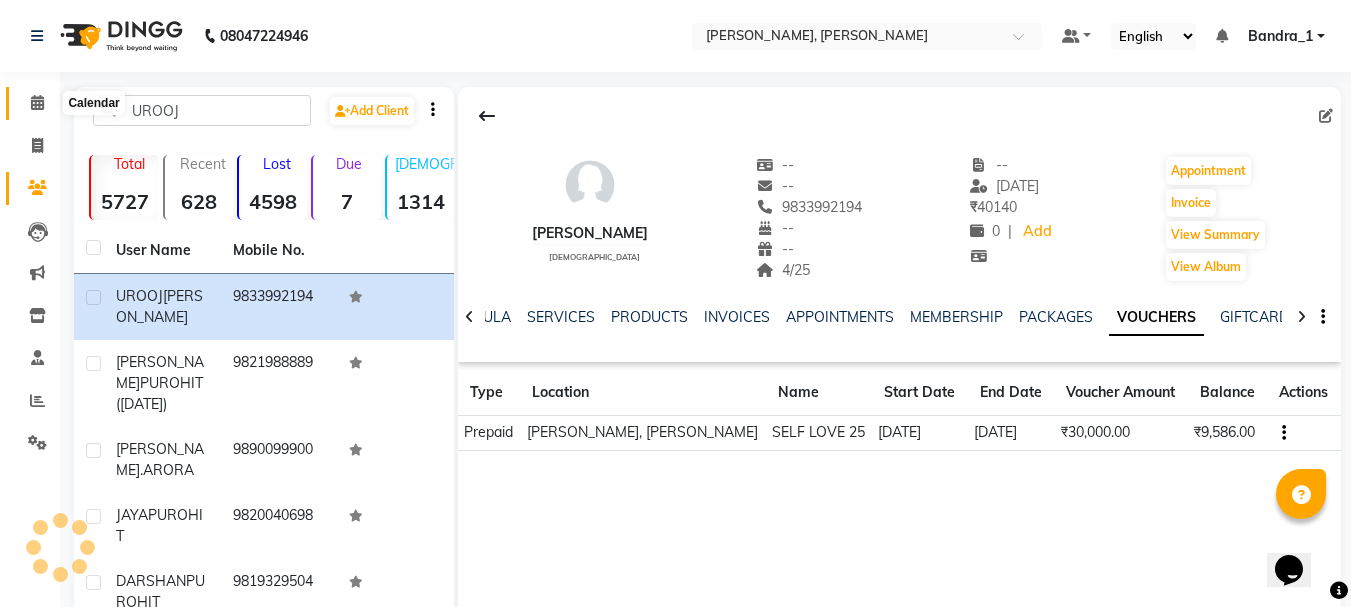 click 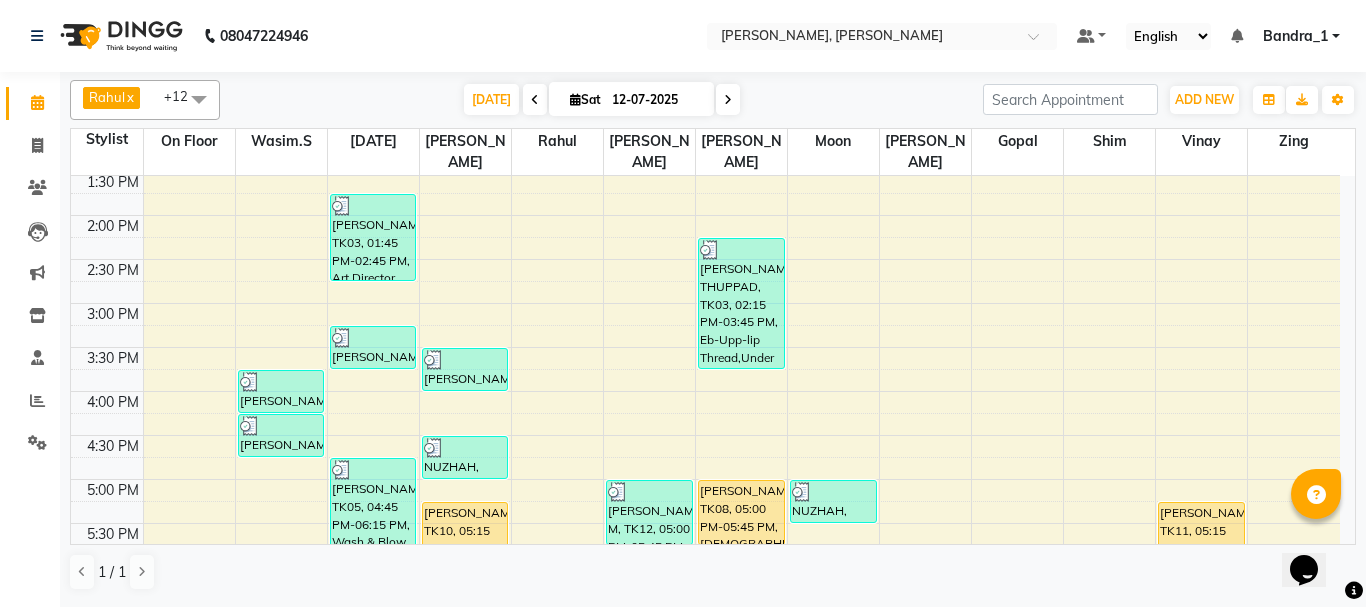 scroll, scrollTop: 800, scrollLeft: 0, axis: vertical 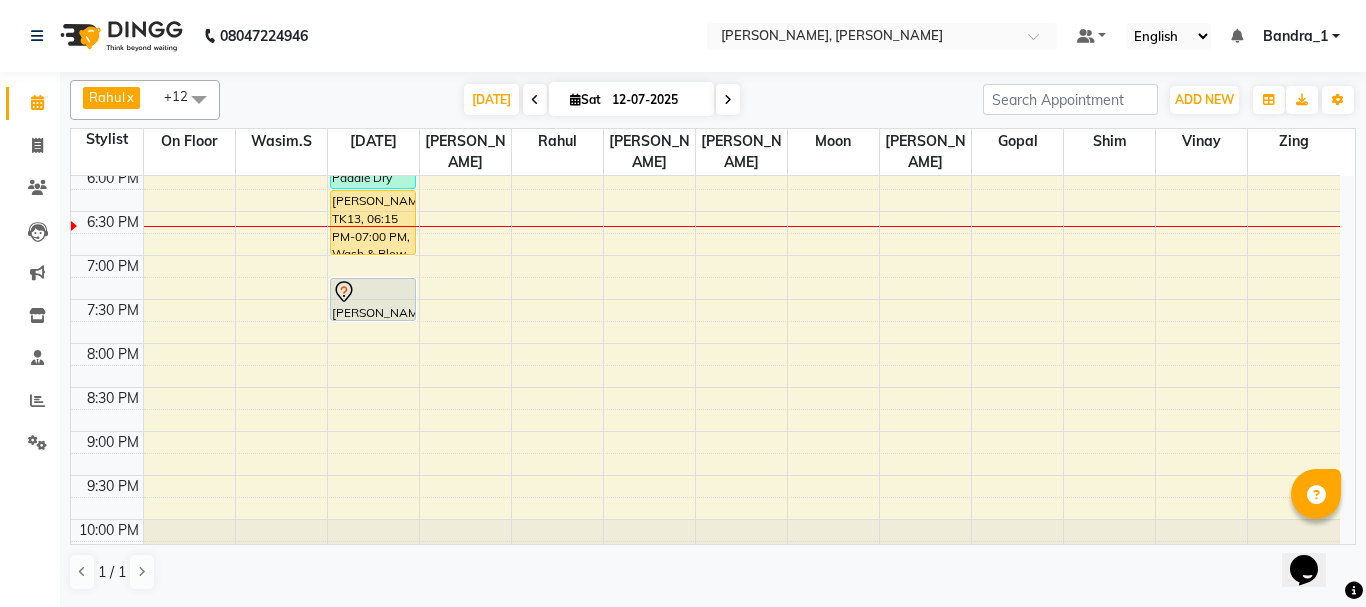 click on "RIMI CHANDOK, TK13, 06:15 PM-07:00 PM, Wash & Blow Dry" at bounding box center [373, 222] 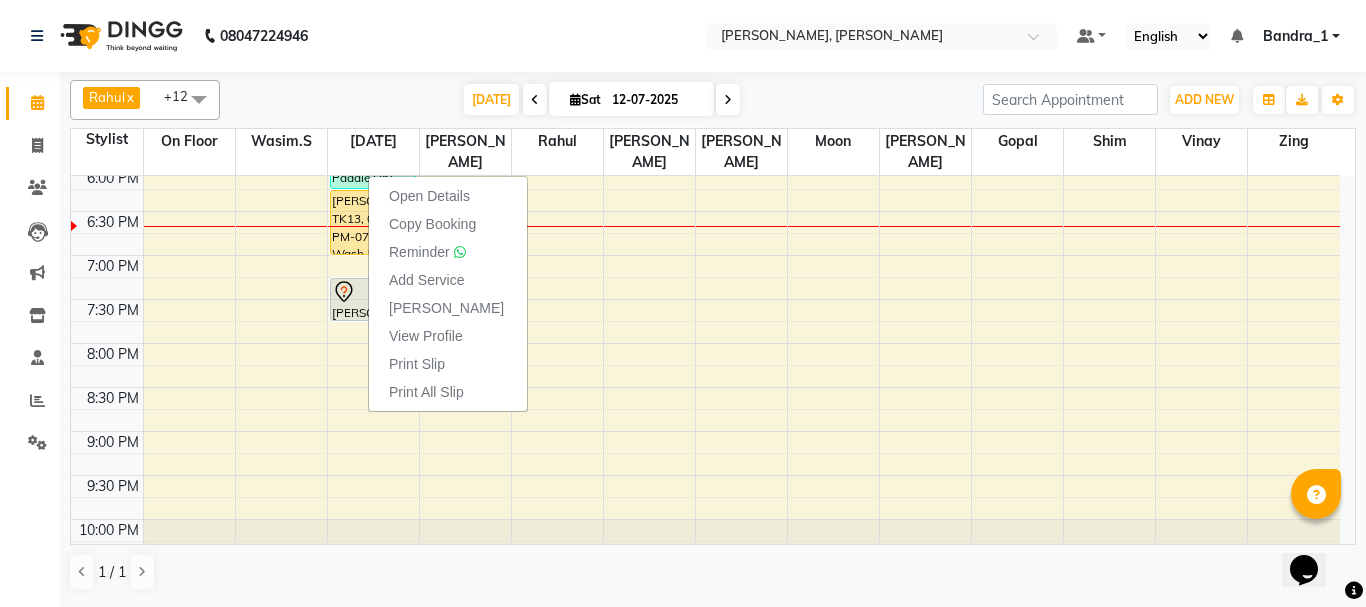 click on "08047224946 Select Location × Jean Claude Olivier, Bandra West Default Panel My Panel English ENGLISH Español العربية मराठी हिंदी ગુજરાતી தமிழ் 中文 Notifications nothing to show Bandra_1 Manage Profile Change Password Sign out  Version:3.15.4" 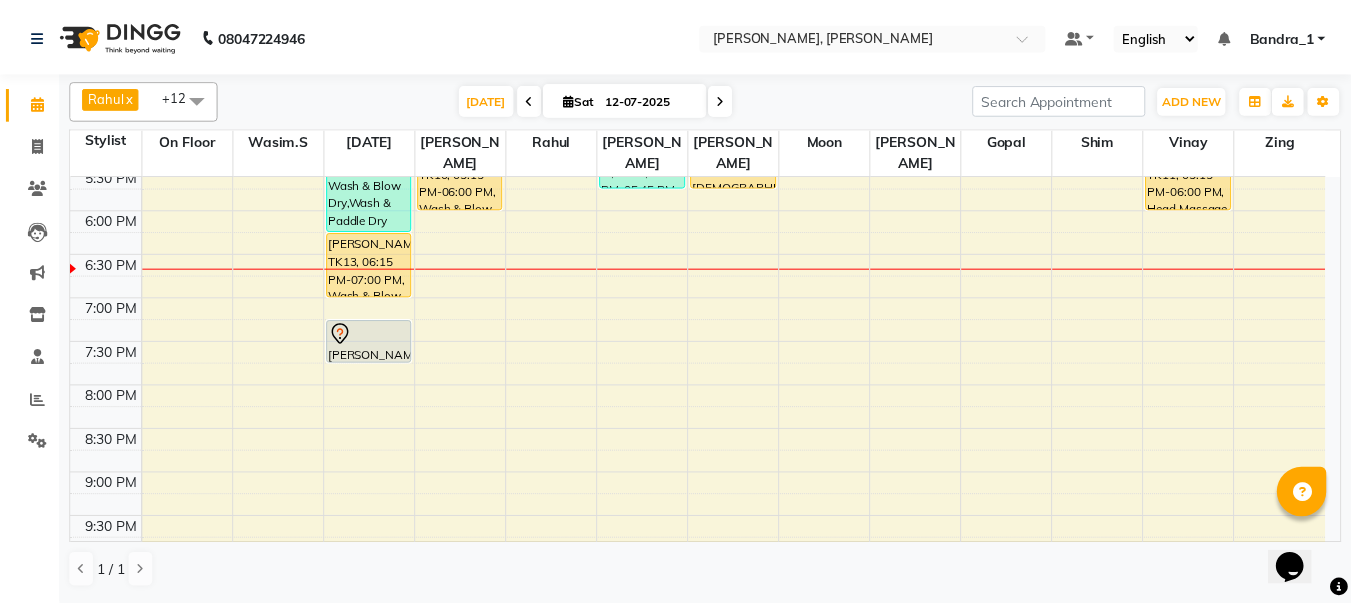 scroll, scrollTop: 751, scrollLeft: 0, axis: vertical 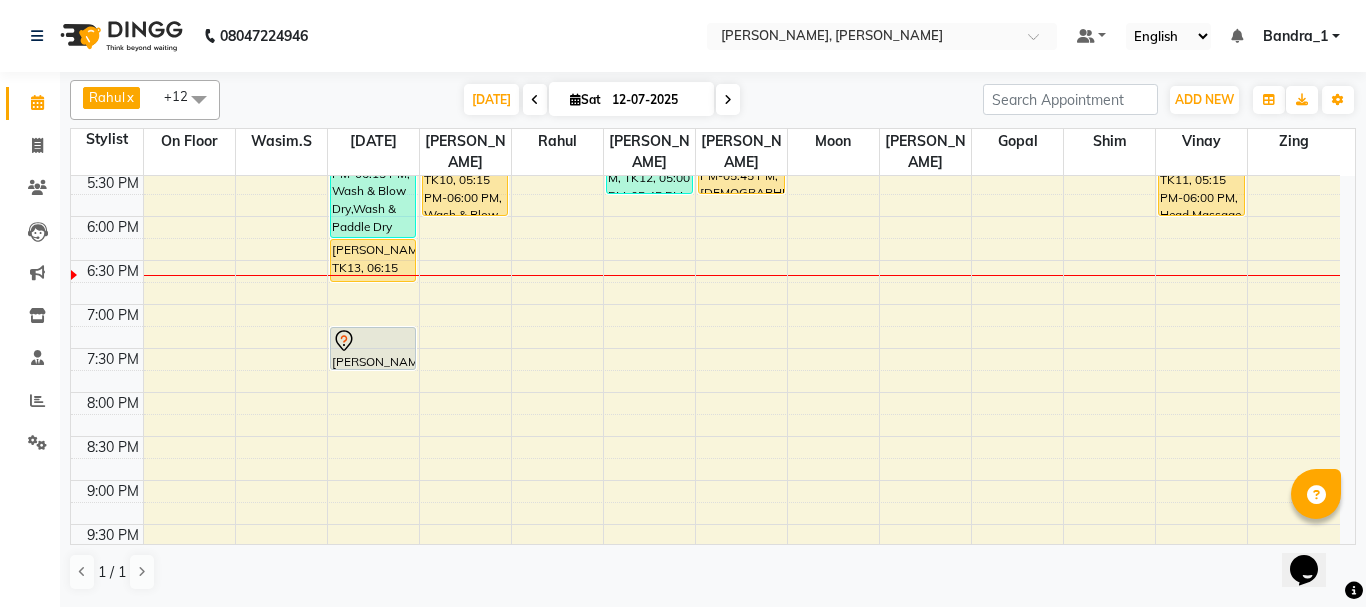 drag, startPoint x: 401, startPoint y: 230, endPoint x: 391, endPoint y: 242, distance: 15.6205 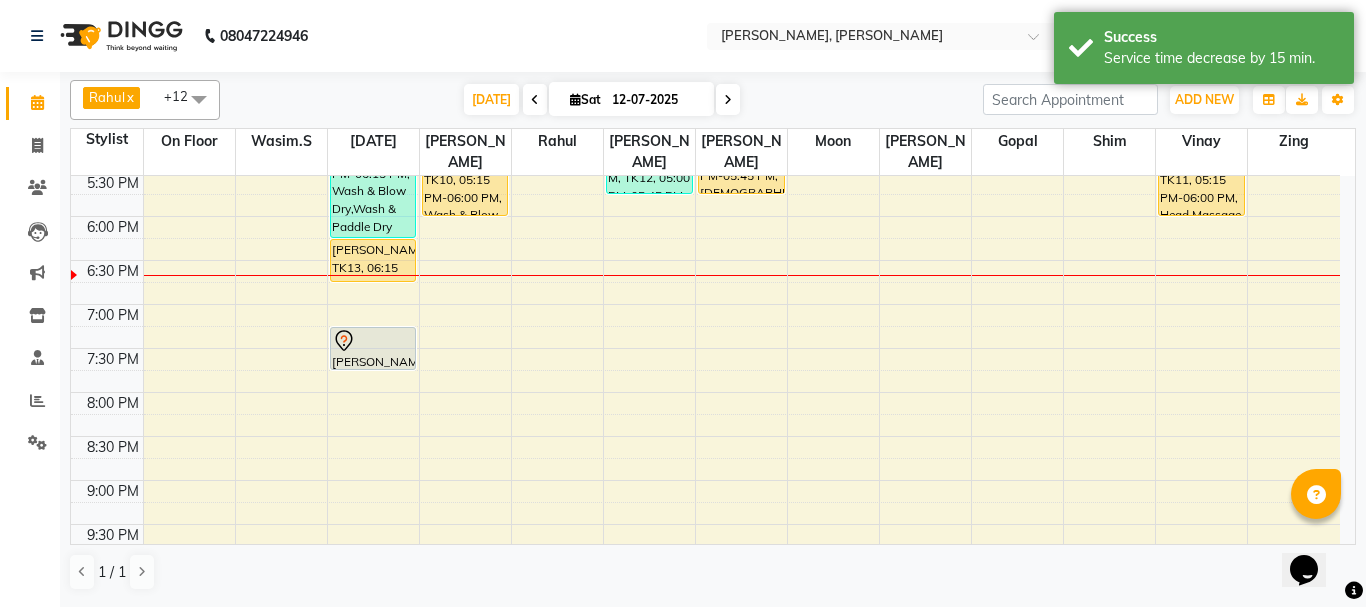 click on "RIMI CHANDOK, TK13, 06:15 PM-06:45 PM, Wash & Blow Dry" at bounding box center (373, 260) 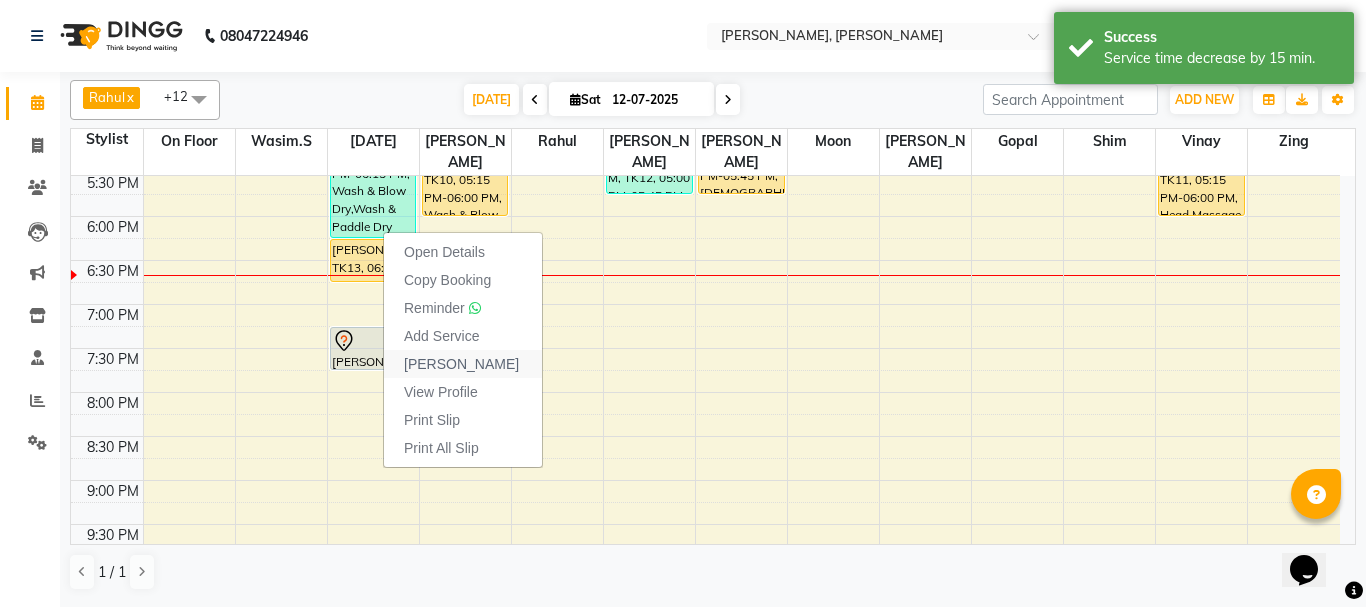 click on "[PERSON_NAME]" at bounding box center (461, 364) 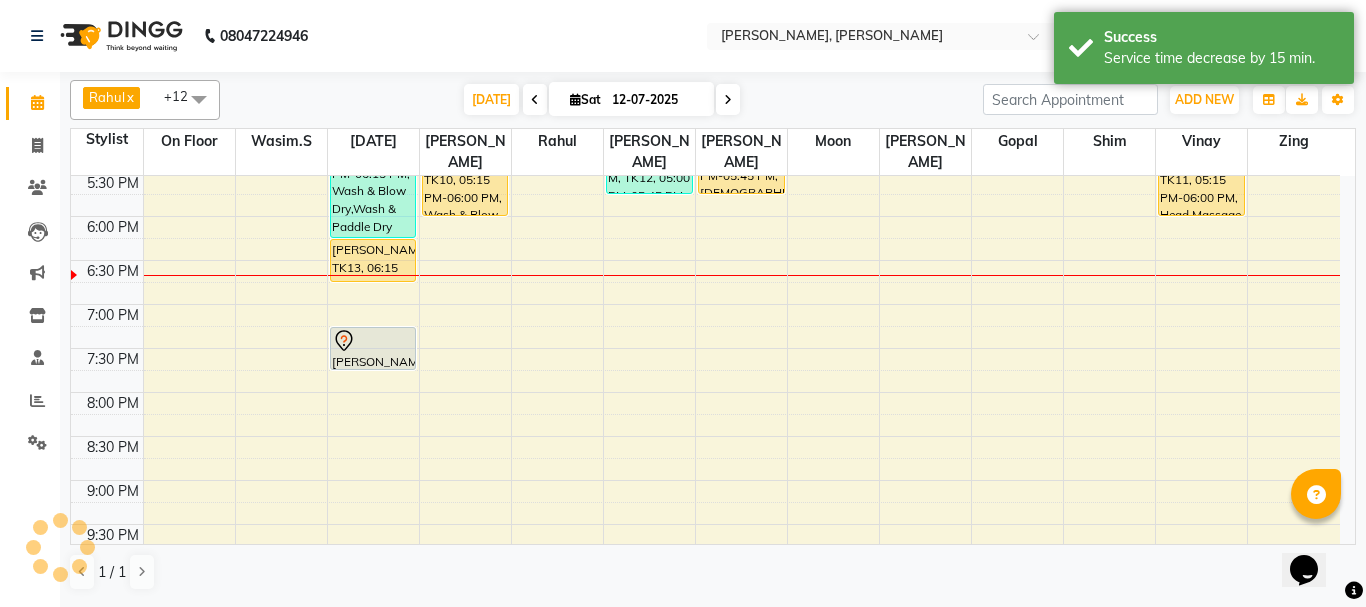select on "service" 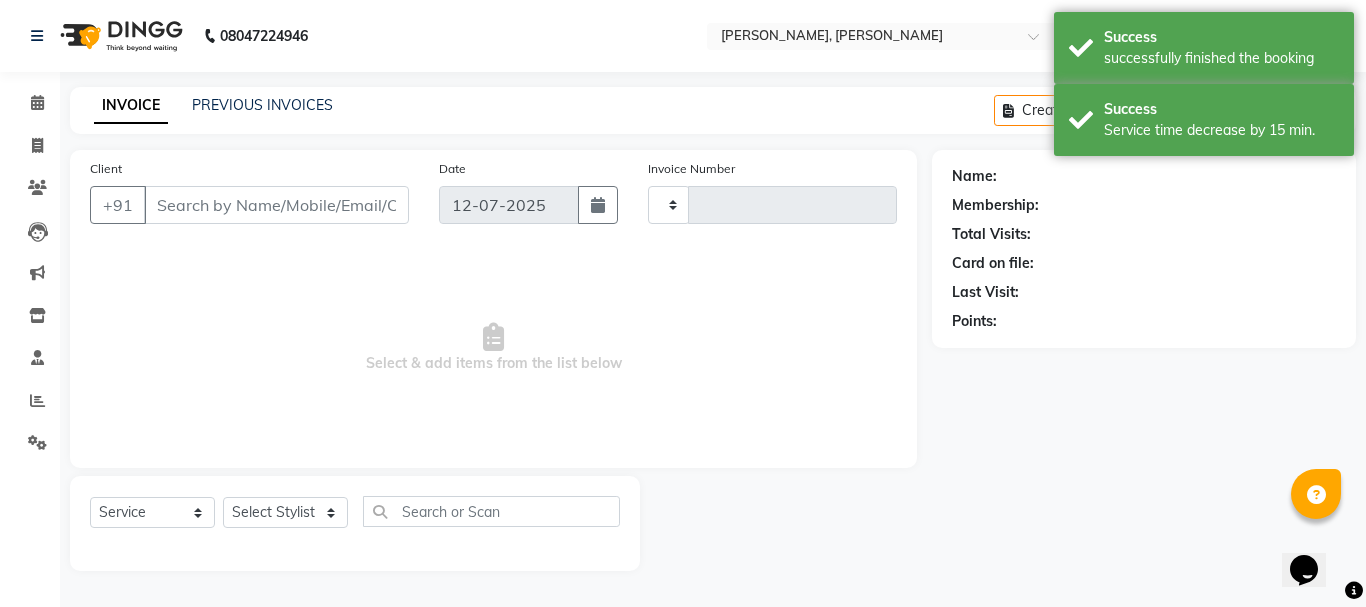 type on "0886" 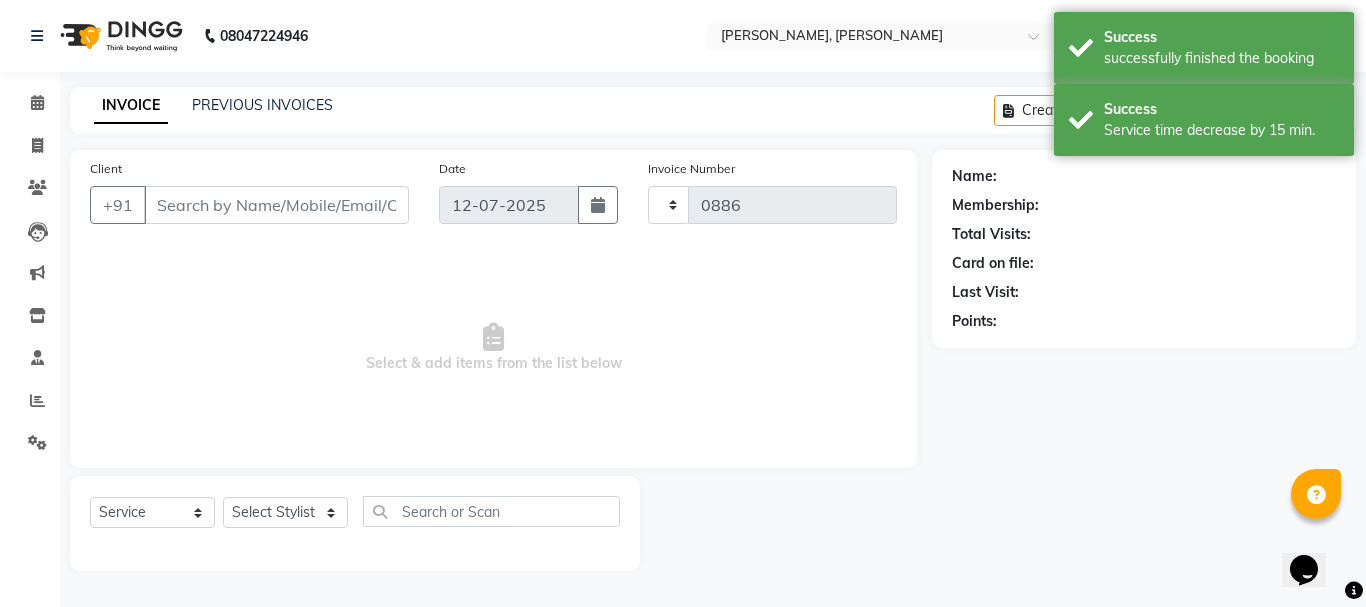 select on "7997" 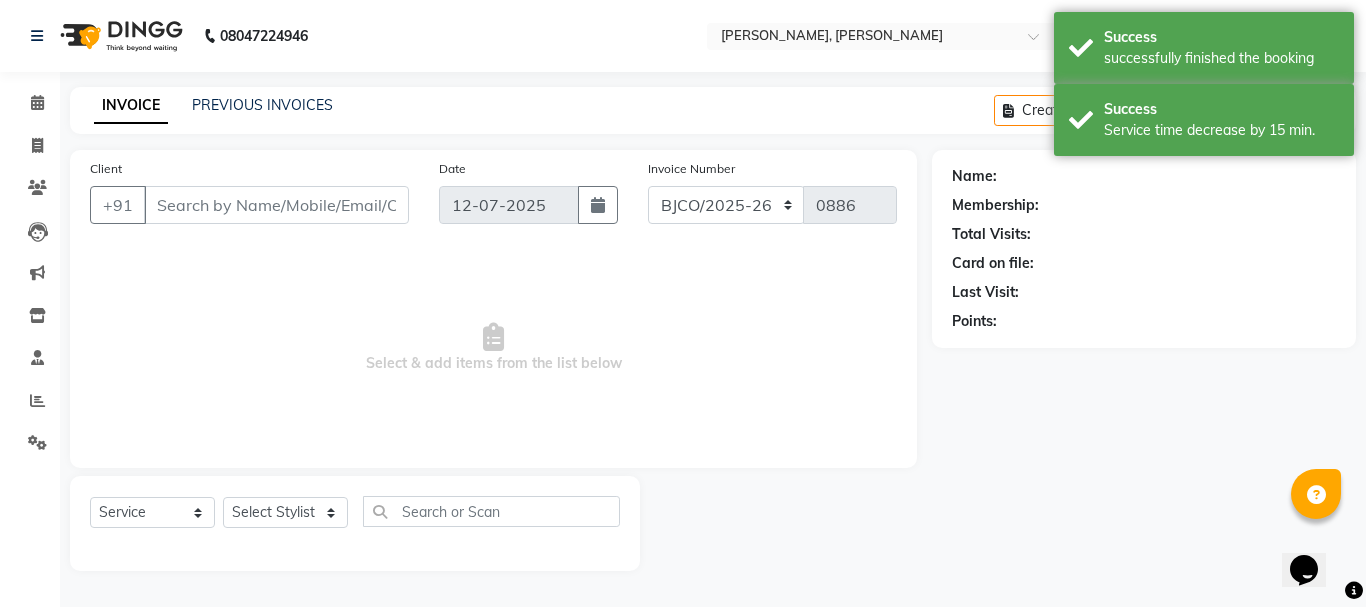type on "9820000177" 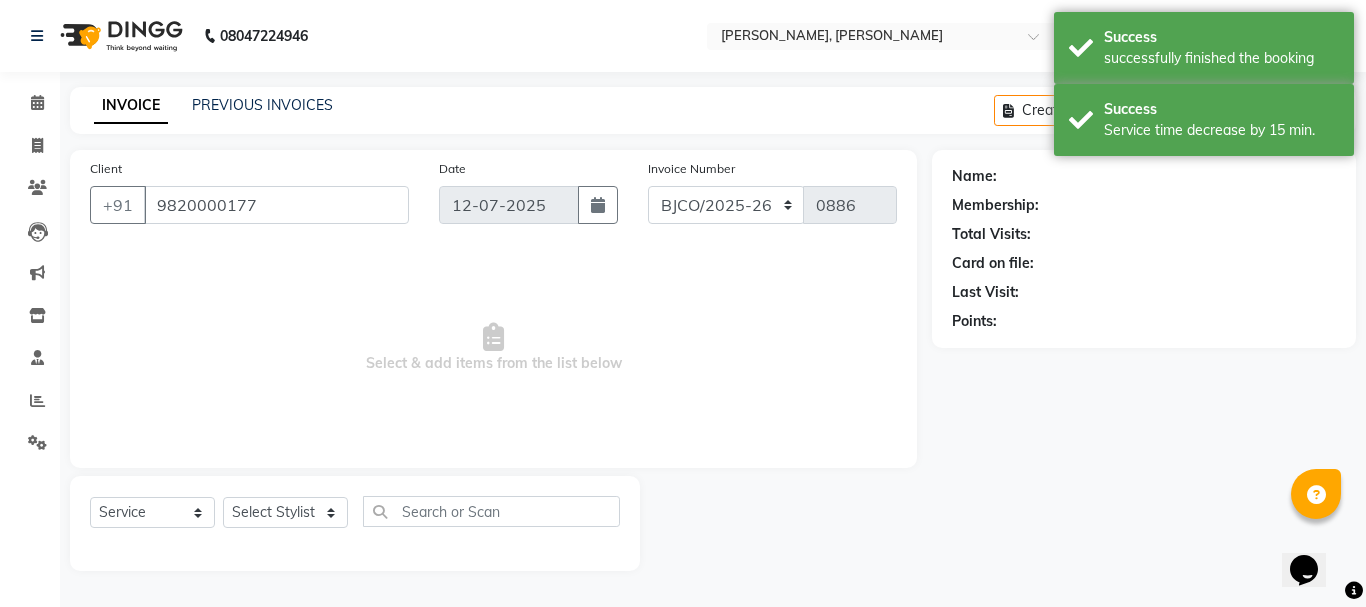 select on "58043" 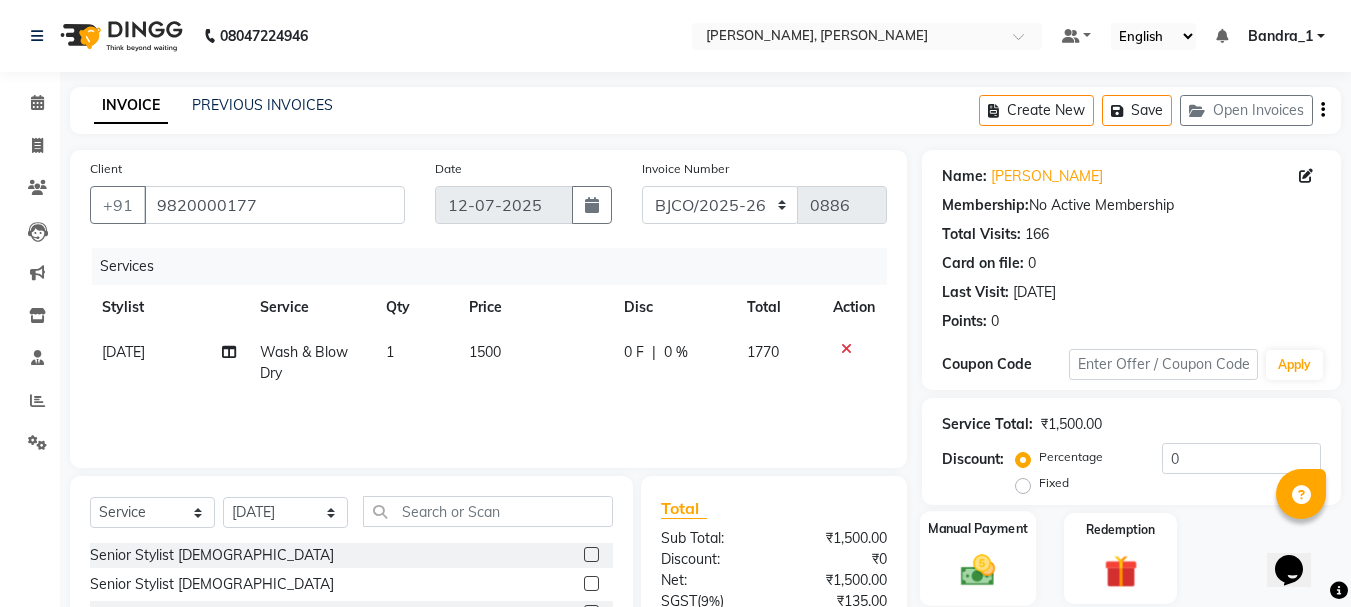 click 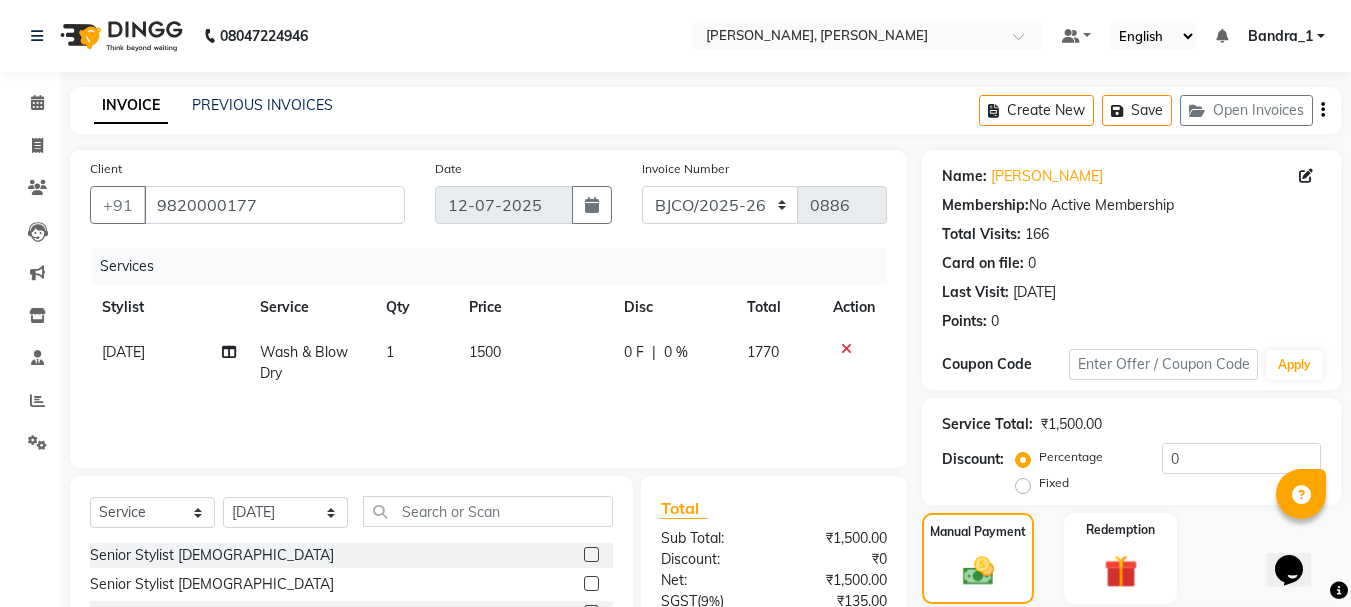 scroll, scrollTop: 196, scrollLeft: 0, axis: vertical 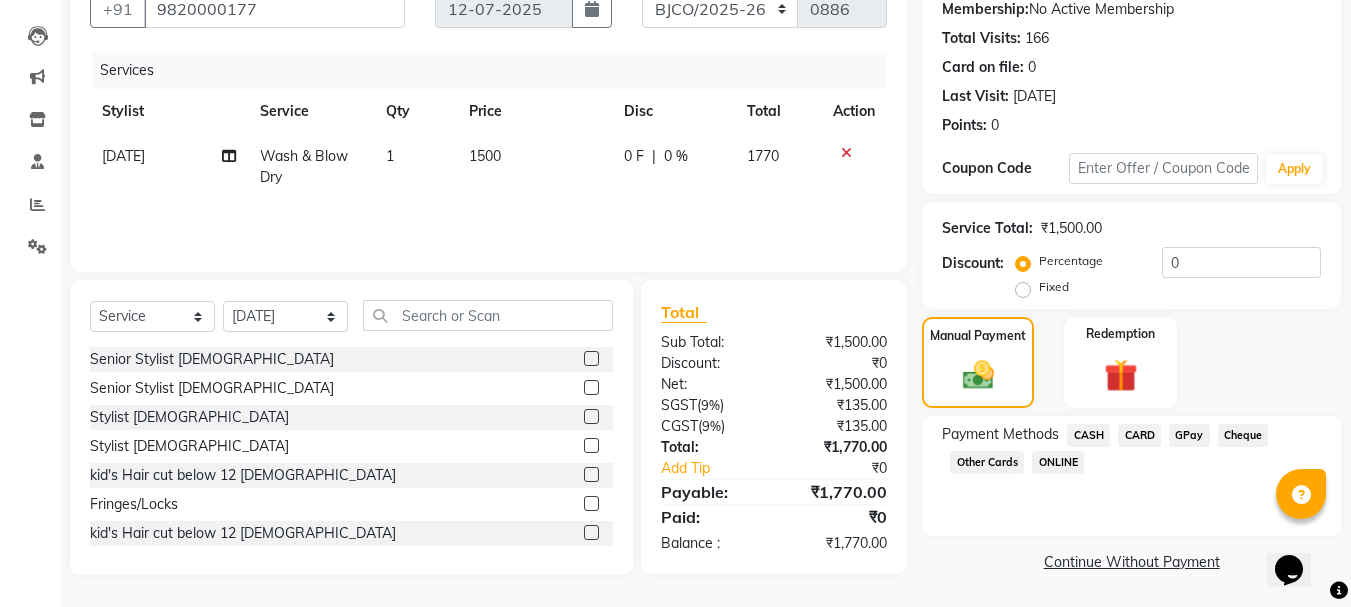 click on "CARD" 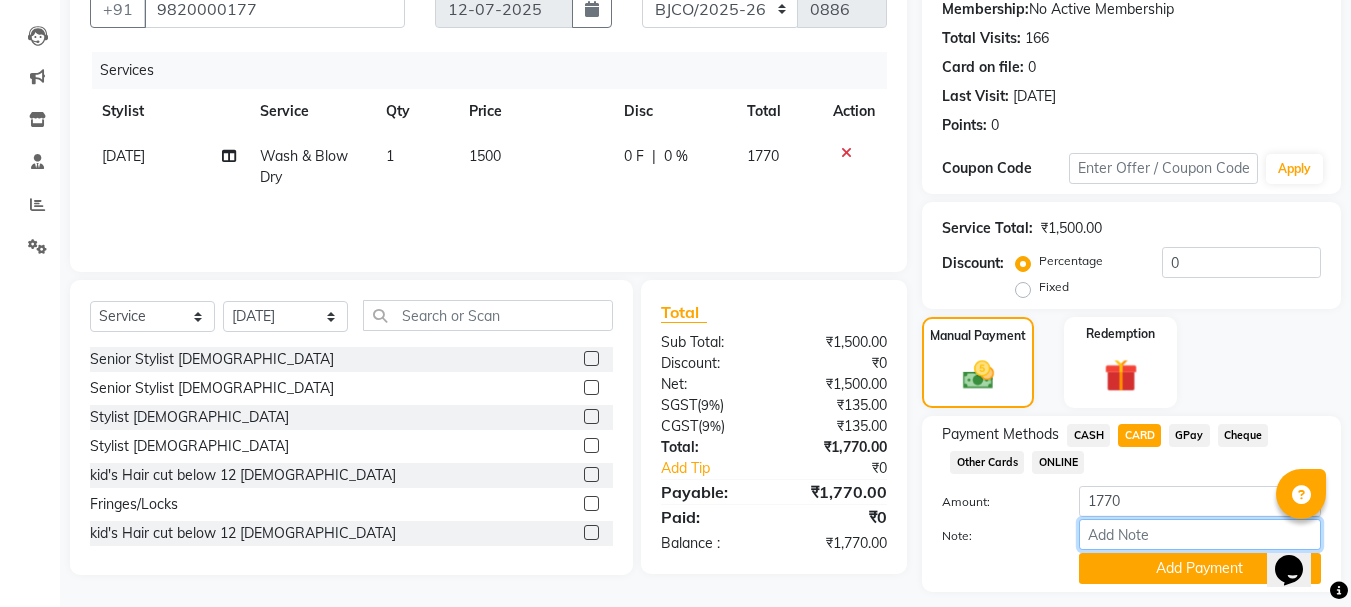 click on "Note:" at bounding box center [1200, 534] 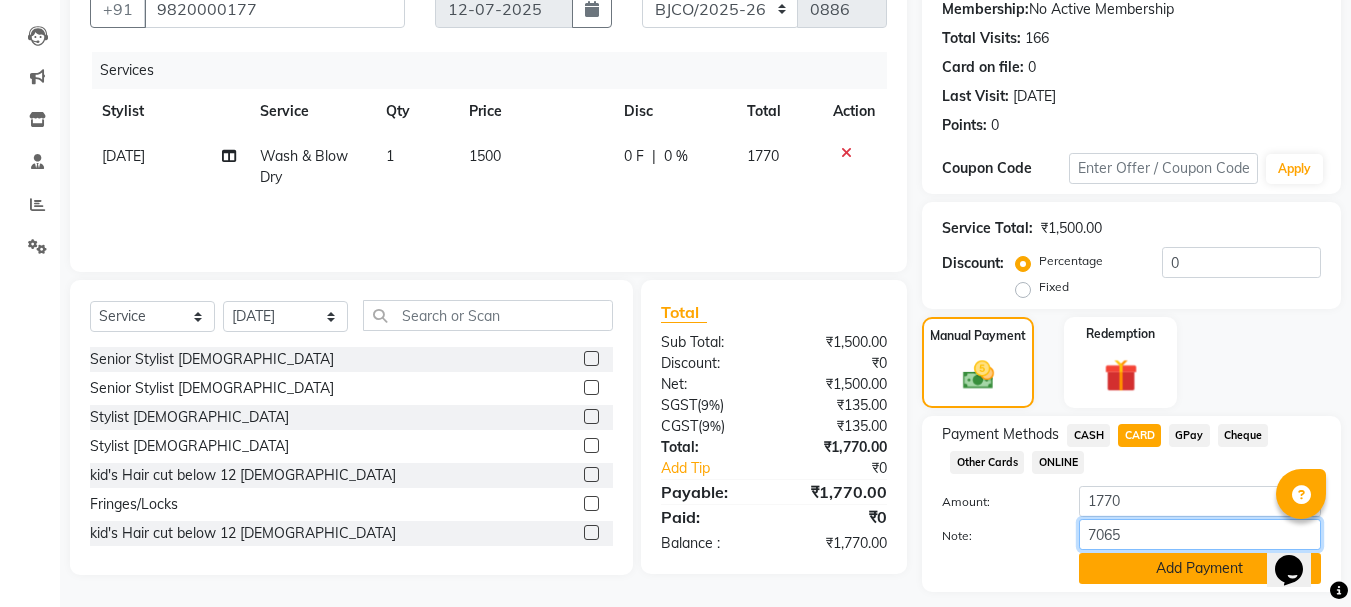 type on "7065" 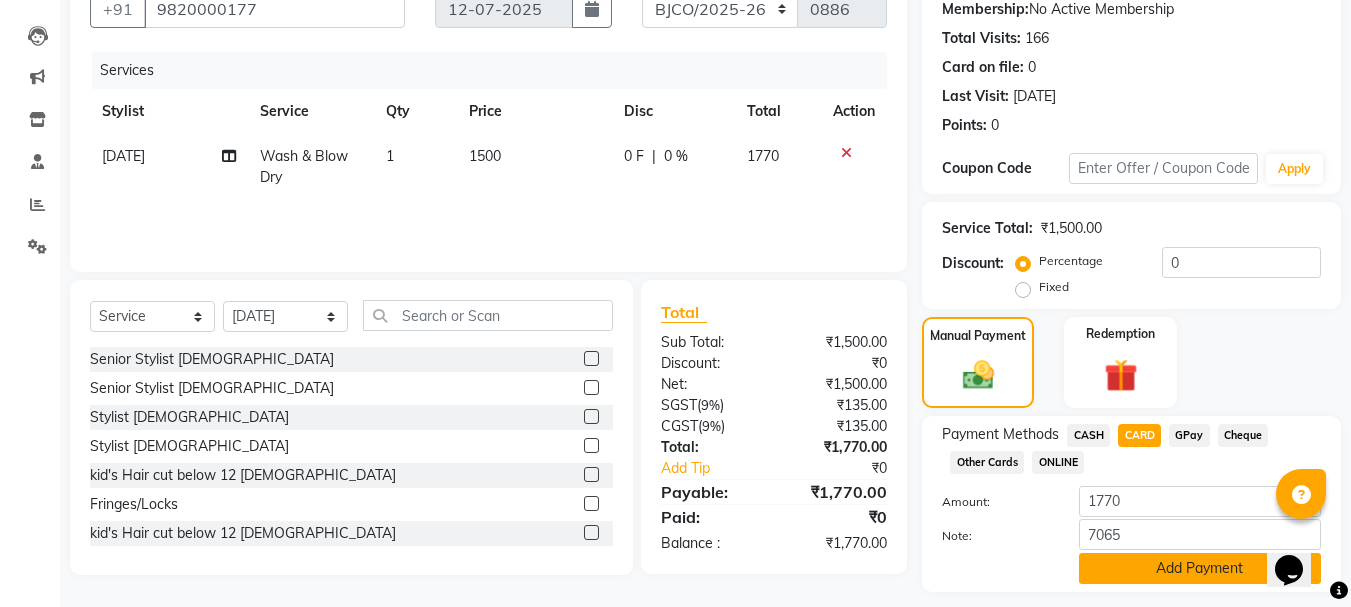 click on "Add Payment" 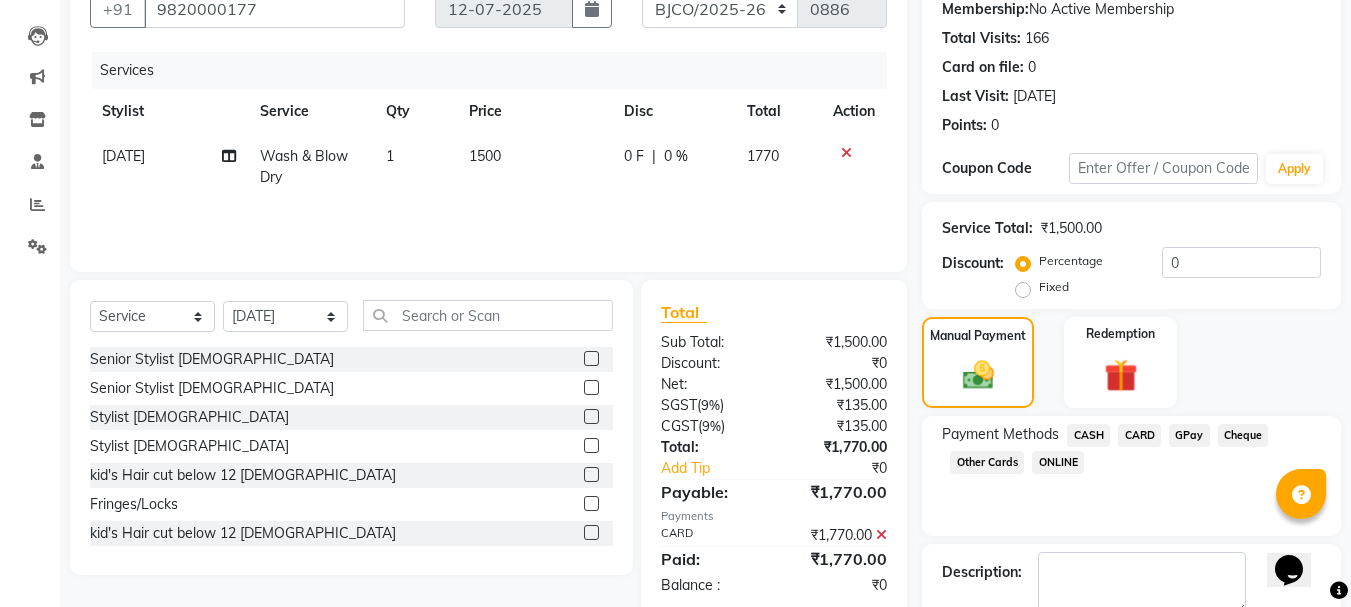 scroll, scrollTop: 309, scrollLeft: 0, axis: vertical 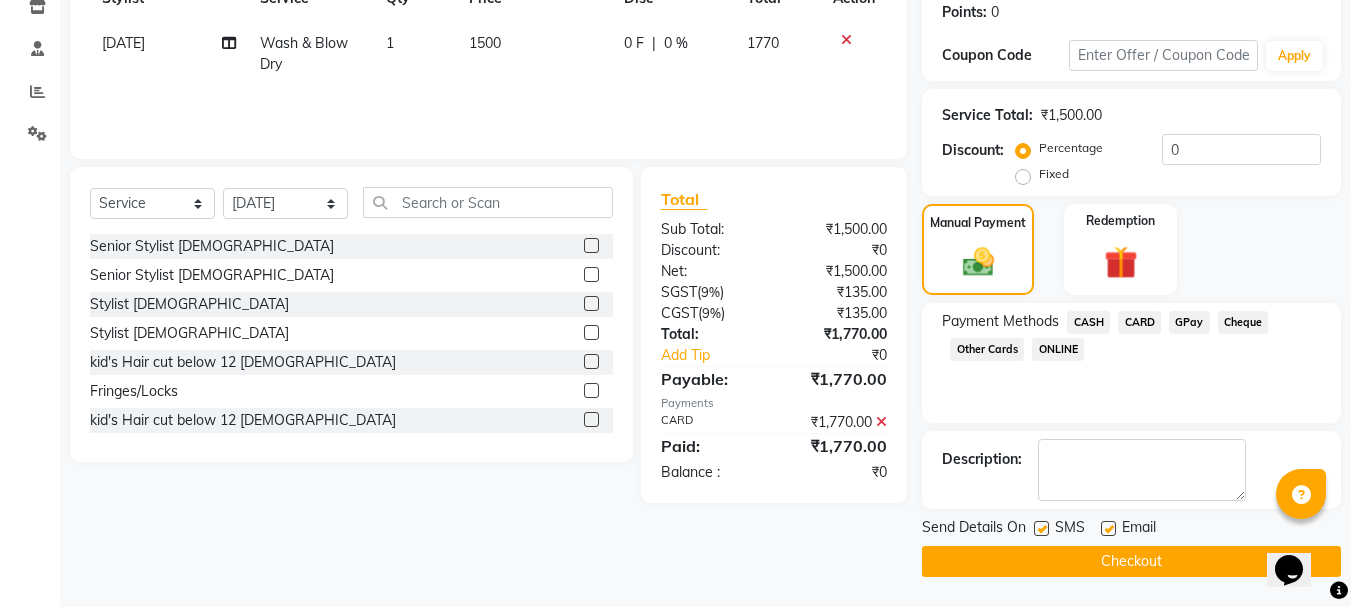 click on "Email" 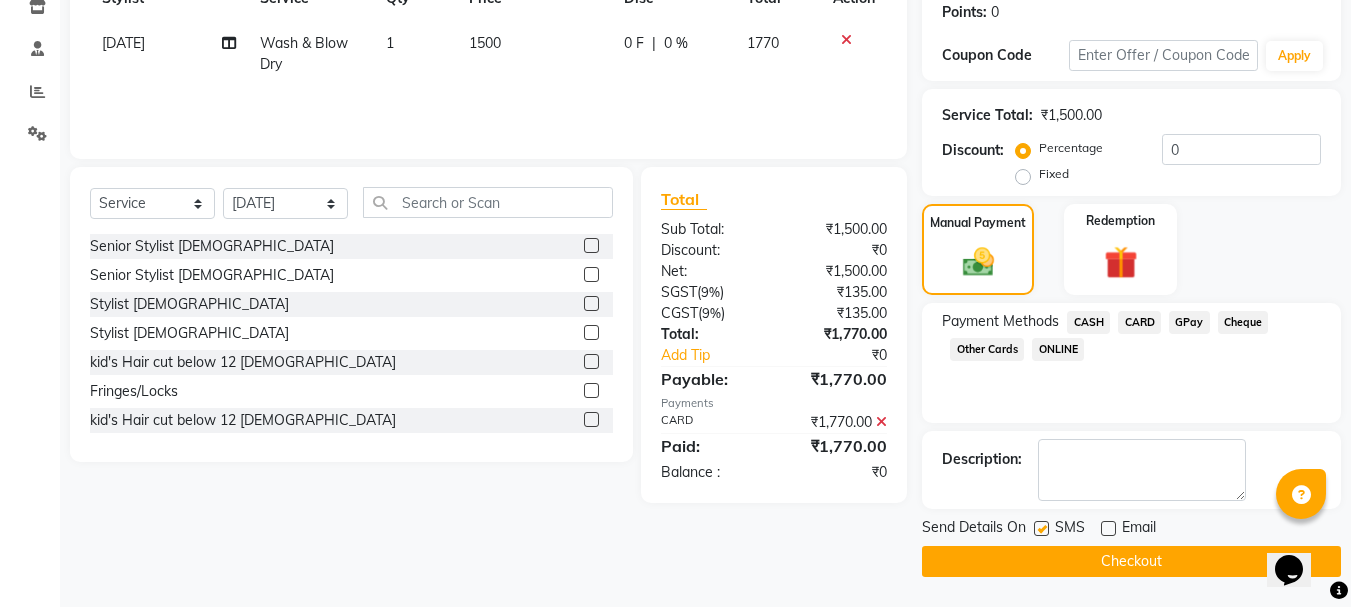 drag, startPoint x: 1044, startPoint y: 523, endPoint x: 1048, endPoint y: 540, distance: 17.464249 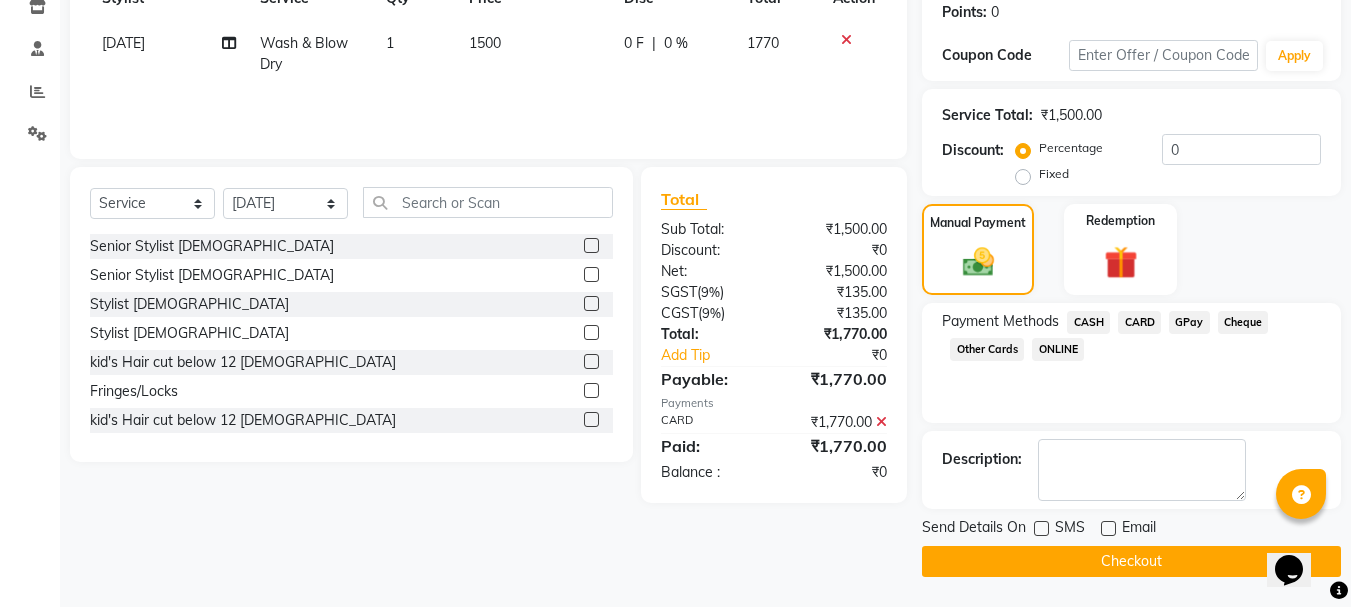 click on "Checkout" 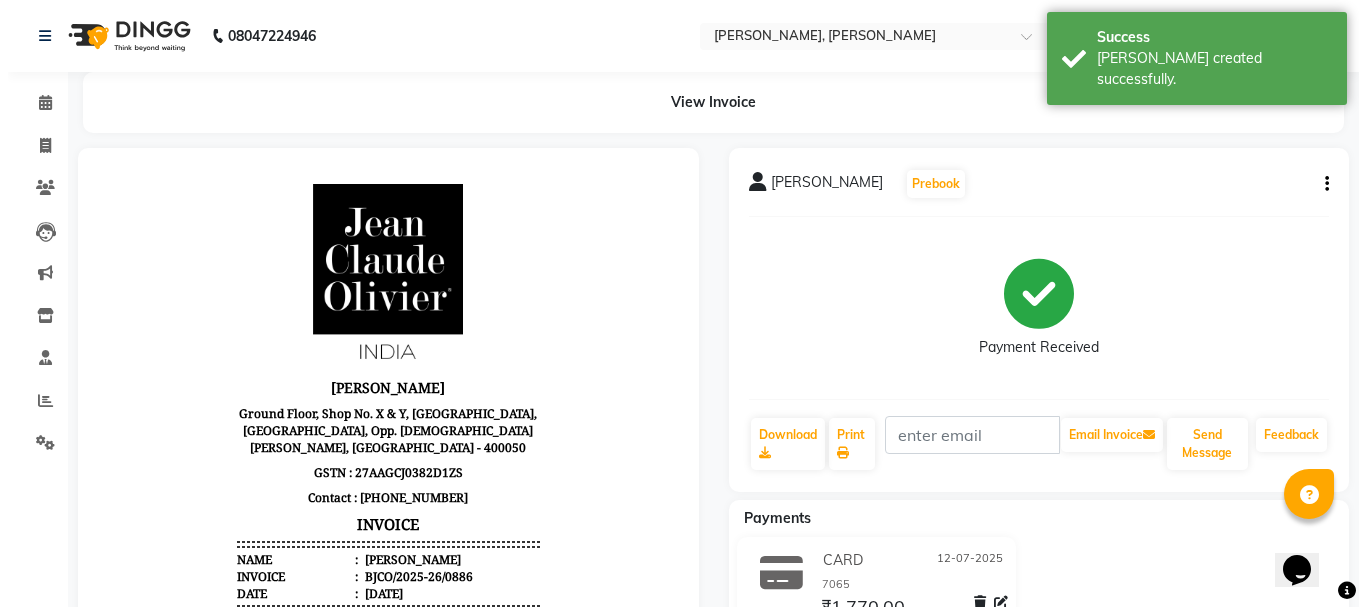 scroll, scrollTop: 0, scrollLeft: 0, axis: both 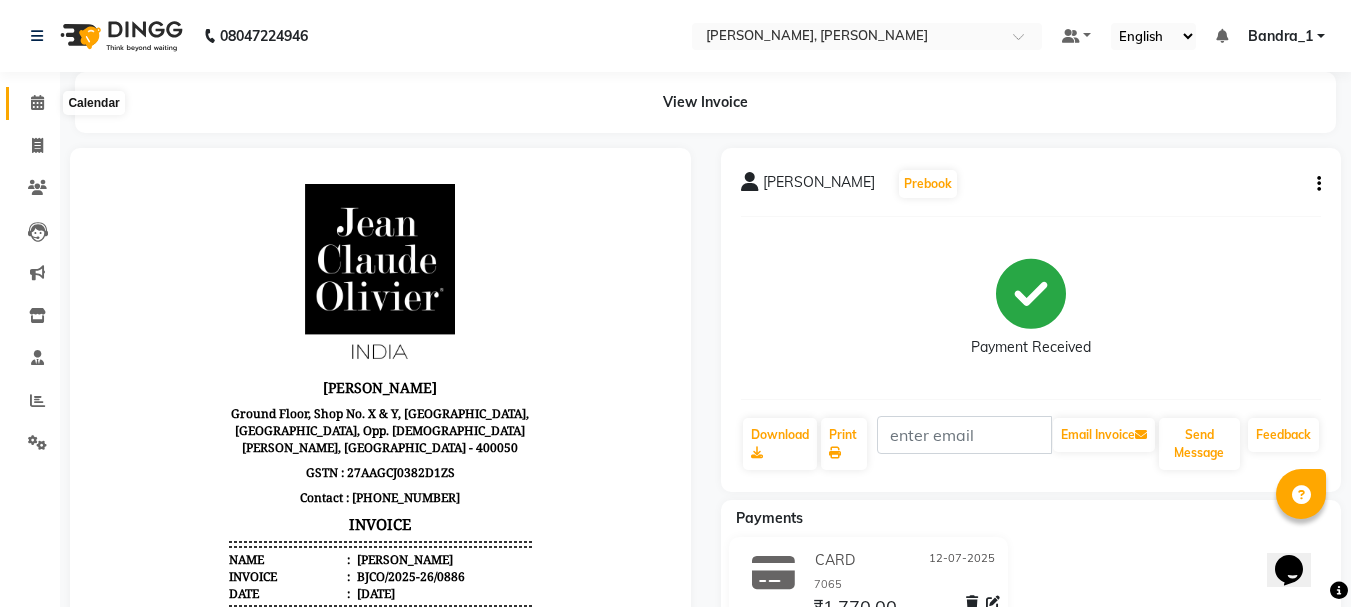 click 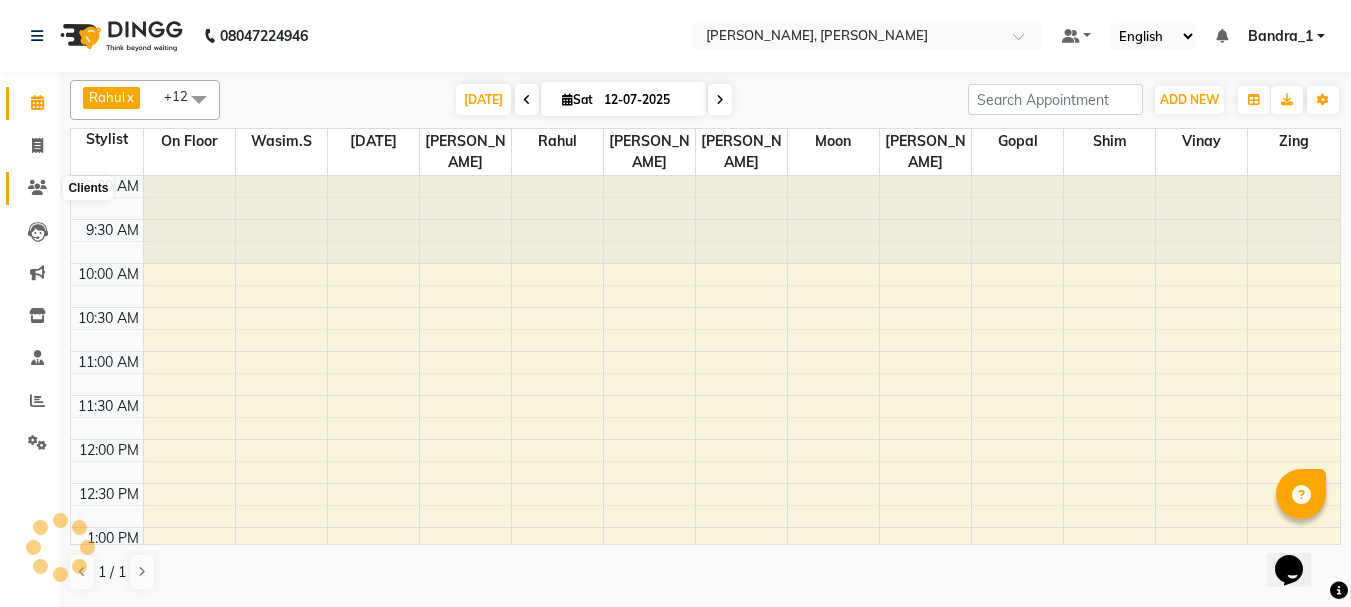 click 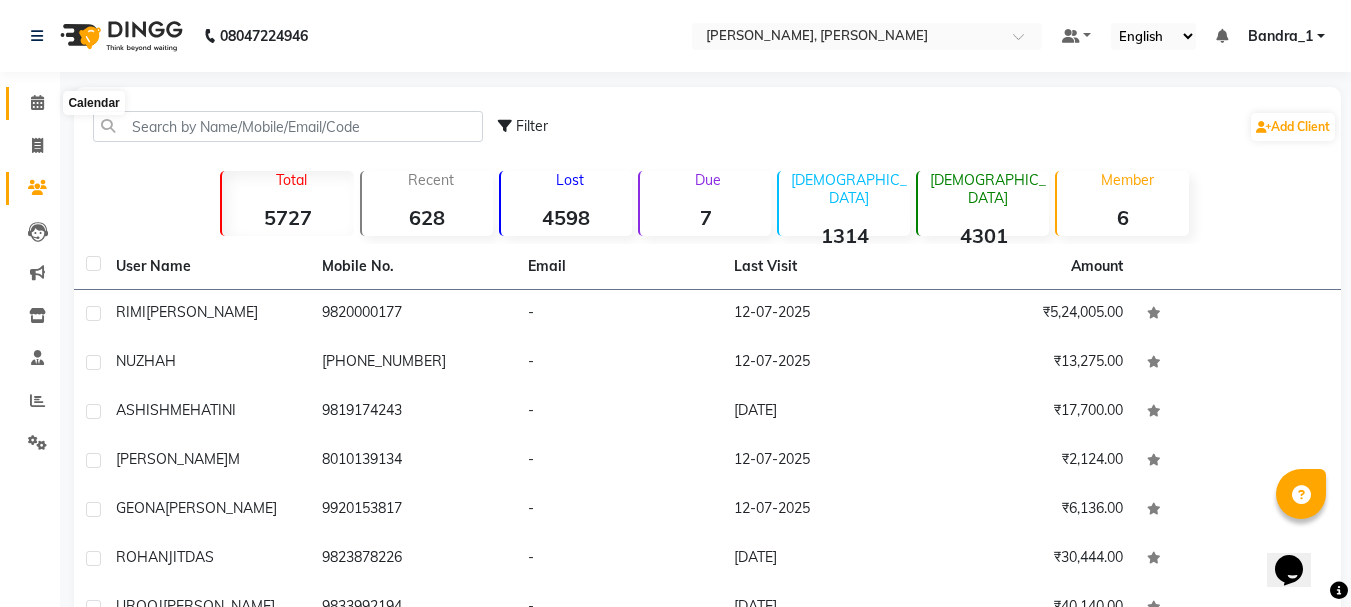 click 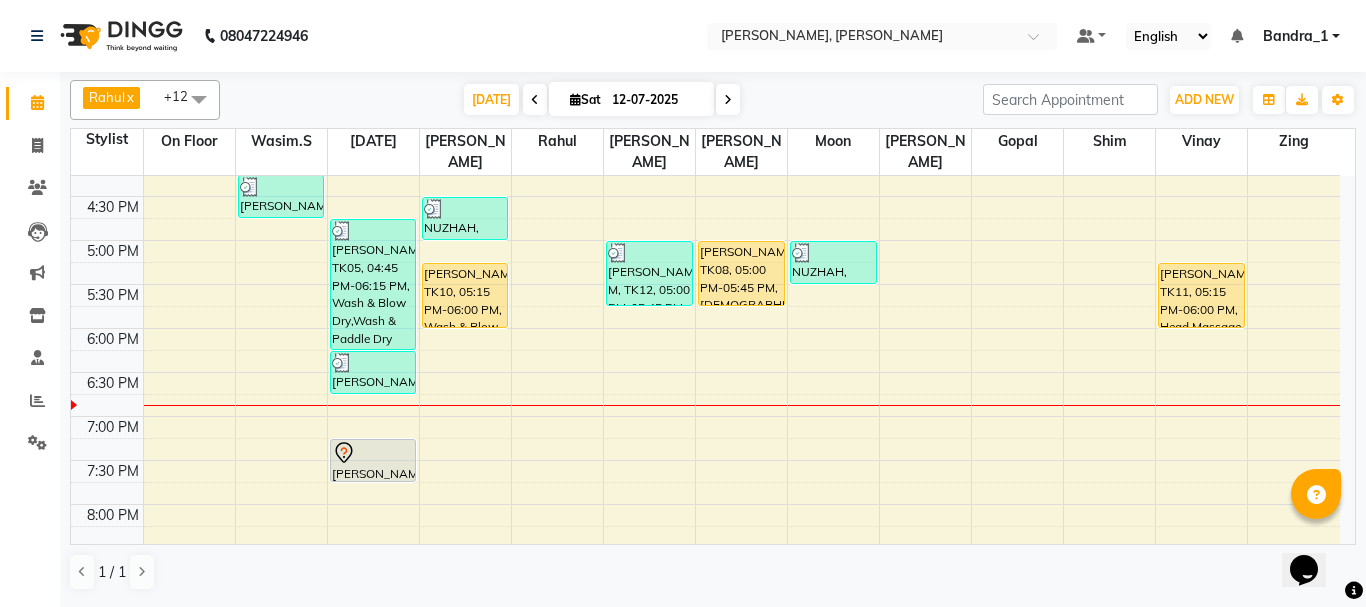 scroll, scrollTop: 800, scrollLeft: 0, axis: vertical 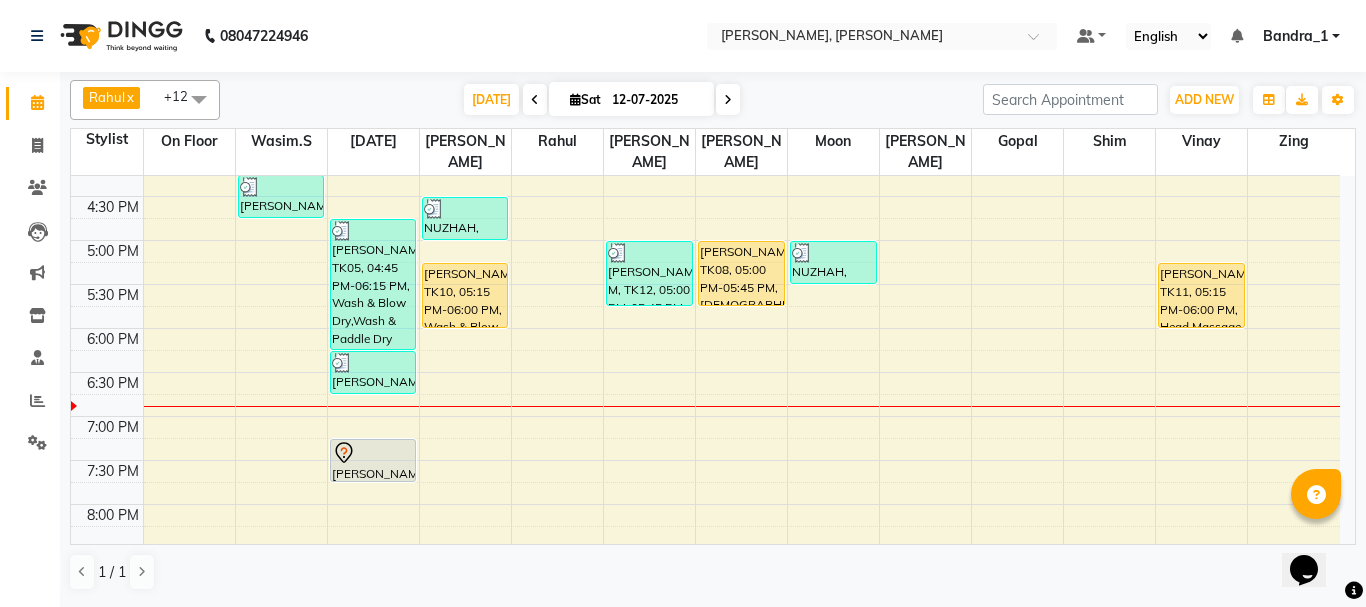 click on "ROHANJIT DAS, TK11, 05:15 PM-06:00 PM, Head Massage (Female)" at bounding box center (1201, 295) 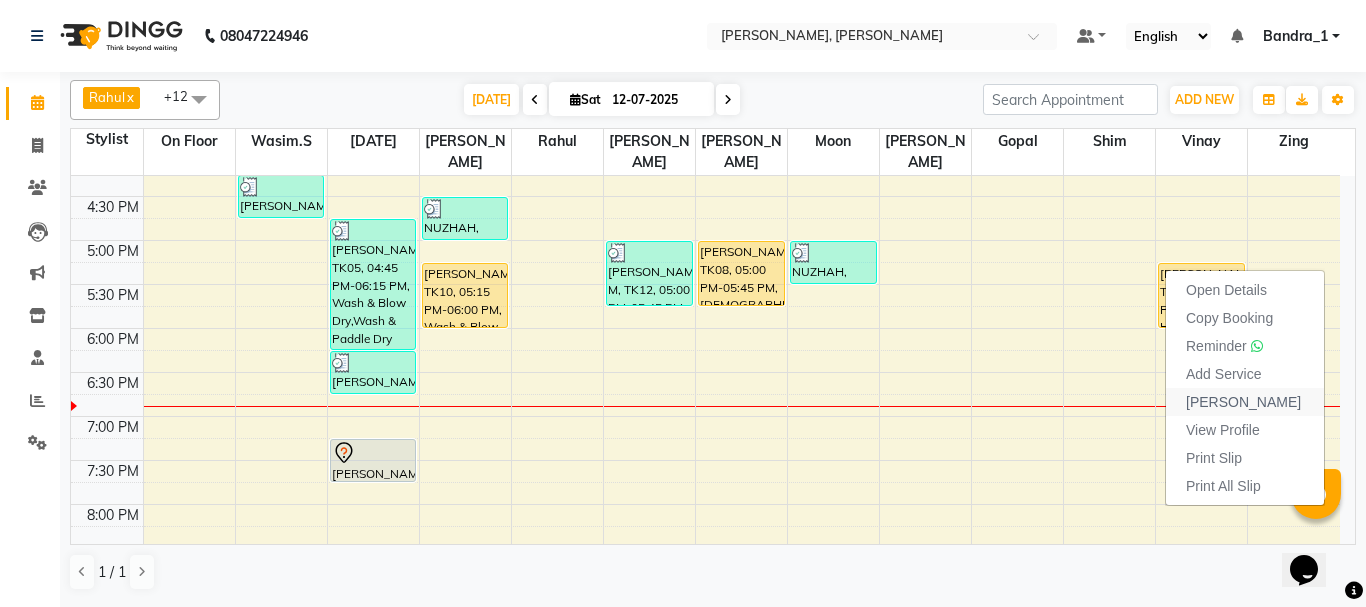 click on "[PERSON_NAME]" at bounding box center (1243, 402) 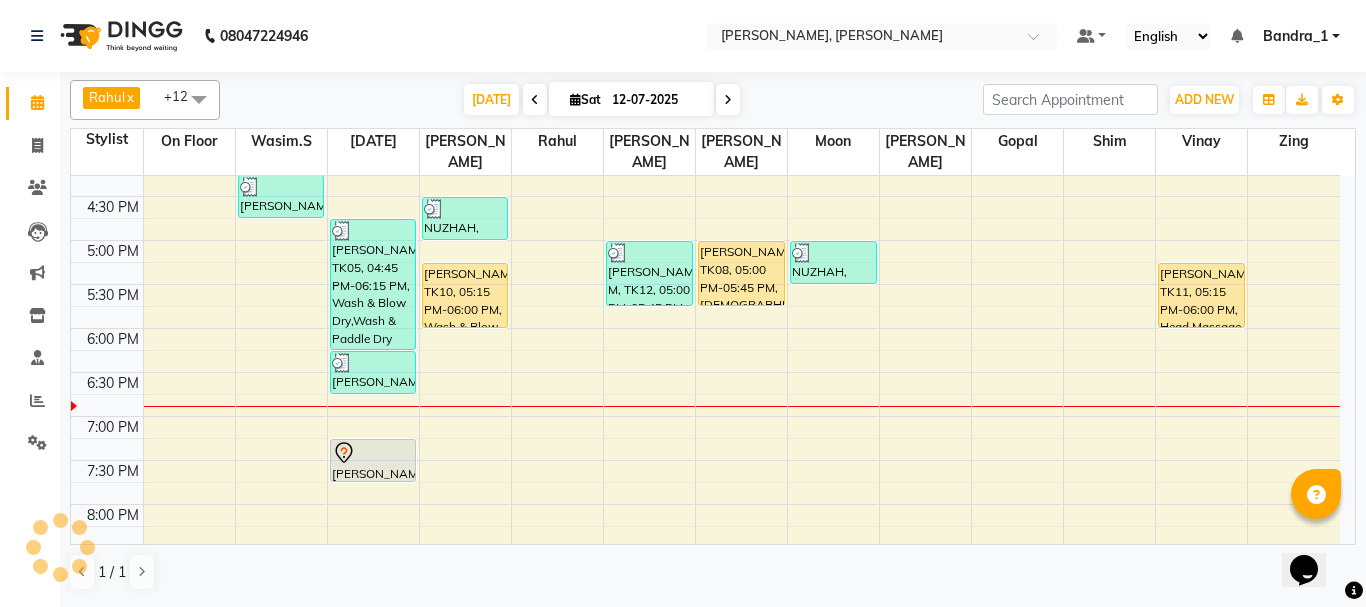 select on "7997" 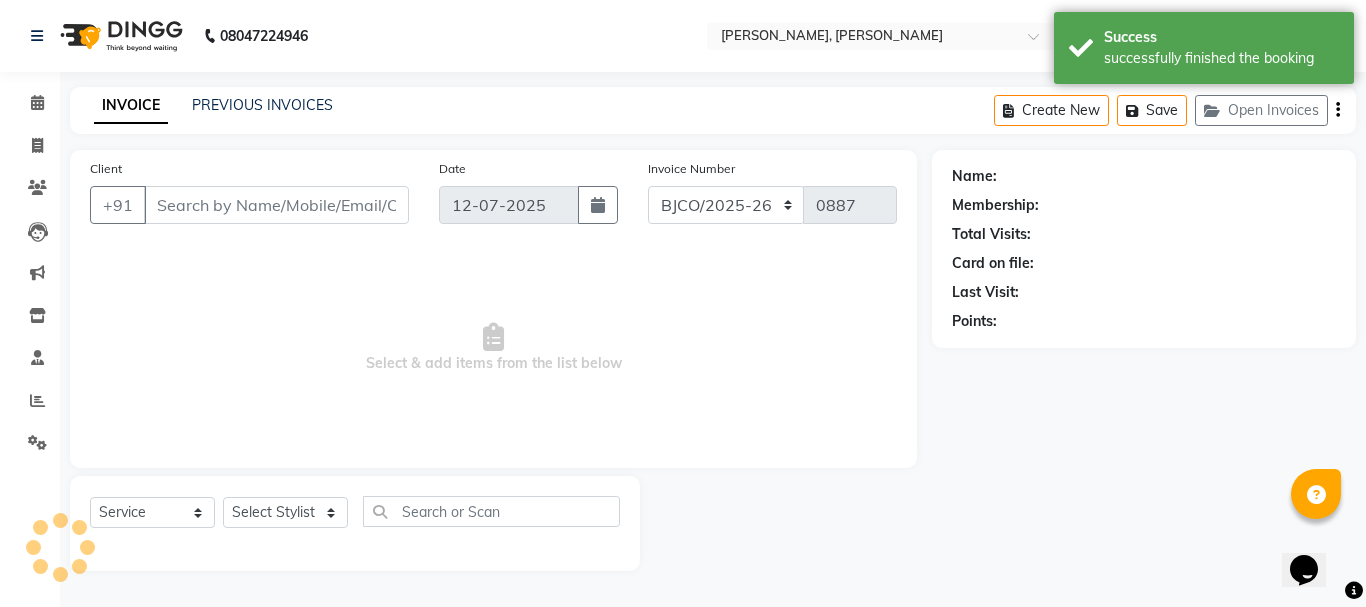 type on "9823878226" 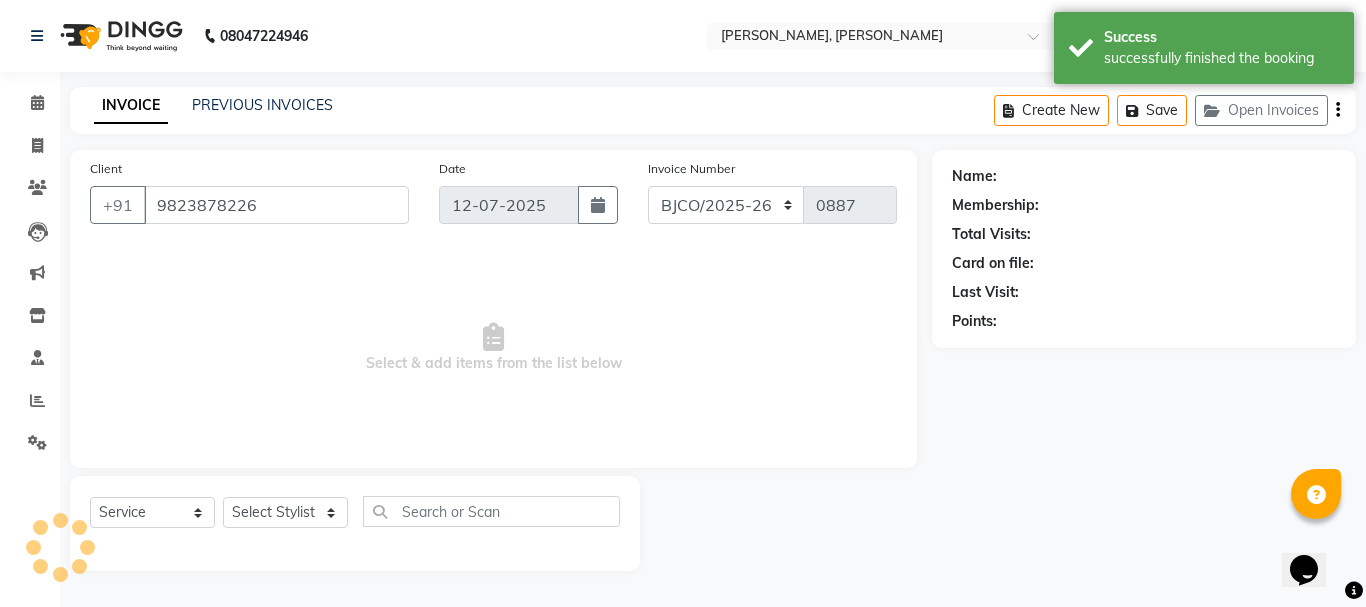 select on "54771" 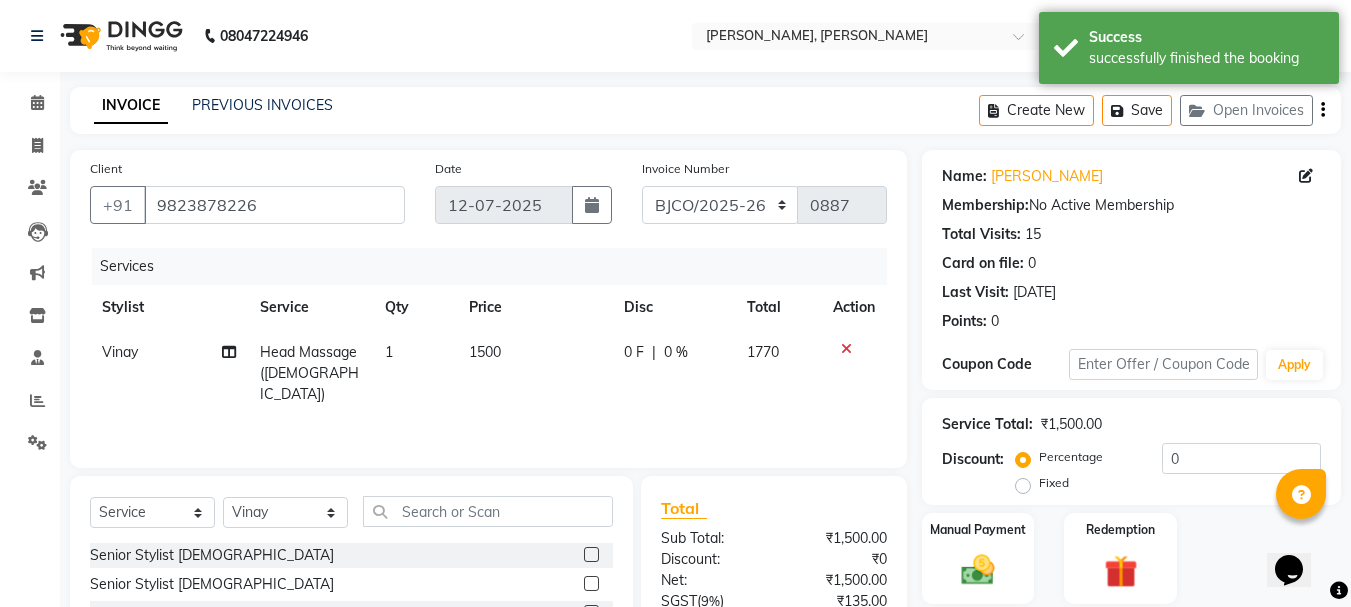 click 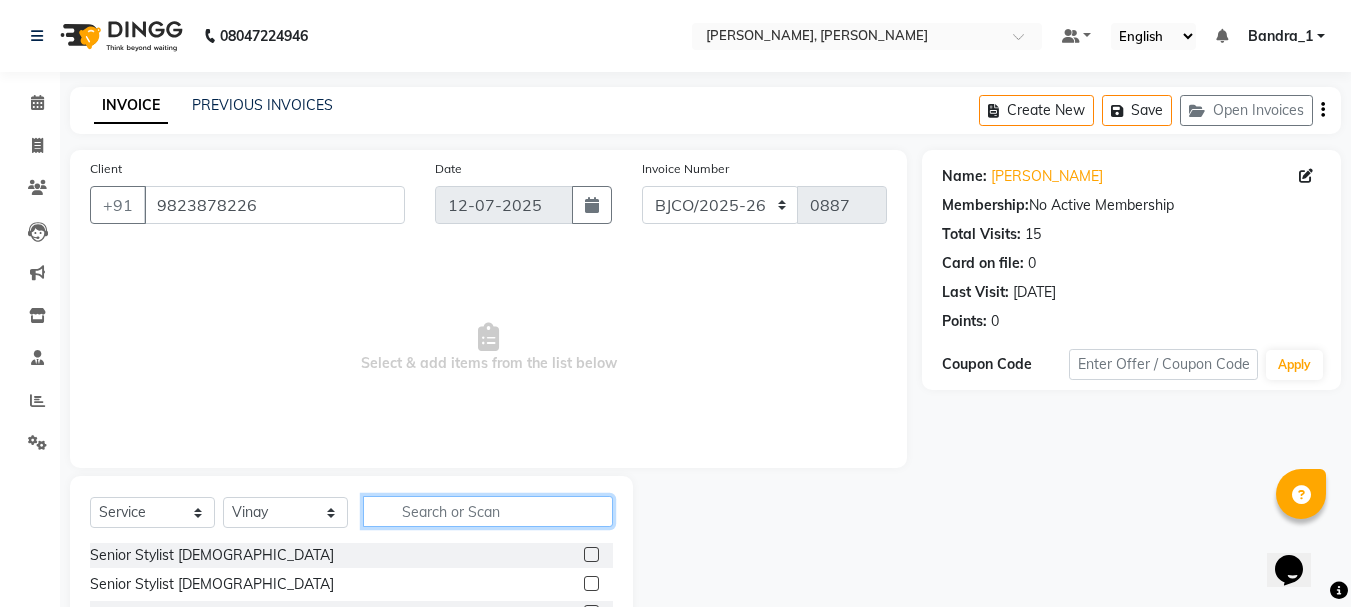 drag, startPoint x: 456, startPoint y: 507, endPoint x: 431, endPoint y: 515, distance: 26.24881 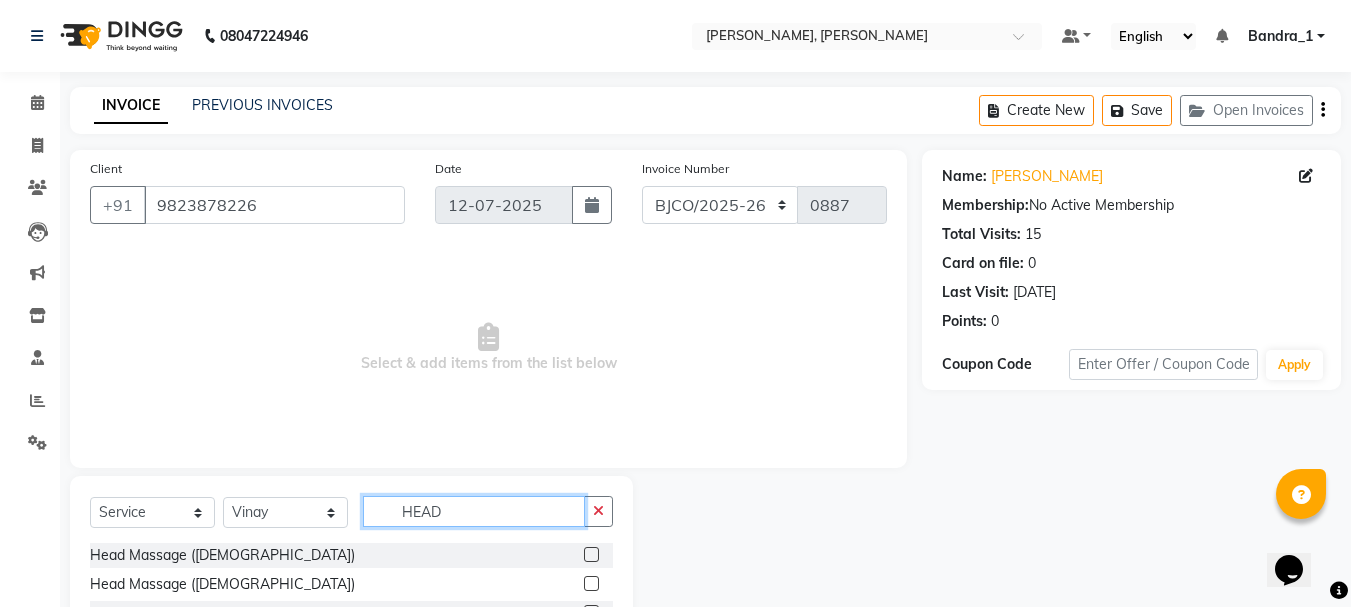type on "HEAD" 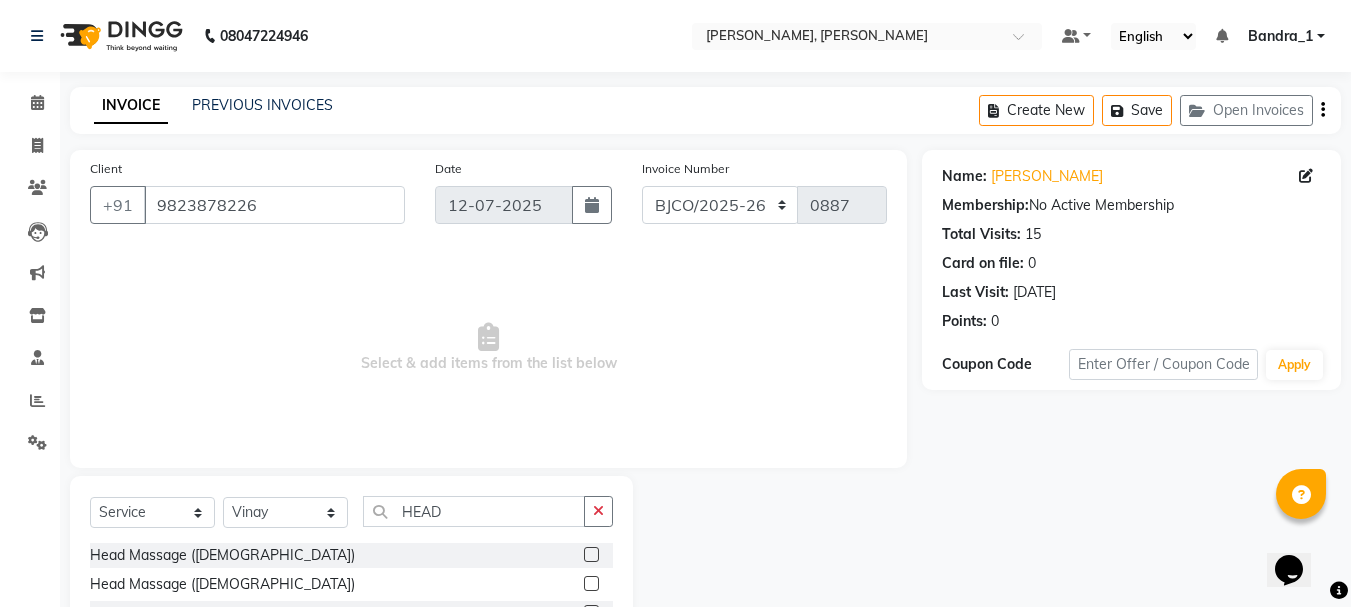 click 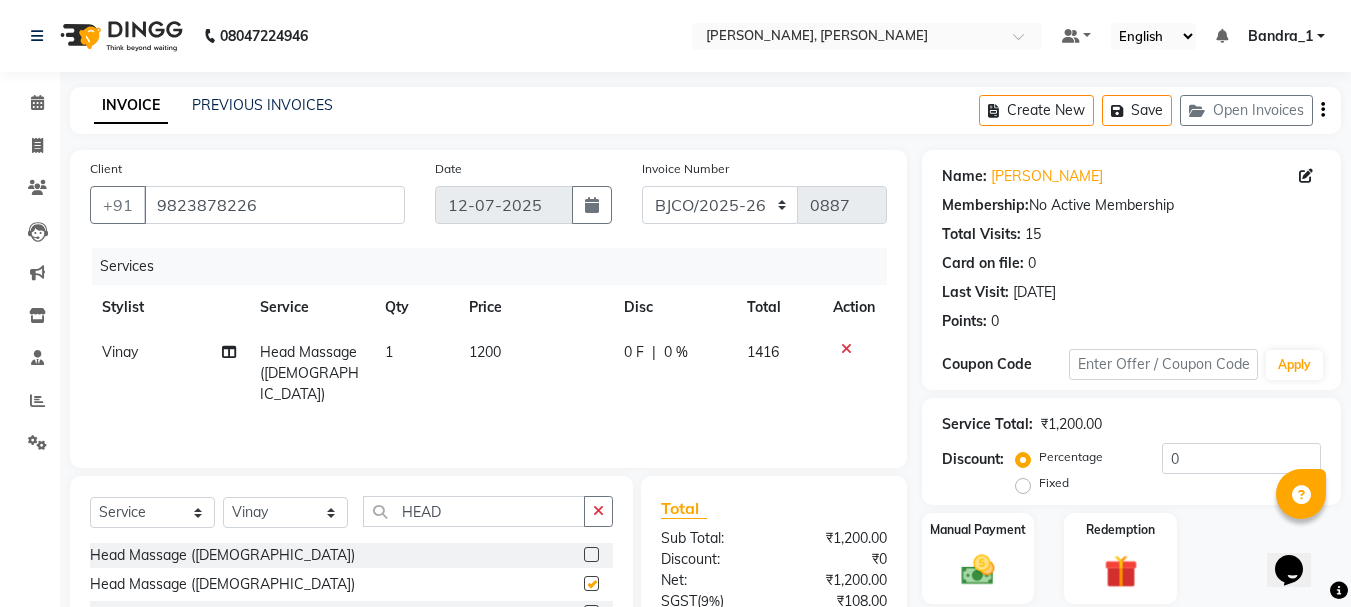 checkbox on "false" 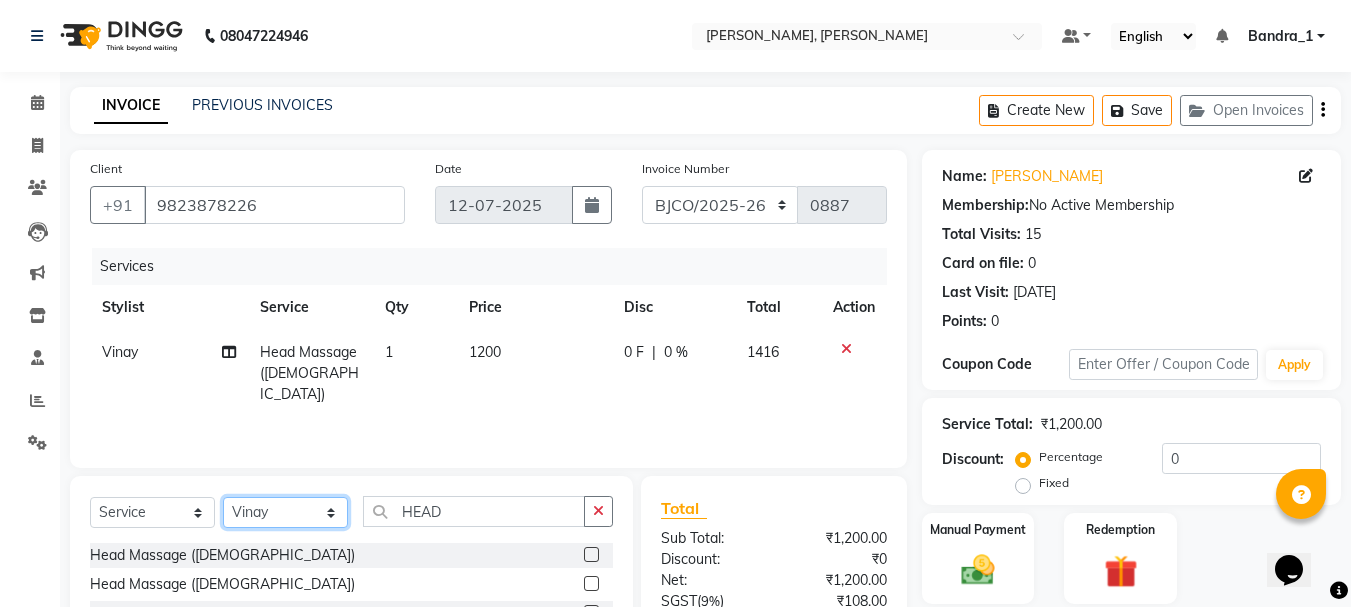 click on "Select Stylist Abdul Bandra_1 Bandra_store Catherine Chetan Deepali Eshan Gladis Gopal Jajo Jouyi Kiran  Manish Moon Naomi On  Floor  Peetrass Pinky Make up Artist Raaj Rahul  Raja Rakesh Rashid Ryan Samreen Sandeep Kaur Sanjay Sannatan Seema Shephali Shilpa Shim Somya Venisha                         Vinay Waqar Wasim.S Yangamphy Yashita  Zing" 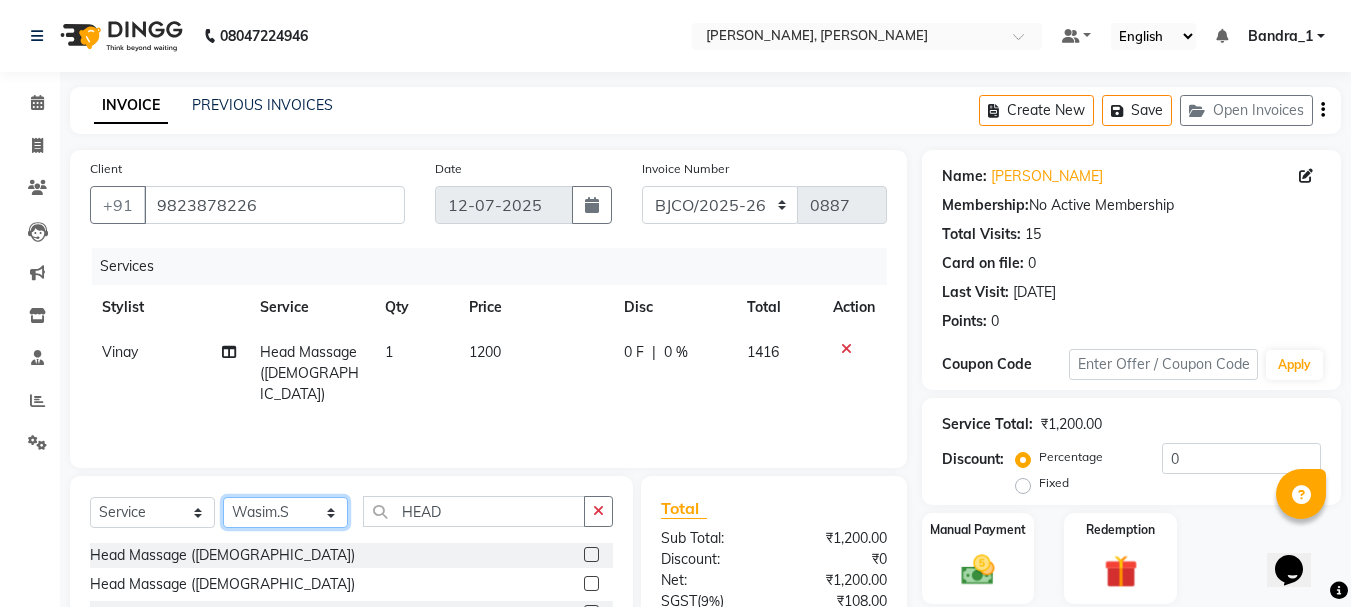 click on "Select Stylist Abdul Bandra_1 Bandra_store Catherine Chetan Deepali Eshan Gladis Gopal Jajo Jouyi Kiran  Manish Moon Naomi On  Floor  Peetrass Pinky Make up Artist Raaj Rahul  Raja Rakesh Rashid Ryan Samreen Sandeep Kaur Sanjay Sannatan Seema Shephali Shilpa Shim Somya Venisha                         Vinay Waqar Wasim.S Yangamphy Yashita  Zing" 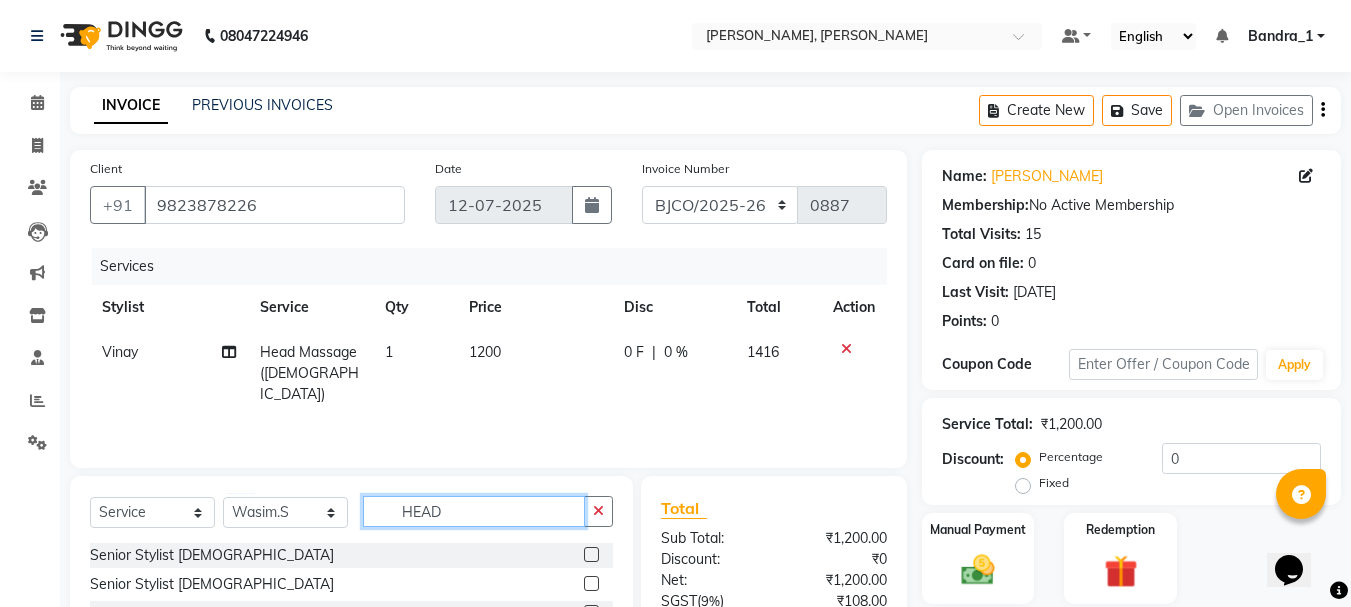 drag, startPoint x: 454, startPoint y: 516, endPoint x: 351, endPoint y: 500, distance: 104.23531 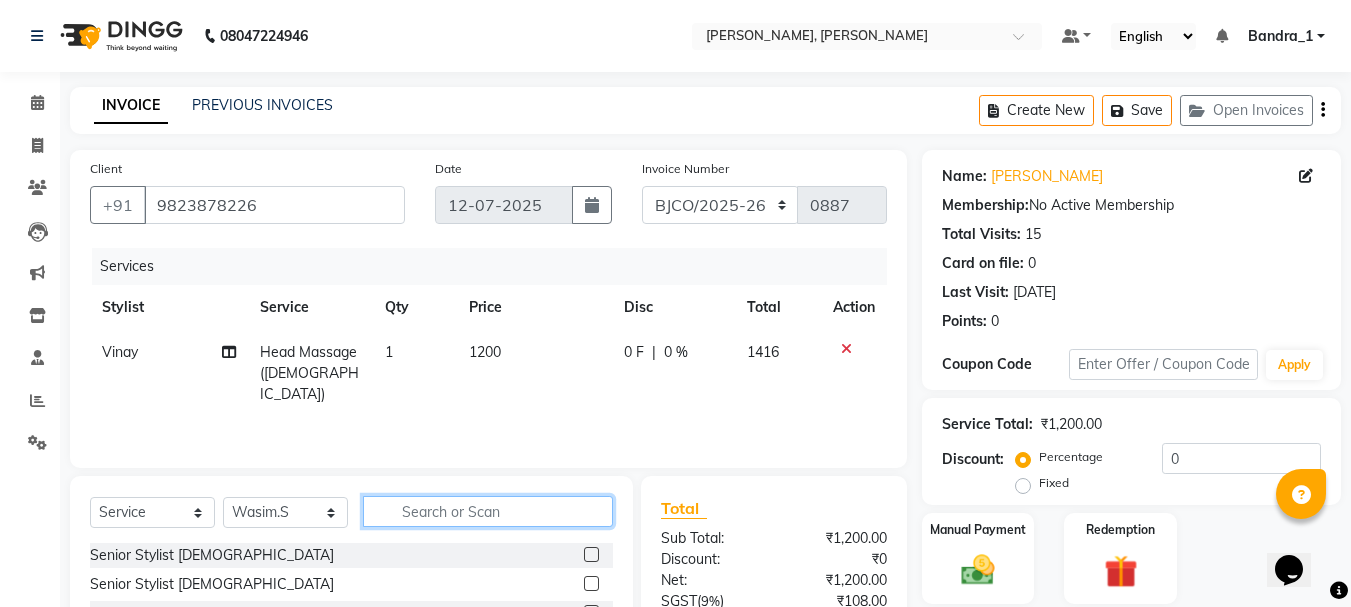 type 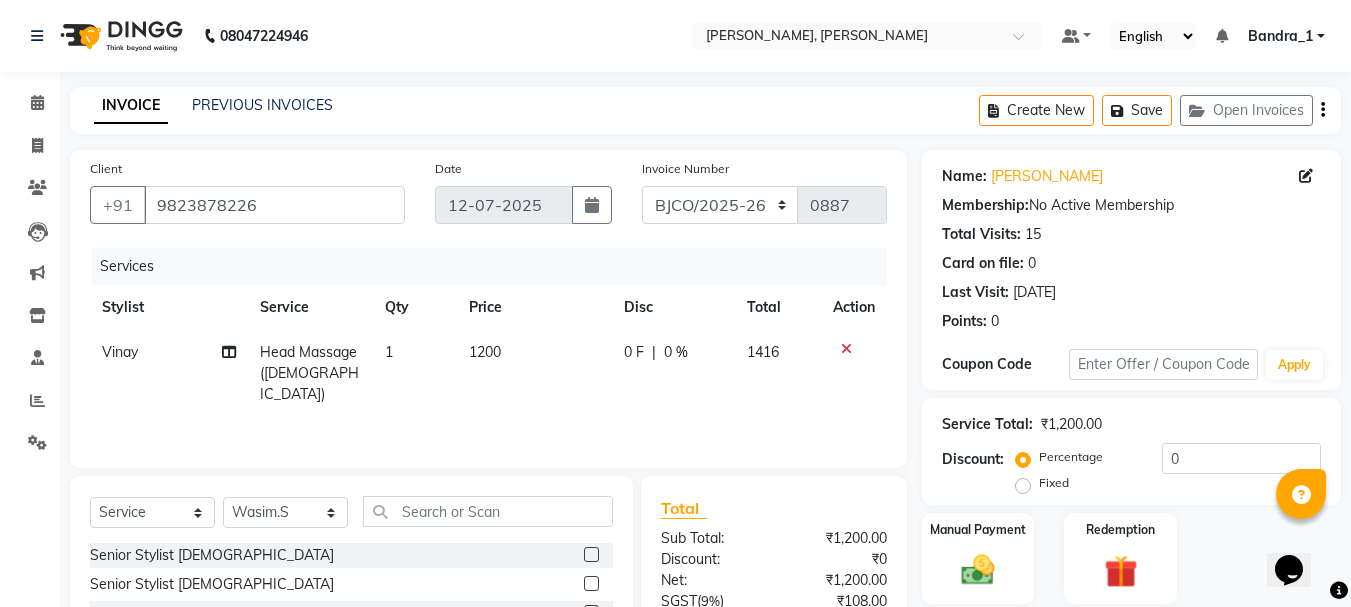 click 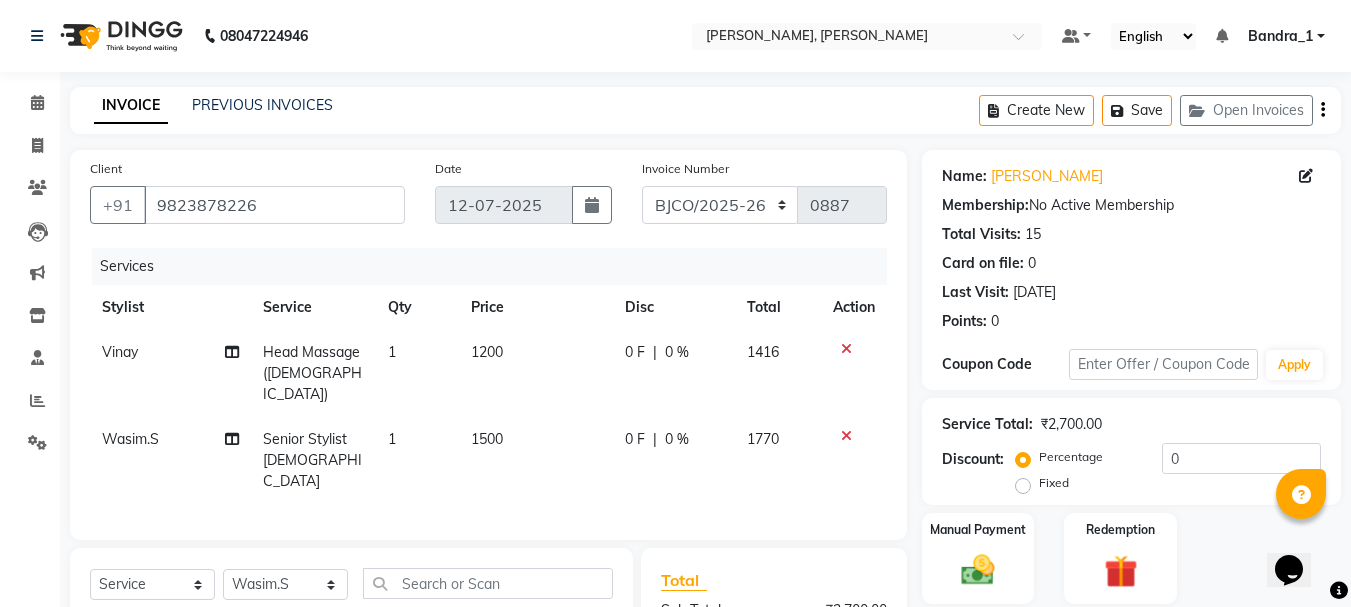 checkbox on "false" 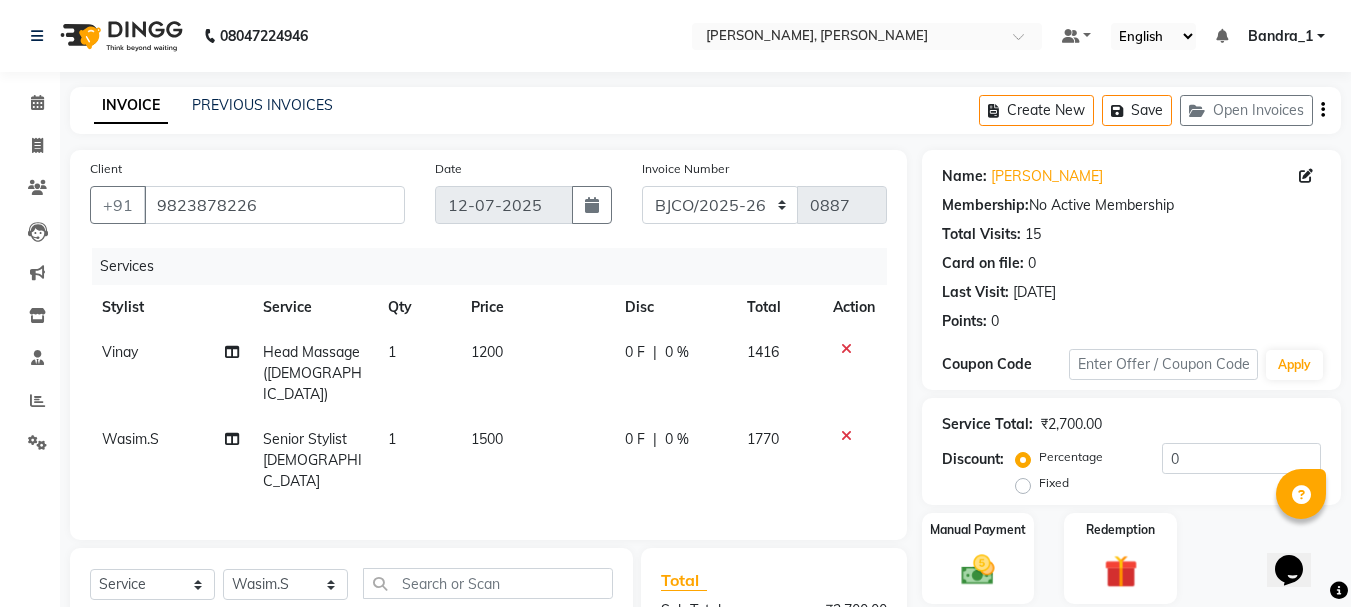 scroll, scrollTop: 239, scrollLeft: 0, axis: vertical 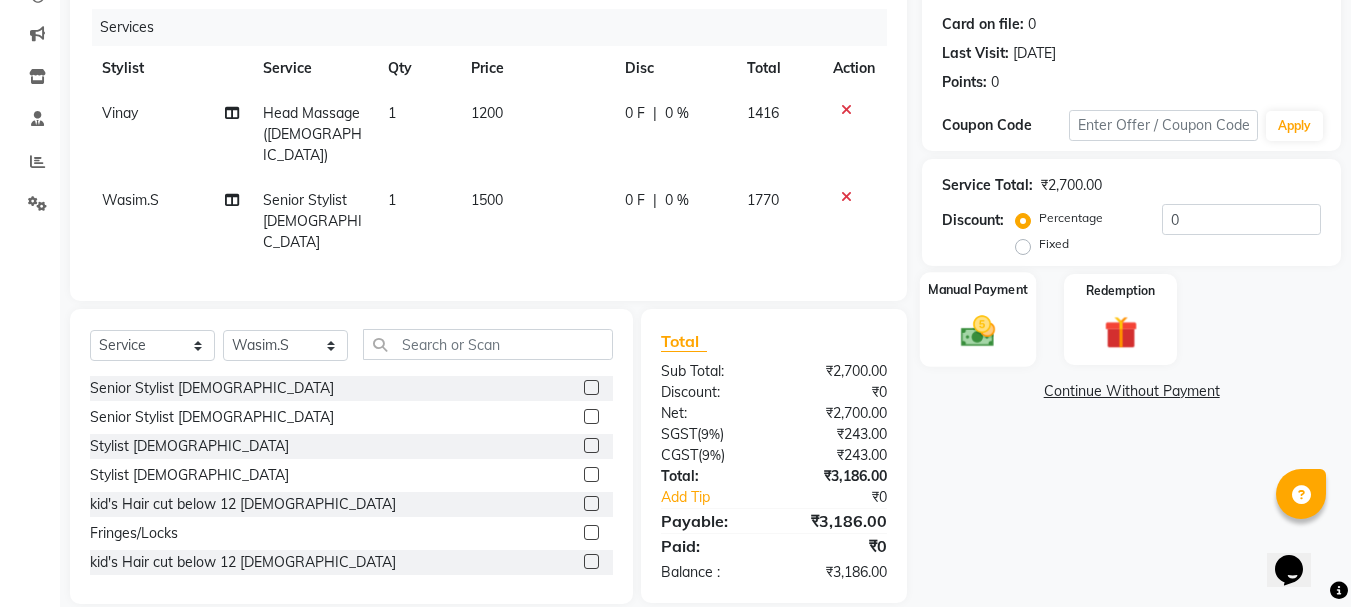 click 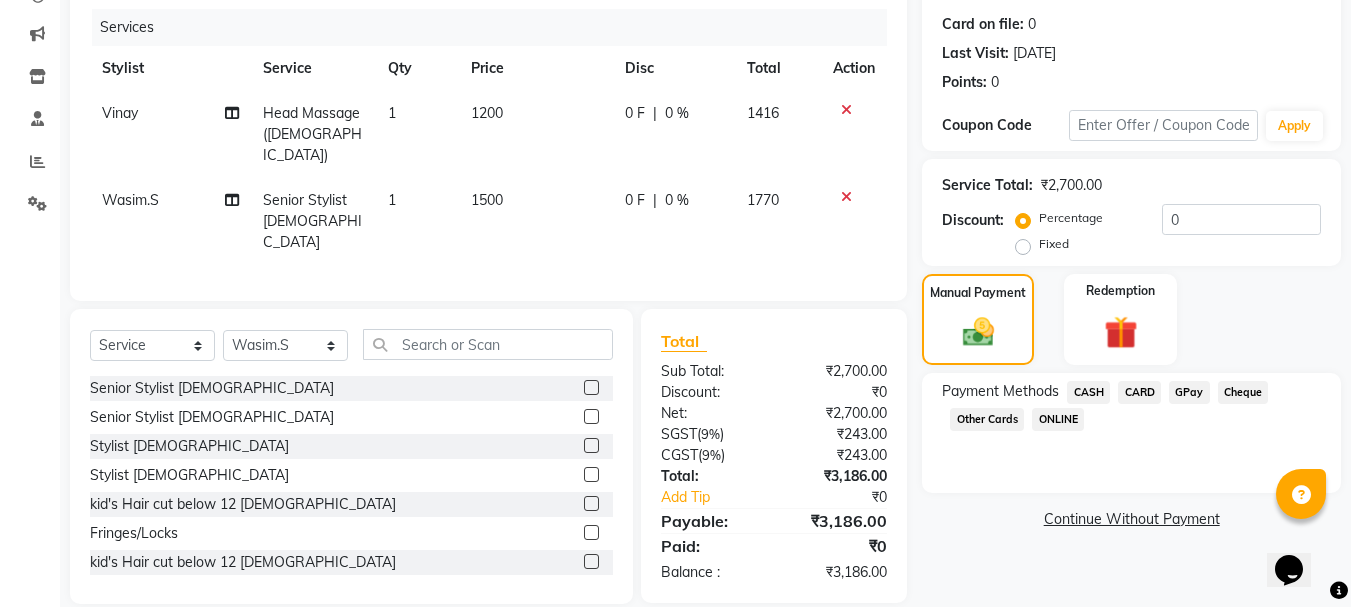 click on "CARD" 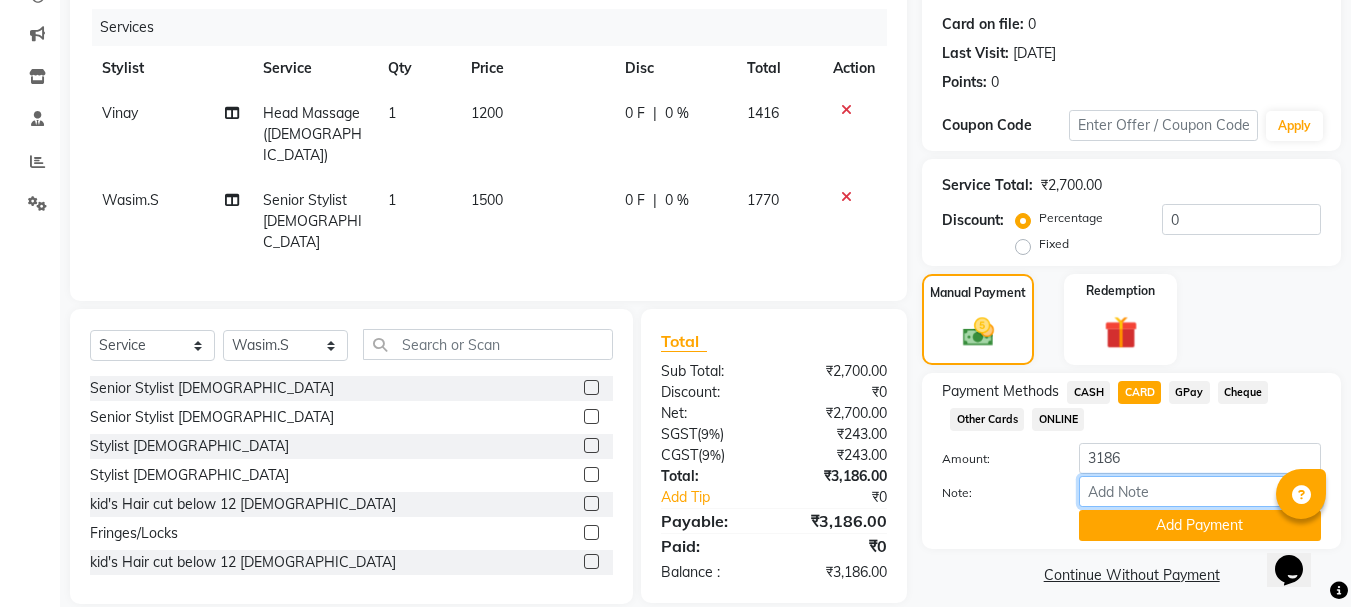 drag, startPoint x: 1125, startPoint y: 495, endPoint x: 1068, endPoint y: 521, distance: 62.649822 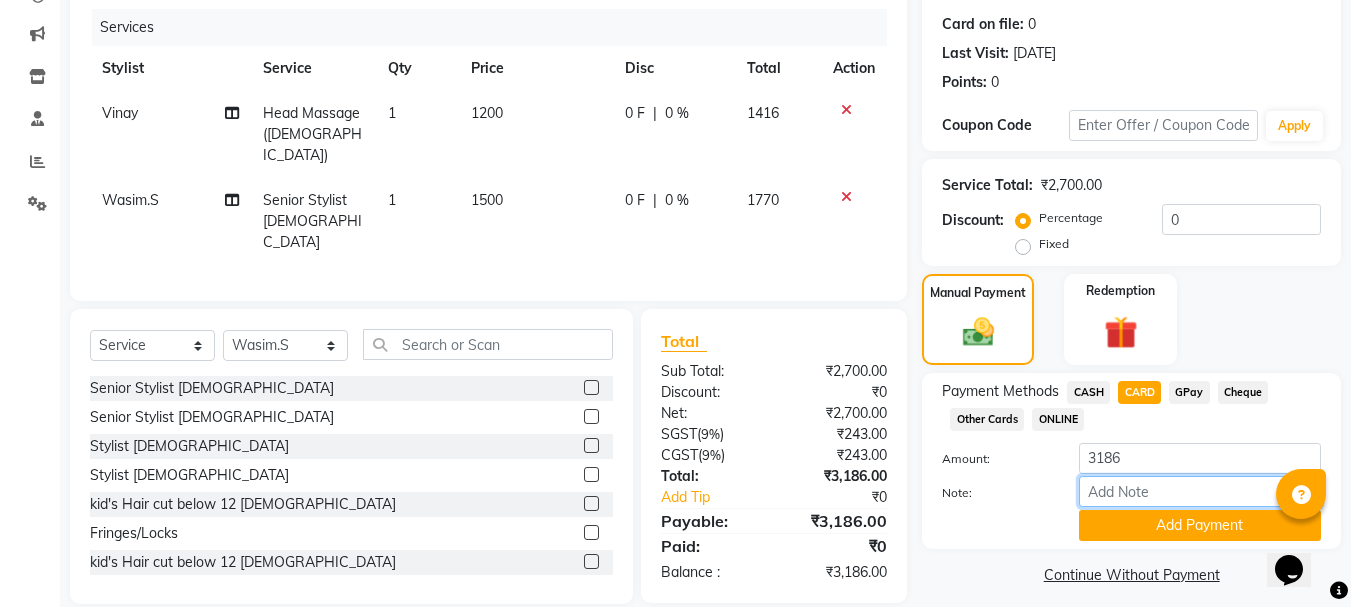 click on "Note:" at bounding box center (1200, 491) 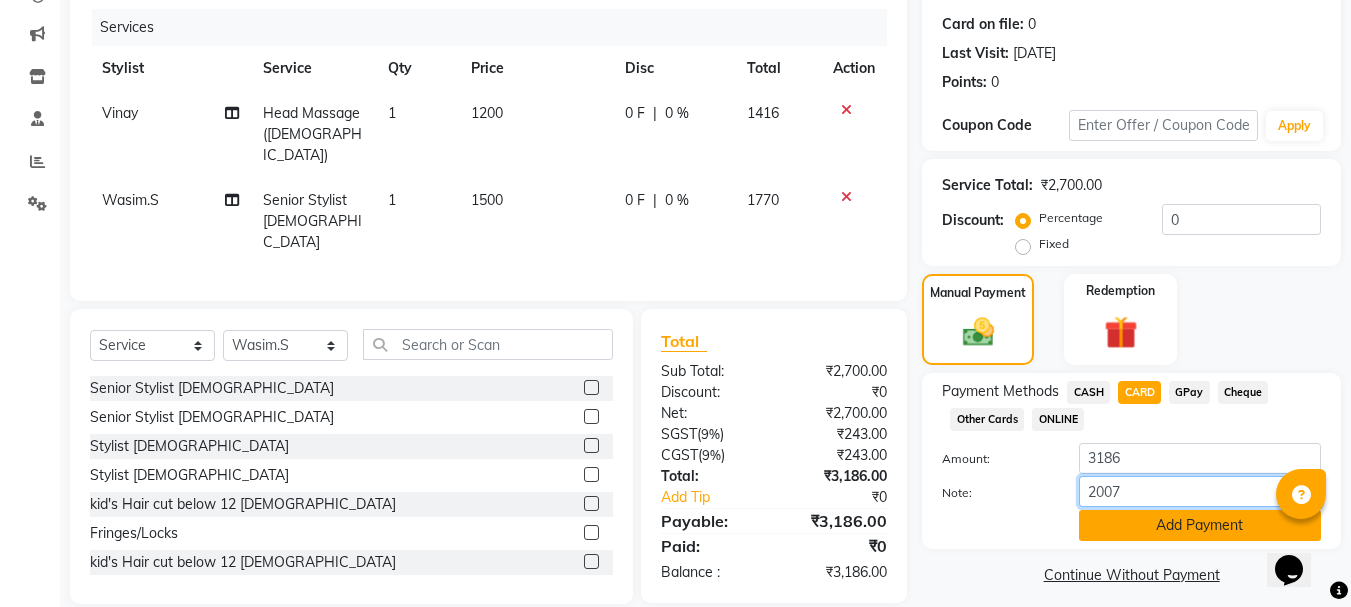 type on "2007" 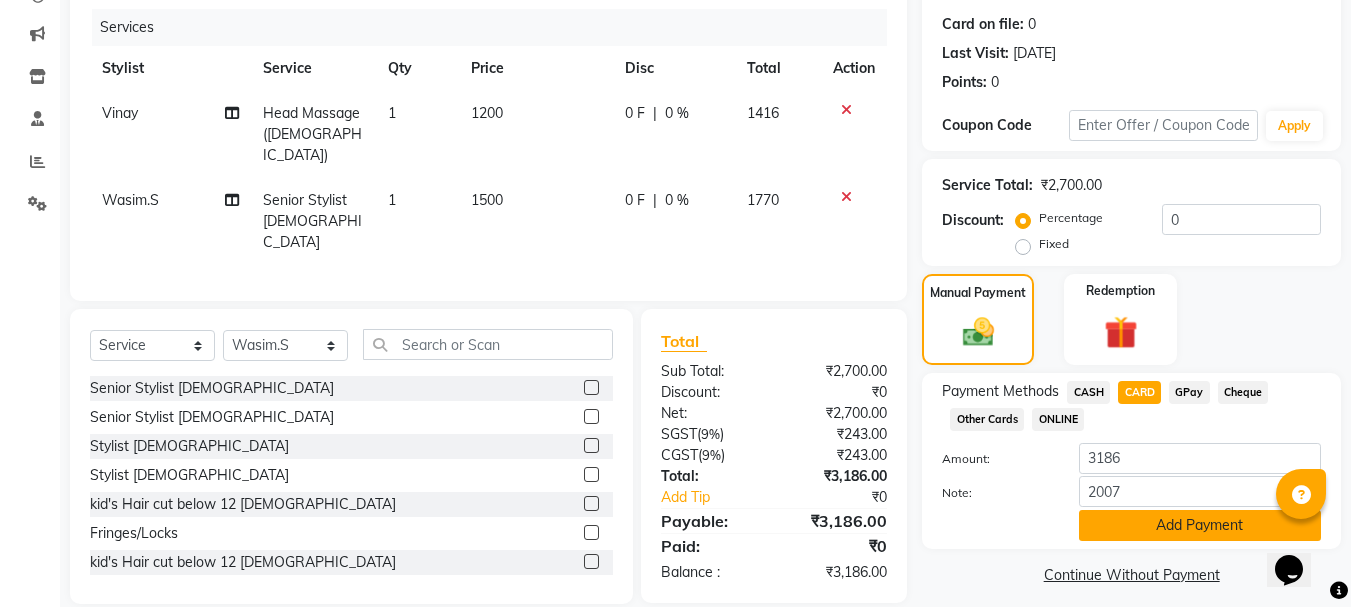 click on "Add Payment" 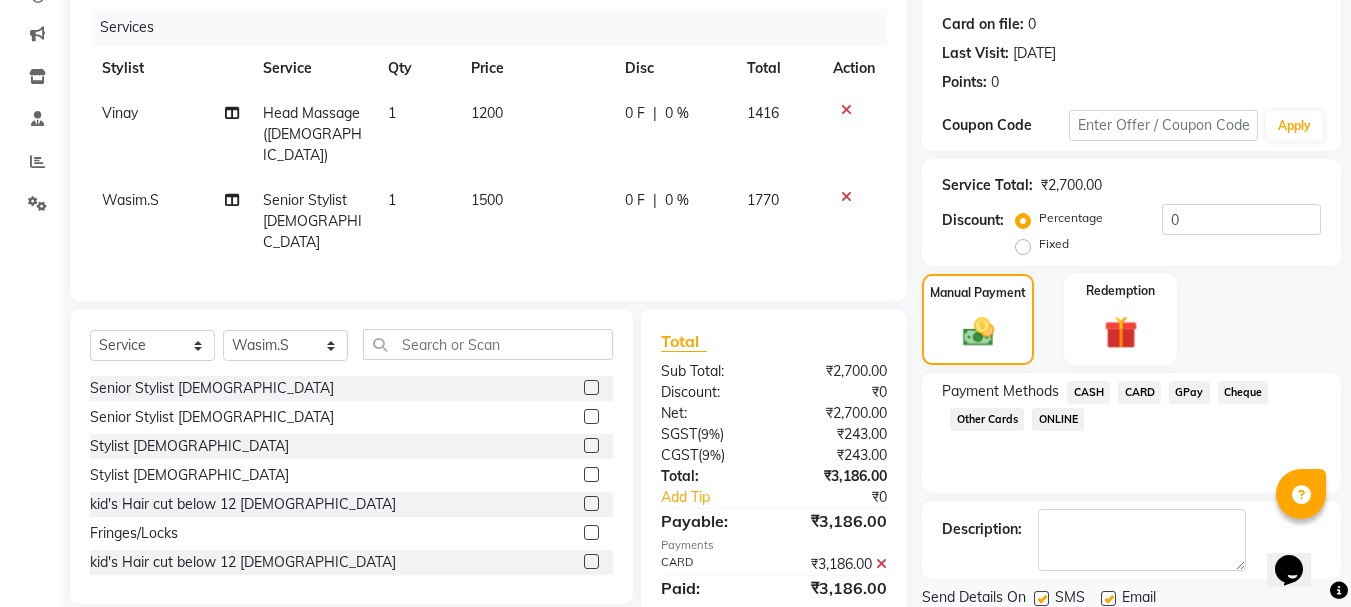 drag, startPoint x: 1105, startPoint y: 601, endPoint x: 1090, endPoint y: 601, distance: 15 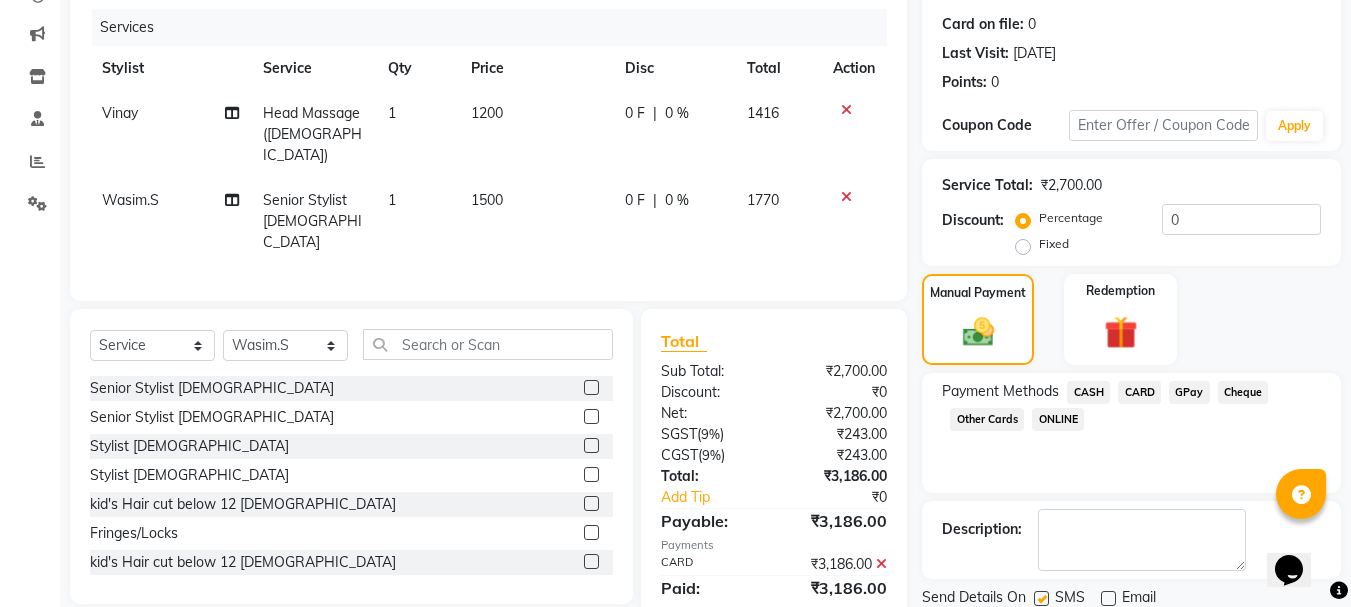 drag, startPoint x: 1042, startPoint y: 599, endPoint x: 1059, endPoint y: 594, distance: 17.720045 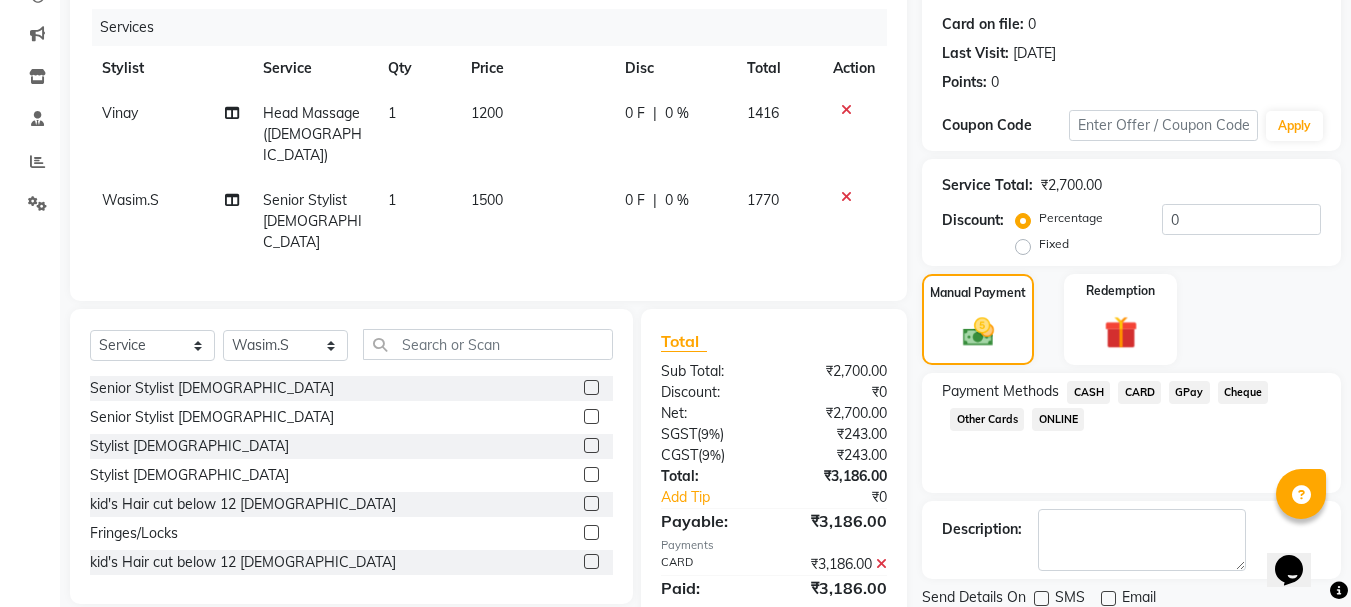 scroll, scrollTop: 309, scrollLeft: 0, axis: vertical 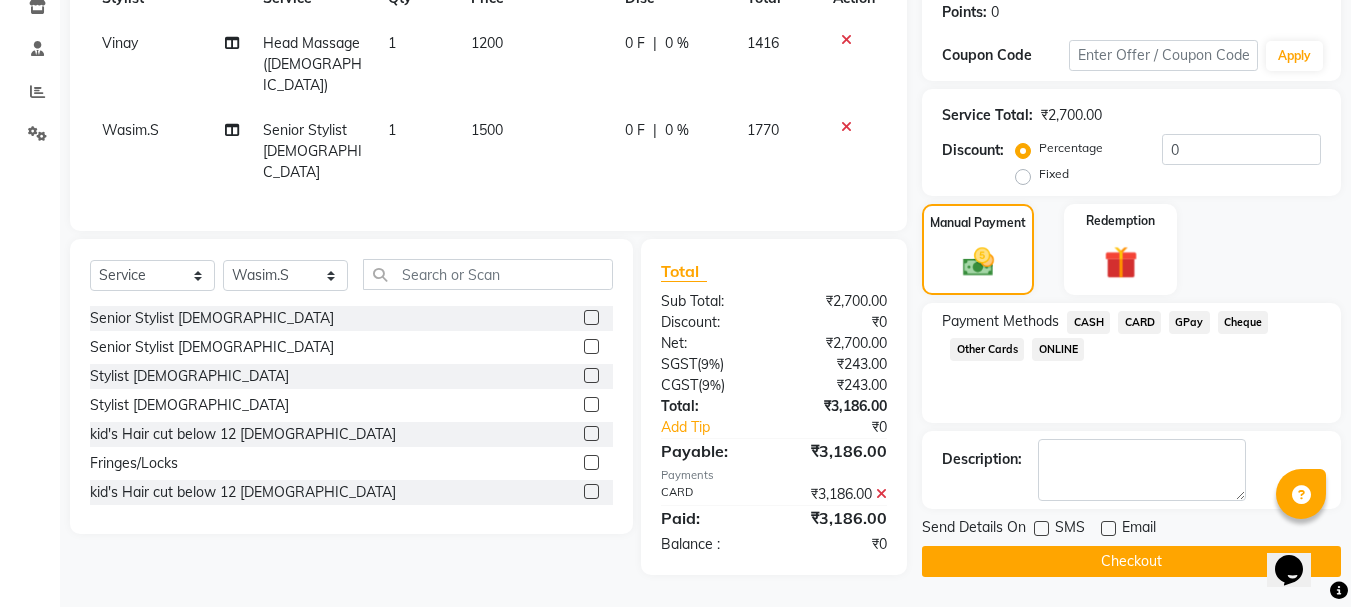 click on "Checkout" 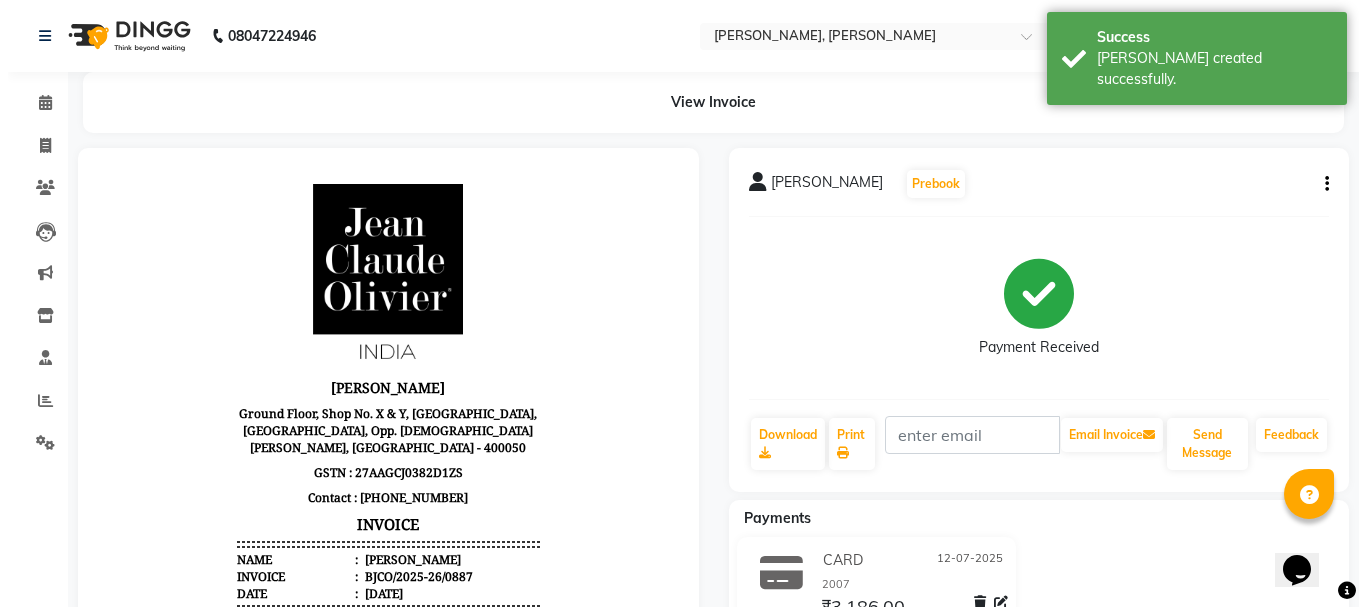 scroll, scrollTop: 0, scrollLeft: 0, axis: both 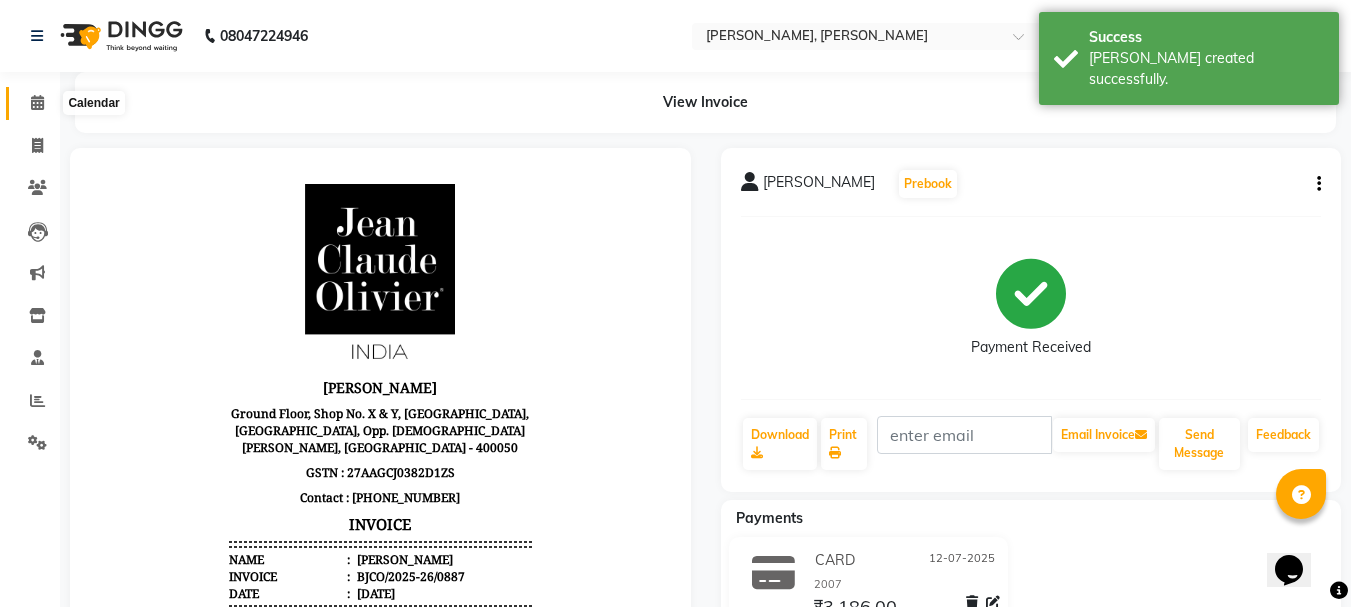 click 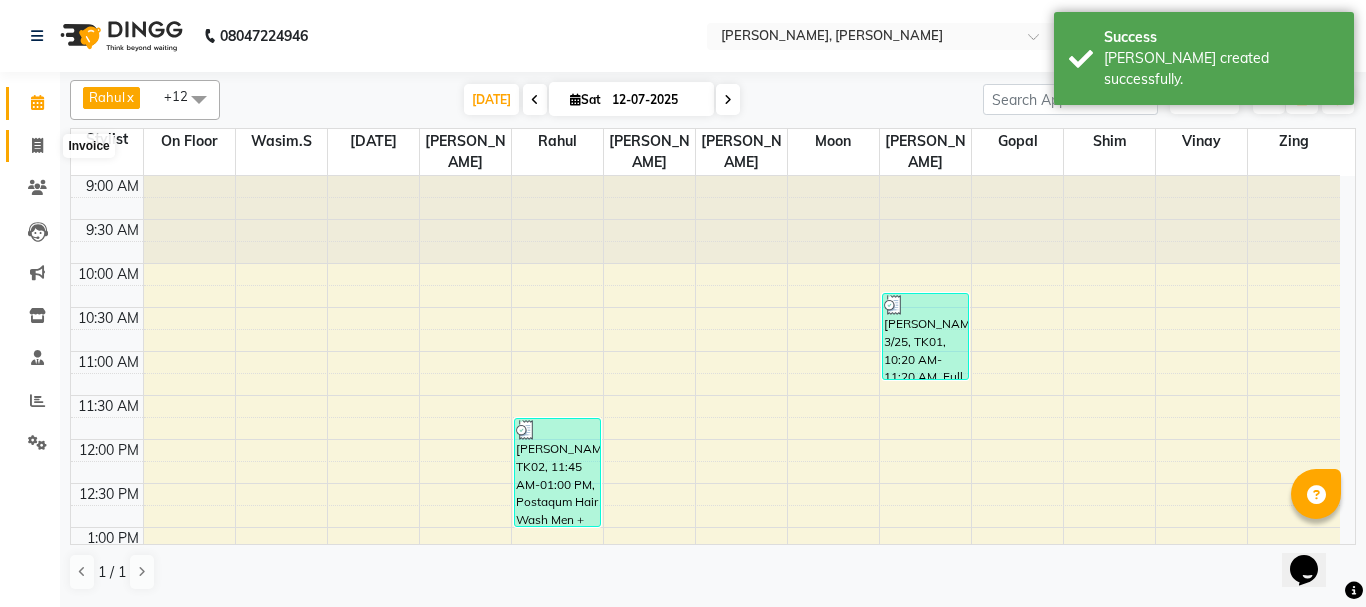 click 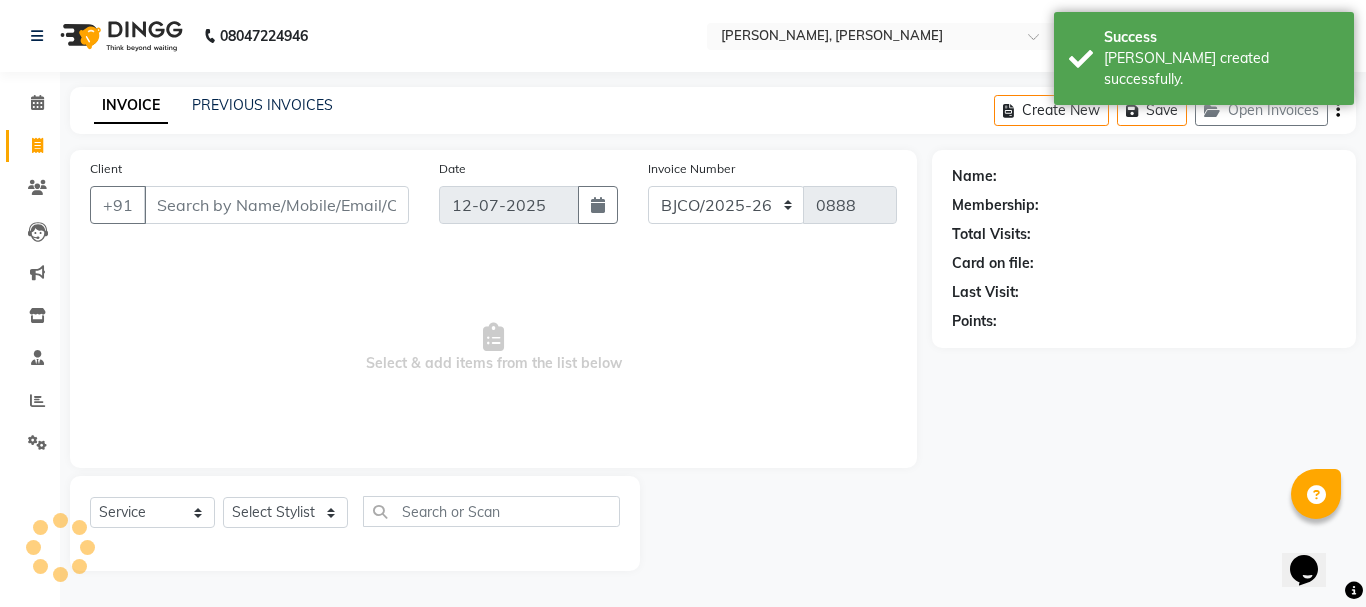click on "INVOICE PREVIOUS INVOICES Create New   Save   Open Invoices" 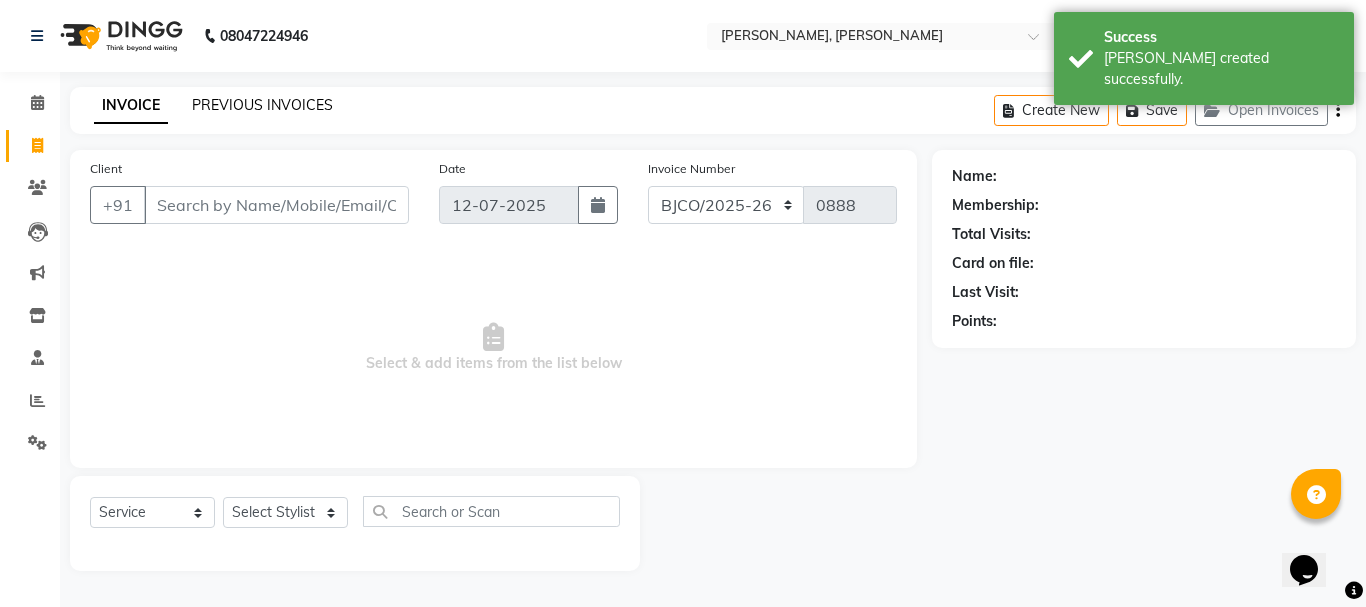 click on "PREVIOUS INVOICES" 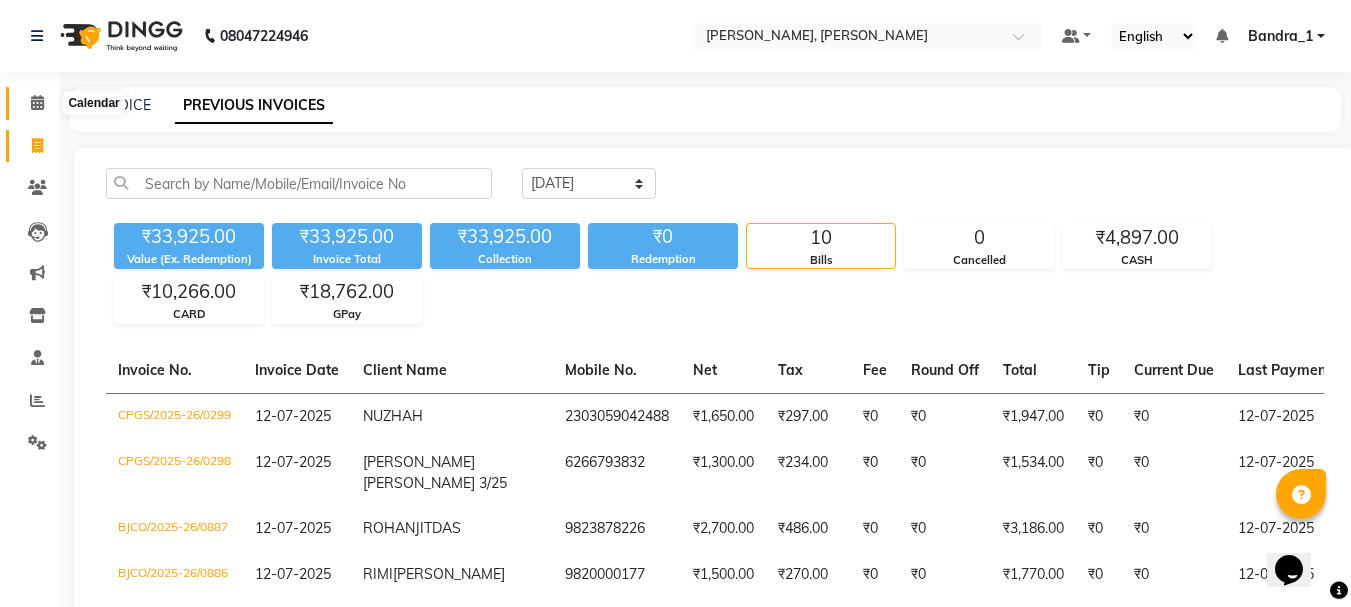 click 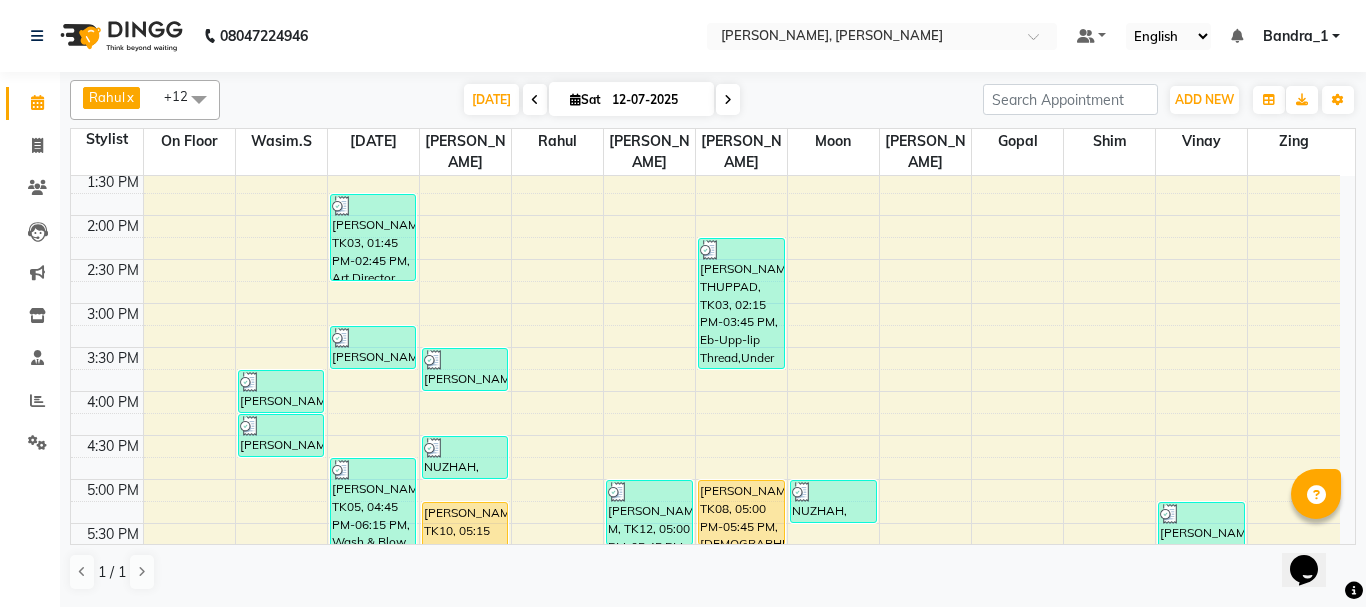scroll, scrollTop: 800, scrollLeft: 0, axis: vertical 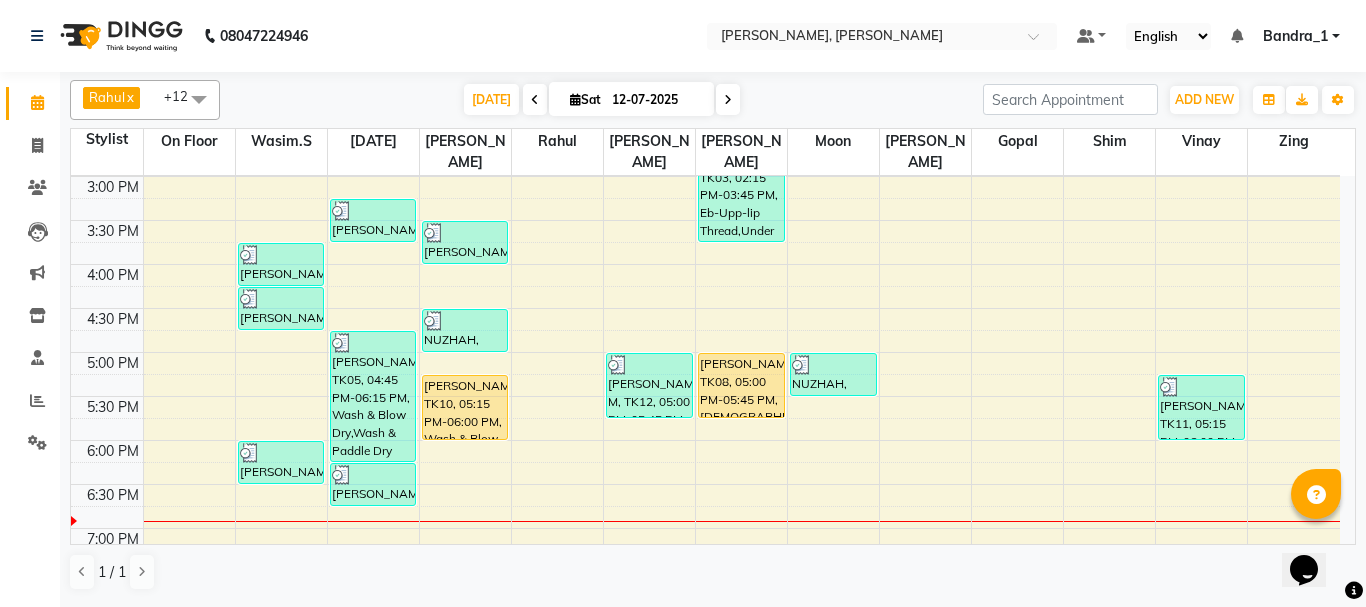 click on "UROOJ ASHFAQ, TK10, 05:15 PM-06:00 PM, Wash & Blow Dry" at bounding box center (465, 407) 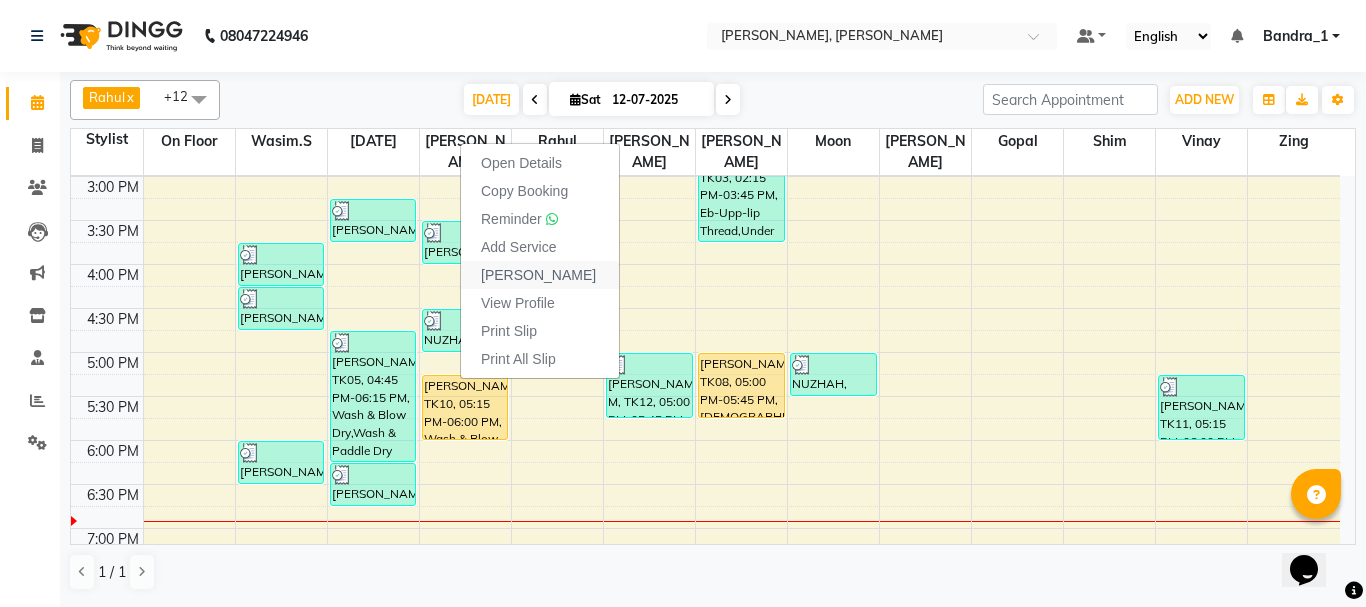 click on "[PERSON_NAME]" at bounding box center (538, 275) 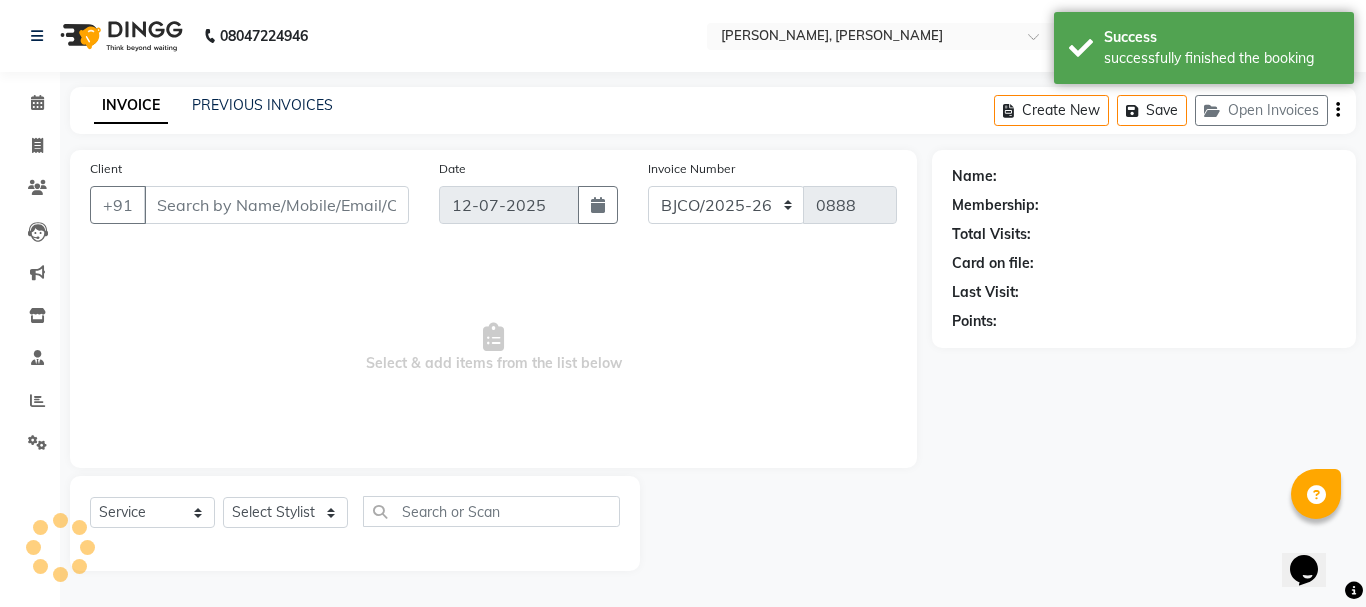 type on "9833992194" 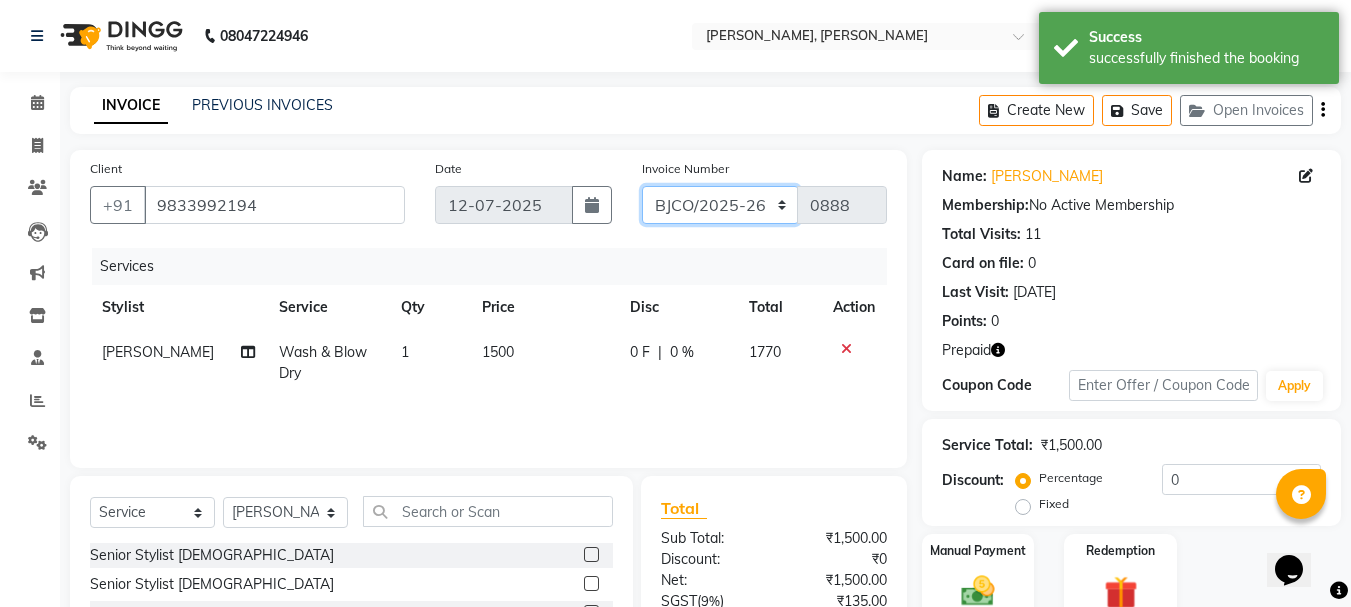 click on "CPGS/2025-26 BJCO/2025-26 Pre/2025" 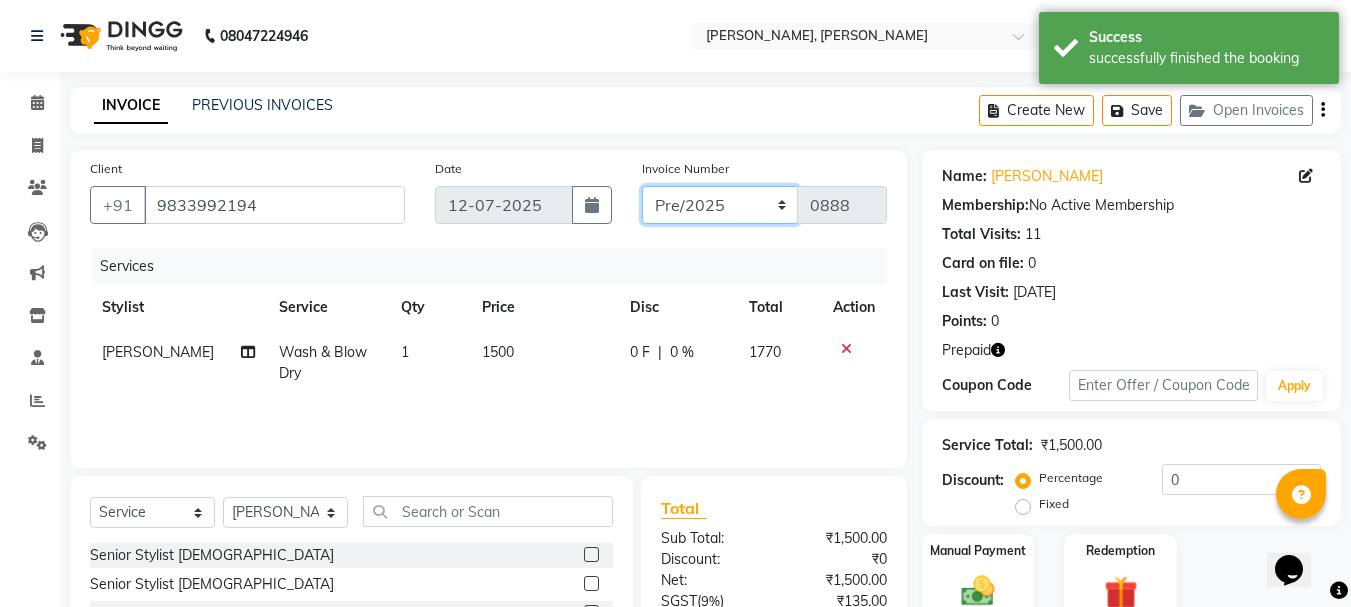 click on "CPGS/2025-26 BJCO/2025-26 Pre/2025" 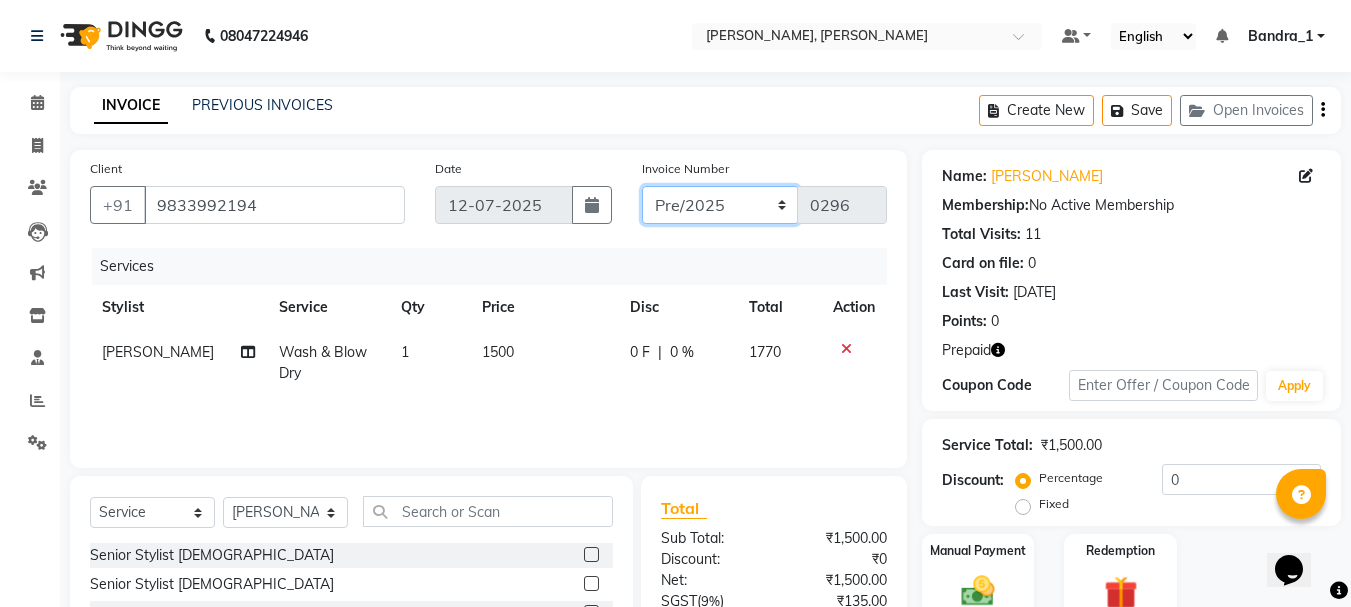 scroll, scrollTop: 167, scrollLeft: 0, axis: vertical 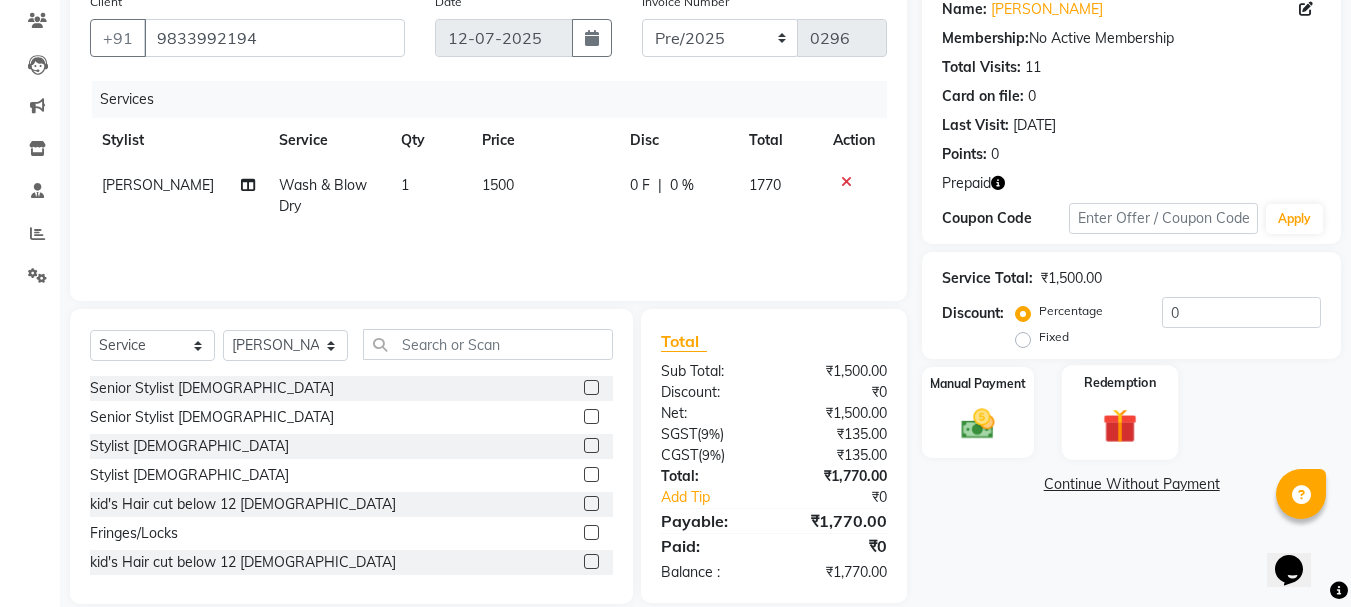 click 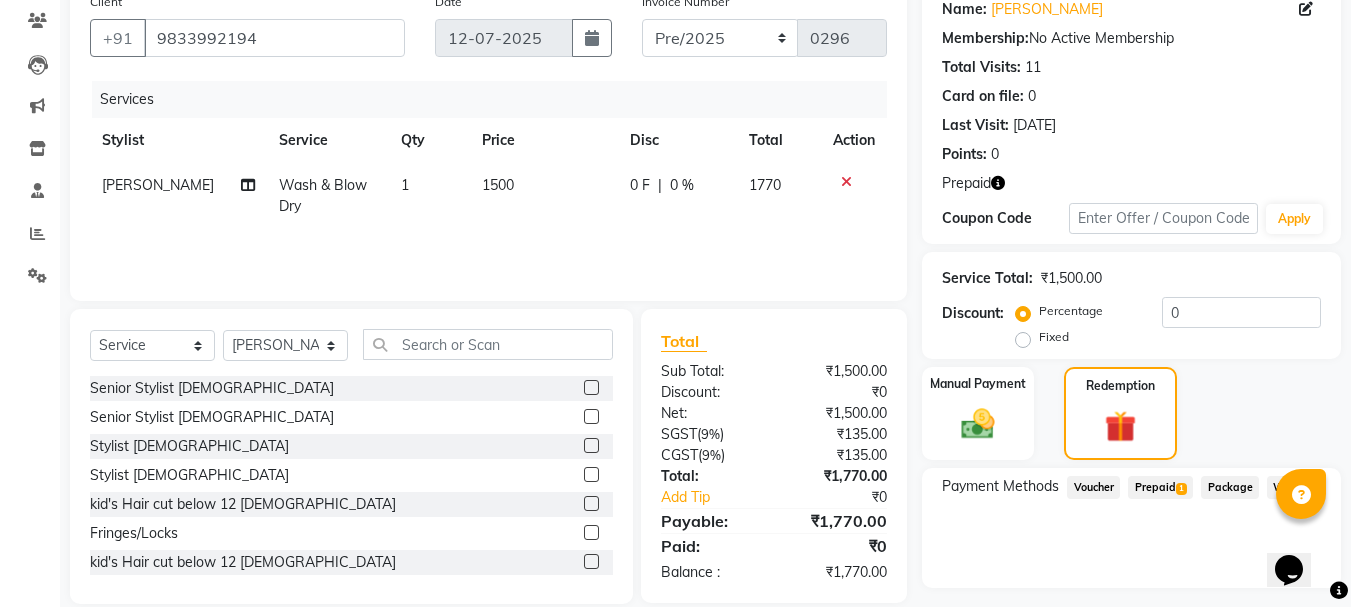 click on "Prepaid  1" 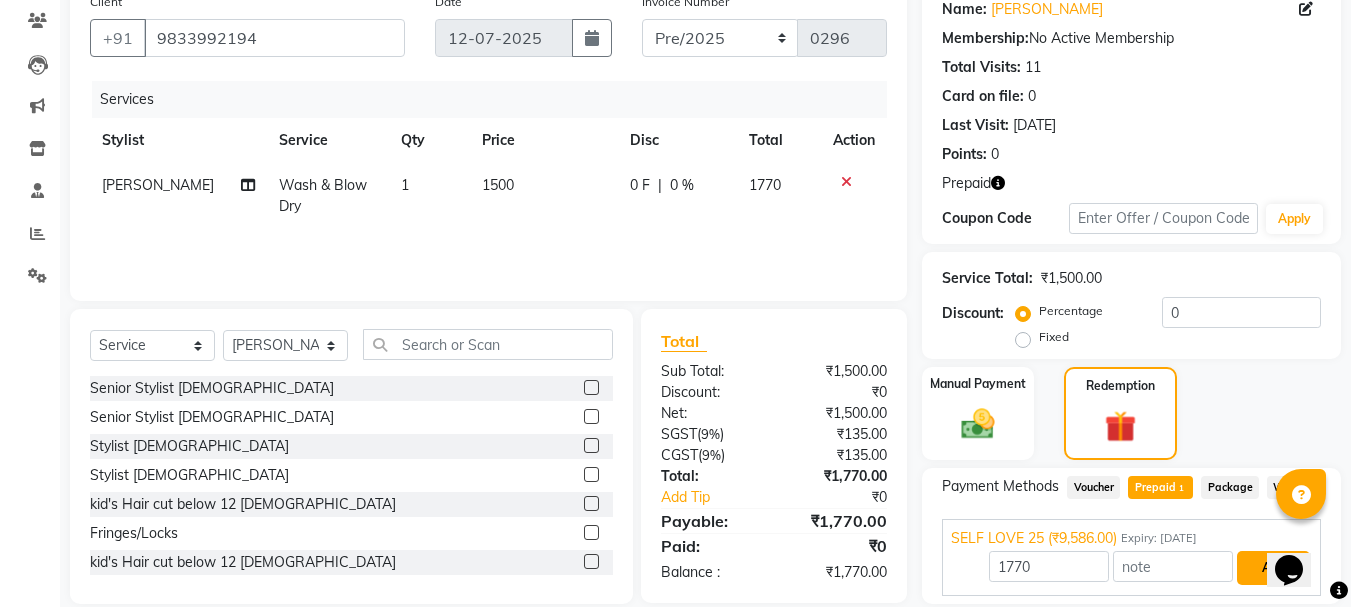 click on "Add" at bounding box center (1273, 568) 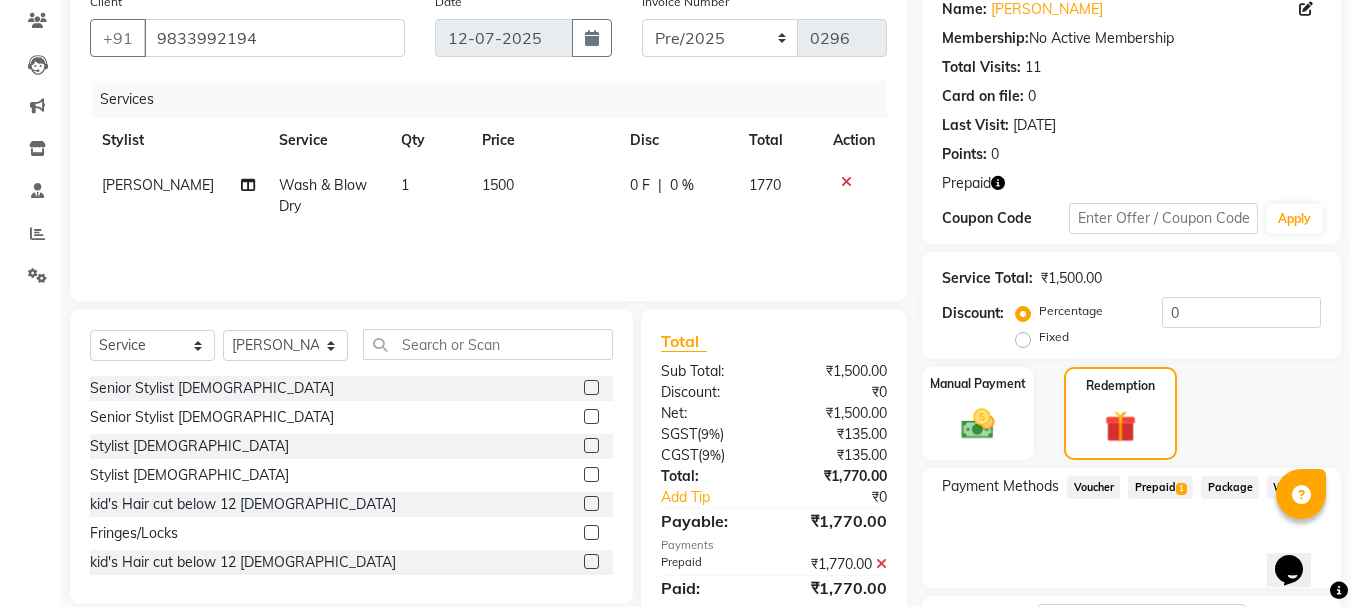 scroll, scrollTop: 0, scrollLeft: 0, axis: both 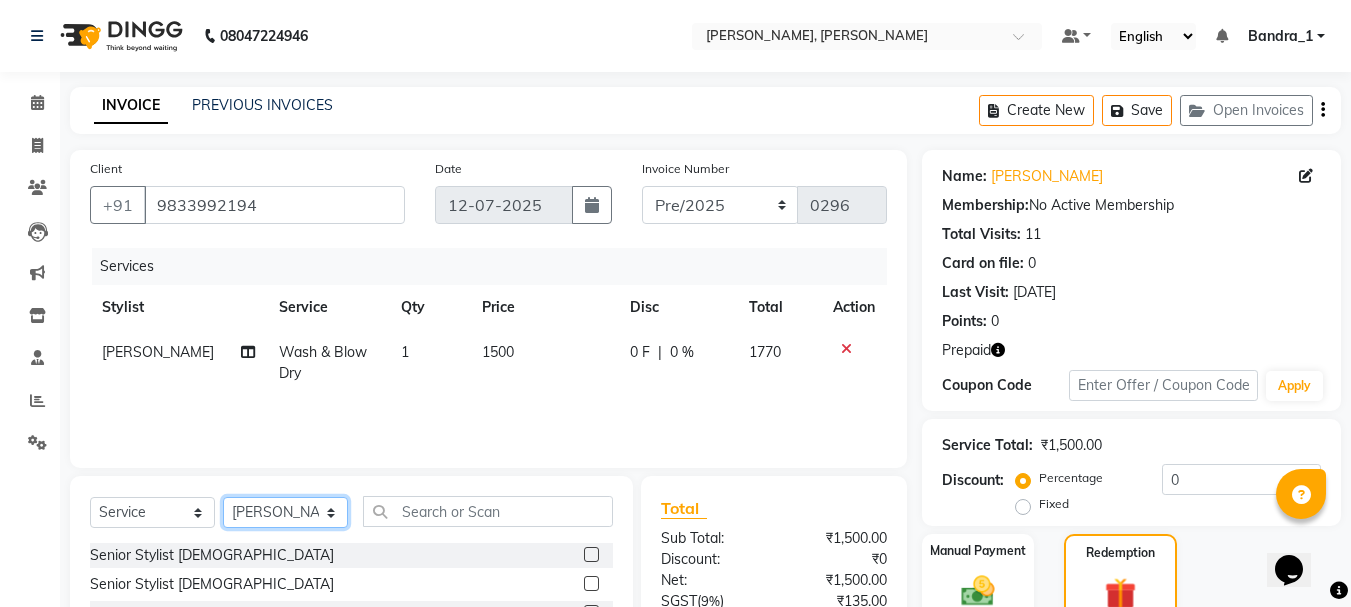 click on "Select Stylist Abdul Bandra_1 Bandra_store Catherine Chetan Deepali Eshan Gladis Gopal Jajo Jouyi Kiran  Manish Moon Naomi On  Floor  Peetrass Pinky Make up Artist Raaj Rahul  Raja Rakesh Rashid Ryan Samreen Sandeep Kaur Sanjay Sannatan Seema Shephali Shilpa Shim Somya Venisha                         Vinay Waqar Wasim.S Yangamphy Yashita  Zing" 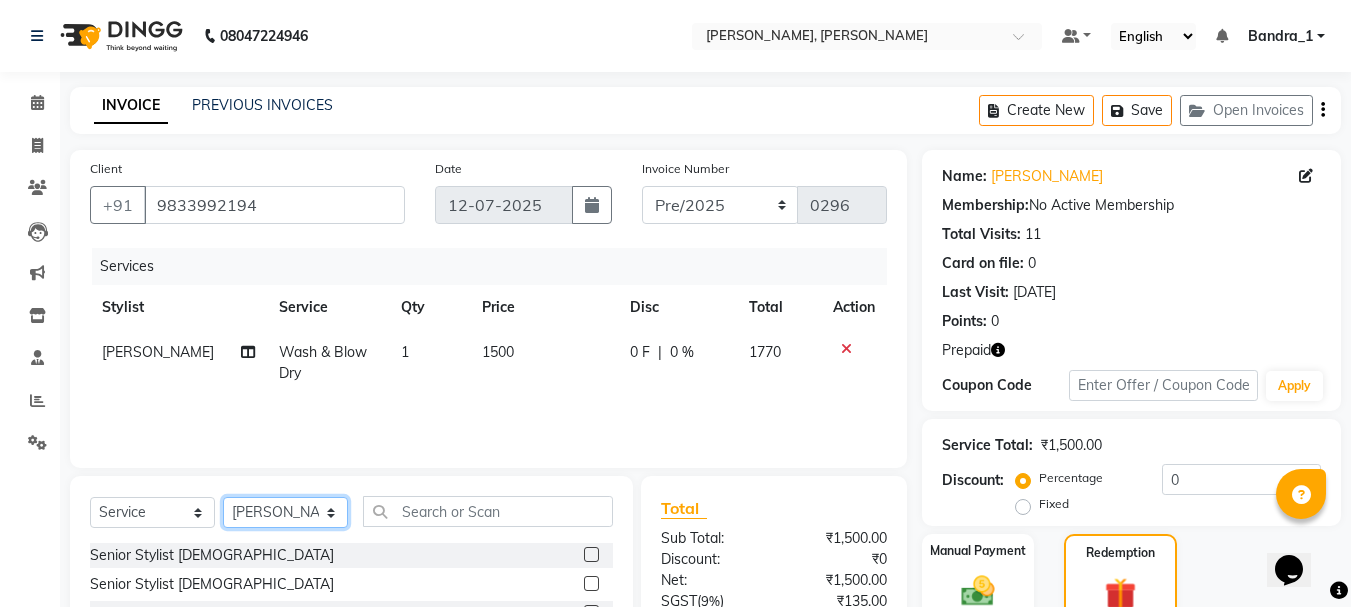 select on "84345" 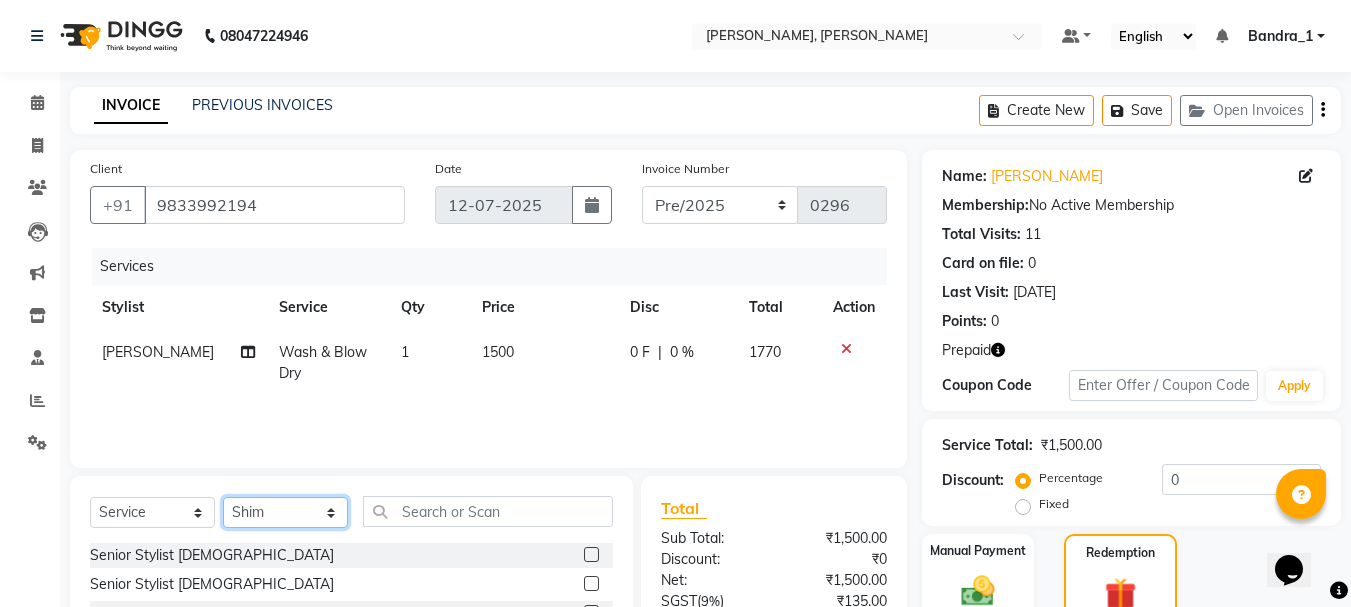 click on "Select Stylist Abdul Bandra_1 Bandra_store Catherine Chetan Deepali Eshan Gladis Gopal Jajo Jouyi Kiran  Manish Moon Naomi On  Floor  Peetrass Pinky Make up Artist Raaj Rahul  Raja Rakesh Rashid Ryan Samreen Sandeep Kaur Sanjay Sannatan Seema Shephali Shilpa Shim Somya Venisha                         Vinay Waqar Wasim.S Yangamphy Yashita  Zing" 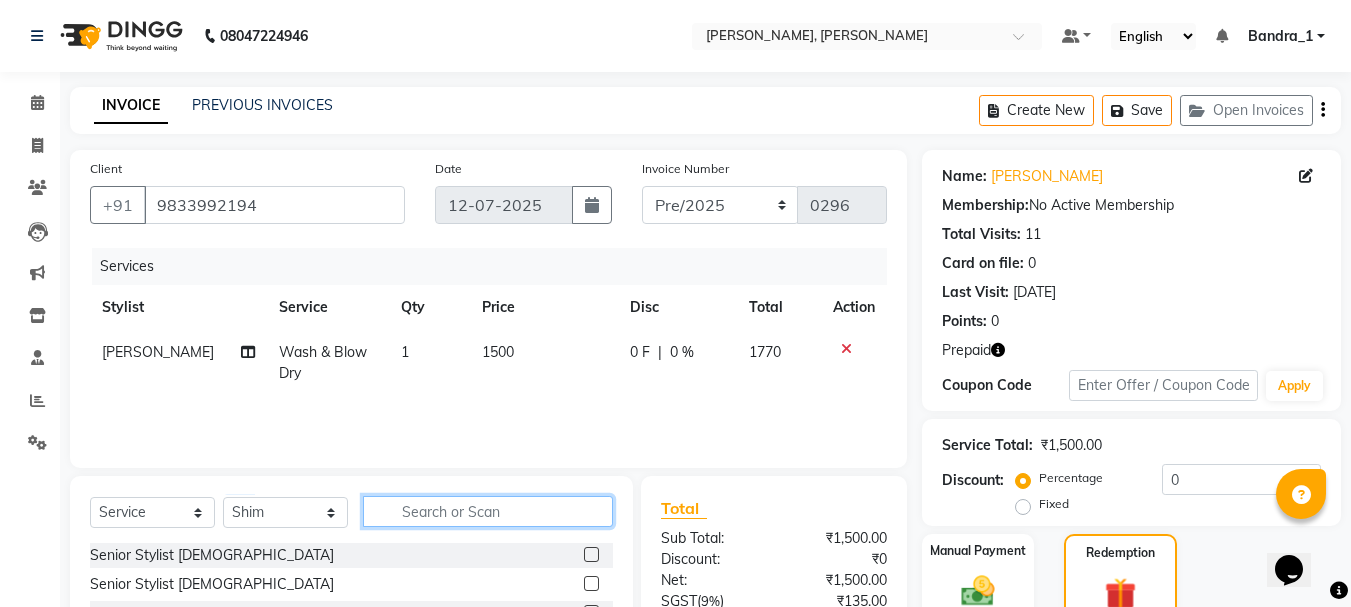 click 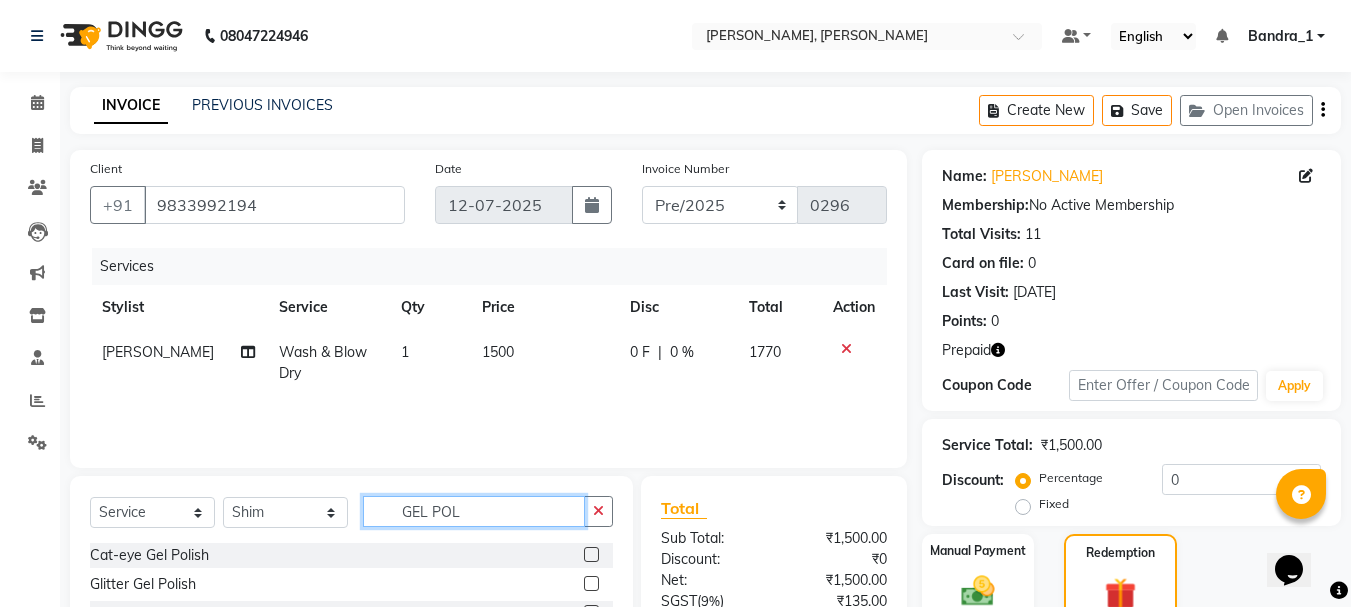 scroll, scrollTop: 332, scrollLeft: 0, axis: vertical 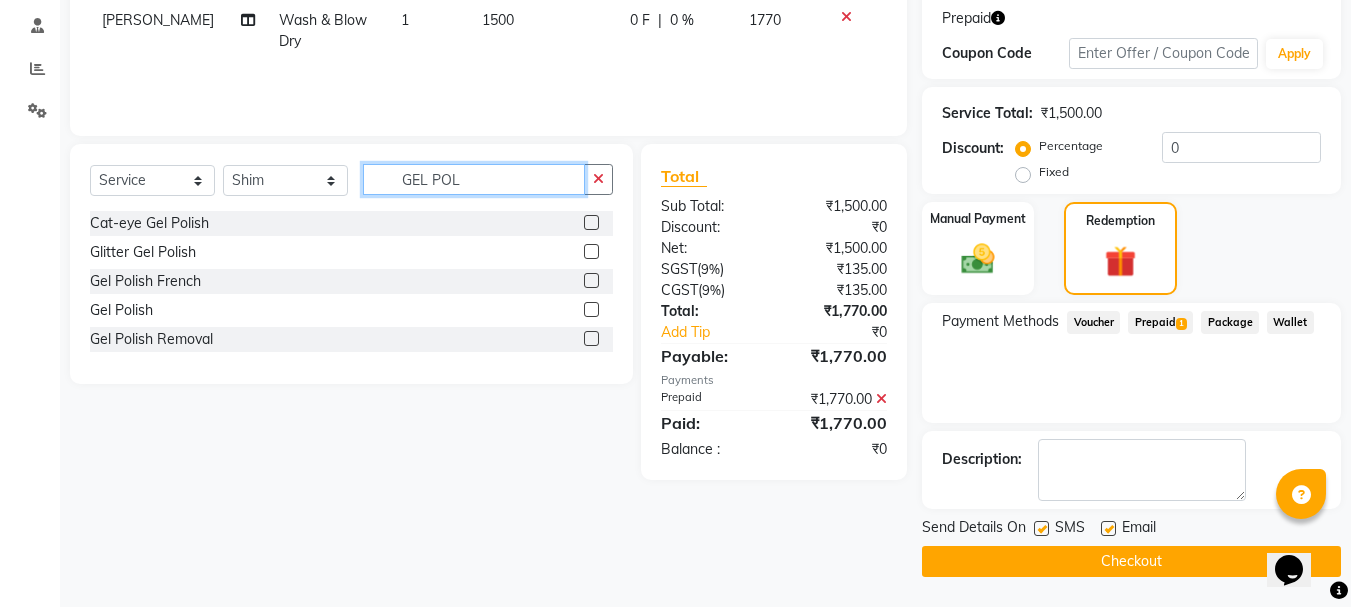 type on "GEL POL" 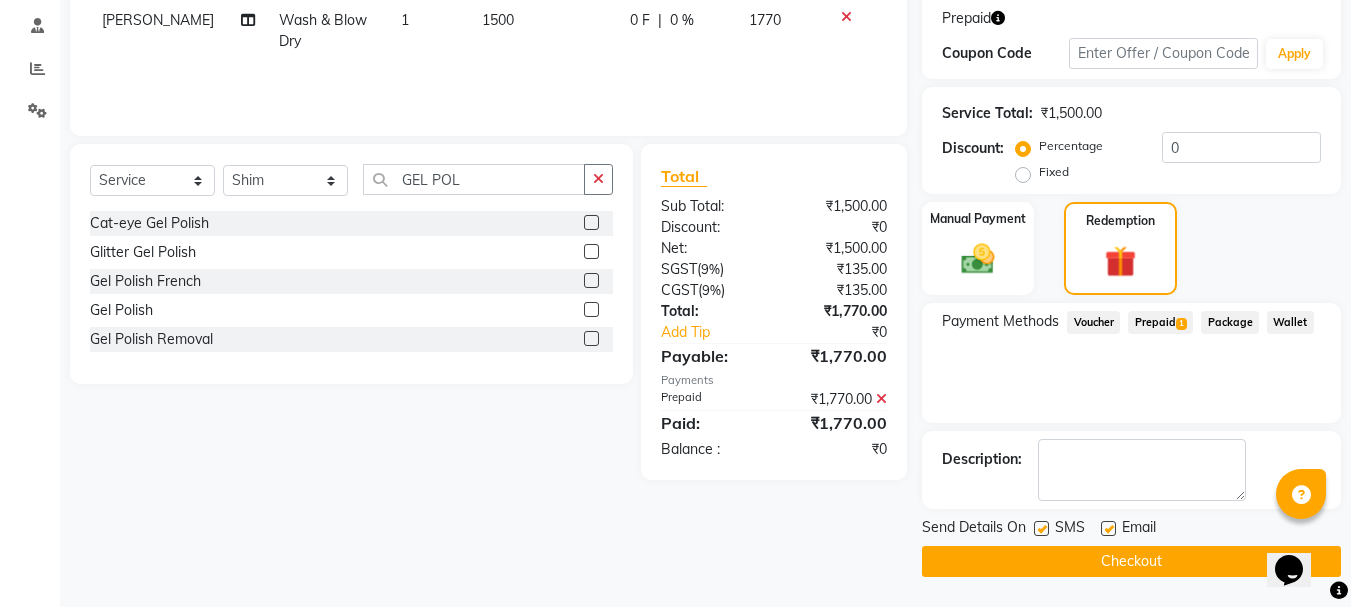 click 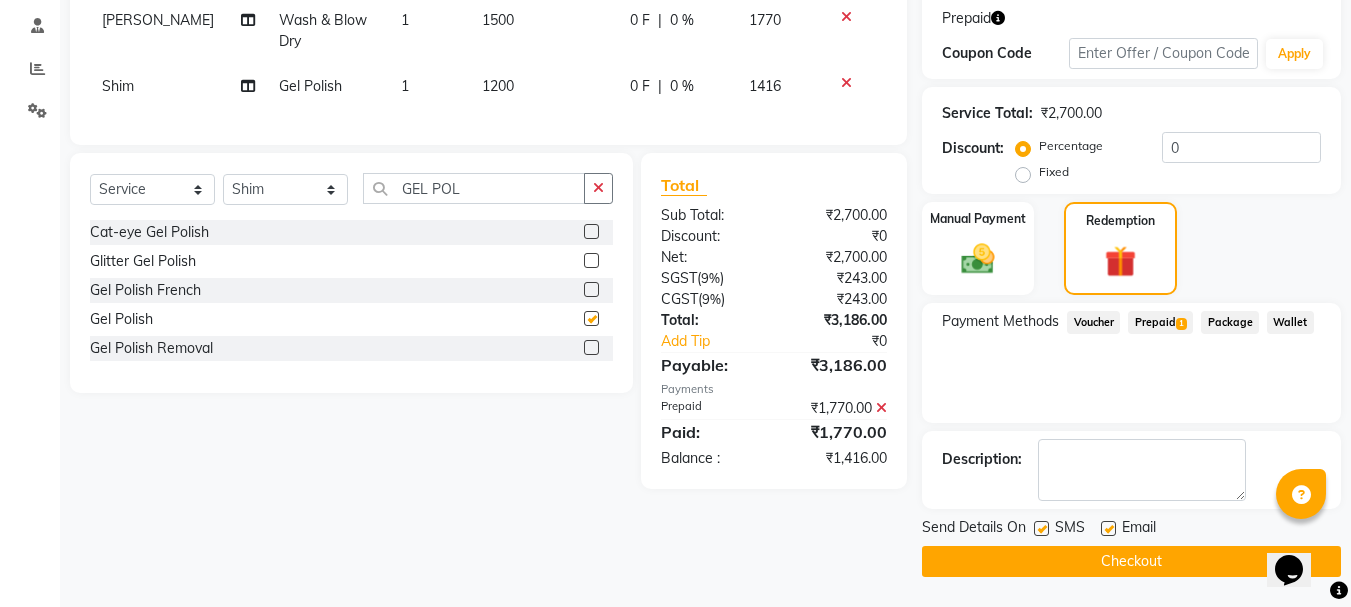 checkbox on "false" 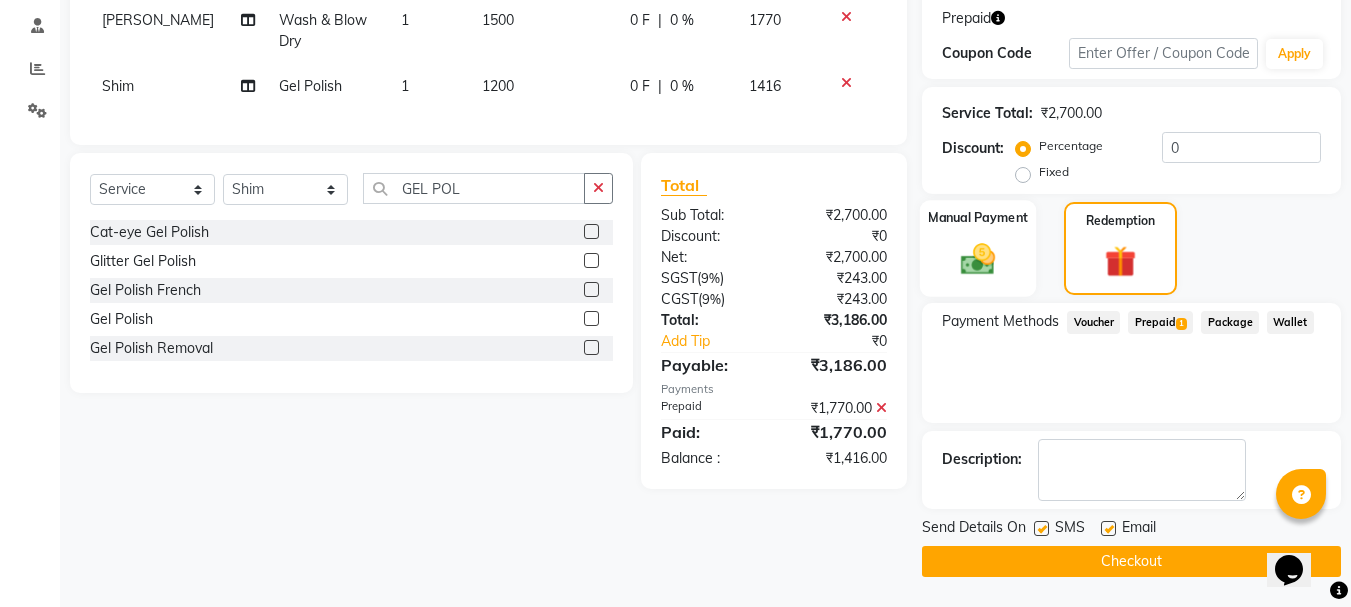 click 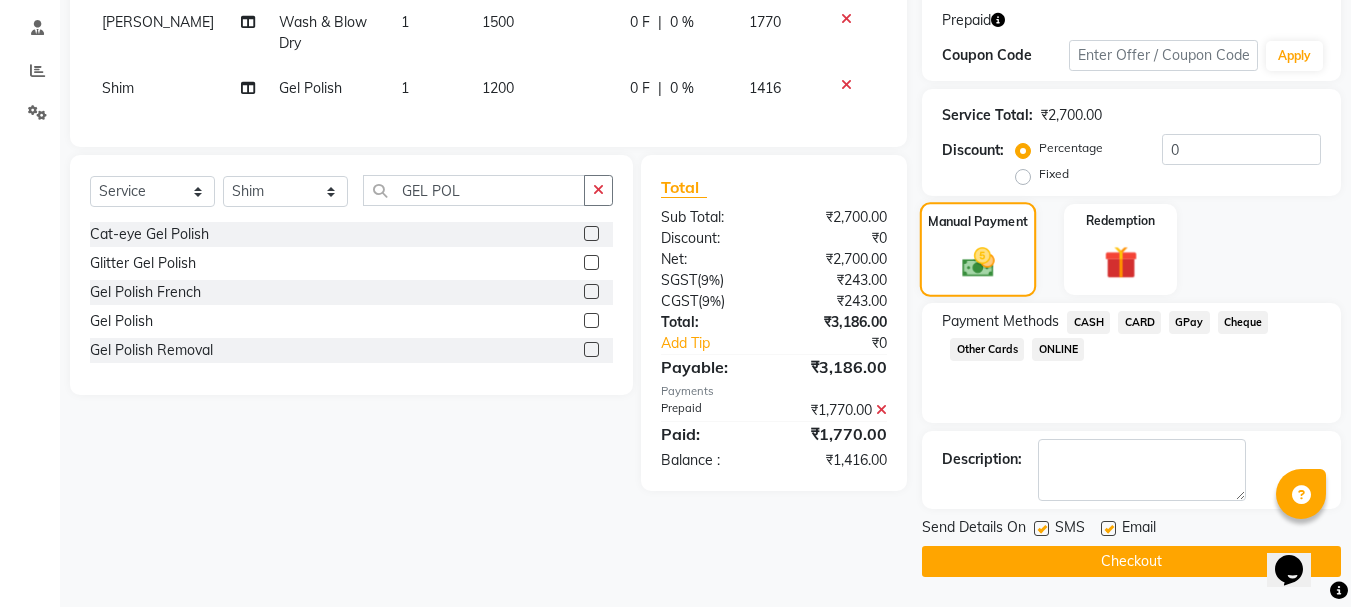 scroll, scrollTop: 330, scrollLeft: 0, axis: vertical 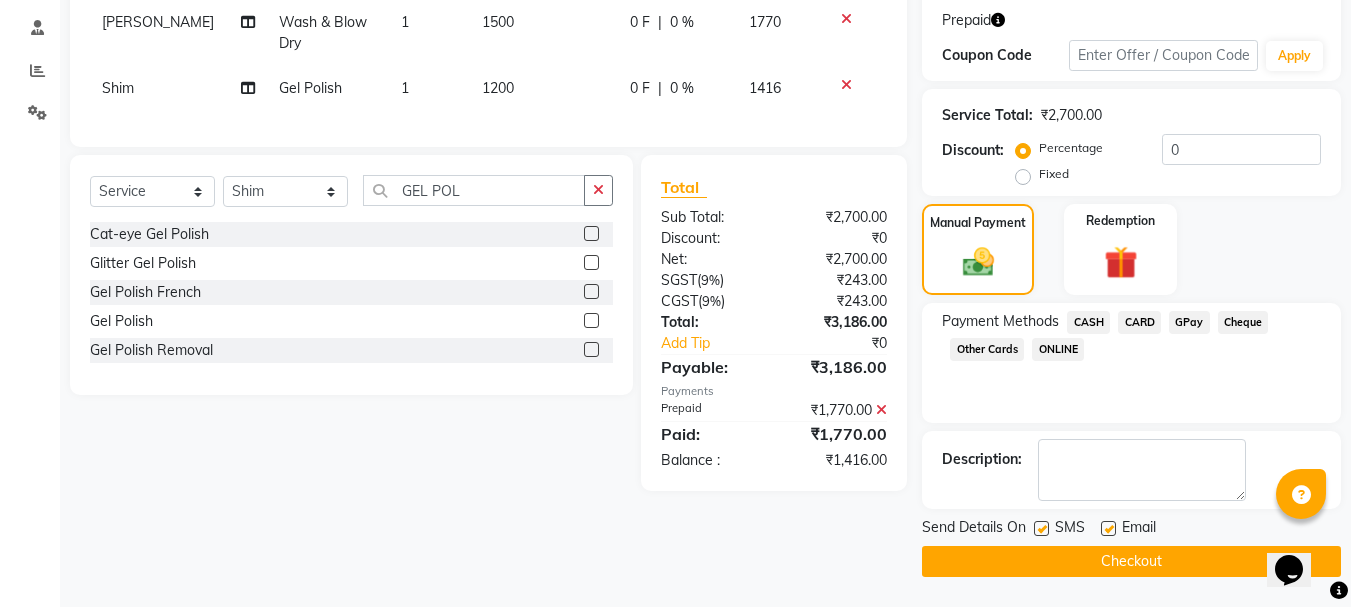click on "GPay" 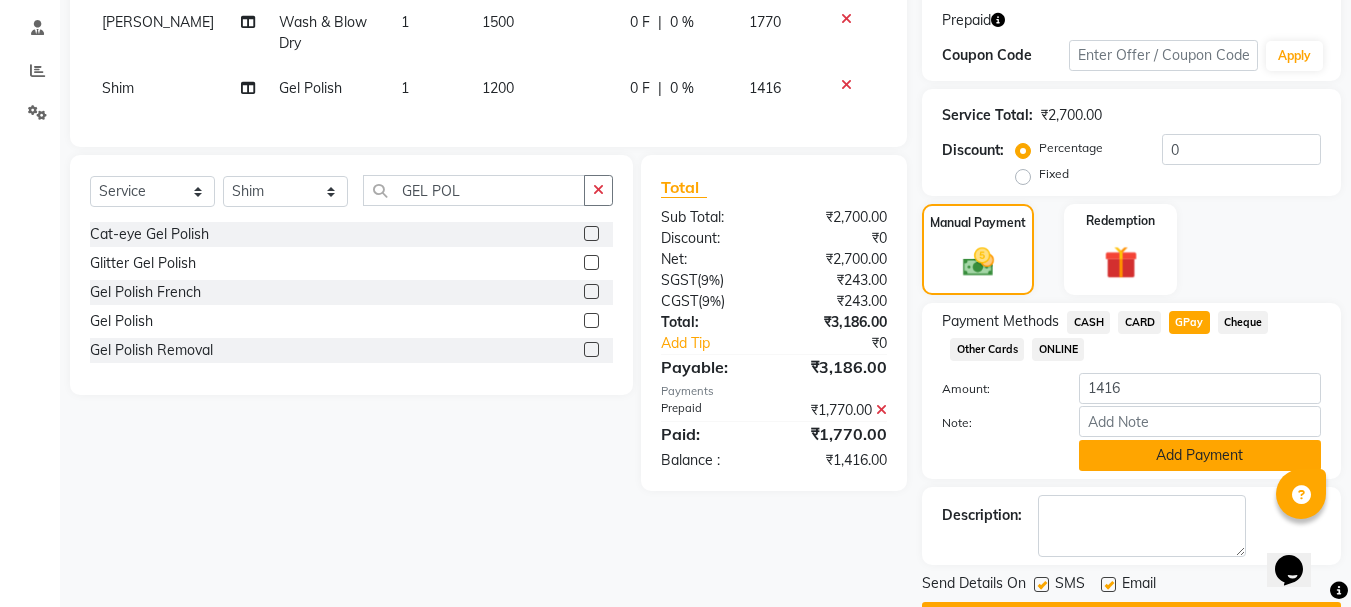 scroll, scrollTop: 332, scrollLeft: 0, axis: vertical 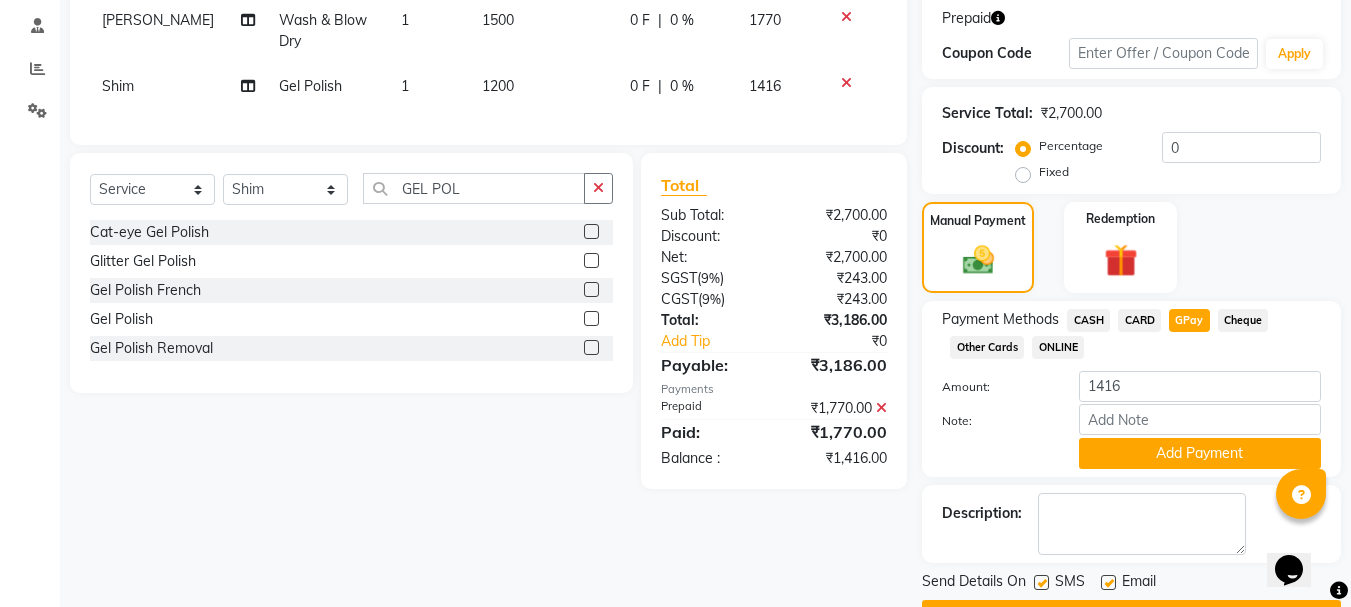 click 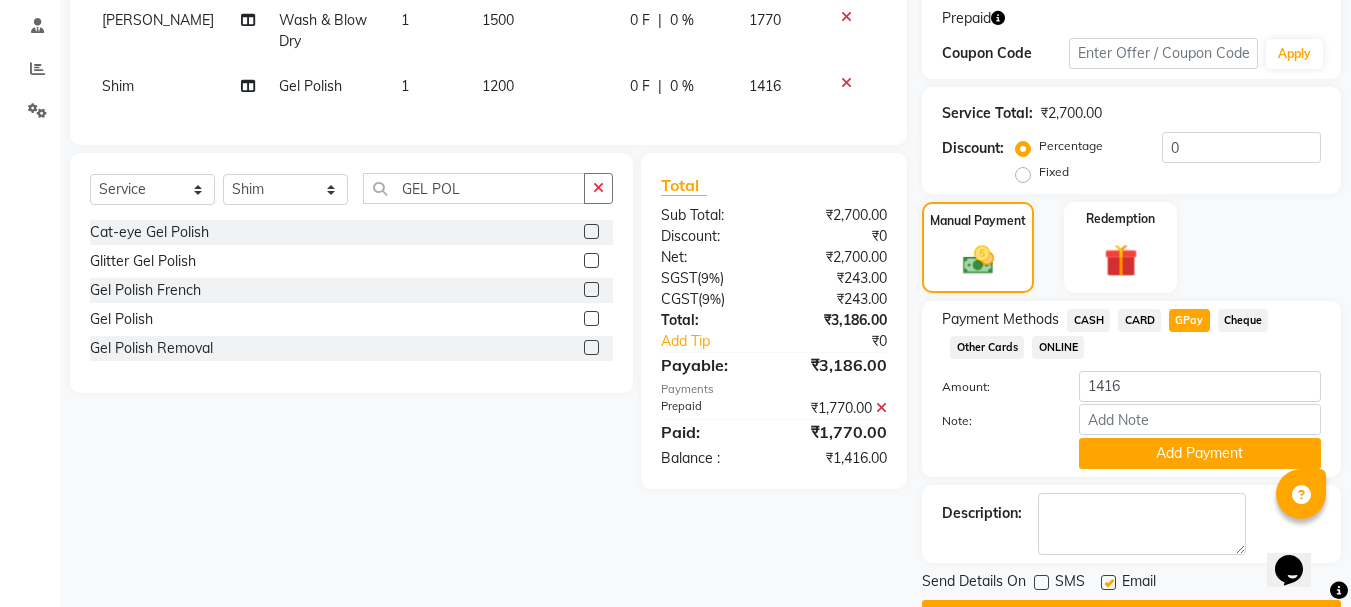 click 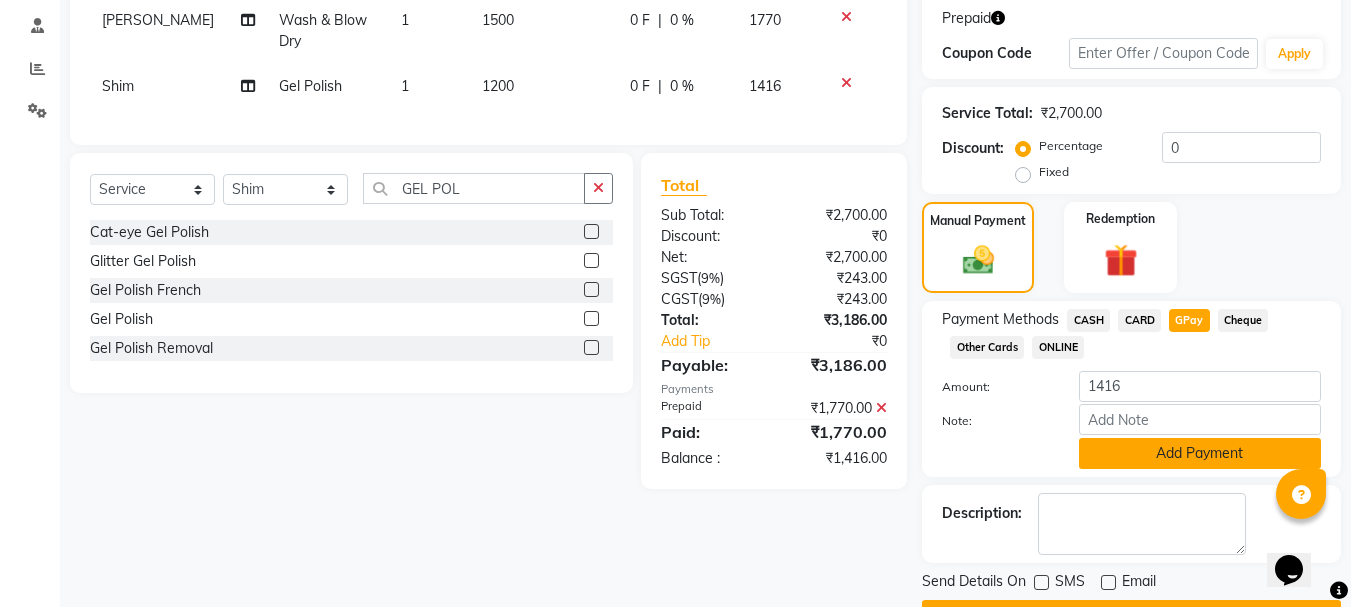 click on "Add Payment" 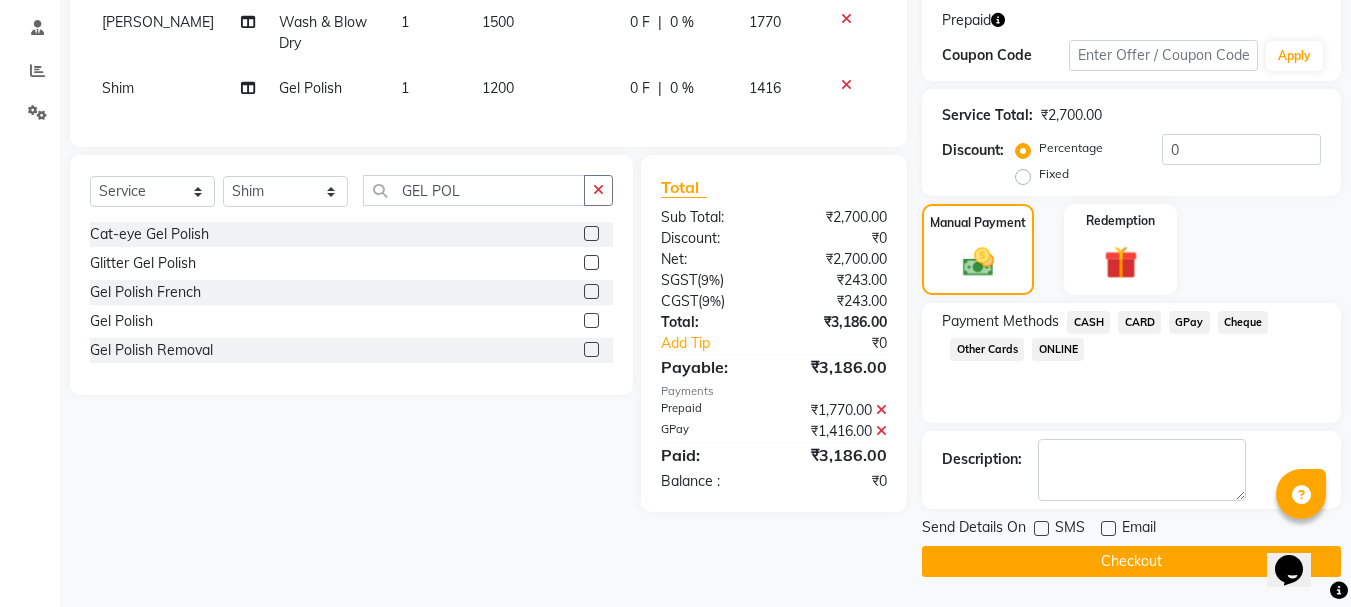scroll, scrollTop: 330, scrollLeft: 0, axis: vertical 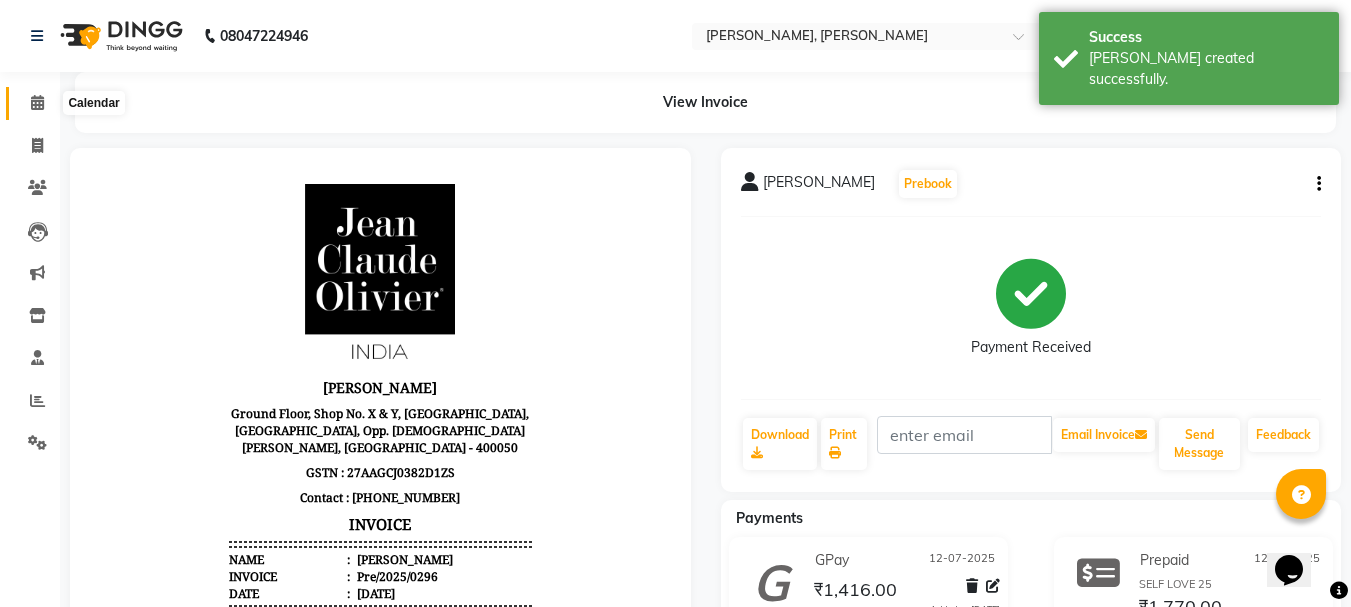 click 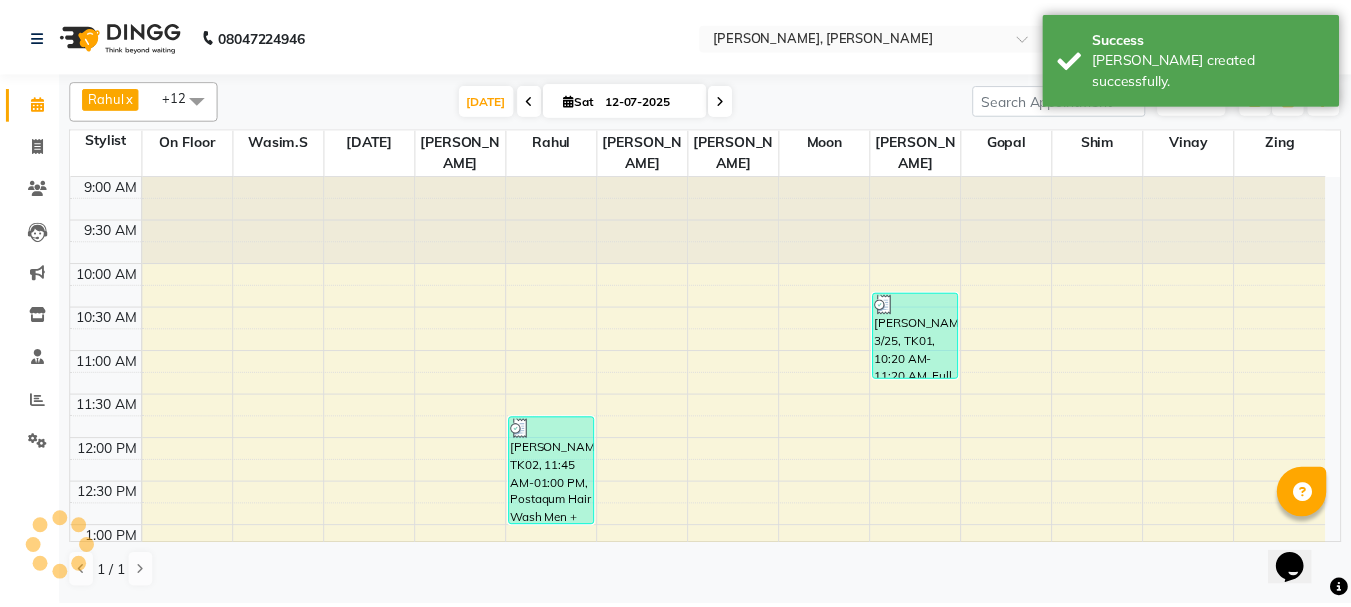 scroll, scrollTop: 0, scrollLeft: 0, axis: both 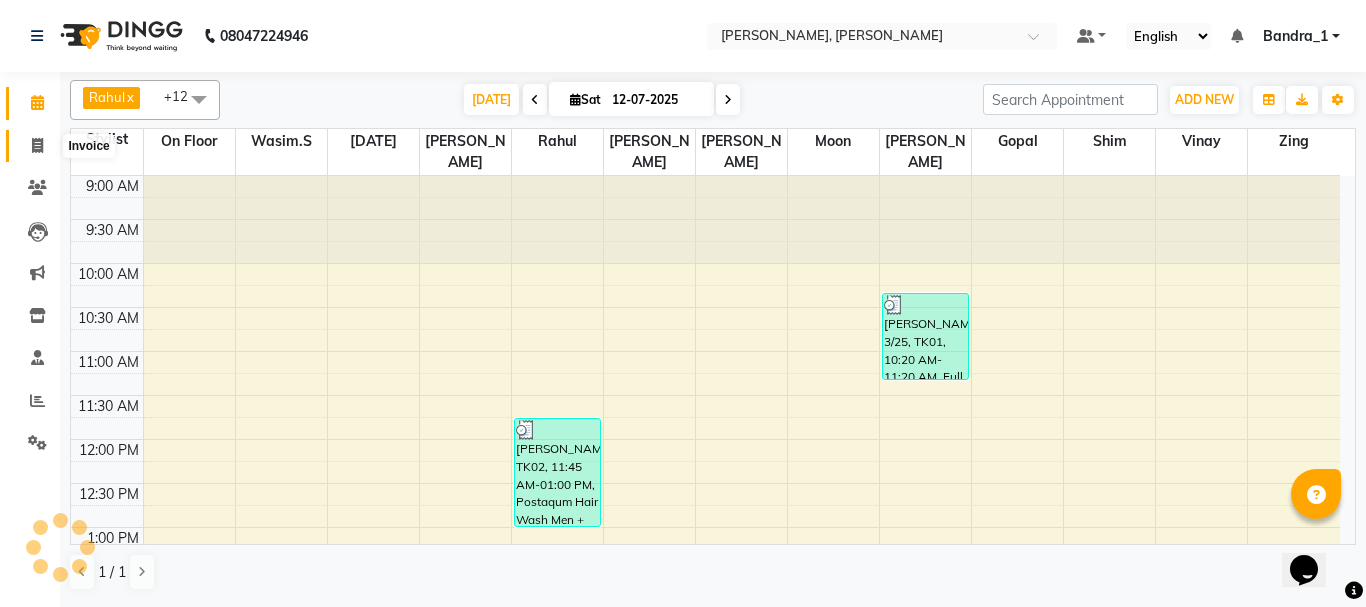 click 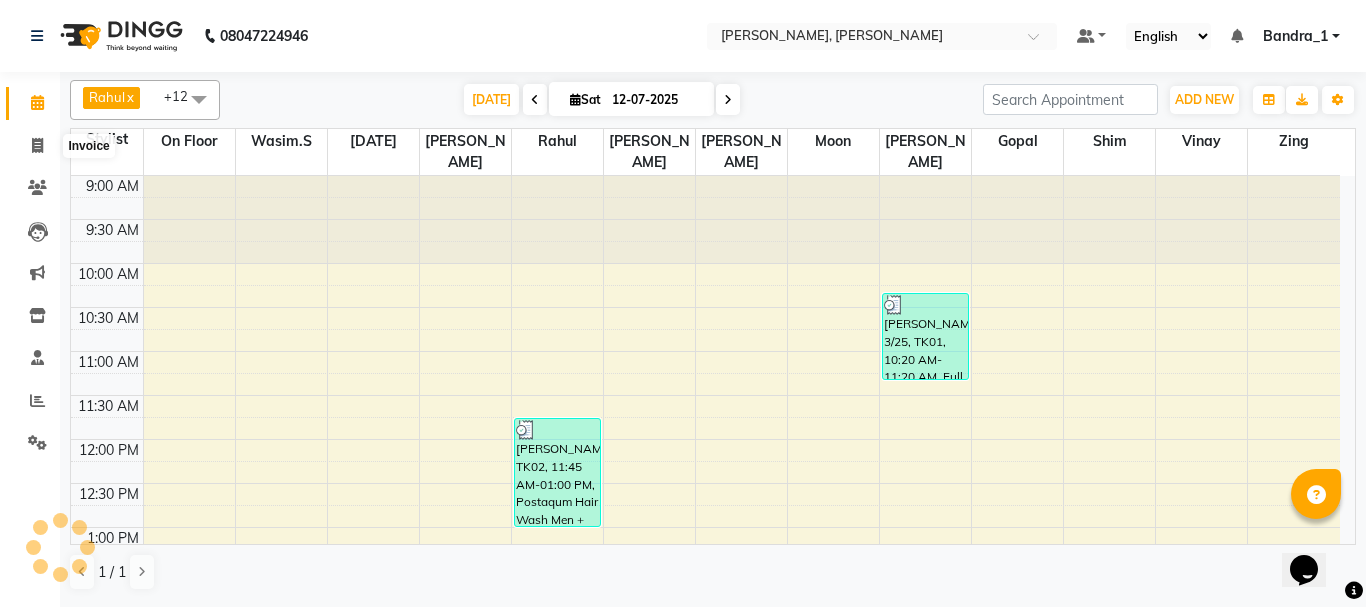 select on "7997" 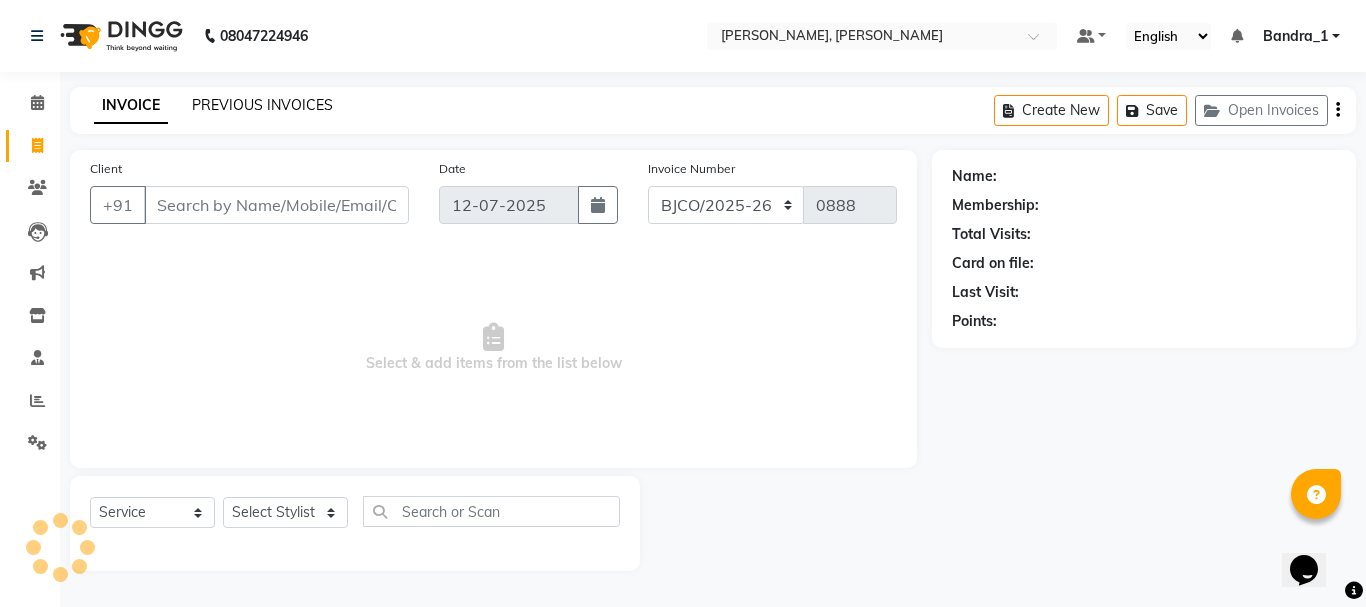 click on "PREVIOUS INVOICES" 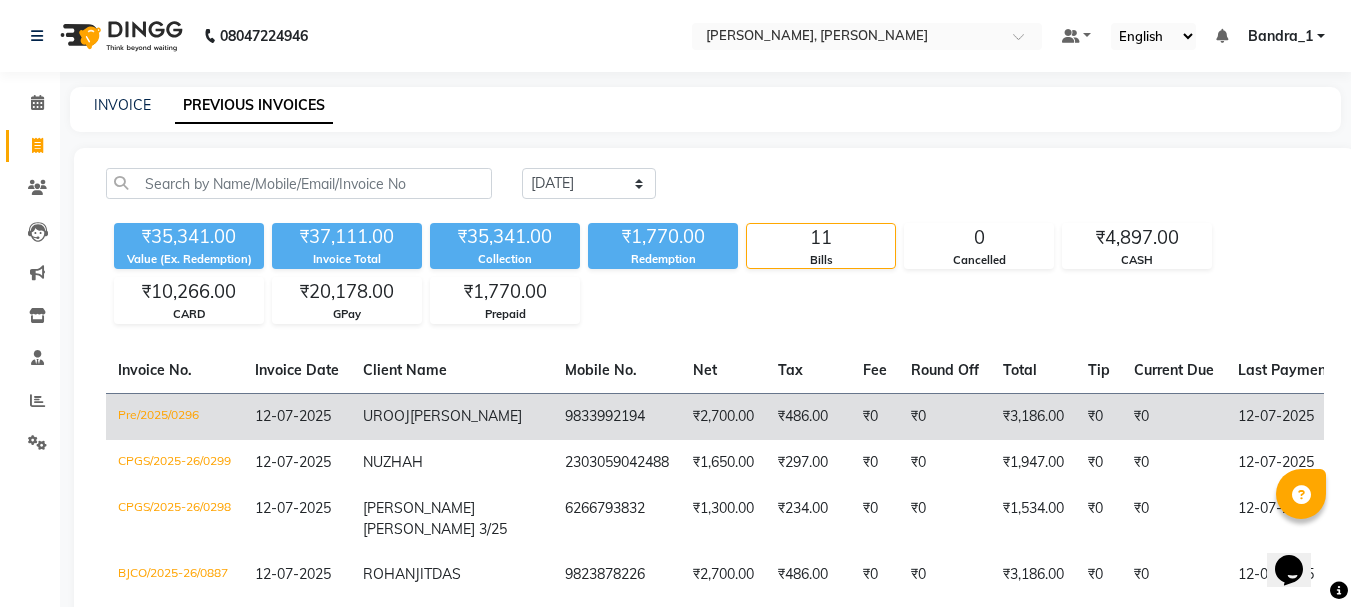 click on "₹486.00" 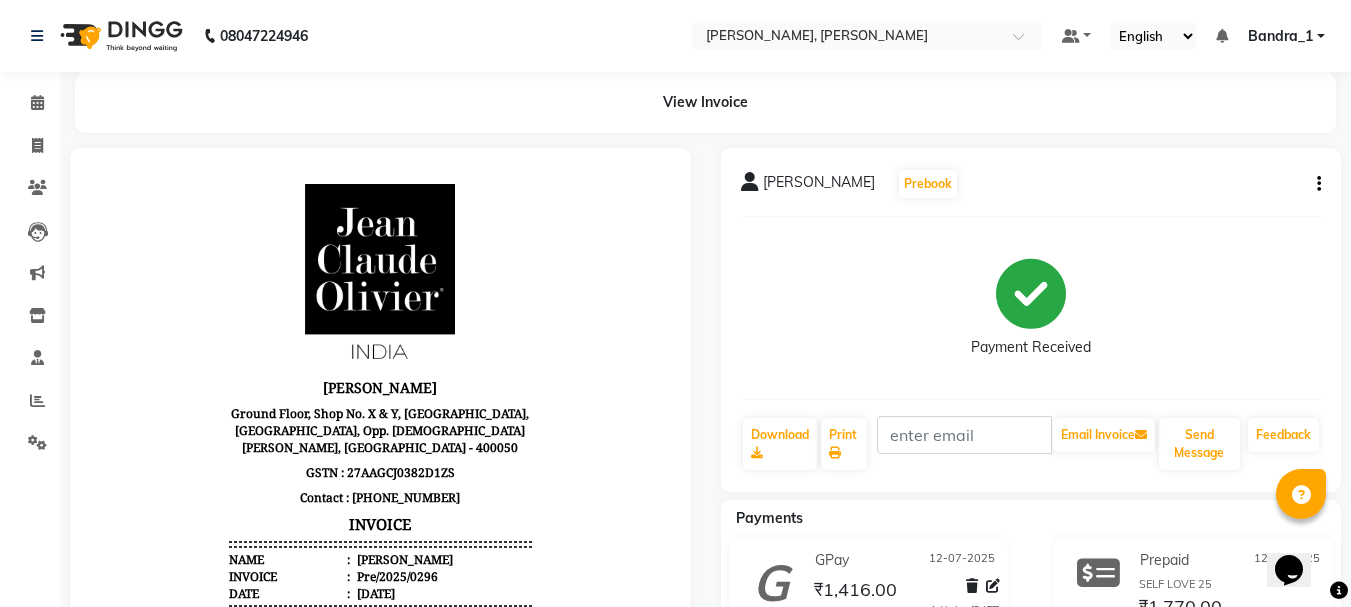 scroll, scrollTop: 0, scrollLeft: 0, axis: both 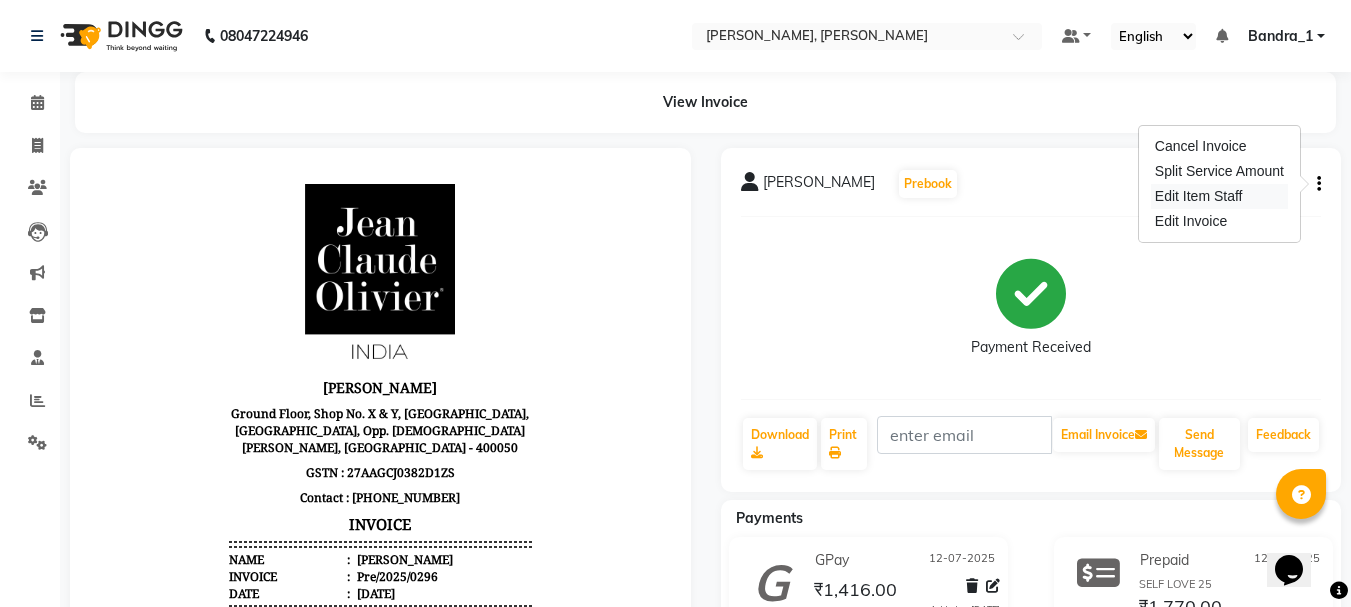 click on "Edit Item Staff" at bounding box center (1219, 196) 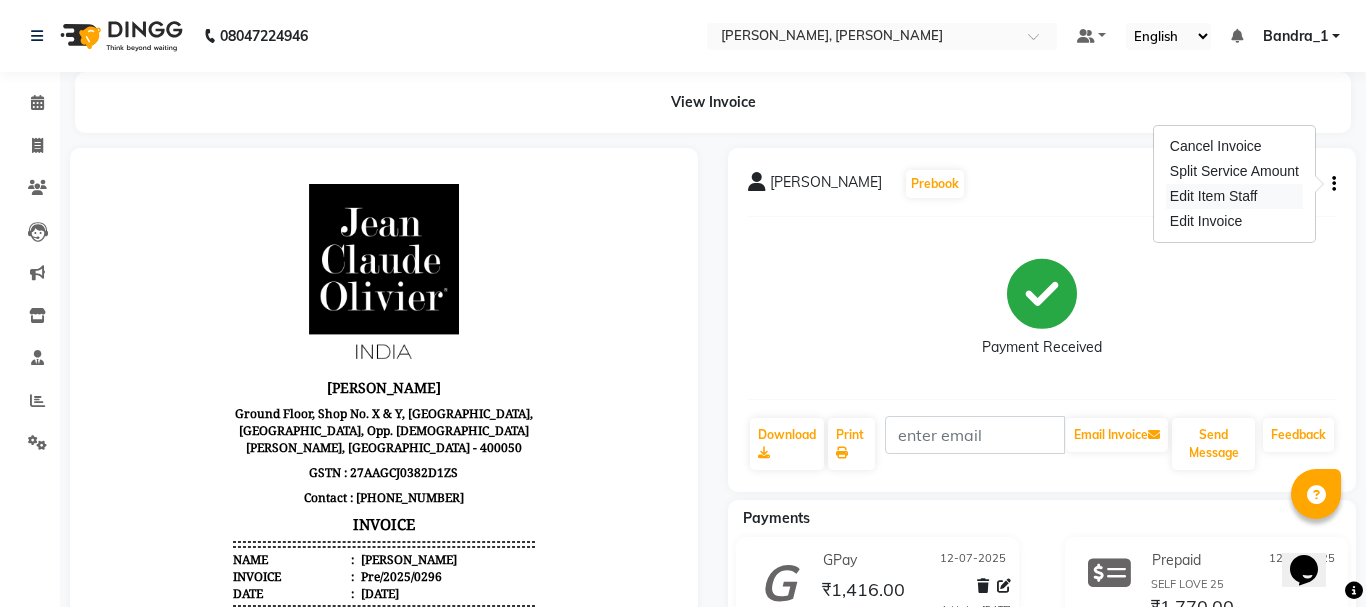 select 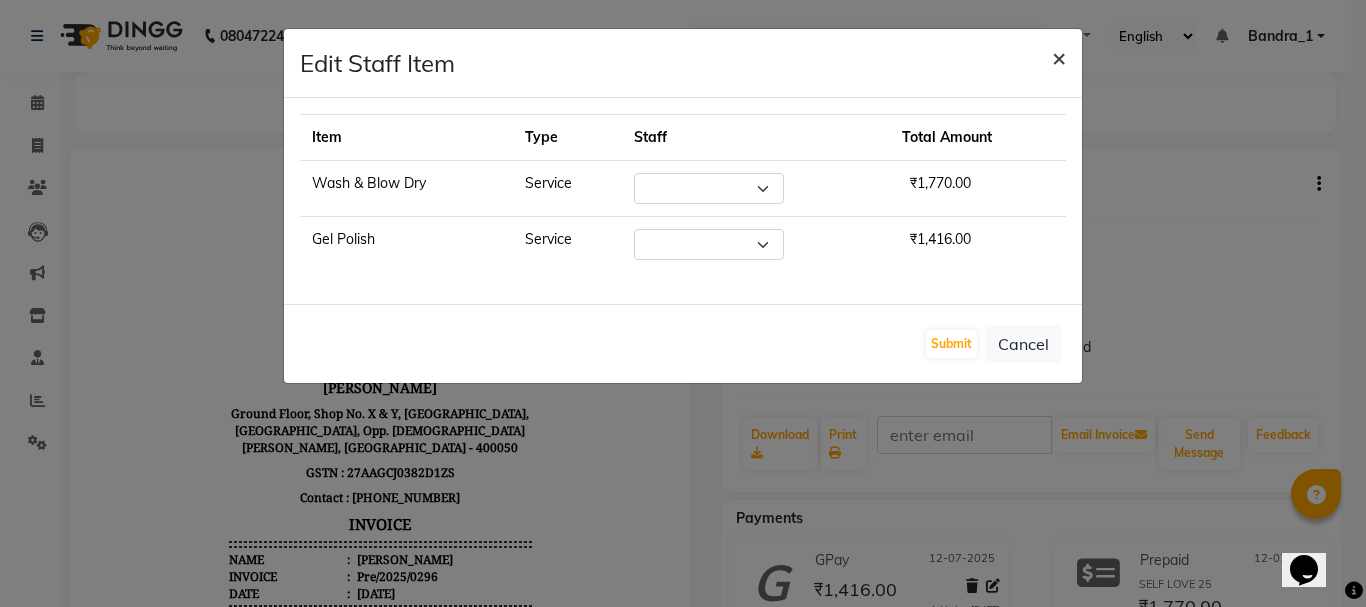 click on "×" 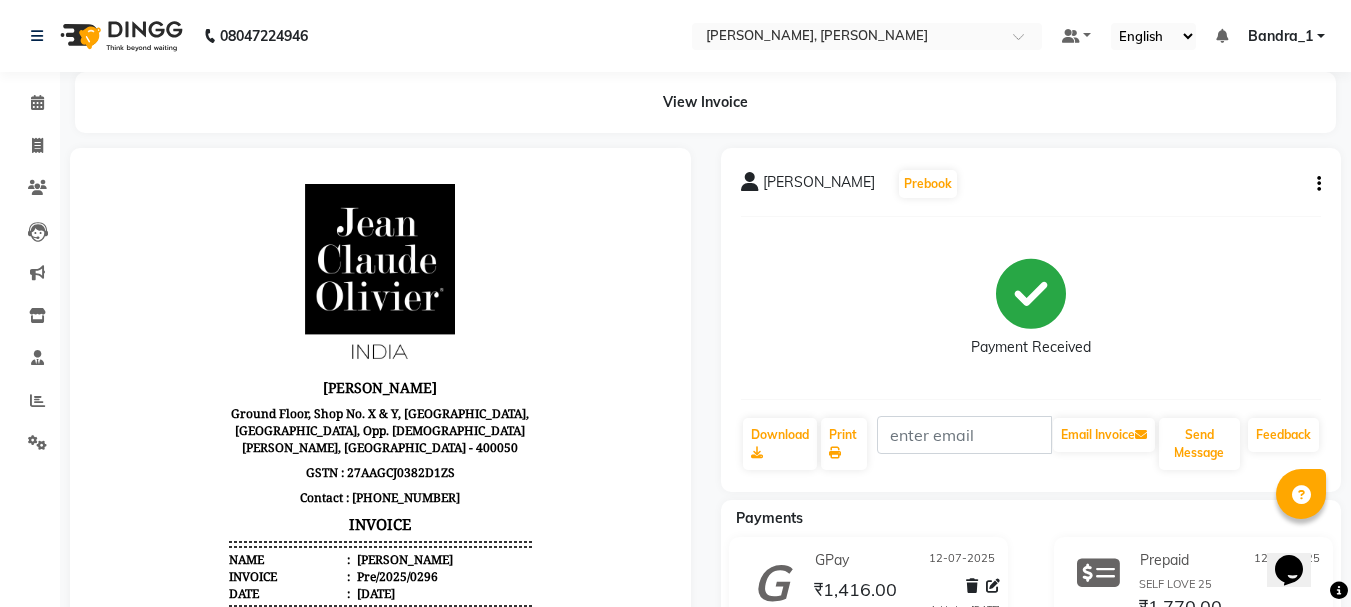 click 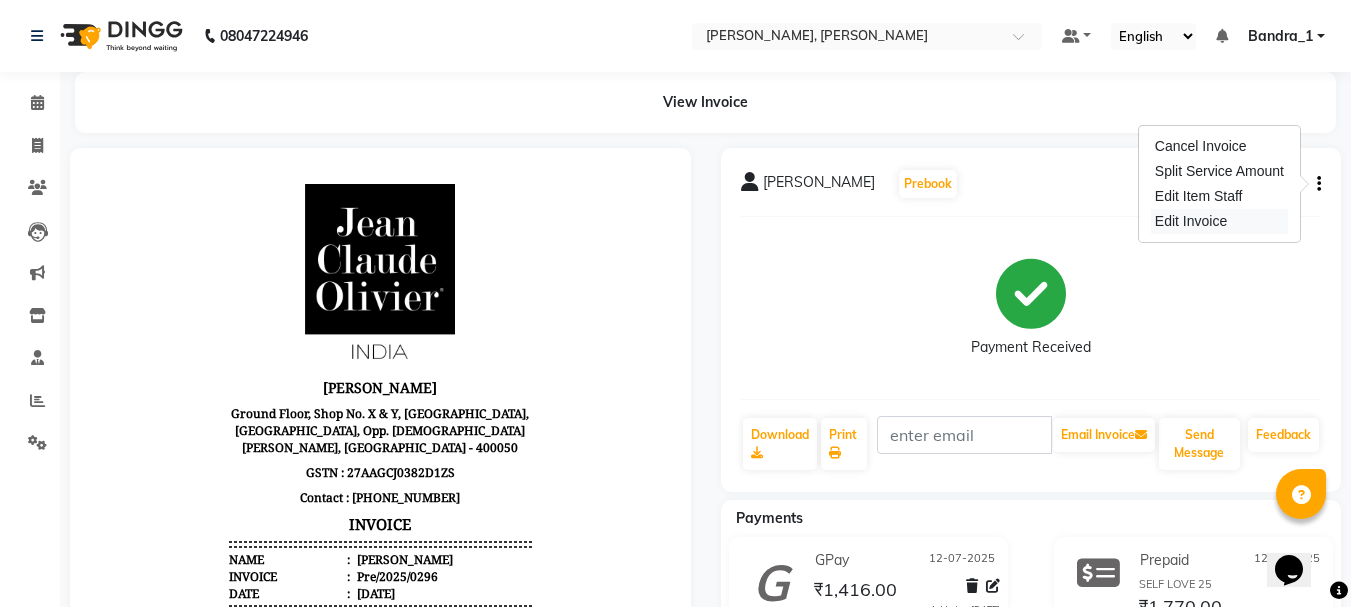 click on "Edit Invoice" at bounding box center (1219, 221) 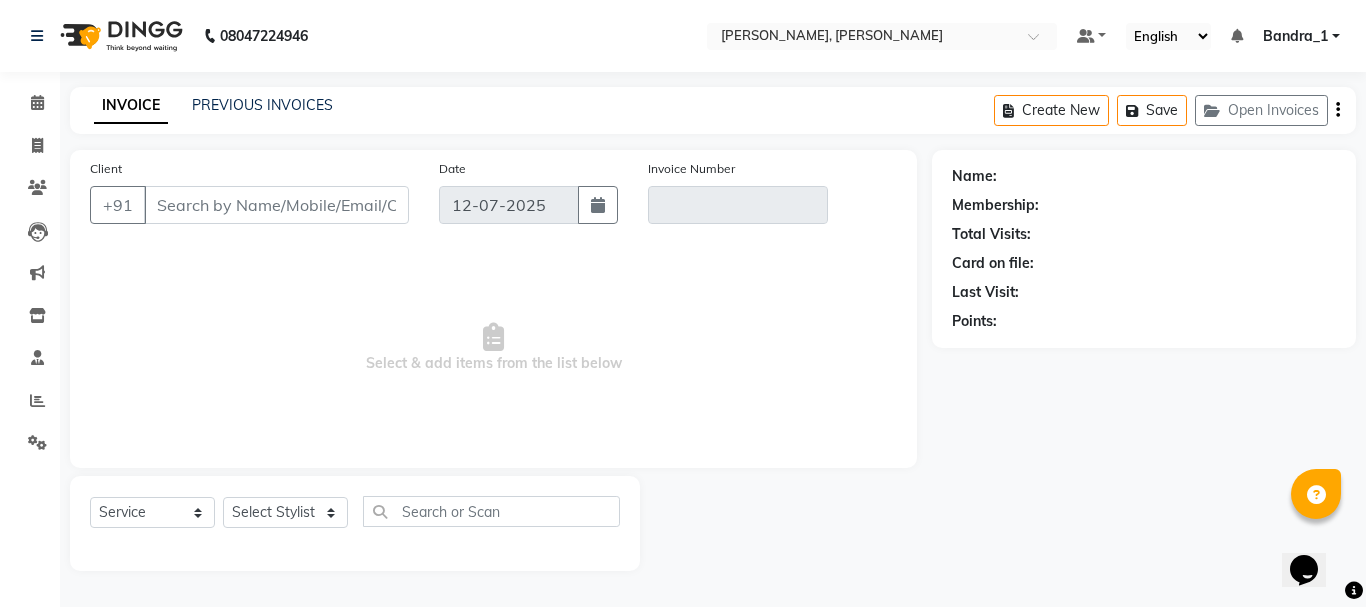 type on "9833992194" 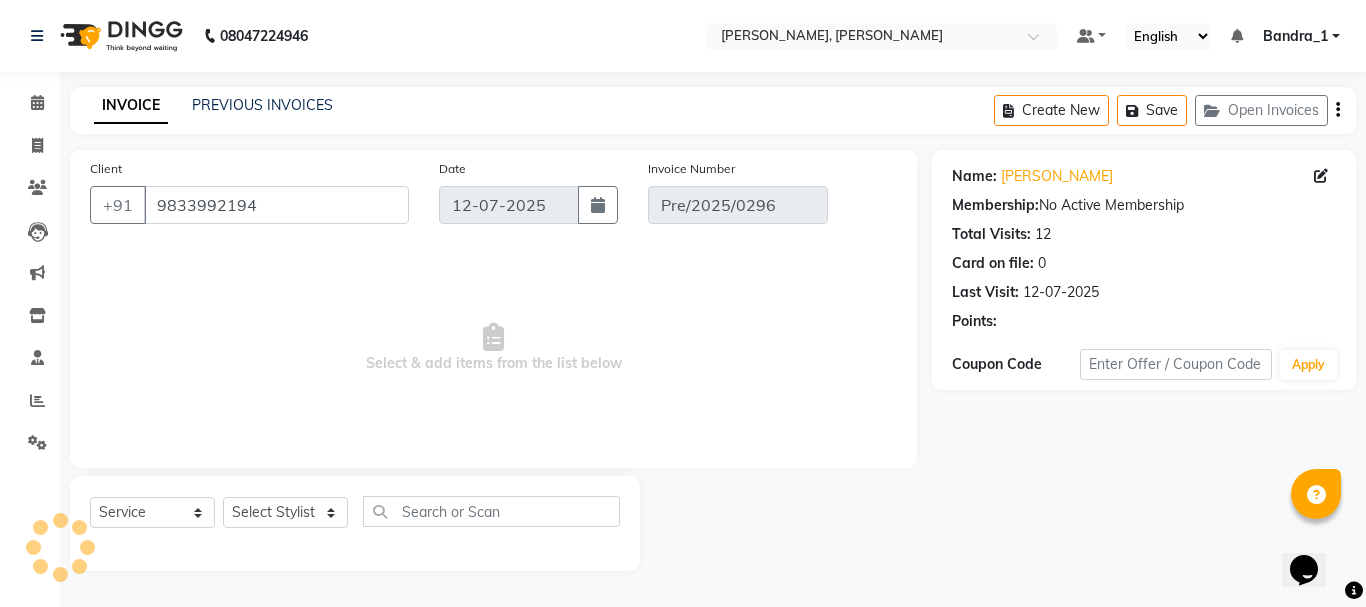 select on "select" 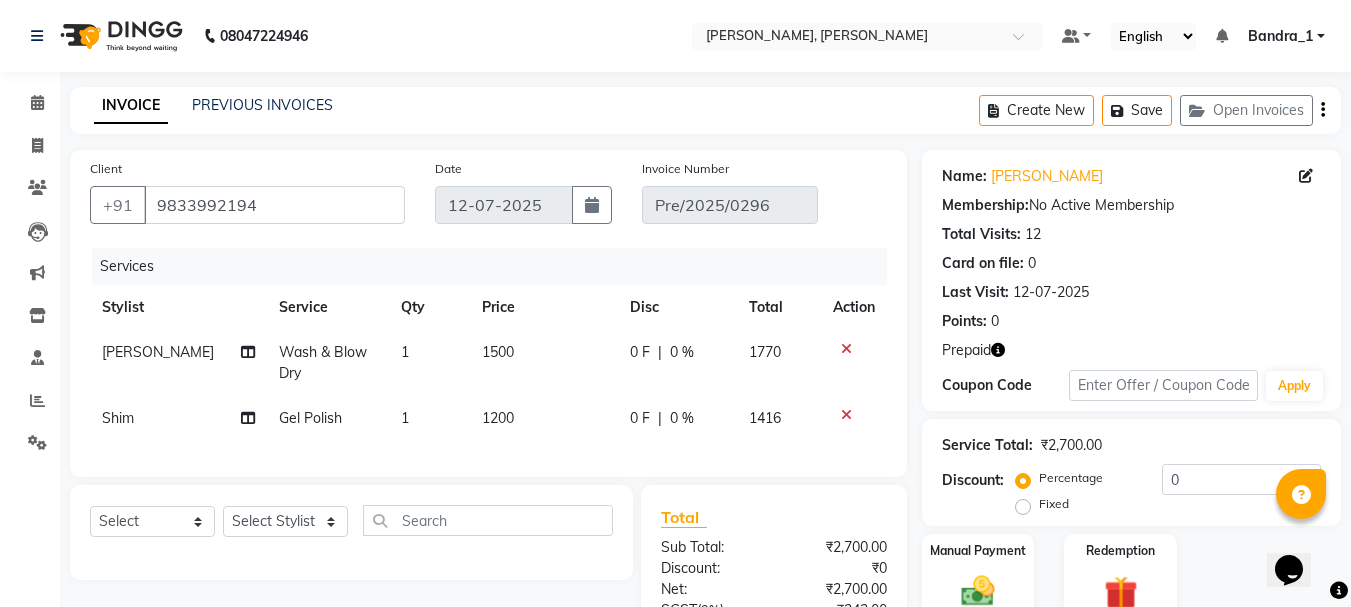 click 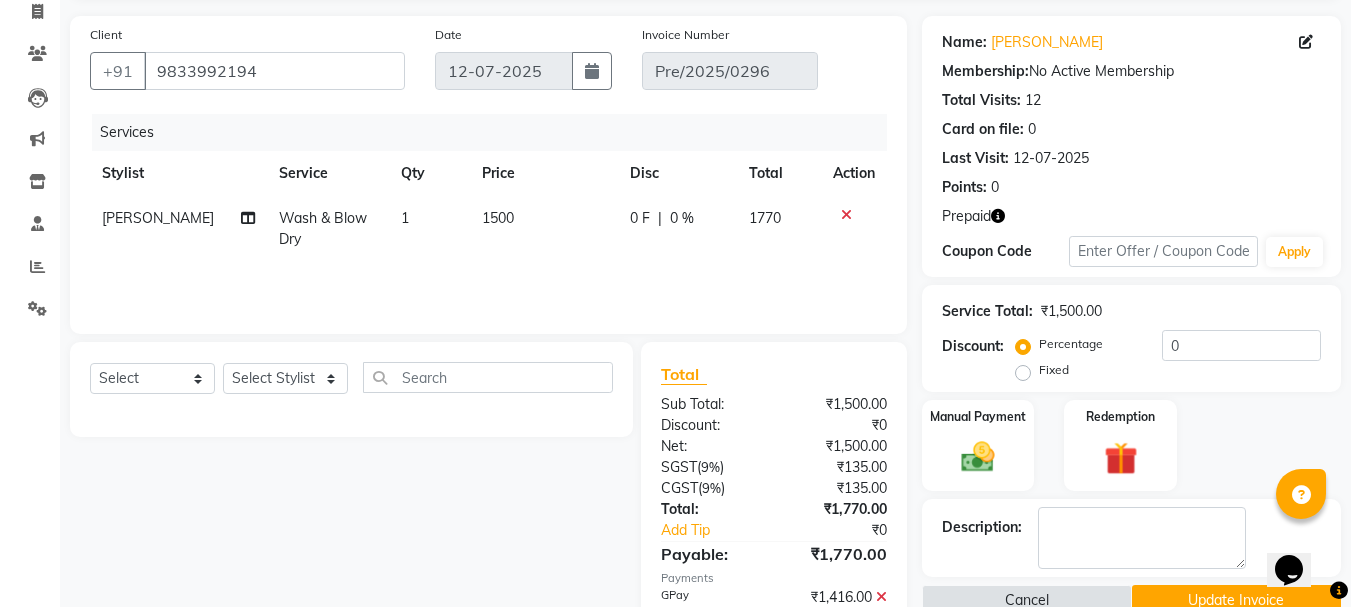 scroll, scrollTop: 235, scrollLeft: 0, axis: vertical 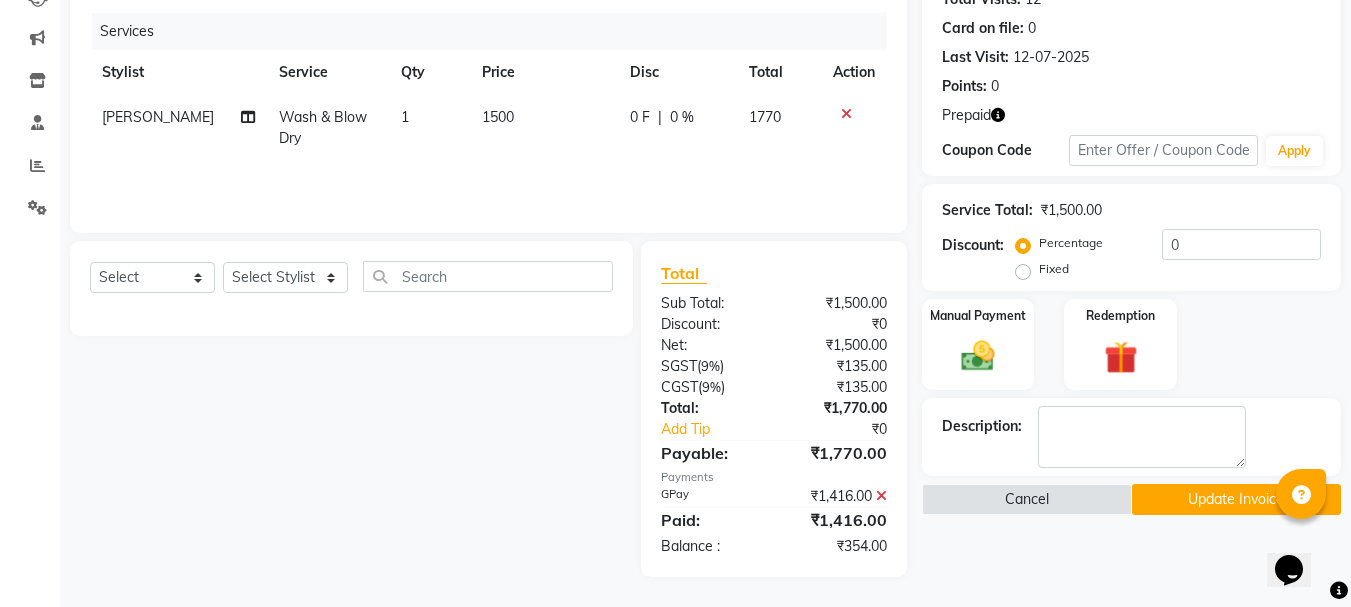 click 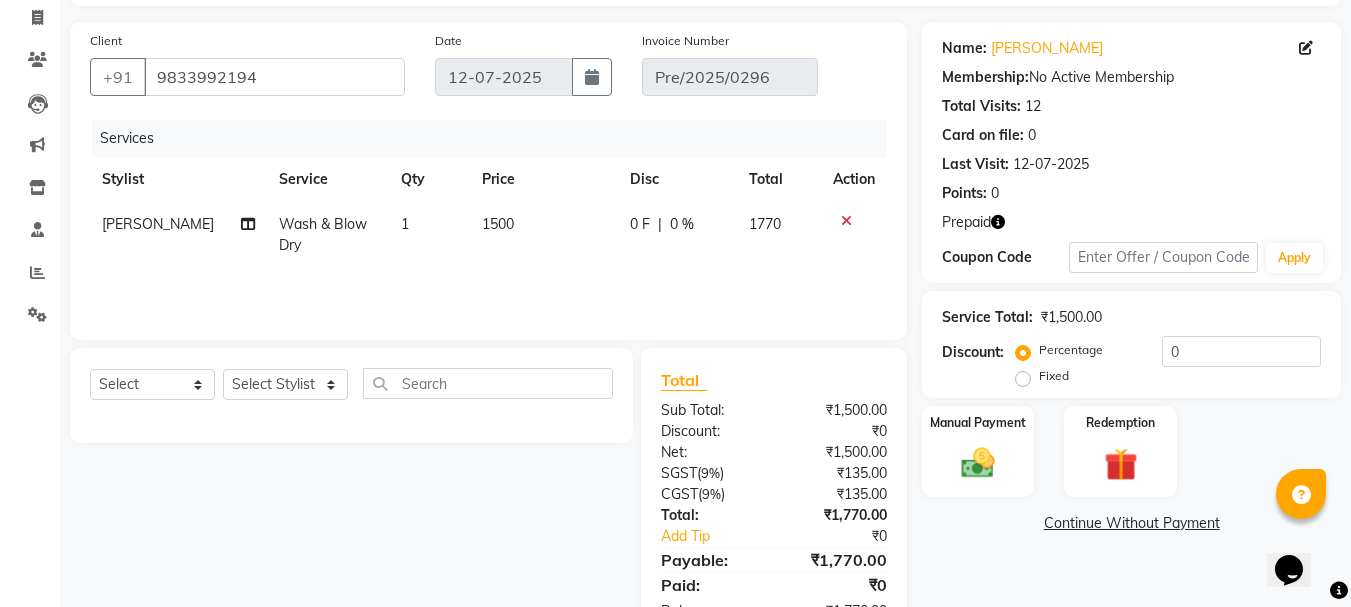 scroll, scrollTop: 193, scrollLeft: 0, axis: vertical 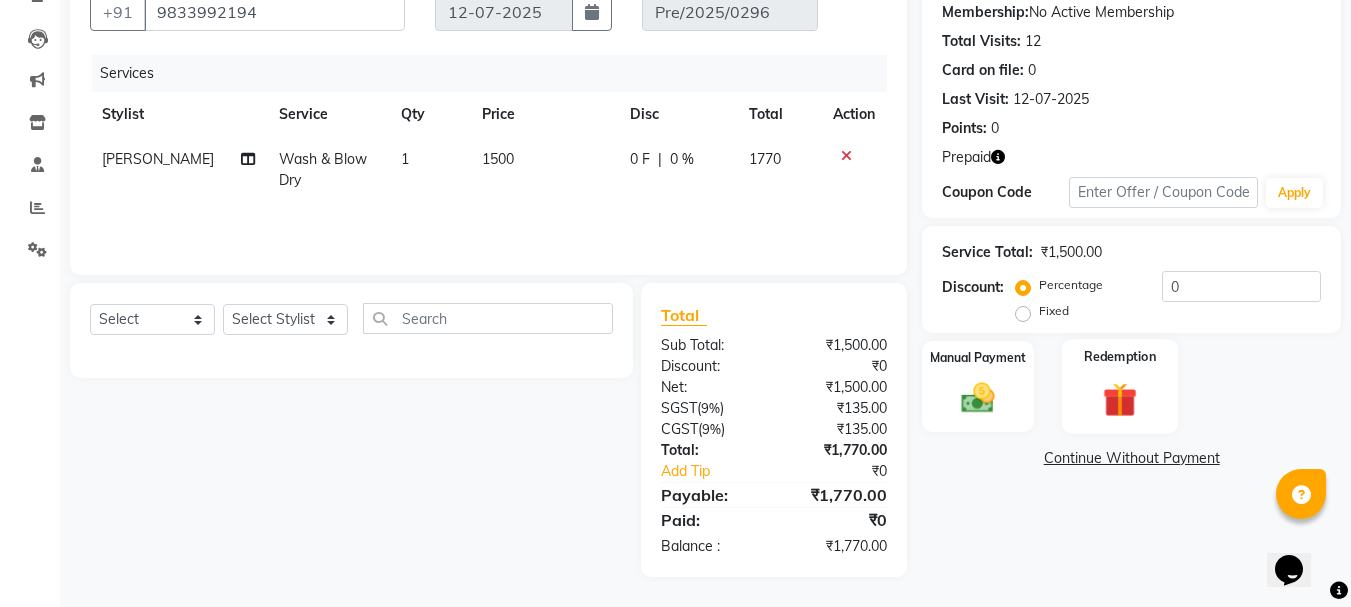 click 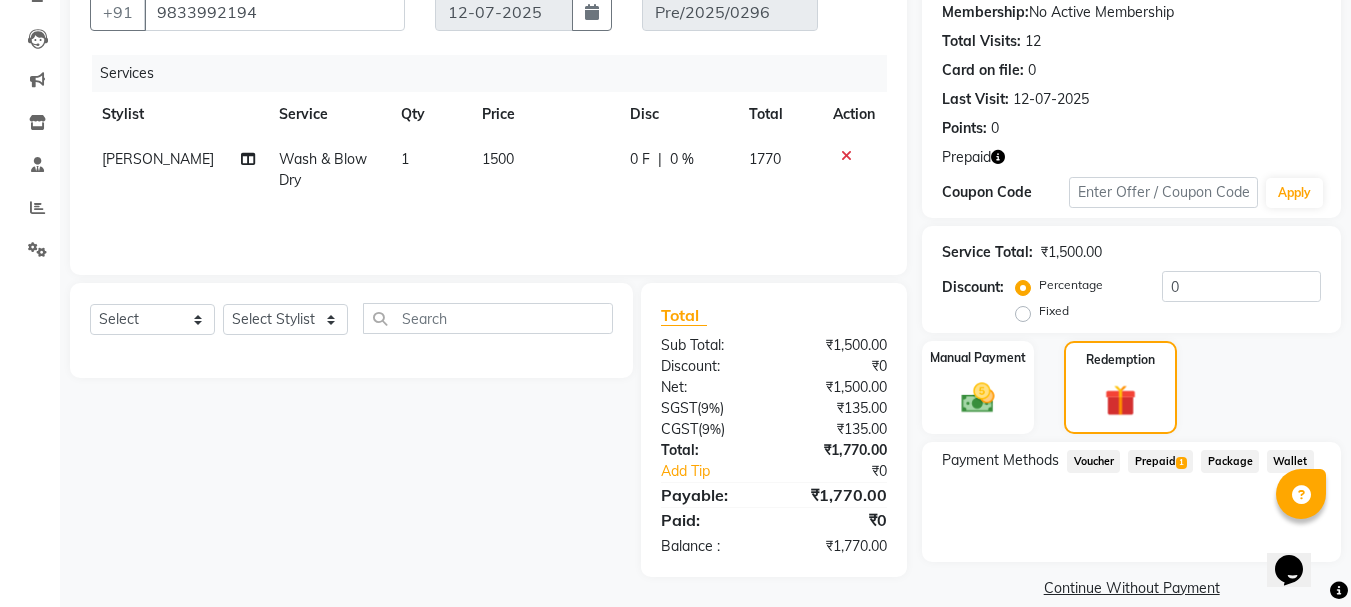 click on "Prepaid  1" 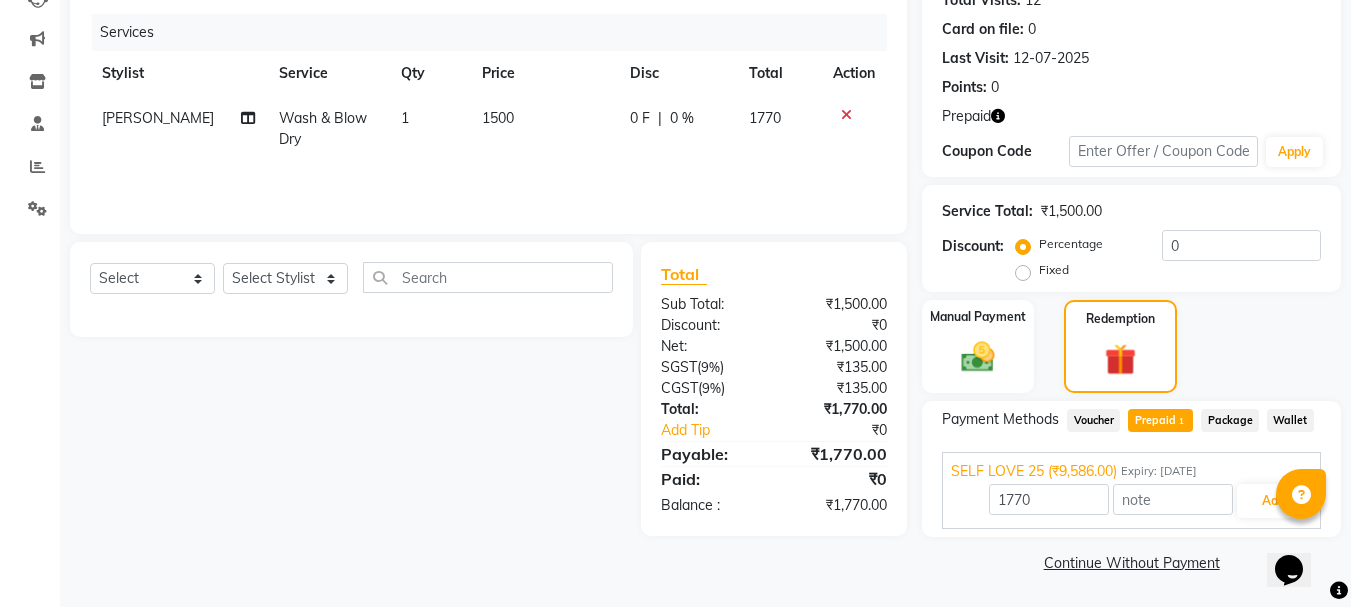 scroll, scrollTop: 235, scrollLeft: 0, axis: vertical 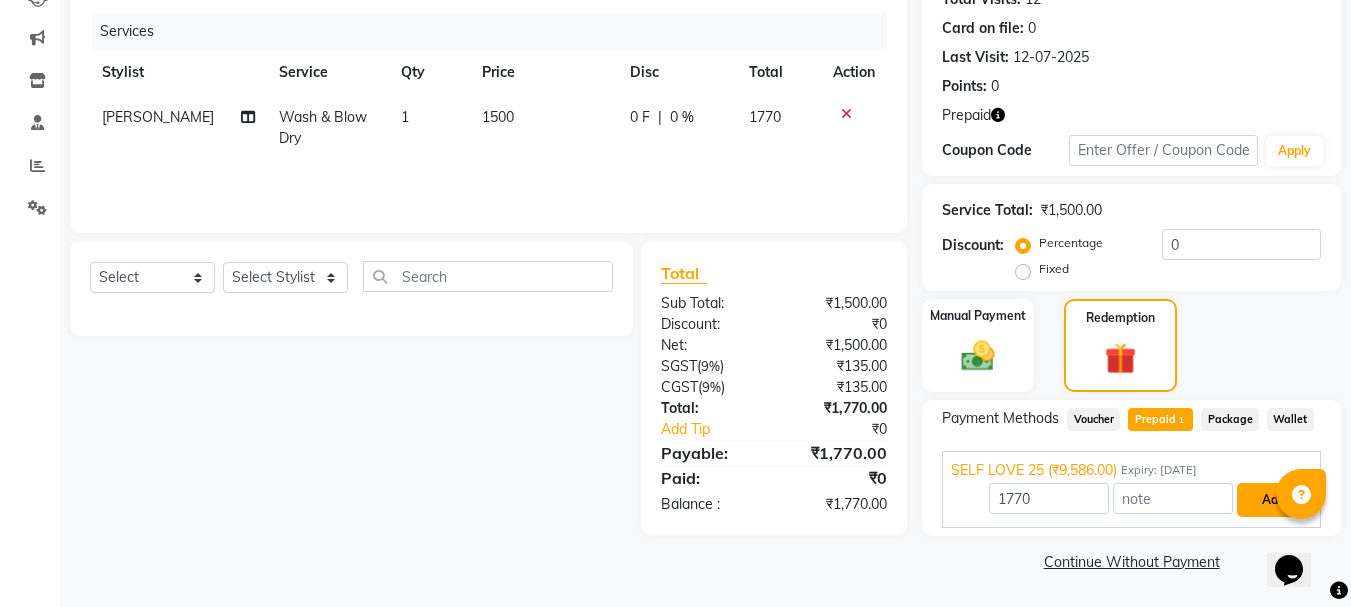 click on "Add" at bounding box center [1273, 500] 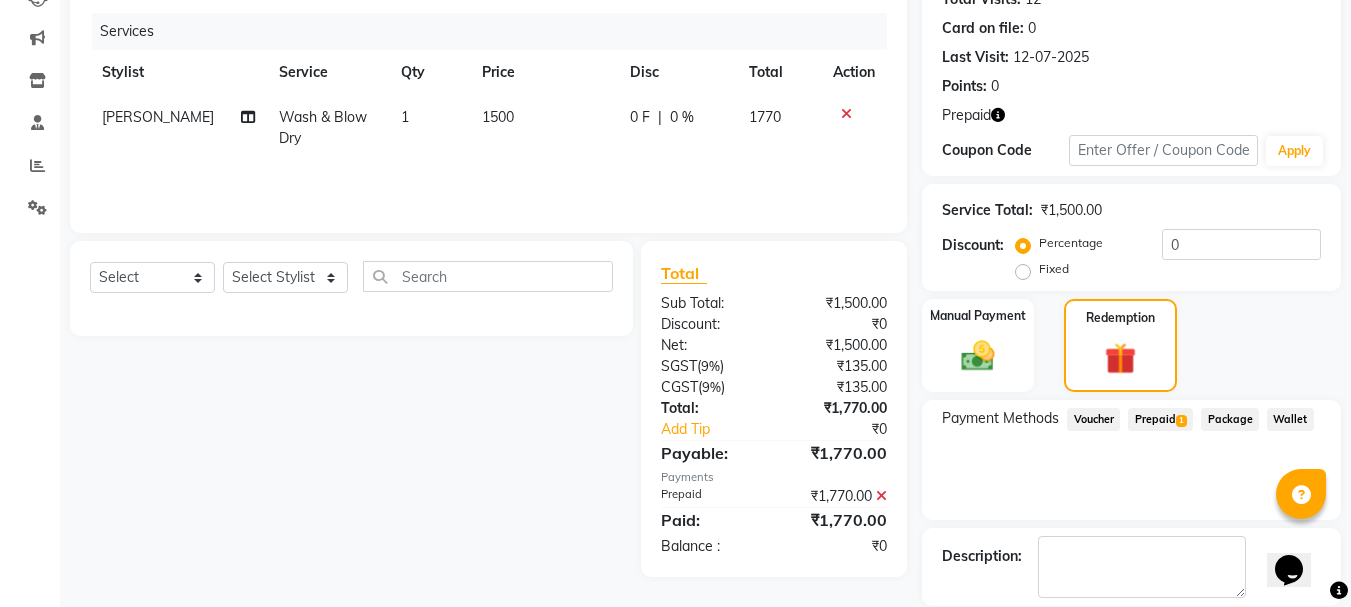 scroll, scrollTop: 303, scrollLeft: 0, axis: vertical 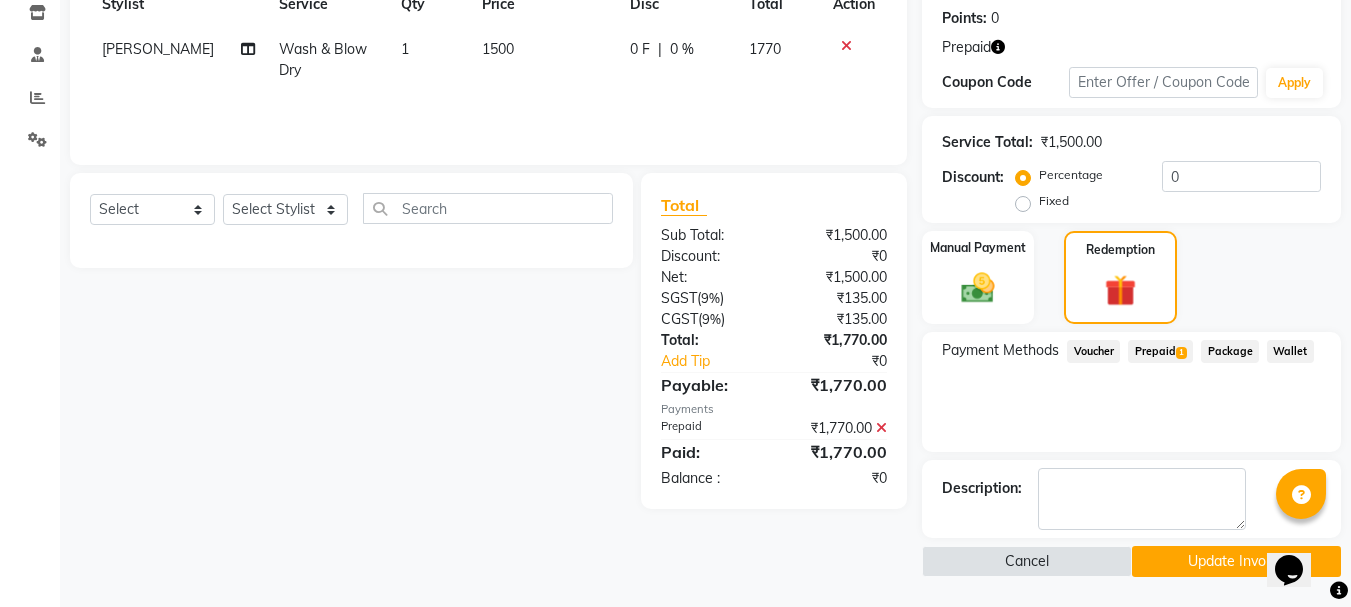 click on "Update Invoice" 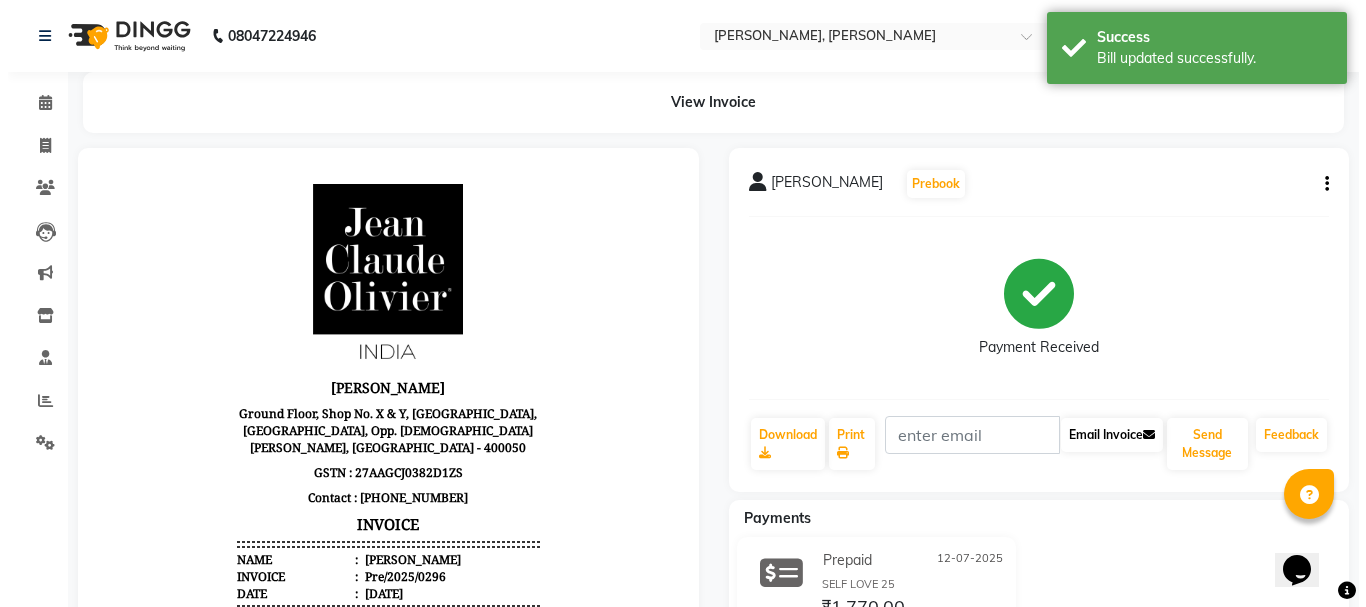 scroll, scrollTop: 0, scrollLeft: 0, axis: both 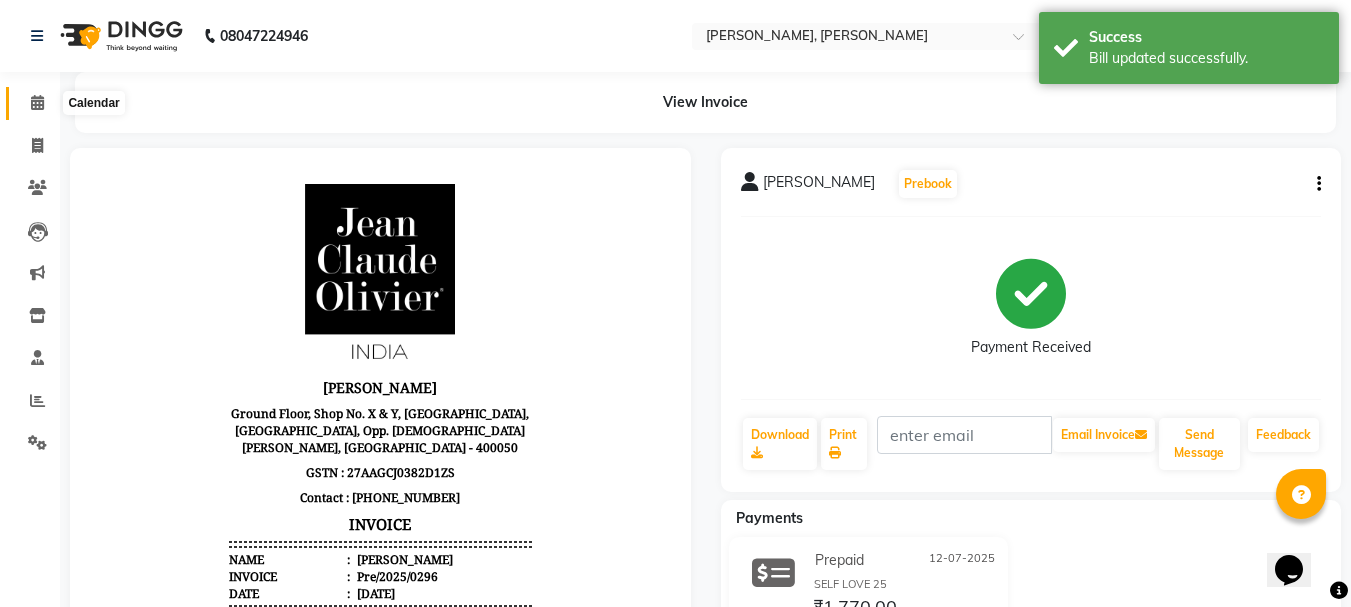 click 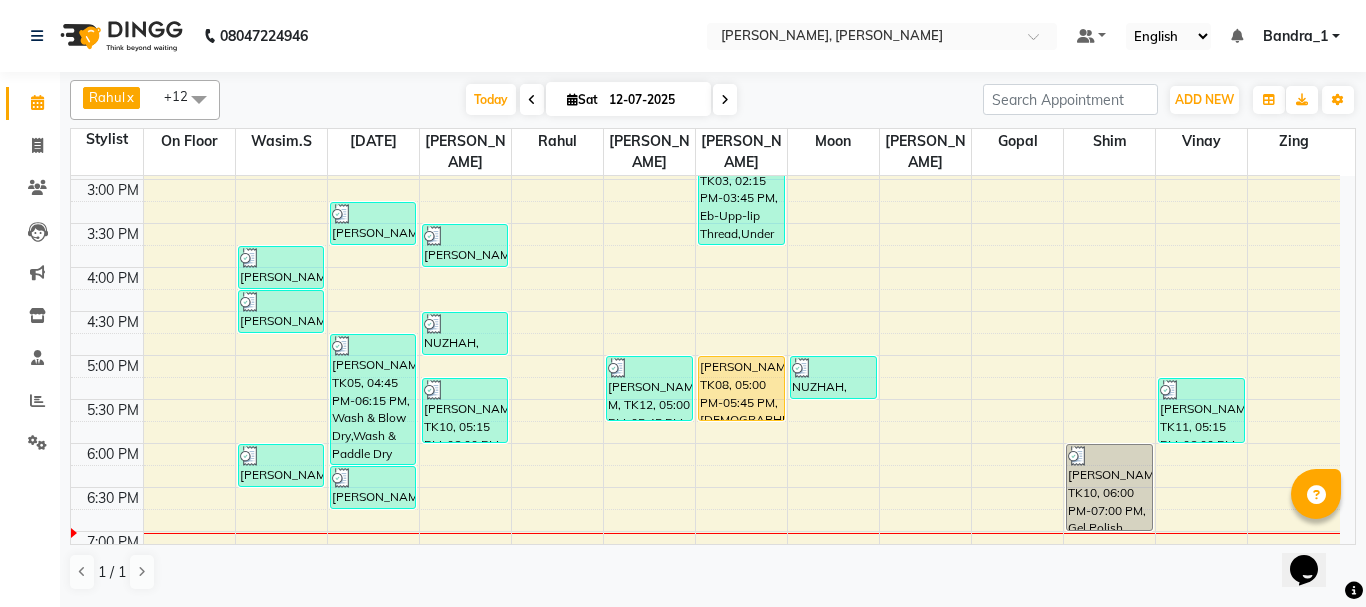 scroll, scrollTop: 542, scrollLeft: 0, axis: vertical 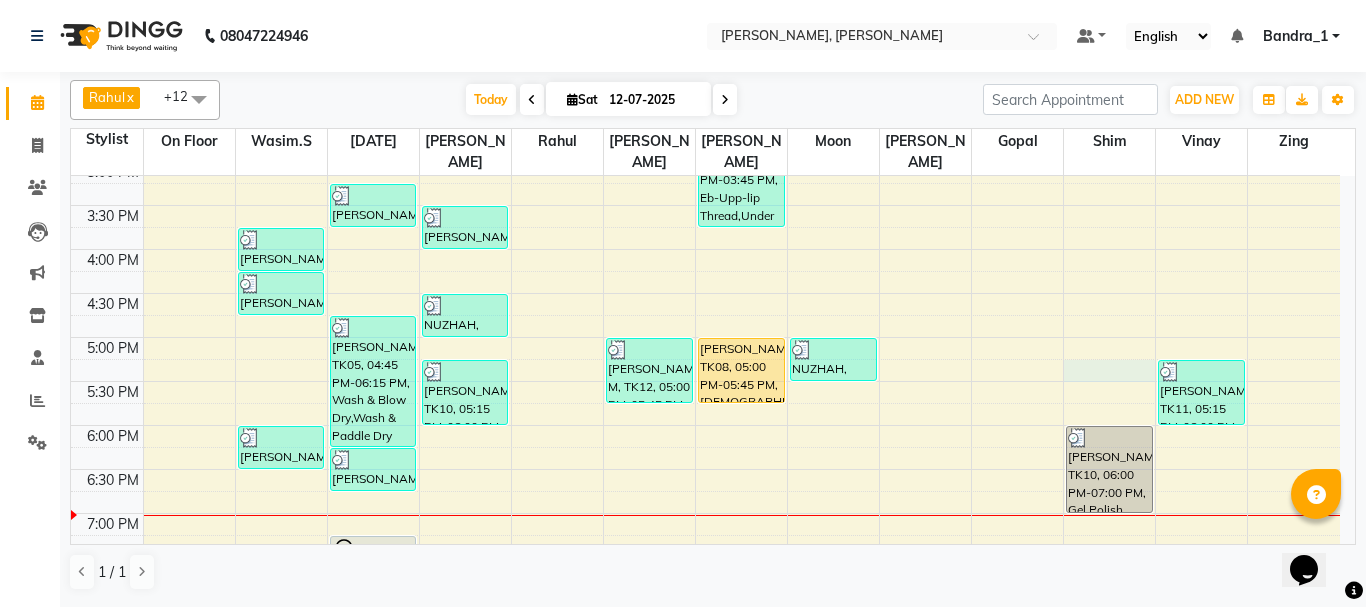 click on "9:00 AM 9:30 AM 10:00 AM 10:30 AM 11:00 AM 11:30 AM 12:00 PM 12:30 PM 1:00 PM 1:30 PM 2:00 PM 2:30 PM 3:00 PM 3:30 PM 4:00 PM 4:30 PM 5:00 PM 5:30 PM 6:00 PM 6:30 PM 7:00 PM 7:30 PM 8:00 PM 8:30 PM 9:00 PM 9:30 PM 10:00 PM 10:30 PM     [PERSON_NAME], TK06, 03:45 PM-04:15 PM, Premium Shaving     [PERSON_NAME], TK05, 04:15 PM-04:45 PM, Art Director [DEMOGRAPHIC_DATA]     [PERSON_NAME], TK11, 06:00 PM-06:30 PM, Senior Stylist [DEMOGRAPHIC_DATA]     [PERSON_NAME] THUPPAD, TK03, 01:45 PM-02:45 PM, Art Director [DEMOGRAPHIC_DATA],[PERSON_NAME] Trimming     [PERSON_NAME], TK06, 03:15 PM-03:45 PM, Olaplex  [DEMOGRAPHIC_DATA]      [PERSON_NAME], TK05, 04:45 PM-06:15 PM, Wash & Blow Dry,Wash & Paddle Dry     [PERSON_NAME], TK13, 06:15 PM-06:45 PM, Wash & Blow Dry             ASHISH MEHATINI, TK14, 07:15 PM-07:45 PM, Senior Stylist [DEMOGRAPHIC_DATA]     [PERSON_NAME], TK04, 03:30 PM-04:00 PM, Art Director [DEMOGRAPHIC_DATA]     NUZHAH, TK09, 04:30 PM-05:00 PM, Blow Dry     [PERSON_NAME], TK10, 05:15 PM-06:00 PM, Wash & Blow Dry     [PERSON_NAME], TK02, 11:45 AM-01:00 PM, Postaqum Hair Wash Men + Styling,[PERSON_NAME] Trimming" at bounding box center [705, 249] 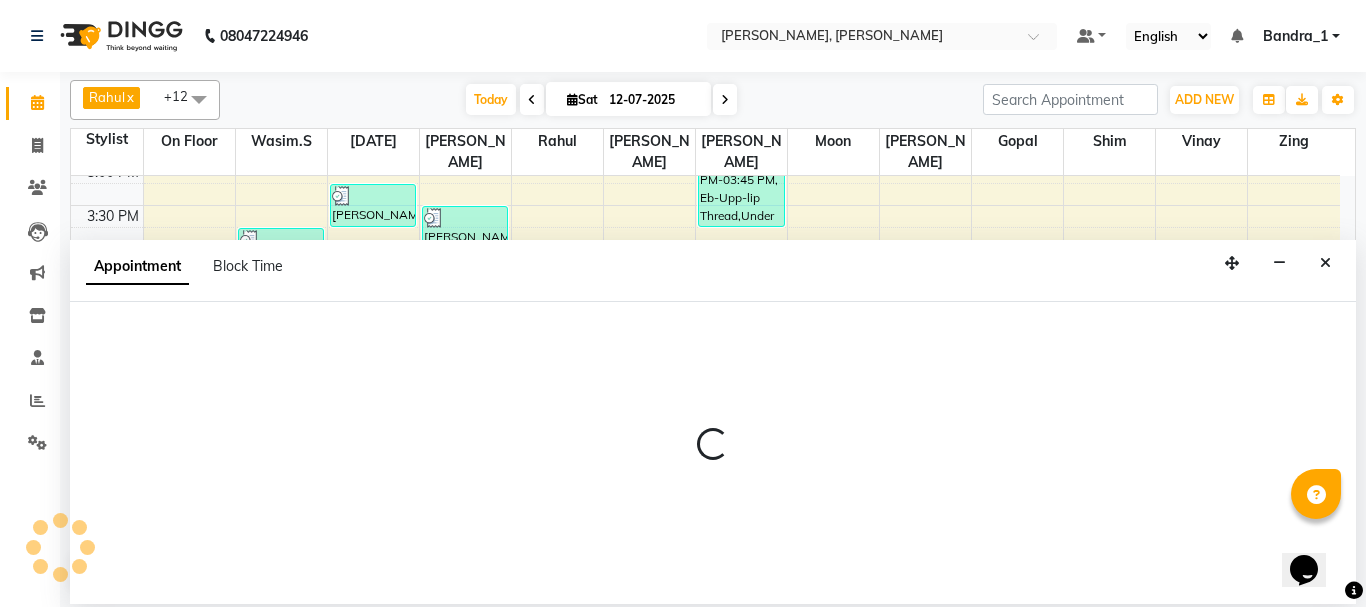 select on "84345" 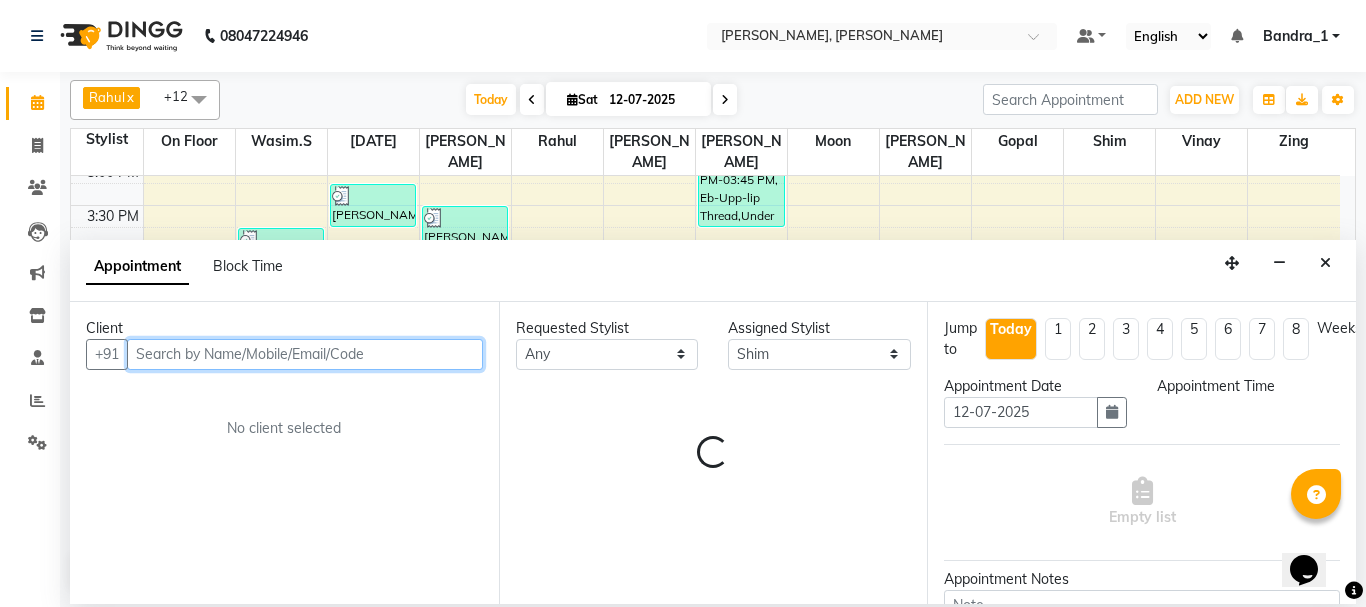 select on "1035" 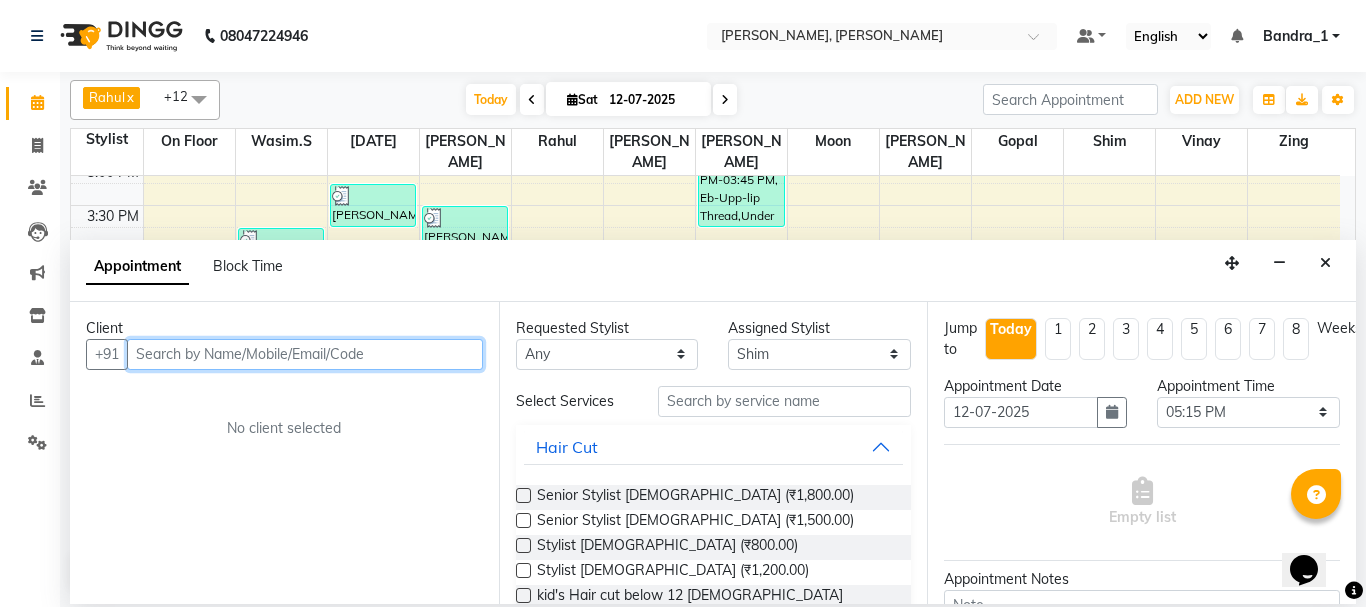 drag, startPoint x: 248, startPoint y: 344, endPoint x: 189, endPoint y: 332, distance: 60.207973 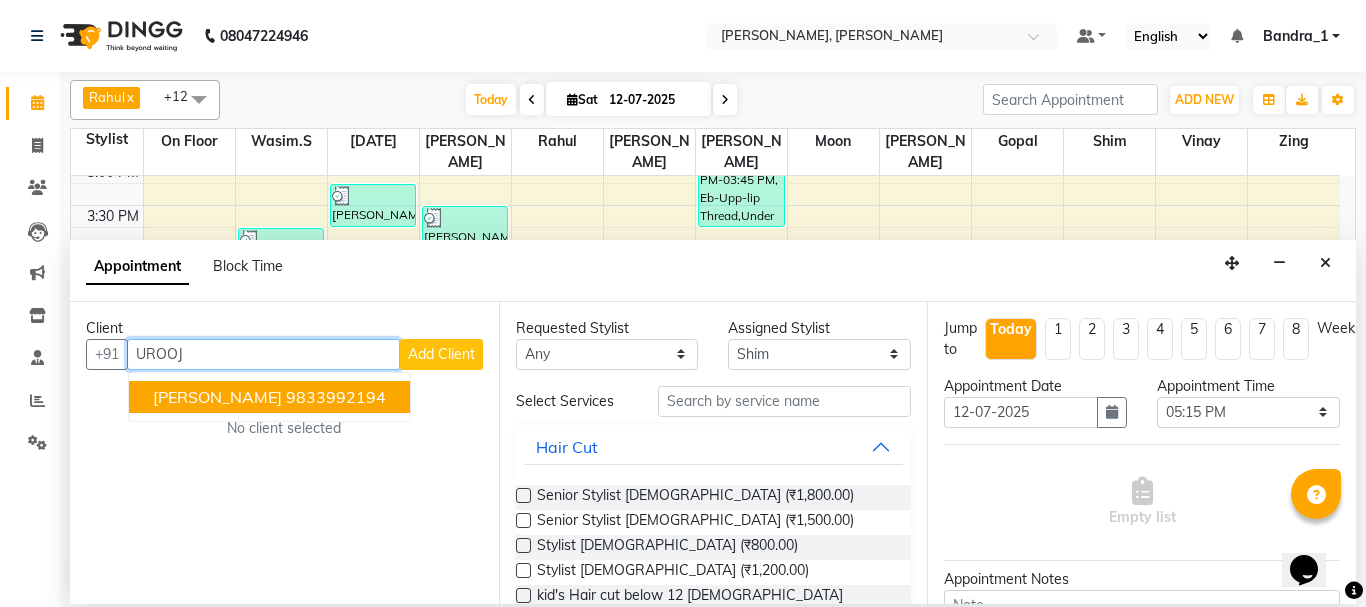 click on "[PERSON_NAME]  9833992194" at bounding box center (269, 397) 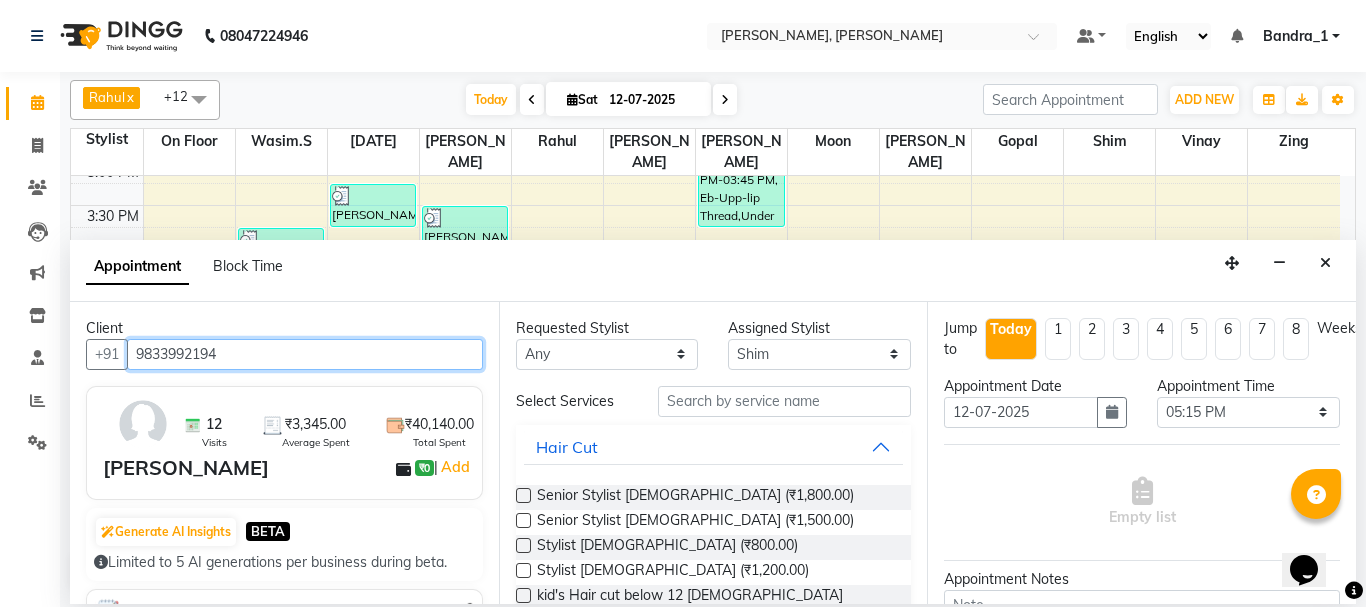 type on "9833992194" 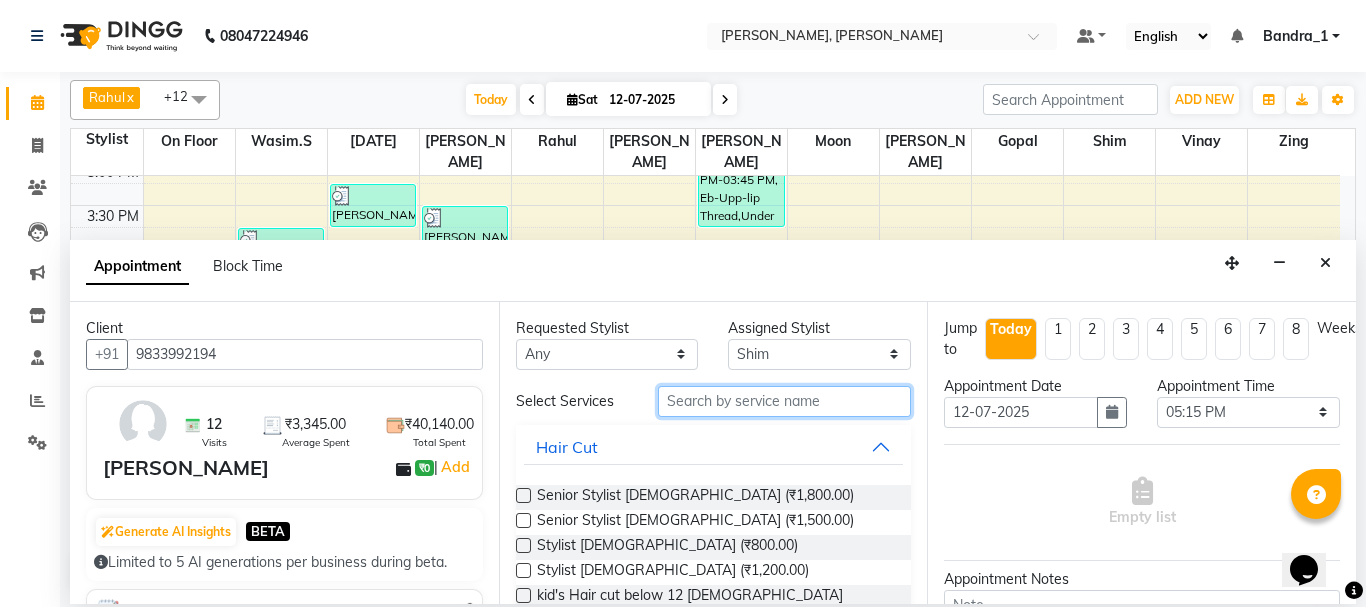 drag, startPoint x: 691, startPoint y: 406, endPoint x: 437, endPoint y: 123, distance: 380.26965 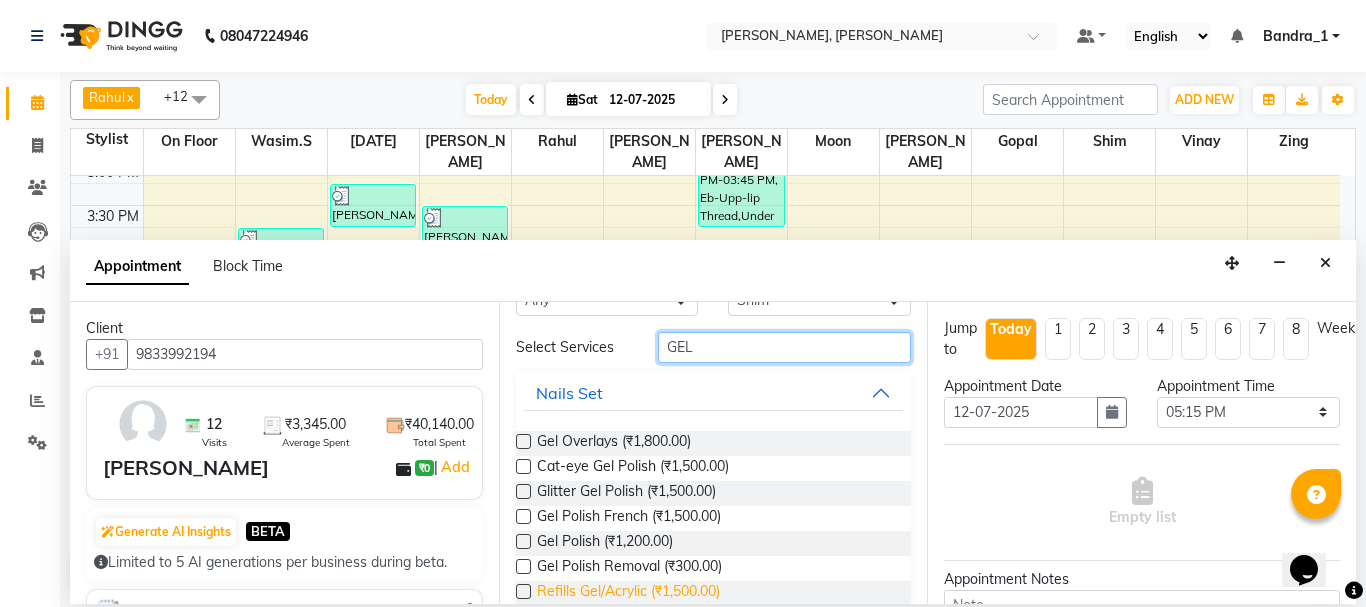 scroll, scrollTop: 88, scrollLeft: 0, axis: vertical 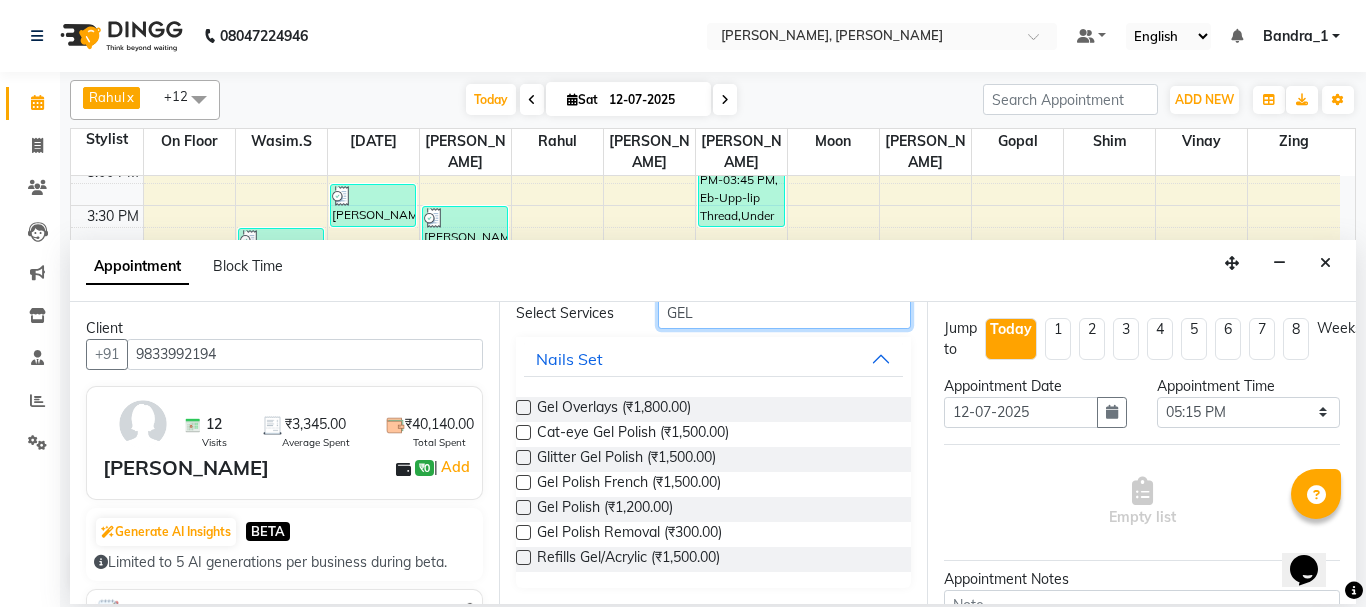 type on "GEL" 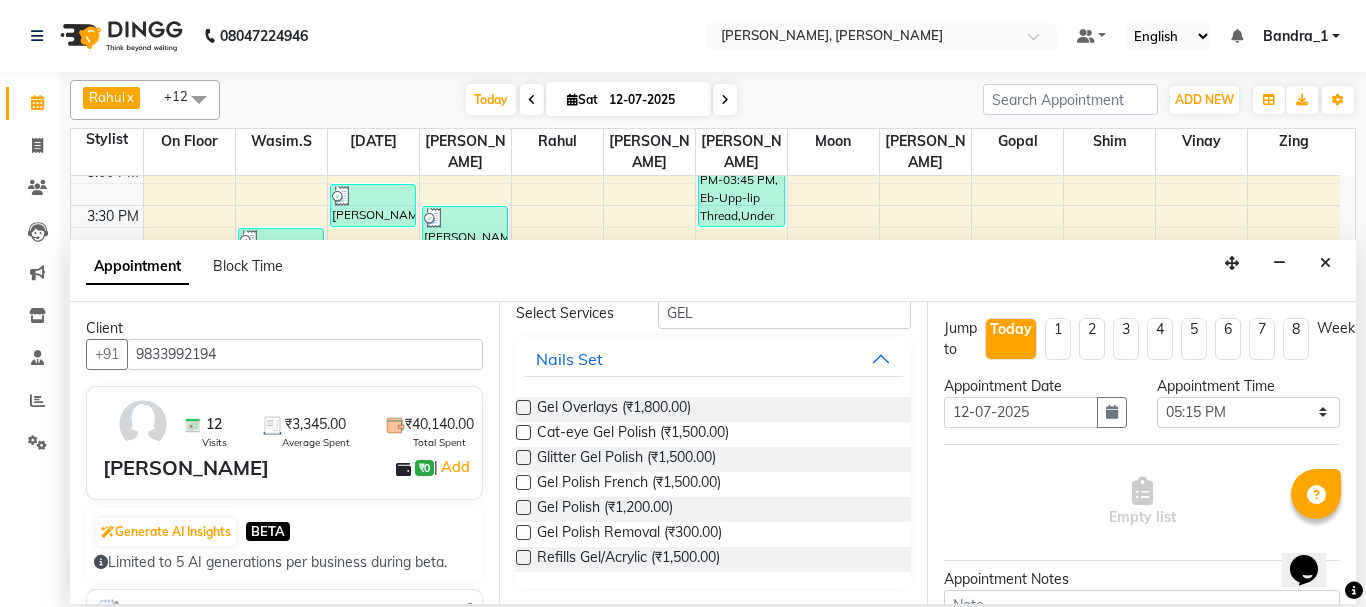 click at bounding box center (523, 507) 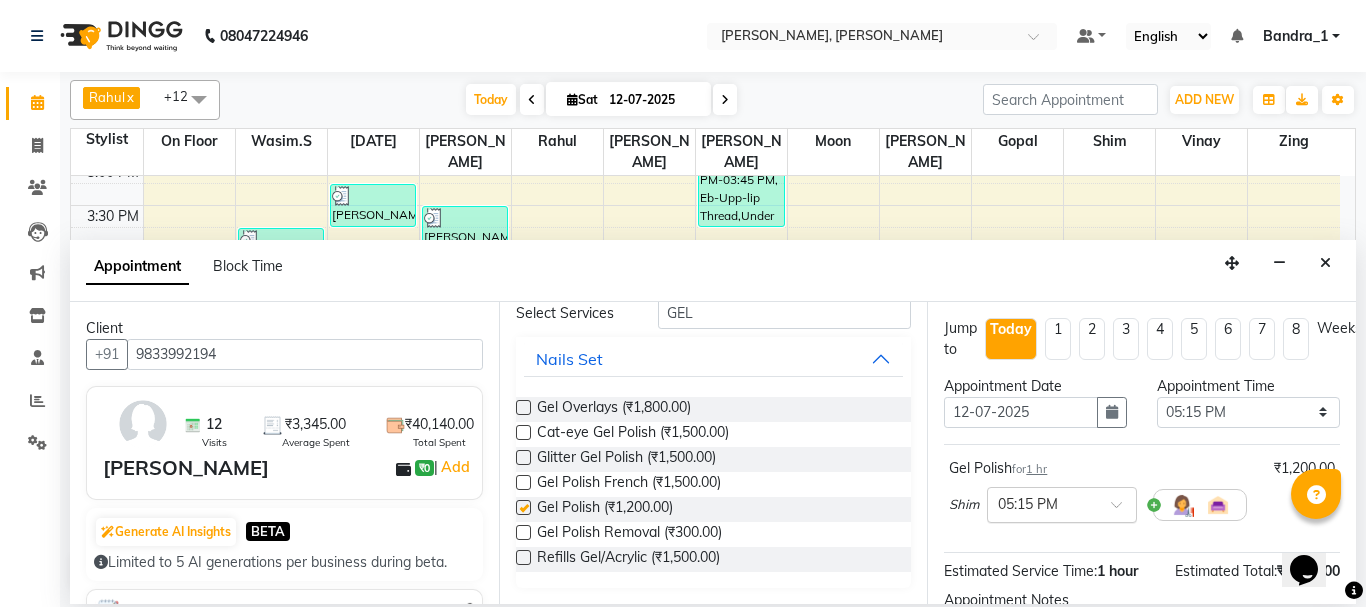 checkbox on "false" 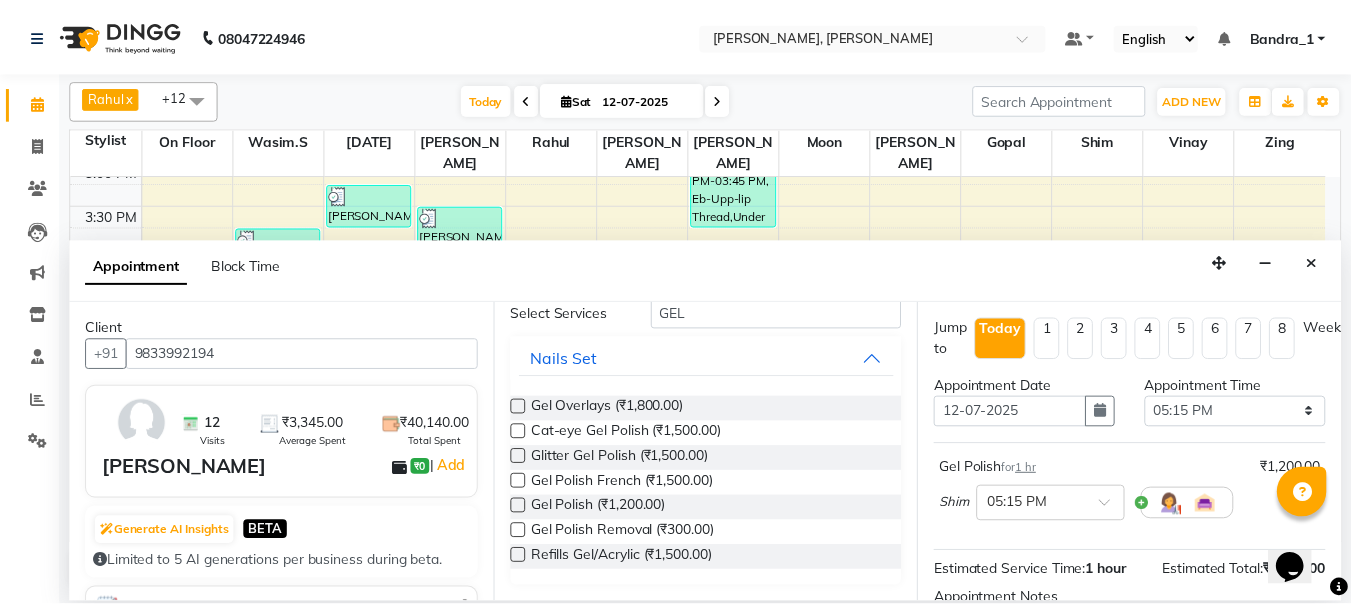 scroll, scrollTop: 239, scrollLeft: 0, axis: vertical 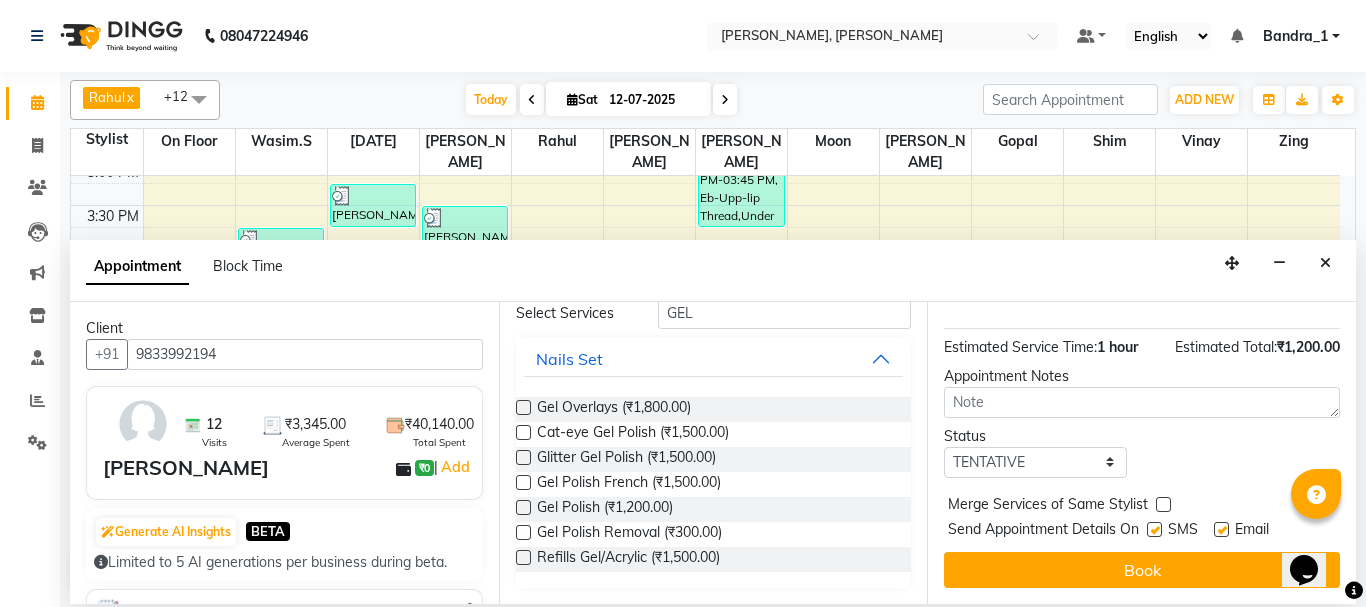 drag, startPoint x: 1348, startPoint y: 387, endPoint x: 0, endPoint y: 5, distance: 1401.081 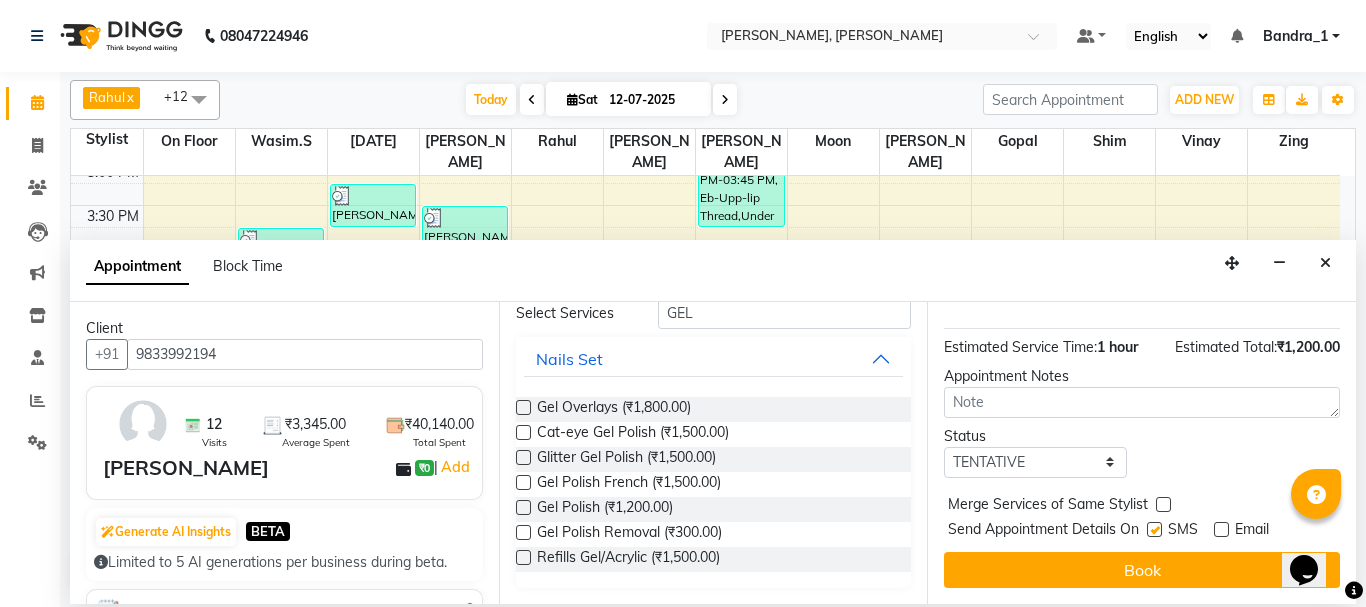 click at bounding box center [1154, 529] 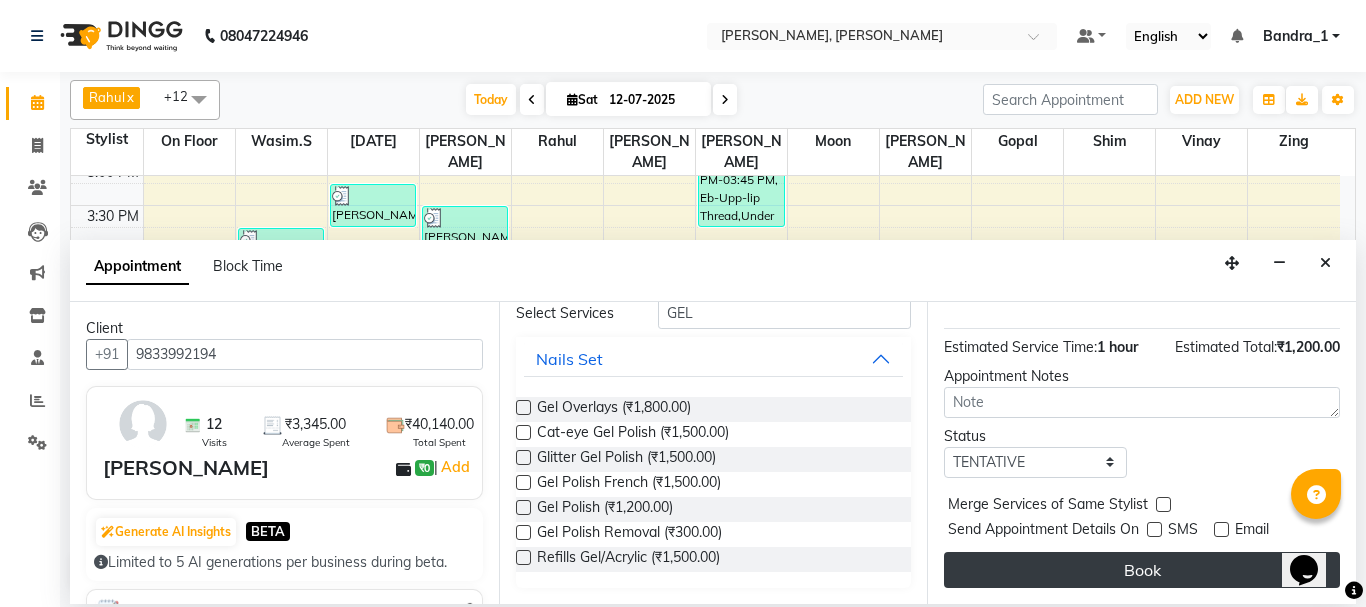 click on "Book" at bounding box center (1142, 570) 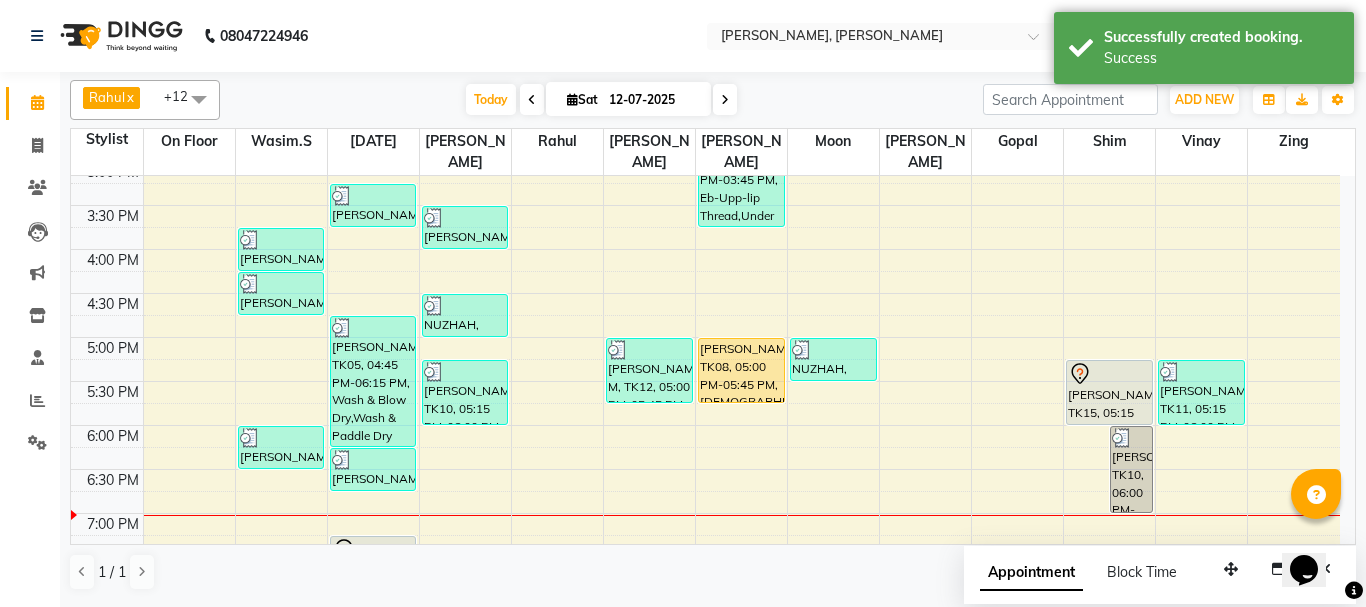 drag, startPoint x: 1086, startPoint y: 422, endPoint x: 1086, endPoint y: 401, distance: 21 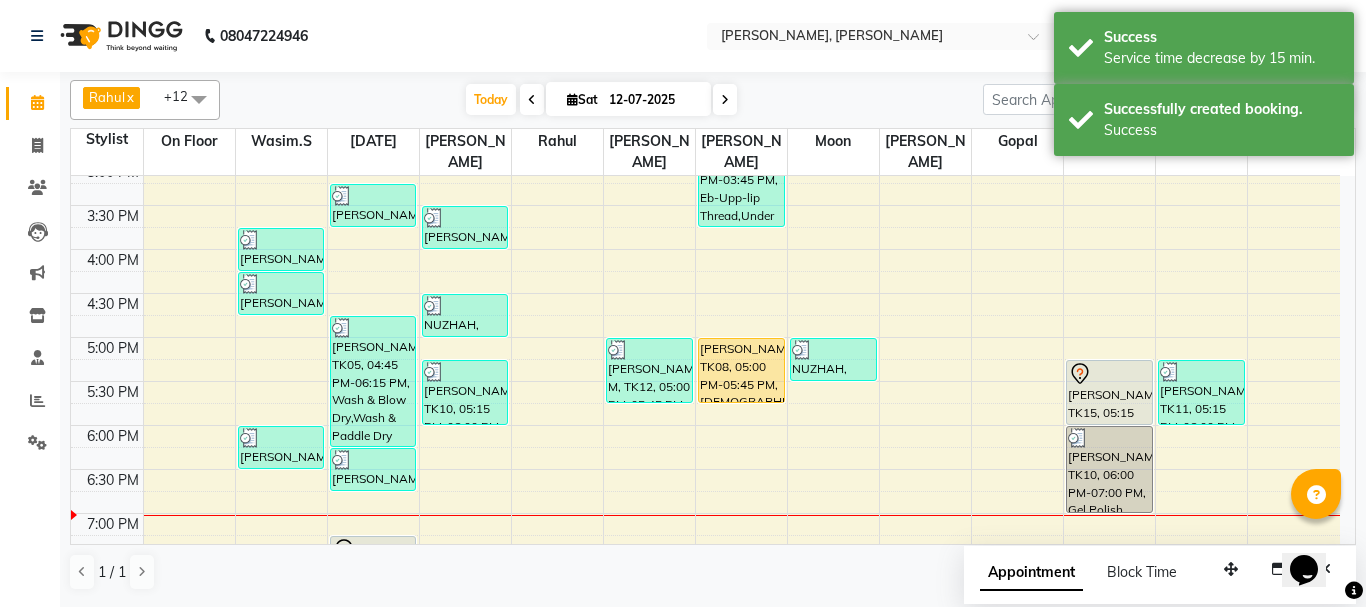 click at bounding box center (1109, 374) 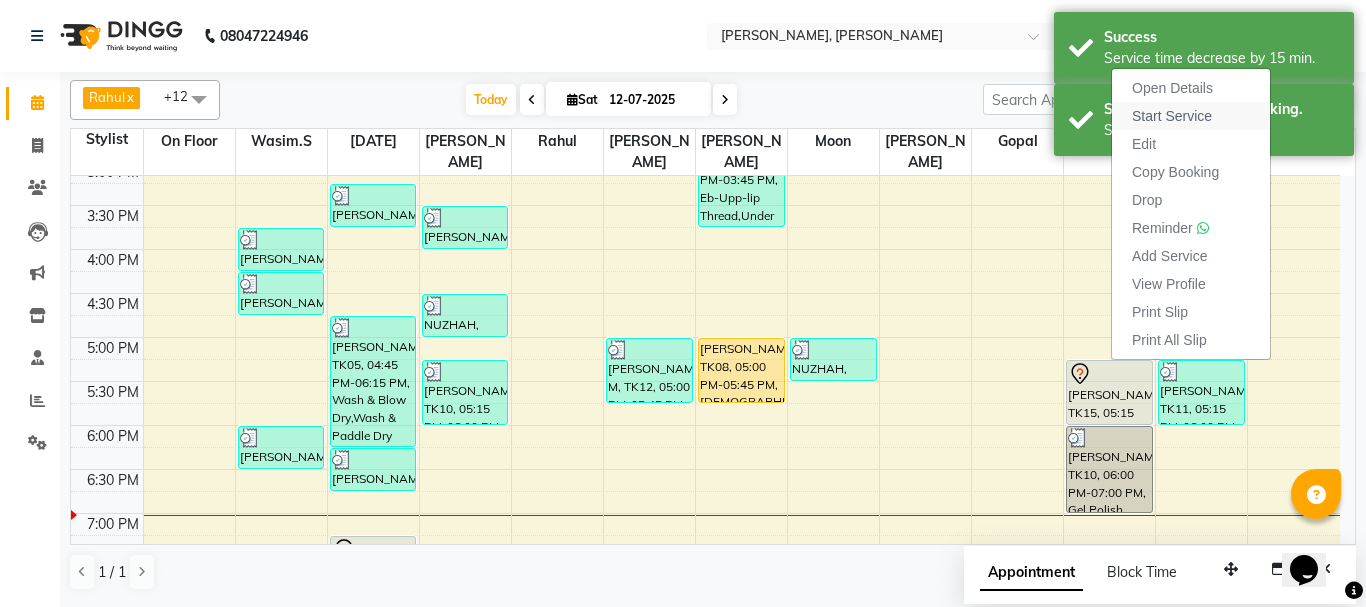 click on "Start Service" at bounding box center (1191, 116) 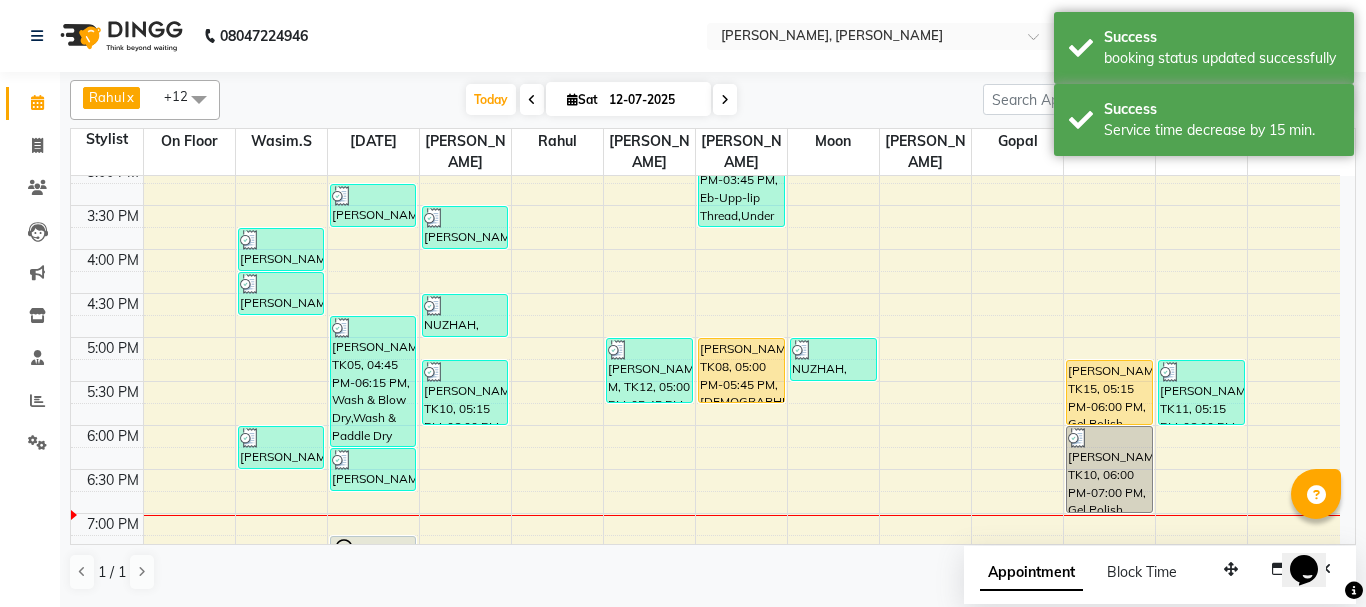 click on "[PERSON_NAME], TK15, 05:15 PM-06:00 PM, Gel Polish" at bounding box center (1109, 392) 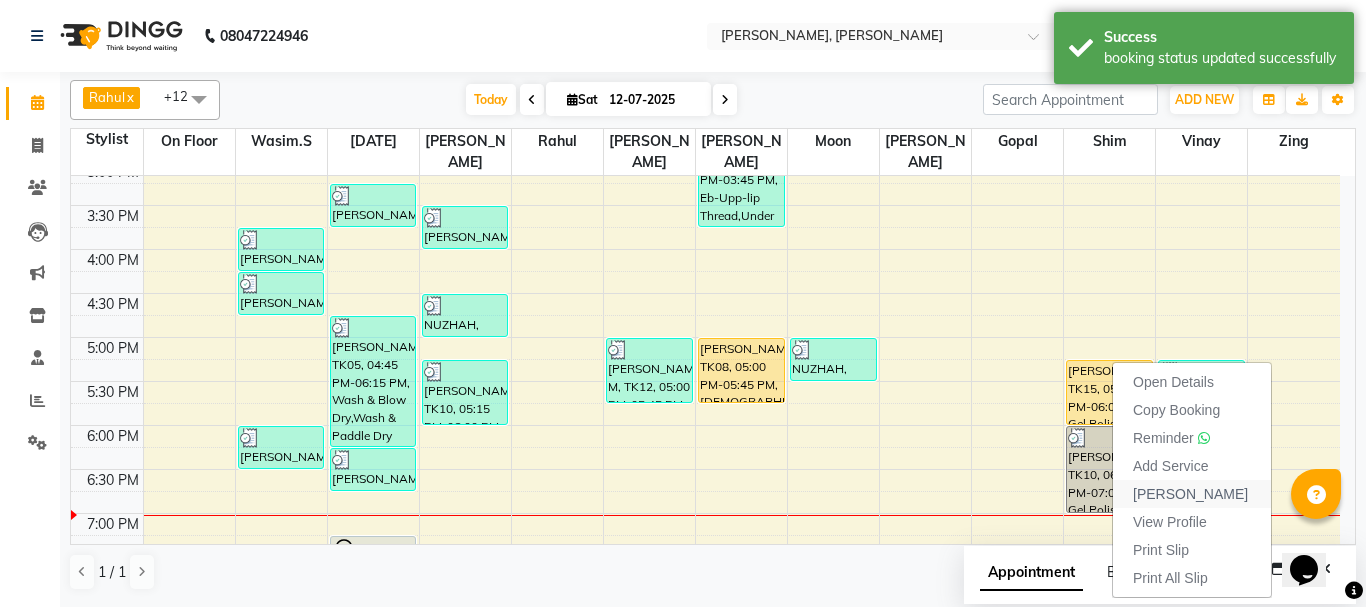 click on "[PERSON_NAME]" at bounding box center [1190, 494] 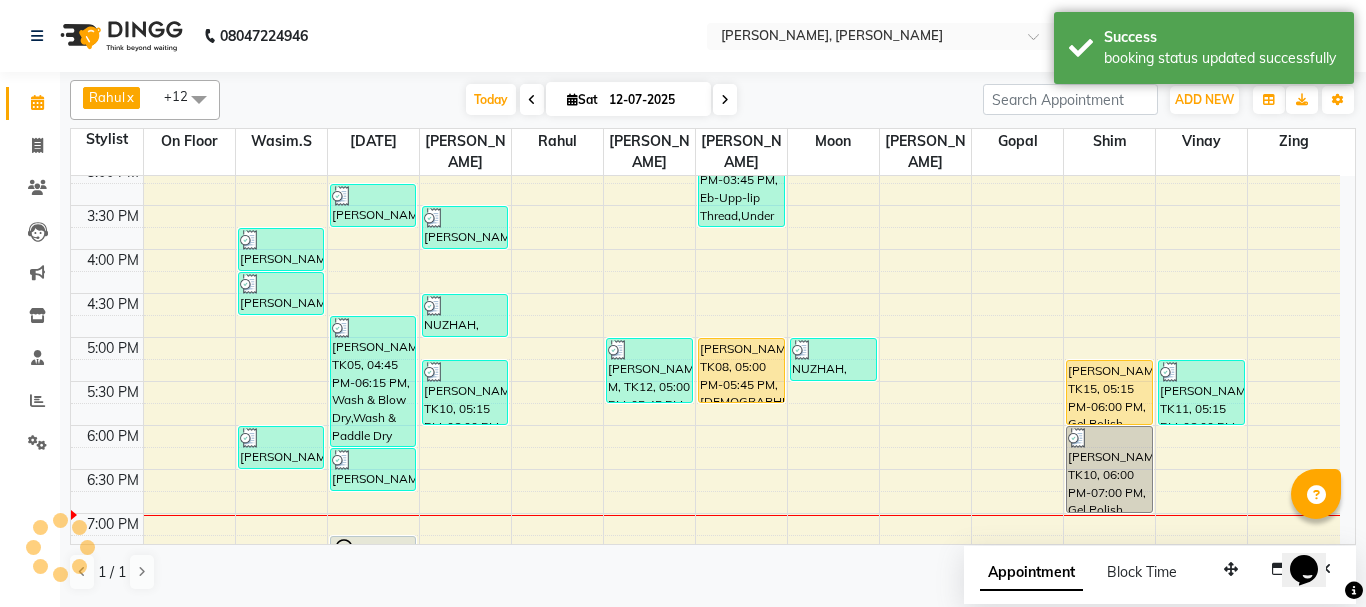 select on "service" 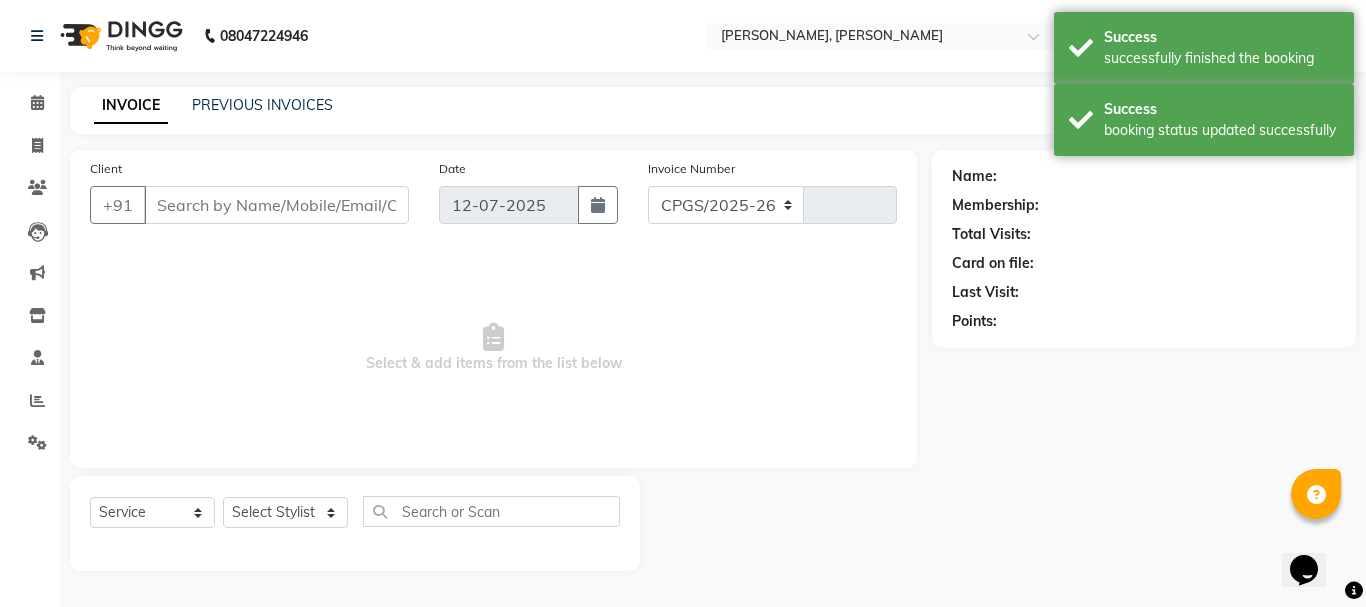 select on "7997" 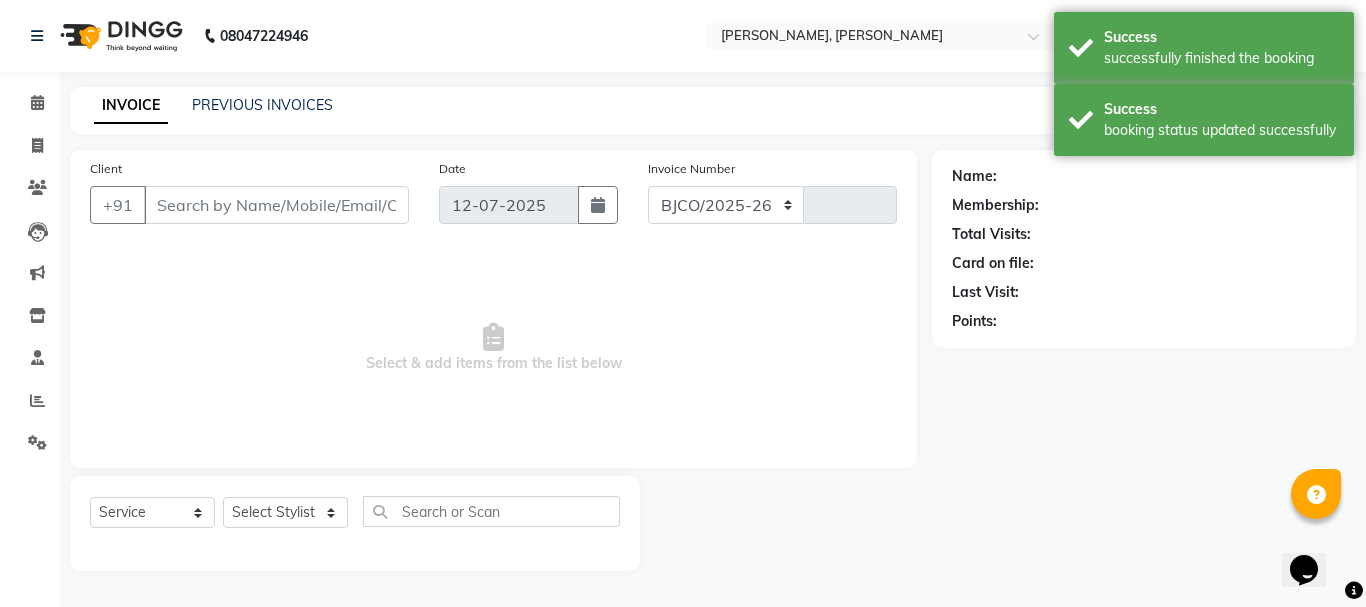 type on "0888" 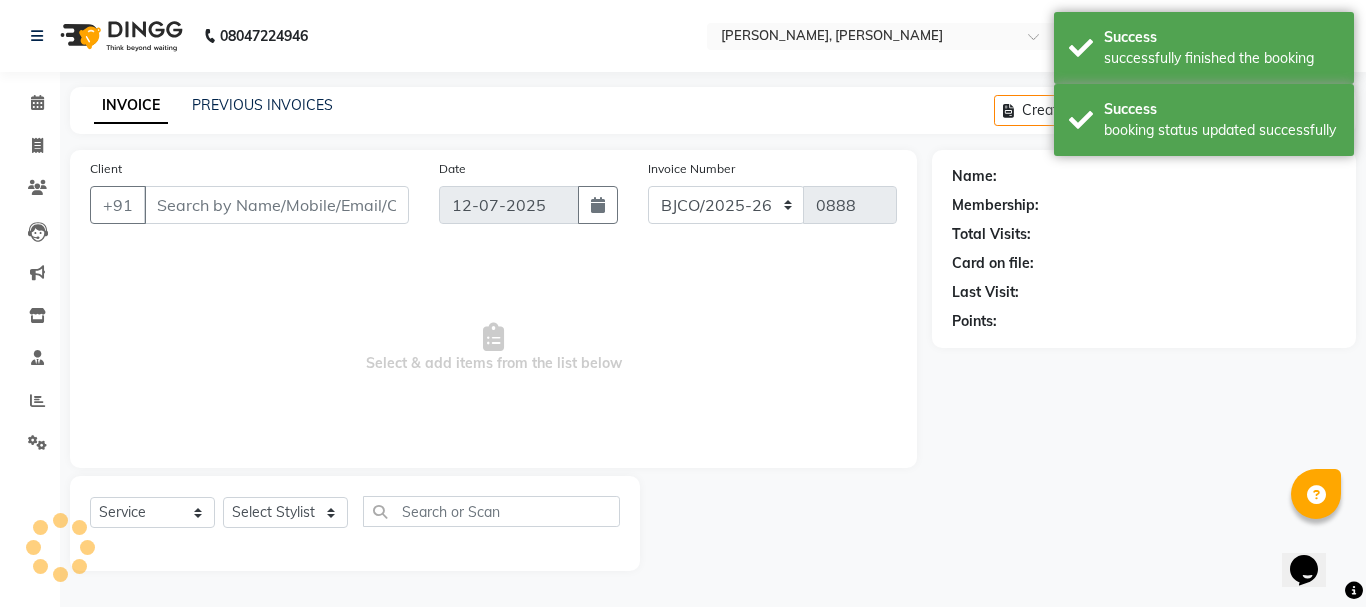 type on "9833992194" 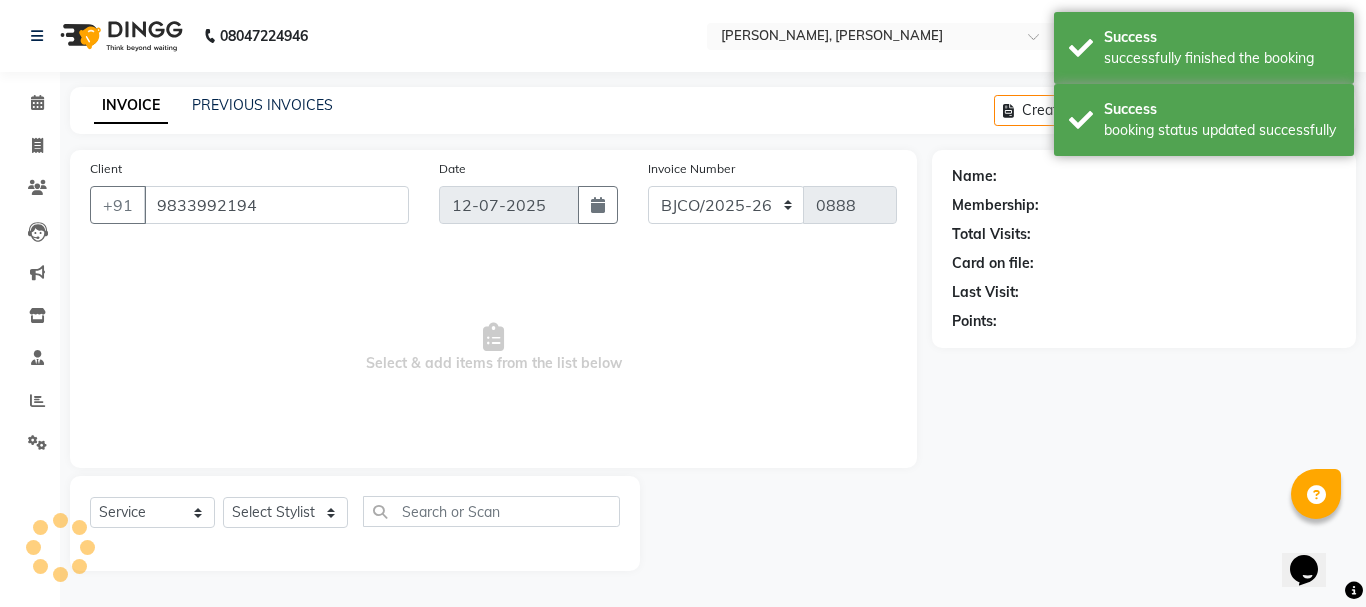 select on "84345" 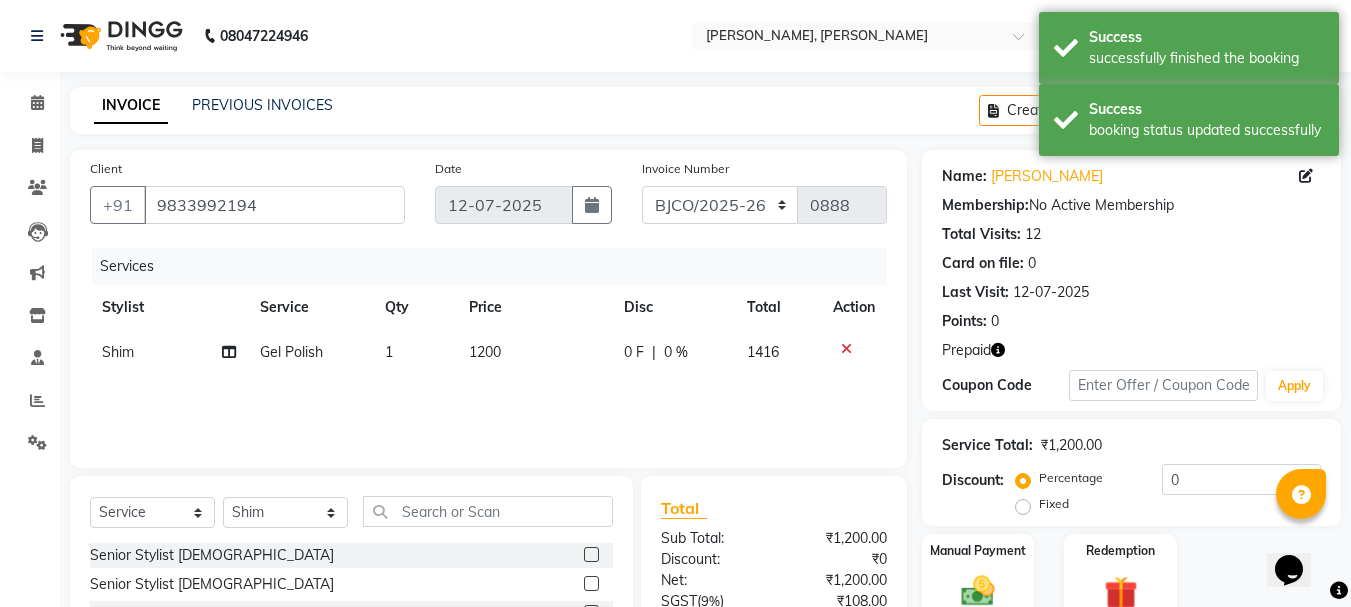 scroll, scrollTop: 194, scrollLeft: 0, axis: vertical 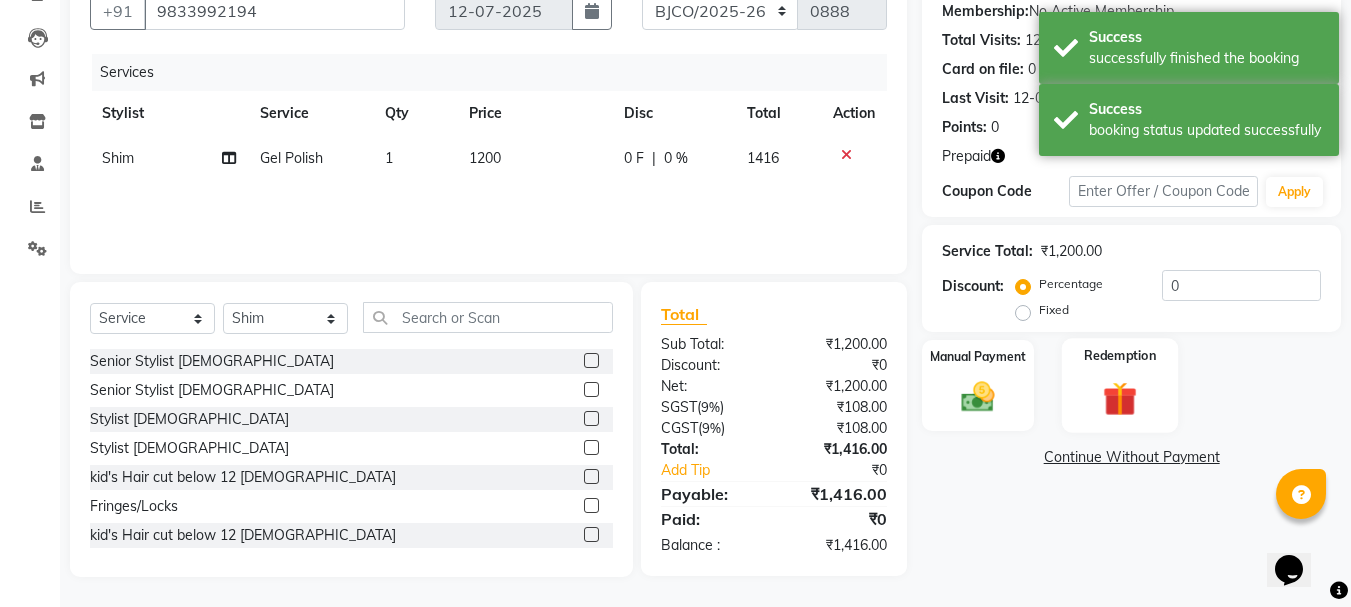 click 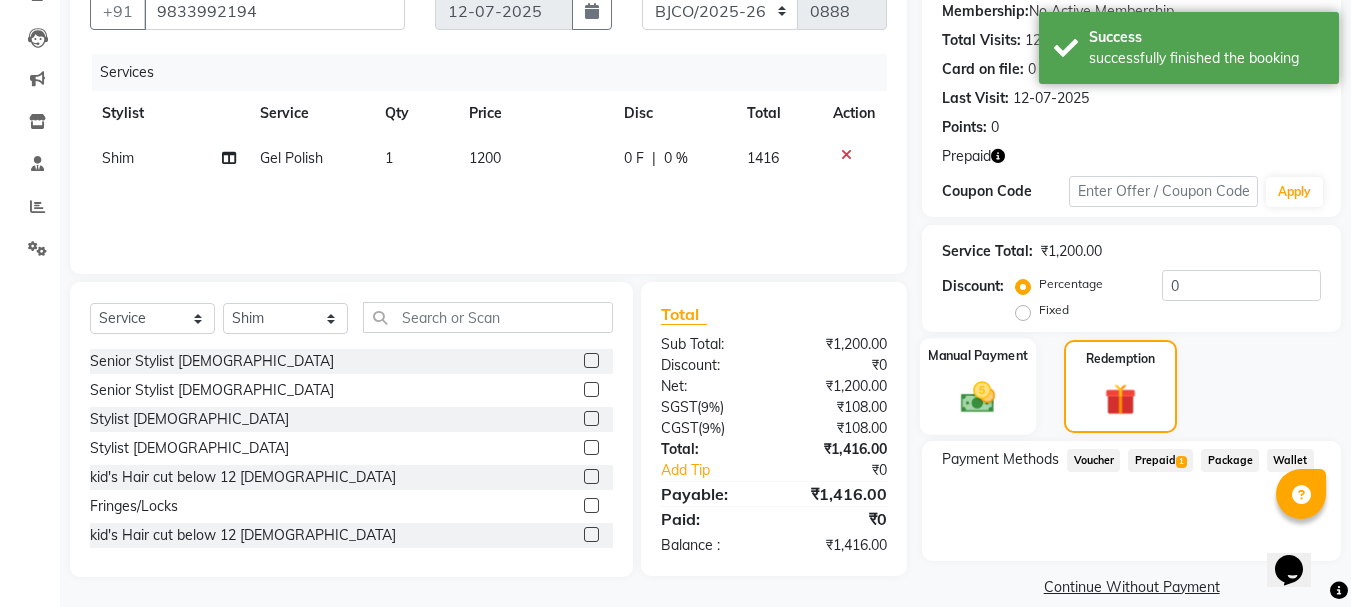 click 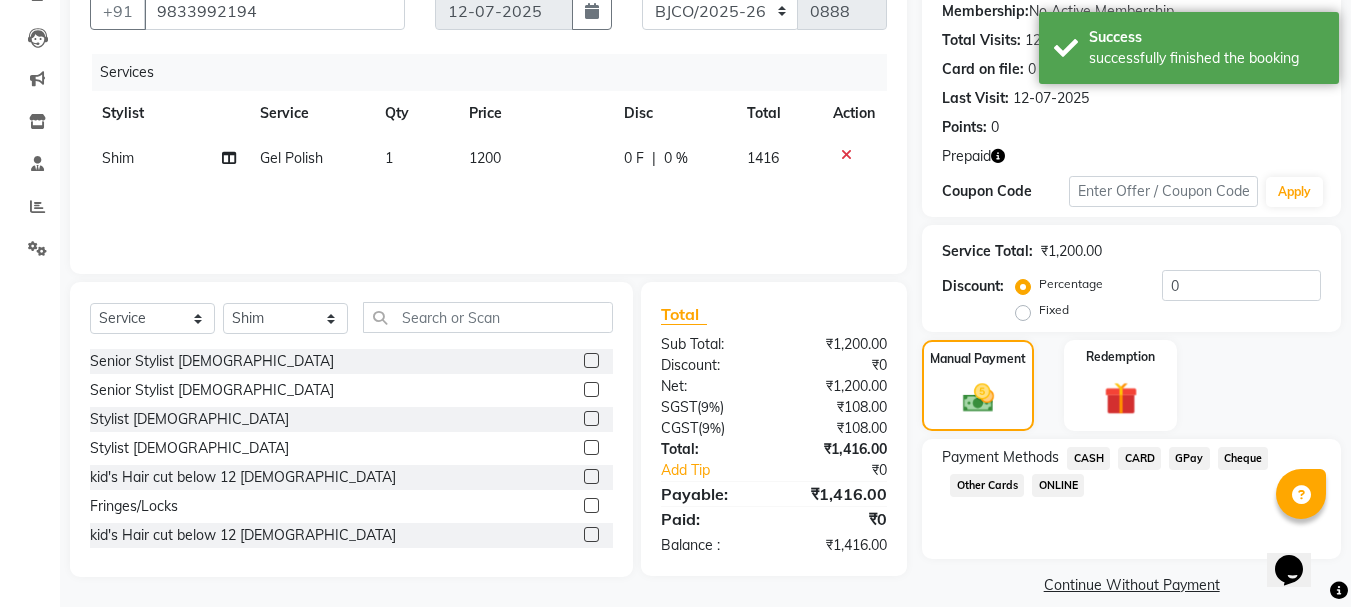 click on "GPay" 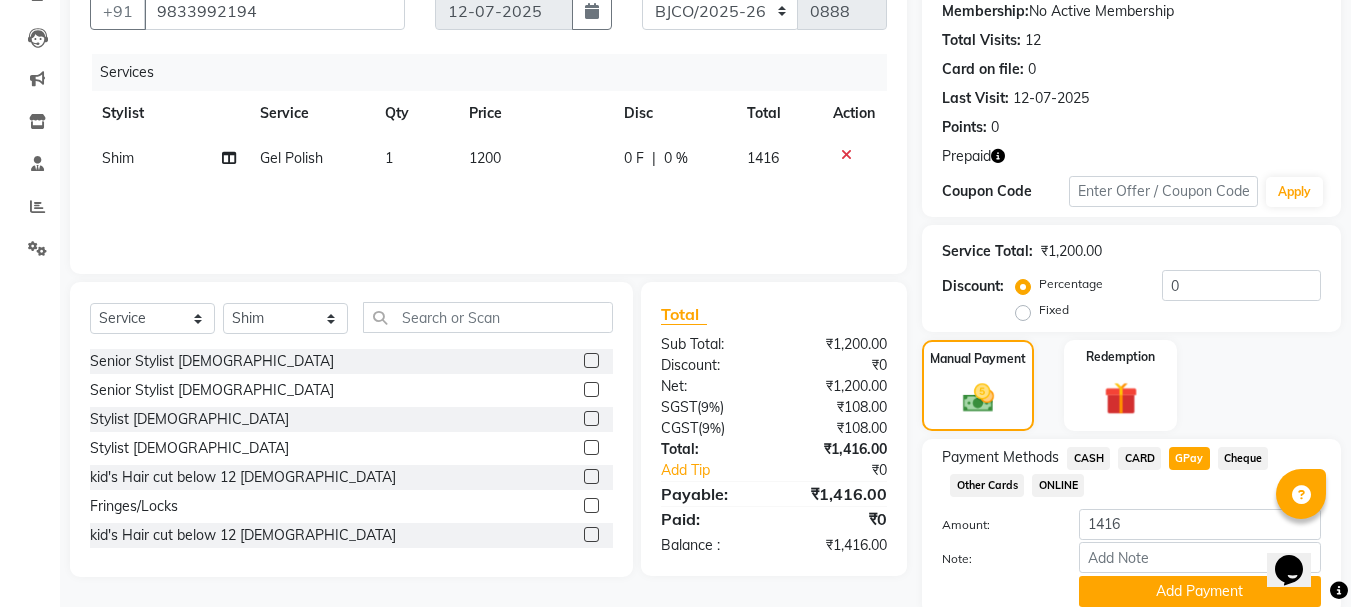 scroll, scrollTop: 273, scrollLeft: 0, axis: vertical 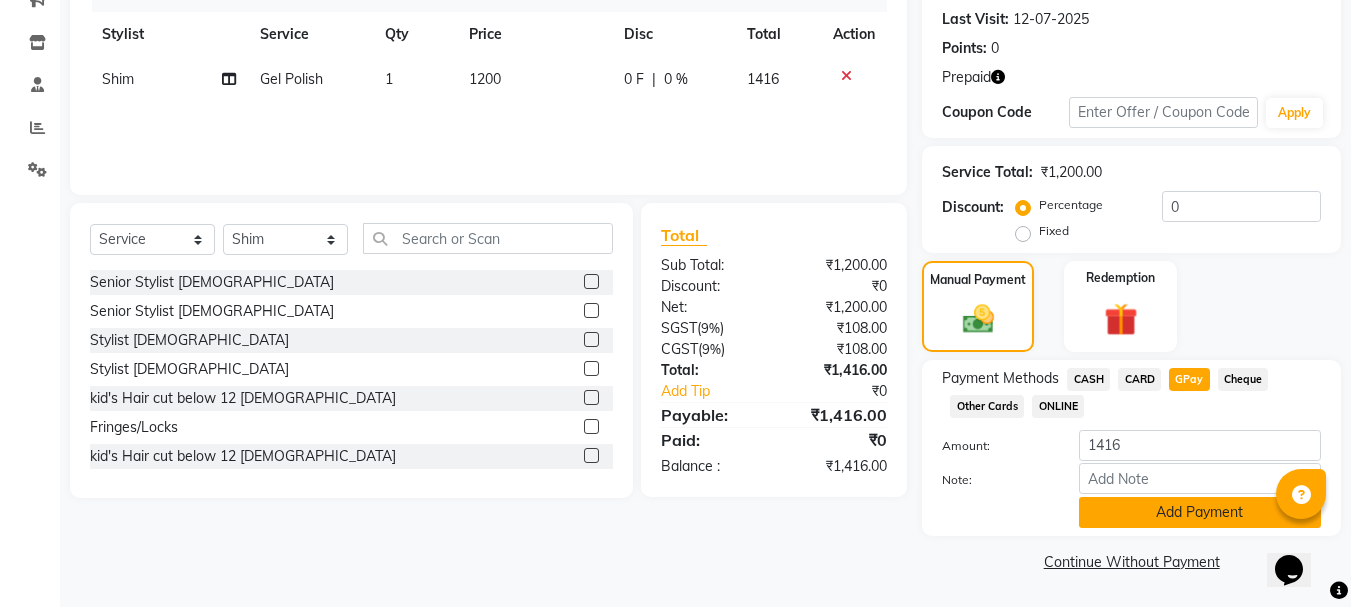 click on "Add Payment" 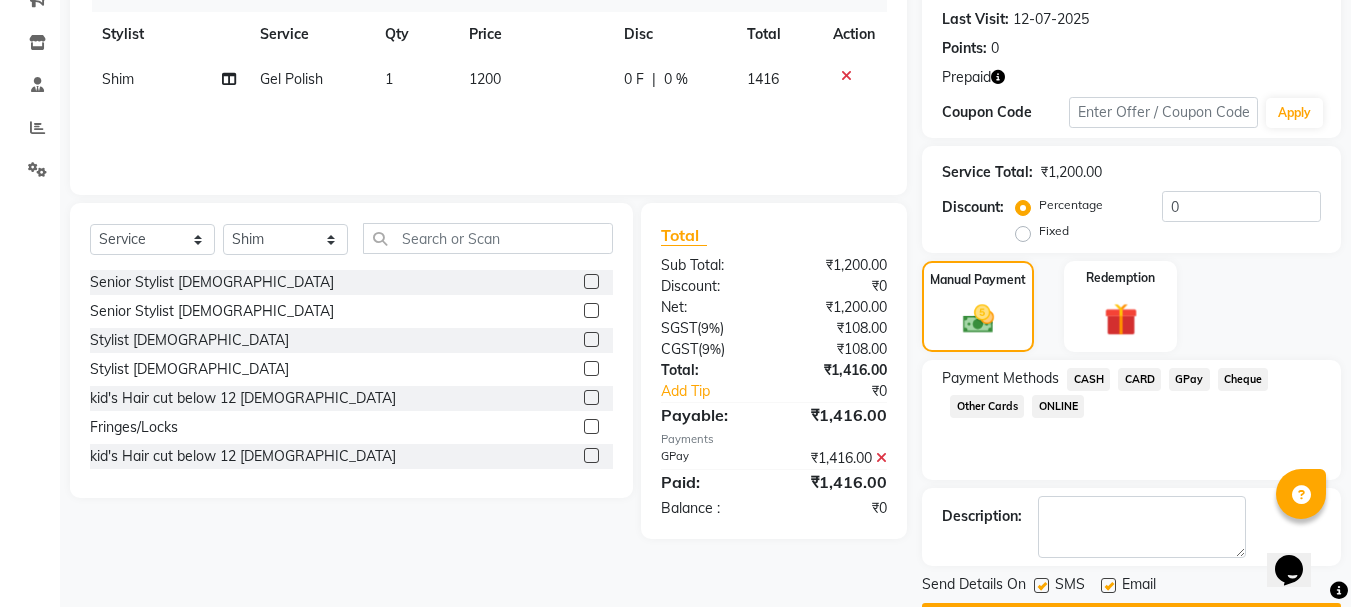 click 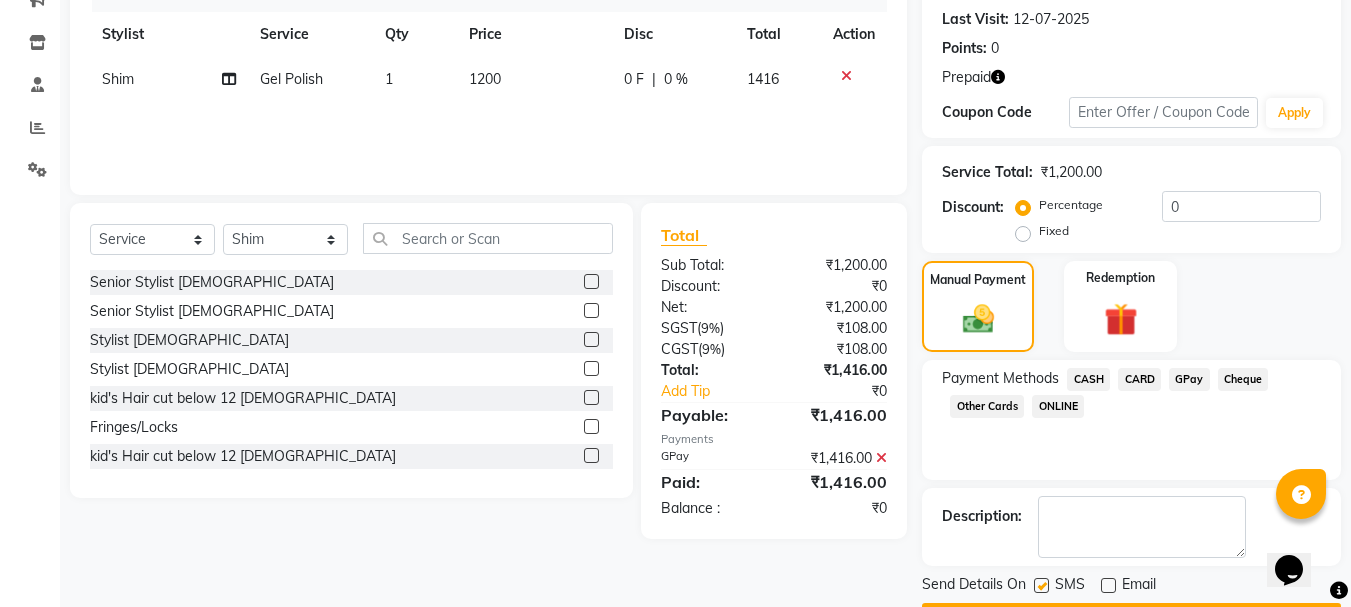 click on "Send Details On SMS Email" 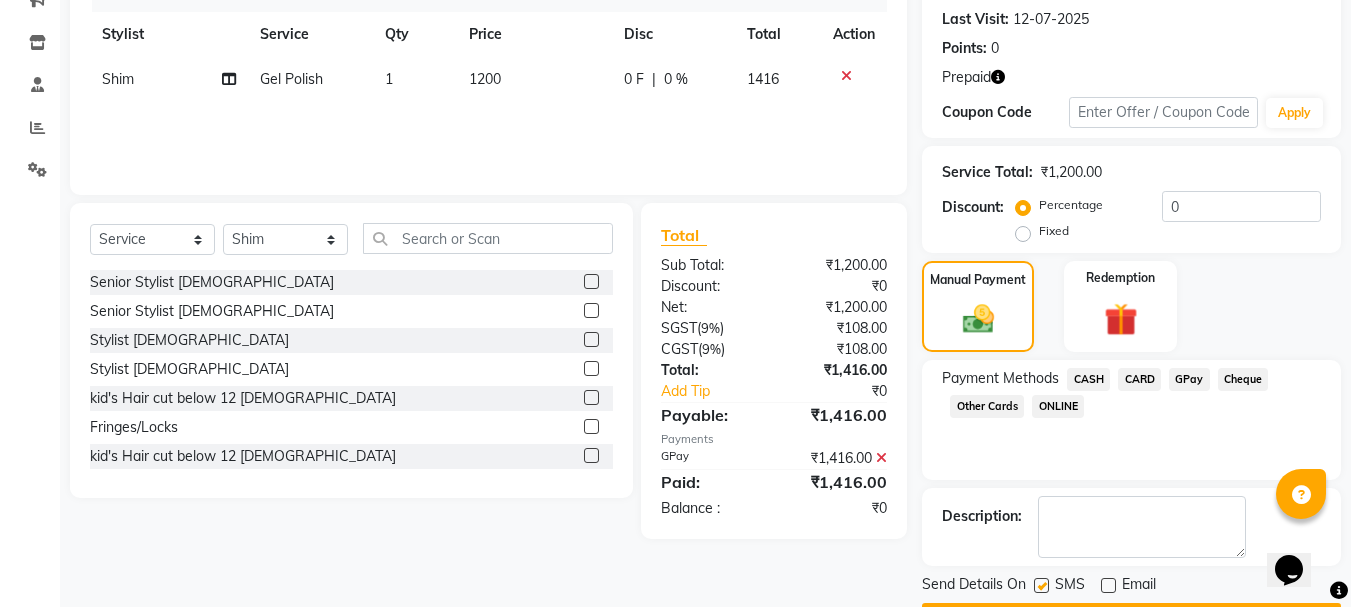 click 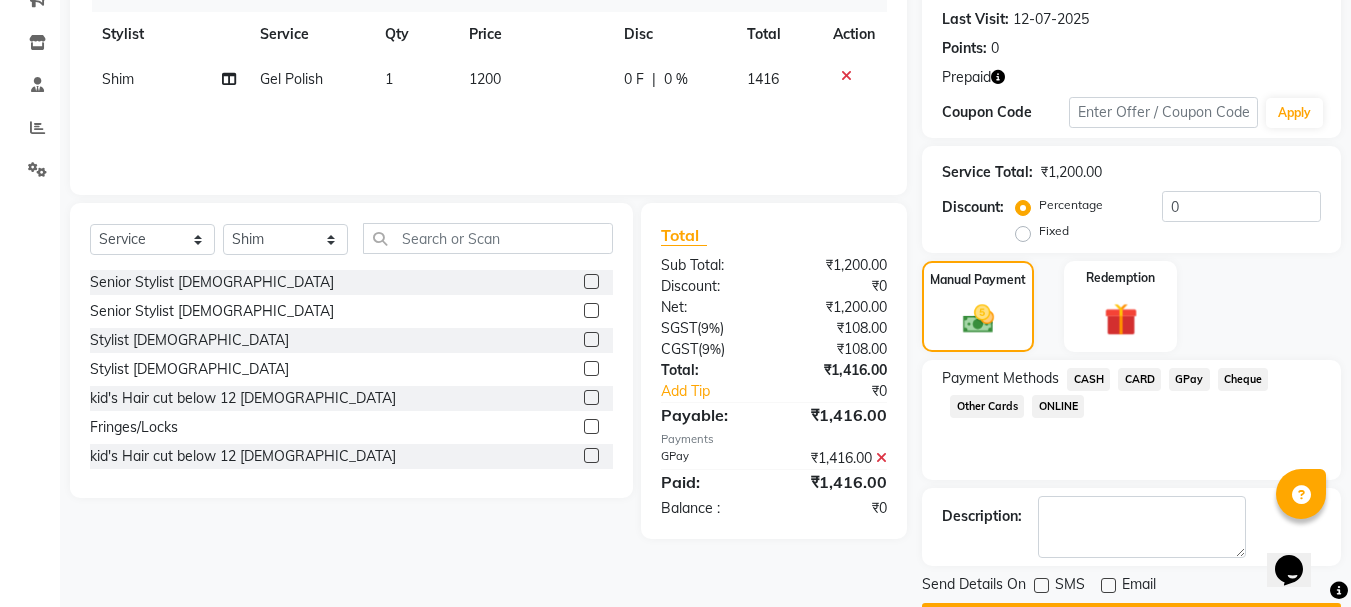 click on "Checkout" 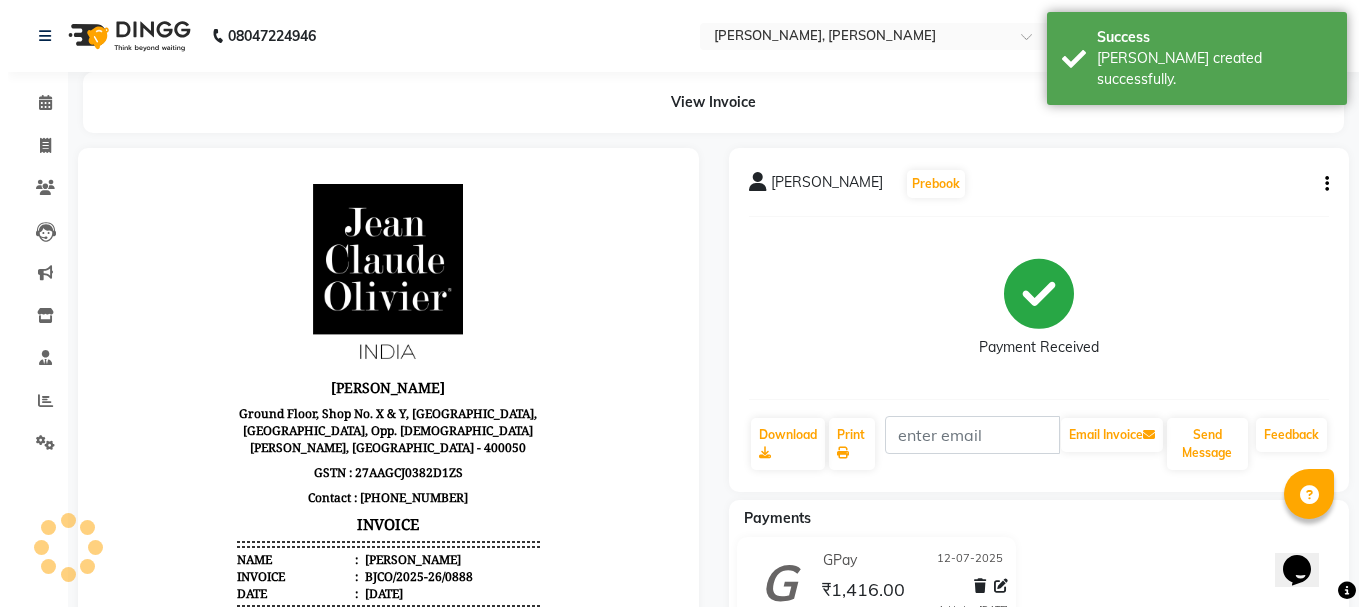scroll, scrollTop: 0, scrollLeft: 0, axis: both 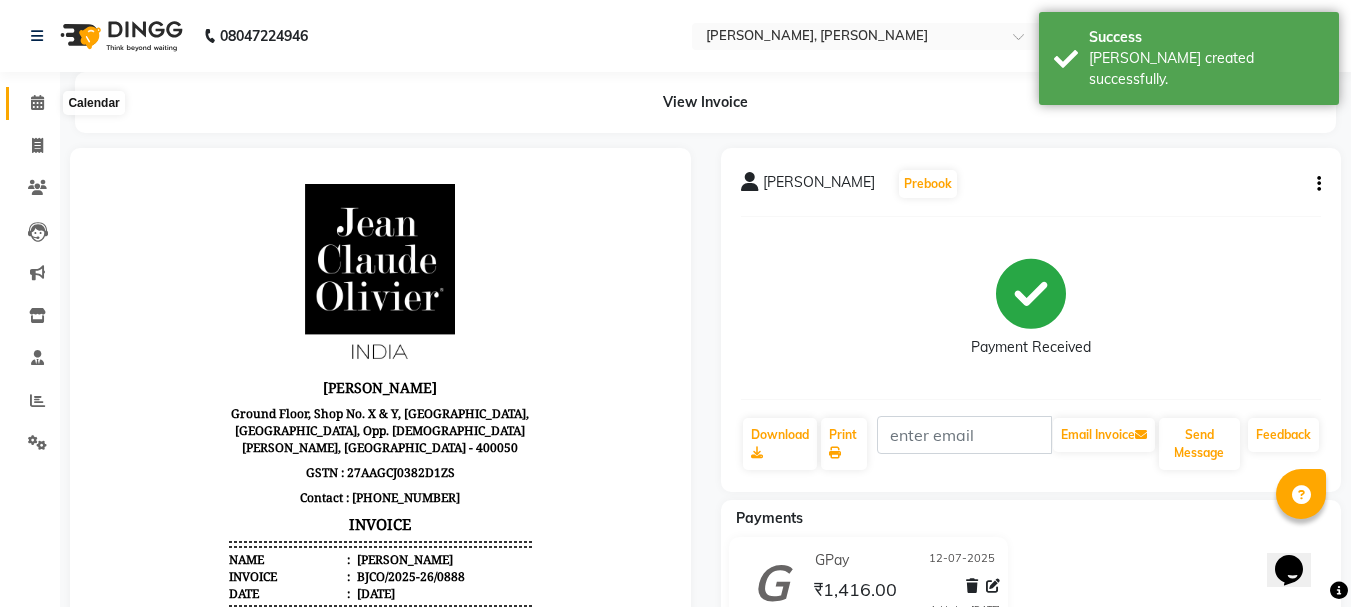 drag, startPoint x: 41, startPoint y: 100, endPoint x: 57, endPoint y: 192, distance: 93.38094 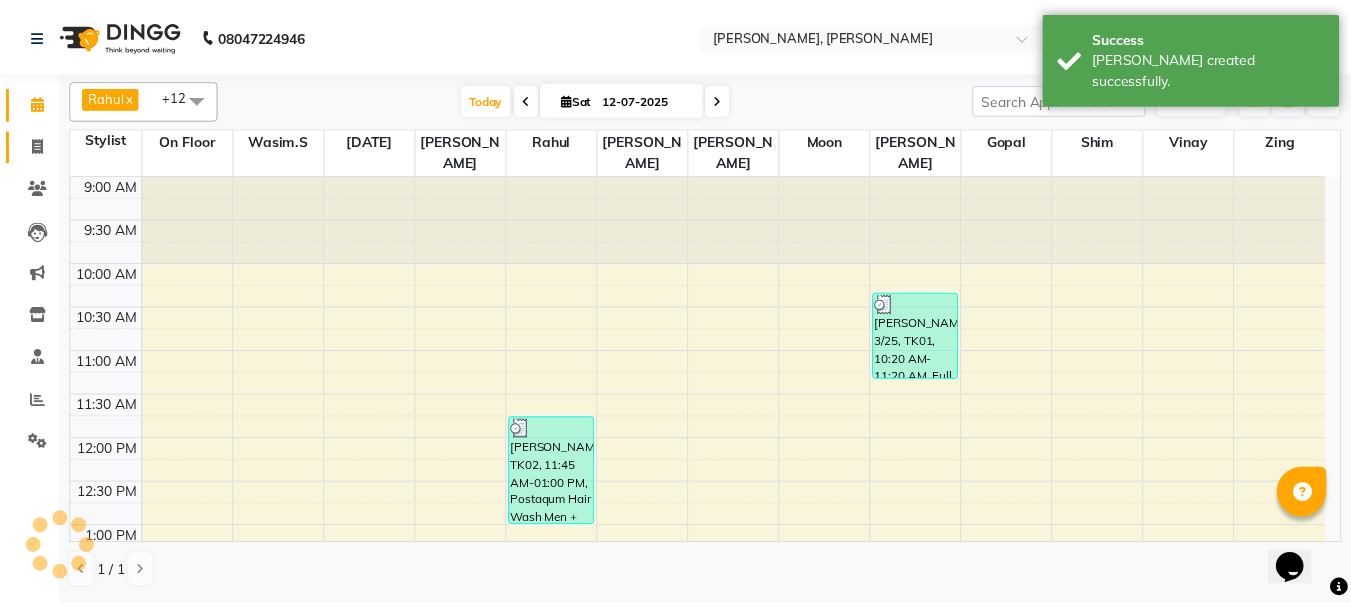 scroll, scrollTop: 0, scrollLeft: 0, axis: both 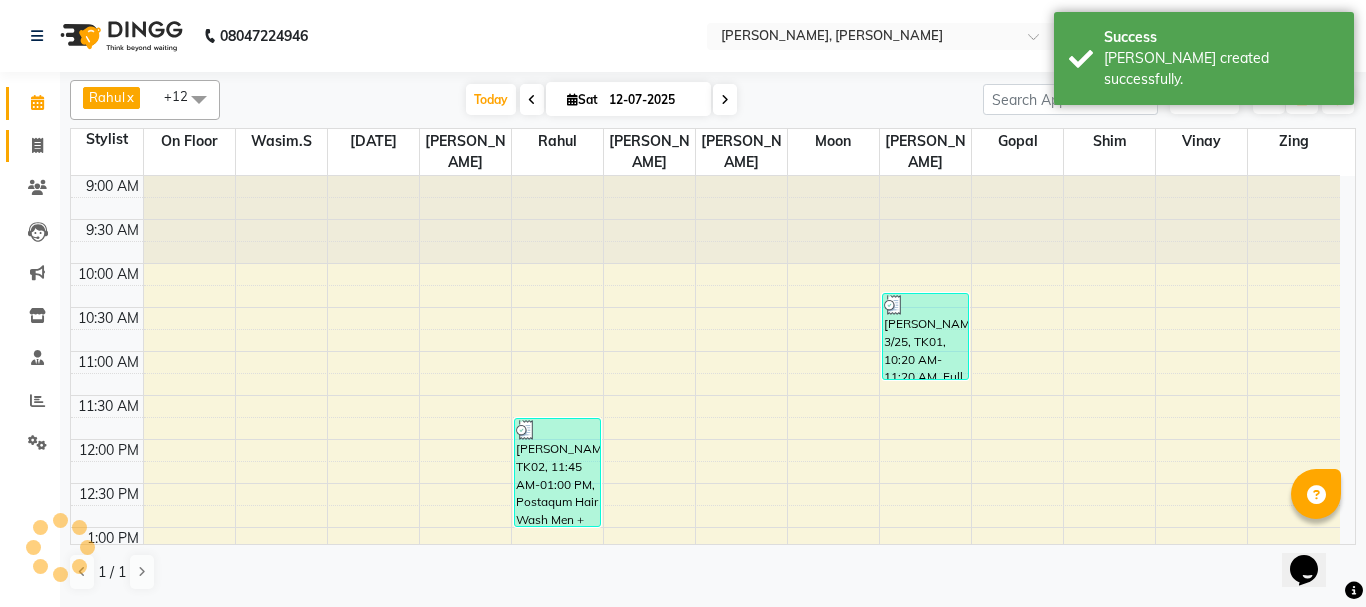 click 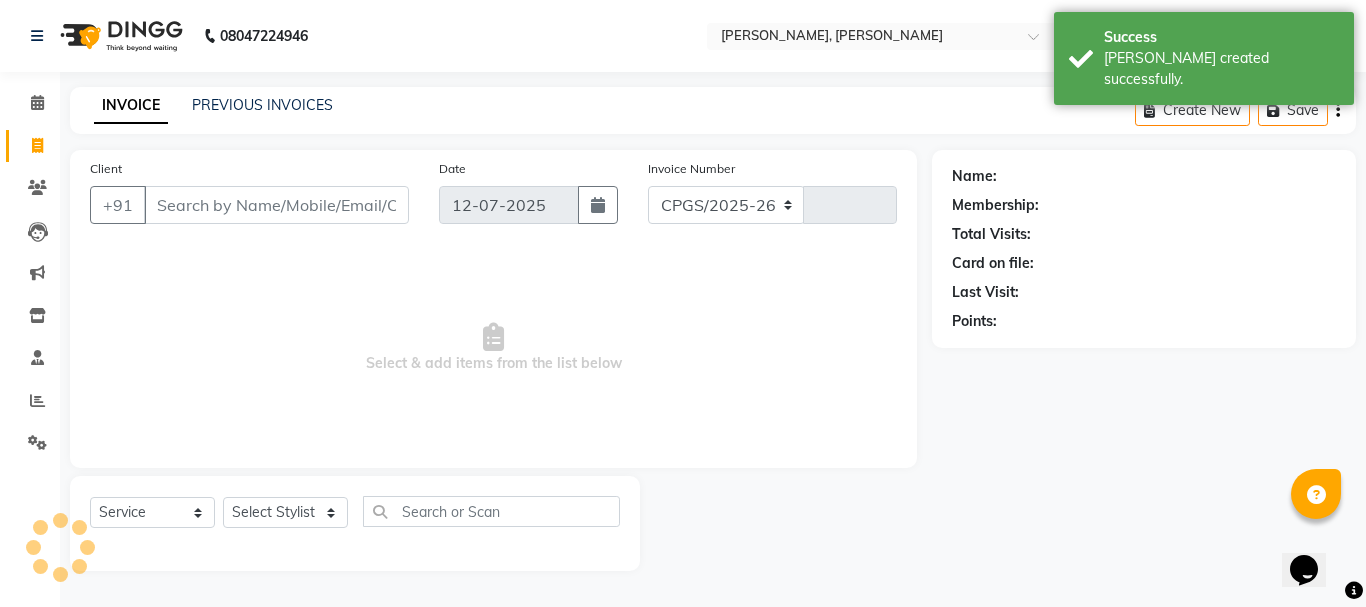 select on "7997" 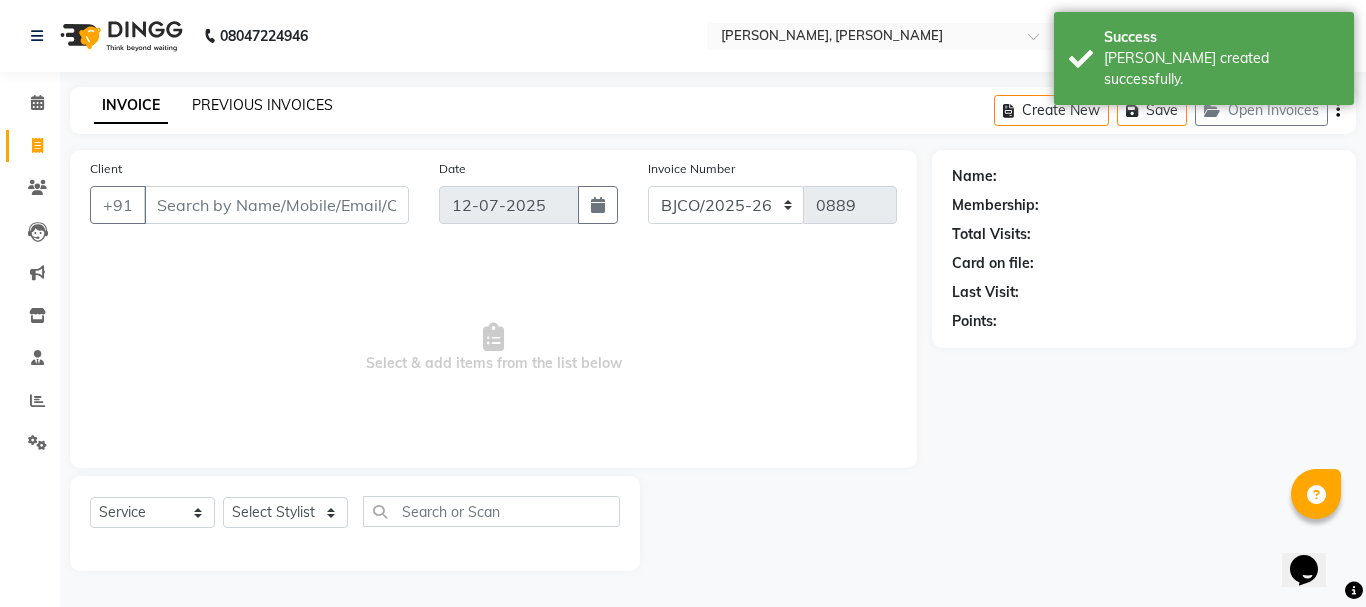 click on "PREVIOUS INVOICES" 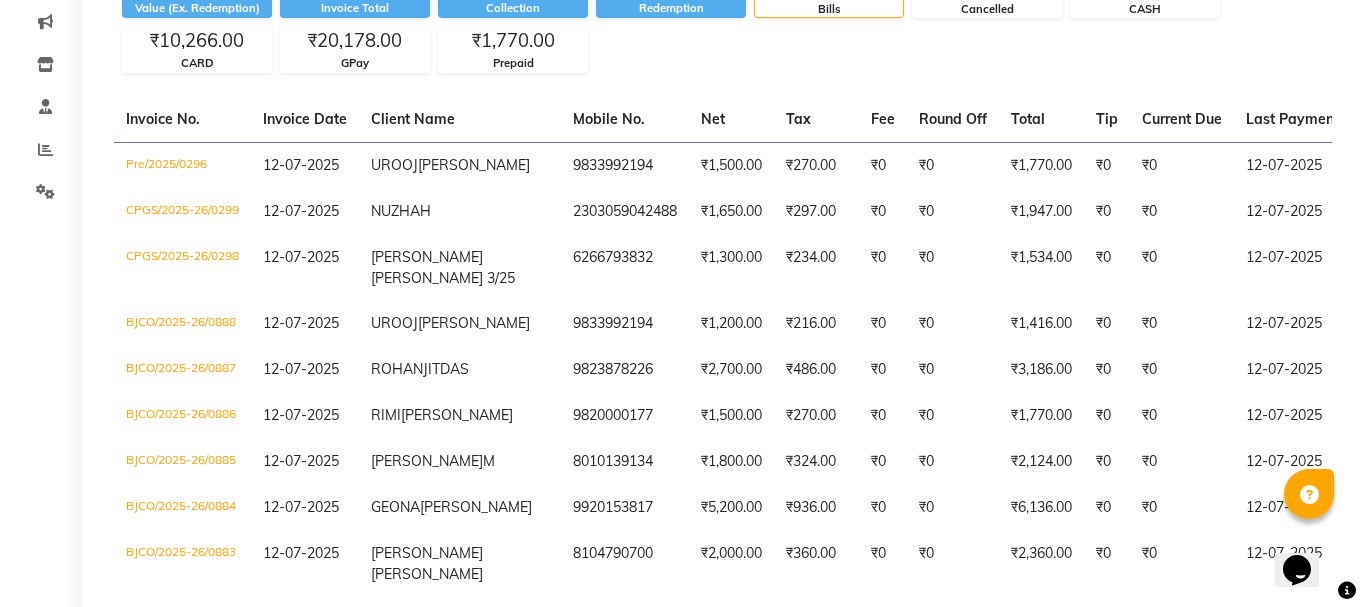 scroll, scrollTop: 0, scrollLeft: 0, axis: both 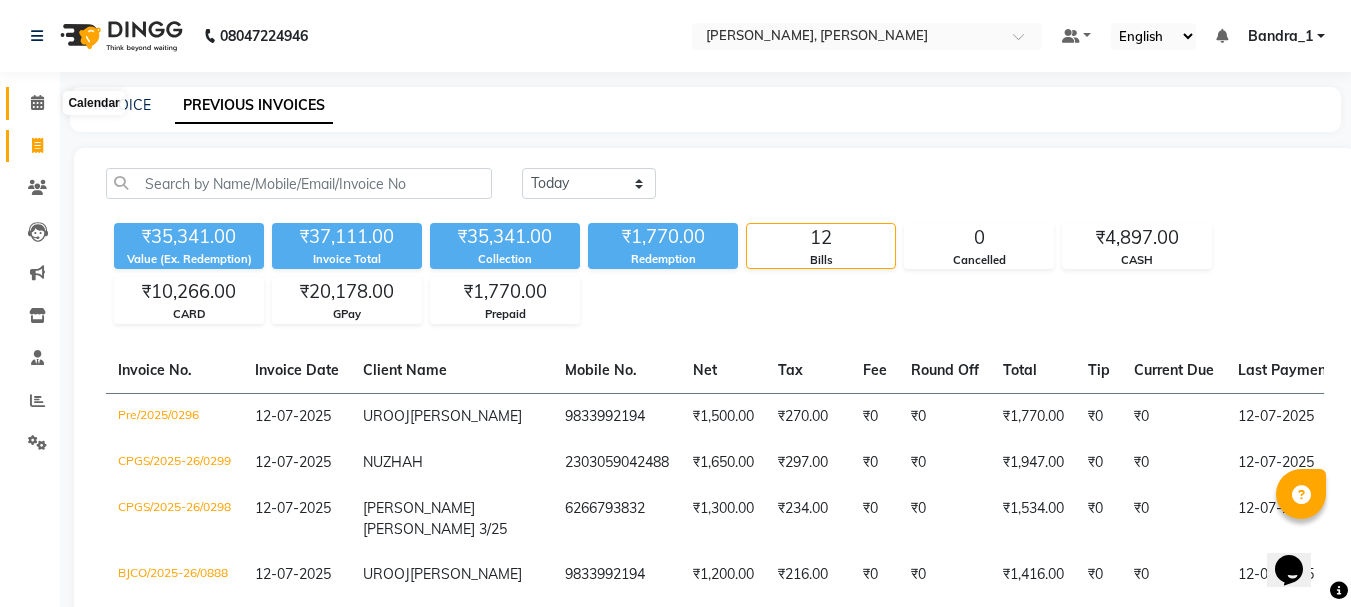 click 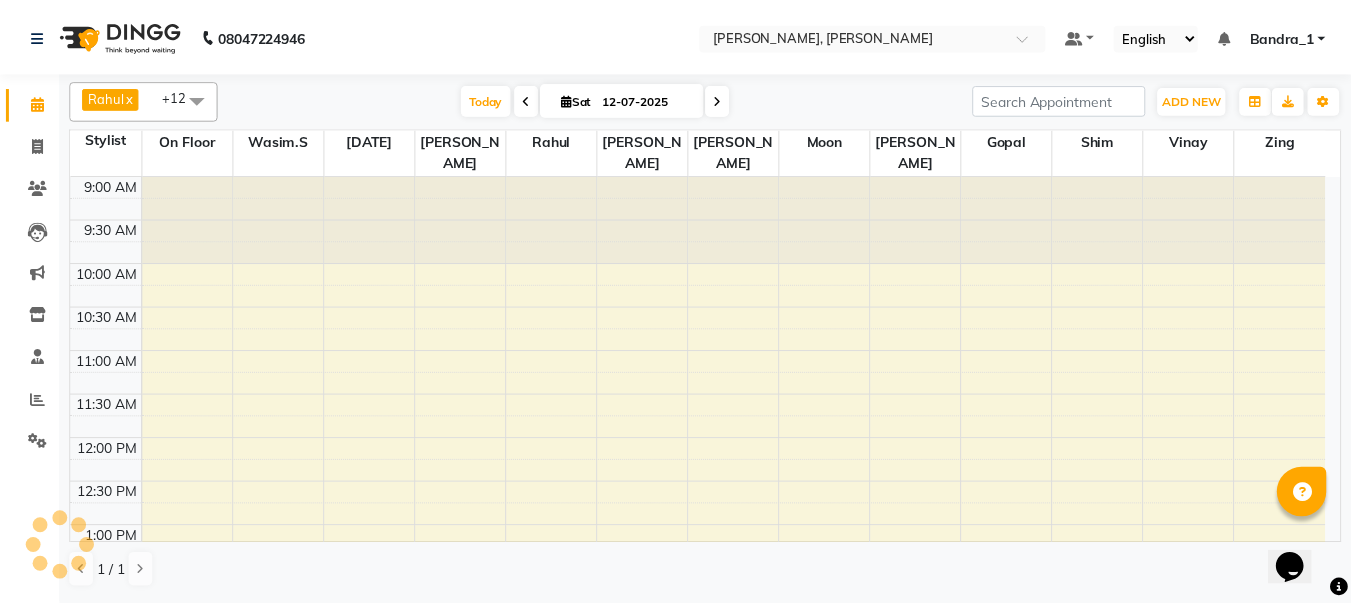 scroll, scrollTop: 0, scrollLeft: 0, axis: both 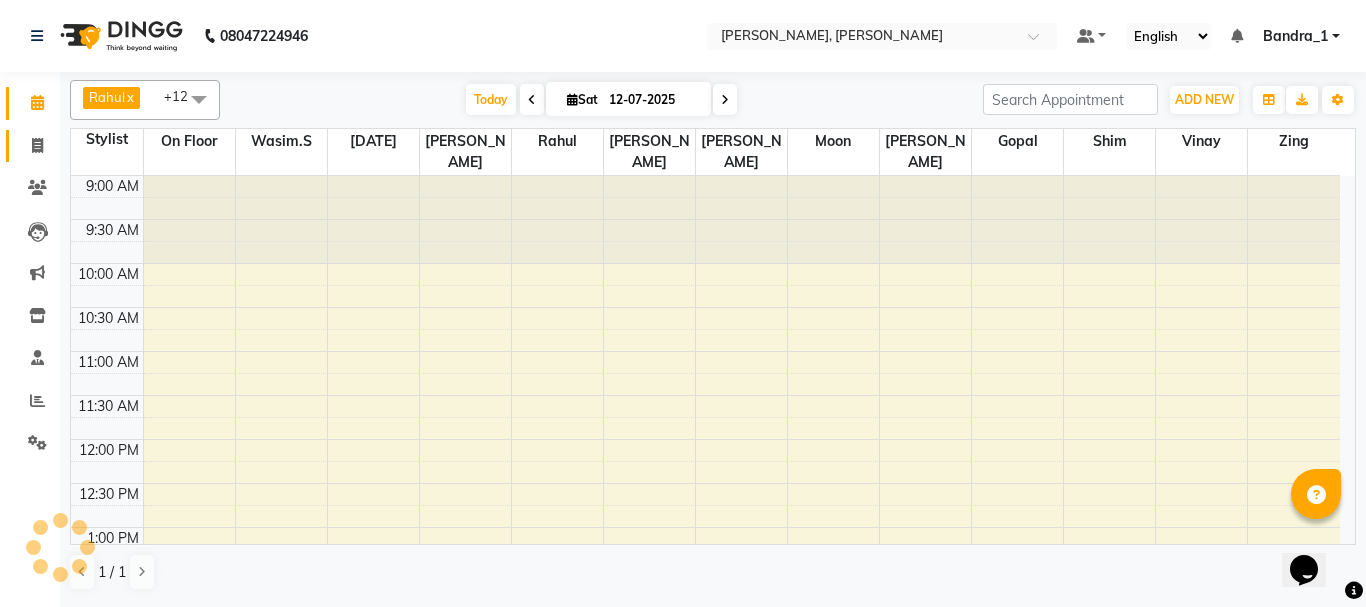 click 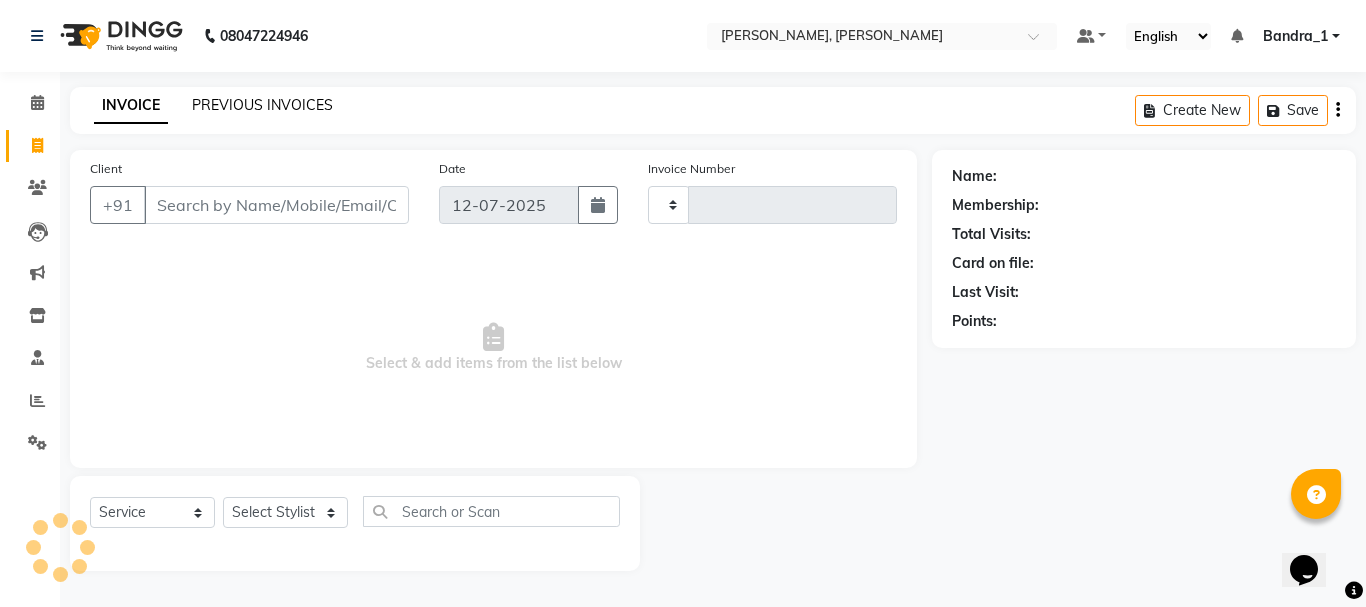 click on "PREVIOUS INVOICES" 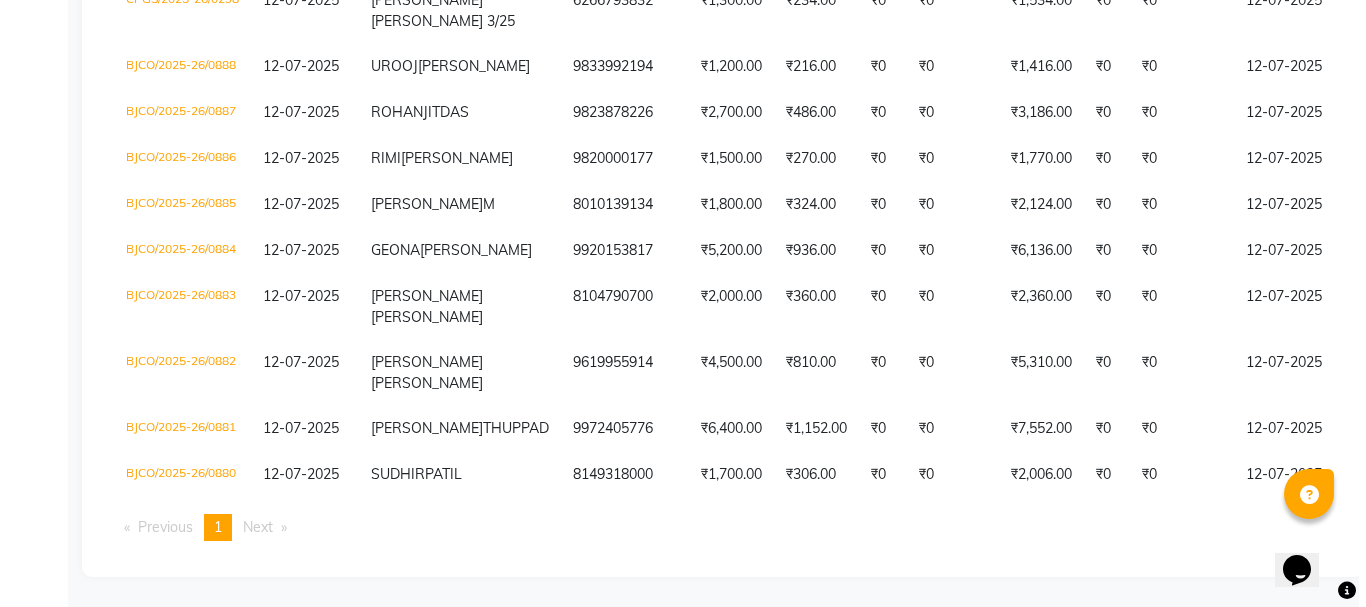 scroll, scrollTop: 0, scrollLeft: 0, axis: both 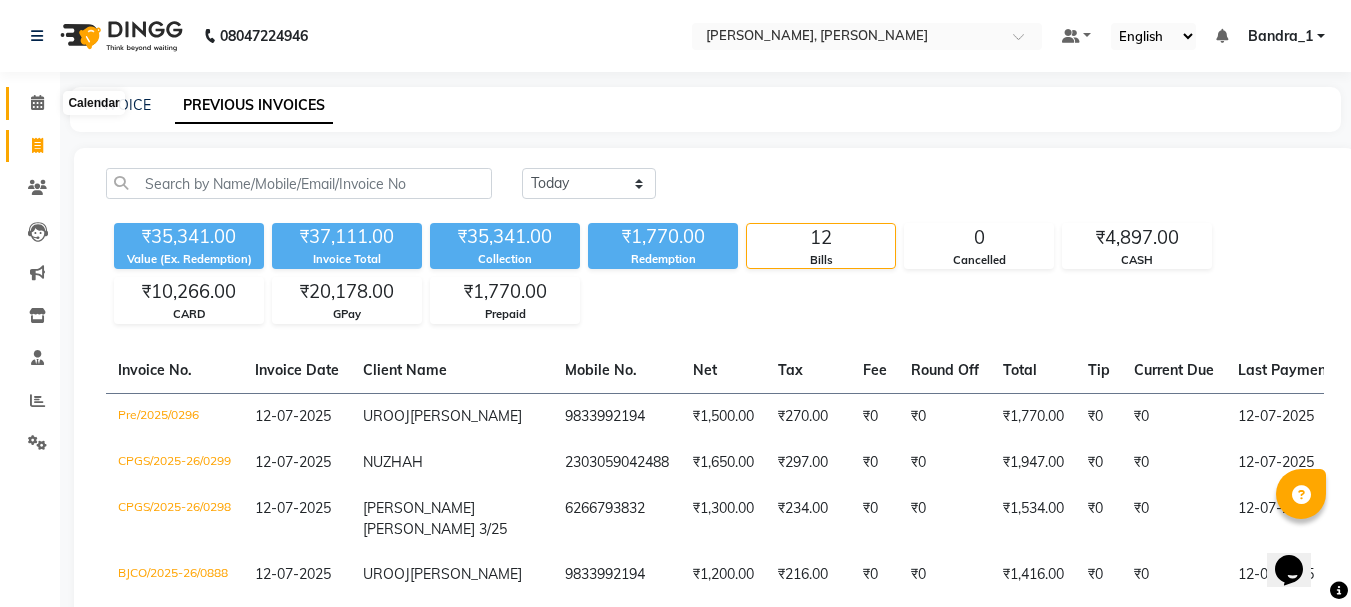 click 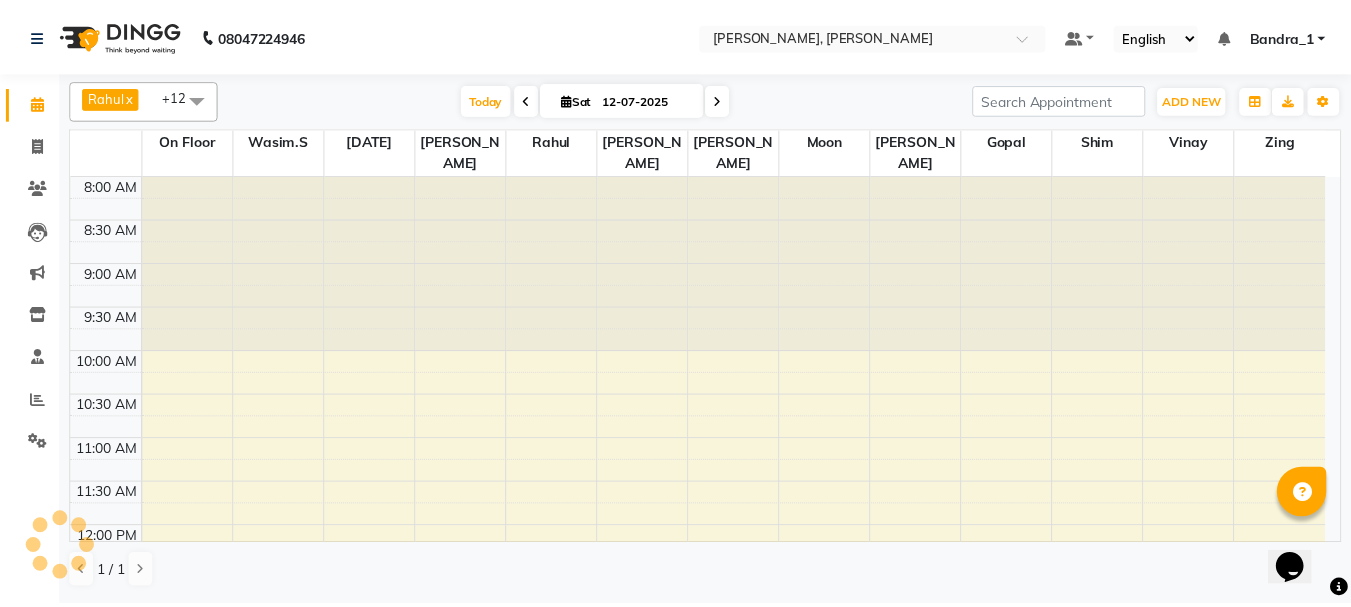 scroll, scrollTop: 0, scrollLeft: 0, axis: both 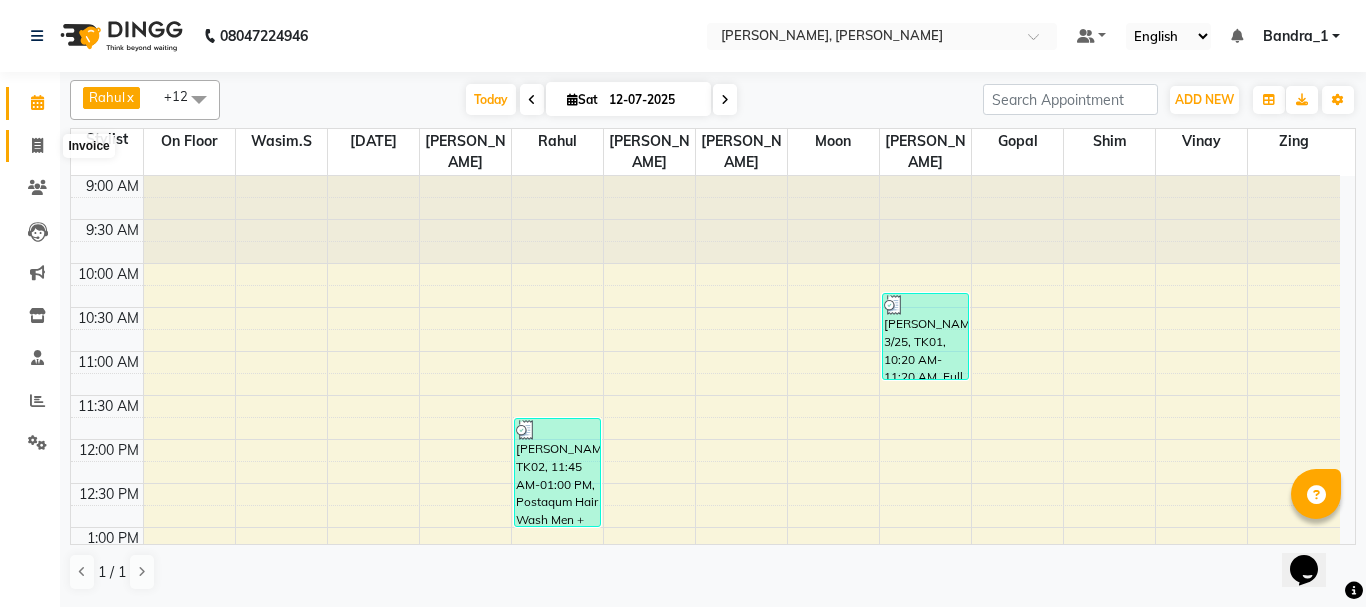 click 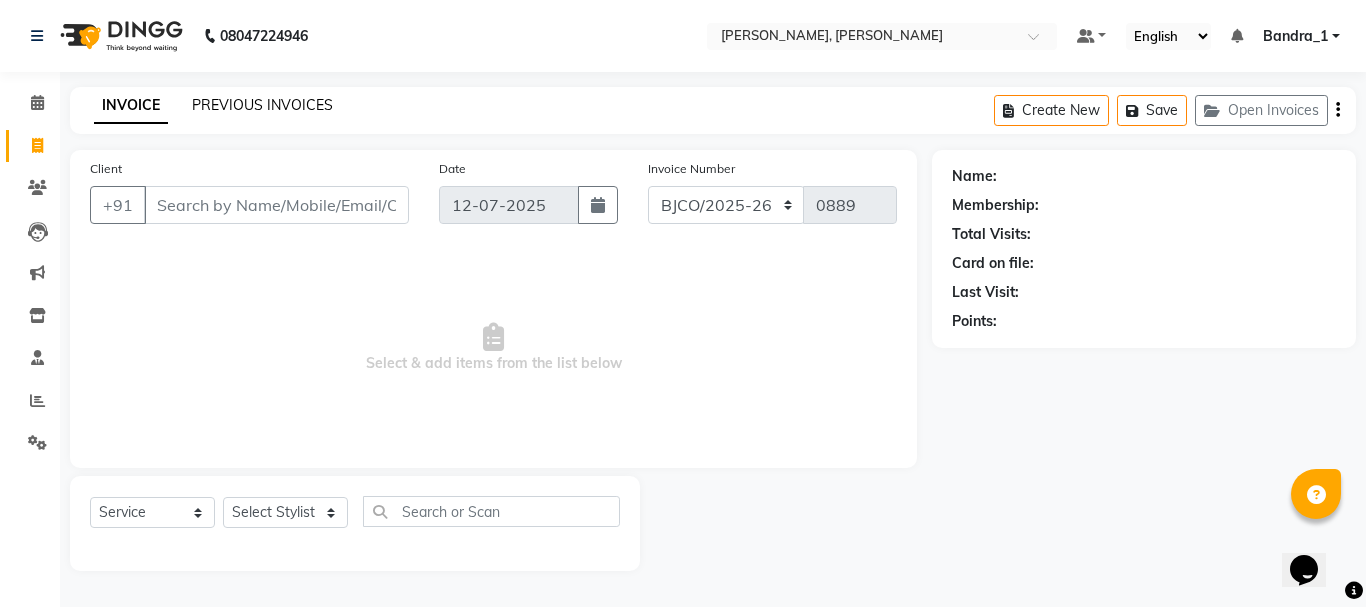 click on "PREVIOUS INVOICES" 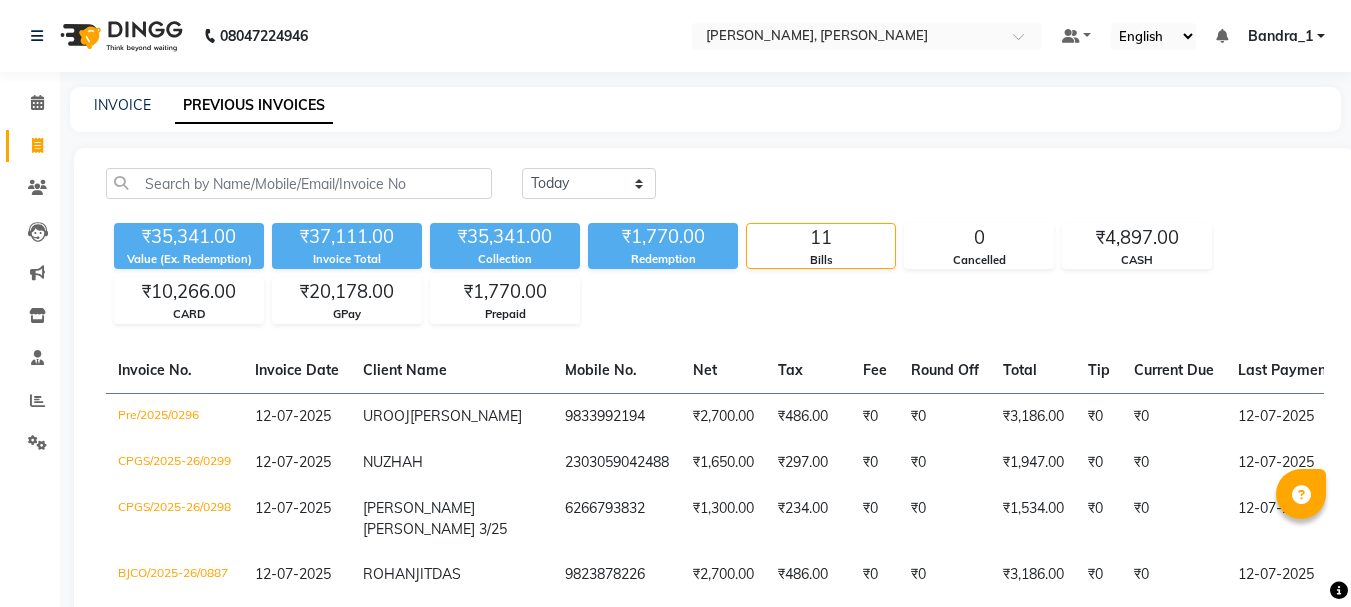 scroll, scrollTop: 0, scrollLeft: 0, axis: both 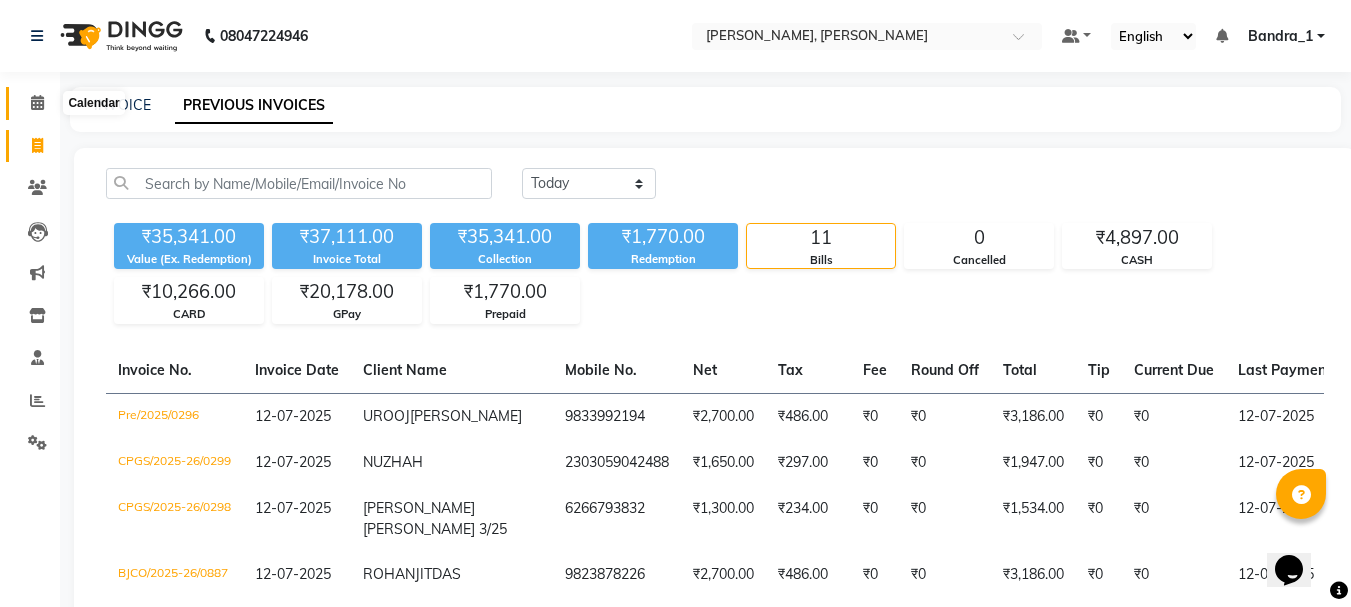 click 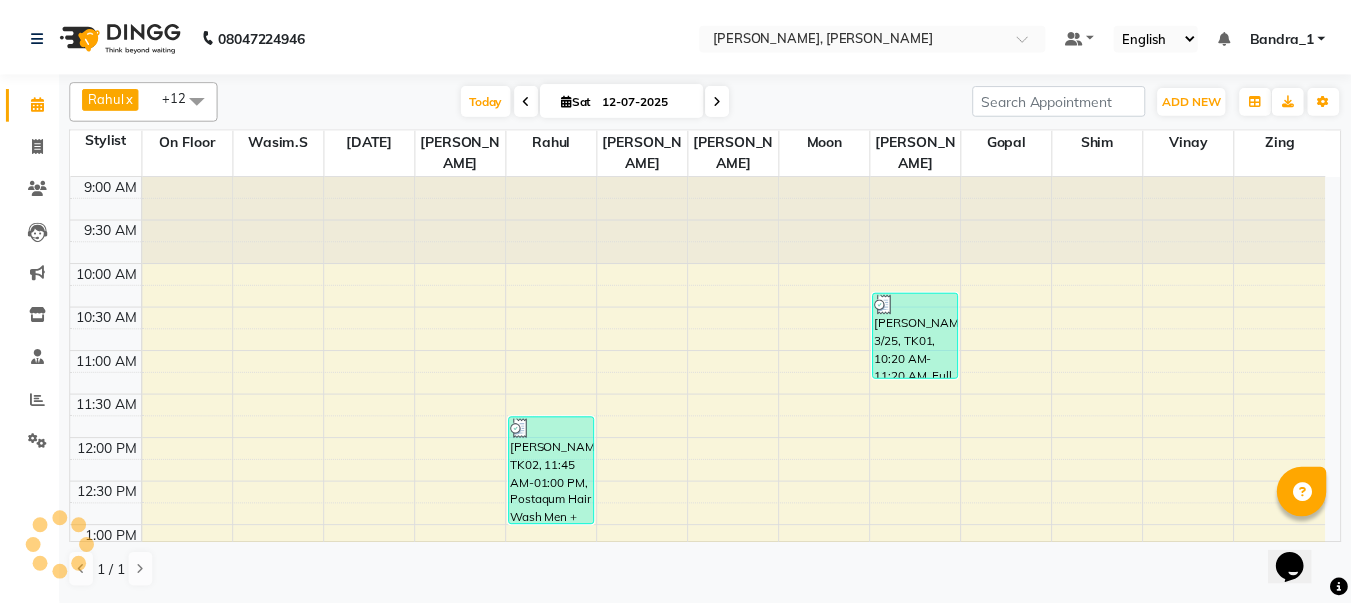 scroll, scrollTop: 800, scrollLeft: 0, axis: vertical 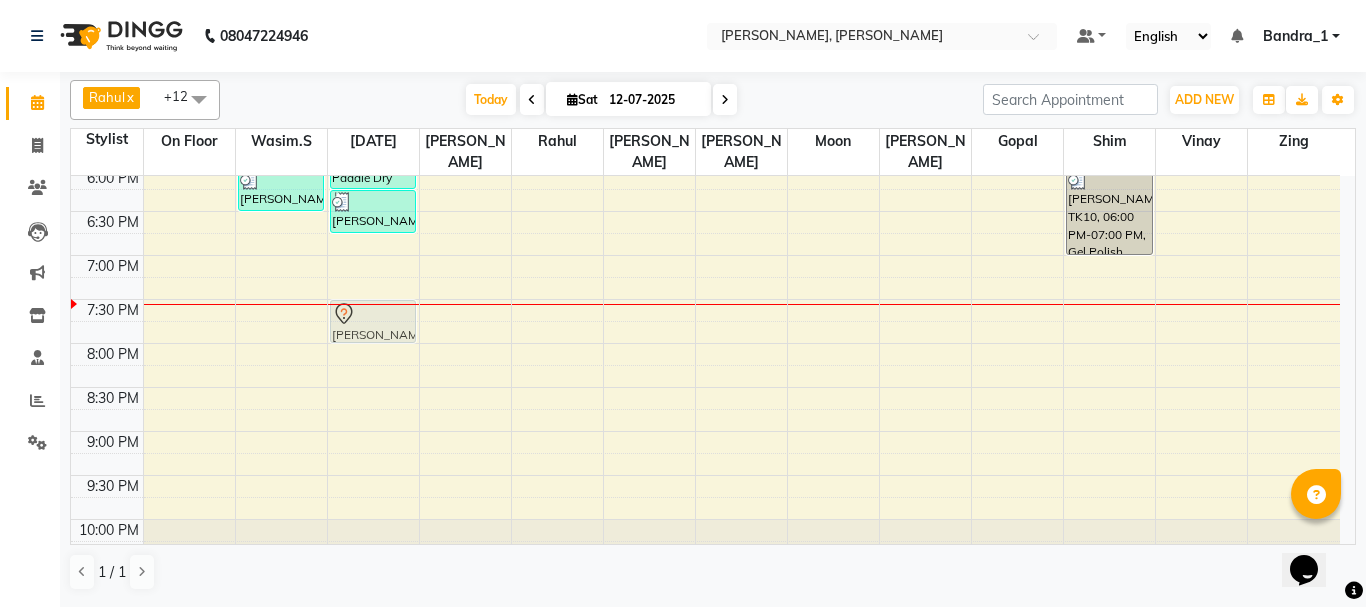 drag, startPoint x: 368, startPoint y: 261, endPoint x: 368, endPoint y: 276, distance: 15 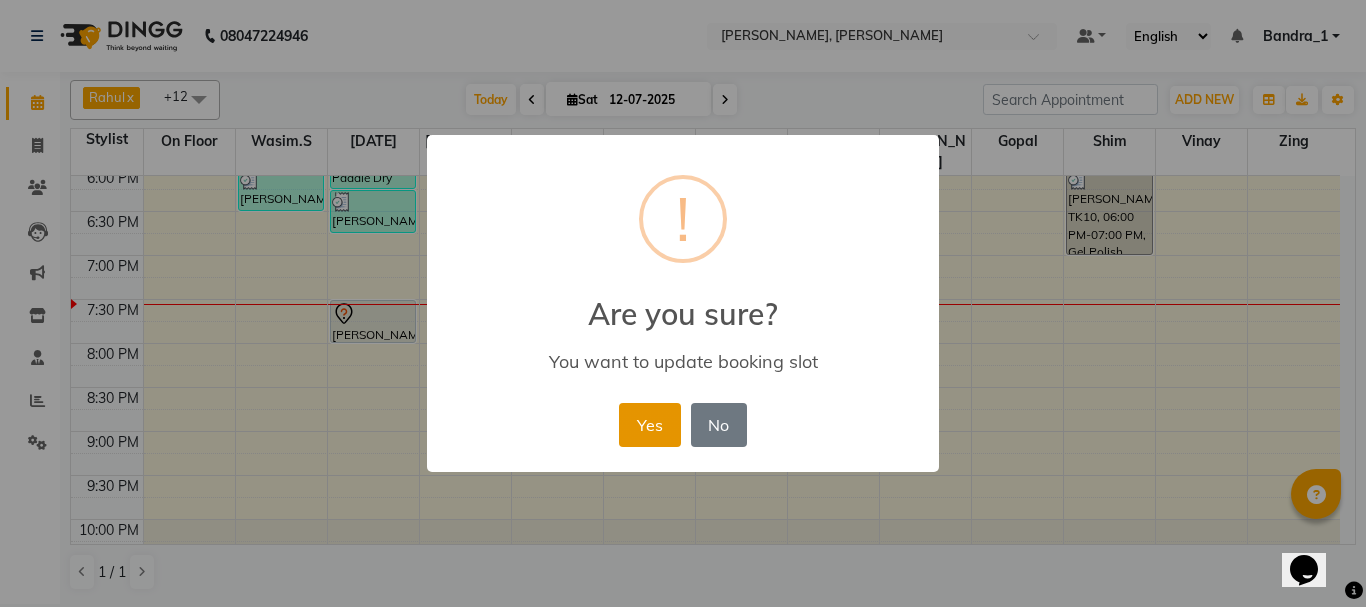 click on "Yes" at bounding box center [649, 425] 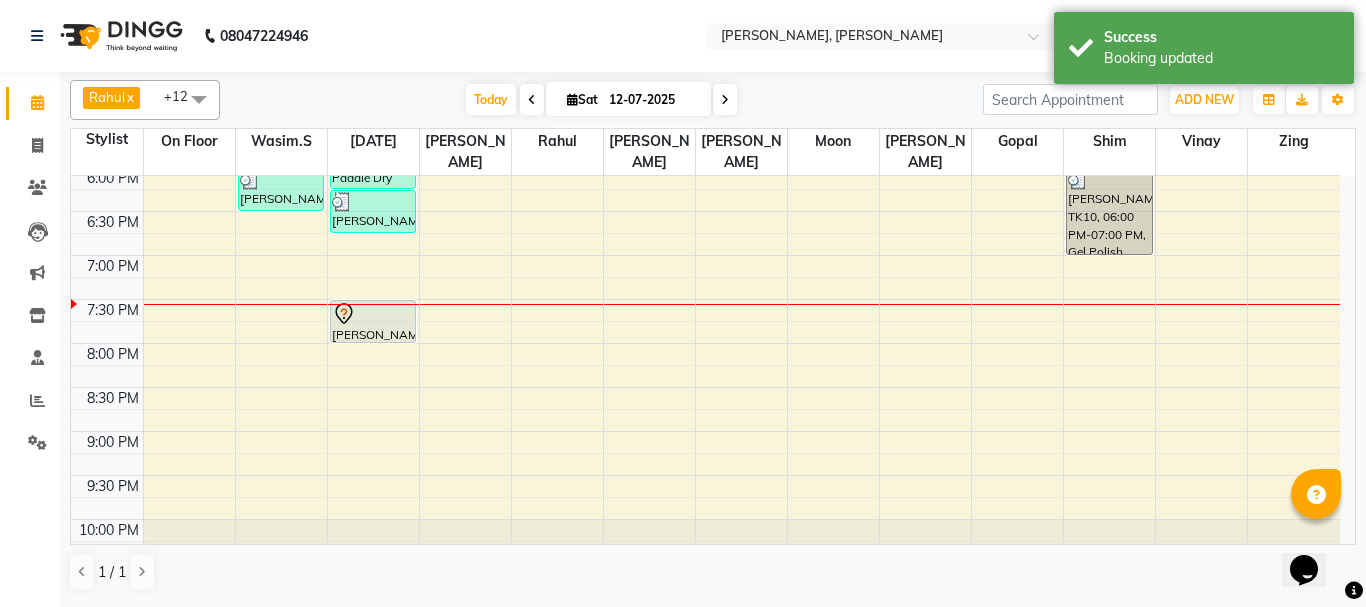 click 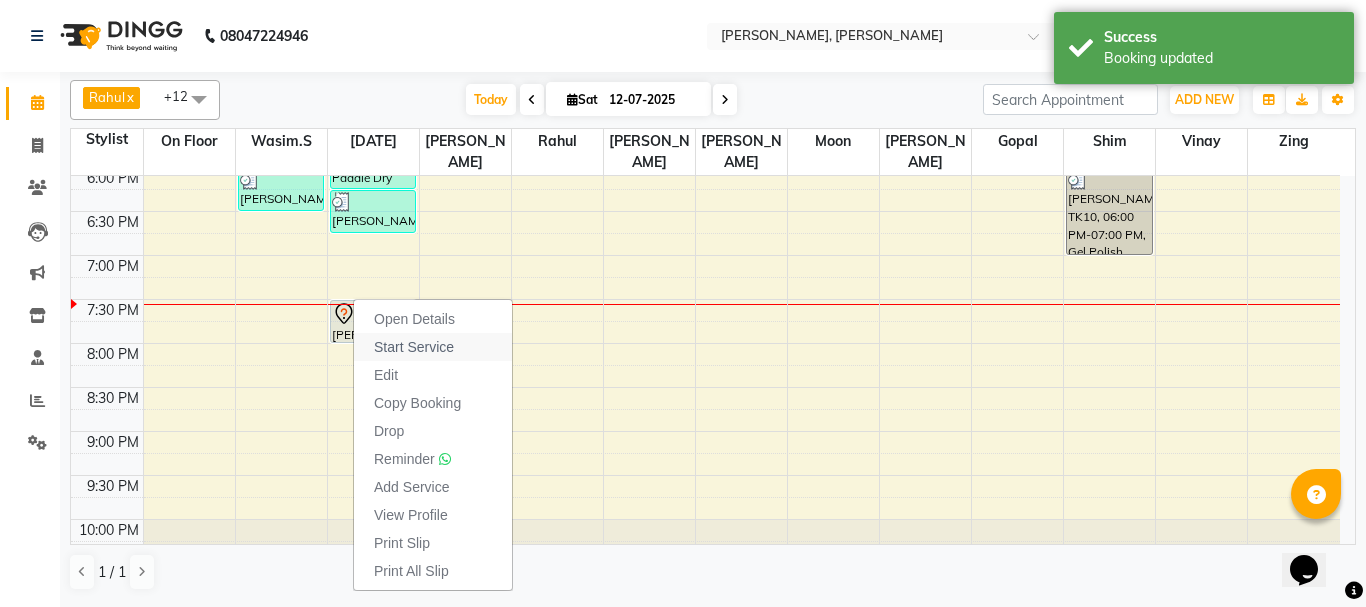 click on "Start Service" at bounding box center (414, 347) 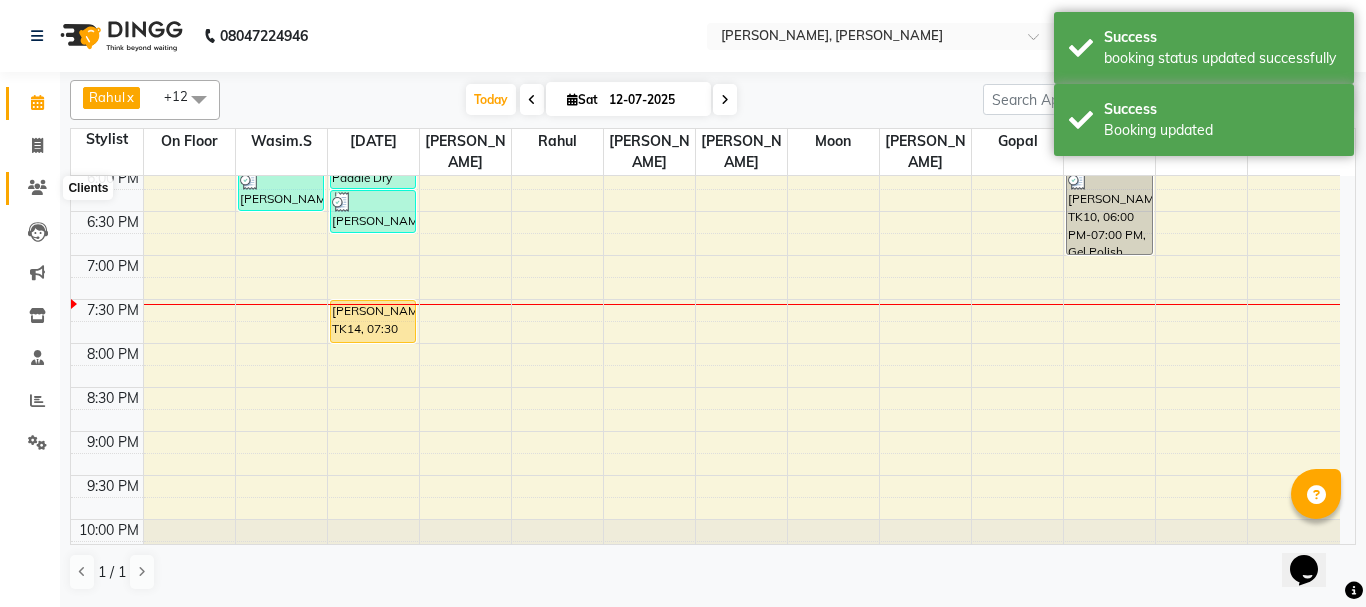 click 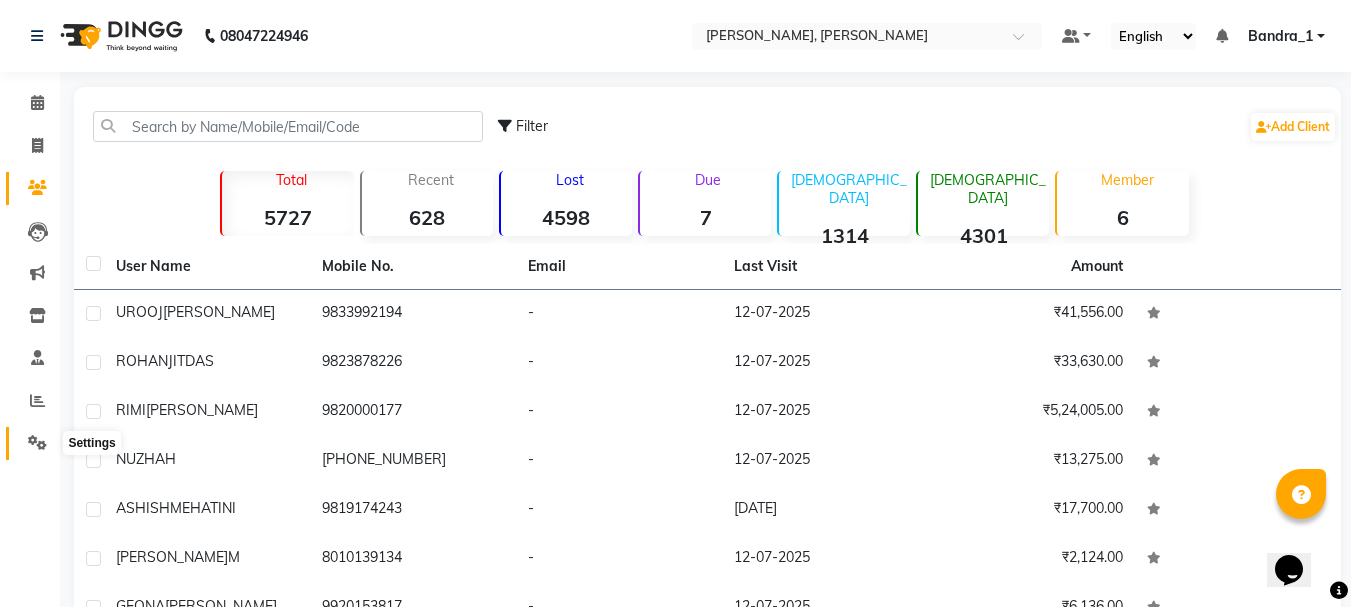 click 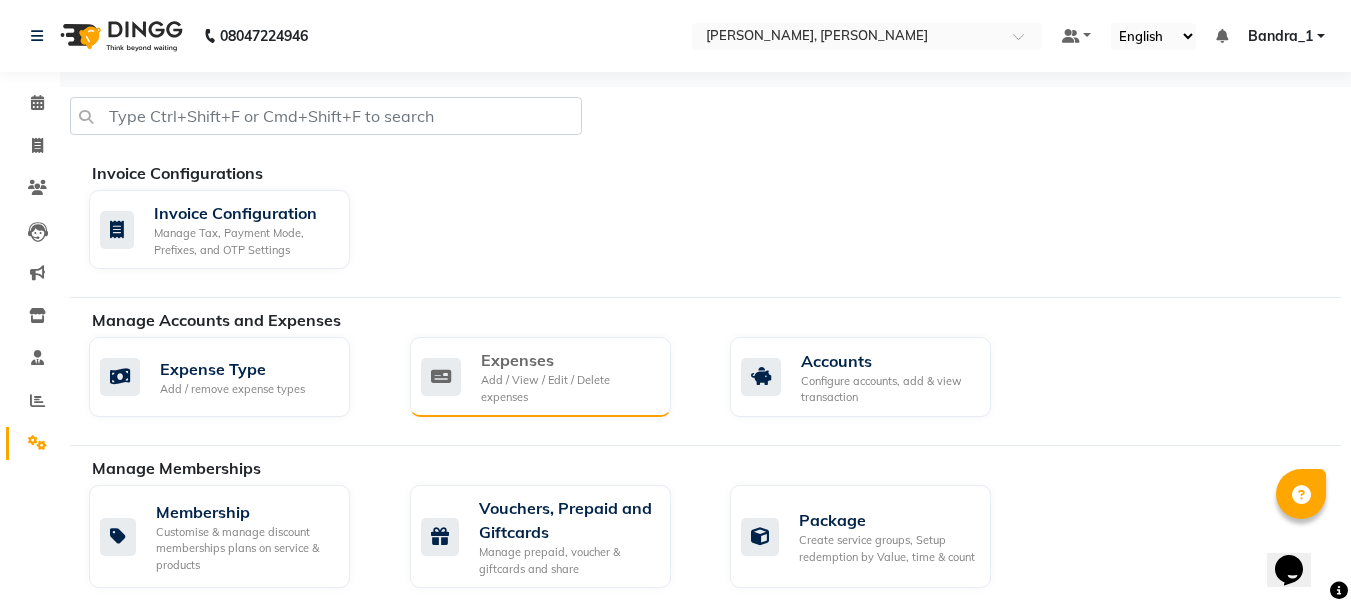 click on "Add / View / Edit / Delete expenses" 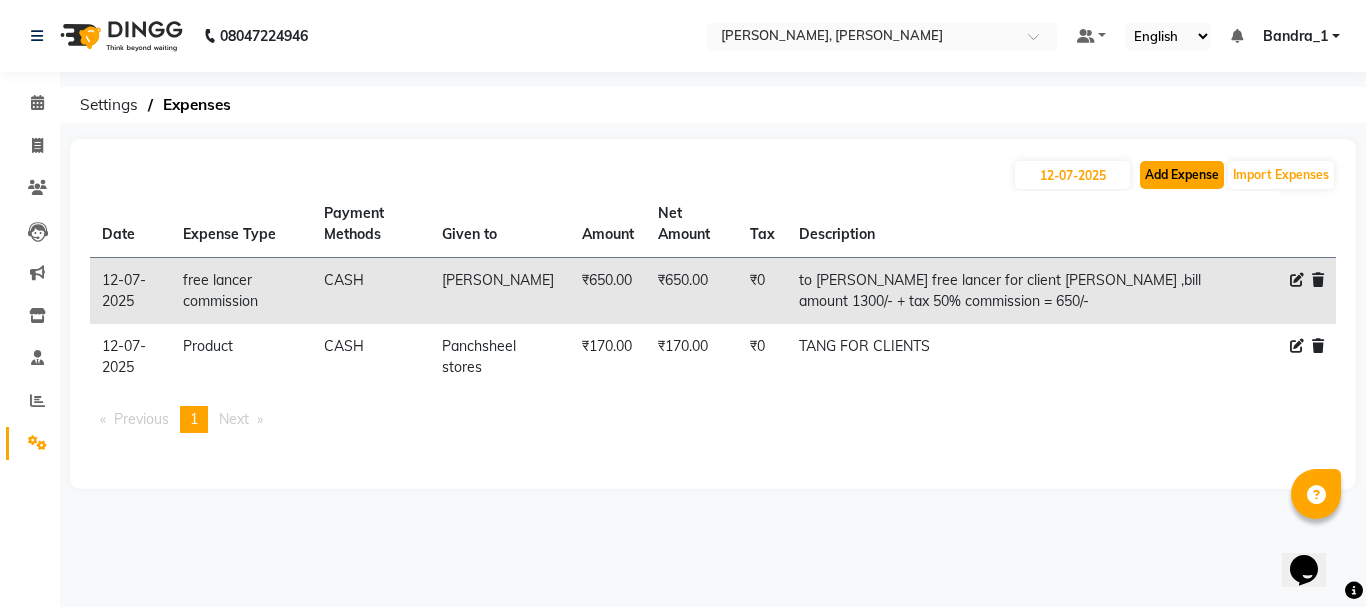 click on "Add Expense" 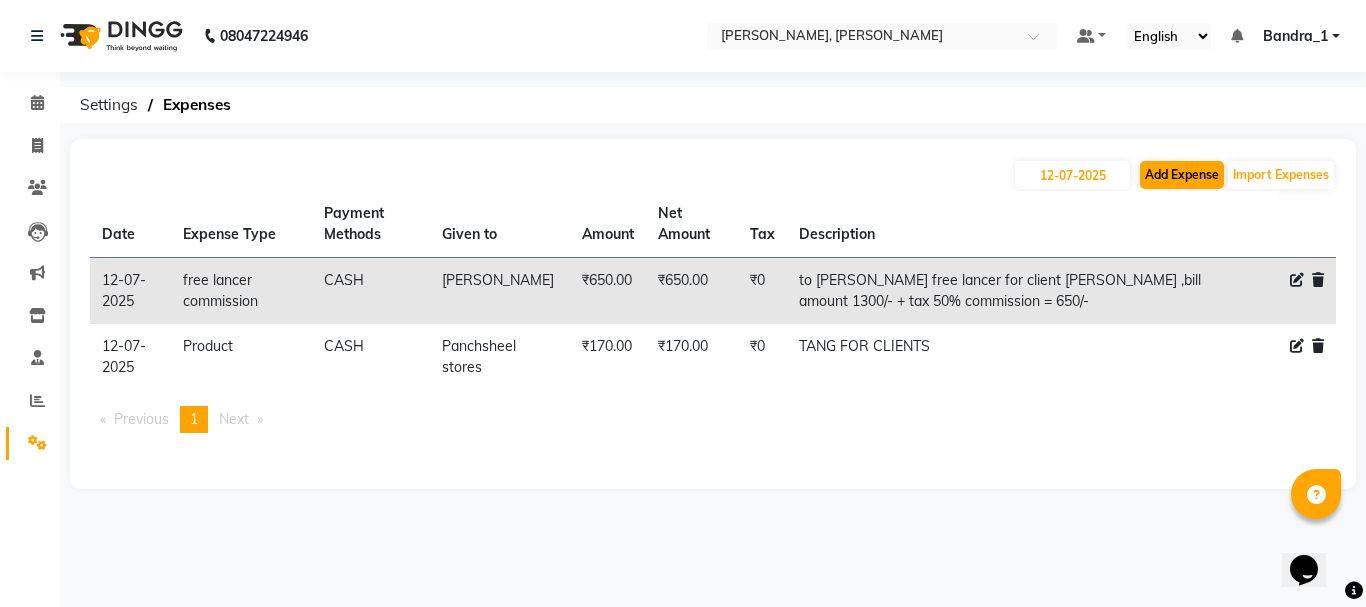 select on "1" 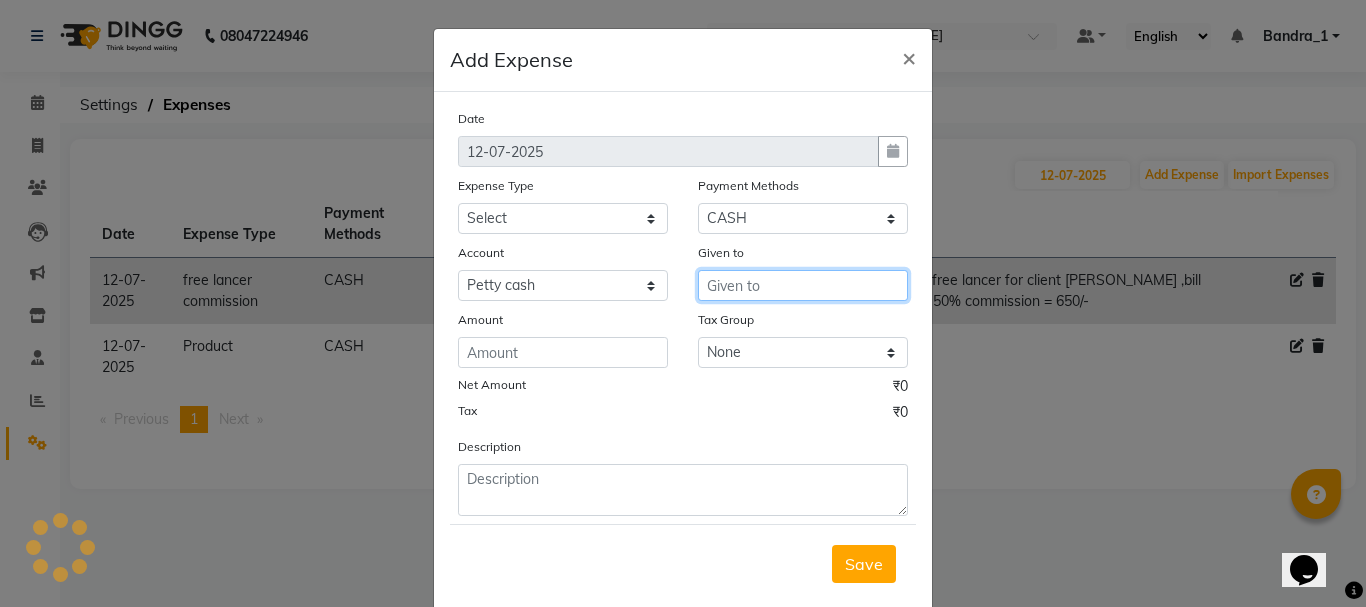 click at bounding box center (803, 285) 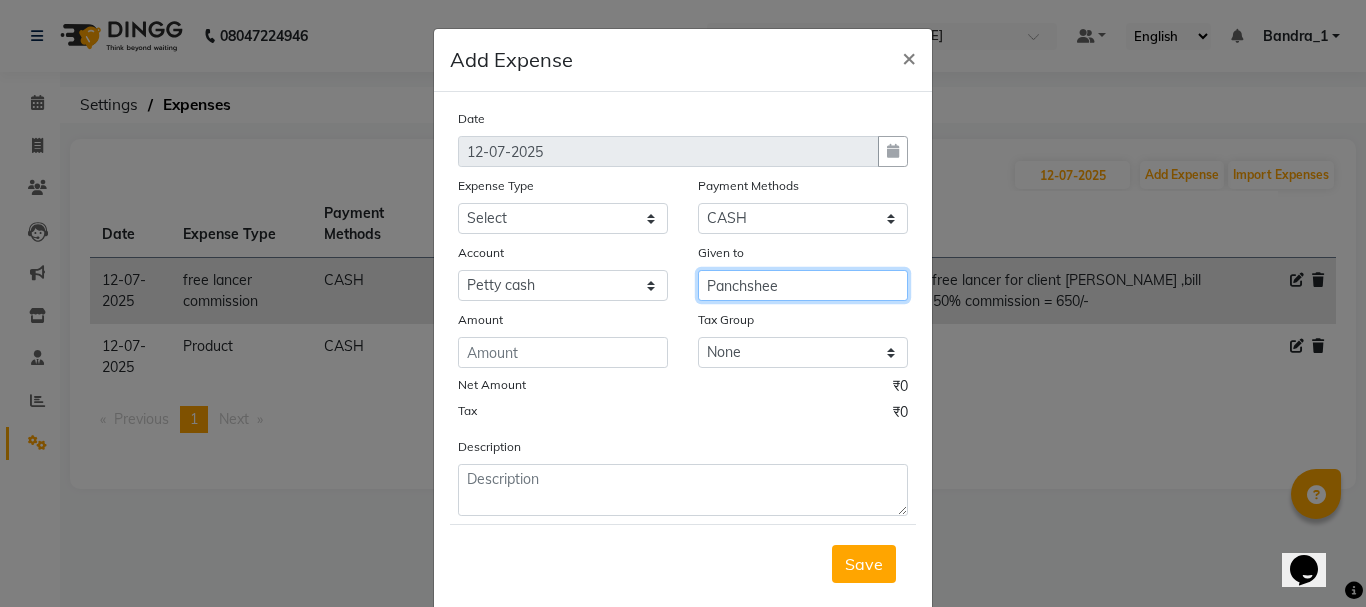 type on "Panchshee" 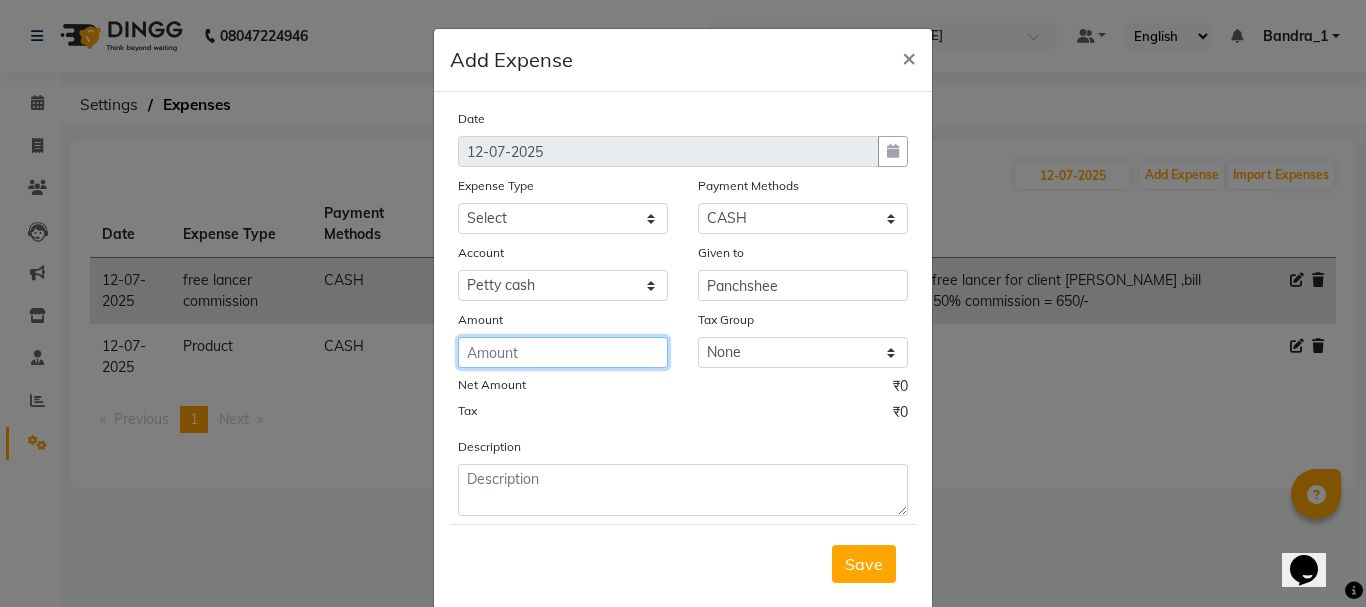 click 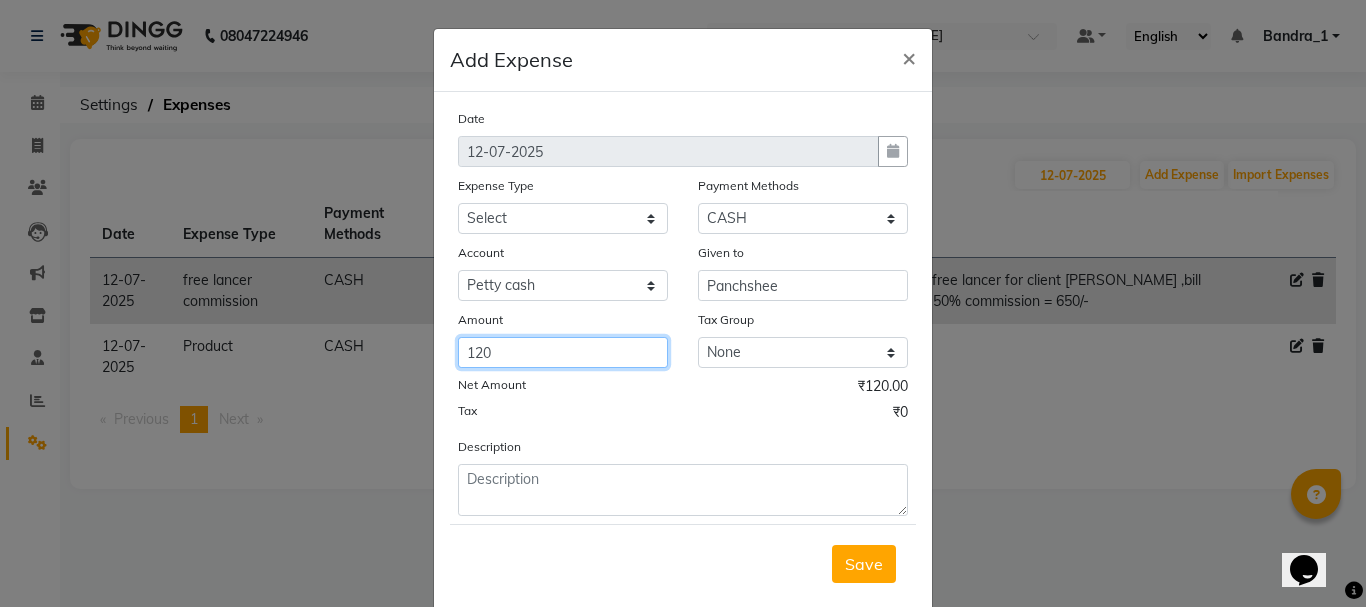 type on "120" 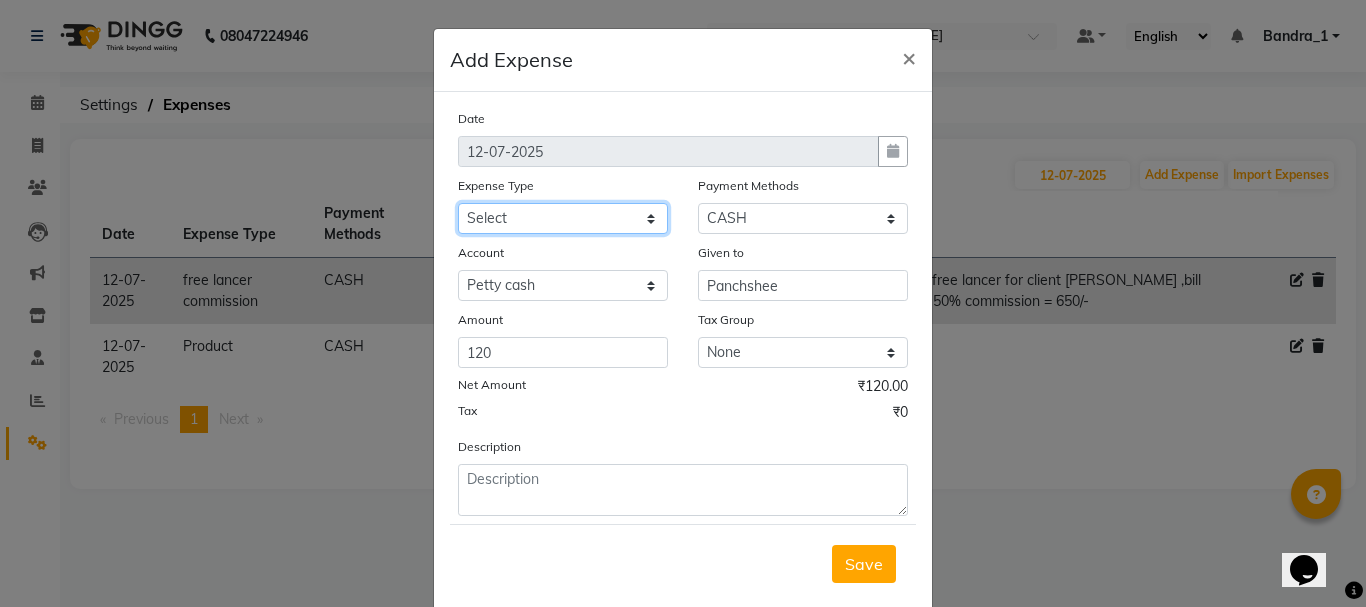 click on "Select Advance Salary Amazon B M C Cash transfer to bank Cash transfer to hub Chemist Client Snacks Clinical charges Conveyence Courier Donation Equipment free lancer commission Fuel Goregaon Salon Govt fee Incentive Laundry Loan Repayment Maintenance Make Up Products Marketing Miscellaneous Mobile Bill Other over time Pantry Product Product incentive puja items Rent Salary Staff Commission. Staff Snacks Stationery Tax Tea & Refreshment Telephone Tips Travelling allowance Utilities W Fast" 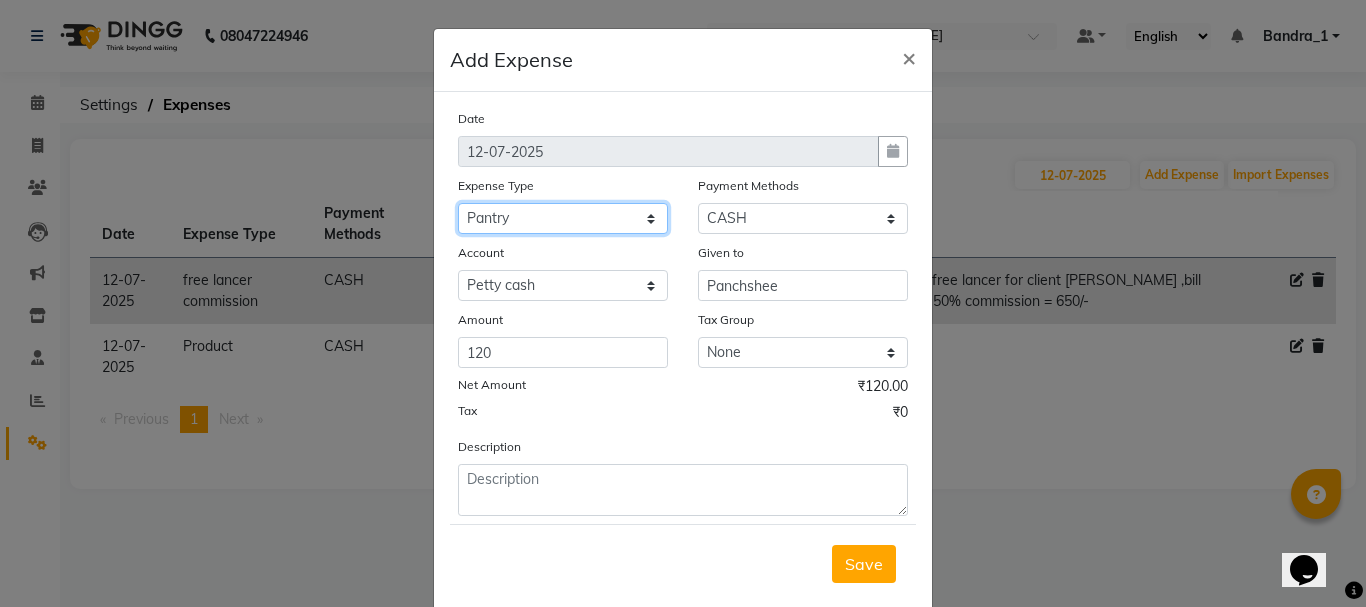 click on "Select Advance Salary Amazon B M C Cash transfer to bank Cash transfer to hub Chemist Client Snacks Clinical charges Conveyence Courier Donation Equipment free lancer commission Fuel Goregaon Salon Govt fee Incentive Laundry Loan Repayment Maintenance Make Up Products Marketing Miscellaneous Mobile Bill Other over time Pantry Product Product incentive puja items Rent Salary Staff Commission. Staff Snacks Stationery Tax Tea & Refreshment Telephone Tips Travelling allowance Utilities W Fast" 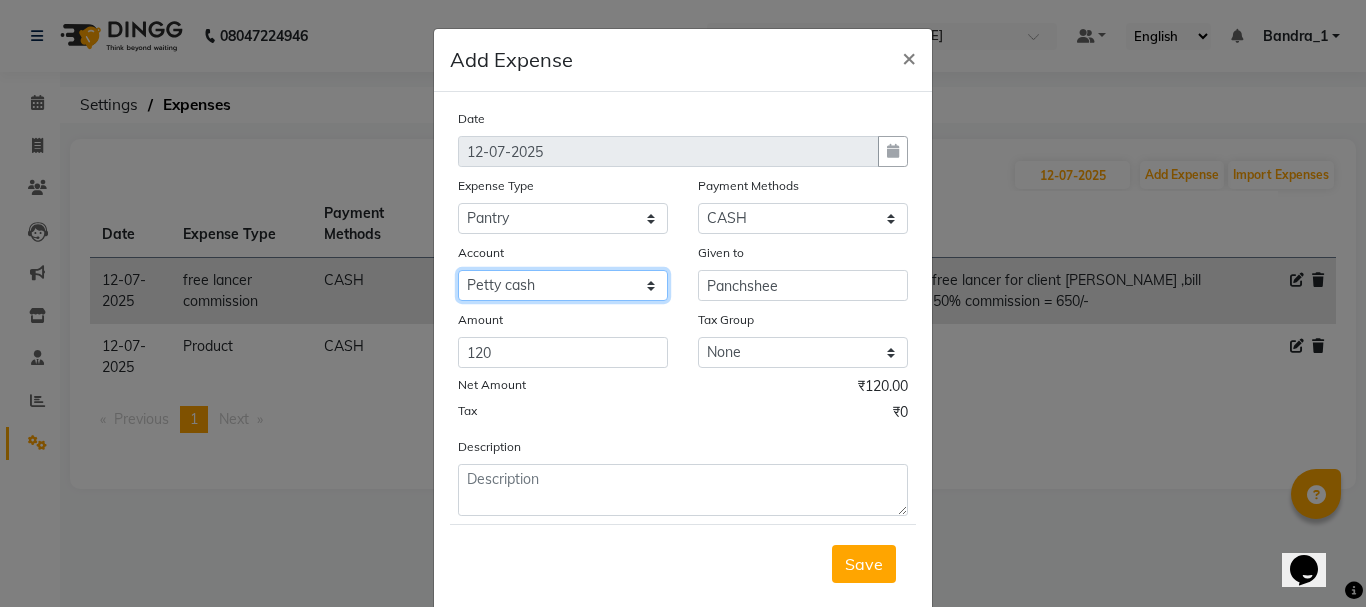 click on "Select Default account [PERSON_NAME] cash" 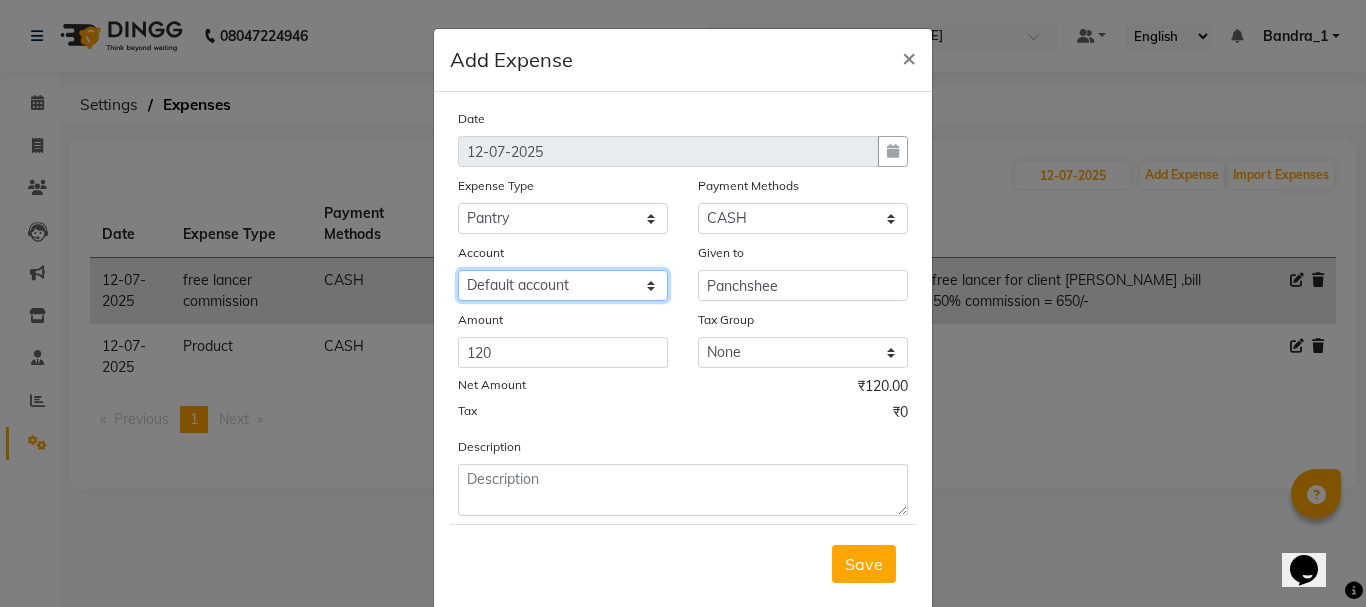 click on "Select Default account [PERSON_NAME] cash" 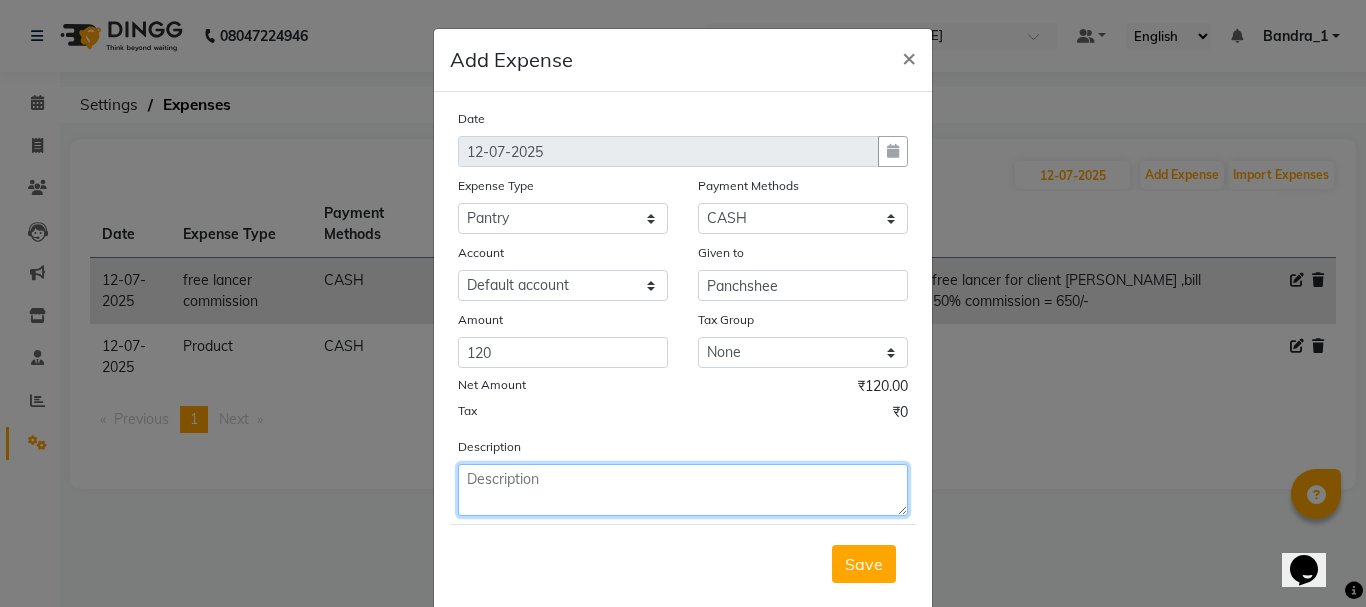 click 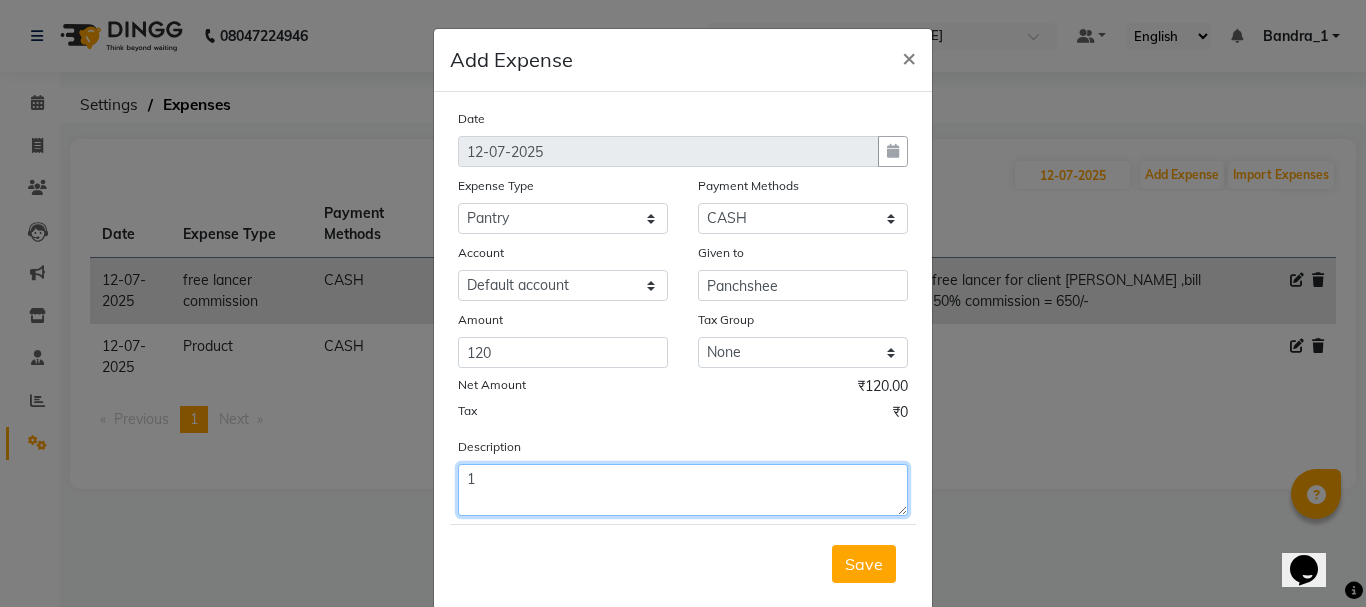 type on "1" 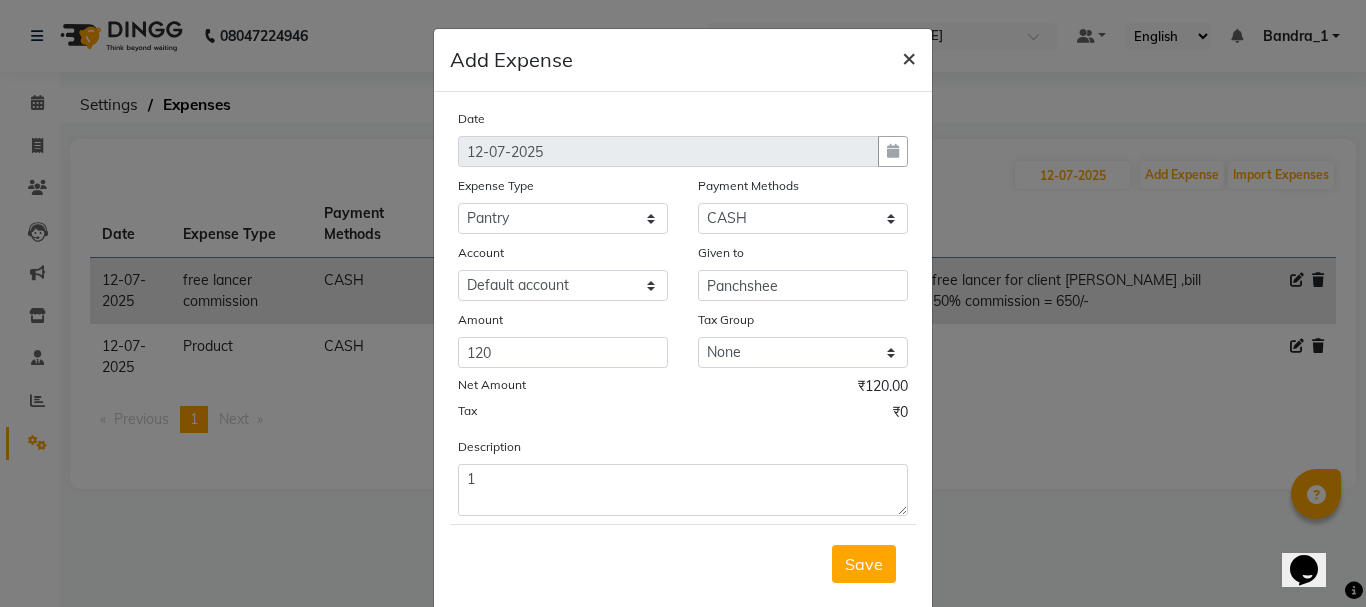 drag, startPoint x: 900, startPoint y: 55, endPoint x: 865, endPoint y: 72, distance: 38.910152 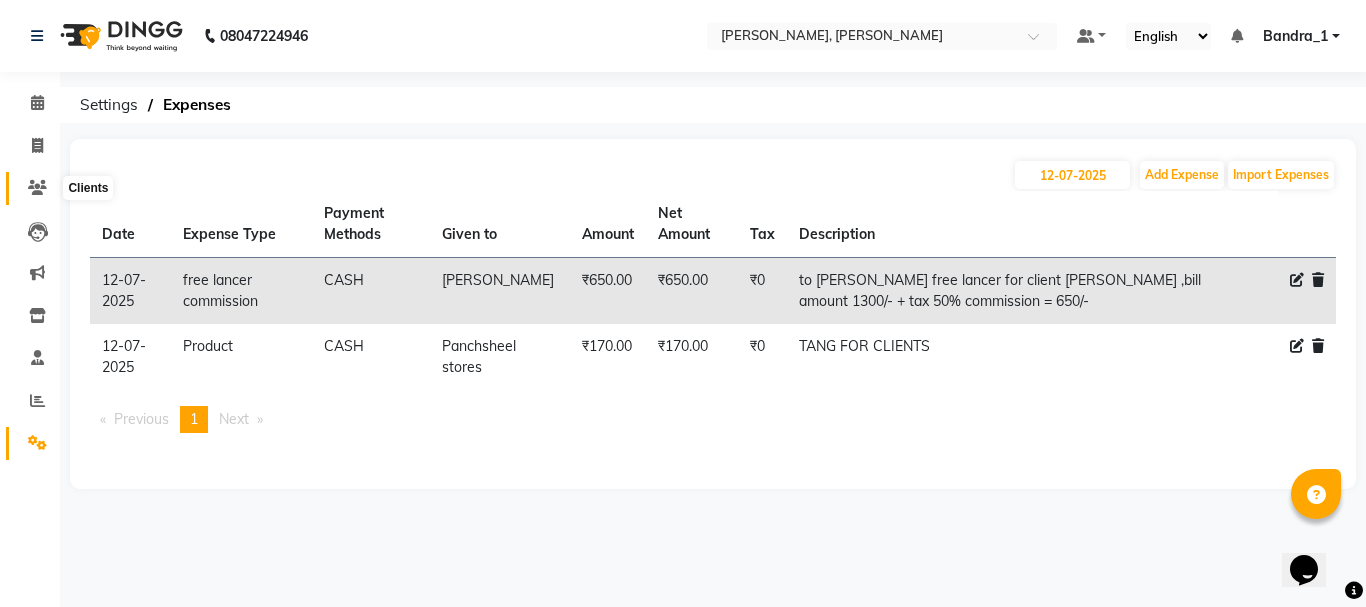 click 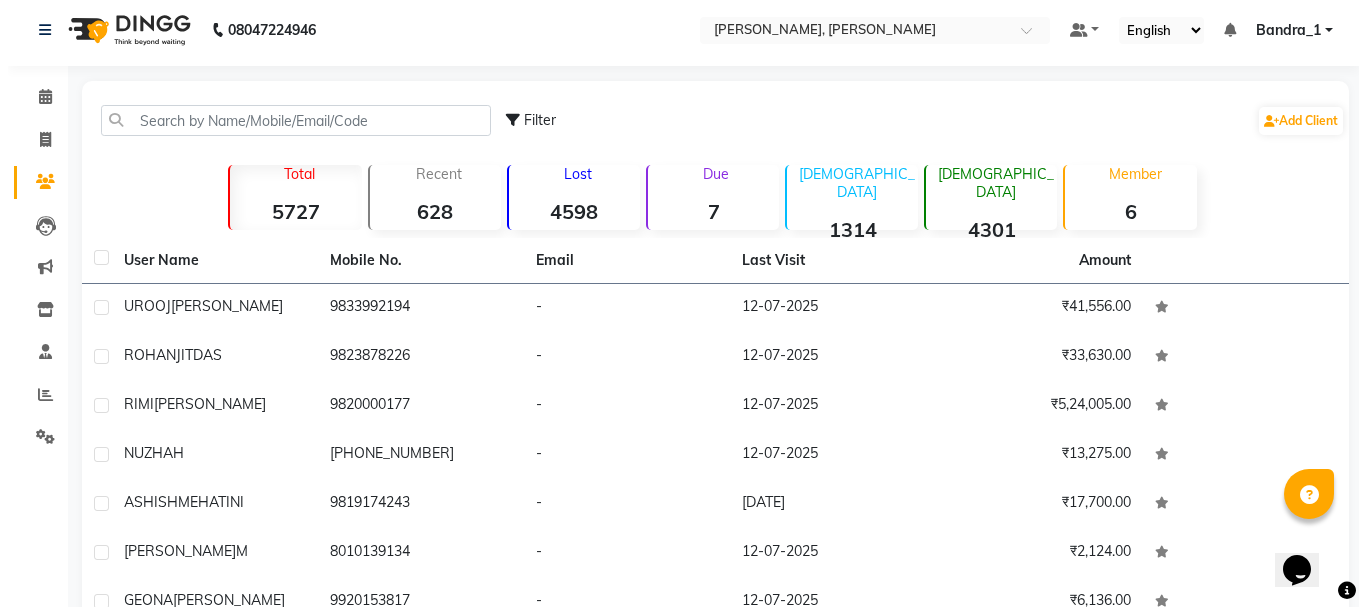 scroll, scrollTop: 259, scrollLeft: 0, axis: vertical 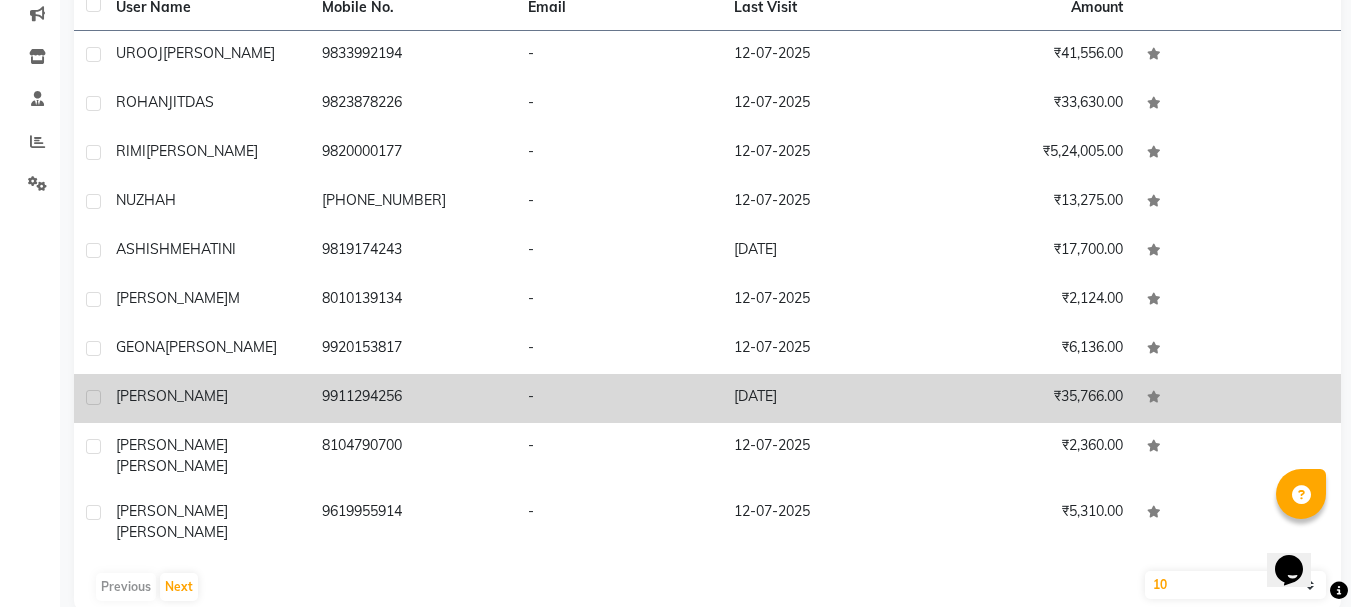 click on "[PERSON_NAME]" 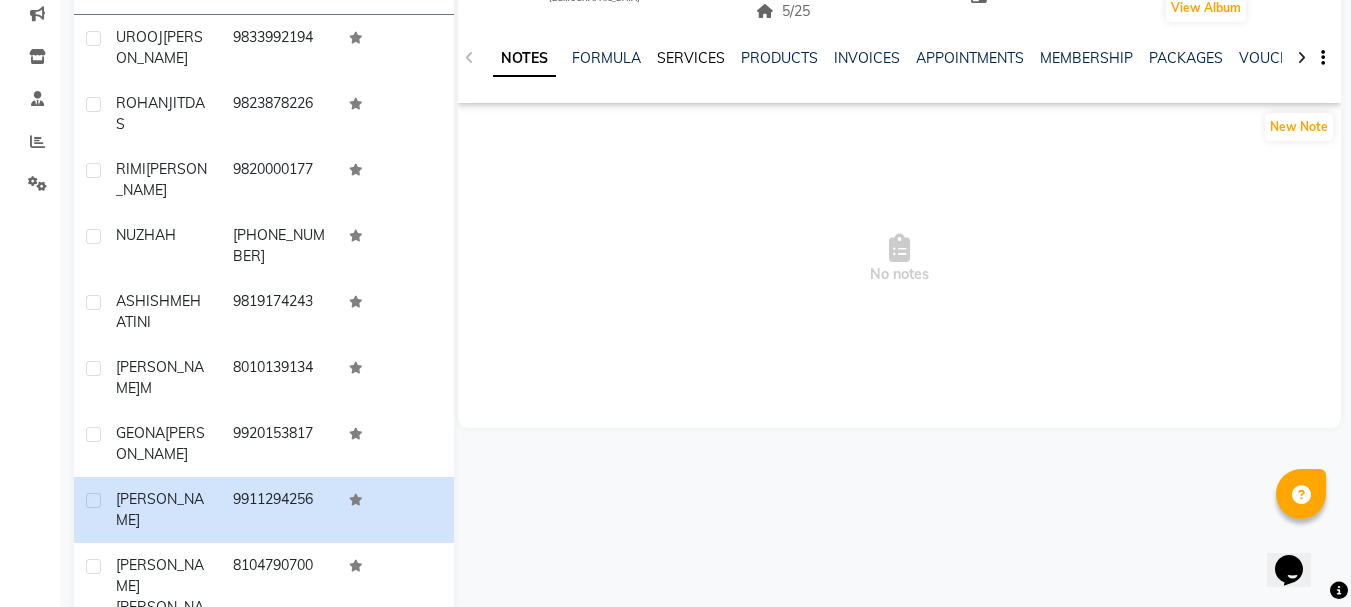 click on "SERVICES" 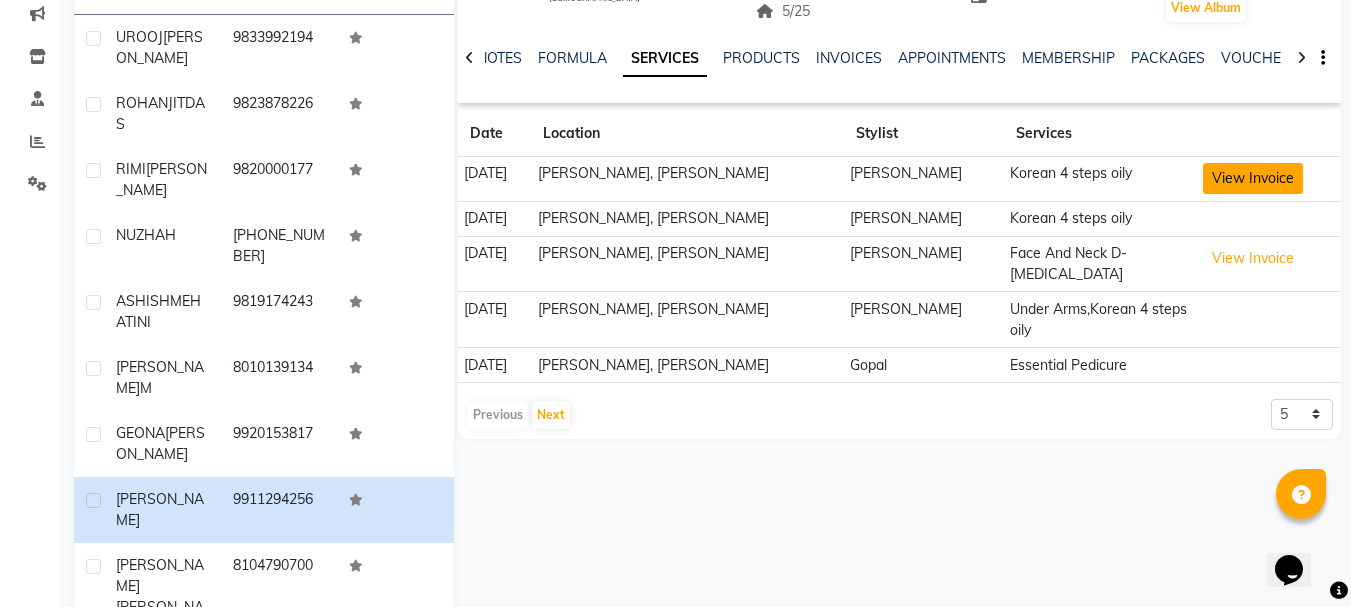 click on "View Invoice" 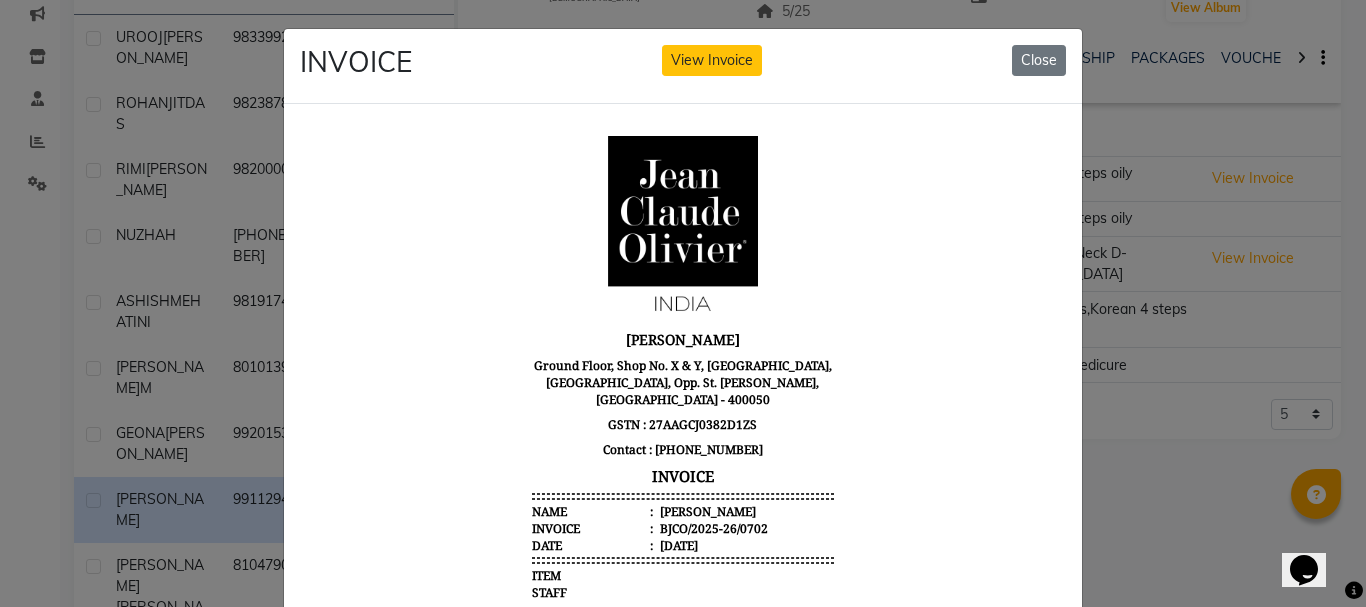 scroll, scrollTop: 0, scrollLeft: 0, axis: both 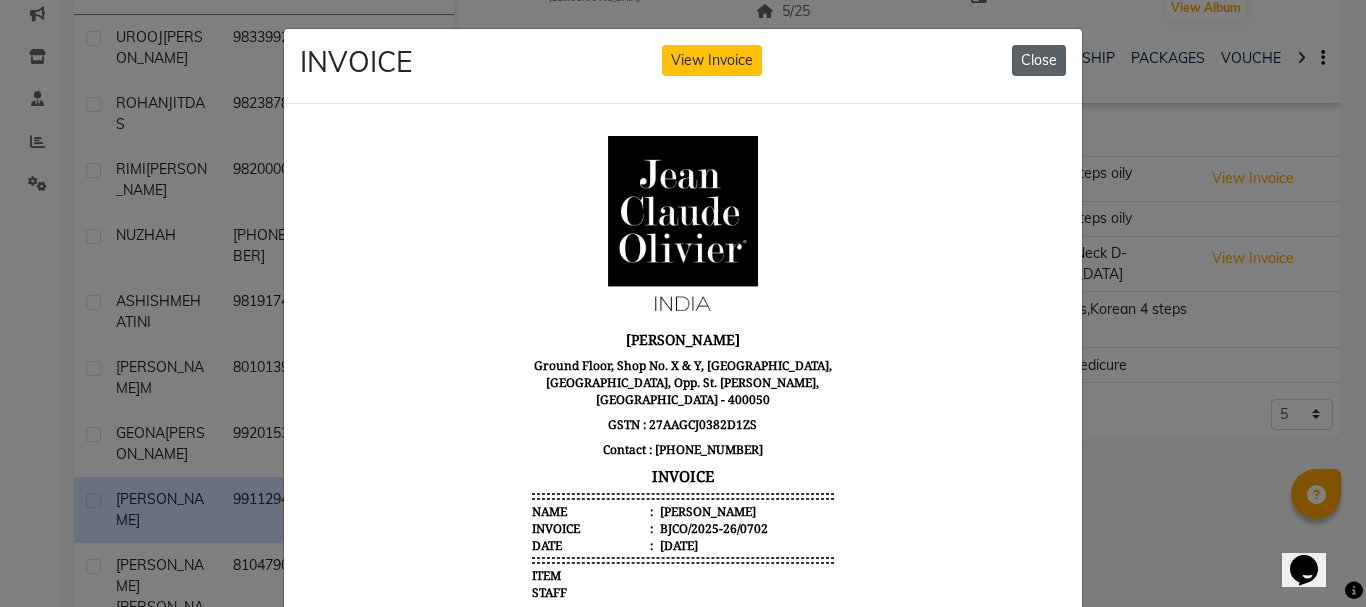 click on "Close" 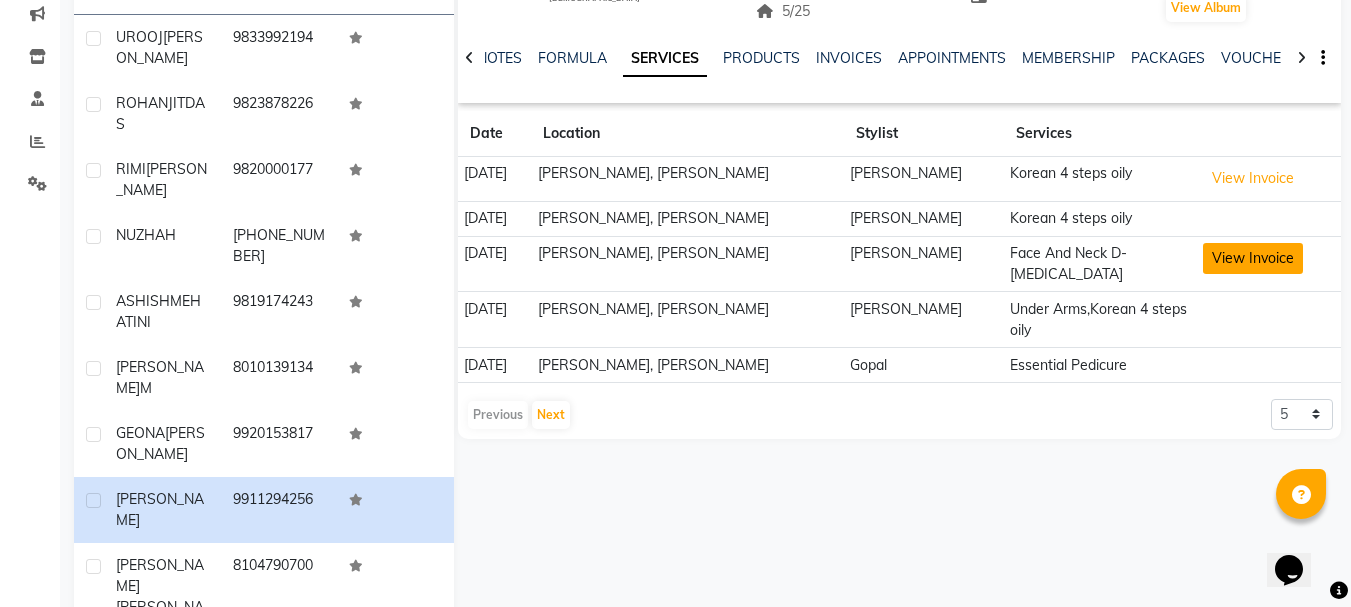 click on "View Invoice" 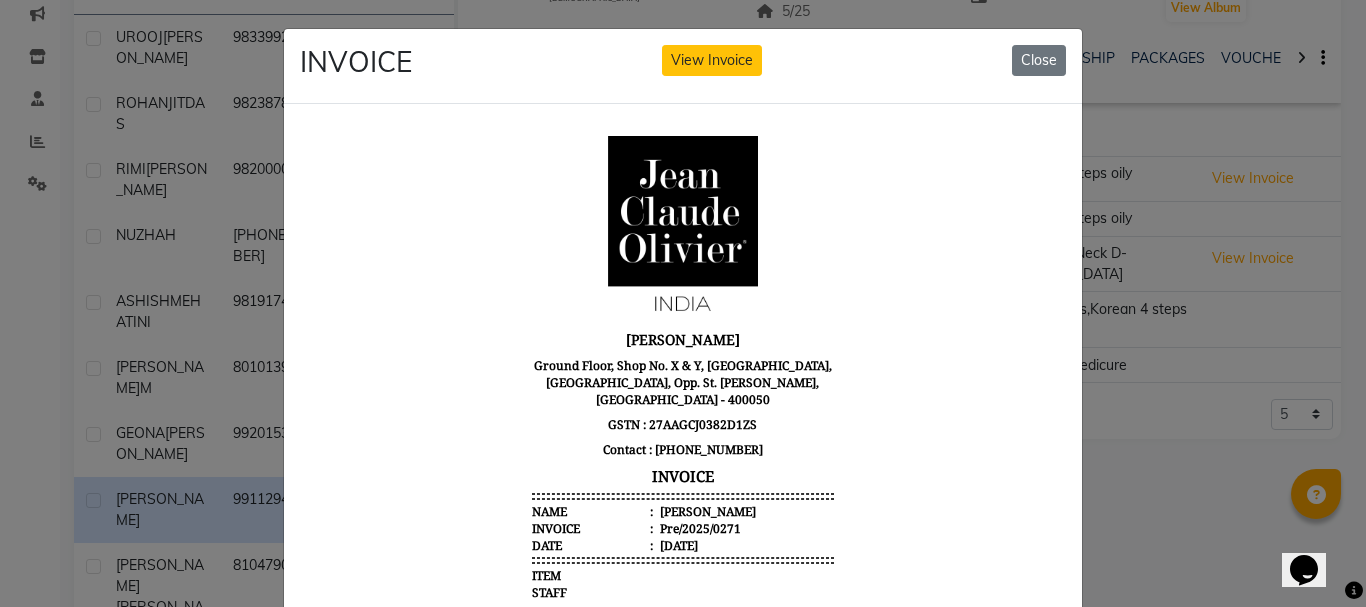 scroll, scrollTop: 0, scrollLeft: 0, axis: both 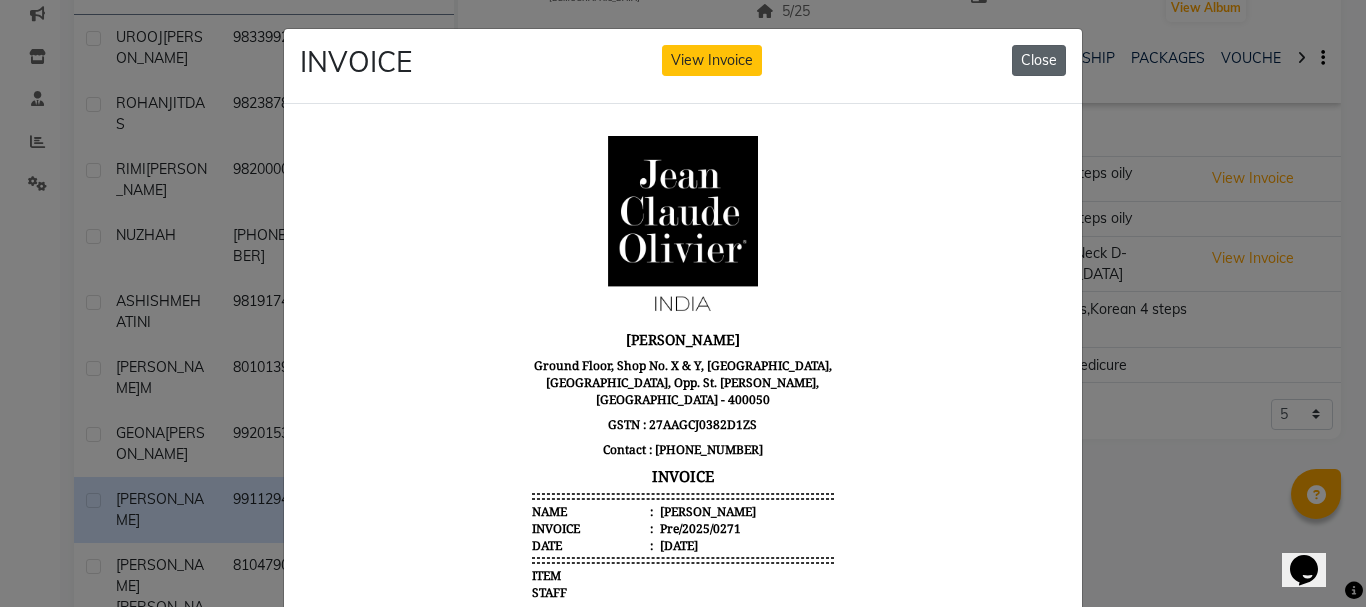 click on "Close" 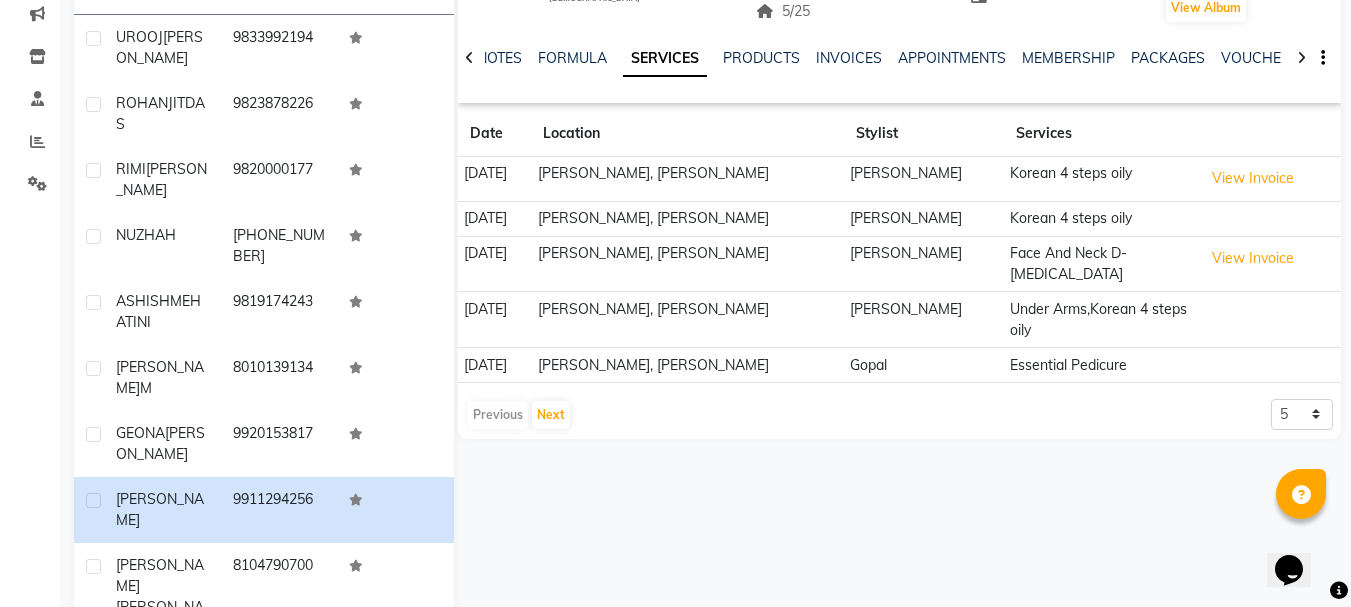 scroll, scrollTop: 0, scrollLeft: 0, axis: both 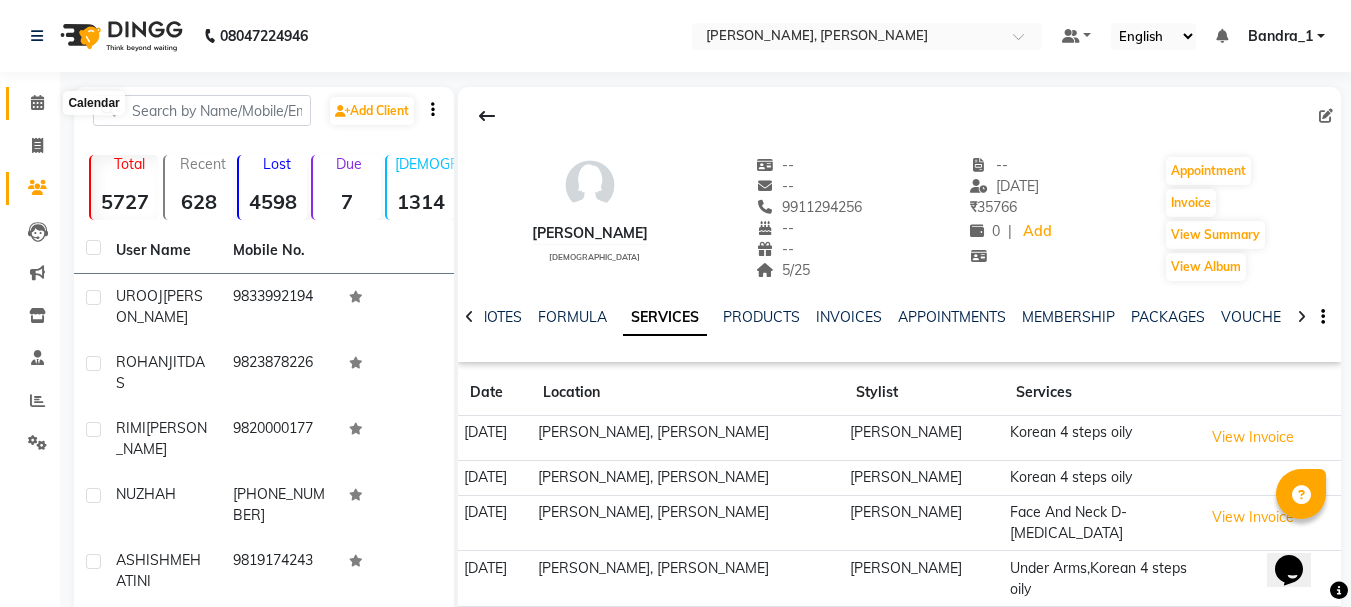 click 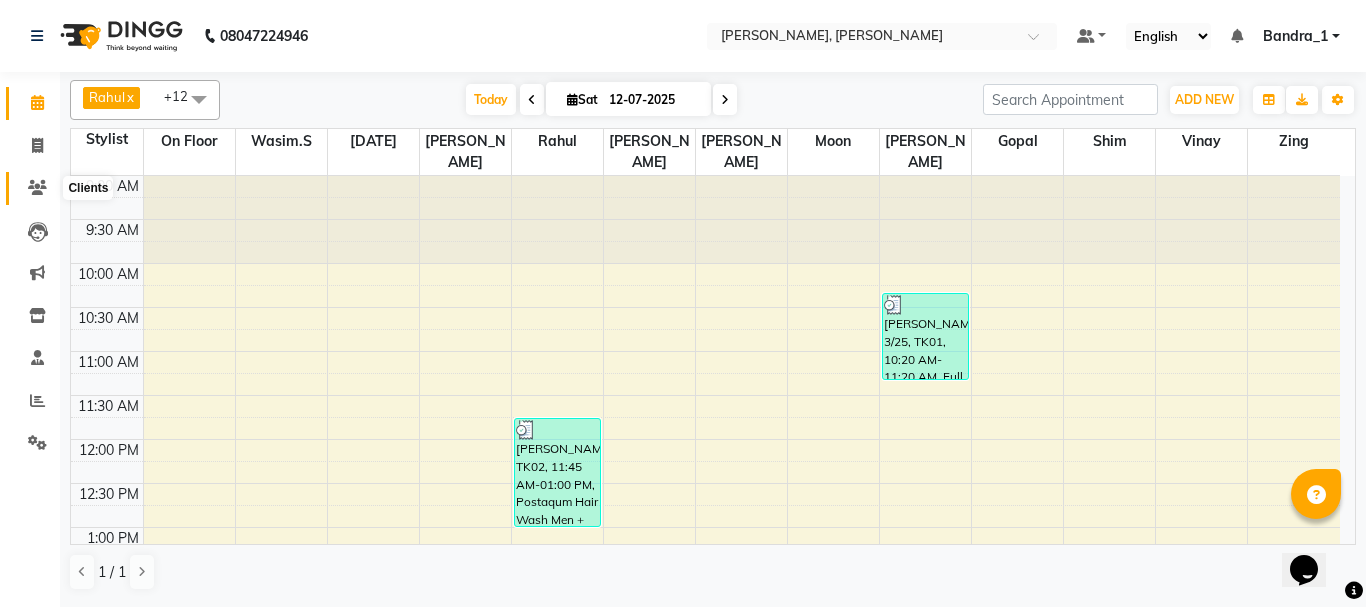 click 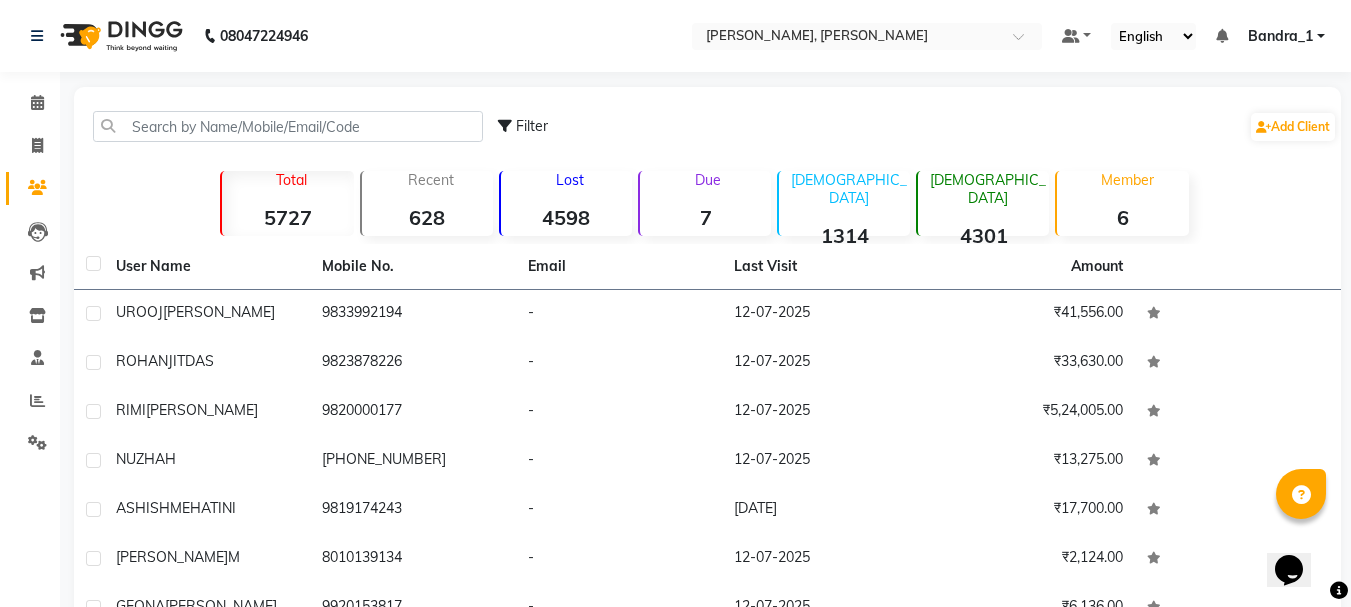 scroll, scrollTop: 259, scrollLeft: 0, axis: vertical 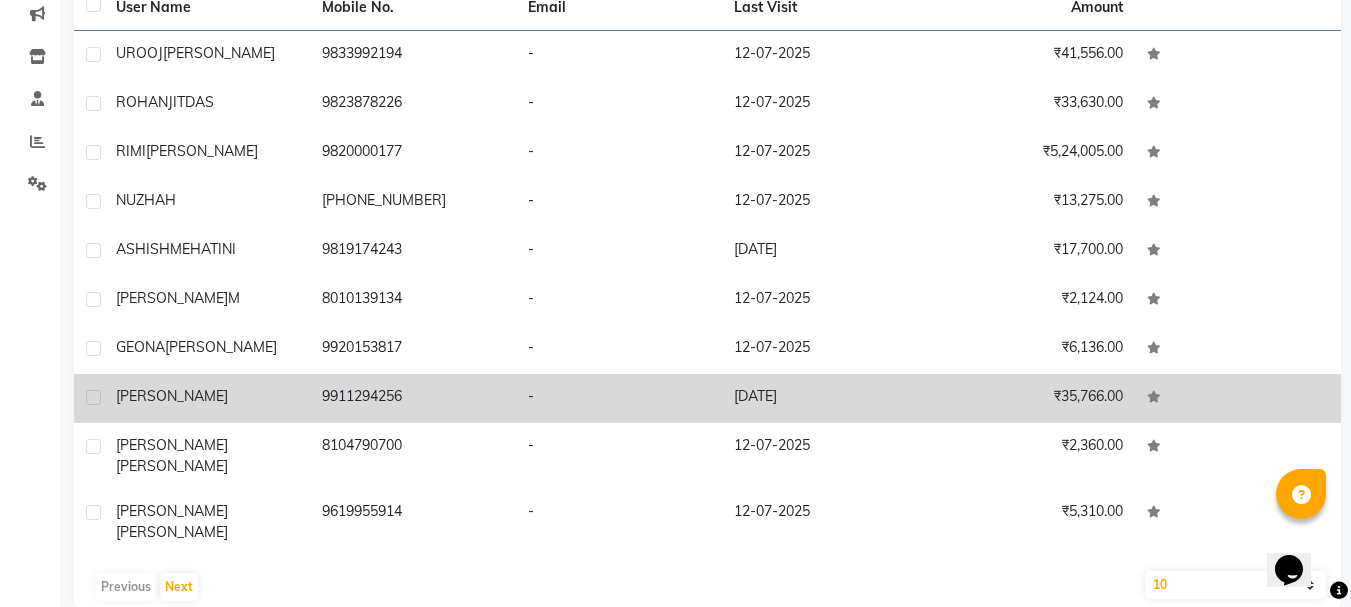 click on "9911294256" 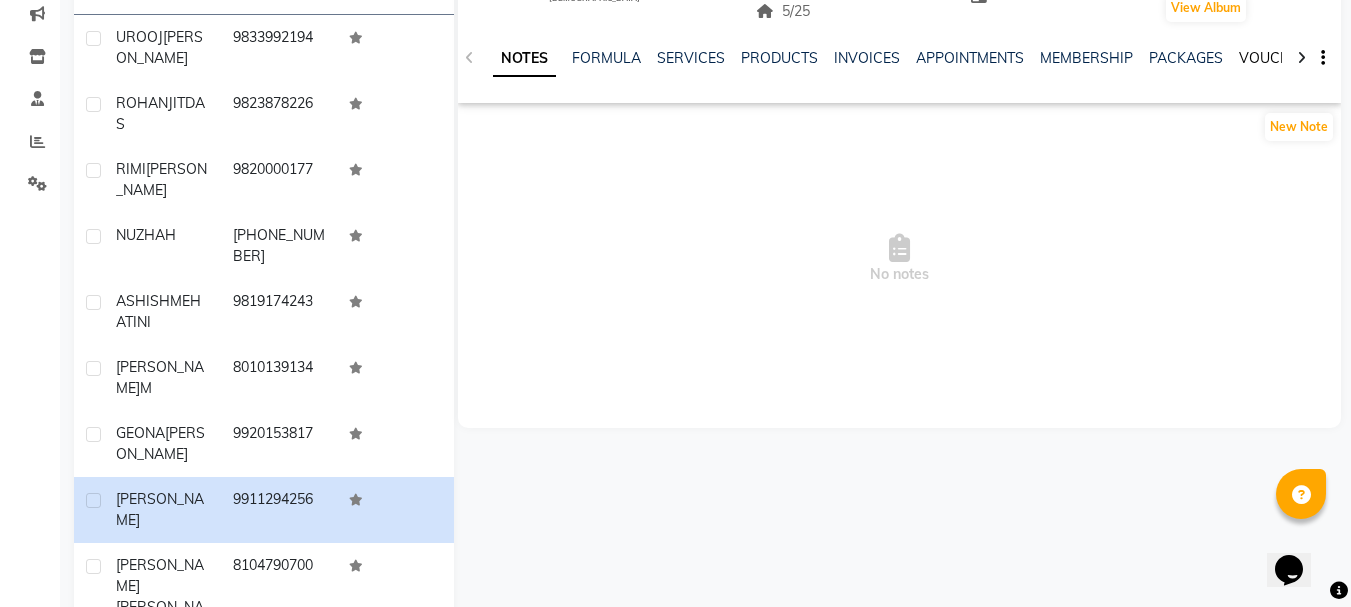 click on "VOUCHERS" 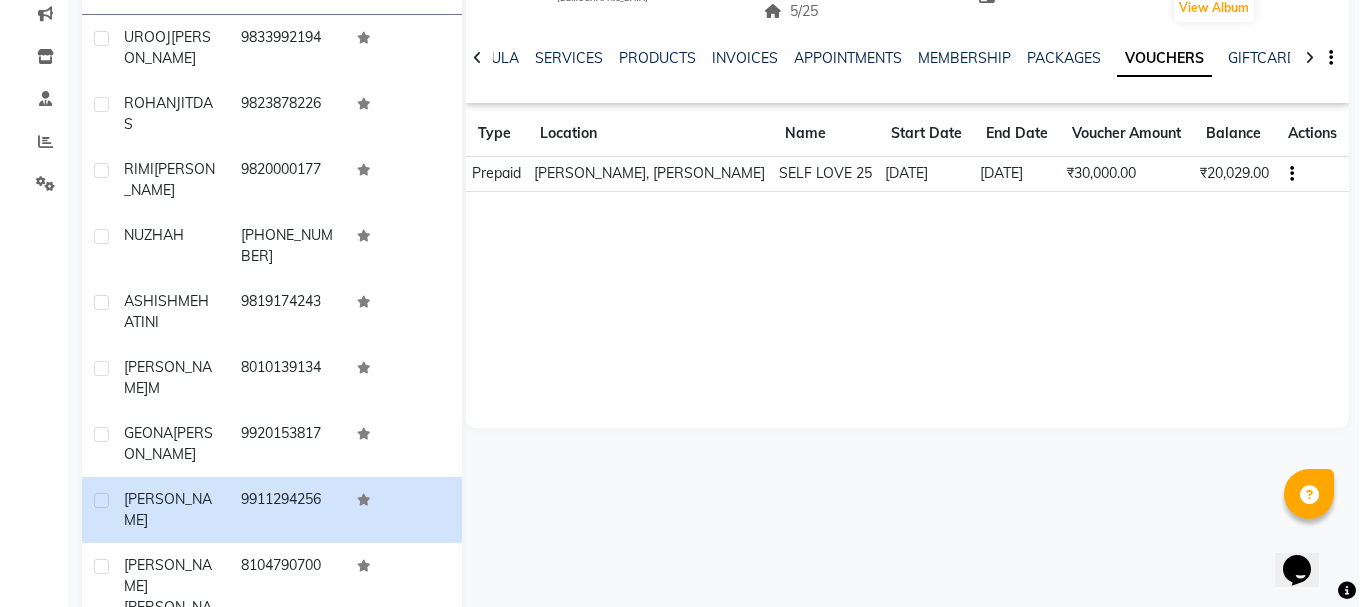 scroll, scrollTop: 0, scrollLeft: 0, axis: both 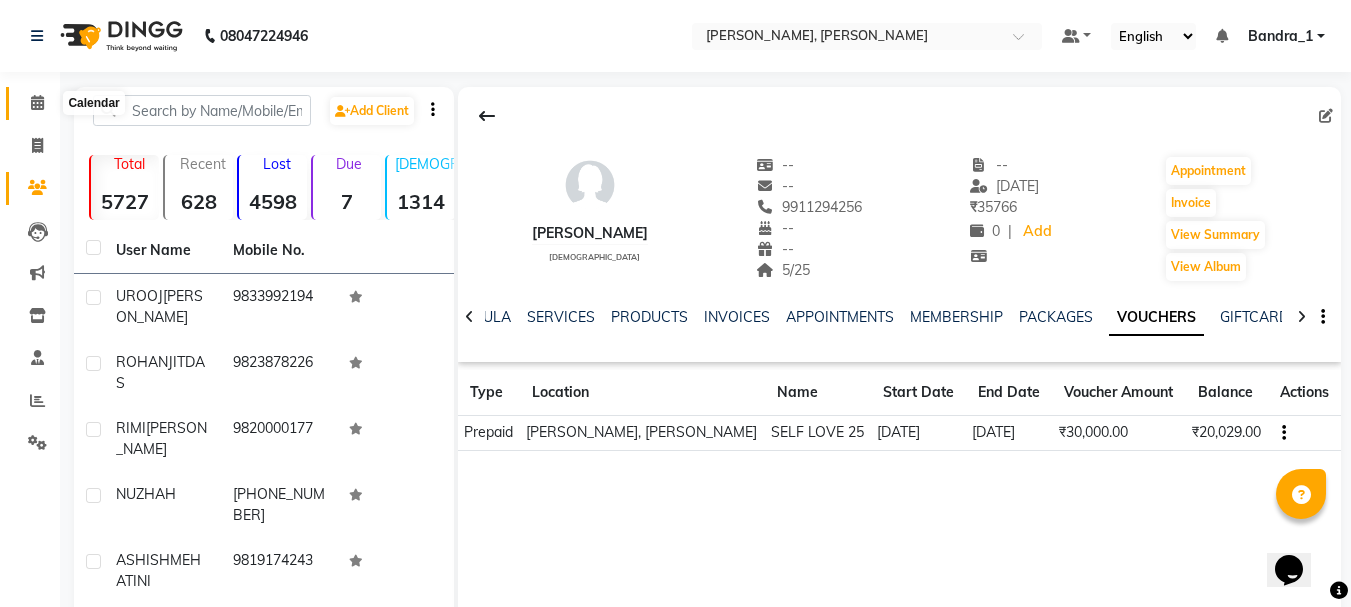 click 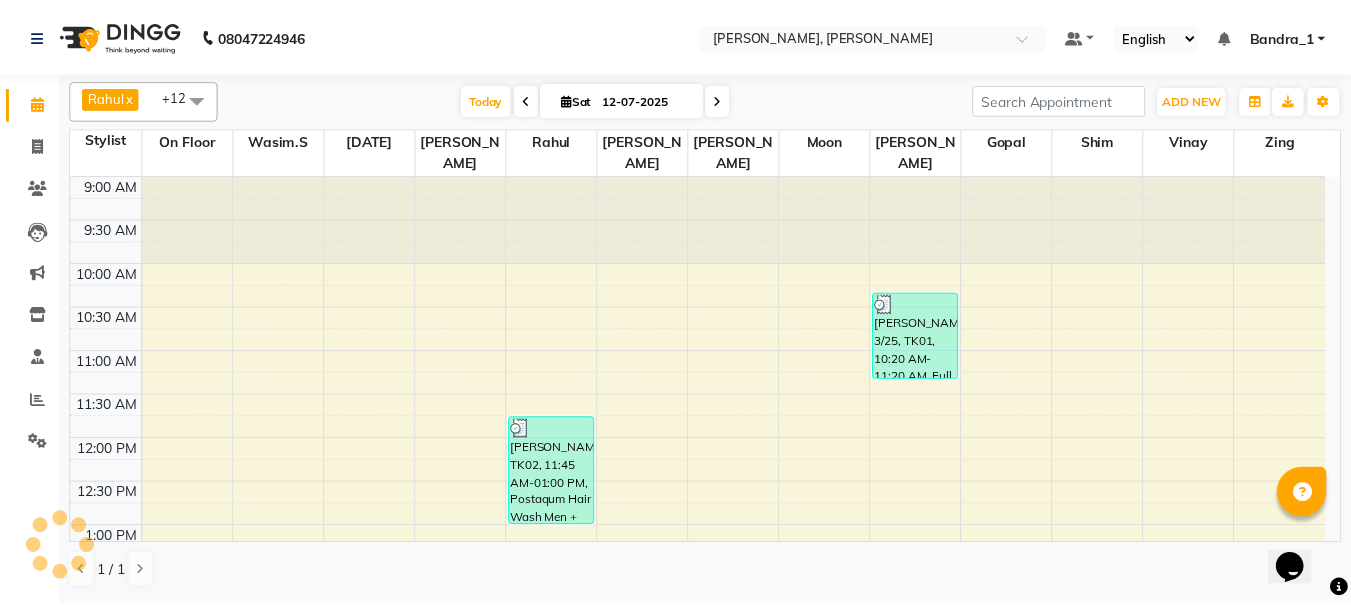 scroll, scrollTop: 400, scrollLeft: 0, axis: vertical 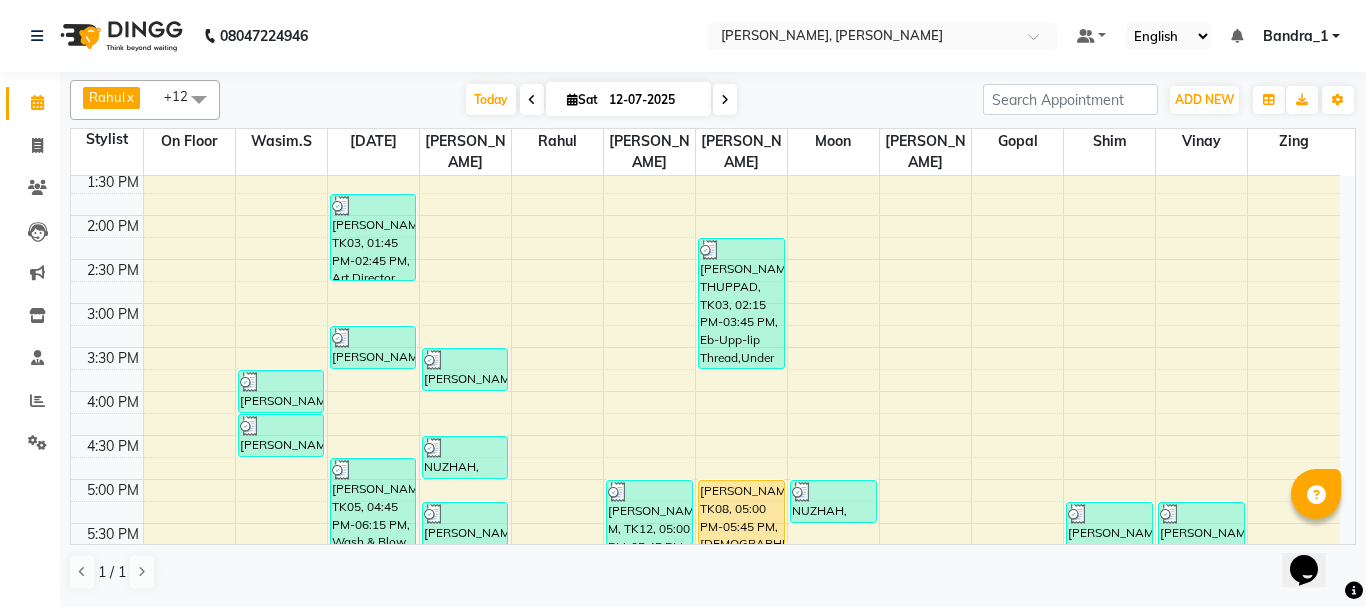 click on "[PERSON_NAME], TK08, 05:00 PM-05:45 PM, [DEMOGRAPHIC_DATA] 5 steps" at bounding box center [741, 512] 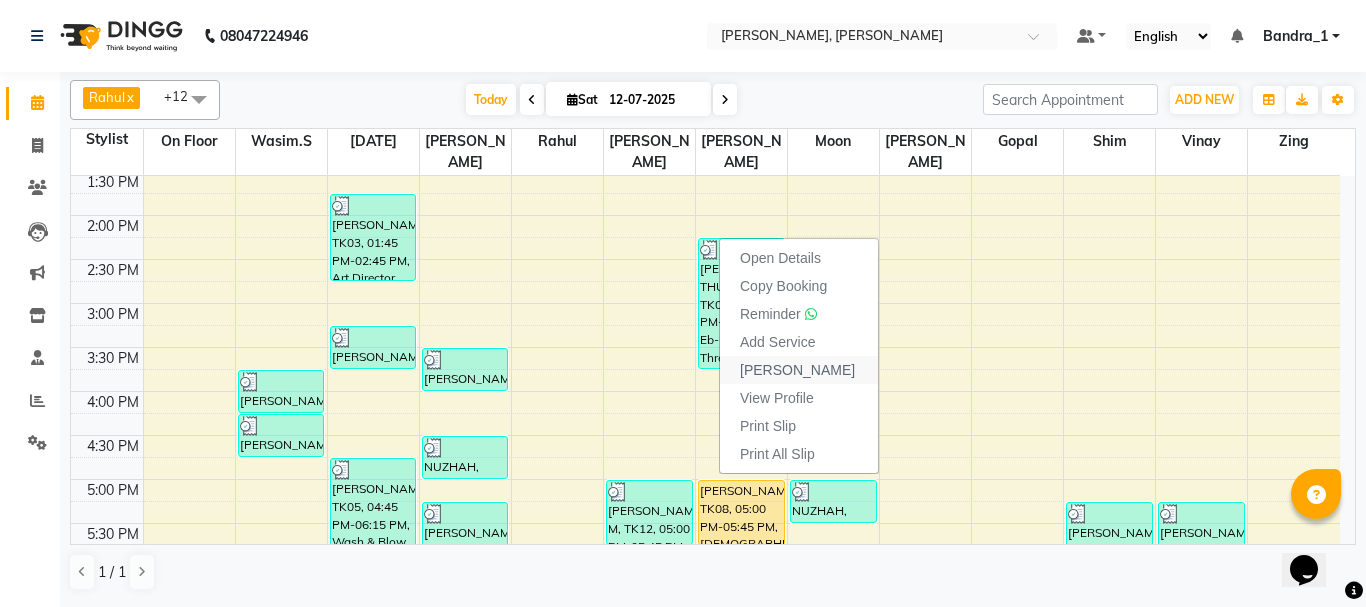 click on "[PERSON_NAME]" at bounding box center [797, 370] 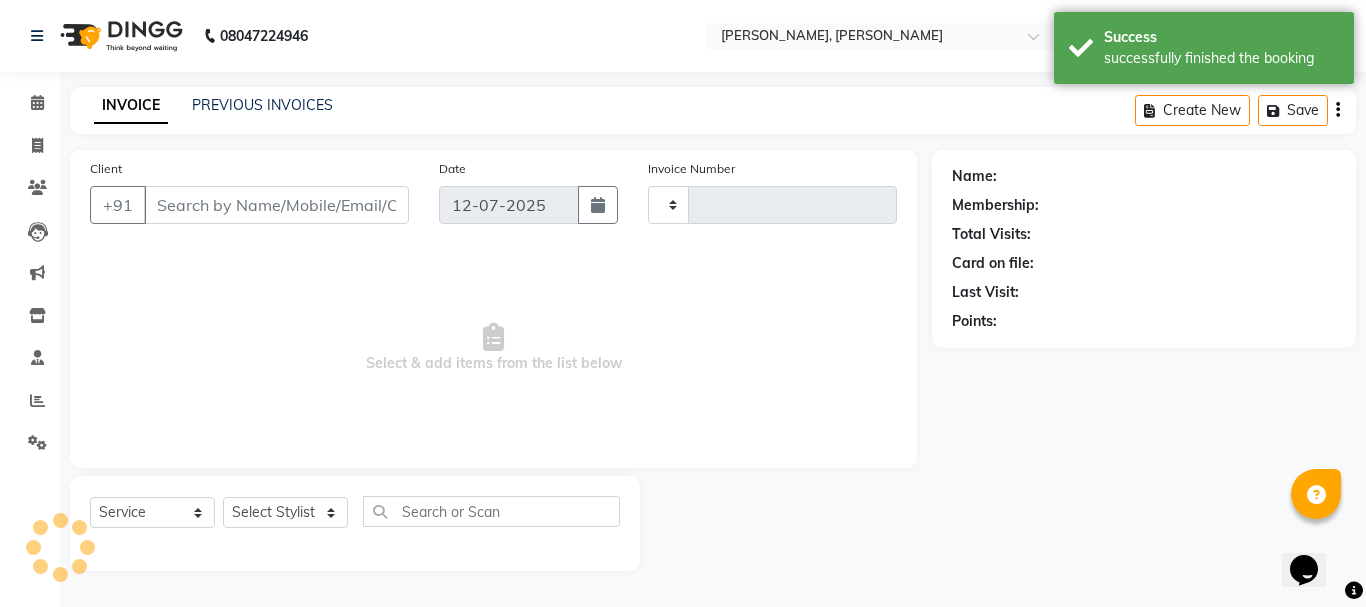 type on "0889" 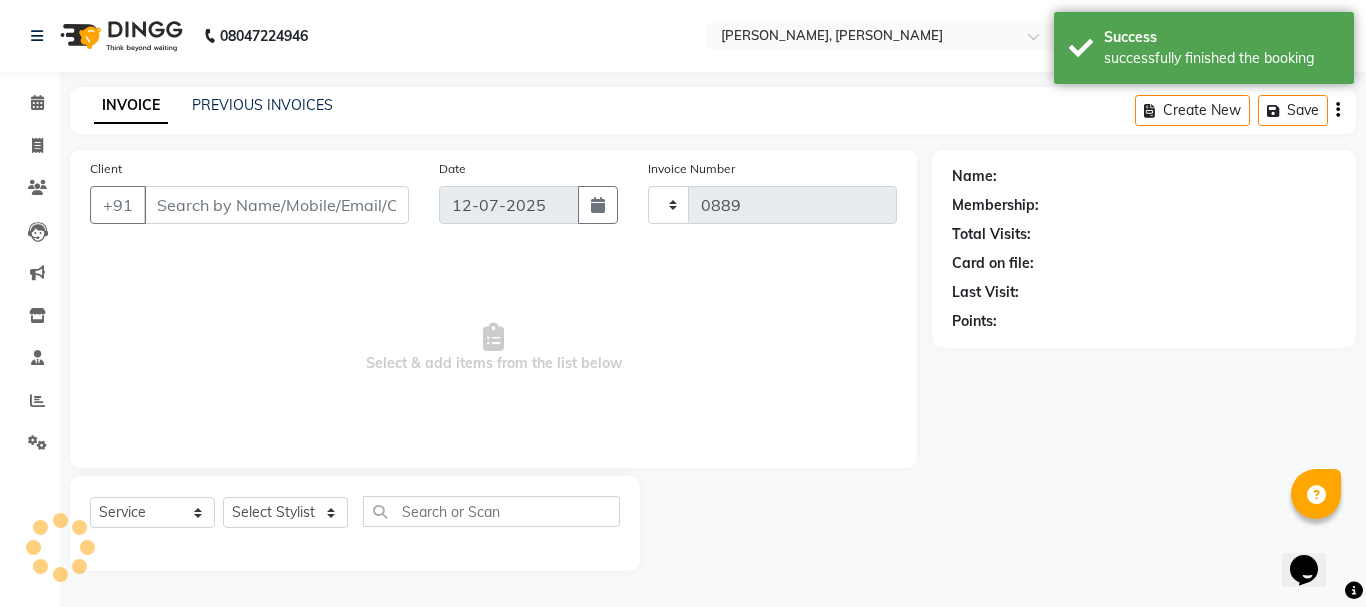 select on "7997" 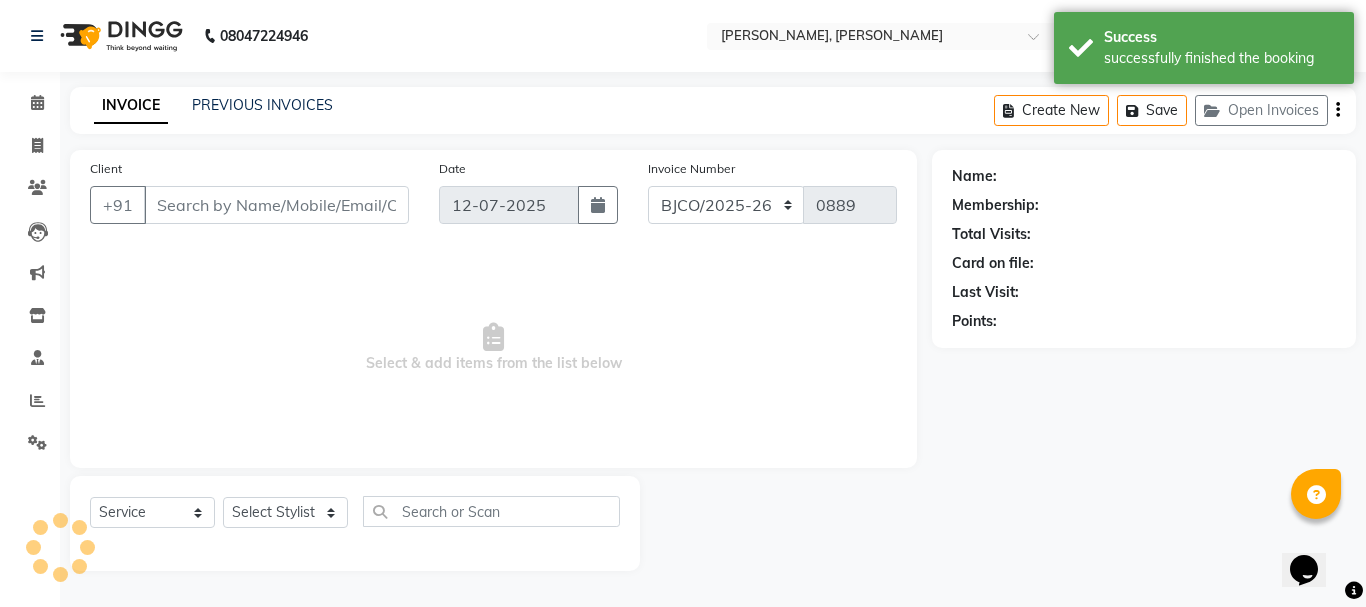 type on "9911294256" 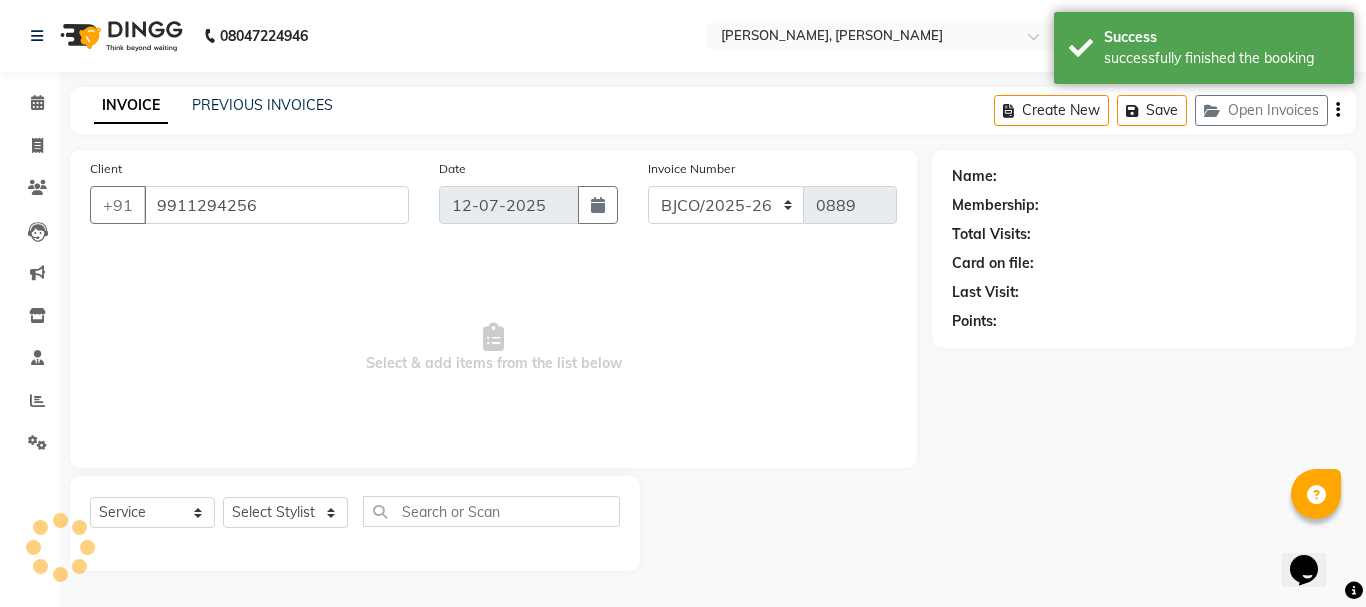 select on "64098" 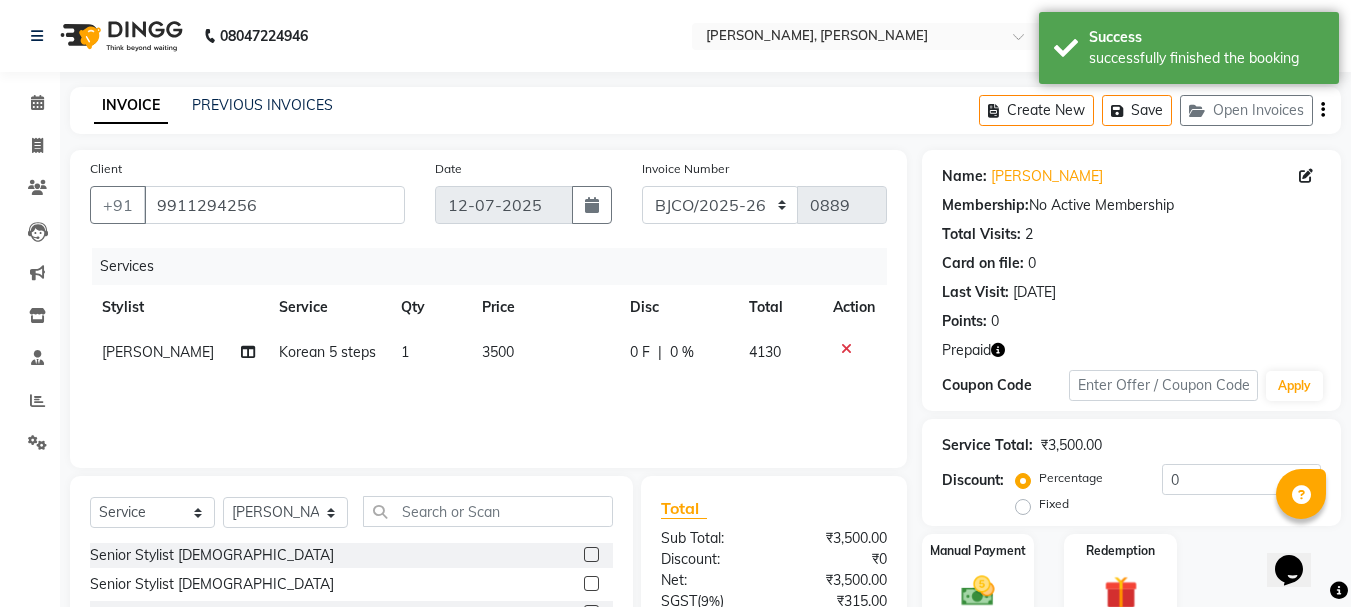 click on "1" 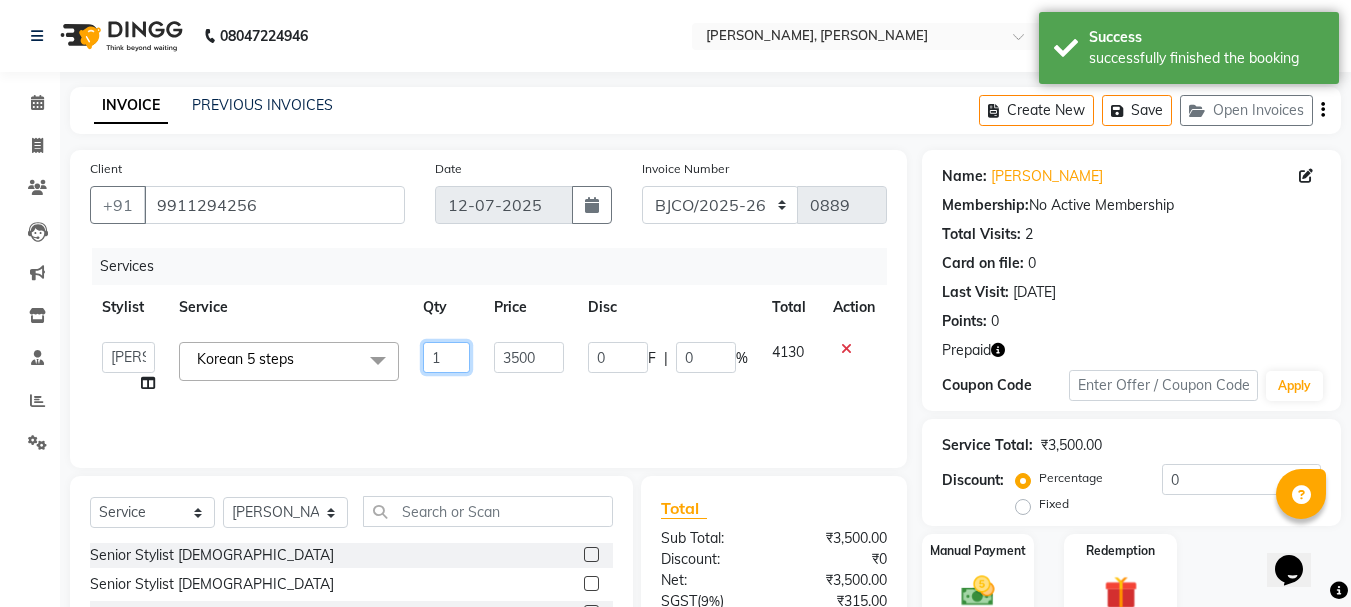 click on "1" 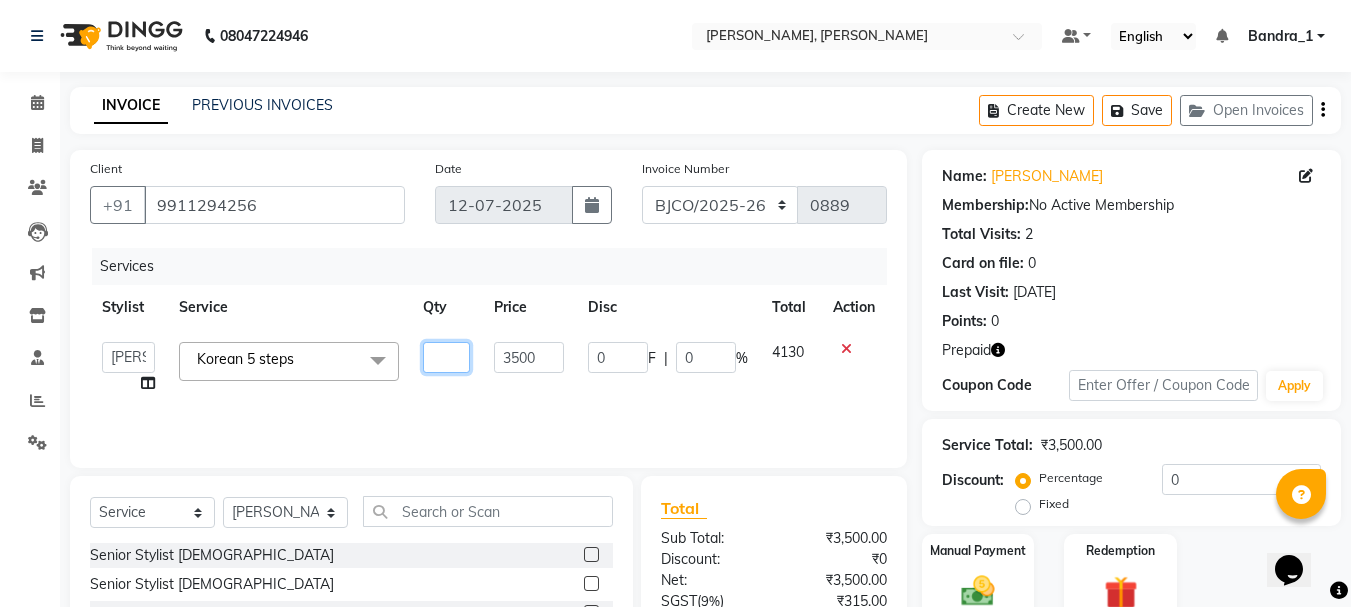 type on "2" 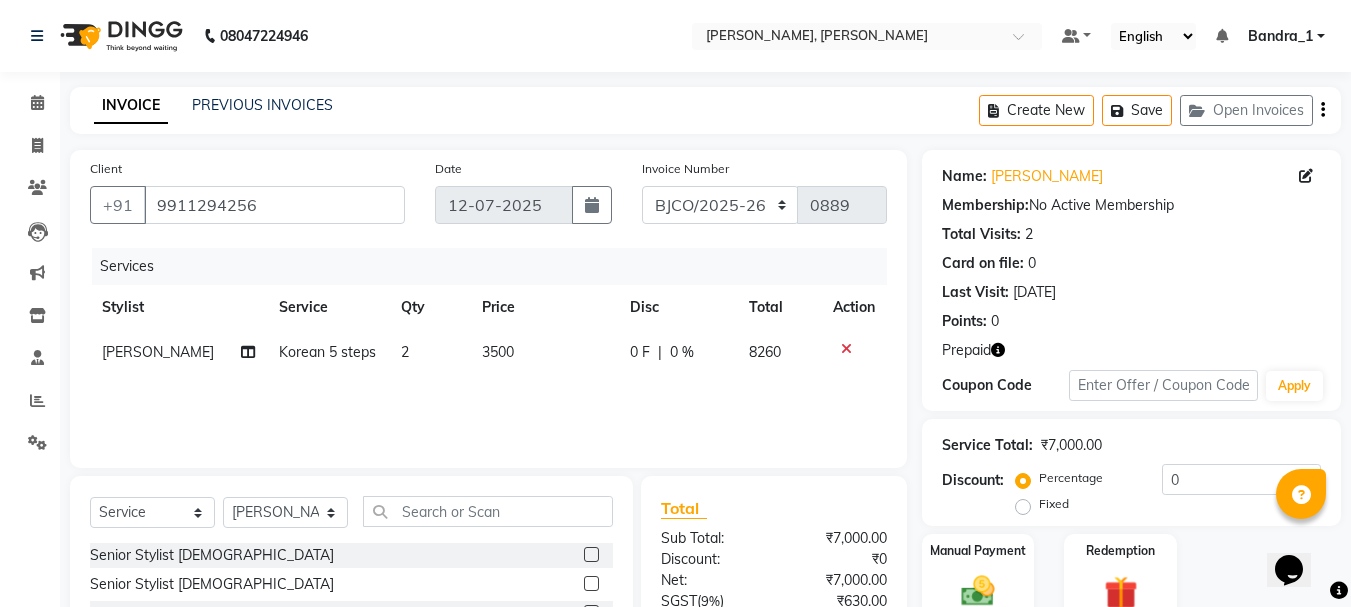 click on "Services Stylist Service Qty Price Disc Total Action [PERSON_NAME] Korean 5 steps  2 3500 0 F | 0 % 8260" 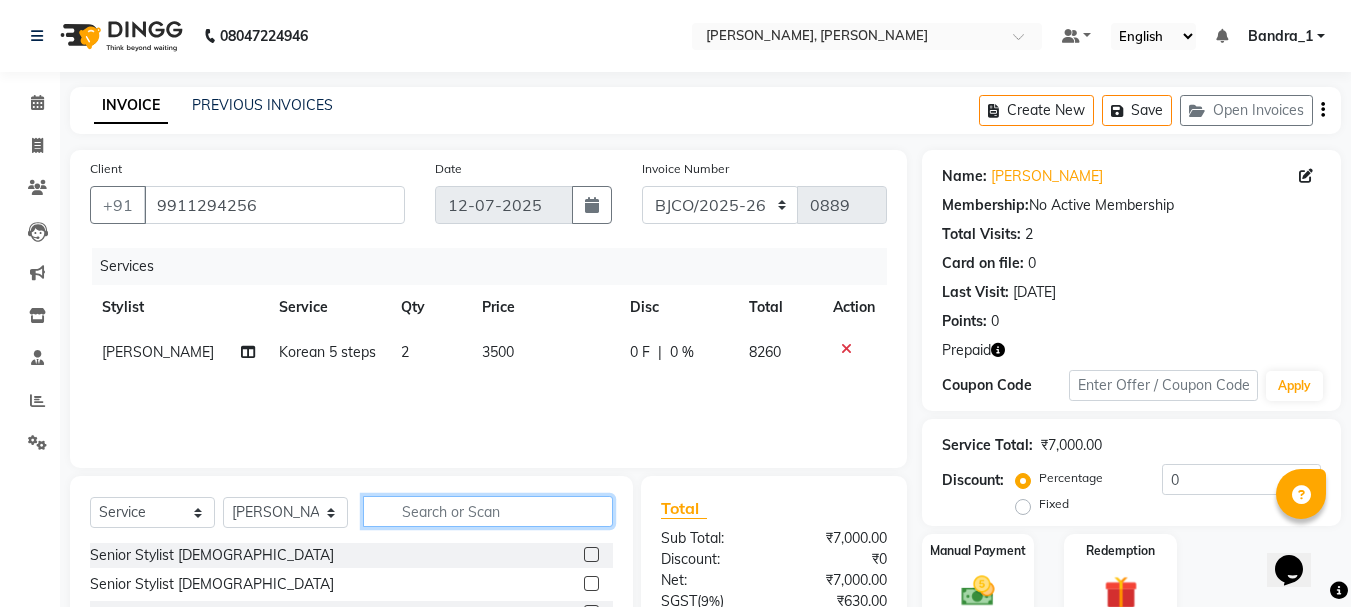 click 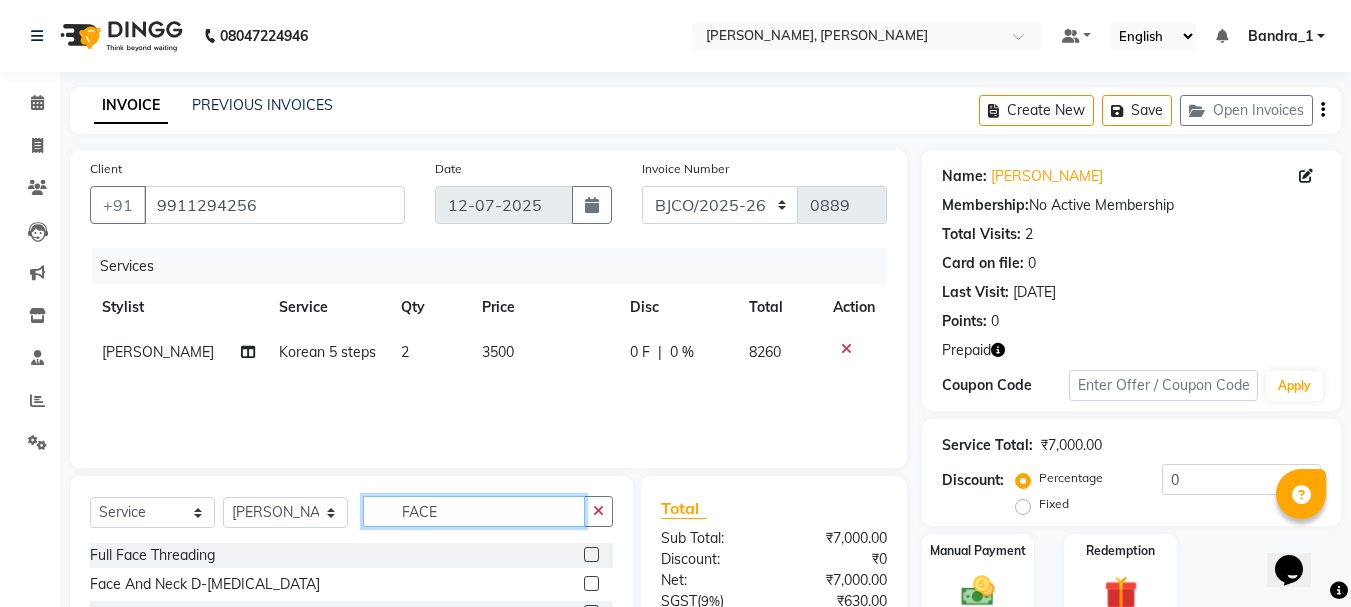 type on "FACE" 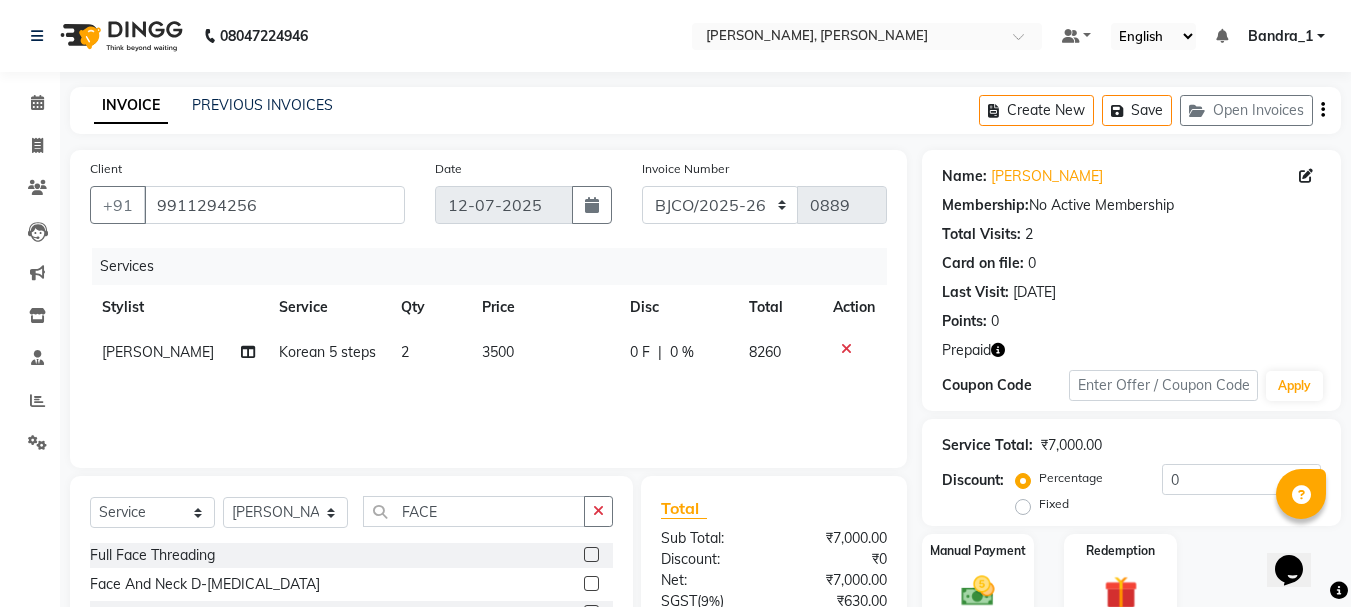 click 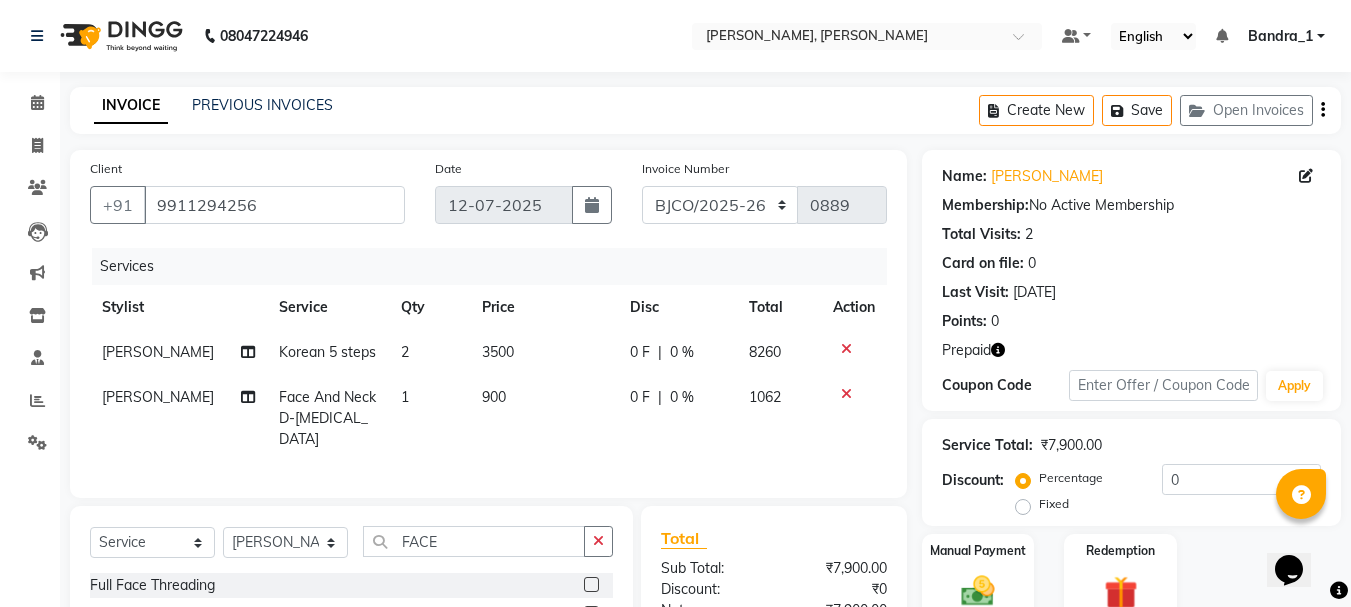 checkbox on "false" 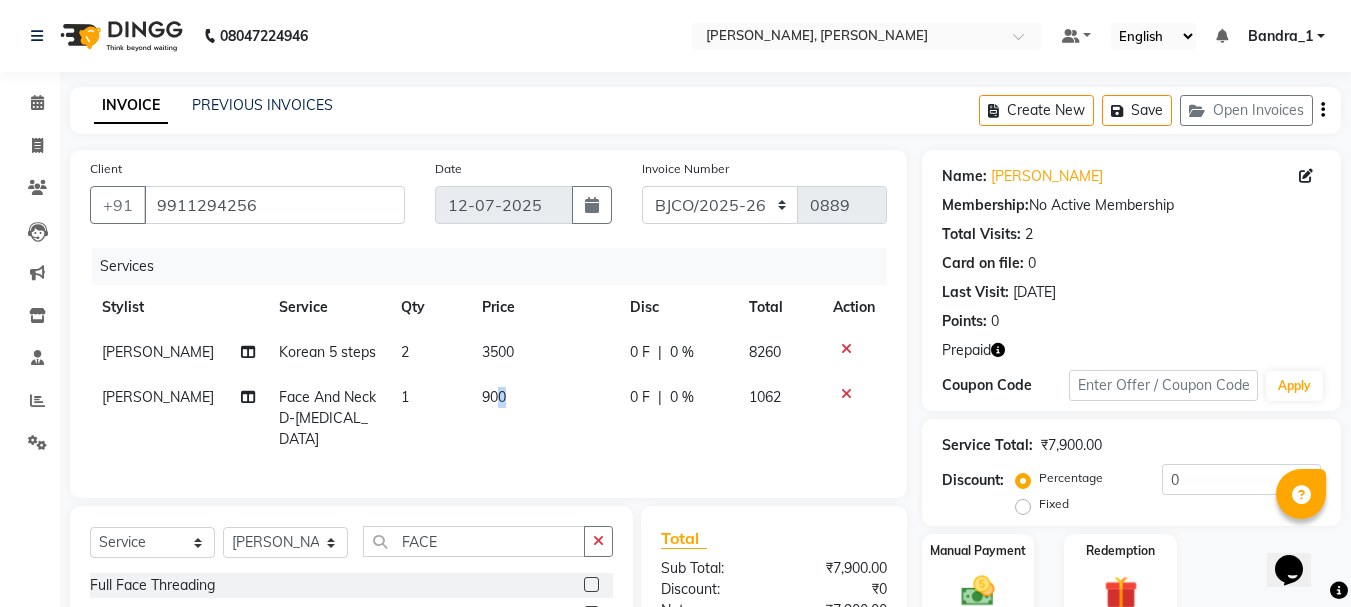 click on "900" 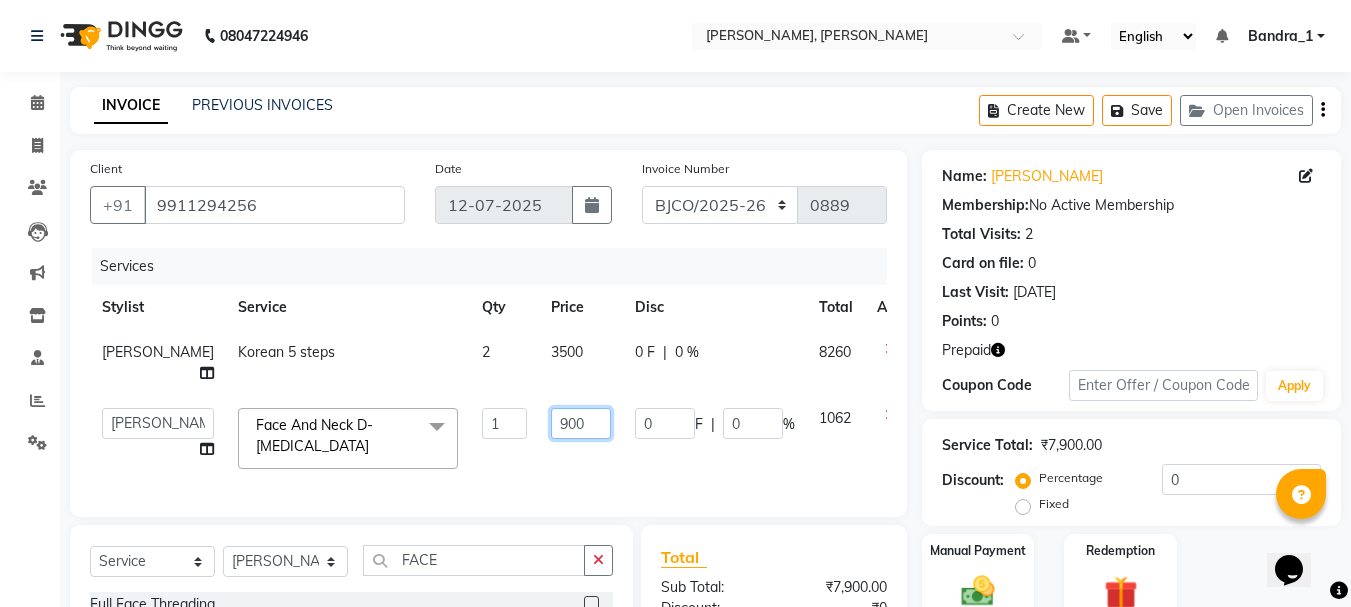 click on "900" 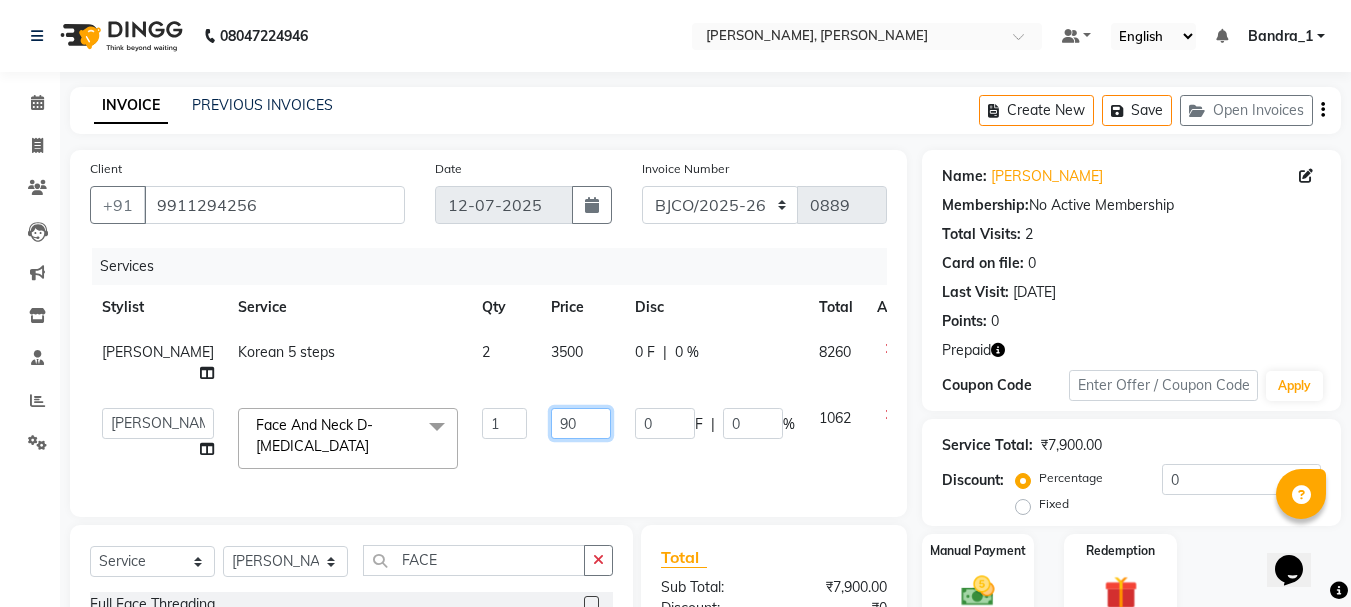 type on "9" 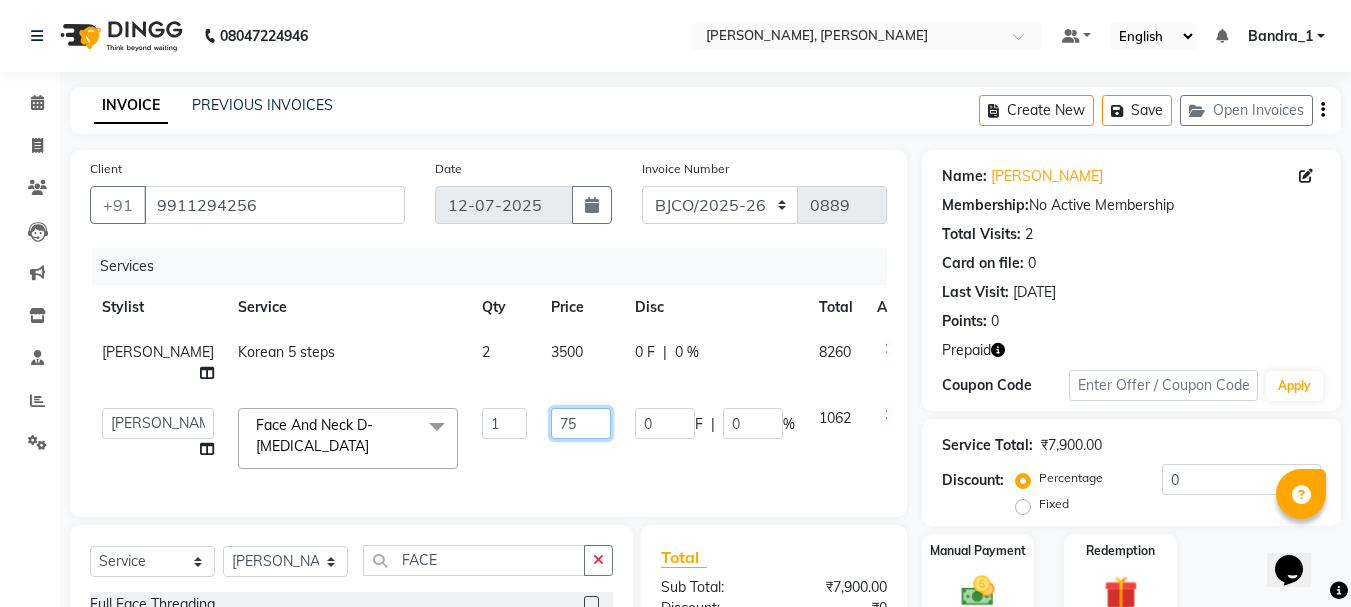 type on "750" 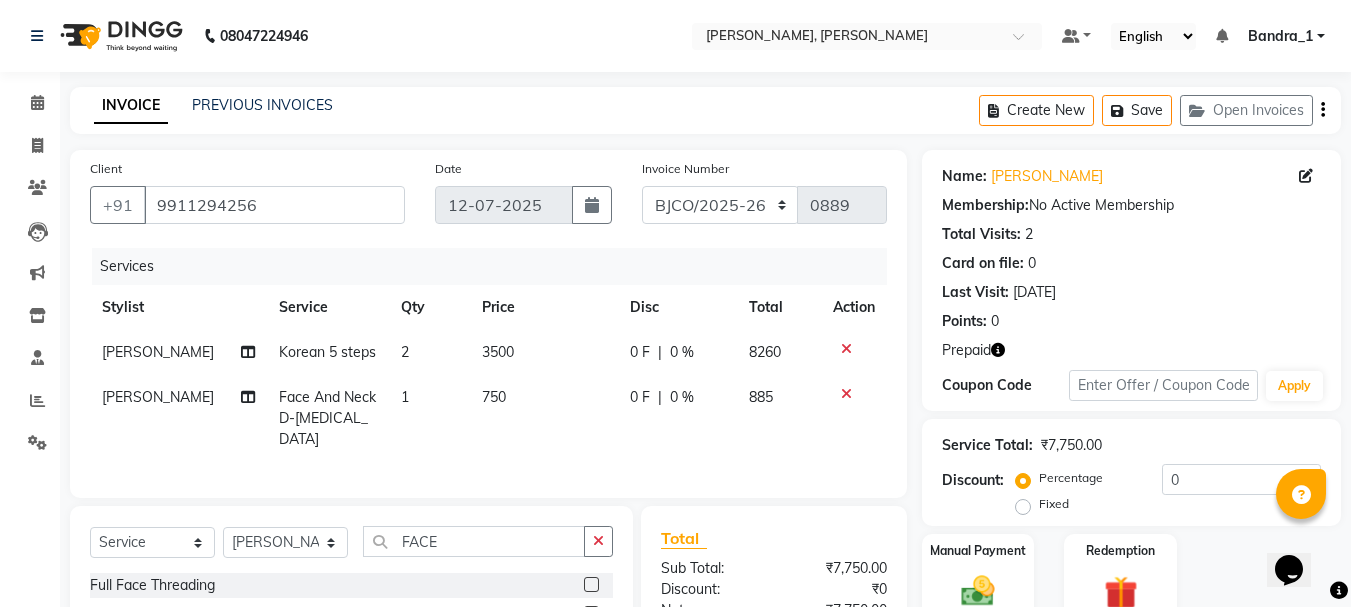click on "Services Stylist Service Qty Price Disc Total Action [PERSON_NAME] Korean 5 steps  2 3500 0 F | 0 % 8260 [PERSON_NAME] Face And Neck D-[MEDICAL_DATA] 1 750 0 F | 0 % 885" 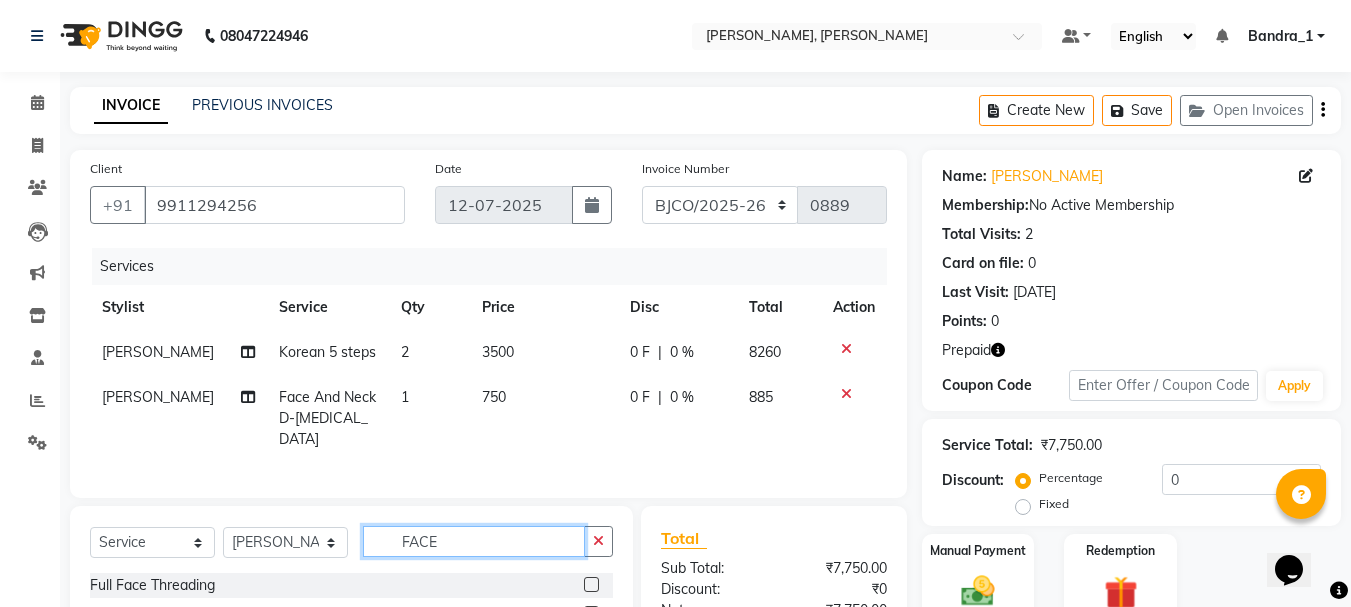 drag, startPoint x: 435, startPoint y: 538, endPoint x: 391, endPoint y: 537, distance: 44.011364 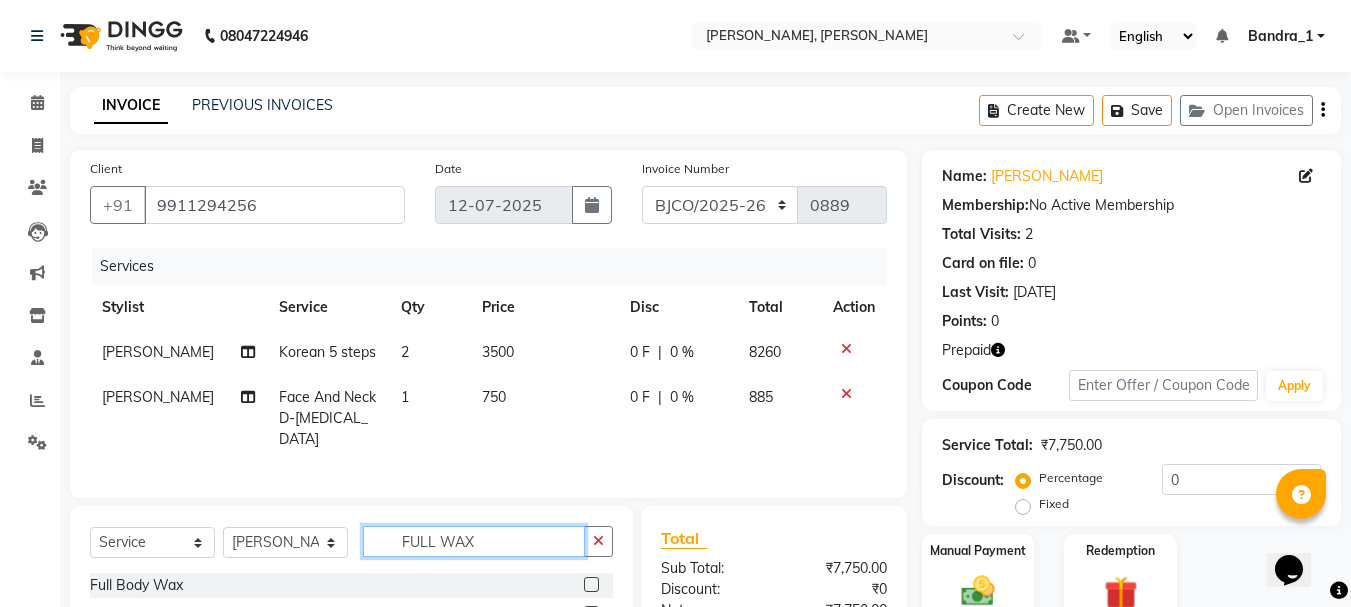 scroll, scrollTop: 217, scrollLeft: 0, axis: vertical 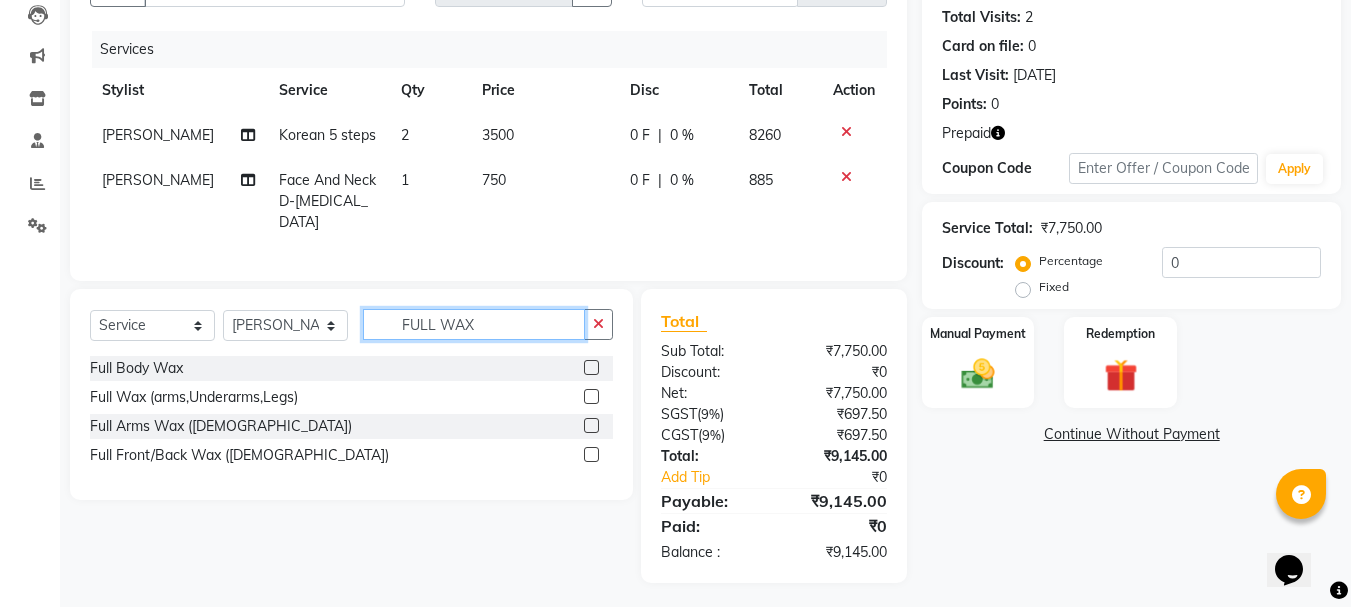type on "FULL WAX" 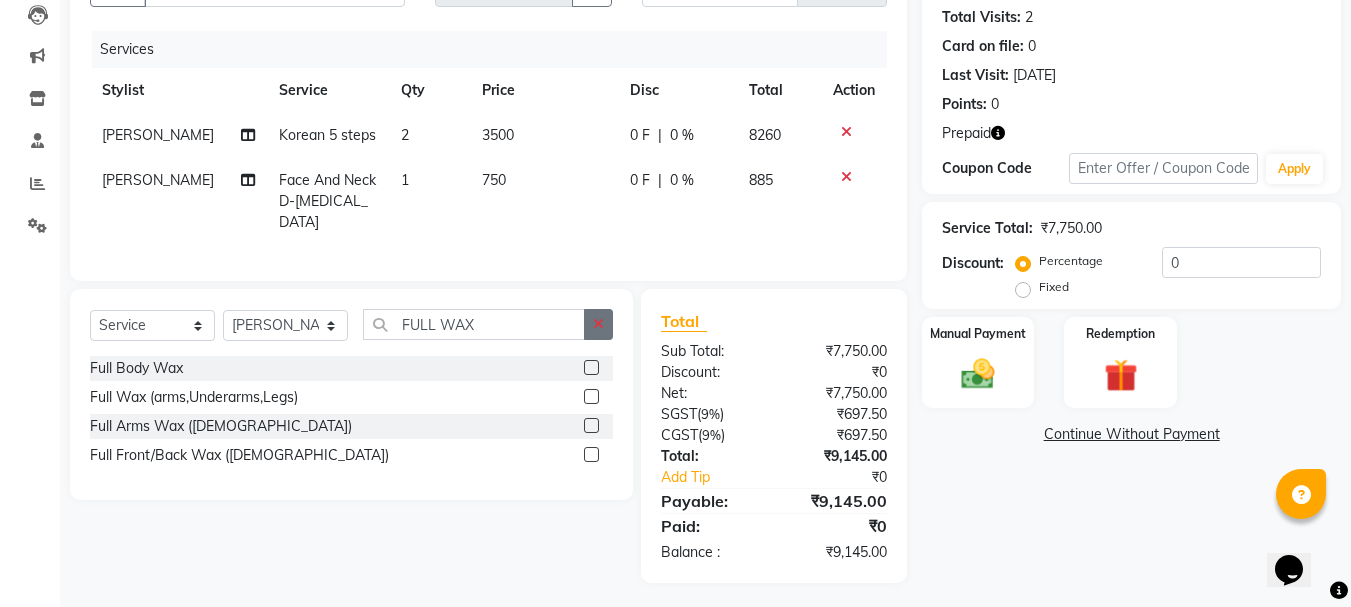 click 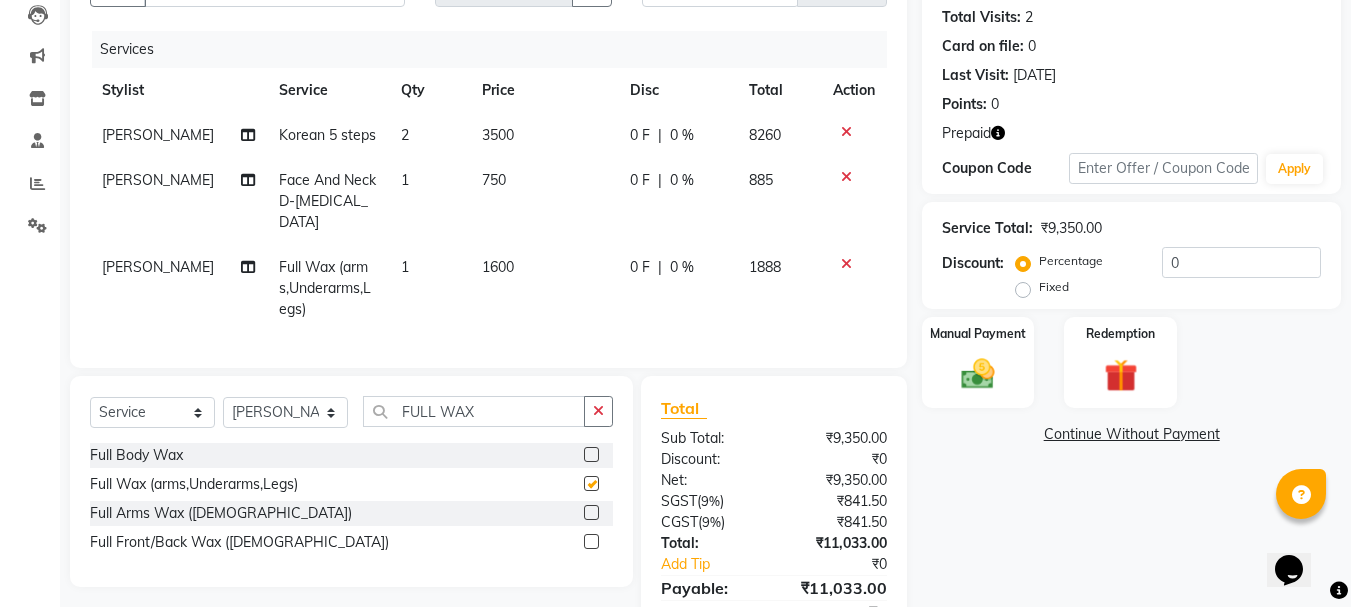 checkbox on "false" 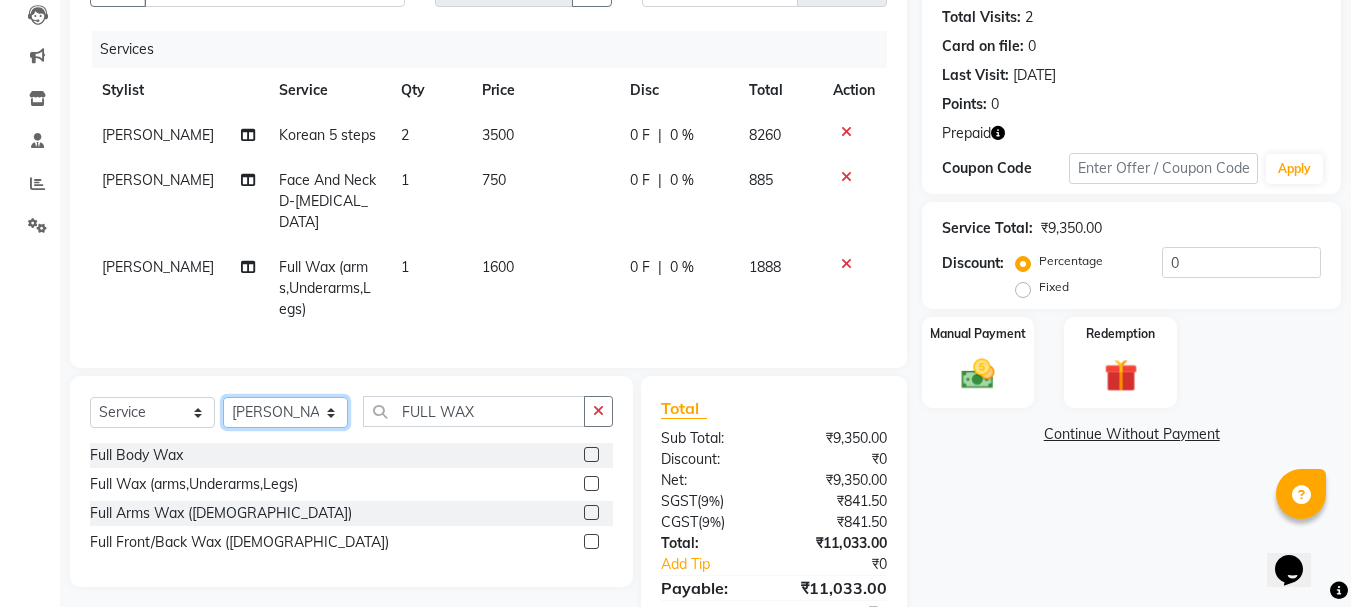 click on "Select Stylist Abdul Bandra_1 Bandra_store [PERSON_NAME] [PERSON_NAME] [PERSON_NAME] [PERSON_NAME] Jouyi [PERSON_NAME] [PERSON_NAME] On  Floor  Peetrass Pinky Make up Artist [PERSON_NAME][DATE] [PERSON_NAME] [PERSON_NAME] [PERSON_NAME] [PERSON_NAME] [PERSON_NAME] Shilpa [PERSON_NAME] [PERSON_NAME]                         [PERSON_NAME] [PERSON_NAME].S Yangamphy [PERSON_NAME]" 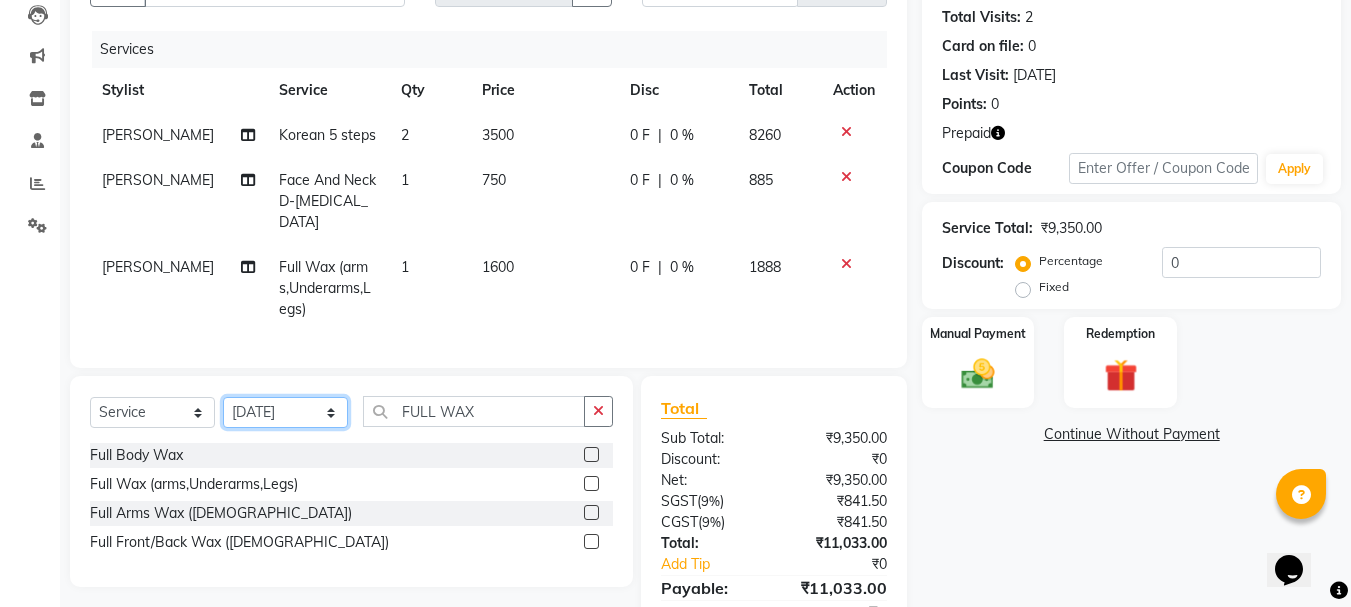 click on "Select Stylist Abdul Bandra_1 Bandra_store [PERSON_NAME] [PERSON_NAME] [PERSON_NAME] [PERSON_NAME] Jouyi [PERSON_NAME] [PERSON_NAME] On  Floor  Peetrass Pinky Make up Artist [PERSON_NAME][DATE] [PERSON_NAME] [PERSON_NAME] [PERSON_NAME] [PERSON_NAME] [PERSON_NAME] Shilpa [PERSON_NAME] [PERSON_NAME]                         [PERSON_NAME] [PERSON_NAME].S Yangamphy [PERSON_NAME]" 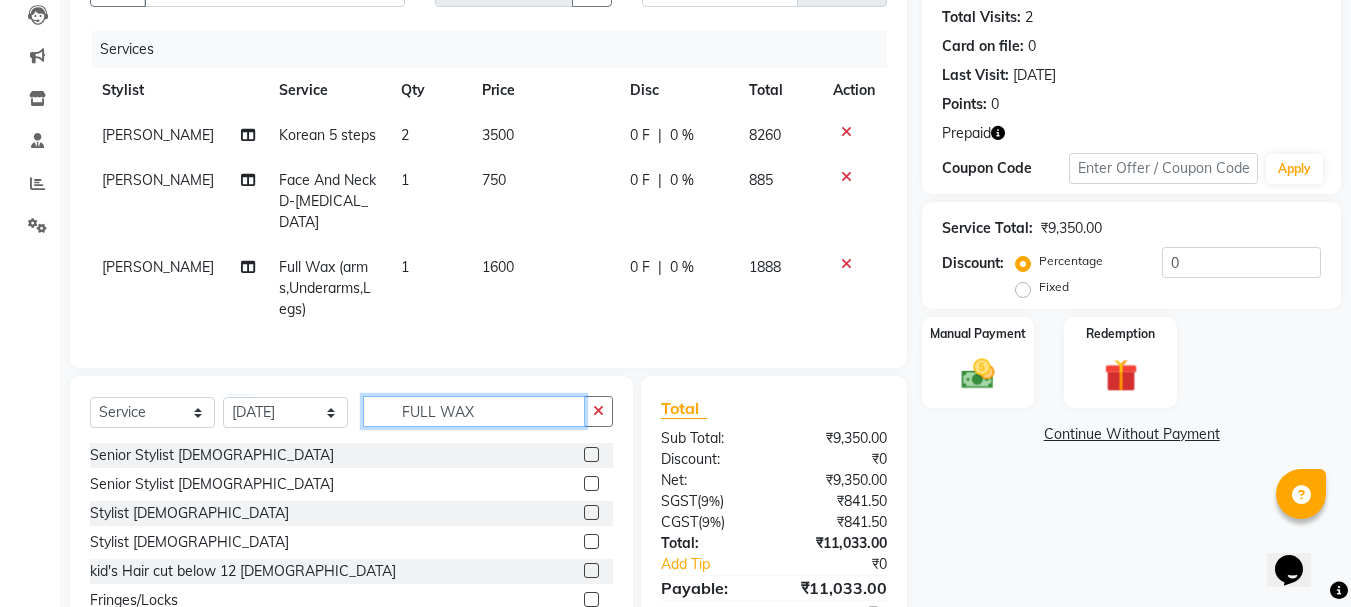 drag, startPoint x: 499, startPoint y: 417, endPoint x: 213, endPoint y: 408, distance: 286.14157 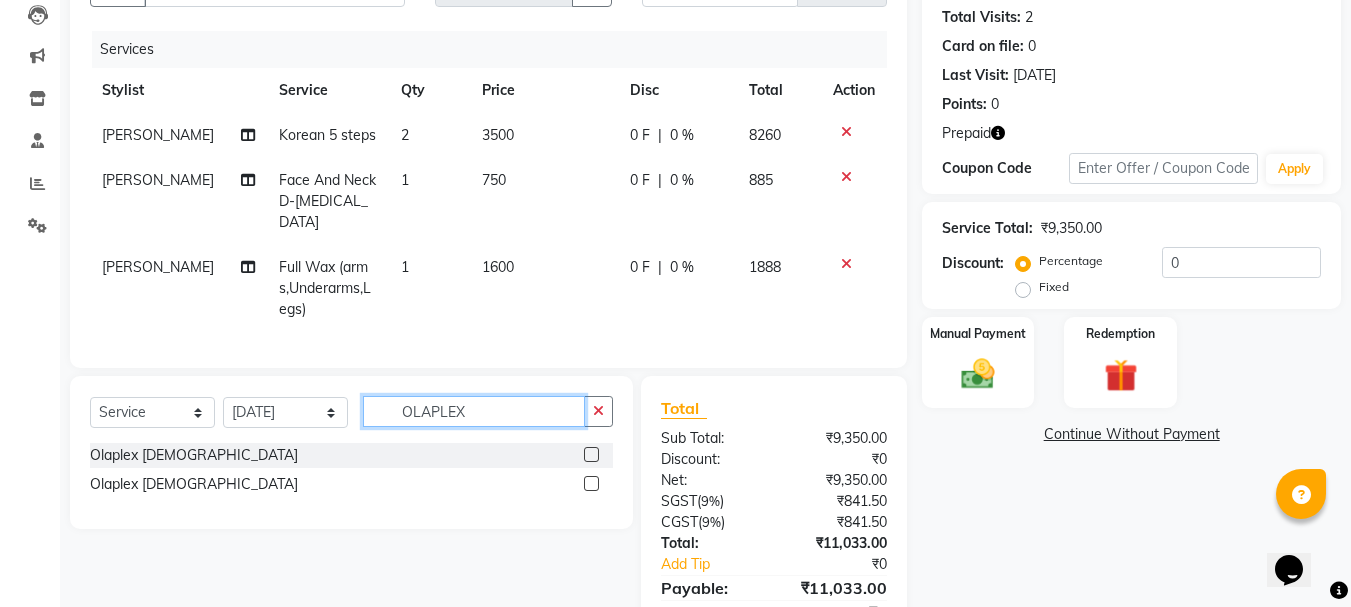 type on "OLAPLEX" 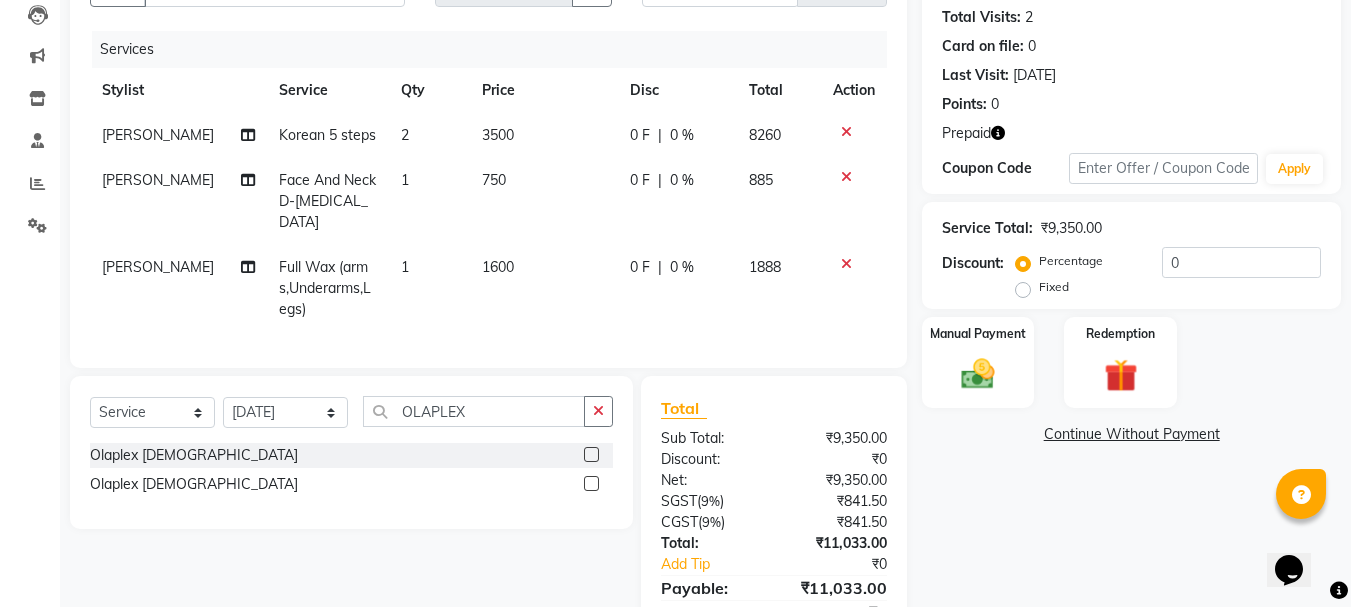 drag, startPoint x: 592, startPoint y: 451, endPoint x: 583, endPoint y: 457, distance: 10.816654 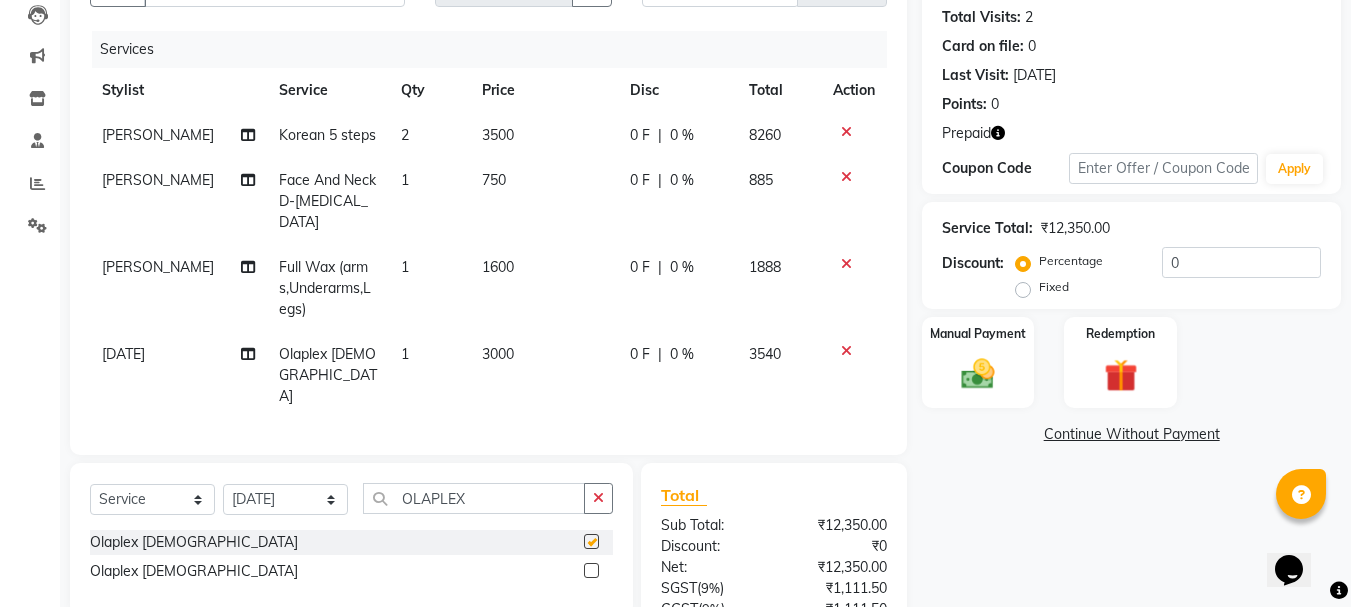 checkbox on "false" 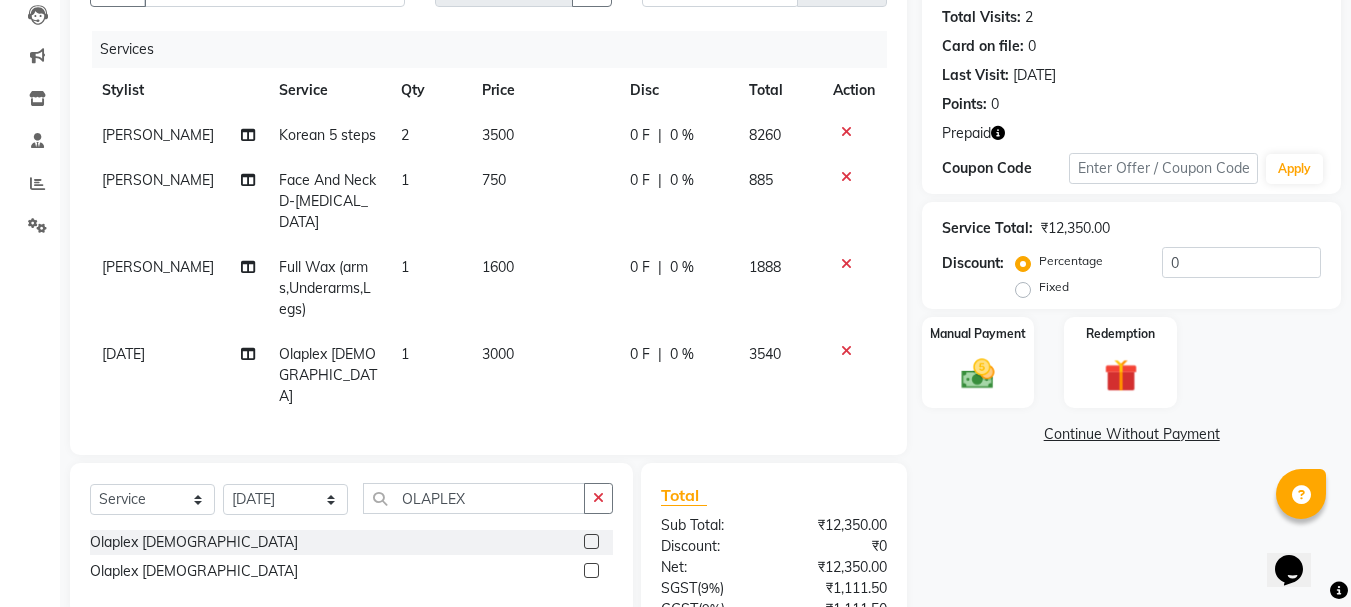 scroll, scrollTop: 0, scrollLeft: 0, axis: both 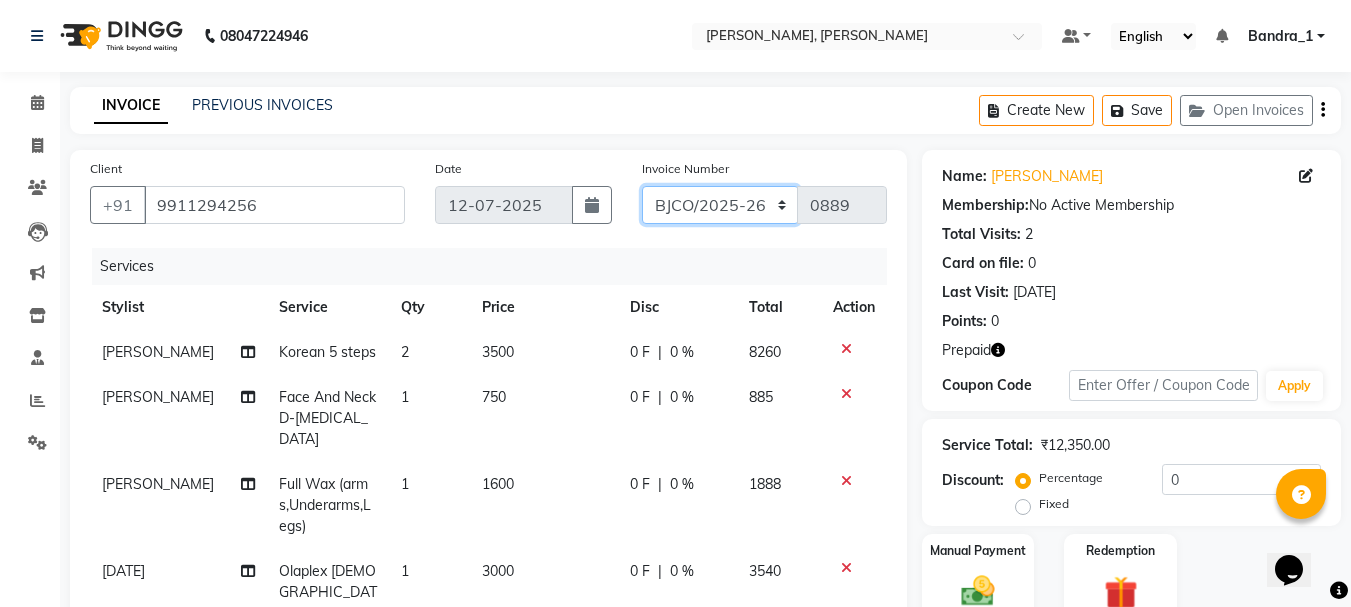 click on "CPGS/2025-26 BJCO/2025-26 Pre/2025" 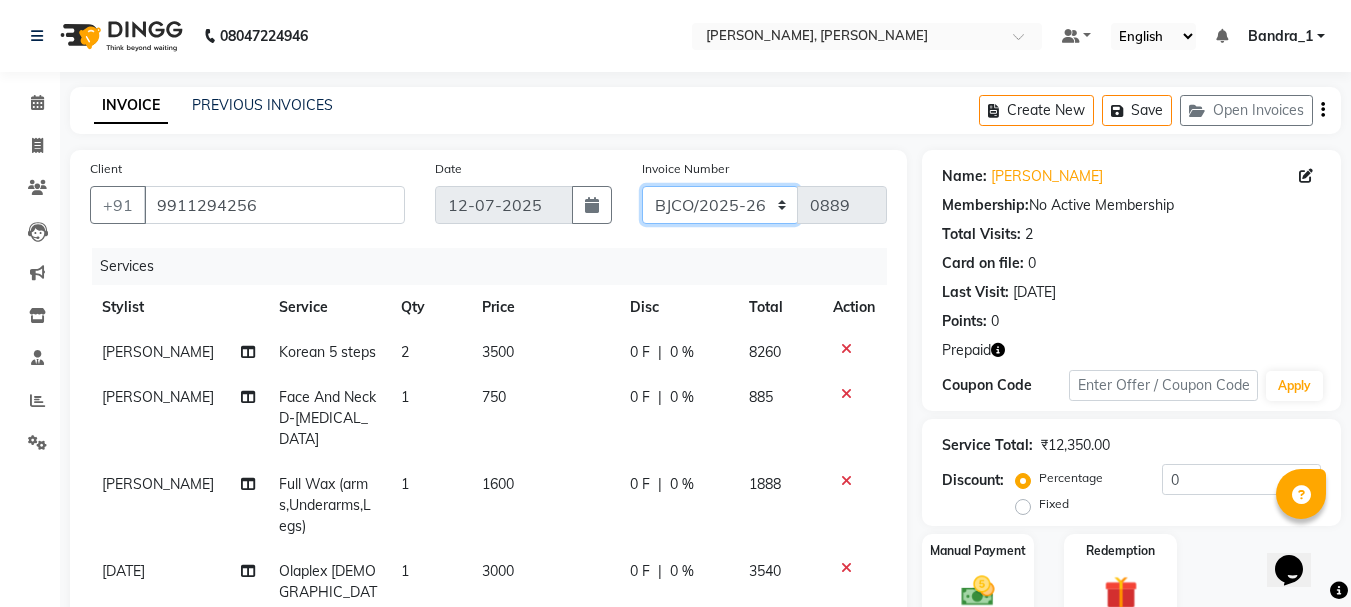 select on "7235" 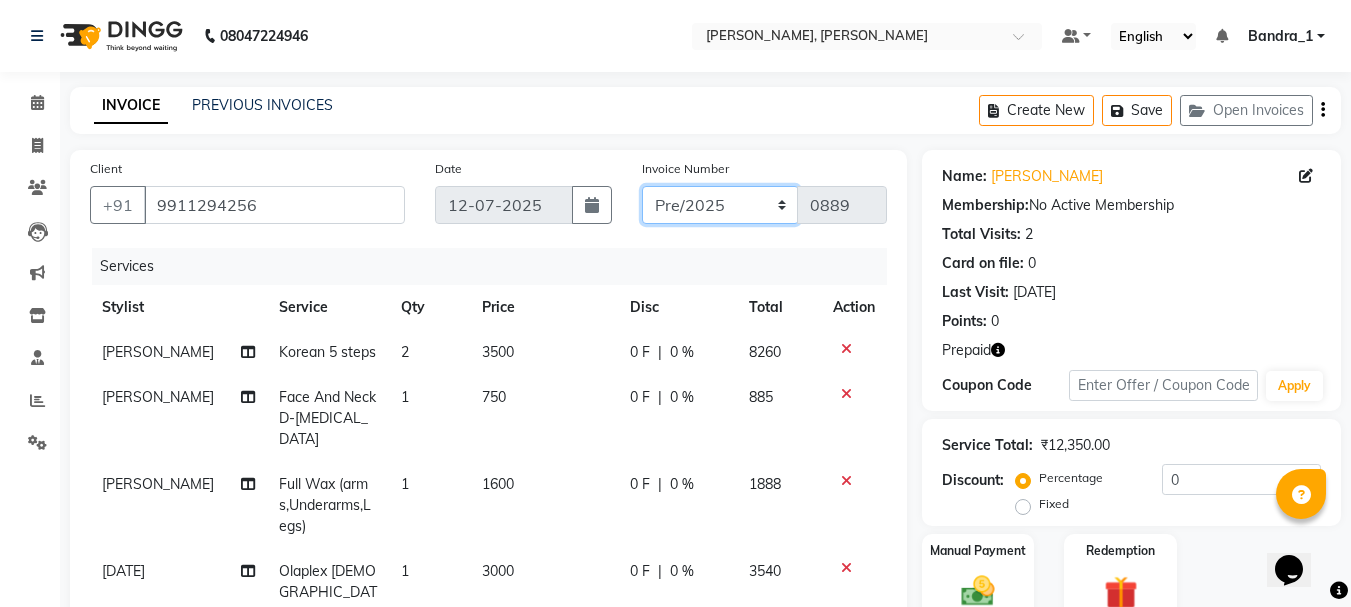 click on "CPGS/2025-26 BJCO/2025-26 Pre/2025" 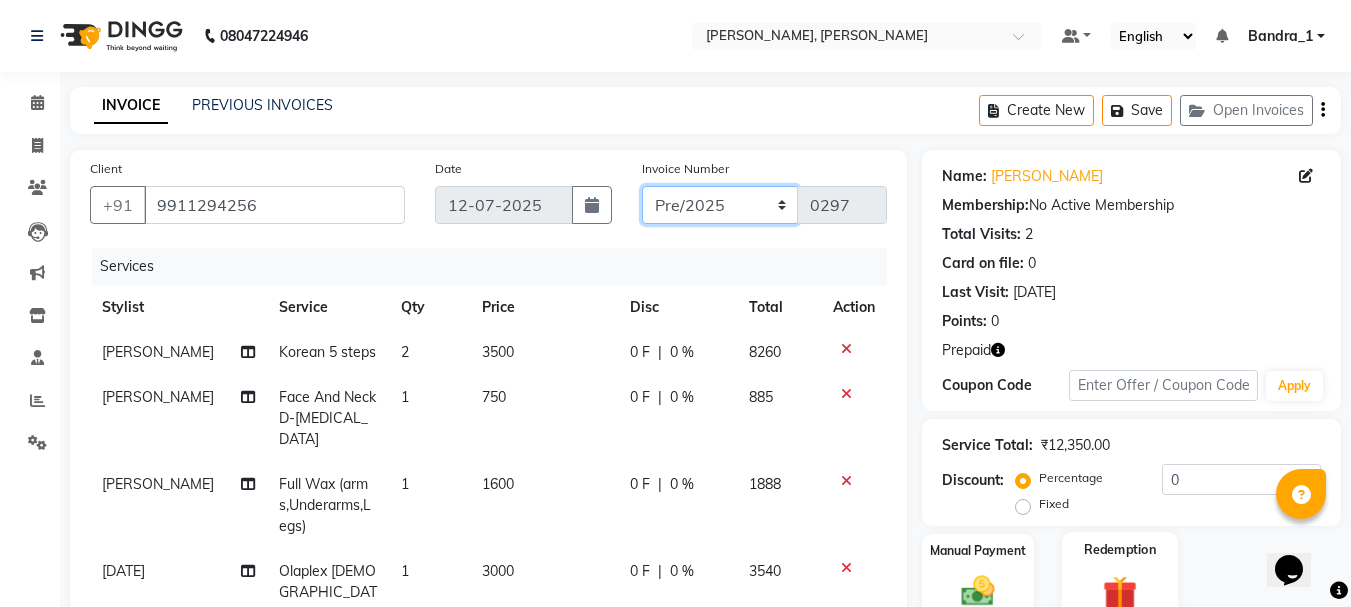 scroll, scrollTop: 349, scrollLeft: 0, axis: vertical 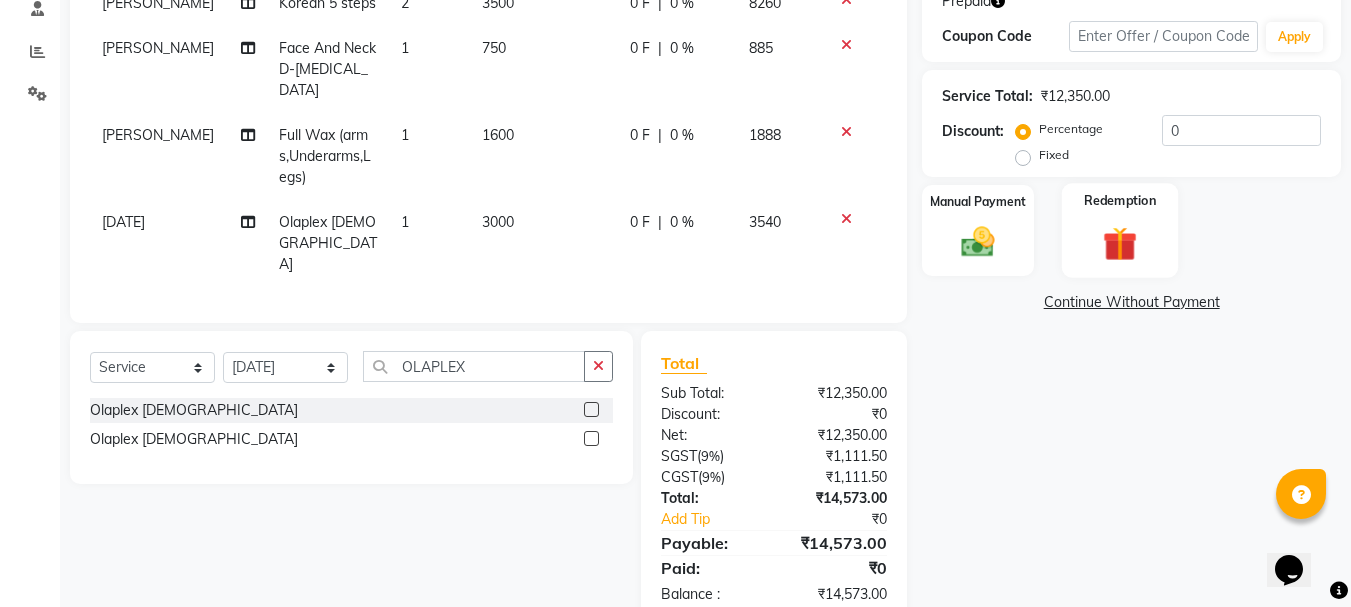 click 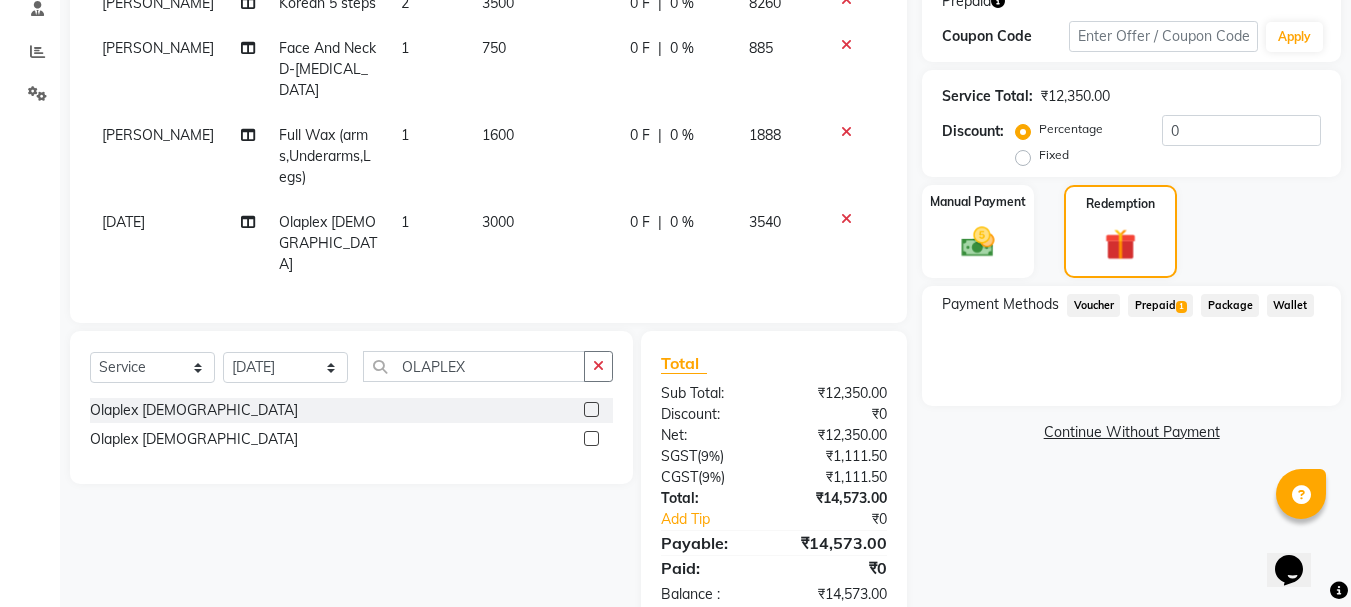 click on "Prepaid  1" 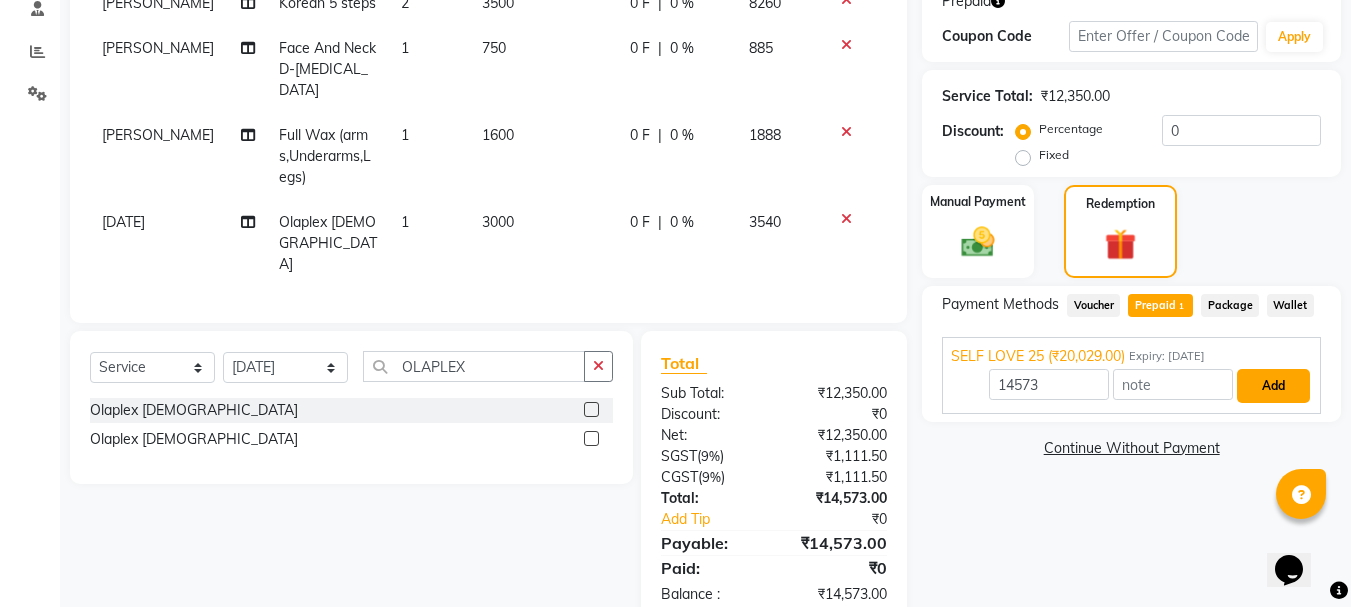 click on "Add" at bounding box center [1273, 386] 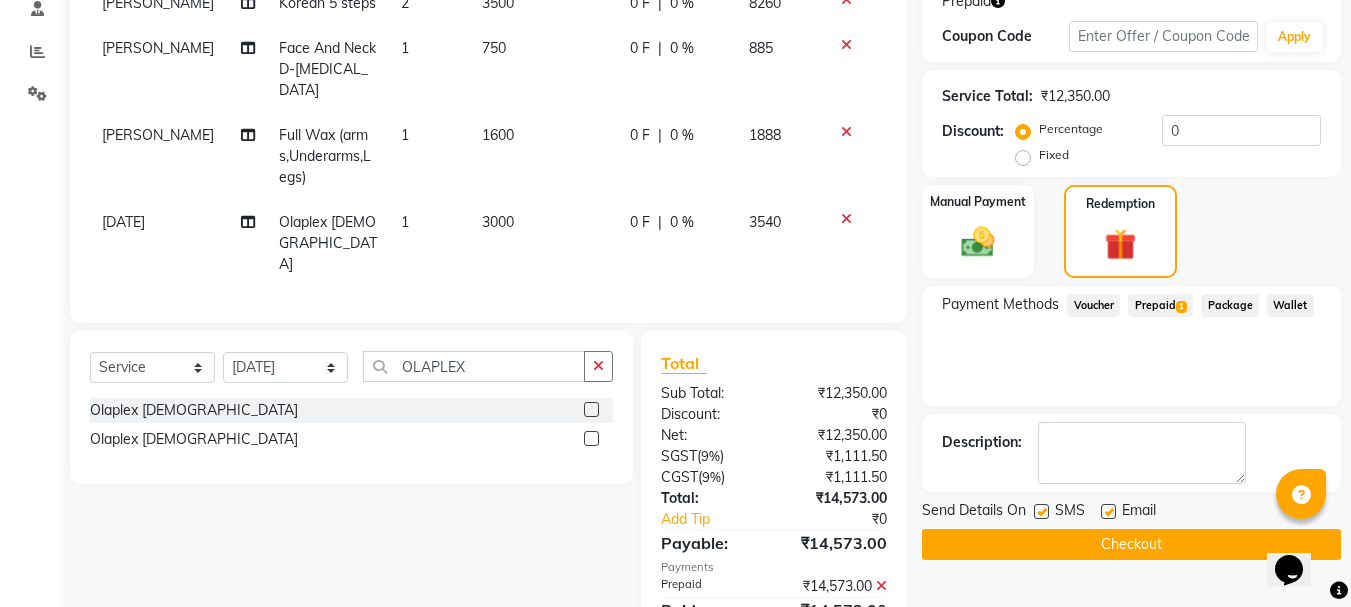 click 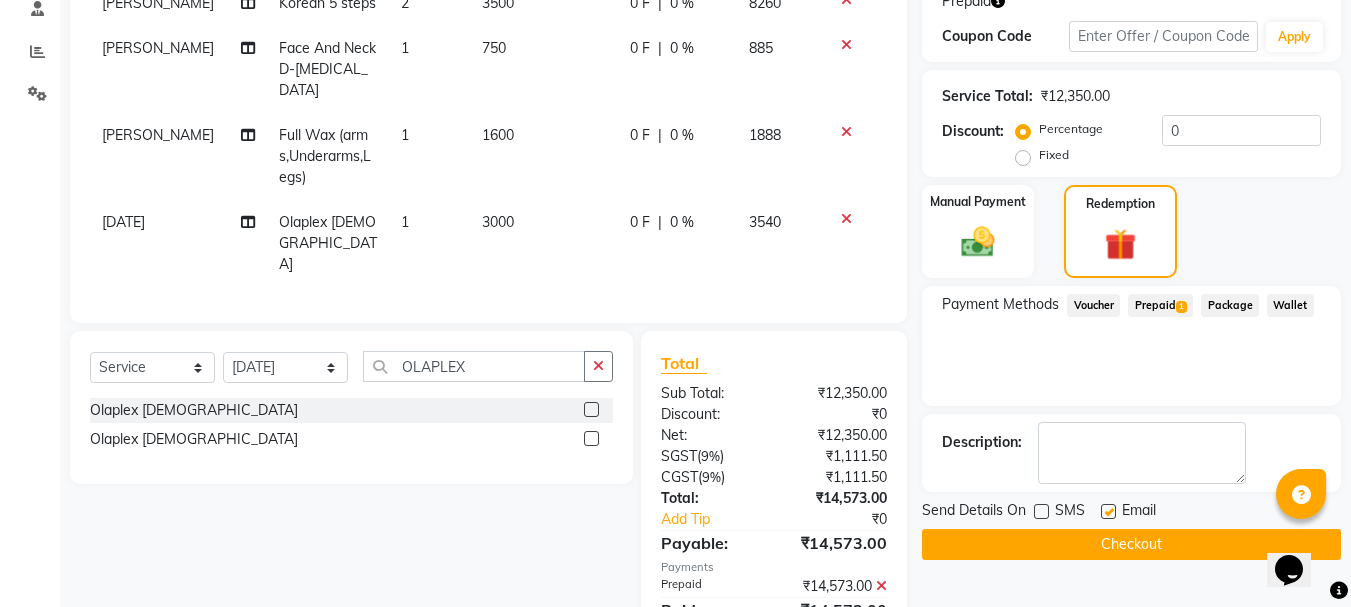 click 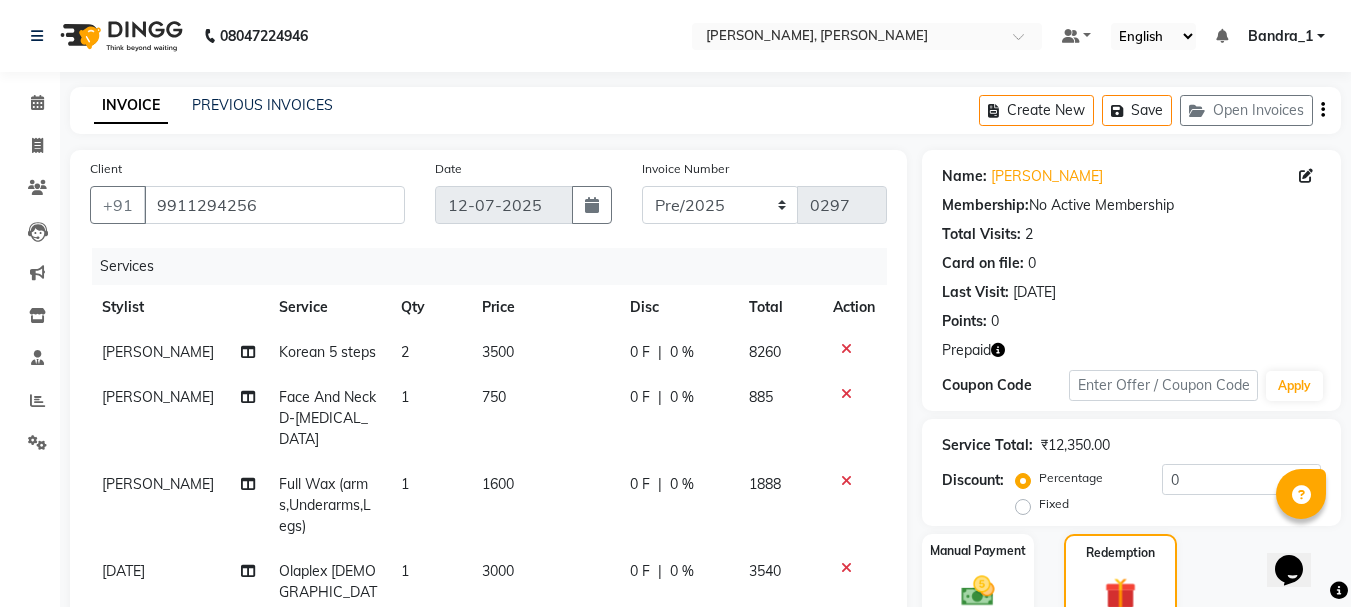 scroll, scrollTop: 391, scrollLeft: 0, axis: vertical 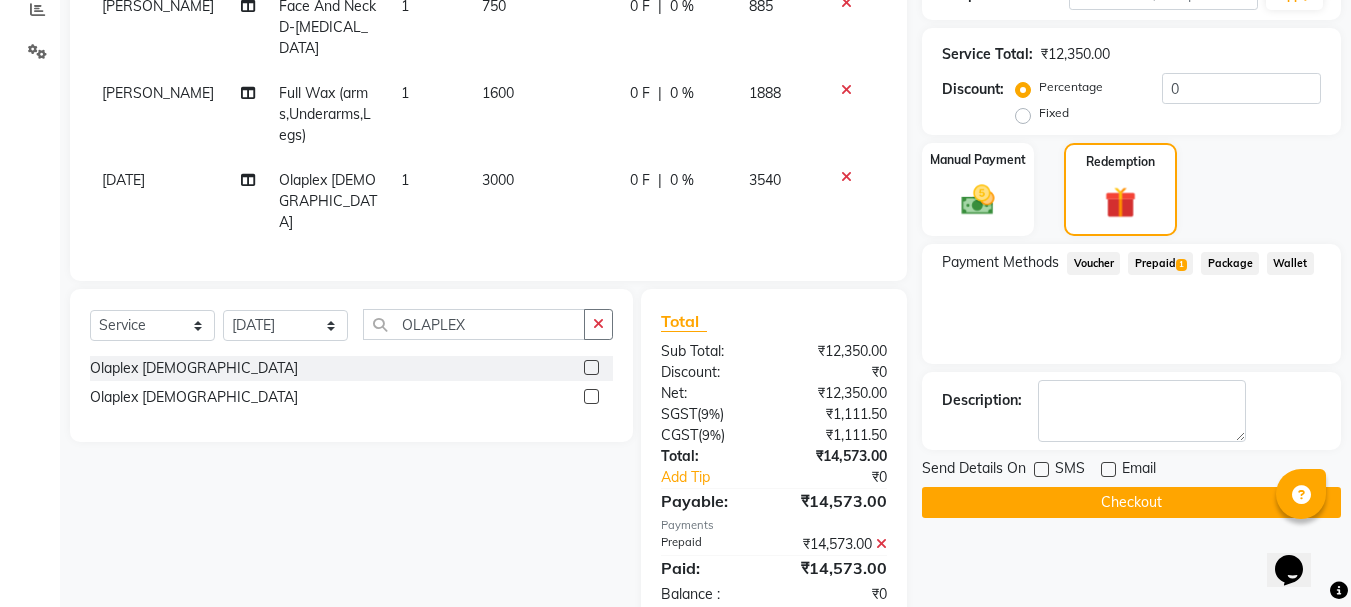 click on "Checkout" 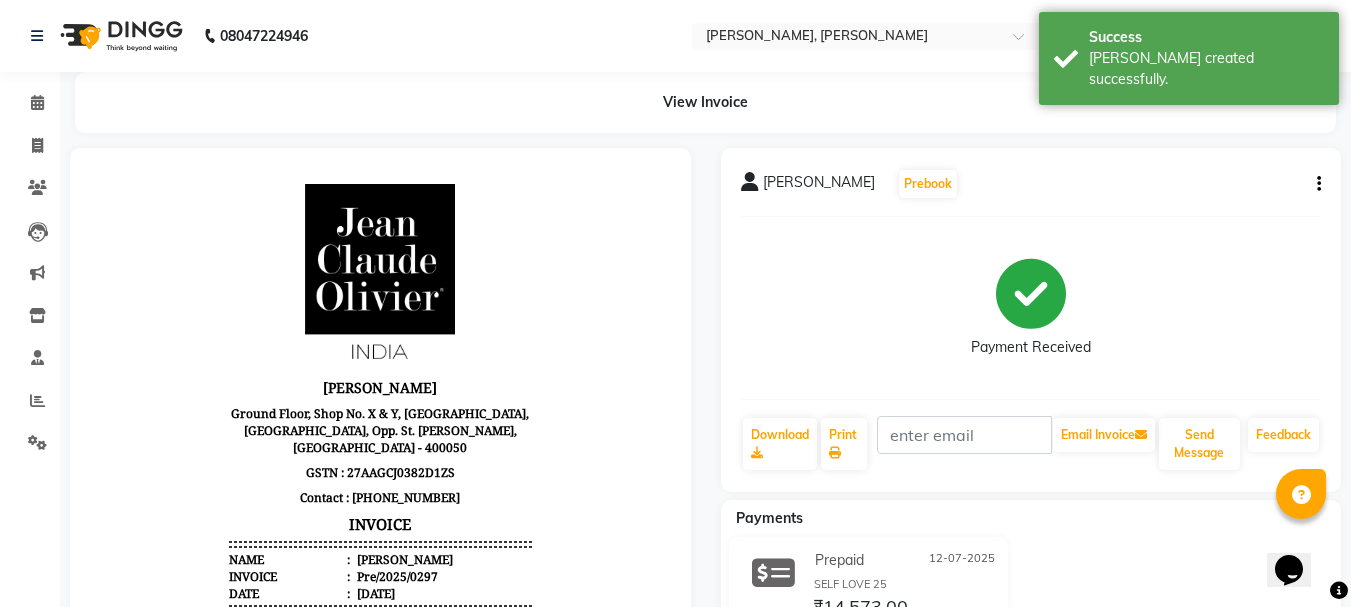 scroll, scrollTop: 0, scrollLeft: 0, axis: both 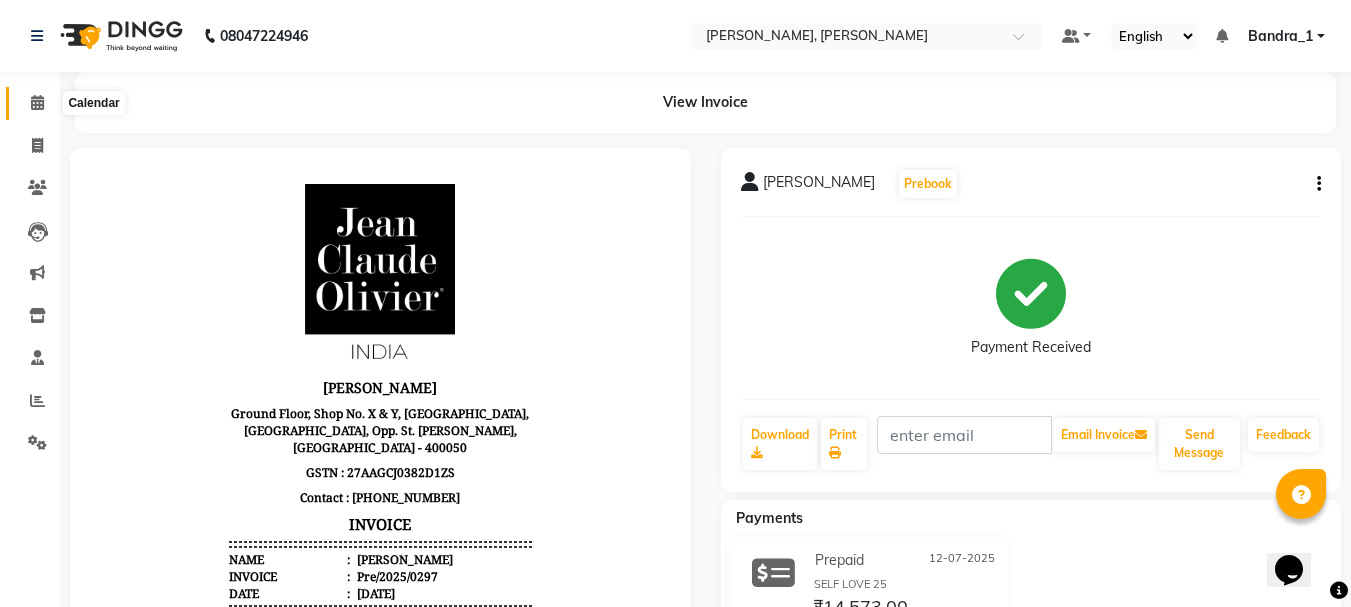 click 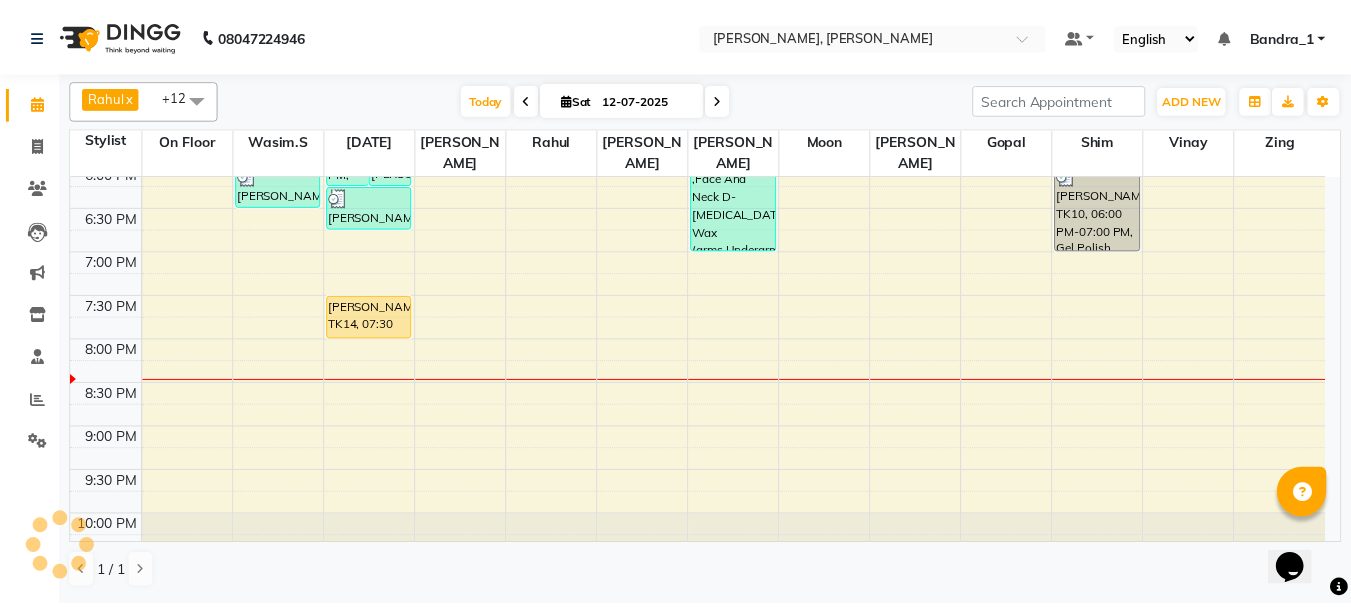 scroll, scrollTop: 804, scrollLeft: 0, axis: vertical 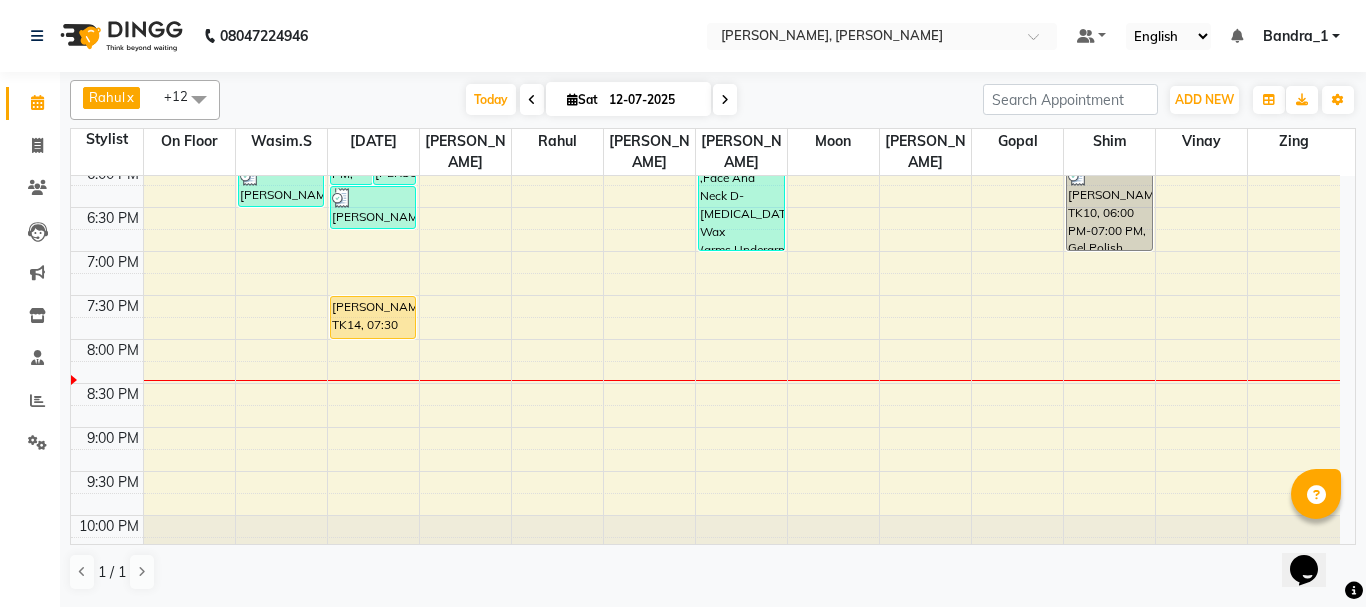 click on "[PERSON_NAME], TK14, 07:30 PM-08:00 PM, Senior Stylist [DEMOGRAPHIC_DATA]" at bounding box center [373, 317] 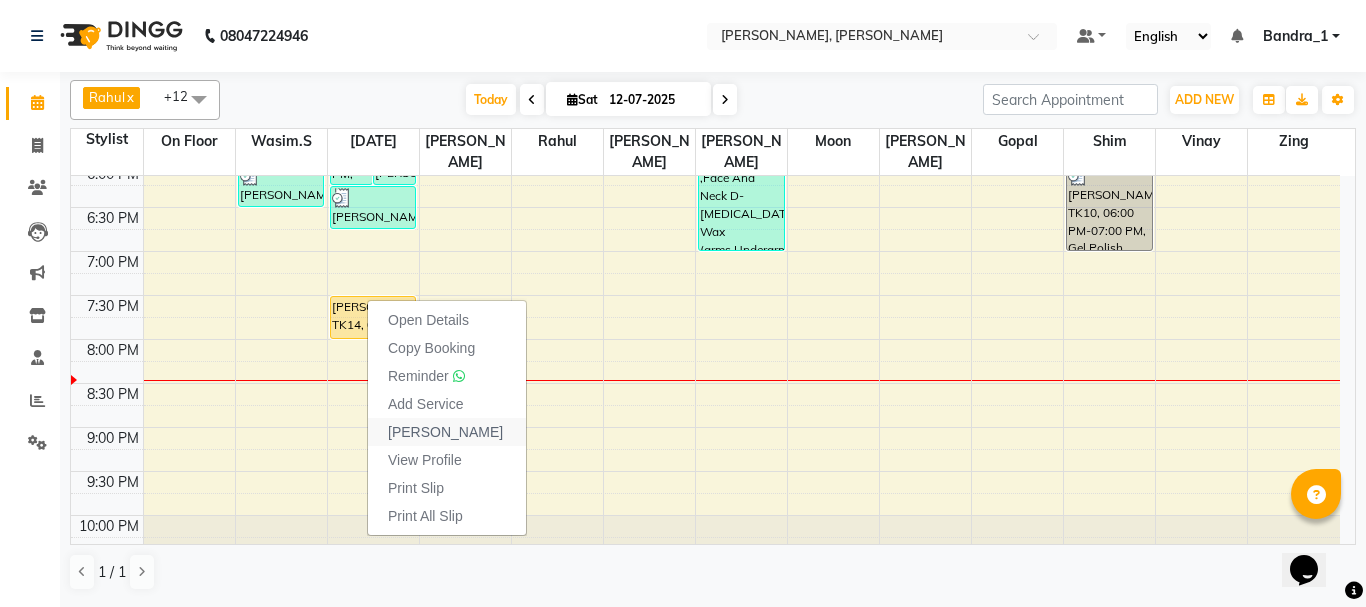click on "[PERSON_NAME]" at bounding box center [445, 432] 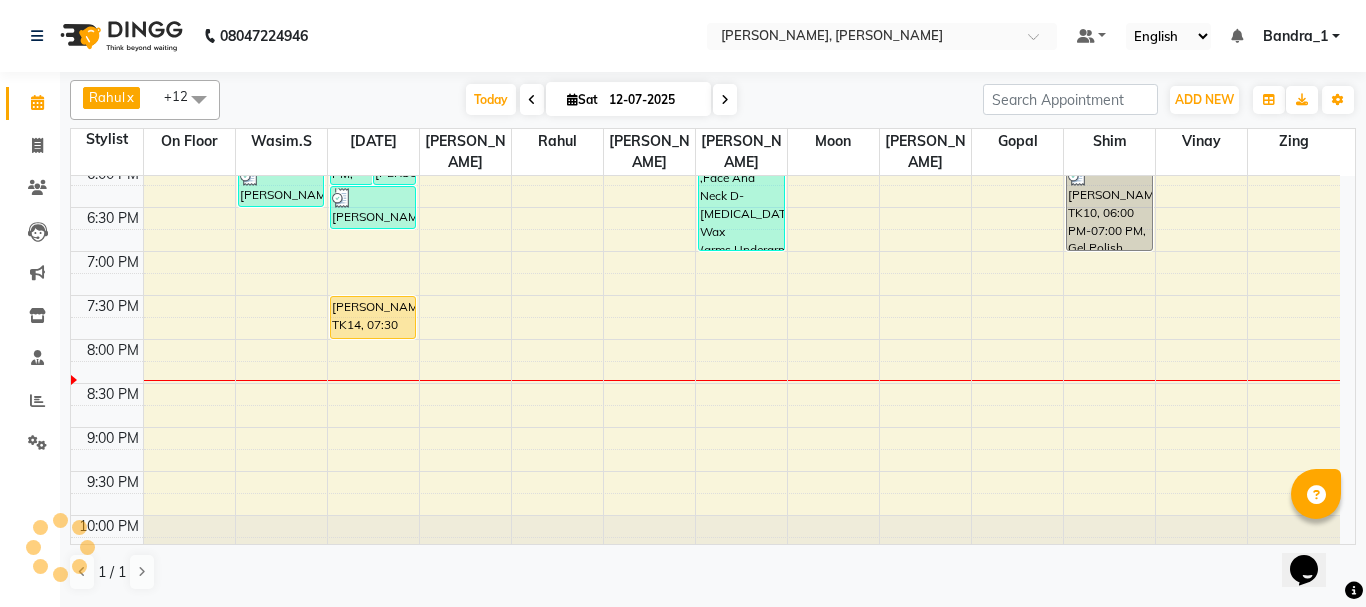 select on "7997" 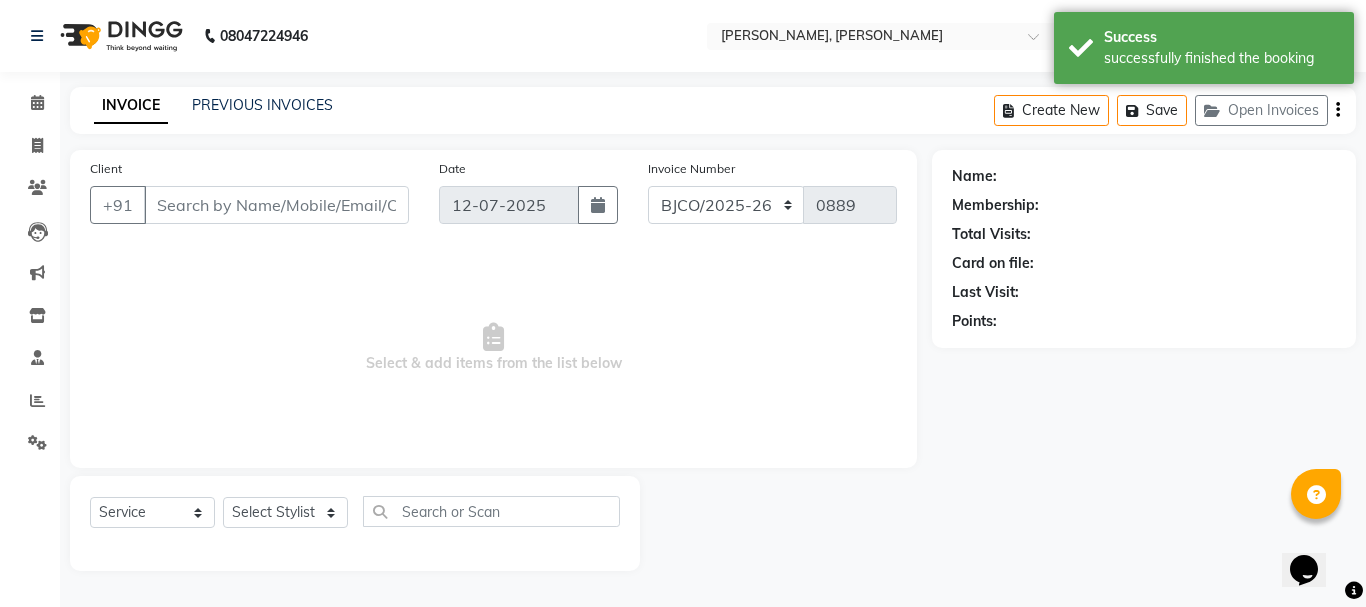 type on "9819174243" 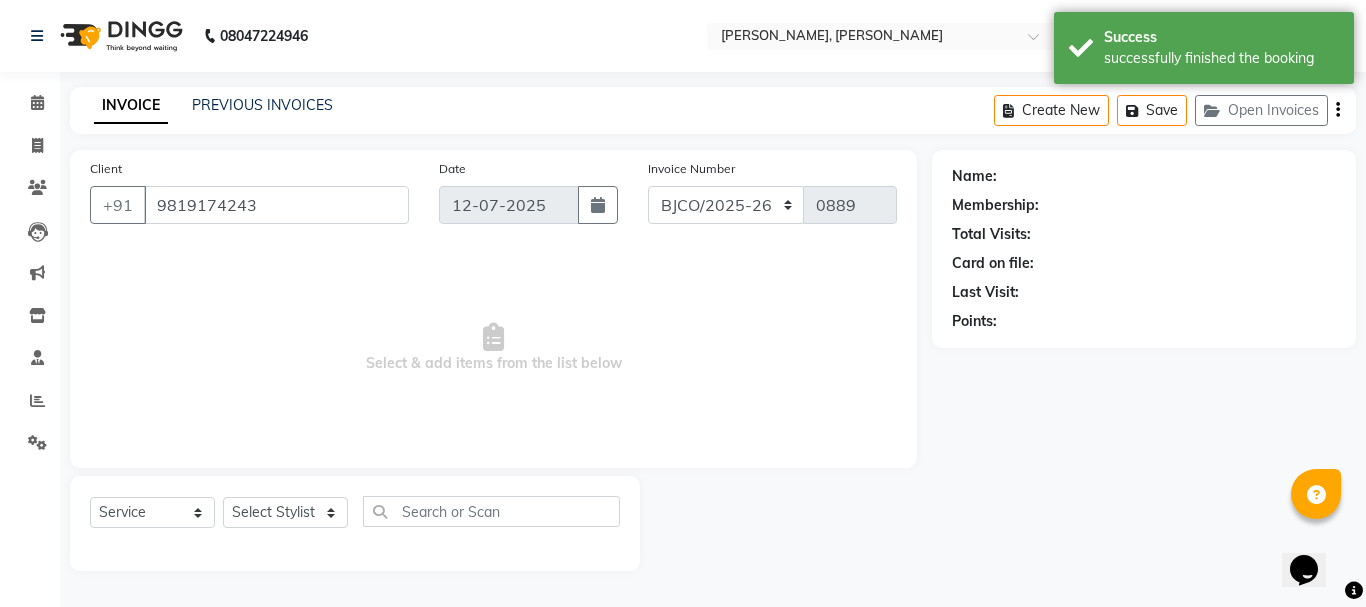 select on "58043" 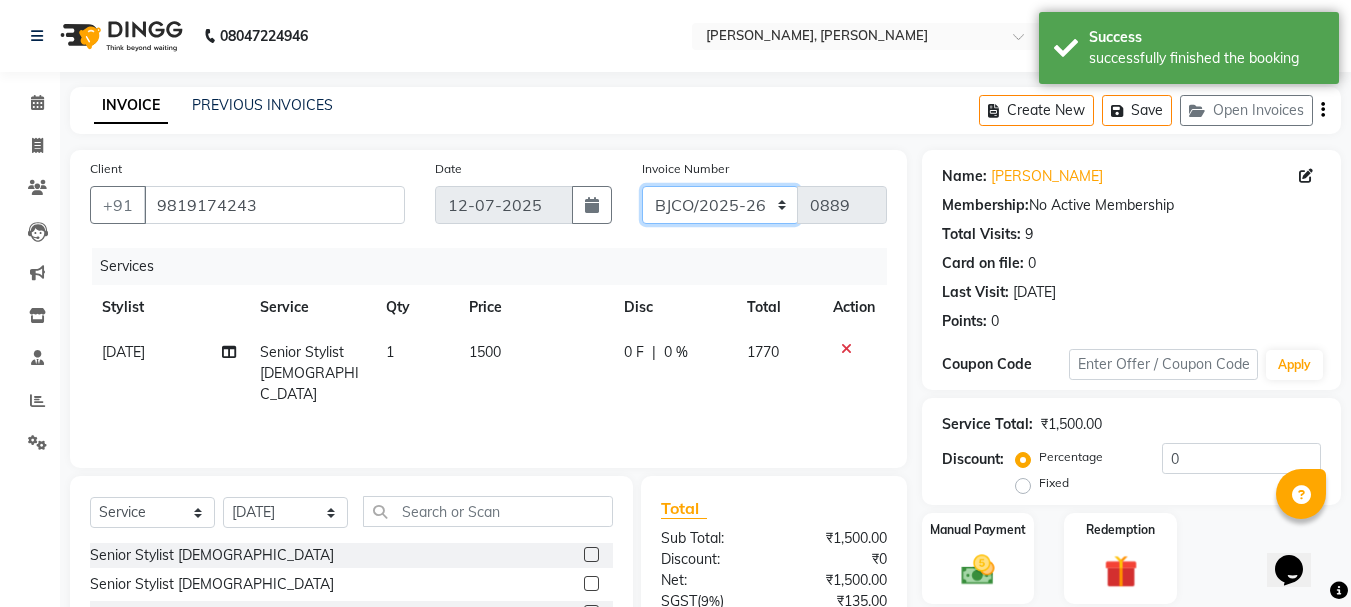 click on "CPGS/2025-26 BJCO/2025-26 Pre/2025" 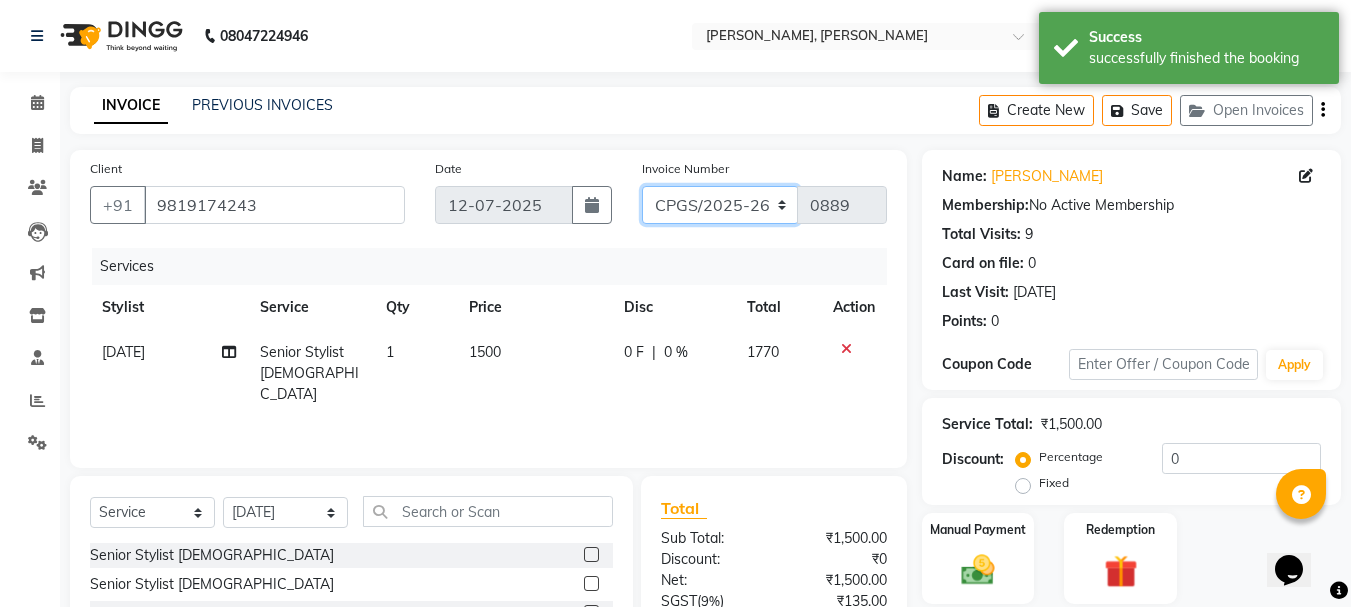 click on "CPGS/2025-26 BJCO/2025-26 Pre/2025" 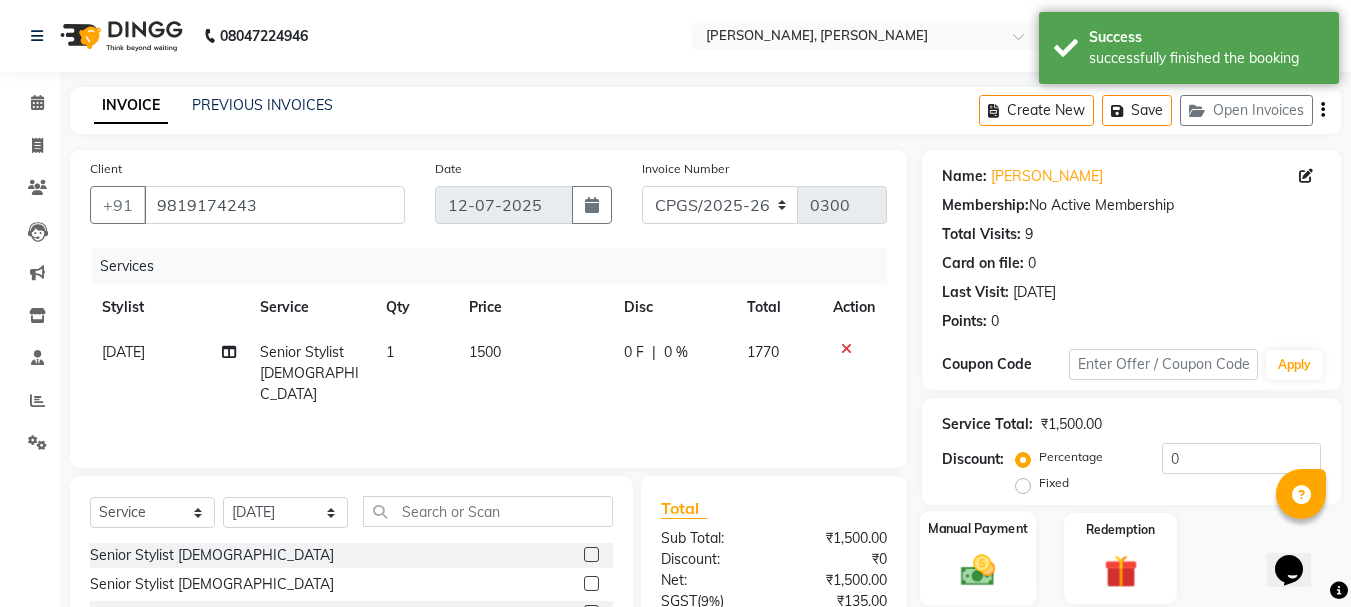 click 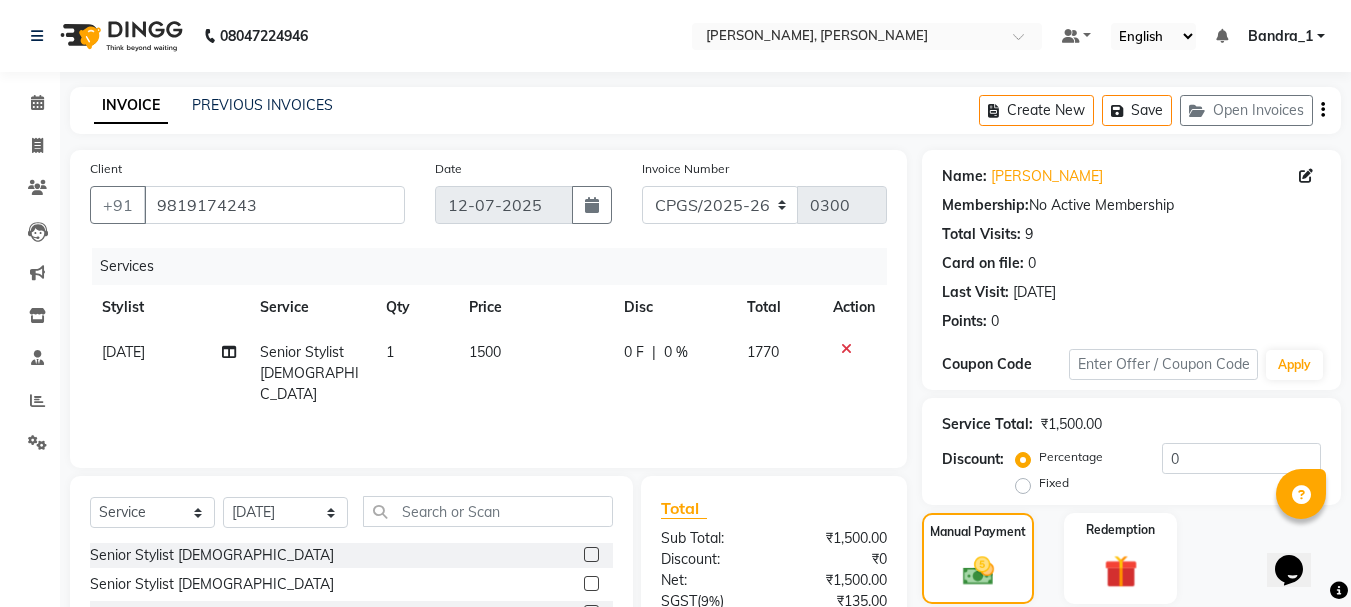 scroll, scrollTop: 196, scrollLeft: 0, axis: vertical 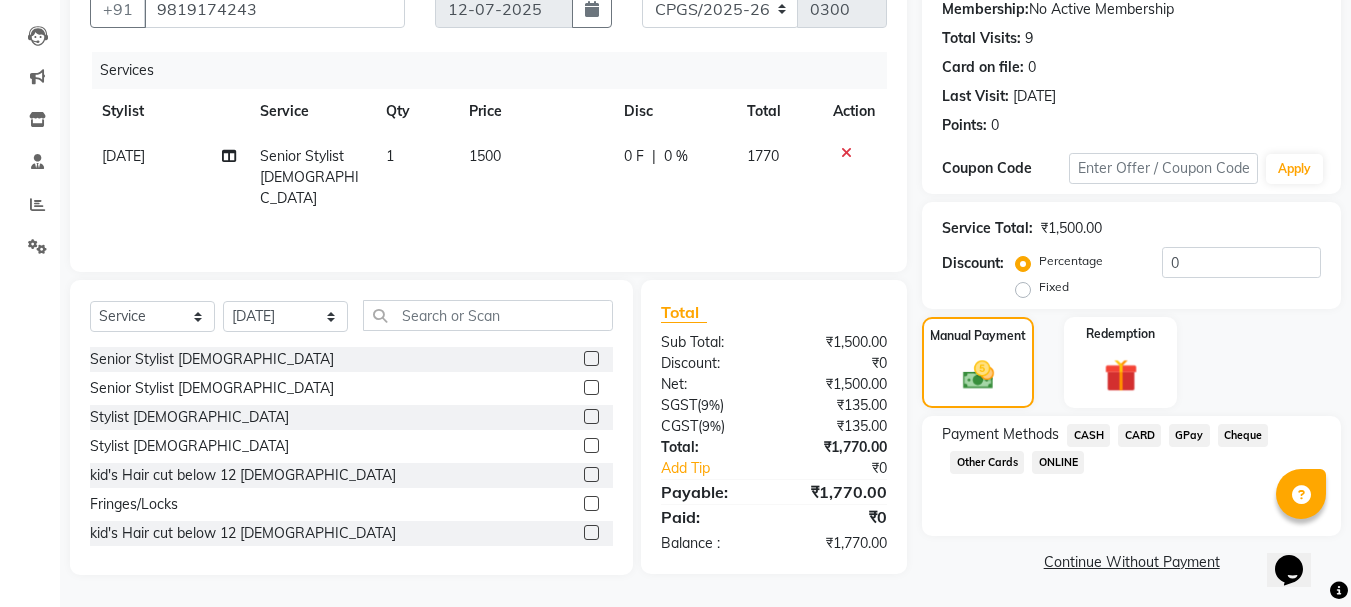 click on "CASH" 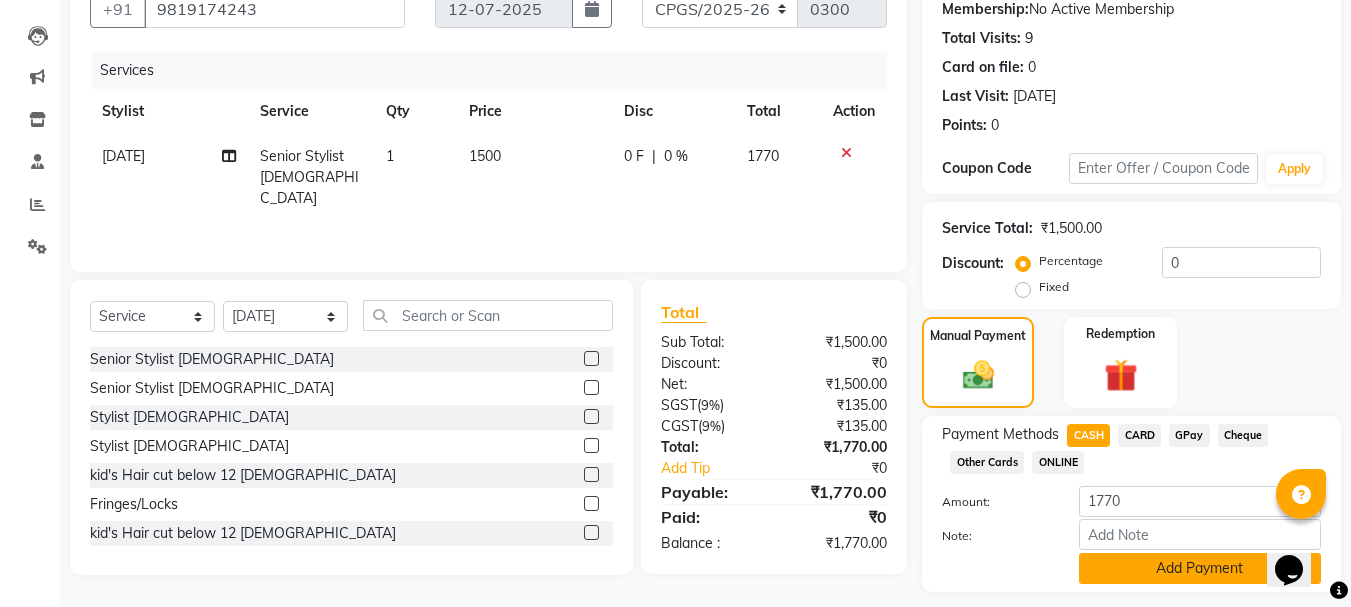 click on "Add Payment" 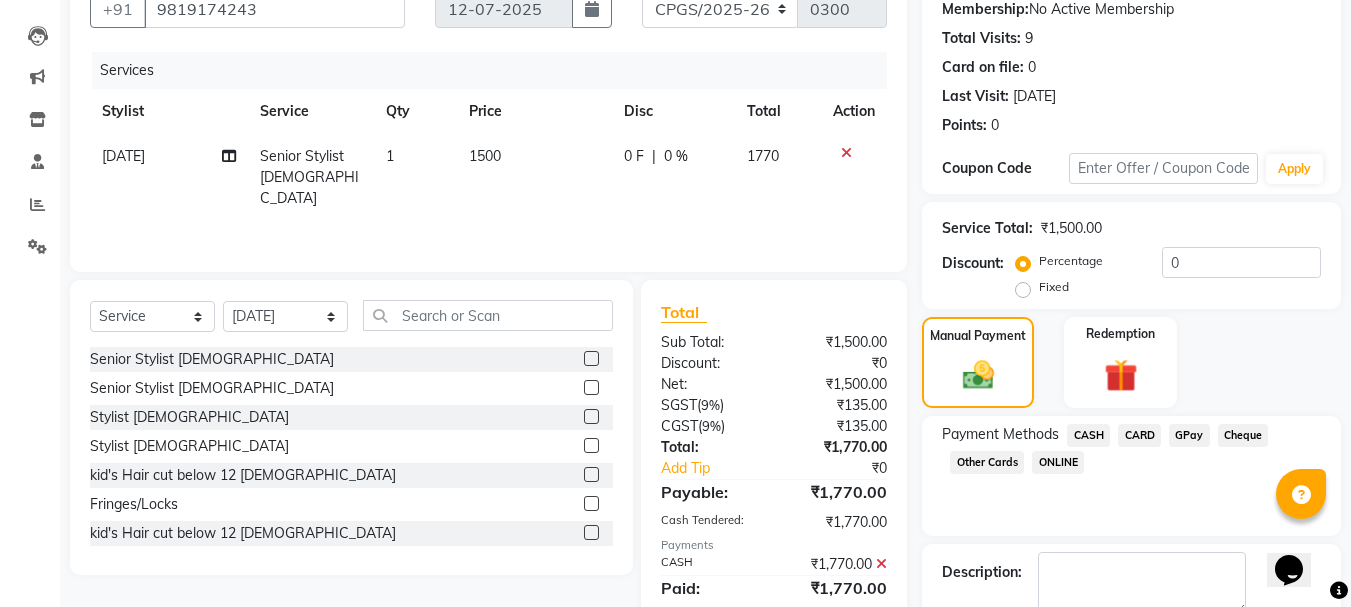 scroll, scrollTop: 309, scrollLeft: 0, axis: vertical 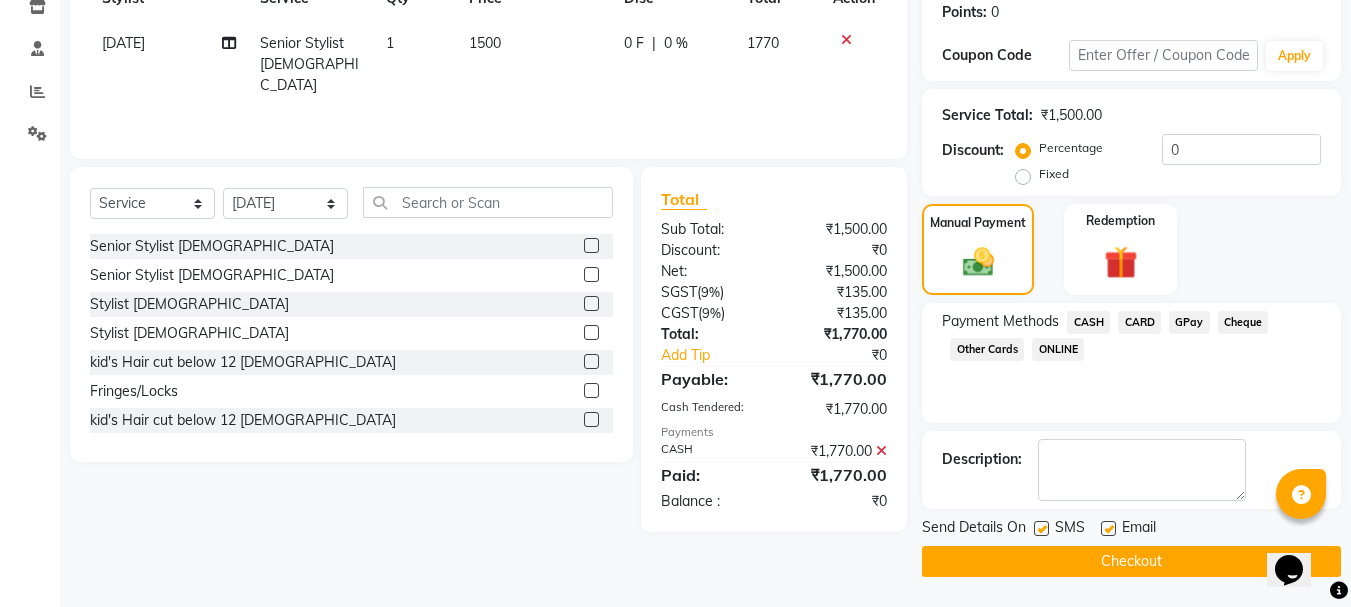 drag, startPoint x: 1106, startPoint y: 526, endPoint x: 1048, endPoint y: 533, distance: 58.420887 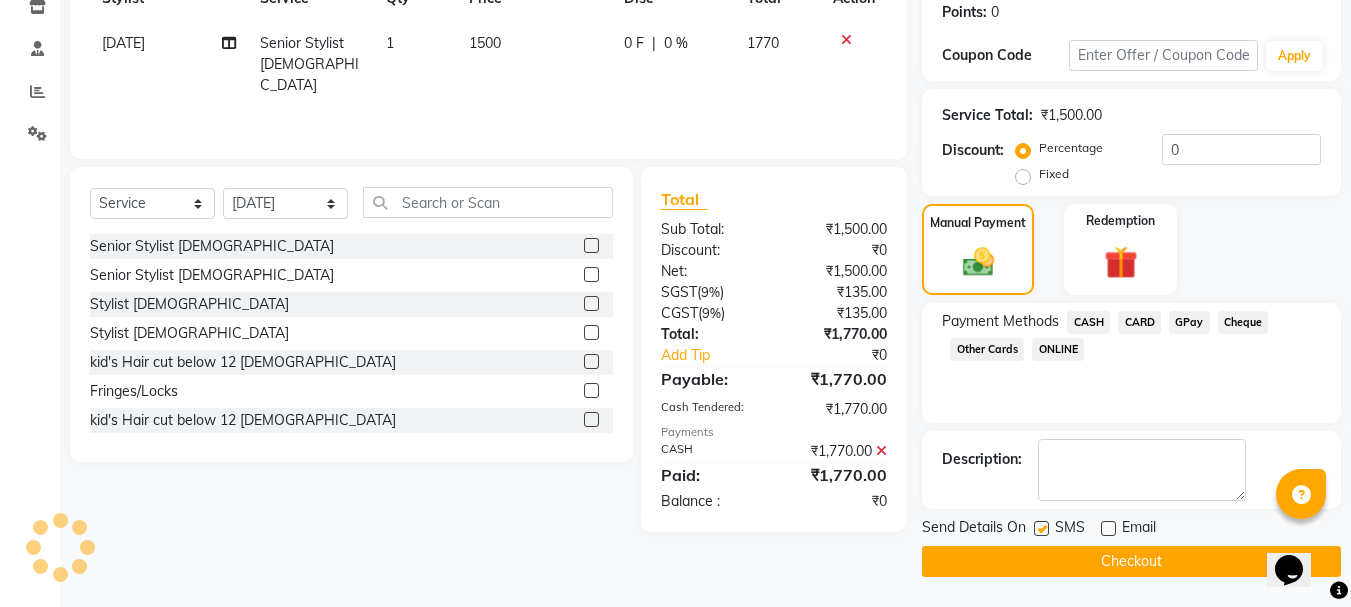 click 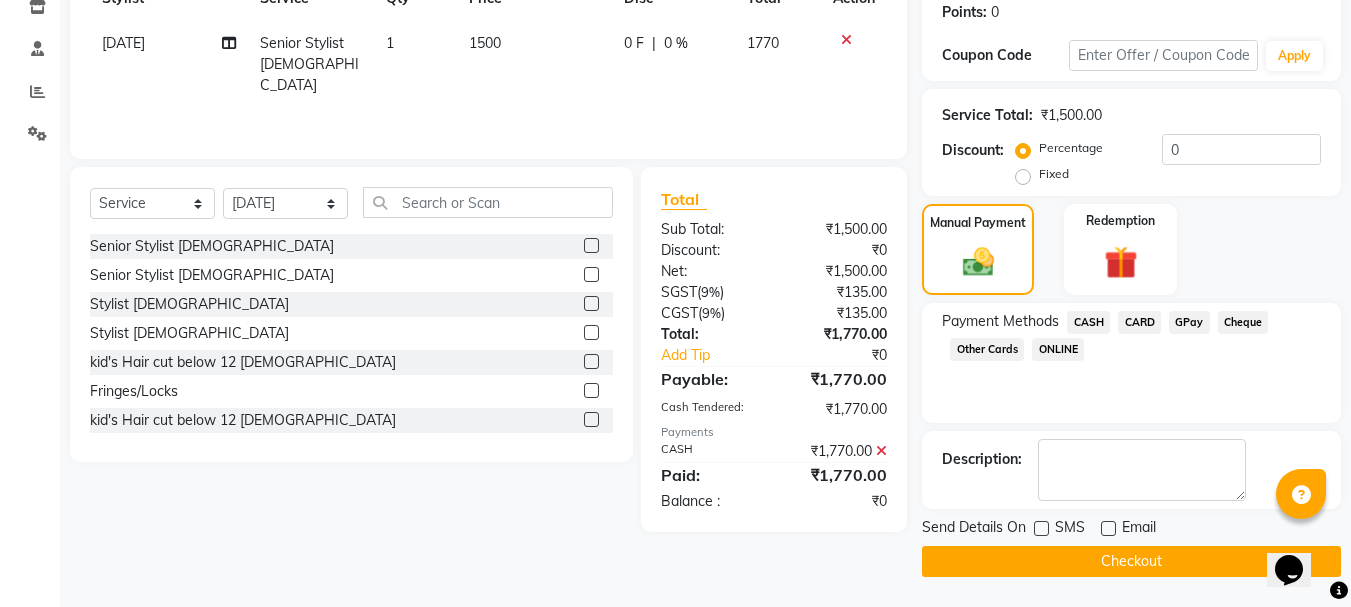 click on "Checkout" 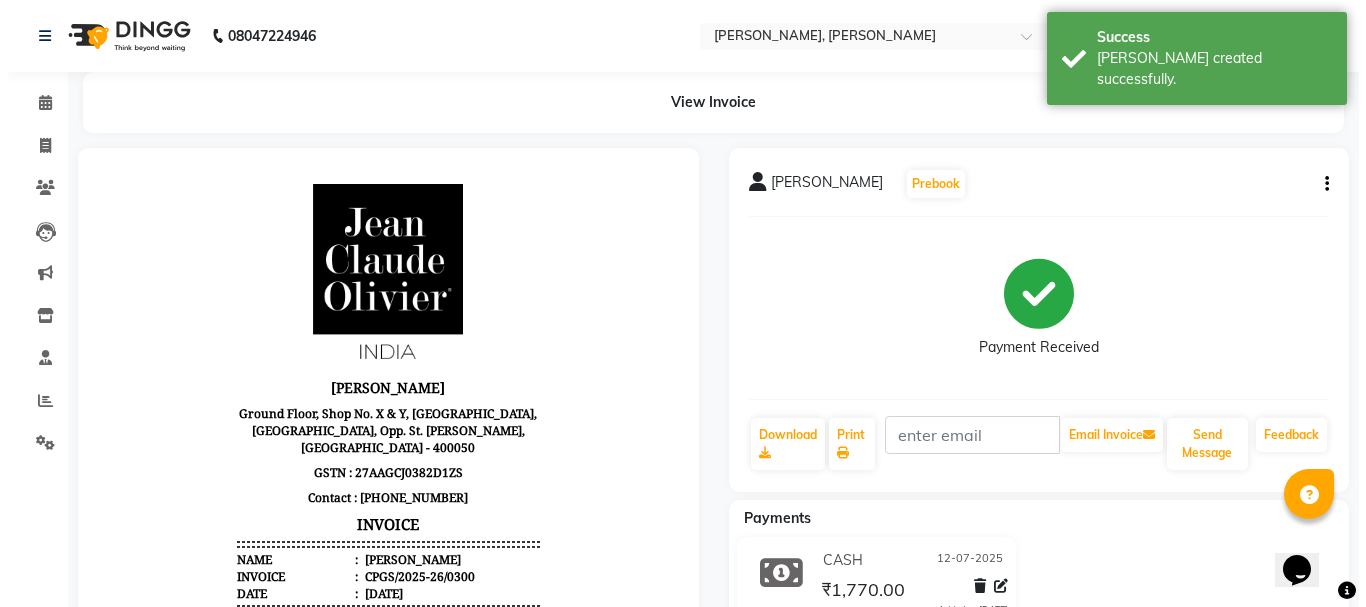 scroll, scrollTop: 0, scrollLeft: 0, axis: both 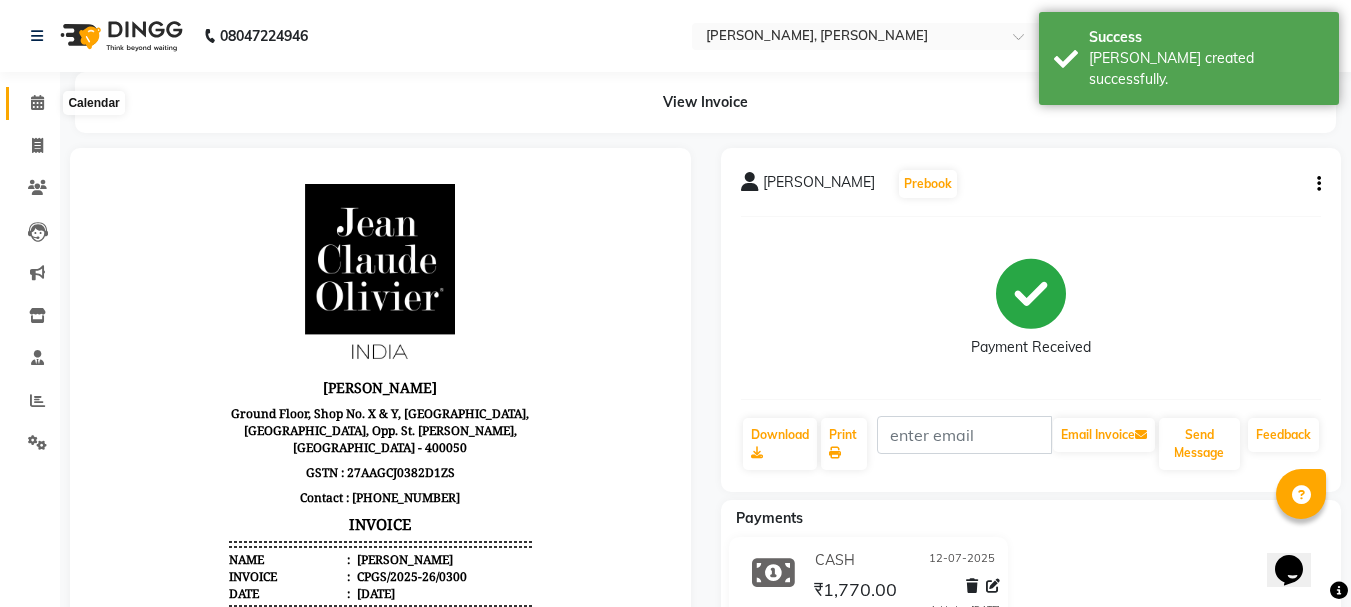 click 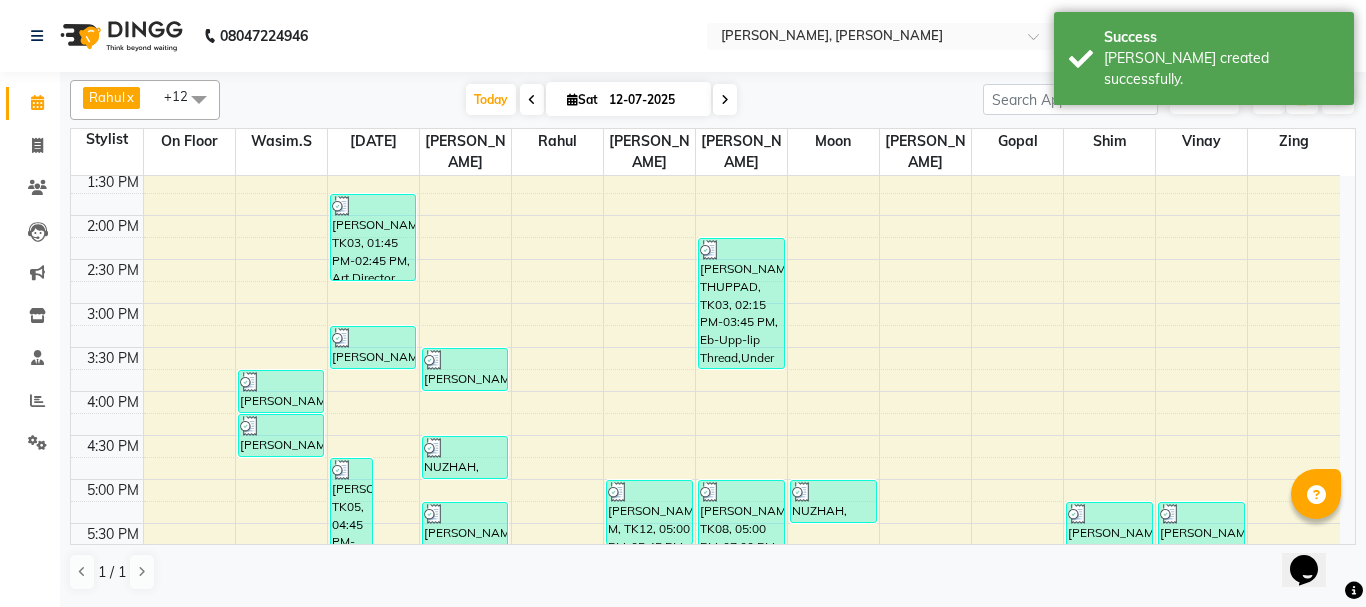 scroll, scrollTop: 800, scrollLeft: 0, axis: vertical 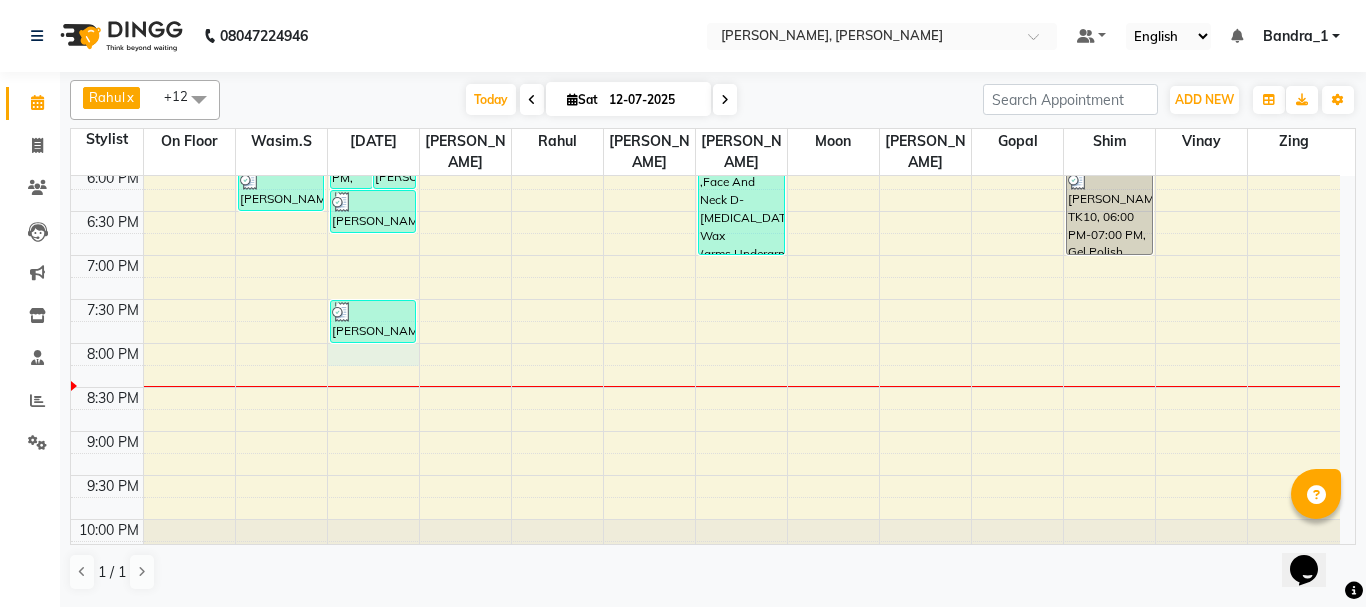 click on "9:00 AM 9:30 AM 10:00 AM 10:30 AM 11:00 AM 11:30 AM 12:00 PM 12:30 PM 1:00 PM 1:30 PM 2:00 PM 2:30 PM 3:00 PM 3:30 PM 4:00 PM 4:30 PM 5:00 PM 5:30 PM 6:00 PM 6:30 PM 7:00 PM 7:30 PM 8:00 PM 8:30 PM 9:00 PM 9:30 PM 10:00 PM 10:30 PM     [PERSON_NAME], TK06, 03:45 PM-04:15 PM, Premium Shaving     [PERSON_NAME], TK05, 04:15 PM-04:45 PM, Art Director [DEMOGRAPHIC_DATA]     [PERSON_NAME], TK11, 06:00 PM-06:30 PM, Senior Stylist [DEMOGRAPHIC_DATA]     [PERSON_NAME], TK05, 04:45 PM-06:15 PM, Wash & Blow Dry,Wash & Paddle Dry     [PERSON_NAME], TK08, 05:45 PM-06:15 PM, Olaplex  [DEMOGRAPHIC_DATA]      [PERSON_NAME] THUPPAD, TK03, 01:45 PM-02:45 PM, Art Director [DEMOGRAPHIC_DATA],[PERSON_NAME] Trimming     [PERSON_NAME], TK06, 03:15 PM-03:45 PM, Olaplex  [DEMOGRAPHIC_DATA]      [PERSON_NAME], TK13, 06:15 PM-06:45 PM, Wash & Blow Dry     ASHISH MEHATINI, TK14, 07:30 PM-08:00 PM, Senior Stylist [DEMOGRAPHIC_DATA]     [PERSON_NAME], TK04, 03:30 PM-04:00 PM, Art Director [DEMOGRAPHIC_DATA]     NUZHAH, TK09, 04:30 PM-05:00 PM, Blow Dry     [PERSON_NAME], TK10, 05:15 PM-06:00 PM, Wash & Blow Dry" at bounding box center (705, -9) 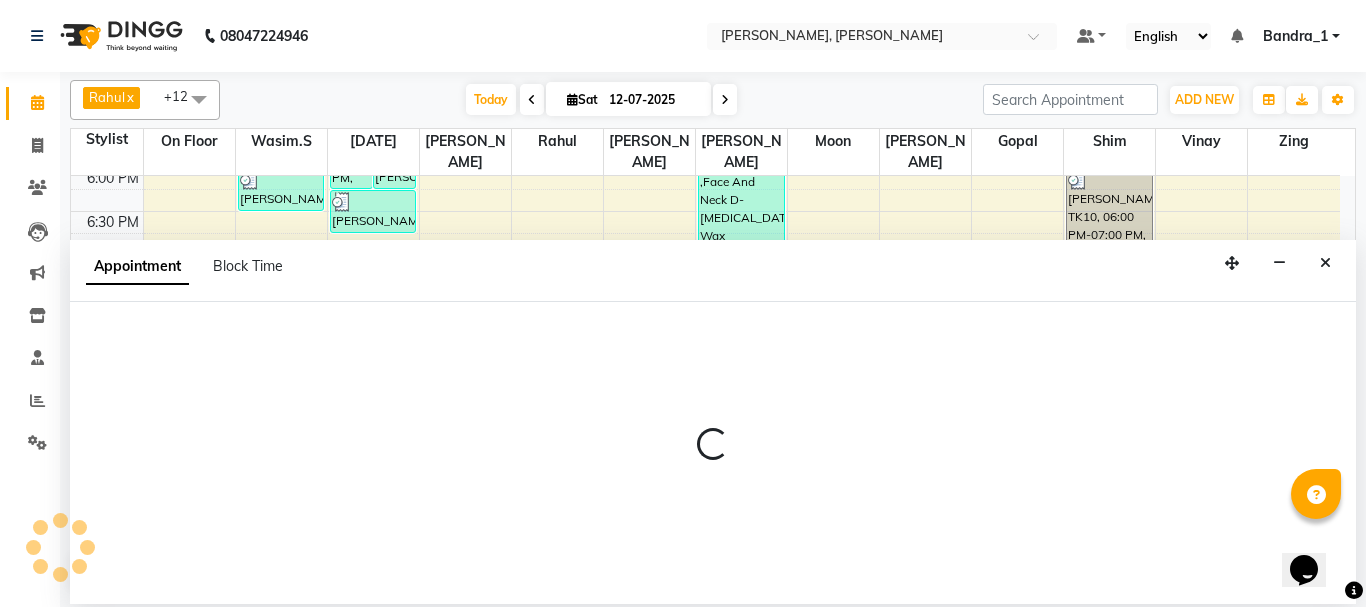 select on "58043" 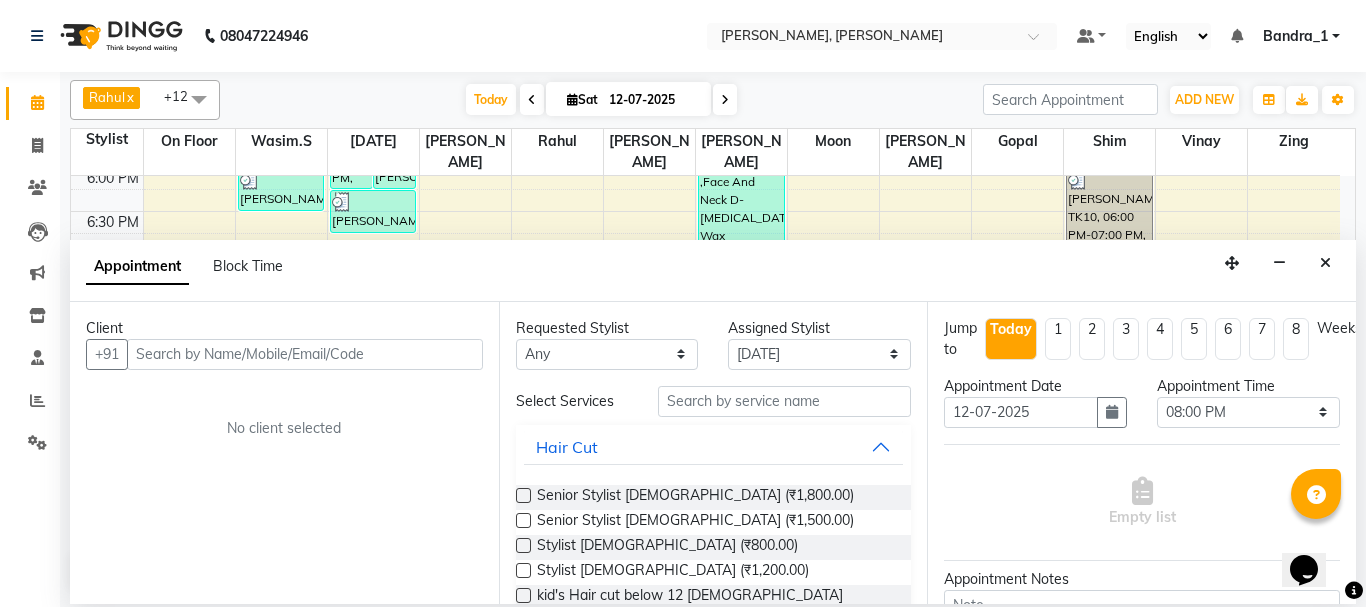 drag, startPoint x: 205, startPoint y: 362, endPoint x: 134, endPoint y: 408, distance: 84.59905 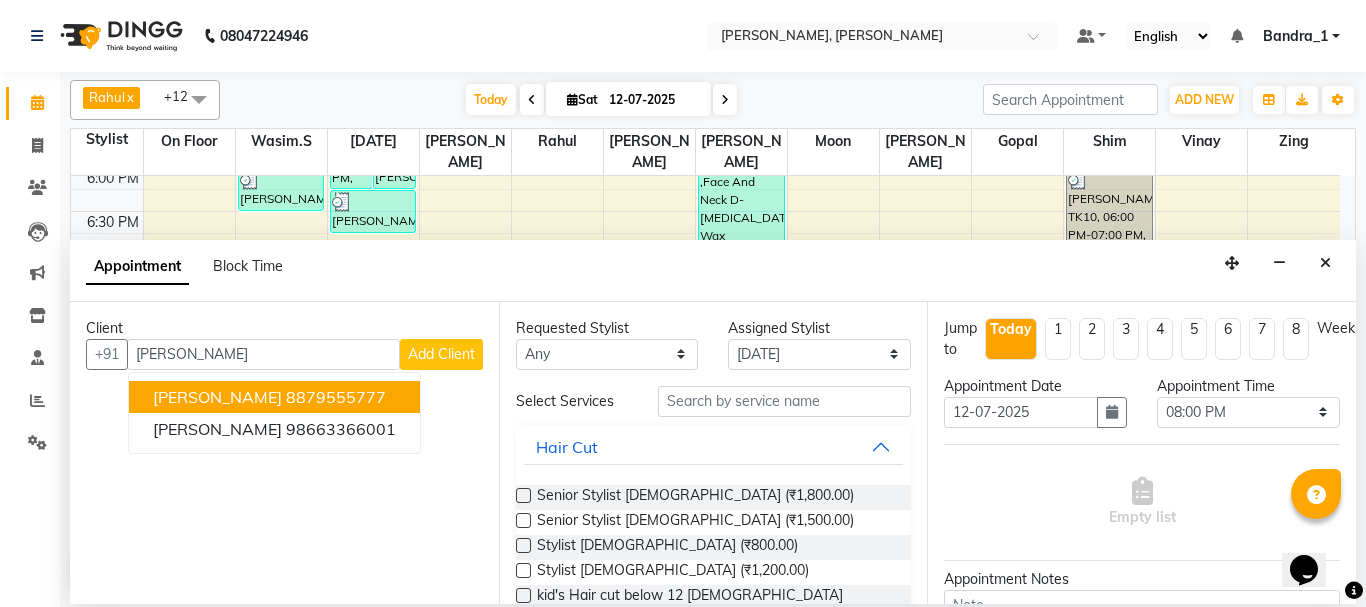 click on "[PERSON_NAME]" at bounding box center (217, 397) 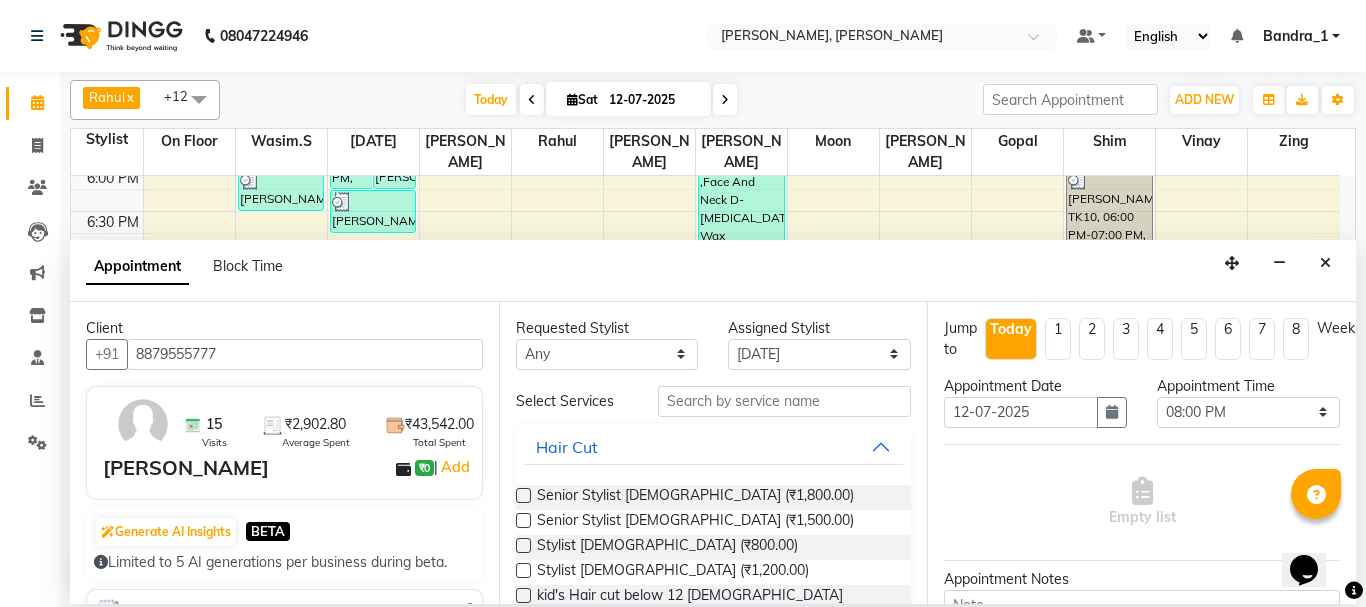 type on "8879555777" 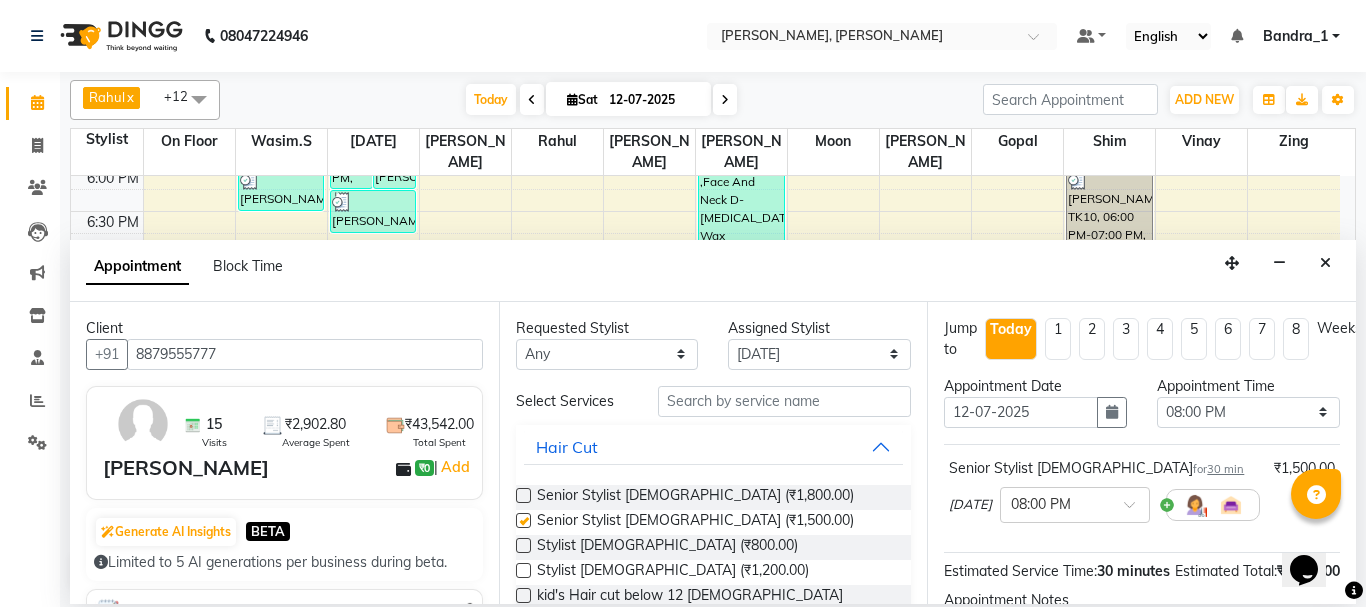 checkbox on "false" 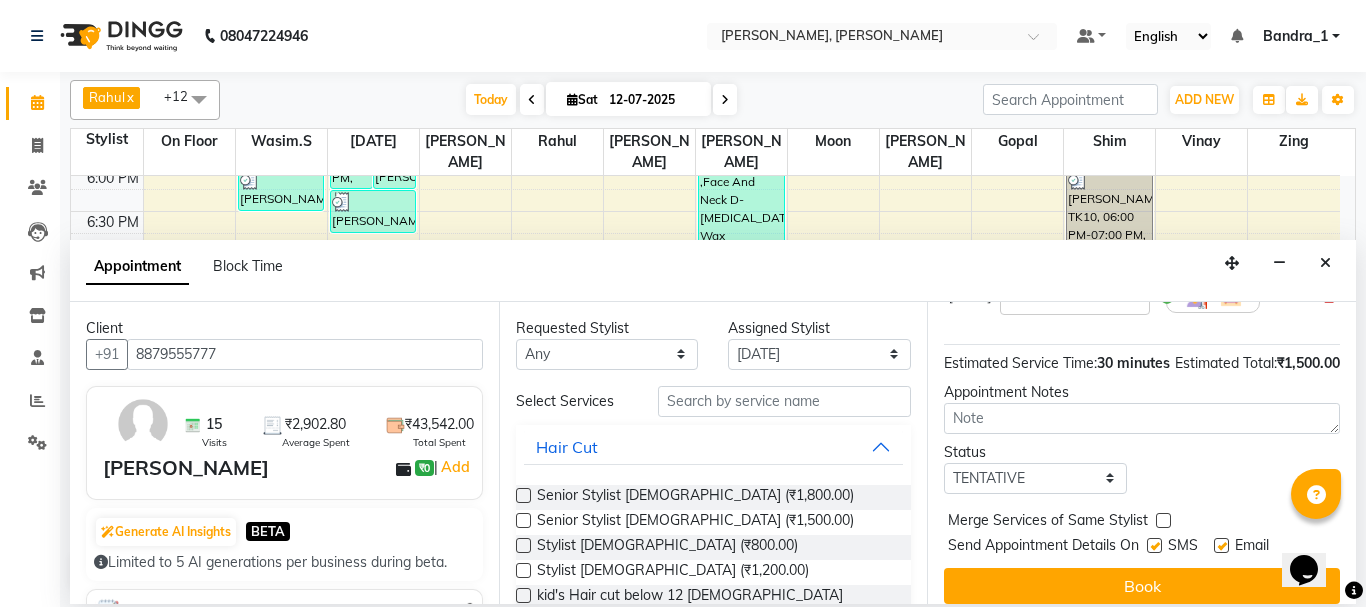 scroll, scrollTop: 260, scrollLeft: 0, axis: vertical 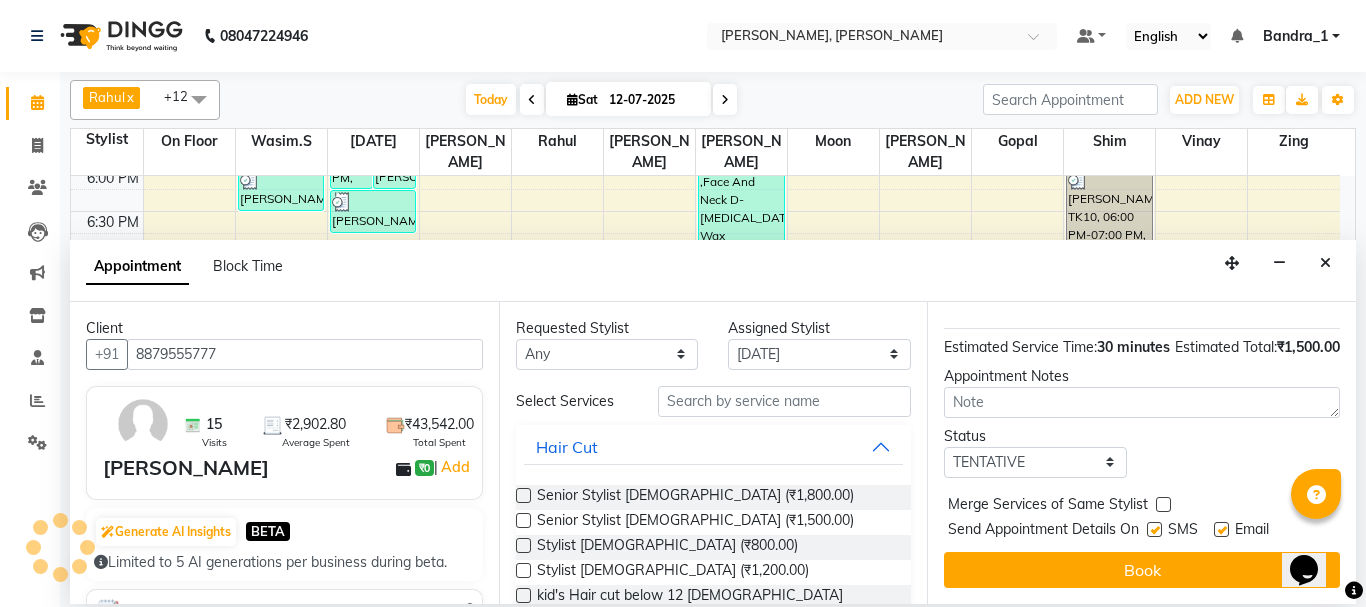 drag, startPoint x: 1226, startPoint y: 512, endPoint x: 1180, endPoint y: 518, distance: 46.389652 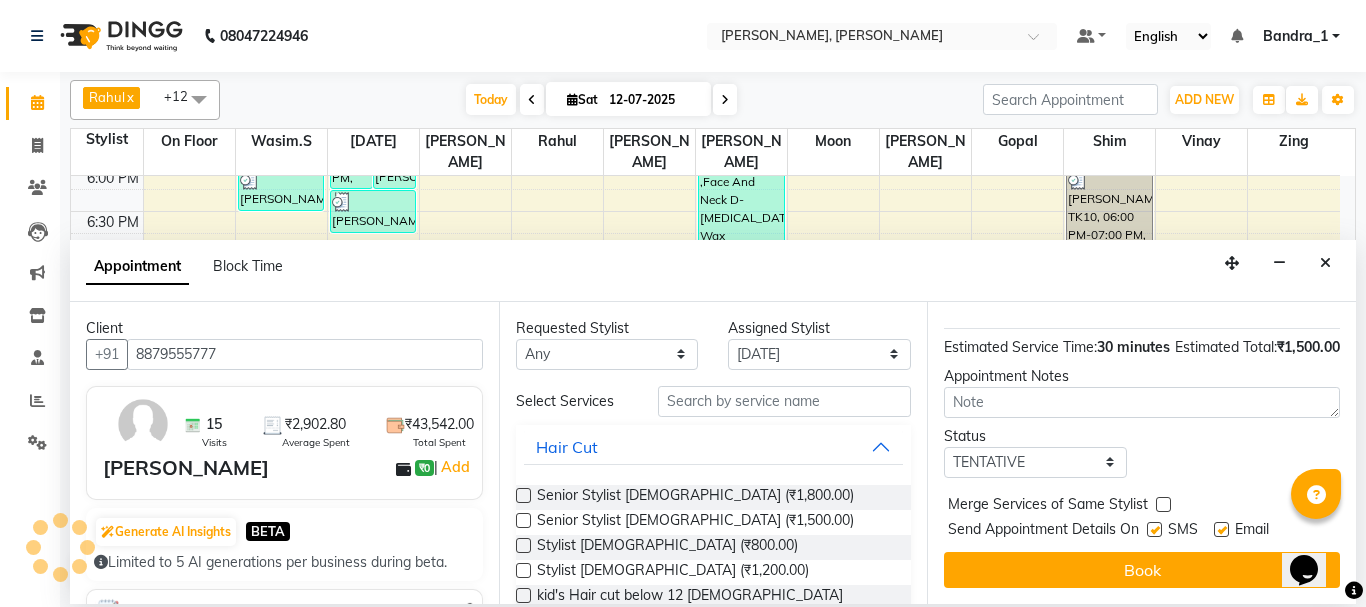 click at bounding box center (1221, 529) 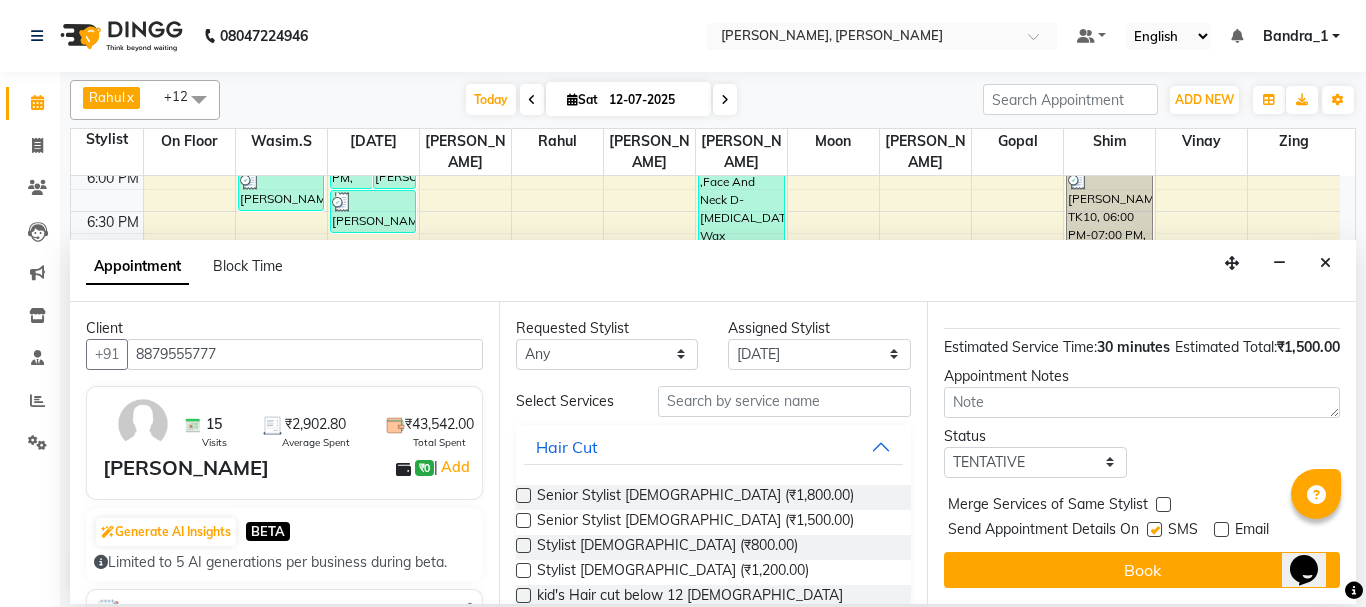 drag, startPoint x: 1150, startPoint y: 509, endPoint x: 1164, endPoint y: 532, distance: 26.925823 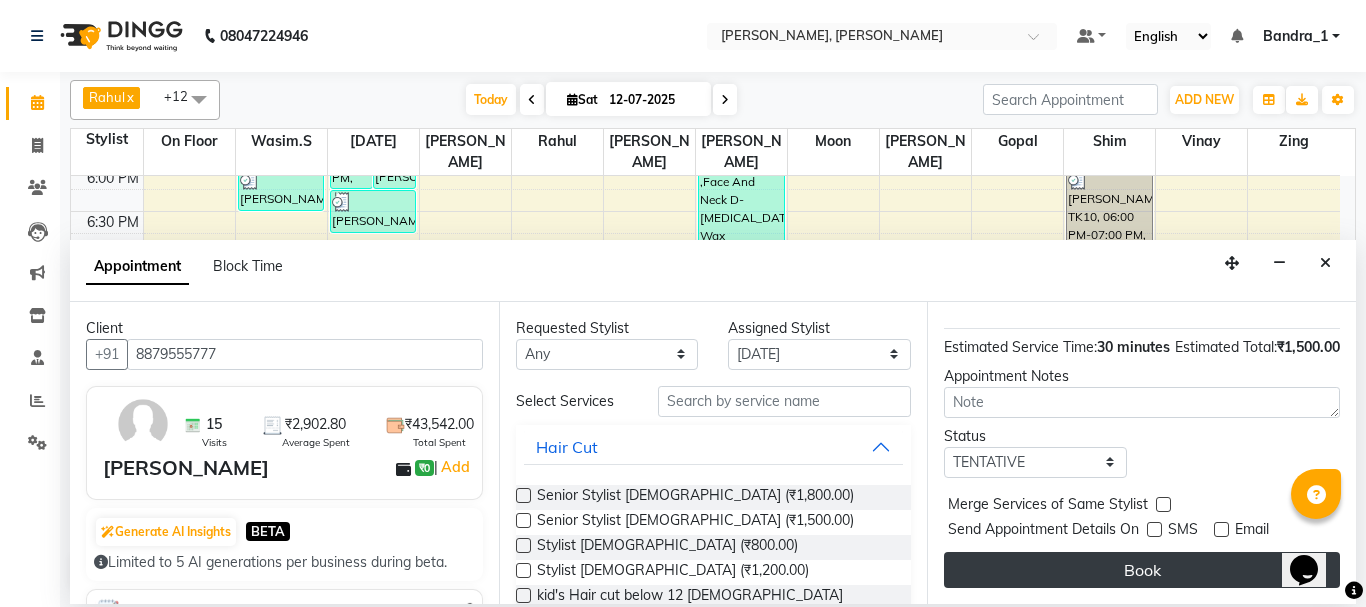 click on "Book" at bounding box center [1142, 570] 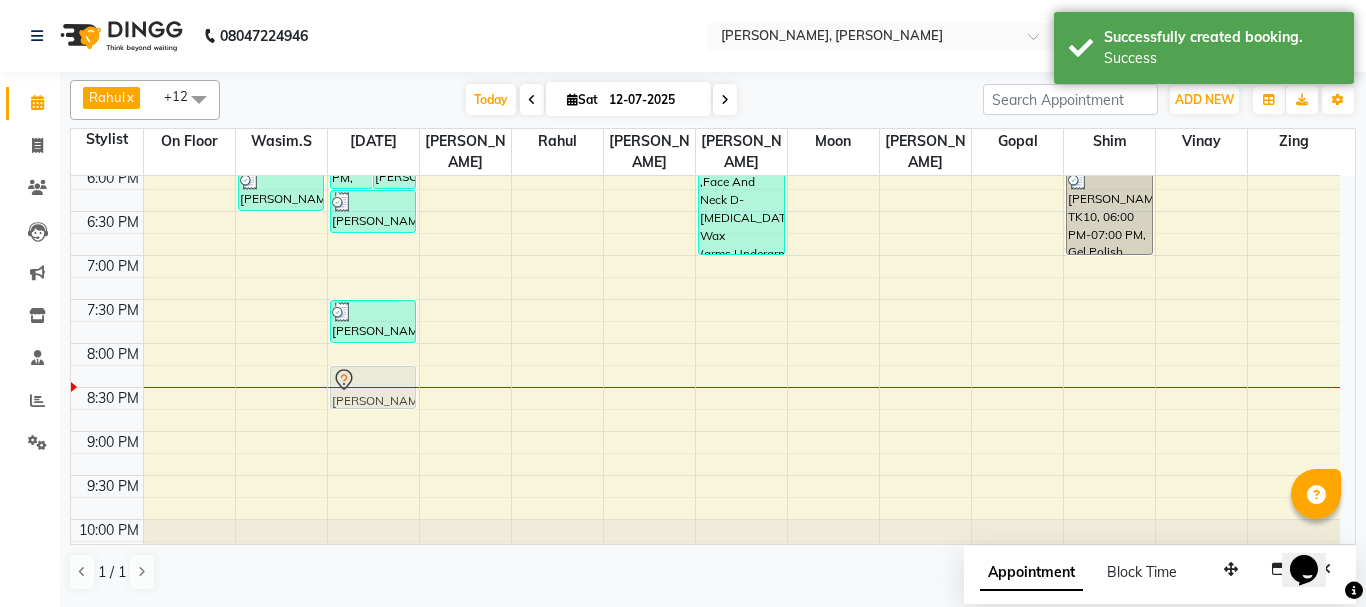 drag, startPoint x: 369, startPoint y: 336, endPoint x: 369, endPoint y: 358, distance: 22 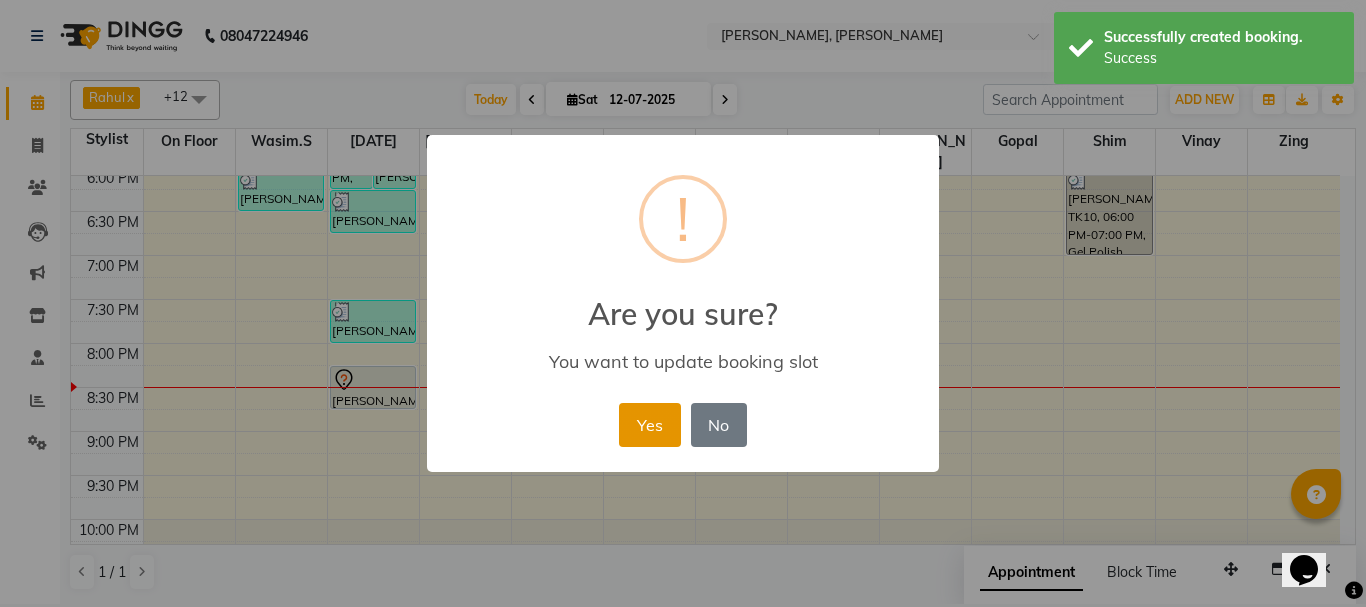 click on "Yes" at bounding box center [649, 425] 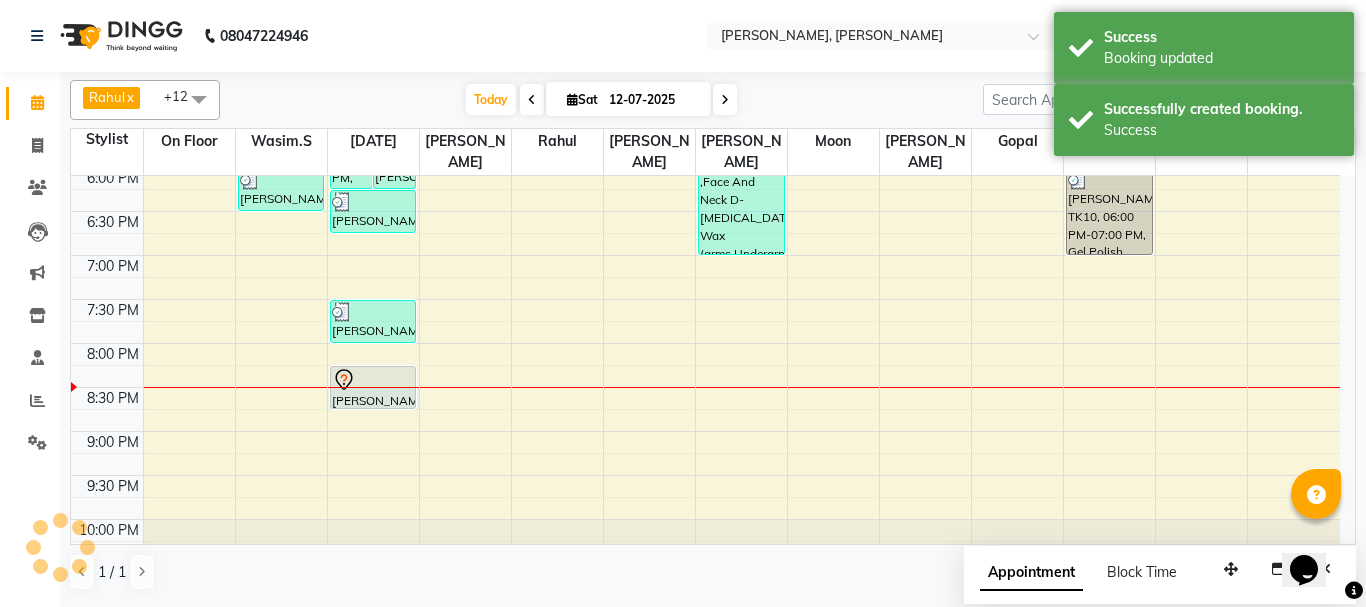 click at bounding box center [373, 387] 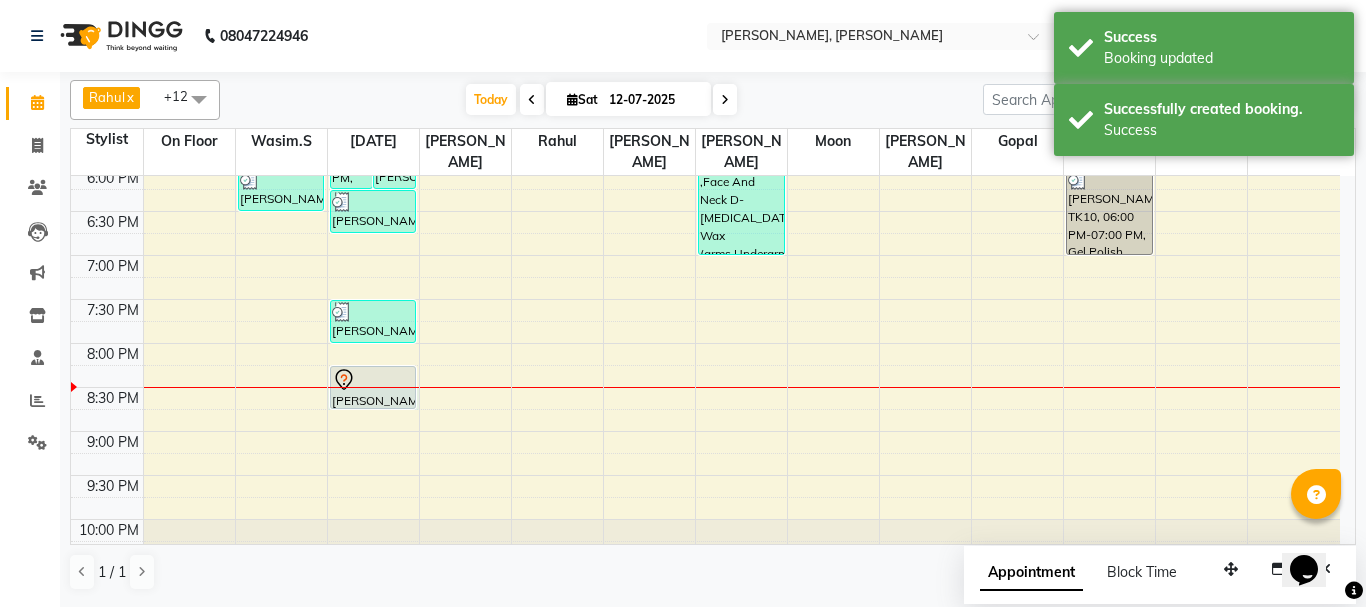 select on "58043" 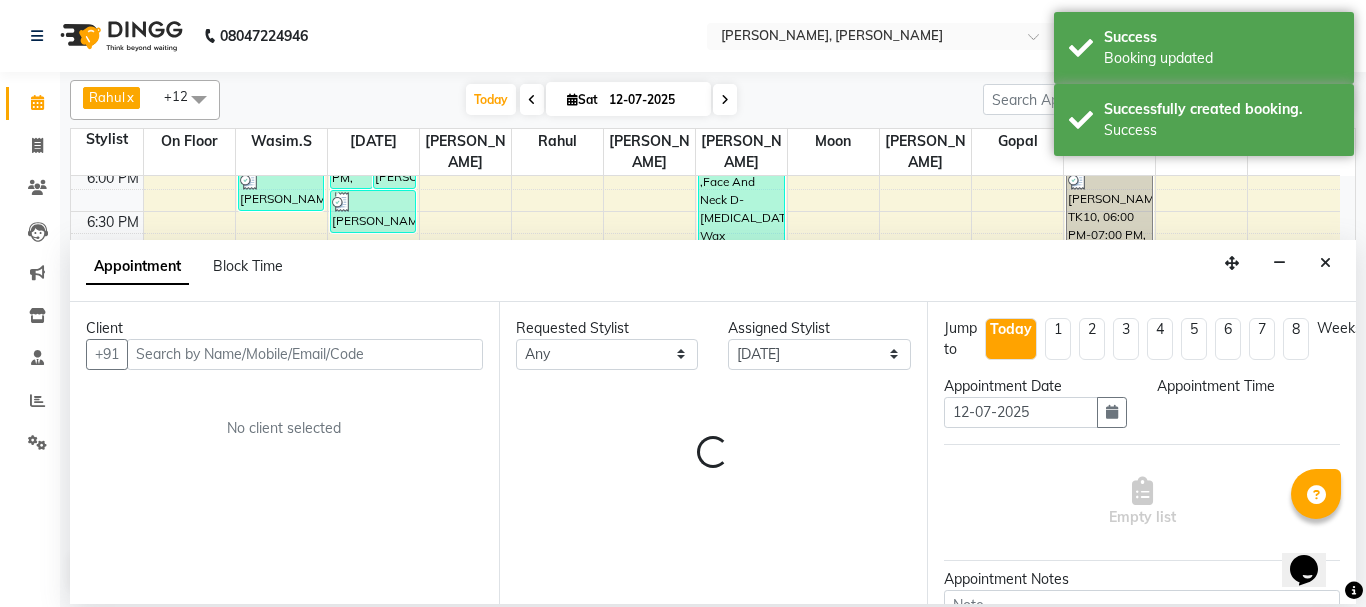 click at bounding box center [305, 354] 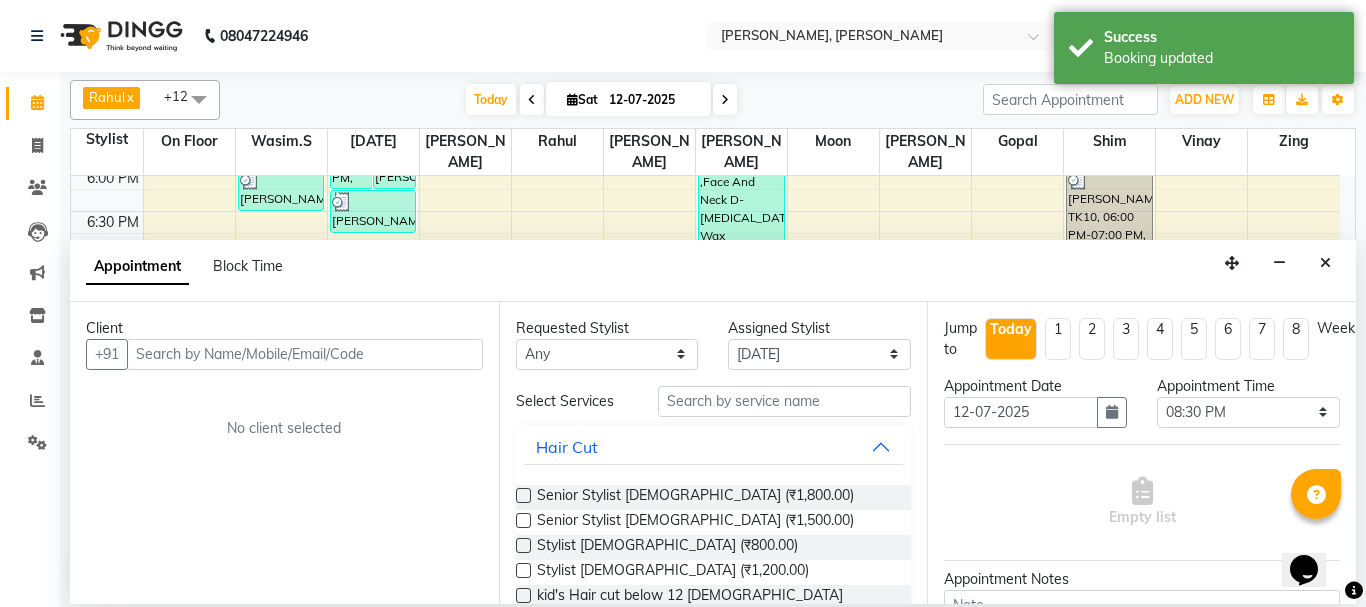 drag, startPoint x: 1319, startPoint y: 265, endPoint x: 828, endPoint y: 404, distance: 510.296 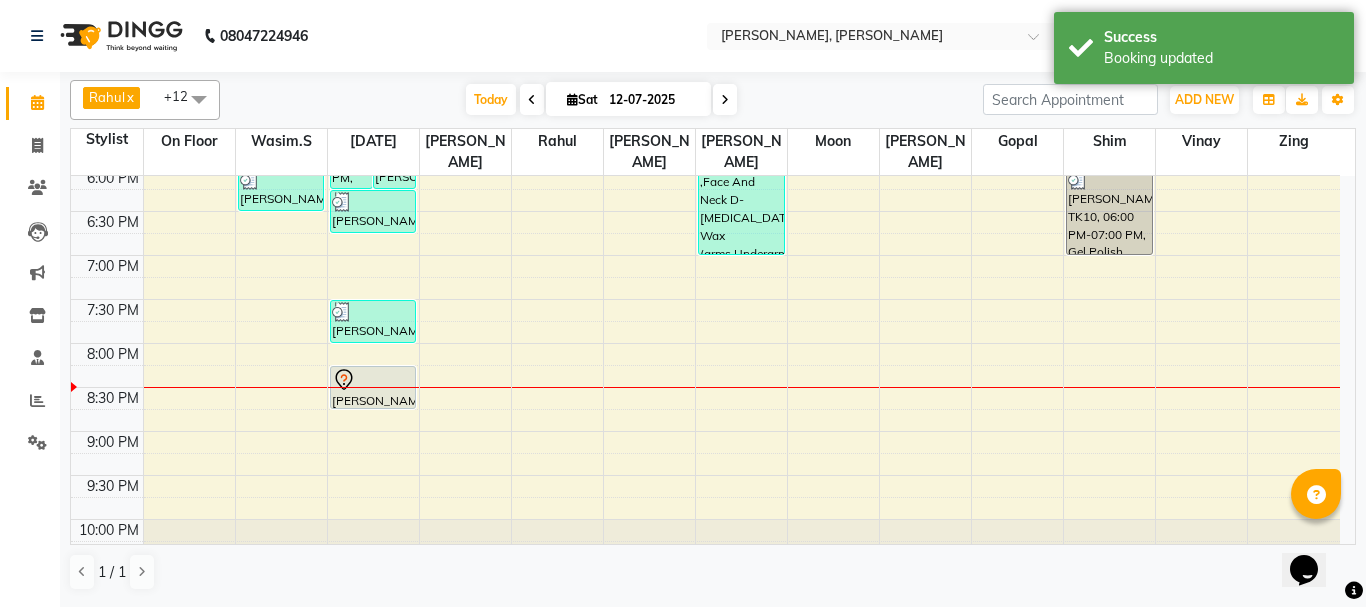 click at bounding box center (373, 380) 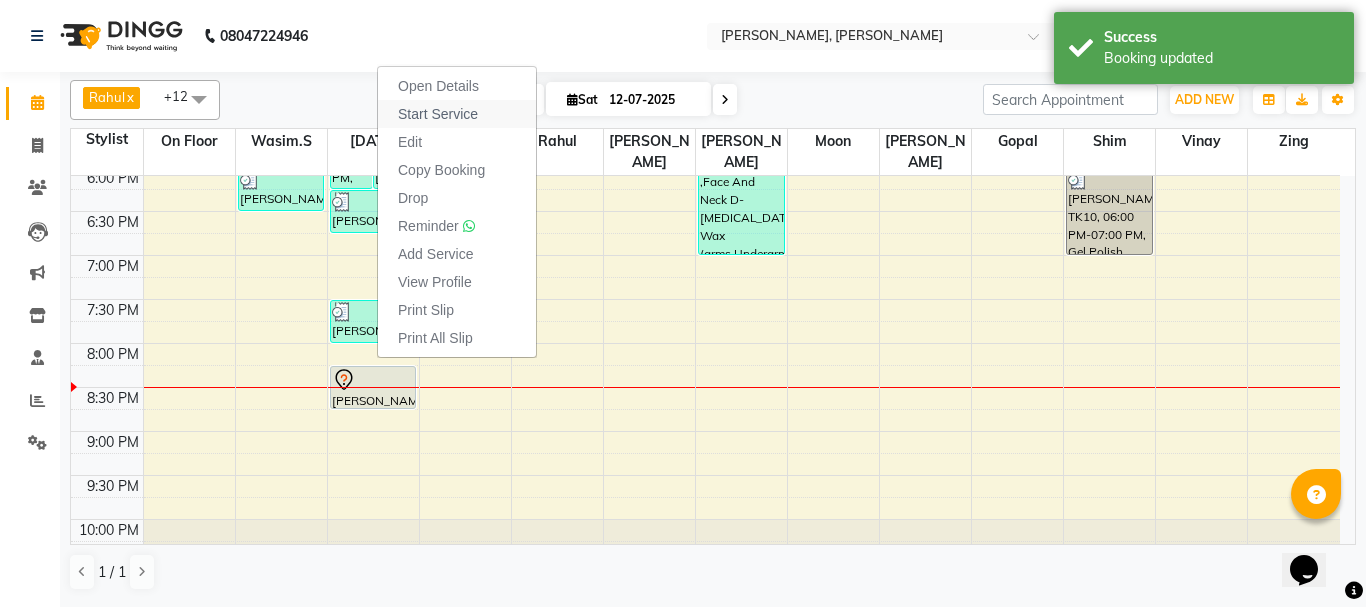 click on "Start Service" at bounding box center (438, 114) 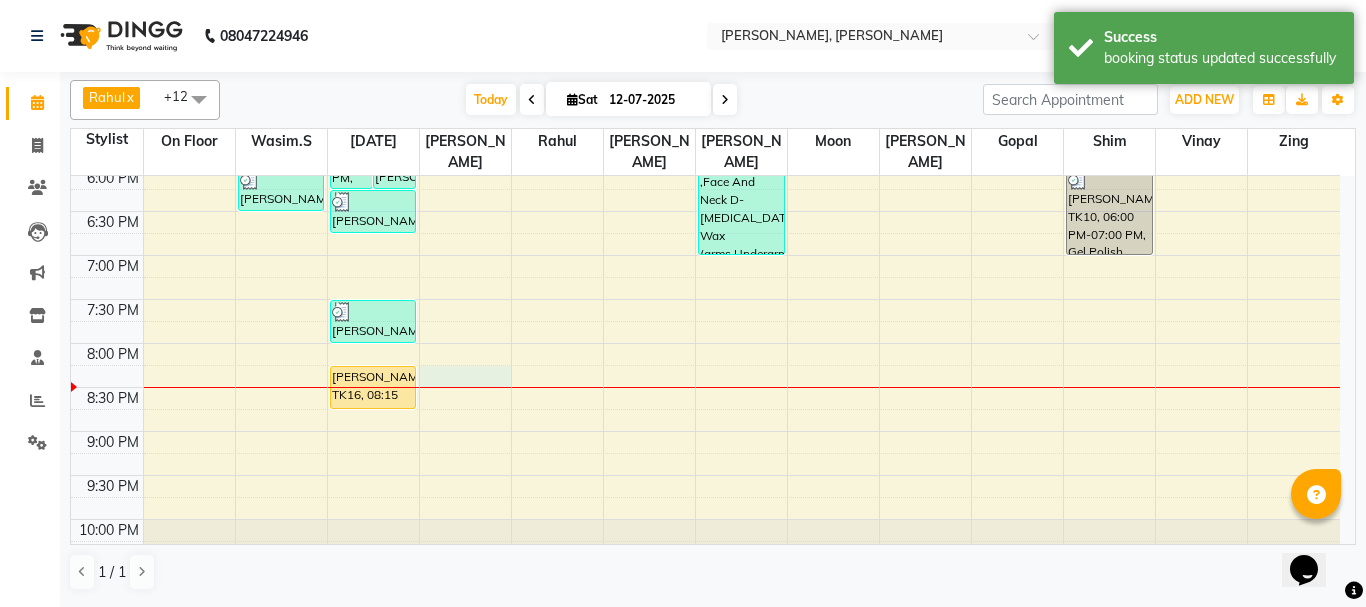click on "9:00 AM 9:30 AM 10:00 AM 10:30 AM 11:00 AM 11:30 AM 12:00 PM 12:30 PM 1:00 PM 1:30 PM 2:00 PM 2:30 PM 3:00 PM 3:30 PM 4:00 PM 4:30 PM 5:00 PM 5:30 PM 6:00 PM 6:30 PM 7:00 PM 7:30 PM 8:00 PM 8:30 PM 9:00 PM 9:30 PM 10:00 PM 10:30 PM     [PERSON_NAME], TK06, 03:45 PM-04:15 PM, Premium Shaving     [PERSON_NAME], TK05, 04:15 PM-04:45 PM, Art Director [DEMOGRAPHIC_DATA]     [PERSON_NAME], TK11, 06:00 PM-06:30 PM, Senior Stylist [DEMOGRAPHIC_DATA]     [PERSON_NAME], TK05, 04:45 PM-06:15 PM, Wash & Blow Dry,Wash & Paddle Dry     [PERSON_NAME], TK08, 05:45 PM-06:15 PM, Olaplex  [DEMOGRAPHIC_DATA]      [PERSON_NAME] THUPPAD, TK03, 01:45 PM-02:45 PM, Art Director [DEMOGRAPHIC_DATA],[PERSON_NAME] Trimming     [PERSON_NAME], TK06, 03:15 PM-03:45 PM, Olaplex  [DEMOGRAPHIC_DATA]      [PERSON_NAME], TK13, 06:15 PM-06:45 PM, Wash & Blow Dry     ASHISH MEHATINI, TK14, 07:30 PM-08:00 PM, Senior Stylist [DEMOGRAPHIC_DATA]    [PERSON_NAME], TK16, 08:15 PM-08:45 PM, Senior Stylist [DEMOGRAPHIC_DATA]     [PERSON_NAME], TK04, 03:30 PM-04:00 PM, Art Director [DEMOGRAPHIC_DATA]     NUZHAH, TK09, 04:30 PM-05:00 PM, Blow Dry" at bounding box center [705, -9] 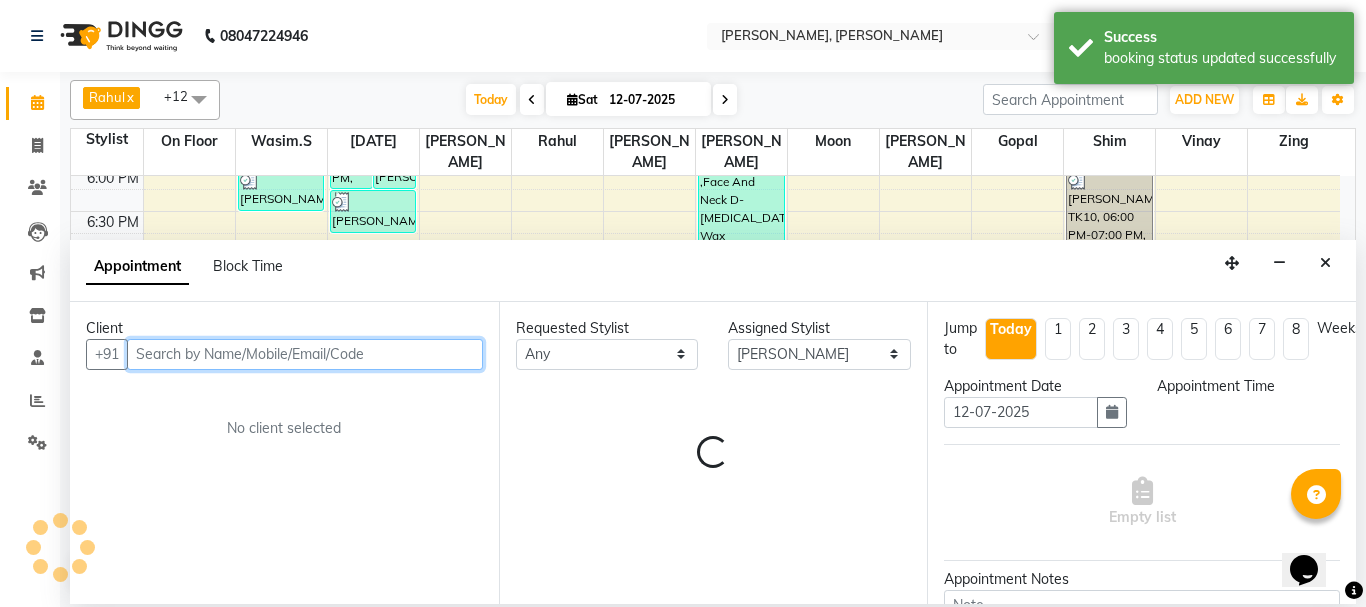 select on "1215" 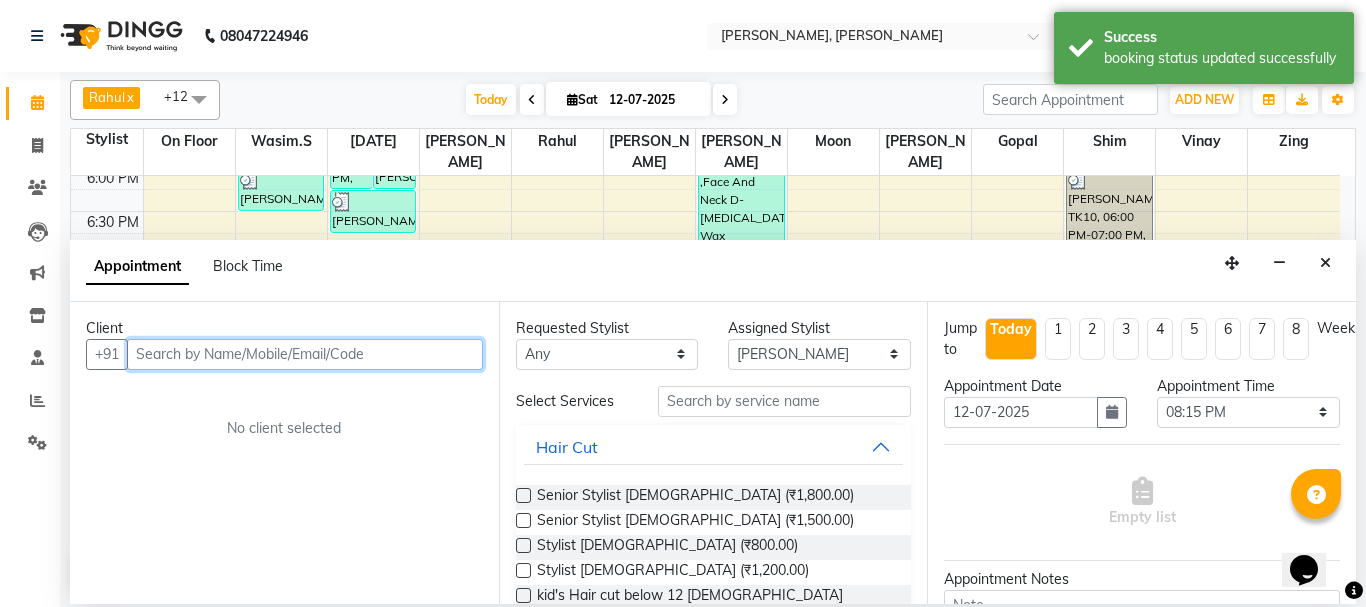 drag, startPoint x: 273, startPoint y: 358, endPoint x: 233, endPoint y: 359, distance: 40.012497 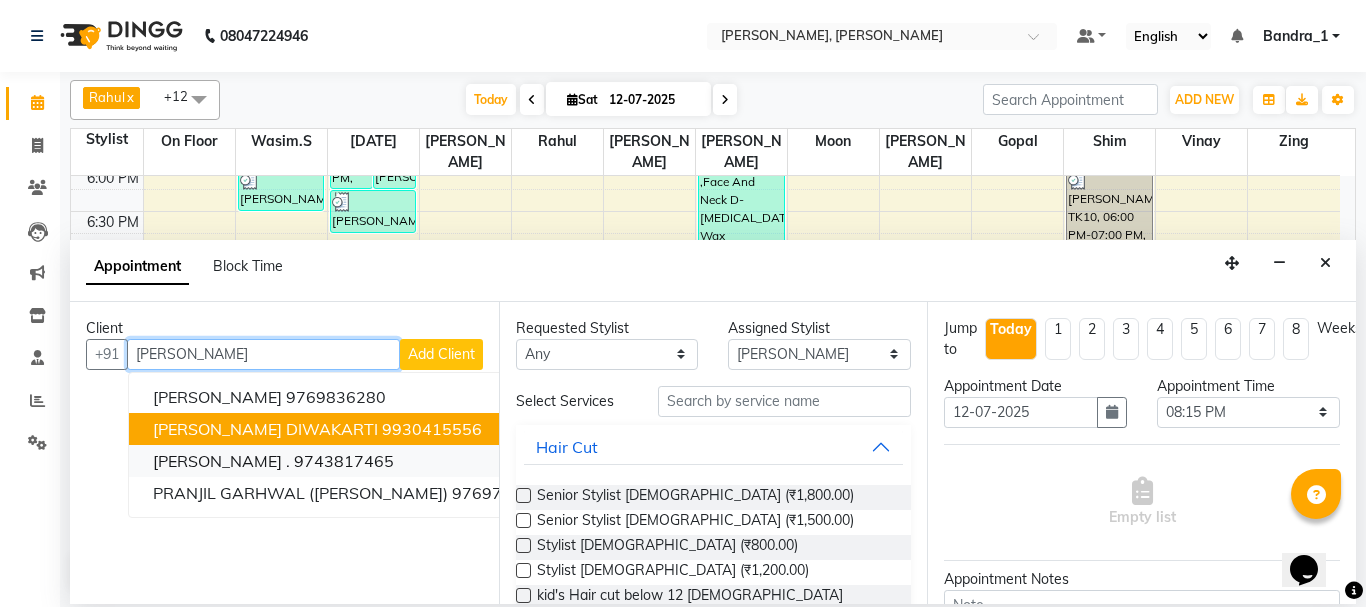 drag, startPoint x: 338, startPoint y: 423, endPoint x: 314, endPoint y: 465, distance: 48.373547 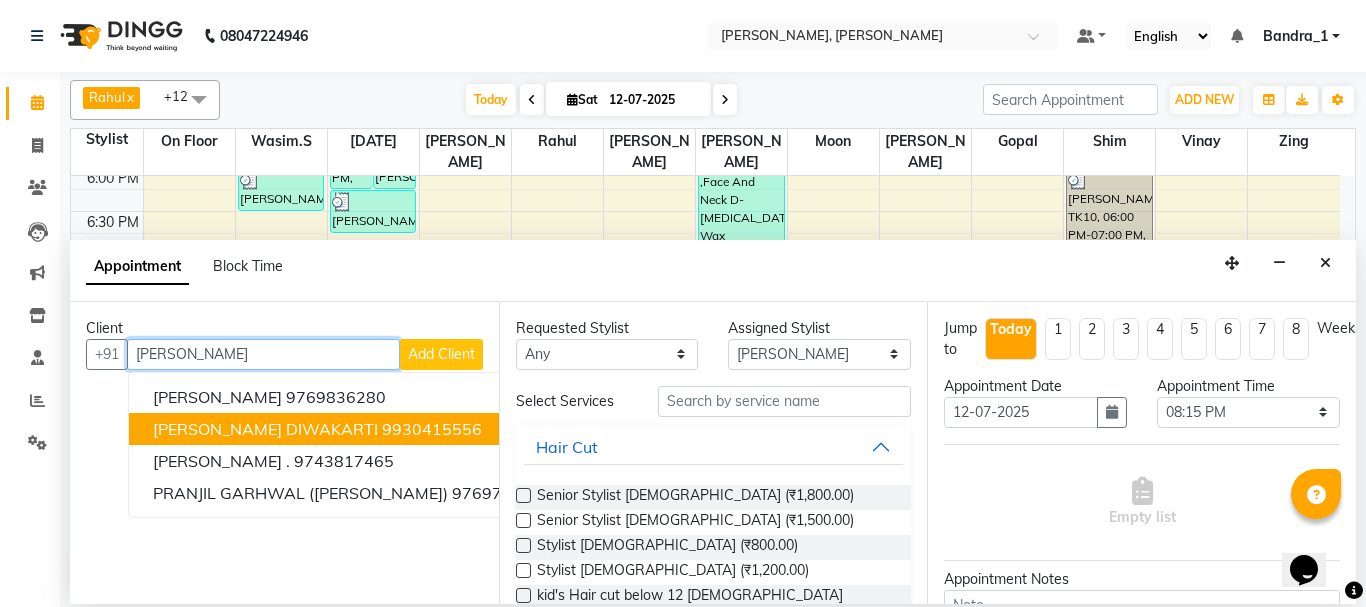 click on "9930415556" at bounding box center (432, 429) 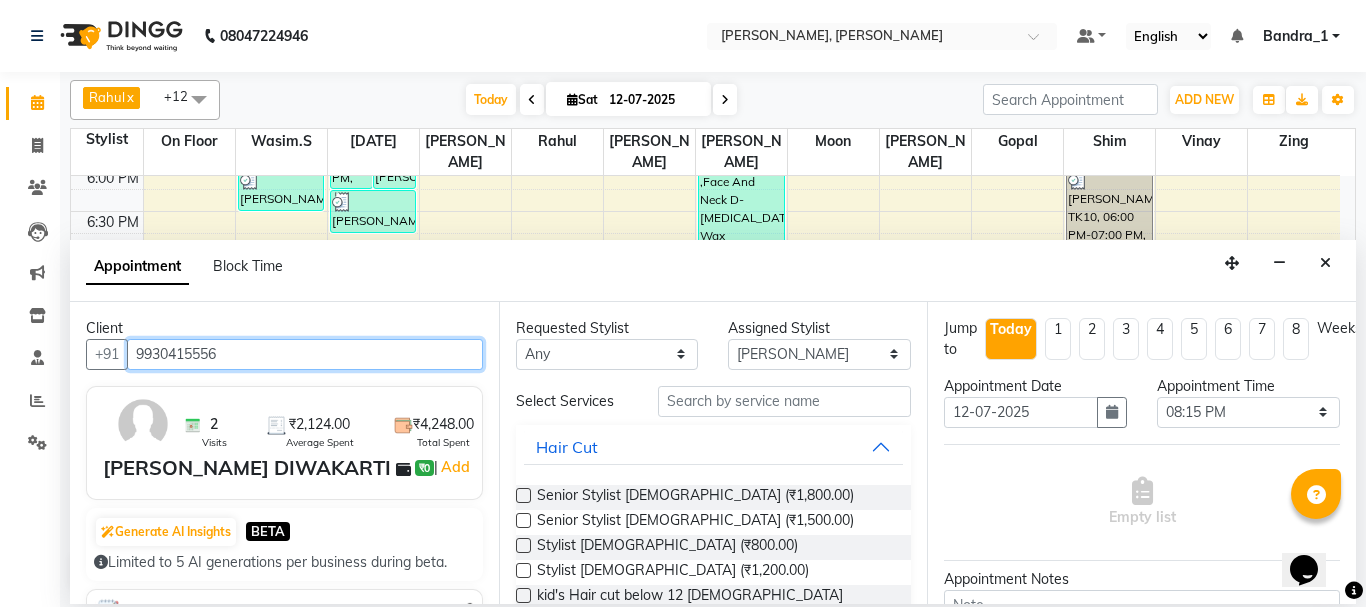 scroll, scrollTop: 400, scrollLeft: 0, axis: vertical 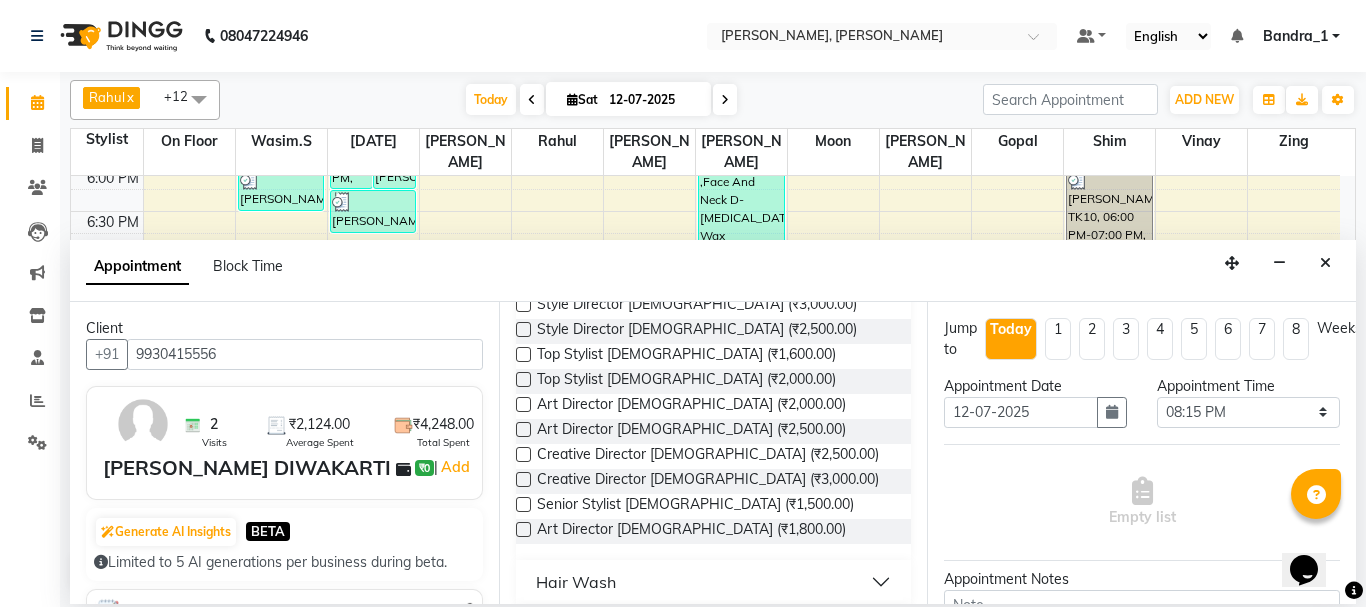 click at bounding box center (523, 529) 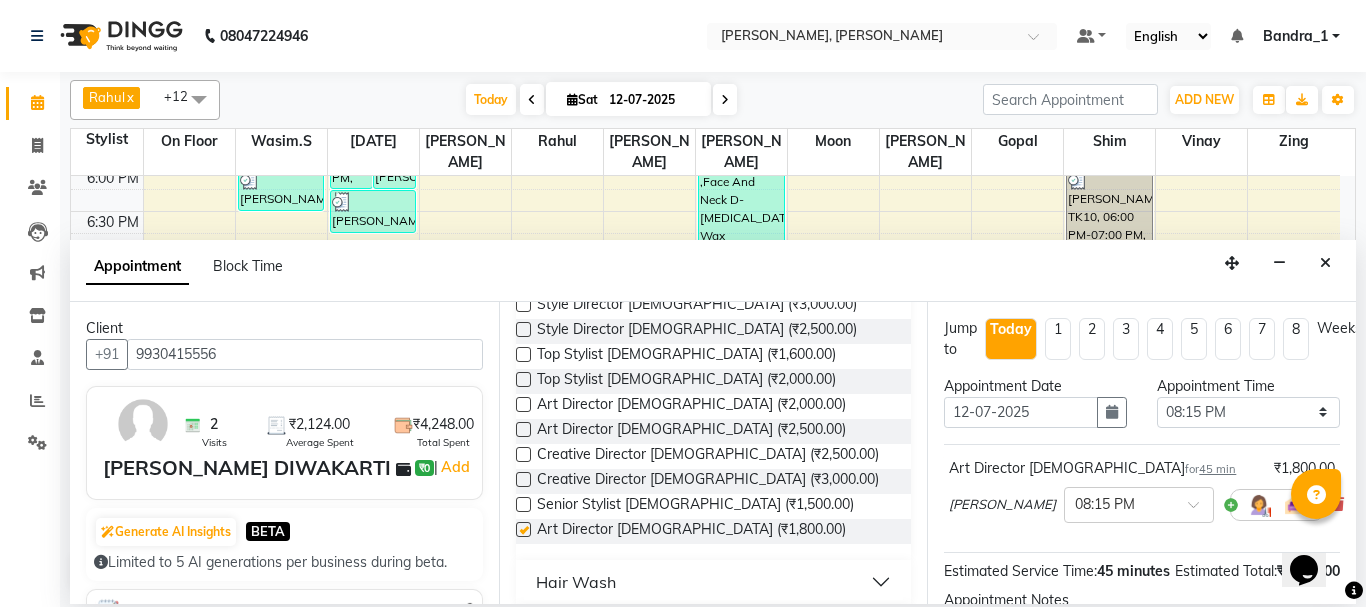 checkbox on "false" 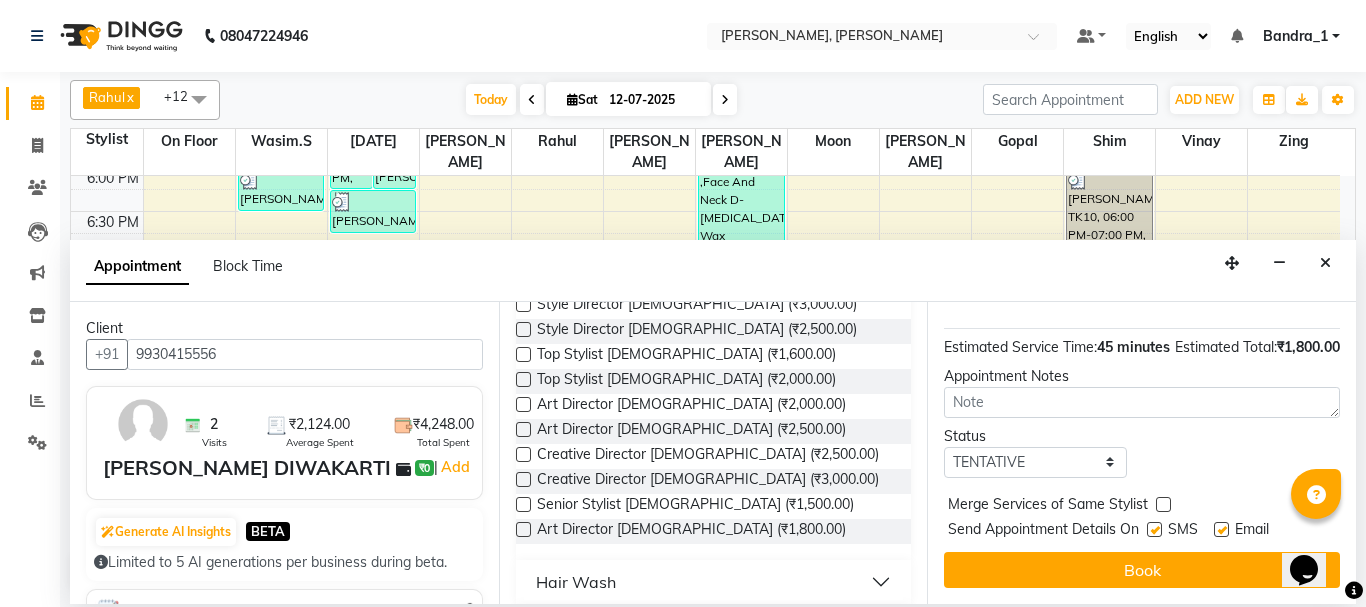 scroll, scrollTop: 260, scrollLeft: 0, axis: vertical 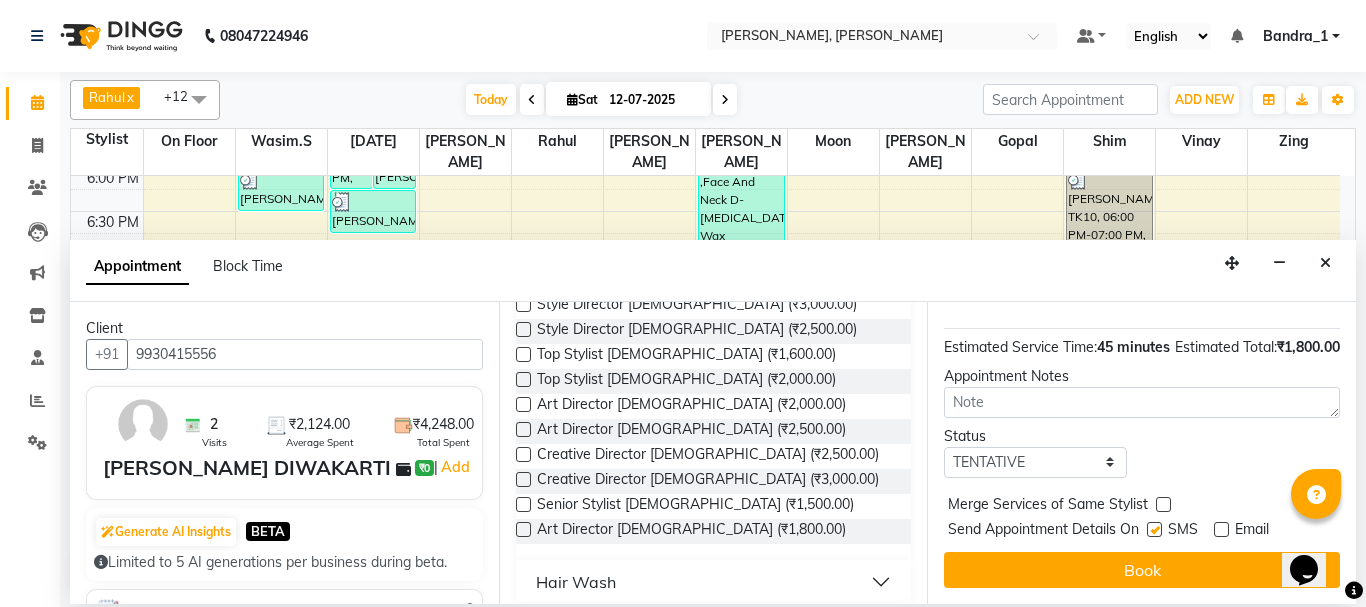 click at bounding box center [1154, 529] 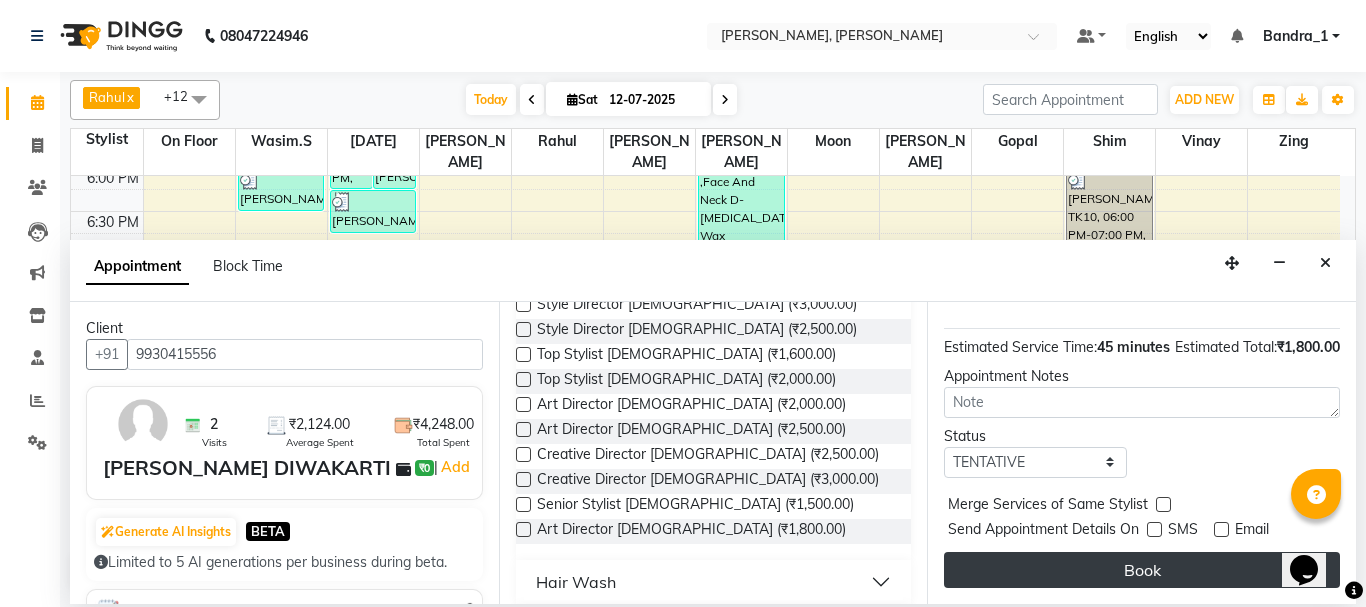 click on "Book" at bounding box center (1142, 570) 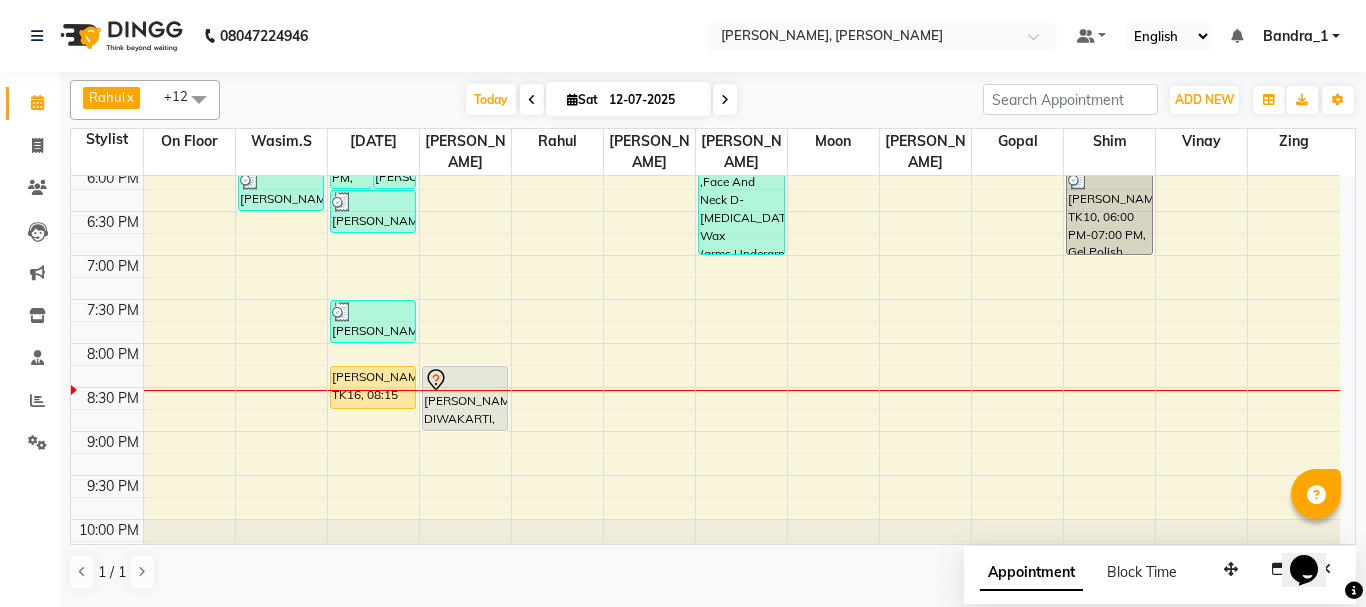click at bounding box center (465, 380) 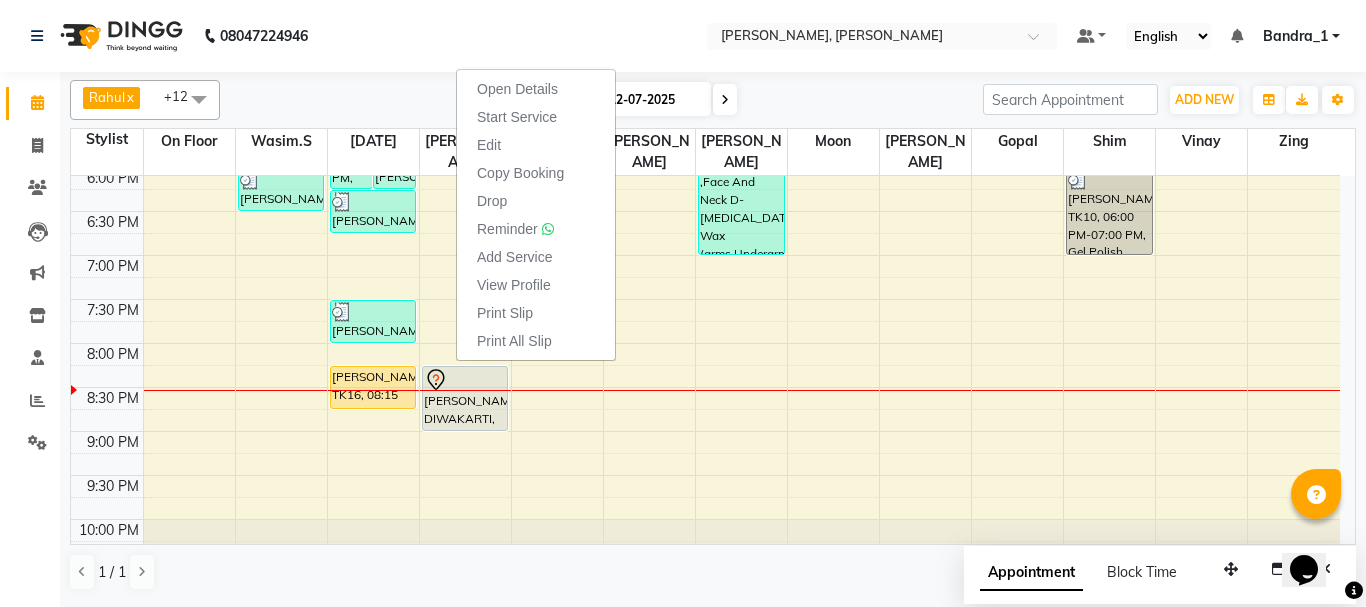 click on "Start Service" at bounding box center [517, 117] 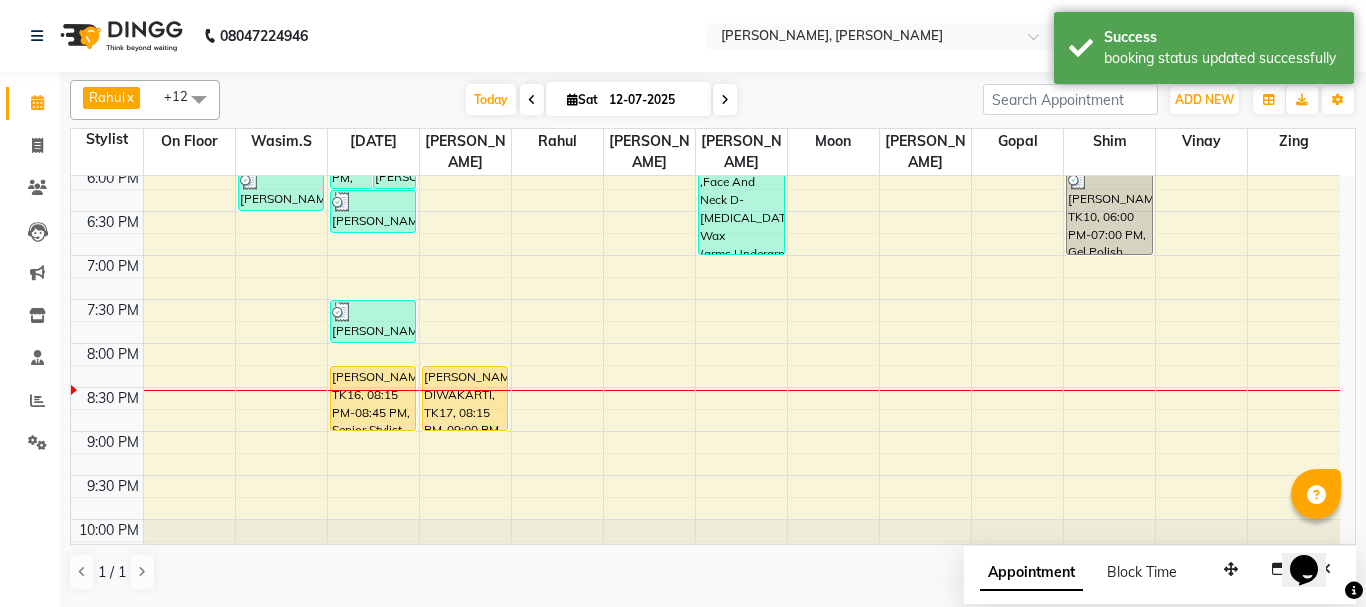 drag, startPoint x: 383, startPoint y: 384, endPoint x: 382, endPoint y: 395, distance: 11.045361 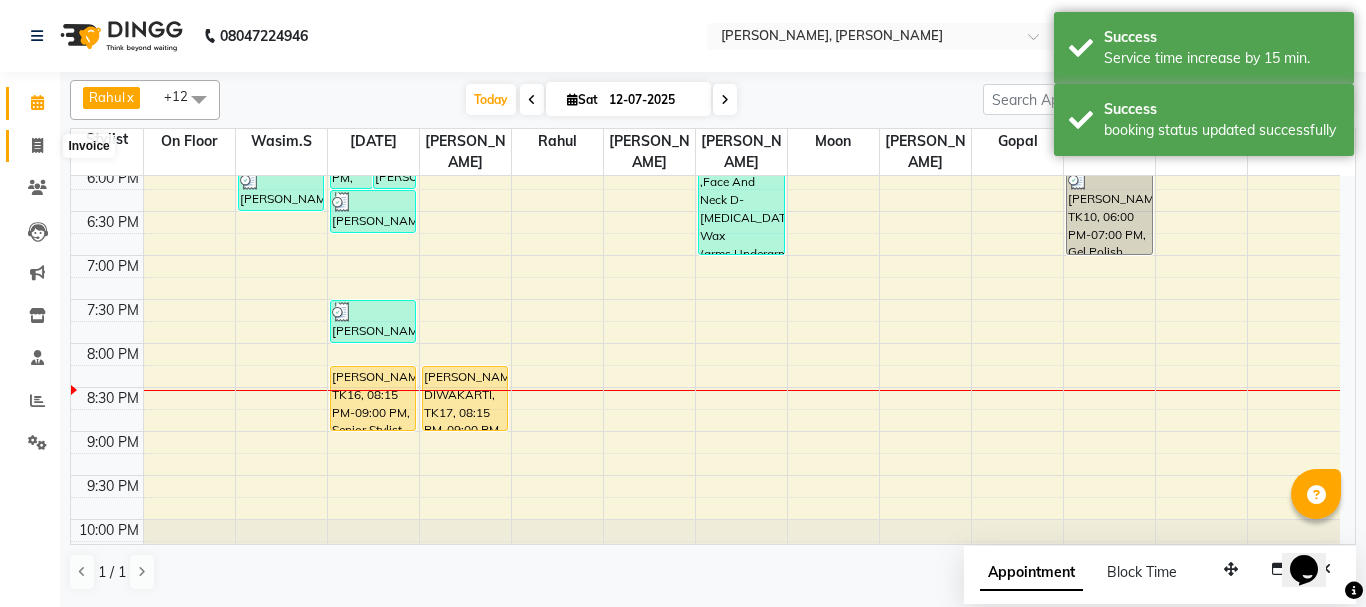 click 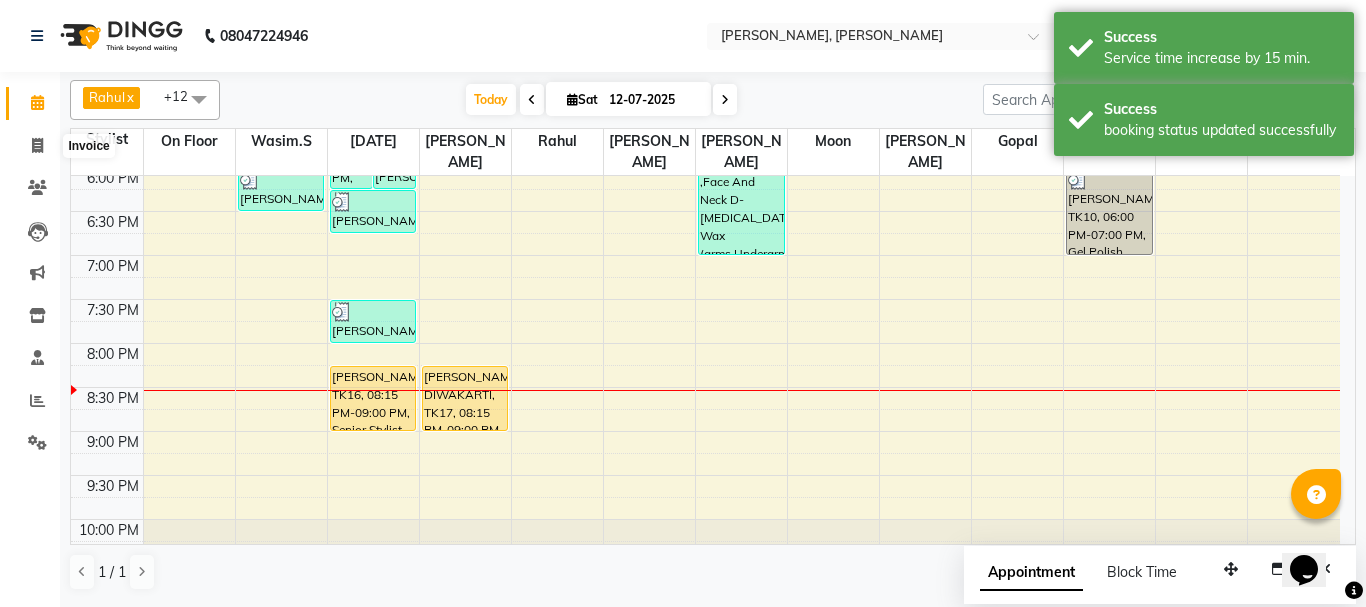 select on "7997" 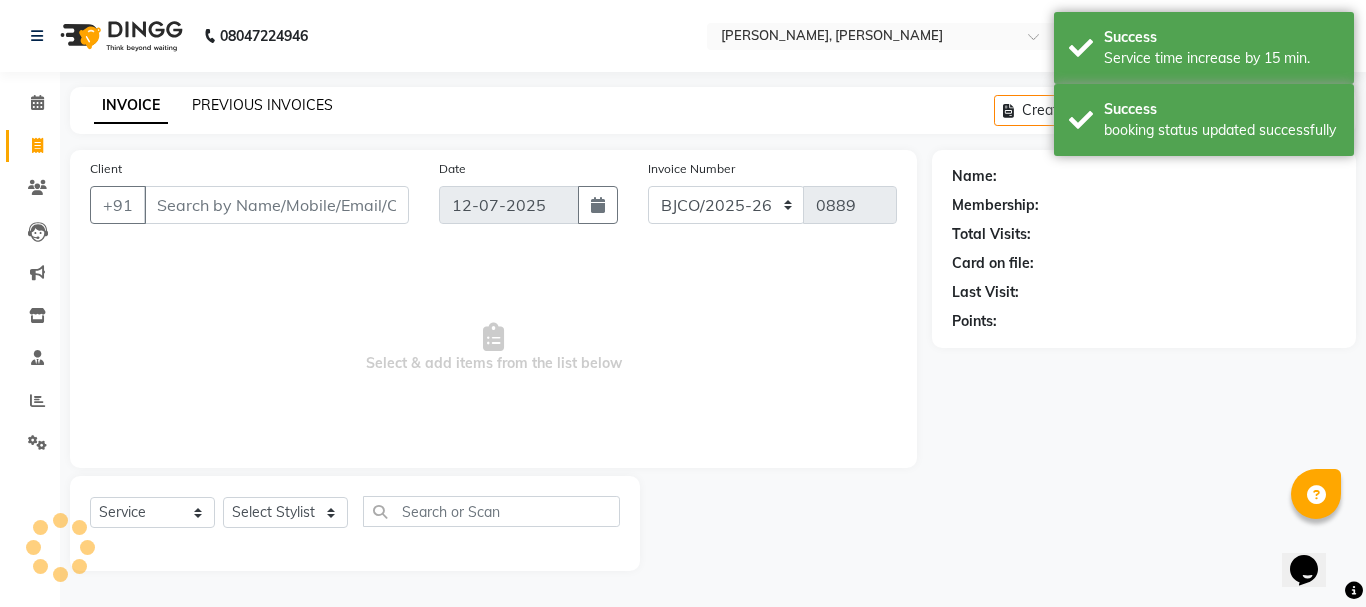 click on "PREVIOUS INVOICES" 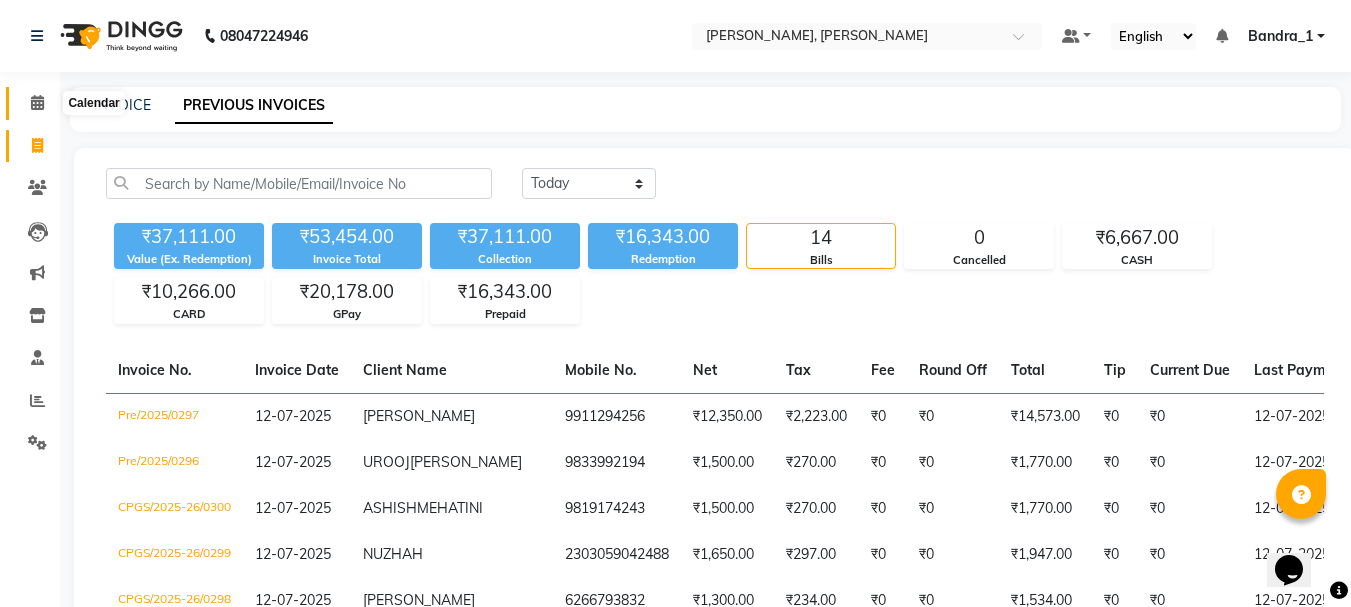 click 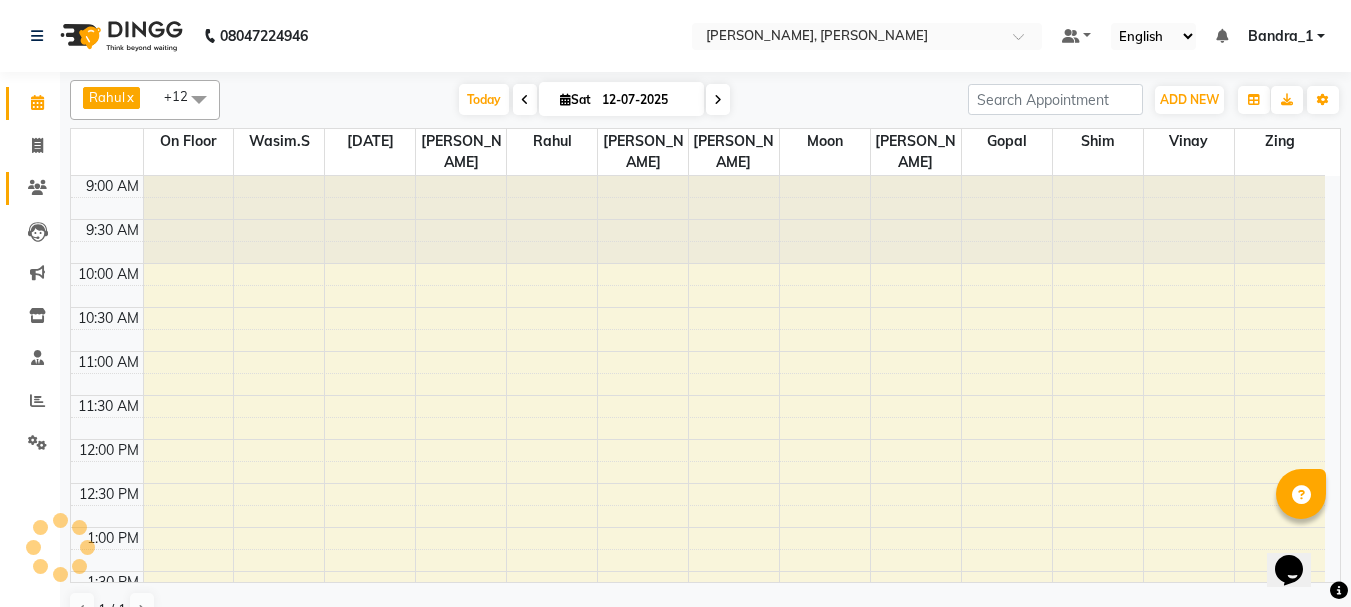 click 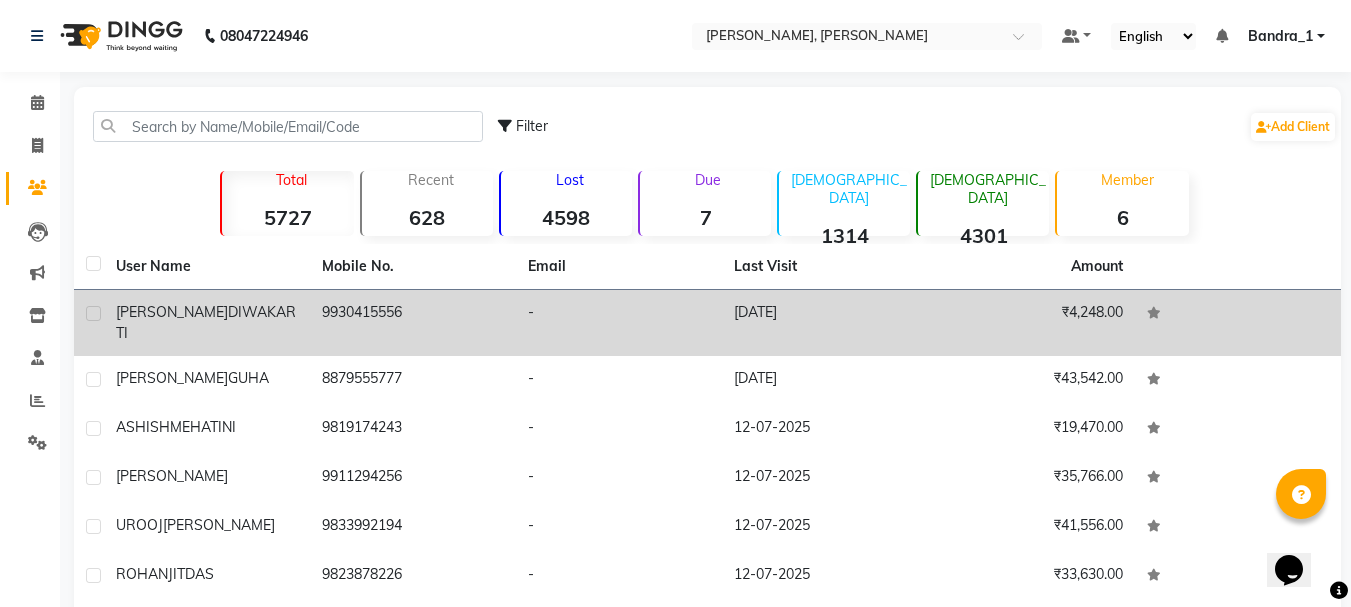 click on "9930415556" 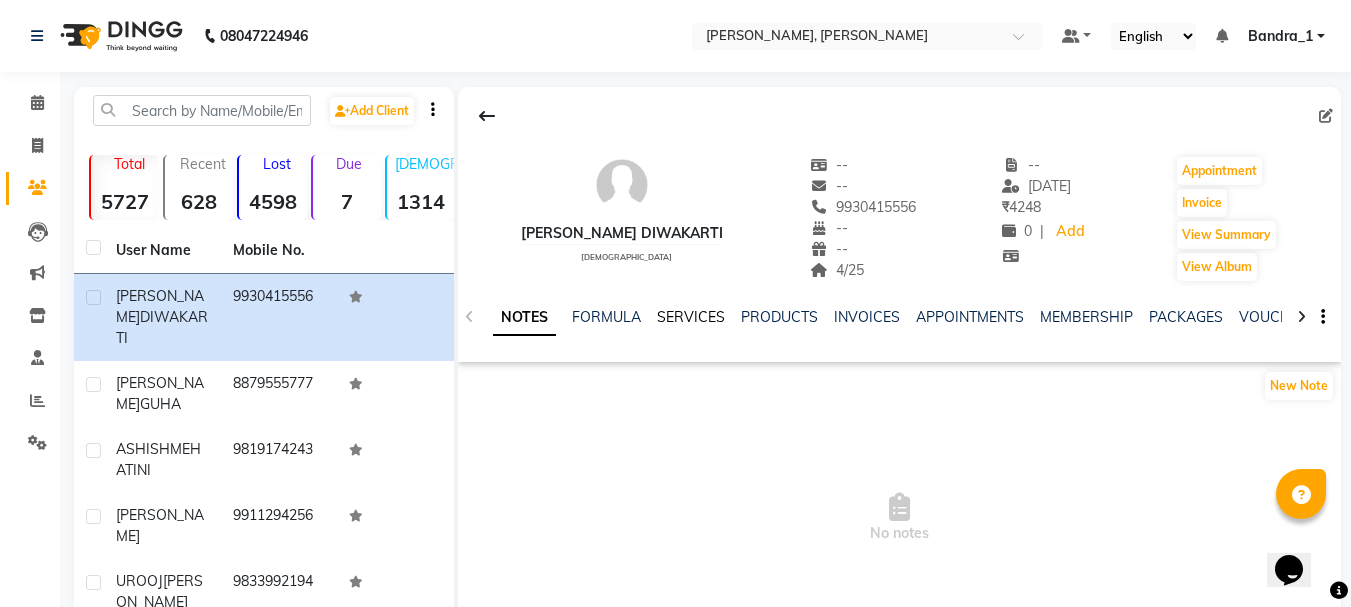 click on "SERVICES" 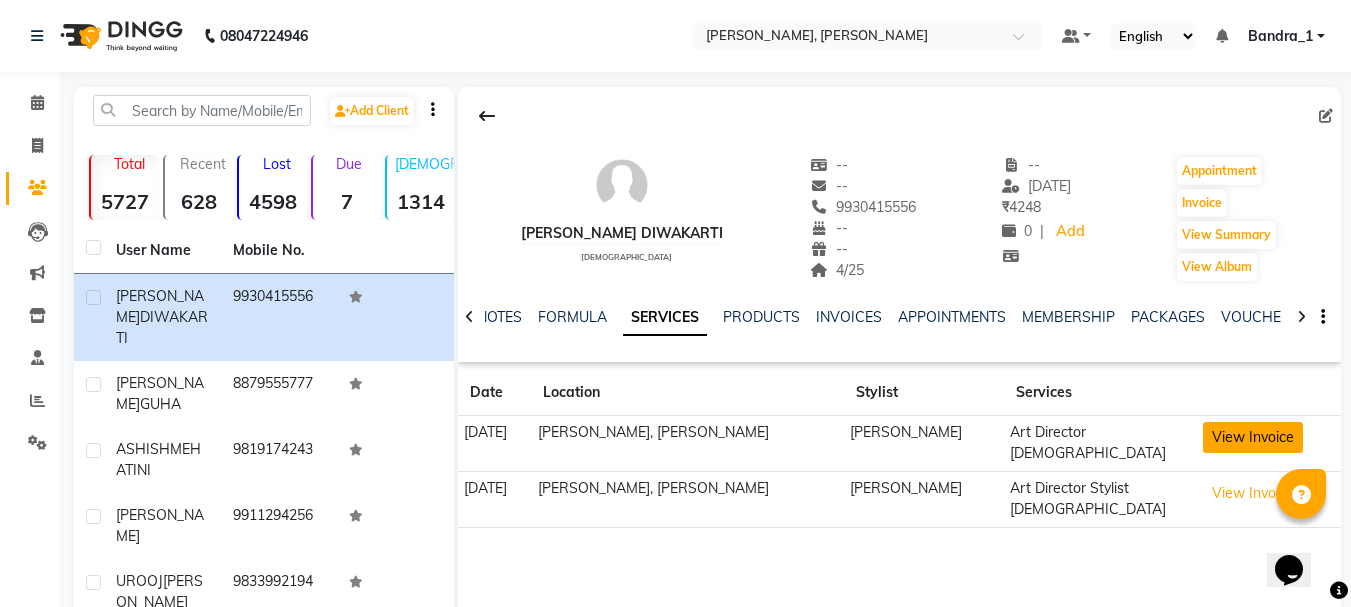 click on "View Invoice" 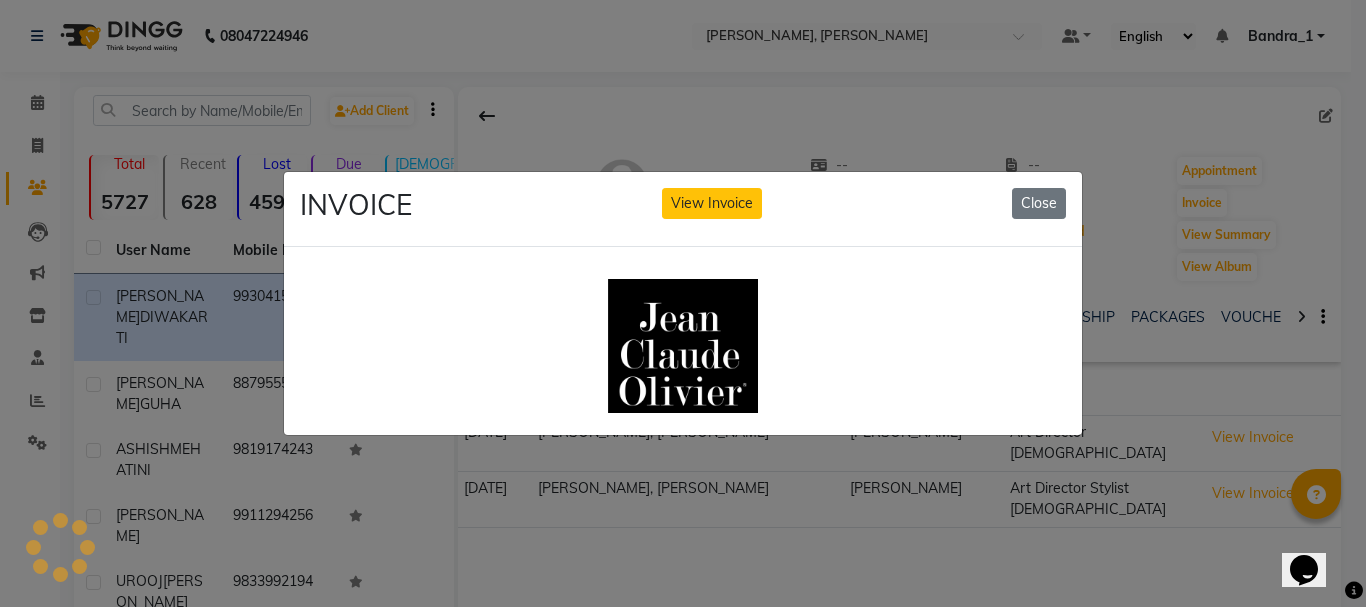 scroll, scrollTop: 0, scrollLeft: 0, axis: both 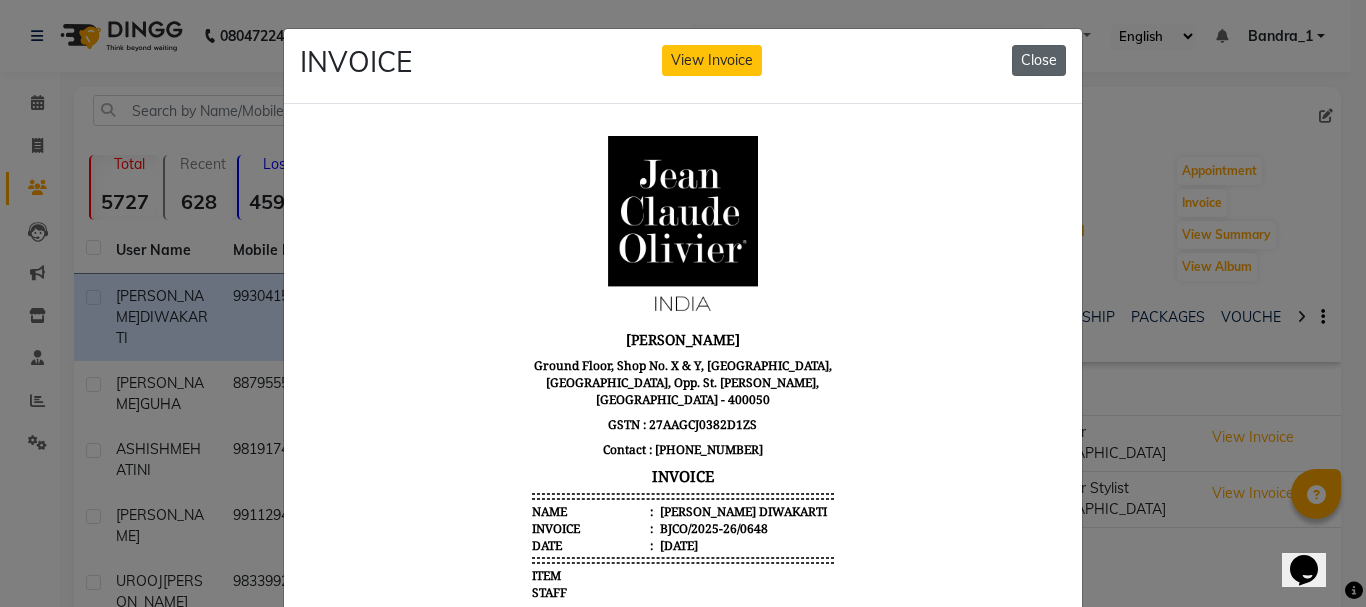 click on "Close" 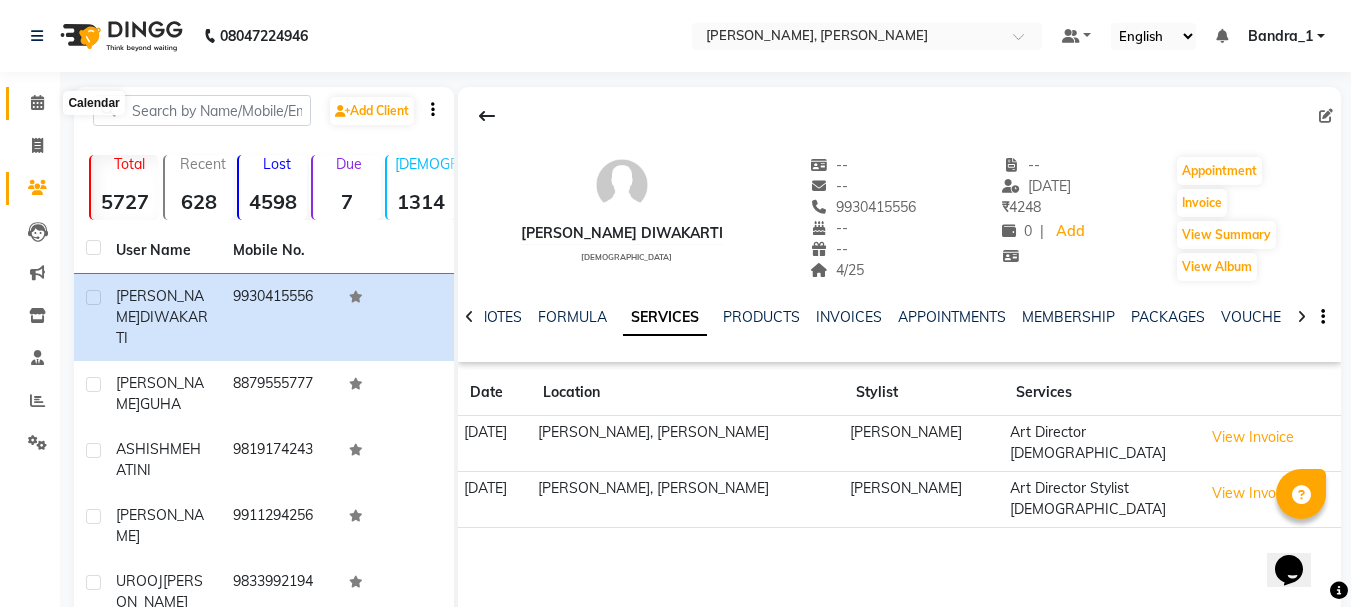 click 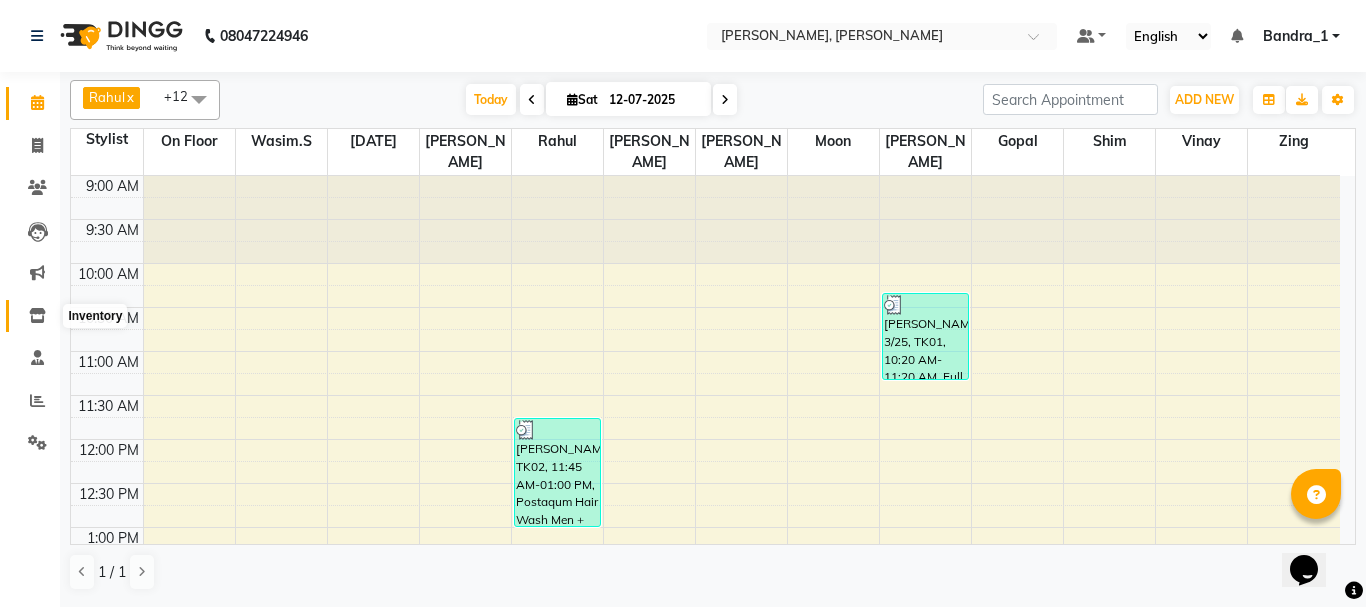 click 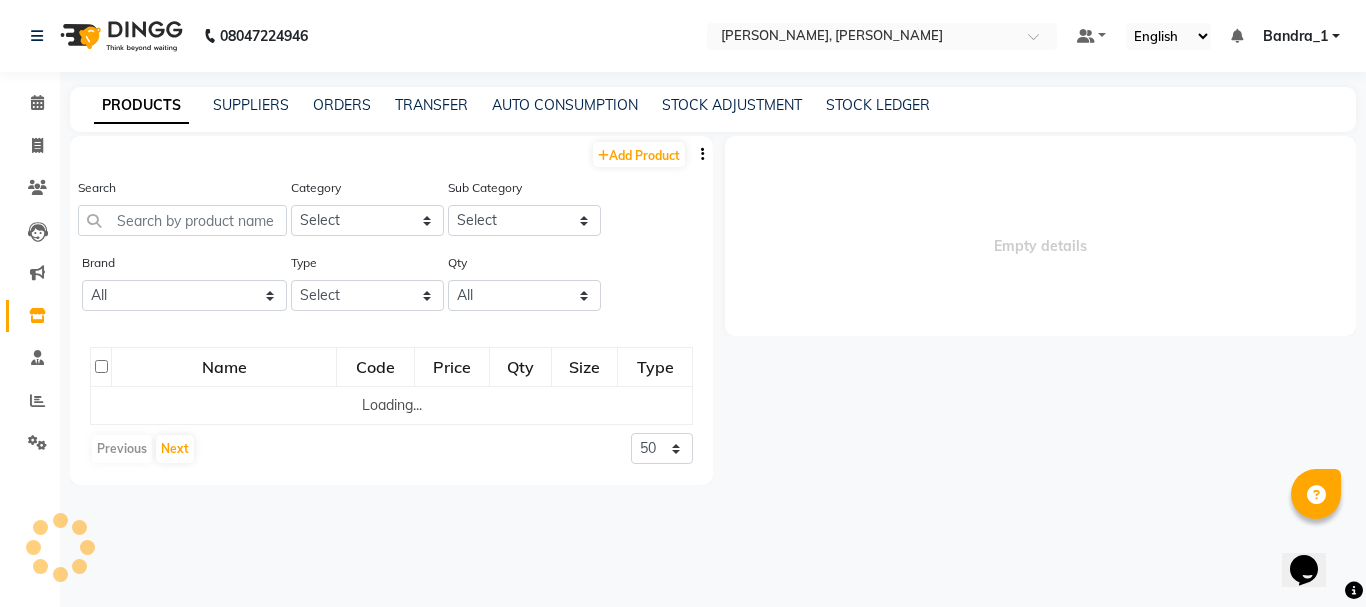 select 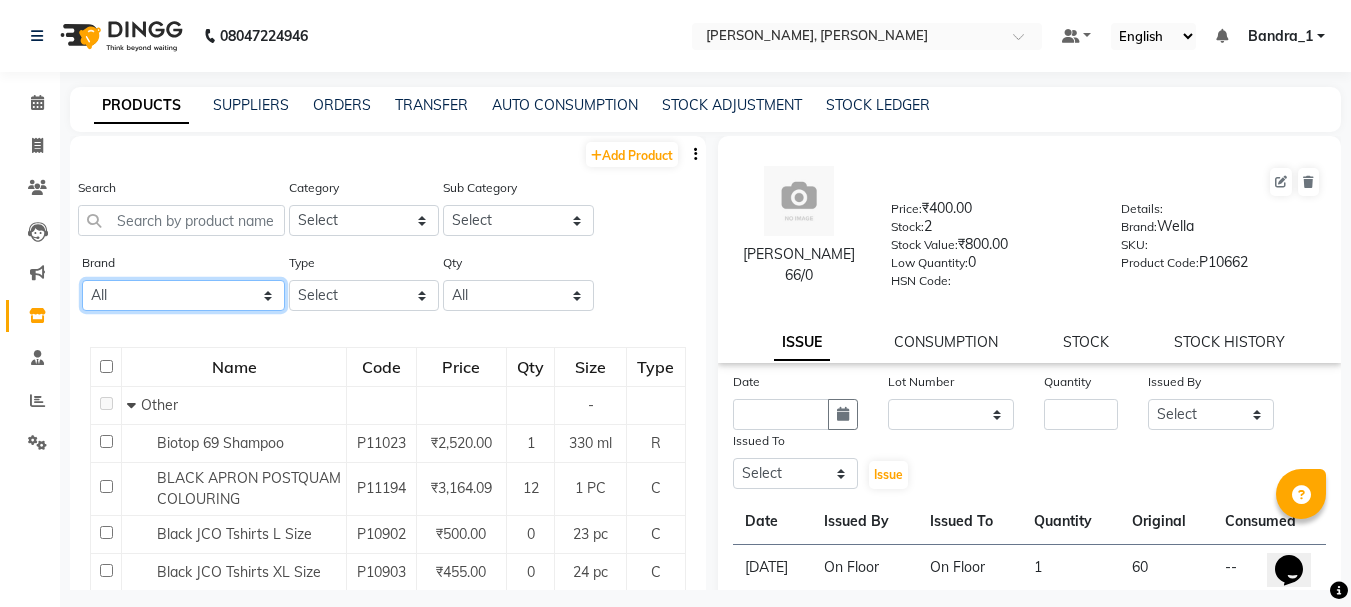 click on "All Ashpveda Beauty Gang Beauty Garage Biolume Biotop Cabelo Chave Calyx Proffesional Calyx Proffesionals Coffee Co & Co Dettol Floractive Inova Jeeva Loreal [PERSON_NAME] Color. Morfose Null Olaplex Orangewood Orange Wood Orange Wood R Postquam Postquam Professional Pq [PERSON_NAME] Tansh Wella" 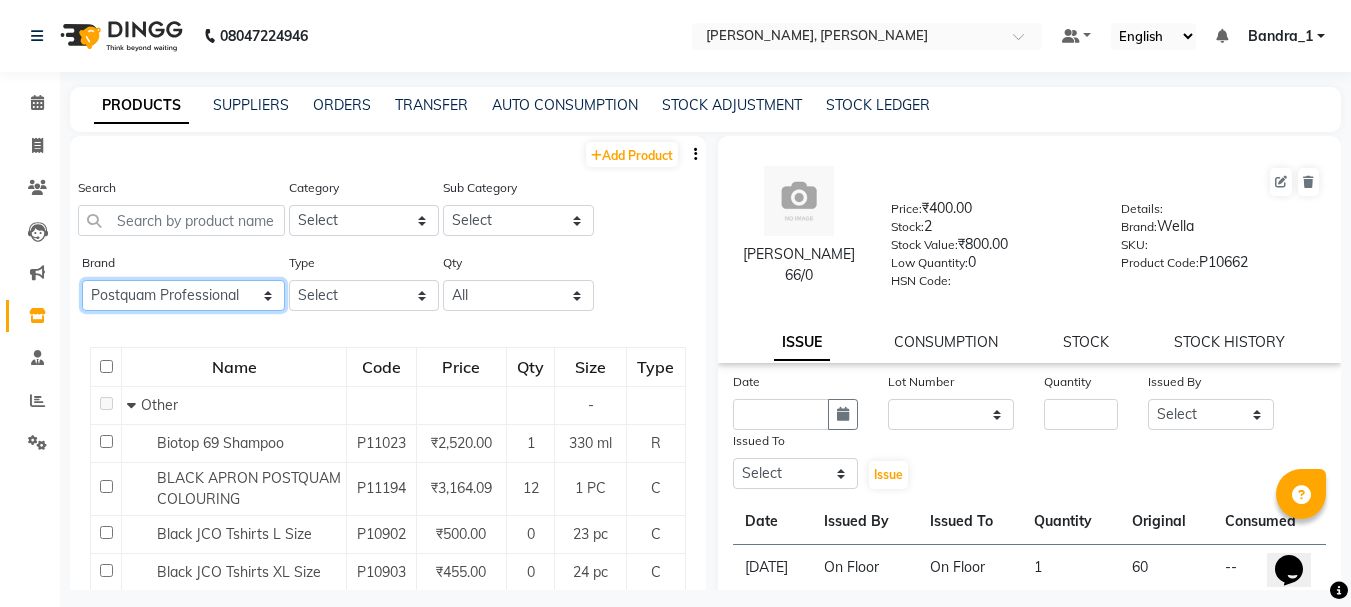 click on "All Ashpveda Beauty Gang Beauty Garage Biolume Biotop Cabelo Chave Calyx Proffesional Calyx Proffesionals Coffee Co & Co Dettol Floractive Inova Jeeva Loreal [PERSON_NAME] Color. Morfose Null Olaplex Orangewood Orange Wood Orange Wood R Postquam Postquam Professional Pq [PERSON_NAME] Tansh Wella" 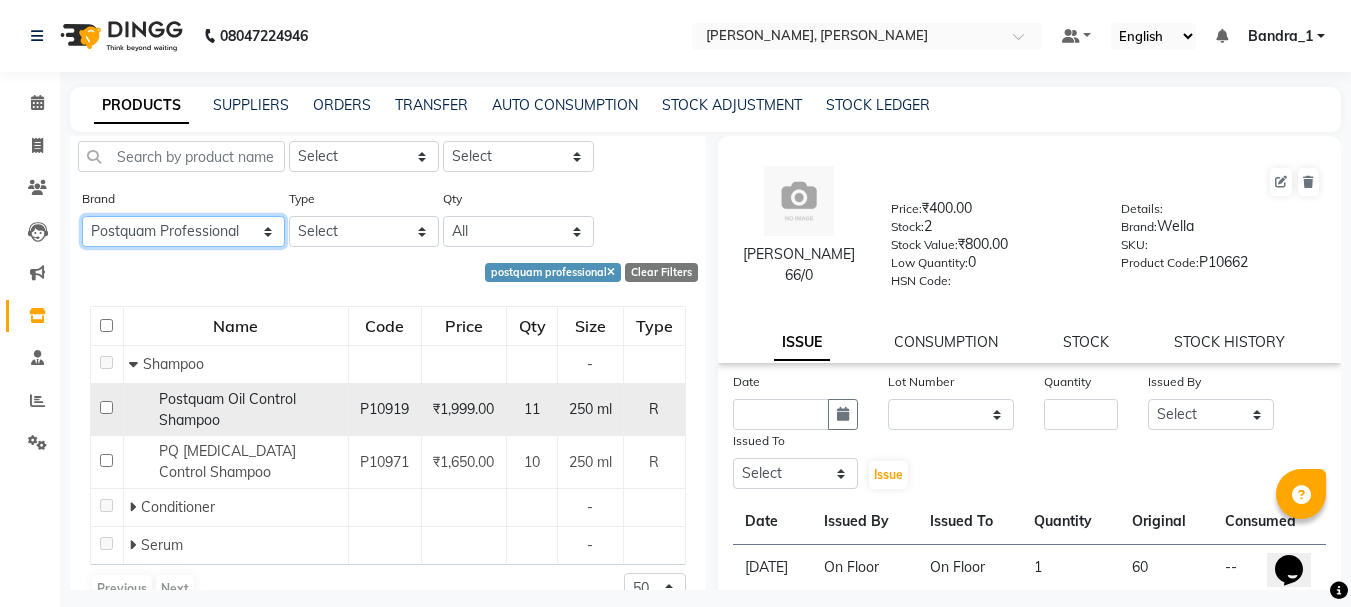 scroll, scrollTop: 99, scrollLeft: 0, axis: vertical 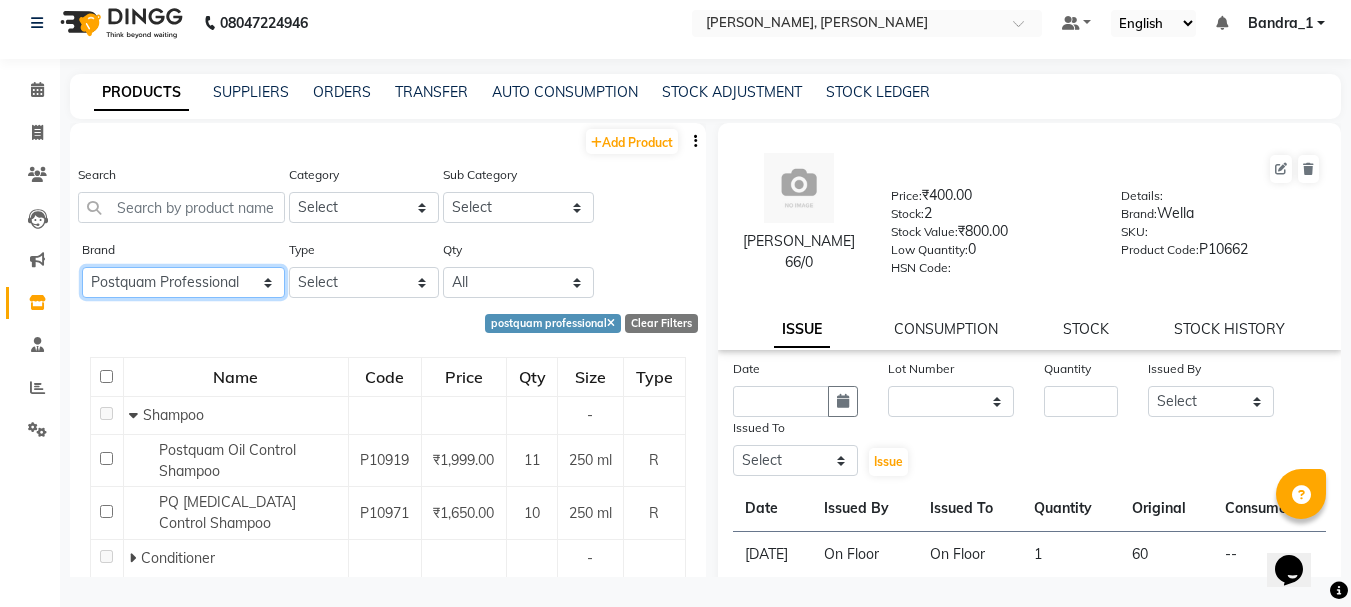 click on "All Ashpveda Beauty Gang Beauty Garage Biolume Biotop Cabelo Chave Calyx Proffesional Calyx Proffesionals Coffee Co & Co Dettol Floractive Inova Jeeva Loreal [PERSON_NAME] Color. Morfose Null Olaplex Orangewood Orange Wood Orange Wood R Postquam Postquam Professional Pq [PERSON_NAME] Tansh Wella" 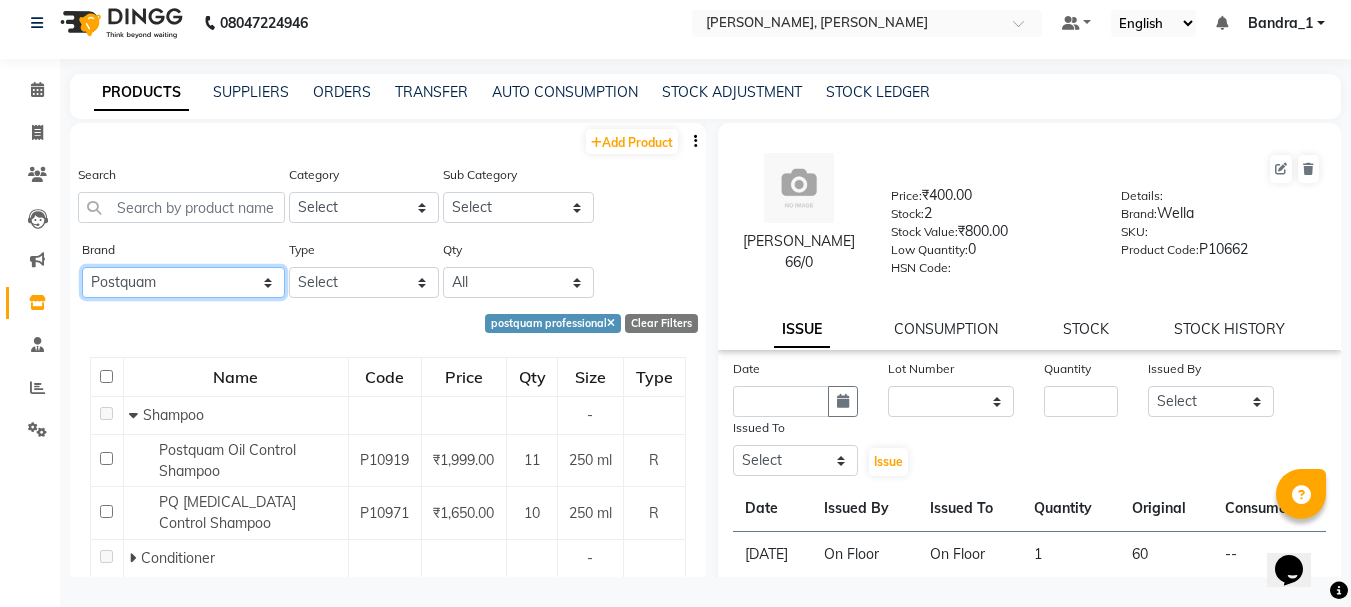 click on "All Ashpveda Beauty Gang Beauty Garage Biolume Biotop Cabelo Chave Calyx Proffesional Calyx Proffesionals Coffee Co & Co Dettol Floractive Inova Jeeva Loreal [PERSON_NAME] Color. Morfose Null Olaplex Orangewood Orange Wood Orange Wood R Postquam Postquam Professional Pq [PERSON_NAME] Tansh Wella" 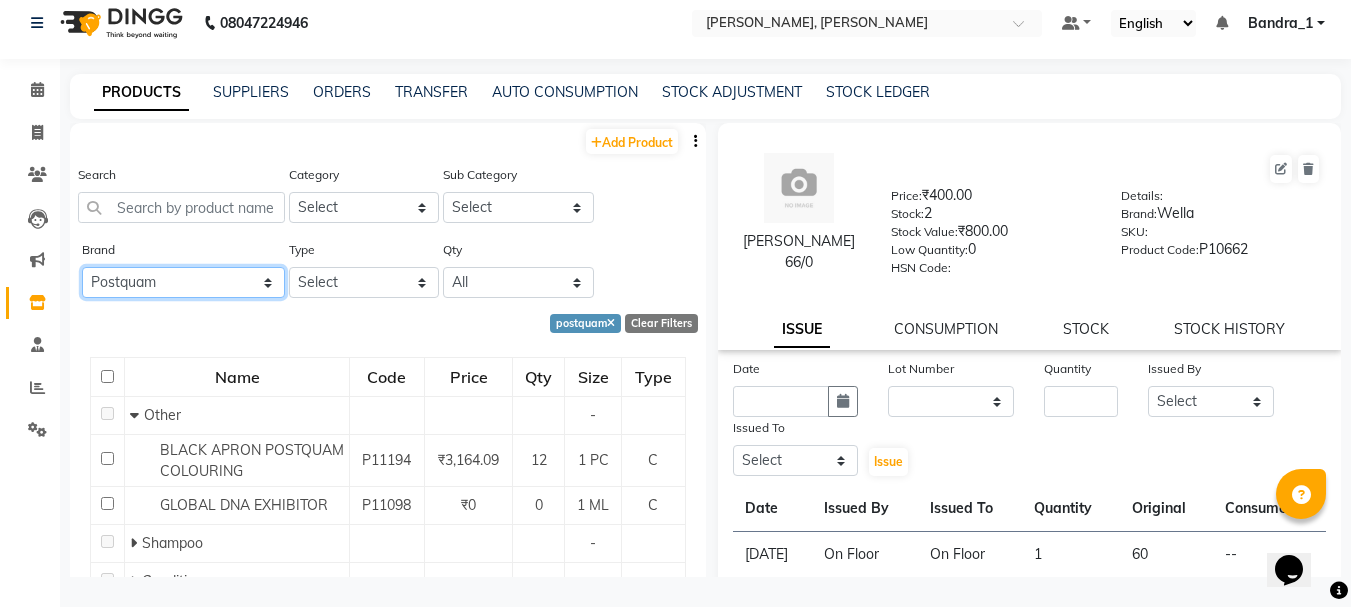 scroll, scrollTop: 312, scrollLeft: 0, axis: vertical 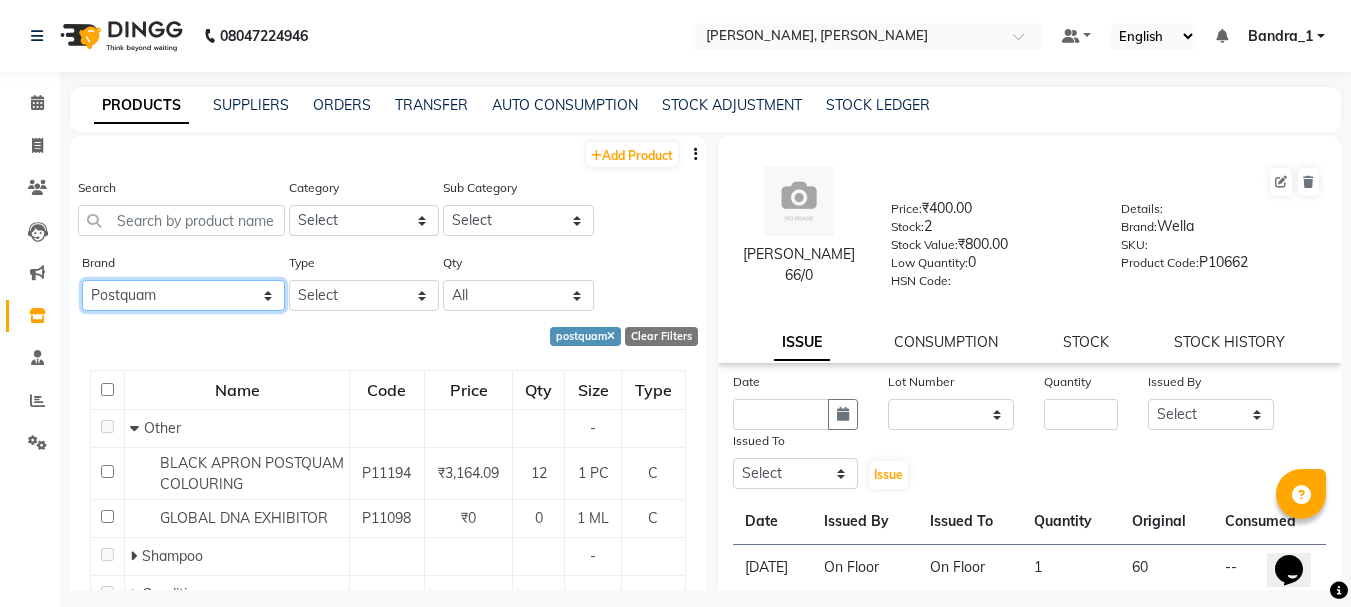 click on "All Ashpveda Beauty Gang Beauty Garage Biolume Biotop Cabelo Chave Calyx Proffesional Calyx Proffesionals Coffee Co & Co Dettol Floractive Inova Jeeva Loreal [PERSON_NAME] Color. Morfose Null Olaplex Orangewood Orange Wood Orange Wood R Postquam Postquam Professional Pq [PERSON_NAME] Tansh Wella" 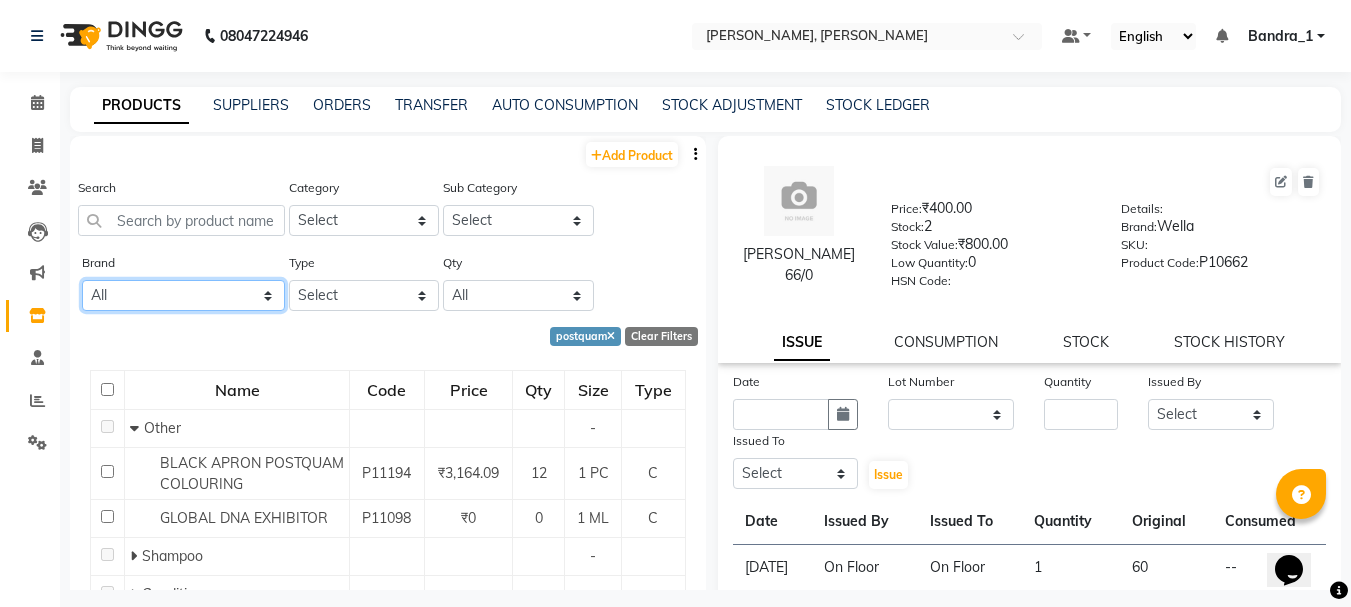 click on "All Ashpveda Beauty Gang Beauty Garage Biolume Biotop Cabelo Chave Calyx Proffesional Calyx Proffesionals Coffee Co & Co Dettol Floractive Inova Jeeva Loreal [PERSON_NAME] Color. Morfose Null Olaplex Orangewood Orange Wood Orange Wood R Postquam Postquam Professional Pq [PERSON_NAME] Tansh Wella" 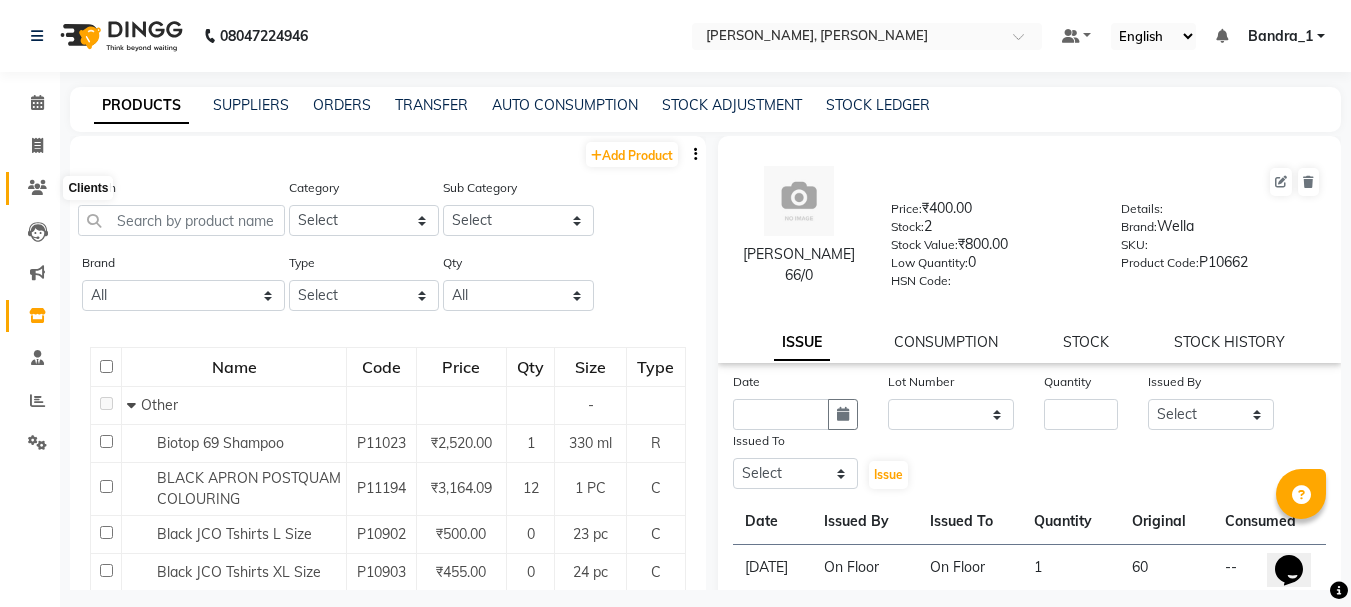 click 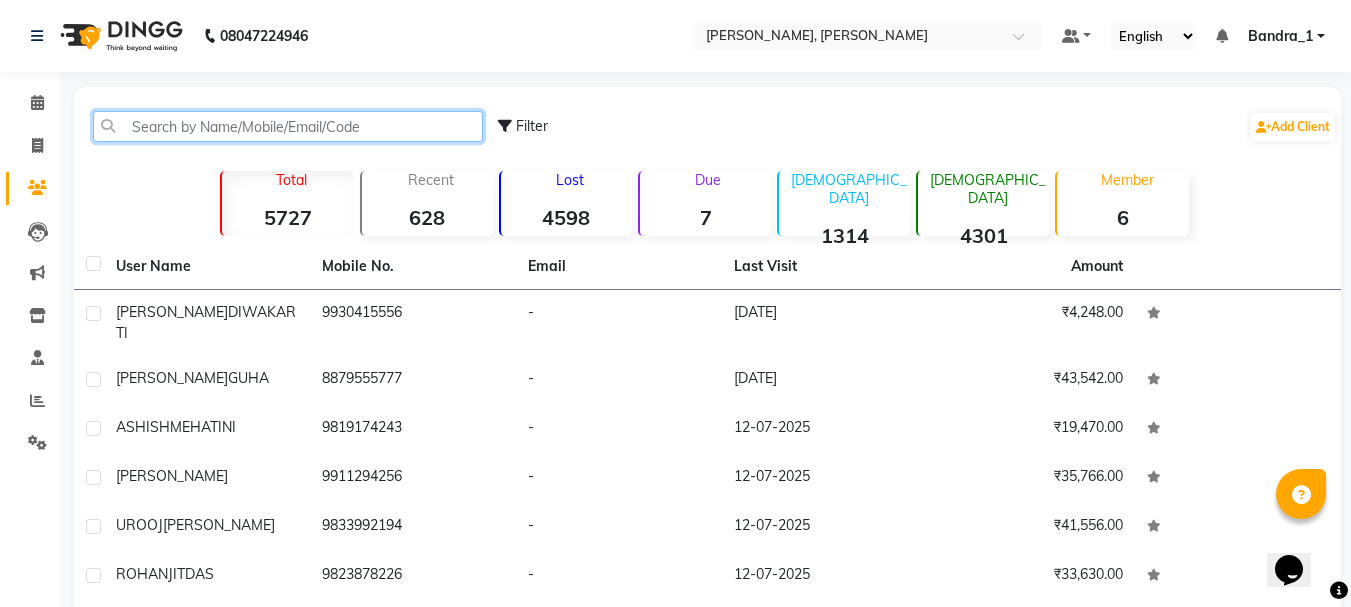 drag, startPoint x: 240, startPoint y: 134, endPoint x: 155, endPoint y: 129, distance: 85.146935 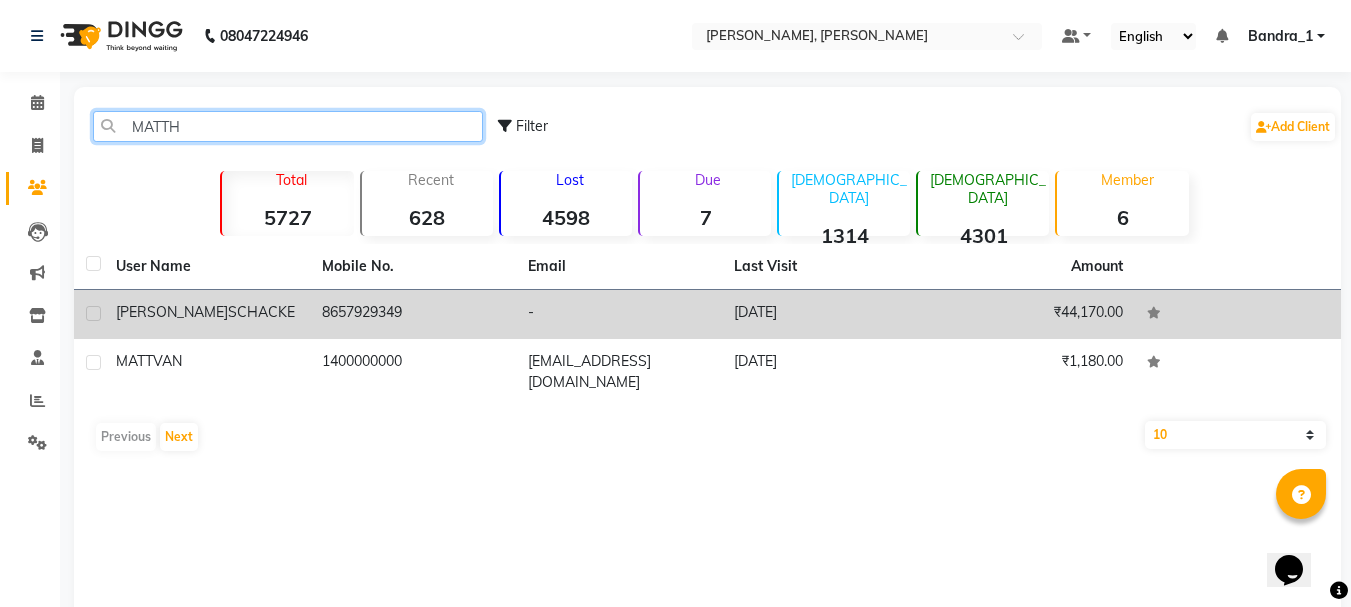 type on "MATTH" 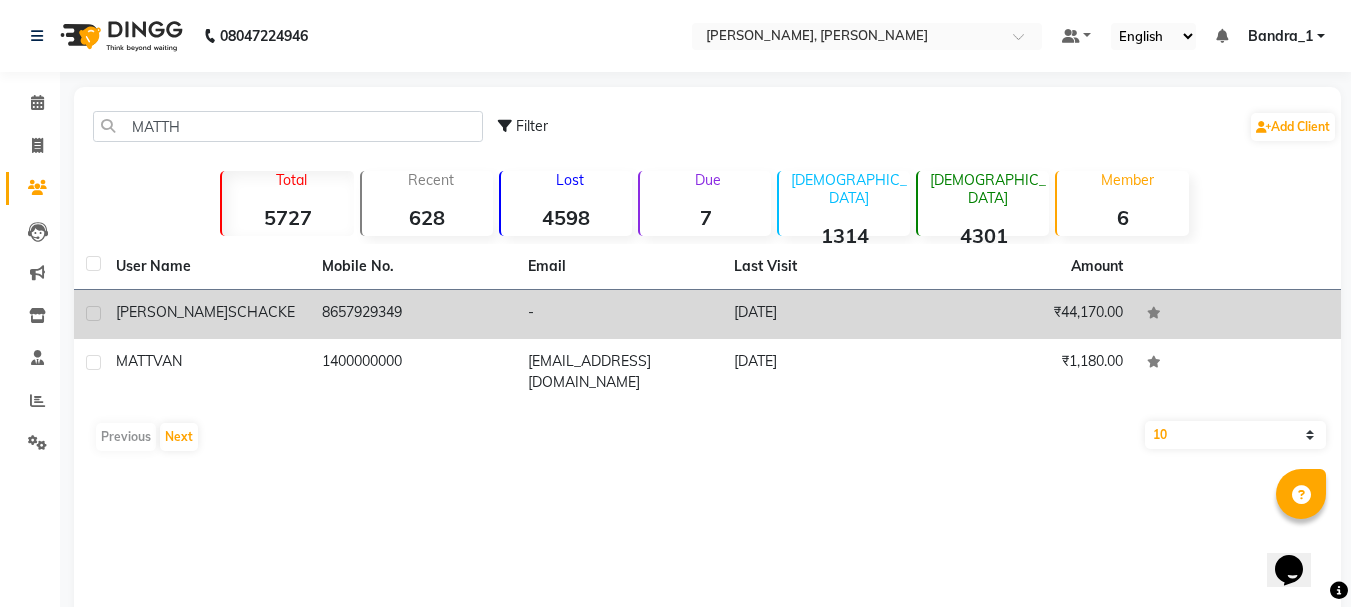 click on "8657929349" 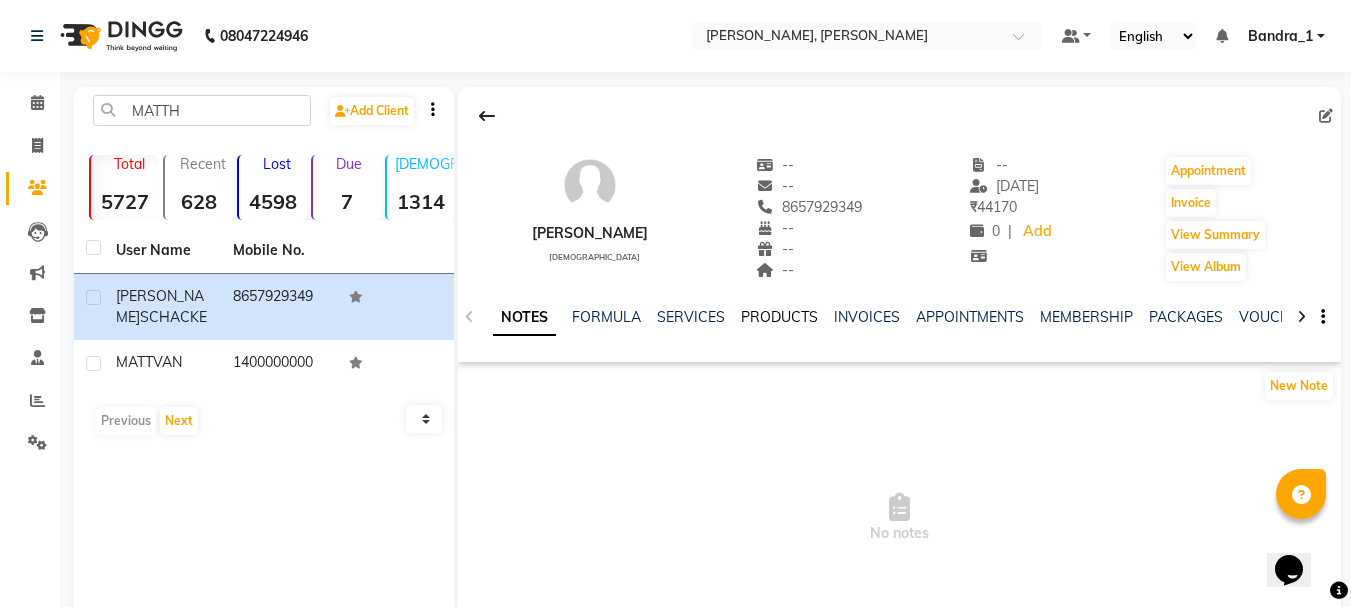 click on "PRODUCTS" 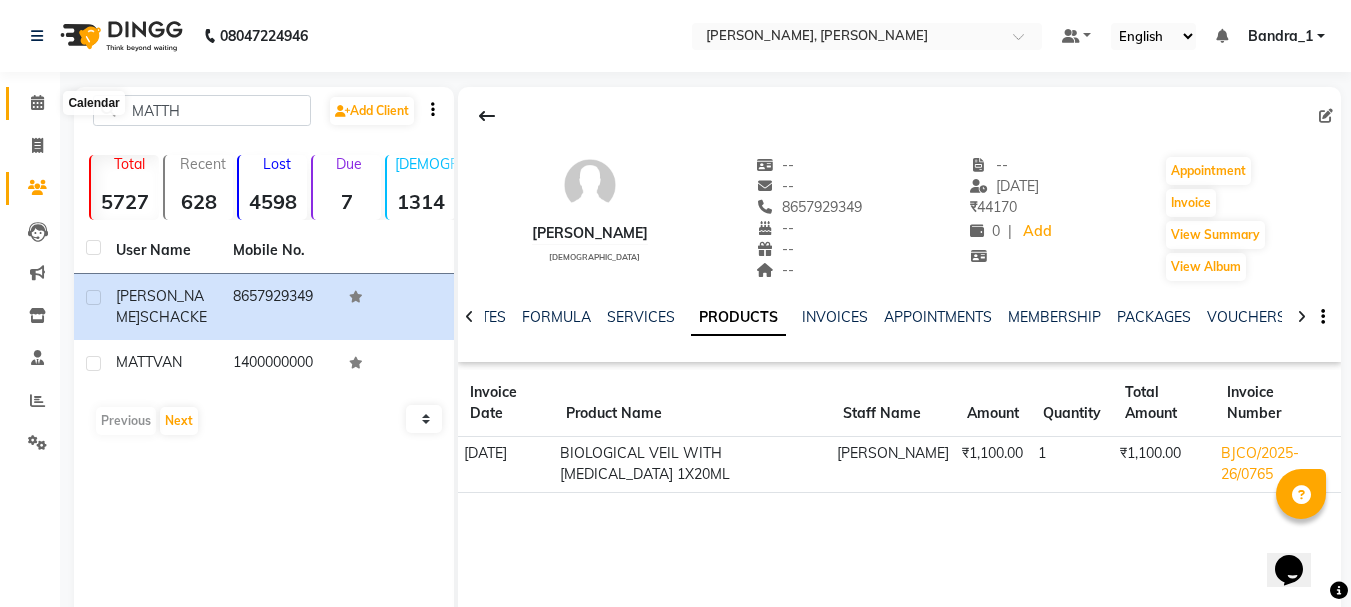 click 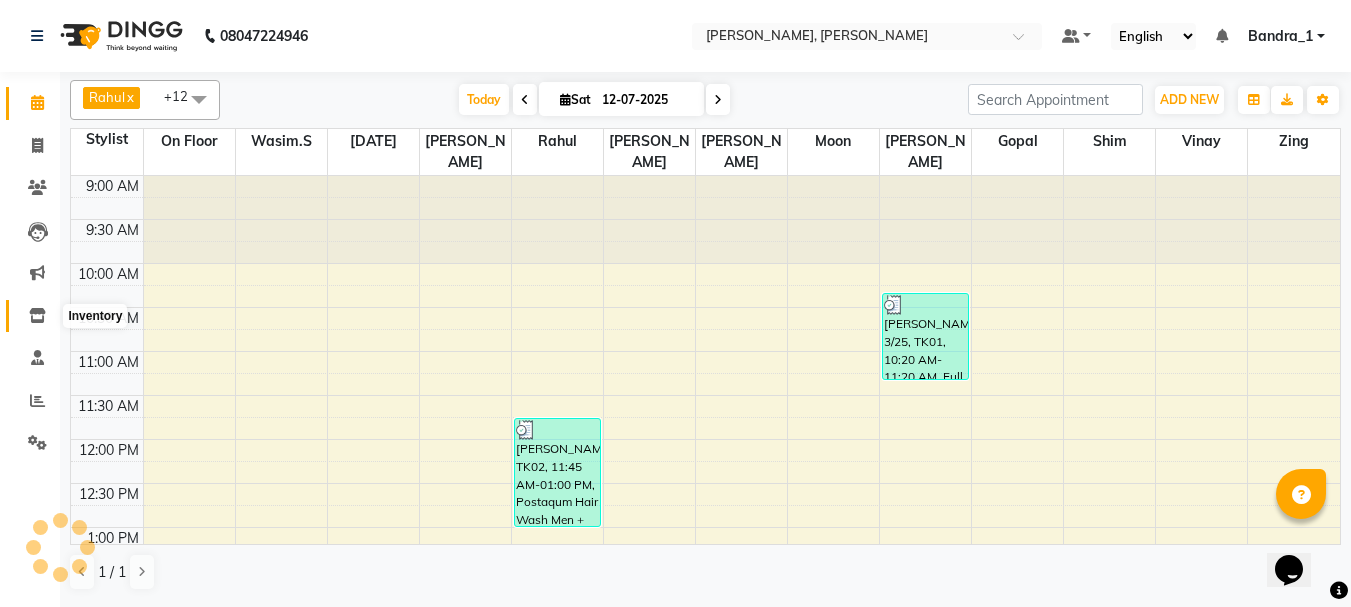 click 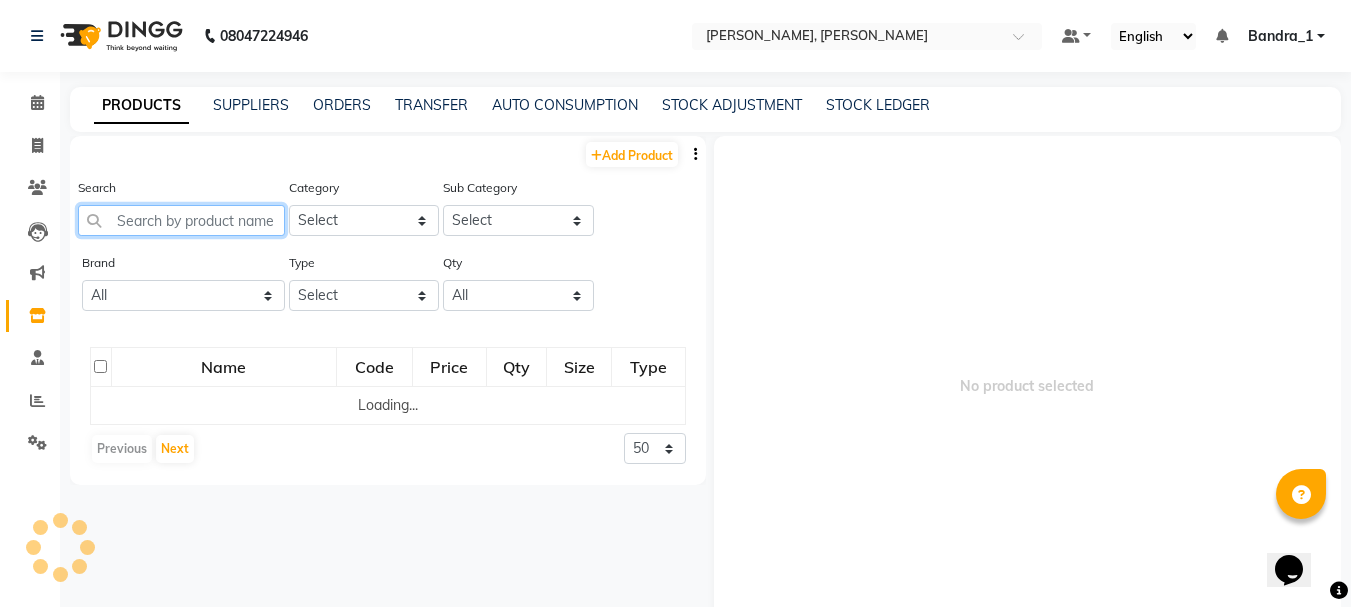 click 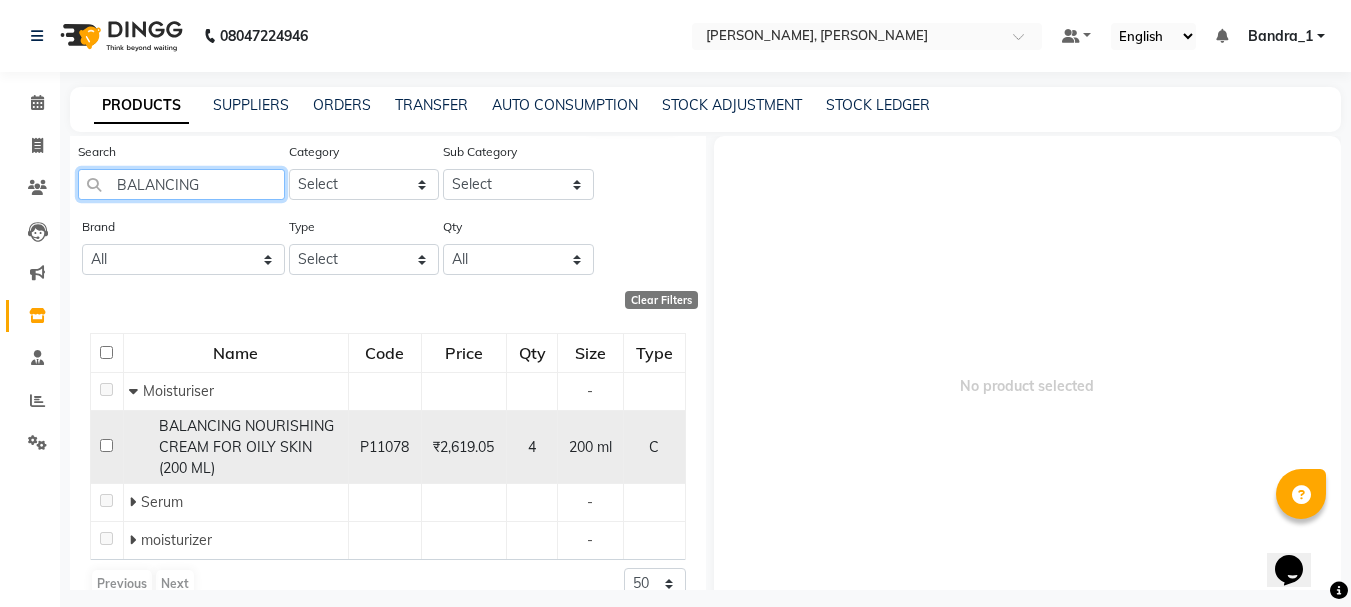 scroll, scrollTop: 66, scrollLeft: 0, axis: vertical 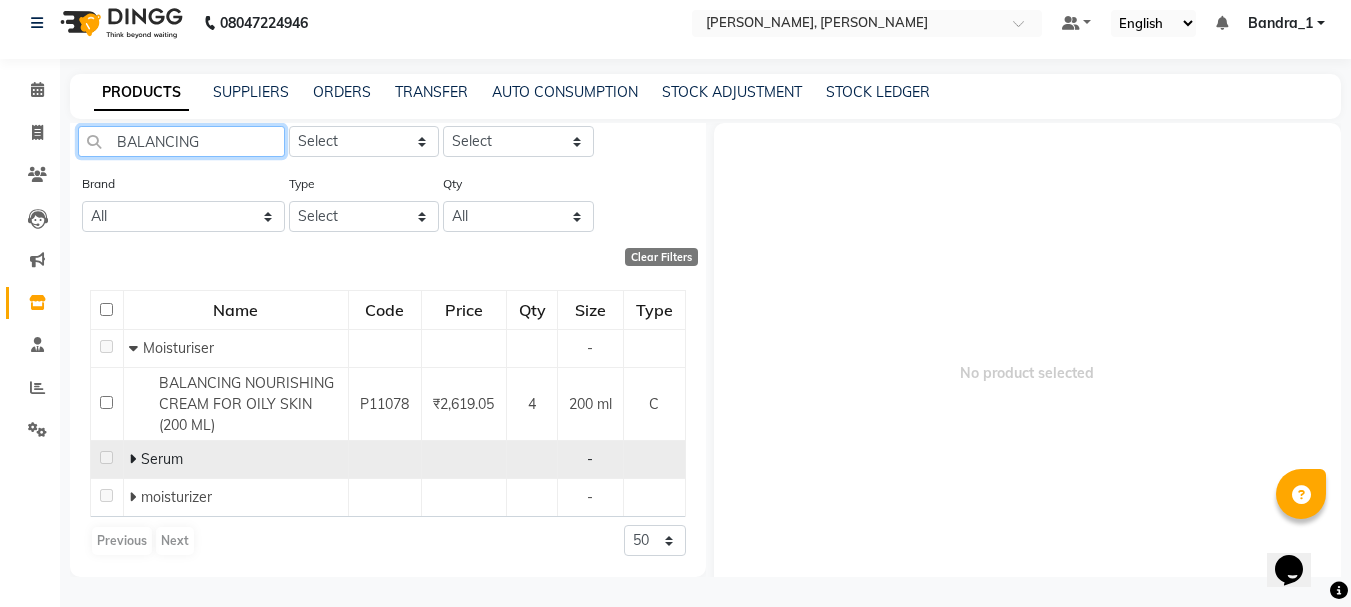 type on "BALANCING" 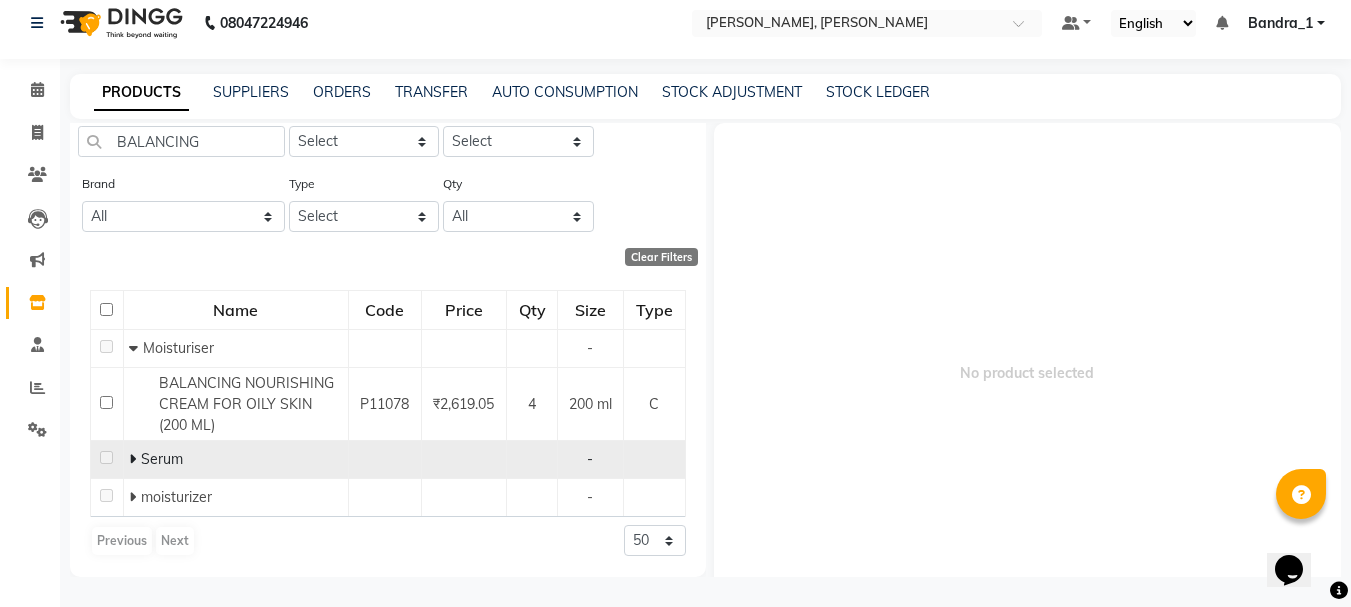 click 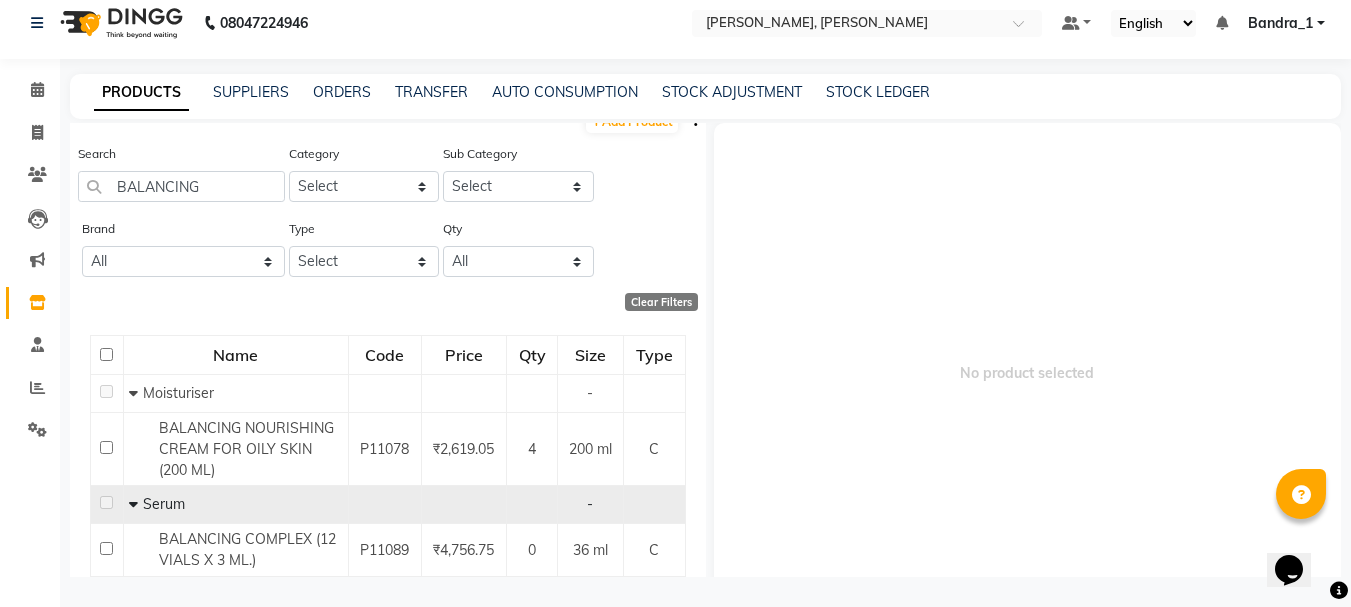 scroll, scrollTop: 0, scrollLeft: 0, axis: both 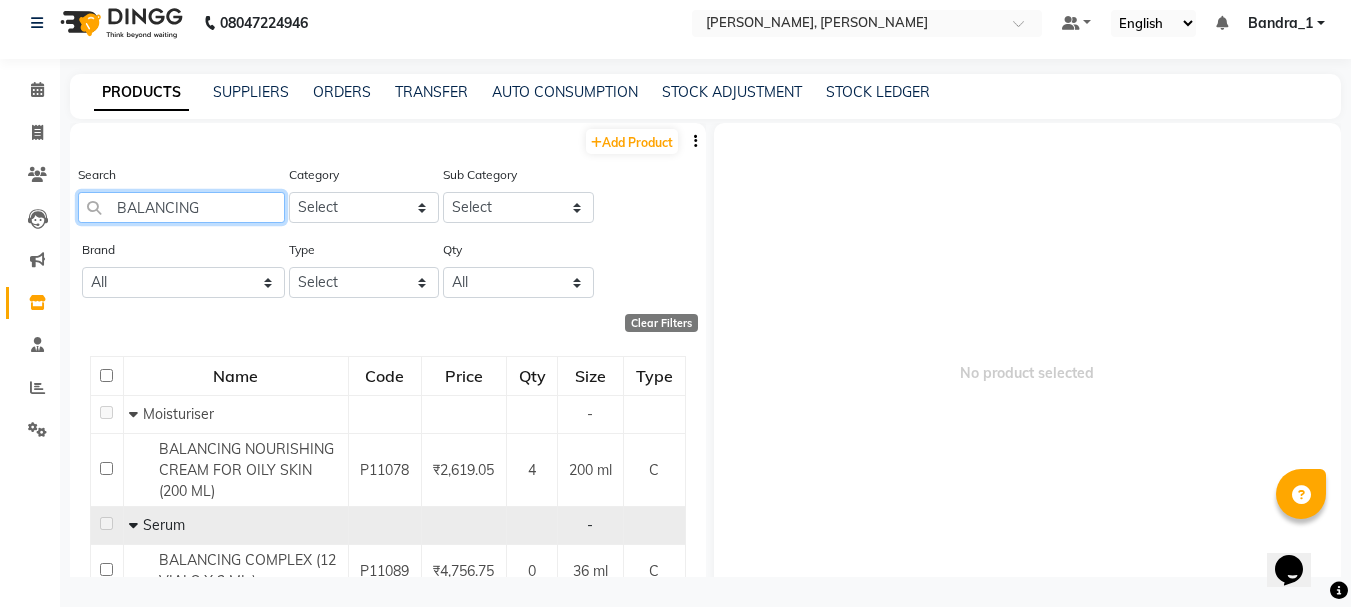 drag, startPoint x: 239, startPoint y: 204, endPoint x: 72, endPoint y: 193, distance: 167.36188 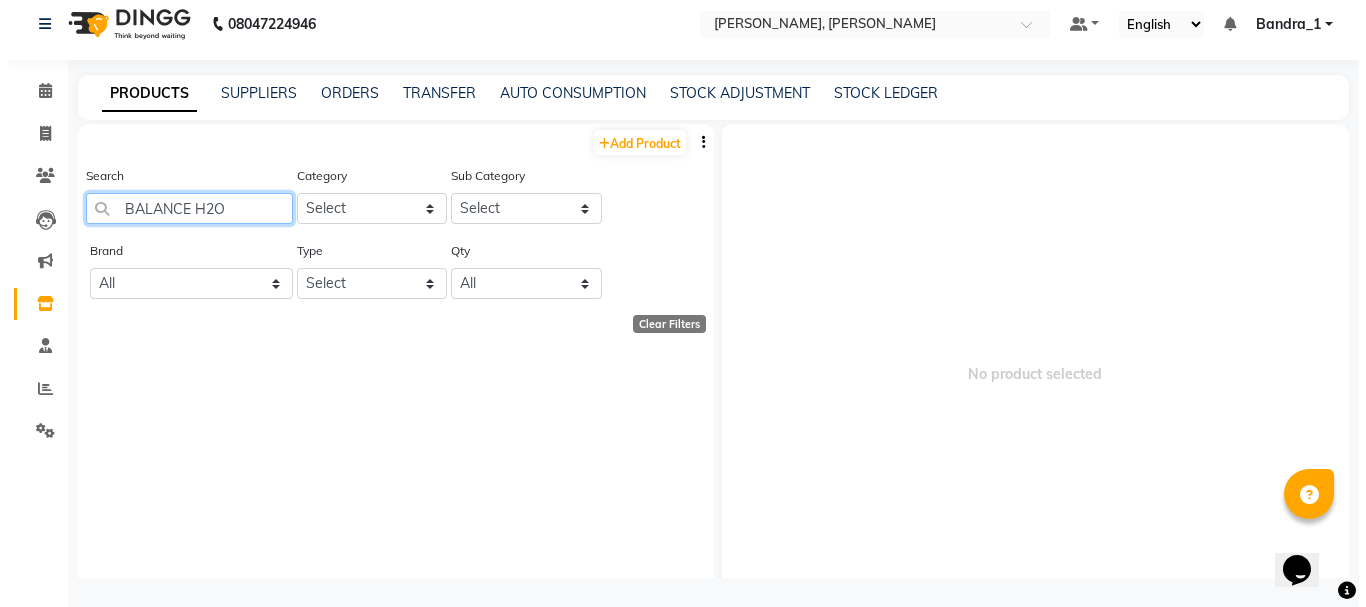 scroll, scrollTop: 0, scrollLeft: 0, axis: both 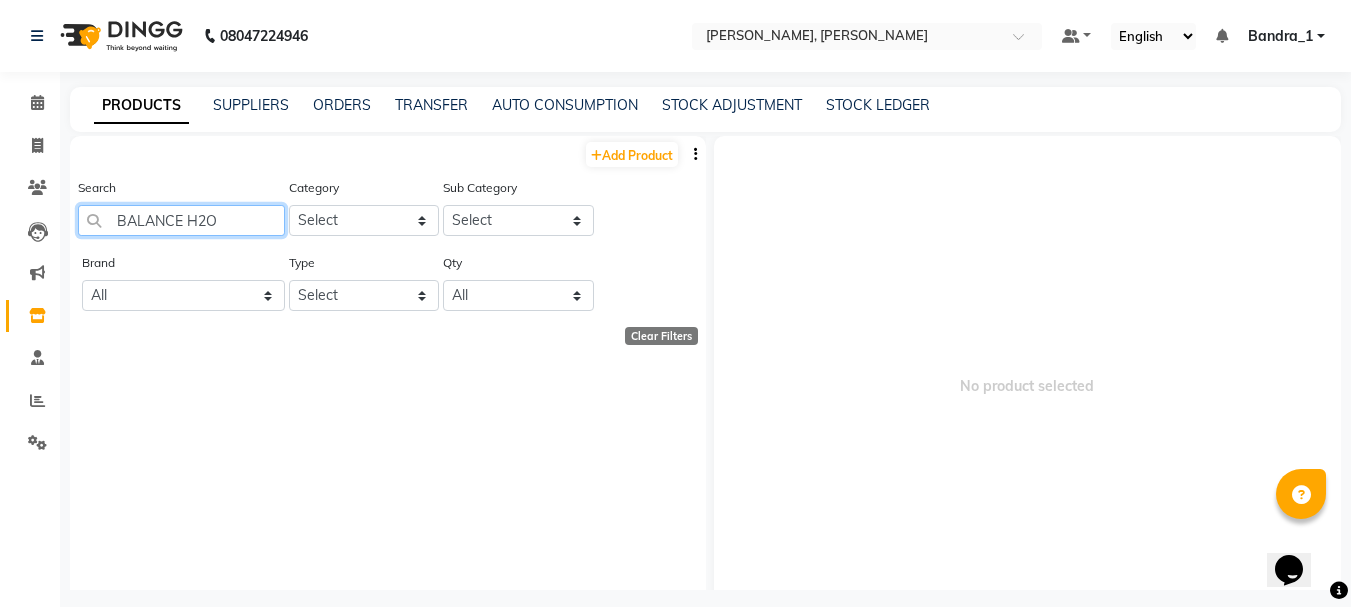 type on "BALANCE H2O" 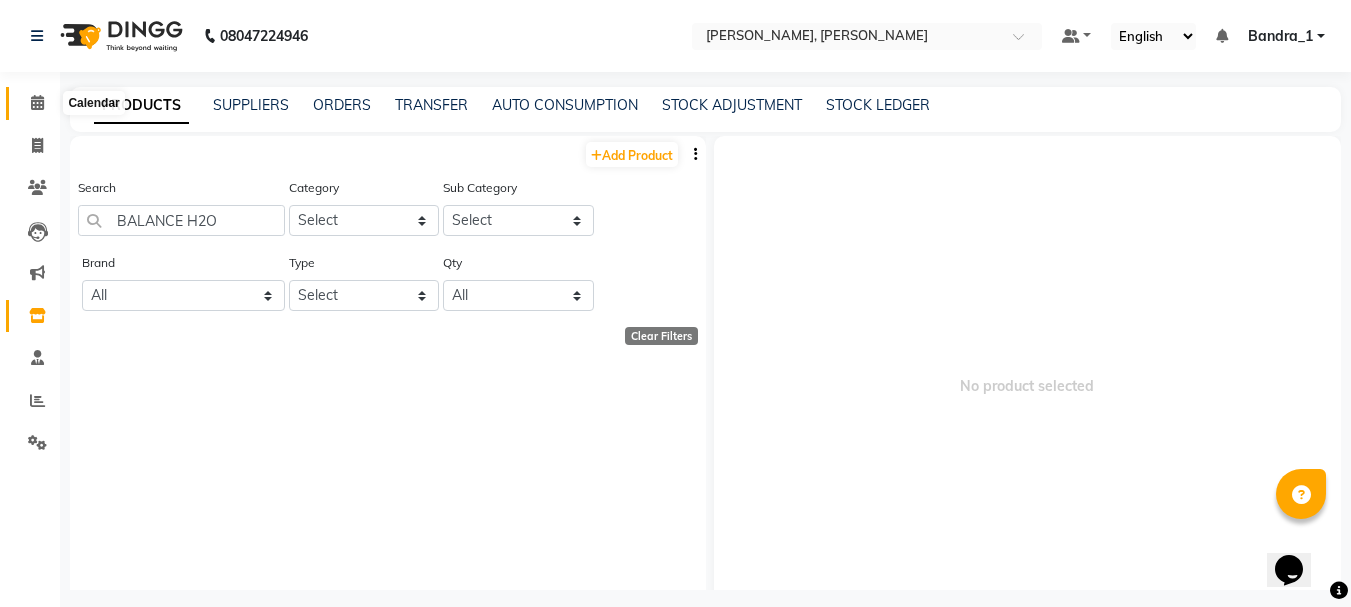 click 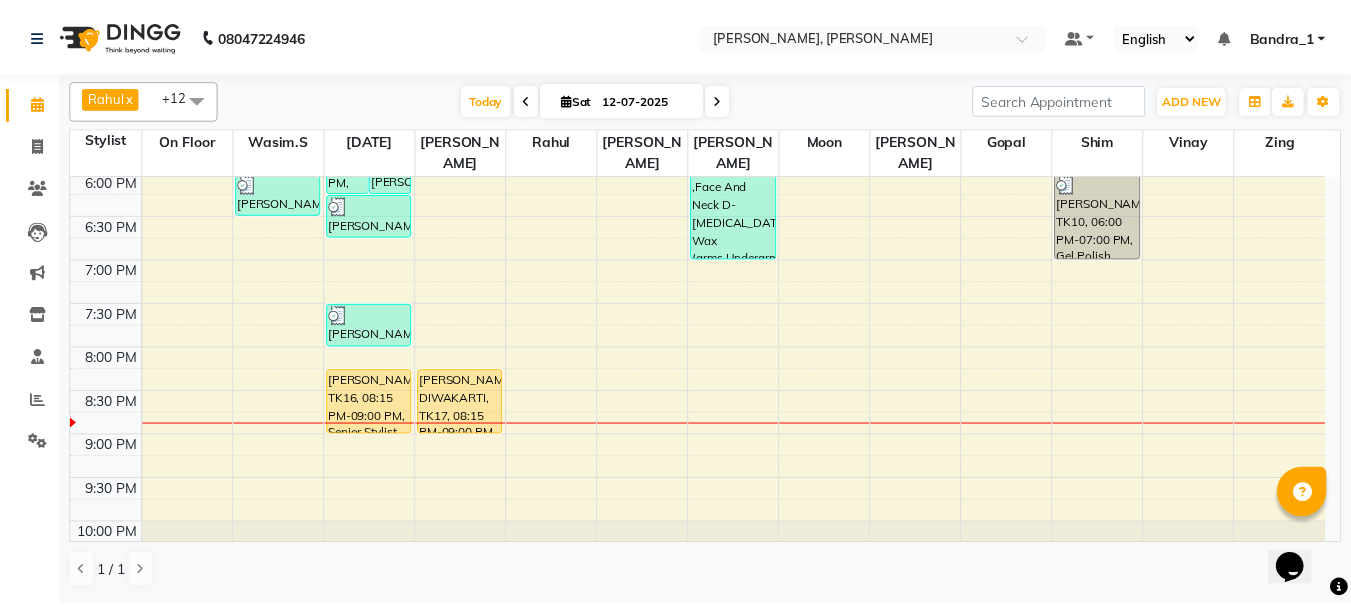 scroll, scrollTop: 810, scrollLeft: 0, axis: vertical 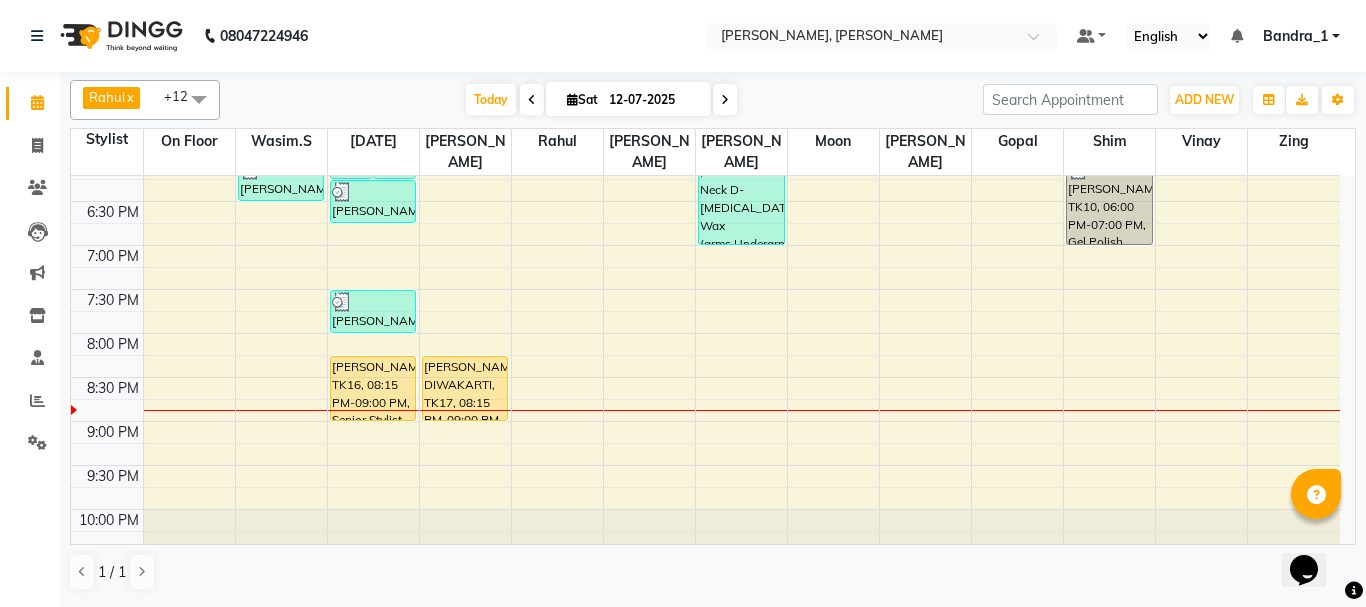 click on "[PERSON_NAME], TK16, 08:15 PM-09:00 PM, Senior Stylist [DEMOGRAPHIC_DATA]" at bounding box center (373, 388) 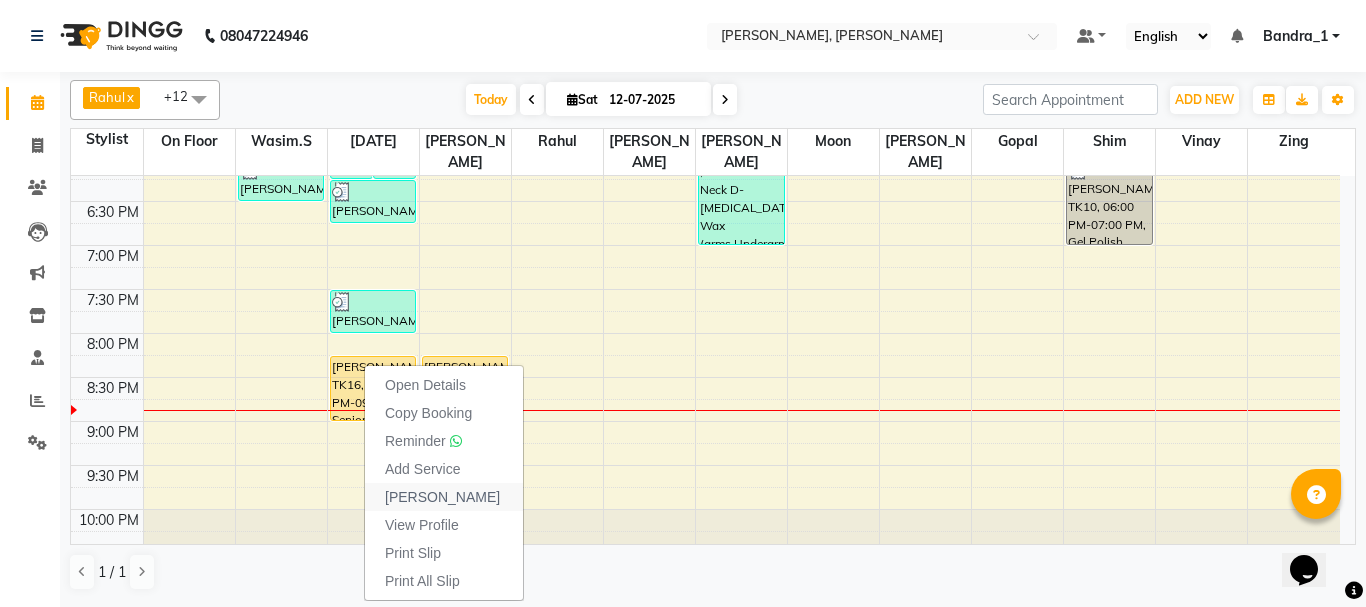 click on "[PERSON_NAME]" at bounding box center [442, 497] 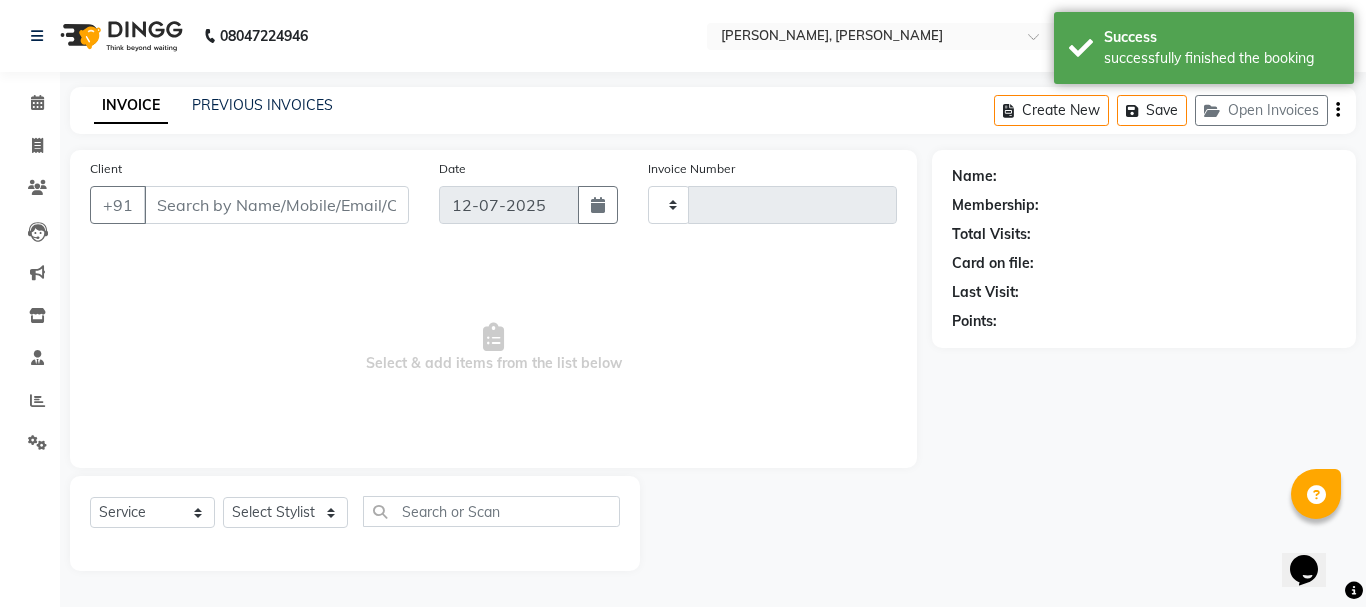 type on "0889" 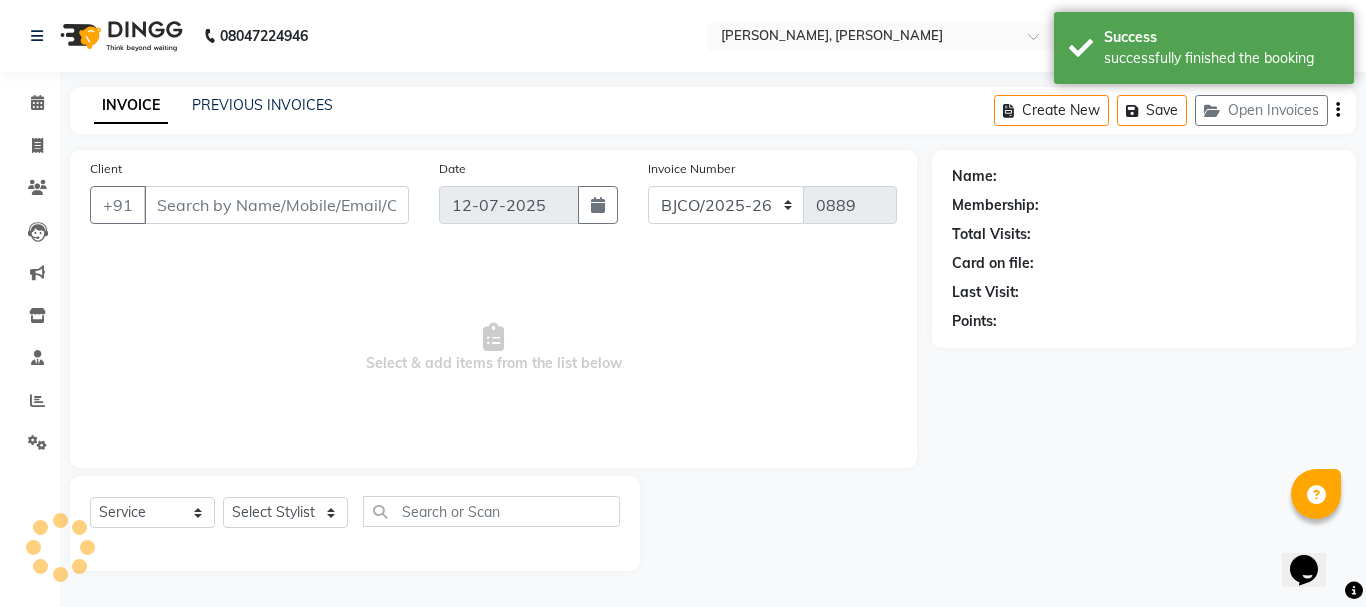 type on "8879555777" 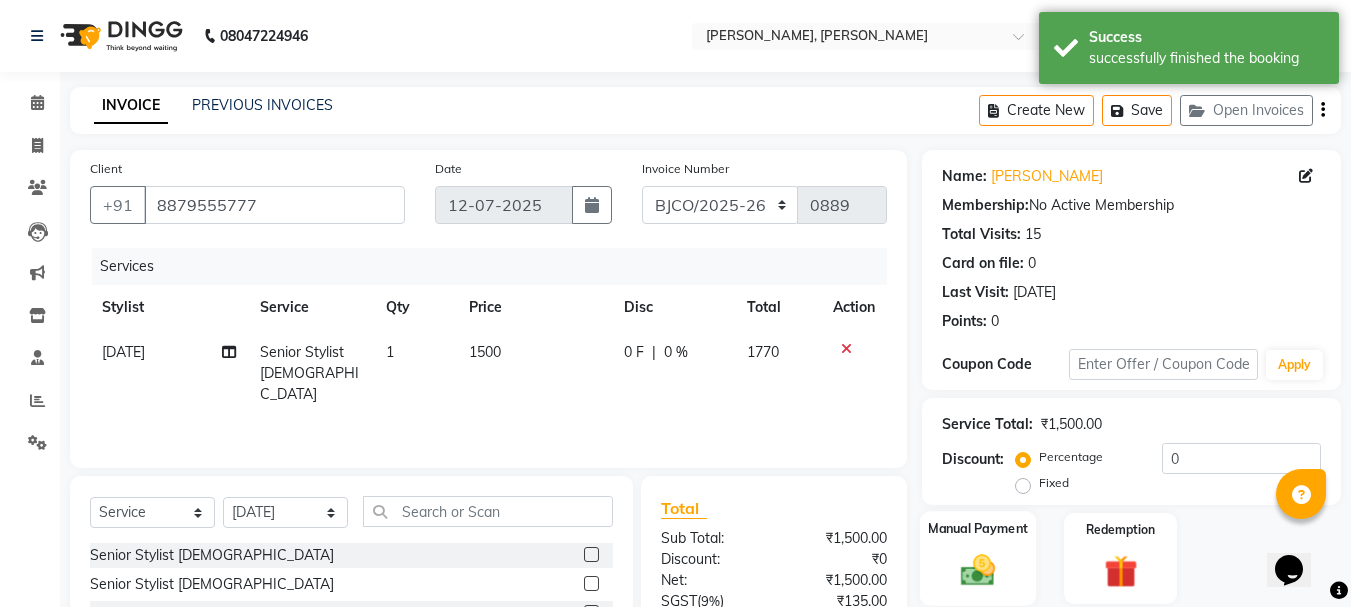 click 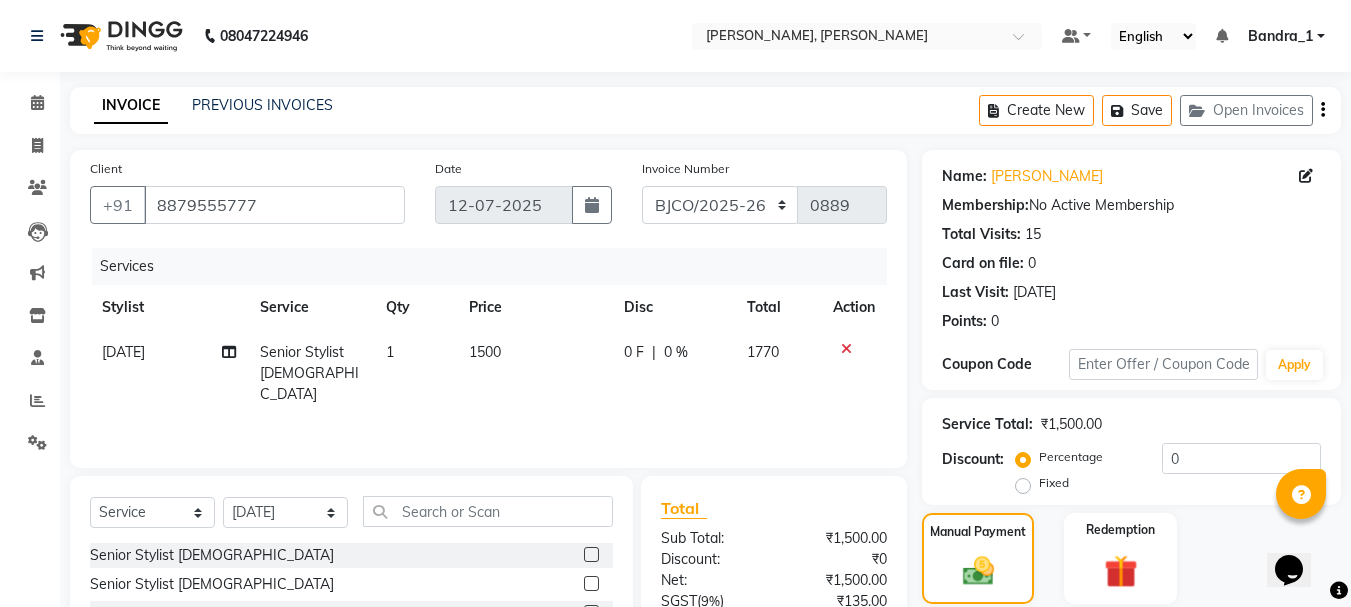 scroll, scrollTop: 196, scrollLeft: 0, axis: vertical 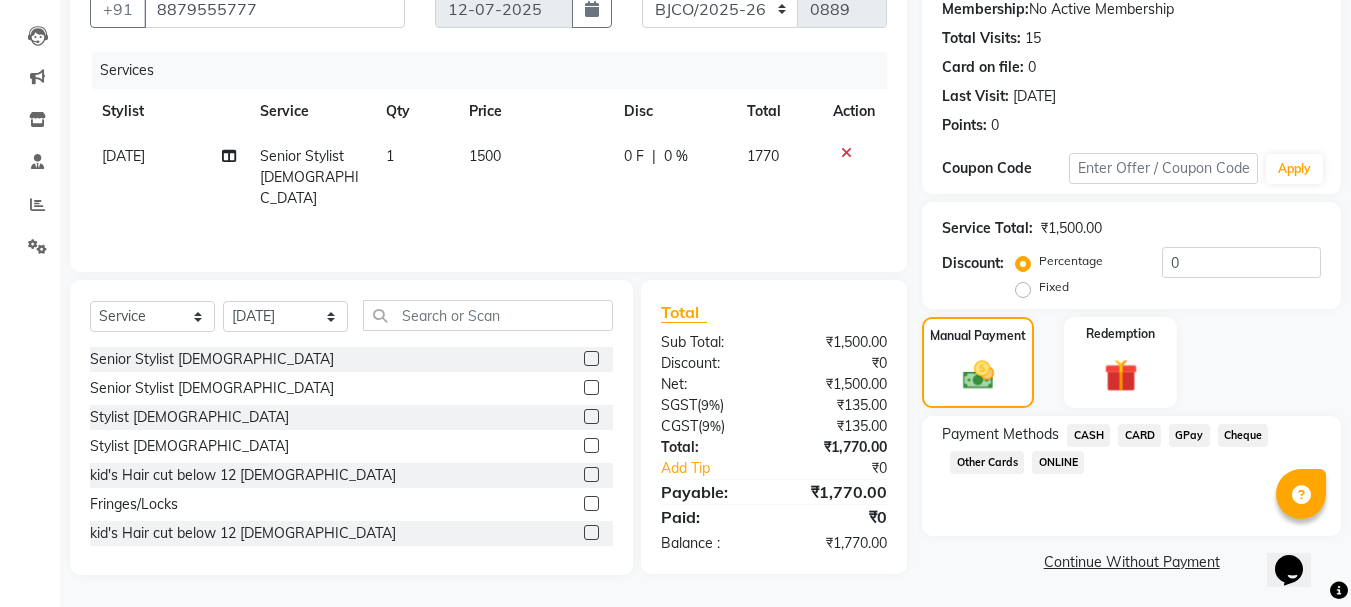 click on "CARD" 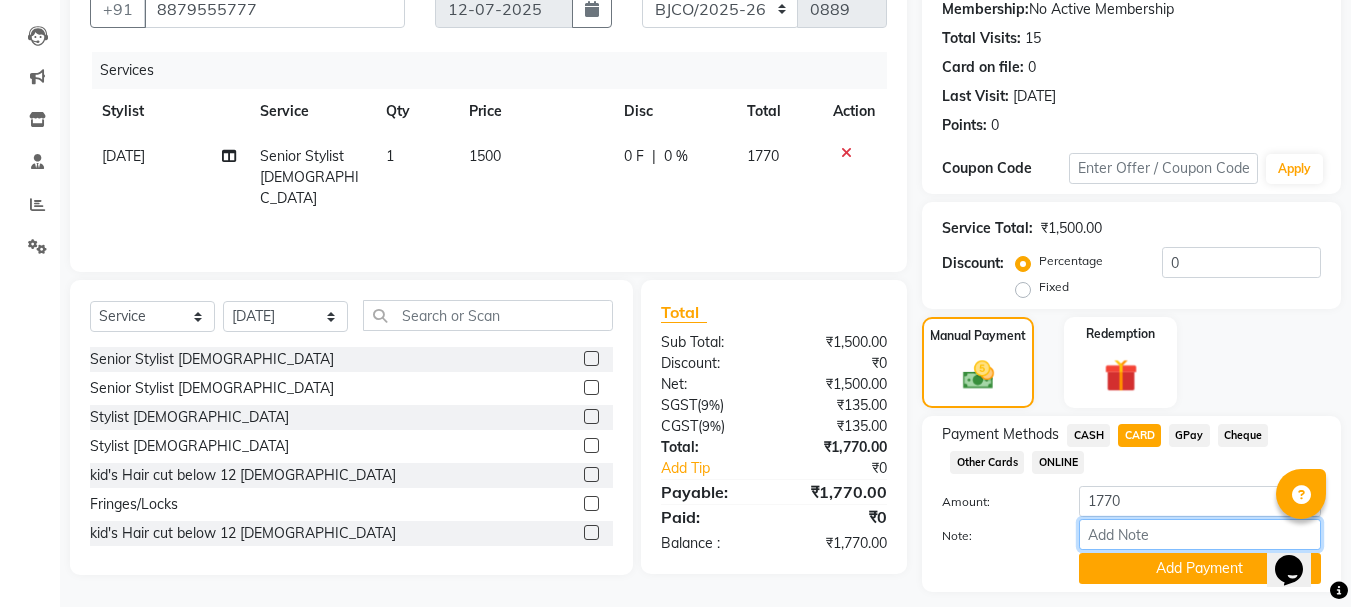 click on "Note:" at bounding box center (1200, 534) 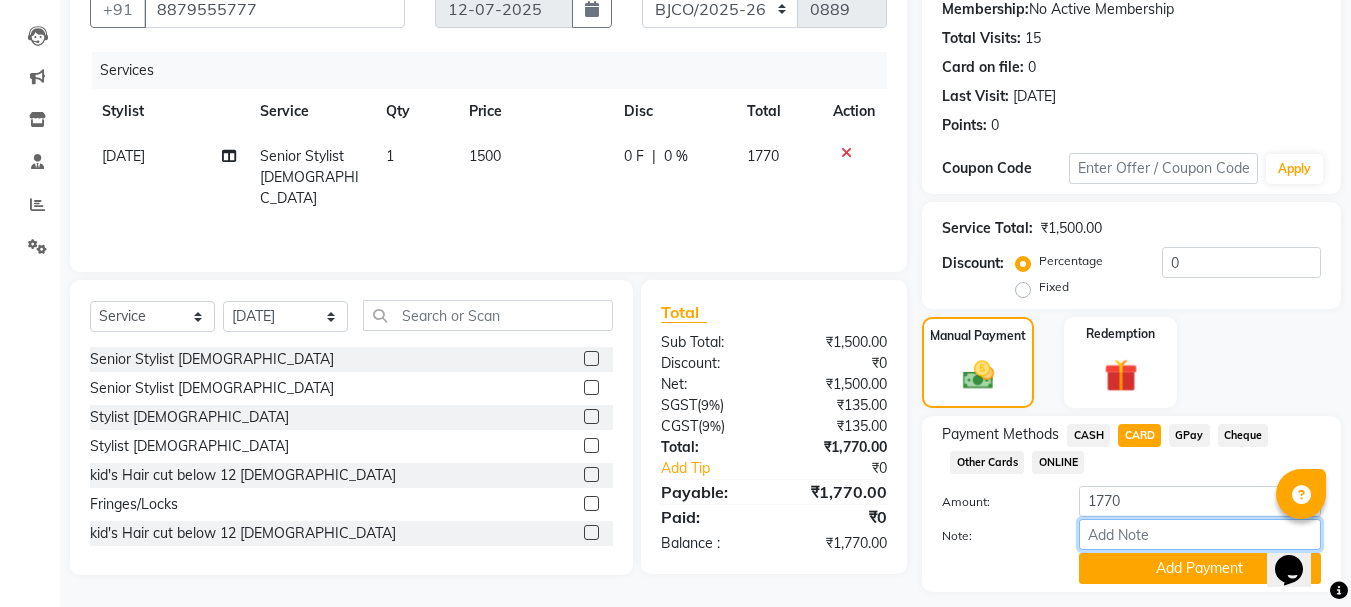 type on "2" 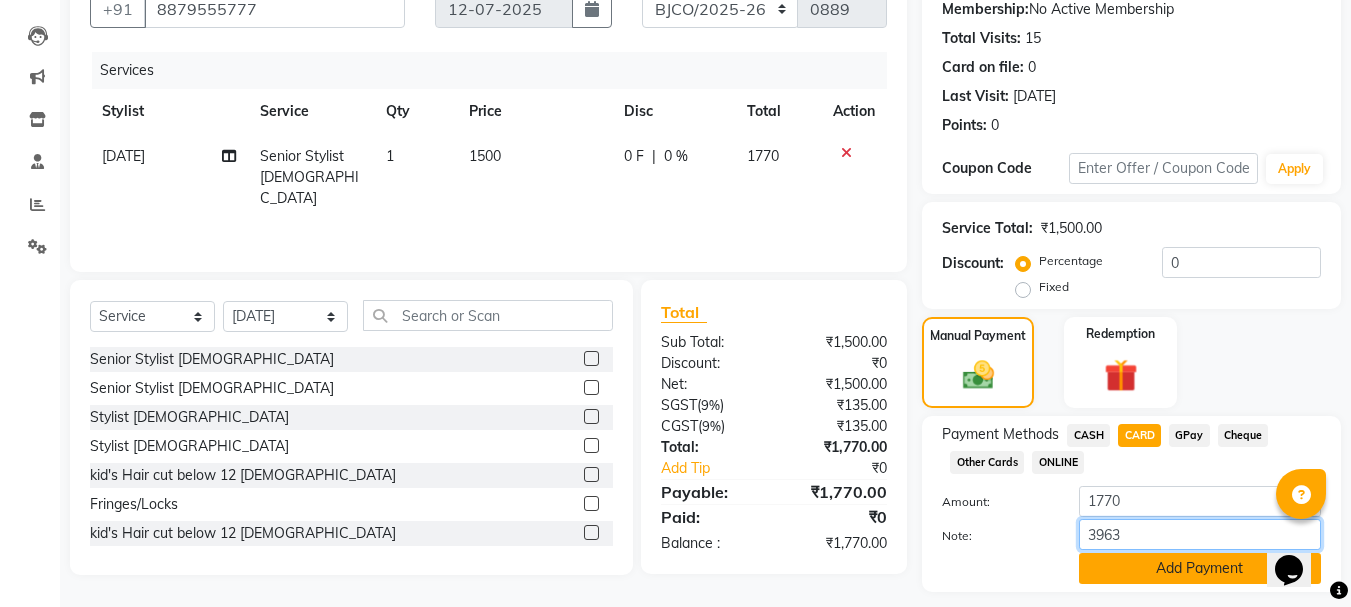 type on "3963" 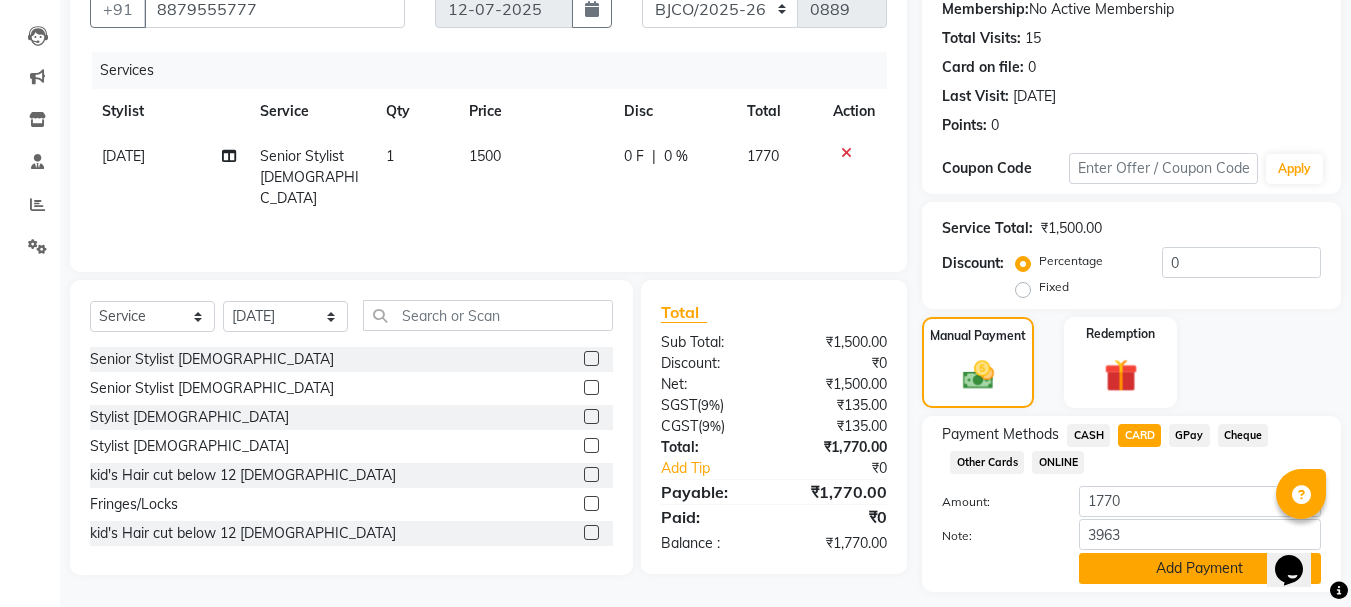 click on "Add Payment" 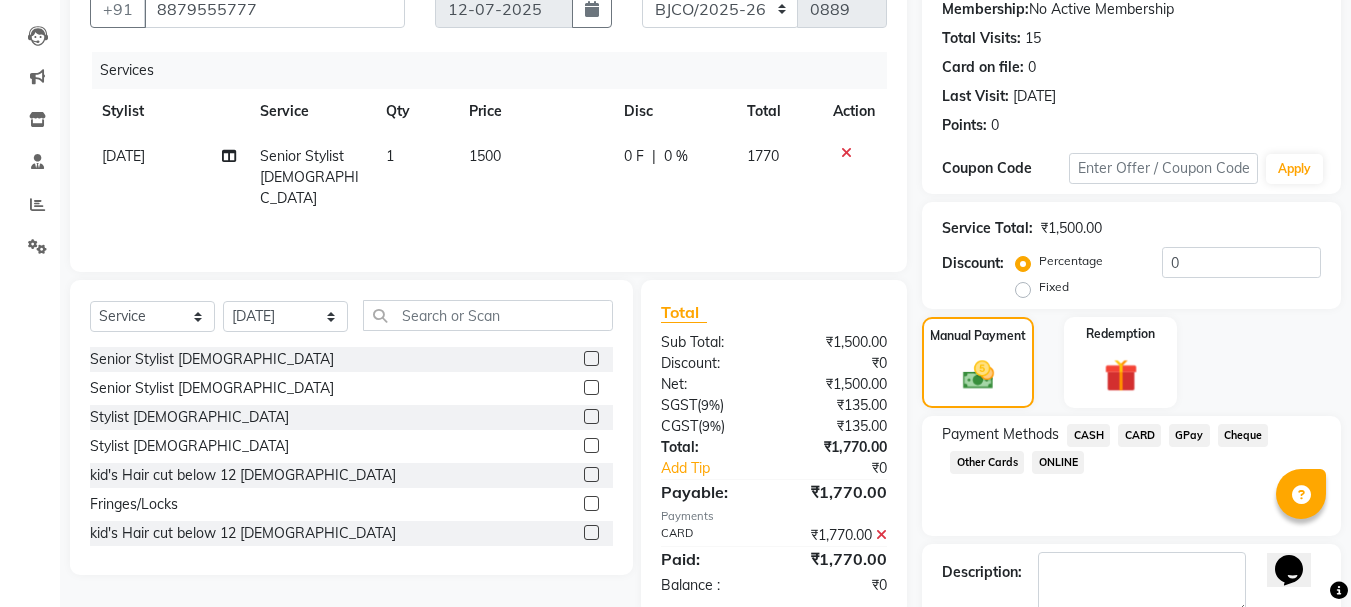scroll, scrollTop: 309, scrollLeft: 0, axis: vertical 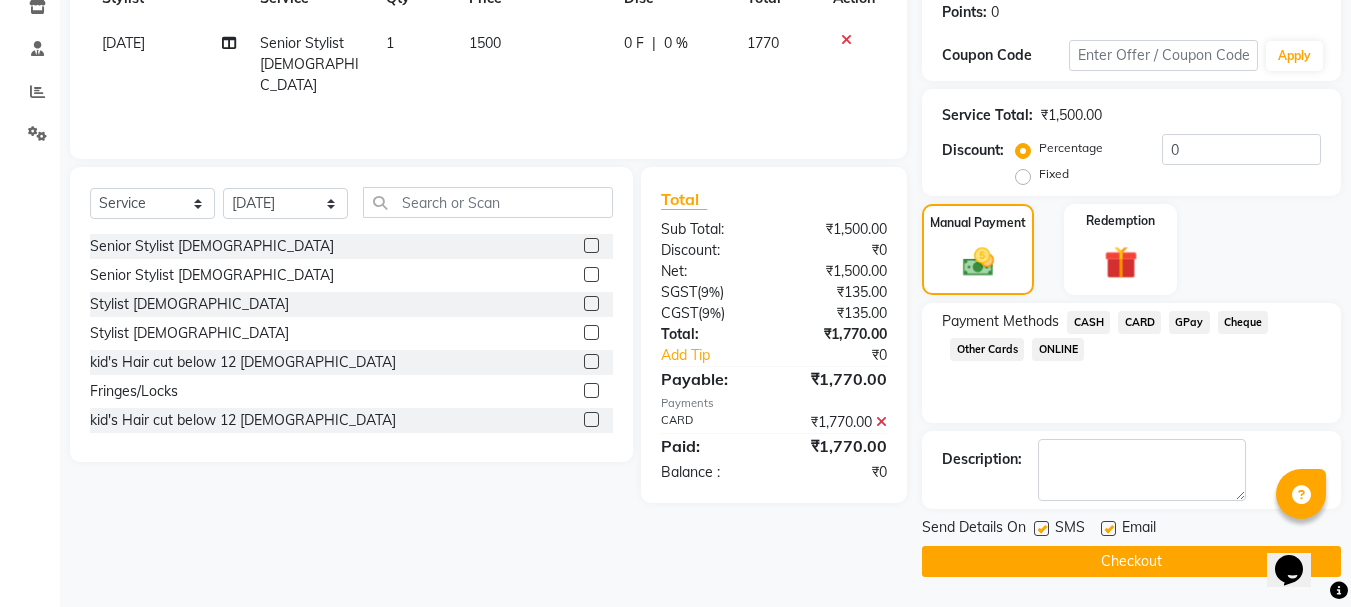 click 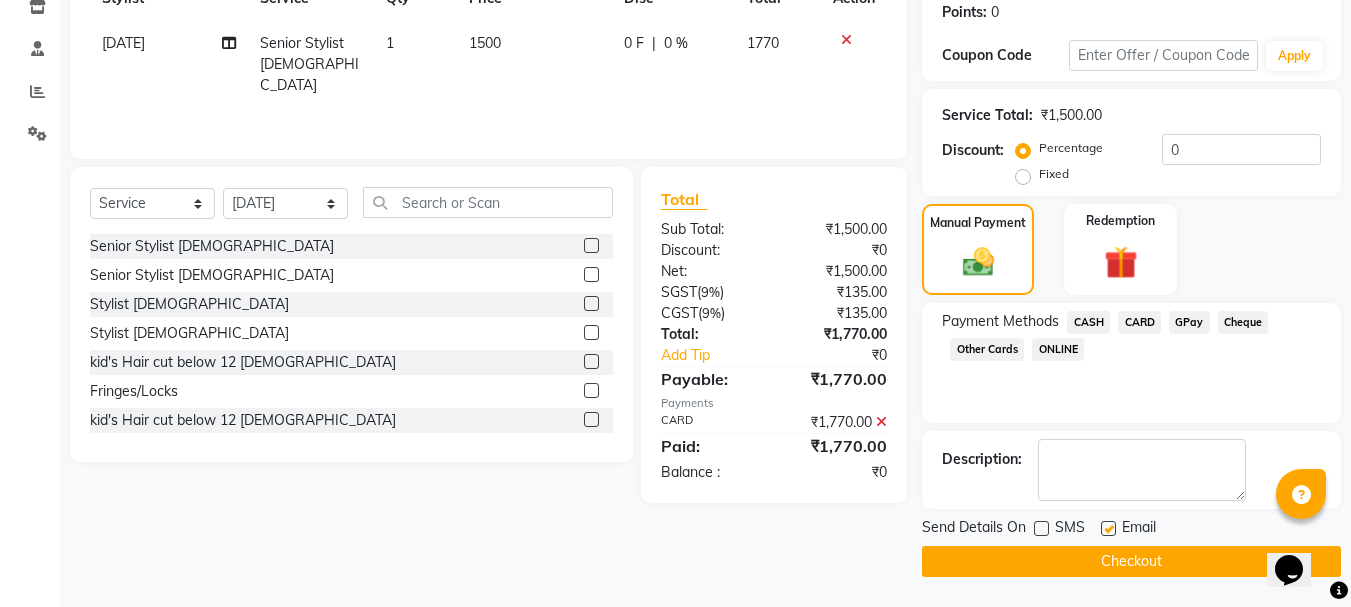 click 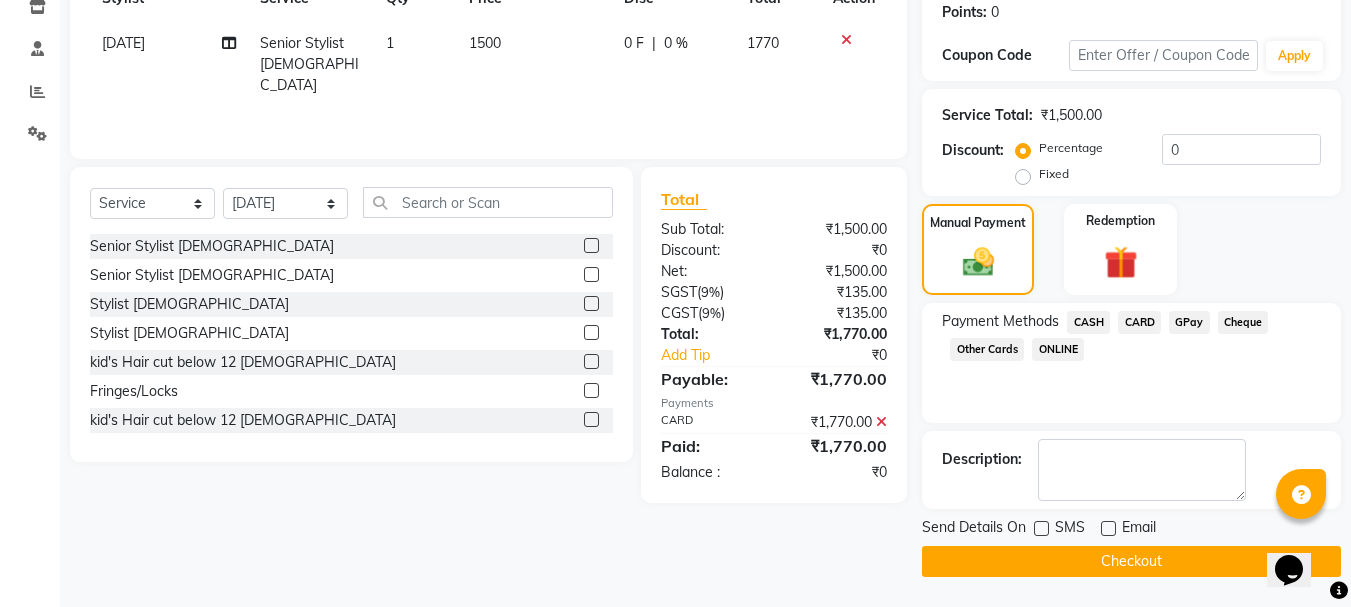 click on "Checkout" 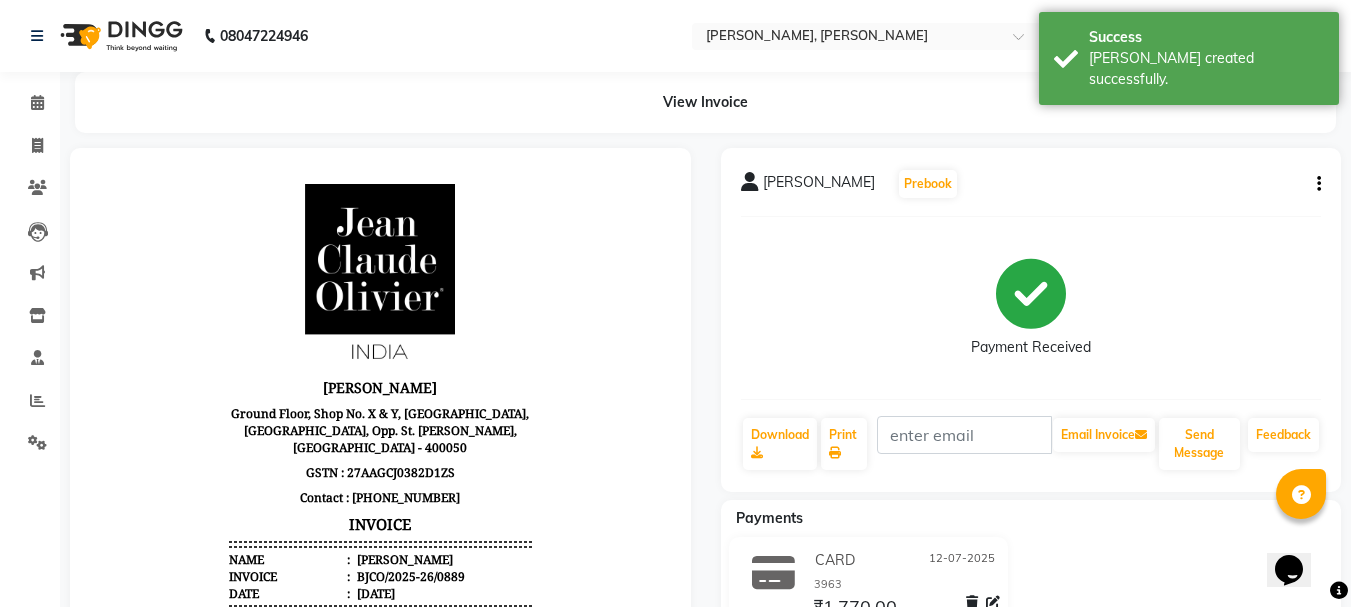 scroll, scrollTop: 0, scrollLeft: 0, axis: both 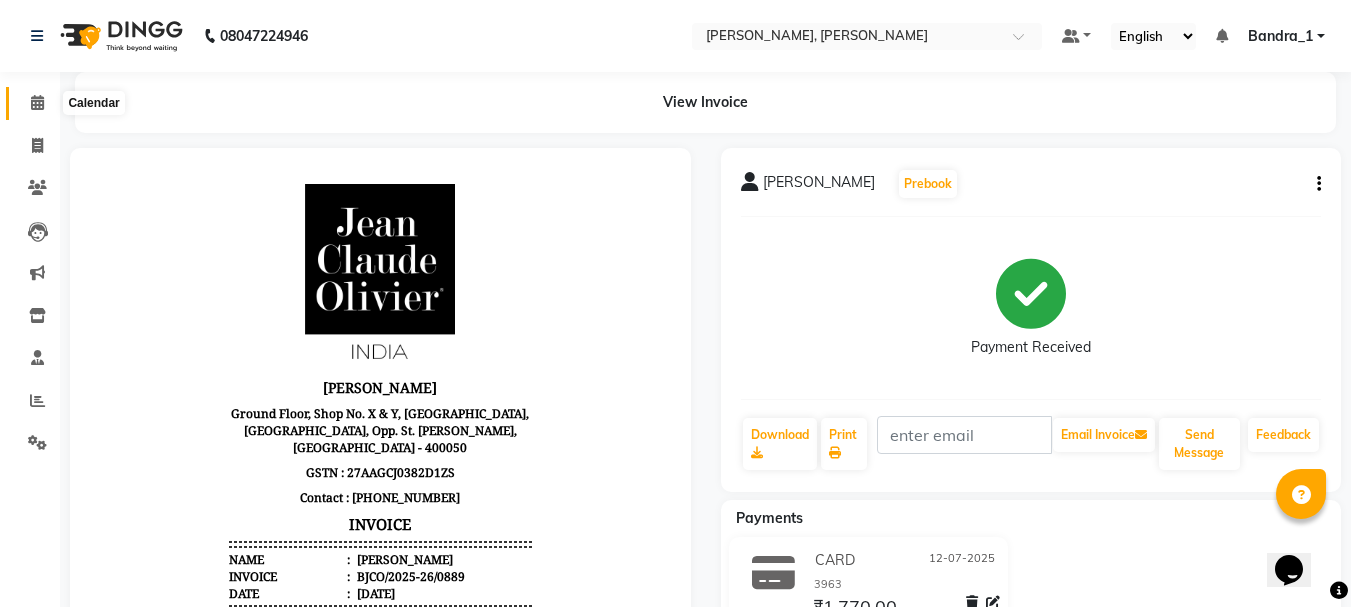 click 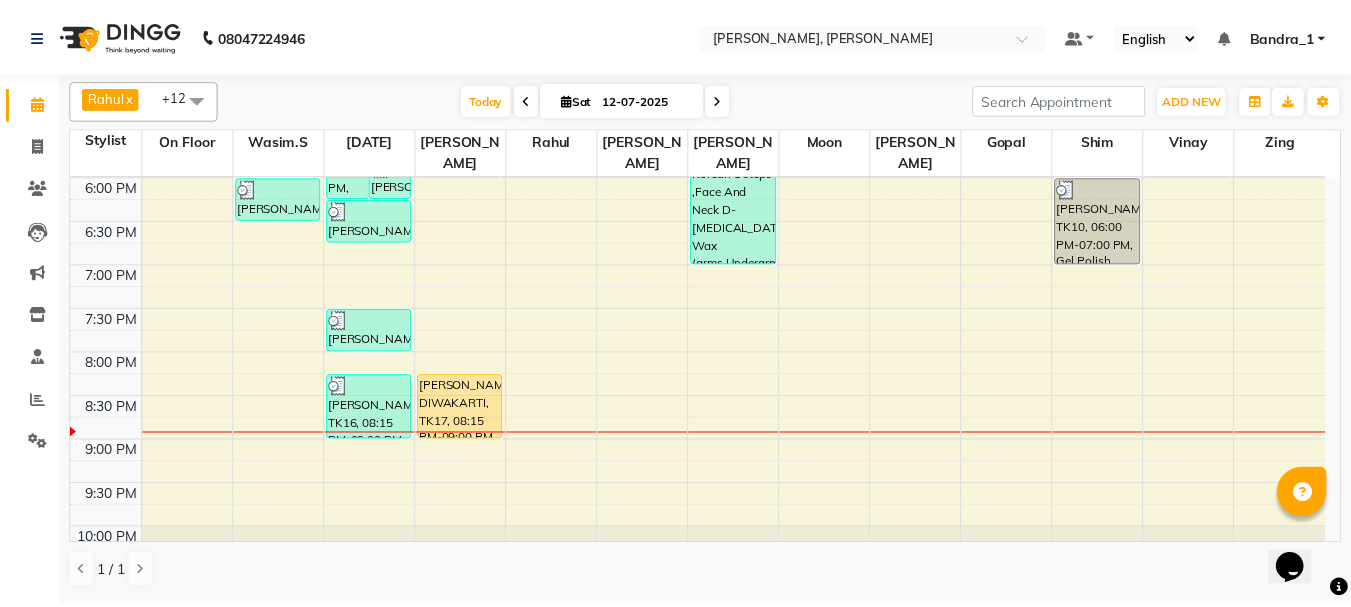 scroll, scrollTop: 842, scrollLeft: 0, axis: vertical 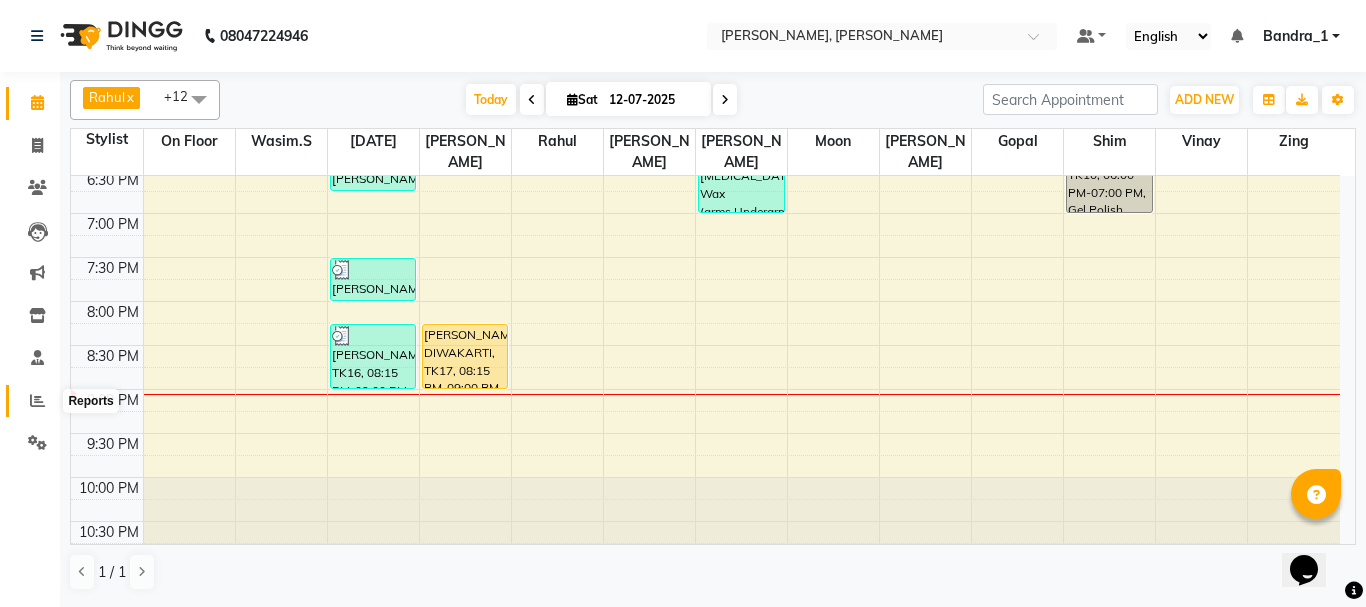 click 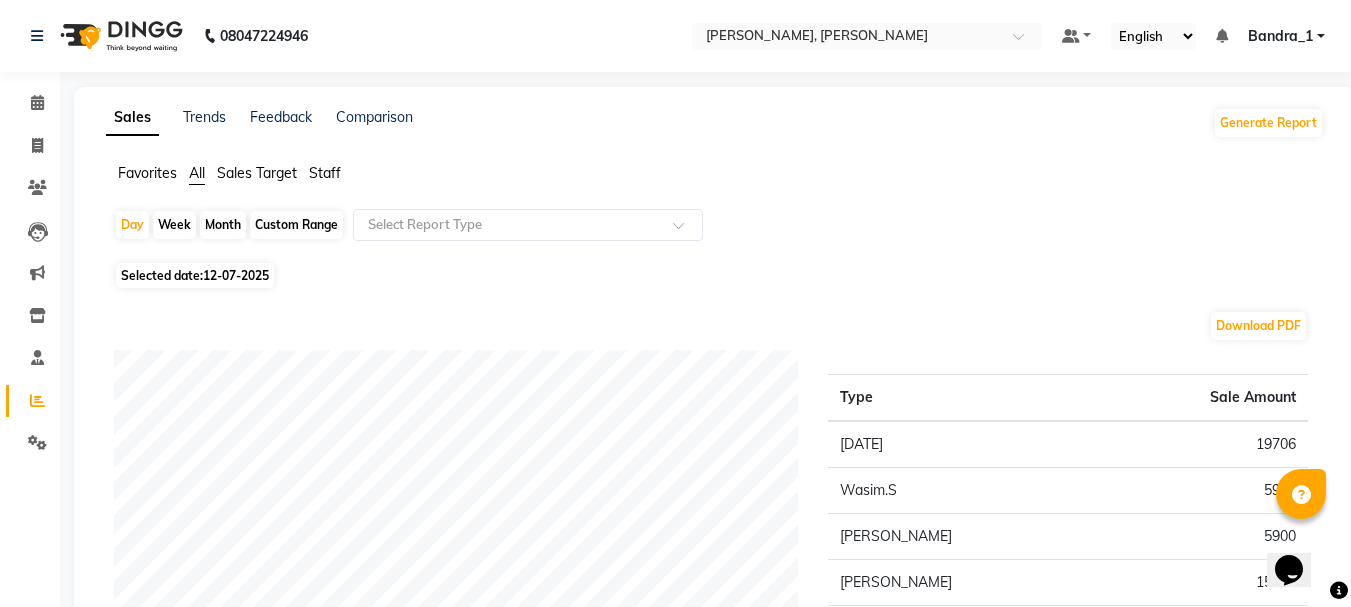 click on "Staff" 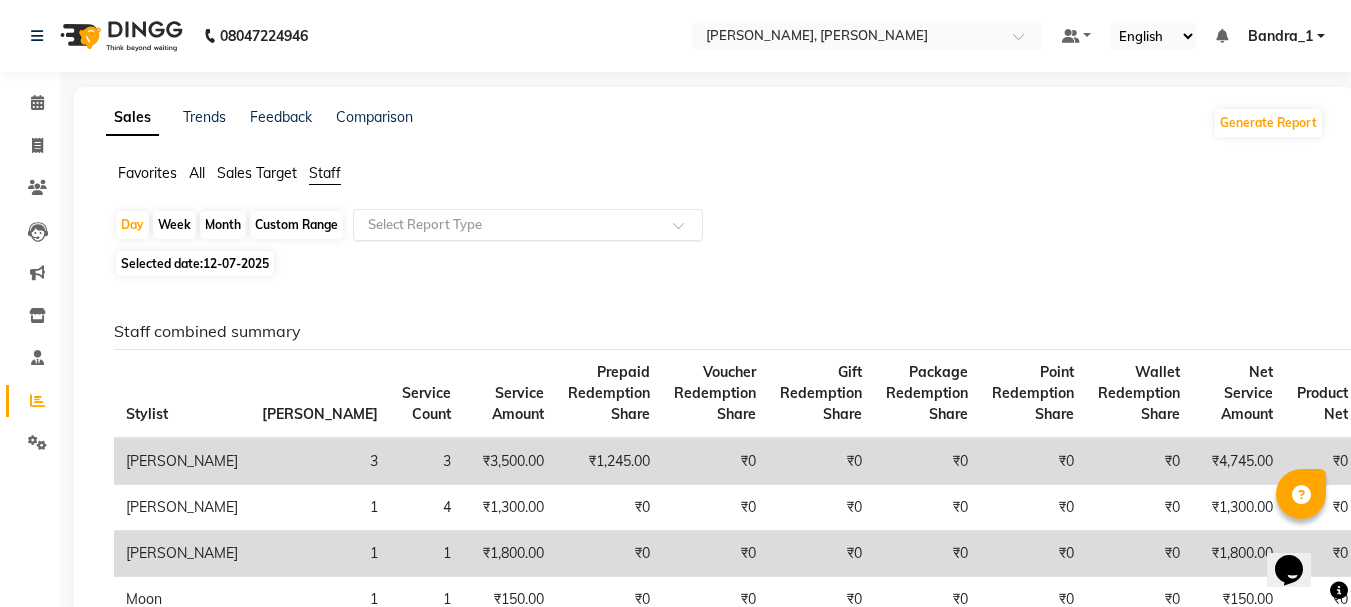 click 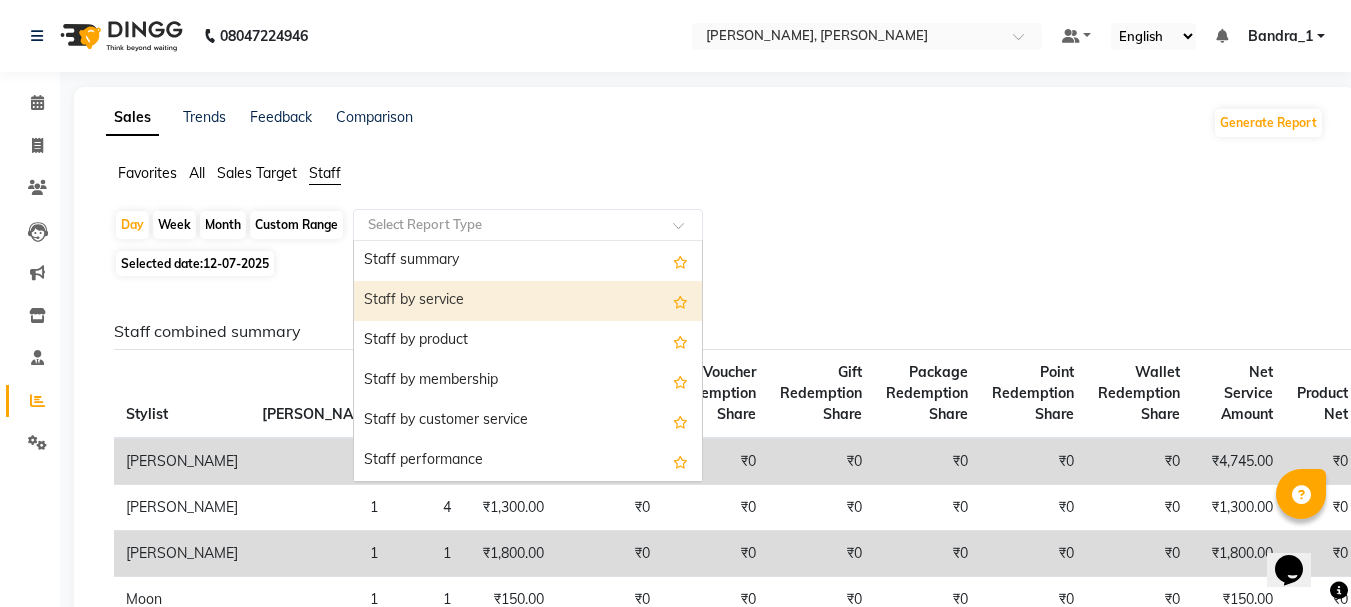 click on "Staff by service" at bounding box center (528, 301) 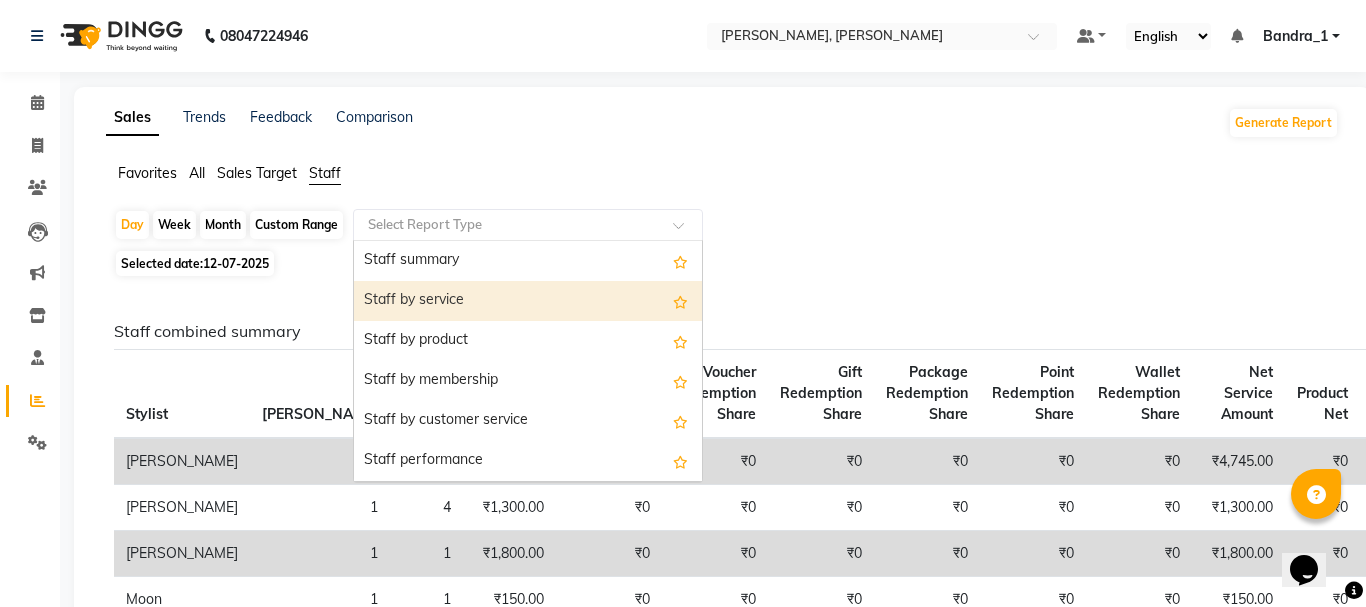 select on "filtered_report" 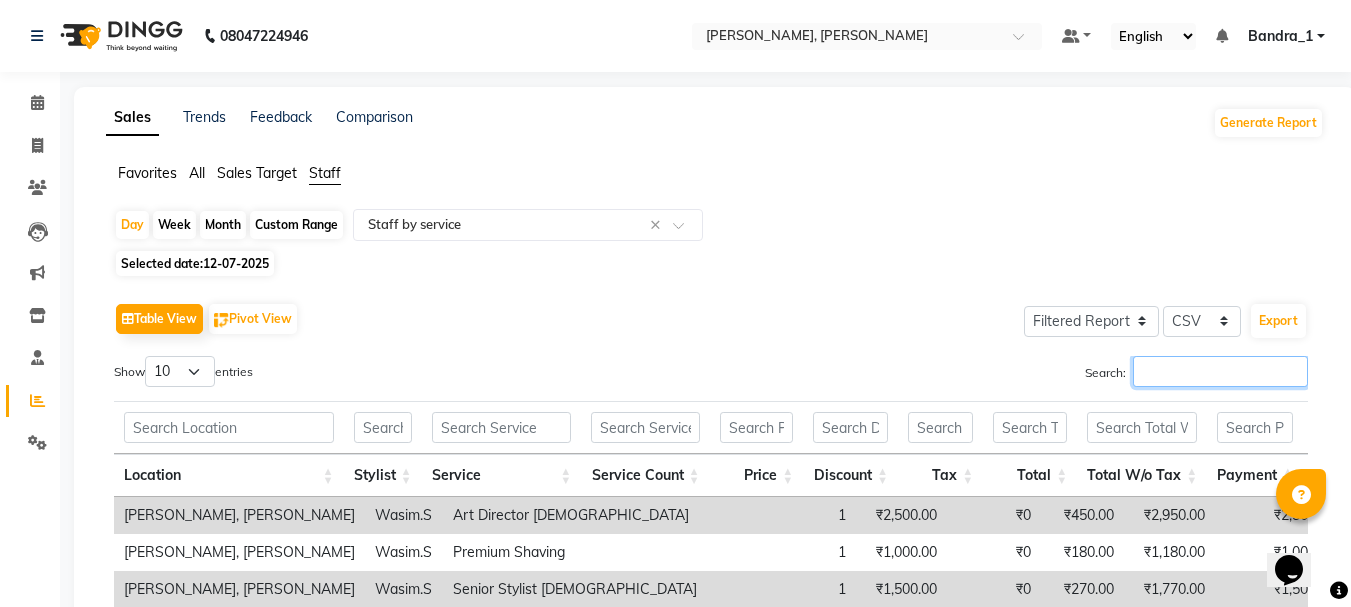 click on "Search:" at bounding box center (1220, 371) 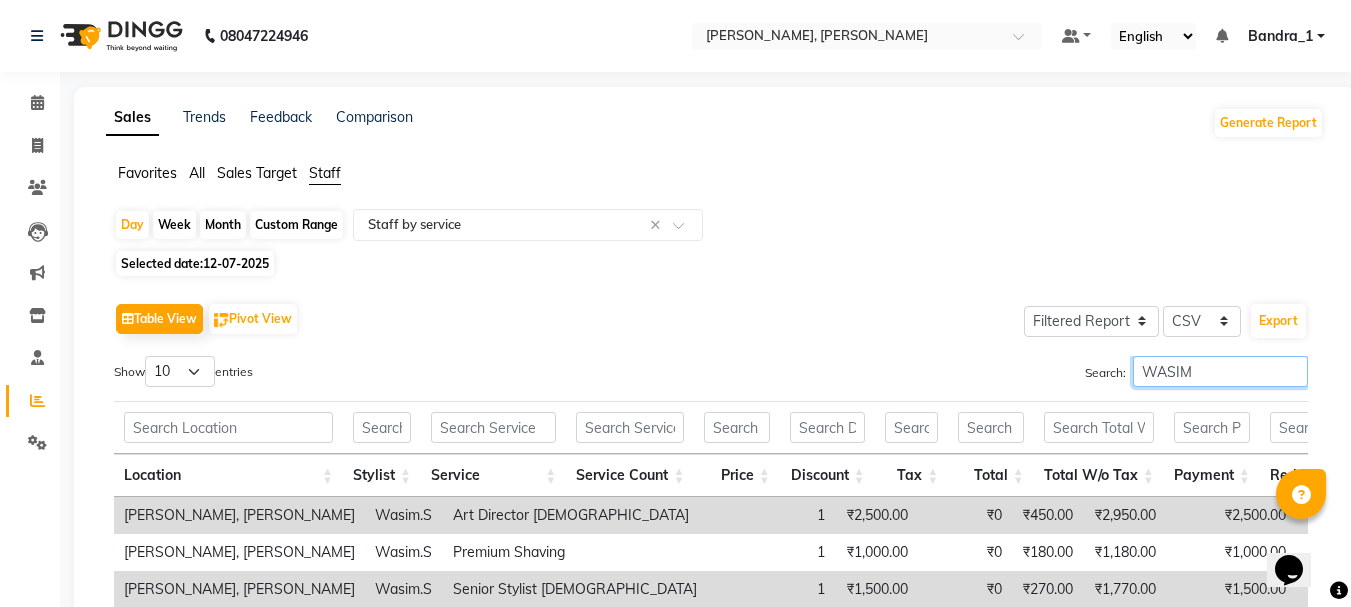 scroll, scrollTop: 182, scrollLeft: 0, axis: vertical 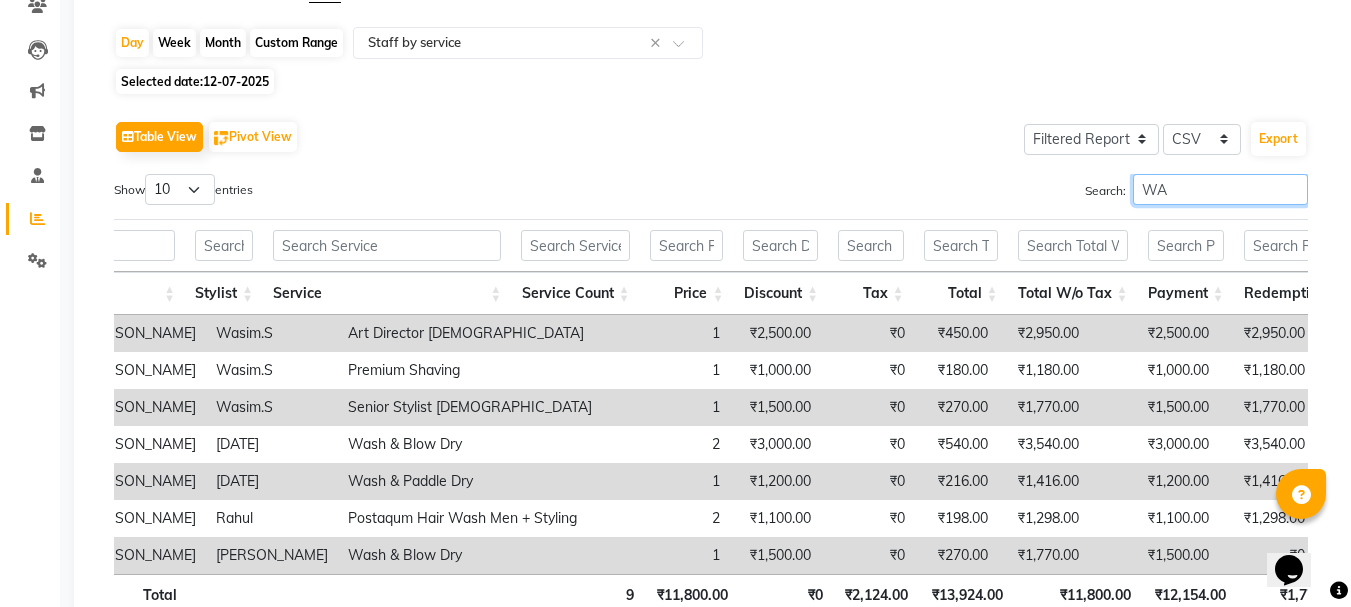 type on "W" 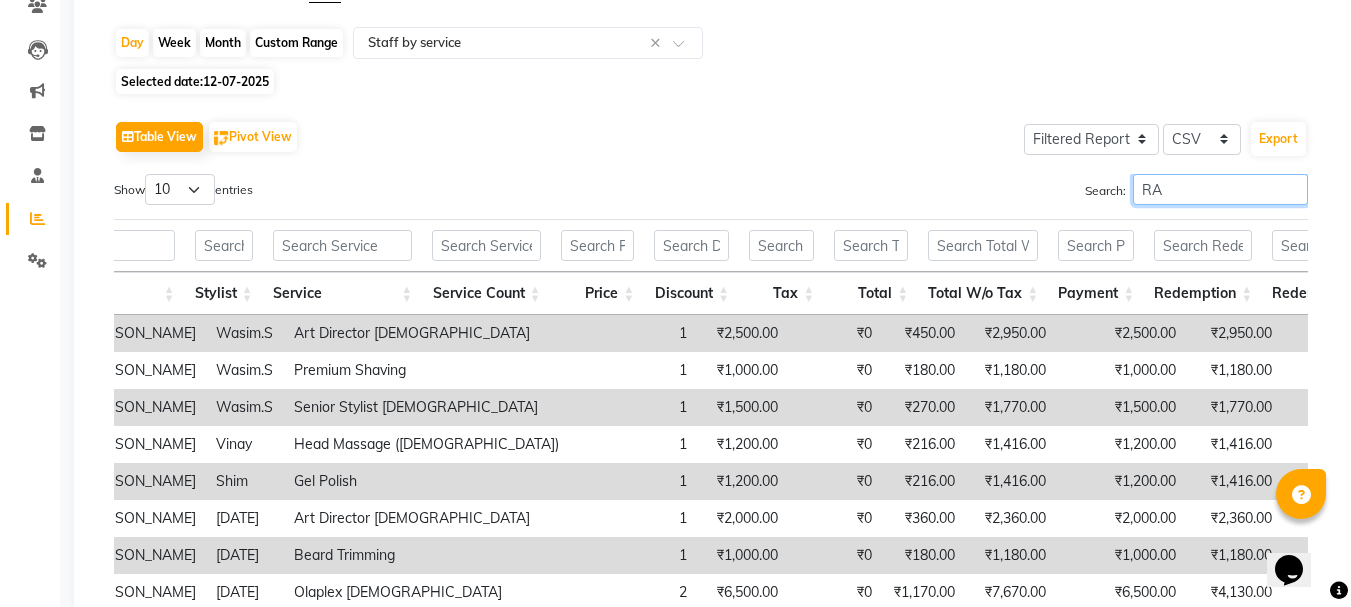 type on "R" 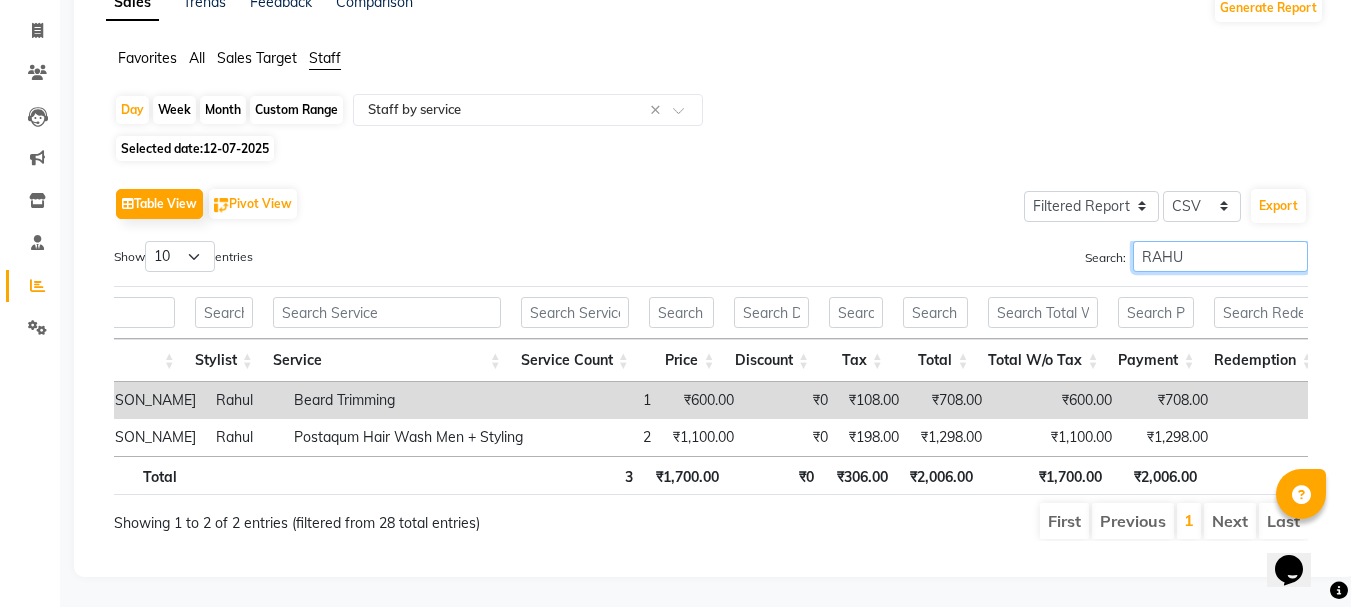 scroll, scrollTop: 145, scrollLeft: 0, axis: vertical 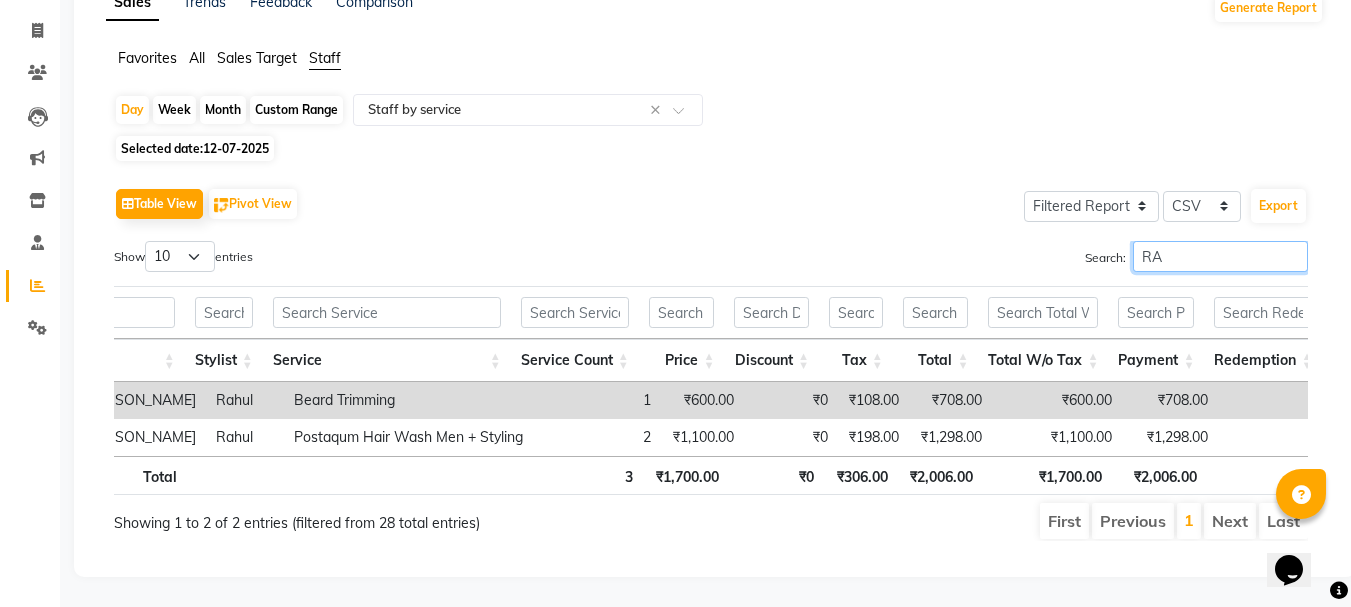 type on "R" 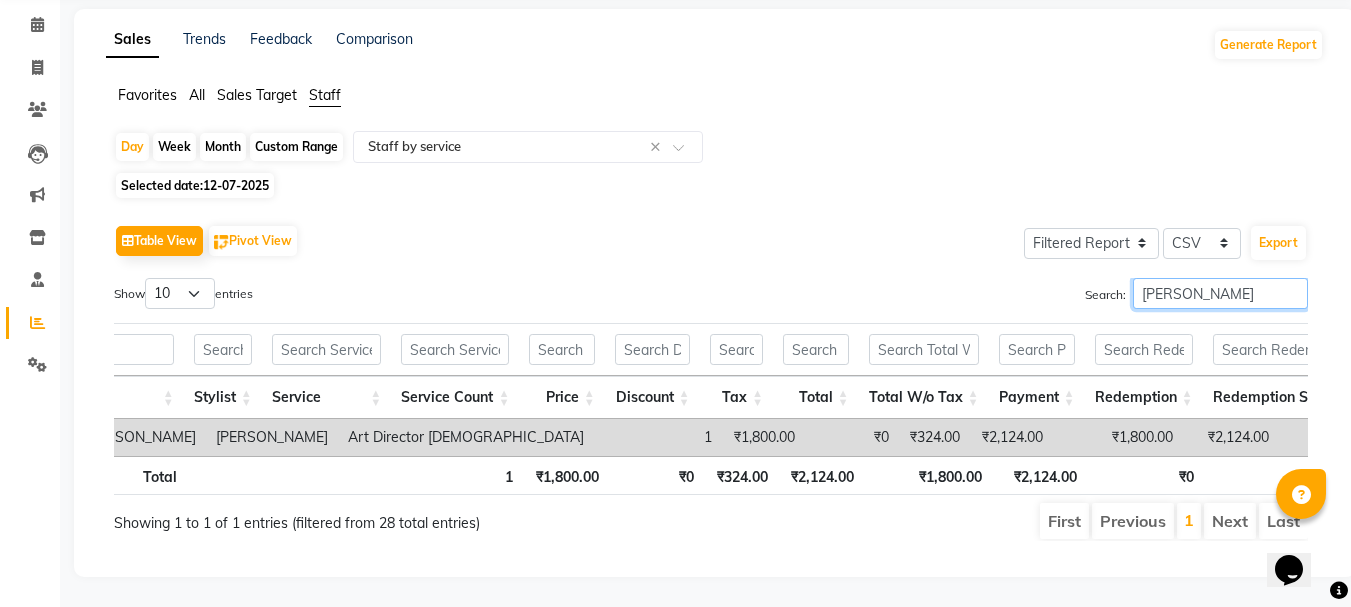 scroll, scrollTop: 108, scrollLeft: 0, axis: vertical 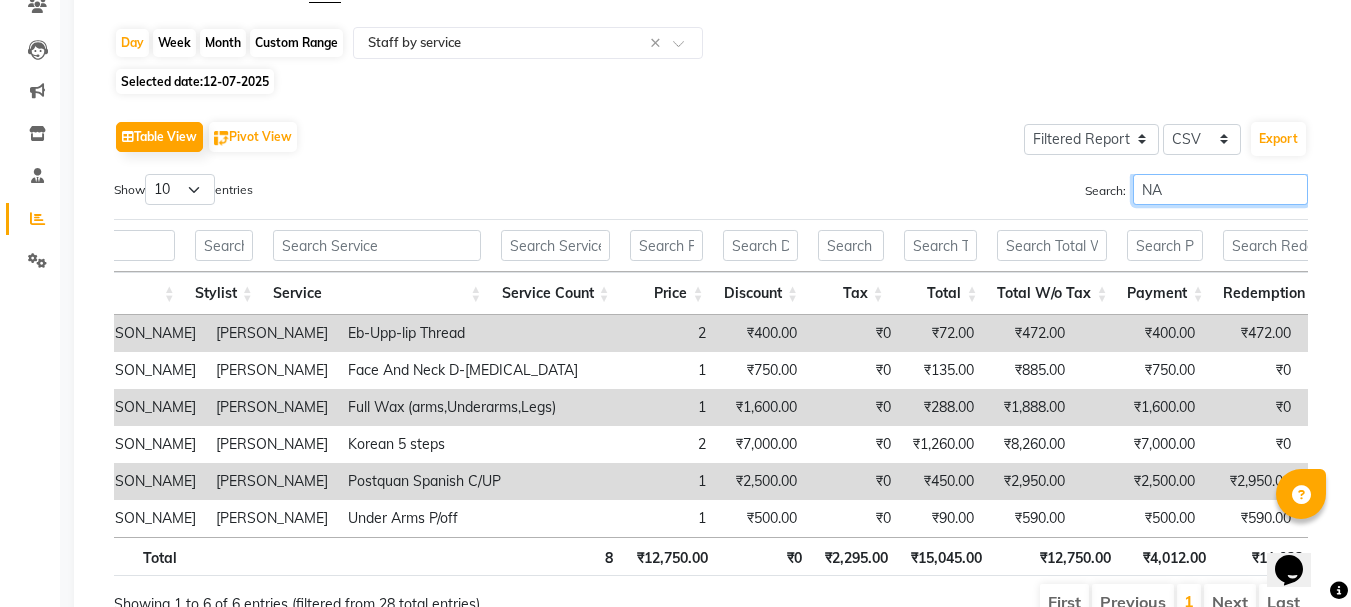 type on "N" 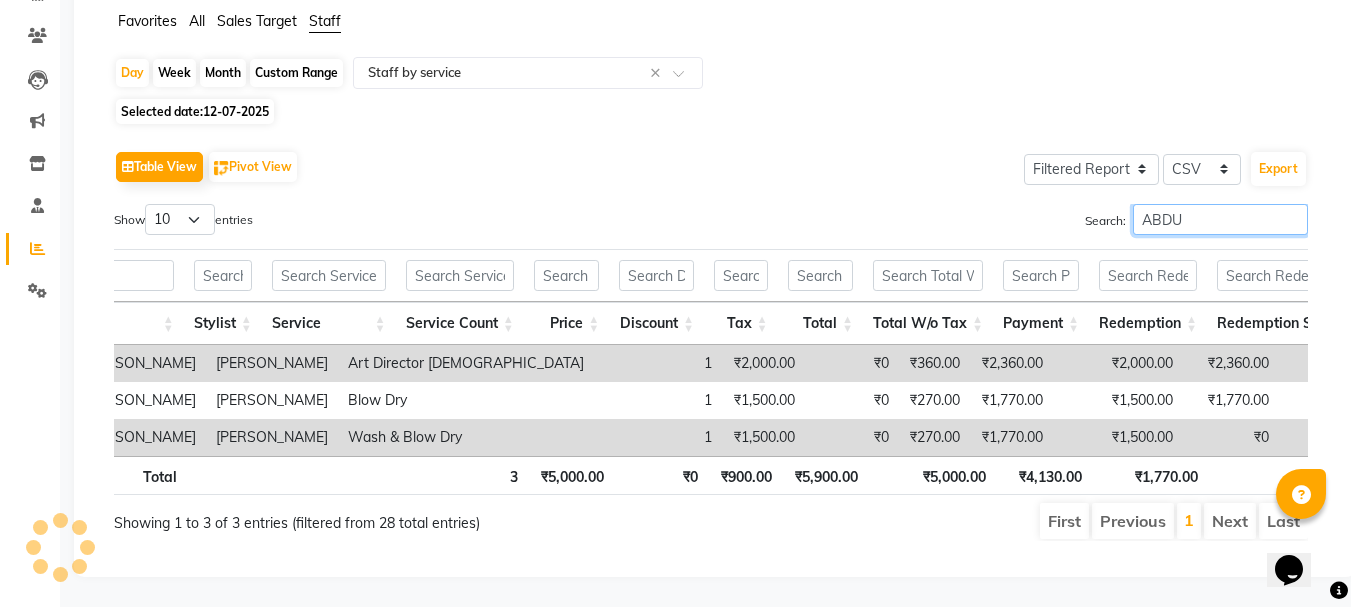 type on "ABDUL" 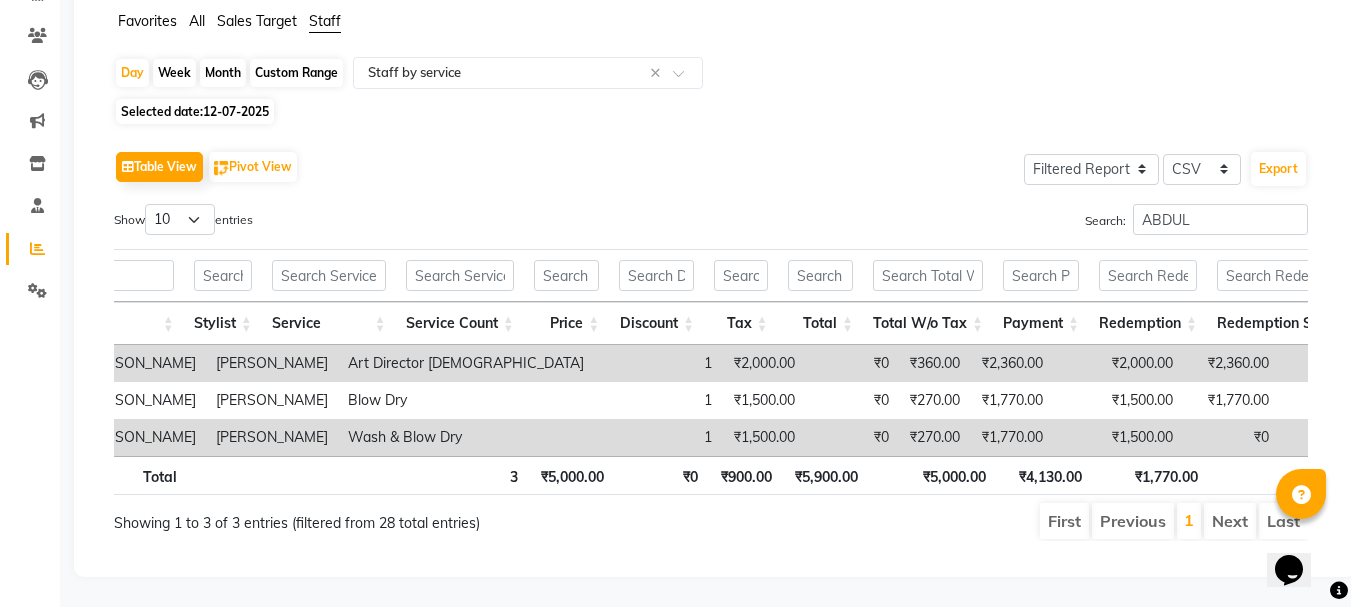 click 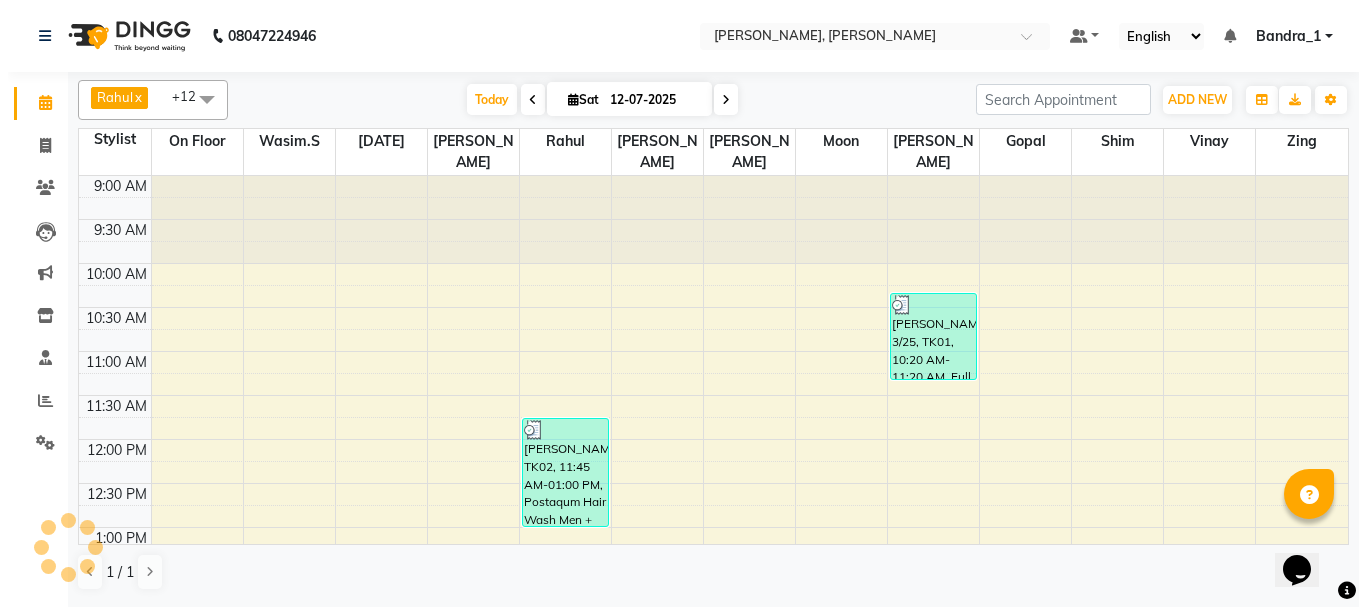 scroll, scrollTop: 0, scrollLeft: 0, axis: both 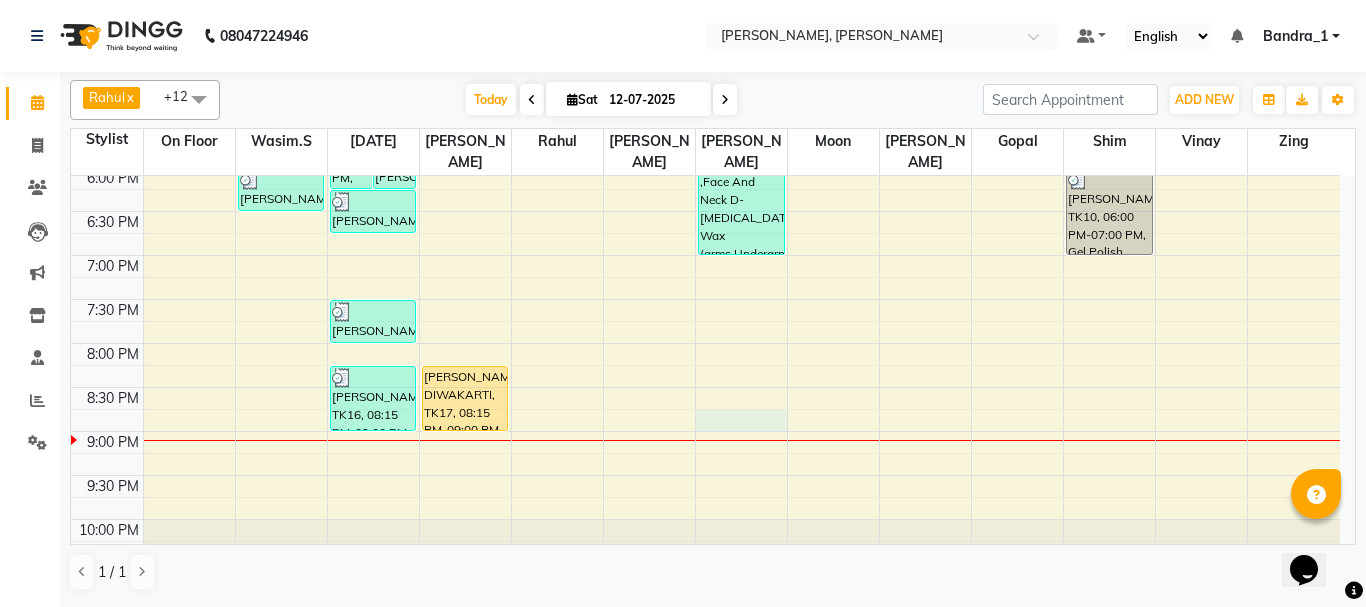 click on "9:00 AM 9:30 AM 10:00 AM 10:30 AM 11:00 AM 11:30 AM 12:00 PM 12:30 PM 1:00 PM 1:30 PM 2:00 PM 2:30 PM 3:00 PM 3:30 PM 4:00 PM 4:30 PM 5:00 PM 5:30 PM 6:00 PM 6:30 PM 7:00 PM 7:30 PM 8:00 PM 8:30 PM 9:00 PM 9:30 PM 10:00 PM 10:30 PM     [PERSON_NAME], TK06, 03:45 PM-04:15 PM, Premium Shaving     [PERSON_NAME], TK05, 04:15 PM-04:45 PM, Art Director [DEMOGRAPHIC_DATA]     [PERSON_NAME], TK11, 06:00 PM-06:30 PM, Senior Stylist [DEMOGRAPHIC_DATA]     [PERSON_NAME], TK05, 04:45 PM-06:15 PM, Wash & Blow Dry,Wash & Paddle Dry     [PERSON_NAME], TK08, 05:45 PM-06:15 PM, Olaplex  [DEMOGRAPHIC_DATA]      [PERSON_NAME] THUPPAD, TK03, 01:45 PM-02:45 PM, Art Director [DEMOGRAPHIC_DATA],[PERSON_NAME] Trimming     [PERSON_NAME], TK06, 03:15 PM-03:45 PM, Olaplex  [DEMOGRAPHIC_DATA]      [PERSON_NAME], TK13, 06:15 PM-06:45 PM, Wash & Blow Dry     ASHISH MEHATINI, TK14, 07:30 PM-08:00 PM, Senior Stylist [DEMOGRAPHIC_DATA]     [PERSON_NAME], TK16, 08:15 PM-09:00 PM, Senior Stylist [DEMOGRAPHIC_DATA]     [PERSON_NAME], TK04, 03:30 PM-04:00 PM, Art Director [DEMOGRAPHIC_DATA]     NUZHAH, TK09, 04:30 PM-05:00 PM, Blow Dry" at bounding box center [705, -9] 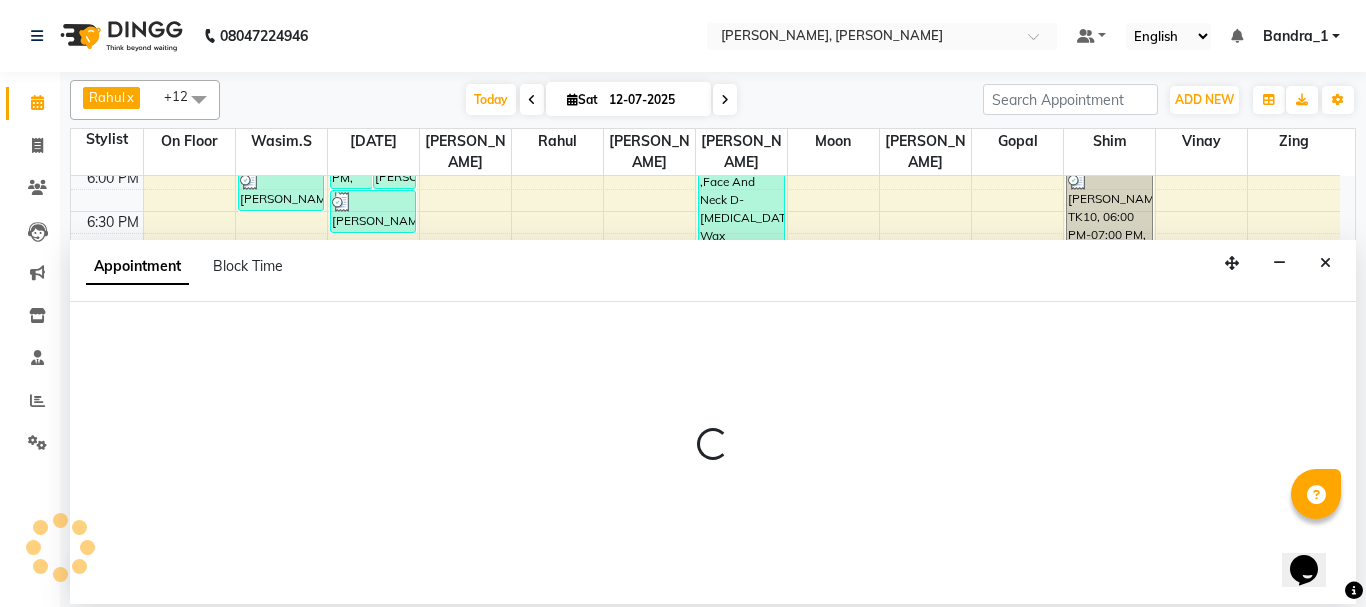 select on "64098" 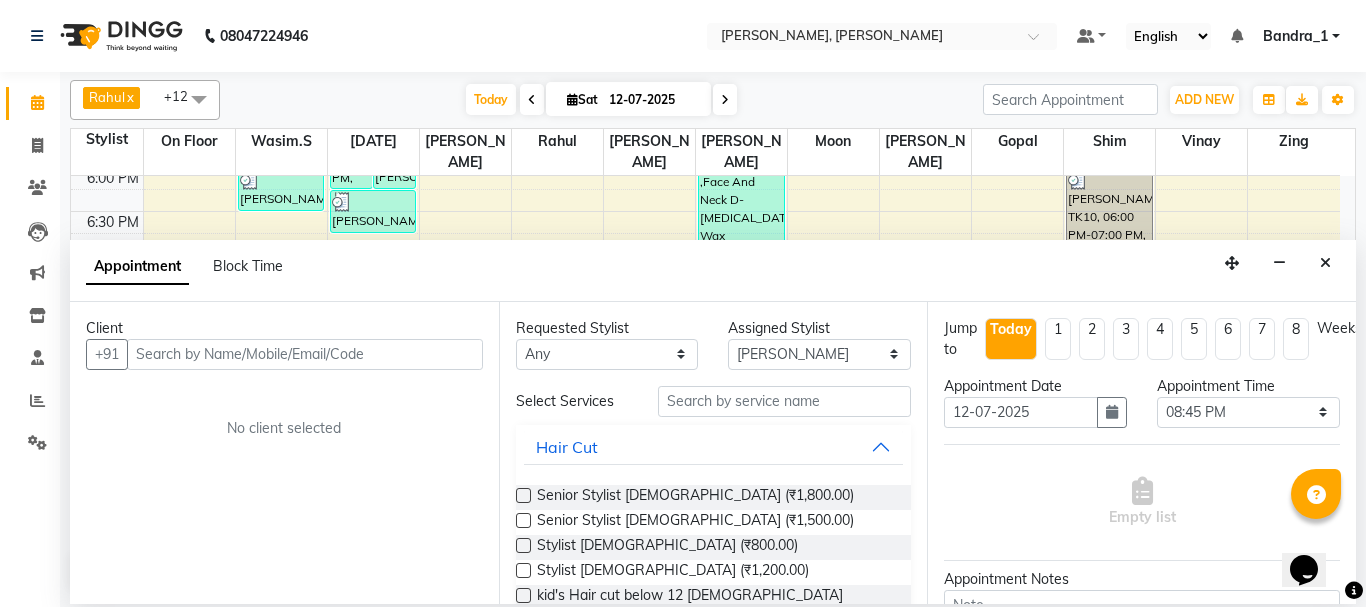 drag, startPoint x: 191, startPoint y: 350, endPoint x: 192, endPoint y: 363, distance: 13.038404 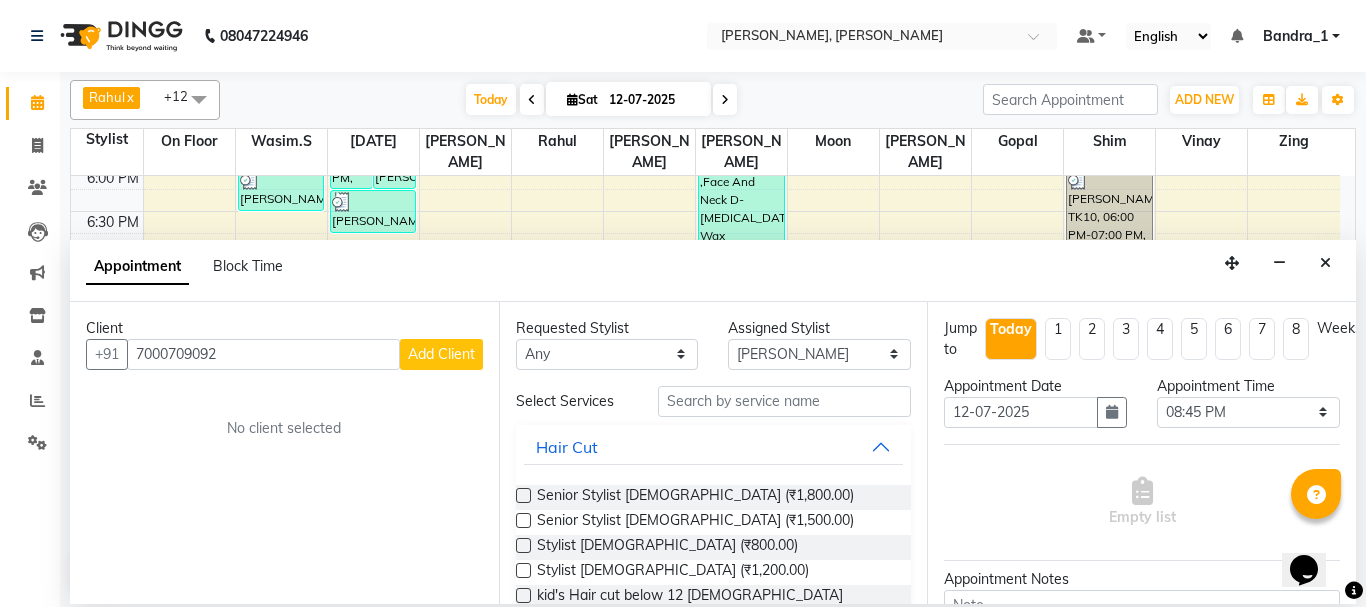 type on "7000709092" 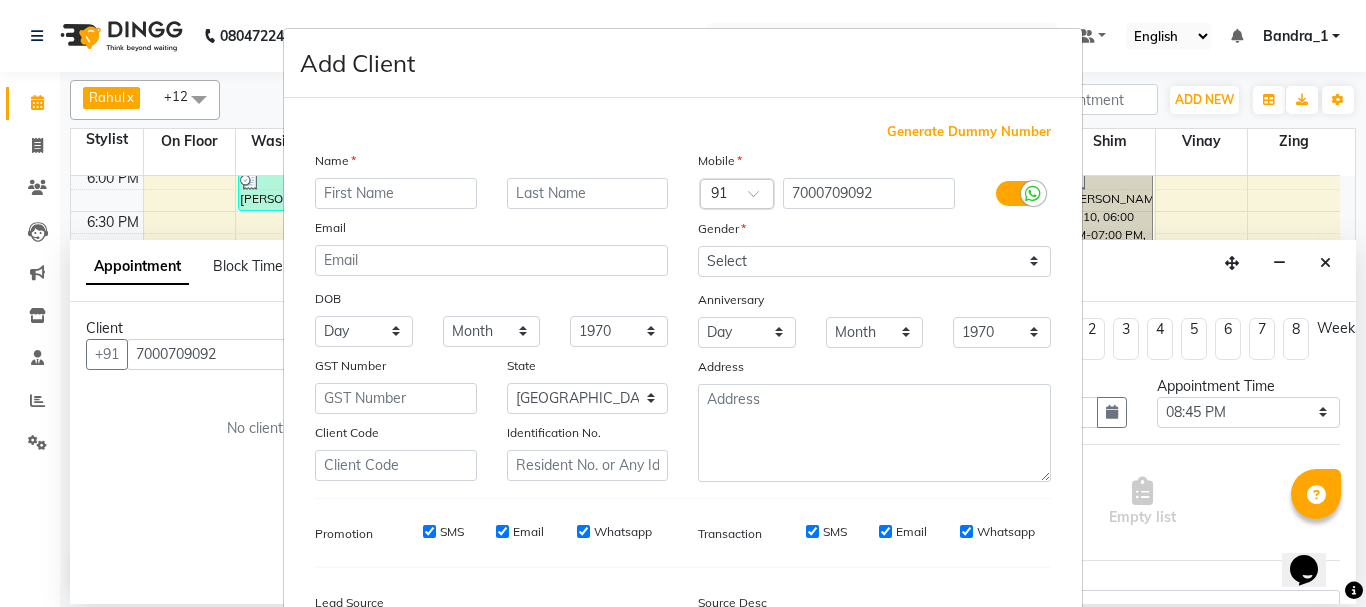 drag, startPoint x: 375, startPoint y: 197, endPoint x: 292, endPoint y: 104, distance: 124.65151 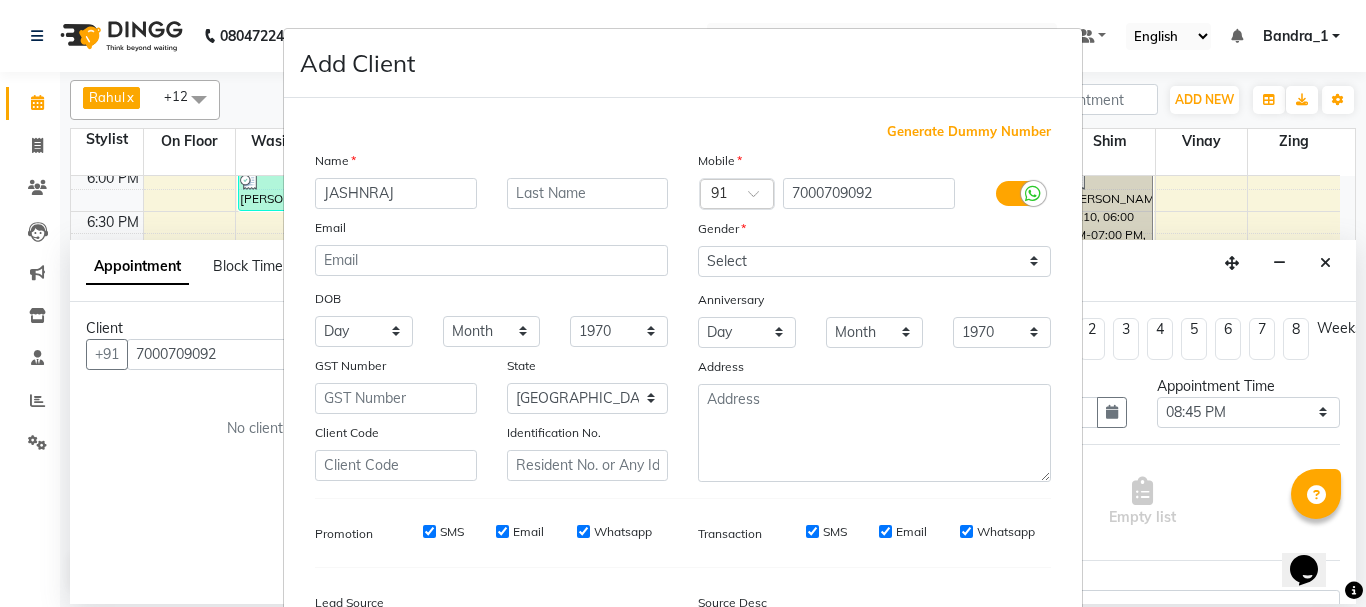 type on "JASHNRAJ" 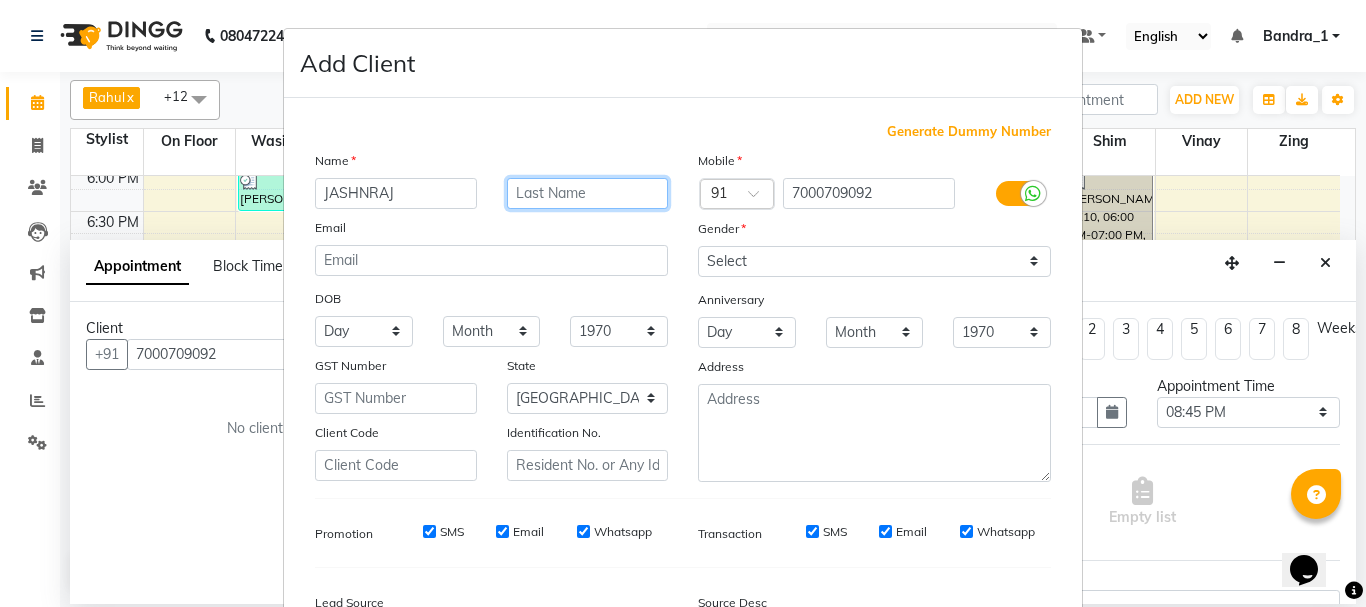 click at bounding box center [588, 193] 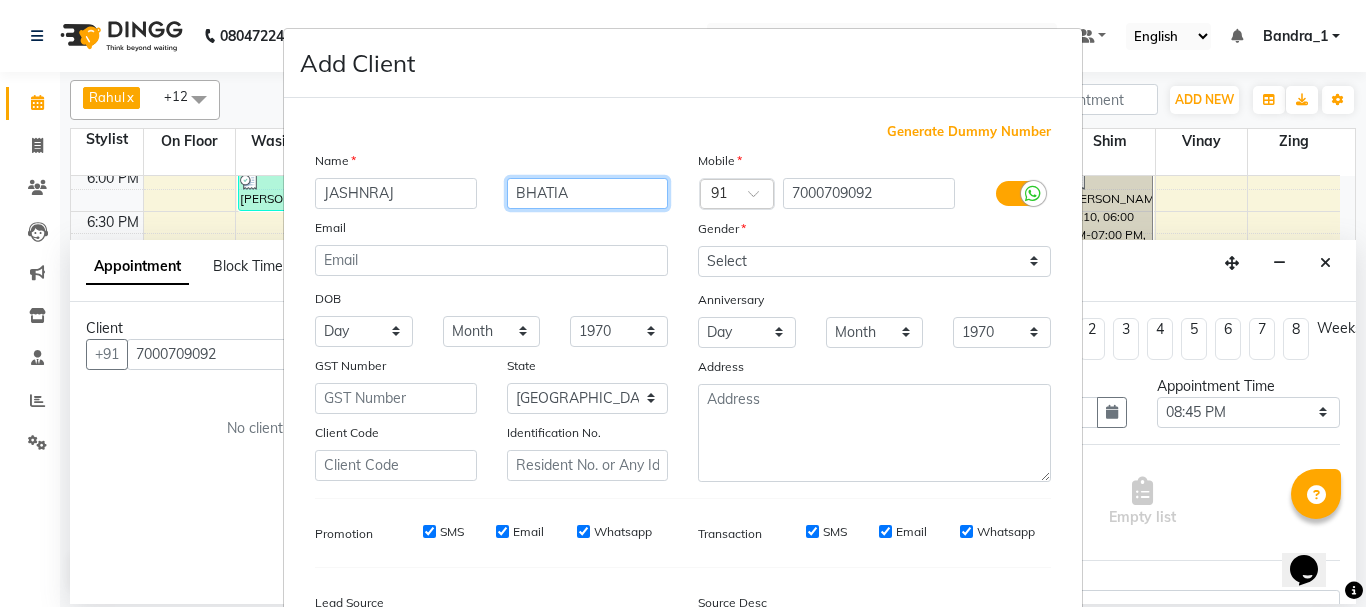 type on "BHATIA" 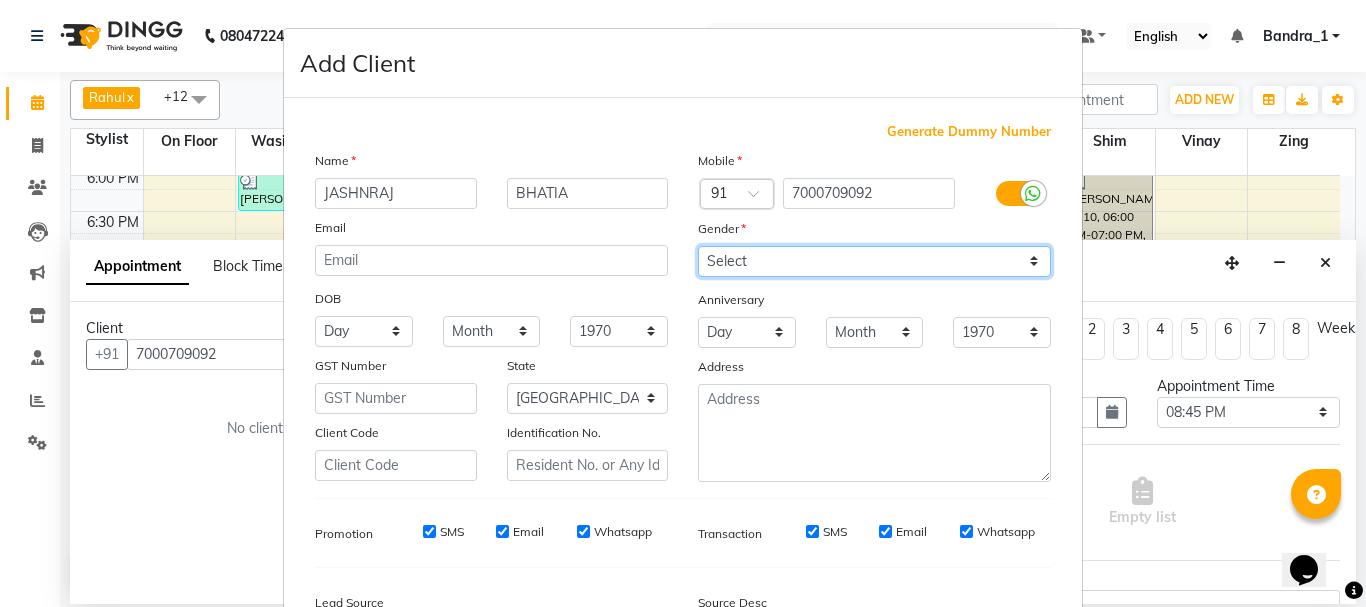 drag, startPoint x: 1031, startPoint y: 258, endPoint x: 1003, endPoint y: 272, distance: 31.304953 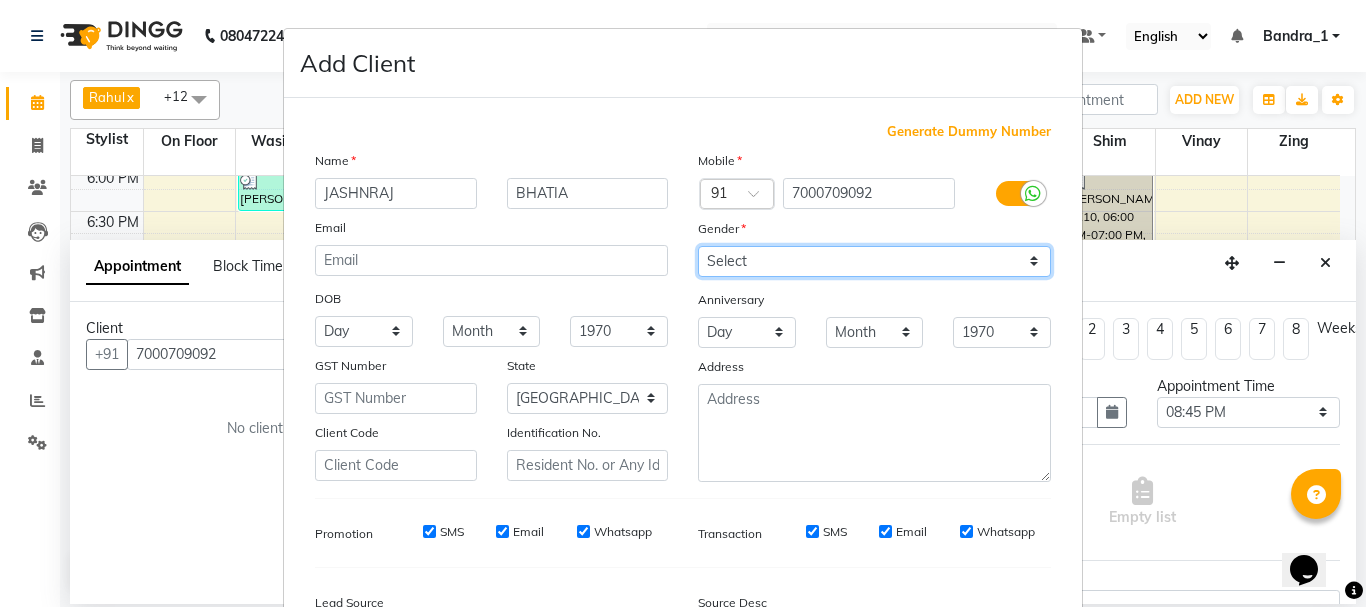 click on "Select [DEMOGRAPHIC_DATA] [DEMOGRAPHIC_DATA] Other Prefer Not To Say" at bounding box center [874, 261] 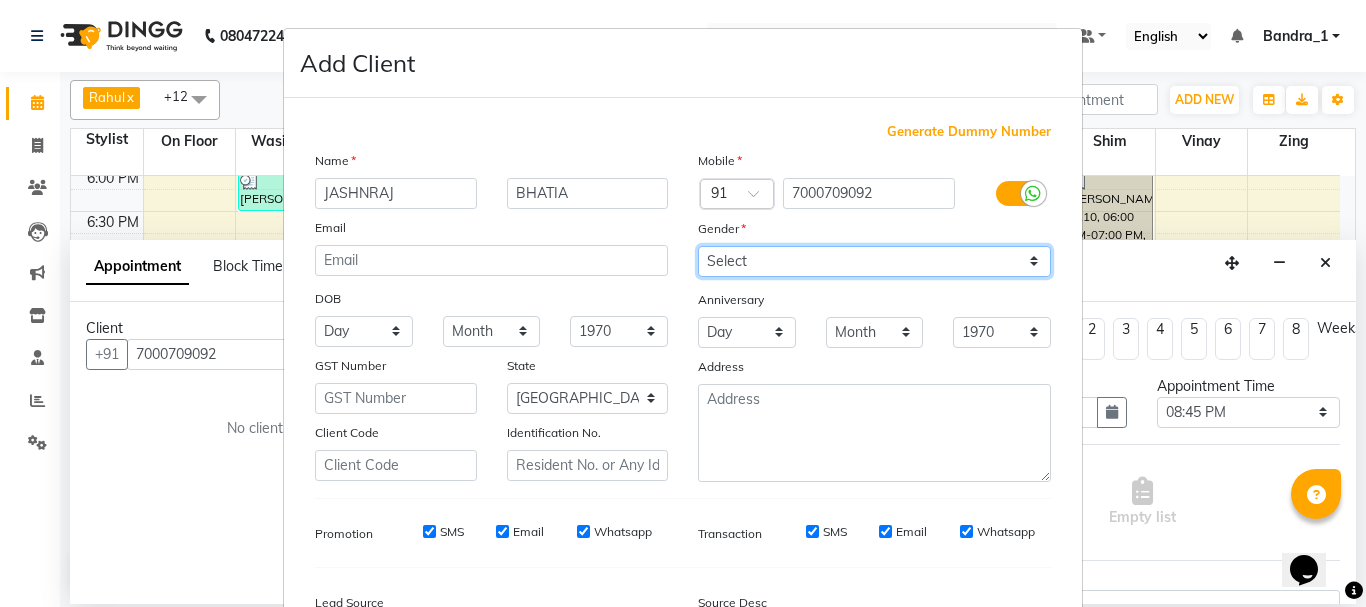 select on "[DEMOGRAPHIC_DATA]" 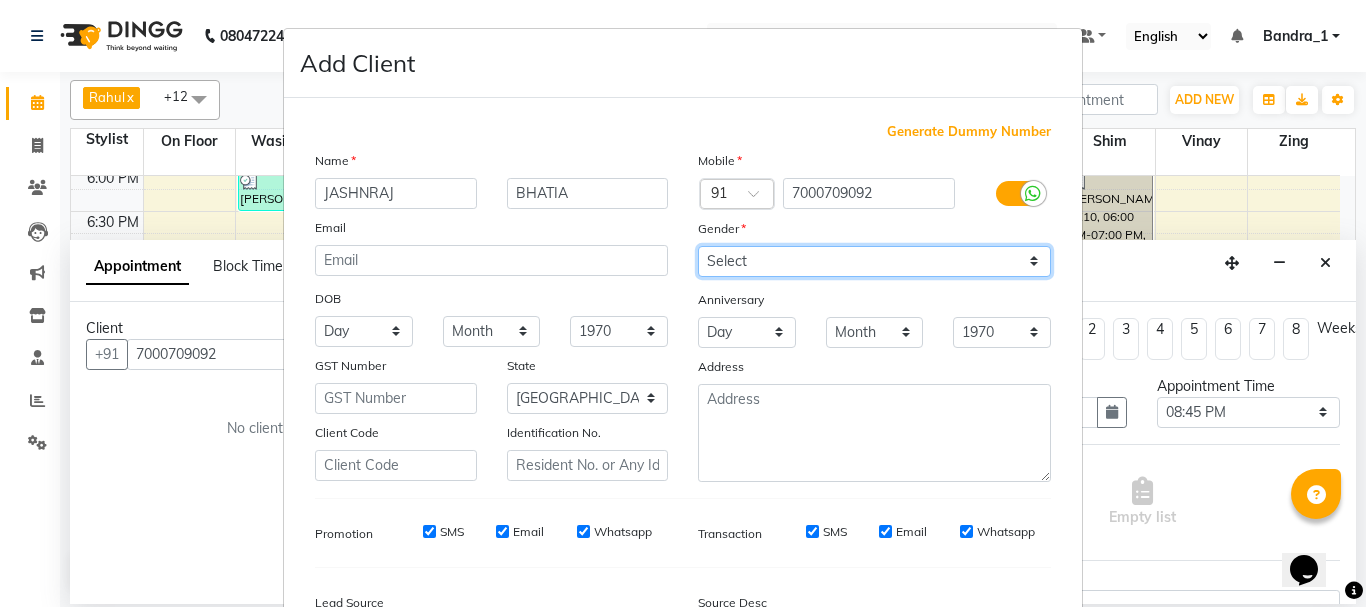 click on "Select [DEMOGRAPHIC_DATA] [DEMOGRAPHIC_DATA] Other Prefer Not To Say" at bounding box center (874, 261) 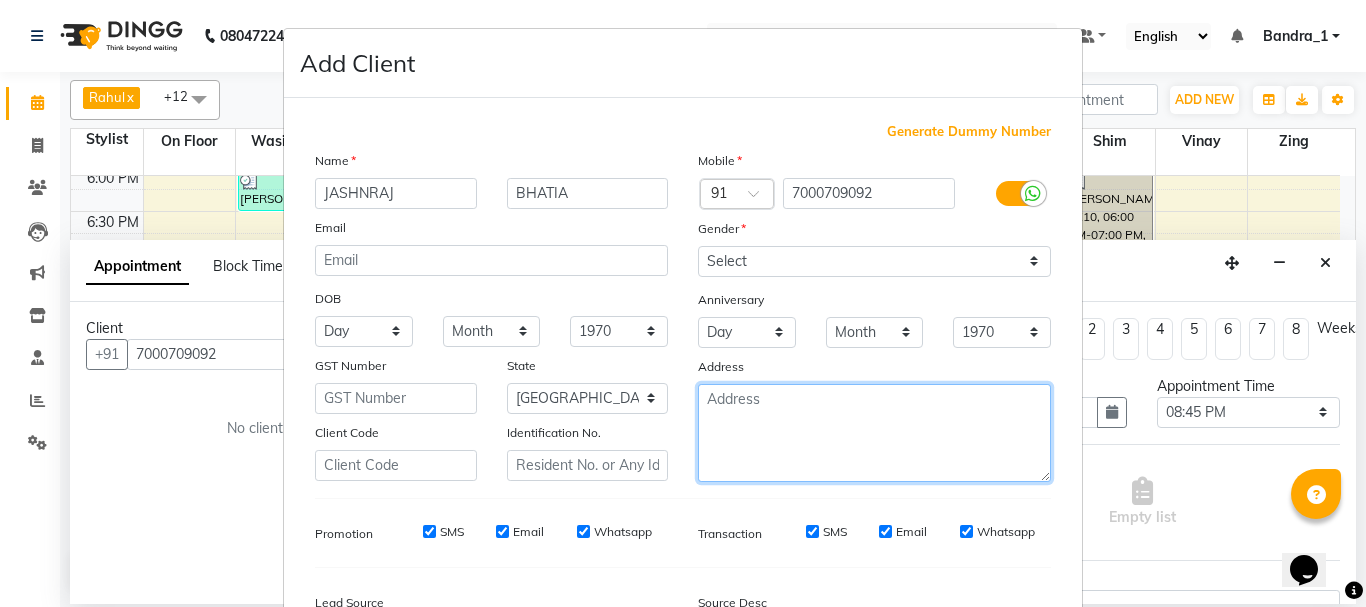 drag, startPoint x: 722, startPoint y: 407, endPoint x: 668, endPoint y: 422, distance: 56.044624 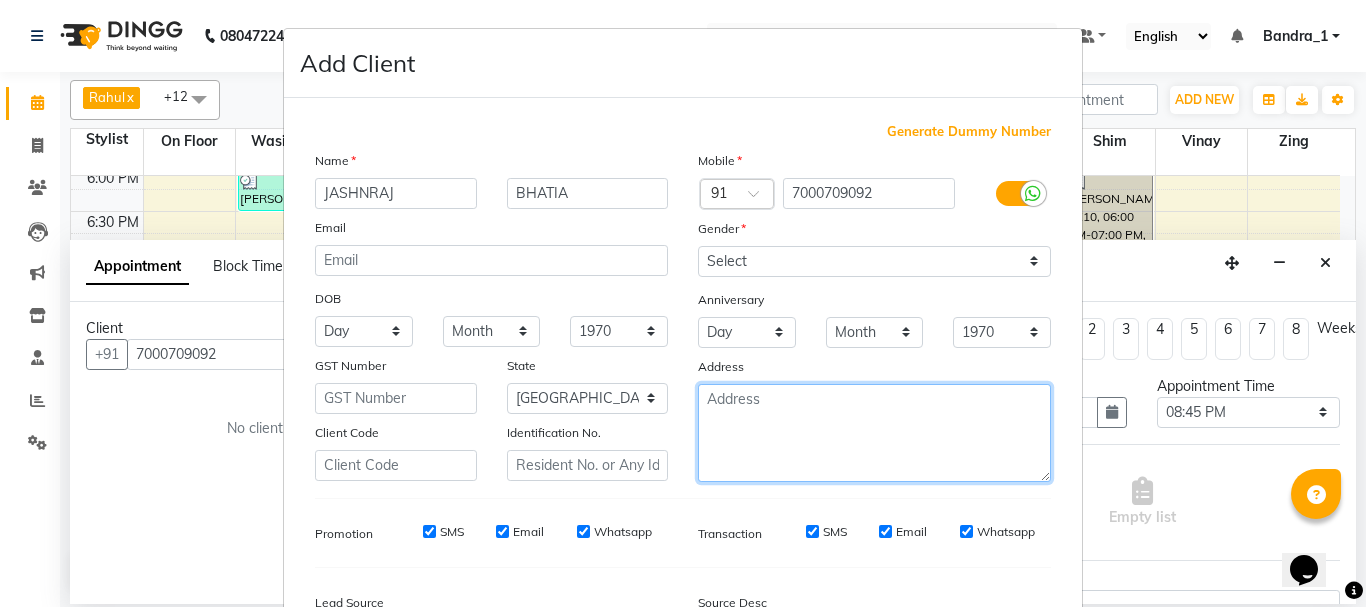 click on "Name [PERSON_NAME] Email DOB Day 01 02 03 04 05 06 07 08 09 10 11 12 13 14 15 16 17 18 19 20 21 22 23 24 25 26 27 28 29 30 31 Month January February March April May June July August September October November [DATE] 1941 1942 1943 1944 1945 1946 1947 1948 1949 1950 1951 1952 1953 1954 1955 1956 1957 1958 1959 1960 1961 1962 1963 1964 1965 1966 1967 1968 1969 1970 1971 1972 1973 1974 1975 1976 1977 1978 1979 1980 1981 1982 1983 1984 1985 1986 1987 1988 1989 1990 1991 1992 1993 1994 1995 1996 1997 1998 1999 2000 2001 2002 2003 2004 2005 2006 2007 2008 2009 2010 2011 2012 2013 2014 2015 2016 2017 2018 2019 2020 2021 2022 2023 2024 GST Number State Select [GEOGRAPHIC_DATA] and [GEOGRAPHIC_DATA] [GEOGRAPHIC_DATA] [GEOGRAPHIC_DATA] [GEOGRAPHIC_DATA] [GEOGRAPHIC_DATA] [GEOGRAPHIC_DATA] [GEOGRAPHIC_DATA] [GEOGRAPHIC_DATA] [GEOGRAPHIC_DATA] [GEOGRAPHIC_DATA] [GEOGRAPHIC_DATA] [GEOGRAPHIC_DATA] [GEOGRAPHIC_DATA] [GEOGRAPHIC_DATA] [GEOGRAPHIC_DATA] [GEOGRAPHIC_DATA] [GEOGRAPHIC_DATA] [GEOGRAPHIC_DATA] [GEOGRAPHIC_DATA] [GEOGRAPHIC_DATA] [GEOGRAPHIC_DATA] [GEOGRAPHIC_DATA] [GEOGRAPHIC_DATA] [GEOGRAPHIC_DATA] [GEOGRAPHIC_DATA] [GEOGRAPHIC_DATA] [GEOGRAPHIC_DATA] [GEOGRAPHIC_DATA] [GEOGRAPHIC_DATA] [GEOGRAPHIC_DATA] [GEOGRAPHIC_DATA] × 91" at bounding box center [683, 316] 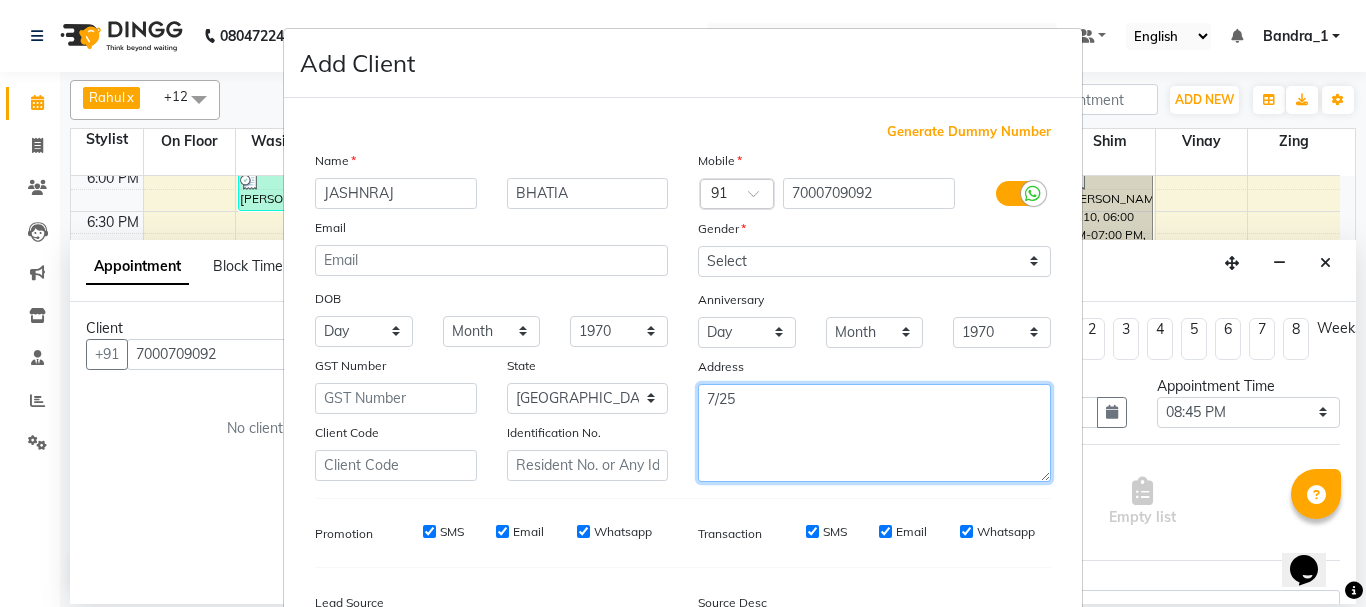 type on "7/25" 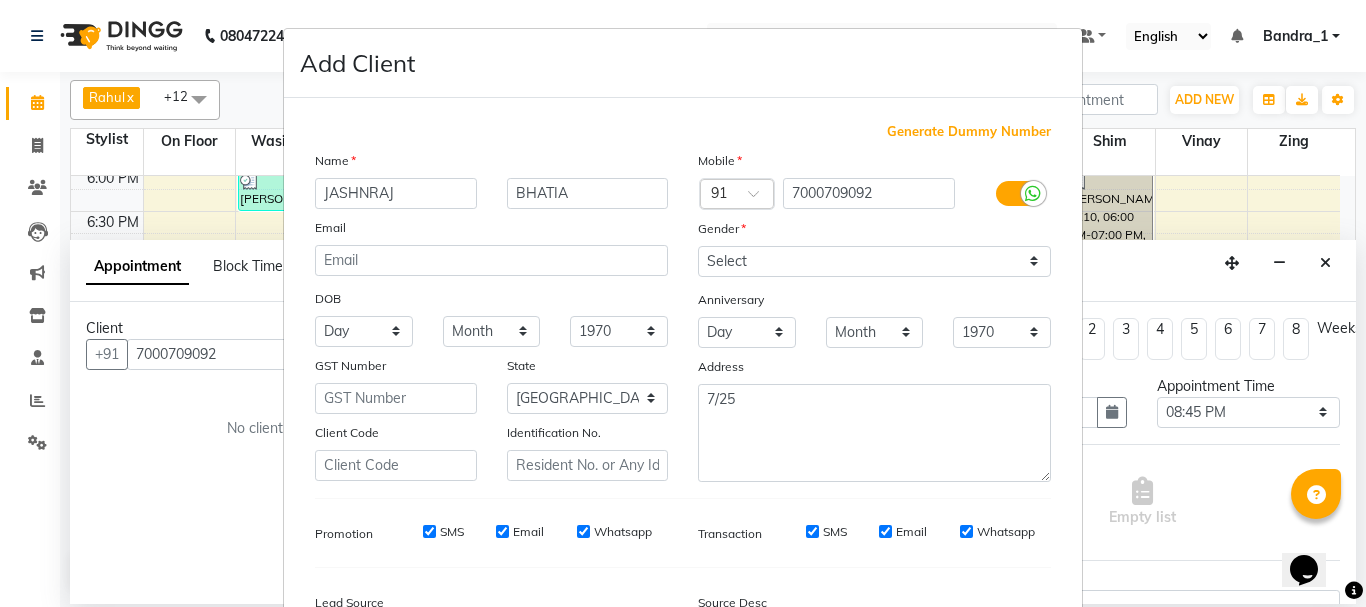 click on "SMS" at bounding box center [429, 531] 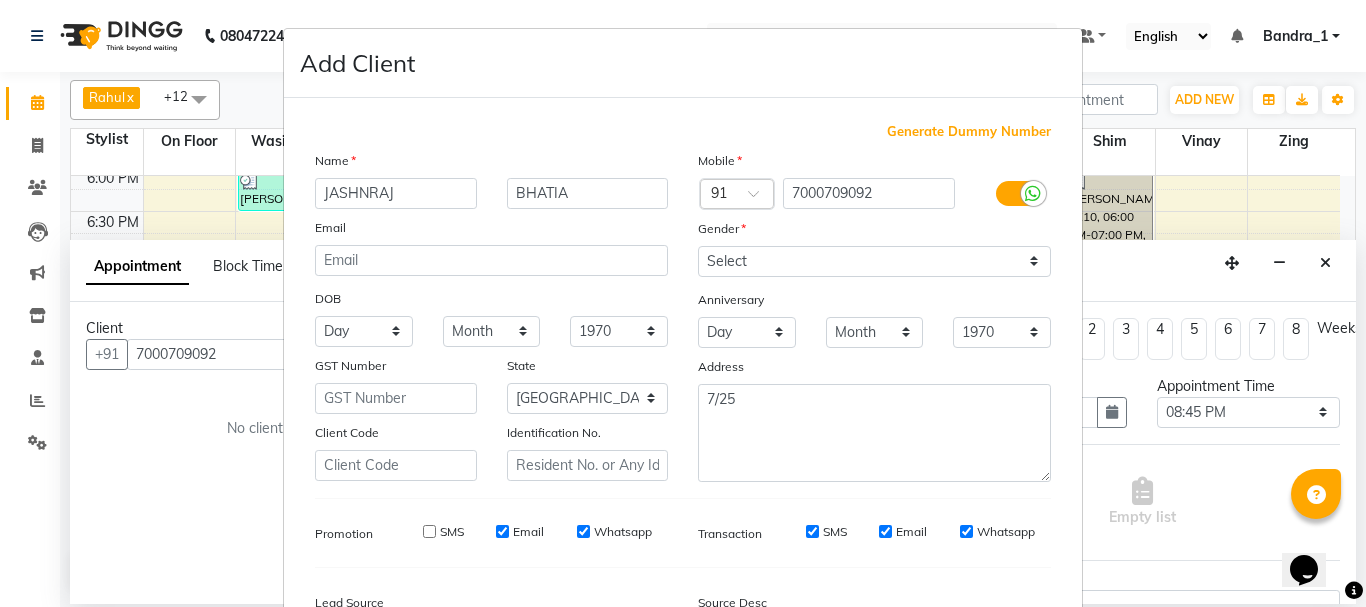 click on "Email" at bounding box center (502, 531) 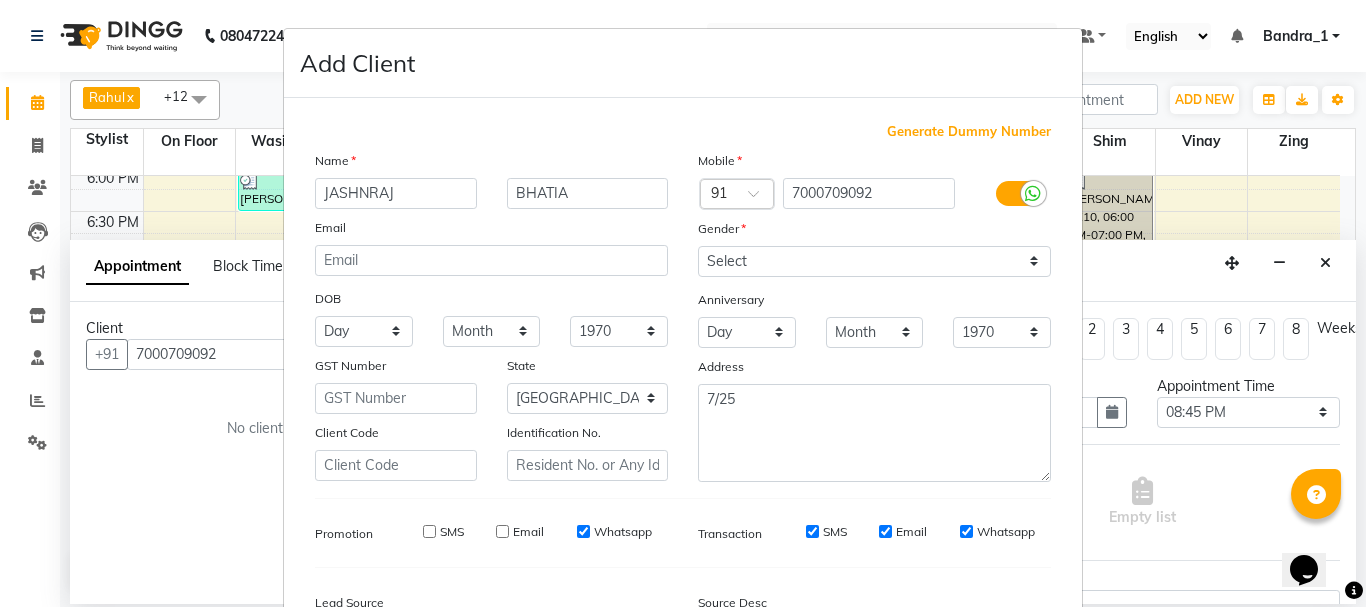 click on "Whatsapp" at bounding box center [583, 531] 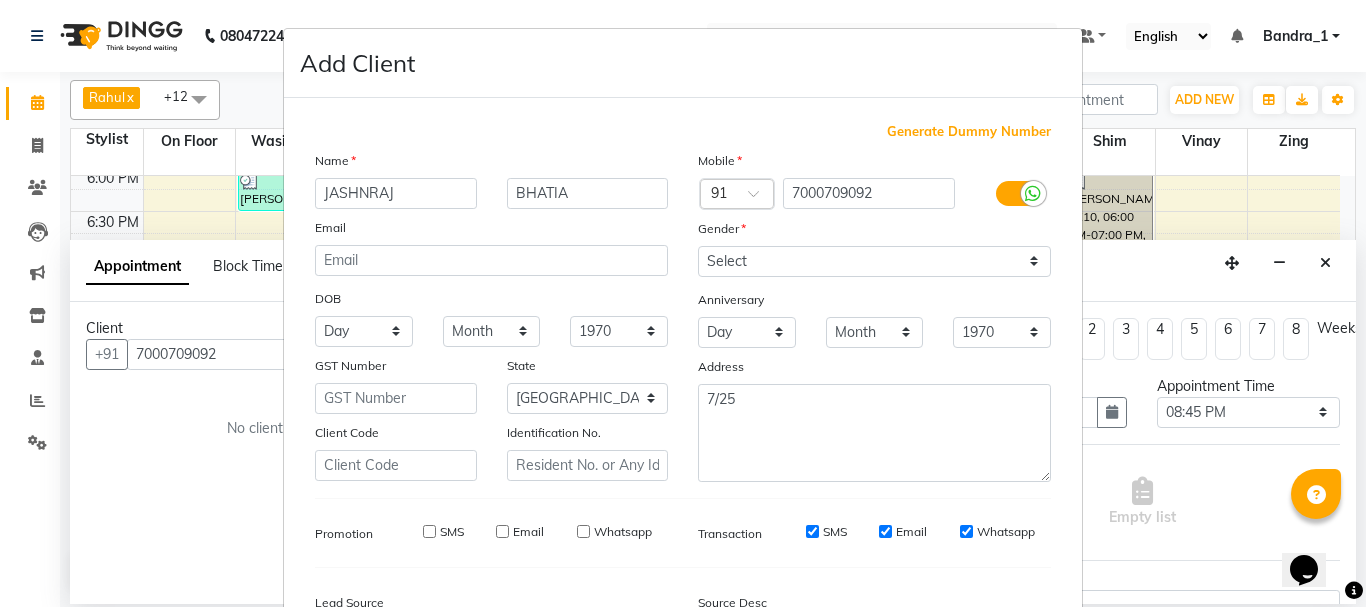 click on "SMS" at bounding box center [812, 531] 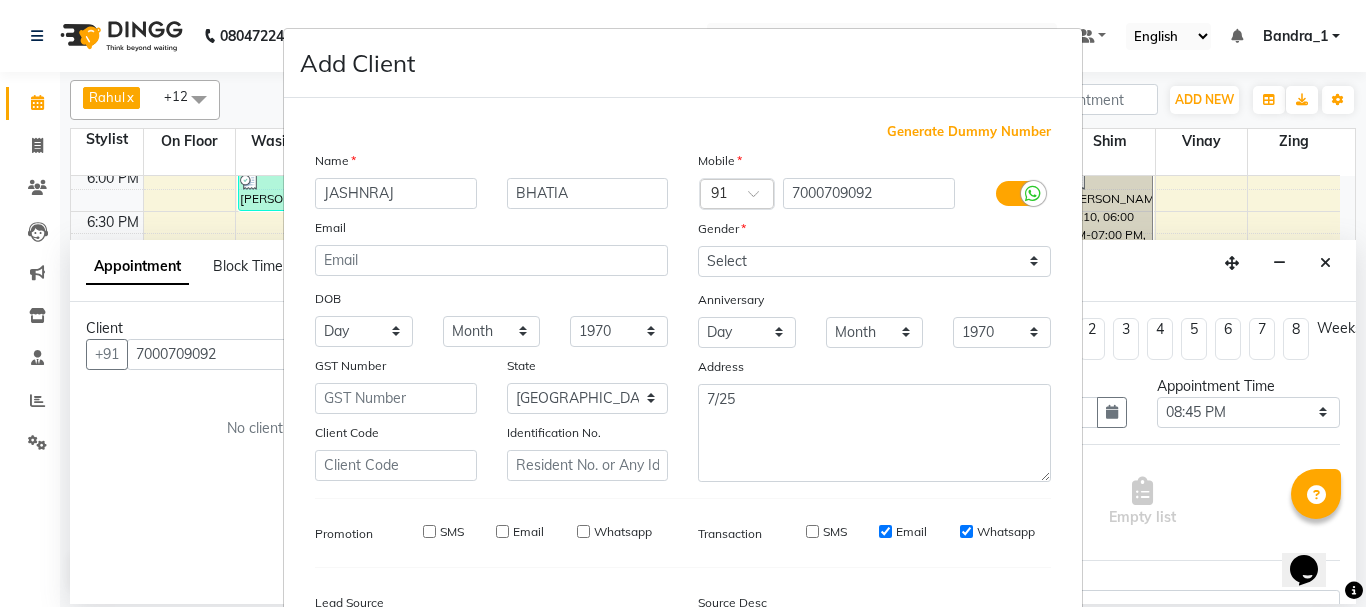 click on "Email" at bounding box center (885, 531) 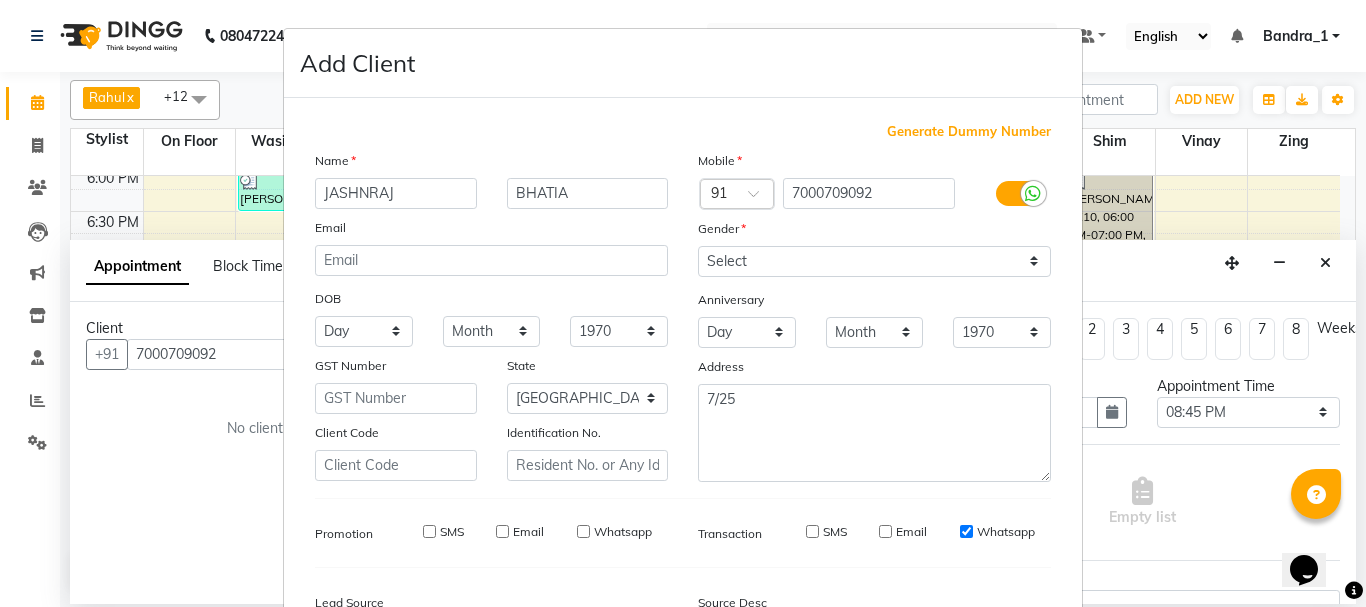 drag, startPoint x: 952, startPoint y: 532, endPoint x: 947, endPoint y: 542, distance: 11.18034 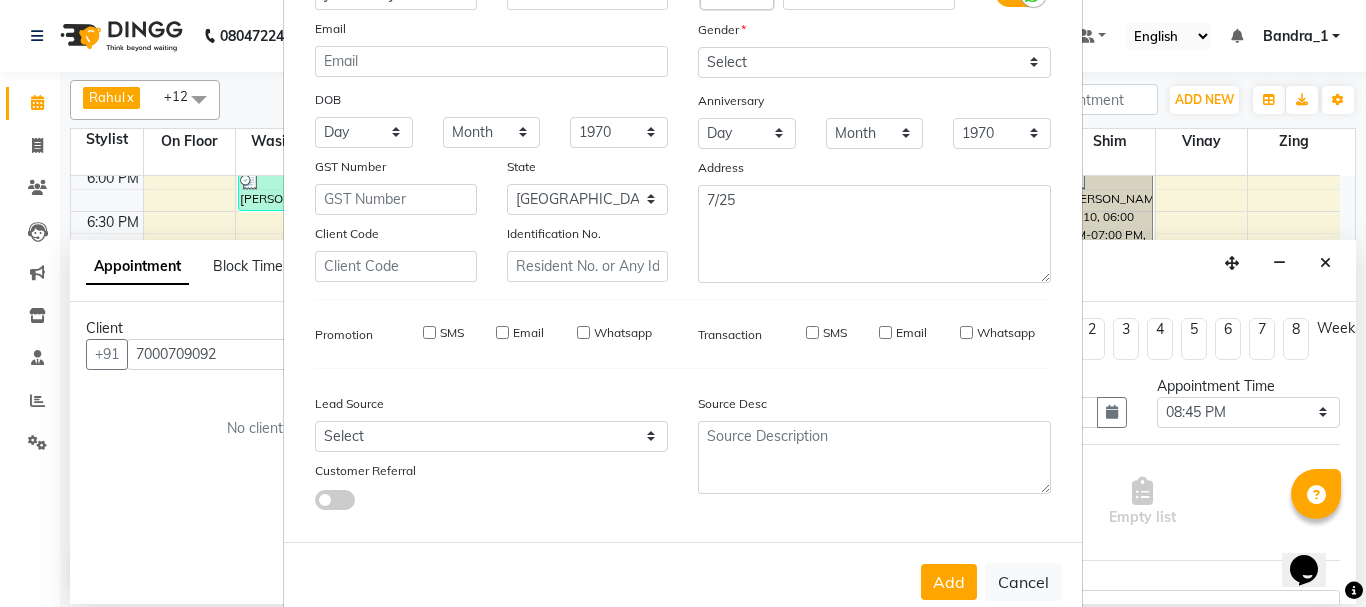 scroll, scrollTop: 242, scrollLeft: 0, axis: vertical 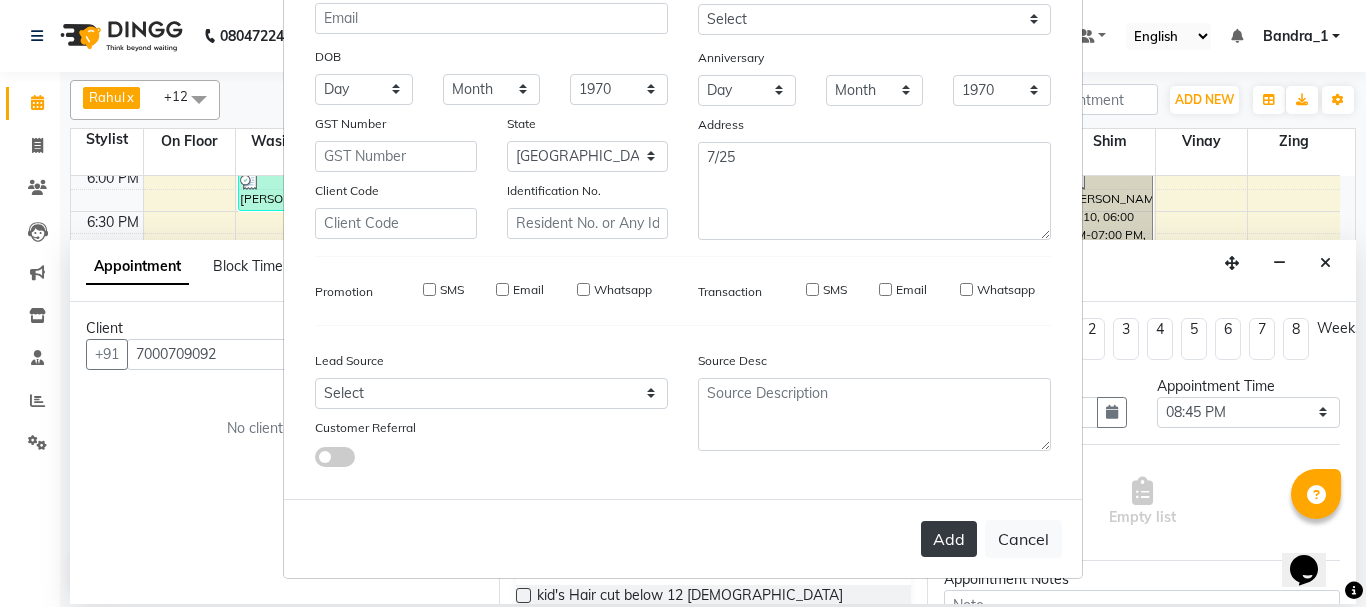click on "Add" at bounding box center (949, 539) 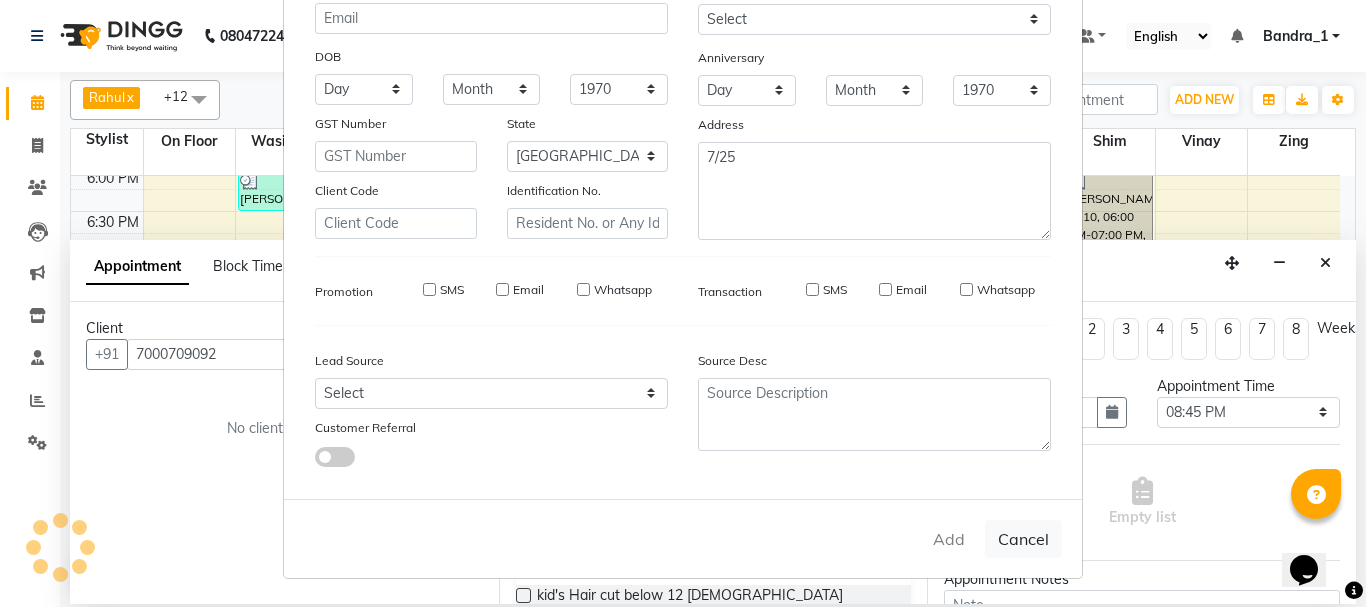 type 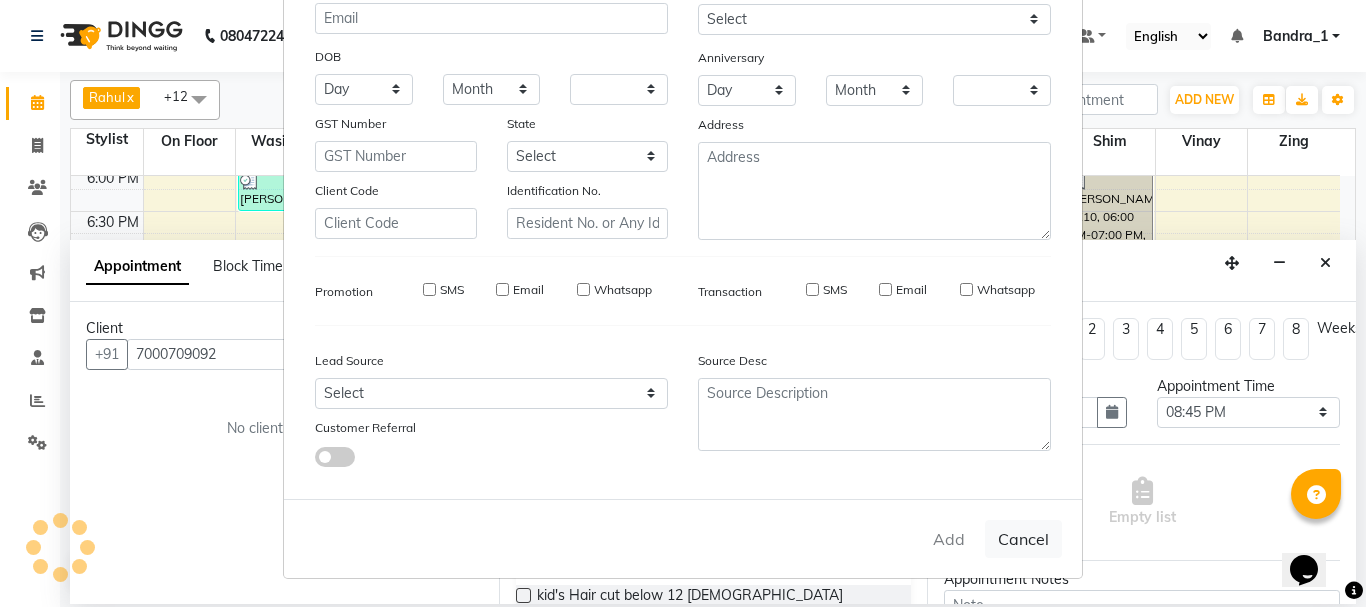 checkbox on "false" 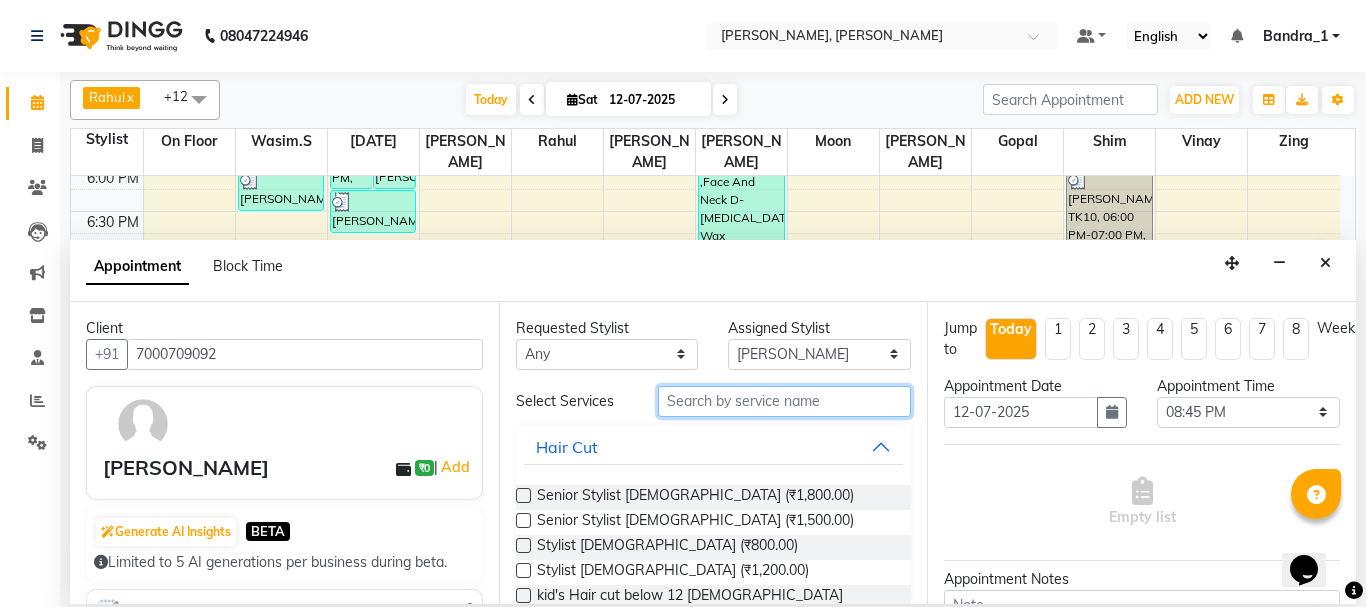 drag, startPoint x: 686, startPoint y: 406, endPoint x: 667, endPoint y: 408, distance: 19.104973 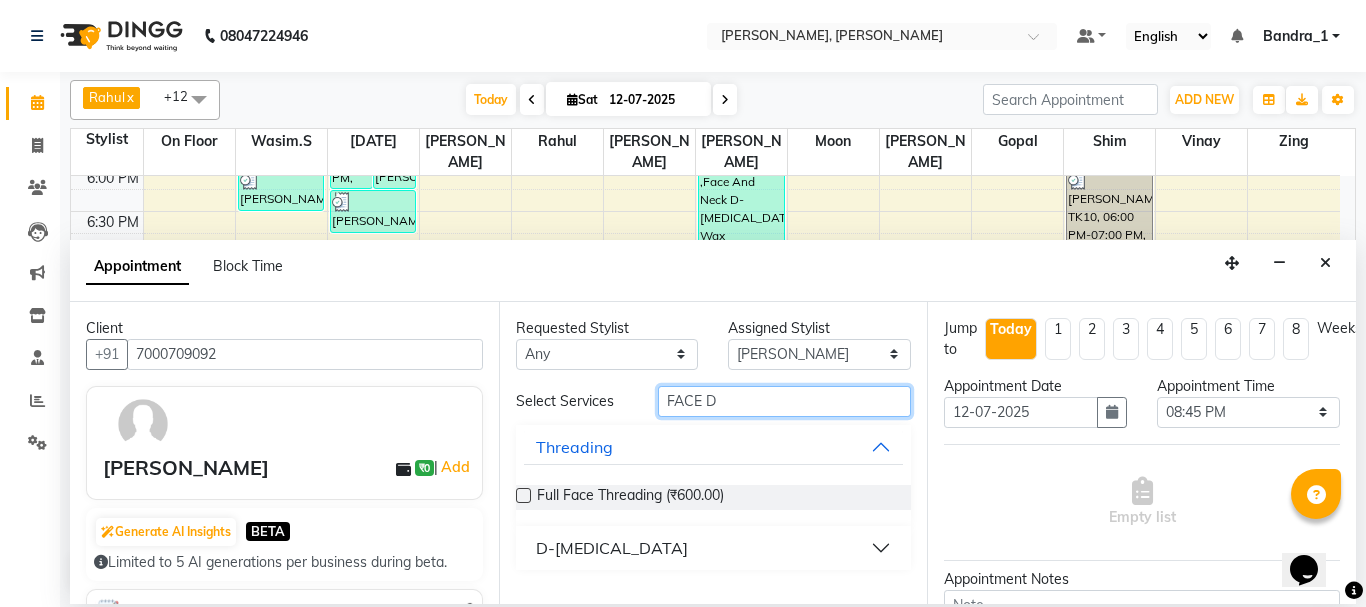 type on "FACE D" 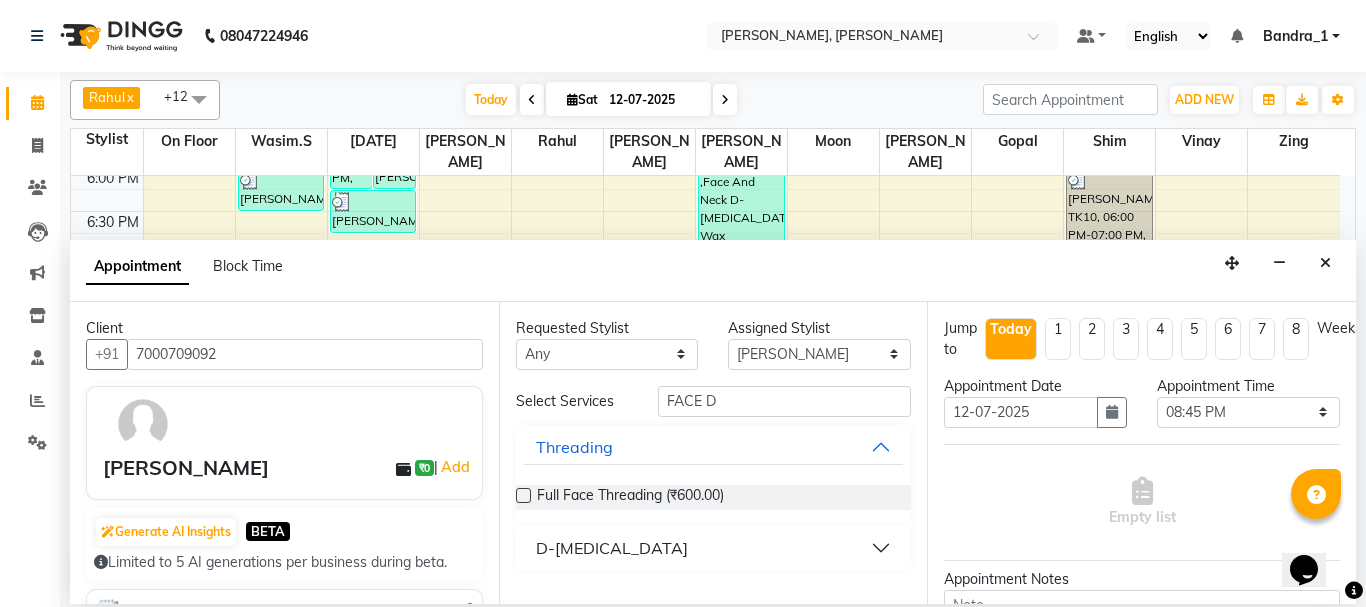 click on "D-[MEDICAL_DATA]" at bounding box center [612, 548] 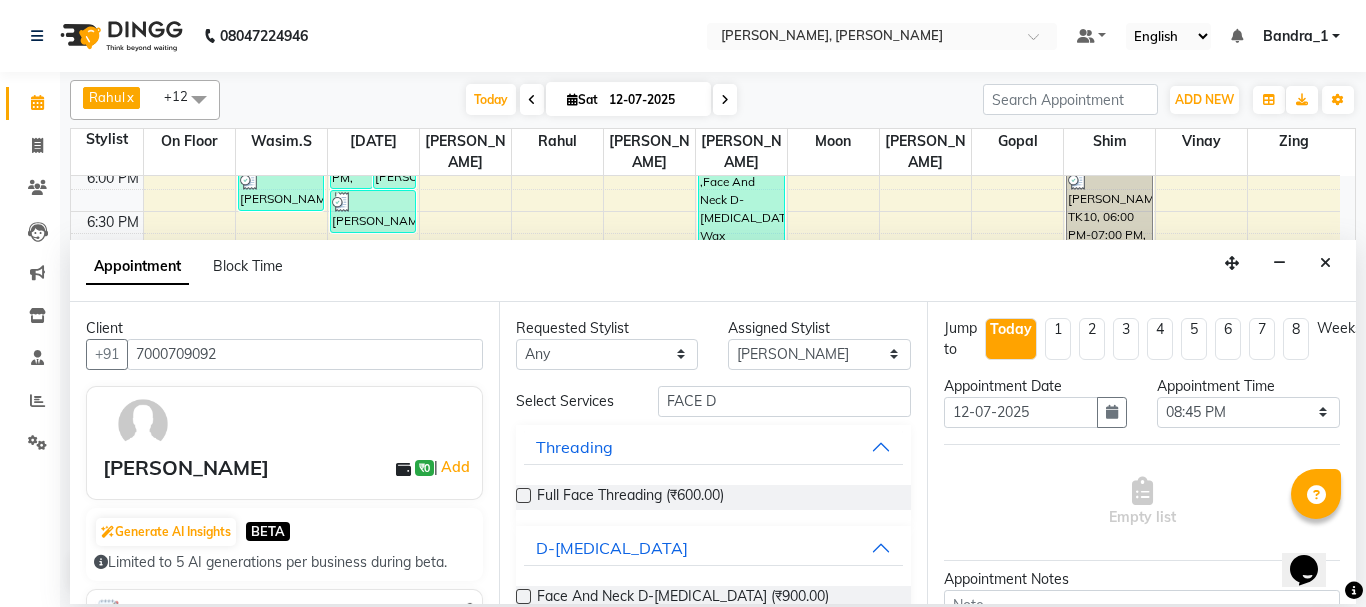 drag, startPoint x: 515, startPoint y: 602, endPoint x: 505, endPoint y: 597, distance: 11.18034 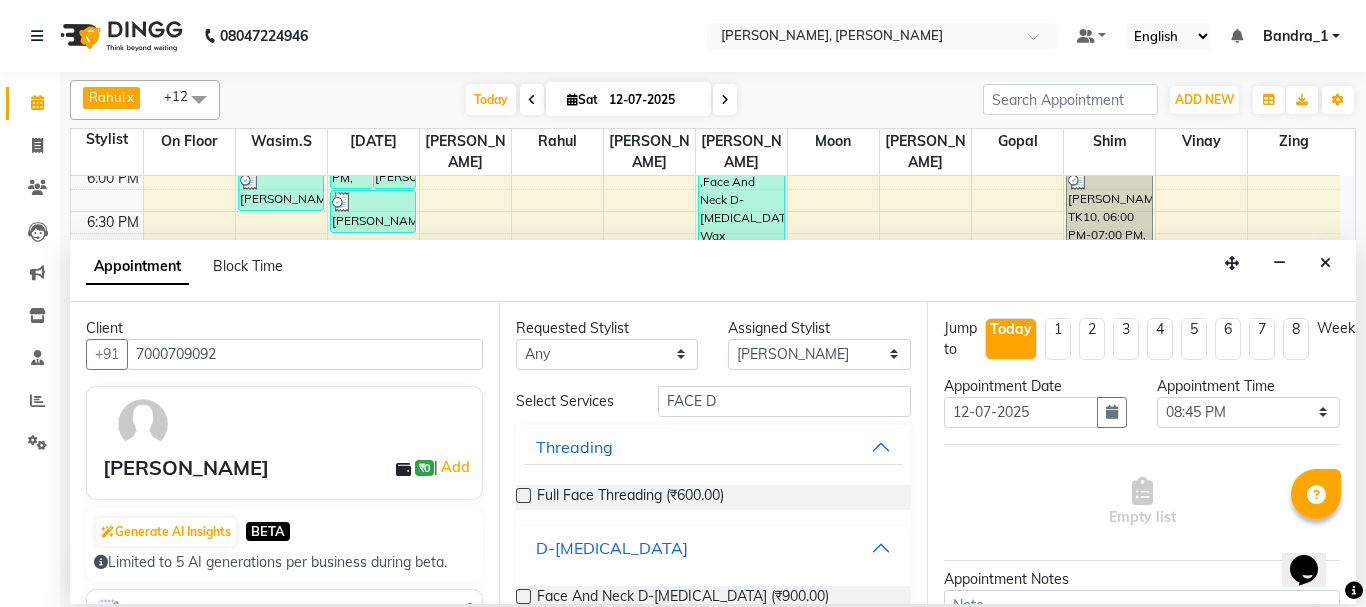 click on "D-[MEDICAL_DATA]" at bounding box center [612, 548] 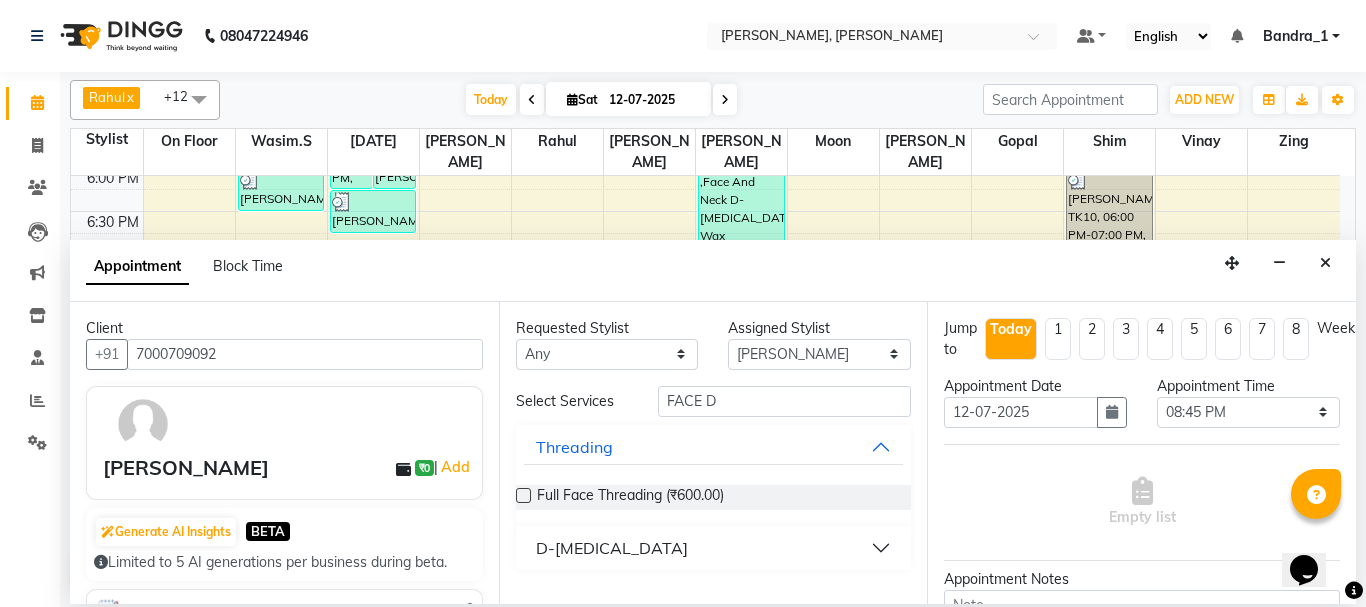 click on "D-[MEDICAL_DATA]" at bounding box center (612, 548) 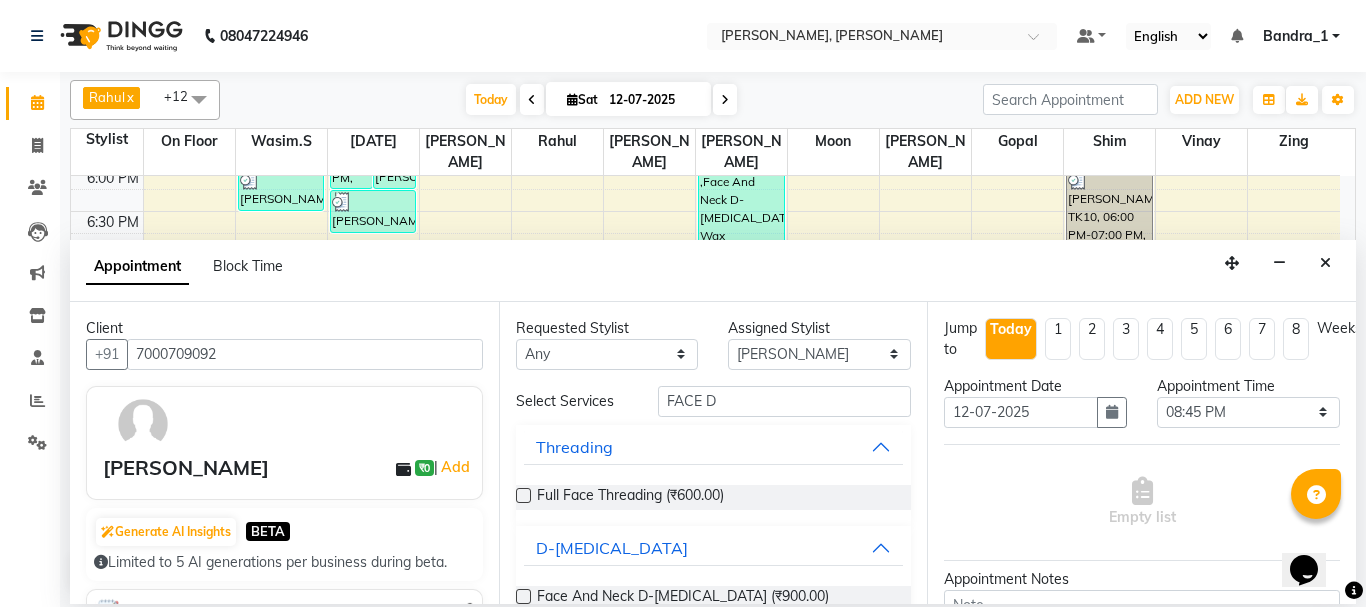 click at bounding box center (523, 596) 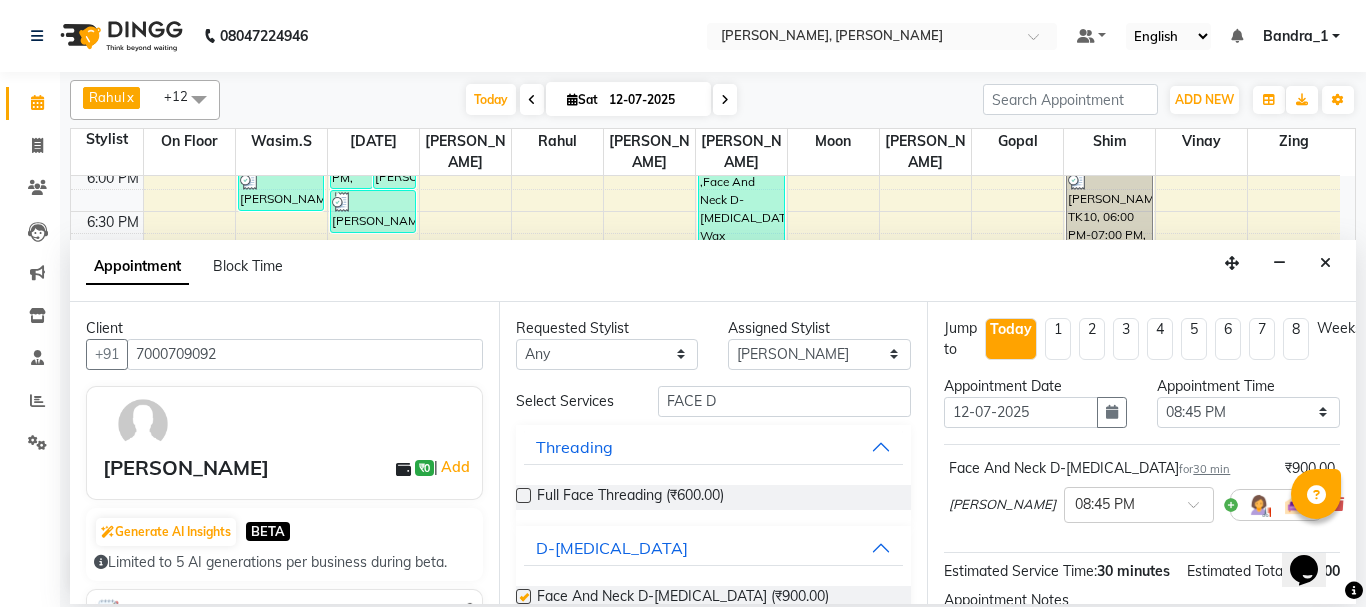 checkbox on "false" 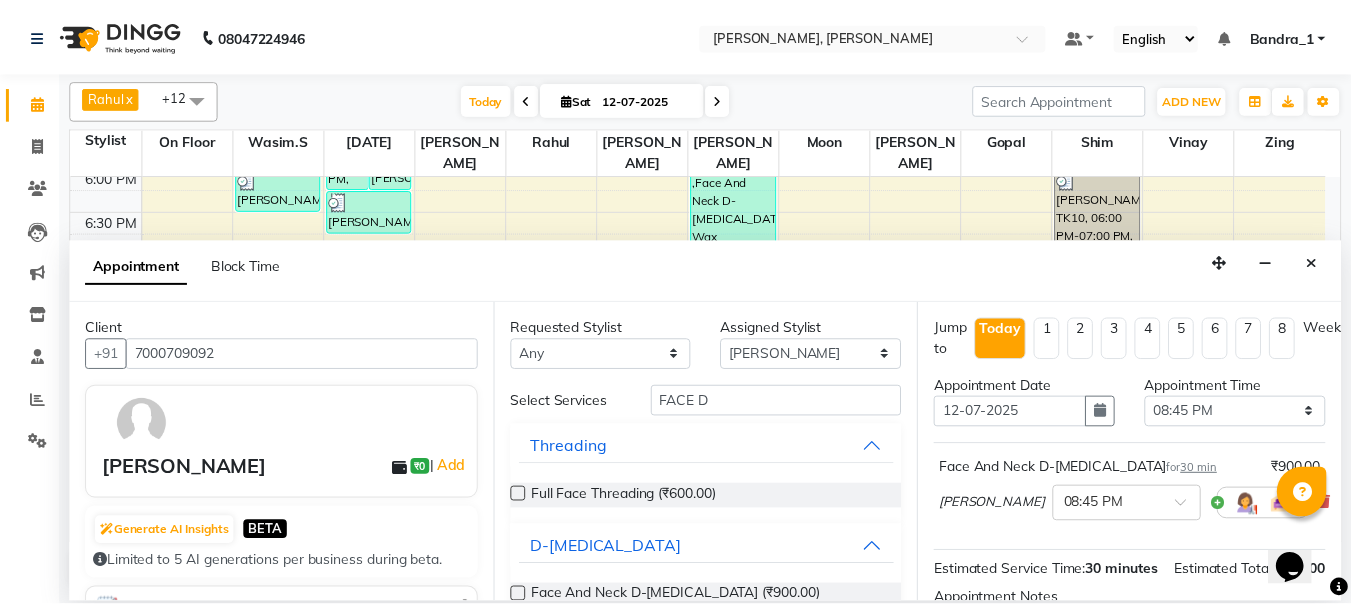 scroll, scrollTop: 260, scrollLeft: 0, axis: vertical 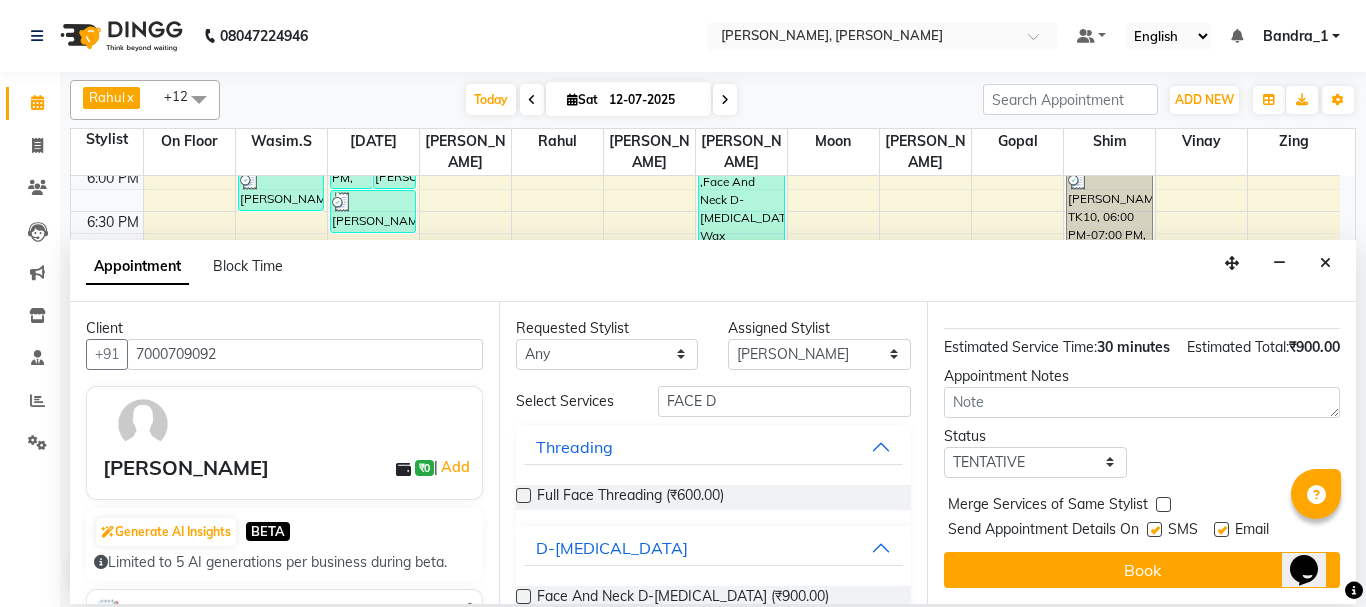 drag, startPoint x: 1347, startPoint y: 387, endPoint x: 36, endPoint y: 46, distance: 1354.6224 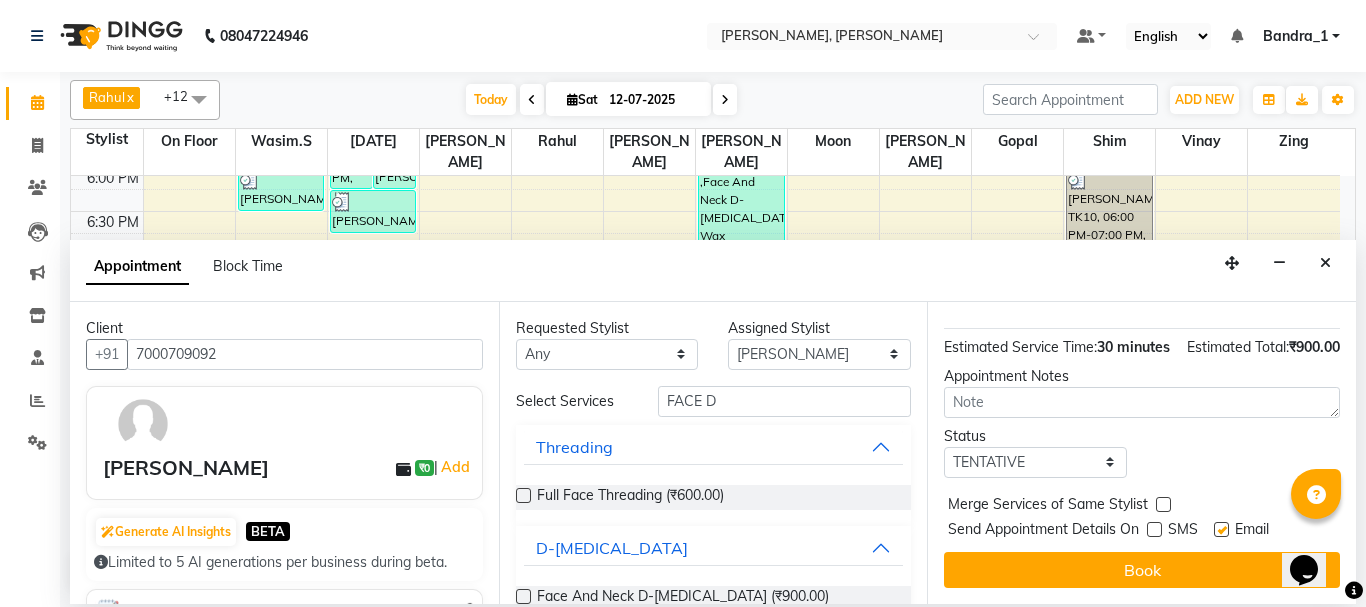 click at bounding box center (1221, 529) 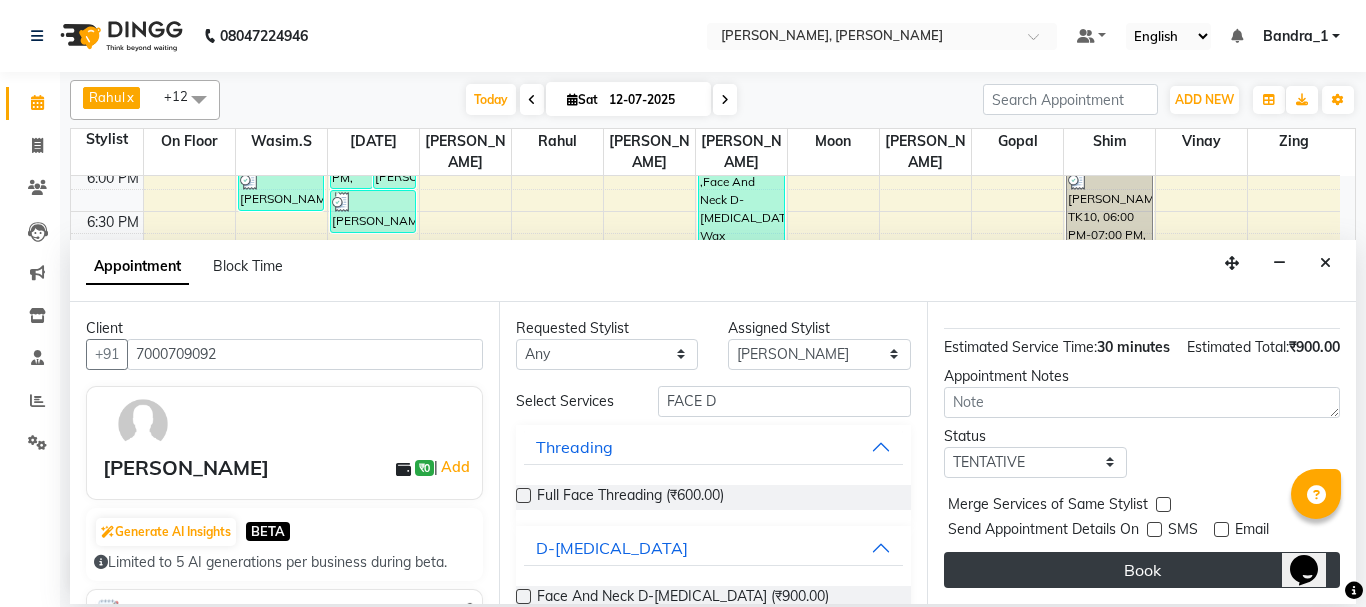 click on "Book" at bounding box center [1142, 570] 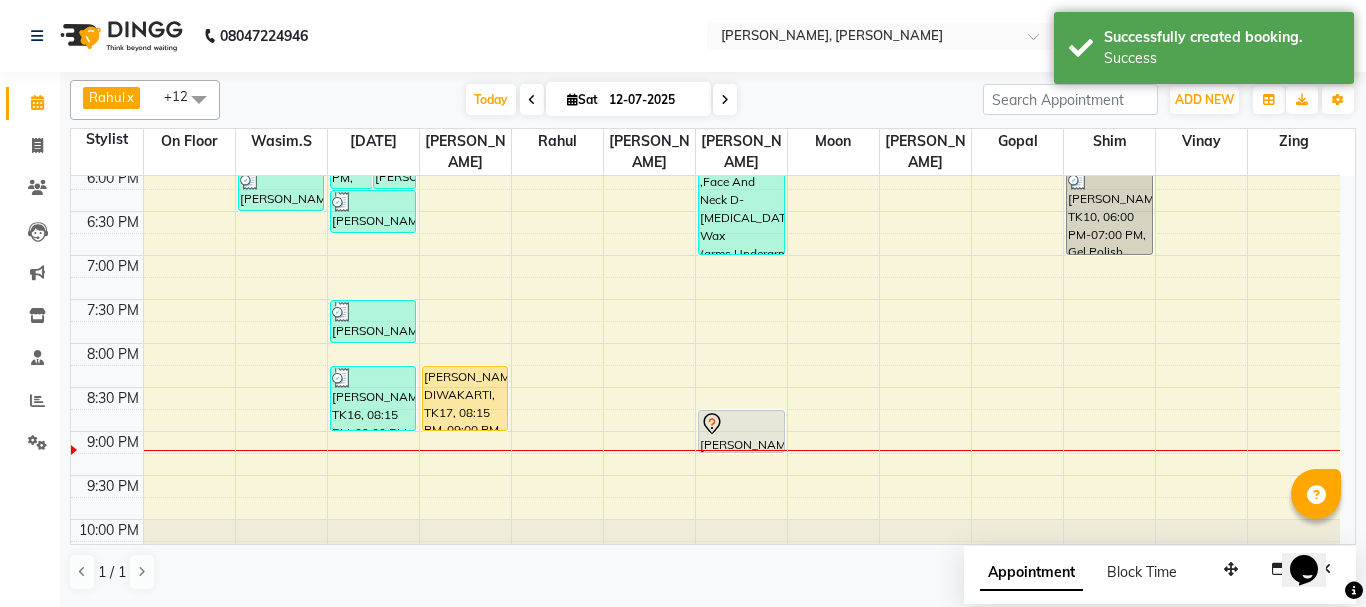 click at bounding box center (741, 424) 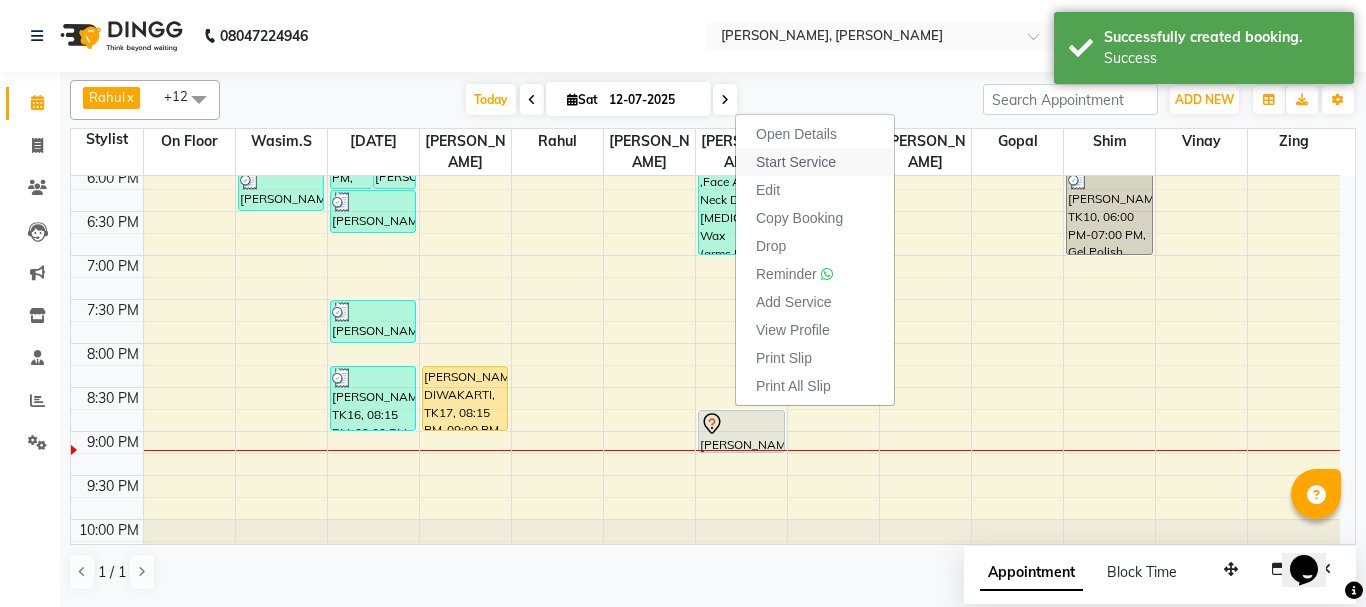 click on "Start Service" at bounding box center [796, 162] 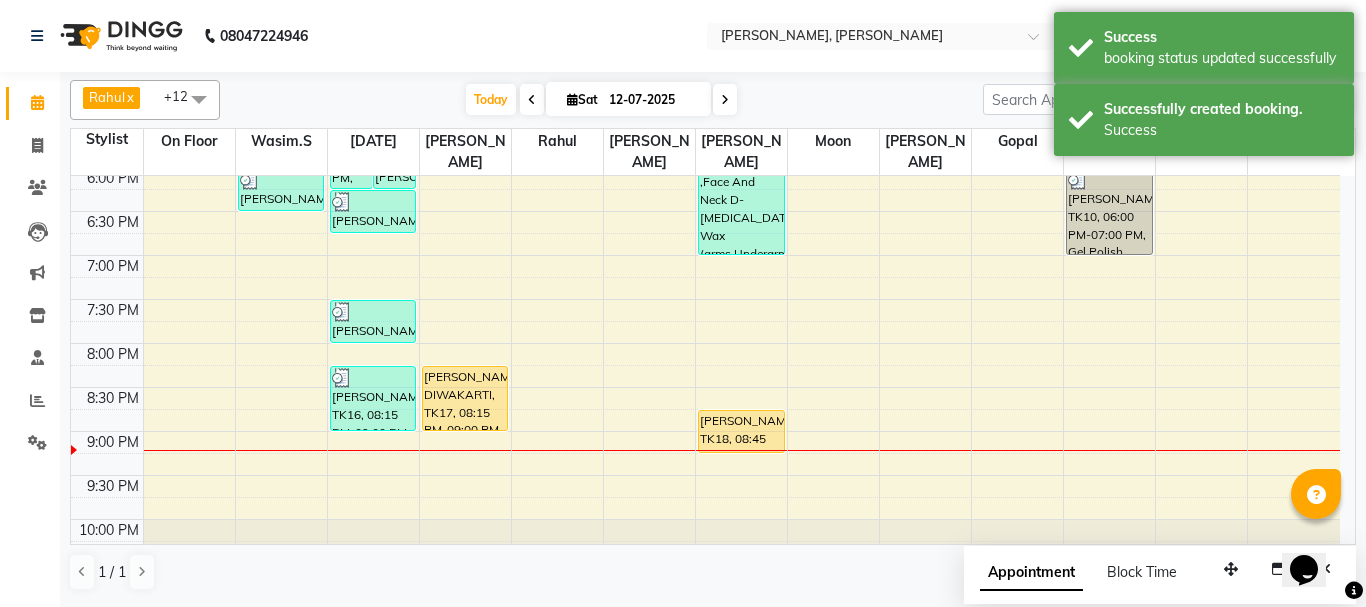 click on "[PERSON_NAME], TK18, 08:45 PM-09:15 PM, Face And Neck D-[MEDICAL_DATA]" at bounding box center [741, 431] 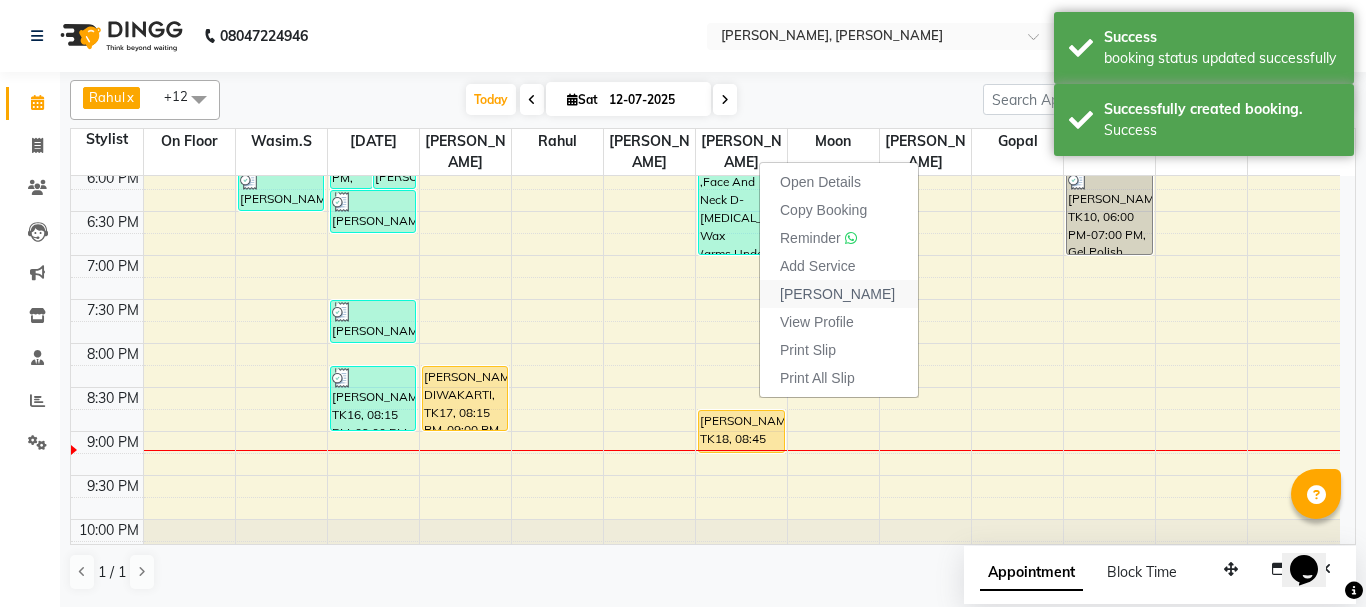 click on "[PERSON_NAME]" at bounding box center (837, 294) 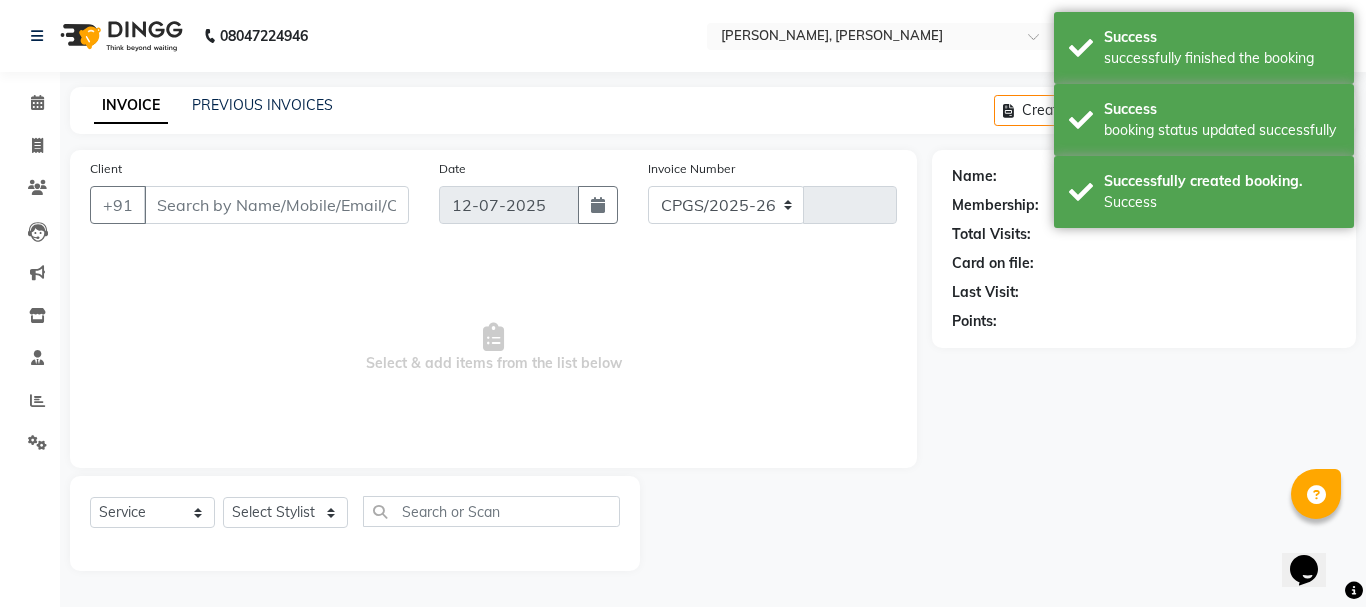 select on "7997" 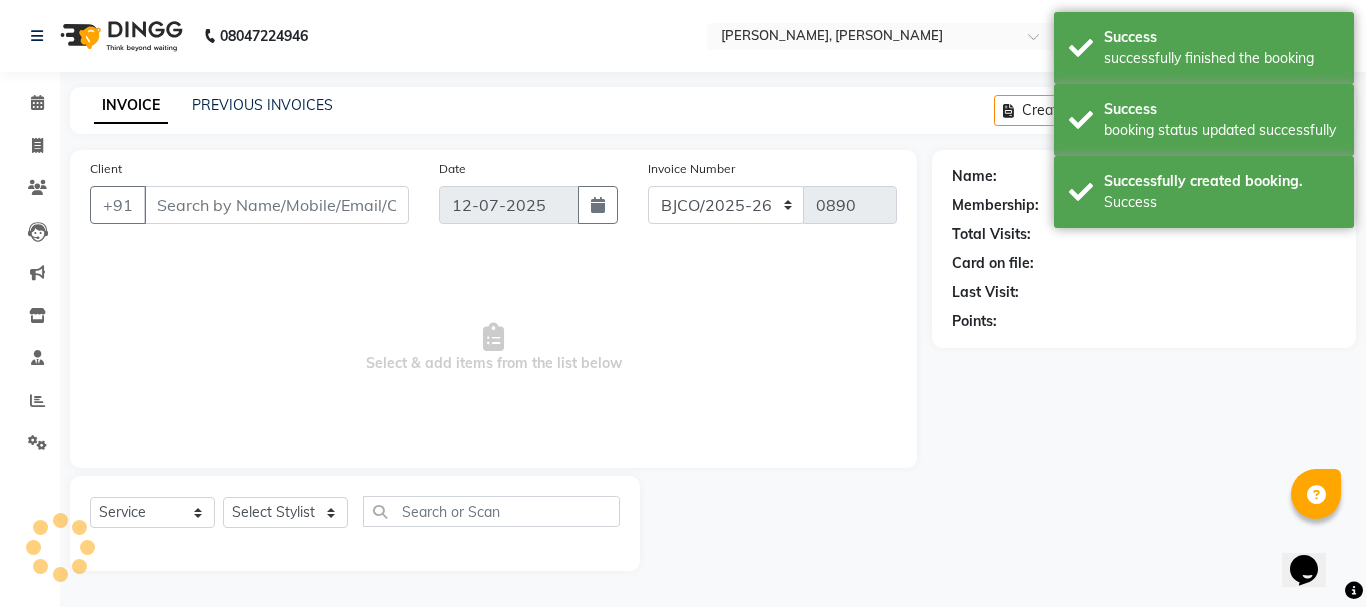 type on "7000709092" 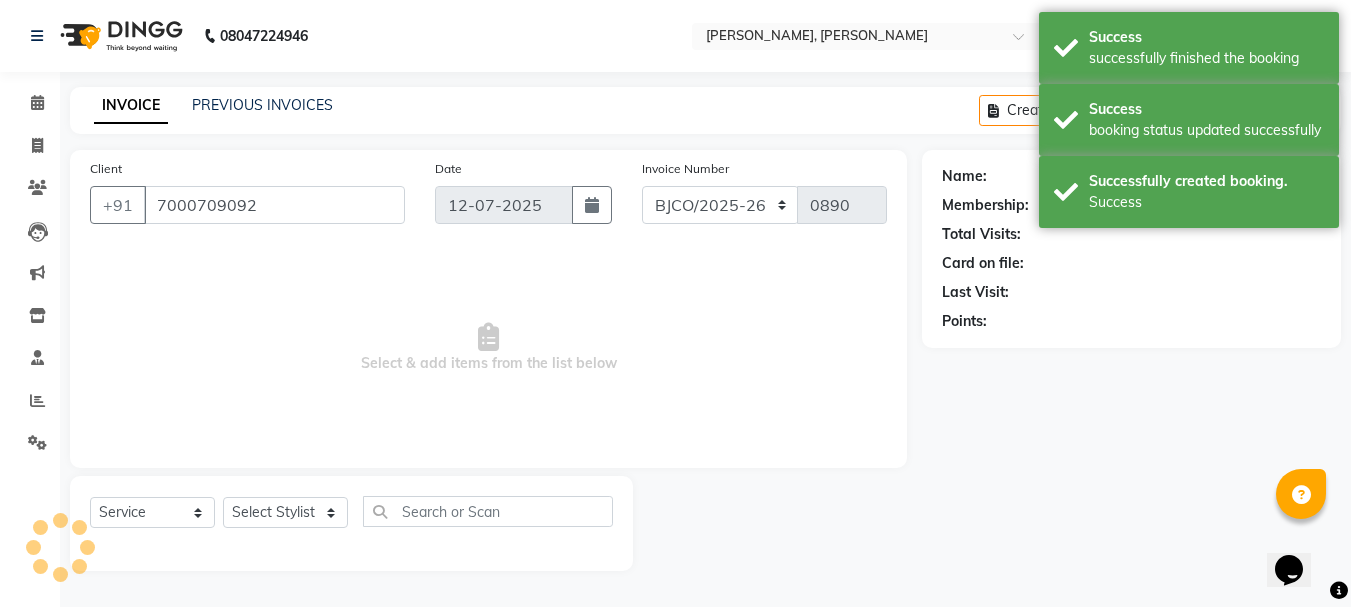 select on "64098" 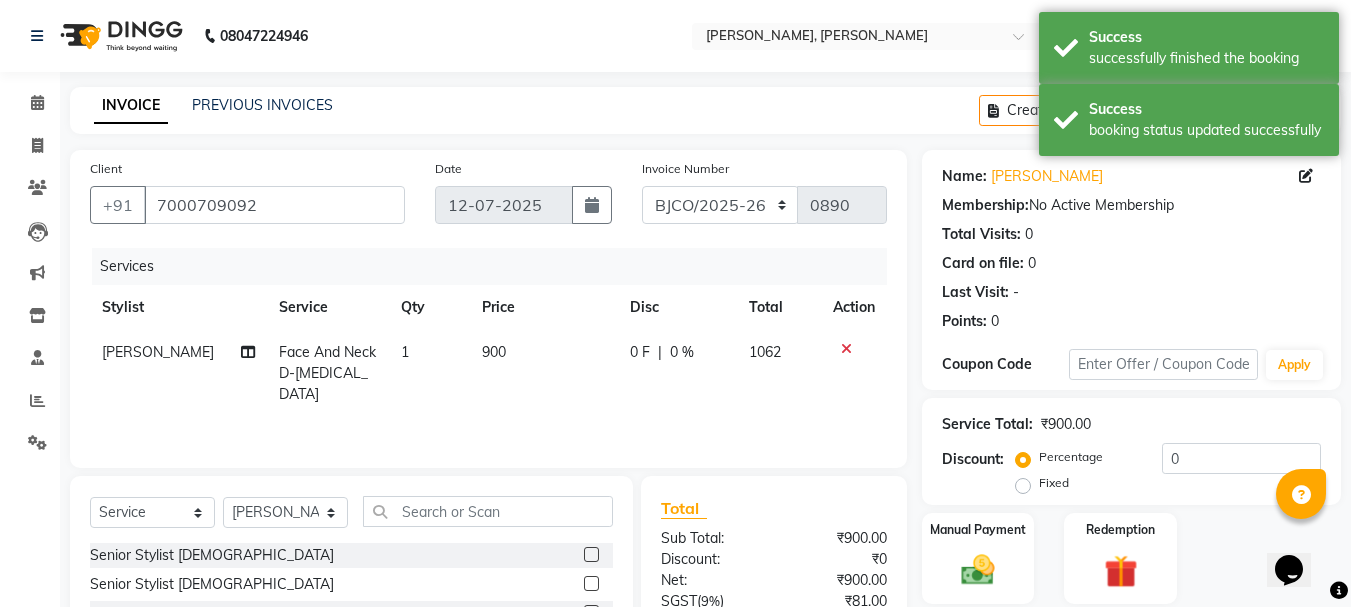 click on "900" 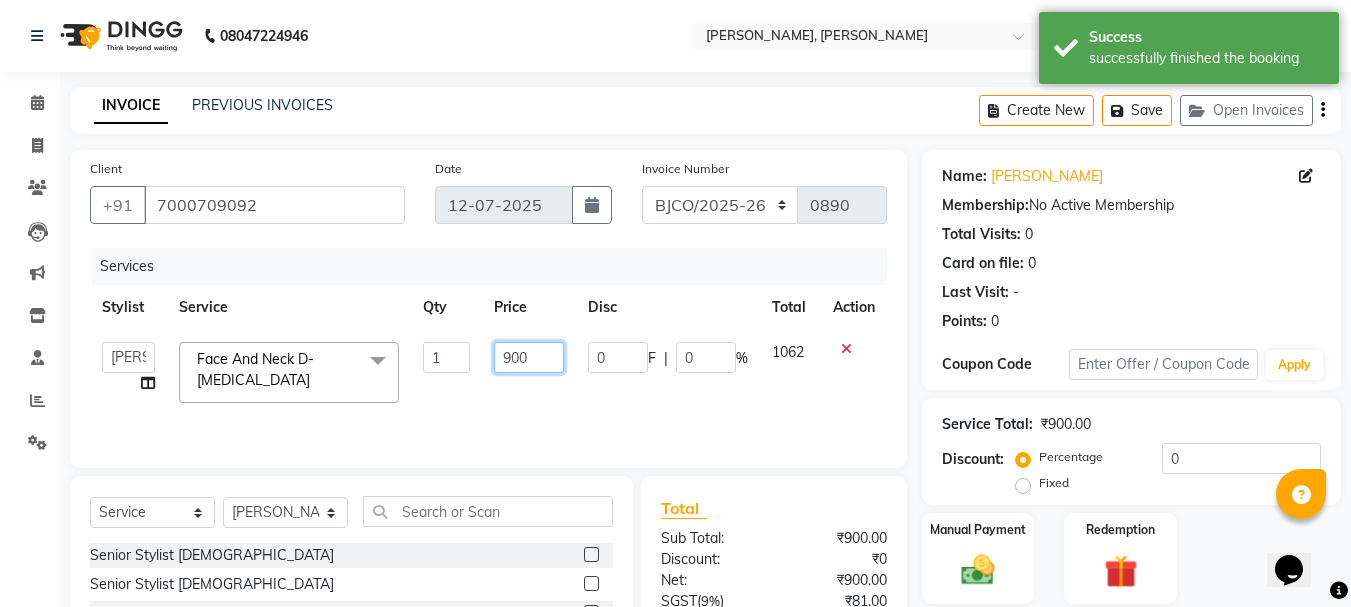click on "900" 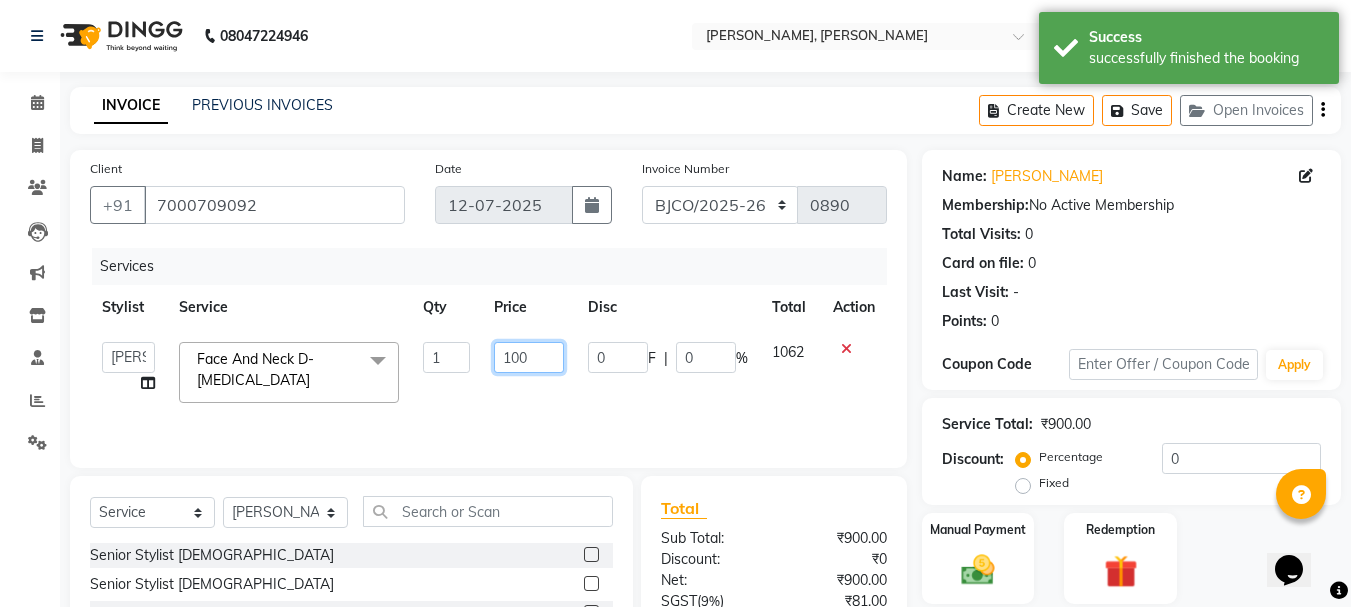 type on "1500" 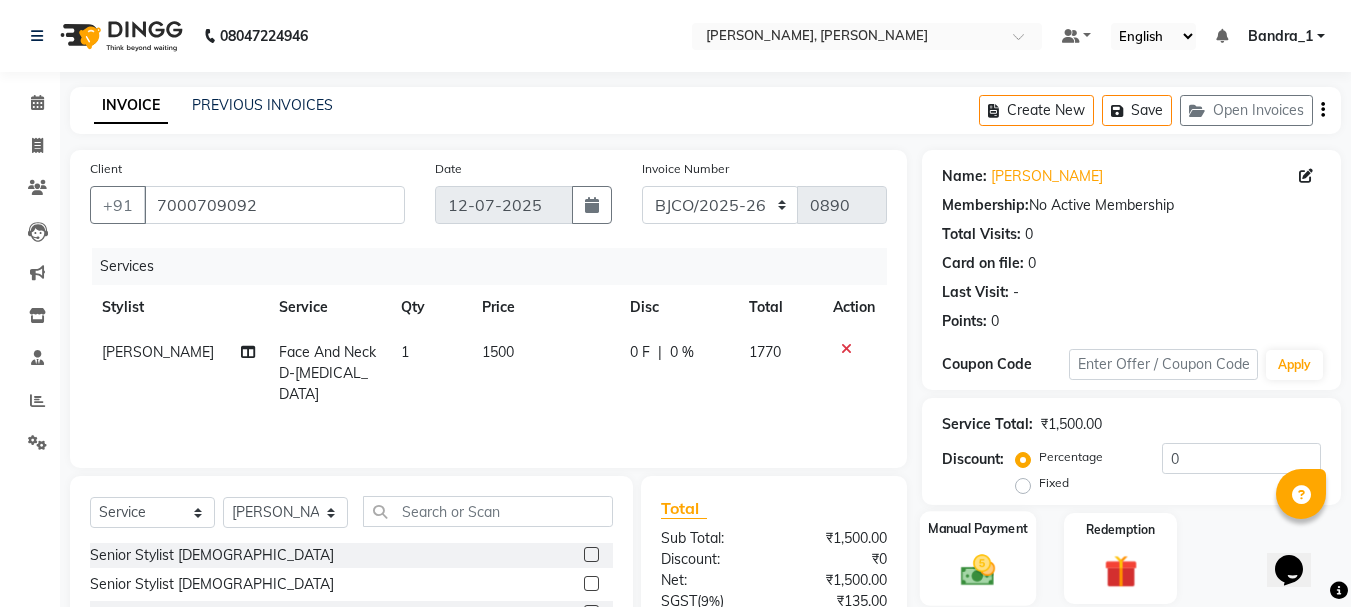 click 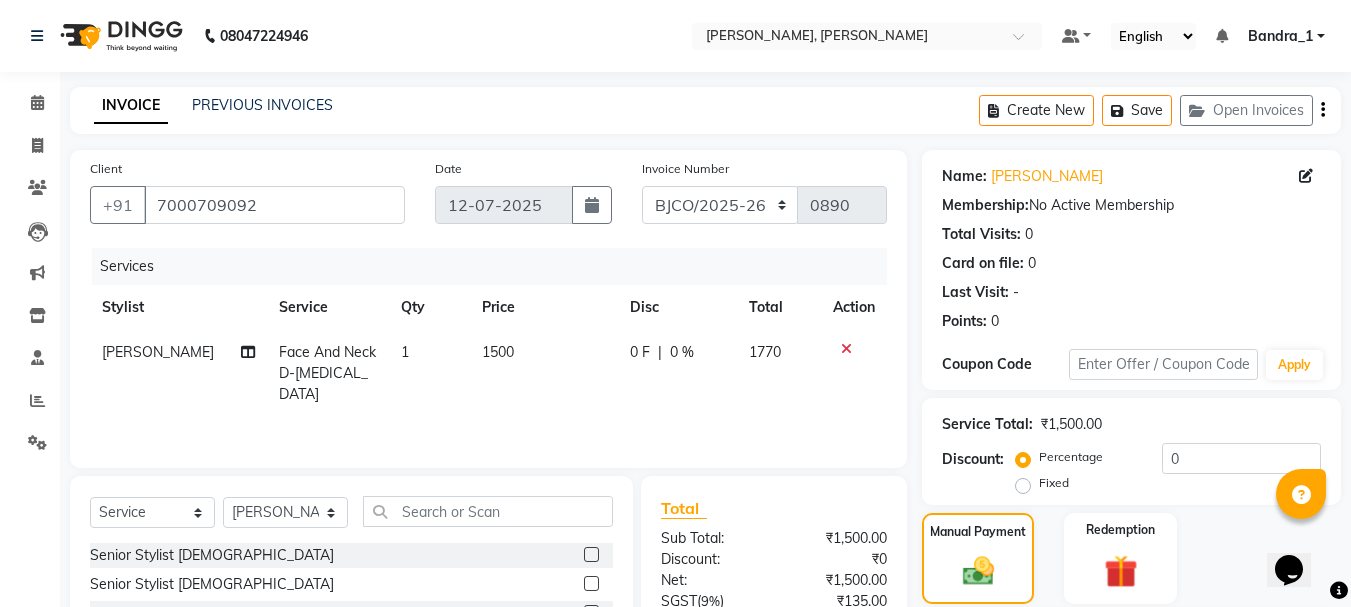 click on "CARD" 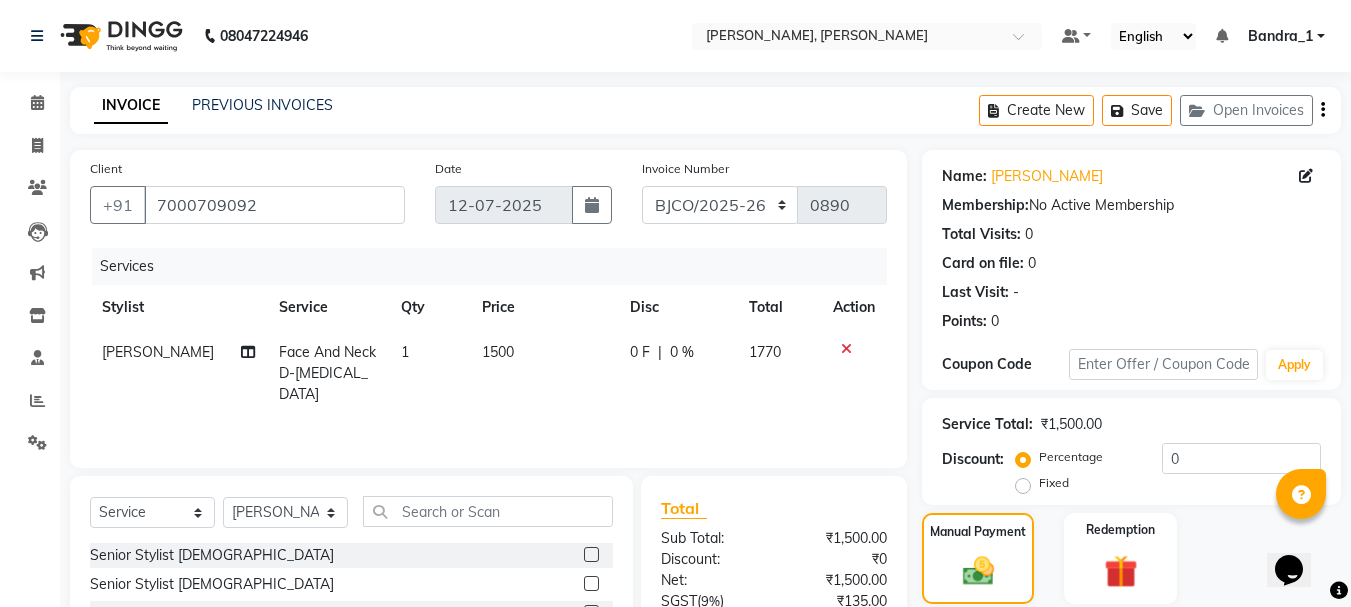 scroll, scrollTop: 196, scrollLeft: 0, axis: vertical 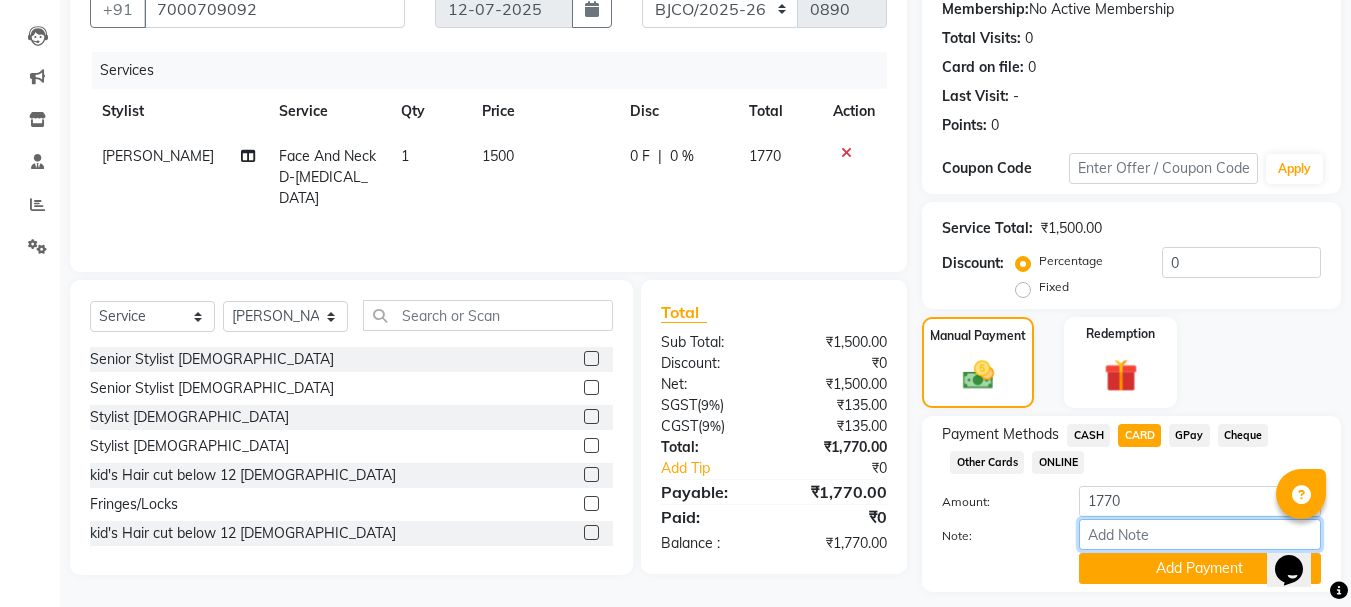 click on "Note:" at bounding box center (1200, 534) 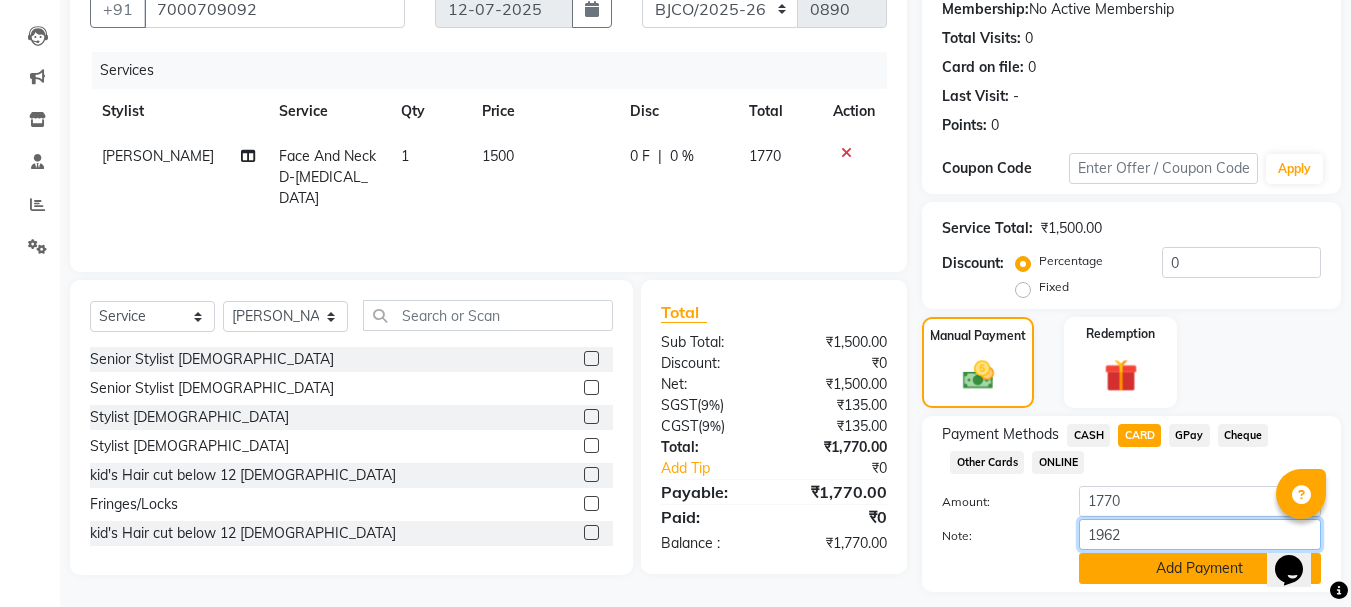 type on "1962" 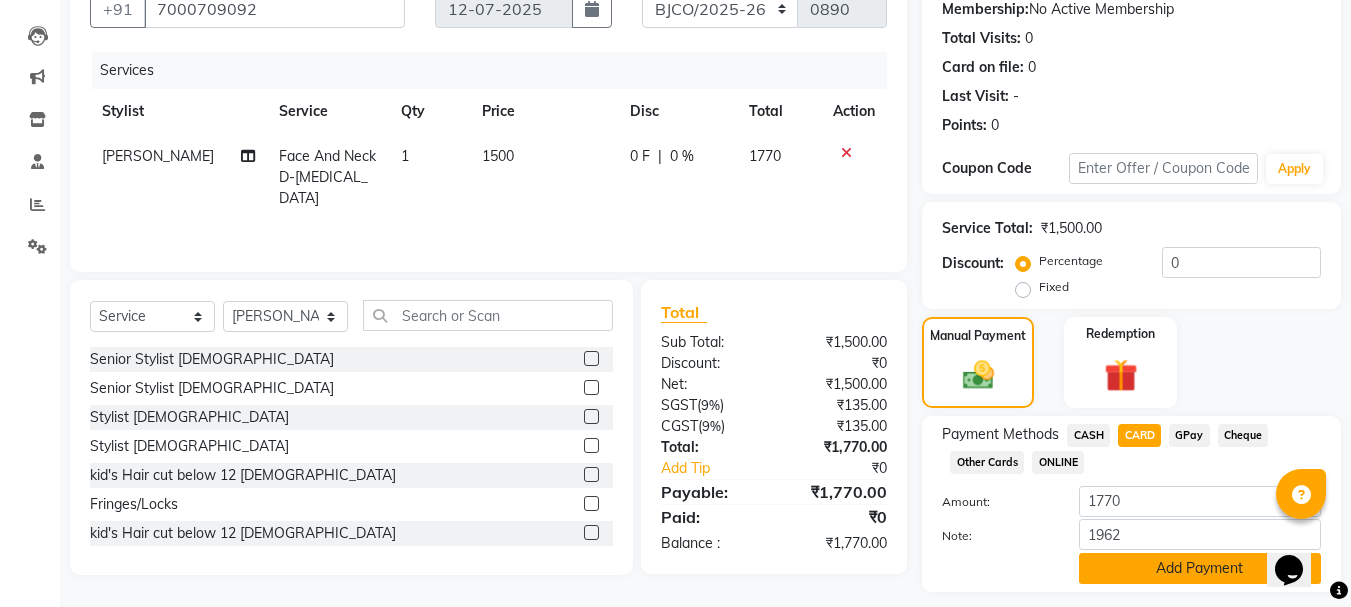 click on "Add Payment" 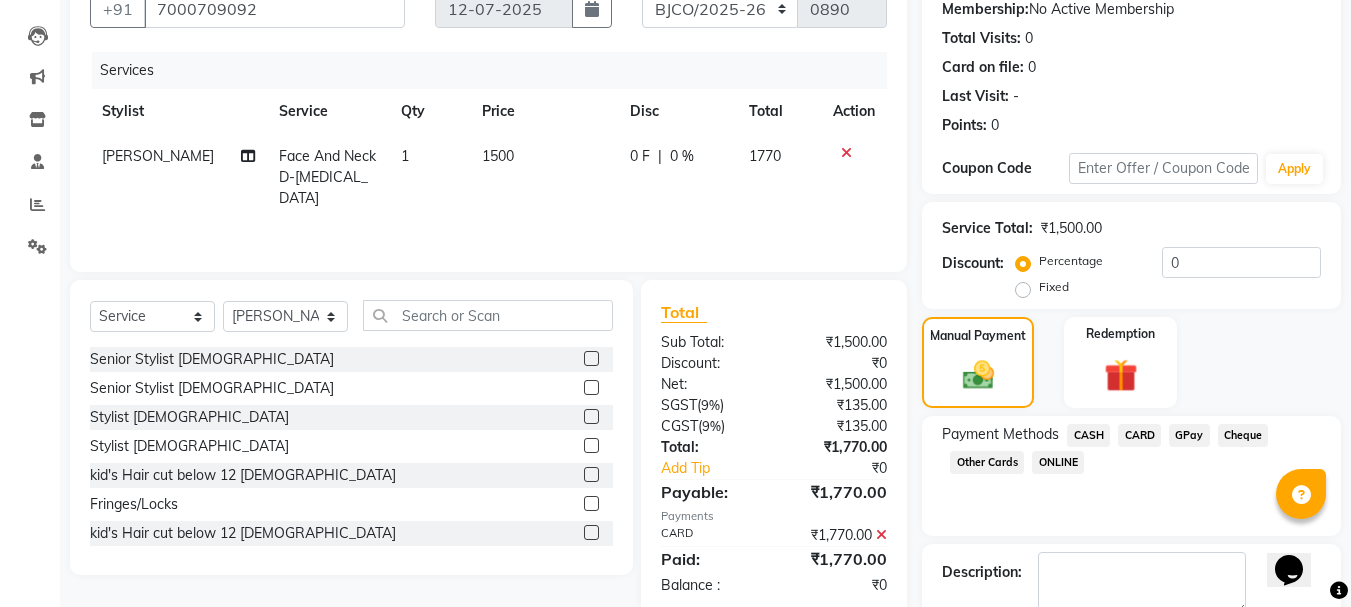 scroll, scrollTop: 309, scrollLeft: 0, axis: vertical 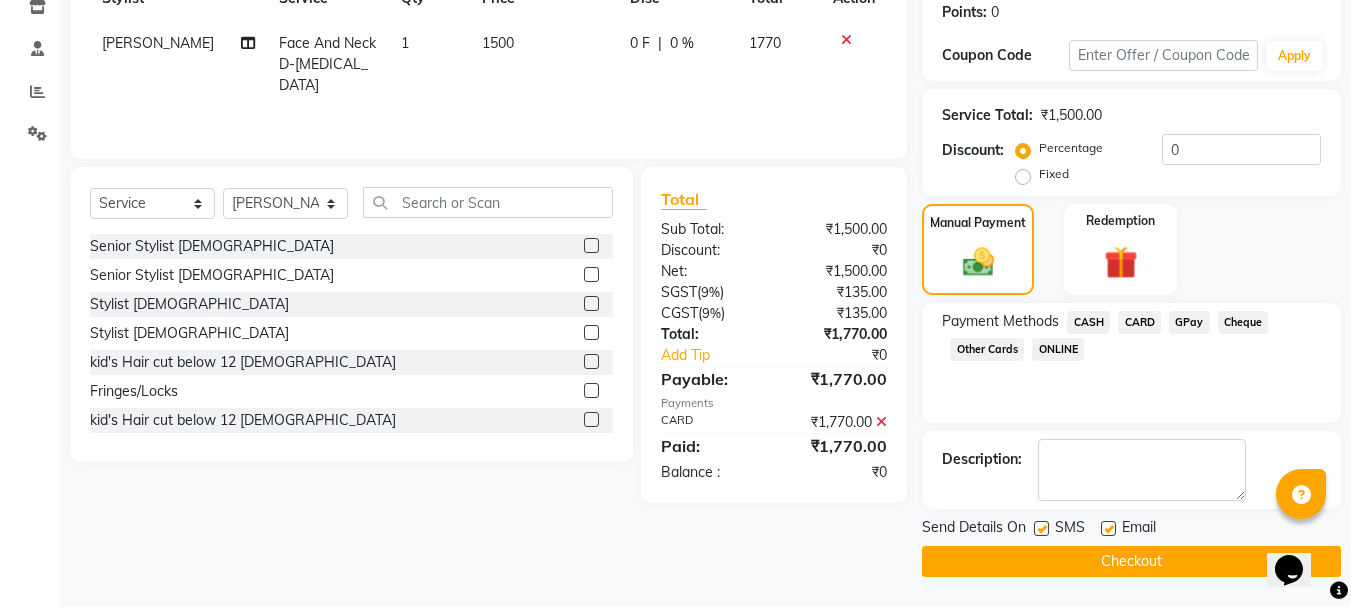 click 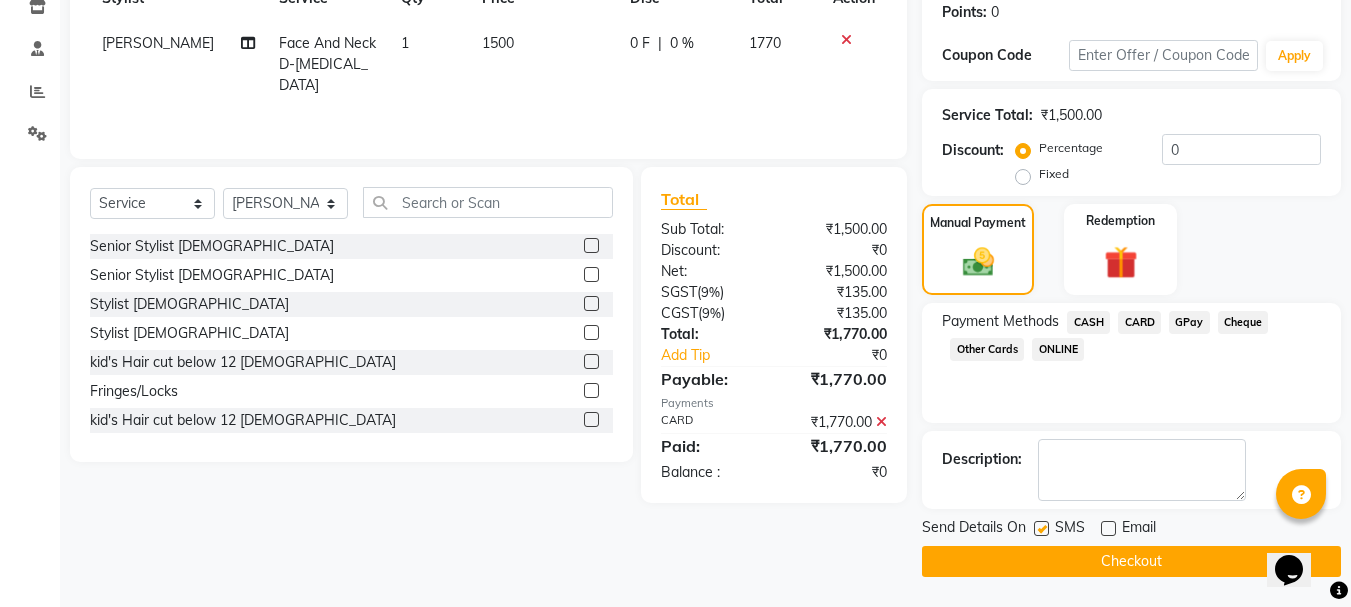 click 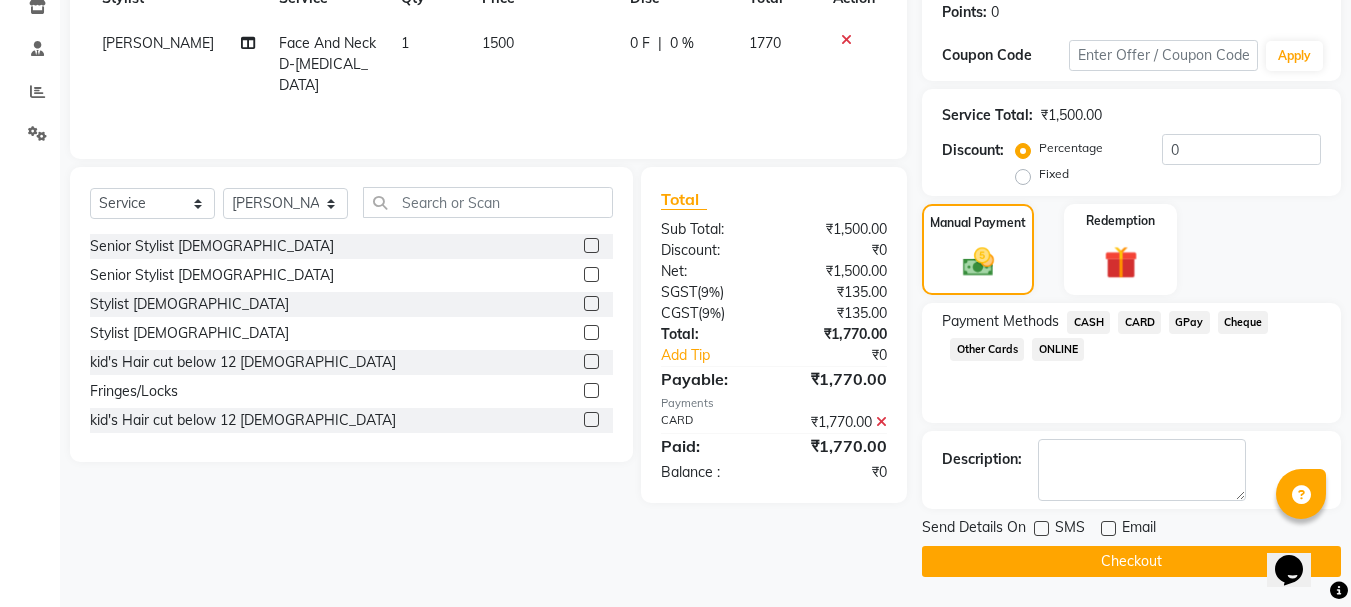 click on "Checkout" 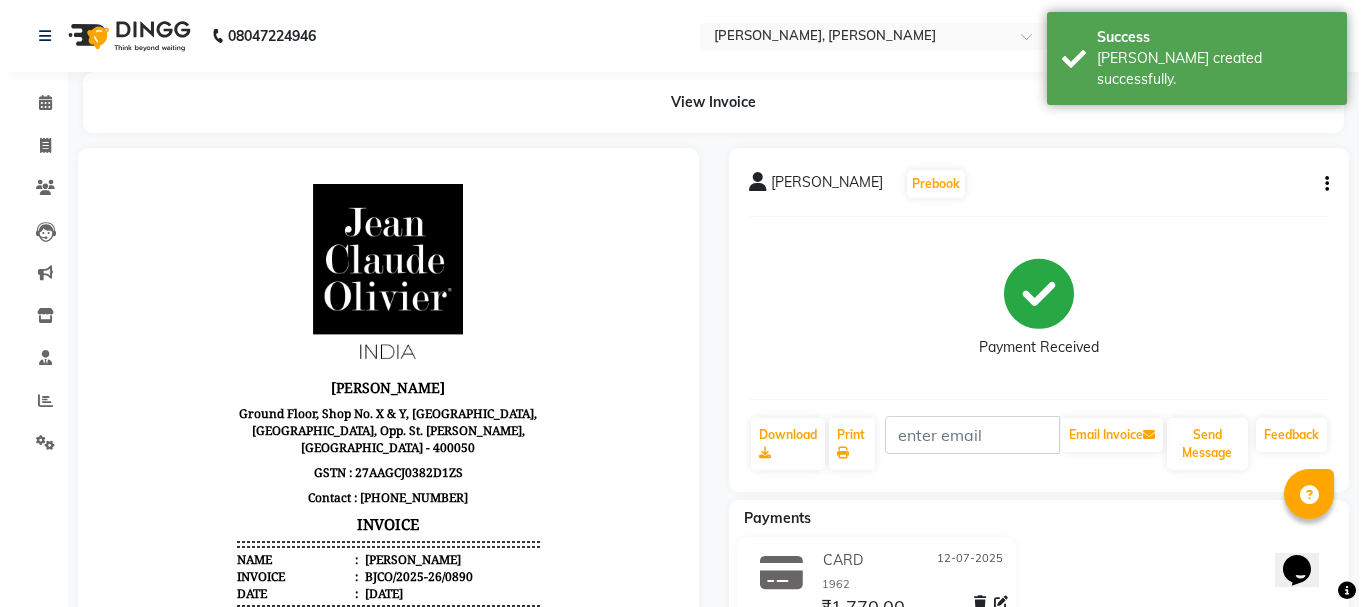 scroll, scrollTop: 0, scrollLeft: 0, axis: both 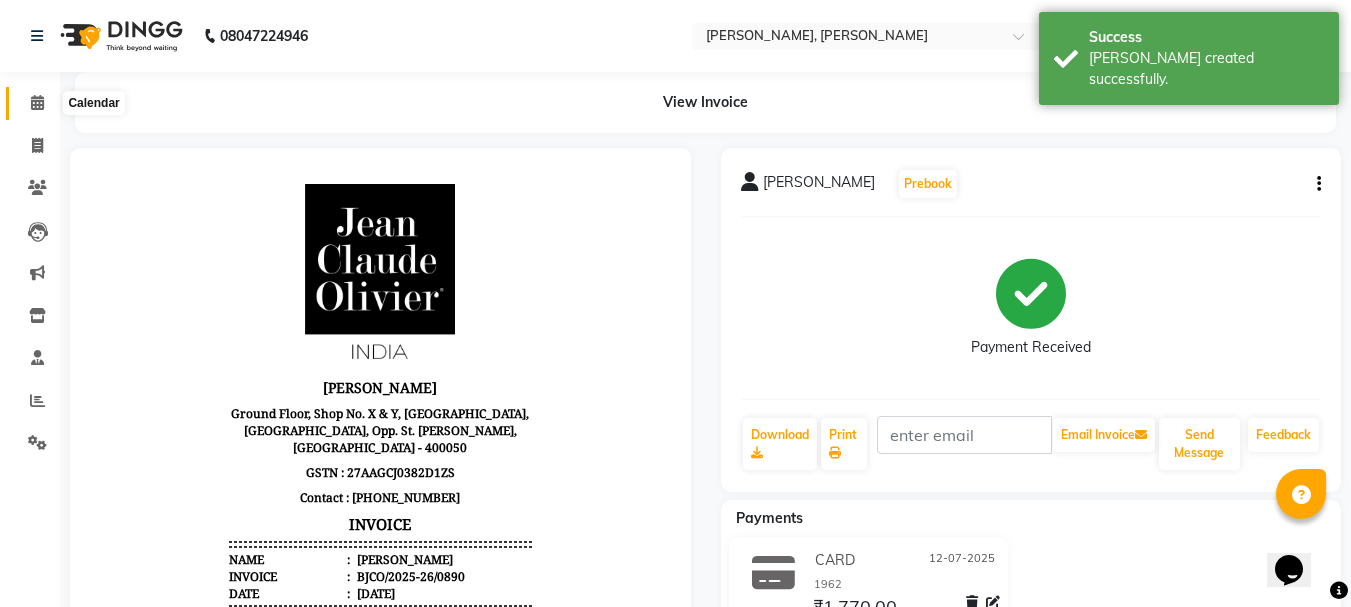 click 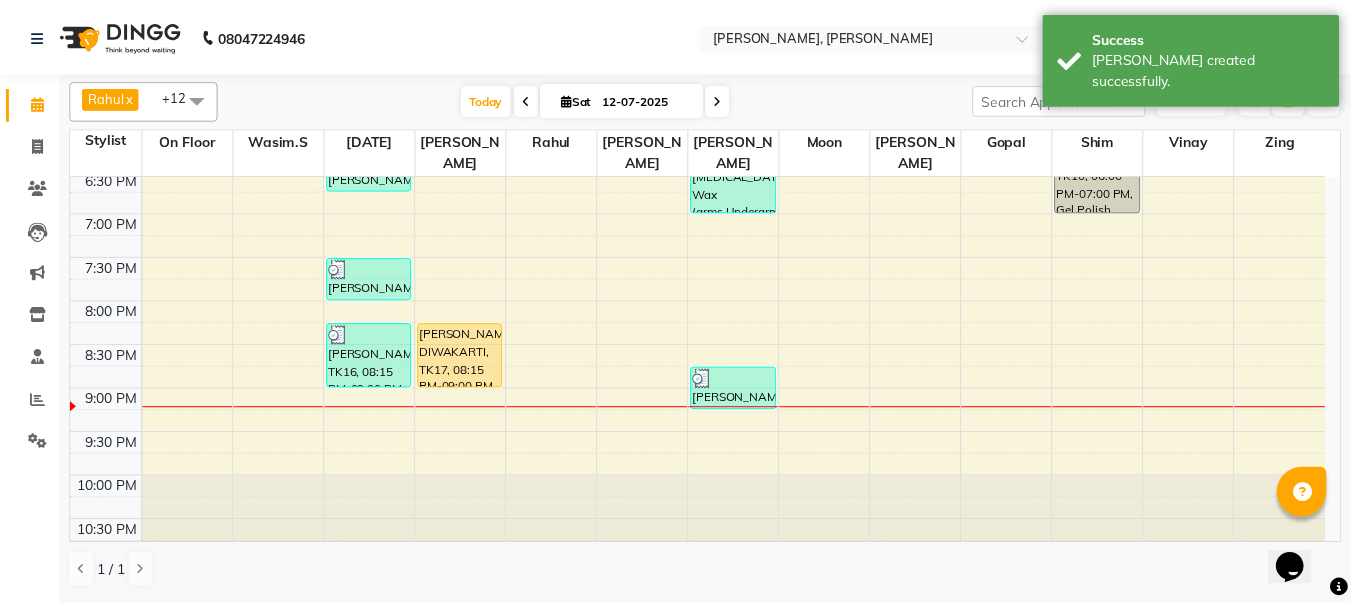 scroll, scrollTop: 842, scrollLeft: 0, axis: vertical 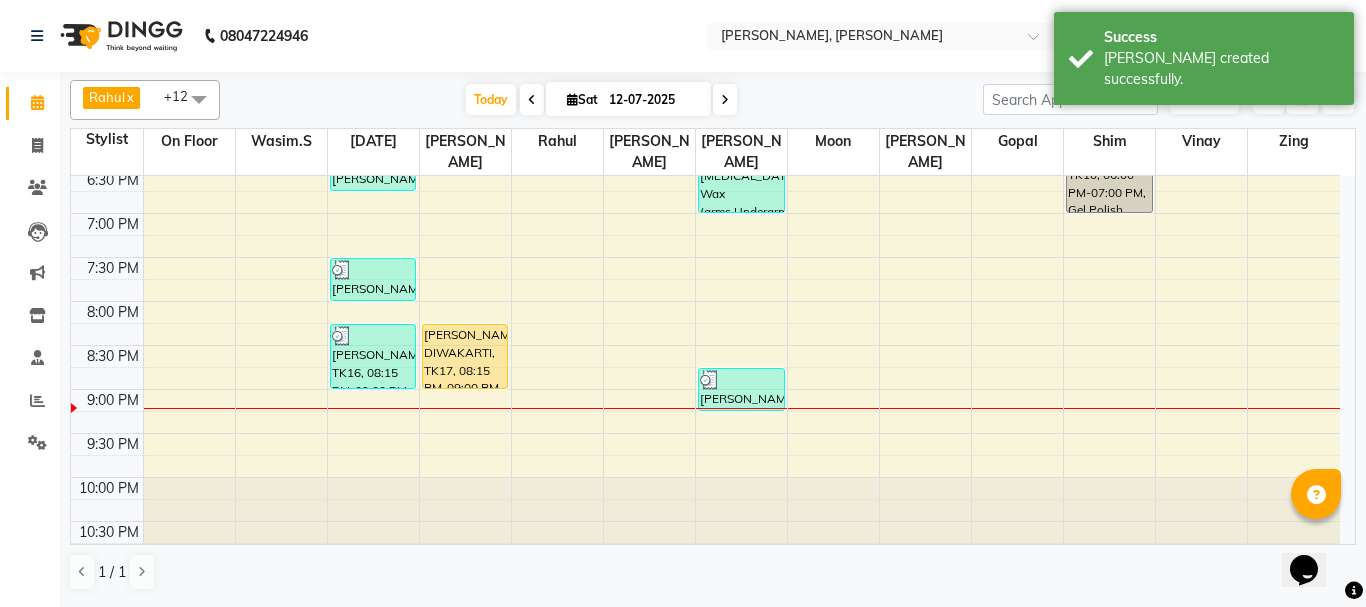 click on "[PERSON_NAME] DIWAKARTI, TK17, 08:15 PM-09:00 PM, Art Director [DEMOGRAPHIC_DATA]" at bounding box center [465, 356] 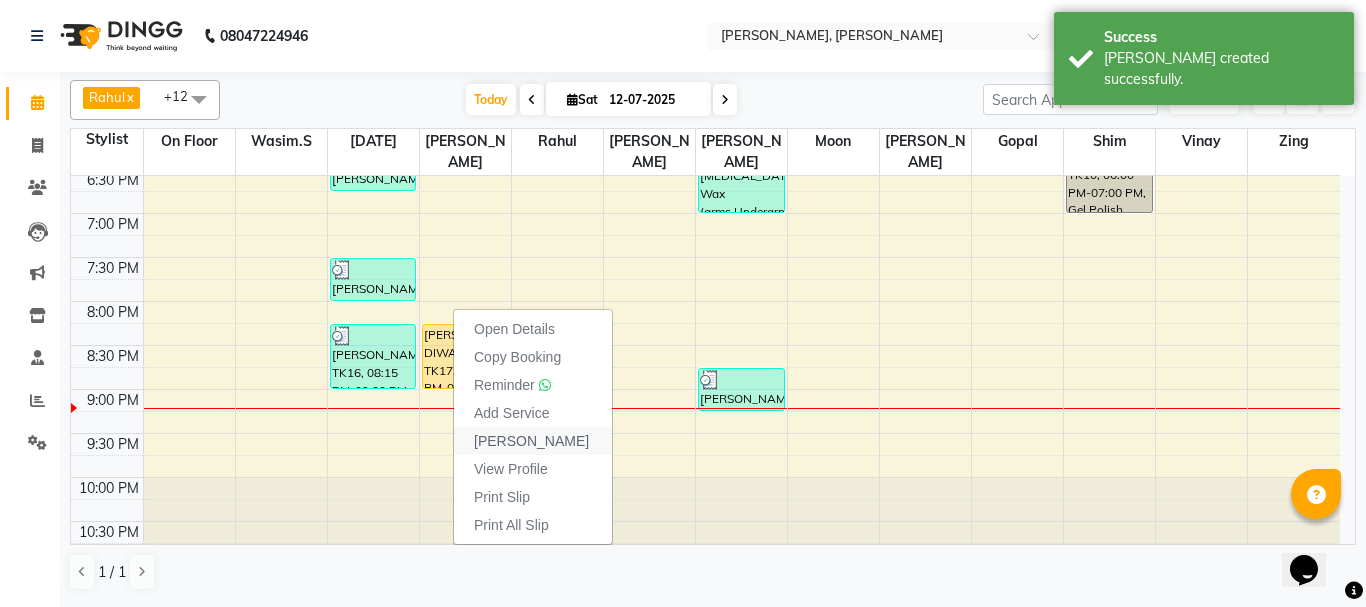 click on "[PERSON_NAME]" at bounding box center (531, 441) 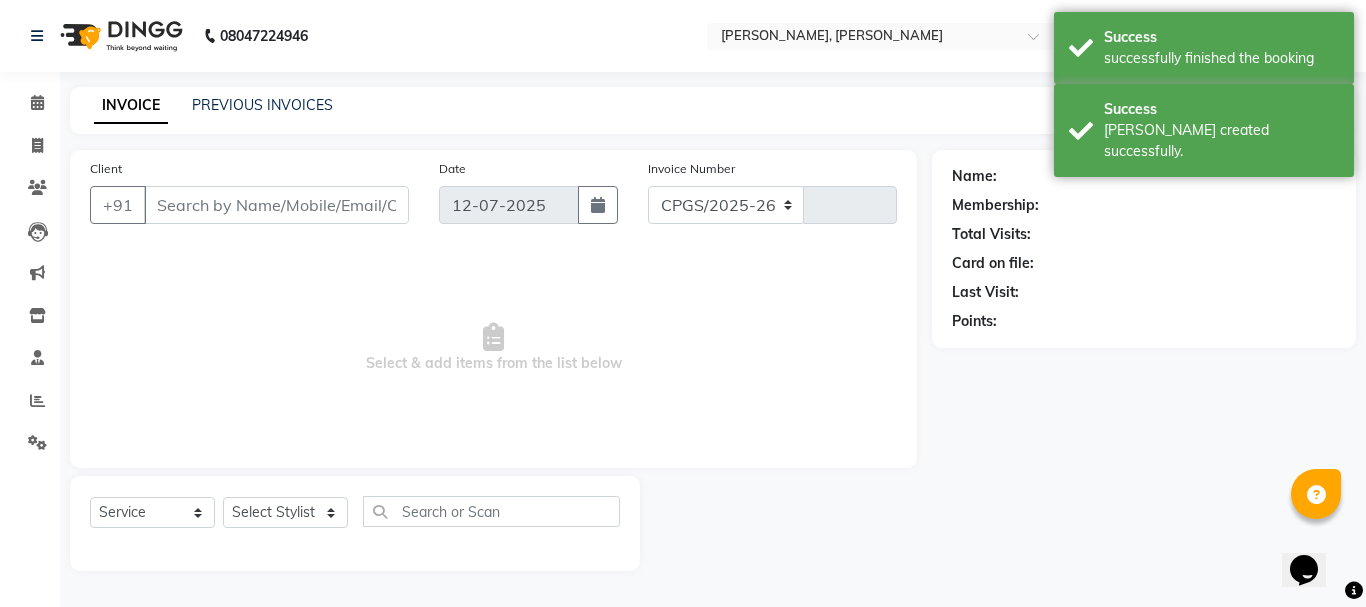 select on "7997" 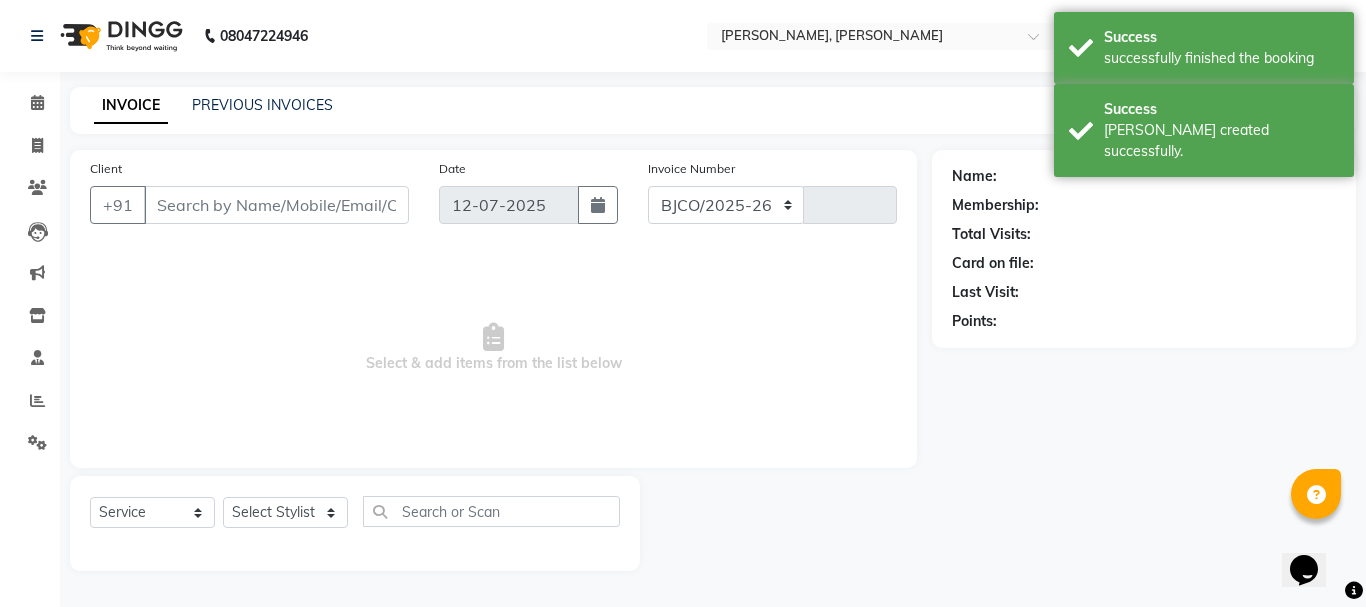 type on "0891" 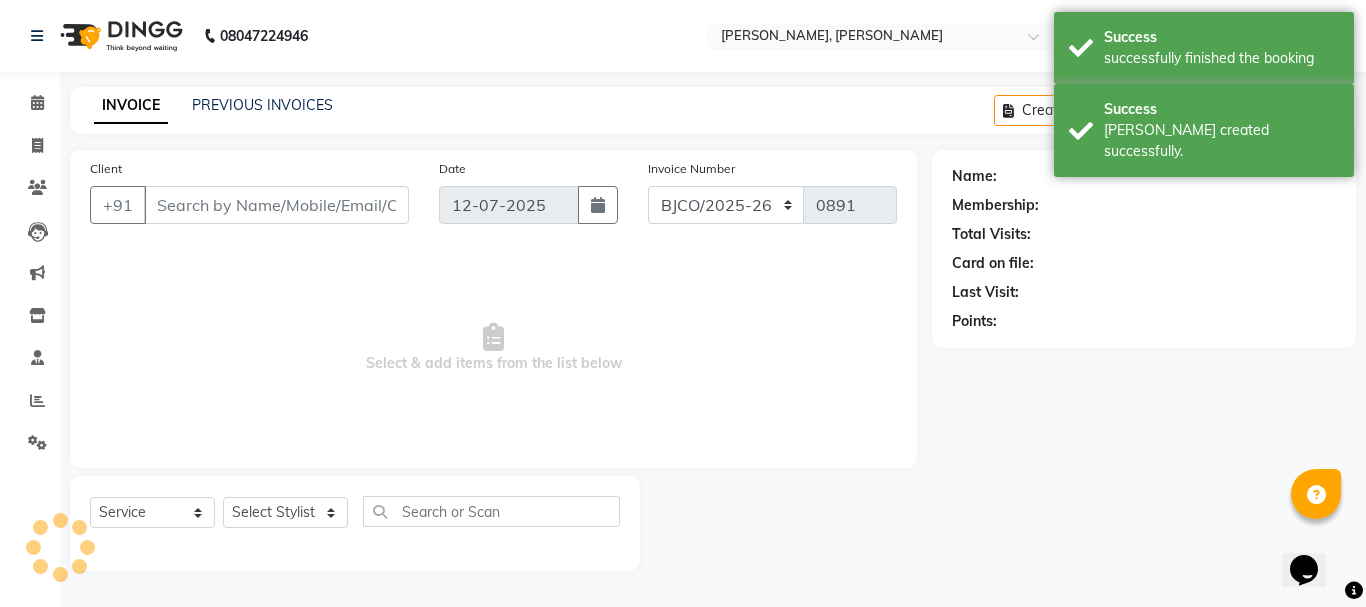 type on "9930415556" 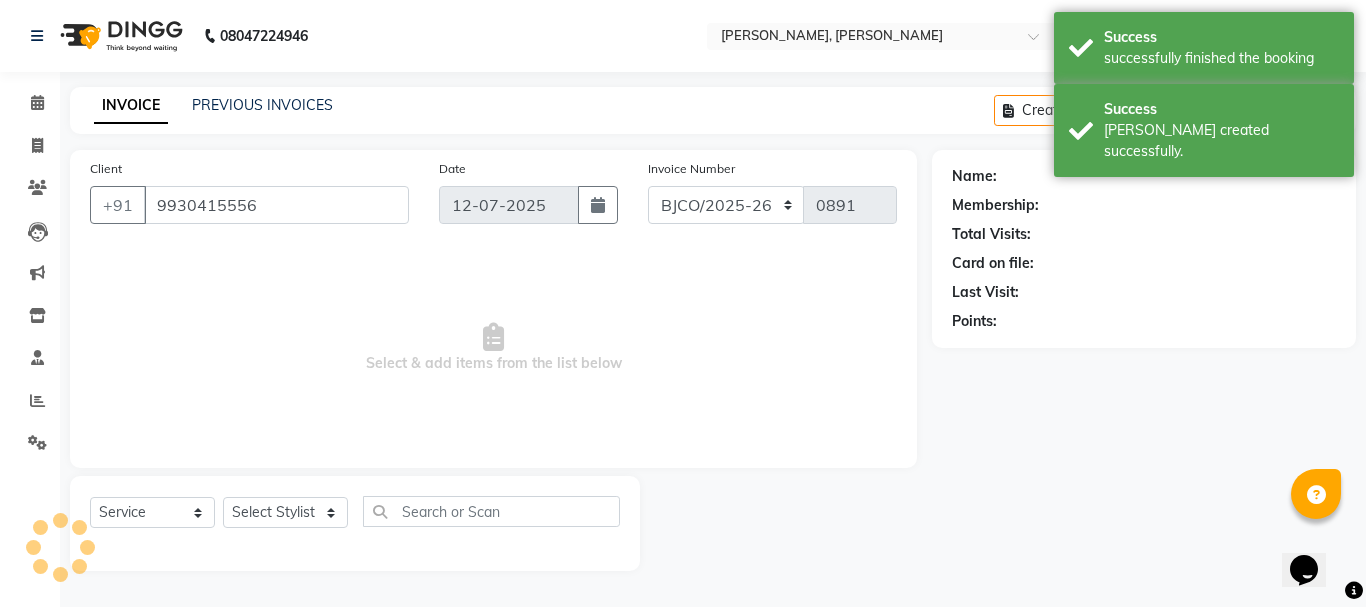 select on "72175" 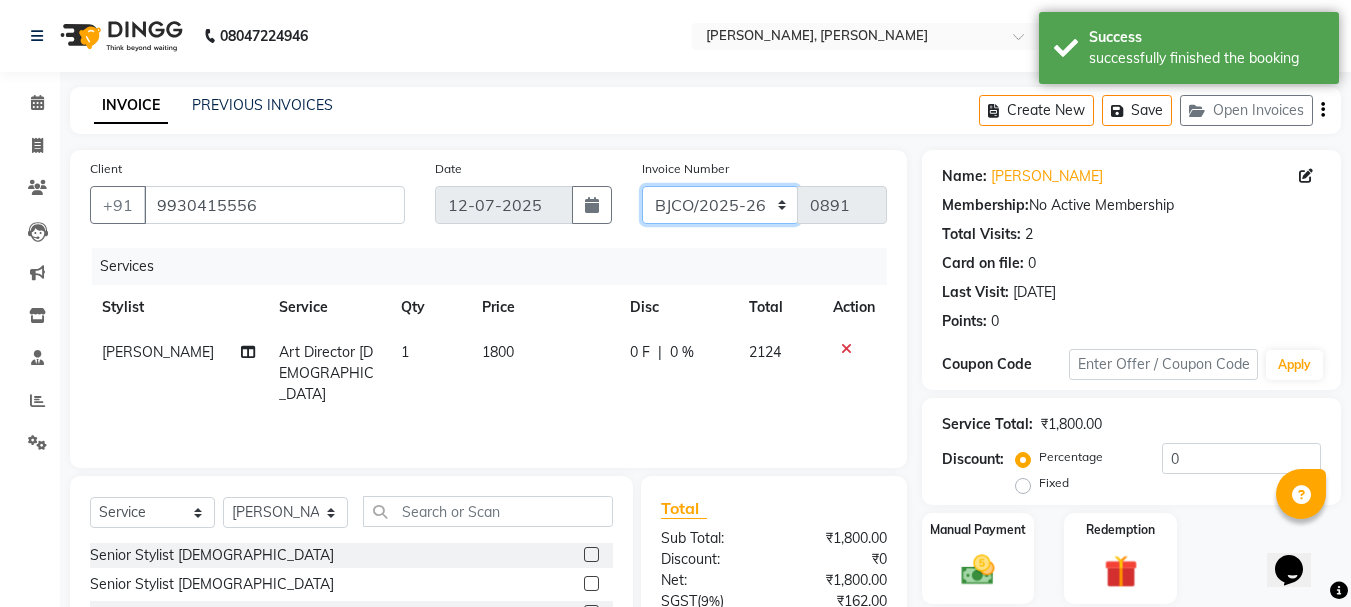 click on "CPGS/2025-26 BJCO/2025-26 Pre/2025" 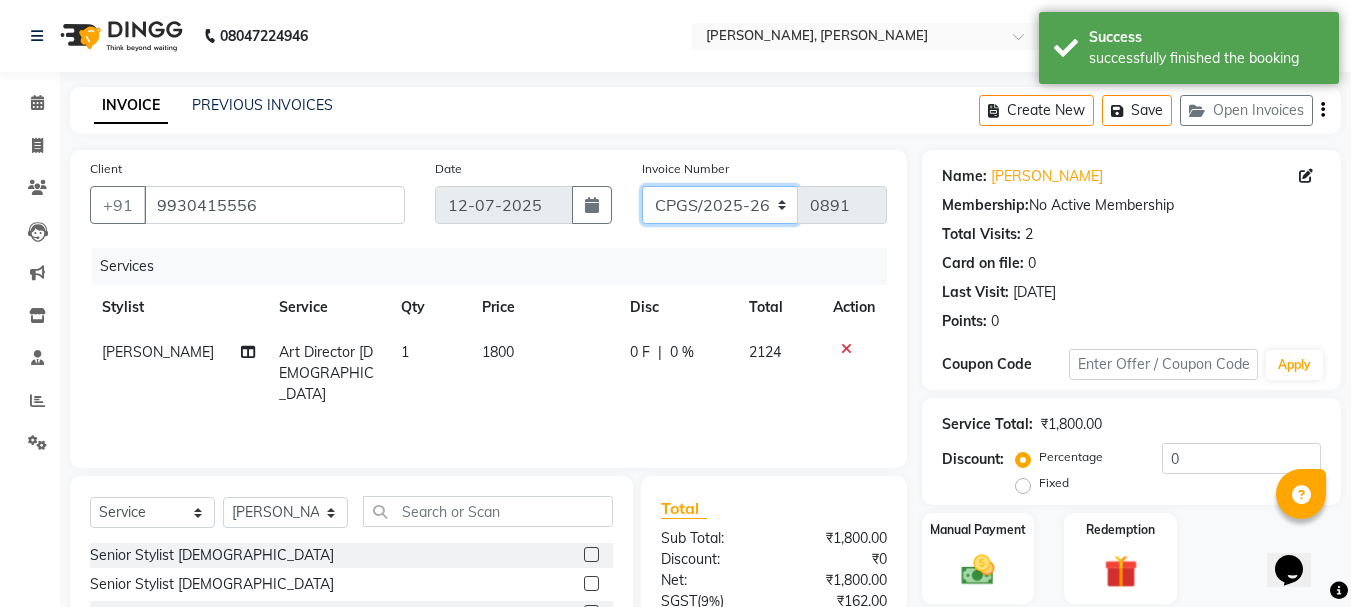 click on "CPGS/2025-26 BJCO/2025-26 Pre/2025" 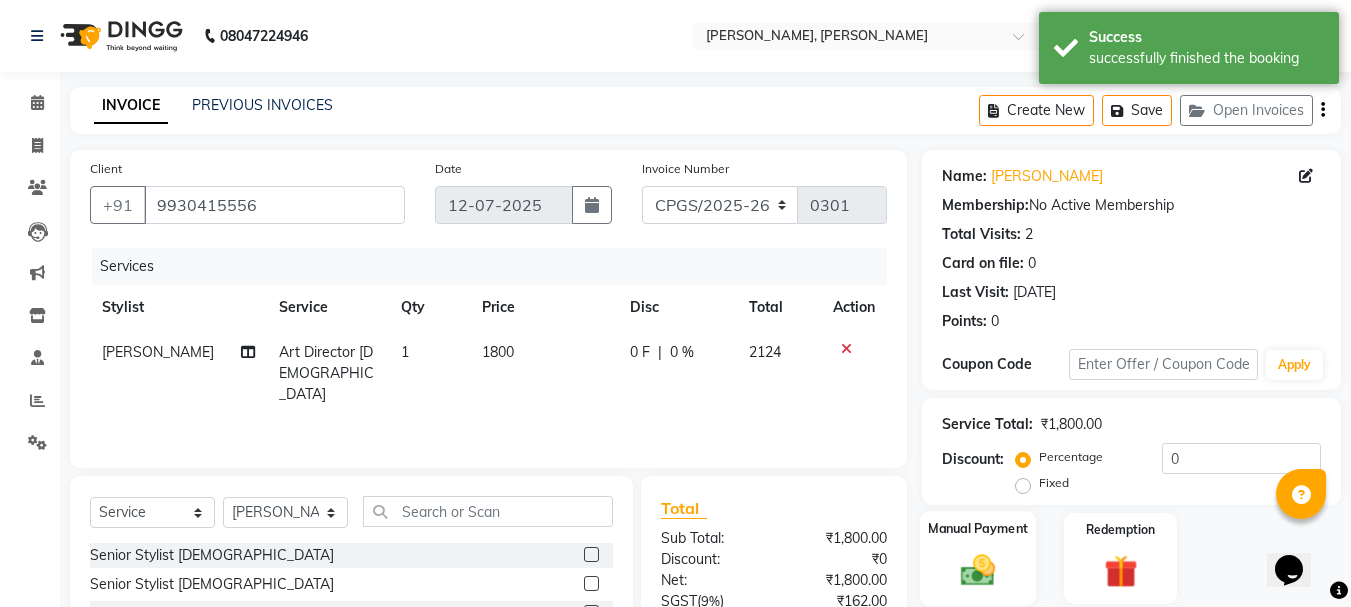 click 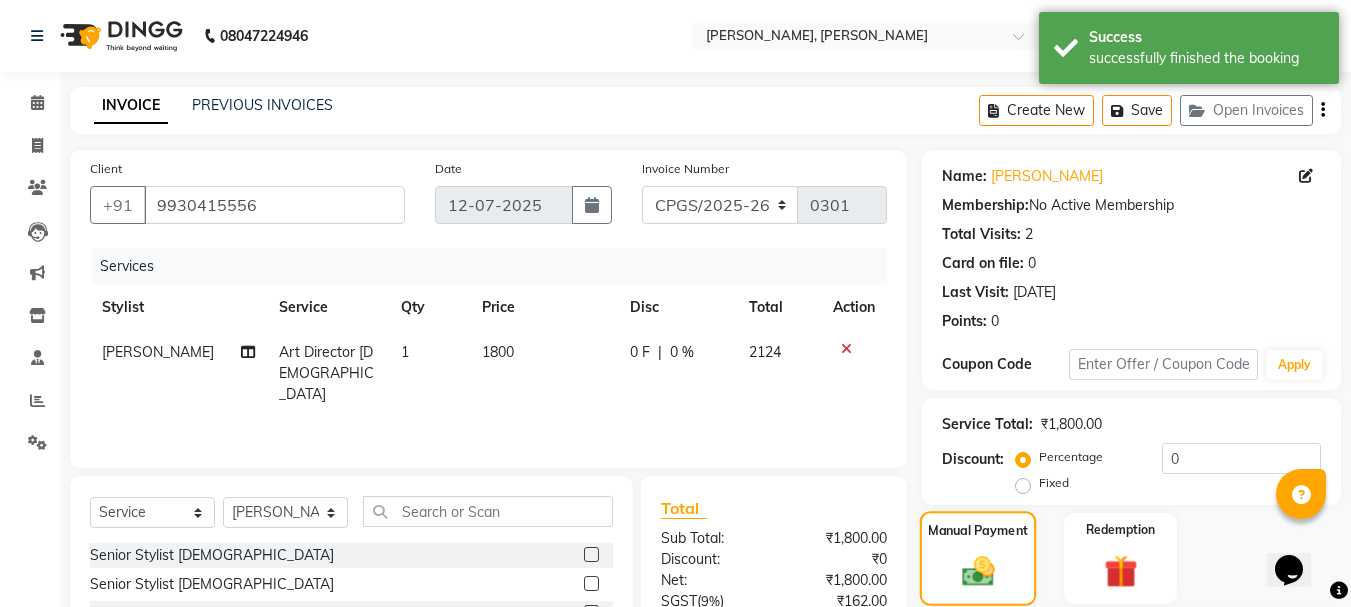 click 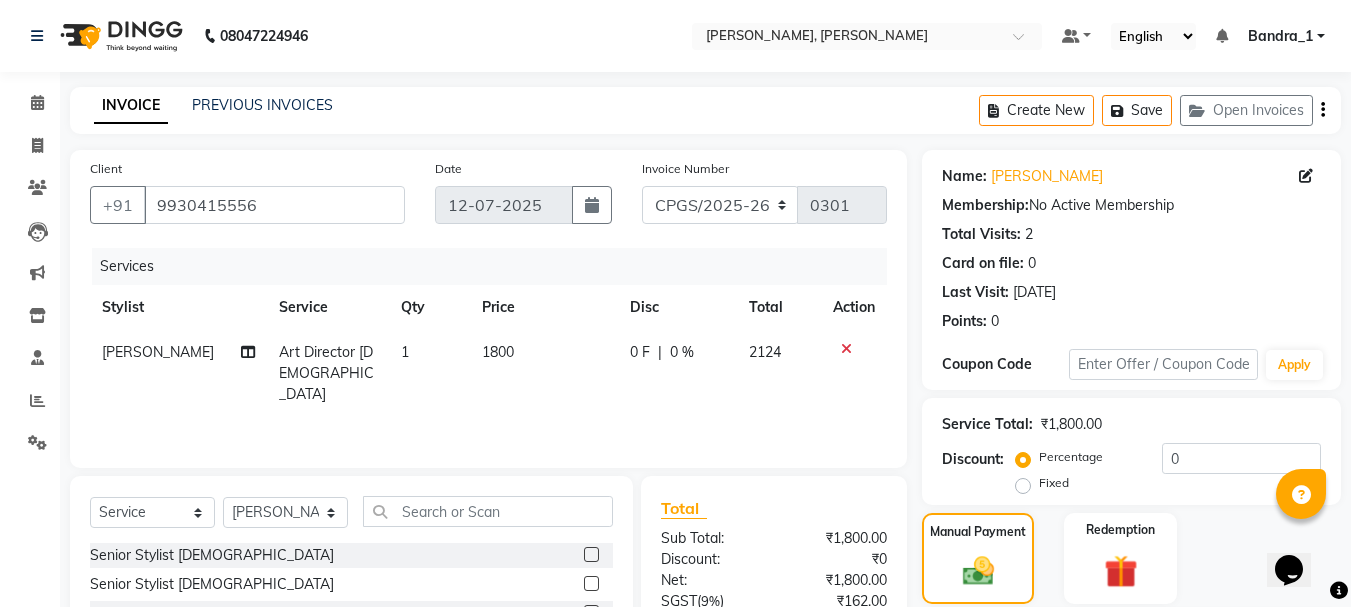 click on "CASH" 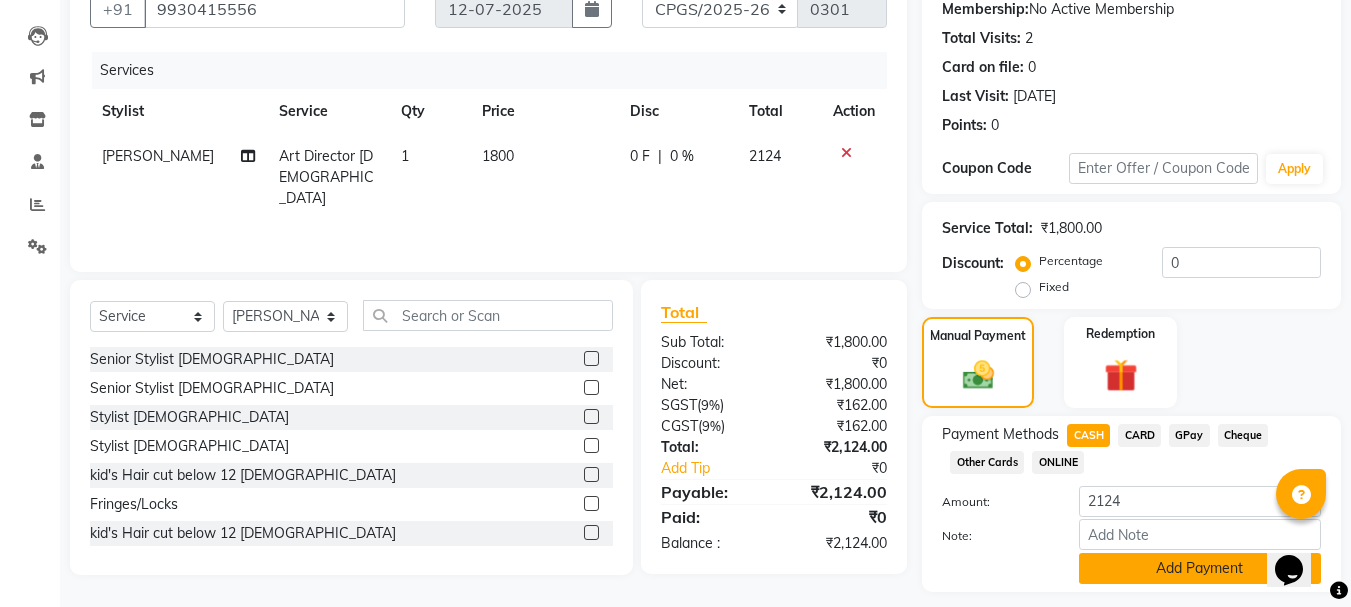click on "Add Payment" 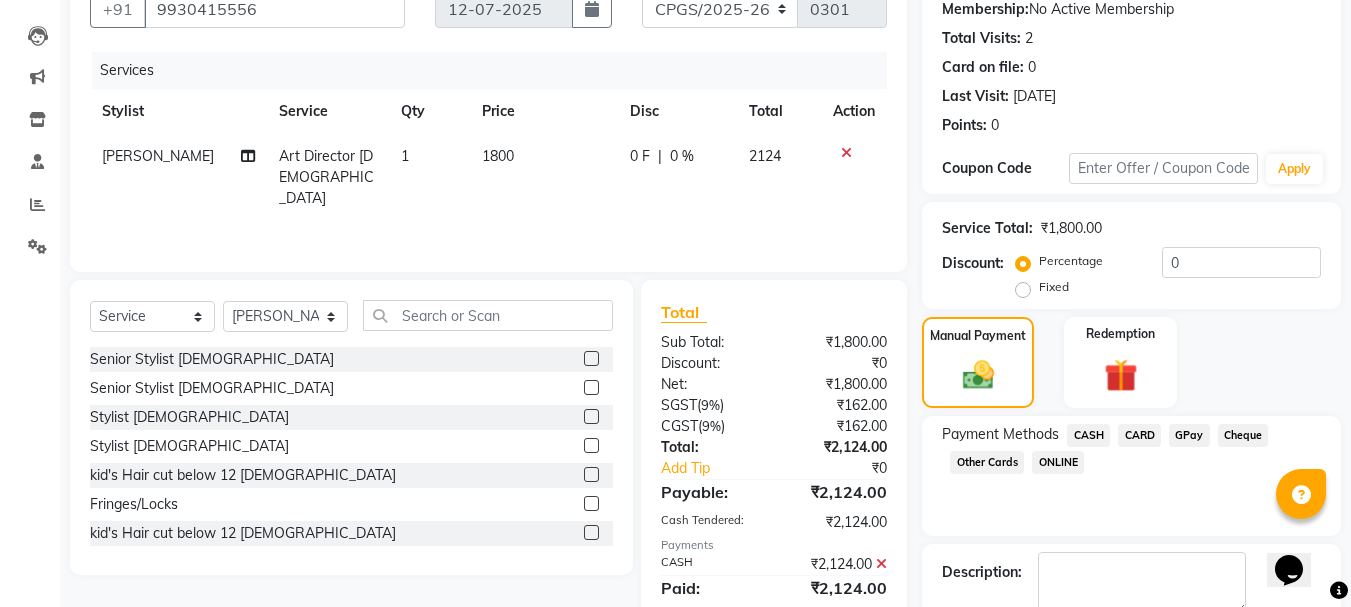 scroll, scrollTop: 309, scrollLeft: 0, axis: vertical 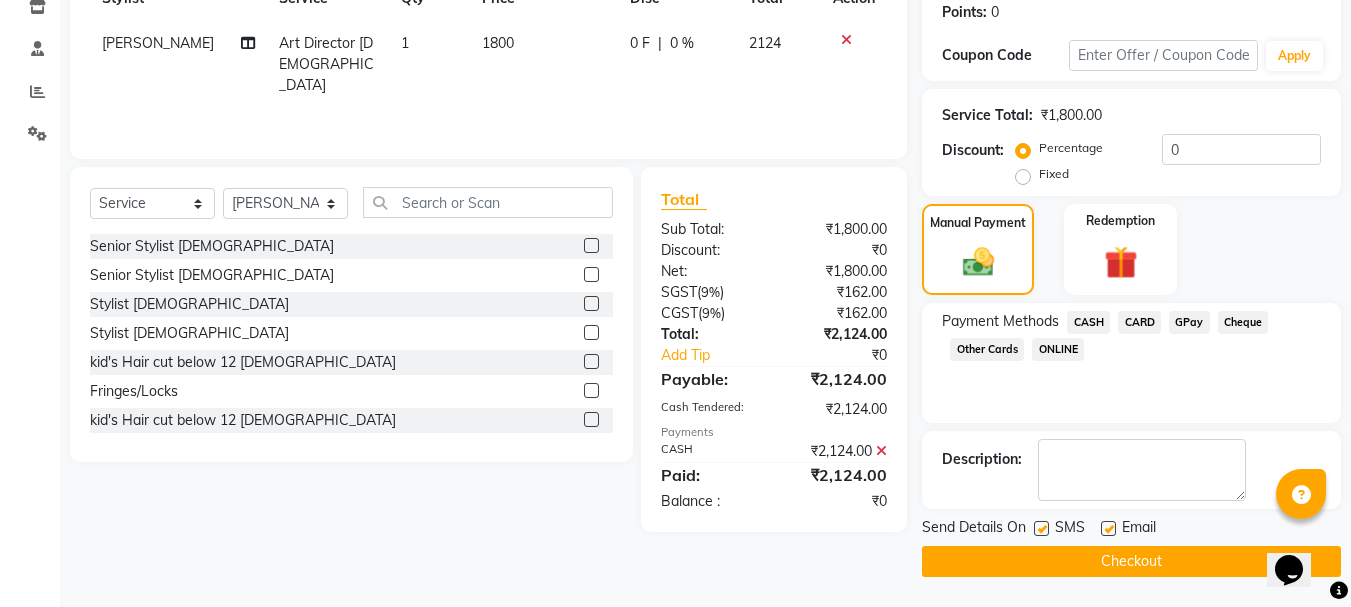 click 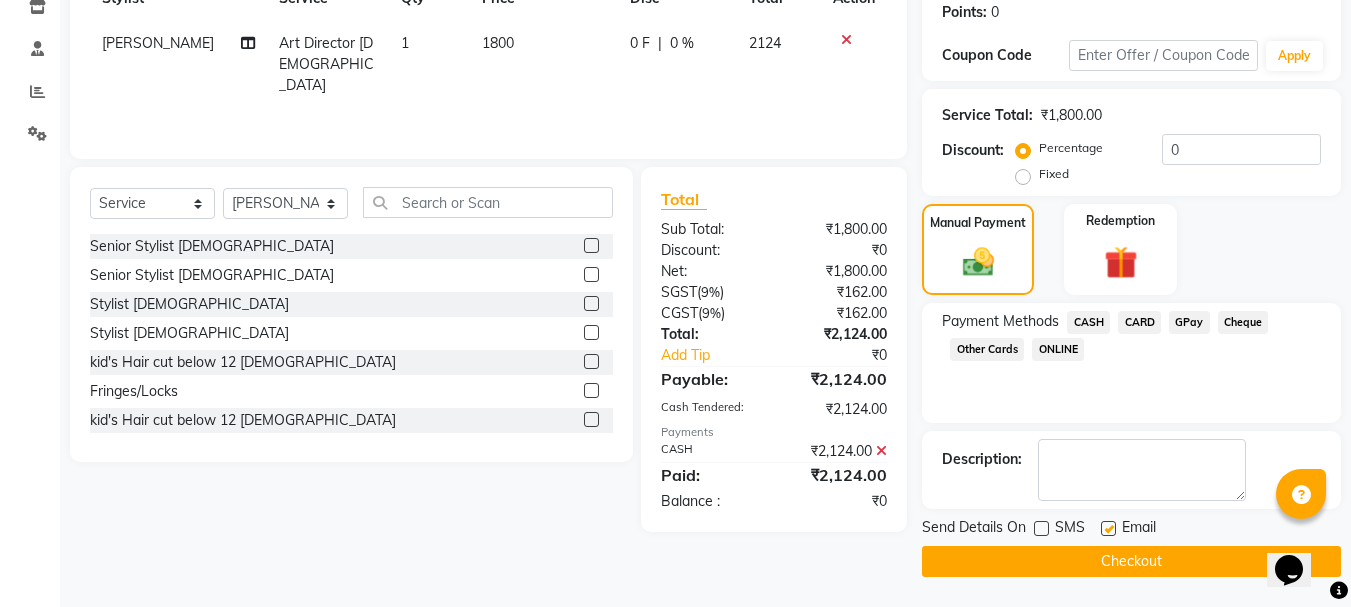 click 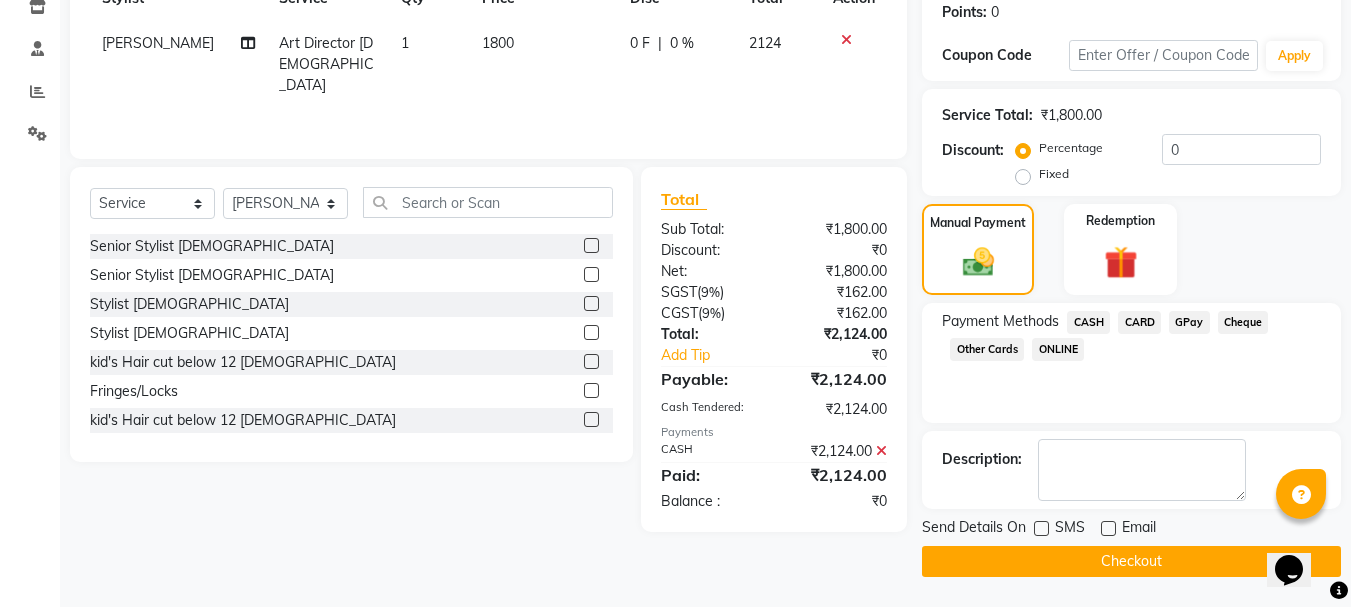 click on "Checkout" 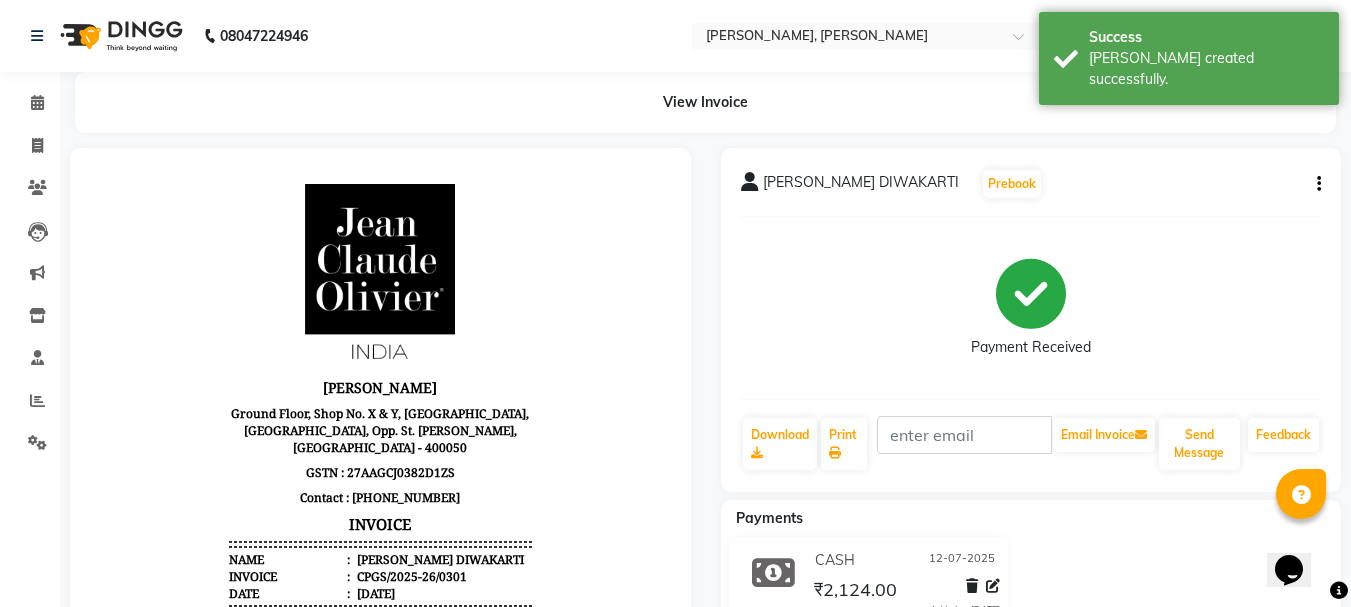 scroll, scrollTop: 0, scrollLeft: 0, axis: both 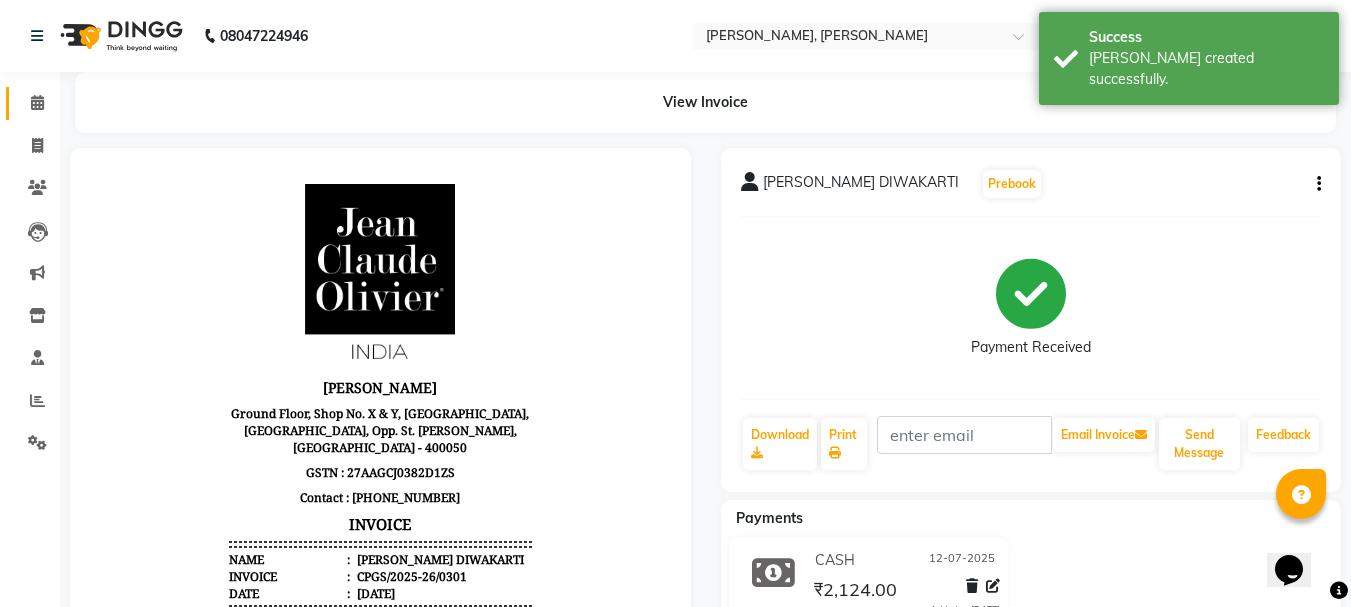 click 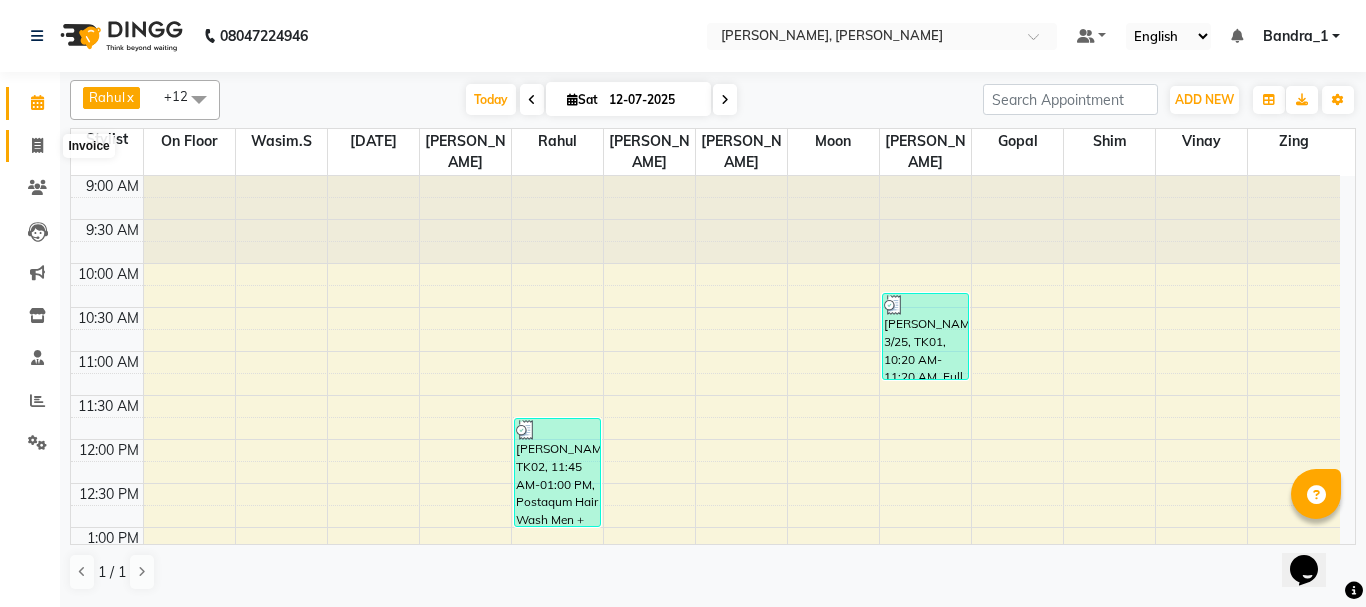 click 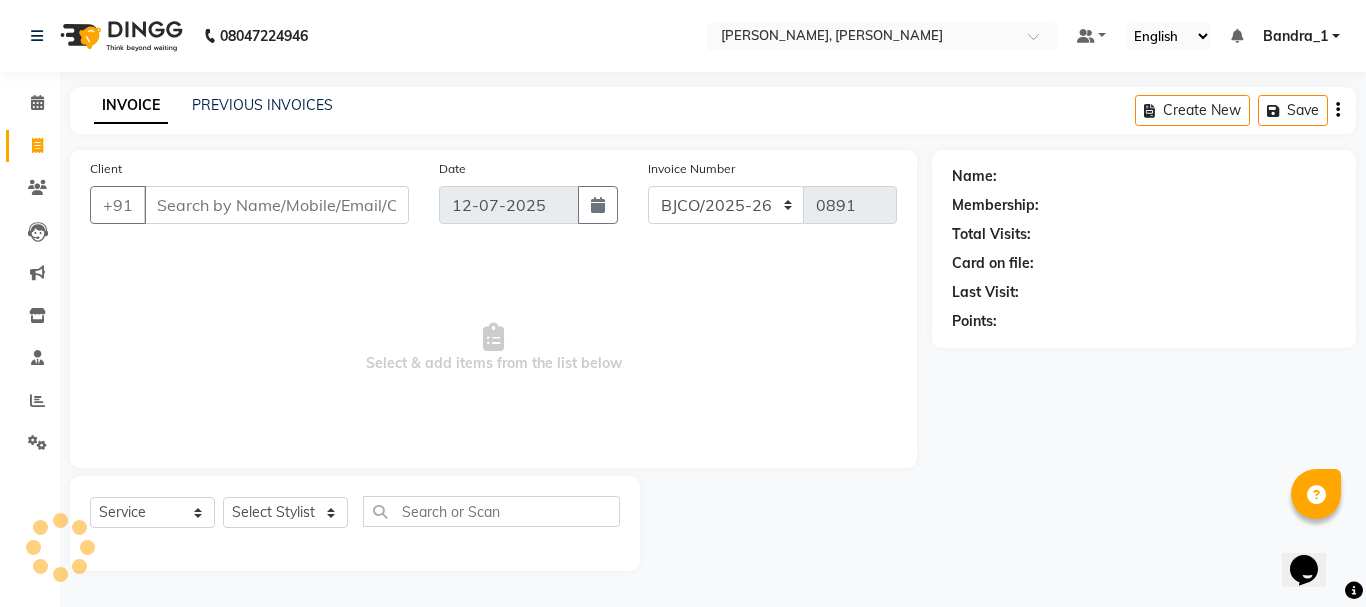 click on "INVOICE PREVIOUS INVOICES" 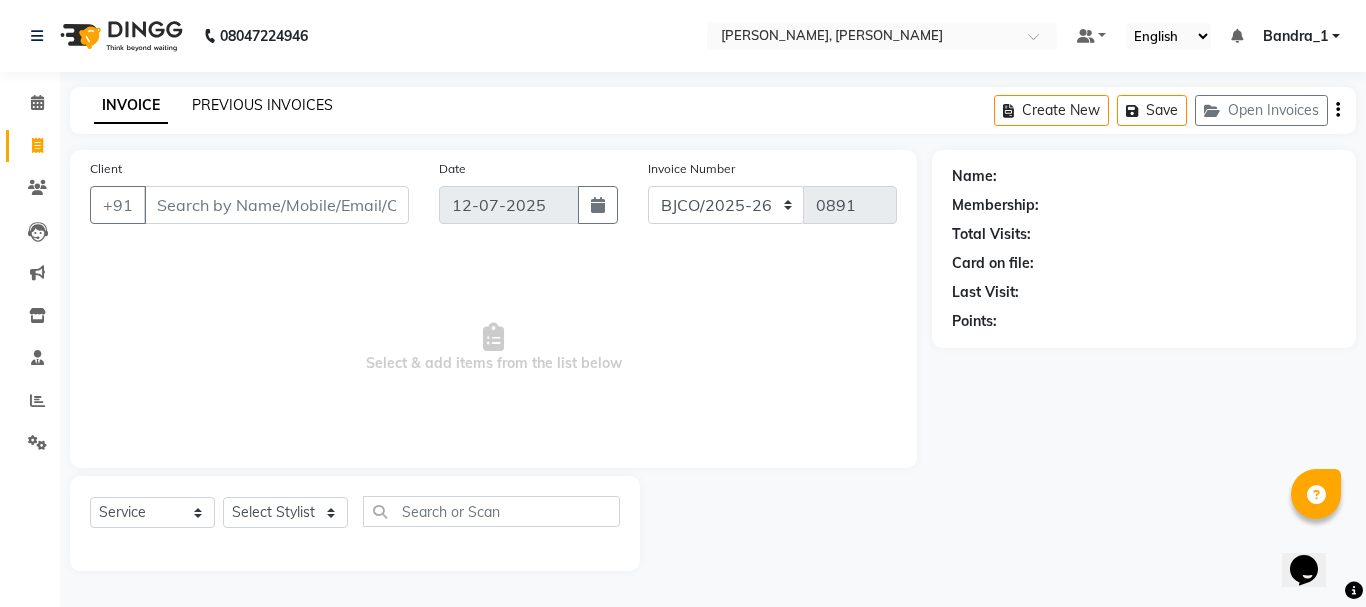 click on "PREVIOUS INVOICES" 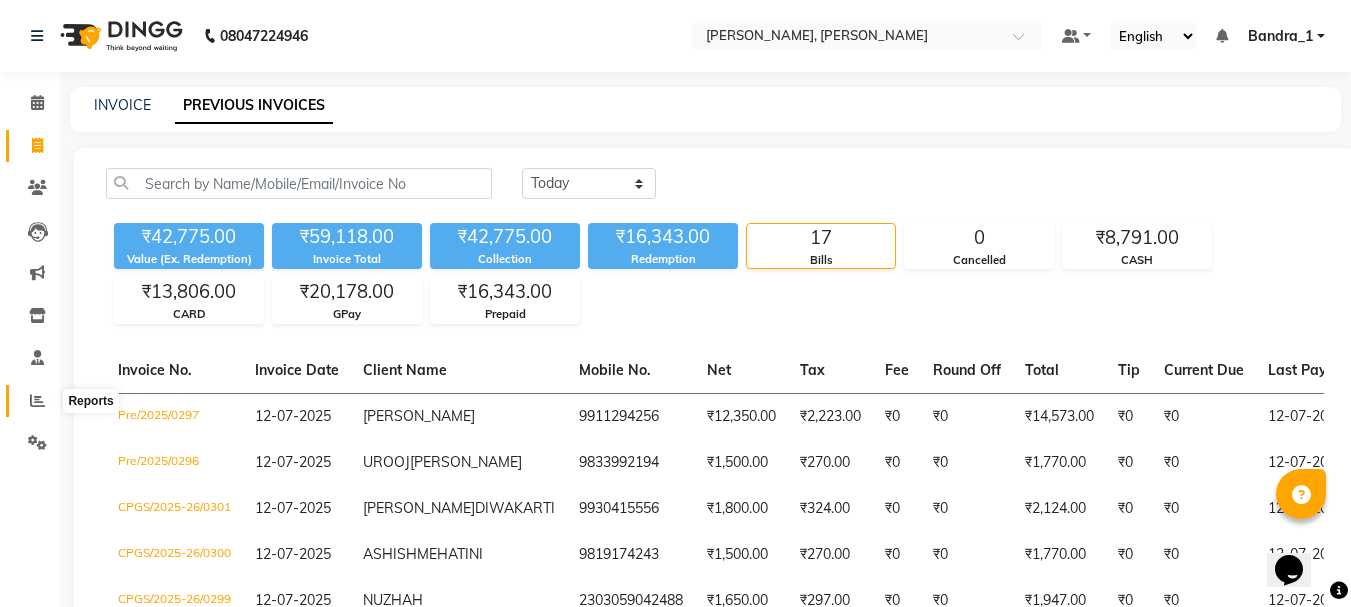 click 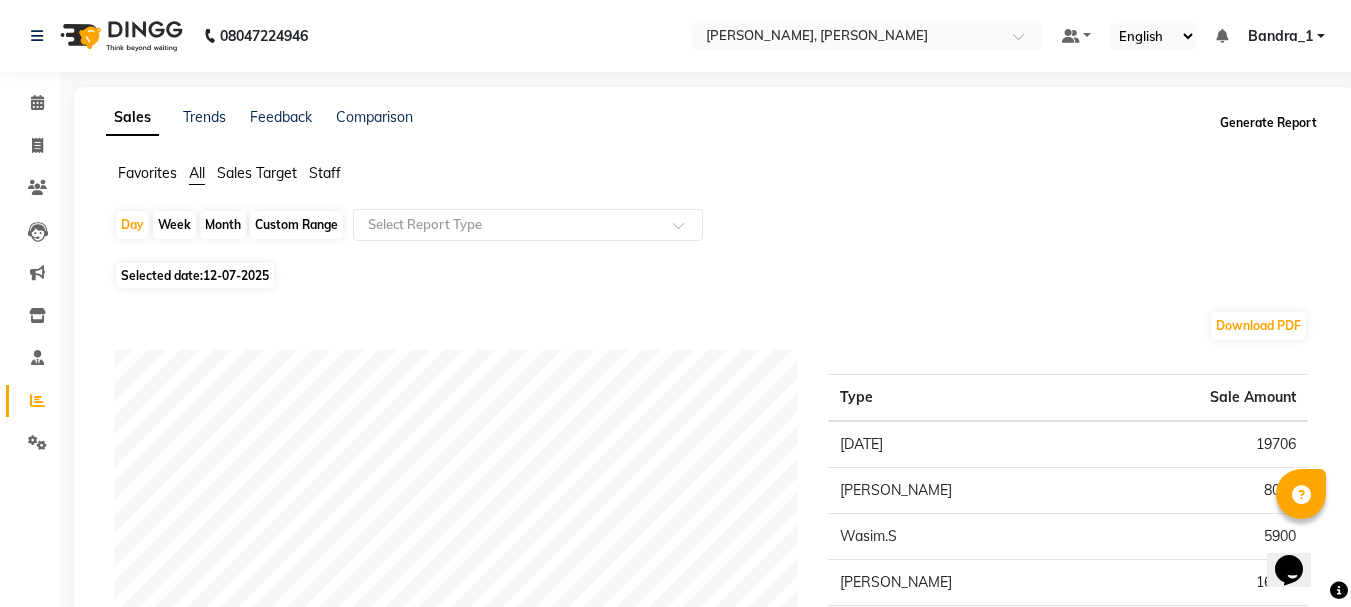 click on "Generate Report" 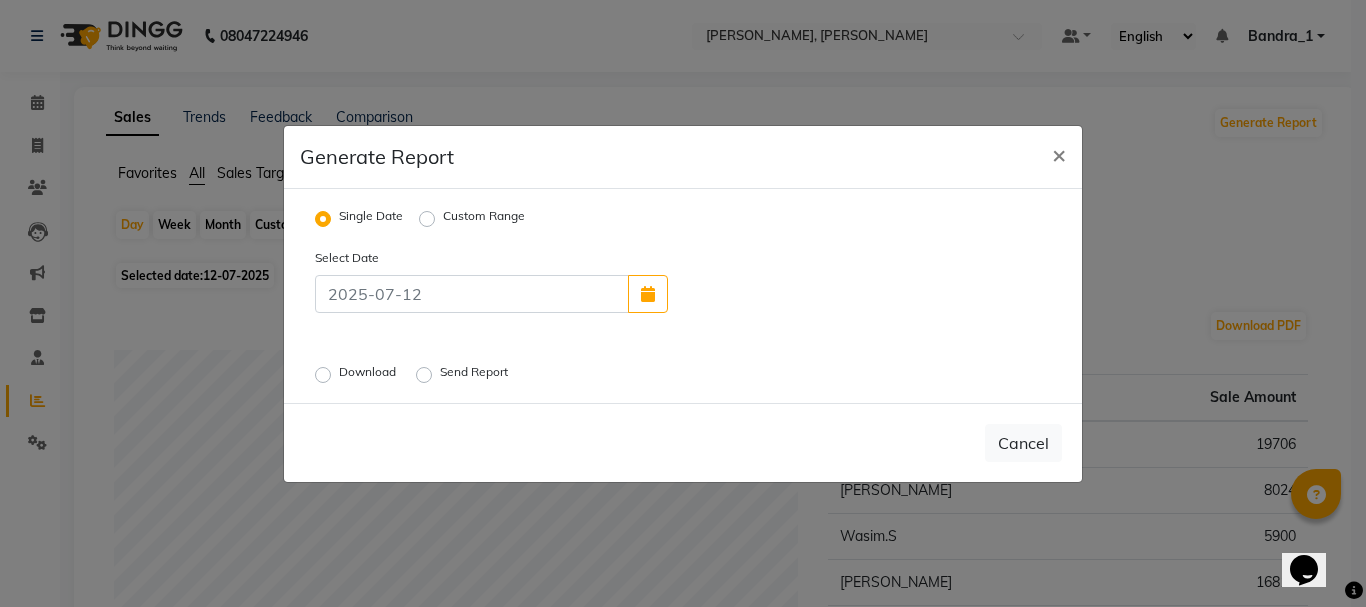 click on "Download" 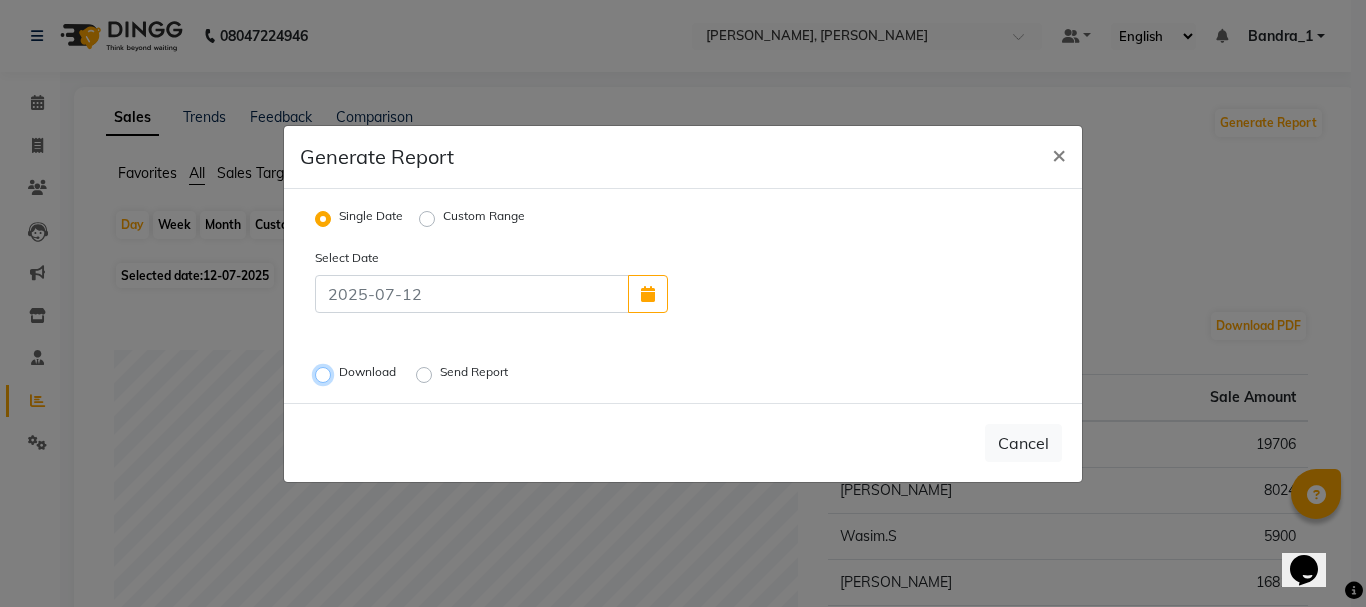 click on "Download" at bounding box center [326, 374] 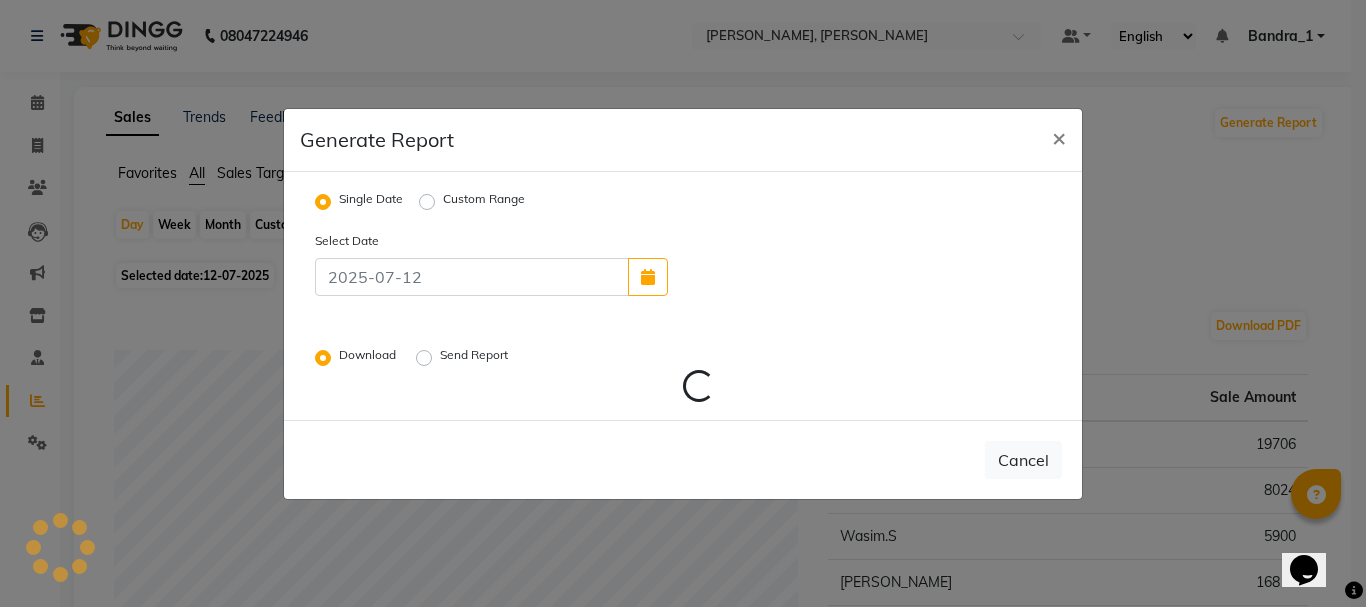 click on "Select Date Download  Send Report  Loading..." 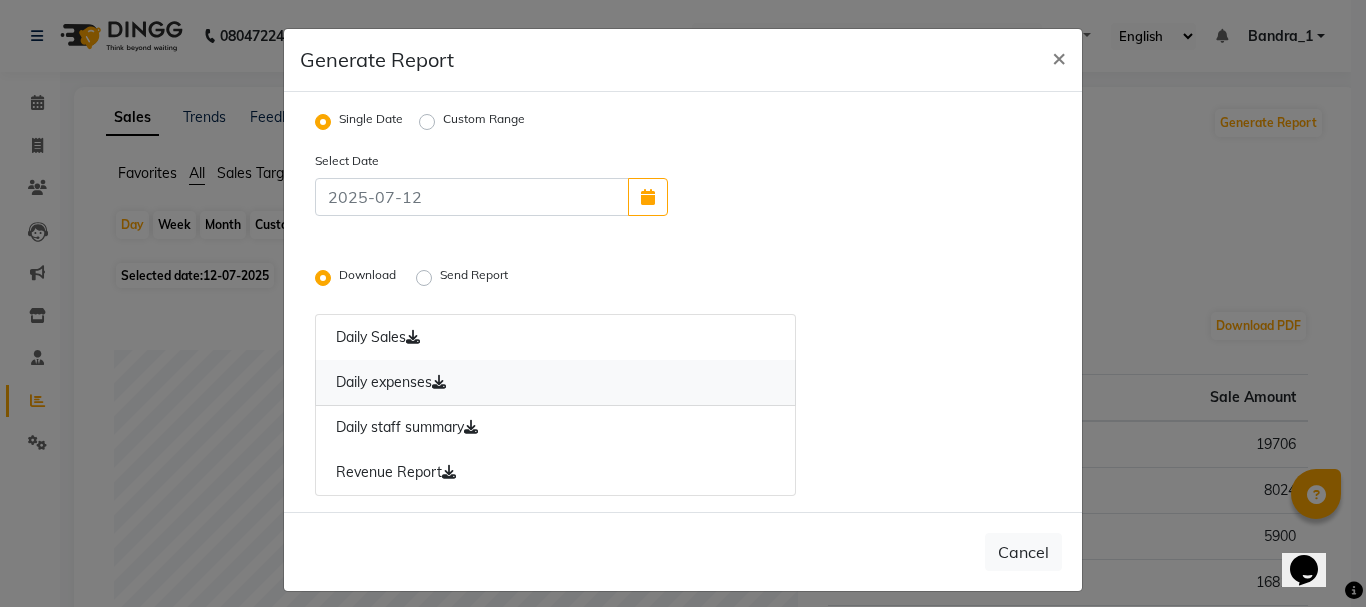 click on "Daily expenses" 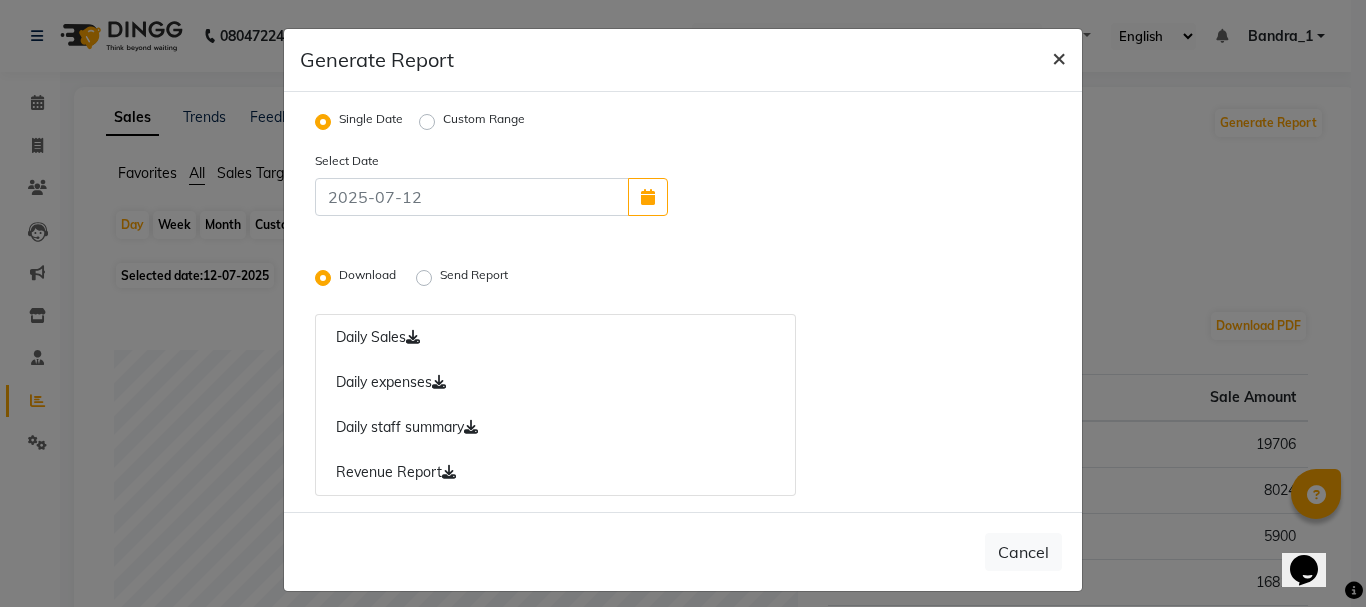 click on "×" 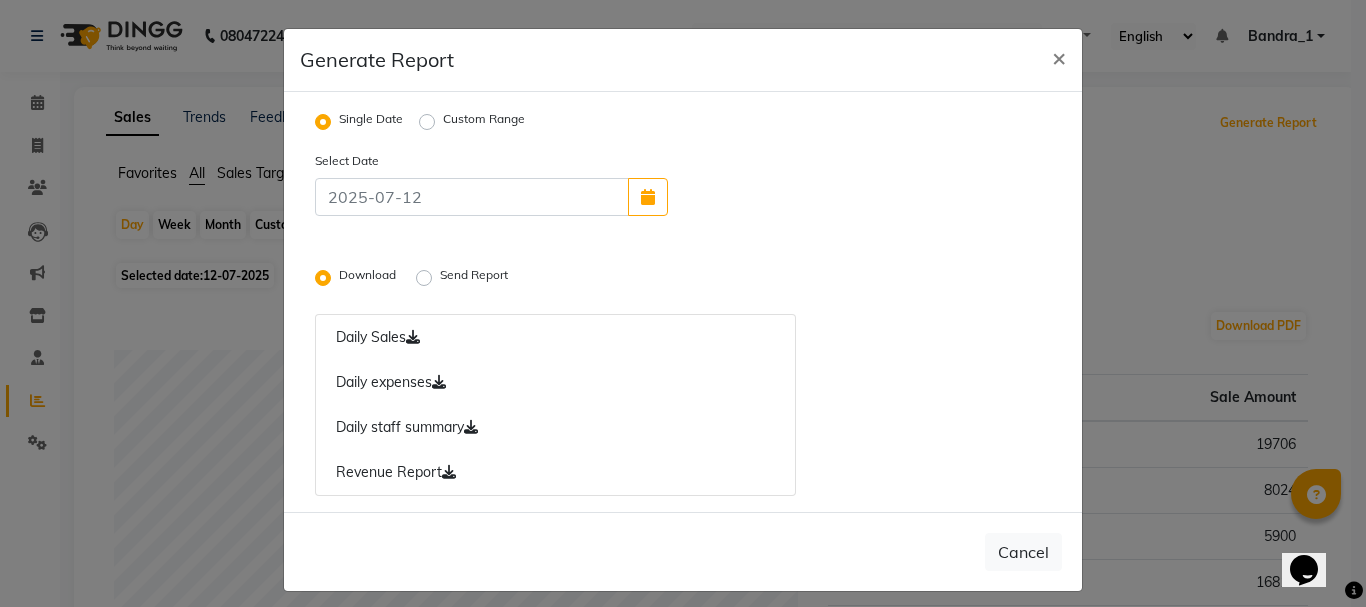 radio on "false" 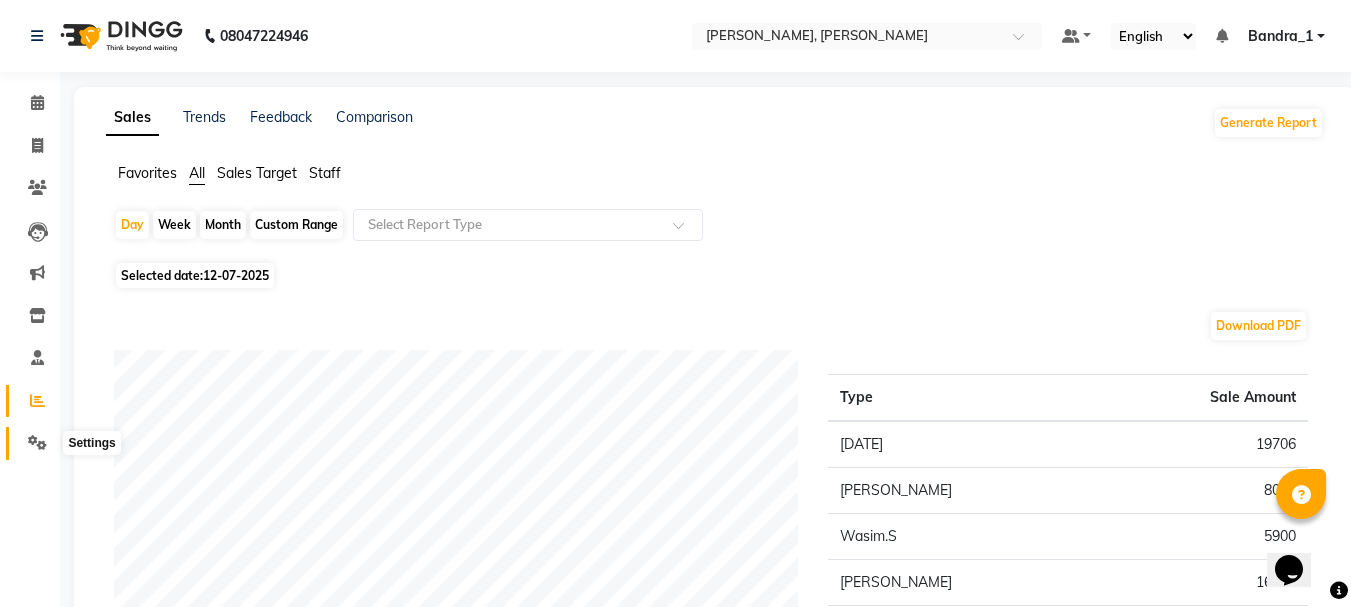 click 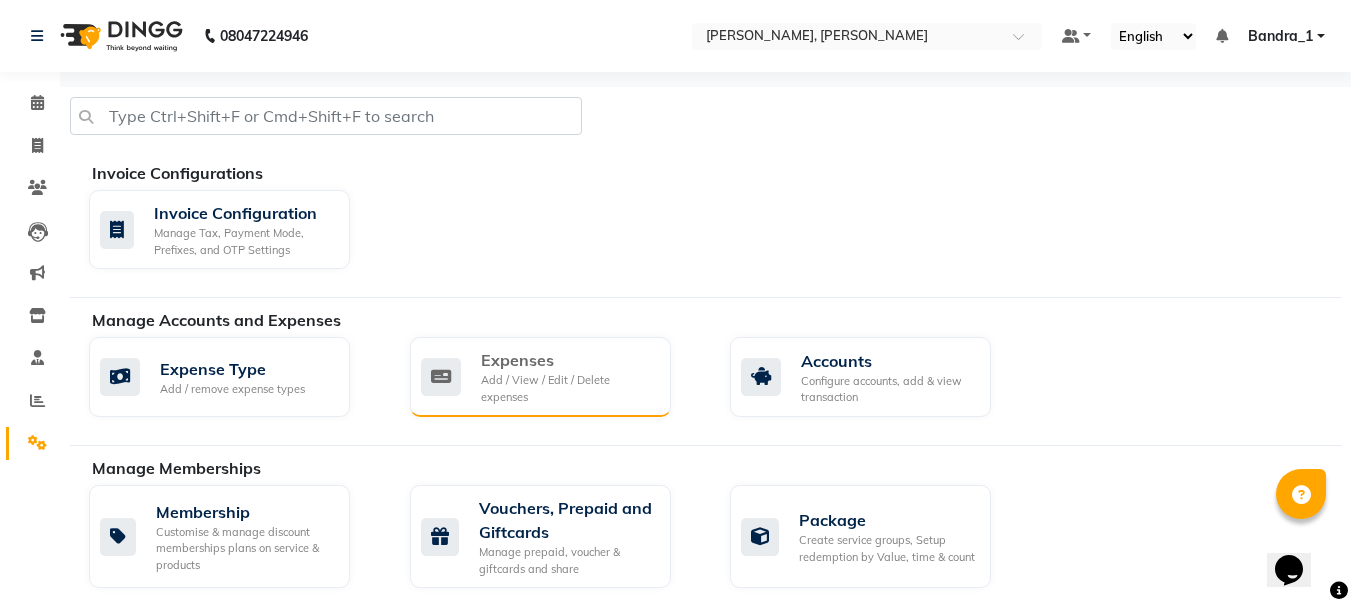 click on "Add / View / Edit / Delete expenses" 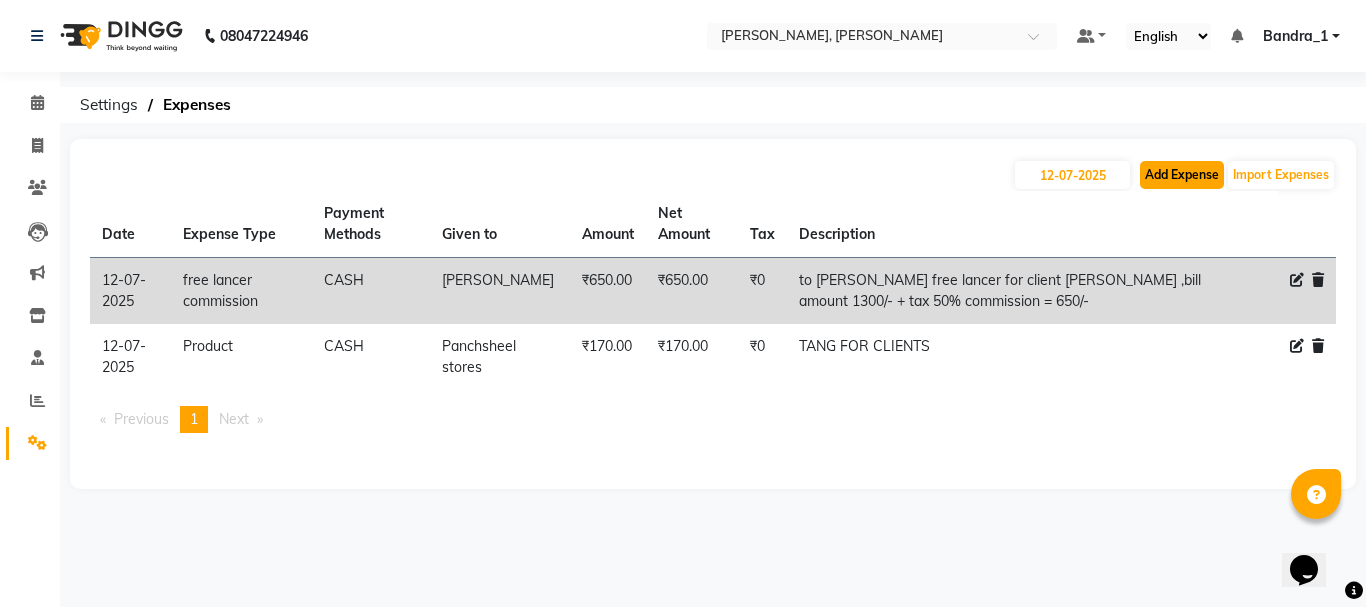 click on "Add Expense" 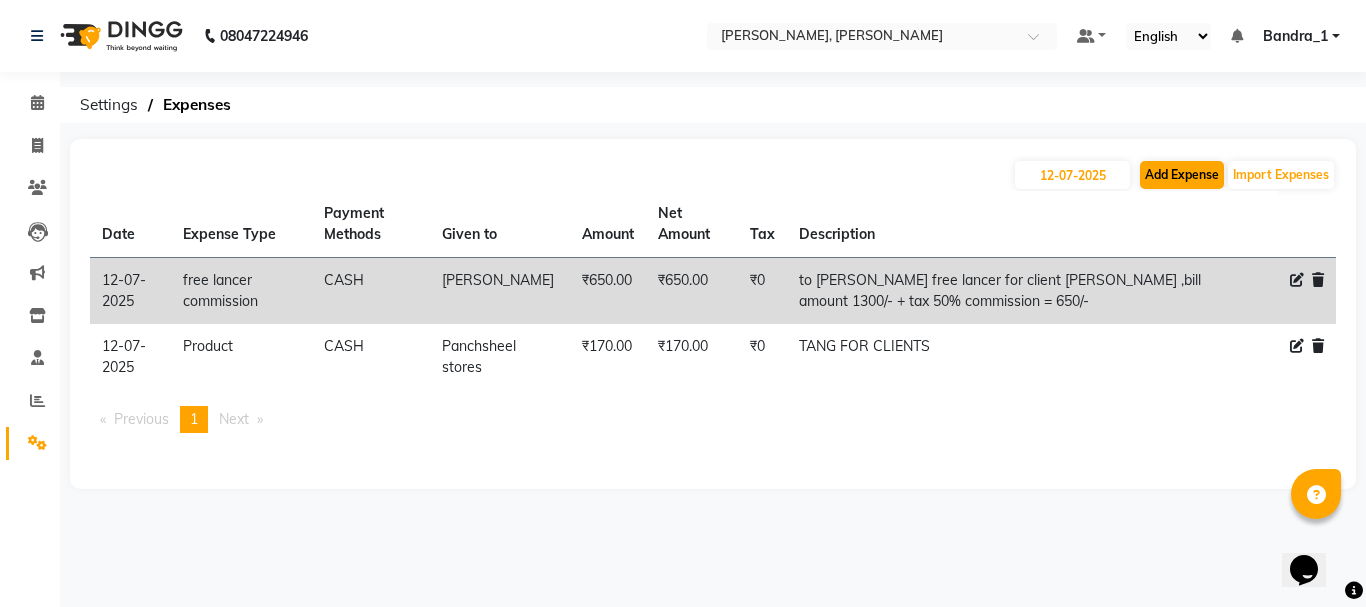 select on "1" 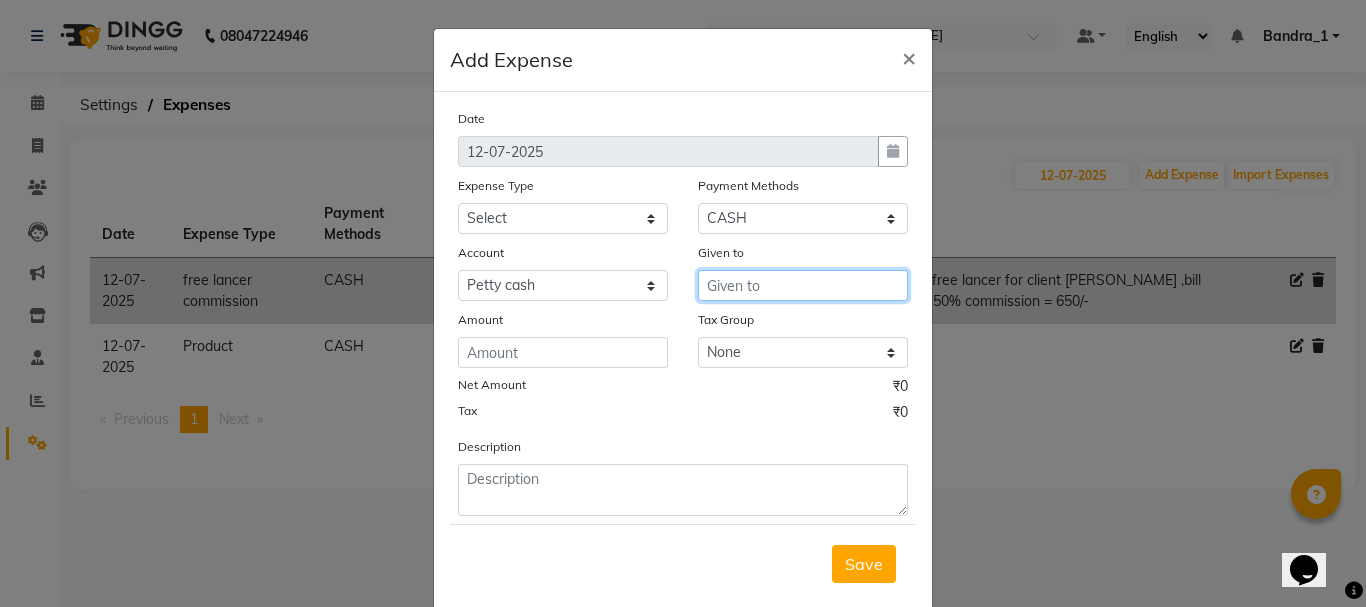 drag, startPoint x: 760, startPoint y: 286, endPoint x: 565, endPoint y: 346, distance: 204.02206 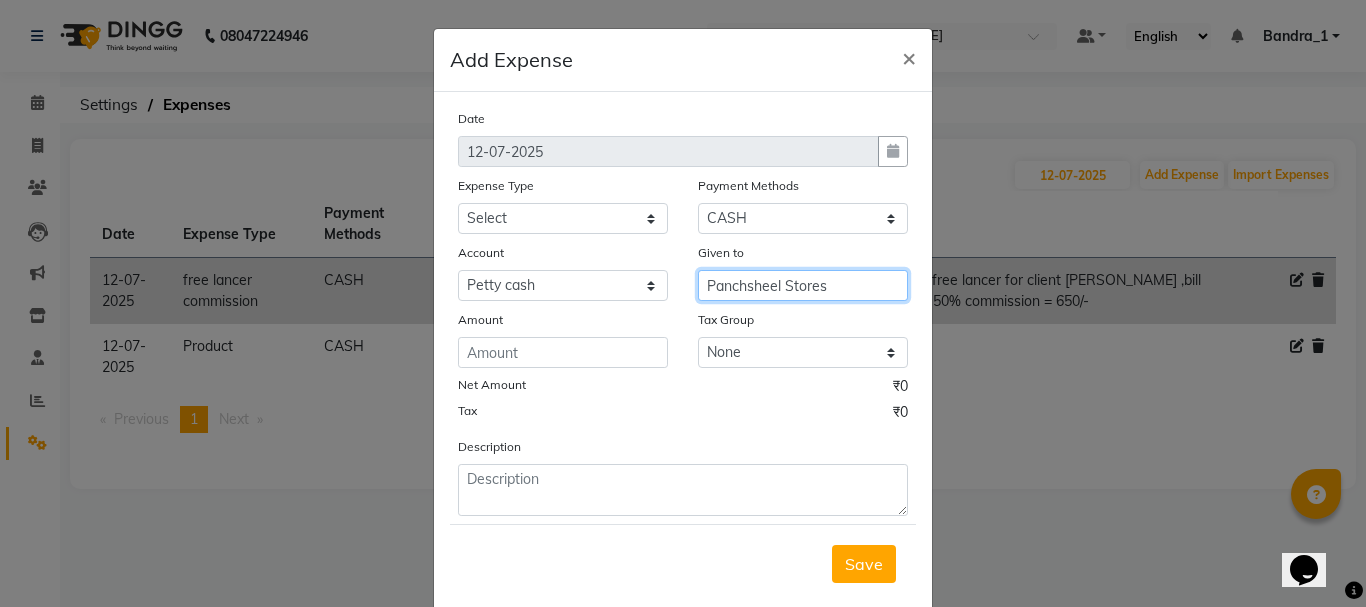 type on "Panchsheel Stores" 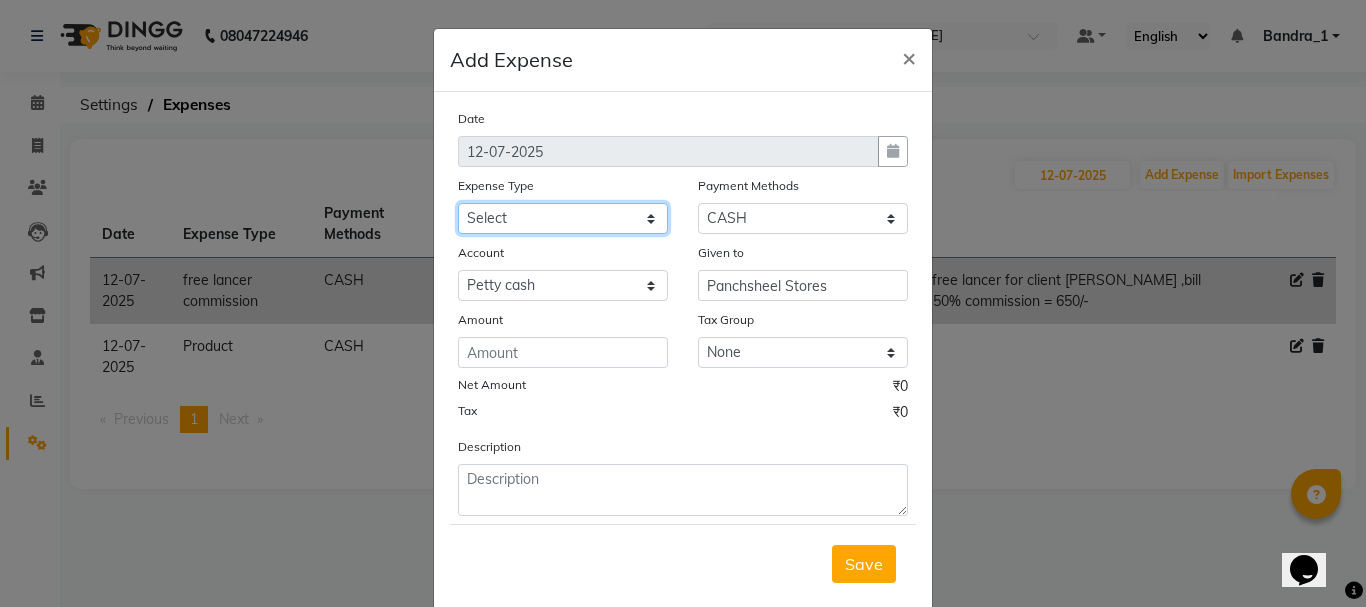 click on "Select Advance Salary Amazon B M C Cash transfer to bank Cash transfer to hub Chemist Client Snacks Clinical charges Conveyence Courier Donation Equipment free lancer commission Fuel Goregaon Salon Govt fee Incentive Laundry Loan Repayment Maintenance Make Up Products Marketing Miscellaneous Mobile Bill Other over time Pantry Product Product incentive puja items Rent Salary Staff Commission. Staff Snacks Stationery Tax Tea & Refreshment Telephone Tips Travelling allowance Utilities W Fast" 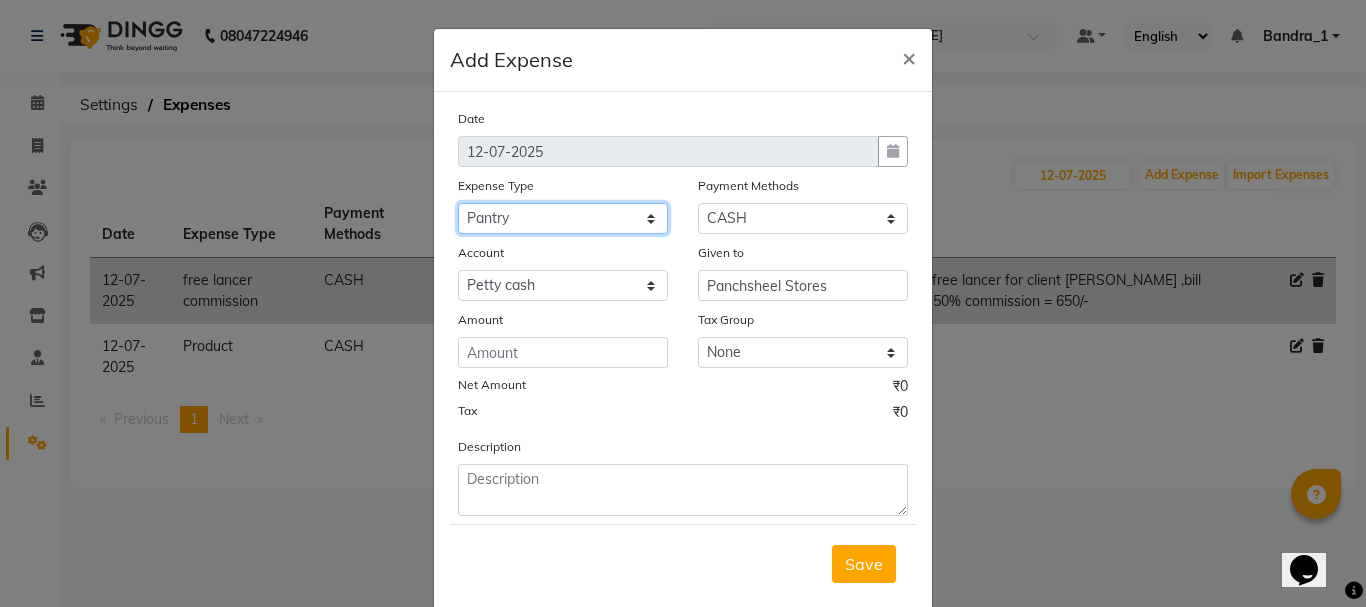click on "Select Advance Salary Amazon B M C Cash transfer to bank Cash transfer to hub Chemist Client Snacks Clinical charges Conveyence Courier Donation Equipment free lancer commission Fuel Goregaon Salon Govt fee Incentive Laundry Loan Repayment Maintenance Make Up Products Marketing Miscellaneous Mobile Bill Other over time Pantry Product Product incentive puja items Rent Salary Staff Commission. Staff Snacks Stationery Tax Tea & Refreshment Telephone Tips Travelling allowance Utilities W Fast" 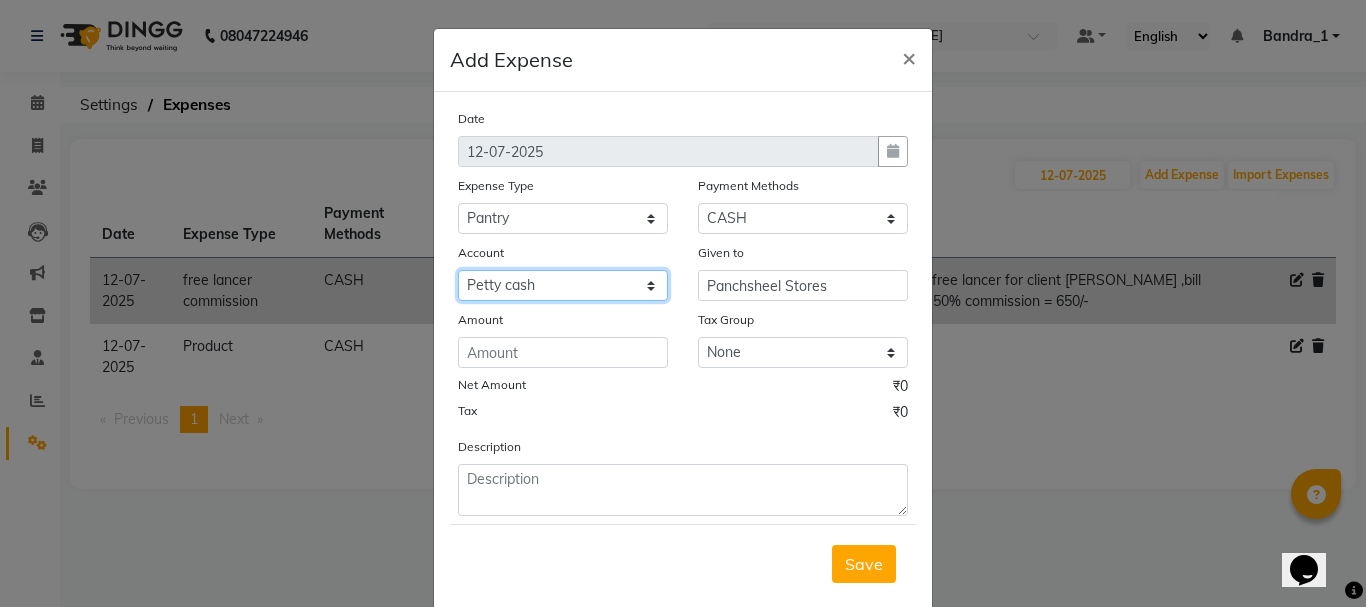 click on "Select Default account [PERSON_NAME] cash" 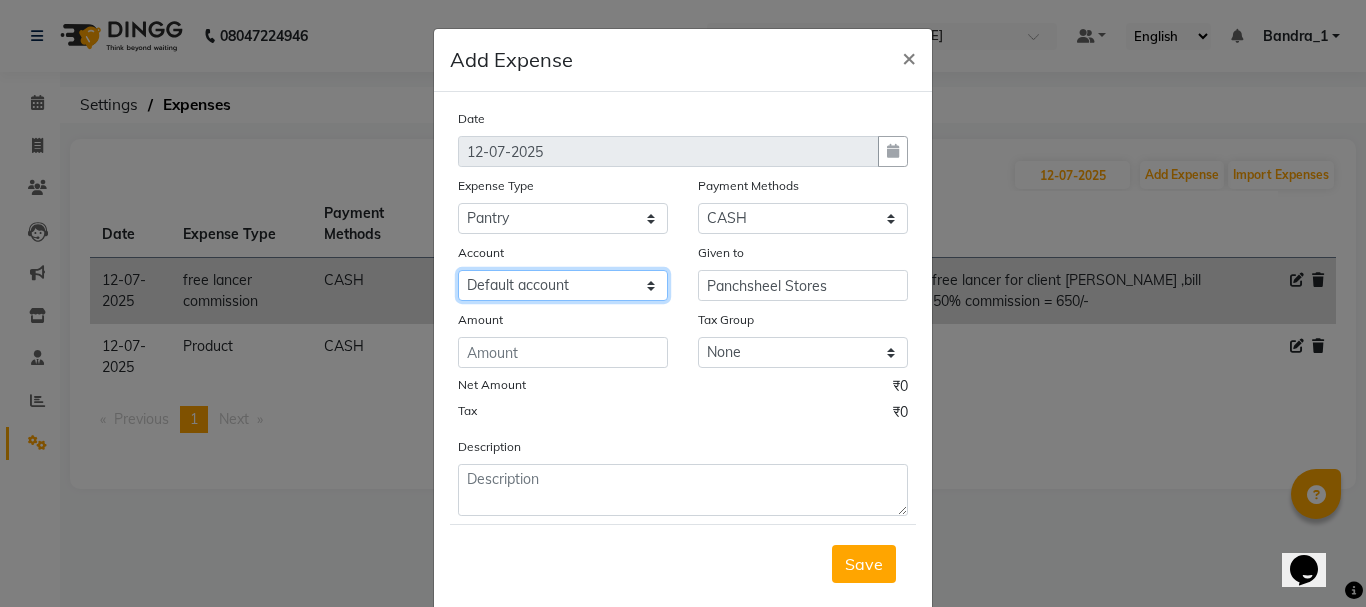 click on "Select Default account [PERSON_NAME] cash" 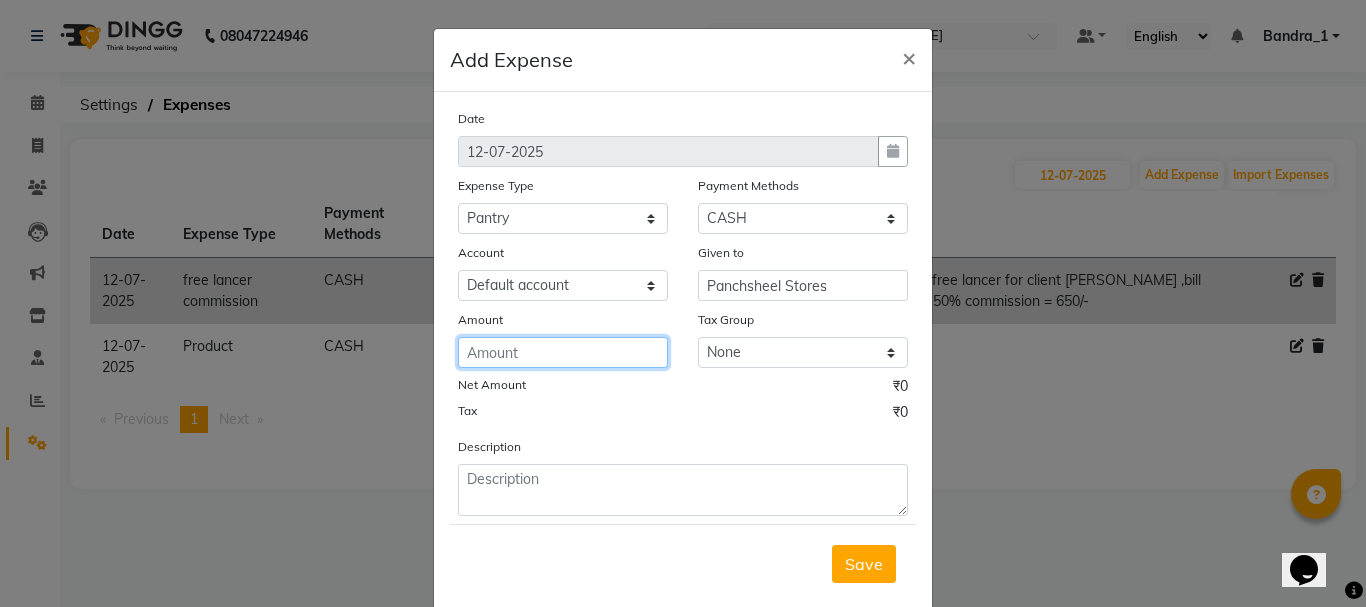 drag, startPoint x: 502, startPoint y: 361, endPoint x: 426, endPoint y: 337, distance: 79.69943 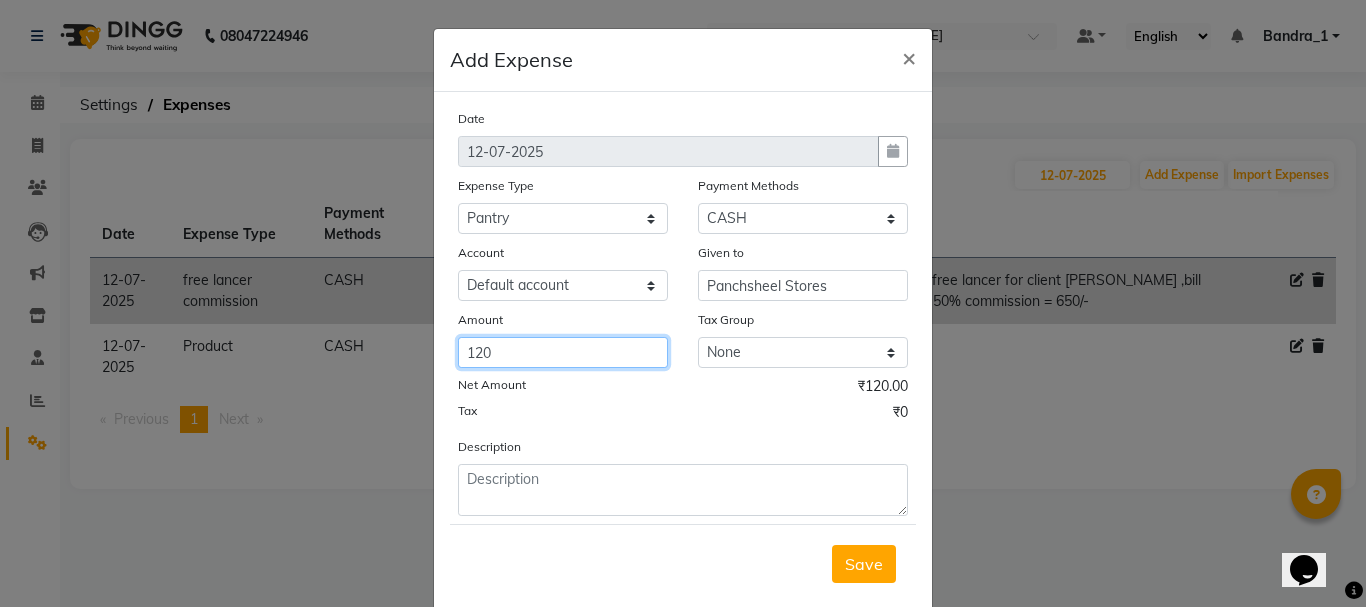 type on "120" 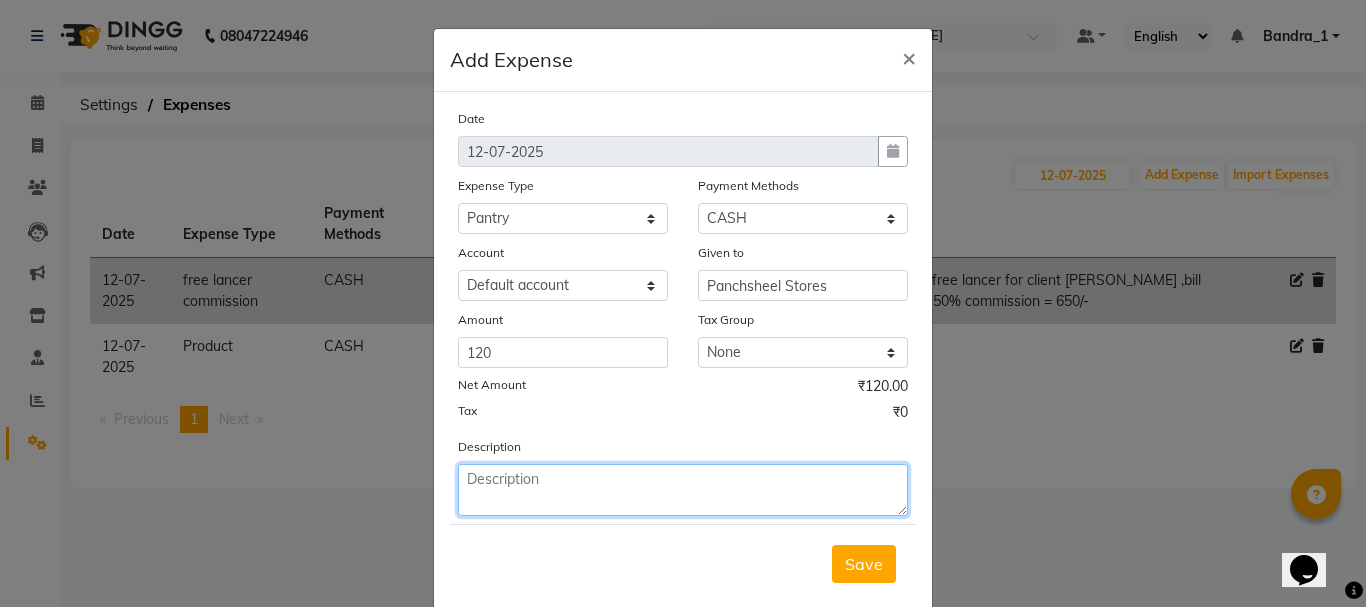 drag, startPoint x: 520, startPoint y: 484, endPoint x: 404, endPoint y: 432, distance: 127.12199 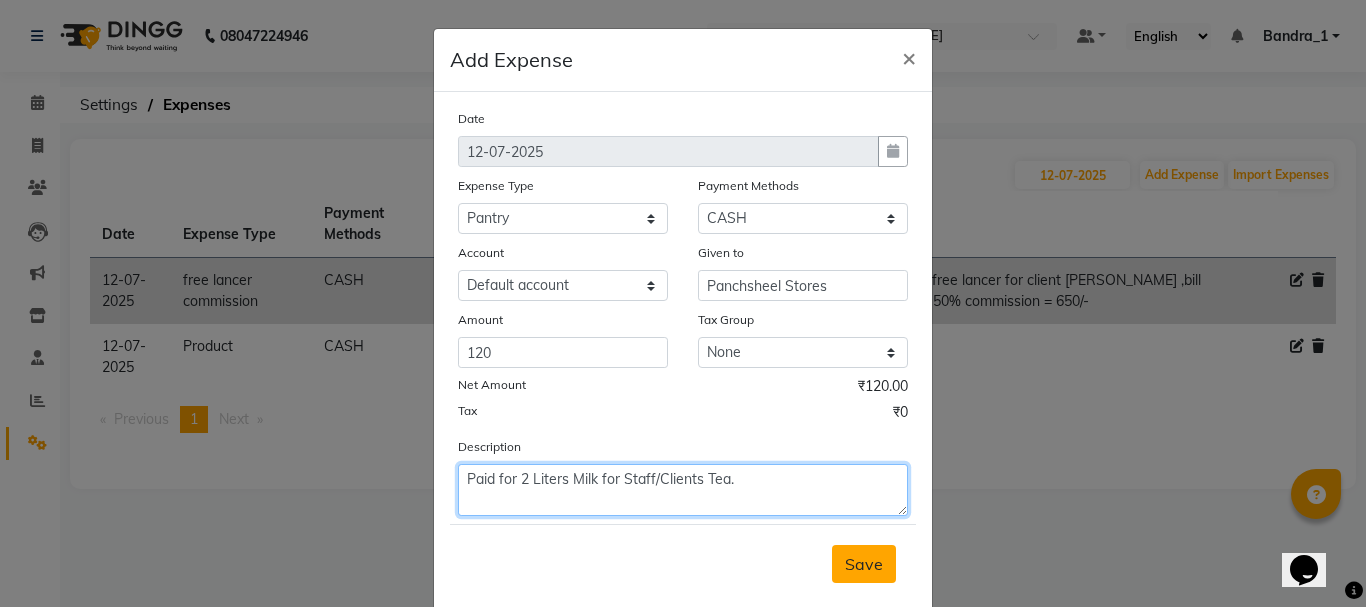 type on "Paid for 2 Liters Milk for Staff/Clients Tea." 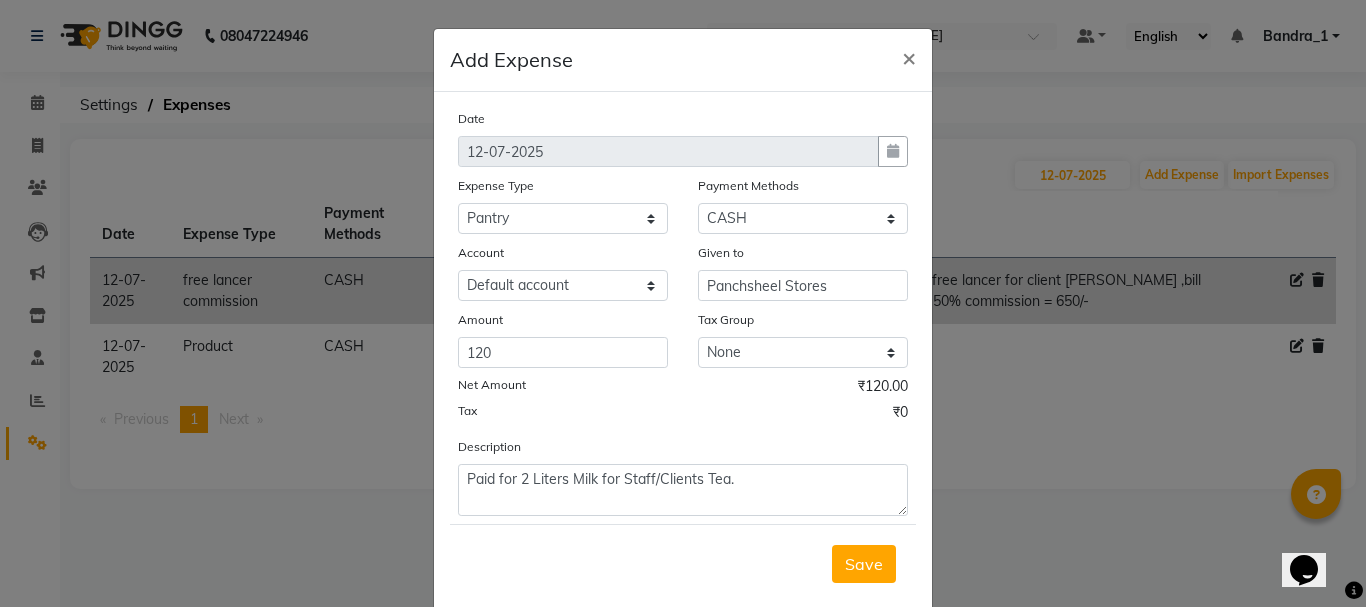 drag, startPoint x: 855, startPoint y: 557, endPoint x: 855, endPoint y: 573, distance: 16 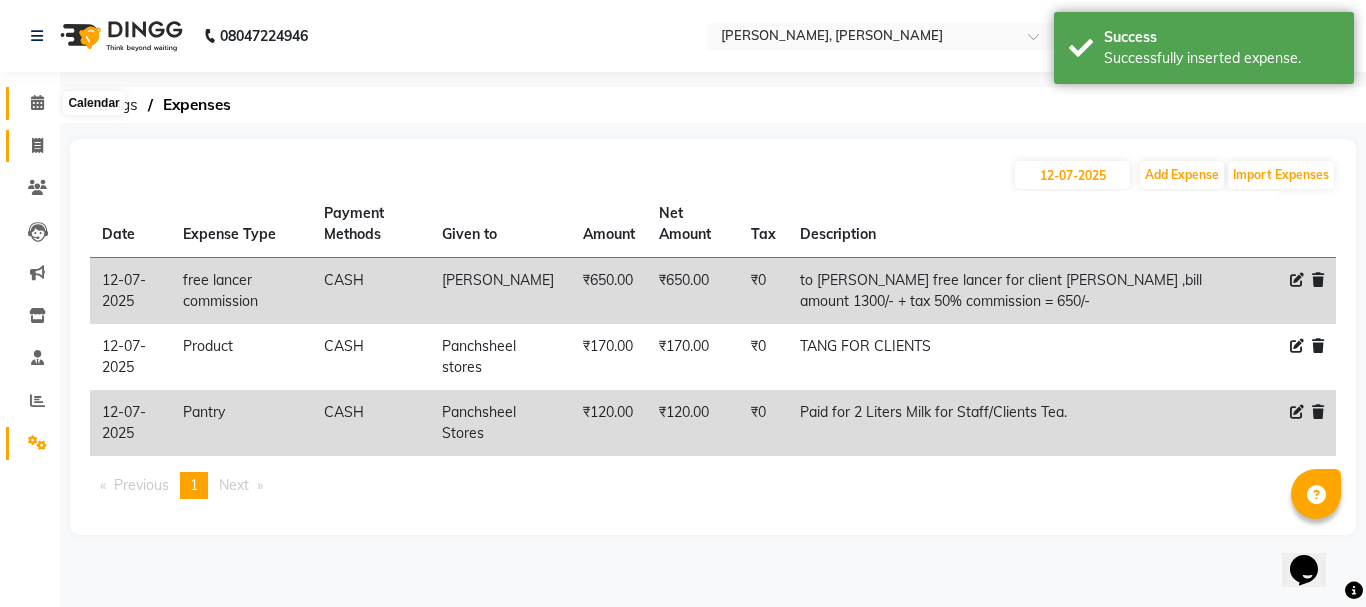drag, startPoint x: 38, startPoint y: 100, endPoint x: 43, endPoint y: 134, distance: 34.36568 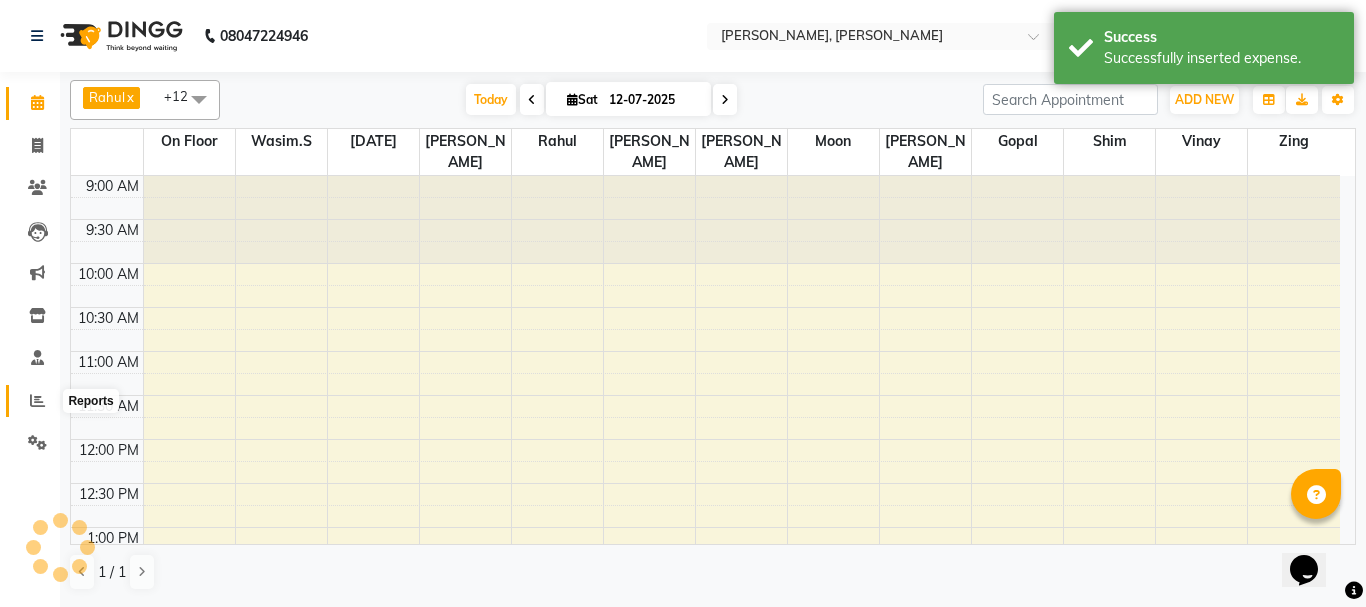 click 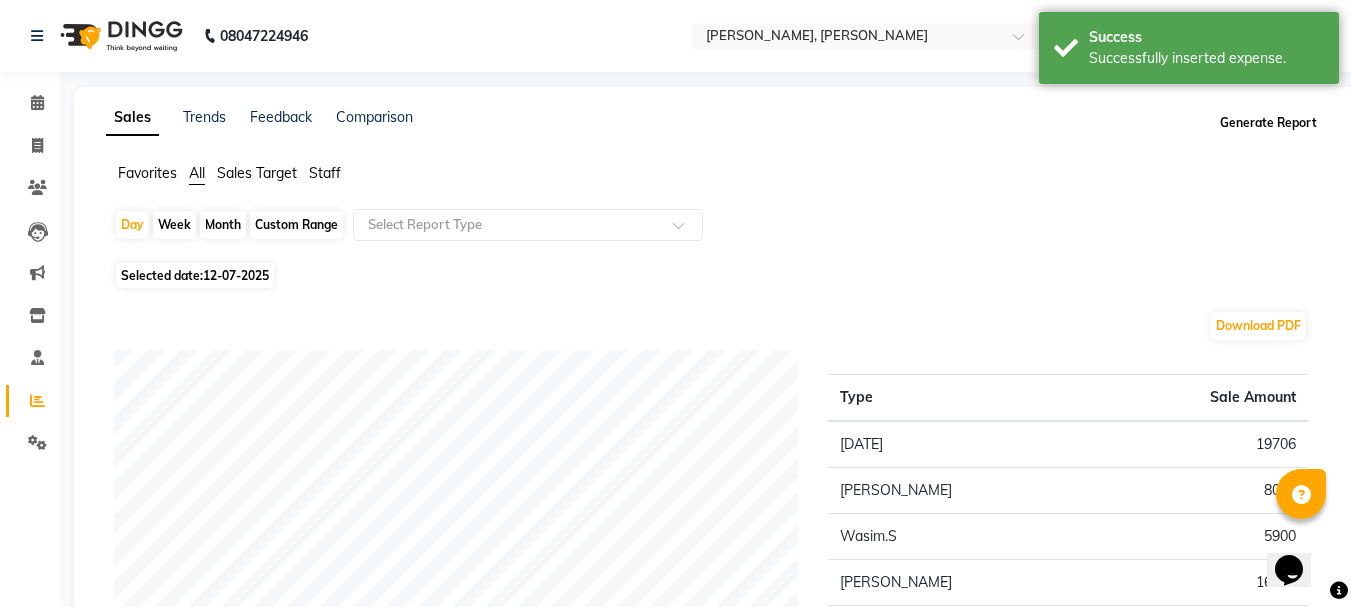 click on "Generate Report" 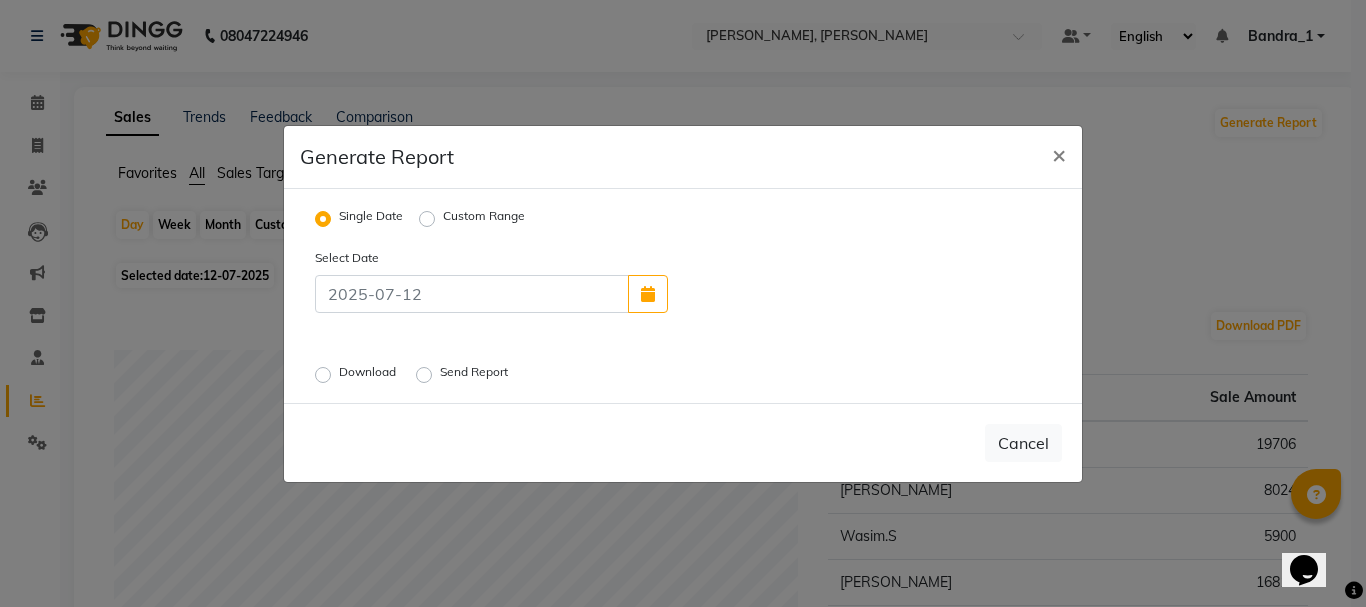 click on "Download" 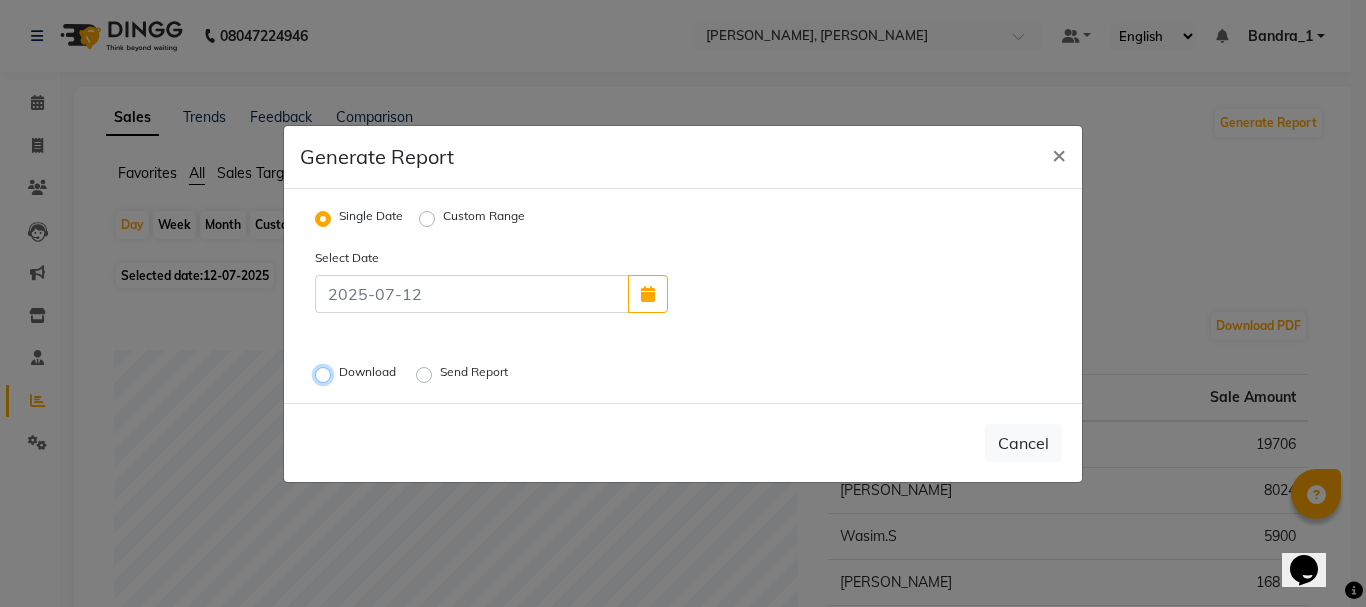 click on "Download" at bounding box center (326, 374) 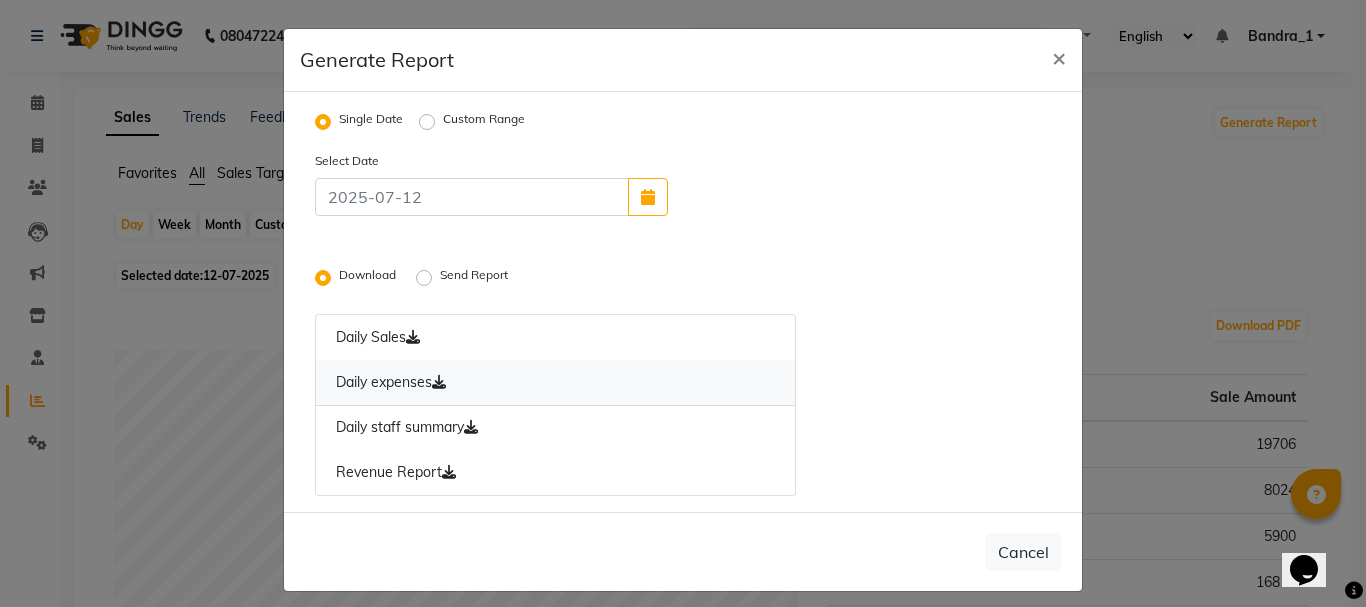 click on "Daily expenses" 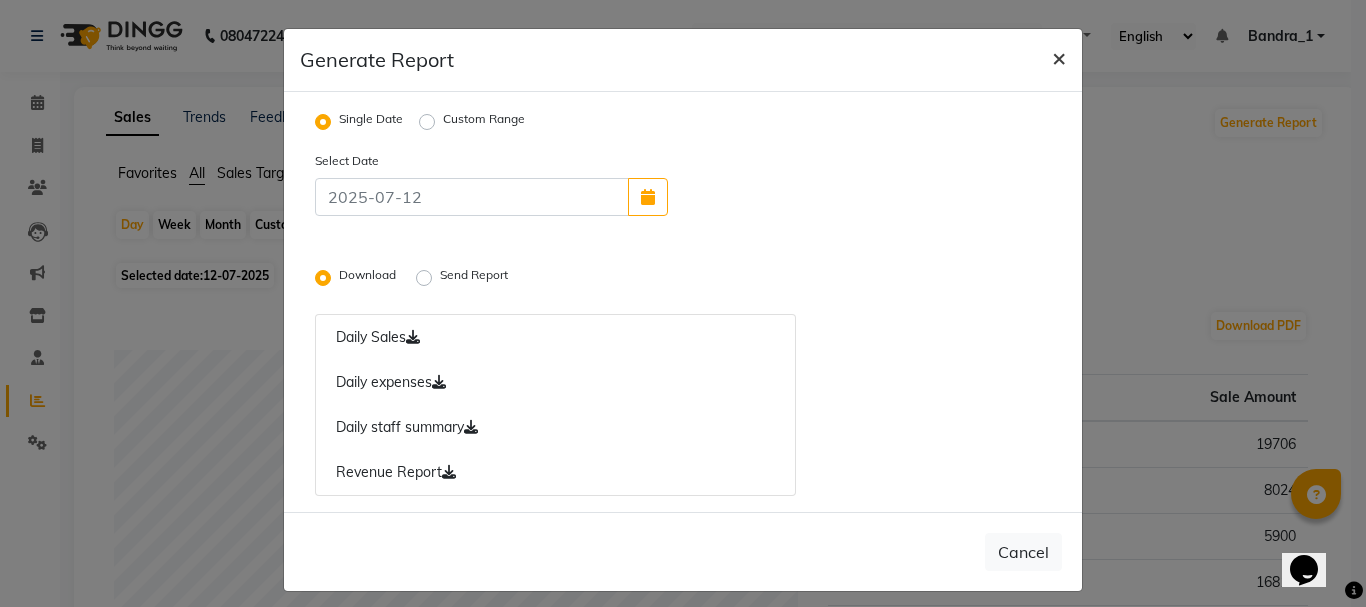 click on "×" 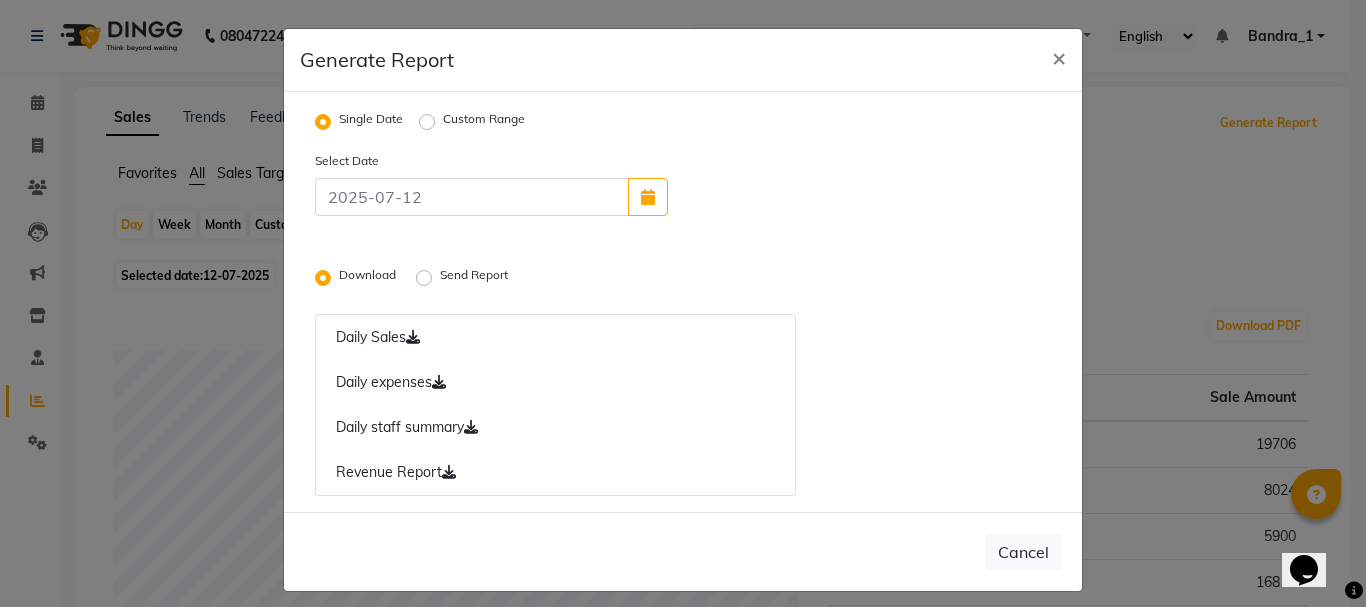 radio on "false" 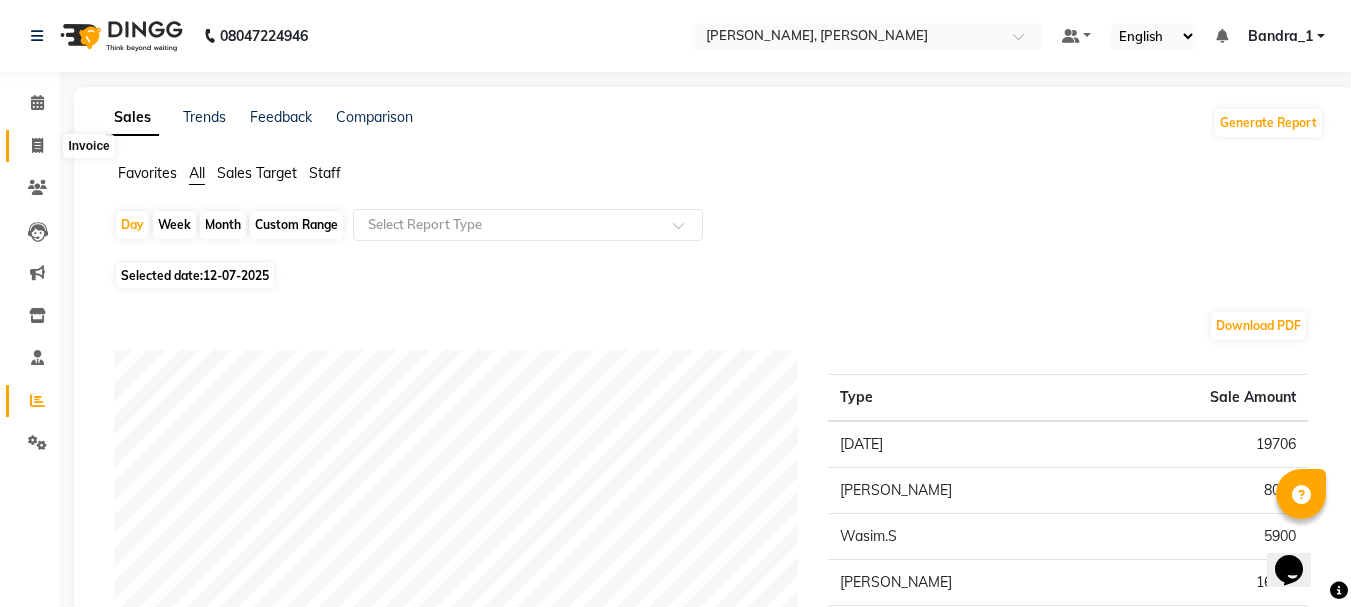 click 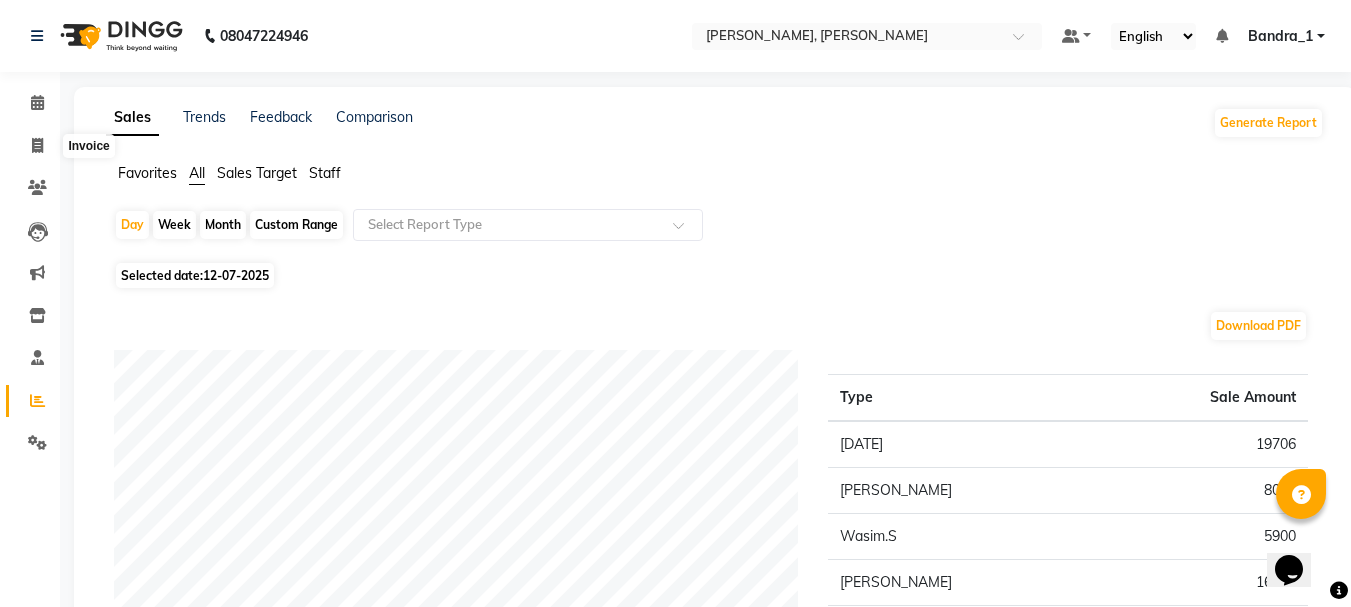 select on "7997" 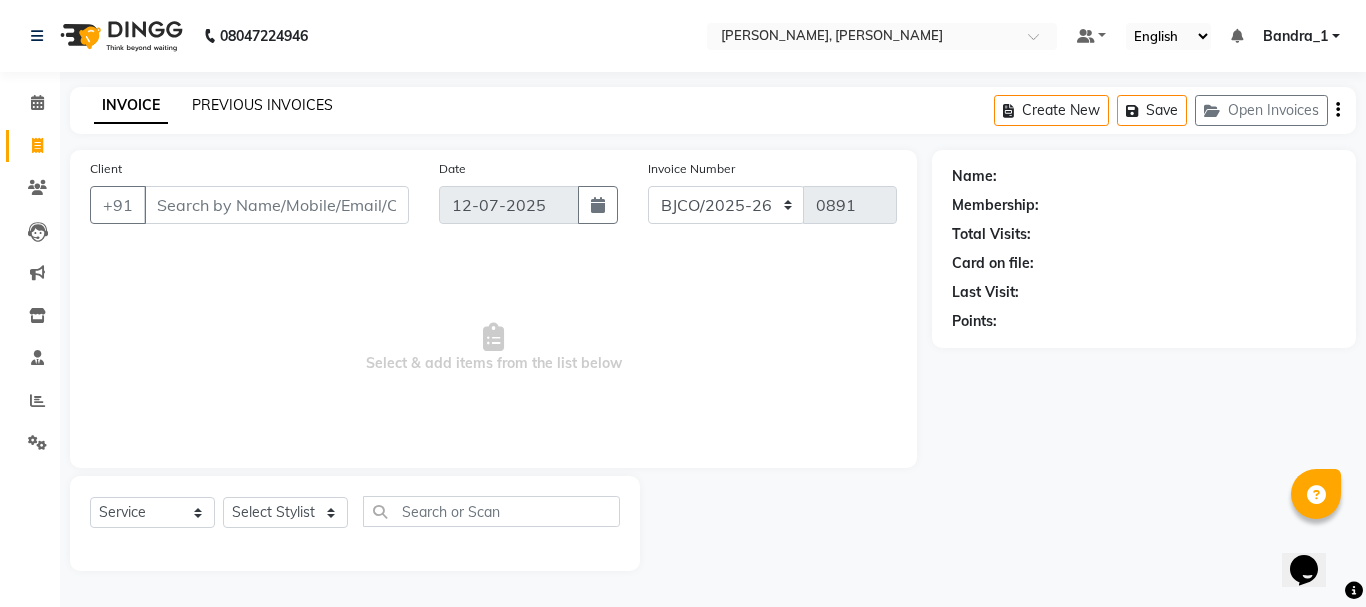 click on "PREVIOUS INVOICES" 